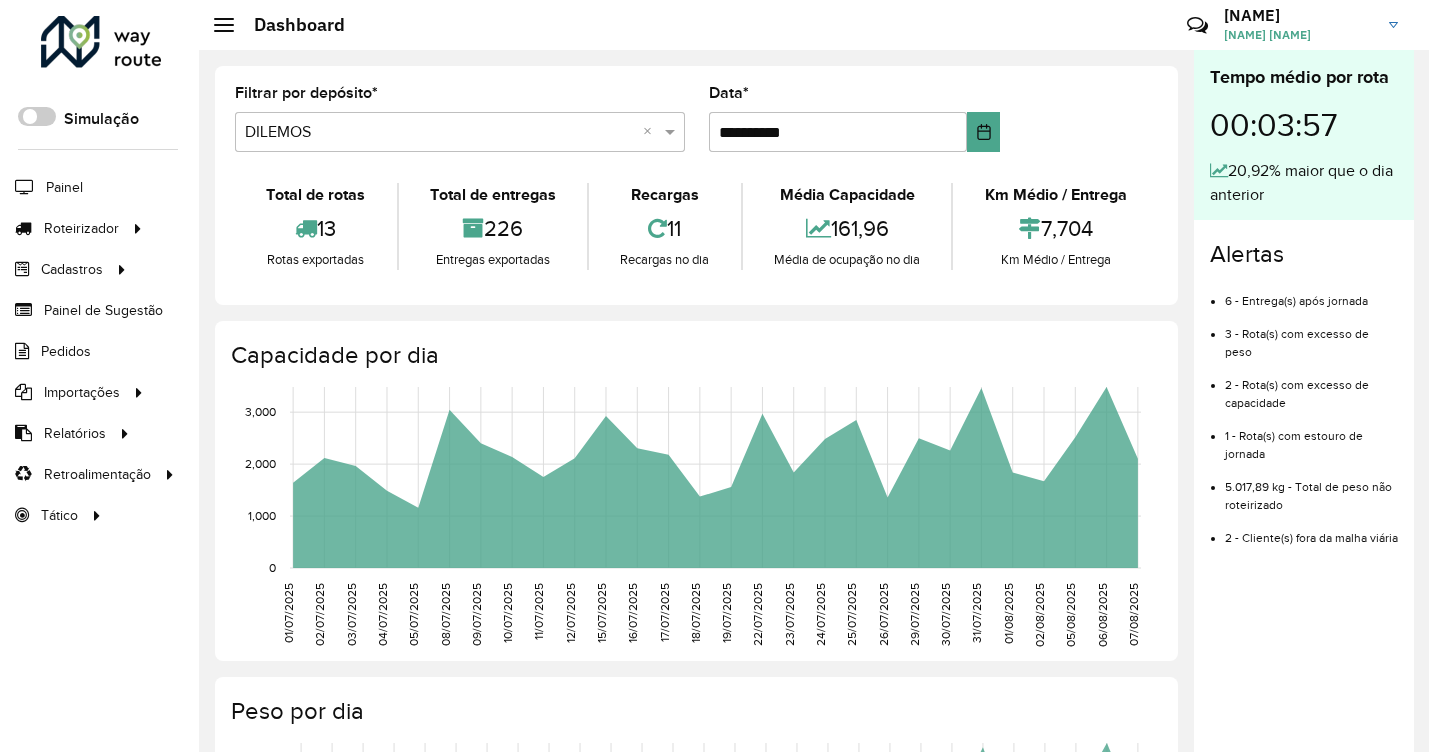 scroll, scrollTop: 0, scrollLeft: 0, axis: both 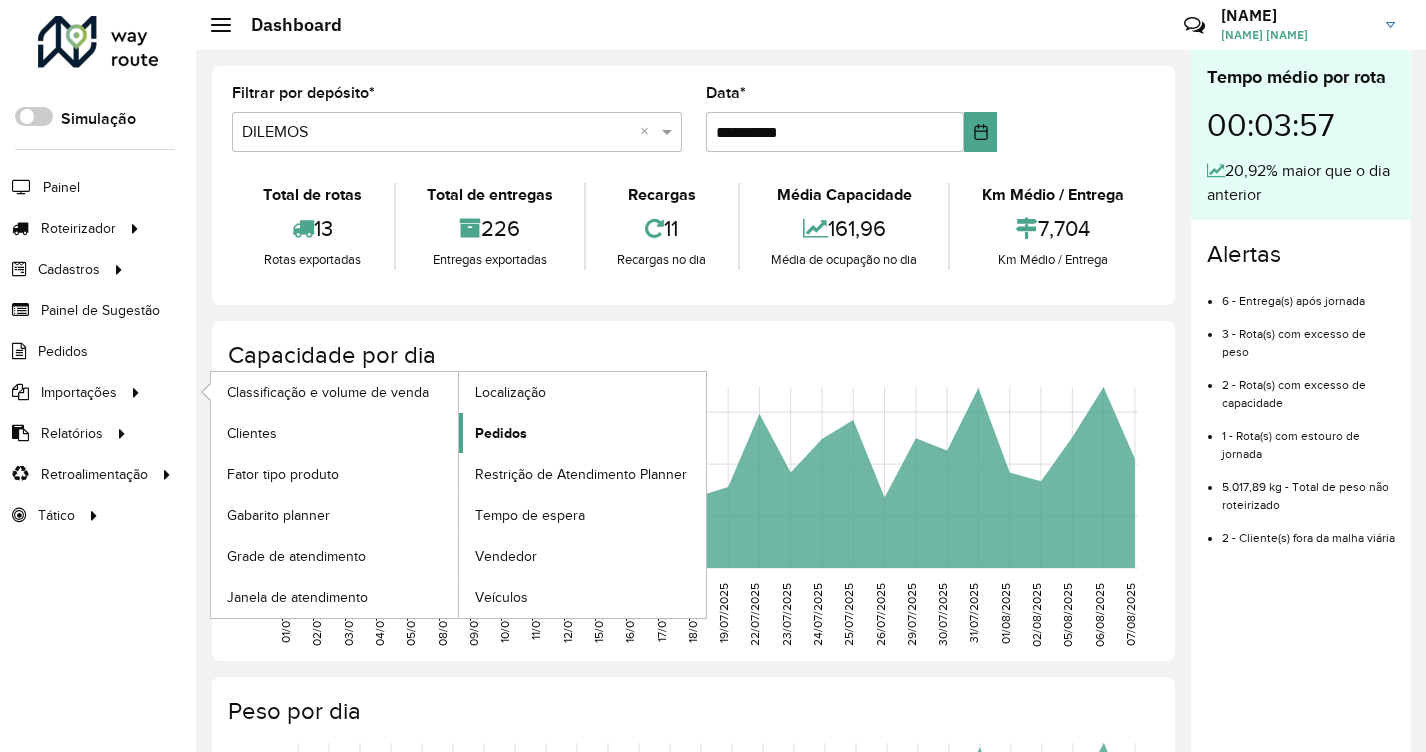 click on "Pedidos" 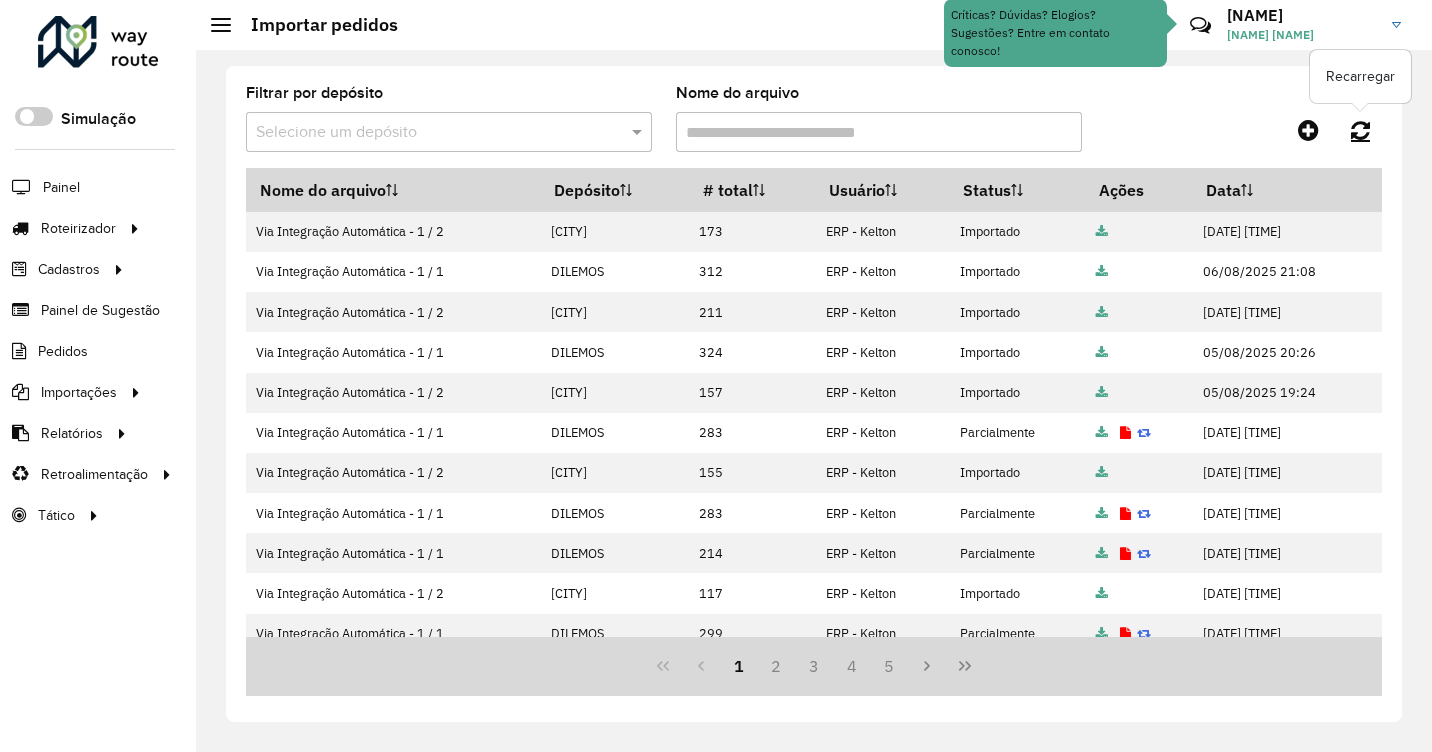 click 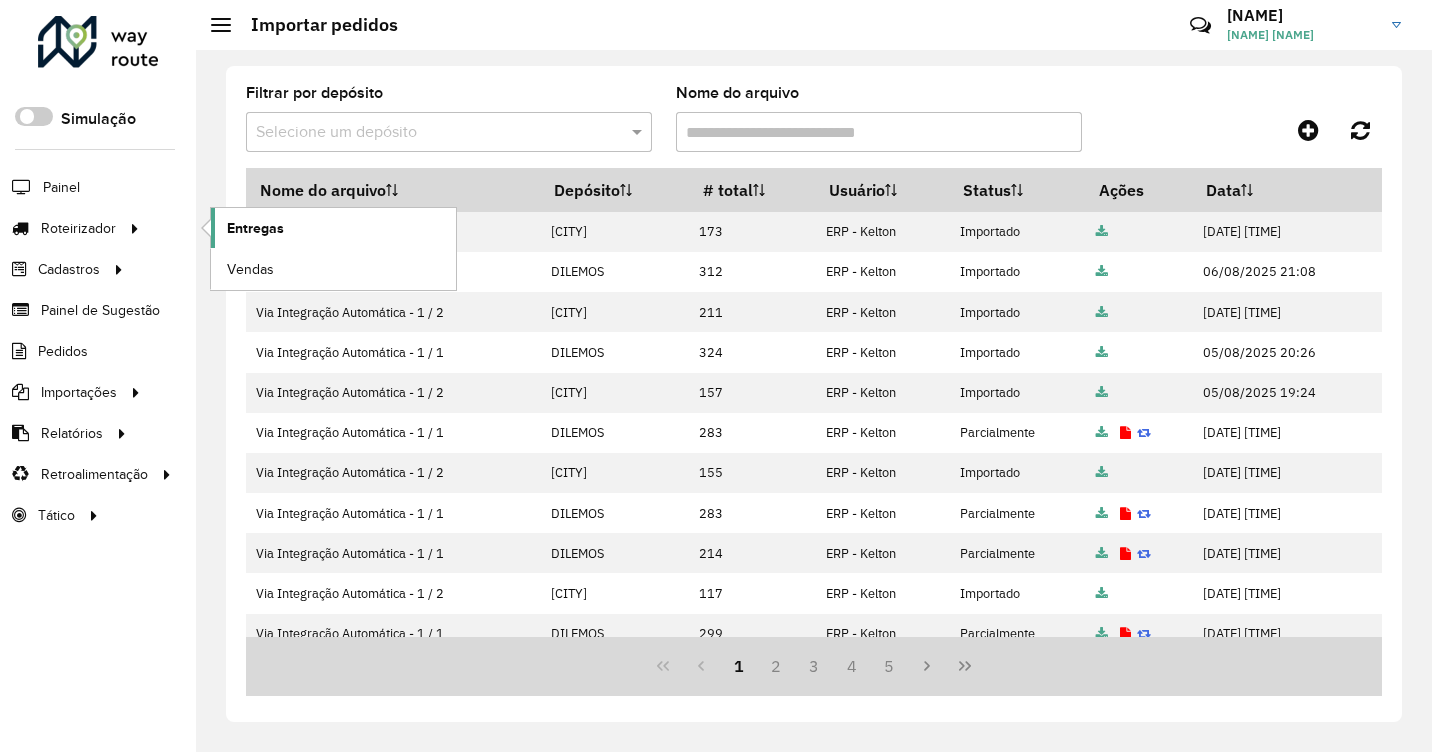 click on "Entregas" 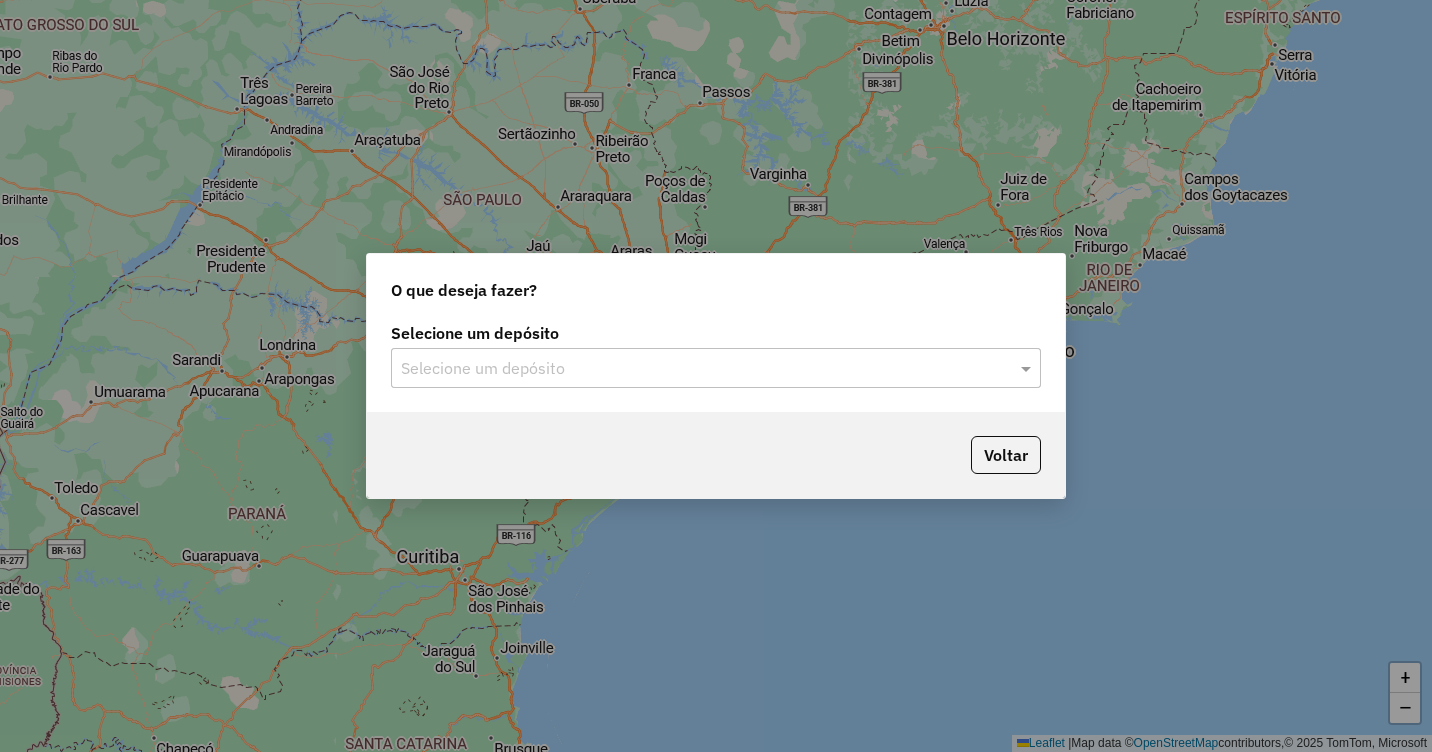 scroll, scrollTop: 0, scrollLeft: 0, axis: both 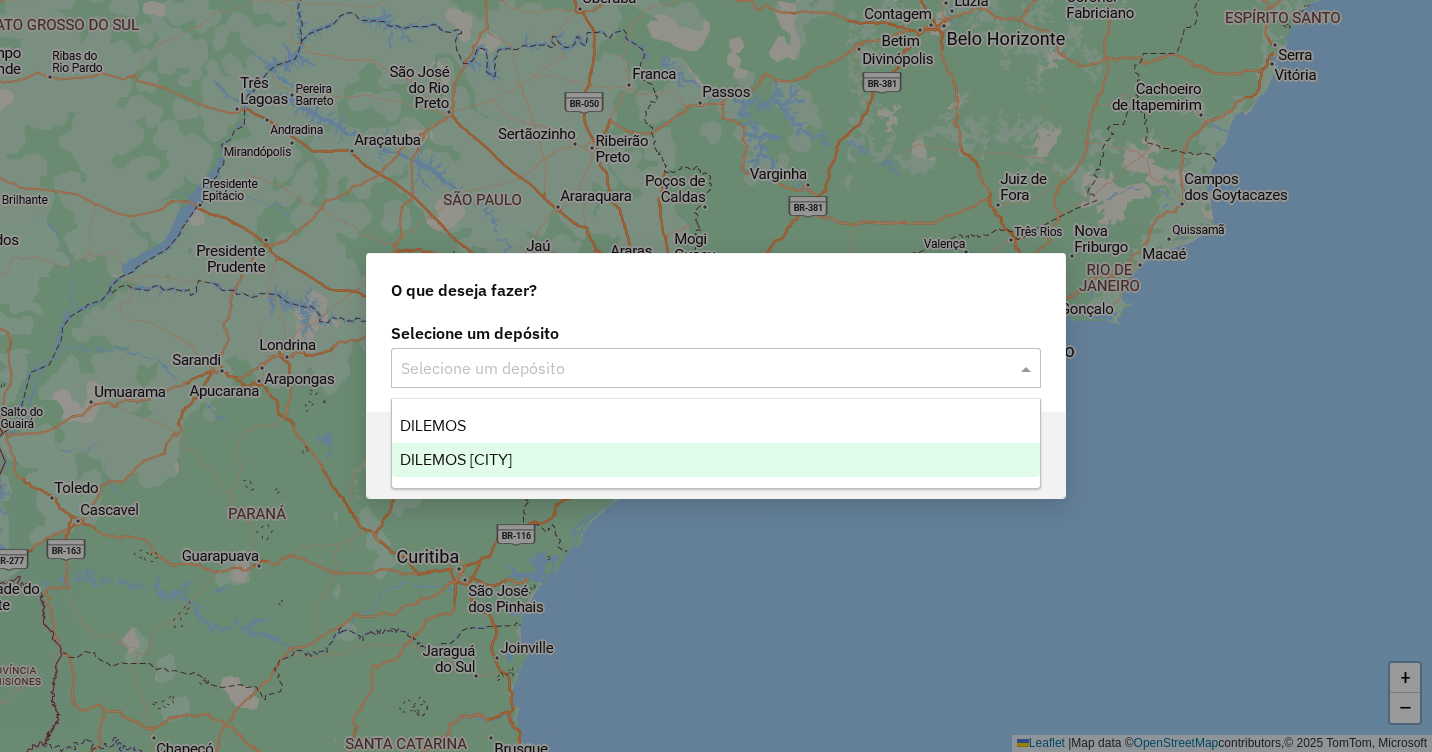 click on "DILEMOS [CITY]" at bounding box center [456, 459] 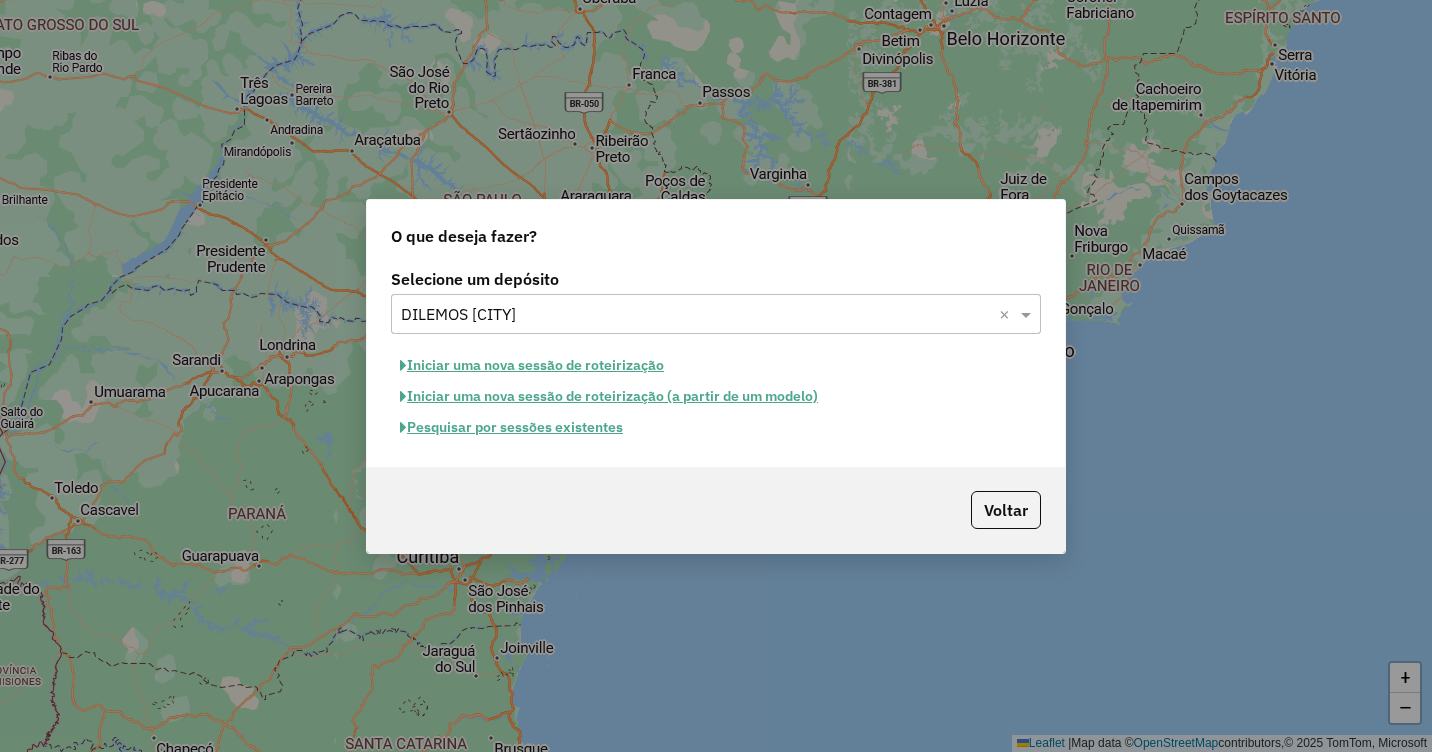 click on "Iniciar uma nova sessão de roteirização" 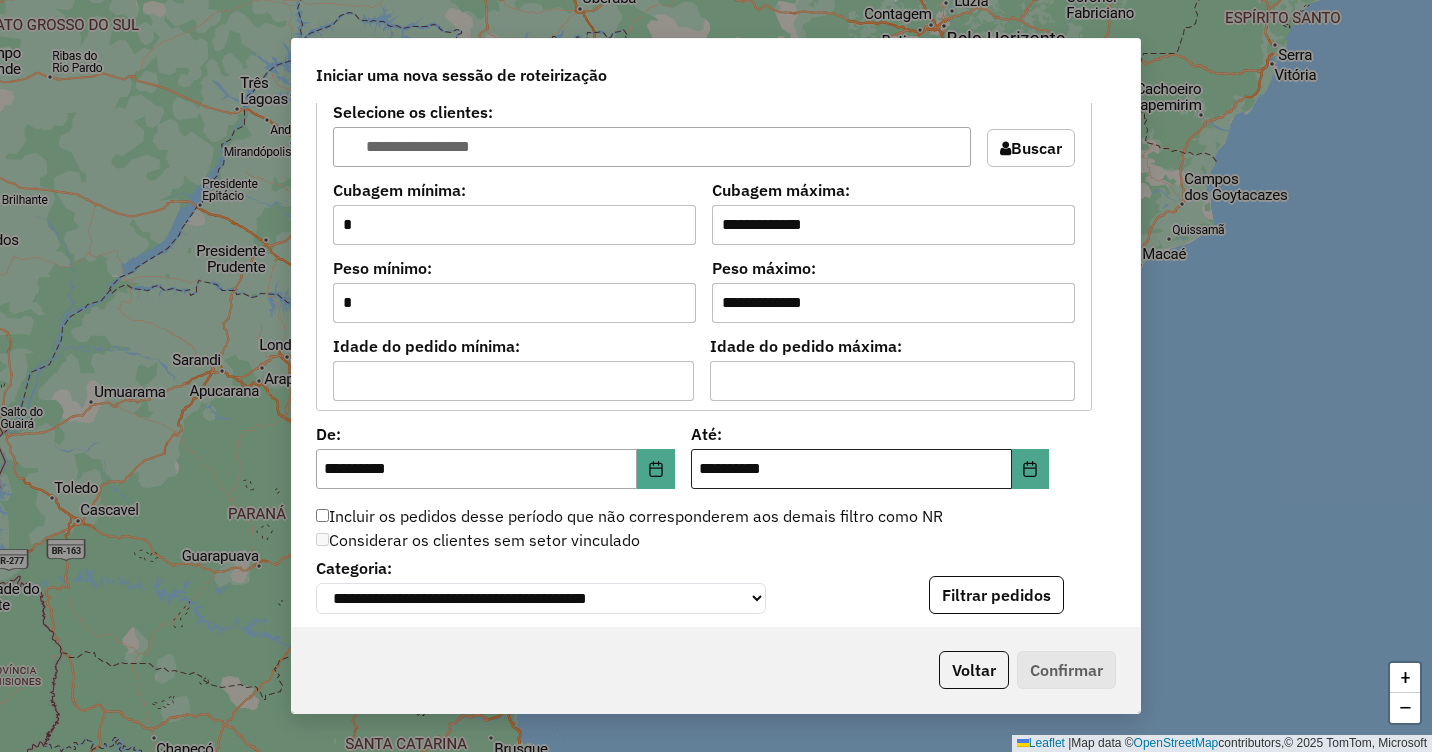 scroll, scrollTop: 1811, scrollLeft: 0, axis: vertical 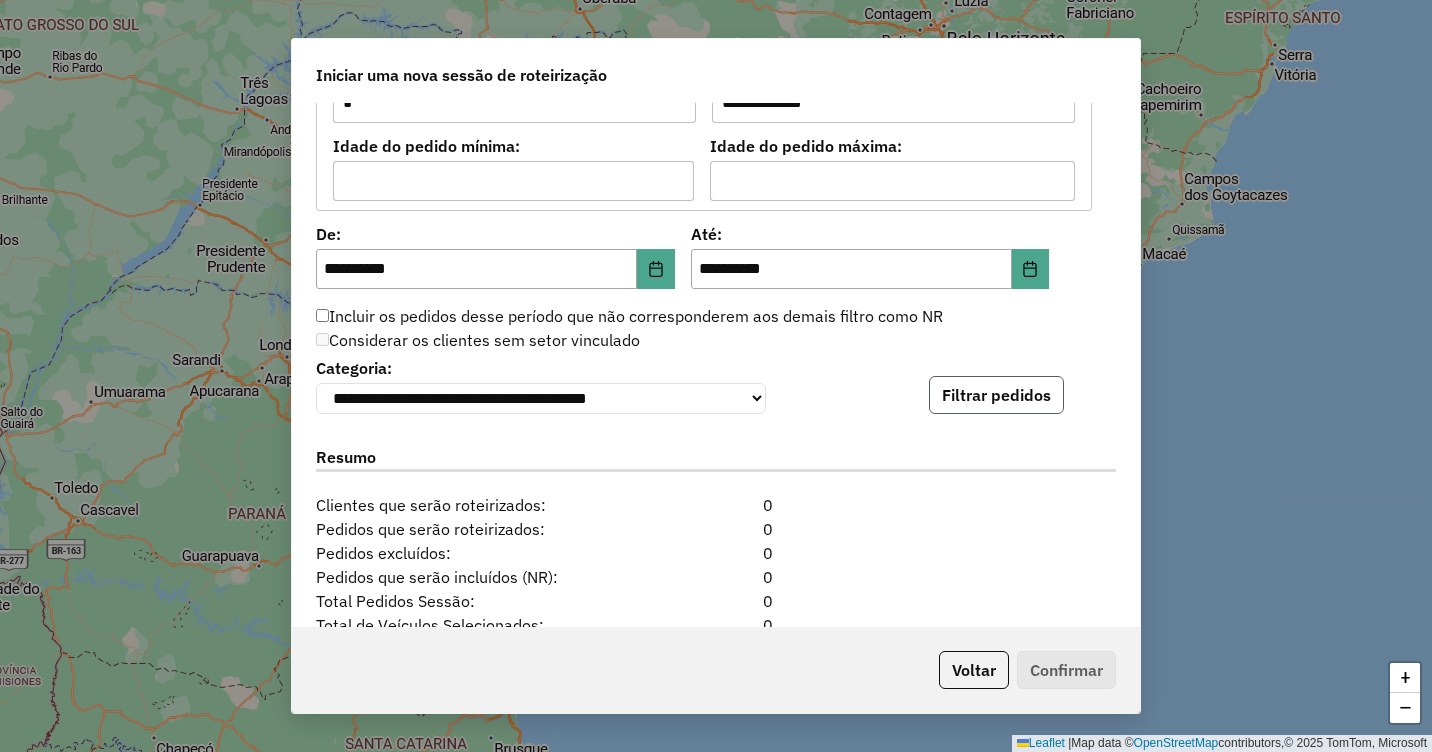 click on "Filtrar pedidos" 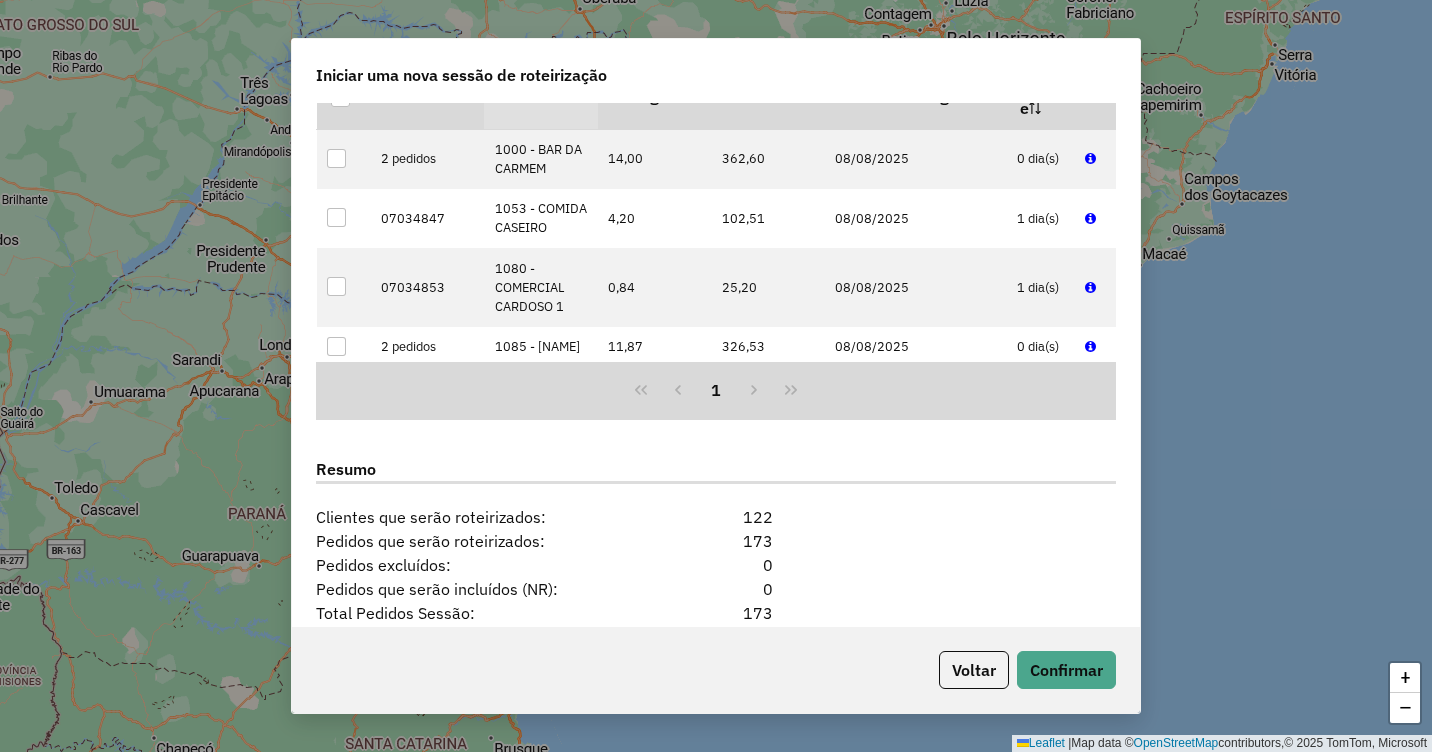 scroll, scrollTop: 2111, scrollLeft: 0, axis: vertical 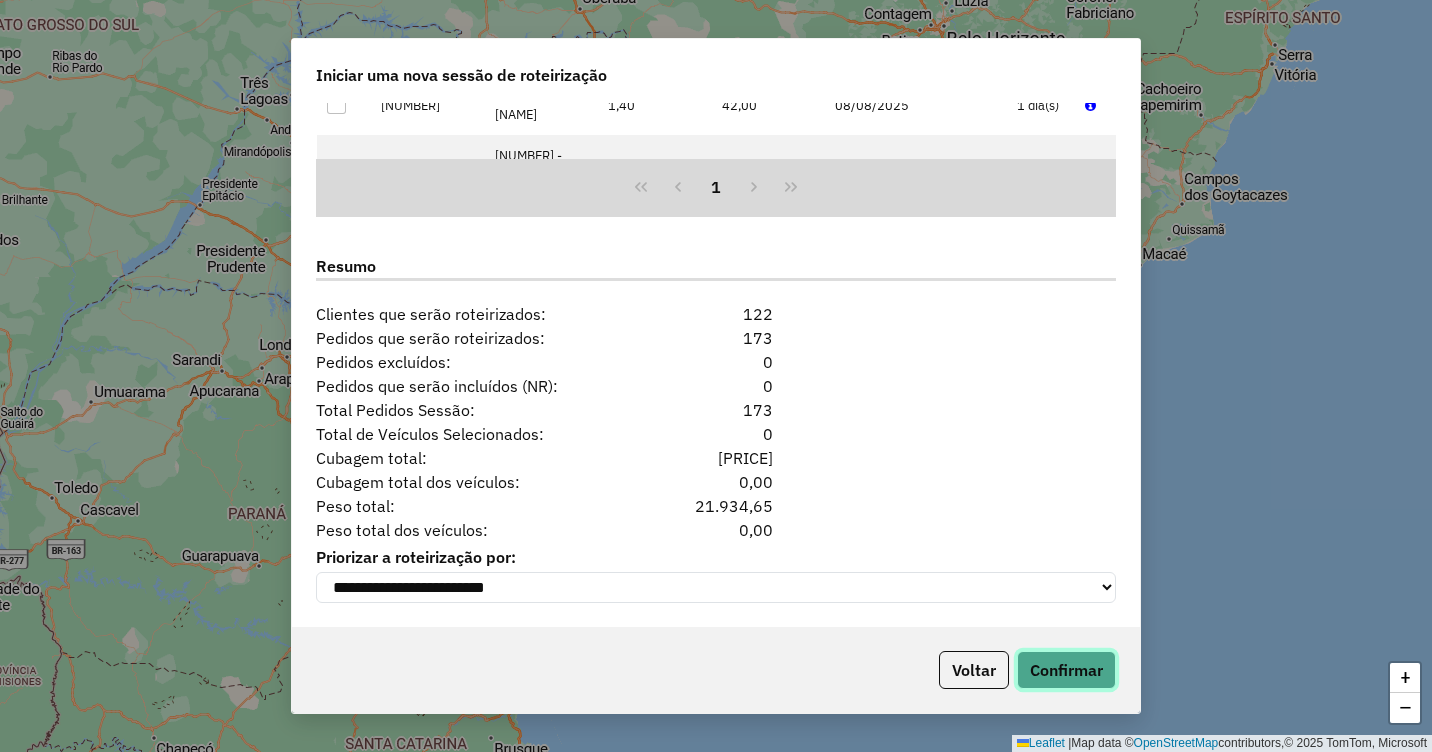 click on "Confirmar" 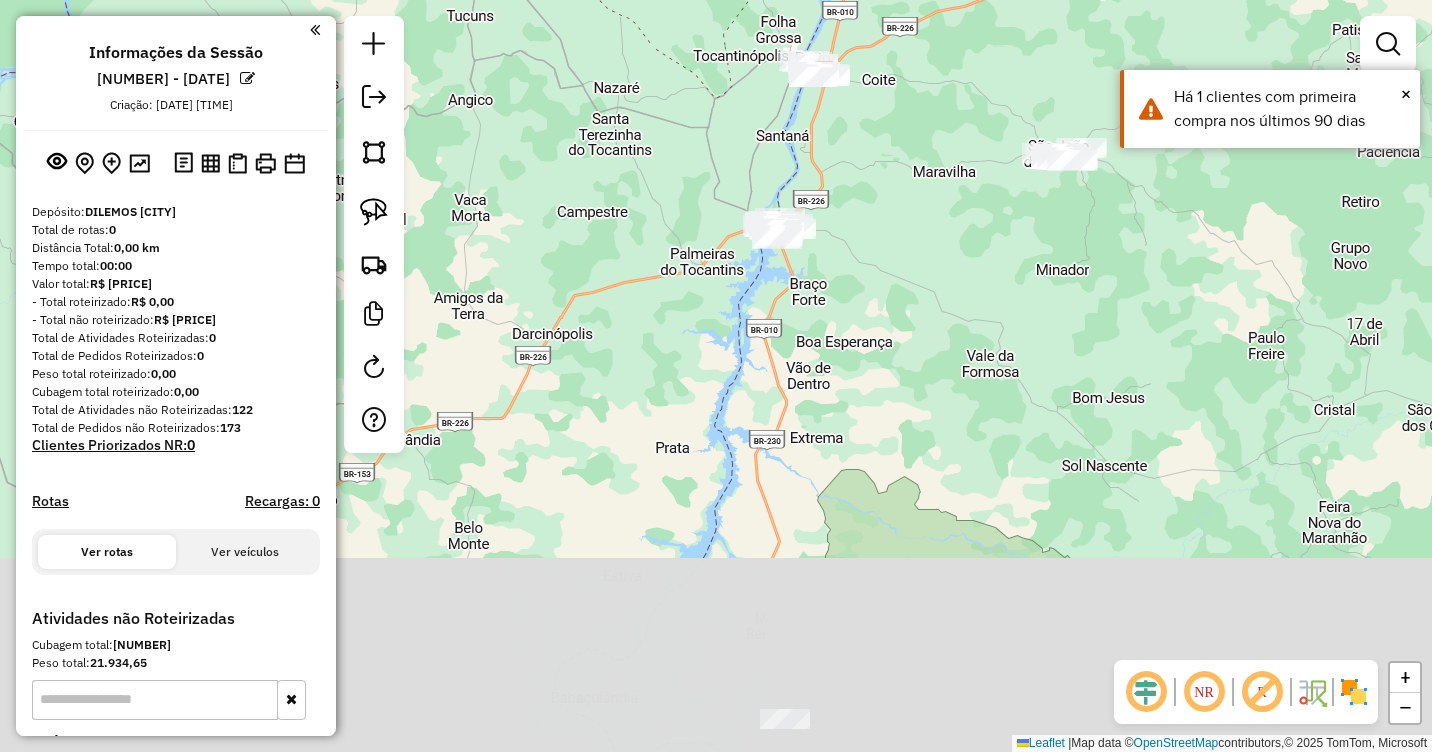 drag, startPoint x: 1005, startPoint y: 553, endPoint x: 1115, endPoint y: 249, distance: 323.28934 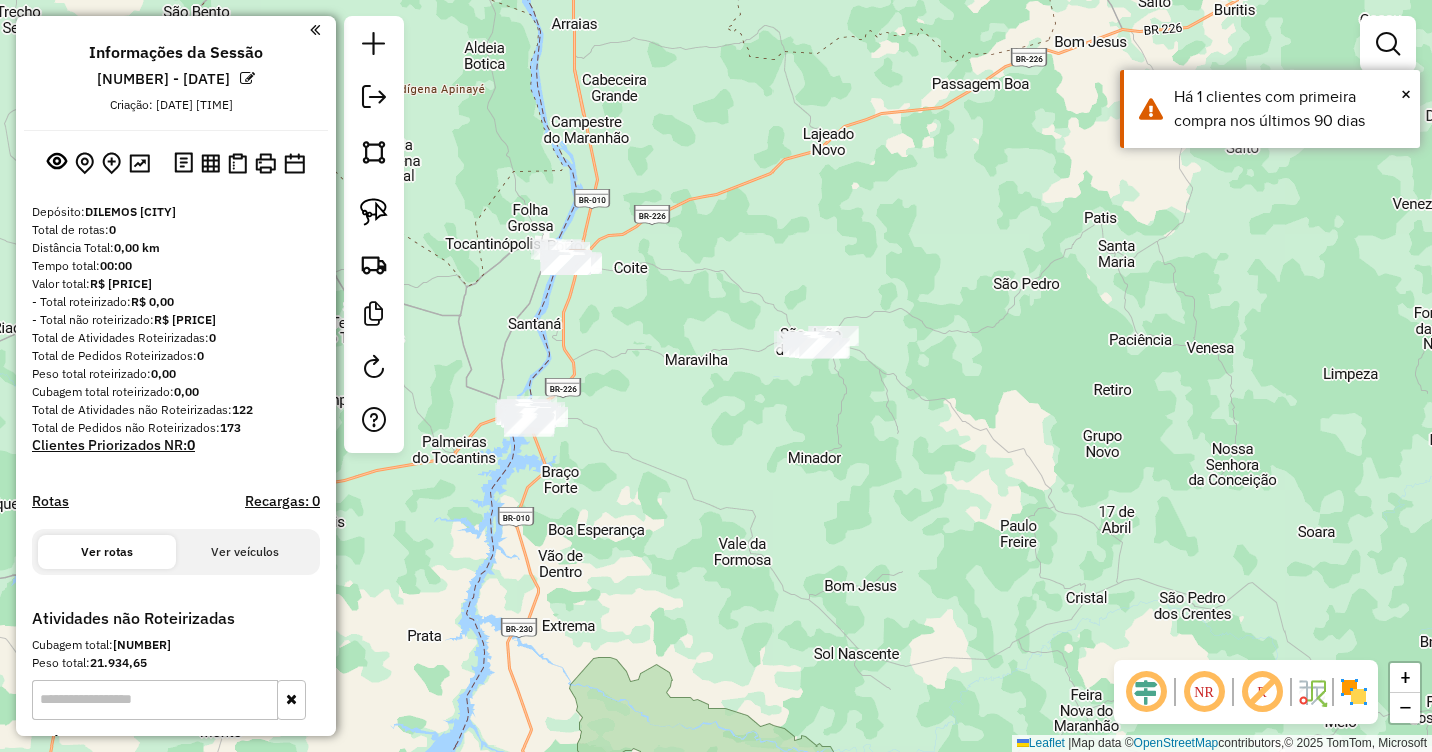drag, startPoint x: 1047, startPoint y: 264, endPoint x: 803, endPoint y: 453, distance: 308.63733 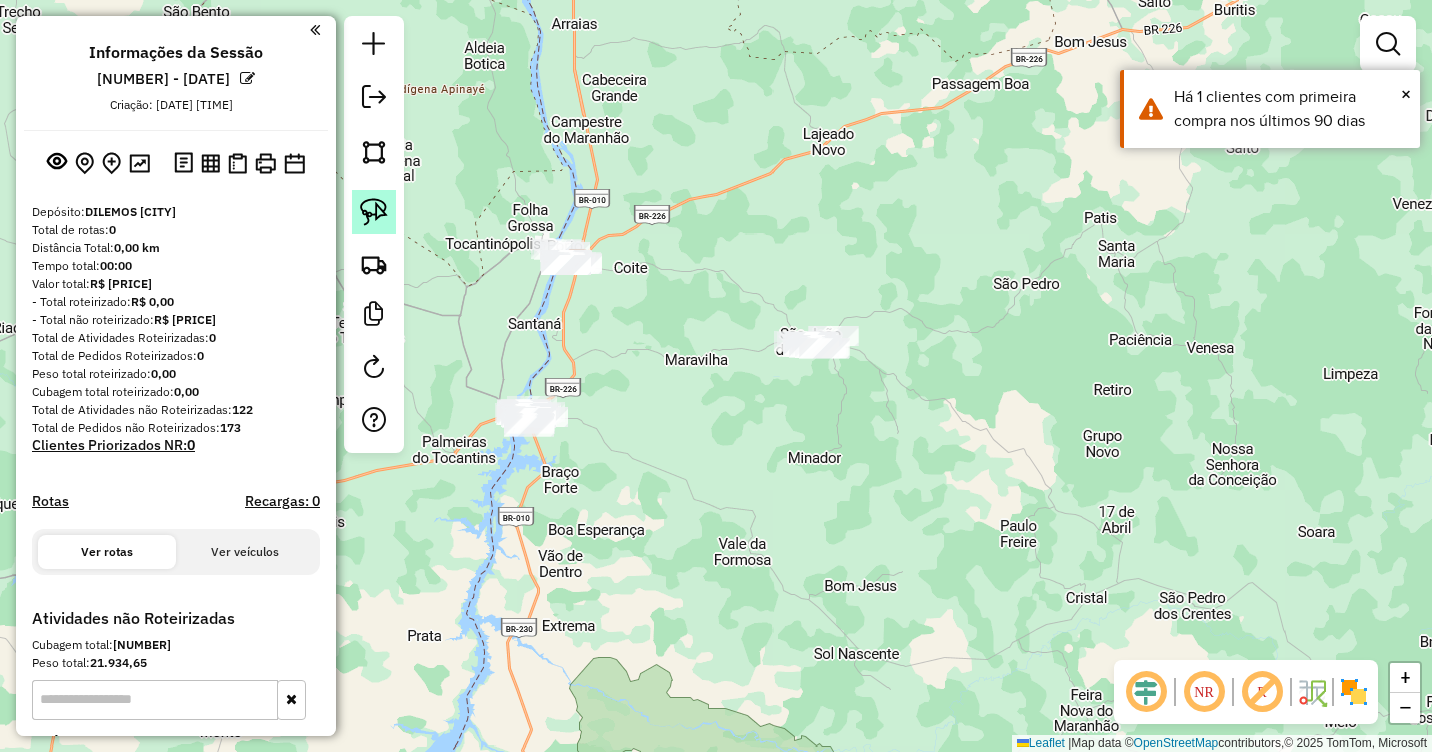 click 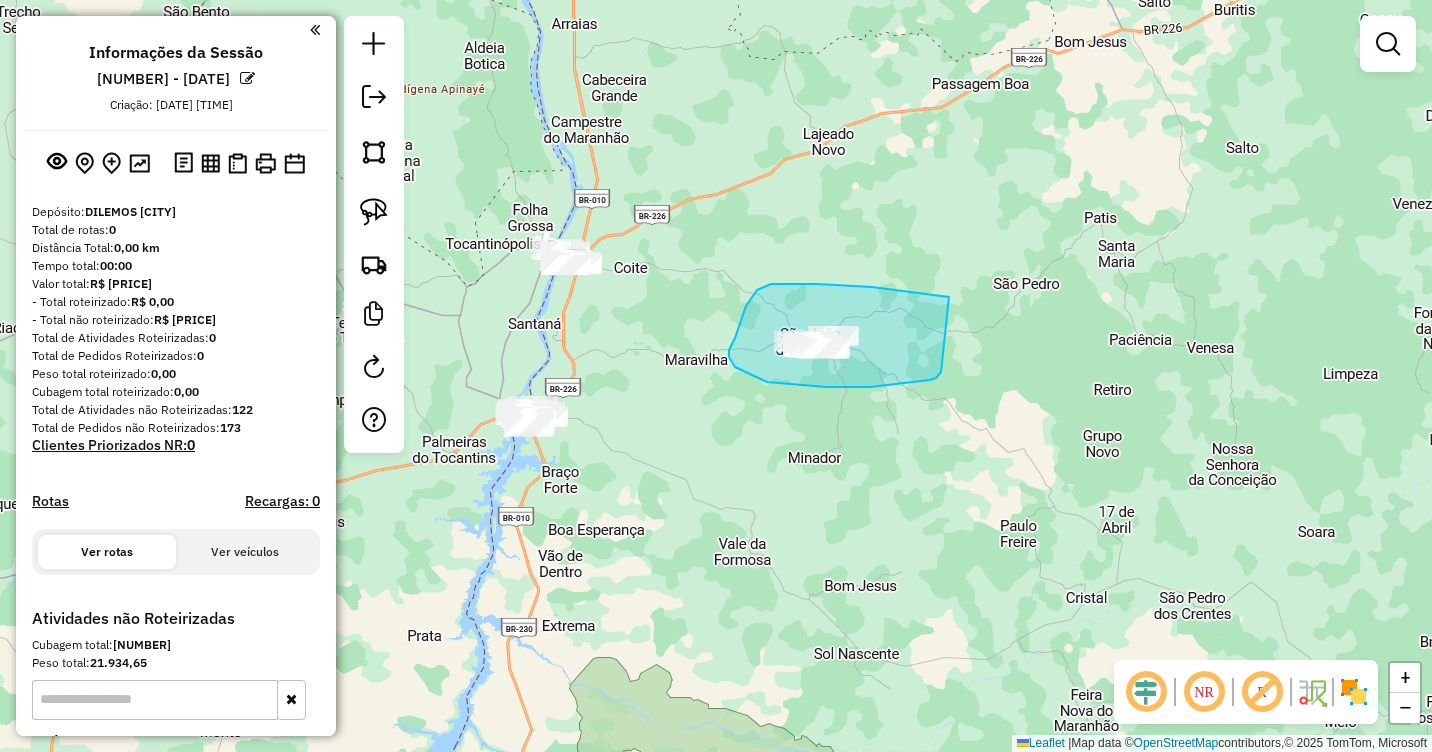drag, startPoint x: 817, startPoint y: 284, endPoint x: 941, endPoint y: 372, distance: 152.05263 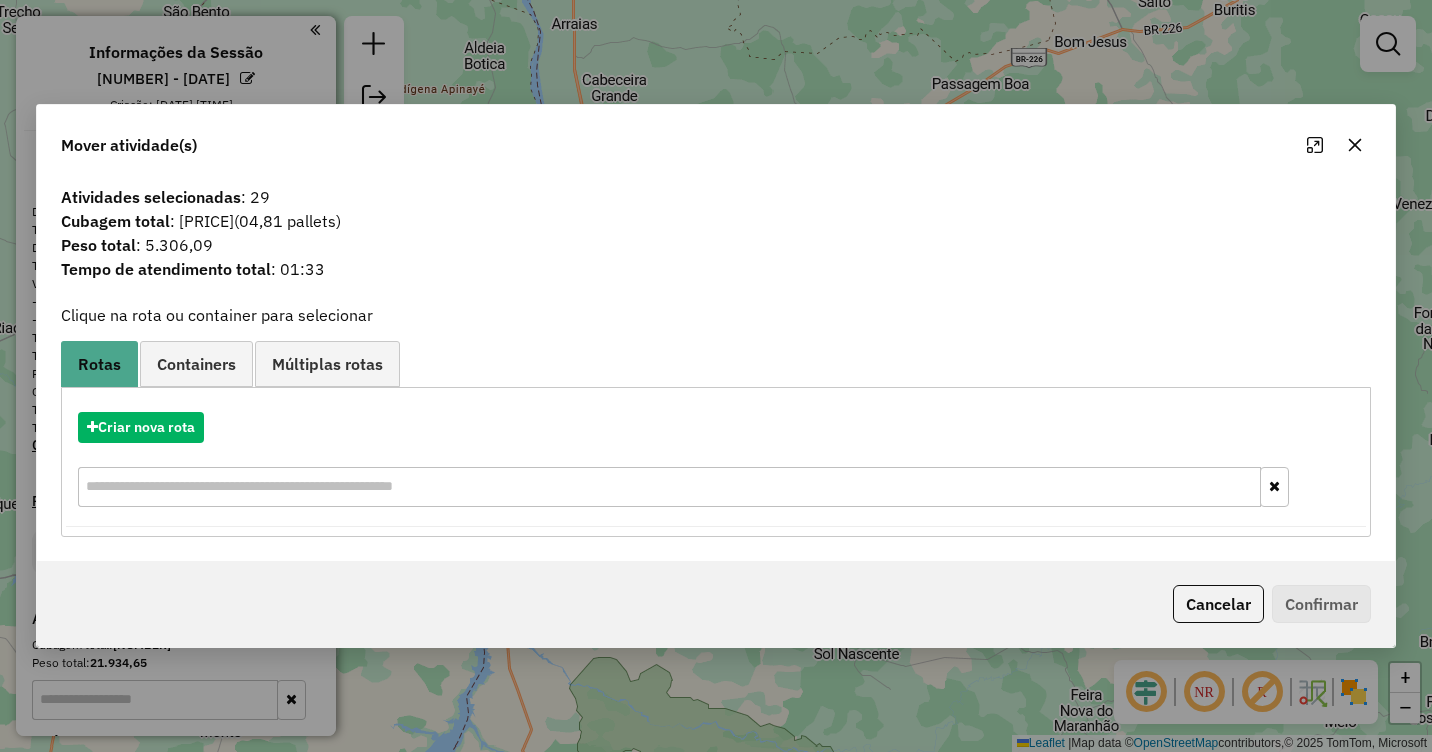 click 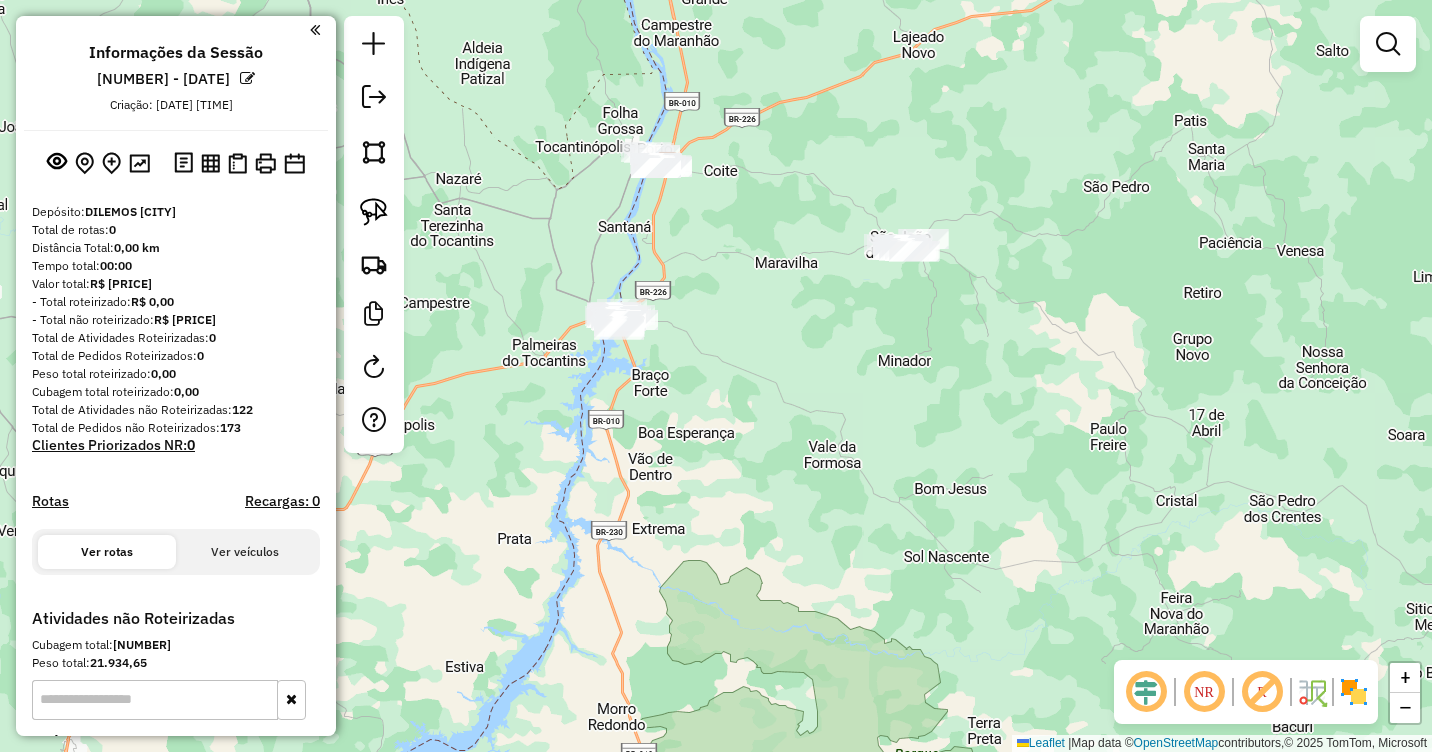 drag, startPoint x: 699, startPoint y: 451, endPoint x: 853, endPoint y: 229, distance: 270.18512 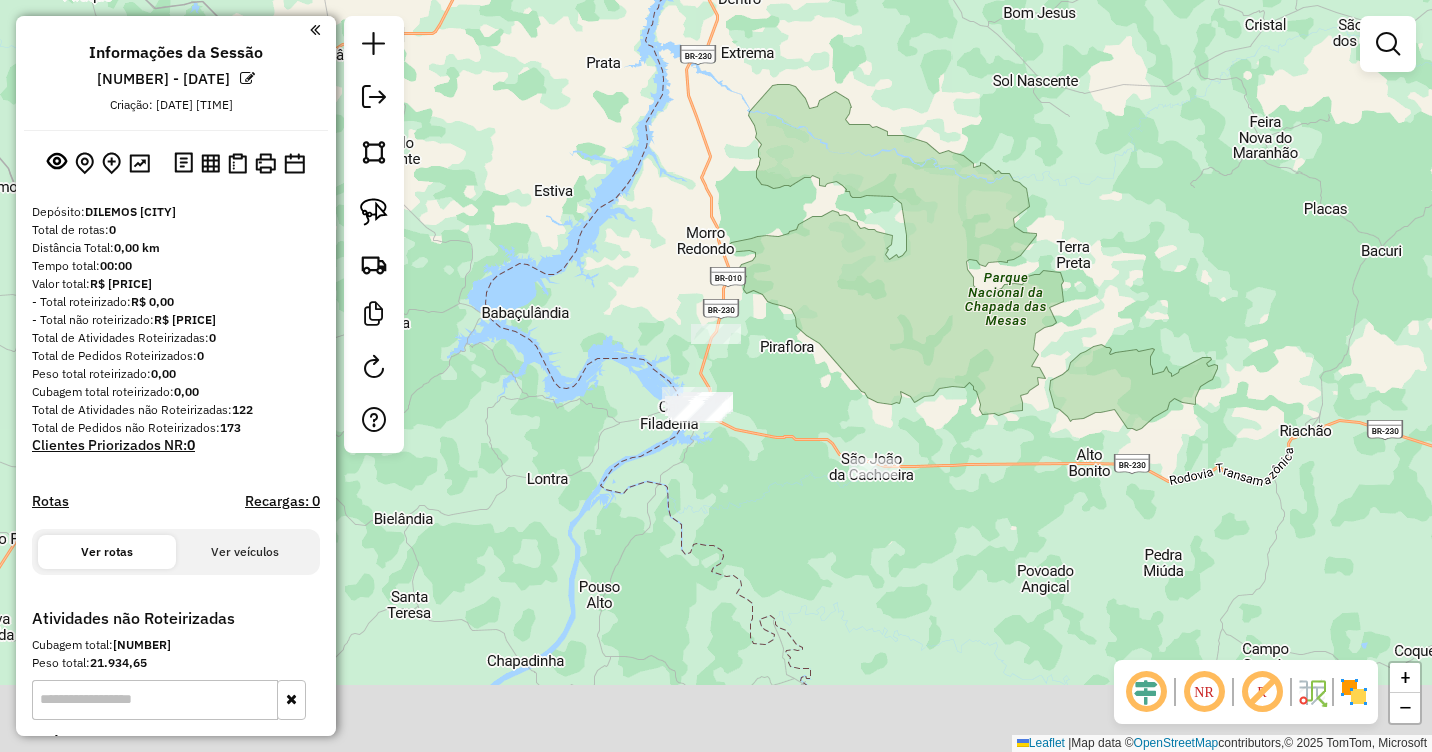 drag, startPoint x: 855, startPoint y: 543, endPoint x: 810, endPoint y: 276, distance: 270.7656 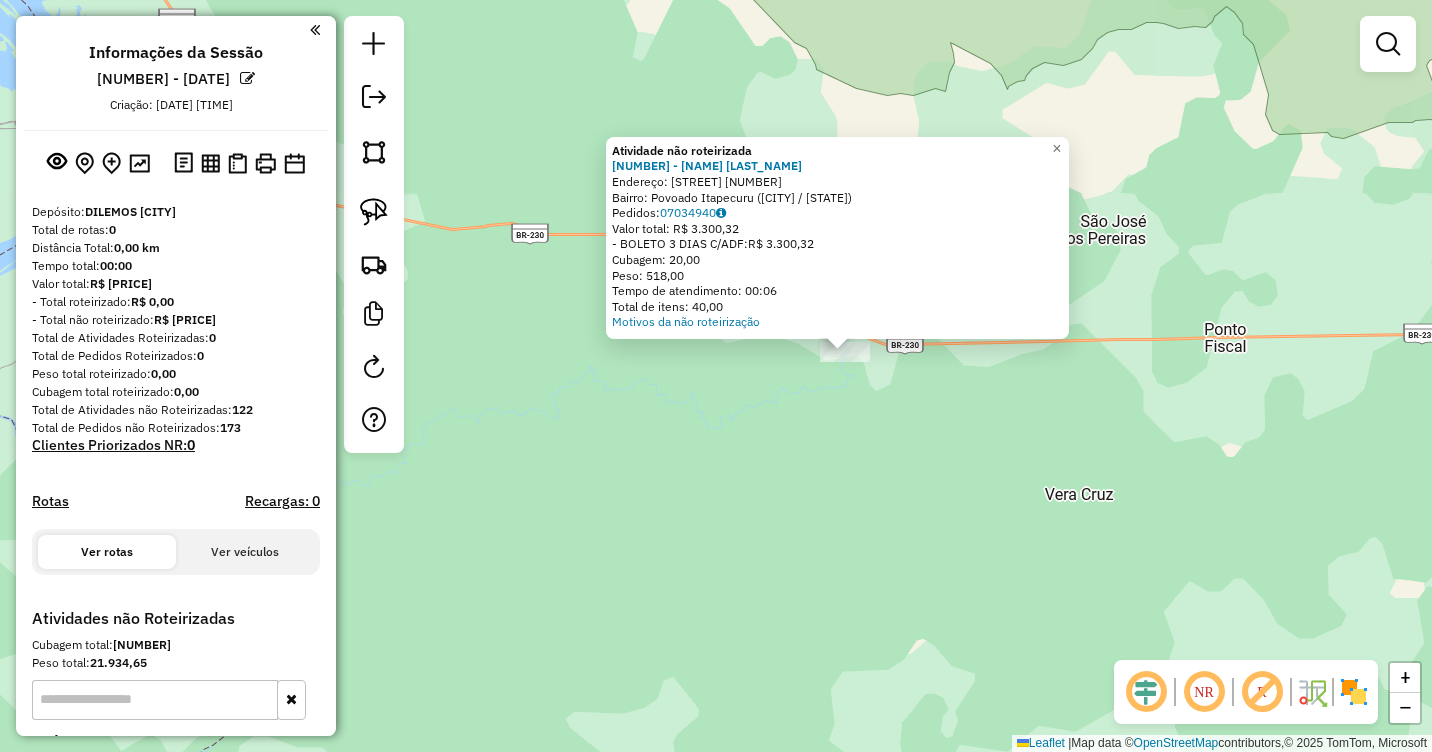 drag, startPoint x: 813, startPoint y: 429, endPoint x: 942, endPoint y: 405, distance: 131.21356 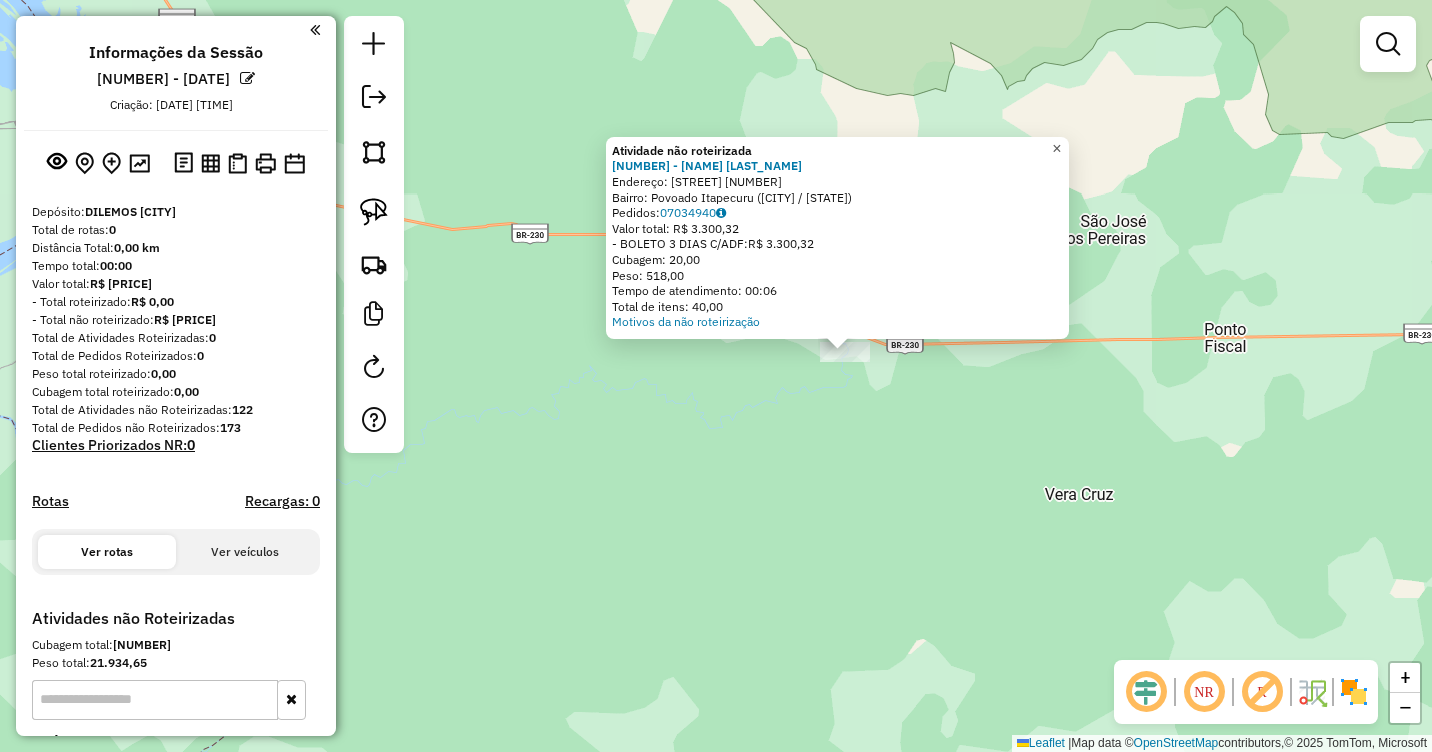 click on "×" 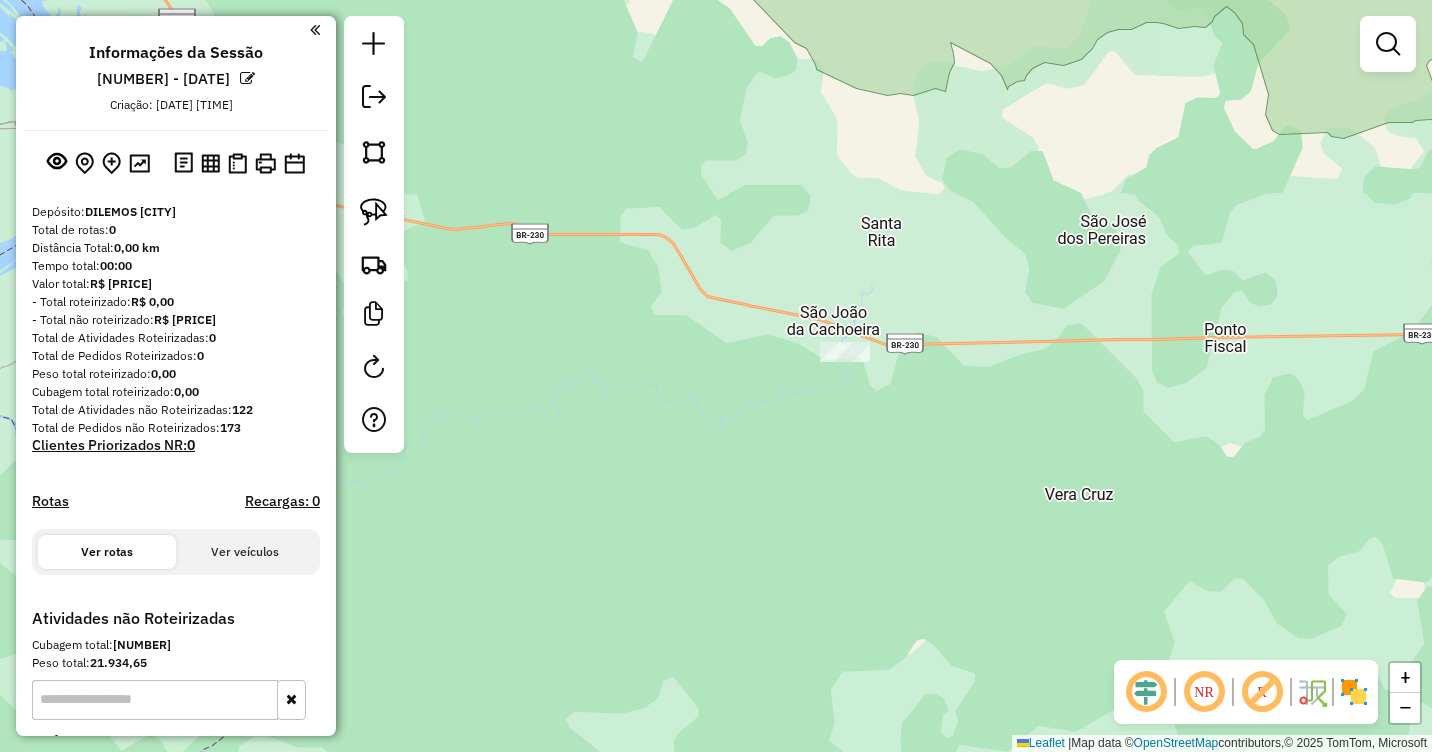 drag, startPoint x: 848, startPoint y: 207, endPoint x: 986, endPoint y: 220, distance: 138.61096 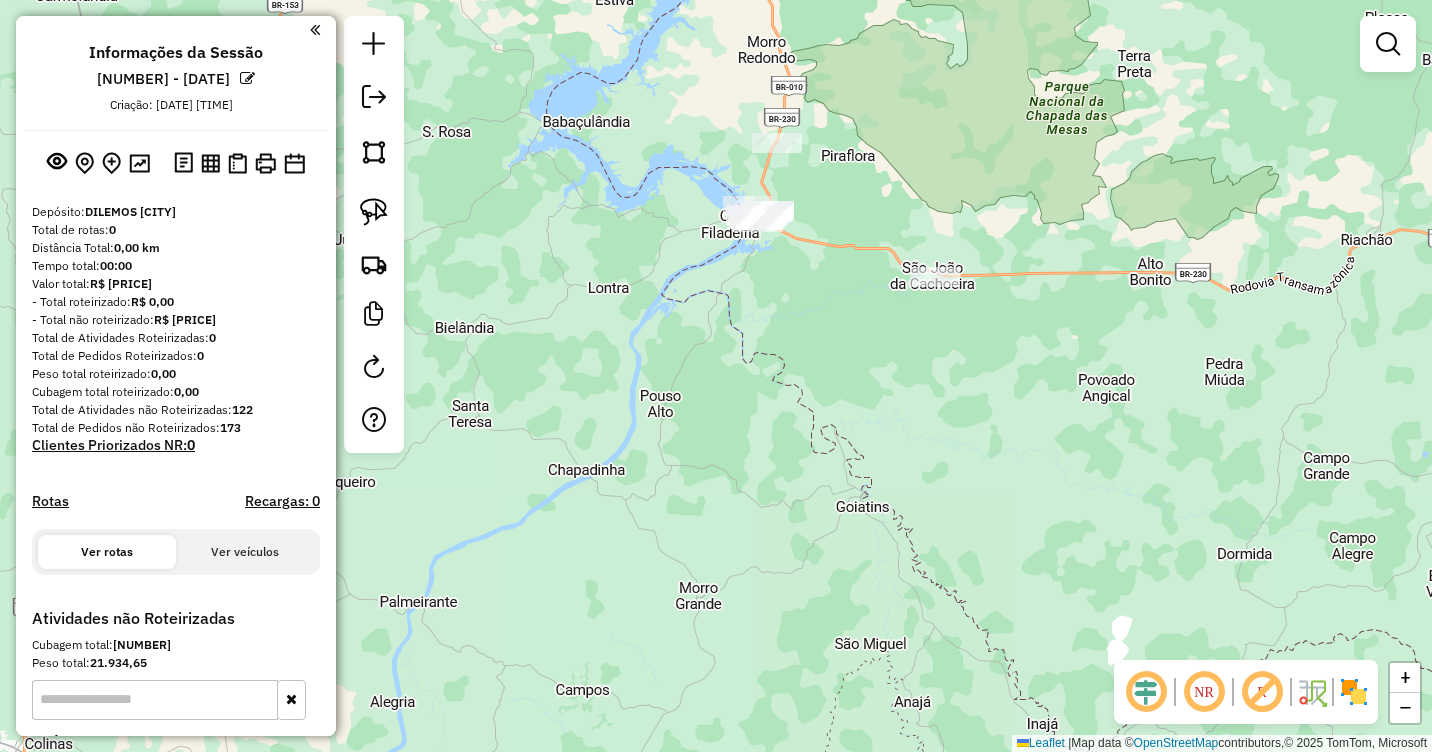 drag, startPoint x: 824, startPoint y: 241, endPoint x: 858, endPoint y: 307, distance: 74.24284 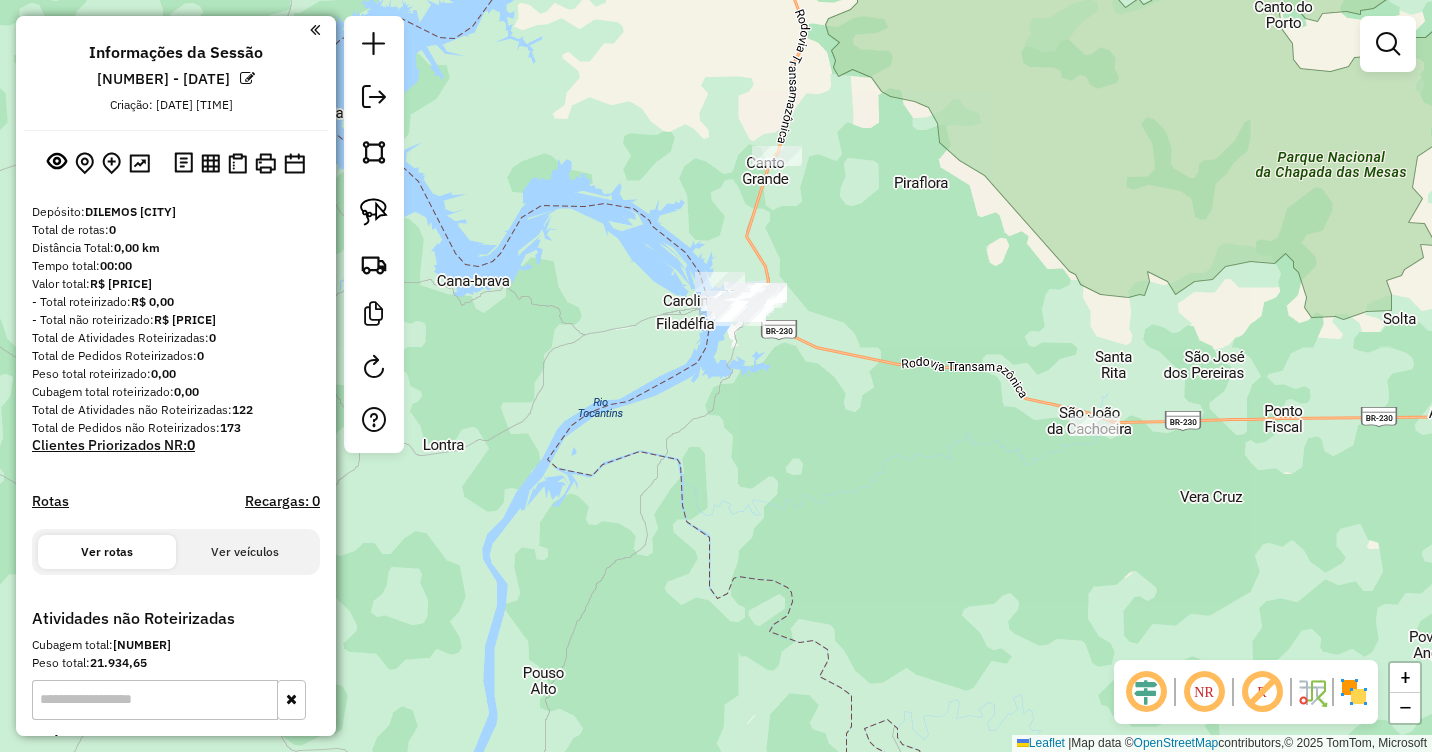 drag, startPoint x: 852, startPoint y: 279, endPoint x: 941, endPoint y: 278, distance: 89.005615 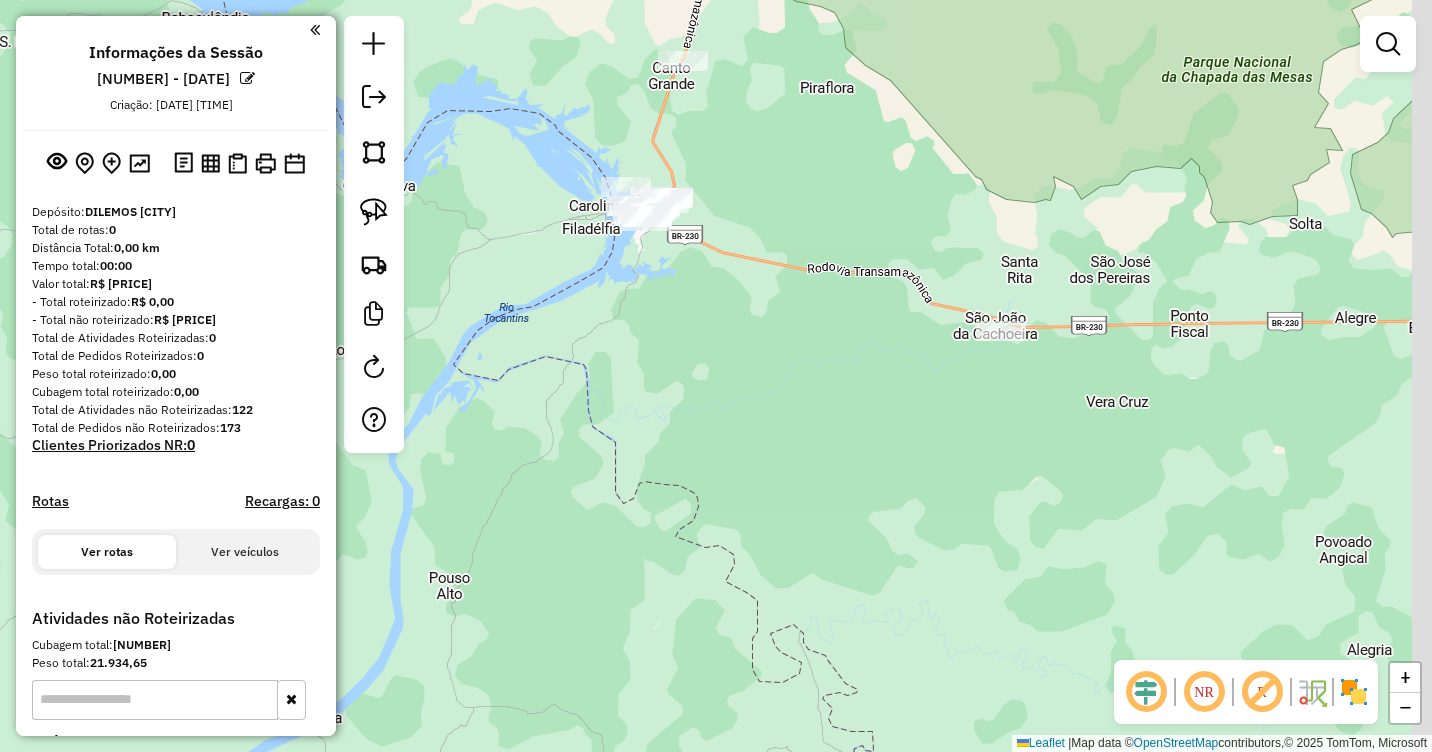 drag, startPoint x: 1261, startPoint y: 439, endPoint x: 1060, endPoint y: 335, distance: 226.31174 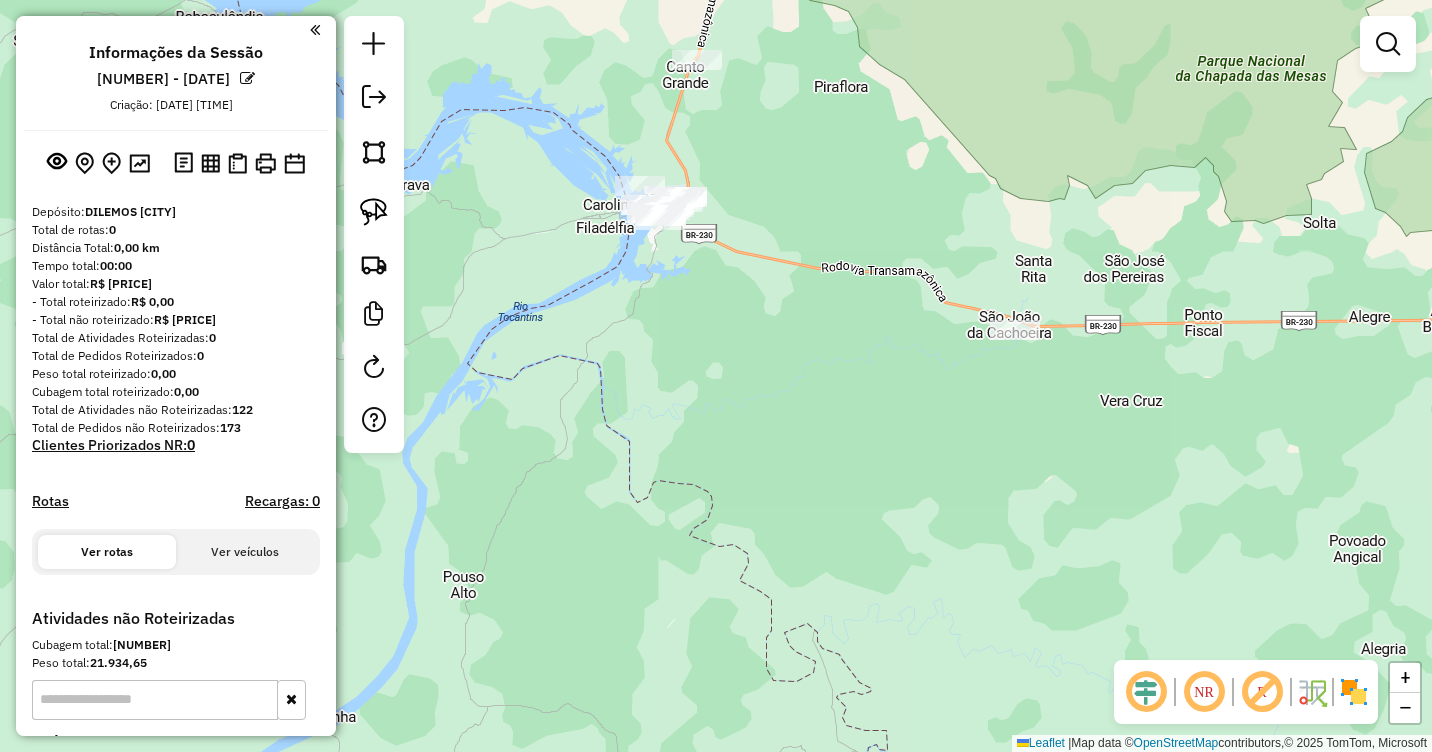 drag, startPoint x: 1080, startPoint y: 352, endPoint x: 1094, endPoint y: 352, distance: 14 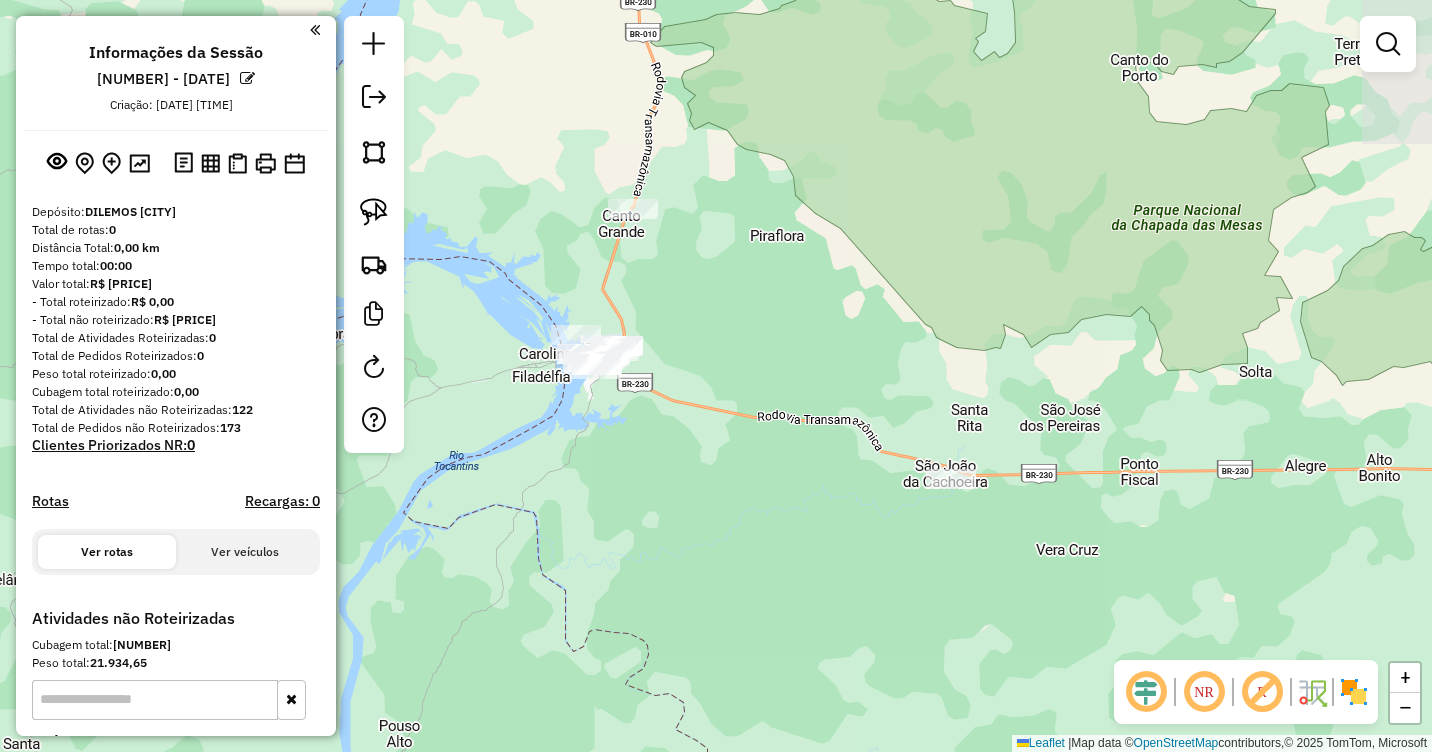 drag, startPoint x: 1105, startPoint y: 301, endPoint x: 1037, endPoint y: 450, distance: 163.78339 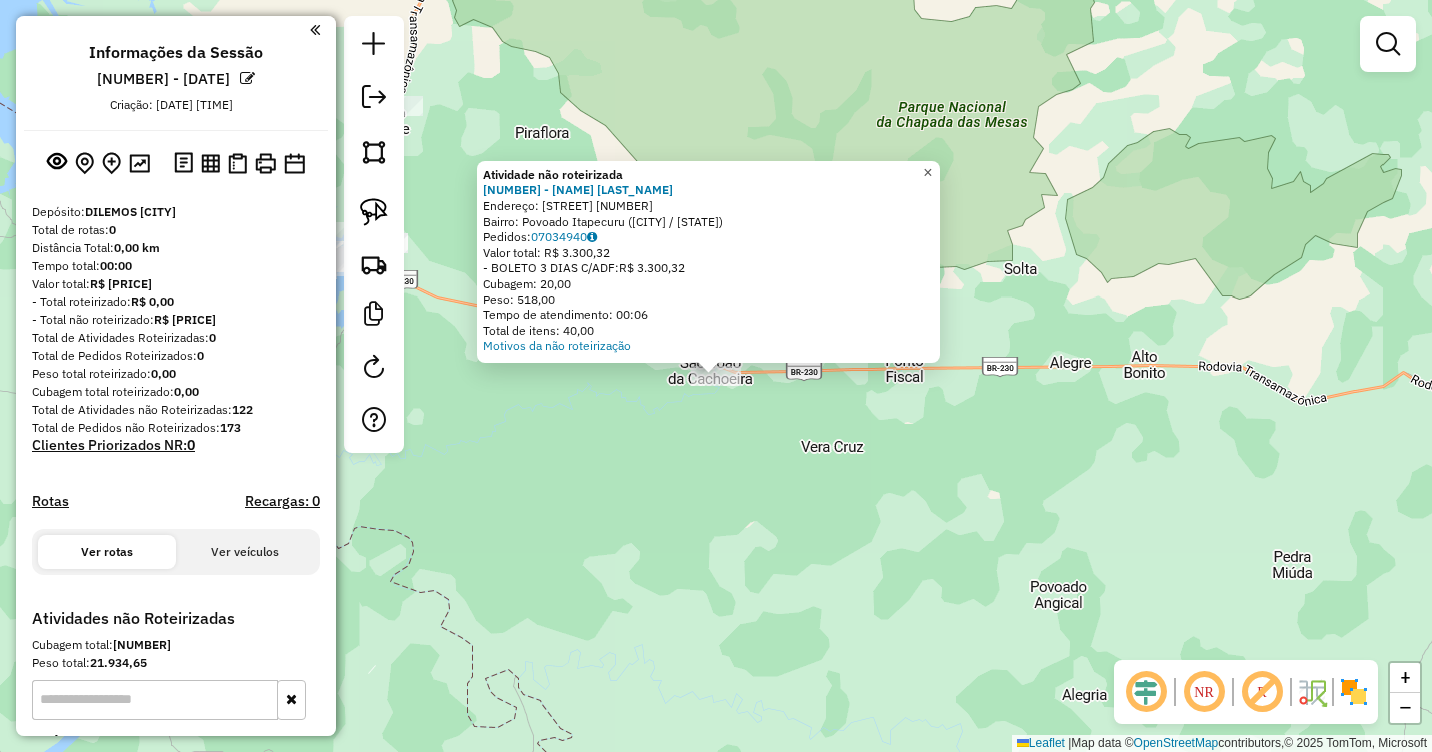 click on "×" 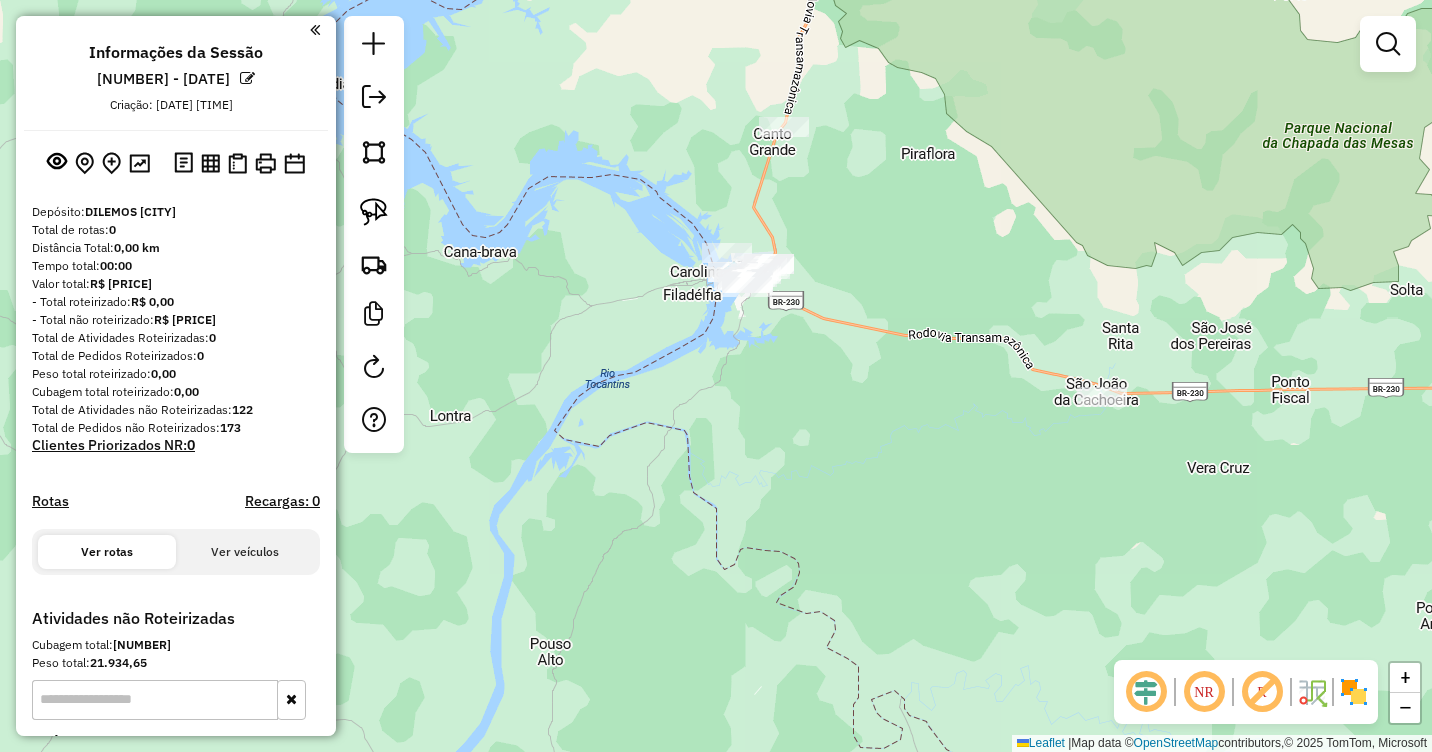 drag, startPoint x: 796, startPoint y: 325, endPoint x: 1193, endPoint y: 342, distance: 397.3638 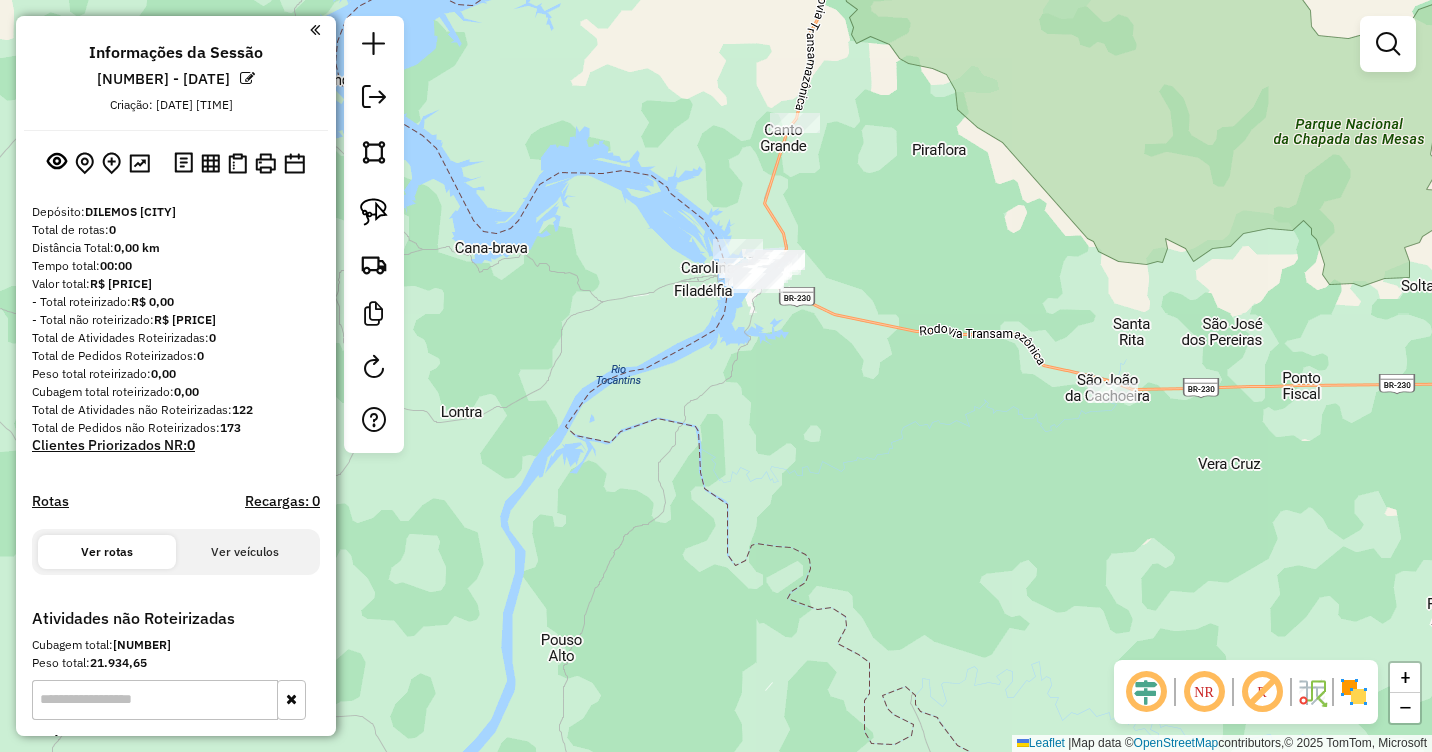 click on "Janela de atendimento Grade de atendimento Capacidade Transportadoras Veículos Cliente Pedidos  Rotas Selecione os dias de semana para filtrar as janelas de atendimento  Seg   Ter   Qua   Qui   Sex   Sáb   Dom  Informe o período da janela de atendimento: De: Até:  Filtrar exatamente a janela do cliente  Considerar janela de atendimento padrão  Selecione os dias de semana para filtrar as grades de atendimento  Seg   Ter   Qua   Qui   Sex   Sáb   Dom   Considerar clientes sem dia de atendimento cadastrado  Clientes fora do dia de atendimento selecionado Filtrar as atividades entre os valores definidos abaixo:  Peso mínimo:   Peso máximo:   Cubagem mínima:   Cubagem máxima:   De:   Até:  Filtrar as atividades entre o tempo de atendimento definido abaixo:  De:   Até:   Considerar capacidade total dos clientes não roteirizados Transportadora: Selecione um ou mais itens Tipo de veículo: Selecione um ou mais itens Veículo: Selecione um ou mais itens Motorista: Selecione um ou mais itens Nome: Rótulo:" 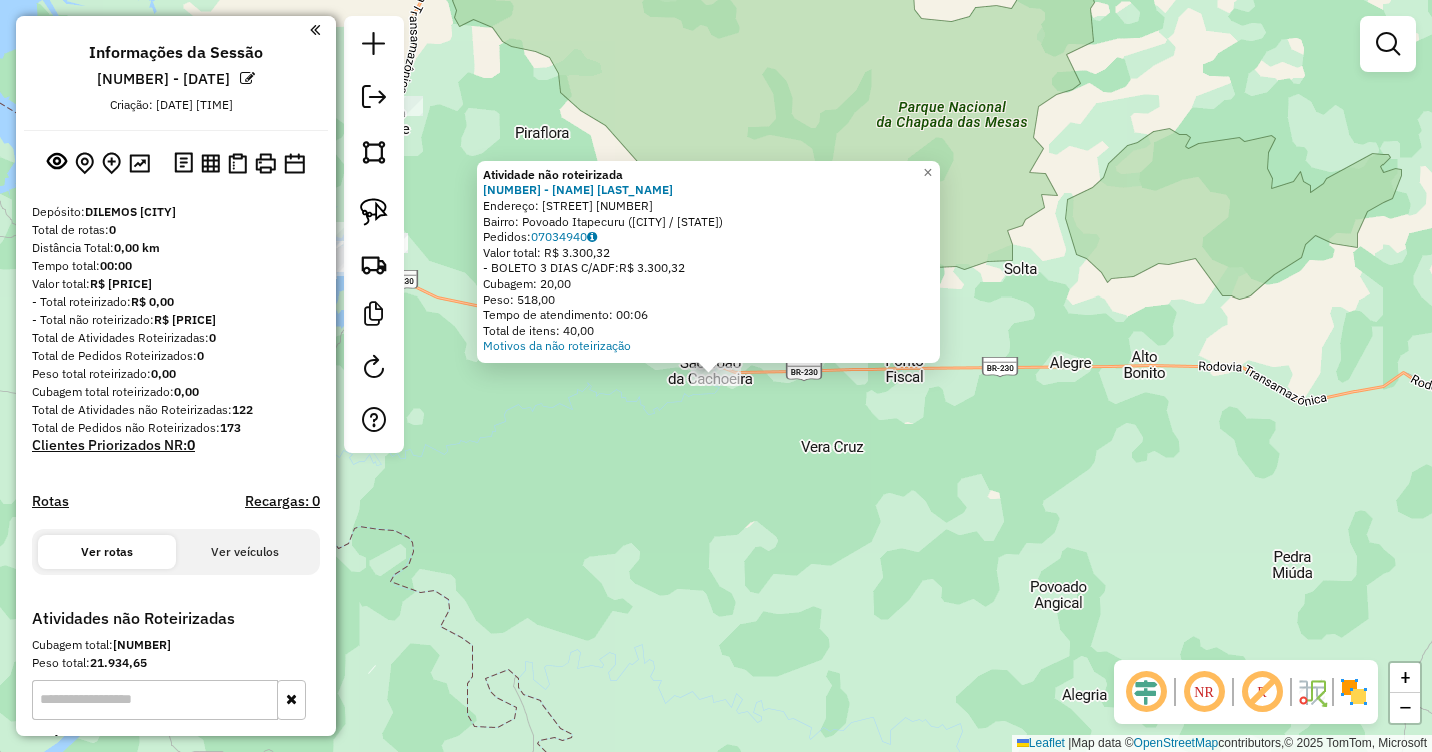 drag, startPoint x: 776, startPoint y: 453, endPoint x: 835, endPoint y: 404, distance: 76.6942 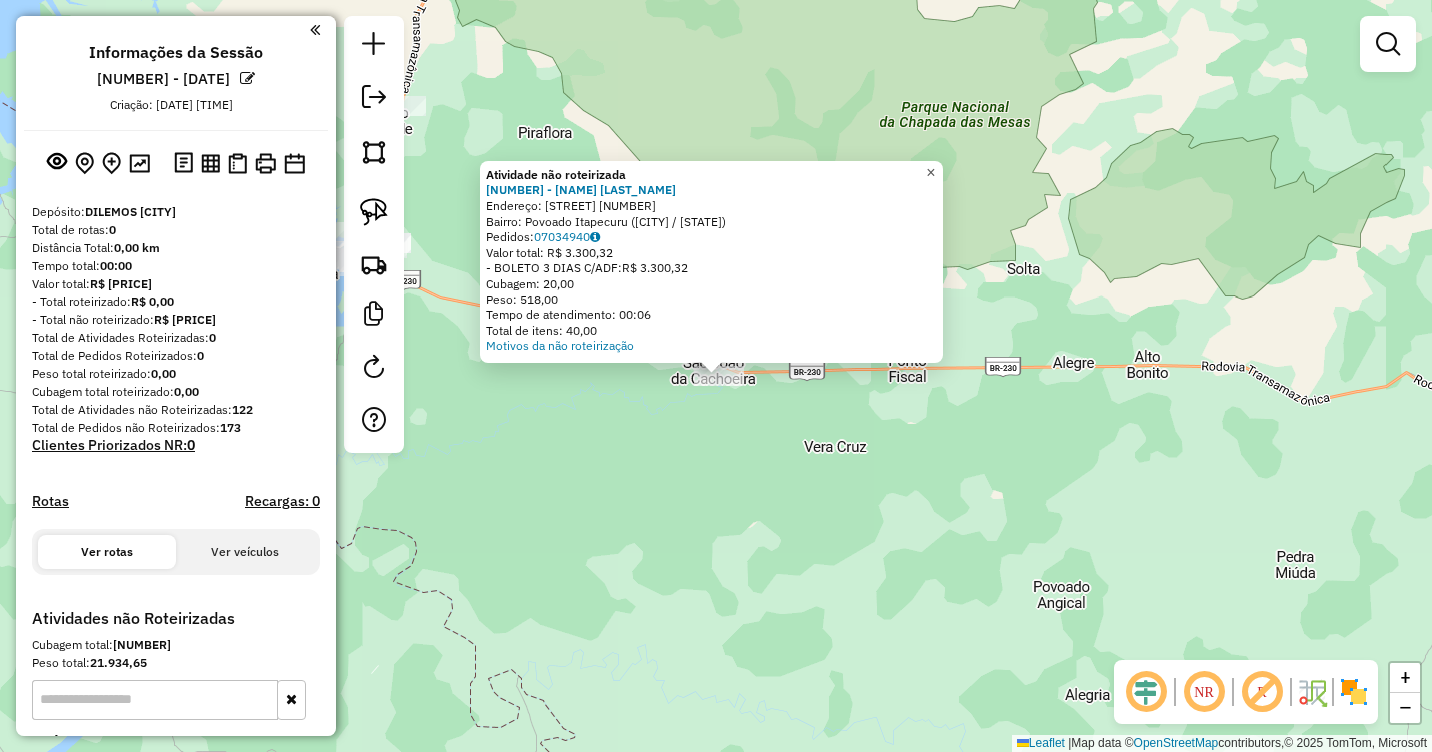 click on "×" 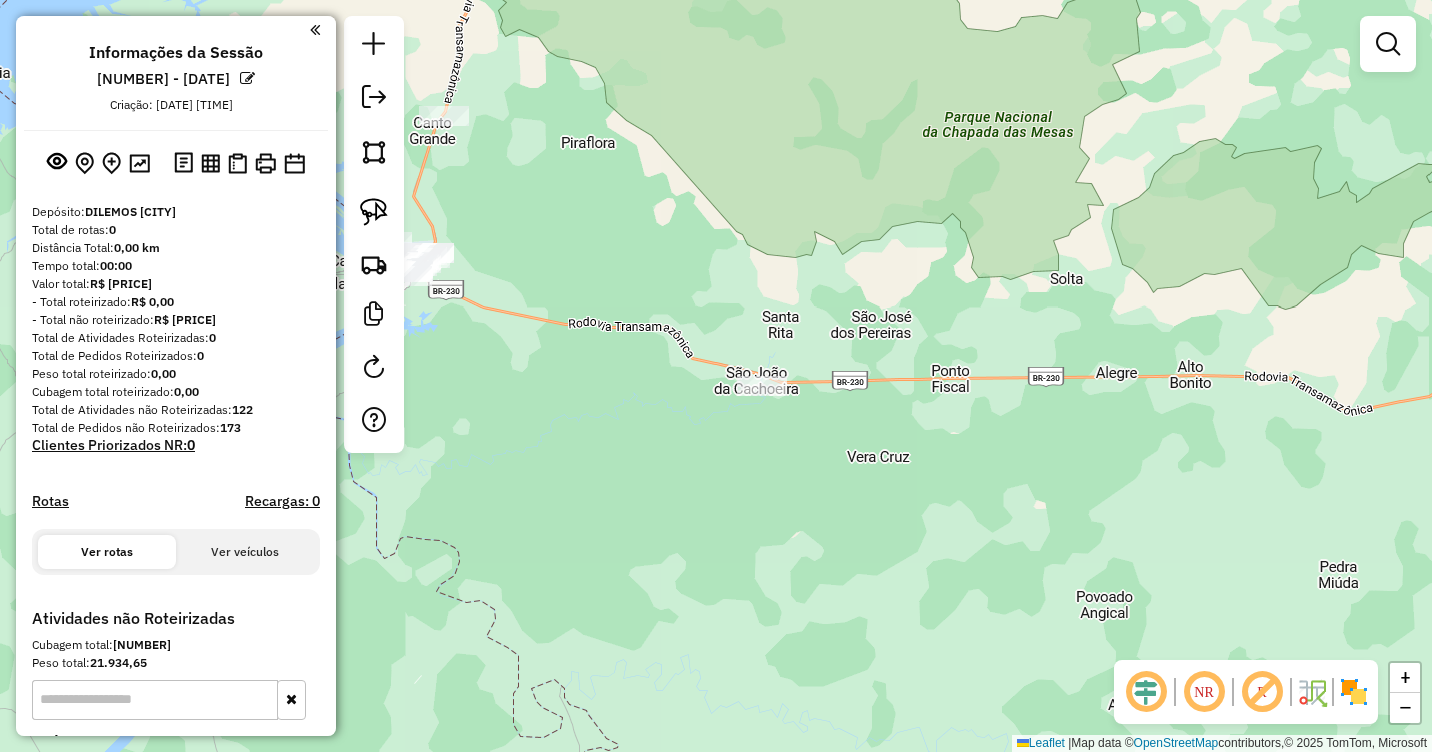 drag, startPoint x: 644, startPoint y: 242, endPoint x: 932, endPoint y: 251, distance: 288.1406 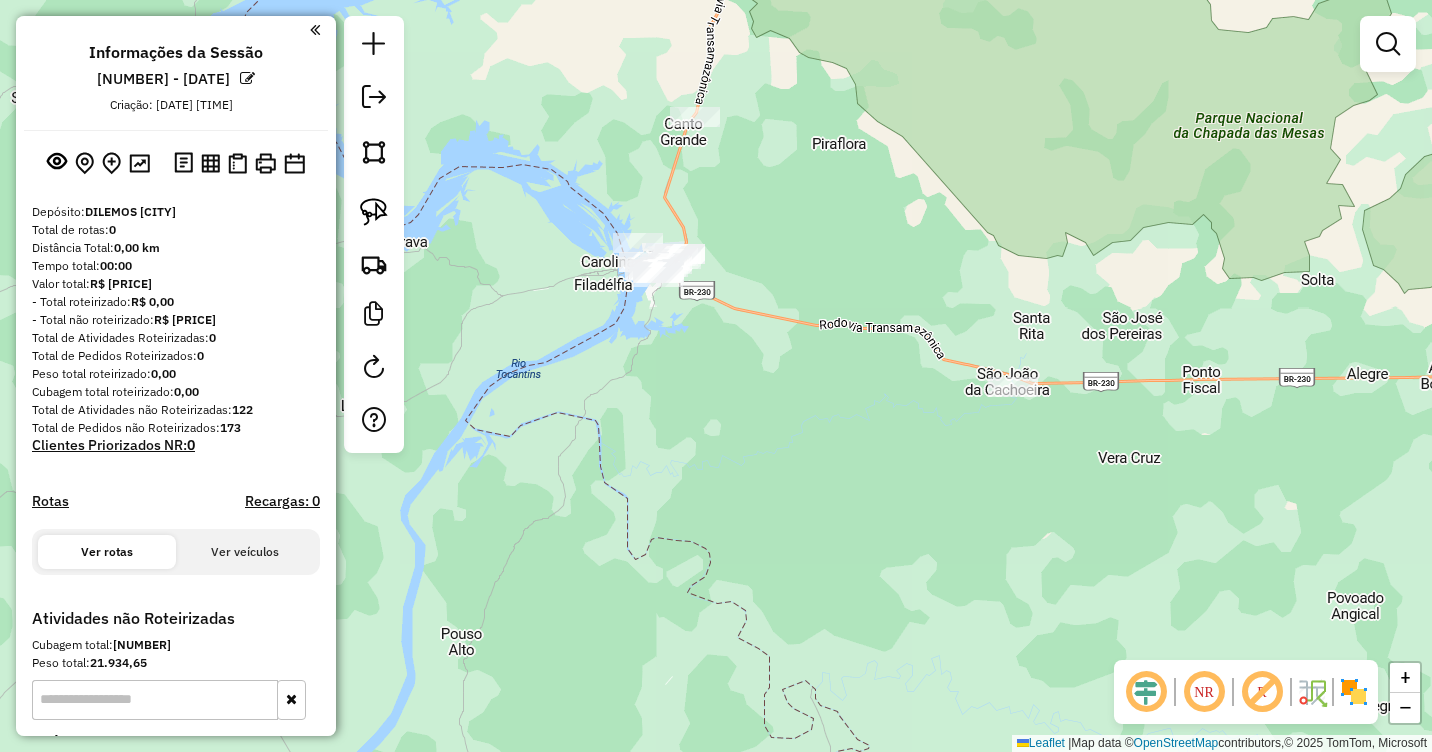 drag, startPoint x: 866, startPoint y: 296, endPoint x: 939, endPoint y: 353, distance: 92.61749 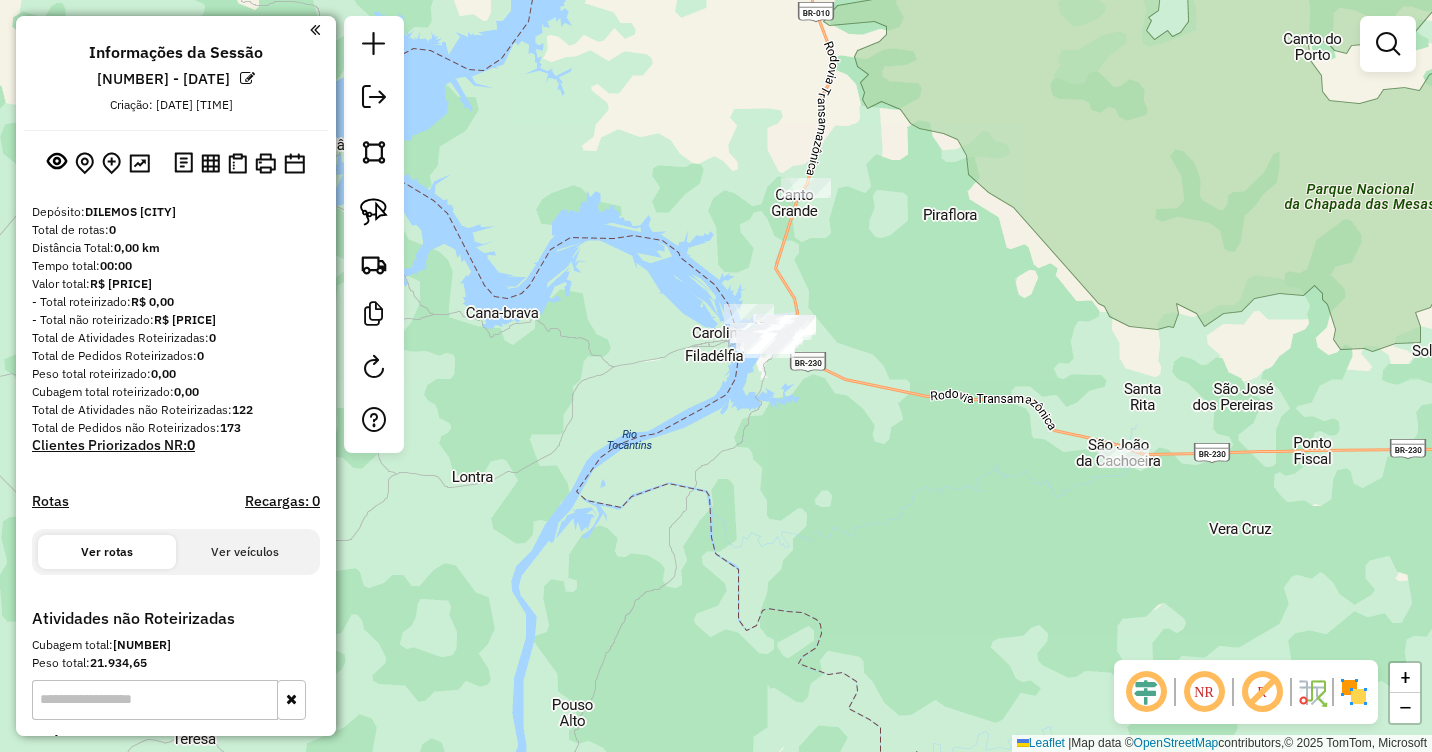 drag, startPoint x: 953, startPoint y: 317, endPoint x: 1069, endPoint y: 357, distance: 122.702896 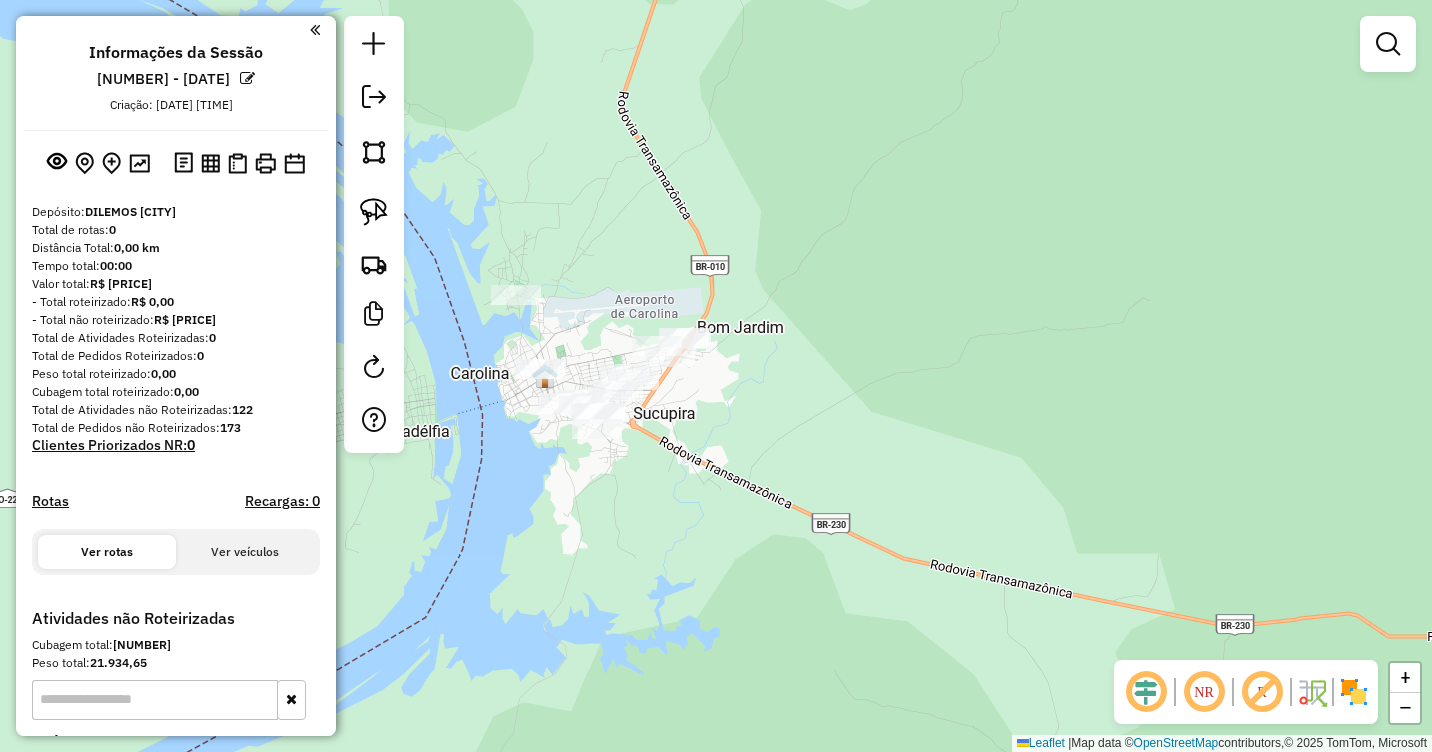 drag, startPoint x: 771, startPoint y: 374, endPoint x: 862, endPoint y: 374, distance: 91 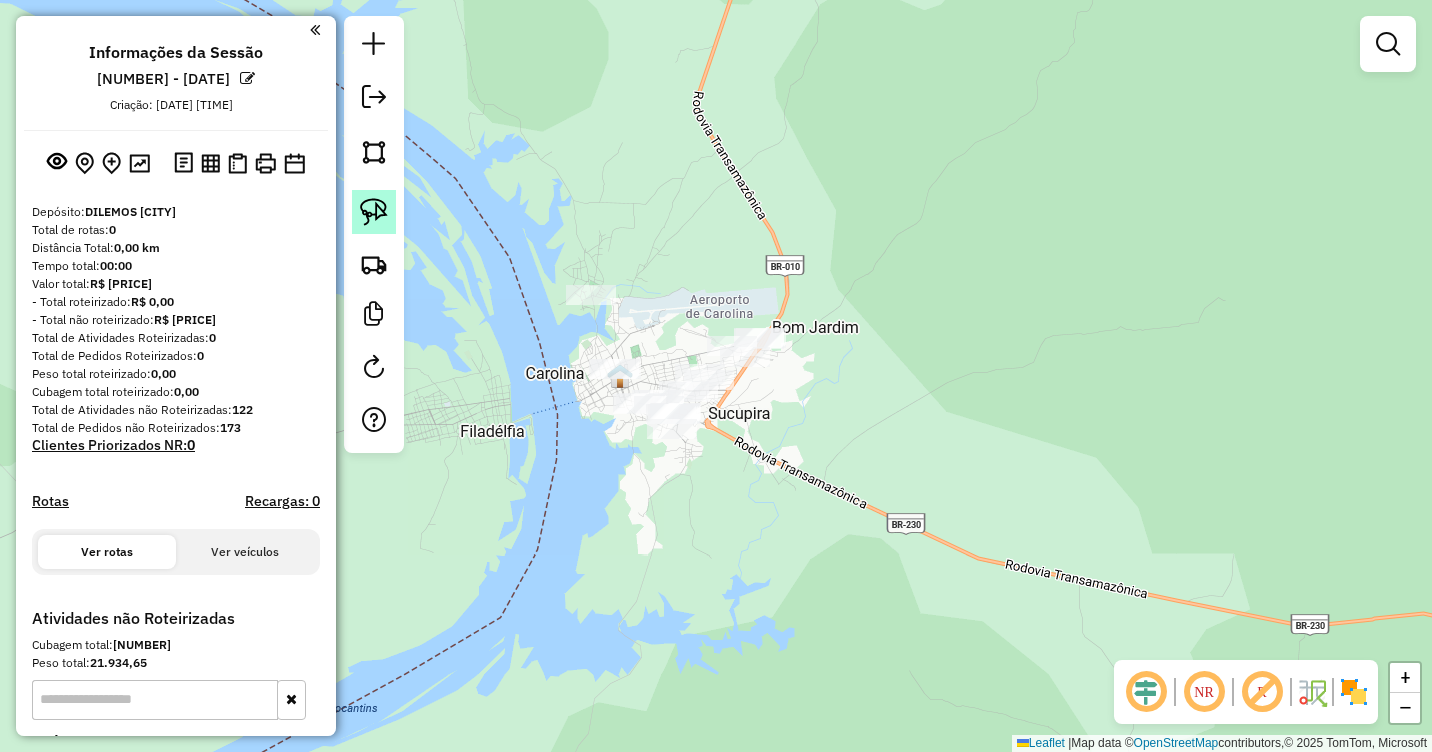 click 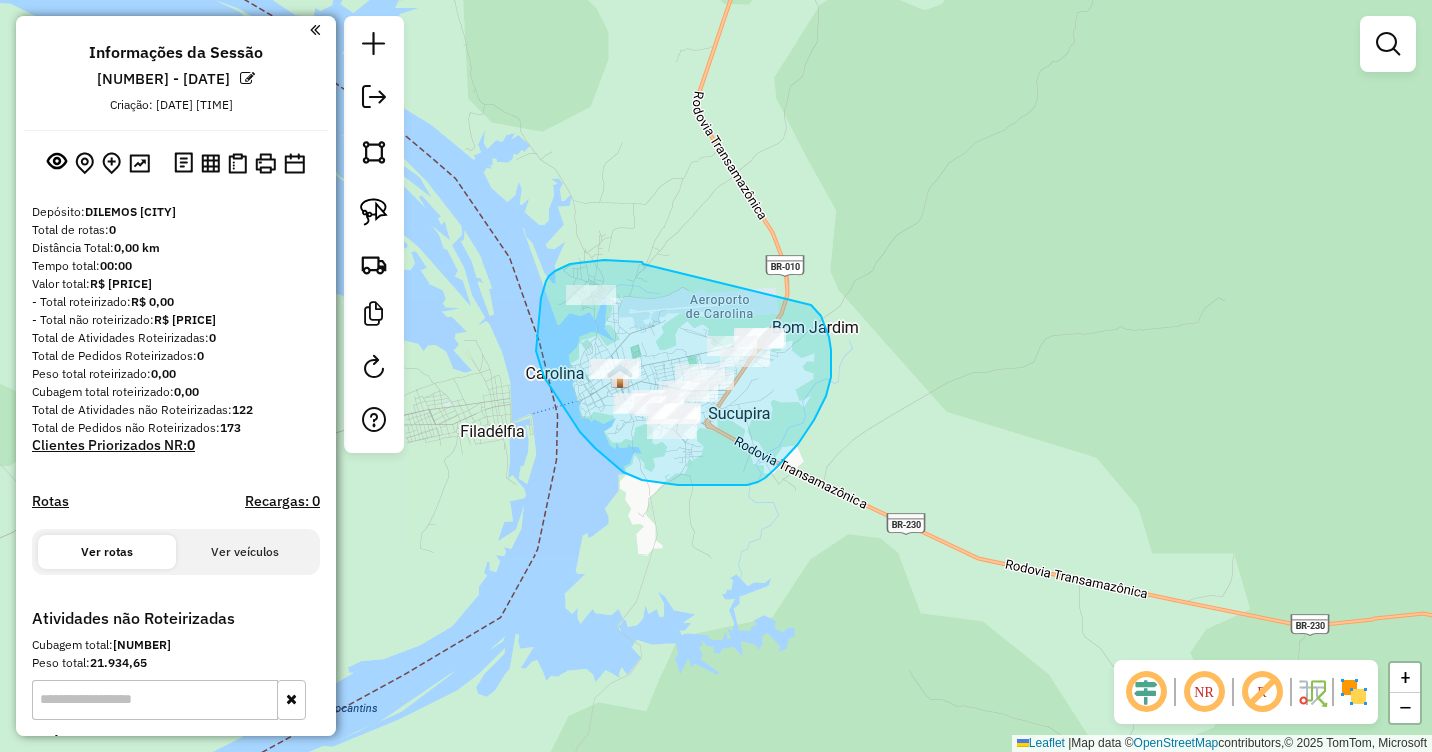 drag, startPoint x: 643, startPoint y: 264, endPoint x: 811, endPoint y: 305, distance: 172.93062 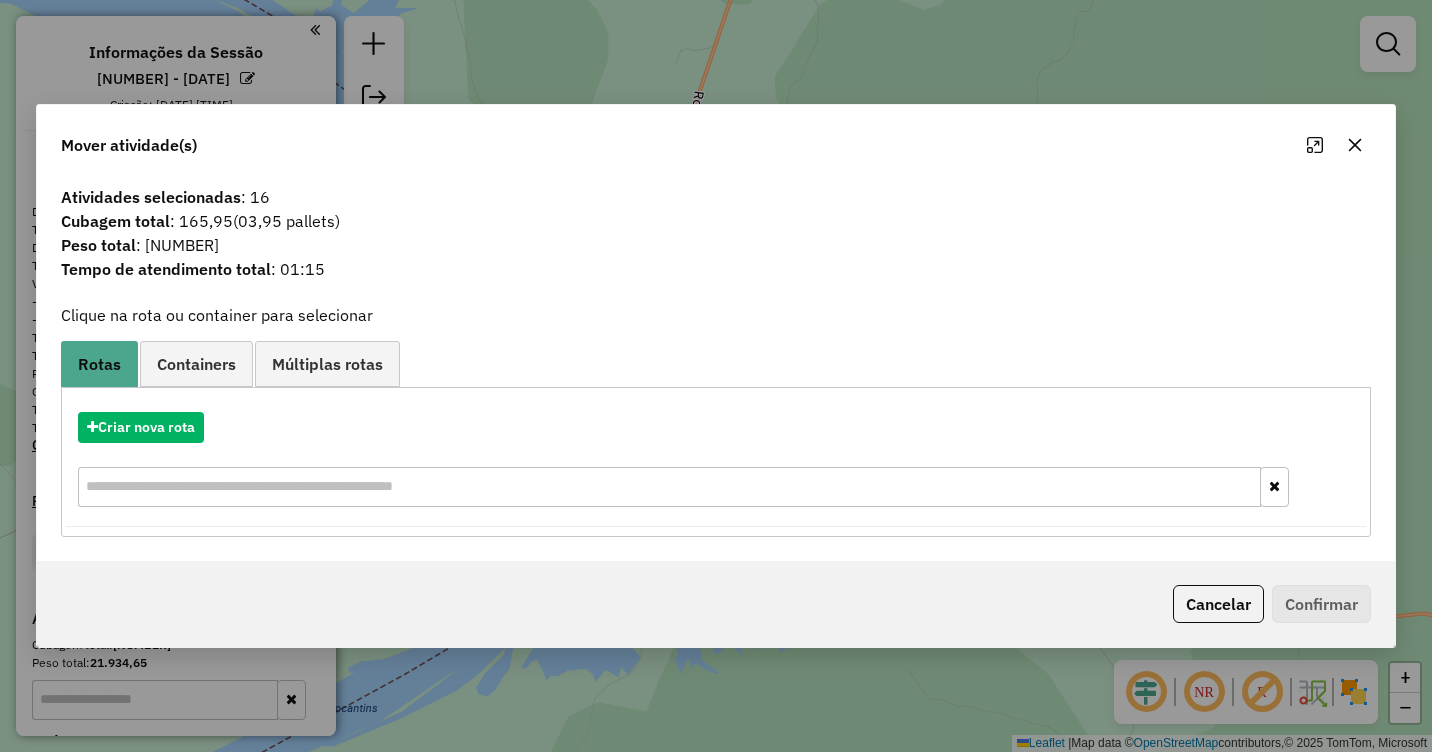 click 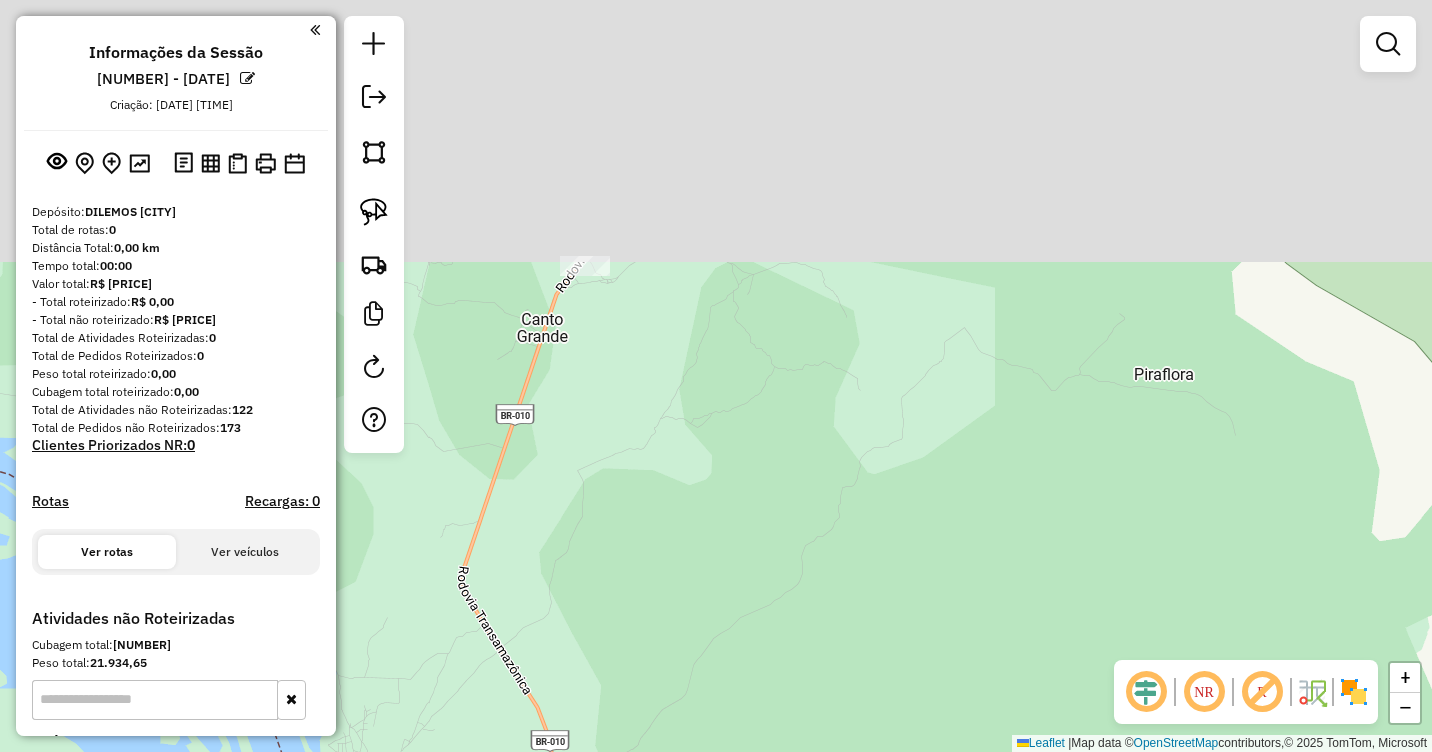 drag, startPoint x: 962, startPoint y: 244, endPoint x: 727, endPoint y: 719, distance: 529.9528 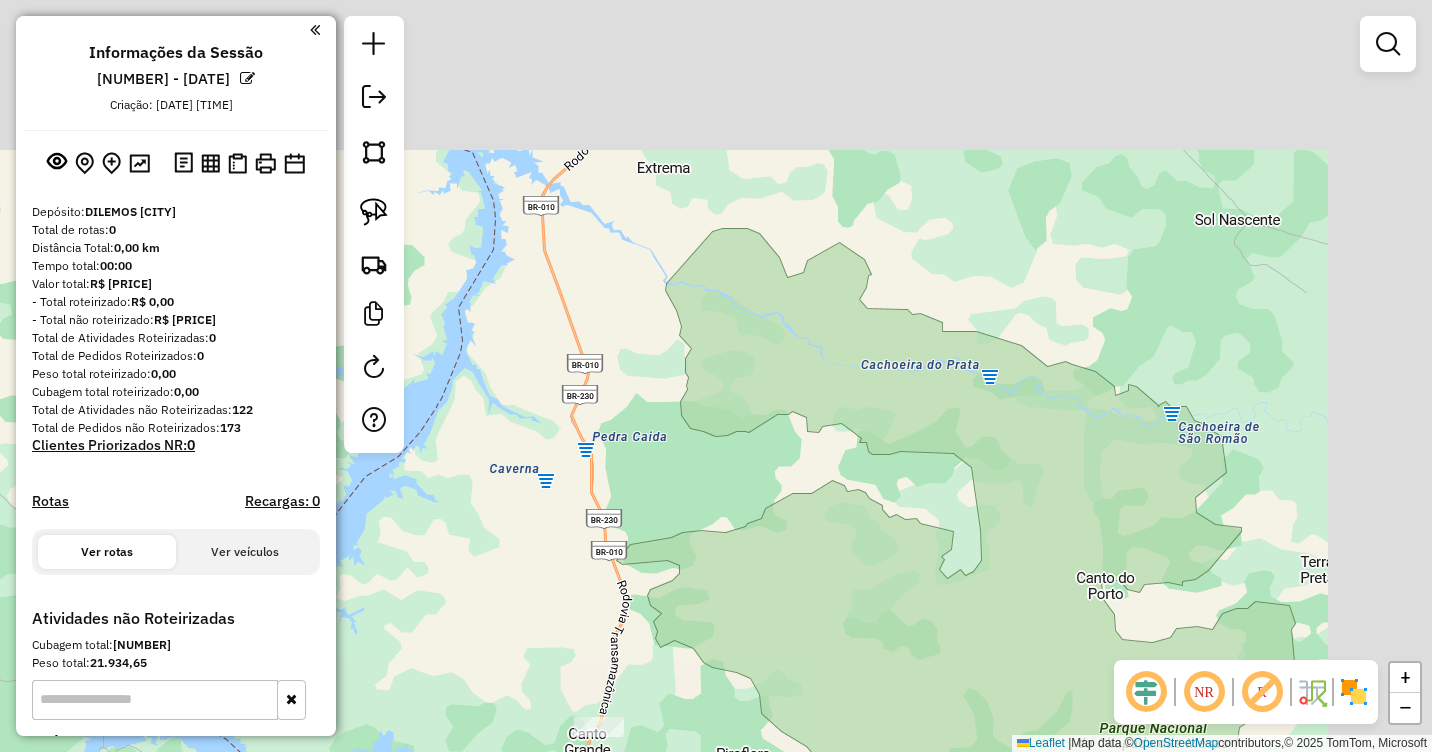 drag, startPoint x: 848, startPoint y: 281, endPoint x: 719, endPoint y: 676, distance: 415.53098 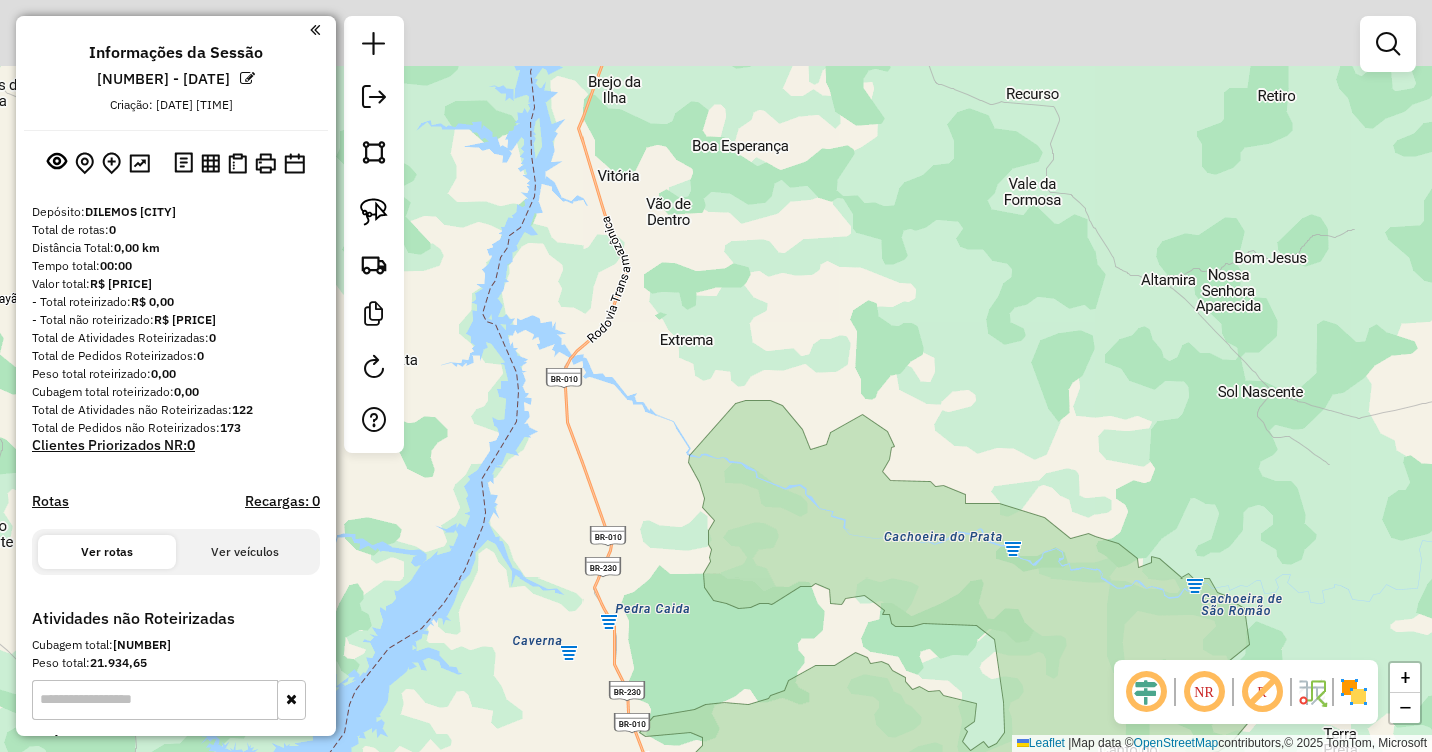 drag, startPoint x: 701, startPoint y: 323, endPoint x: 780, endPoint y: 751, distance: 435.22983 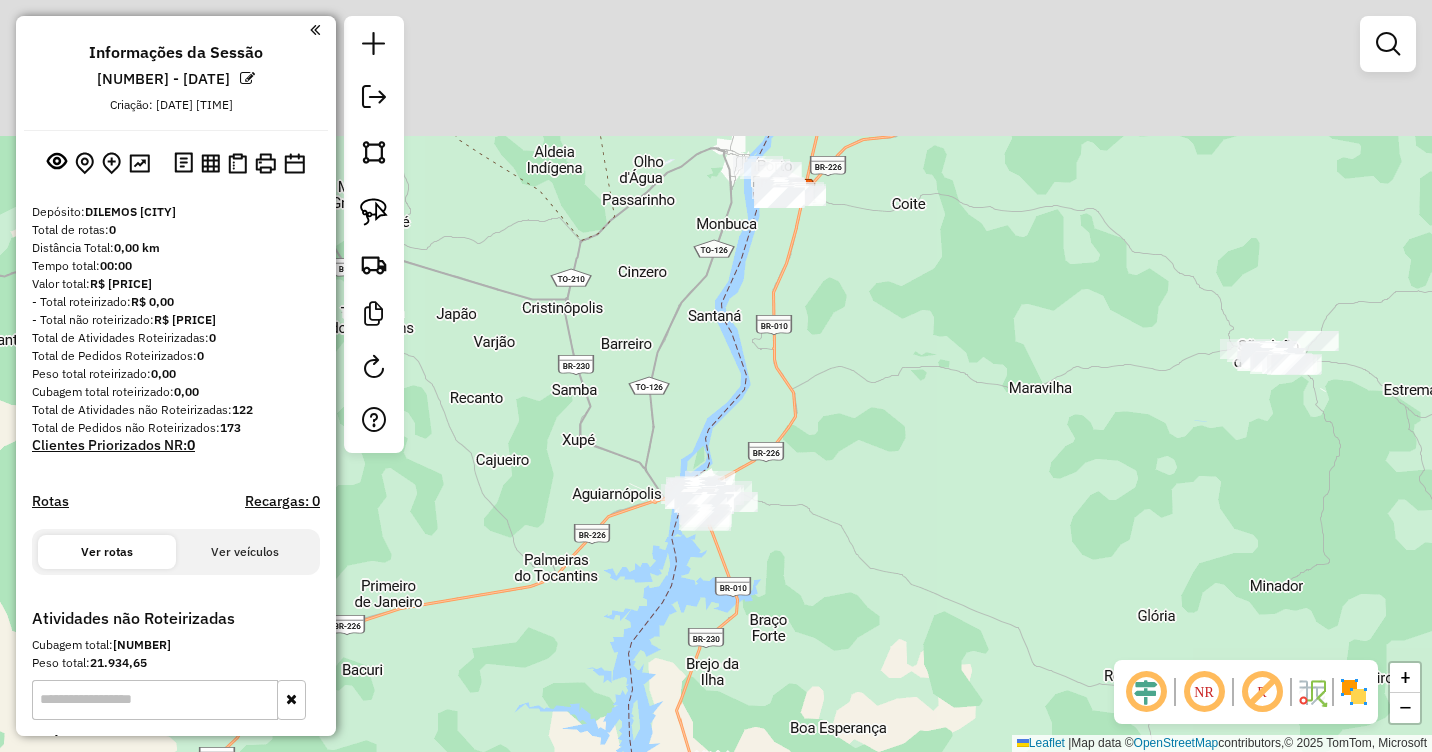 drag, startPoint x: 783, startPoint y: 311, endPoint x: 826, endPoint y: 621, distance: 312.96805 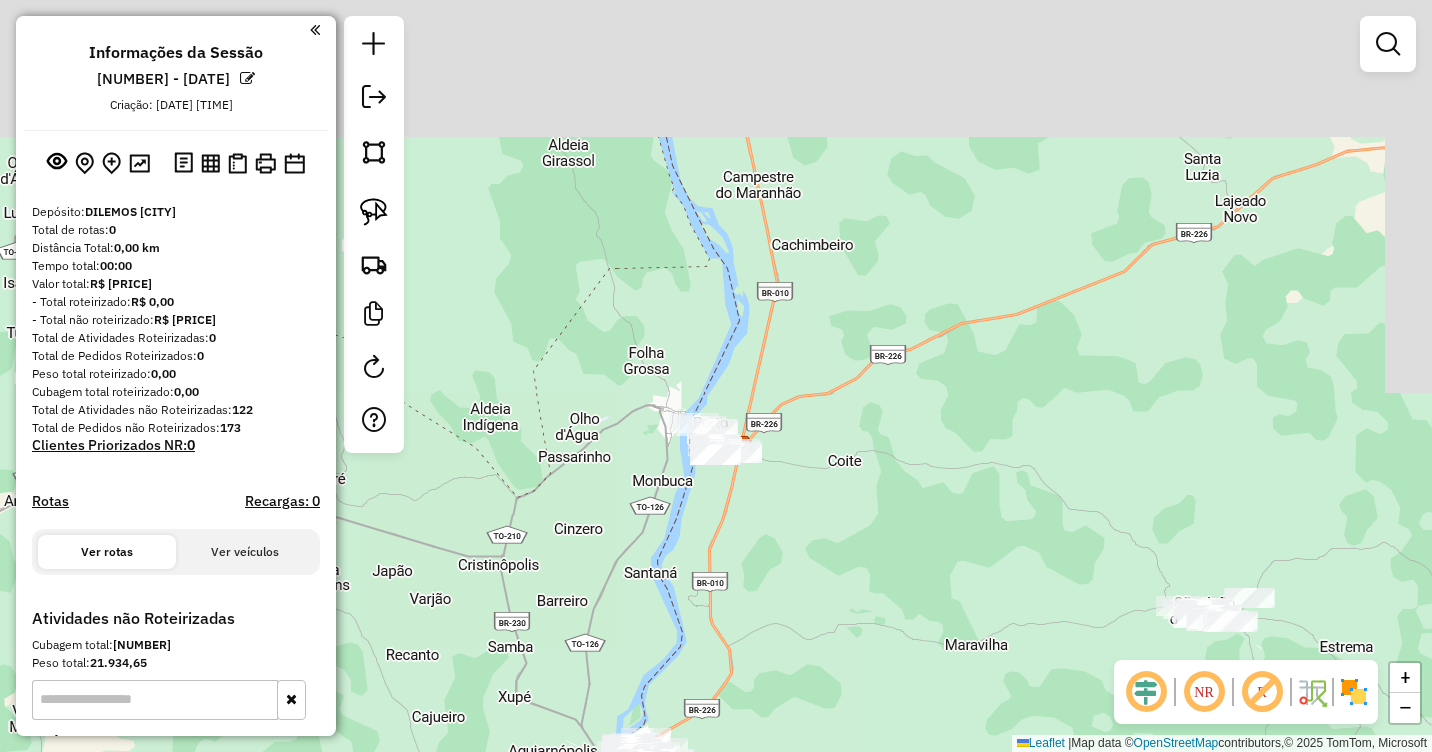 drag, startPoint x: 850, startPoint y: 450, endPoint x: 808, endPoint y: 590, distance: 146.16429 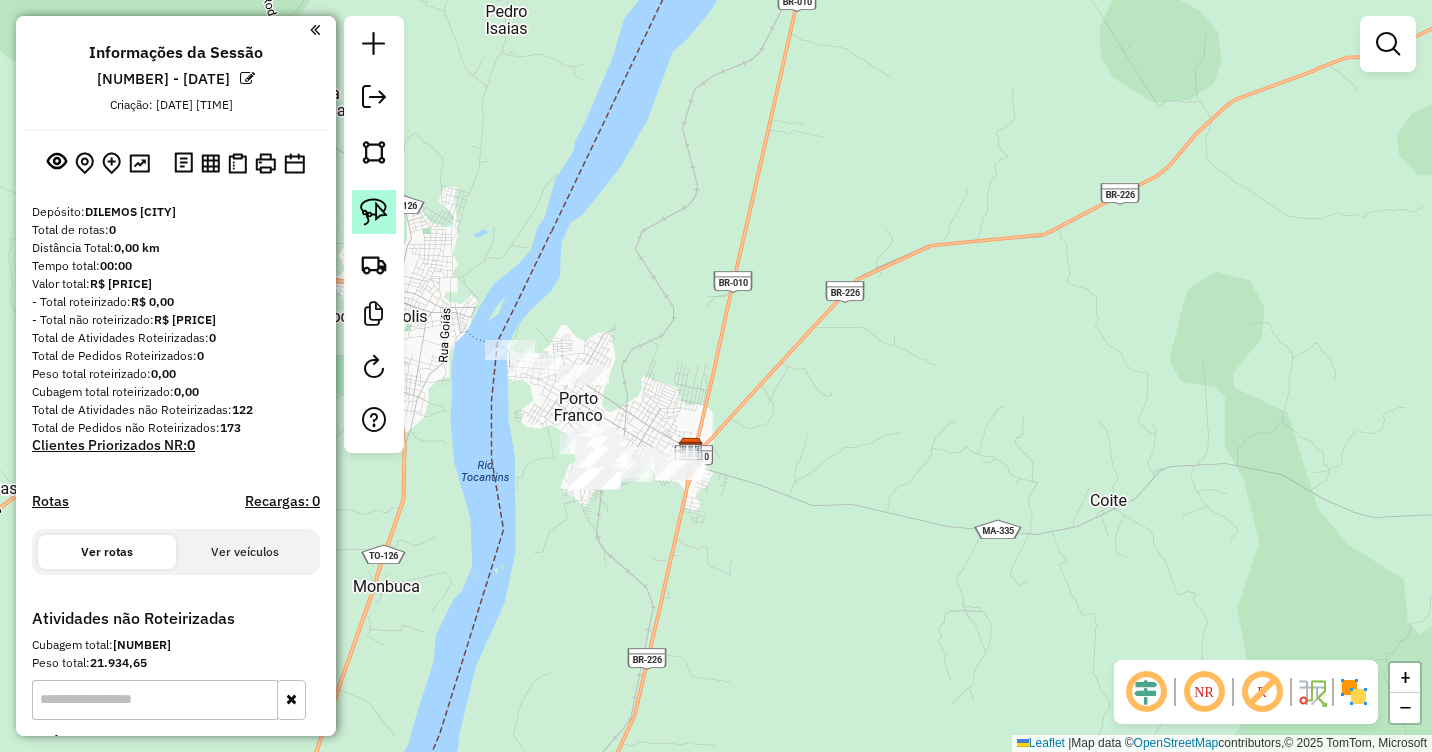 click 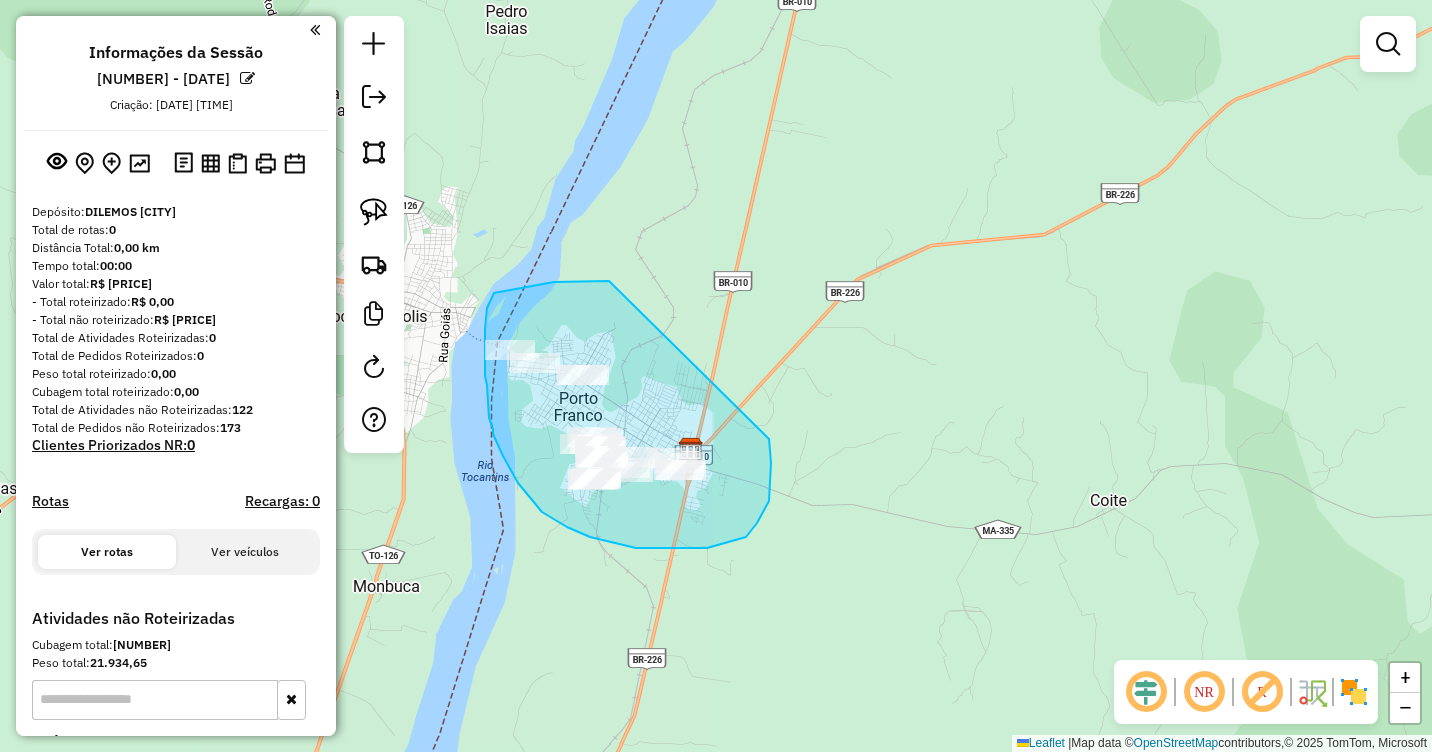 drag, startPoint x: 609, startPoint y: 281, endPoint x: 767, endPoint y: 437, distance: 222.03603 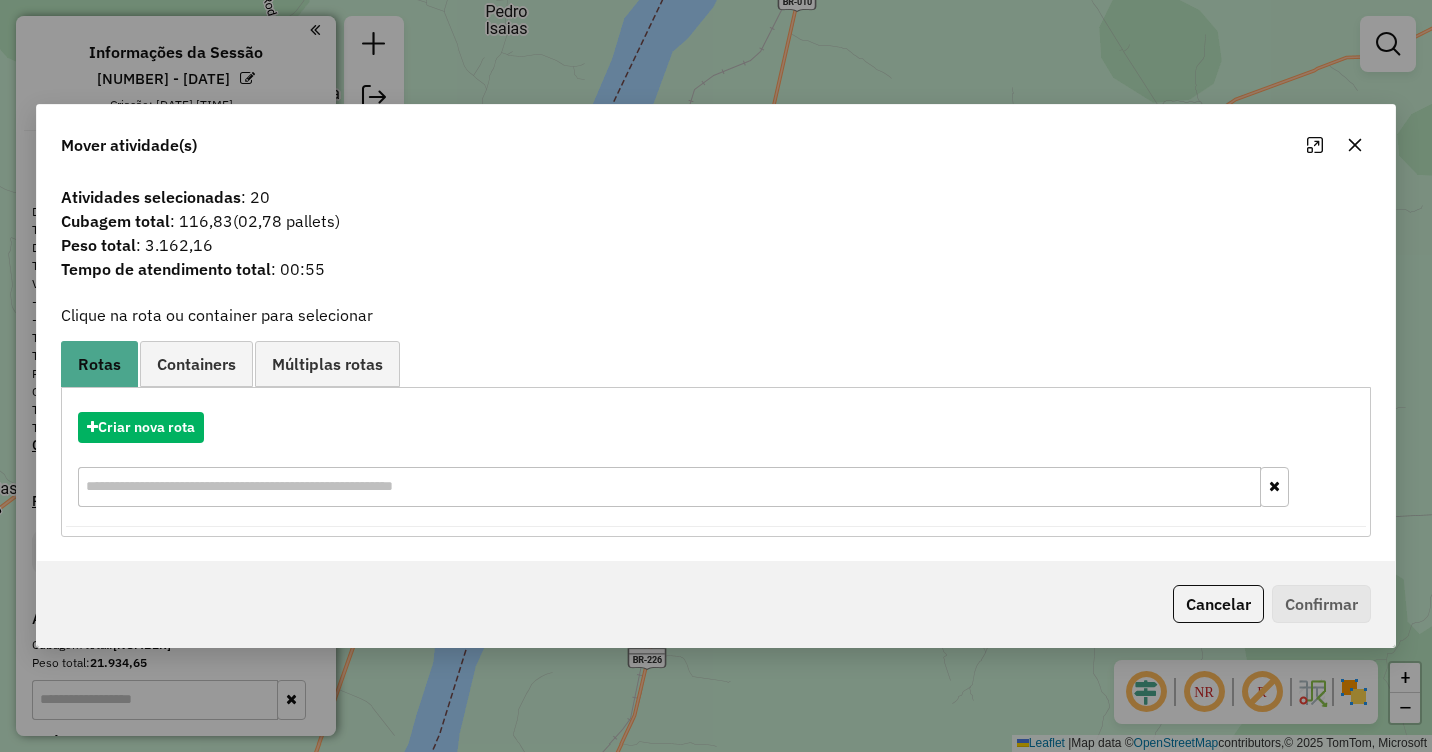 click 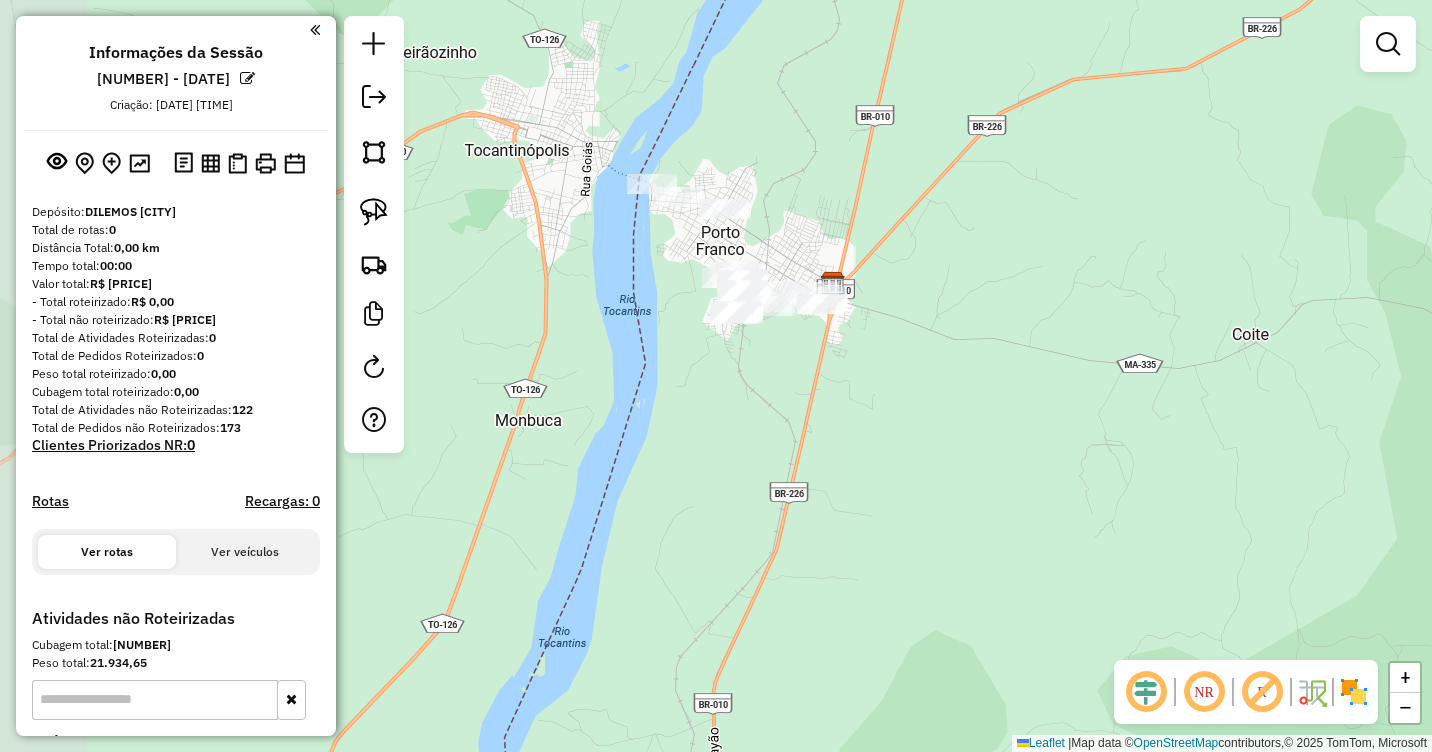 drag, startPoint x: 717, startPoint y: 551, endPoint x: 823, endPoint y: 407, distance: 178.80716 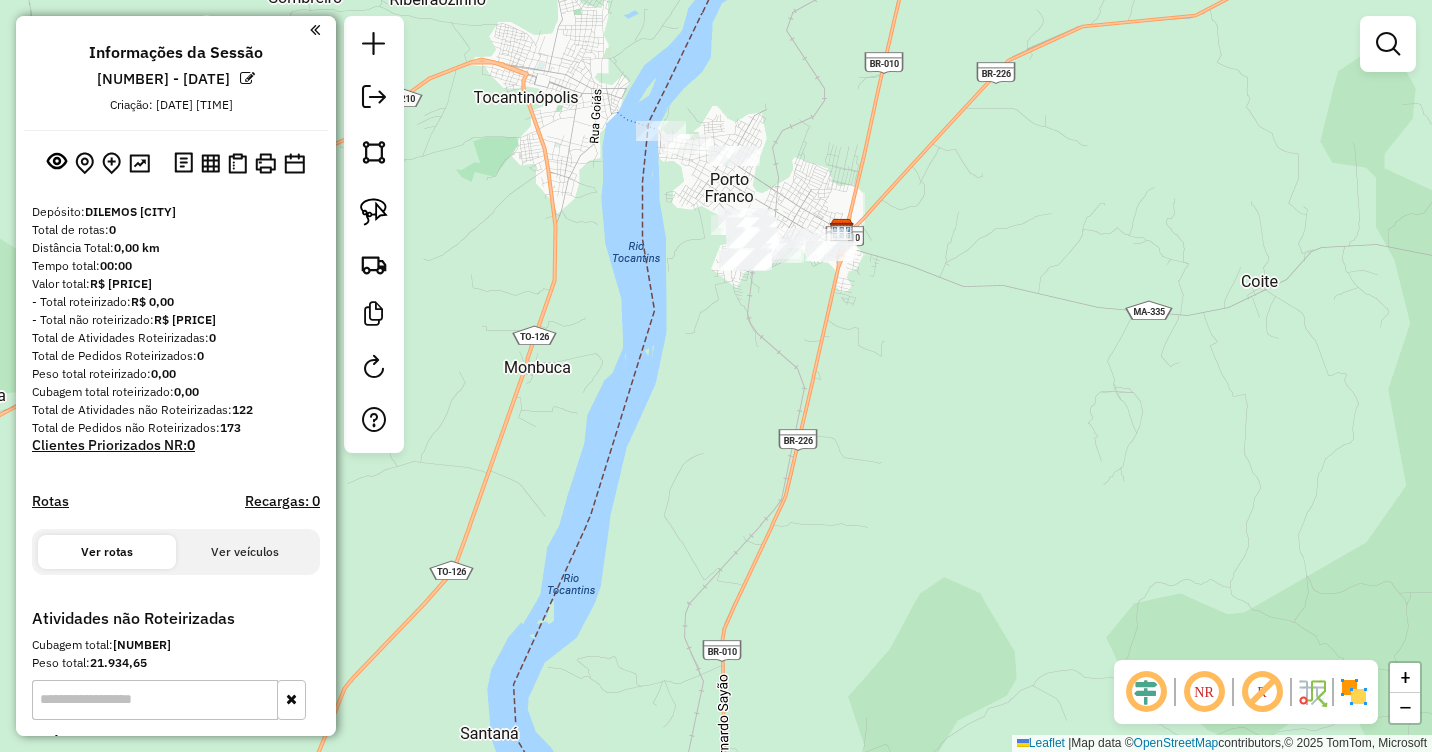 drag, startPoint x: 790, startPoint y: 448, endPoint x: 819, endPoint y: 230, distance: 219.92044 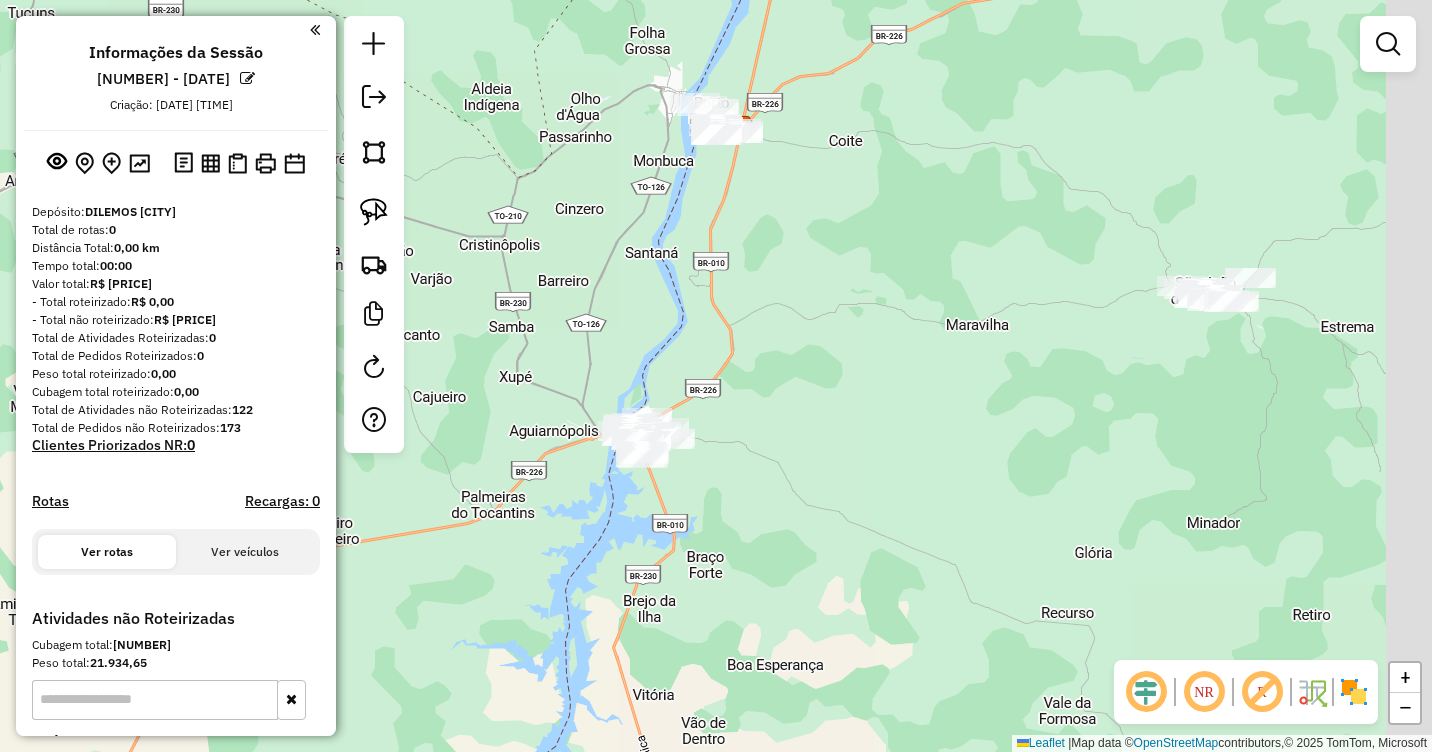 drag, startPoint x: 876, startPoint y: 353, endPoint x: 790, endPoint y: 243, distance: 139.62808 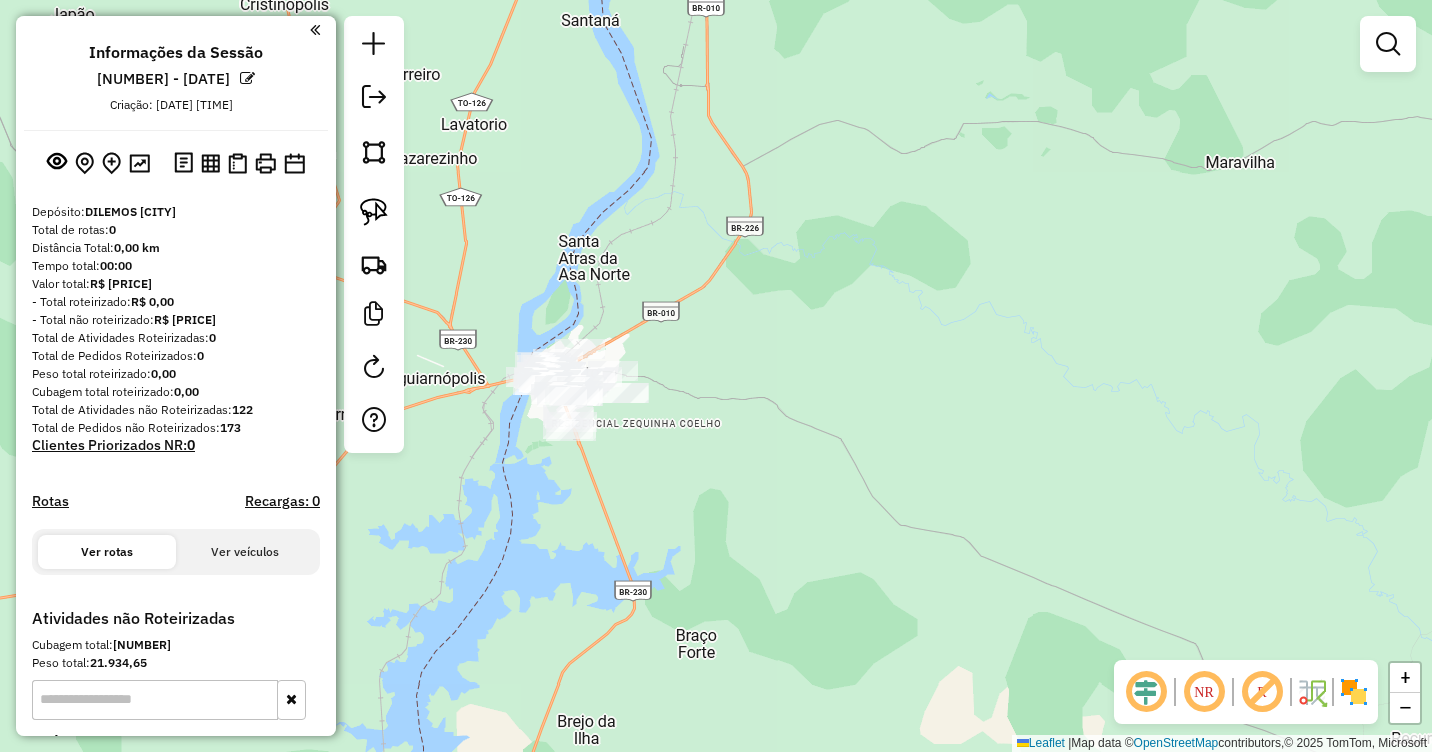 drag, startPoint x: 683, startPoint y: 375, endPoint x: 802, endPoint y: 327, distance: 128.31601 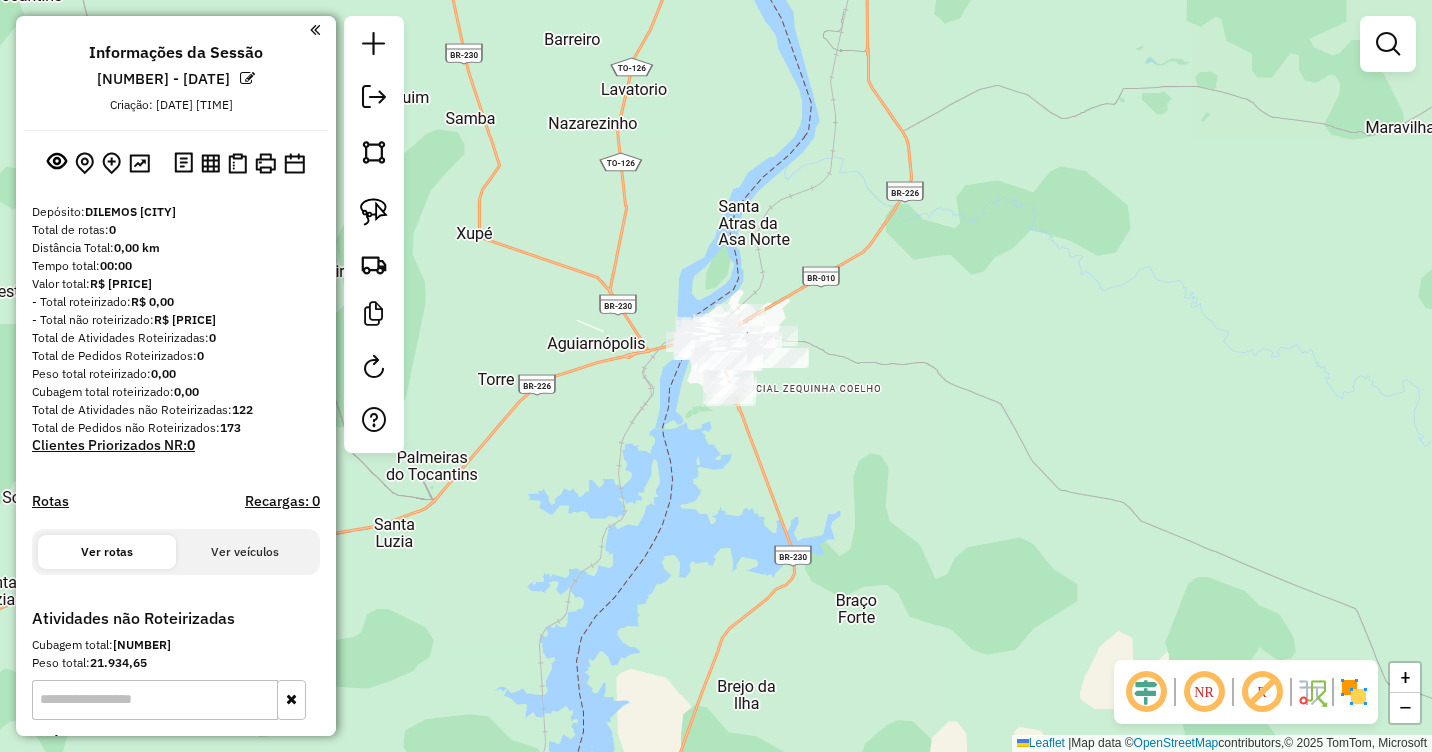 drag, startPoint x: 1125, startPoint y: 269, endPoint x: 783, endPoint y: 412, distance: 370.6926 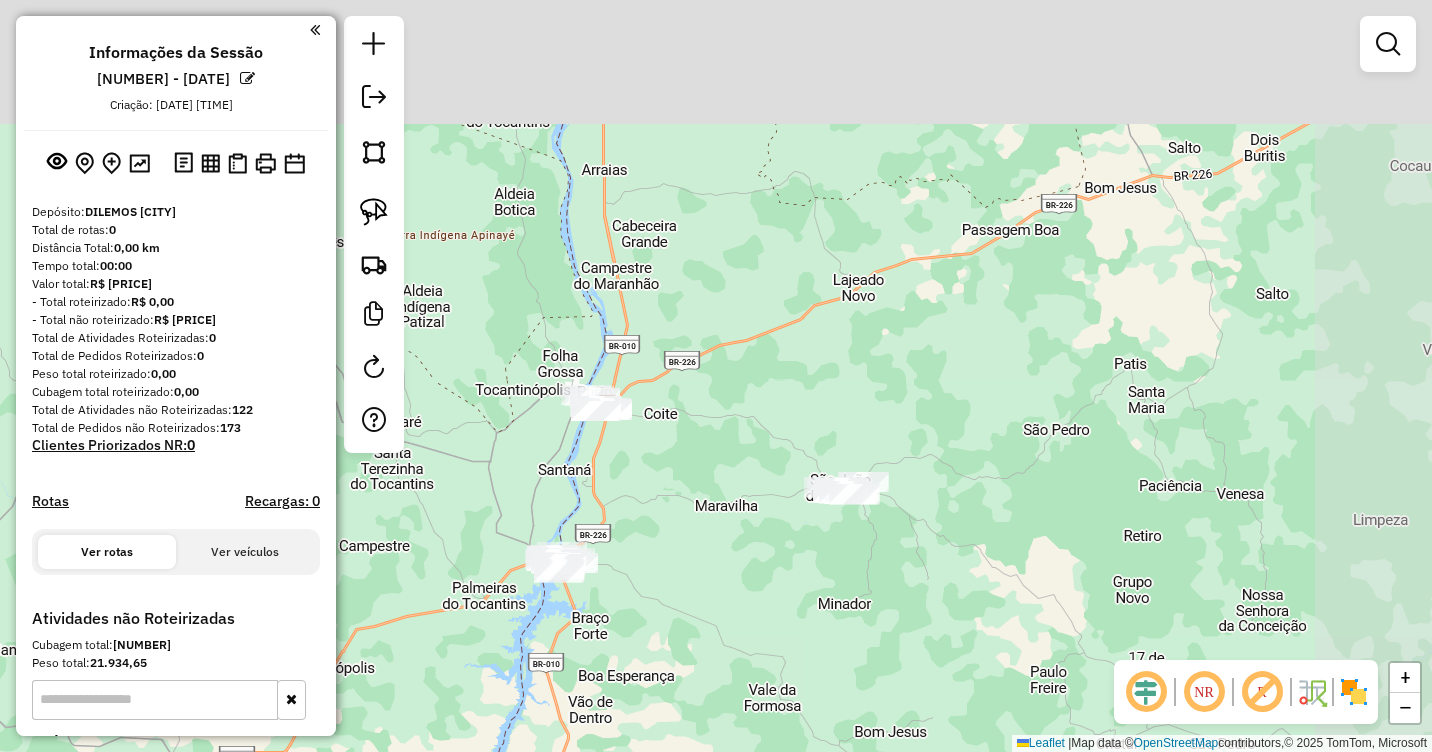 drag, startPoint x: 925, startPoint y: 340, endPoint x: 809, endPoint y: 544, distance: 234.67424 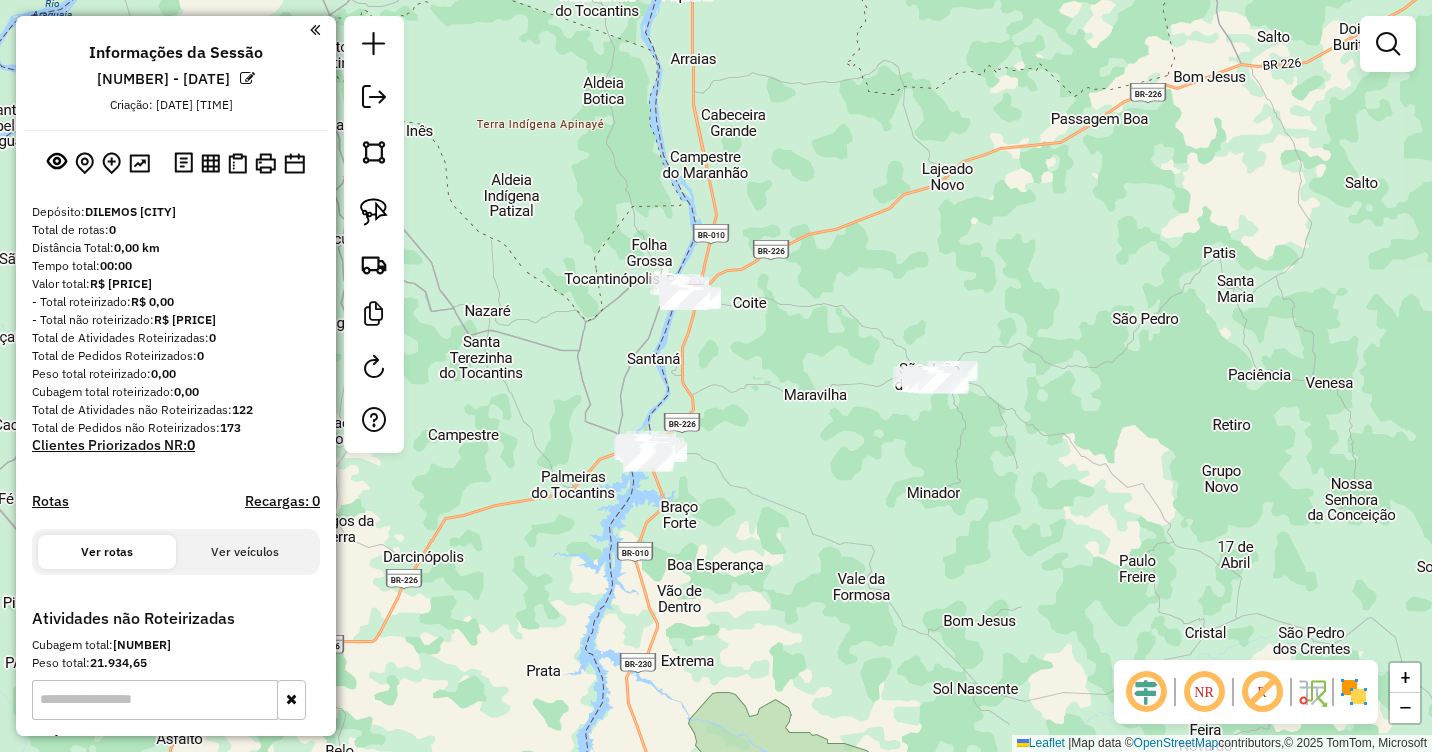 drag, startPoint x: 829, startPoint y: 352, endPoint x: 910, endPoint y: 244, distance: 135 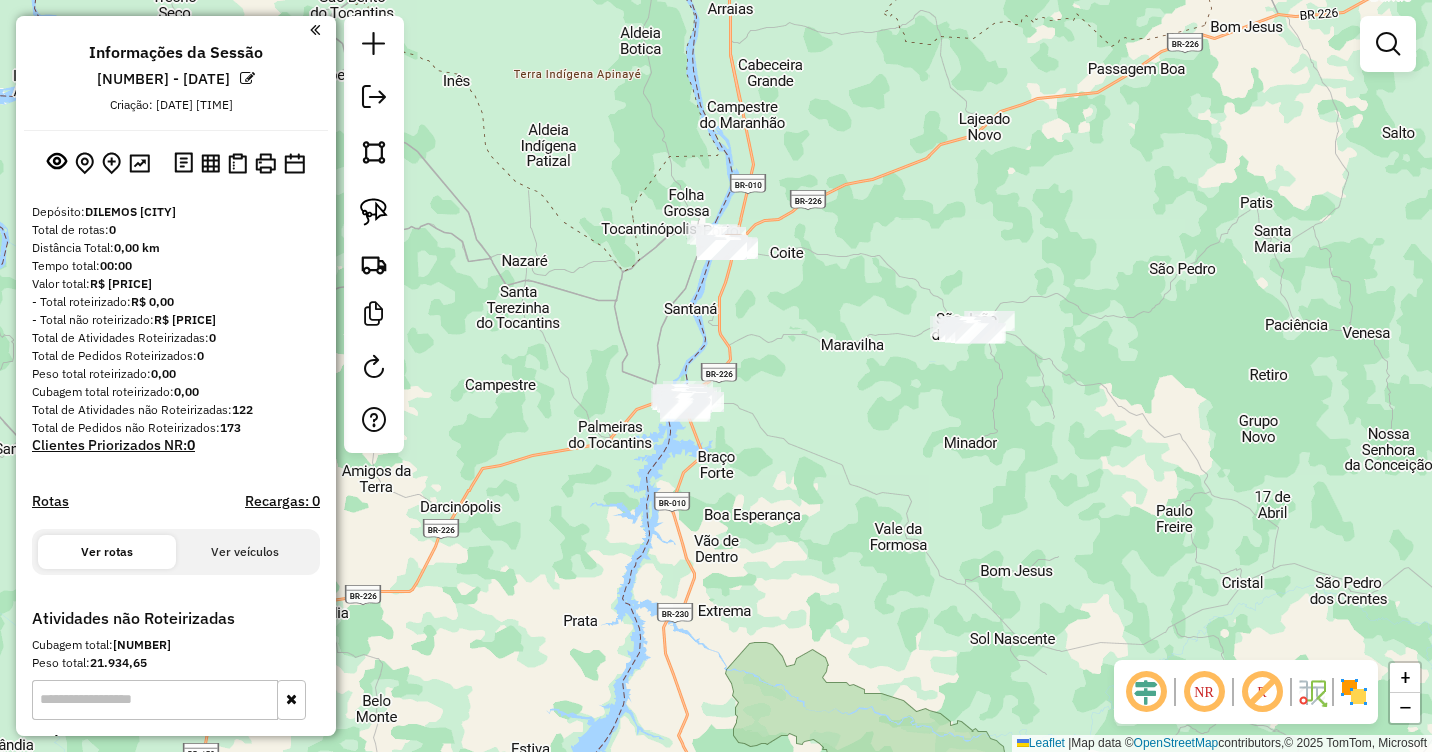 drag, startPoint x: 819, startPoint y: 441, endPoint x: 858, endPoint y: 391, distance: 63.411354 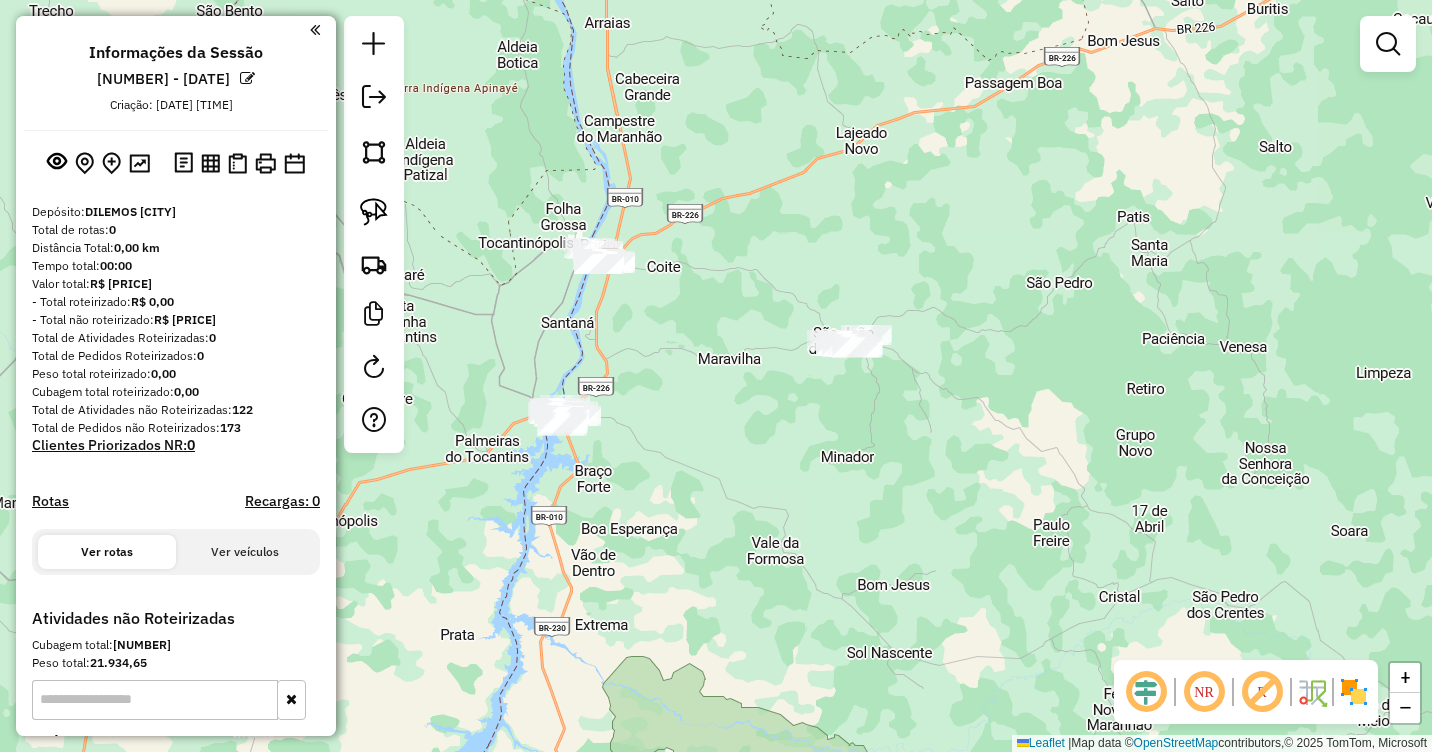 drag, startPoint x: 850, startPoint y: 372, endPoint x: 679, endPoint y: 438, distance: 183.29485 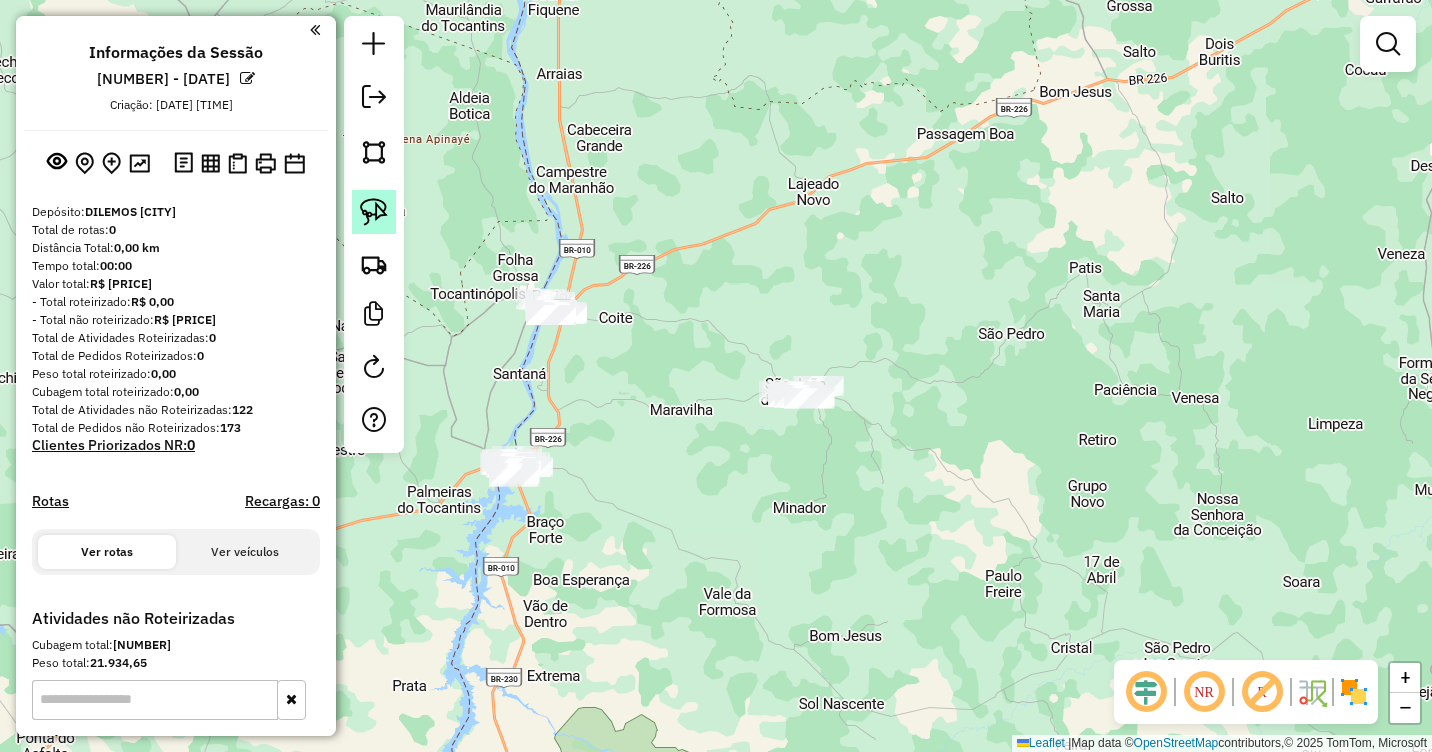 click 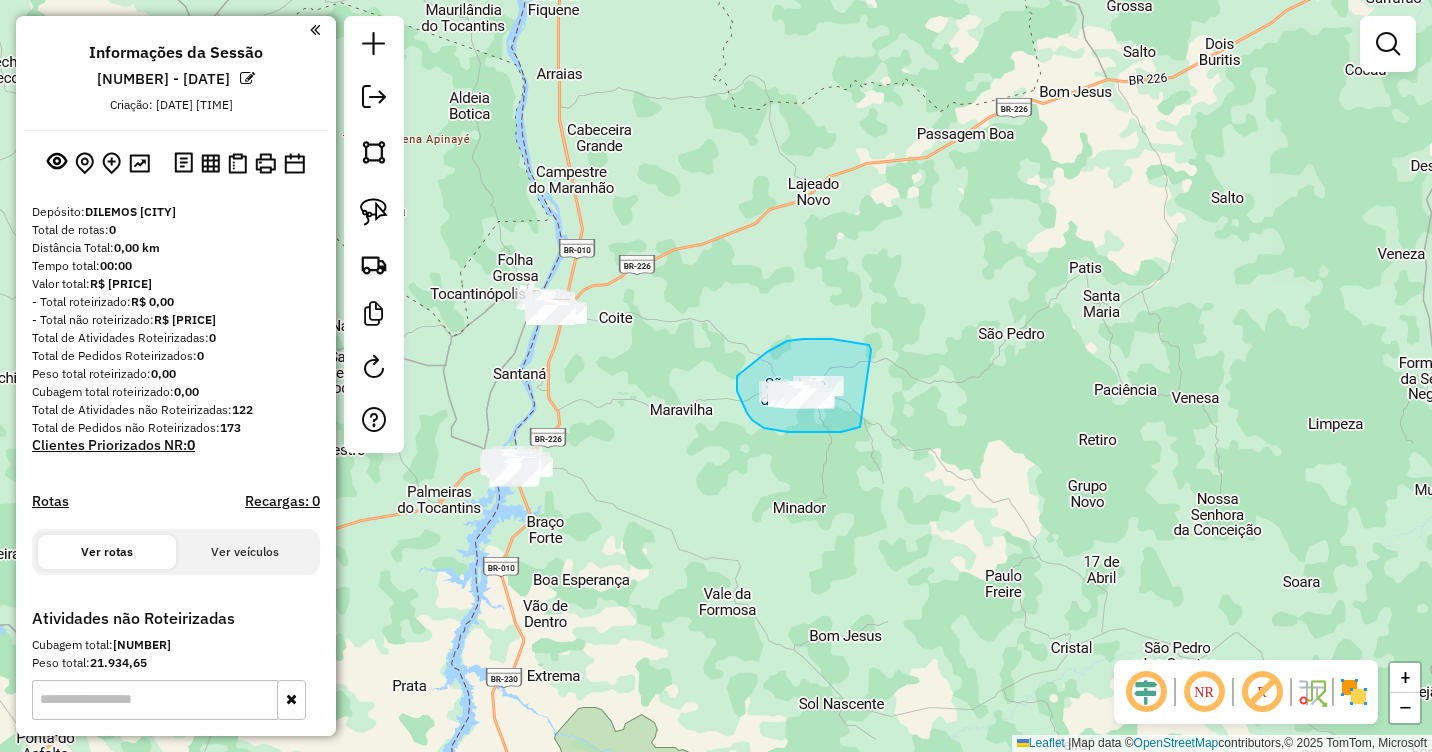 drag, startPoint x: 871, startPoint y: 350, endPoint x: 894, endPoint y: 394, distance: 49.648766 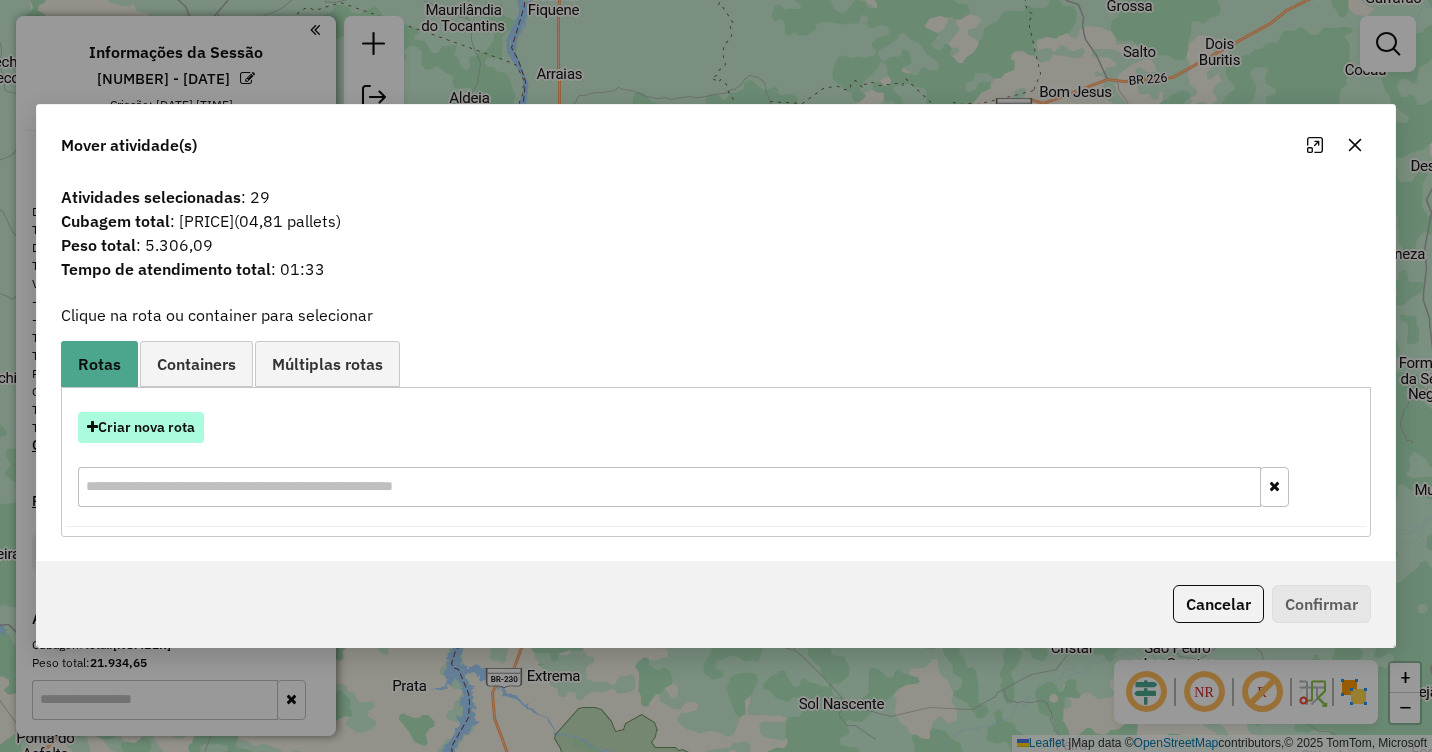 click on "Criar nova rota" at bounding box center [141, 427] 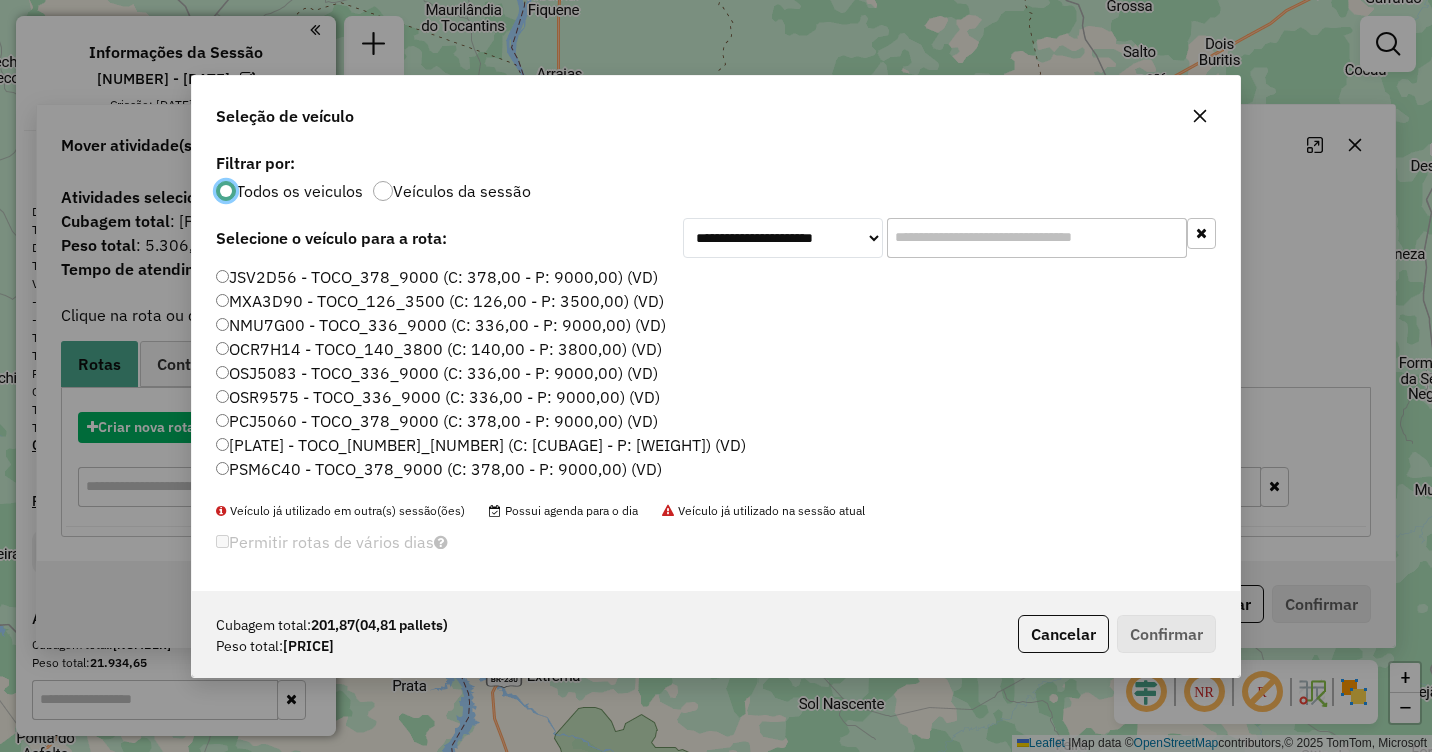 scroll, scrollTop: 11, scrollLeft: 6, axis: both 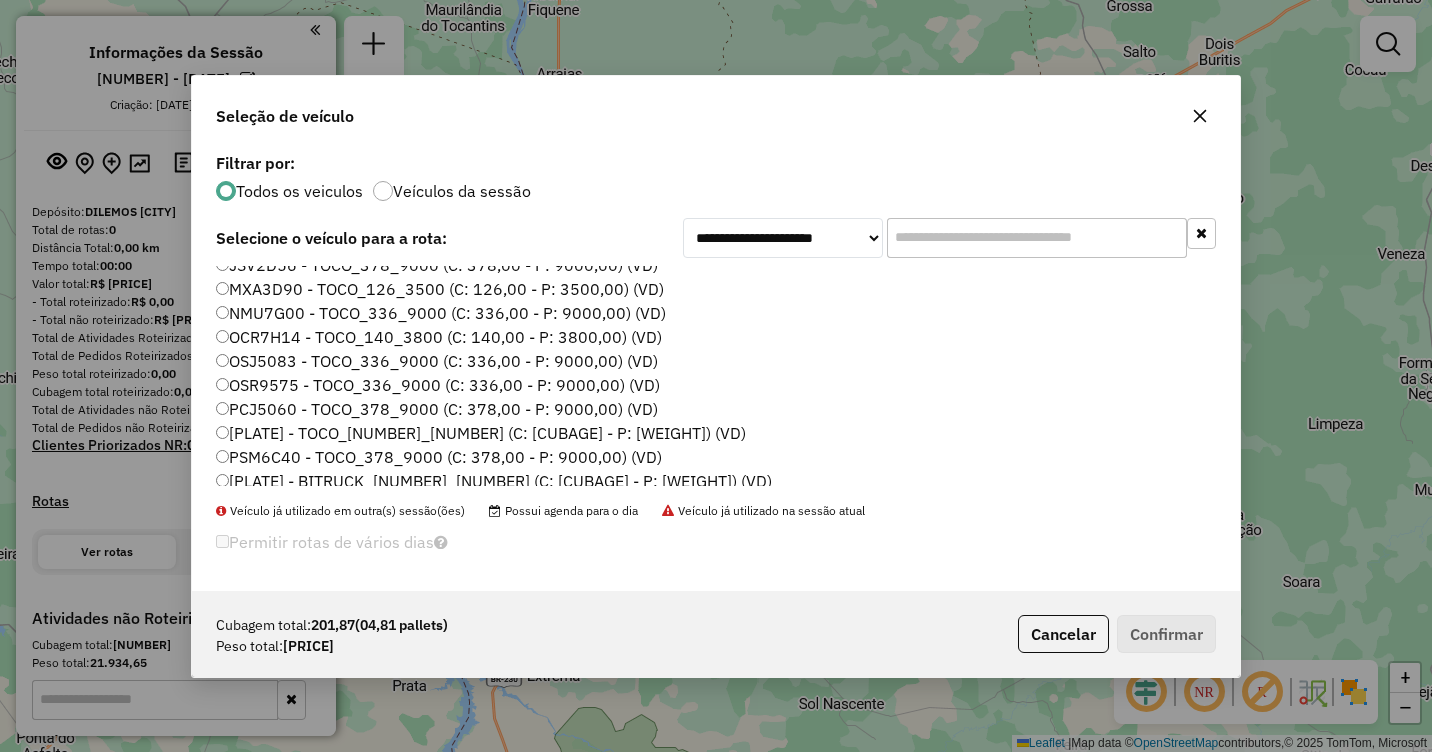click on "OCR7H14 - TOCO_140_3800 (C: 140,00 - P: 3800,00) (VD)" 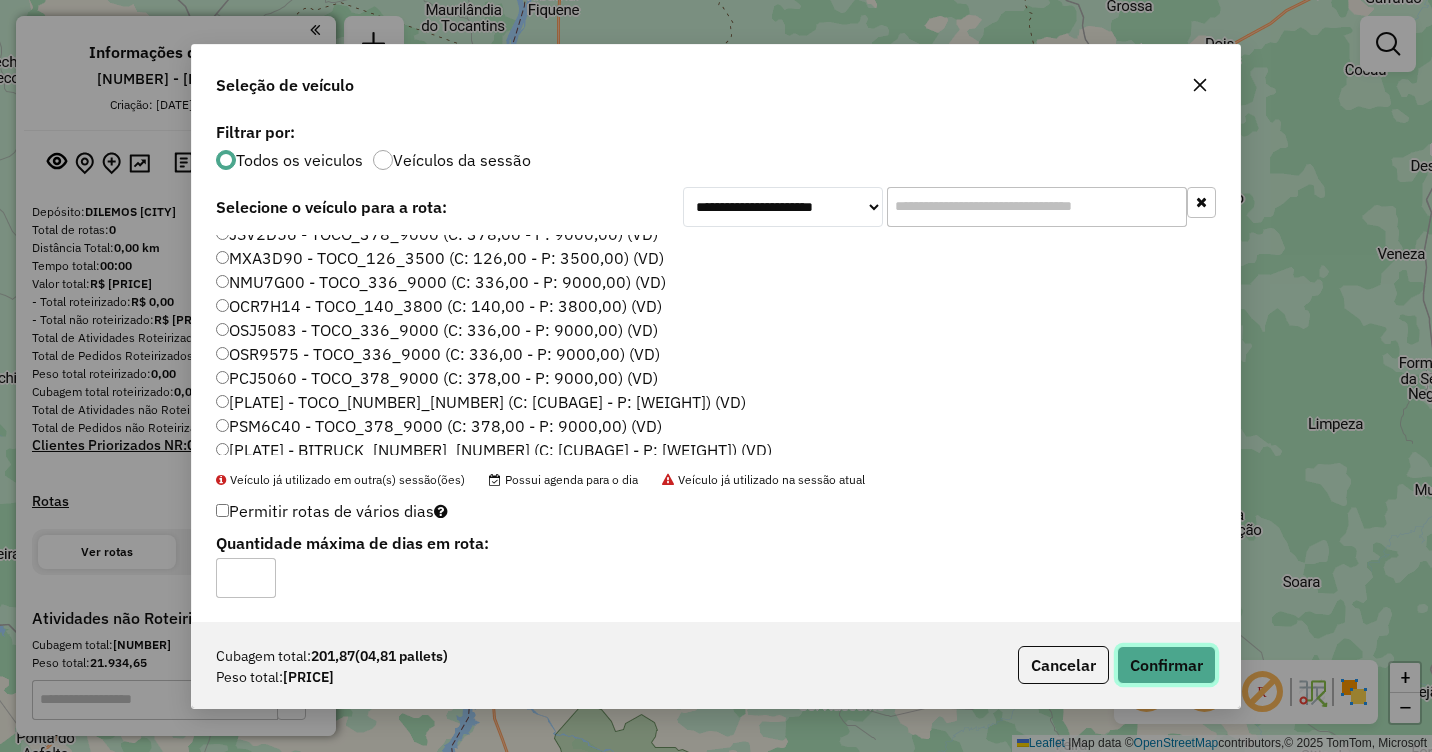 click on "Confirmar" 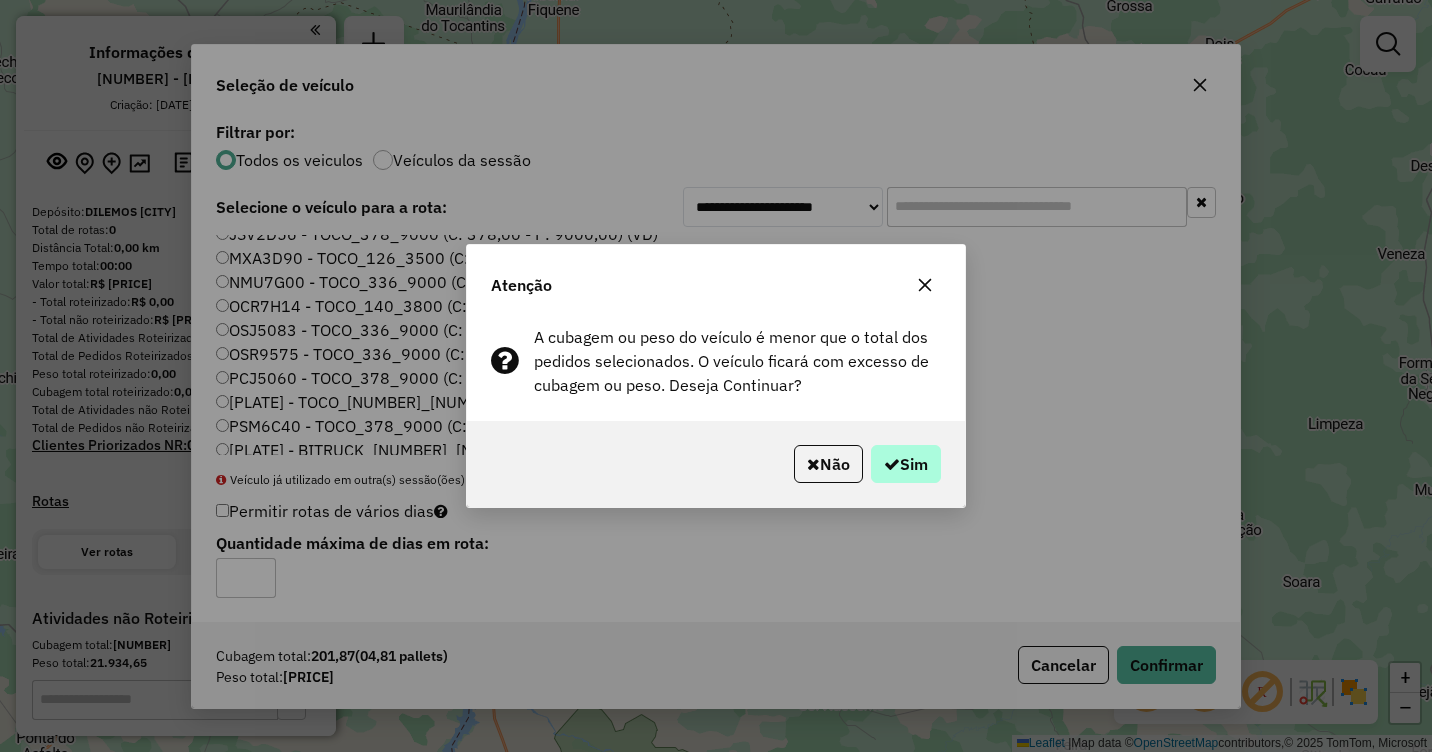 click on "Não   Sim" 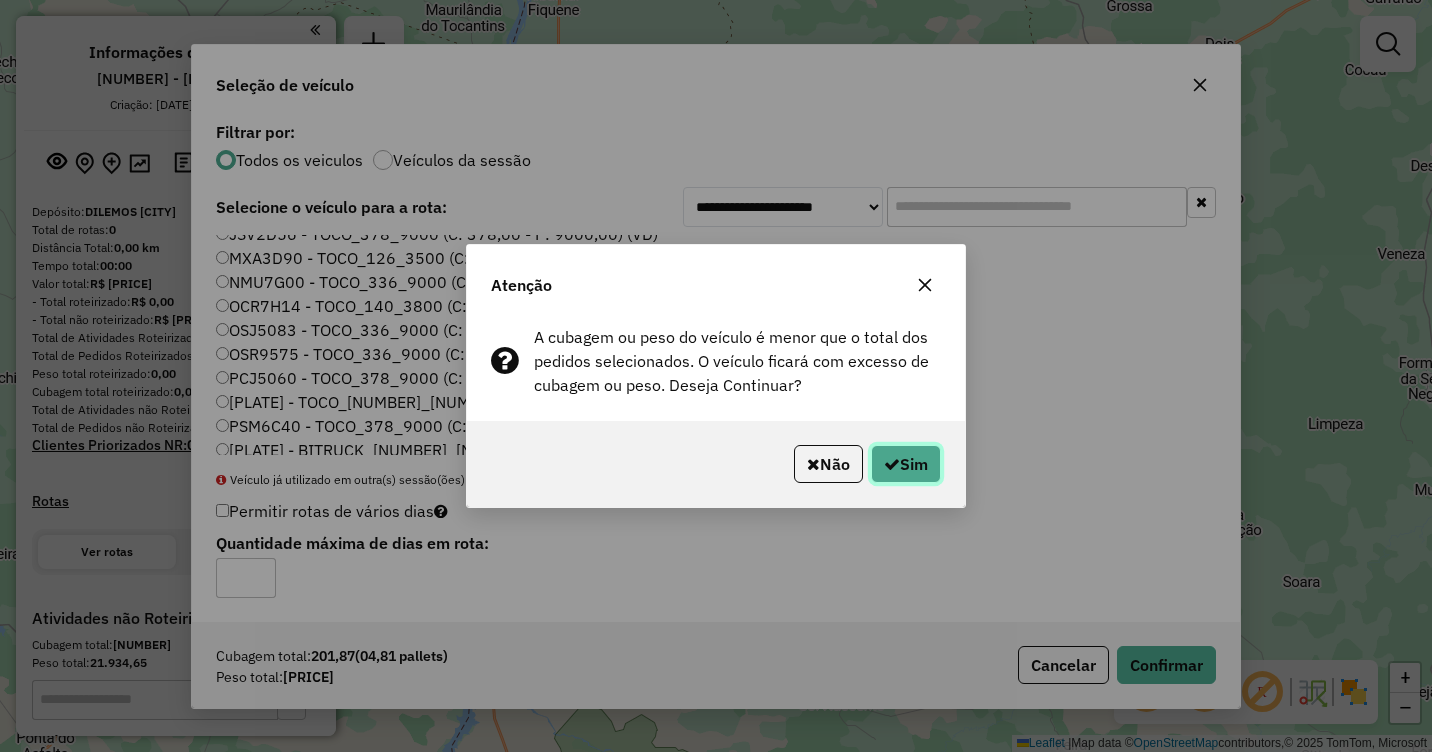 click on "Sim" 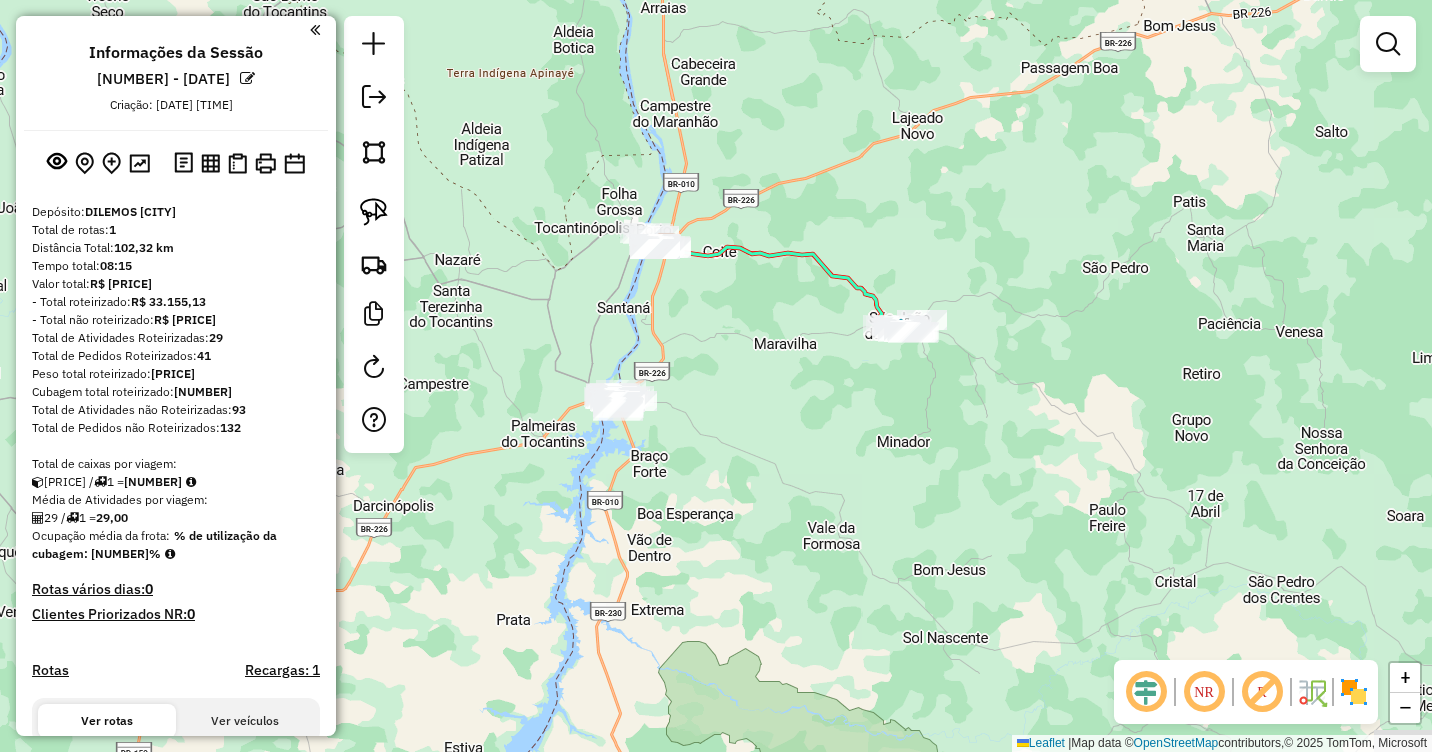 drag, startPoint x: 690, startPoint y: 443, endPoint x: 746, endPoint y: 416, distance: 62.169125 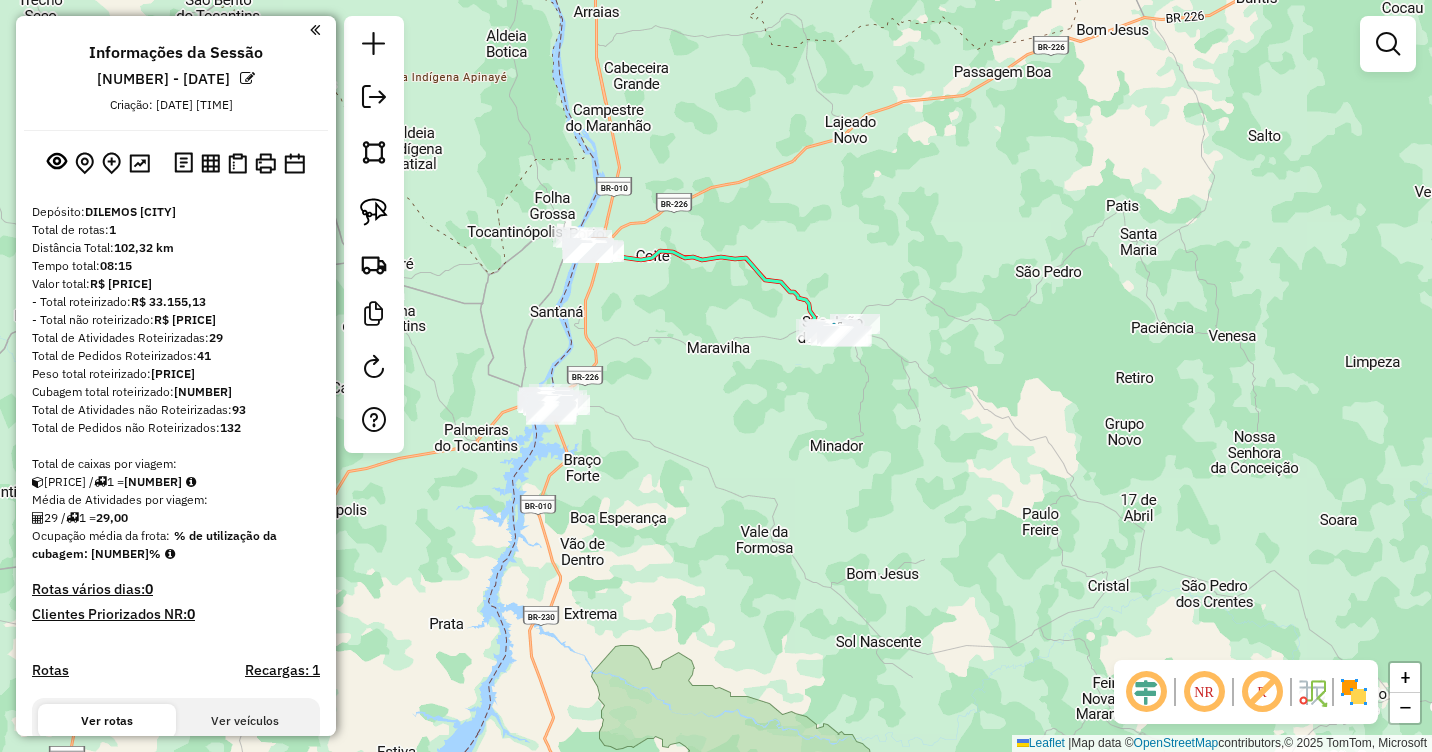 drag, startPoint x: 854, startPoint y: 360, endPoint x: 784, endPoint y: 373, distance: 71.19691 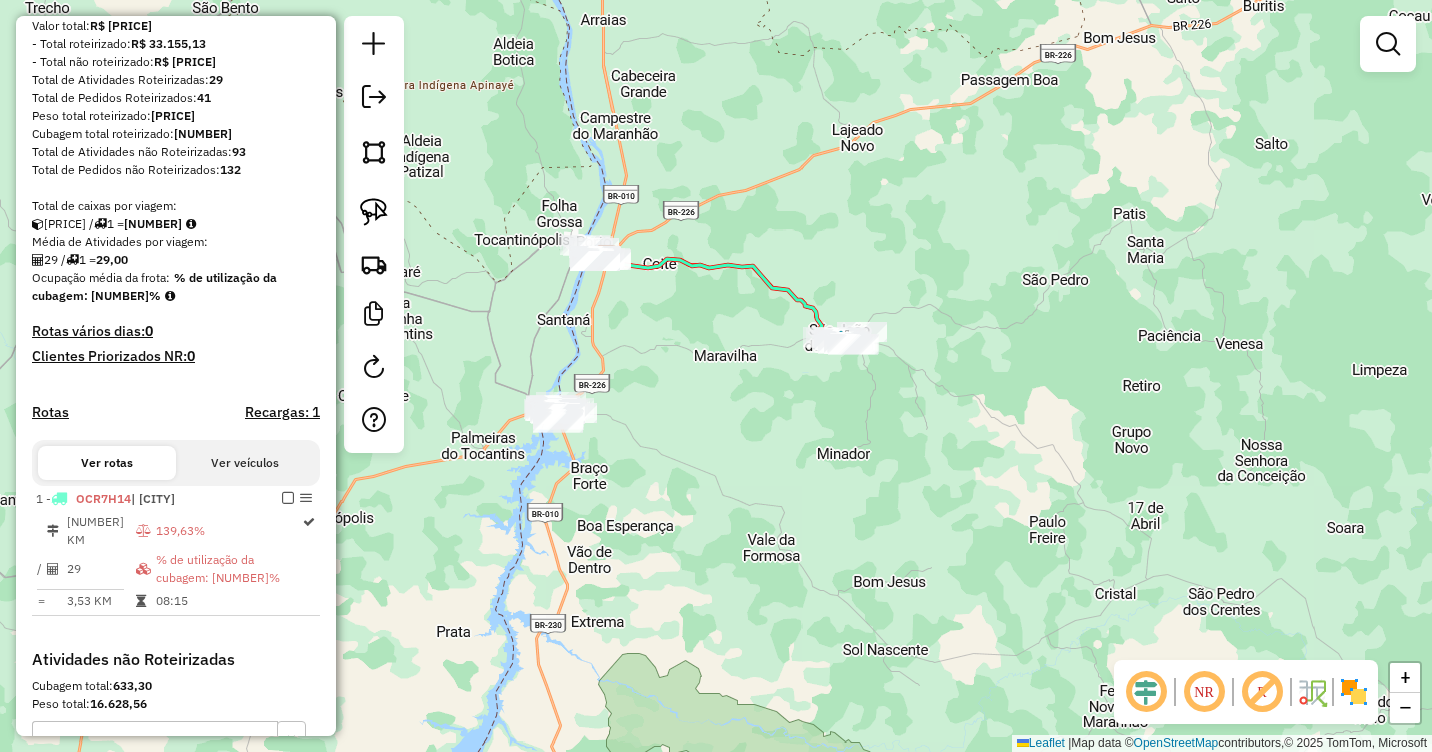 scroll, scrollTop: 400, scrollLeft: 0, axis: vertical 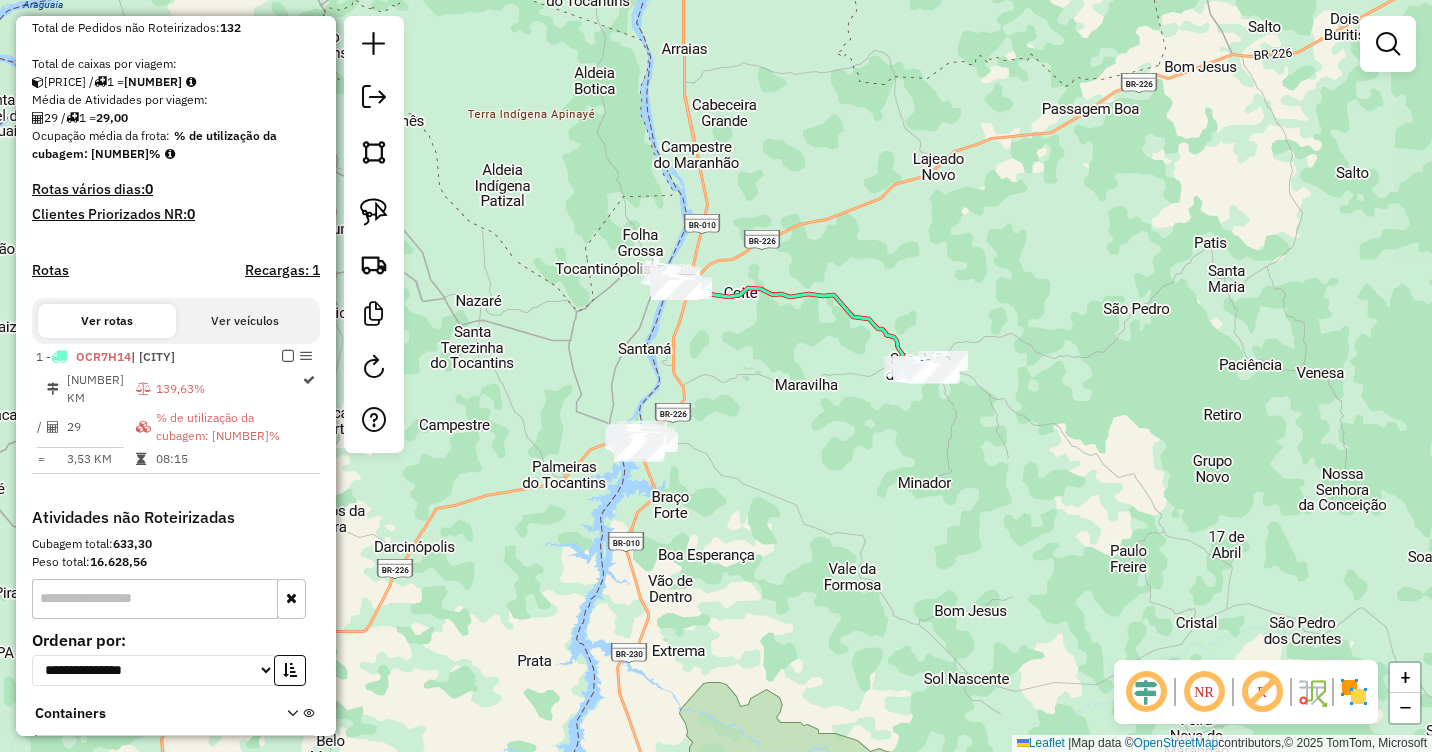 drag, startPoint x: 648, startPoint y: 362, endPoint x: 734, endPoint y: 393, distance: 91.416626 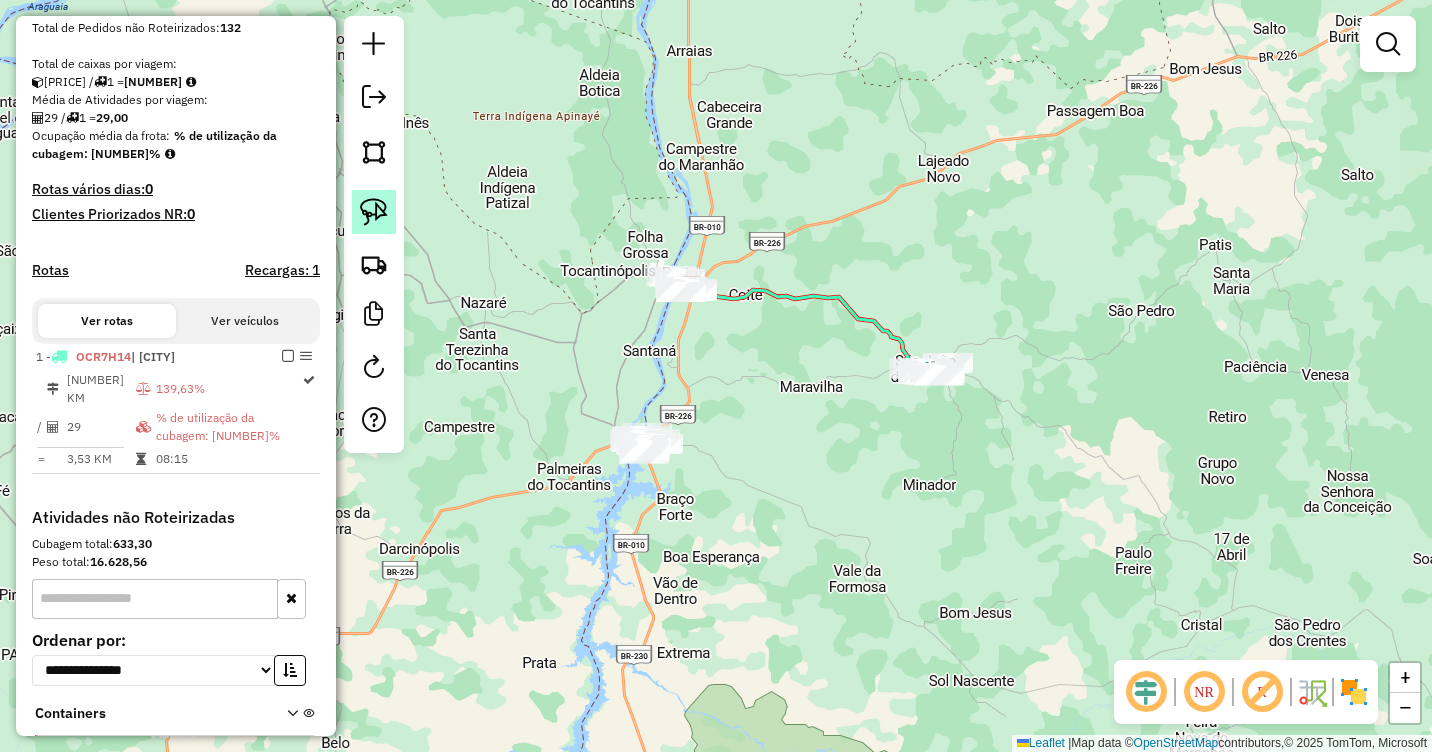 click 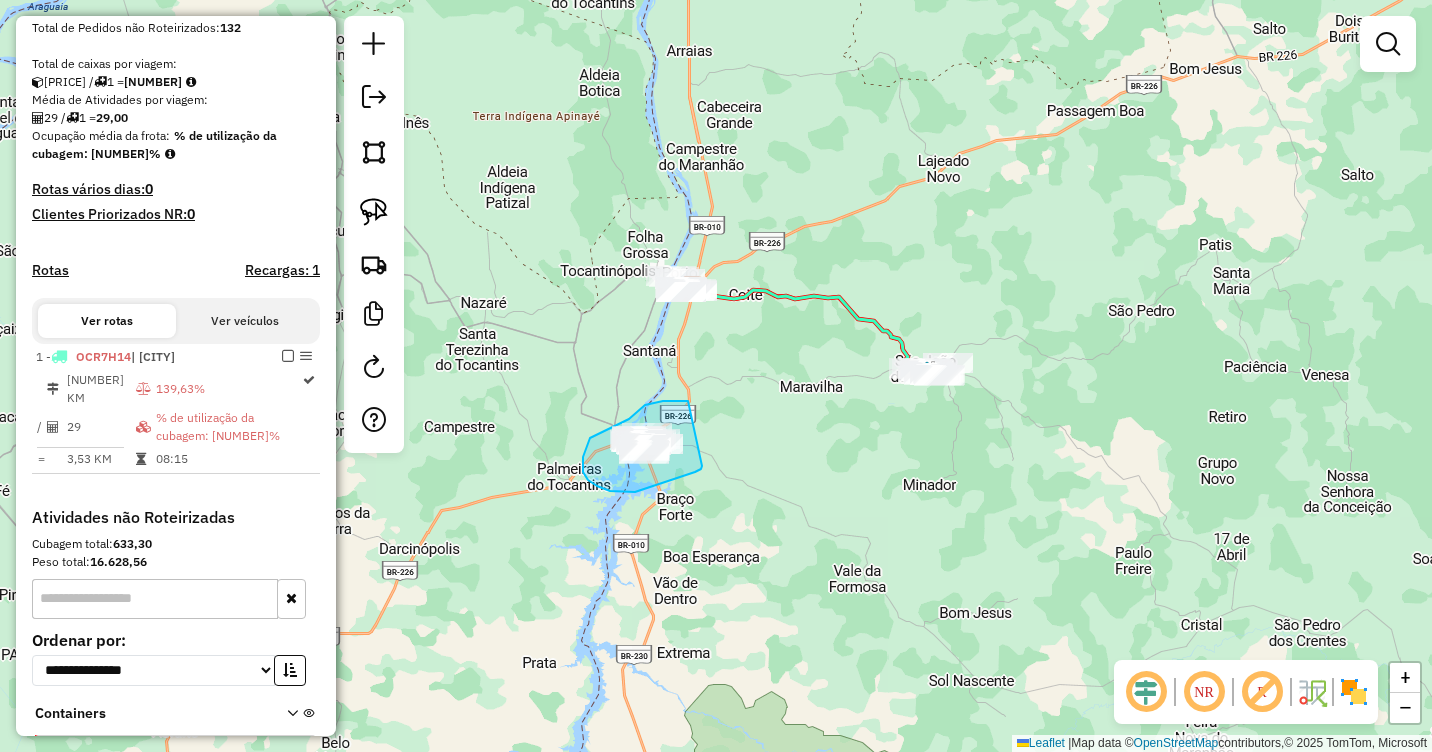 drag, startPoint x: 688, startPoint y: 401, endPoint x: 702, endPoint y: 466, distance: 66.4906 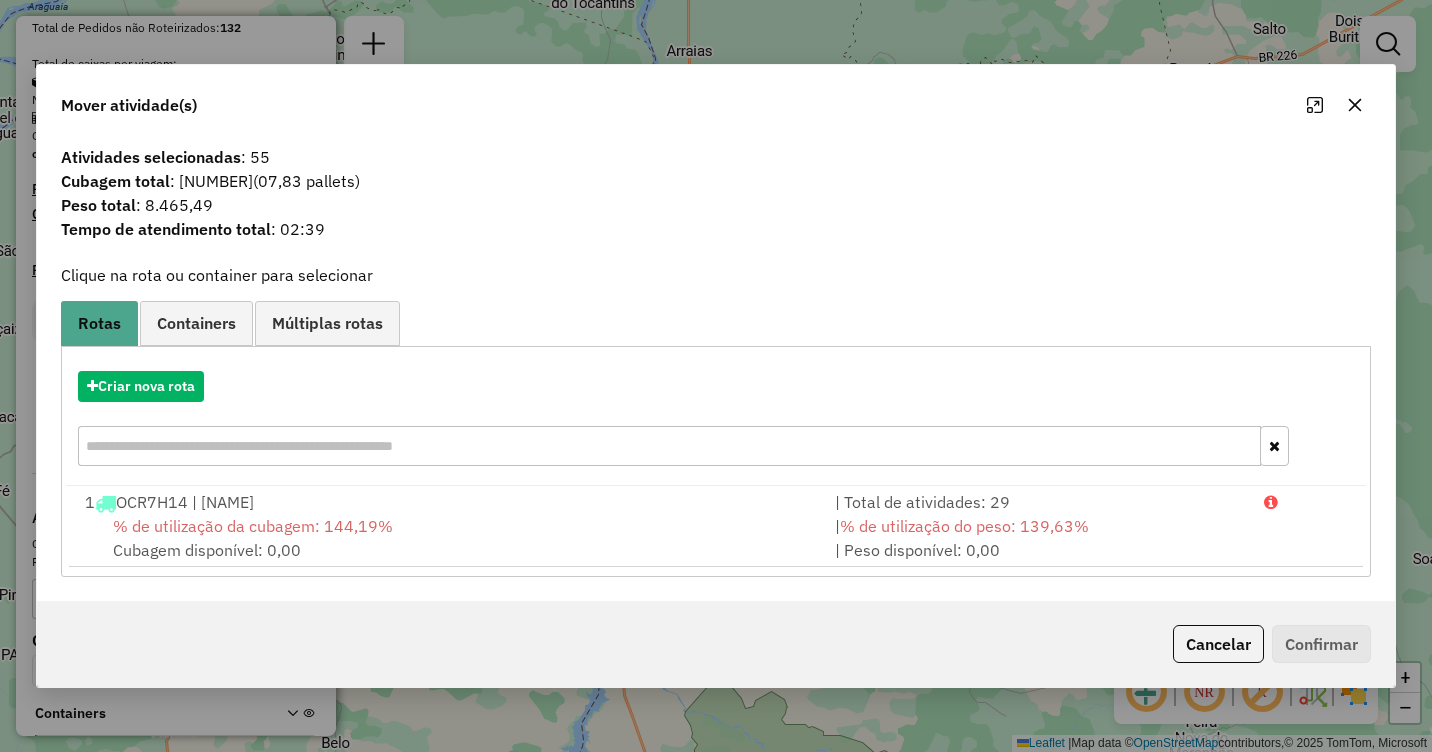 click 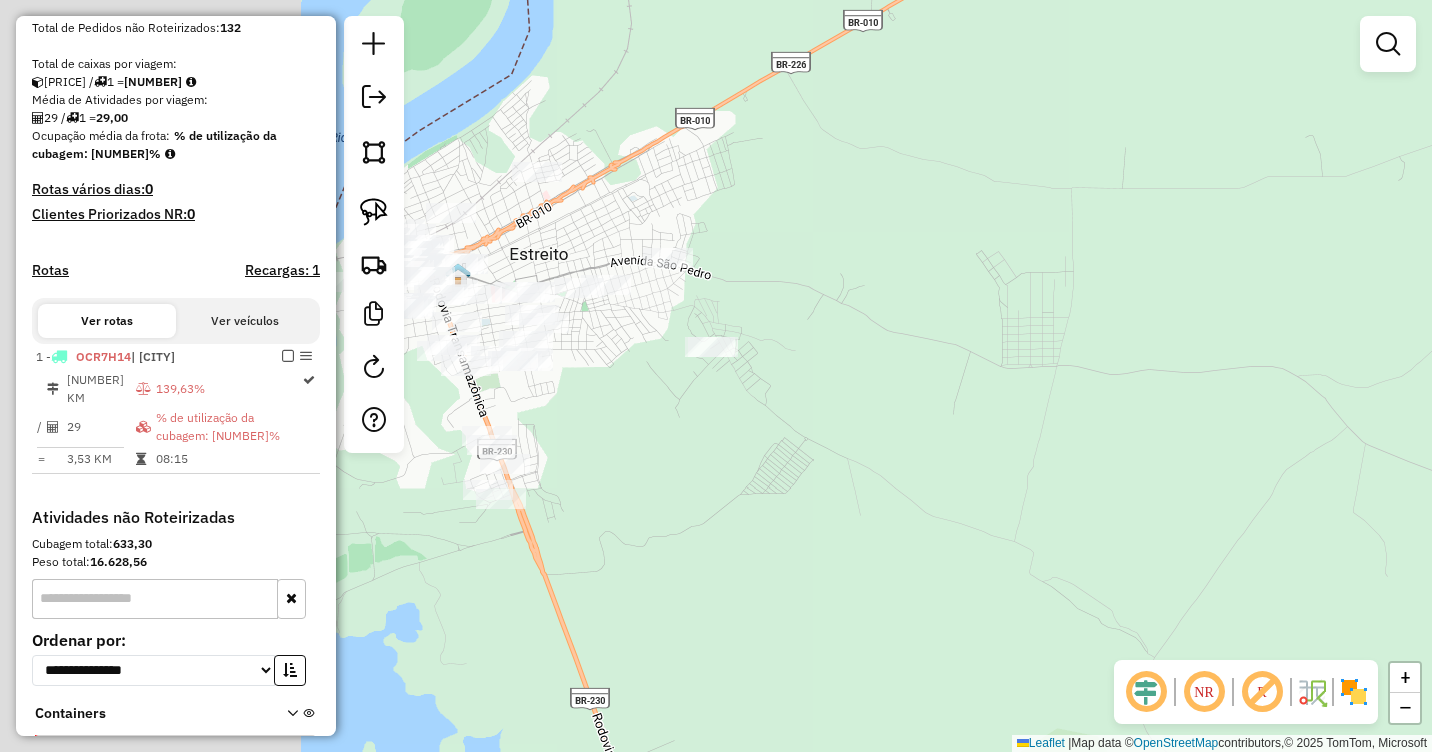 drag, startPoint x: 556, startPoint y: 448, endPoint x: 1061, endPoint y: 514, distance: 509.29462 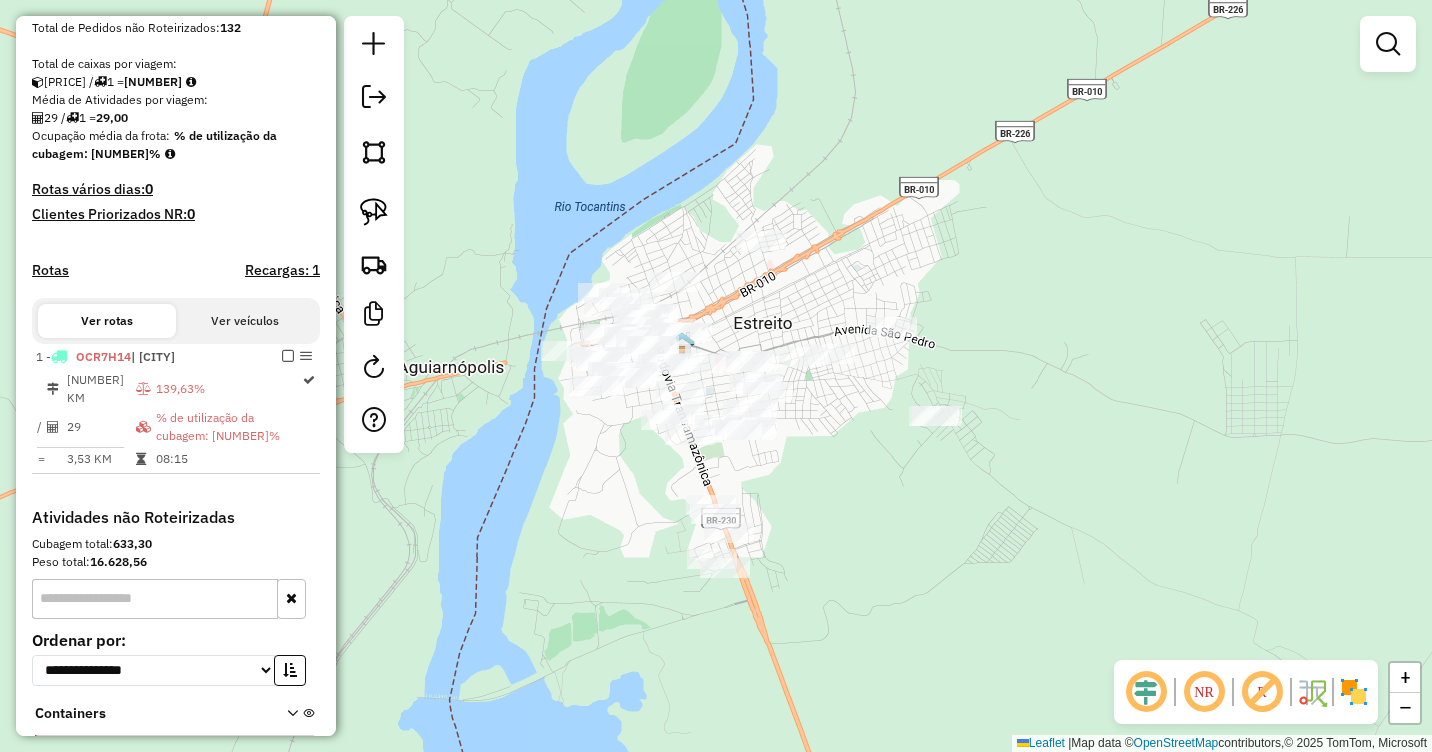 drag, startPoint x: 697, startPoint y: 484, endPoint x: 827, endPoint y: 474, distance: 130.38405 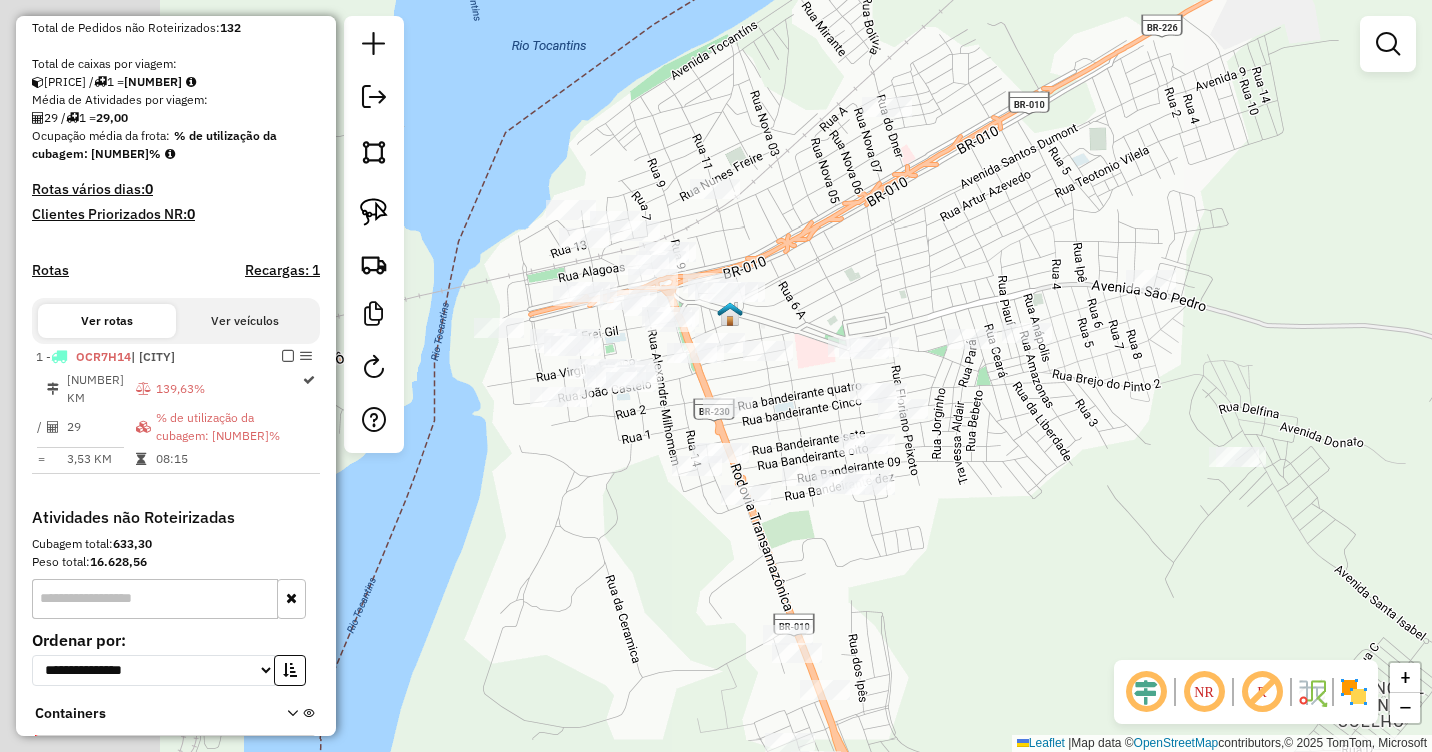 drag, startPoint x: 821, startPoint y: 420, endPoint x: 1027, endPoint y: 500, distance: 220.9887 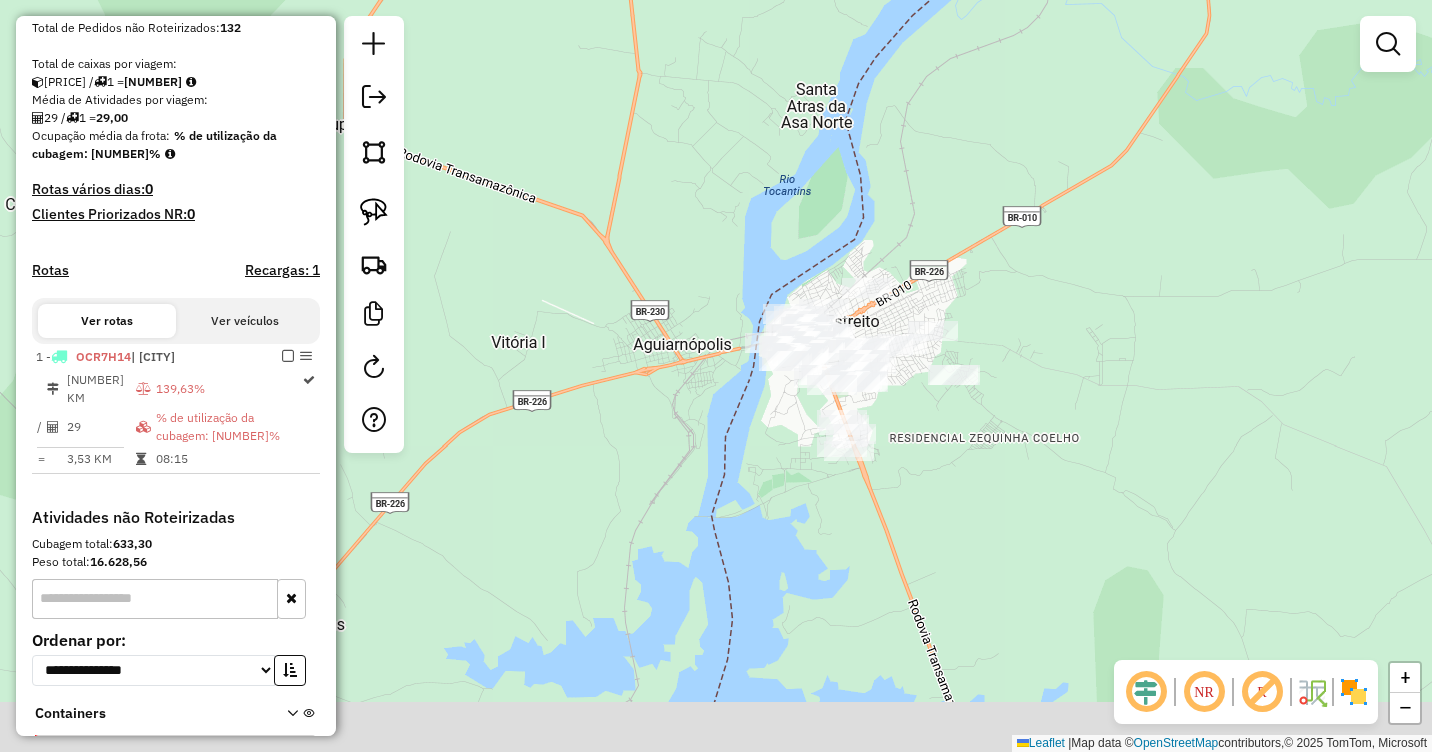 drag, startPoint x: 1038, startPoint y: 509, endPoint x: 994, endPoint y: 477, distance: 54.405884 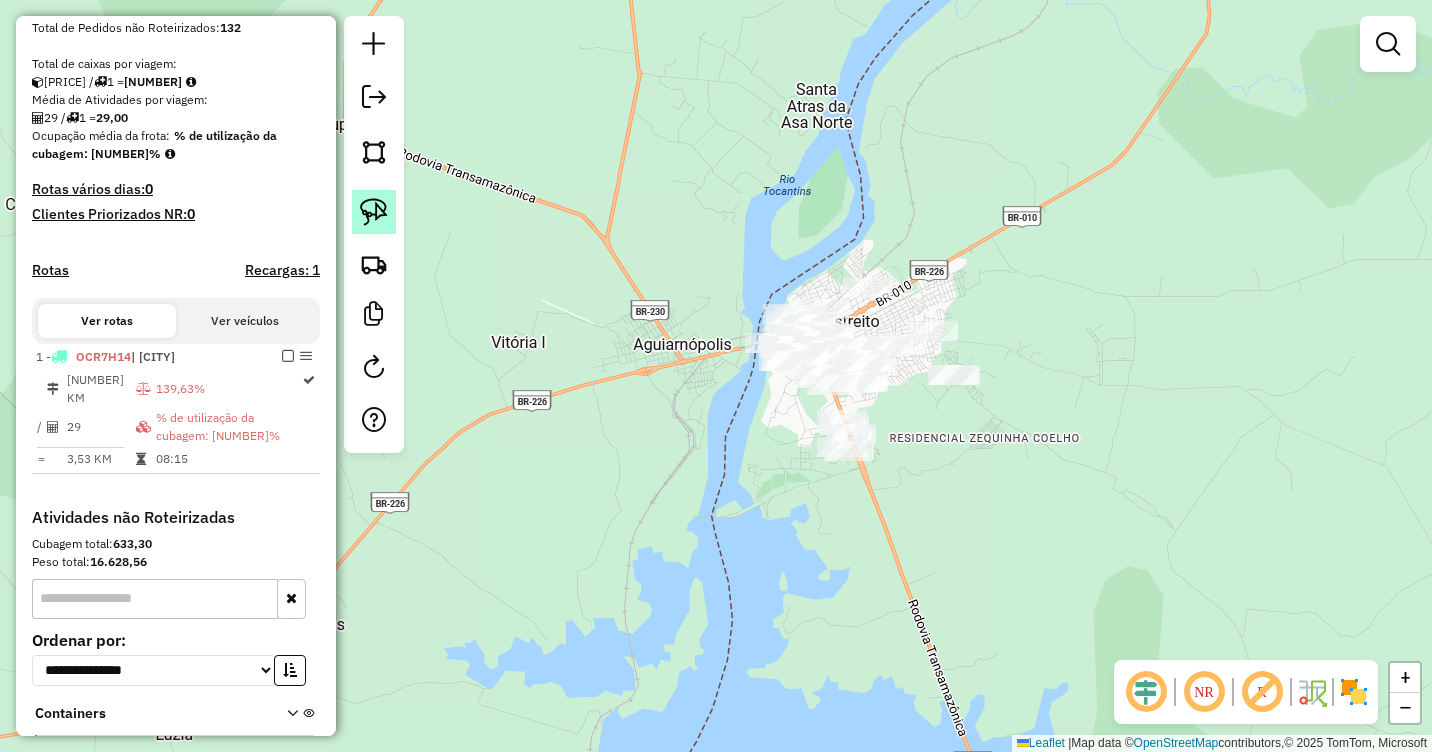 click 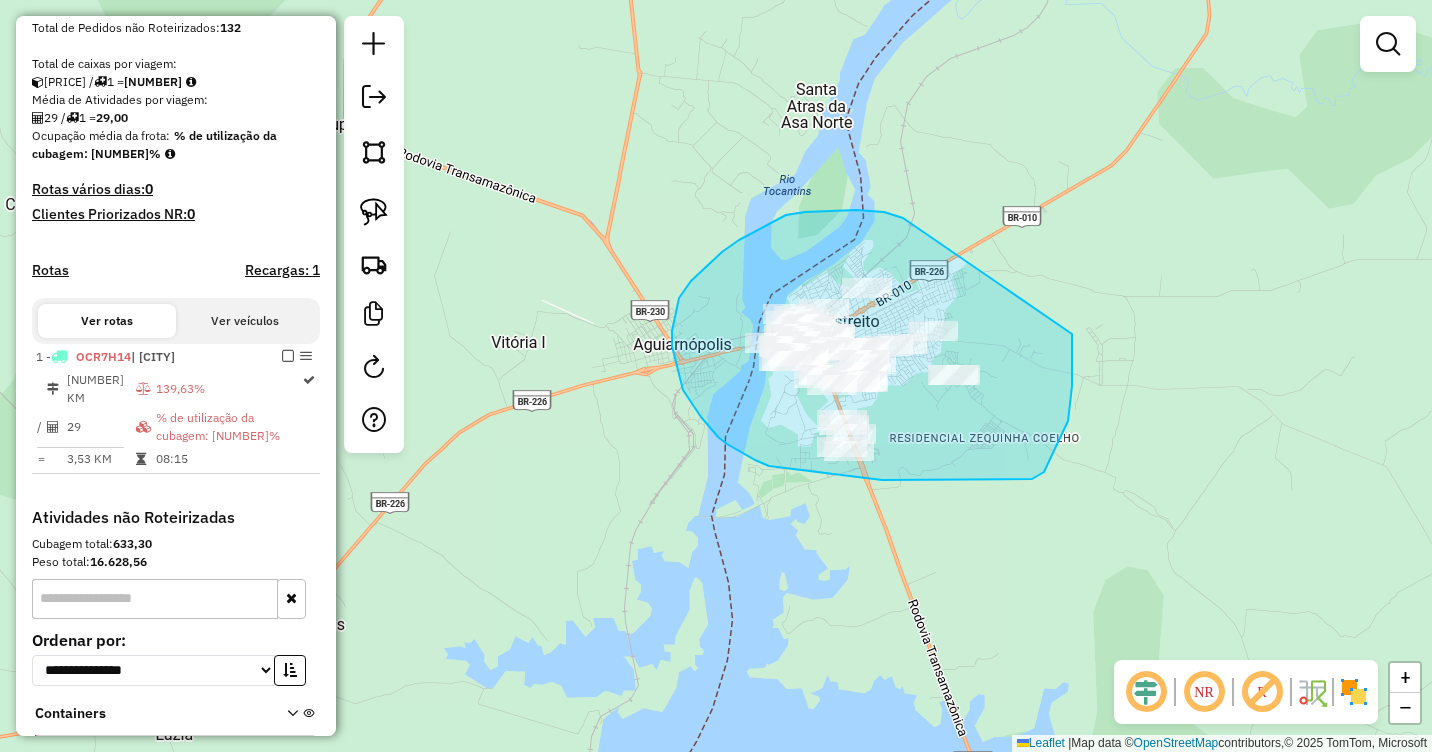 drag, startPoint x: 903, startPoint y: 218, endPoint x: 1072, endPoint y: 330, distance: 202.74368 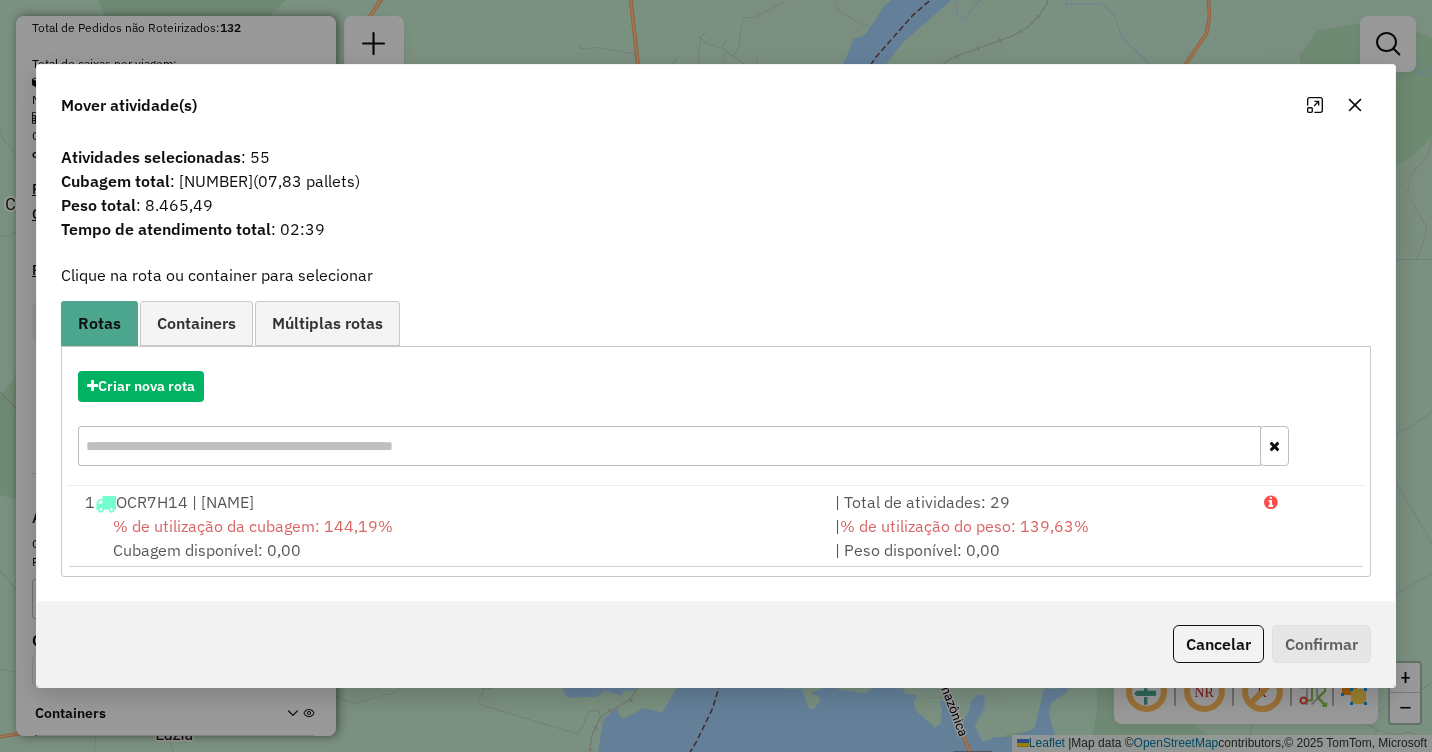 click 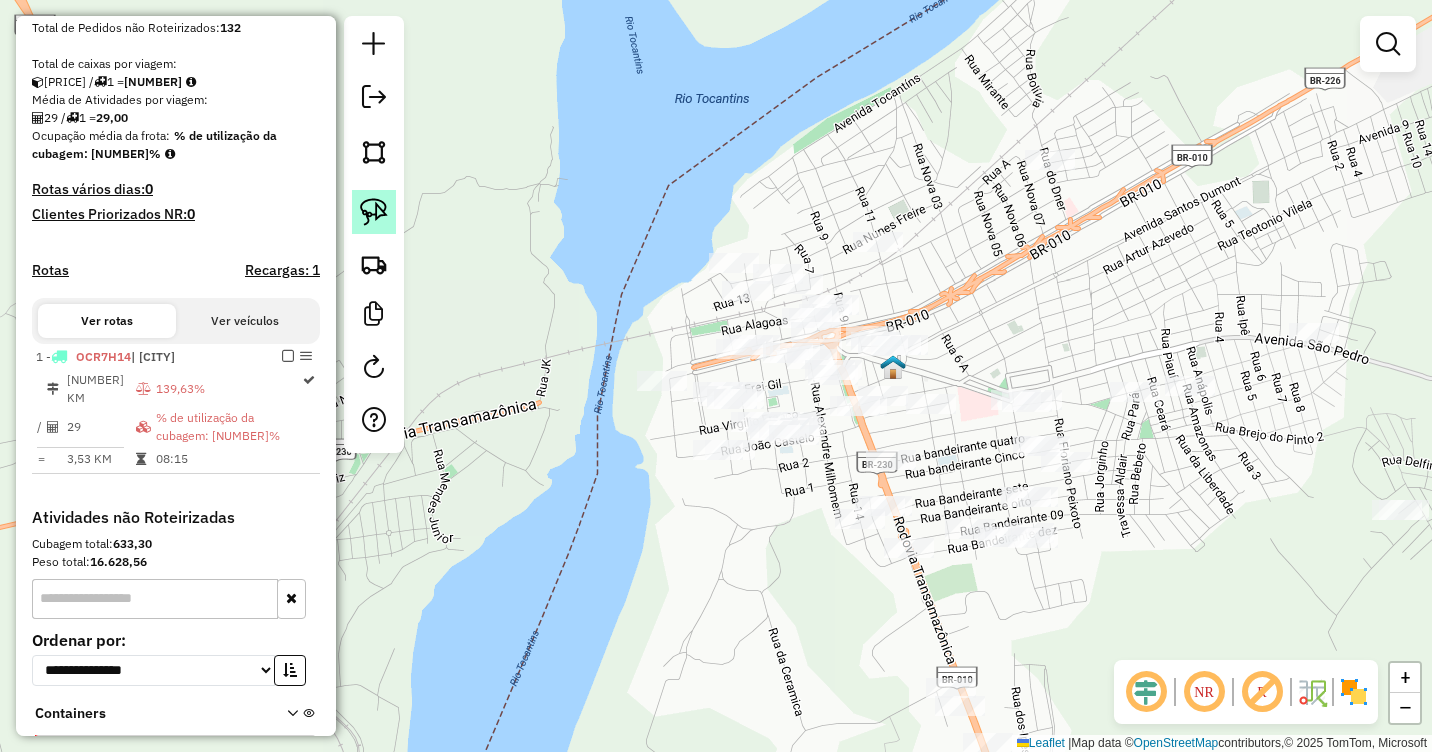 click 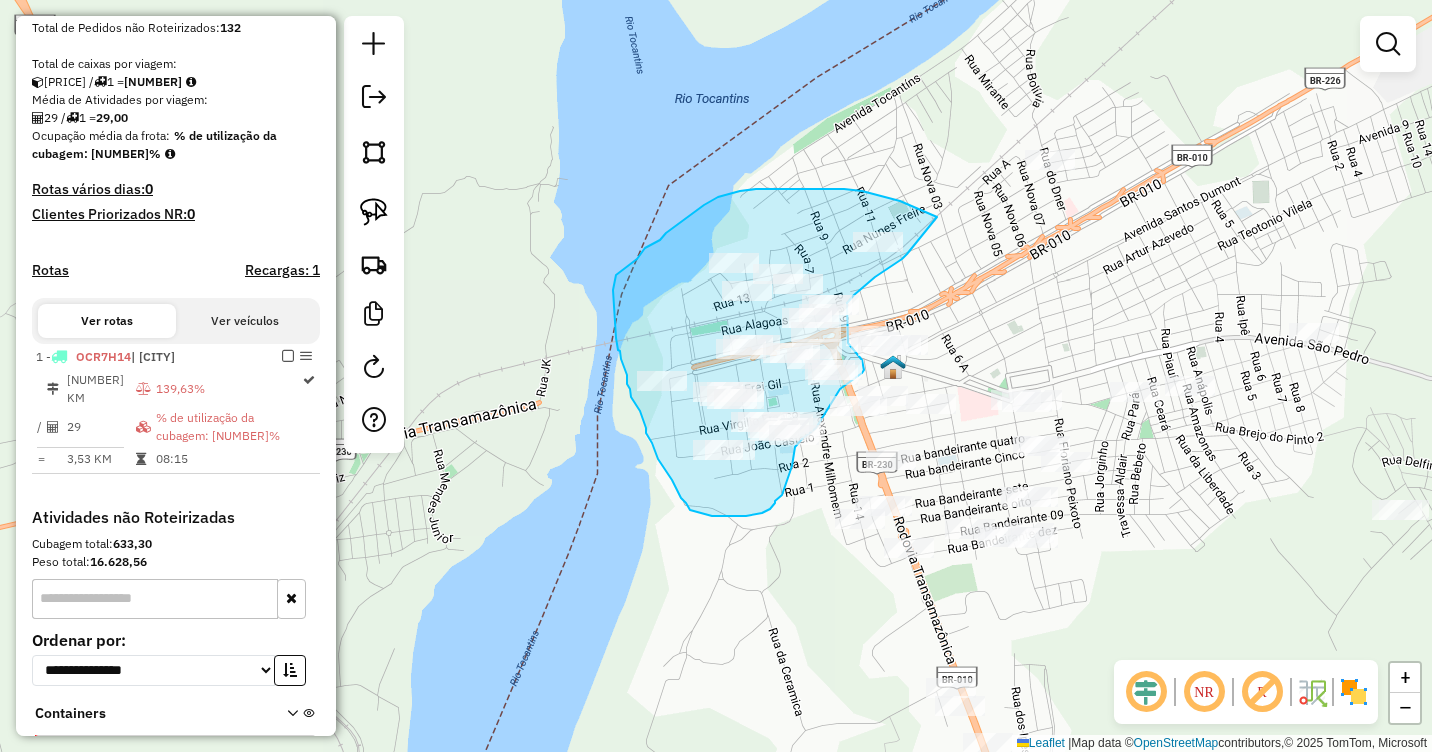 drag, startPoint x: 937, startPoint y: 217, endPoint x: 907, endPoint y: 254, distance: 47.63402 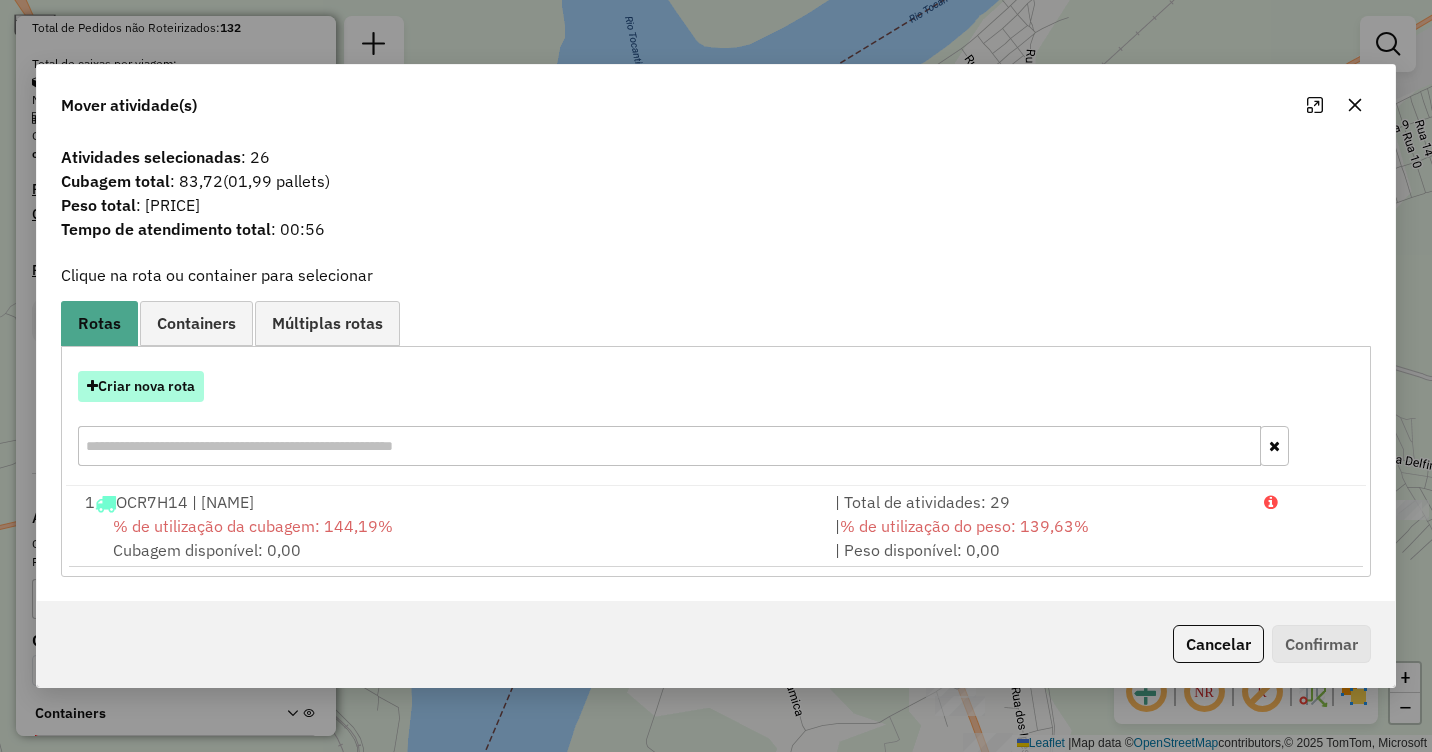 click on "Criar nova rota" at bounding box center (141, 386) 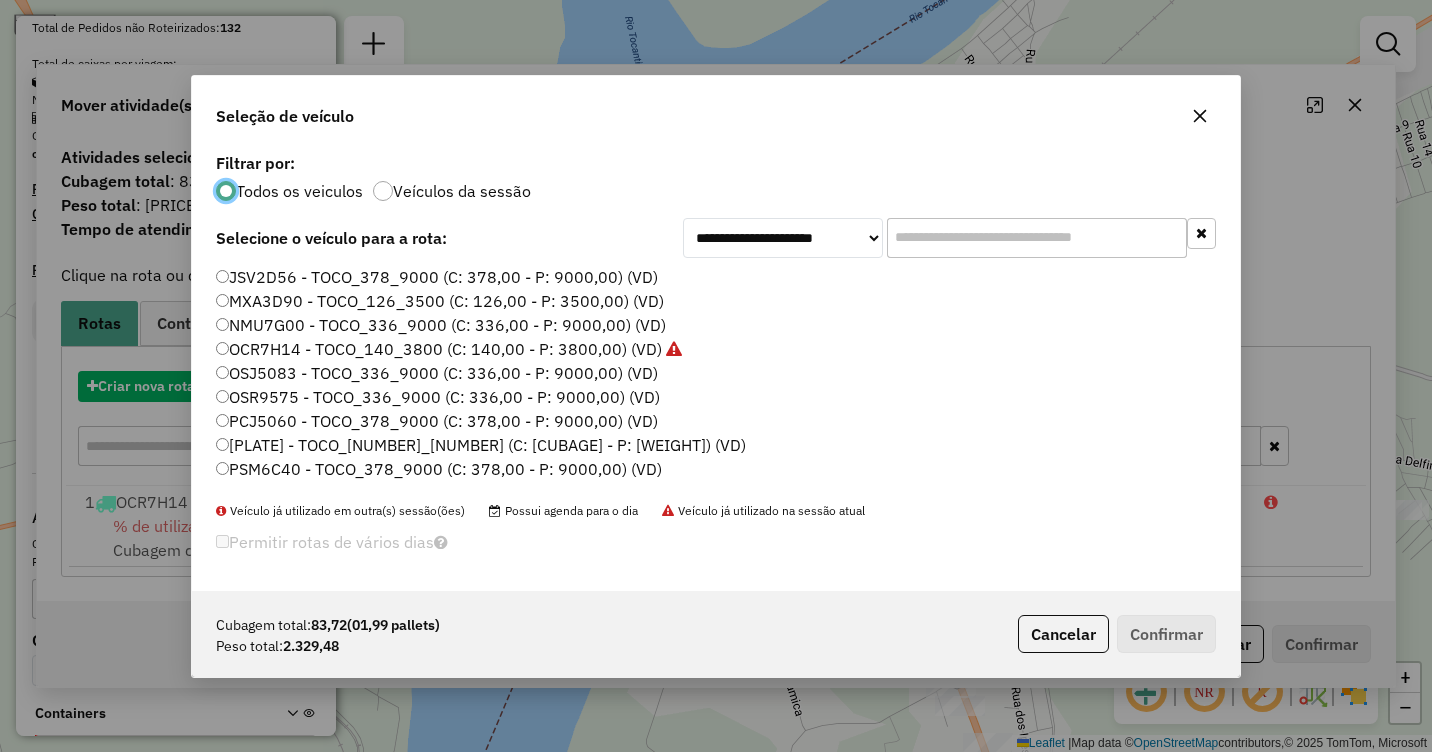 scroll, scrollTop: 11, scrollLeft: 6, axis: both 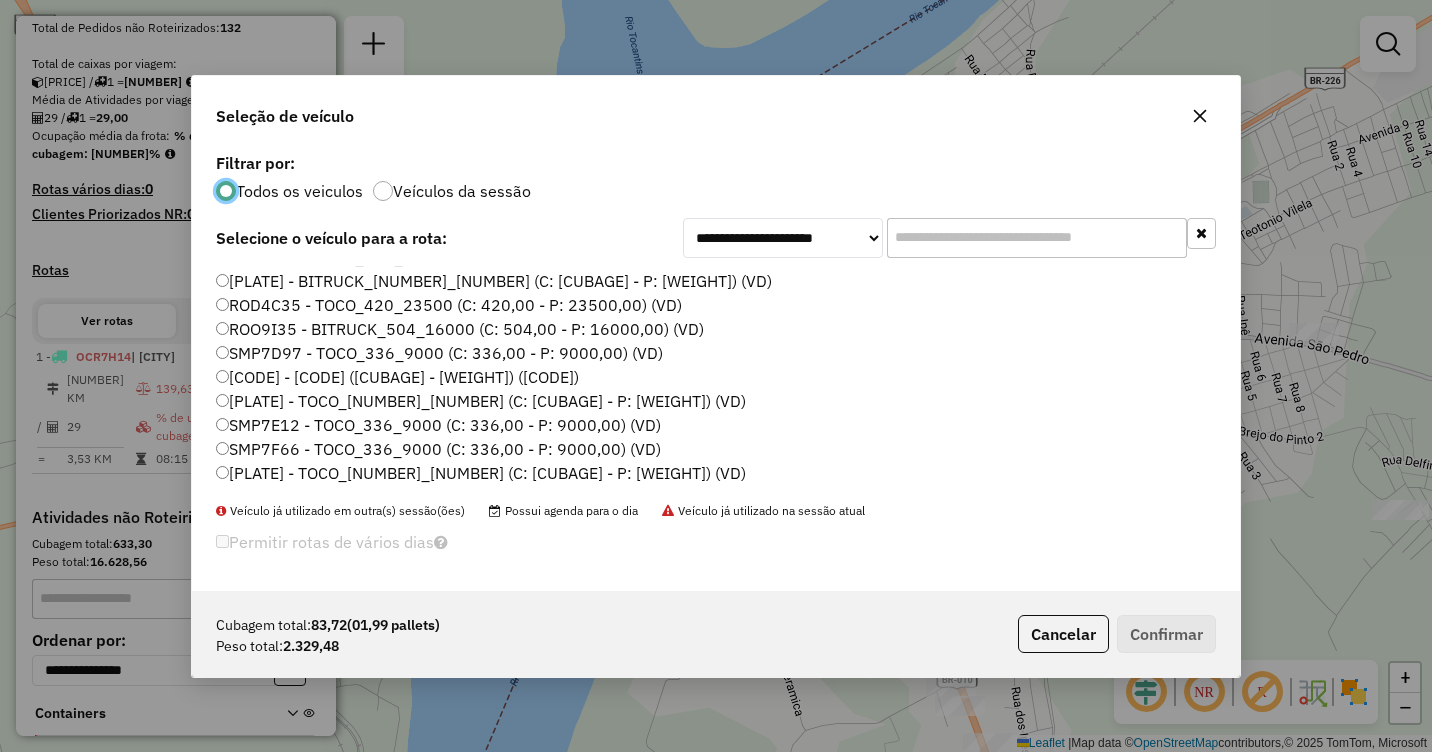 click on "SMQ3G32 - 252_6BAIAS (C: 252,00 - P: 6500,00) (VD)" 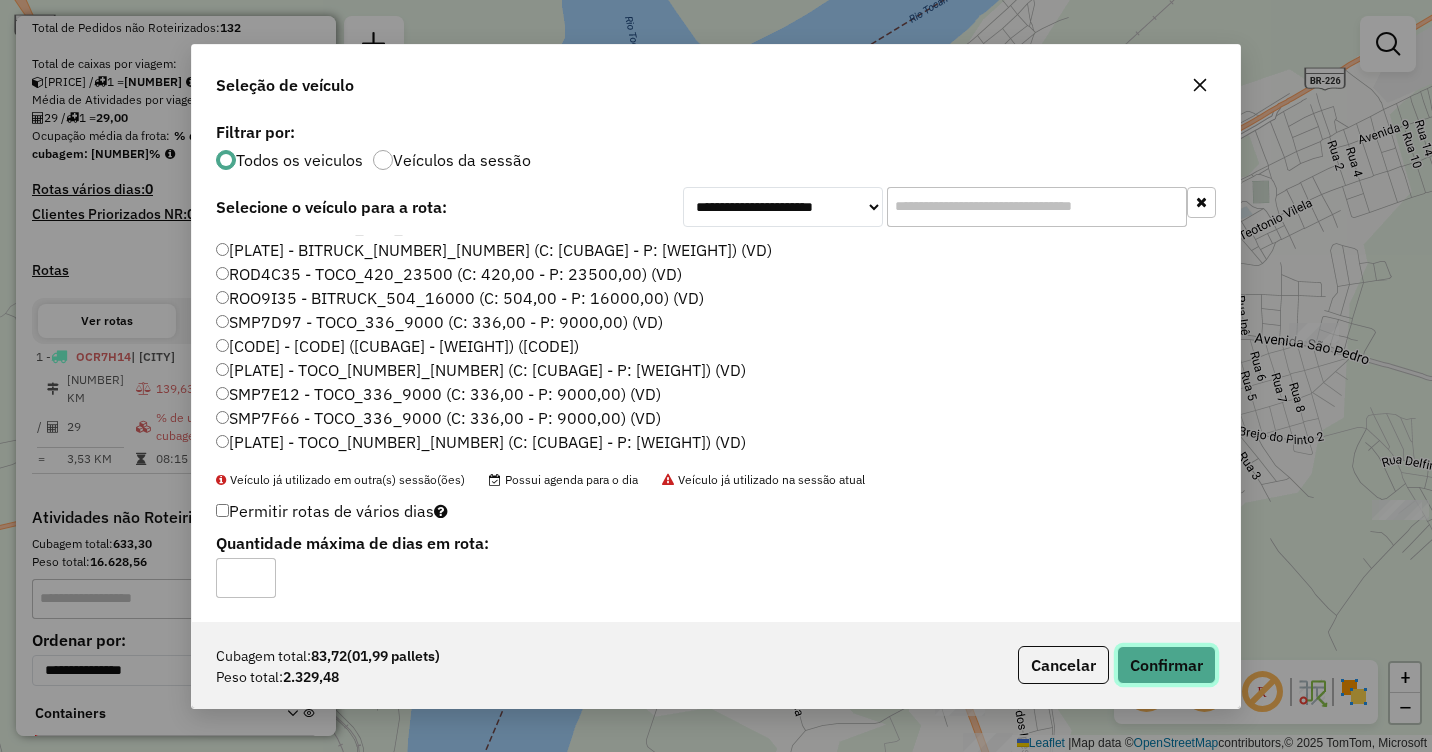 click on "Confirmar" 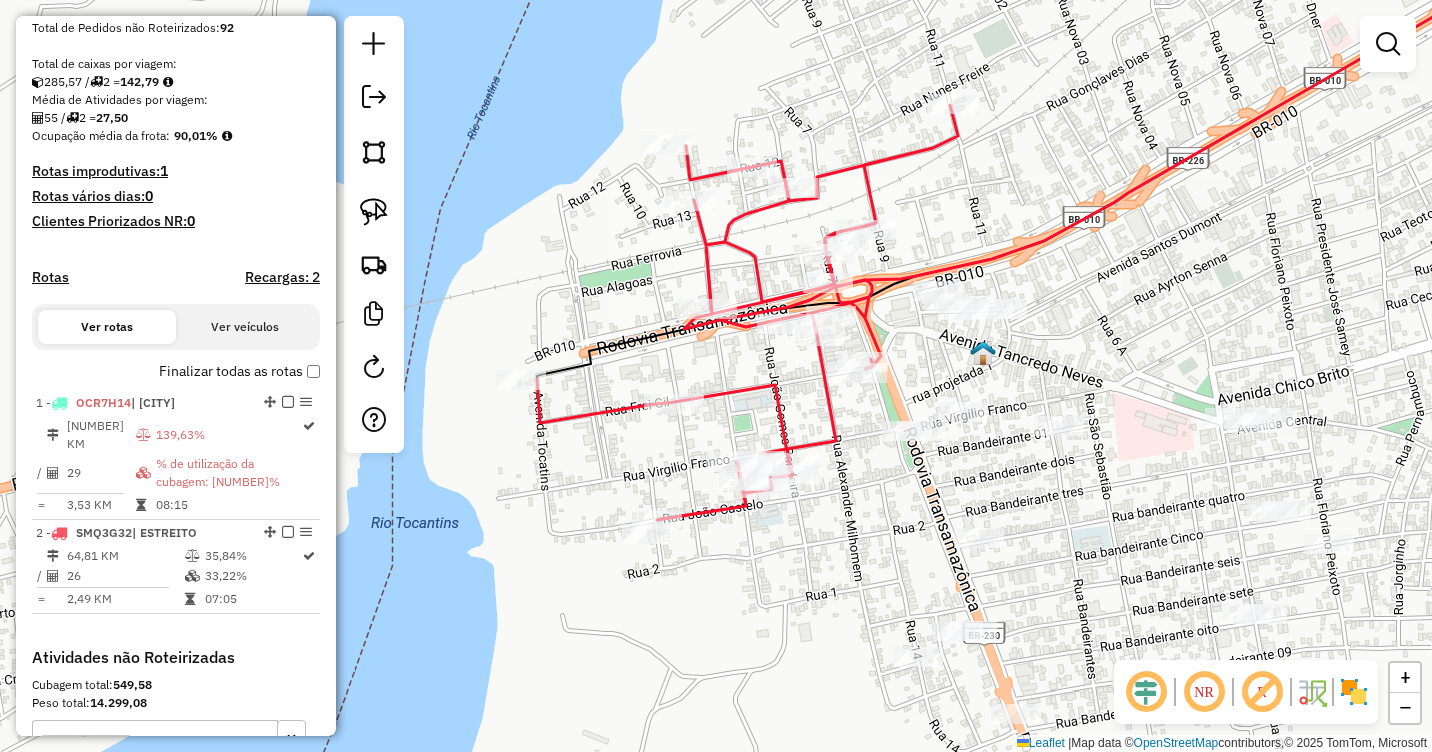 select on "**********" 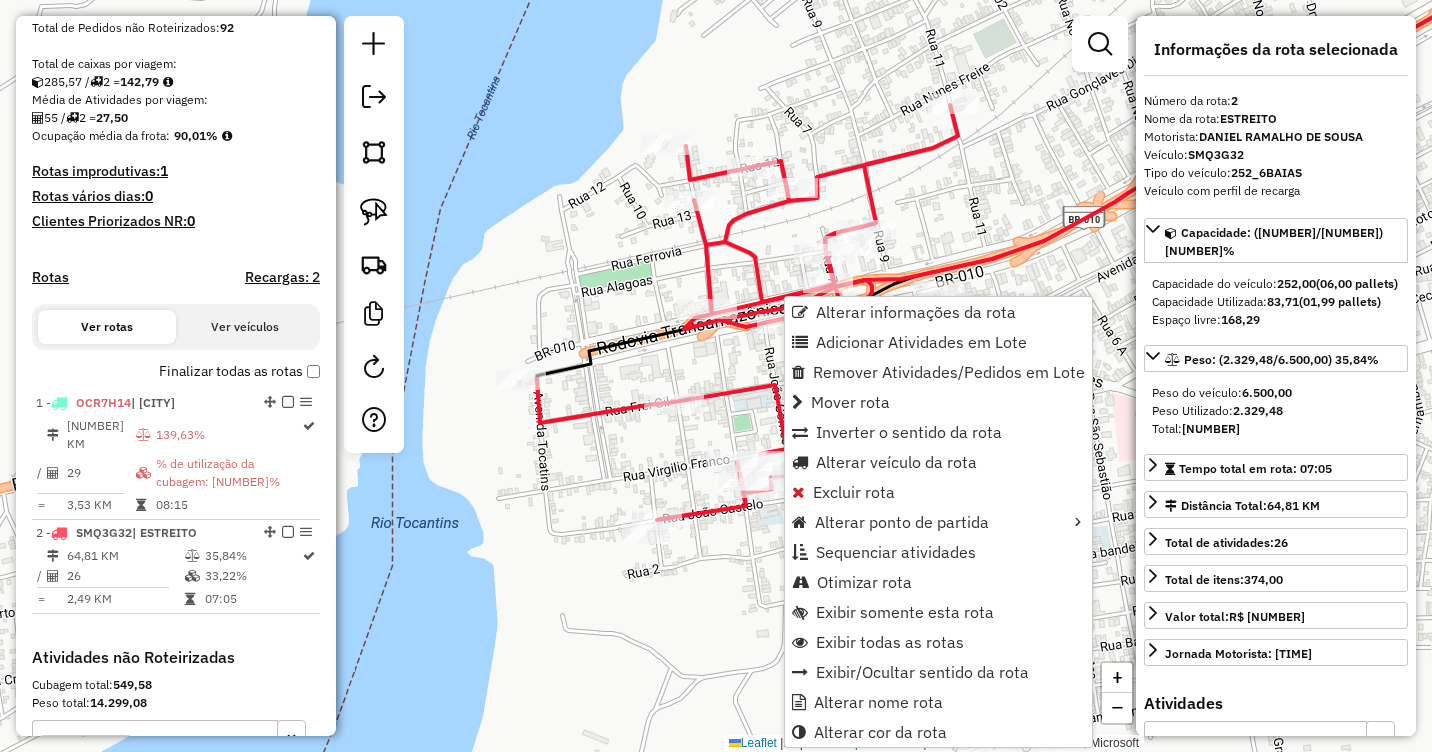 scroll, scrollTop: 654, scrollLeft: 0, axis: vertical 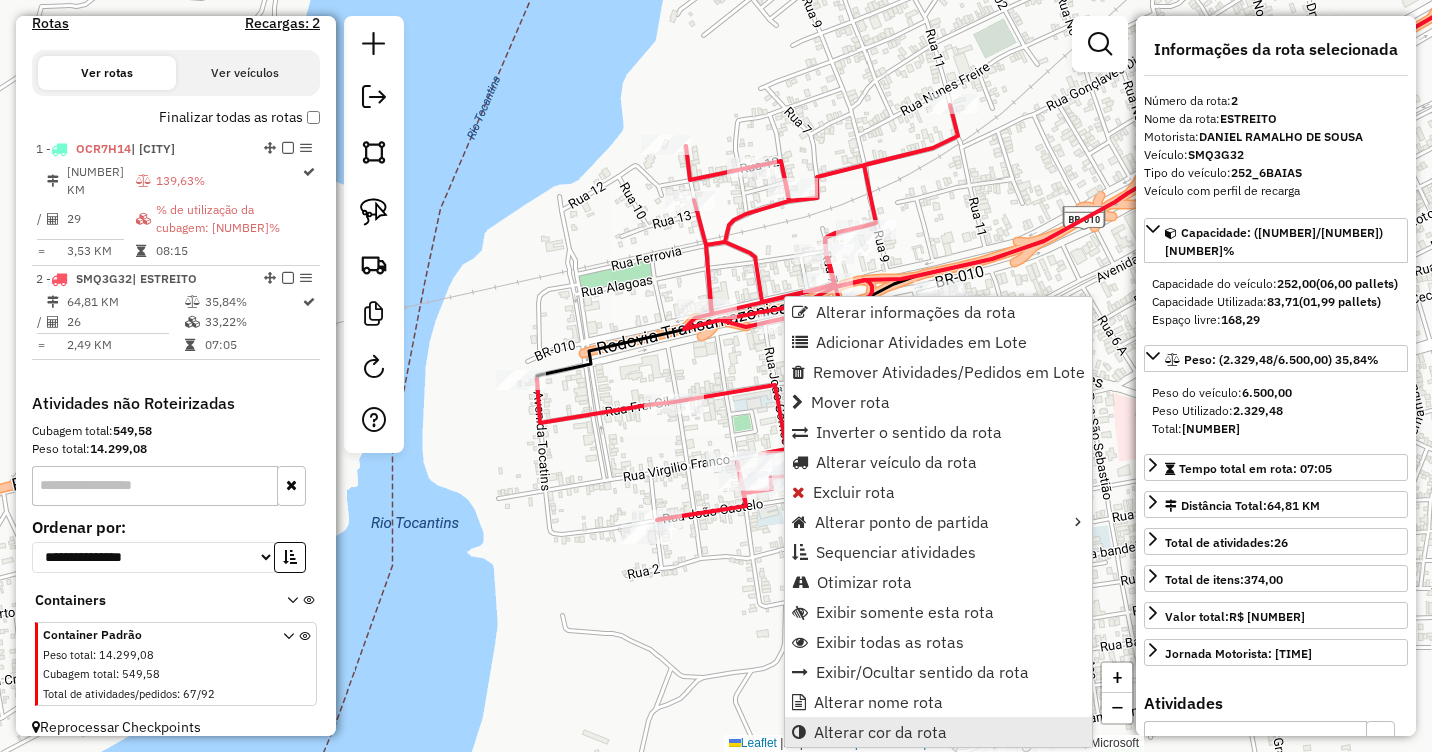 click on "Alterar cor da rota" at bounding box center (880, 732) 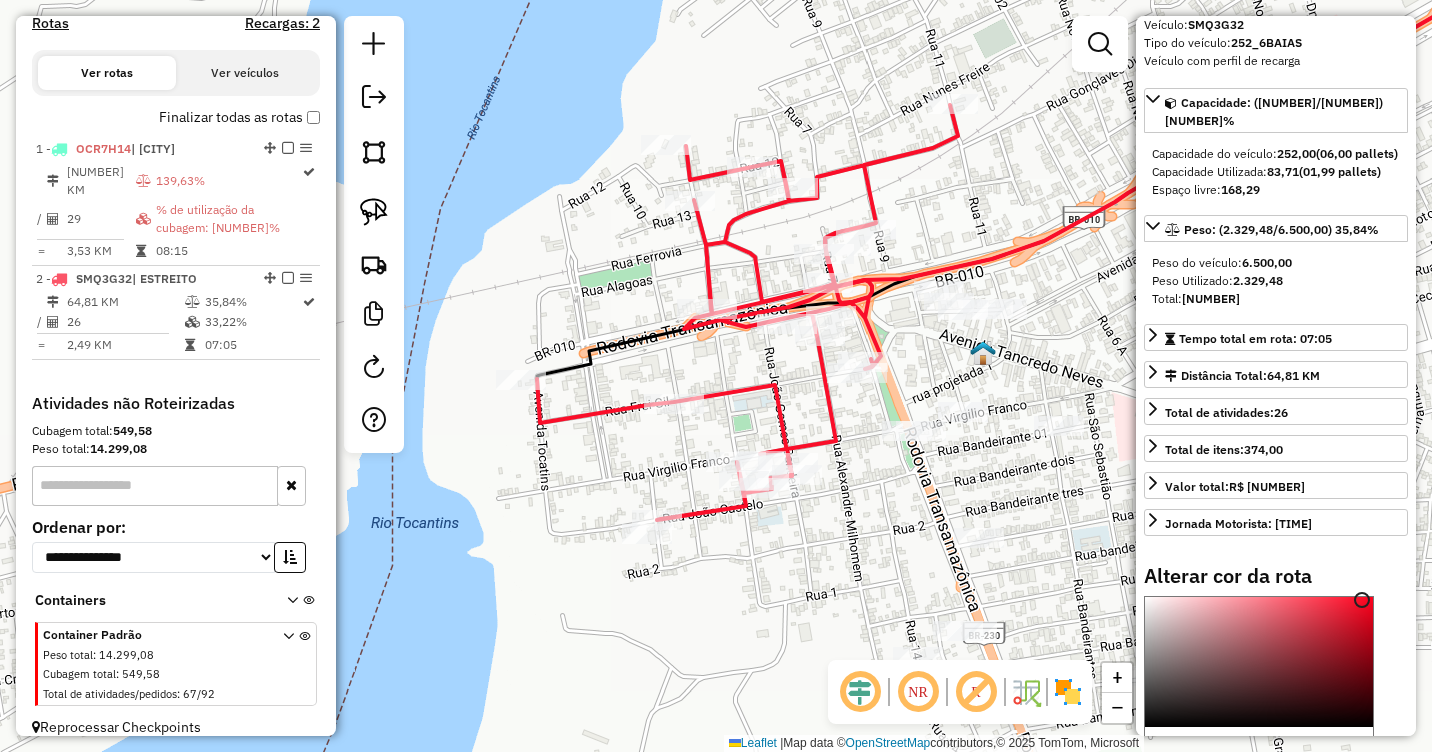 scroll, scrollTop: 300, scrollLeft: 0, axis: vertical 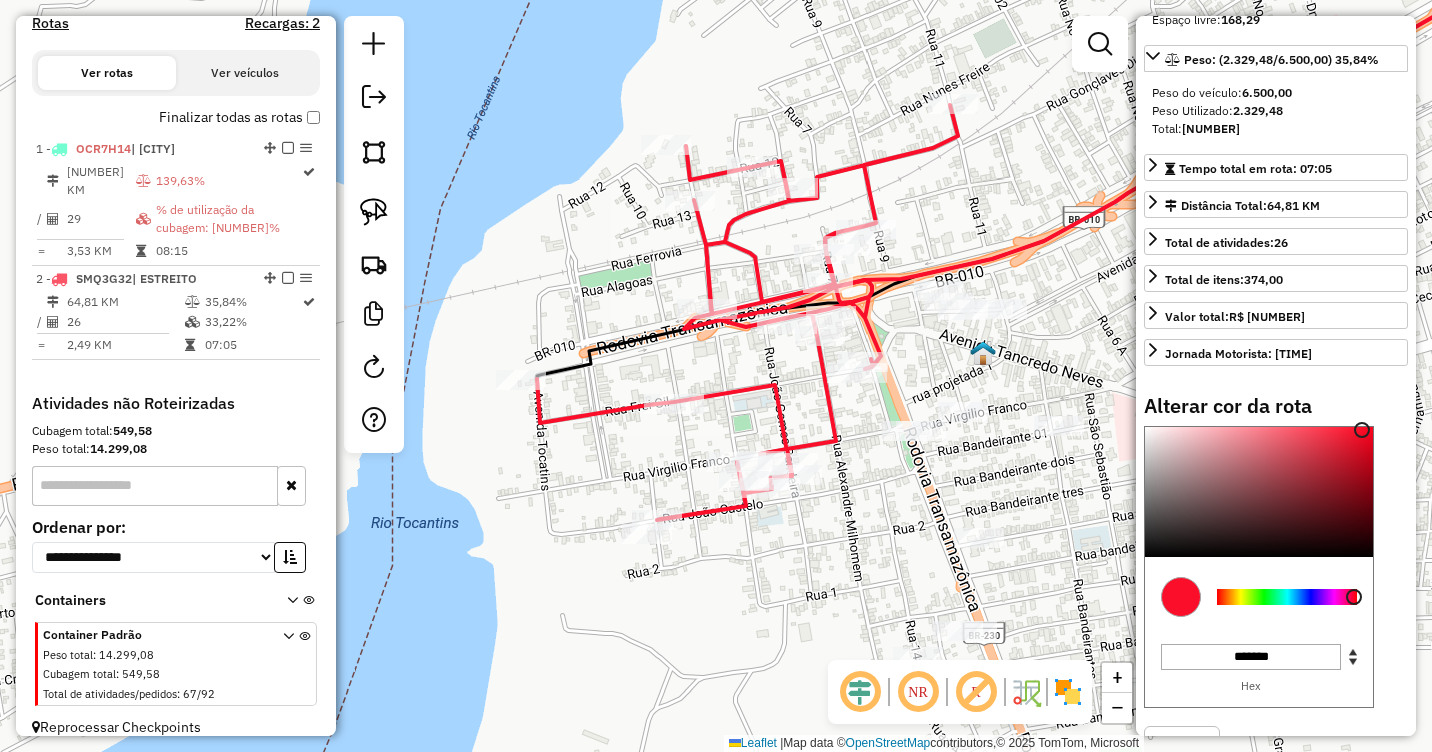 type on "*******" 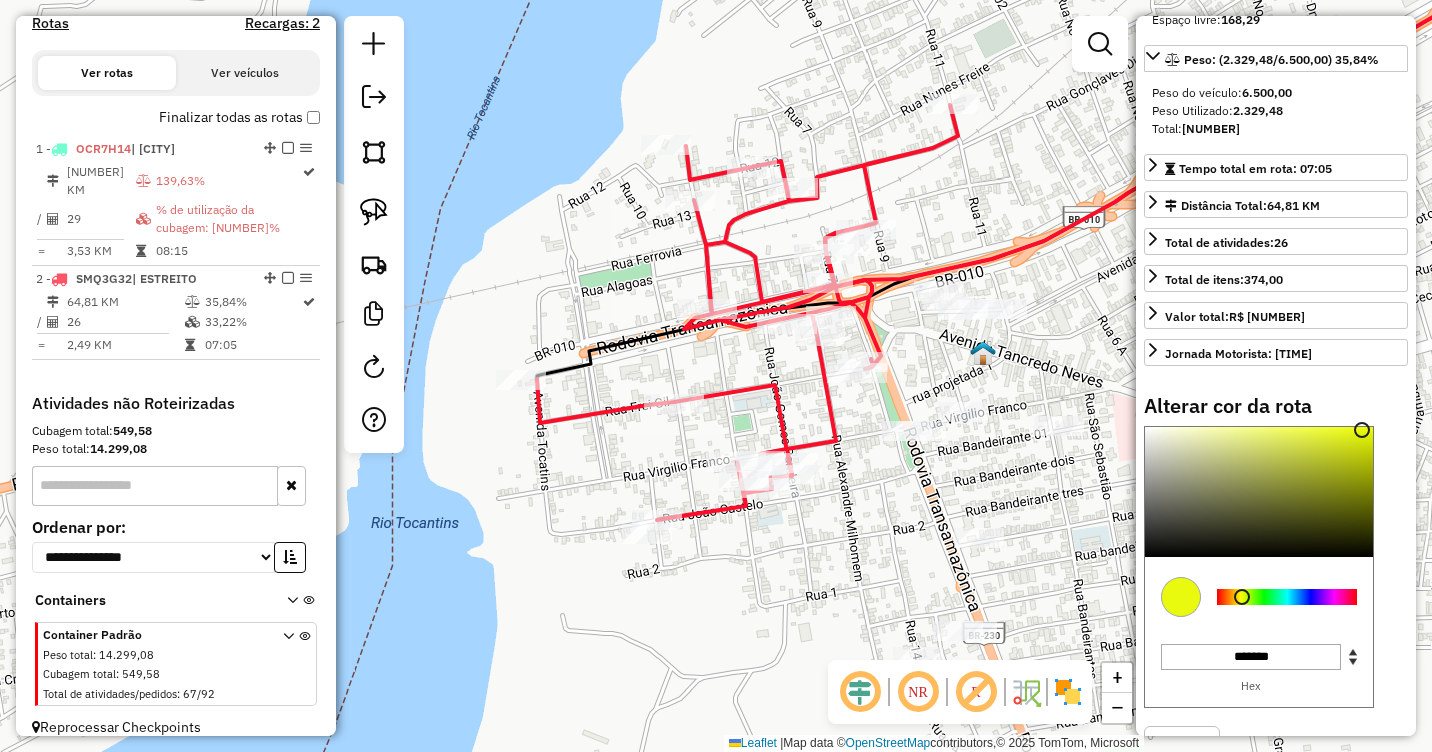 click at bounding box center [1287, 597] 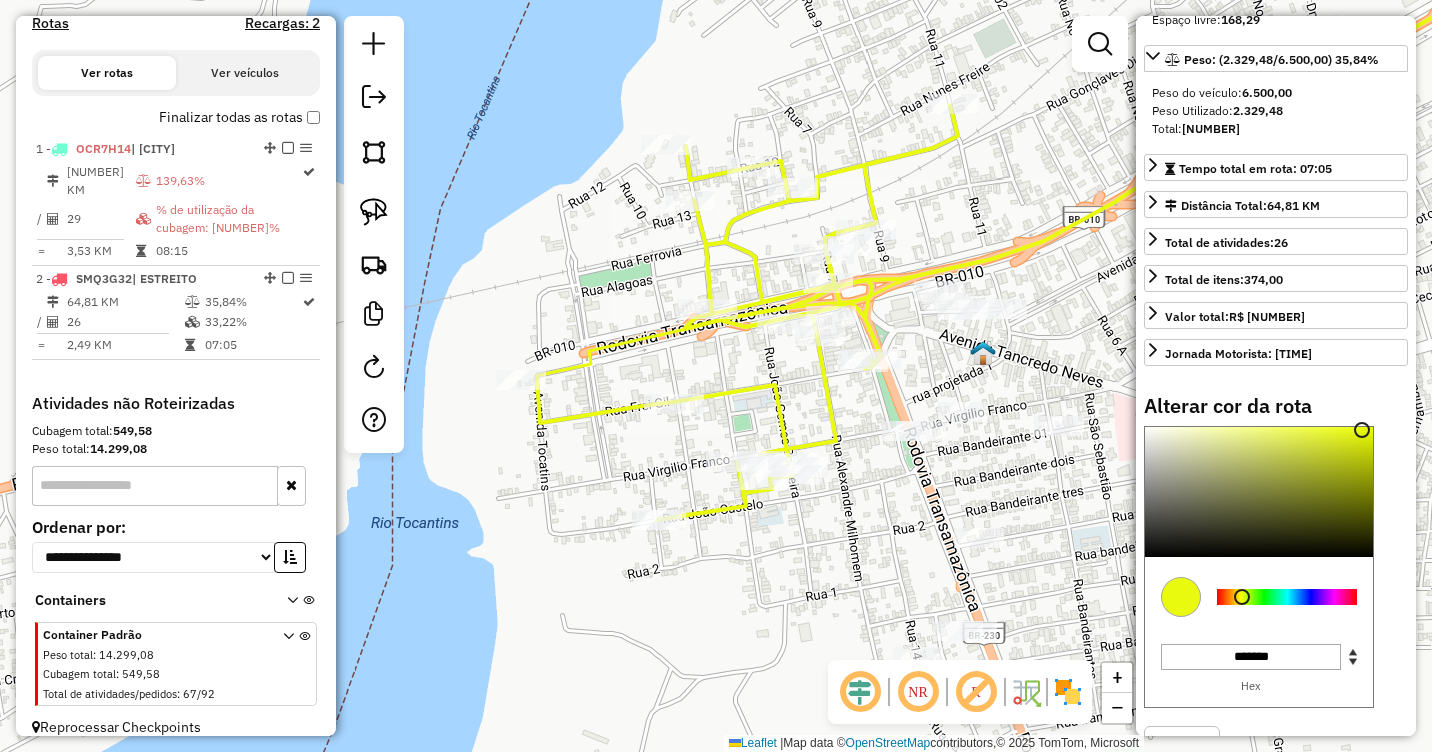 click on "Janela de atendimento Grade de atendimento Capacidade Transportadoras Veículos Cliente Pedidos  Rotas Selecione os dias de semana para filtrar as janelas de atendimento  Seg   Ter   Qua   Qui   Sex   Sáb   Dom  Informe o período da janela de atendimento: De: Até:  Filtrar exatamente a janela do cliente  Considerar janela de atendimento padrão  Selecione os dias de semana para filtrar as grades de atendimento  Seg   Ter   Qua   Qui   Sex   Sáb   Dom   Considerar clientes sem dia de atendimento cadastrado  Clientes fora do dia de atendimento selecionado Filtrar as atividades entre os valores definidos abaixo:  Peso mínimo:   Peso máximo:   Cubagem mínima:   Cubagem máxima:   De:   Até:  Filtrar as atividades entre o tempo de atendimento definido abaixo:  De:   Até:   Considerar capacidade total dos clientes não roteirizados Transportadora: Selecione um ou mais itens Tipo de veículo: Selecione um ou mais itens Veículo: Selecione um ou mais itens Motorista: Selecione um ou mais itens Nome: Rótulo:" 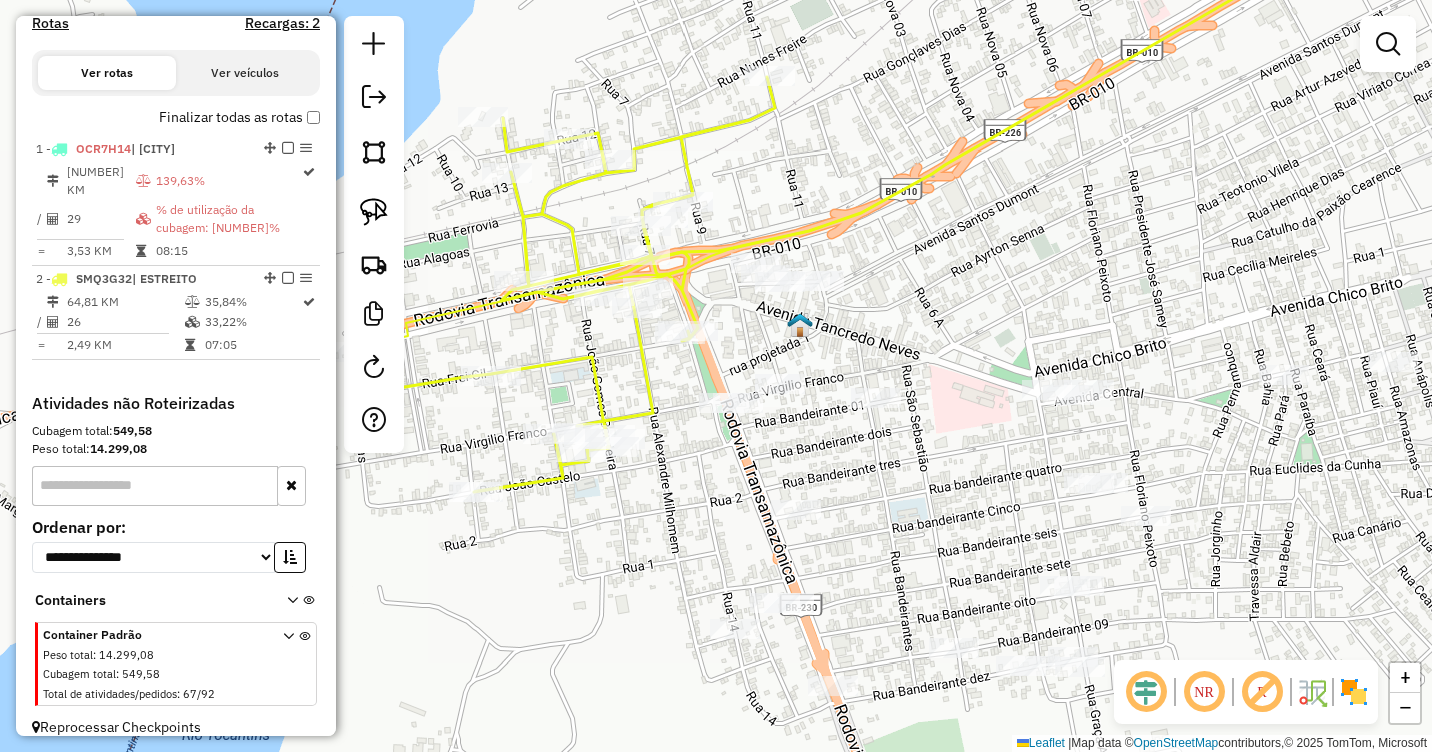 drag, startPoint x: 1131, startPoint y: 478, endPoint x: 916, endPoint y: 414, distance: 224.32343 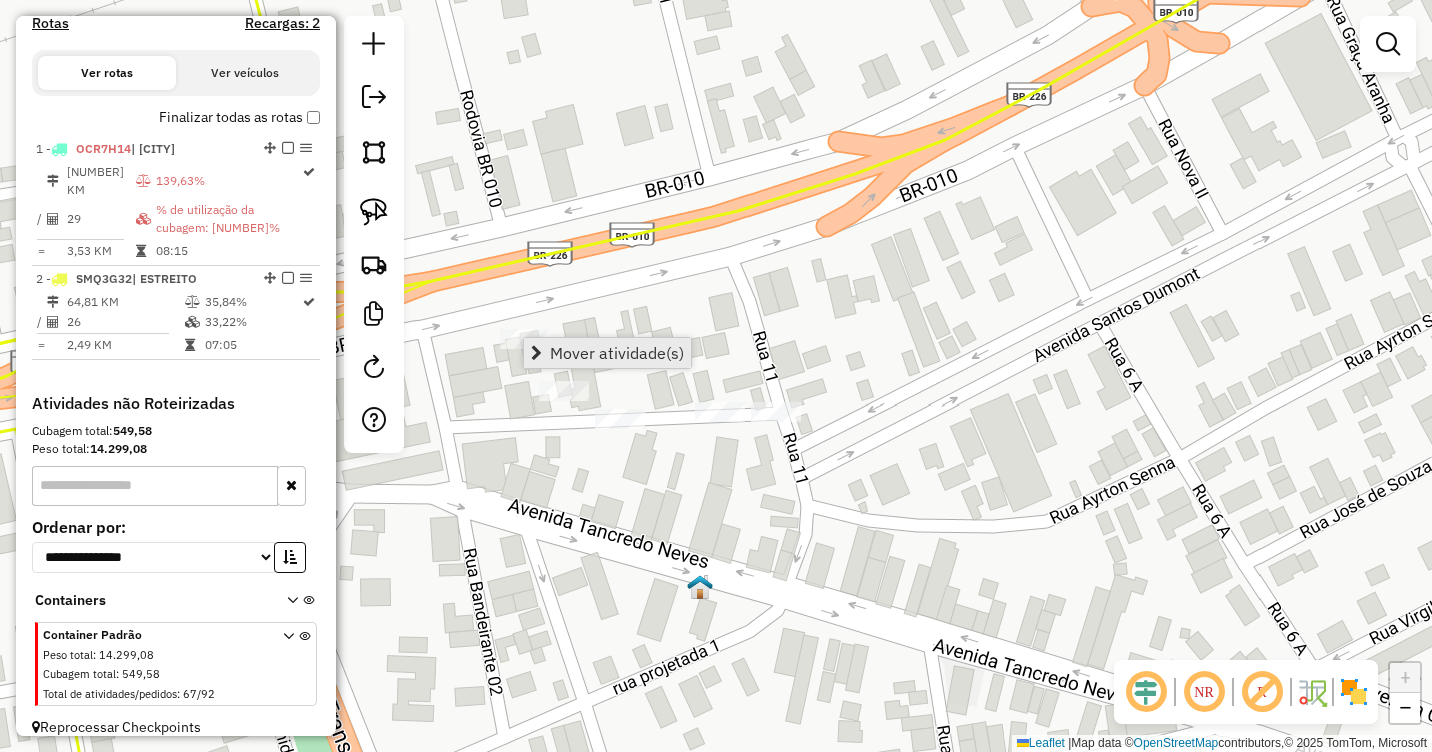 click on "Mover atividade(s)" at bounding box center (607, 353) 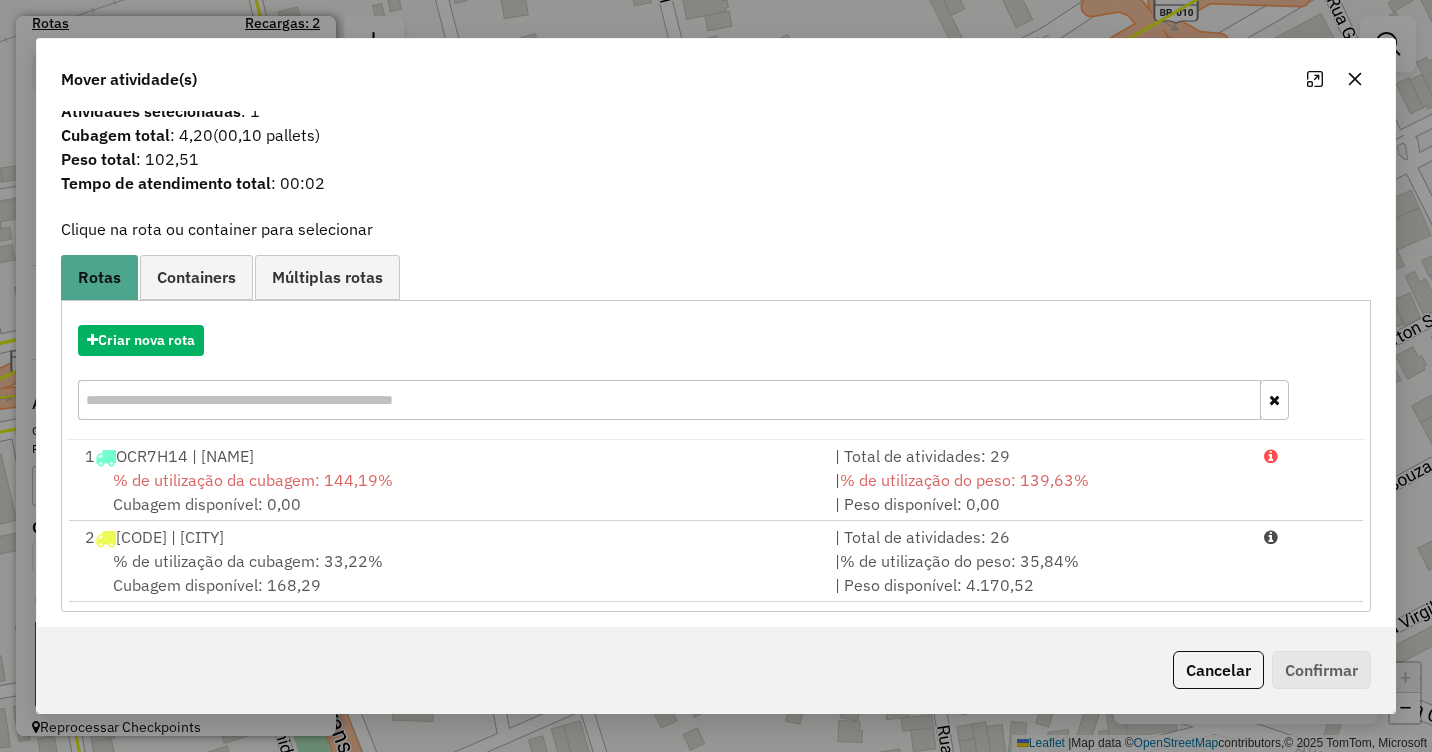 scroll, scrollTop: 29, scrollLeft: 0, axis: vertical 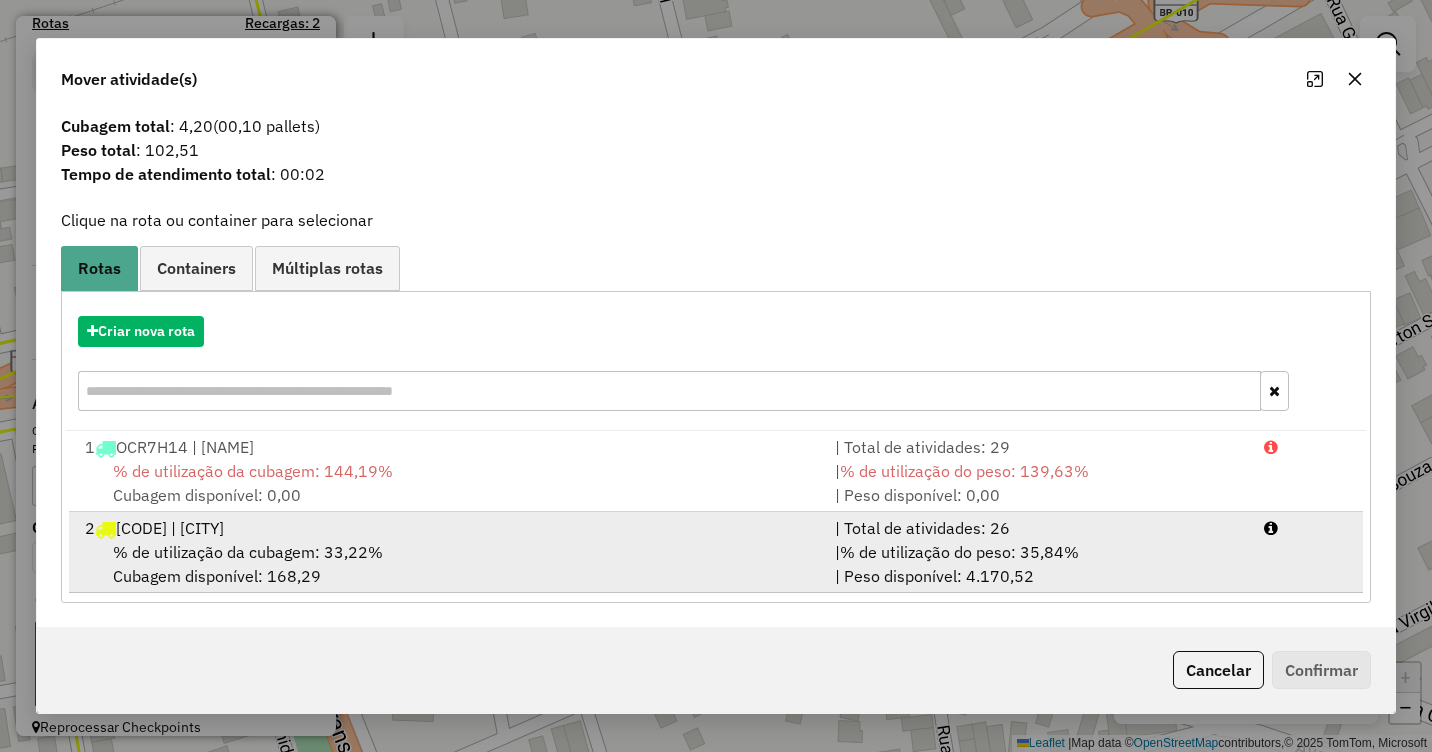 click on "% de utilização da cubagem: 33,22%" at bounding box center (248, 552) 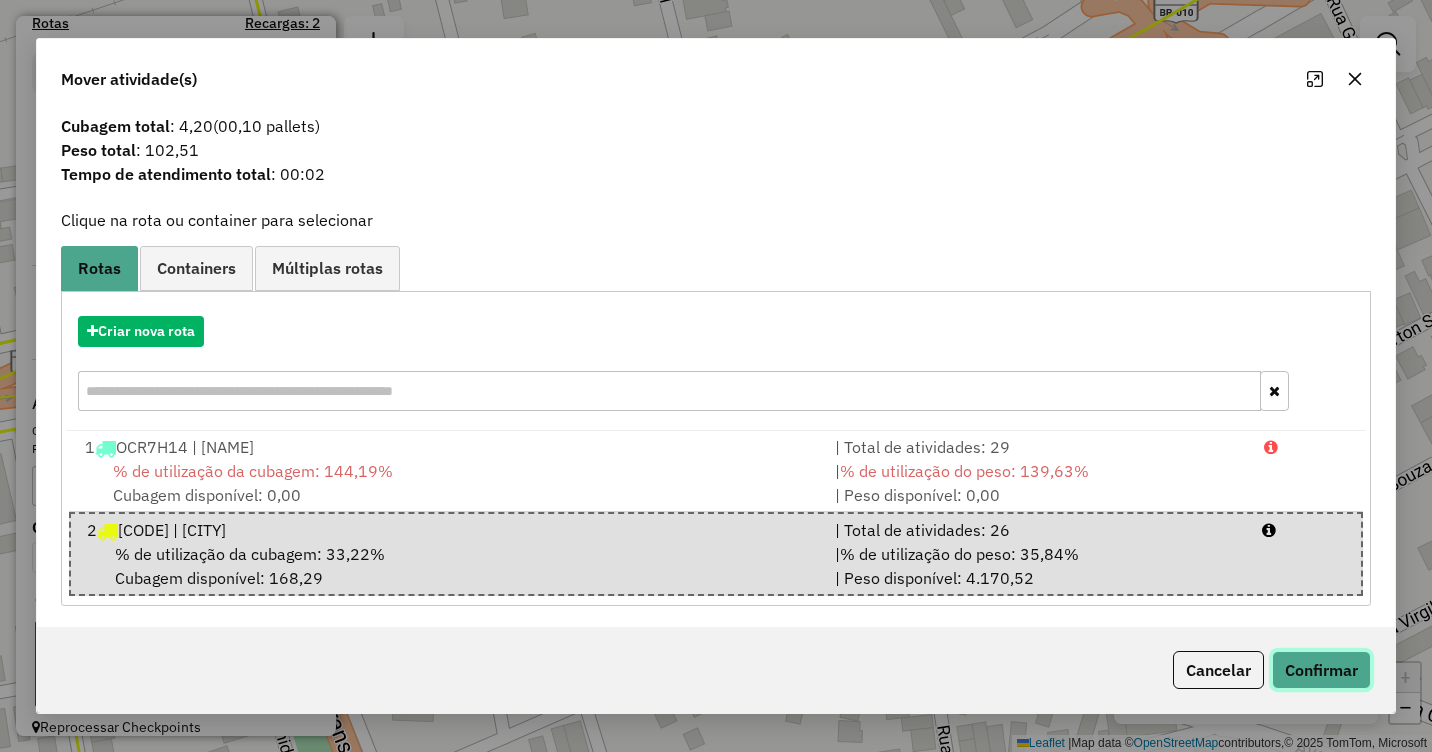 click on "Confirmar" 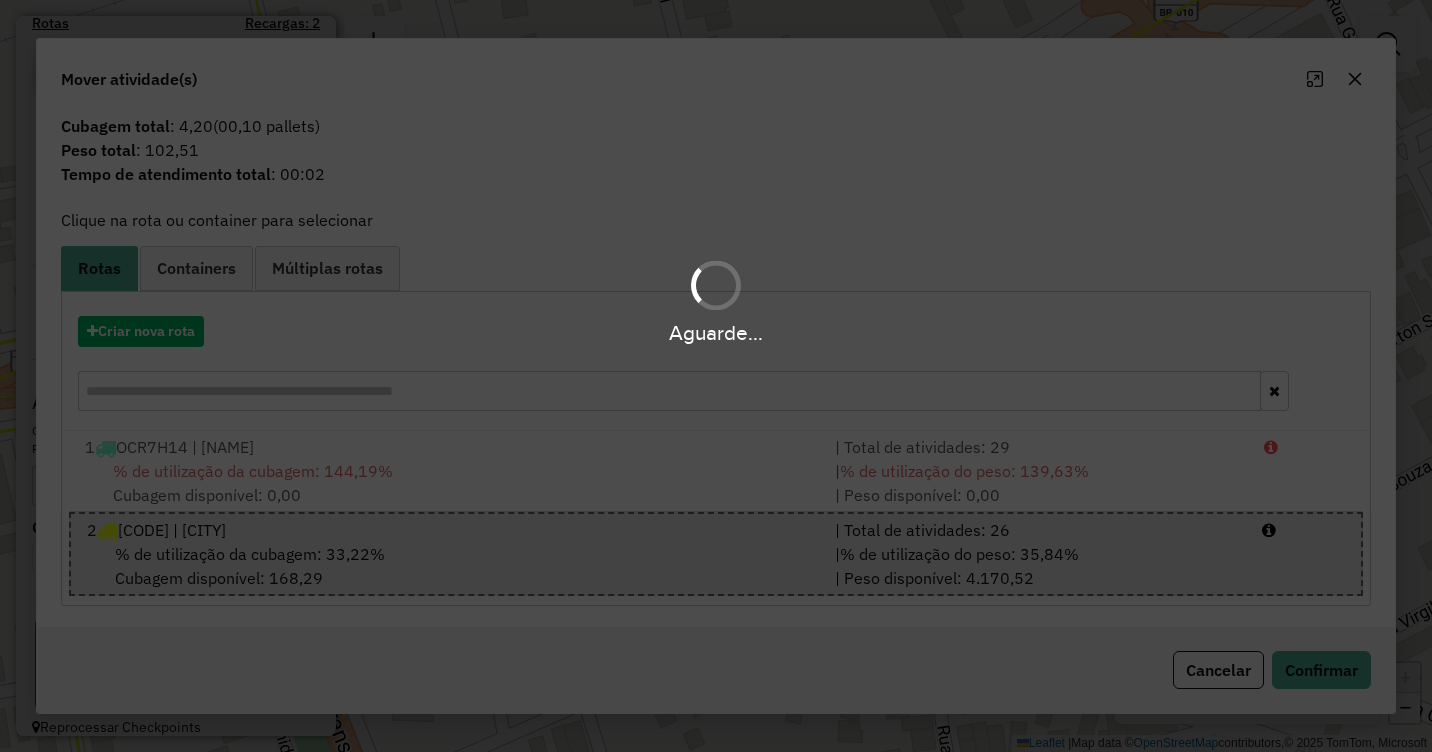 scroll, scrollTop: 0, scrollLeft: 0, axis: both 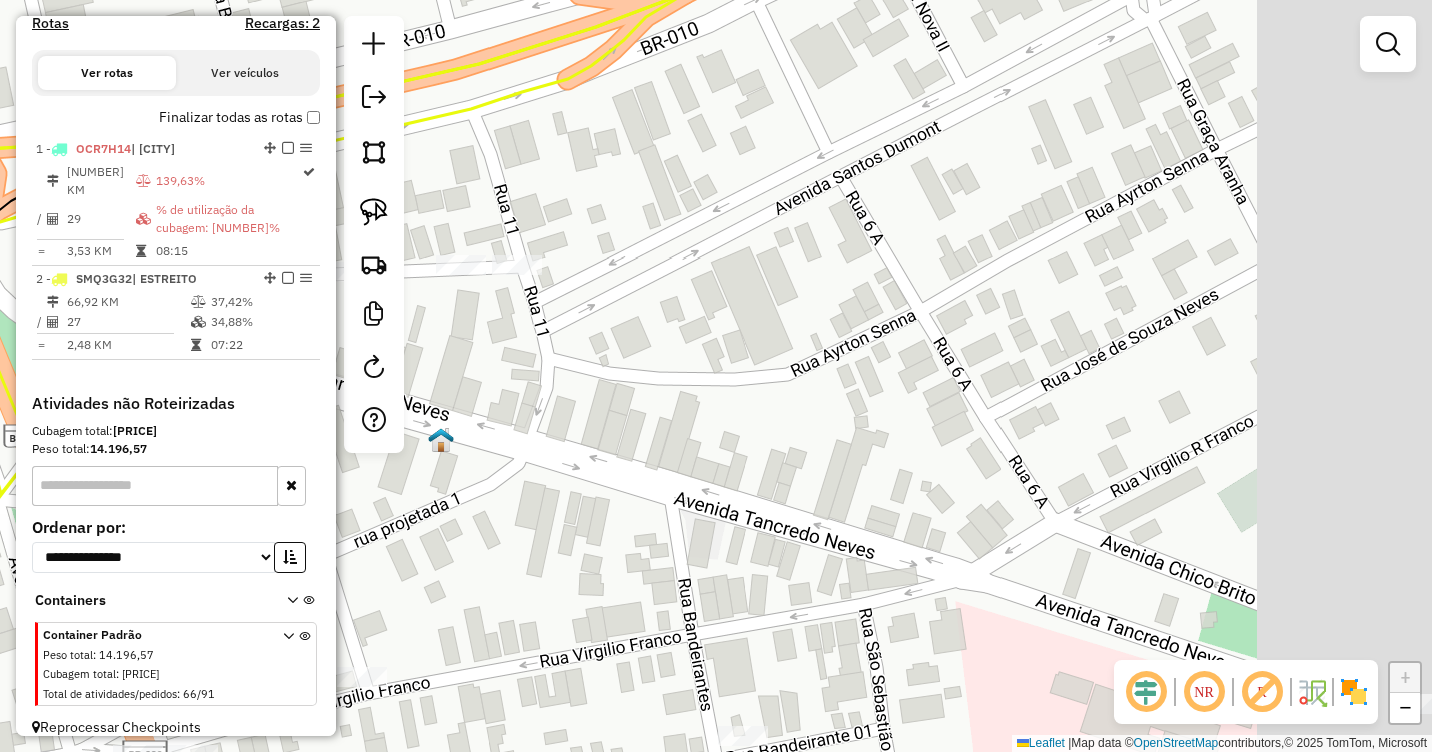drag, startPoint x: 1007, startPoint y: 547, endPoint x: 774, endPoint y: 420, distance: 265.3639 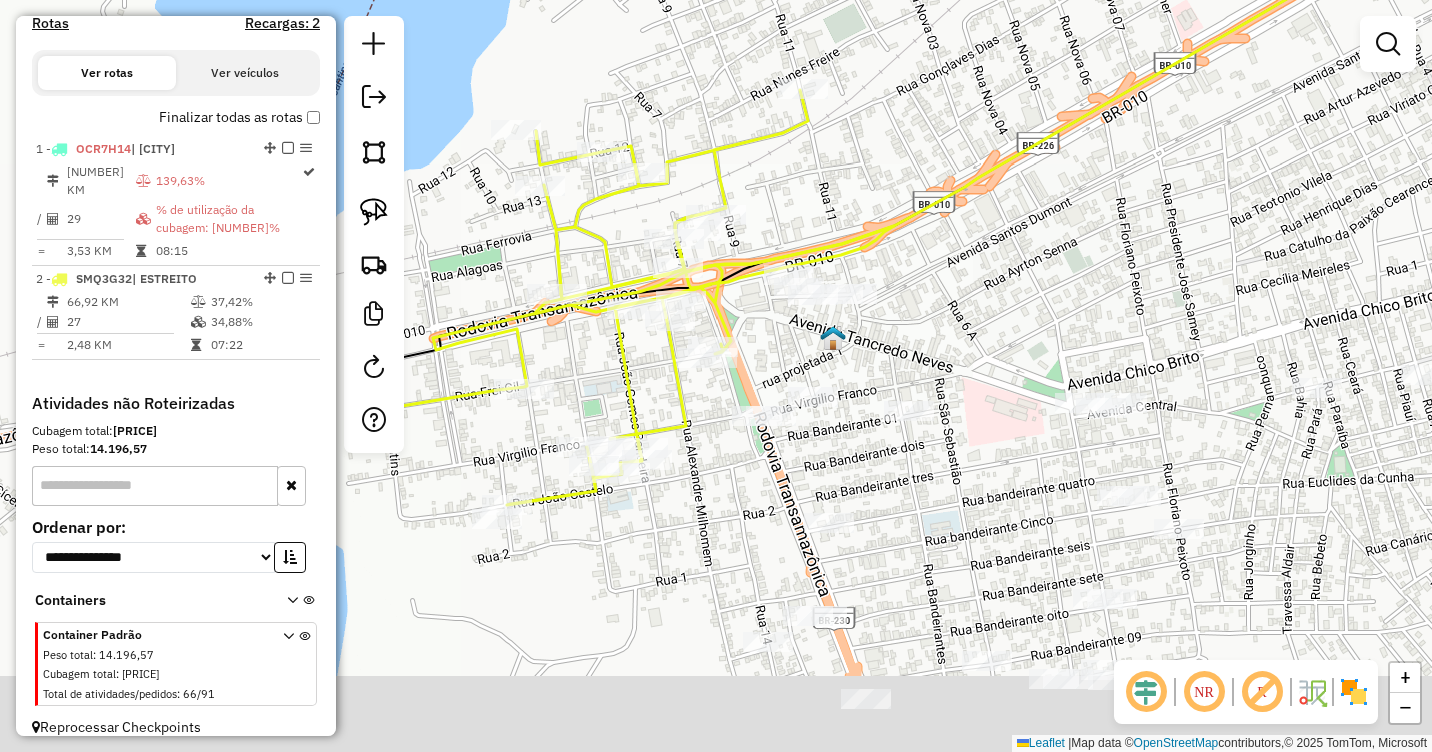 drag, startPoint x: 956, startPoint y: 361, endPoint x: 991, endPoint y: 322, distance: 52.40229 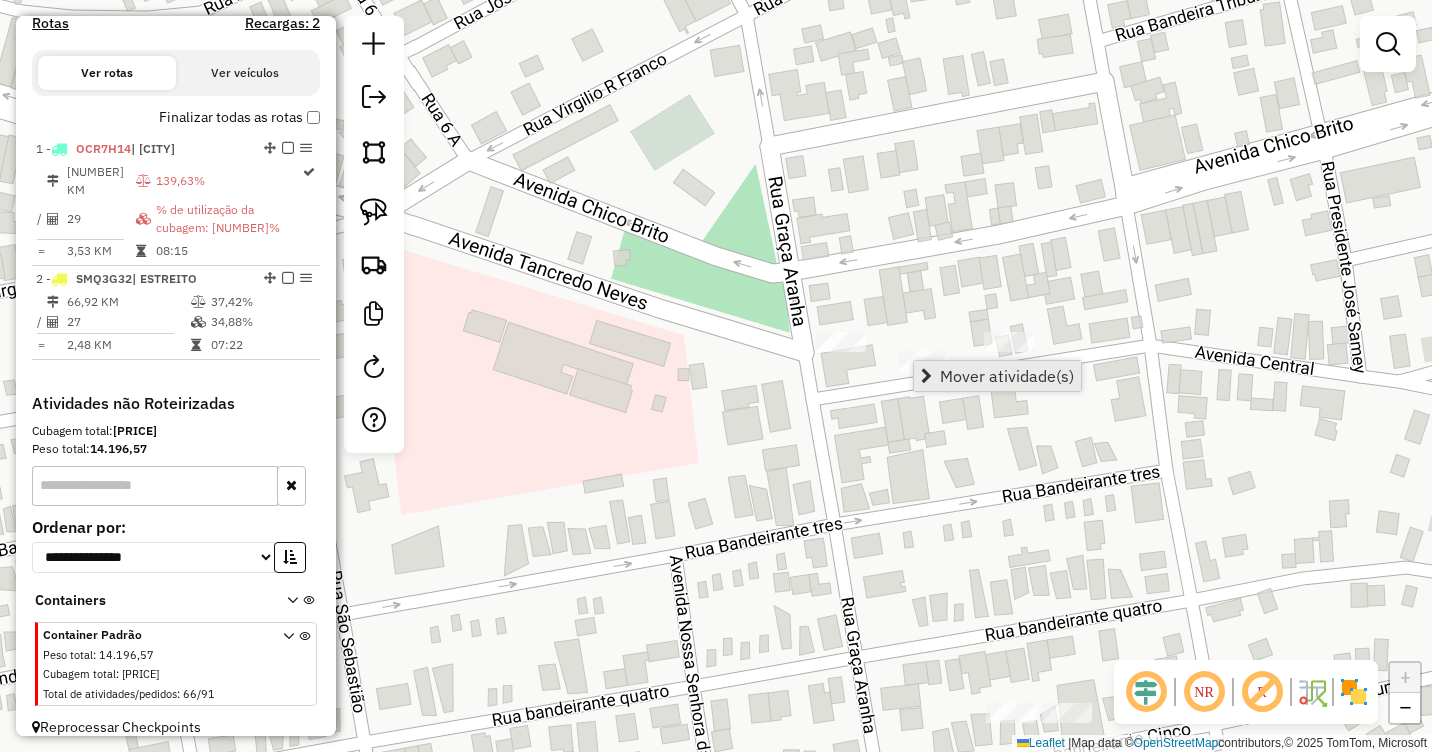 click on "Mover atividade(s)" at bounding box center [1007, 376] 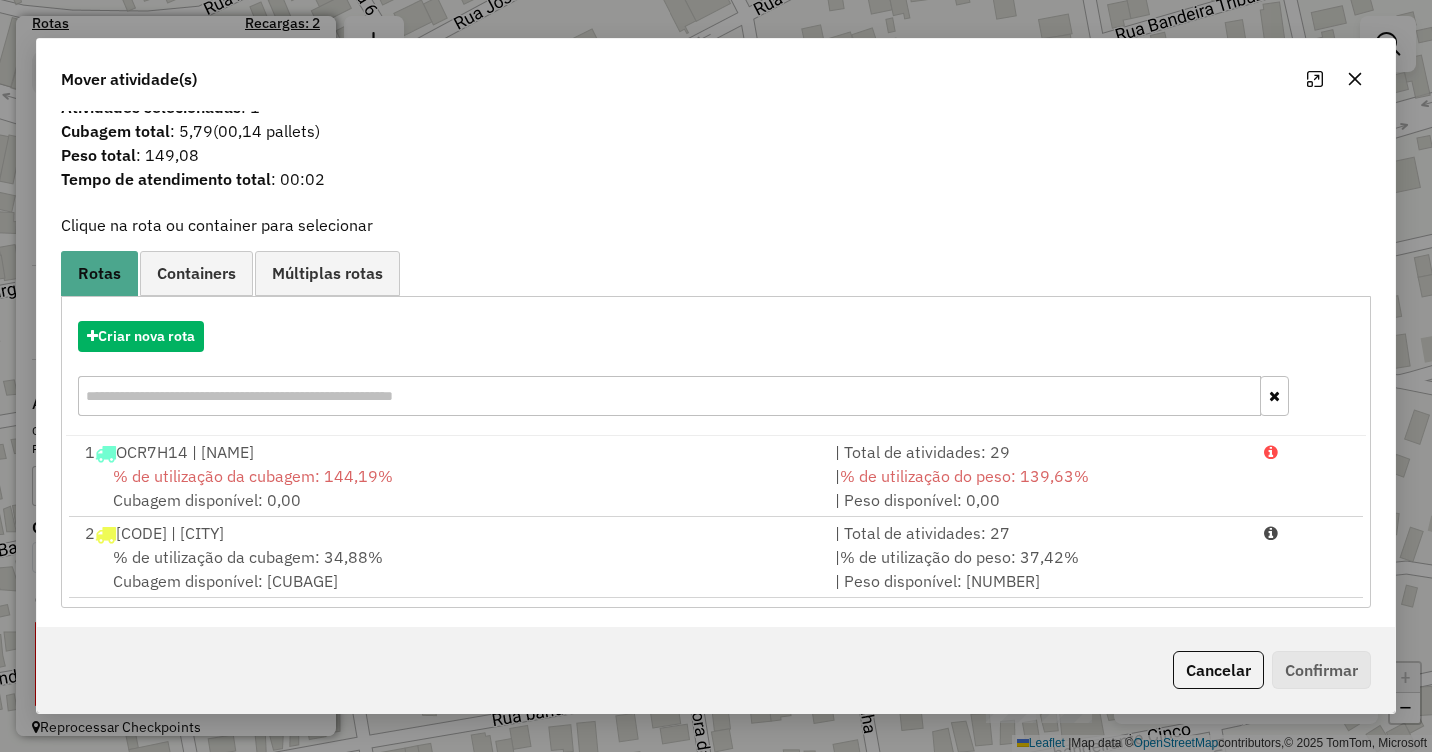 scroll, scrollTop: 29, scrollLeft: 0, axis: vertical 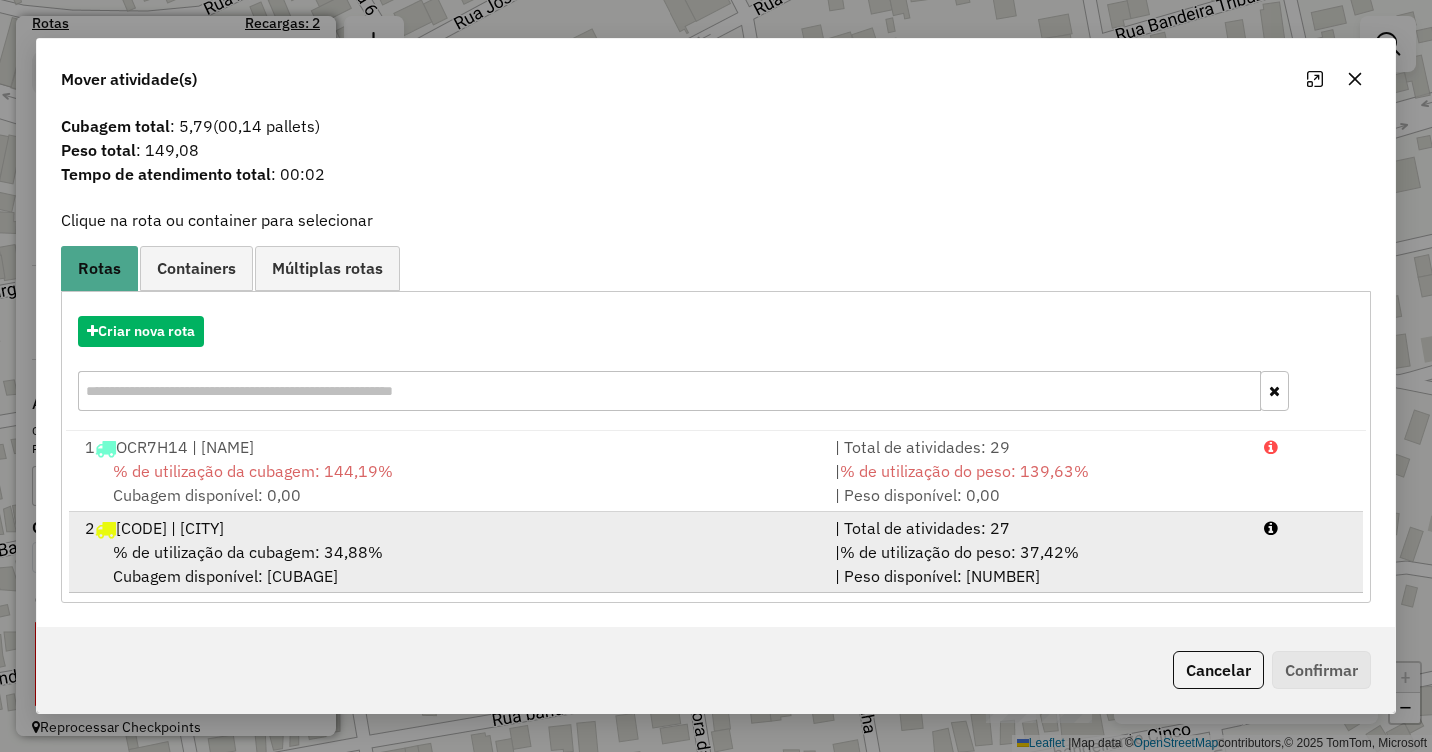 click on "% de utilização da cubagem: 34,88%  Cubagem disponível: 164,09" at bounding box center [448, 564] 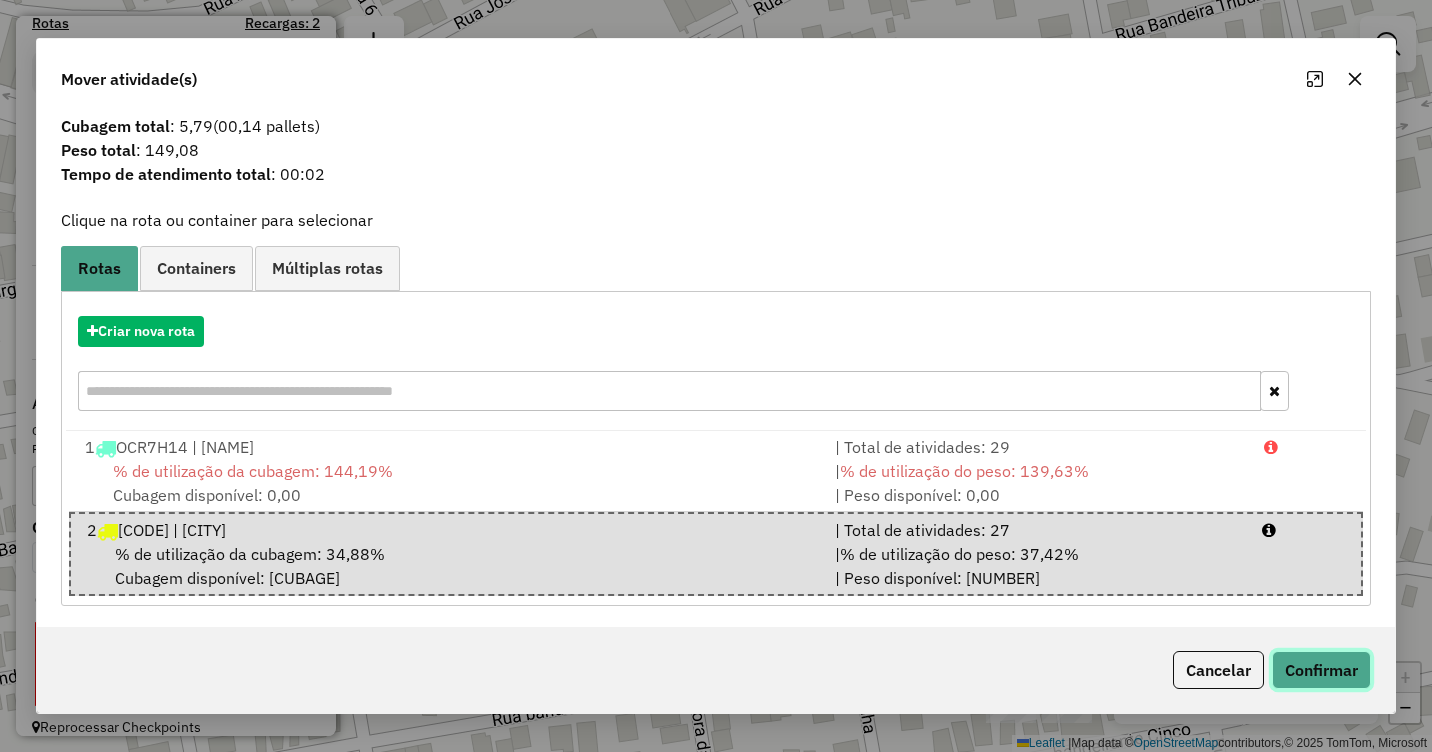 click on "Confirmar" 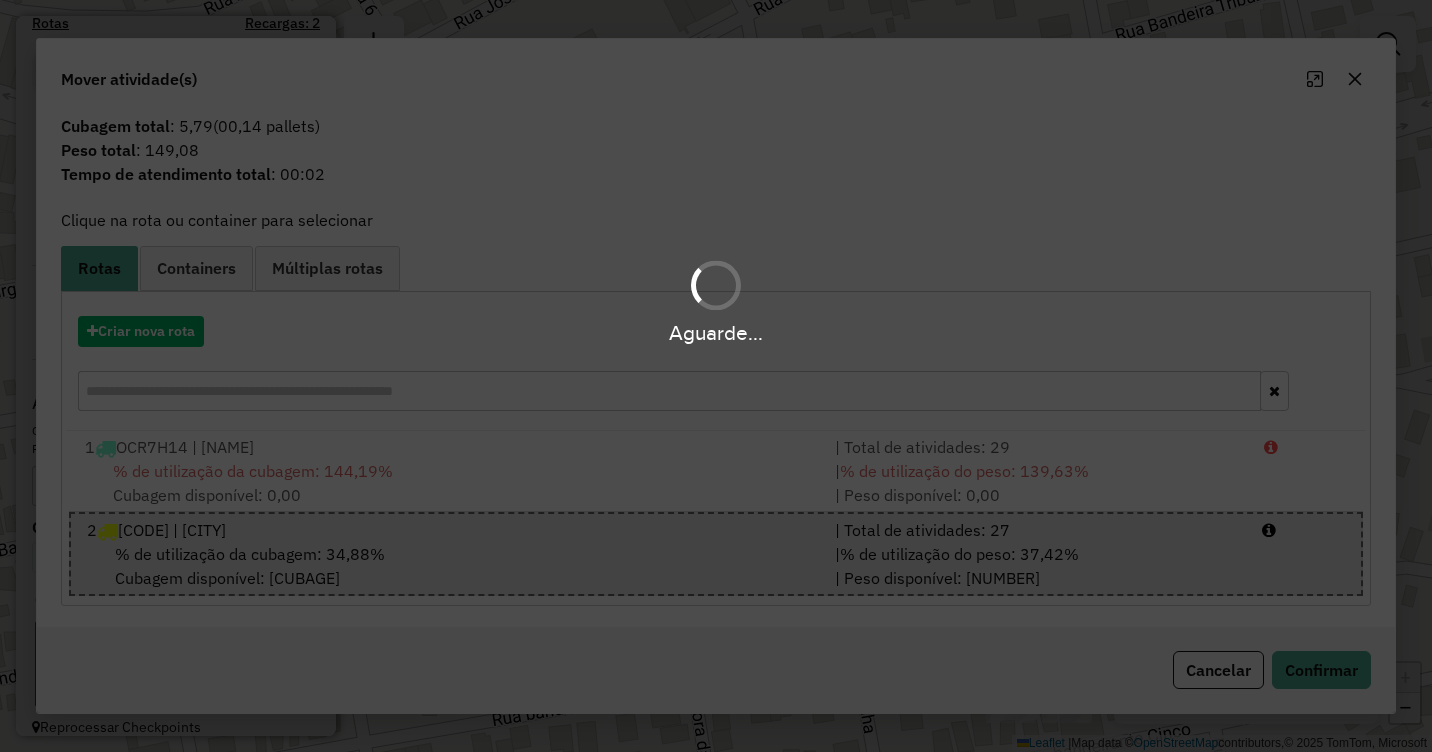 scroll, scrollTop: 0, scrollLeft: 0, axis: both 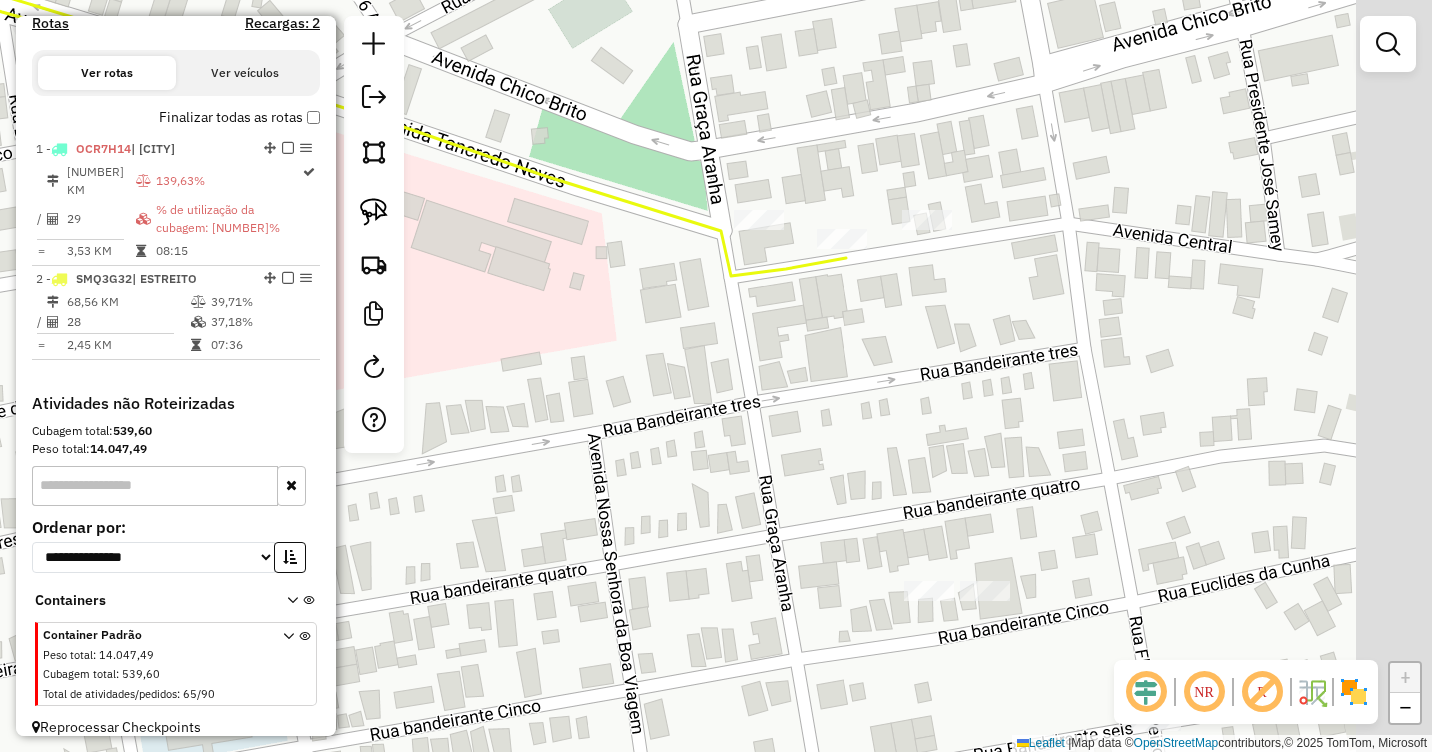 drag, startPoint x: 1238, startPoint y: 486, endPoint x: 1152, endPoint y: 365, distance: 148.44864 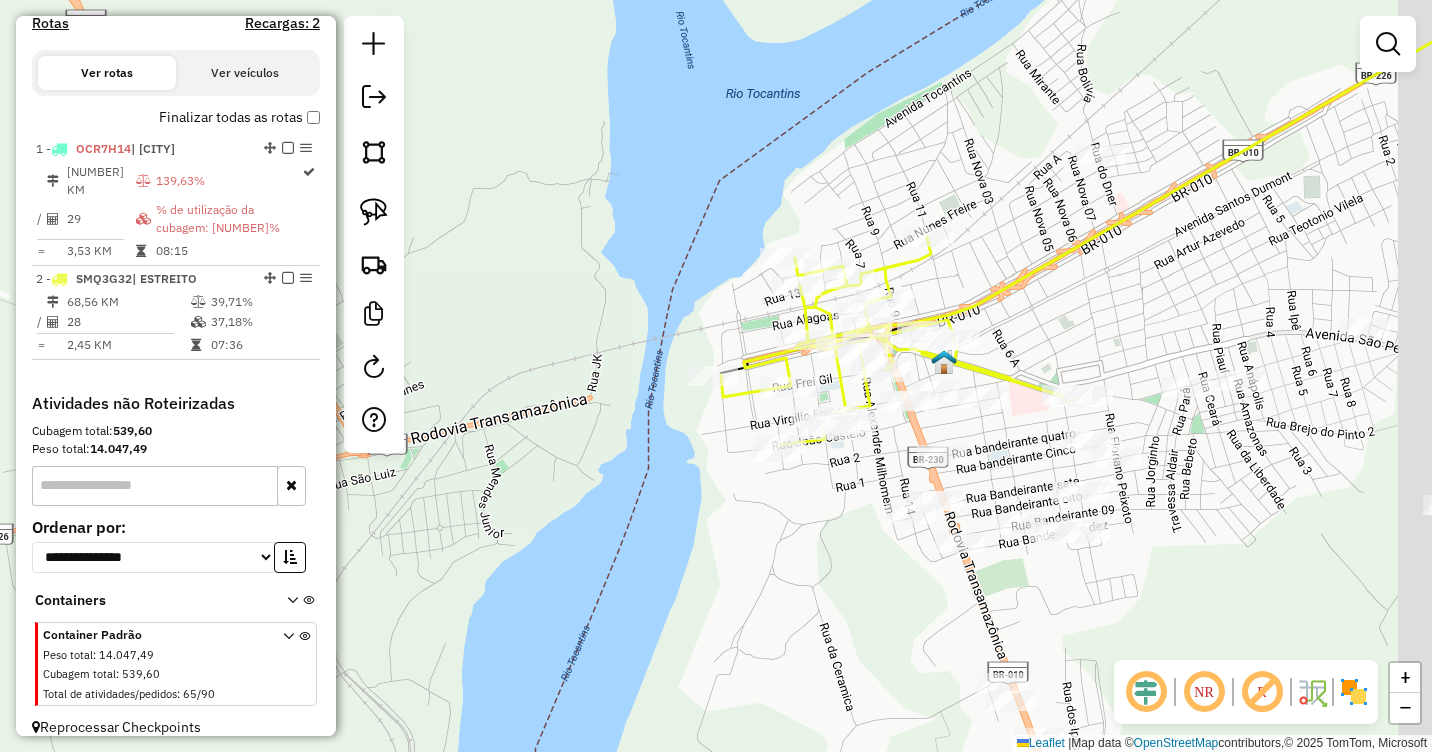 drag, startPoint x: 1287, startPoint y: 508, endPoint x: 1109, endPoint y: 404, distance: 206.15529 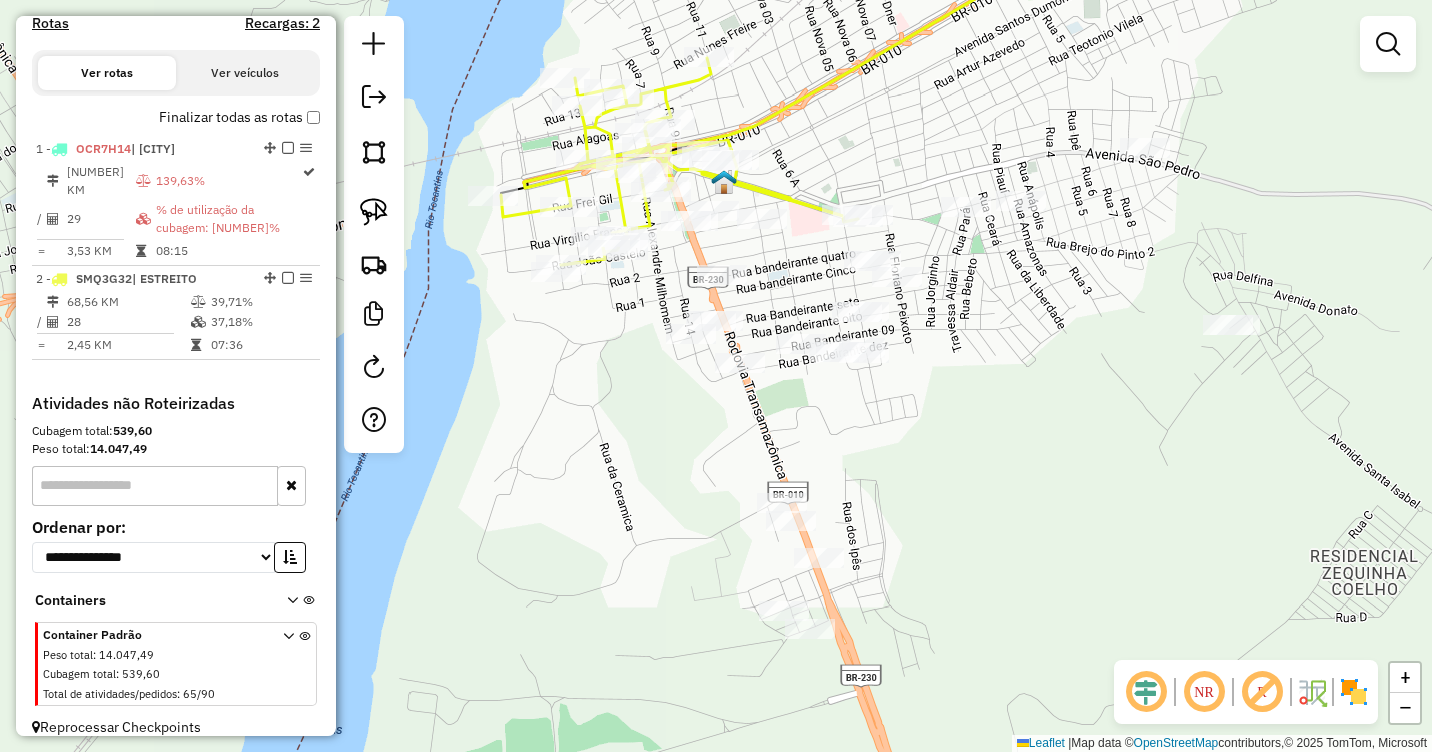 drag, startPoint x: 1214, startPoint y: 495, endPoint x: 1065, endPoint y: 352, distance: 206.51877 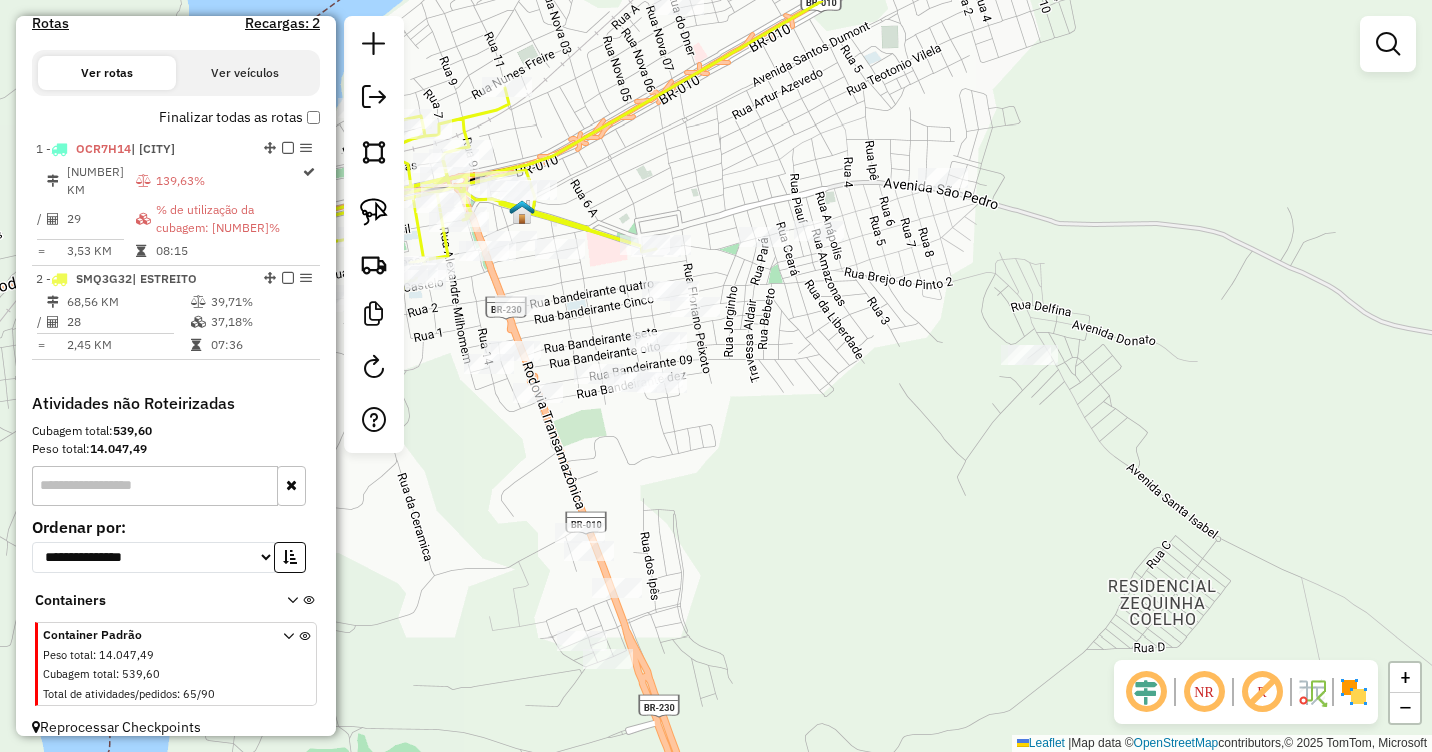 drag, startPoint x: 1109, startPoint y: 358, endPoint x: 933, endPoint y: 440, distance: 194.16487 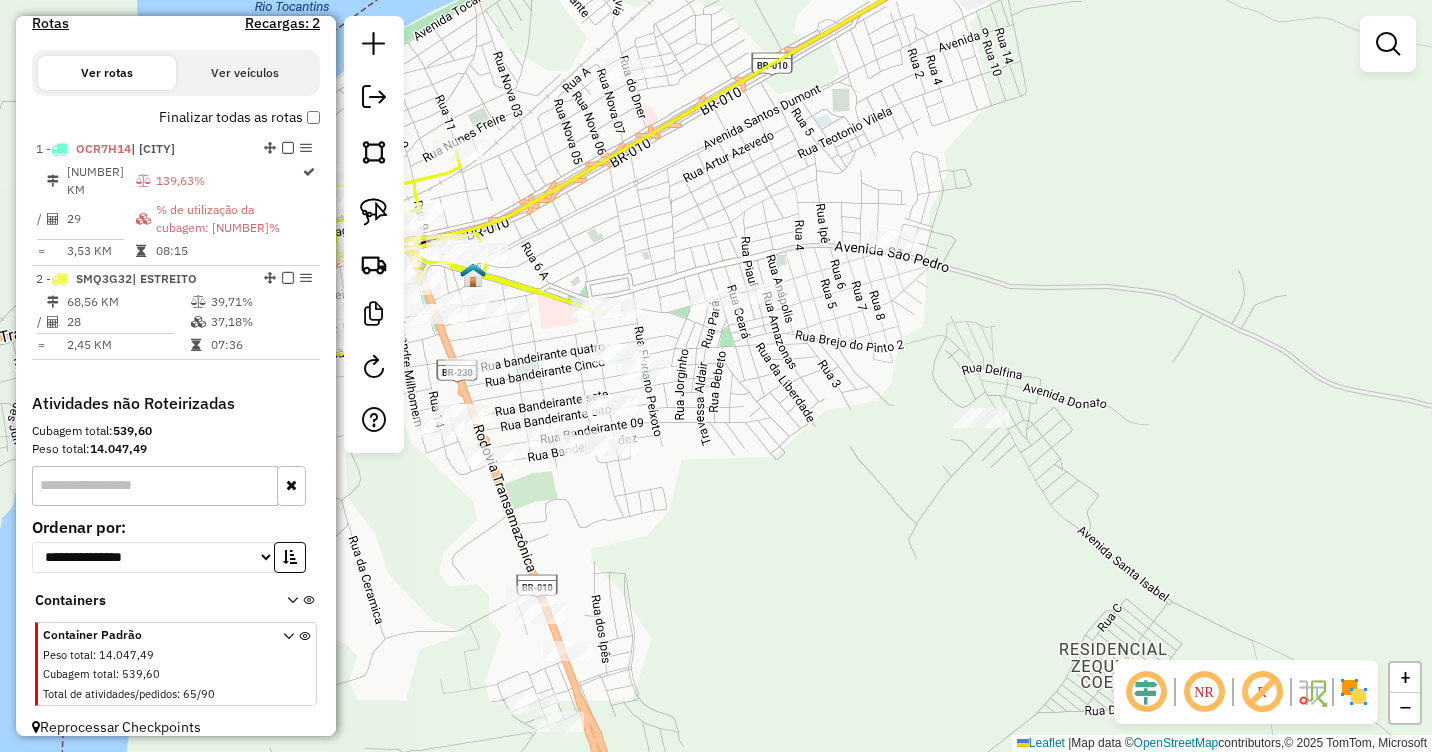 drag, startPoint x: 972, startPoint y: 313, endPoint x: 911, endPoint y: 441, distance: 141.7921 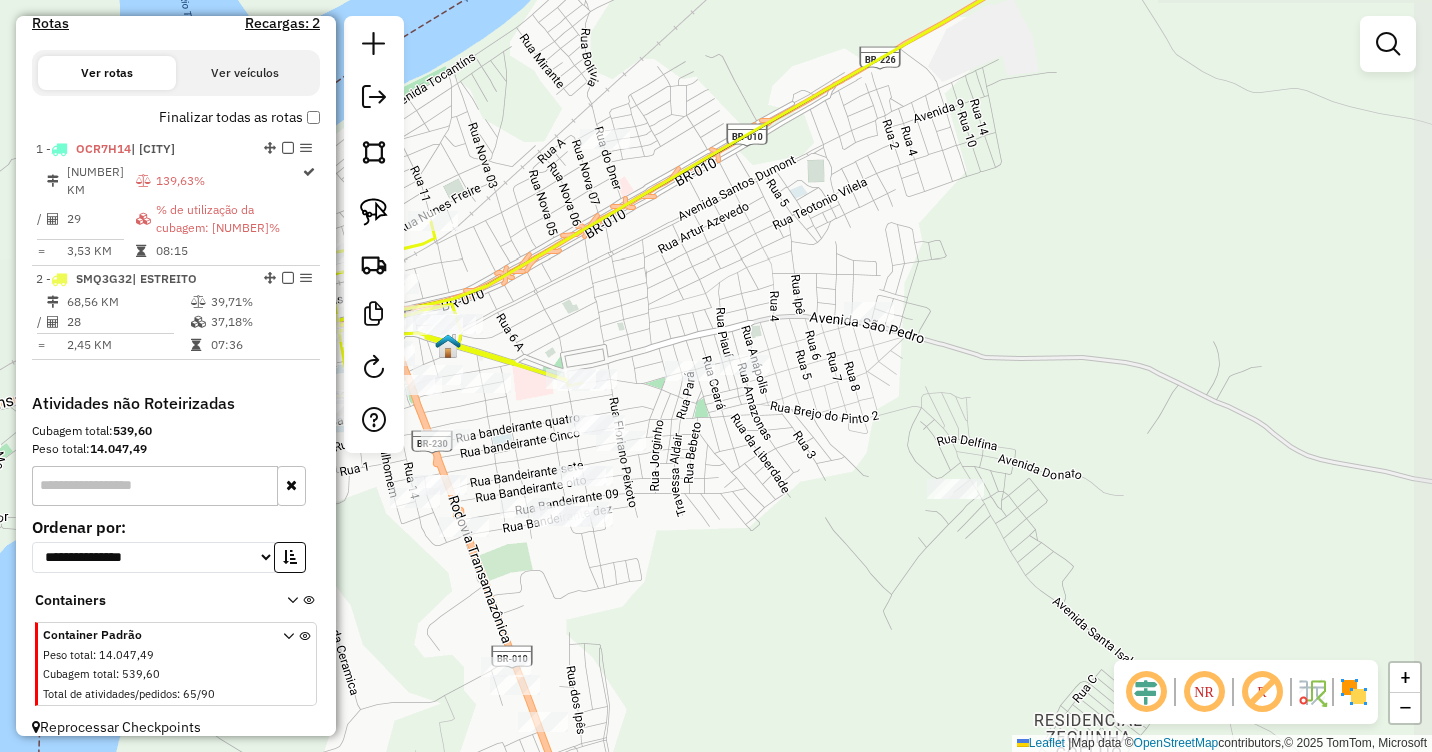 drag, startPoint x: 991, startPoint y: 358, endPoint x: 956, endPoint y: 436, distance: 85.49269 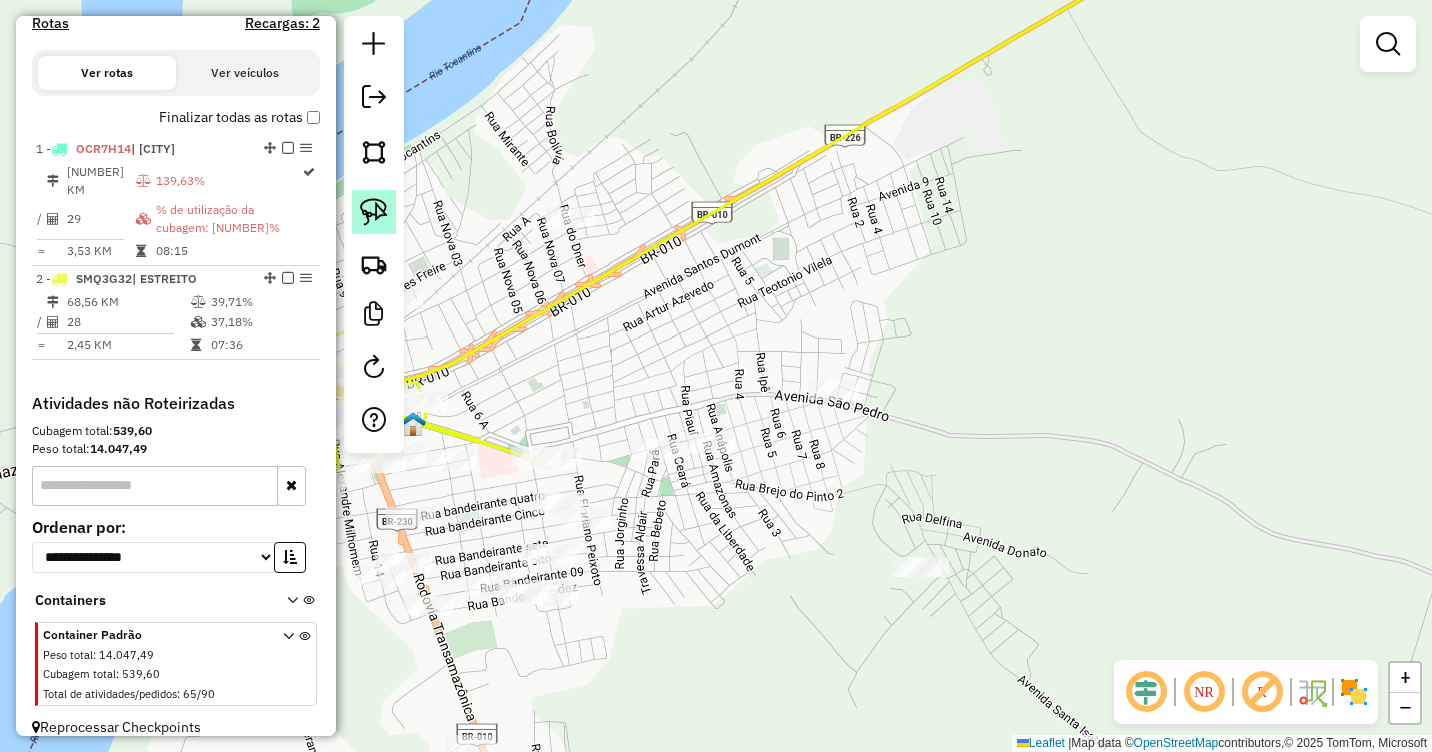 click 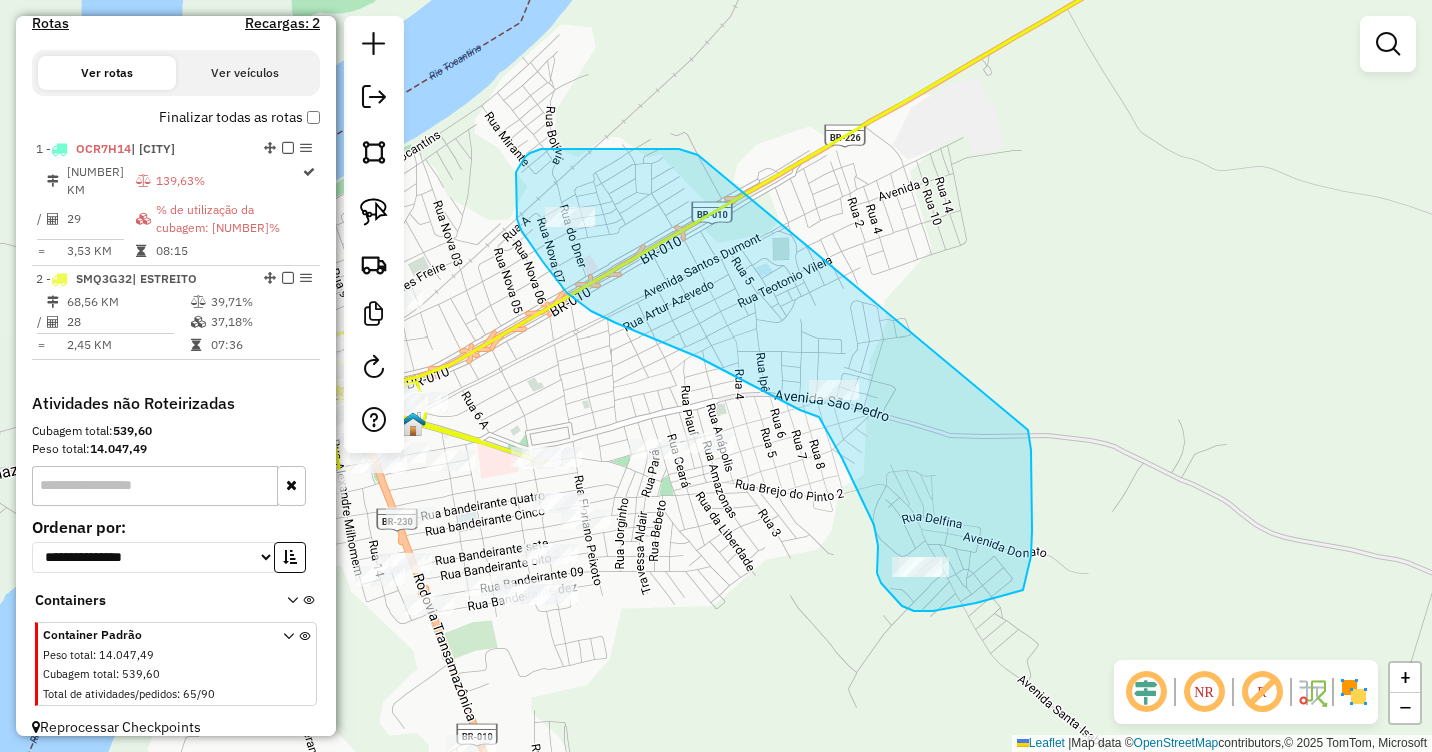 drag, startPoint x: 679, startPoint y: 149, endPoint x: 1027, endPoint y: 428, distance: 446.0325 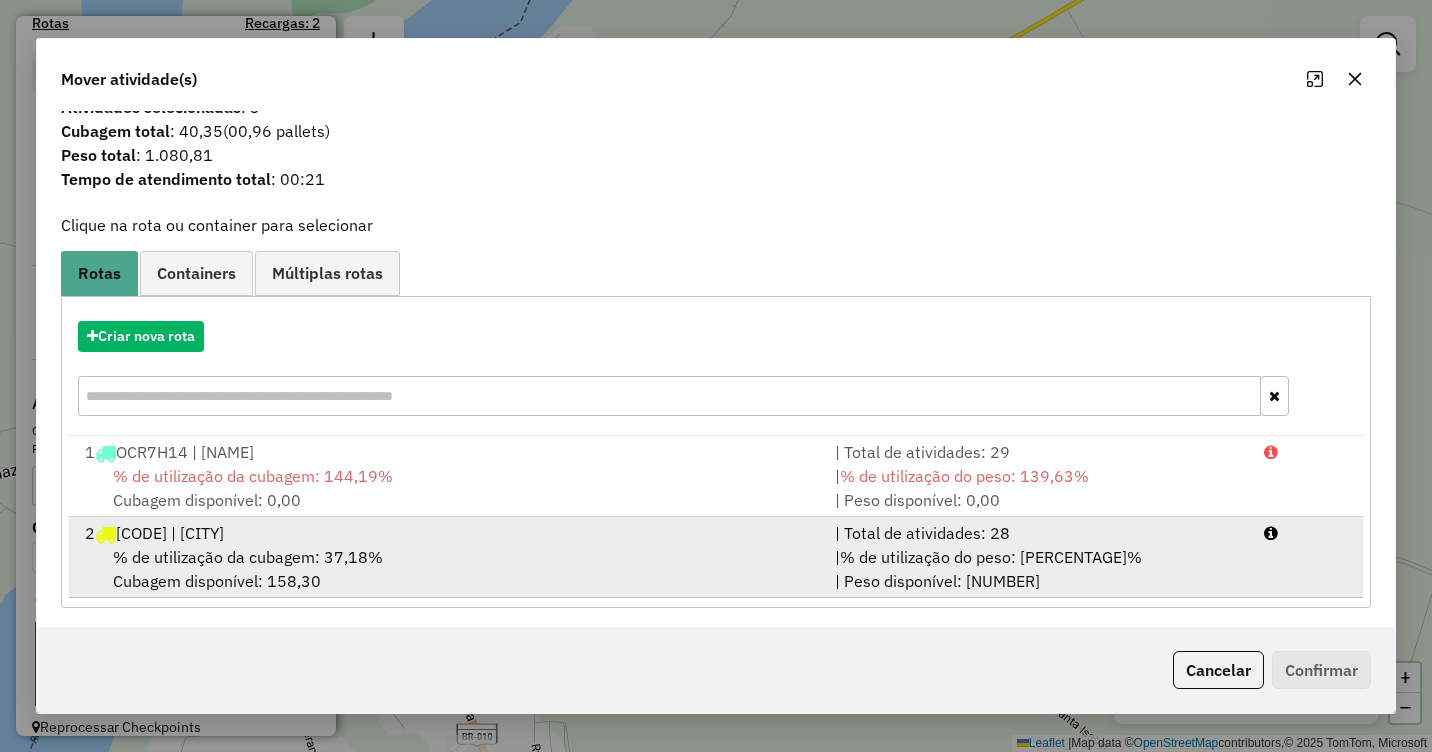 scroll, scrollTop: 29, scrollLeft: 0, axis: vertical 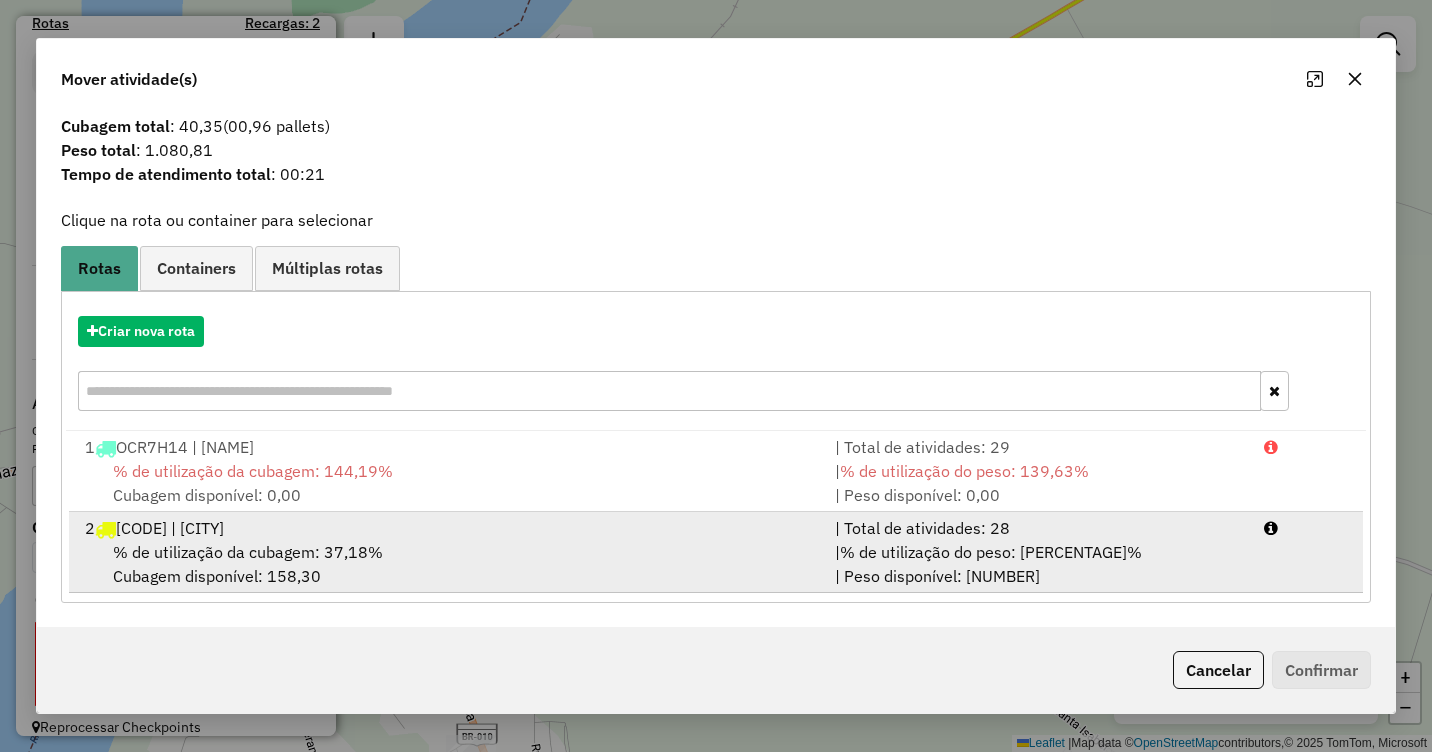 click on "% de utilização da cubagem: 37,18%  Cubagem disponível: 158,30" at bounding box center (448, 564) 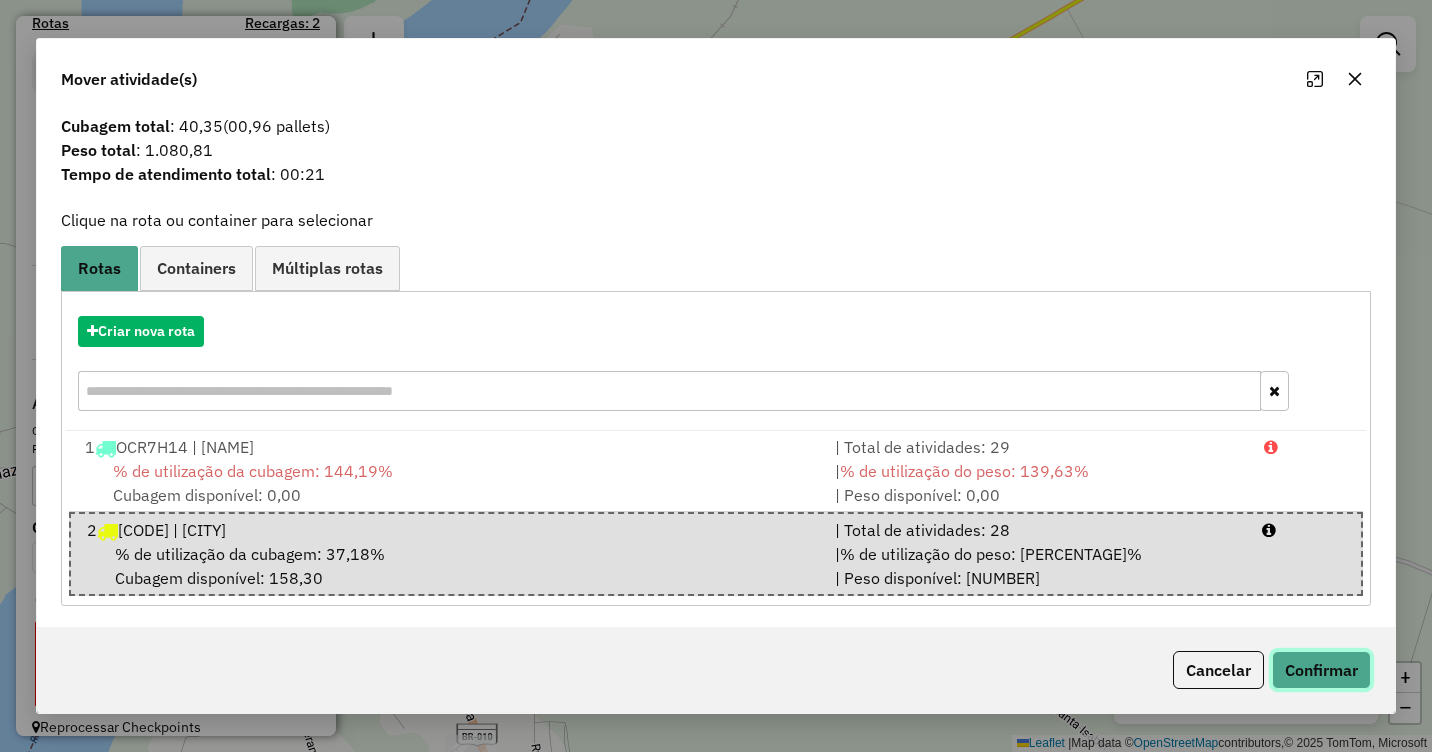 click on "Confirmar" 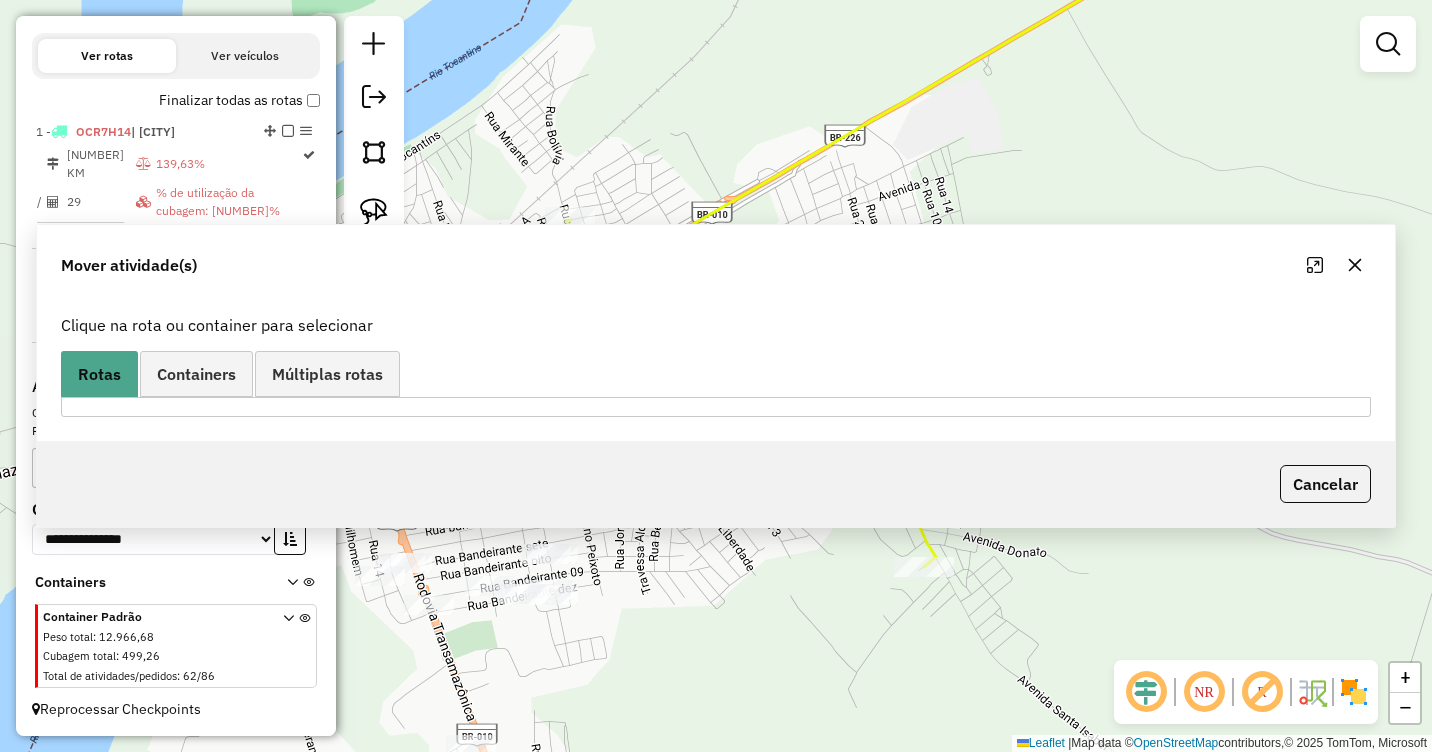 scroll, scrollTop: 629, scrollLeft: 0, axis: vertical 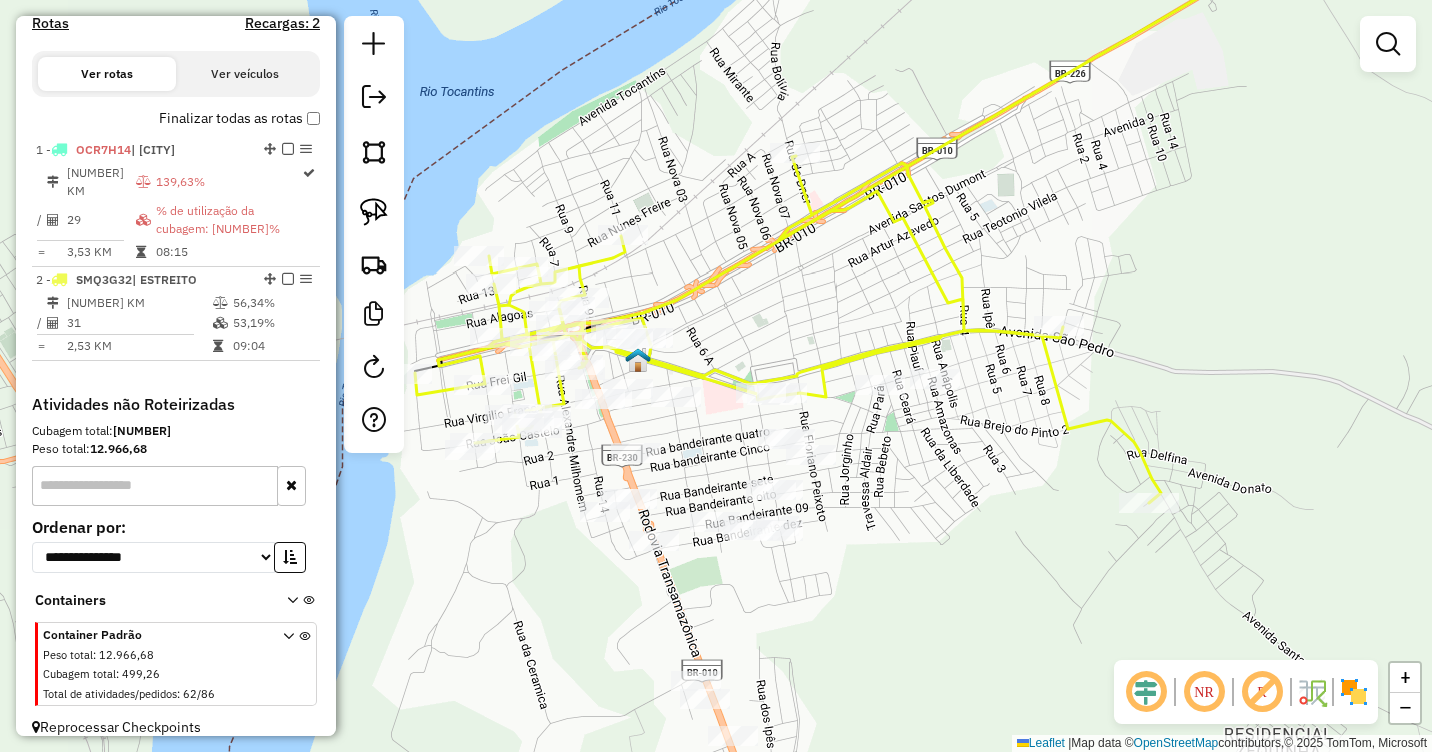 drag, startPoint x: 730, startPoint y: 565, endPoint x: 964, endPoint y: 494, distance: 244.53426 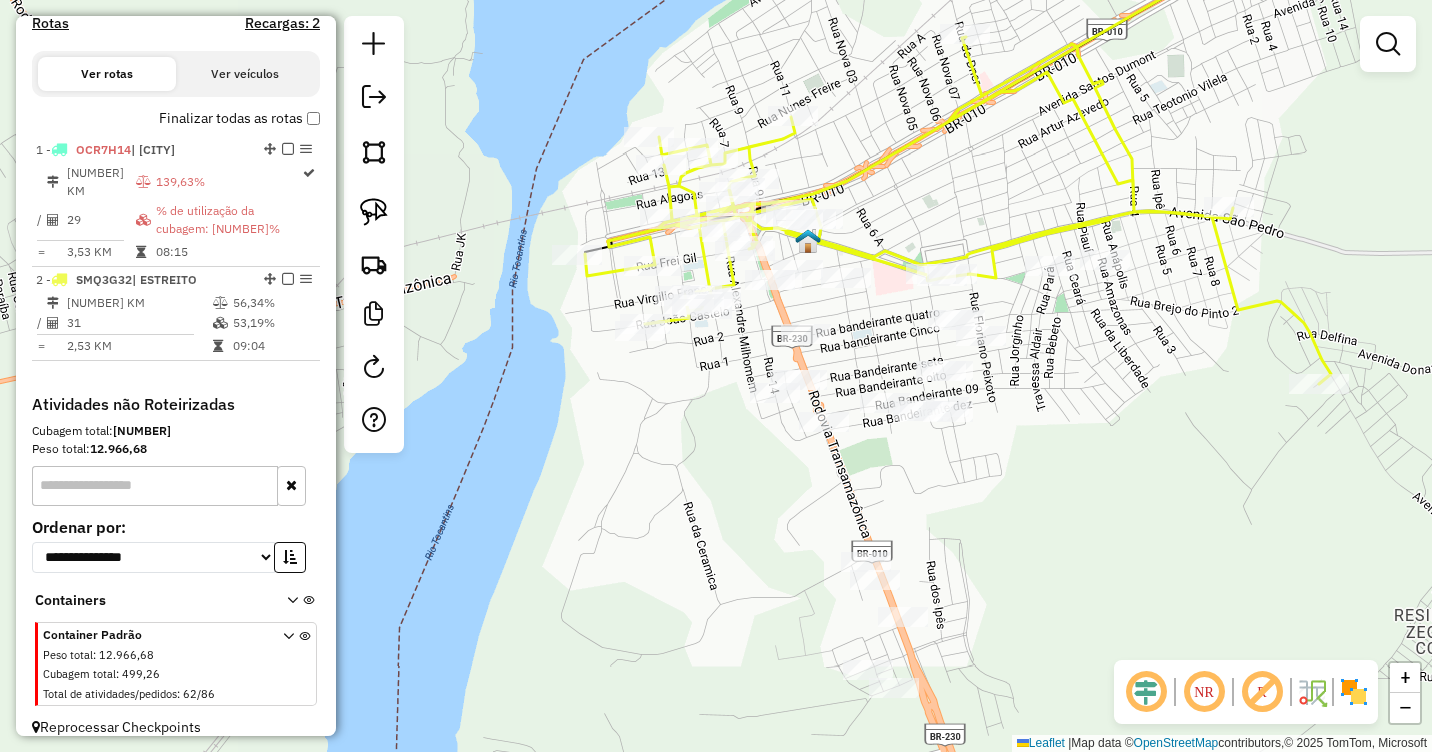 drag, startPoint x: 723, startPoint y: 435, endPoint x: 884, endPoint y: 321, distance: 197.27393 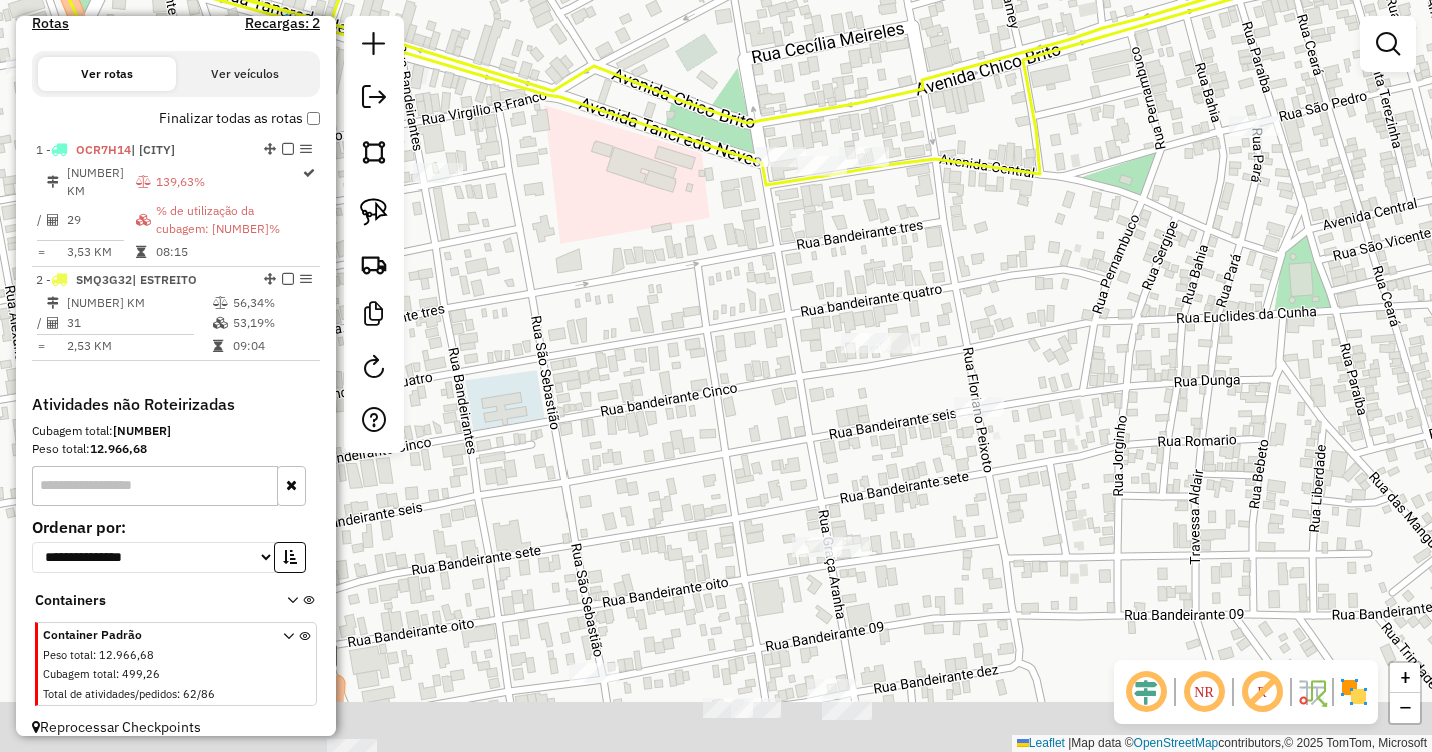 drag, startPoint x: 1101, startPoint y: 367, endPoint x: 1070, endPoint y: 263, distance: 108.52189 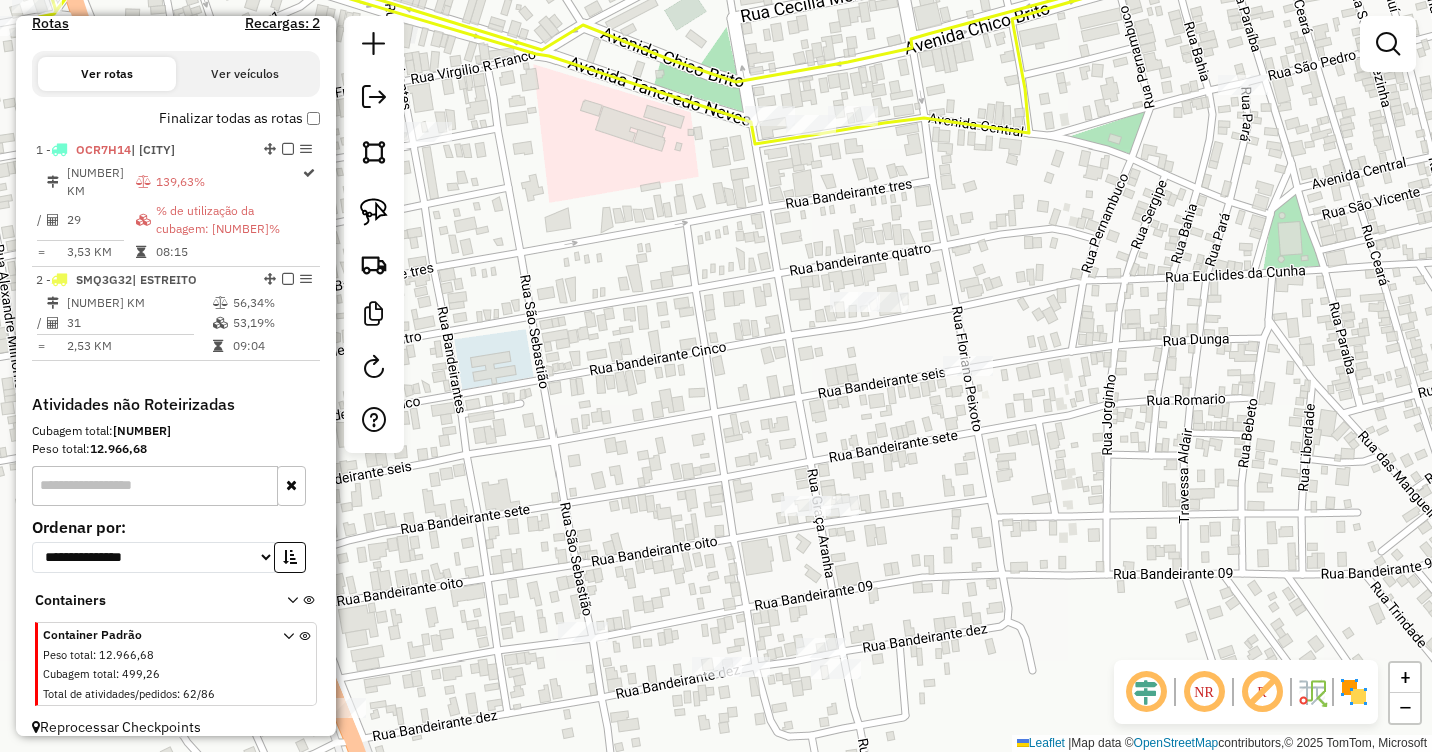 drag, startPoint x: 1009, startPoint y: 307, endPoint x: 1019, endPoint y: 223, distance: 84.59315 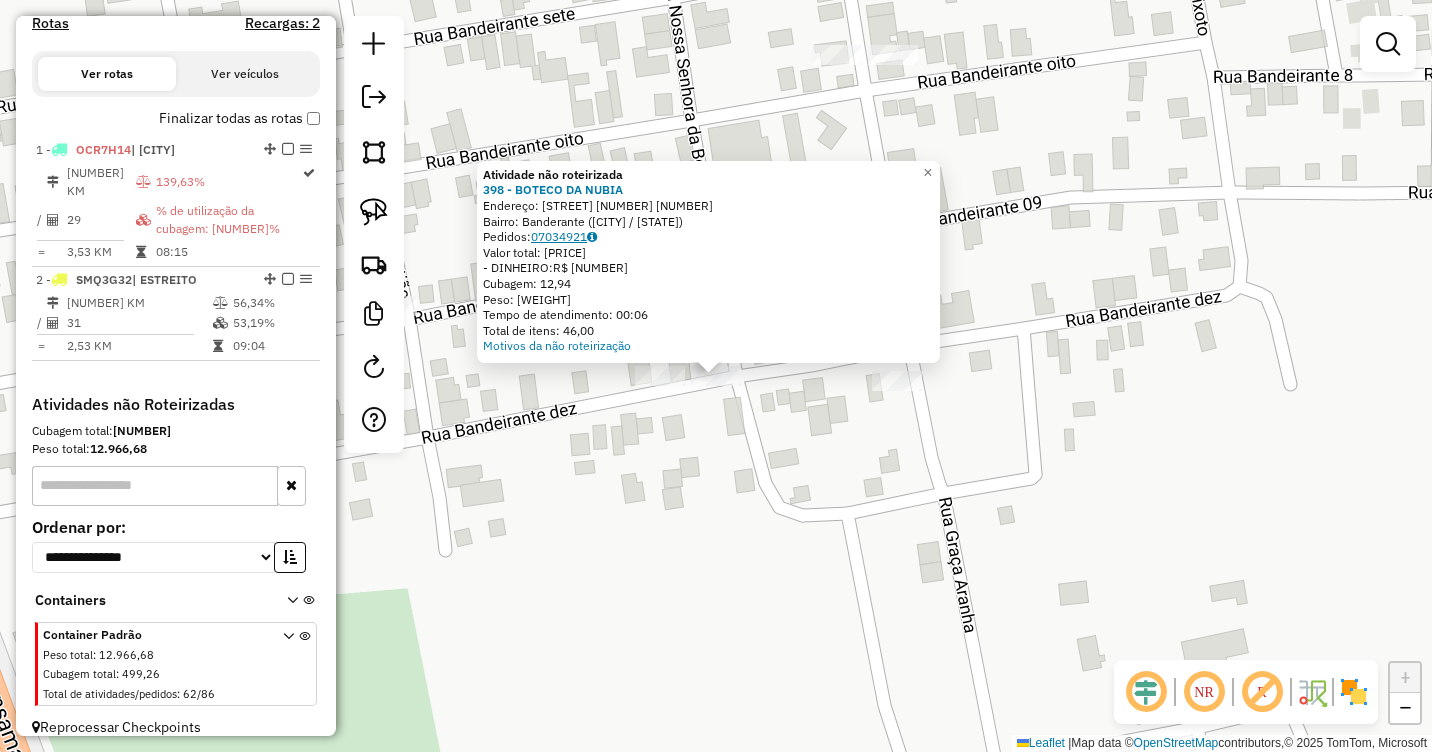 click on "07034921" 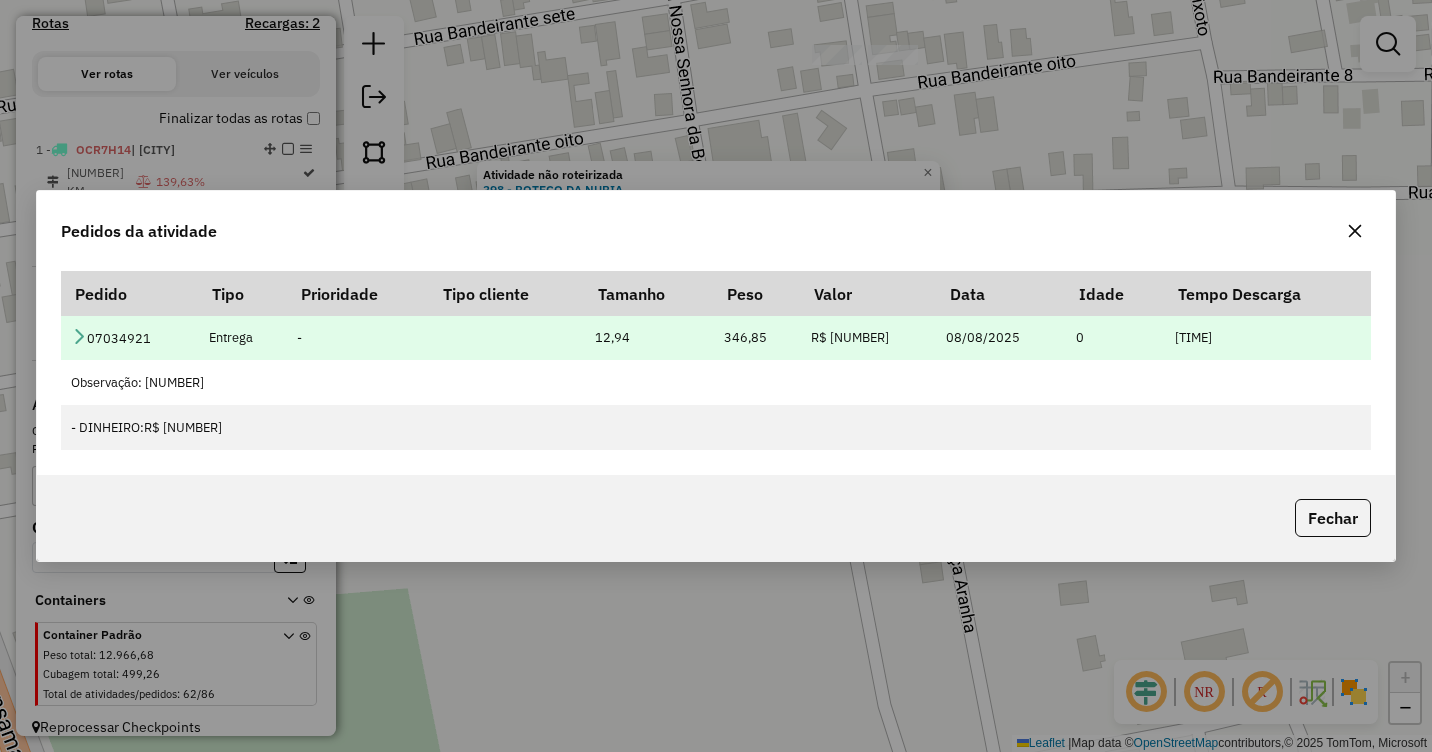 click on "07034921" at bounding box center (129, 337) 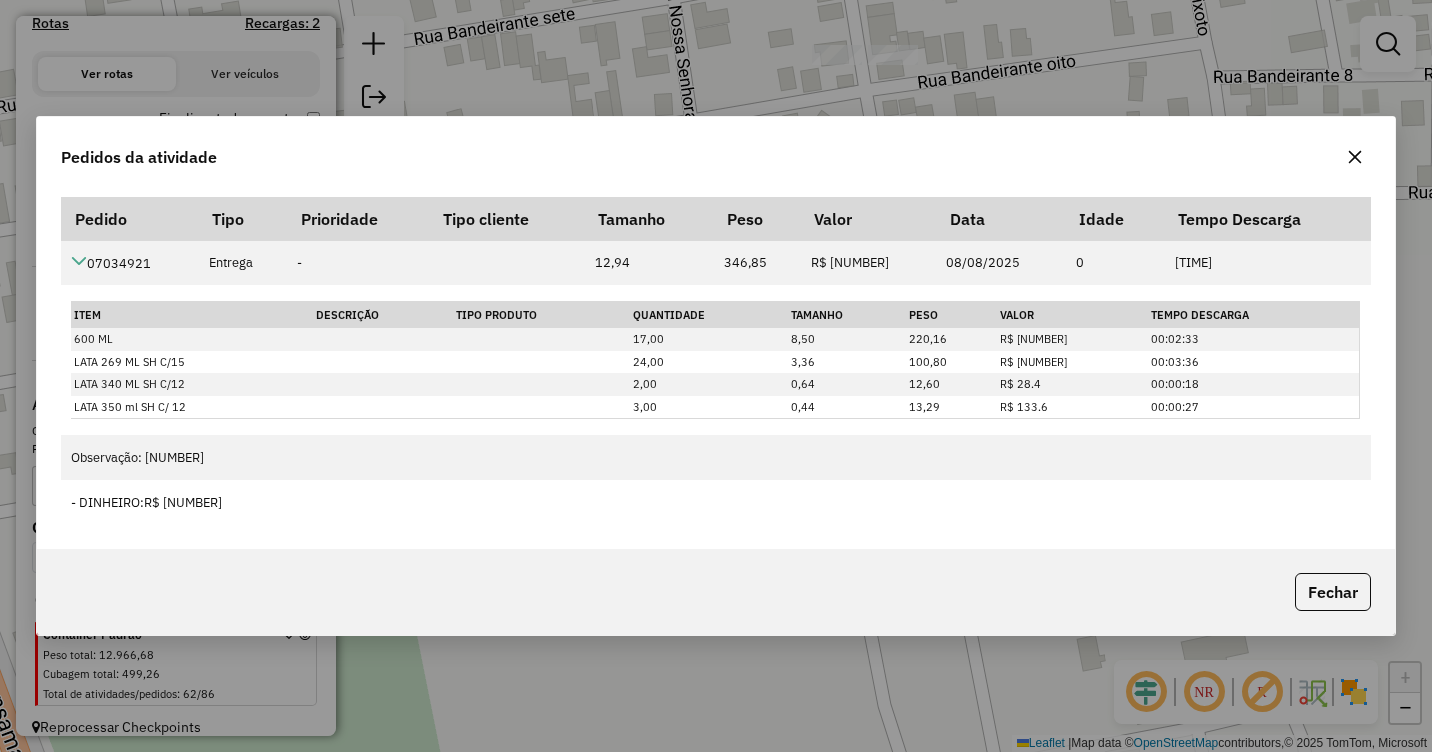 click 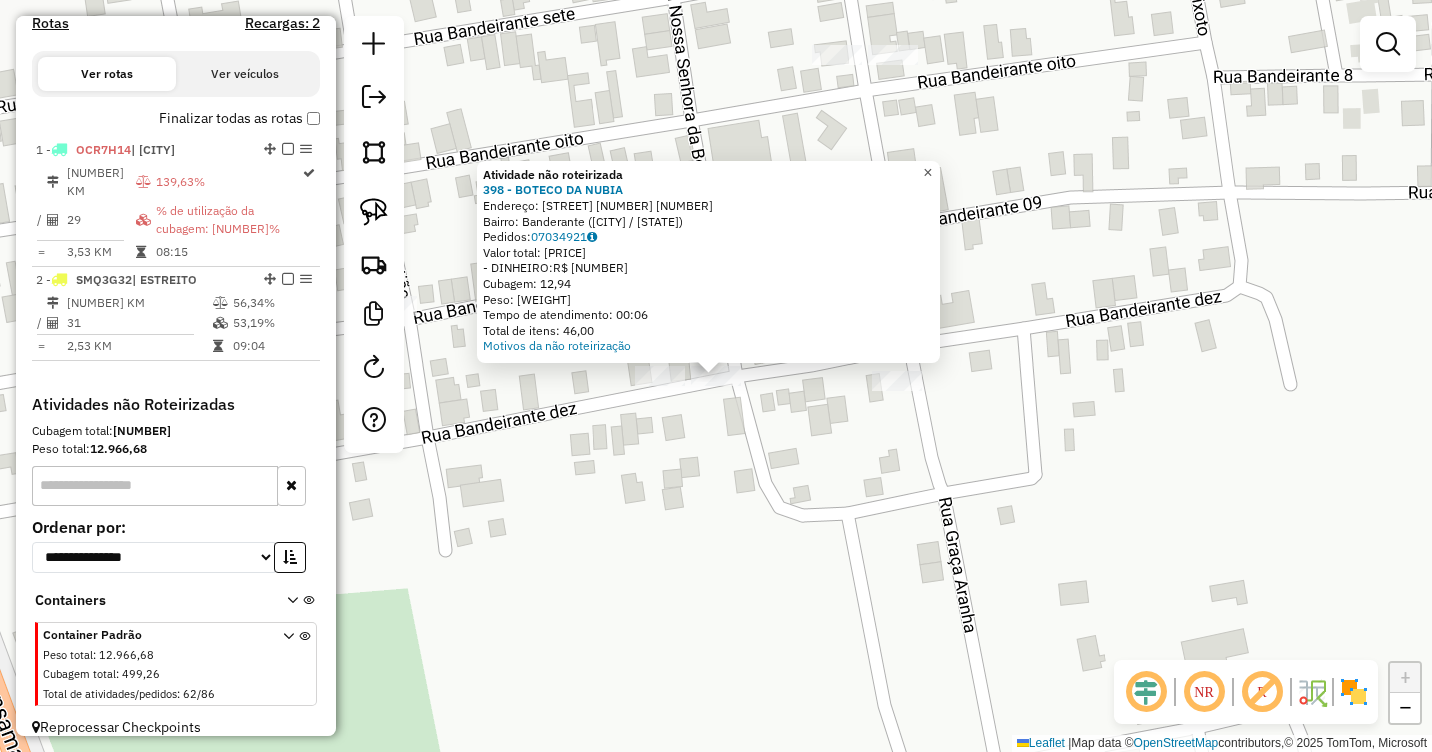 click on "×" 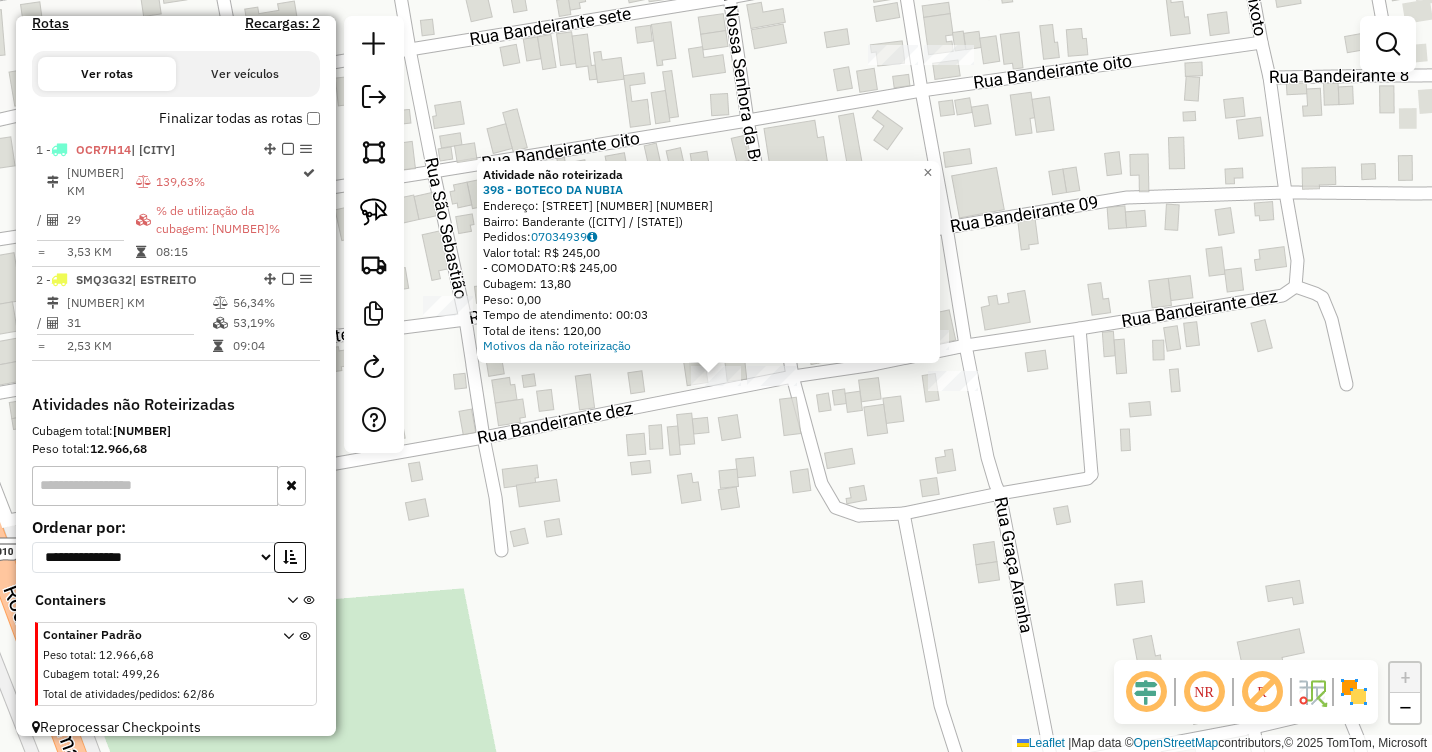 click on "Atividade não roteirizada 398 - BOTECO DA NUBIA  Endereço:  Banderante 10 1212   Bairro: Banderante (ESTREITO / MA)   Pedidos:  07034939   Valor total: R$ 245,00   - COMODATO:  R$ 245,00   Cubagem: 13,80   Peso: 0,00   Tempo de atendimento: 00:03   Total de itens: 120,00  Motivos da não roteirização × Janela de atendimento Grade de atendimento Capacidade Transportadoras Veículos Cliente Pedidos  Rotas Selecione os dias de semana para filtrar as janelas de atendimento  Seg   Ter   Qua   Qui   Sex   Sáb   Dom  Informe o período da janela de atendimento: De: Até:  Filtrar exatamente a janela do cliente  Considerar janela de atendimento padrão  Selecione os dias de semana para filtrar as grades de atendimento  Seg   Ter   Qua   Qui   Sex   Sáb   Dom   Considerar clientes sem dia de atendimento cadastrado  Clientes fora do dia de atendimento selecionado Filtrar as atividades entre os valores definidos abaixo:  Peso mínimo:   Peso máximo:   Cubagem mínima:   Cubagem máxima:   De:   Até:   De:  De:" 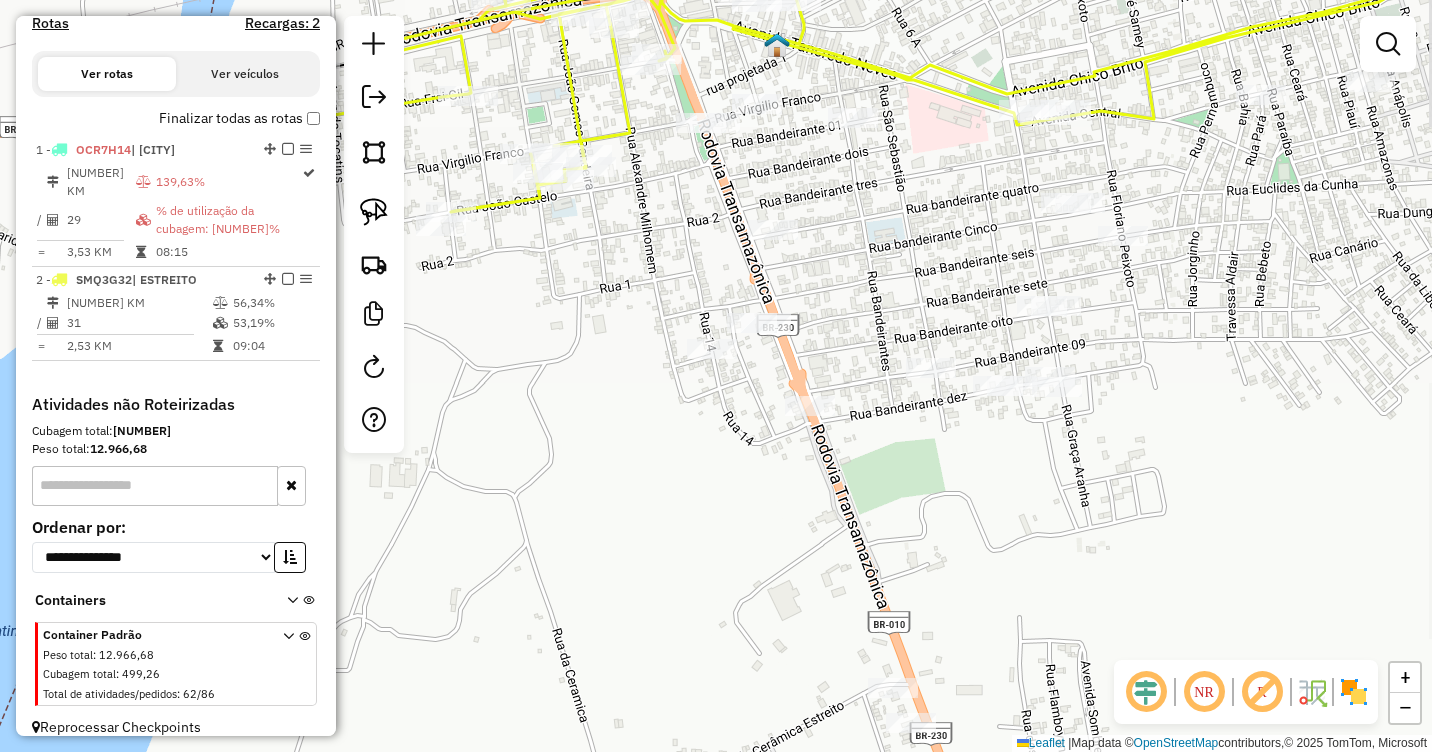 drag, startPoint x: 1086, startPoint y: 468, endPoint x: 1076, endPoint y: 535, distance: 67.74216 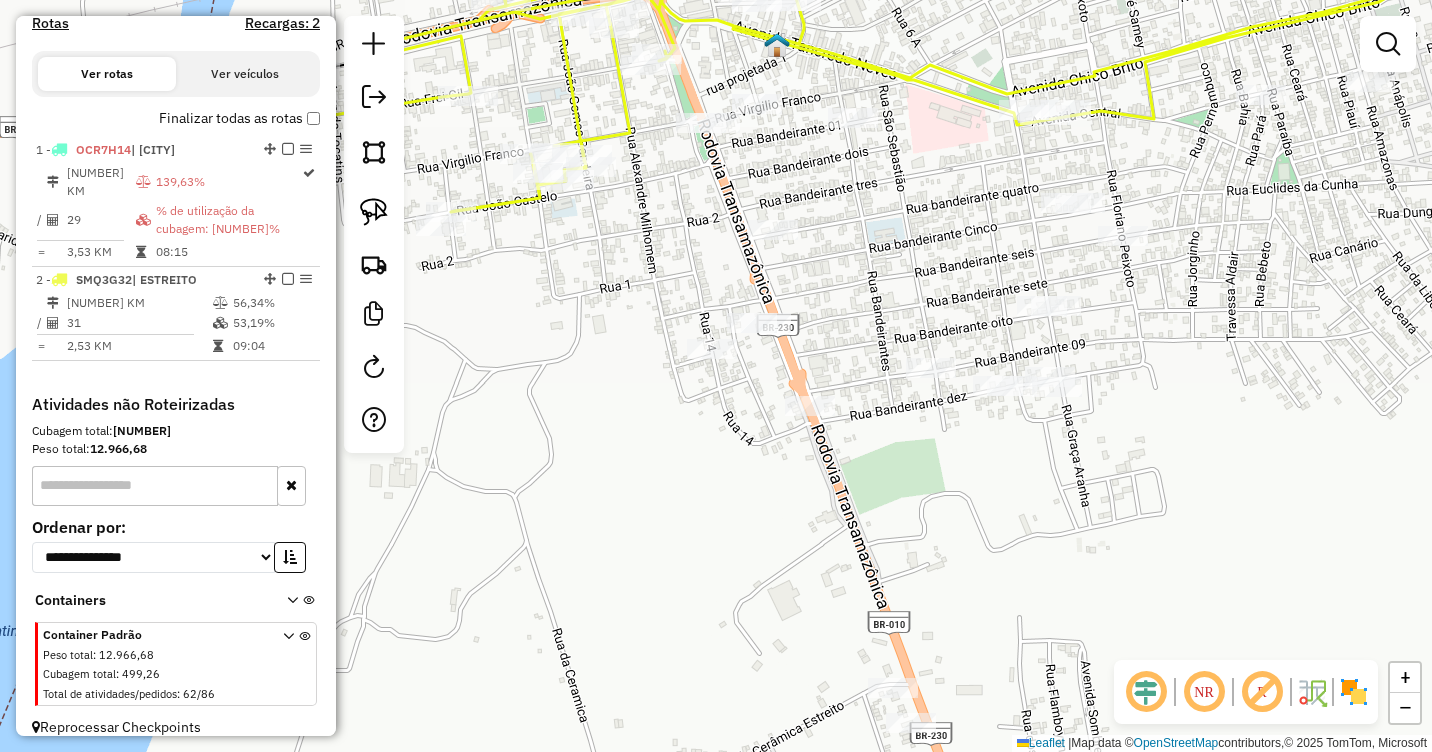 click on "Janela de atendimento Grade de atendimento Capacidade Transportadoras Veículos Cliente Pedidos  Rotas Selecione os dias de semana para filtrar as janelas de atendimento  Seg   Ter   Qua   Qui   Sex   Sáb   Dom  Informe o período da janela de atendimento: De: Até:  Filtrar exatamente a janela do cliente  Considerar janela de atendimento padrão  Selecione os dias de semana para filtrar as grades de atendimento  Seg   Ter   Qua   Qui   Sex   Sáb   Dom   Considerar clientes sem dia de atendimento cadastrado  Clientes fora do dia de atendimento selecionado Filtrar as atividades entre os valores definidos abaixo:  Peso mínimo:   Peso máximo:   Cubagem mínima:   Cubagem máxima:   De:   Até:  Filtrar as atividades entre o tempo de atendimento definido abaixo:  De:   Até:   Considerar capacidade total dos clientes não roteirizados Transportadora: Selecione um ou mais itens Tipo de veículo: Selecione um ou mais itens Veículo: Selecione um ou mais itens Motorista: Selecione um ou mais itens Nome: Rótulo:" 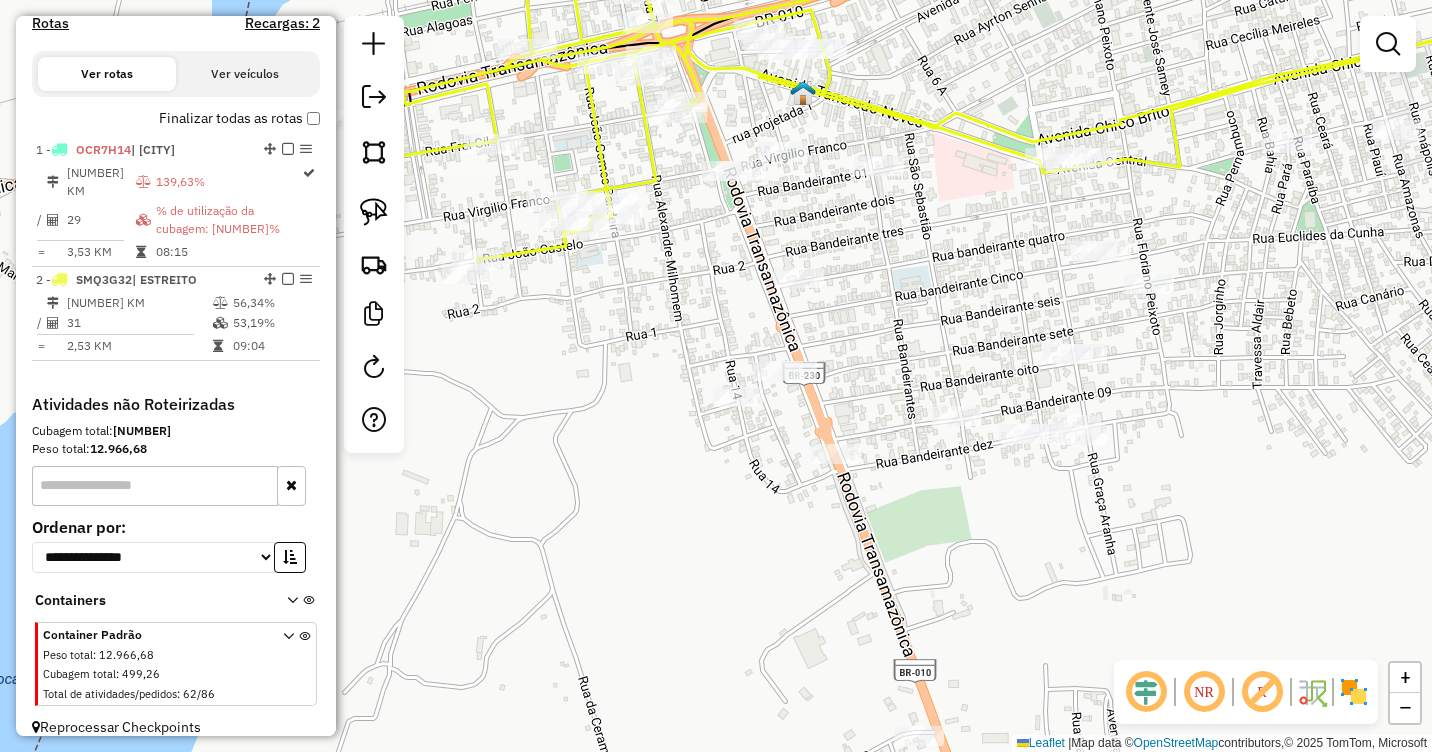 drag, startPoint x: 882, startPoint y: 271, endPoint x: 921, endPoint y: 379, distance: 114.82596 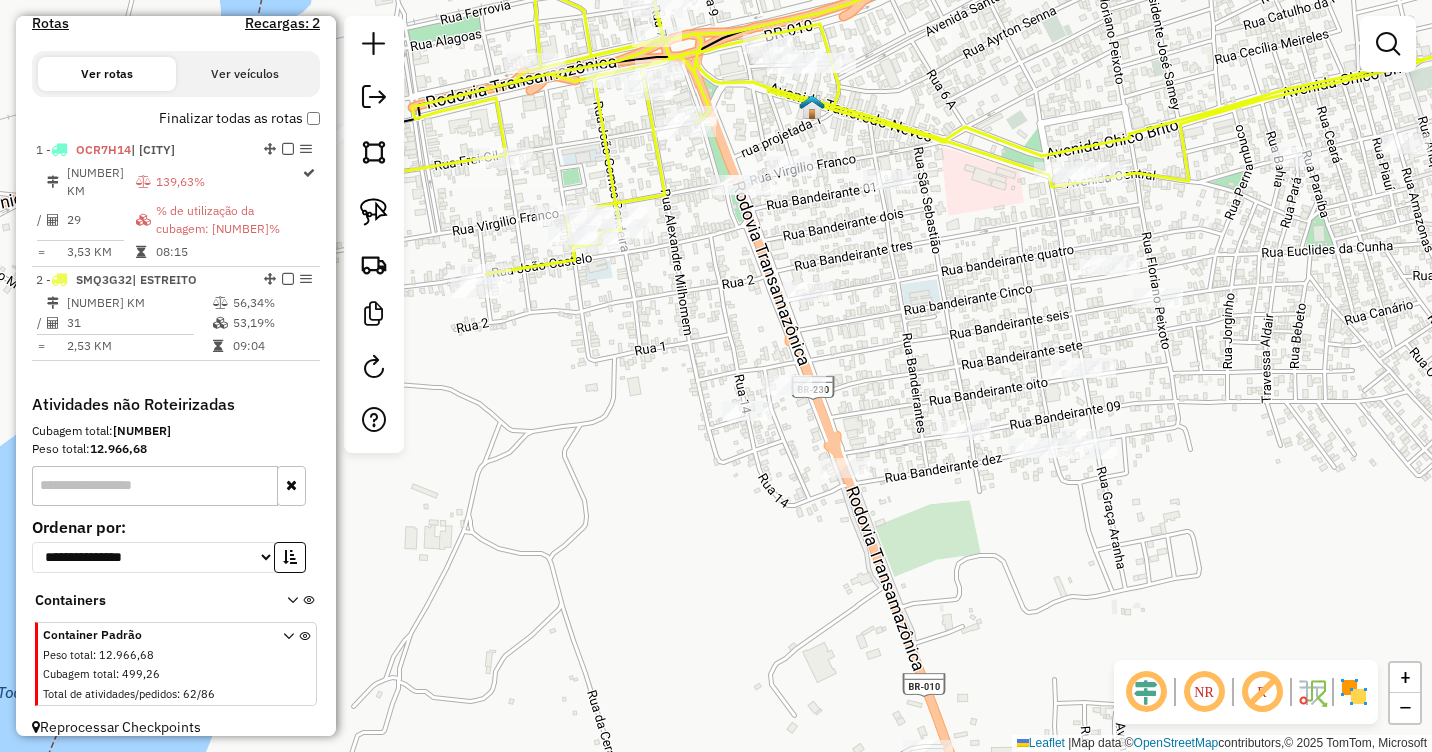 drag, startPoint x: 934, startPoint y: 301, endPoint x: 916, endPoint y: 266, distance: 39.357338 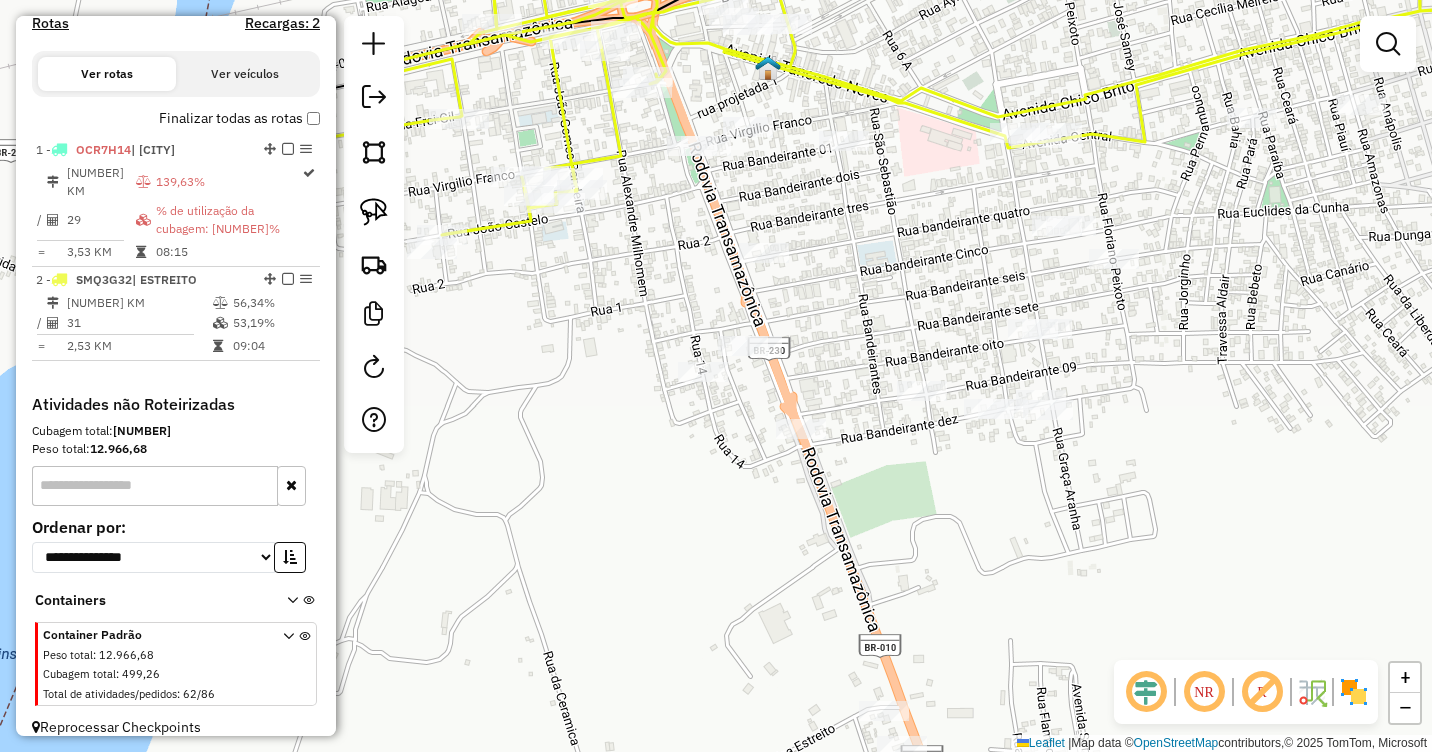drag, startPoint x: 963, startPoint y: 296, endPoint x: 933, endPoint y: 282, distance: 33.105892 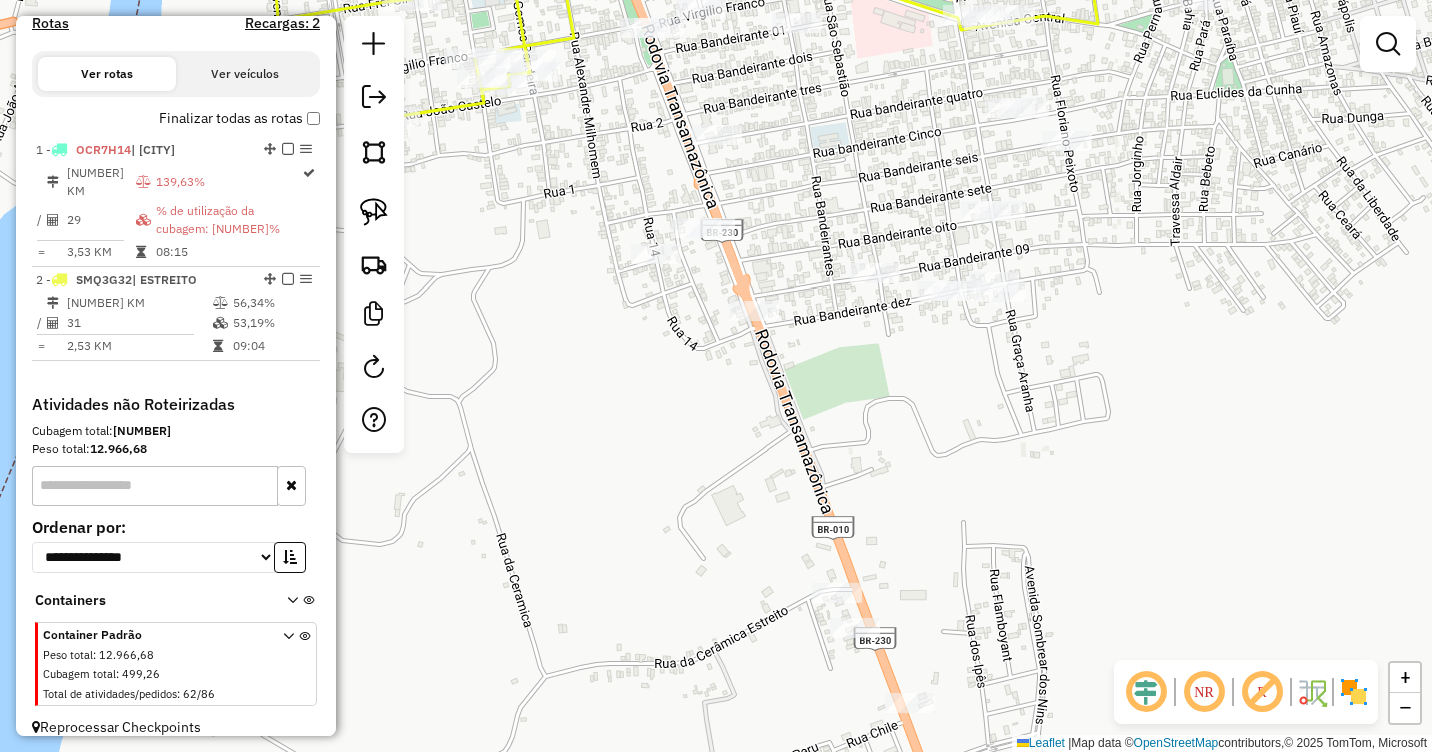 drag, startPoint x: 1206, startPoint y: 359, endPoint x: 1164, endPoint y: 223, distance: 142.33763 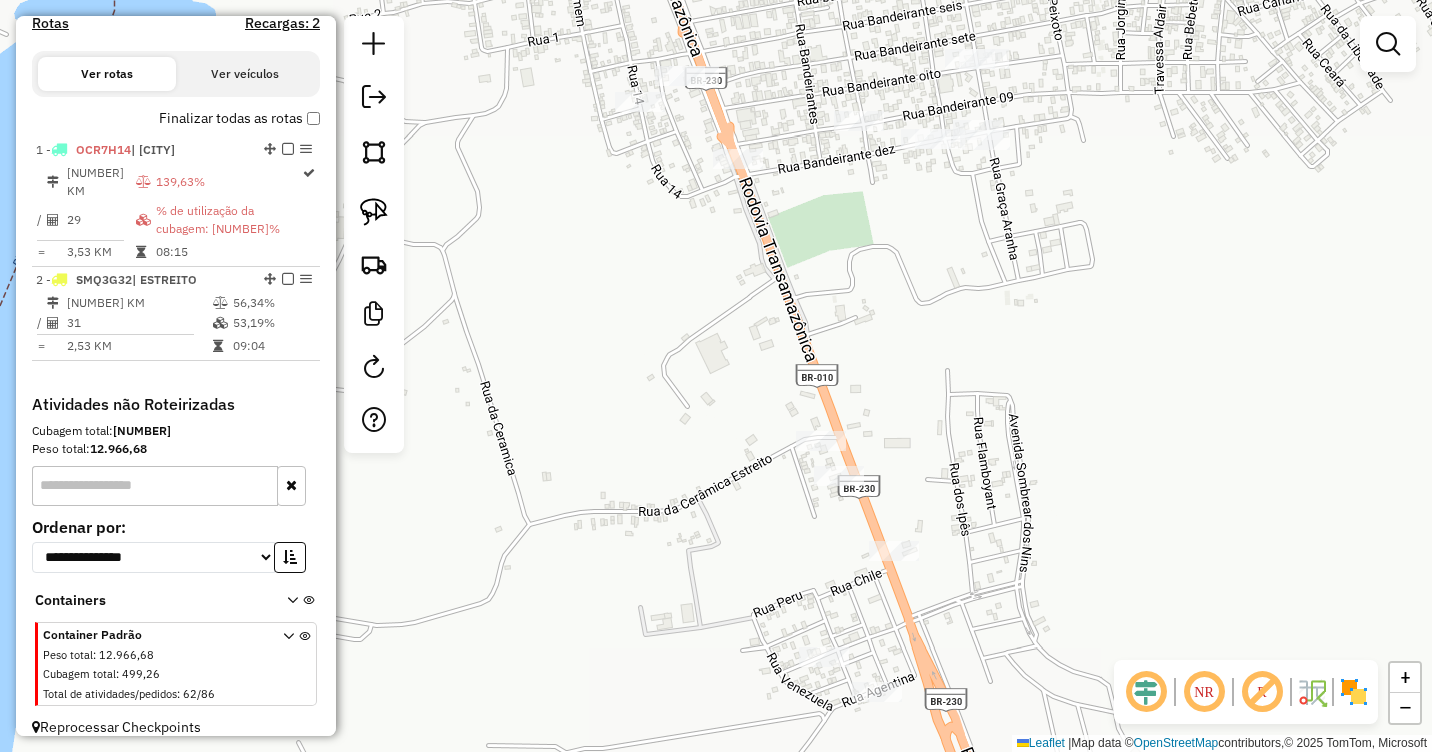 drag, startPoint x: 1126, startPoint y: 265, endPoint x: 1116, endPoint y: 220, distance: 46.09772 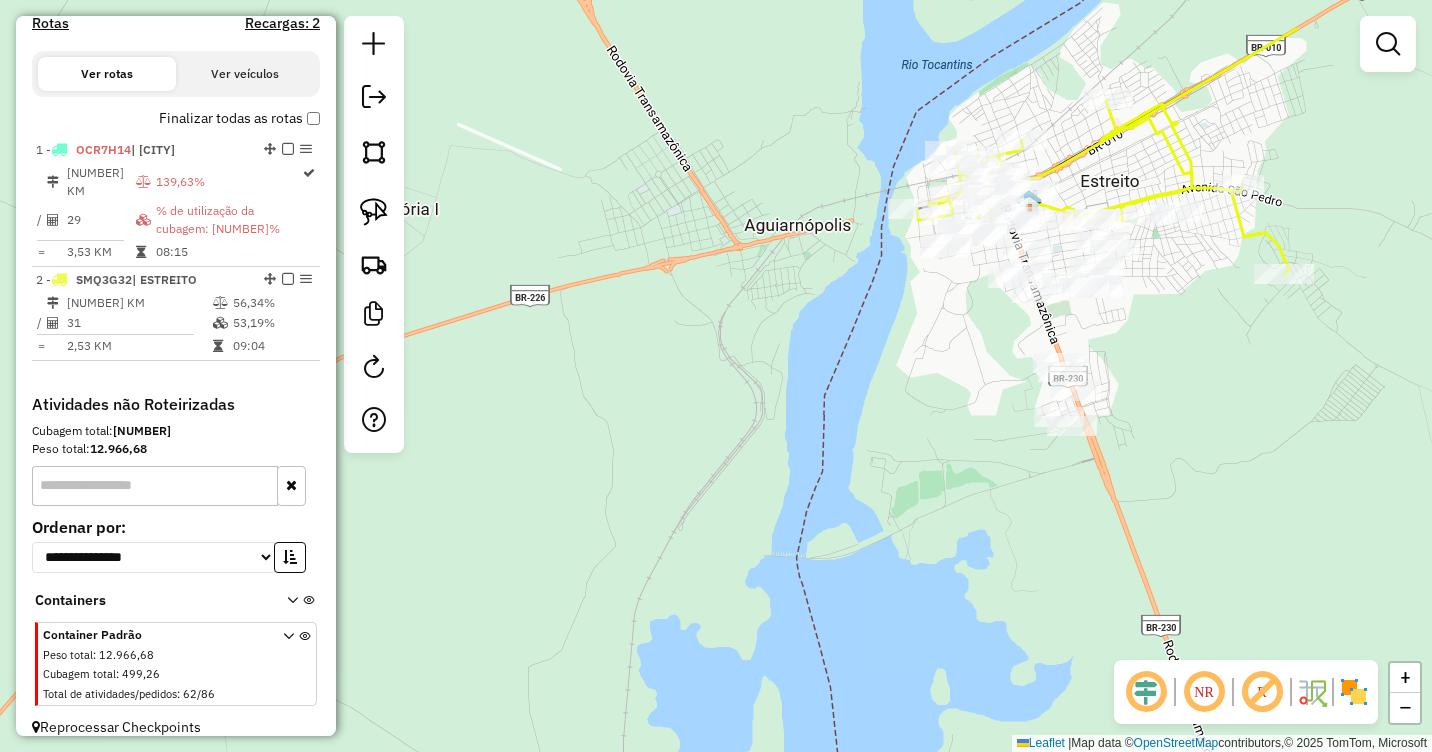 drag, startPoint x: 1142, startPoint y: 209, endPoint x: 1161, endPoint y: 312, distance: 104.73777 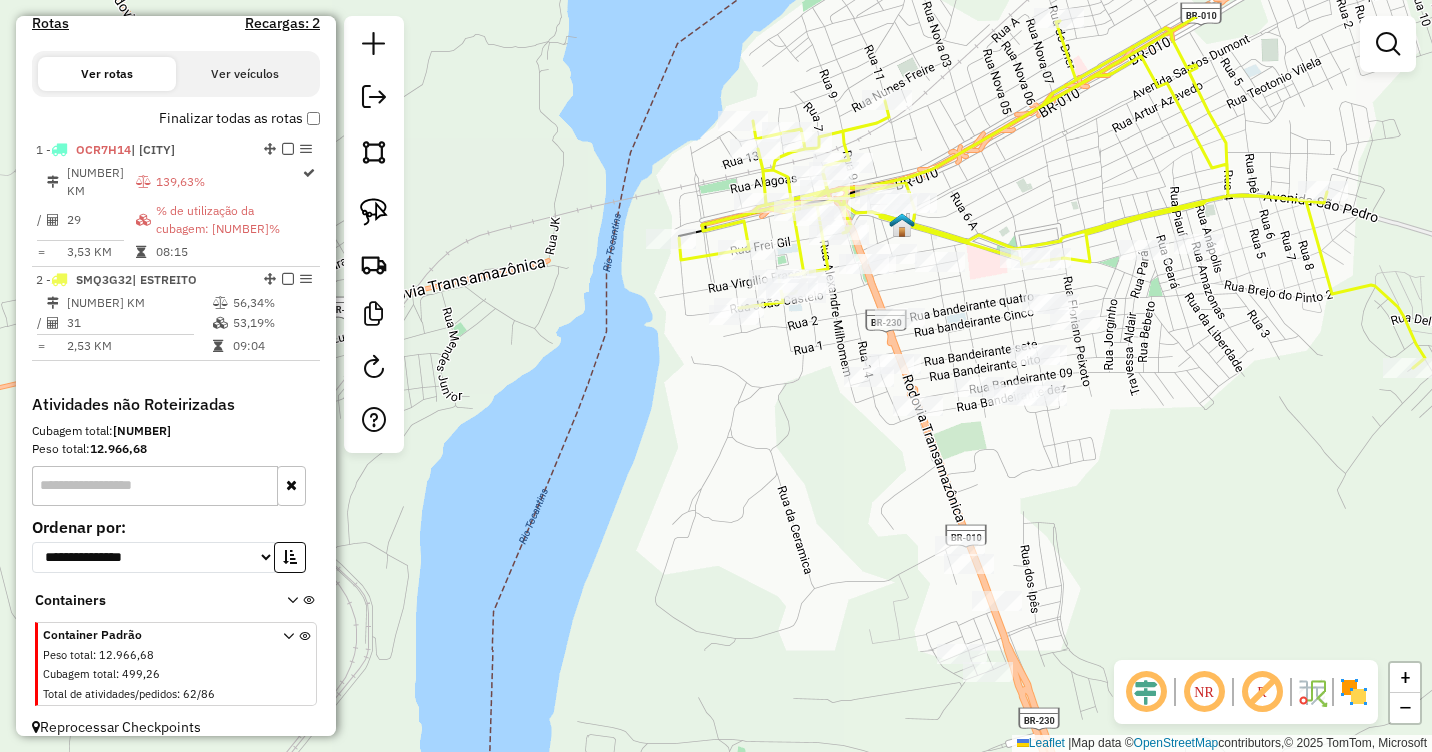 drag, startPoint x: 1207, startPoint y: 324, endPoint x: 1214, endPoint y: 416, distance: 92.26592 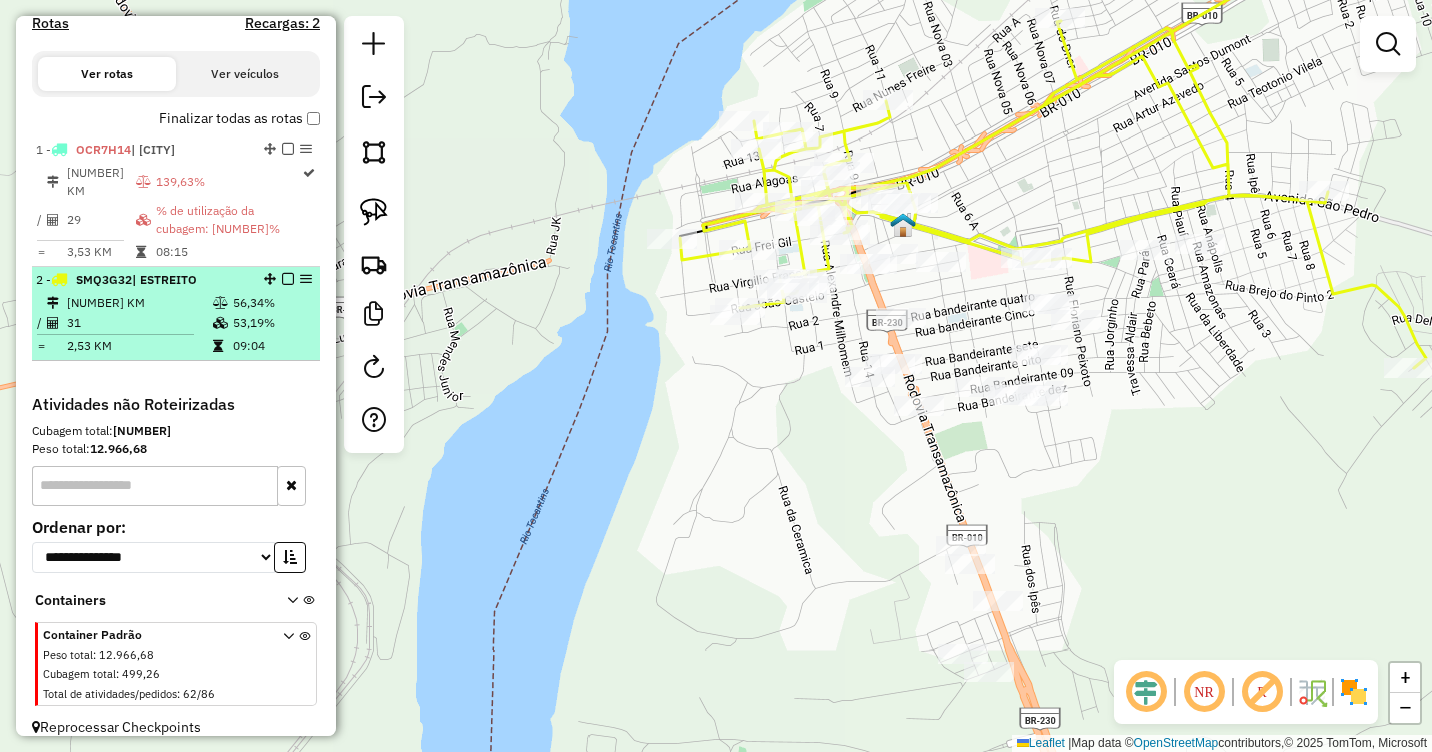 click at bounding box center (222, 323) 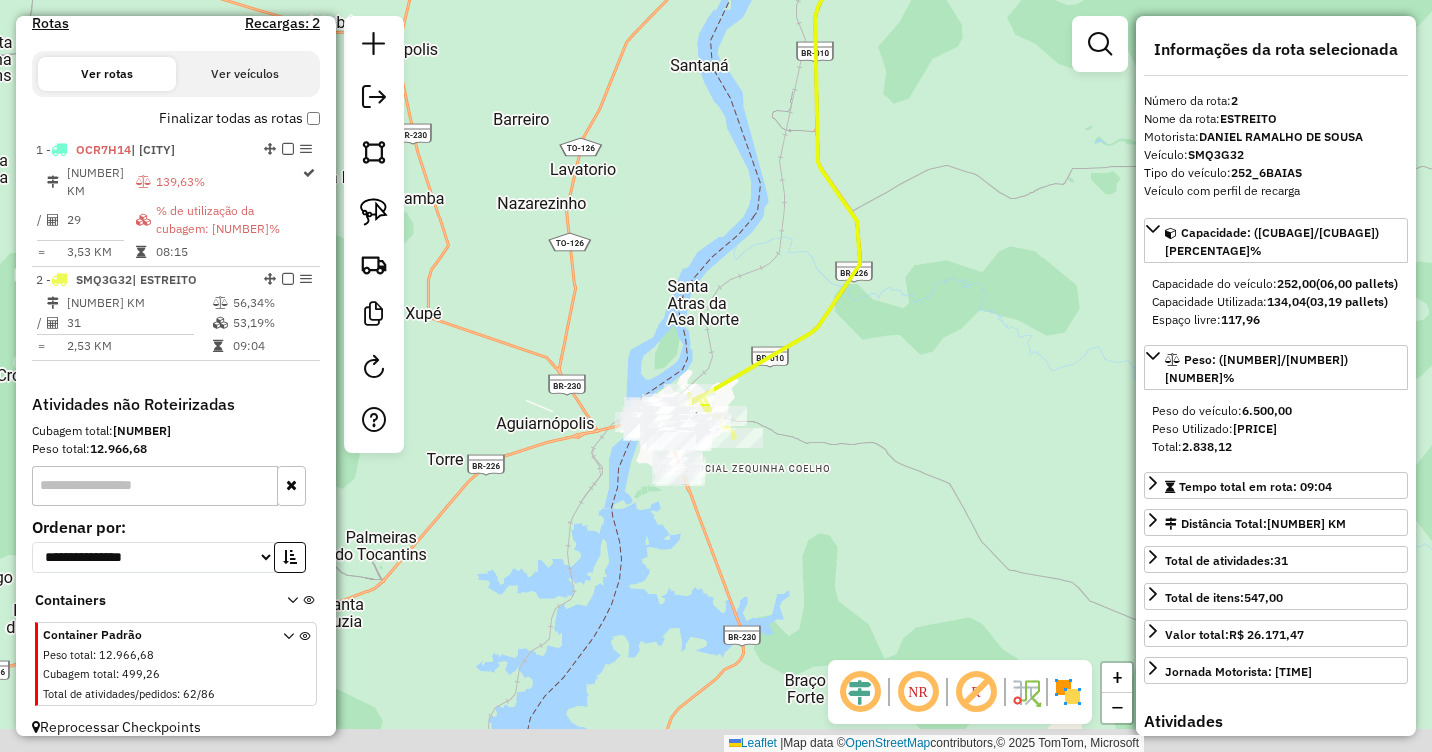 drag, startPoint x: 910, startPoint y: 524, endPoint x: 954, endPoint y: 267, distance: 260.73932 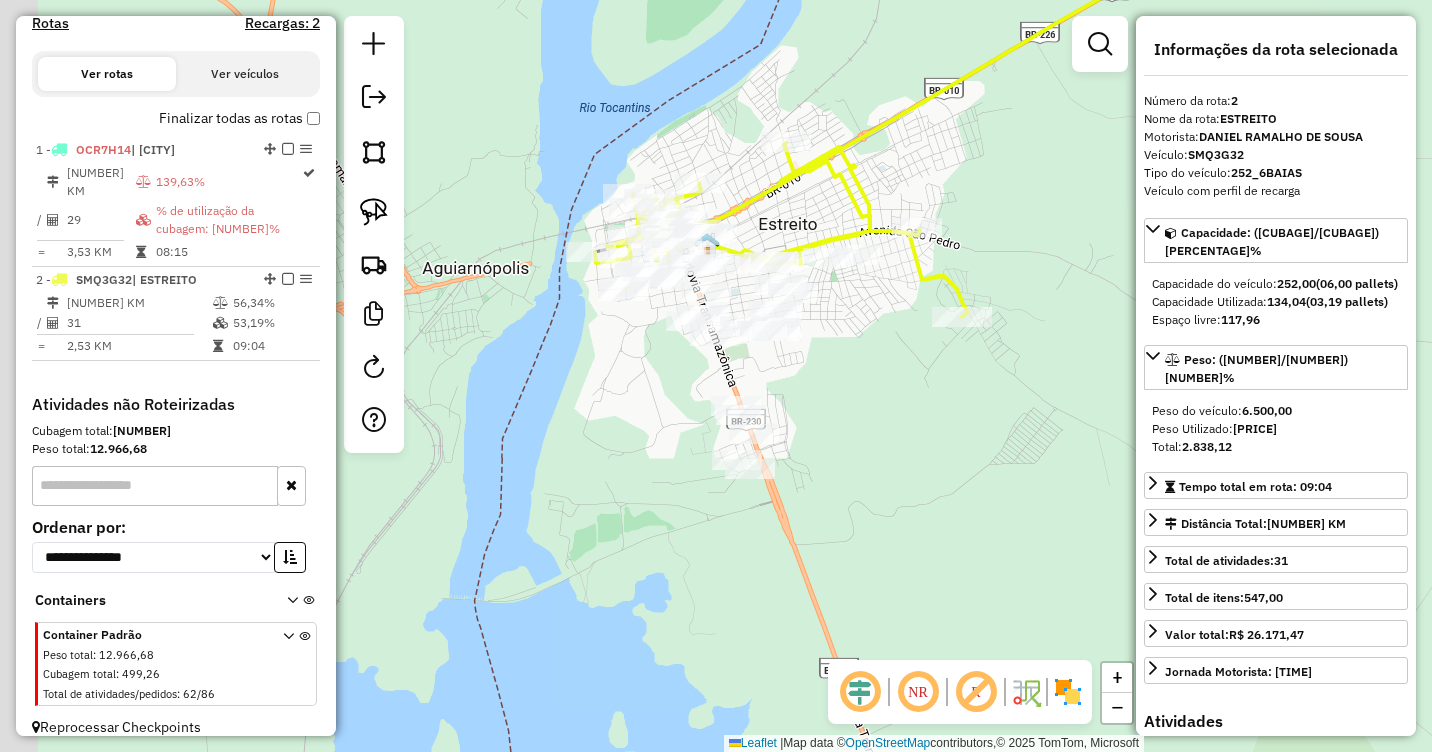 drag, startPoint x: 673, startPoint y: 396, endPoint x: 848, endPoint y: 448, distance: 182.56232 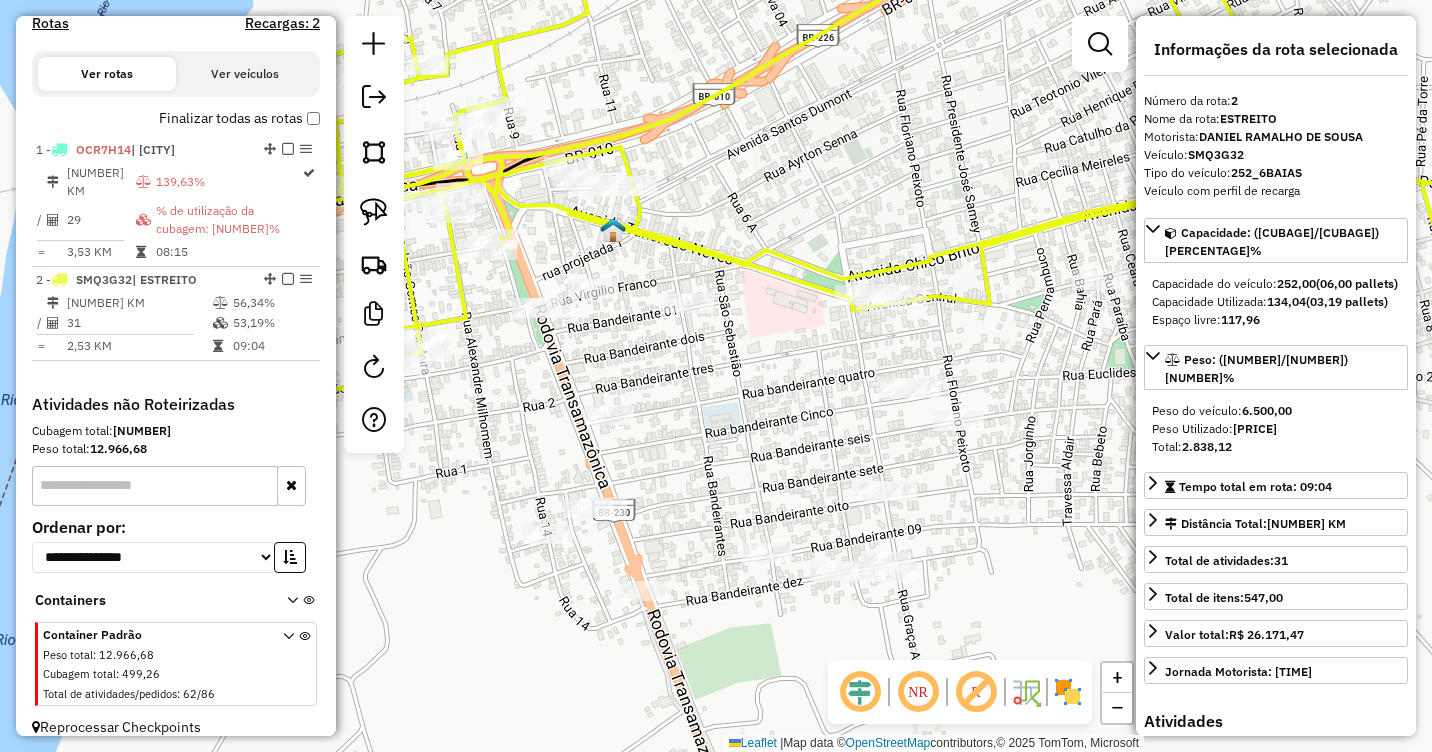 drag, startPoint x: 625, startPoint y: 413, endPoint x: 855, endPoint y: 411, distance: 230.0087 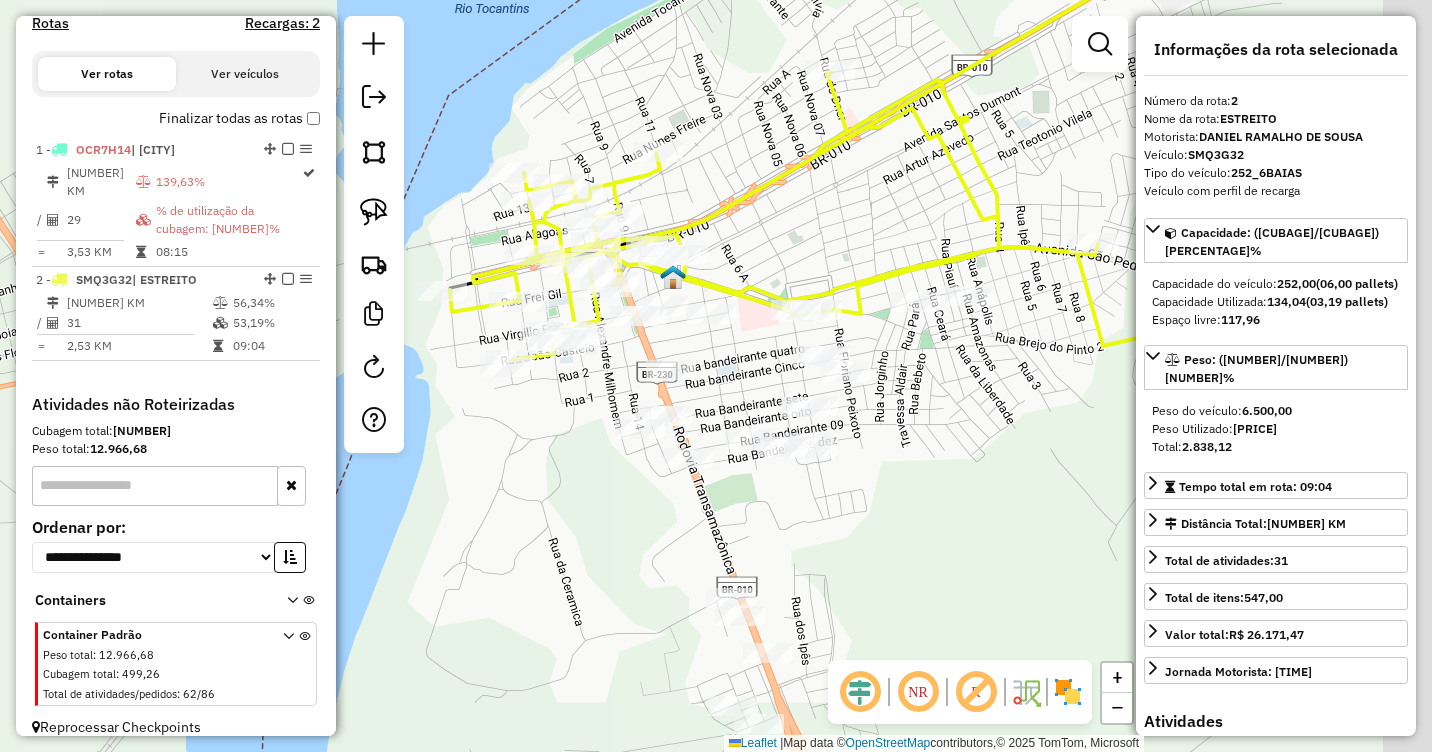drag, startPoint x: 1007, startPoint y: 353, endPoint x: 907, endPoint y: 425, distance: 123.22337 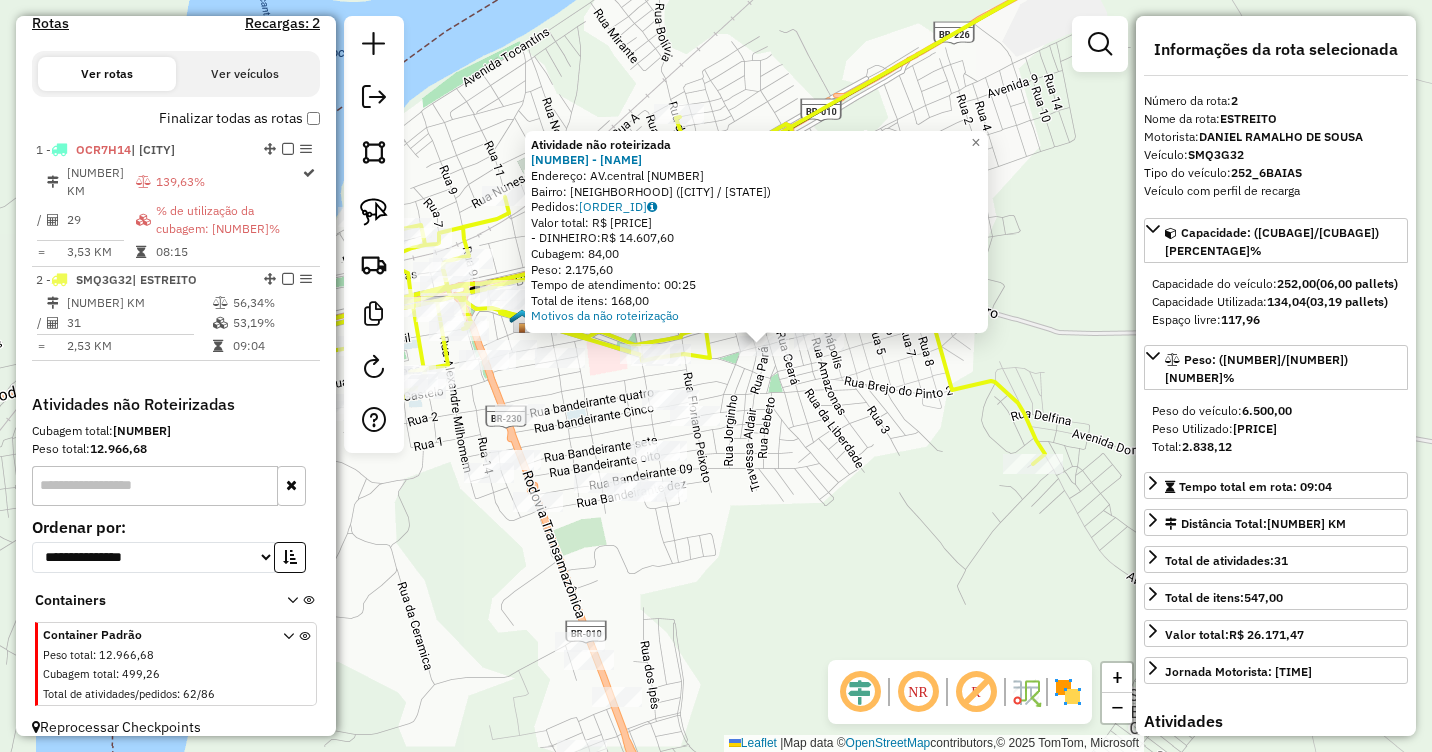drag, startPoint x: 755, startPoint y: 427, endPoint x: 804, endPoint y: 396, distance: 57.982758 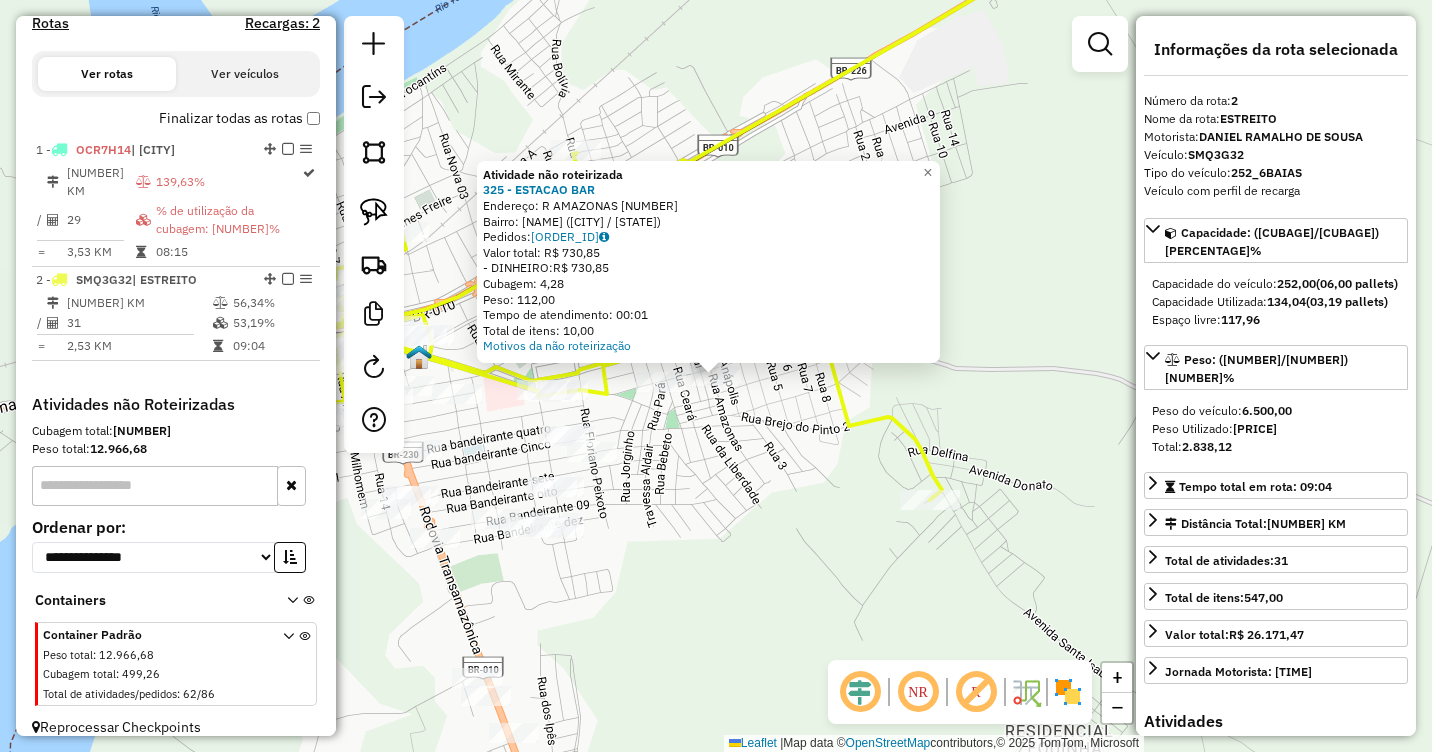 click on "Atividade não roteirizada 325 - ESTACAO BAR  Endereço:  R AMAZONAS 572   Bairro: Sao Joao (ESTREITO / MA)   Pedidos:  07034974   Valor total: R$ 730,85   - DINHEIRO:  R$ 730,85   Cubagem: 4,28   Peso: 112,00   Tempo de atendimento: 00:01   Total de itens: 10,00  Motivos da não roteirização × Janela de atendimento Grade de atendimento Capacidade Transportadoras Veículos Cliente Pedidos  Rotas Selecione os dias de semana para filtrar as janelas de atendimento  Seg   Ter   Qua   Qui   Sex   Sáb   Dom  Informe o período da janela de atendimento: De: Até:  Filtrar exatamente a janela do cliente  Considerar janela de atendimento padrão  Selecione os dias de semana para filtrar as grades de atendimento  Seg   Ter   Qua   Qui   Sex   Sáb   Dom   Considerar clientes sem dia de atendimento cadastrado  Clientes fora do dia de atendimento selecionado Filtrar as atividades entre os valores definidos abaixo:  Peso mínimo:   Peso máximo:   Cubagem mínima:   Cubagem máxima:   De:   Até:   De:   Até:  Nome:" 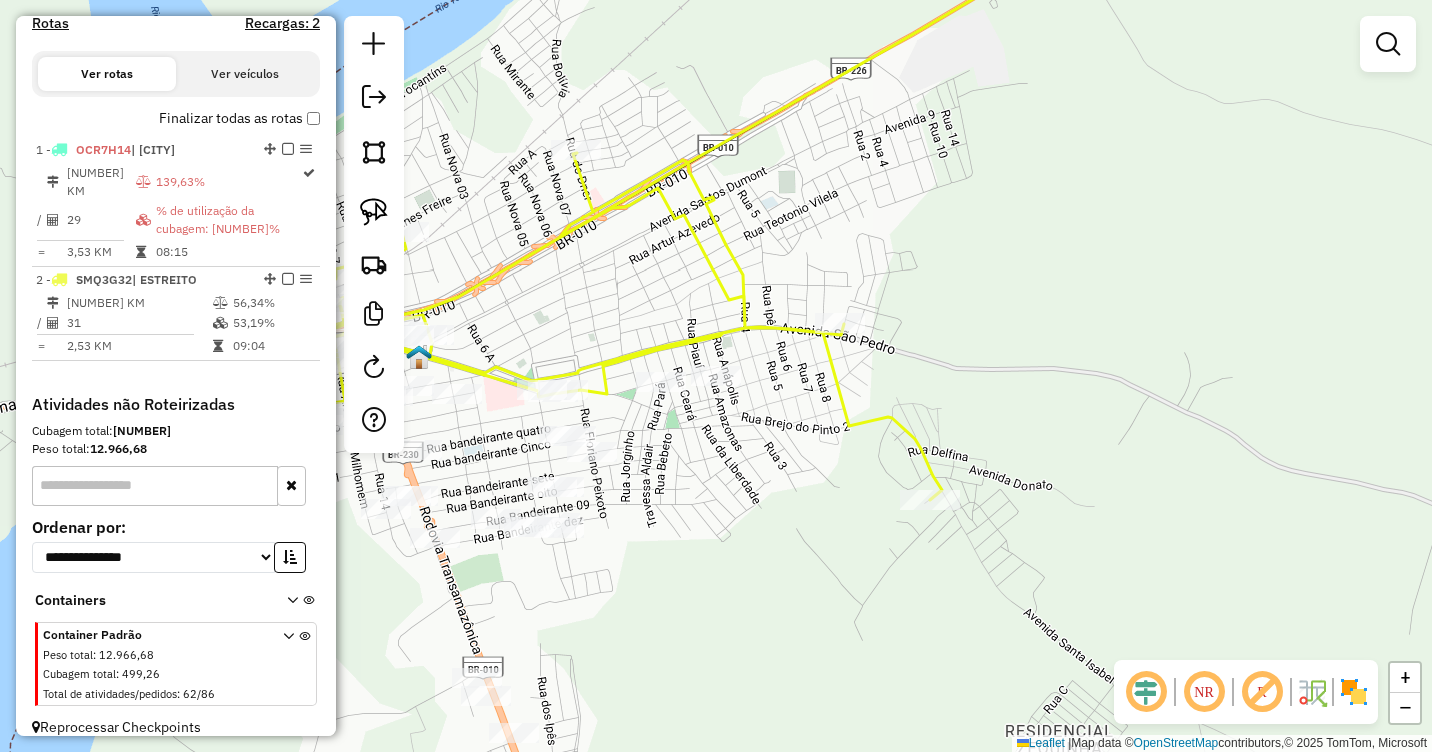 click 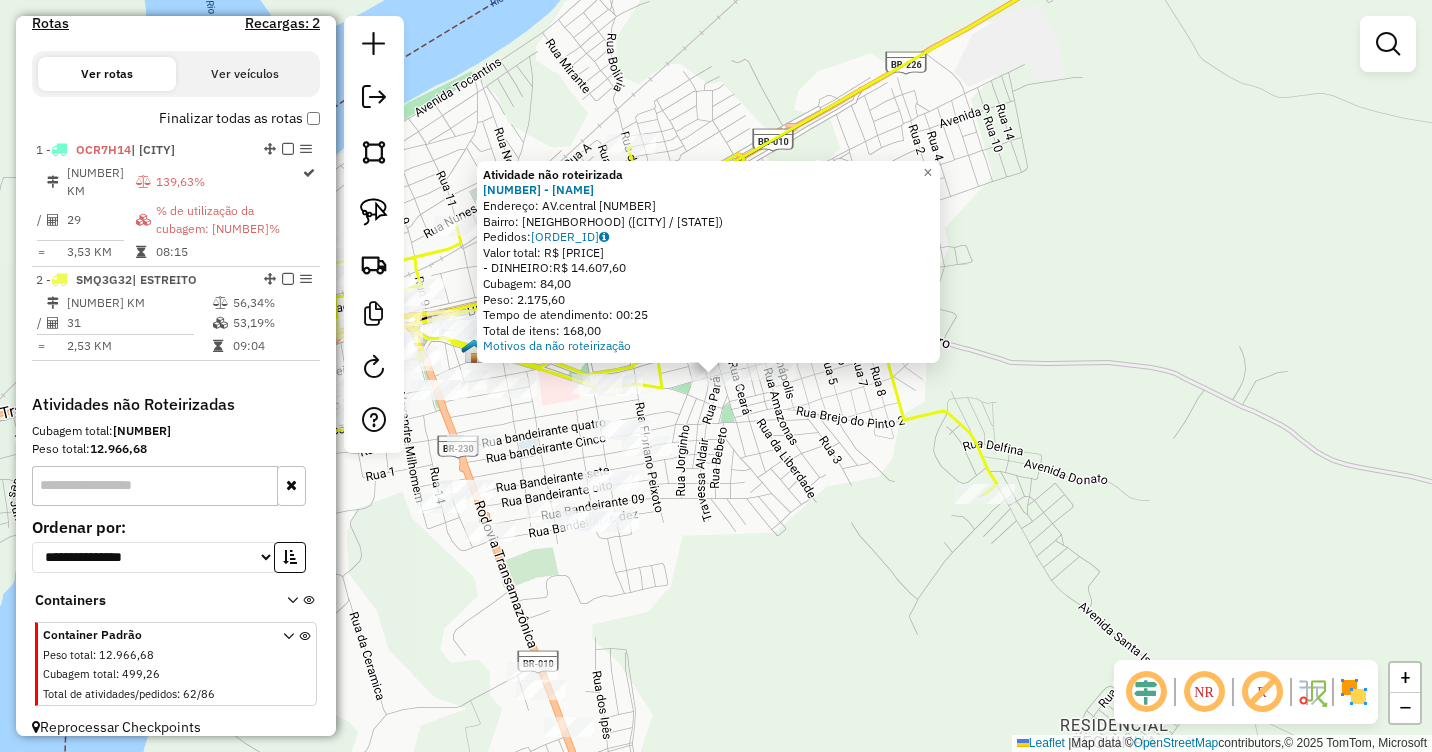 click on "Atividade não roteirizada 469 - DISTRIBUIDORA CENTRA  Endereço:  AV.central 86   Bairro: Vila Sao Francisco (ESTREITO / MA)   Pedidos:  07034917   Valor total: R$ 14.607,60   - DINHEIRO:  R$ 14.607,60   Cubagem: 84,00   Peso: 2.175,60   Tempo de atendimento: 00:25   Total de itens: 168,00  Motivos da não roteirização × Janela de atendimento Grade de atendimento Capacidade Transportadoras Veículos Cliente Pedidos  Rotas Selecione os dias de semana para filtrar as janelas de atendimento  Seg   Ter   Qua   Qui   Sex   Sáb   Dom  Informe o período da janela de atendimento: De: Até:  Filtrar exatamente a janela do cliente  Considerar janela de atendimento padrão  Selecione os dias de semana para filtrar as grades de atendimento  Seg   Ter   Qua   Qui   Sex   Sáb   Dom   Considerar clientes sem dia de atendimento cadastrado  Clientes fora do dia de atendimento selecionado Filtrar as atividades entre os valores definidos abaixo:  Peso mínimo:   Peso máximo:   Cubagem mínima:   Cubagem máxima:   De:" 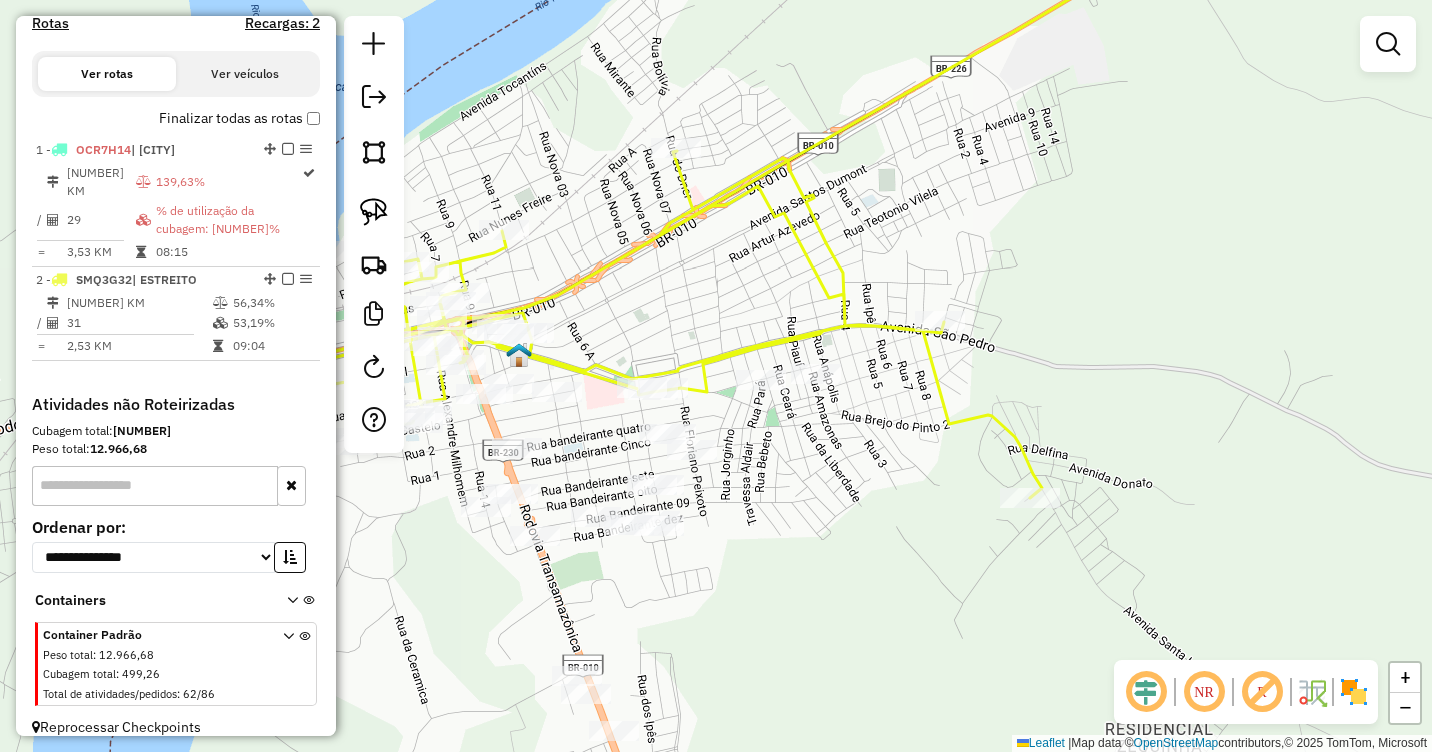 drag, startPoint x: 726, startPoint y: 440, endPoint x: 771, endPoint y: 444, distance: 45.17743 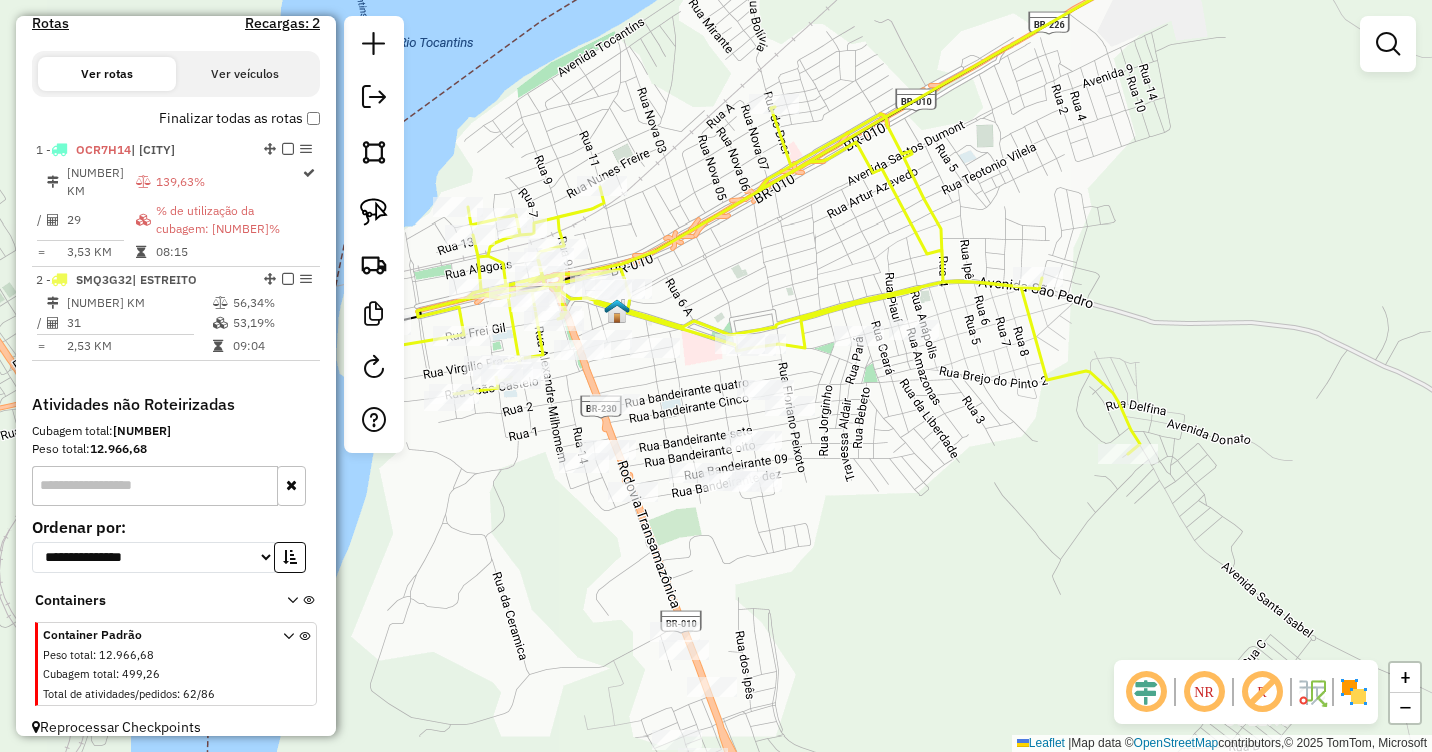 drag, startPoint x: 745, startPoint y: 419, endPoint x: 849, endPoint y: 373, distance: 113.71895 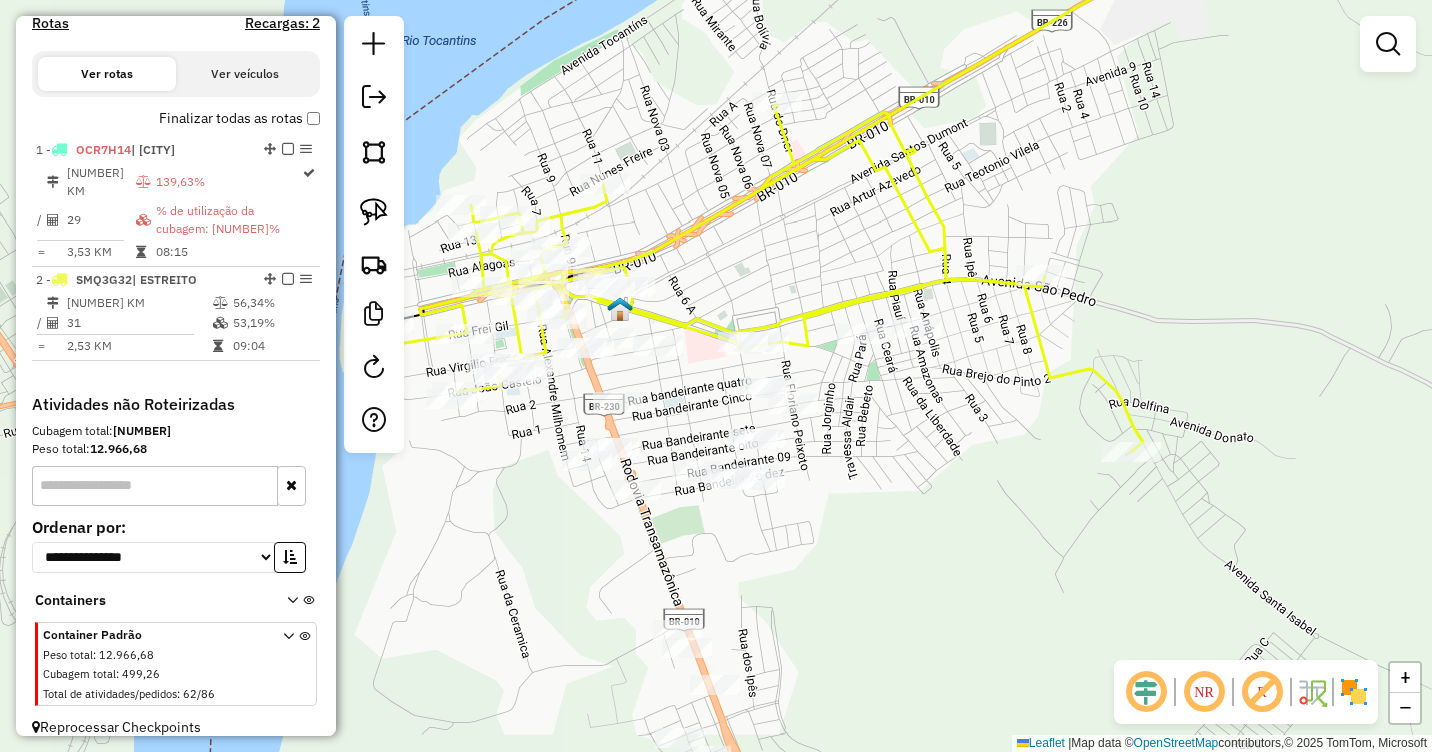 drag, startPoint x: 843, startPoint y: 494, endPoint x: 910, endPoint y: 376, distance: 135.6945 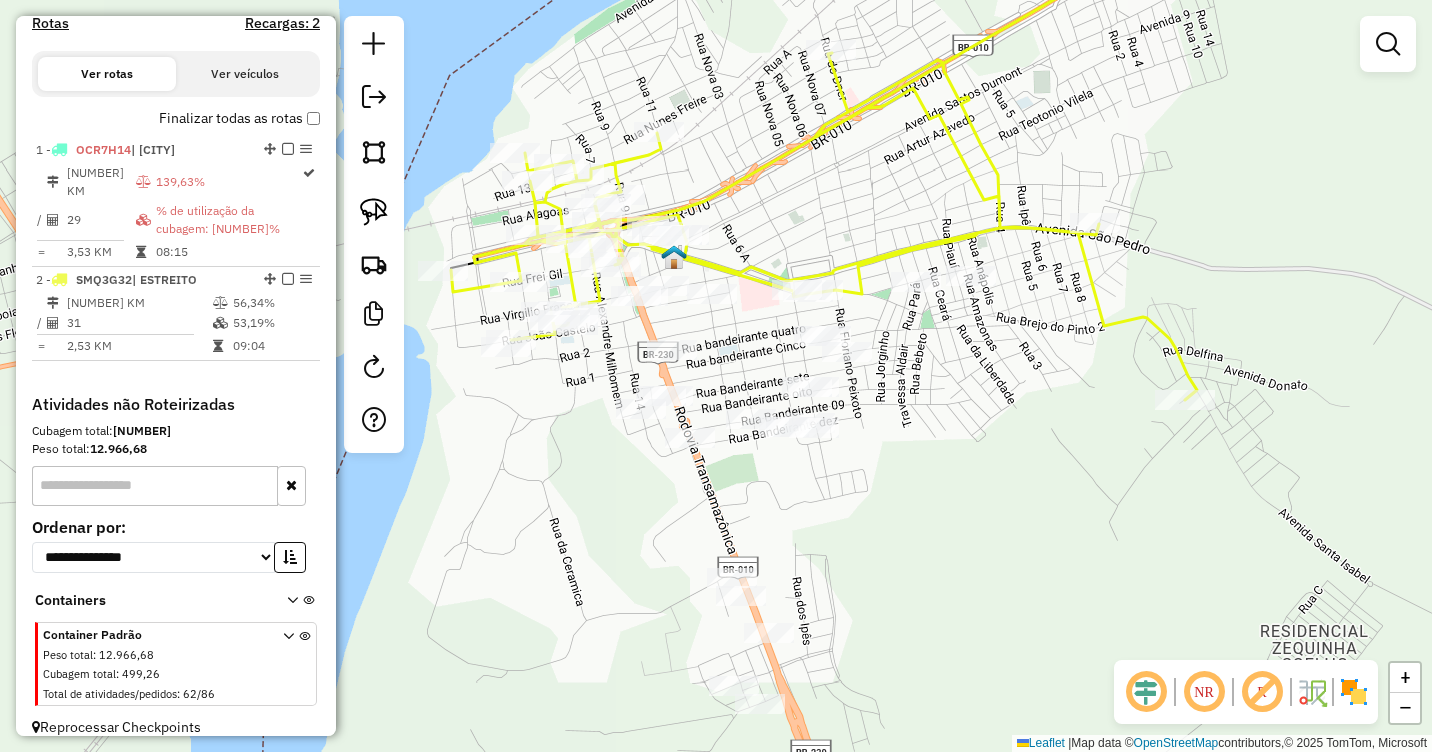 drag, startPoint x: 659, startPoint y: 468, endPoint x: 646, endPoint y: 534, distance: 67.26812 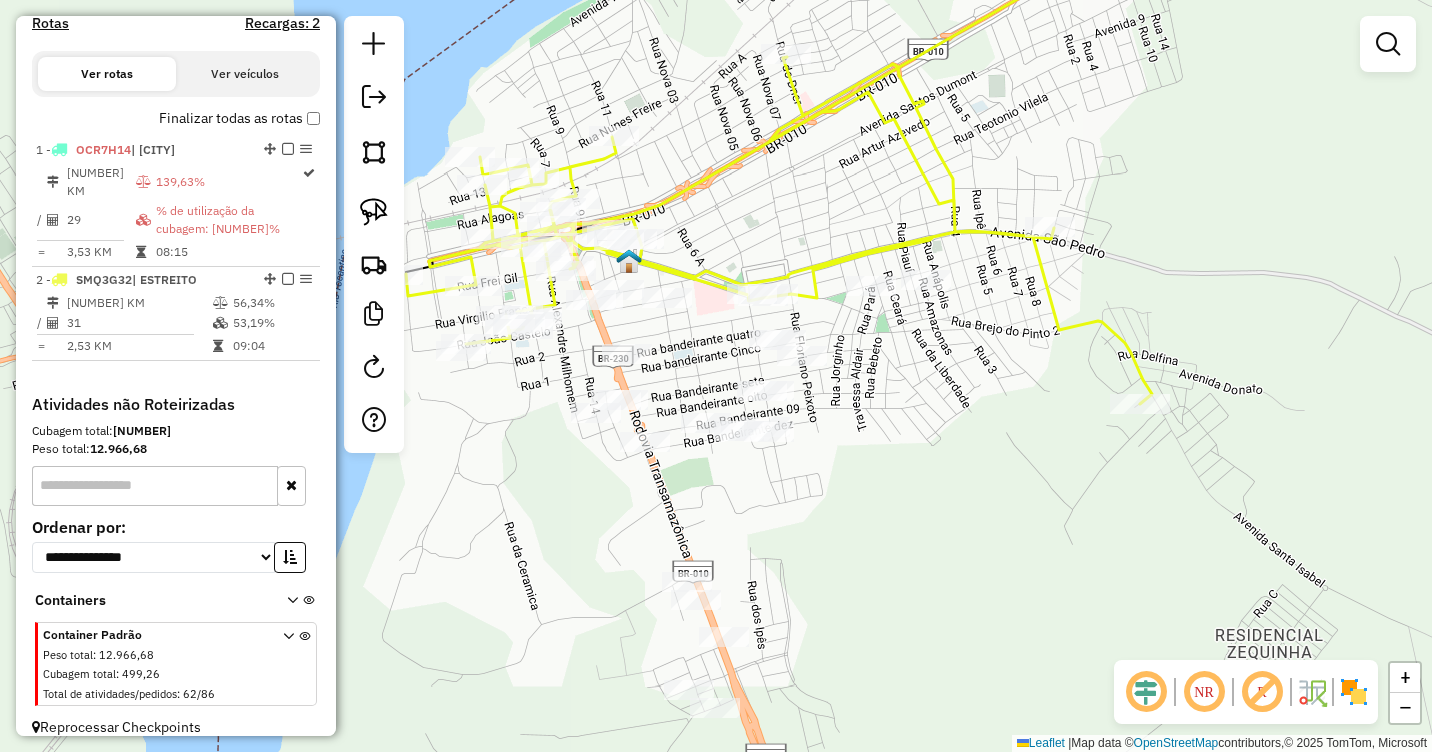 drag, startPoint x: 769, startPoint y: 499, endPoint x: 742, endPoint y: 507, distance: 28.160255 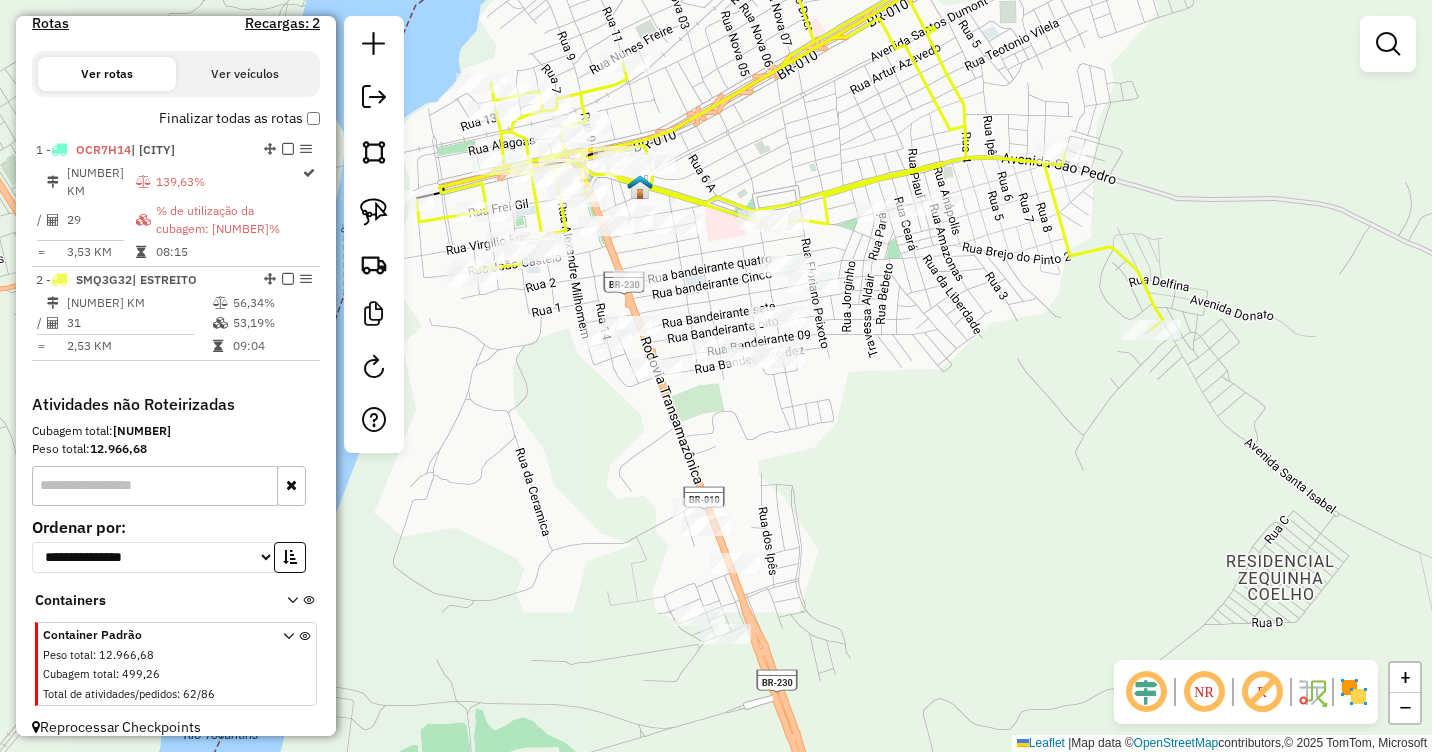 drag, startPoint x: 638, startPoint y: 545, endPoint x: 651, endPoint y: 469, distance: 77.10383 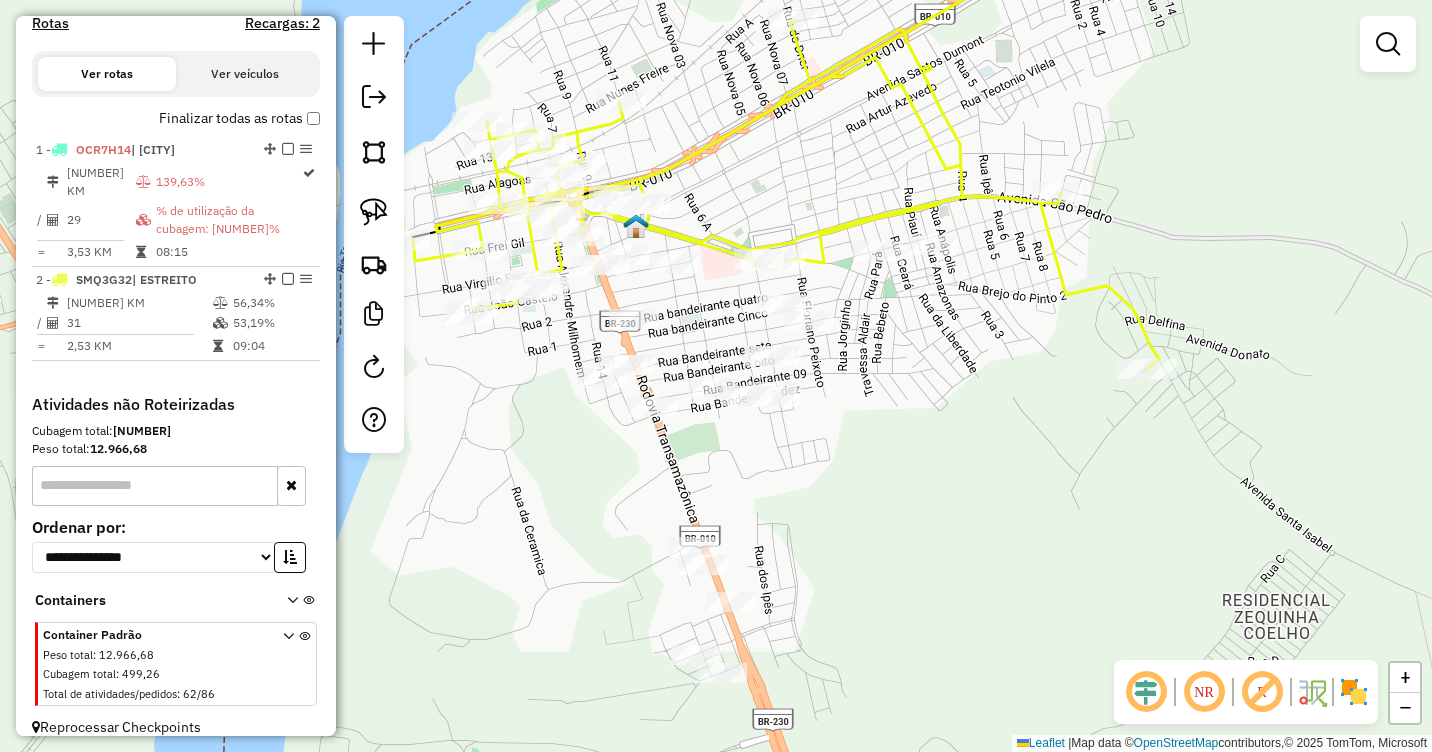 drag, startPoint x: 733, startPoint y: 439, endPoint x: 702, endPoint y: 414, distance: 39.824615 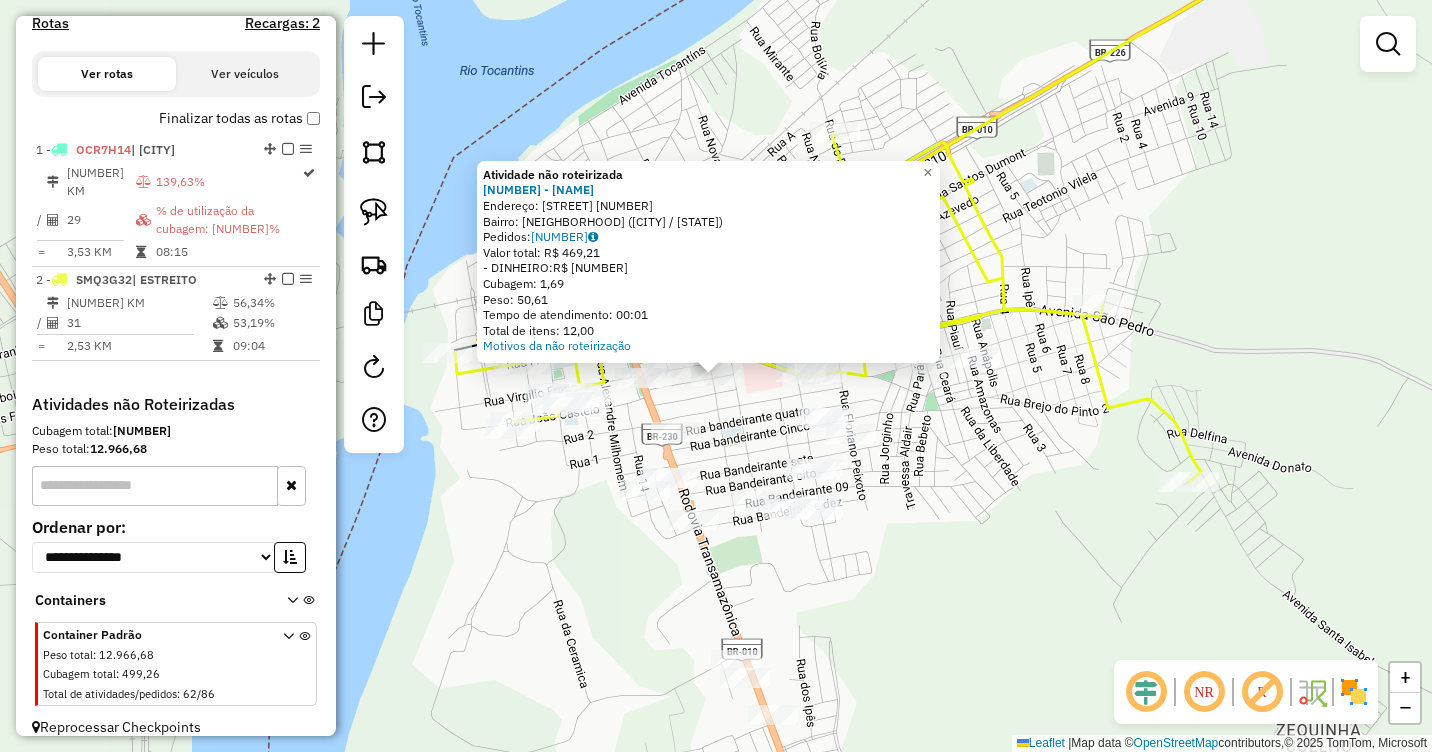 click on "Atividade não roteirizada 328 - BAR DO CISSO  Endereço:  AC RUA BANDEIRANTE 1377   Bairro: Centro (ESTREITO / MA)   Pedidos:  07034937   Valor total: R$ 469,21   - DINHEIRO:  R$ 469,21   Cubagem: 1,69   Peso: 50,61   Tempo de atendimento: 00:01   Total de itens: 12,00  Motivos da não roteirização × Janela de atendimento Grade de atendimento Capacidade Transportadoras Veículos Cliente Pedidos  Rotas Selecione os dias de semana para filtrar as janelas de atendimento  Seg   Ter   Qua   Qui   Sex   Sáb   Dom  Informe o período da janela de atendimento: De: Até:  Filtrar exatamente a janela do cliente  Considerar janela de atendimento padrão  Selecione os dias de semana para filtrar as grades de atendimento  Seg   Ter   Qua   Qui   Sex   Sáb   Dom   Considerar clientes sem dia de atendimento cadastrado  Clientes fora do dia de atendimento selecionado Filtrar as atividades entre os valores definidos abaixo:  Peso mínimo:   Peso máximo:   Cubagem mínima:   Cubagem máxima:   De:   Até:   De:   Até:" 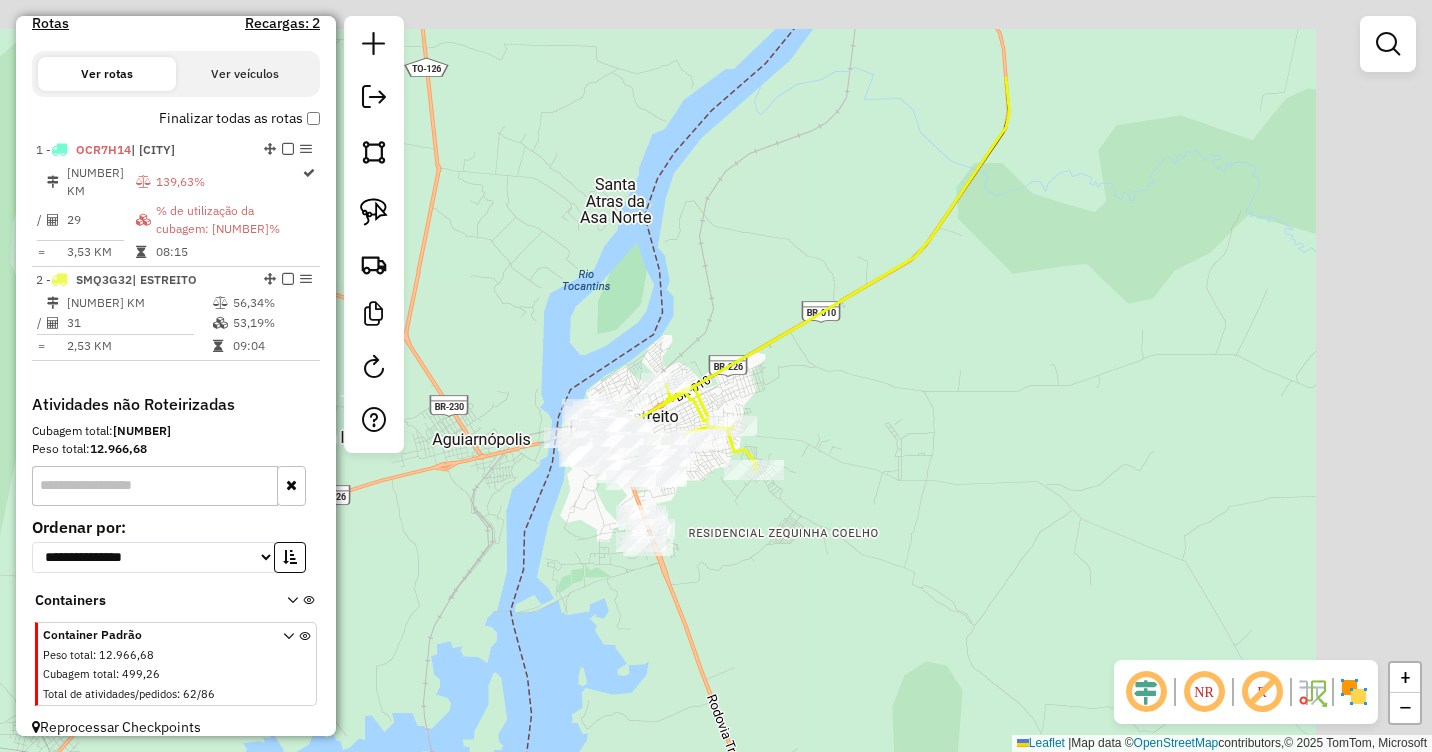 drag, startPoint x: 1198, startPoint y: 228, endPoint x: 884, endPoint y: 431, distance: 373.90506 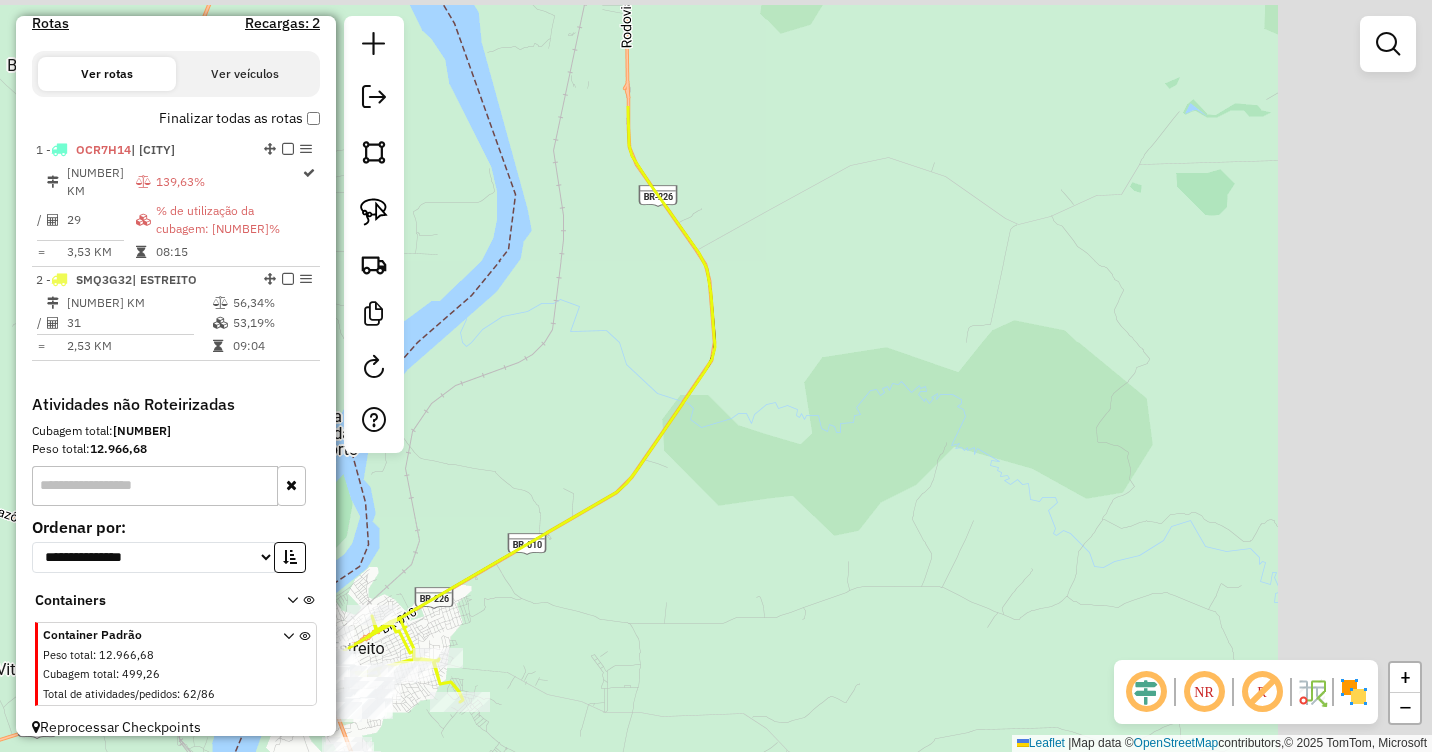 drag, startPoint x: 1088, startPoint y: 228, endPoint x: 823, endPoint y: 435, distance: 336.26477 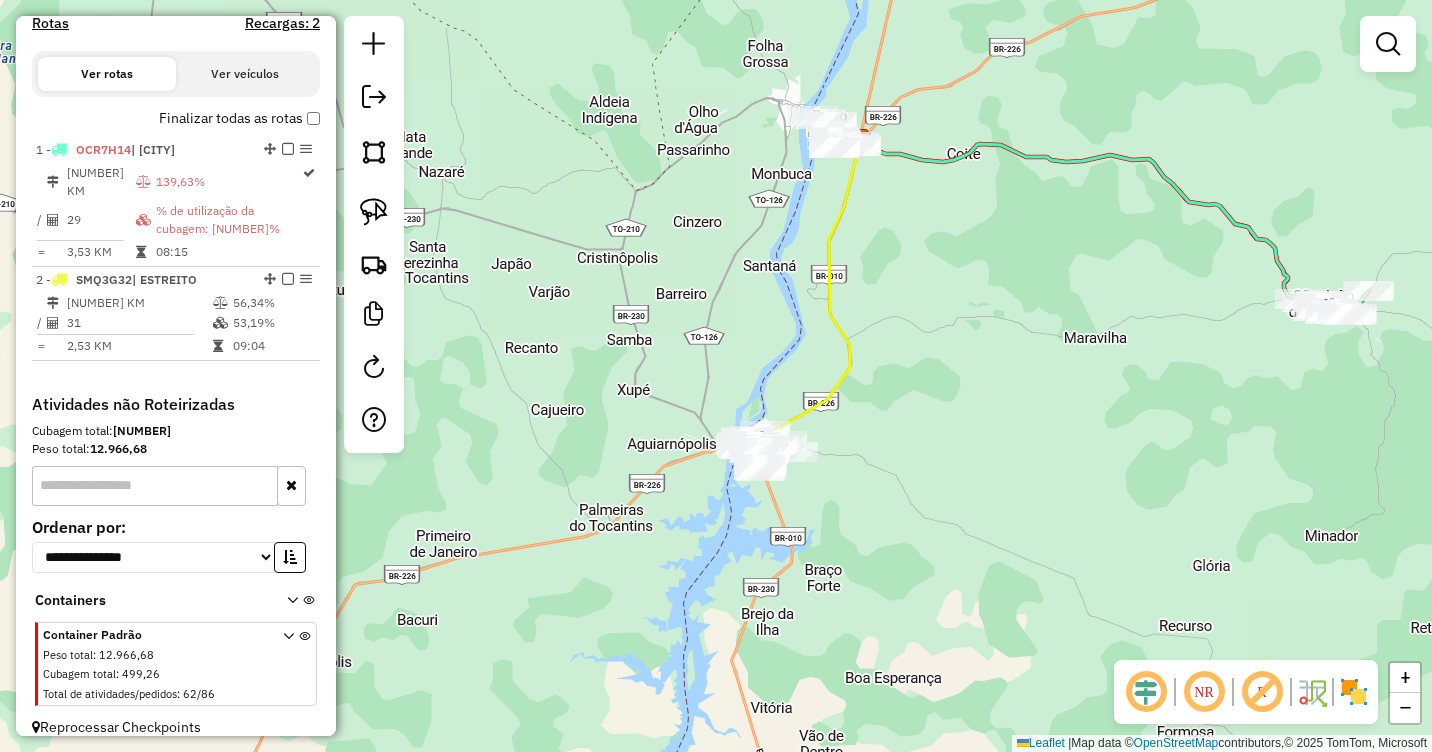 drag, startPoint x: 1179, startPoint y: 323, endPoint x: 856, endPoint y: 323, distance: 323 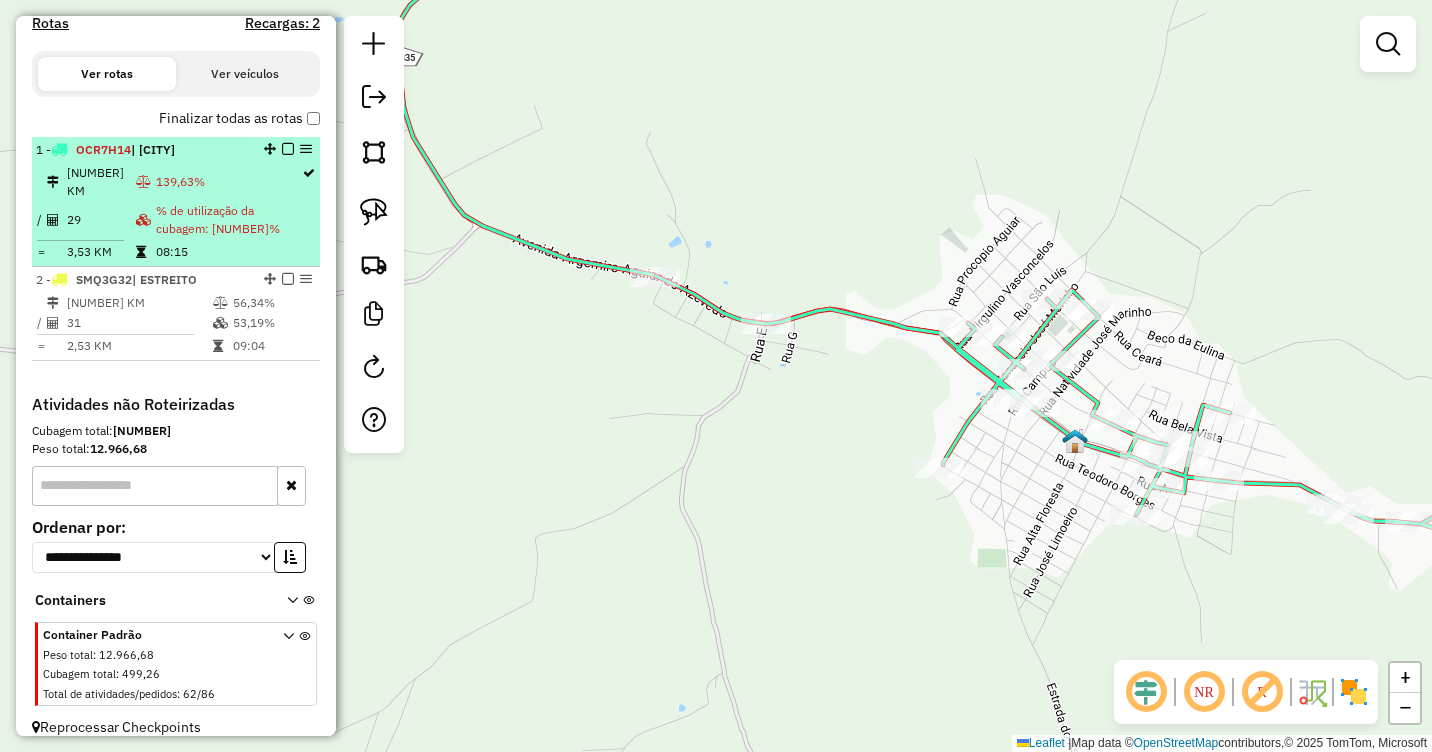 click on "144,19%" at bounding box center (228, 220) 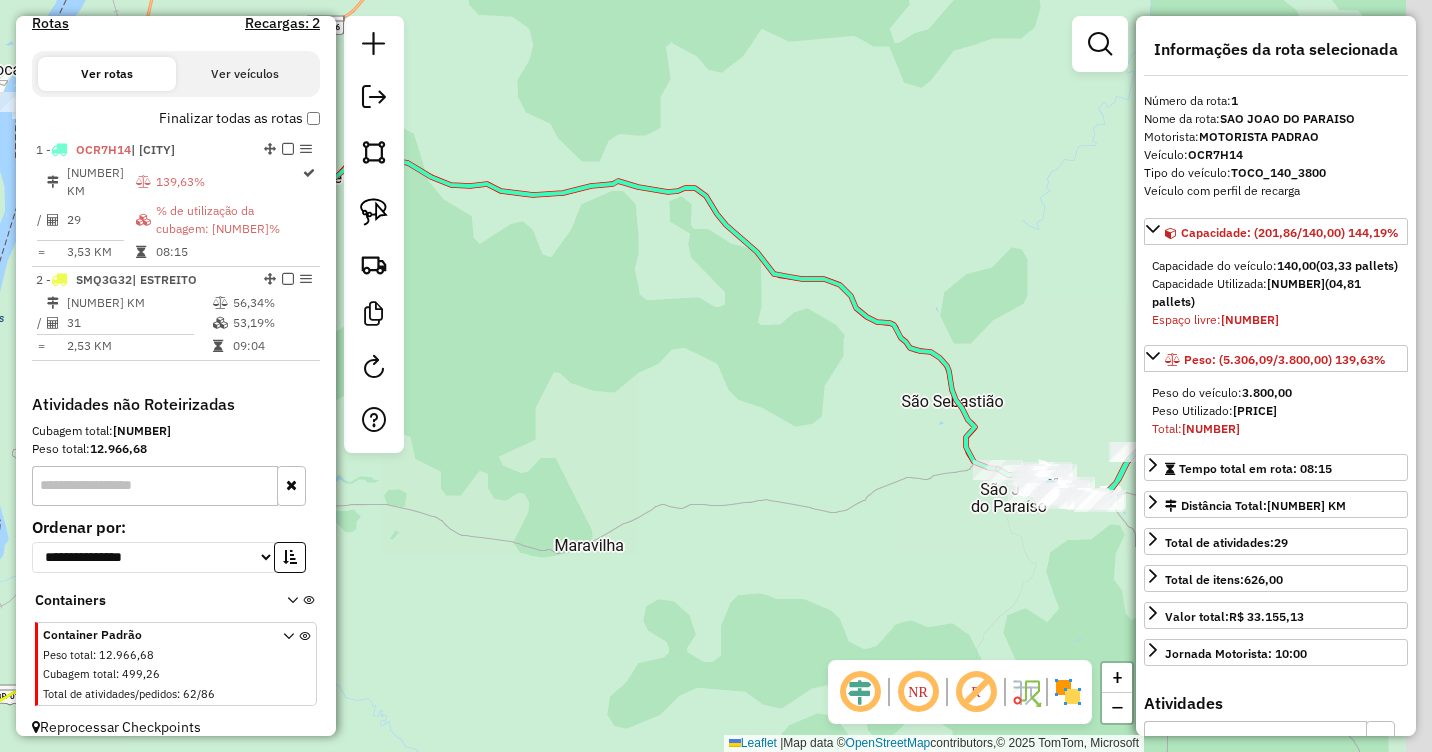 drag, startPoint x: 963, startPoint y: 445, endPoint x: 795, endPoint y: 359, distance: 188.73262 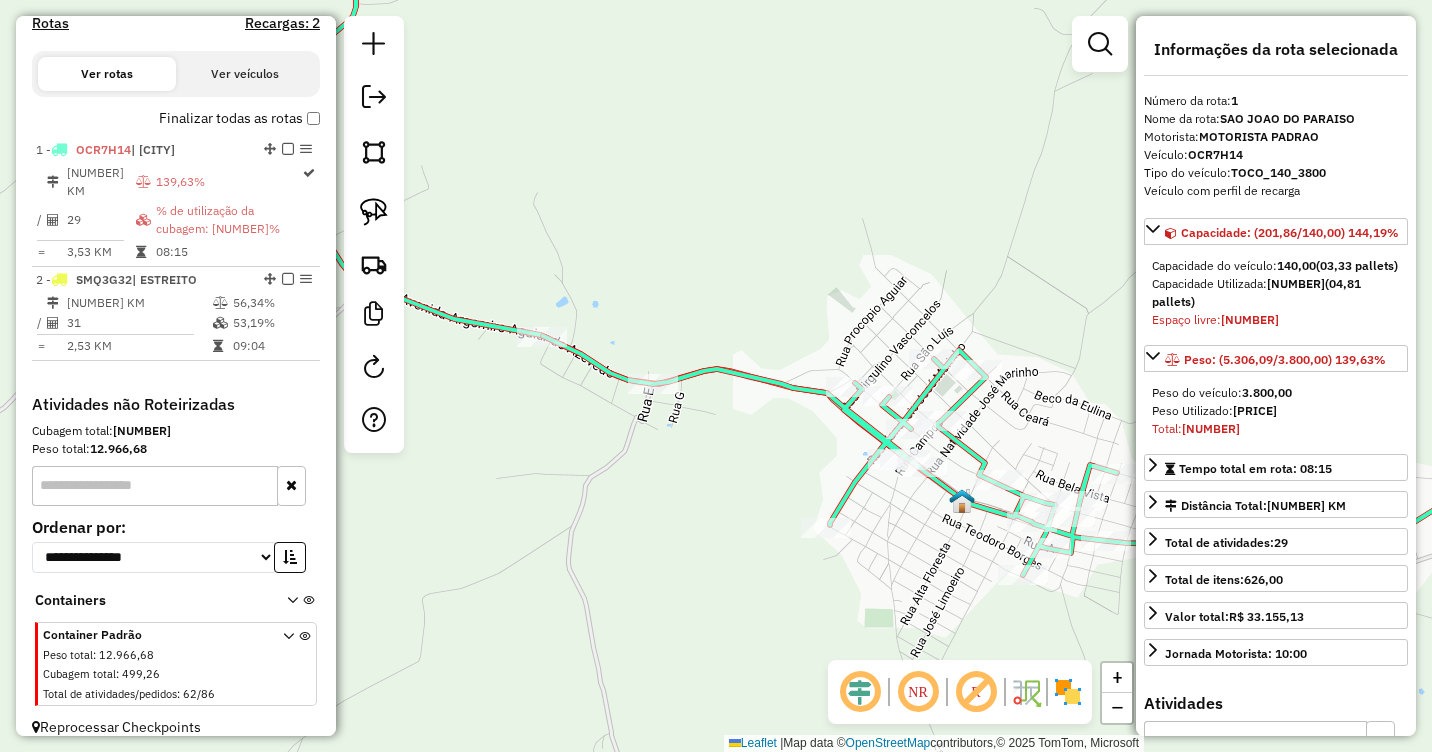 click 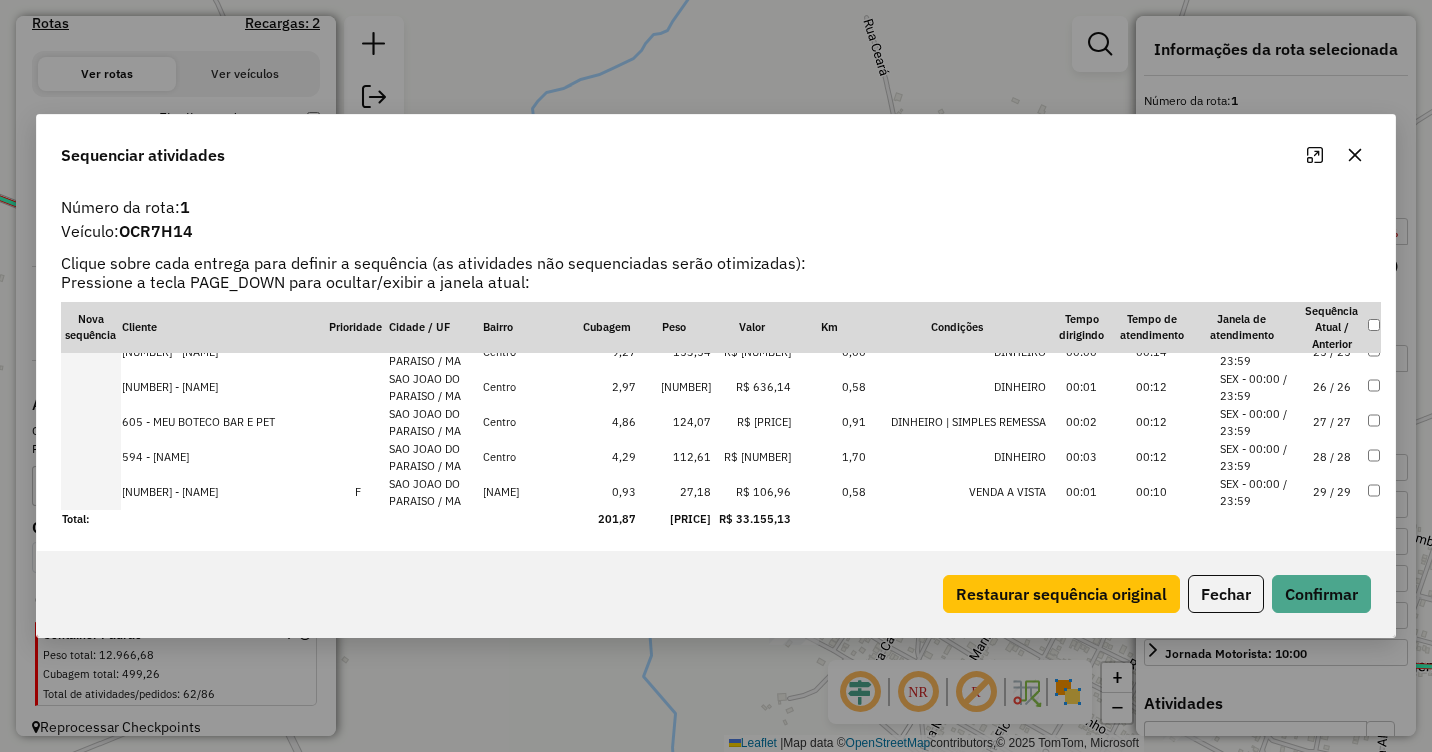 scroll, scrollTop: 859, scrollLeft: 0, axis: vertical 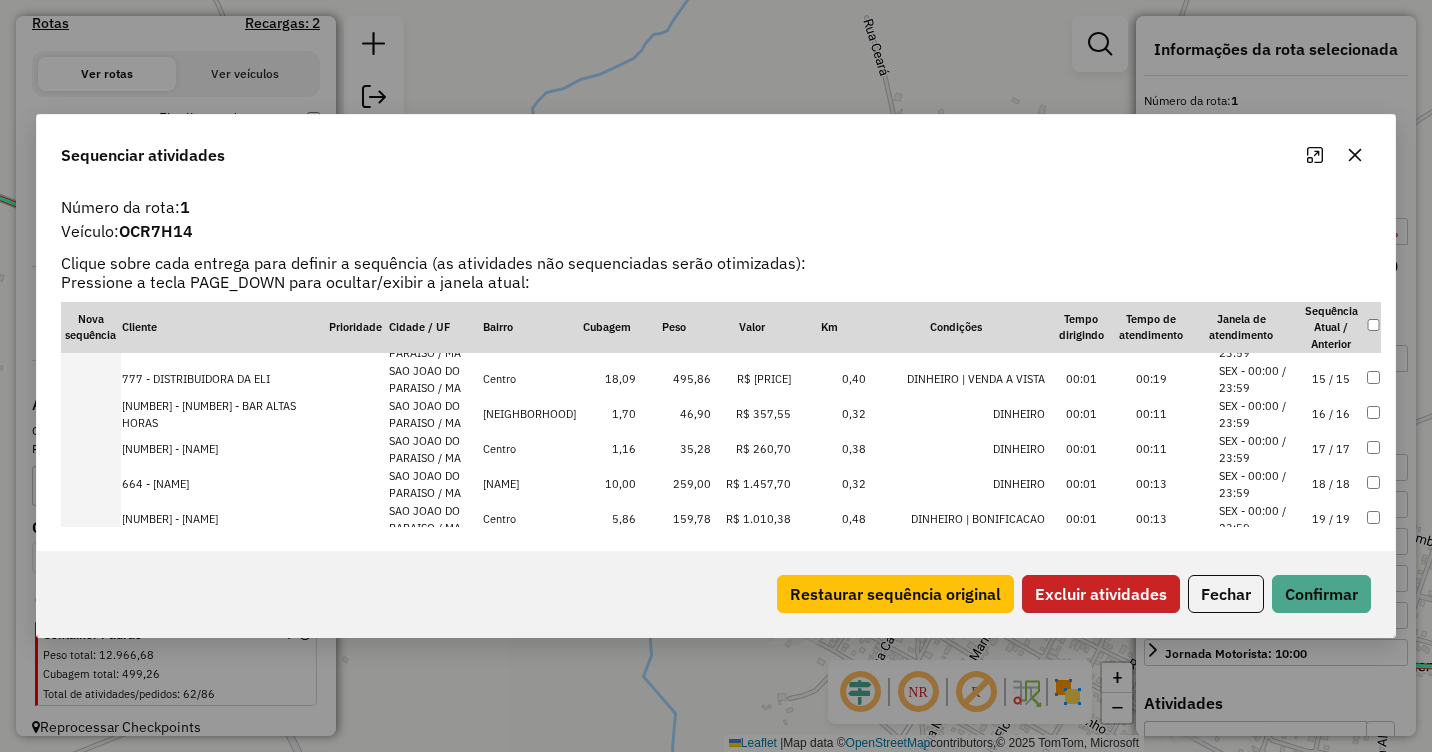 click on "Excluir atividades" 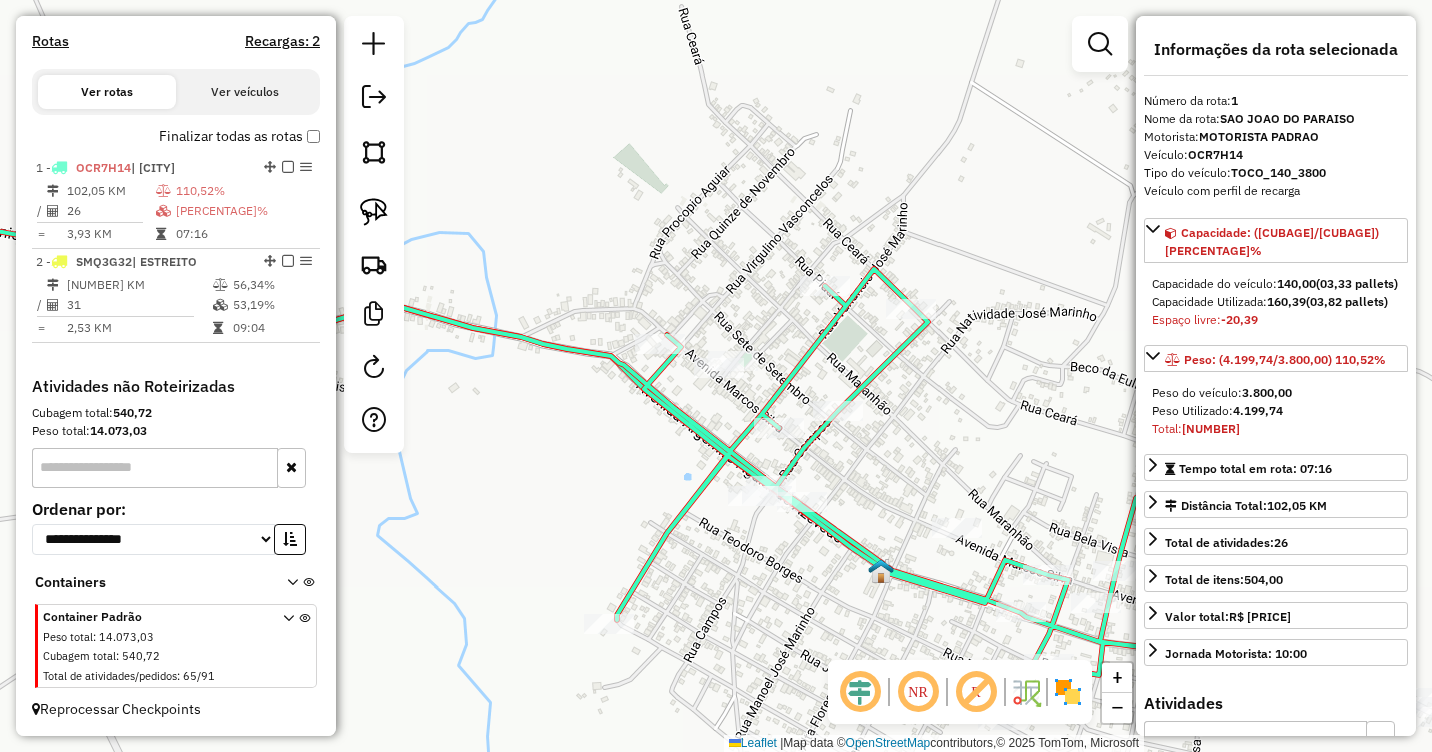 drag, startPoint x: 1067, startPoint y: 465, endPoint x: 857, endPoint y: 454, distance: 210.2879 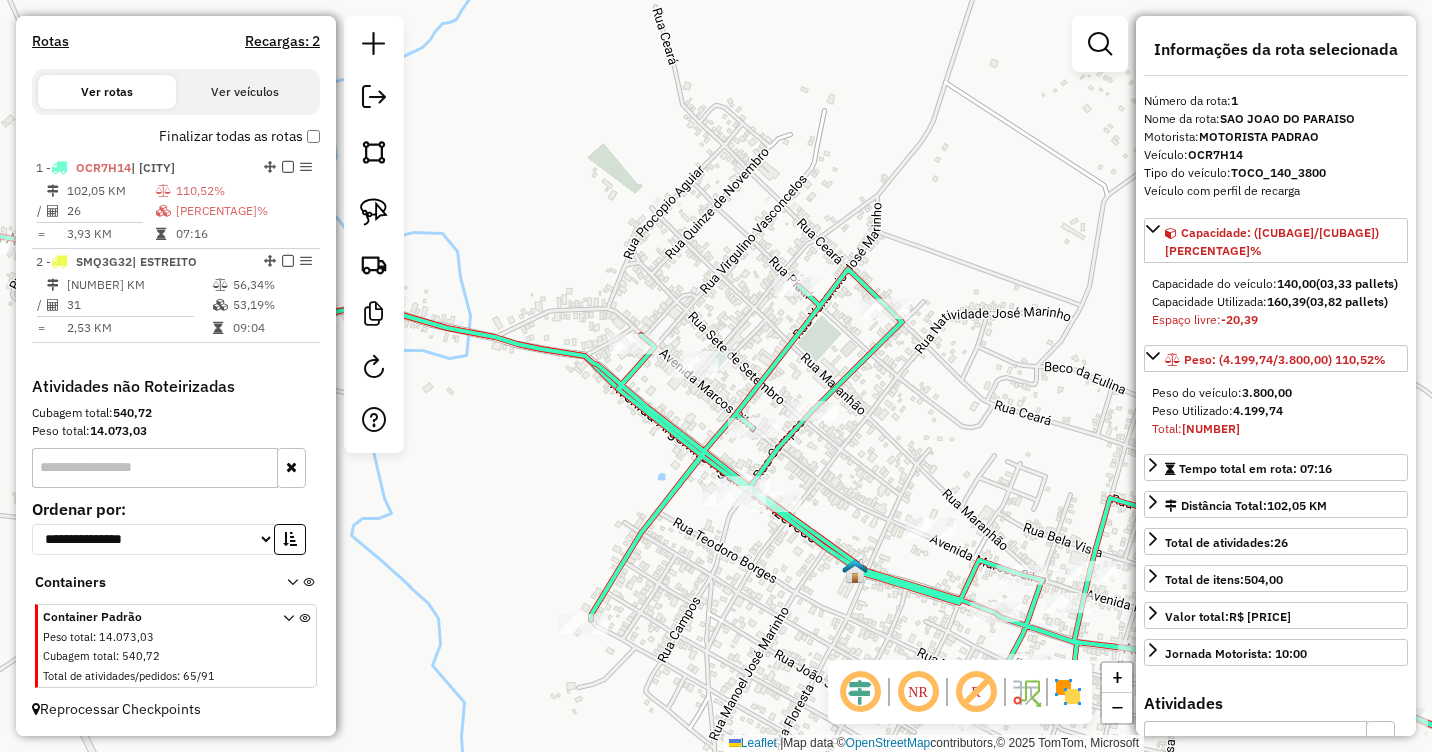 click 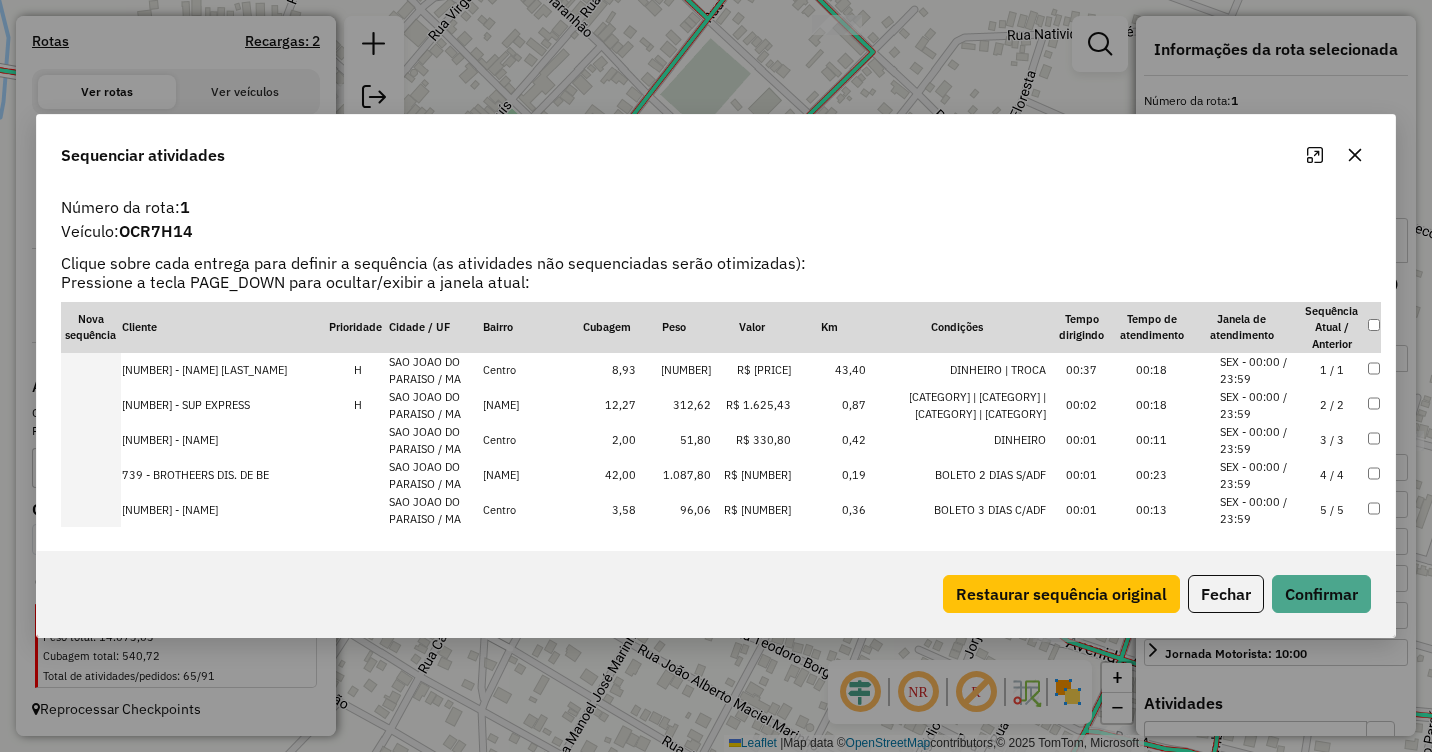 click 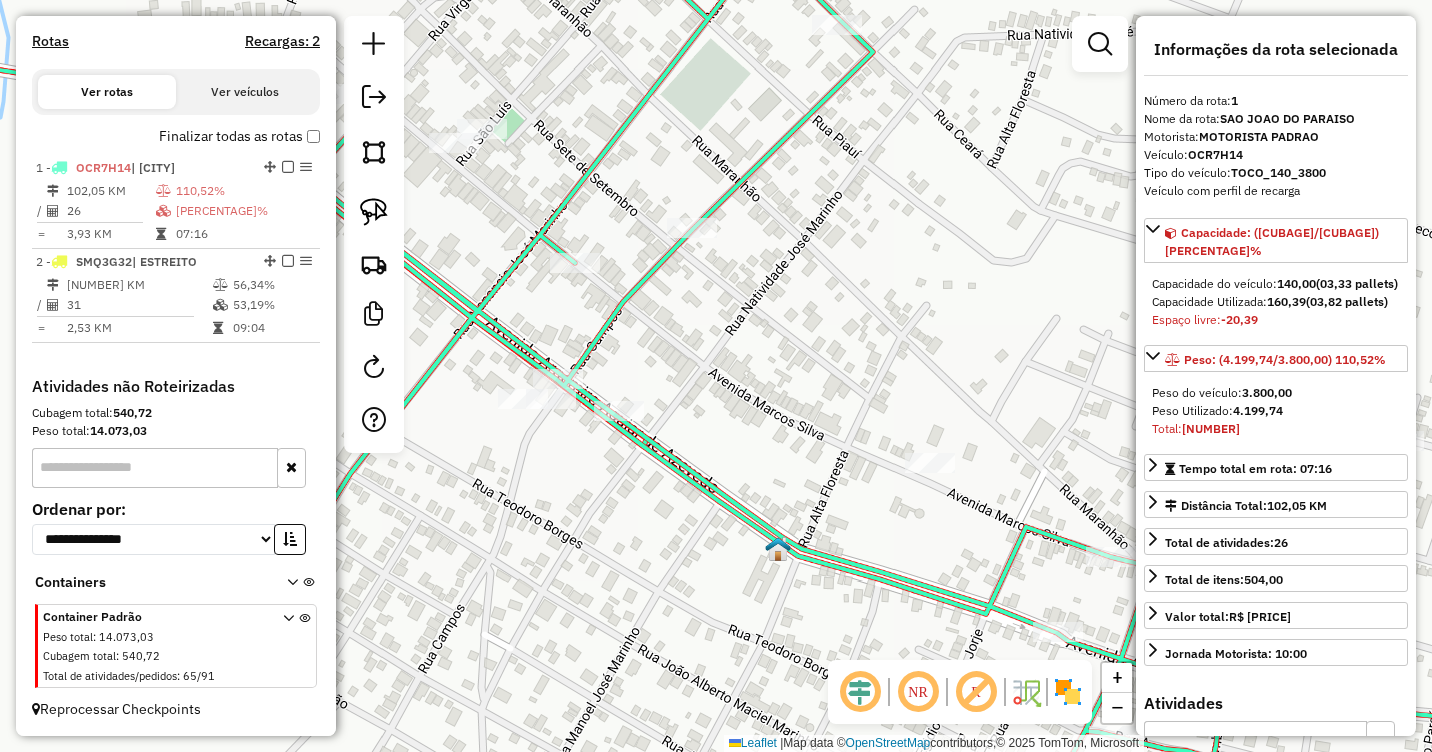 click 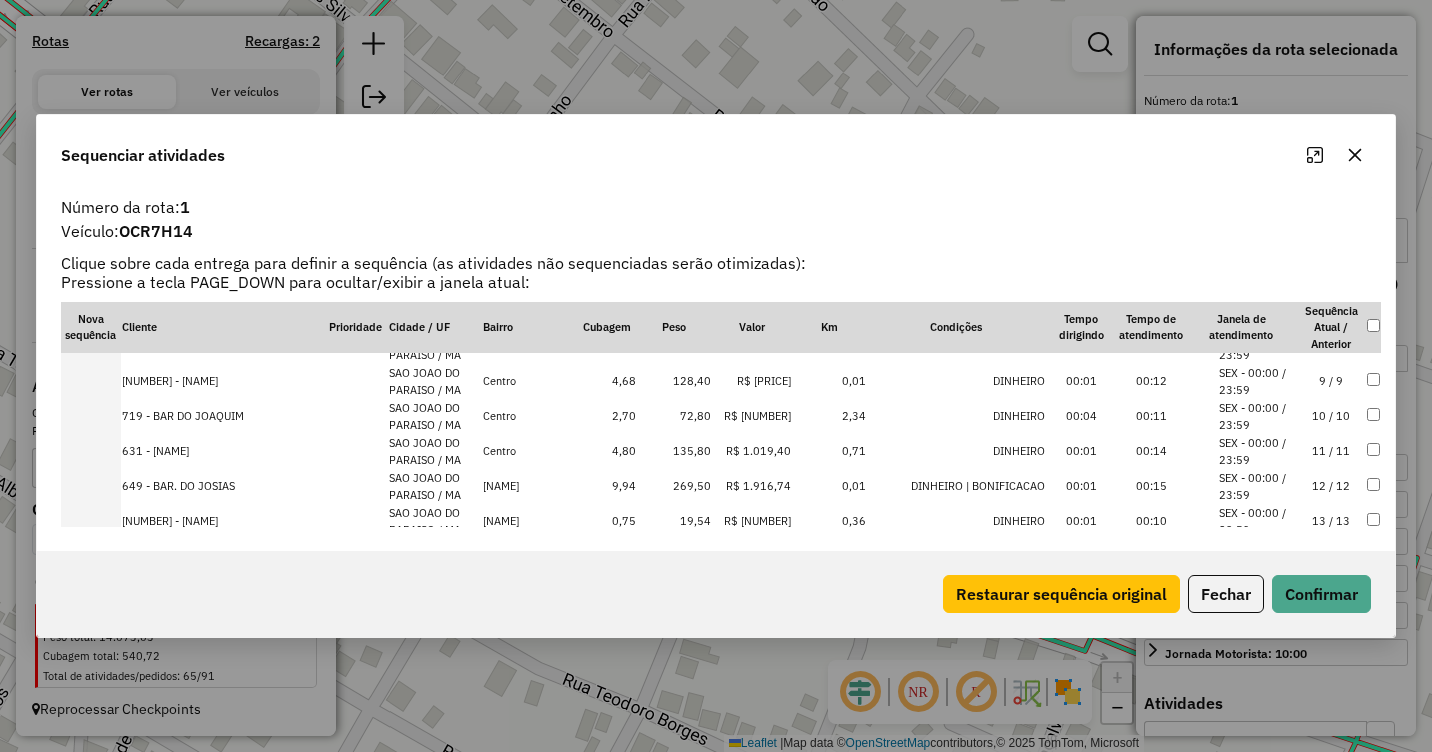 scroll, scrollTop: 300, scrollLeft: 0, axis: vertical 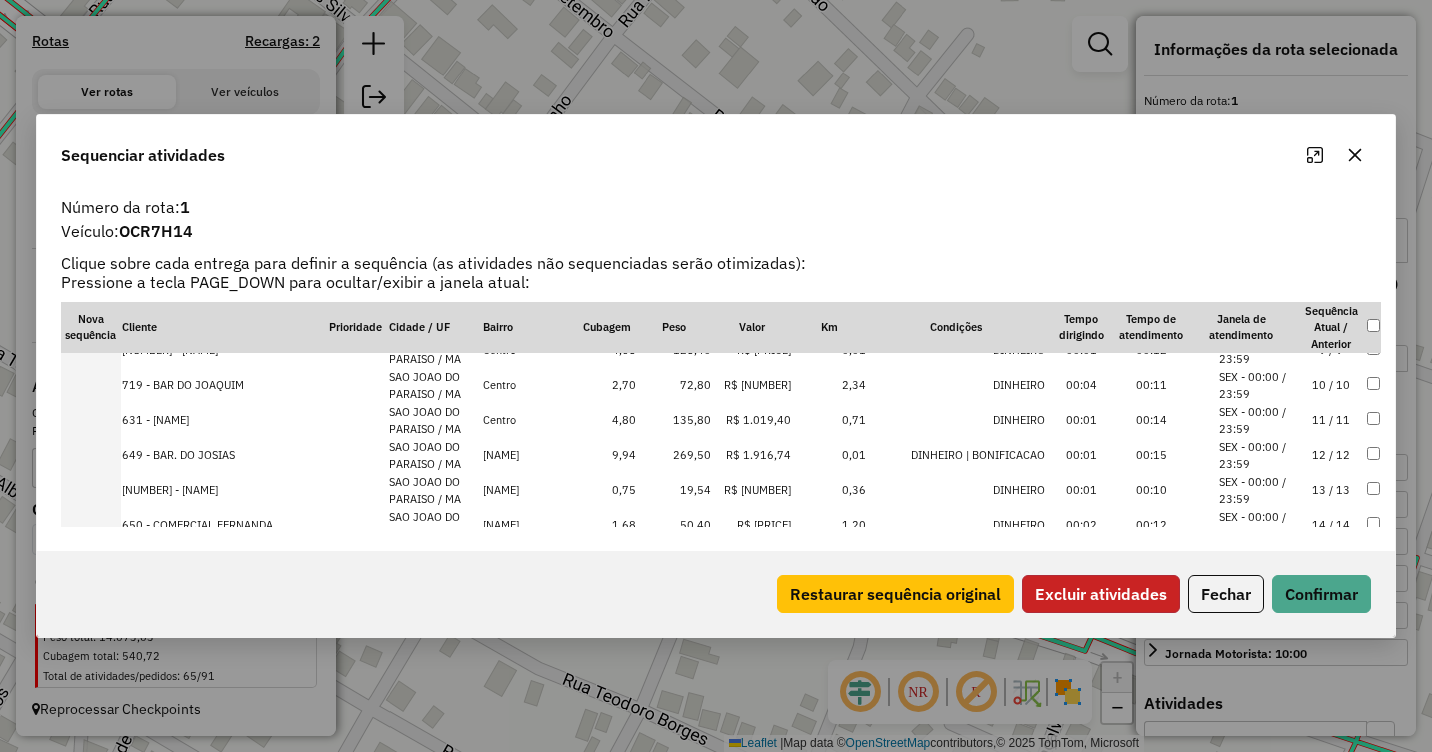 click on "Excluir atividades" 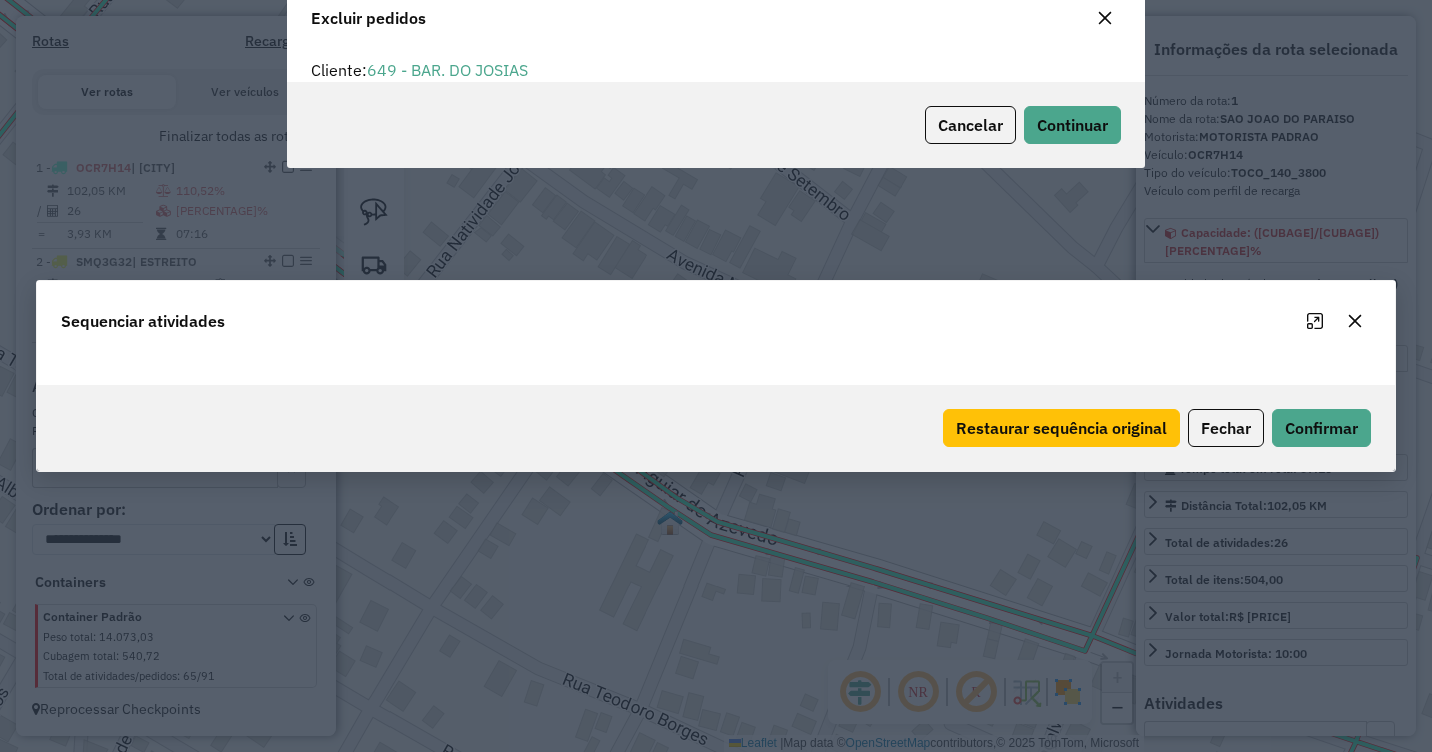 scroll, scrollTop: 82, scrollLeft: 0, axis: vertical 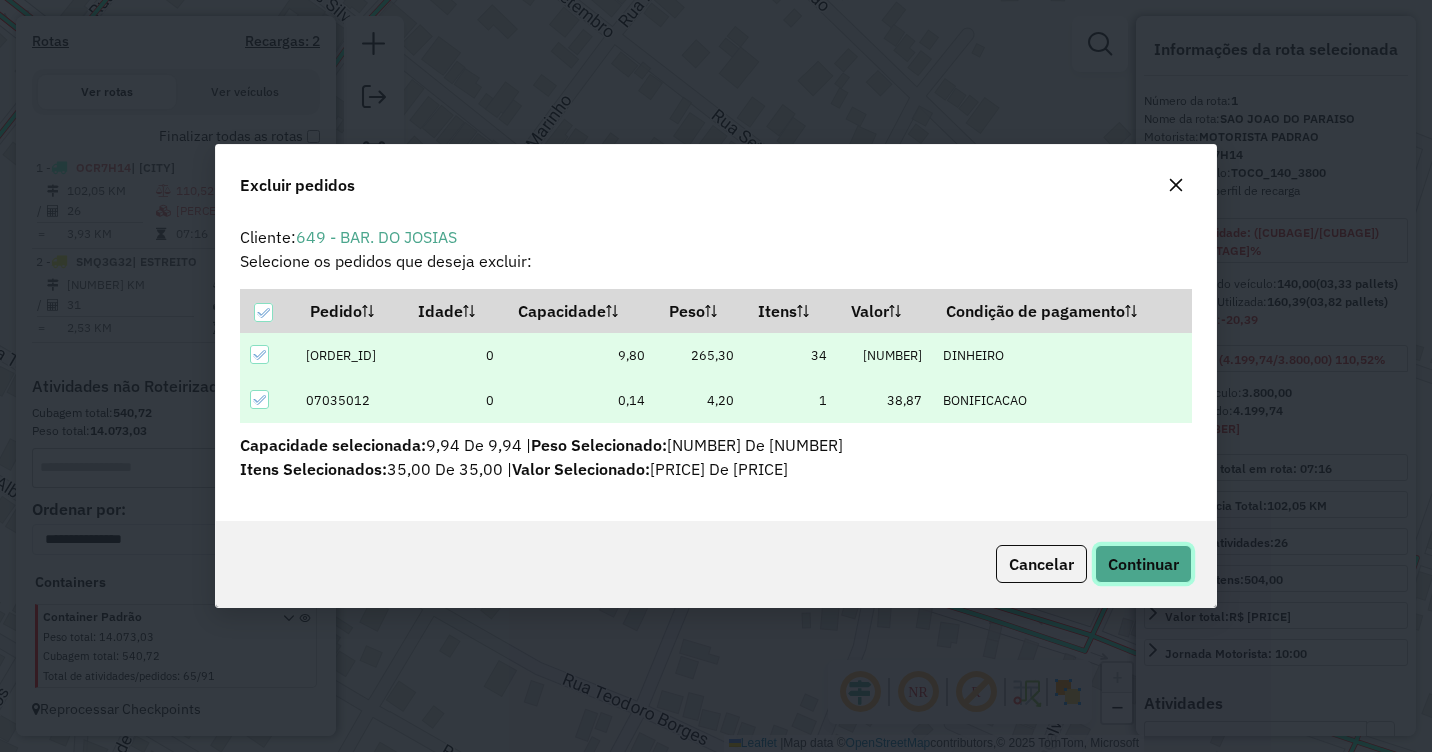 click on "Continuar" 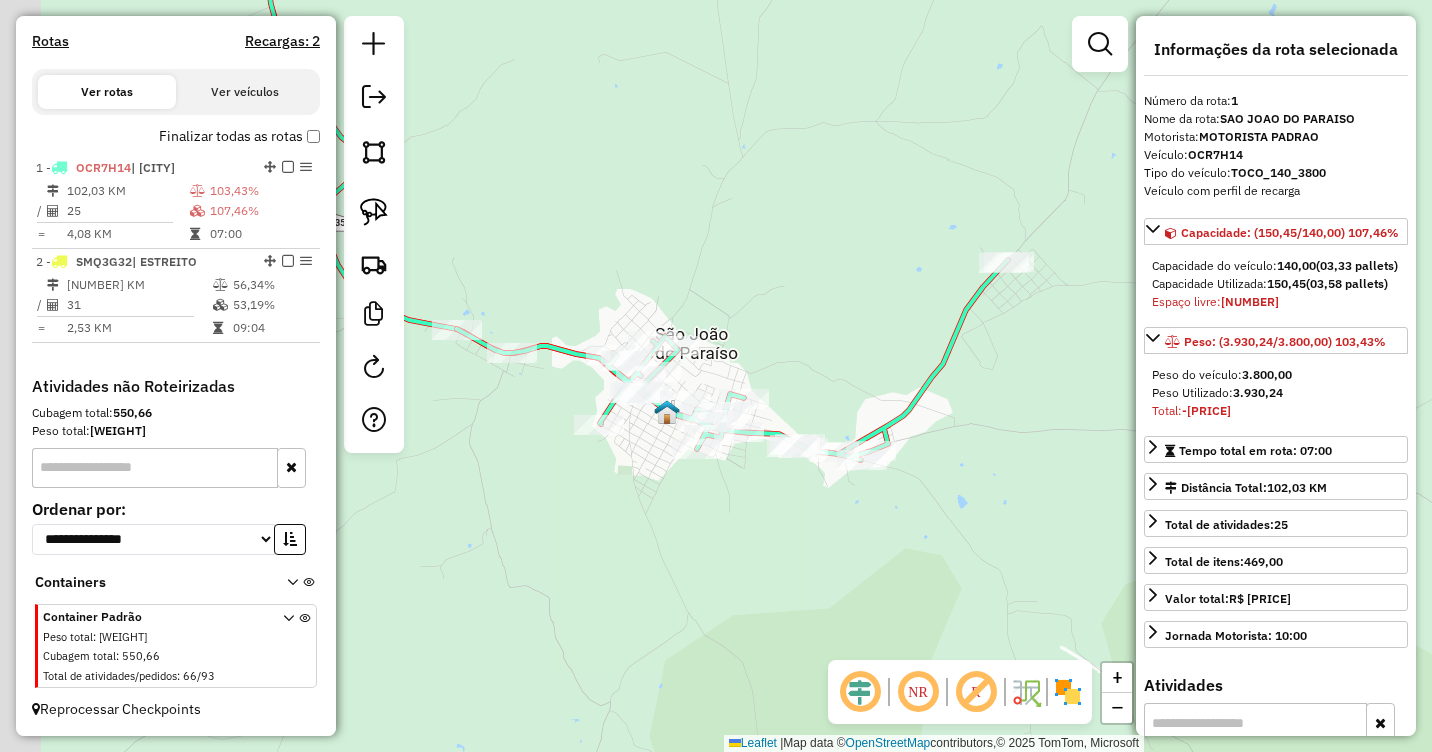 drag, startPoint x: 667, startPoint y: 533, endPoint x: 746, endPoint y: 456, distance: 110.317726 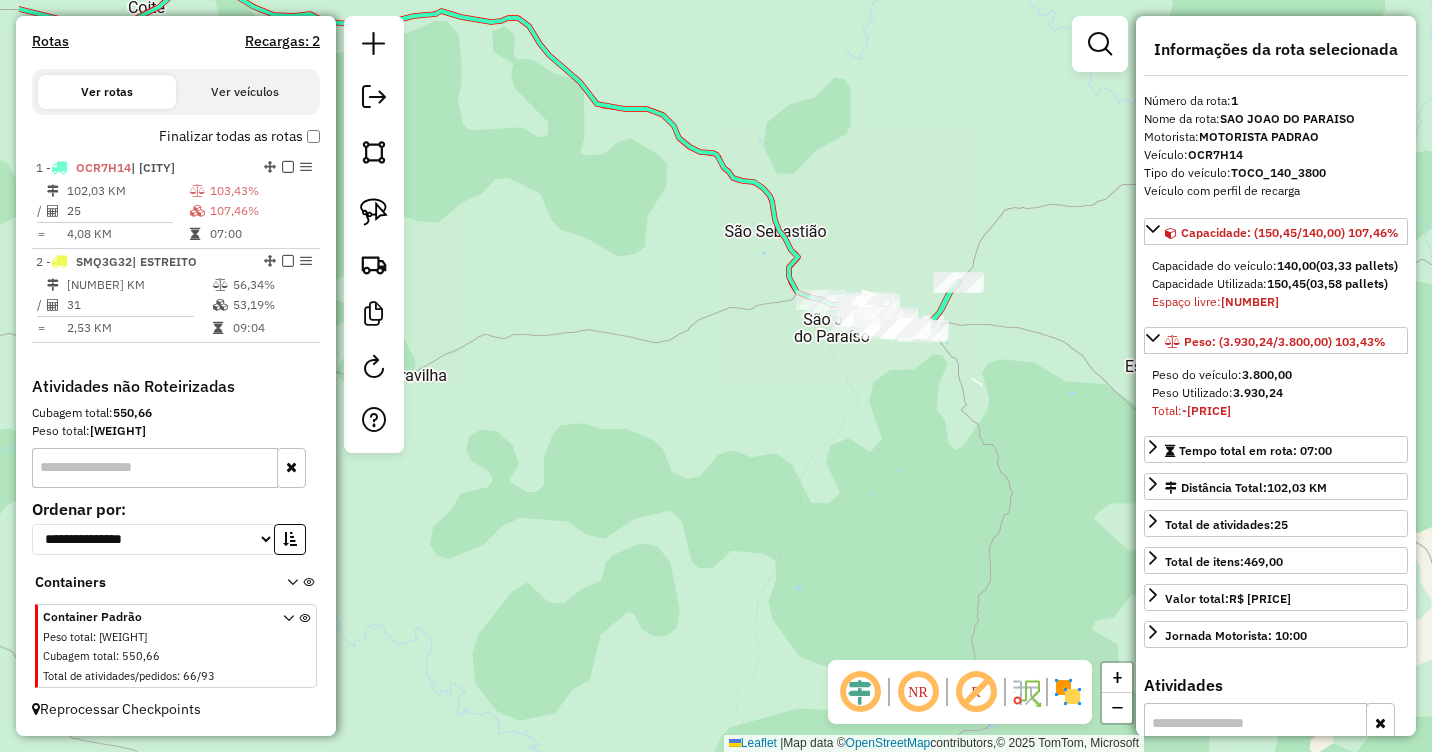 drag, startPoint x: 653, startPoint y: 538, endPoint x: 916, endPoint y: 349, distance: 323.86725 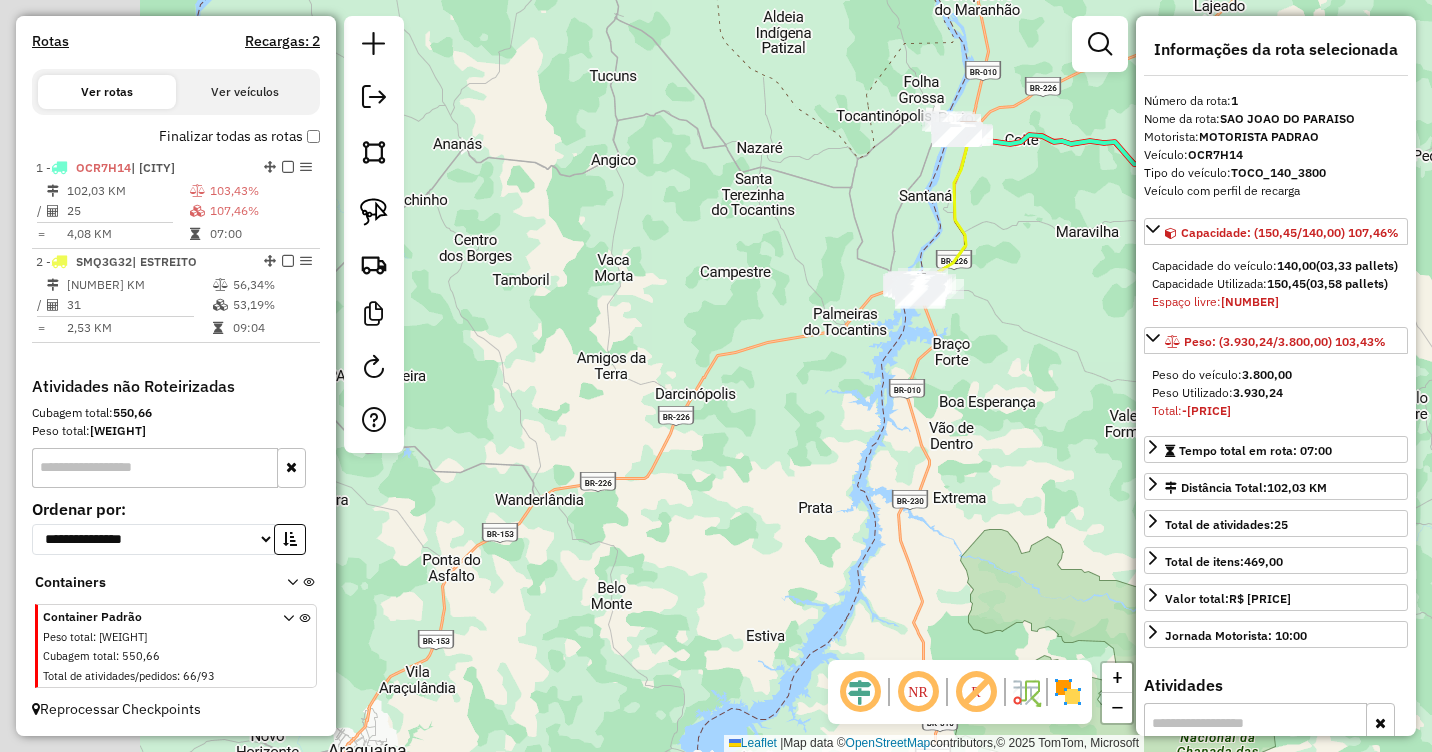 drag, startPoint x: 627, startPoint y: 338, endPoint x: 970, endPoint y: 262, distance: 351.31894 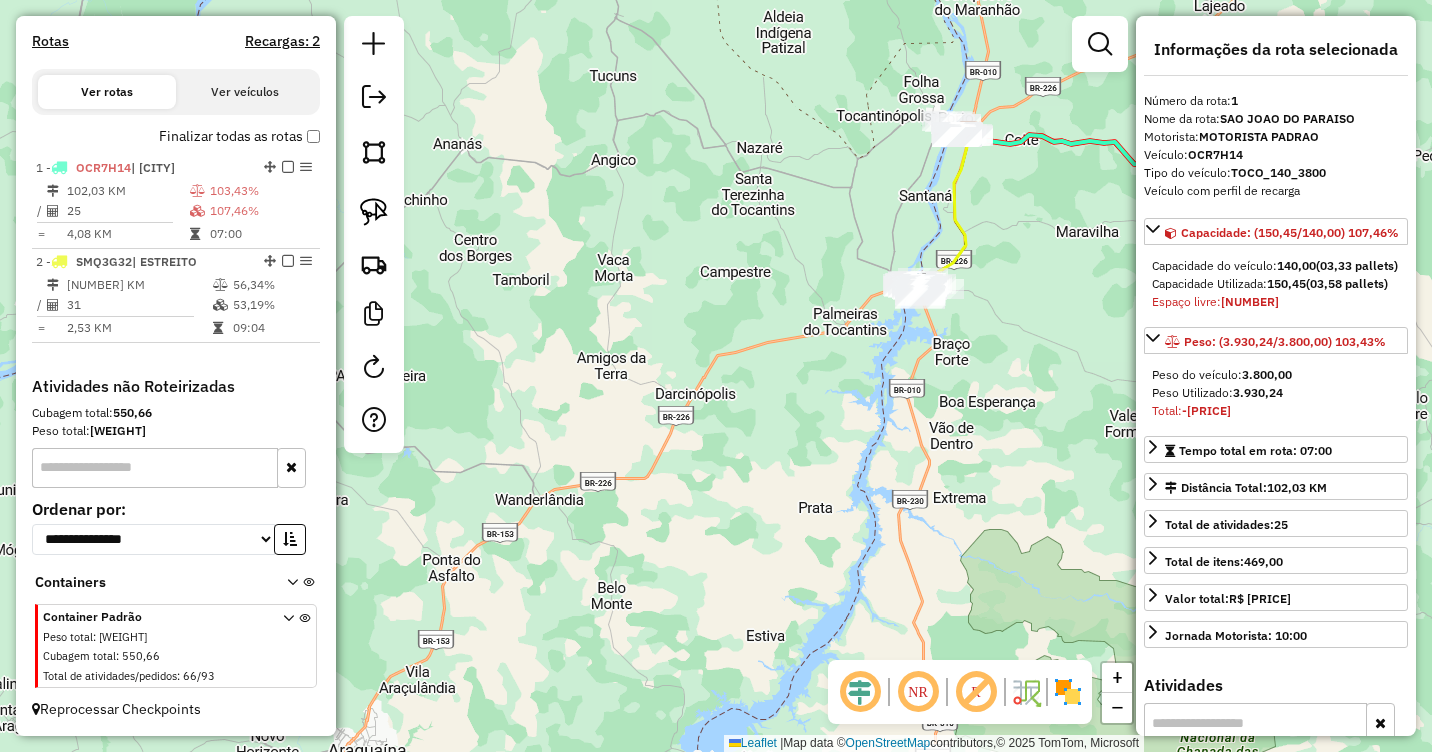 drag, startPoint x: 736, startPoint y: 249, endPoint x: 816, endPoint y: 210, distance: 89 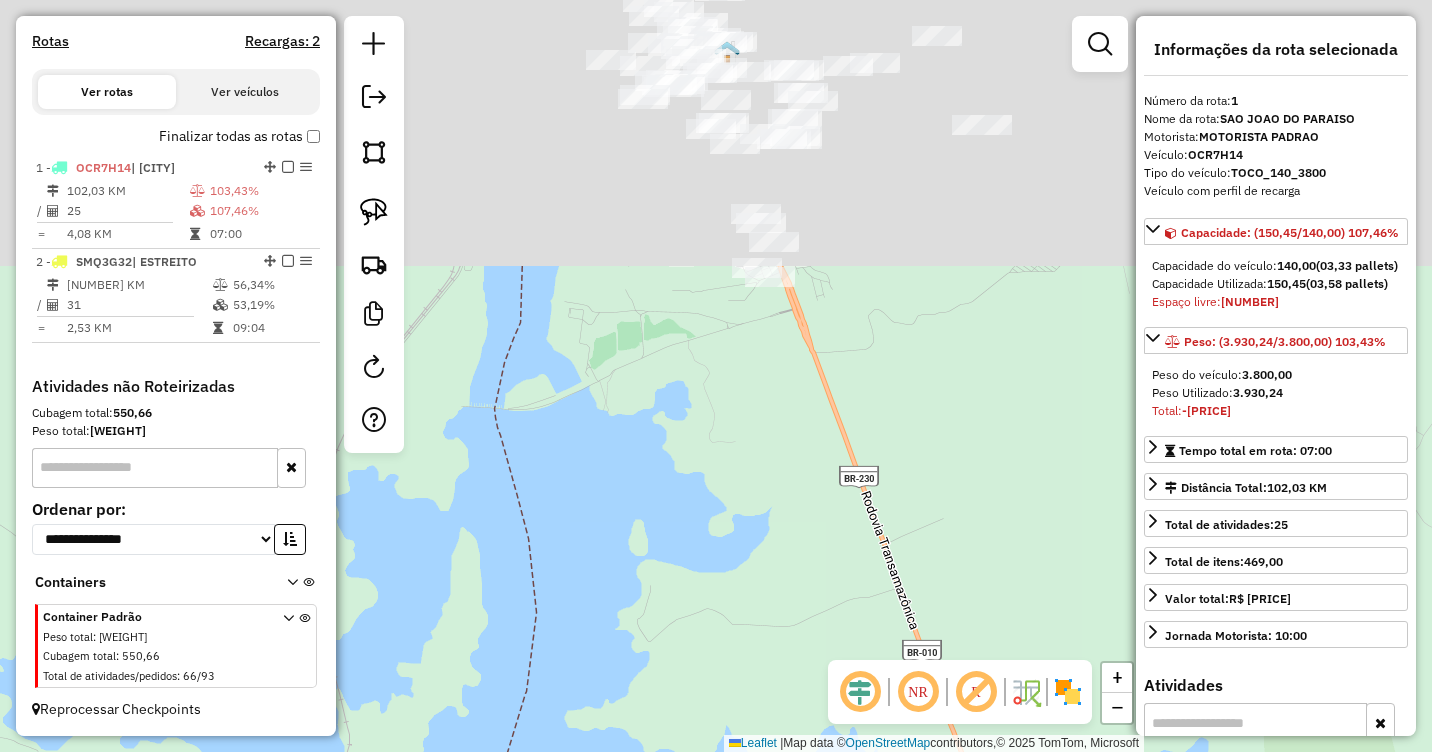 drag, startPoint x: 940, startPoint y: 346, endPoint x: 954, endPoint y: 542, distance: 196.49936 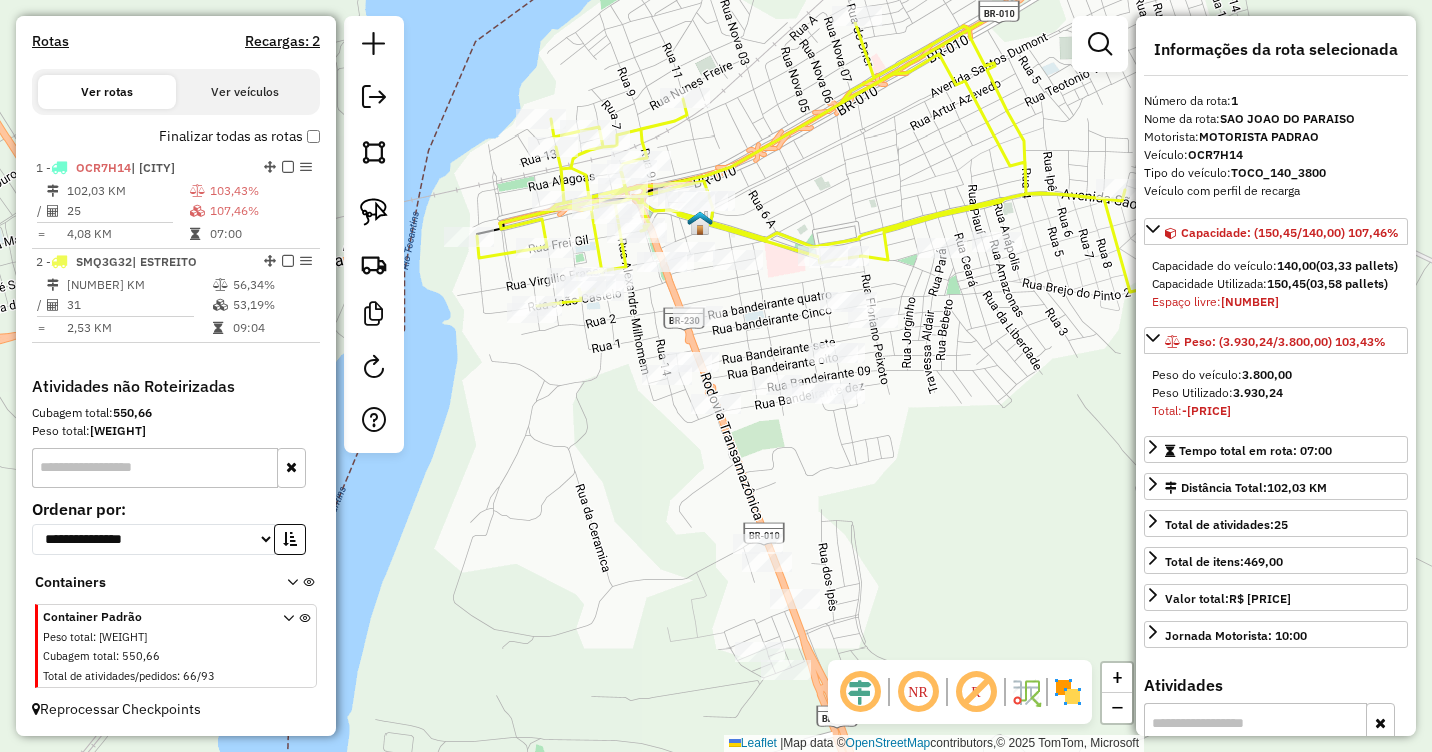 drag, startPoint x: 890, startPoint y: 233, endPoint x: 947, endPoint y: 330, distance: 112.507774 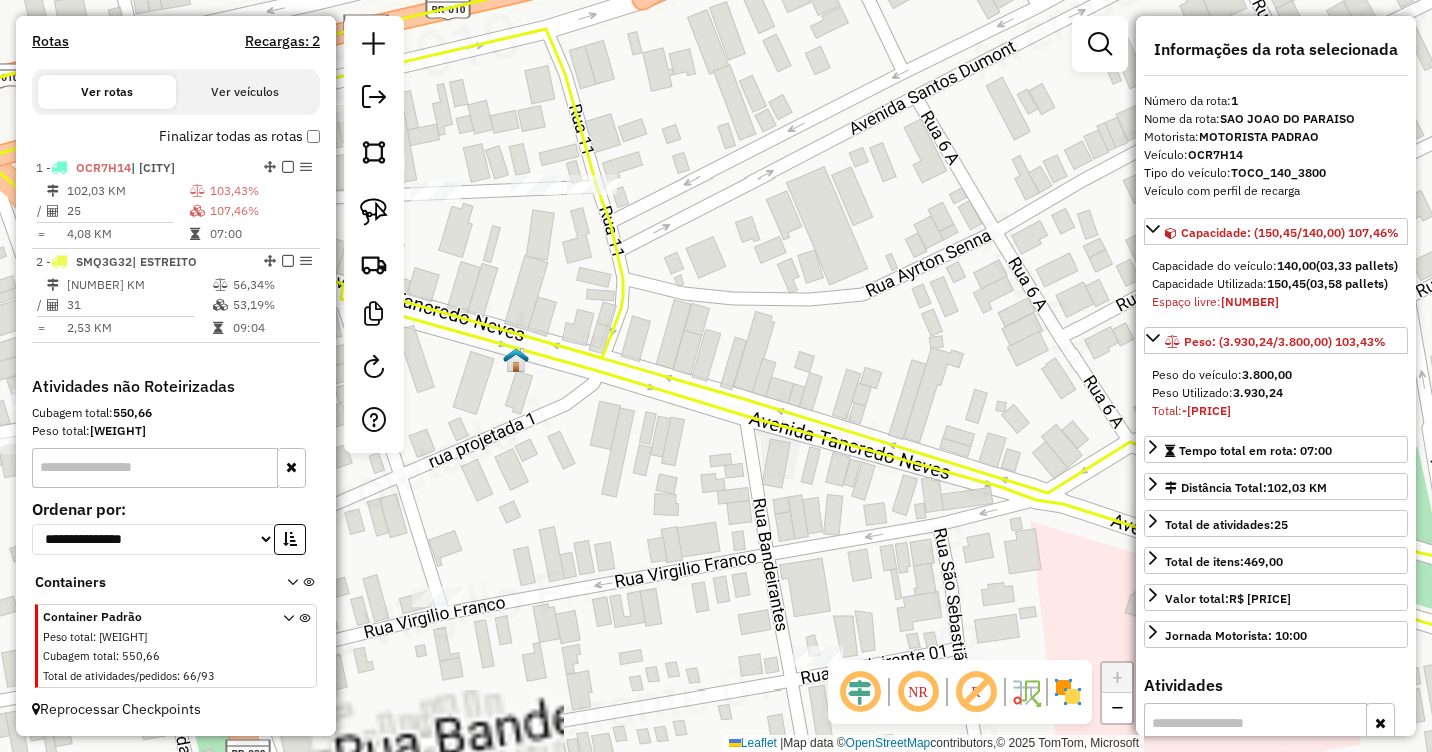 drag, startPoint x: 763, startPoint y: 199, endPoint x: 906, endPoint y: 253, distance: 152.85614 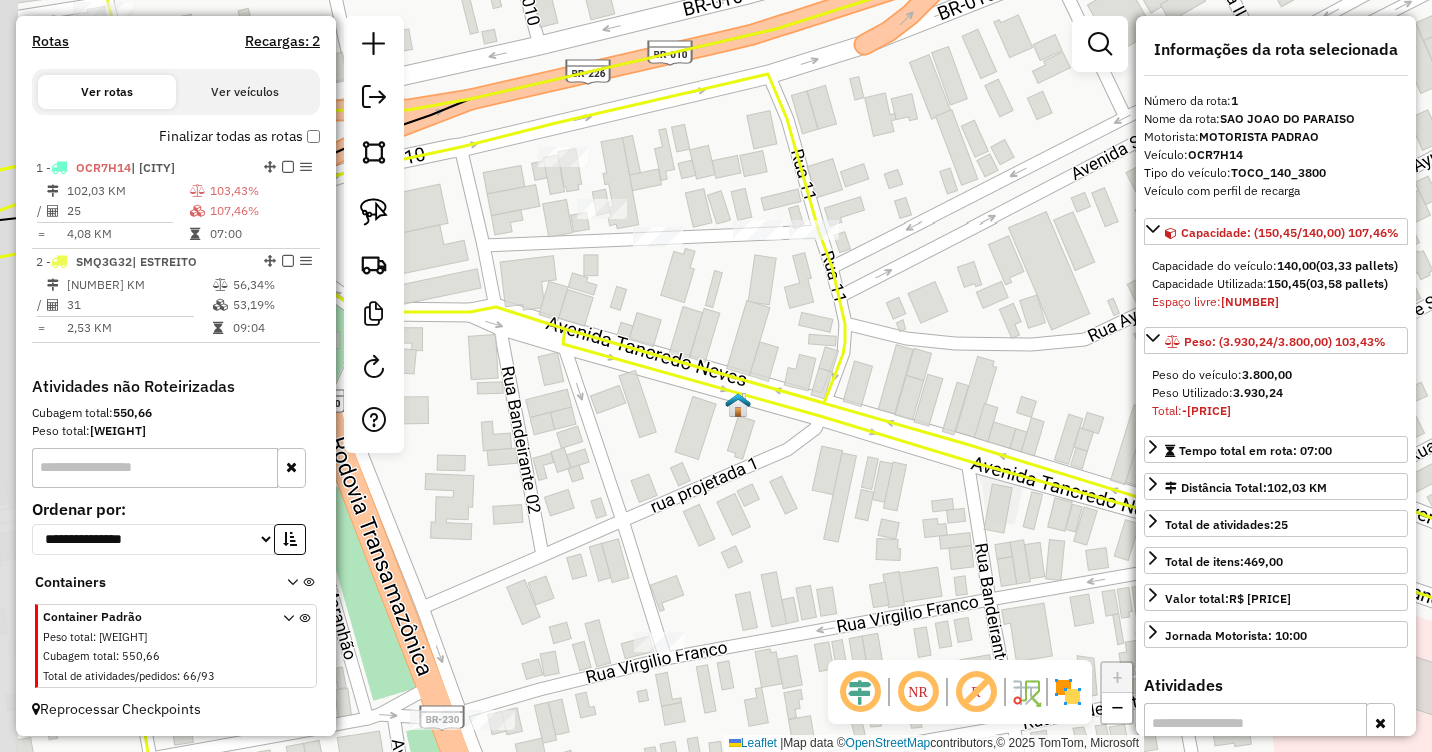 drag, startPoint x: 854, startPoint y: 237, endPoint x: 946, endPoint y: 241, distance: 92.086914 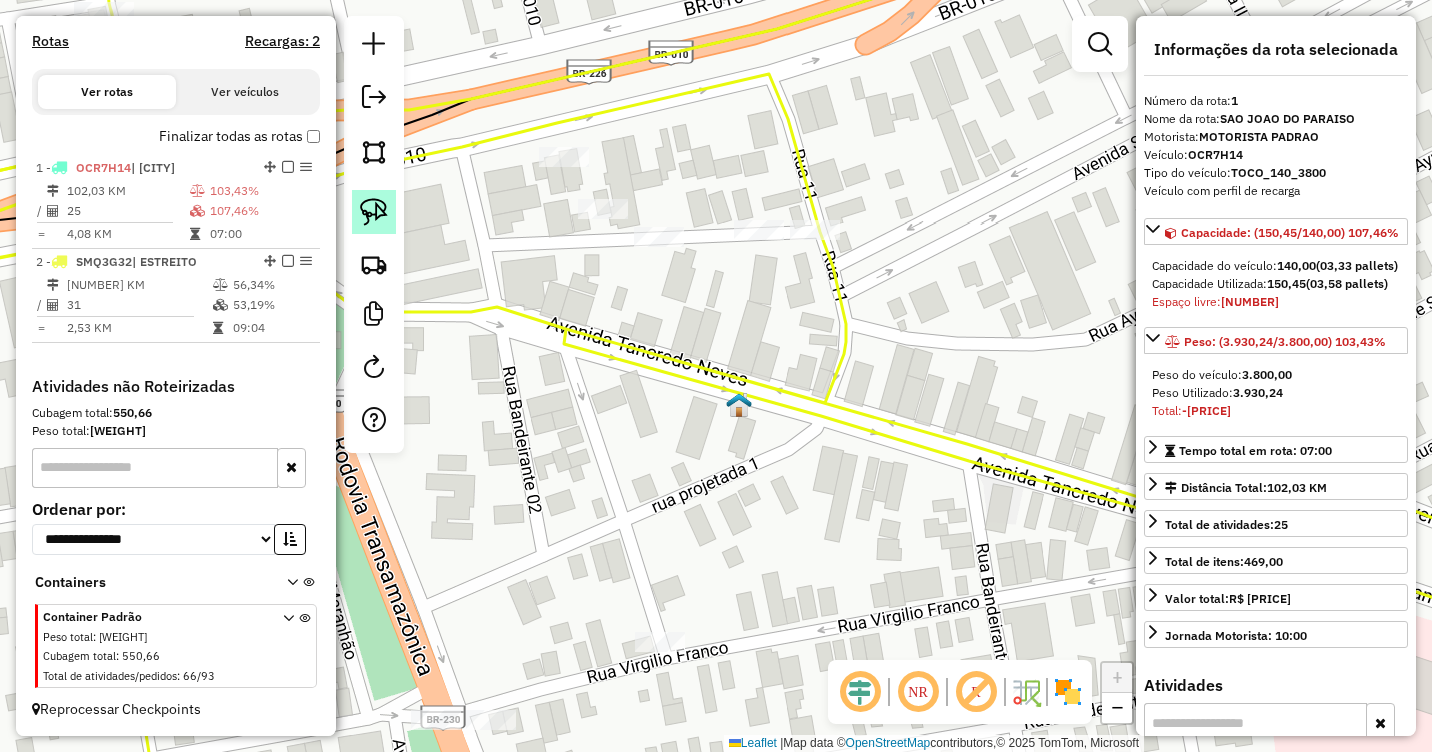 click 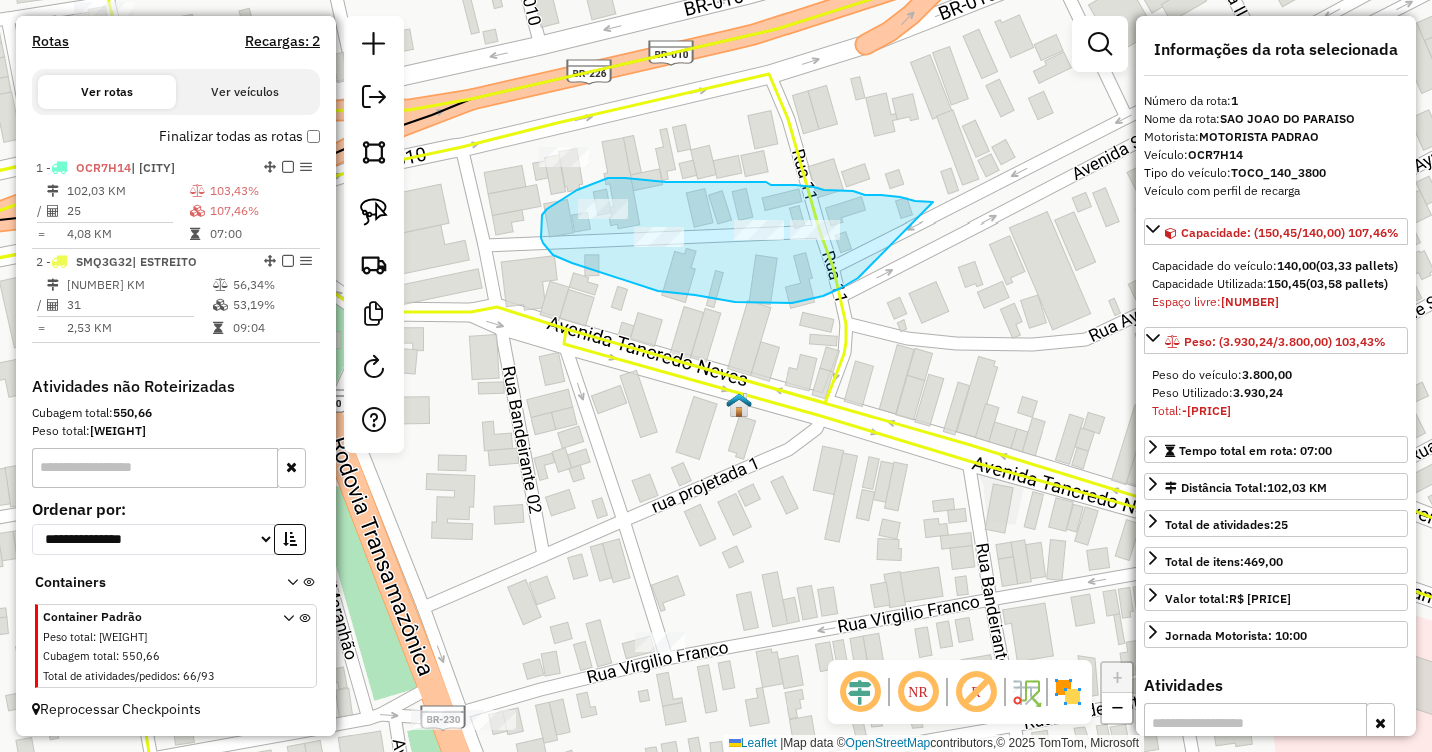 drag, startPoint x: 903, startPoint y: 198, endPoint x: 858, endPoint y: 278, distance: 91.787796 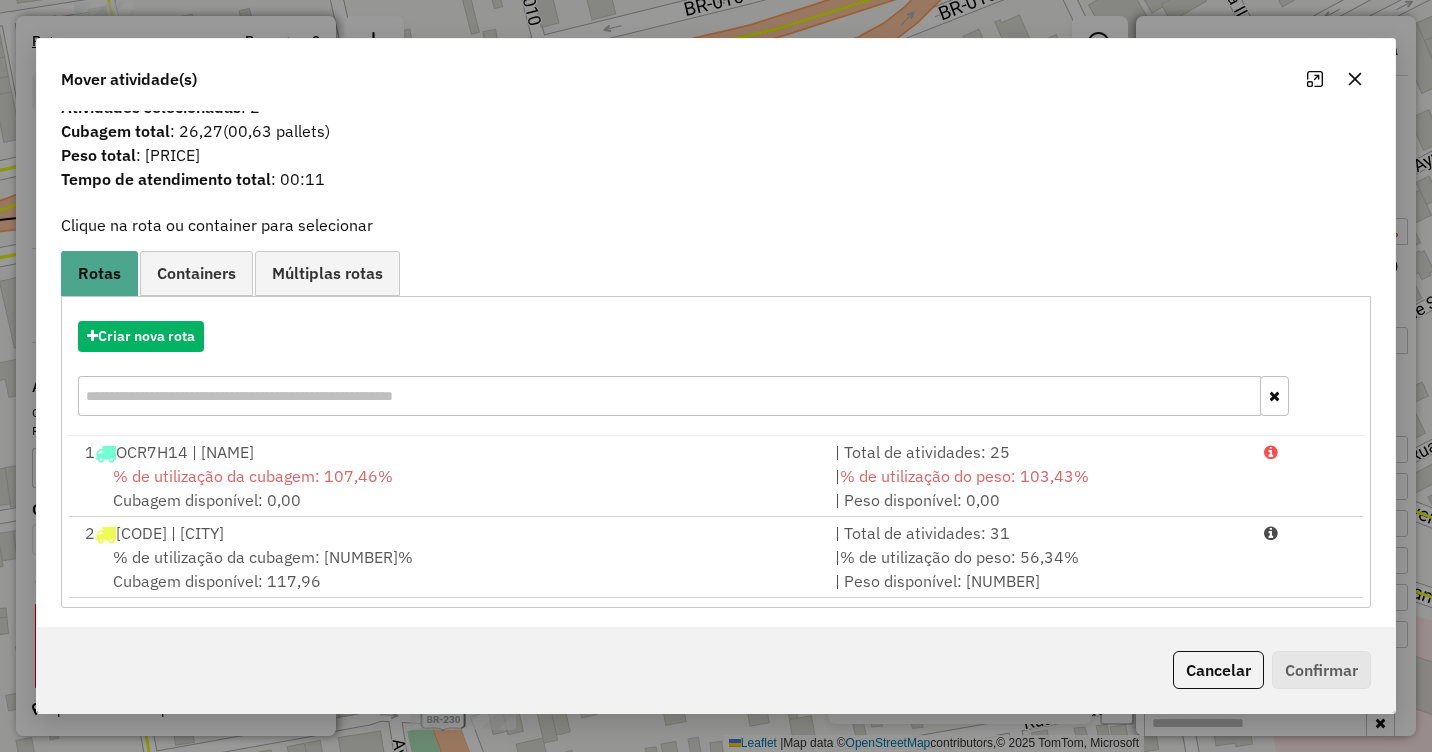scroll, scrollTop: 29, scrollLeft: 0, axis: vertical 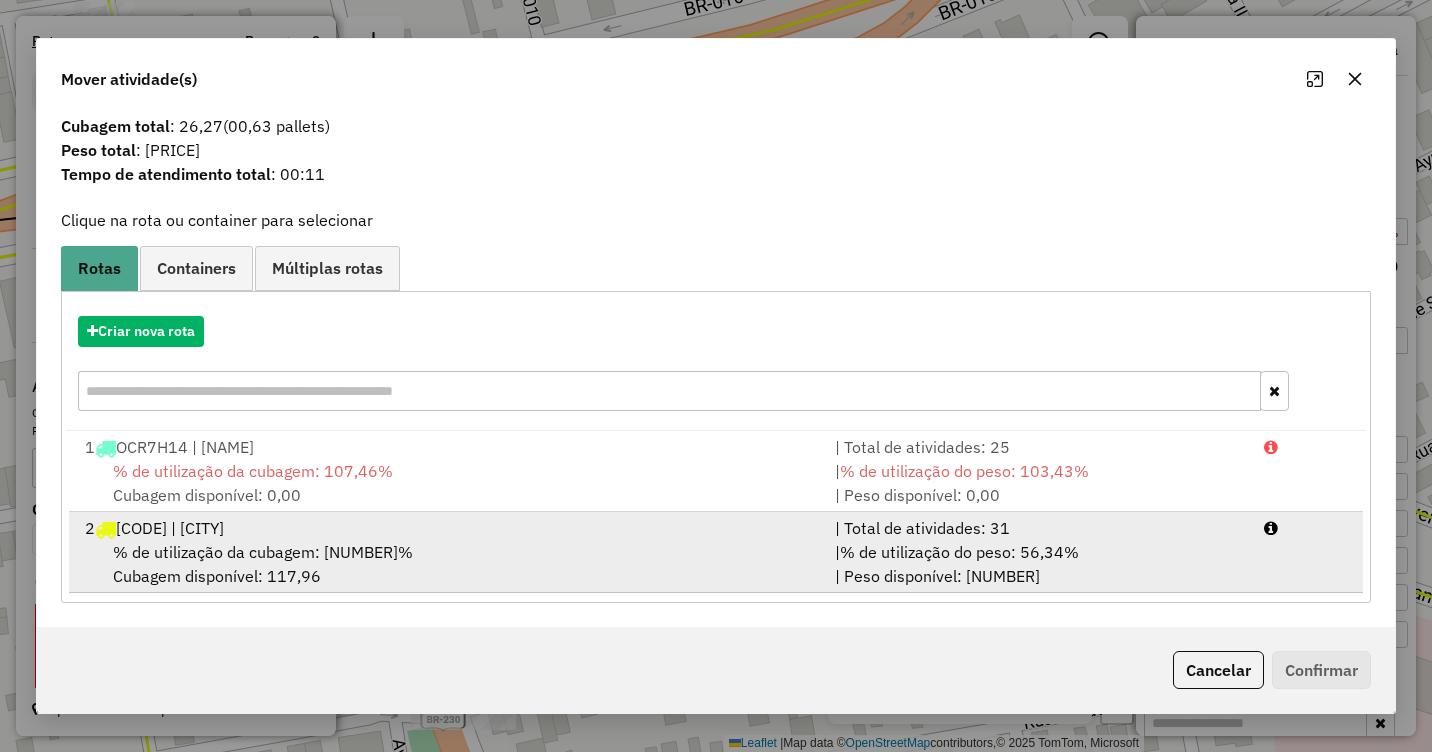 click on "% de utilização da cubagem: 53,19%  Cubagem disponível: 117,96" at bounding box center (448, 564) 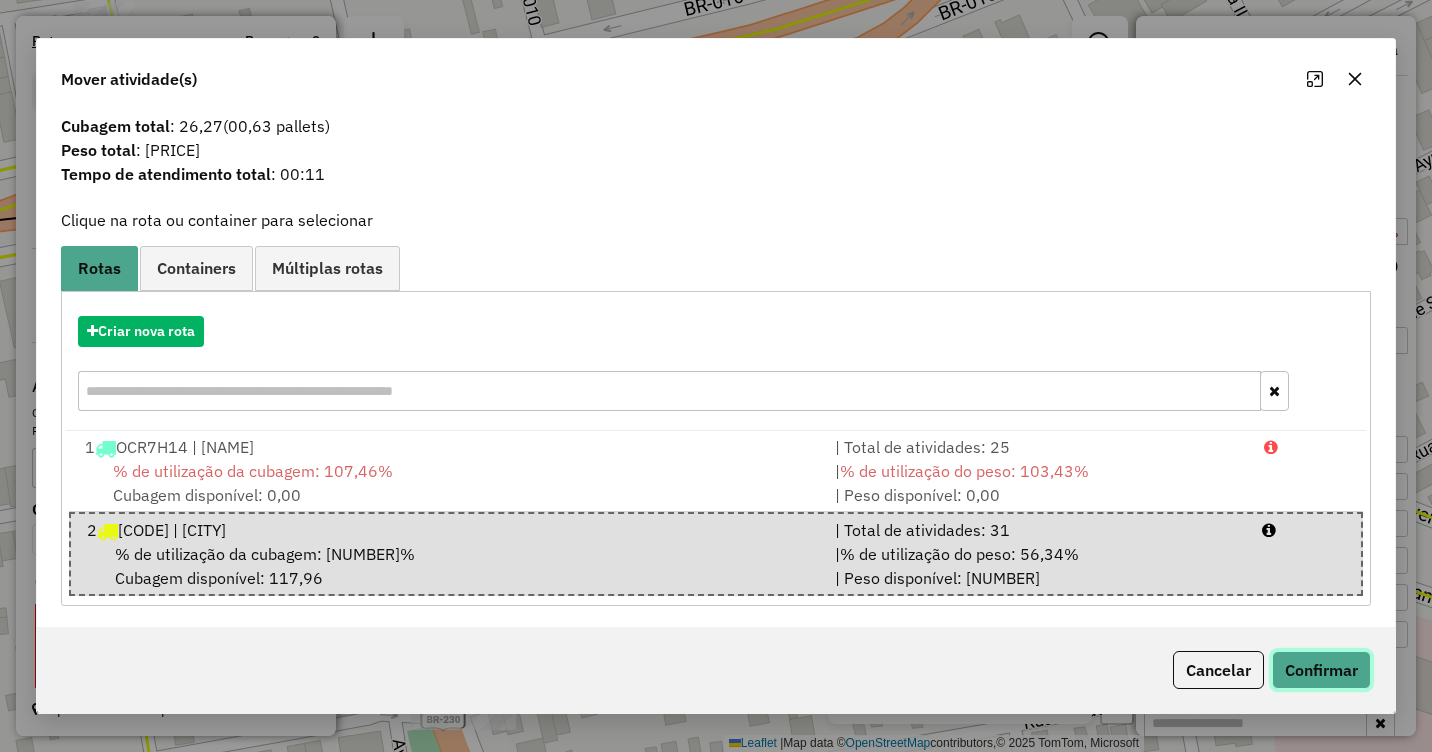 click on "Confirmar" 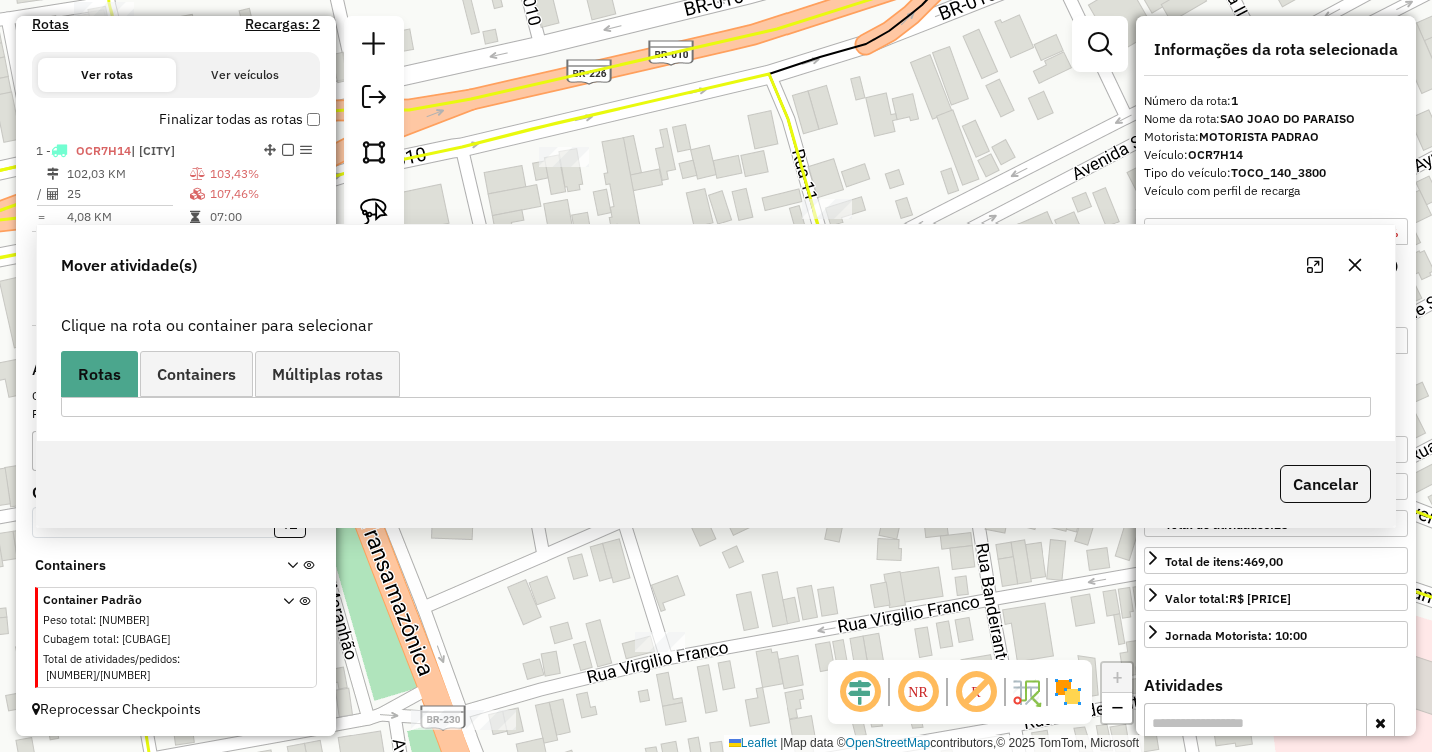 scroll, scrollTop: 0, scrollLeft: 0, axis: both 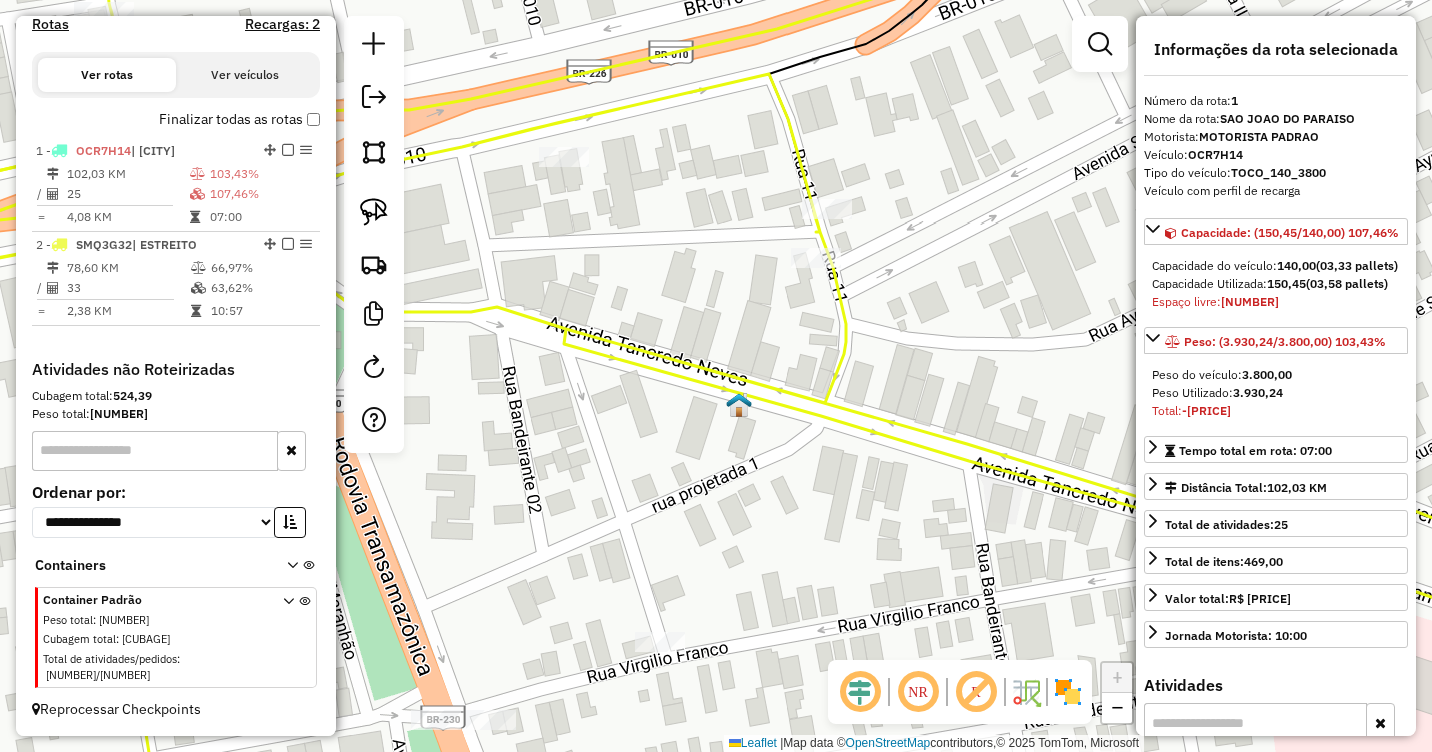 drag, startPoint x: 740, startPoint y: 547, endPoint x: 910, endPoint y: 310, distance: 291.6659 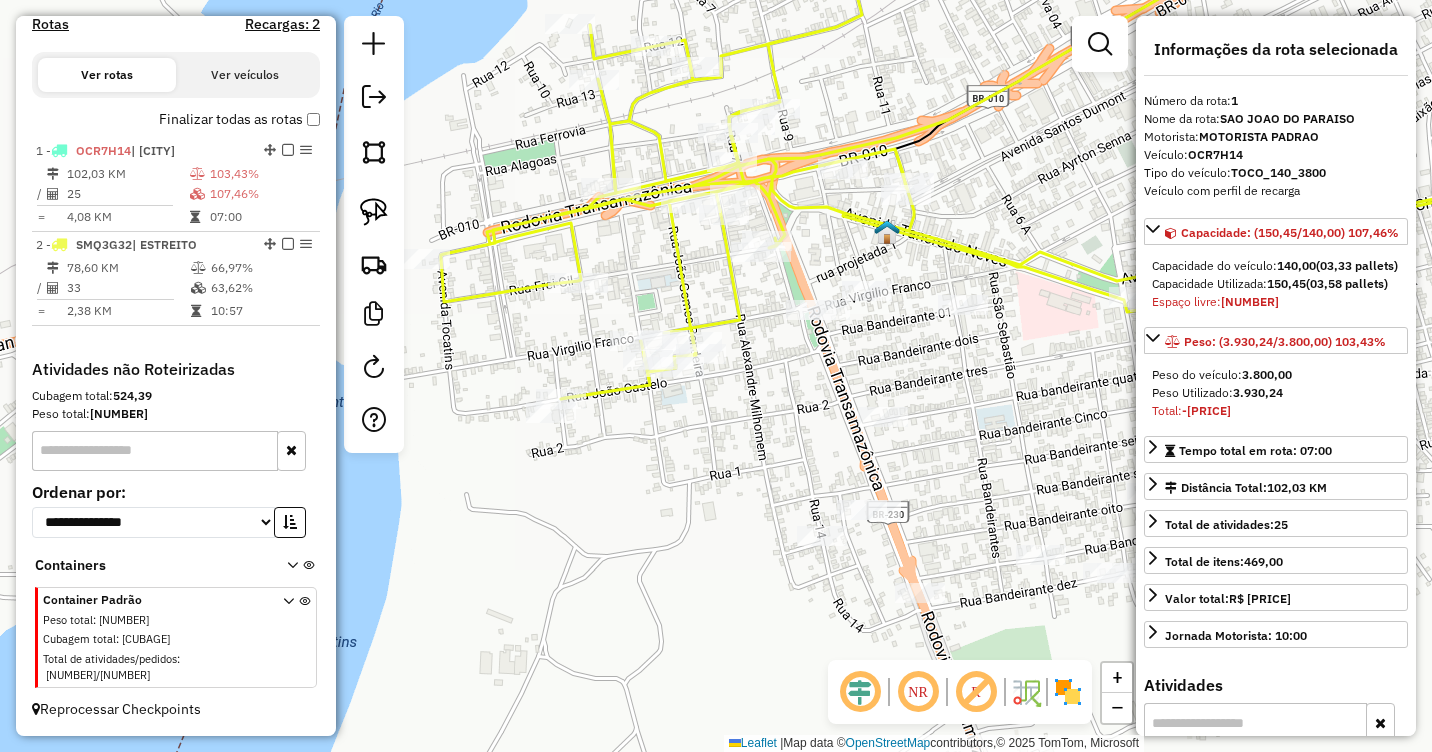 drag, startPoint x: 995, startPoint y: 441, endPoint x: 935, endPoint y: 349, distance: 109.83624 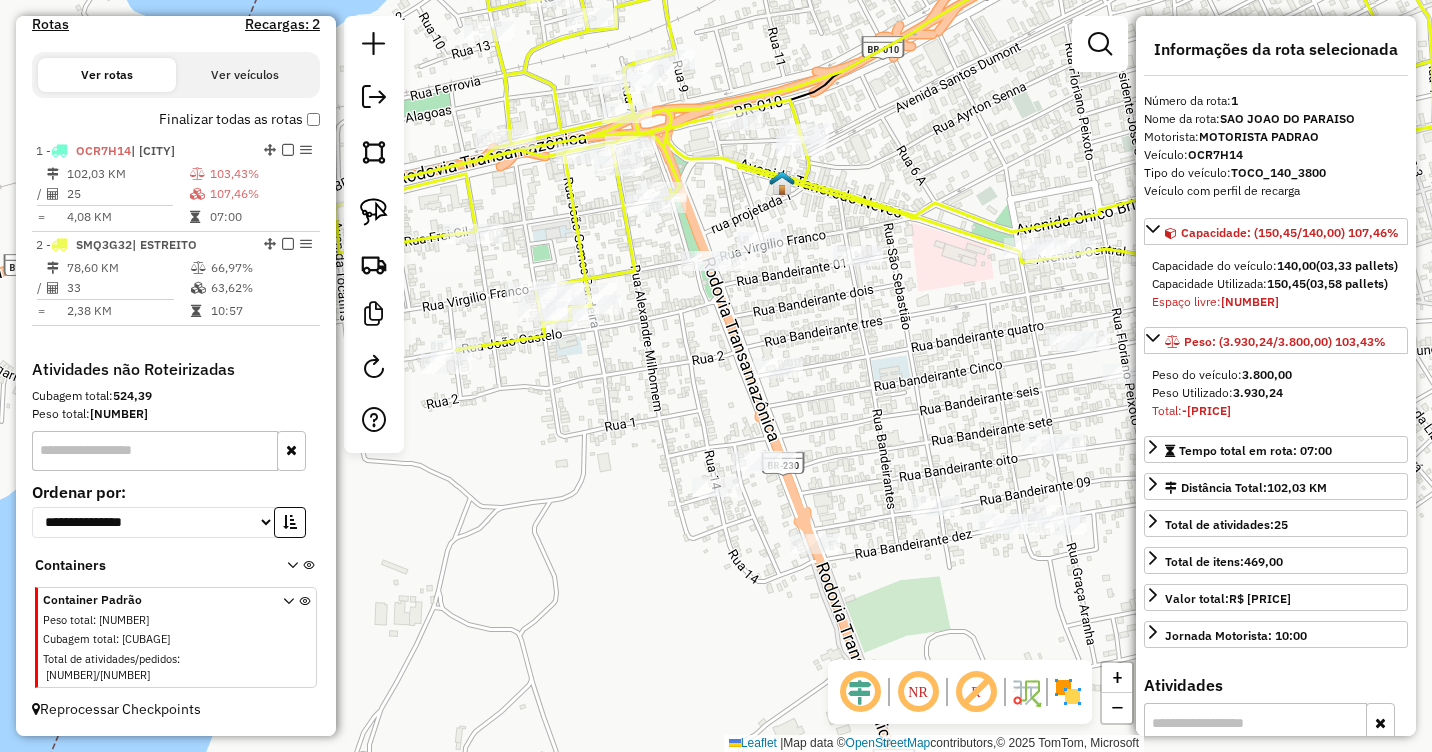 drag, startPoint x: 960, startPoint y: 356, endPoint x: 892, endPoint y: 356, distance: 68 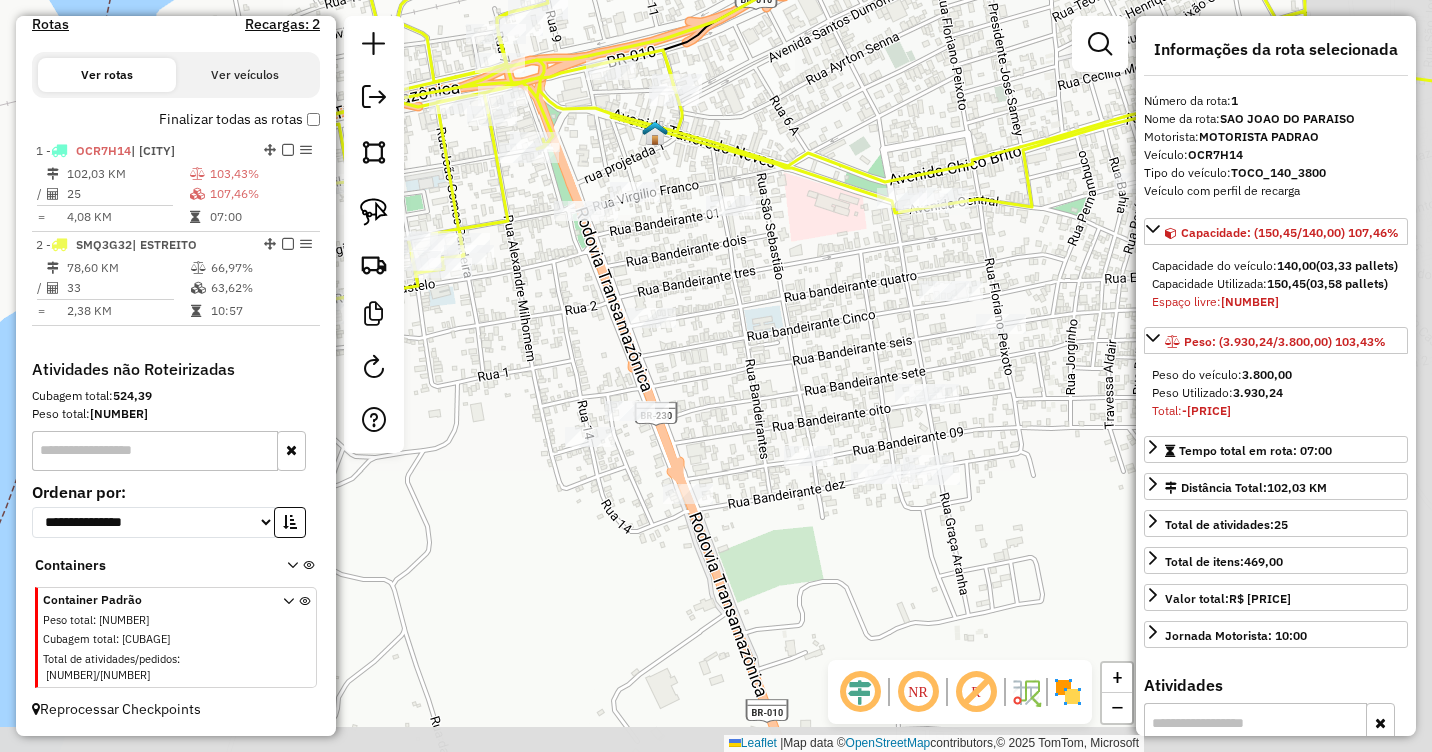 drag, startPoint x: 925, startPoint y: 389, endPoint x: 798, endPoint y: 339, distance: 136.4881 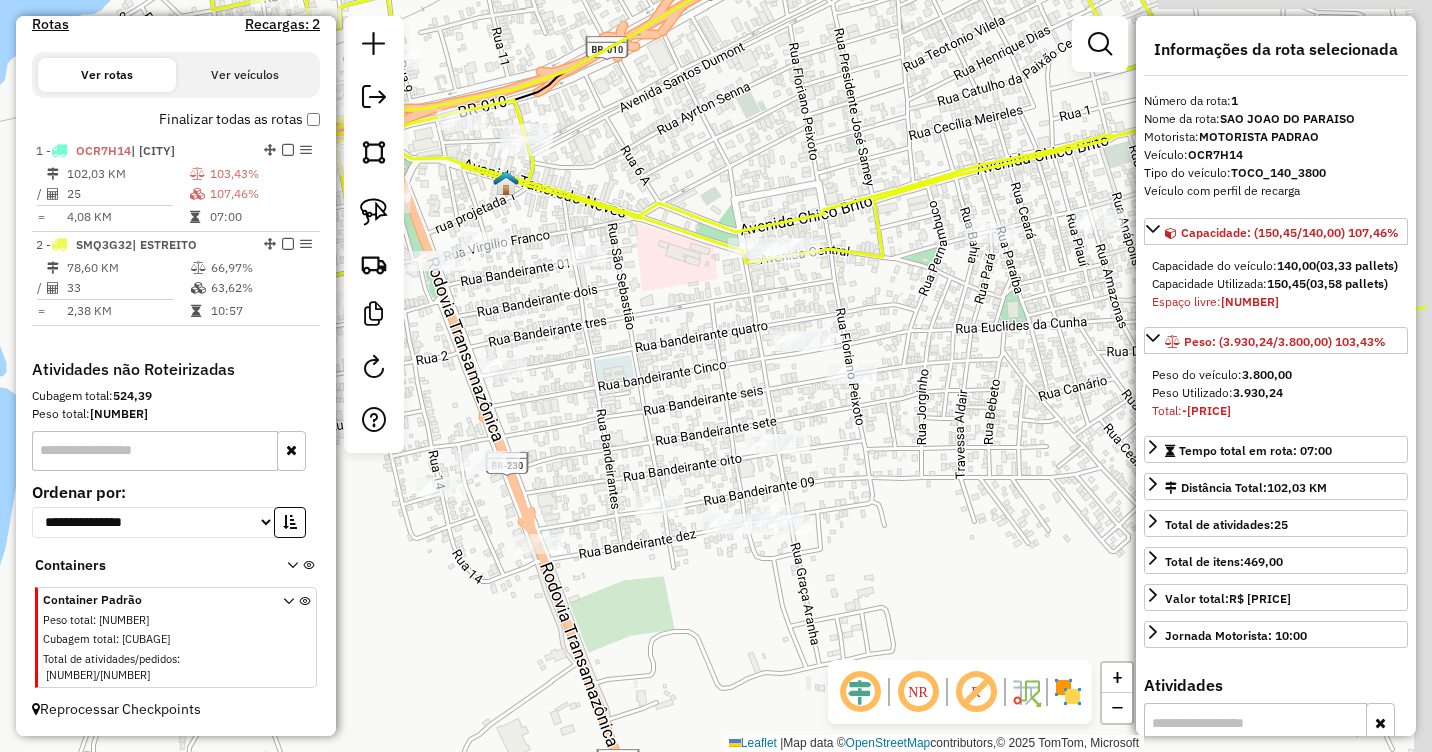 drag, startPoint x: 851, startPoint y: 342, endPoint x: 688, endPoint y: 400, distance: 173.01157 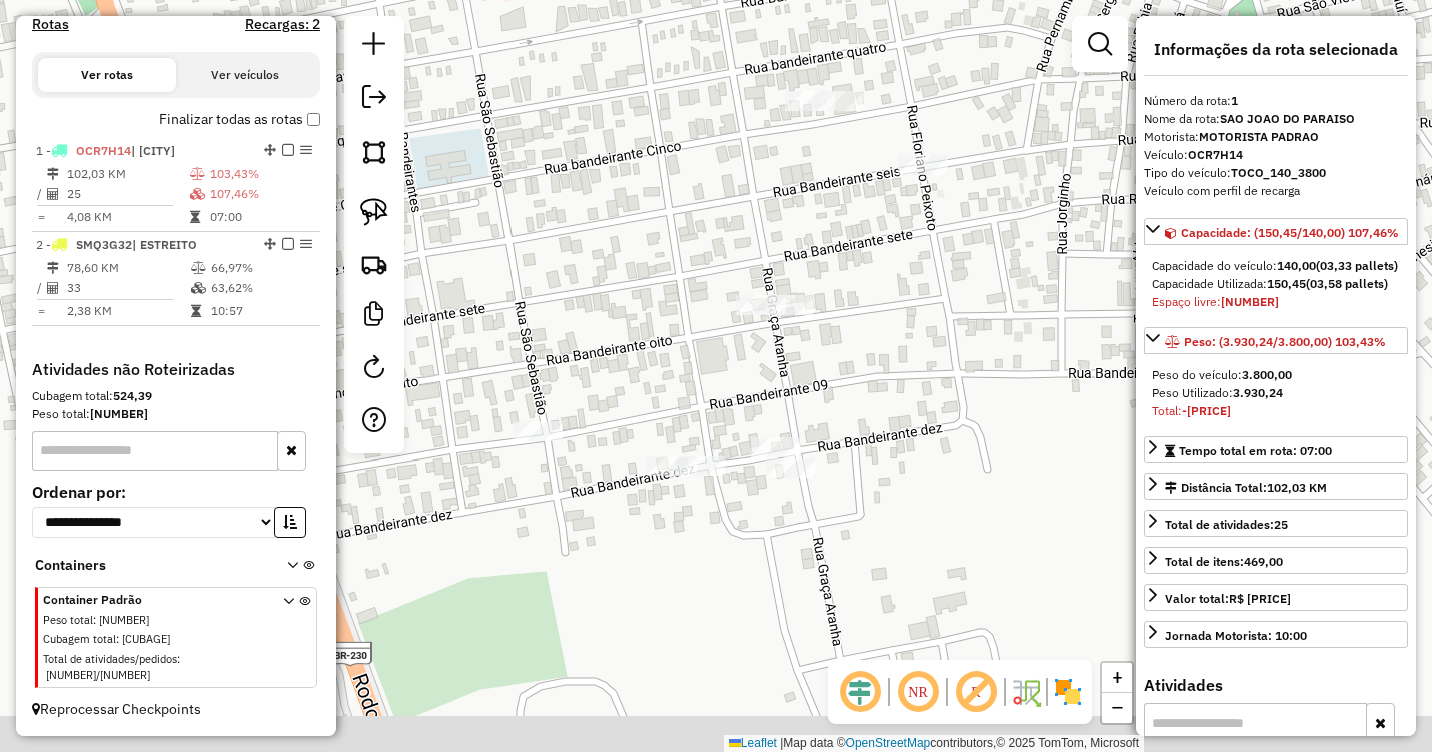 drag, startPoint x: 700, startPoint y: 649, endPoint x: 731, endPoint y: 380, distance: 270.78036 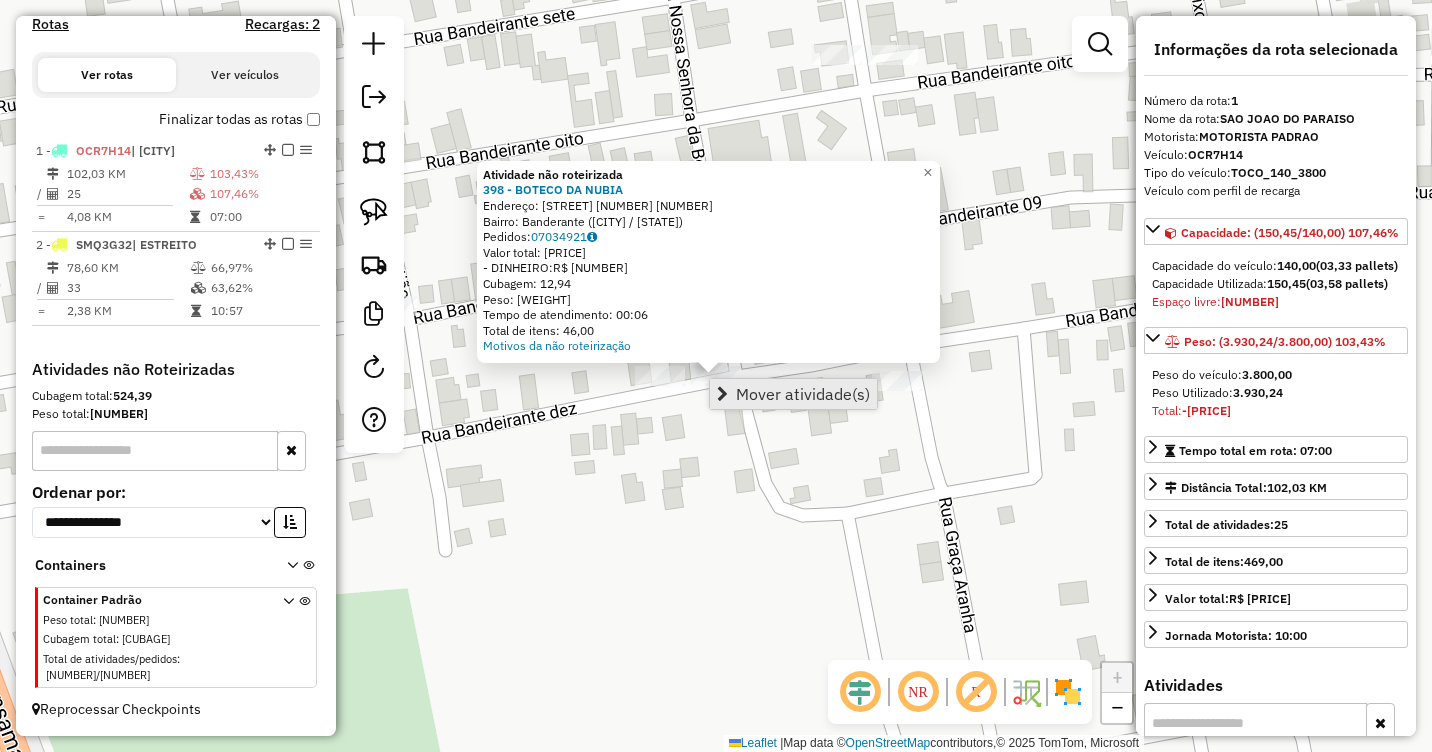 click on "Mover atividade(s)" at bounding box center [803, 394] 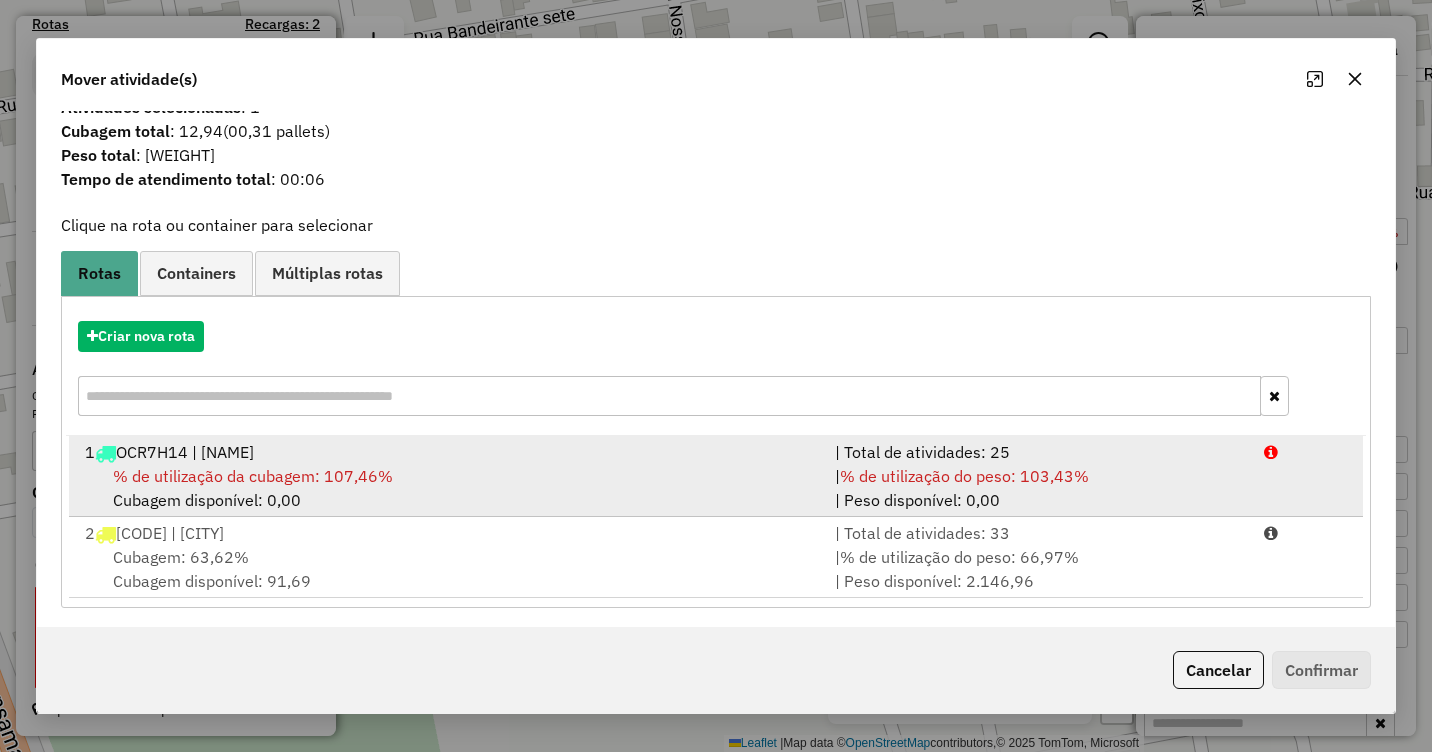 scroll, scrollTop: 29, scrollLeft: 0, axis: vertical 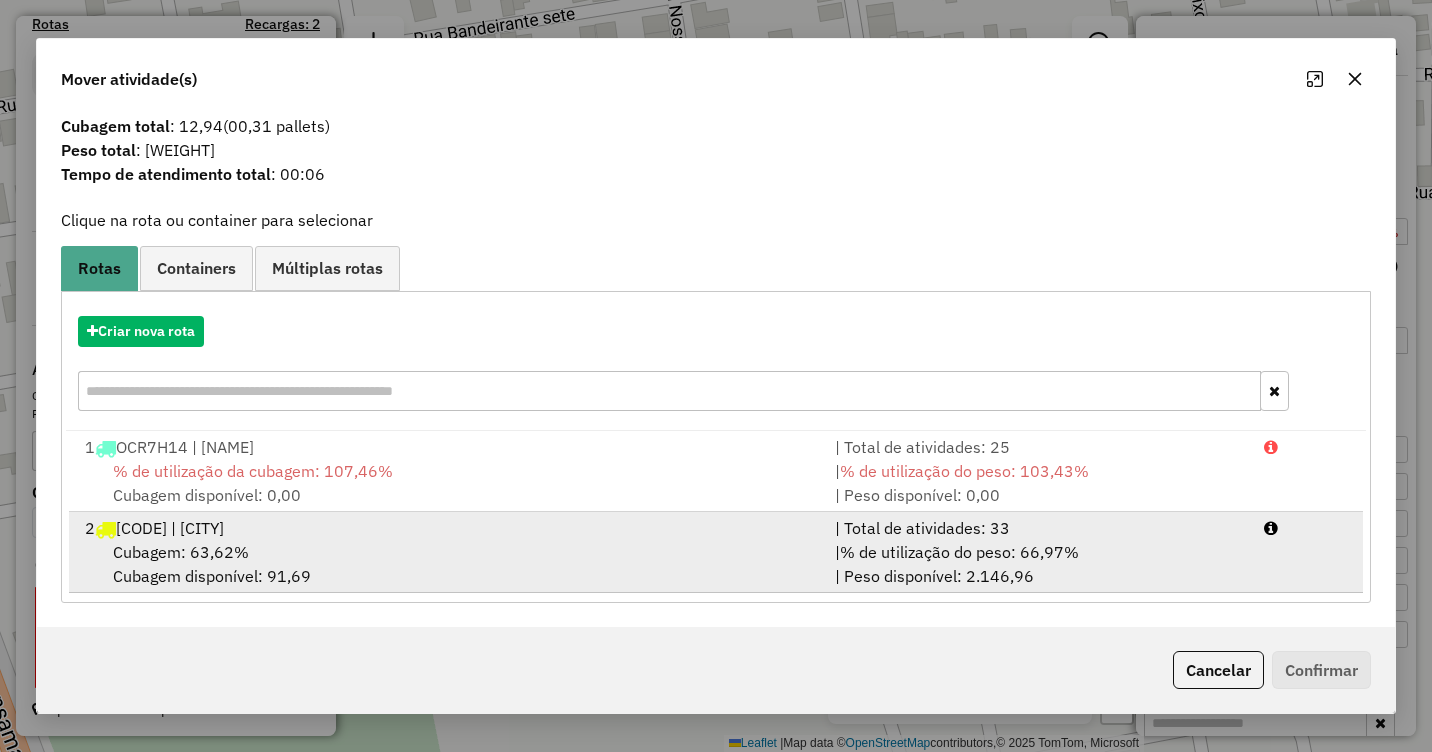 click on "2  SMQ3G32 | ESTREITO" at bounding box center [448, 528] 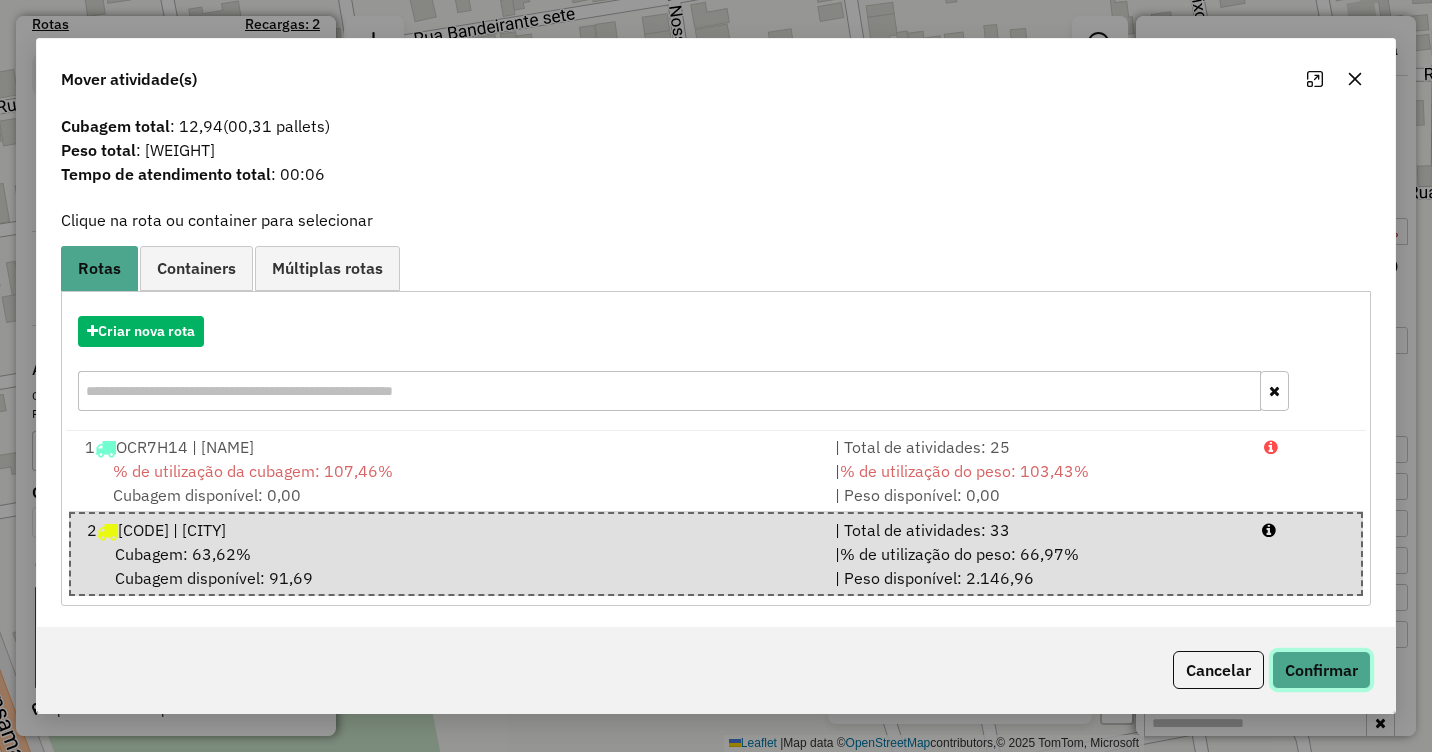click on "Confirmar" 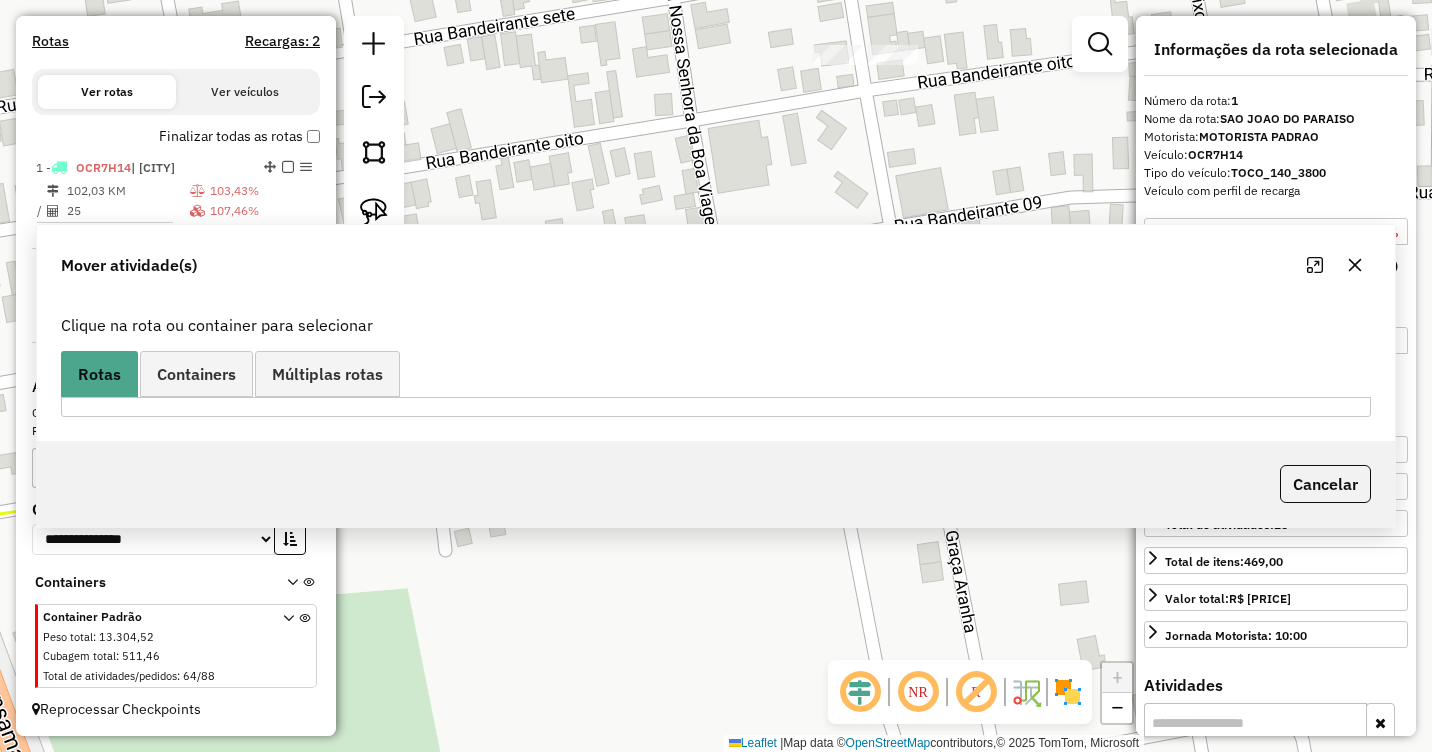 scroll, scrollTop: 0, scrollLeft: 0, axis: both 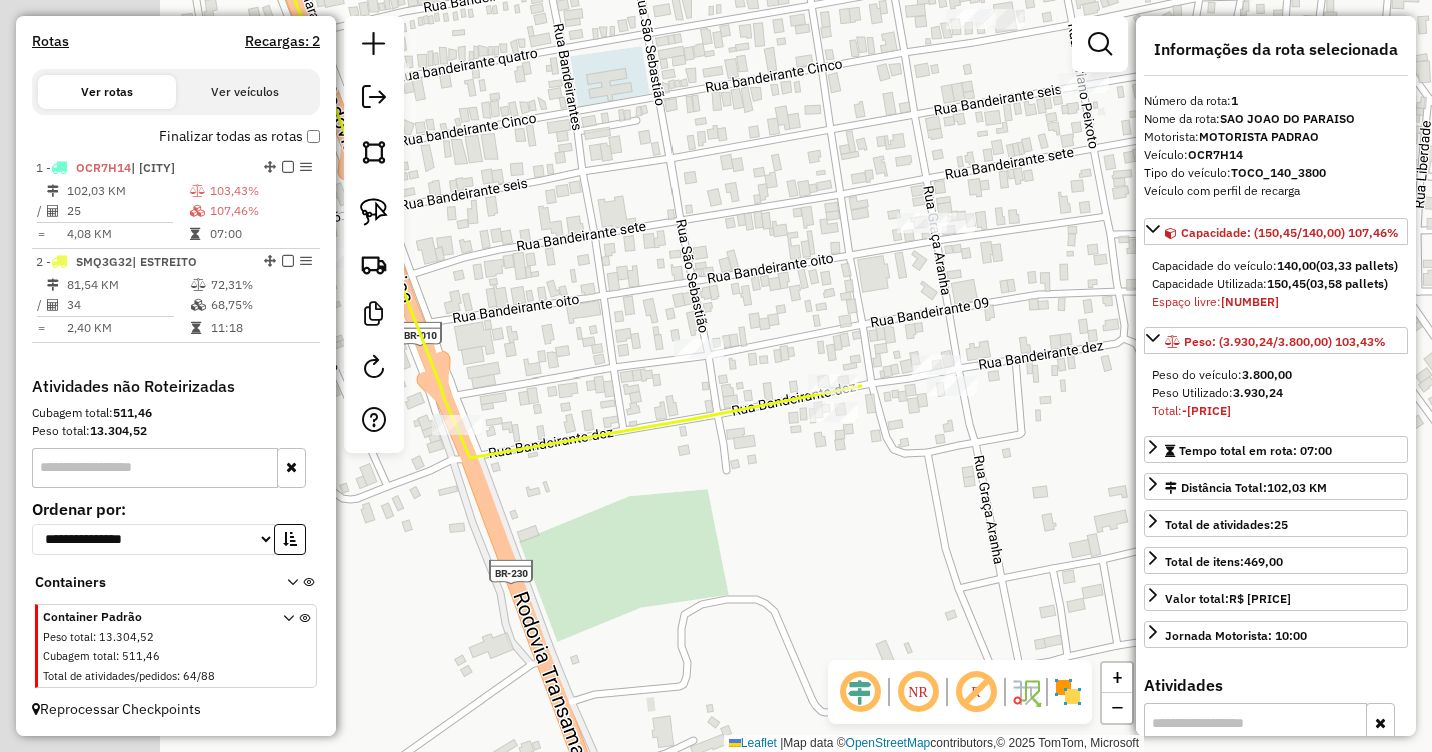 drag, startPoint x: 636, startPoint y: 600, endPoint x: 928, endPoint y: 427, distance: 339.40094 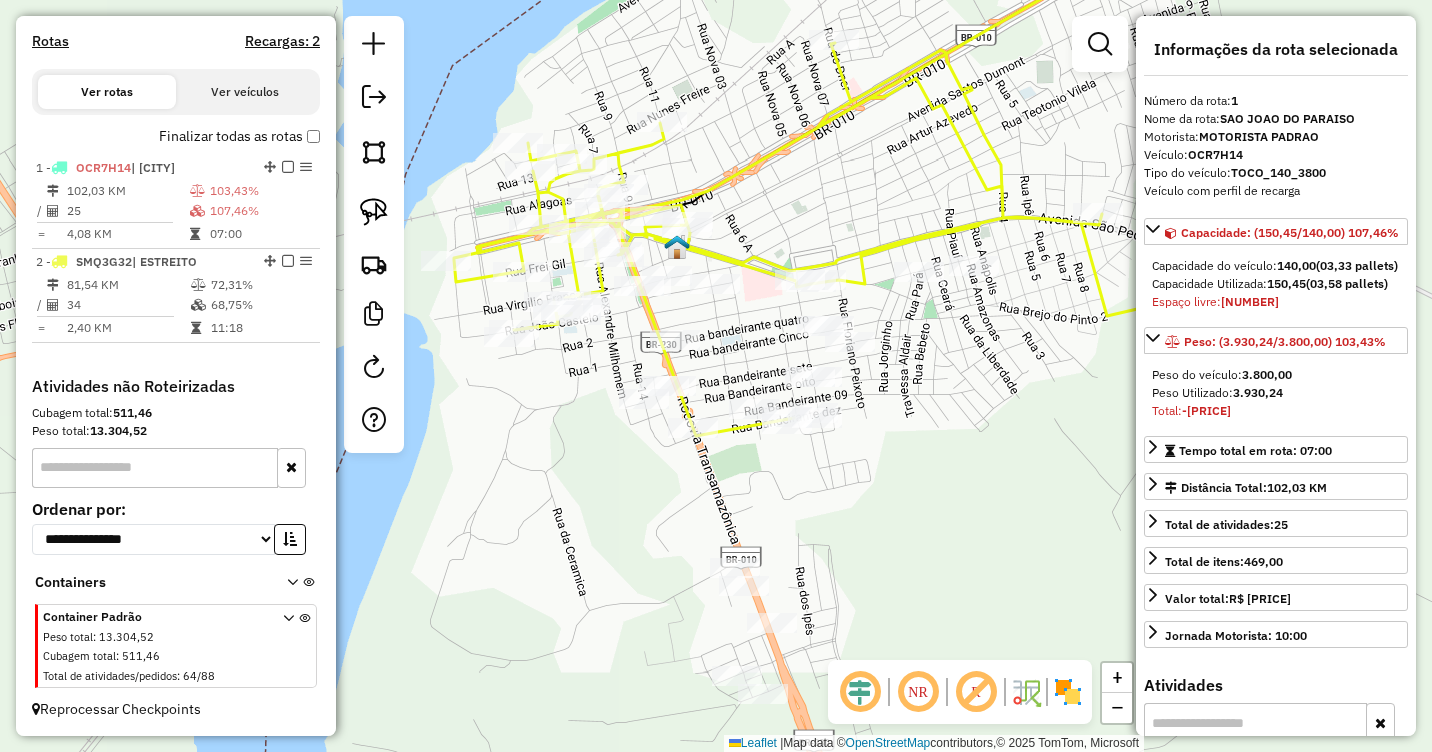 drag, startPoint x: 741, startPoint y: 516, endPoint x: 825, endPoint y: 473, distance: 94.36631 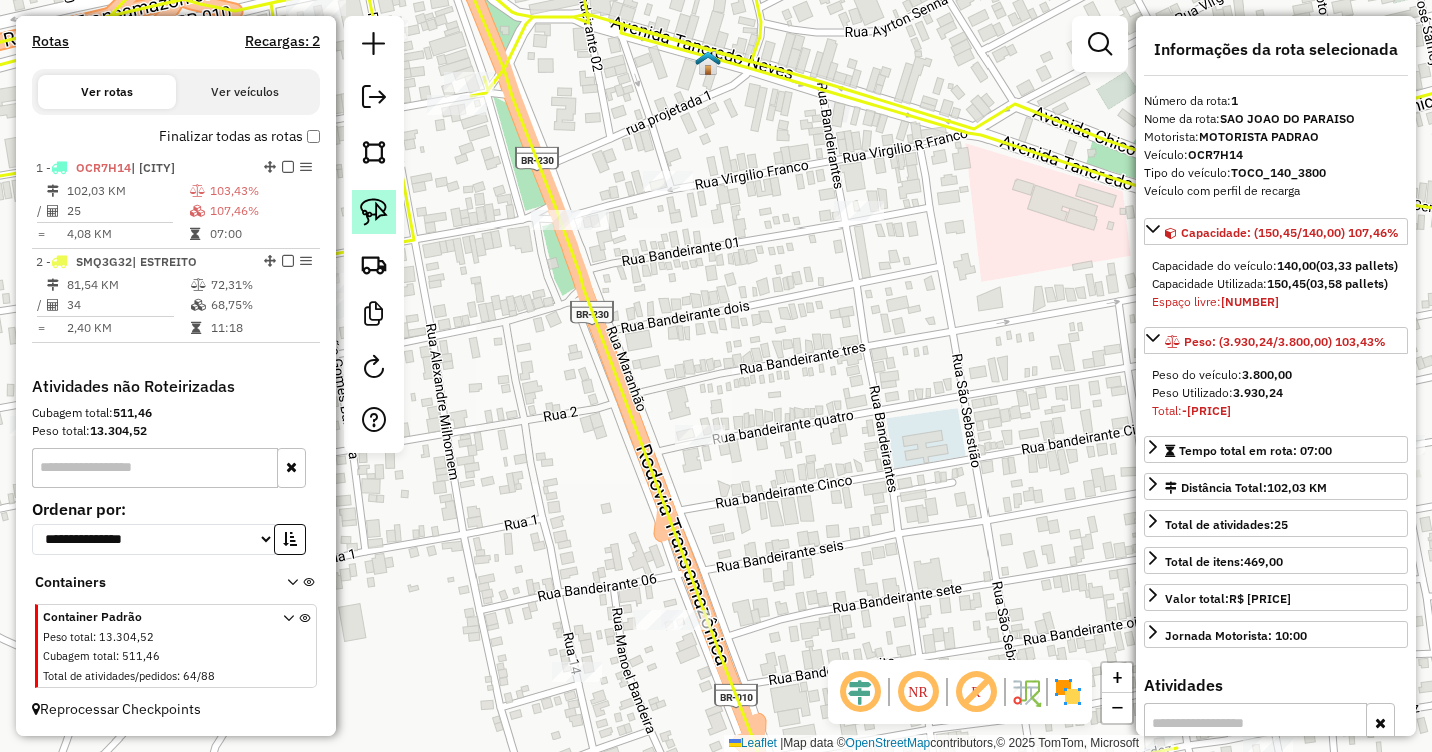 click 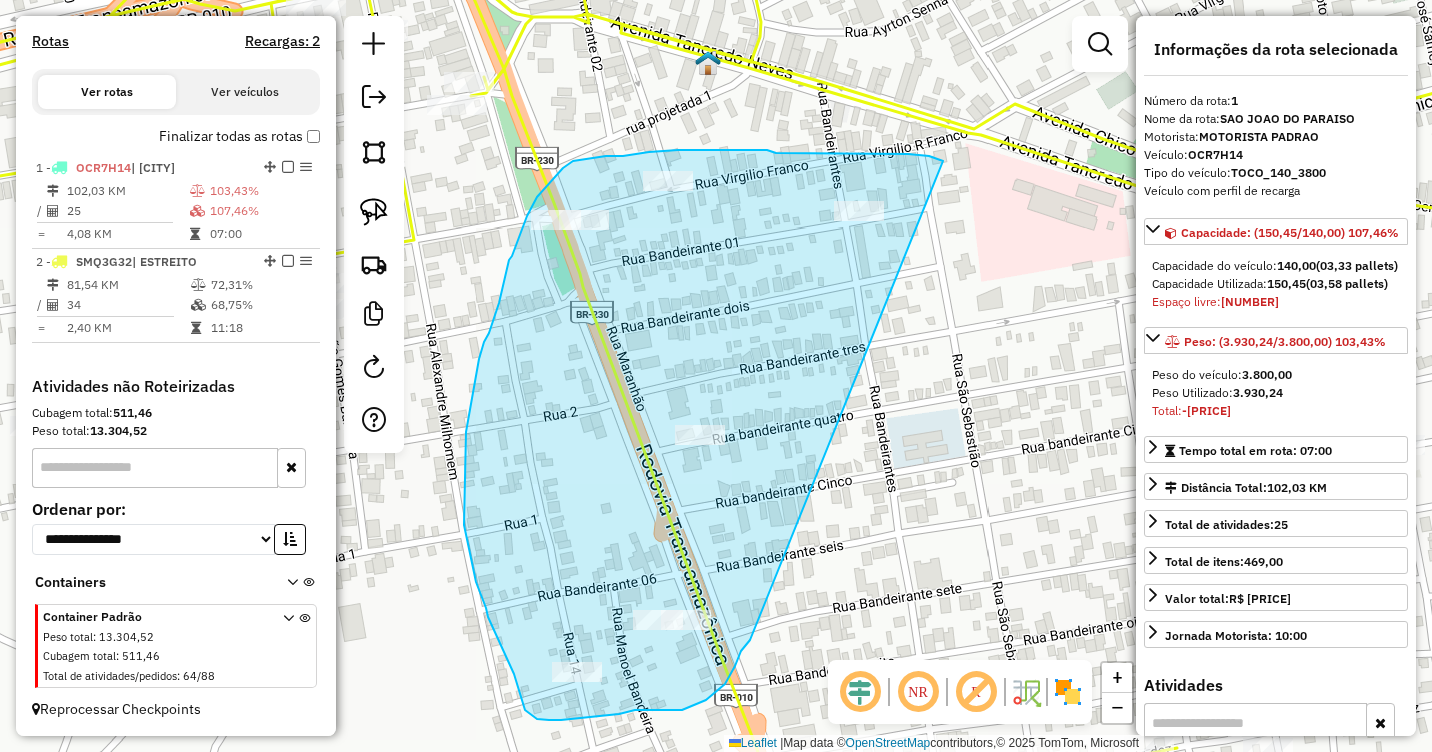 drag, startPoint x: 864, startPoint y: 153, endPoint x: 750, endPoint y: 640, distance: 500.16498 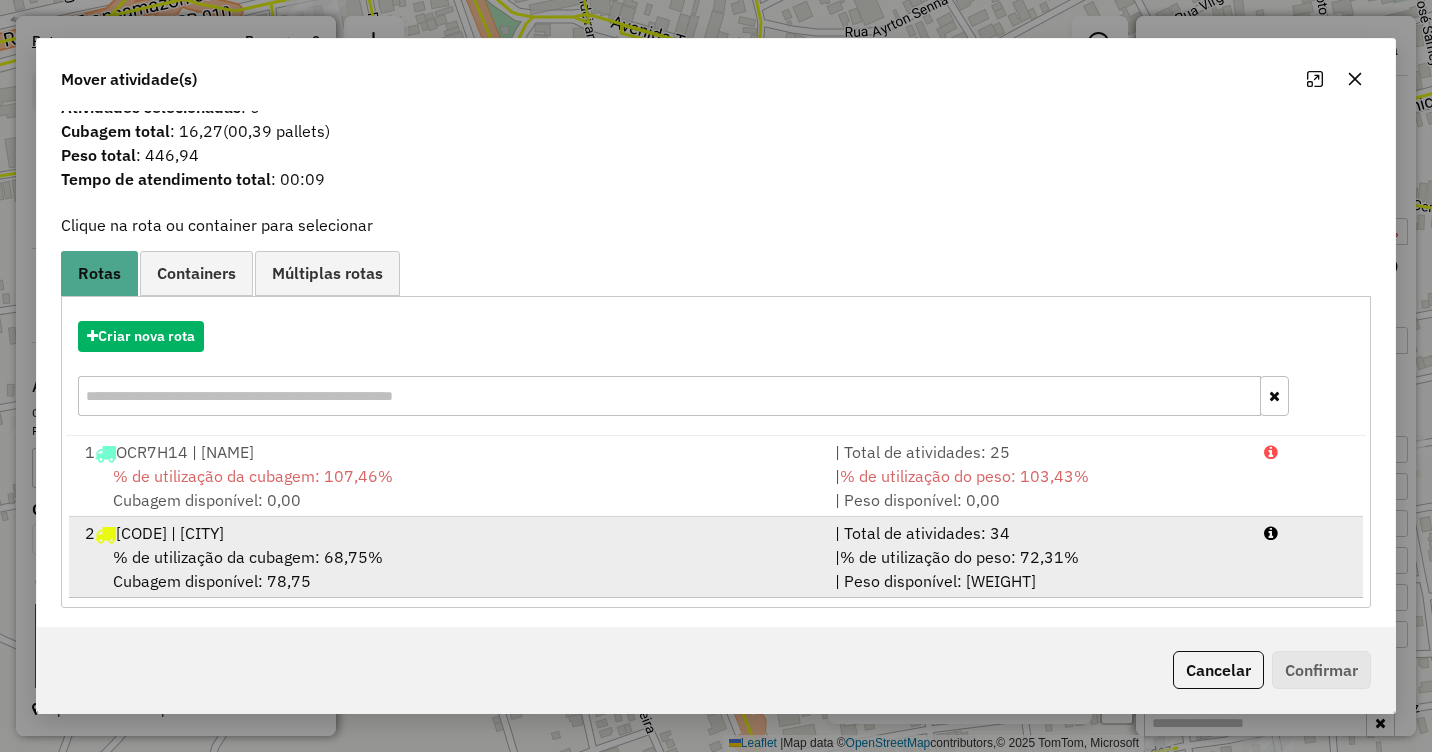 scroll, scrollTop: 29, scrollLeft: 0, axis: vertical 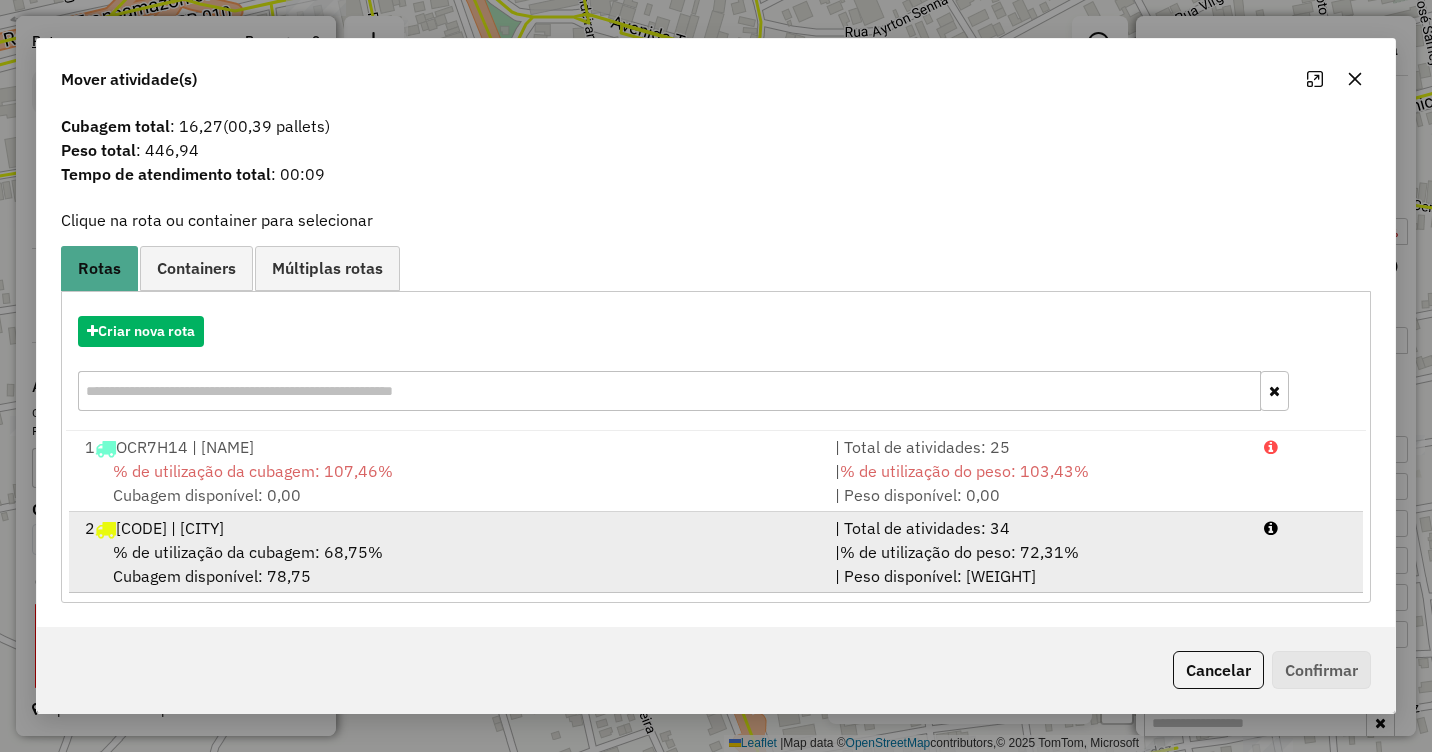 click on "2  SMQ3G32 | ESTREITO" at bounding box center (448, 528) 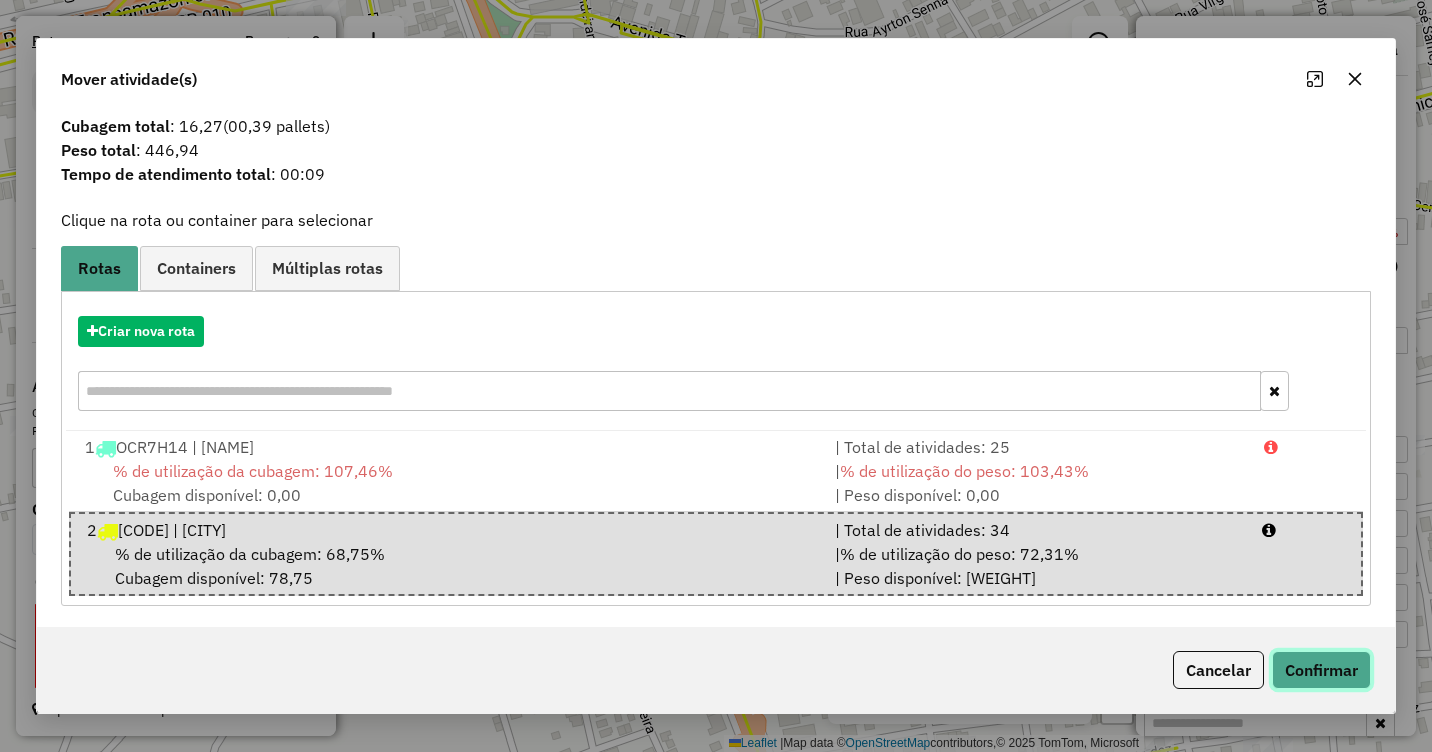 click on "Confirmar" 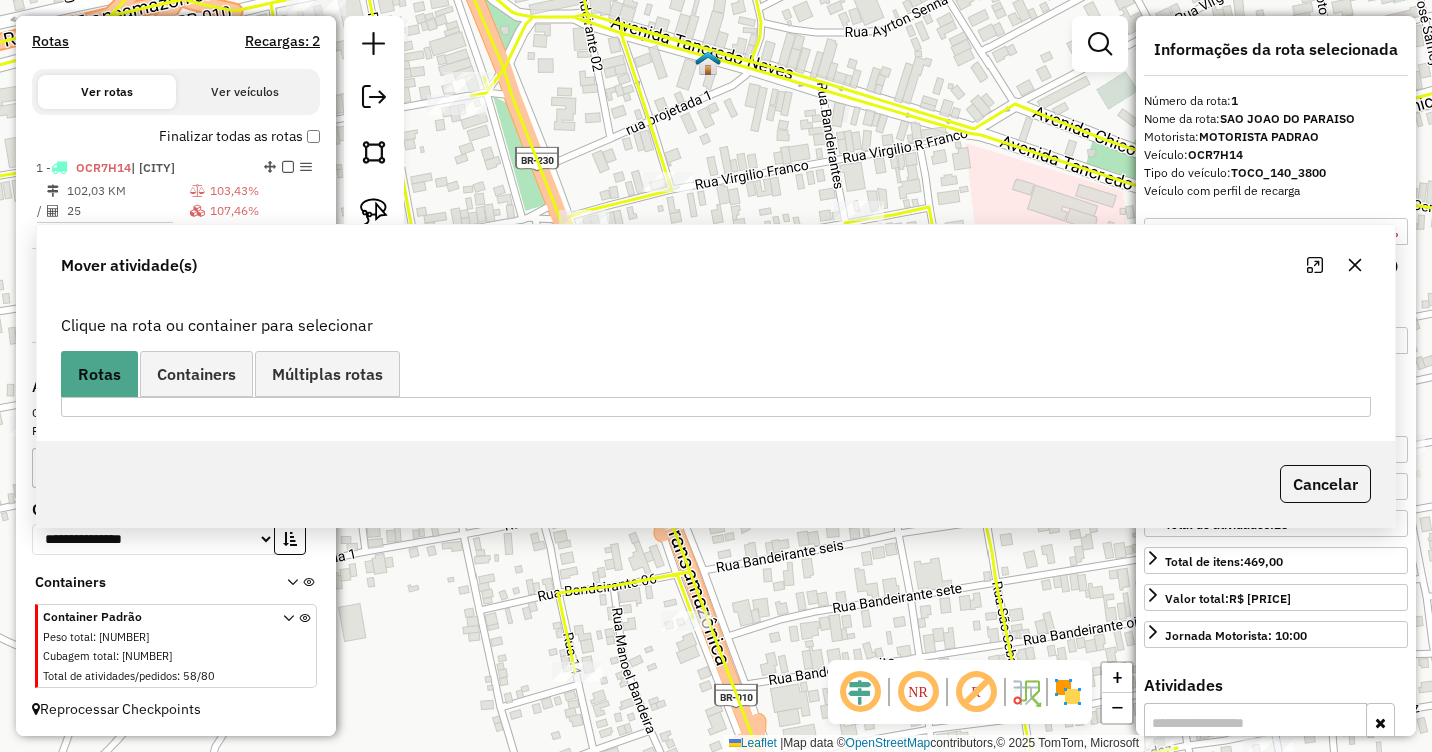 scroll, scrollTop: 0, scrollLeft: 0, axis: both 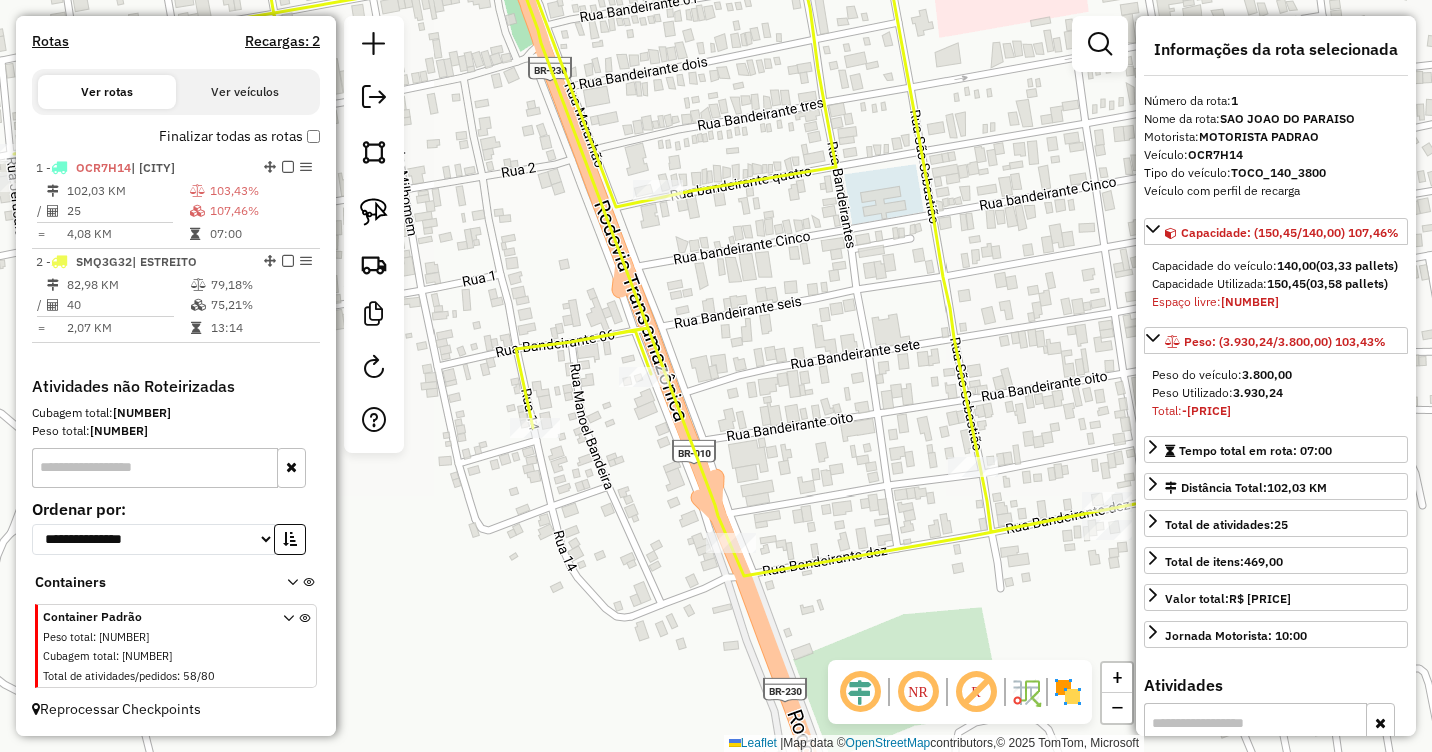 drag, startPoint x: 860, startPoint y: 526, endPoint x: 809, endPoint y: 215, distance: 315.15393 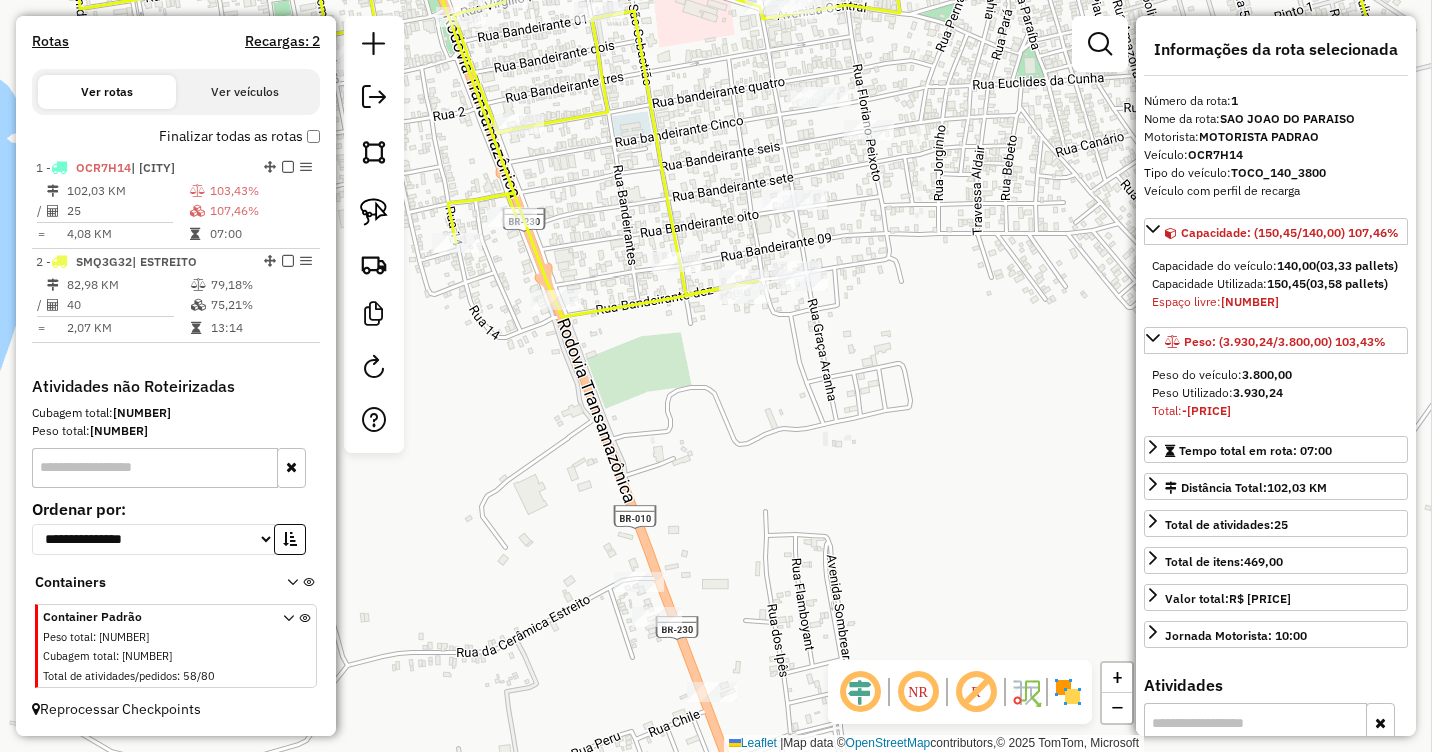 drag, startPoint x: 923, startPoint y: 496, endPoint x: 721, endPoint y: 404, distance: 221.96396 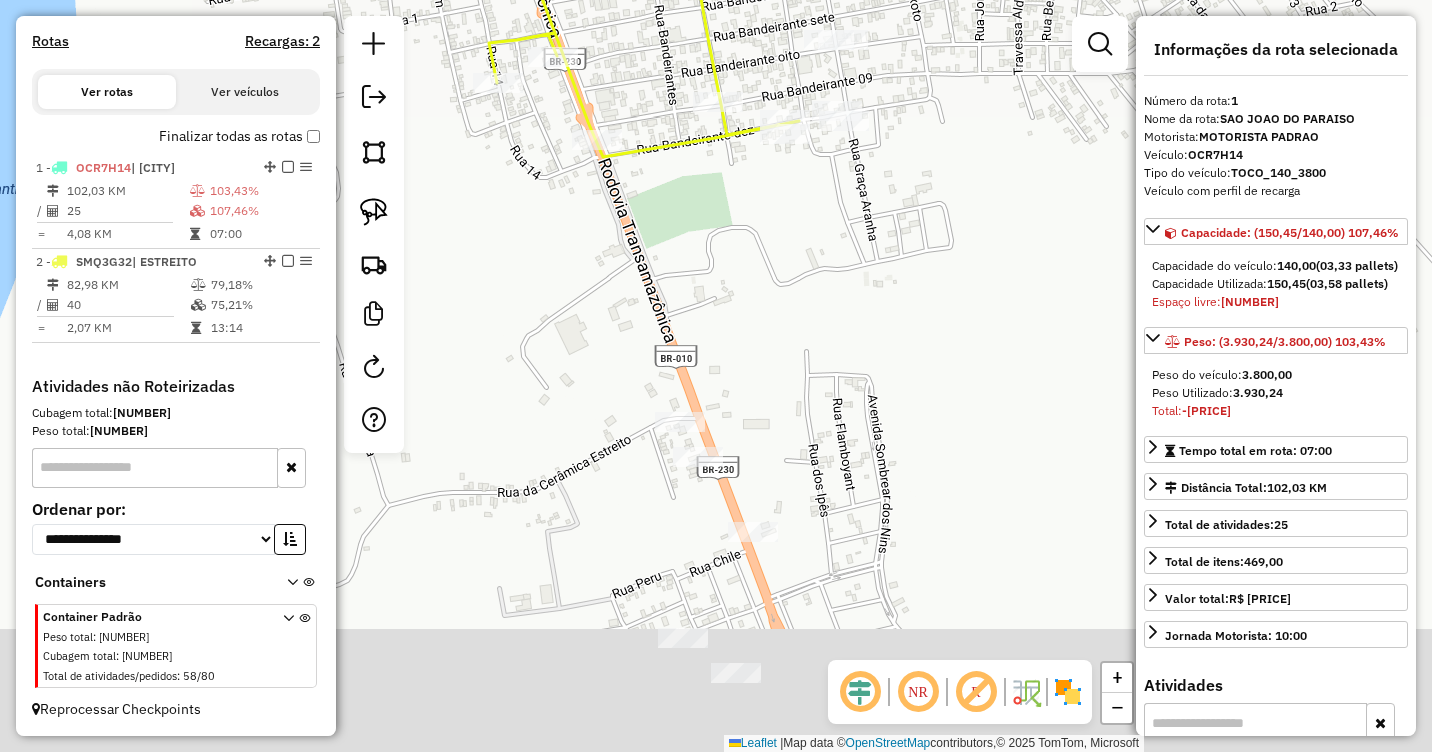 drag, startPoint x: 725, startPoint y: 471, endPoint x: 746, endPoint y: 329, distance: 143.54442 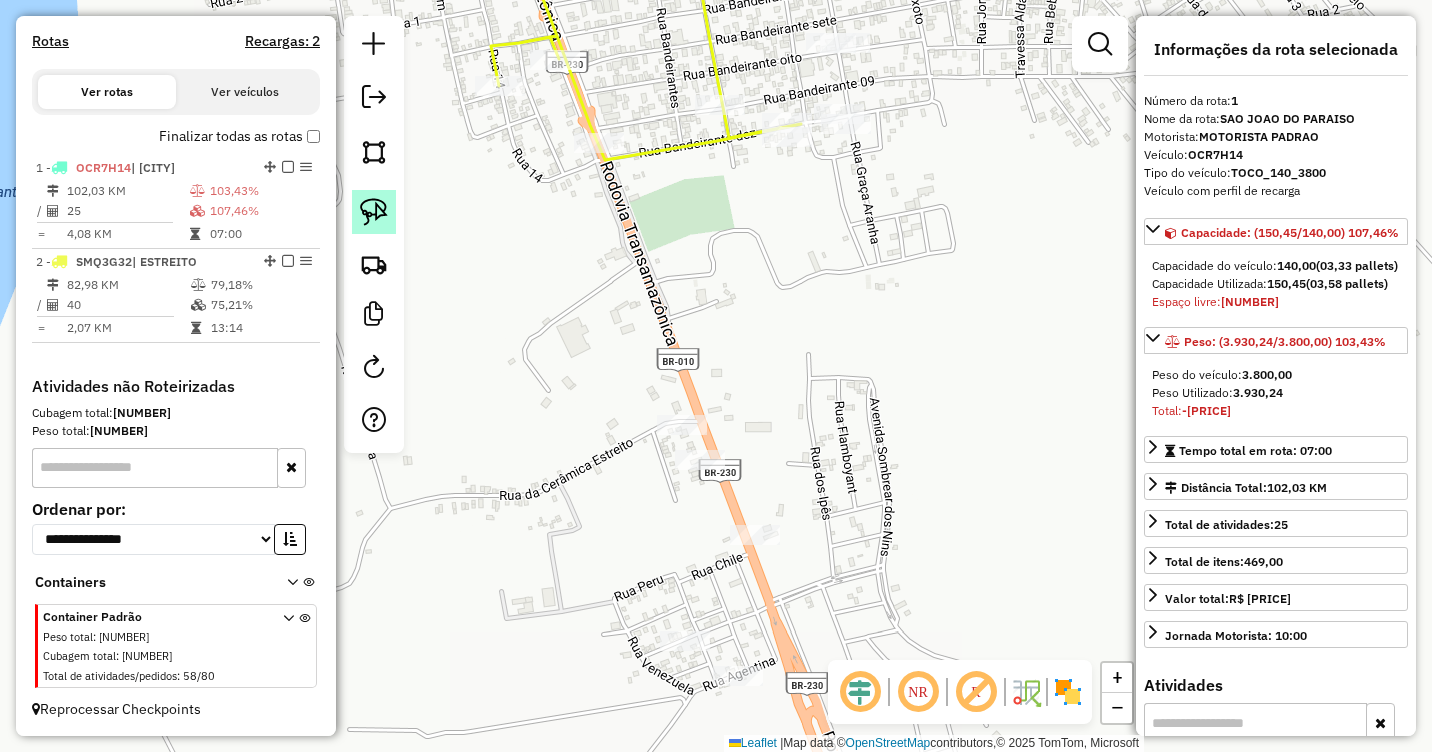 click 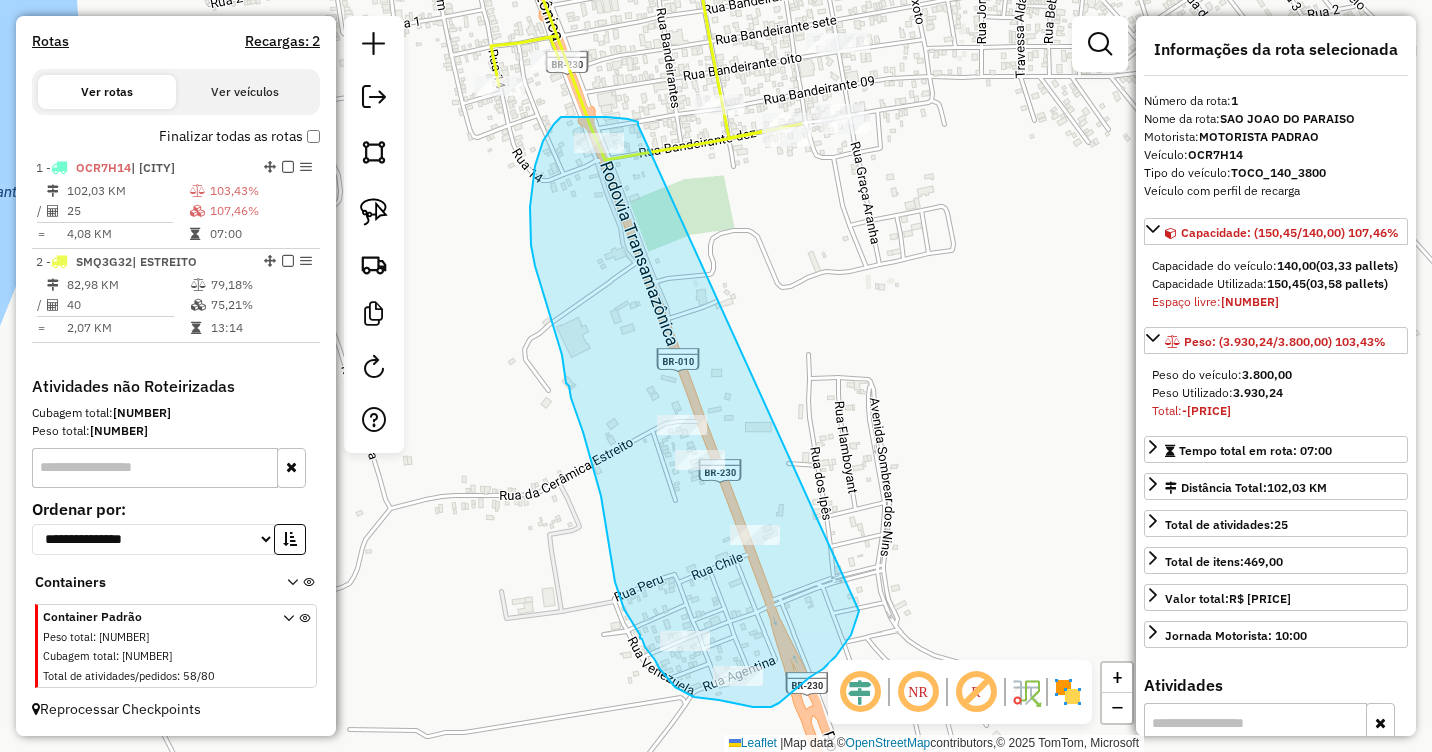 drag, startPoint x: 638, startPoint y: 125, endPoint x: 859, endPoint y: 611, distance: 533.88855 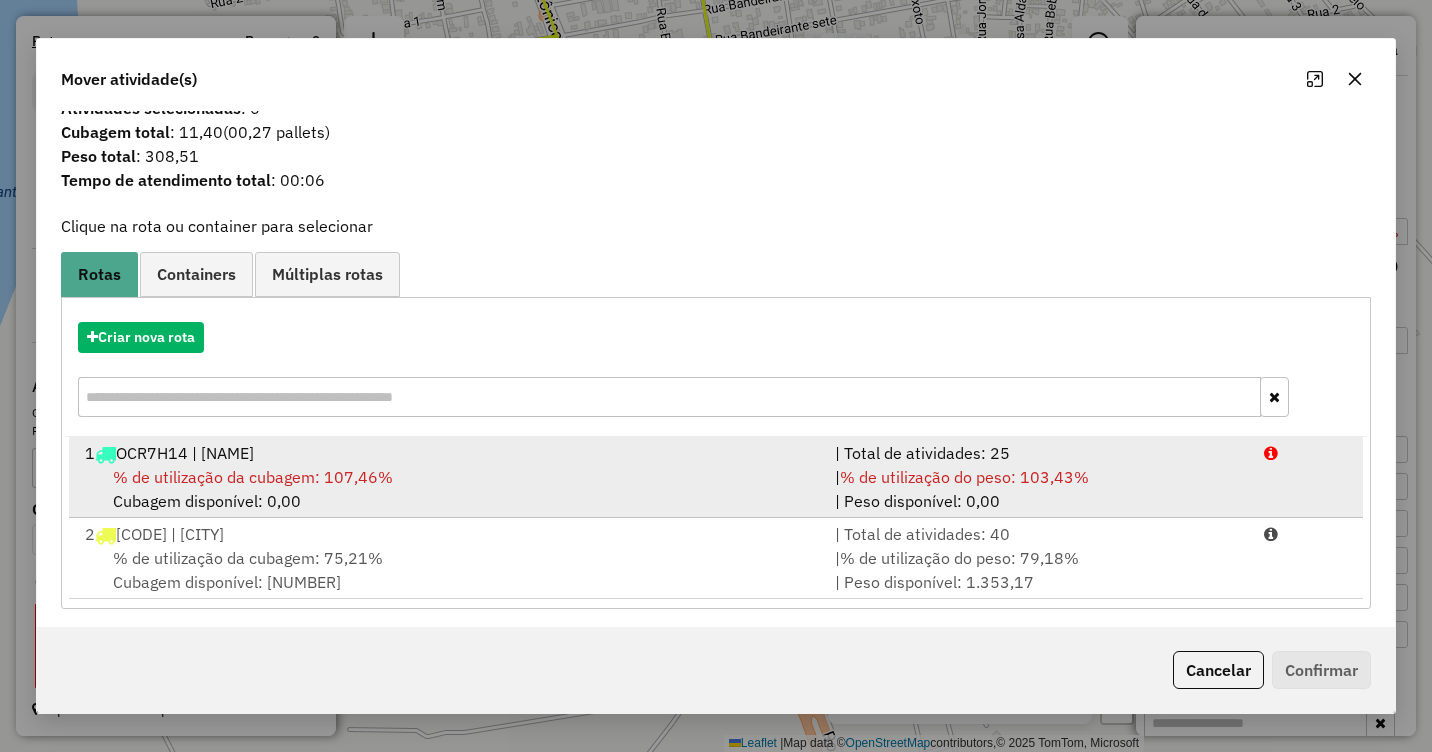 scroll, scrollTop: 29, scrollLeft: 0, axis: vertical 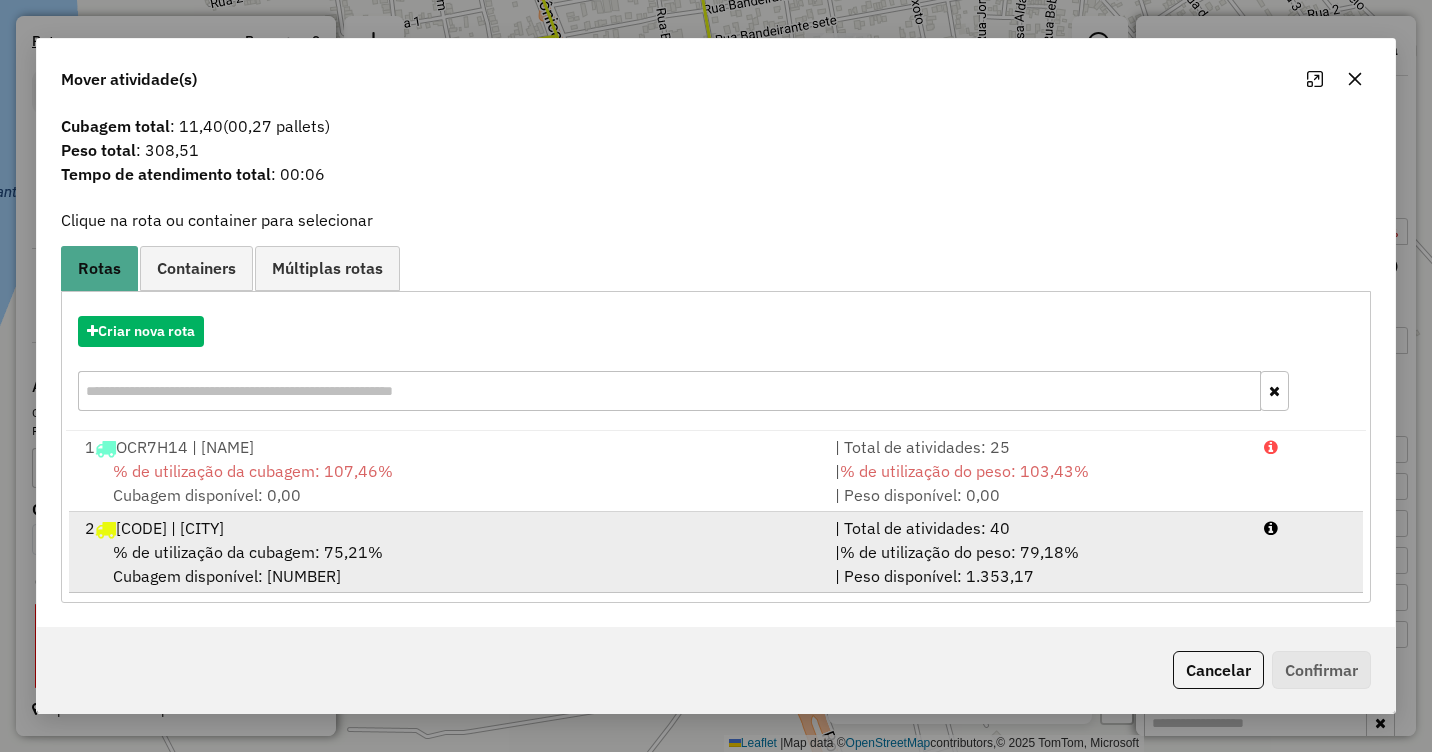 click on "% de utilização da cubagem: 75,21%" at bounding box center [248, 552] 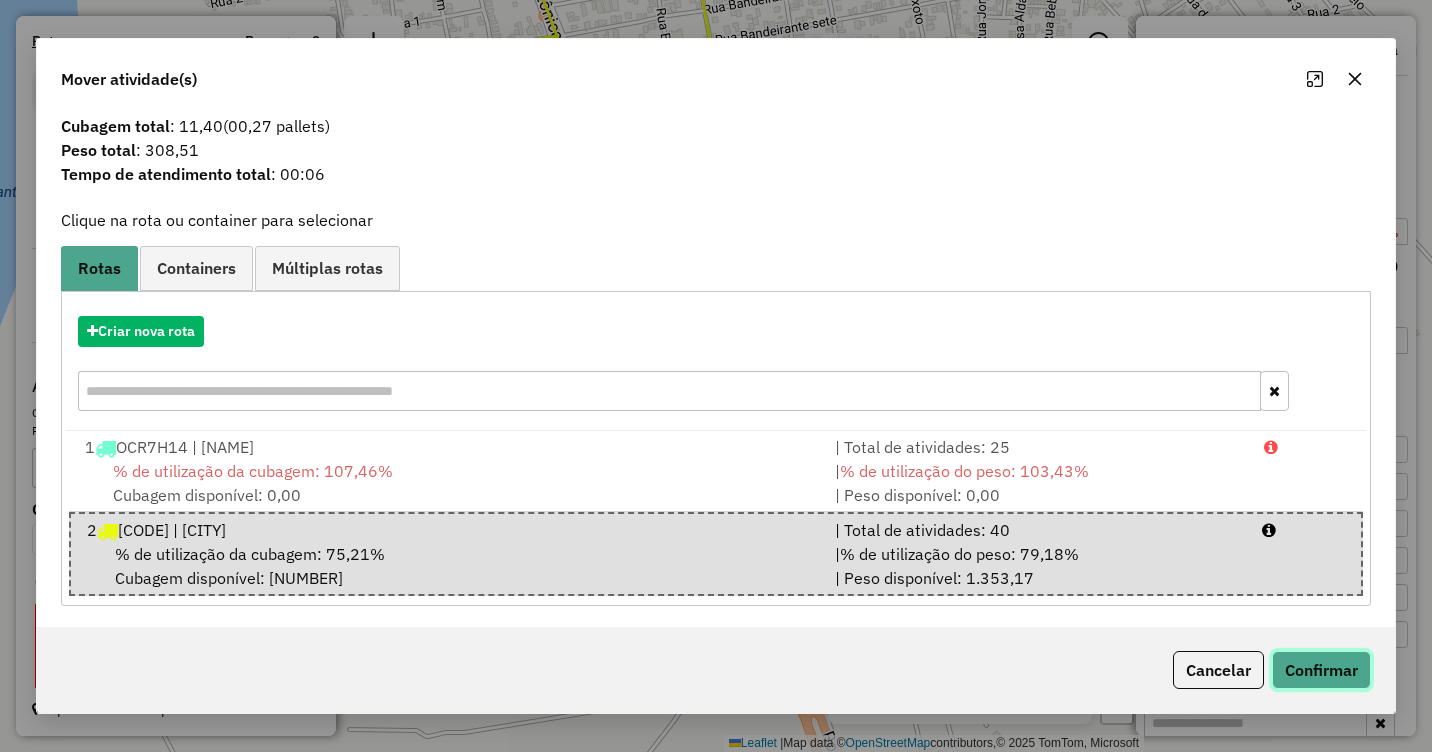 click on "Confirmar" 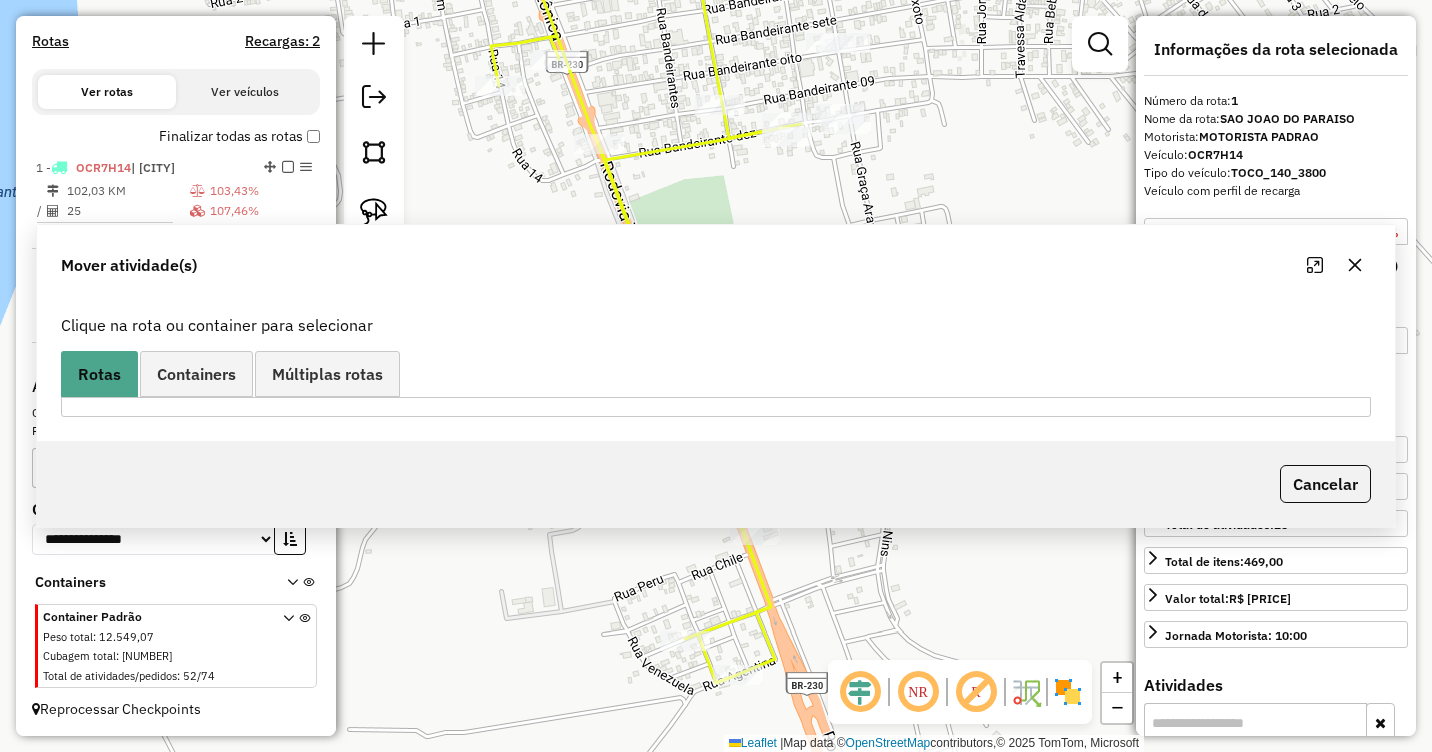 scroll, scrollTop: 0, scrollLeft: 0, axis: both 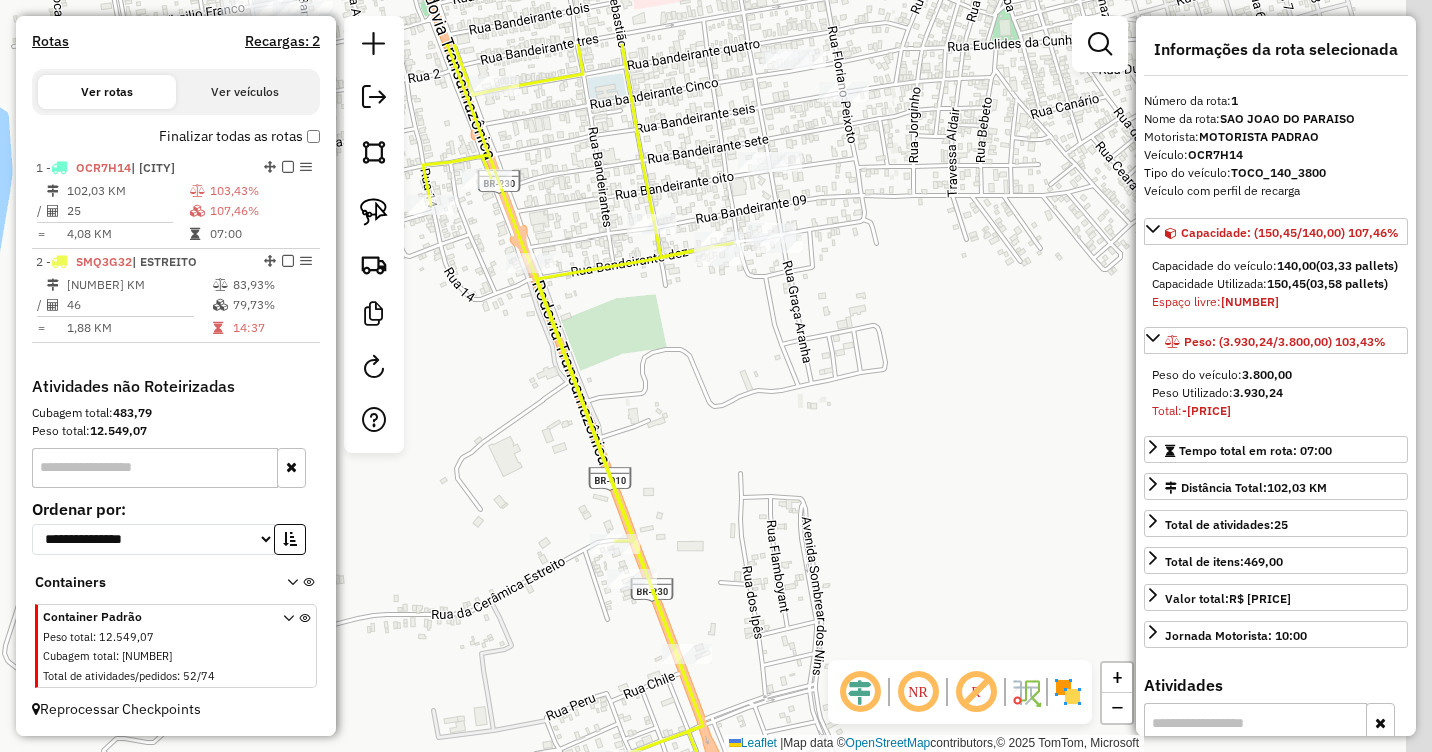 drag, startPoint x: 858, startPoint y: 314, endPoint x: 781, endPoint y: 470, distance: 173.96838 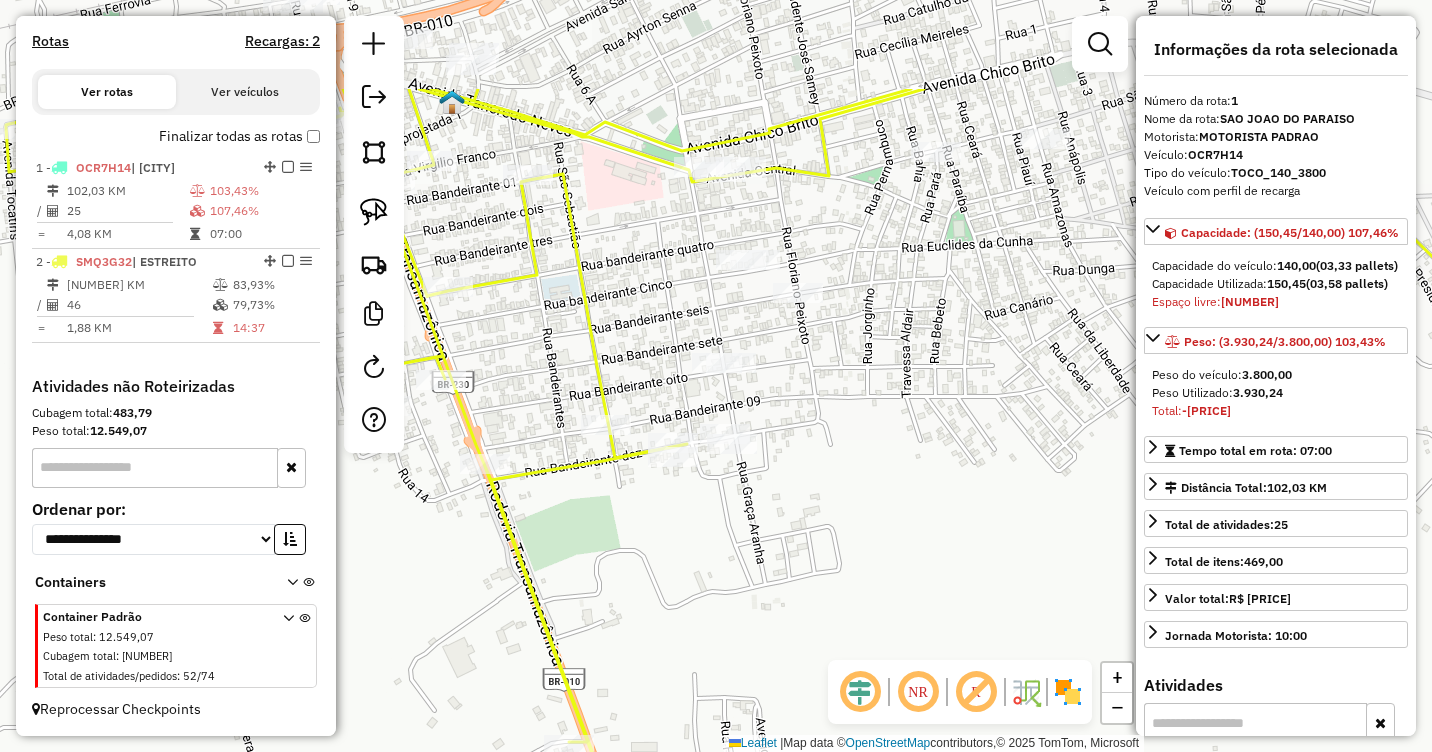 drag, startPoint x: 859, startPoint y: 322, endPoint x: 821, endPoint y: 487, distance: 169.31923 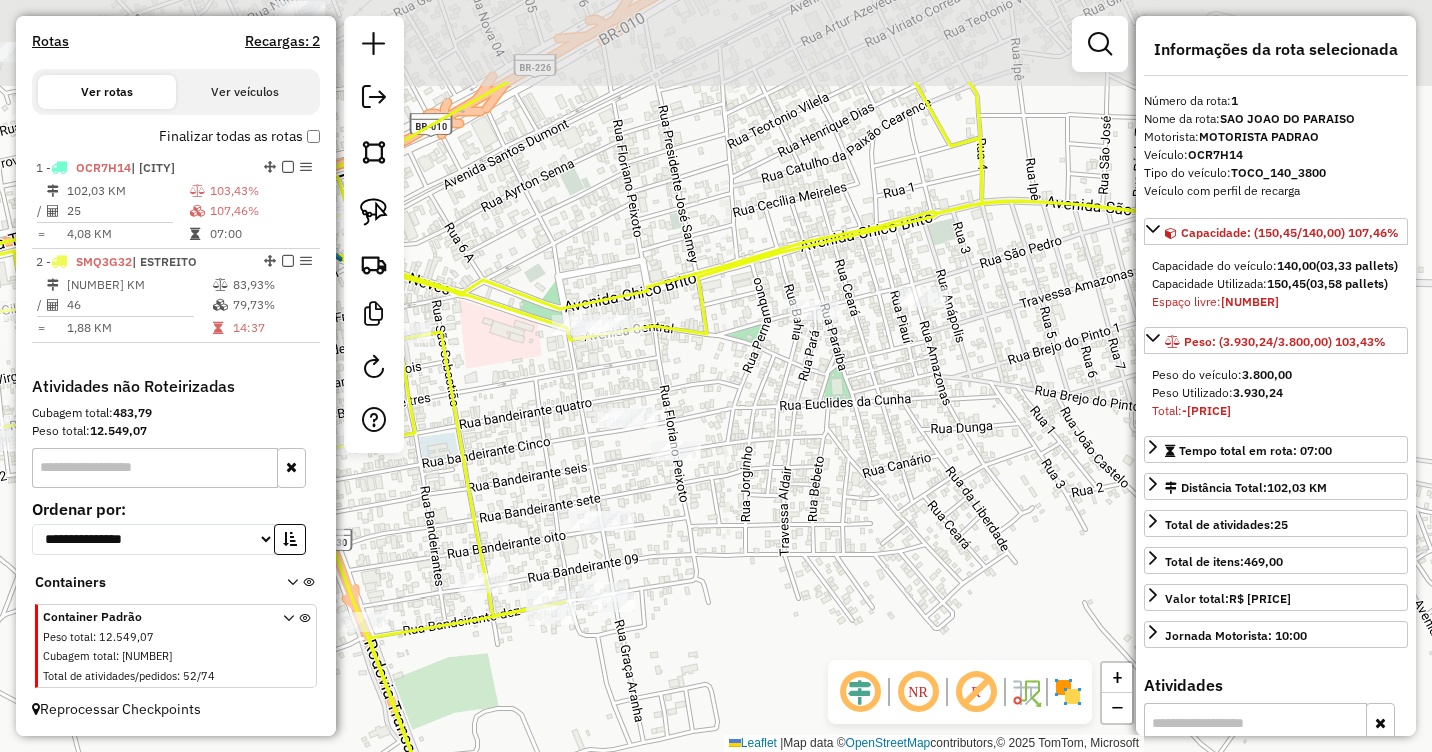 drag, startPoint x: 887, startPoint y: 356, endPoint x: 766, endPoint y: 514, distance: 199.01006 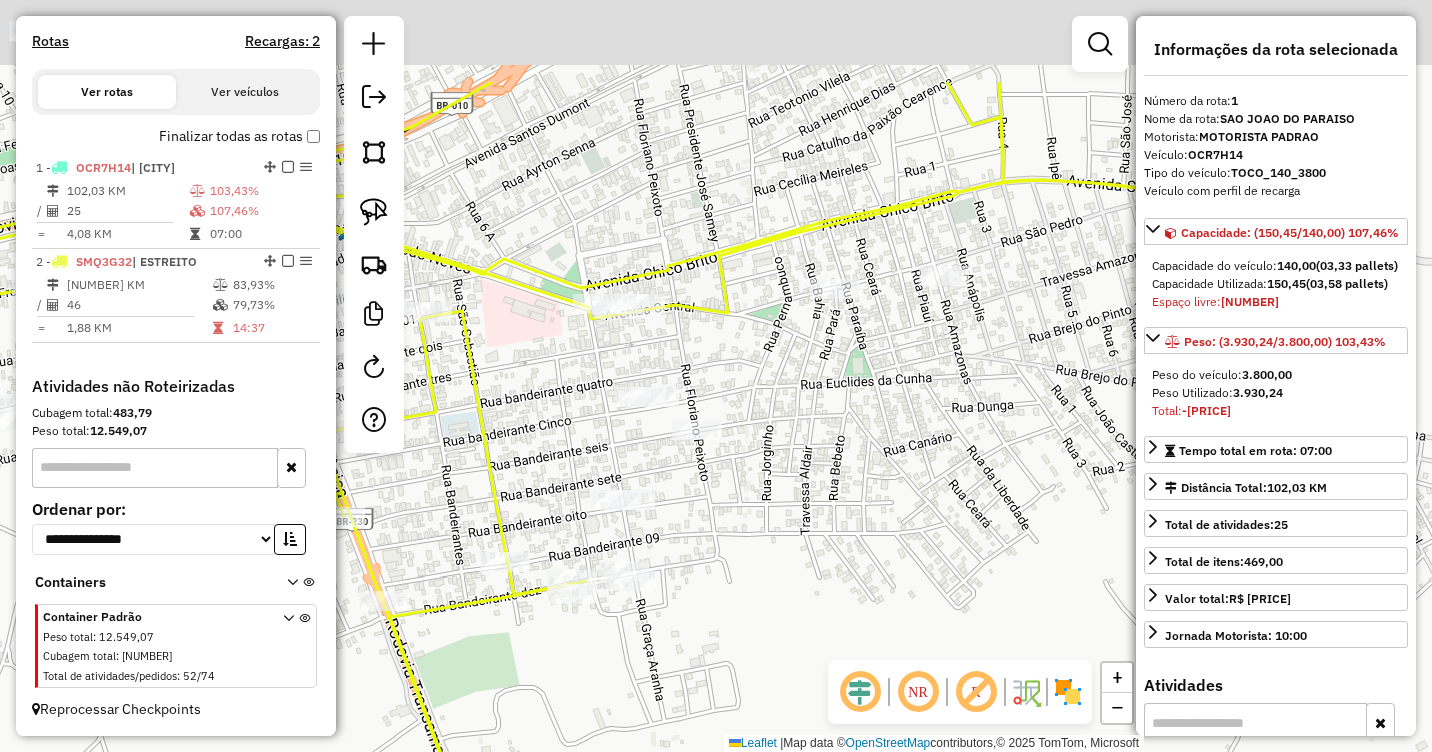 drag, startPoint x: 967, startPoint y: 372, endPoint x: 885, endPoint y: 532, distance: 179.78876 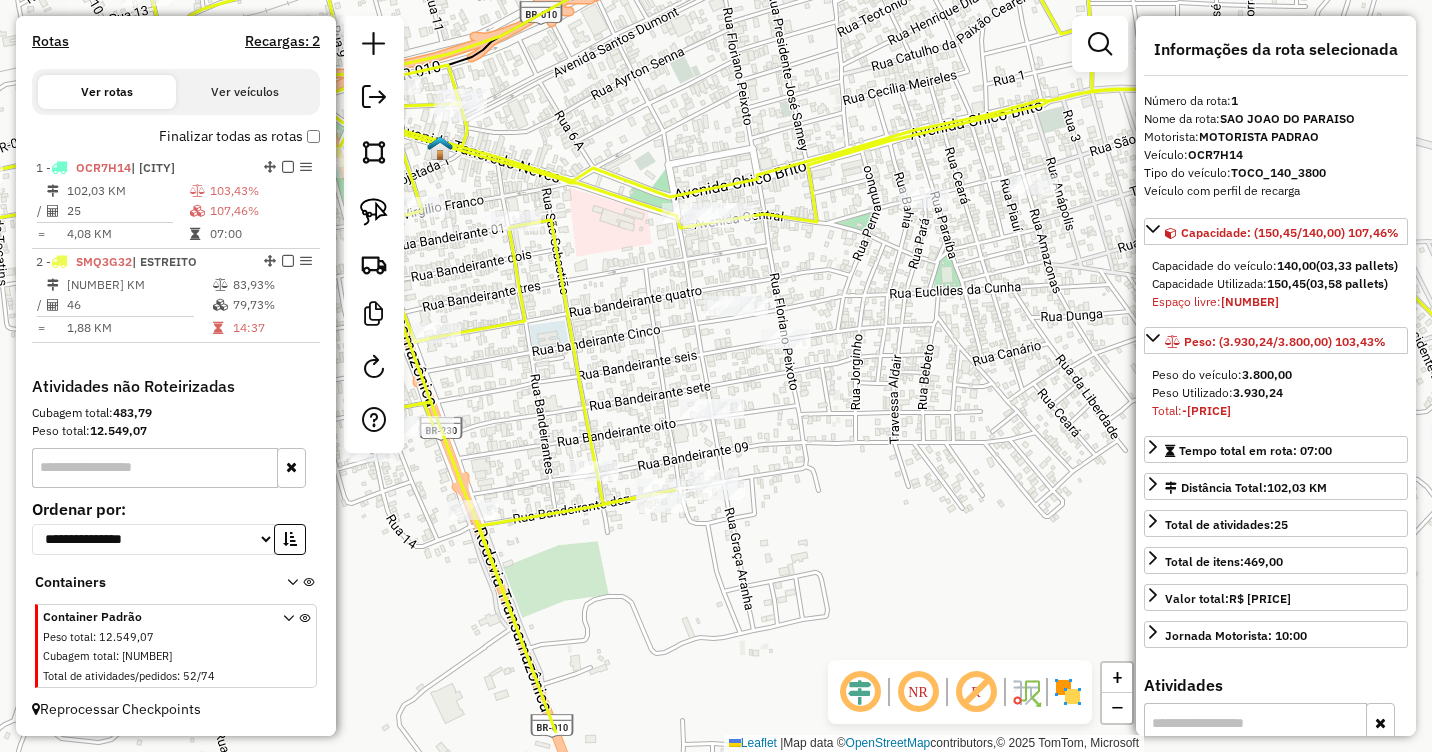 drag, startPoint x: 761, startPoint y: 427, endPoint x: 846, endPoint y: 336, distance: 124.52309 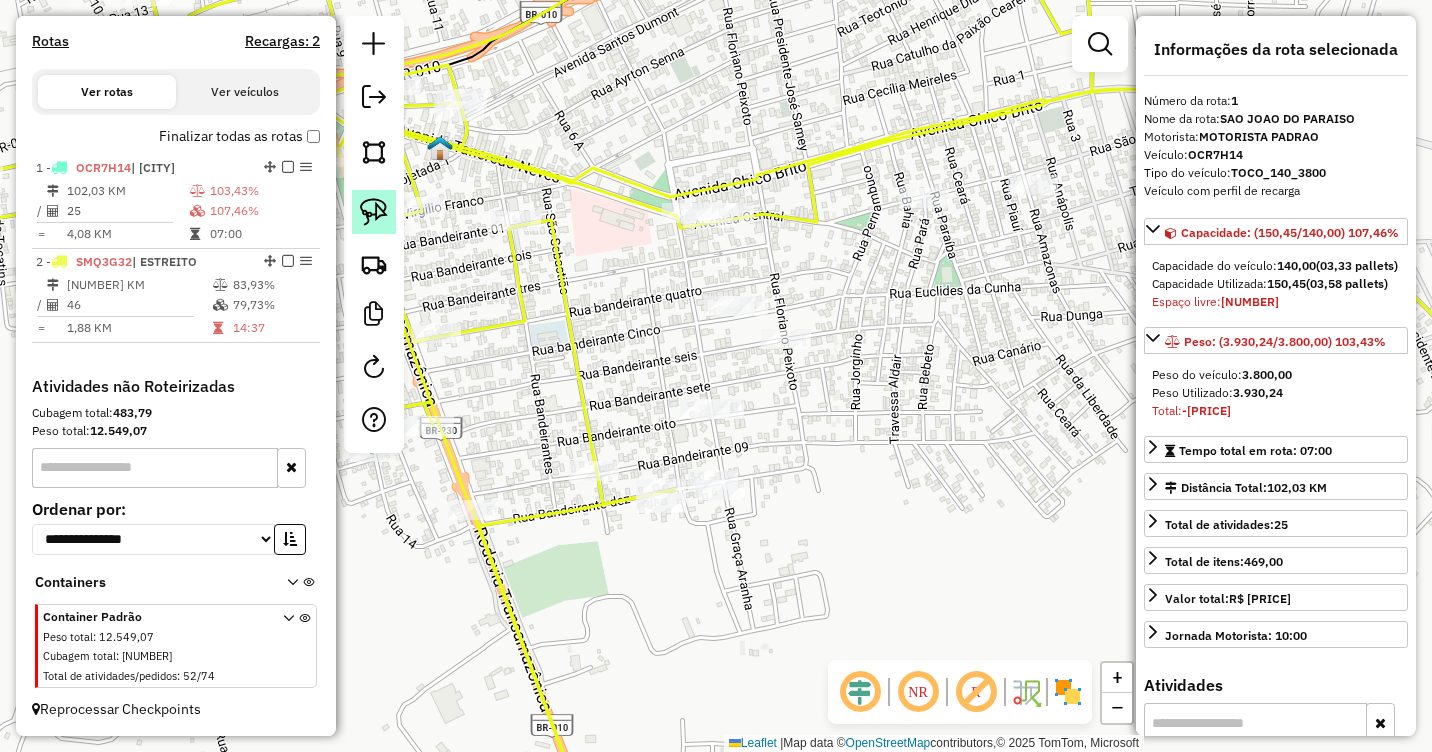 click 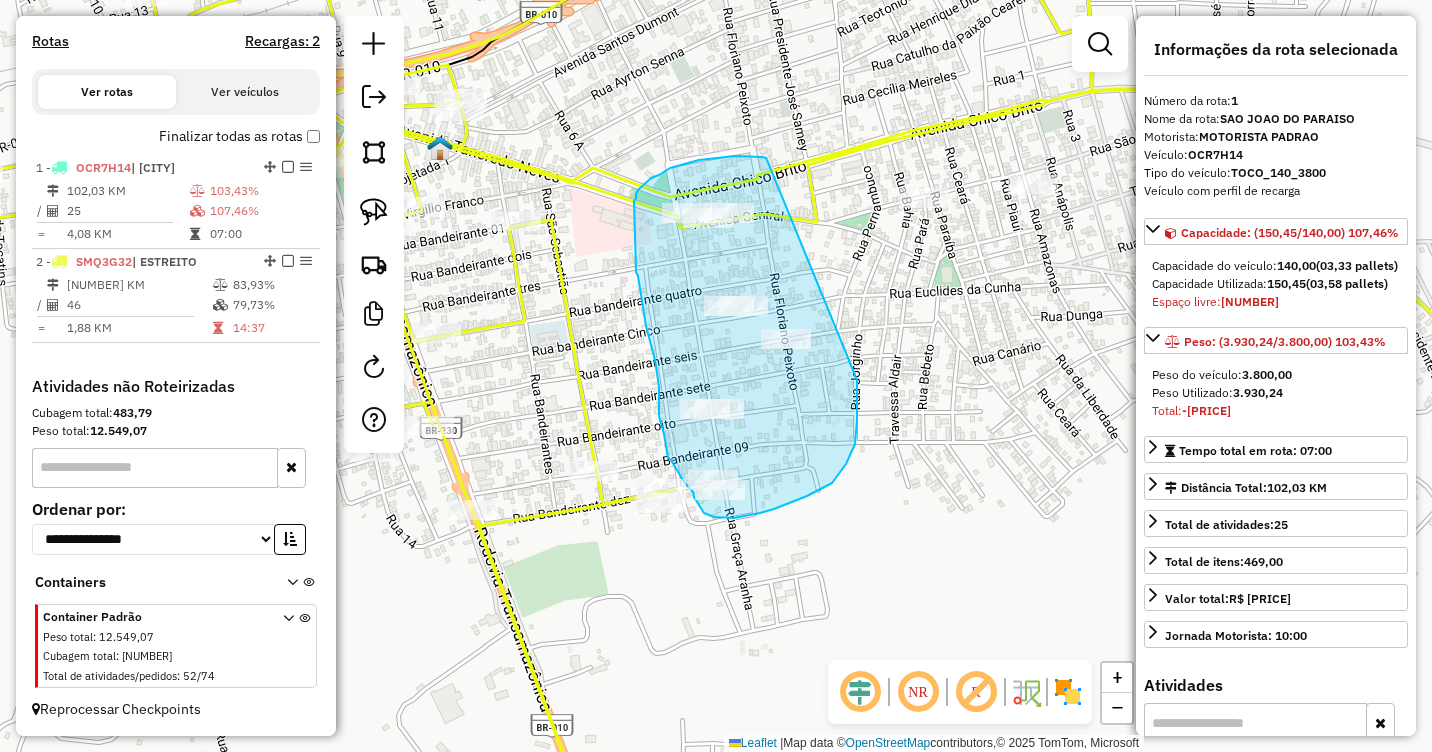 drag, startPoint x: 767, startPoint y: 160, endPoint x: 855, endPoint y: 375, distance: 232.31229 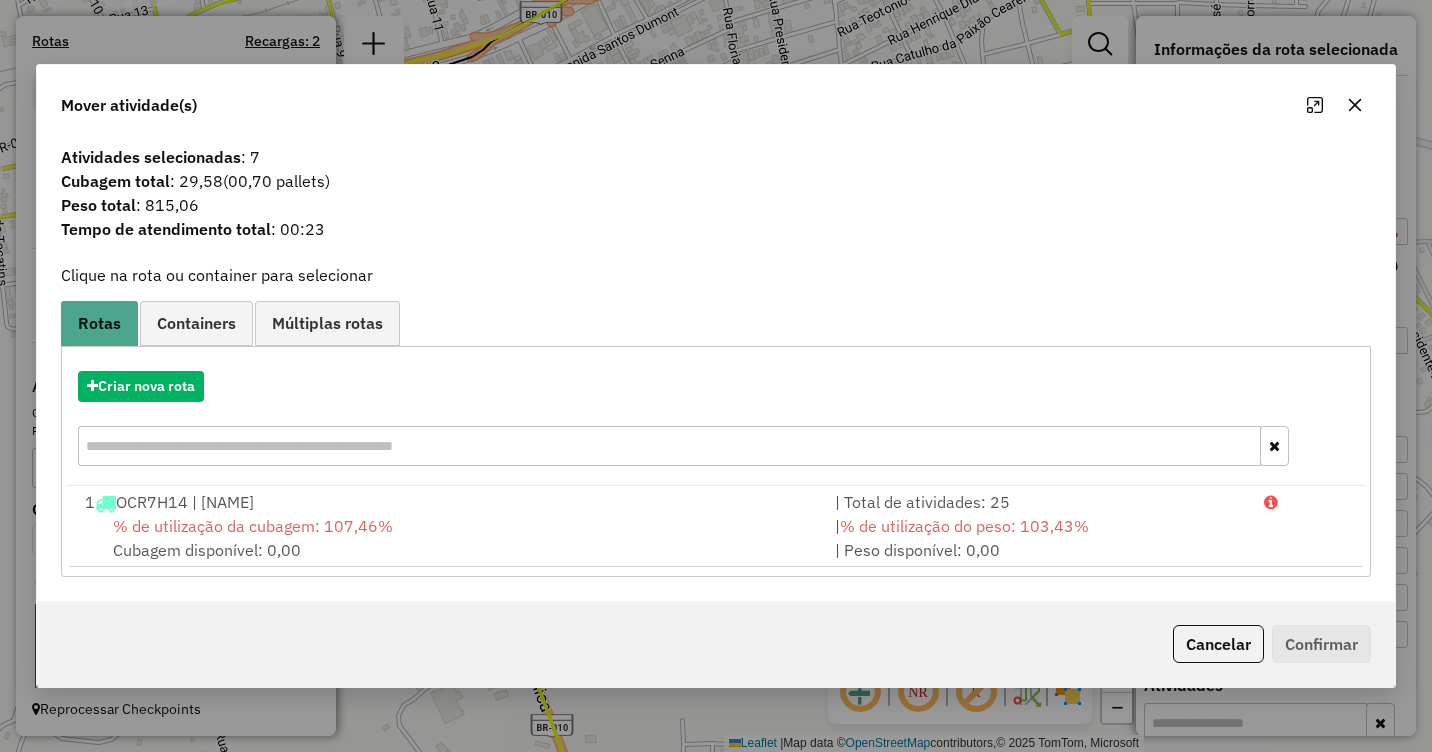 click 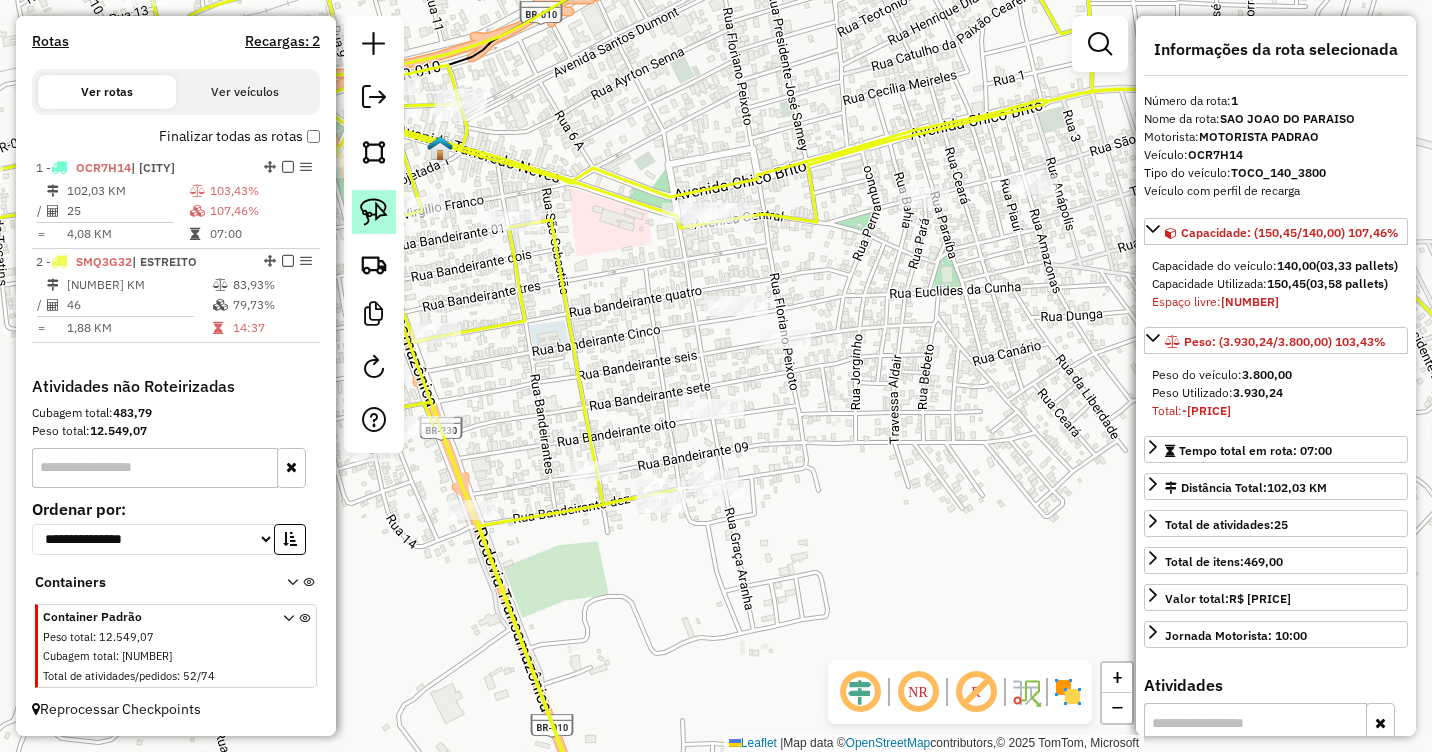 click 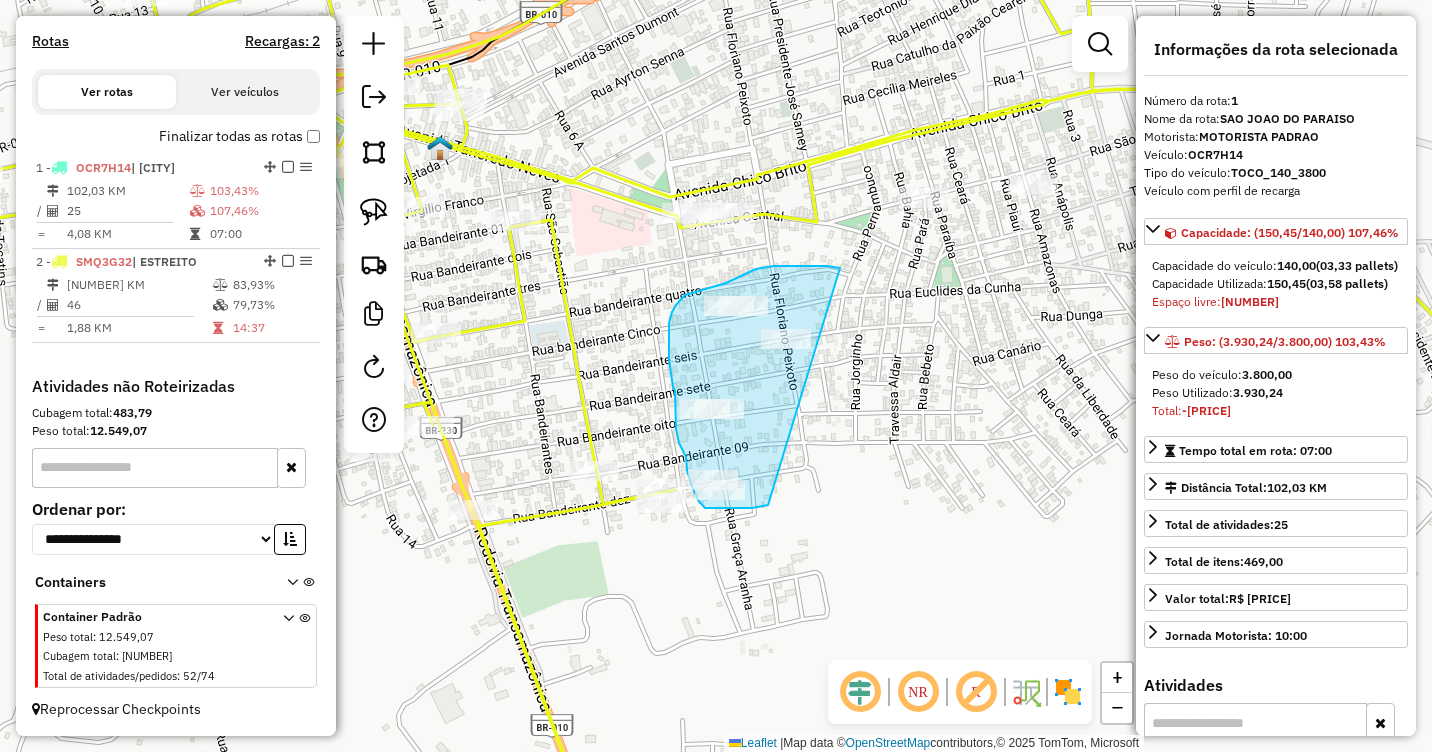 drag, startPoint x: 840, startPoint y: 268, endPoint x: 780, endPoint y: 503, distance: 242.53865 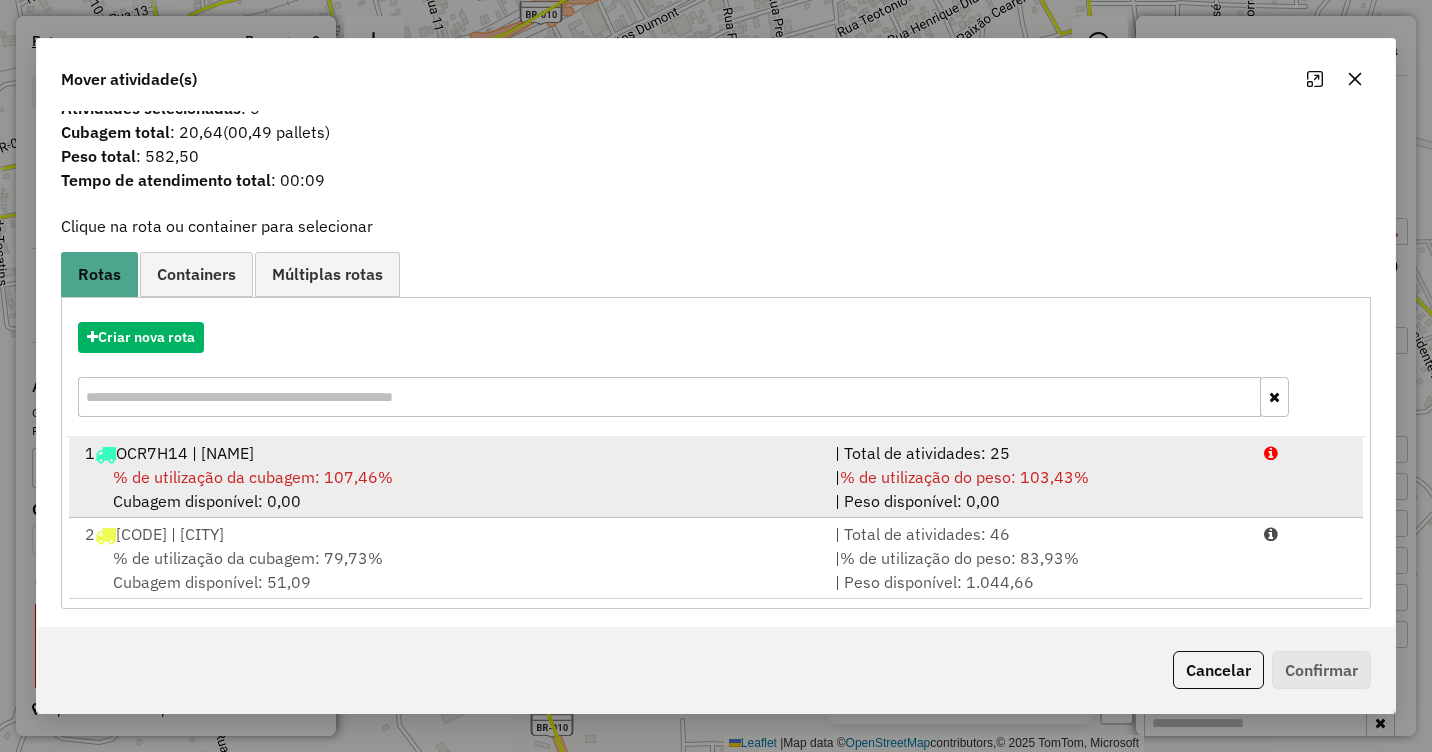 scroll, scrollTop: 29, scrollLeft: 0, axis: vertical 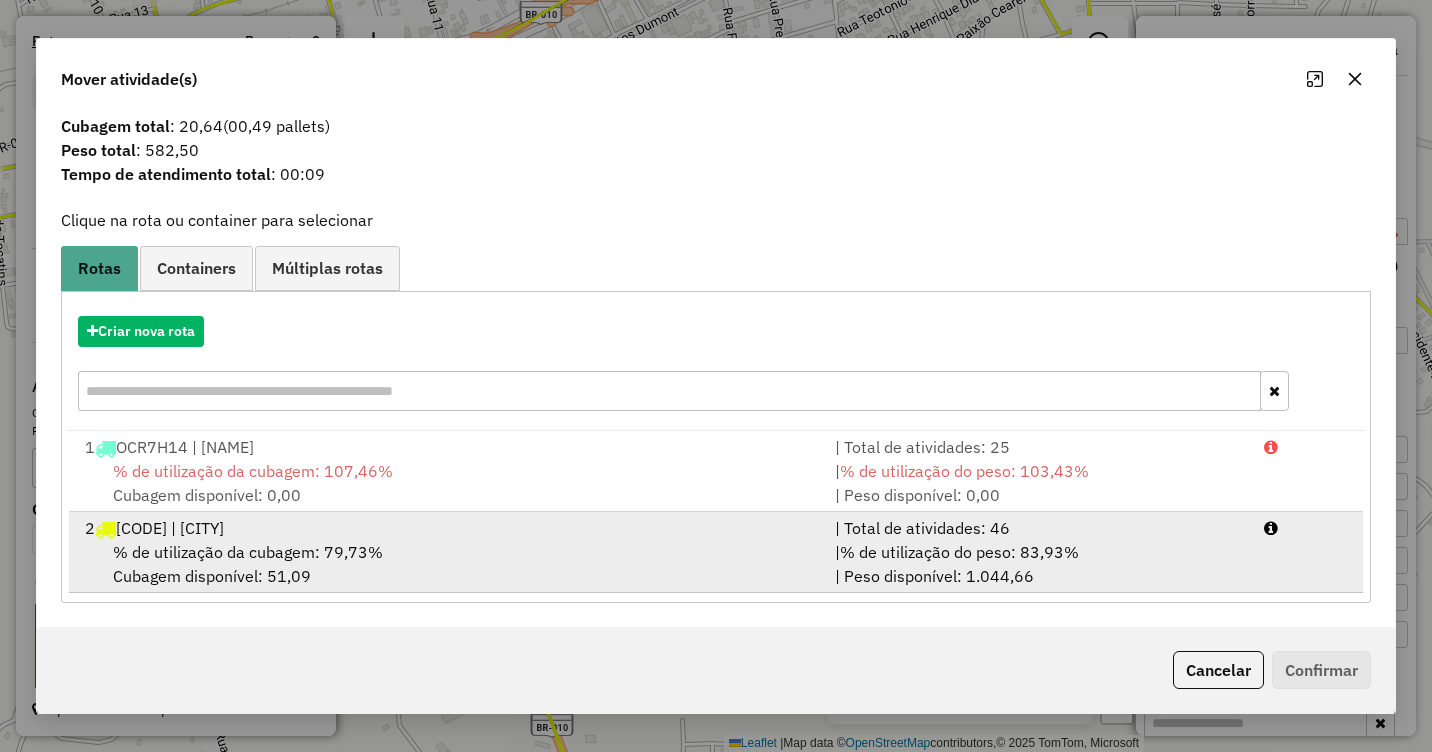 click on "2  SMQ3G32 | ESTREITO" at bounding box center (448, 528) 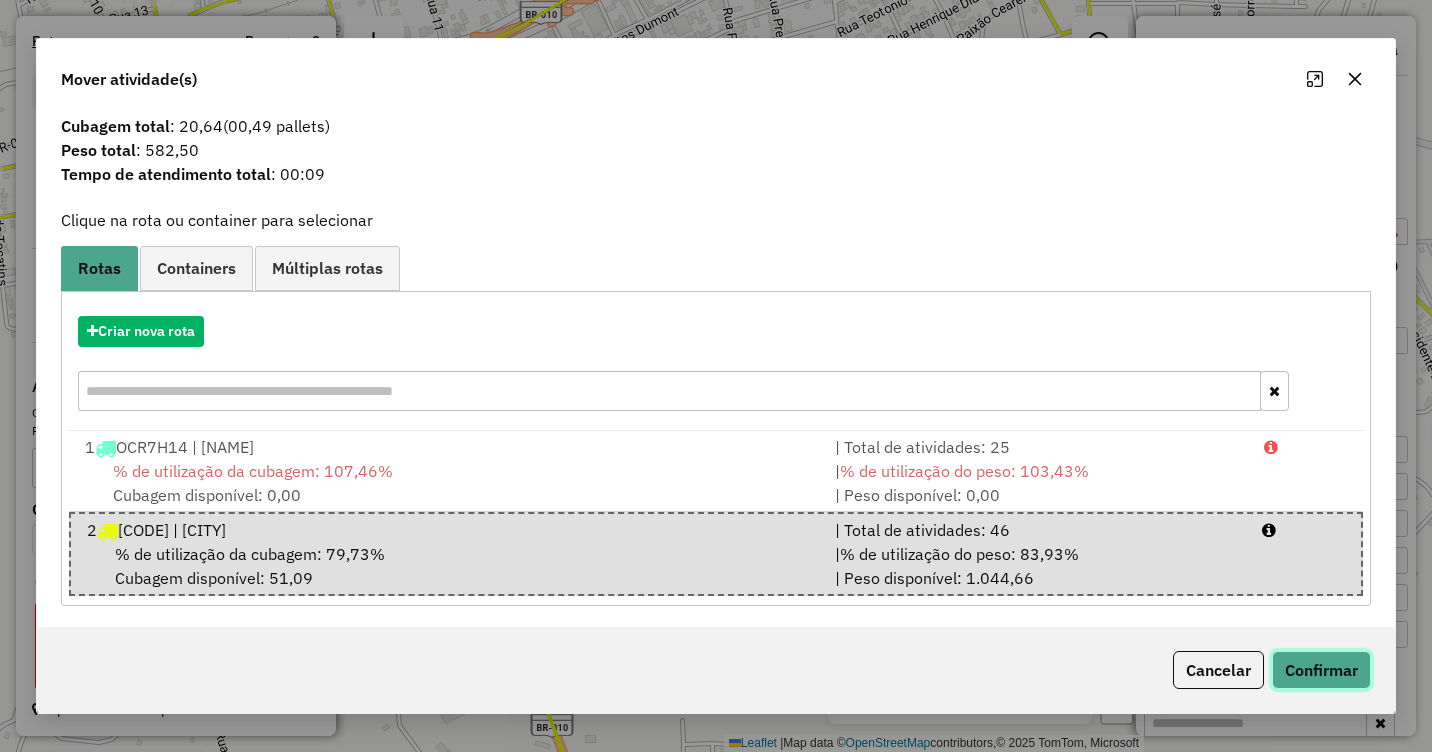 click on "Confirmar" 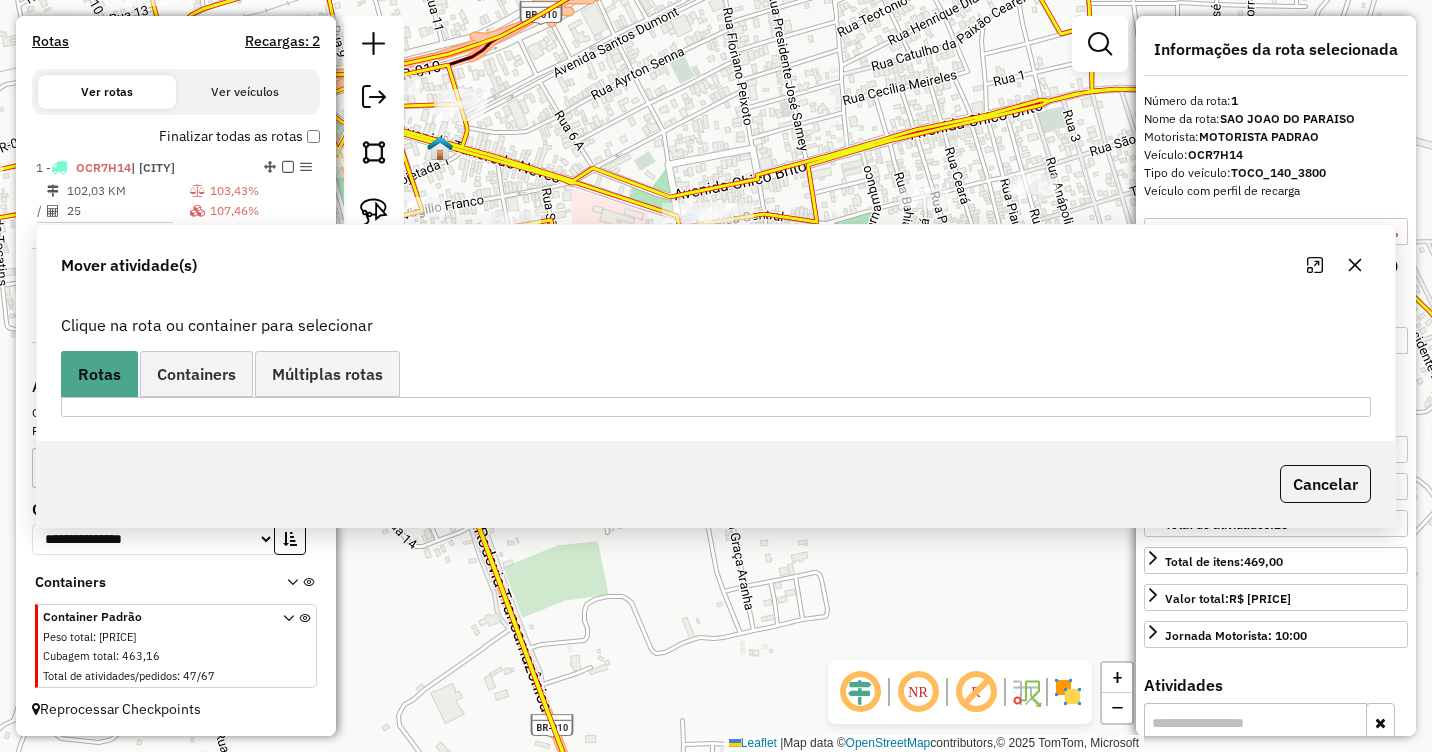 scroll, scrollTop: 0, scrollLeft: 0, axis: both 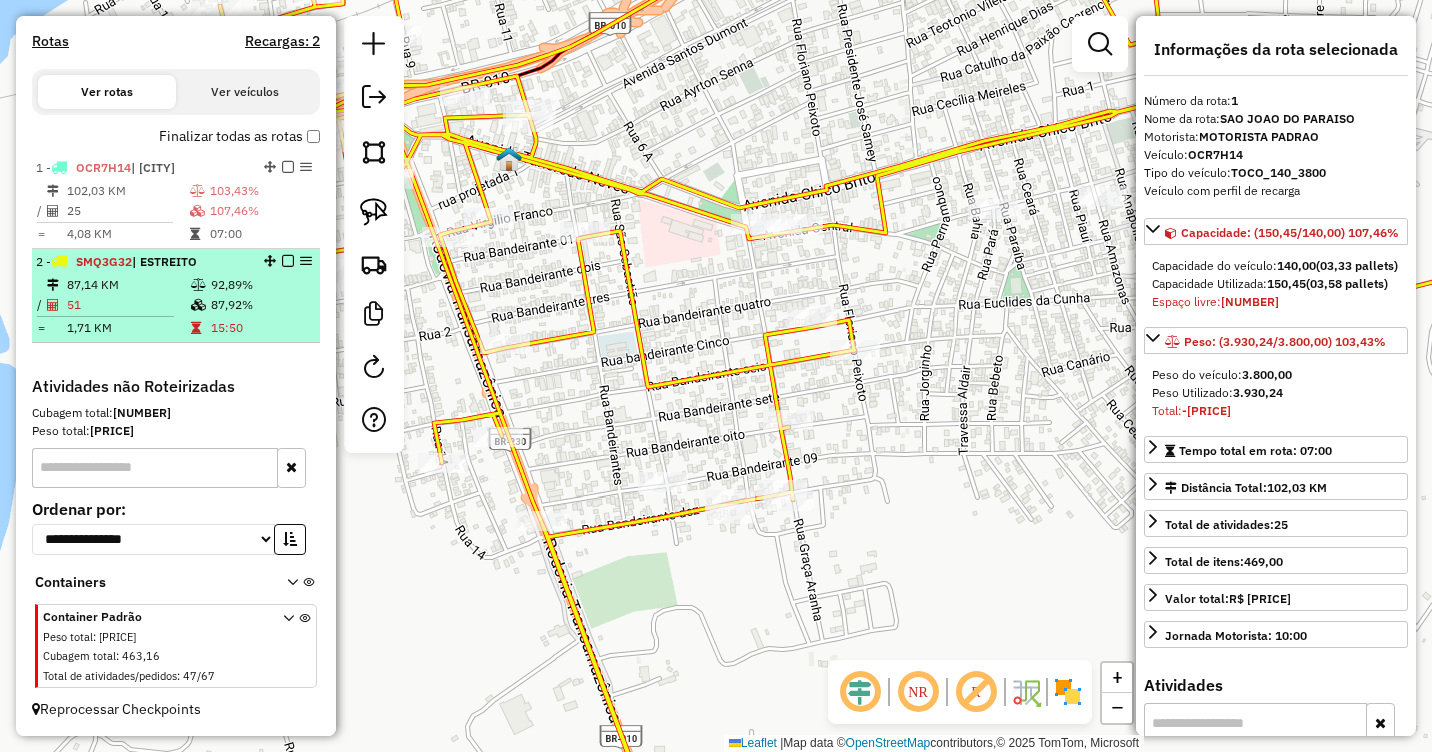 click at bounding box center (198, 285) 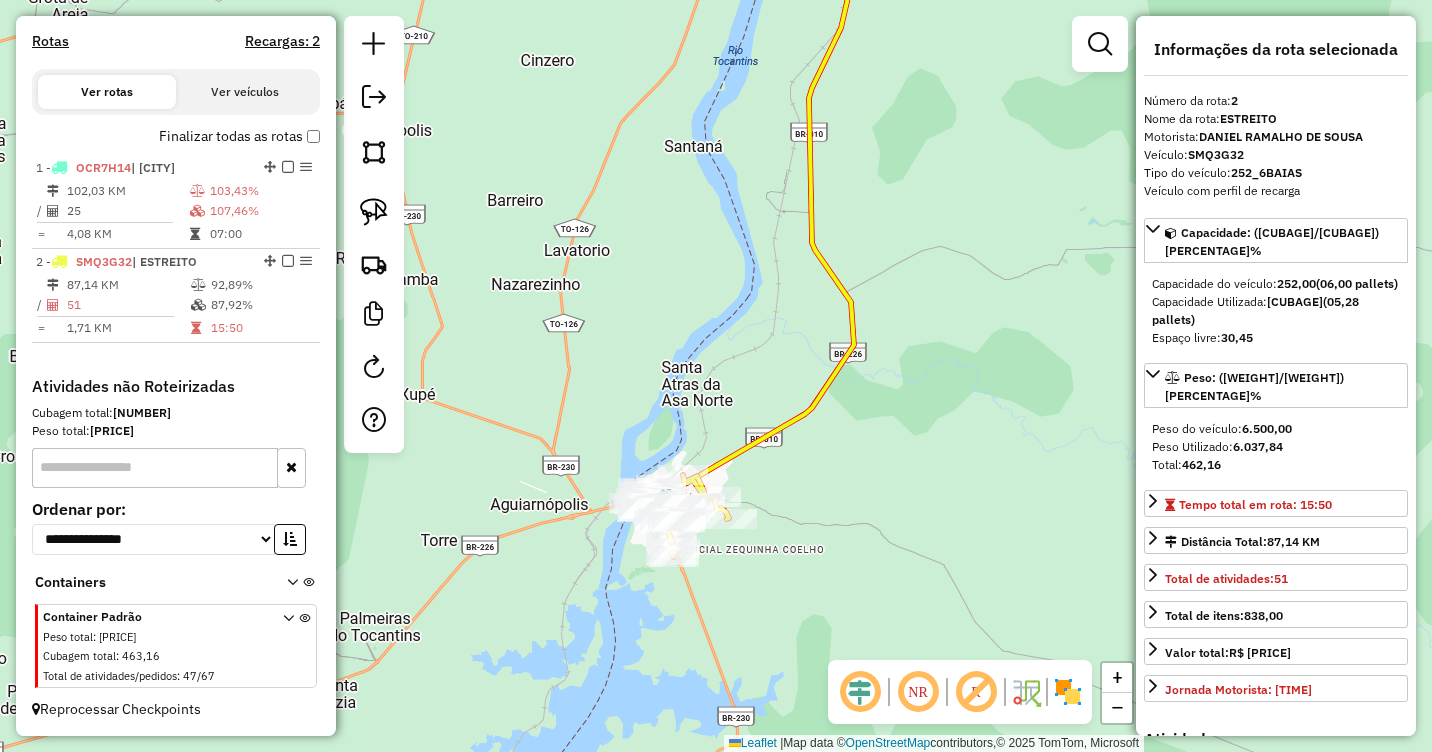 drag, startPoint x: 735, startPoint y: 470, endPoint x: 746, endPoint y: 402, distance: 68.88396 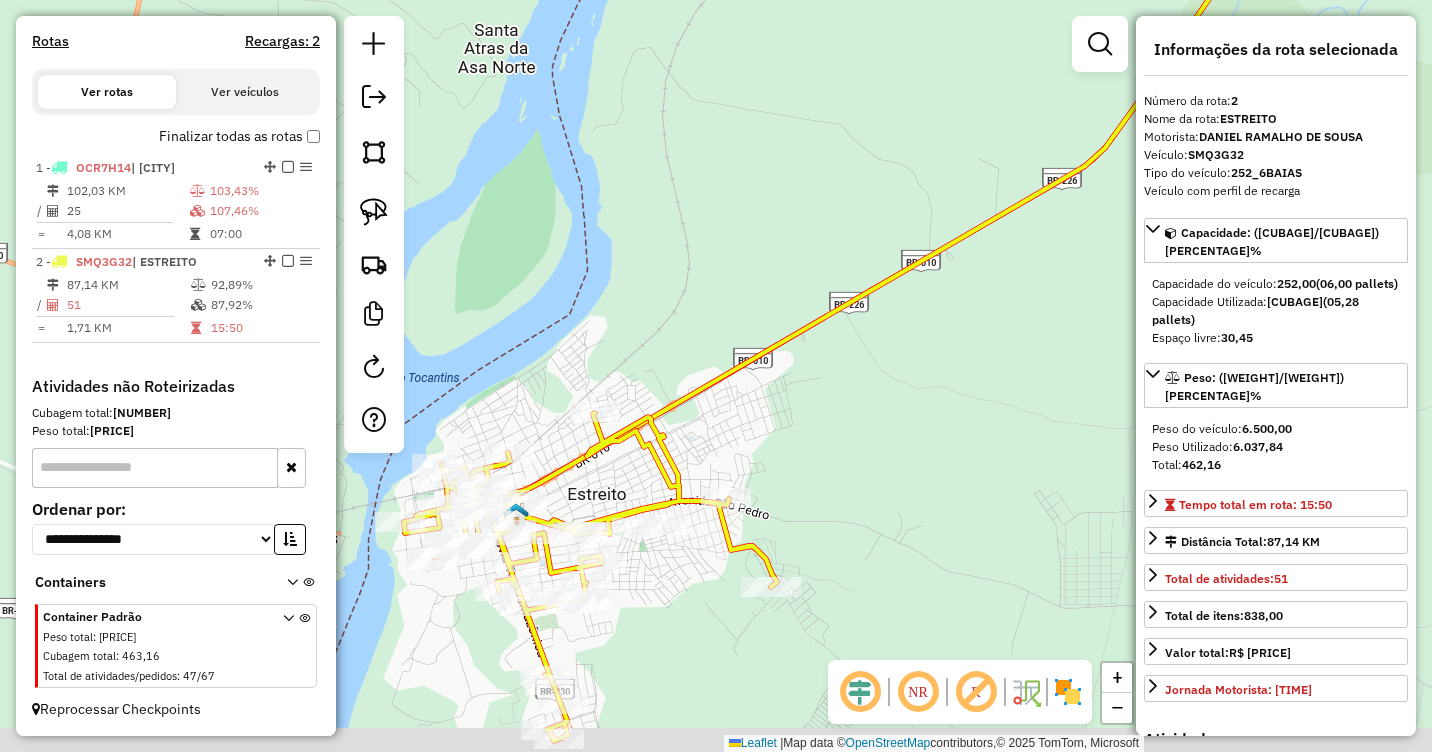 drag, startPoint x: 731, startPoint y: 492, endPoint x: 851, endPoint y: 400, distance: 151.20847 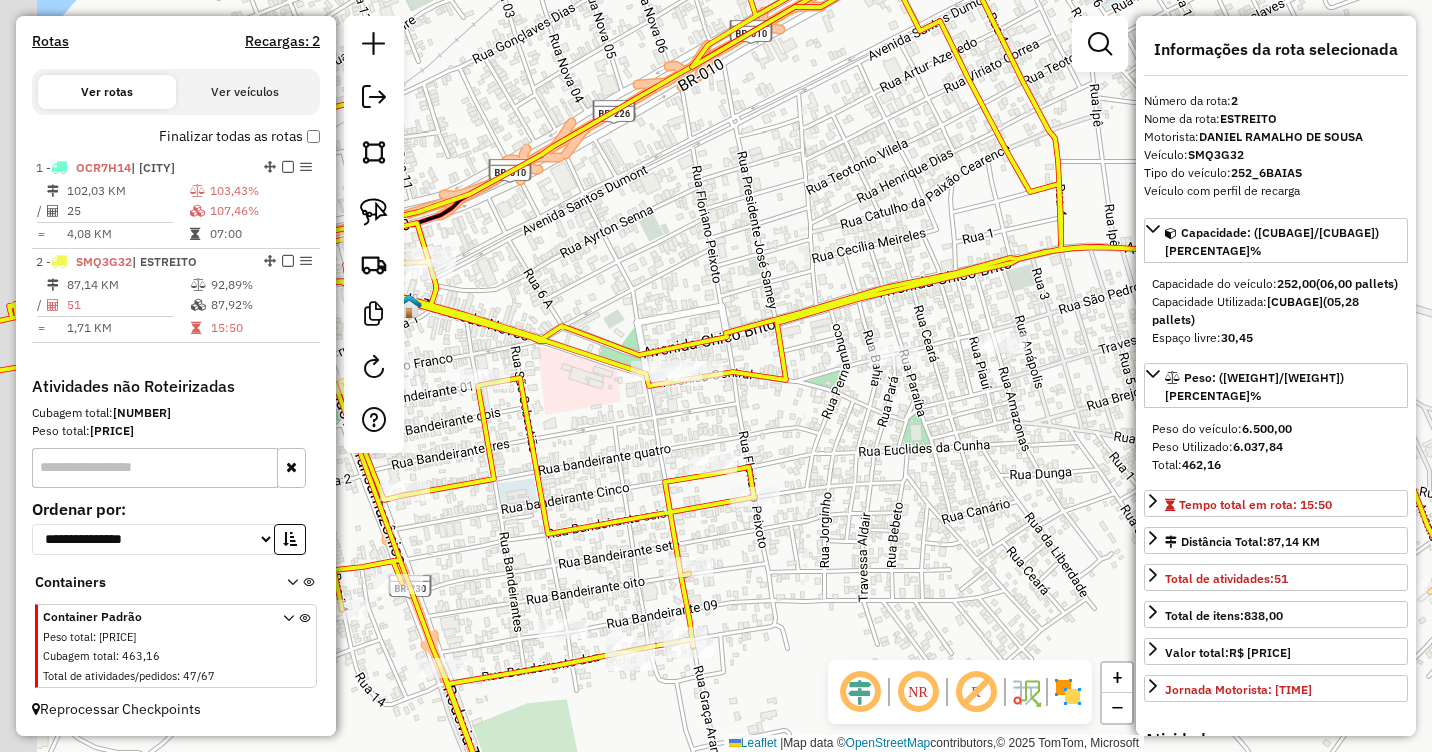 drag, startPoint x: 826, startPoint y: 498, endPoint x: 1022, endPoint y: 421, distance: 210.58252 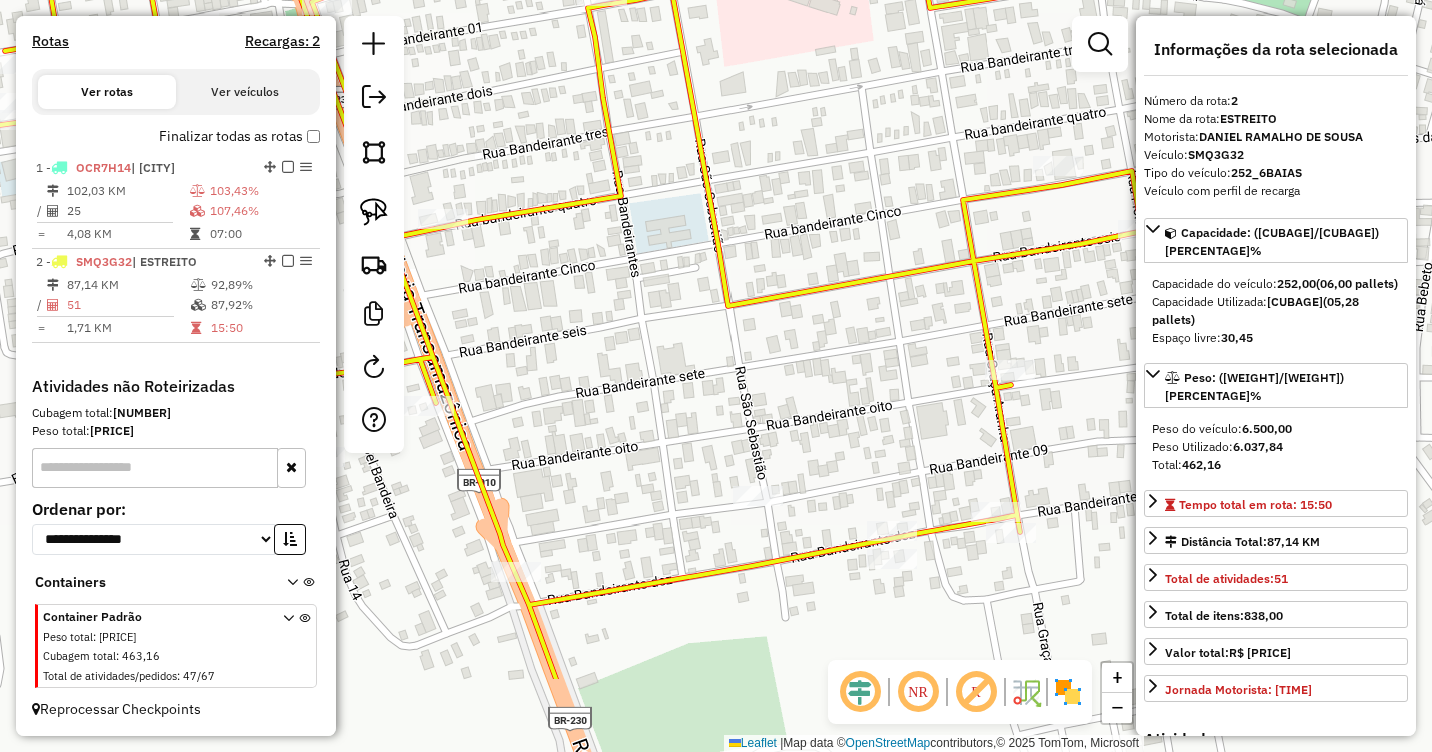drag, startPoint x: 749, startPoint y: 525, endPoint x: 820, endPoint y: 364, distance: 175.96022 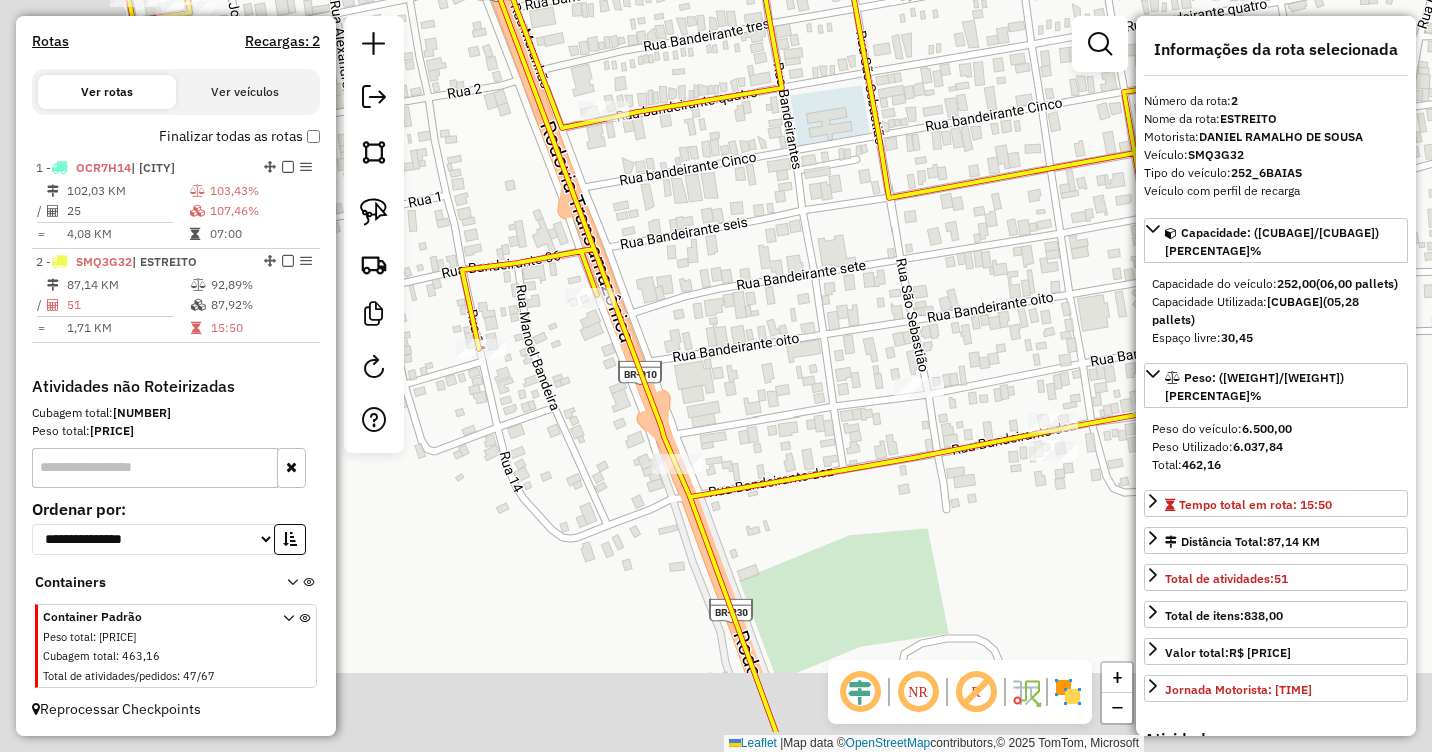 drag, startPoint x: 699, startPoint y: 354, endPoint x: 934, endPoint y: 200, distance: 280.96442 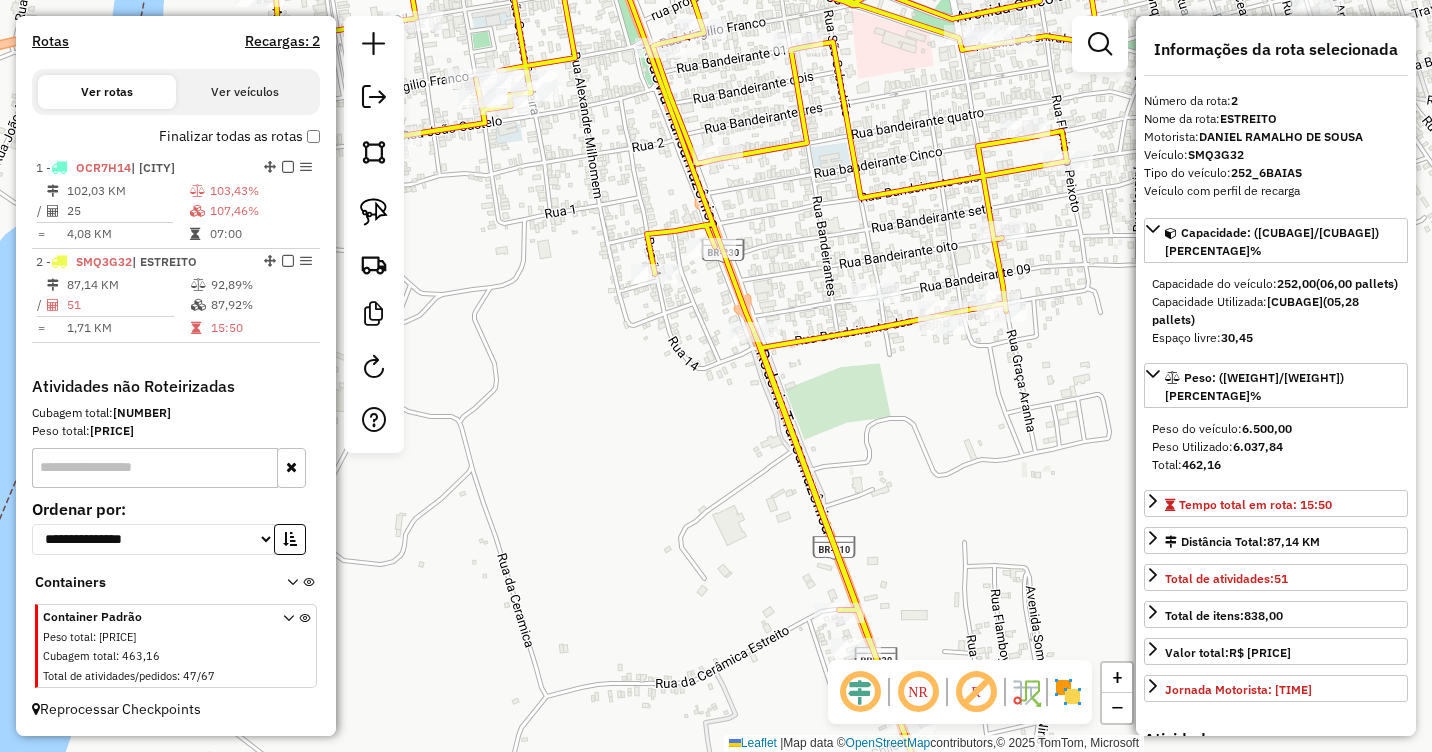 drag, startPoint x: 932, startPoint y: 415, endPoint x: 848, endPoint y: 390, distance: 87.64131 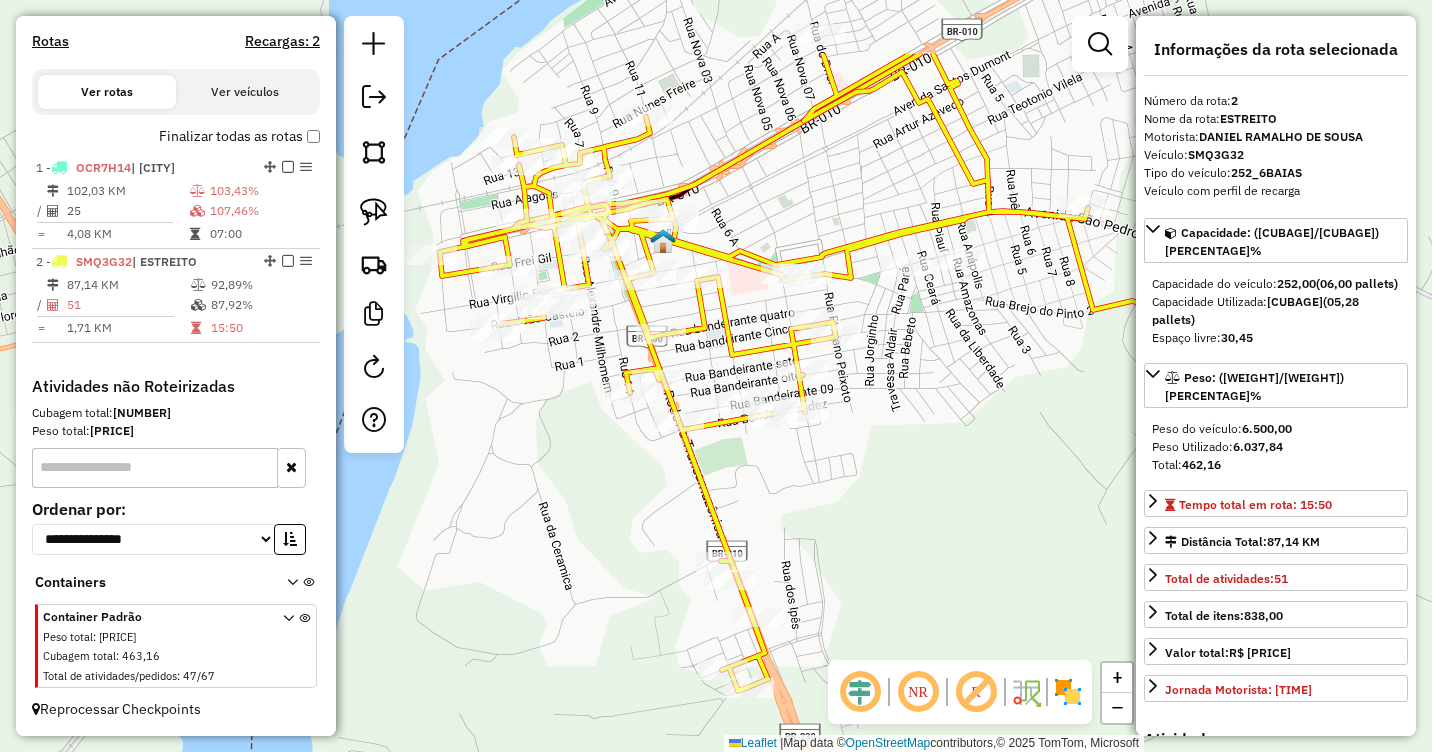 drag, startPoint x: 885, startPoint y: 185, endPoint x: 920, endPoint y: 338, distance: 156.95222 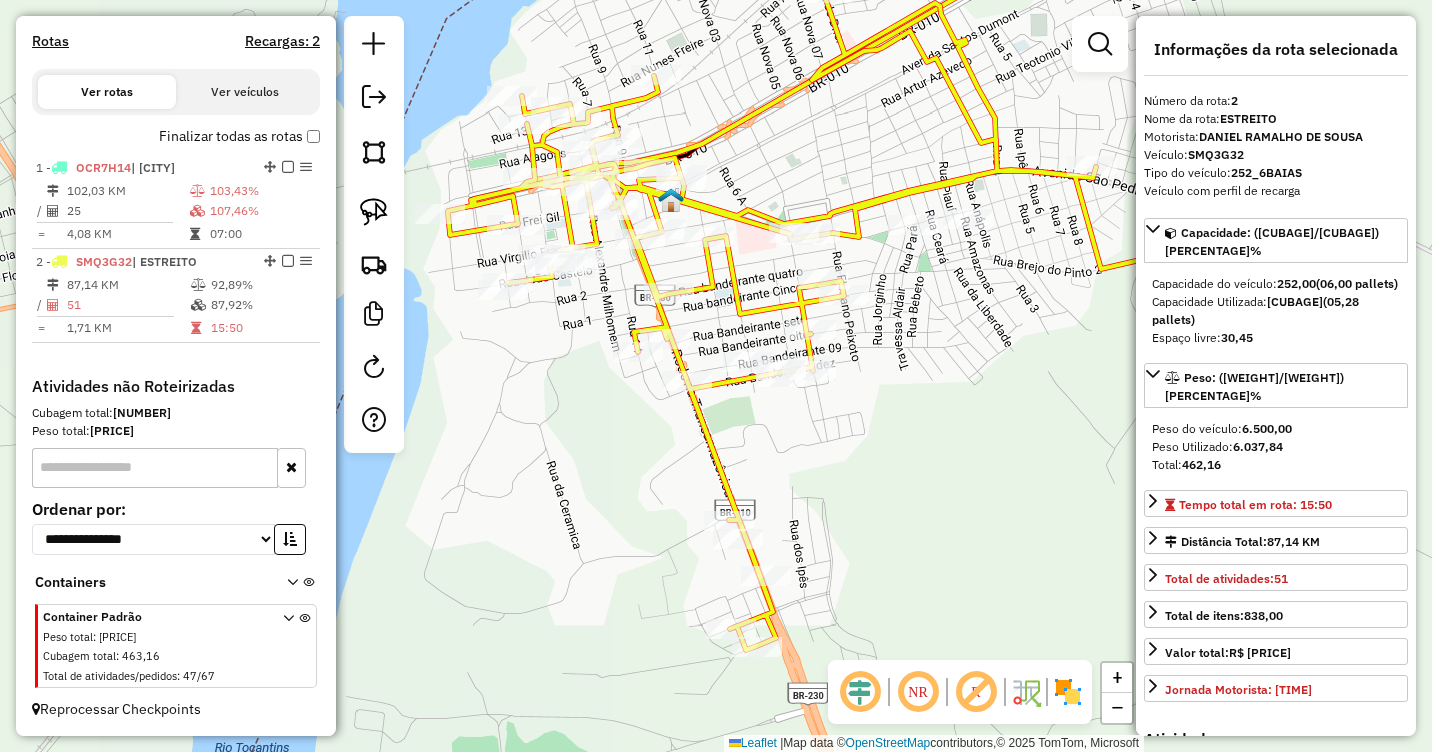drag, startPoint x: 916, startPoint y: 337, endPoint x: 920, endPoint y: 294, distance: 43.185646 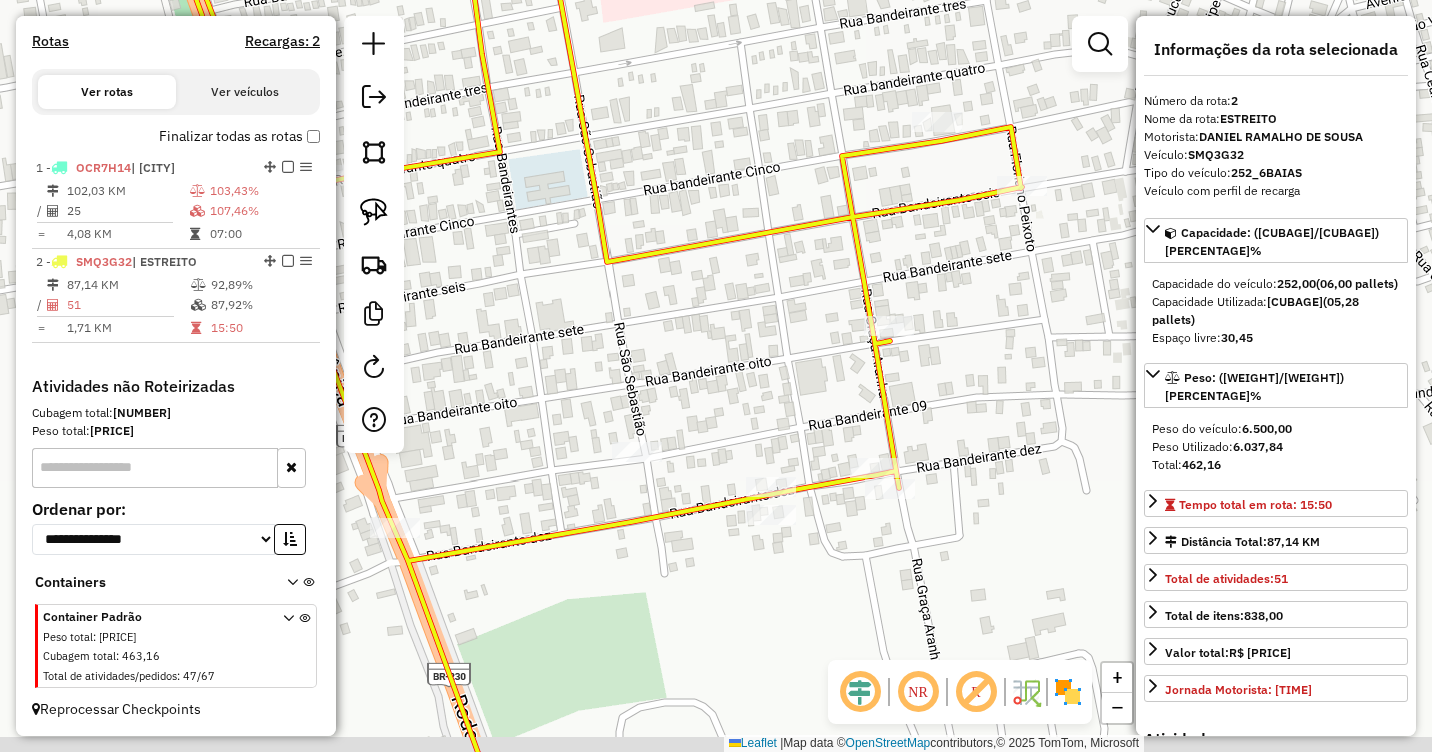 drag, startPoint x: 774, startPoint y: 414, endPoint x: 778, endPoint y: 398, distance: 16.492422 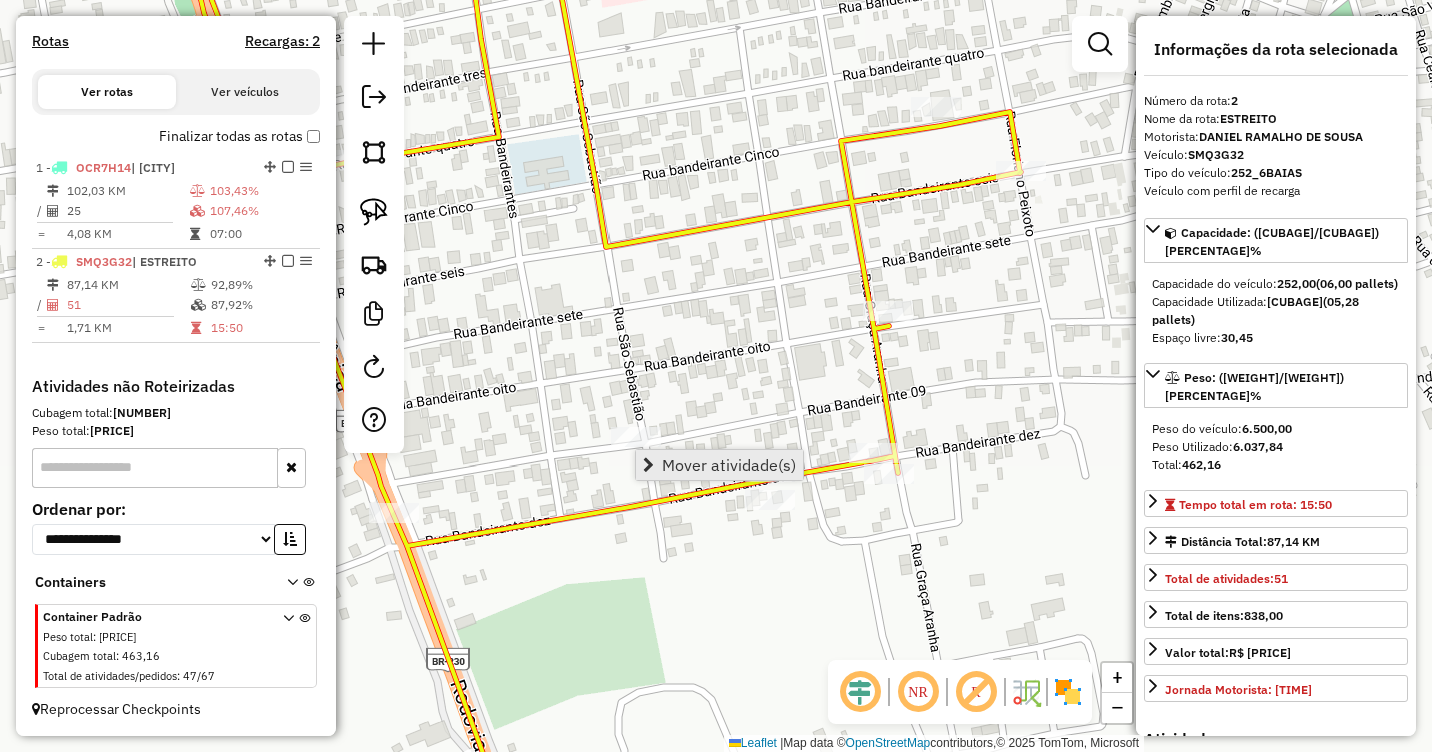 click on "Mover atividade(s)" at bounding box center [719, 465] 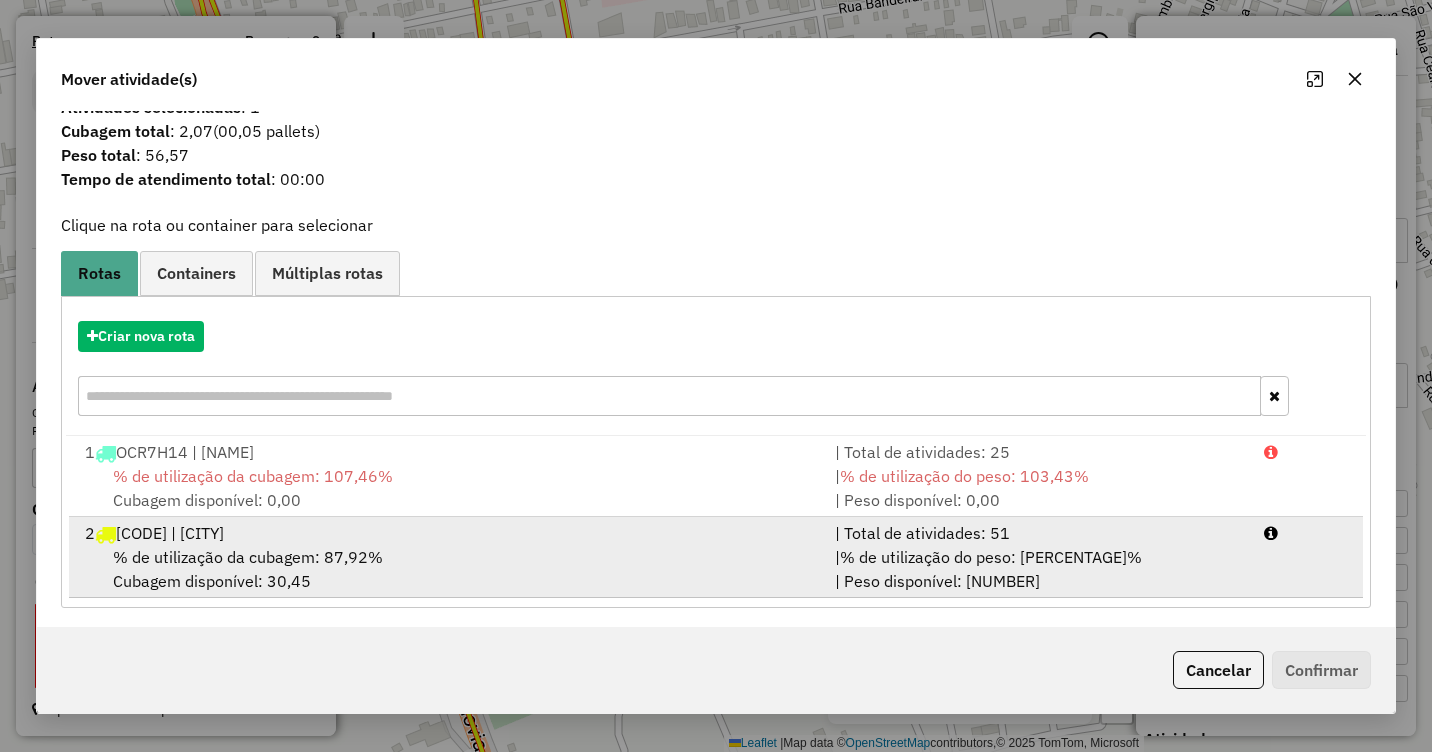 scroll, scrollTop: 29, scrollLeft: 0, axis: vertical 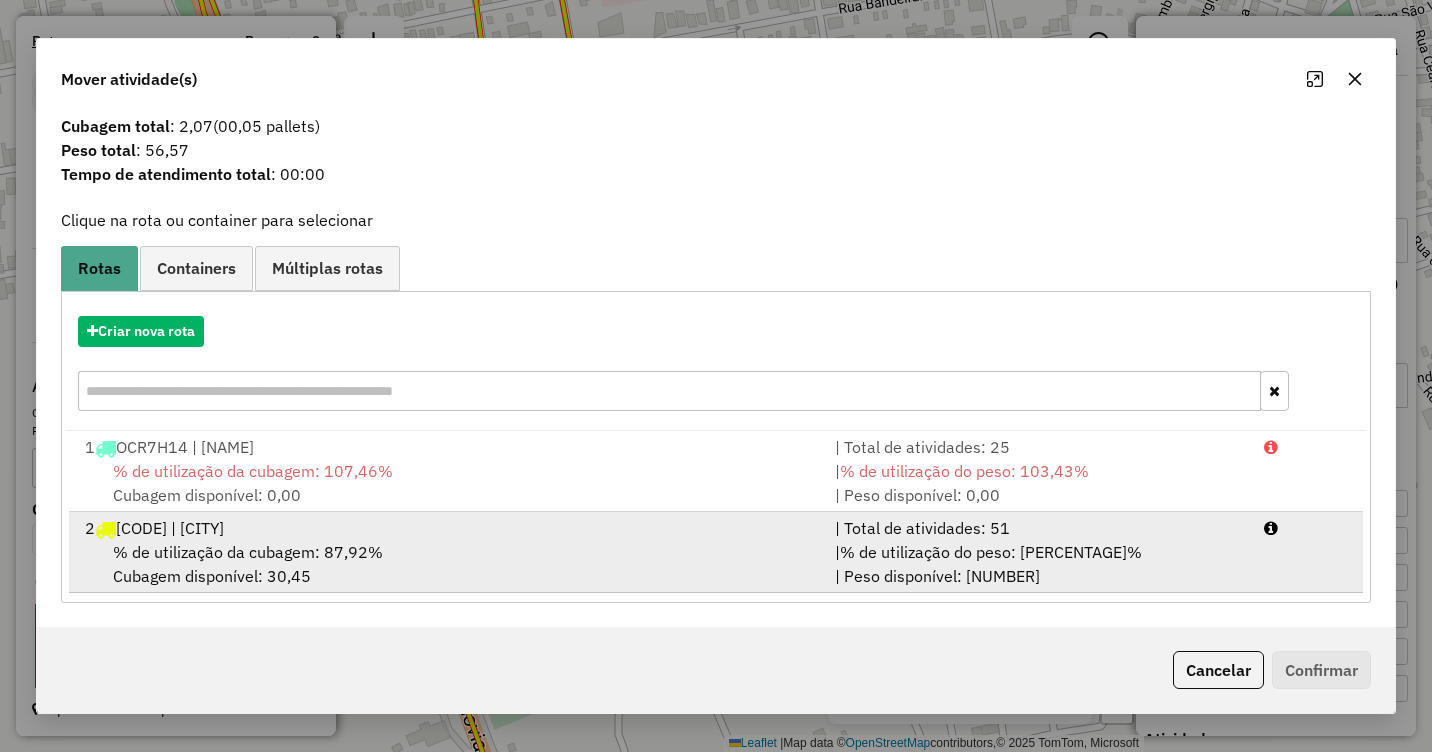 click on "% de utilização da cubagem: 87,92%" at bounding box center (248, 552) 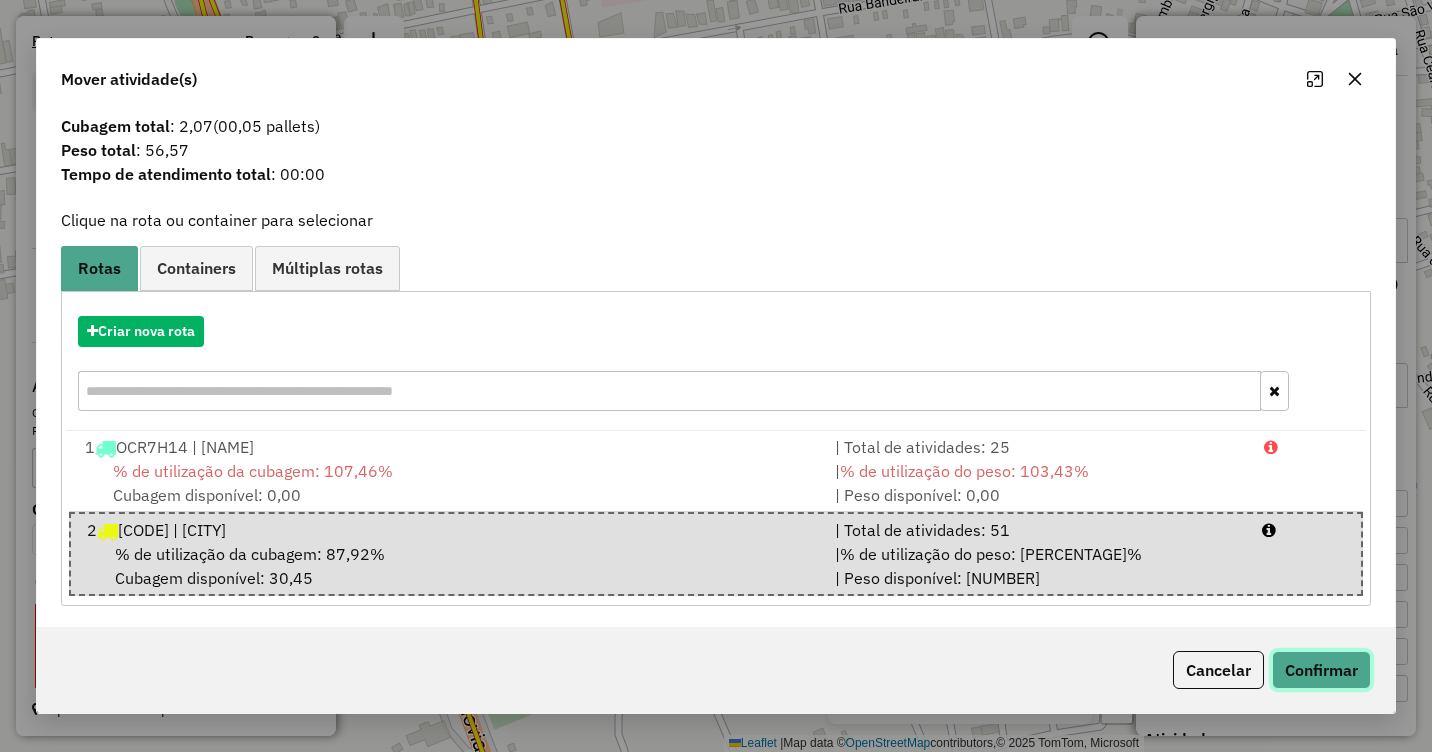 click on "Confirmar" 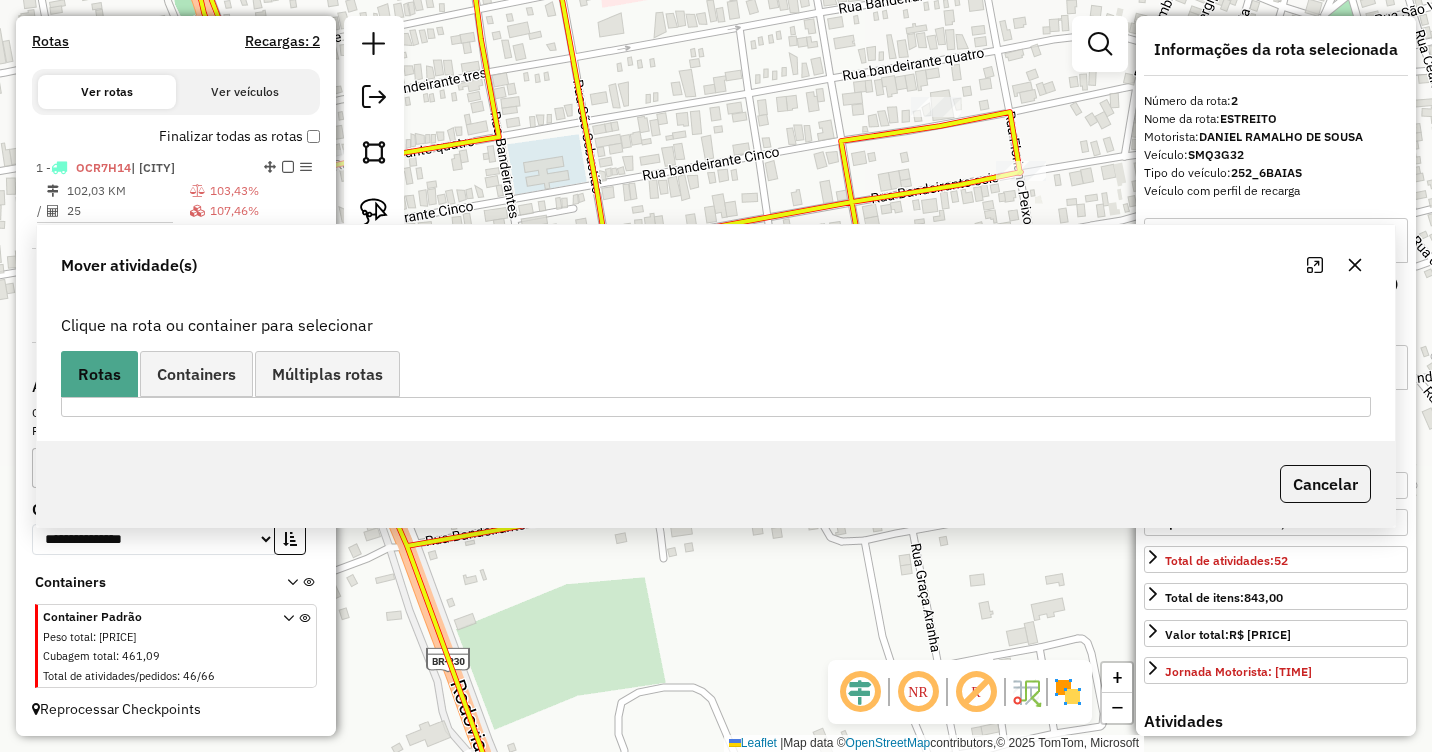 scroll, scrollTop: 0, scrollLeft: 0, axis: both 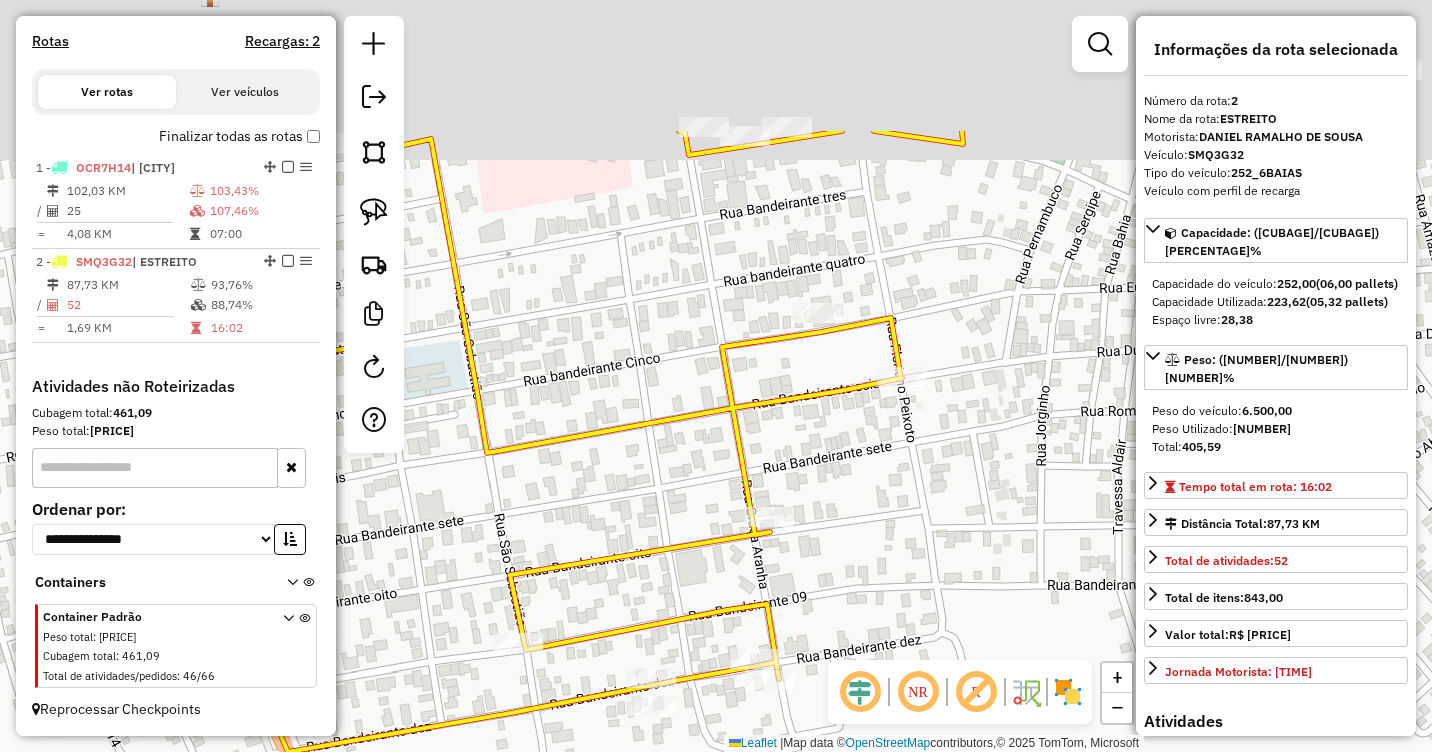 drag, startPoint x: 923, startPoint y: 352, endPoint x: 862, endPoint y: 443, distance: 109.55364 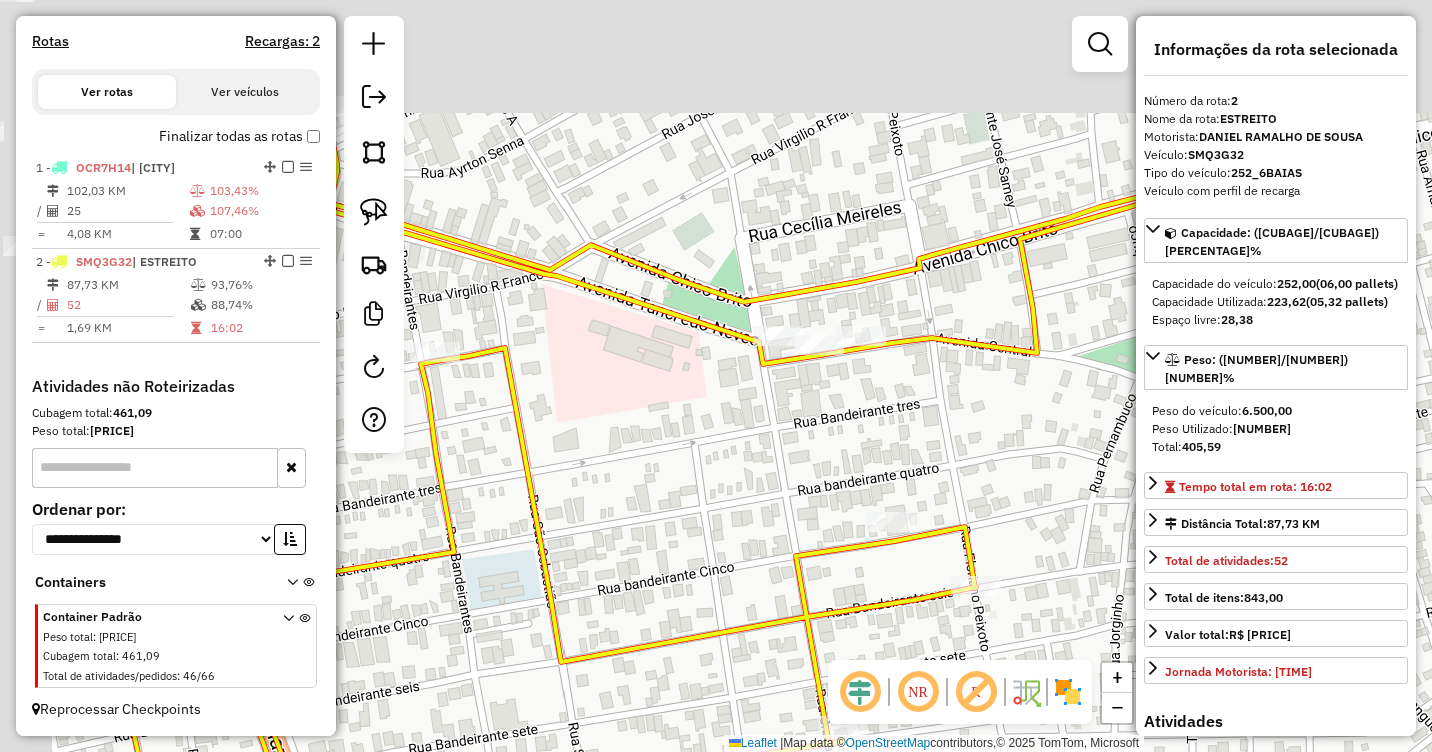 drag, startPoint x: 840, startPoint y: 175, endPoint x: 918, endPoint y: 393, distance: 231.53401 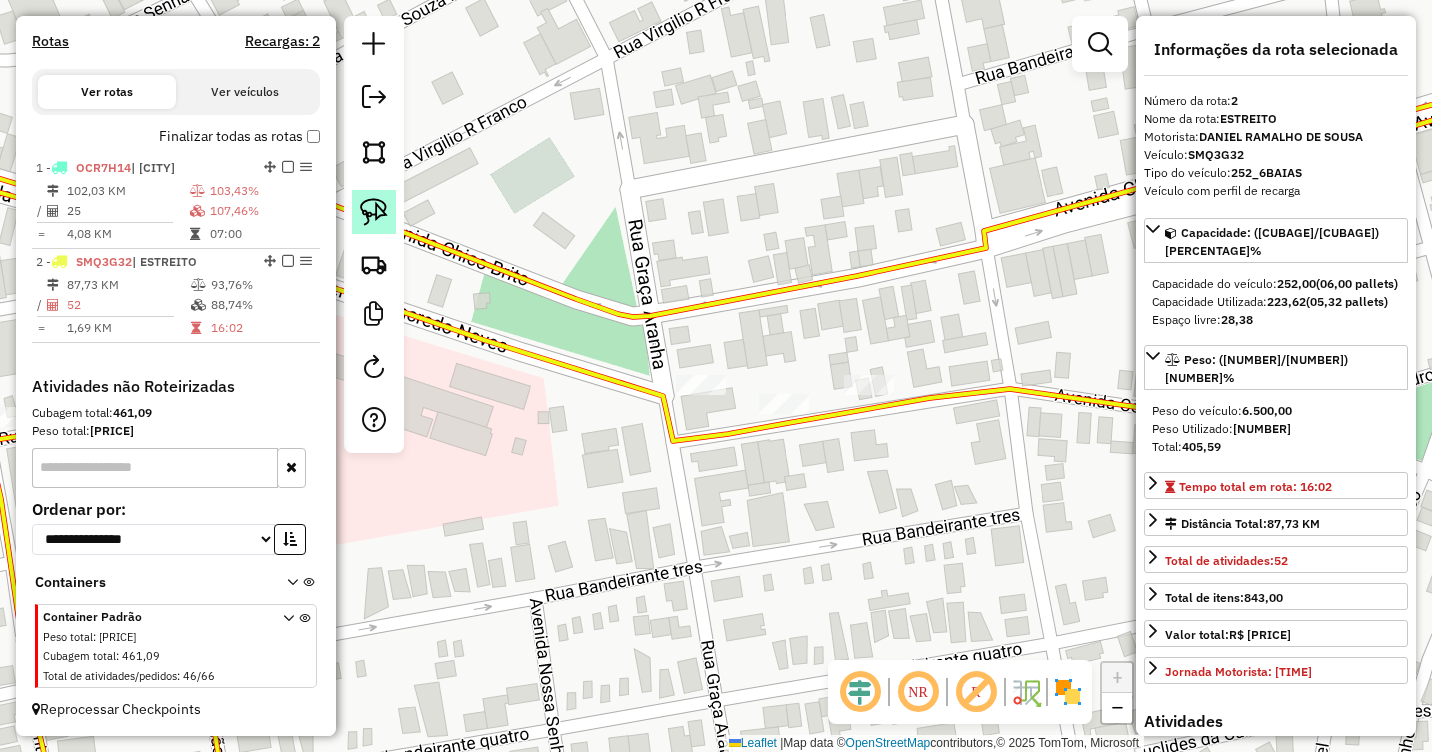 click 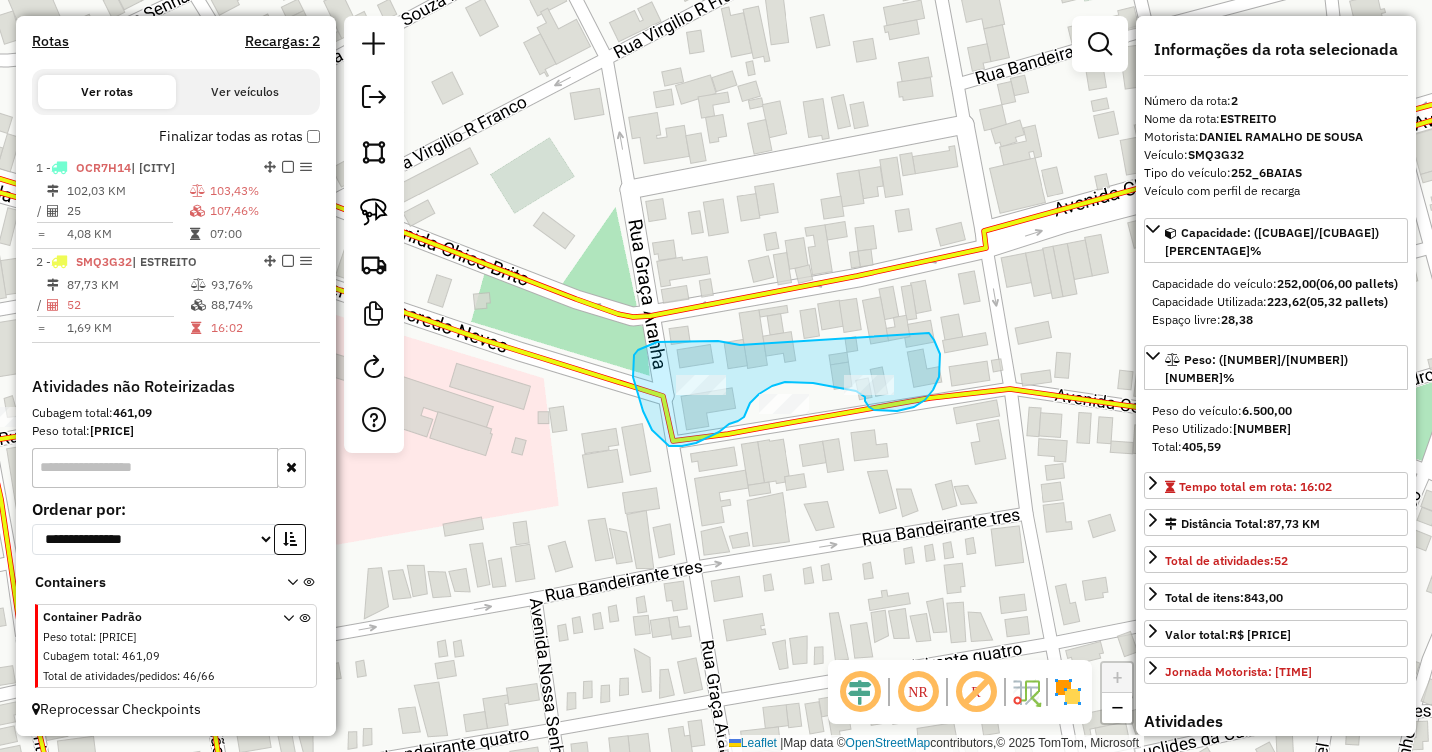 drag, startPoint x: 740, startPoint y: 345, endPoint x: 902, endPoint y: 321, distance: 163.76813 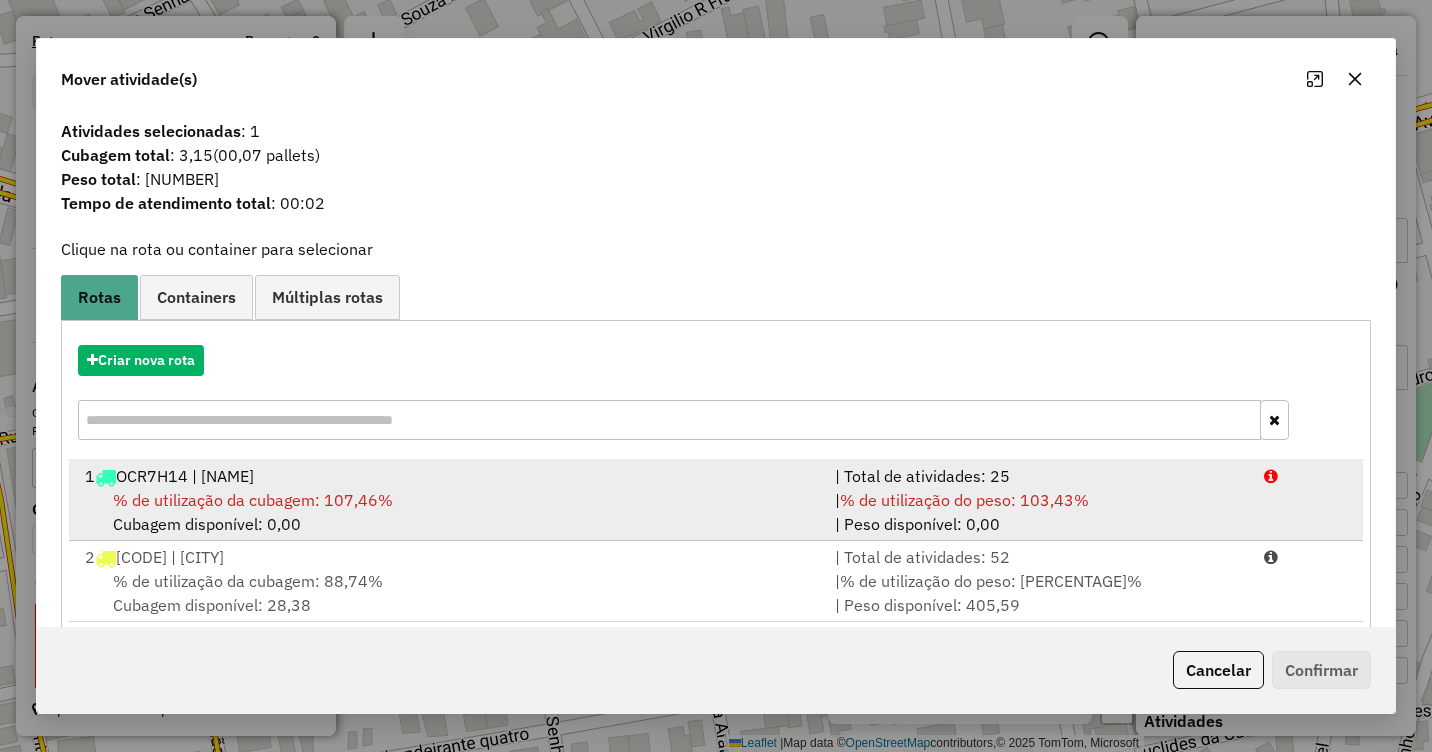 scroll, scrollTop: 29, scrollLeft: 0, axis: vertical 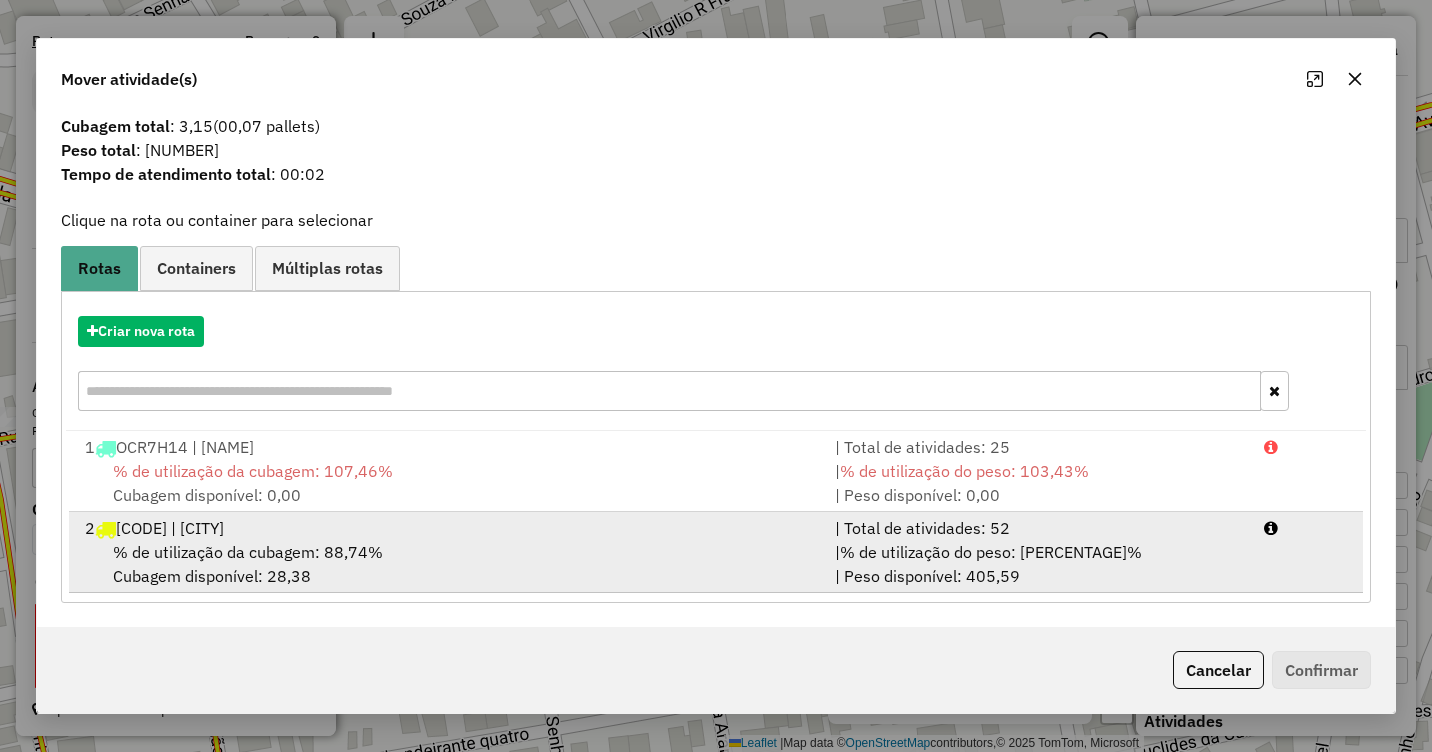 click on "% de utilização da cubagem: 88,74%" at bounding box center [248, 552] 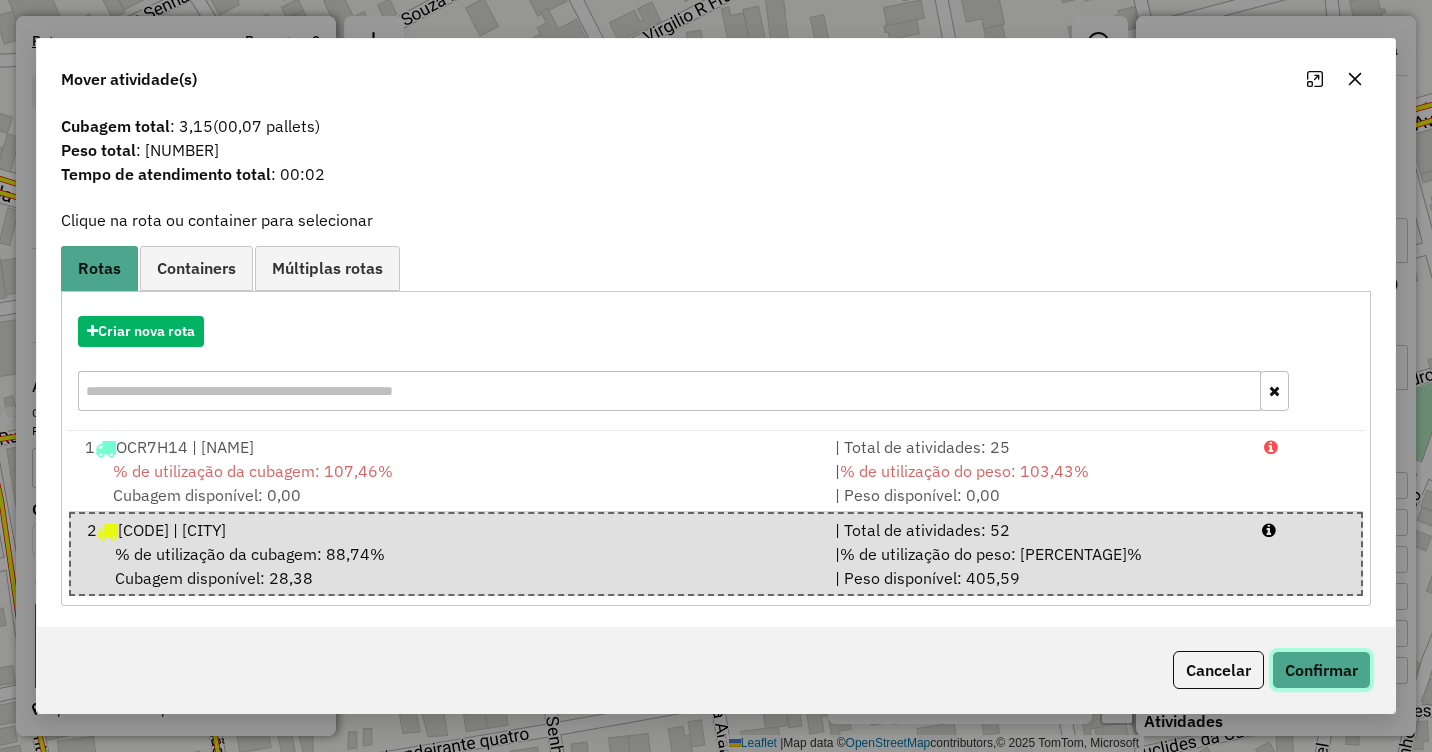 click on "Confirmar" 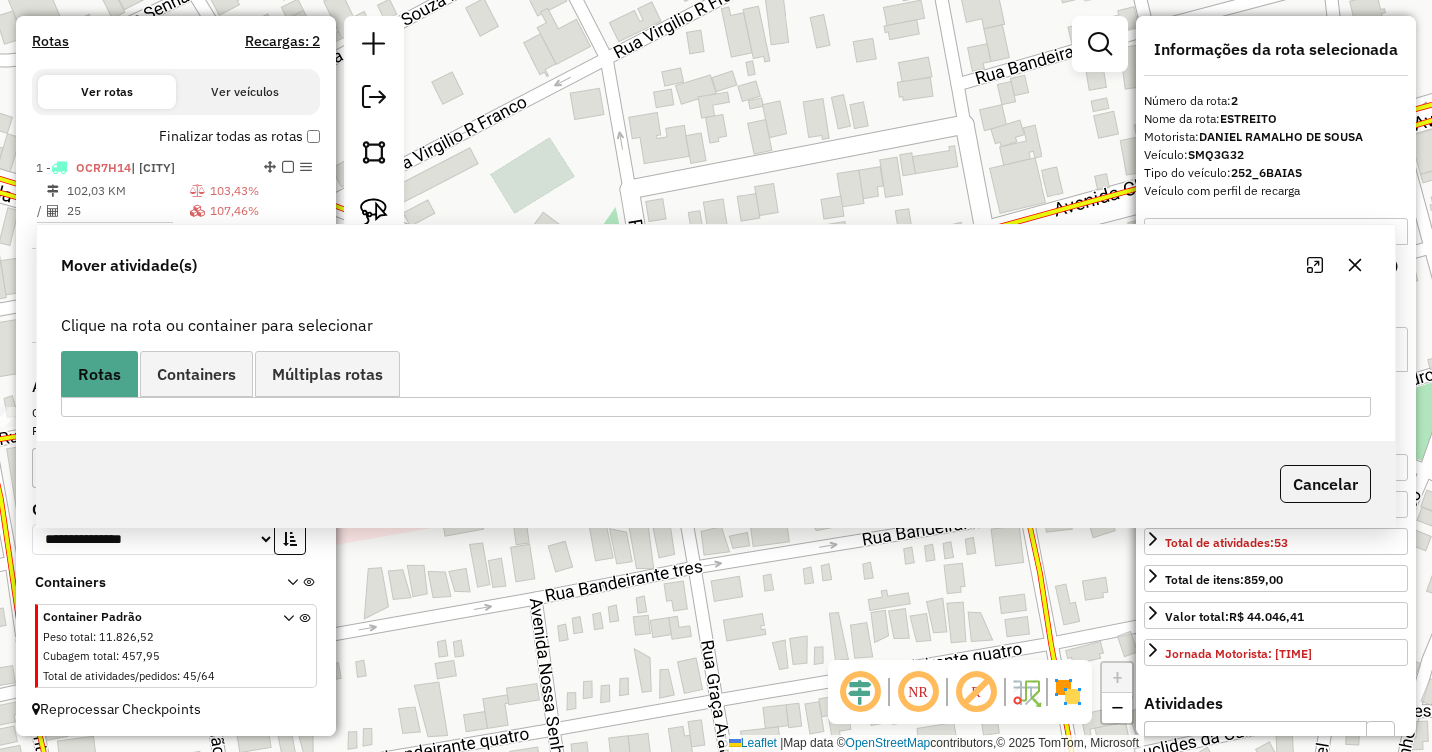 scroll, scrollTop: 0, scrollLeft: 0, axis: both 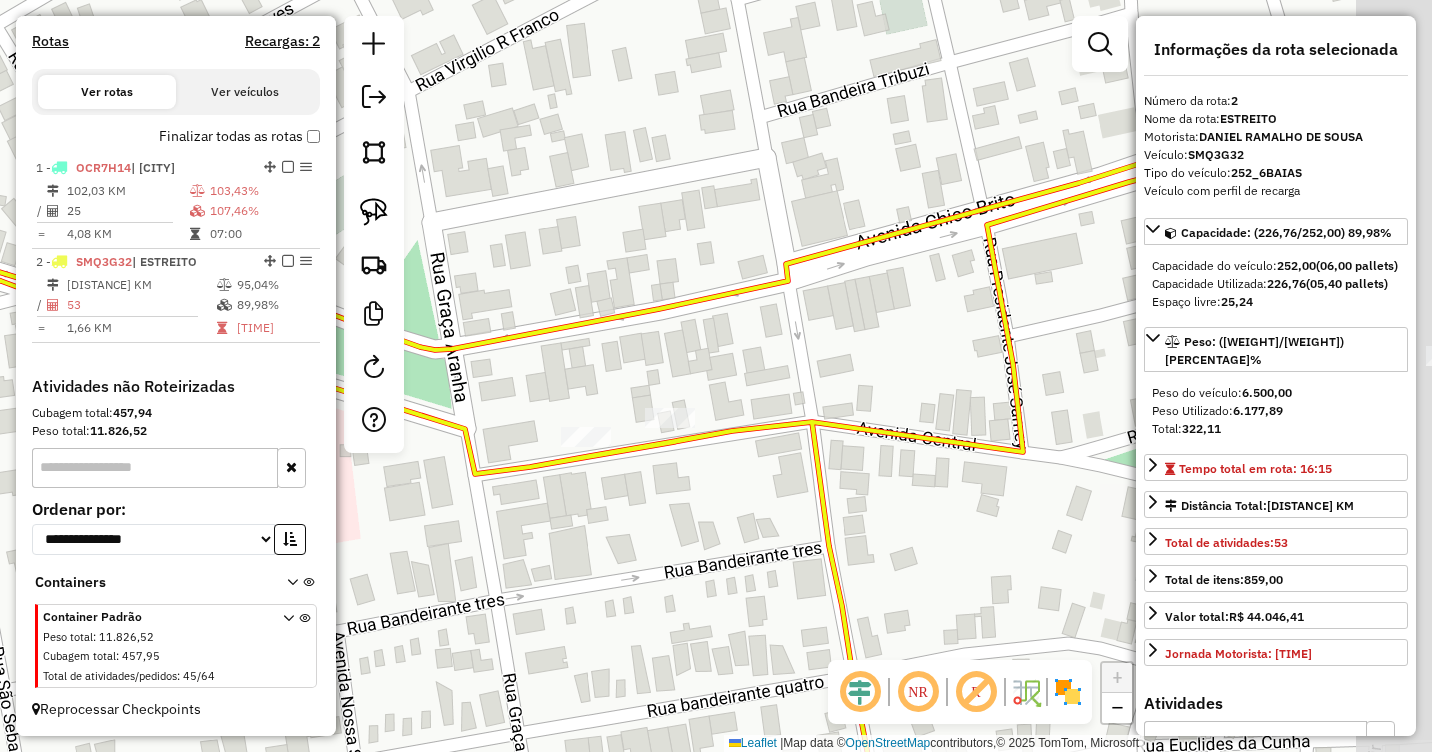 drag, startPoint x: 1029, startPoint y: 299, endPoint x: 818, endPoint y: 338, distance: 214.57399 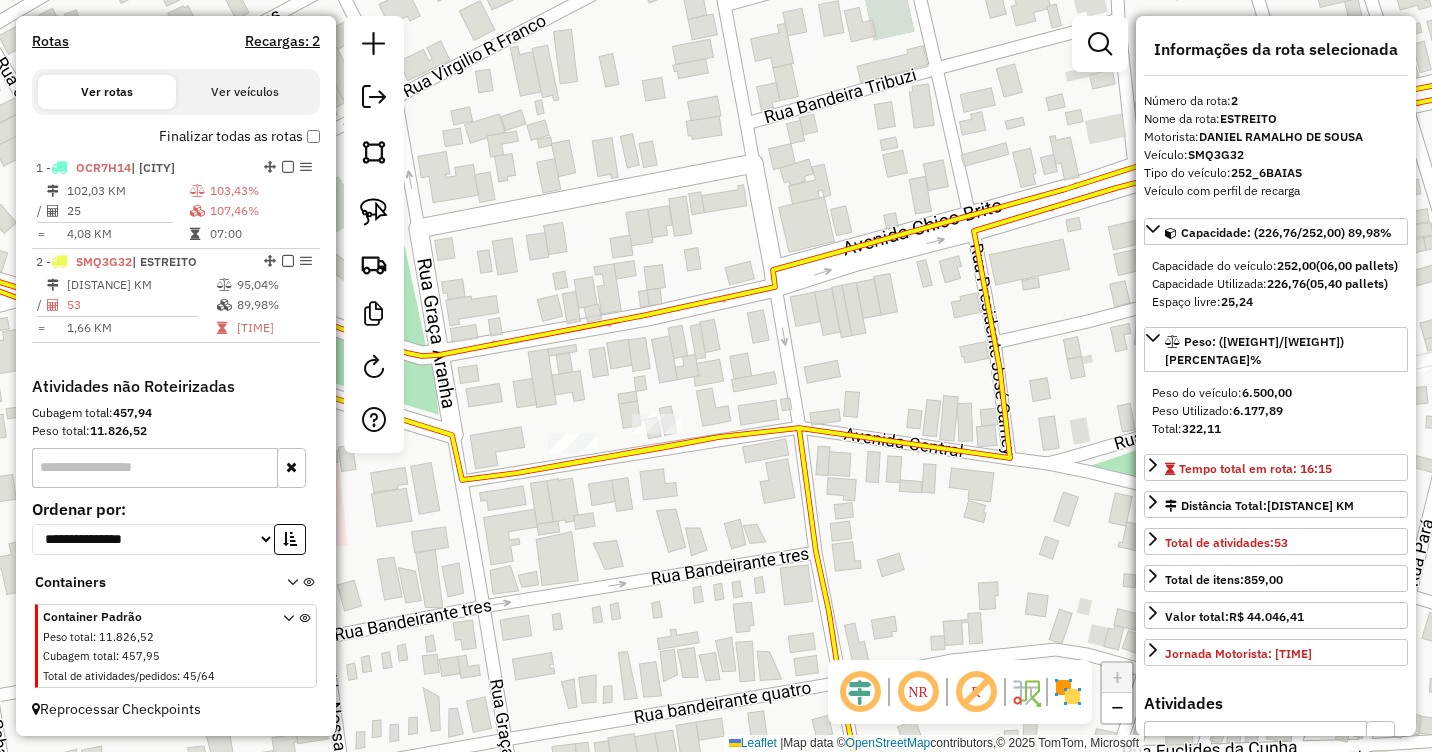 drag, startPoint x: 925, startPoint y: 343, endPoint x: 788, endPoint y: 318, distance: 139.26234 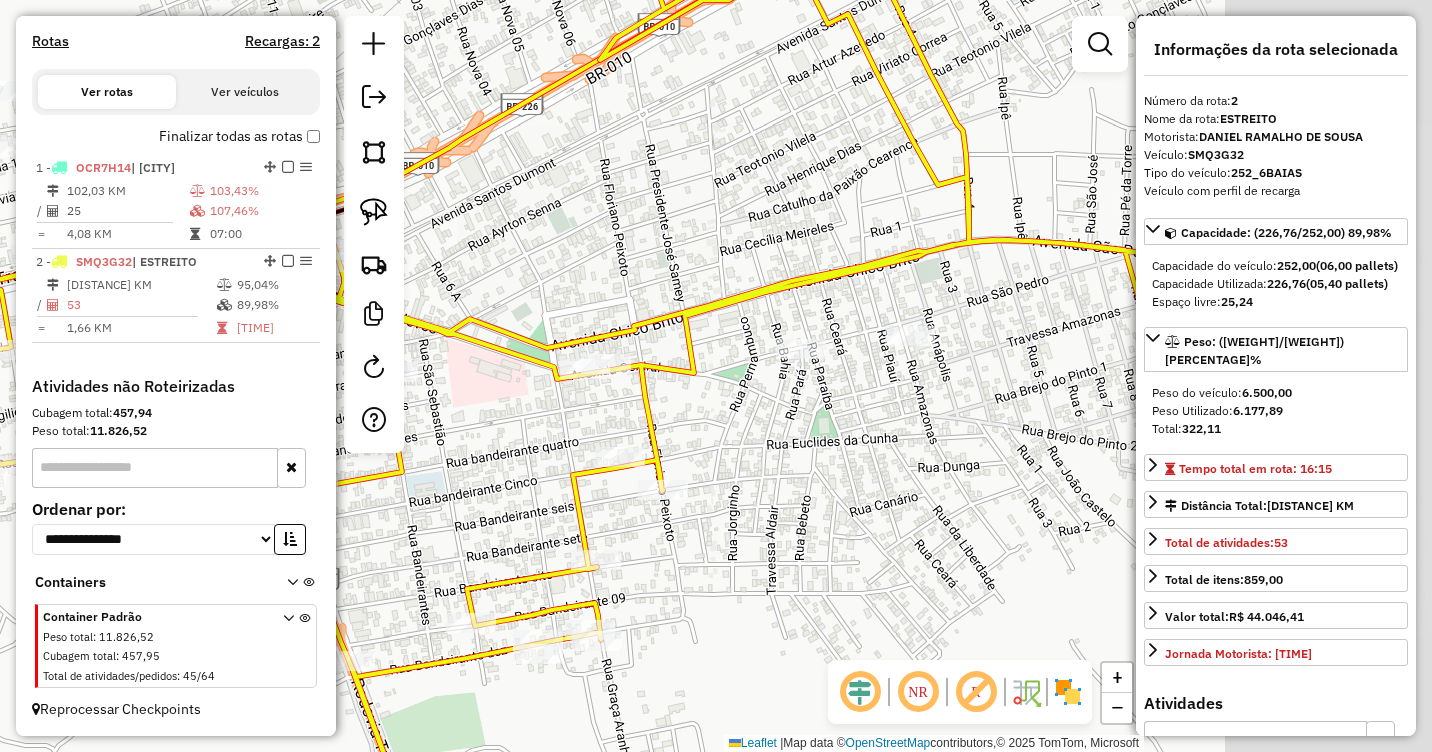 drag, startPoint x: 1042, startPoint y: 350, endPoint x: 798, endPoint y: 385, distance: 246.49747 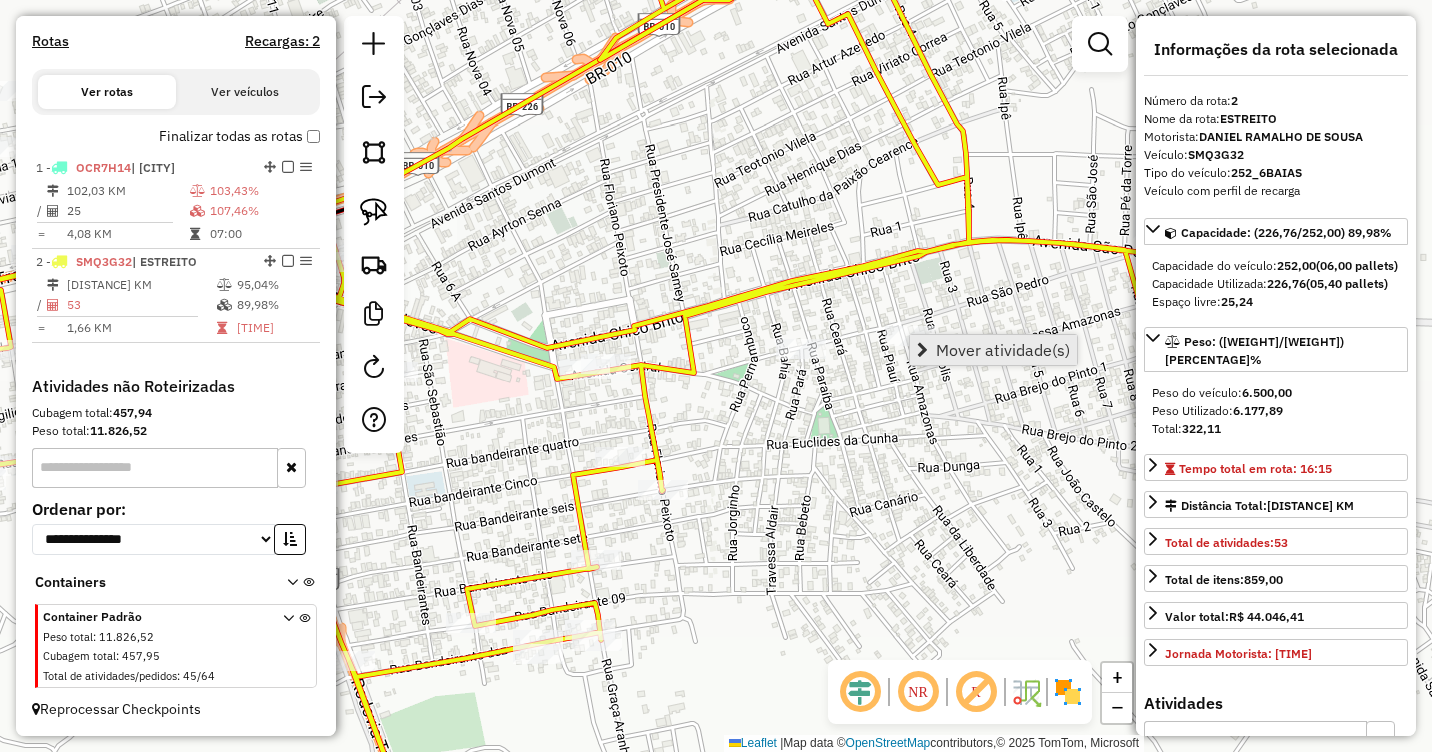 click on "Mover atividade(s)" at bounding box center (993, 350) 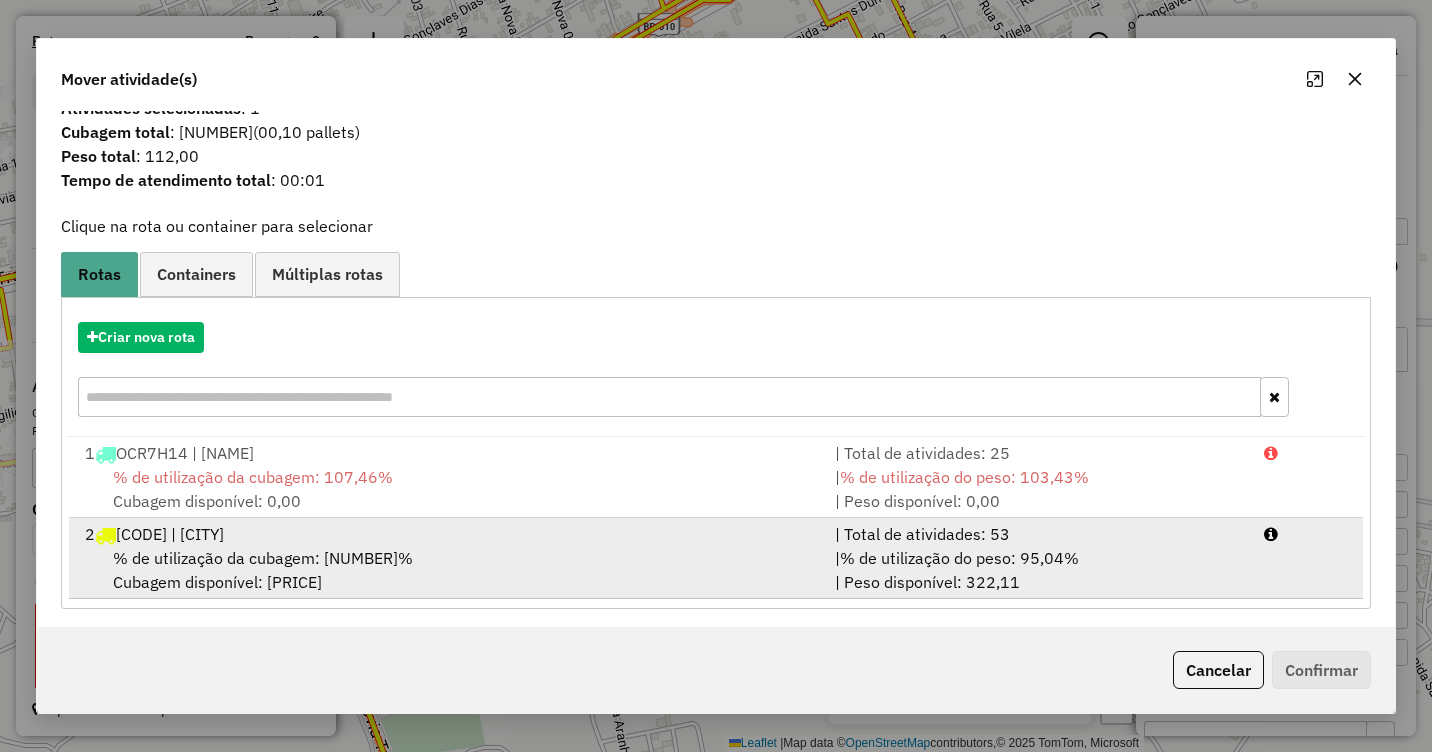 scroll, scrollTop: 29, scrollLeft: 0, axis: vertical 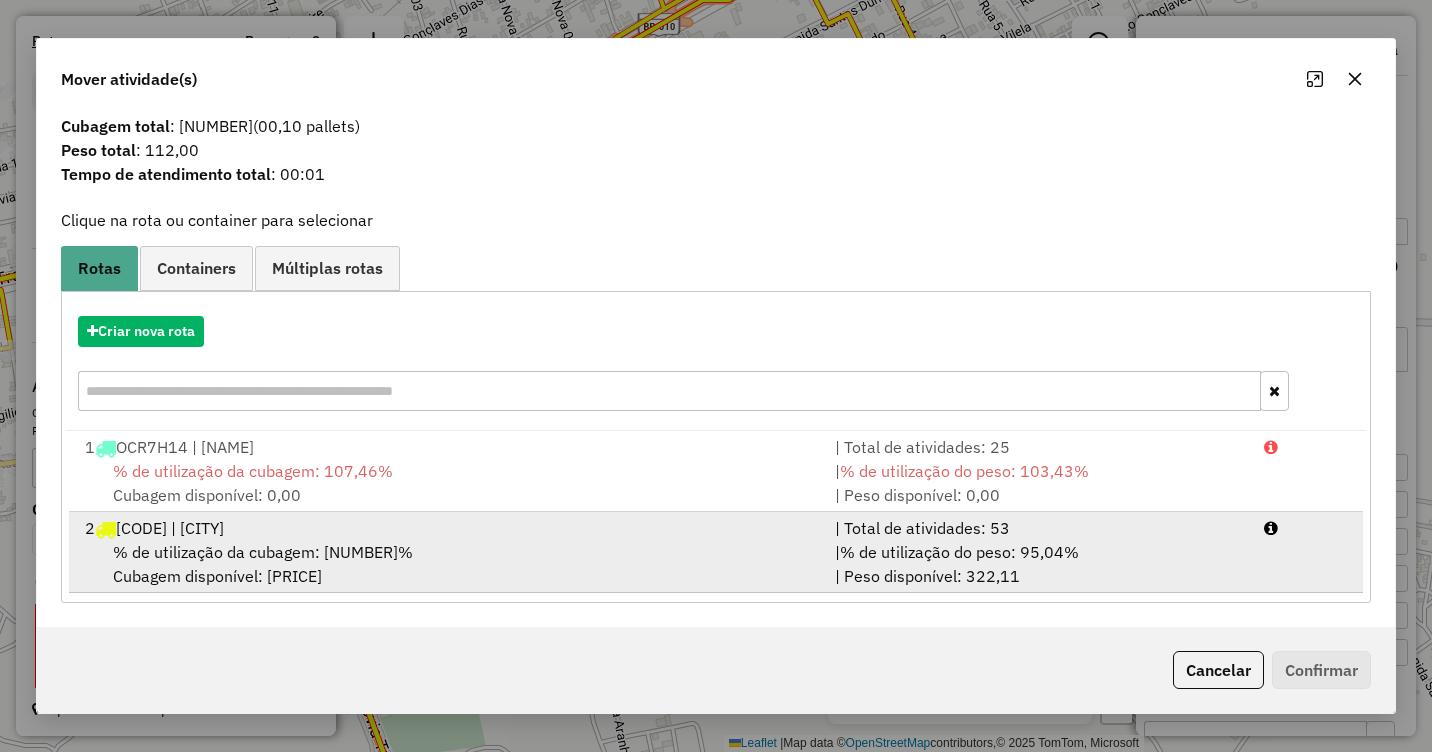 click on "% de utilização da cubagem: 89,98%  Cubagem disponível: 25,24" at bounding box center (448, 564) 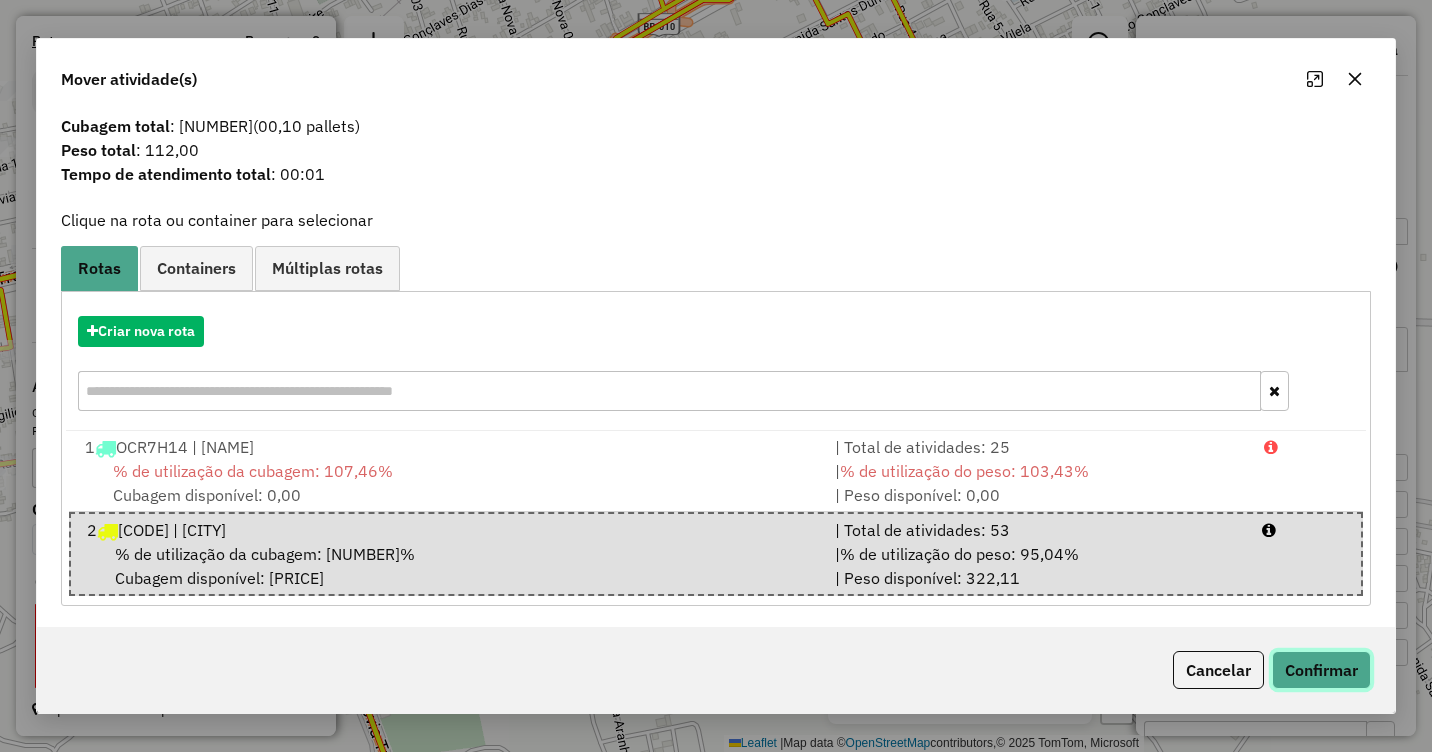 click on "Confirmar" 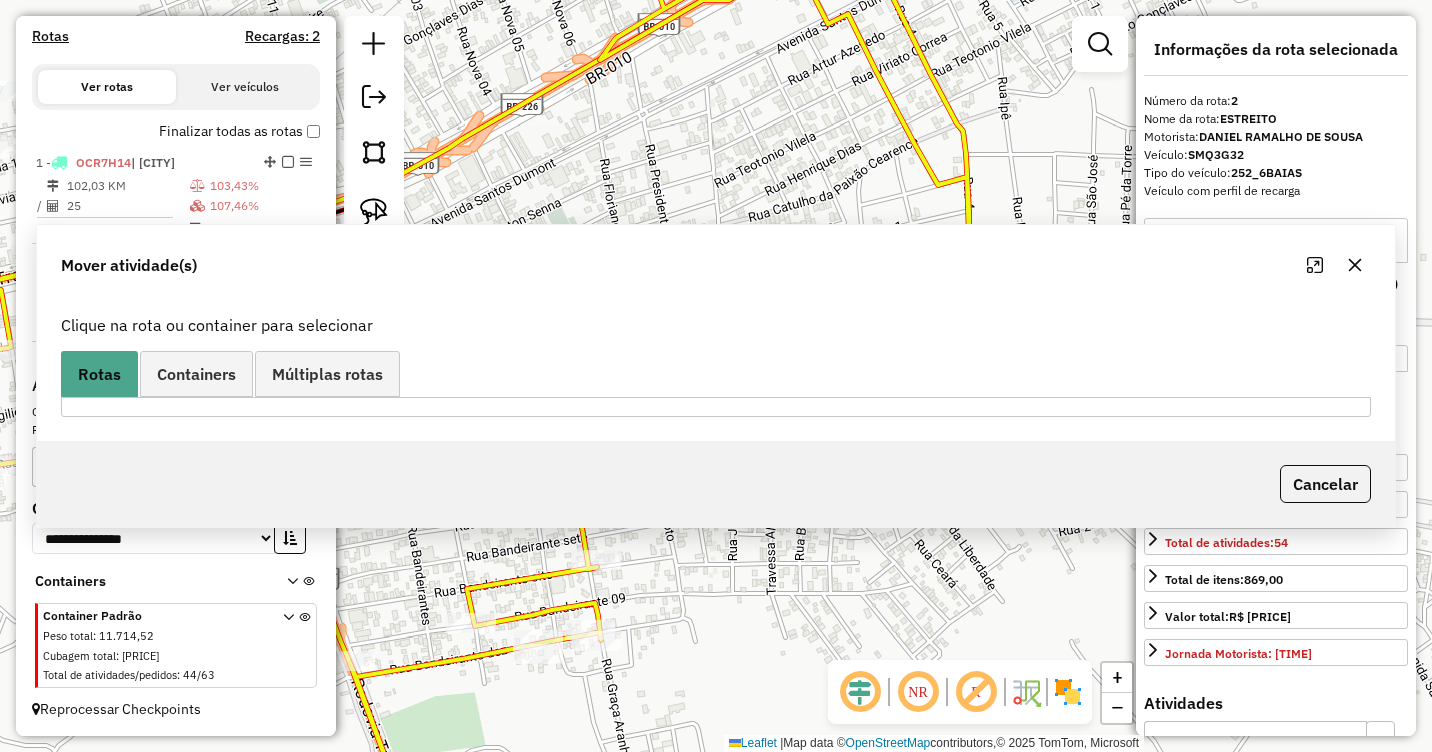 scroll, scrollTop: 0, scrollLeft: 0, axis: both 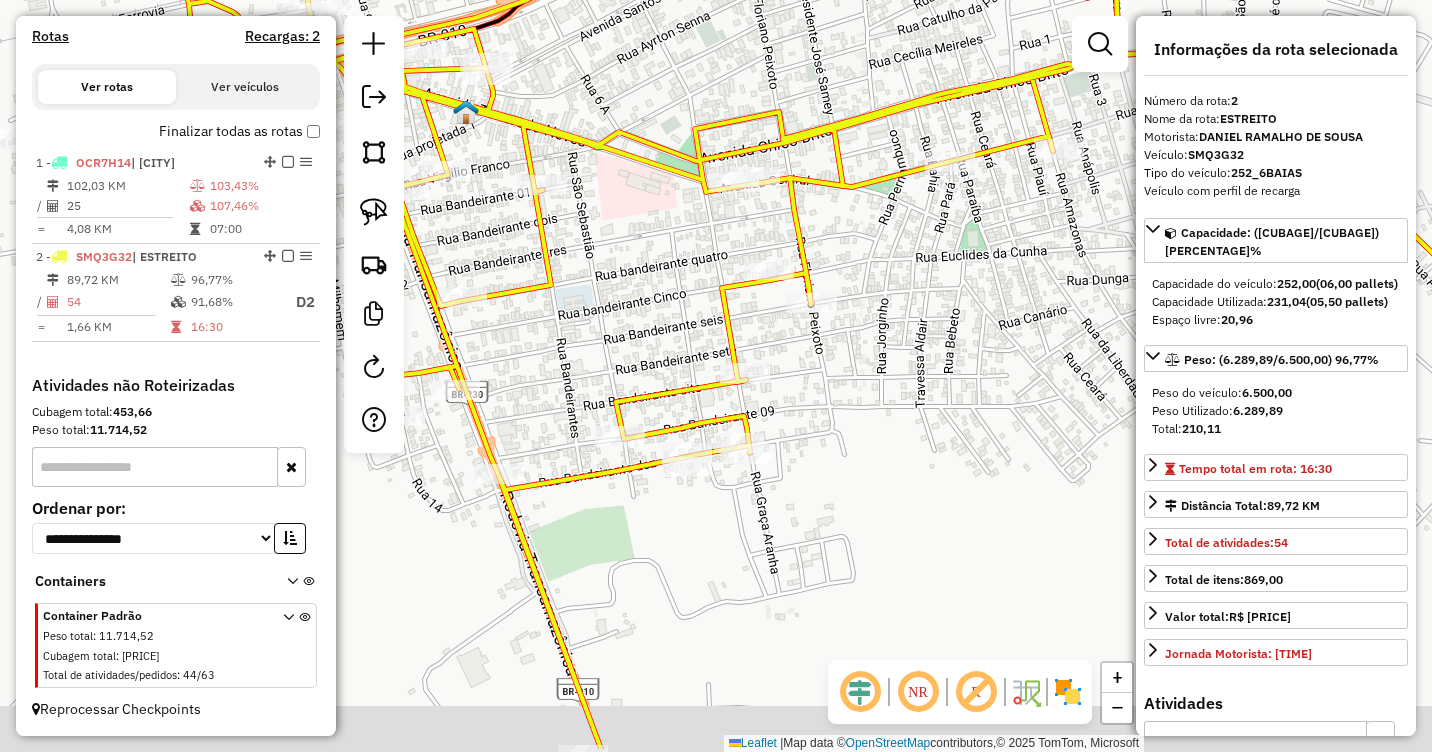 drag, startPoint x: 948, startPoint y: 259, endPoint x: 924, endPoint y: 226, distance: 40.804413 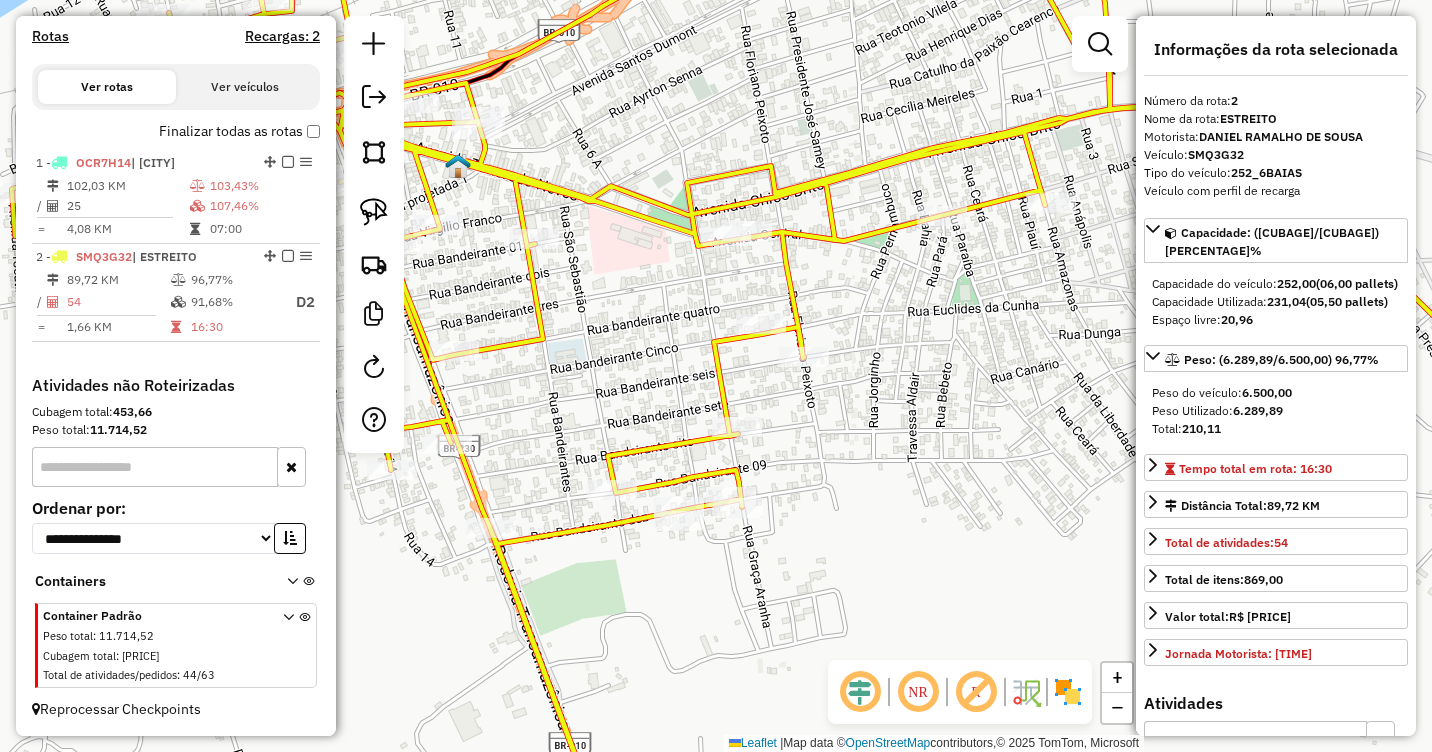 drag, startPoint x: 904, startPoint y: 261, endPoint x: 896, endPoint y: 363, distance: 102.31325 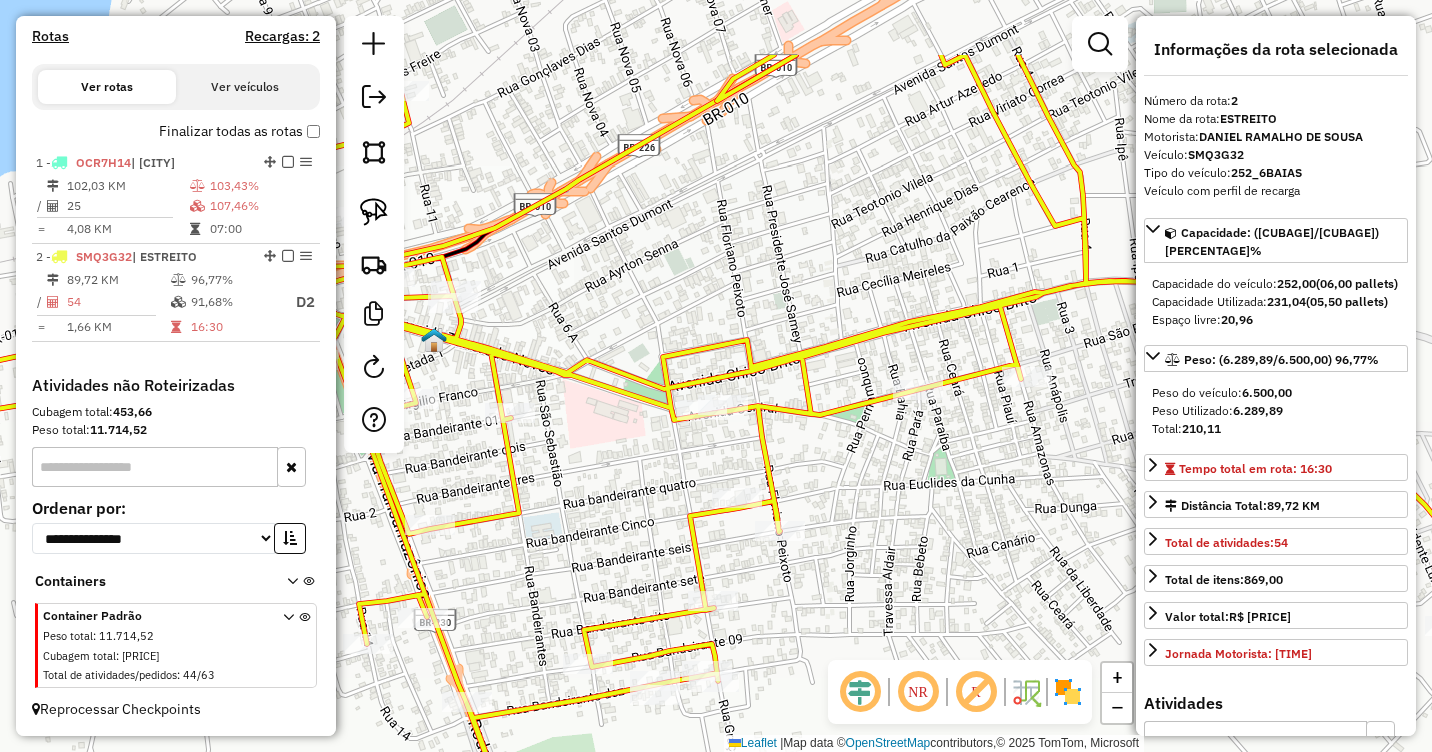 drag, startPoint x: 898, startPoint y: 179, endPoint x: 877, endPoint y: 309, distance: 131.68523 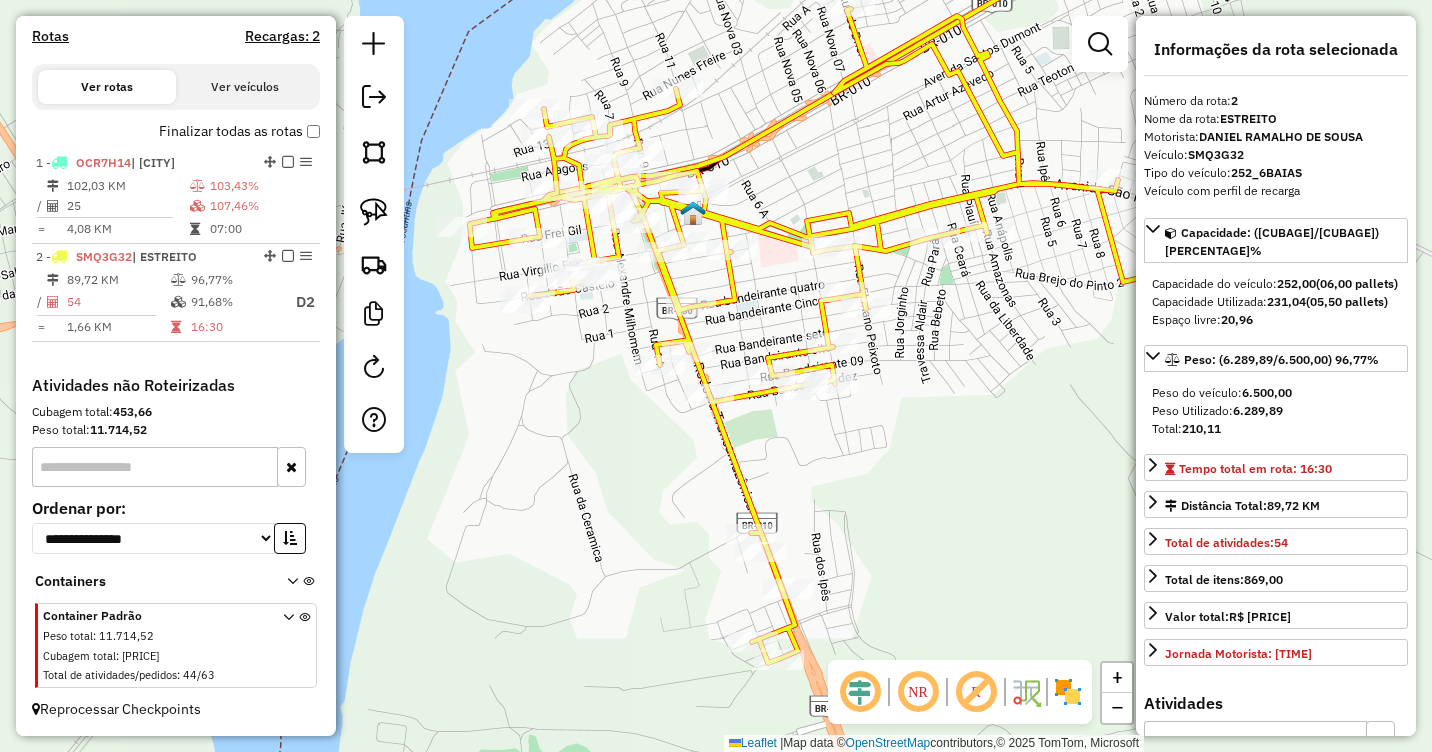 drag, startPoint x: 858, startPoint y: 443, endPoint x: 884, endPoint y: 335, distance: 111.085556 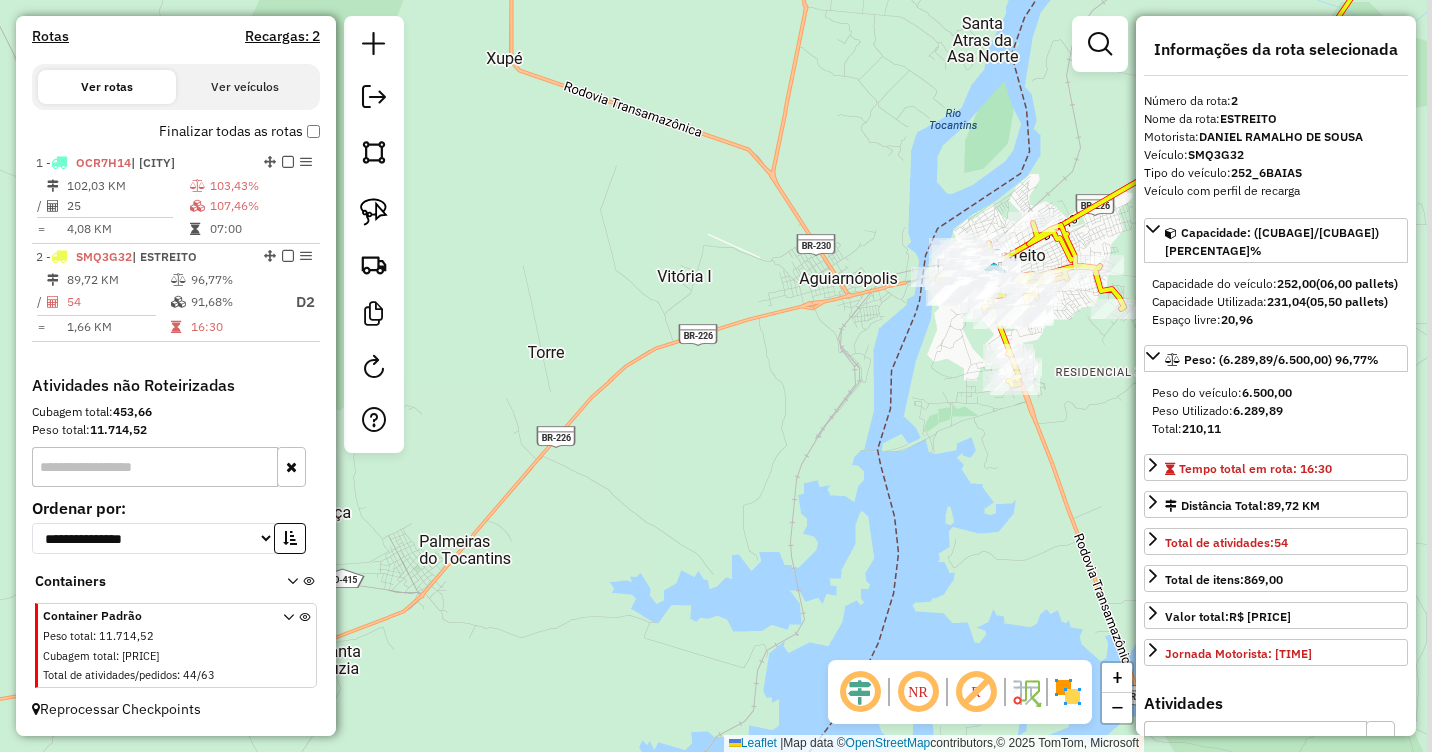 drag, startPoint x: 887, startPoint y: 500, endPoint x: 624, endPoint y: 474, distance: 264.28204 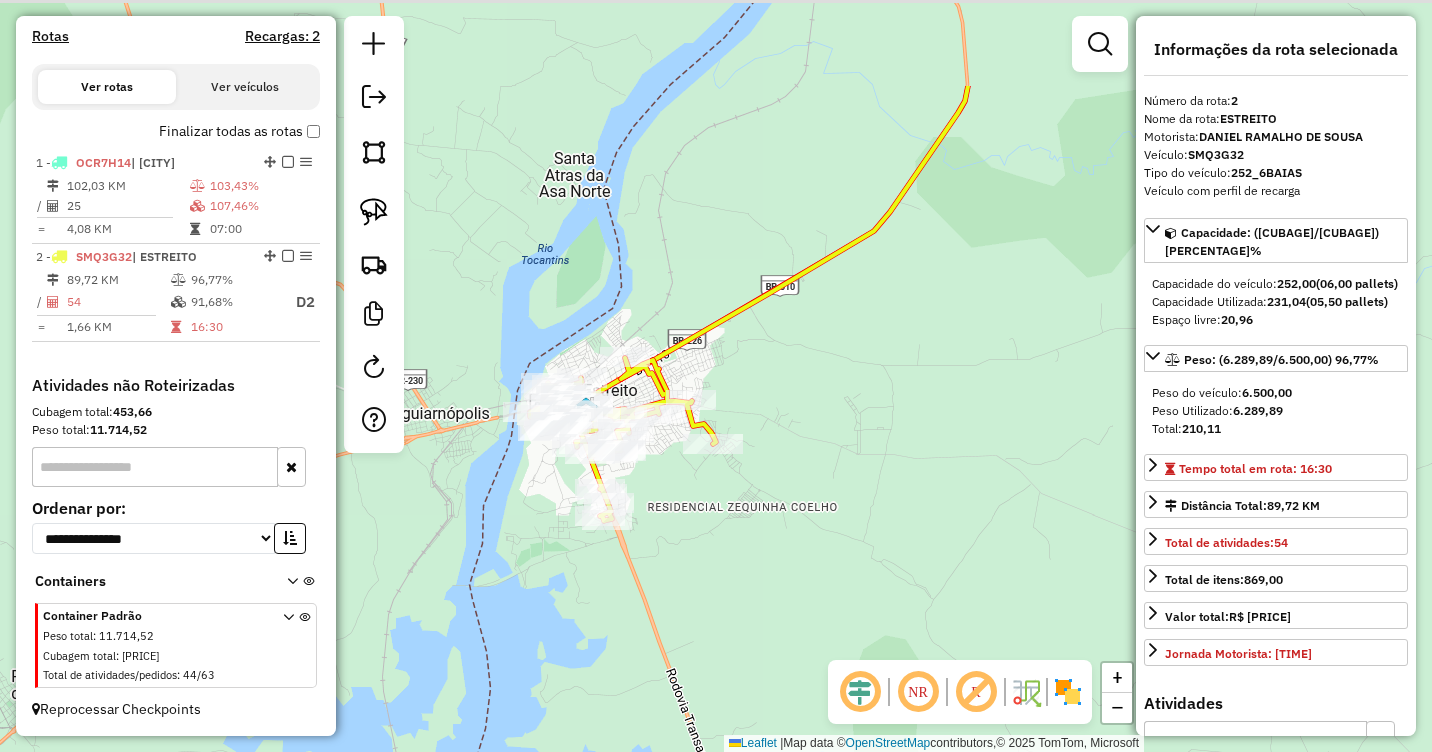 drag, startPoint x: 1004, startPoint y: 226, endPoint x: 876, endPoint y: 384, distance: 203.34207 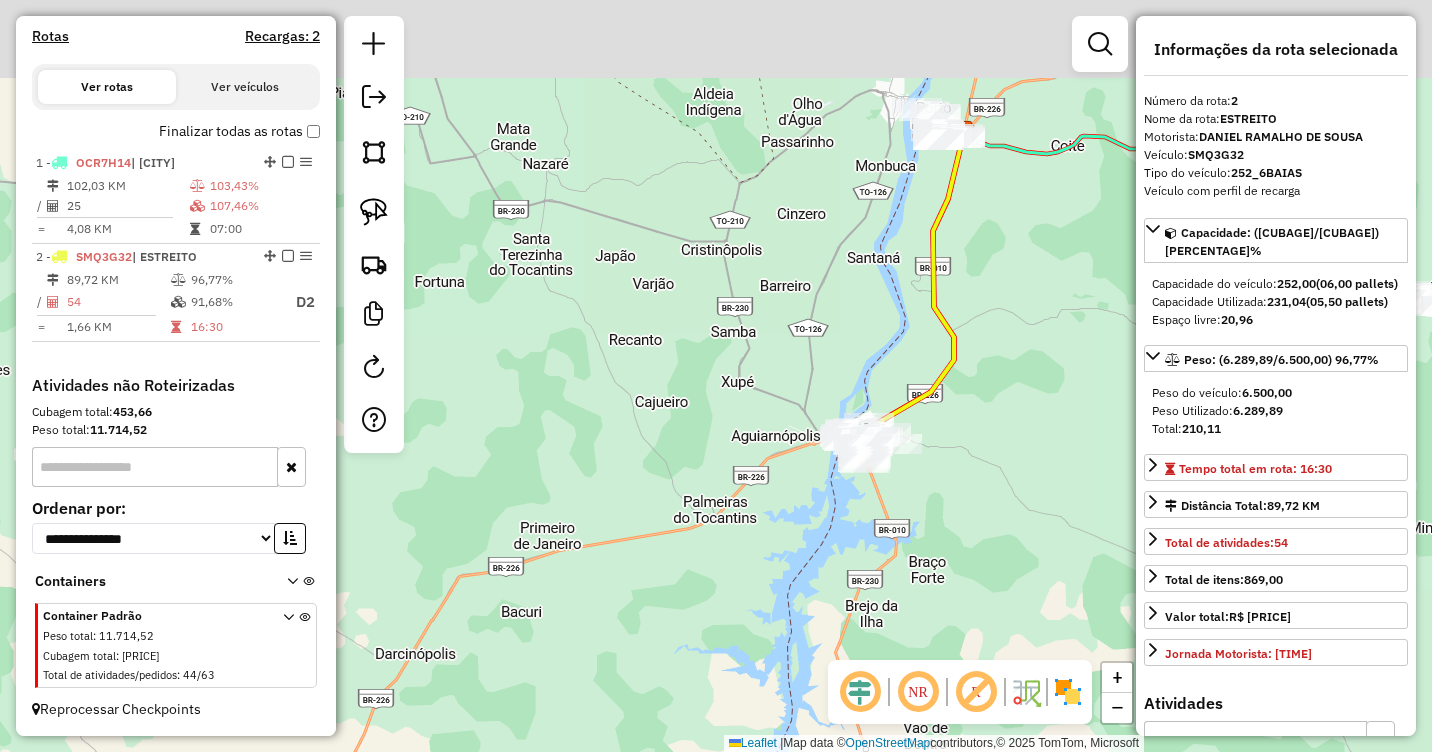 drag, startPoint x: 1044, startPoint y: 215, endPoint x: 999, endPoint y: 399, distance: 189.4228 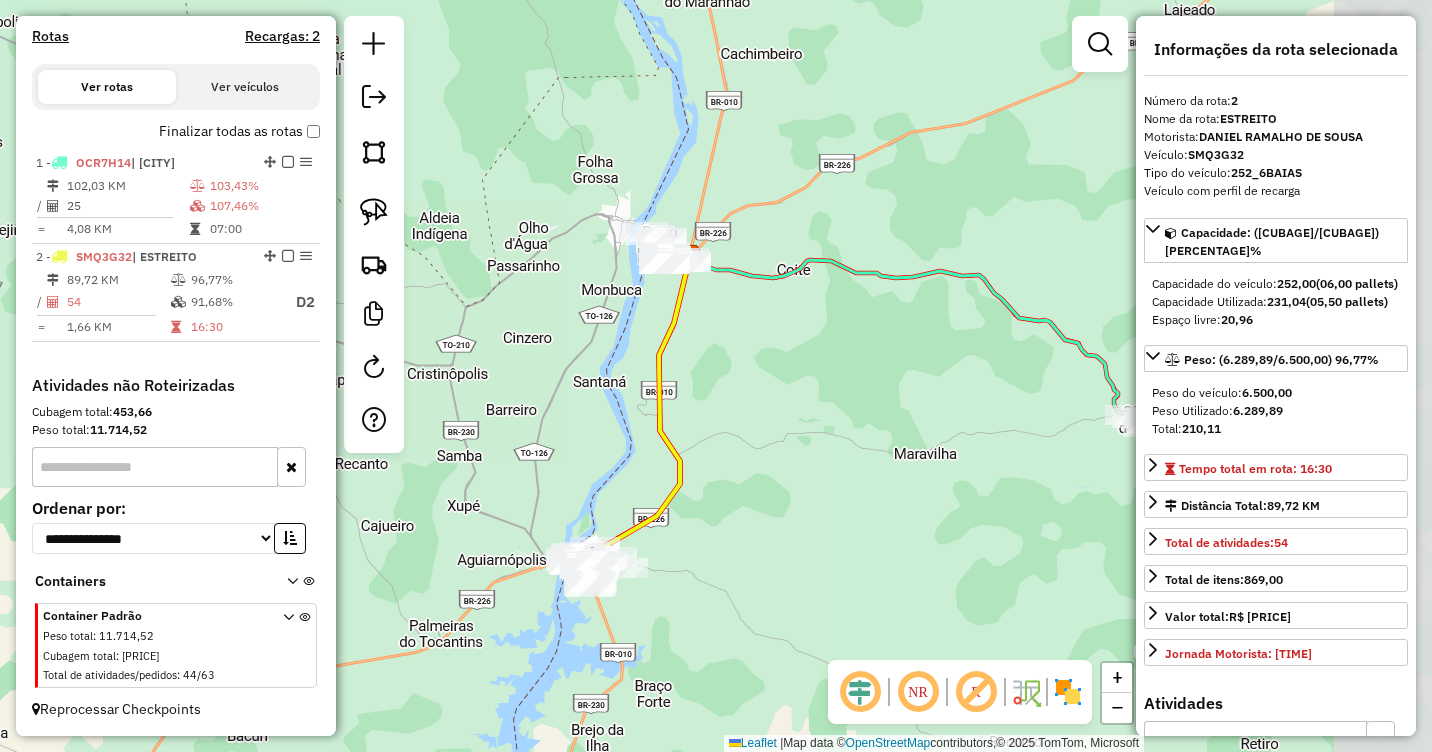drag, startPoint x: 1058, startPoint y: 318, endPoint x: 814, endPoint y: 420, distance: 264.46173 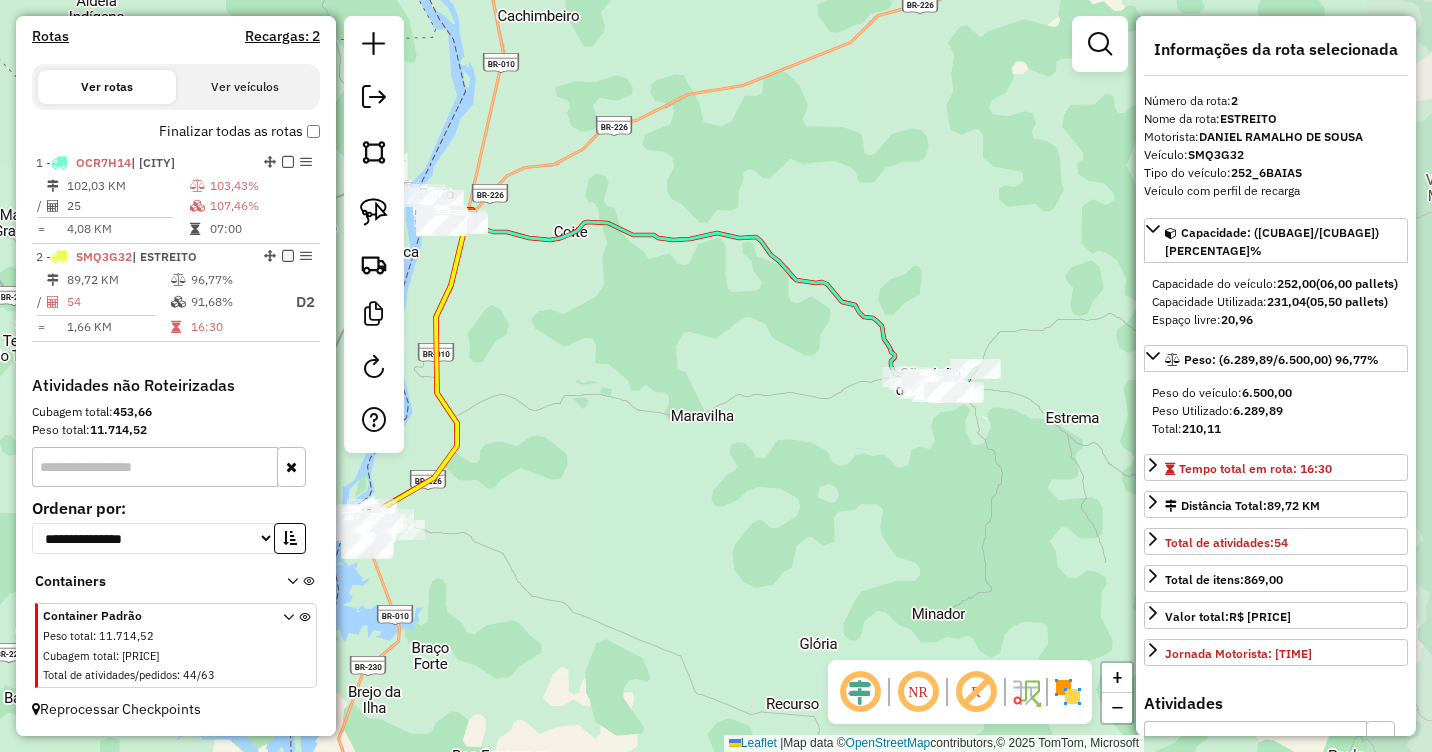 drag, startPoint x: 928, startPoint y: 361, endPoint x: 726, endPoint y: 313, distance: 207.62466 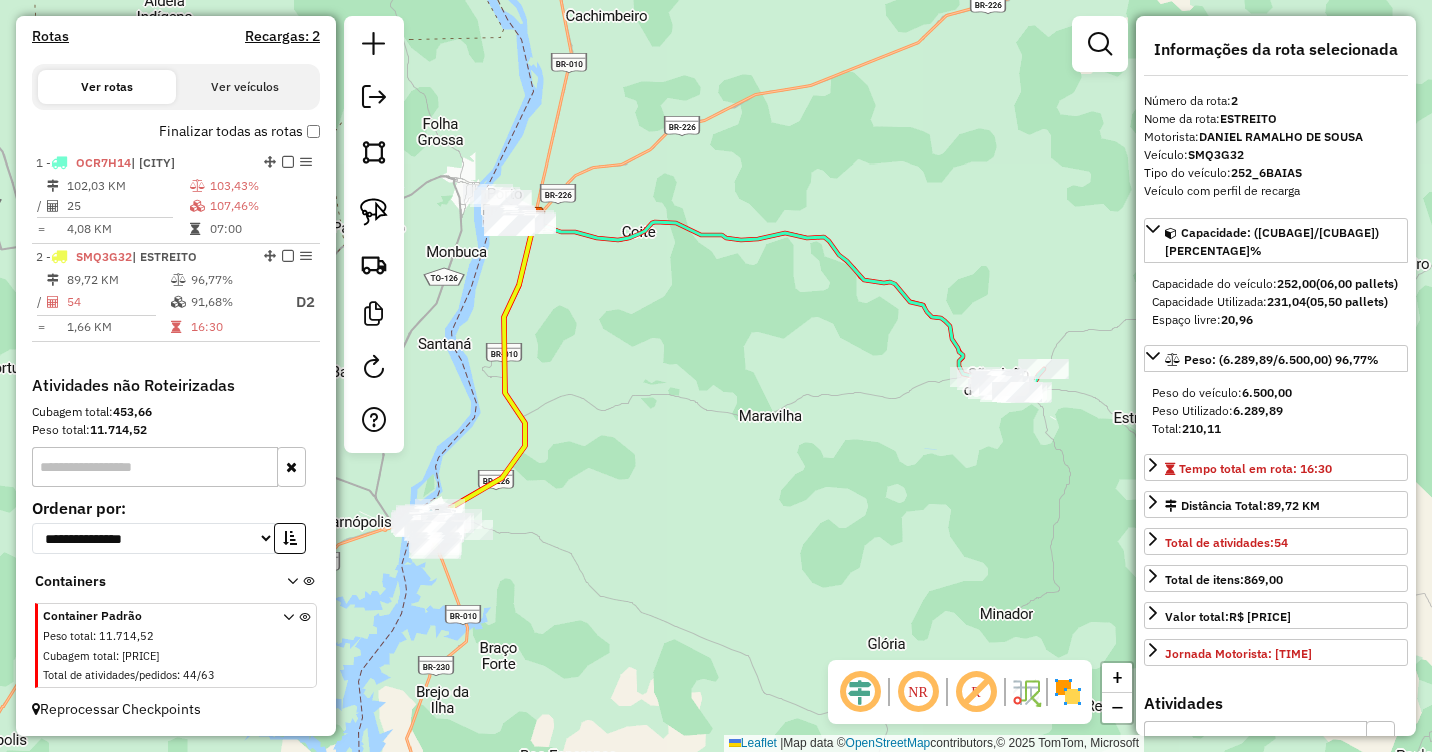 drag, startPoint x: 753, startPoint y: 342, endPoint x: 861, endPoint y: 342, distance: 108 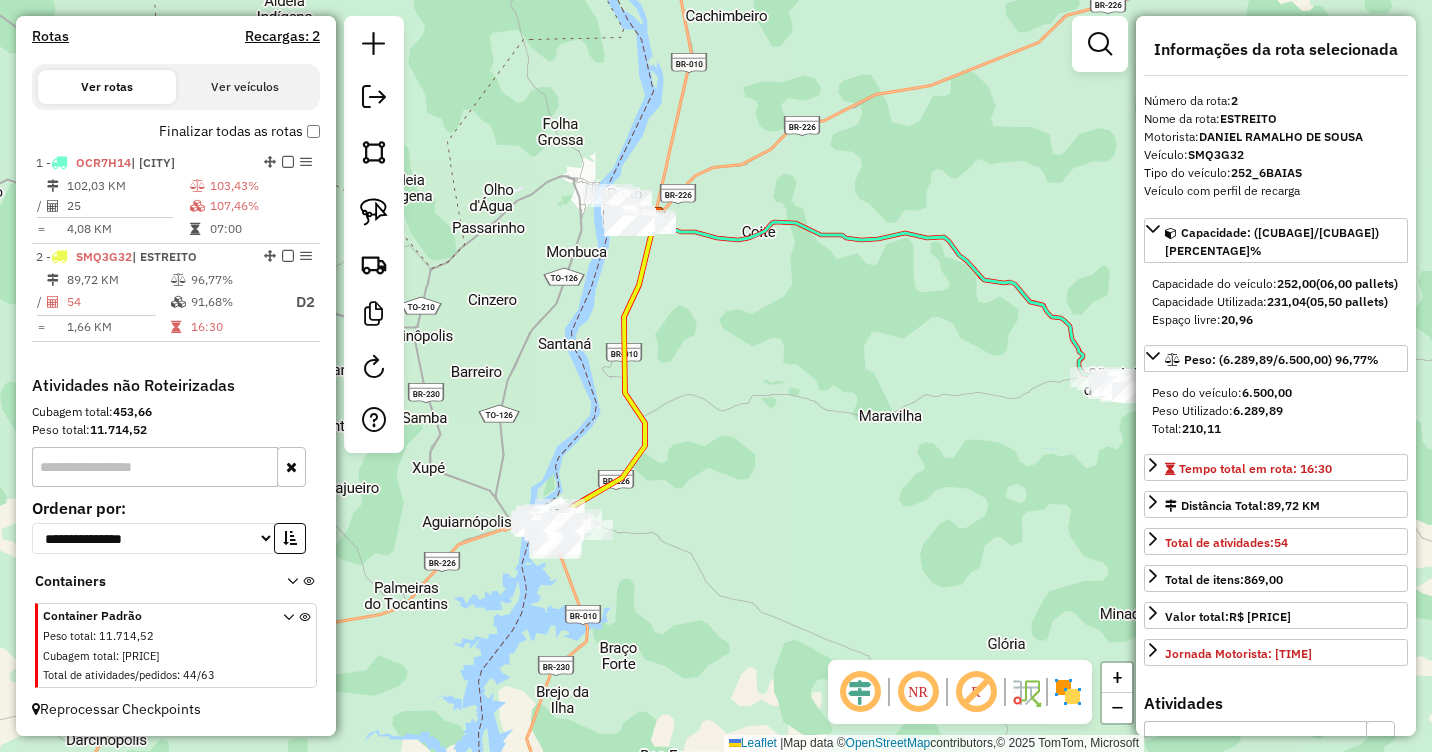 drag, startPoint x: 871, startPoint y: 324, endPoint x: 950, endPoint y: 324, distance: 79 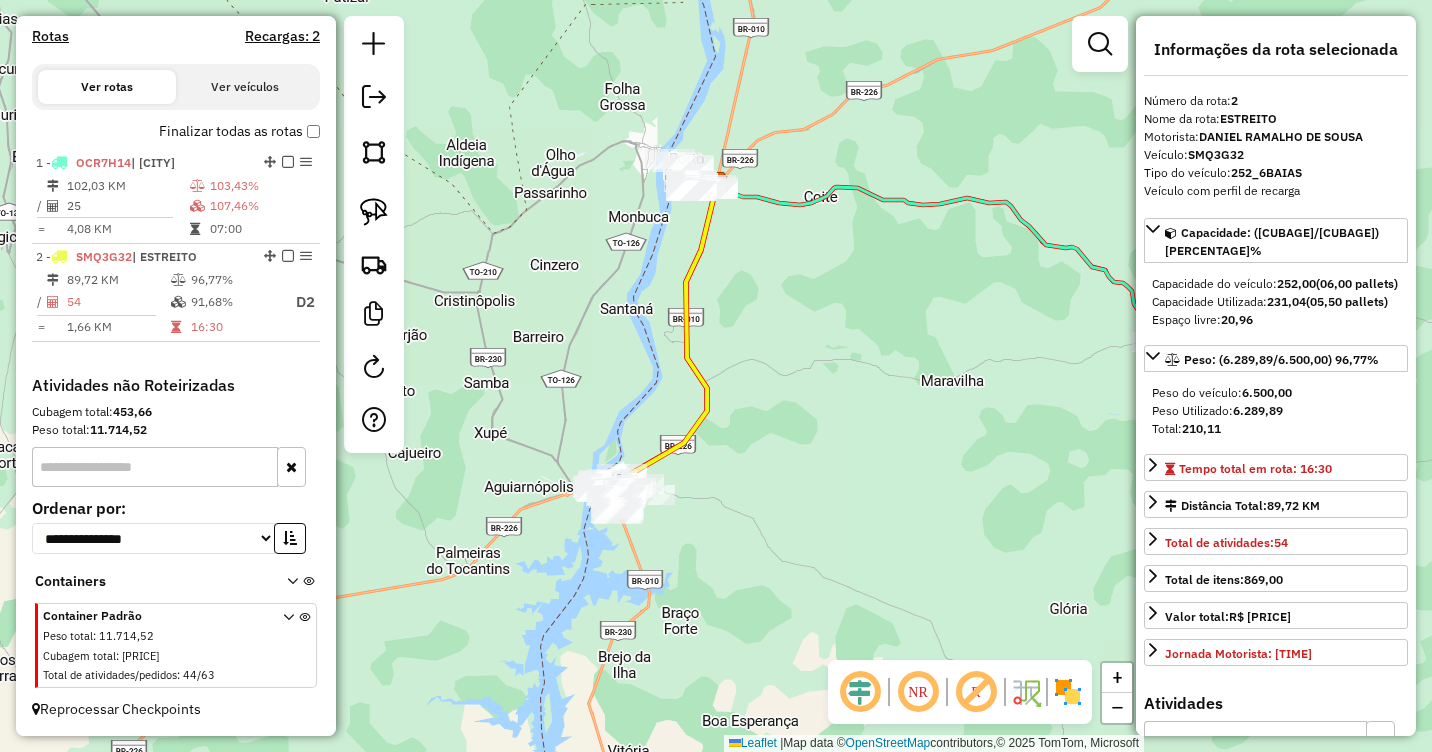 drag, startPoint x: 714, startPoint y: 200, endPoint x: 795, endPoint y: 181, distance: 83.198555 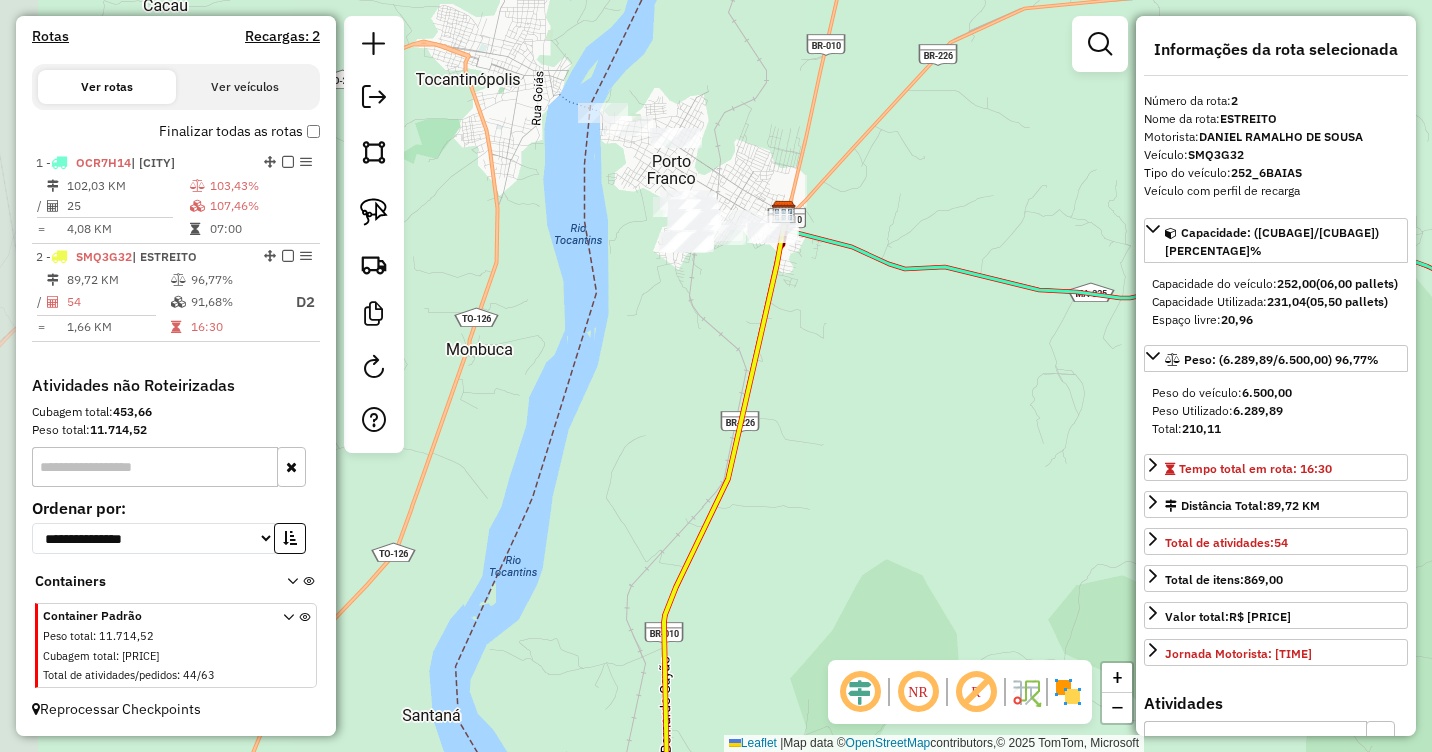 drag, startPoint x: 730, startPoint y: 190, endPoint x: 970, endPoint y: 192, distance: 240.00833 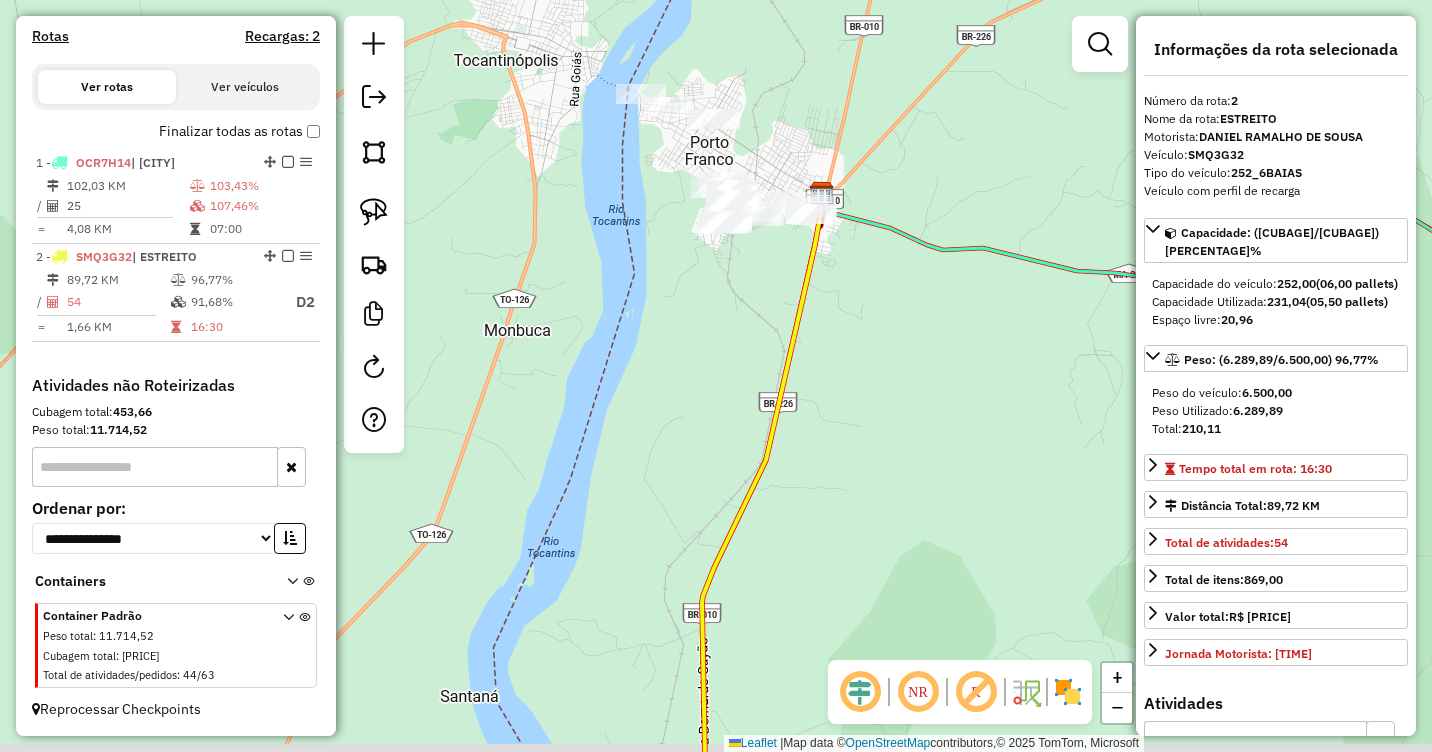 drag, startPoint x: 893, startPoint y: 197, endPoint x: 931, endPoint y: 178, distance: 42.48529 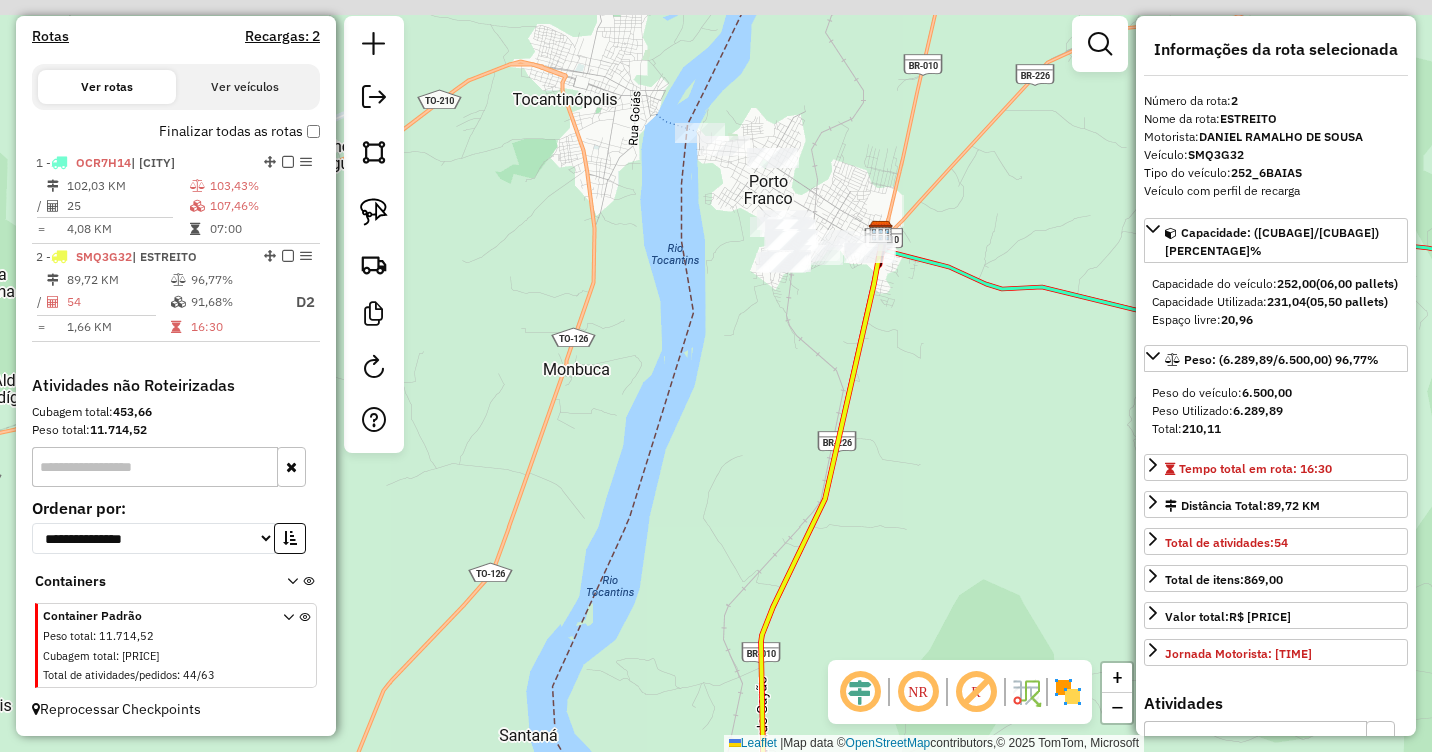 drag, startPoint x: 914, startPoint y: 179, endPoint x: 973, endPoint y: 220, distance: 71.84706 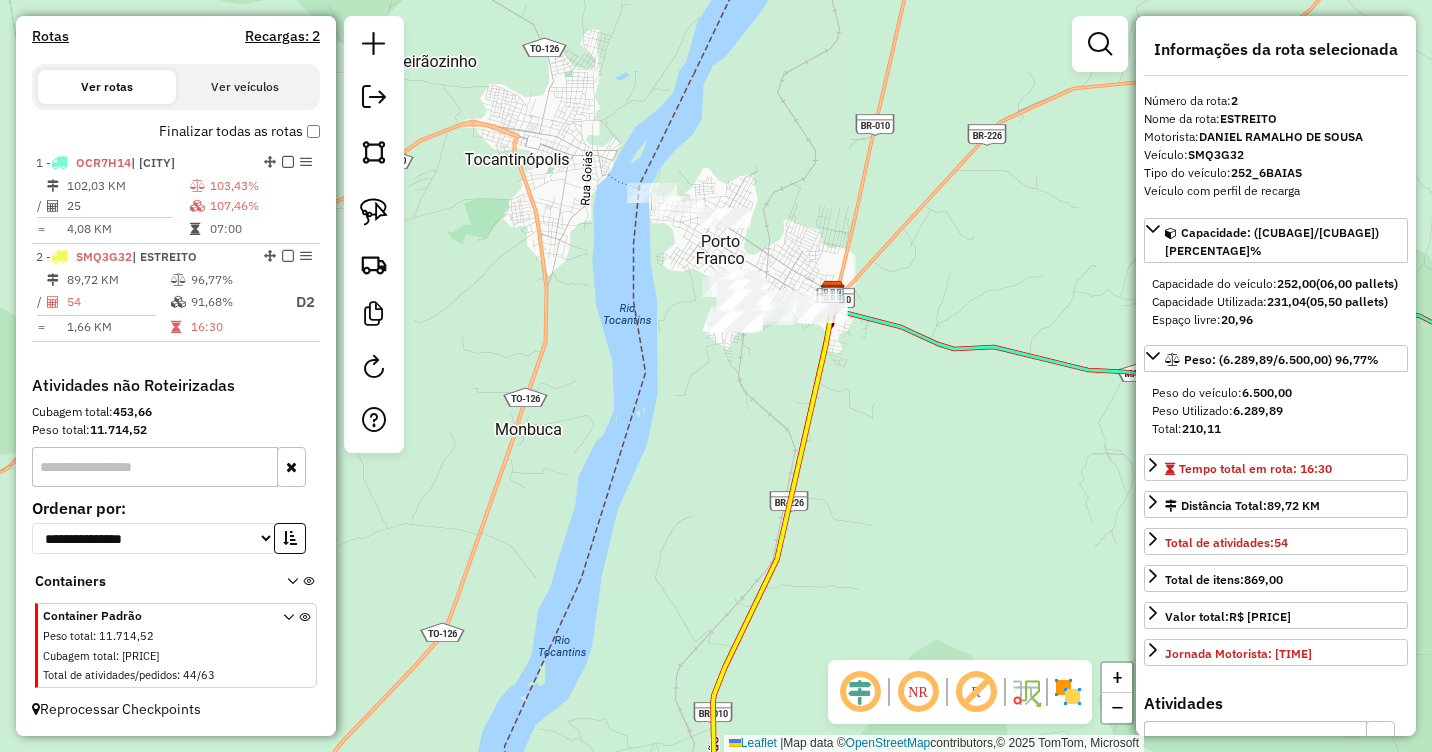 drag, startPoint x: 1042, startPoint y: 153, endPoint x: 951, endPoint y: 230, distance: 119.2057 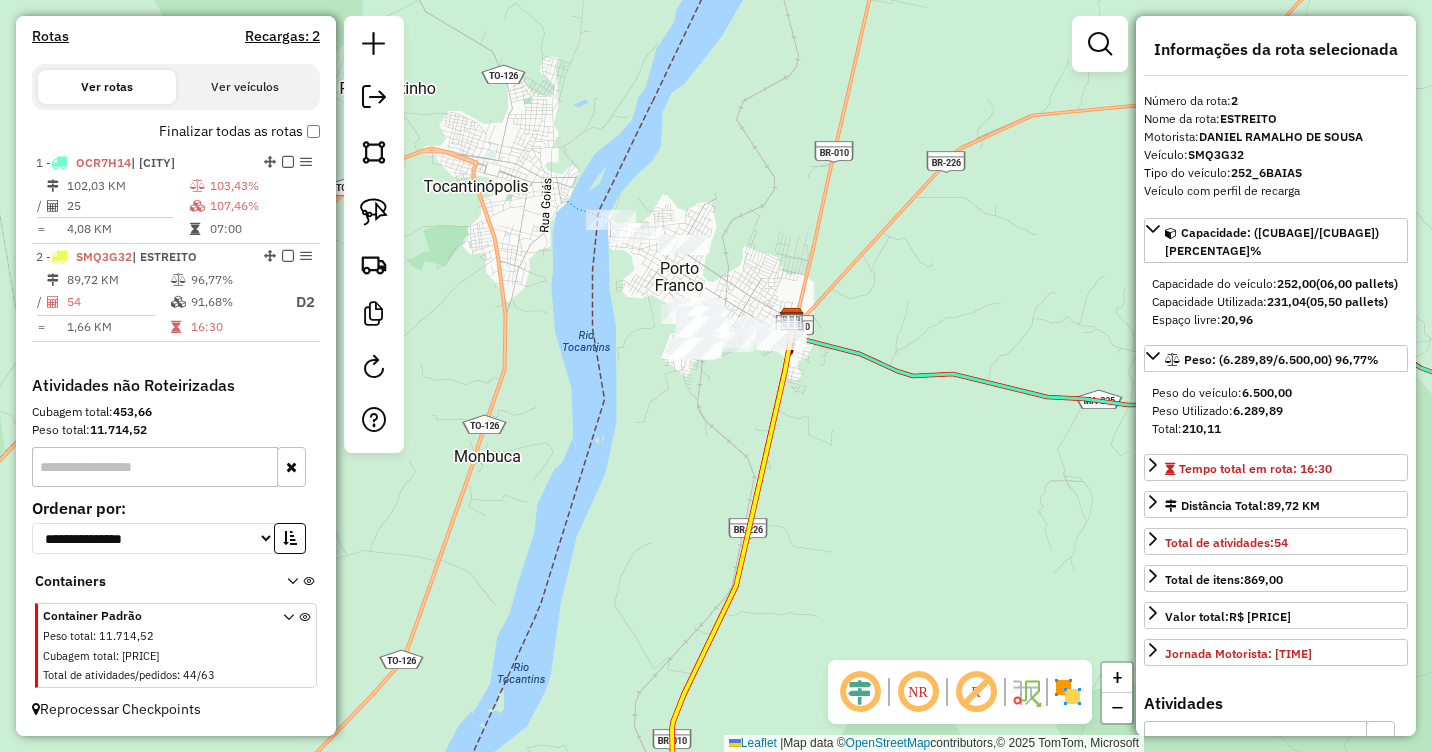drag, startPoint x: 889, startPoint y: 80, endPoint x: 920, endPoint y: 118, distance: 49.0408 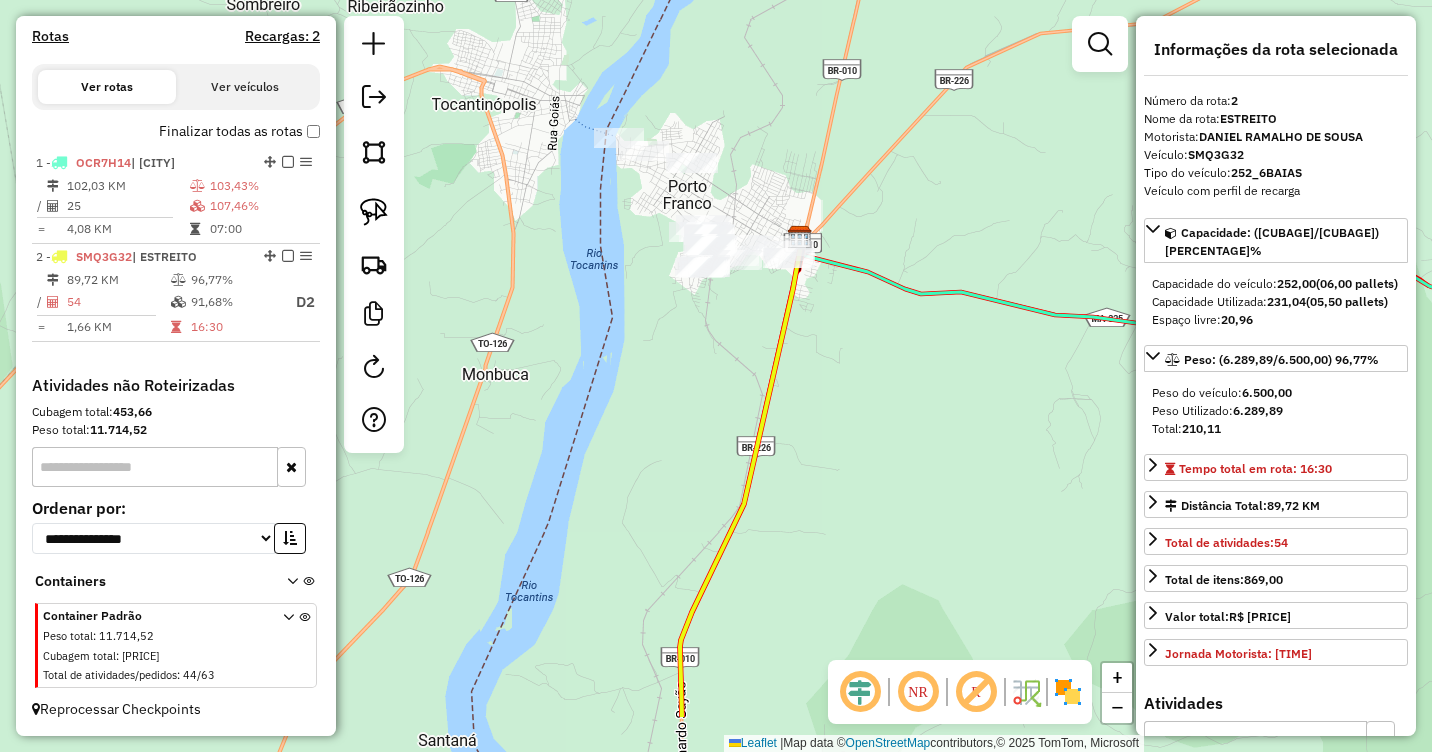 drag, startPoint x: 936, startPoint y: 229, endPoint x: 926, endPoint y: 186, distance: 44.14748 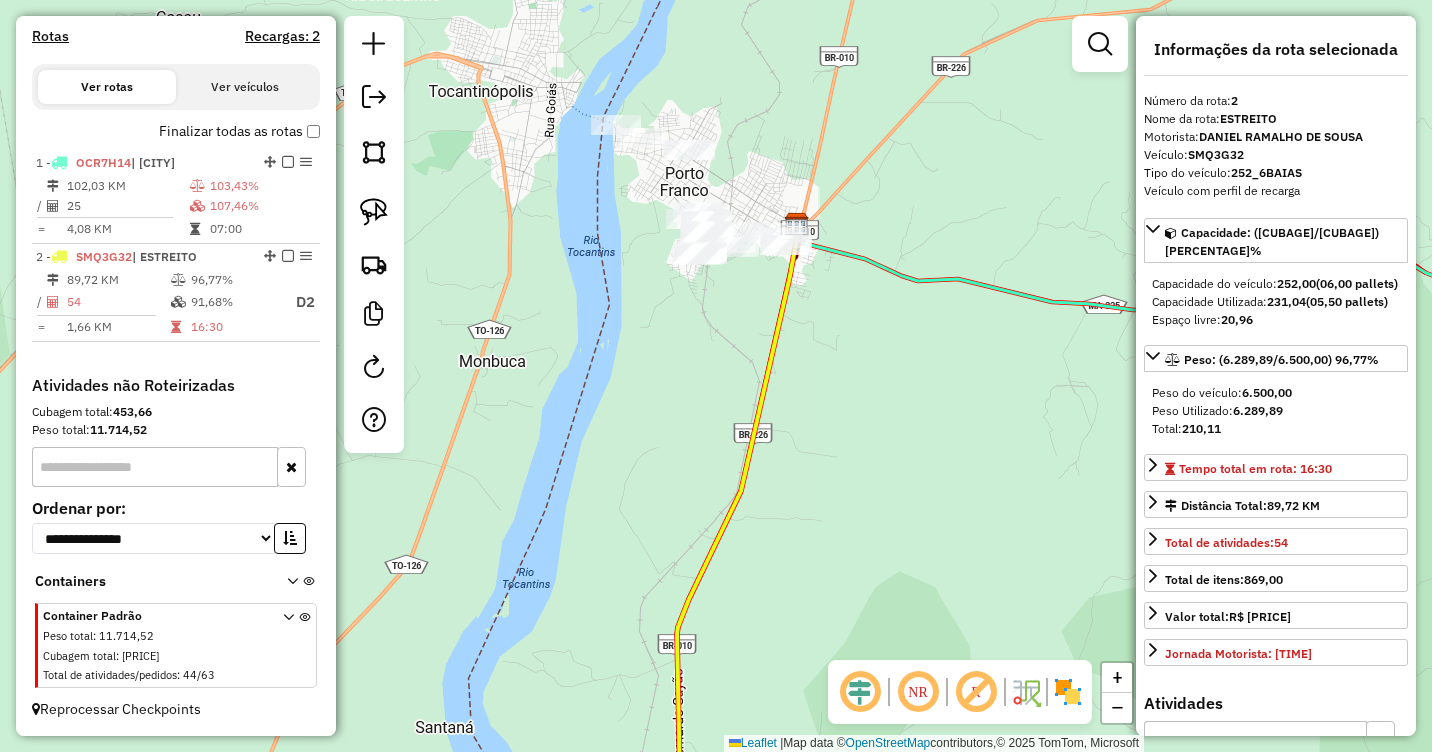 drag, startPoint x: 871, startPoint y: 101, endPoint x: 879, endPoint y: 205, distance: 104.307236 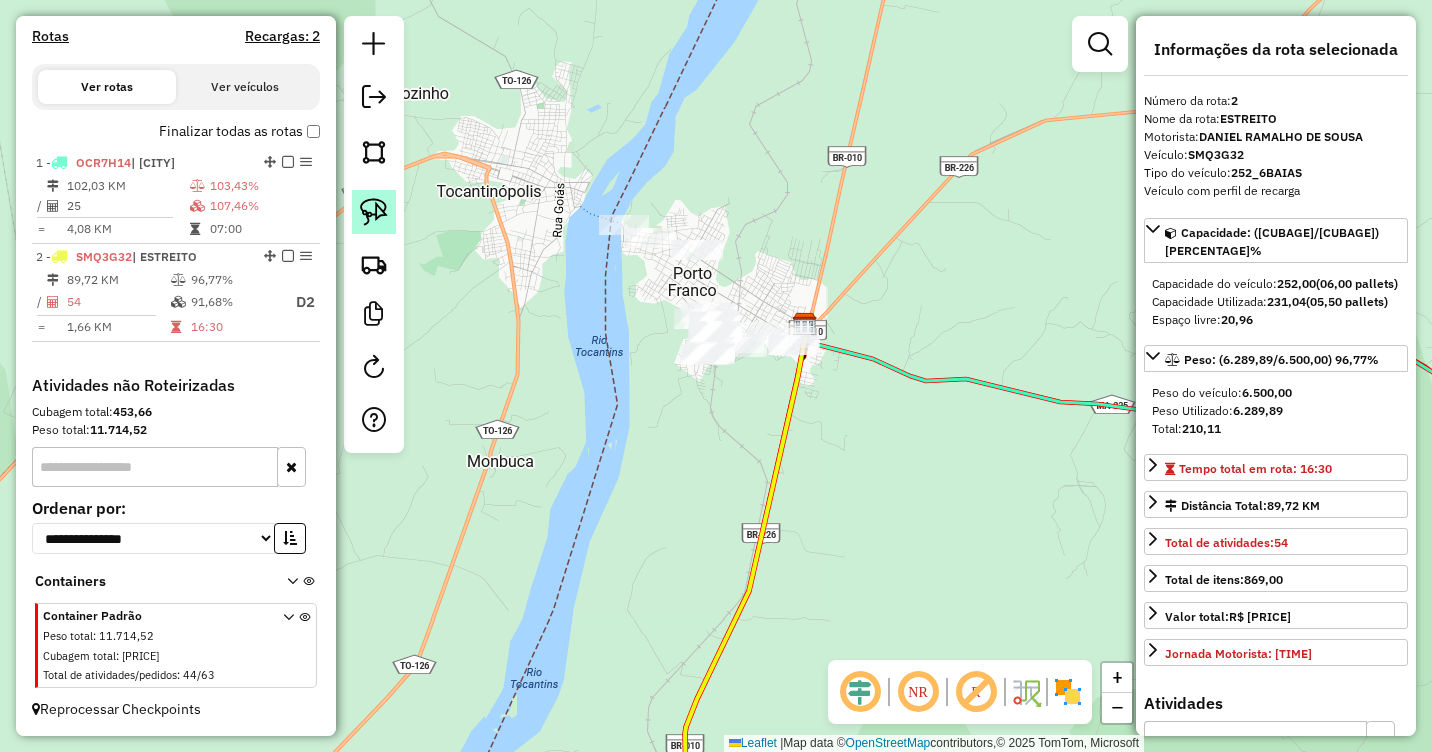 click 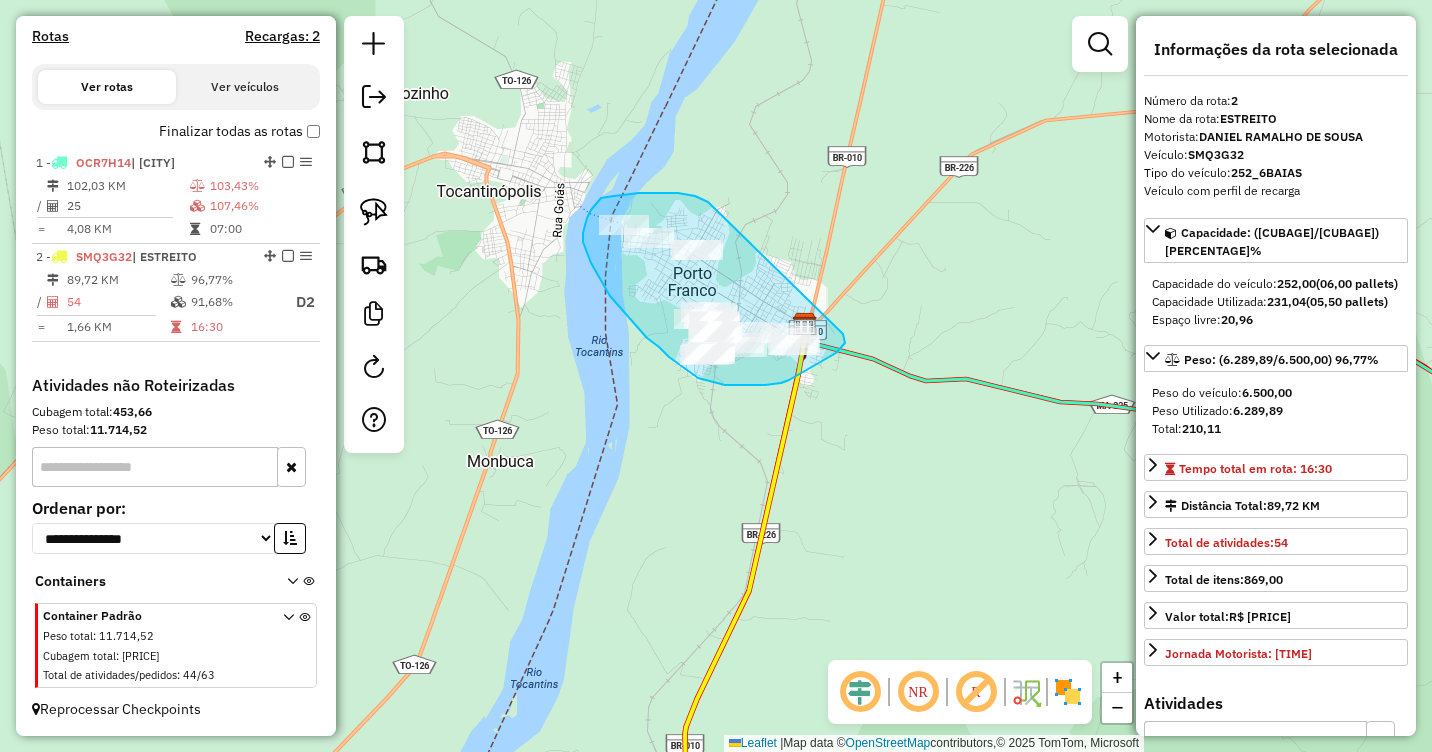 drag, startPoint x: 704, startPoint y: 200, endPoint x: 843, endPoint y: 334, distance: 193.07253 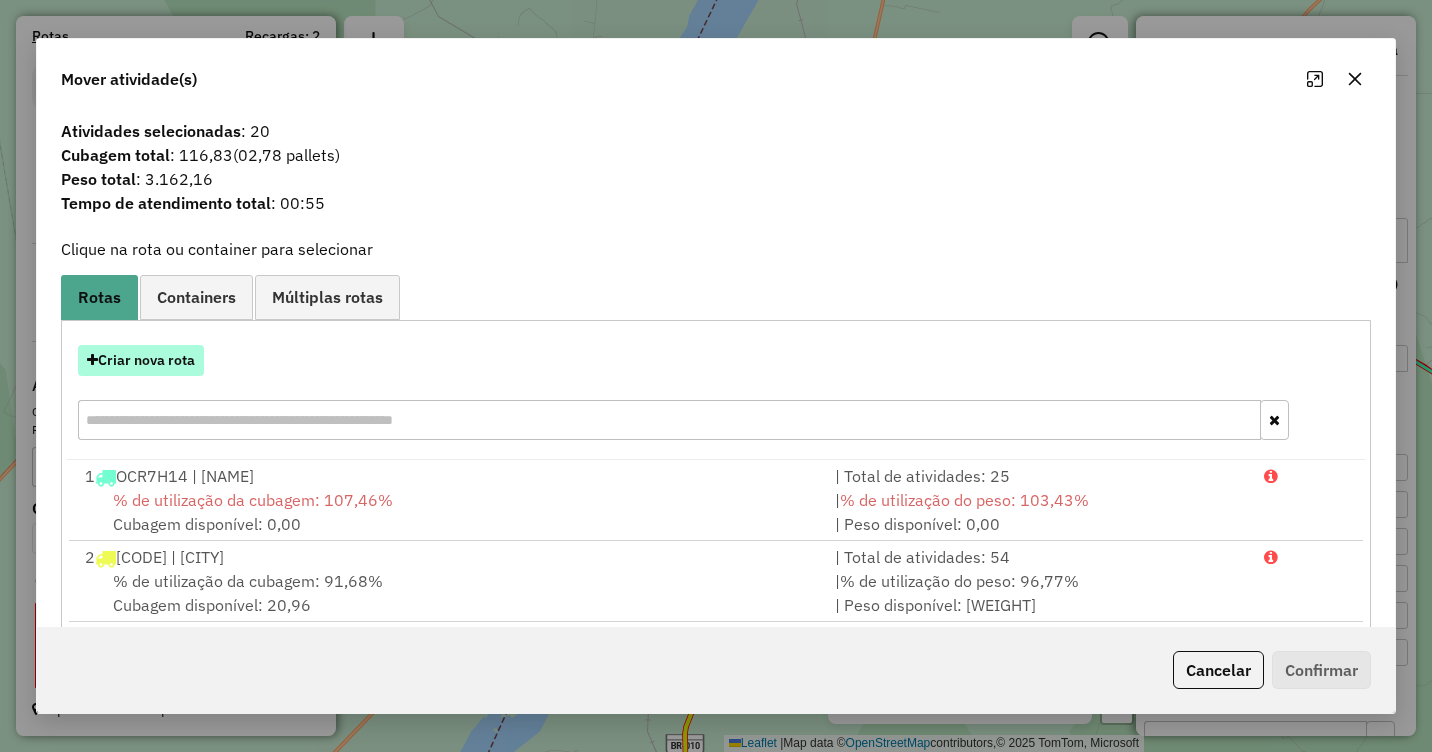click on "Criar nova rota" at bounding box center [141, 360] 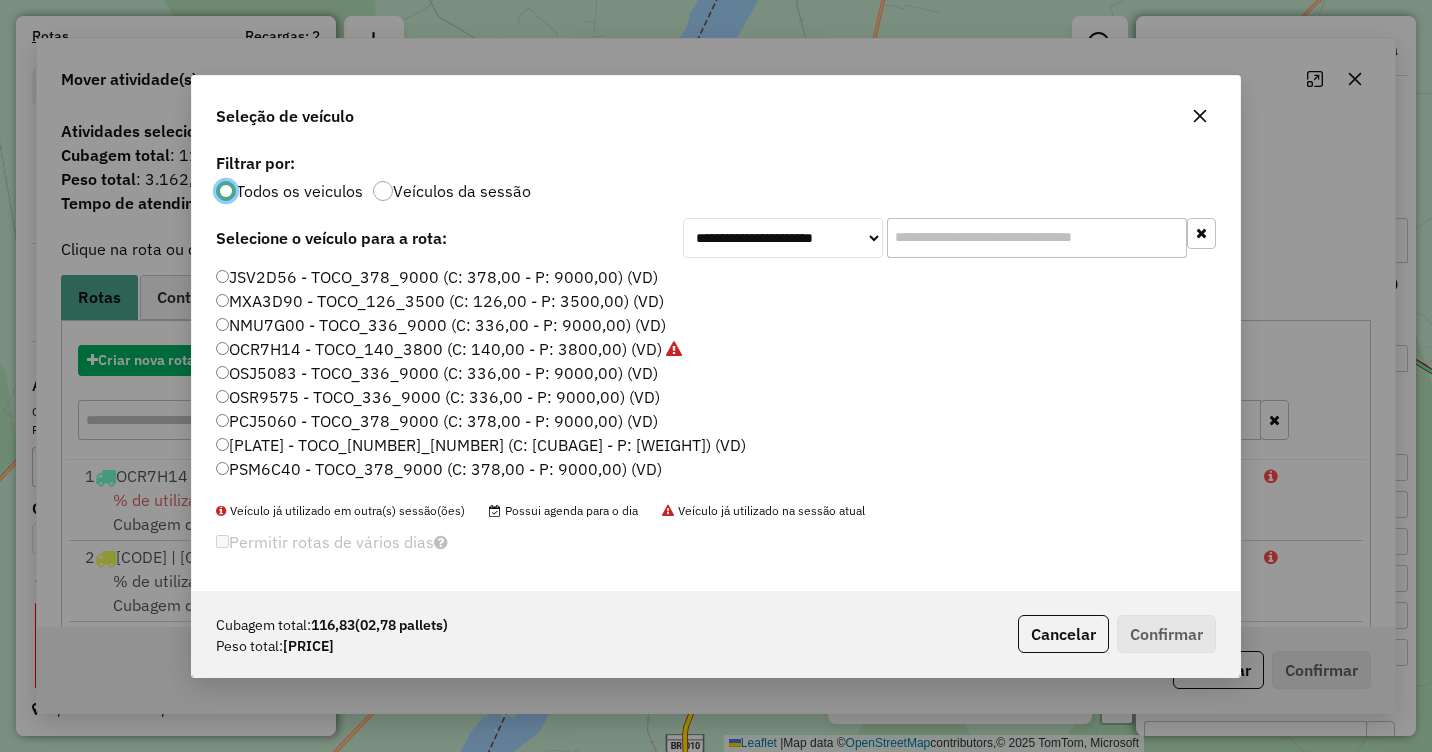 scroll, scrollTop: 11, scrollLeft: 6, axis: both 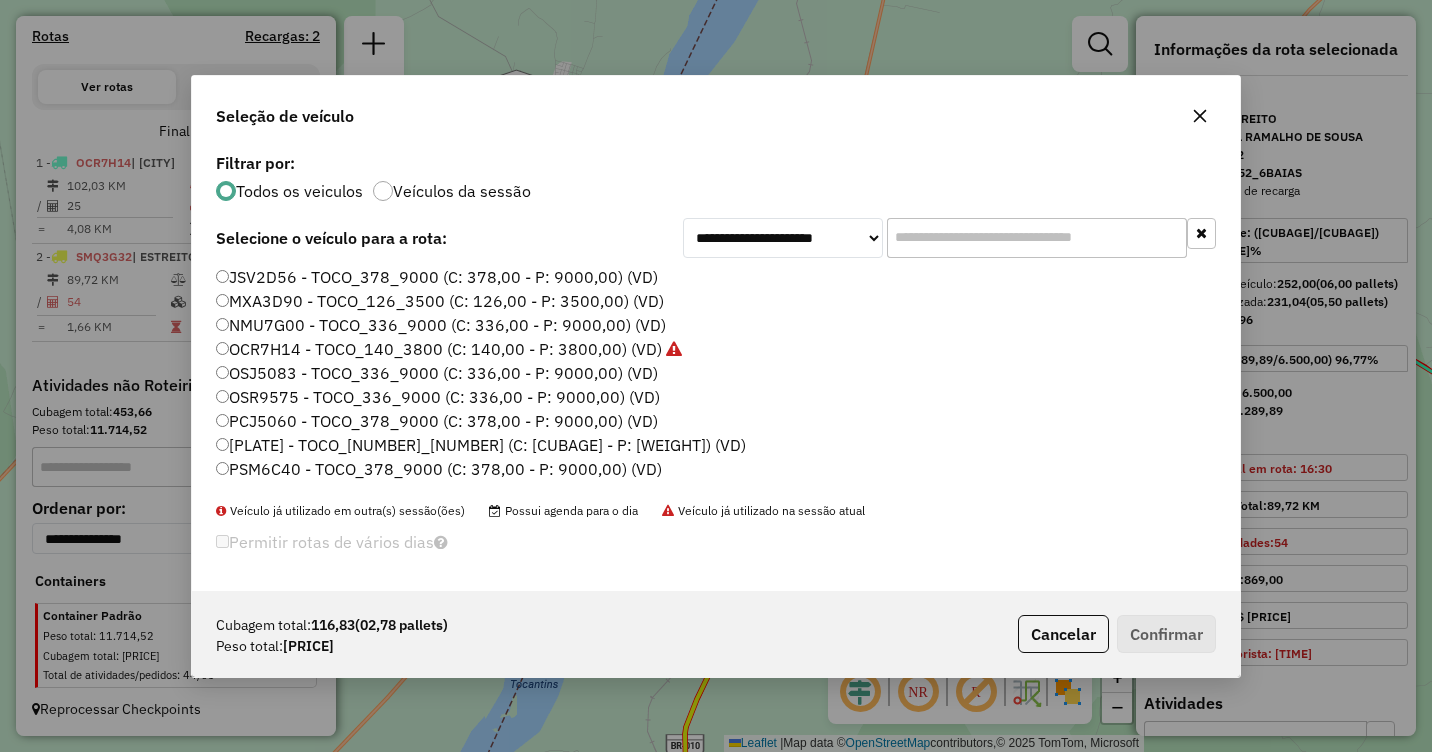 click on "JSV2D56 - TOCO_378_9000 (C: 378,00 - P: 9000,00) (VD)" 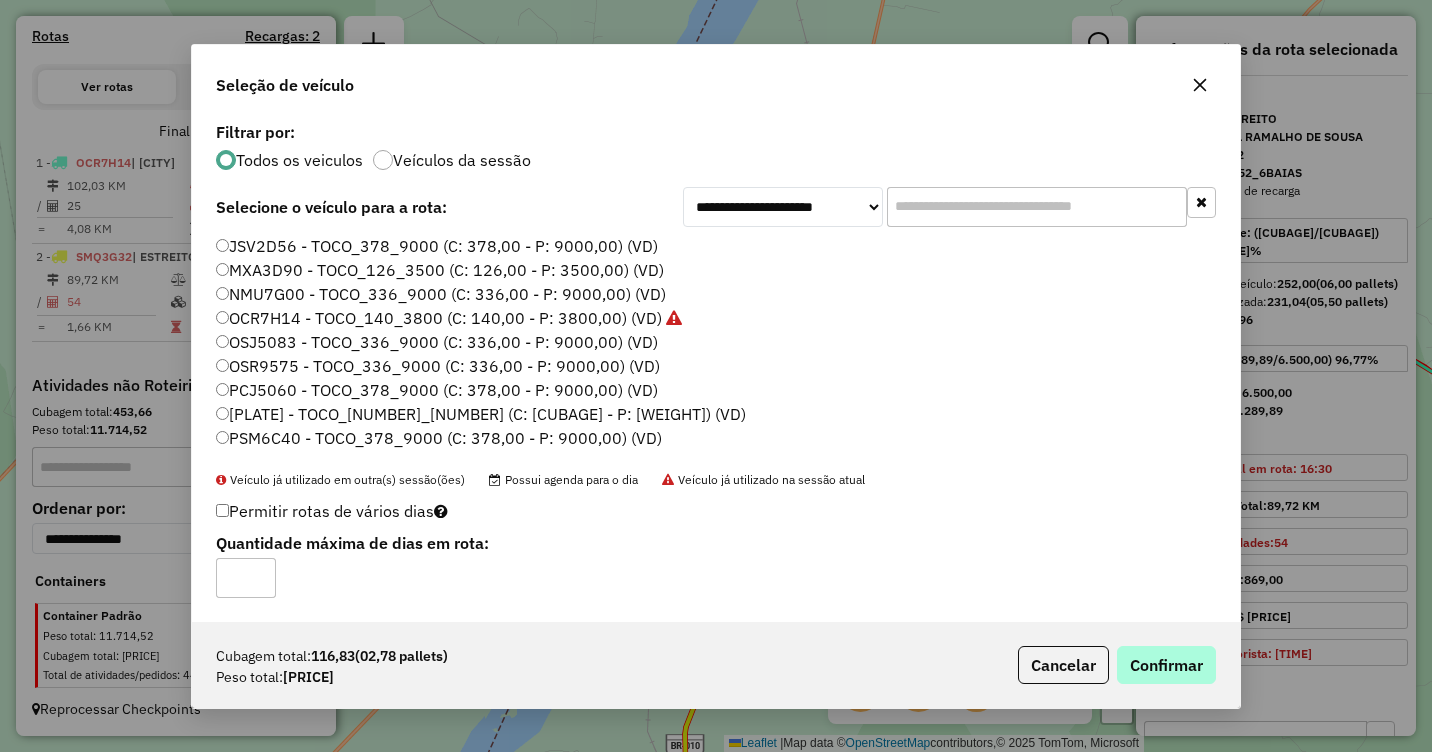drag, startPoint x: 1158, startPoint y: 646, endPoint x: 1160, endPoint y: 659, distance: 13.152946 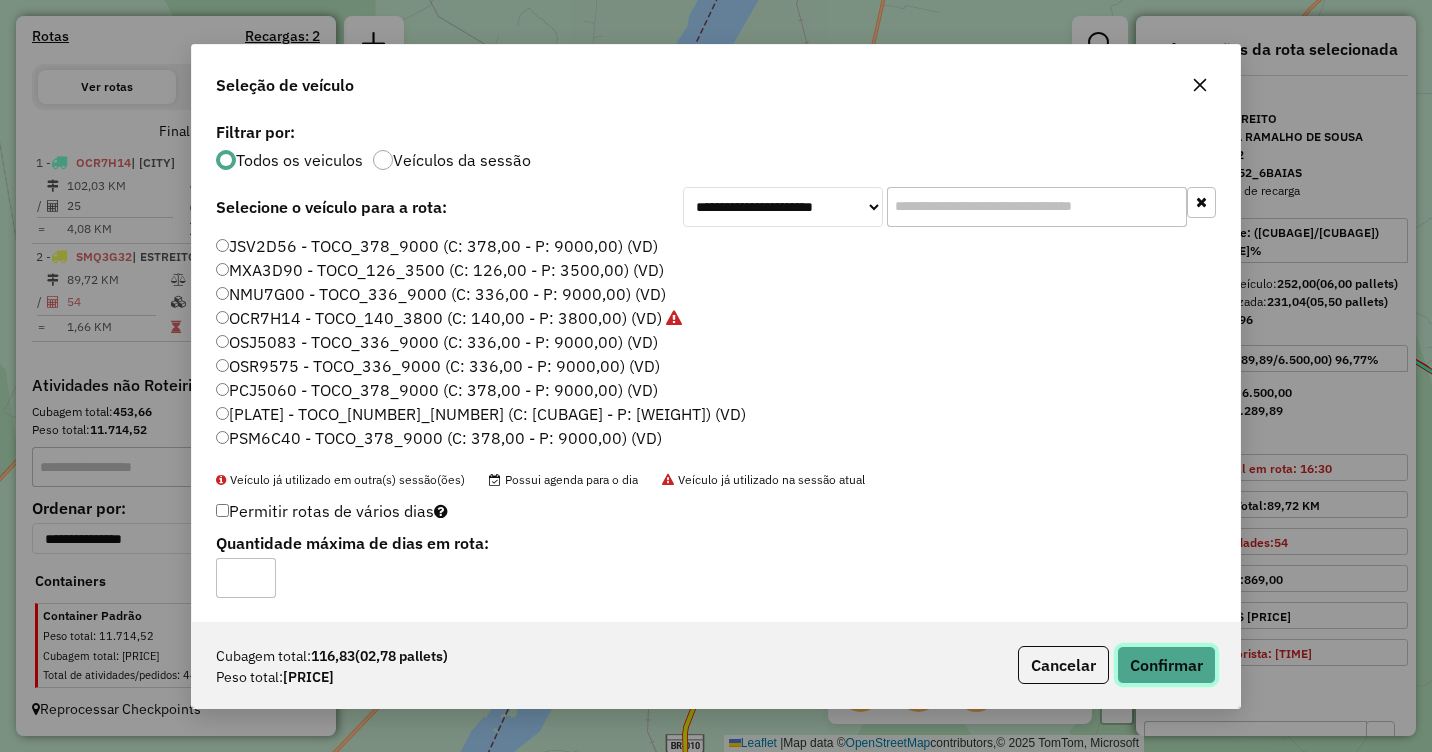 click on "Confirmar" 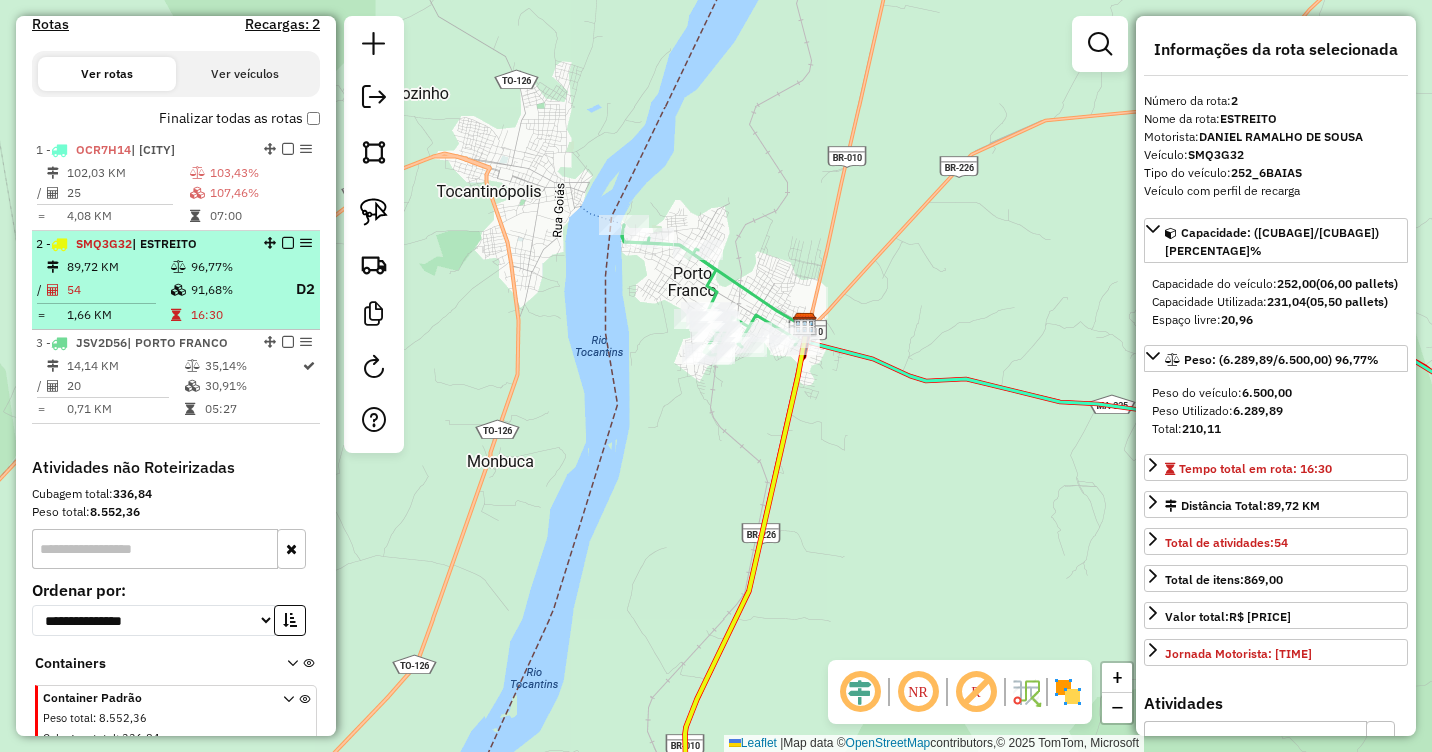 scroll, scrollTop: 753, scrollLeft: 0, axis: vertical 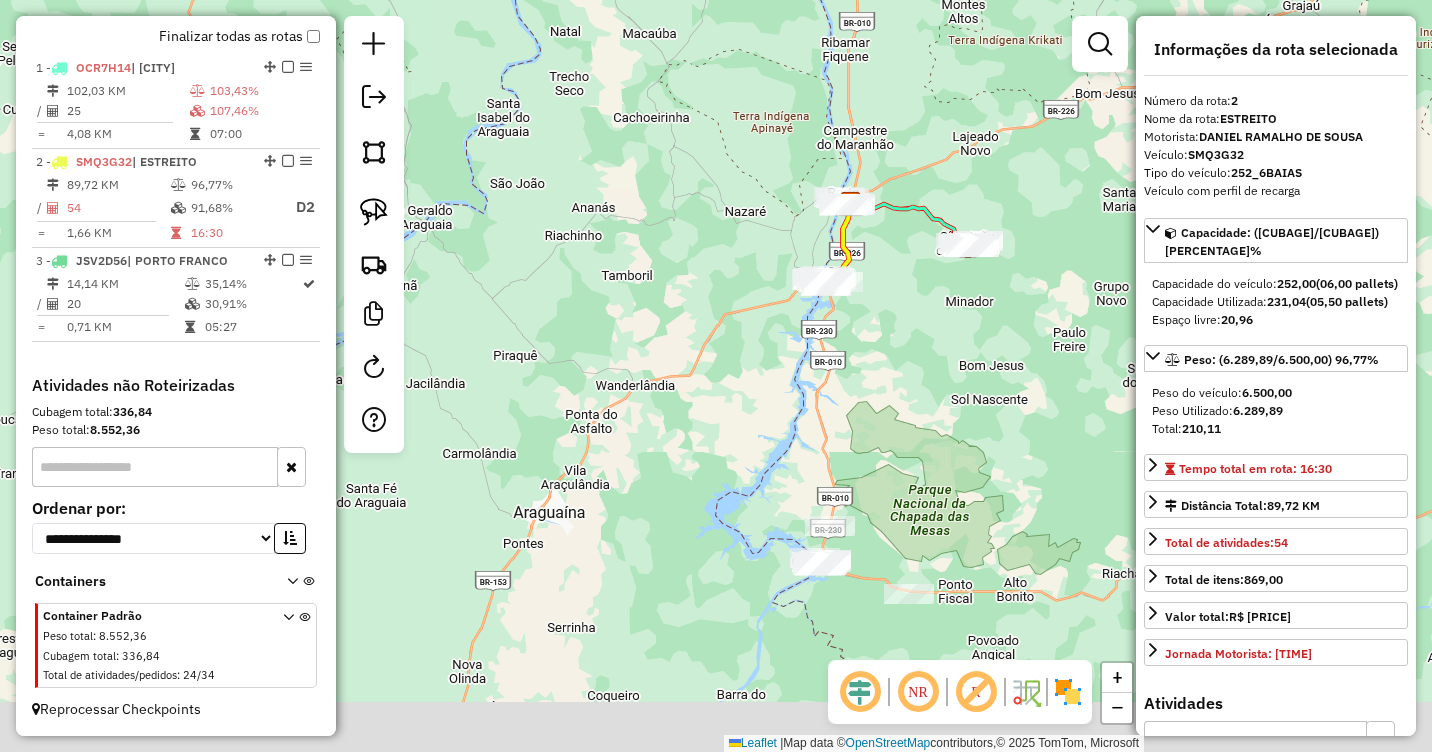 drag, startPoint x: 1006, startPoint y: 429, endPoint x: 976, endPoint y: 374, distance: 62.649822 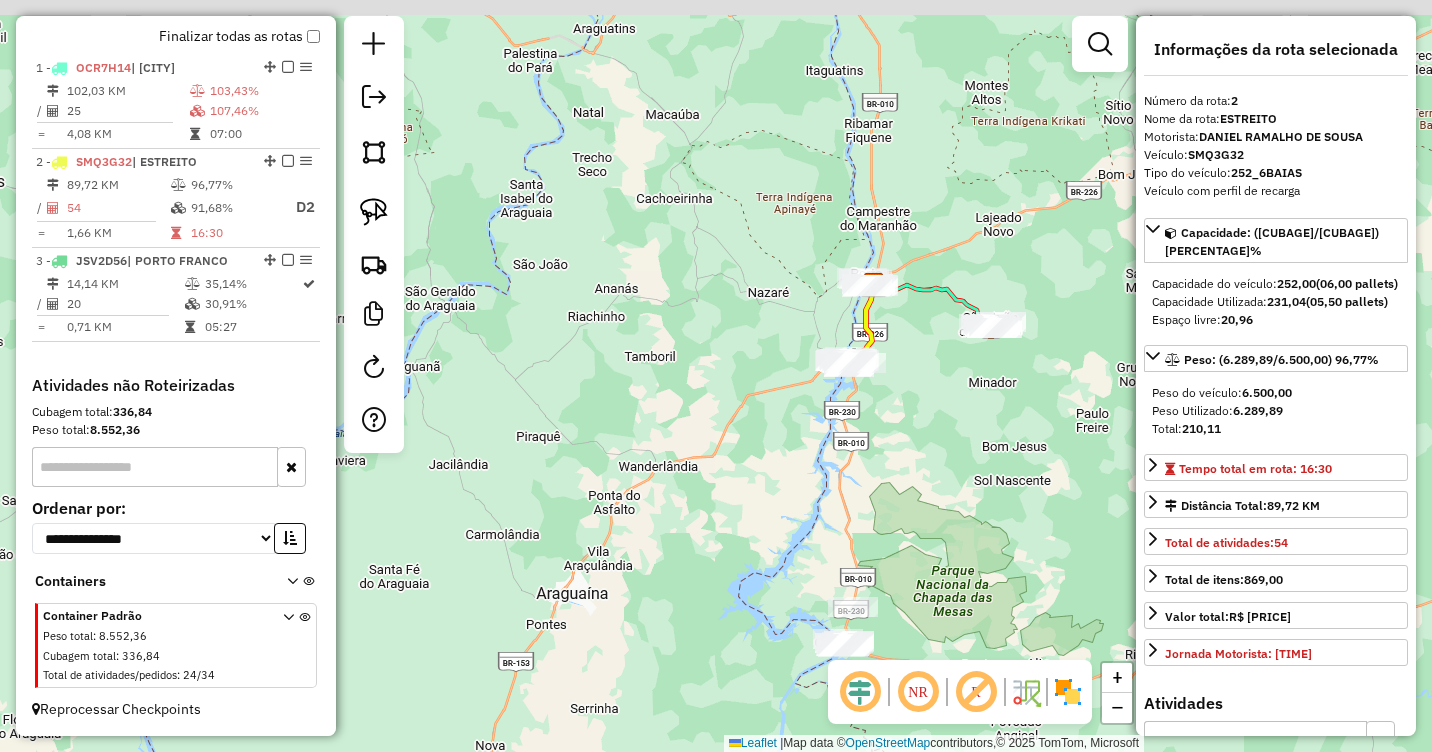drag, startPoint x: 898, startPoint y: 285, endPoint x: 922, endPoint y: 368, distance: 86.40023 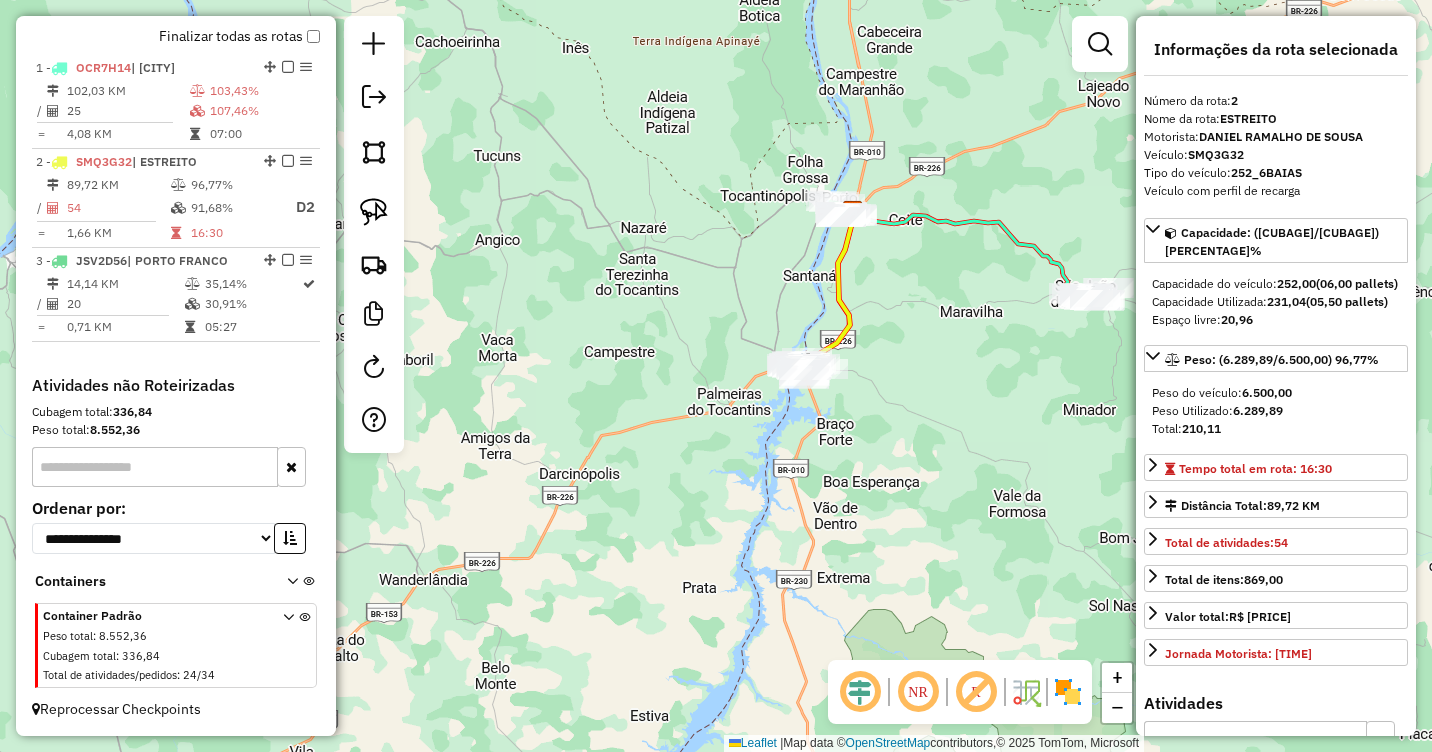 drag, startPoint x: 903, startPoint y: 298, endPoint x: 989, endPoint y: 246, distance: 100.49876 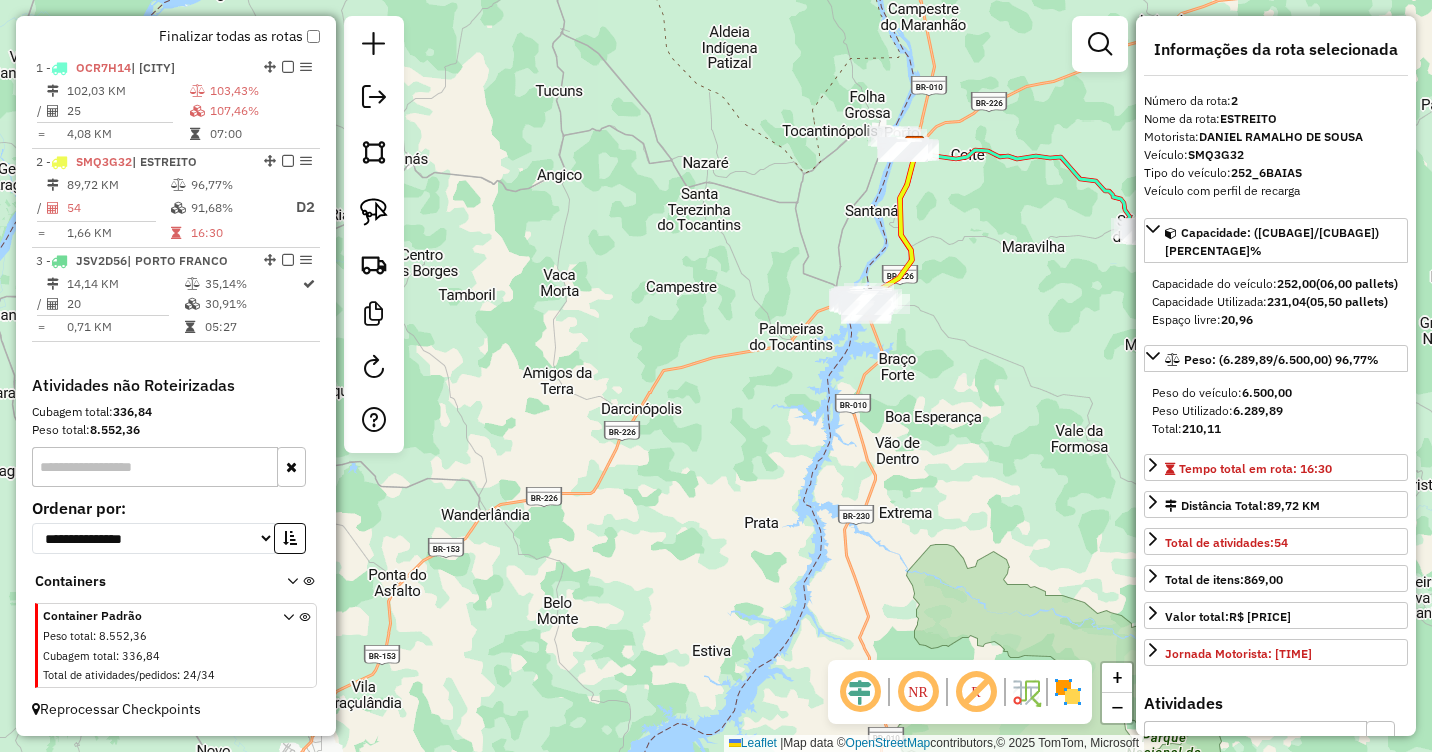 drag, startPoint x: 976, startPoint y: 412, endPoint x: 889, endPoint y: 313, distance: 131.7953 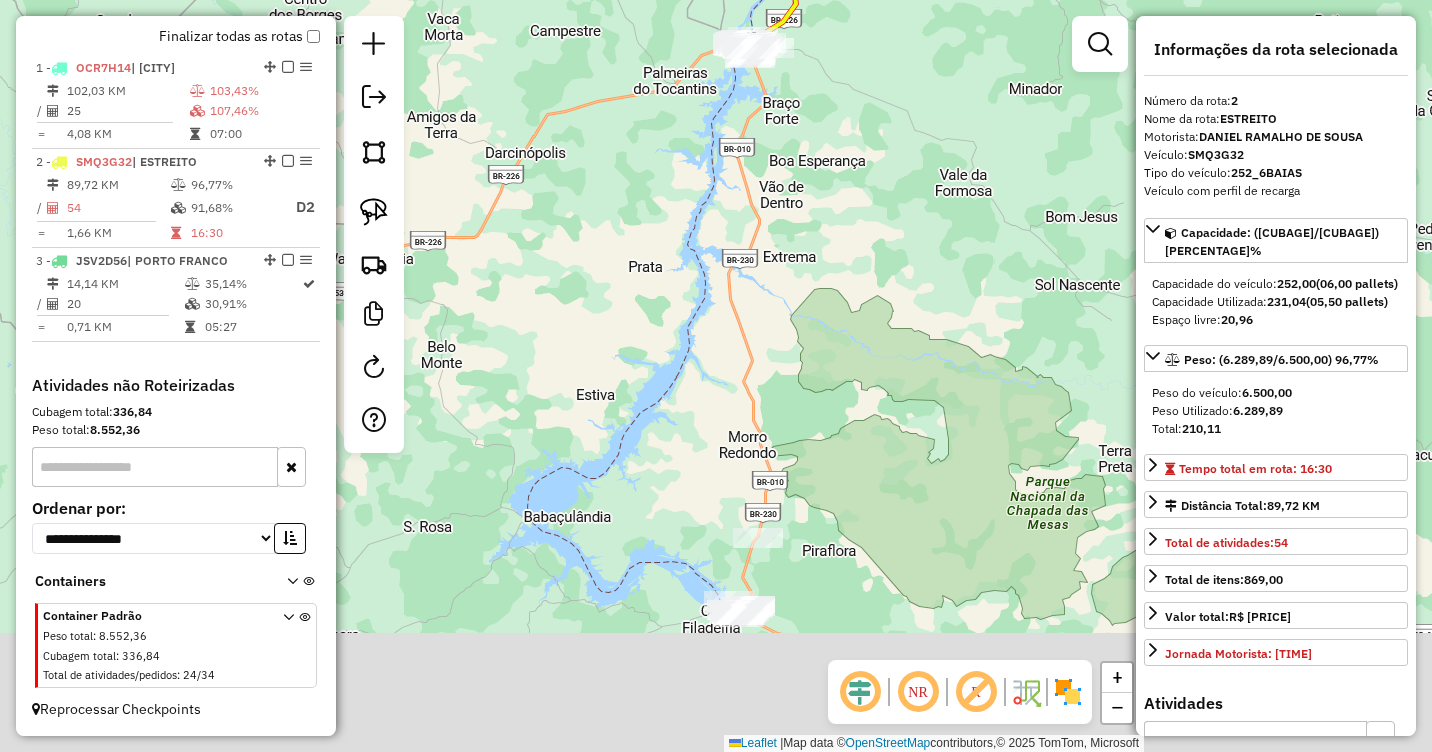 drag, startPoint x: 937, startPoint y: 265, endPoint x: 901, endPoint y: 187, distance: 85.90693 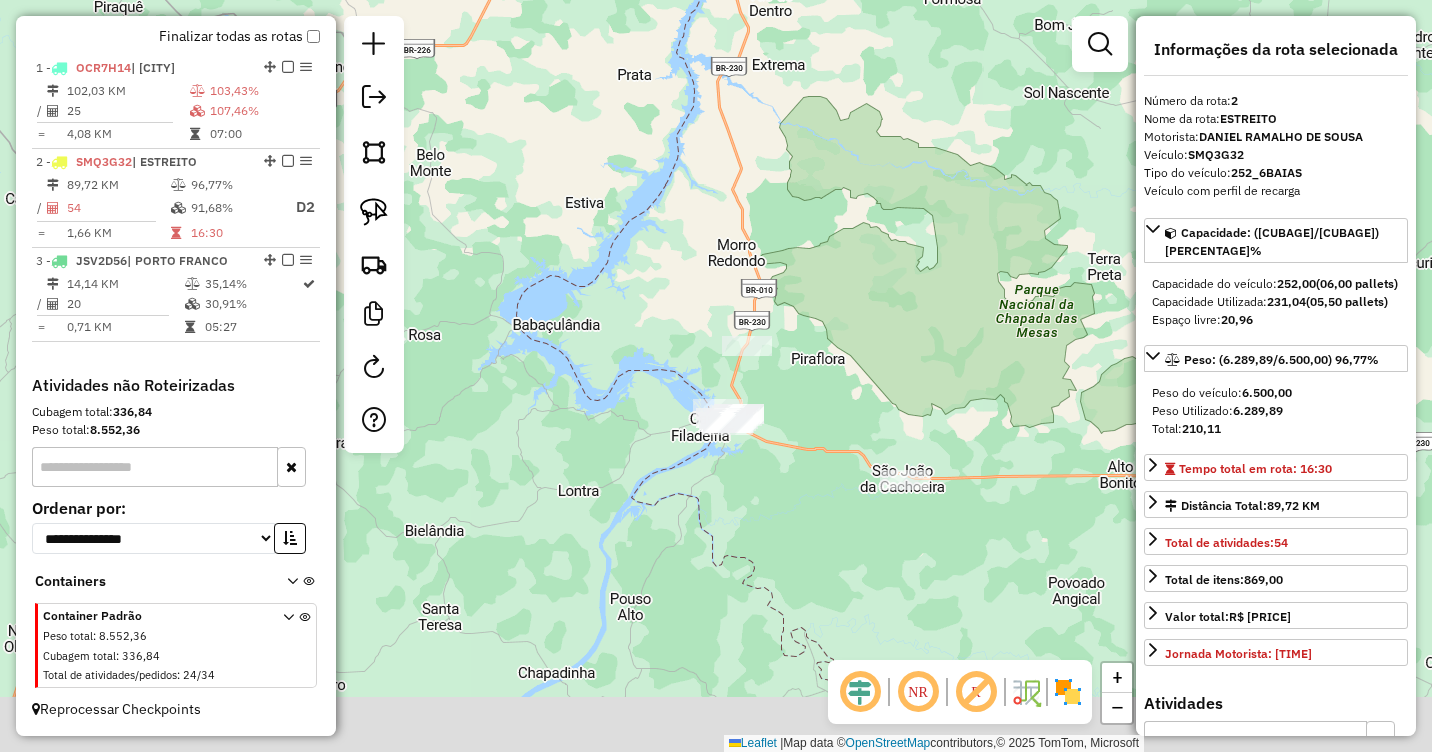 drag, startPoint x: 877, startPoint y: 444, endPoint x: 906, endPoint y: 250, distance: 196.15555 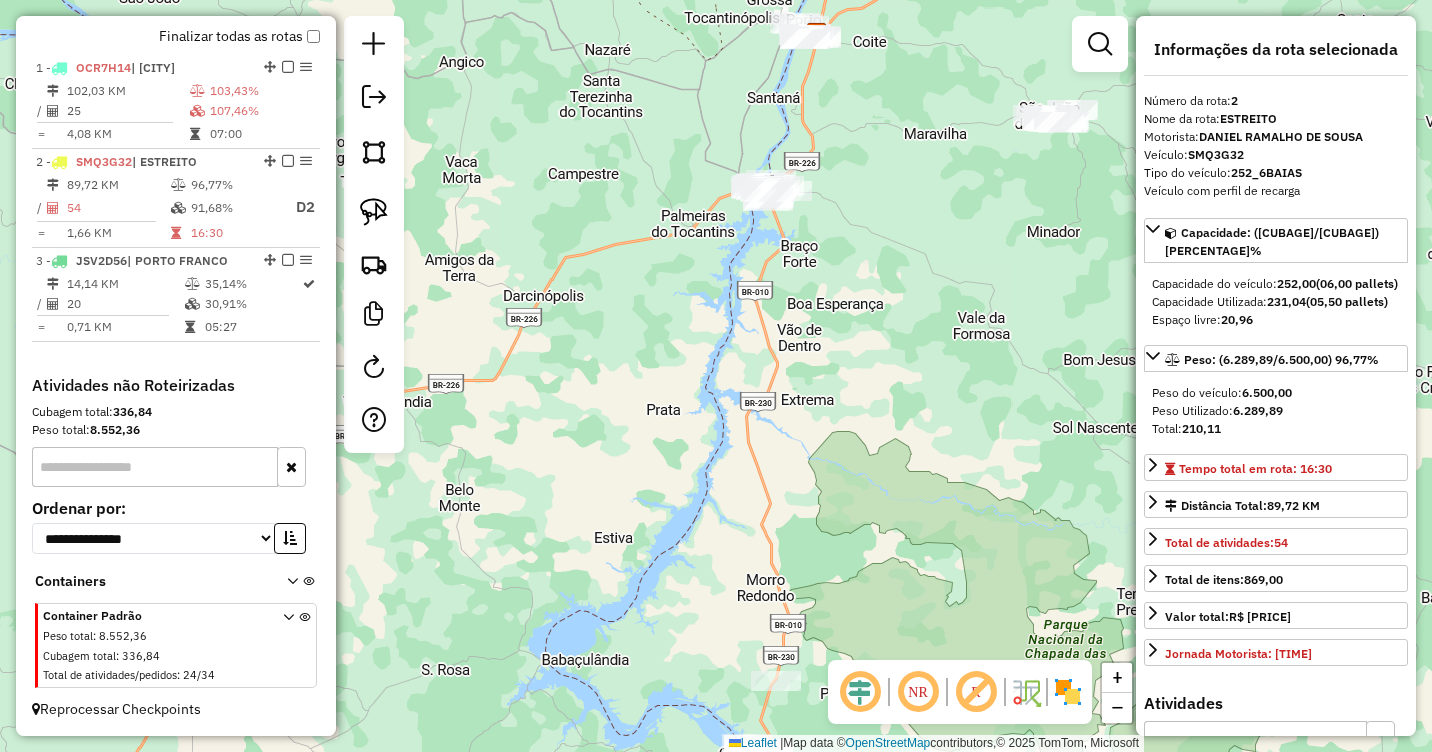 drag, startPoint x: 906, startPoint y: 250, endPoint x: 956, endPoint y: 706, distance: 458.73303 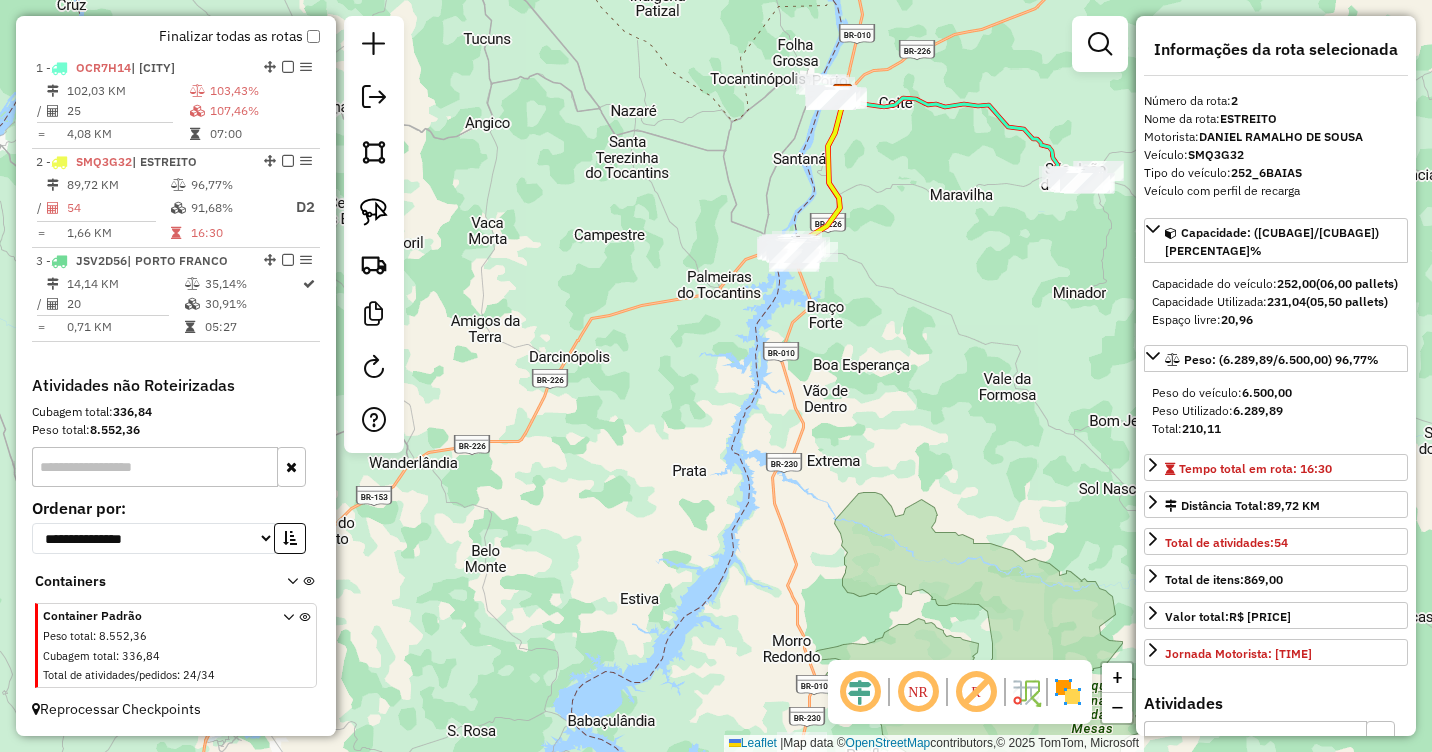 drag, startPoint x: 967, startPoint y: 428, endPoint x: 916, endPoint y: 620, distance: 198.658 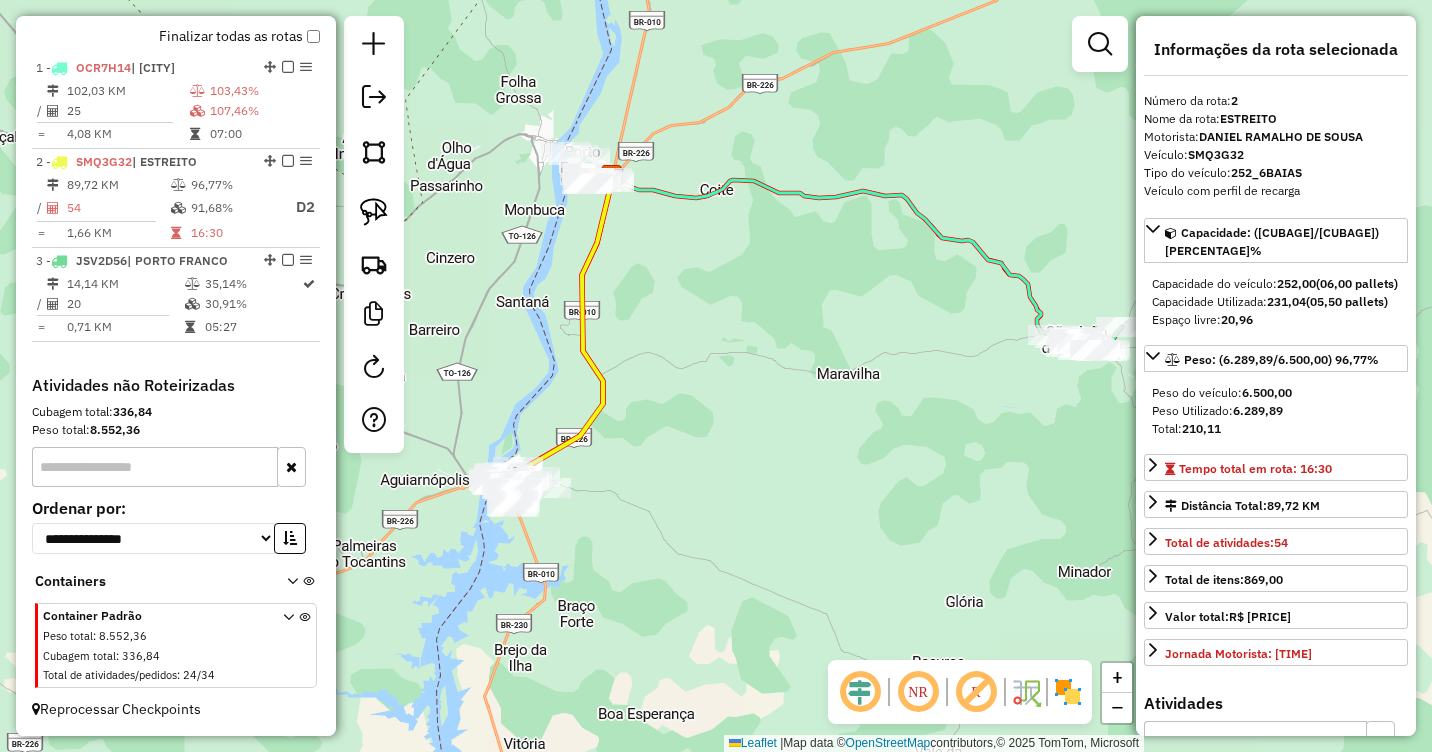 drag, startPoint x: 880, startPoint y: 385, endPoint x: 835, endPoint y: 373, distance: 46.572525 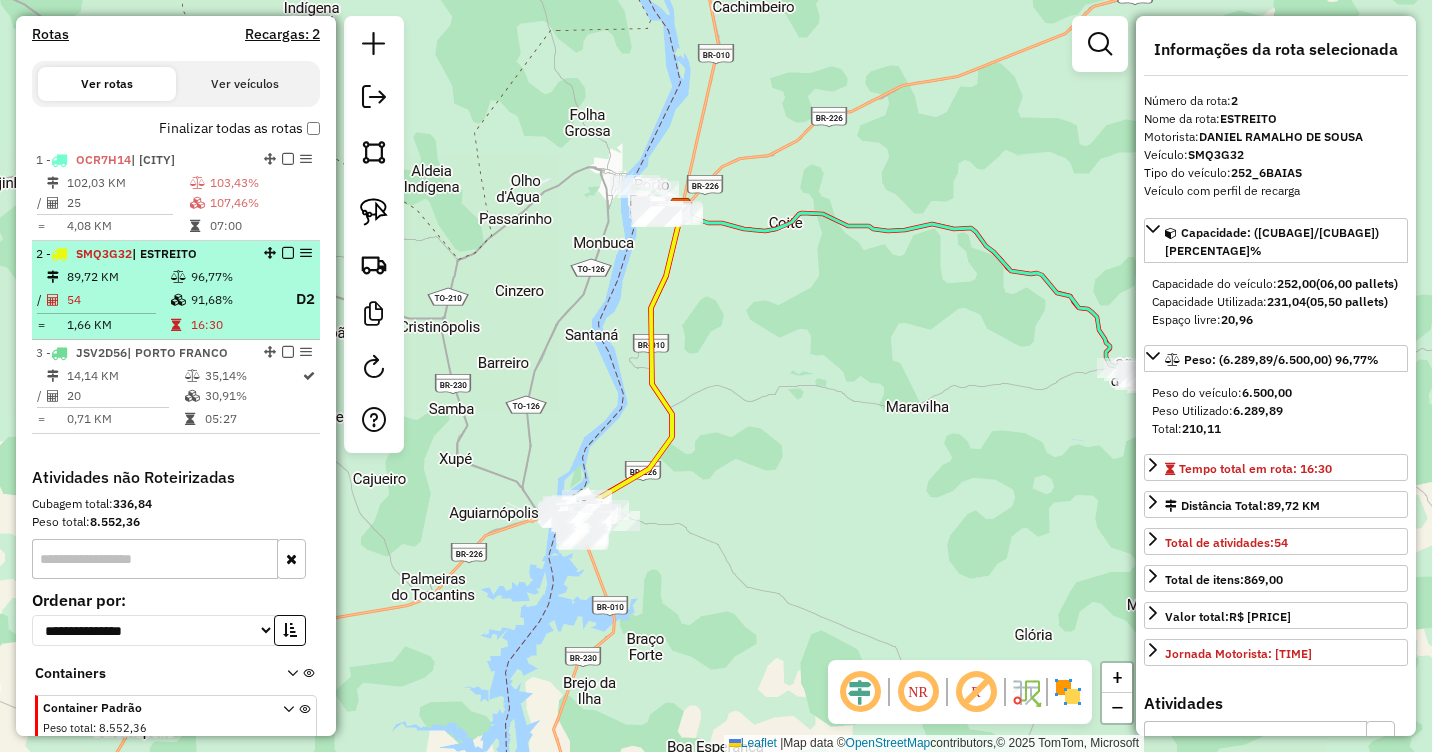 scroll, scrollTop: 553, scrollLeft: 0, axis: vertical 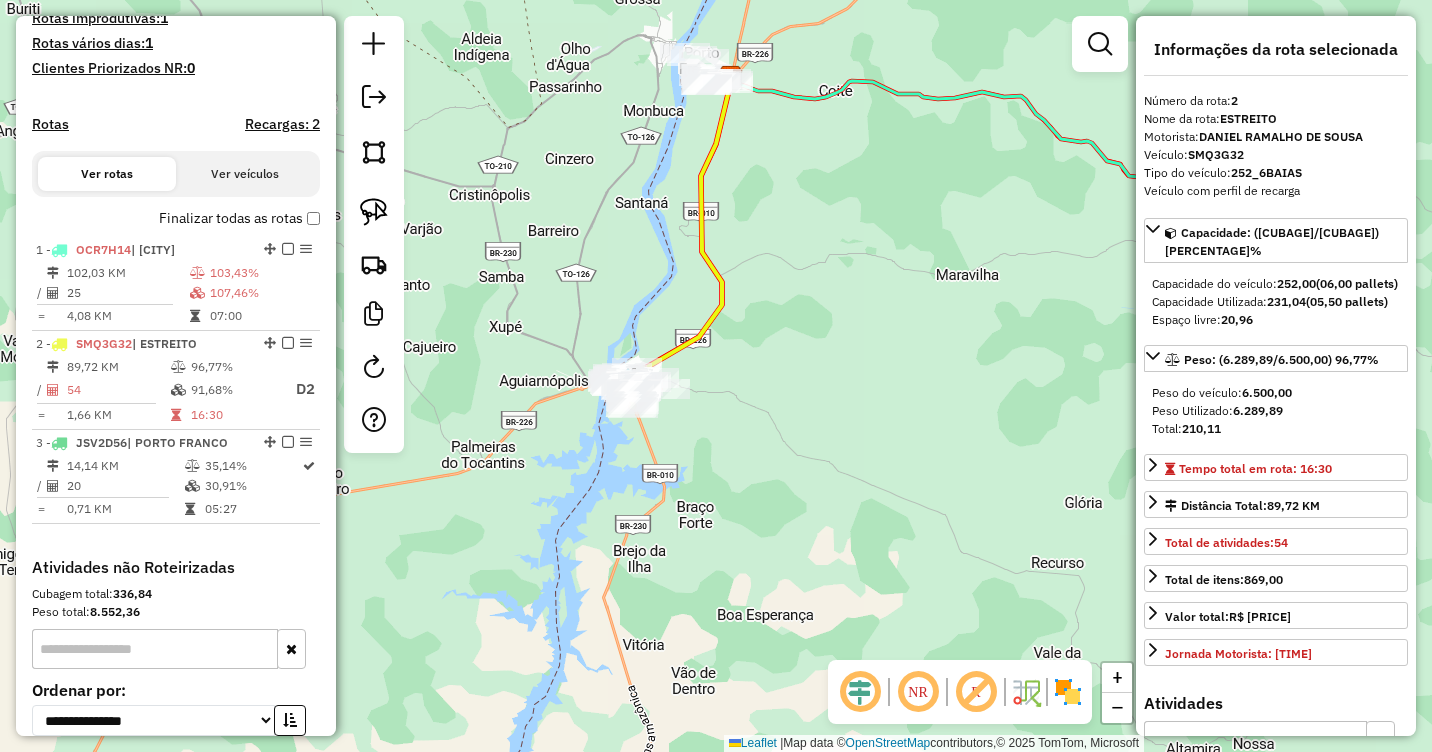 drag, startPoint x: 726, startPoint y: 458, endPoint x: 775, endPoint y: 303, distance: 162.56076 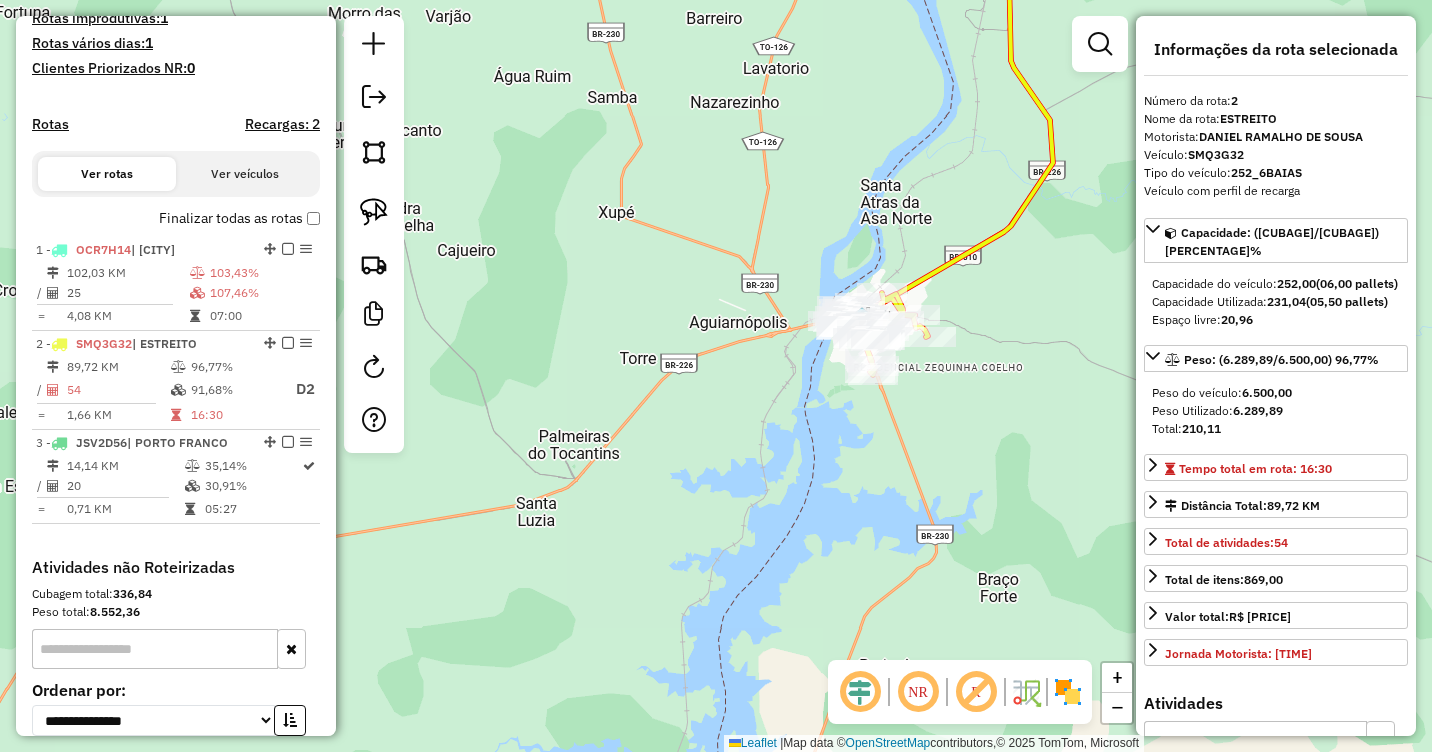 drag, startPoint x: 982, startPoint y: 457, endPoint x: 723, endPoint y: 411, distance: 263.05322 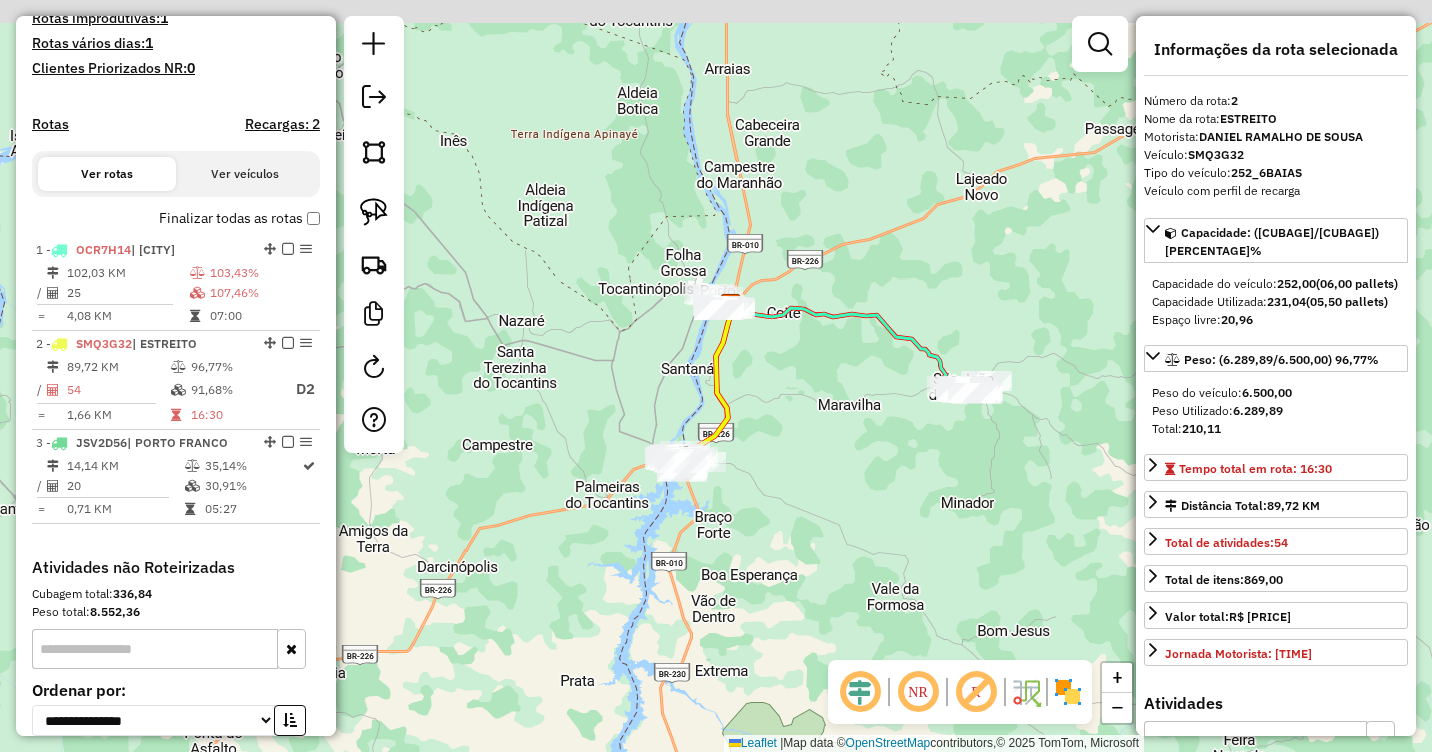 drag, startPoint x: 842, startPoint y: 344, endPoint x: 779, endPoint y: 353, distance: 63.63961 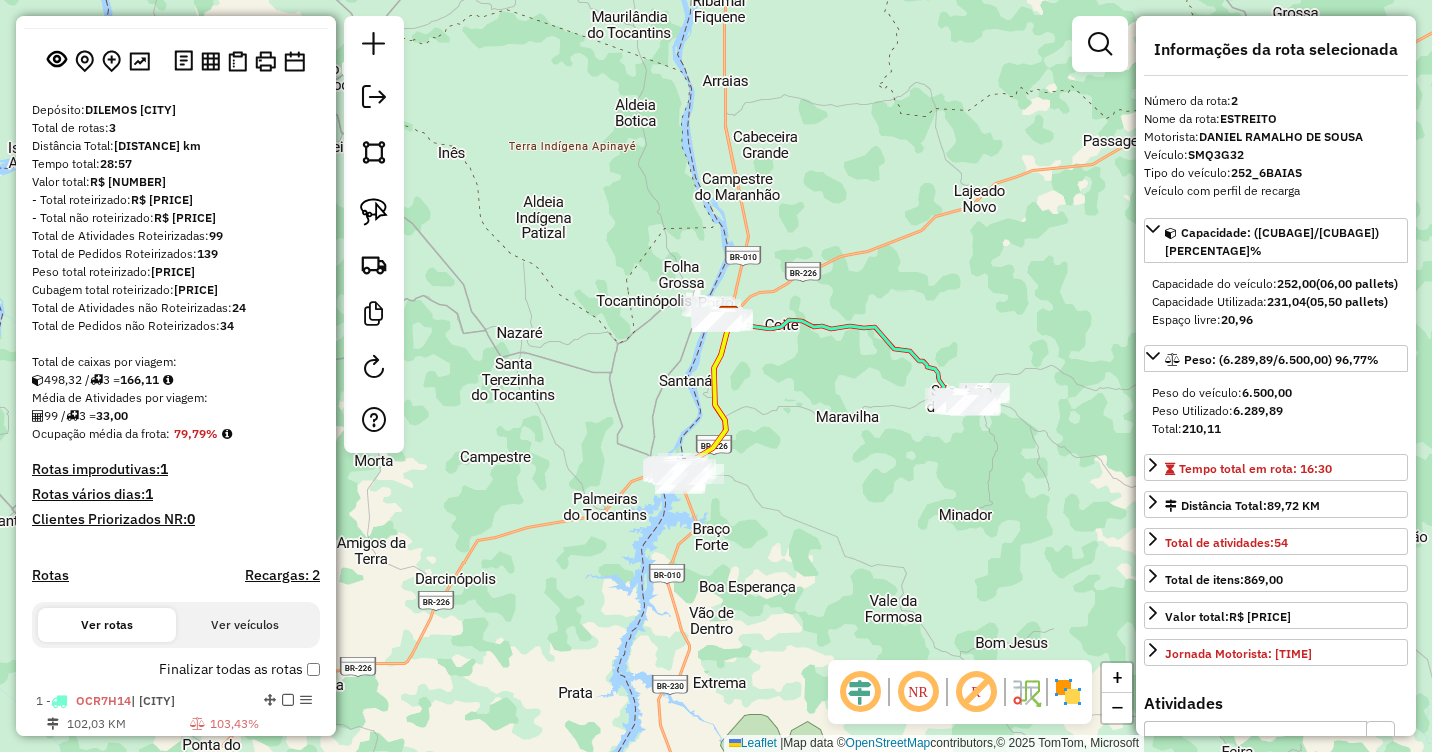 scroll, scrollTop: 0, scrollLeft: 0, axis: both 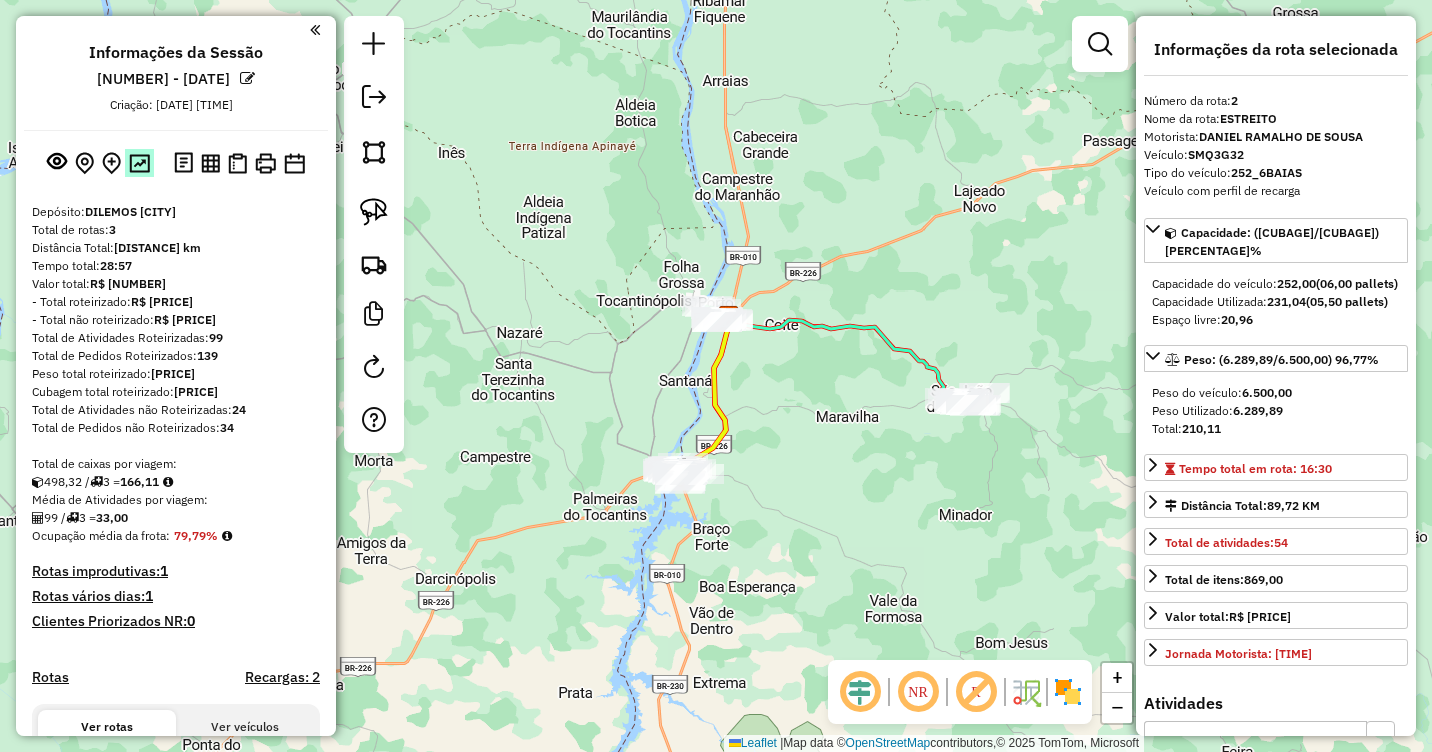 click at bounding box center (139, 163) 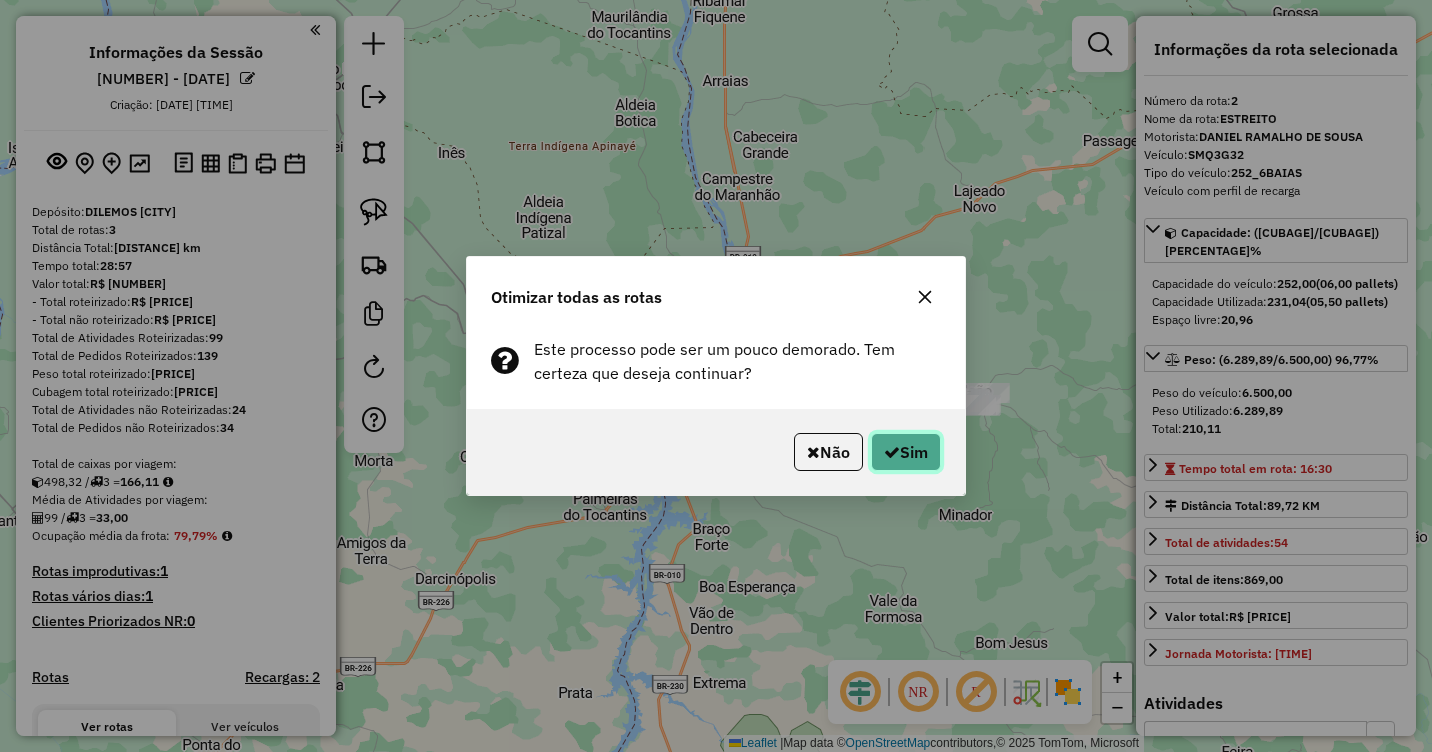 click 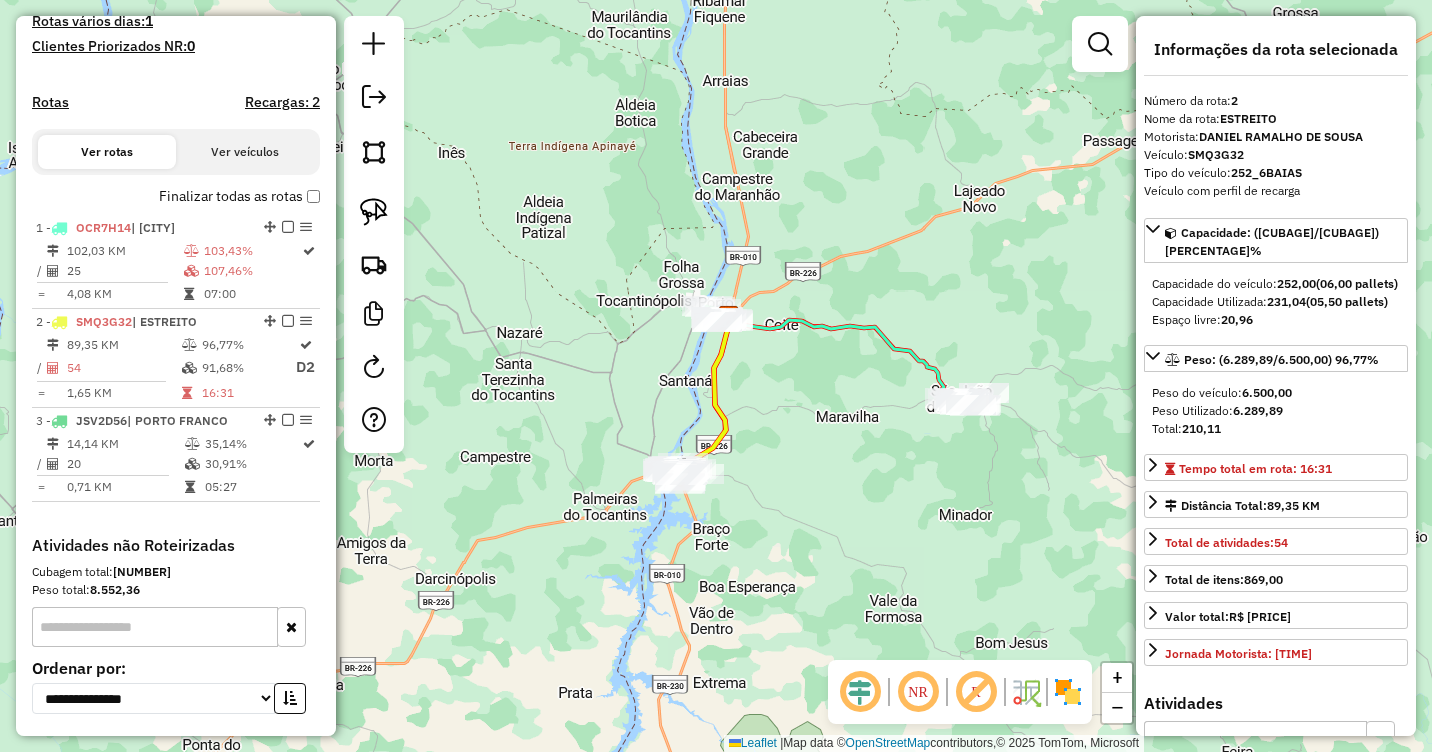 scroll, scrollTop: 753, scrollLeft: 0, axis: vertical 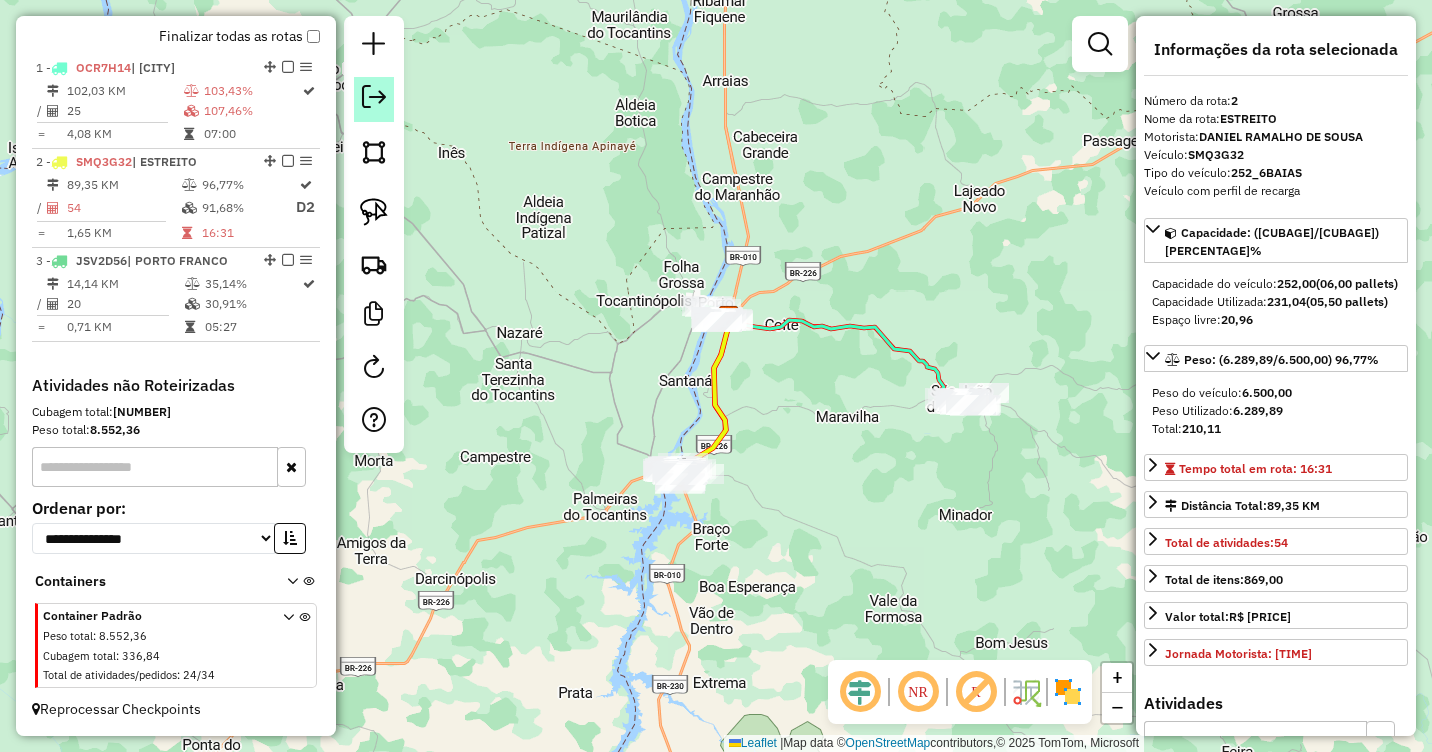 click 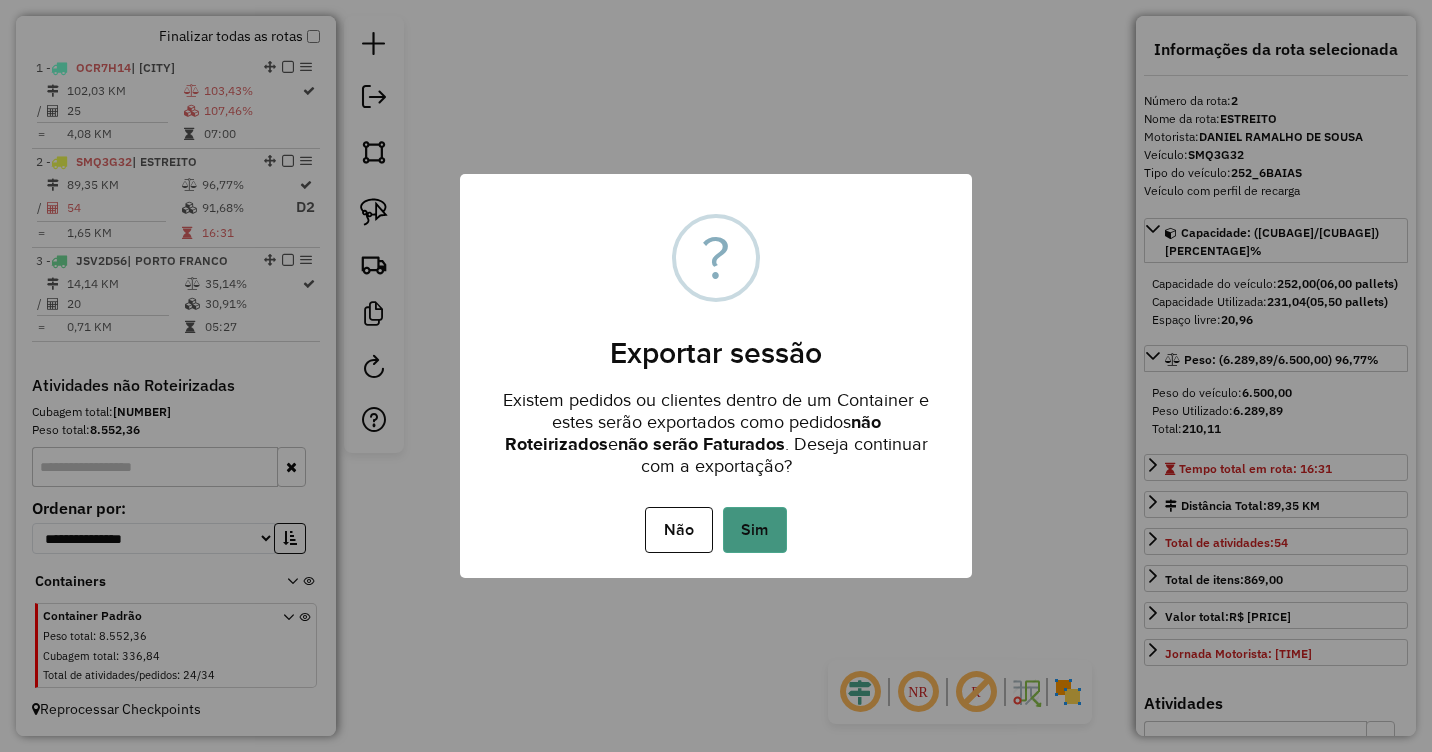 click on "Sim" at bounding box center (755, 530) 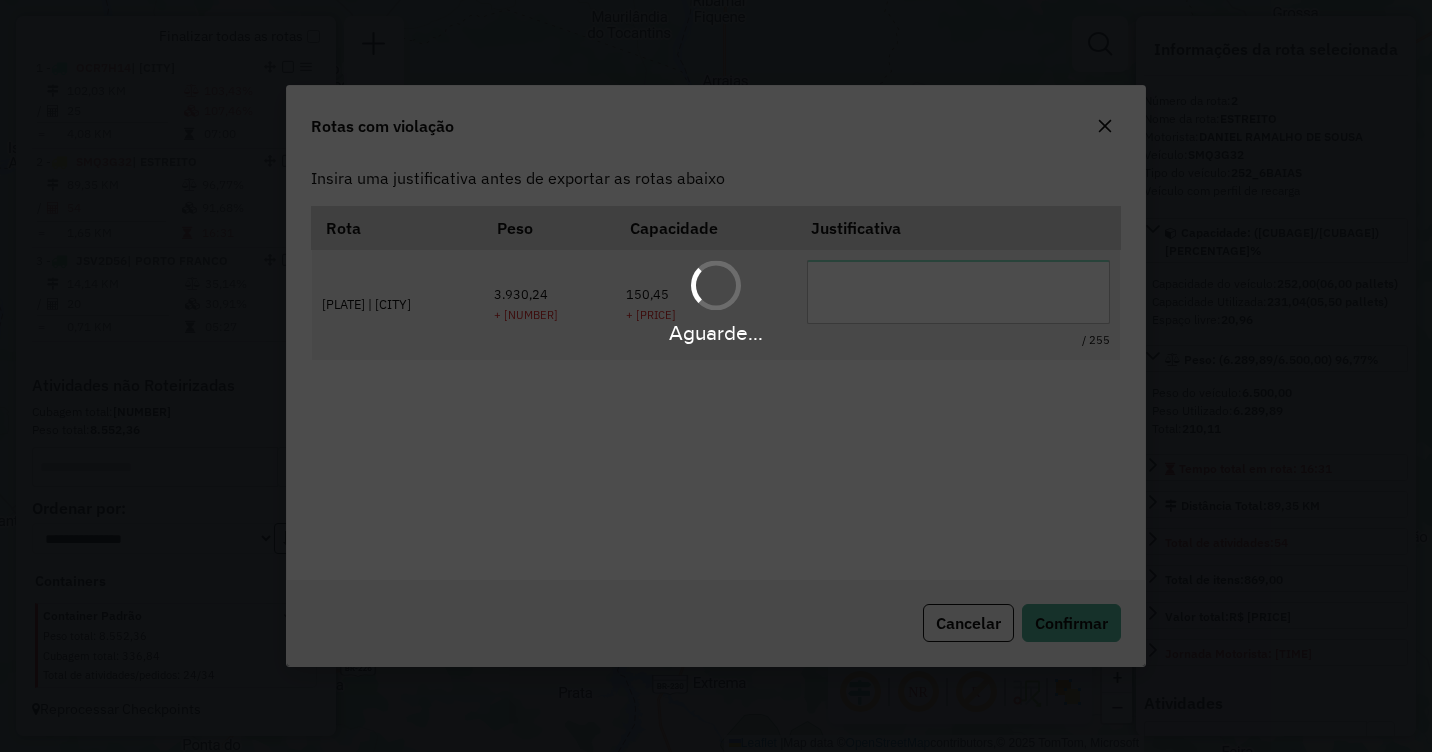 scroll, scrollTop: 0, scrollLeft: 0, axis: both 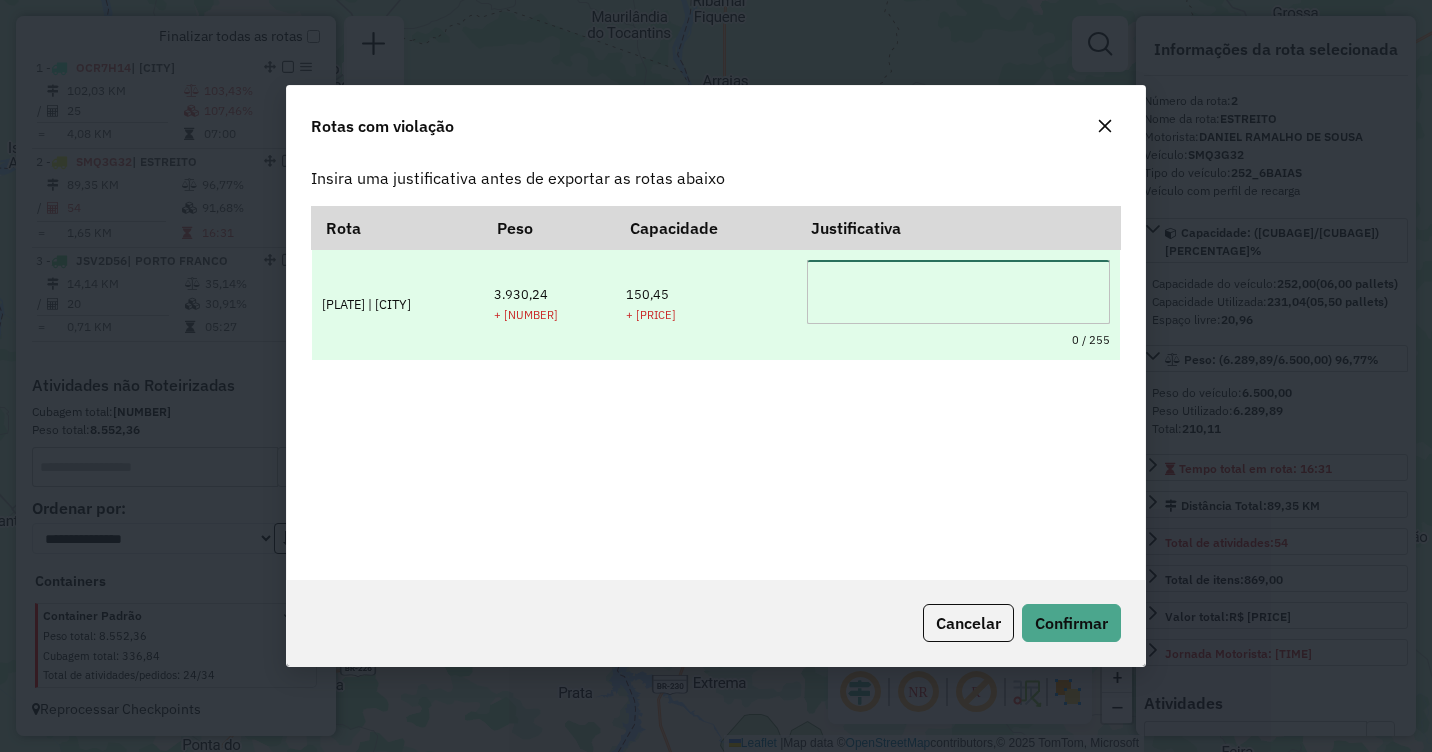 click at bounding box center [958, 292] 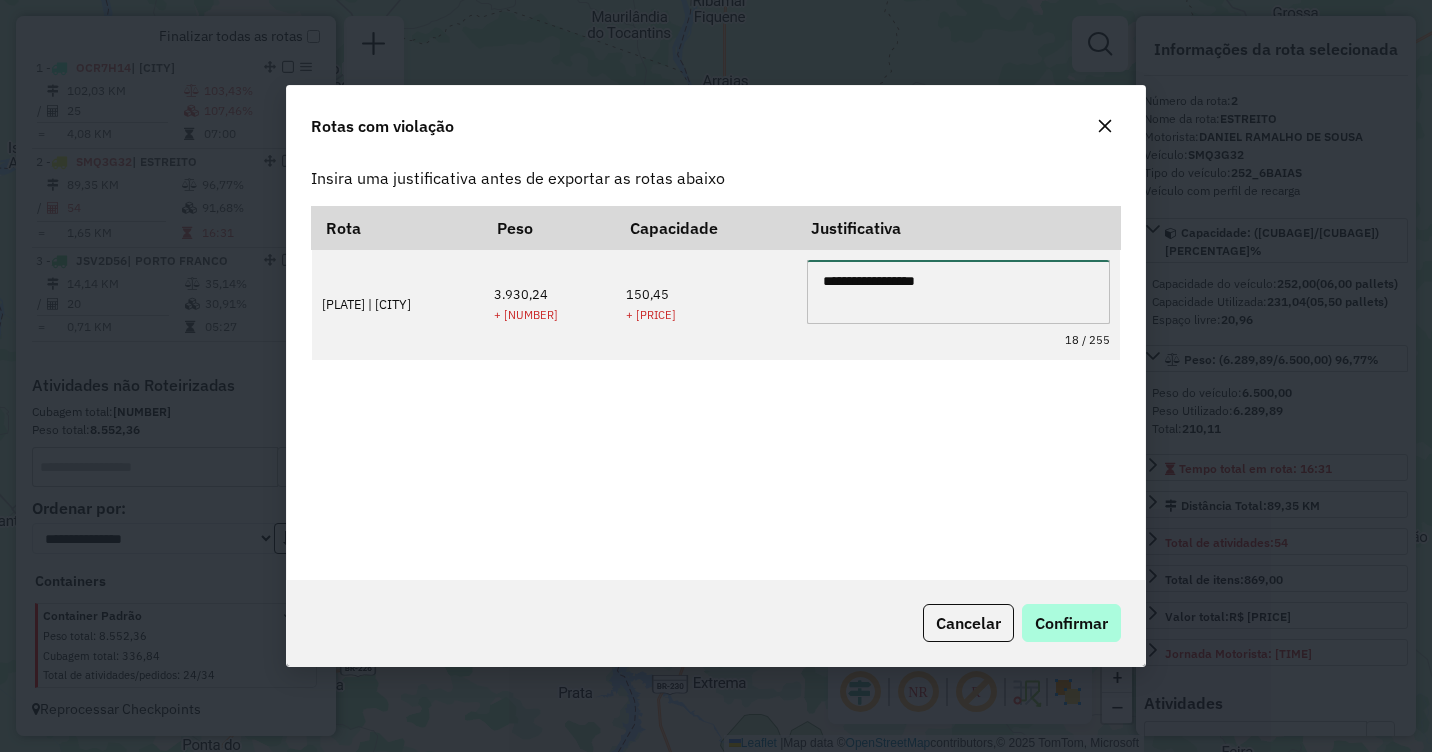 type on "**********" 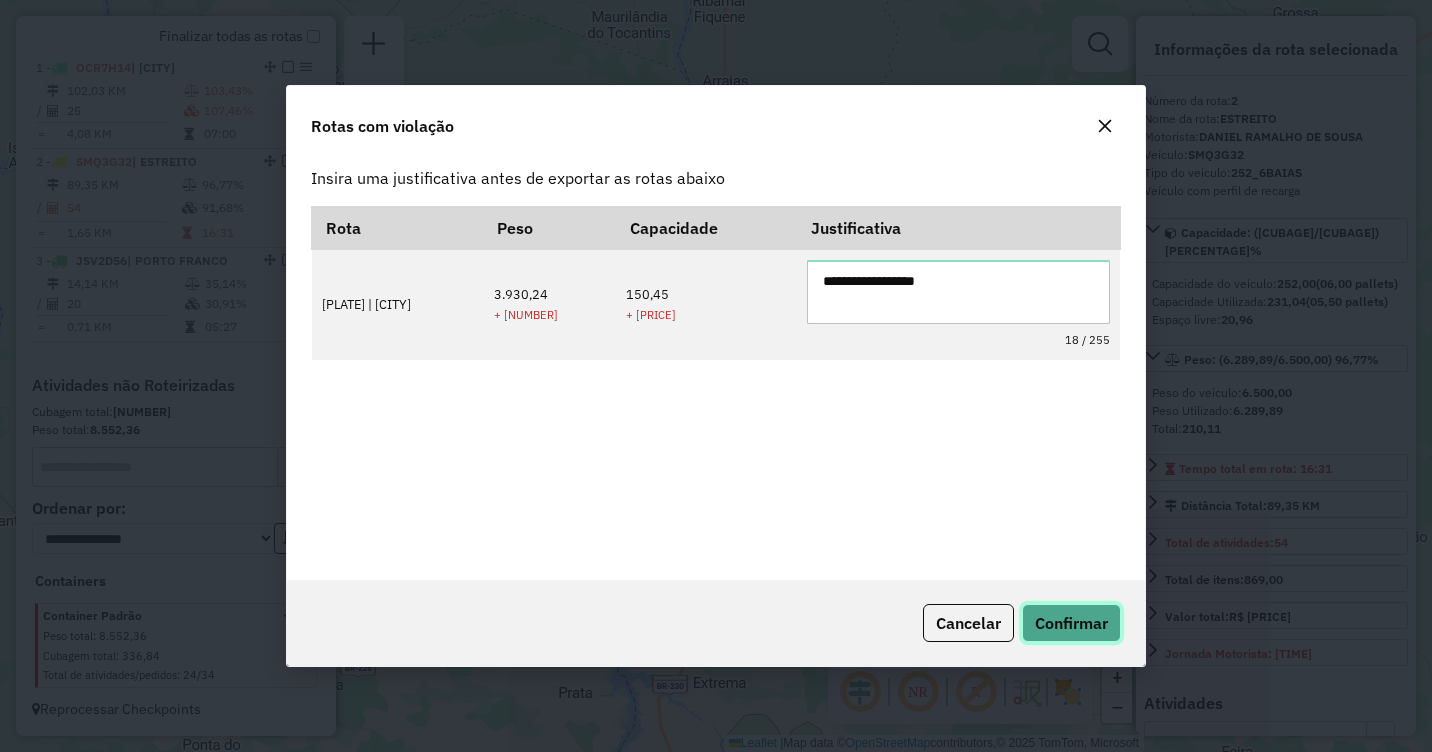 click on "Confirmar" 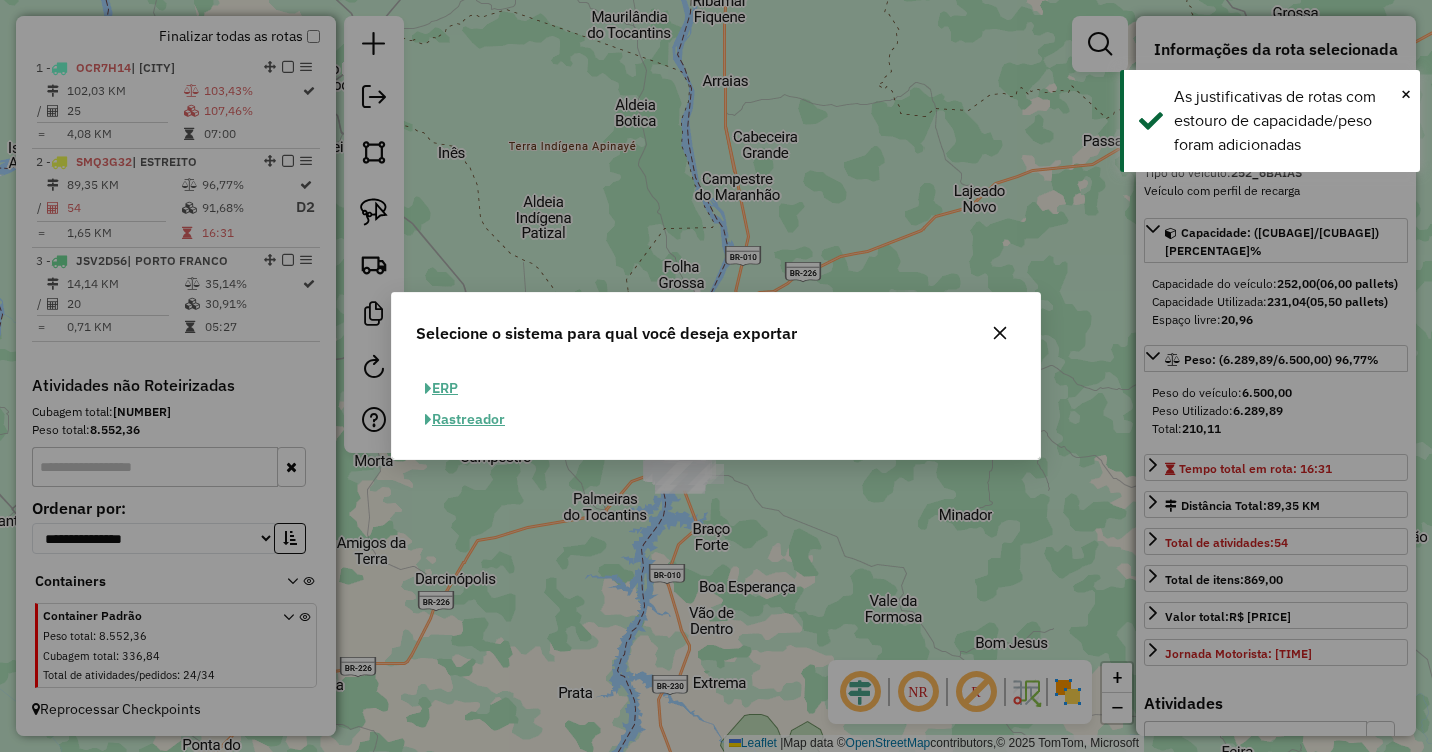 click on "ERP" 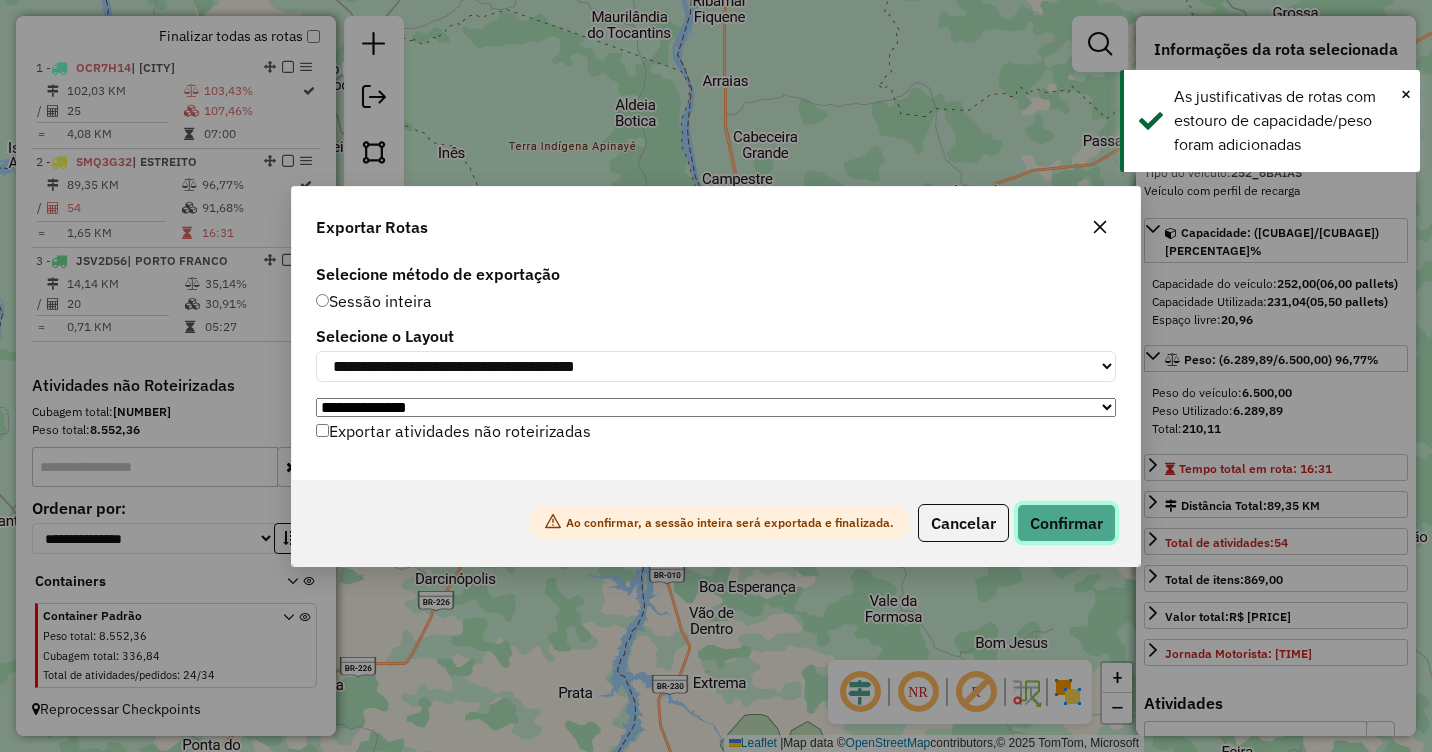 click on "Confirmar" 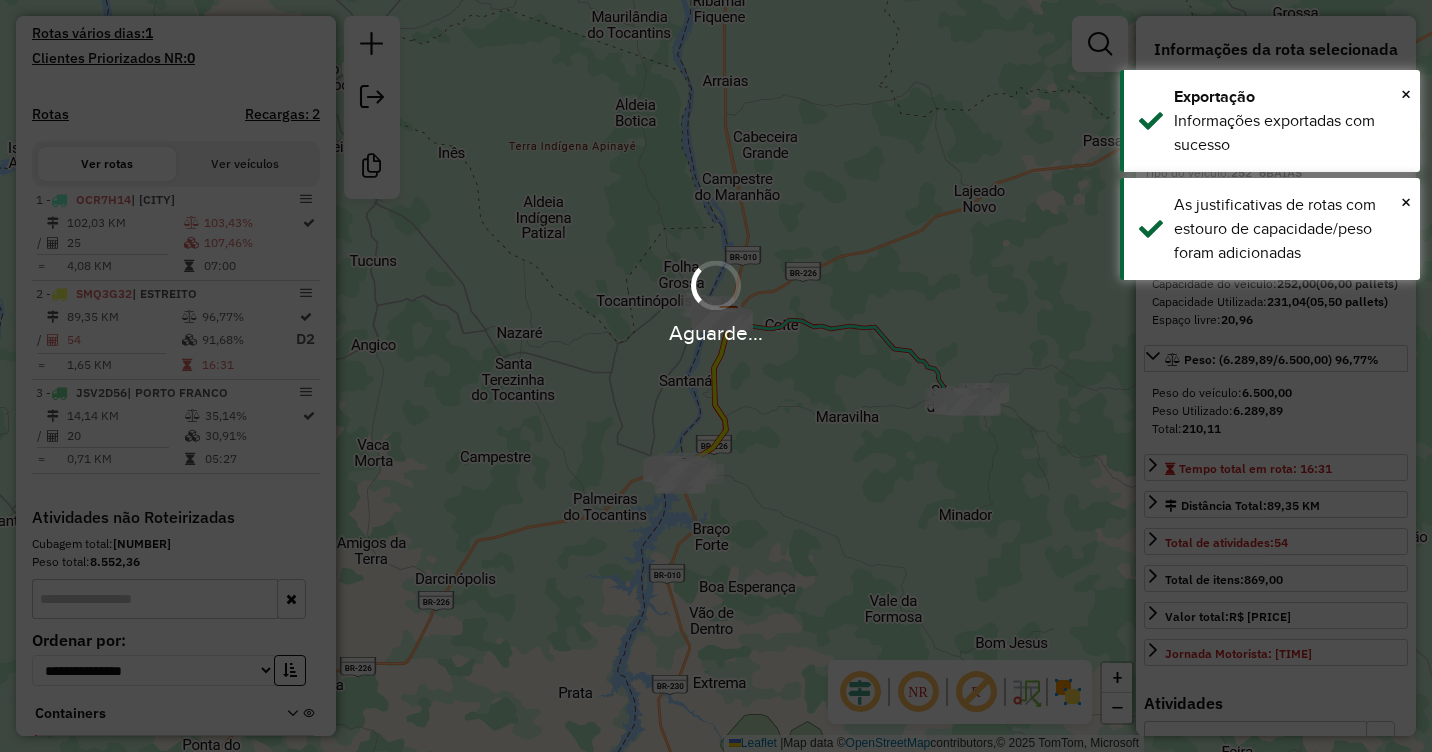 scroll, scrollTop: 722, scrollLeft: 0, axis: vertical 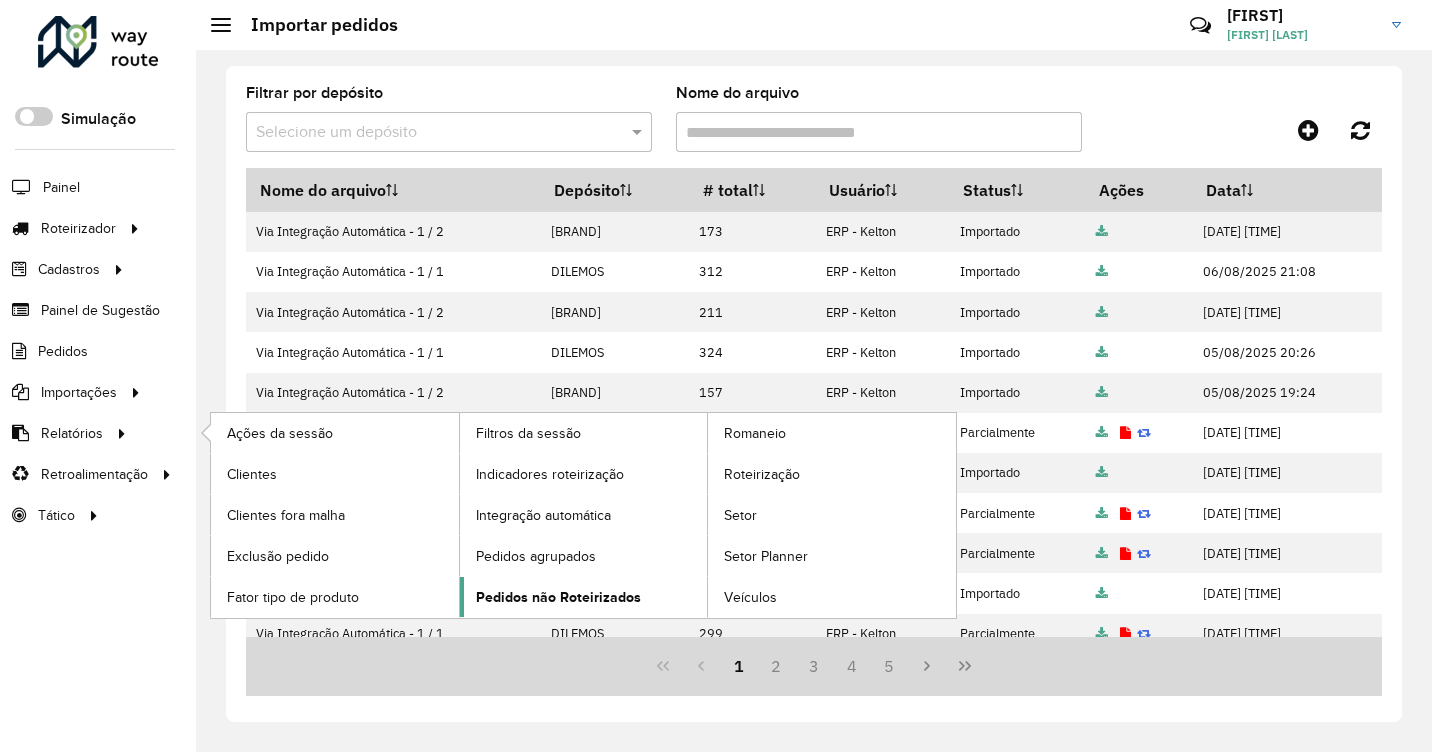 click on "Pedidos não Roteirizados" 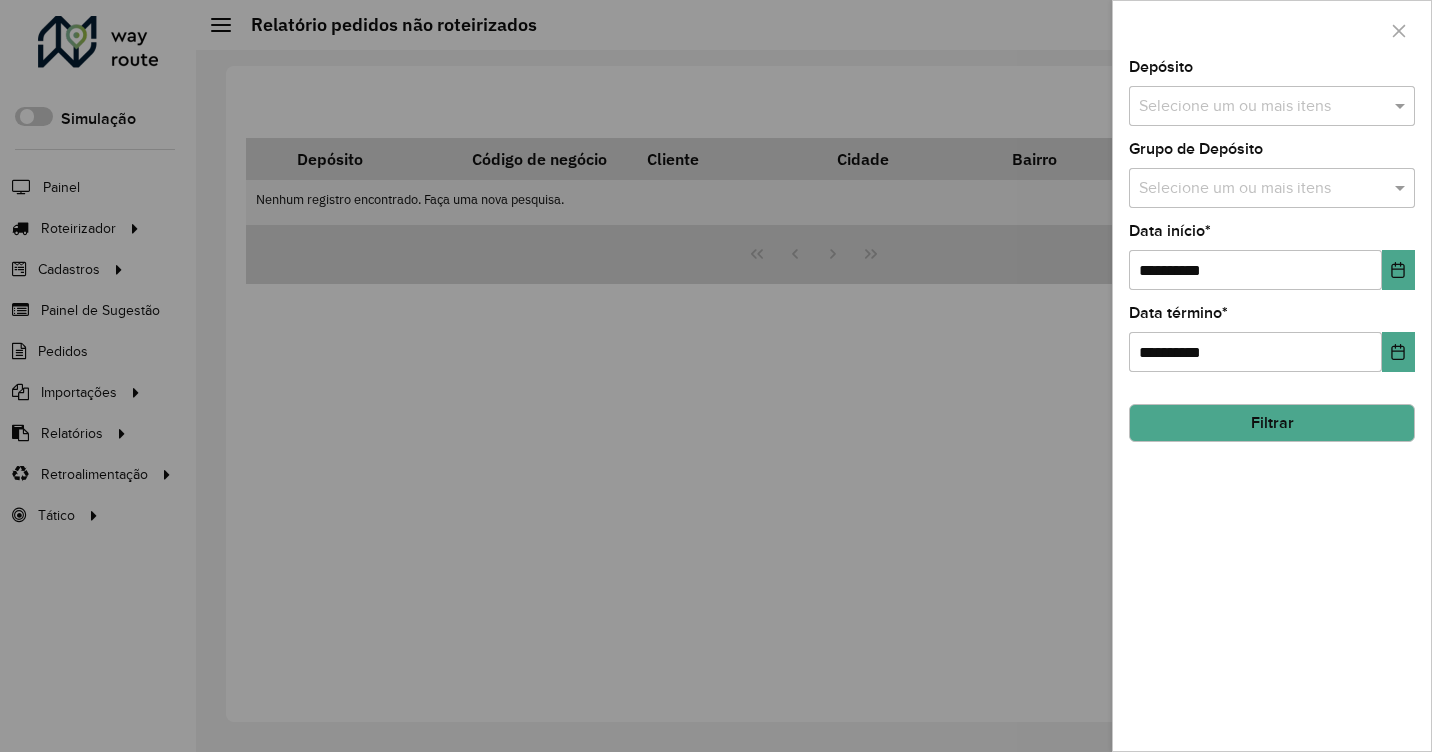 click at bounding box center [1262, 107] 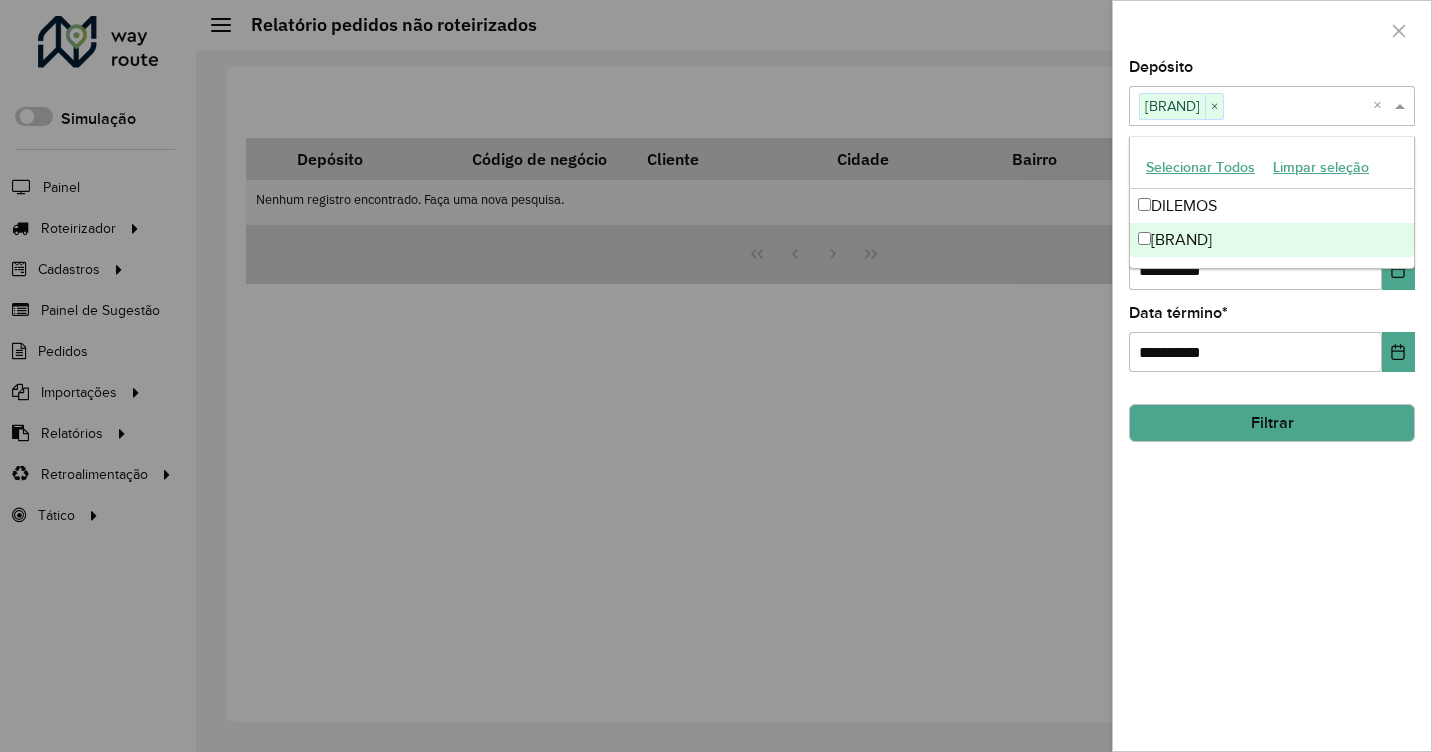 click on "Depósito  Selecione um ou mais itens DILEMOS PORTO FRANCO × ×  Grupo de Depósito  Selecione um ou mais itens  Data início  * [DATE]  Data término  * [DATE] Filtrar" 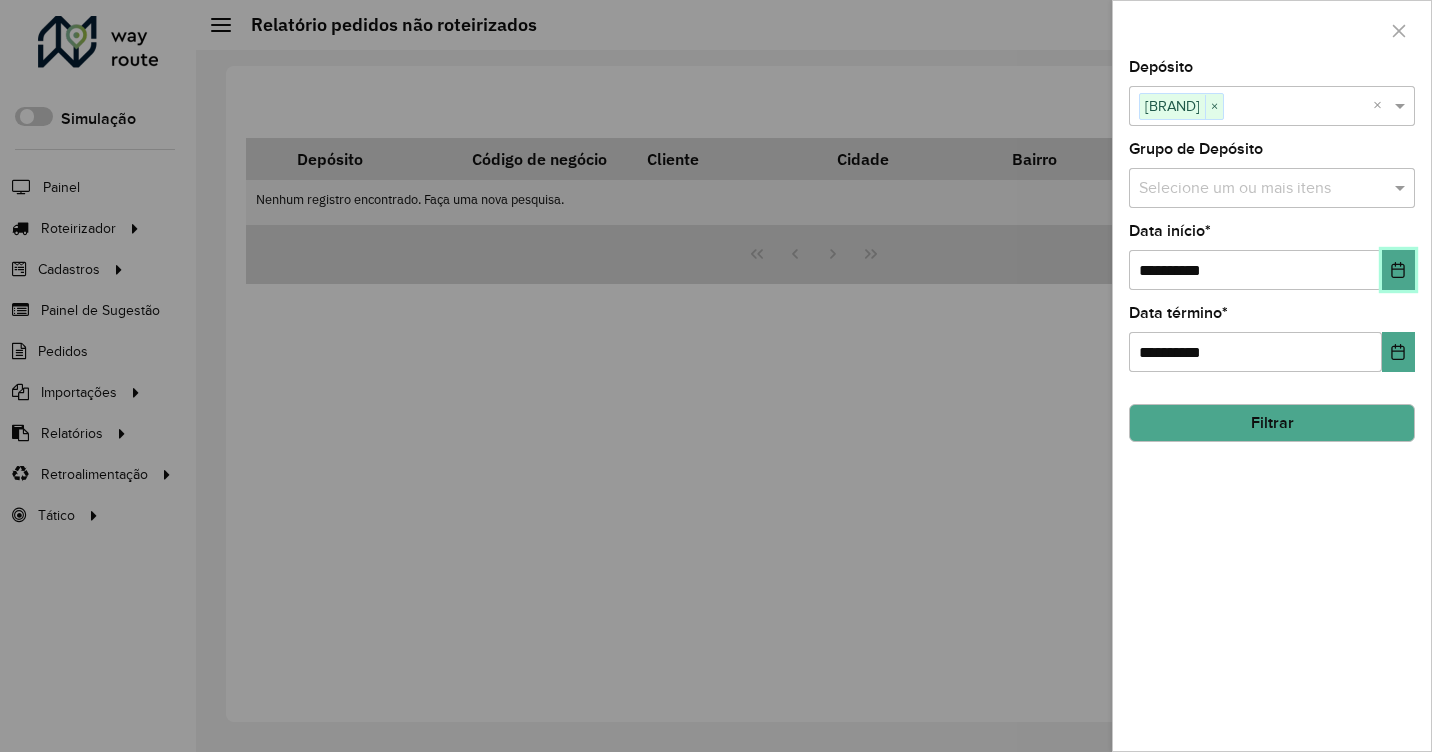 click 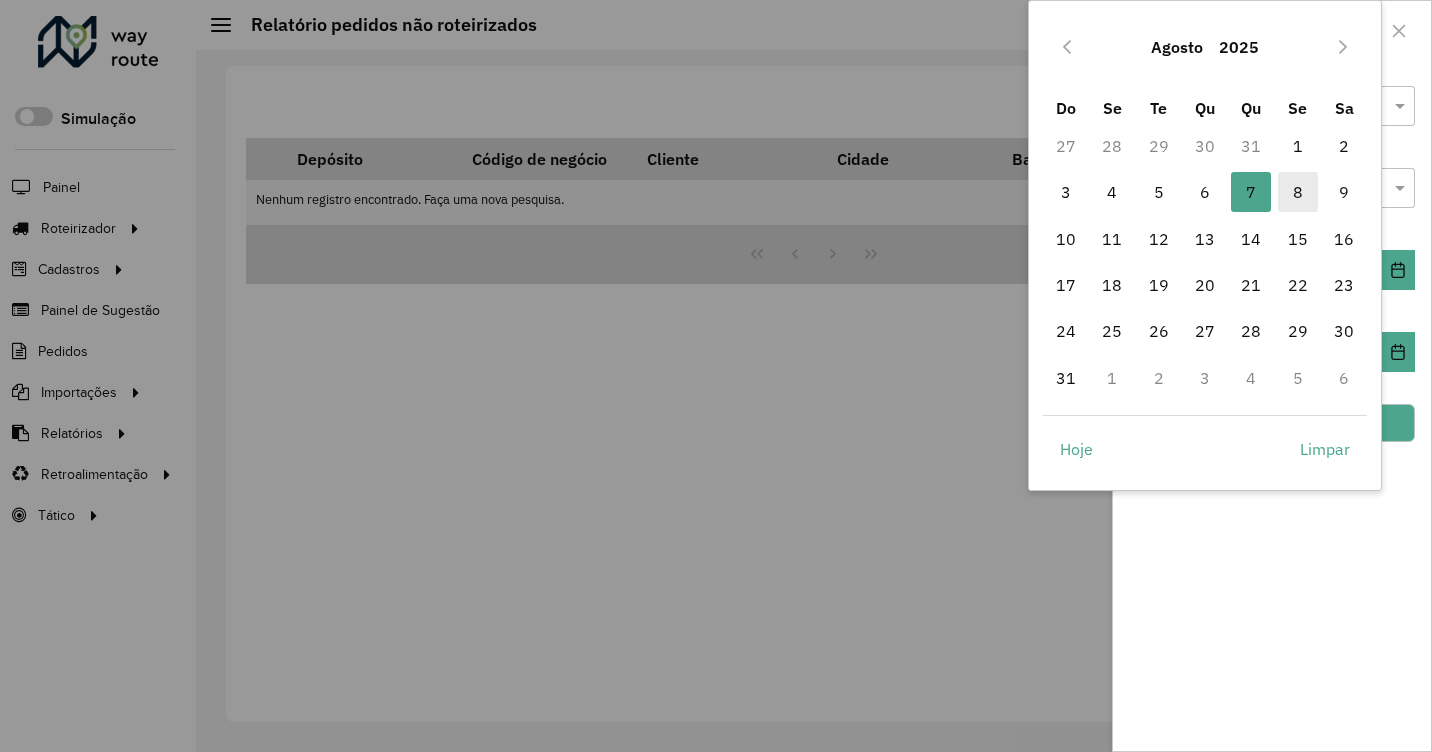 click on "8" at bounding box center (1298, 192) 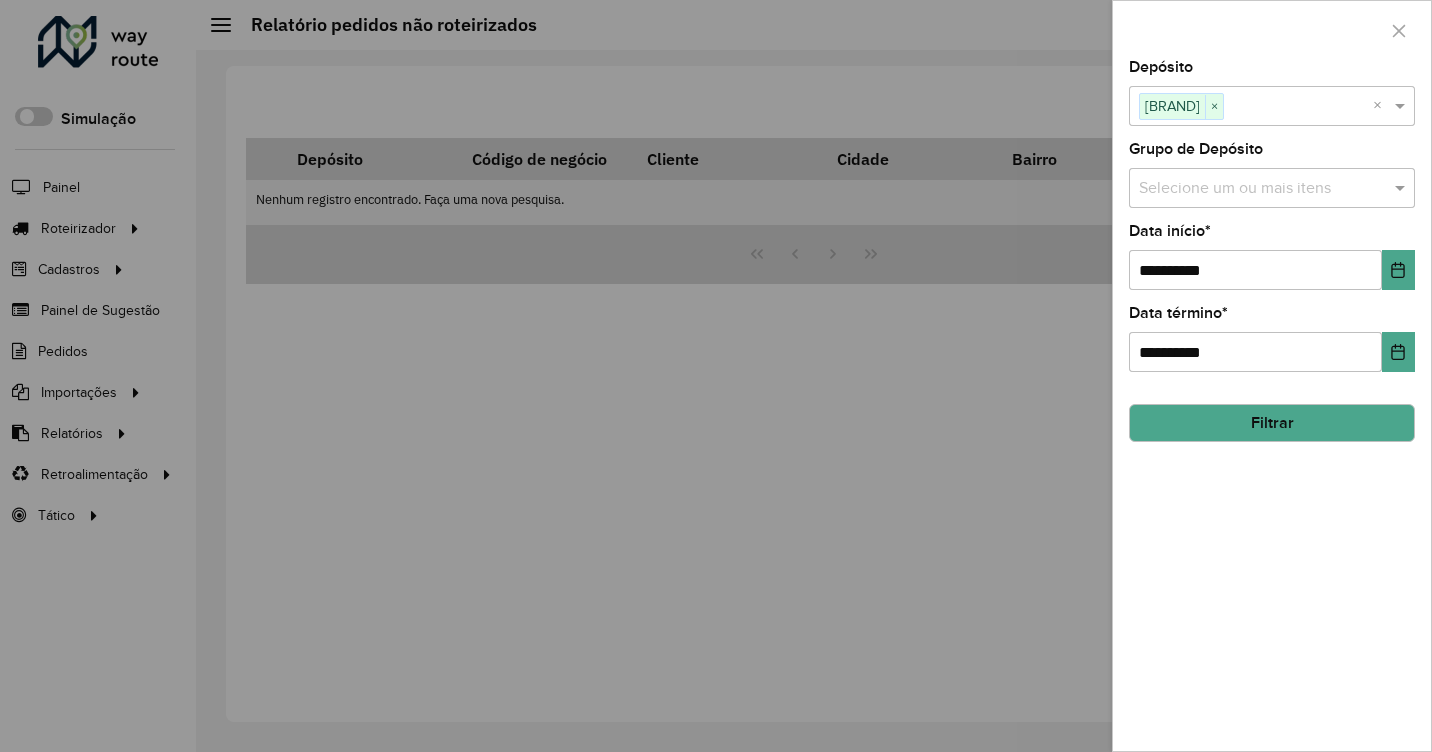 click on "Filtrar" 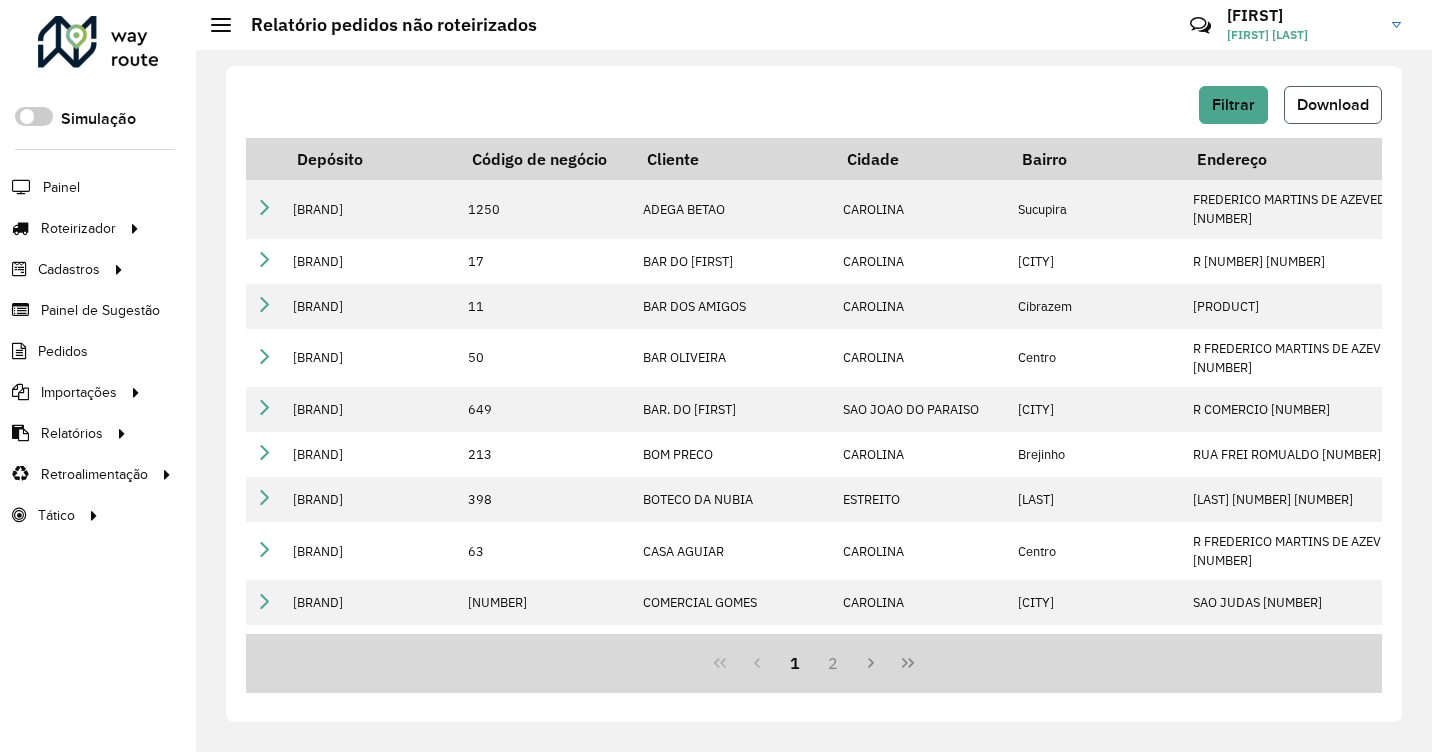 click on "Download" 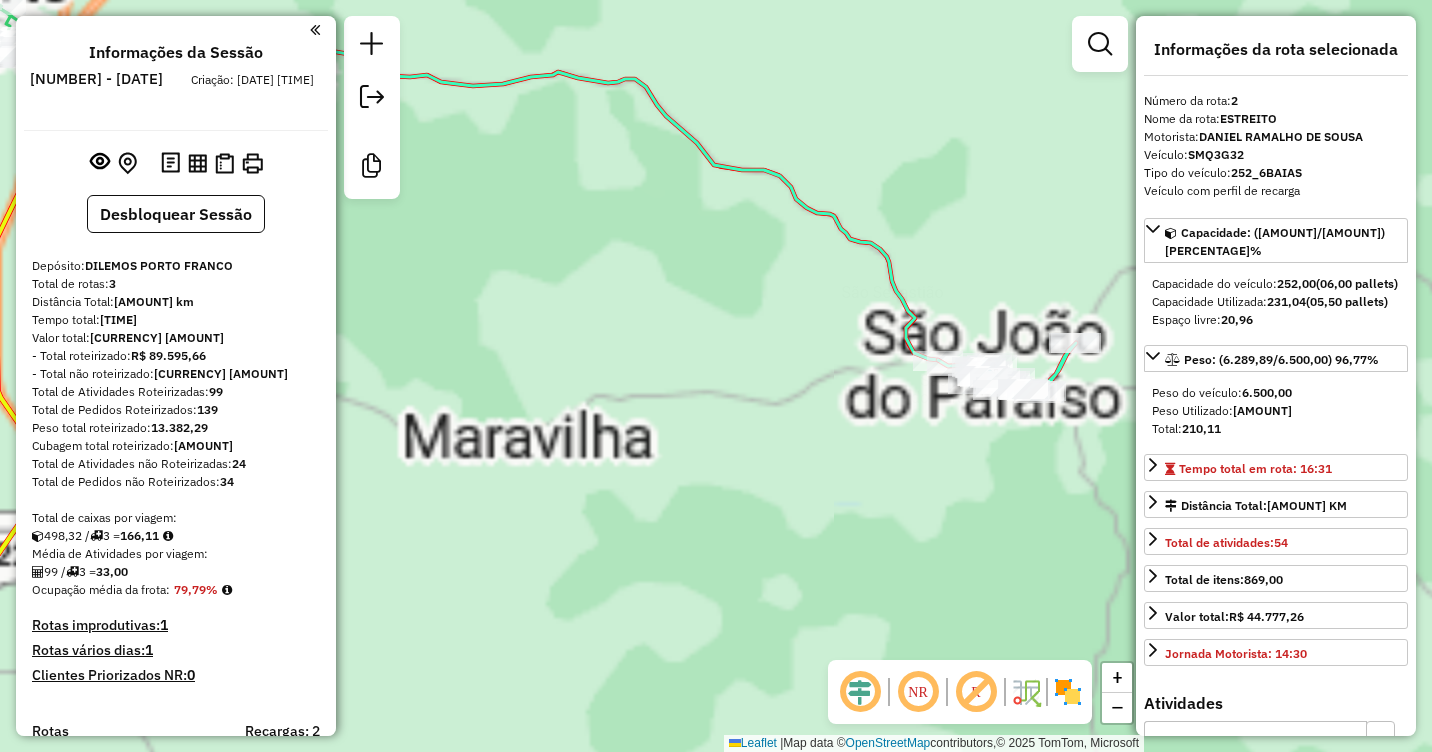 select on "**********" 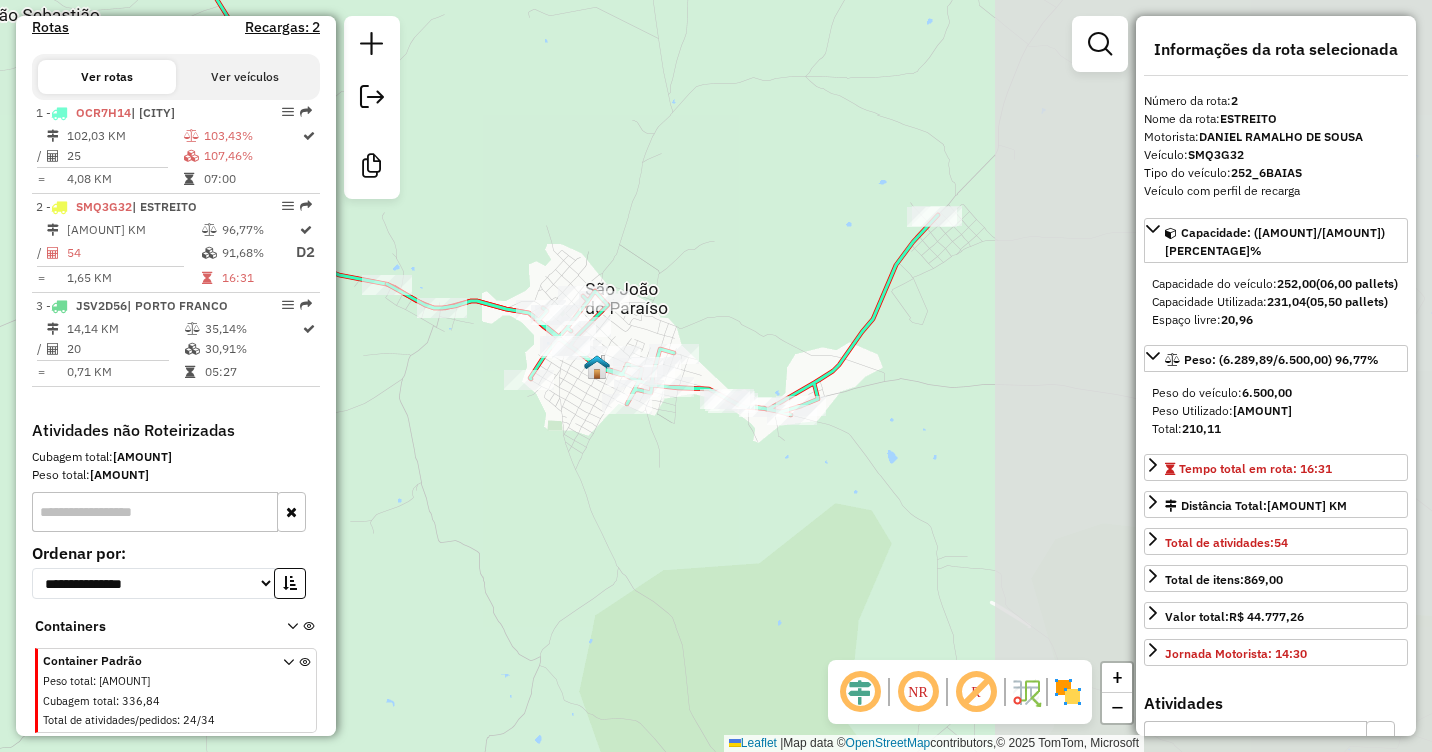 drag, startPoint x: 1010, startPoint y: 385, endPoint x: 569, endPoint y: 479, distance: 450.90686 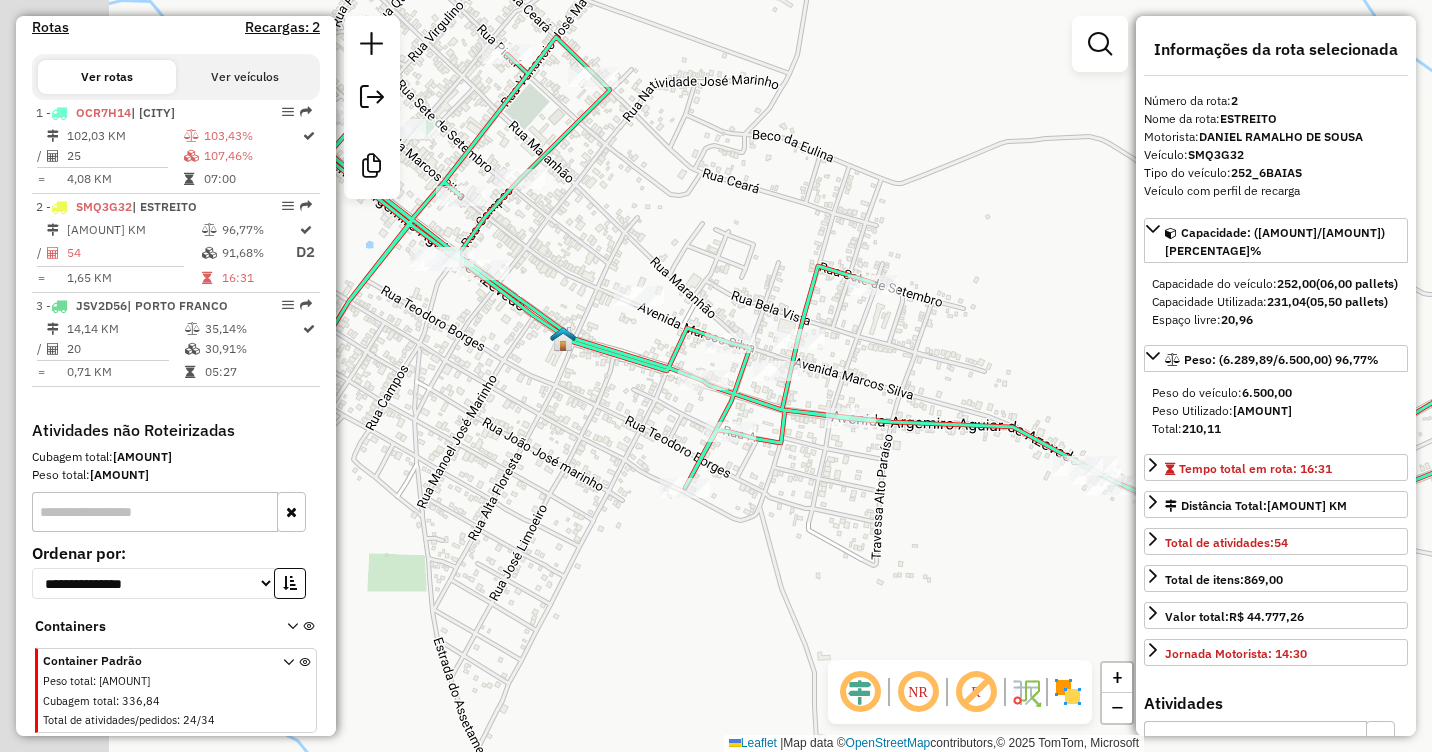 drag, startPoint x: 575, startPoint y: 457, endPoint x: 950, endPoint y: 500, distance: 377.45728 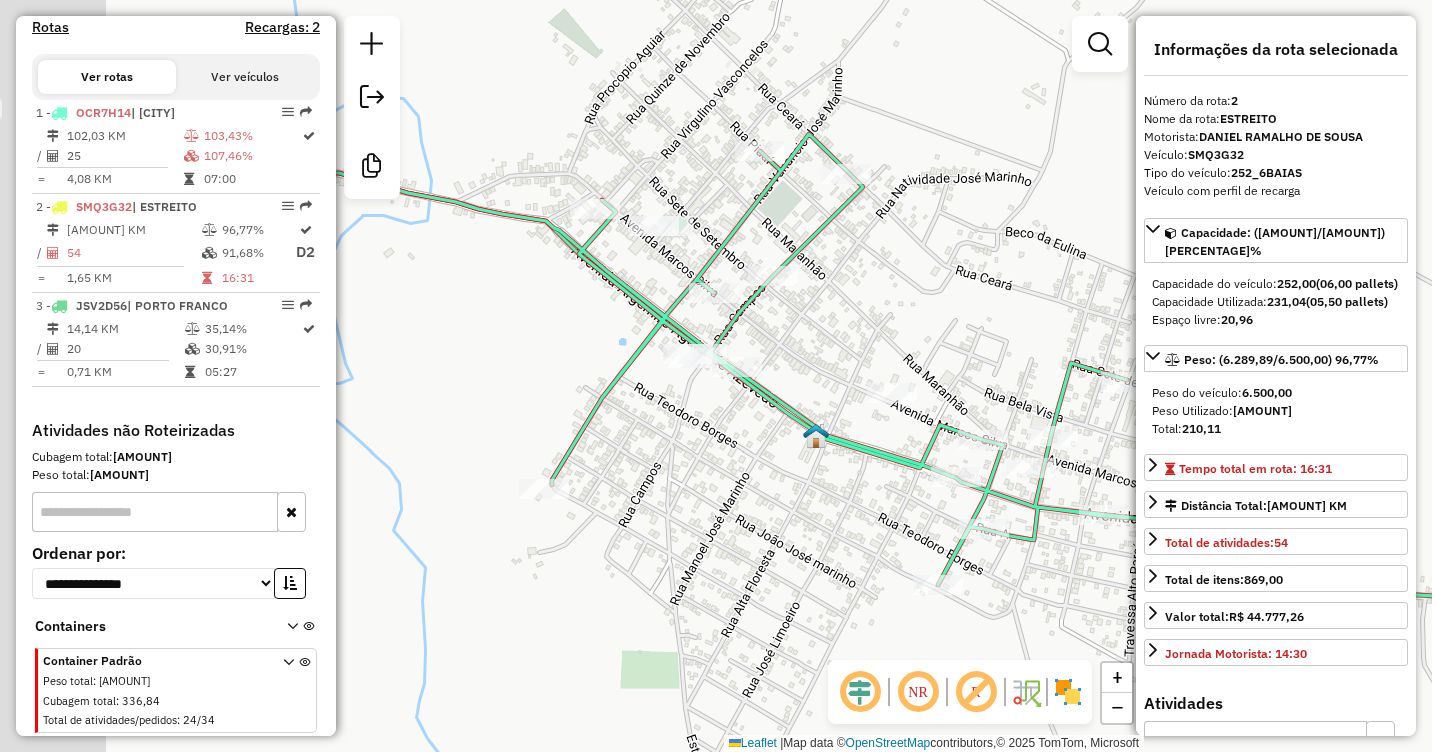 drag, startPoint x: 616, startPoint y: 267, endPoint x: 803, endPoint y: 353, distance: 205.82759 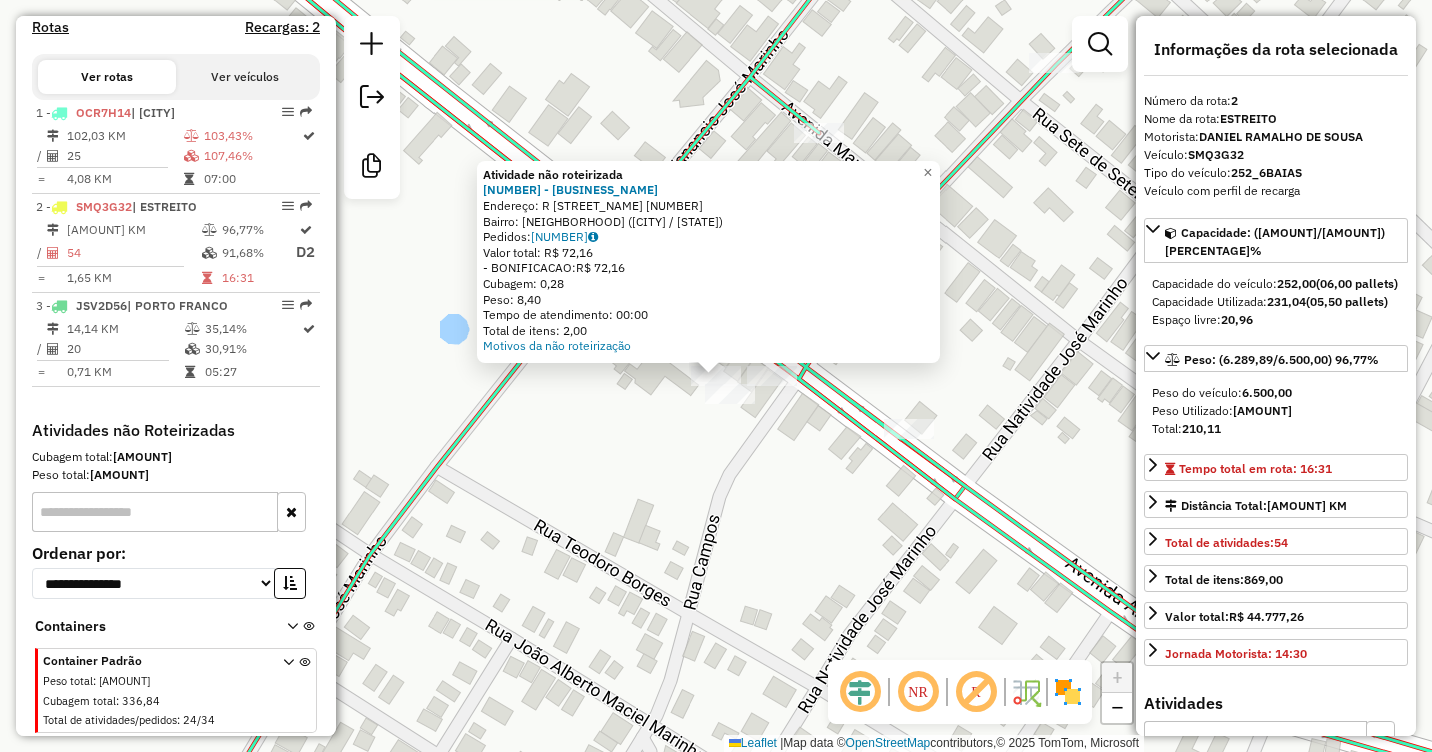 click 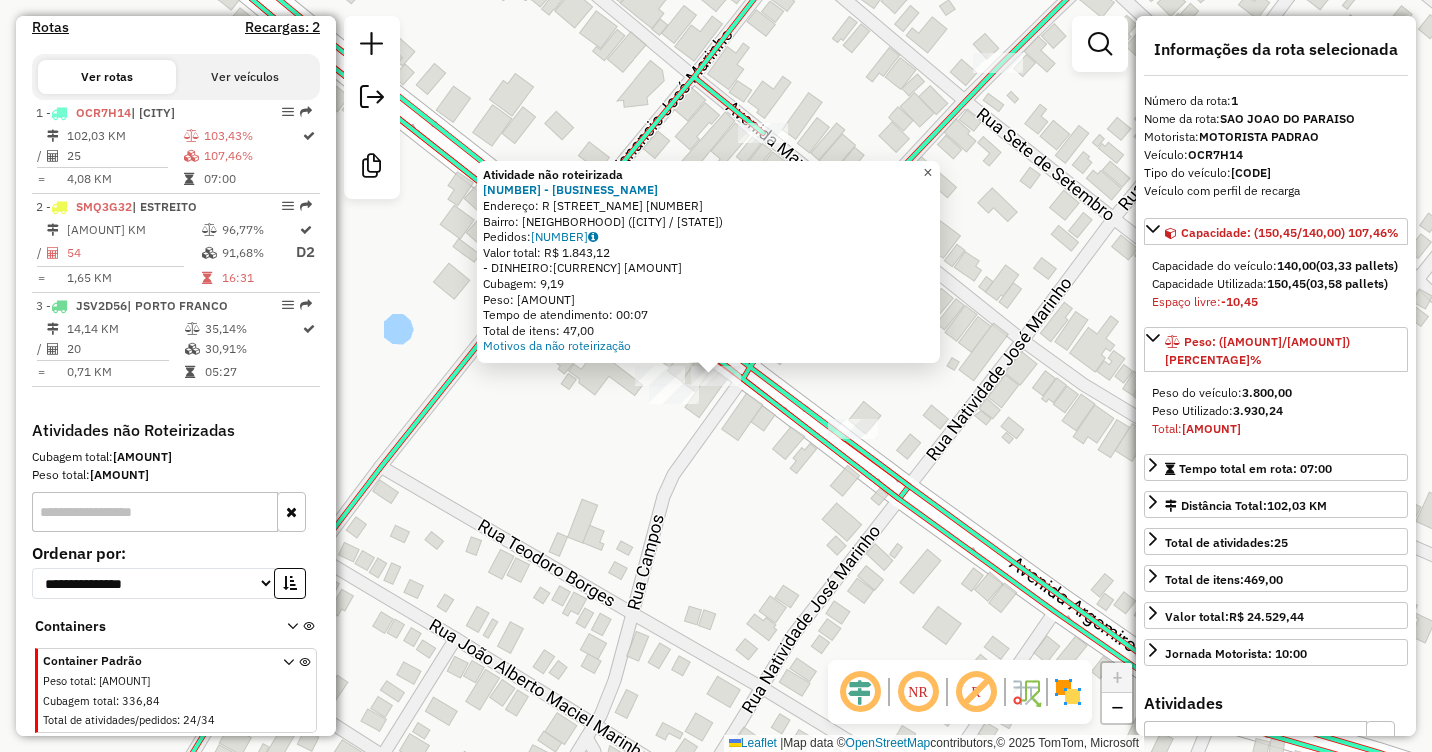 click on "×" 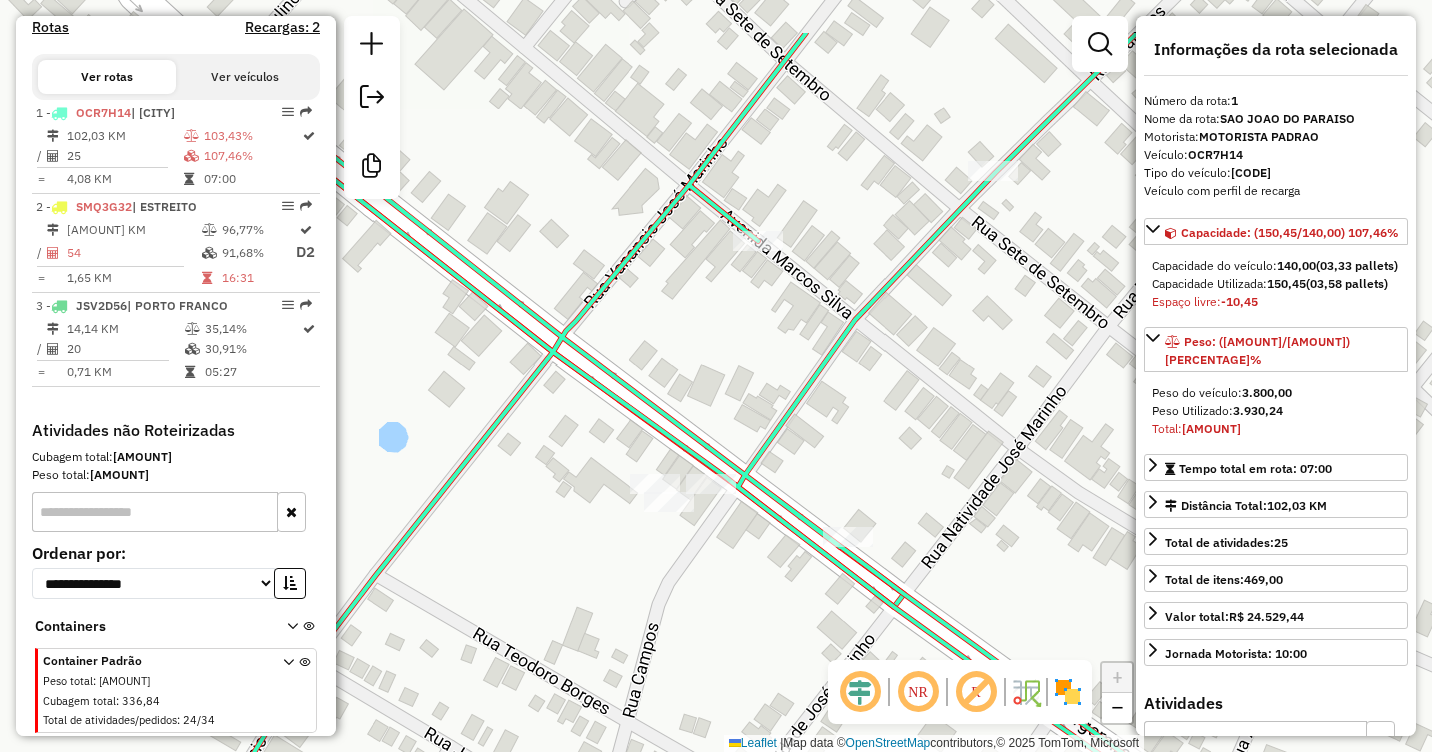 drag, startPoint x: 852, startPoint y: 284, endPoint x: 865, endPoint y: 462, distance: 178.47409 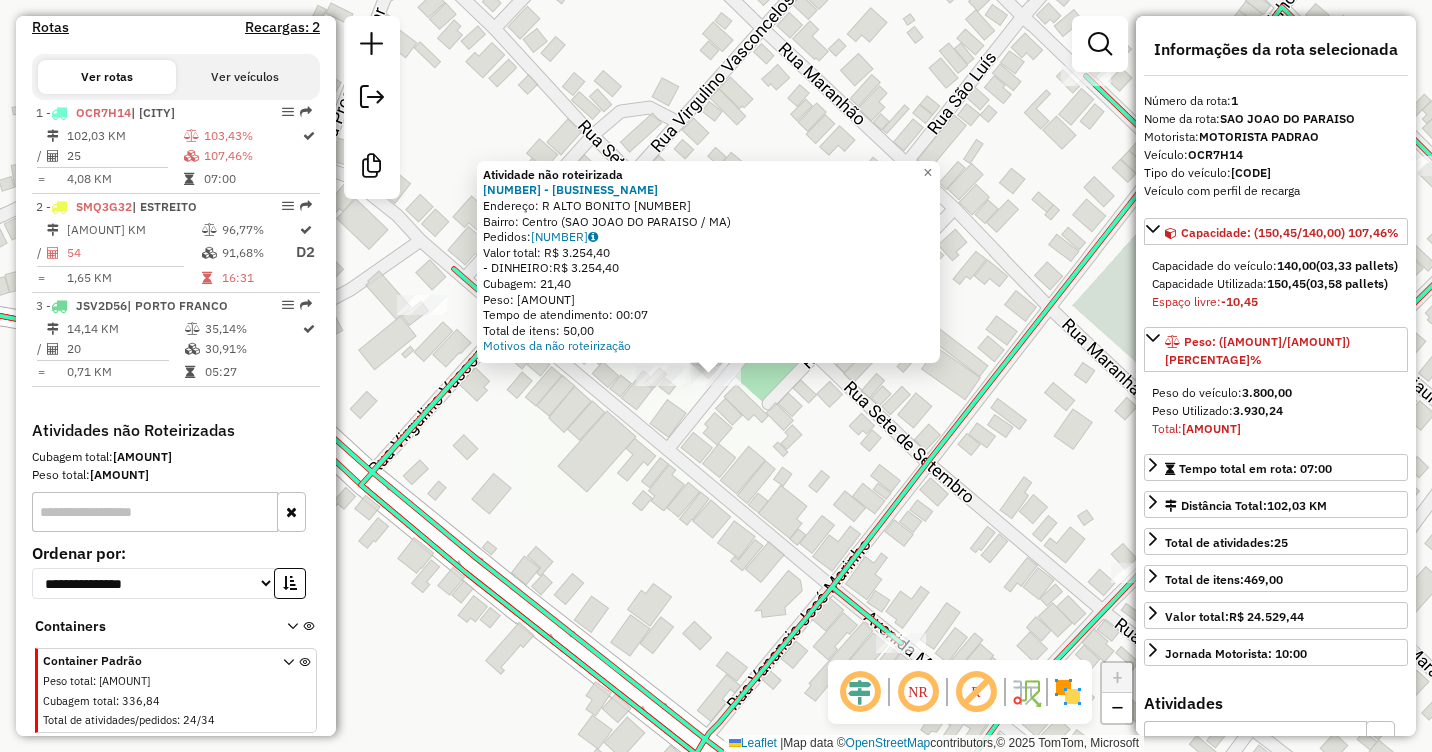 click on "Atividade não roteirizada 638 - DEPOSITO DO MAYKON  Endereço:  R ALTO BONITO 338   Bairro: Centro (SAO JOAO DO PARAISO / MA)   Pedidos:  07034934   Valor total: R$ 3.254,40   - DINHEIRO:  R$ 3.254,40   Cubagem: 21,40   Peso: 560,60   Tempo de atendimento: 00:07   Total de itens: 50,00  Motivos da não roteirização × Janela de atendimento Grade de atendimento Capacidade Transportadoras Veículos Cliente Pedidos  Rotas Selecione os dias de semana para filtrar as janelas de atendimento  Seg   Ter   Qua   Qui   Sex   Sáb   Dom  Informe o período da janela de atendimento: De: Até:  Filtrar exatamente a janela do cliente  Considerar janela de atendimento padrão  Selecione os dias de semana para filtrar as grades de atendimento  Seg   Ter   Qua   Qui   Sex   Sáb   Dom   Considerar clientes sem dia de atendimento cadastrado  Clientes fora do dia de atendimento selecionado Filtrar as atividades entre os valores definidos abaixo:  Peso mínimo:   Peso máximo:   Cubagem mínima:   Cubagem máxima:   De:  De:" 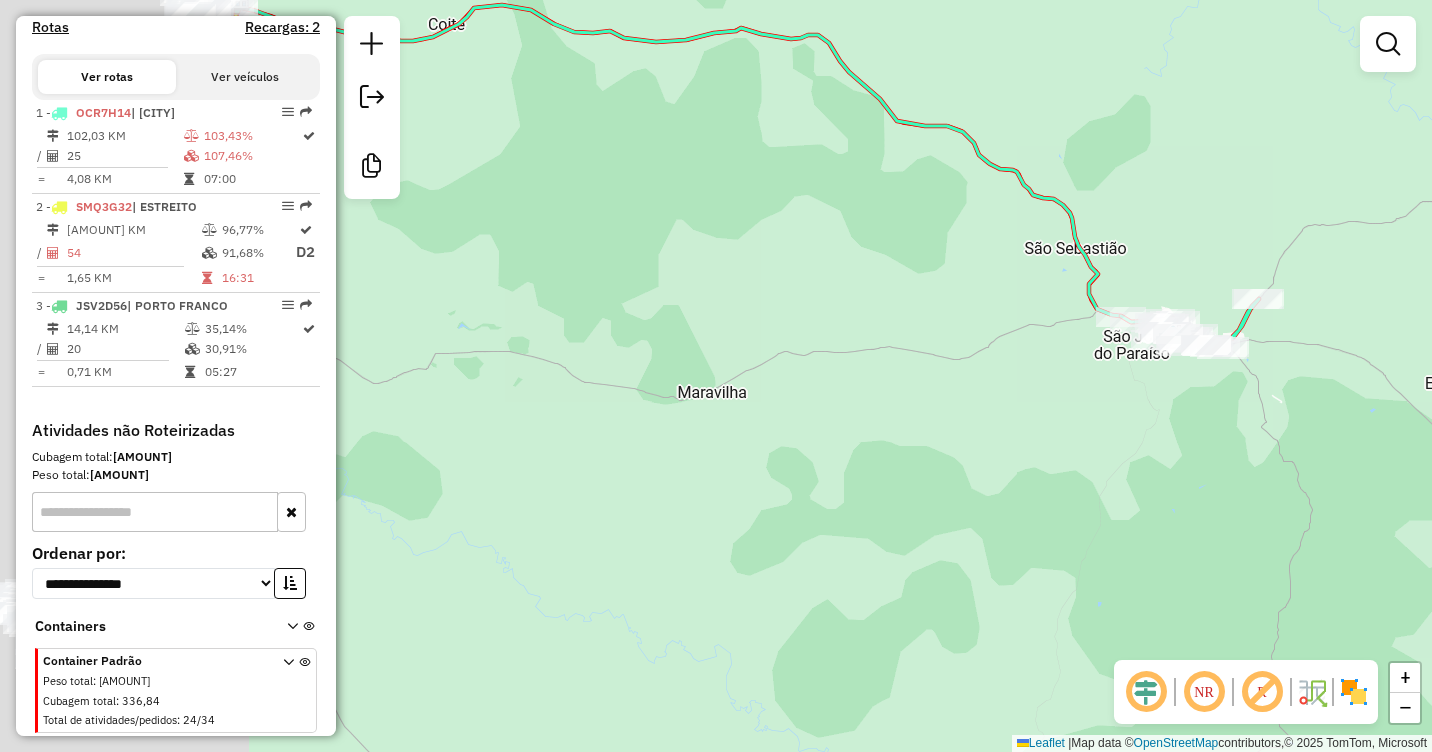 drag, startPoint x: 641, startPoint y: 348, endPoint x: 996, endPoint y: 237, distance: 371.9489 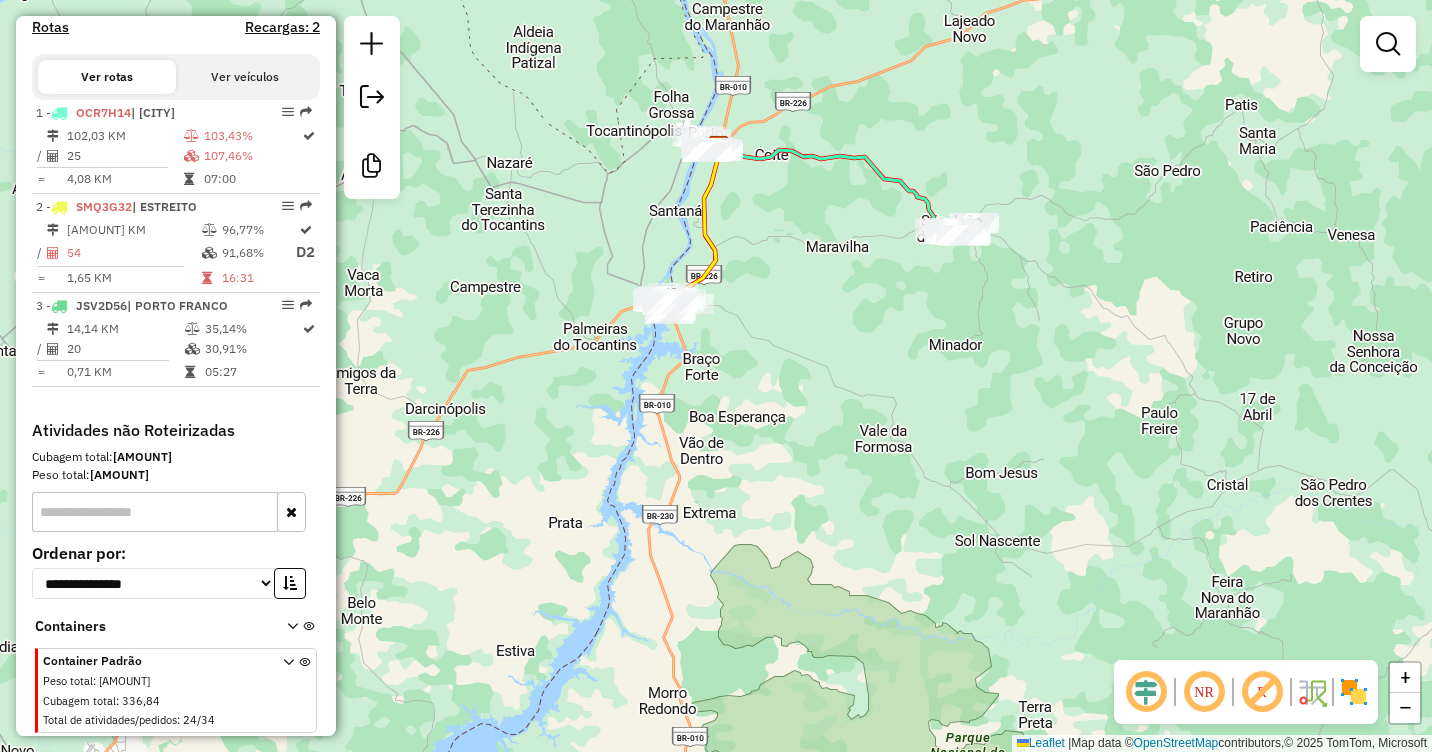 drag, startPoint x: 693, startPoint y: 385, endPoint x: 810, endPoint y: 359, distance: 119.85408 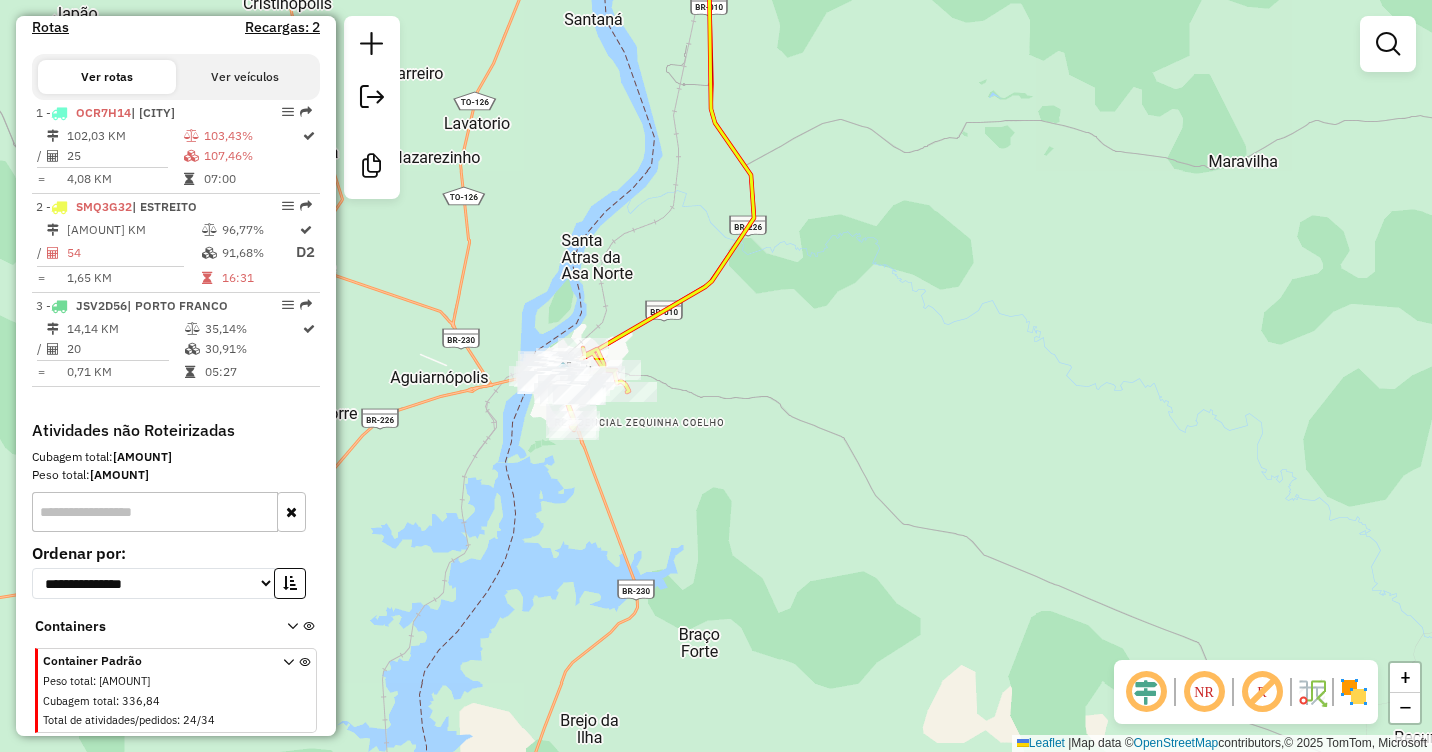 drag, startPoint x: 718, startPoint y: 356, endPoint x: 849, endPoint y: 324, distance: 134.85178 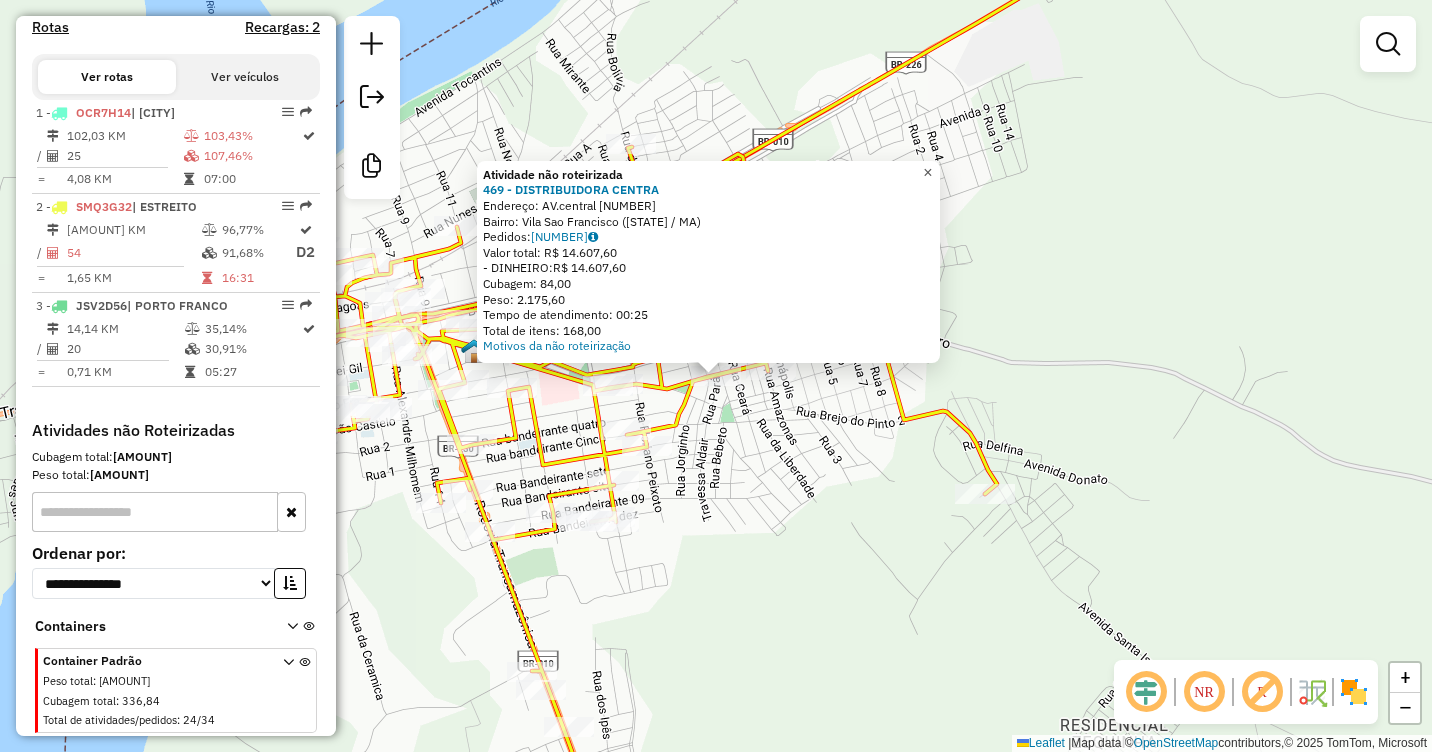 click on "×" 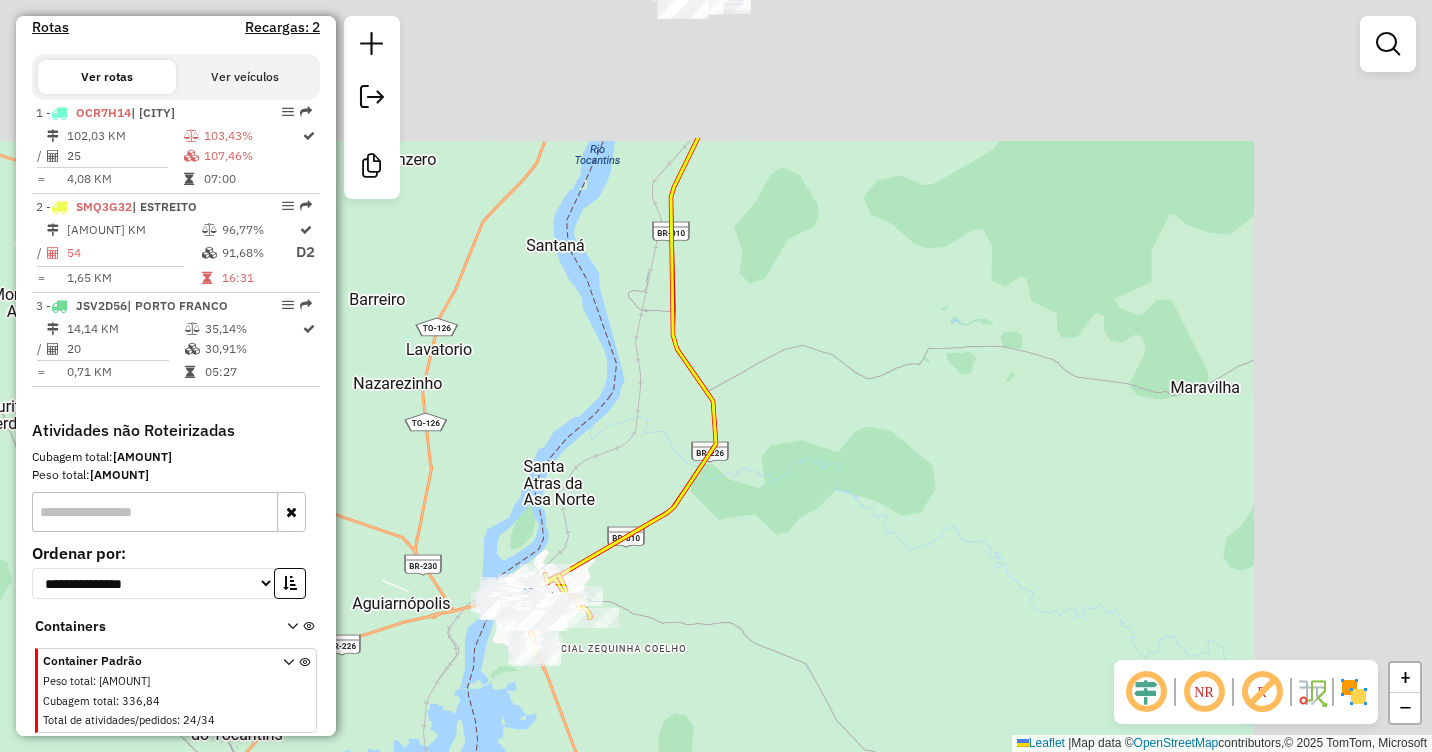 drag, startPoint x: 998, startPoint y: 394, endPoint x: 892, endPoint y: 545, distance: 184.4912 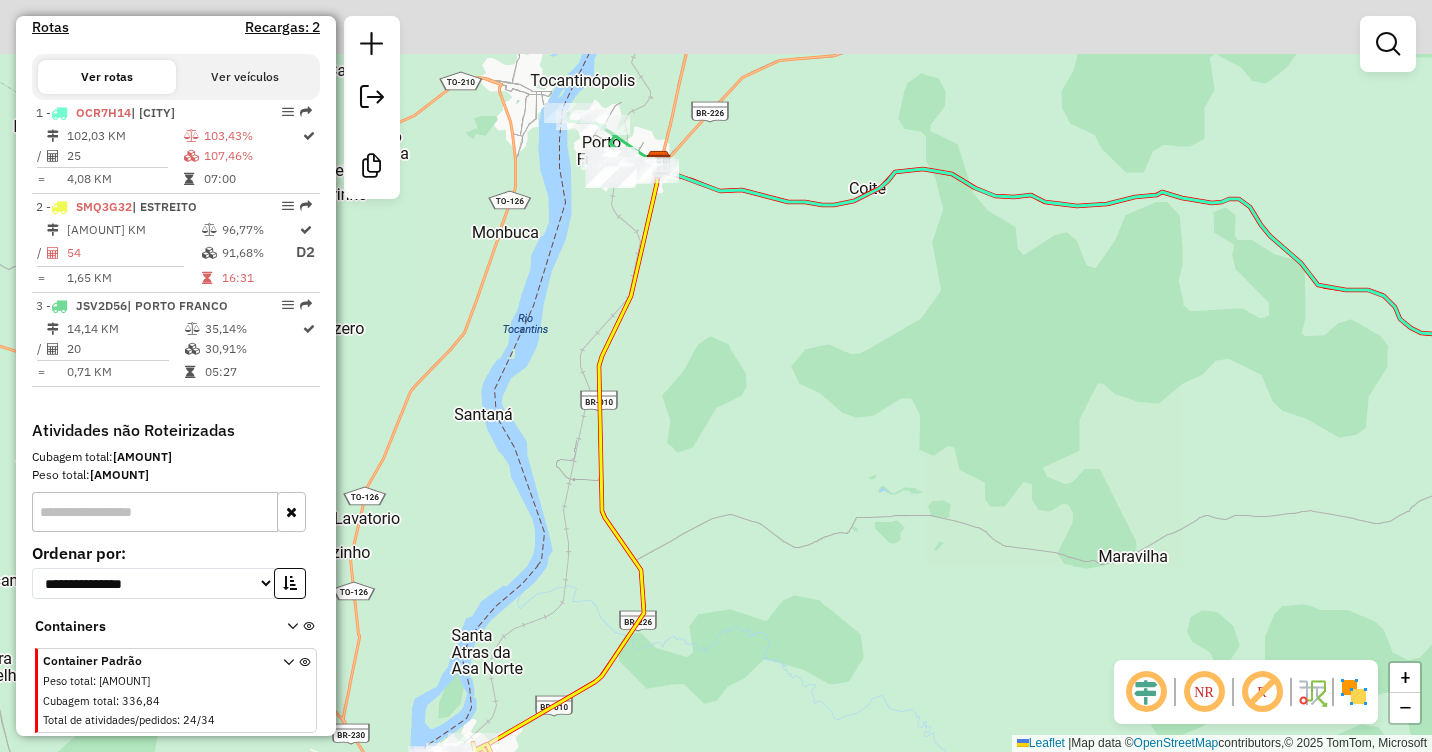 drag, startPoint x: 1020, startPoint y: 264, endPoint x: 950, endPoint y: 547, distance: 291.52872 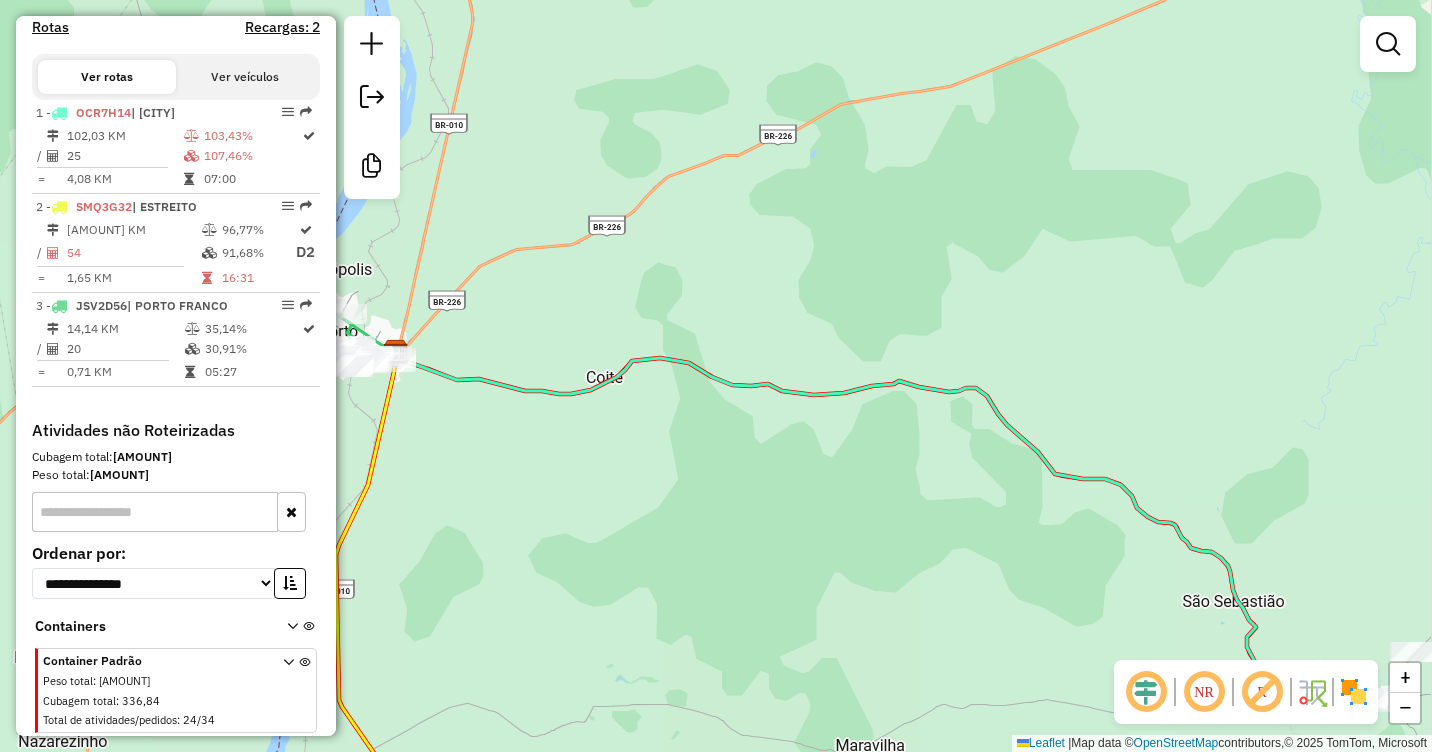 drag, startPoint x: 1065, startPoint y: 241, endPoint x: 837, endPoint y: 194, distance: 232.7939 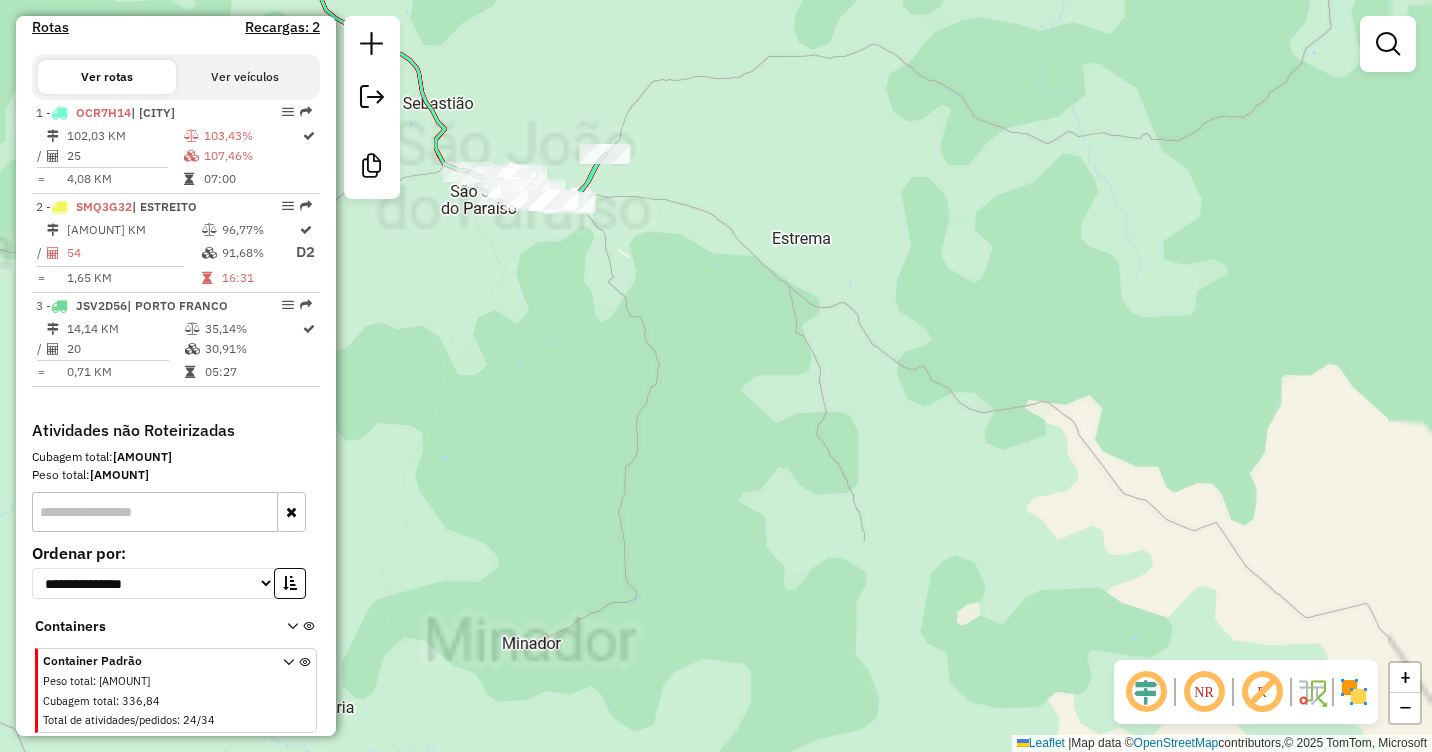 drag, startPoint x: 986, startPoint y: 317, endPoint x: 1336, endPoint y: 436, distance: 369.67688 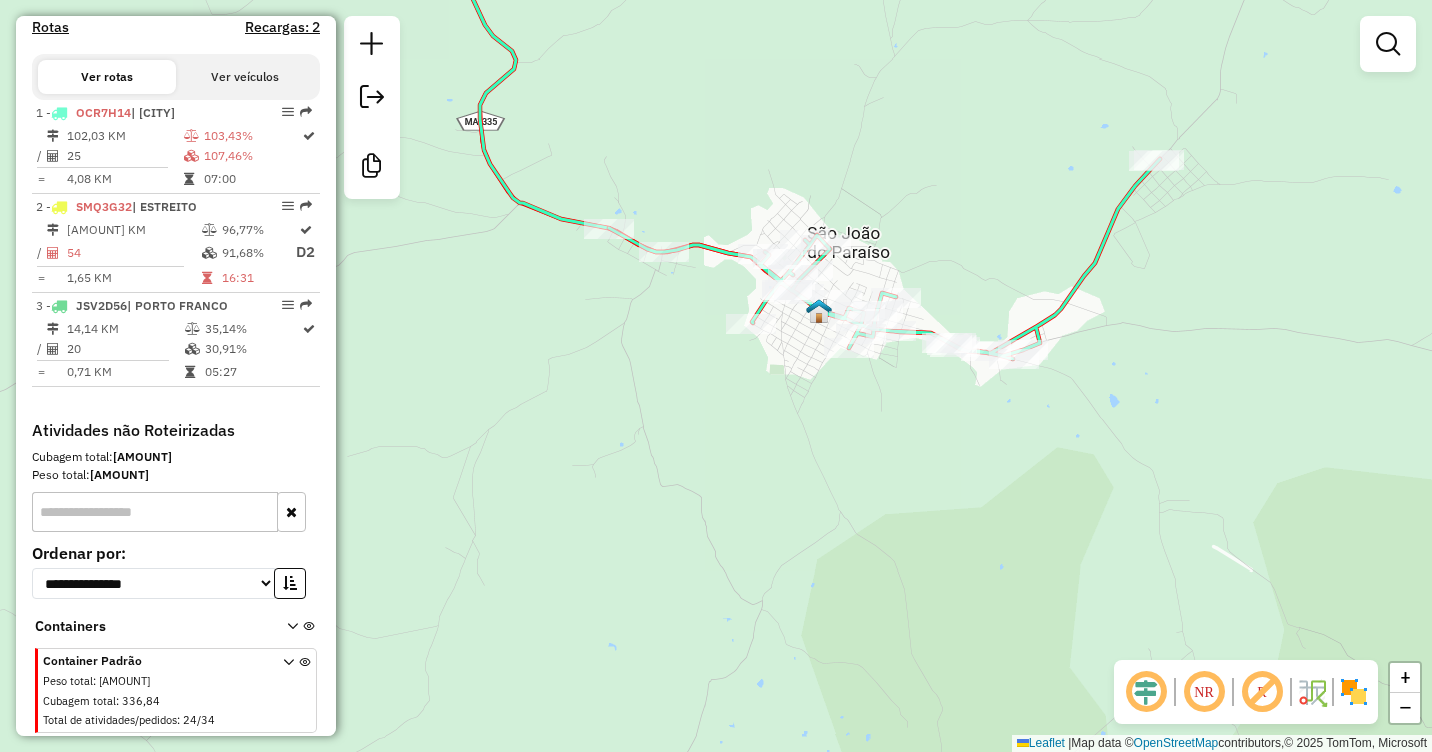 drag, startPoint x: 821, startPoint y: 417, endPoint x: 924, endPoint y: 429, distance: 103.69667 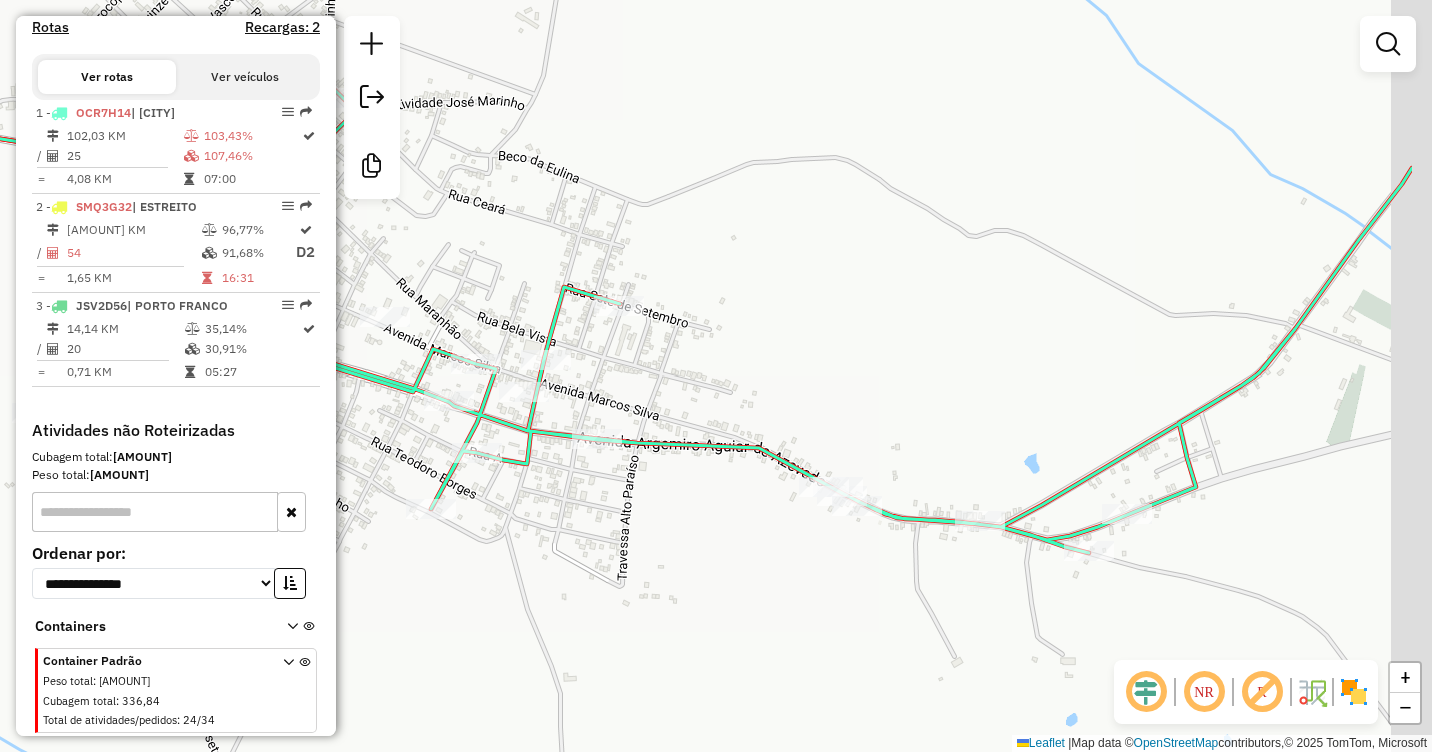 drag, startPoint x: 1158, startPoint y: 293, endPoint x: 741, endPoint y: 427, distance: 438.00113 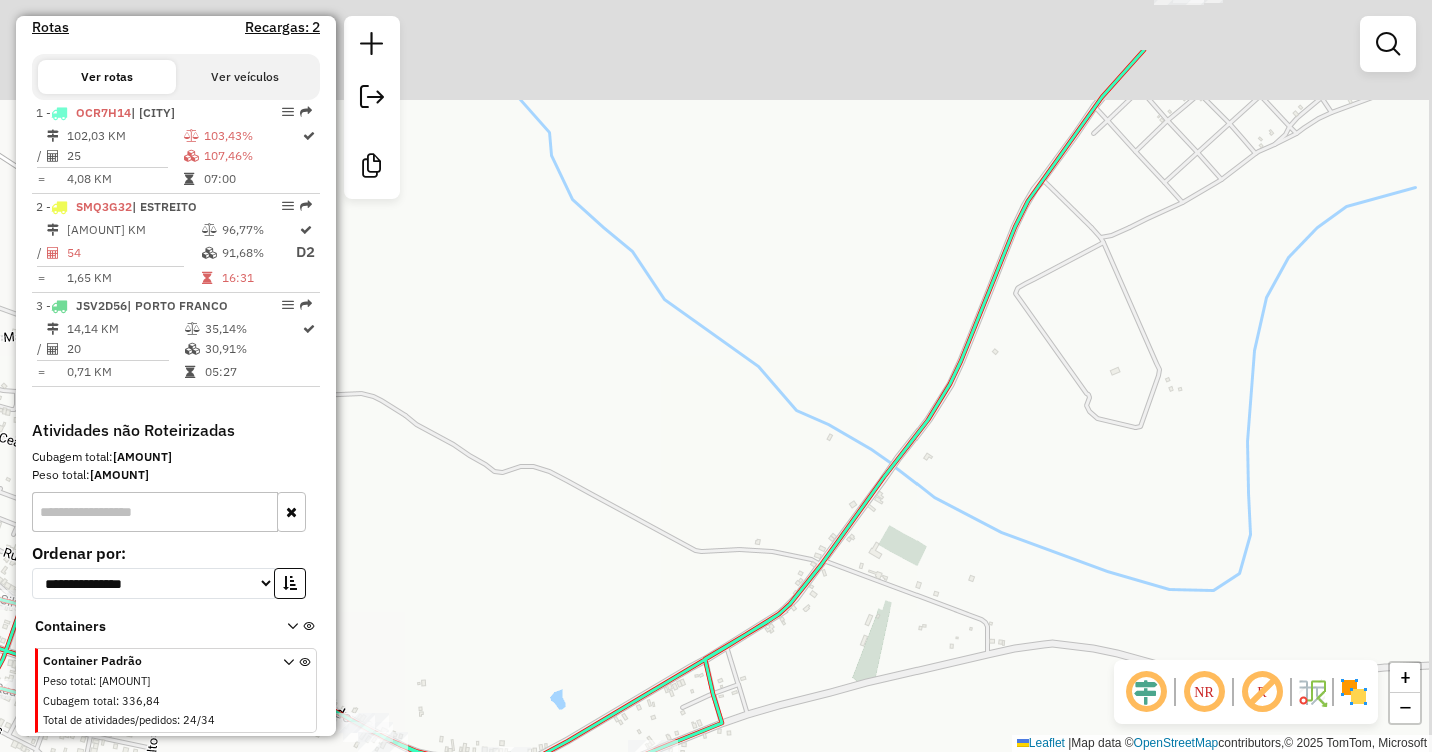drag, startPoint x: 1157, startPoint y: 246, endPoint x: 859, endPoint y: 494, distance: 387.69577 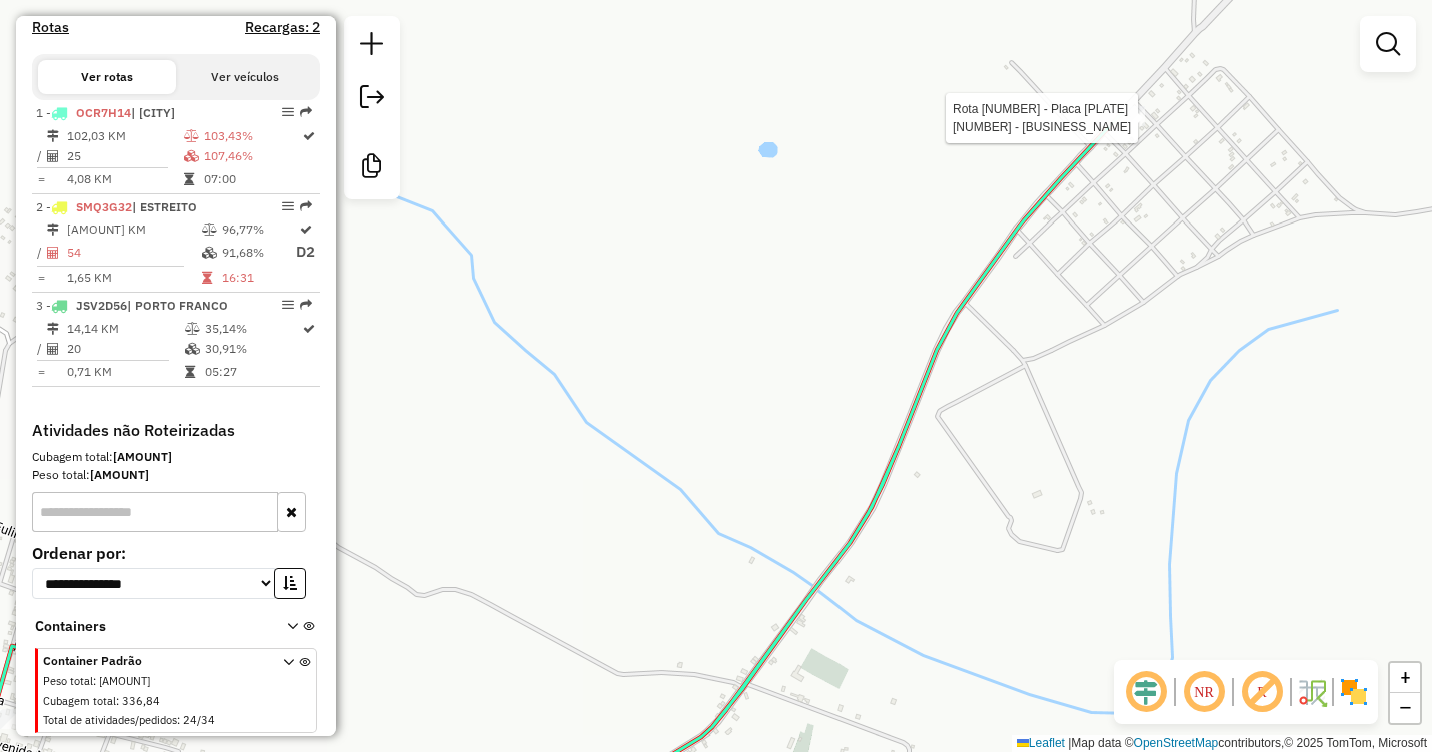 select on "**********" 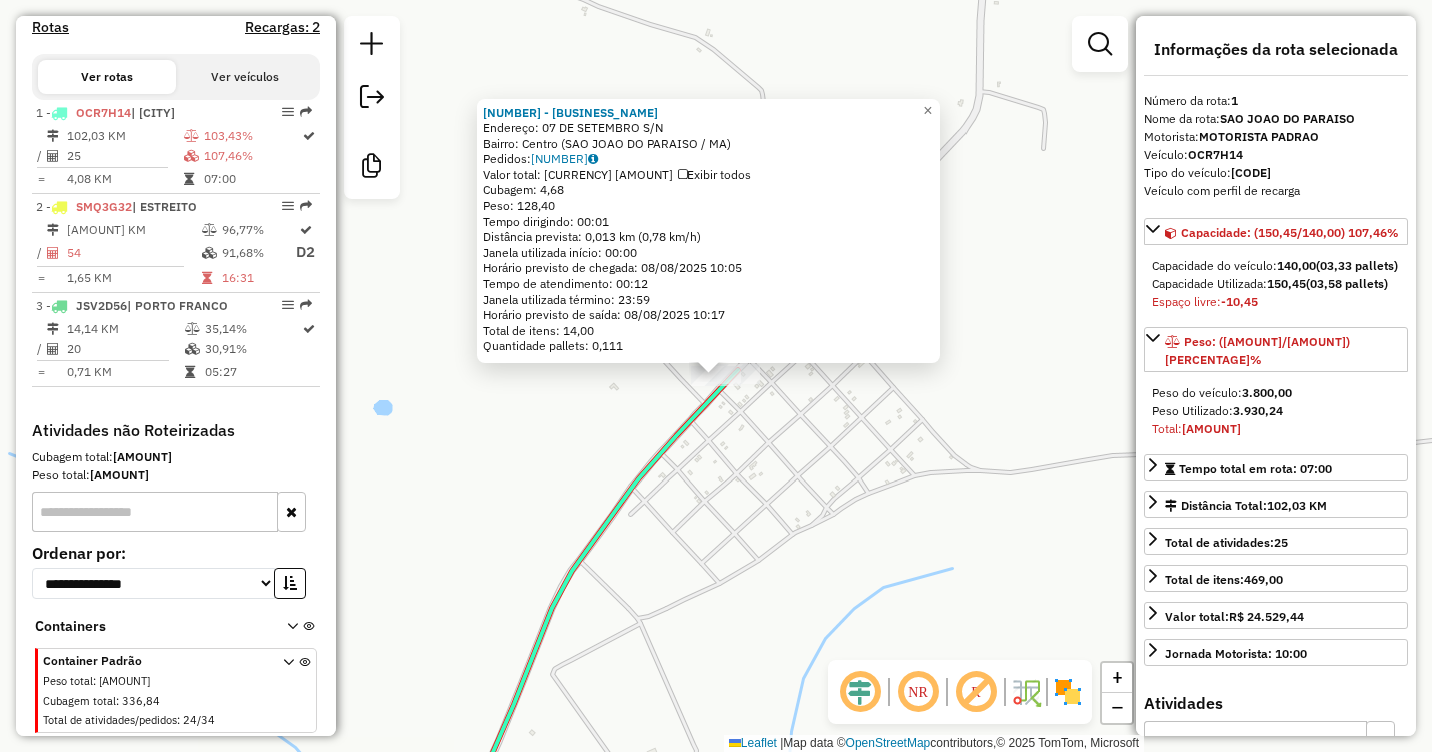 click on "1412 - BAR DA NYDE  Endereço:  07 DE SETEMBRO S/N   Bairro: Centro (SAO JOAO DO PARAISO / MA)   Pedidos:  07034931   Valor total: R$ 778,79   Exibir todos   Cubagem: 4,68  Peso: 128,40  Tempo dirigindo: 00:01   Distância prevista: 0,013 km (0,78 km/h)   Janela utilizada início: 00:00   Horário previsto de chegada: 08/08/2025 10:05   Tempo de atendimento: 00:12   Janela utilizada término: 23:59   Horário previsto de saída: 08/08/2025 10:17   Total de itens: 14,00   Quantidade pallets: 0,111  × Janela de atendimento Grade de atendimento Capacidade Transportadoras Veículos Cliente Pedidos  Rotas Selecione os dias de semana para filtrar as janelas de atendimento  Seg   Ter   Qua   Qui   Sex   Sáb   Dom  Informe o período da janela de atendimento: De: Até:  Filtrar exatamente a janela do cliente  Considerar janela de atendimento padrão  Selecione os dias de semana para filtrar as grades de atendimento  Seg   Ter   Qua   Qui   Sex   Sáb   Dom   Considerar clientes sem dia de atendimento cadastrado De:" 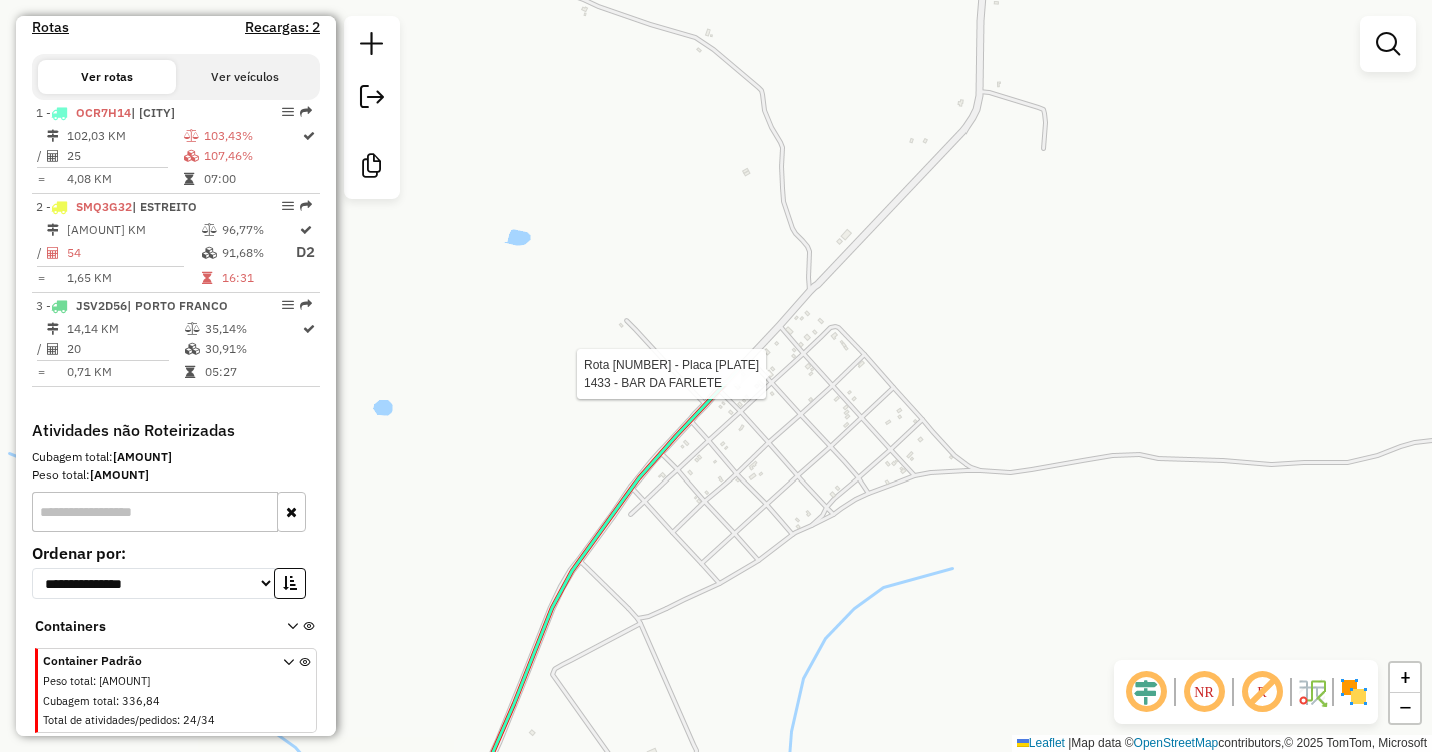 select on "**********" 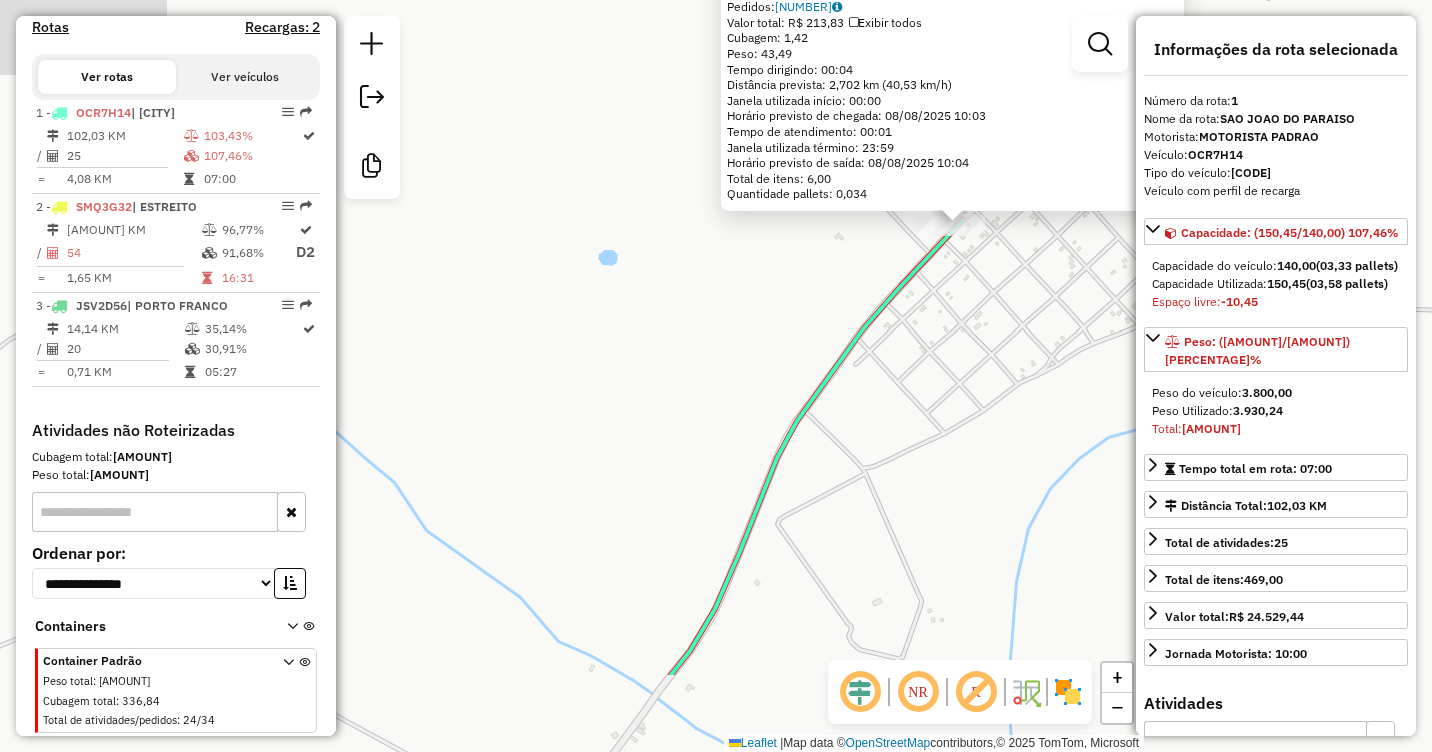 drag, startPoint x: 744, startPoint y: 510, endPoint x: 1129, endPoint y: 175, distance: 510.34302 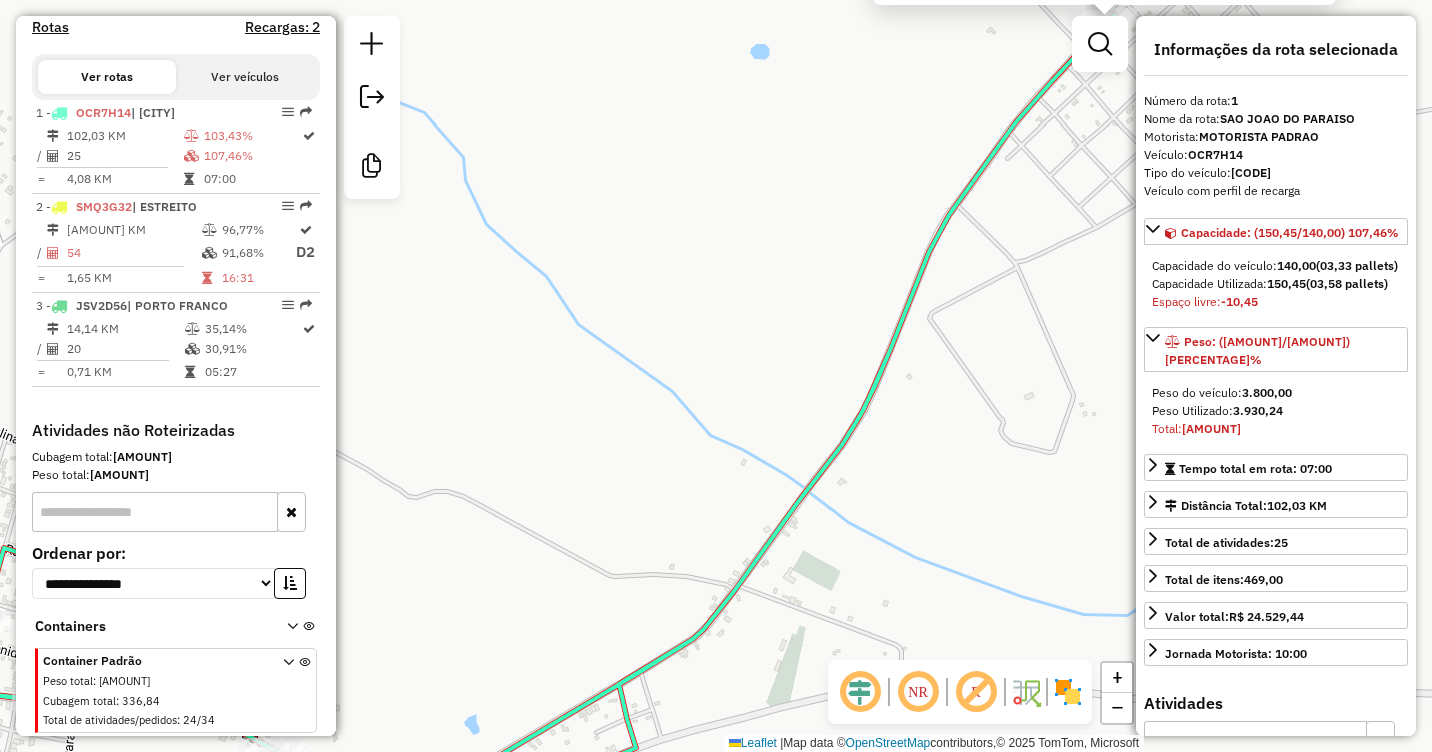 click on "1433 - BAR DA FARLETE  Endereço:  07 DE SETEMBRO S/N   Bairro: Centro (SAO JOAO DO PARAISO / MA)   Pedidos:  07034936   Valor total: R$ 213,83   Exibir todos   Cubagem: 1,42  Peso: 43,49  Tempo dirigindo: 00:04   Distância prevista: 2,702 km (40,53 km/h)   Janela utilizada início: 00:00   Horário previsto de chegada: 08/08/2025 10:03   Tempo de atendimento: 00:01   Janela utilizada término: 23:59   Horário previsto de saída: 08/08/2025 10:04   Total de itens: 6,00   Quantidade pallets: 0,034  × Janela de atendimento Grade de atendimento Capacidade Transportadoras Veículos Cliente Pedidos  Rotas Selecione os dias de semana para filtrar as janelas de atendimento  Seg   Ter   Qua   Qui   Sex   Sáb   Dom  Informe o período da janela de atendimento: De: Até:  Filtrar exatamente a janela do cliente  Considerar janela de atendimento padrão  Selecione os dias de semana para filtrar as grades de atendimento  Seg   Ter   Qua   Qui   Sex   Sáb   Dom   Considerar clientes sem dia de atendimento cadastrado +" 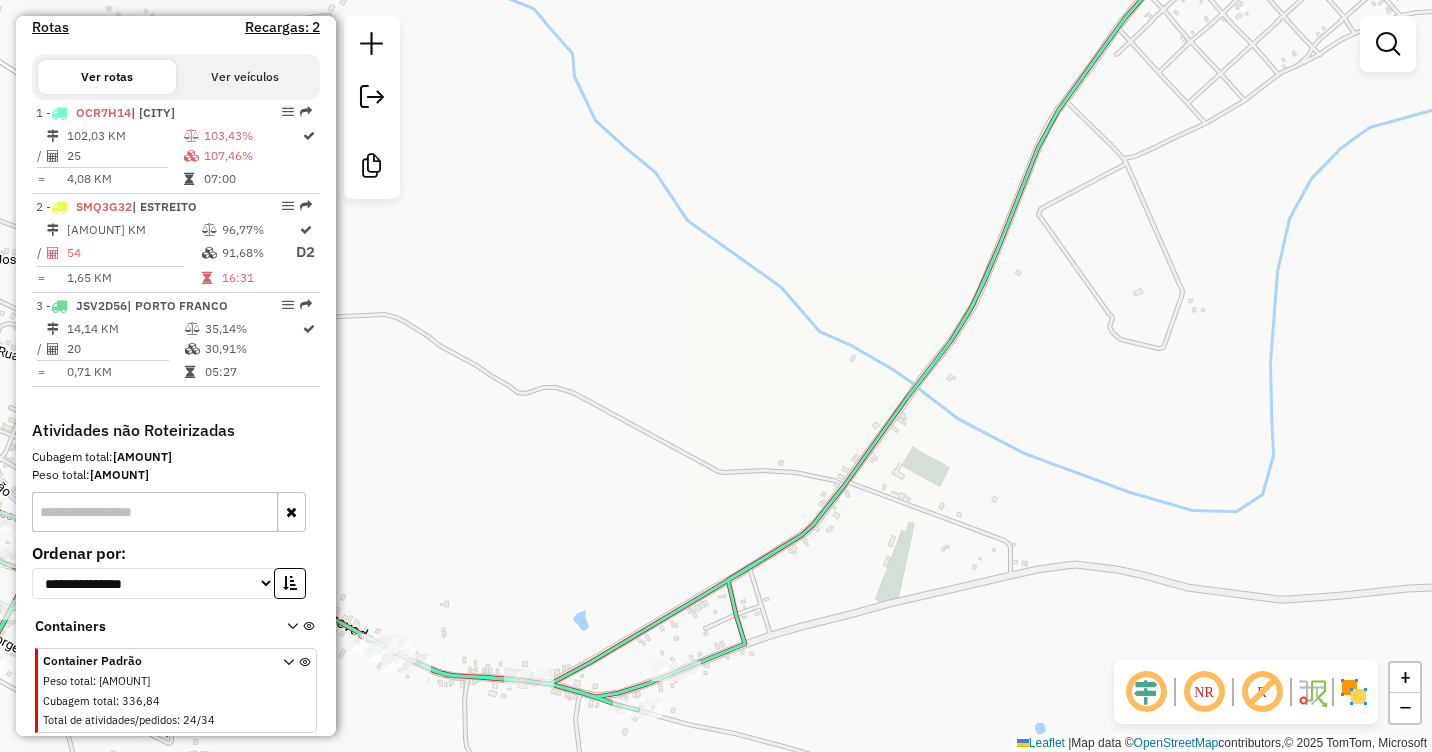 drag, startPoint x: 752, startPoint y: 383, endPoint x: 1035, endPoint y: 23, distance: 457.91812 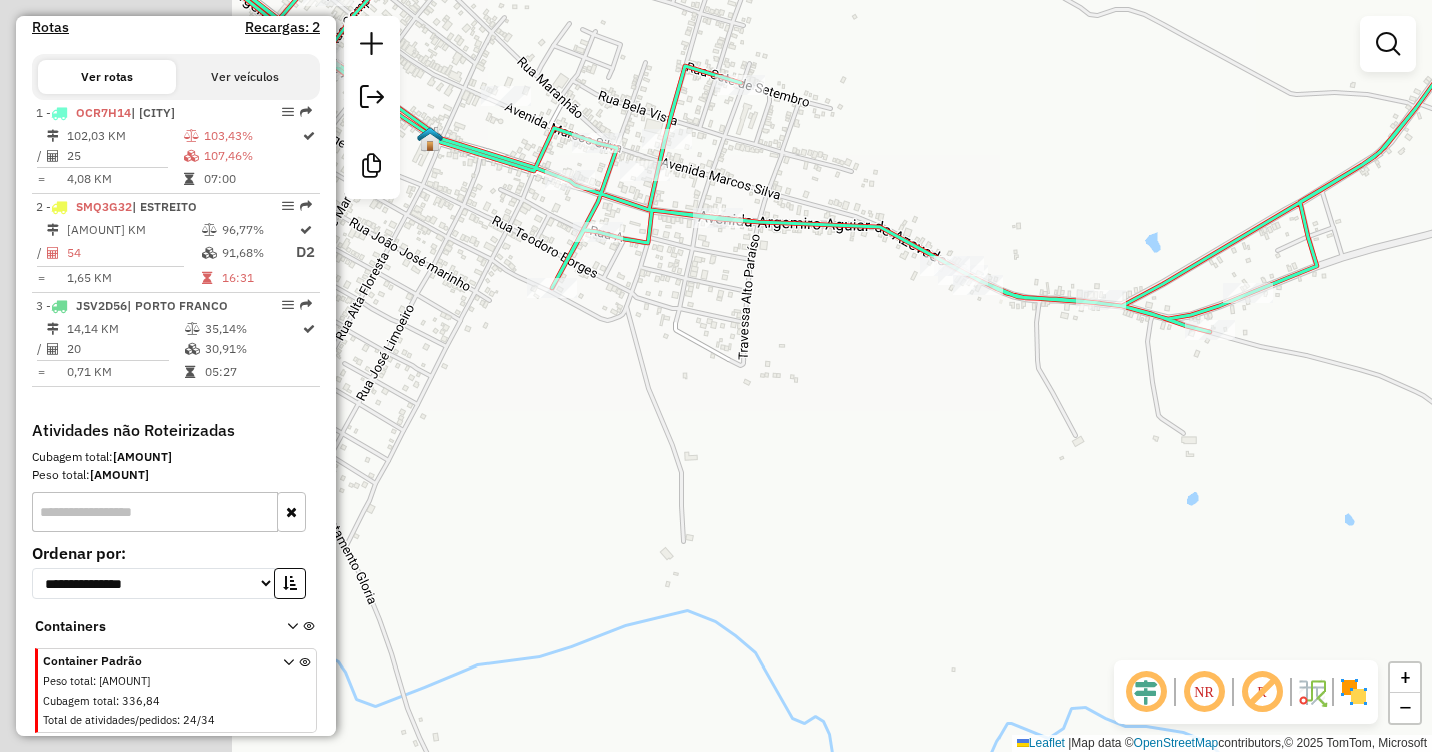 drag, startPoint x: 789, startPoint y: 350, endPoint x: 865, endPoint y: 346, distance: 76.105194 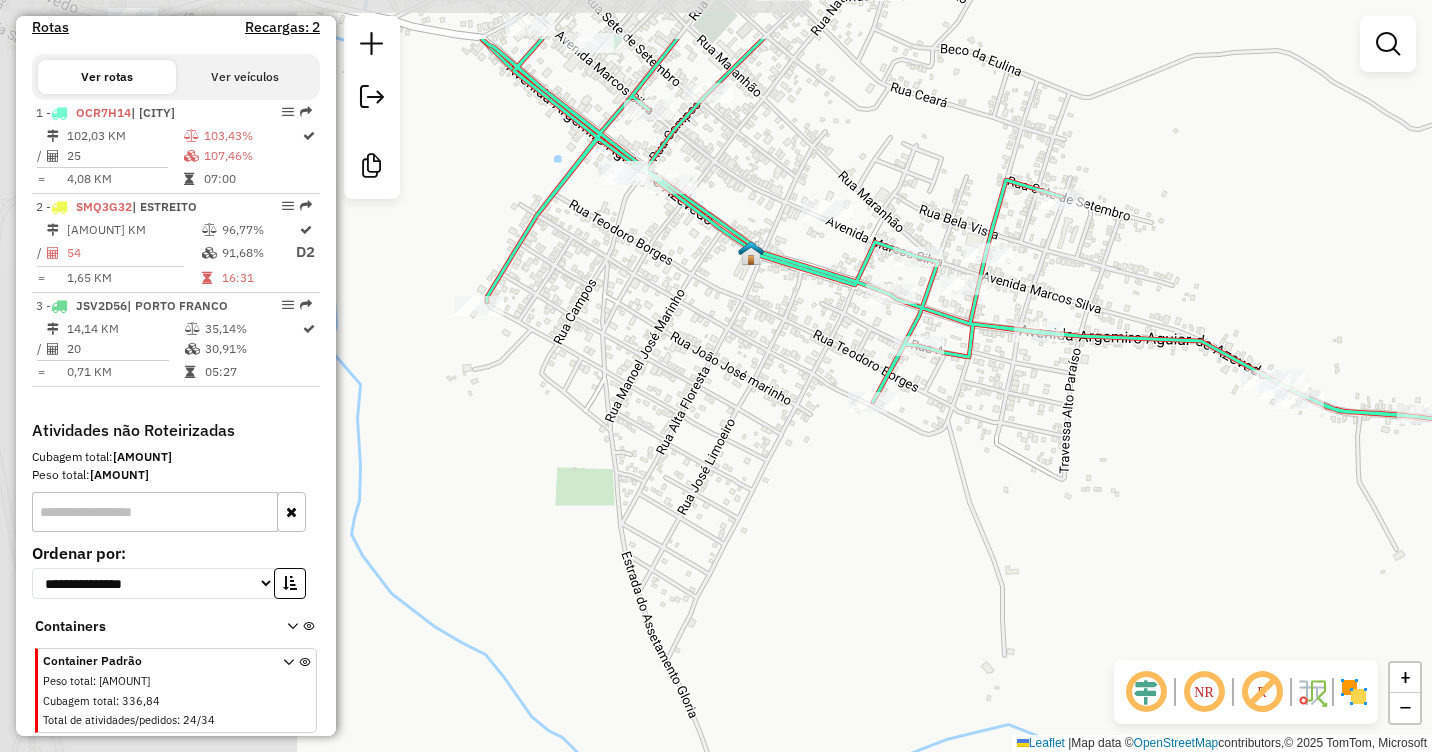 drag, startPoint x: 686, startPoint y: 270, endPoint x: 1002, endPoint y: 384, distance: 335.9345 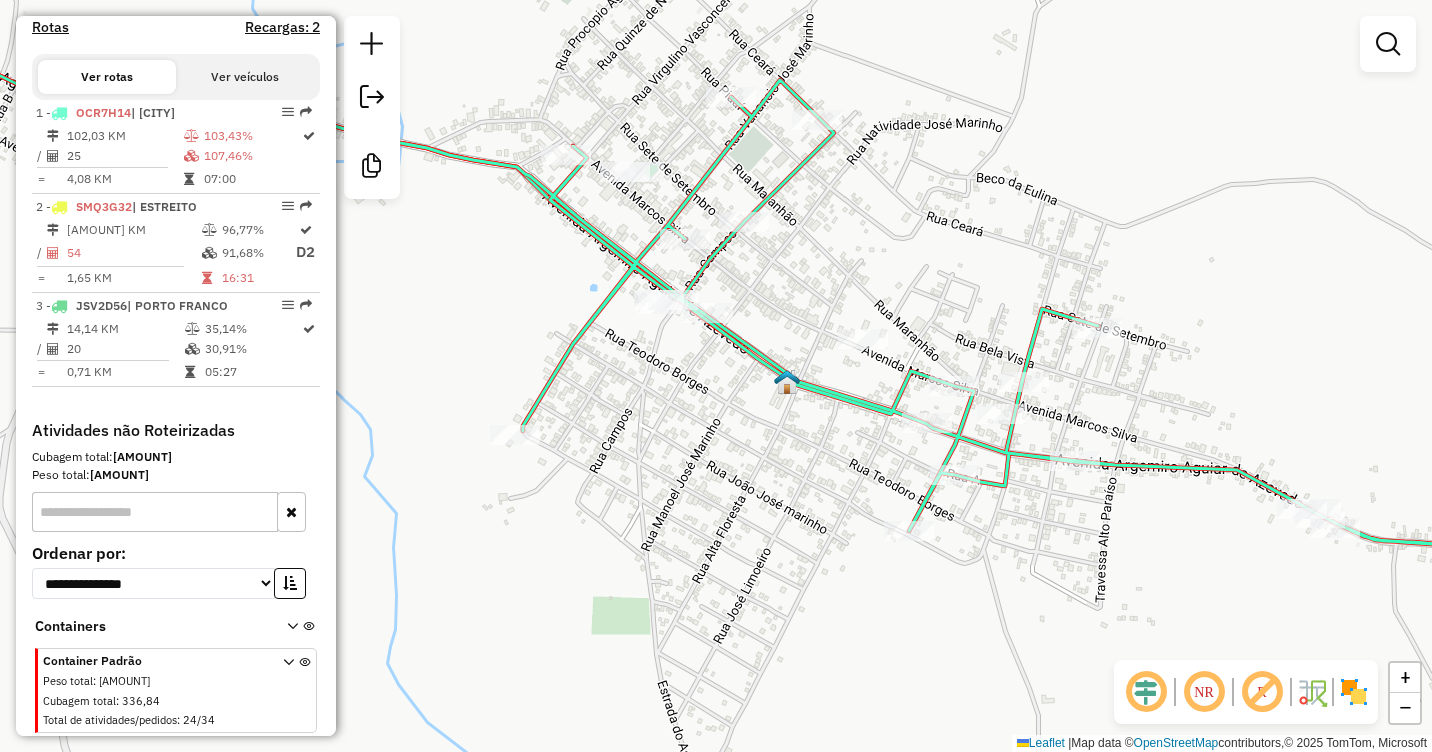 drag, startPoint x: 712, startPoint y: 312, endPoint x: 829, endPoint y: 493, distance: 215.52261 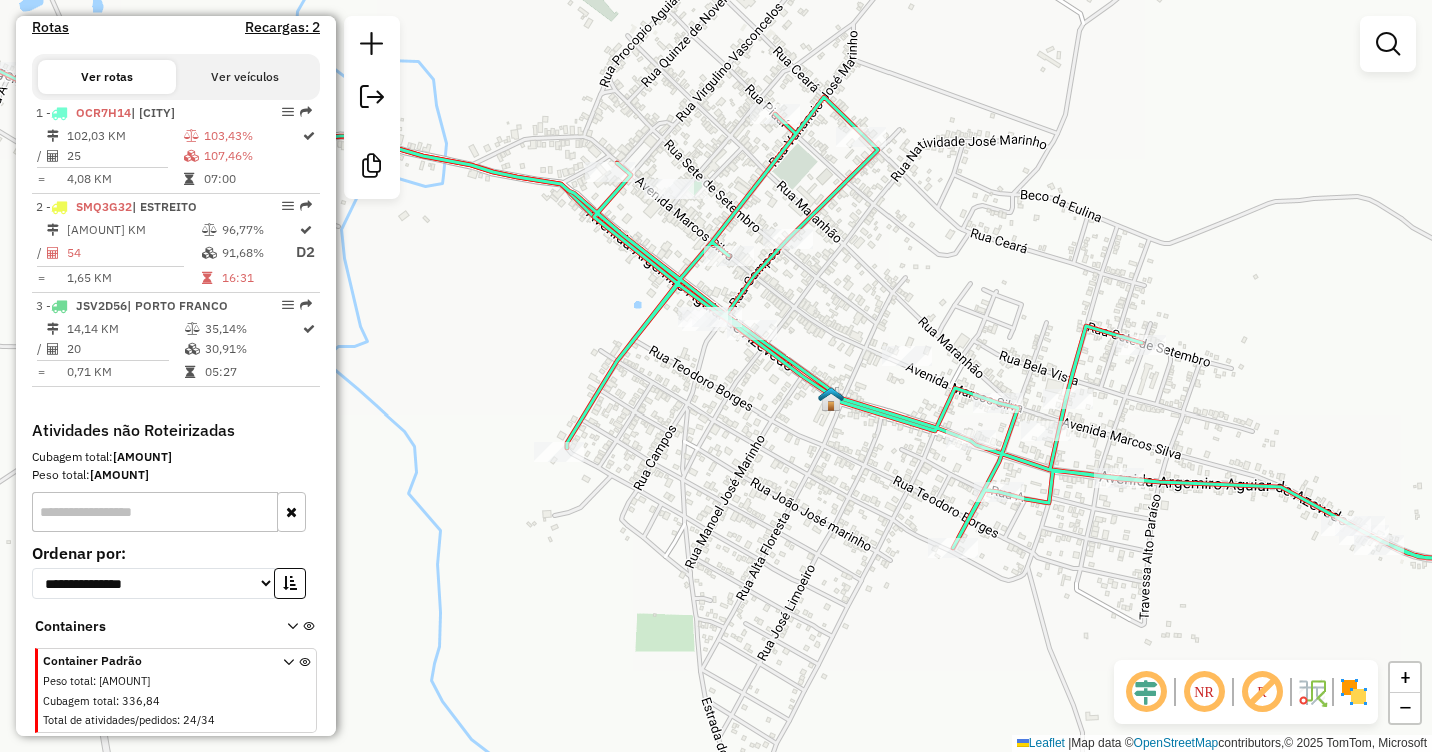 drag, startPoint x: 967, startPoint y: 311, endPoint x: 921, endPoint y: 263, distance: 66.48308 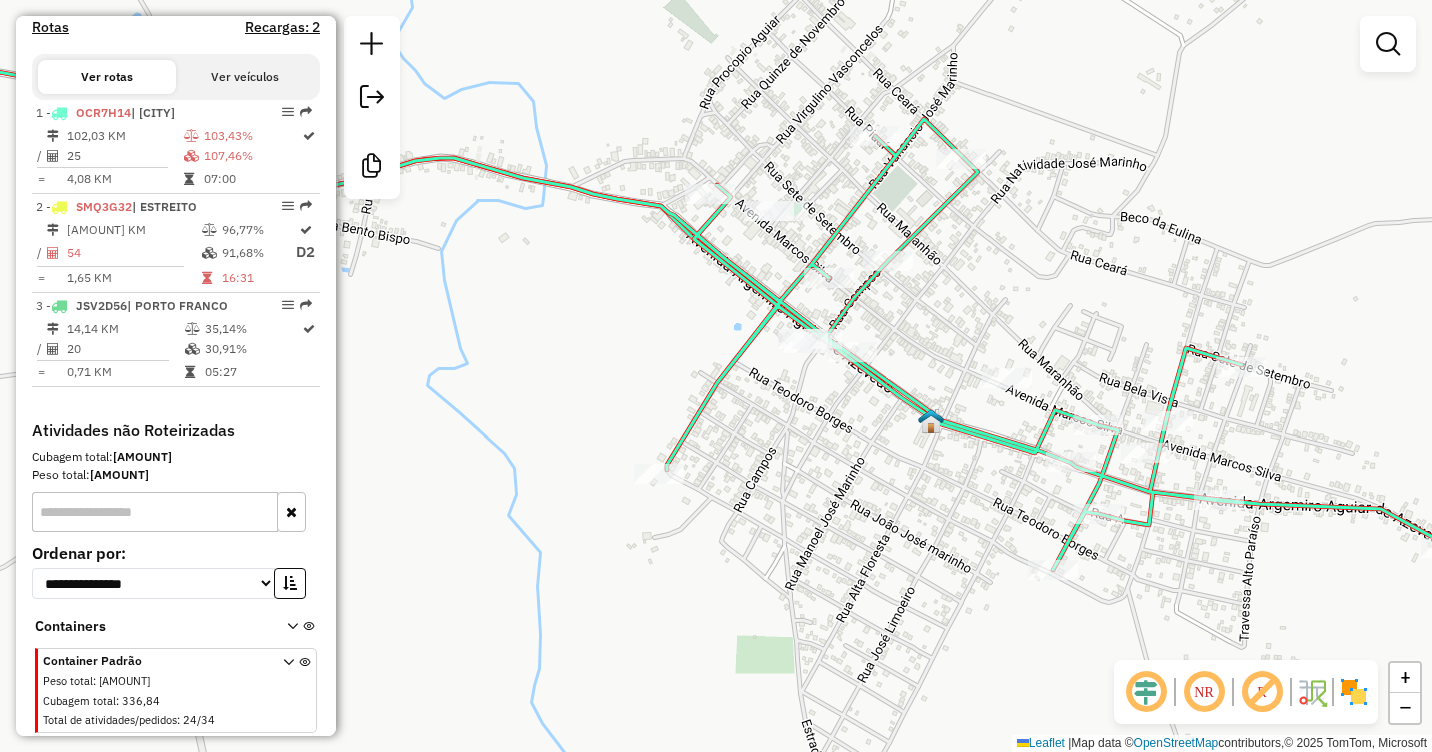 drag, startPoint x: 927, startPoint y: 249, endPoint x: 1116, endPoint y: 317, distance: 200.86064 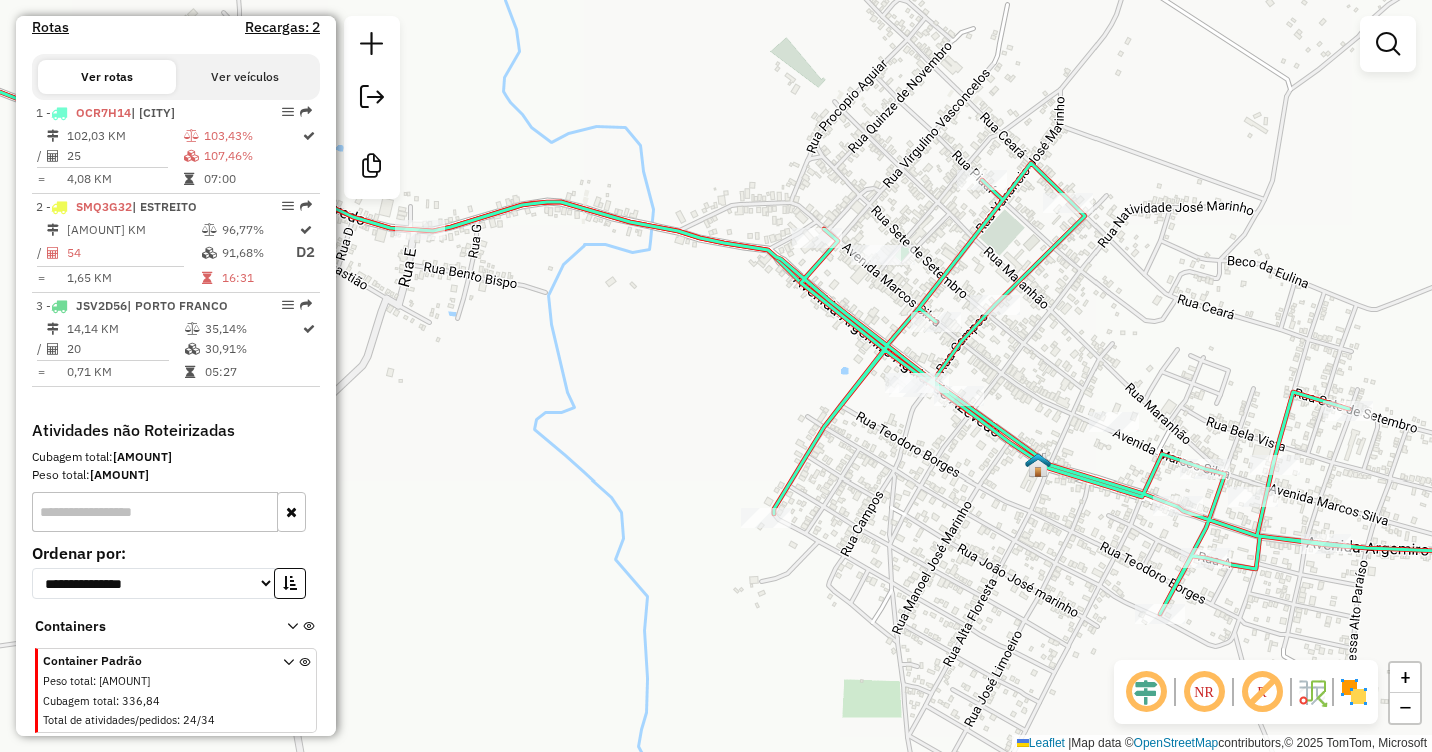 click on "Janela de atendimento Grade de atendimento Capacidade Transportadoras Veículos Cliente Pedidos  Rotas Selecione os dias de semana para filtrar as janelas de atendimento  Seg   Ter   Qua   Qui   Sex   Sáb   Dom  Informe o período da janela de atendimento: De: Até:  Filtrar exatamente a janela do cliente  Considerar janela de atendimento padrão  Selecione os dias de semana para filtrar as grades de atendimento  Seg   Ter   Qua   Qui   Sex   Sáb   Dom   Considerar clientes sem dia de atendimento cadastrado  Clientes fora do dia de atendimento selecionado Filtrar as atividades entre os valores definidos abaixo:  Peso mínimo:   Peso máximo:   Cubagem mínima:   Cubagem máxima:   De:   Até:  Filtrar as atividades entre o tempo de atendimento definido abaixo:  De:   Até:   Considerar capacidade total dos clientes não roteirizados Transportadora: Selecione um ou mais itens Tipo de veículo: Selecione um ou mais itens Veículo: Selecione um ou mais itens Motorista: Selecione um ou mais itens Nome: Rótulo:" 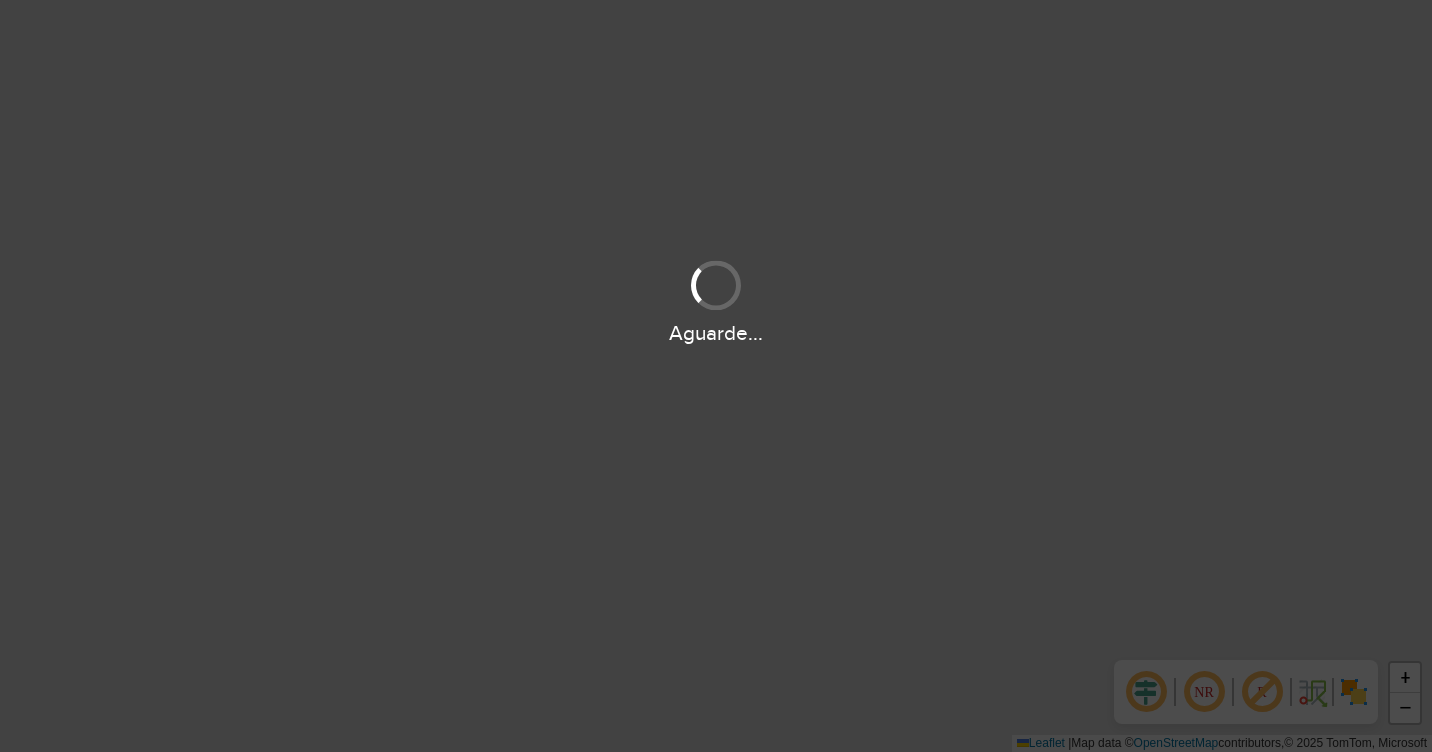 scroll, scrollTop: 0, scrollLeft: 0, axis: both 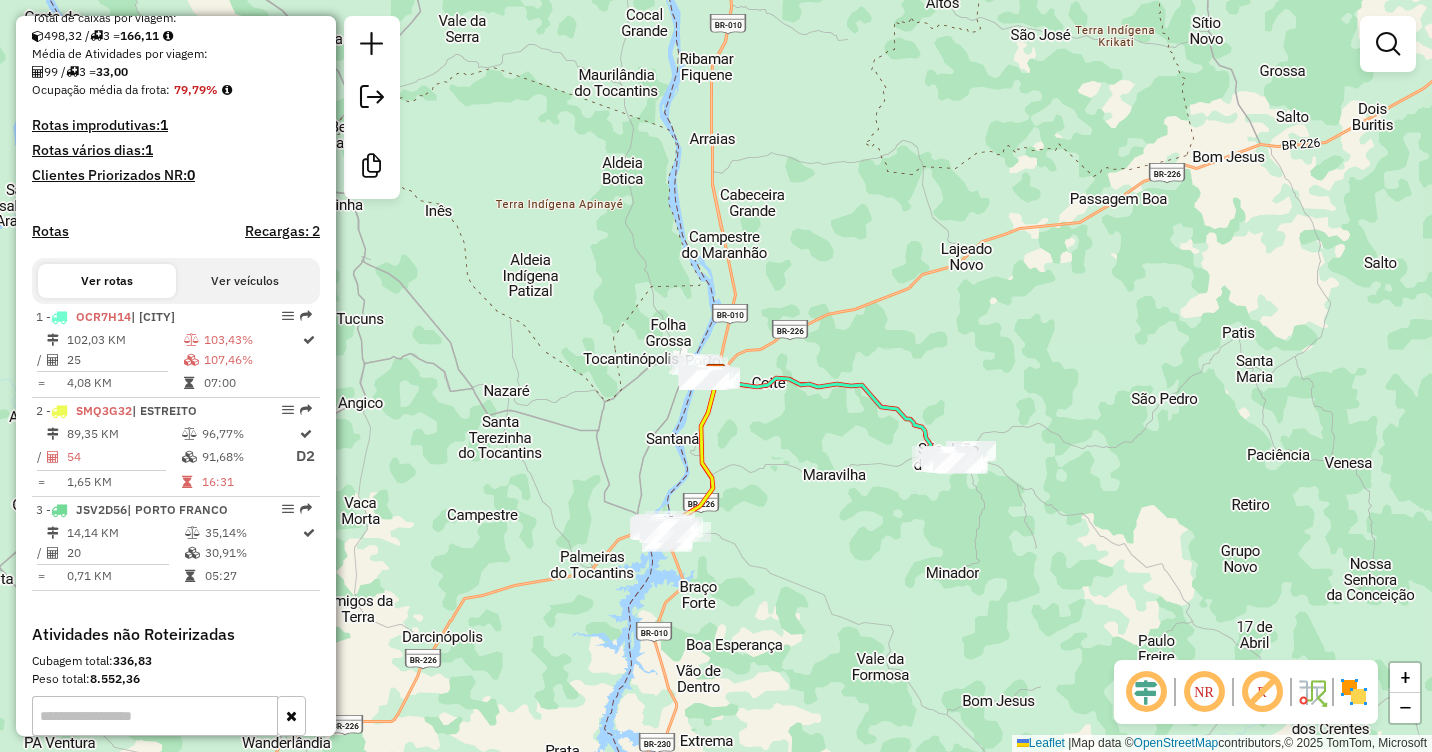 click on "Informações da Sessão [NUMBER] - [DATE]     Criação: [DATE] [TIME]   Desbloquear Sessão   Depósito:  [NAME]  Total de rotas:  3  Distância Total:  205,52 km  Tempo total:  28:58  Valor total:  R$ 144.505,54  - Total roteirizado:  R$ 89.595,66  - Total não roteirizado:  R$ 54.909,88  Total de Atividades Roteirizadas:  99  Total de Pedidos Roteirizados:  139  Peso total roteirizado:  13.382,29  Cubagem total roteirizado:  498,32  Total de Atividades não Roteirizadas:  24  Total de Pedidos não Roteirizados:  34 Total de caixas por viagem:  498,32 /   3 =  166,11 Média de Atividades por viagem:  99 /   3 =  33,00 Ocupação média da frota:  79,79%   Rotas improdutivas:  1  Rotas vários dias:  1  Clientes Priorizados NR:  0 Rotas  Recargas: 2   Ver rotas   Ver veículos   1 -       OCR7H14   | [CITY]  102,03 KM   103,43%  /  25   107,46%     =  4,08 KM   07:00   2 -       SMQ3G32   | [CITY]  89,35 KM   96,77%  /  54   91,68%   D2  =  1,65 KM   16:31   3 -      / =" 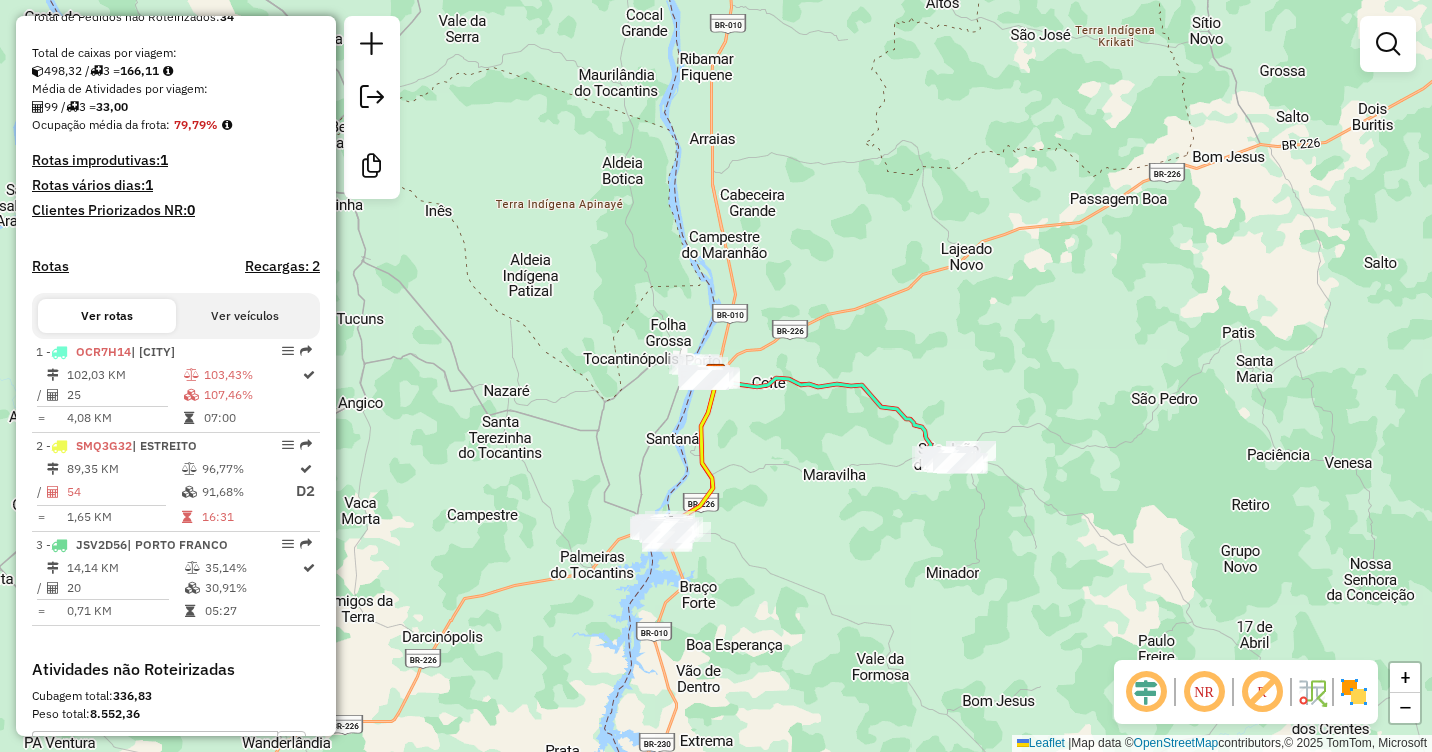 scroll, scrollTop: 462, scrollLeft: 0, axis: vertical 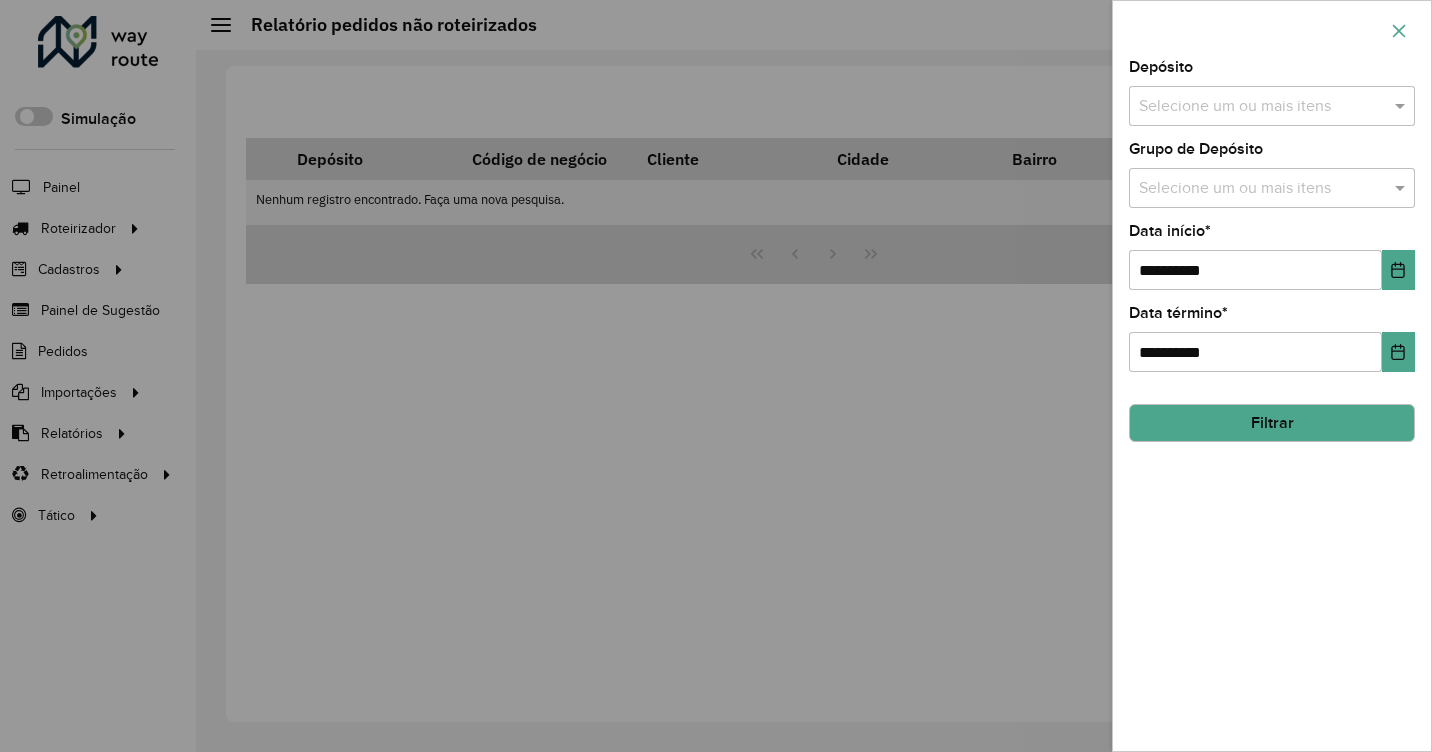 click 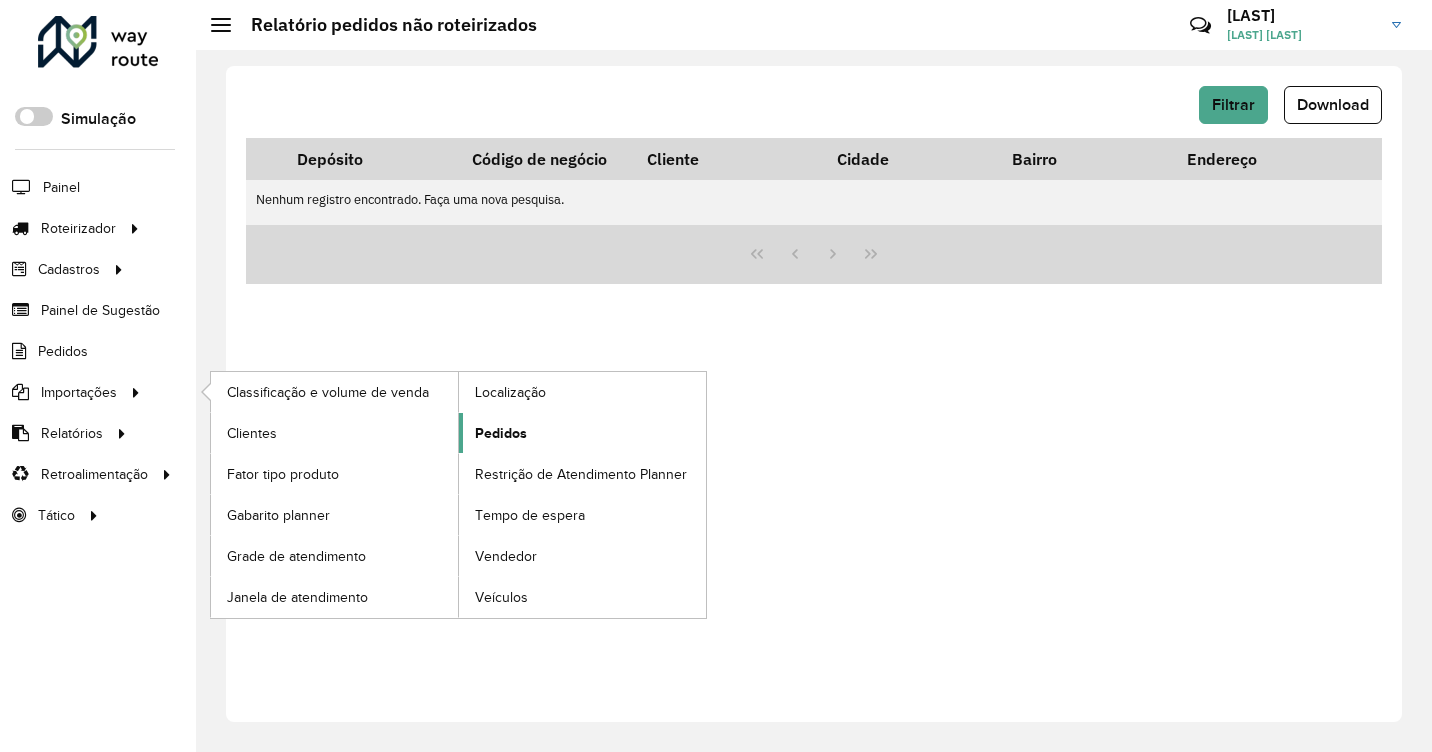 click on "Pedidos" 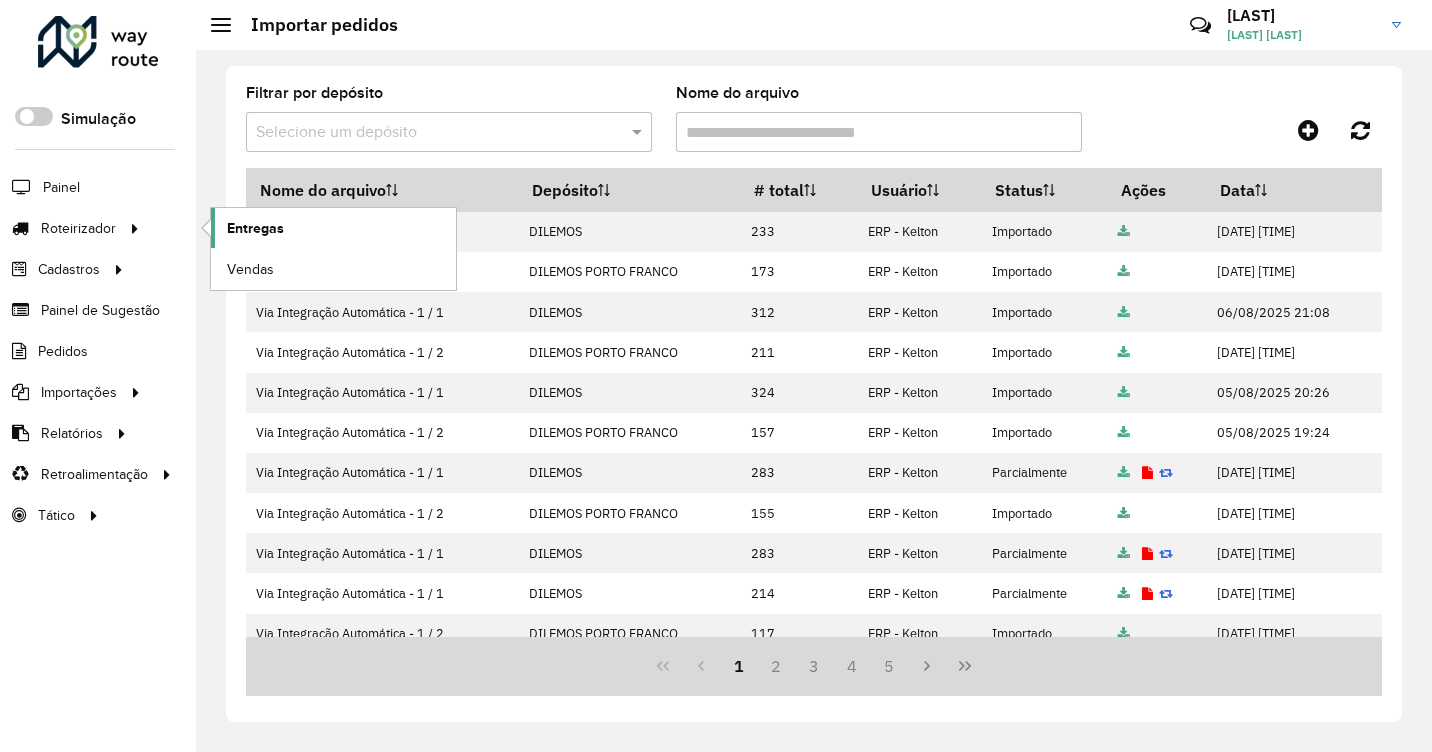 click on "Entregas" 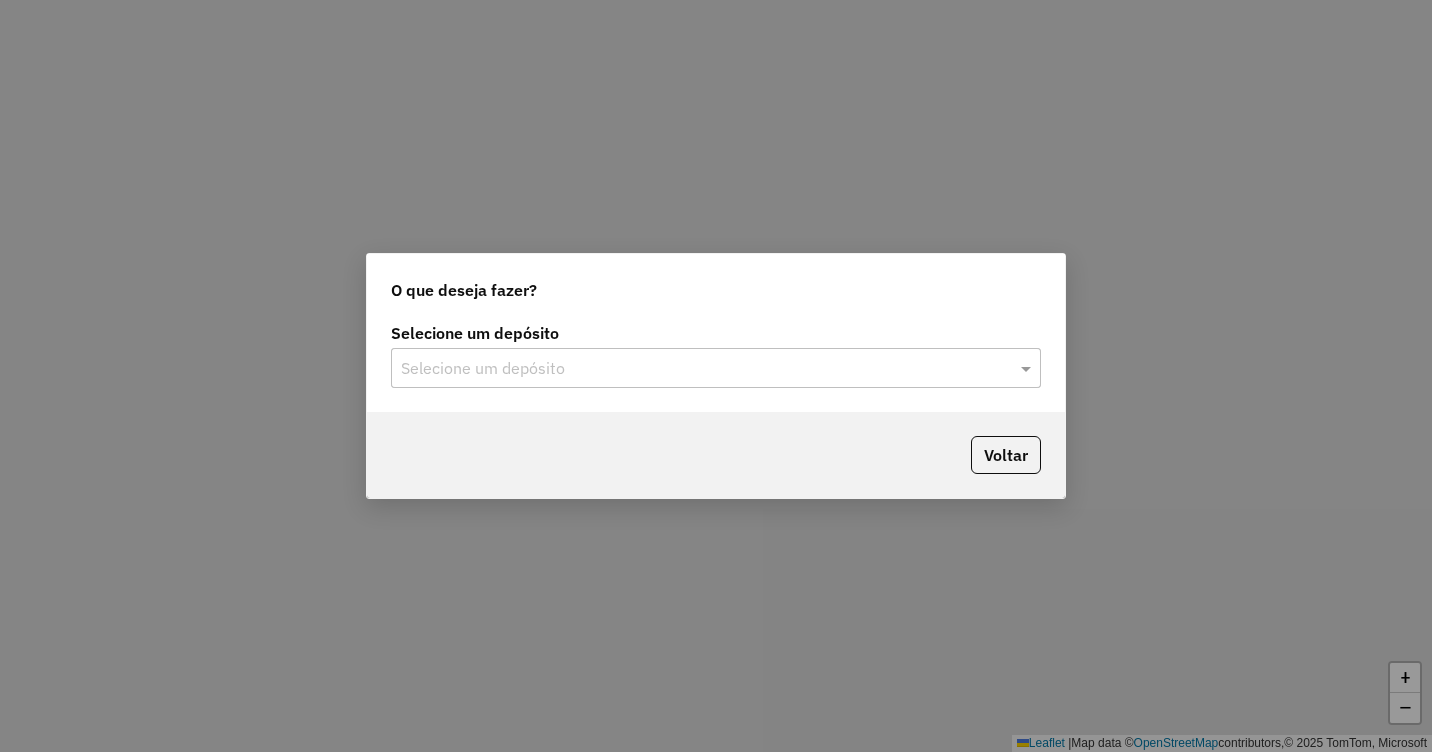 scroll, scrollTop: 0, scrollLeft: 0, axis: both 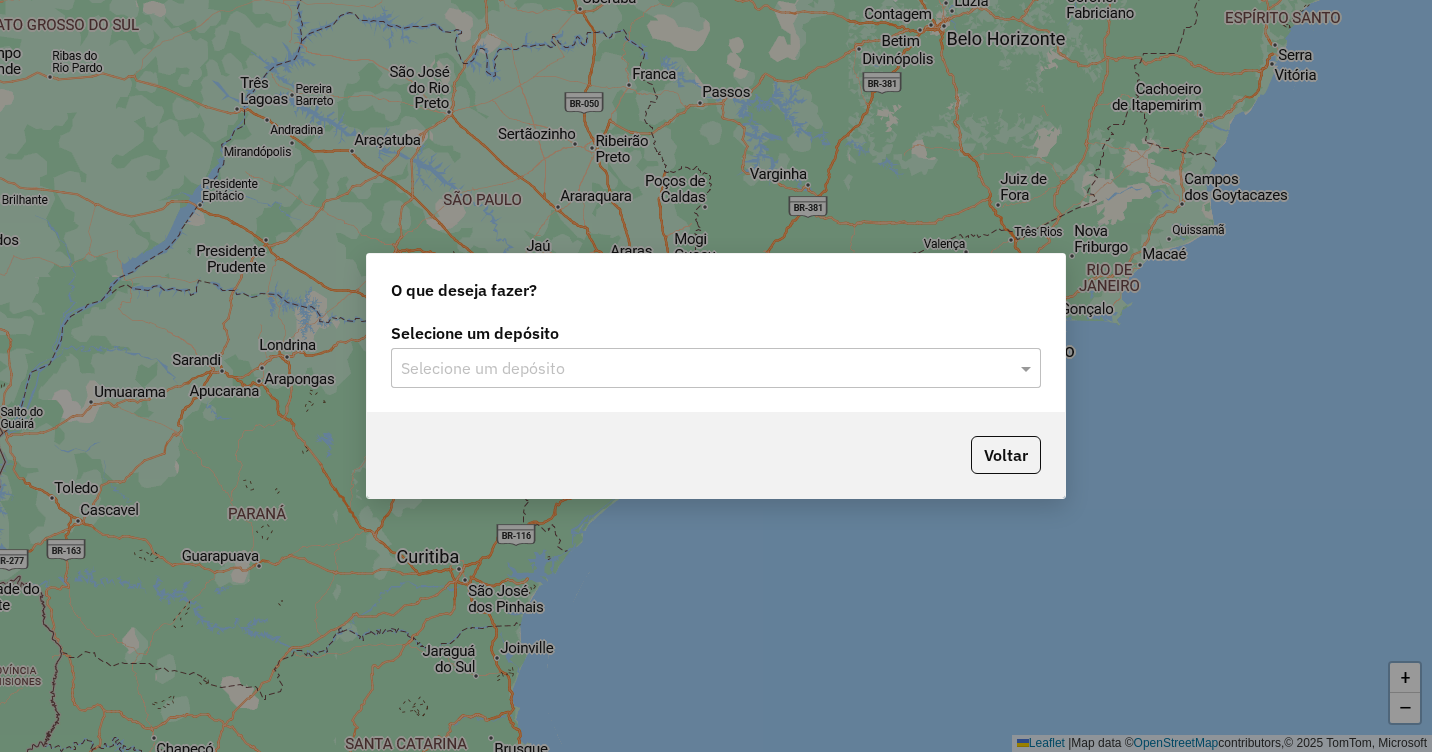 click on "Selecione um depósito" 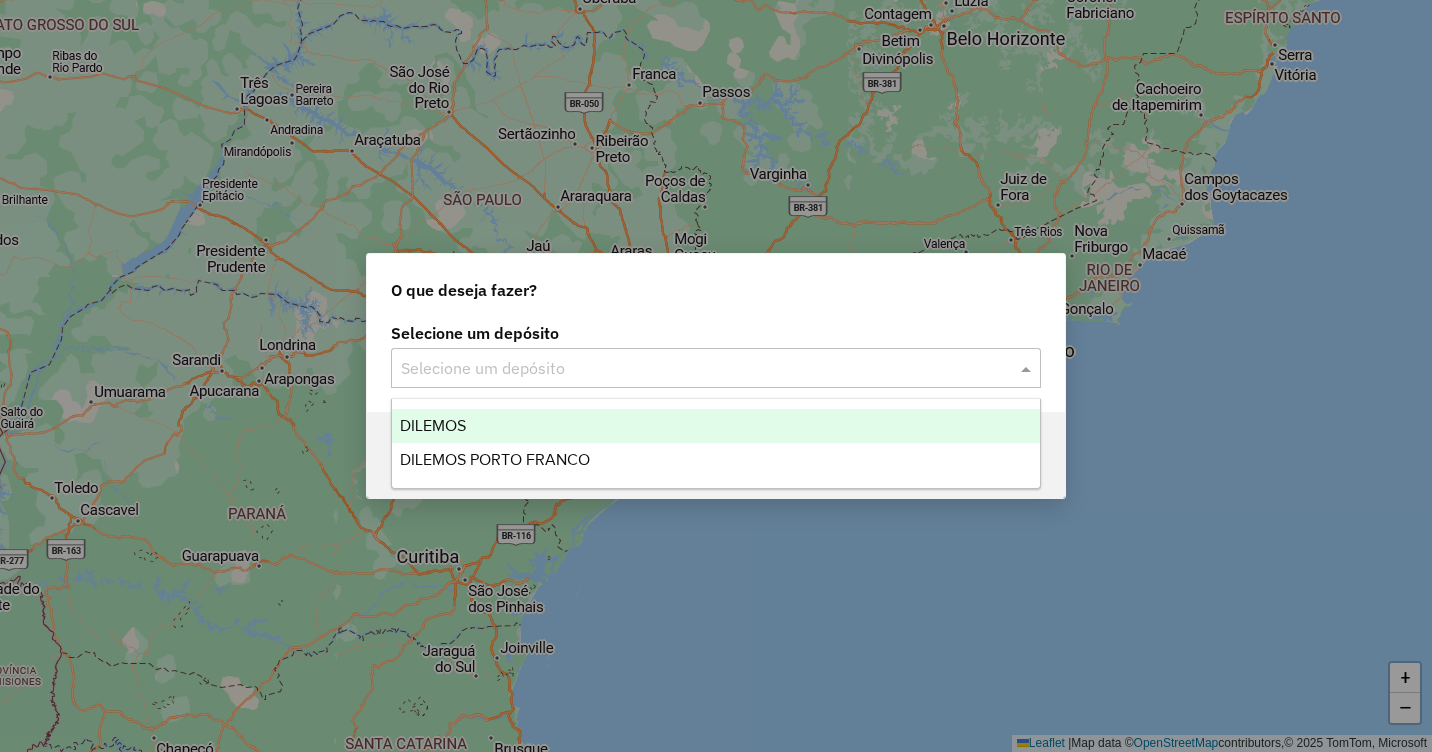 click on "DILEMOS" at bounding box center (433, 425) 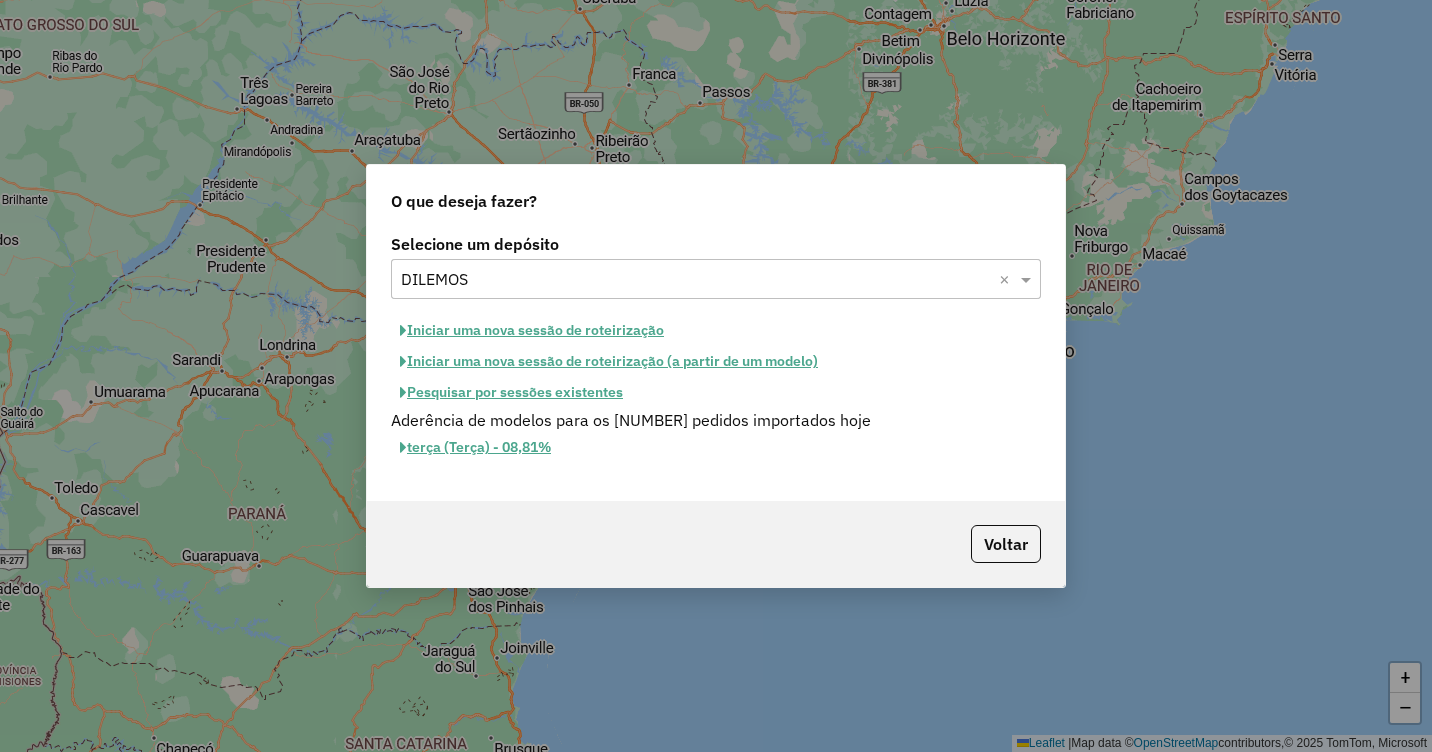 click on "Iniciar uma nova sessão de roteirização" 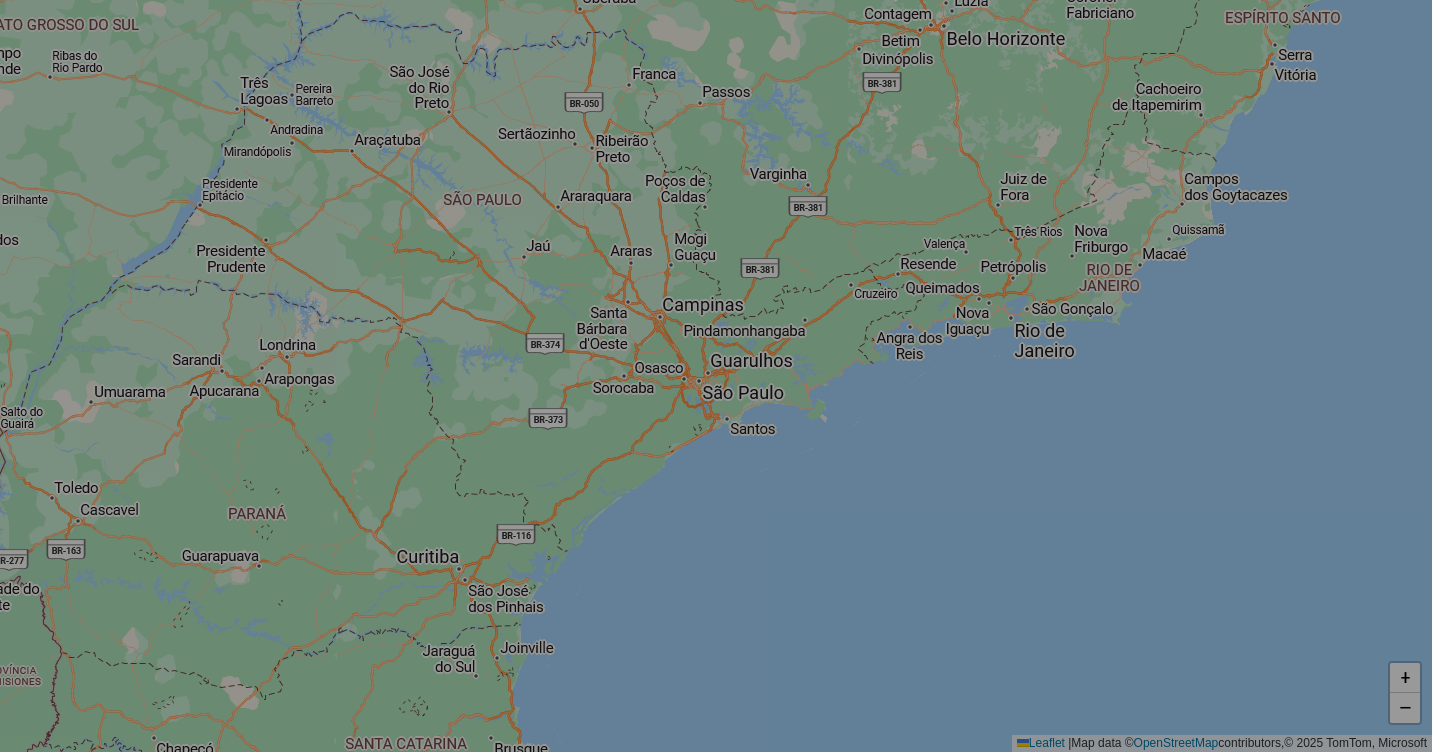 select on "*" 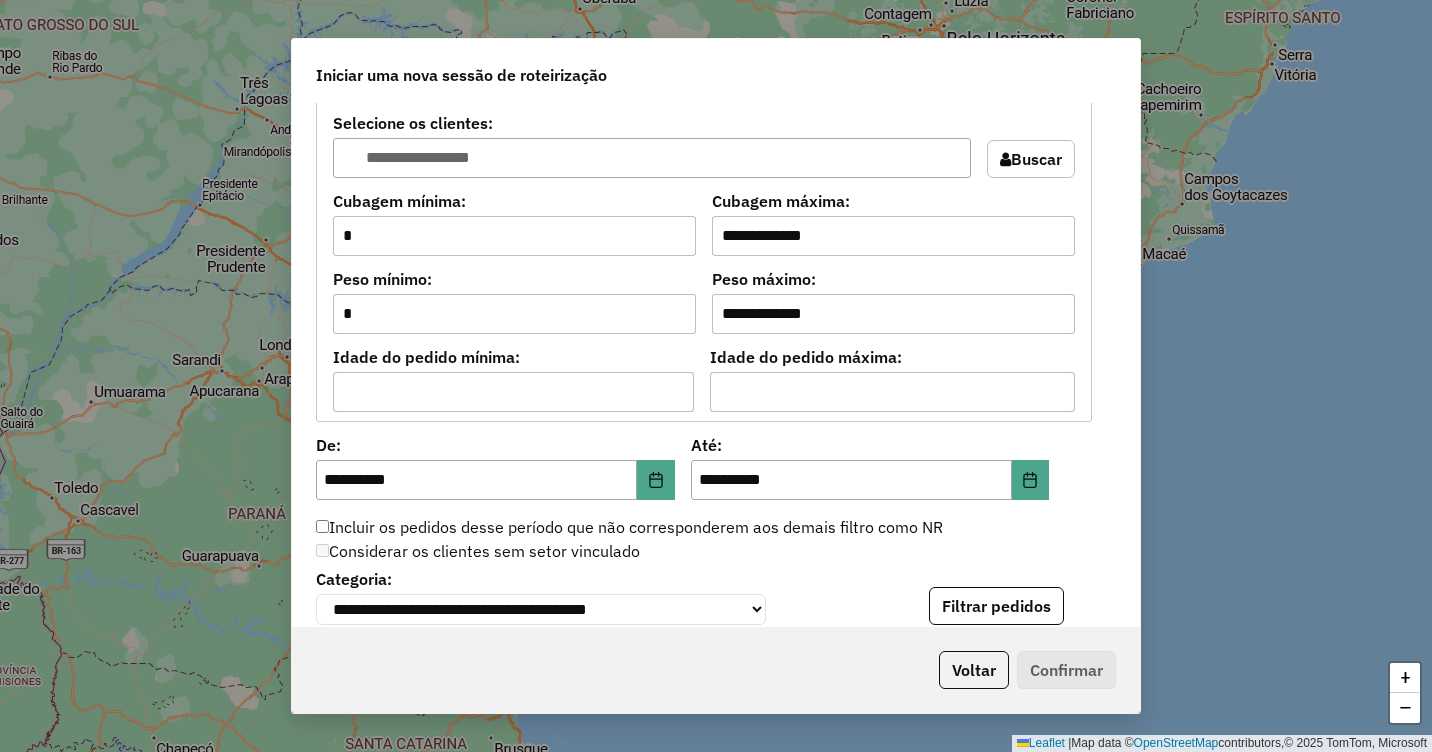 scroll, scrollTop: 1800, scrollLeft: 0, axis: vertical 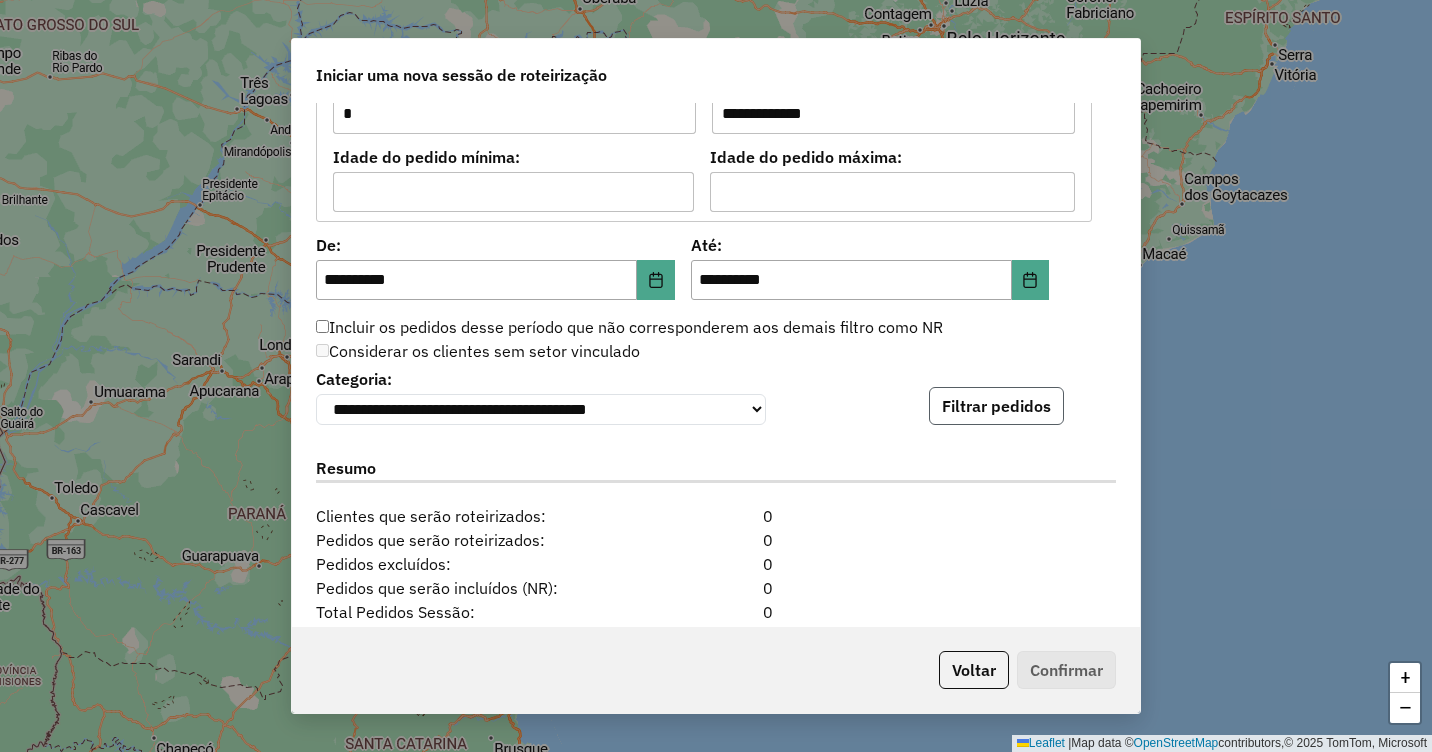 click on "Filtrar pedidos" 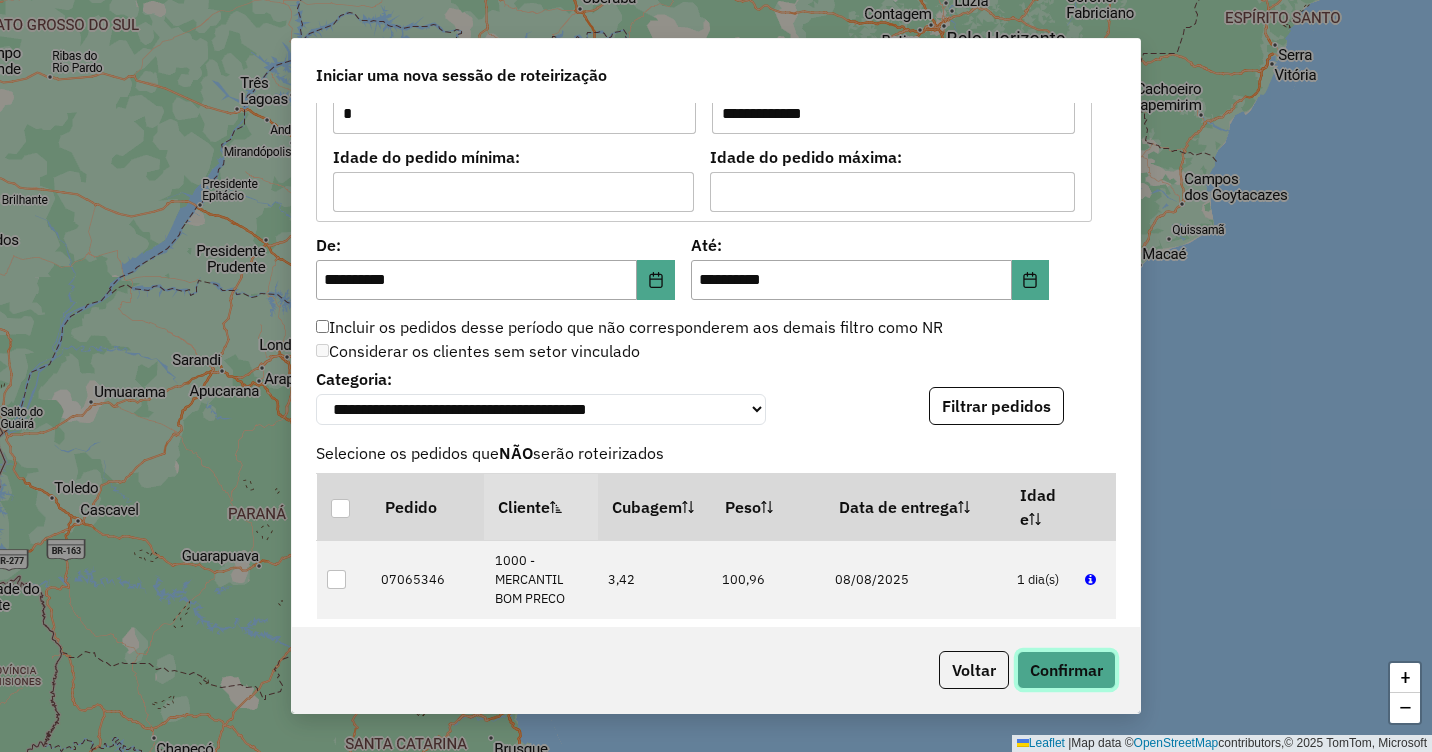 click on "Confirmar" 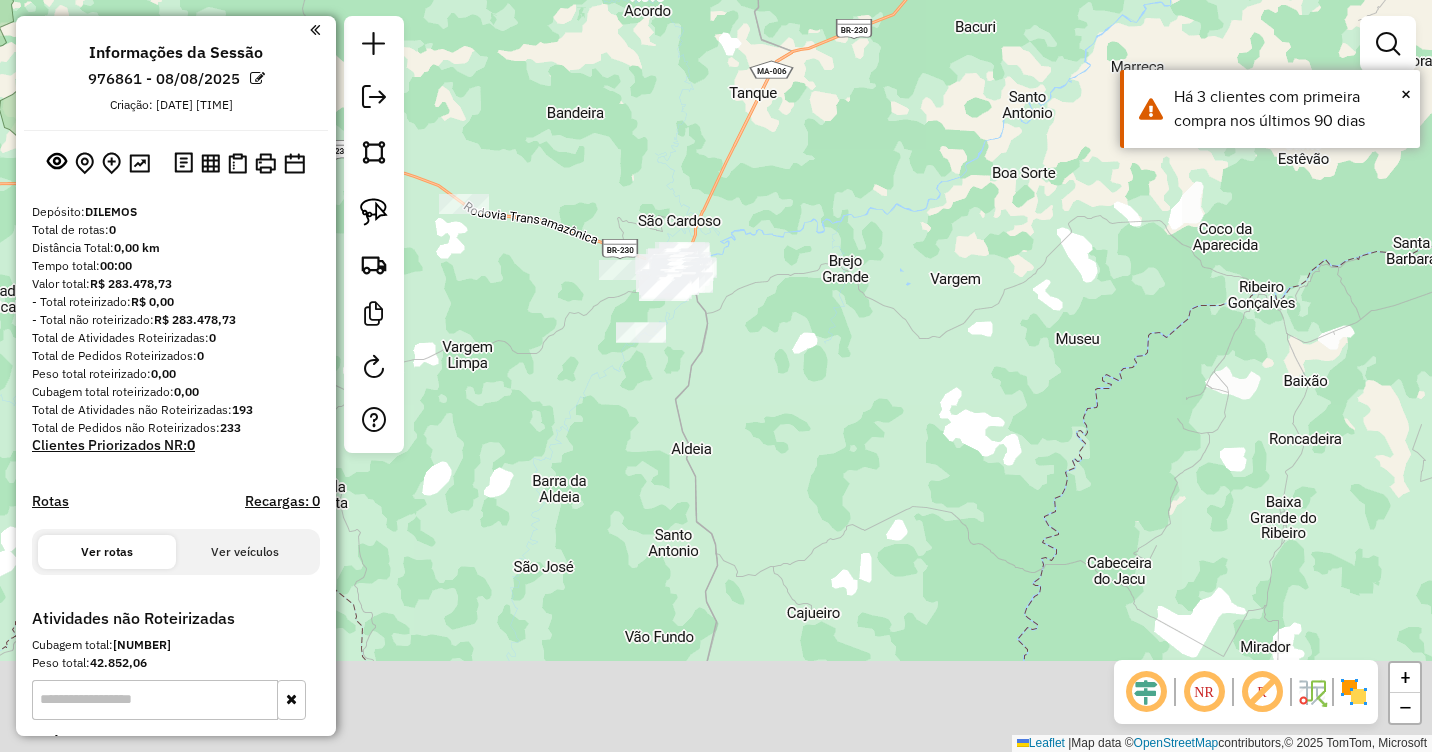 drag, startPoint x: 1047, startPoint y: 447, endPoint x: 910, endPoint y: 427, distance: 138.45216 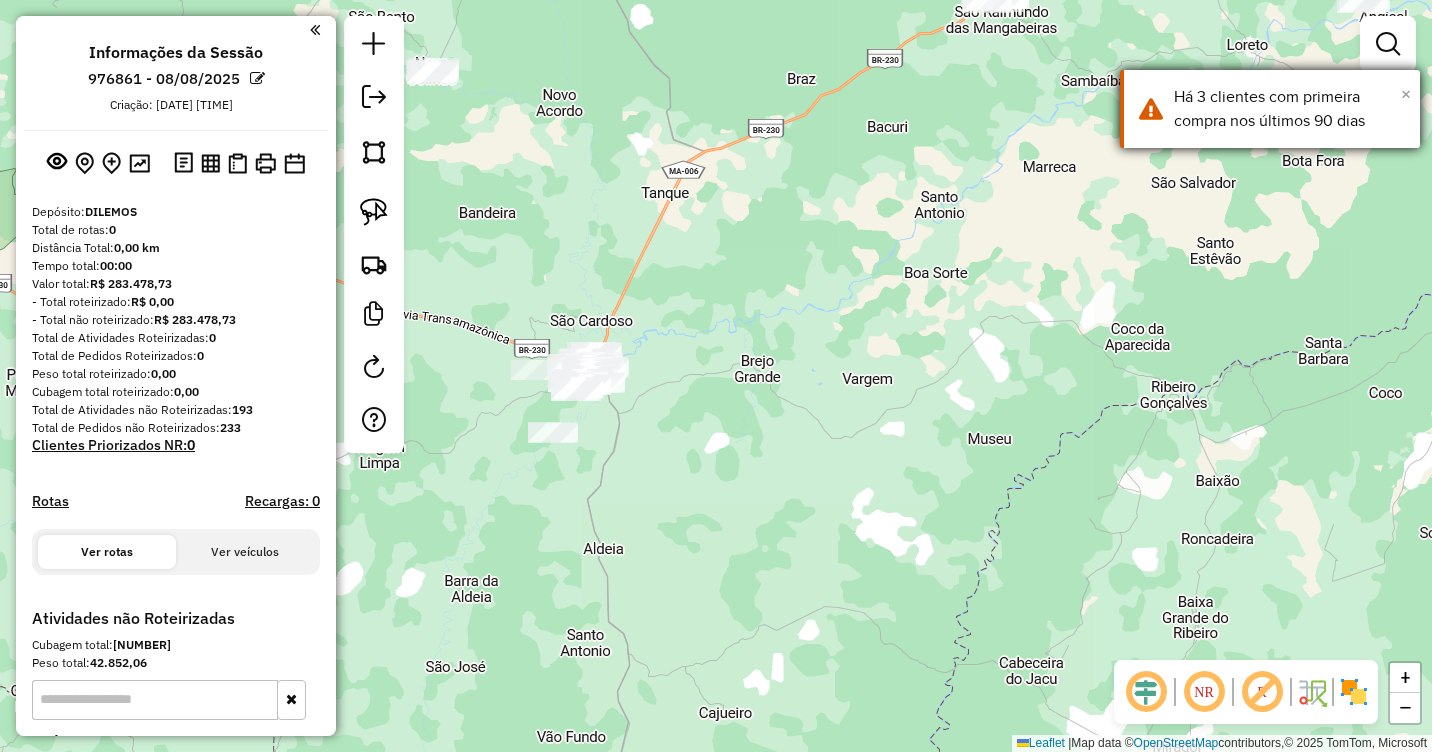 click on "×" at bounding box center [1406, 94] 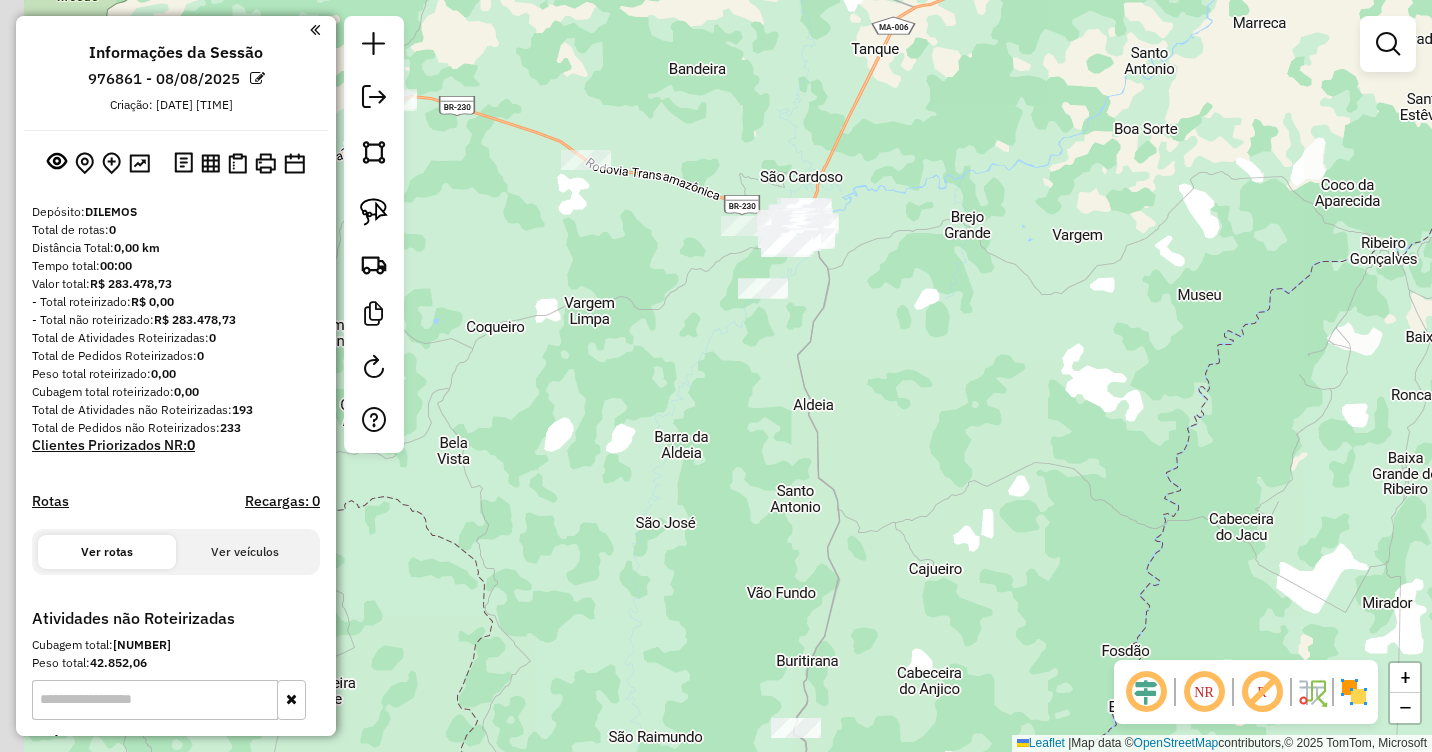 drag, startPoint x: 726, startPoint y: 393, endPoint x: 937, endPoint y: 248, distance: 256.01953 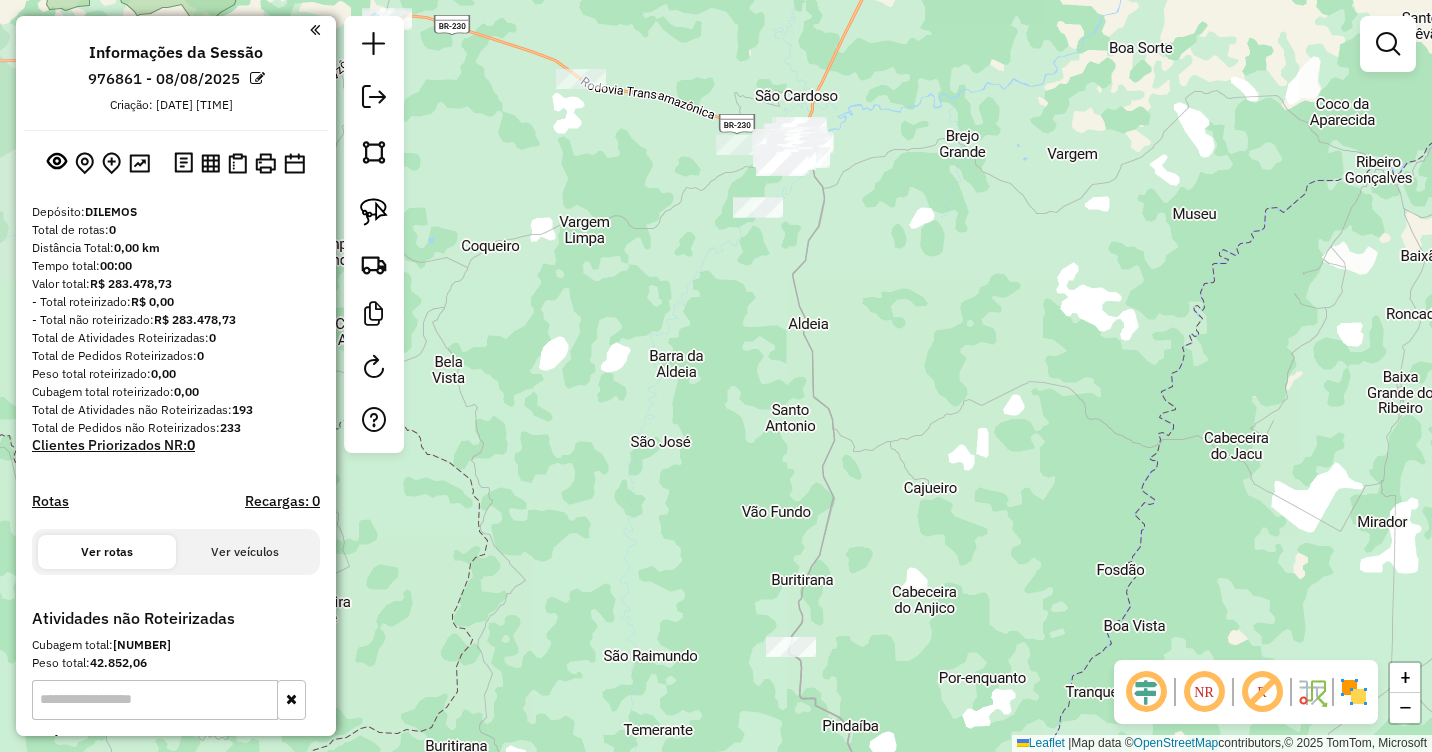 drag, startPoint x: 922, startPoint y: 426, endPoint x: 888, endPoint y: 177, distance: 251.31056 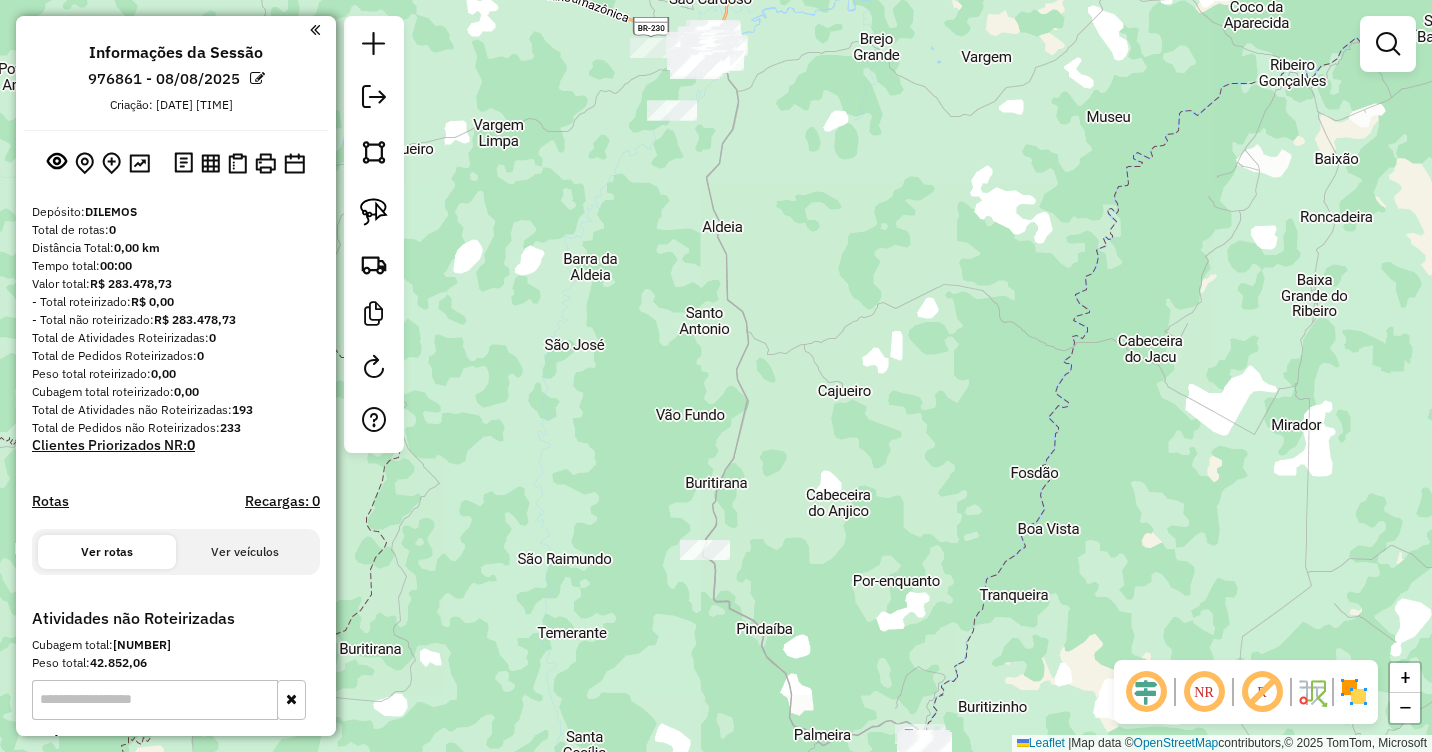 drag, startPoint x: 1020, startPoint y: 324, endPoint x: 962, endPoint y: 396, distance: 92.45539 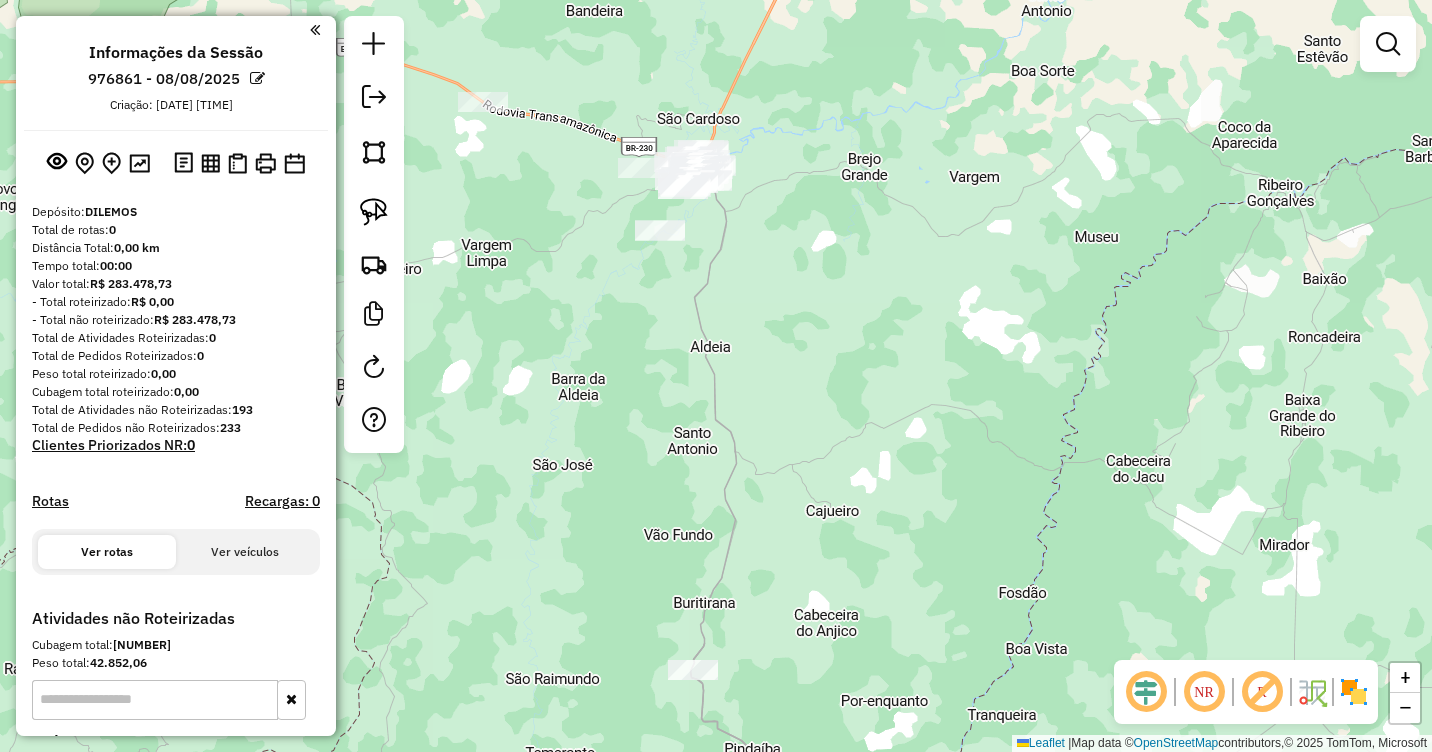 drag, startPoint x: 1011, startPoint y: 294, endPoint x: 1005, endPoint y: 459, distance: 165.10905 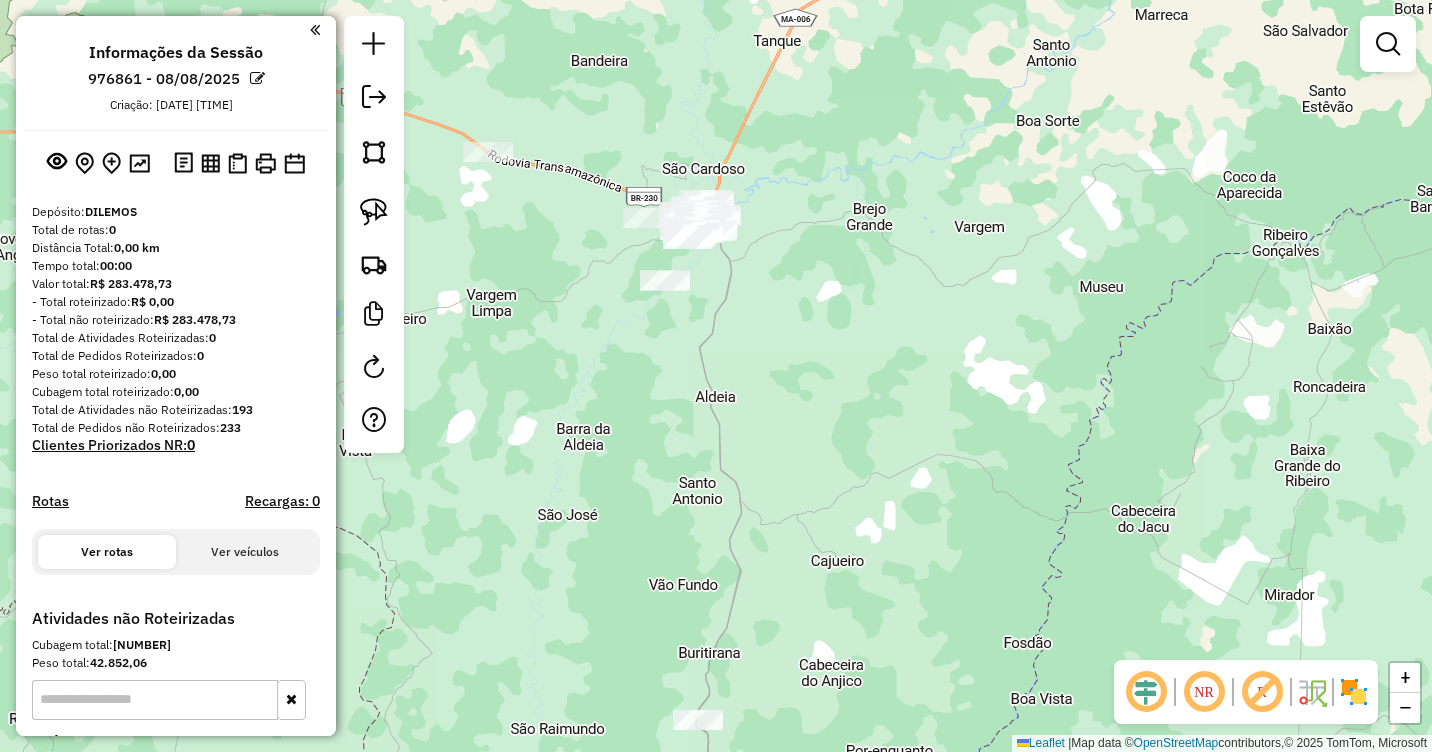 drag, startPoint x: 857, startPoint y: 316, endPoint x: 903, endPoint y: 294, distance: 50.990196 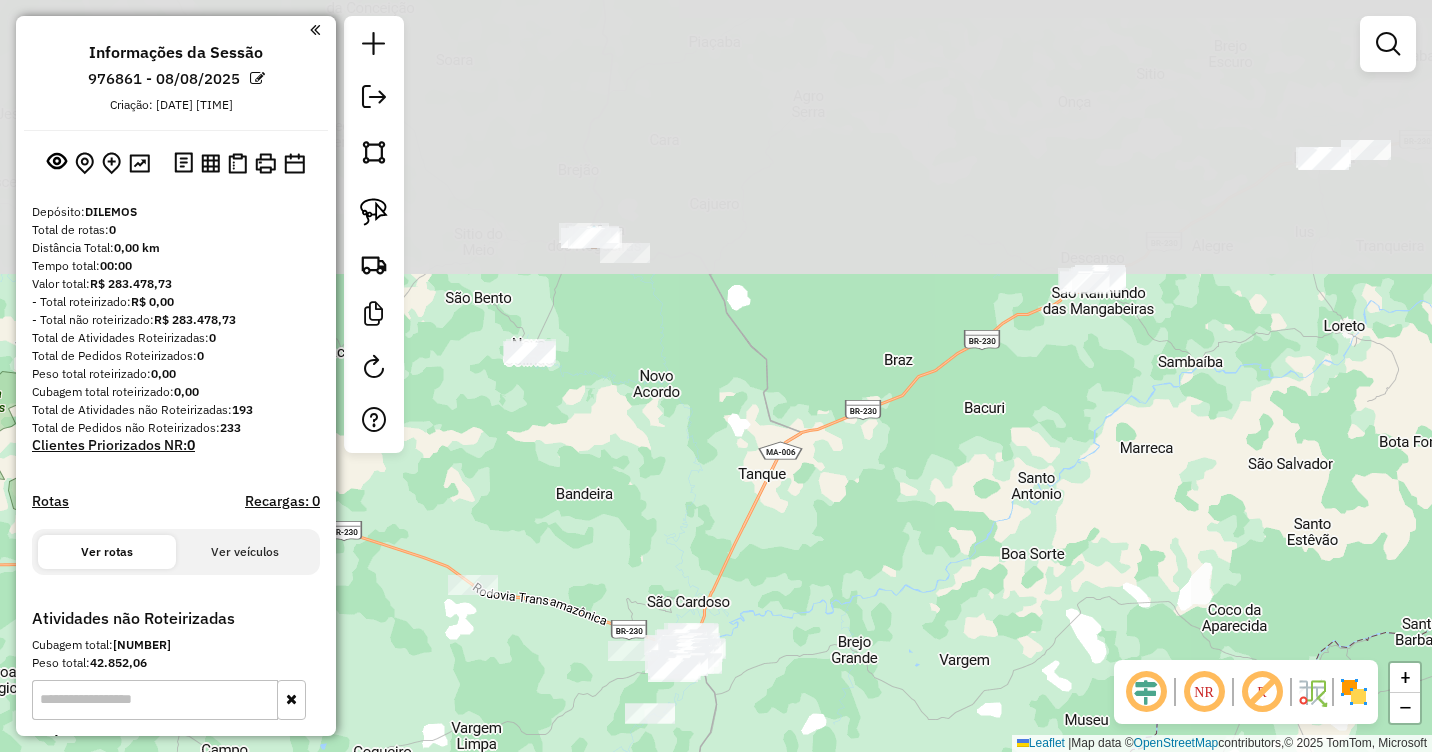 drag, startPoint x: 893, startPoint y: 172, endPoint x: 920, endPoint y: 480, distance: 309.18118 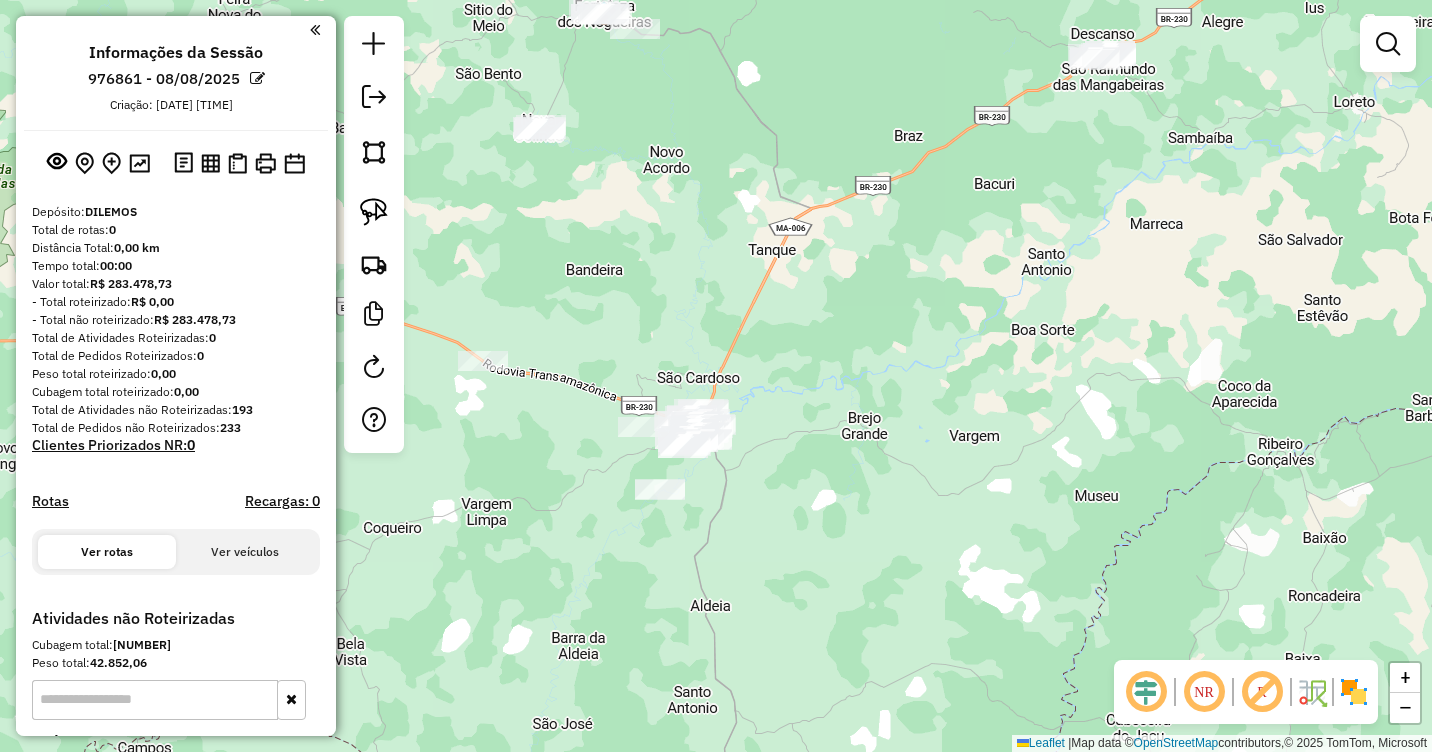 drag, startPoint x: 822, startPoint y: 412, endPoint x: 824, endPoint y: 195, distance: 217.00922 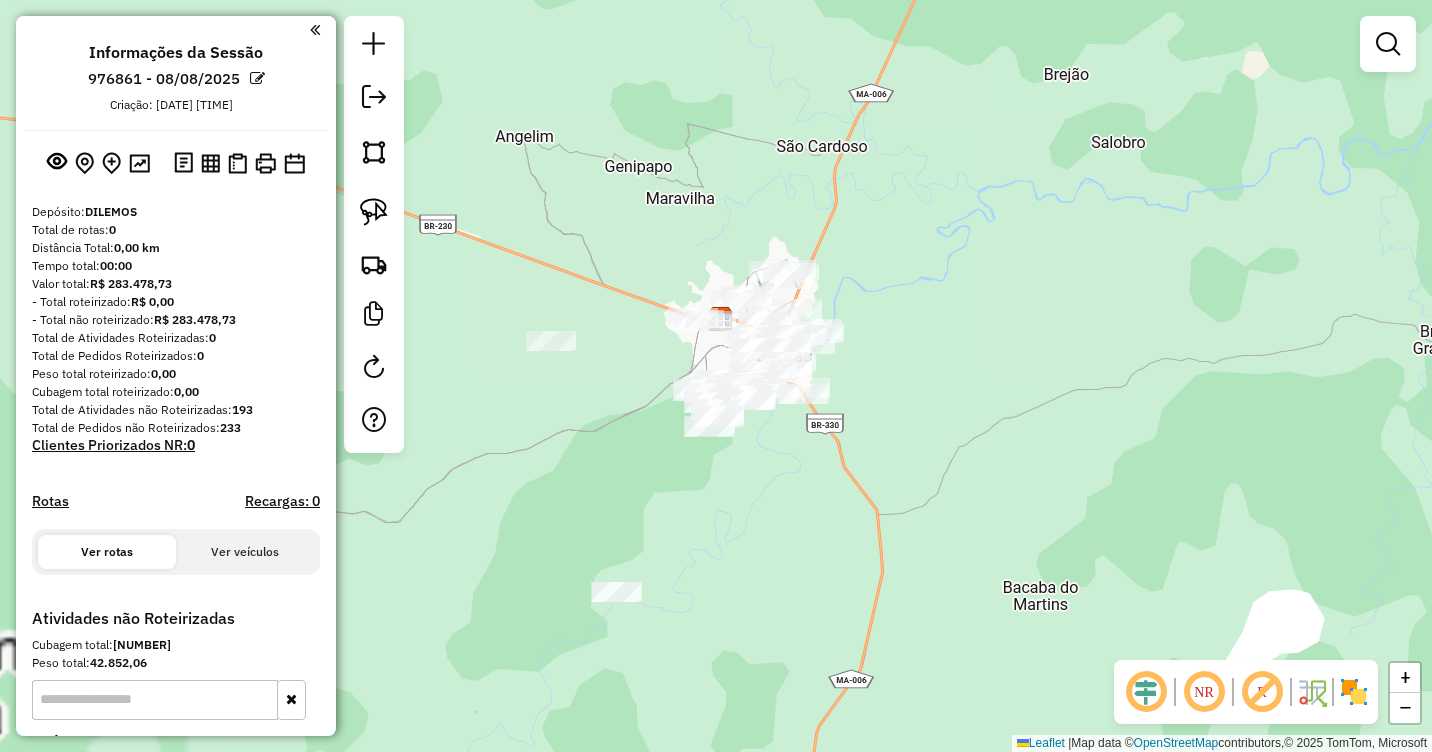 drag, startPoint x: 762, startPoint y: 361, endPoint x: 896, endPoint y: 258, distance: 169.01184 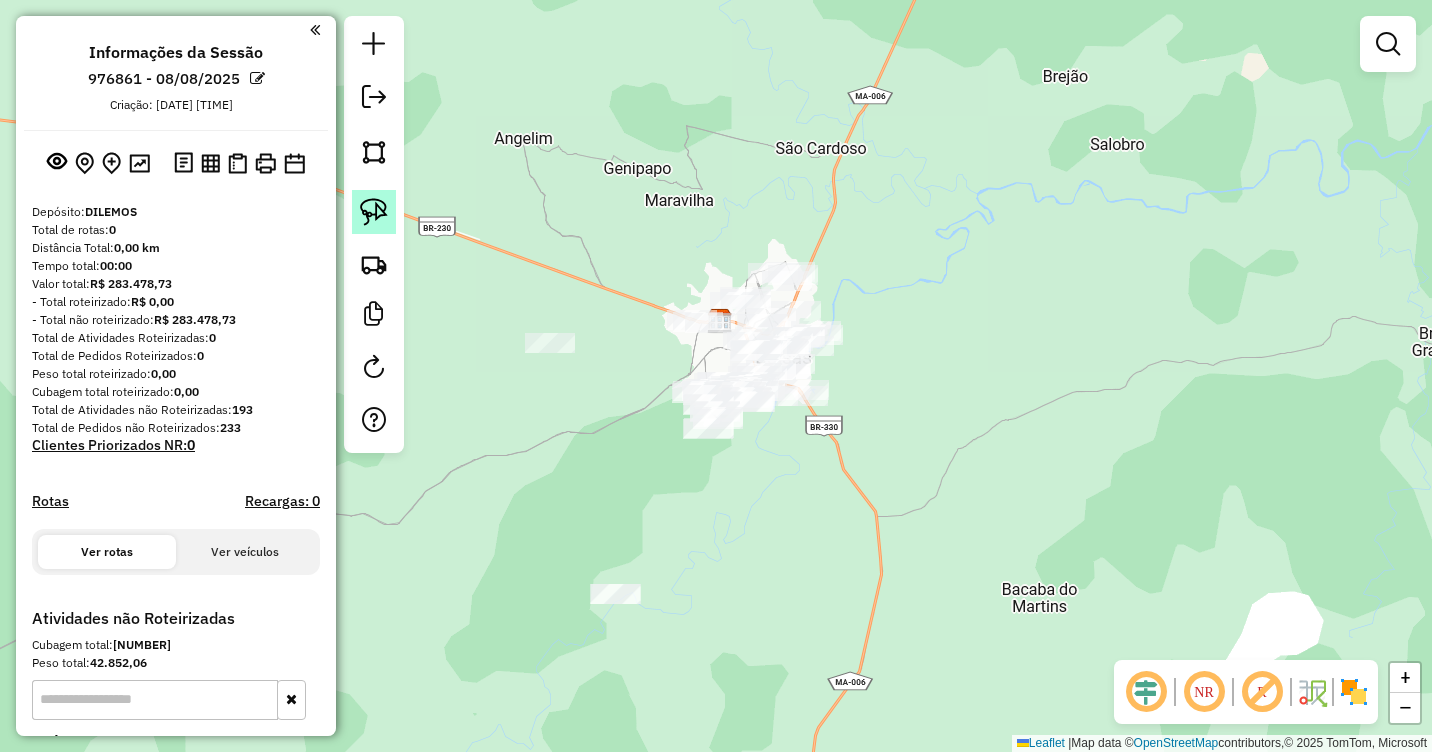 click 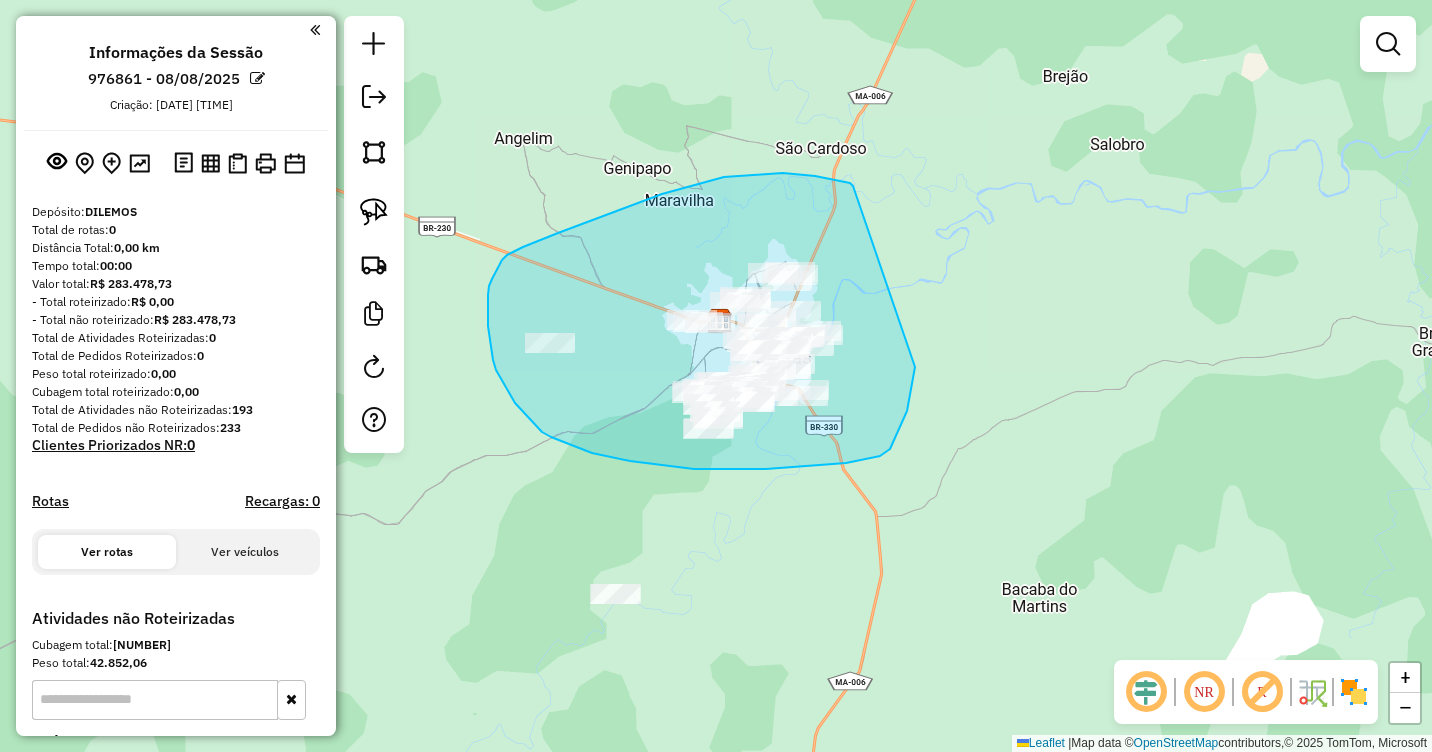 drag, startPoint x: 853, startPoint y: 186, endPoint x: 915, endPoint y: 367, distance: 191.32433 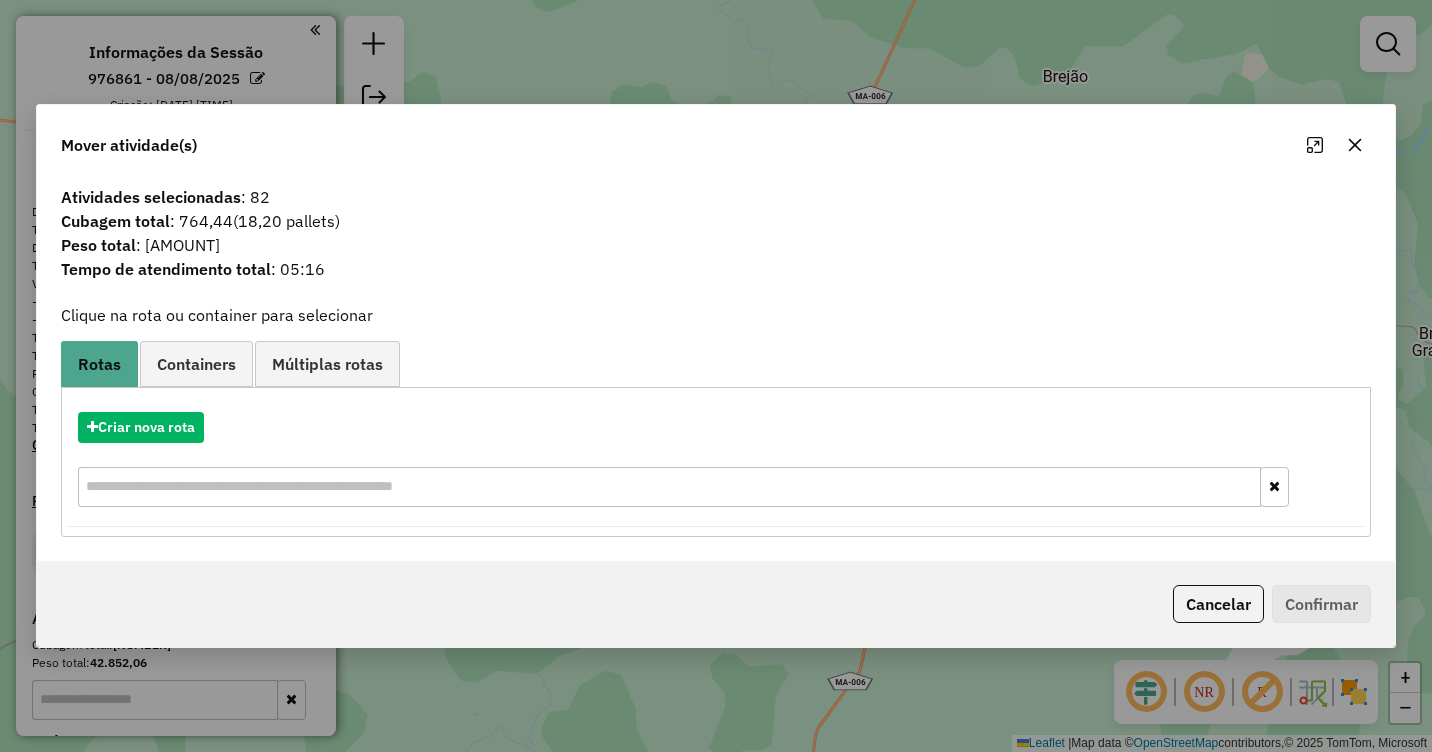 click 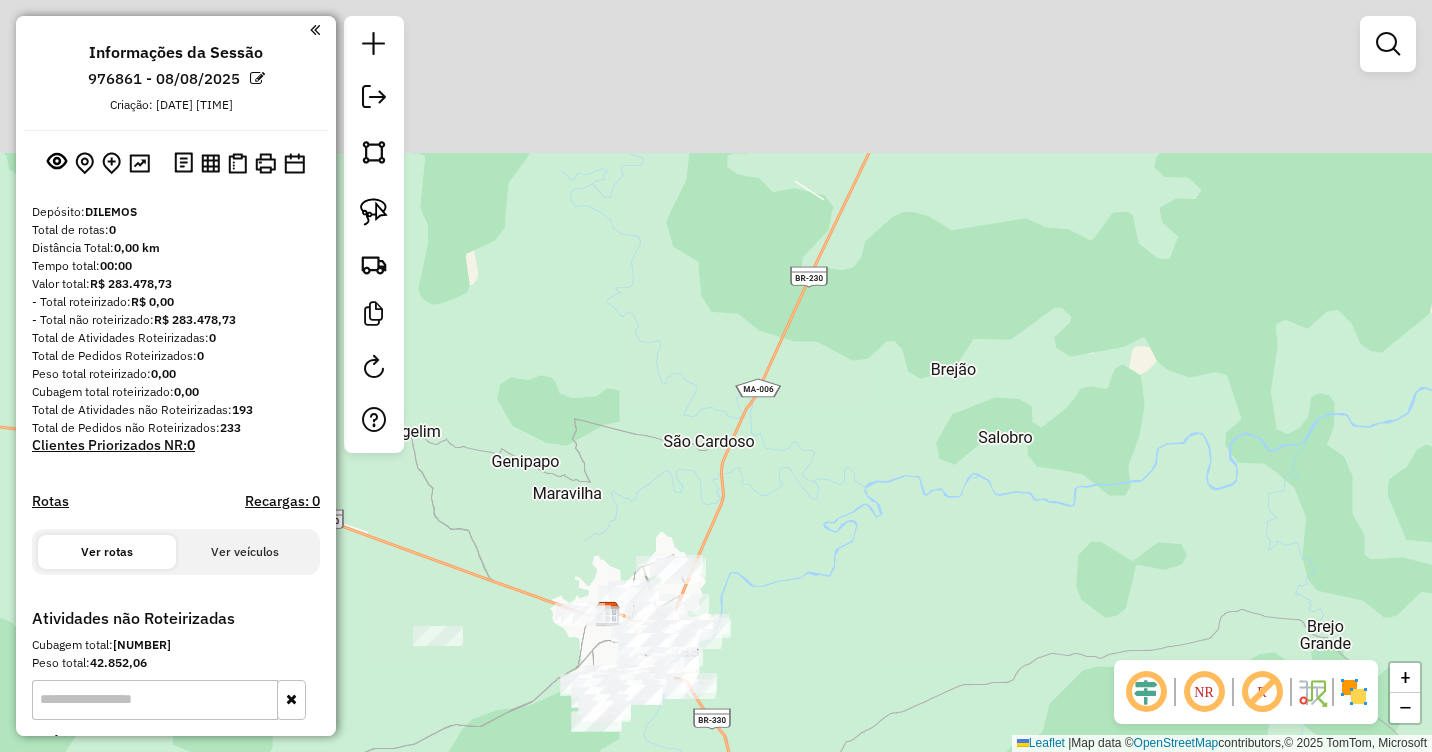 drag, startPoint x: 1078, startPoint y: 129, endPoint x: 944, endPoint y: 508, distance: 401.9913 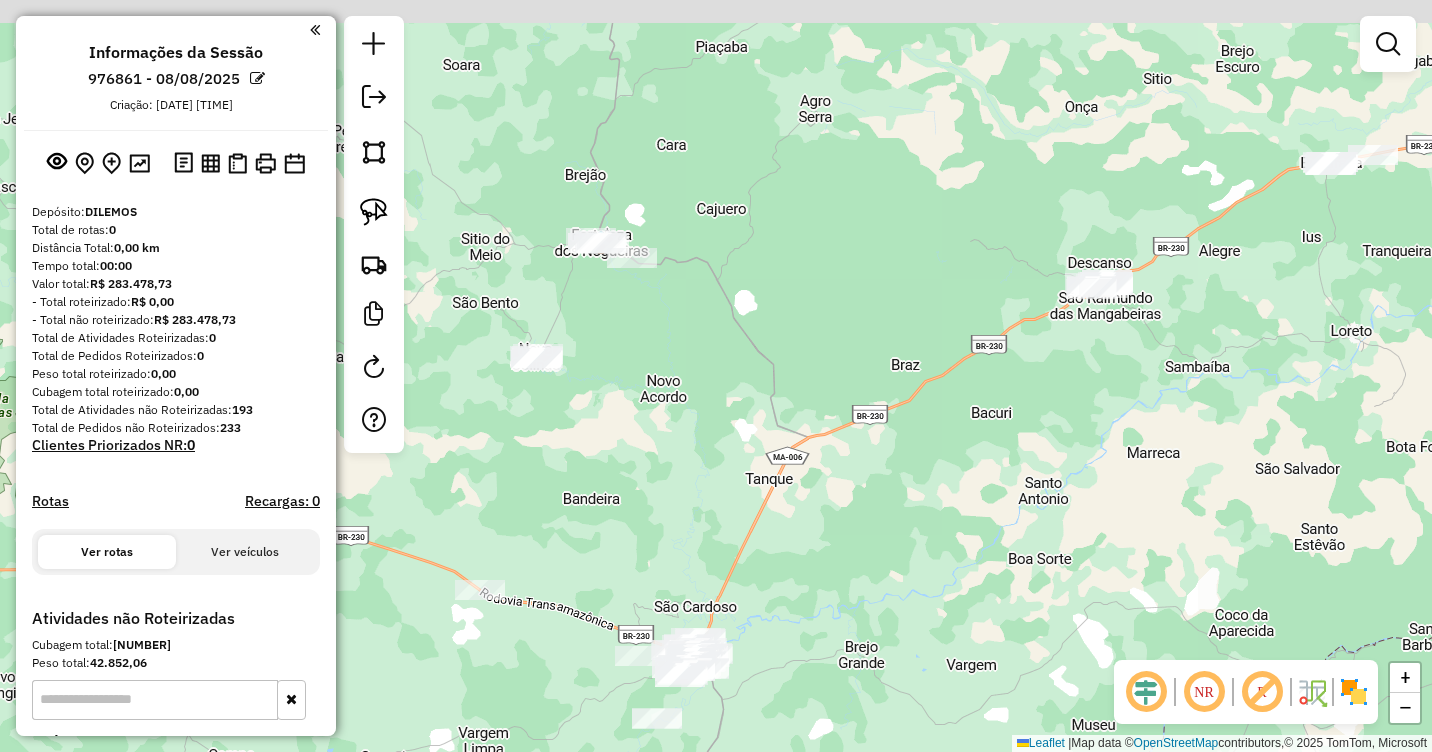 drag, startPoint x: 1135, startPoint y: 271, endPoint x: 938, endPoint y: 375, distance: 222.7667 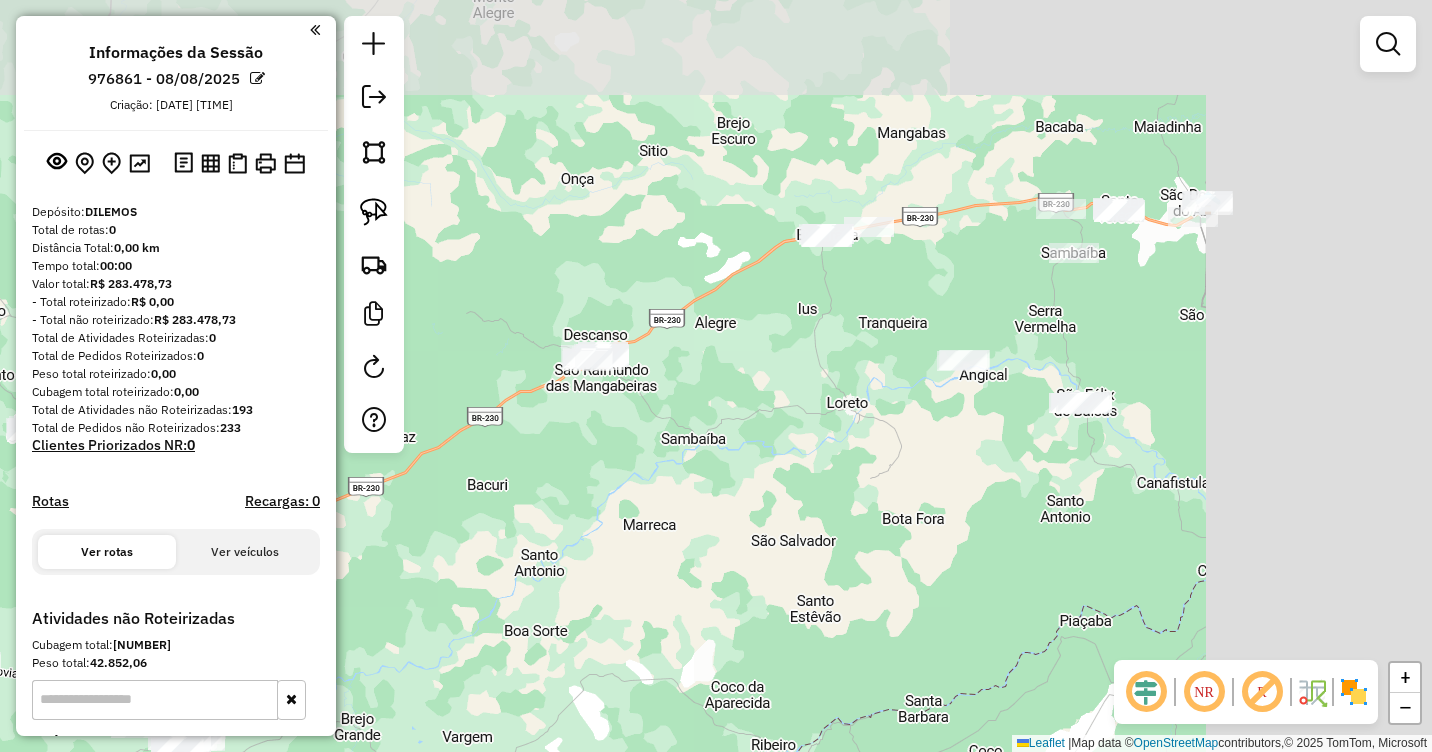 drag, startPoint x: 1066, startPoint y: 304, endPoint x: 808, endPoint y: 460, distance: 301.49628 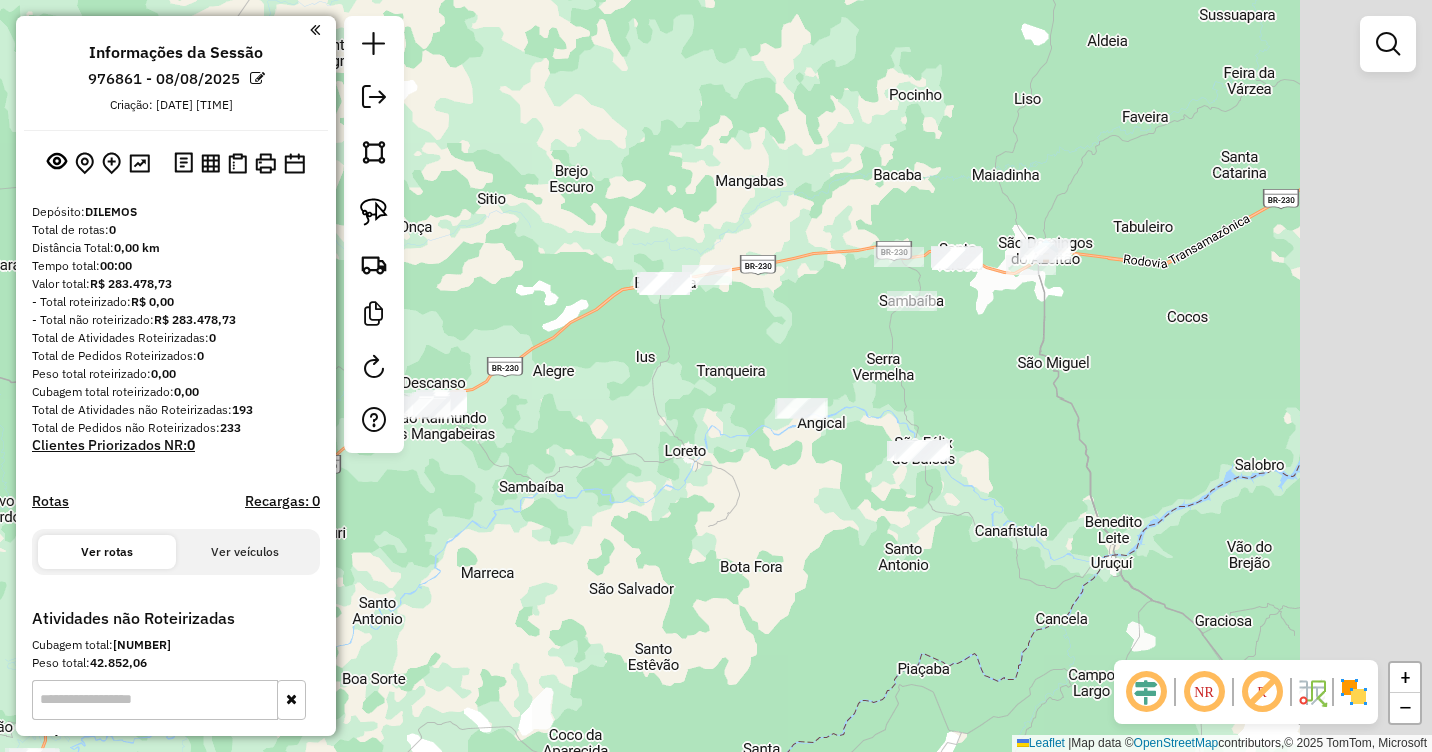 drag, startPoint x: 979, startPoint y: 282, endPoint x: 819, endPoint y: 329, distance: 166.7603 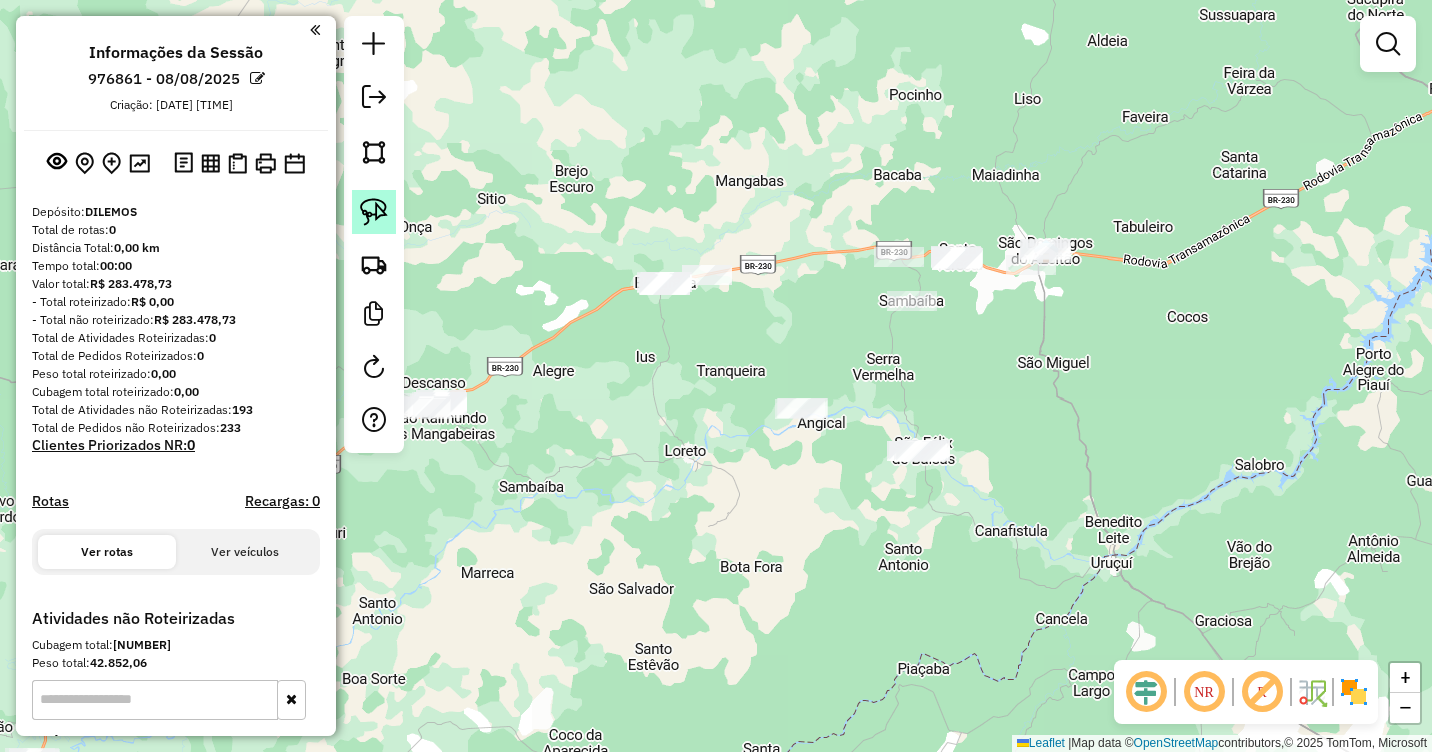 click 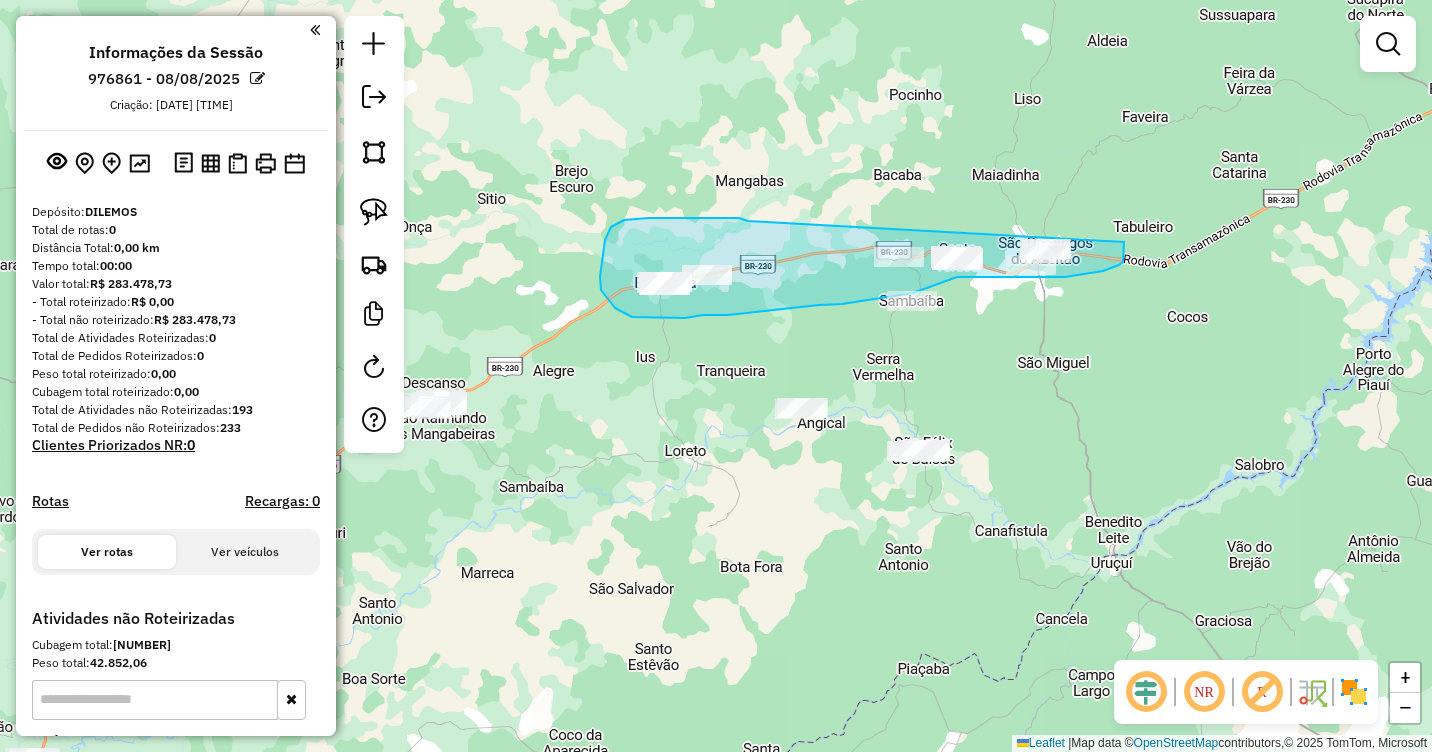 drag, startPoint x: 739, startPoint y: 218, endPoint x: 1103, endPoint y: 214, distance: 364.02197 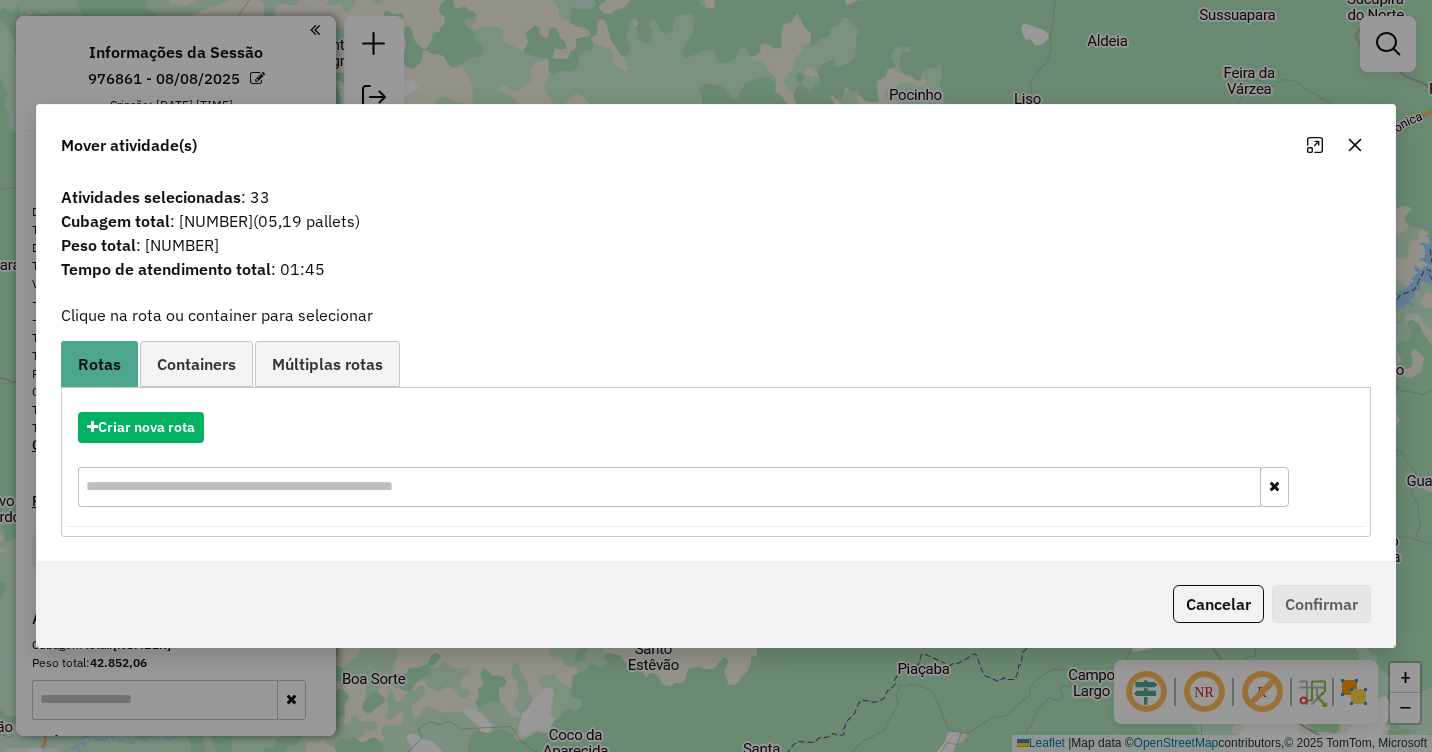 click 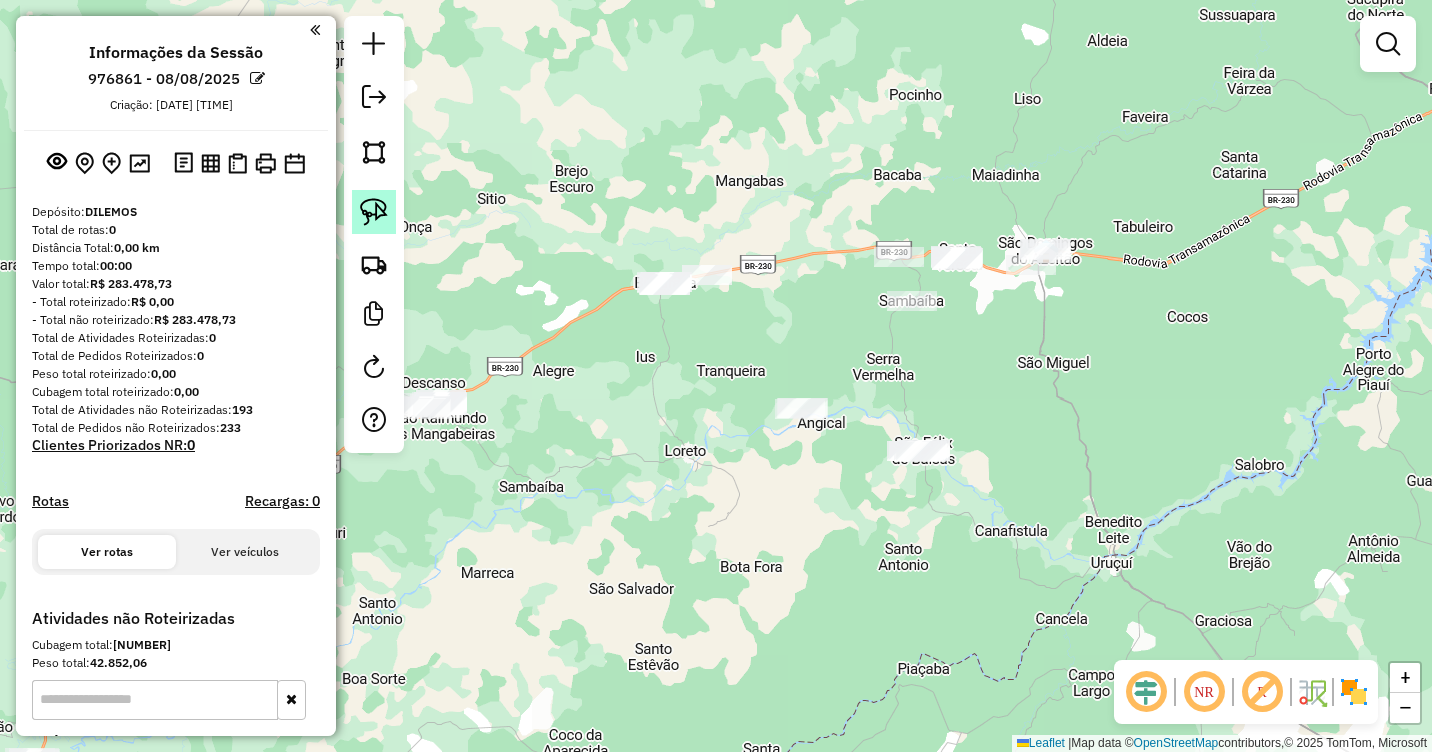 click 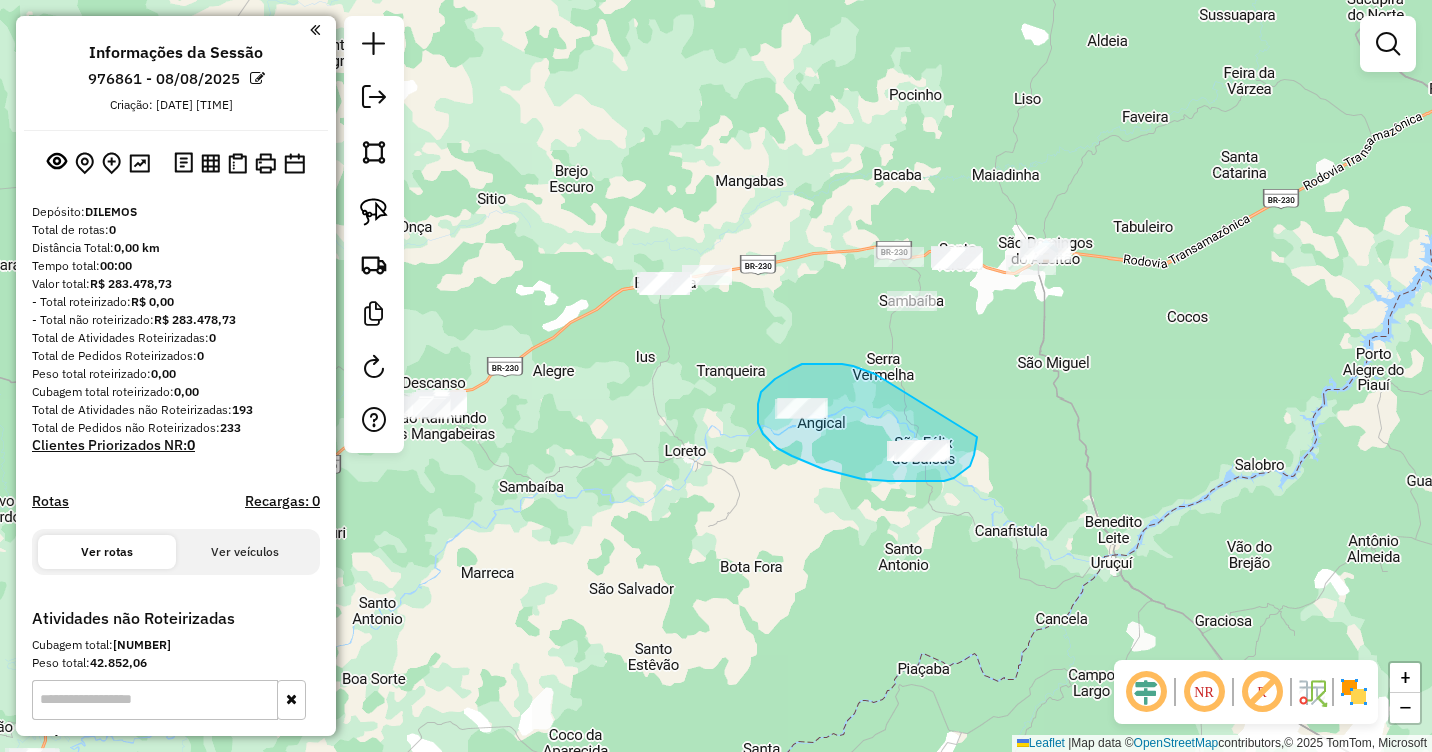 drag, startPoint x: 867, startPoint y: 371, endPoint x: 977, endPoint y: 430, distance: 124.823875 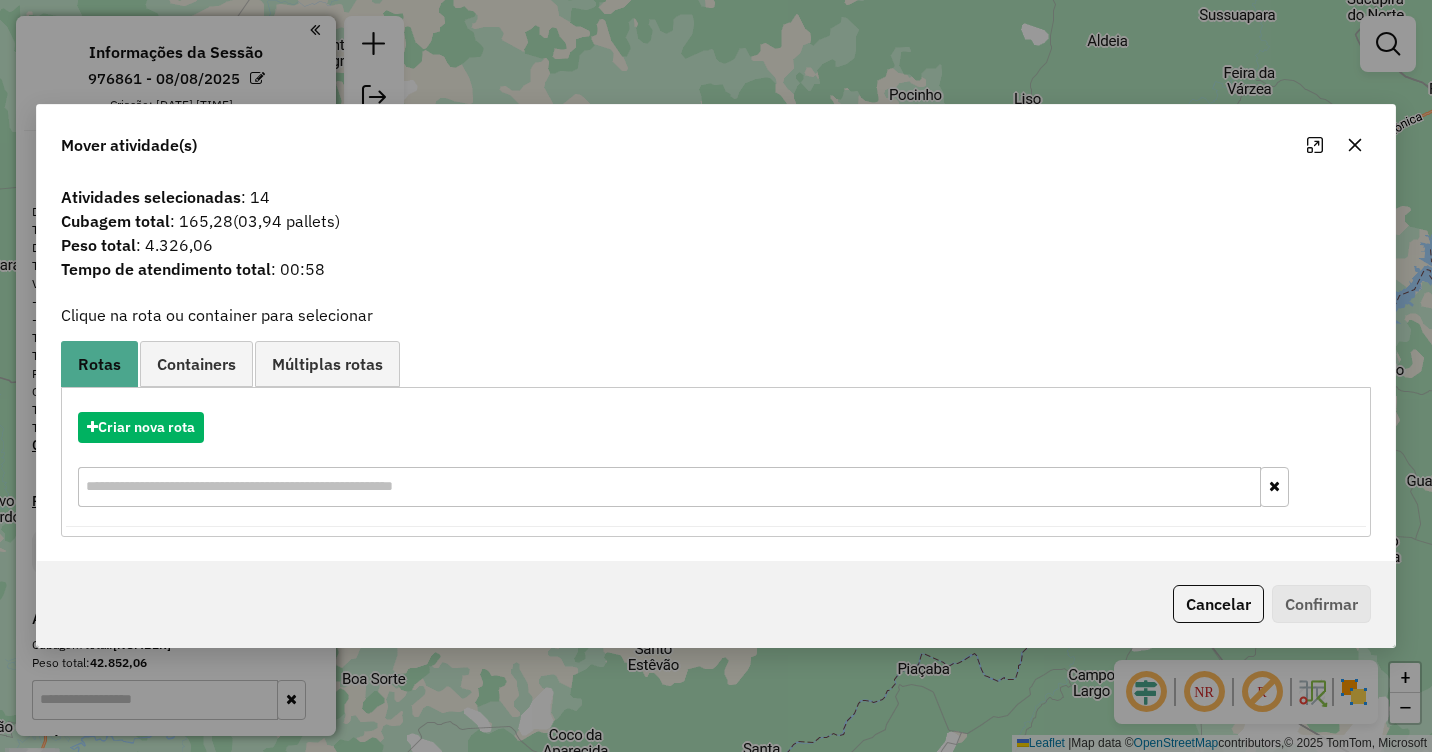 click 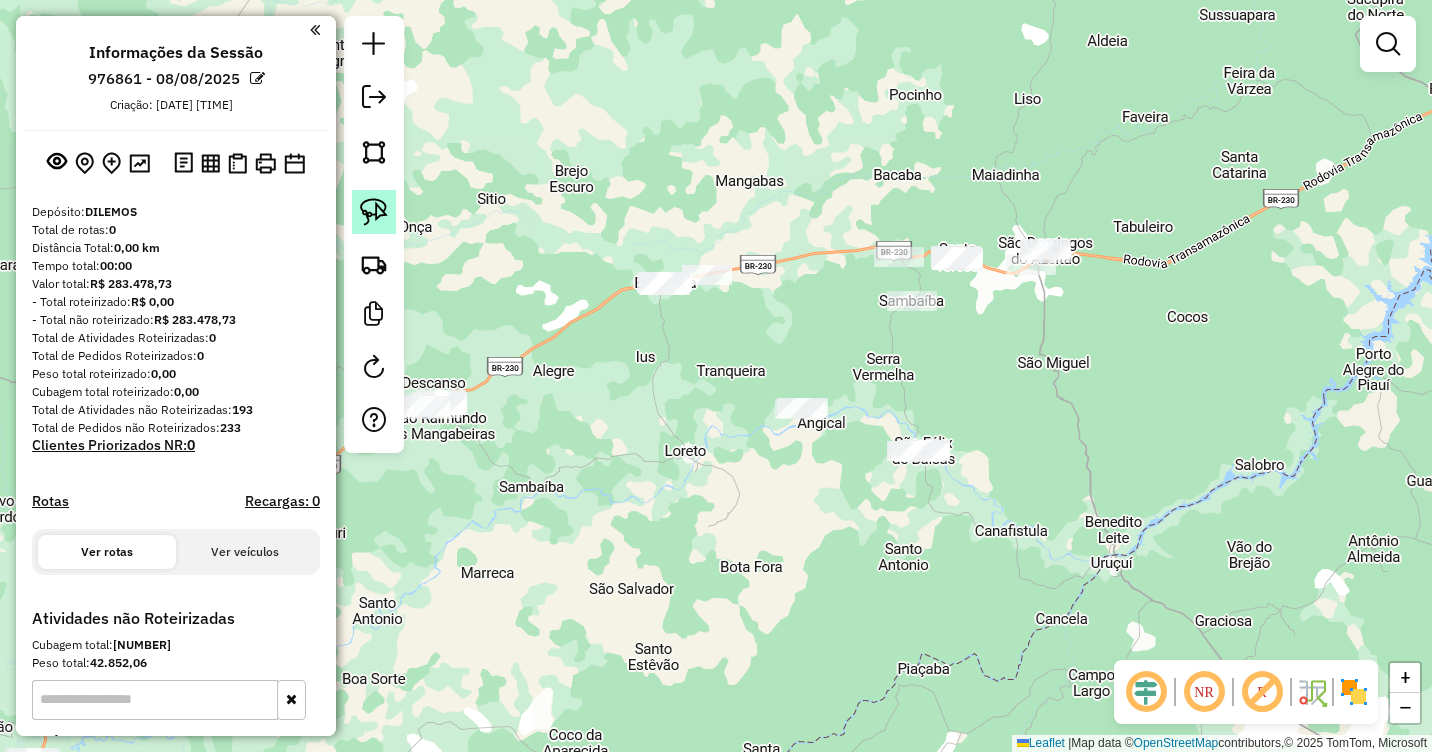 click 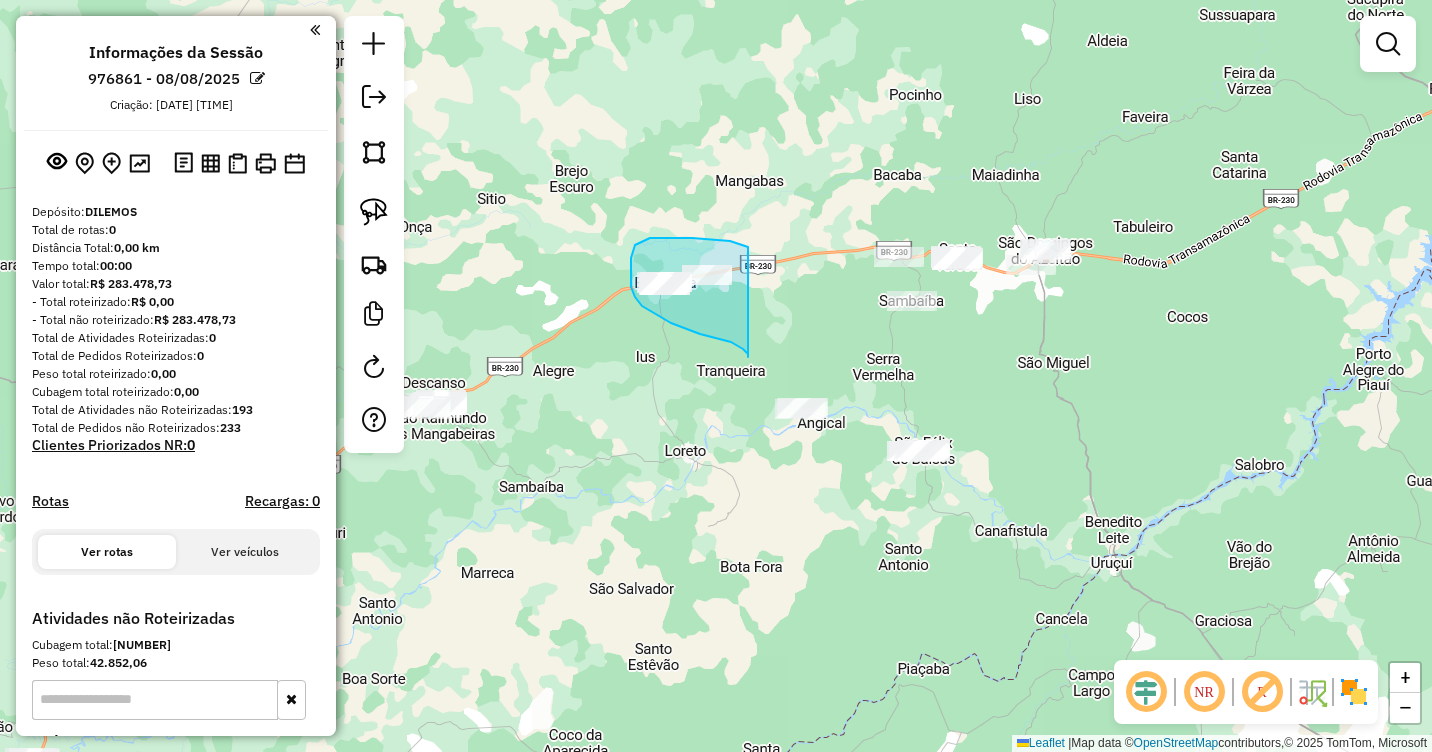 drag, startPoint x: 748, startPoint y: 247, endPoint x: 748, endPoint y: 357, distance: 110 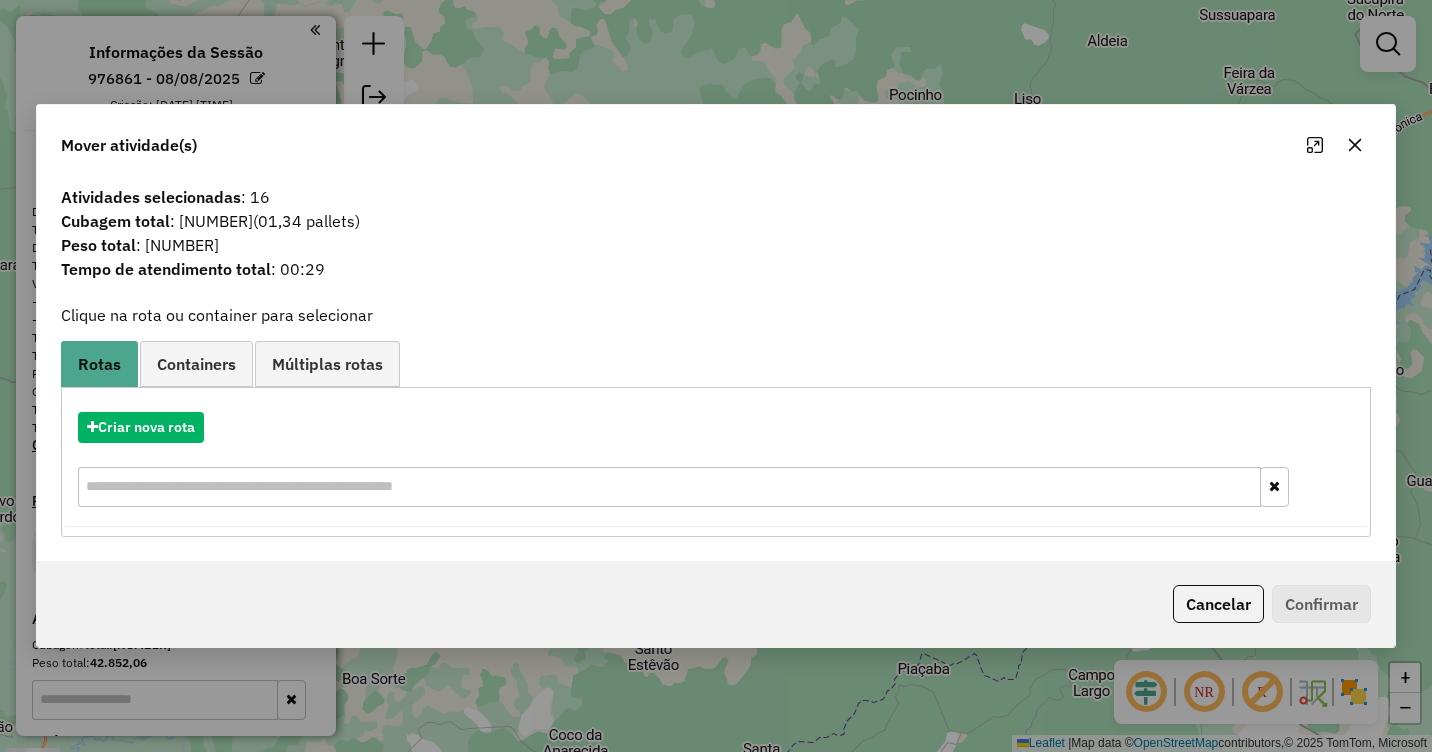 click 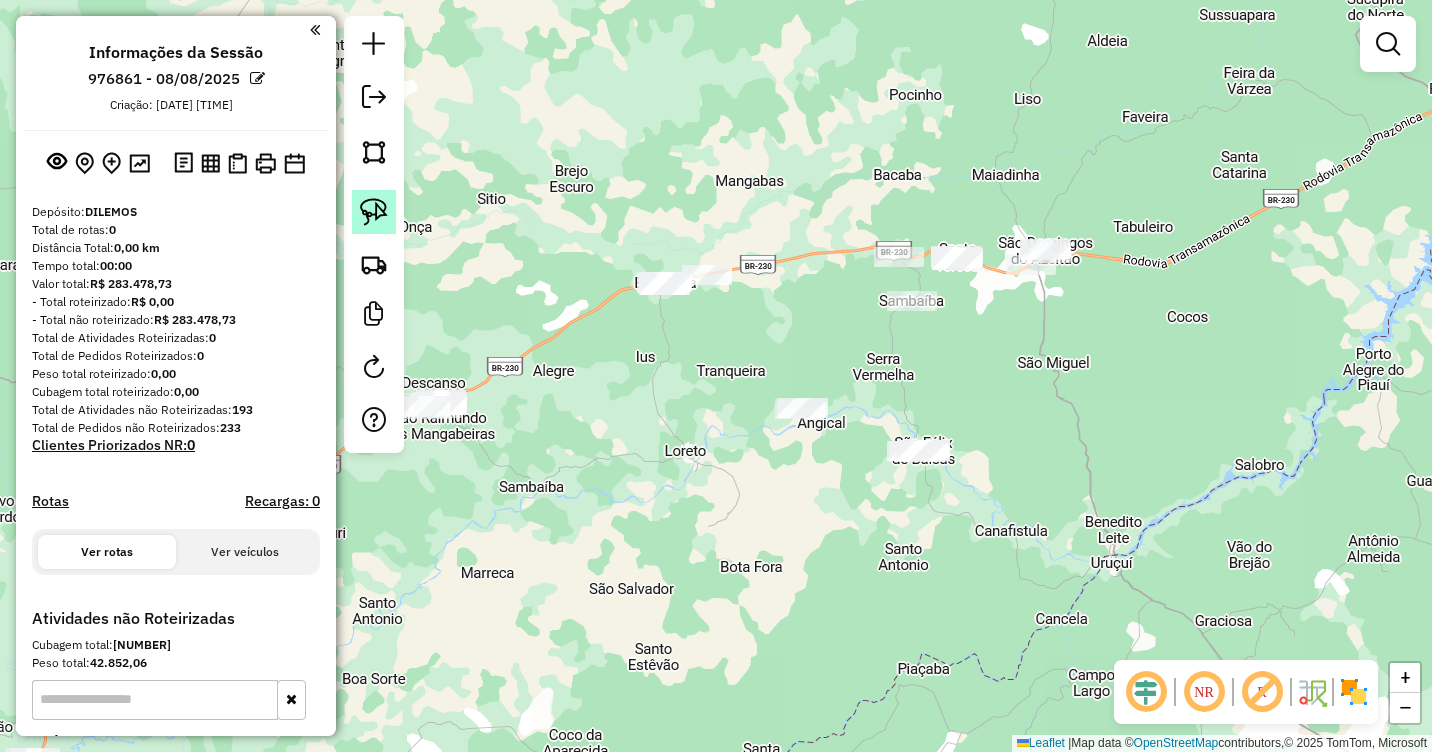 click 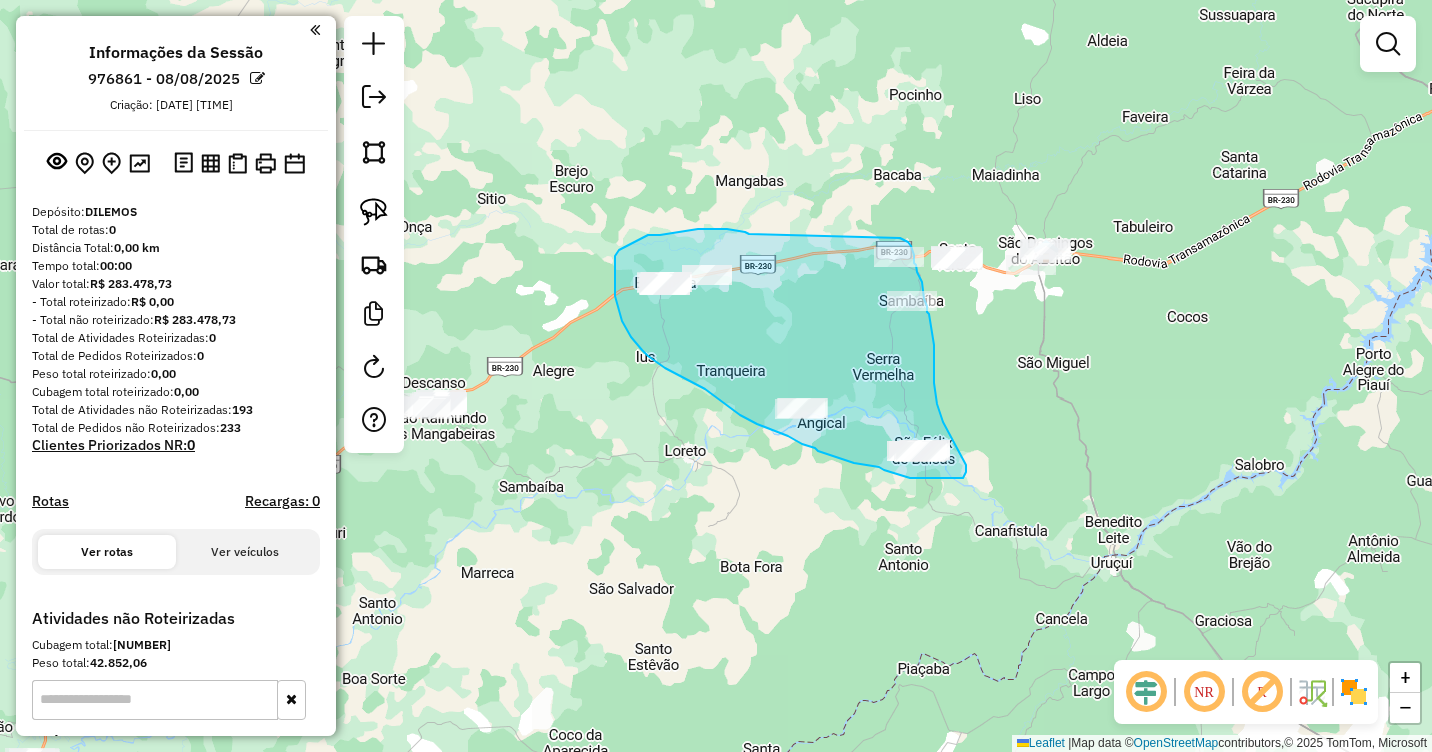 drag, startPoint x: 749, startPoint y: 234, endPoint x: 899, endPoint y: 238, distance: 150.05333 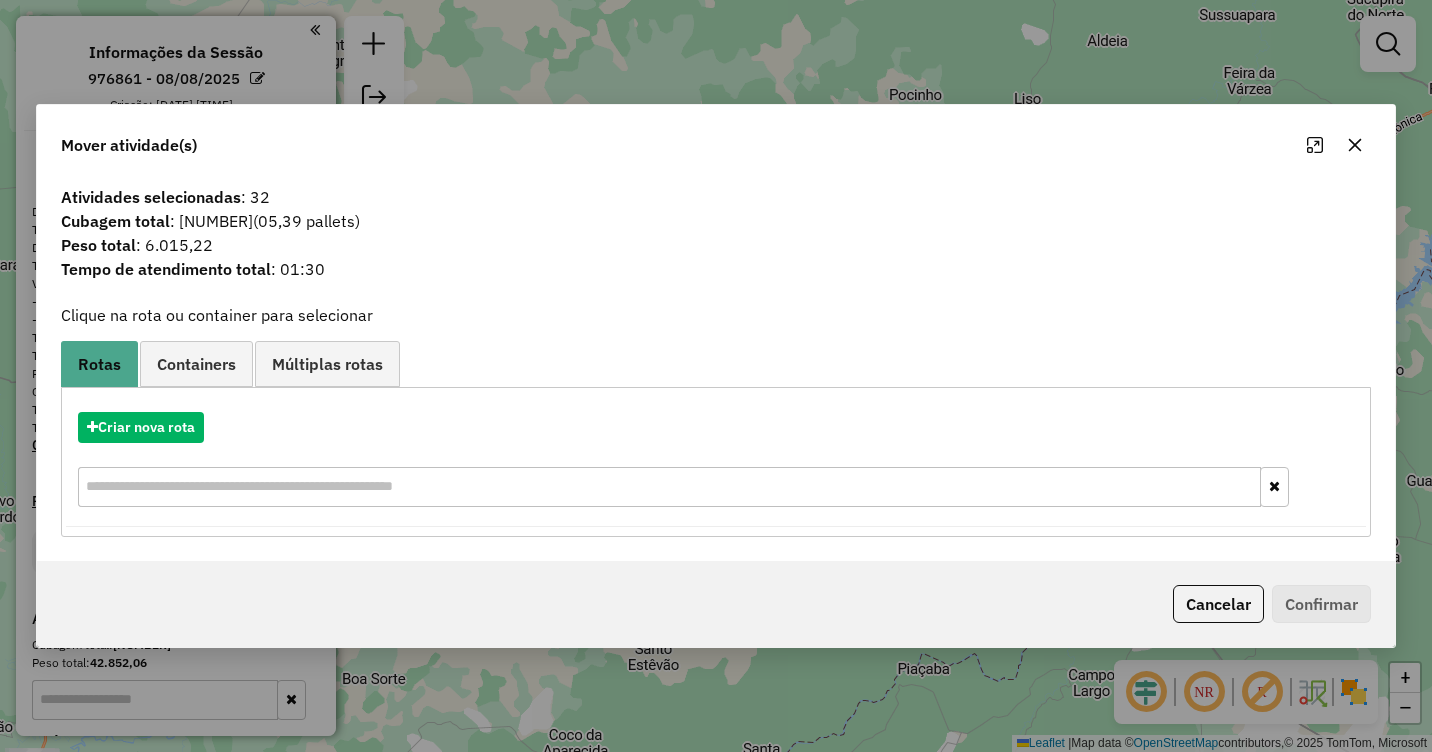 click 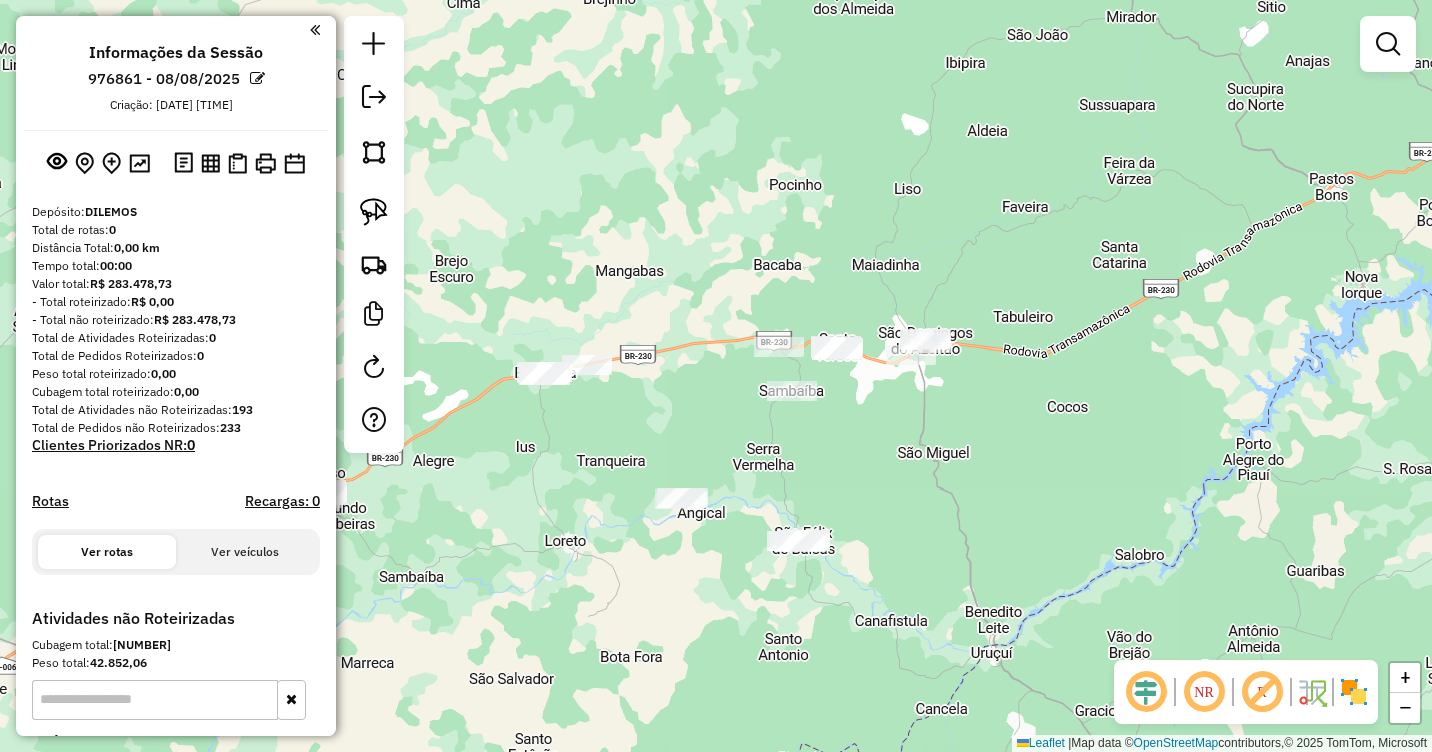 drag, startPoint x: 1061, startPoint y: 349, endPoint x: 944, endPoint y: 438, distance: 147.0034 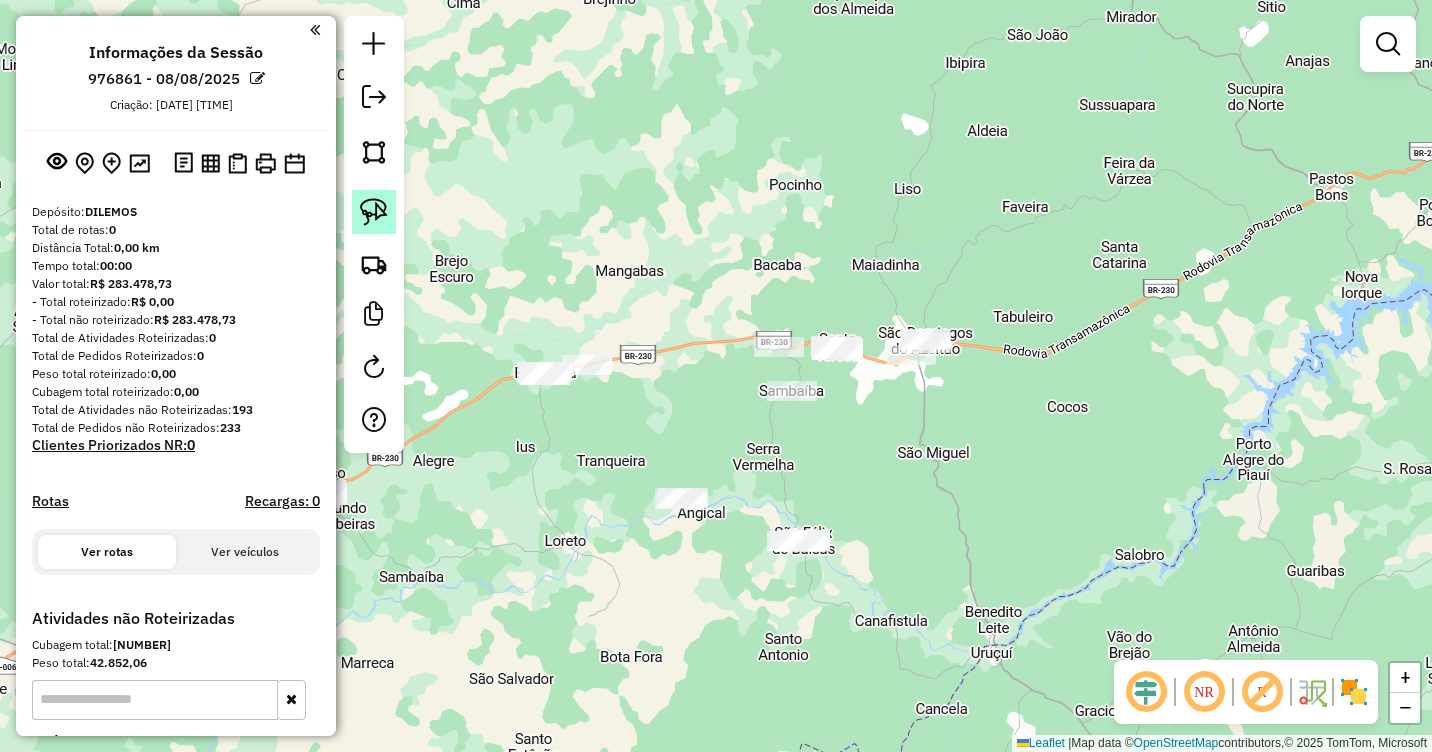 click 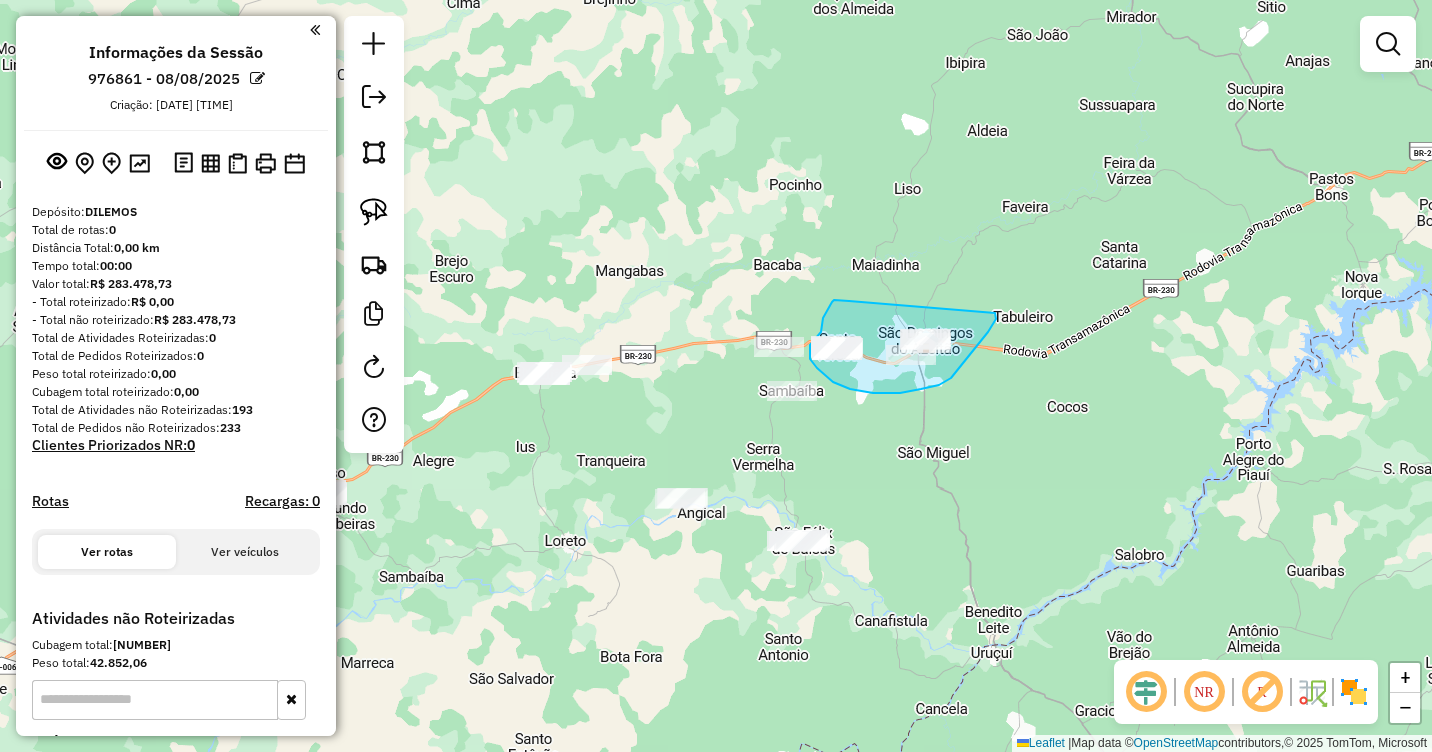 drag, startPoint x: 849, startPoint y: 301, endPoint x: 995, endPoint y: 313, distance: 146.49232 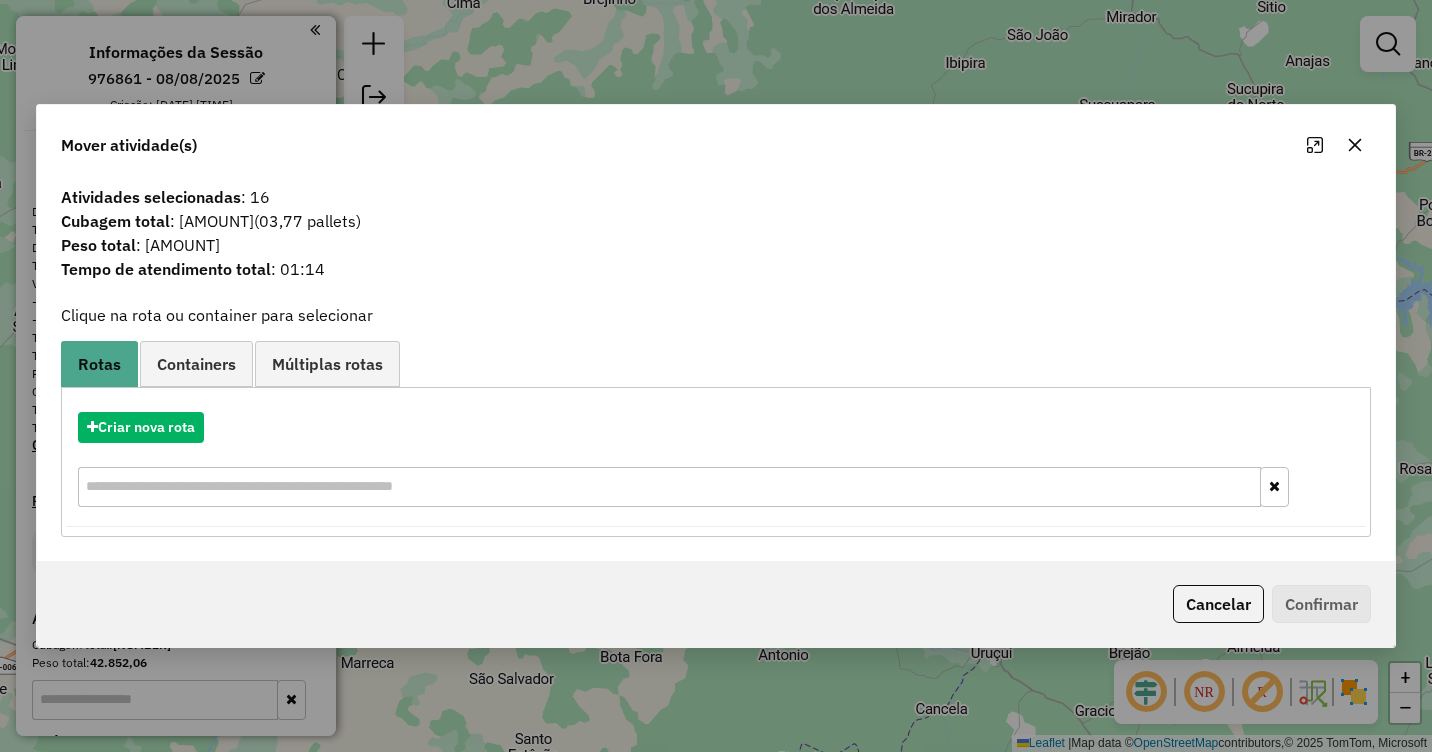 click 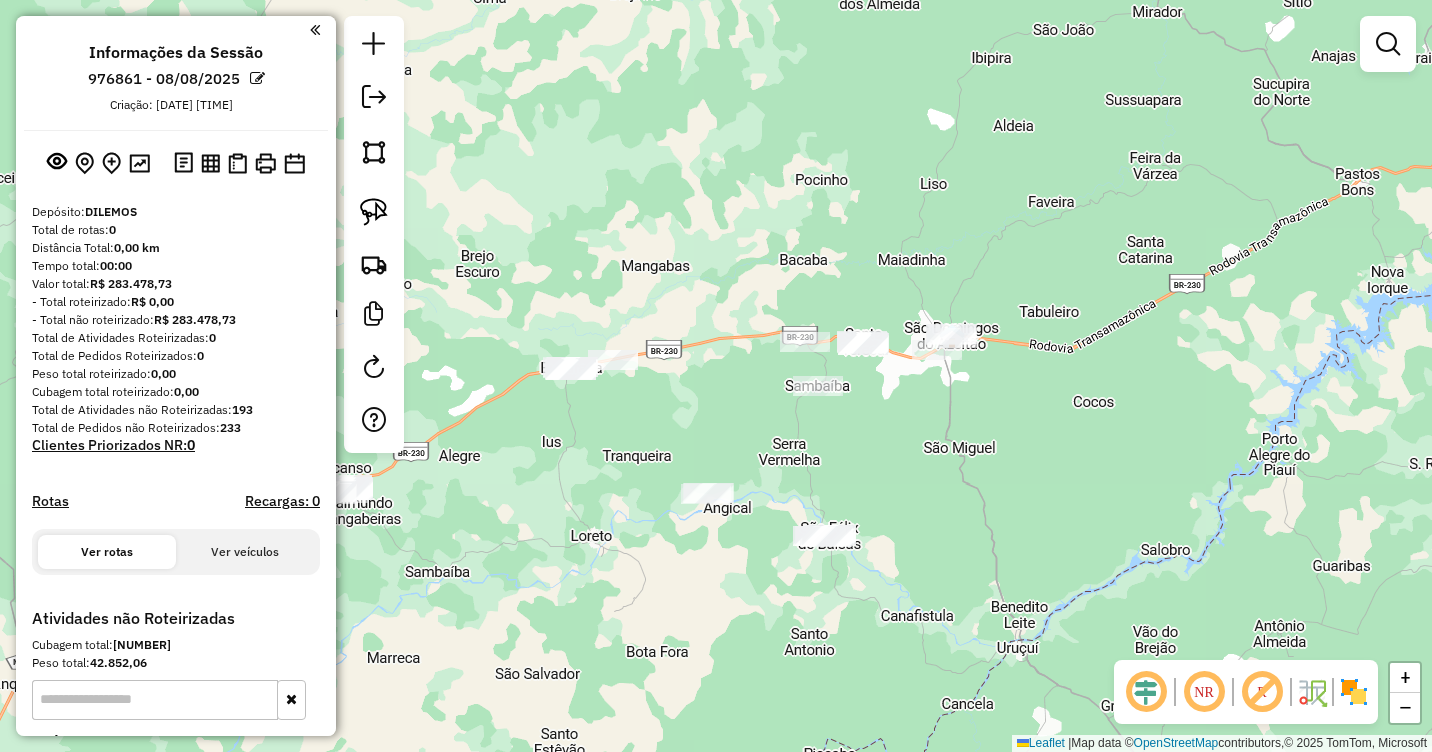 drag, startPoint x: 901, startPoint y: 461, endPoint x: 927, endPoint y: 456, distance: 26.476404 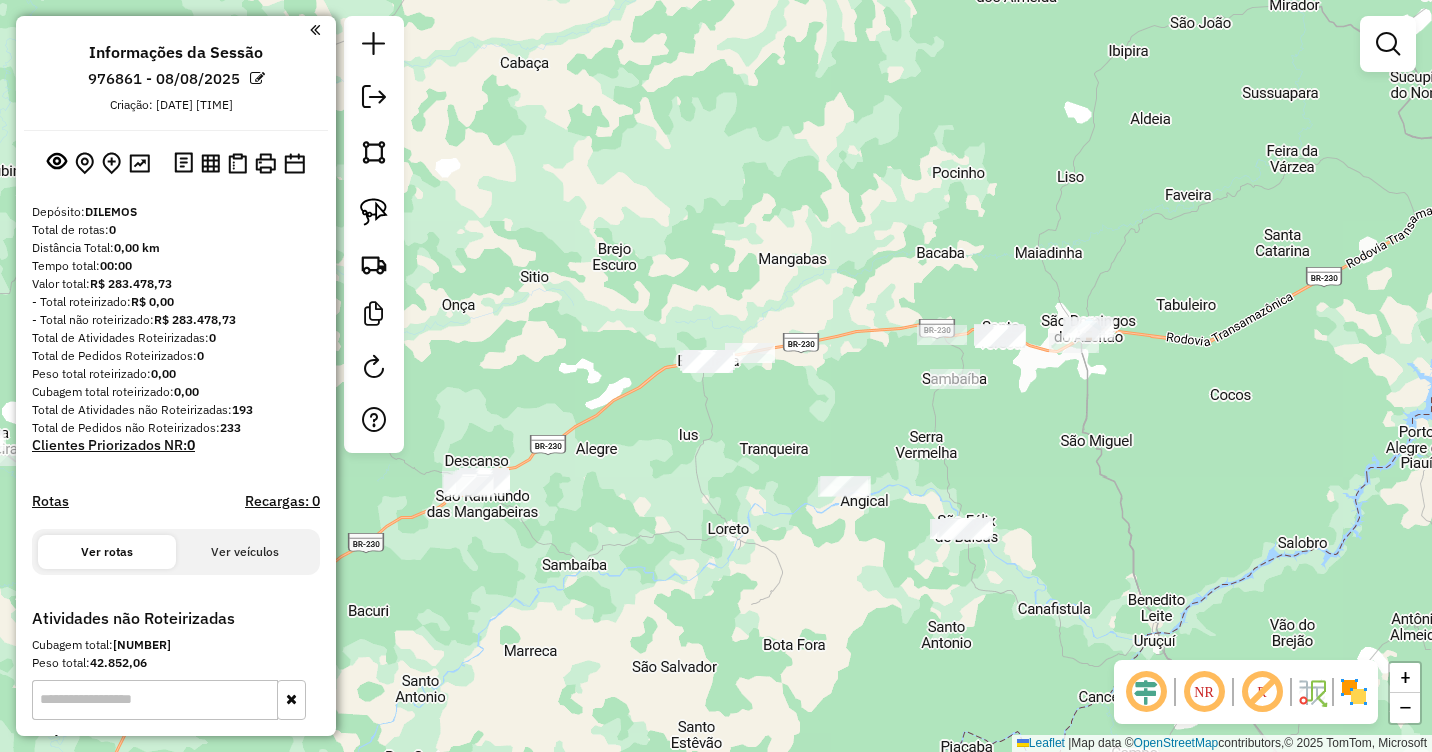 drag, startPoint x: 854, startPoint y: 456, endPoint x: 991, endPoint y: 449, distance: 137.17871 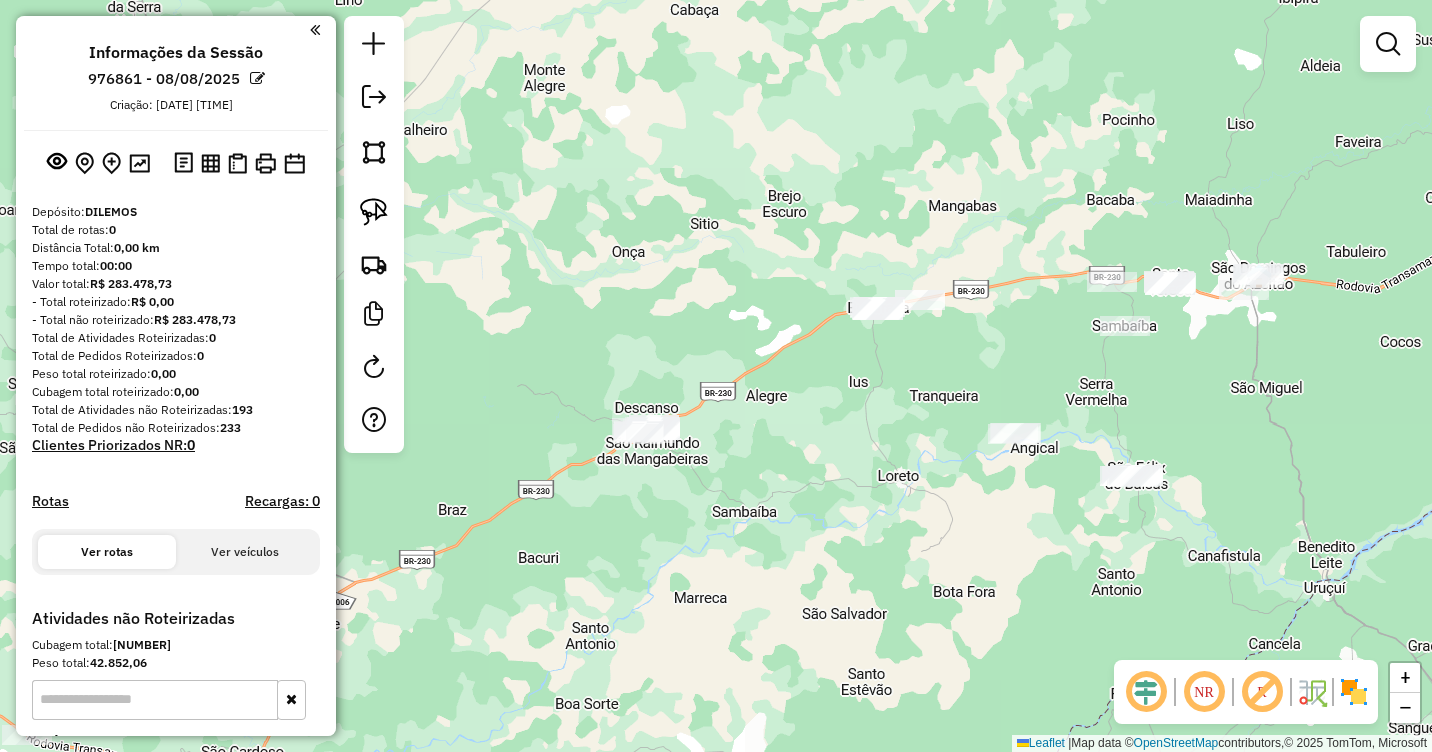 drag, startPoint x: 711, startPoint y: 447, endPoint x: 777, endPoint y: 402, distance: 79.881165 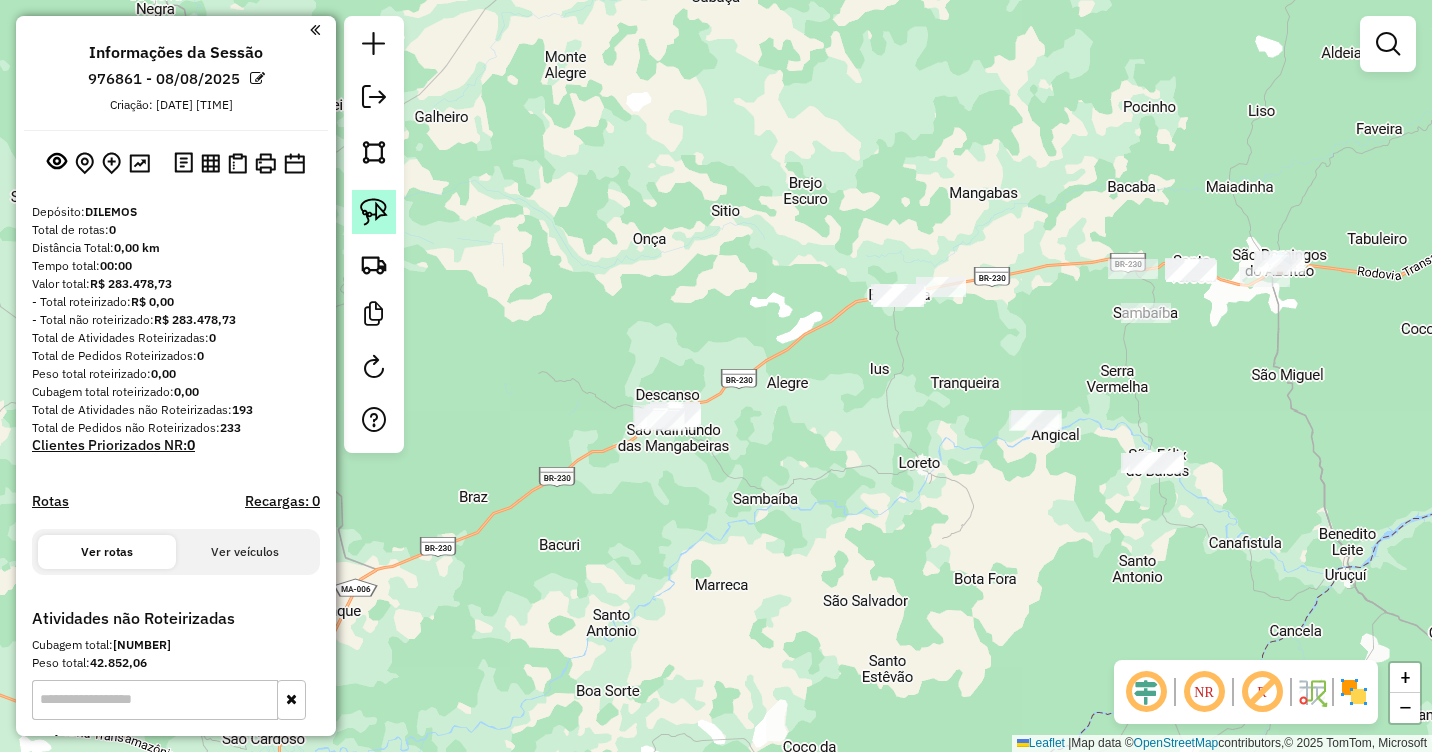click 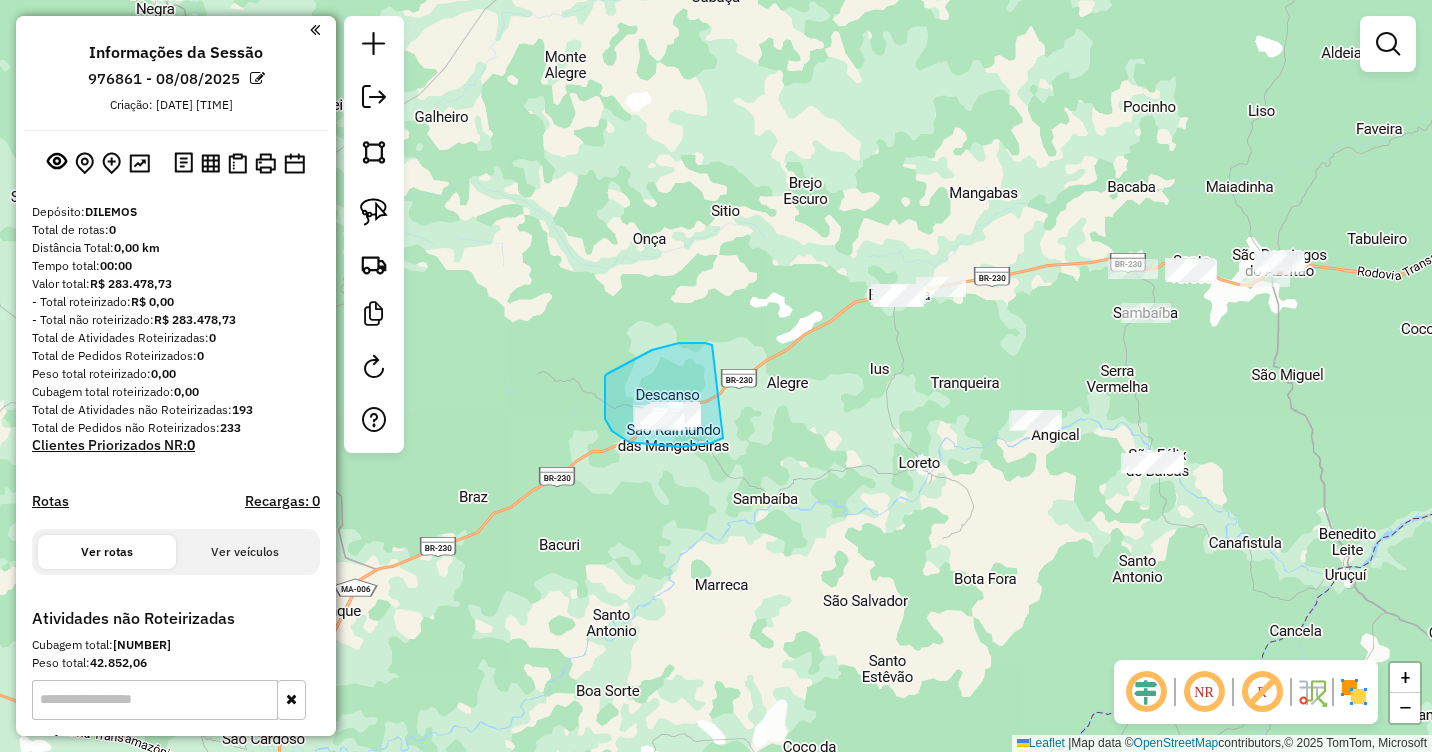drag, startPoint x: 699, startPoint y: 343, endPoint x: 739, endPoint y: 423, distance: 89.44272 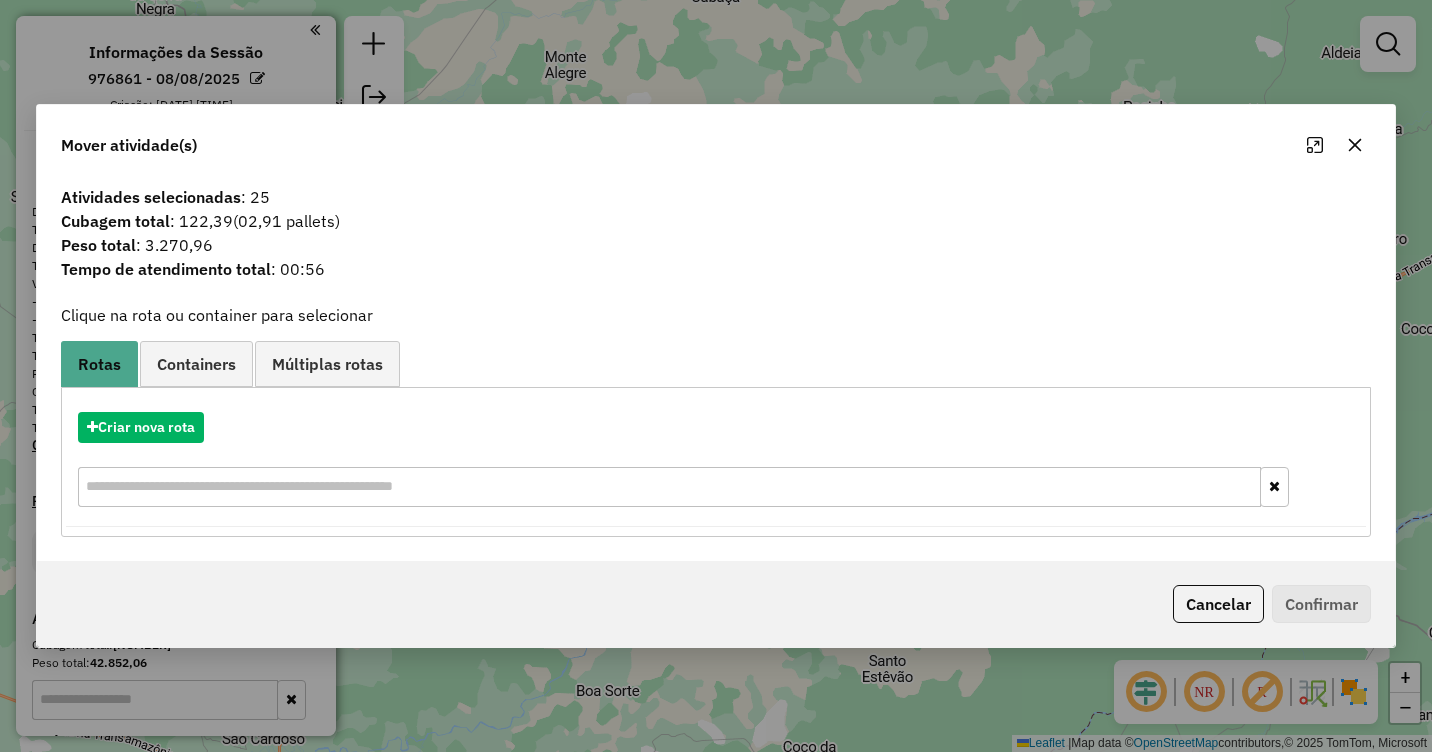 click 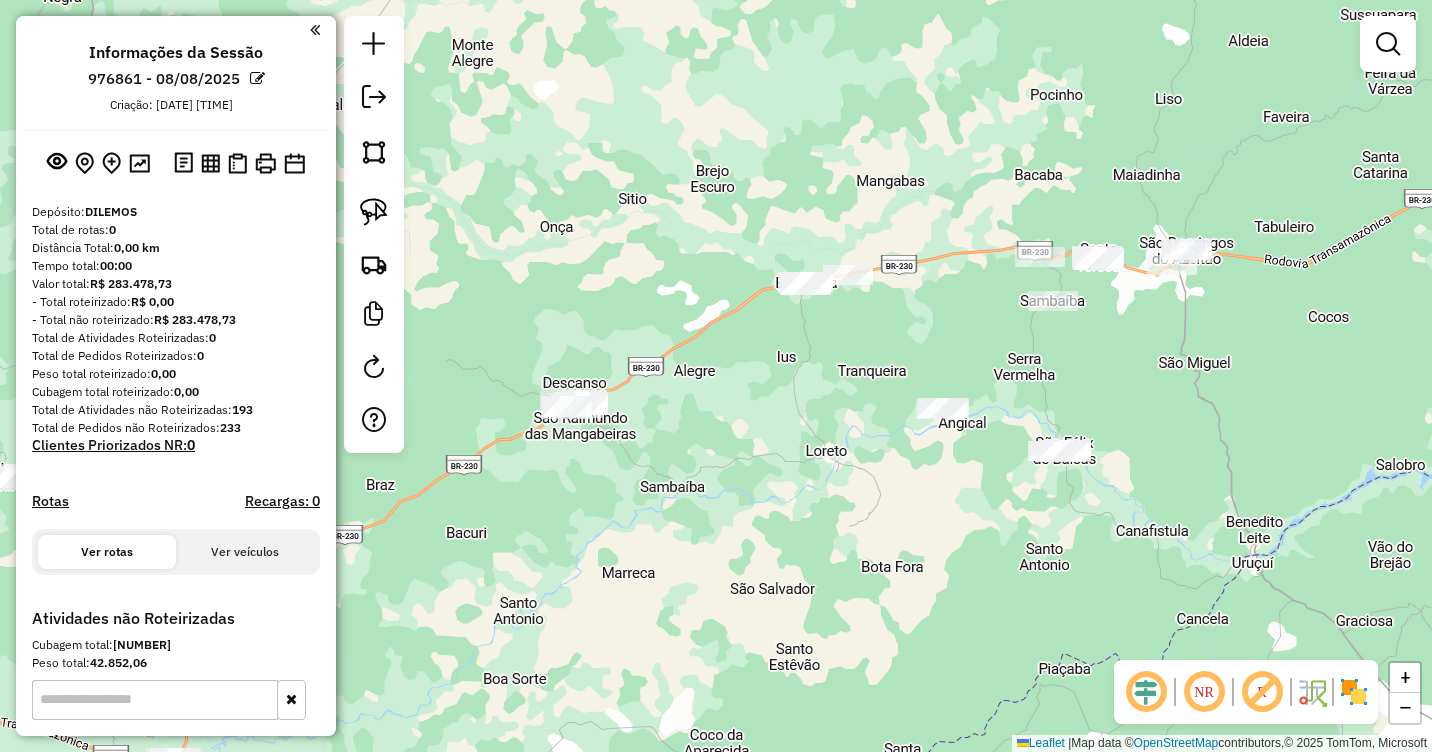 drag, startPoint x: 1012, startPoint y: 339, endPoint x: 917, endPoint y: 343, distance: 95.084175 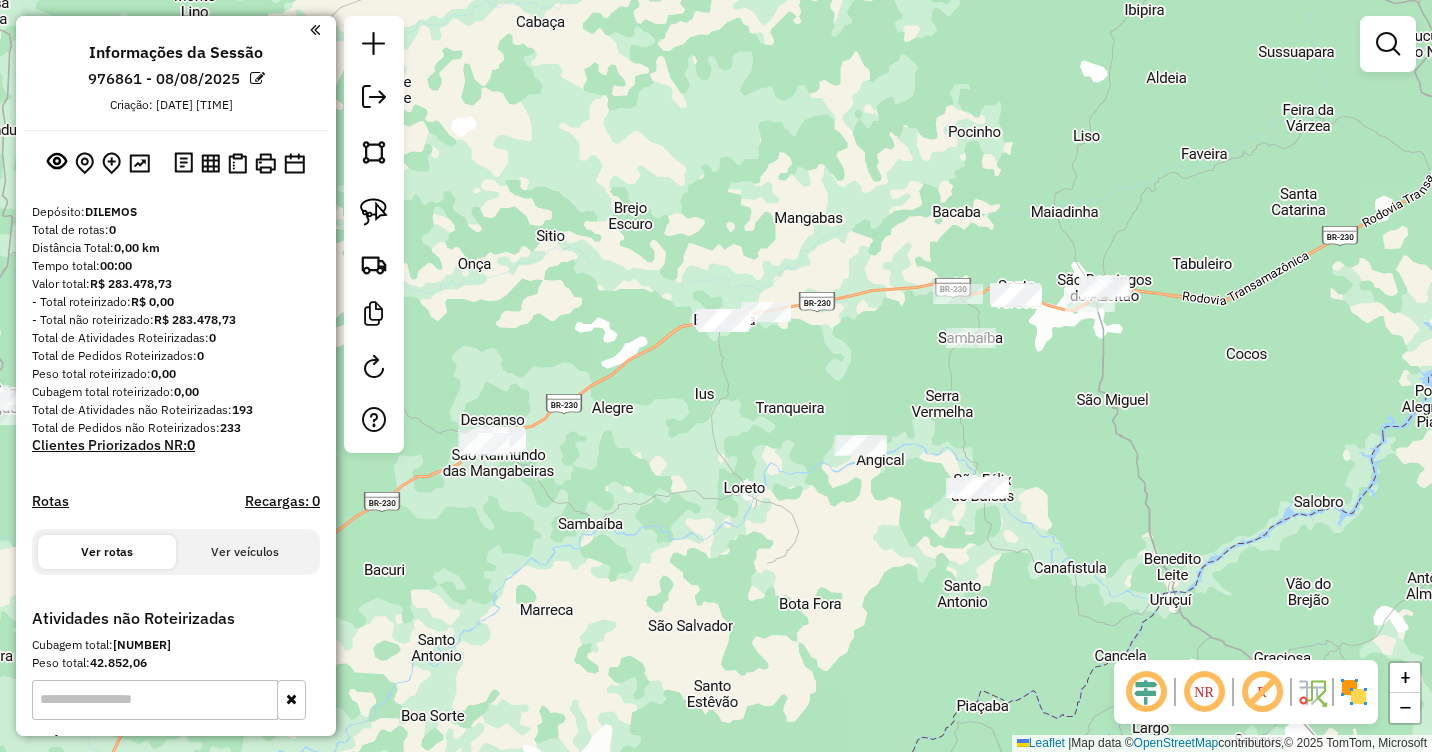 drag, startPoint x: 926, startPoint y: 370, endPoint x: 797, endPoint y: 398, distance: 132.00378 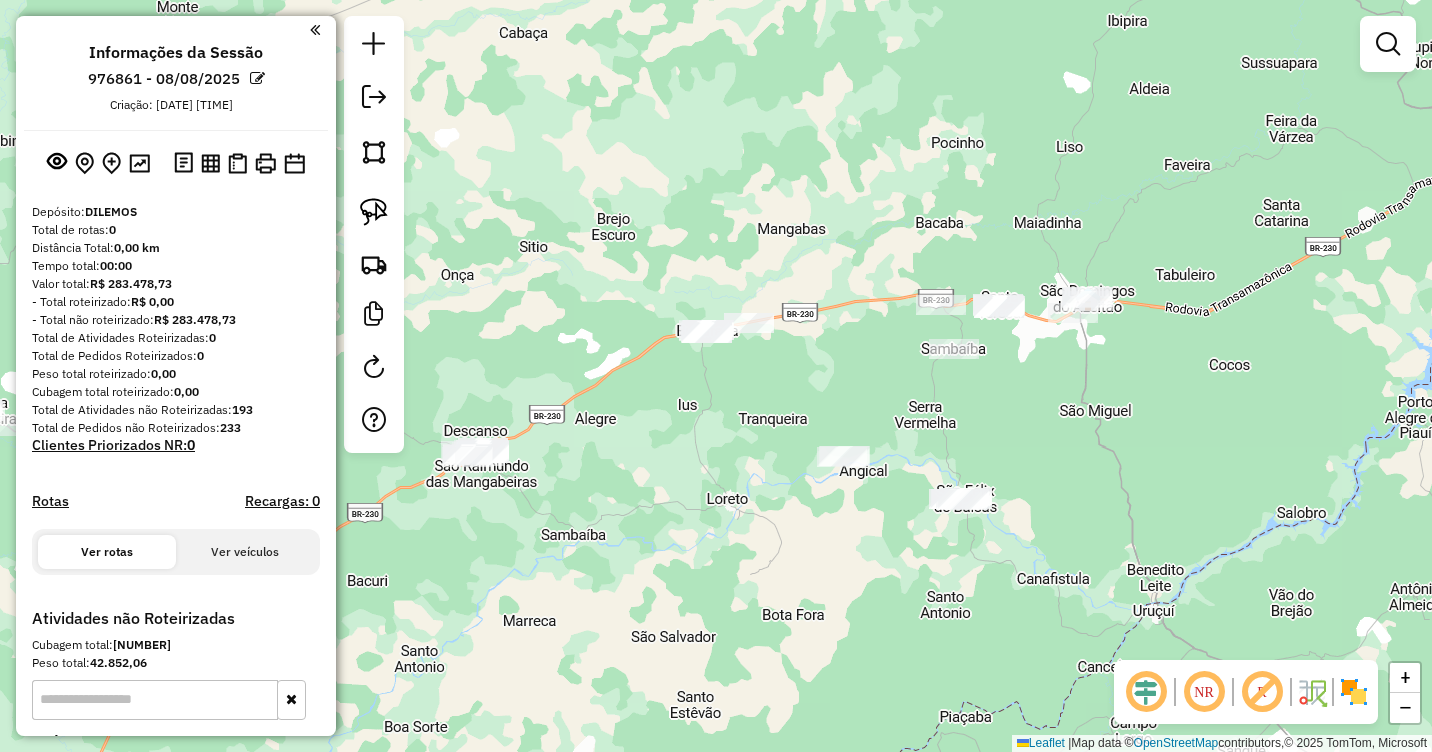 drag, startPoint x: 794, startPoint y: 399, endPoint x: 838, endPoint y: 397, distance: 44.04543 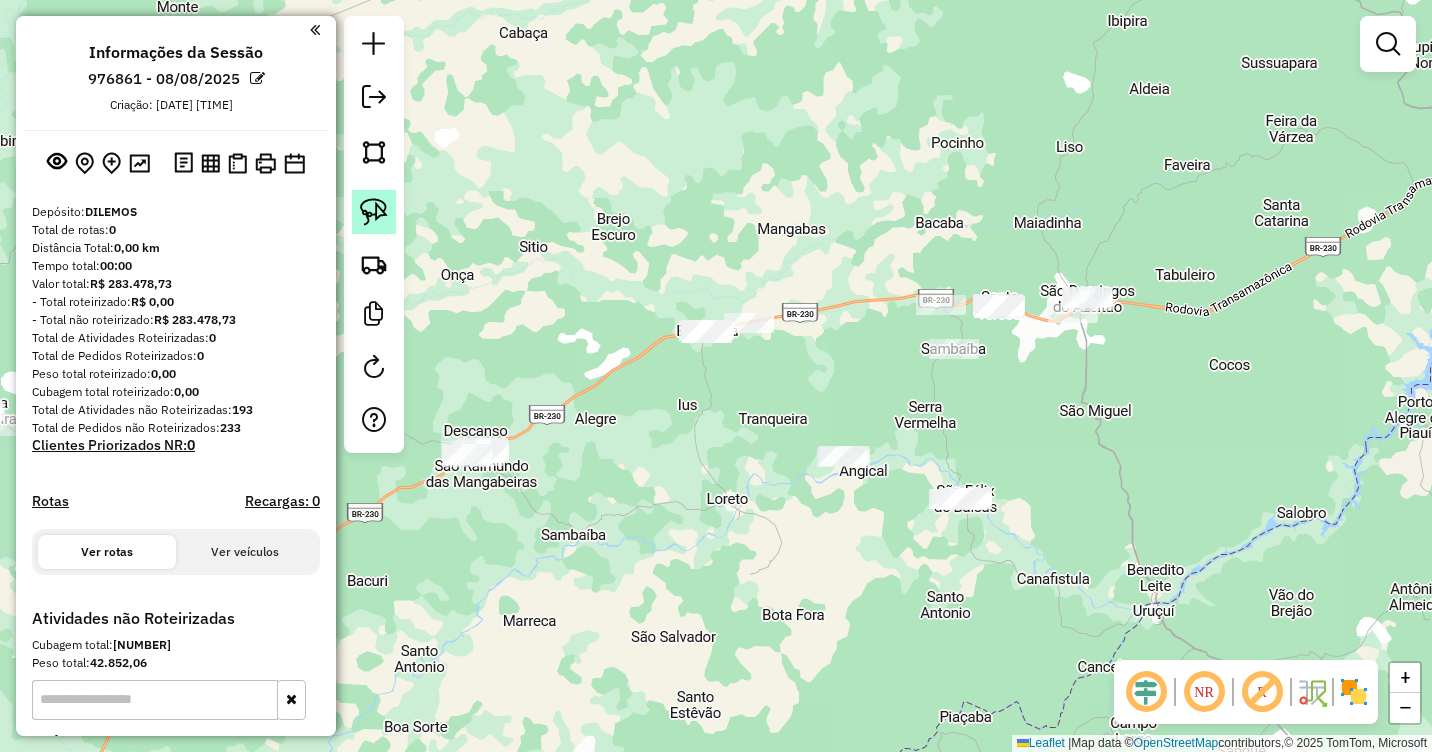 click 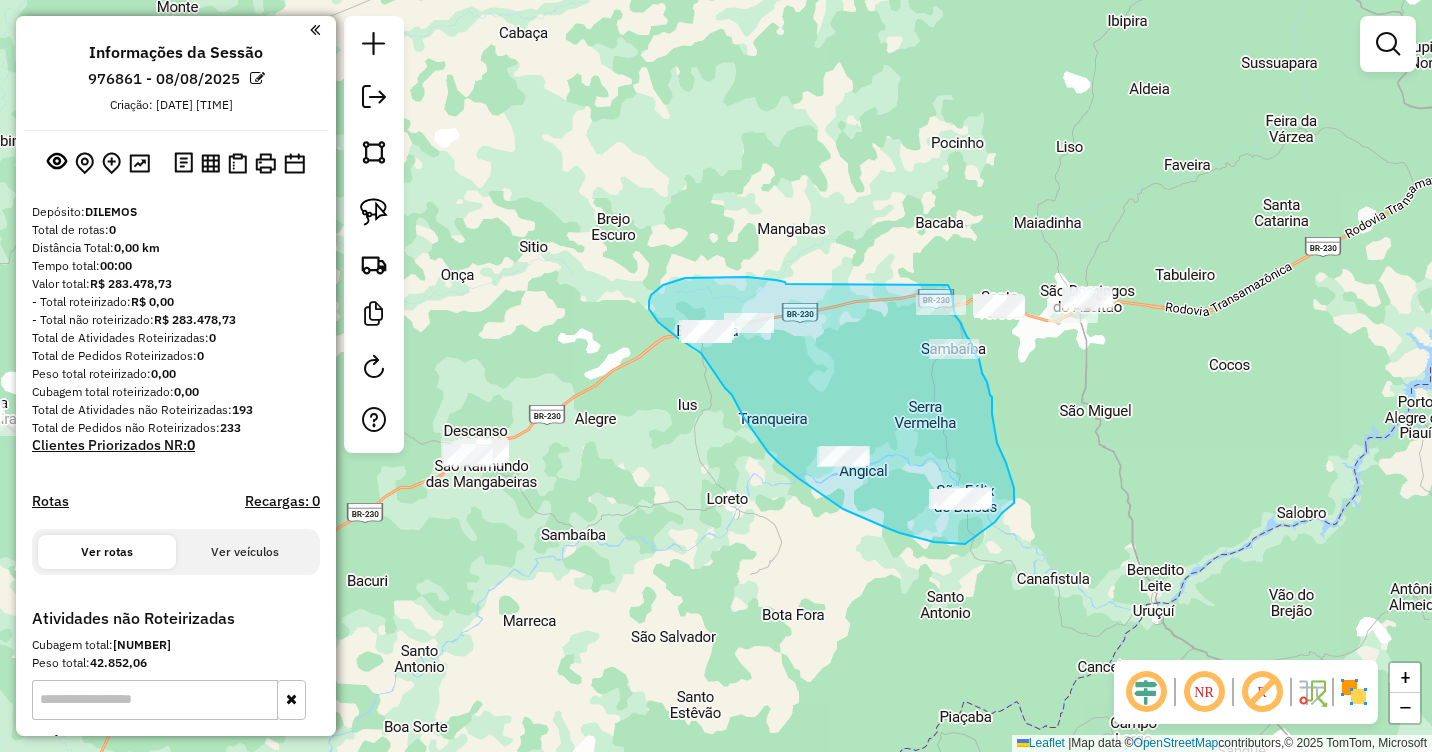 drag, startPoint x: 786, startPoint y: 284, endPoint x: 943, endPoint y: 283, distance: 157.00319 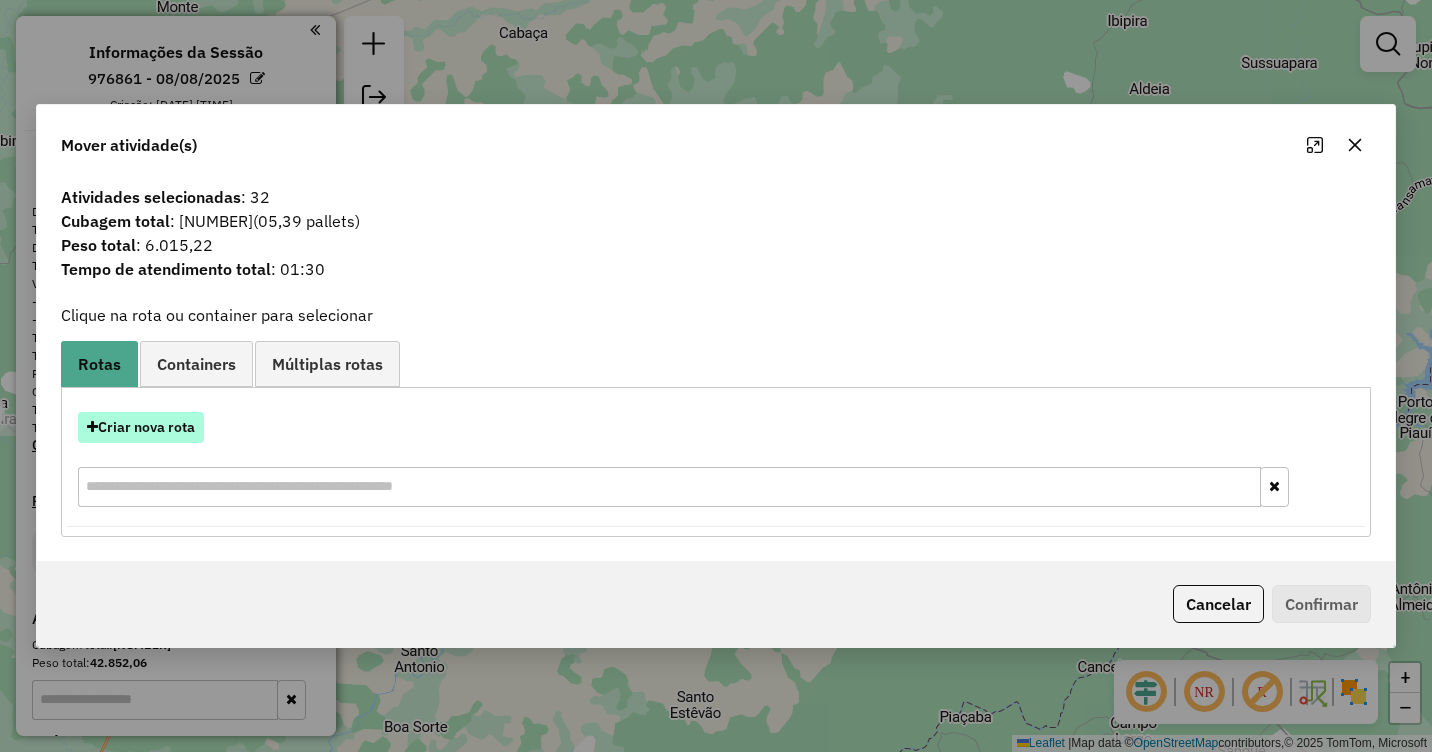 click on "Criar nova rota" at bounding box center [141, 427] 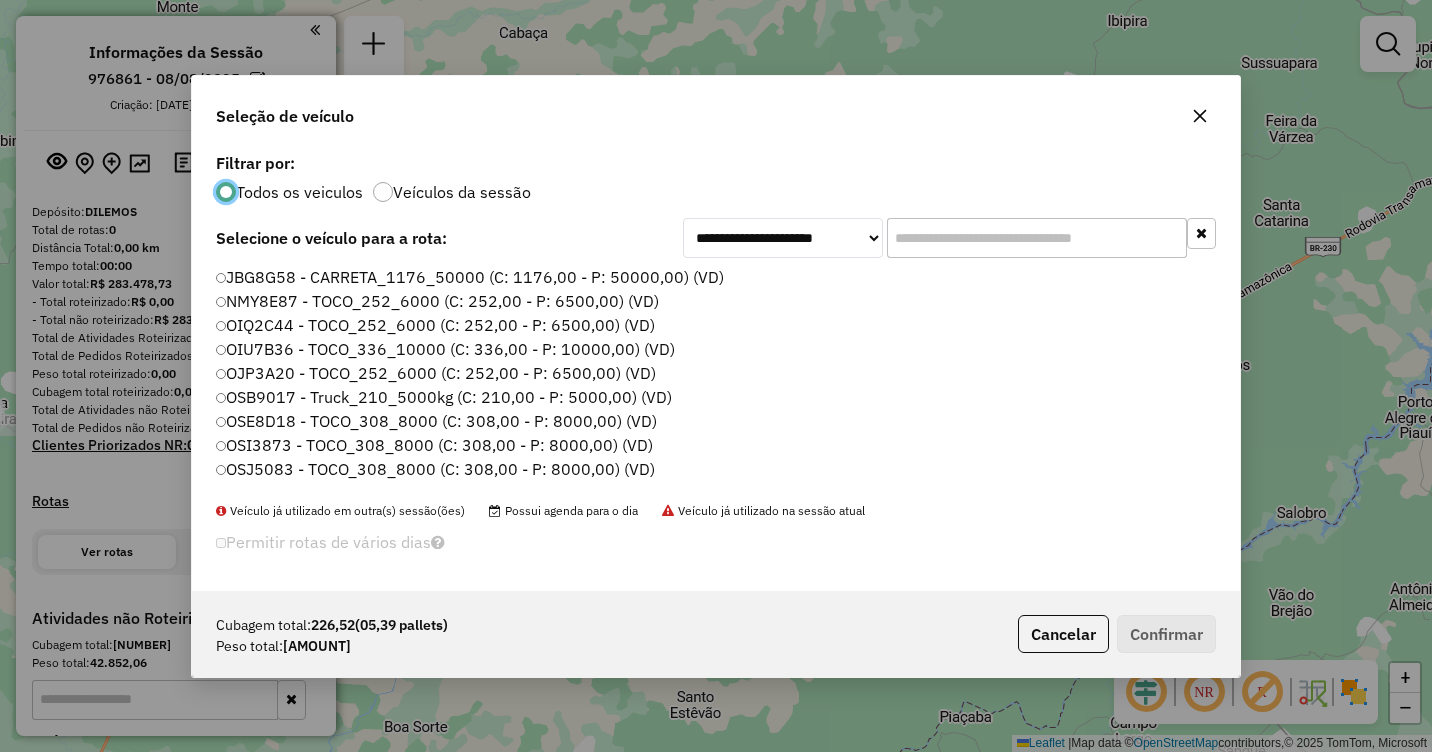 scroll, scrollTop: 11, scrollLeft: 6, axis: both 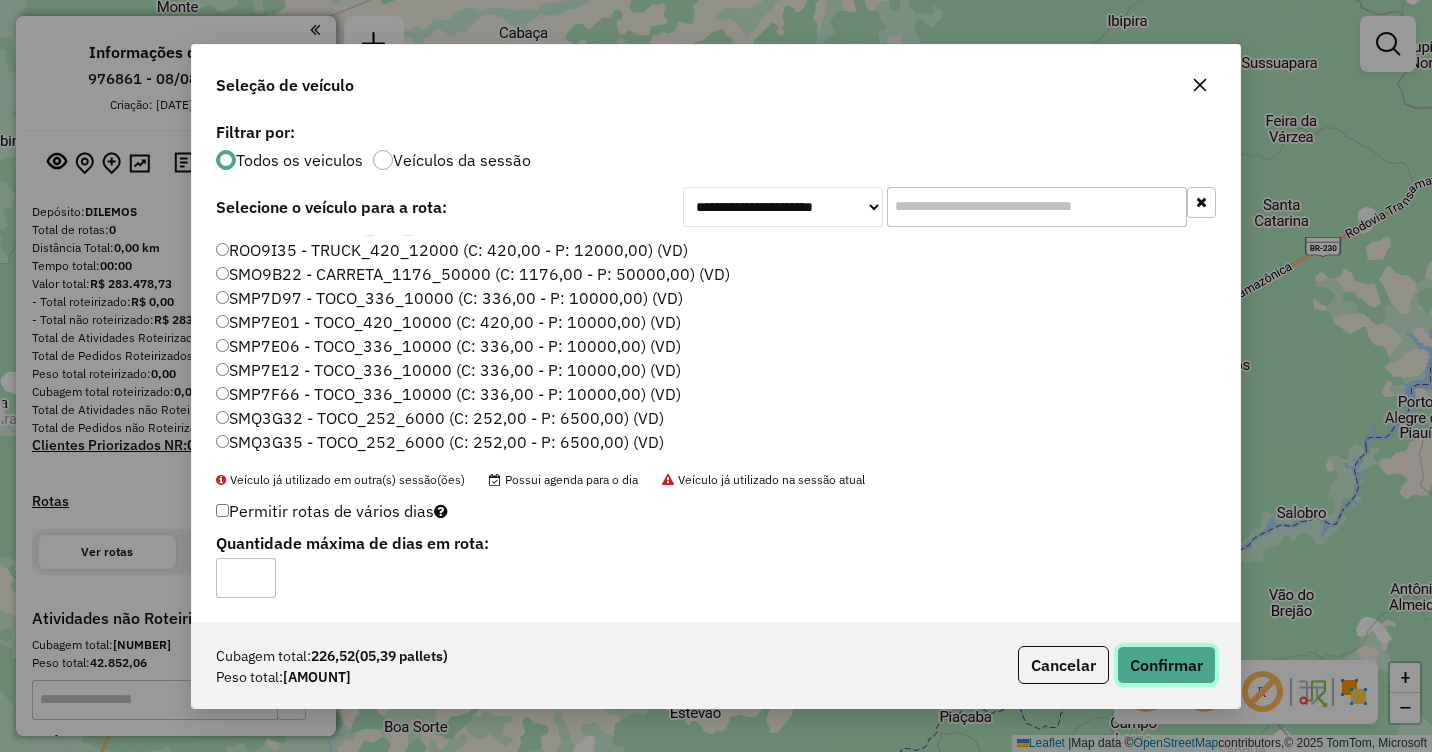 click on "Confirmar" 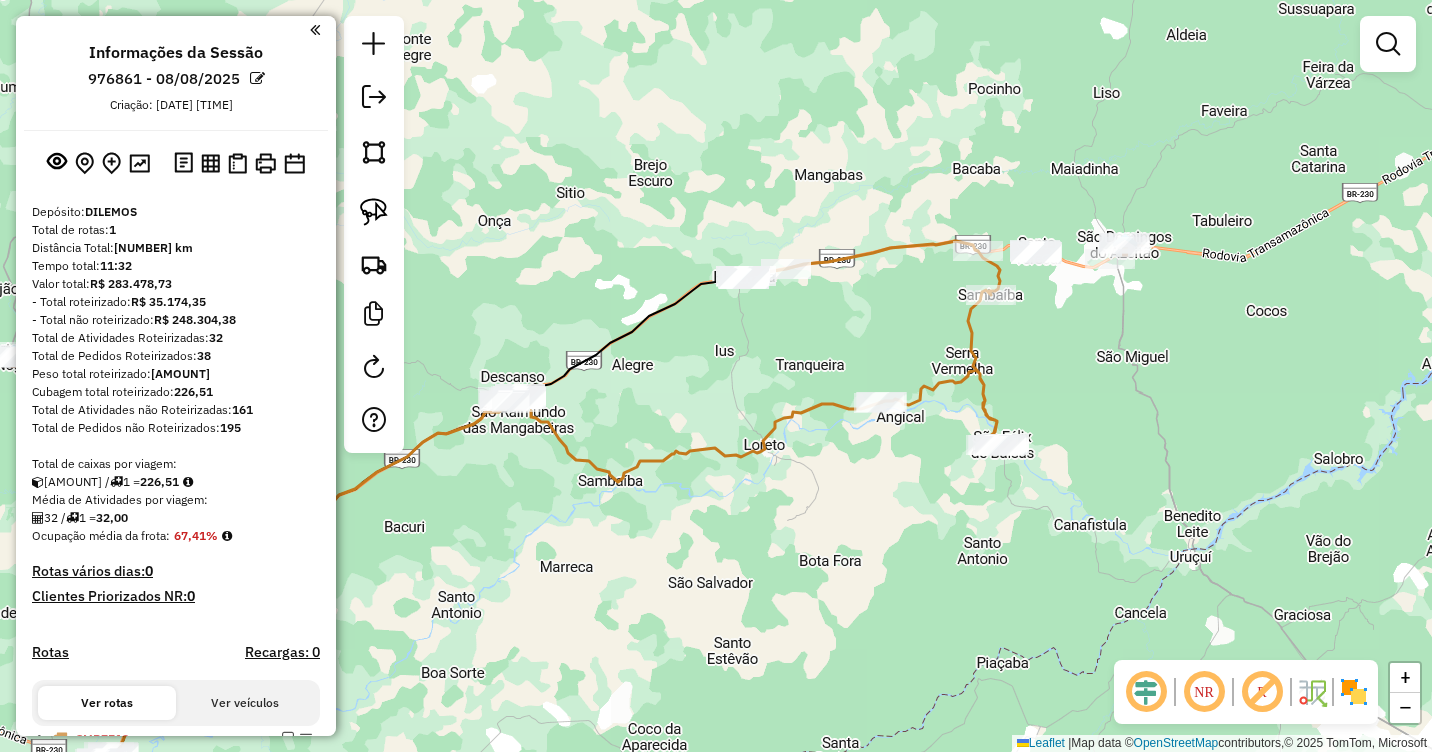 drag, startPoint x: 812, startPoint y: 523, endPoint x: 849, endPoint y: 297, distance: 229.00873 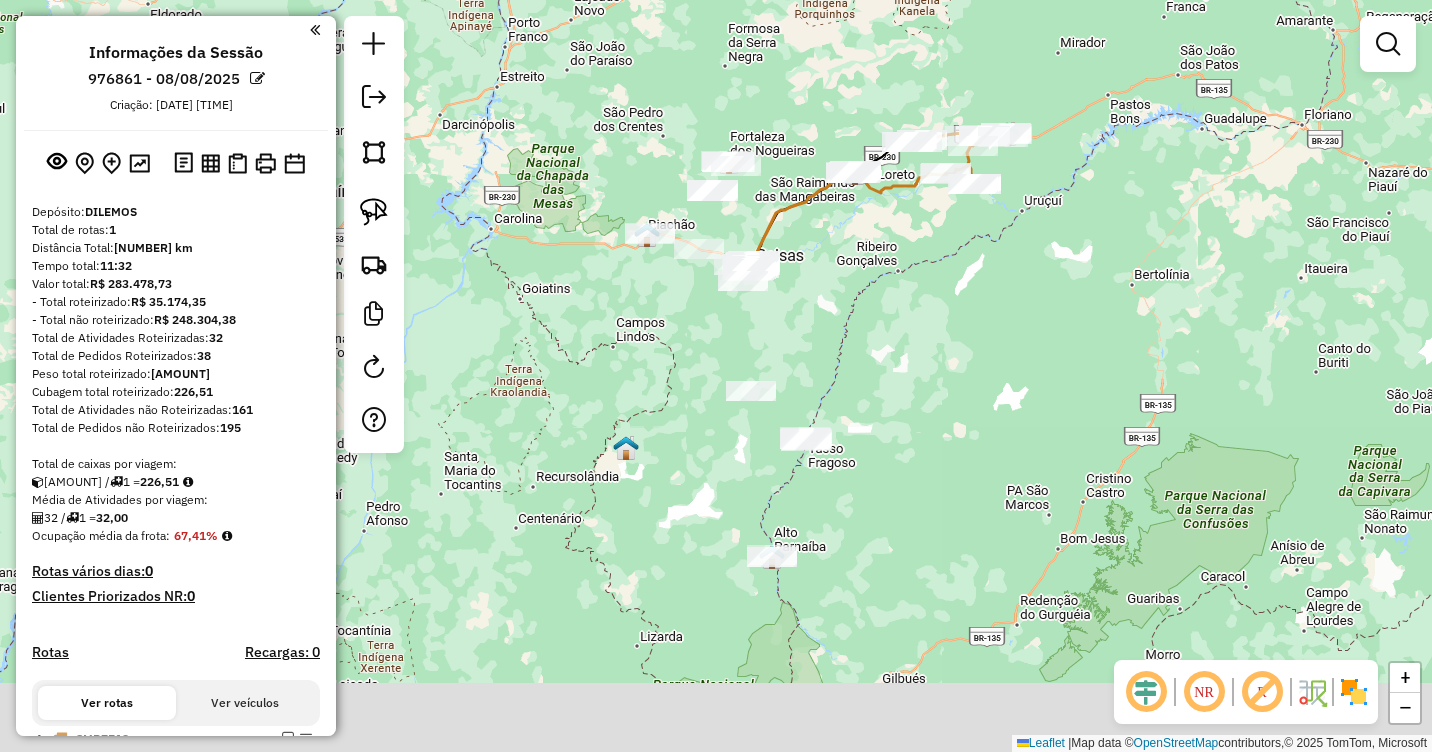drag, startPoint x: 709, startPoint y: 525, endPoint x: 876, endPoint y: 339, distance: 249.97 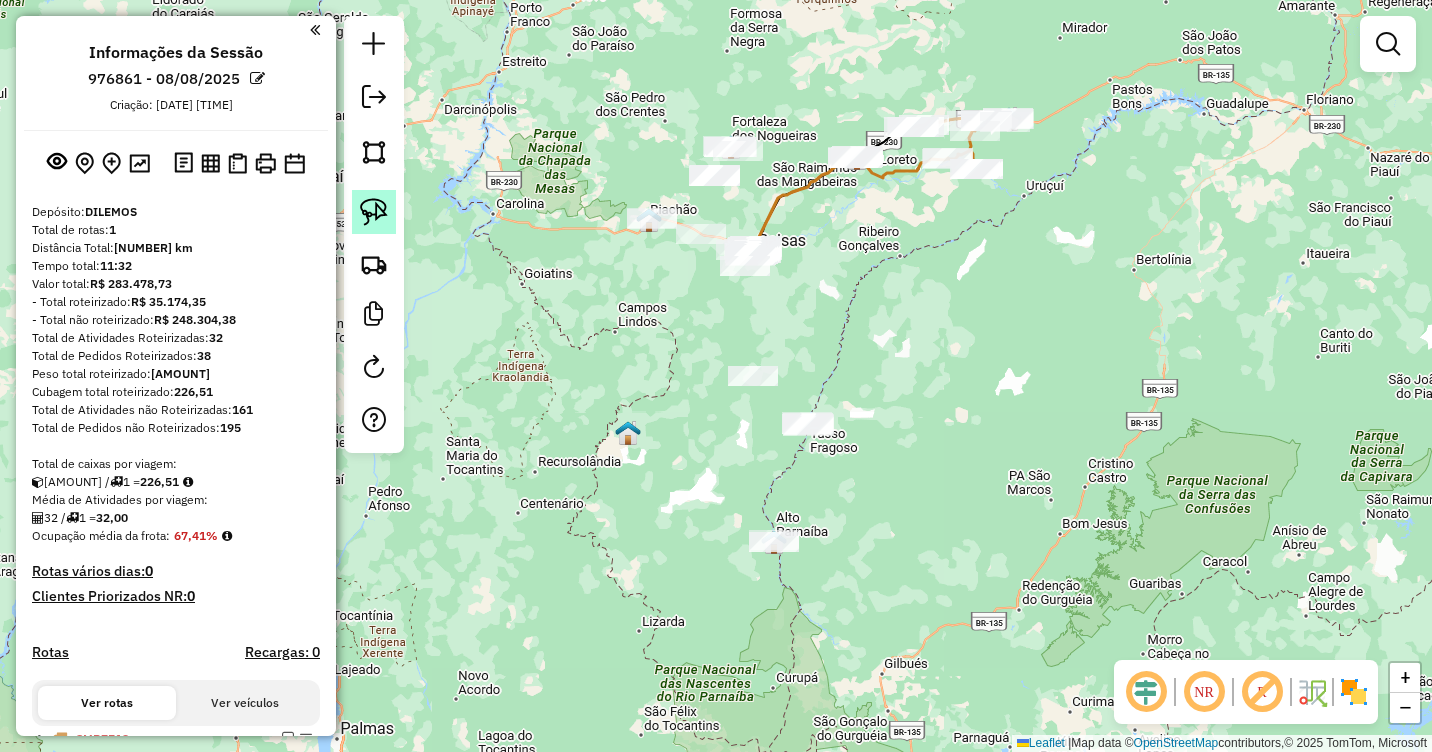 drag, startPoint x: 371, startPoint y: 217, endPoint x: 638, endPoint y: 288, distance: 276.27884 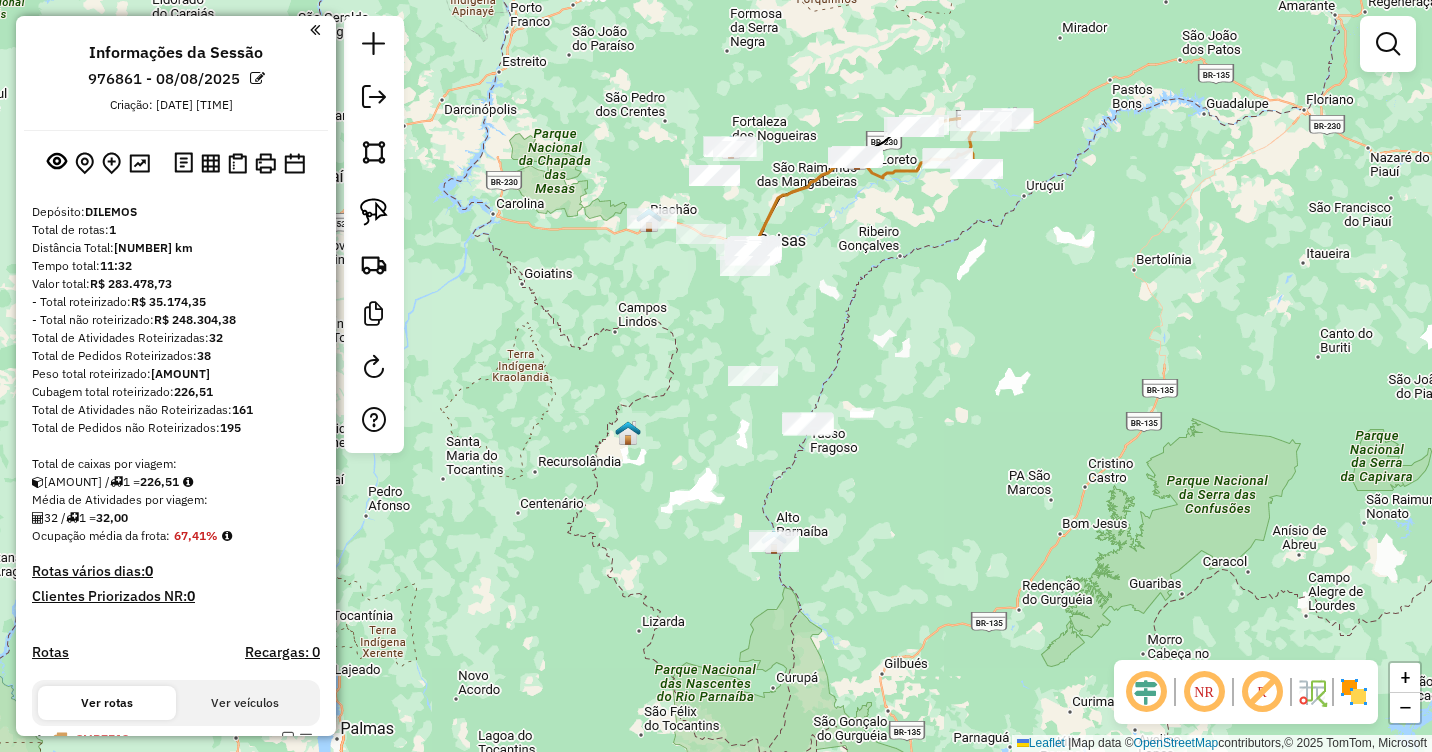 click 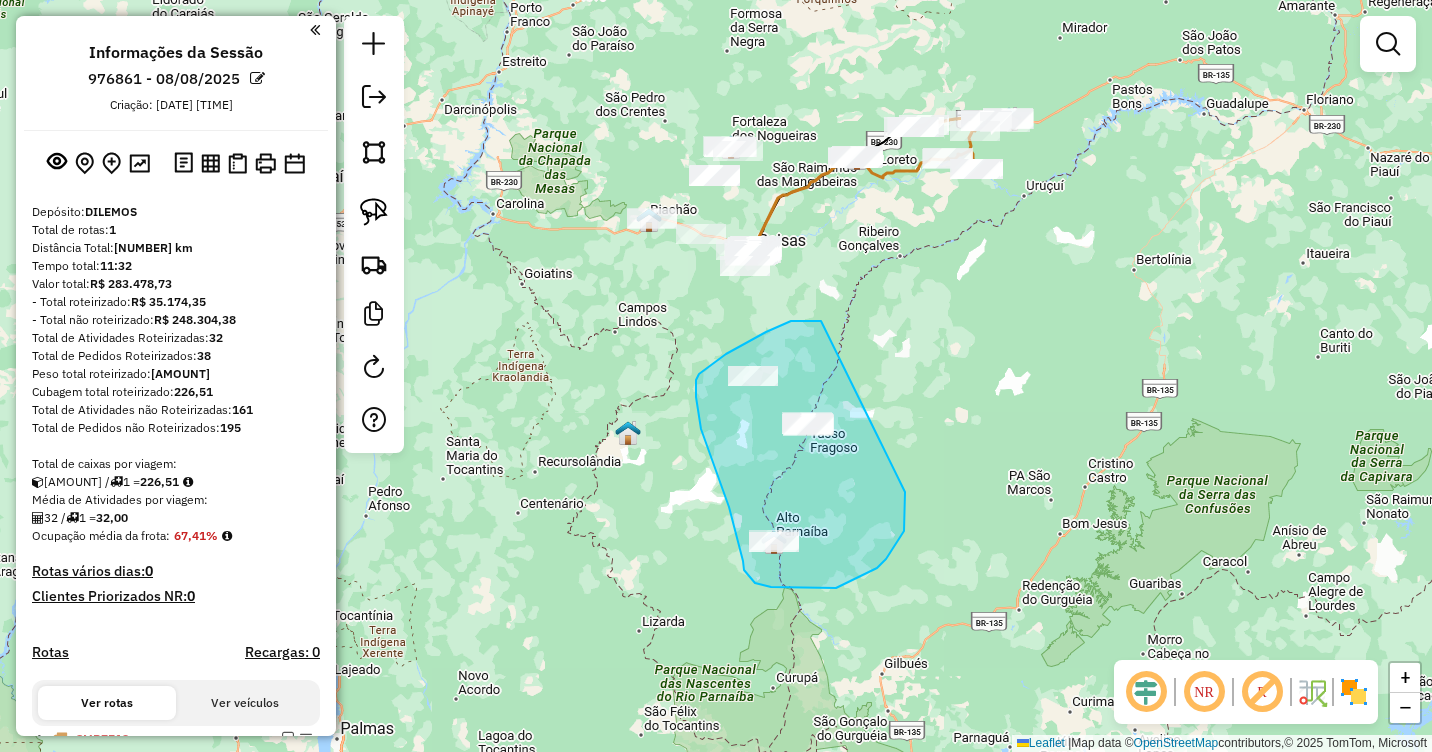 drag, startPoint x: 821, startPoint y: 321, endPoint x: 904, endPoint y: 488, distance: 186.4886 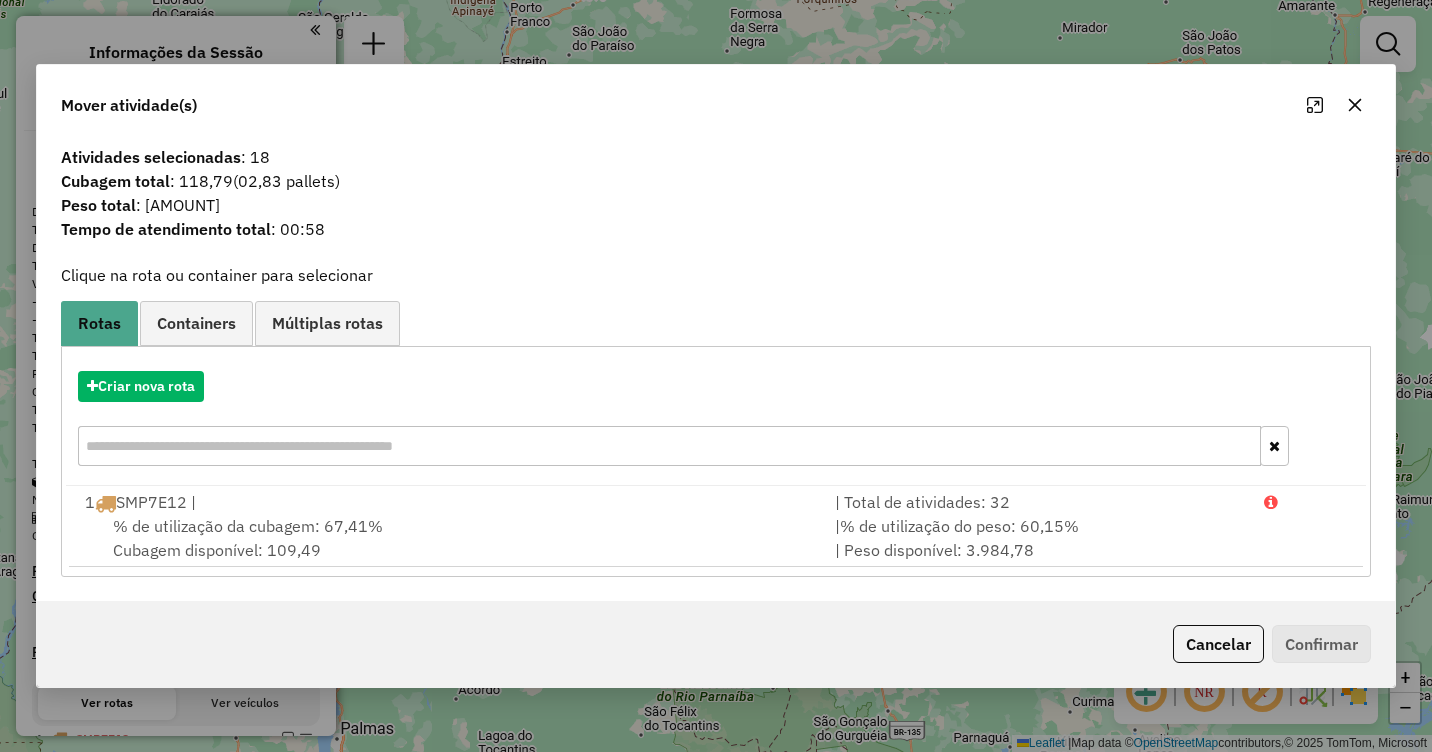 click 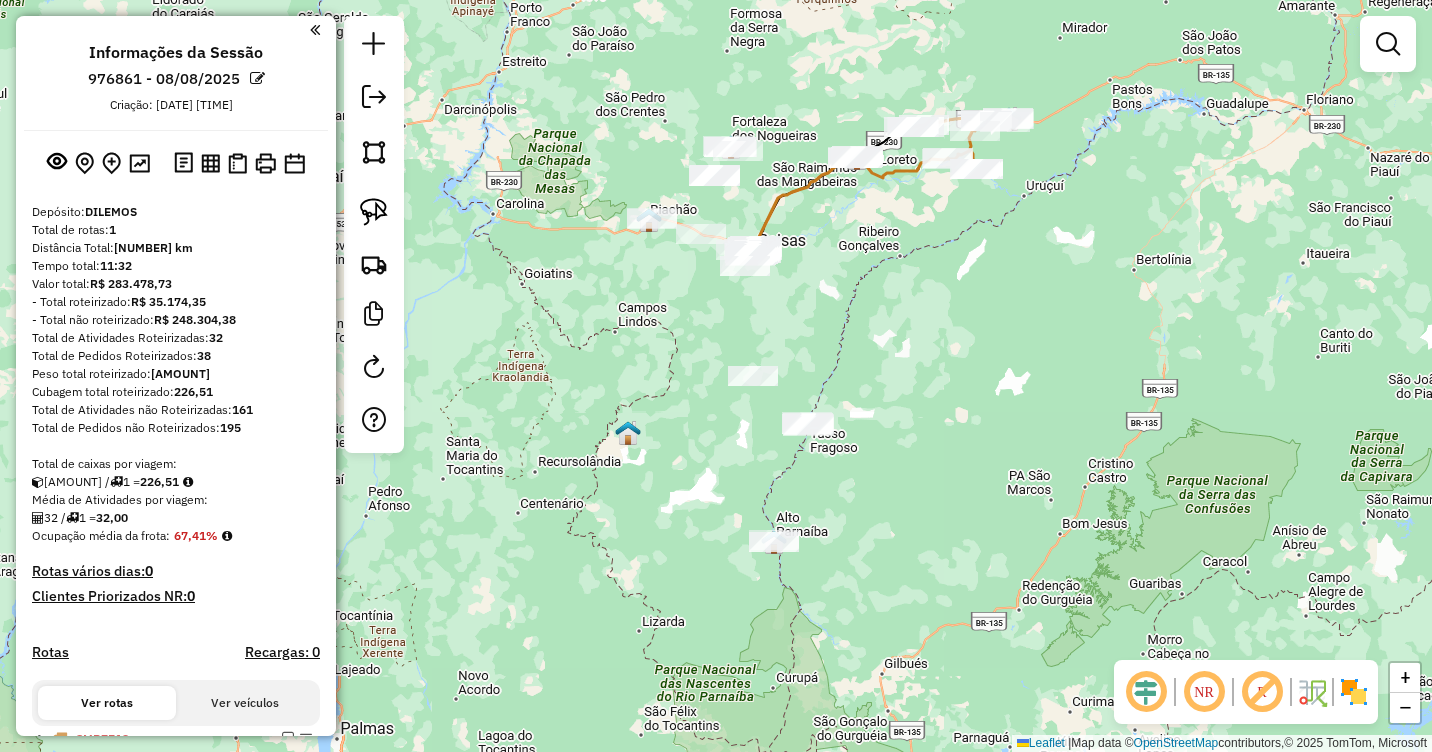 drag, startPoint x: 951, startPoint y: 305, endPoint x: 931, endPoint y: 523, distance: 218.91551 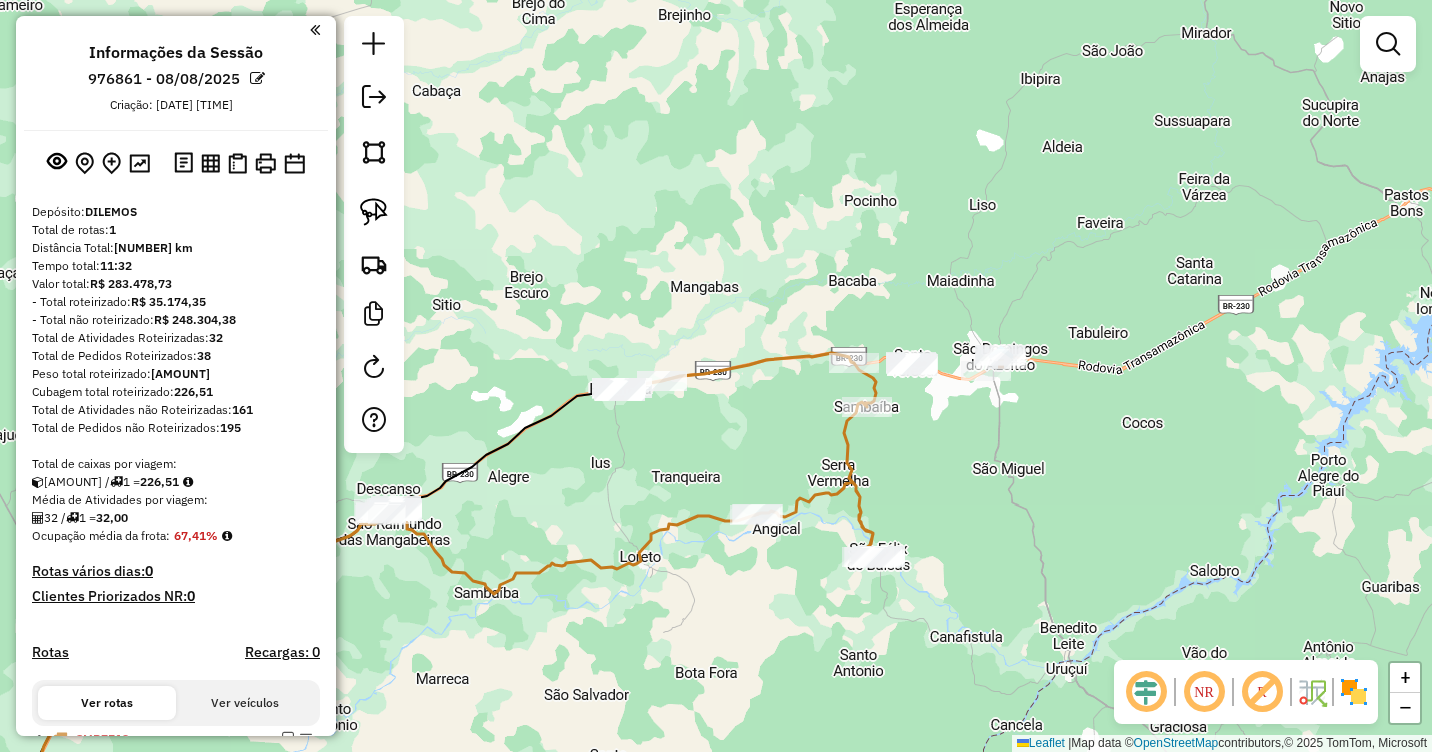 drag, startPoint x: 1013, startPoint y: 420, endPoint x: 1002, endPoint y: 403, distance: 20.248457 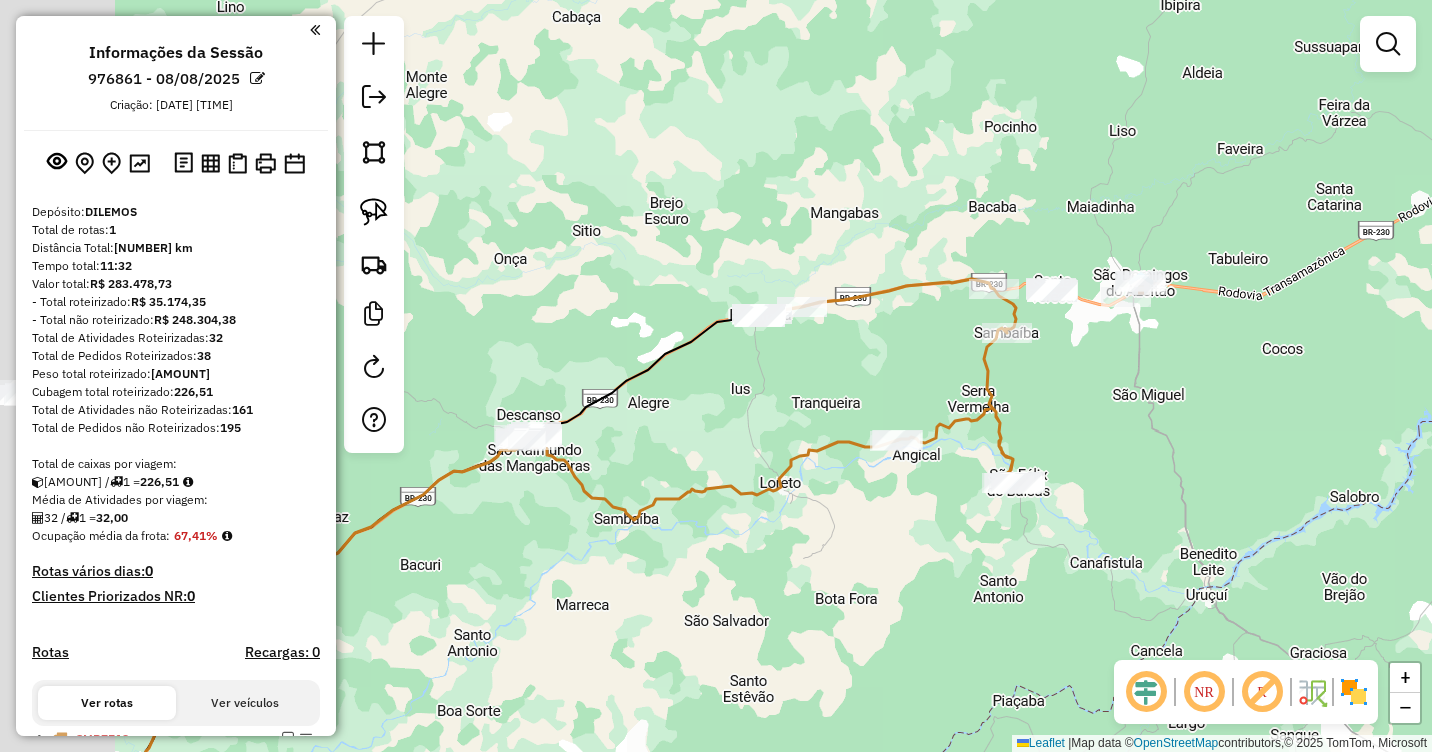 drag, startPoint x: 761, startPoint y: 443, endPoint x: 941, endPoint y: 368, distance: 195 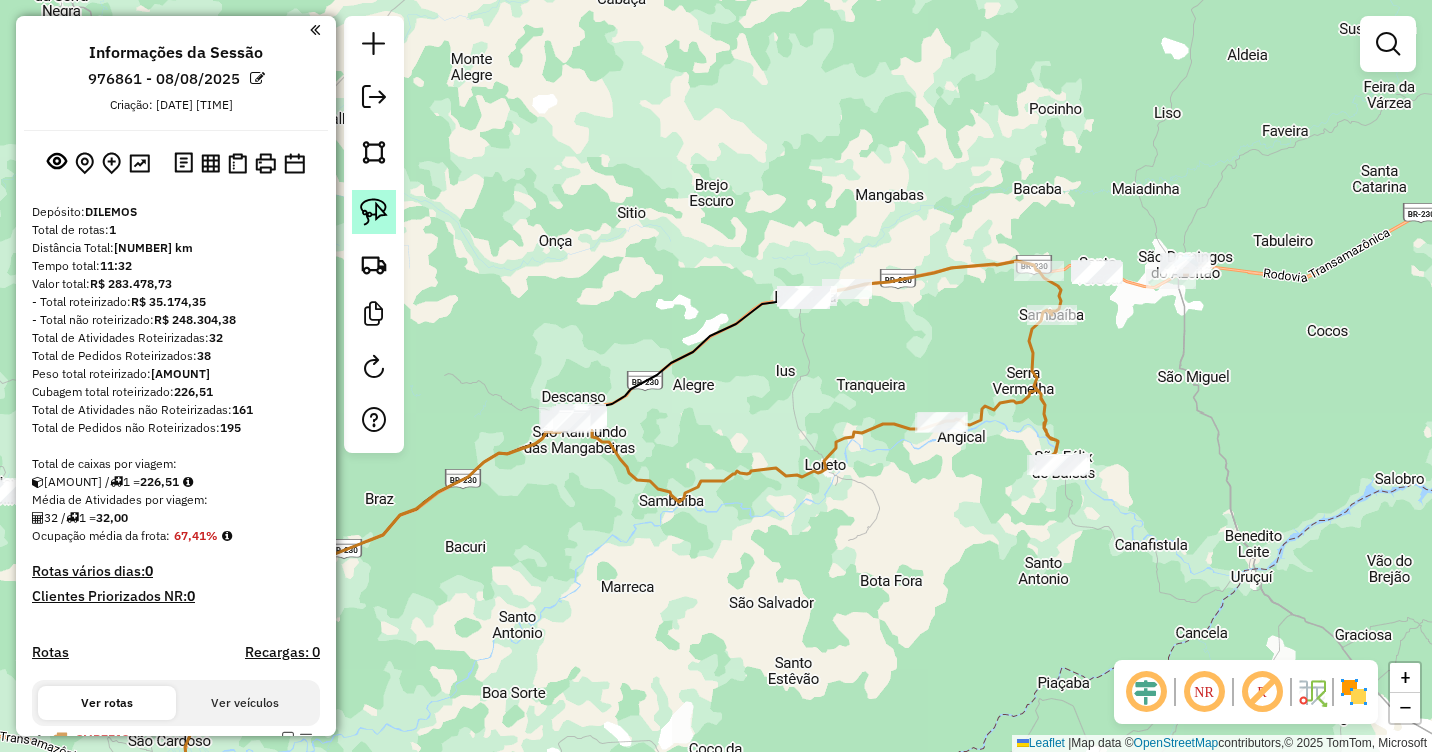 click 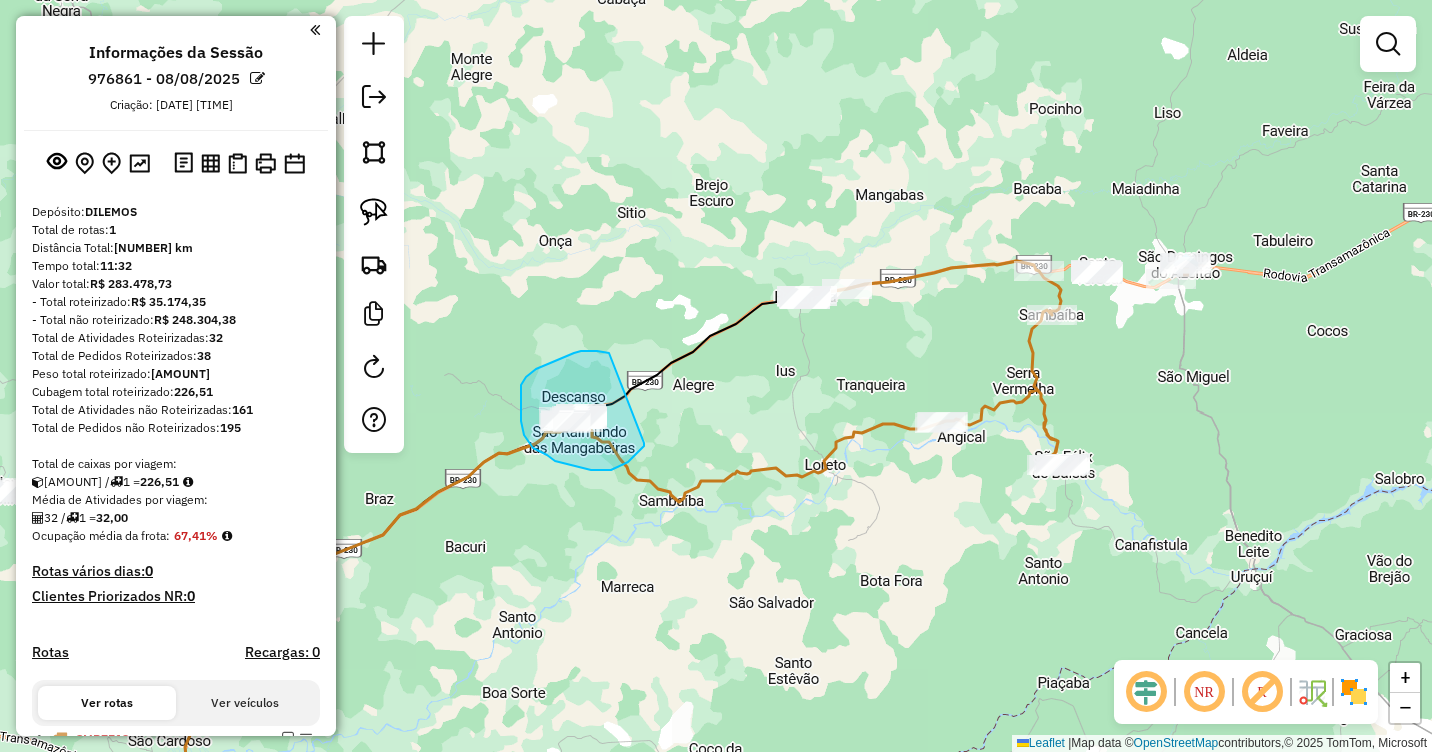 drag, startPoint x: 609, startPoint y: 353, endPoint x: 644, endPoint y: 443, distance: 96.56604 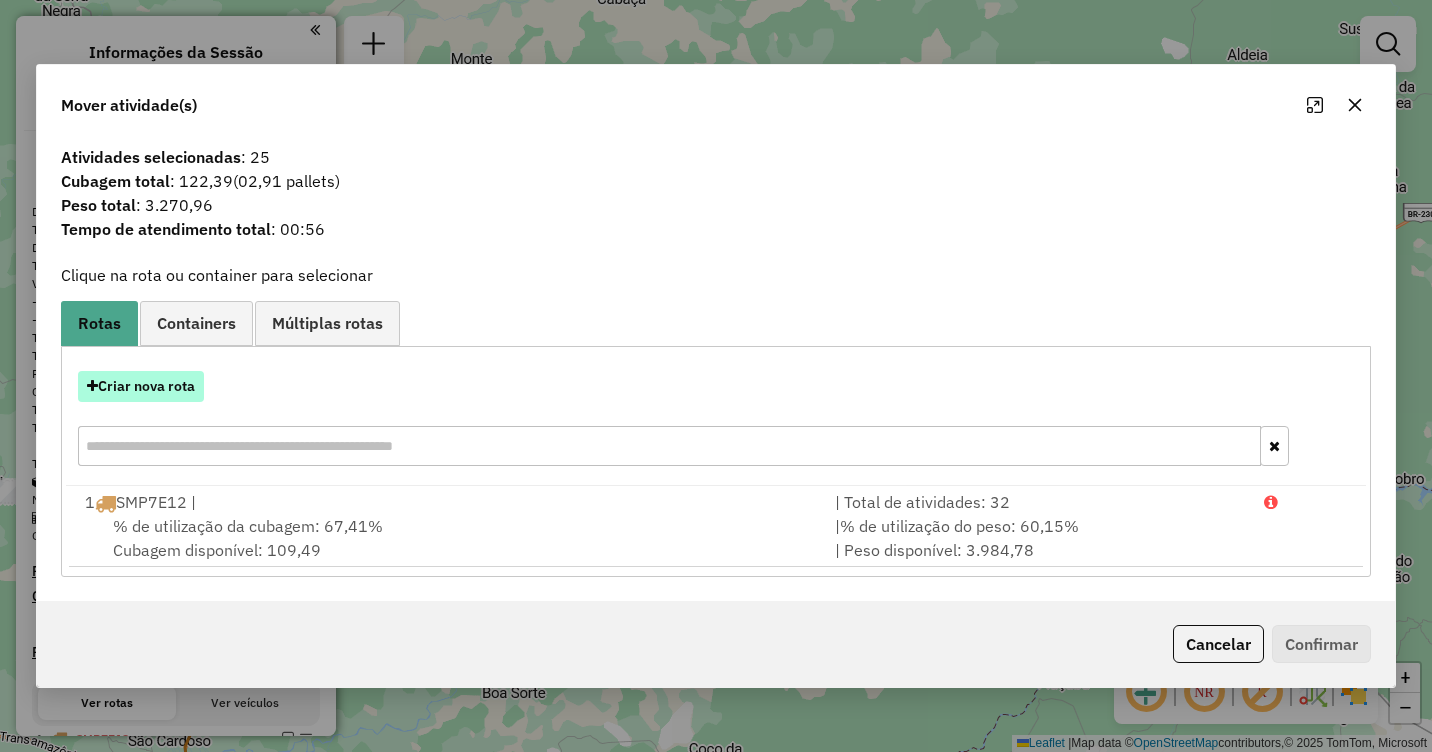 click on "Criar nova rota" at bounding box center [141, 386] 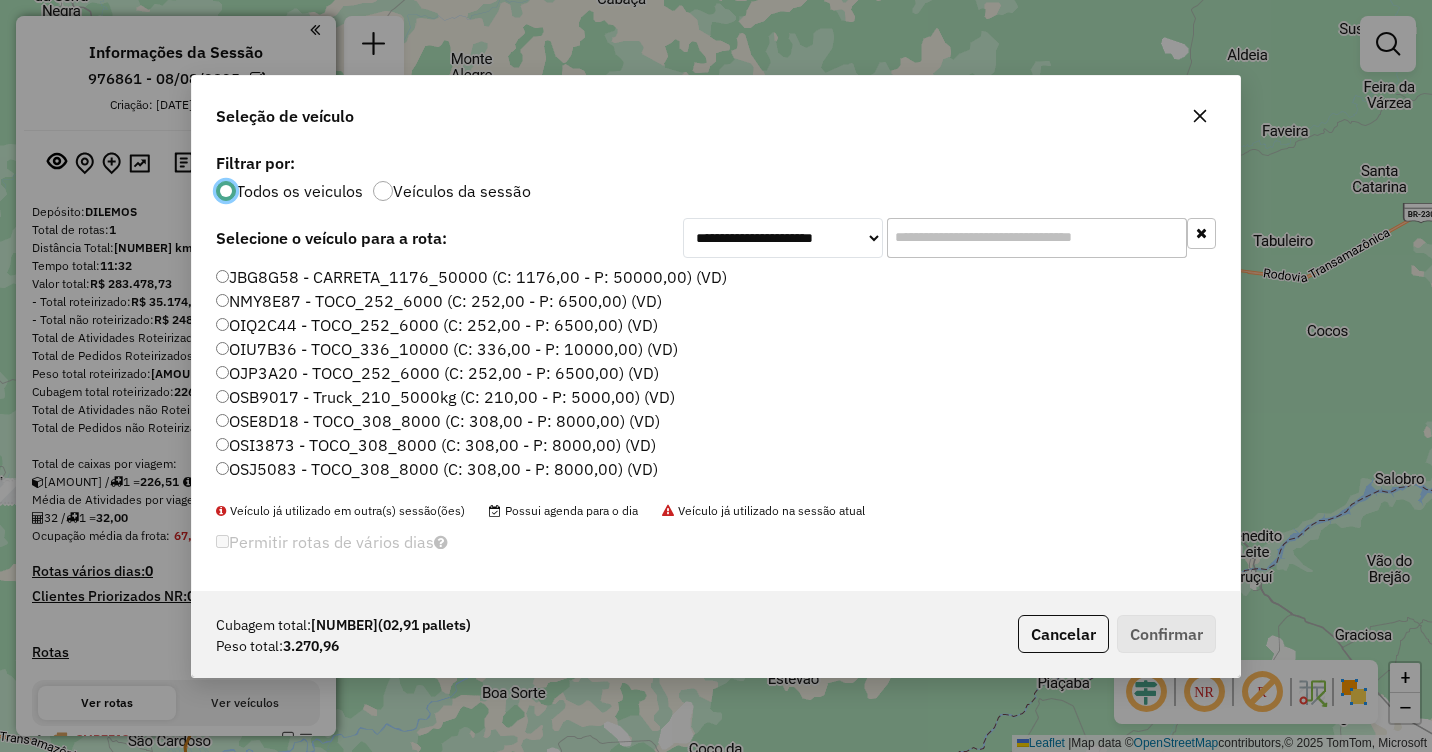 scroll, scrollTop: 11, scrollLeft: 6, axis: both 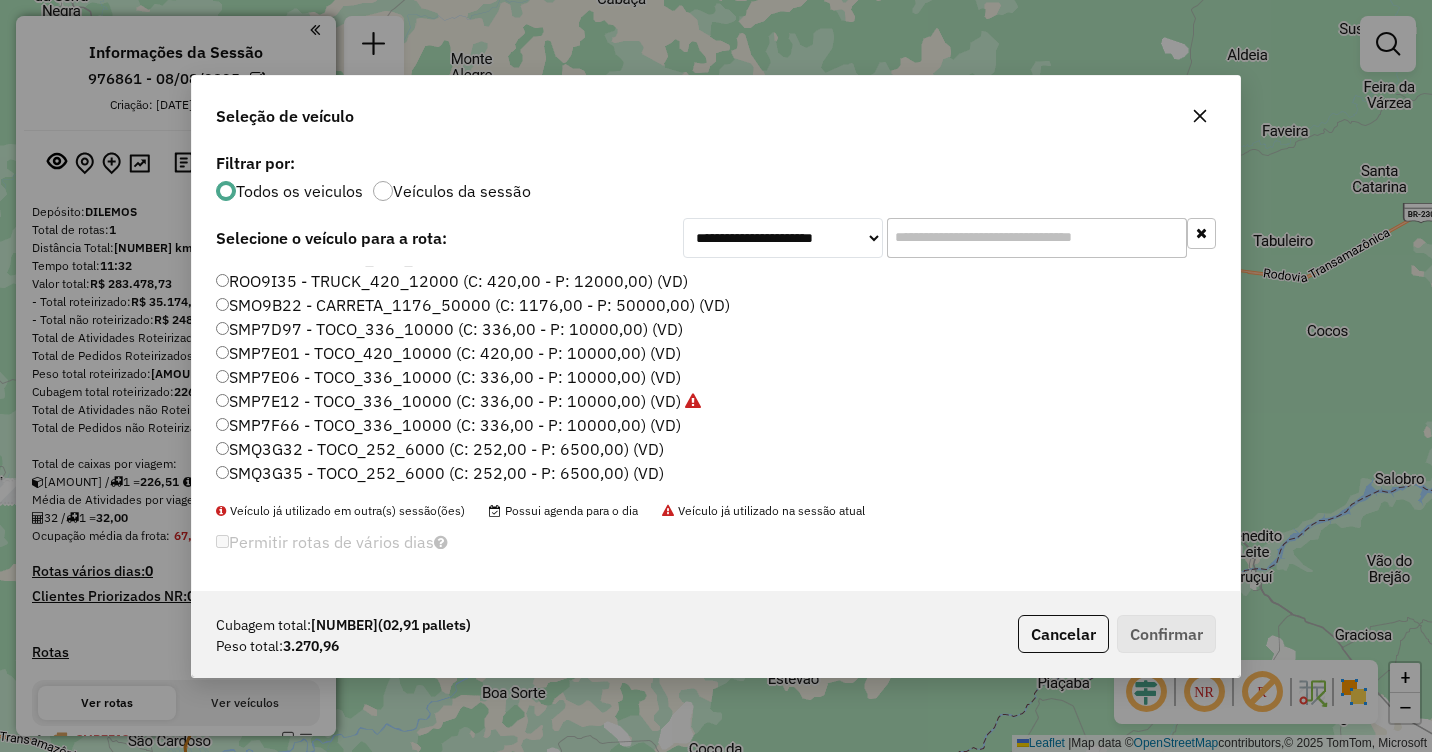click 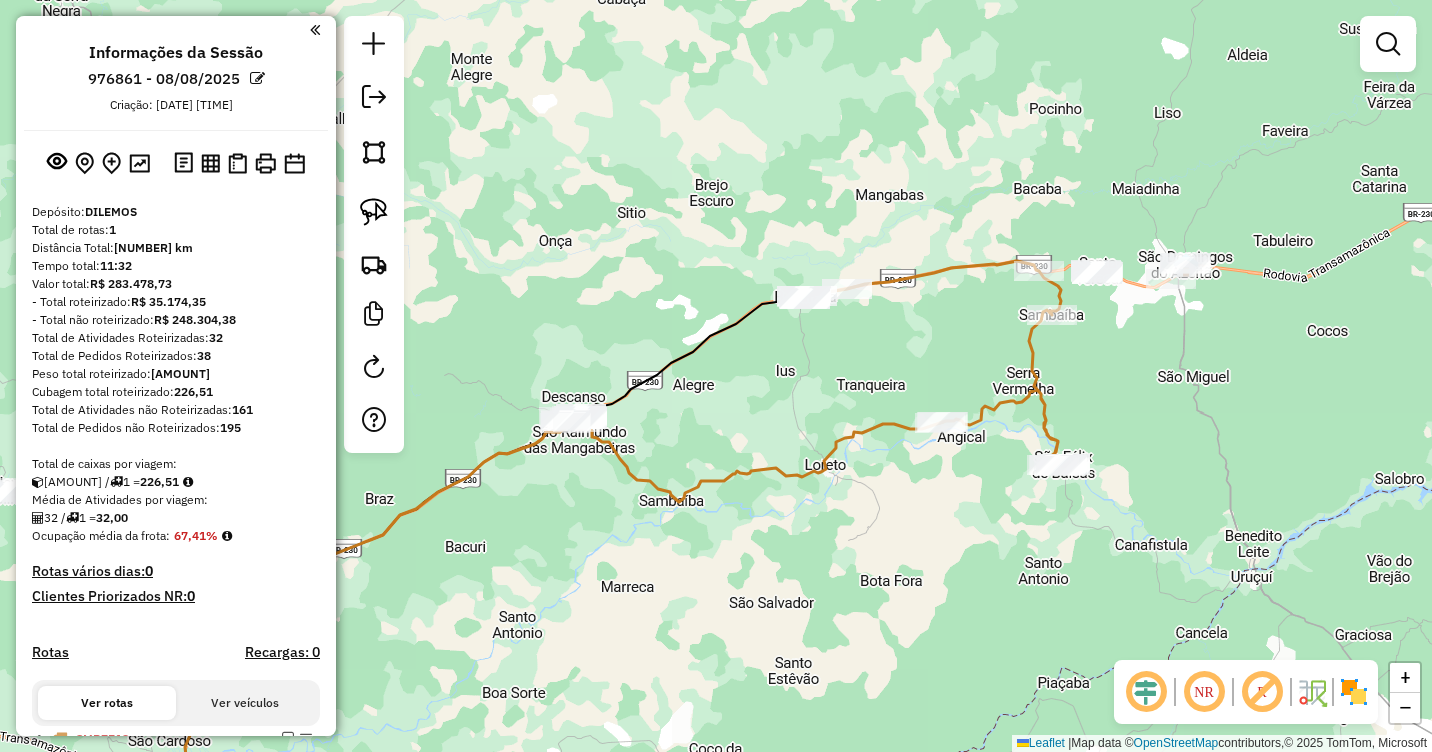 drag, startPoint x: 706, startPoint y: 407, endPoint x: 815, endPoint y: 380, distance: 112.29426 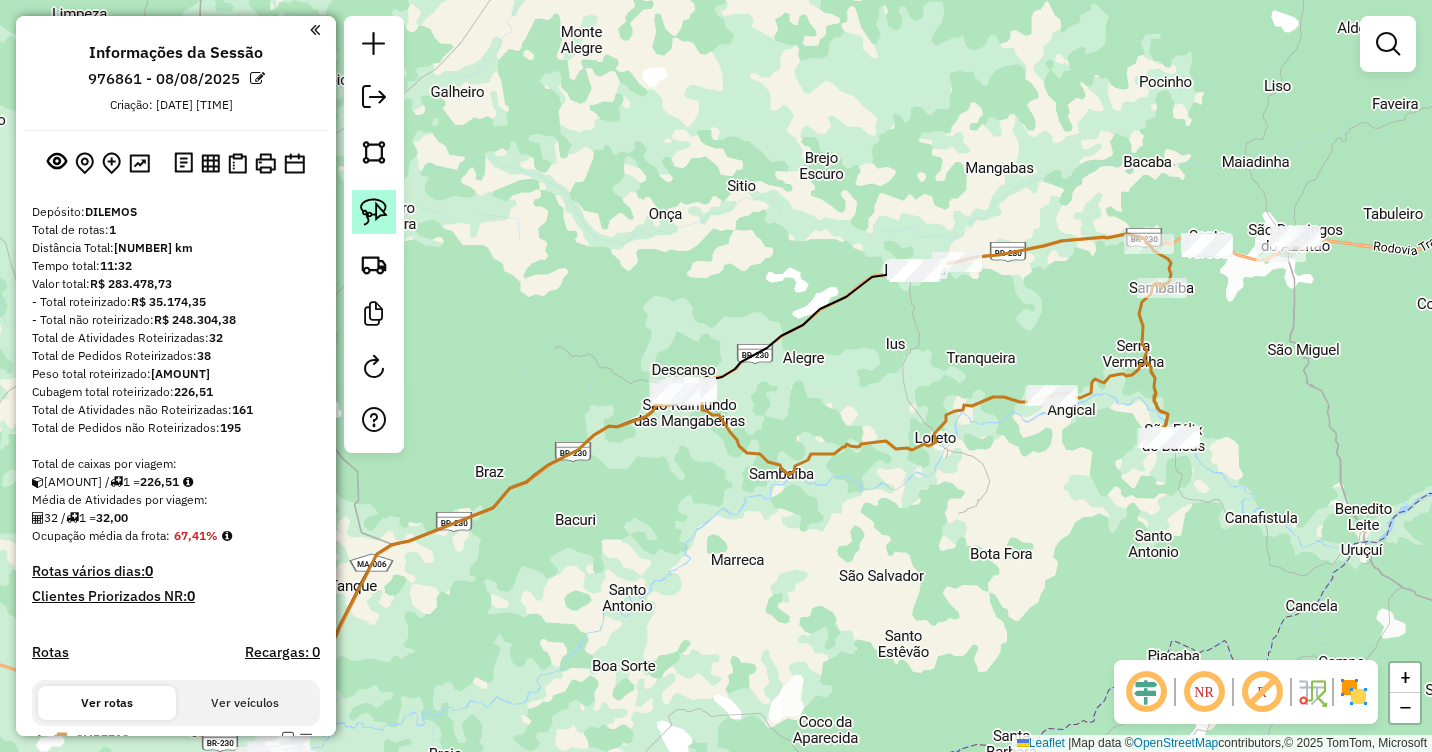 click 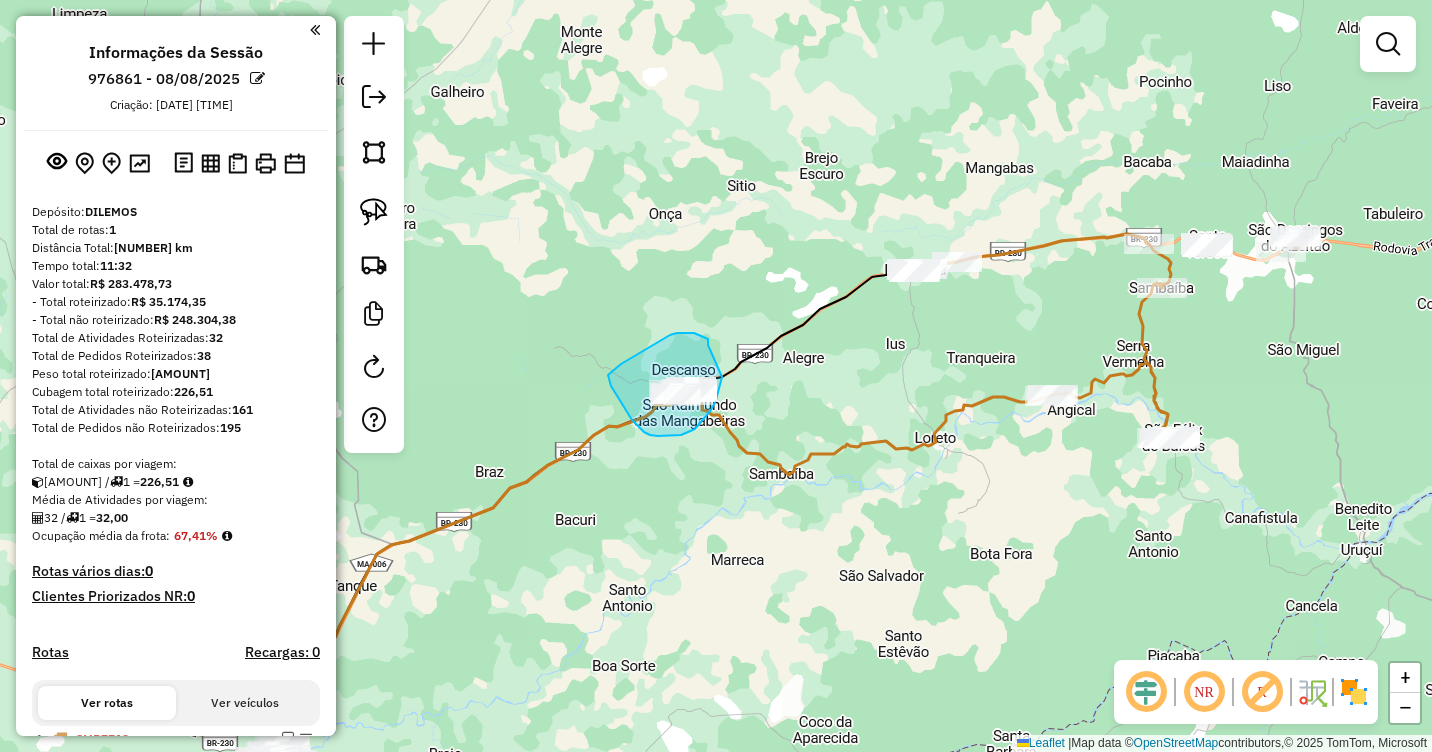drag, startPoint x: 708, startPoint y: 342, endPoint x: 722, endPoint y: 377, distance: 37.696156 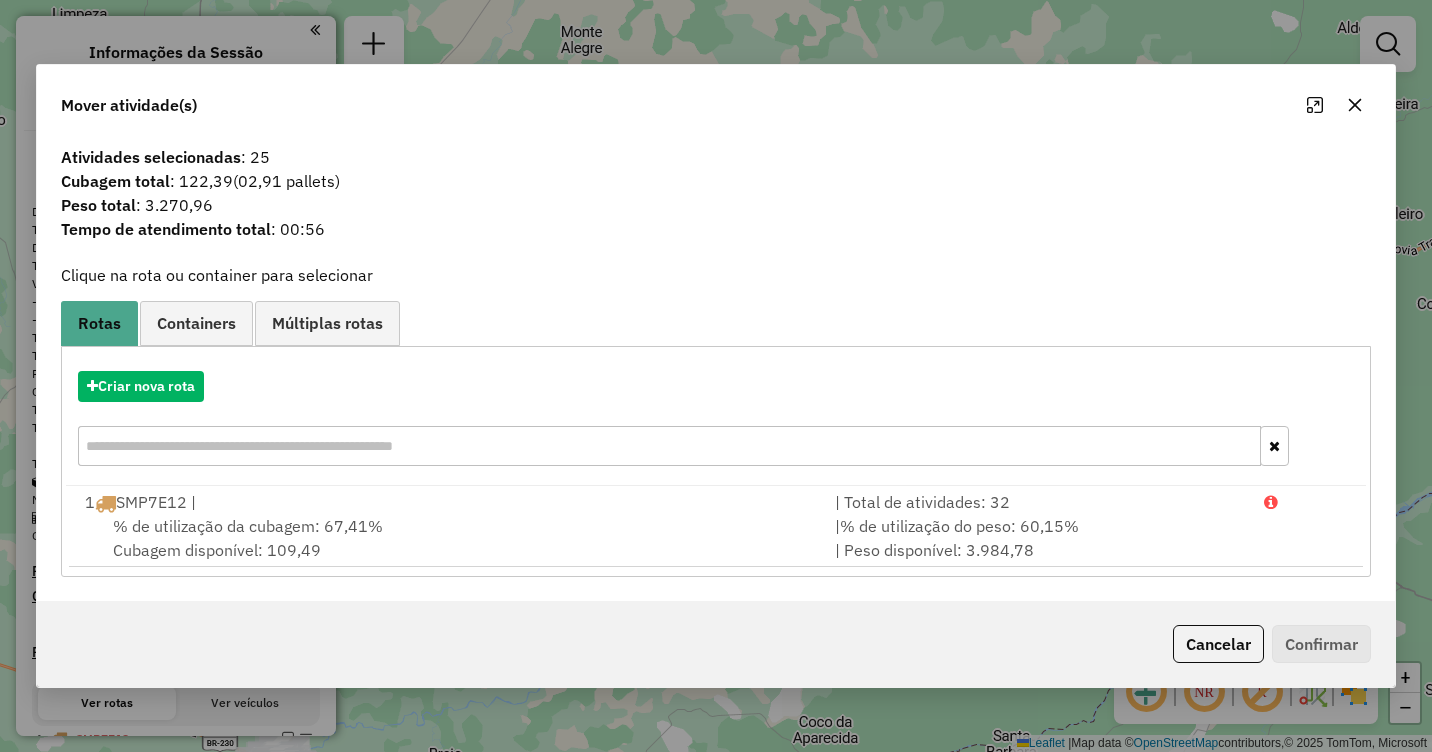 click 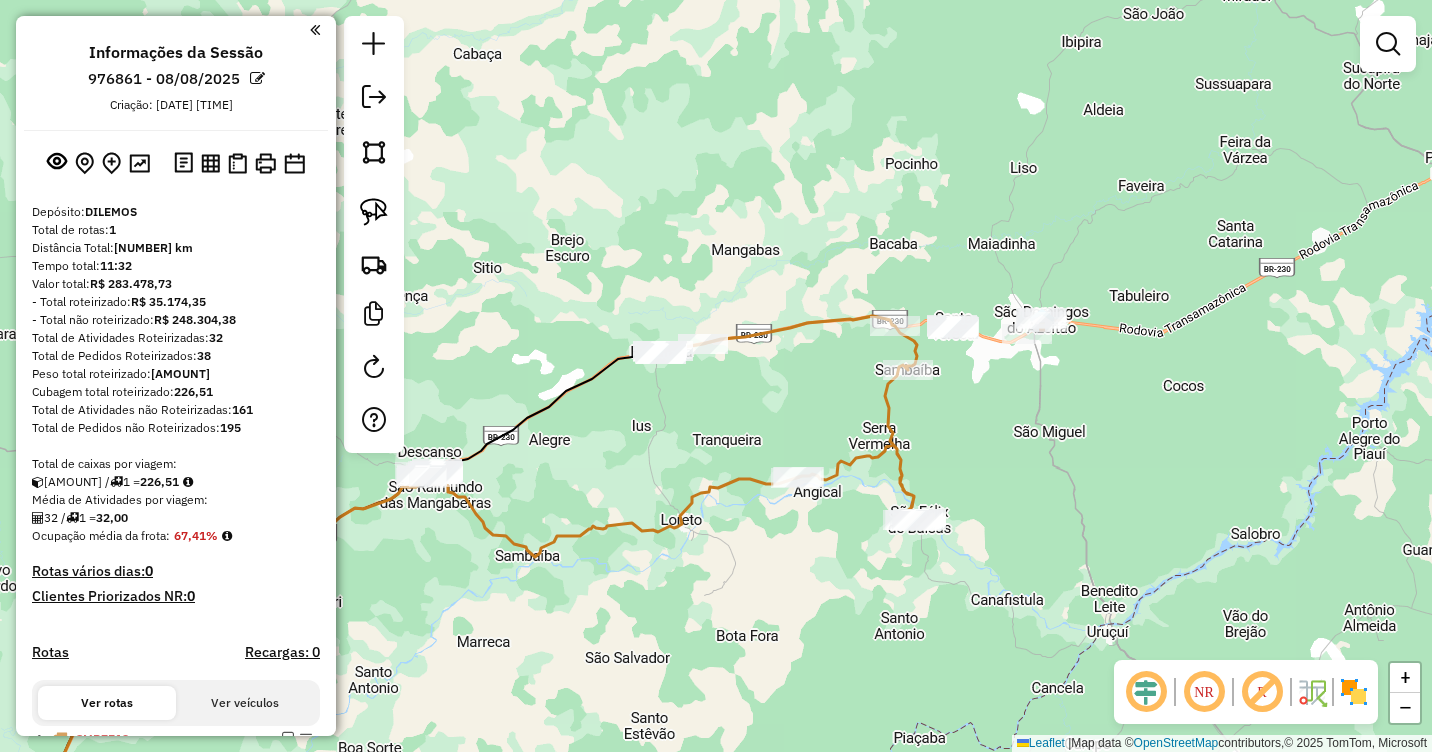 drag, startPoint x: 1330, startPoint y: 239, endPoint x: 1070, endPoint y: 322, distance: 272.92673 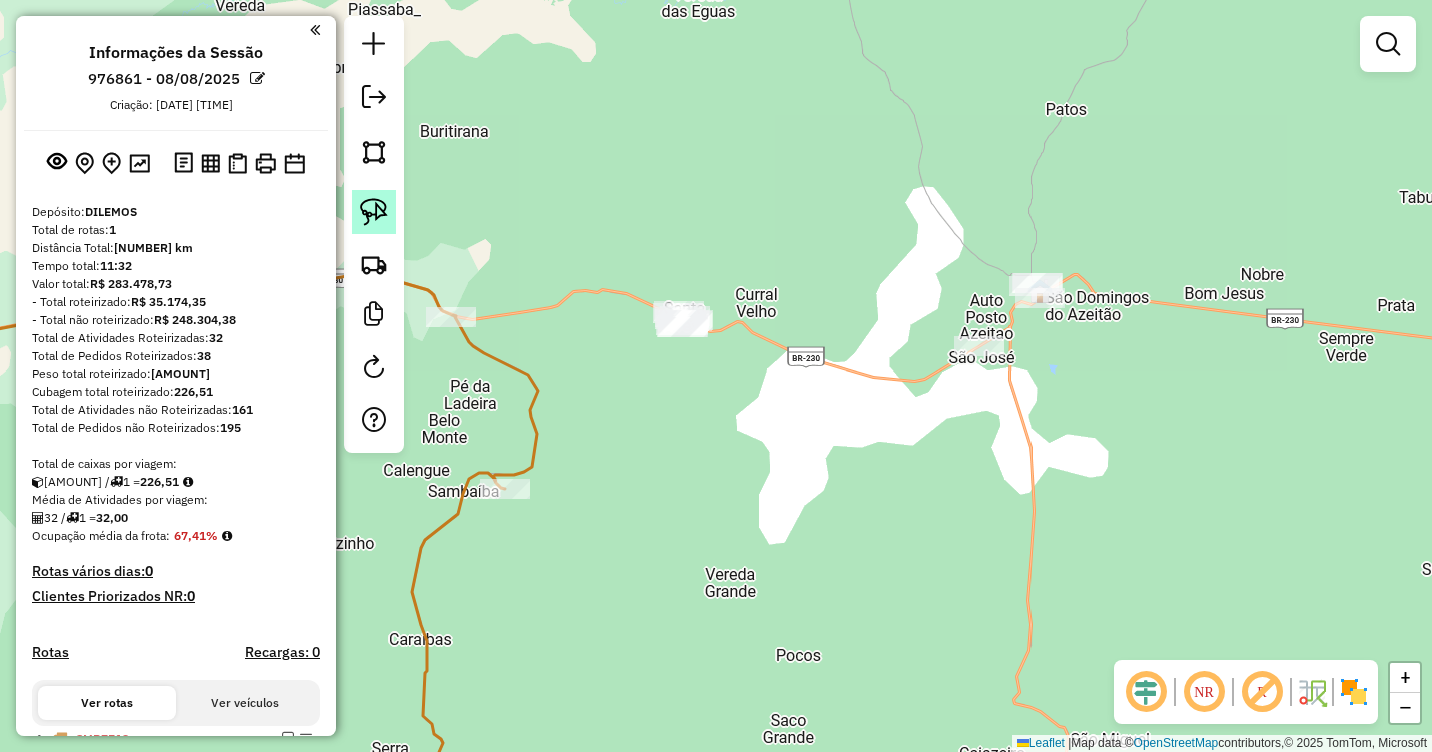 click 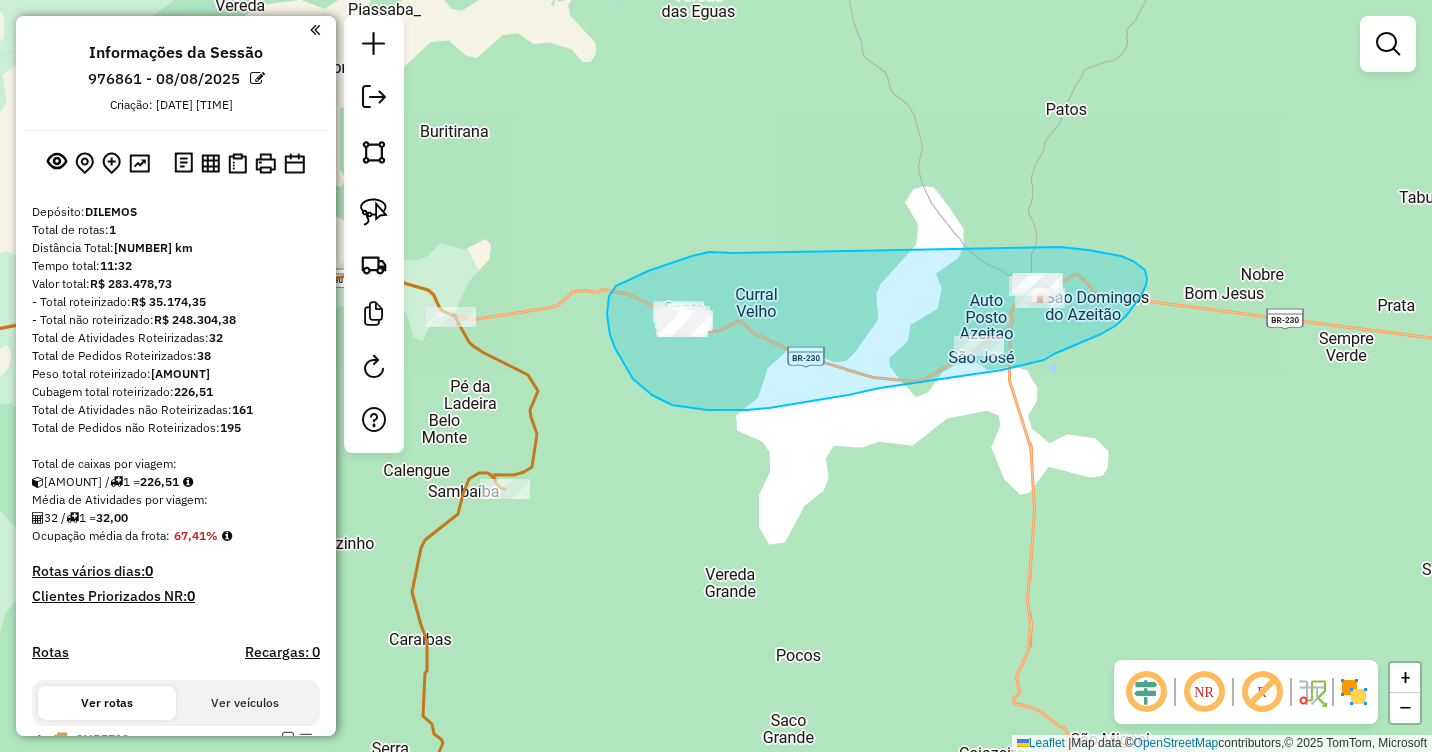 drag, startPoint x: 709, startPoint y: 252, endPoint x: 1060, endPoint y: 247, distance: 351.0356 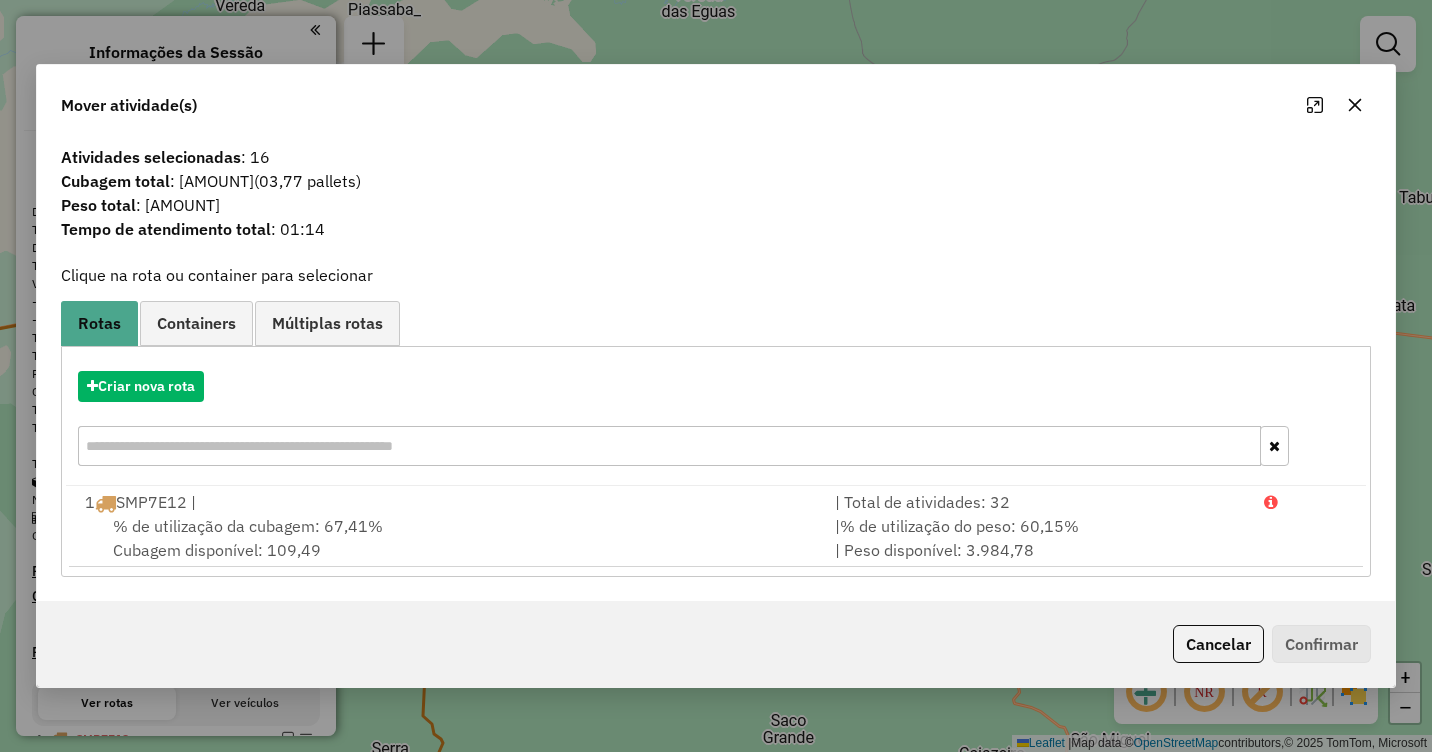click 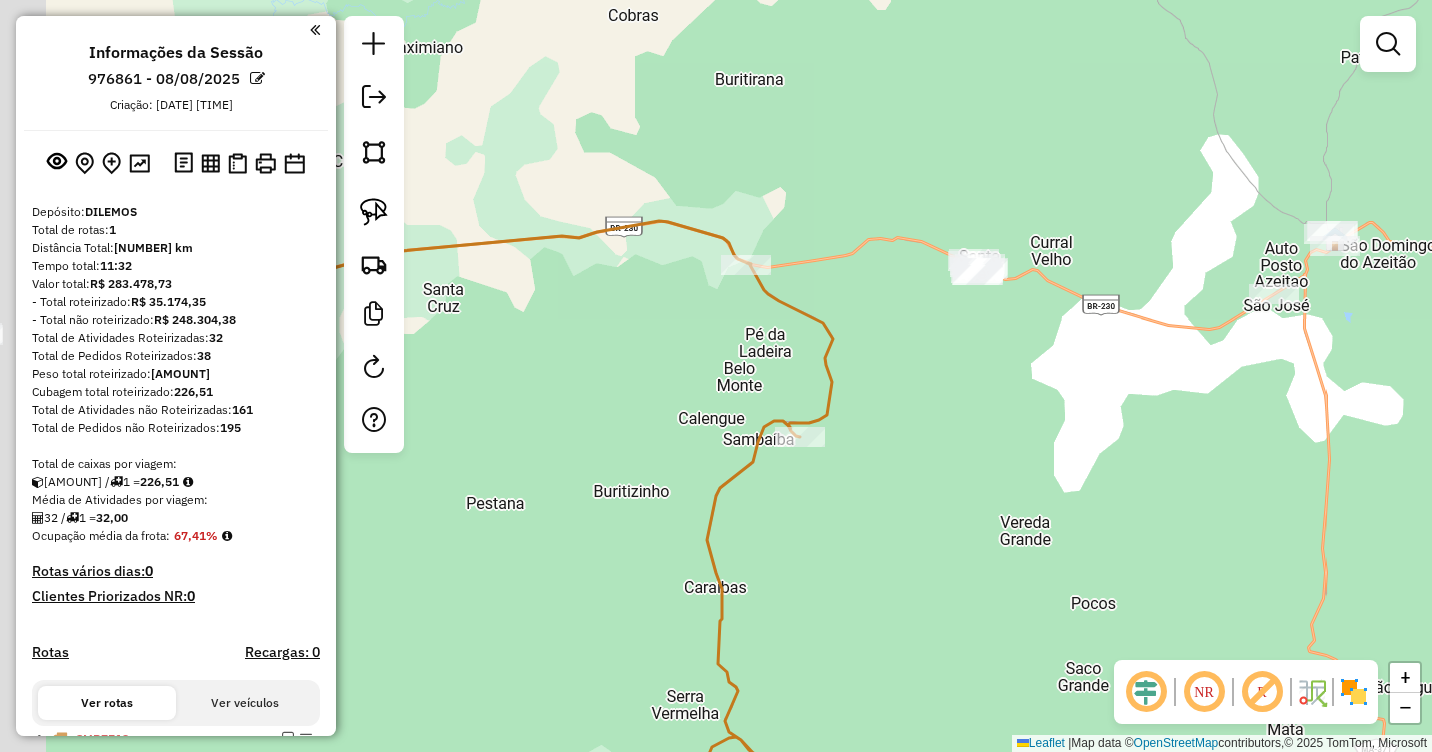 drag, startPoint x: 902, startPoint y: 464, endPoint x: 1018, endPoint y: 401, distance: 132.00378 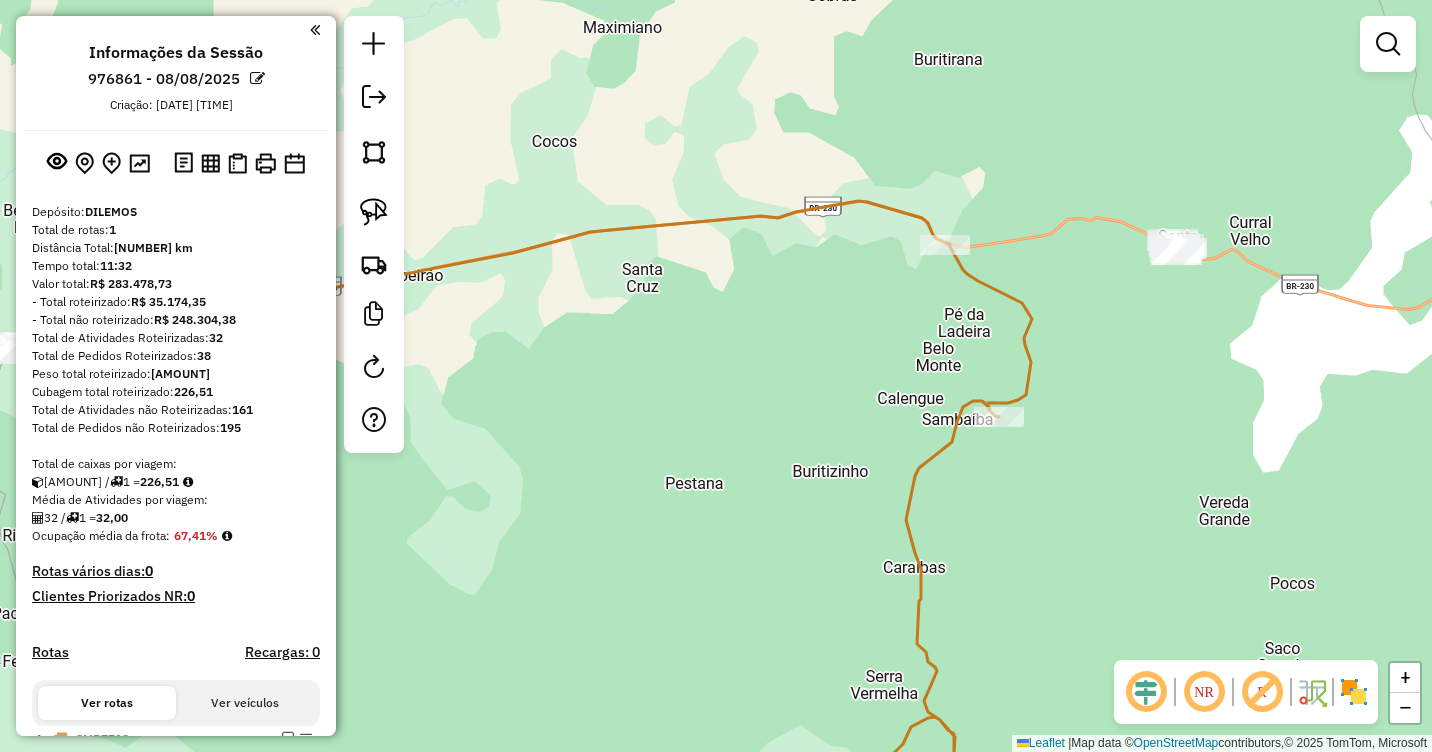 drag, startPoint x: 742, startPoint y: 468, endPoint x: 981, endPoint y: 432, distance: 241.69609 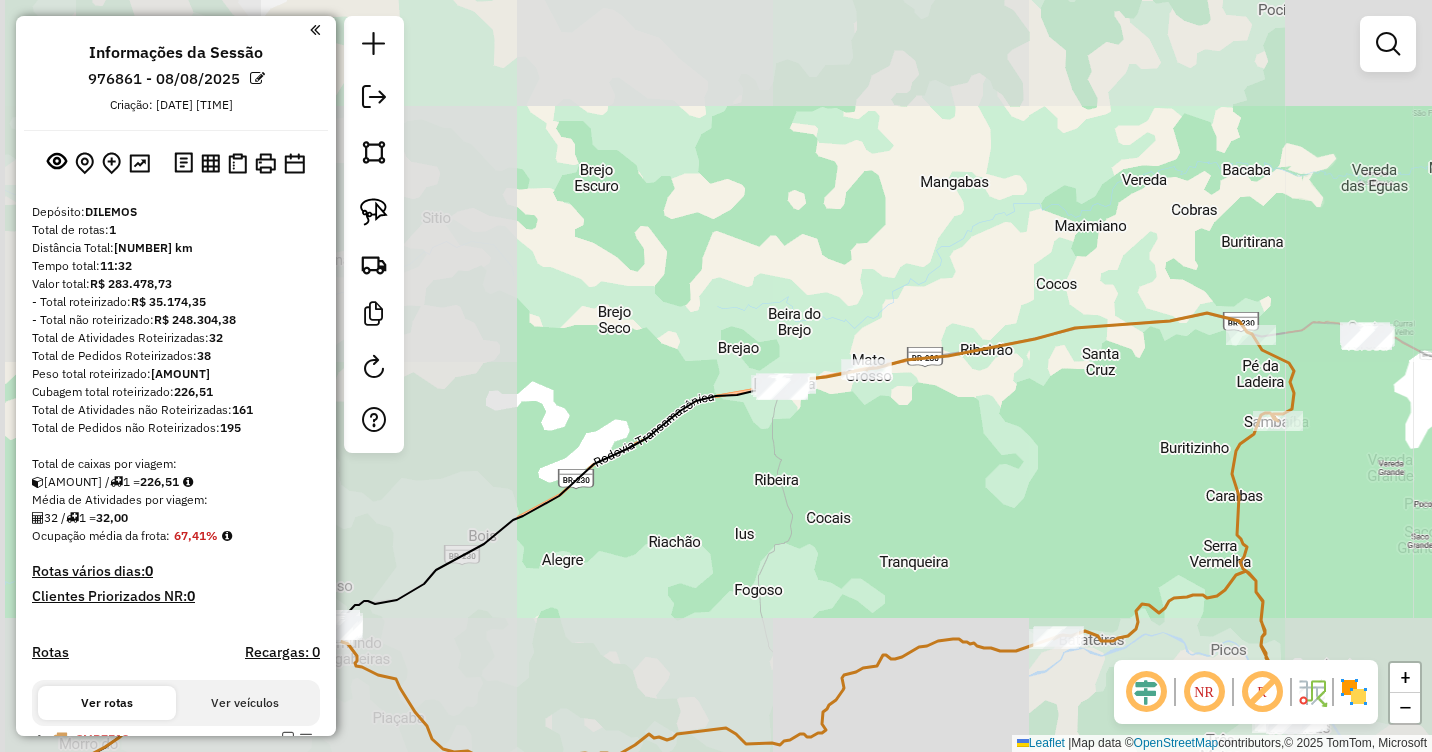 drag, startPoint x: 801, startPoint y: 428, endPoint x: 982, endPoint y: 448, distance: 182.10162 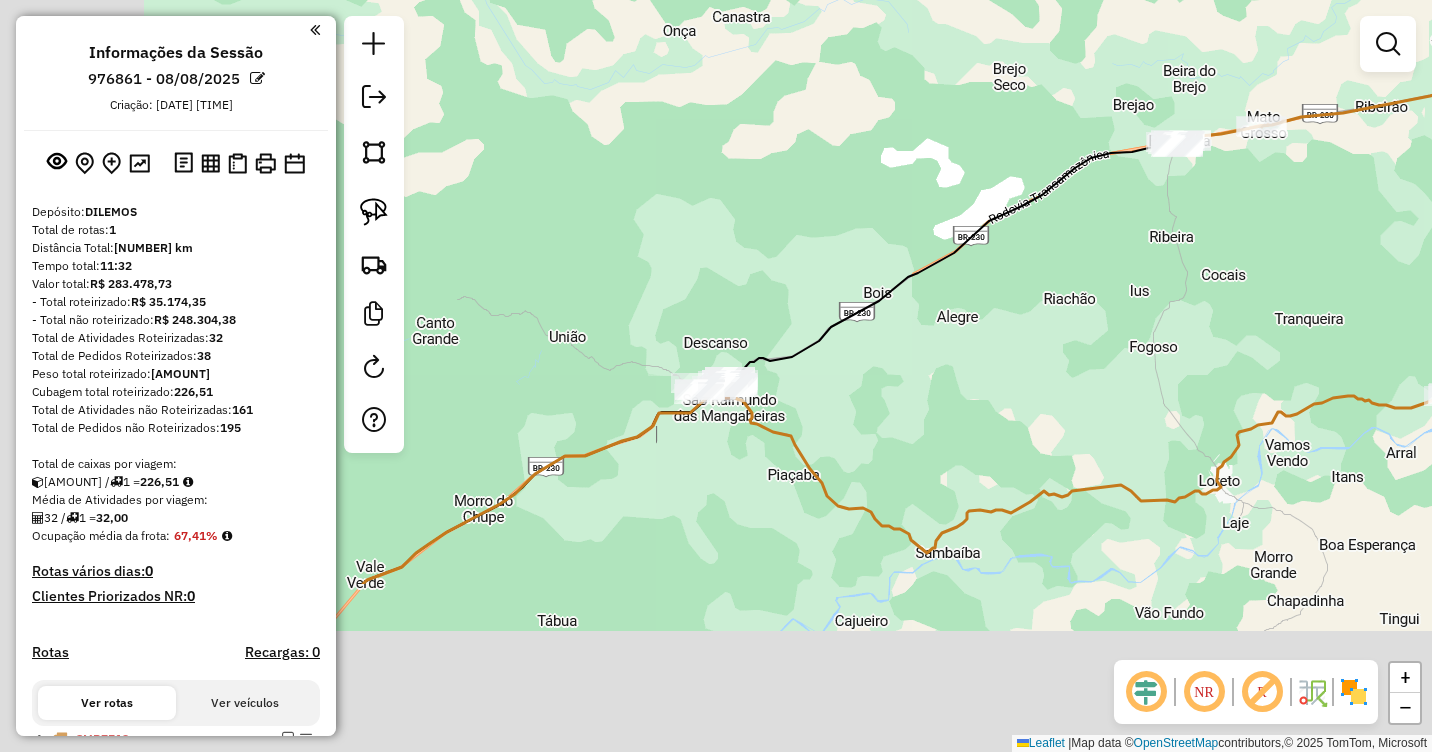 drag, startPoint x: 649, startPoint y: 533, endPoint x: 1026, endPoint y: 297, distance: 444.77524 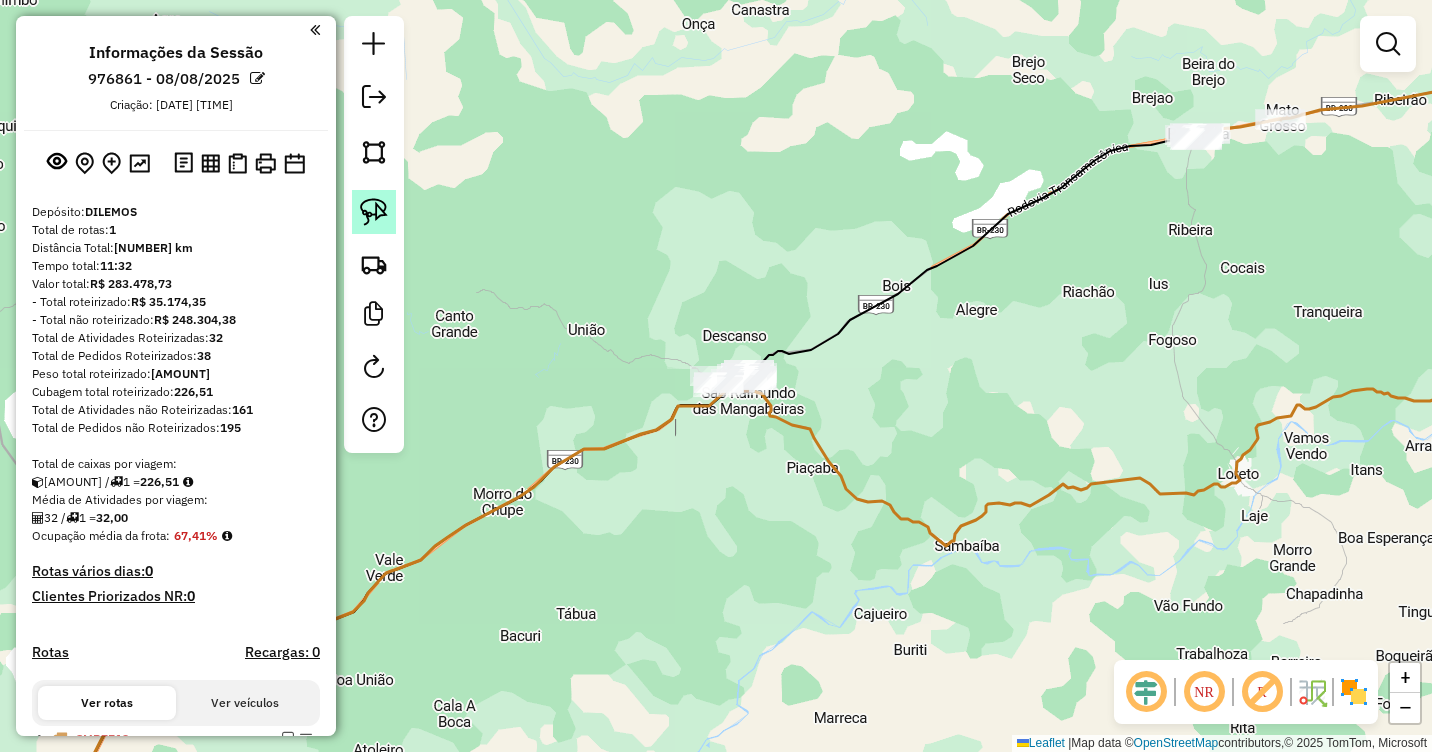 click 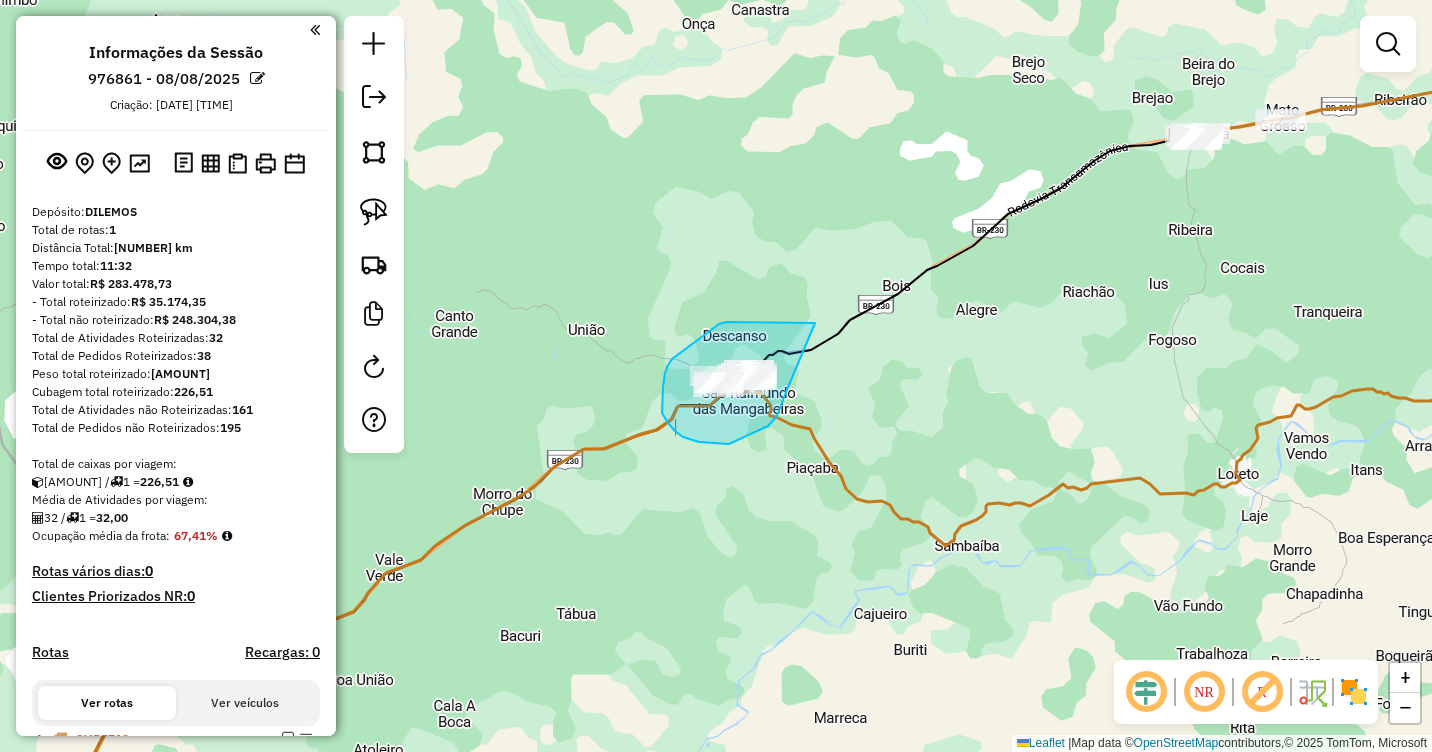 drag, startPoint x: 773, startPoint y: 323, endPoint x: 786, endPoint y: 392, distance: 70.21396 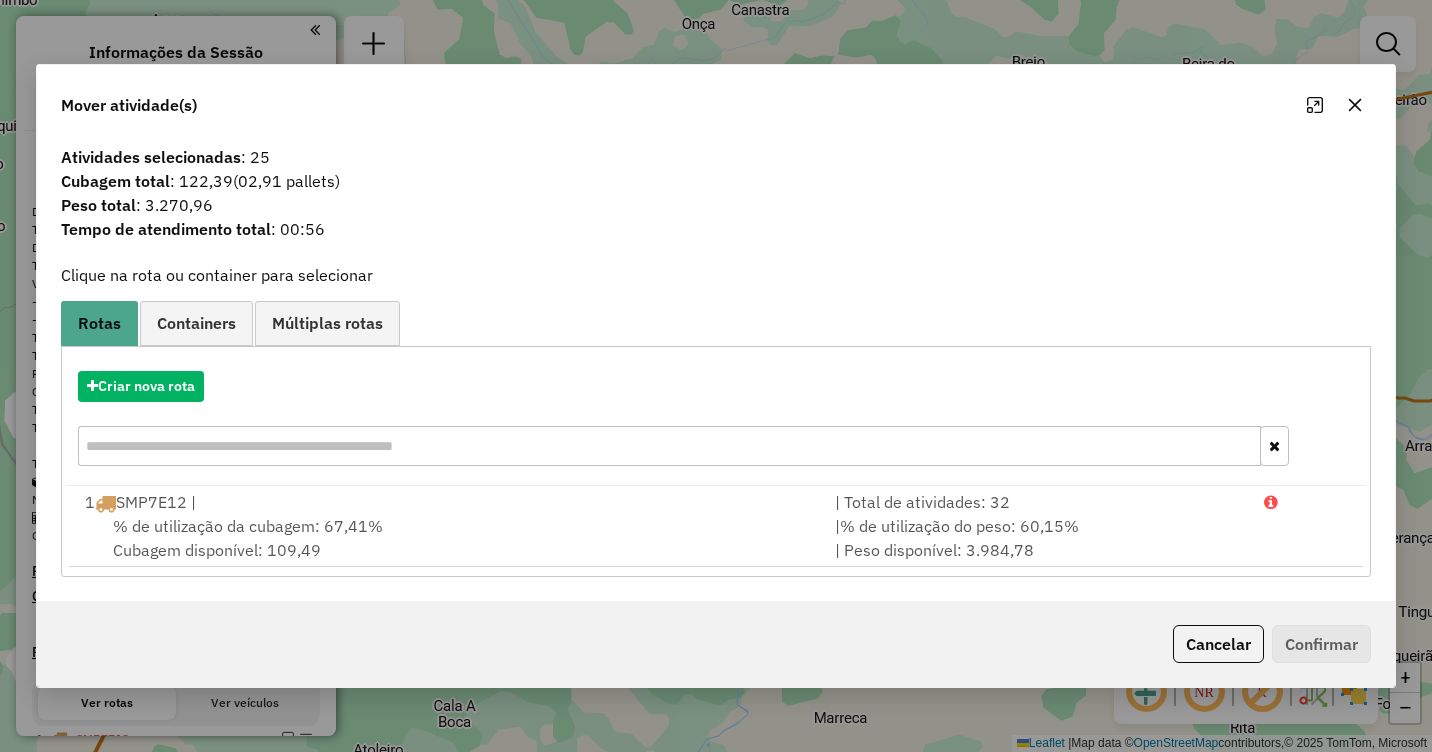 click 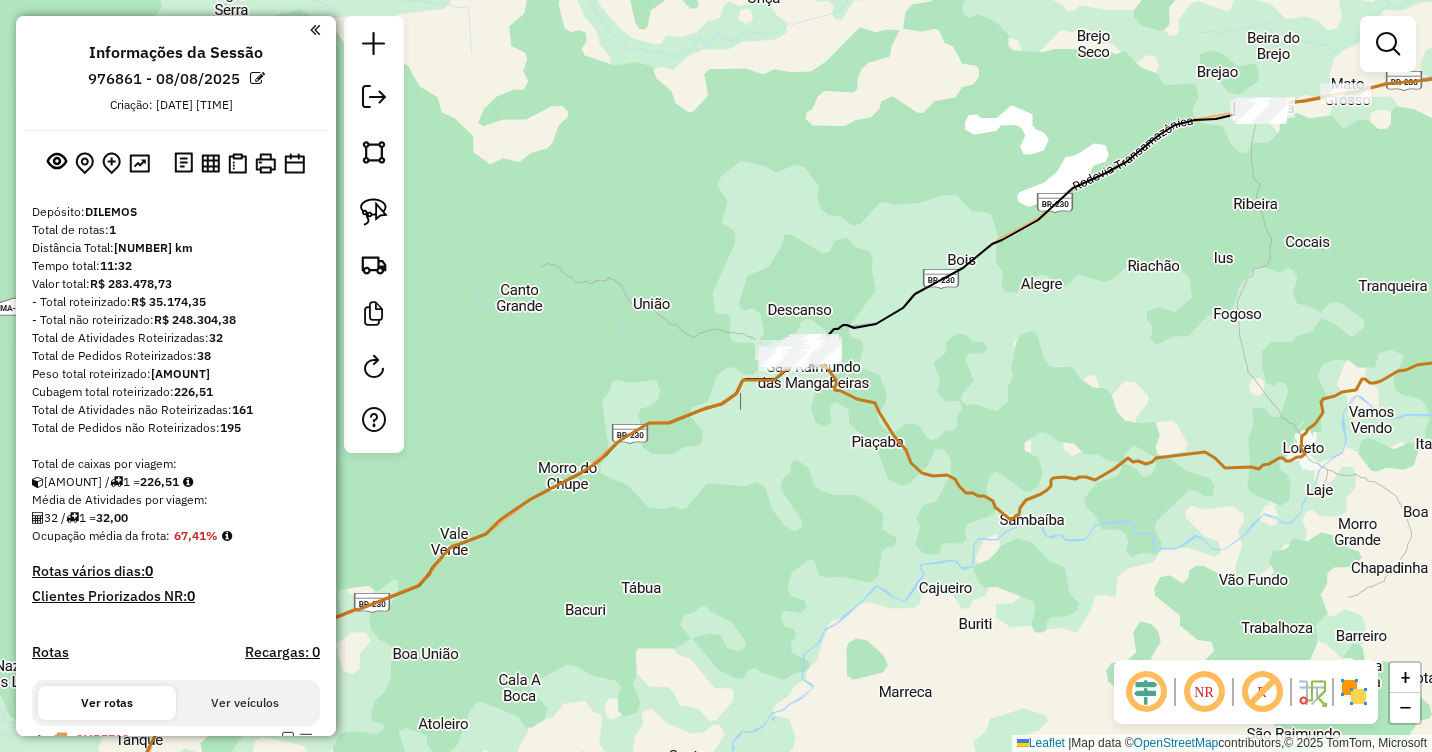 drag, startPoint x: 818, startPoint y: 438, endPoint x: 883, endPoint y: 412, distance: 70.00714 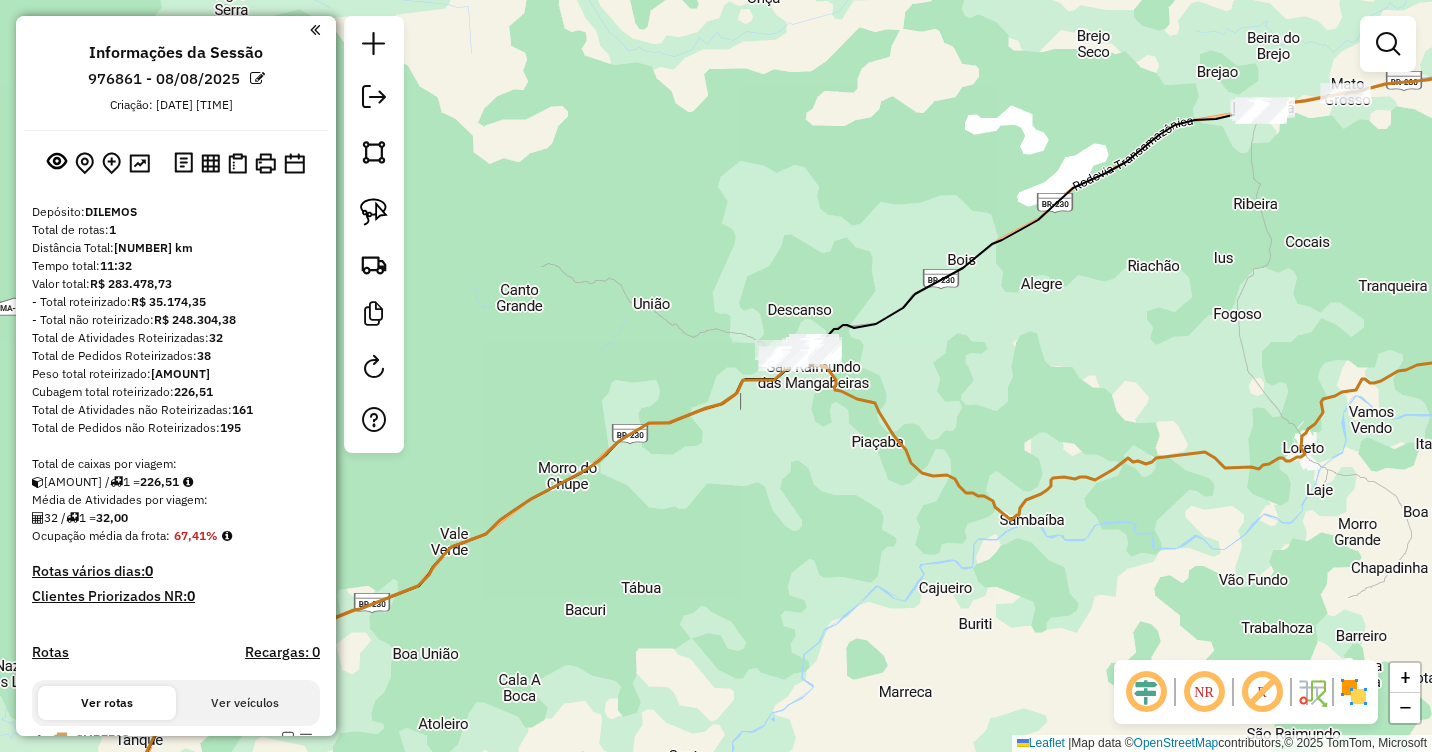drag, startPoint x: 912, startPoint y: 377, endPoint x: 851, endPoint y: 411, distance: 69.83552 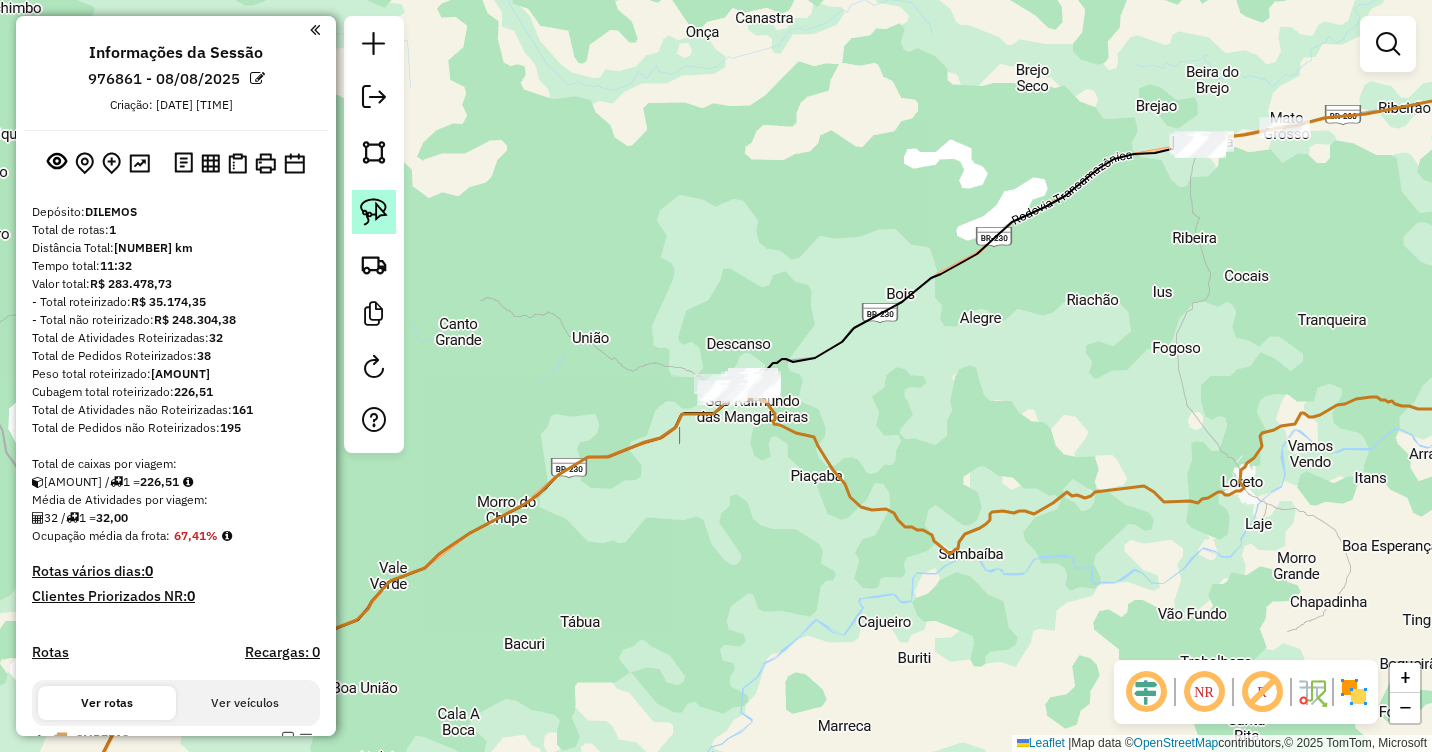 click 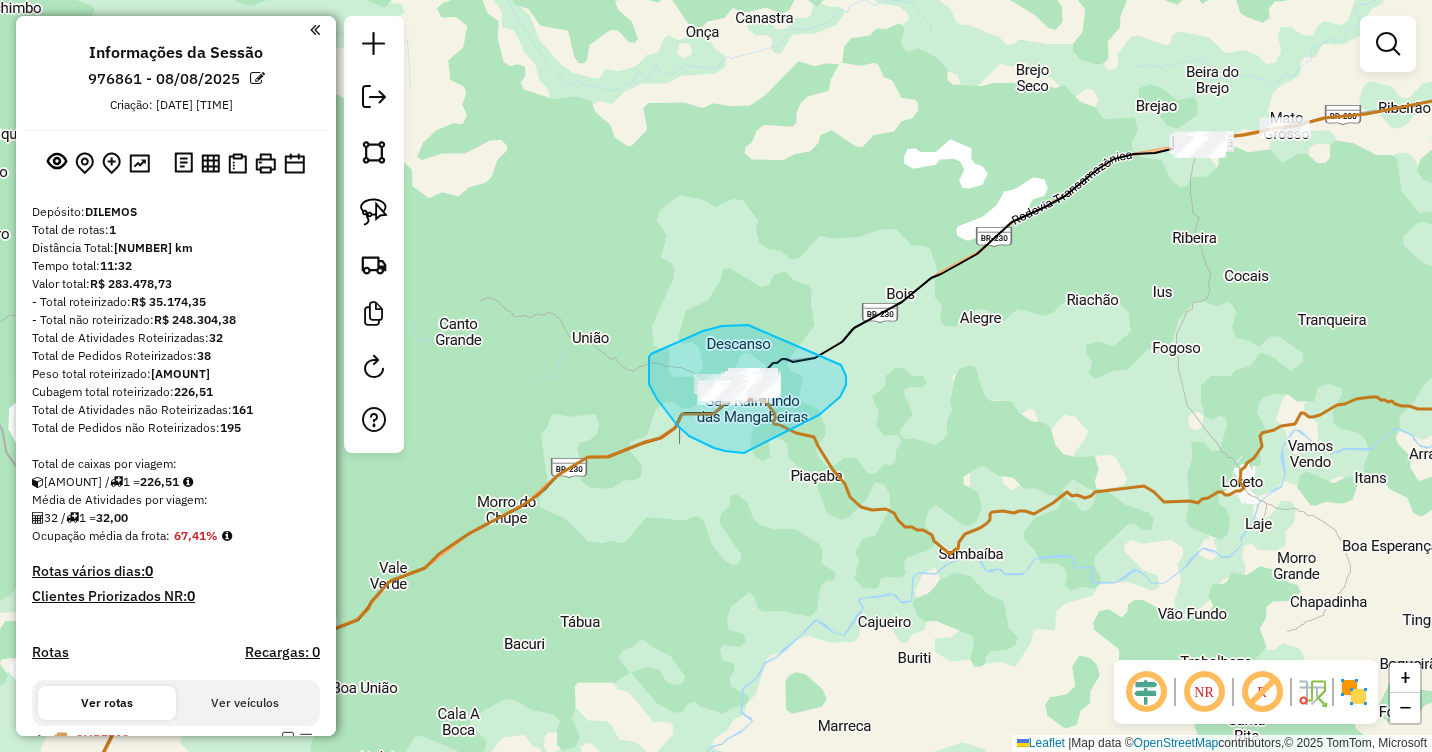 drag, startPoint x: 748, startPoint y: 325, endPoint x: 839, endPoint y: 358, distance: 96.79876 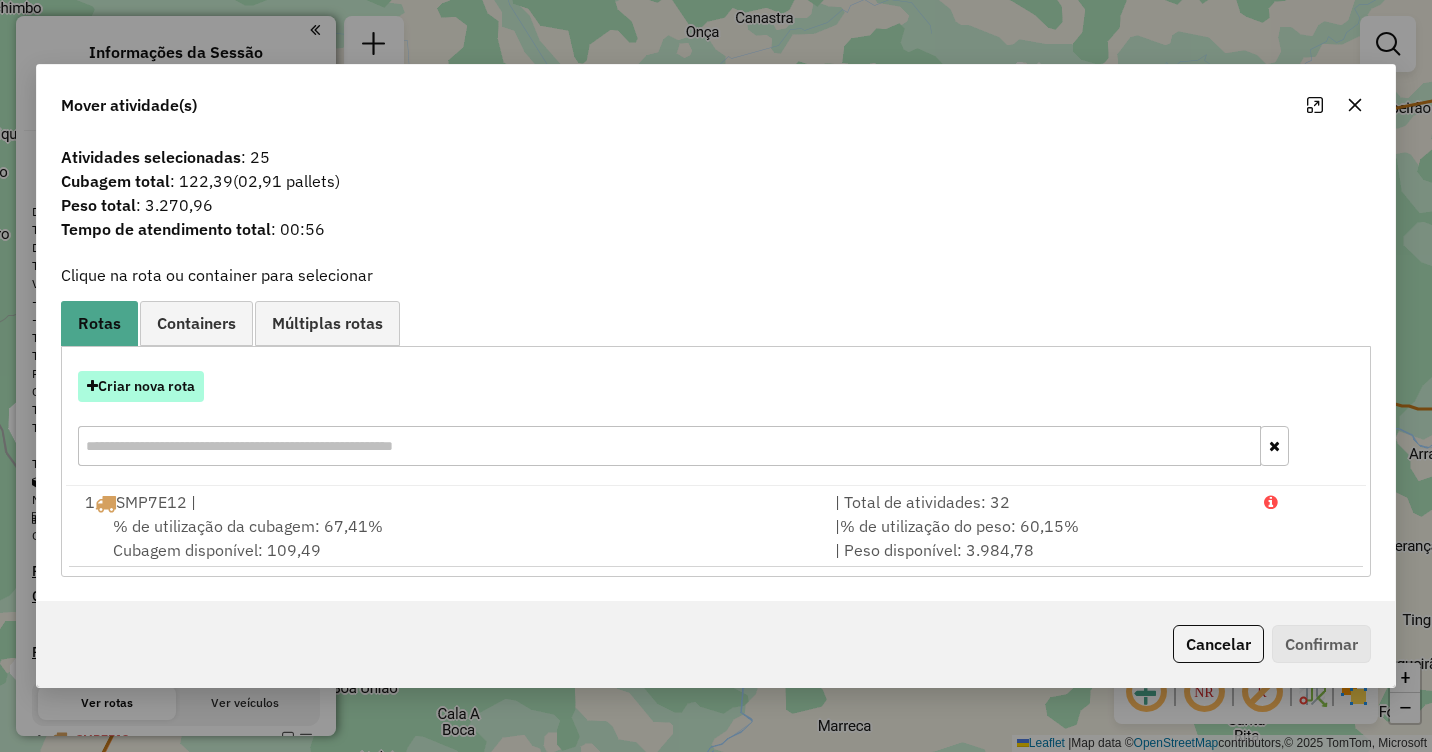 click on "Criar nova rota" at bounding box center (141, 386) 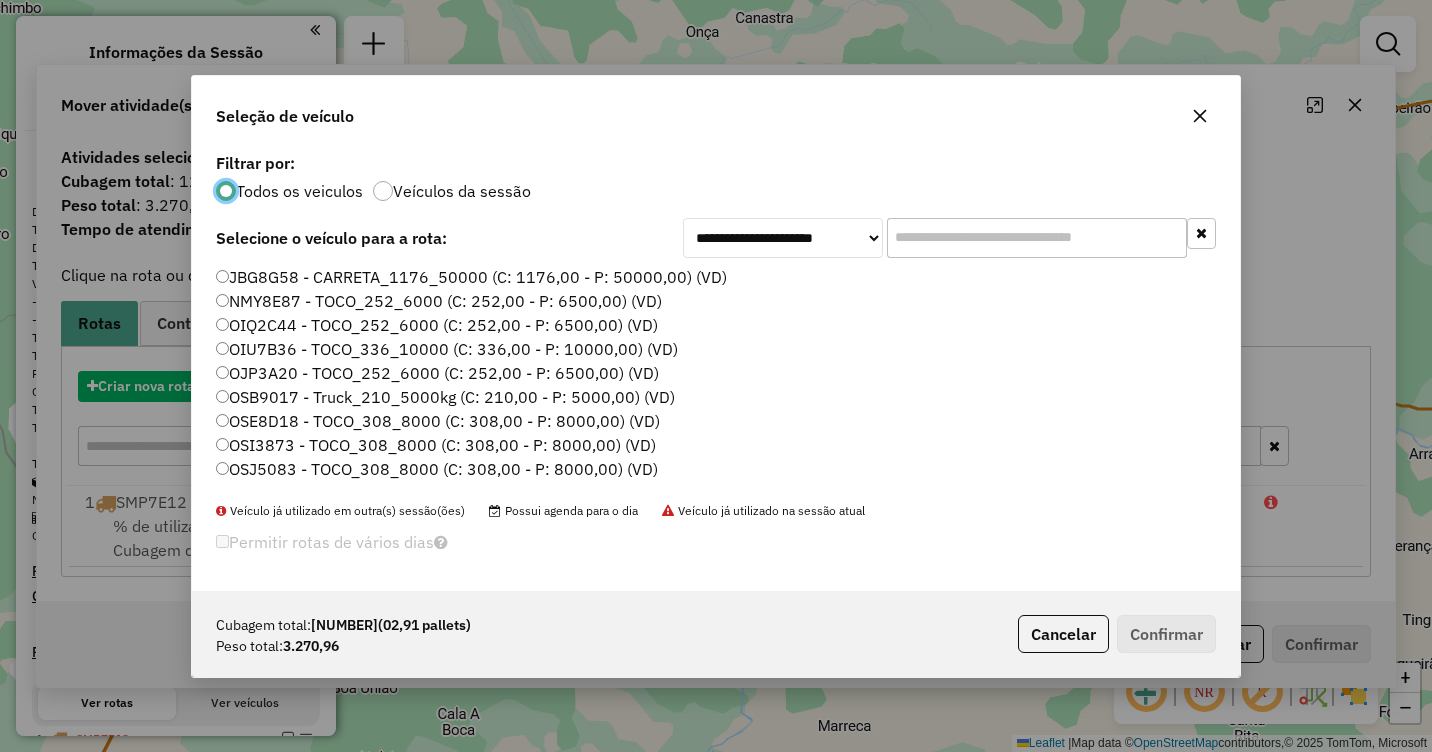 scroll, scrollTop: 11, scrollLeft: 6, axis: both 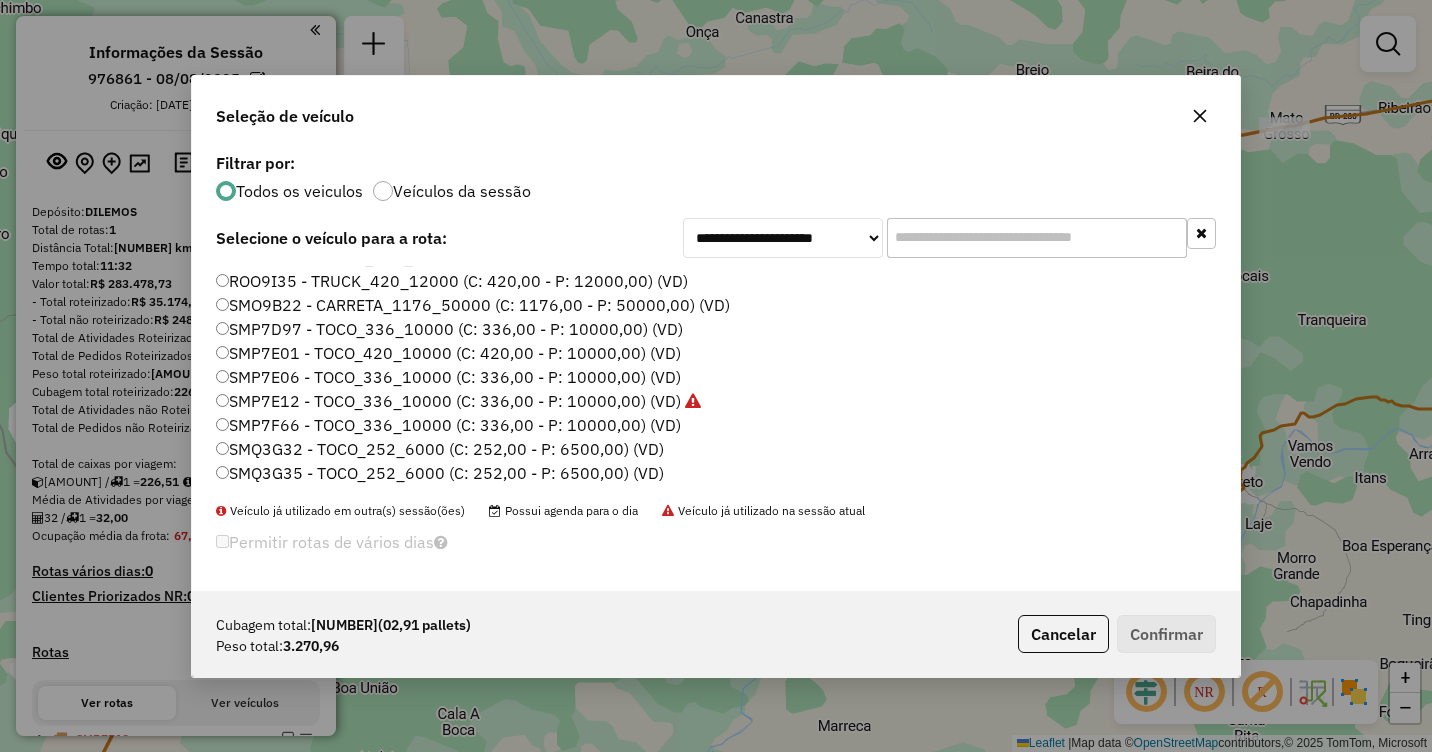 click on "SMP7F66 - TOCO_336_10000 (C: 336,00 - P: 10000,00) (VD)" 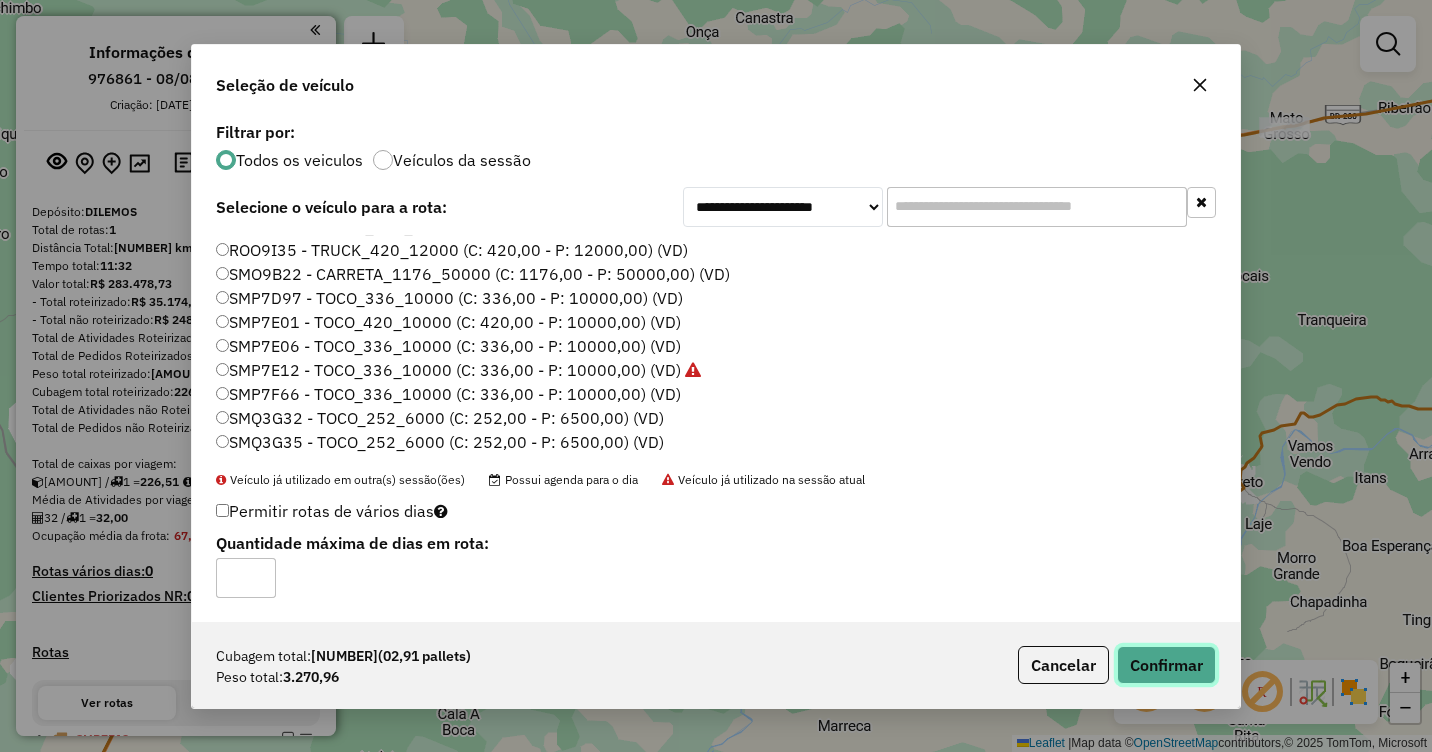 click on "Confirmar" 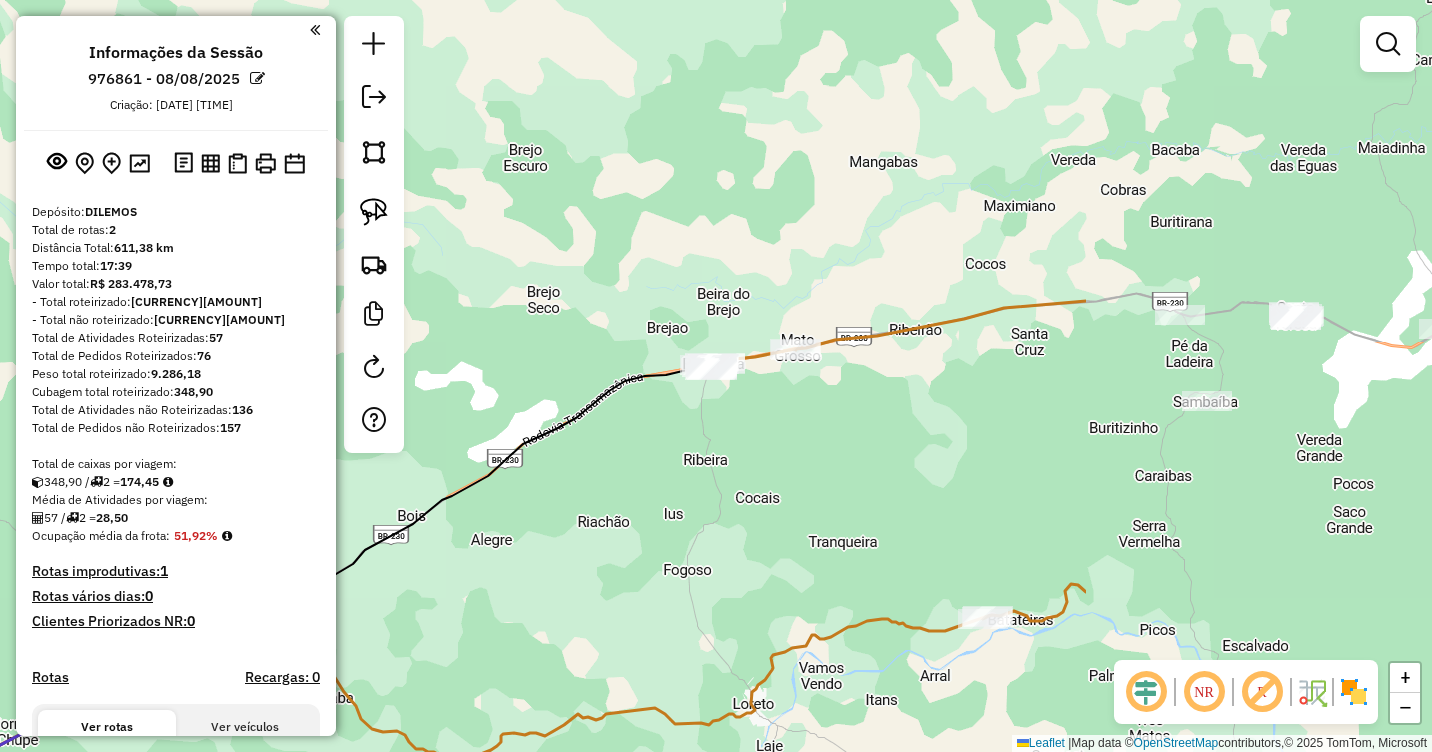 drag, startPoint x: 1231, startPoint y: 277, endPoint x: 807, endPoint y: 505, distance: 481.41458 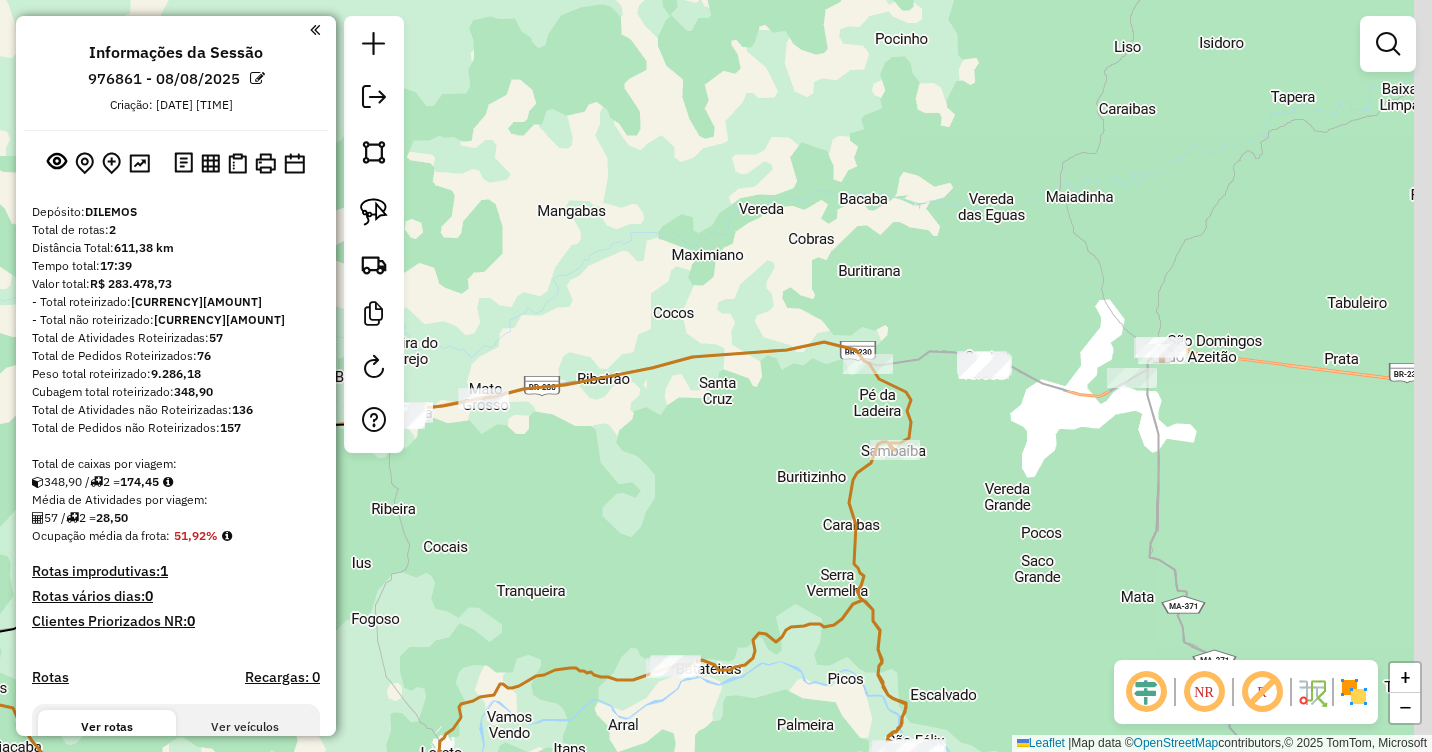 drag, startPoint x: 1293, startPoint y: 421, endPoint x: 906, endPoint y: 437, distance: 387.3306 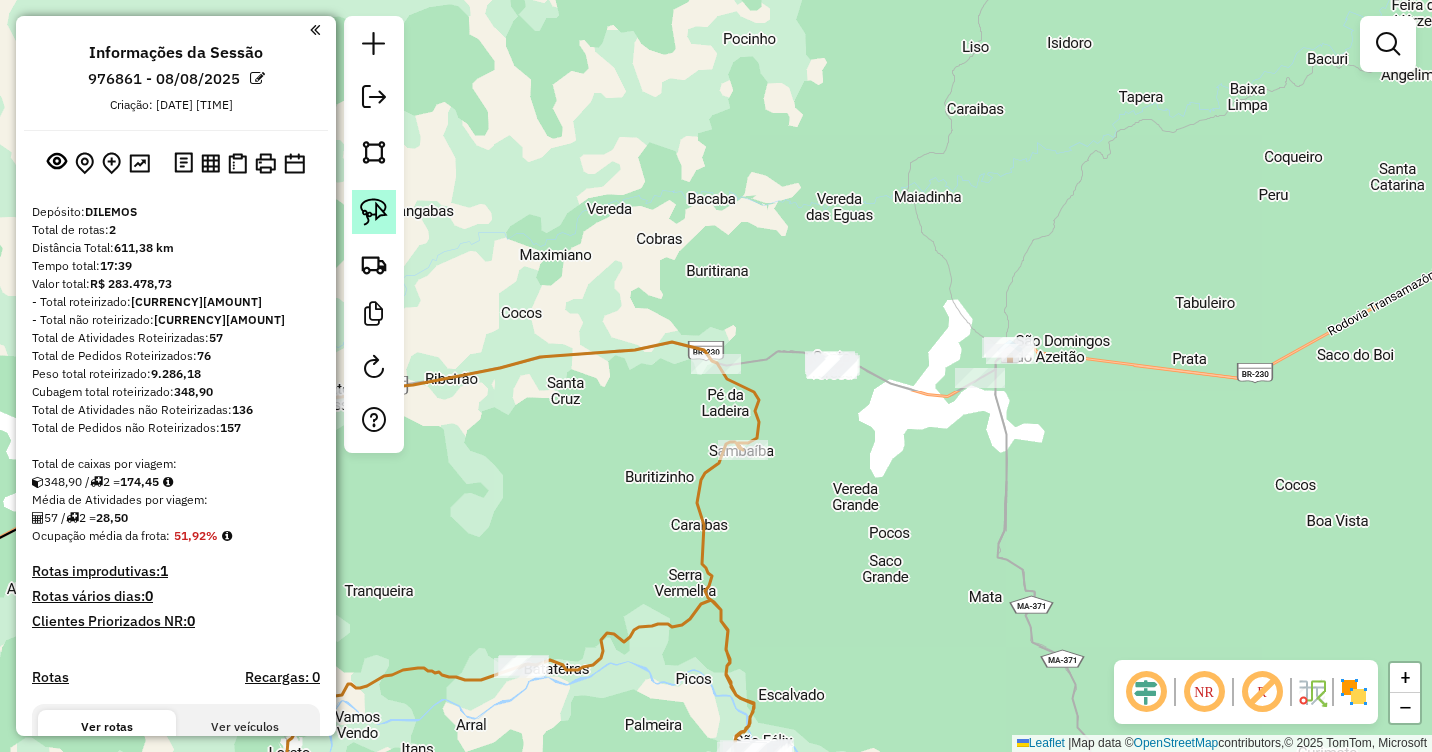 click 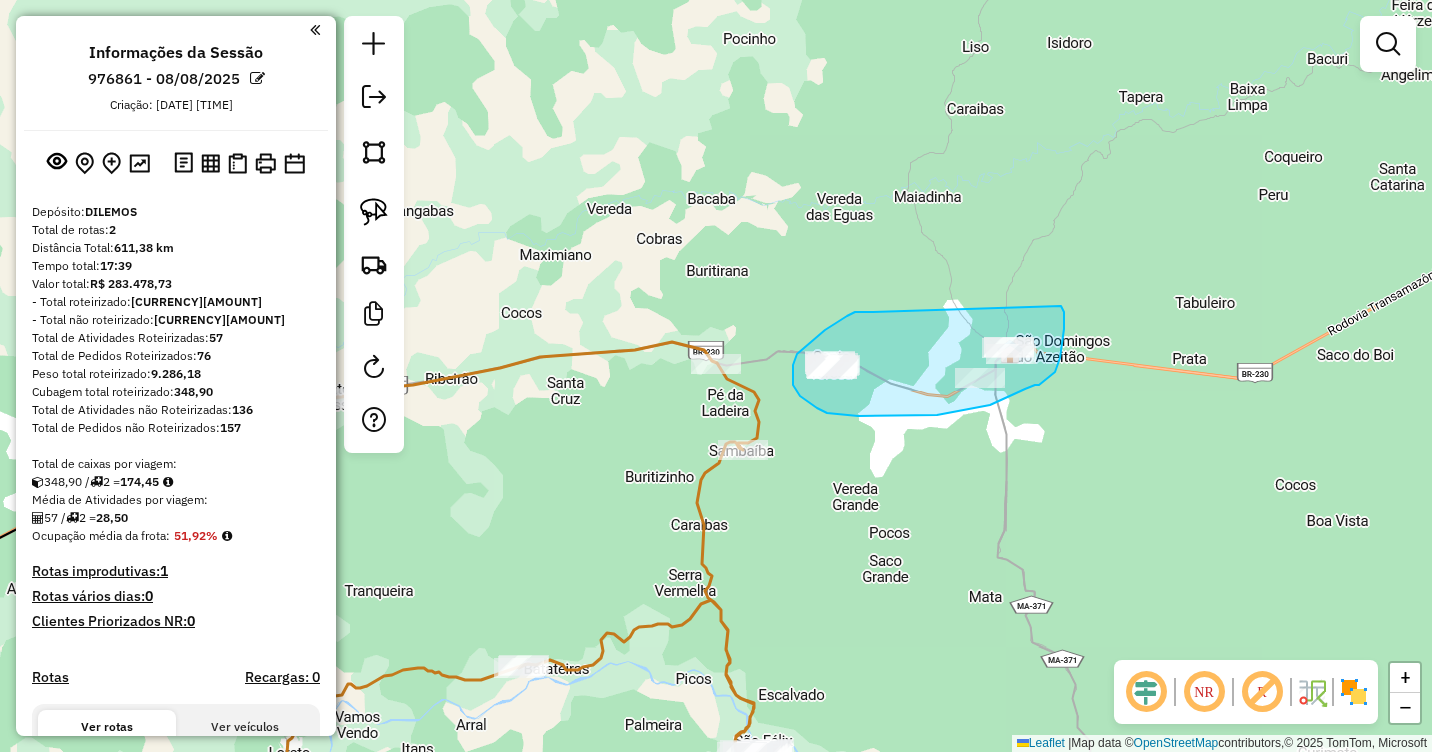 drag, startPoint x: 867, startPoint y: 312, endPoint x: 1061, endPoint y: 305, distance: 194.12625 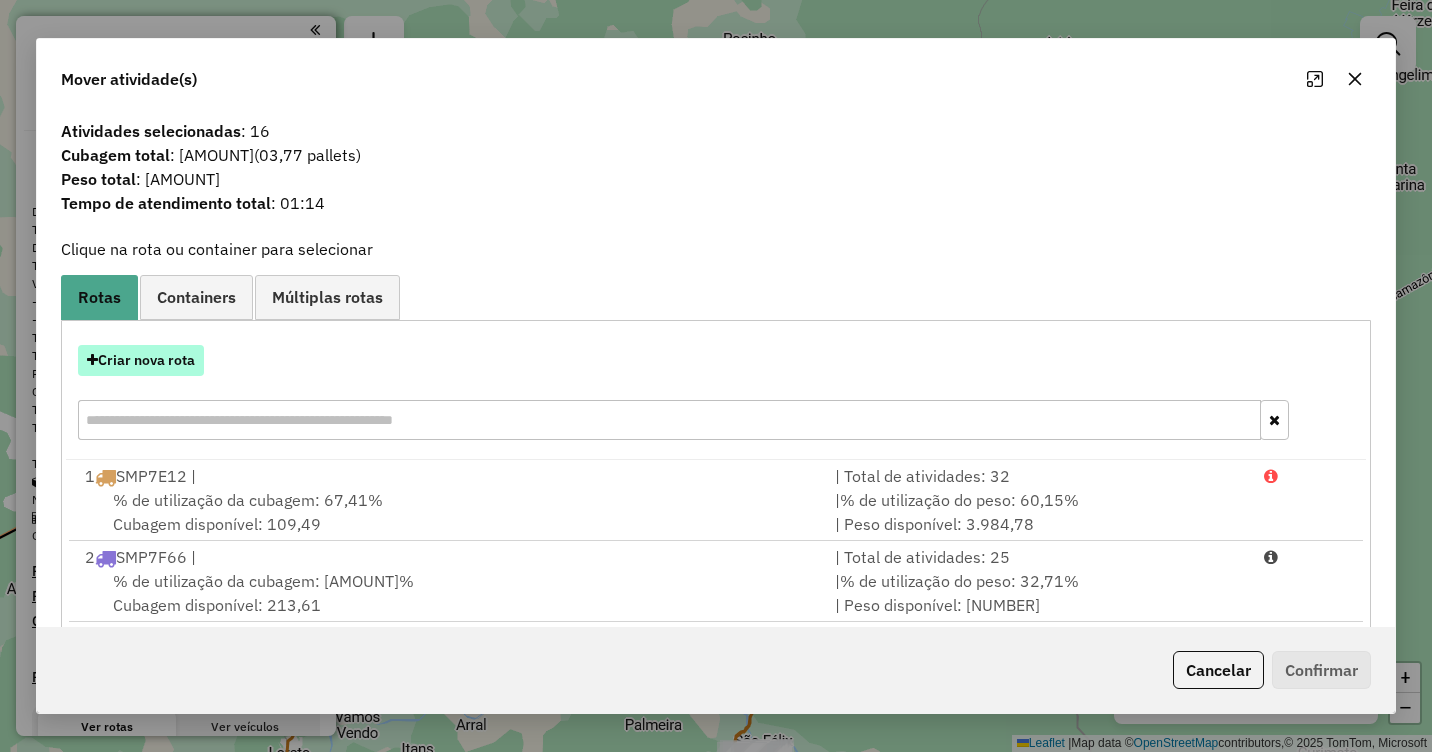 click on "Criar nova rota" at bounding box center (141, 360) 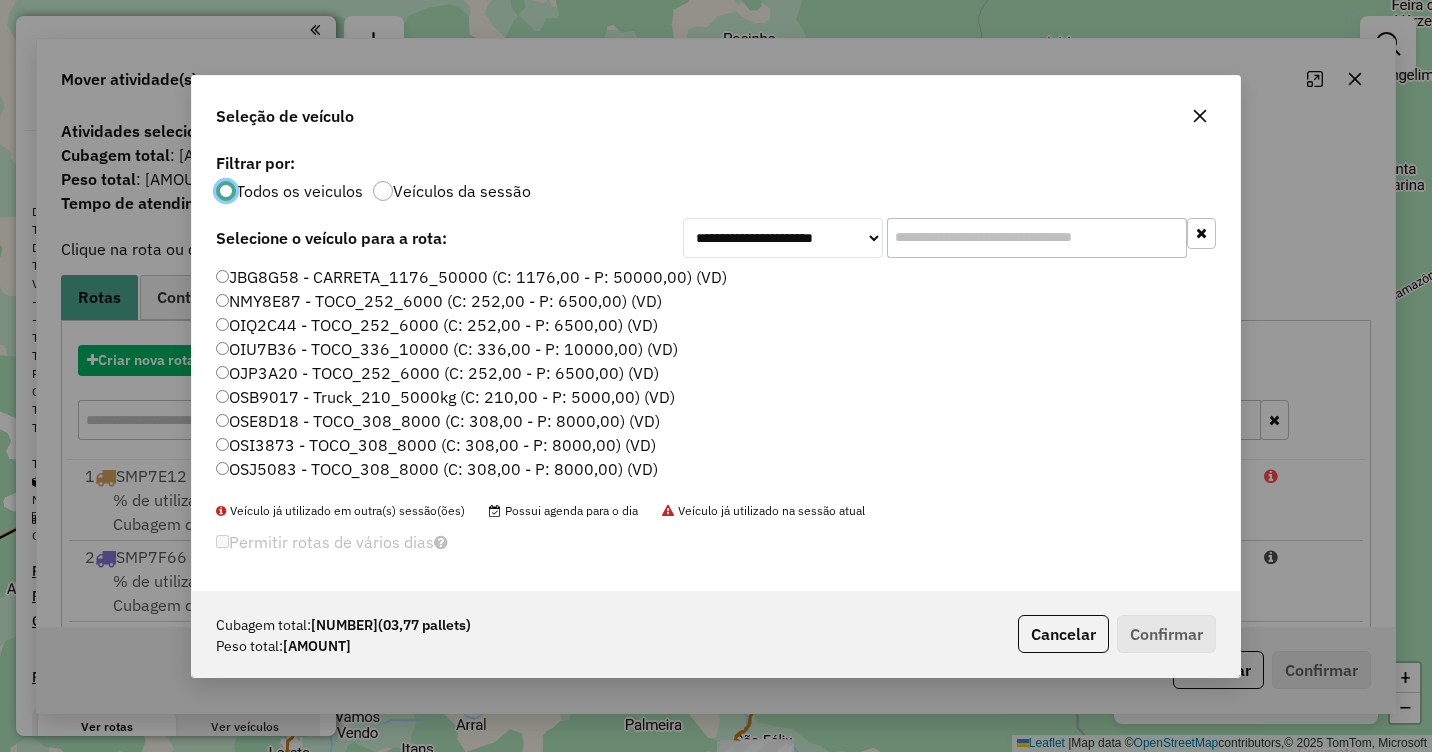 scroll, scrollTop: 11, scrollLeft: 6, axis: both 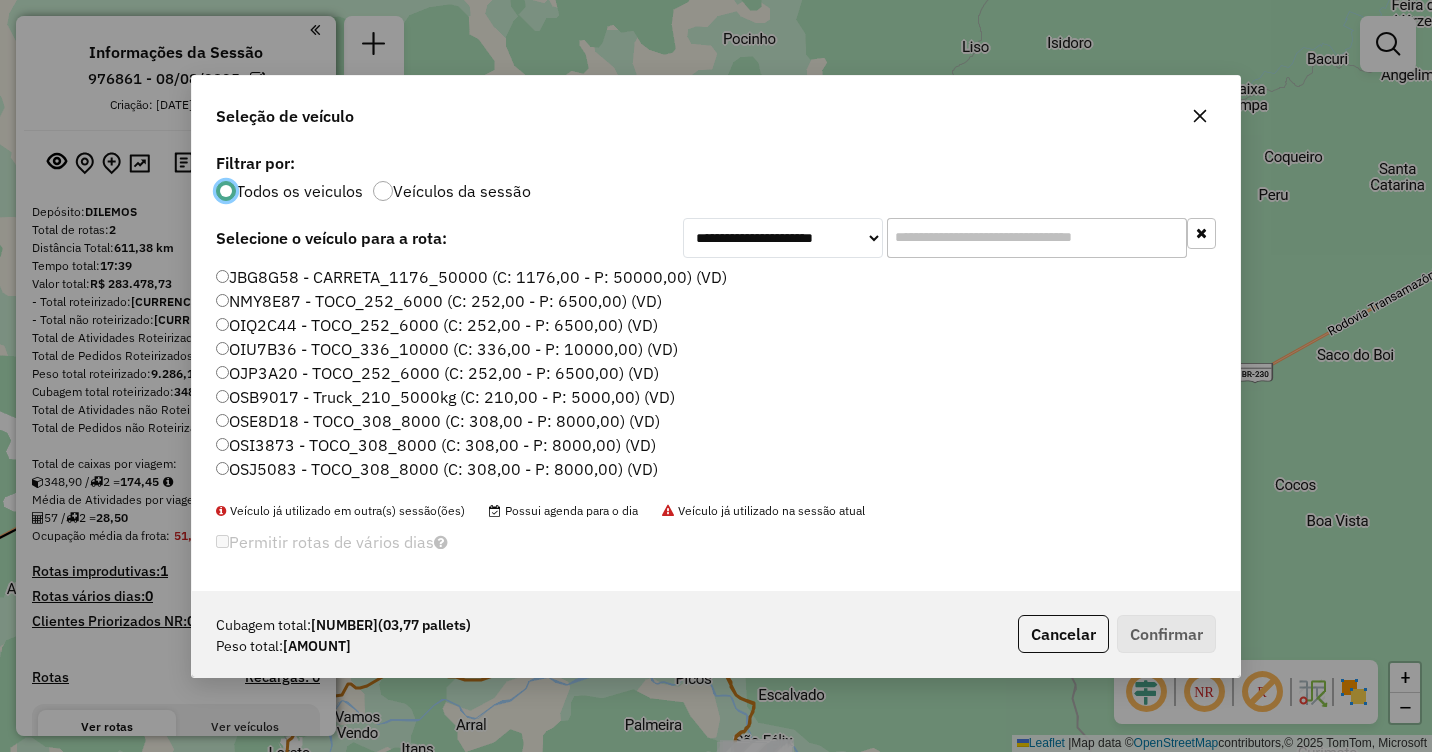 click 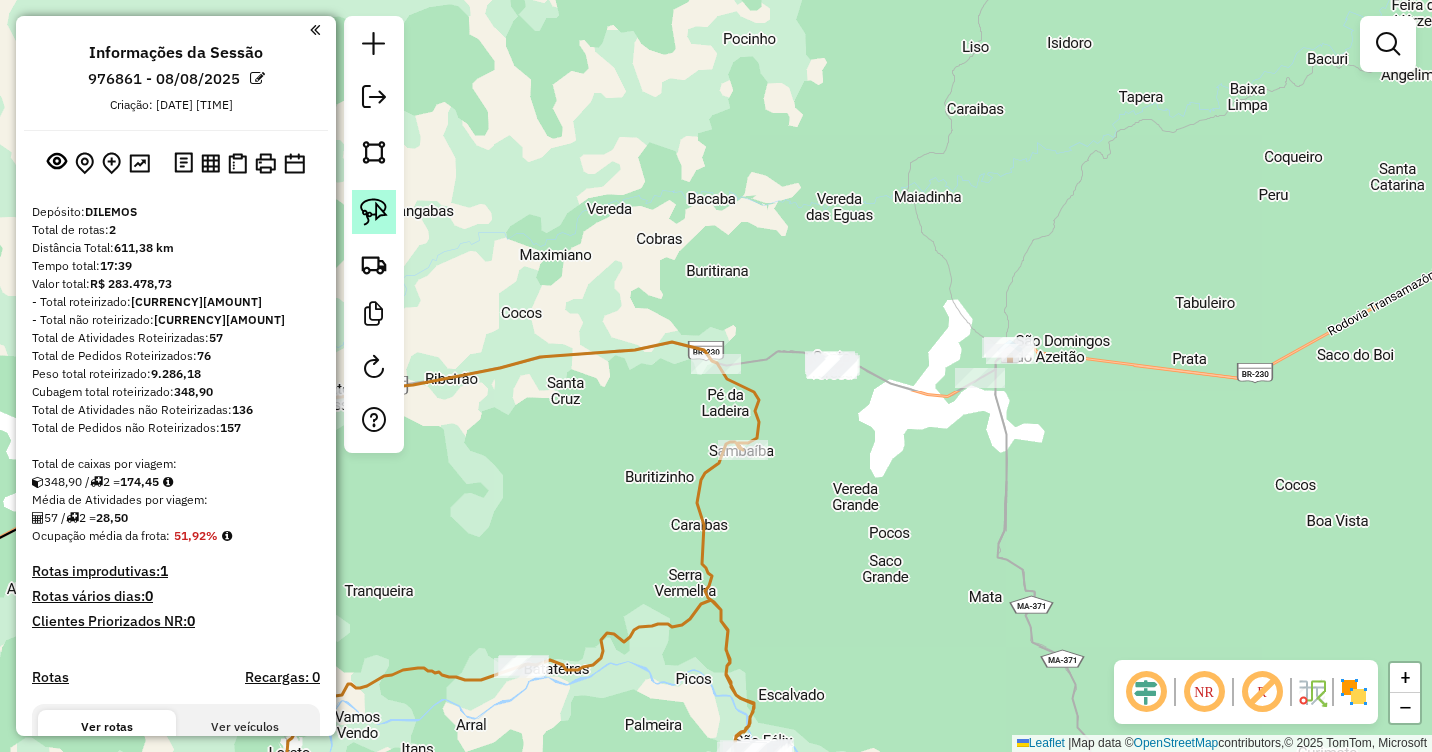 click 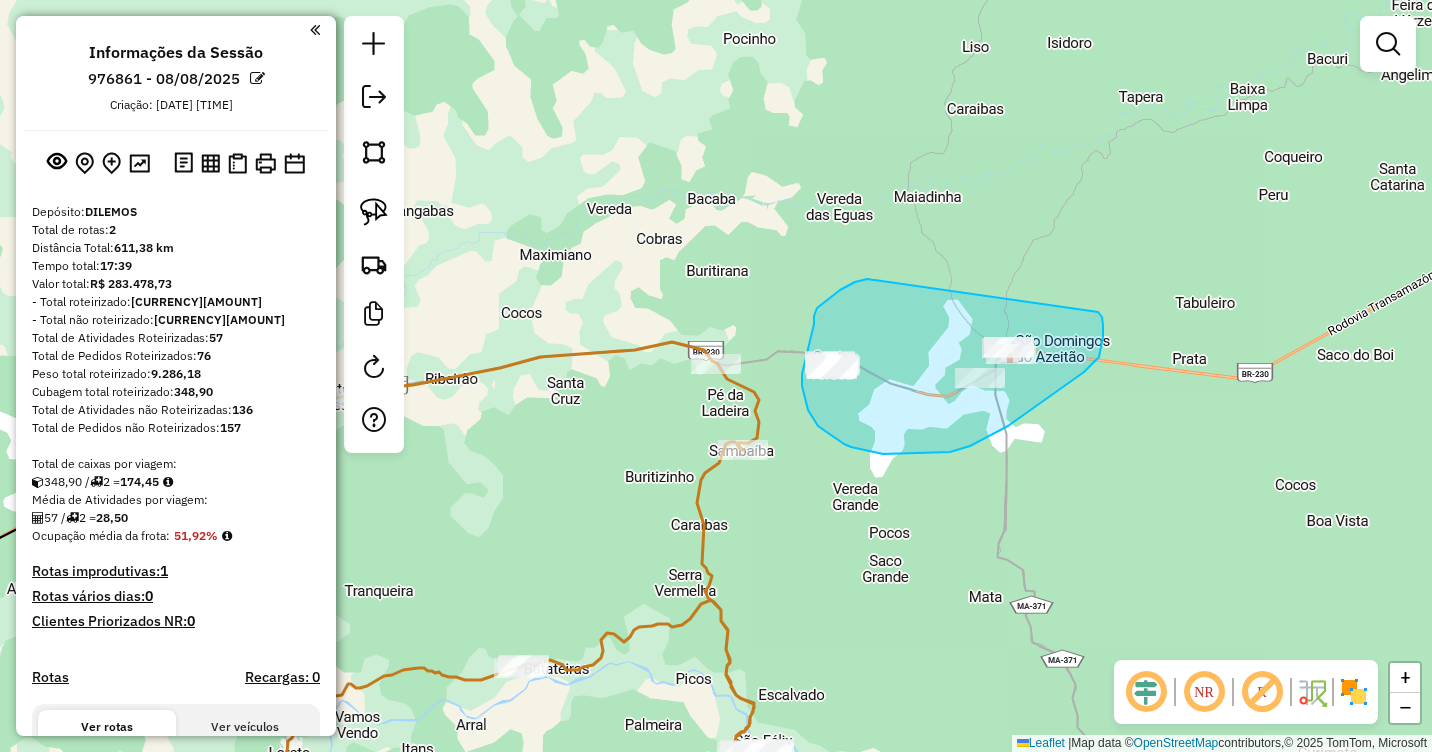 drag, startPoint x: 867, startPoint y: 279, endPoint x: 1089, endPoint y: 309, distance: 224.01785 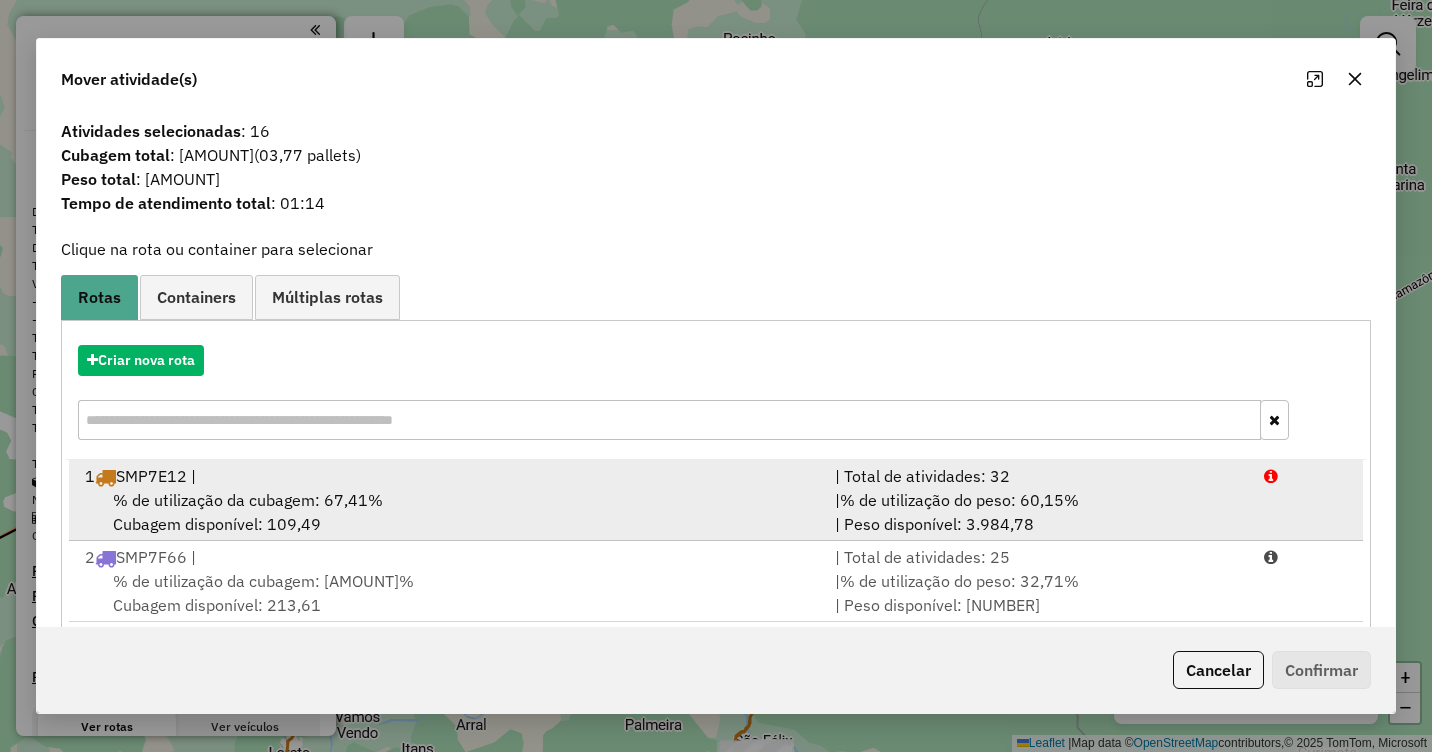 scroll, scrollTop: 29, scrollLeft: 0, axis: vertical 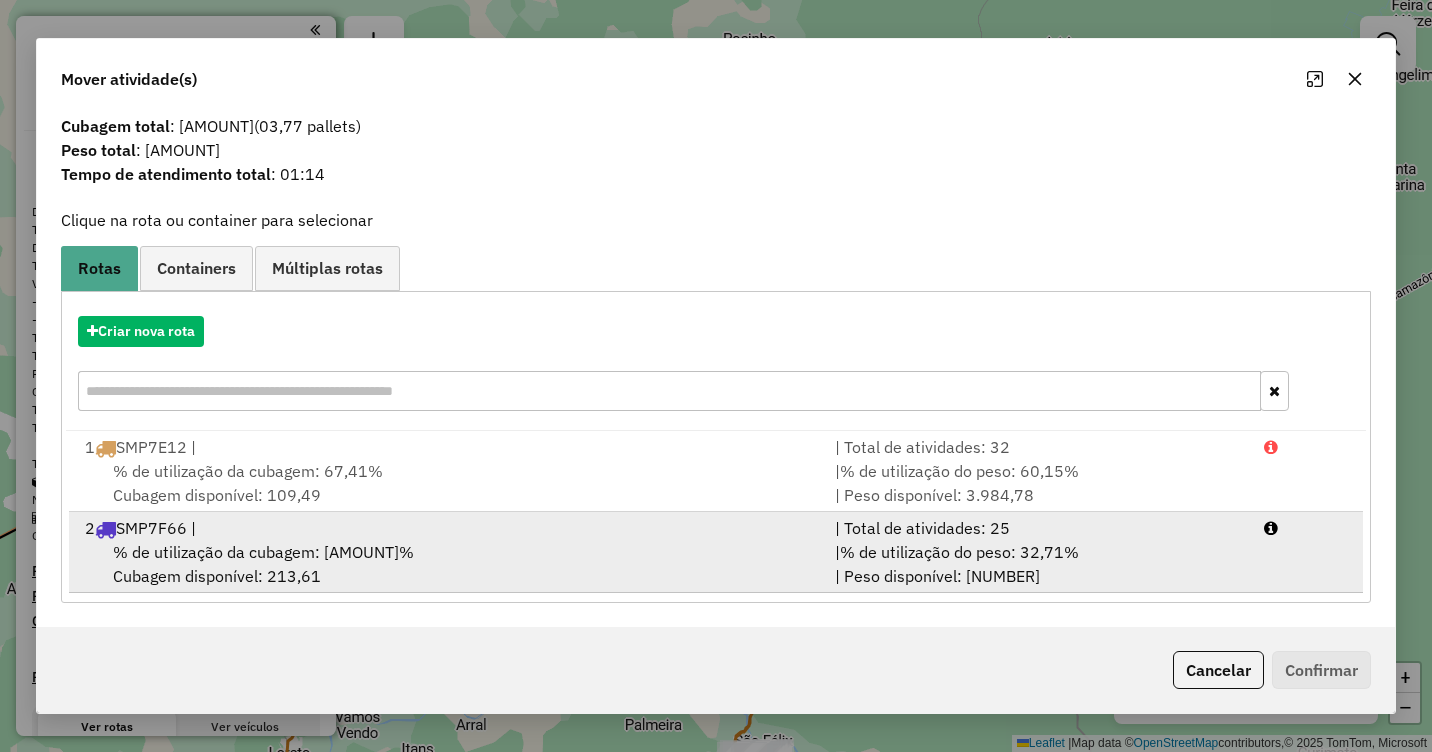 click on "2  SMP7F66 |" at bounding box center (448, 528) 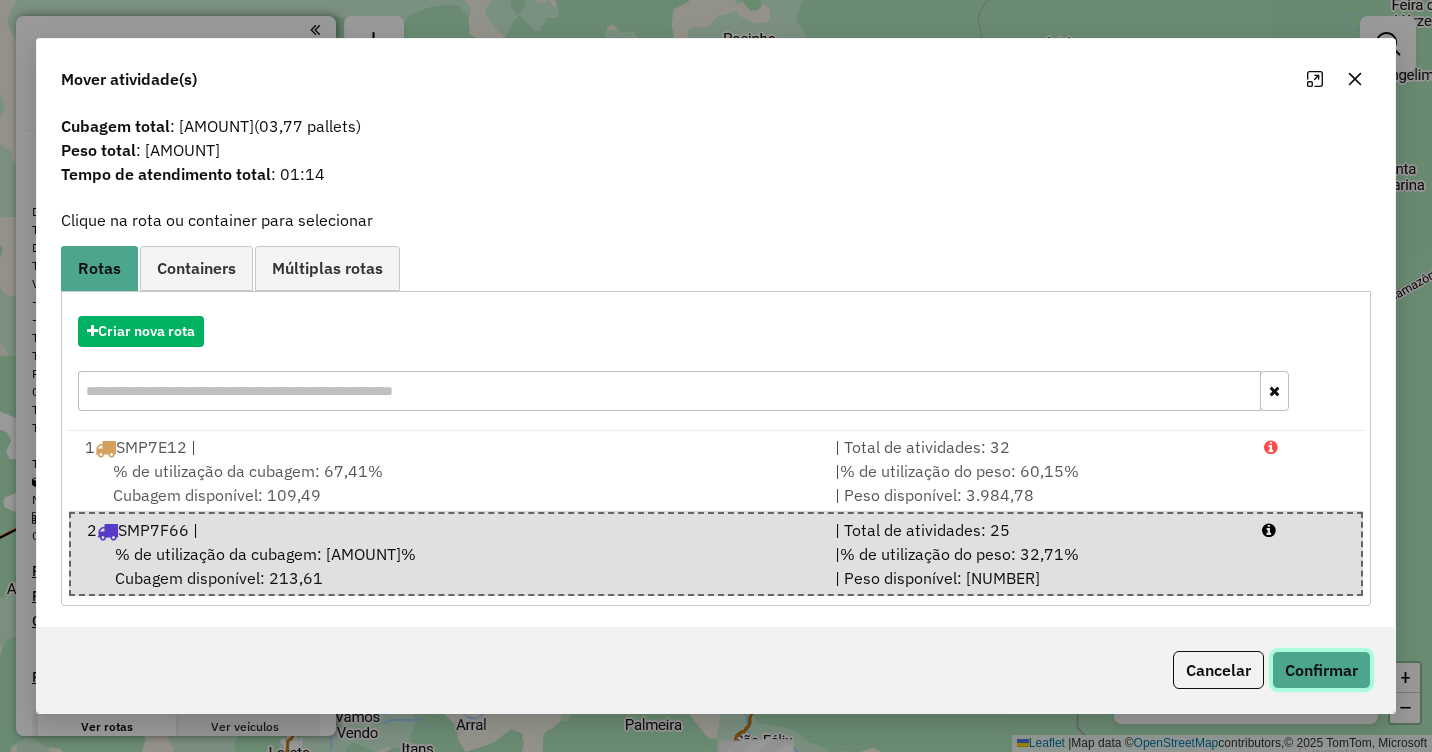 click on "Confirmar" 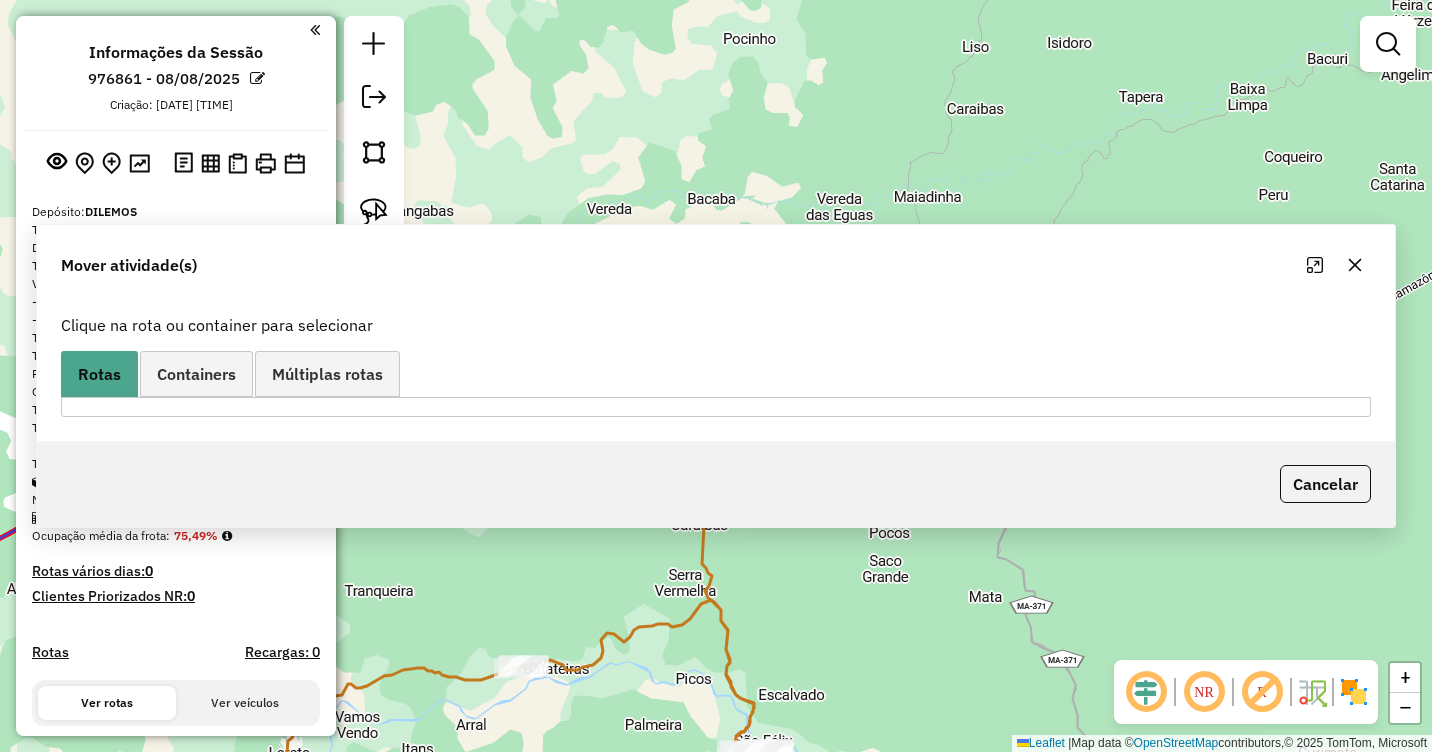 scroll, scrollTop: 0, scrollLeft: 0, axis: both 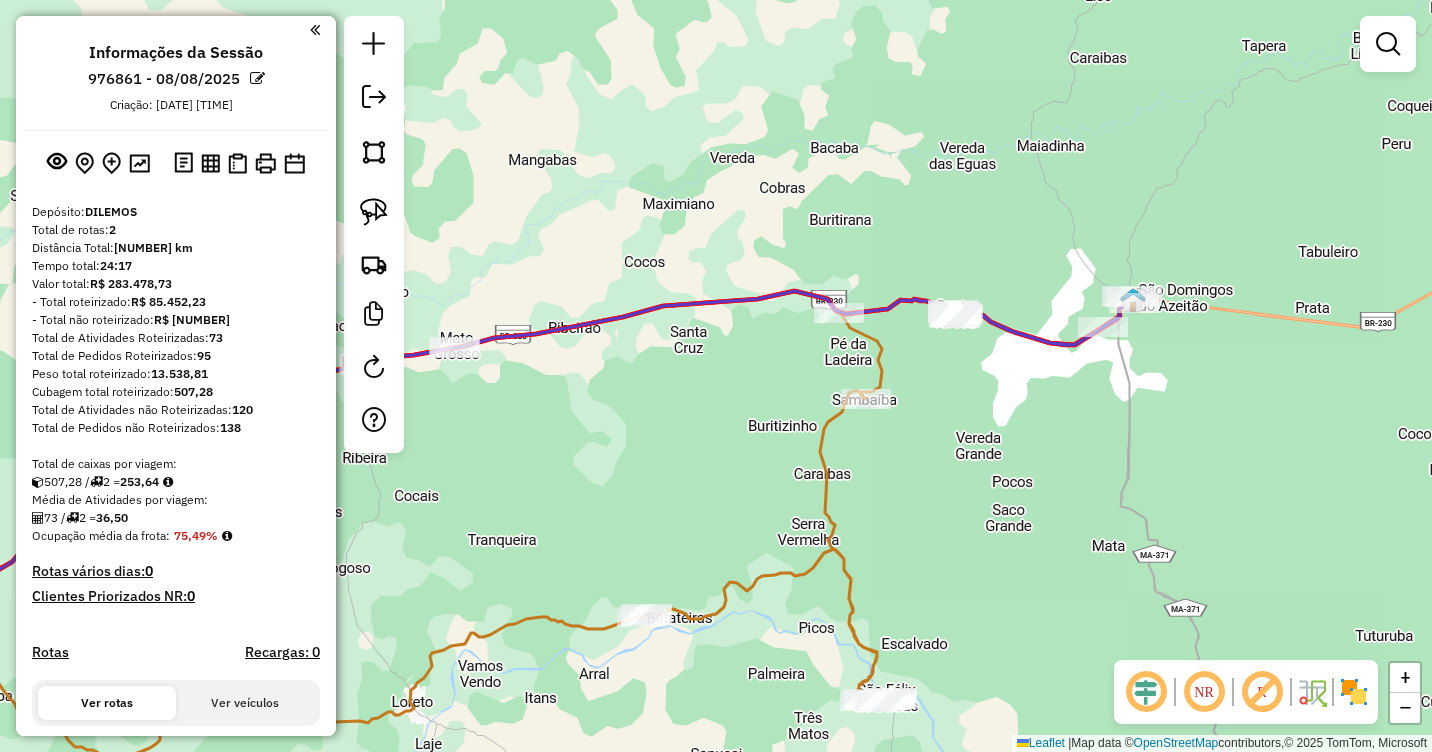 drag, startPoint x: 889, startPoint y: 513, endPoint x: 323, endPoint y: 509, distance: 566.01416 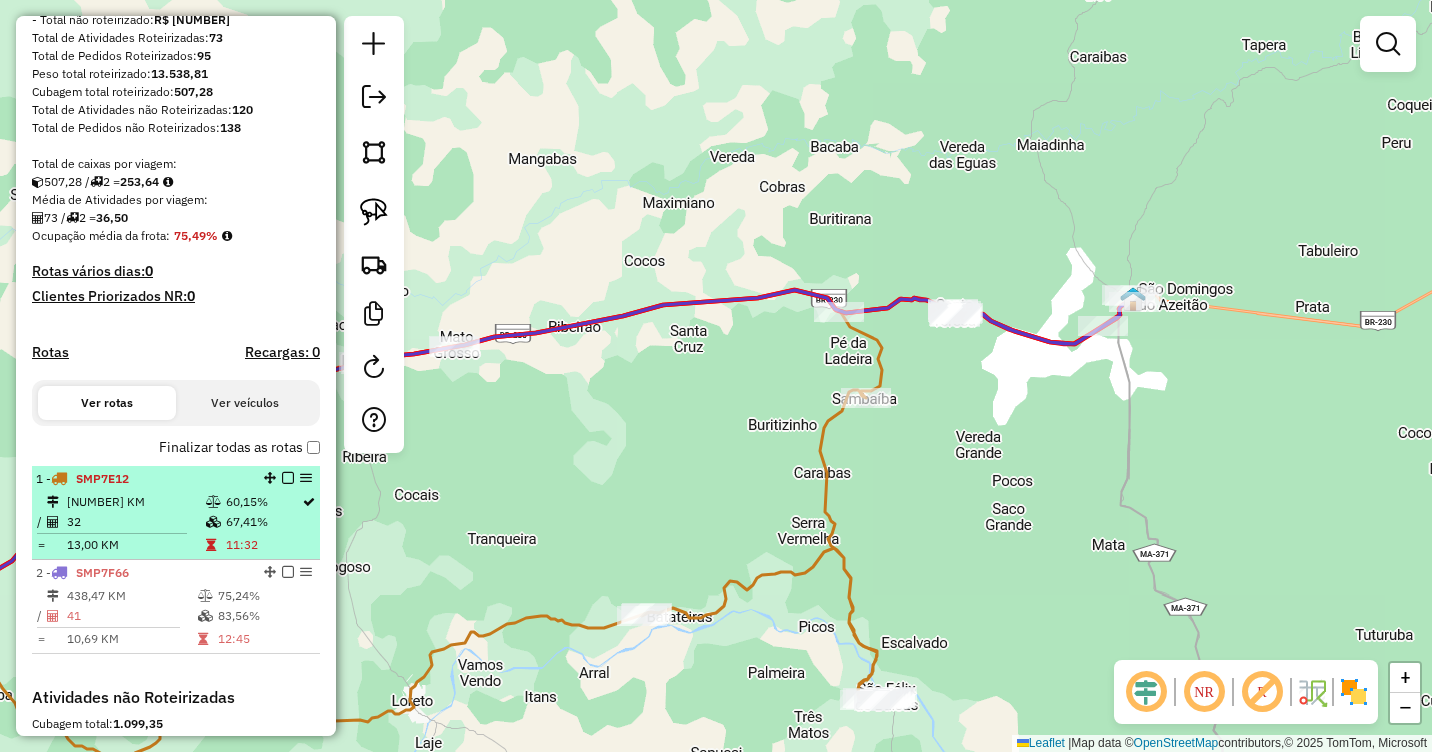 scroll, scrollTop: 400, scrollLeft: 0, axis: vertical 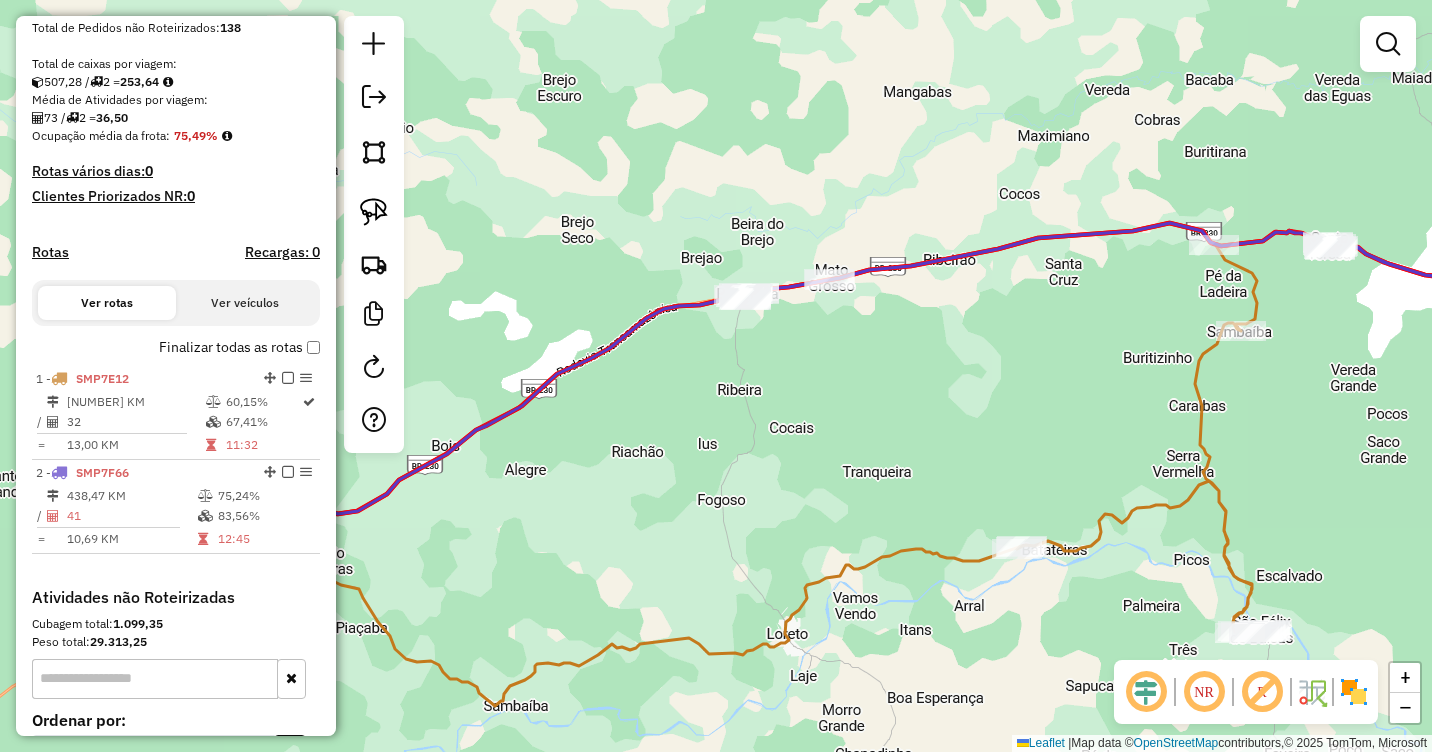 drag, startPoint x: 544, startPoint y: 483, endPoint x: 919, endPoint y: 416, distance: 380.93832 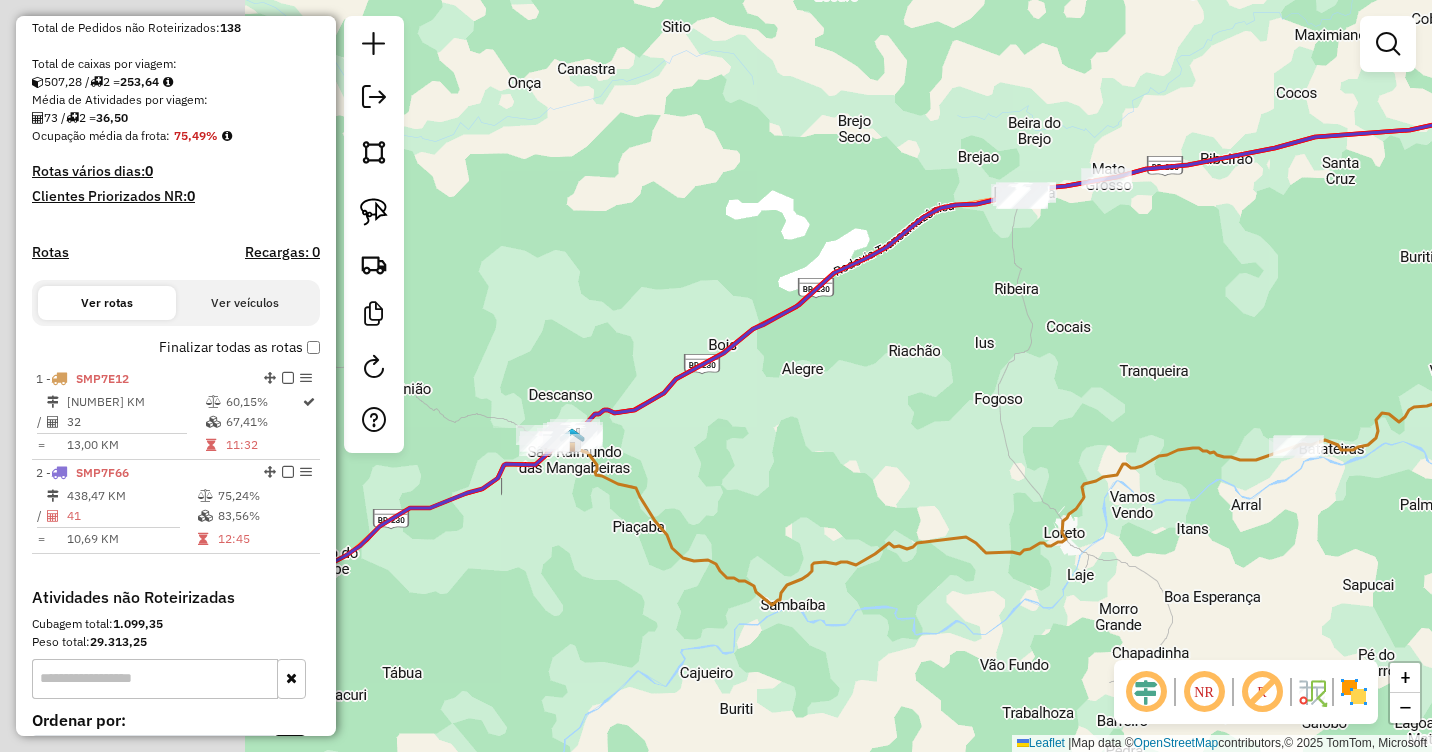 drag, startPoint x: 847, startPoint y: 455, endPoint x: 999, endPoint y: 388, distance: 166.1114 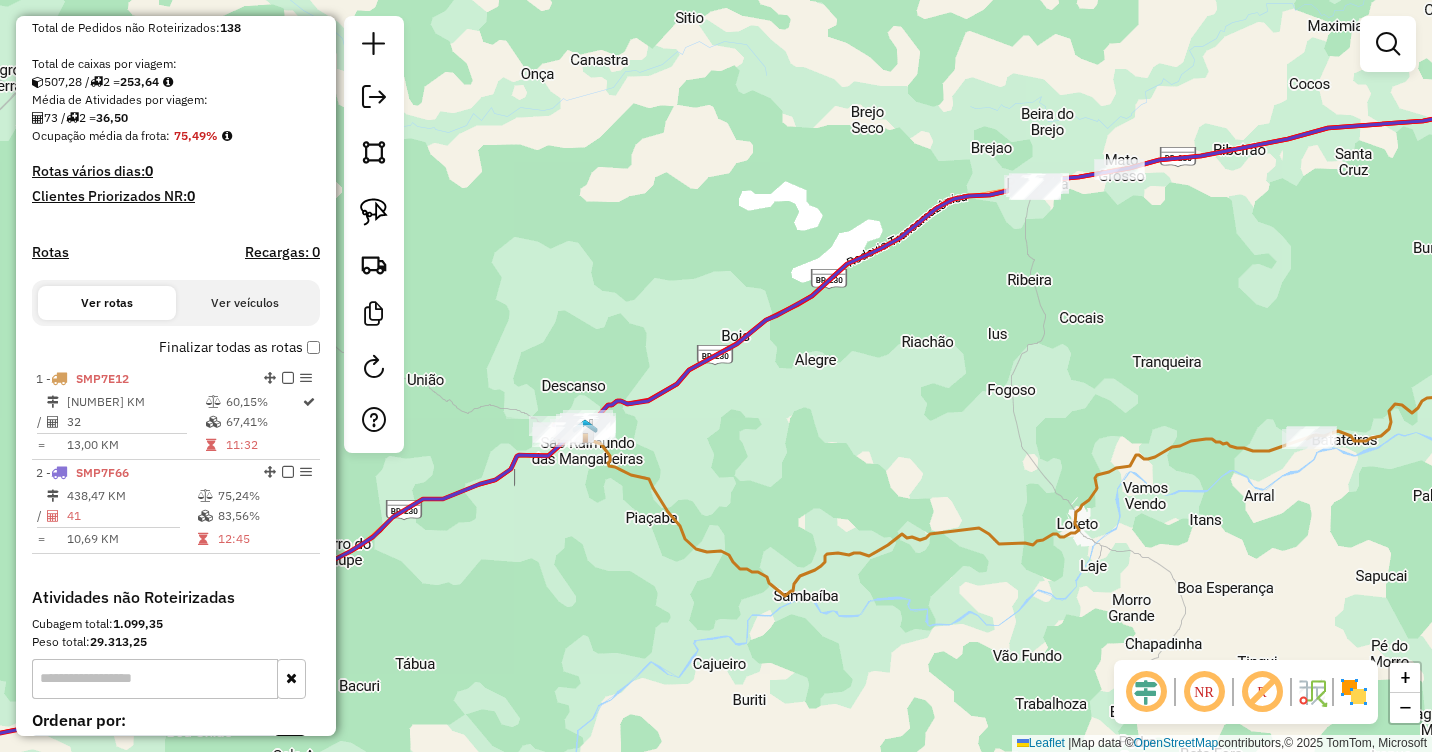 drag, startPoint x: 1047, startPoint y: 386, endPoint x: 1091, endPoint y: 284, distance: 111.085556 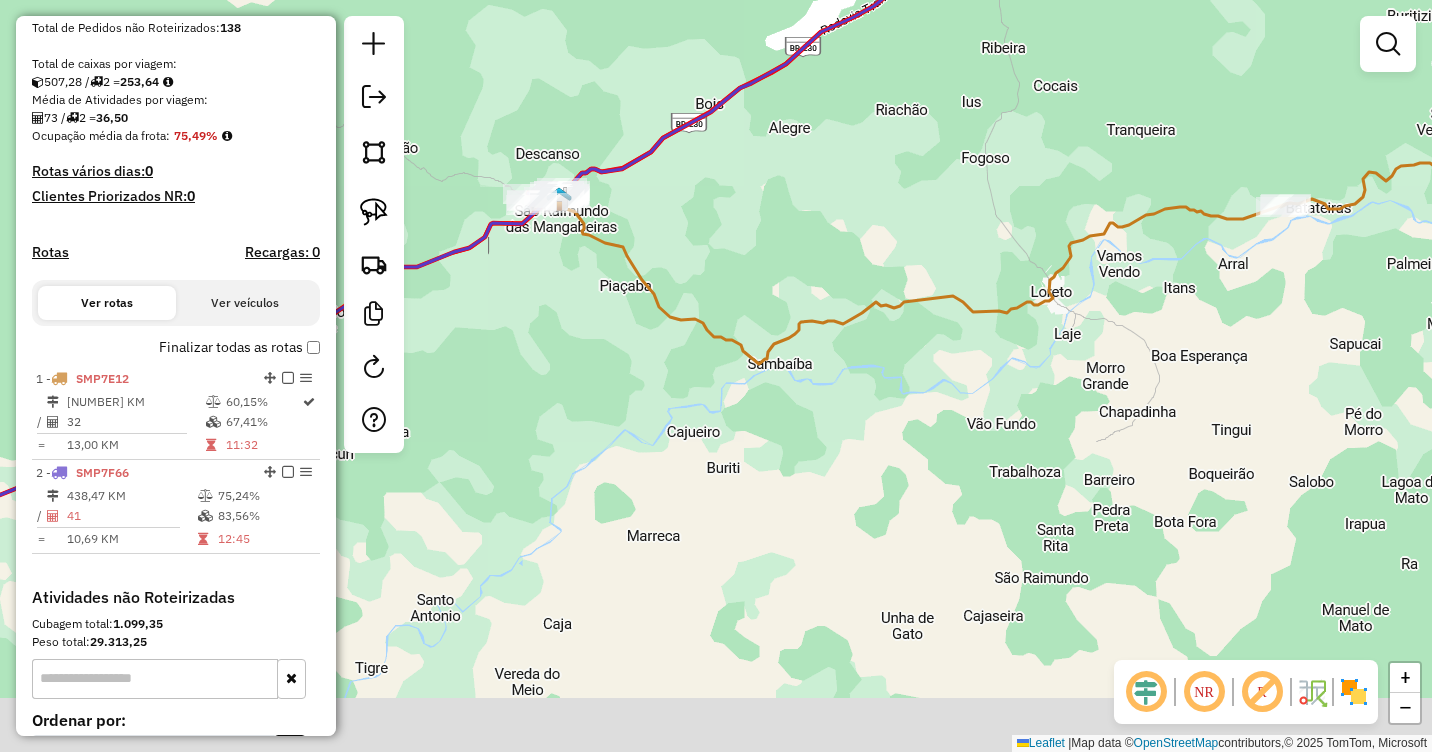 drag, startPoint x: 1134, startPoint y: 640, endPoint x: 1007, endPoint y: 408, distance: 264.4863 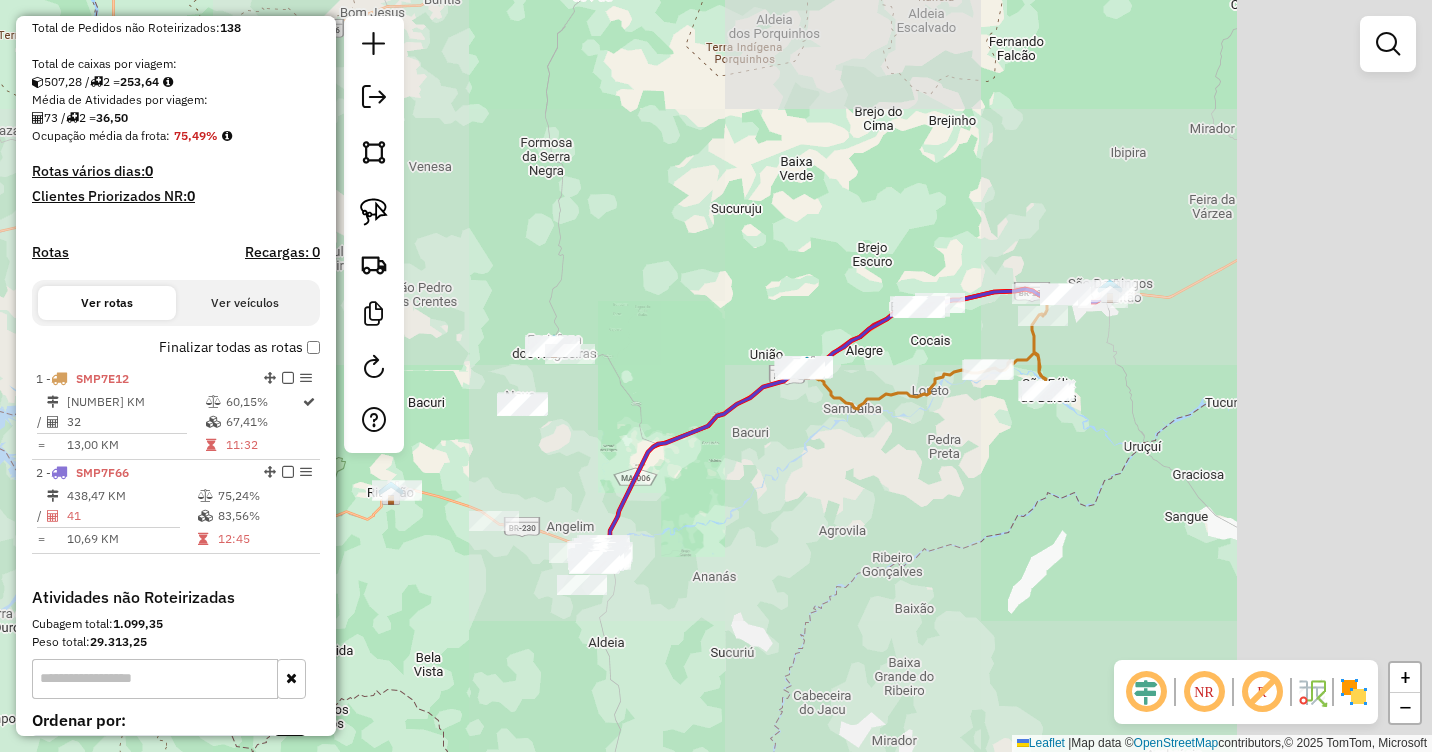 drag, startPoint x: 1234, startPoint y: 392, endPoint x: 1007, endPoint y: 478, distance: 242.74472 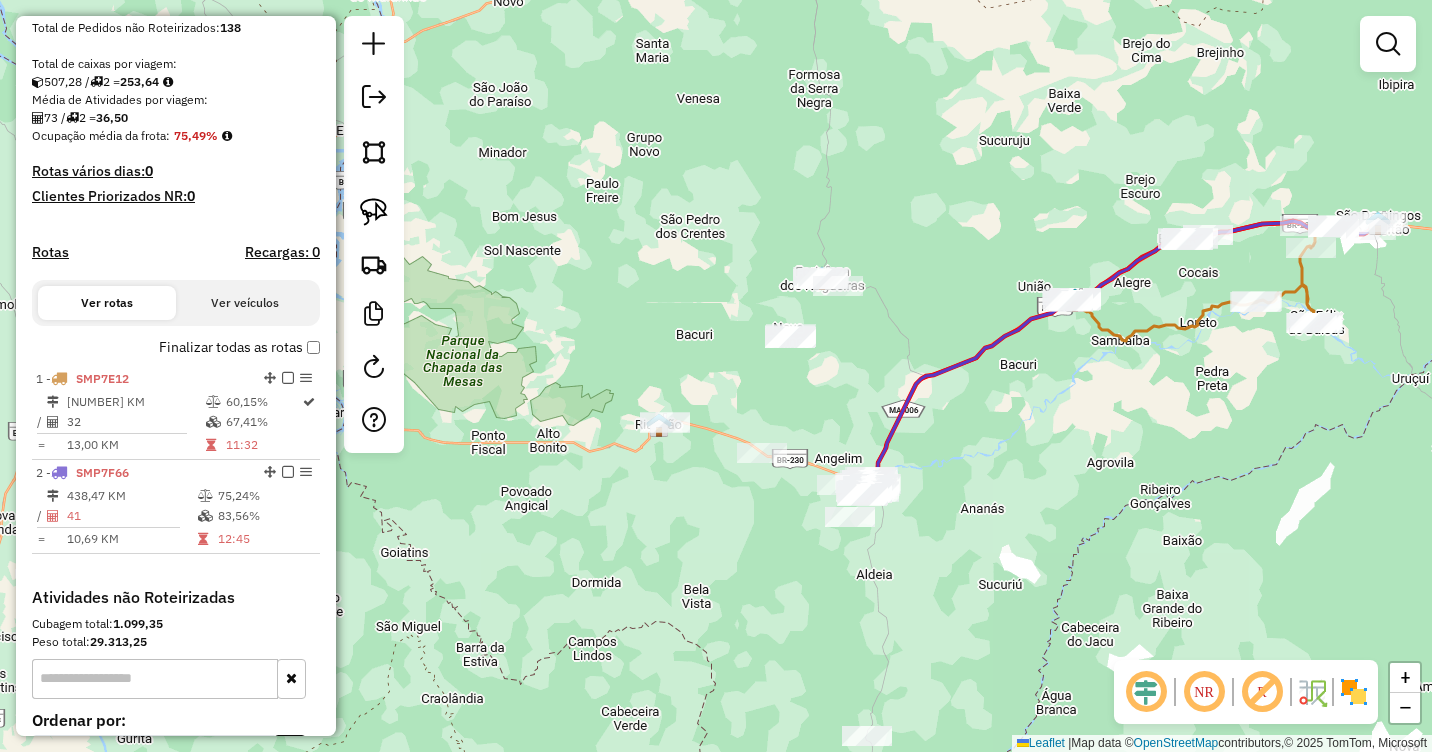 drag, startPoint x: 851, startPoint y: 520, endPoint x: 1119, endPoint y: 443, distance: 278.84225 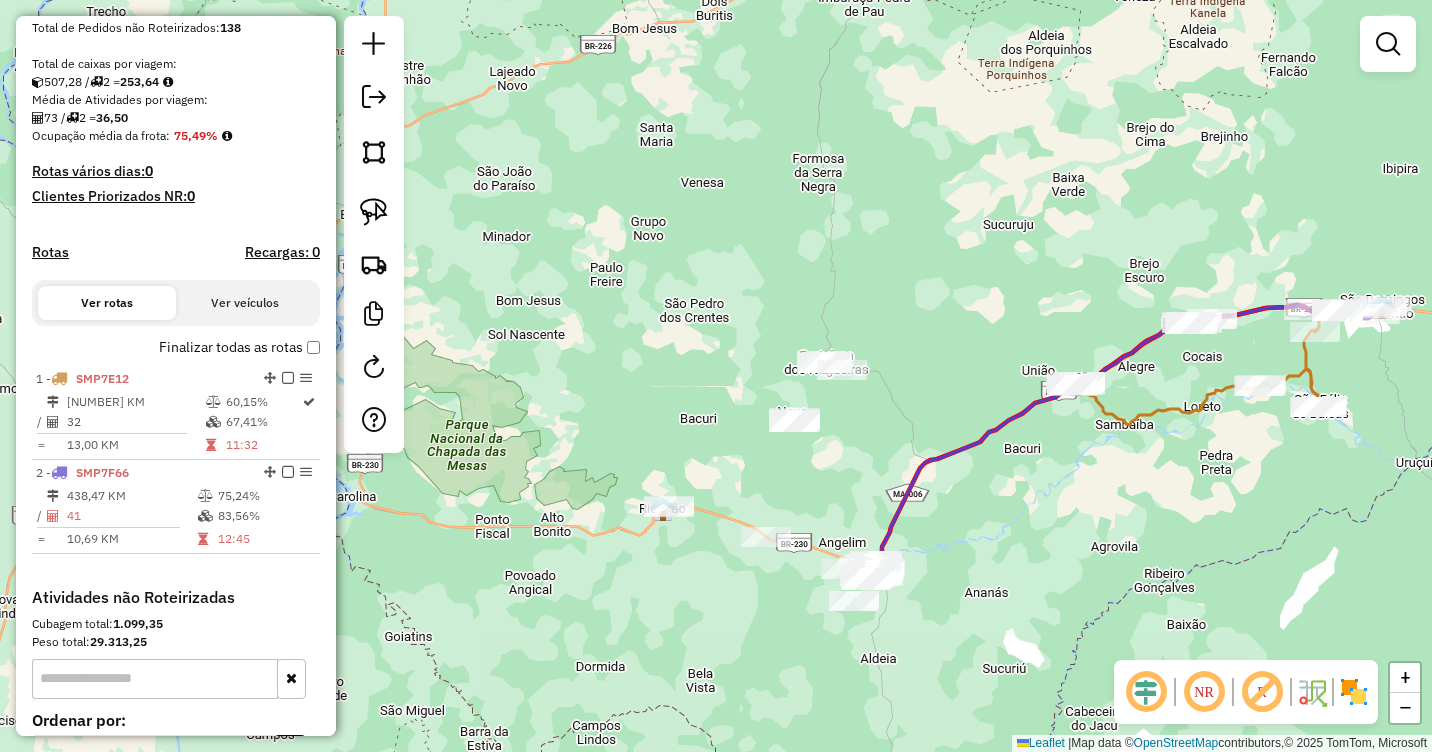 drag, startPoint x: 902, startPoint y: 337, endPoint x: 906, endPoint y: 421, distance: 84.095184 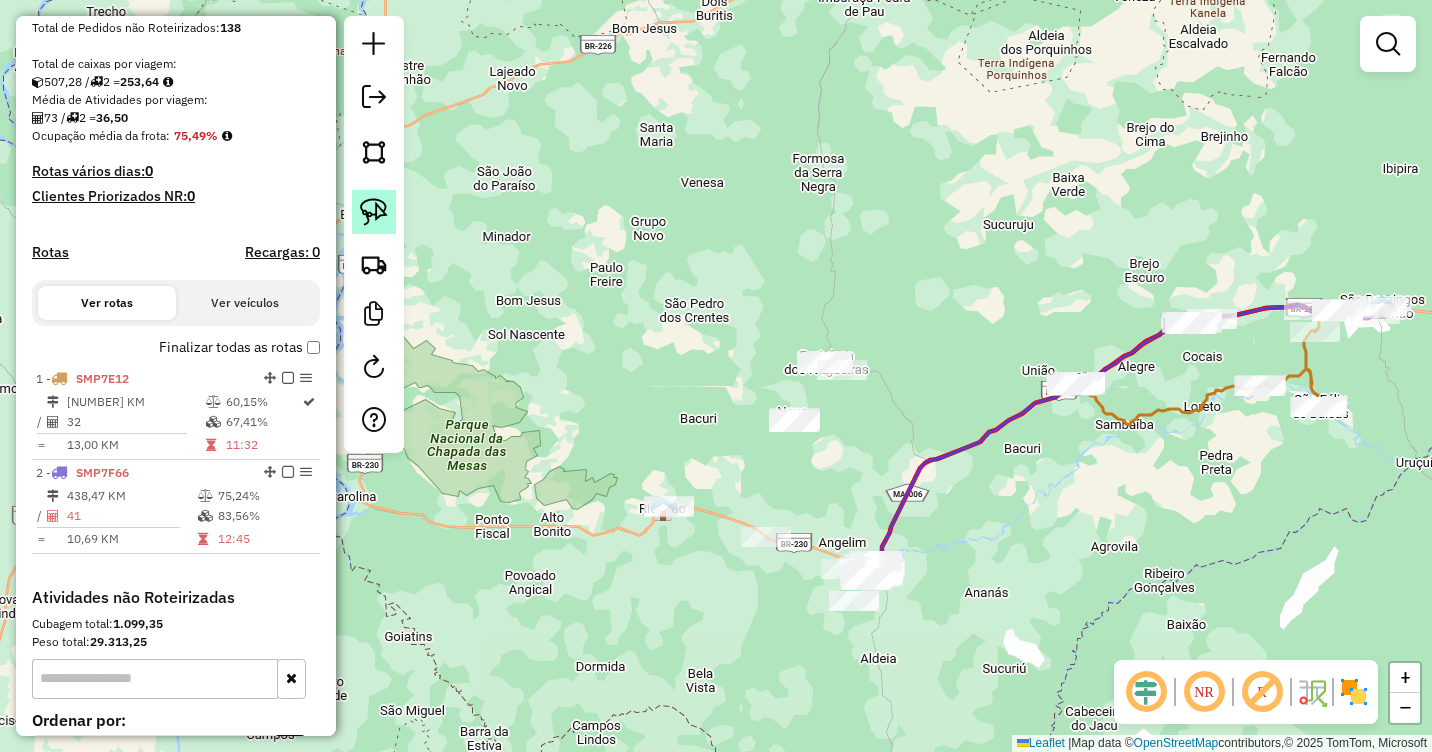 click 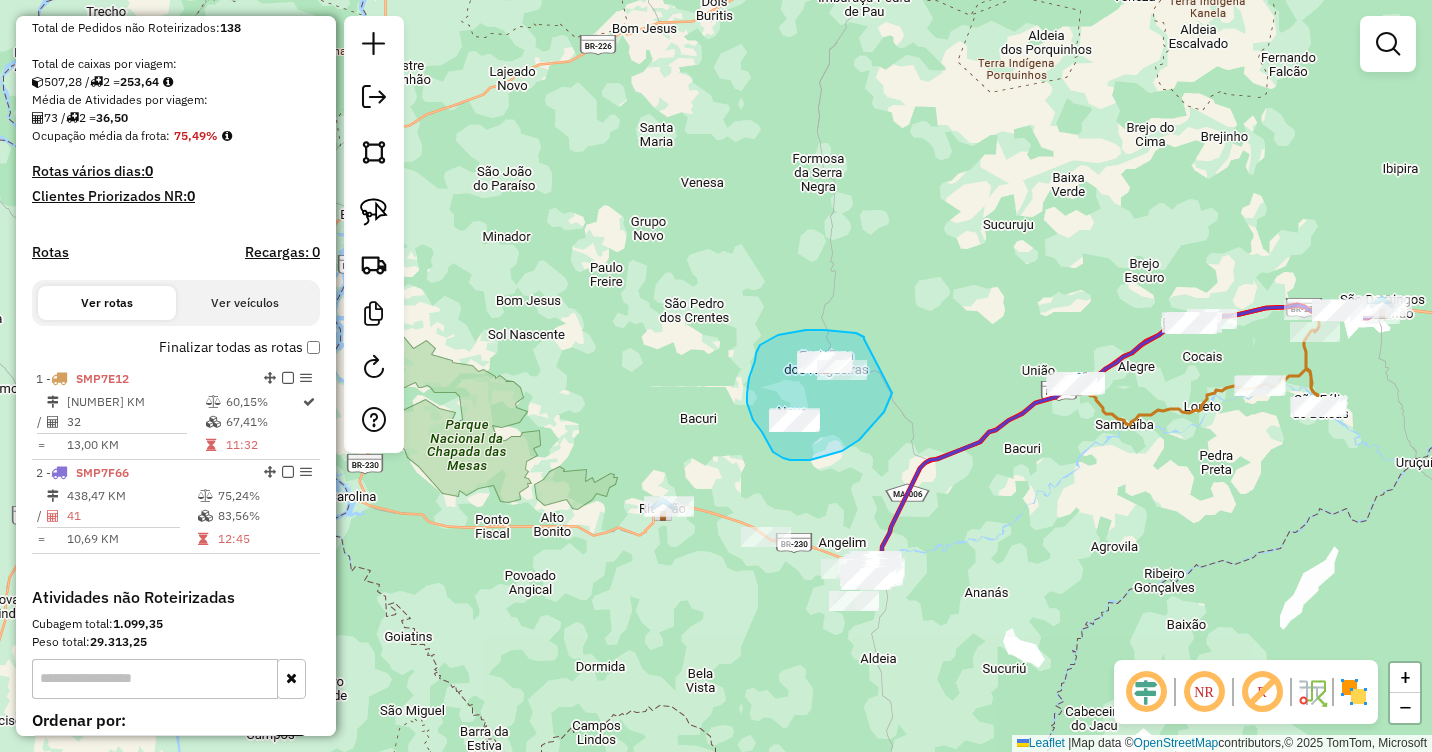 drag, startPoint x: 856, startPoint y: 333, endPoint x: 892, endPoint y: 393, distance: 69.97142 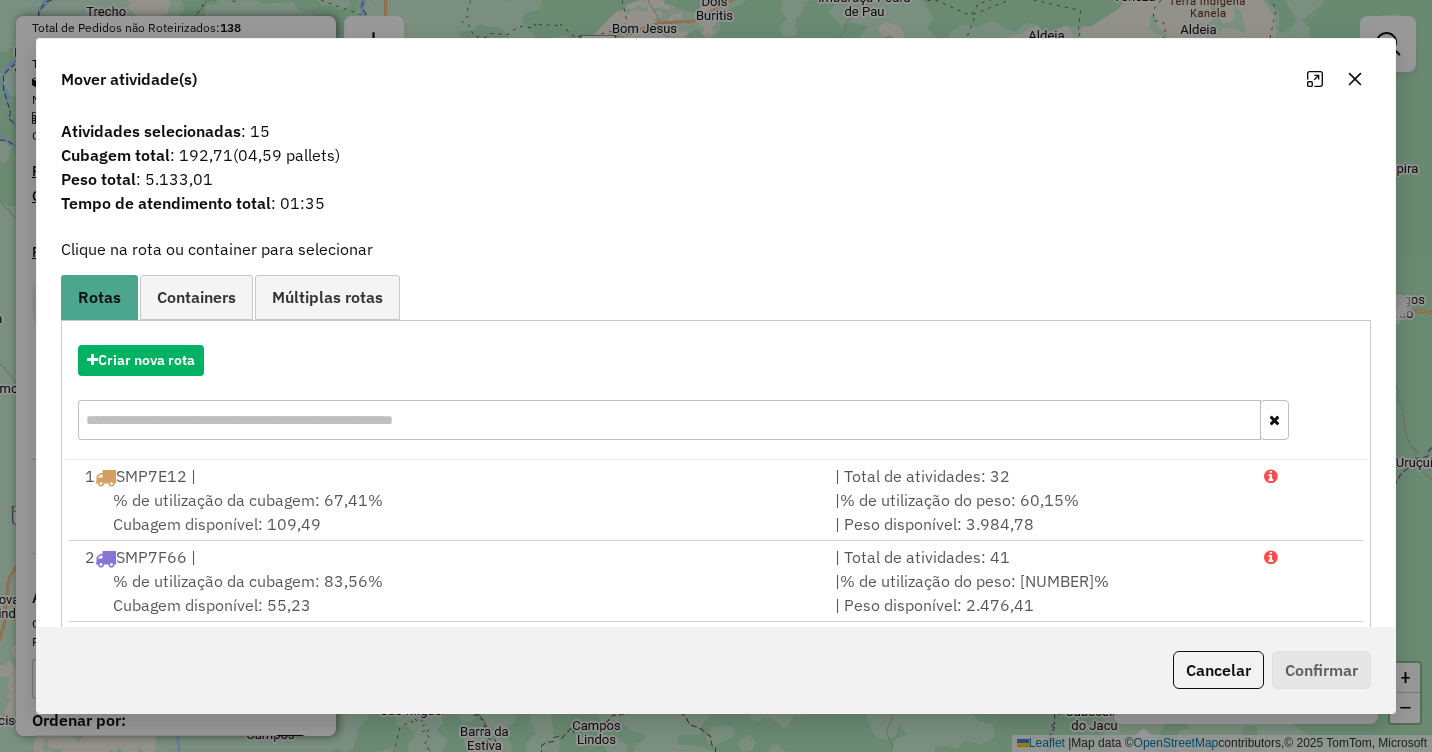 click 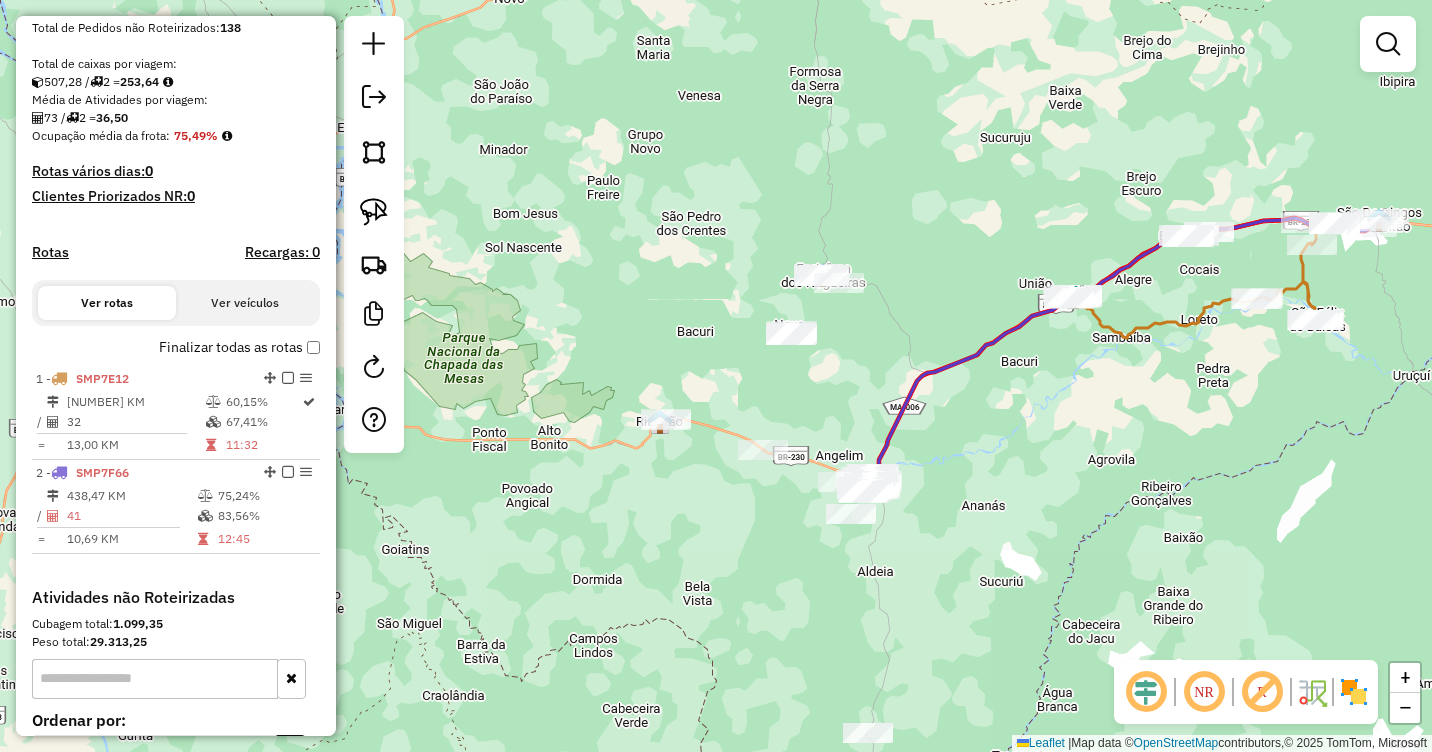 drag, startPoint x: 947, startPoint y: 415, endPoint x: 923, endPoint y: 353, distance: 66.48308 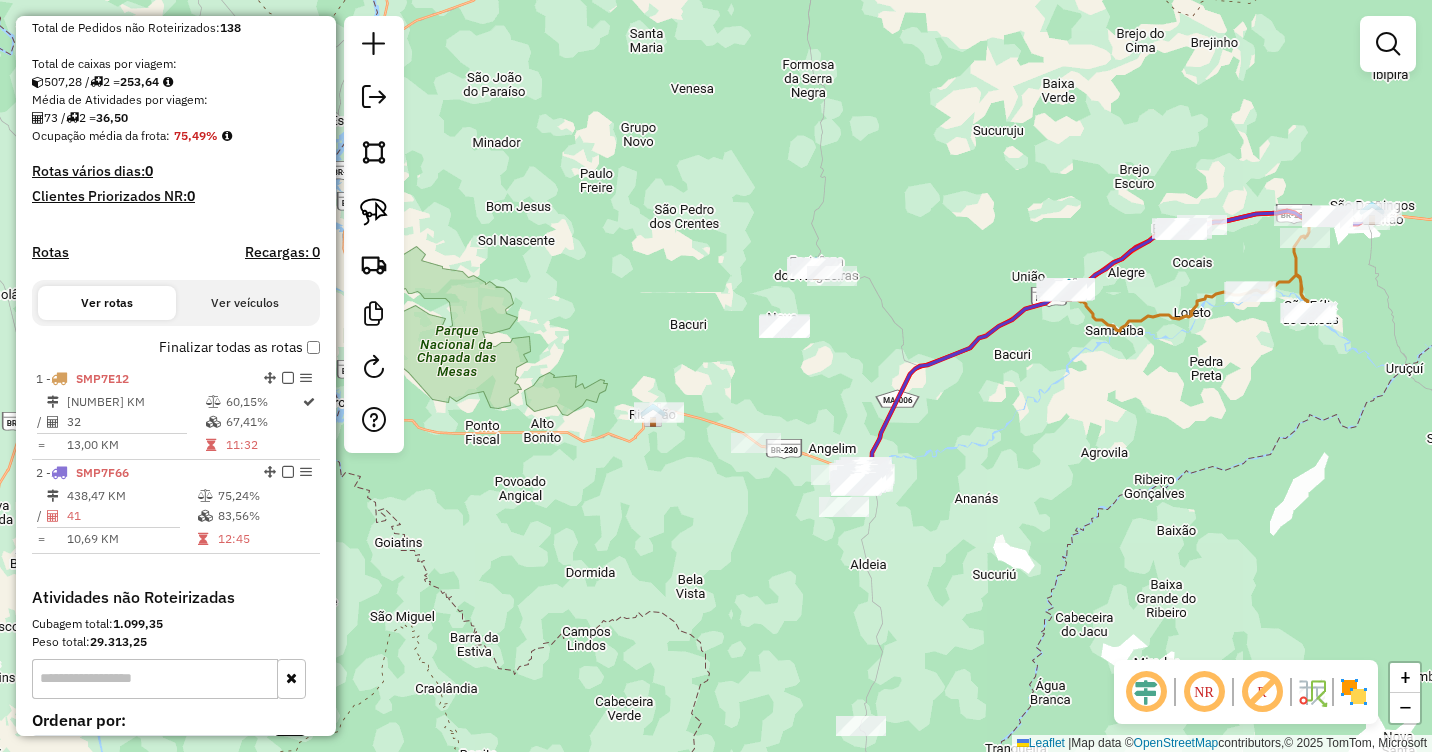 drag, startPoint x: 801, startPoint y: 440, endPoint x: 784, endPoint y: 338, distance: 103.40696 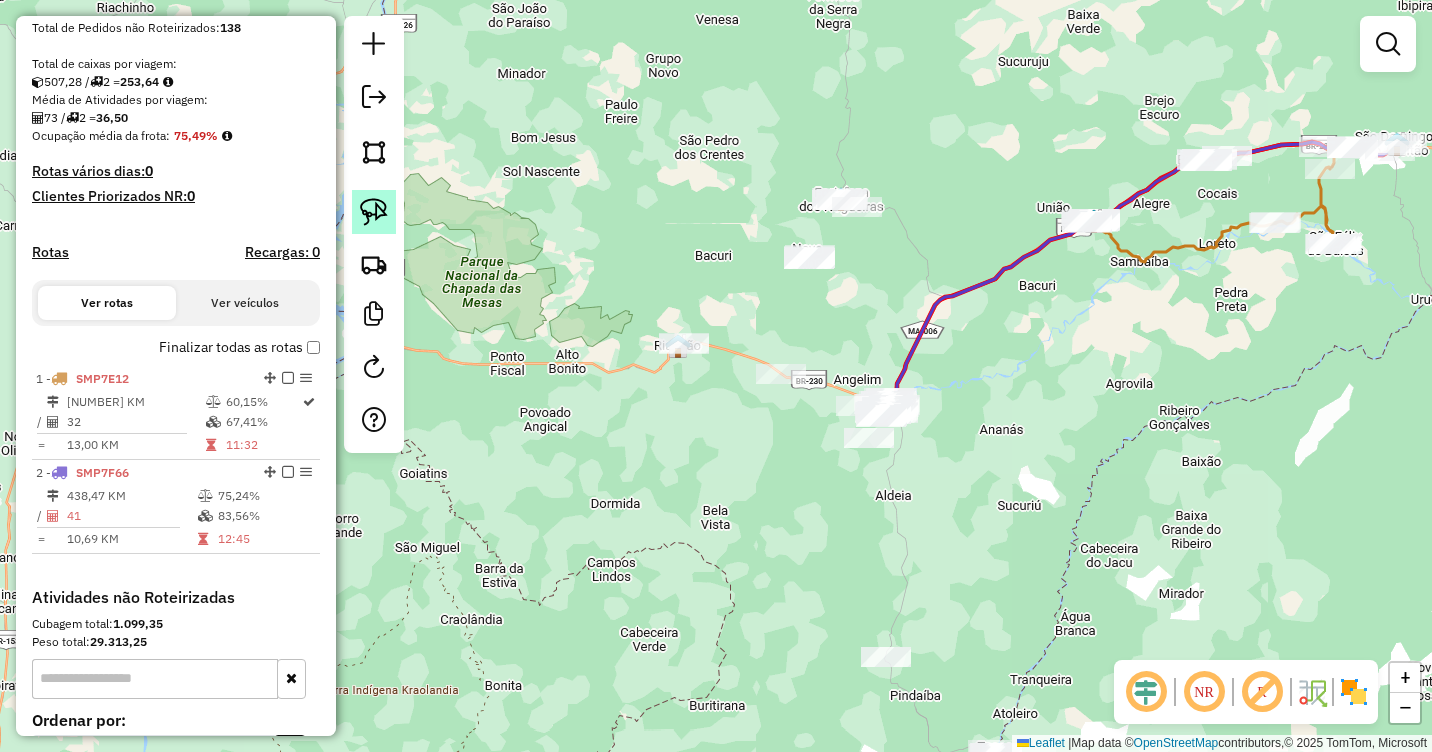 click 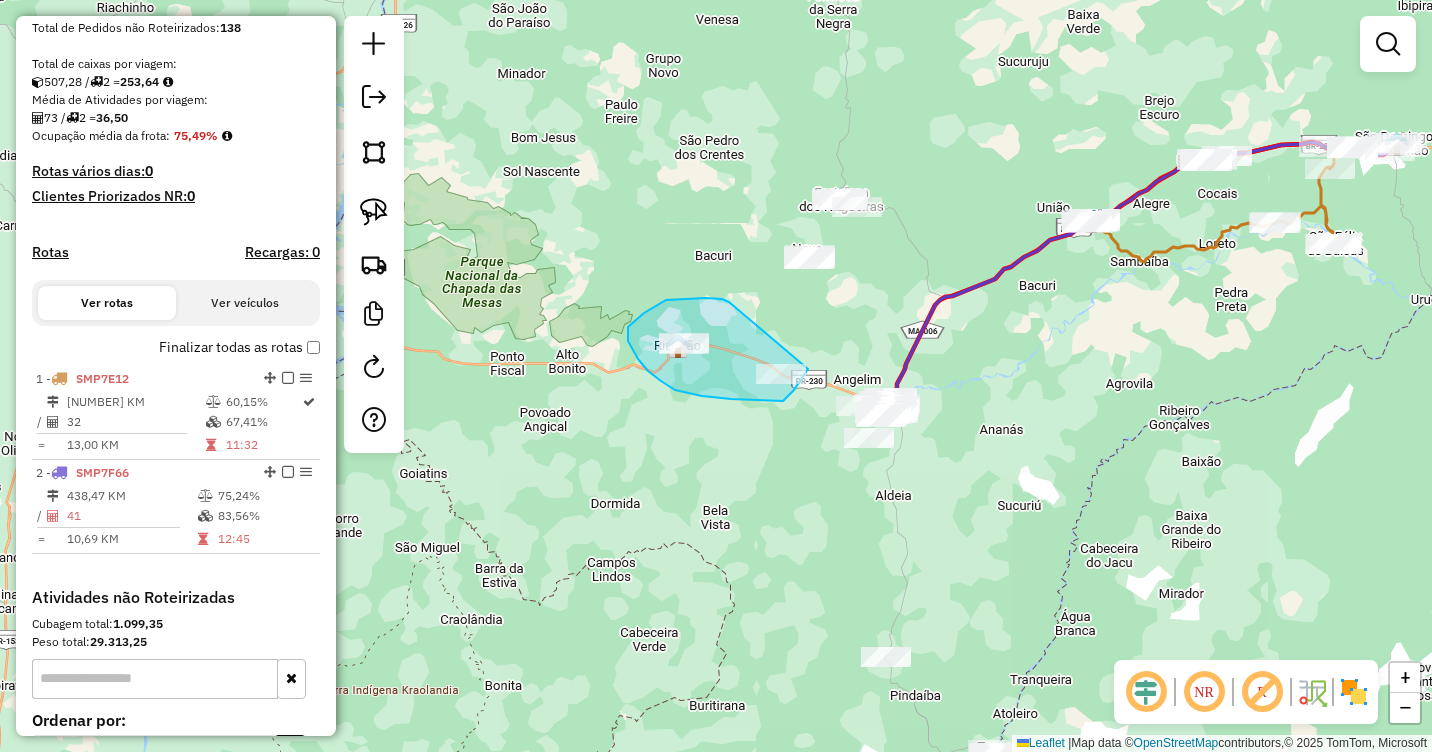 drag, startPoint x: 722, startPoint y: 299, endPoint x: 808, endPoint y: 369, distance: 110.88733 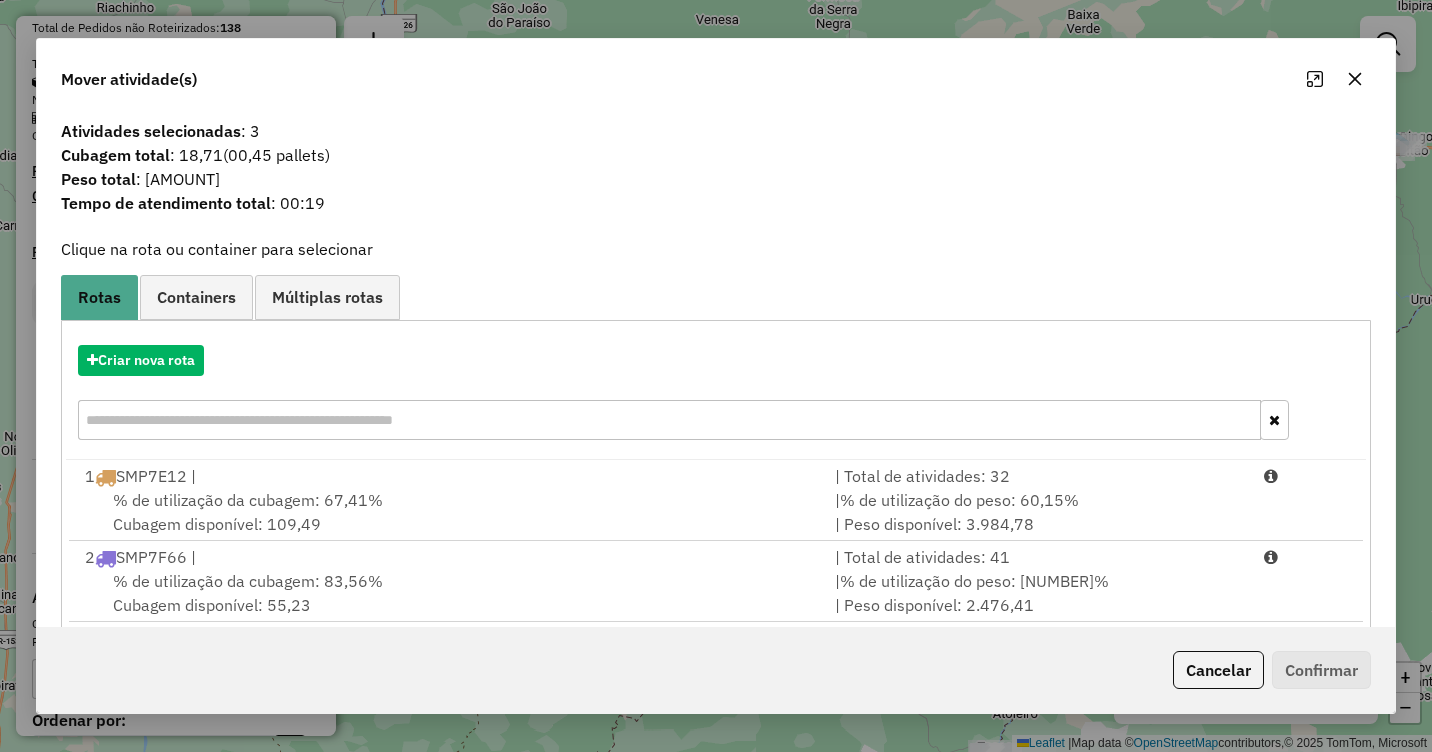 click 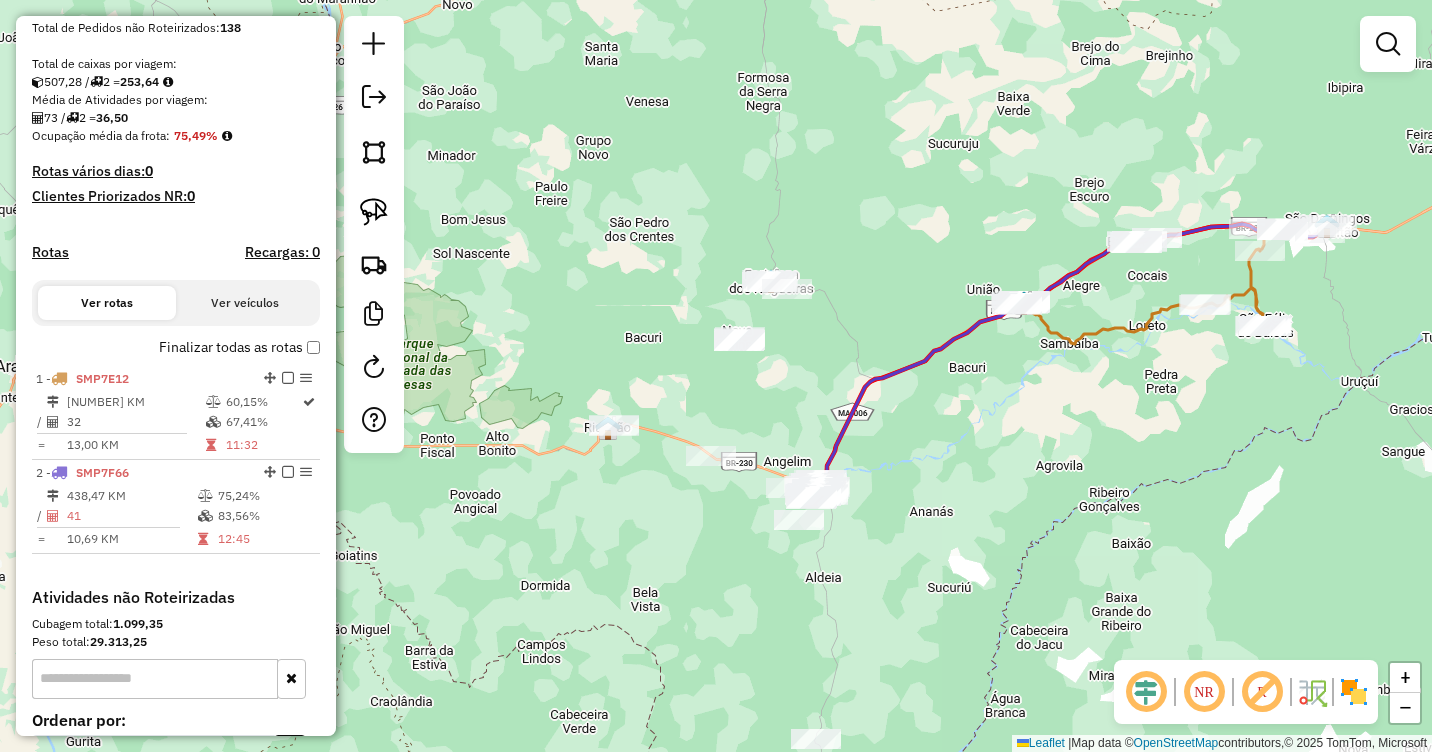 drag, startPoint x: 903, startPoint y: 302, endPoint x: 833, endPoint y: 384, distance: 107.81466 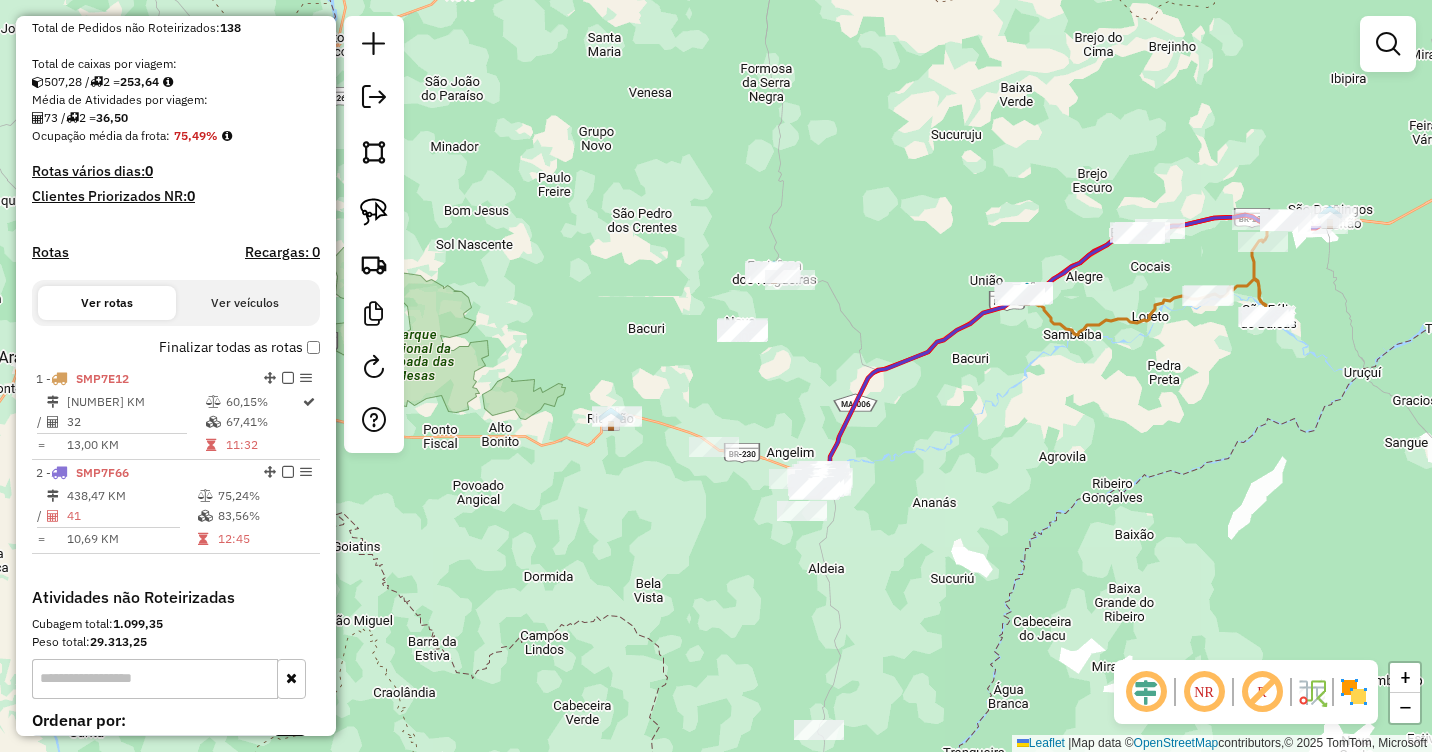 drag, startPoint x: 827, startPoint y: 402, endPoint x: 831, endPoint y: 358, distance: 44.181442 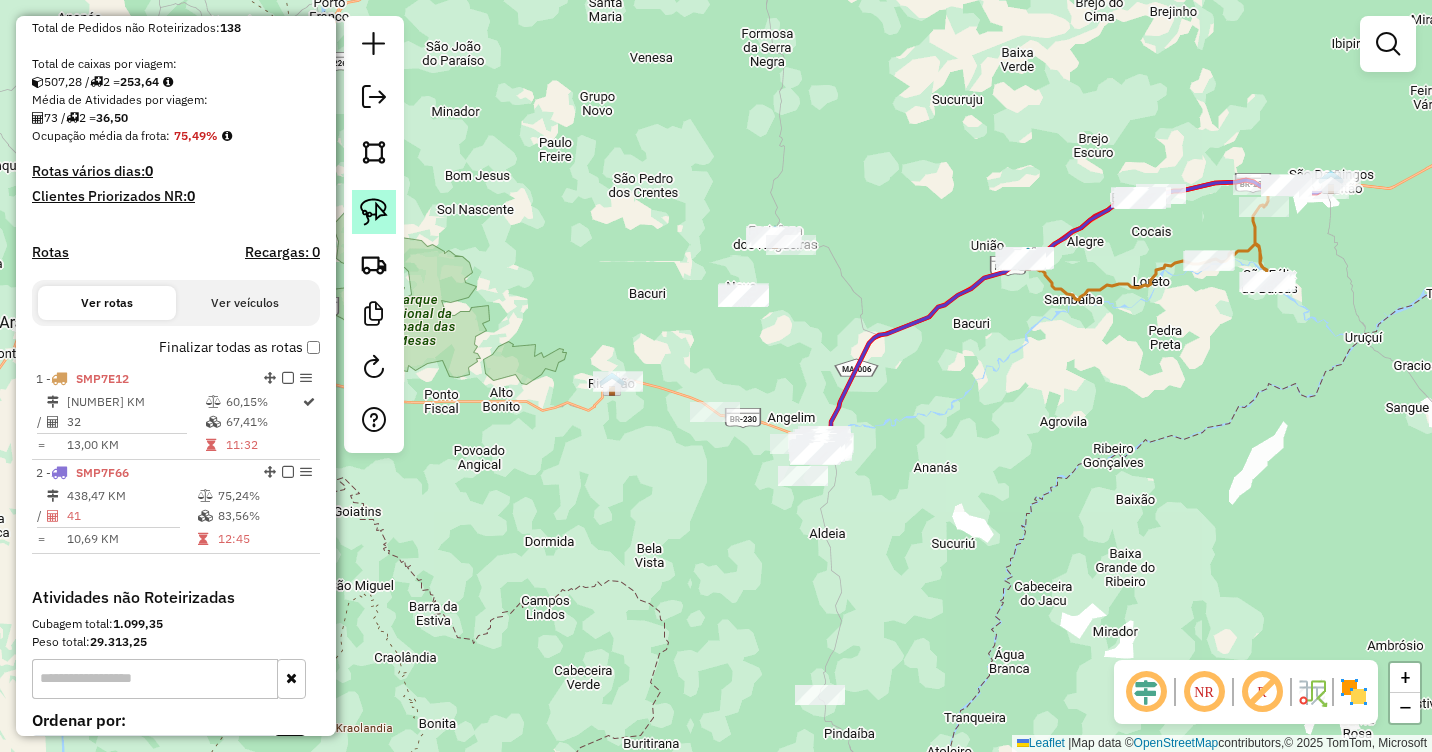 click 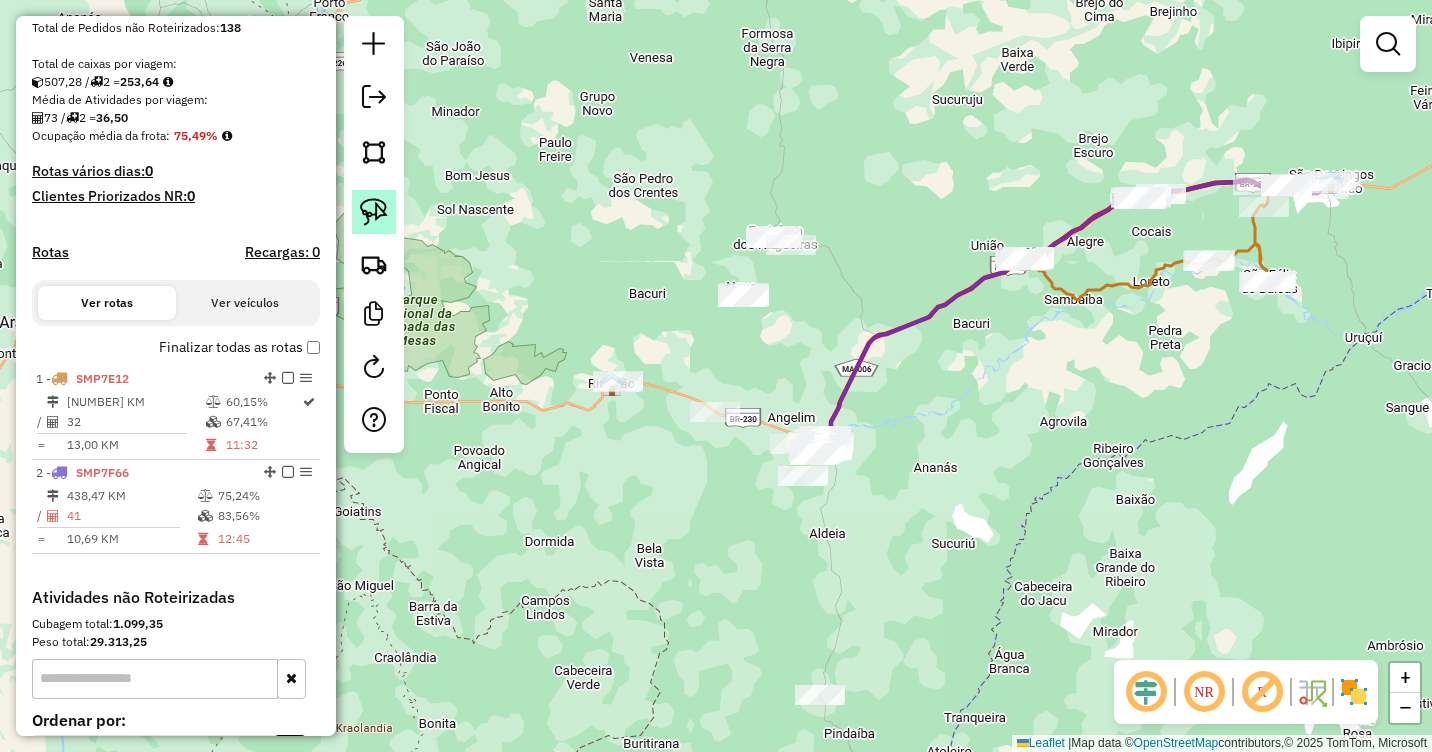 click 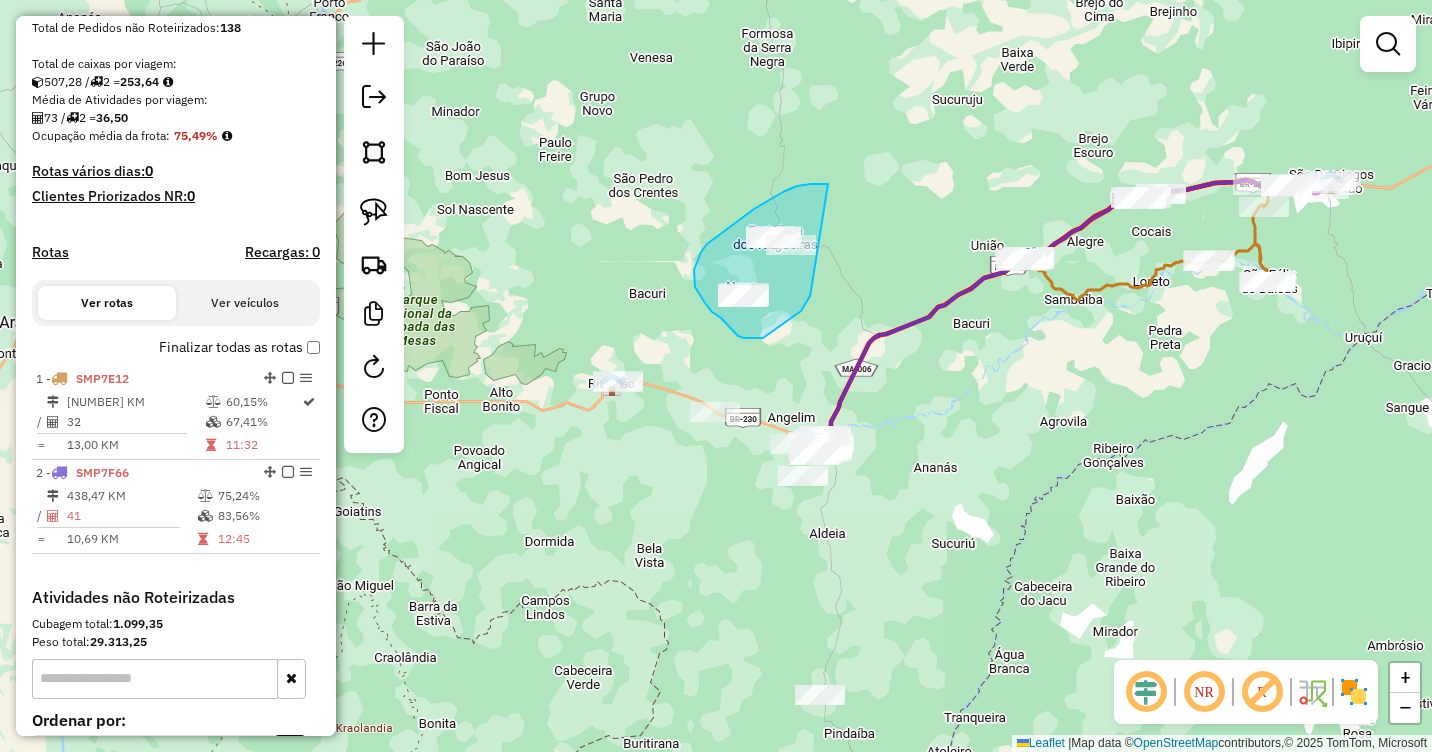 drag, startPoint x: 828, startPoint y: 184, endPoint x: 812, endPoint y: 284, distance: 101.27191 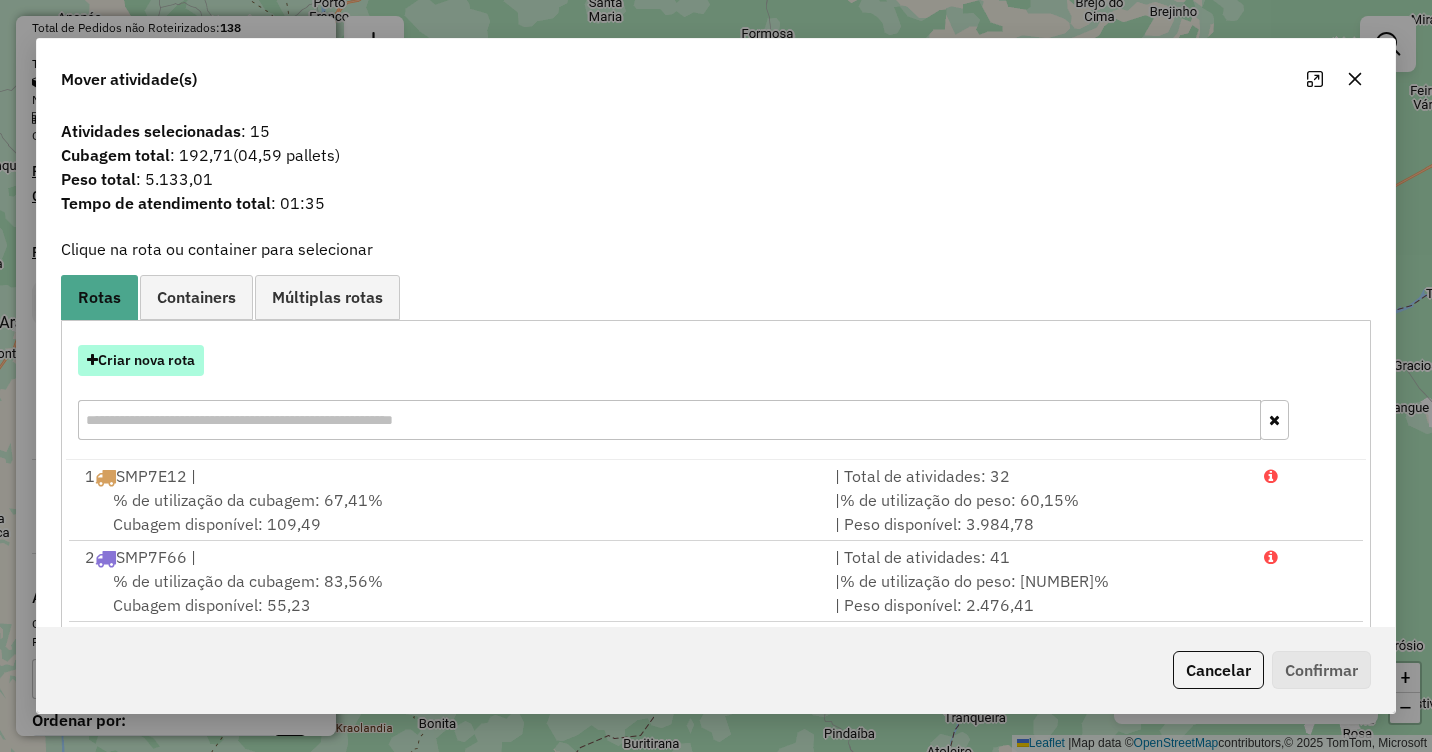 click on "Criar nova rota" at bounding box center (141, 360) 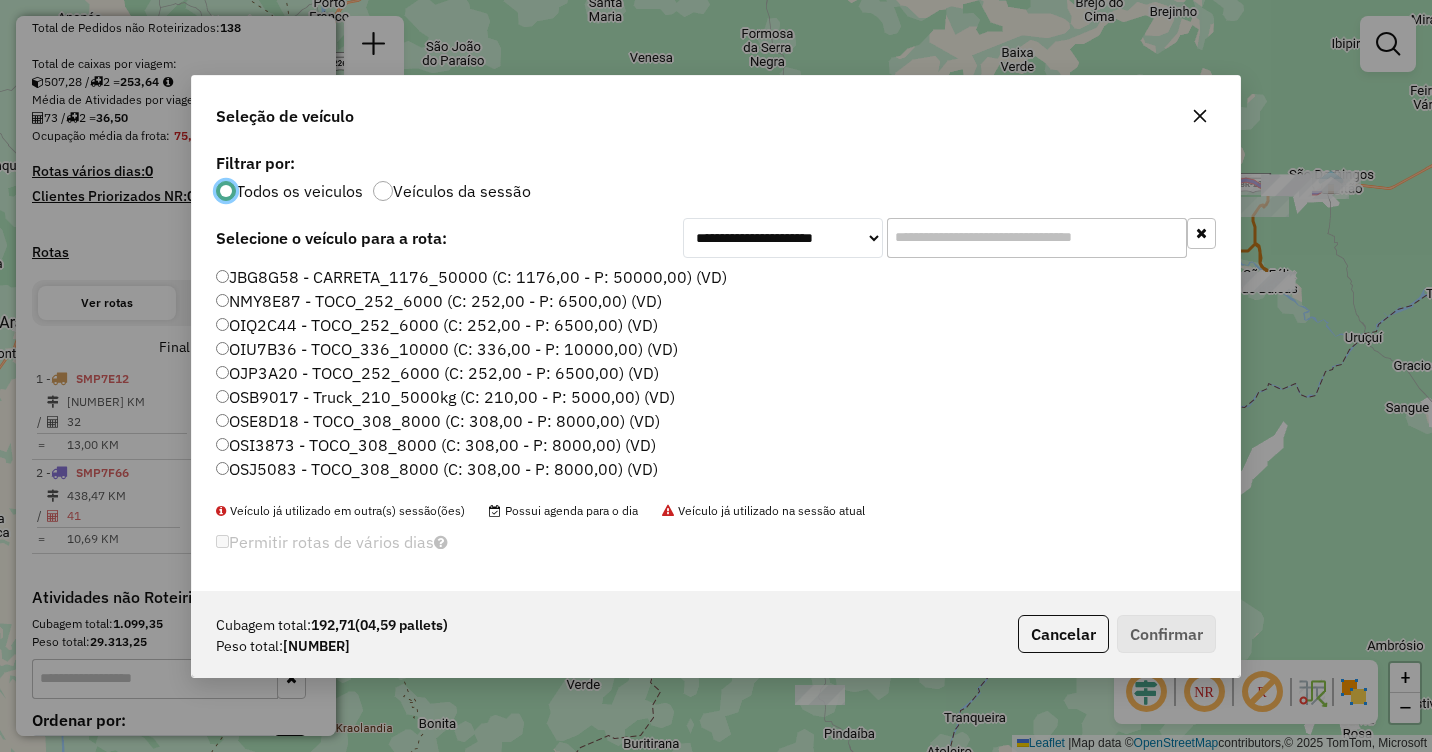 scroll, scrollTop: 11, scrollLeft: 6, axis: both 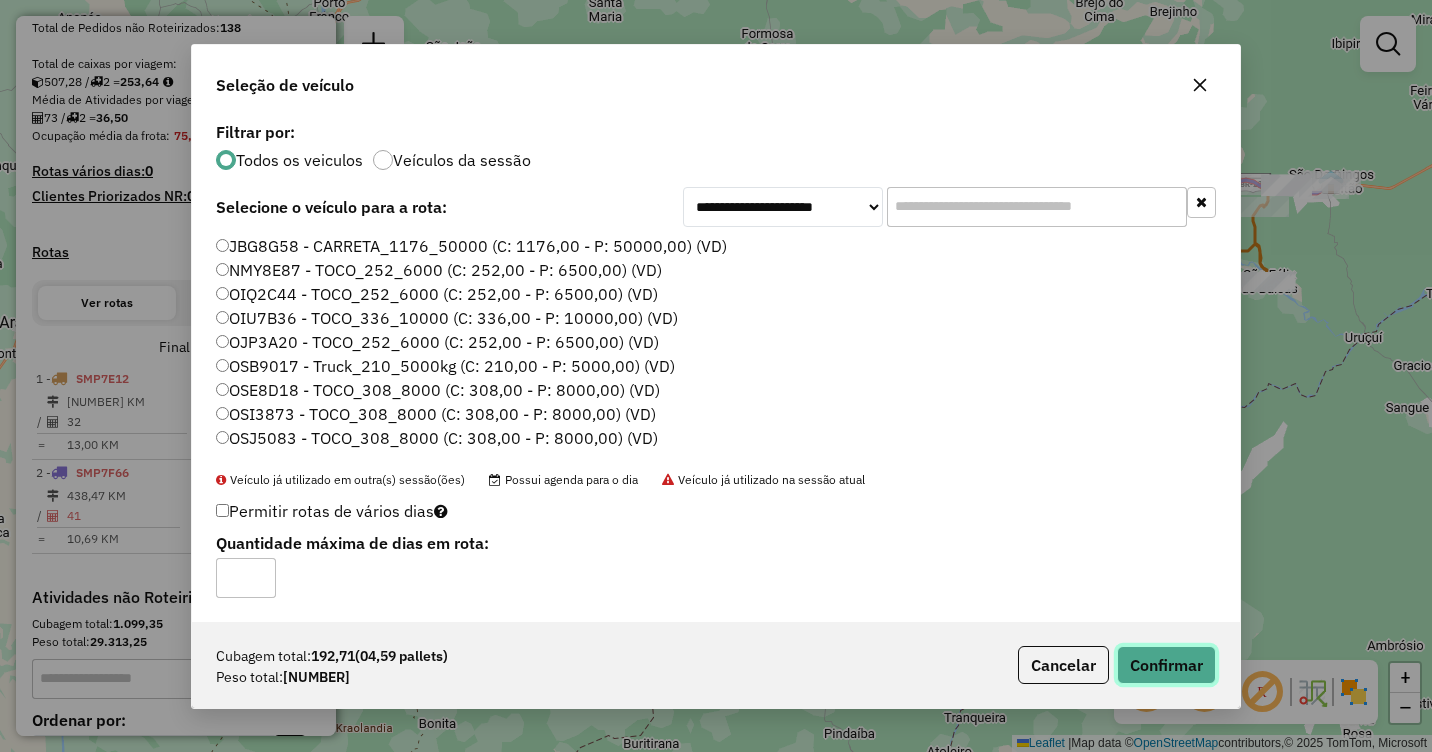 click on "Confirmar" 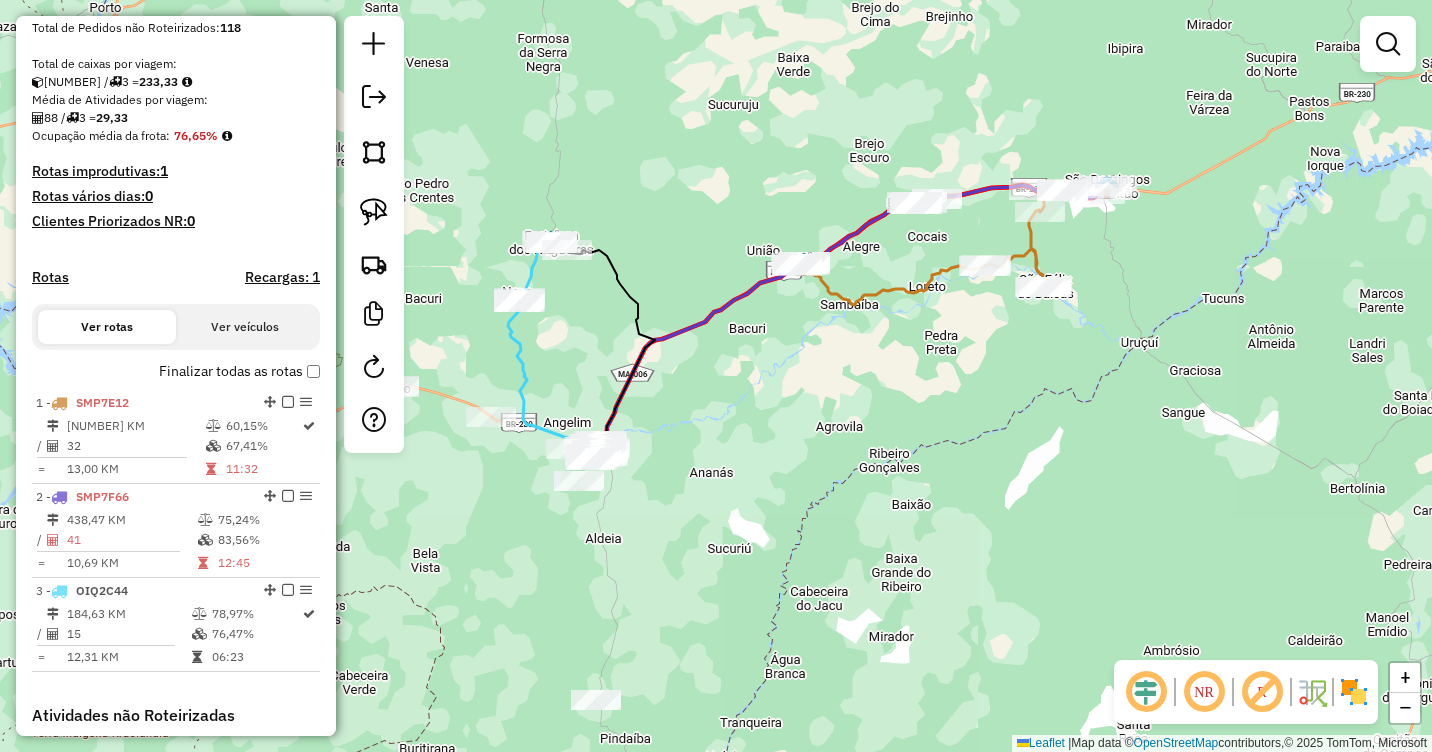 drag, startPoint x: 1005, startPoint y: 377, endPoint x: 793, endPoint y: 388, distance: 212.28519 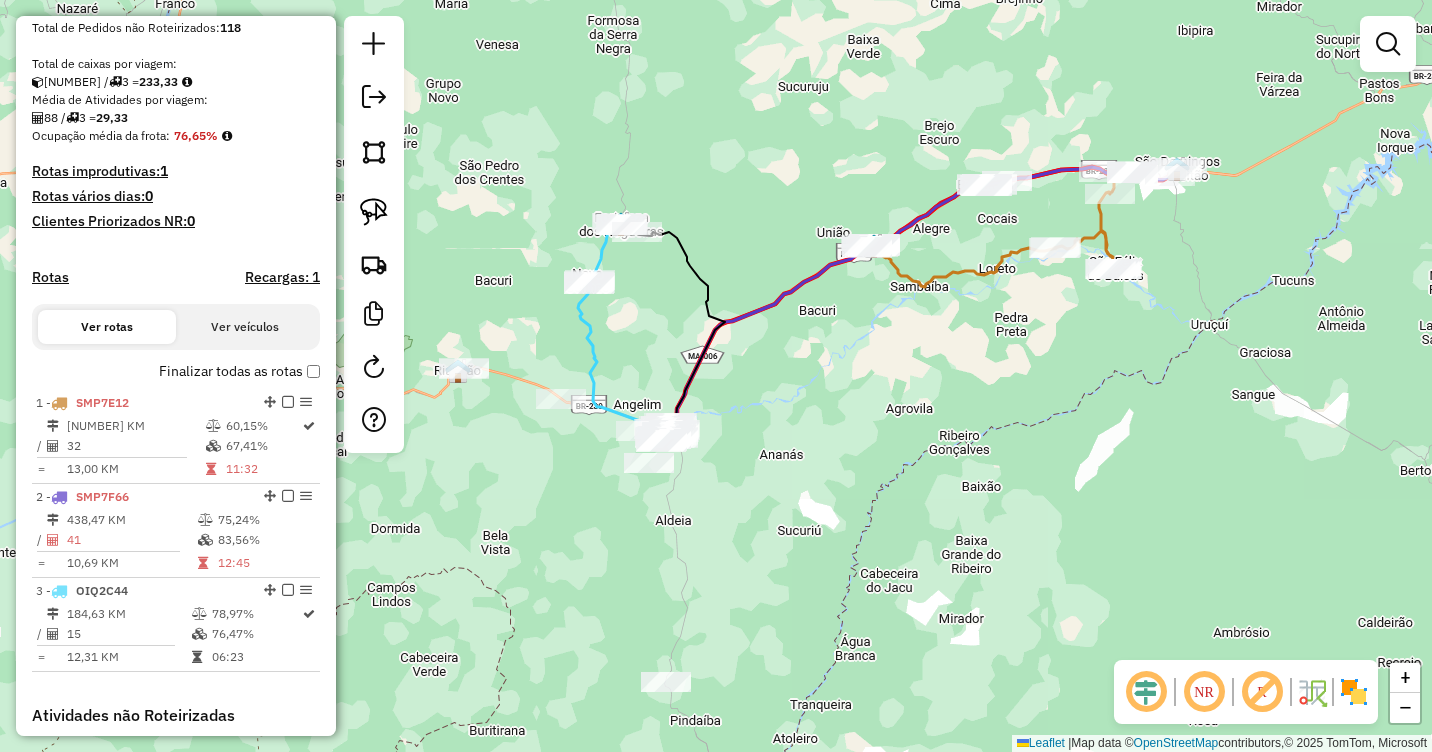 drag, startPoint x: 799, startPoint y: 405, endPoint x: 874, endPoint y: 386, distance: 77.36925 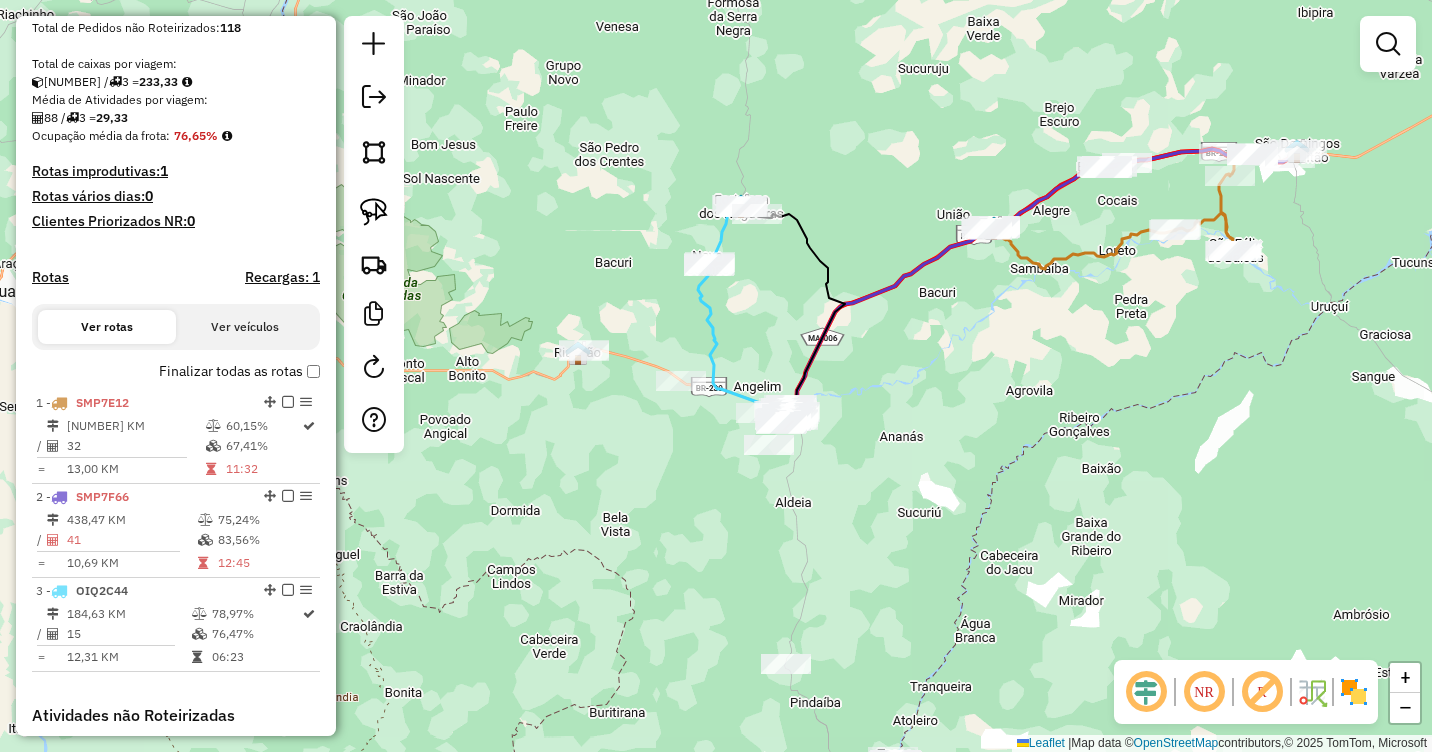 drag, startPoint x: 836, startPoint y: 383, endPoint x: 953, endPoint y: 366, distance: 118.22859 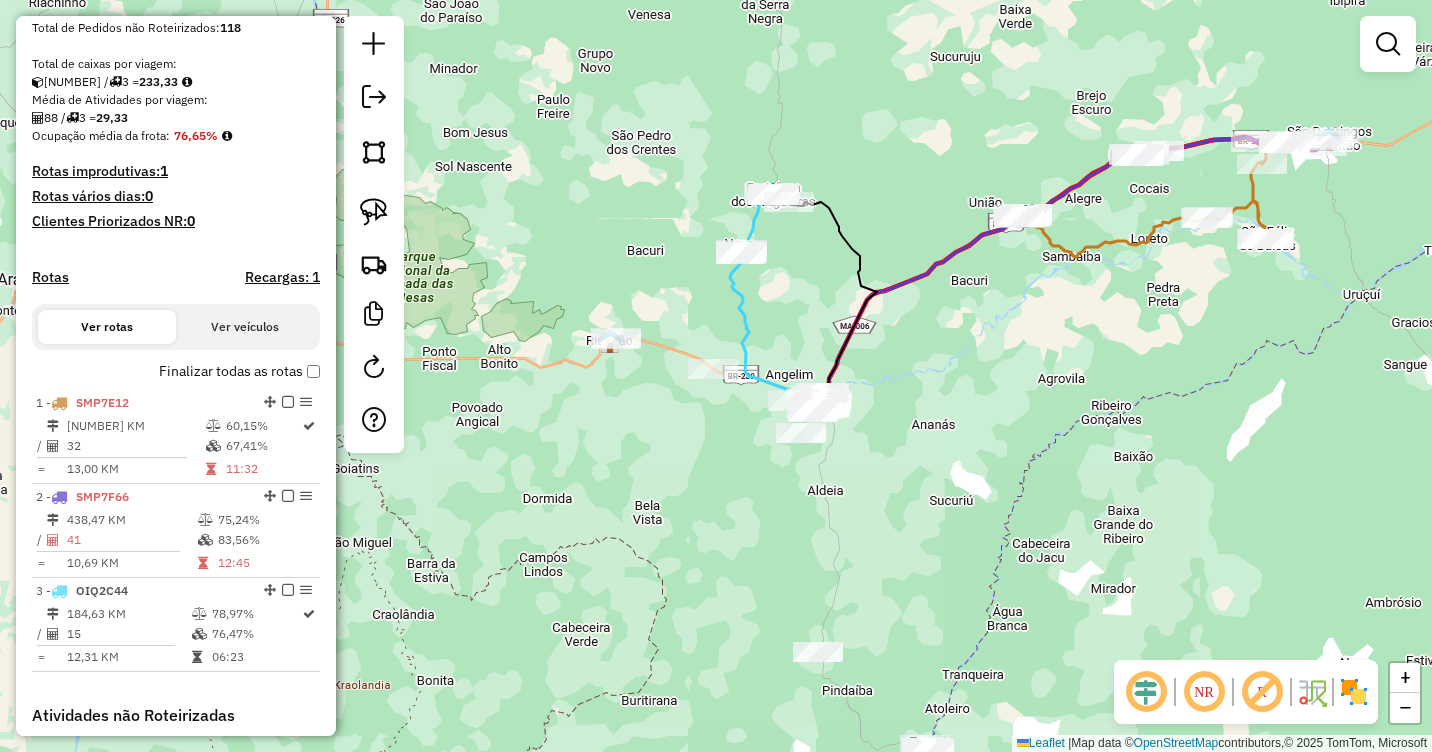 drag, startPoint x: 745, startPoint y: 352, endPoint x: 787, endPoint y: 334, distance: 45.694637 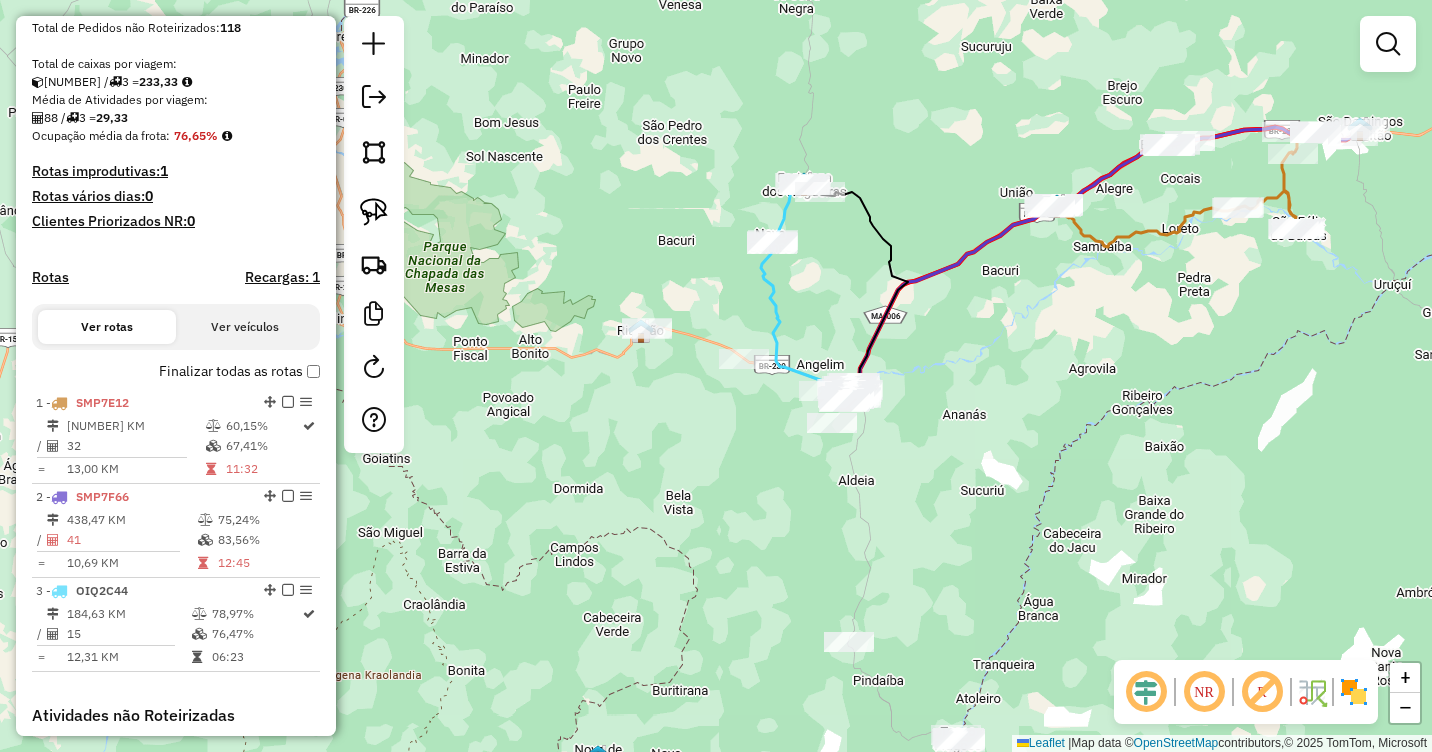 drag, startPoint x: 801, startPoint y: 328, endPoint x: 822, endPoint y: 325, distance: 21.213203 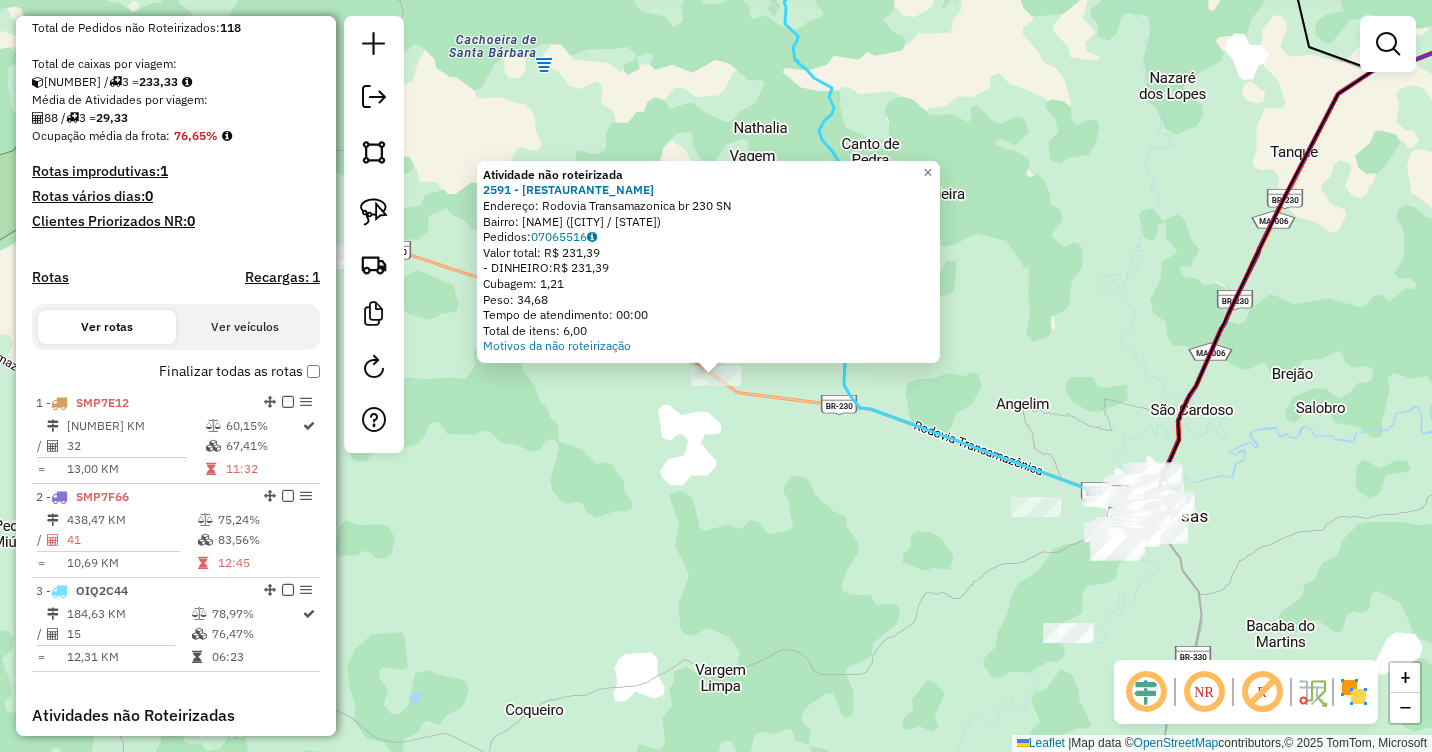 click on "Atividade não roteirizada 2591 - RESTAURANTE CALDEIRA  Endereço:  Rodovia Transamazonica br 230 SN   Bairro: POVOADO RIO COCO (RIACHAO / MA)   Pedidos:  07065516   Valor total: R$ 231,39   - DINHEIRO:  R$ 231,39   Cubagem: 1,21   Peso: 34,68   Tempo de atendimento: 00:00   Total de itens: 6,00  Motivos da não roteirização × Janela de atendimento Grade de atendimento Capacidade Transportadoras Veículos Cliente Pedidos  Rotas Selecione os dias de semana para filtrar as janelas de atendimento  Seg   Ter   Qua   Qui   Sex   Sáb   Dom  Informe o período da janela de atendimento: De: Até:  Filtrar exatamente a janela do cliente  Considerar janela de atendimento padrão  Selecione os dias de semana para filtrar as grades de atendimento  Seg   Ter   Qua   Qui   Sex   Sáb   Dom   Considerar clientes sem dia de atendimento cadastrado  Clientes fora do dia de atendimento selecionado Filtrar as atividades entre os valores definidos abaixo:  Peso mínimo:   Peso máximo:   Cubagem mínima:   Cubagem máxima:  +" 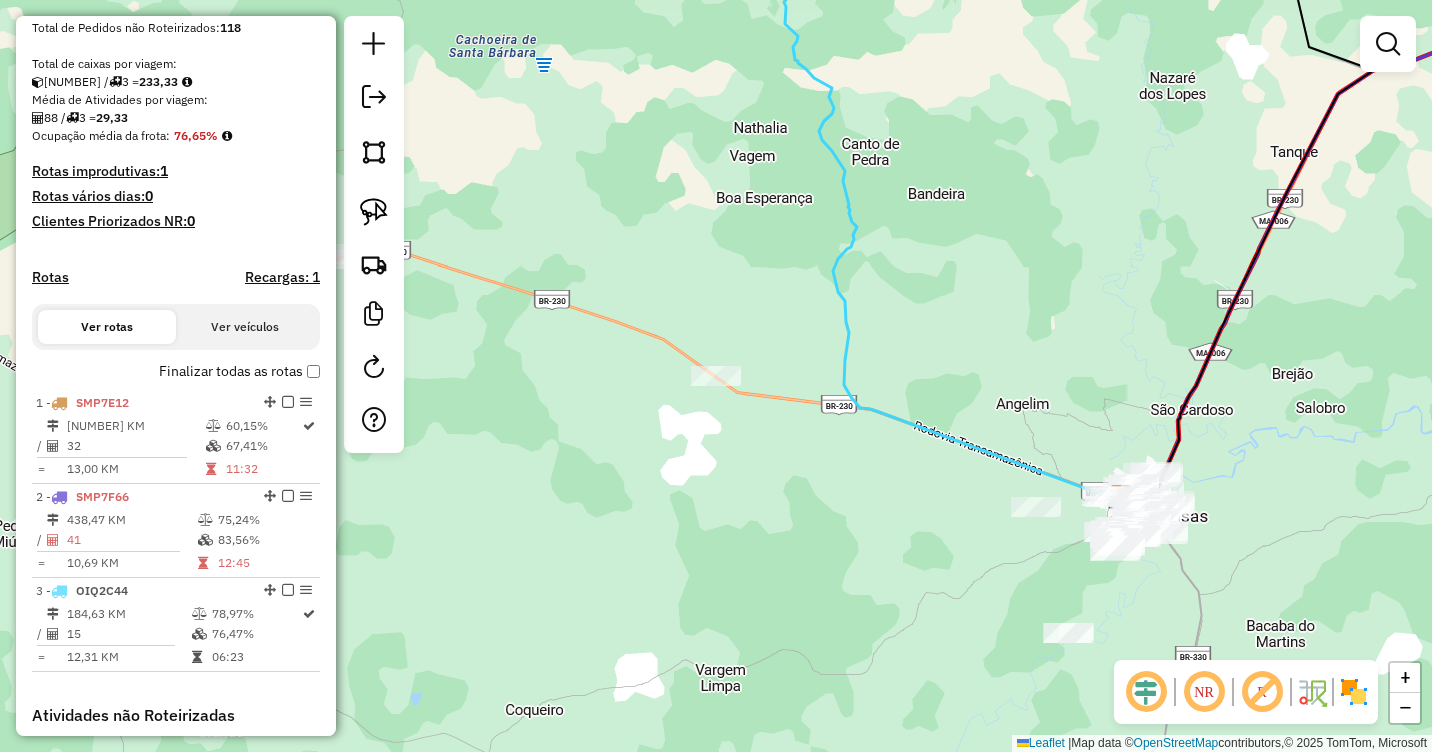 drag, startPoint x: 371, startPoint y: 213, endPoint x: 533, endPoint y: 275, distance: 173.45892 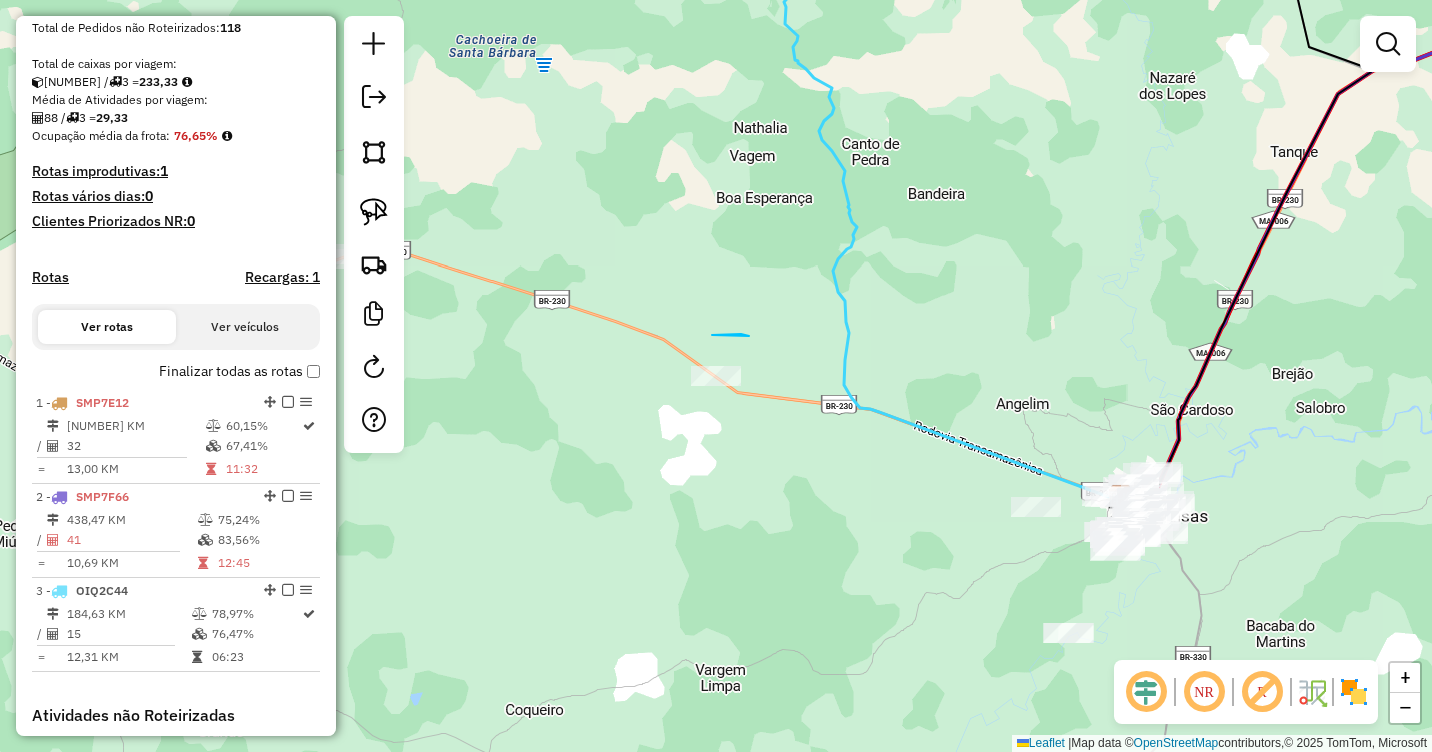 drag, startPoint x: 749, startPoint y: 336, endPoint x: 712, endPoint y: 334, distance: 37.054016 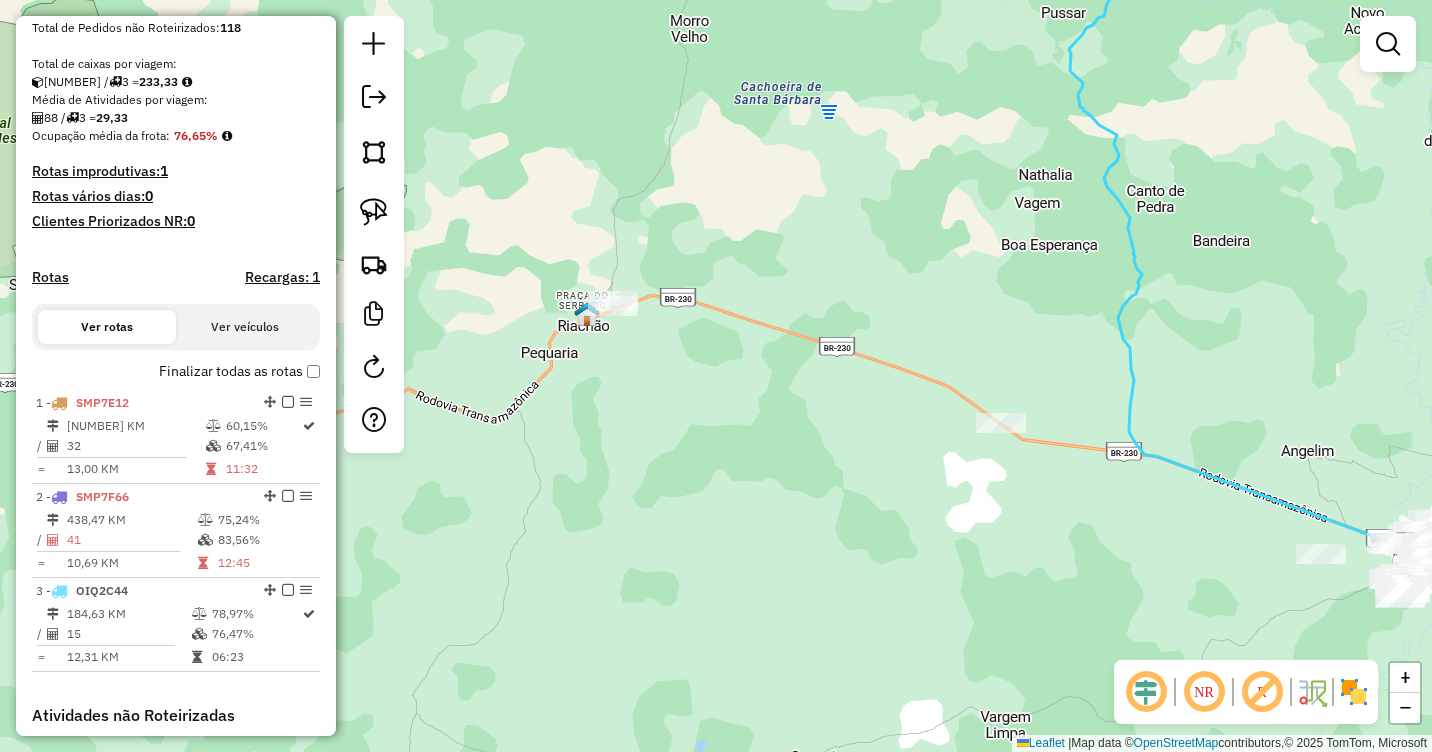 drag, startPoint x: 542, startPoint y: 299, endPoint x: 831, endPoint y: 348, distance: 293.12454 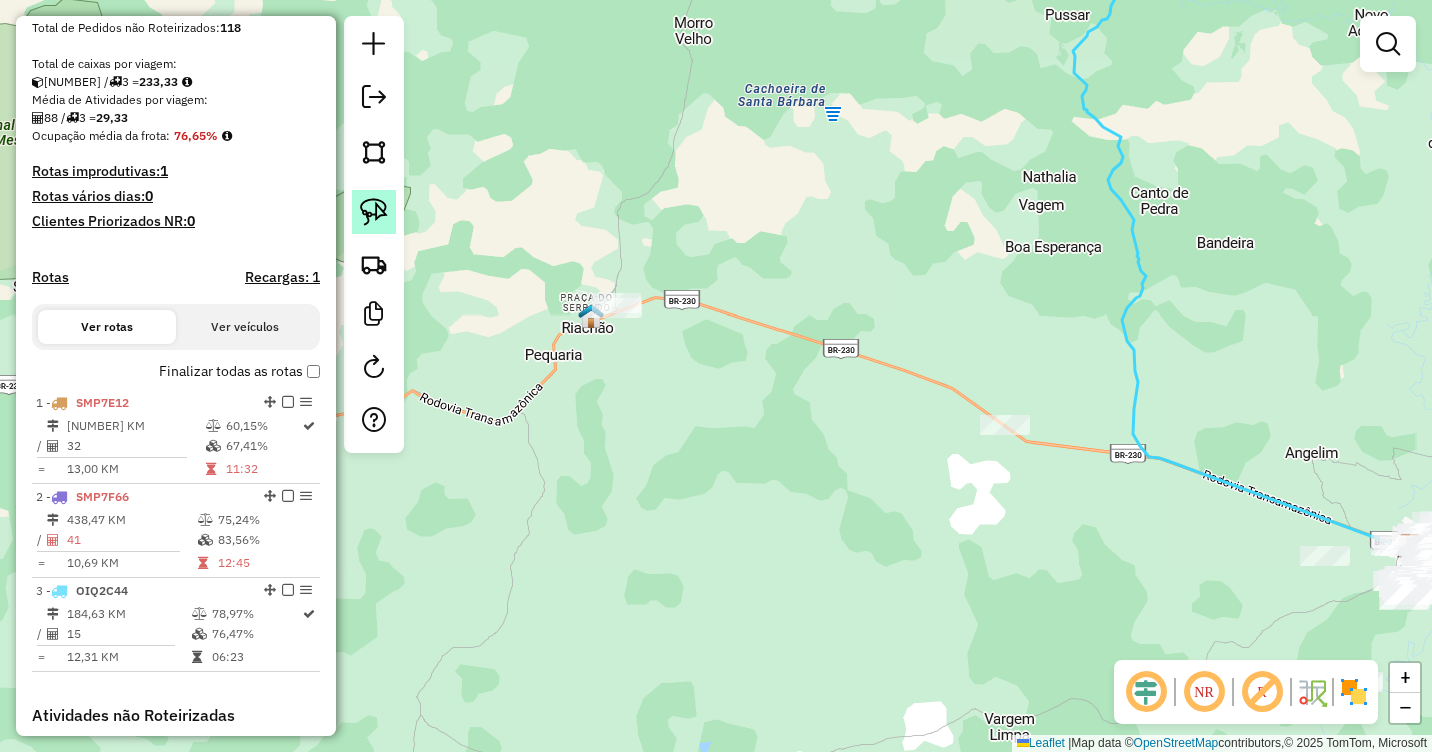 click 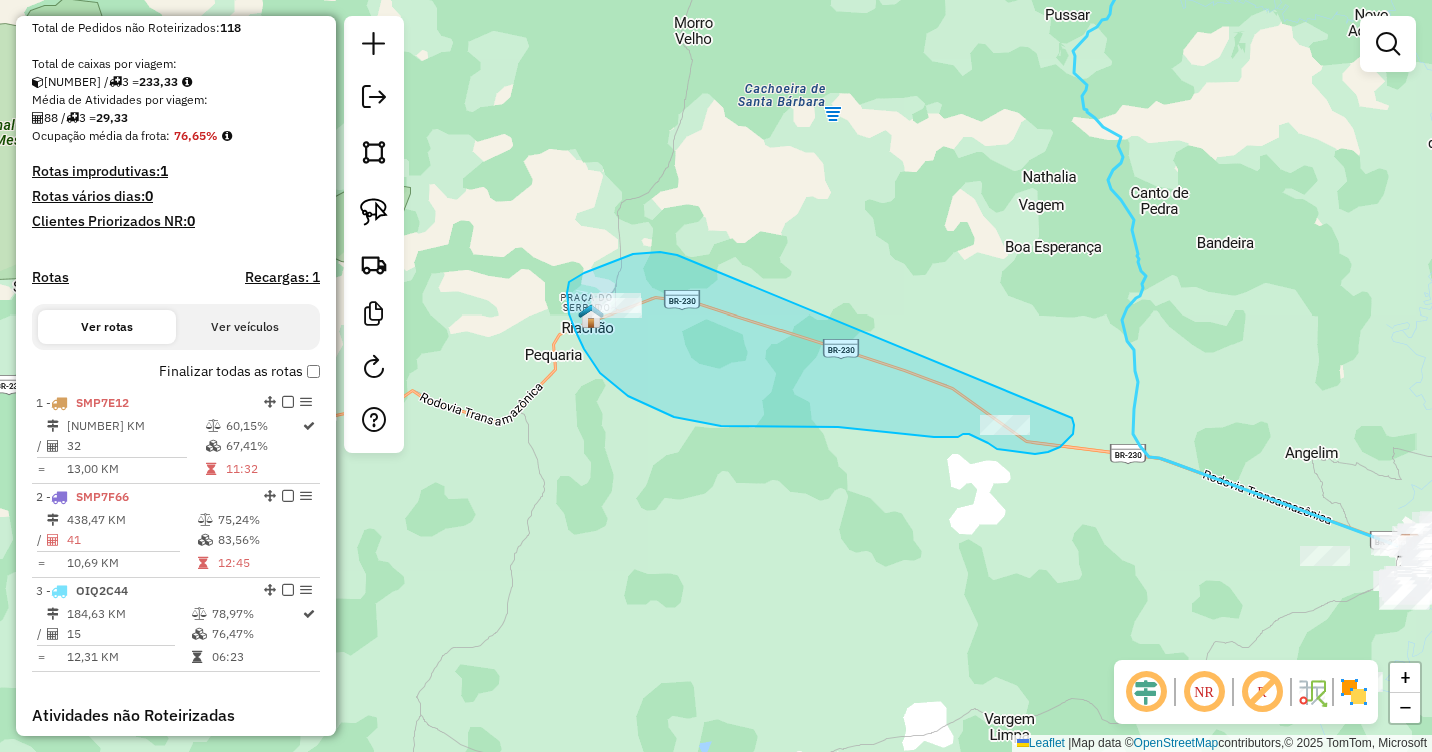 drag, startPoint x: 677, startPoint y: 255, endPoint x: 1072, endPoint y: 418, distance: 427.31018 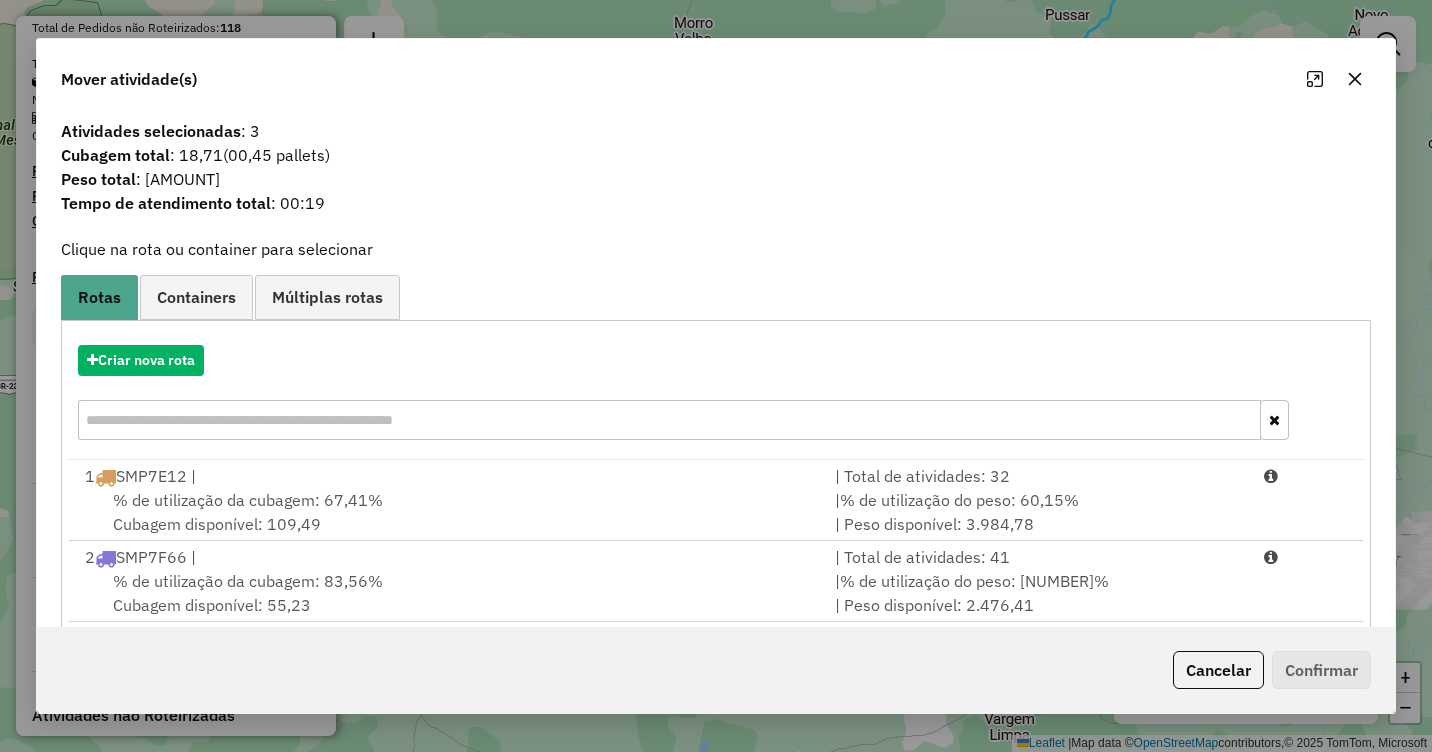 click 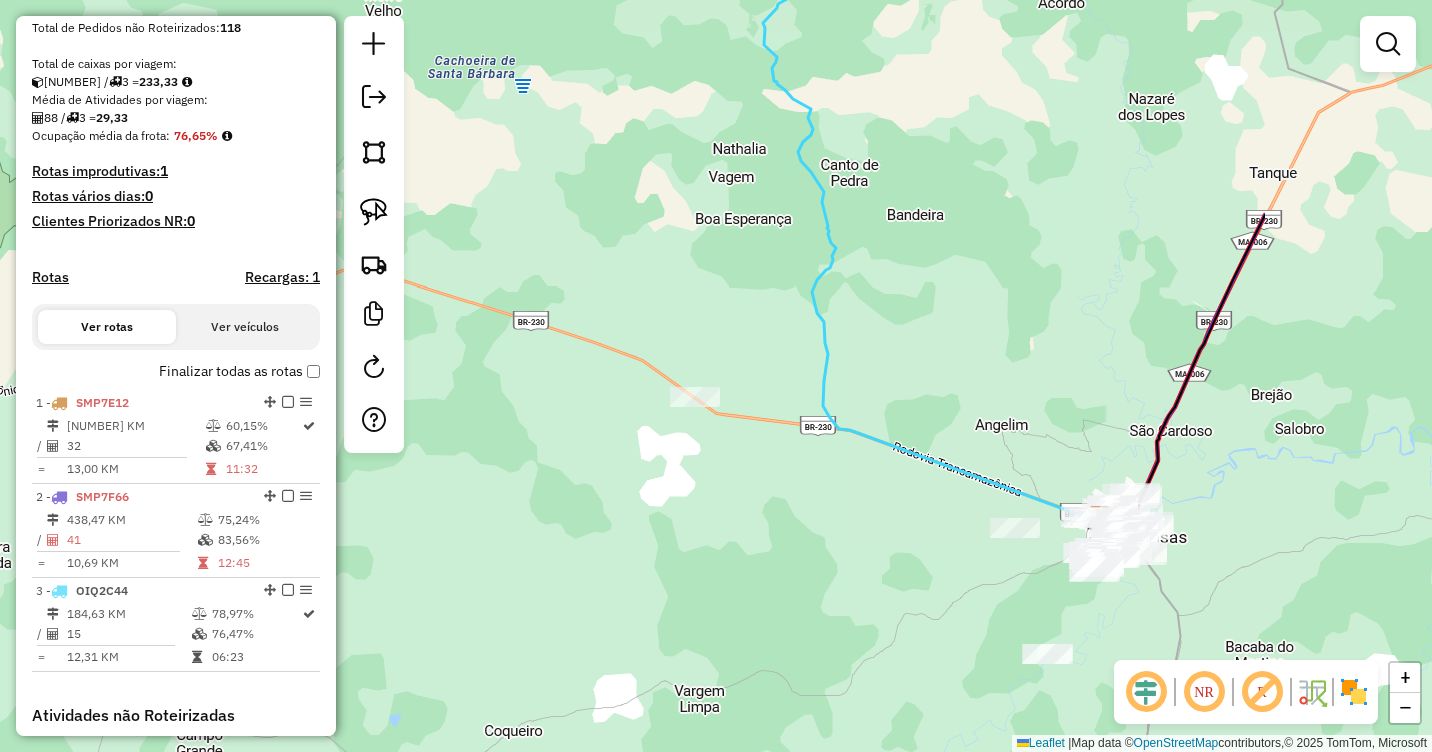 drag, startPoint x: 1199, startPoint y: 379, endPoint x: 685, endPoint y: 353, distance: 514.65717 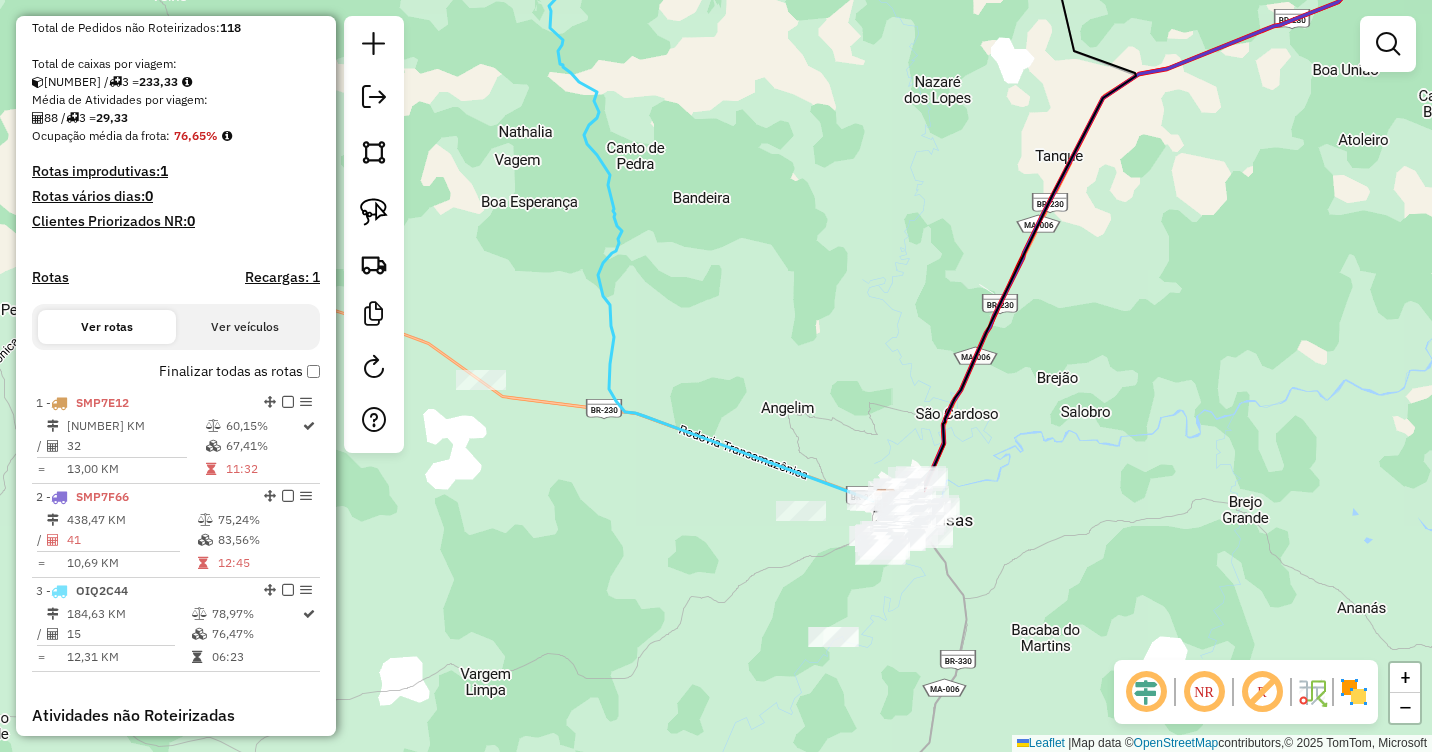 drag, startPoint x: 1026, startPoint y: 555, endPoint x: 1013, endPoint y: 435, distance: 120.70211 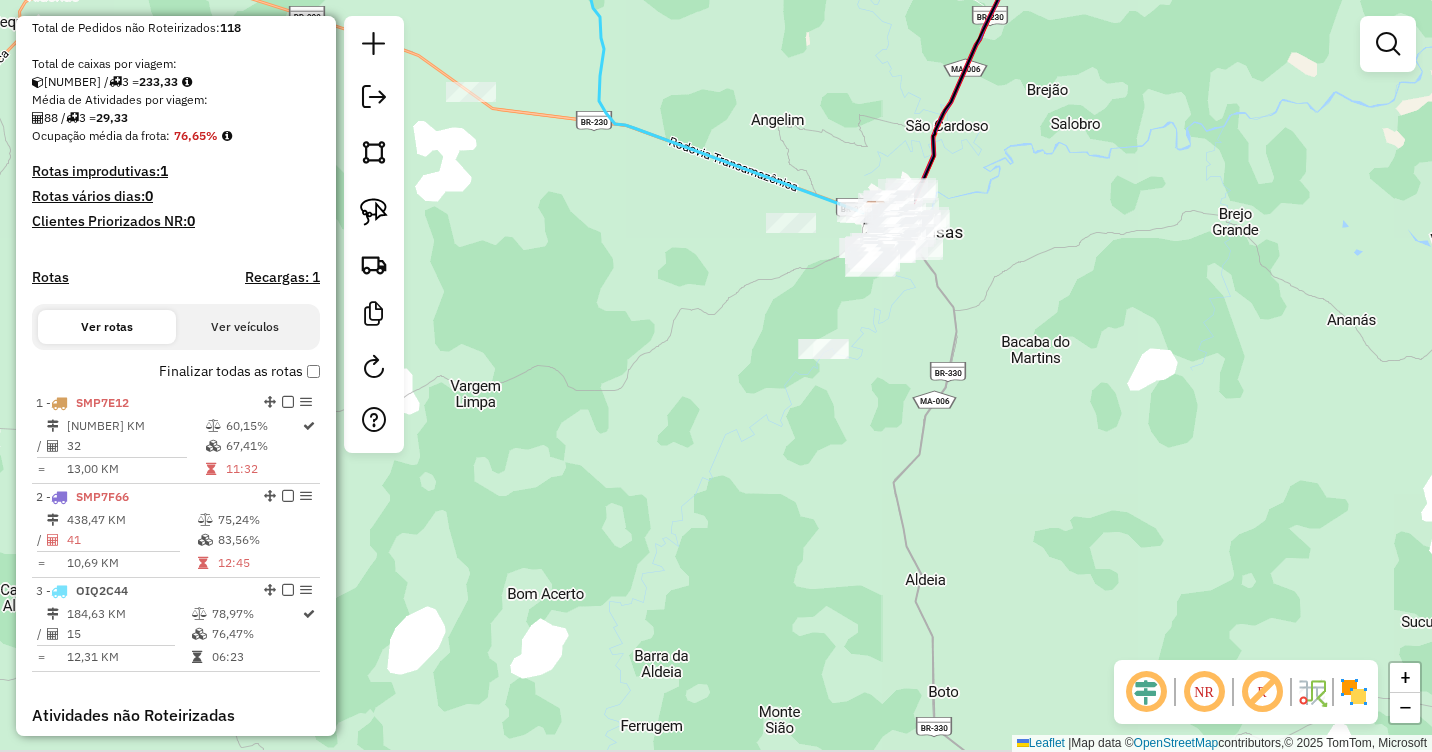 drag, startPoint x: 984, startPoint y: 450, endPoint x: 958, endPoint y: 192, distance: 259.30676 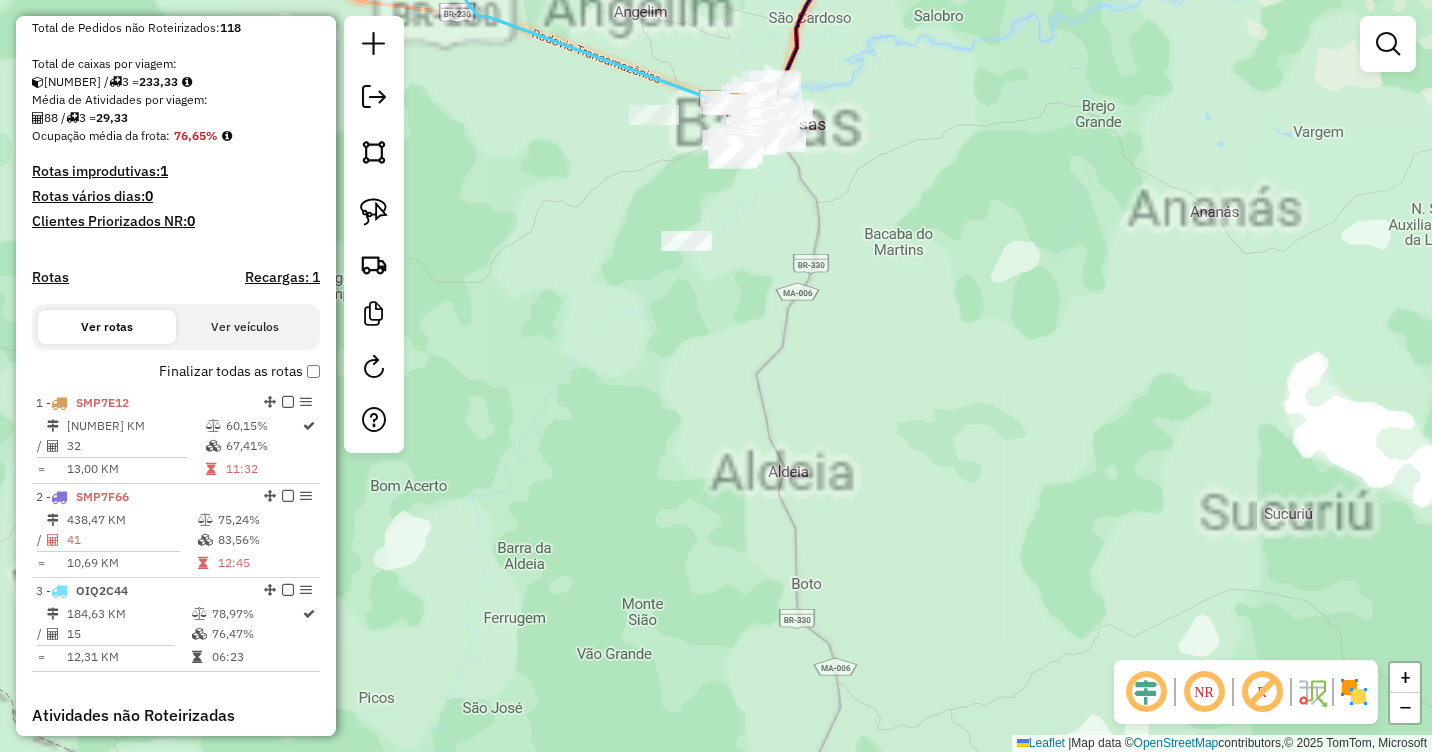 drag, startPoint x: 894, startPoint y: 338, endPoint x: 1019, endPoint y: 466, distance: 178.9106 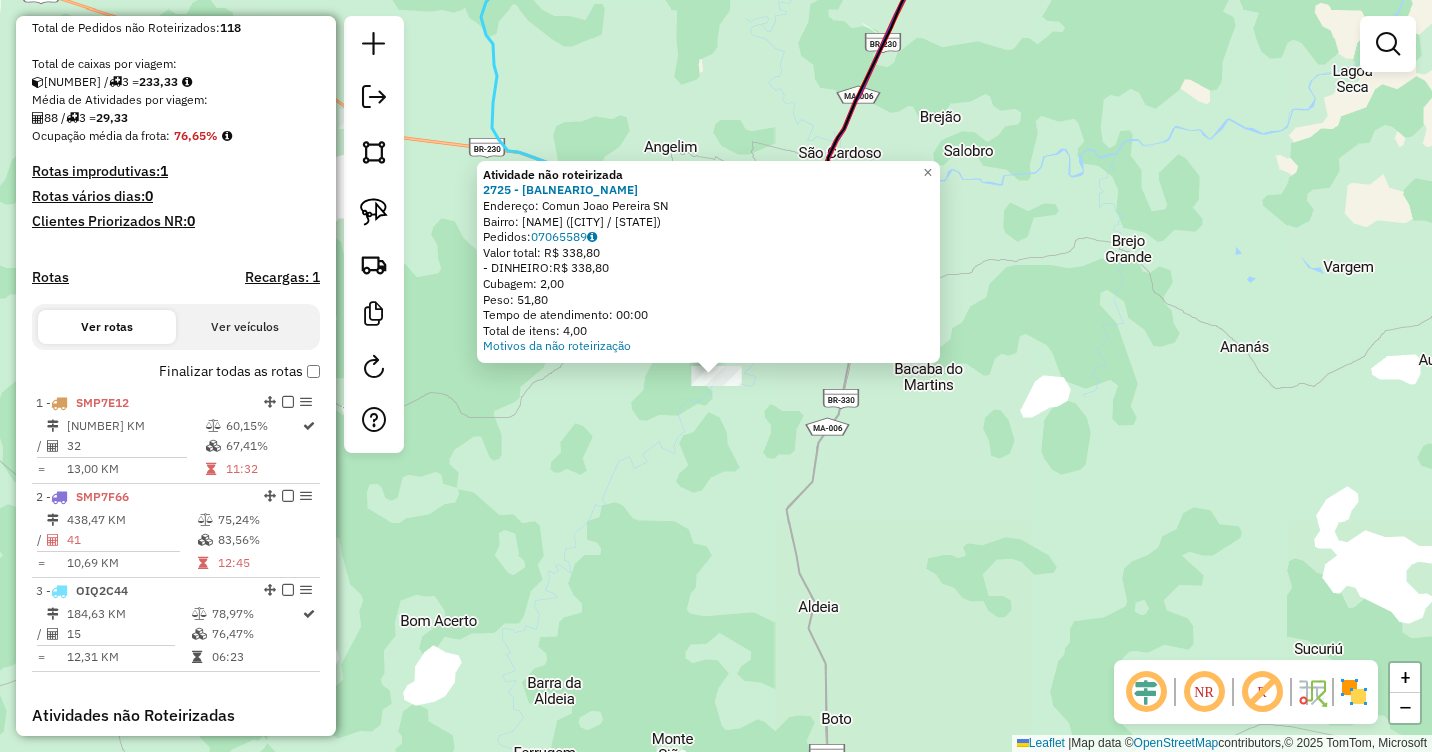 click on "Atividade não roteirizada 2725 - BALNEARIO DA IZAURA  Endereço:  Comun Joao Pereira SN   Bairro: COMUN. JOAO PEREIRA (BALSAS / MA)   Pedidos:  07065589   Valor total: R$ 338,80   - DINHEIRO:  R$ 338,80   Cubagem: 2,00   Peso: 51,80   Tempo de atendimento: 00:00   Total de itens: 4,00  Motivos da não roteirização × Janela de atendimento Grade de atendimento Capacidade Transportadoras Veículos Cliente Pedidos  Rotas Selecione os dias de semana para filtrar as janelas de atendimento  Seg   Ter   Qua   Qui   Sex   Sáb   Dom  Informe o período da janela de atendimento: De: Até:  Filtrar exatamente a janela do cliente  Considerar janela de atendimento padrão  Selecione os dias de semana para filtrar as grades de atendimento  Seg   Ter   Qua   Qui   Sex   Sáb   Dom   Considerar clientes sem dia de atendimento cadastrado  Clientes fora do dia de atendimento selecionado Filtrar as atividades entre os valores definidos abaixo:  Peso mínimo:   Peso máximo:   Cubagem mínima:   Cubagem máxima:   De:   De:" 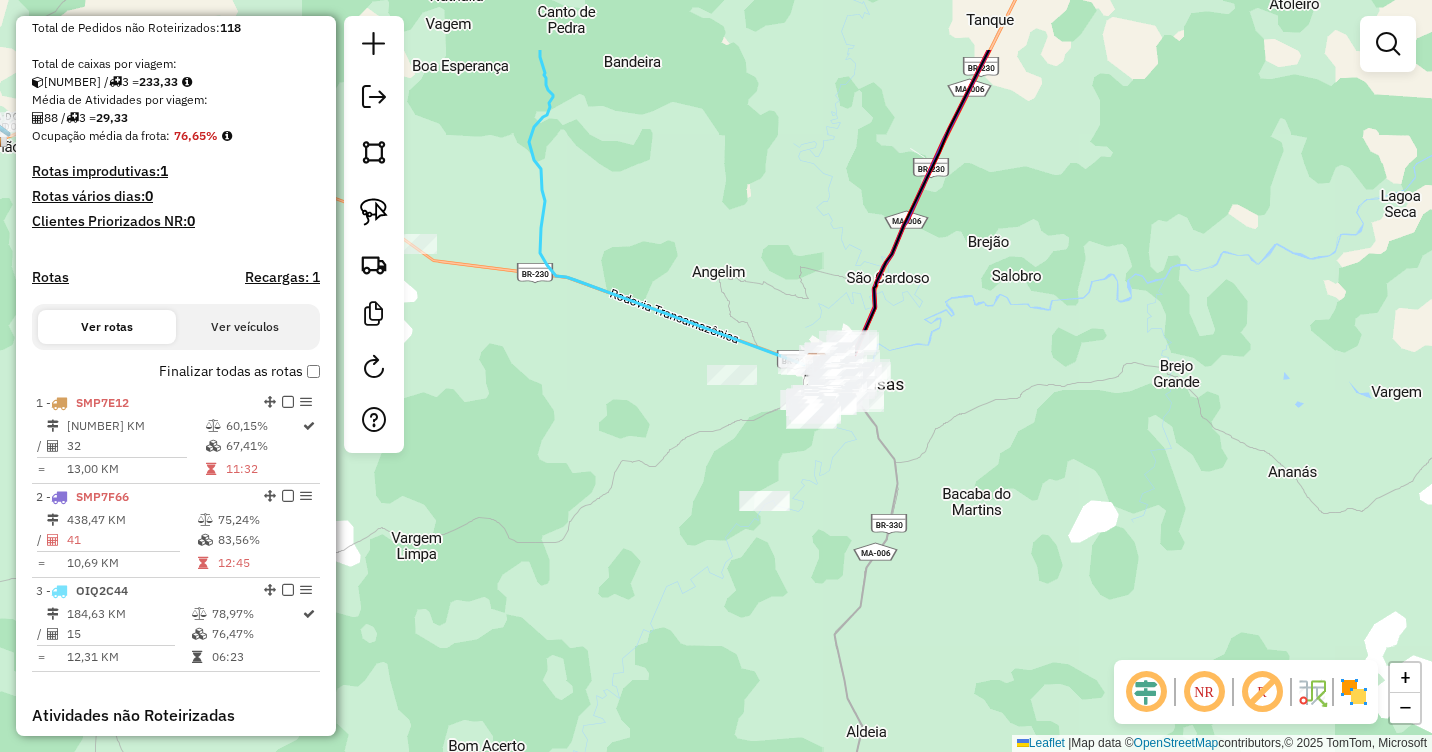 drag, startPoint x: 865, startPoint y: 416, endPoint x: 899, endPoint y: 484, distance: 76.02631 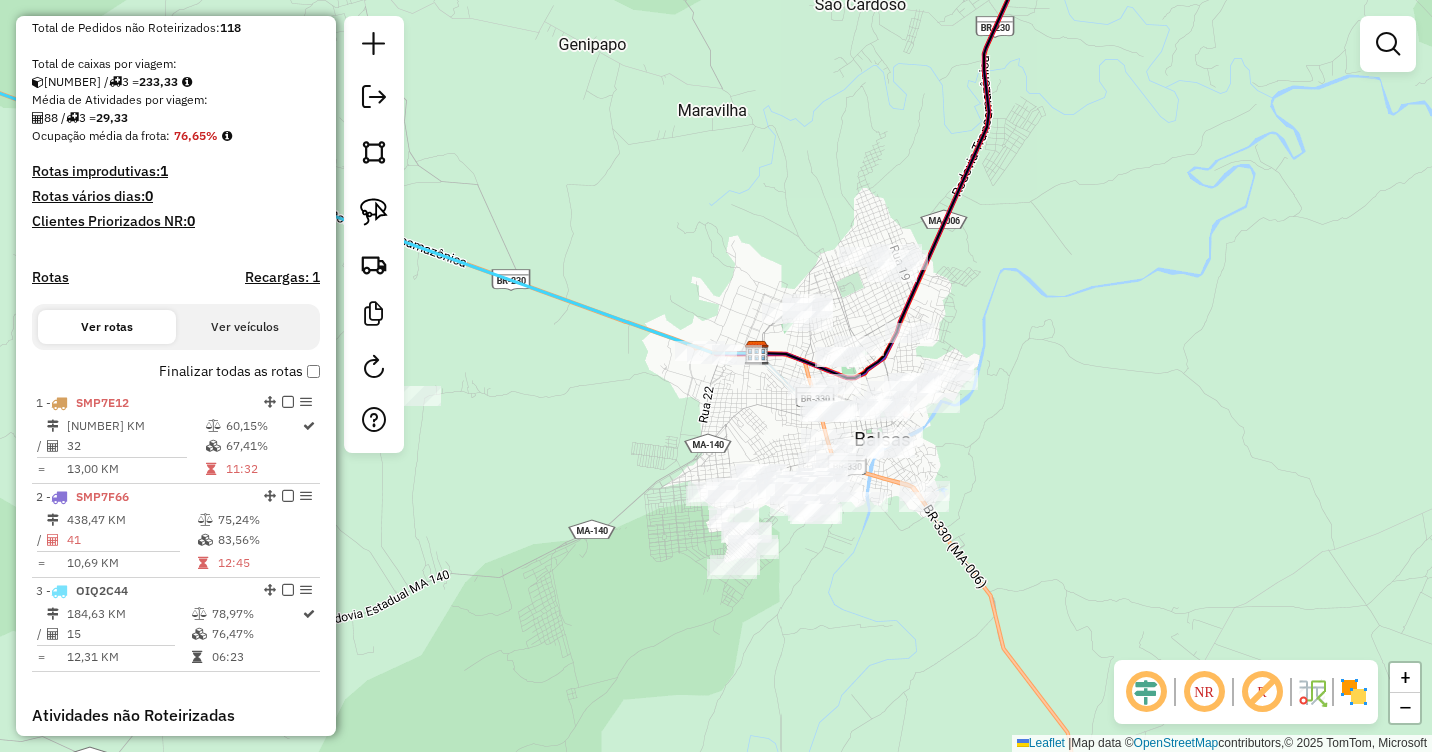 drag, startPoint x: 1122, startPoint y: 390, endPoint x: 1090, endPoint y: 379, distance: 33.83785 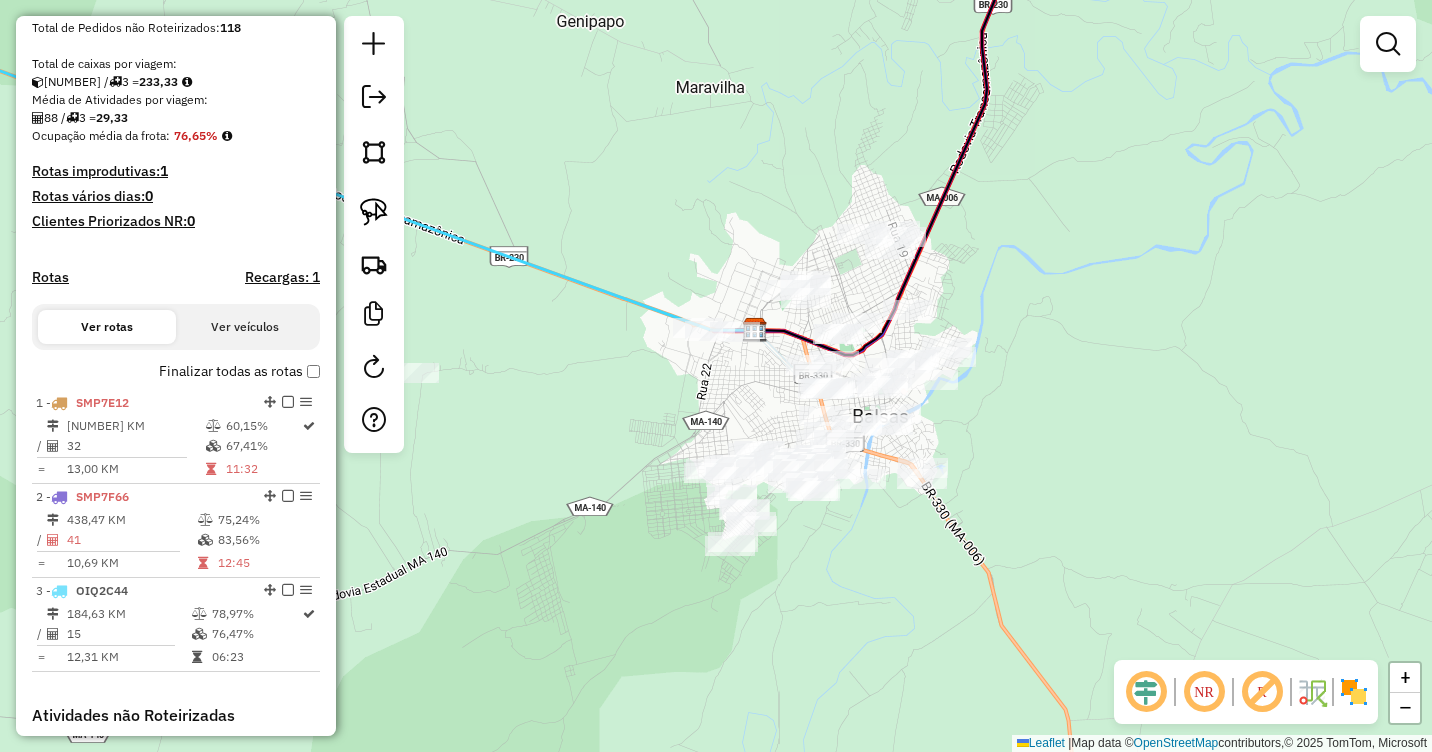 drag, startPoint x: 1024, startPoint y: 327, endPoint x: 1023, endPoint y: 315, distance: 12.0415945 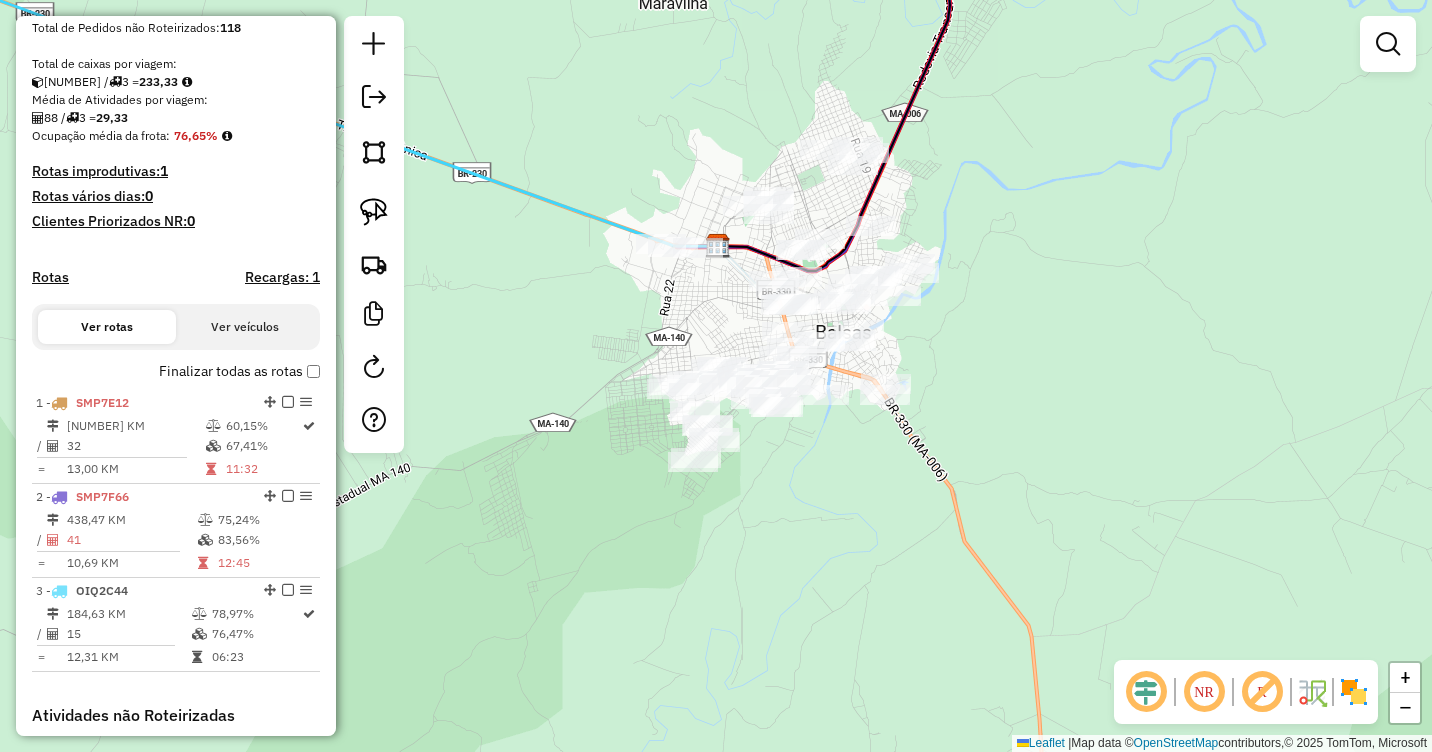 drag, startPoint x: 1039, startPoint y: 374, endPoint x: 1002, endPoint y: 312, distance: 72.20111 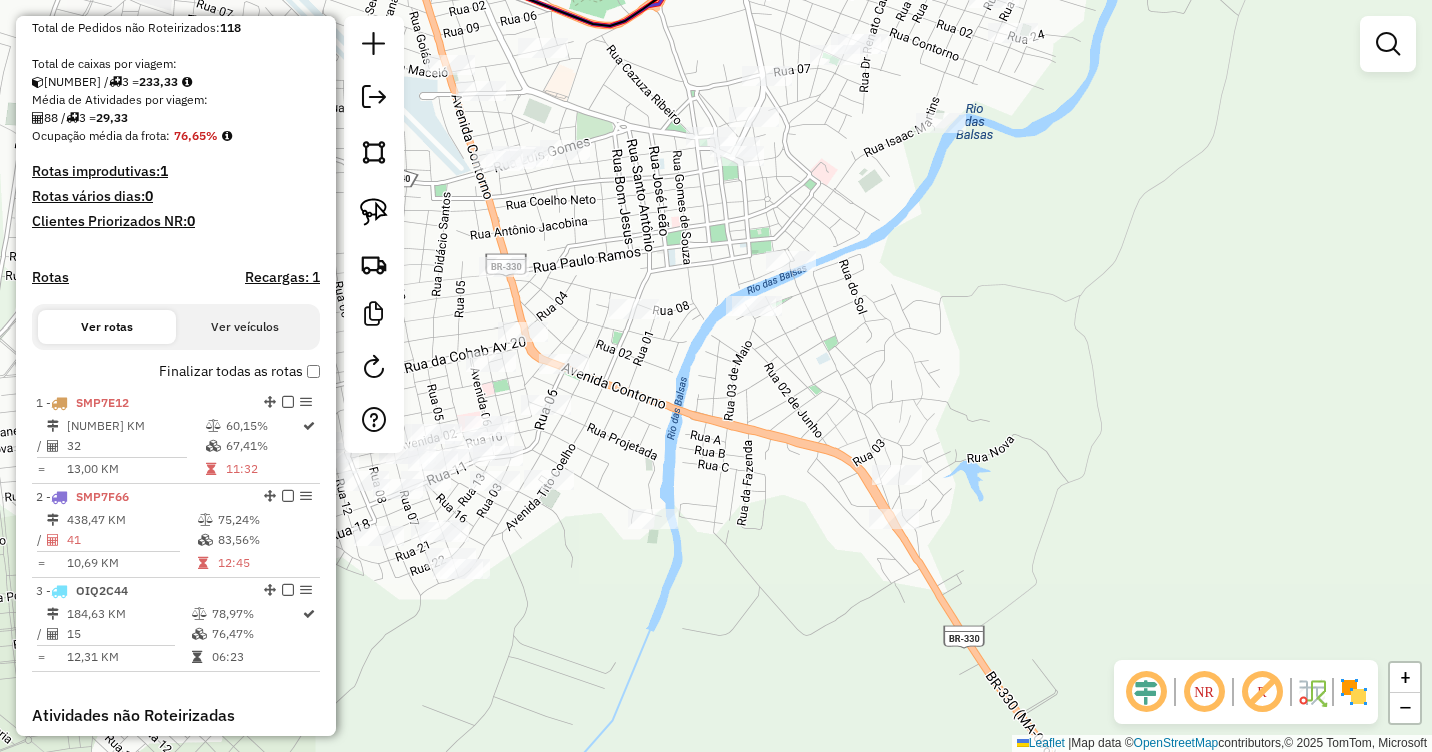 drag, startPoint x: 955, startPoint y: 368, endPoint x: 930, endPoint y: 331, distance: 44.65423 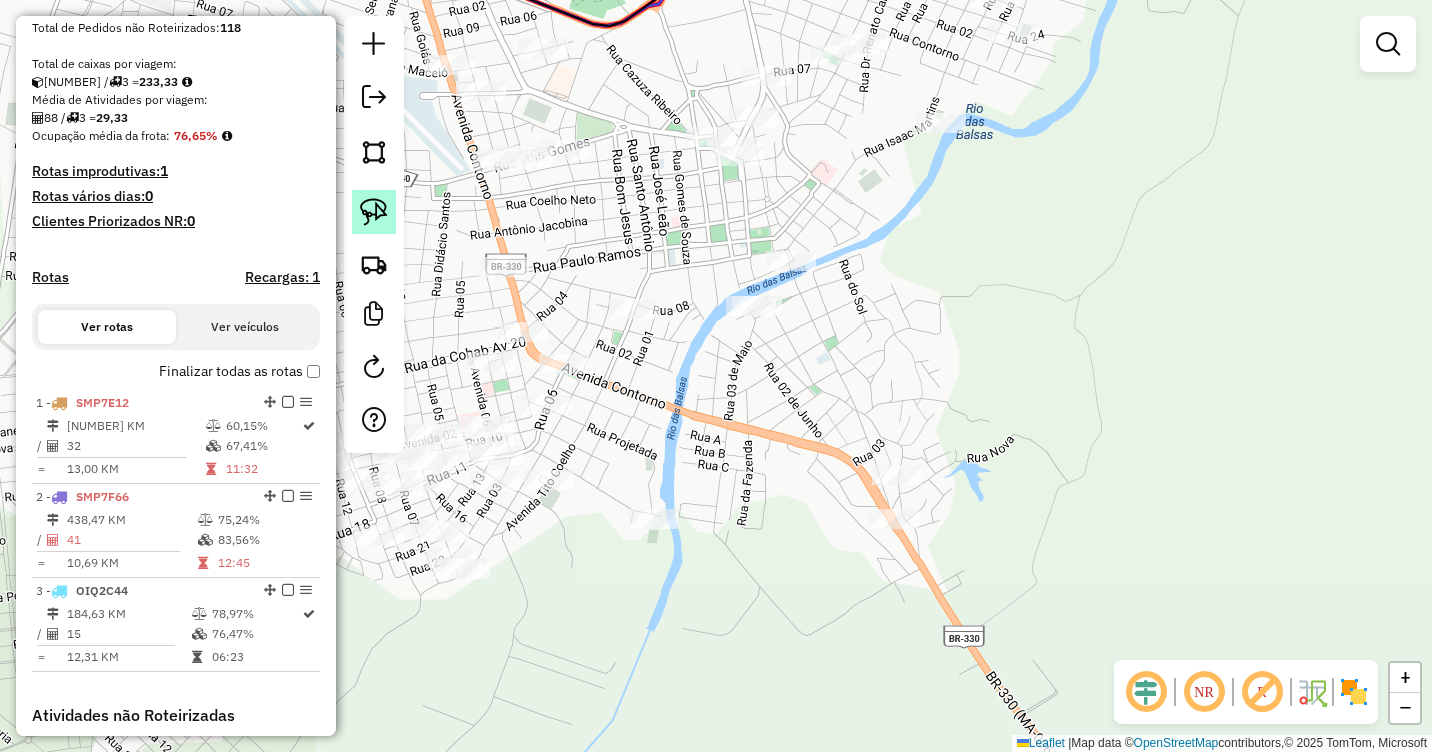 click 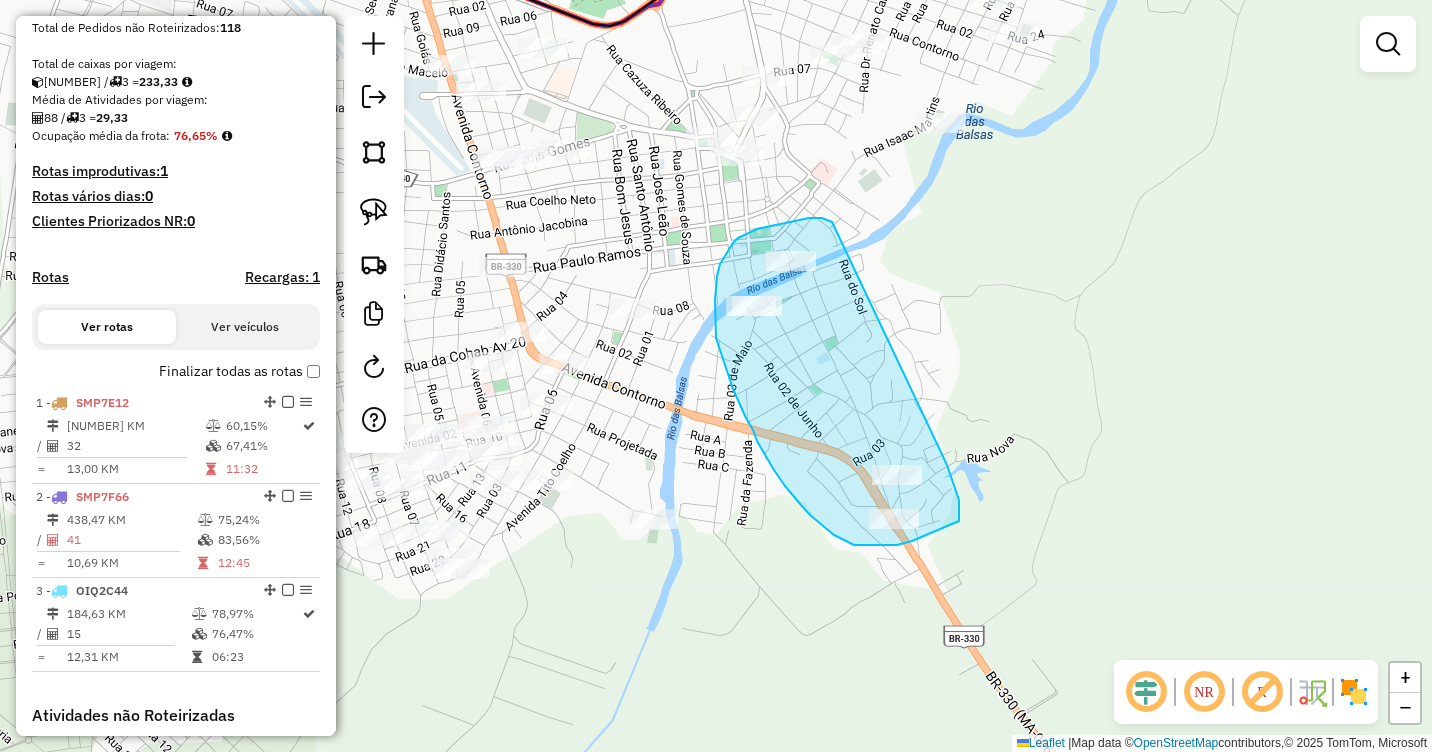 drag, startPoint x: 822, startPoint y: 218, endPoint x: 947, endPoint y: 465, distance: 276.82846 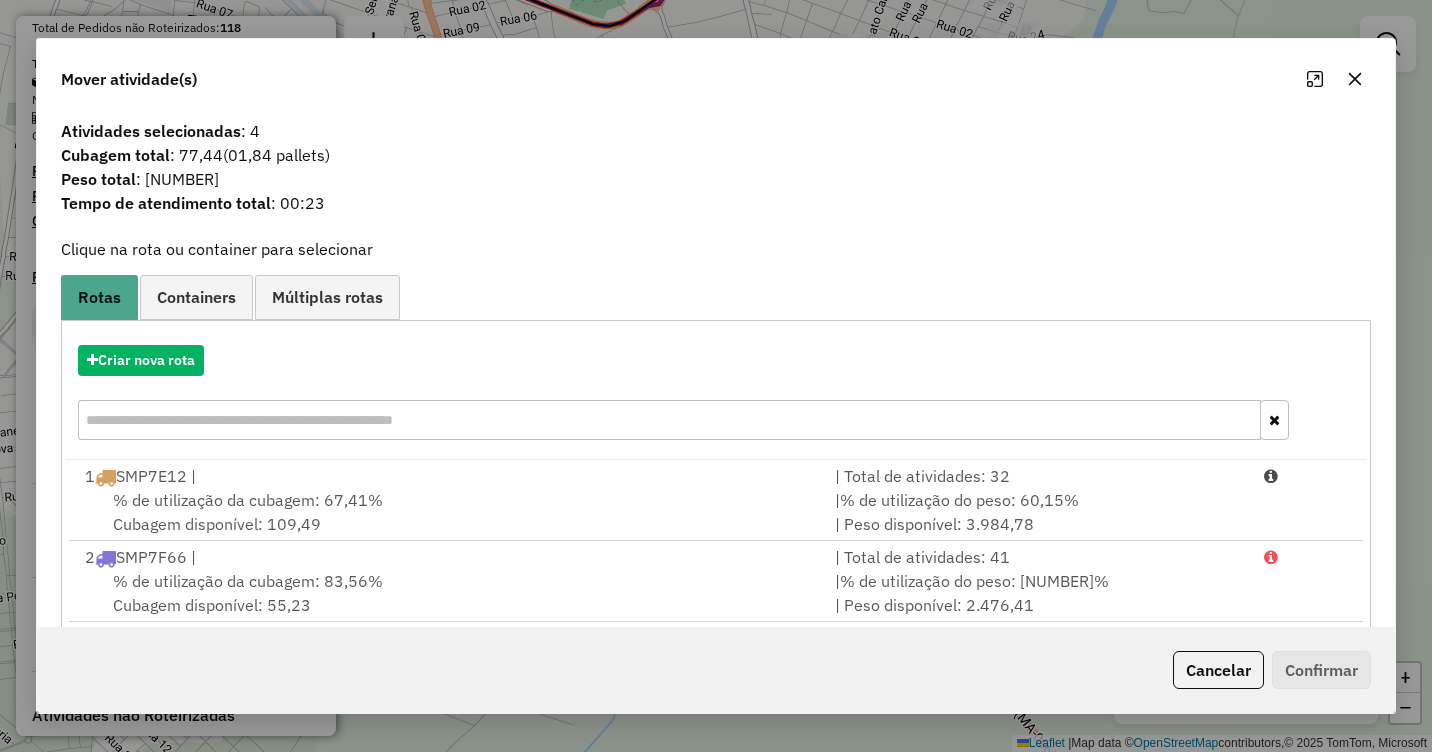 click 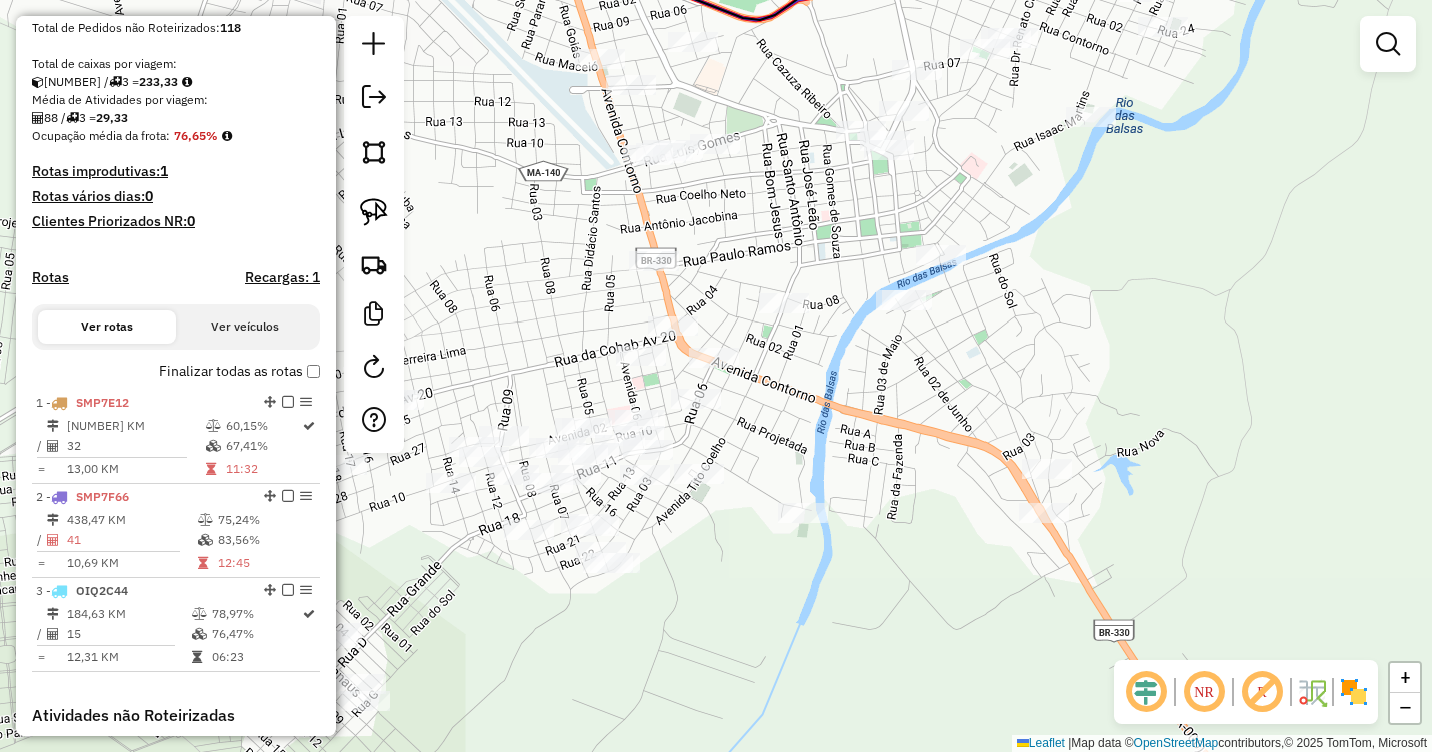 drag, startPoint x: 824, startPoint y: 405, endPoint x: 974, endPoint y: 399, distance: 150.11995 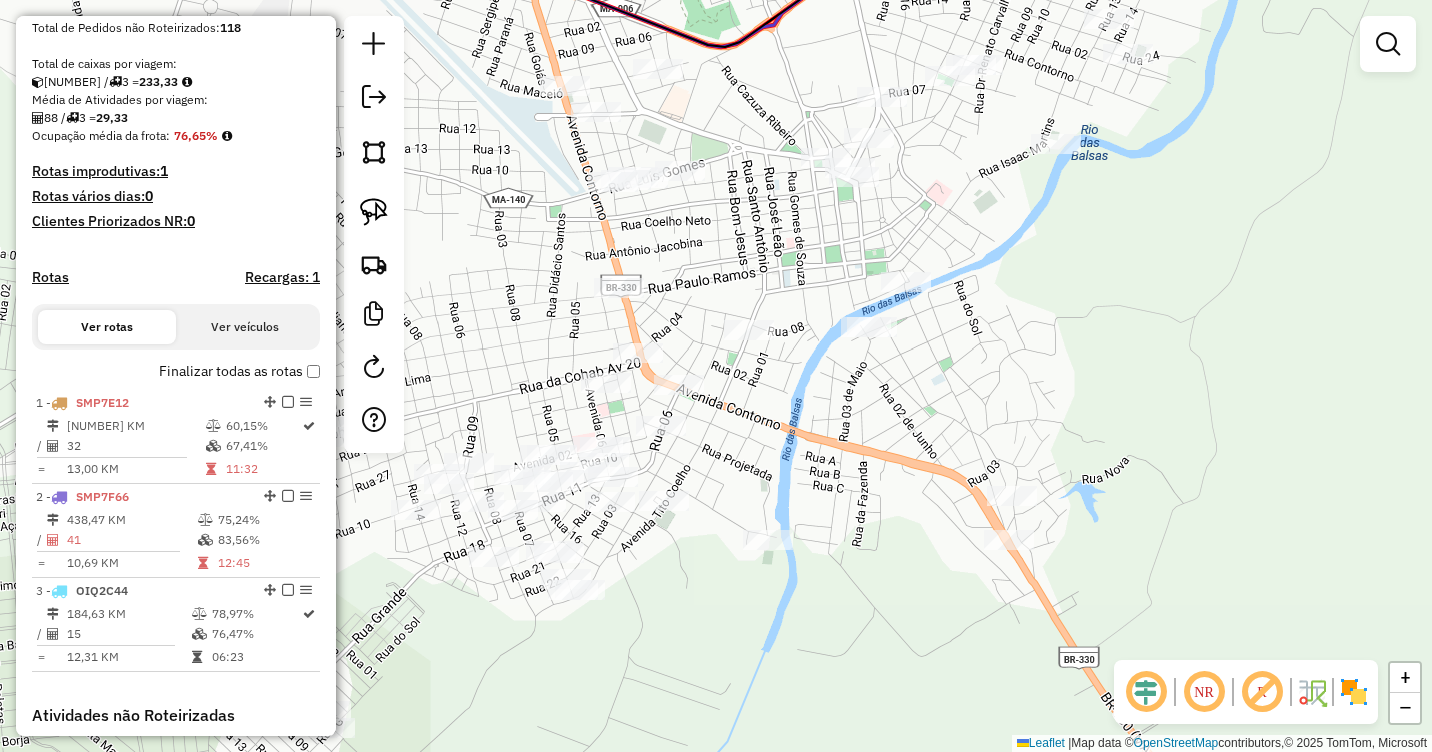 drag, startPoint x: 926, startPoint y: 395, endPoint x: 891, endPoint y: 422, distance: 44.20407 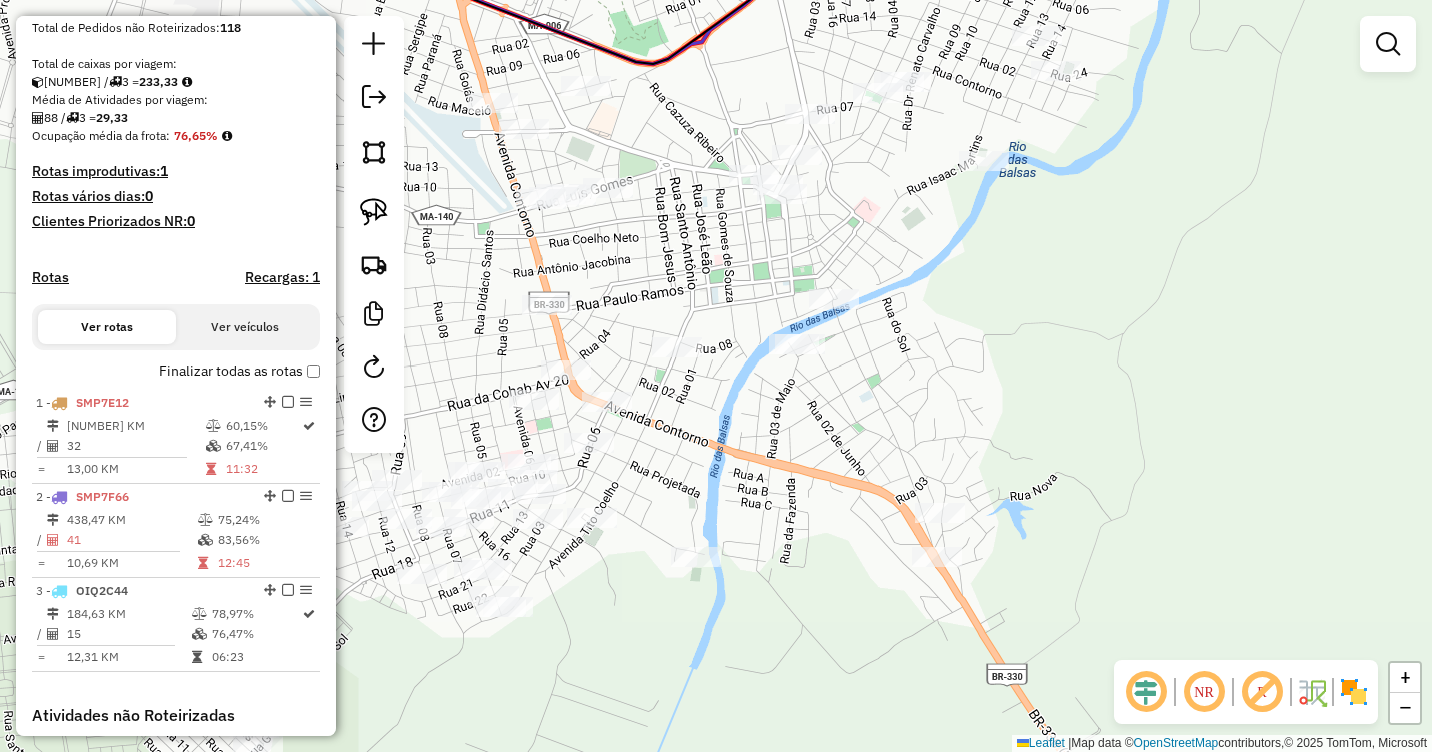 drag, startPoint x: 1112, startPoint y: 384, endPoint x: 1033, endPoint y: 412, distance: 83.81527 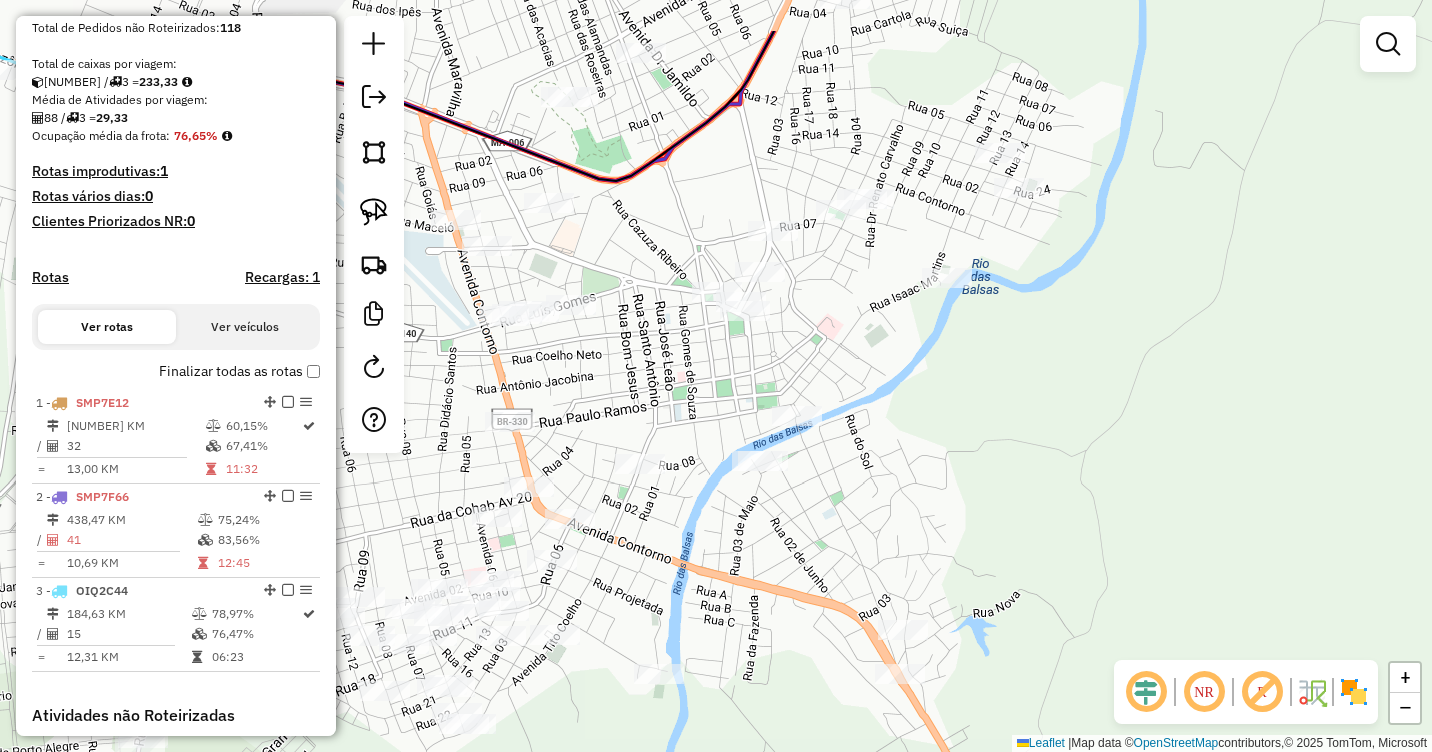 drag, startPoint x: 952, startPoint y: 441, endPoint x: 934, endPoint y: 480, distance: 42.953465 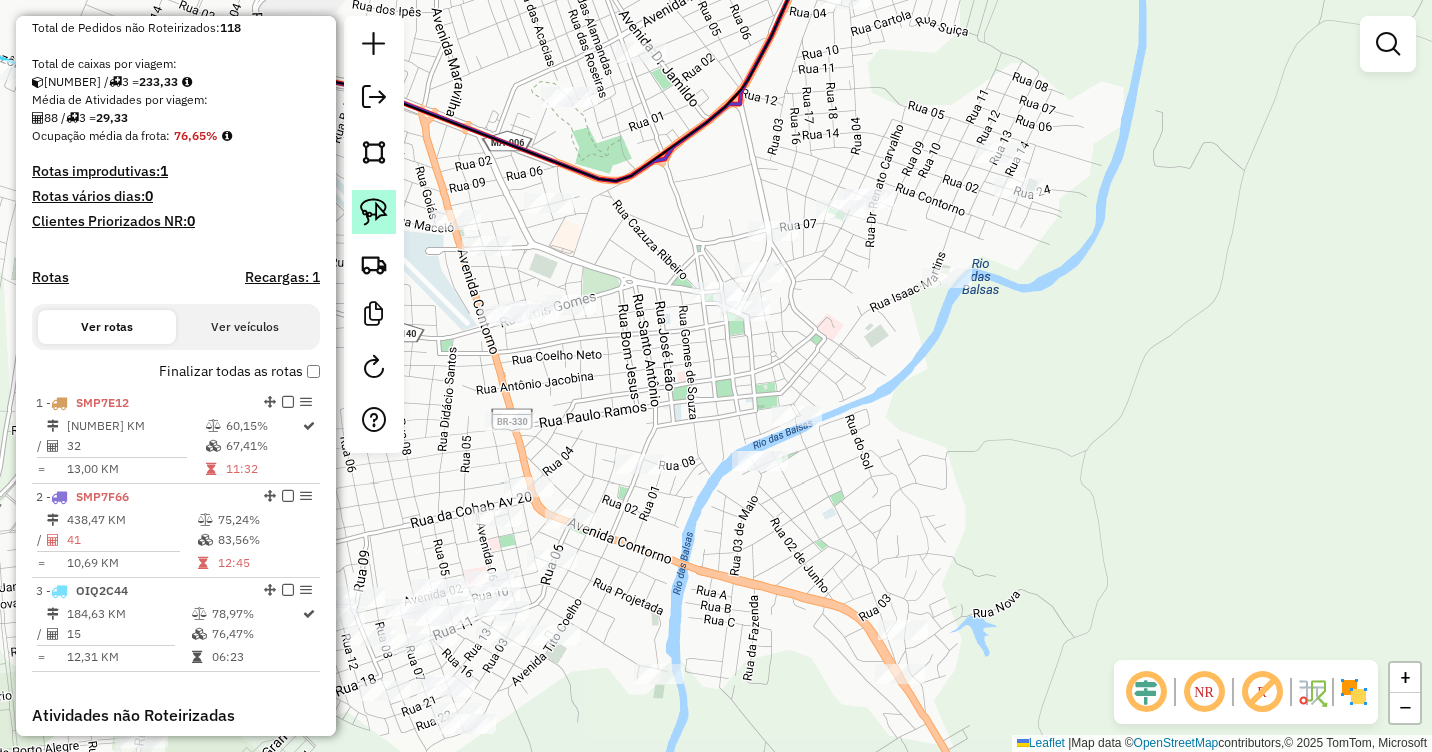 click 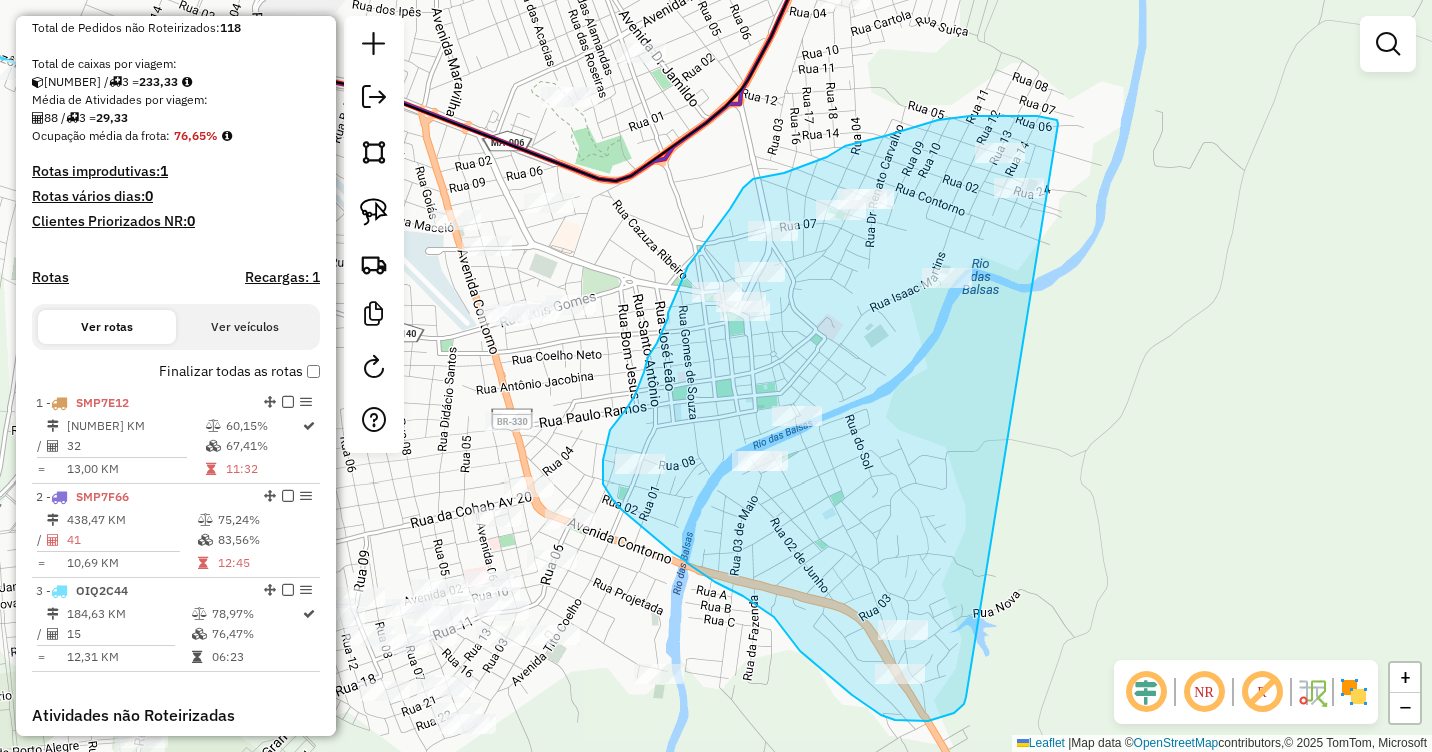 drag, startPoint x: 1058, startPoint y: 124, endPoint x: 966, endPoint y: 697, distance: 580.3387 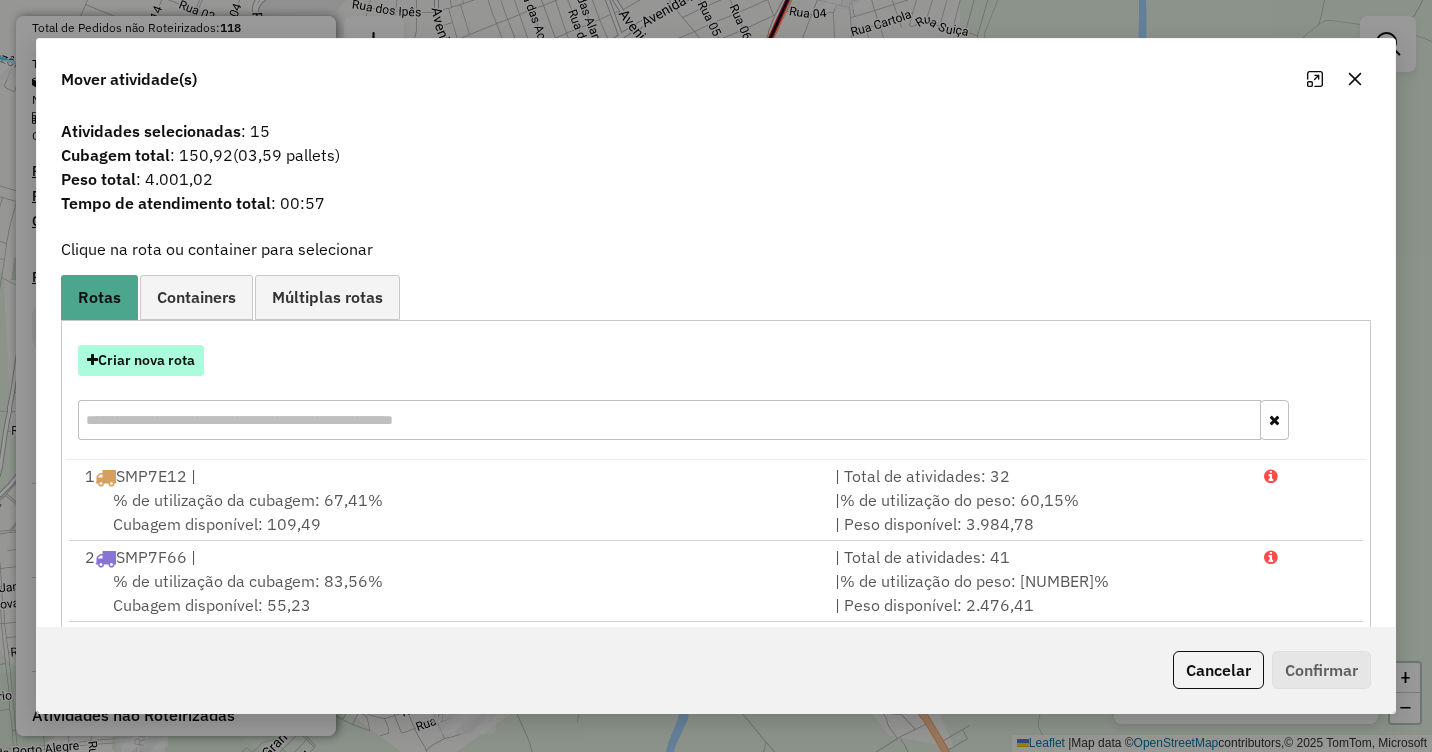 click on "Criar nova rota" at bounding box center (141, 360) 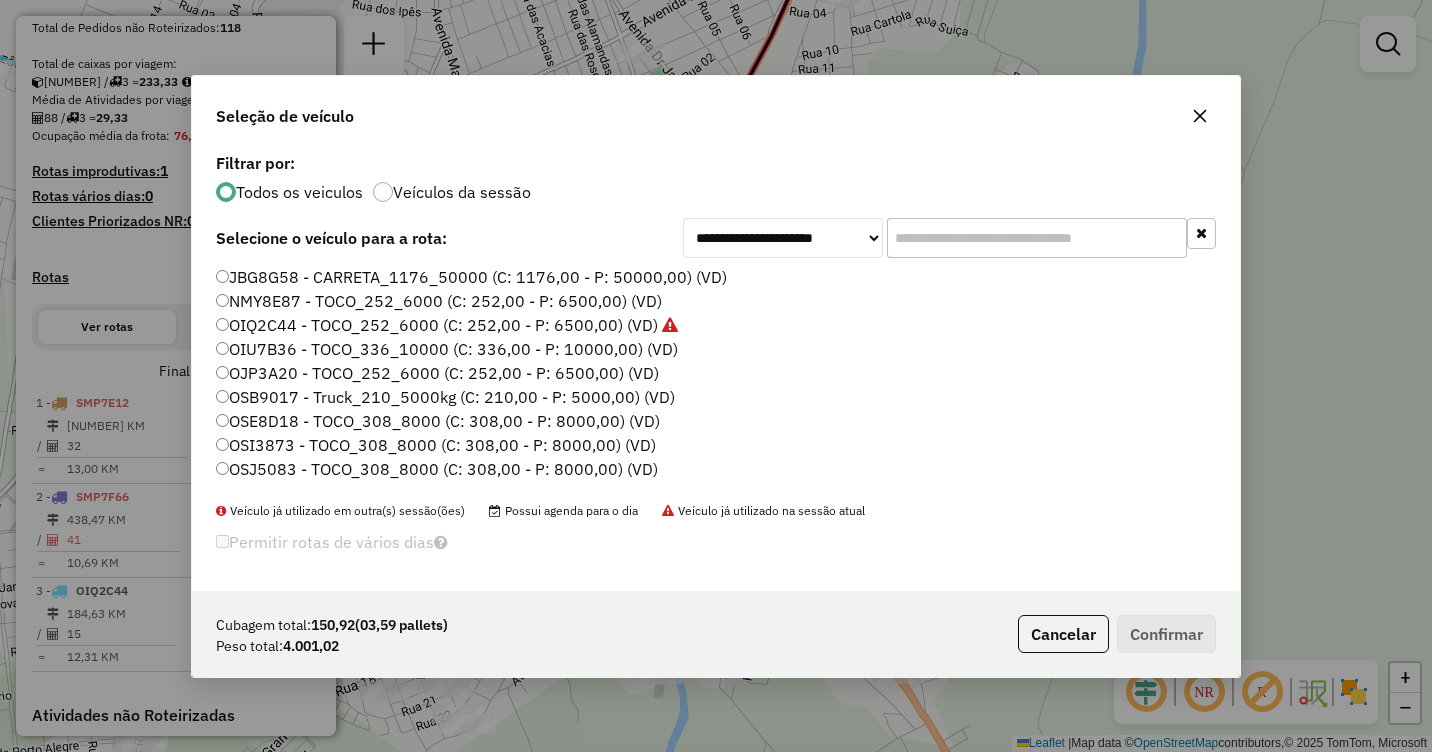 scroll, scrollTop: 11, scrollLeft: 6, axis: both 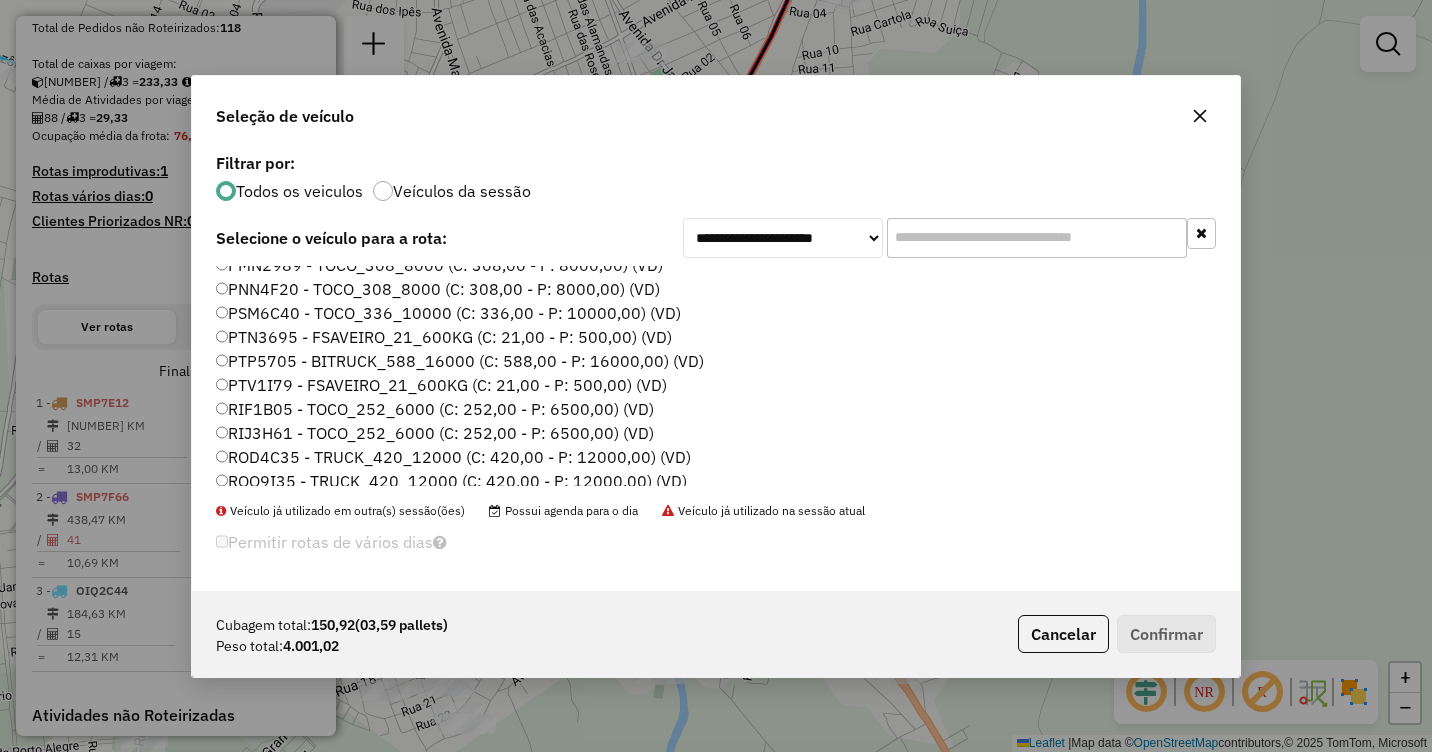 click on "RIJ3H61 - TOCO_252_6000 (C: 252,00 - P: 6500,00) (VD)" 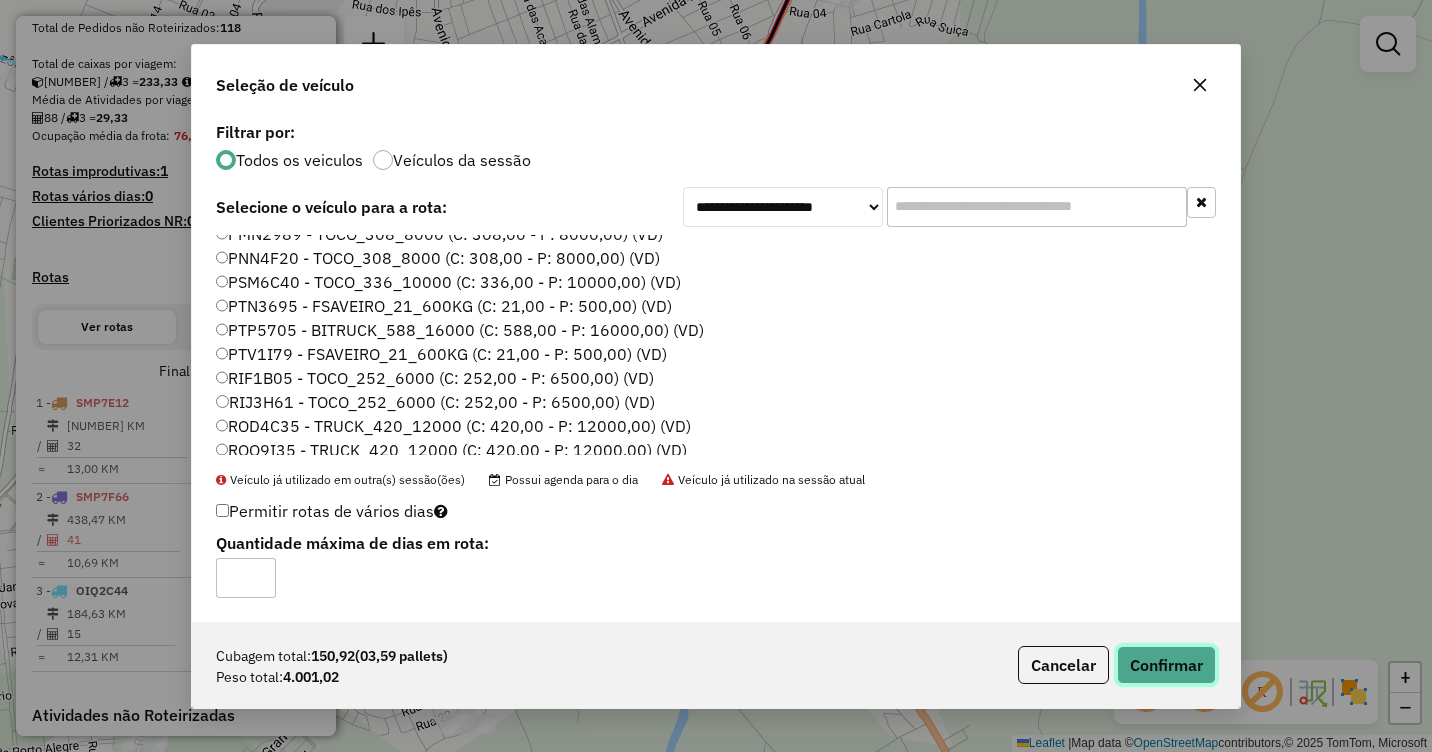 click on "Confirmar" 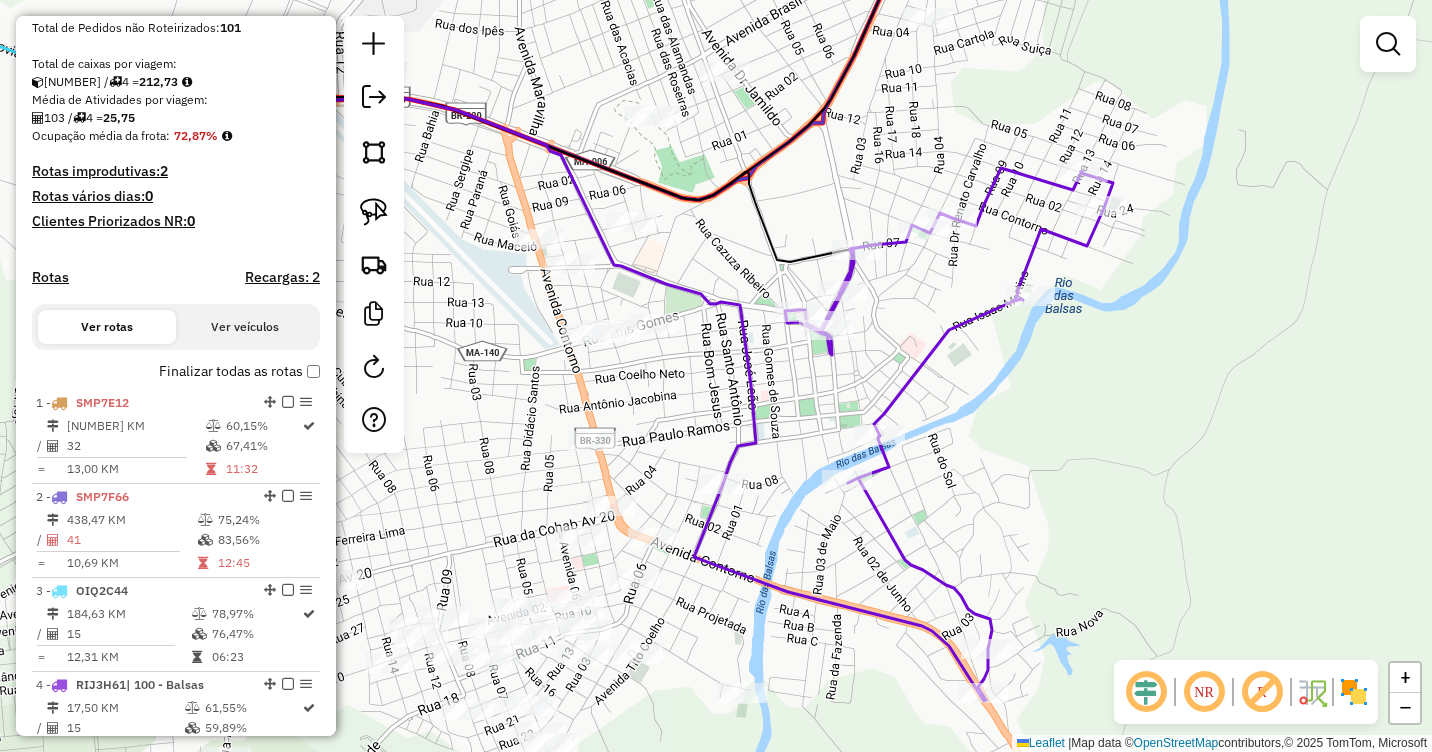 drag, startPoint x: 959, startPoint y: 513, endPoint x: 1044, endPoint y: 534, distance: 87.555695 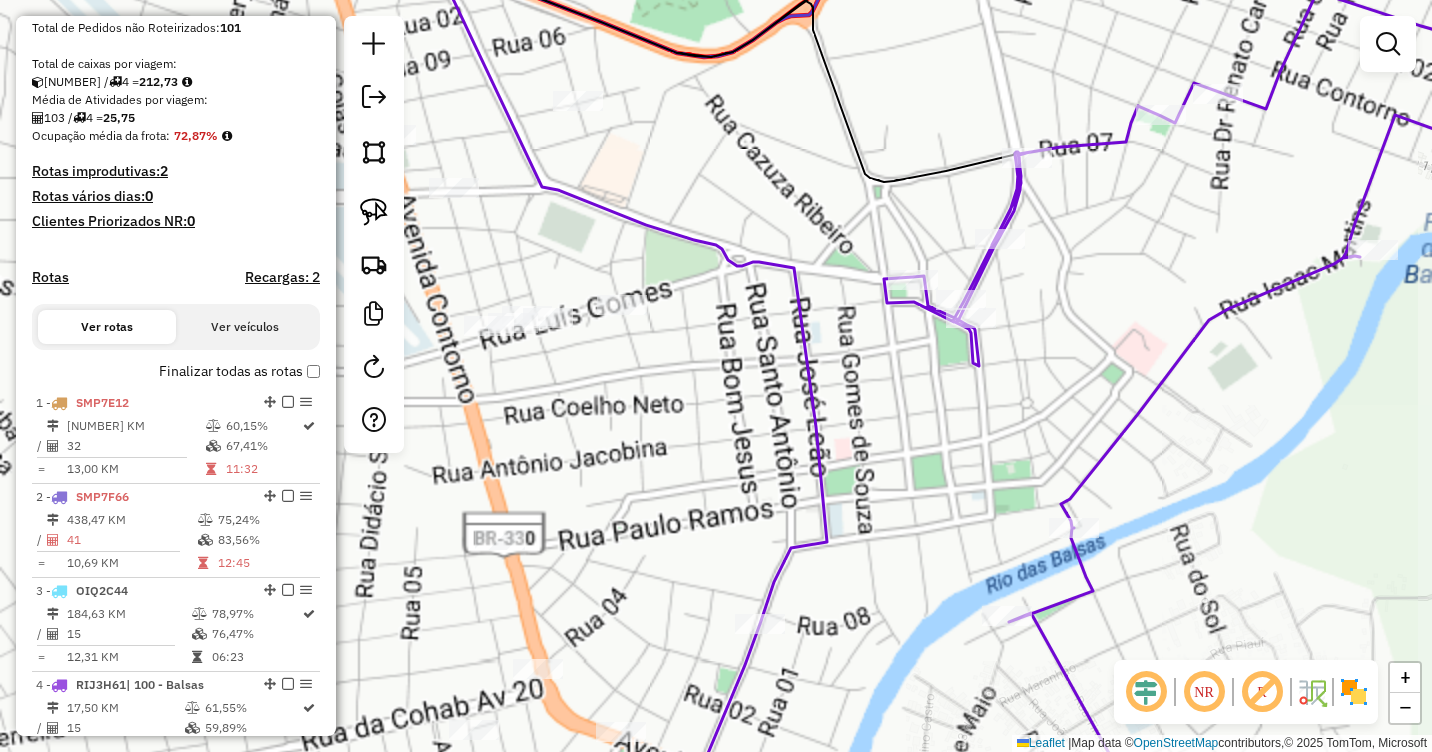 drag, startPoint x: 661, startPoint y: 360, endPoint x: 853, endPoint y: 440, distance: 208 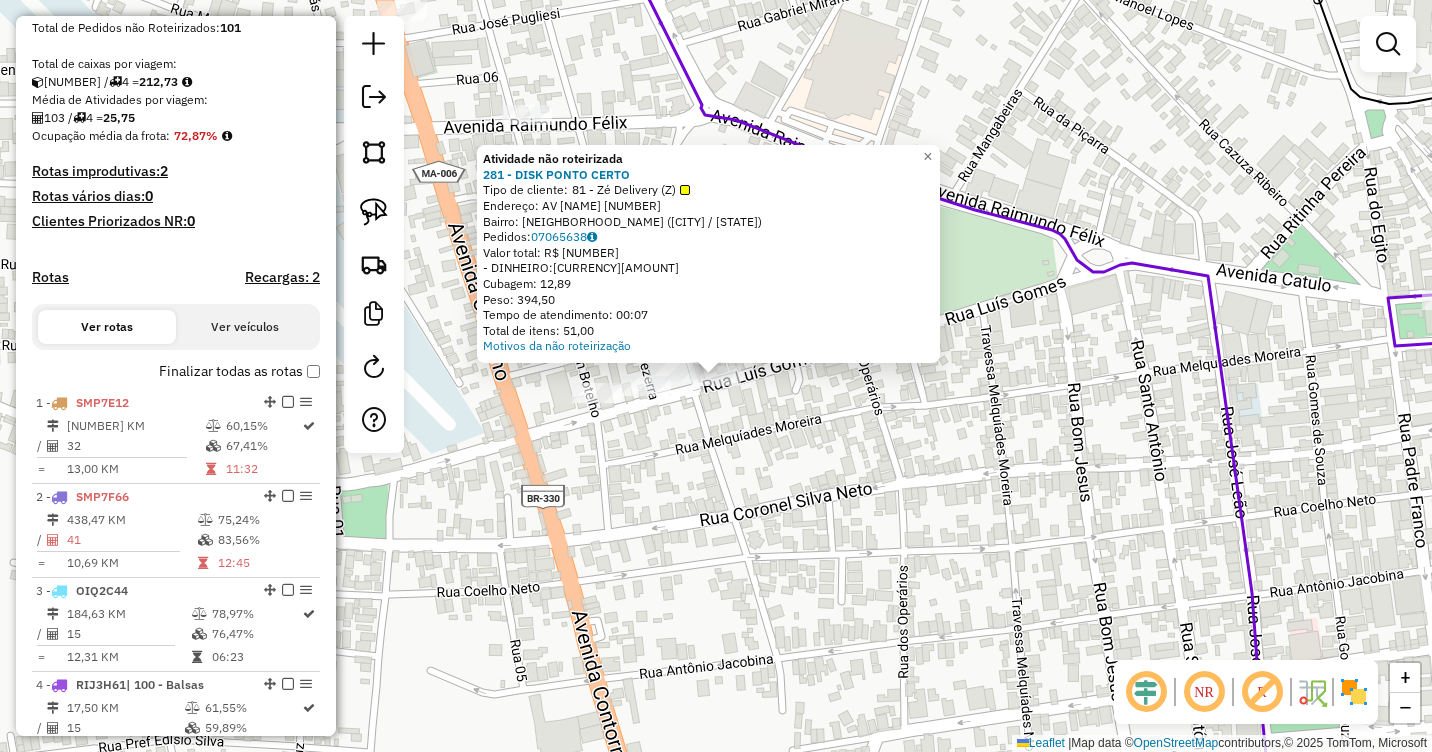 click on "Atividade não roteirizada 281 - DISK PONTO CERTO  Tipo de cliente:   81 - Zé Delivery (Z)   Endereço:  AV LUIS GOMES 460   Bairro: Fatima (BALSAS / MA)   Pedidos:  07065638   Valor total: R$ 1.779,83   - DINHEIRO:  R$ 1.779,83   Cubagem: 12,89   Peso: 394,50   Tempo de atendimento: 00:07   Total de itens: 51,00  Motivos da não roteirização × Janela de atendimento Grade de atendimento Capacidade Transportadoras Veículos Cliente Pedidos  Rotas Selecione os dias de semana para filtrar as janelas de atendimento  Seg   Ter   Qua   Qui   Sex   Sáb   Dom  Informe o período da janela de atendimento: De: Até:  Filtrar exatamente a janela do cliente  Considerar janela de atendimento padrão  Selecione os dias de semana para filtrar as grades de atendimento  Seg   Ter   Qua   Qui   Sex   Sáb   Dom   Considerar clientes sem dia de atendimento cadastrado  Clientes fora do dia de atendimento selecionado Filtrar as atividades entre os valores definidos abaixo:  Peso mínimo:   Peso máximo:   Cubagem mínima:  +" 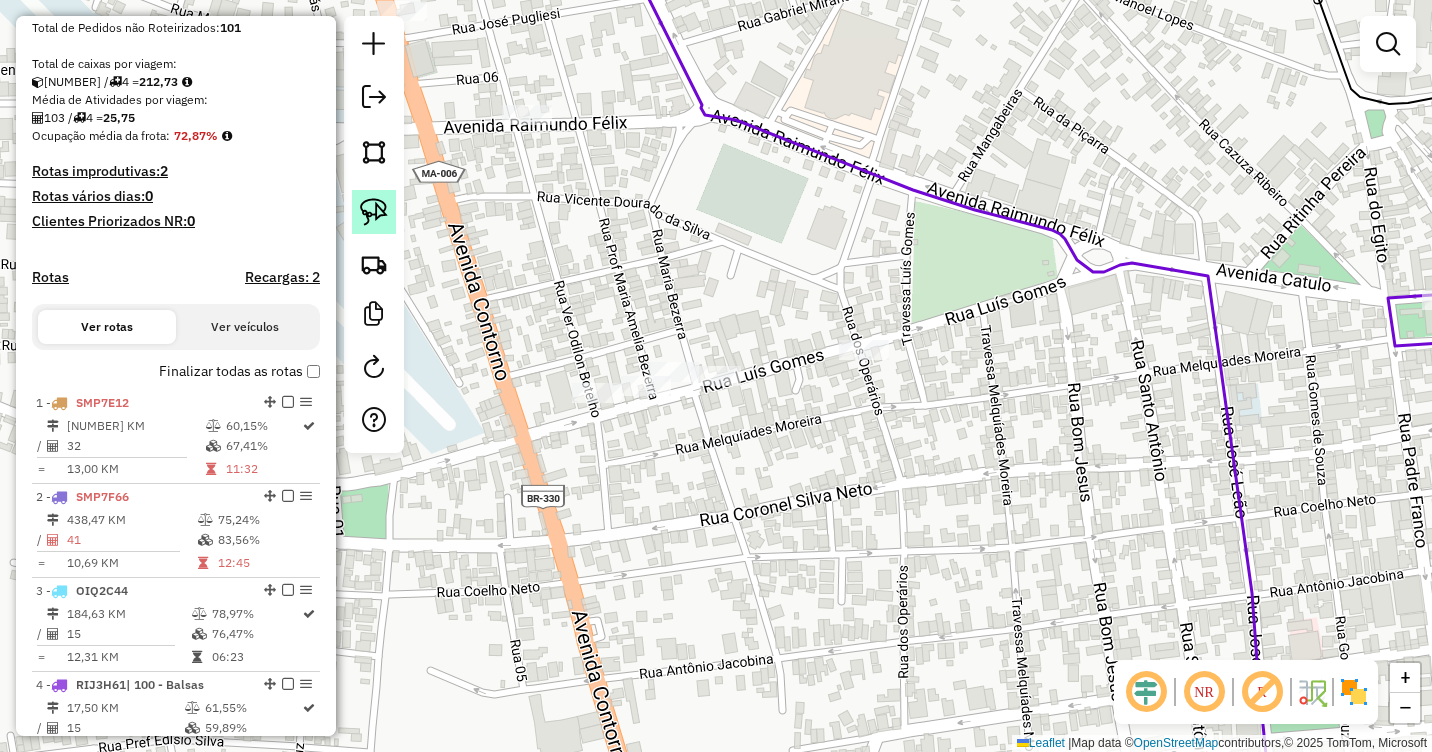 click 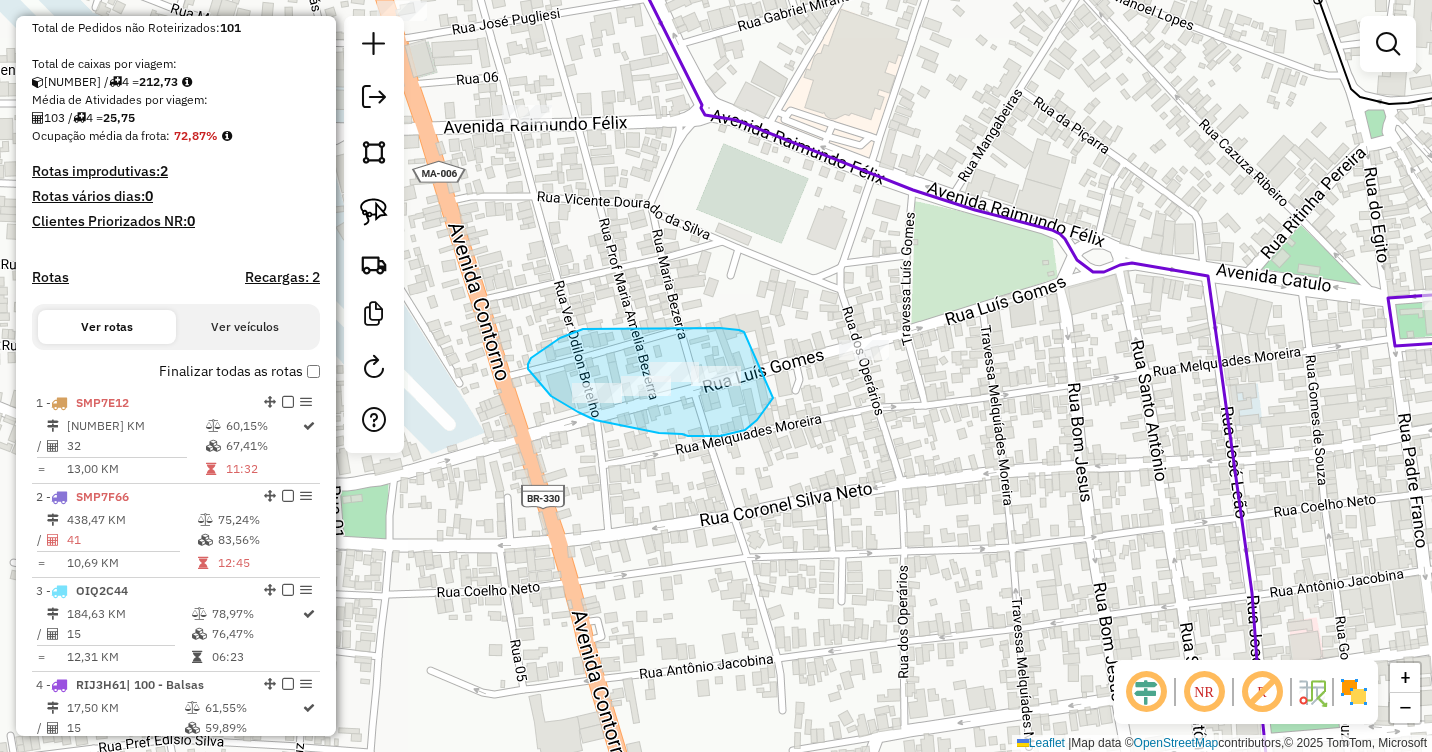 drag, startPoint x: 720, startPoint y: 328, endPoint x: 773, endPoint y: 398, distance: 87.80091 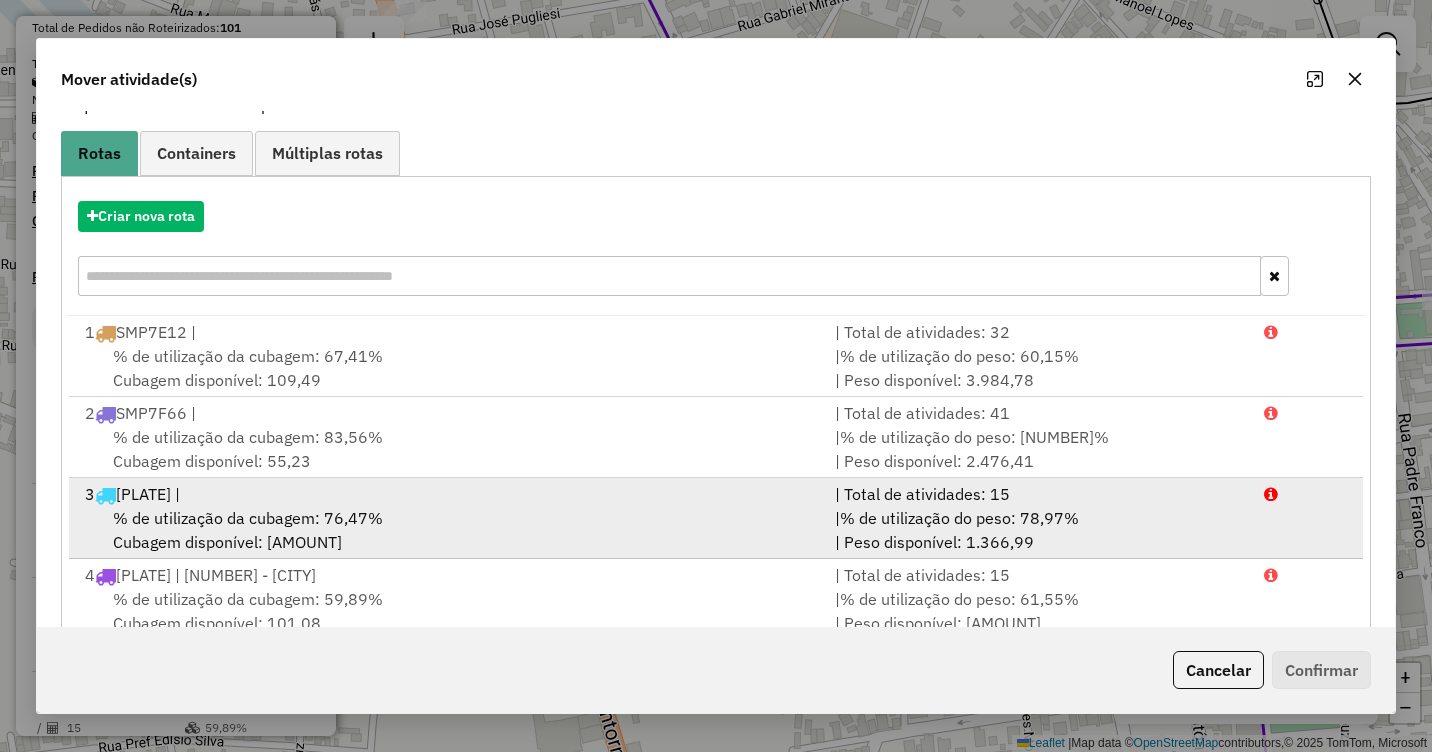 scroll, scrollTop: 191, scrollLeft: 0, axis: vertical 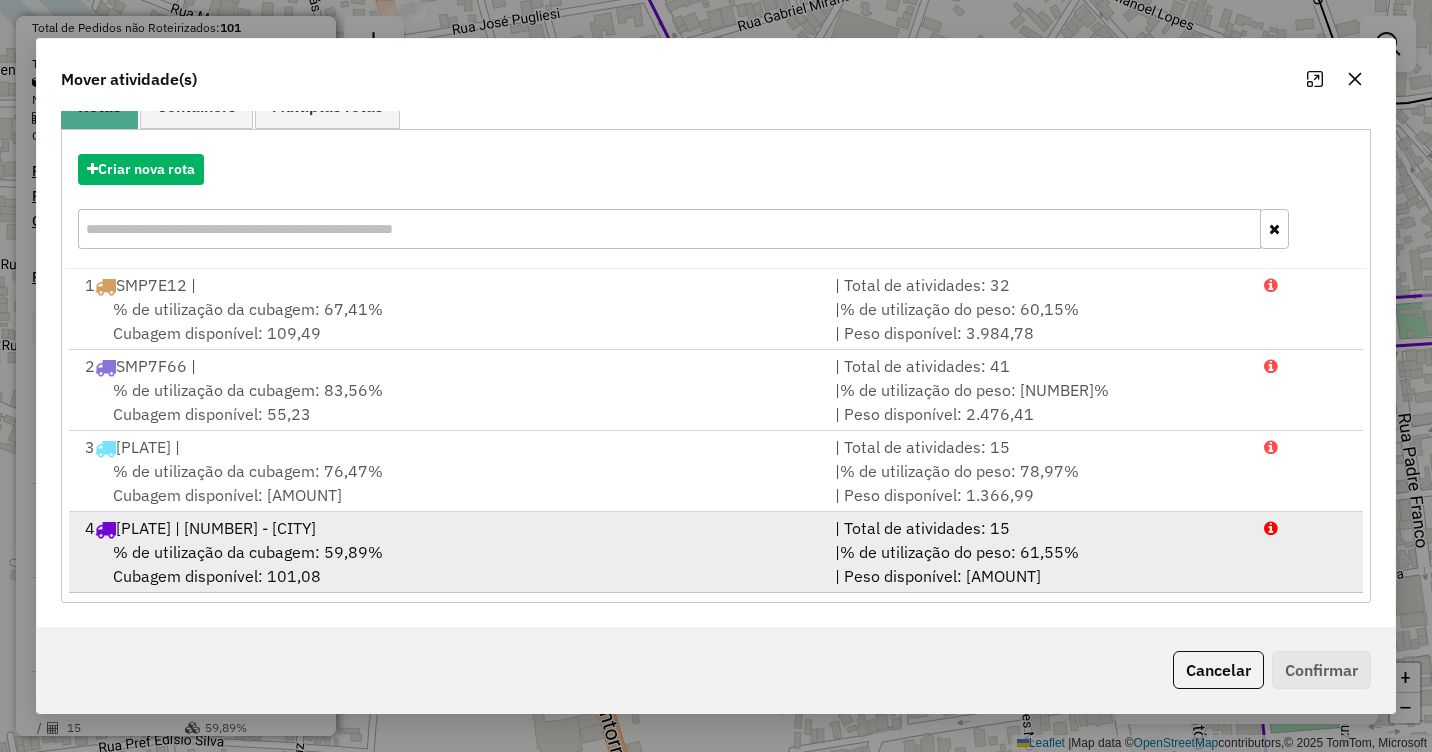 click on "% de utilização da cubagem: 59,89%  Cubagem disponível: 101,08" at bounding box center [448, 564] 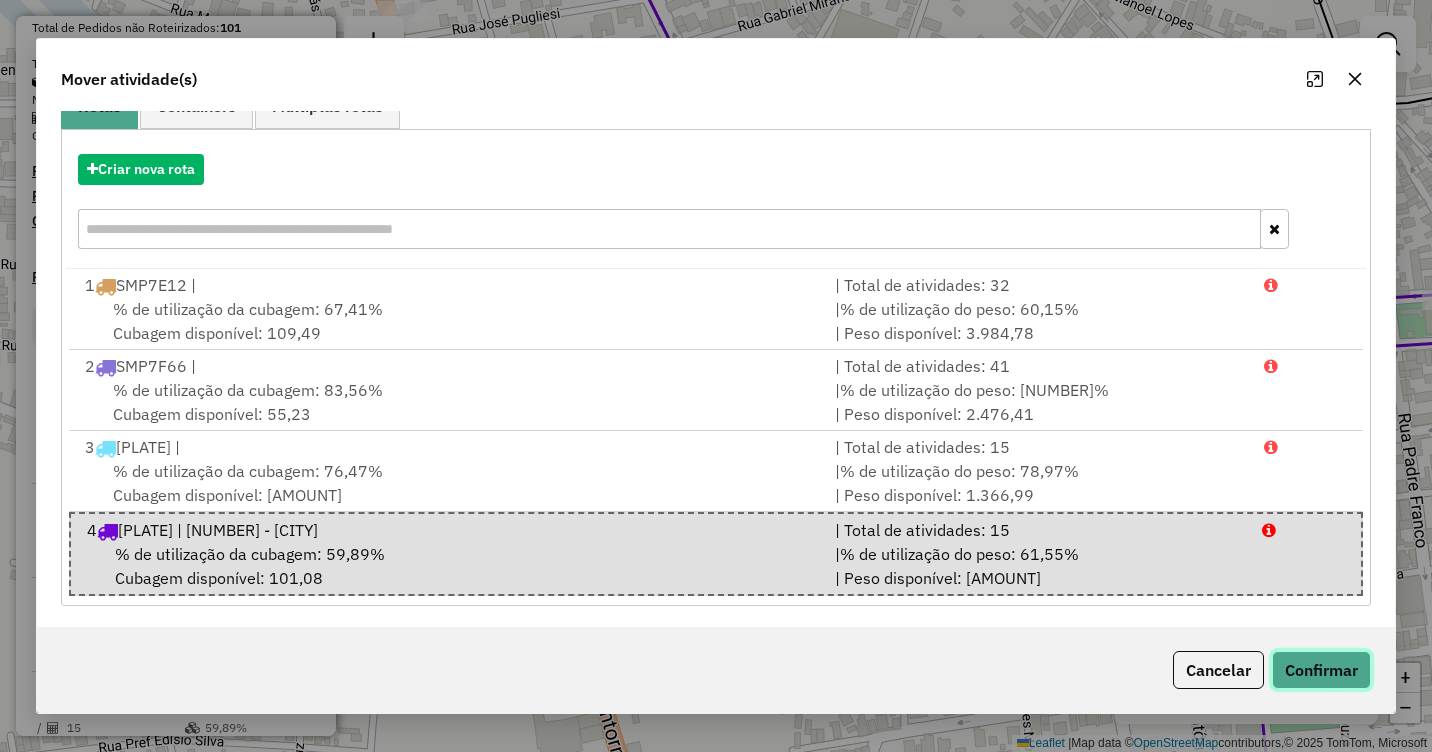 click on "Confirmar" 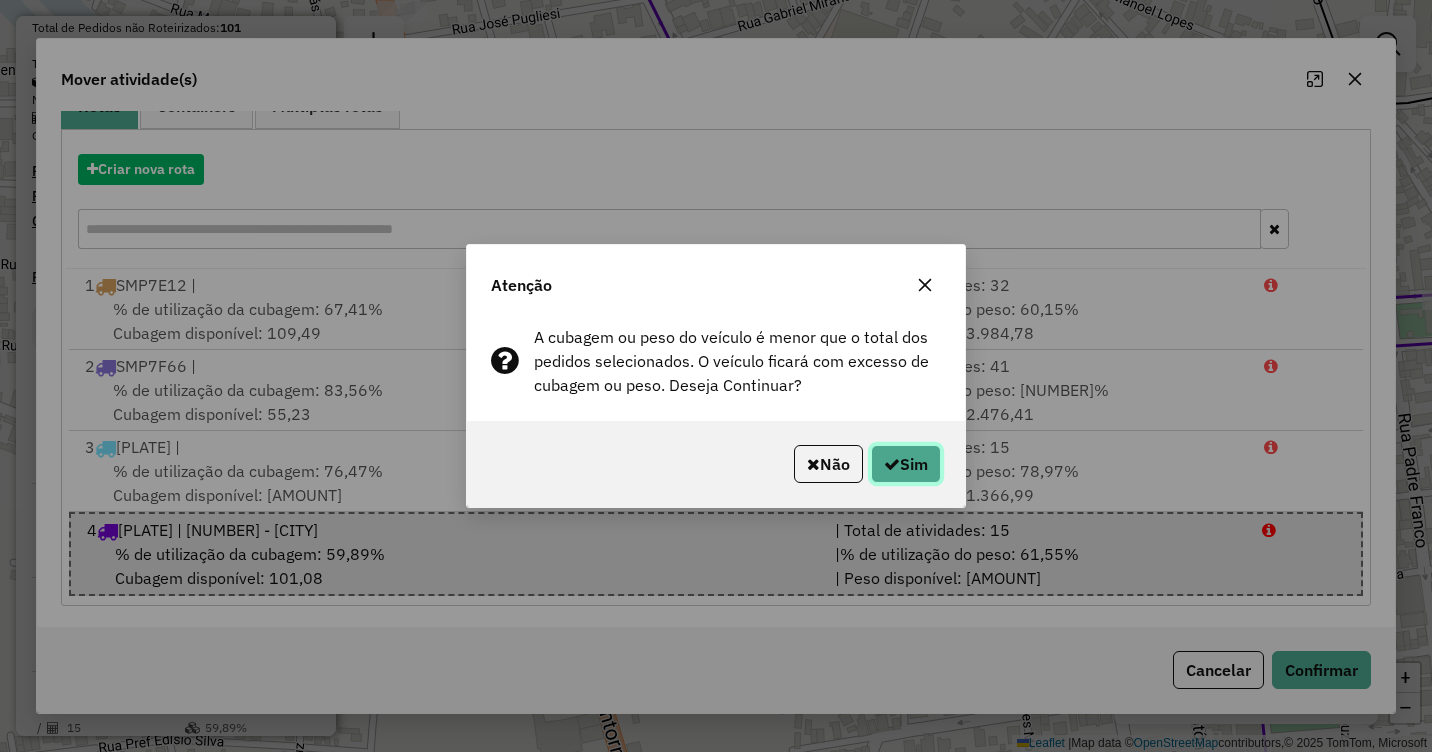 click on "Sim" 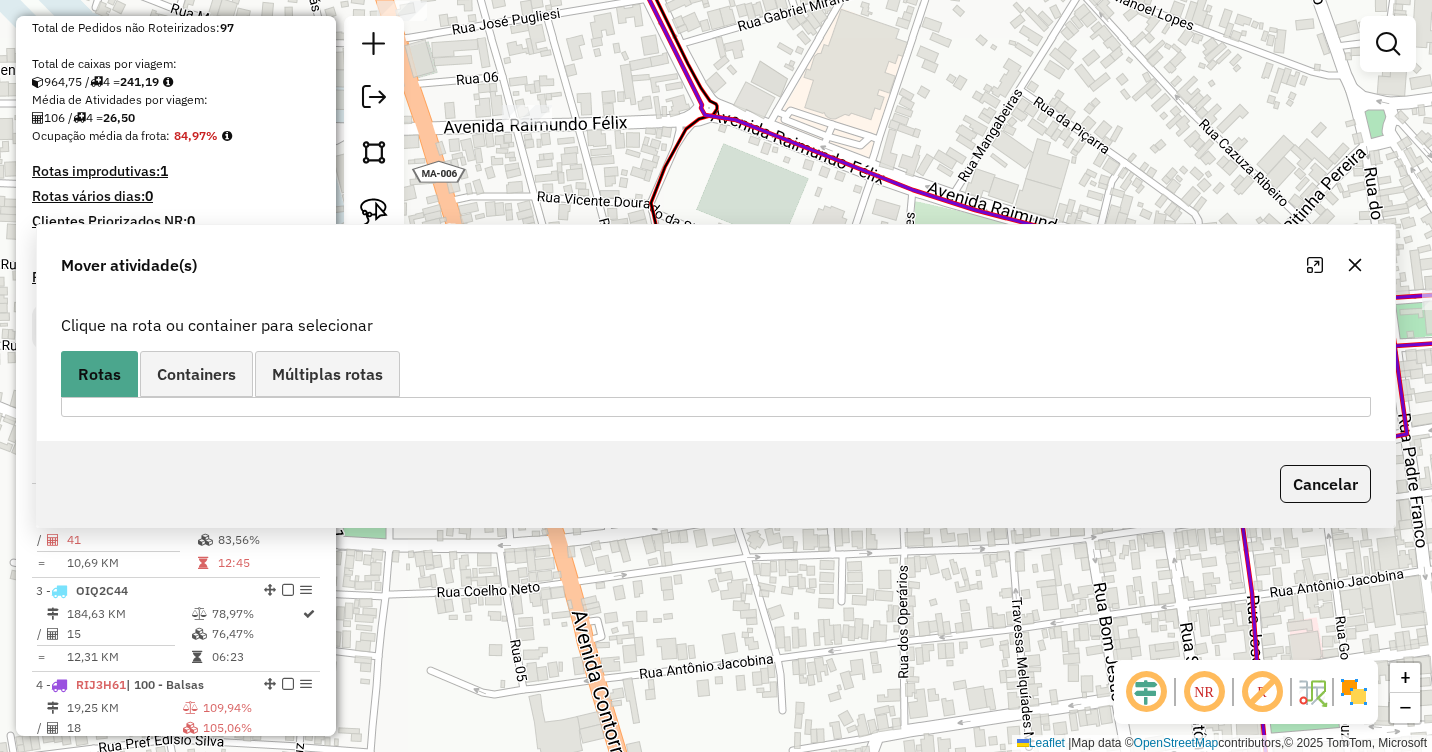 scroll, scrollTop: 0, scrollLeft: 0, axis: both 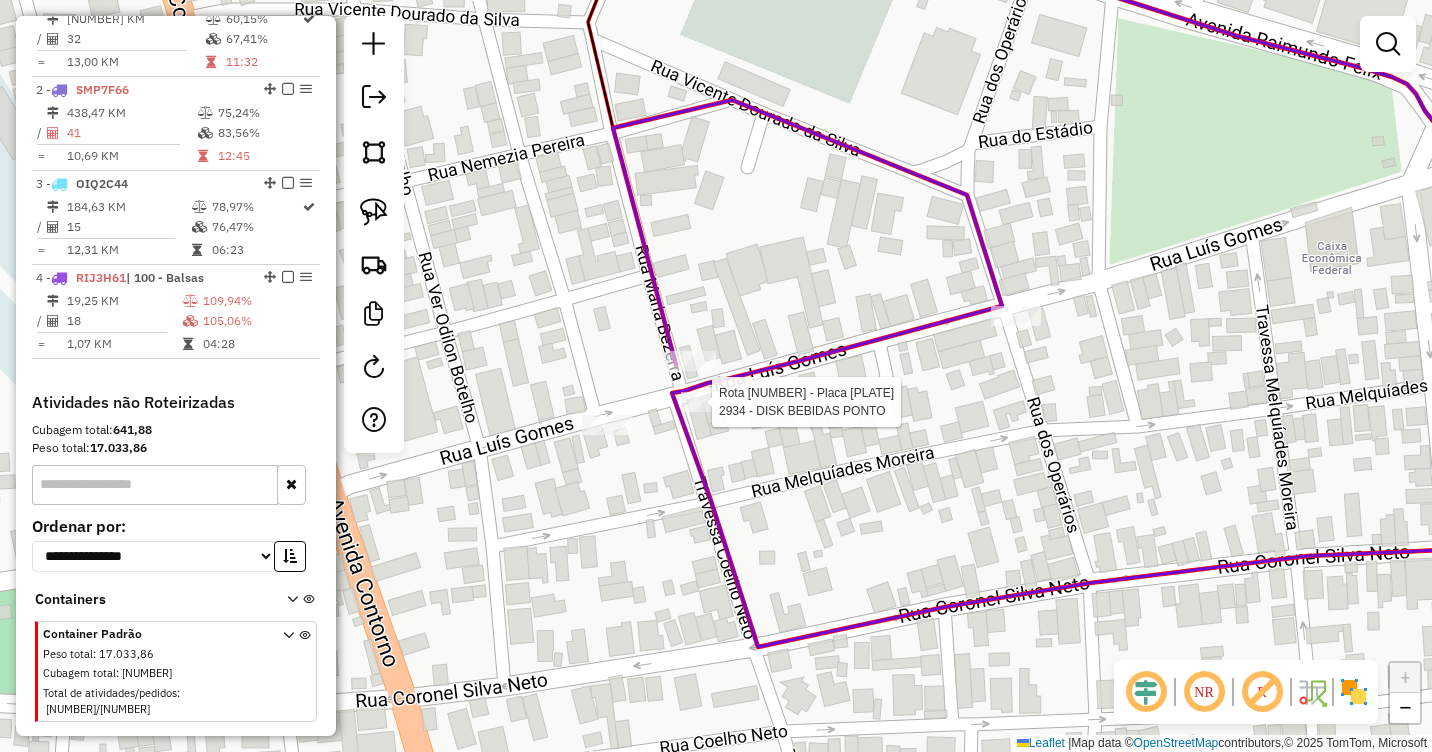 select on "**********" 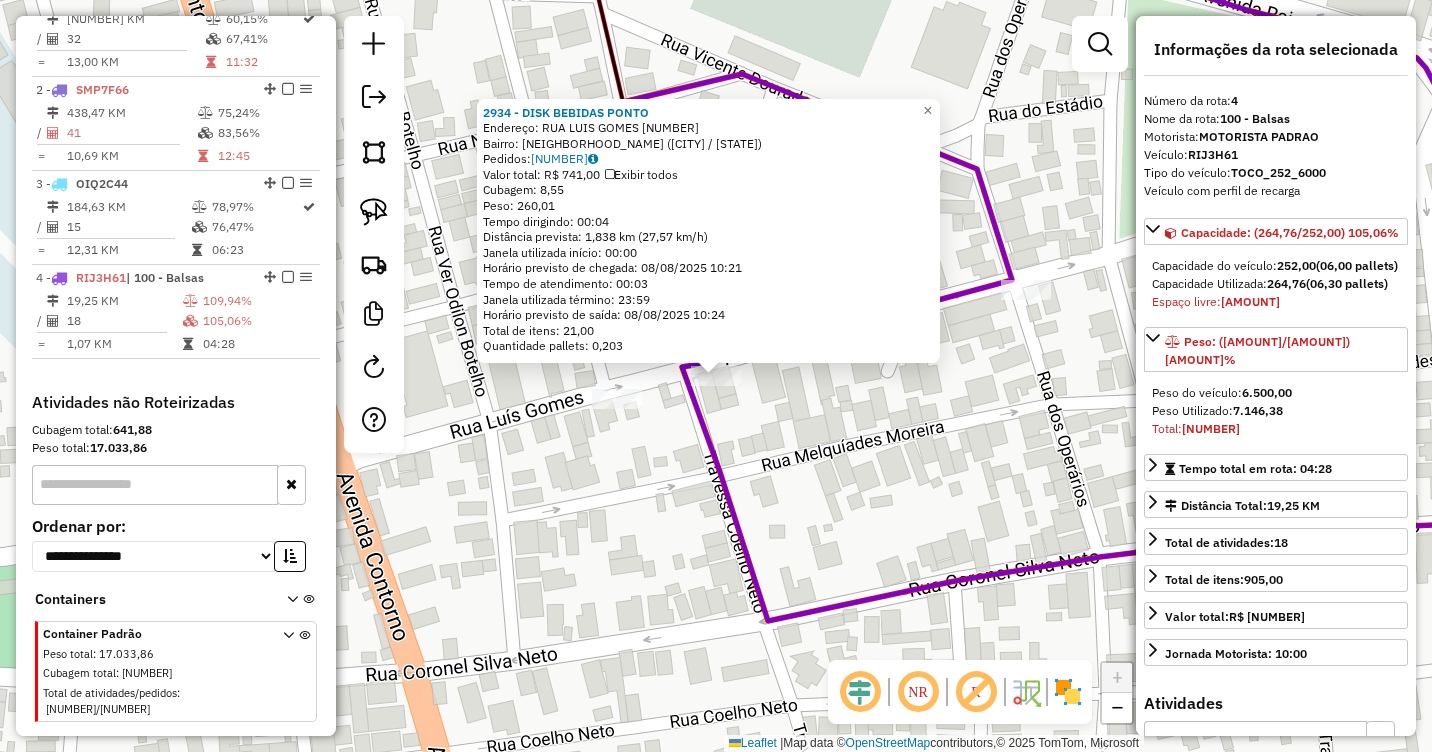 scroll, scrollTop: 824, scrollLeft: 0, axis: vertical 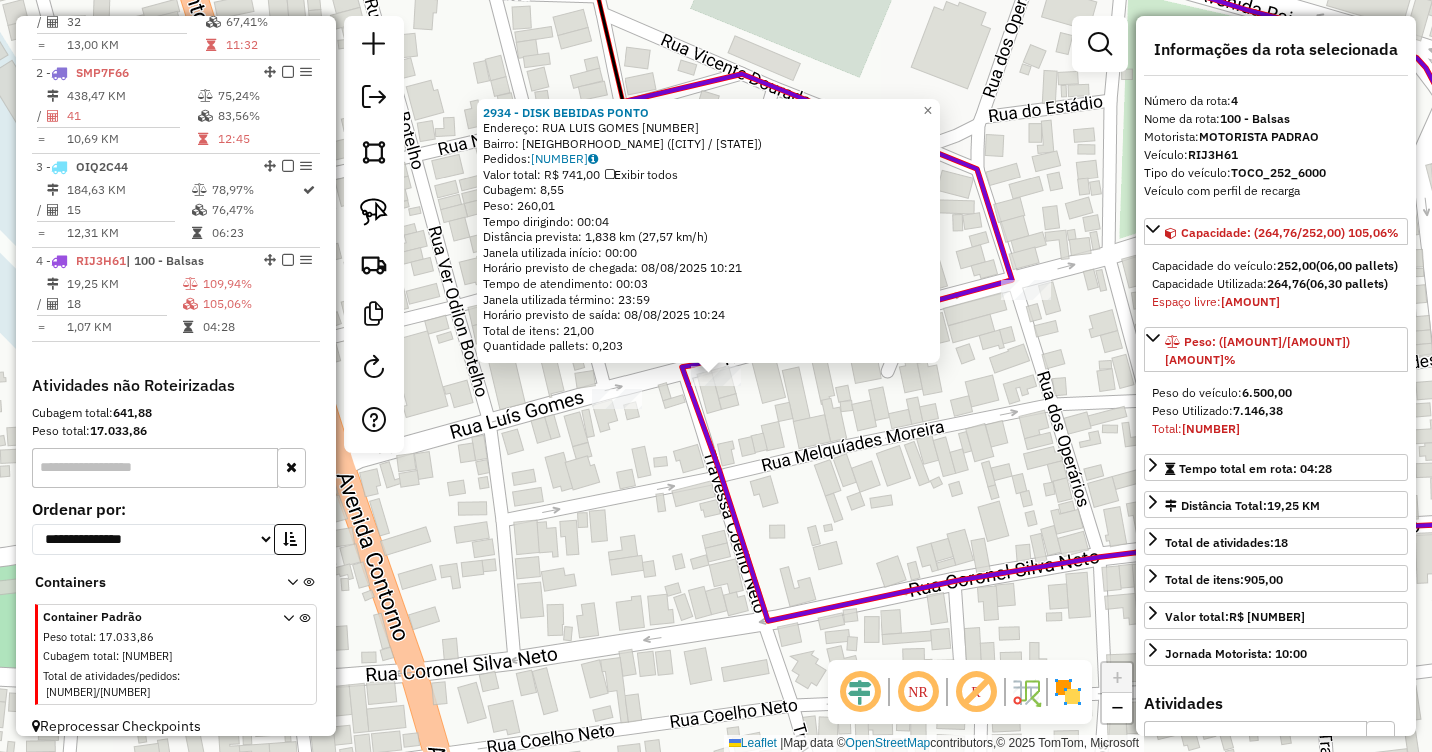 click on "2934 - DISK BEBIDAS PONTO  Endereço:  RUA LUIS GOMES 461   Bairro: Centro (BALSAS / MA)   Pedidos:  07065644   Valor total: R$ 741,00   Exibir todos   Cubagem: 8,55  Peso: 260,01  Tempo dirigindo: 00:04   Distância prevista: 1,838 km (27,57 km/h)   Janela utilizada início: 00:00   Horário previsto de chegada: 08/08/2025 10:21   Tempo de atendimento: 00:03   Janela utilizada término: 23:59   Horário previsto de saída: 08/08/2025 10:24   Total de itens: 21,00   Quantidade pallets: 0,203  × Janela de atendimento Grade de atendimento Capacidade Transportadoras Veículos Cliente Pedidos  Rotas Selecione os dias de semana para filtrar as janelas de atendimento  Seg   Ter   Qua   Qui   Sex   Sáb   Dom  Informe o período da janela de atendimento: De: Até:  Filtrar exatamente a janela do cliente  Considerar janela de atendimento padrão  Selecione os dias de semana para filtrar as grades de atendimento  Seg   Ter   Qua   Qui   Sex   Sáb   Dom   Considerar clientes sem dia de atendimento cadastrado  De:  +" 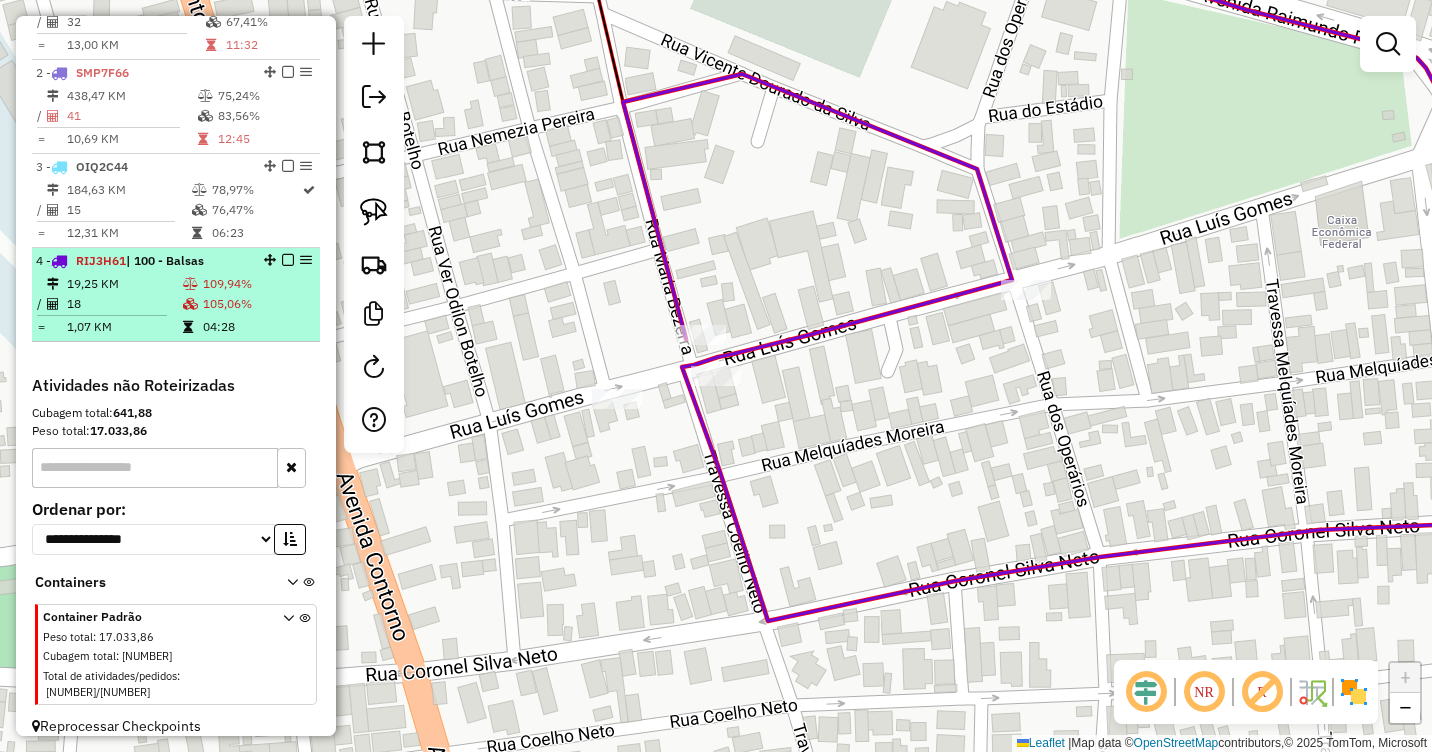 click on "109,94%" at bounding box center (257, 284) 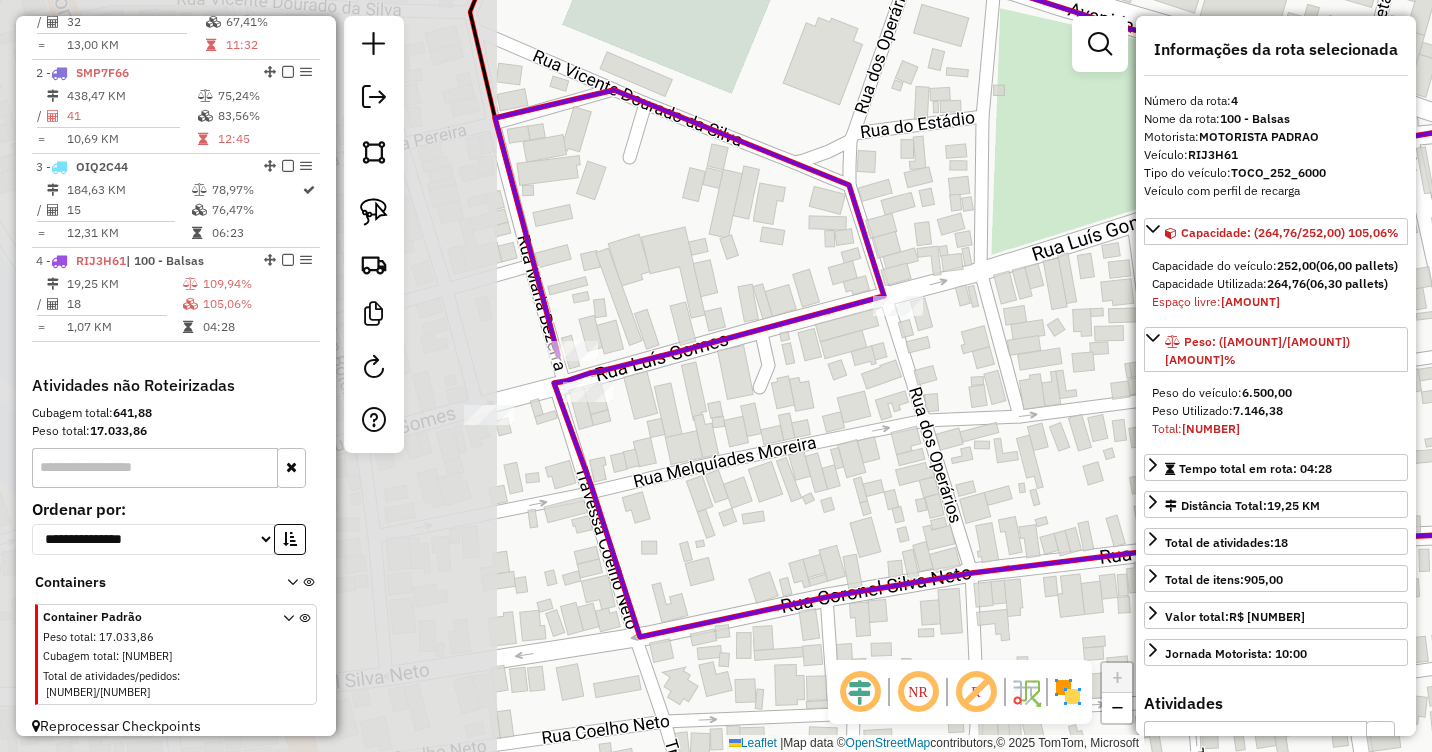 drag, startPoint x: 542, startPoint y: 362, endPoint x: 1017, endPoint y: 419, distance: 478.40778 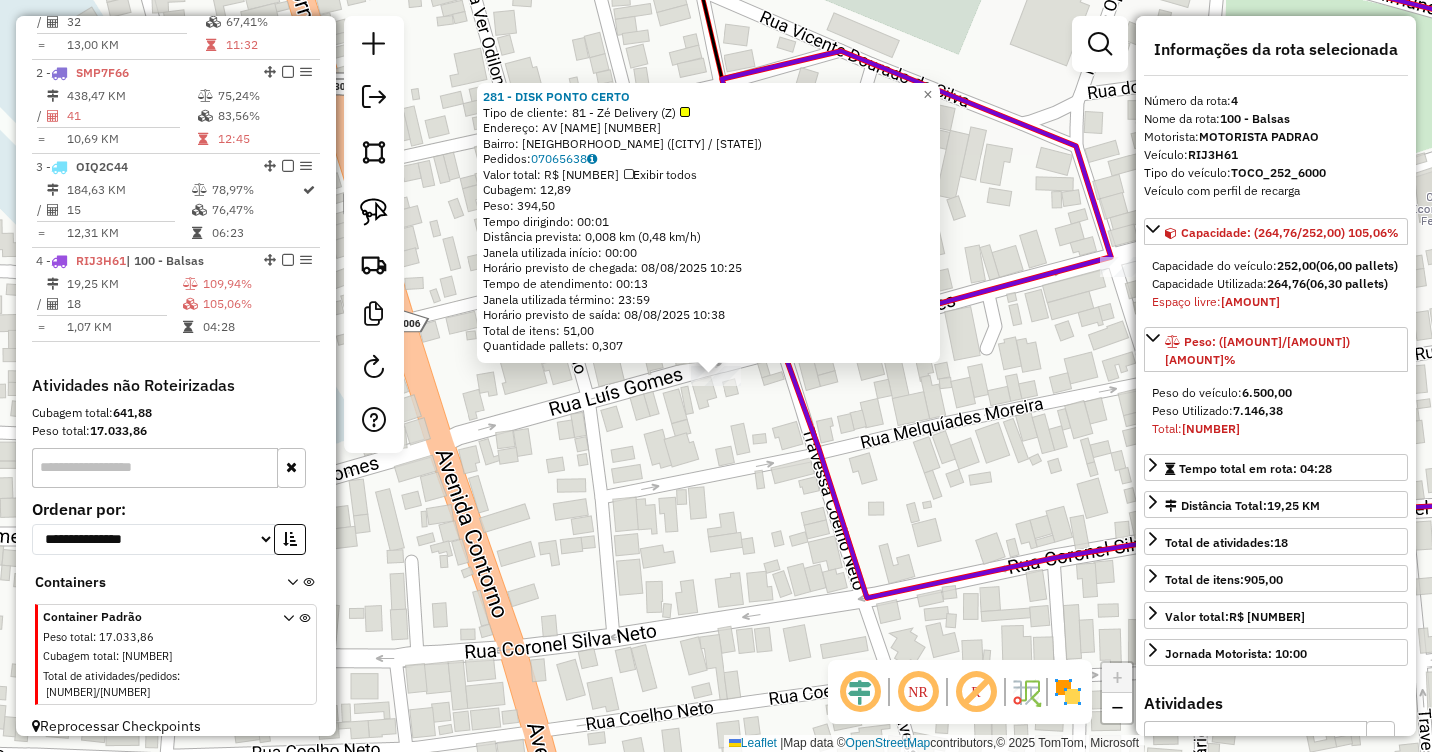 click on "281 - DISK PONTO CERTO  Tipo de cliente:   81 - Zé Delivery (Z)   Endereço:  AV LUIS GOMES 460   Bairro: Fatima (BALSAS / MA)   Pedidos:  07065638   Valor total: R$ 1.779,83   Exibir todos   Cubagem: 12,89  Peso: 394,50  Tempo dirigindo: 00:01   Distância prevista: 0,008 km (0,48 km/h)   Janela utilizada início: 00:00   Horário previsto de chegada: 08/08/2025 10:25   Tempo de atendimento: 00:13   Janela utilizada término: 23:59   Horário previsto de saída: 08/08/2025 10:38   Total de itens: 51,00   Quantidade pallets: 0,307  × Janela de atendimento Grade de atendimento Capacidade Transportadoras Veículos Cliente Pedidos  Rotas Selecione os dias de semana para filtrar as janelas de atendimento  Seg   Ter   Qua   Qui   Sex   Sáb   Dom  Informe o período da janela de atendimento: De: Até:  Filtrar exatamente a janela do cliente  Considerar janela de atendimento padrão  Selecione os dias de semana para filtrar as grades de atendimento  Seg   Ter   Qua   Qui   Sex   Sáb   Dom   Peso mínimo:   De:" 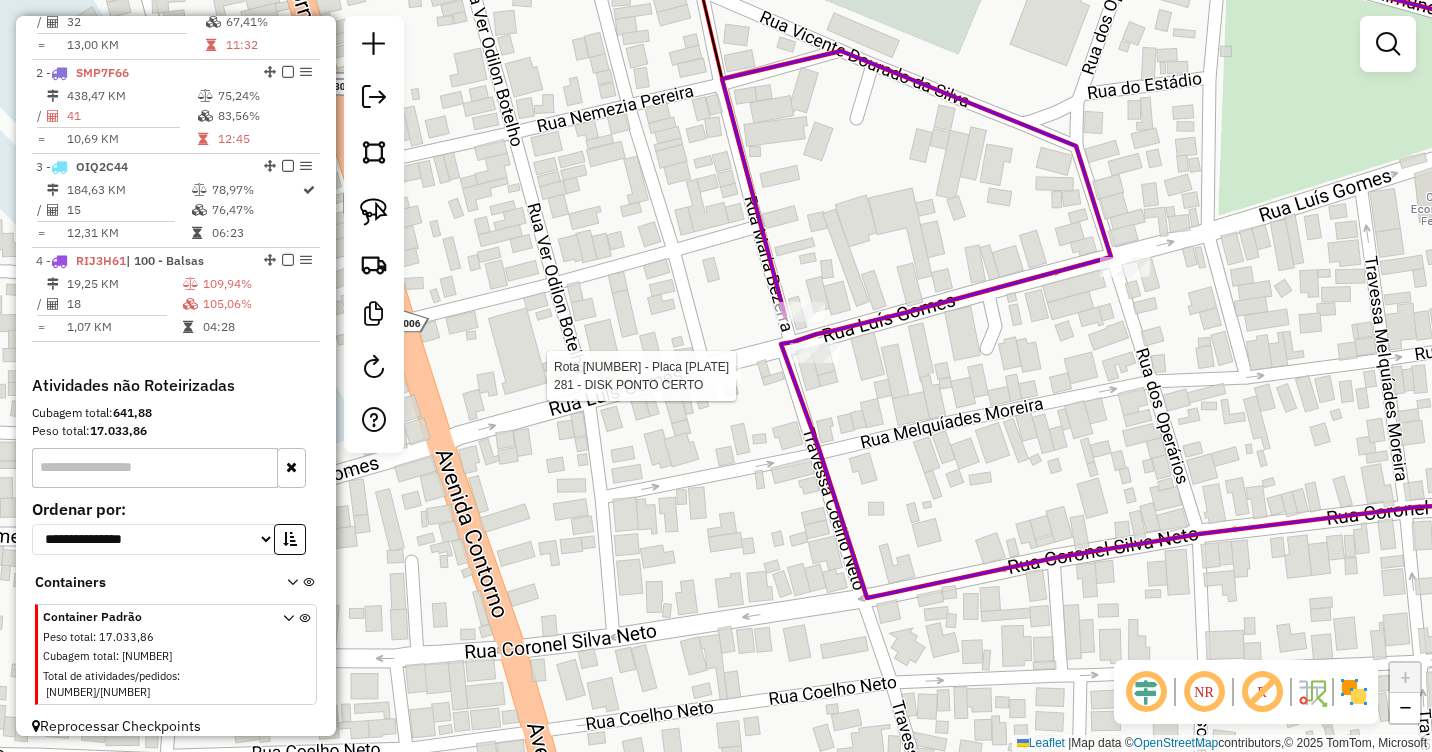 select on "**********" 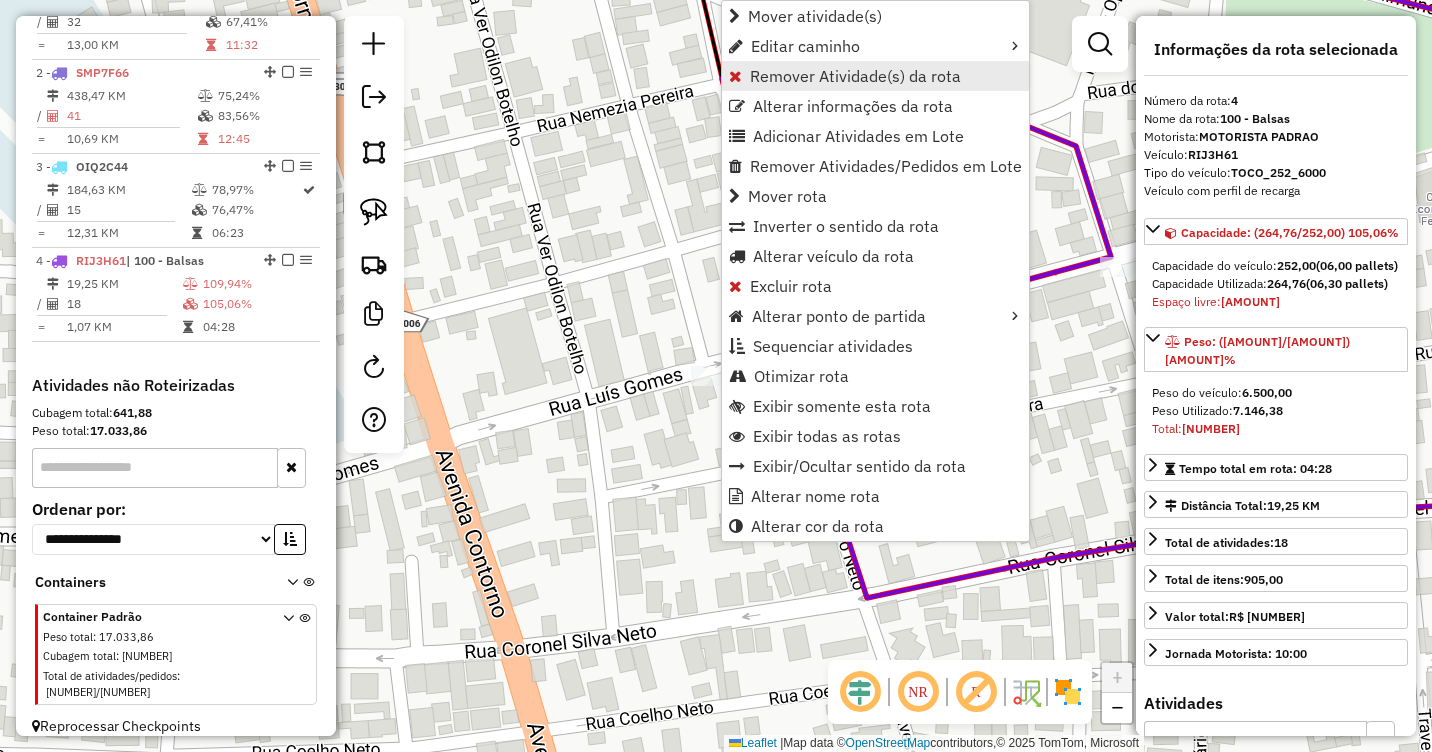click on "Remover Atividade(s) da rota" at bounding box center (855, 76) 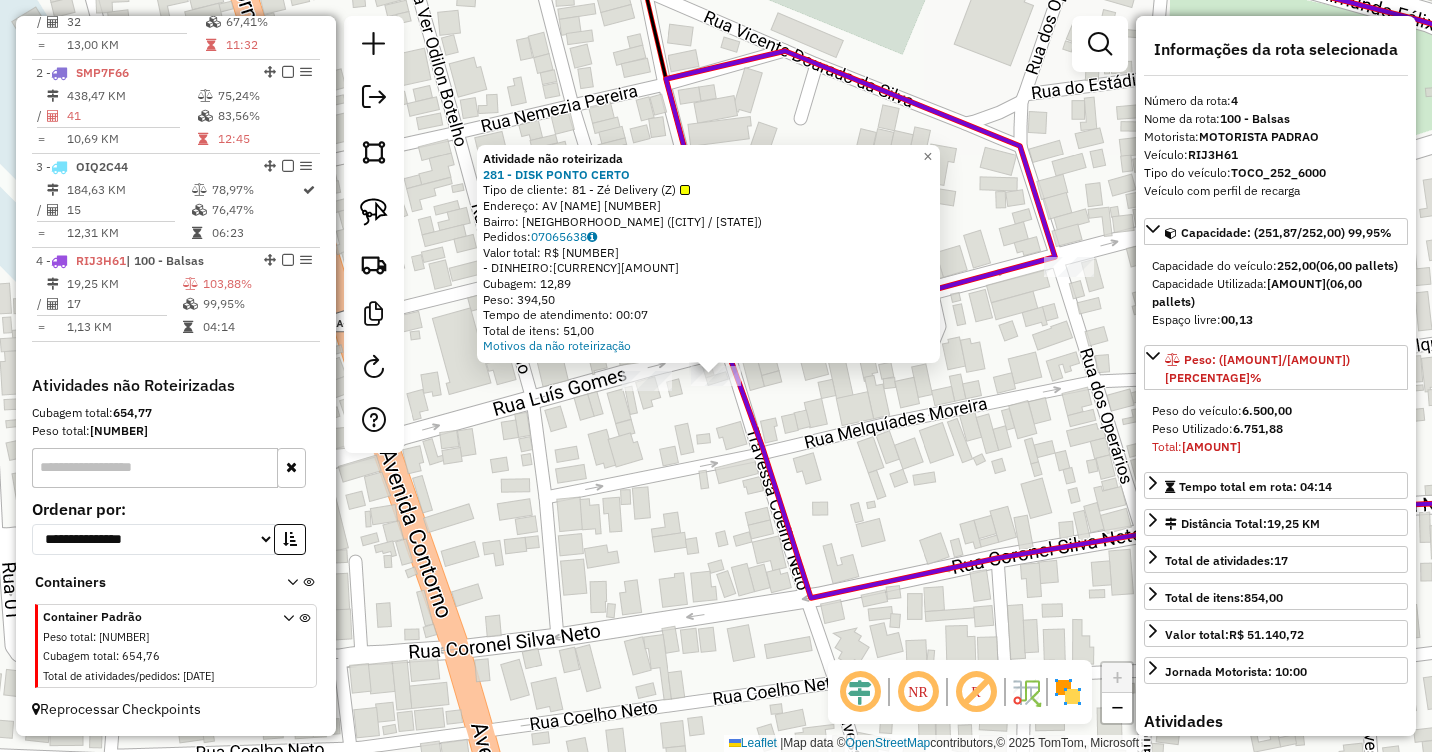 click on "Atividade não roteirizada 281 - DISK PONTO CERTO  Tipo de cliente:   81 - Zé Delivery (Z)   Endereço:  AV LUIS GOMES 460   Bairro: Fatima (BALSAS / MA)   Pedidos:  07065638   Valor total: R$ 1.779,83   - DINHEIRO:  R$ 1.779,83   Cubagem: 12,89   Peso: 394,50   Tempo de atendimento: 00:07   Total de itens: 51,00  Motivos da não roteirização × Janela de atendimento Grade de atendimento Capacidade Transportadoras Veículos Cliente Pedidos  Rotas Selecione os dias de semana para filtrar as janelas de atendimento  Seg   Ter   Qua   Qui   Sex   Sáb   Dom  Informe o período da janela de atendimento: De: Até:  Filtrar exatamente a janela do cliente  Considerar janela de atendimento padrão  Selecione os dias de semana para filtrar as grades de atendimento  Seg   Ter   Qua   Qui   Sex   Sáb   Dom   Considerar clientes sem dia de atendimento cadastrado  Clientes fora do dia de atendimento selecionado Filtrar as atividades entre os valores definidos abaixo:  Peso mínimo:   Peso máximo:   Cubagem mínima:  +" 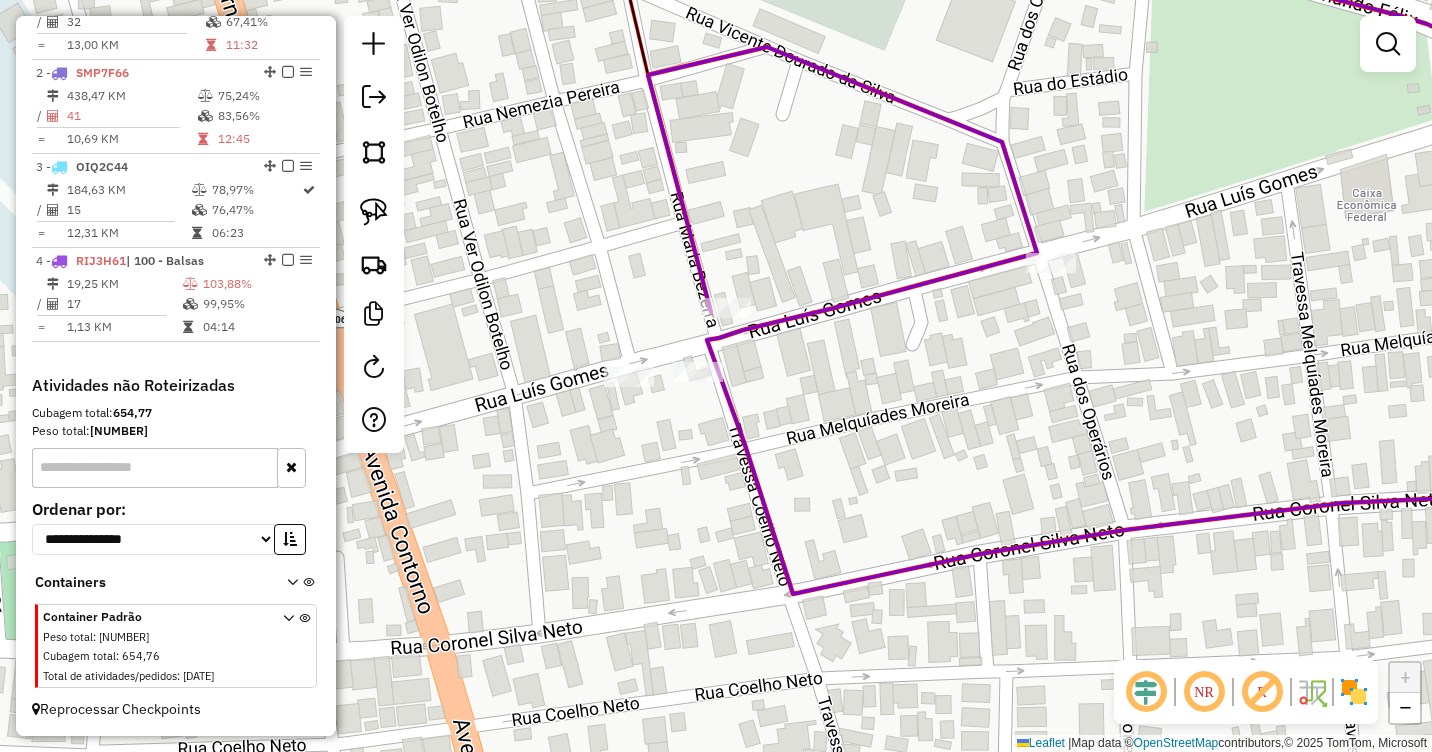 drag, startPoint x: 1113, startPoint y: 381, endPoint x: 938, endPoint y: 360, distance: 176.2555 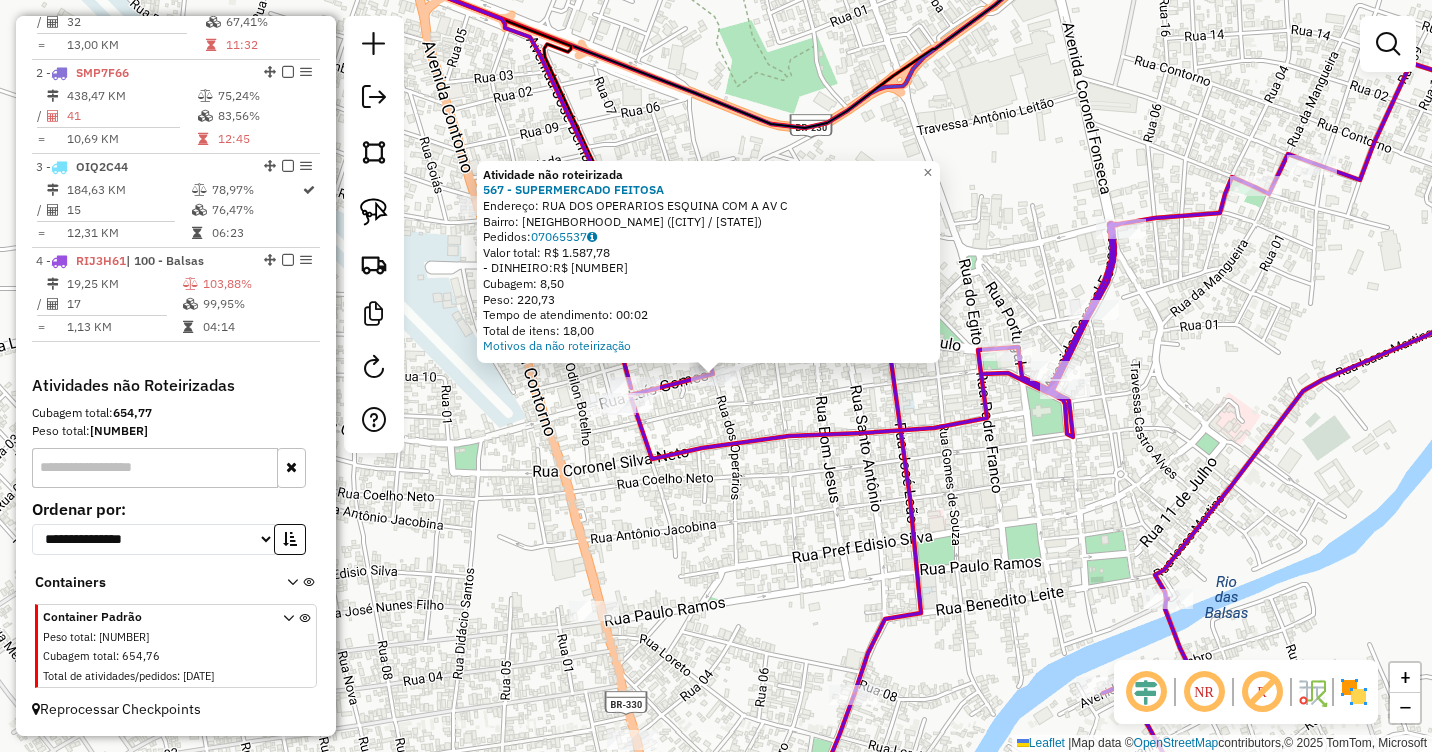click on "Atividade não roteirizada 567 - SUPERMERCADO FEITOSA  Endereço:  RUA DOS OPERARIOS ESQUINA COM A AV C   Bairro: Centro (BALSAS / MA)   Pedidos:  07065537   Valor total: R$ 1.587,78   - DINHEIRO:  R$ 1.587,78   Cubagem: 8,50   Peso: 220,73   Tempo de atendimento: 00:02   Total de itens: 18,00  Motivos da não roteirização × Janela de atendimento Grade de atendimento Capacidade Transportadoras Veículos Cliente Pedidos  Rotas Selecione os dias de semana para filtrar as janelas de atendimento  Seg   Ter   Qua   Qui   Sex   Sáb   Dom  Informe o período da janela de atendimento: De: Até:  Filtrar exatamente a janela do cliente  Considerar janela de atendimento padrão  Selecione os dias de semana para filtrar as grades de atendimento  Seg   Ter   Qua   Qui   Sex   Sáb   Dom   Considerar clientes sem dia de atendimento cadastrado  Clientes fora do dia de atendimento selecionado Filtrar as atividades entre os valores definidos abaixo:  Peso mínimo:   Peso máximo:   Cubagem mínima:   Cubagem máxima:  De:" 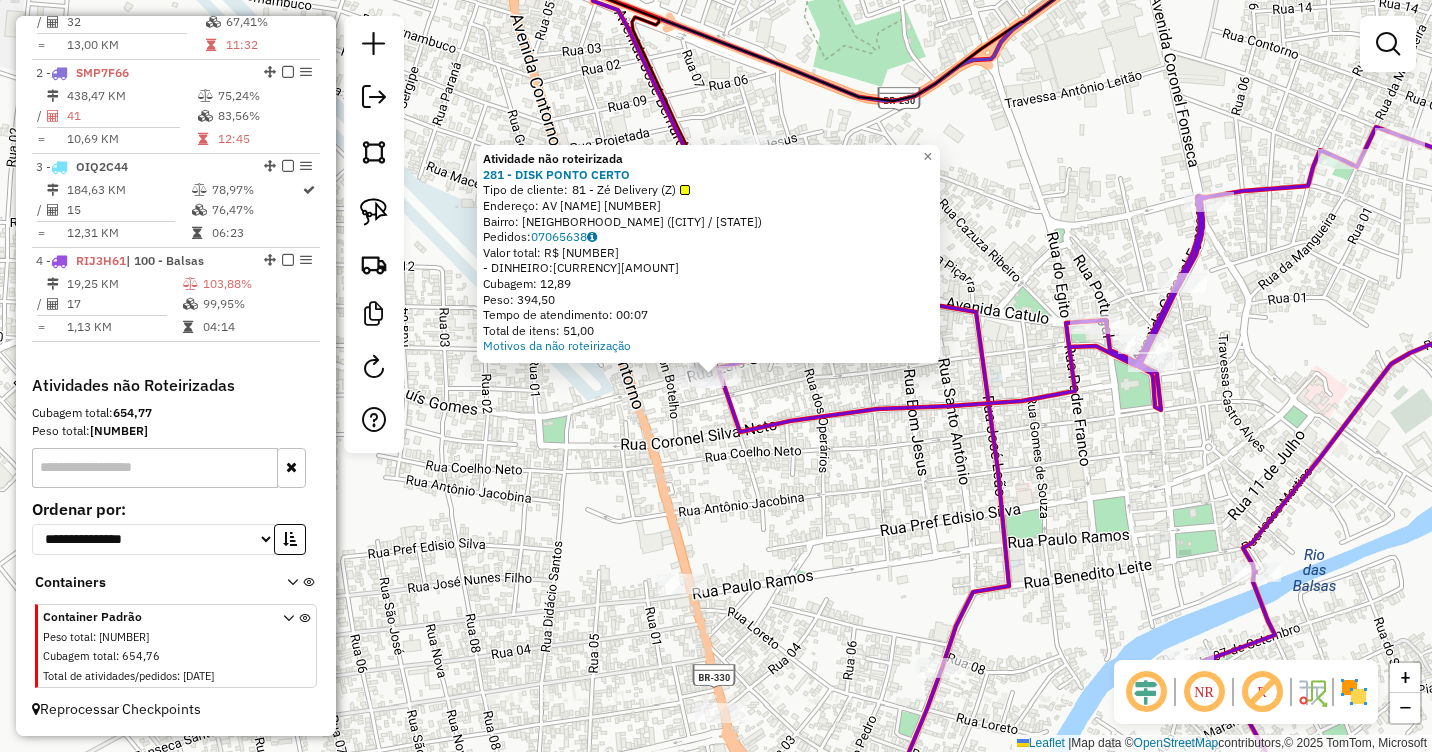 click on "Atividade não roteirizada 281 - DISK PONTO CERTO  Tipo de cliente:   81 - Zé Delivery (Z)   Endereço:  AV LUIS GOMES 460   Bairro: Fatima (BALSAS / MA)   Pedidos:  07065638   Valor total: R$ 1.779,83   - DINHEIRO:  R$ 1.779,83   Cubagem: 12,89   Peso: 394,50   Tempo de atendimento: 00:07   Total de itens: 51,00  Motivos da não roteirização × Janela de atendimento Grade de atendimento Capacidade Transportadoras Veículos Cliente Pedidos  Rotas Selecione os dias de semana para filtrar as janelas de atendimento  Seg   Ter   Qua   Qui   Sex   Sáb   Dom  Informe o período da janela de atendimento: De: Até:  Filtrar exatamente a janela do cliente  Considerar janela de atendimento padrão  Selecione os dias de semana para filtrar as grades de atendimento  Seg   Ter   Qua   Qui   Sex   Sáb   Dom   Considerar clientes sem dia de atendimento cadastrado  Clientes fora do dia de atendimento selecionado Filtrar as atividades entre os valores definidos abaixo:  Peso mínimo:   Peso máximo:   Cubagem mínima:  +" 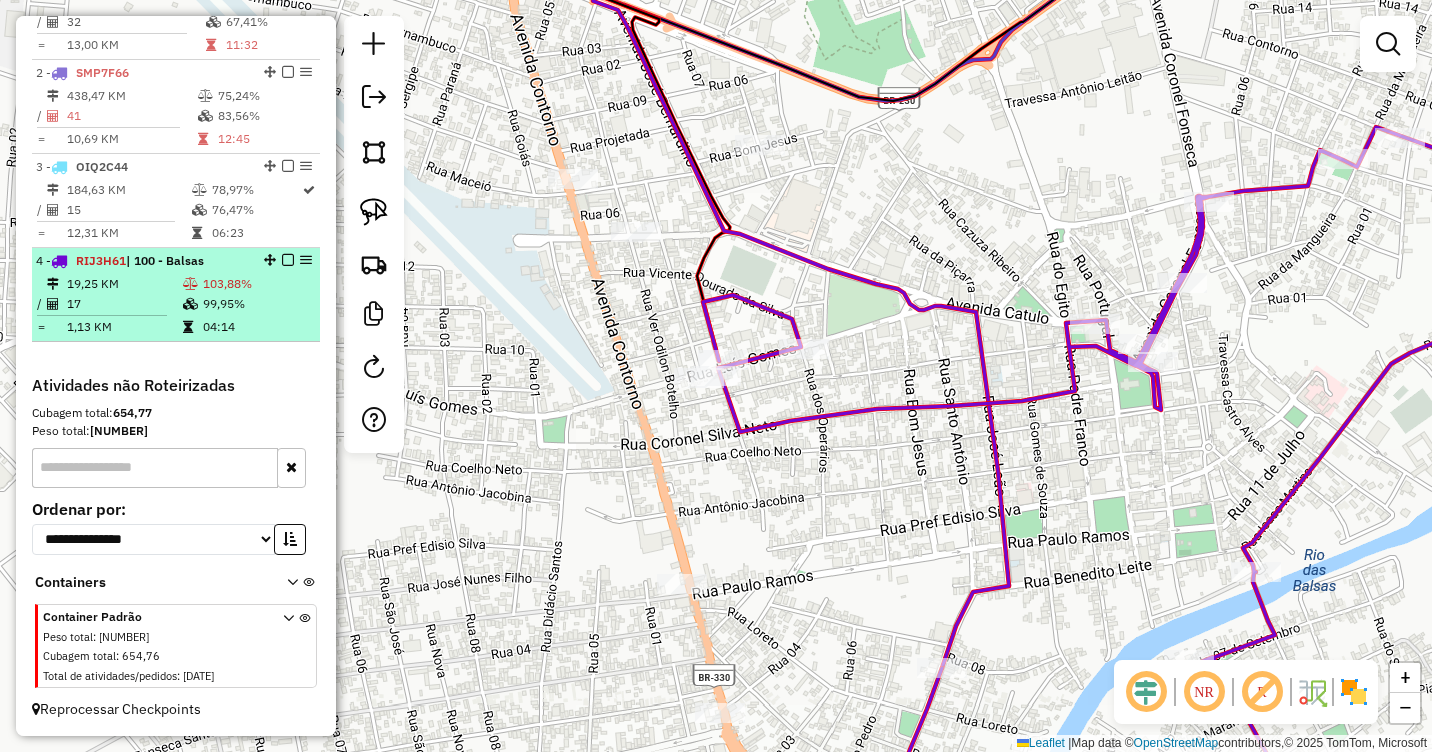 click on "99,95%" at bounding box center [257, 304] 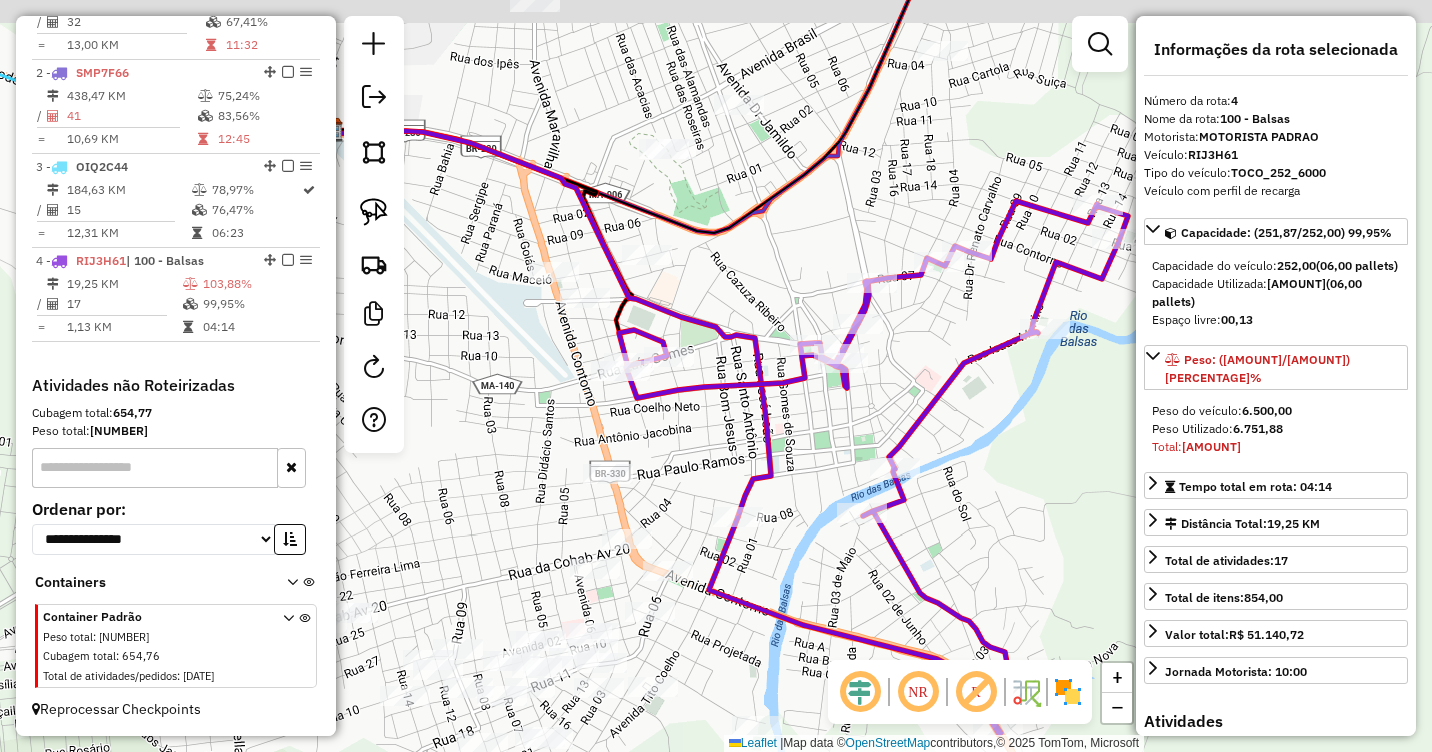 drag, startPoint x: 988, startPoint y: 312, endPoint x: 921, endPoint y: 374, distance: 91.28527 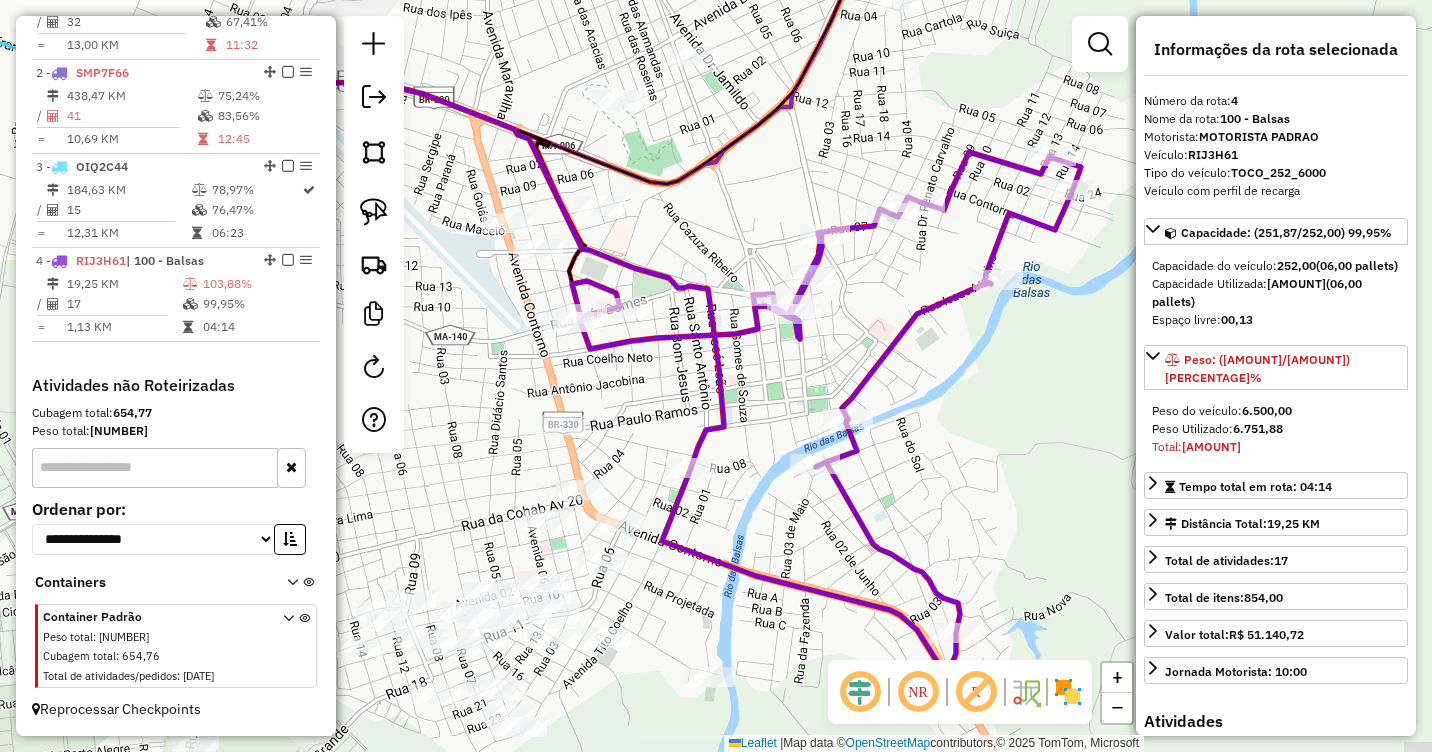 drag, startPoint x: 956, startPoint y: 321, endPoint x: 958, endPoint y: 284, distance: 37.054016 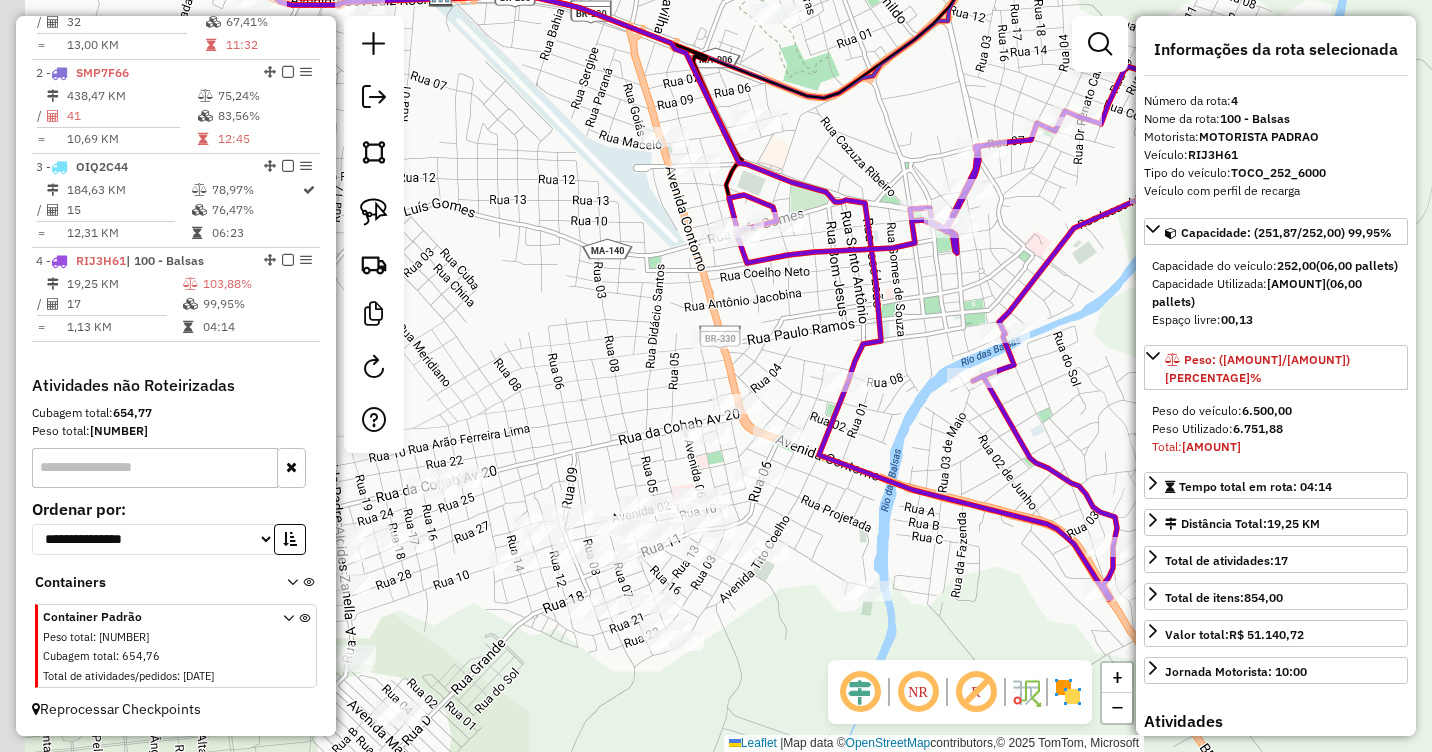 drag, startPoint x: 785, startPoint y: 367, endPoint x: 871, endPoint y: 287, distance: 117.456375 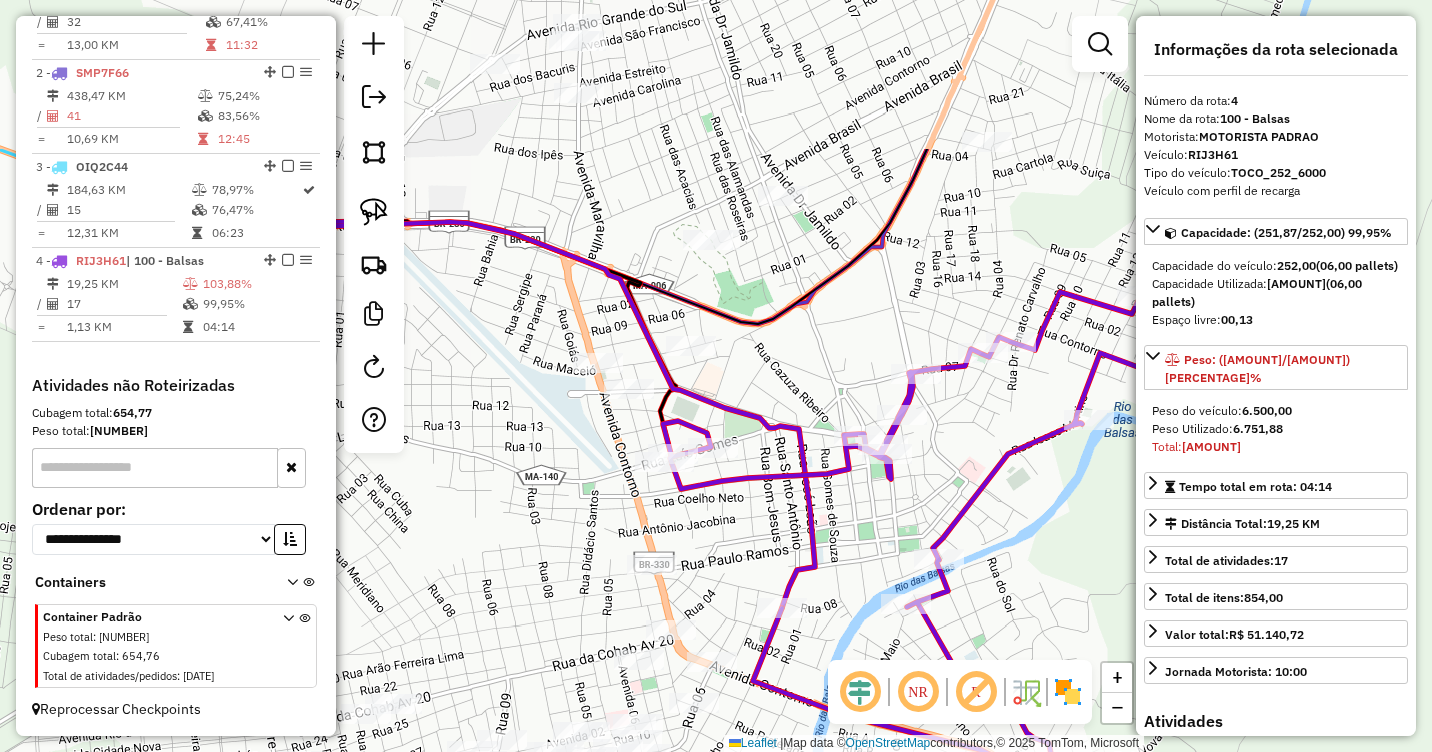 drag, startPoint x: 799, startPoint y: 314, endPoint x: 772, endPoint y: 518, distance: 205.779 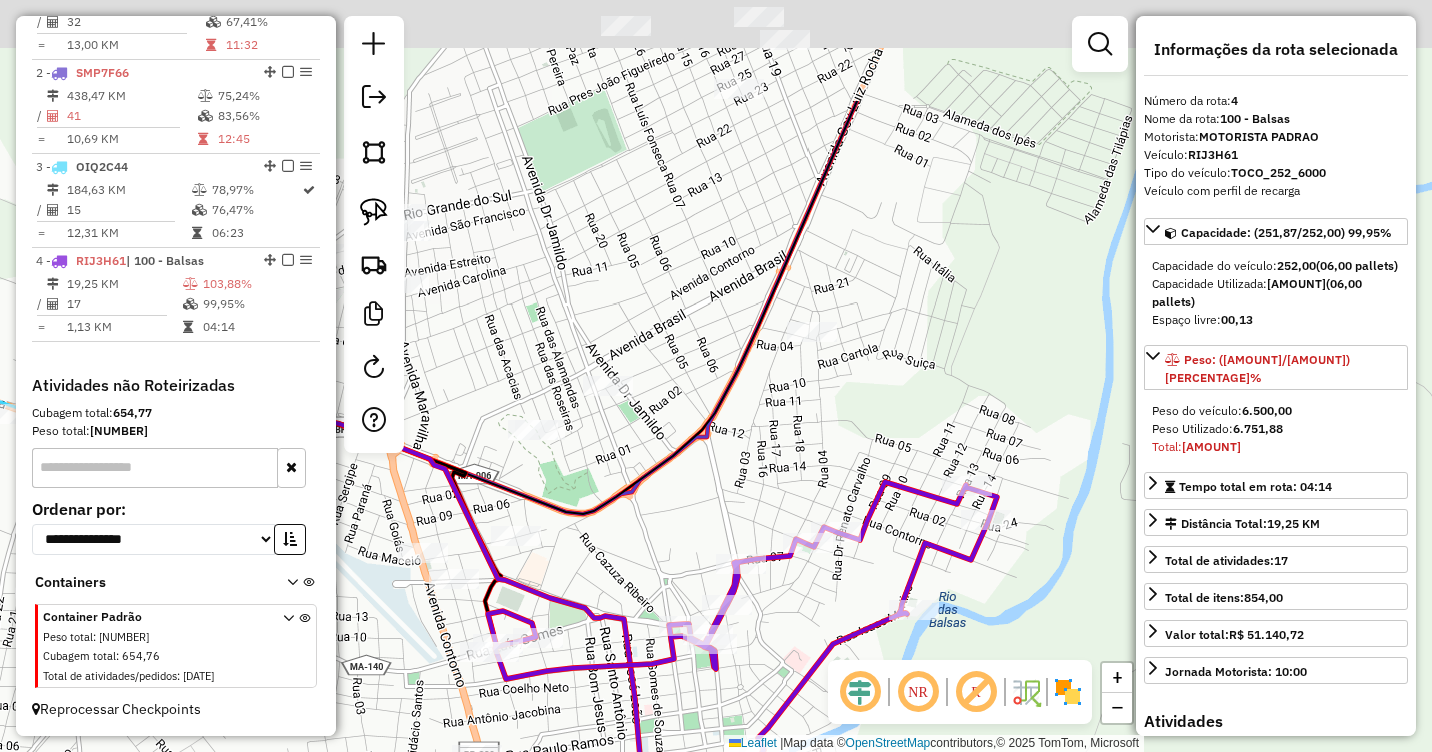 drag, startPoint x: 861, startPoint y: 310, endPoint x: 699, endPoint y: 511, distance: 258.15692 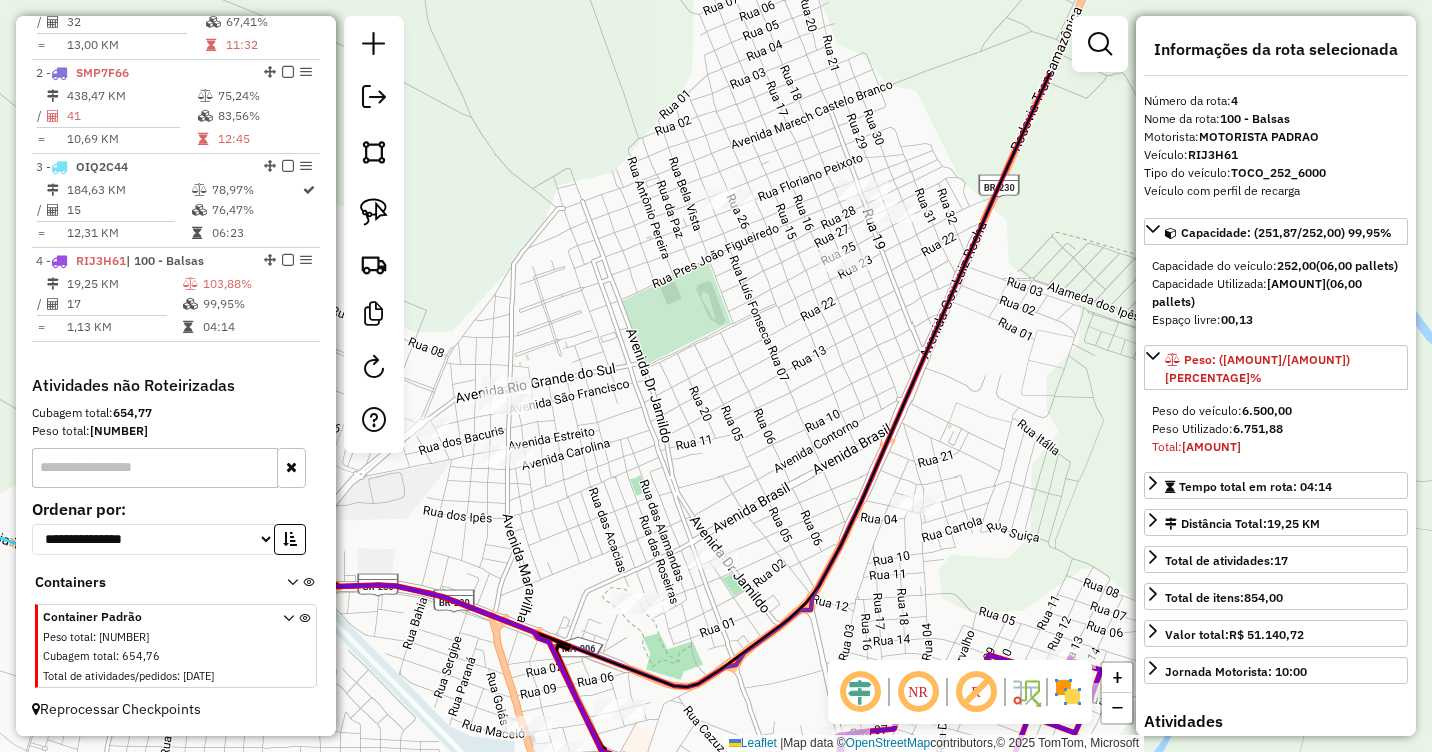 drag, startPoint x: 742, startPoint y: 370, endPoint x: 829, endPoint y: 585, distance: 231.93533 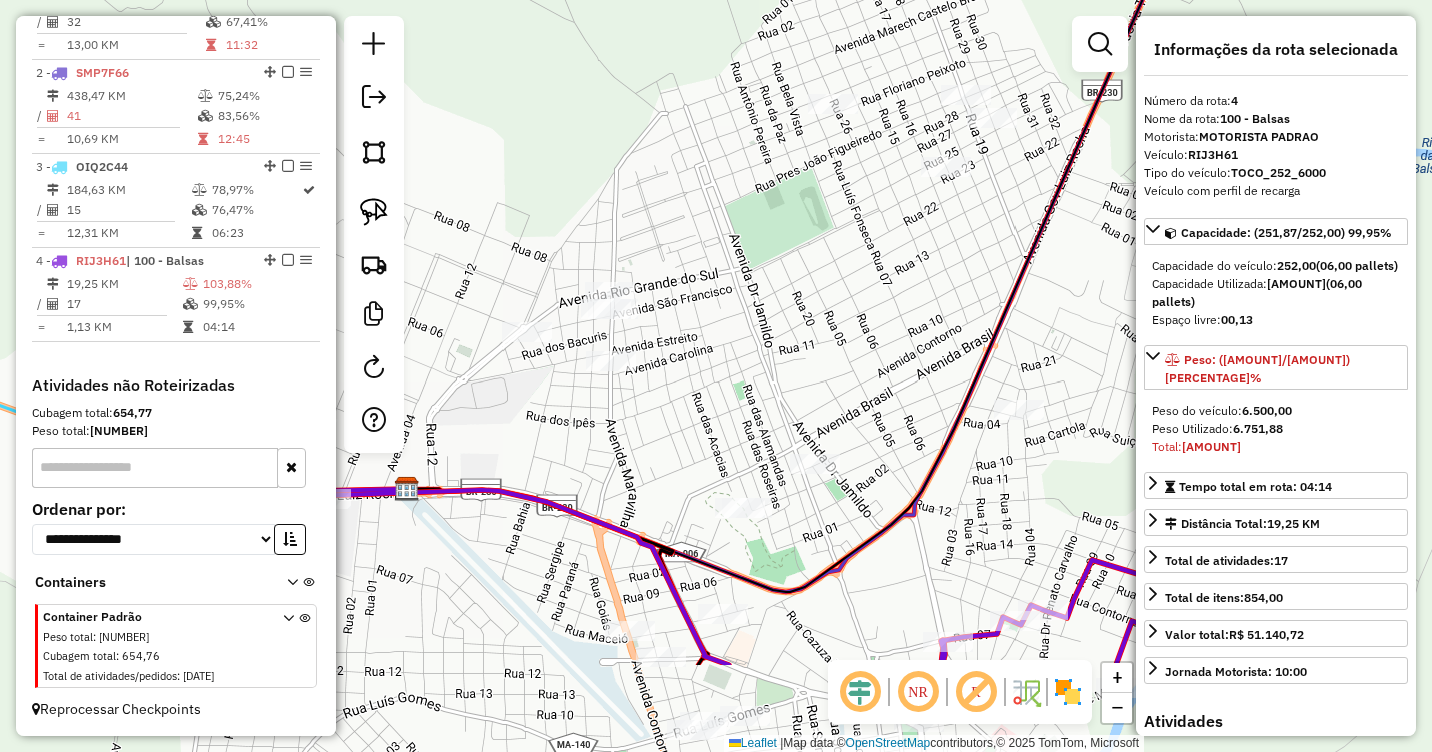 drag, startPoint x: 788, startPoint y: 470, endPoint x: 886, endPoint y: 340, distance: 162.80049 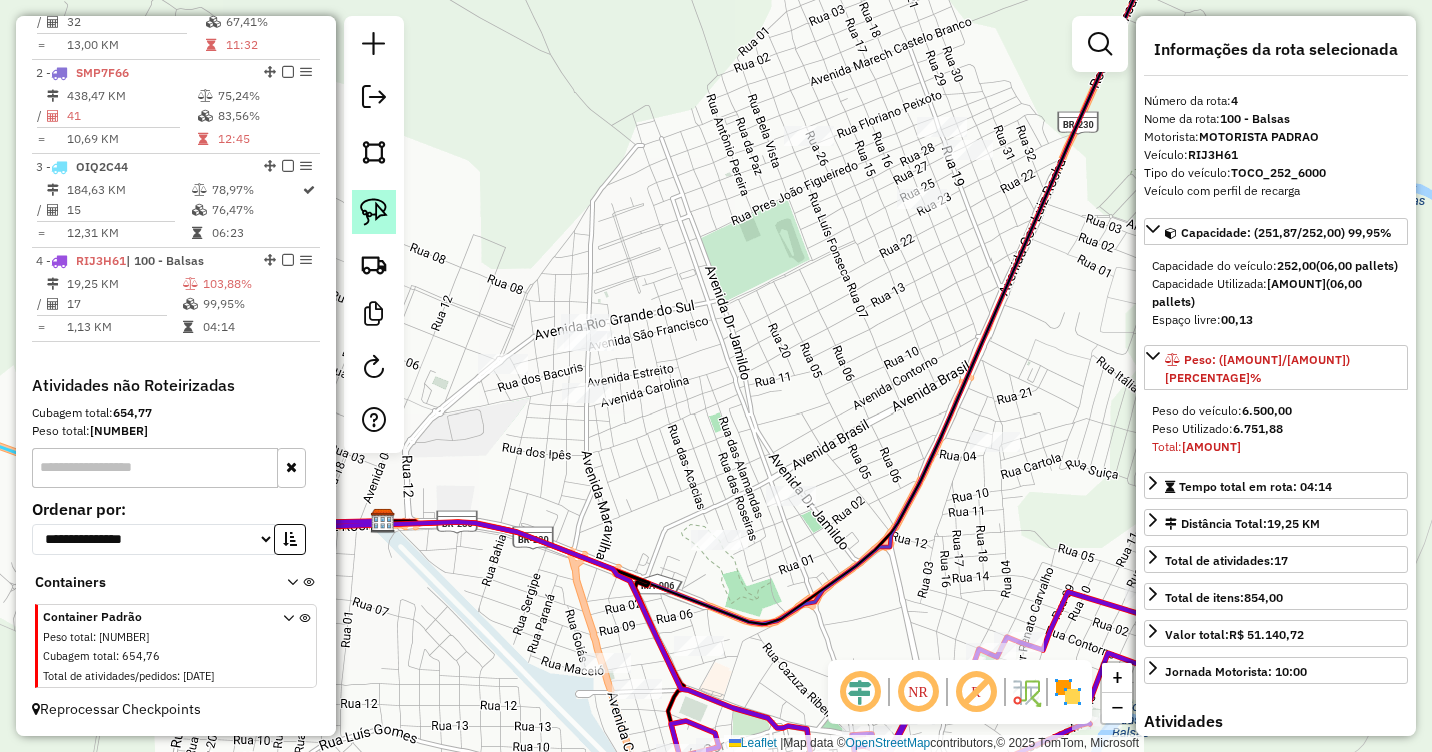 click 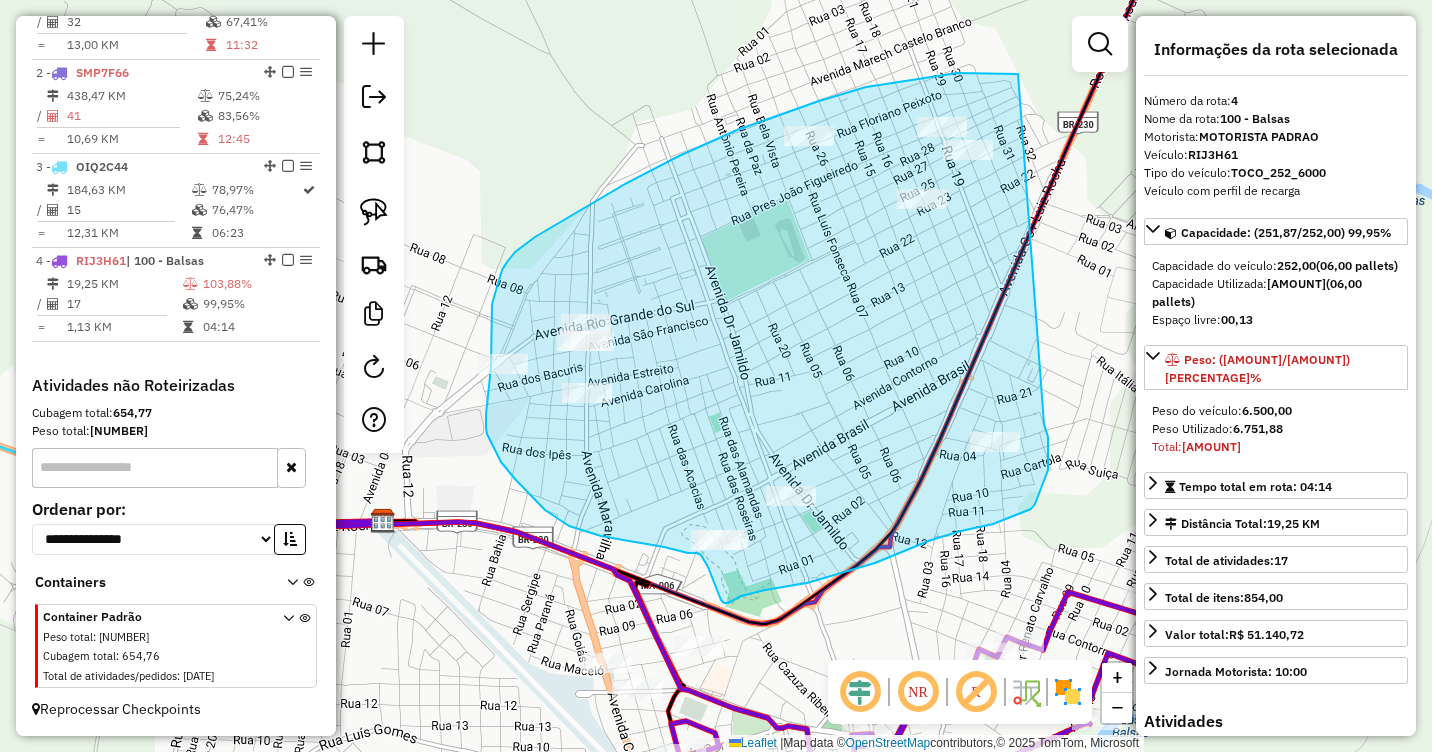 drag, startPoint x: 1018, startPoint y: 74, endPoint x: 1043, endPoint y: 422, distance: 348.89682 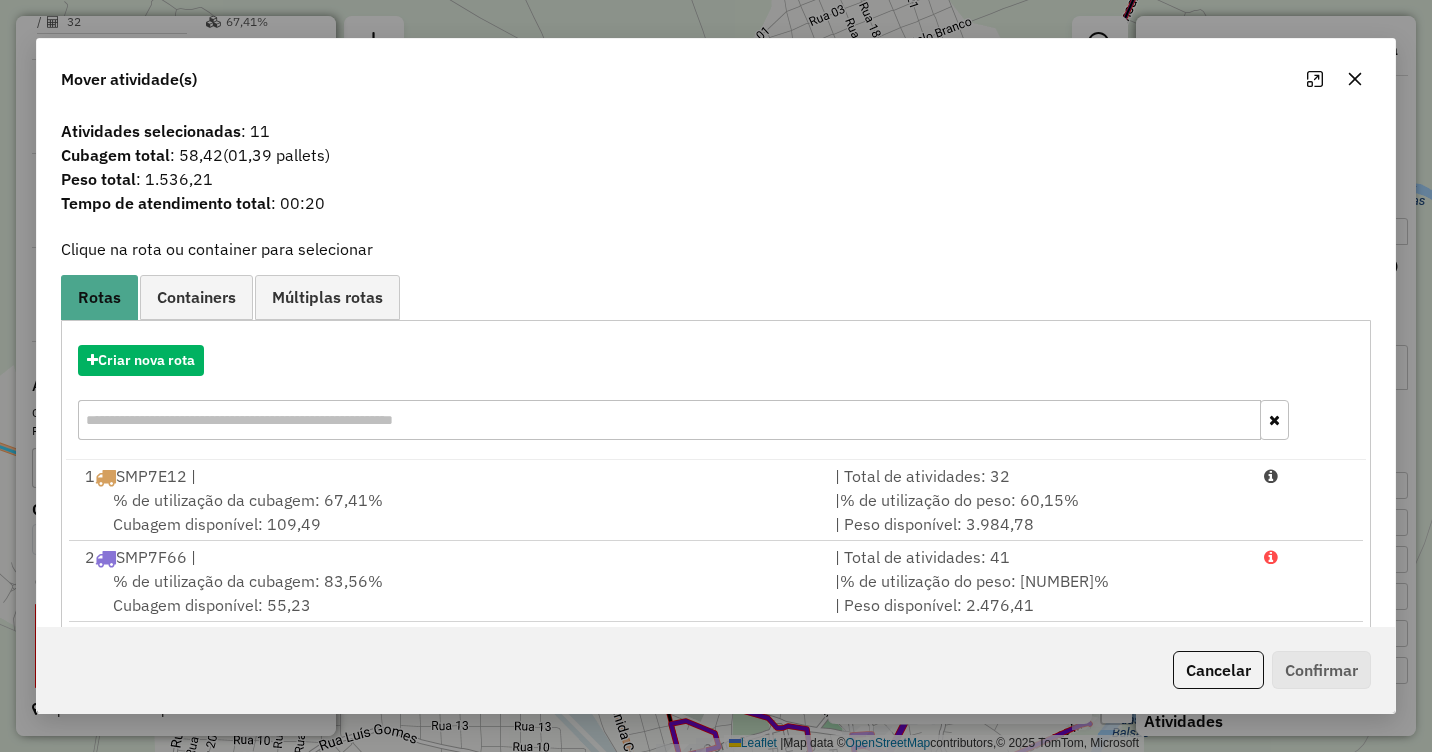 click 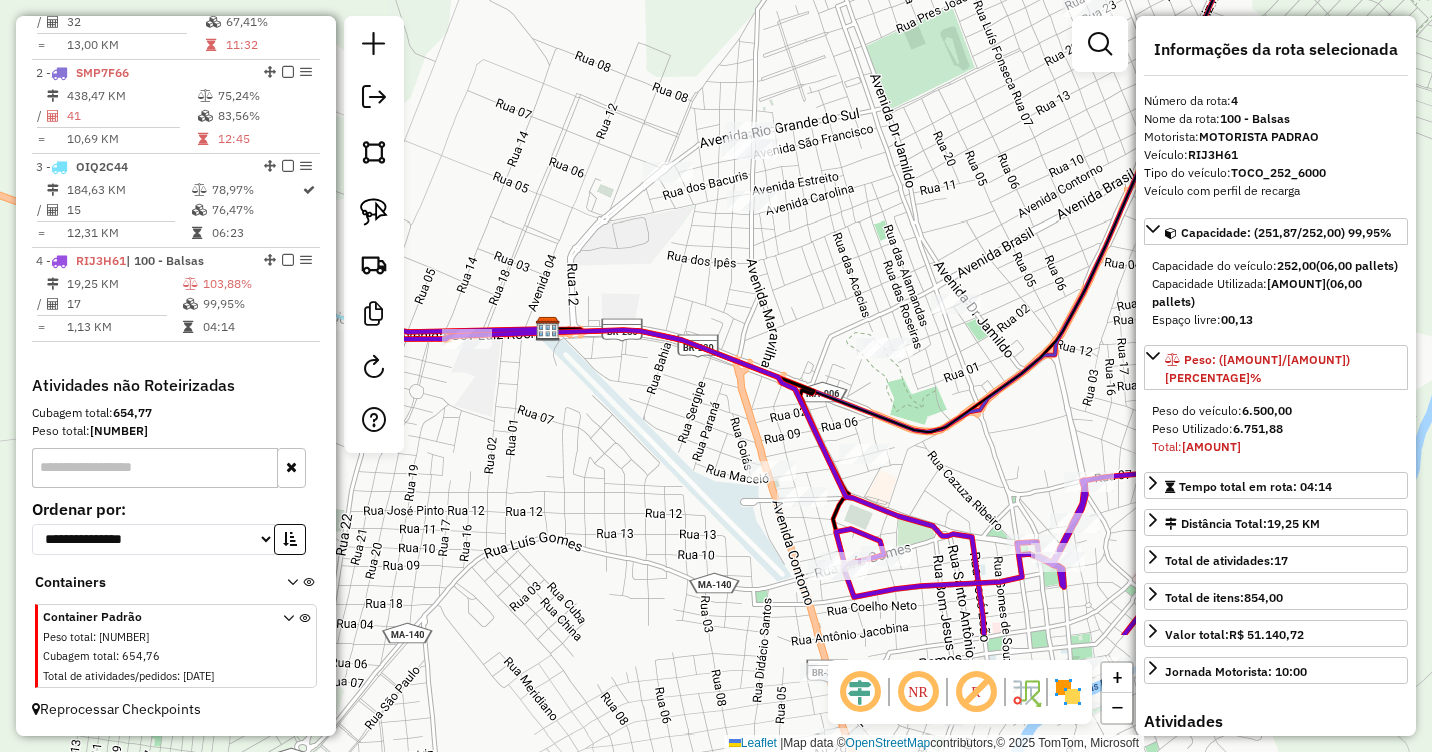drag, startPoint x: 766, startPoint y: 393, endPoint x: 998, endPoint y: 49, distance: 414.9217 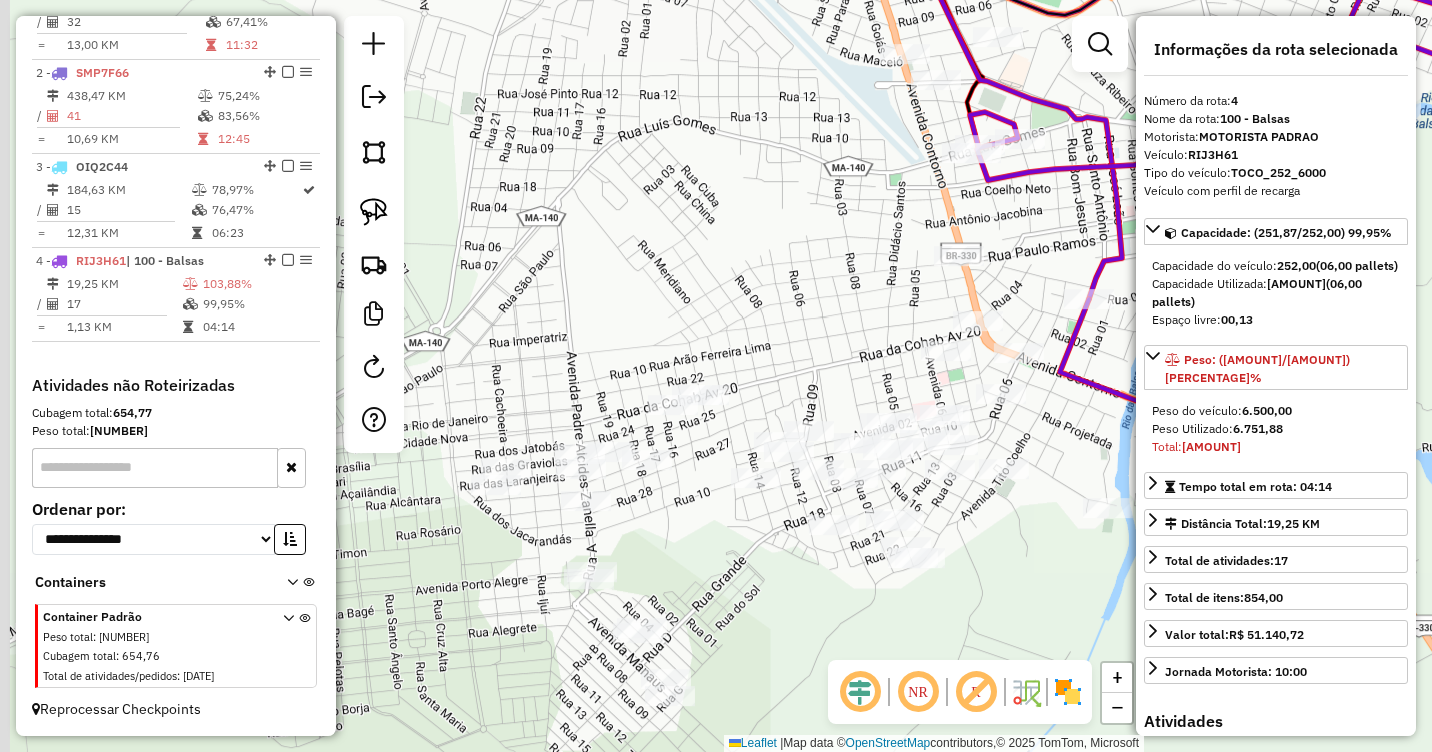 drag, startPoint x: 814, startPoint y: 409, endPoint x: 774, endPoint y: 263, distance: 151.38031 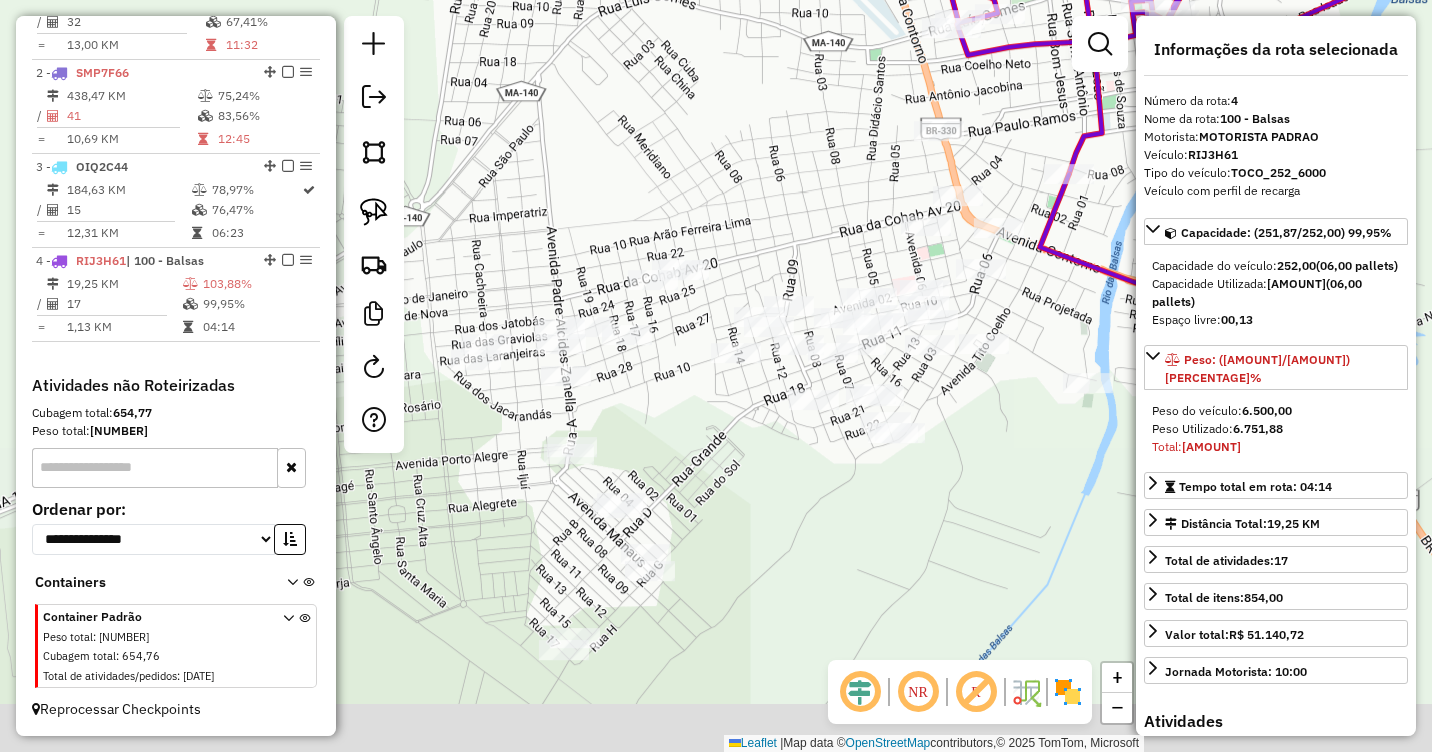 drag, startPoint x: 811, startPoint y: 300, endPoint x: 817, endPoint y: 209, distance: 91.197586 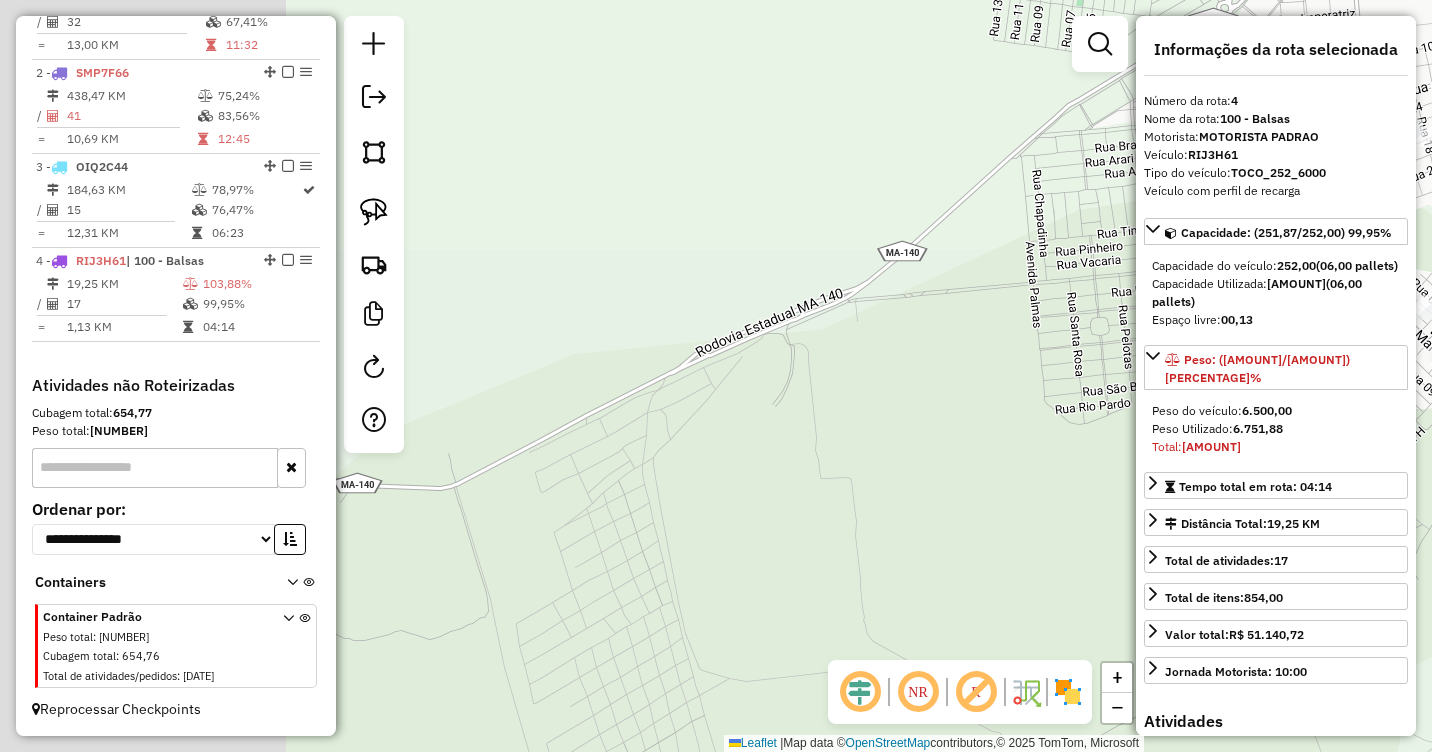 drag, startPoint x: 438, startPoint y: 537, endPoint x: 1200, endPoint y: 397, distance: 774.75415 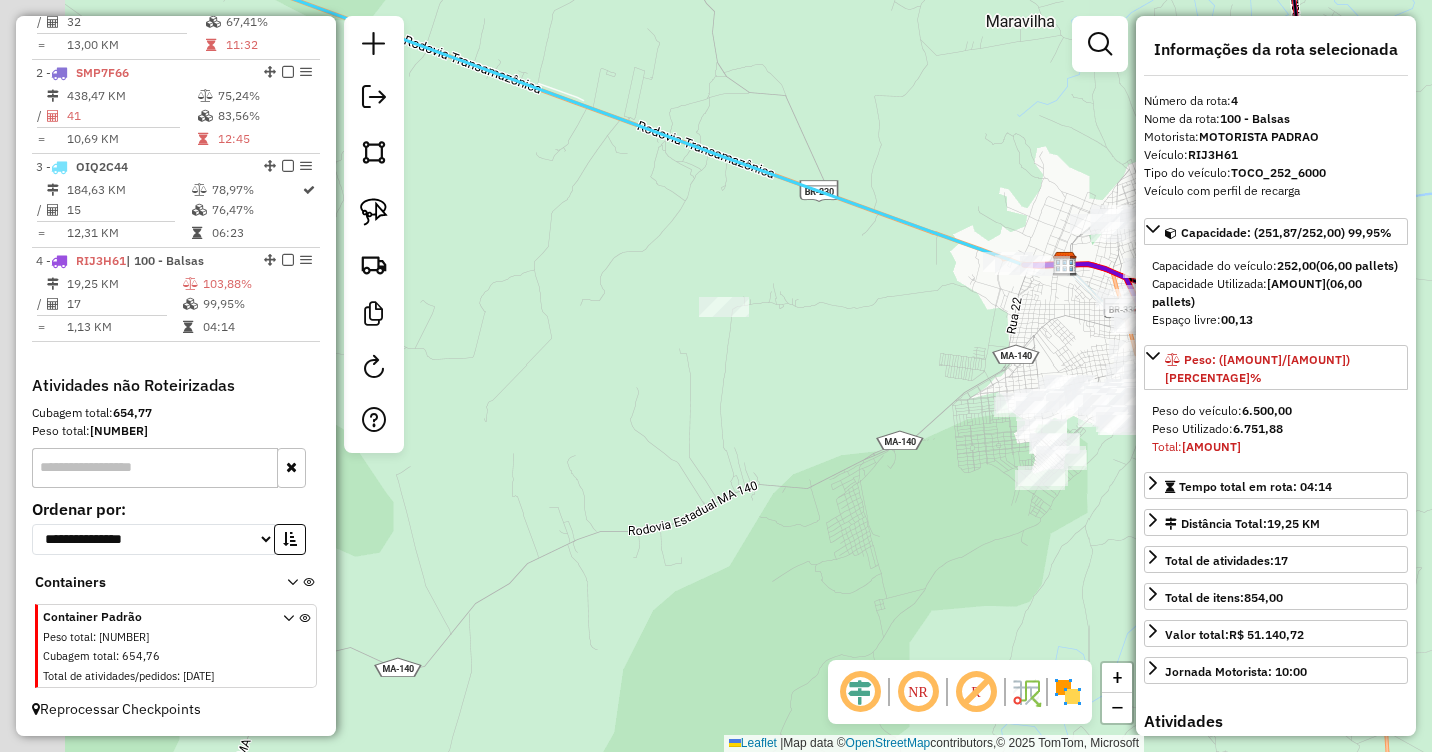 drag, startPoint x: 693, startPoint y: 365, endPoint x: 782, endPoint y: 406, distance: 97.98979 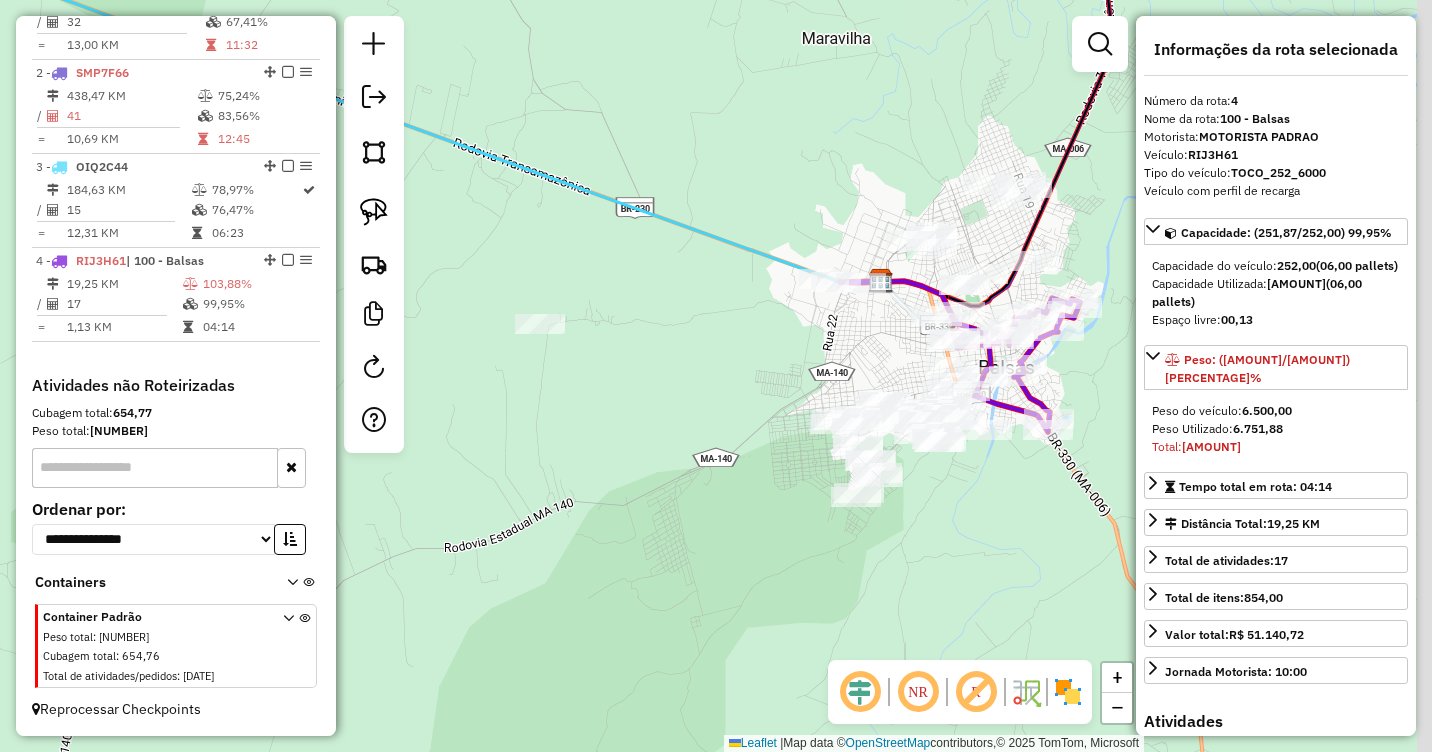 drag, startPoint x: 947, startPoint y: 349, endPoint x: 752, endPoint y: 361, distance: 195.36888 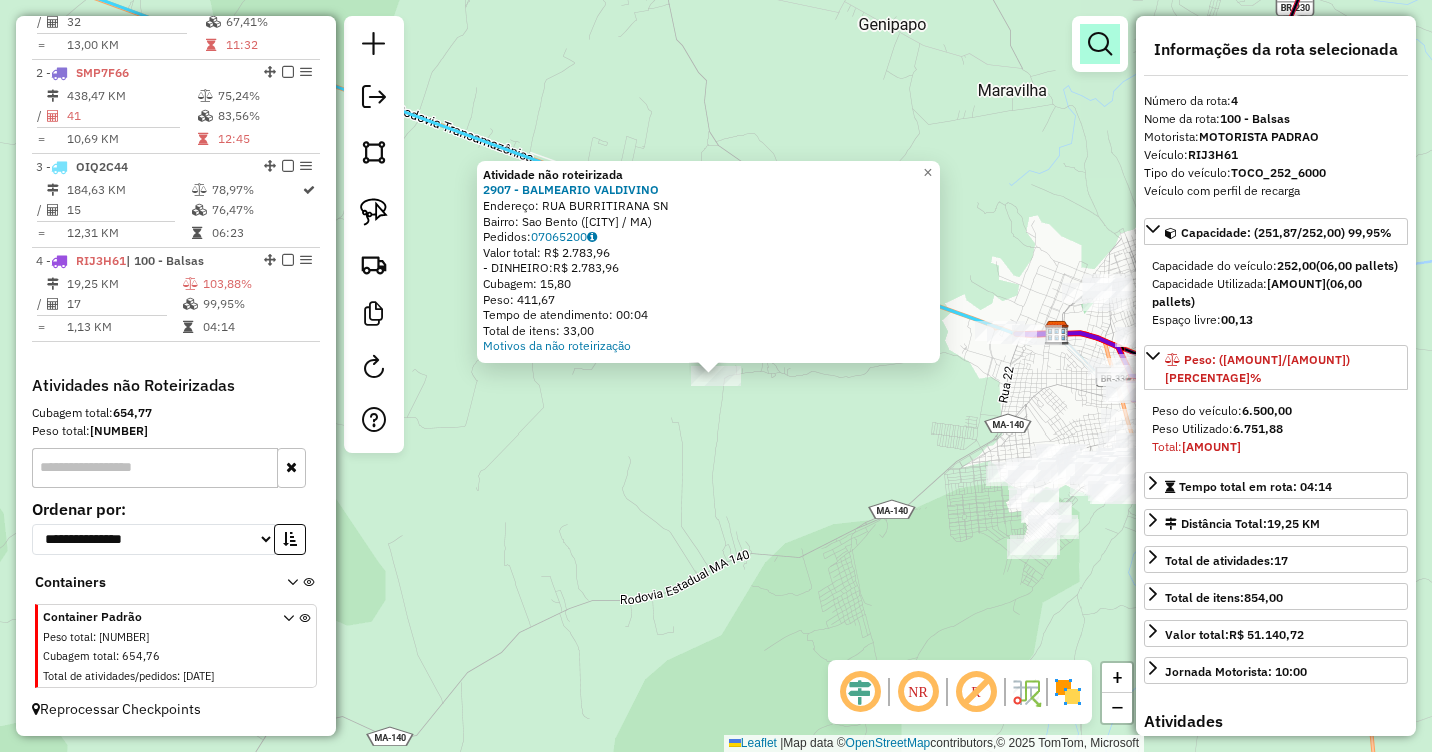 click at bounding box center [1100, 44] 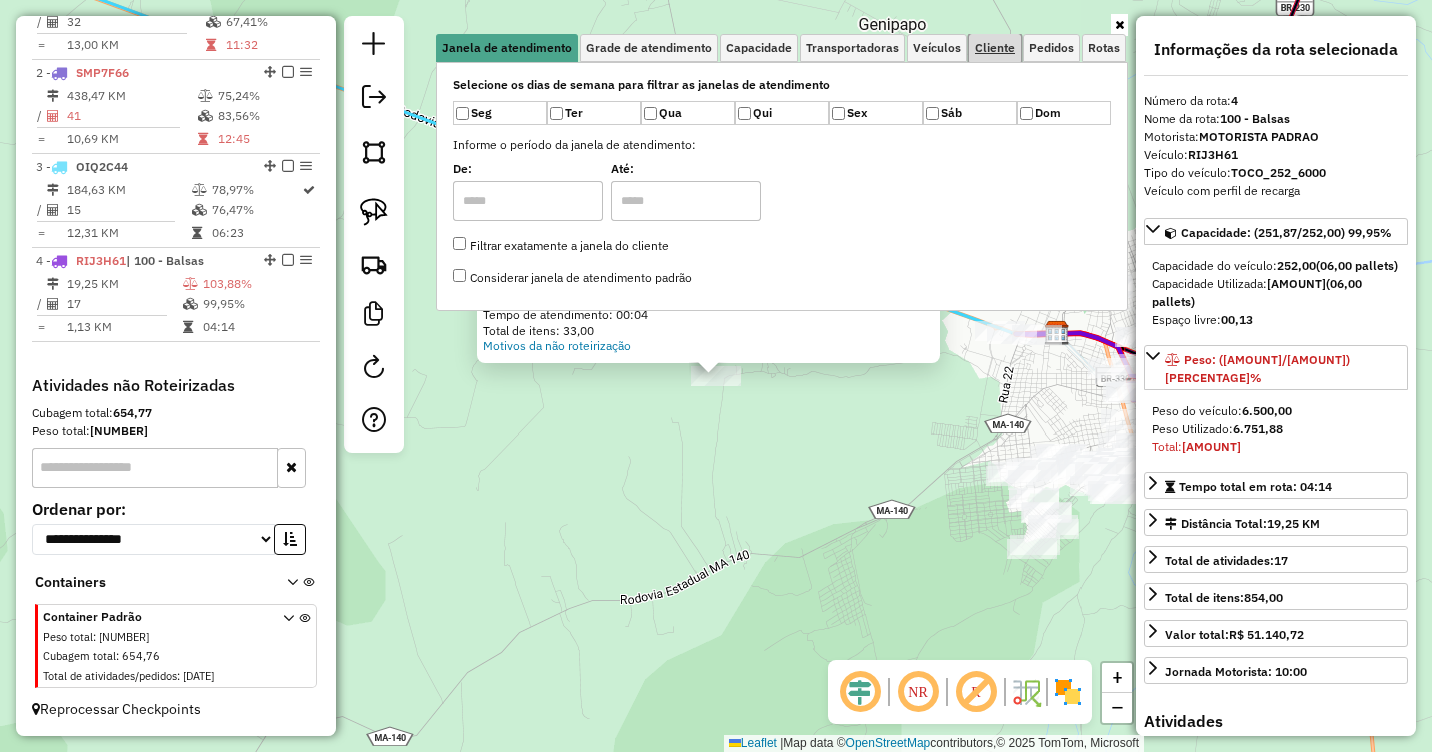click on "Cliente" at bounding box center (995, 48) 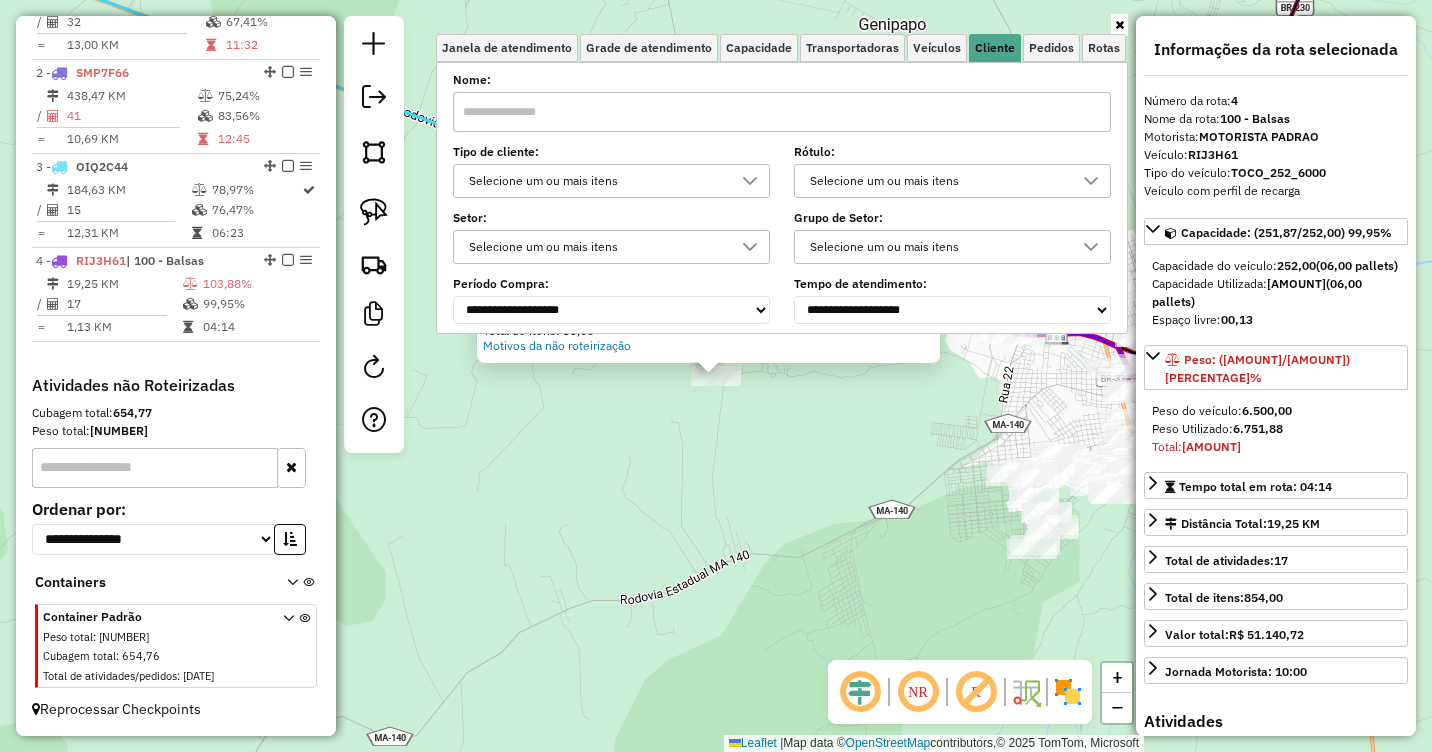 click at bounding box center (782, 112) 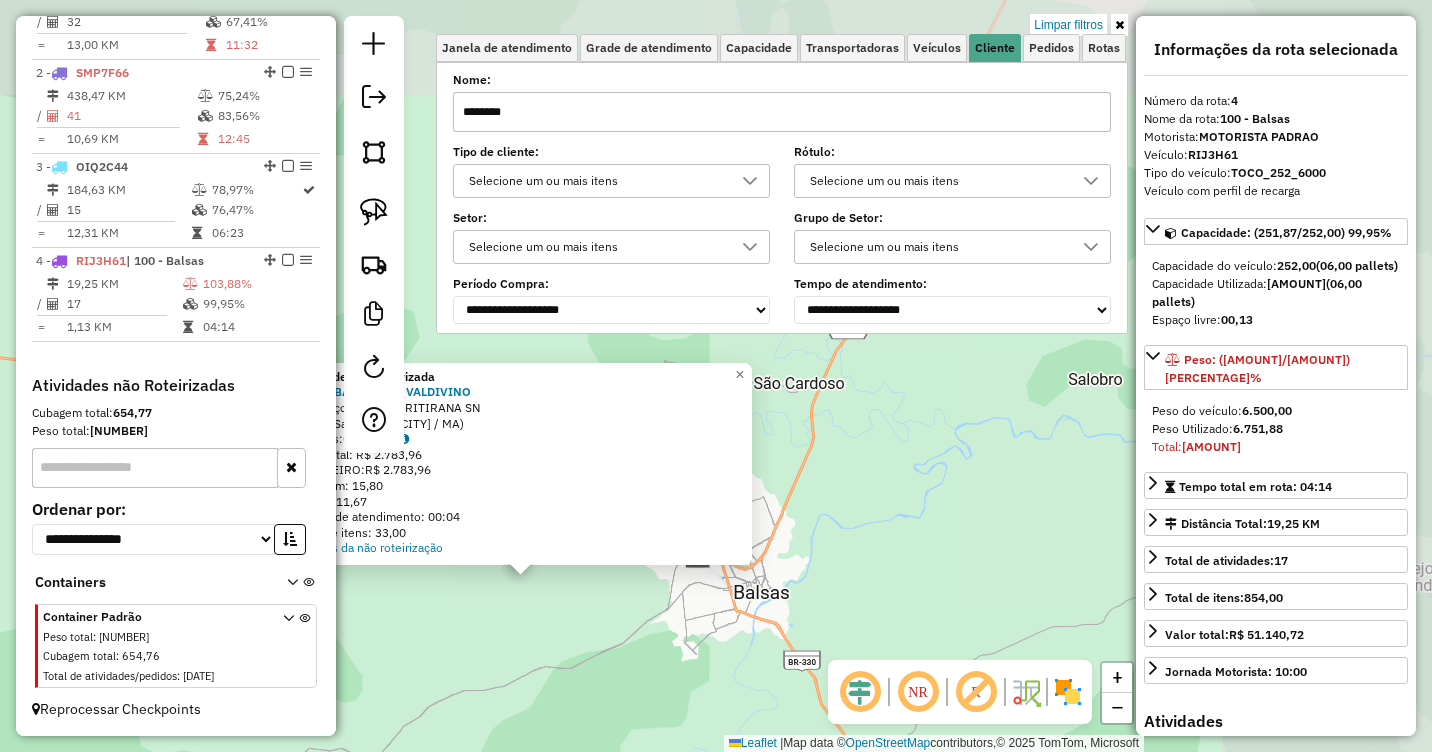 drag, startPoint x: 996, startPoint y: 475, endPoint x: 698, endPoint y: 650, distance: 345.58502 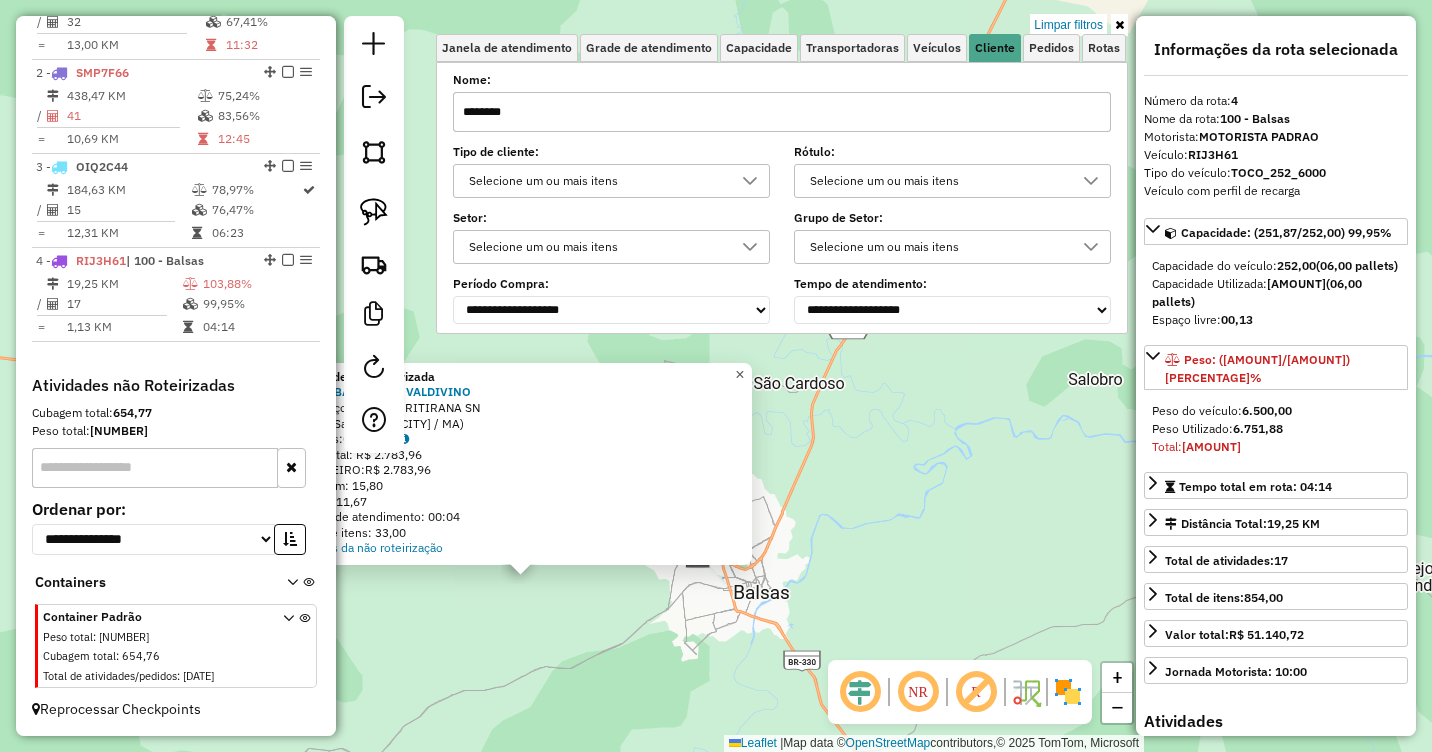 click on "×" 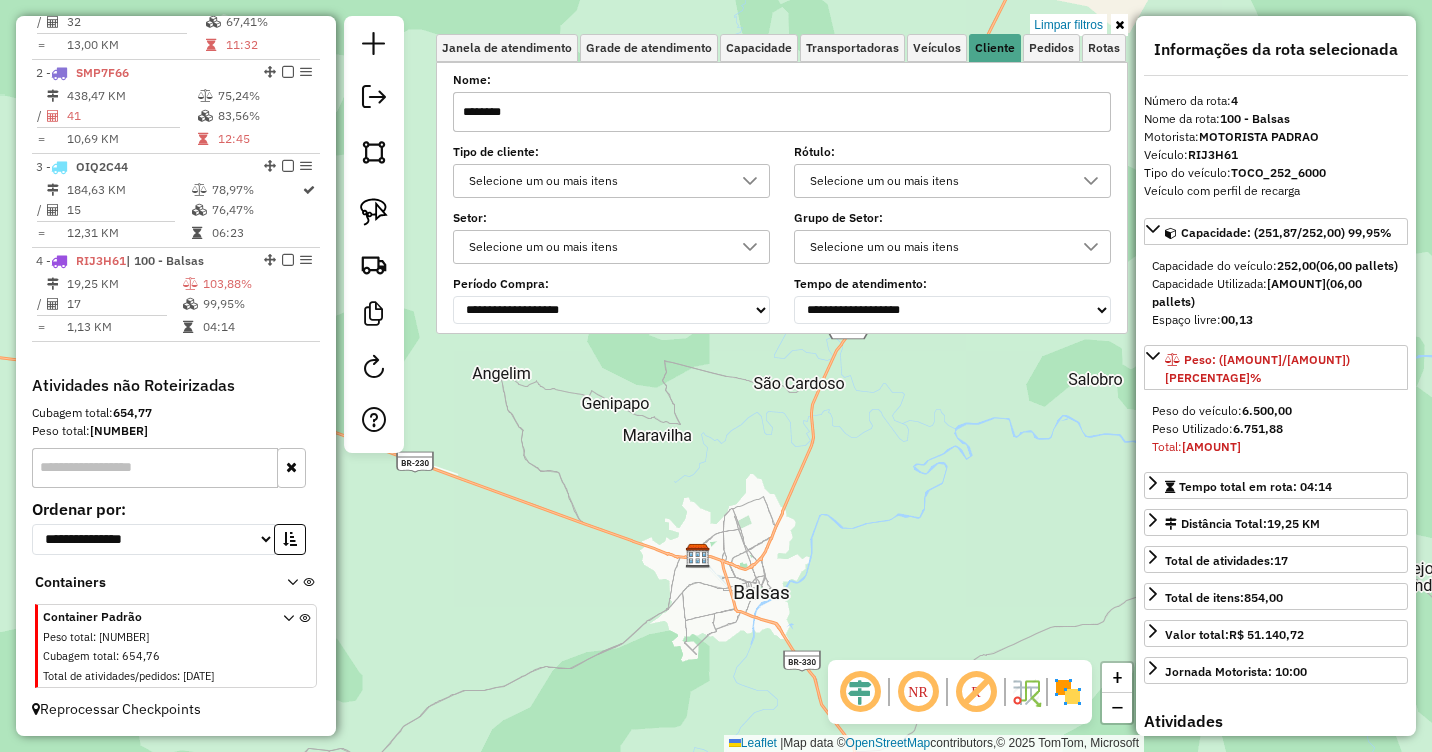 click on "********" at bounding box center [782, 112] 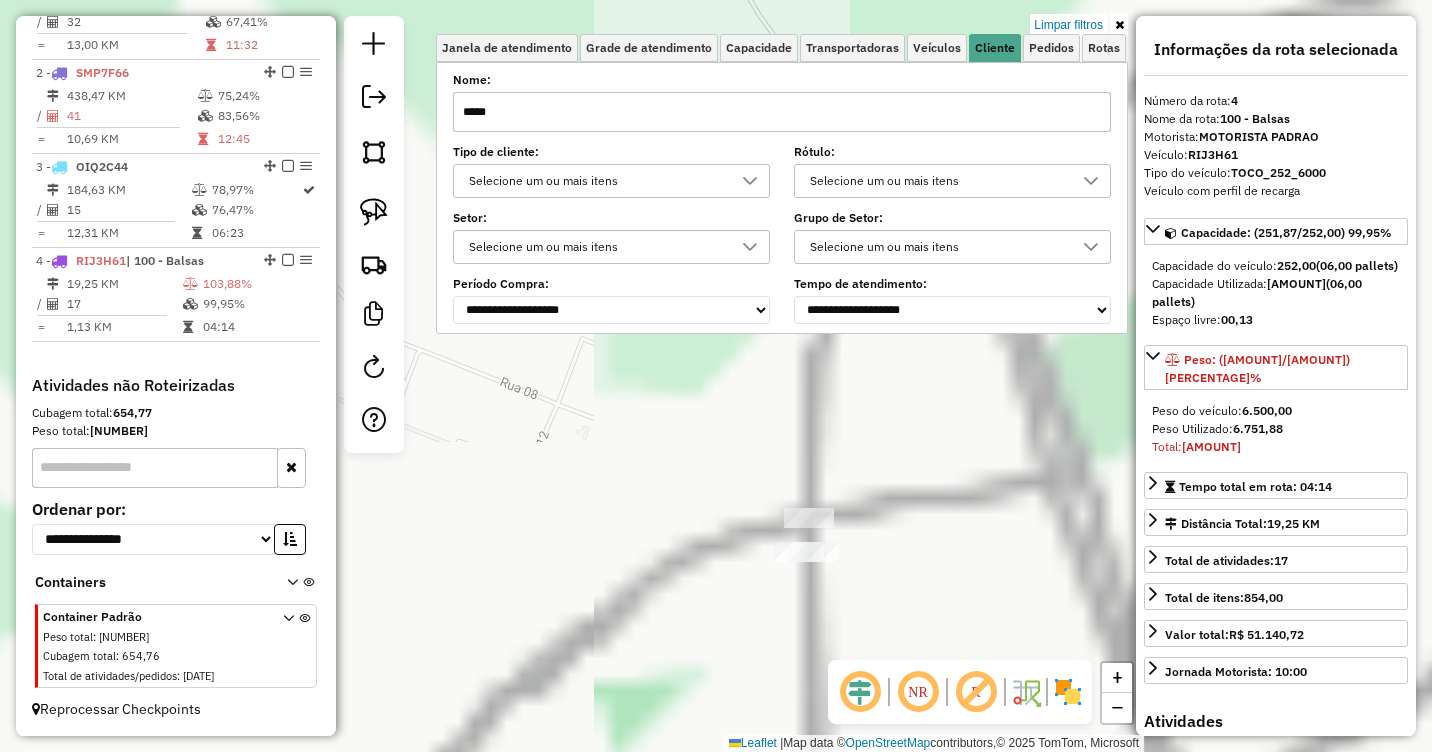 drag, startPoint x: 746, startPoint y: 530, endPoint x: 727, endPoint y: 593, distance: 65.802734 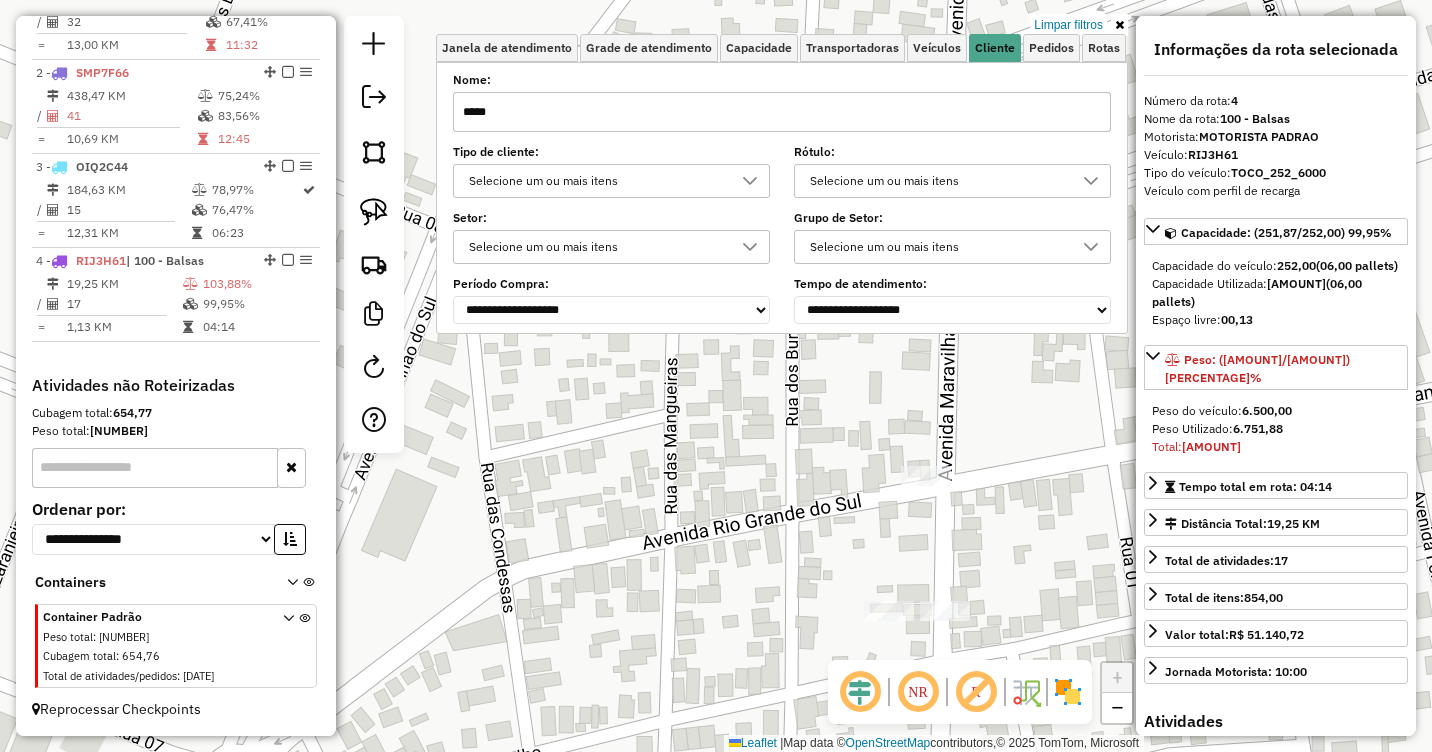 drag, startPoint x: 964, startPoint y: 569, endPoint x: 861, endPoint y: 521, distance: 113.63538 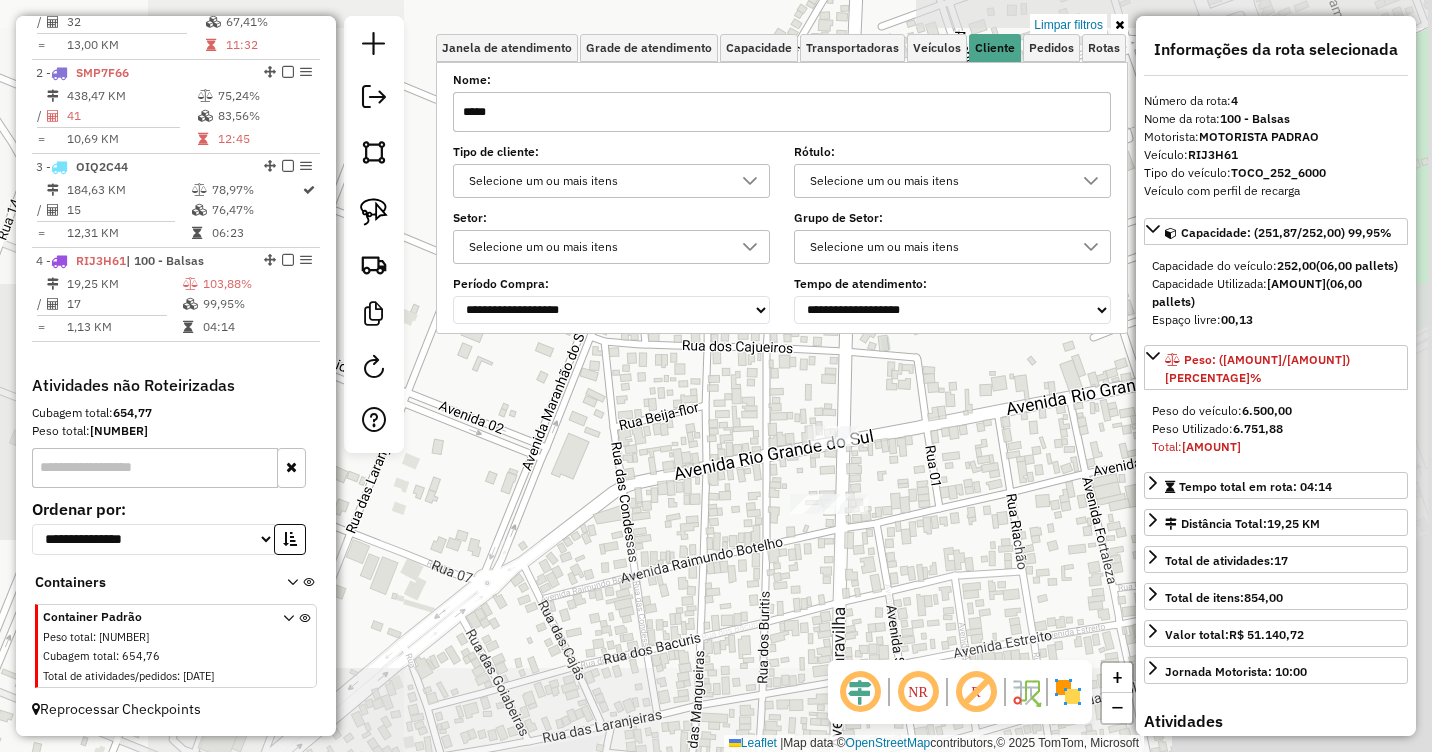 drag, startPoint x: 772, startPoint y: 598, endPoint x: 733, endPoint y: 528, distance: 80.13114 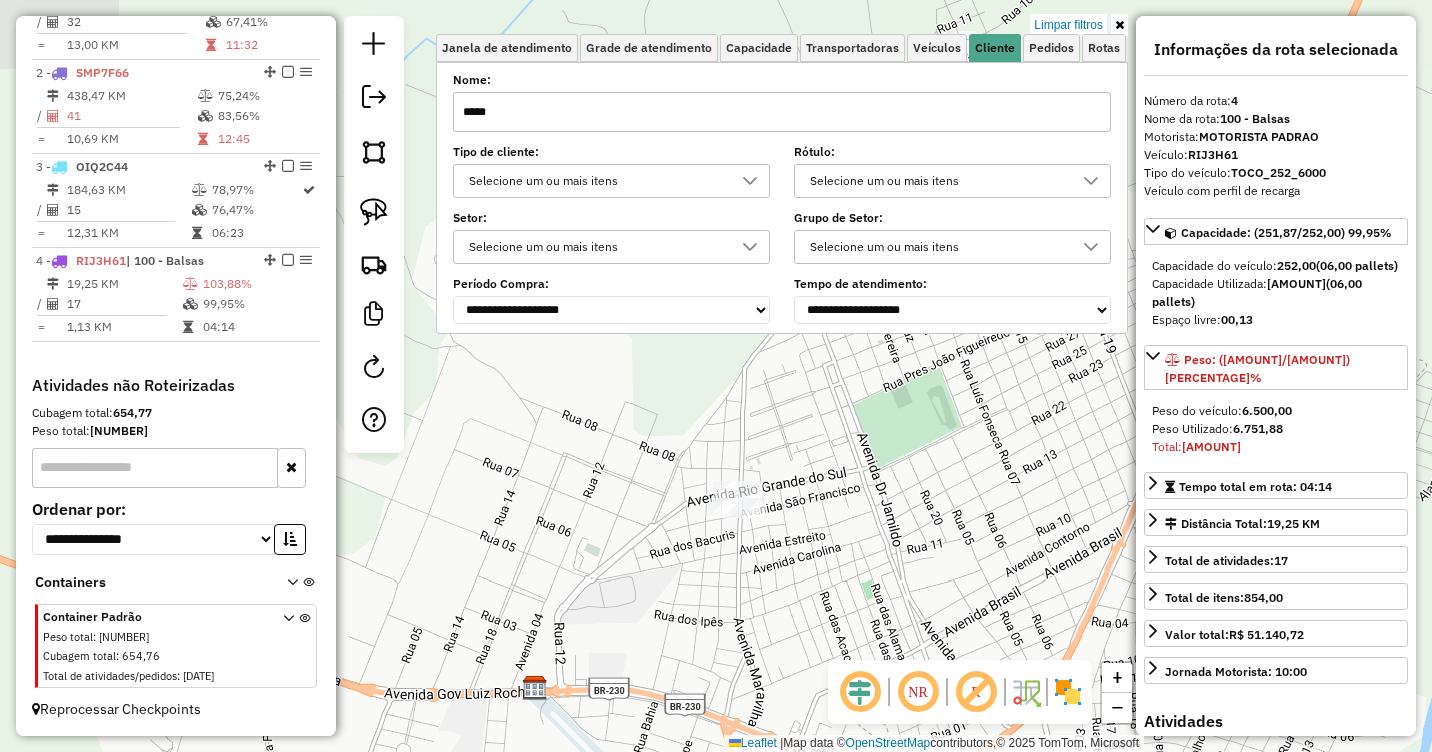 drag, startPoint x: 703, startPoint y: 595, endPoint x: 735, endPoint y: 479, distance: 120.33287 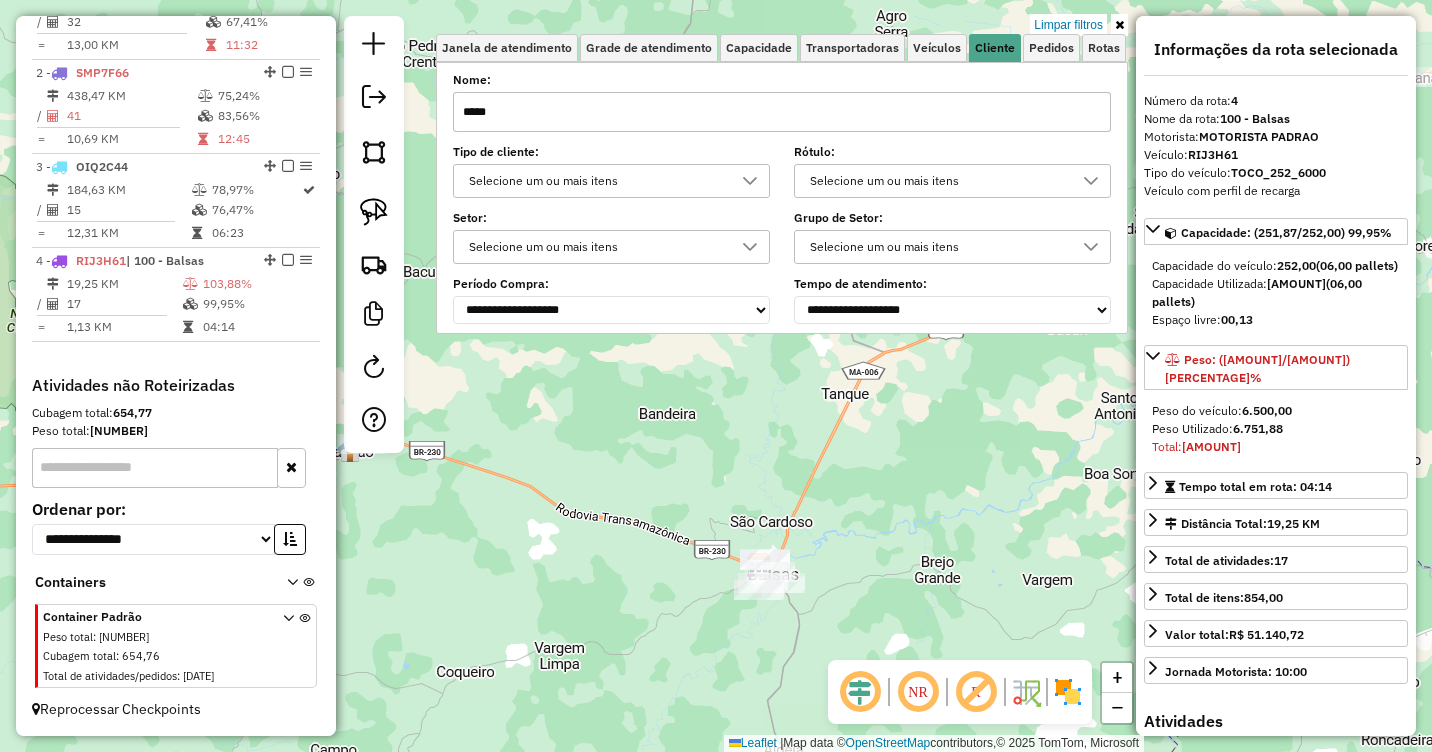 drag, startPoint x: 597, startPoint y: 528, endPoint x: 651, endPoint y: 592, distance: 83.737686 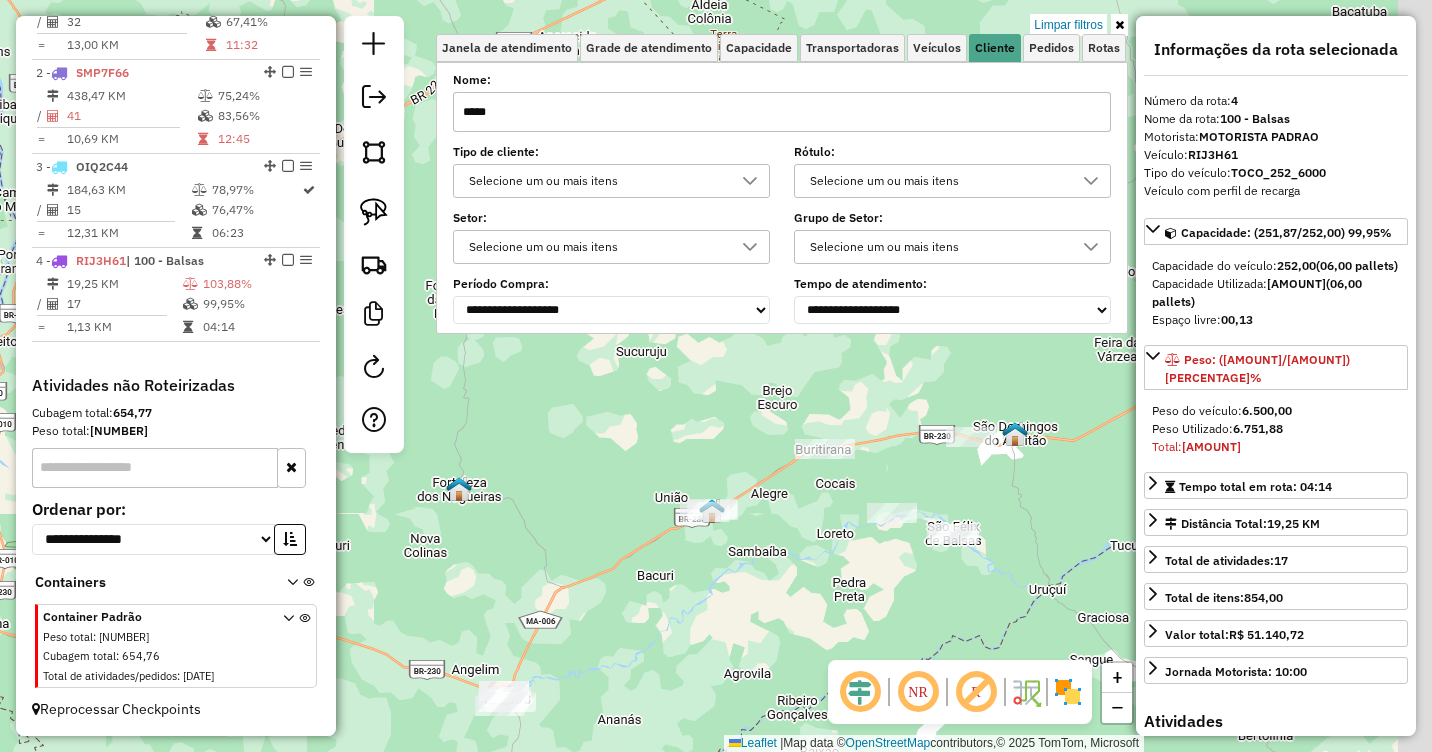 drag, startPoint x: 988, startPoint y: 519, endPoint x: 827, endPoint y: 578, distance: 171.47011 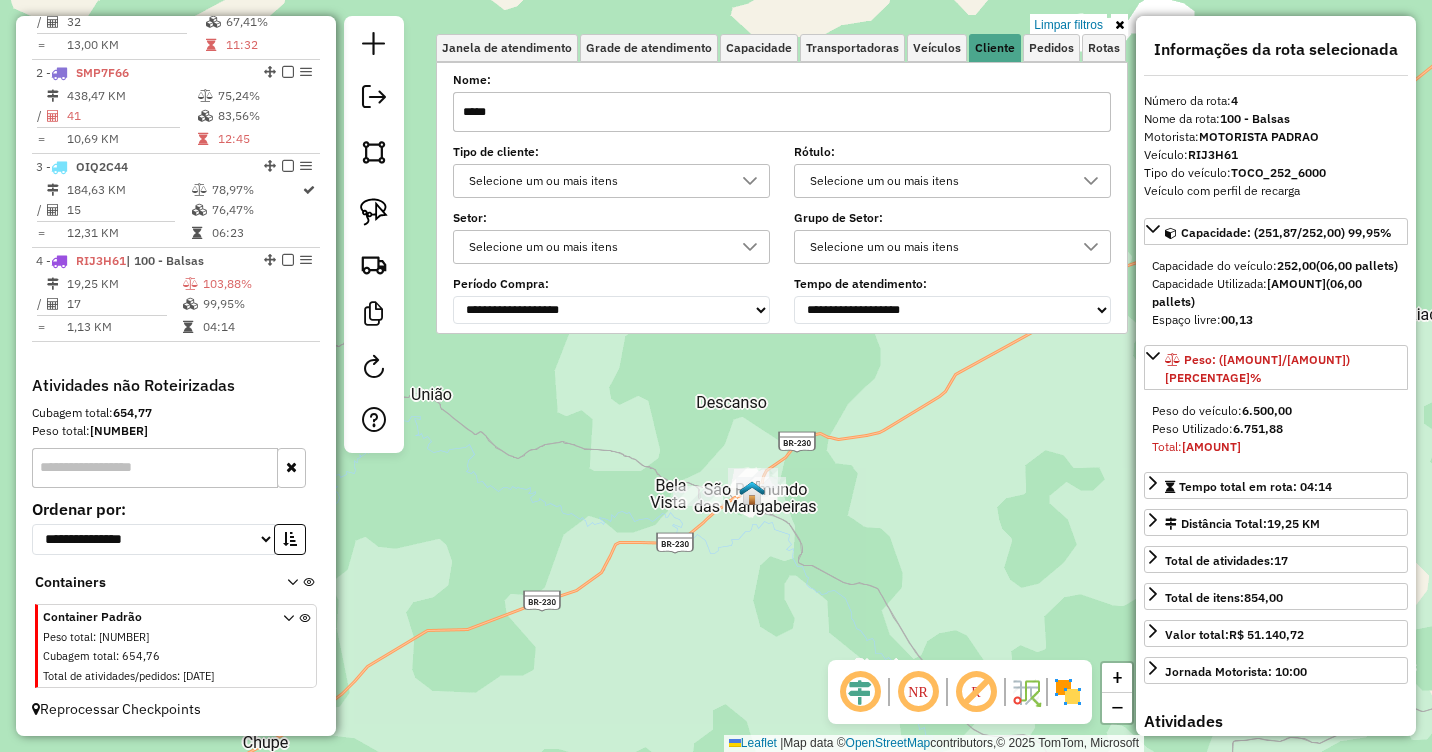 drag, startPoint x: 1040, startPoint y: 508, endPoint x: 710, endPoint y: 414, distance: 343.1268 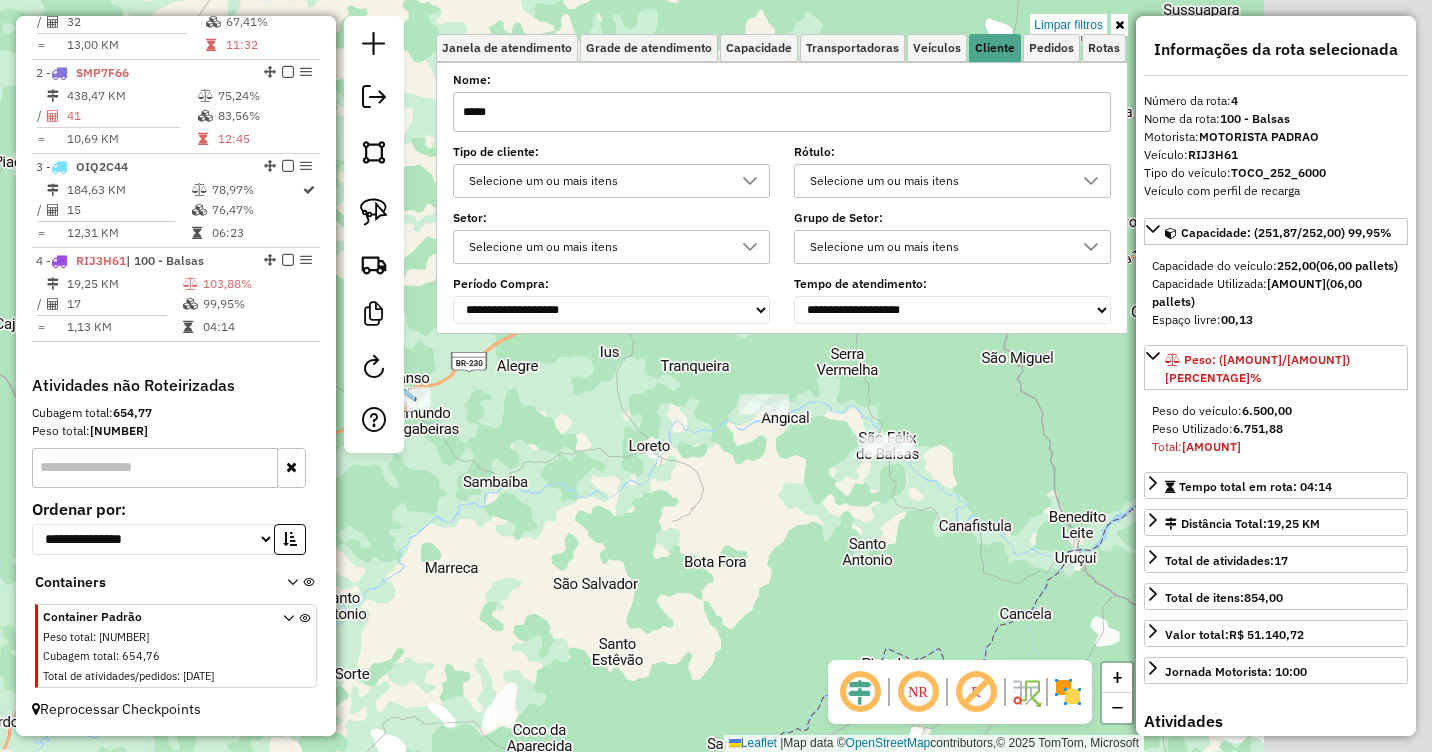 drag, startPoint x: 1071, startPoint y: 521, endPoint x: 811, endPoint y: 502, distance: 260.6933 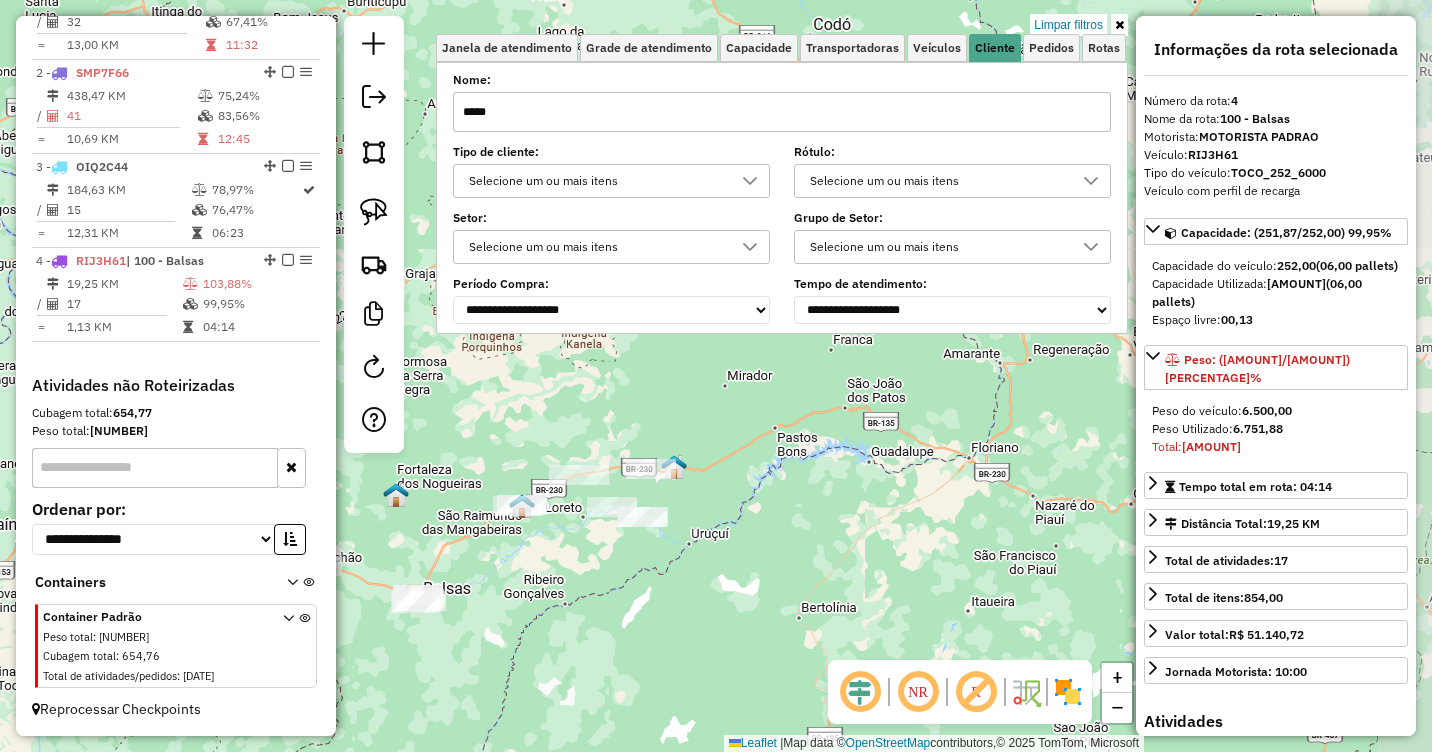 drag, startPoint x: 516, startPoint y: 556, endPoint x: 926, endPoint y: 445, distance: 424.75992 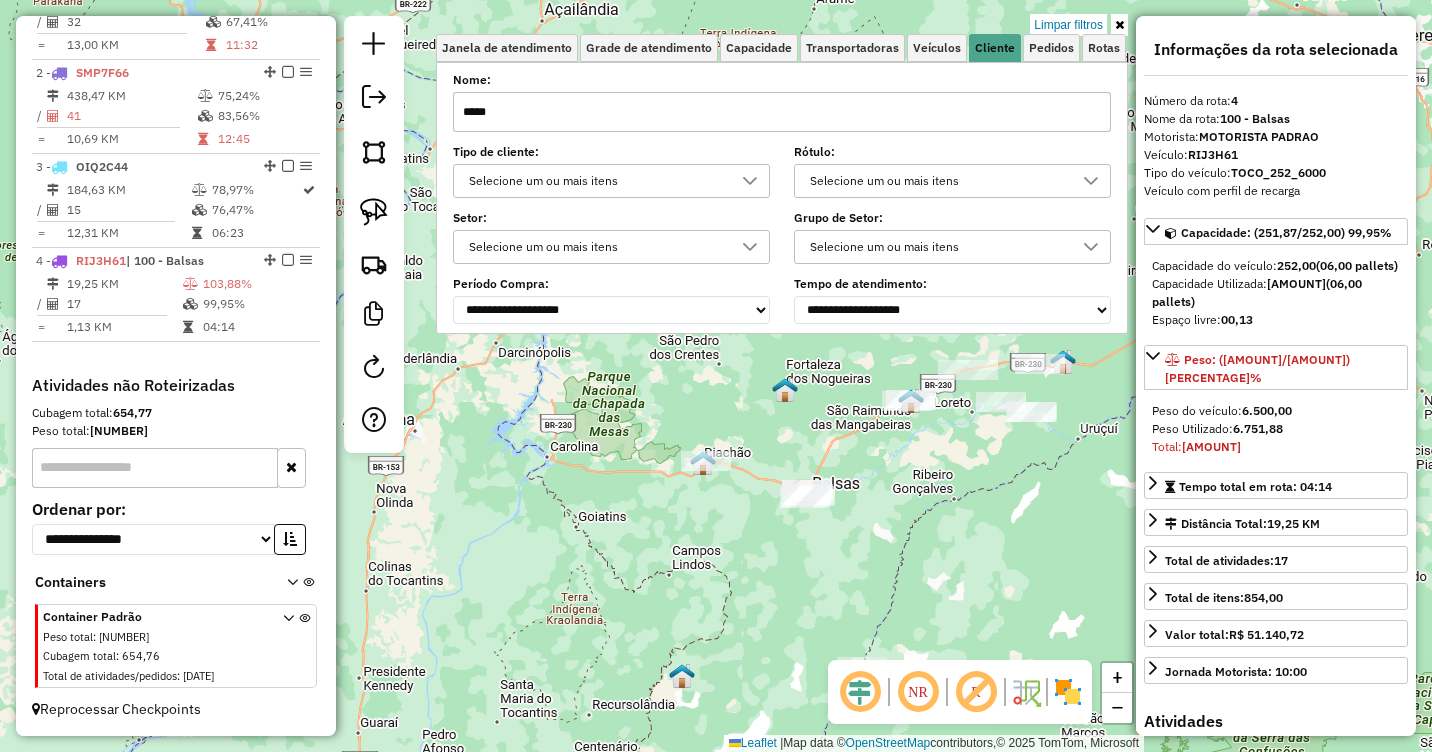 drag, startPoint x: 563, startPoint y: 119, endPoint x: 469, endPoint y: 114, distance: 94.13288 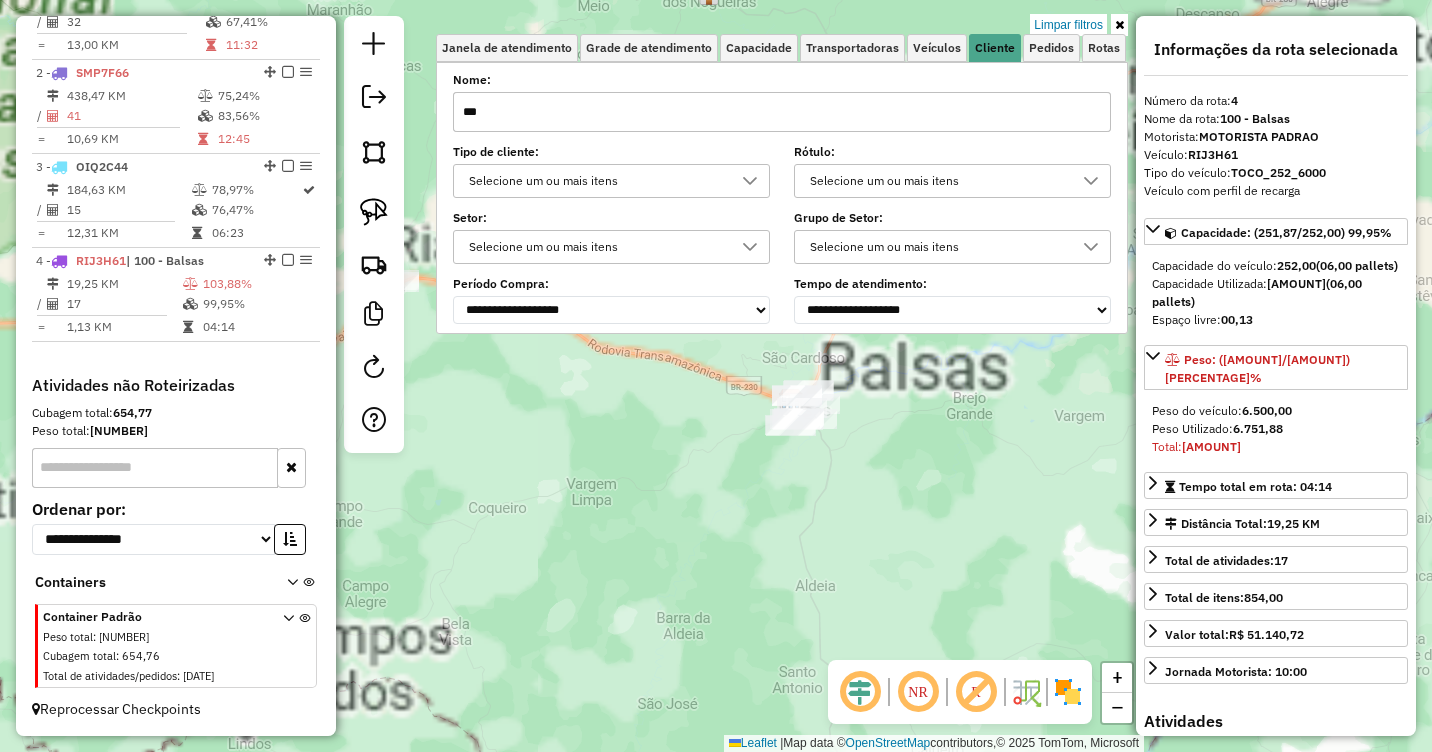 type on "***" 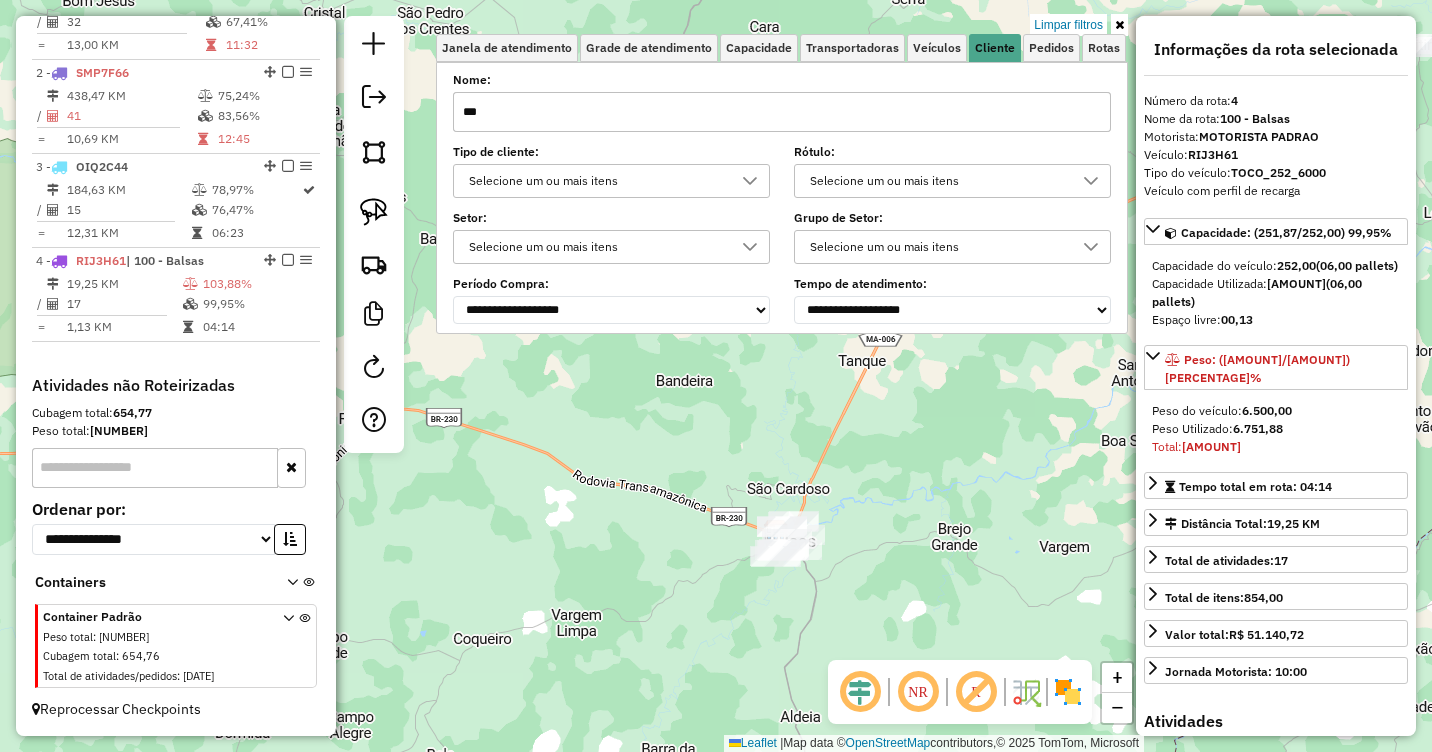 drag, startPoint x: 814, startPoint y: 531, endPoint x: 789, endPoint y: 652, distance: 123.55566 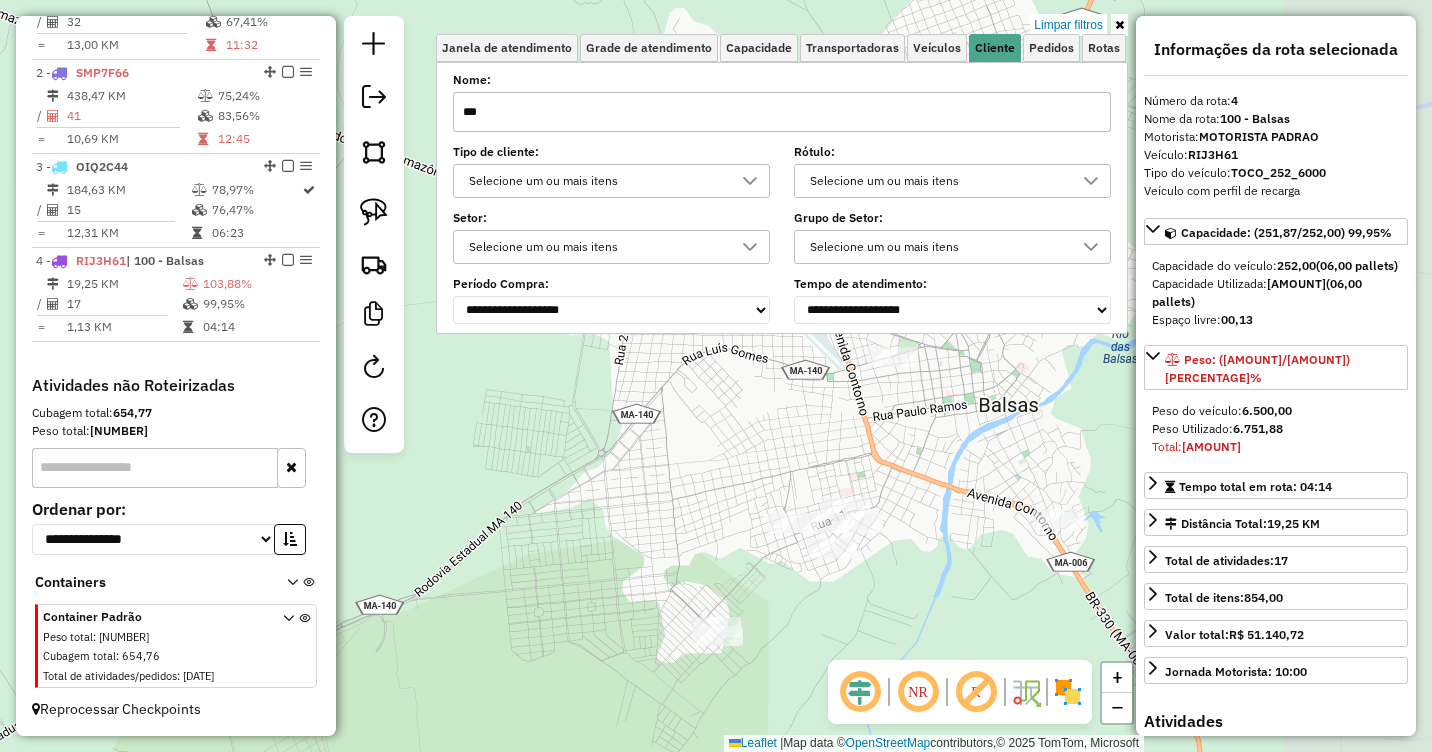 drag, startPoint x: 935, startPoint y: 453, endPoint x: 769, endPoint y: 630, distance: 242.66232 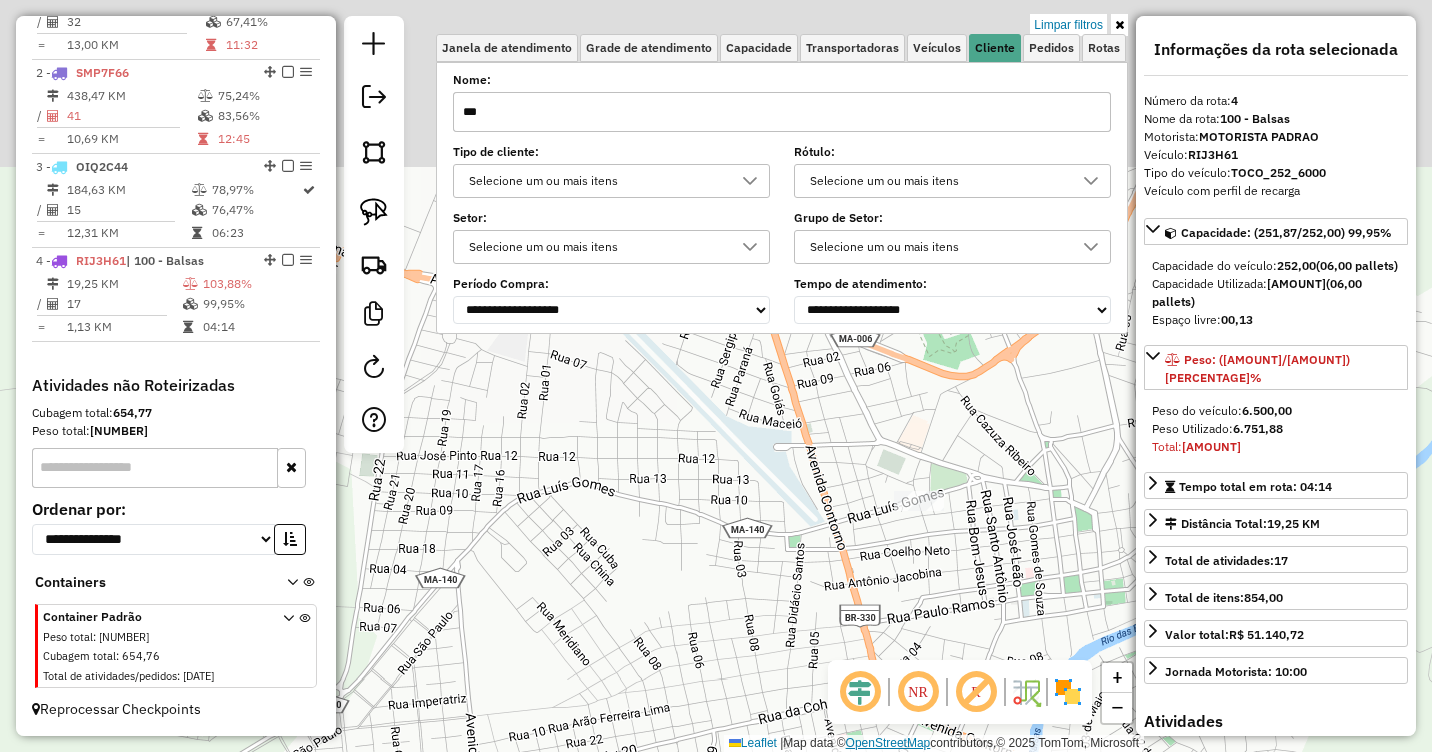 drag, startPoint x: 951, startPoint y: 413, endPoint x: 918, endPoint y: 749, distance: 337.61664 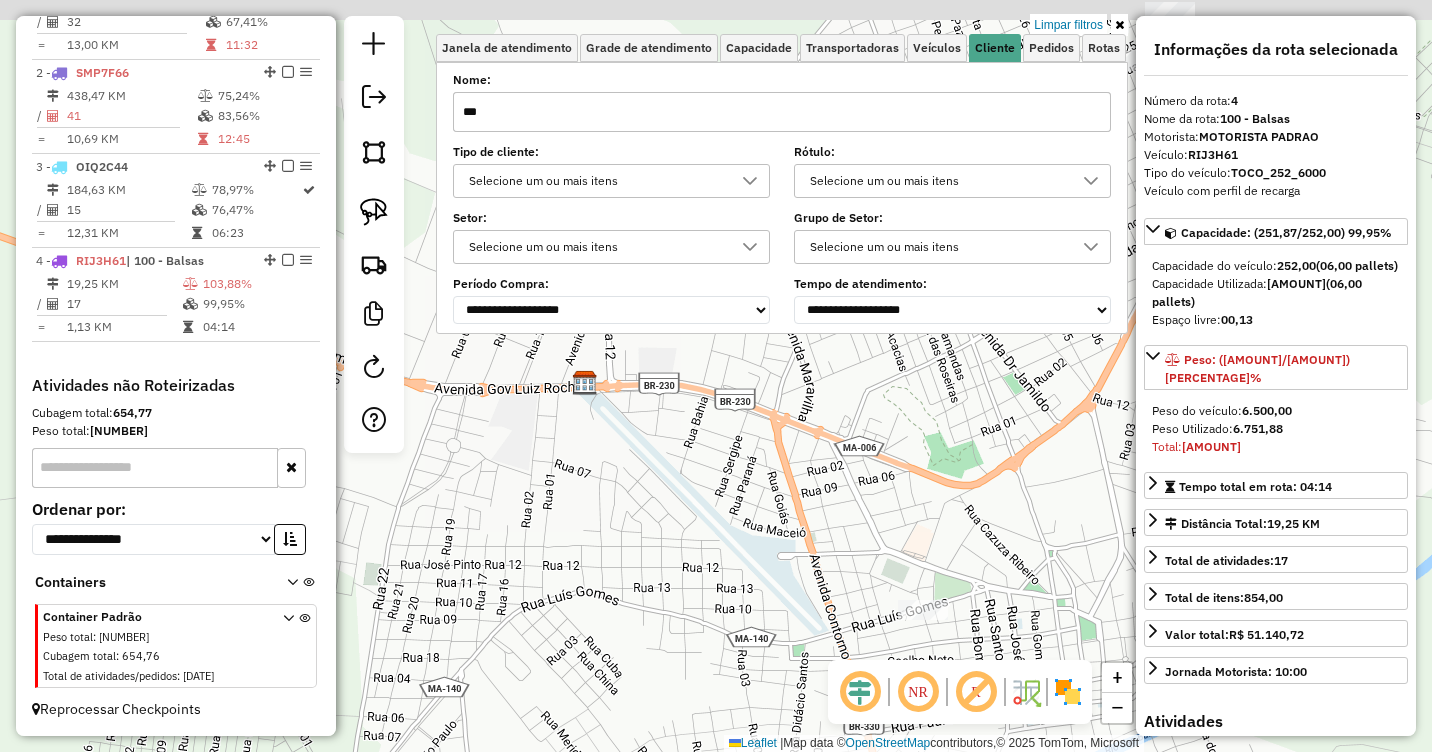 drag, startPoint x: 836, startPoint y: 426, endPoint x: 835, endPoint y: 791, distance: 365.00137 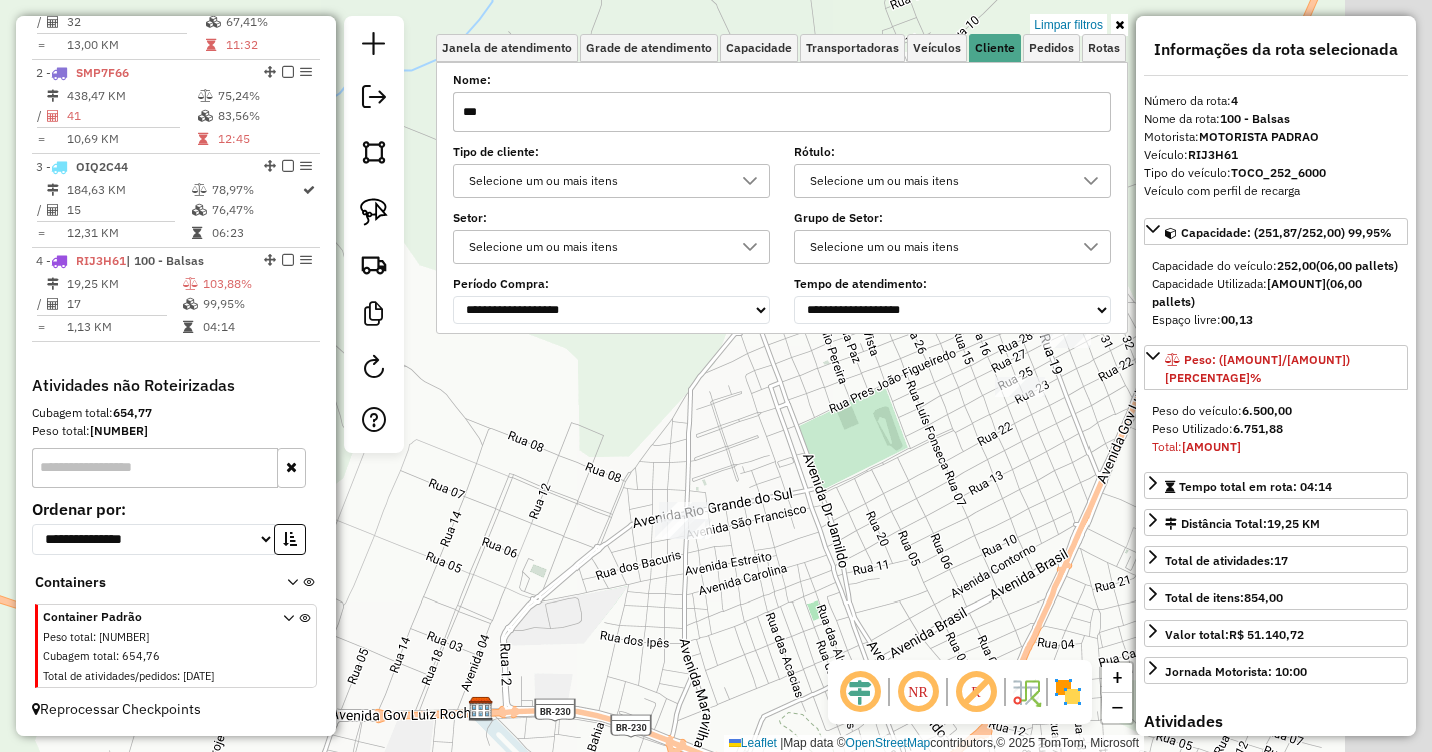drag, startPoint x: 1073, startPoint y: 481, endPoint x: 702, endPoint y: 540, distance: 375.66208 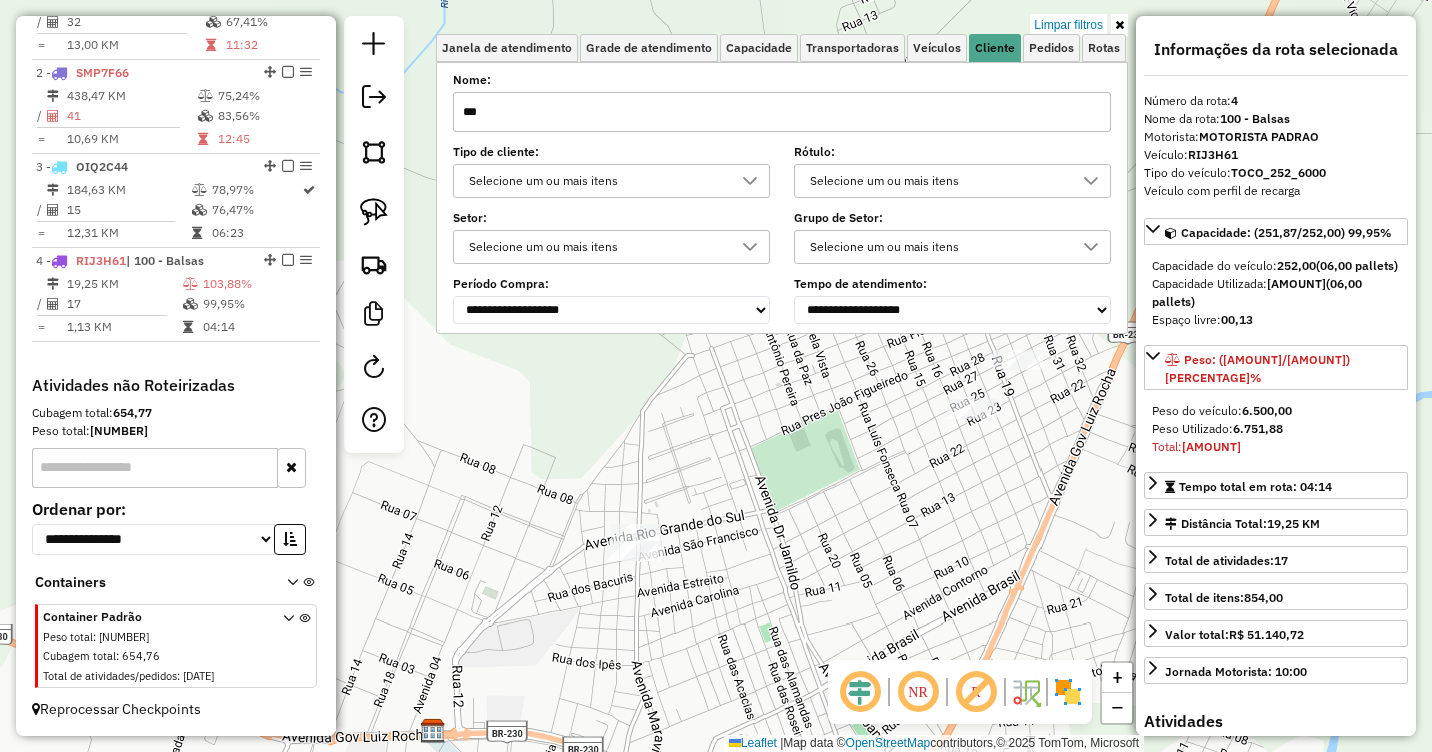 drag, startPoint x: 1018, startPoint y: 426, endPoint x: 926, endPoint y: 537, distance: 144.17004 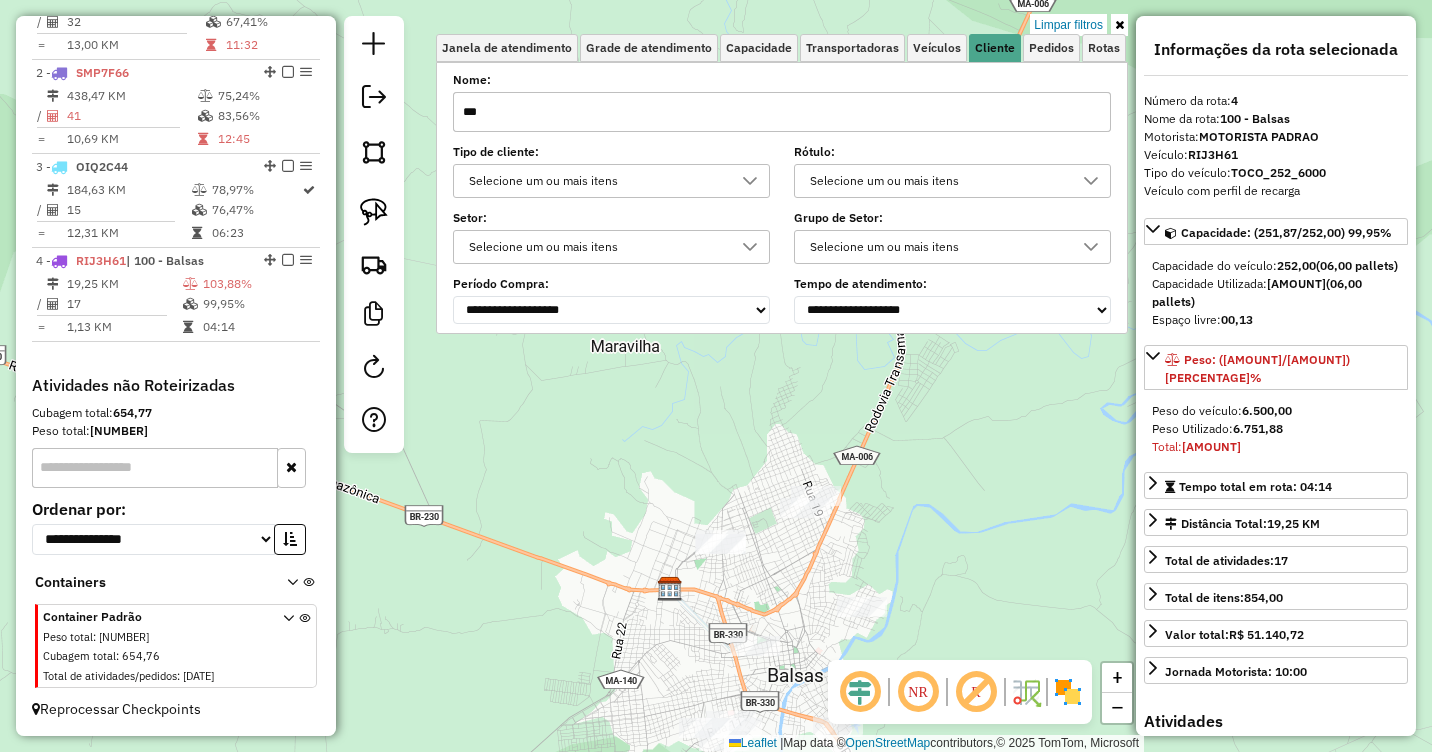 drag, startPoint x: 1051, startPoint y: 20, endPoint x: 1046, endPoint y: 71, distance: 51.24451 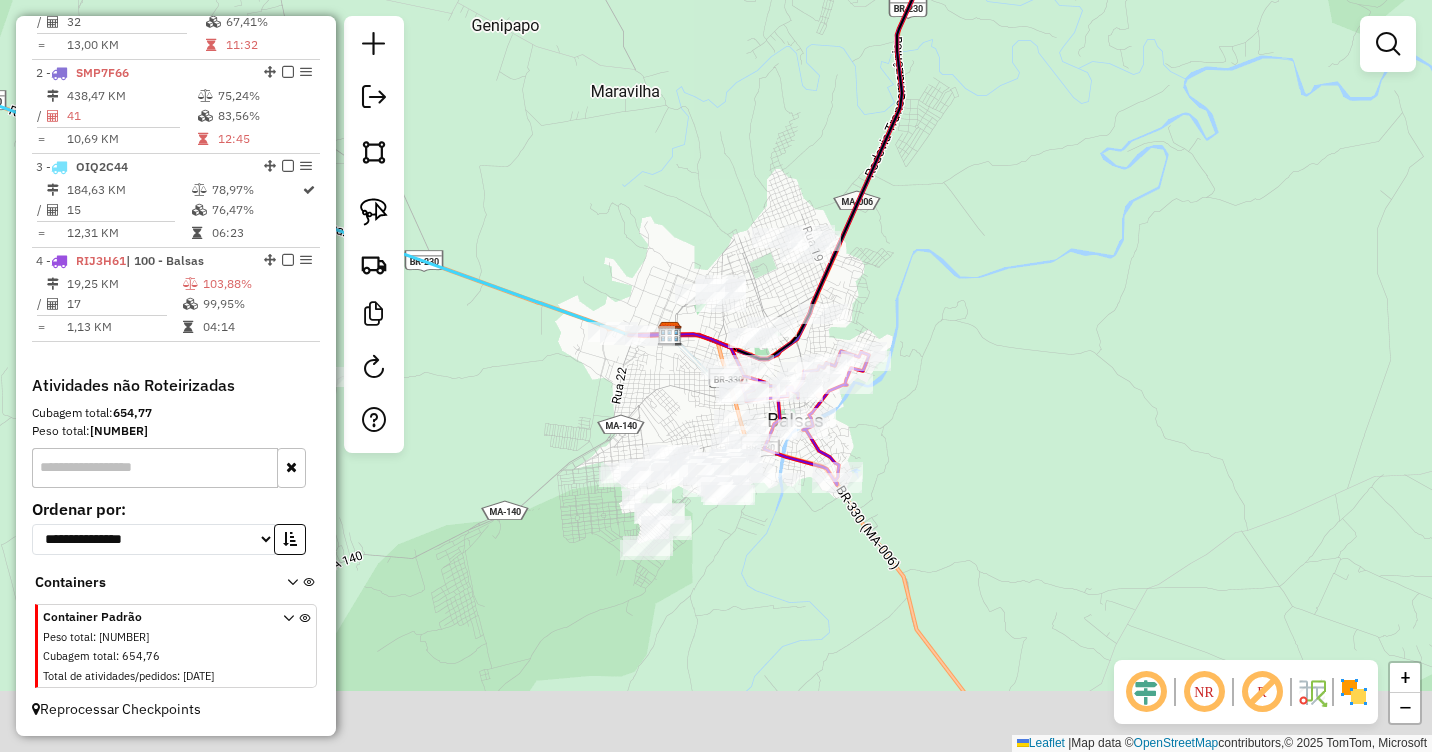drag, startPoint x: 943, startPoint y: 504, endPoint x: 943, endPoint y: 260, distance: 244 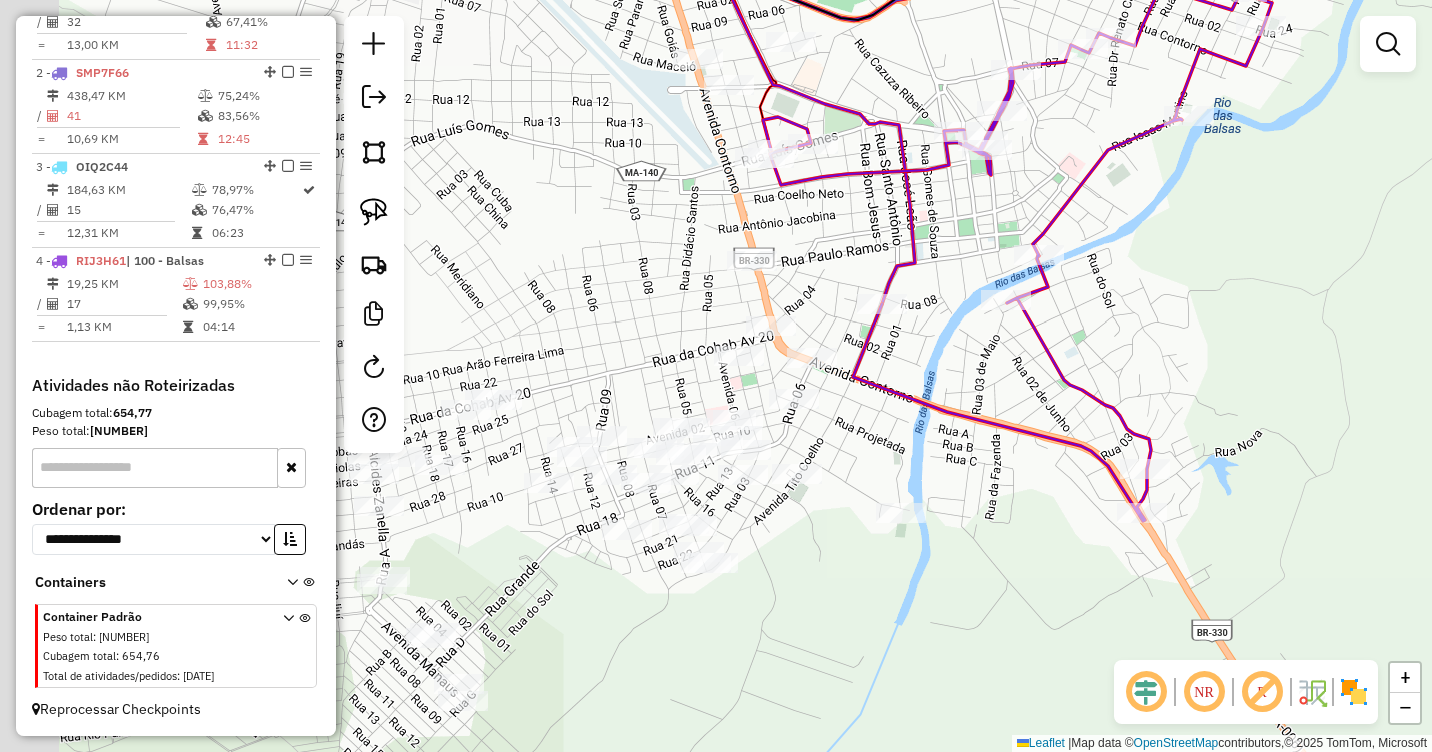 drag, startPoint x: 722, startPoint y: 473, endPoint x: 807, endPoint y: 536, distance: 105.801704 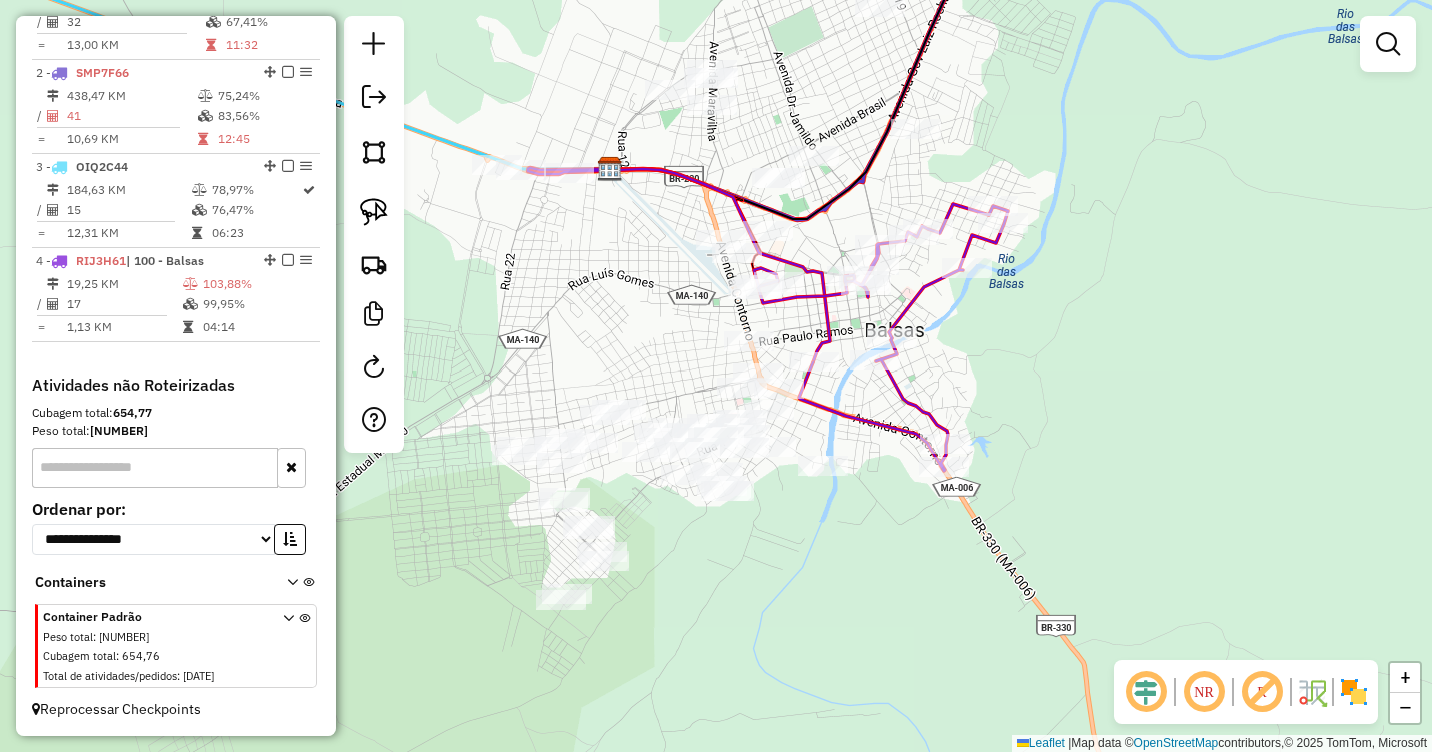 drag, startPoint x: 623, startPoint y: 248, endPoint x: 681, endPoint y: 308, distance: 83.450584 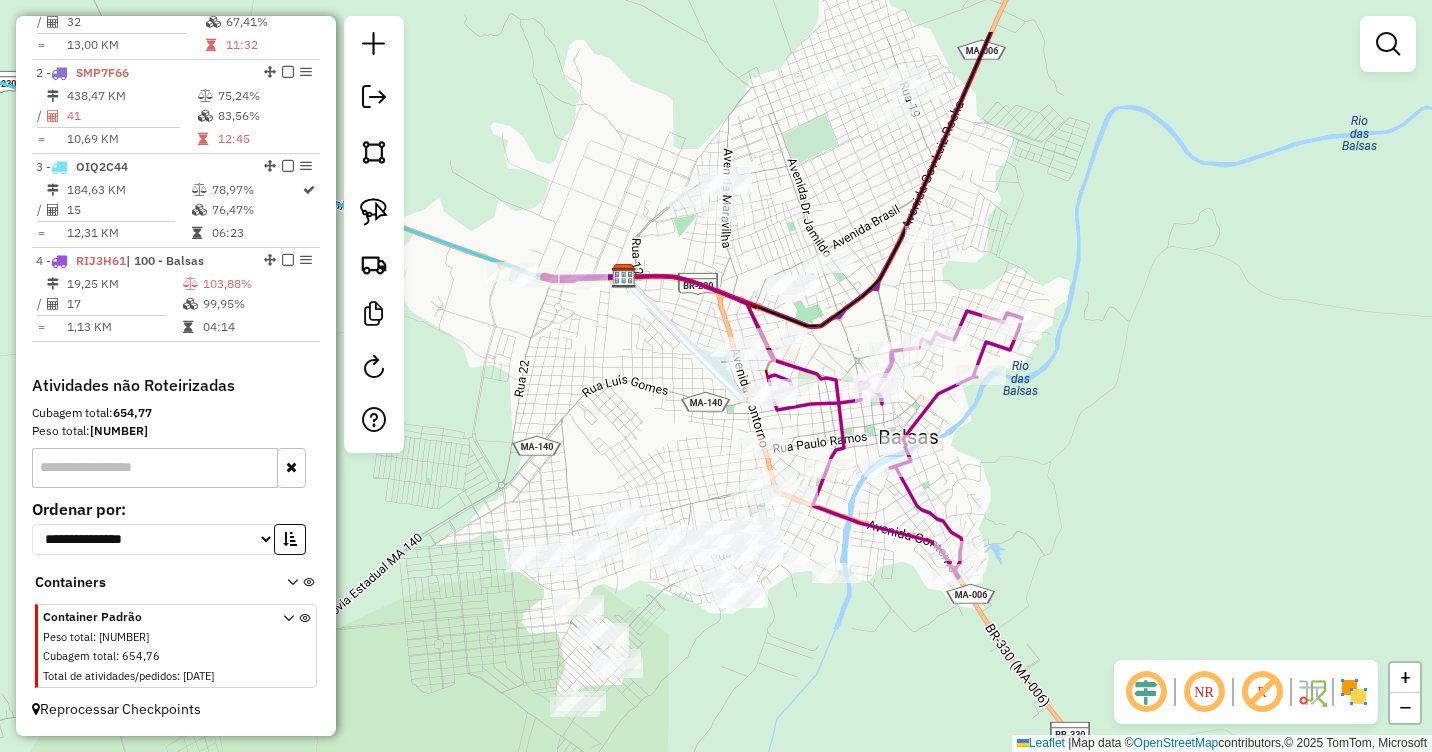 drag, startPoint x: 857, startPoint y: 435, endPoint x: 869, endPoint y: 542, distance: 107.67079 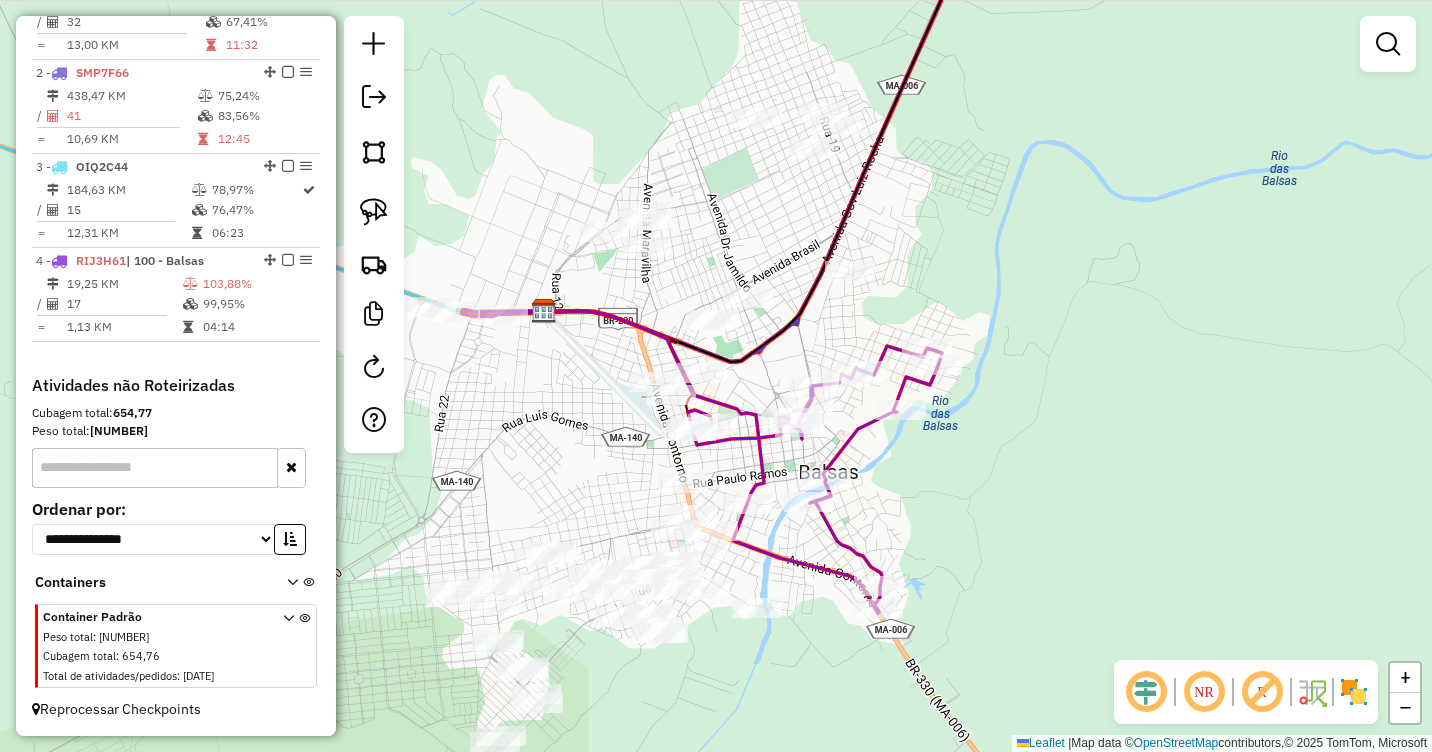 drag, startPoint x: 1014, startPoint y: 180, endPoint x: 934, endPoint y: 215, distance: 87.32124 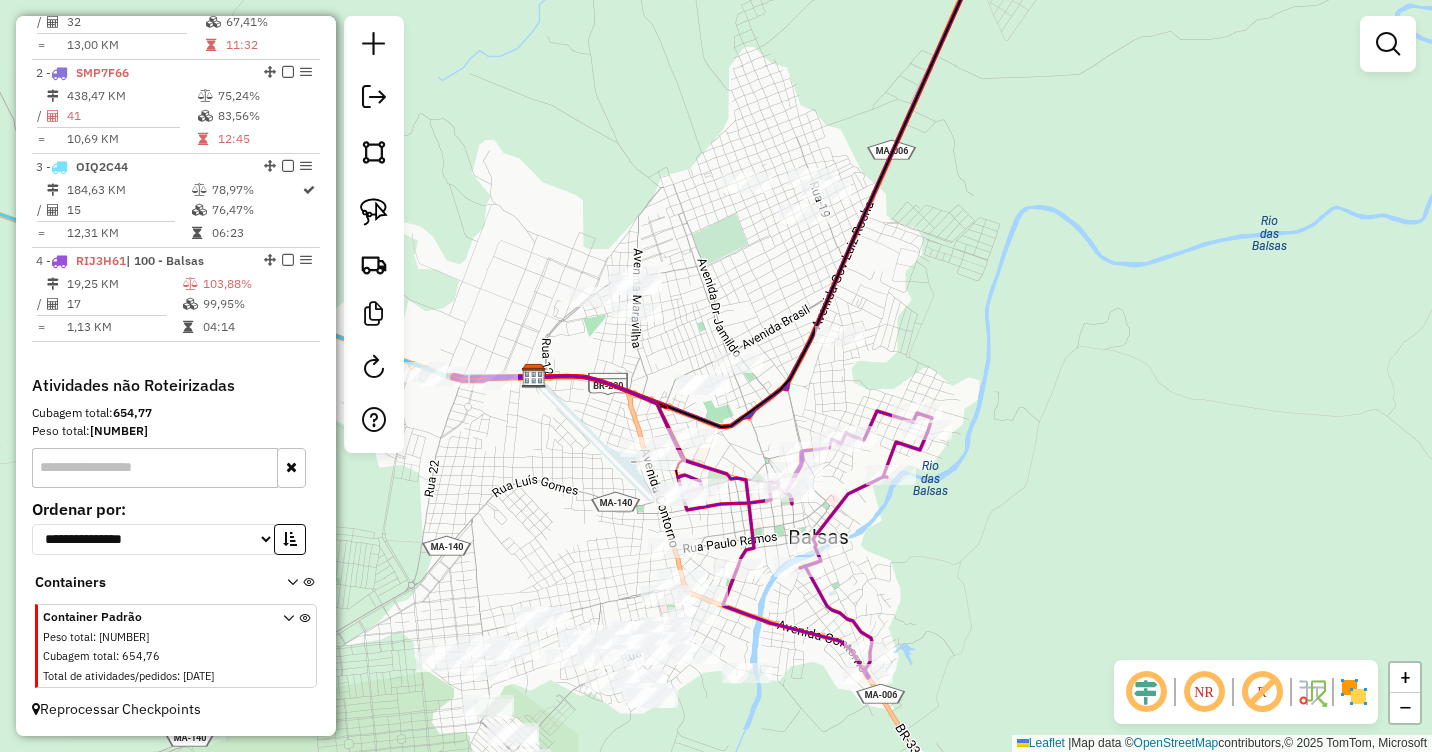drag, startPoint x: 978, startPoint y: 203, endPoint x: 975, endPoint y: 239, distance: 36.124783 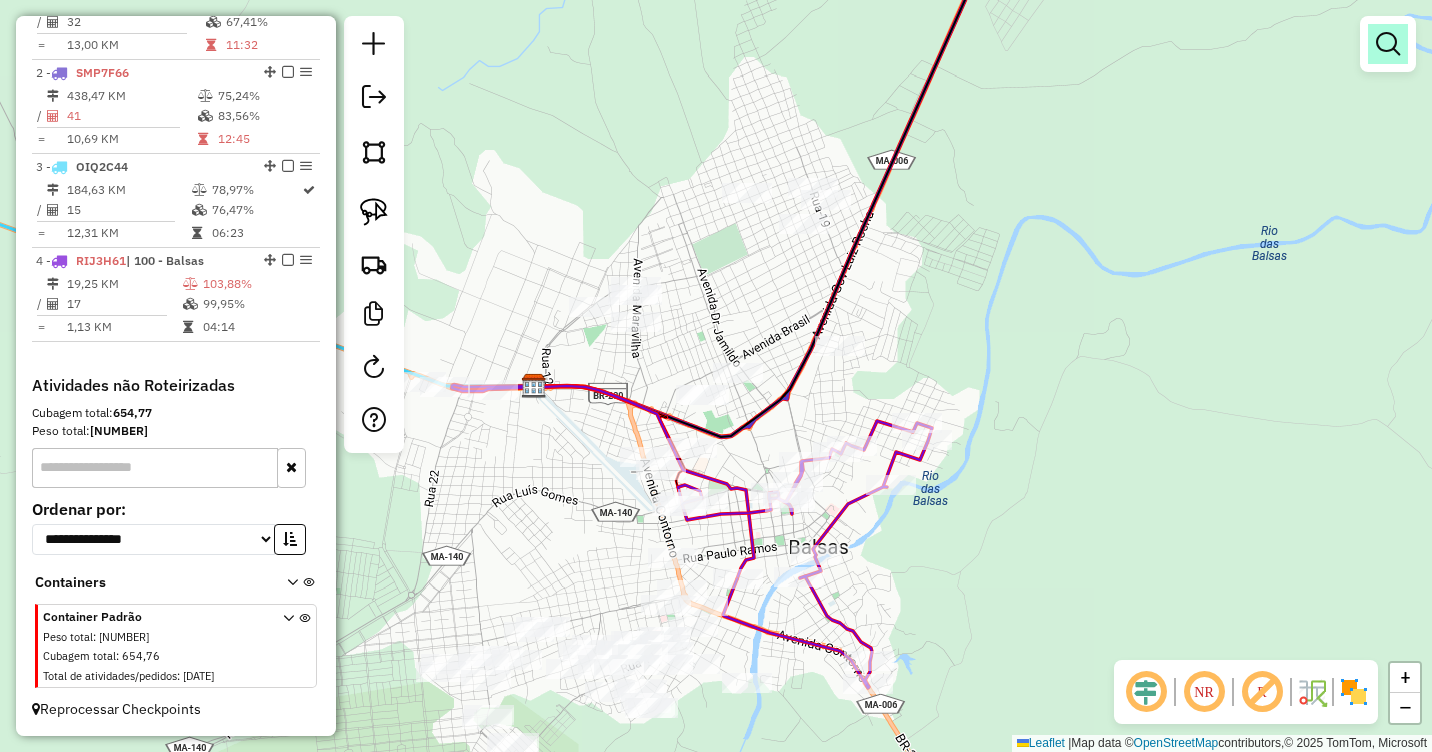 click at bounding box center (1388, 44) 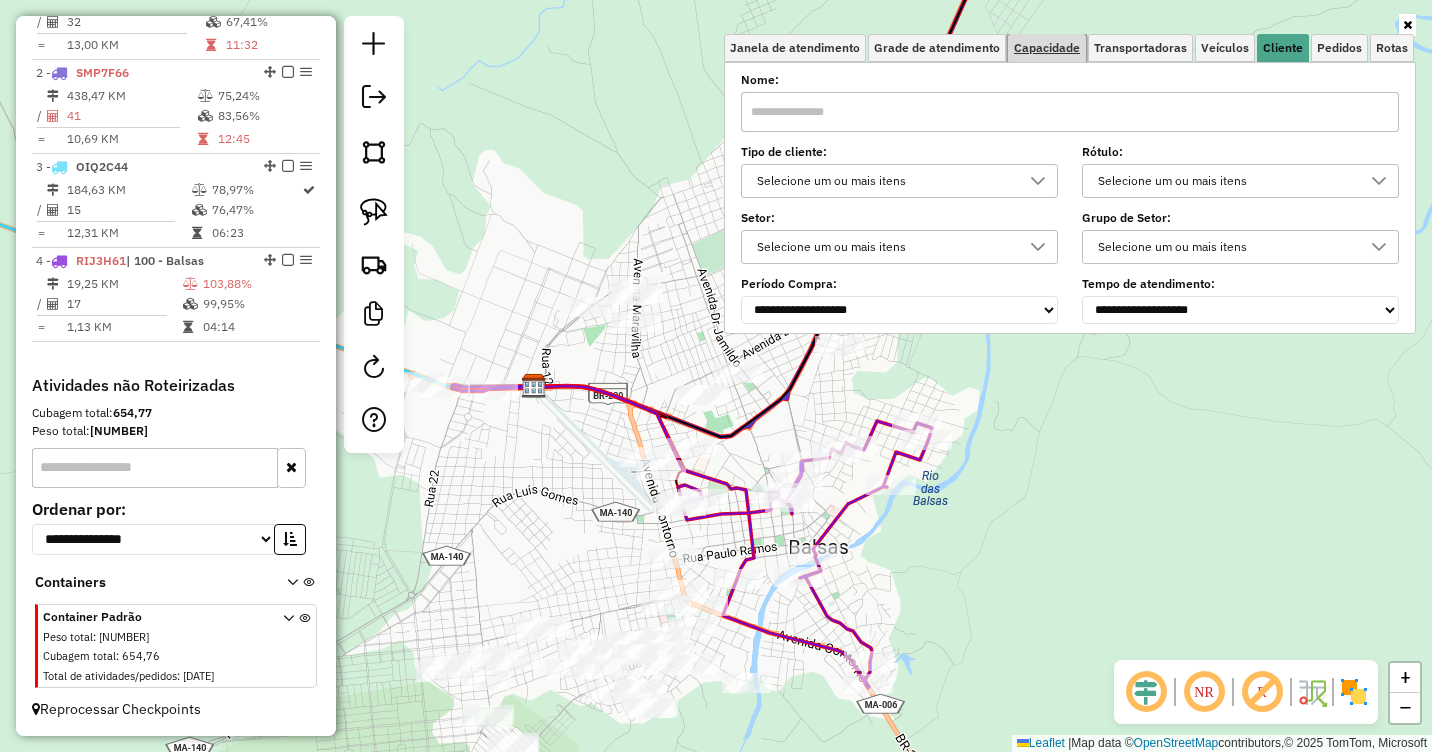 click on "Capacidade" at bounding box center (1047, 48) 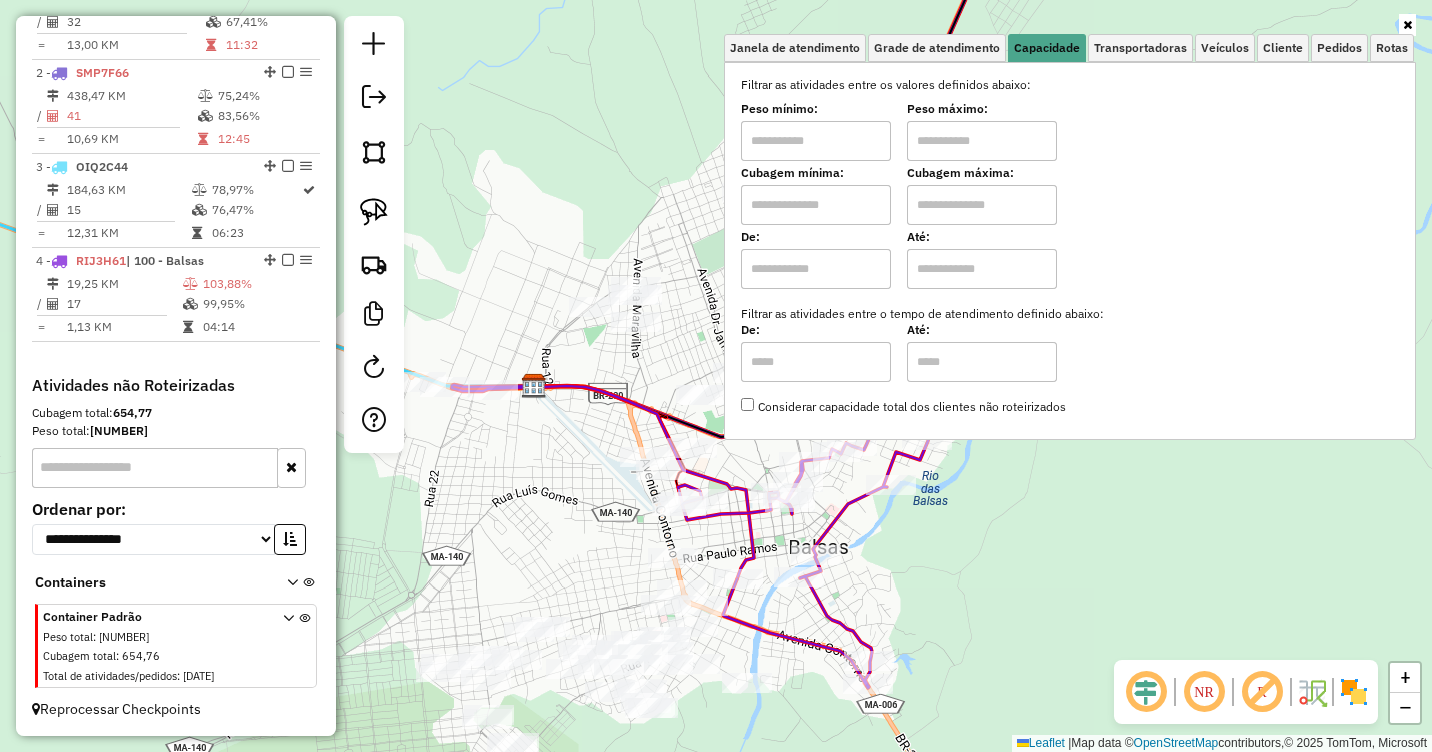 click at bounding box center [816, 141] 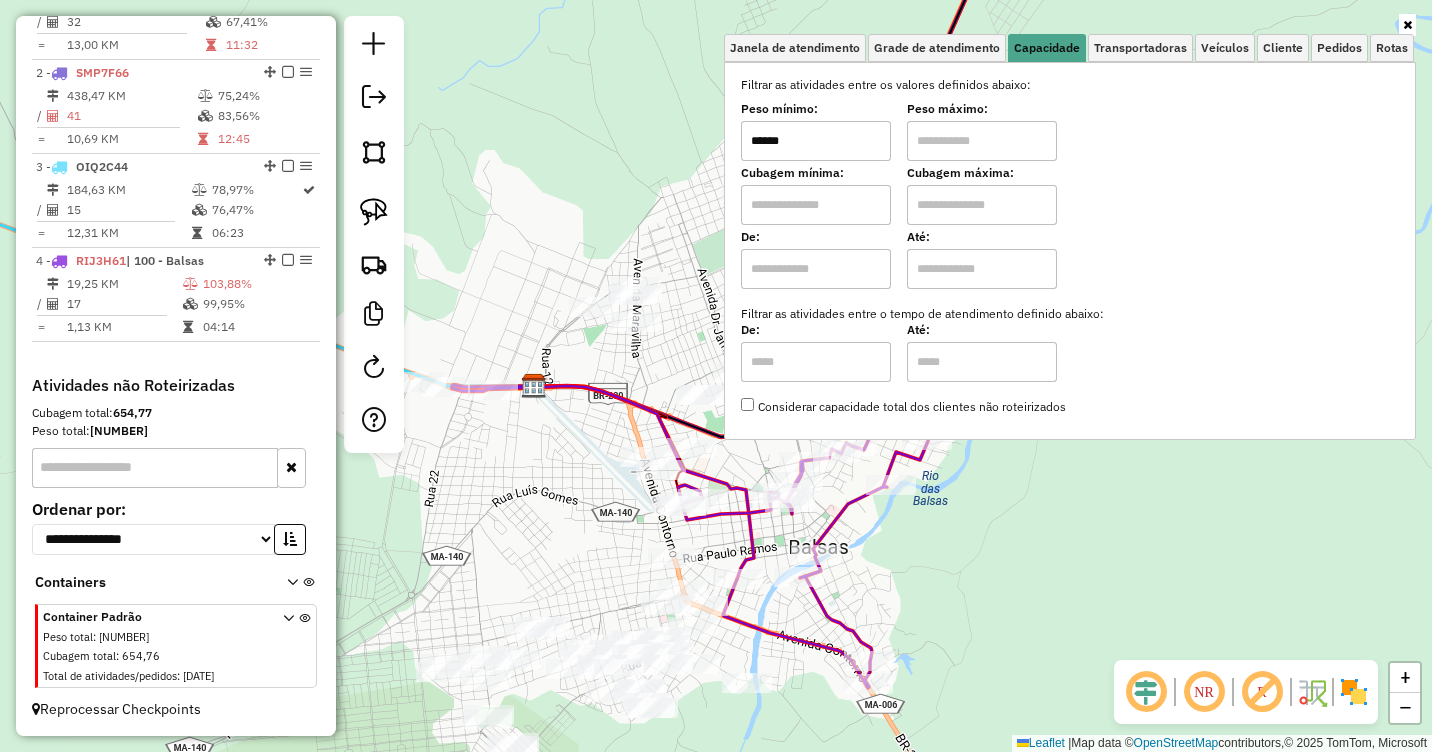 type on "******" 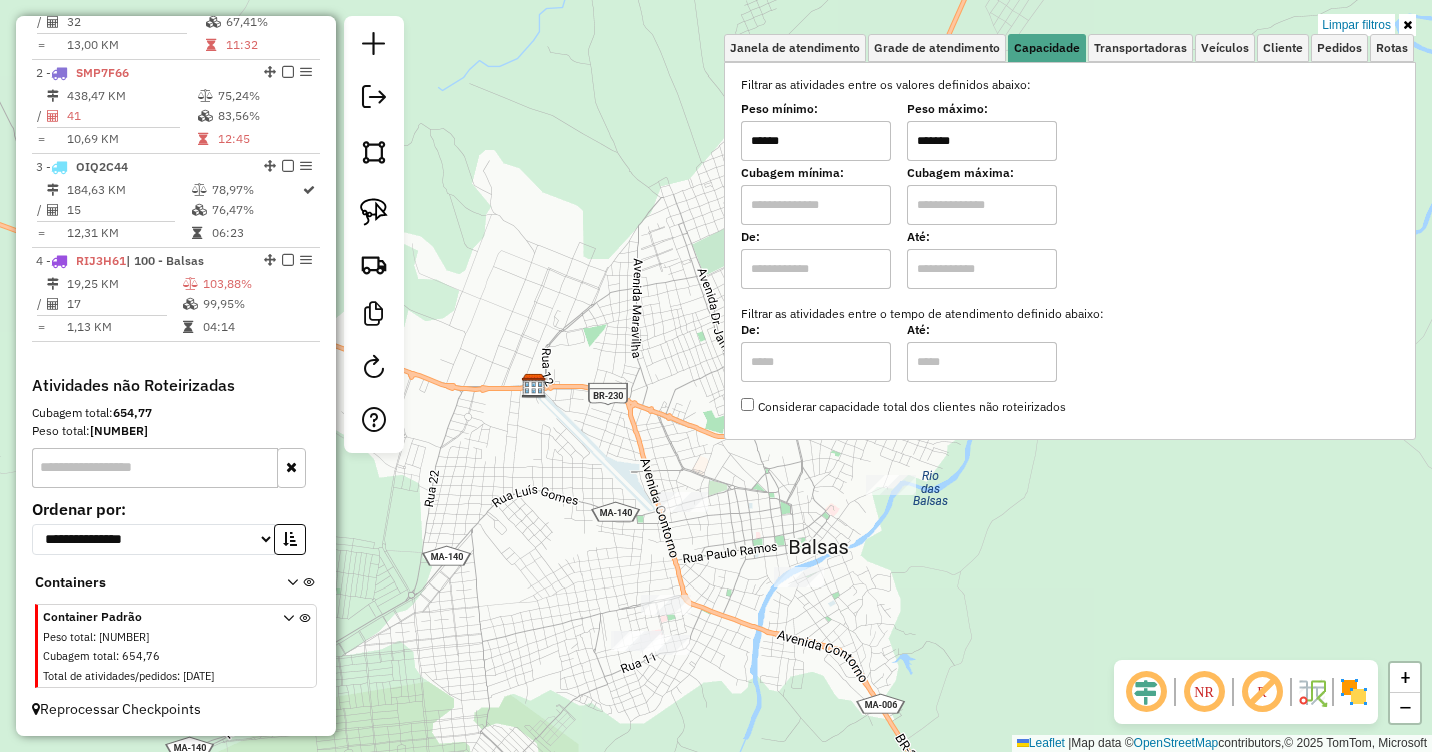 type on "*******" 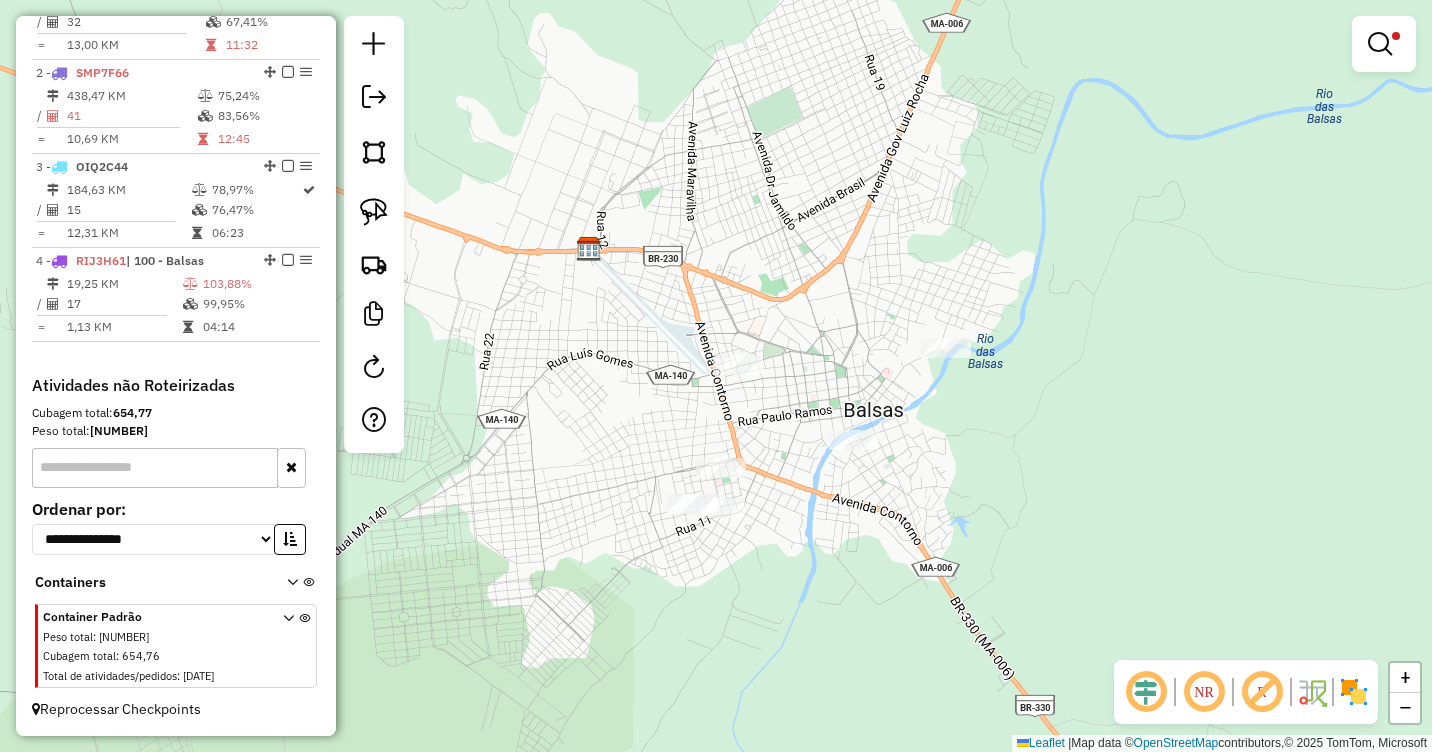 drag, startPoint x: 756, startPoint y: 546, endPoint x: 809, endPoint y: 411, distance: 145.03104 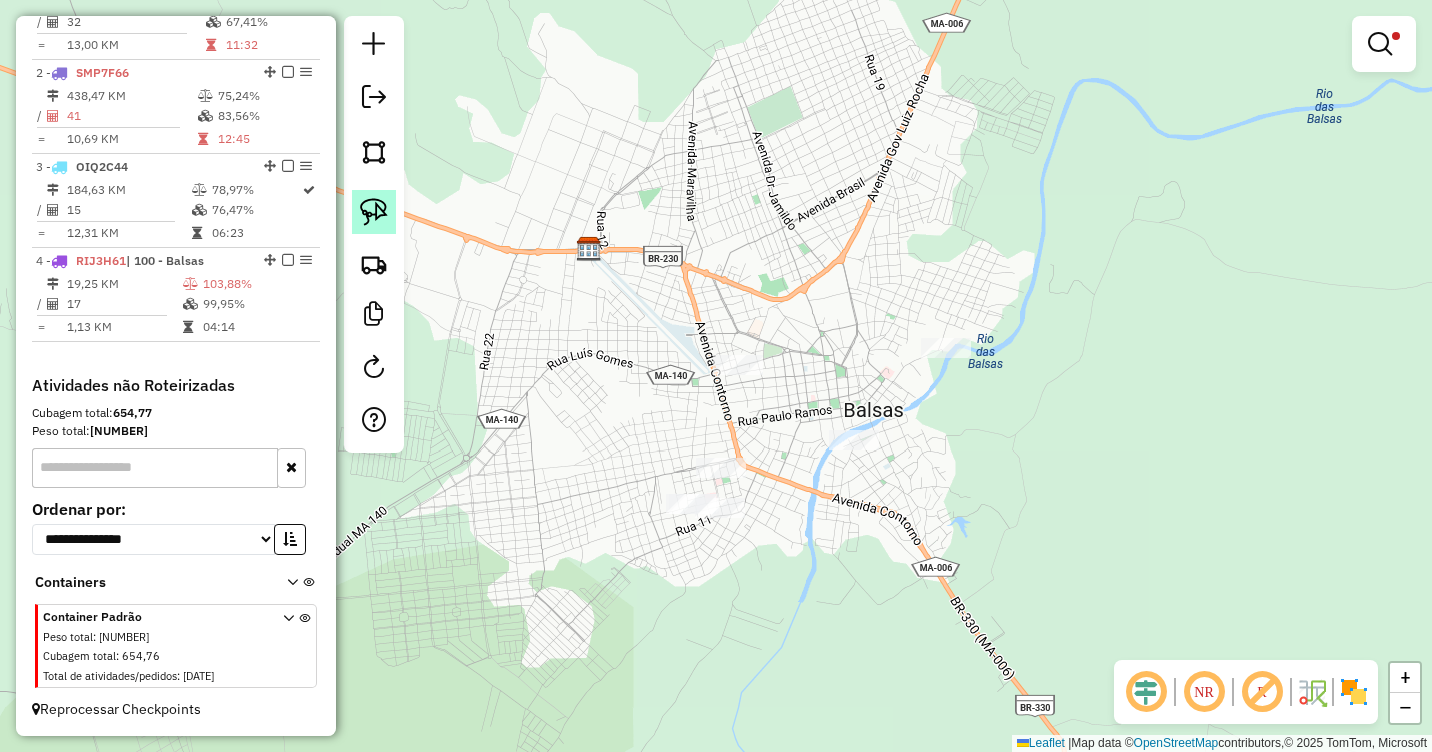 click 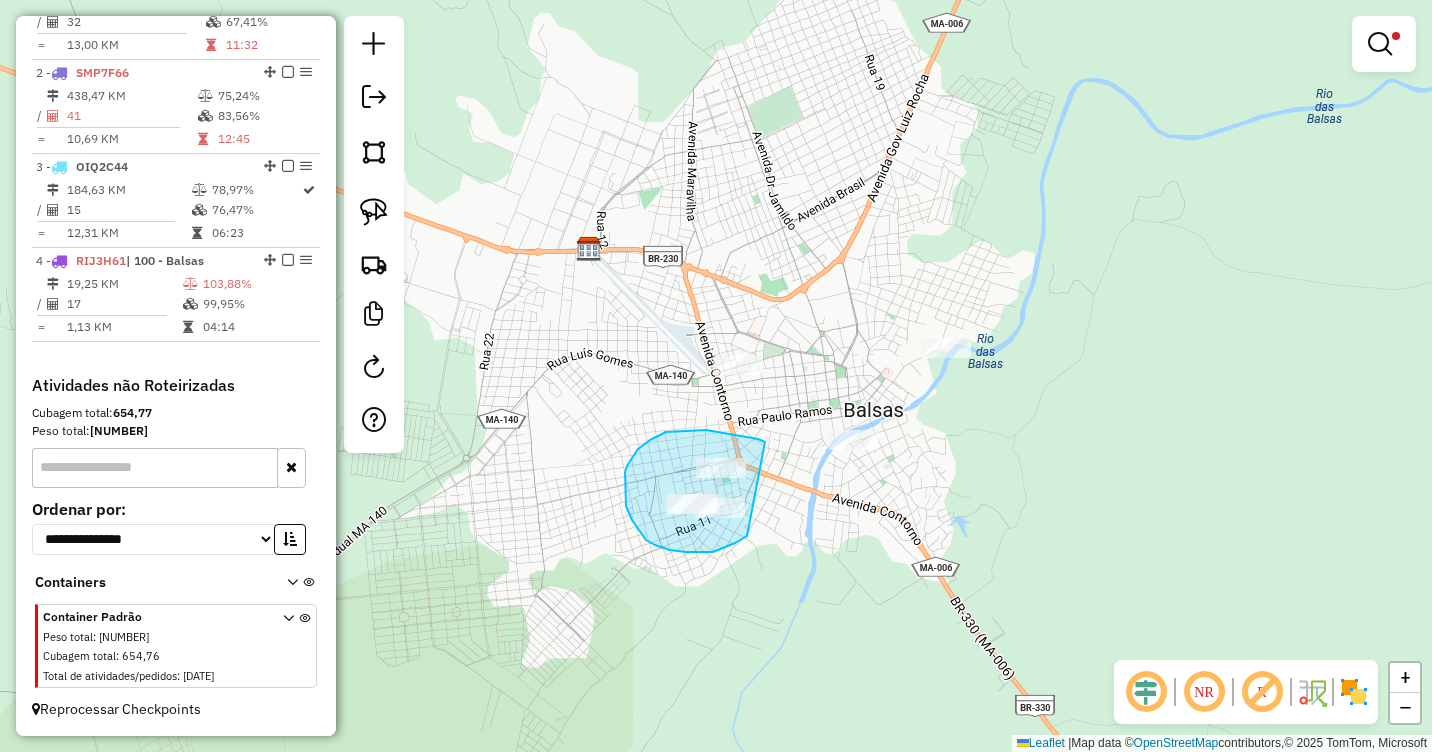 drag, startPoint x: 765, startPoint y: 442, endPoint x: 768, endPoint y: 499, distance: 57.07889 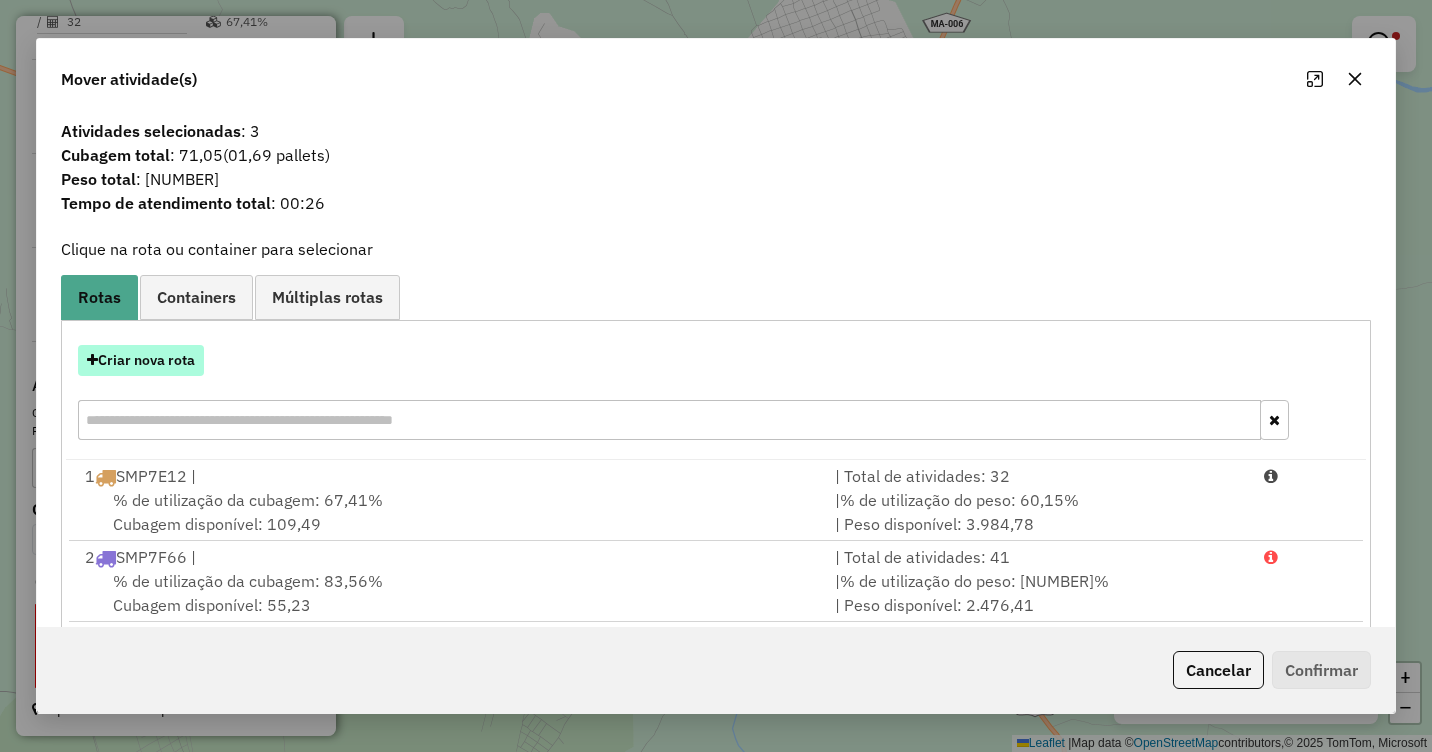 click on "Criar nova rota" at bounding box center (141, 360) 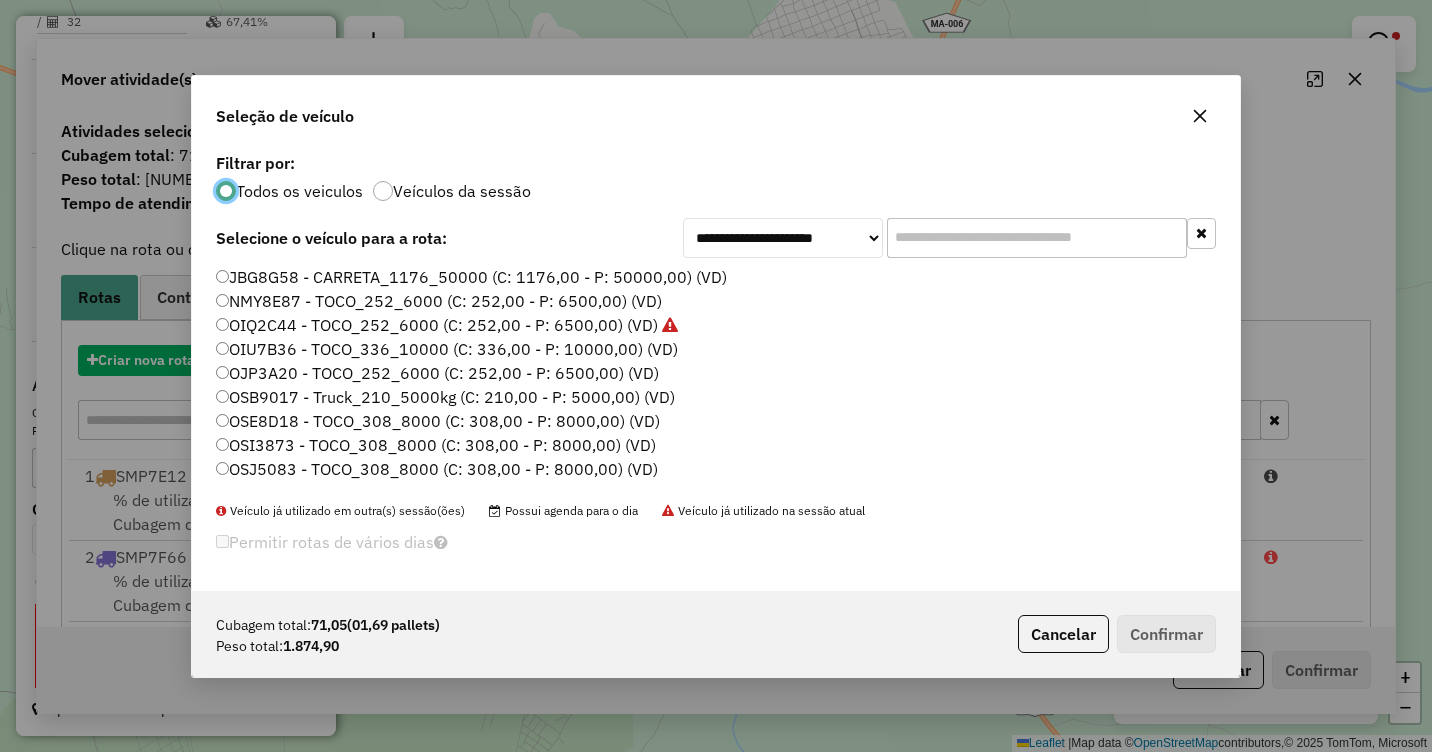 scroll, scrollTop: 11, scrollLeft: 6, axis: both 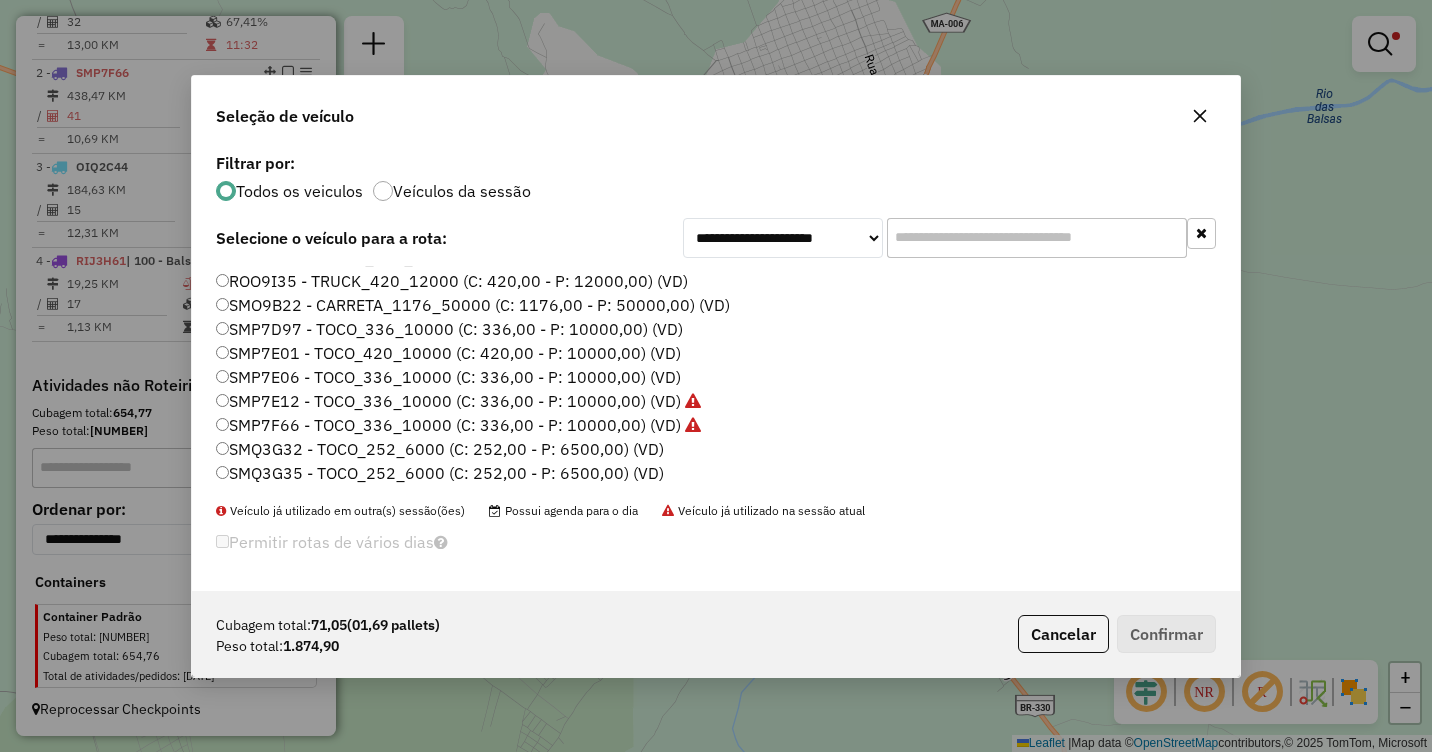 click on "SMQ3G35 - TOCO_252_6000 (C: 252,00 - P: 6500,00) (VD)" 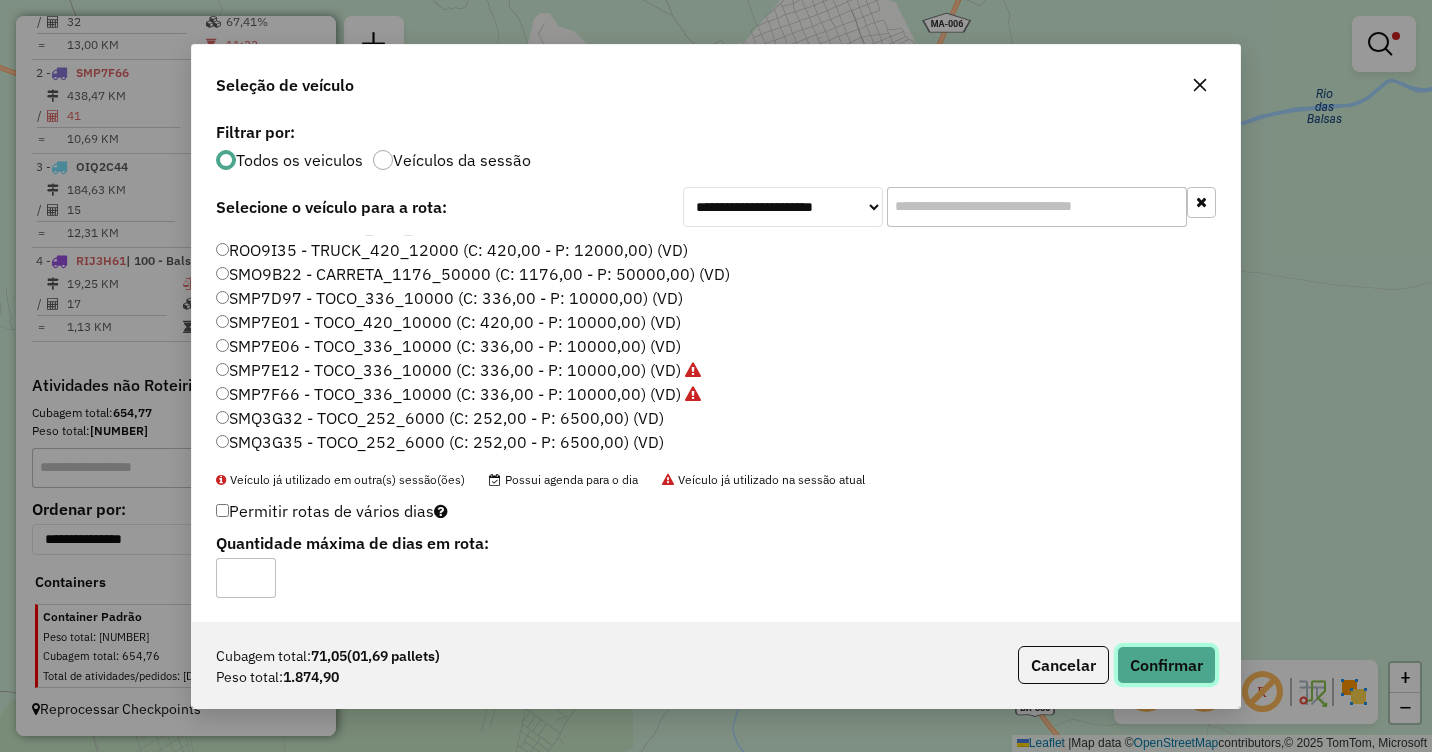click on "Confirmar" 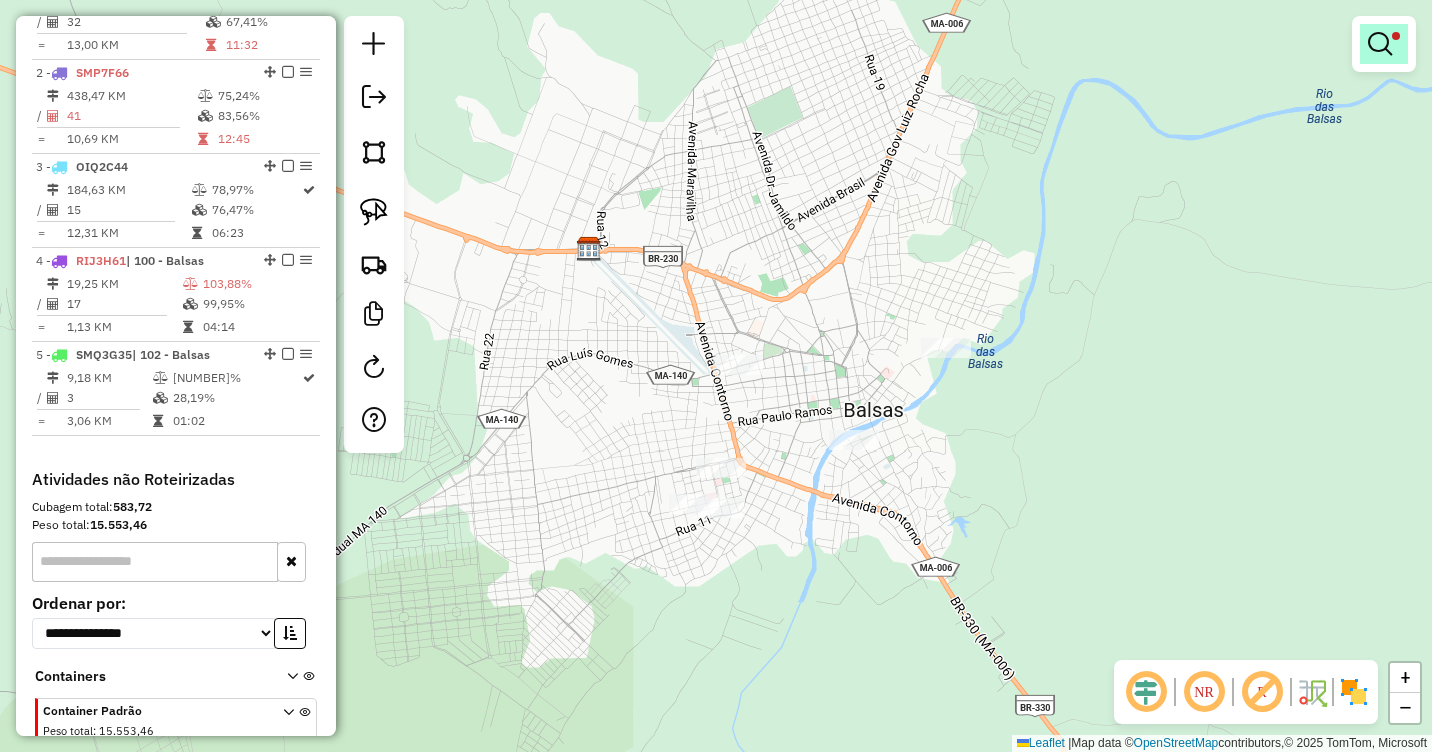 click at bounding box center [1384, 44] 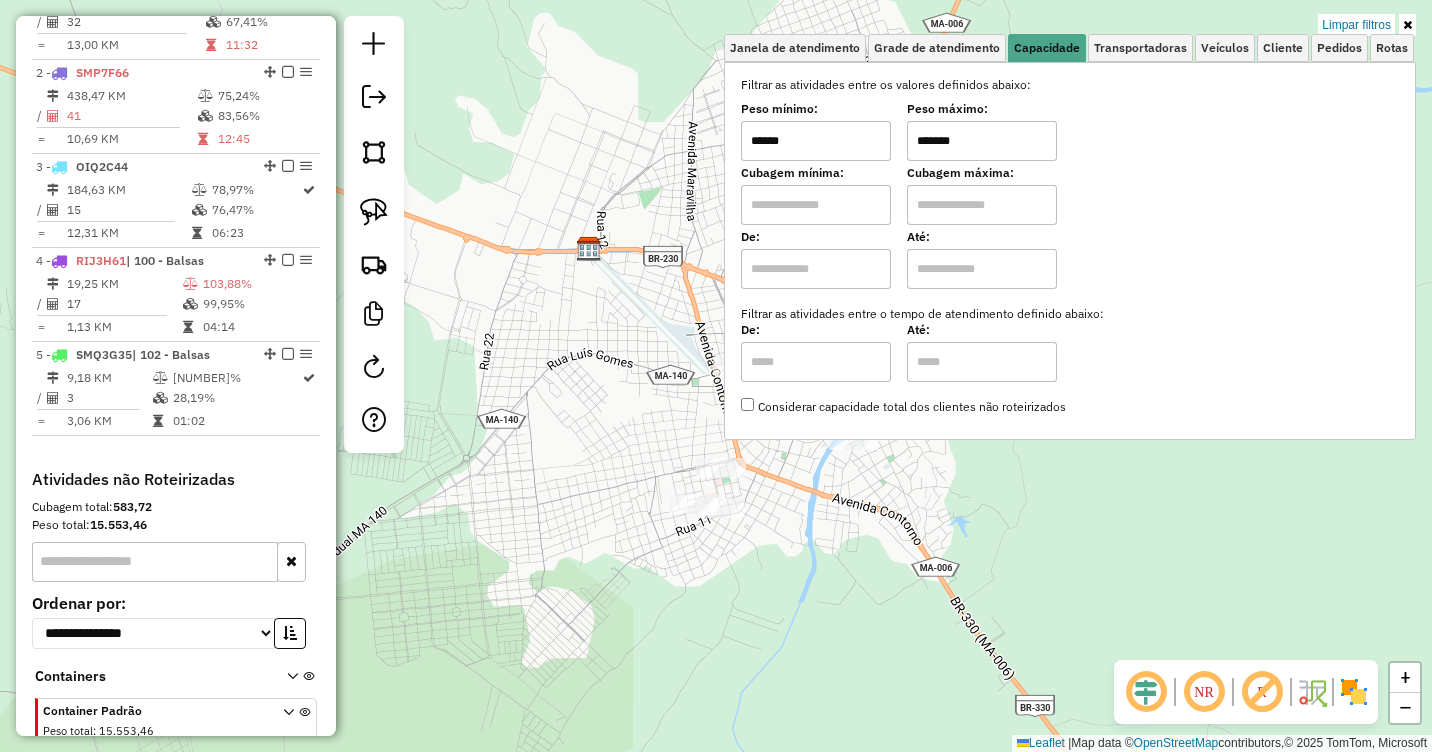 drag, startPoint x: 779, startPoint y: 139, endPoint x: 697, endPoint y: 159, distance: 84.40379 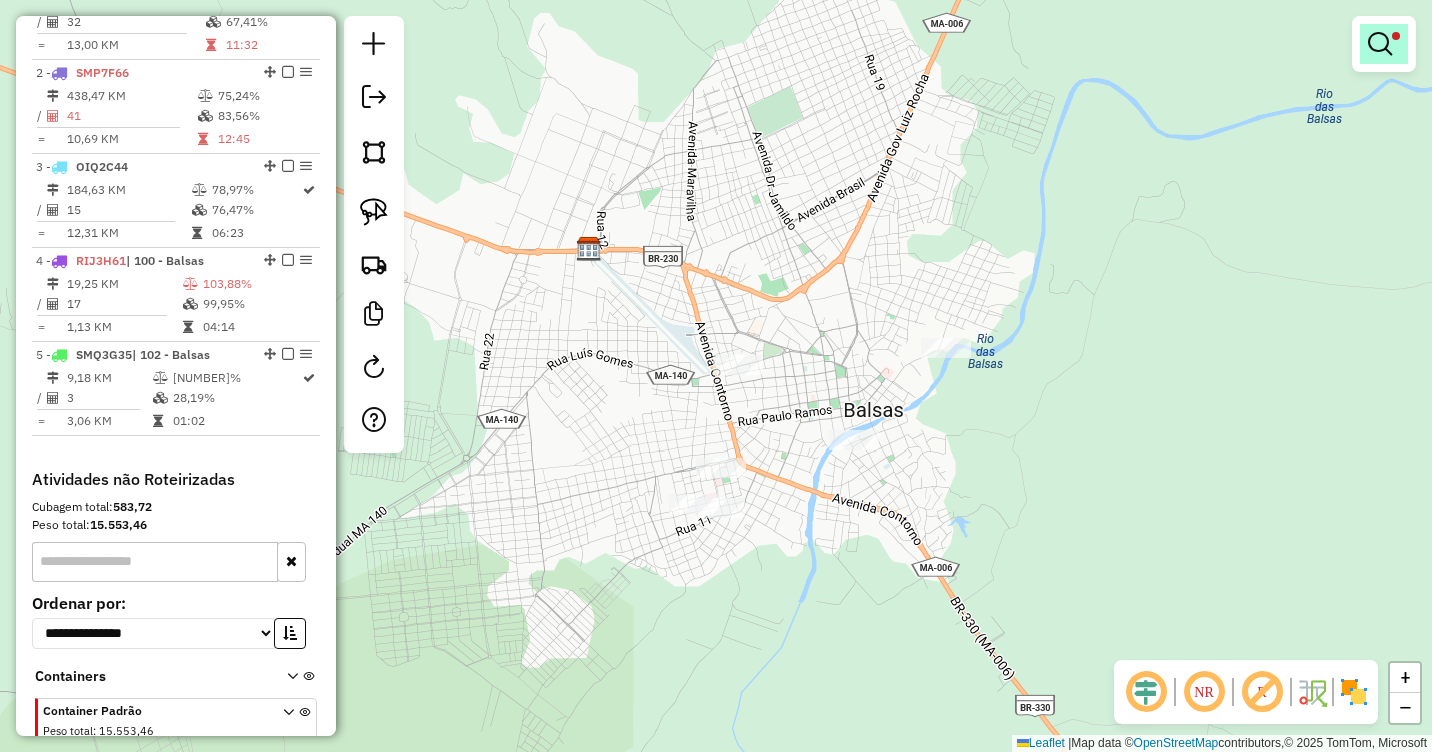 click at bounding box center [1380, 44] 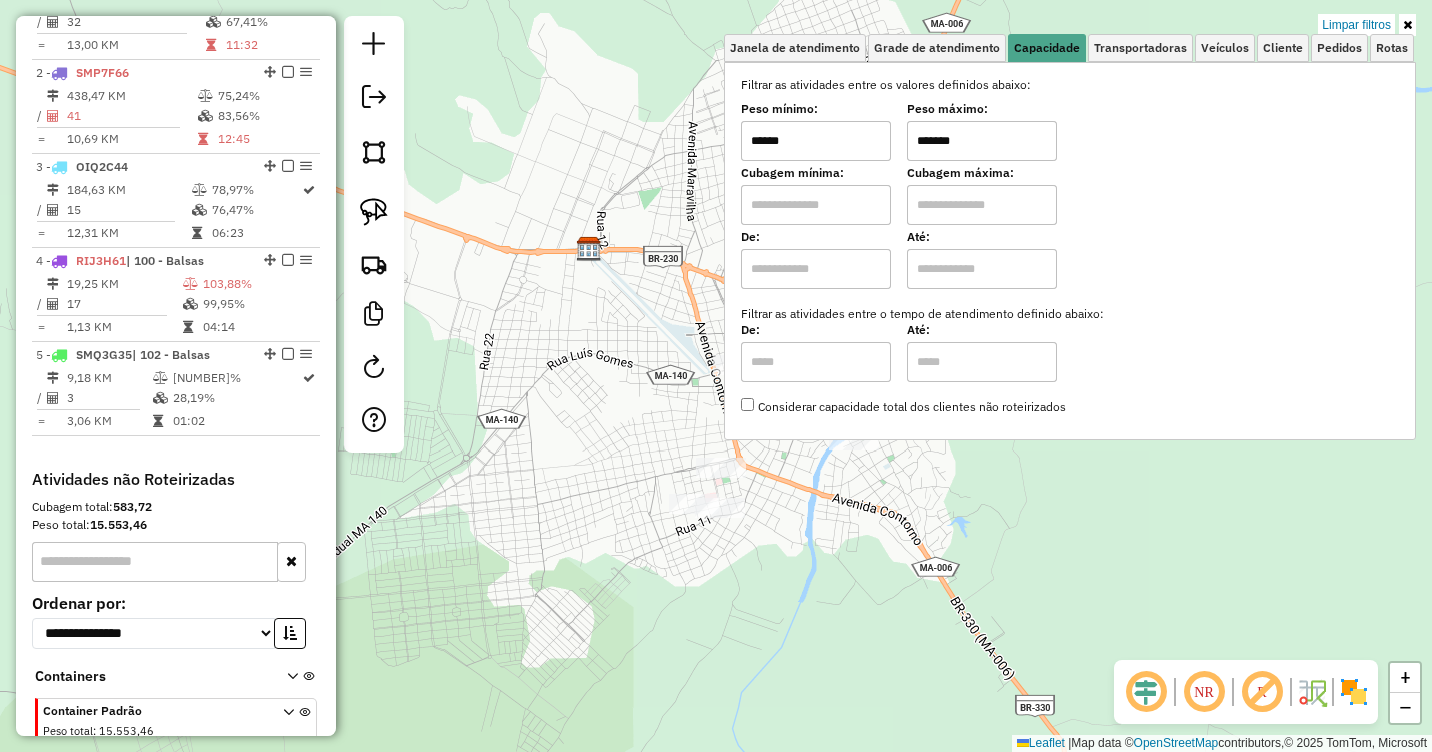 click on "******" at bounding box center [816, 141] 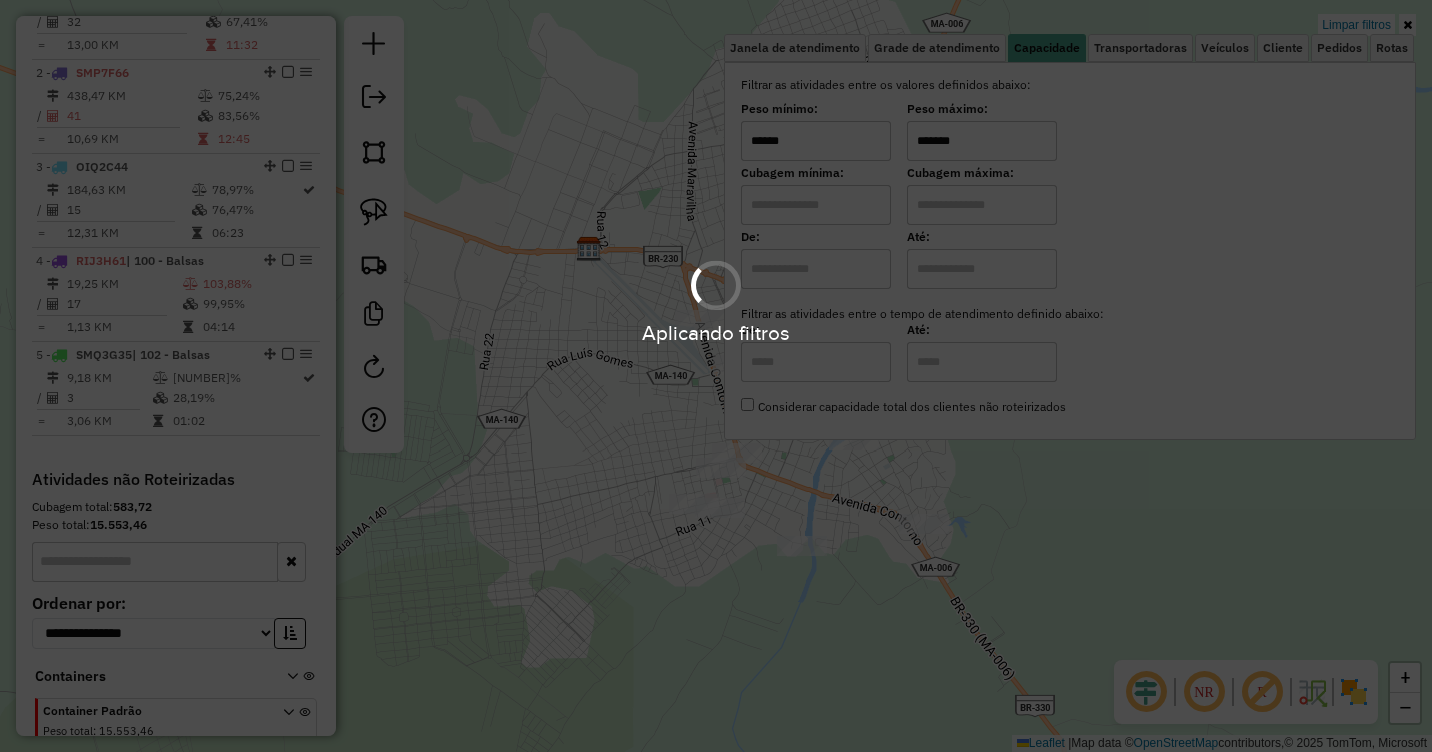type on "******" 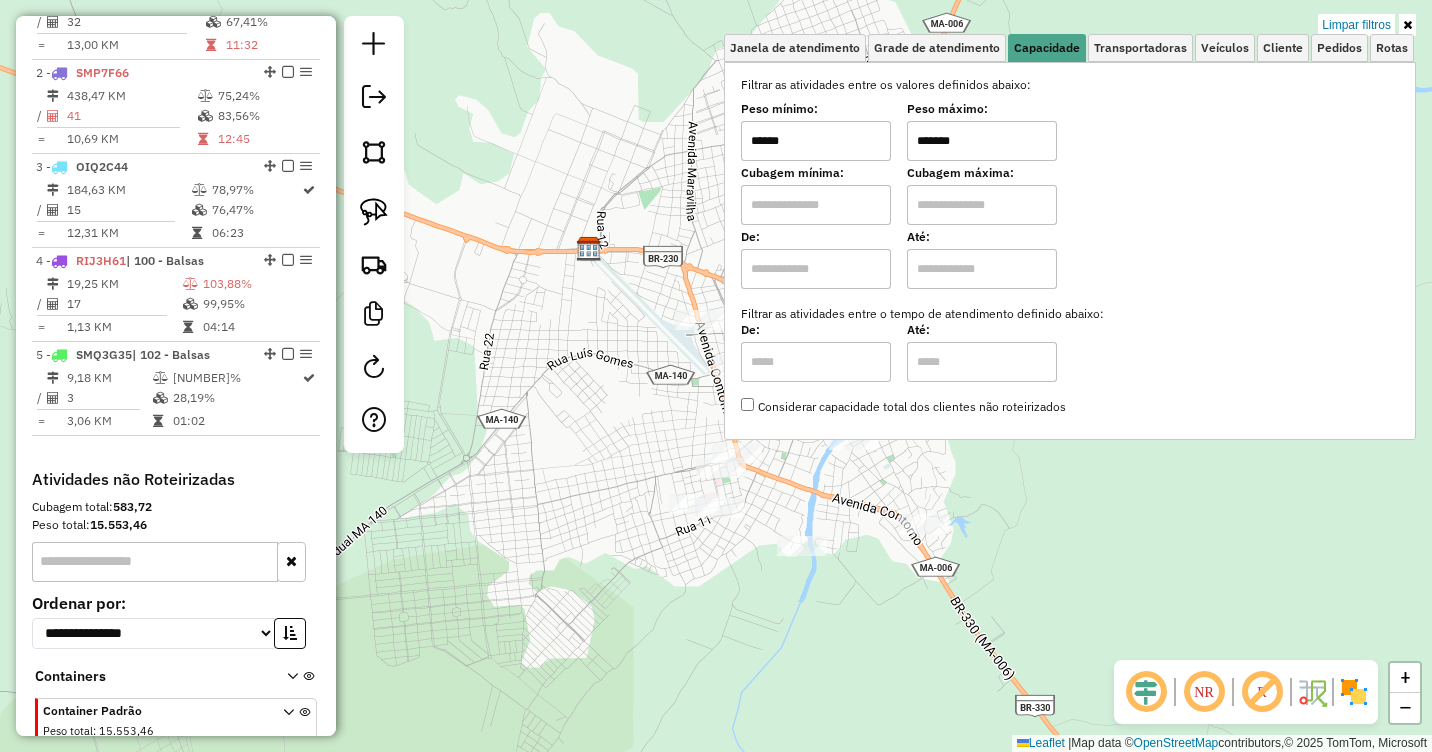 click on "Limpar filtros Janela de atendimento Grade de atendimento Capacidade Transportadoras Veículos Cliente Pedidos  Rotas Selecione os dias de semana para filtrar as janelas de atendimento  Seg   Ter   Qua   Qui   Sex   Sáb   Dom  Informe o período da janela de atendimento: De: Até:  Filtrar exatamente a janela do cliente  Considerar janela de atendimento padrão  Selecione os dias de semana para filtrar as grades de atendimento  Seg   Ter   Qua   Qui   Sex   Sáb   Dom   Considerar clientes sem dia de atendimento cadastrado  Clientes fora do dia de atendimento selecionado Filtrar as atividades entre os valores definidos abaixo:  Peso mínimo:  ******  Peso máximo:  *******  Cubagem mínima:   Cubagem máxima:   De:   Até:  Filtrar as atividades entre o tempo de atendimento definido abaixo:  De:   Até:   Considerar capacidade total dos clientes não roteirizados Transportadora: Selecione um ou mais itens Tipo de veículo: Selecione um ou mais itens Veículo: Selecione um ou mais itens Motorista: Nome: Tipo:" 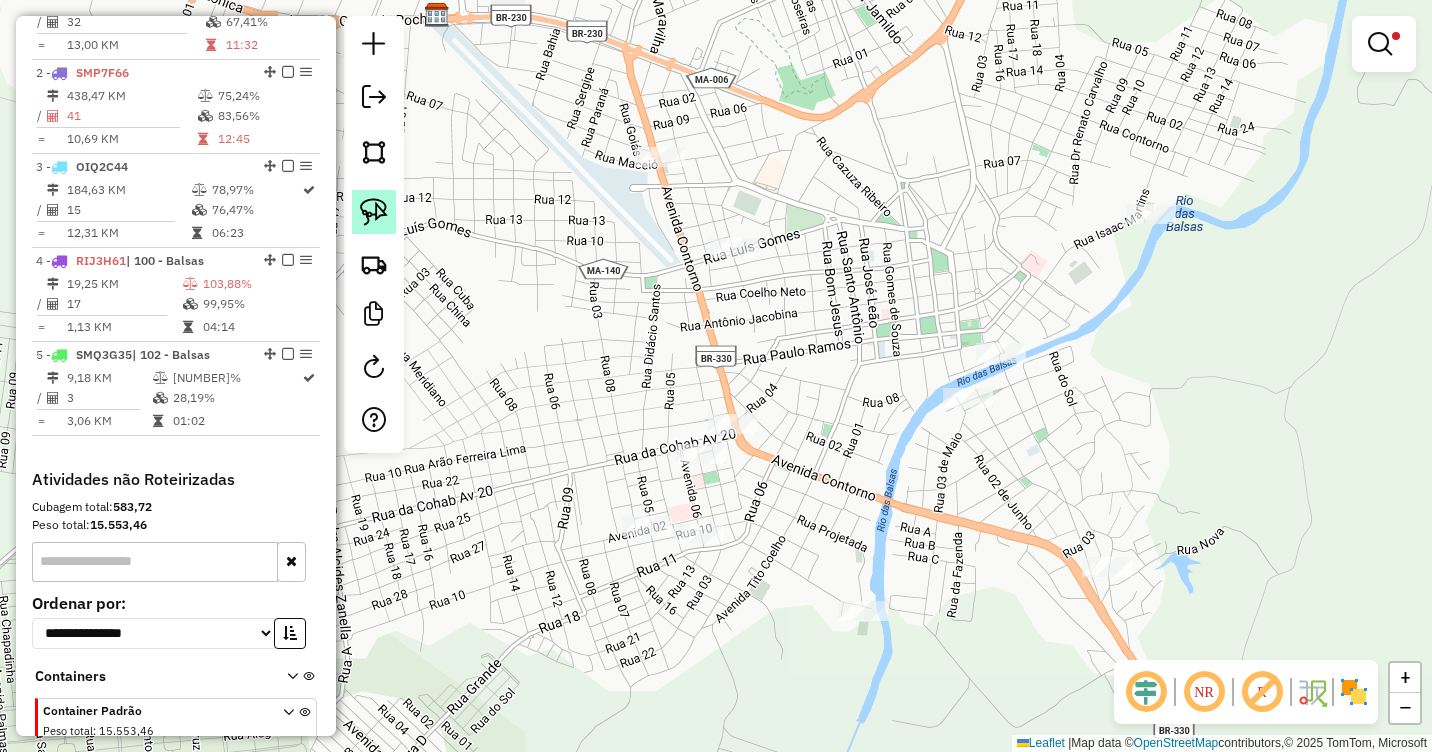 click 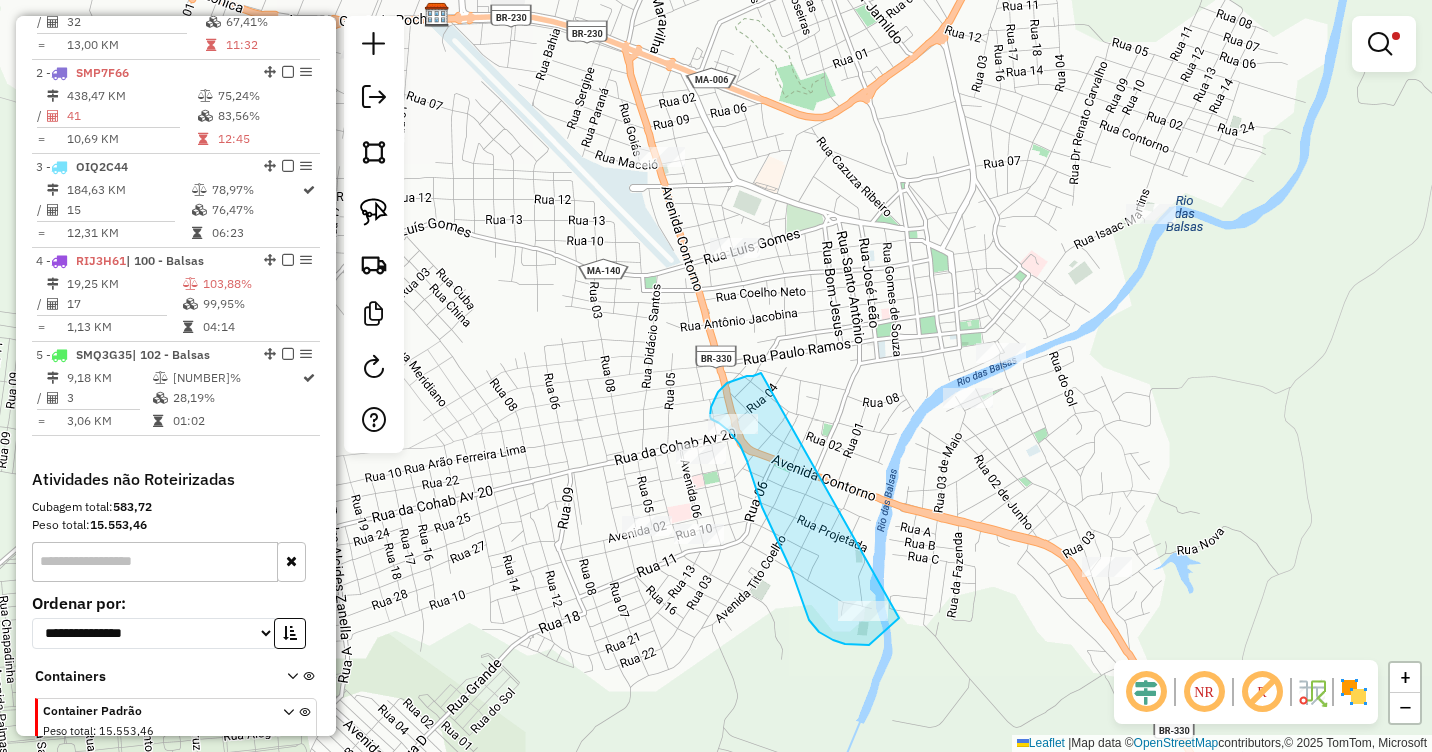 drag, startPoint x: 761, startPoint y: 373, endPoint x: 899, endPoint y: 618, distance: 281.1921 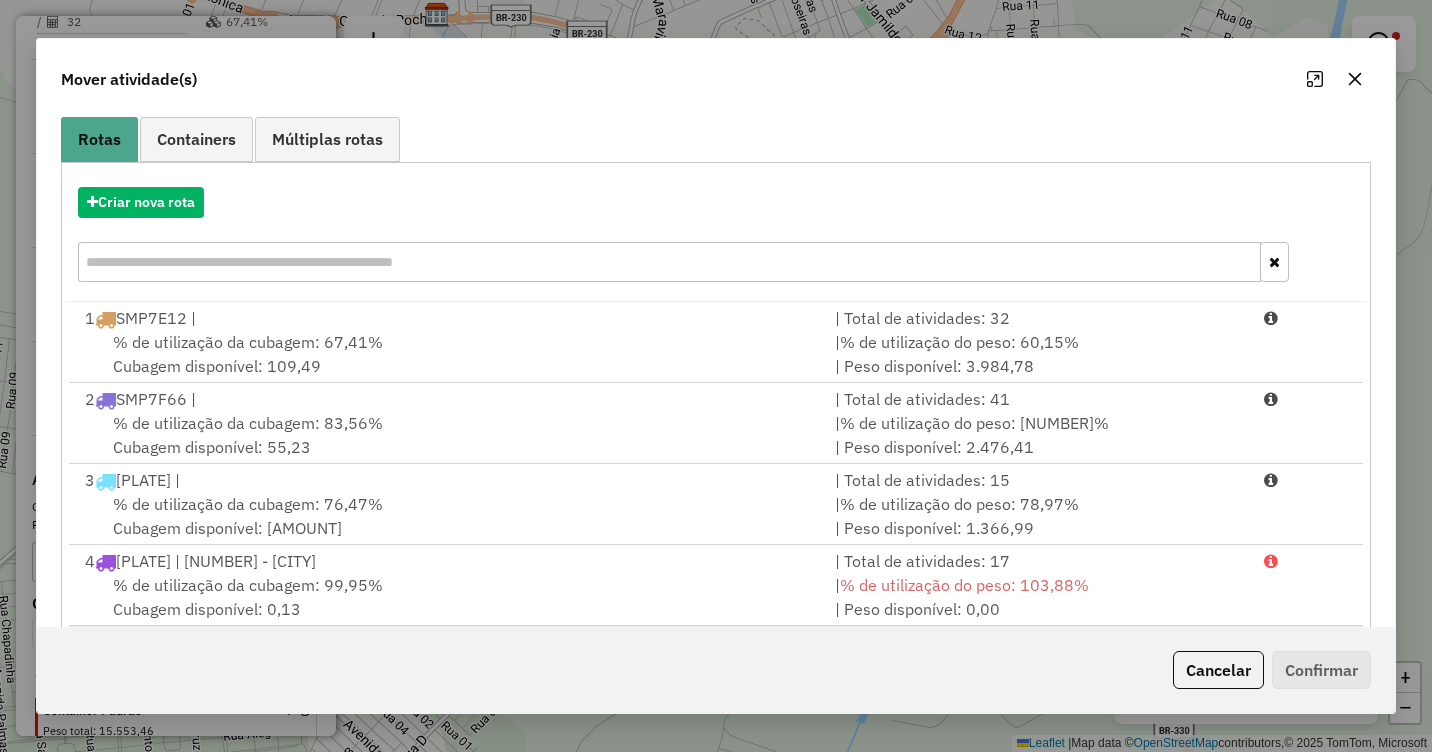 scroll, scrollTop: 267, scrollLeft: 0, axis: vertical 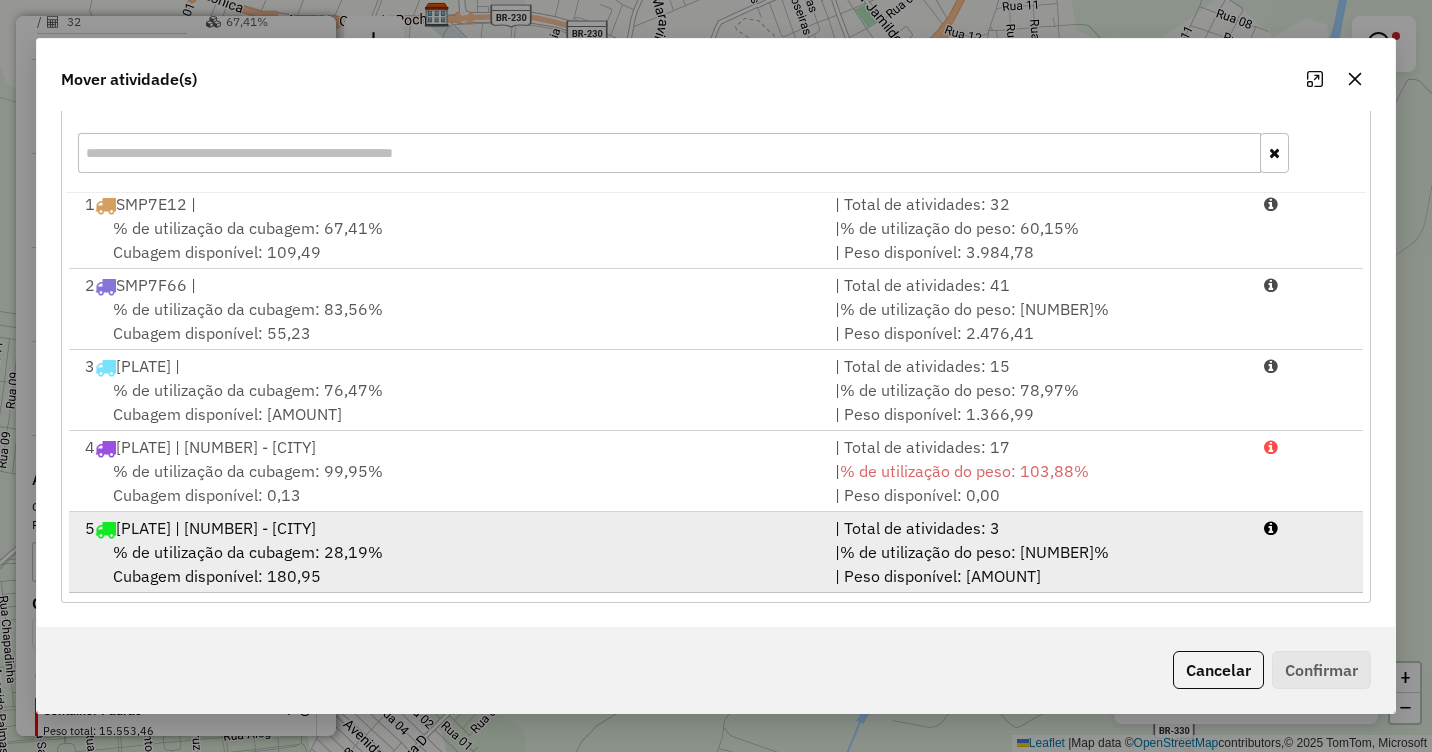 click on "5  SMQ3G35 | 102 - Balsas" at bounding box center (448, 528) 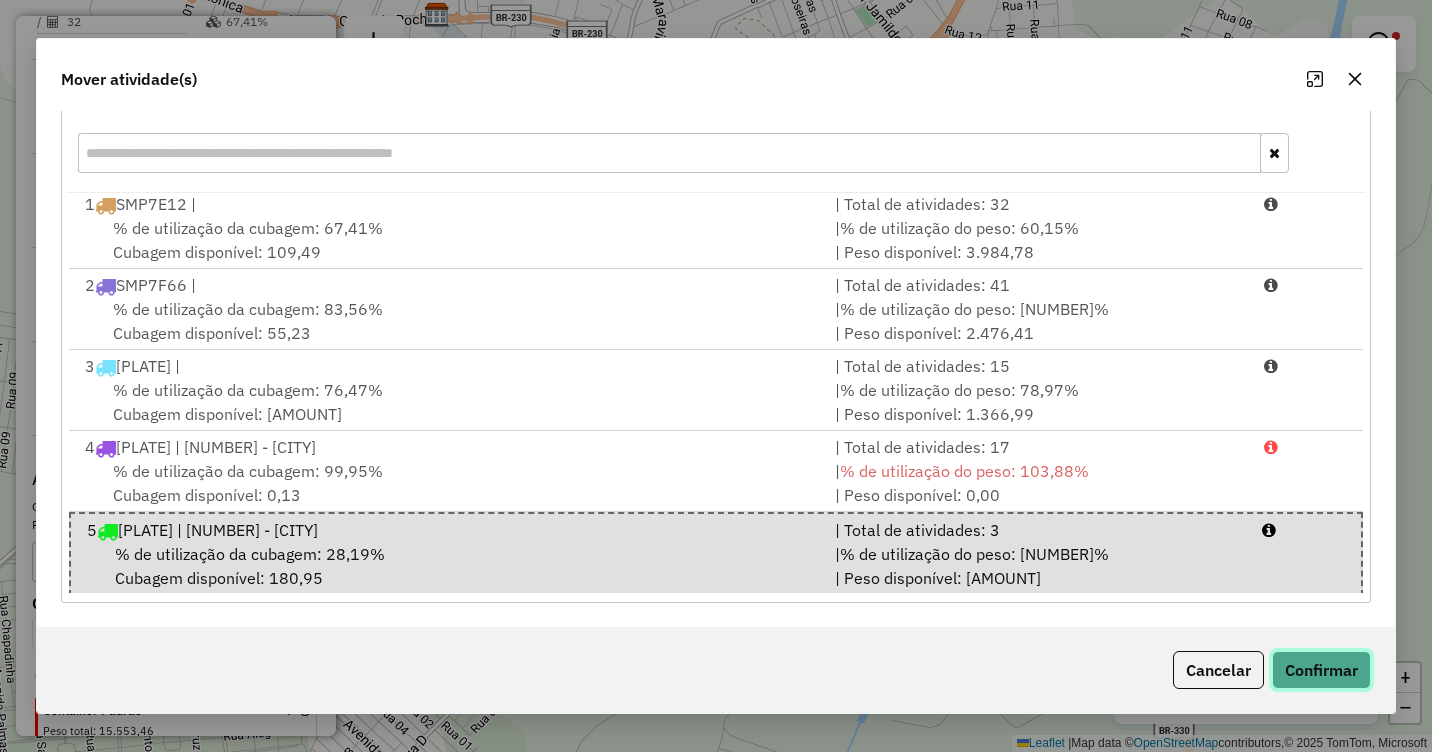 click on "Confirmar" 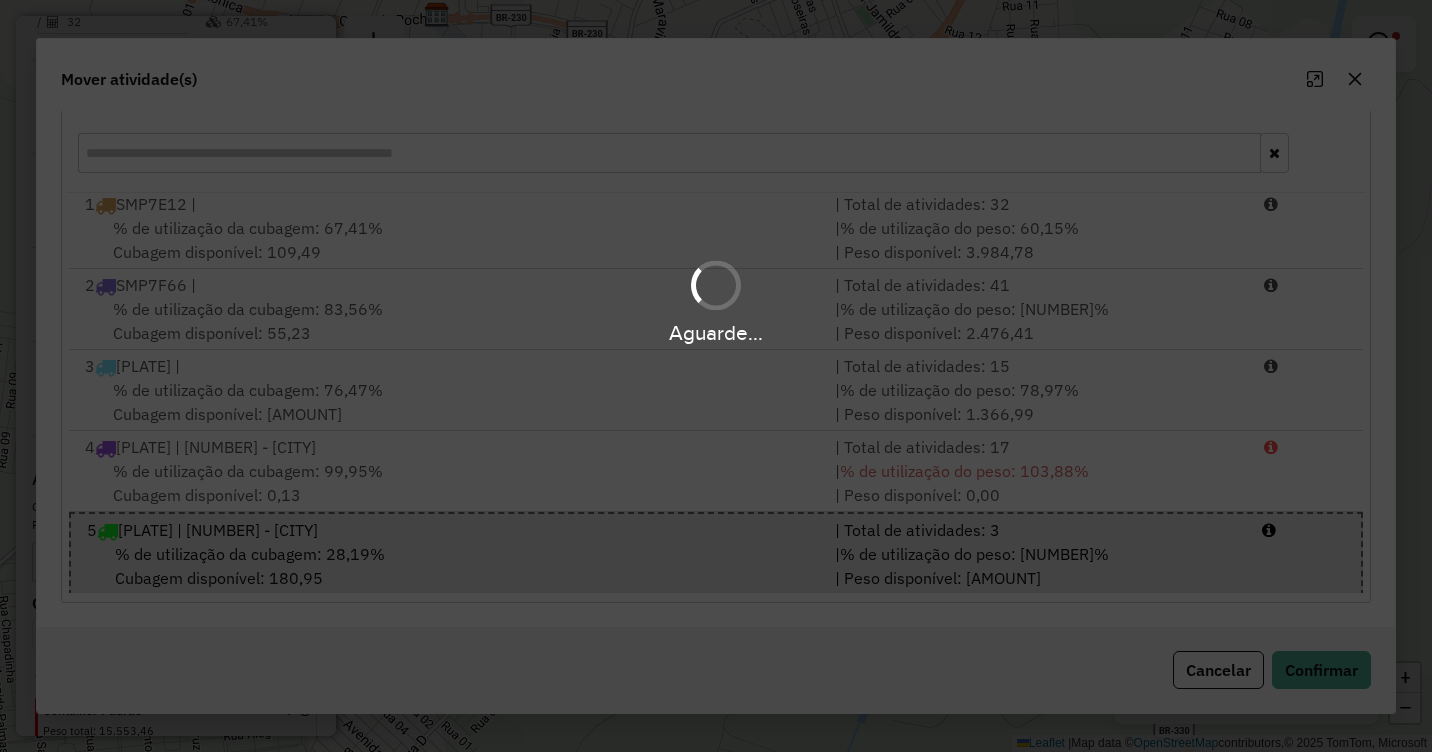 scroll, scrollTop: 0, scrollLeft: 0, axis: both 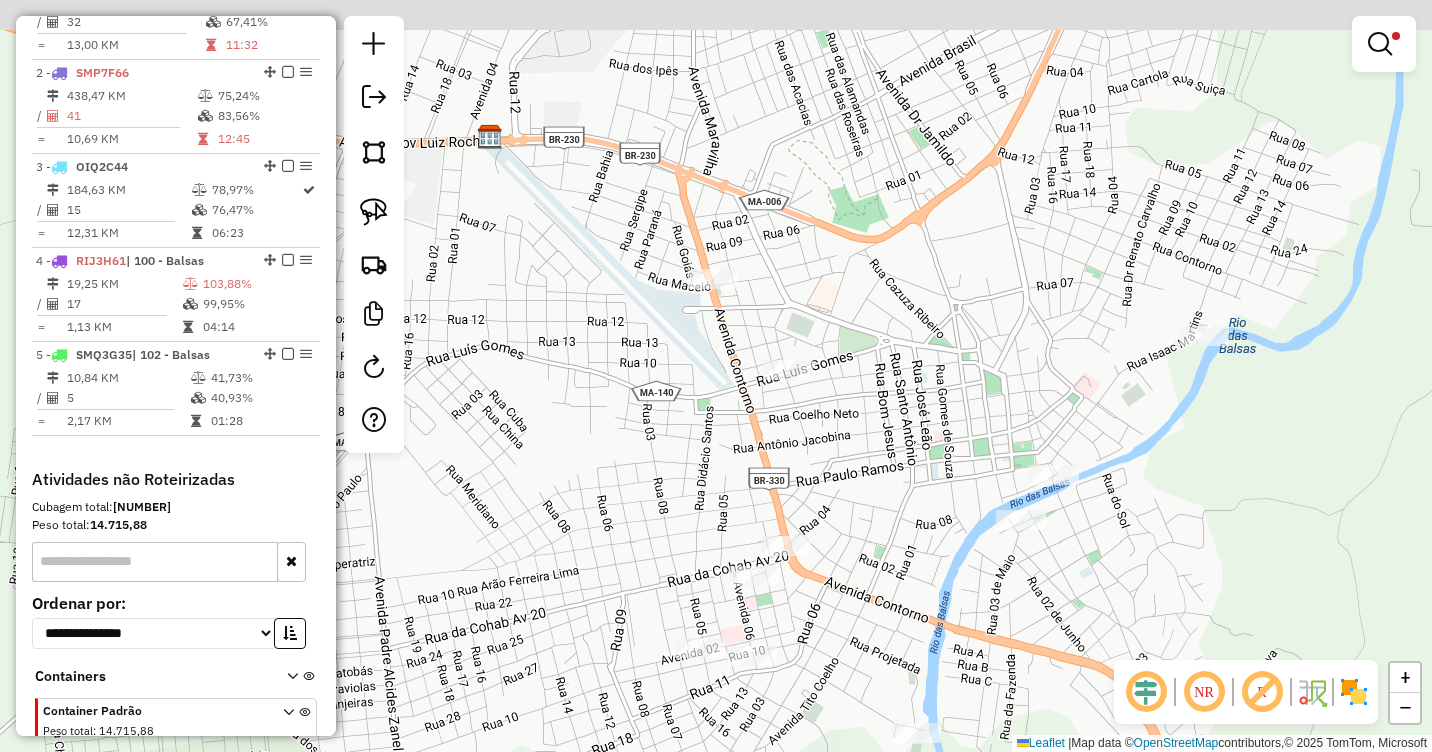 drag, startPoint x: 682, startPoint y: 179, endPoint x: 735, endPoint y: 300, distance: 132.09845 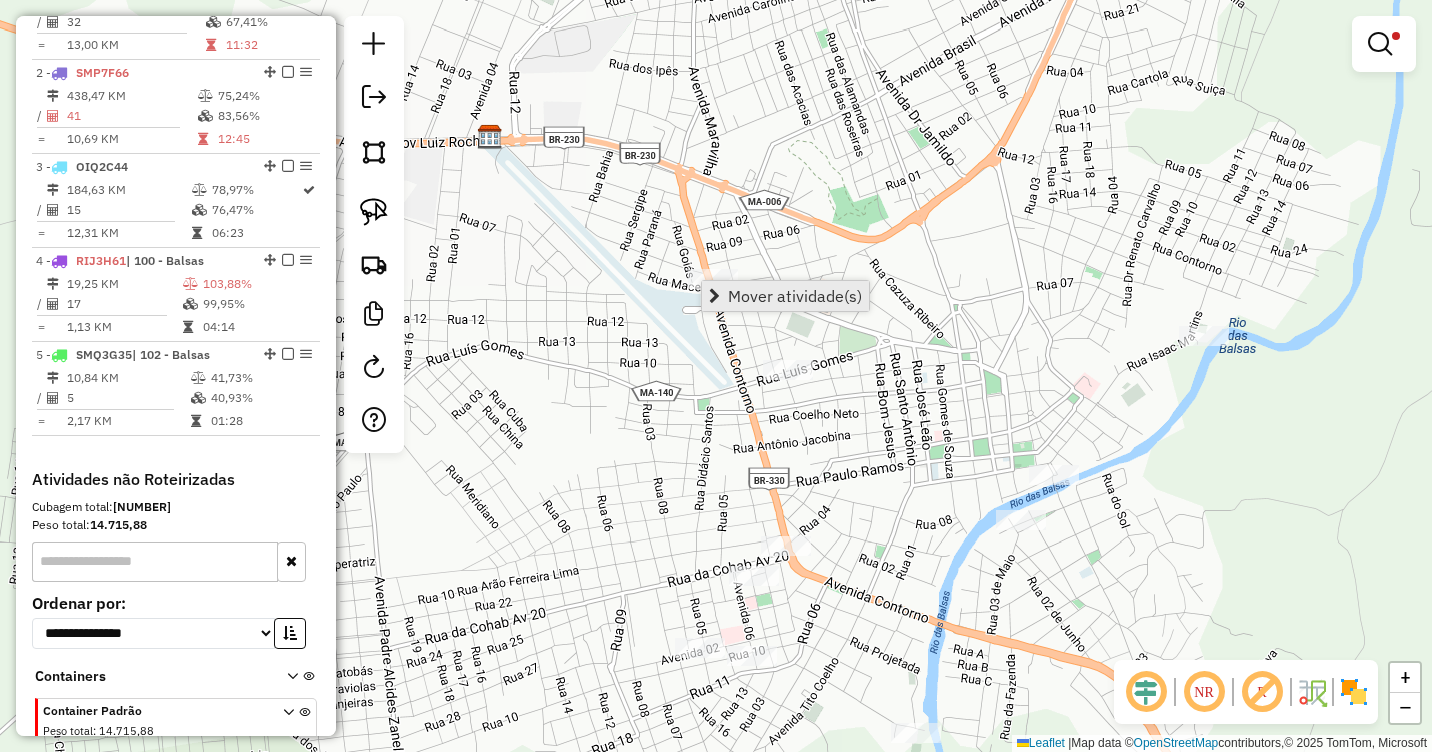 click on "Mover atividade(s)" at bounding box center [795, 296] 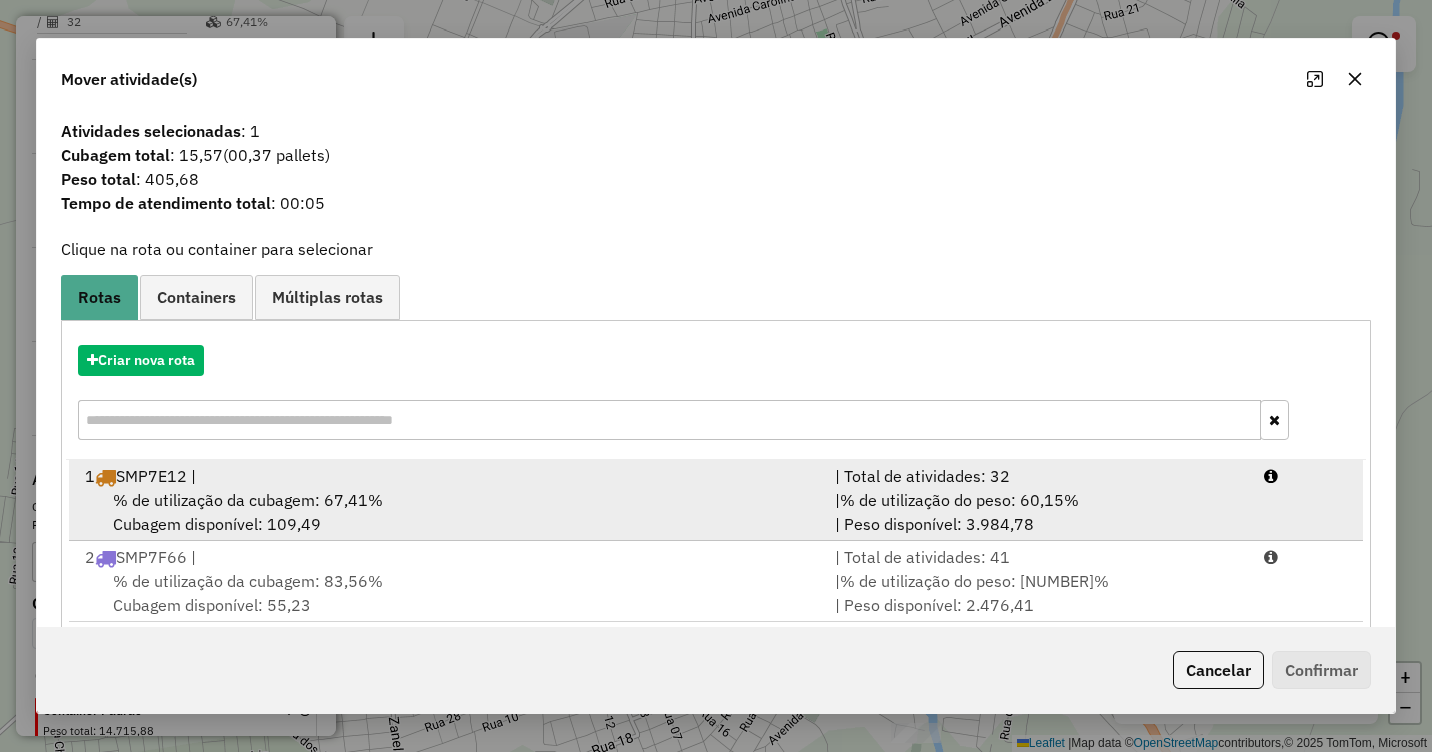 scroll, scrollTop: 5, scrollLeft: 0, axis: vertical 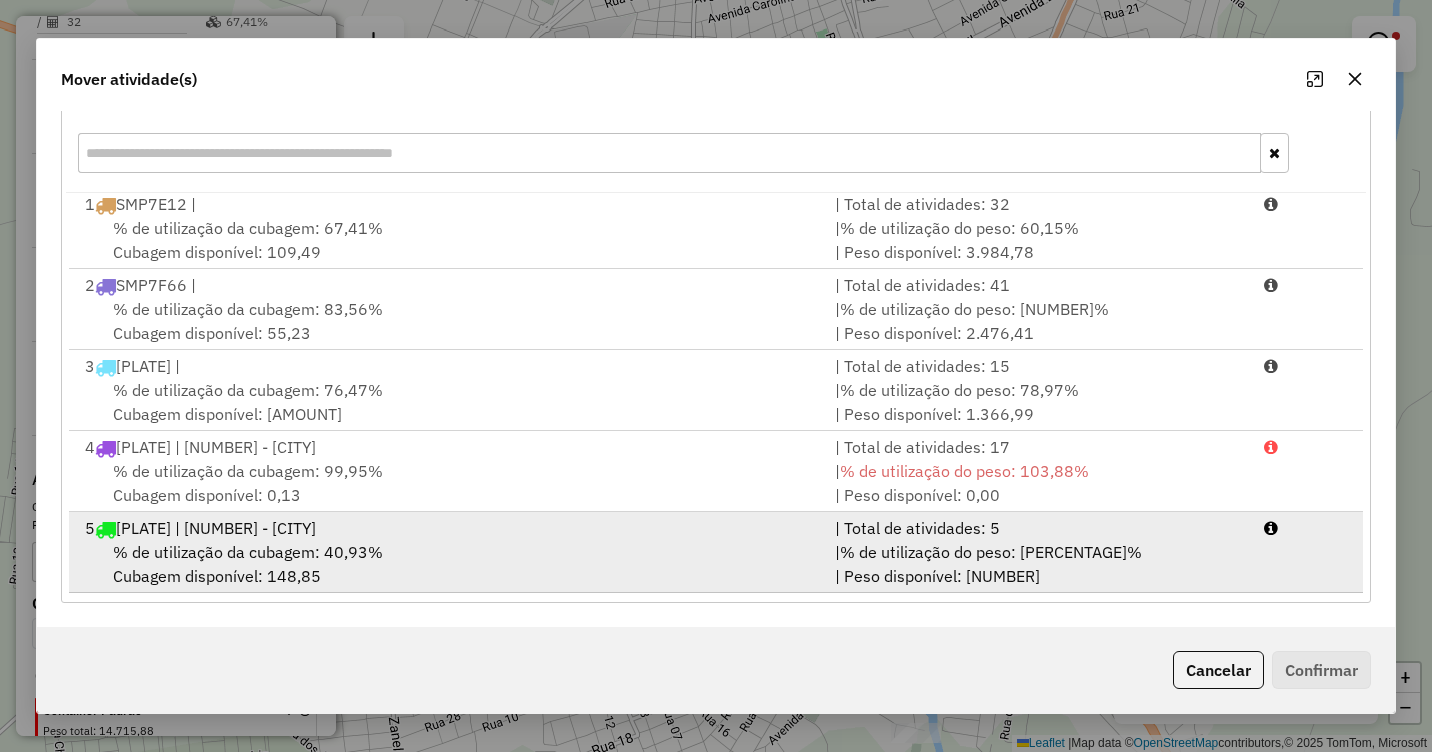 click on "5  SMQ3G35 | 102 - Balsas" at bounding box center (448, 528) 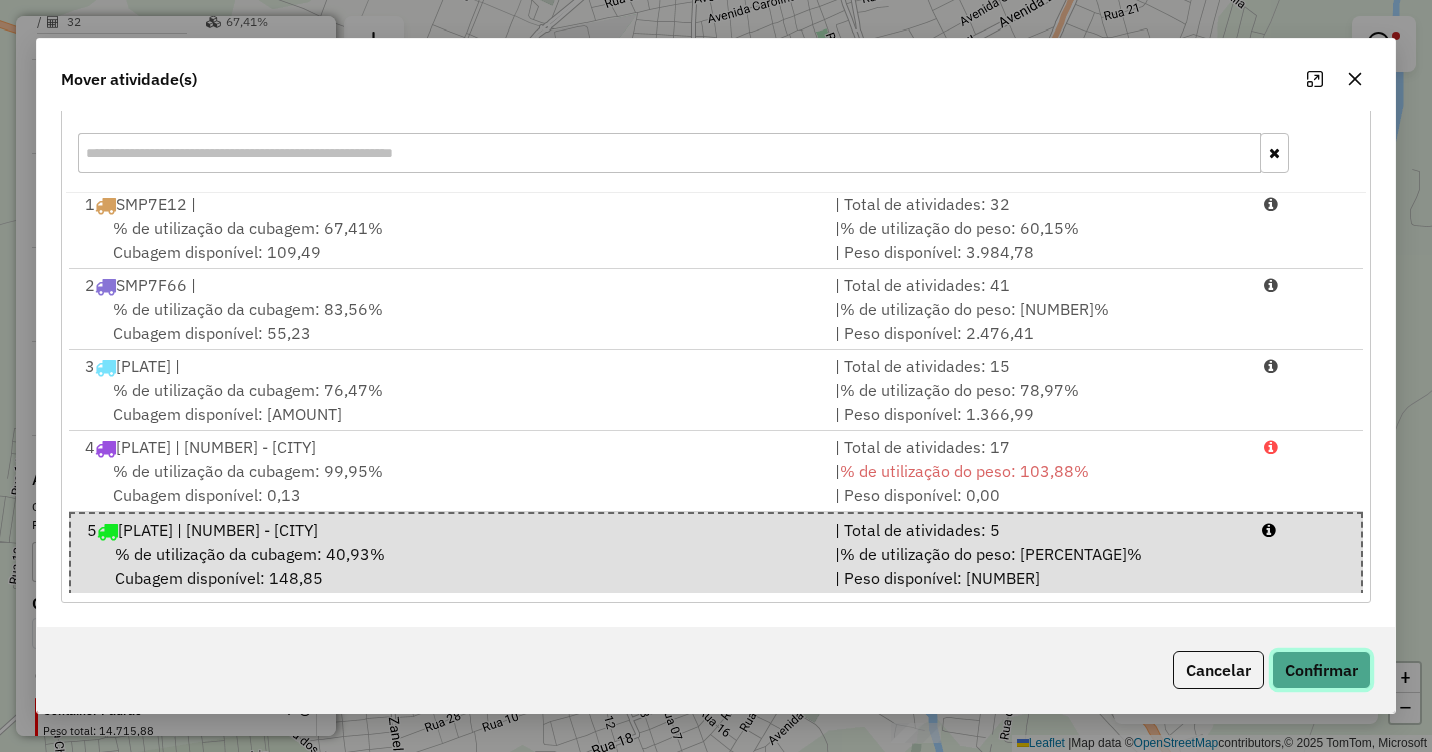 click on "Confirmar" 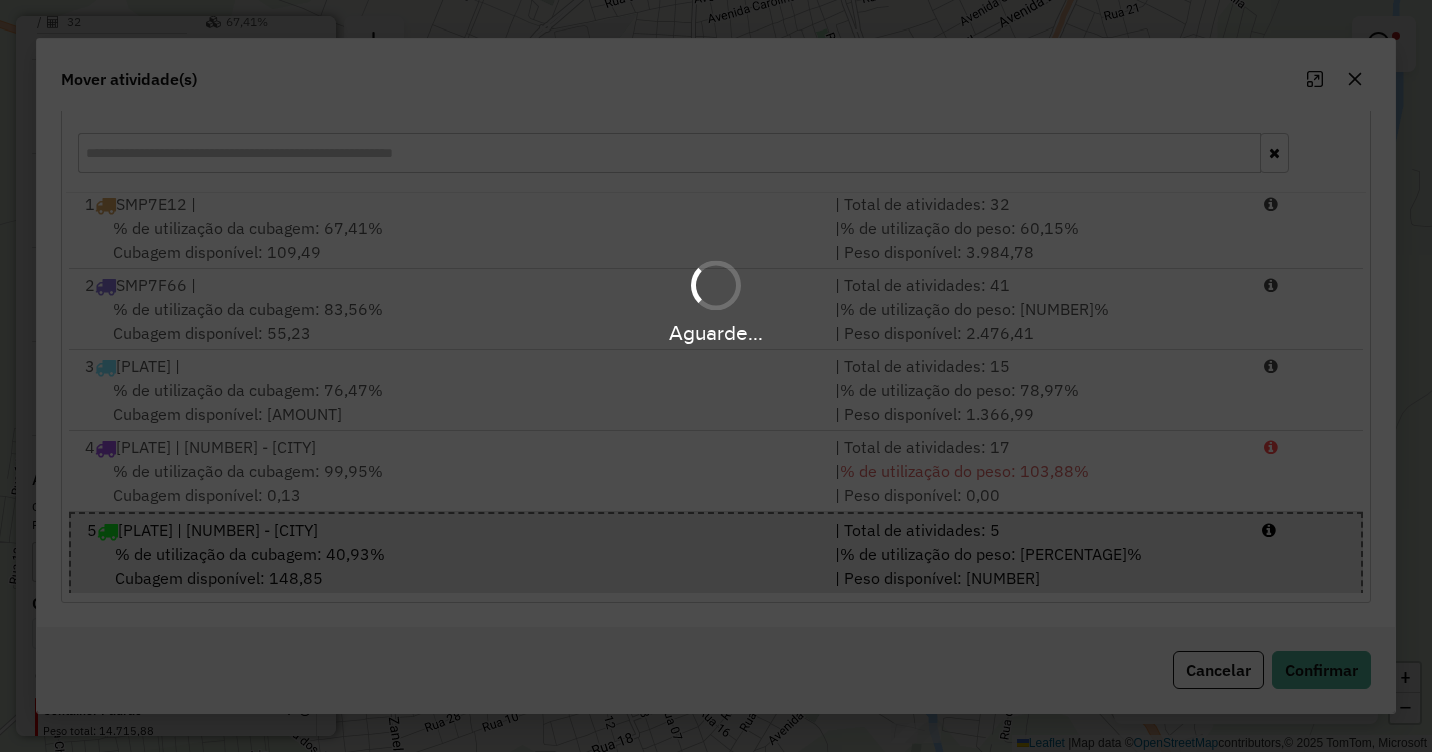 scroll, scrollTop: 0, scrollLeft: 0, axis: both 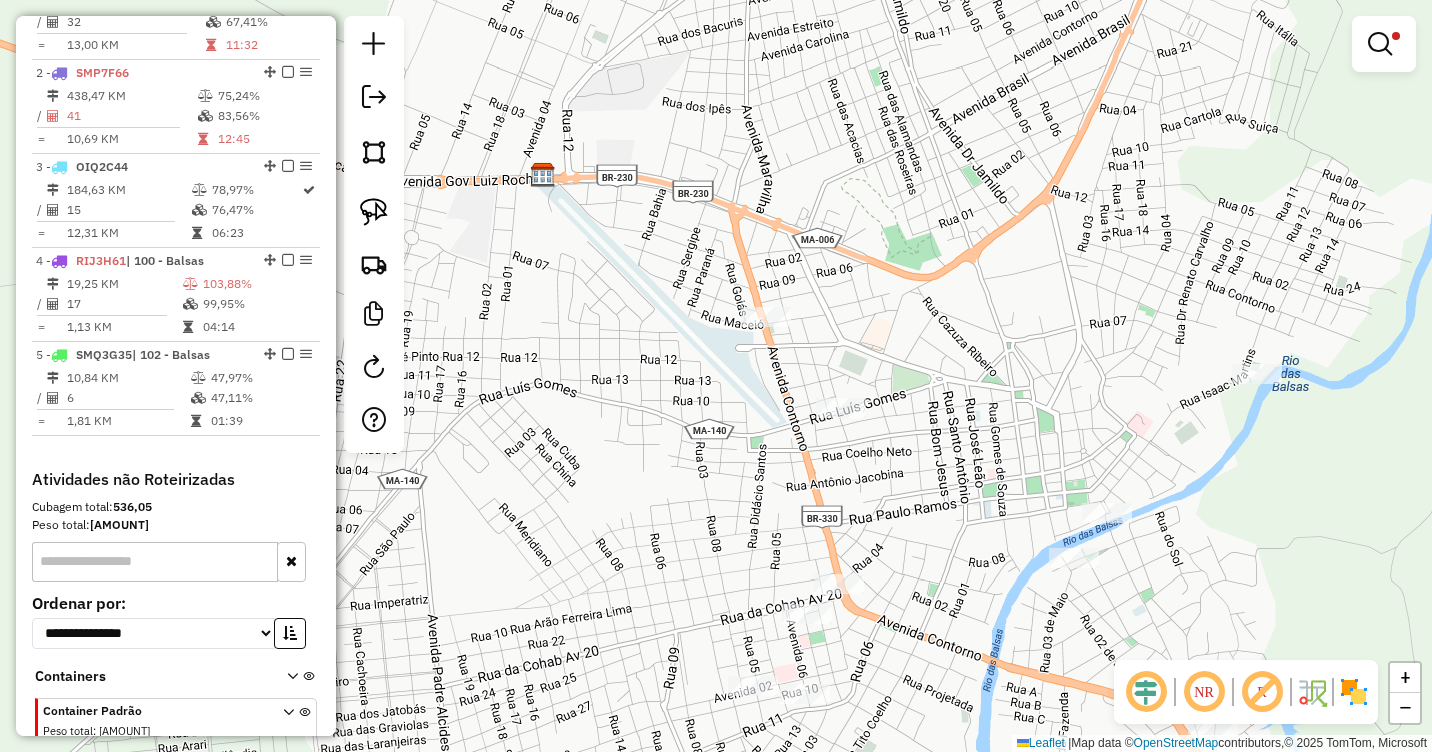 drag, startPoint x: 964, startPoint y: 314, endPoint x: 1031, endPoint y: 381, distance: 94.75231 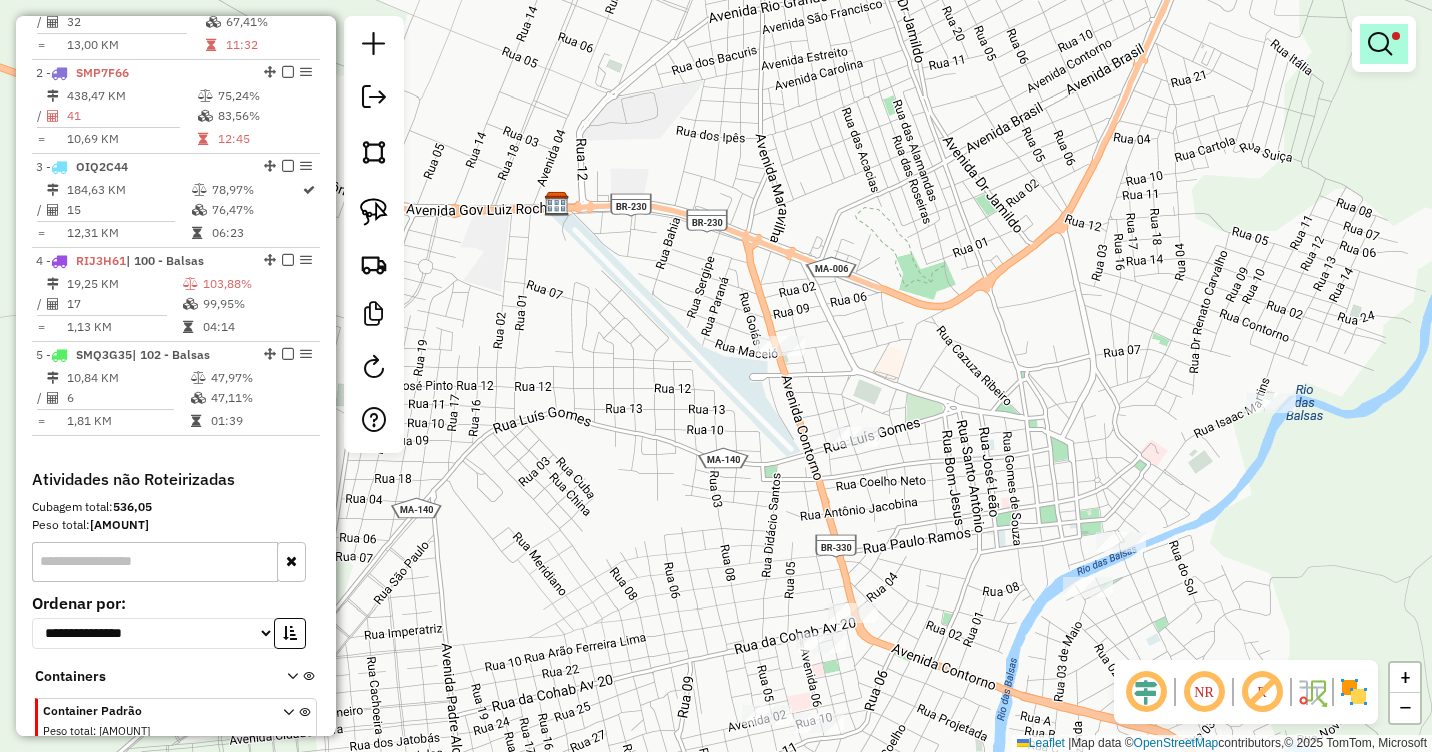 click at bounding box center [1380, 44] 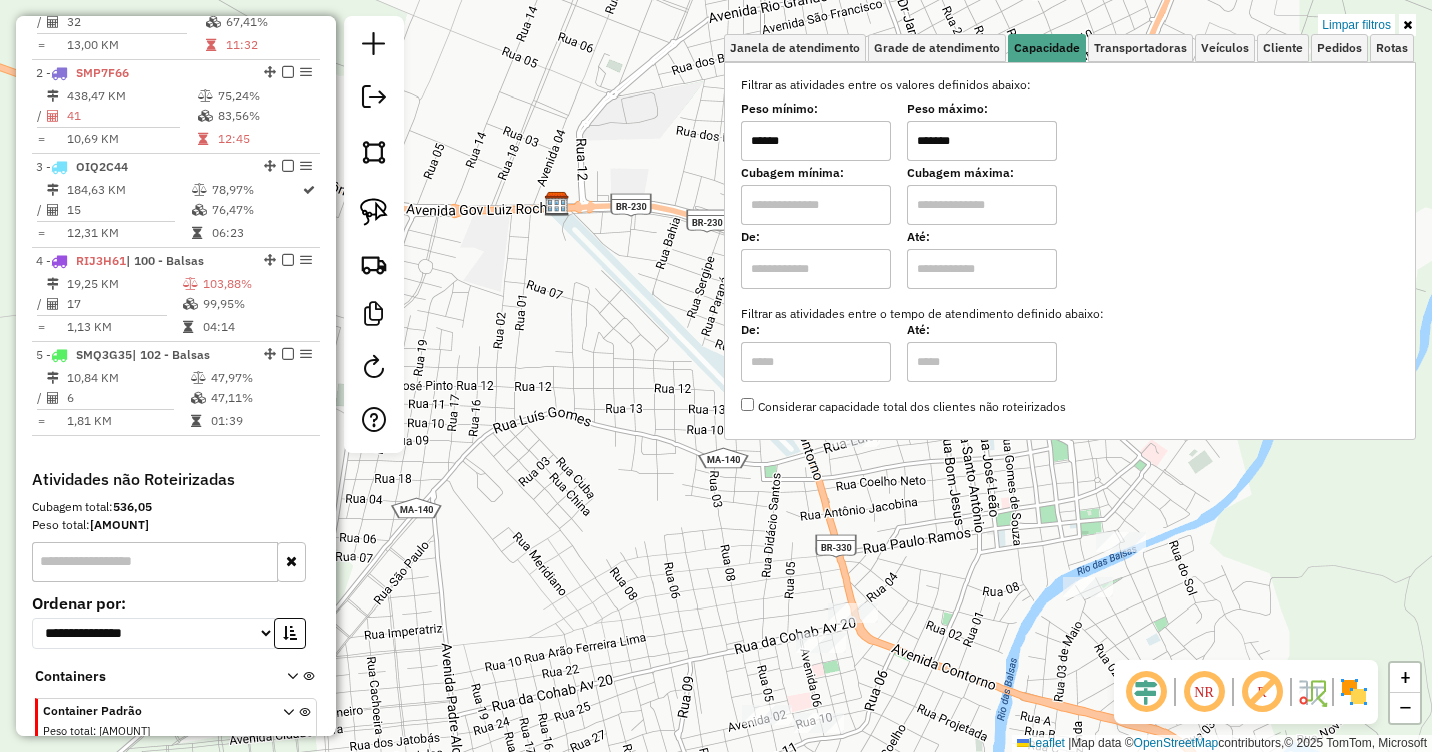 drag, startPoint x: 764, startPoint y: 139, endPoint x: 709, endPoint y: 146, distance: 55.443665 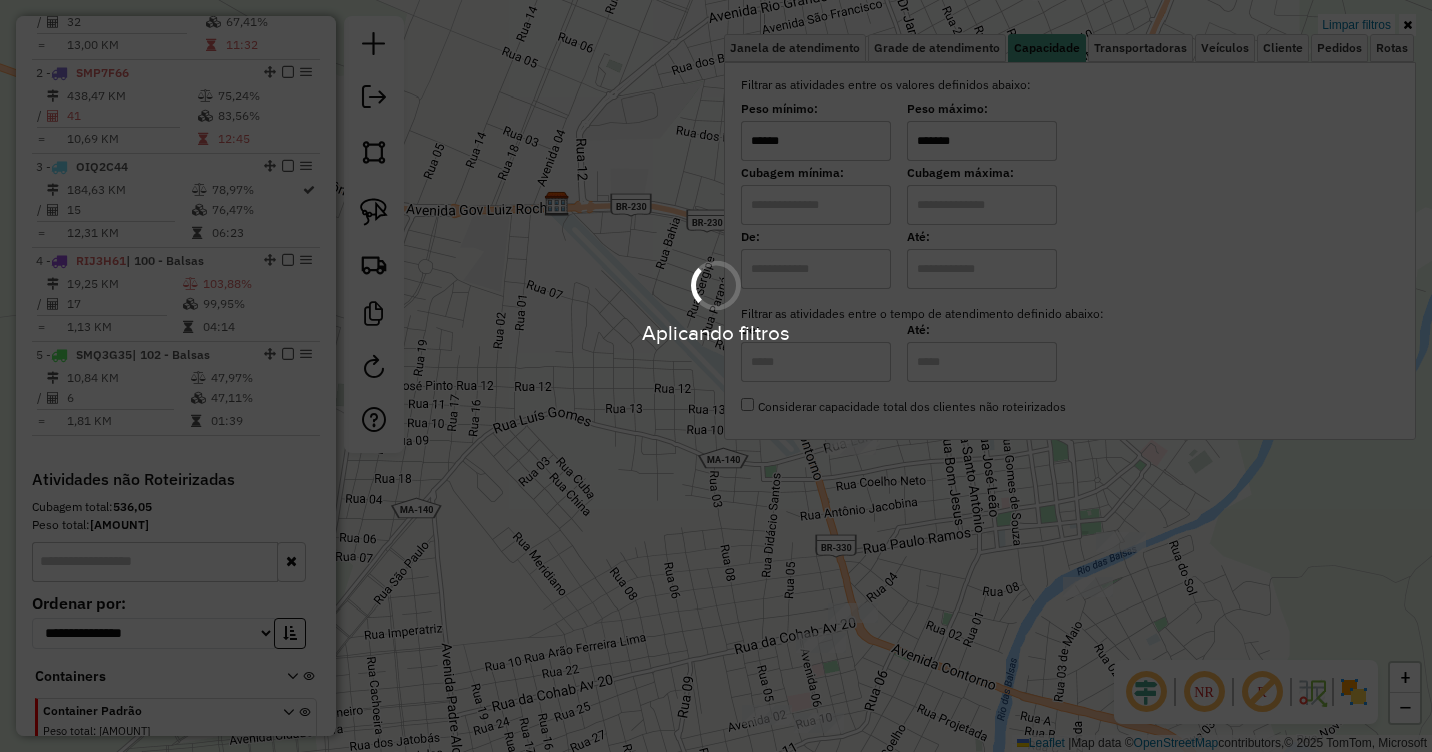 type on "******" 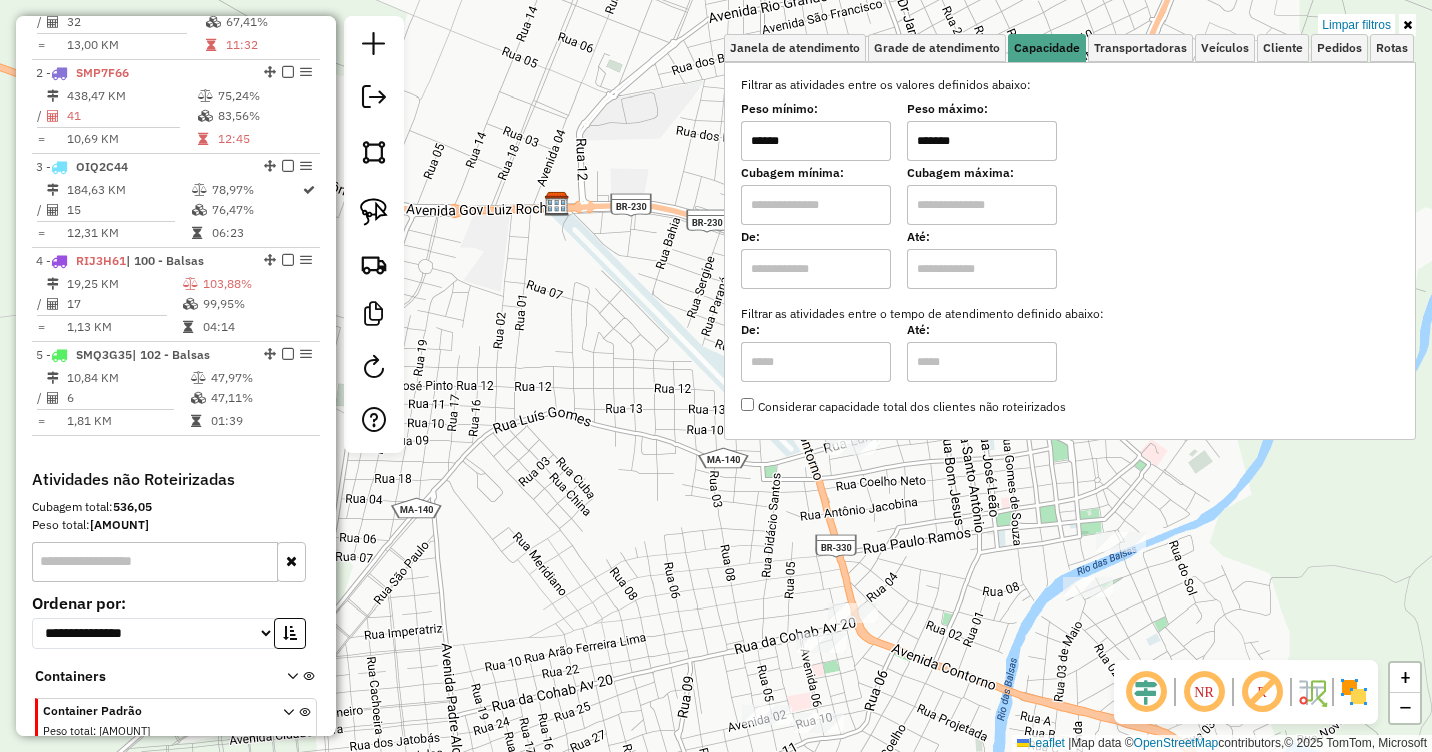 click on "Limpar filtros Janela de atendimento Grade de atendimento Capacidade Transportadoras Veículos Cliente Pedidos  Rotas Selecione os dias de semana para filtrar as janelas de atendimento  Seg   Ter   Qua   Qui   Sex   Sáb   Dom  Informe o período da janela de atendimento: De: Até:  Filtrar exatamente a janela do cliente  Considerar janela de atendimento padrão  Selecione os dias de semana para filtrar as grades de atendimento  Seg   Ter   Qua   Qui   Sex   Sáb   Dom   Considerar clientes sem dia de atendimento cadastrado  Clientes fora do dia de atendimento selecionado Filtrar as atividades entre os valores definidos abaixo:  Peso mínimo:  ******  Peso máximo:  *******  Cubagem mínima:   Cubagem máxima:   De:   Até:  Filtrar as atividades entre o tempo de atendimento definido abaixo:  De:   Até:   Considerar capacidade total dos clientes não roteirizados Transportadora: Selecione um ou mais itens Tipo de veículo: Selecione um ou mais itens Veículo: Selecione um ou mais itens Motorista: Nome: Tipo:" 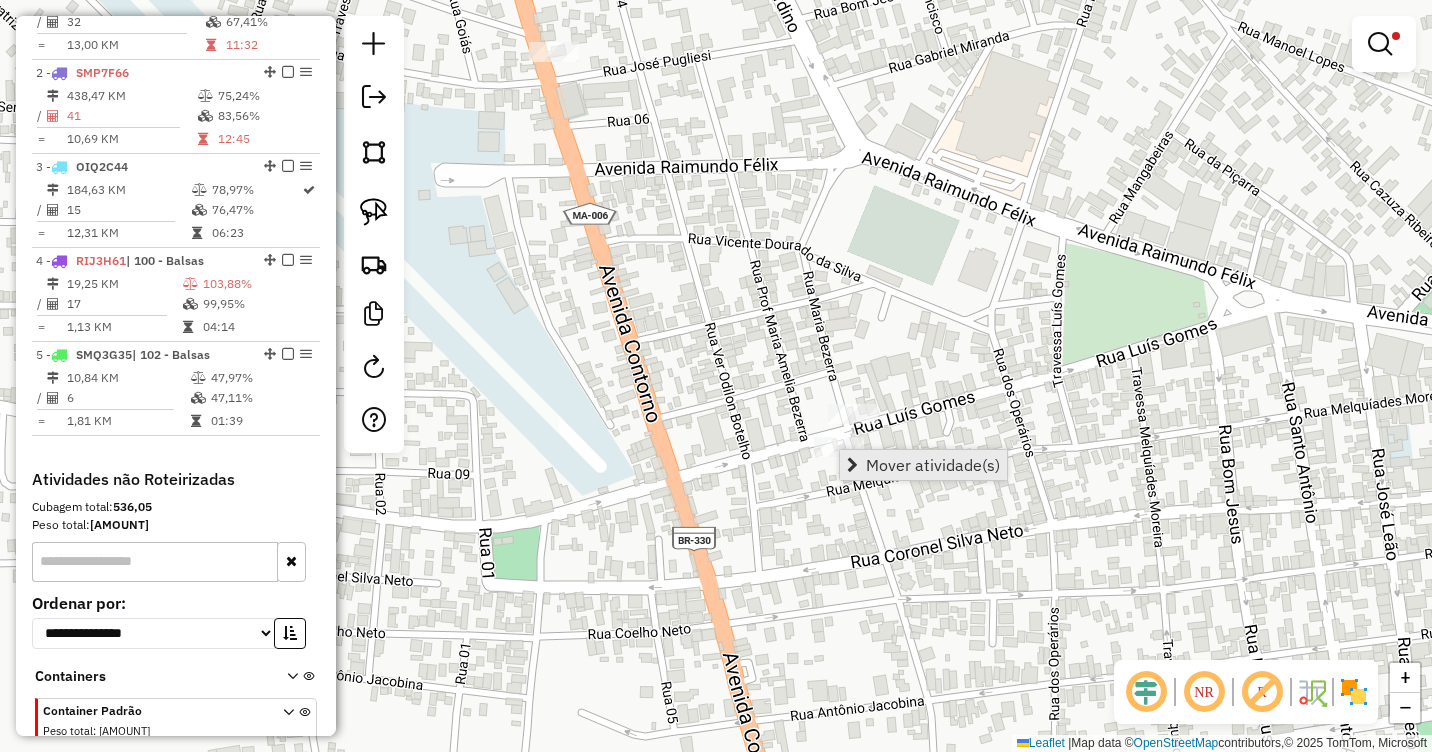 click on "Mover atividade(s)" at bounding box center [933, 465] 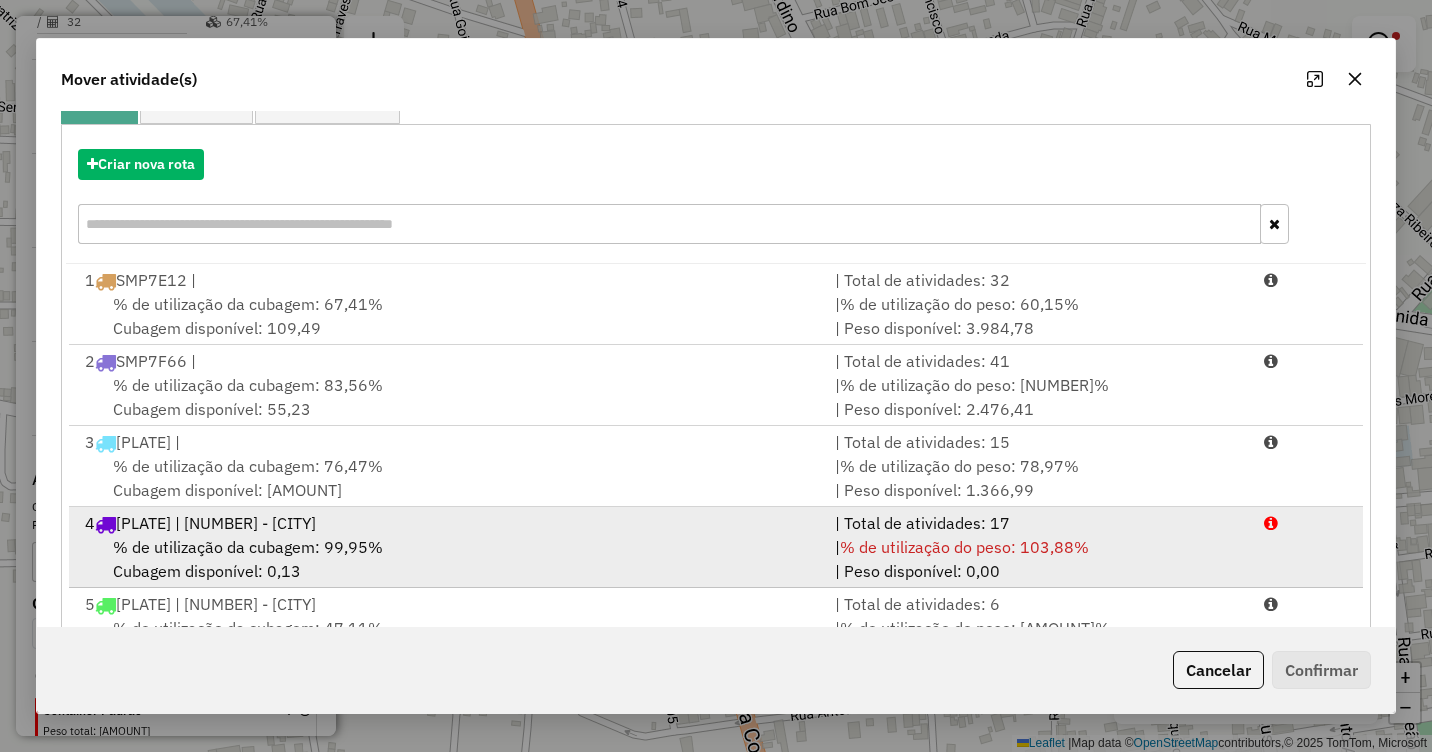 scroll, scrollTop: 267, scrollLeft: 0, axis: vertical 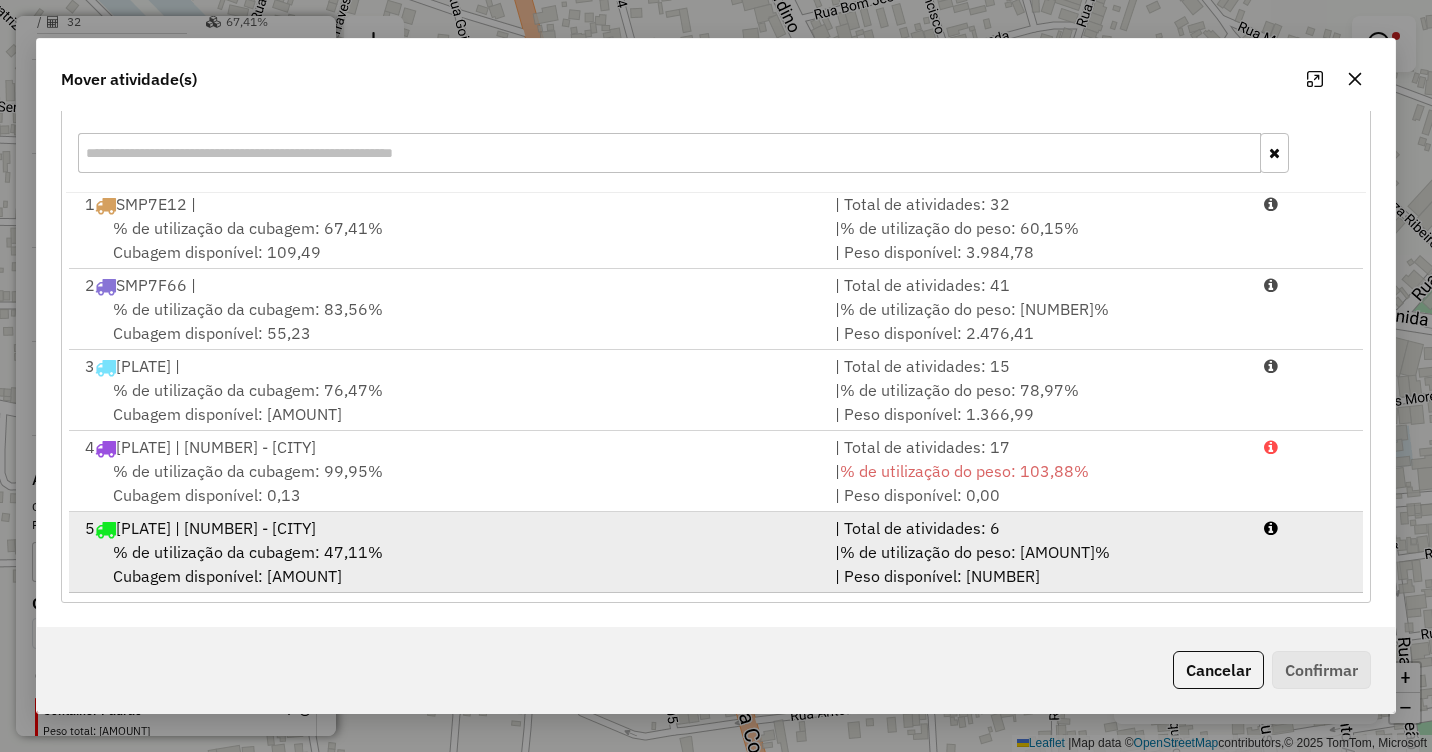 click on "% de utilização da cubagem: 47,11%" at bounding box center [248, 552] 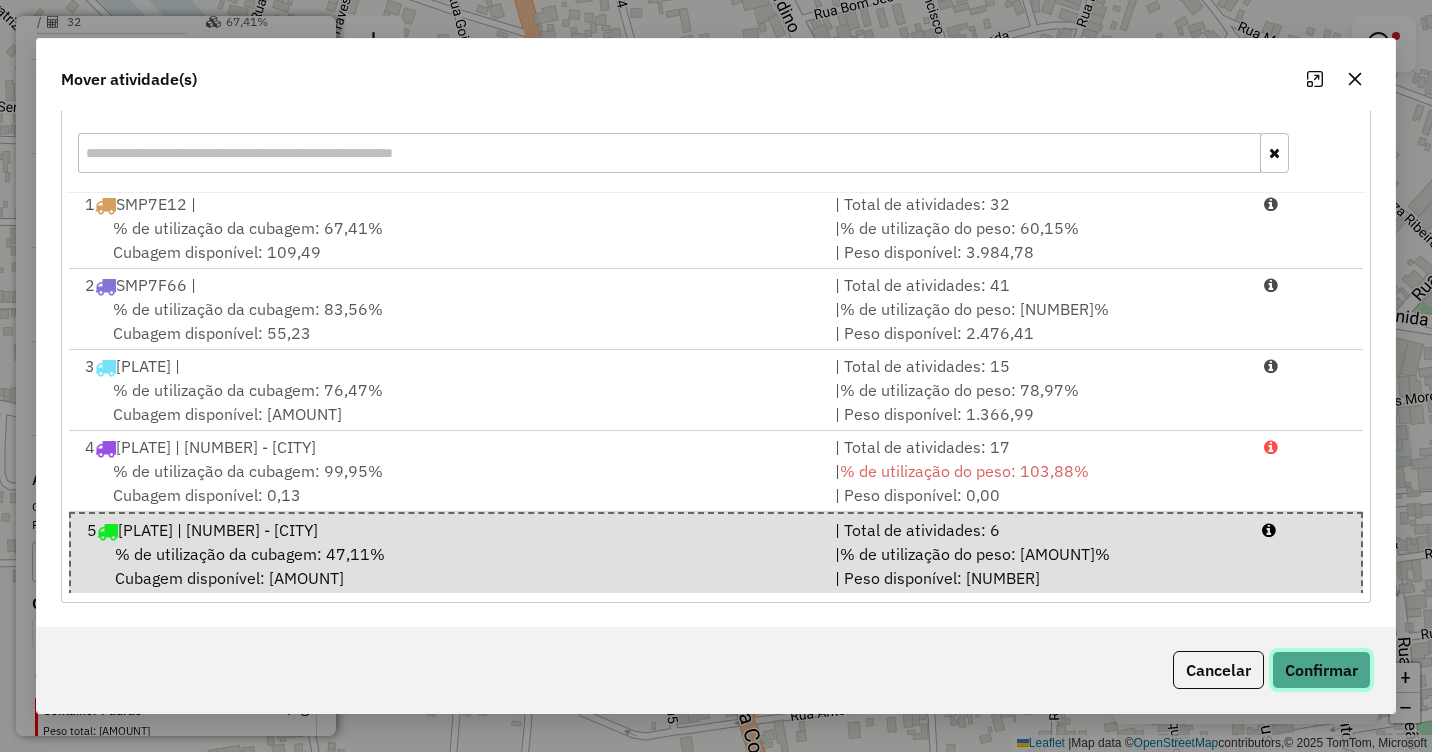 click on "Confirmar" 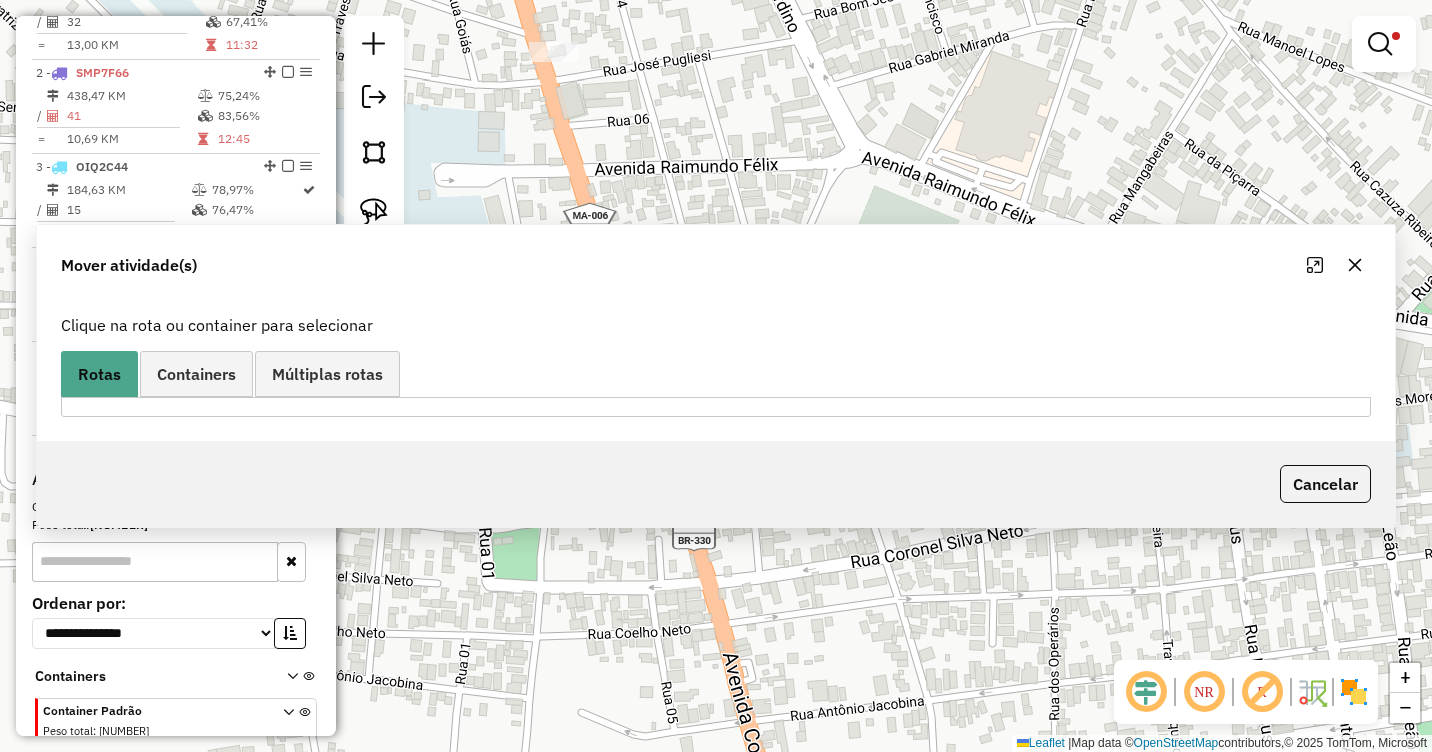 scroll, scrollTop: 0, scrollLeft: 0, axis: both 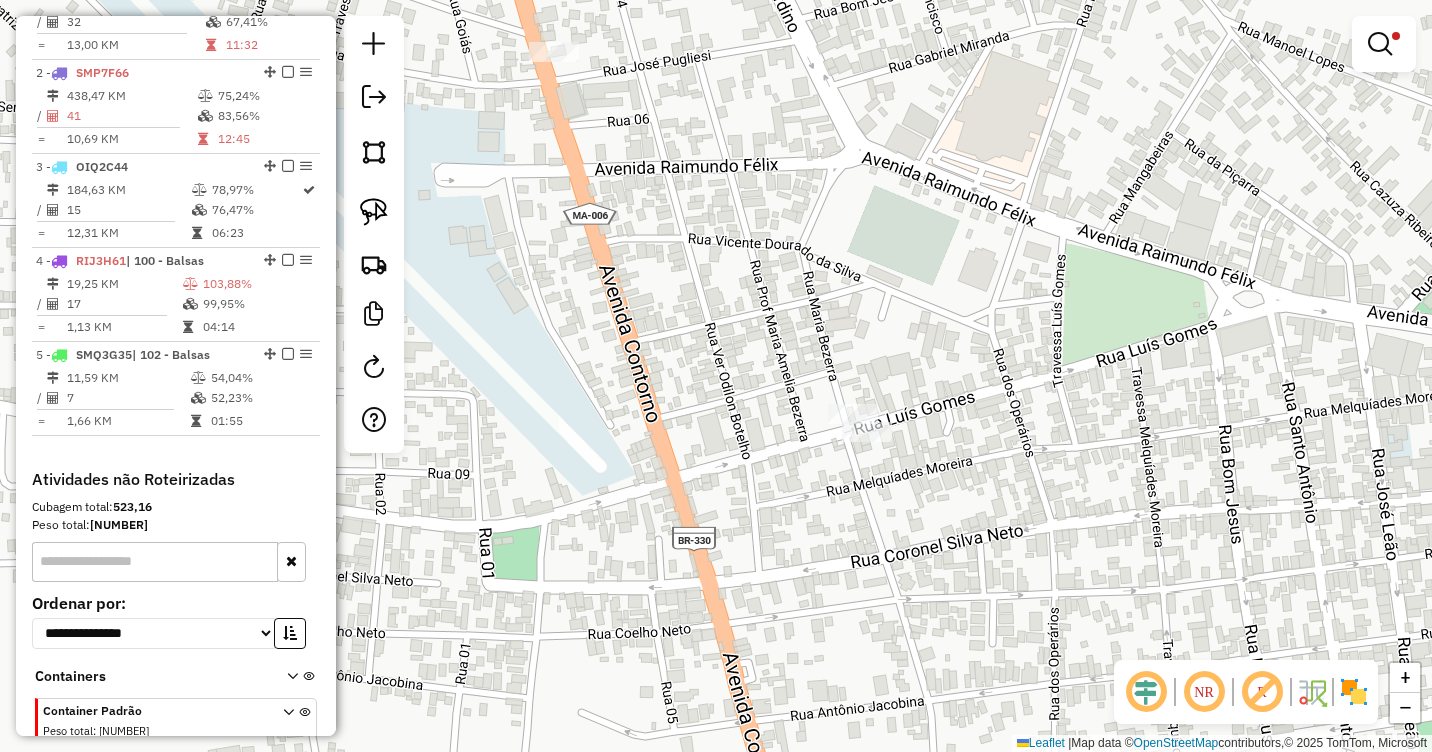 drag, startPoint x: 497, startPoint y: 528, endPoint x: 813, endPoint y: 363, distance: 356.48422 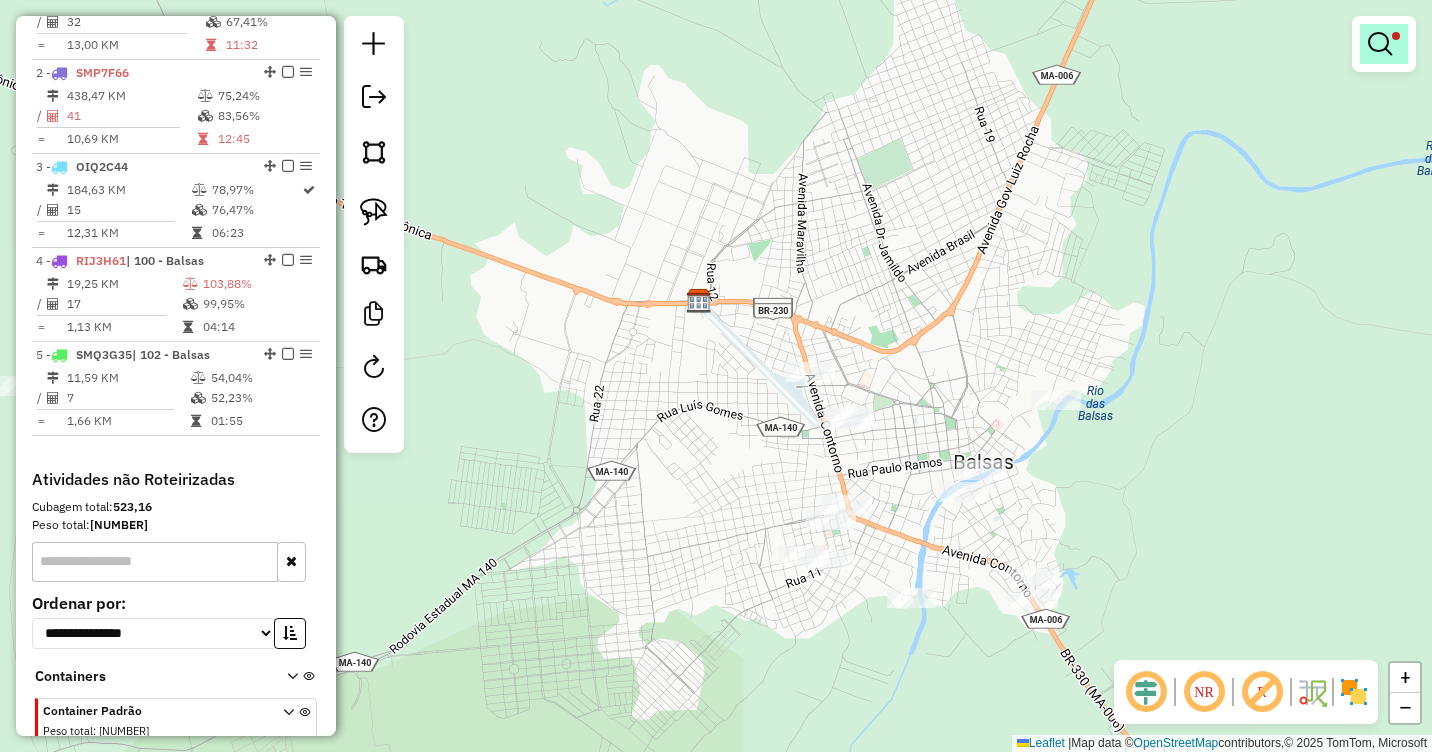 click at bounding box center (1380, 44) 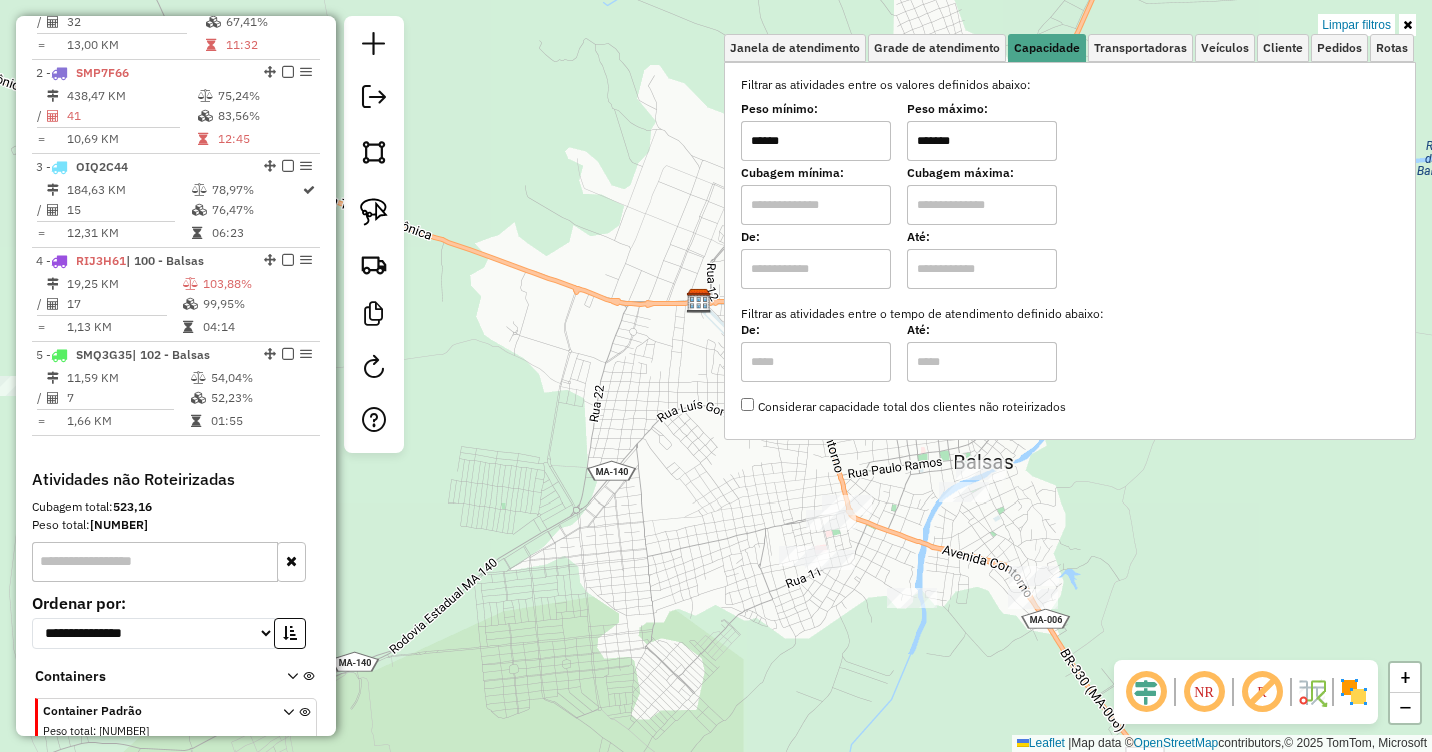 drag, startPoint x: 764, startPoint y: 142, endPoint x: 708, endPoint y: 143, distance: 56.008926 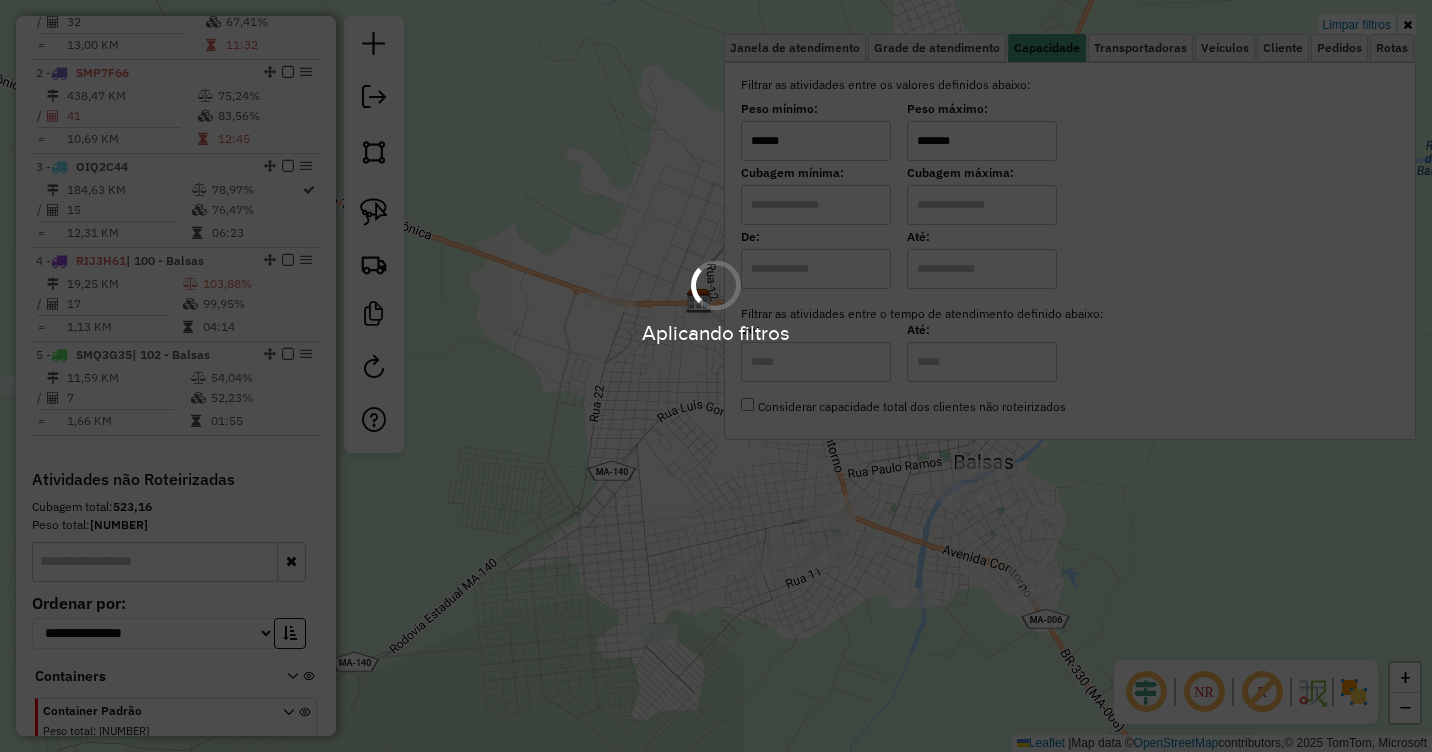 type on "******" 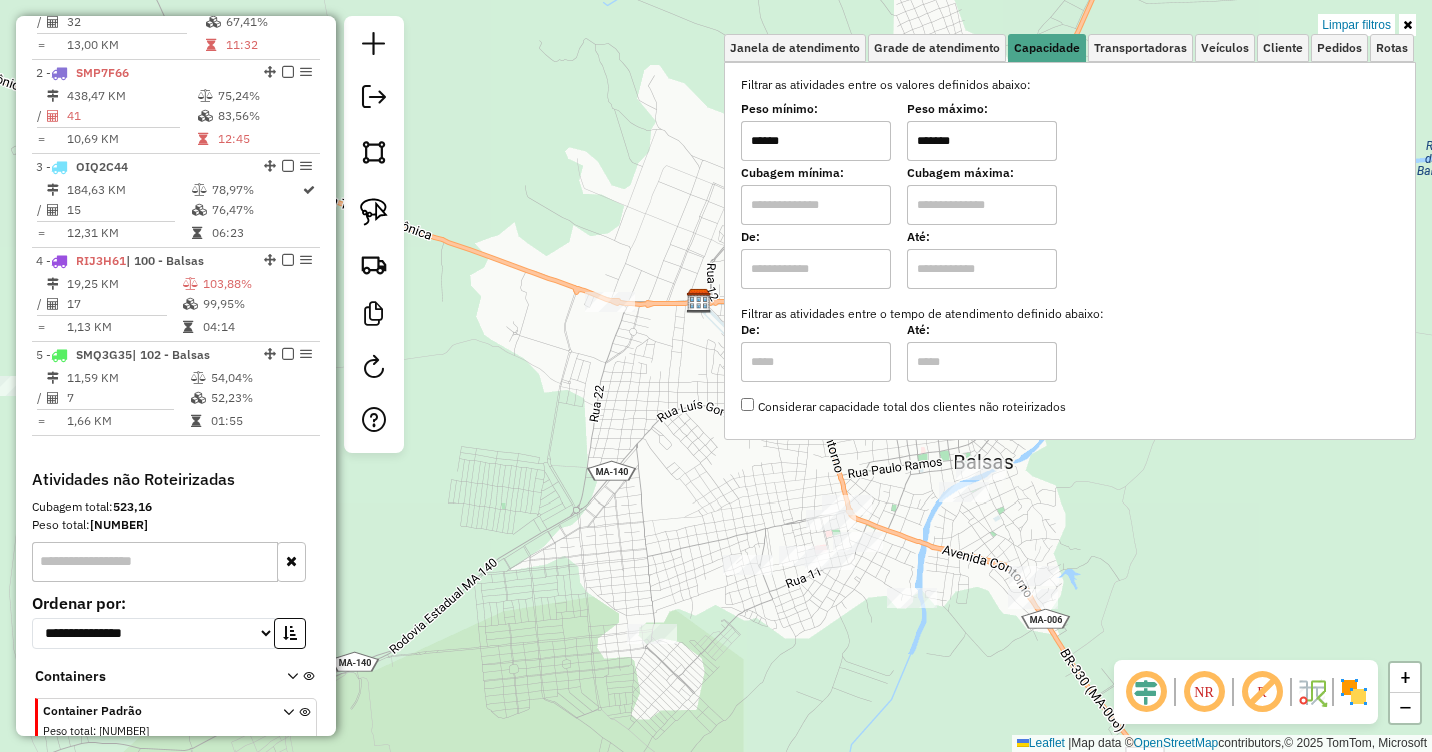 click on "Limpar filtros Janela de atendimento Grade de atendimento Capacidade Transportadoras Veículos Cliente Pedidos  Rotas Selecione os dias de semana para filtrar as janelas de atendimento  Seg   Ter   Qua   Qui   Sex   Sáb   Dom  Informe o período da janela de atendimento: De: Até:  Filtrar exatamente a janela do cliente  Considerar janela de atendimento padrão  Selecione os dias de semana para filtrar as grades de atendimento  Seg   Ter   Qua   Qui   Sex   Sáb   Dom   Considerar clientes sem dia de atendimento cadastrado  Clientes fora do dia de atendimento selecionado Filtrar as atividades entre os valores definidos abaixo:  Peso mínimo:  ******  Peso máximo:  *******  Cubagem mínima:   Cubagem máxima:   De:   Até:  Filtrar as atividades entre o tempo de atendimento definido abaixo:  De:   Até:   Considerar capacidade total dos clientes não roteirizados Transportadora: Selecione um ou mais itens Tipo de veículo: Selecione um ou mais itens Veículo: Selecione um ou mais itens Motorista: Nome: Tipo:" 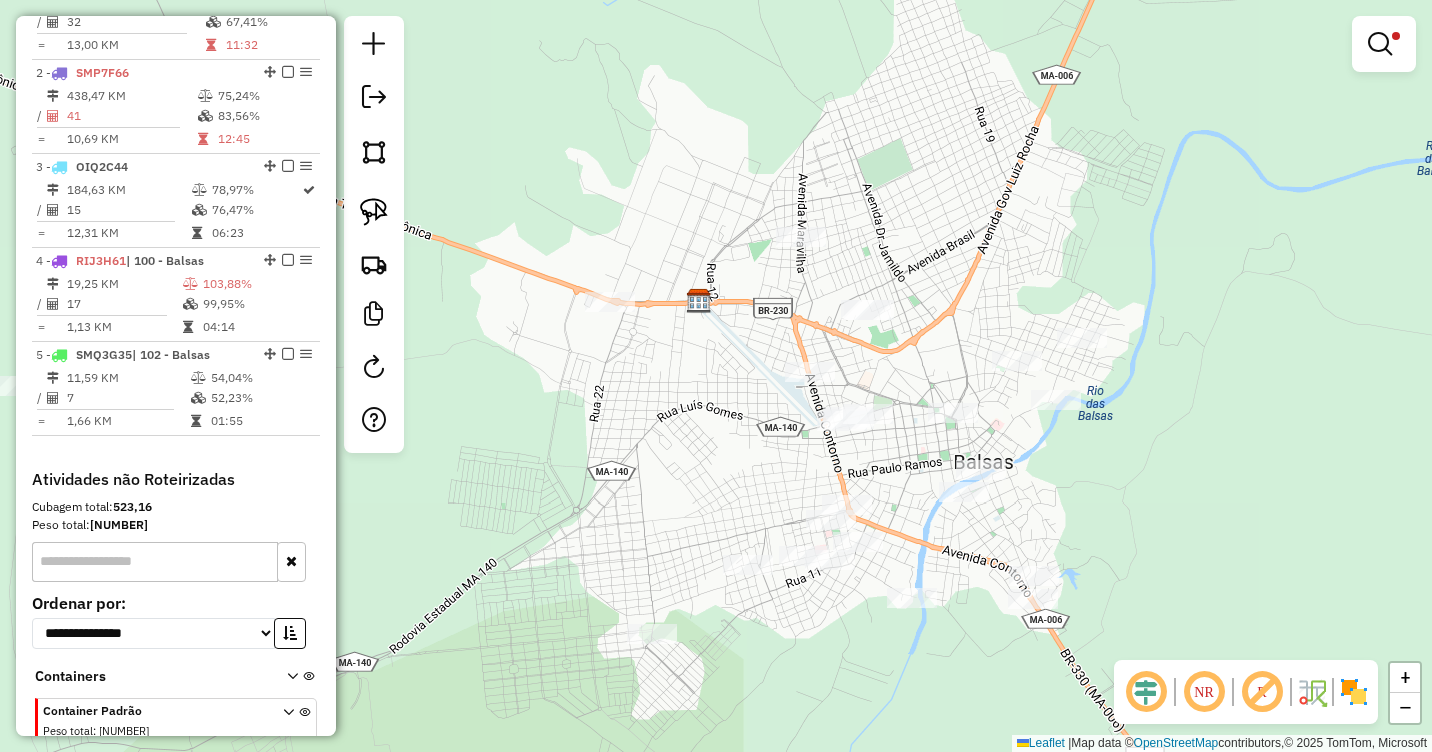 drag, startPoint x: 837, startPoint y: 597, endPoint x: 845, endPoint y: 550, distance: 47.67599 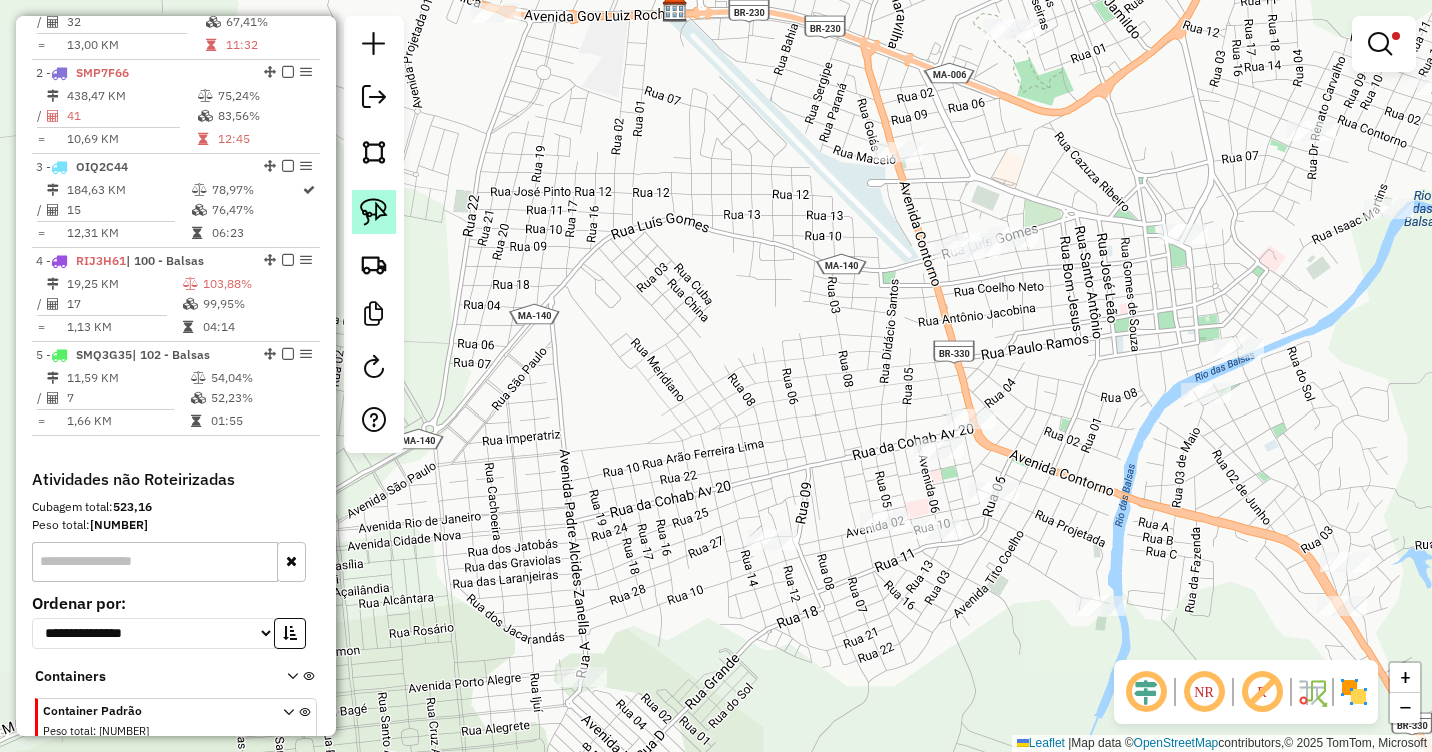 click 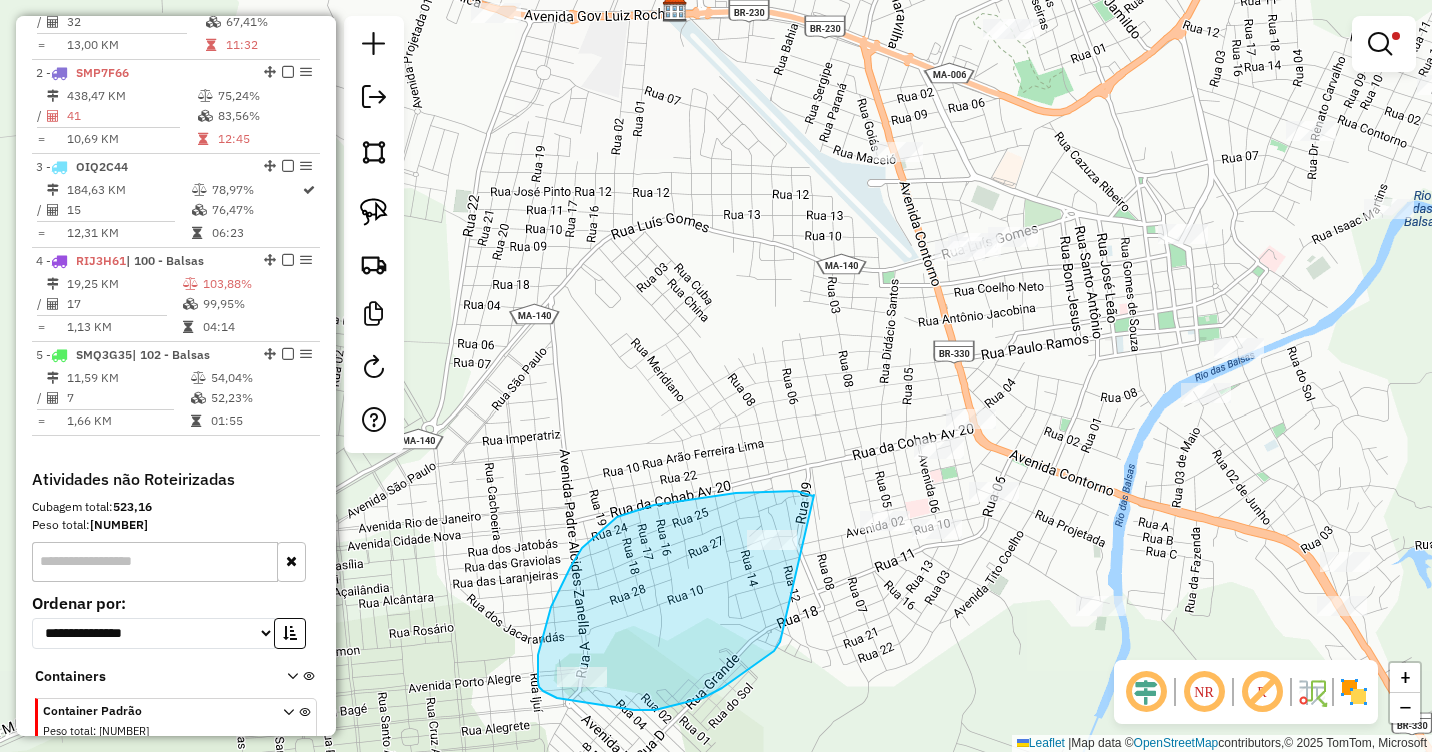 drag, startPoint x: 814, startPoint y: 495, endPoint x: 802, endPoint y: 613, distance: 118.6086 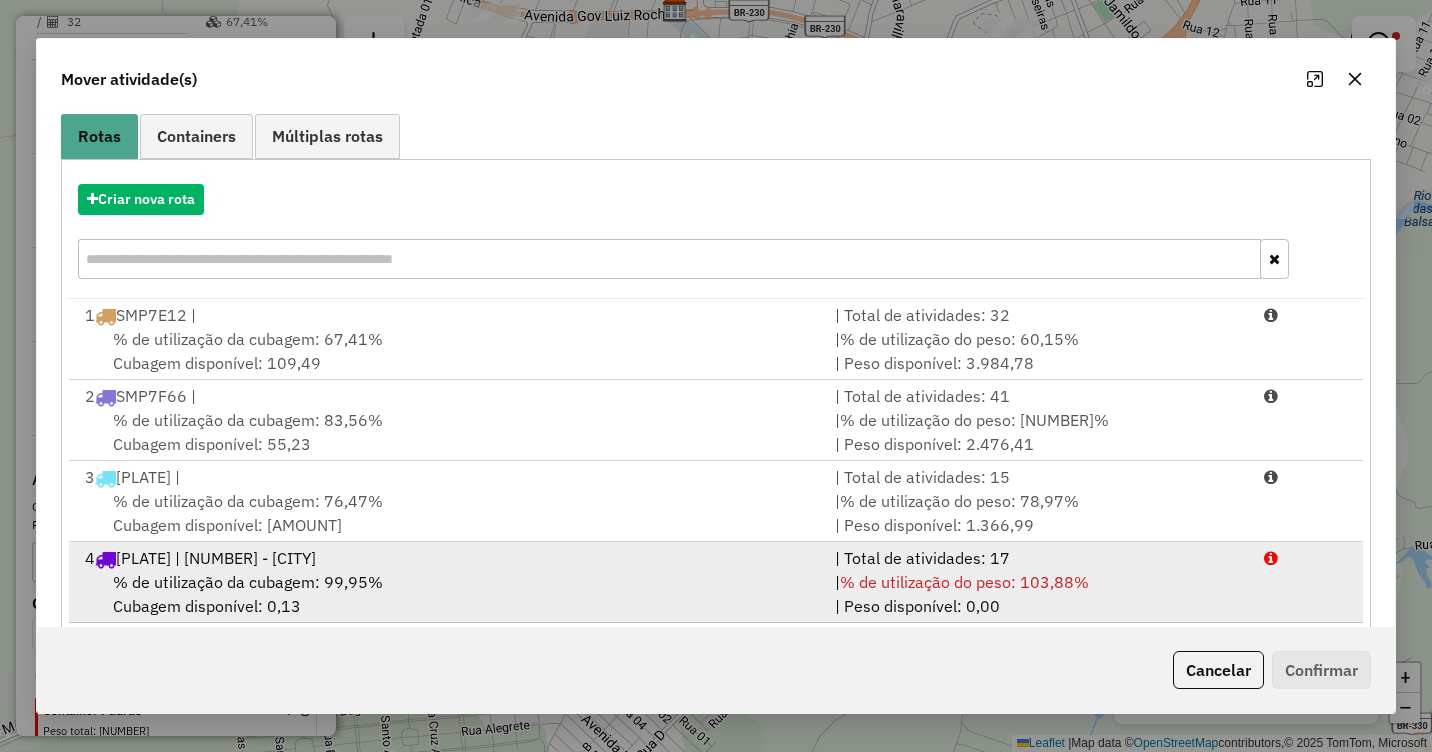 scroll, scrollTop: 267, scrollLeft: 0, axis: vertical 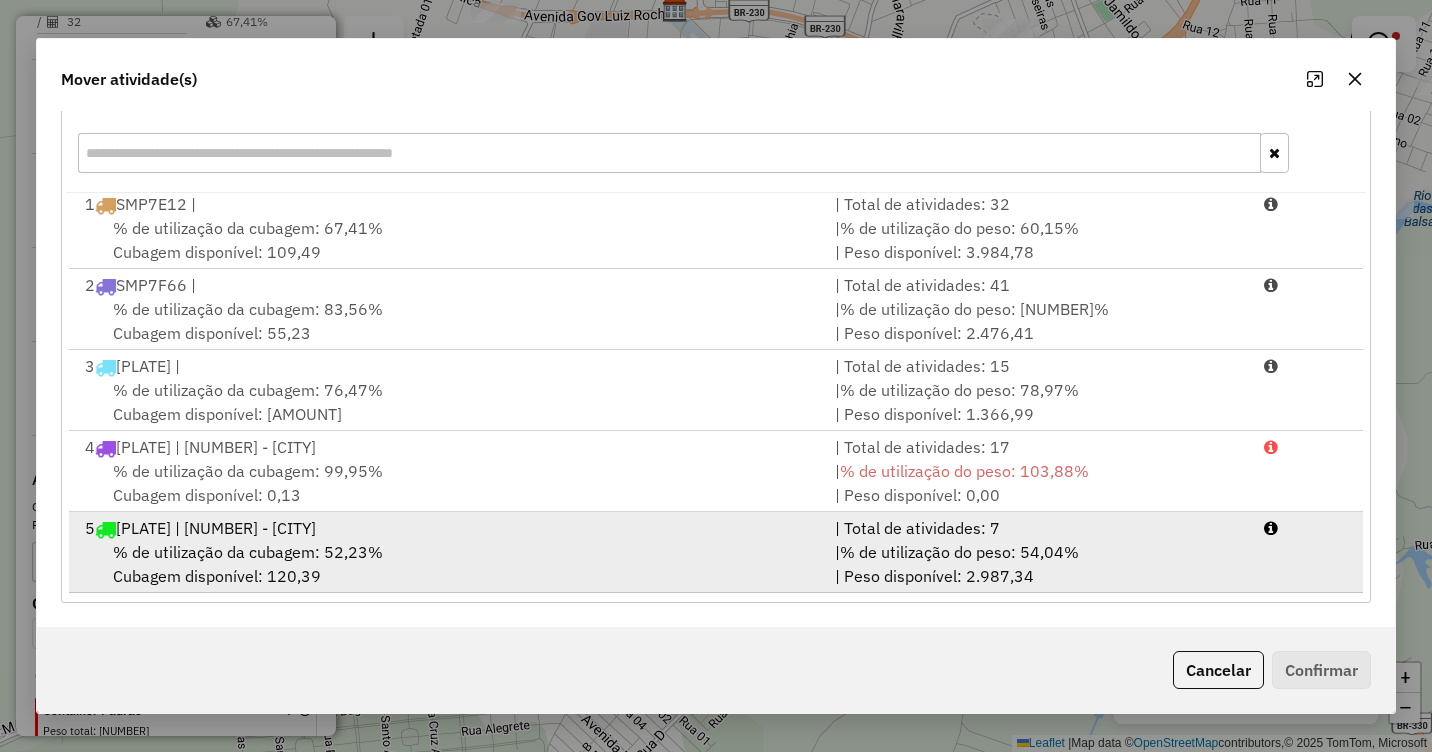 click on "% de utilização da cubagem: 52,23%" at bounding box center [248, 552] 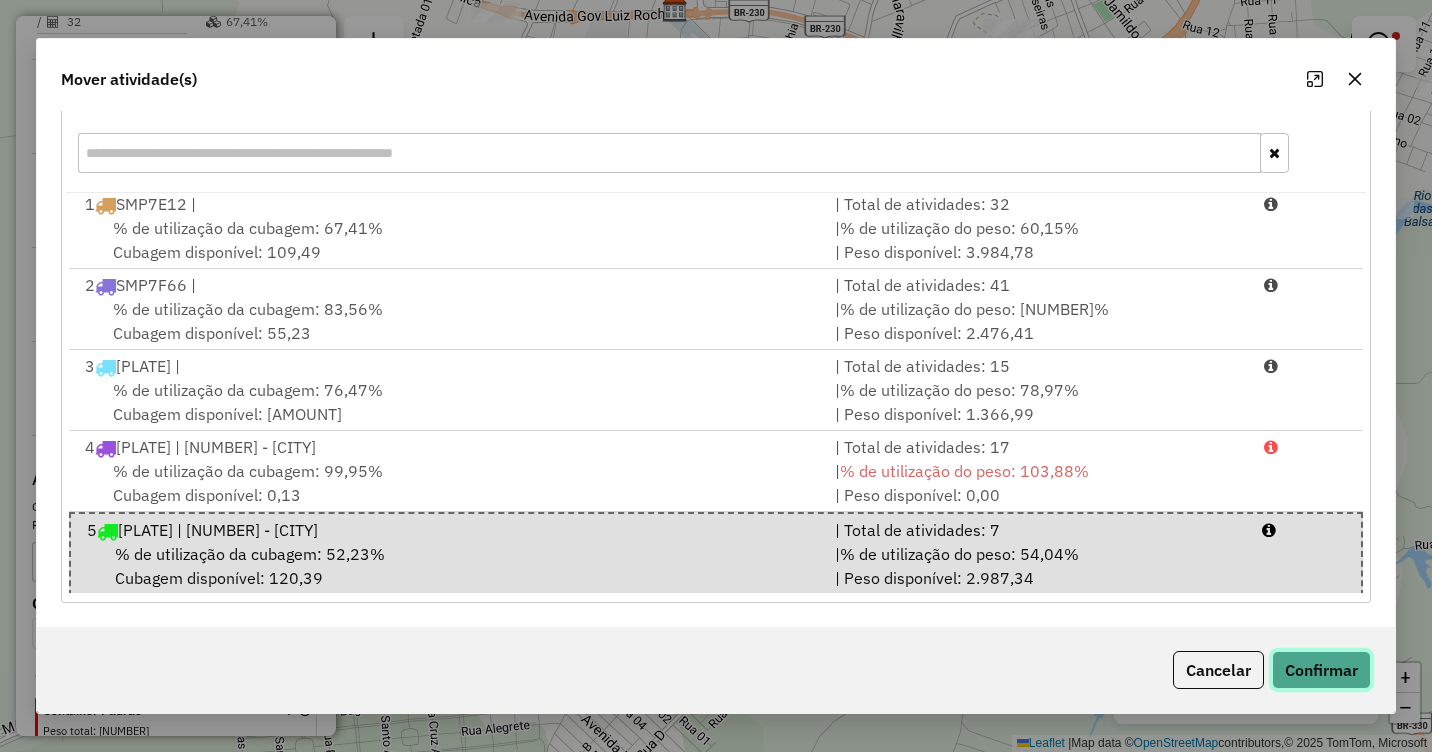 click on "Confirmar" 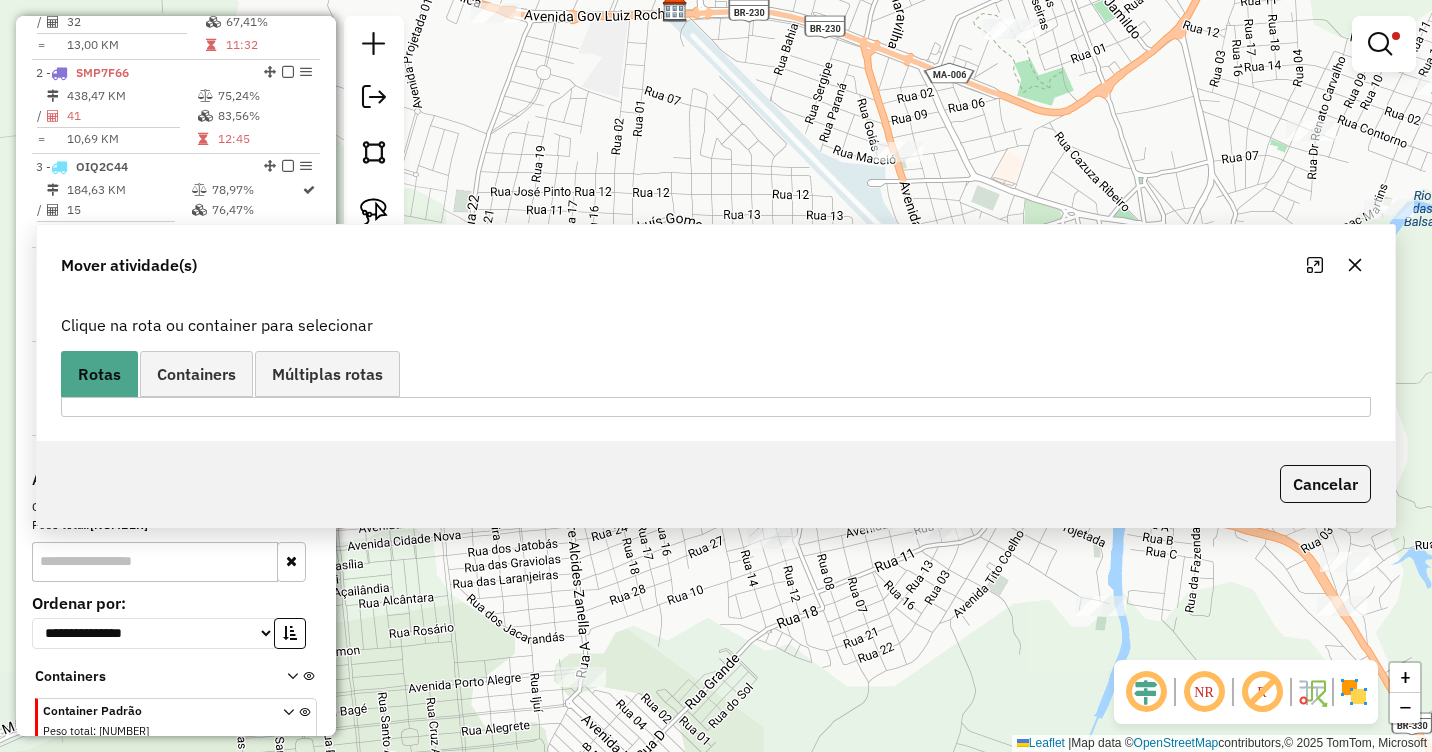 scroll, scrollTop: 0, scrollLeft: 0, axis: both 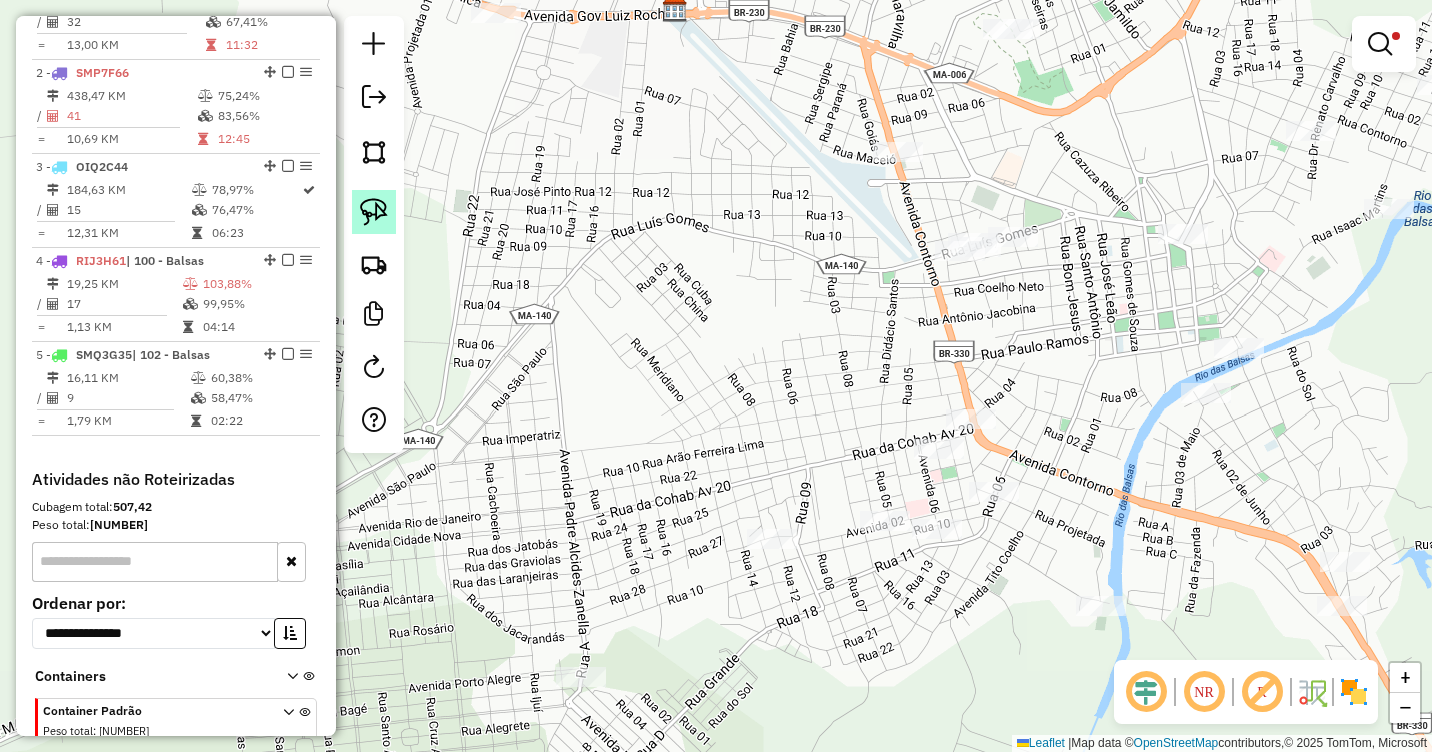click 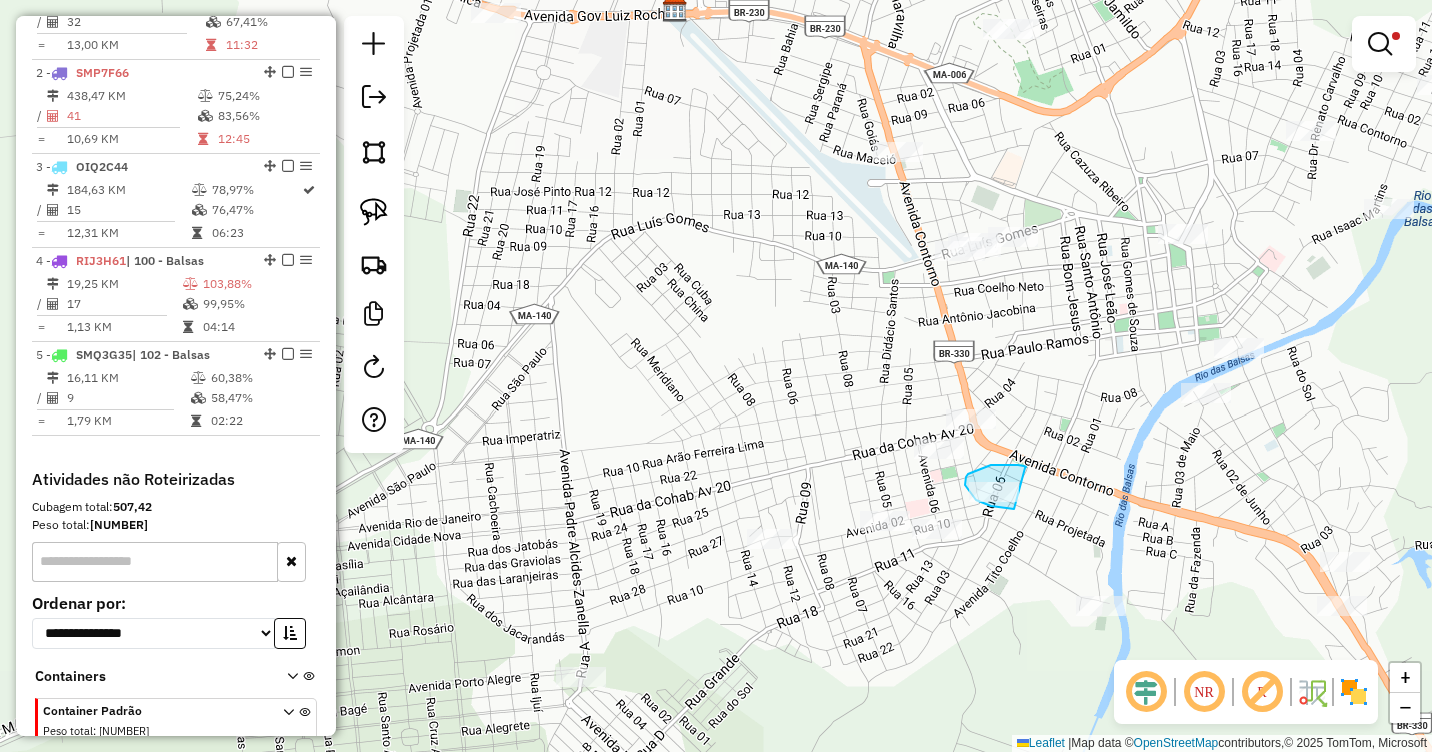 drag, startPoint x: 1025, startPoint y: 468, endPoint x: 1030, endPoint y: 509, distance: 41.303753 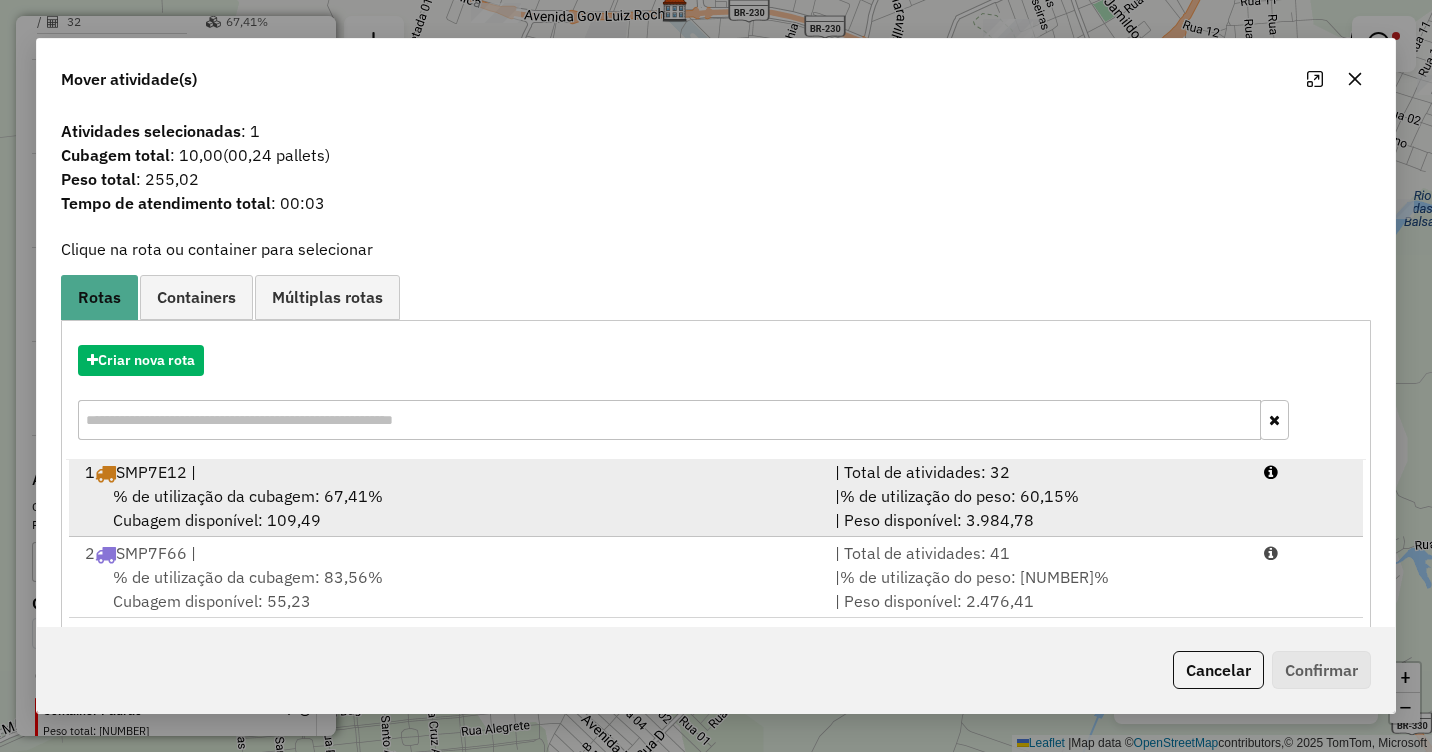 scroll, scrollTop: 5, scrollLeft: 0, axis: vertical 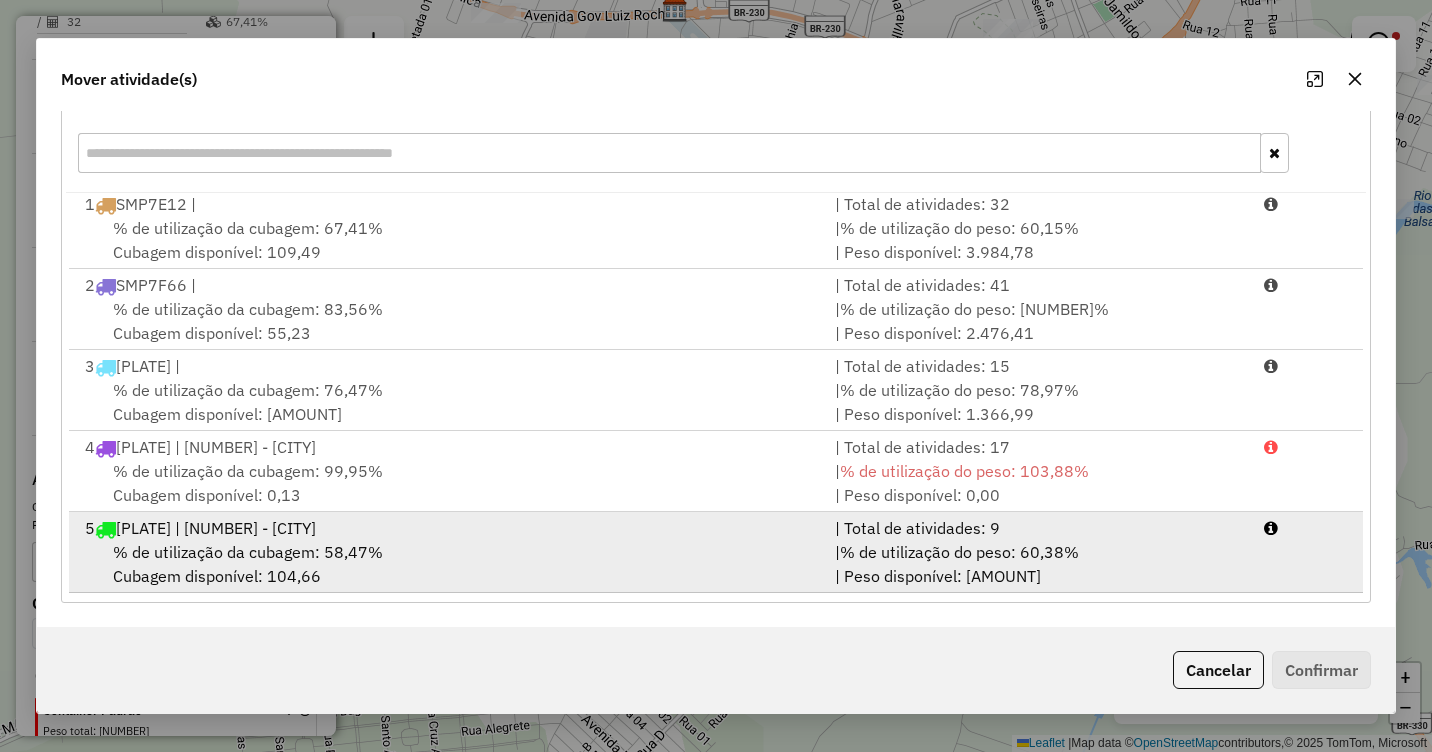 click on "% de utilização da cubagem: 58,47%" at bounding box center (248, 552) 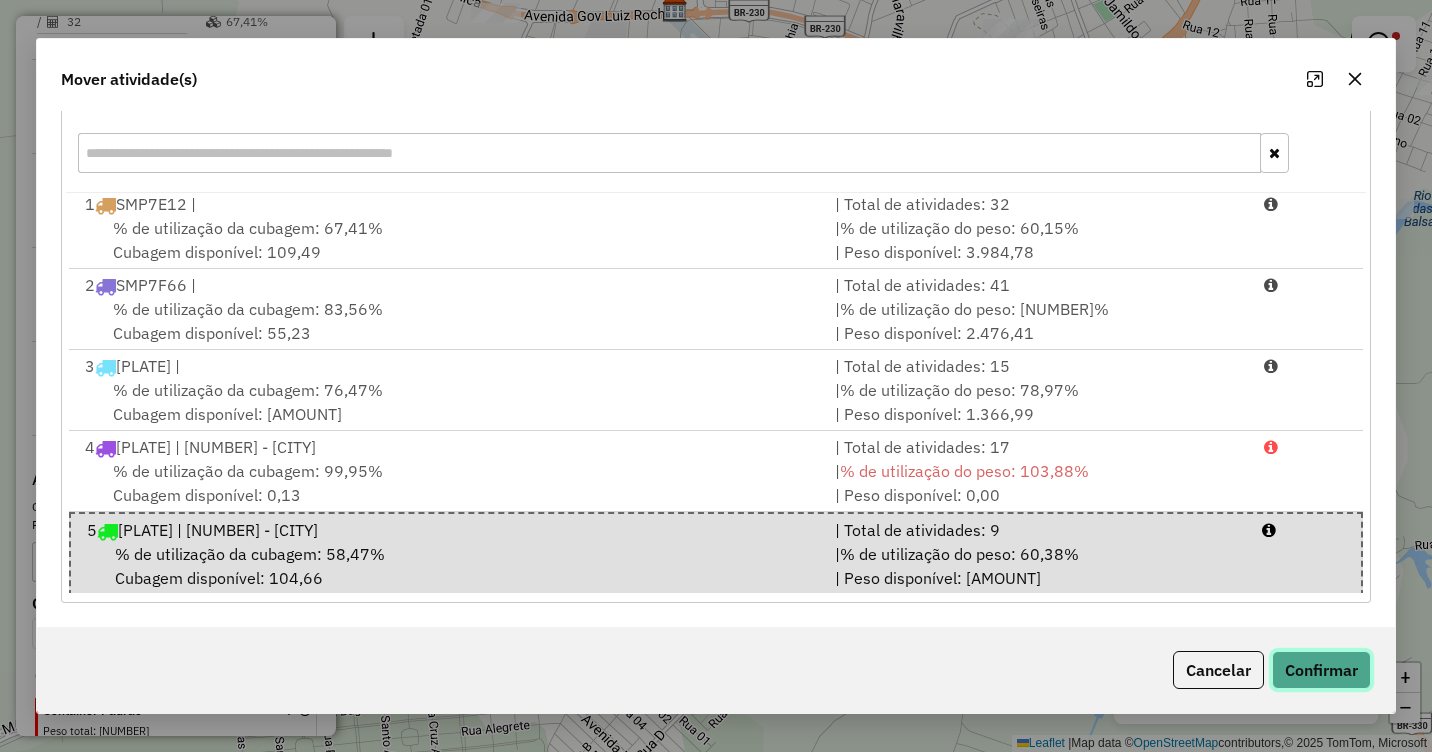 click on "Confirmar" 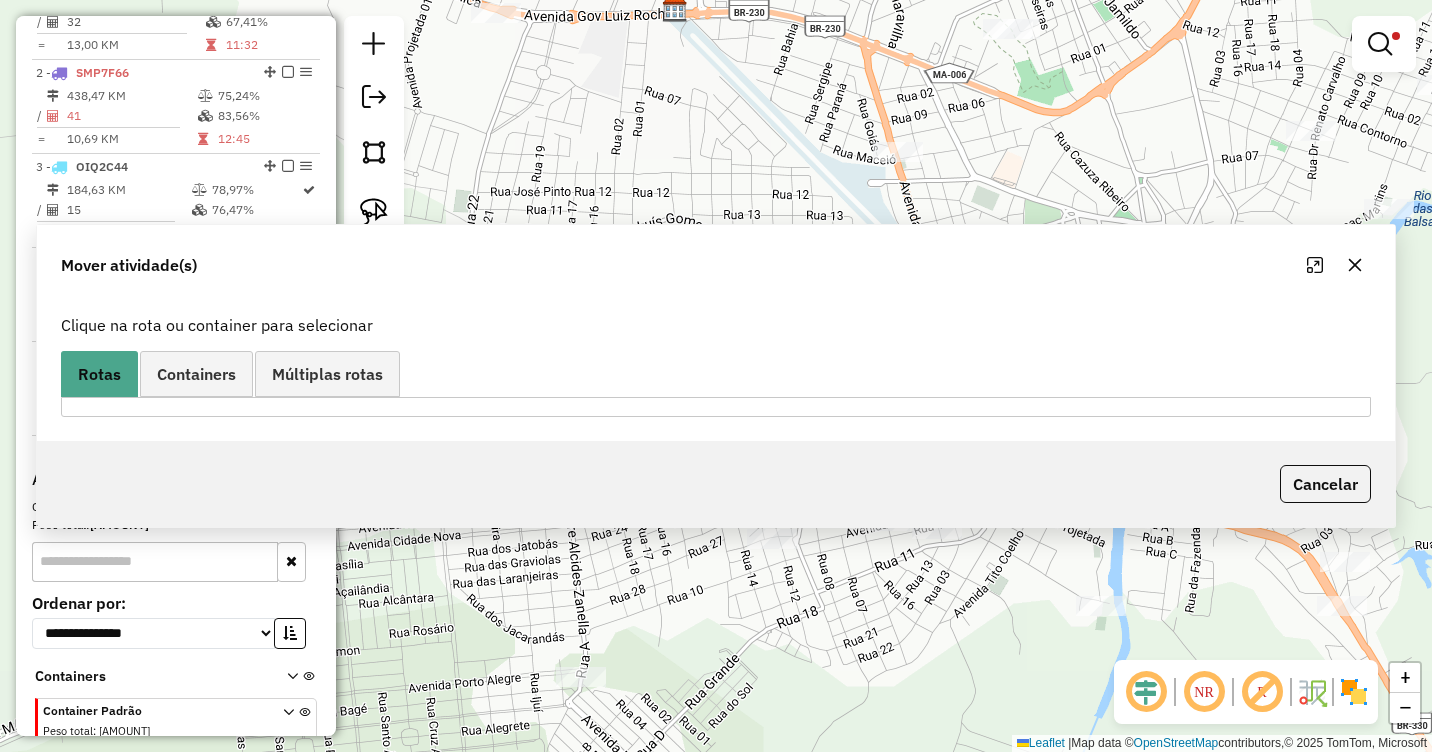 scroll, scrollTop: 0, scrollLeft: 0, axis: both 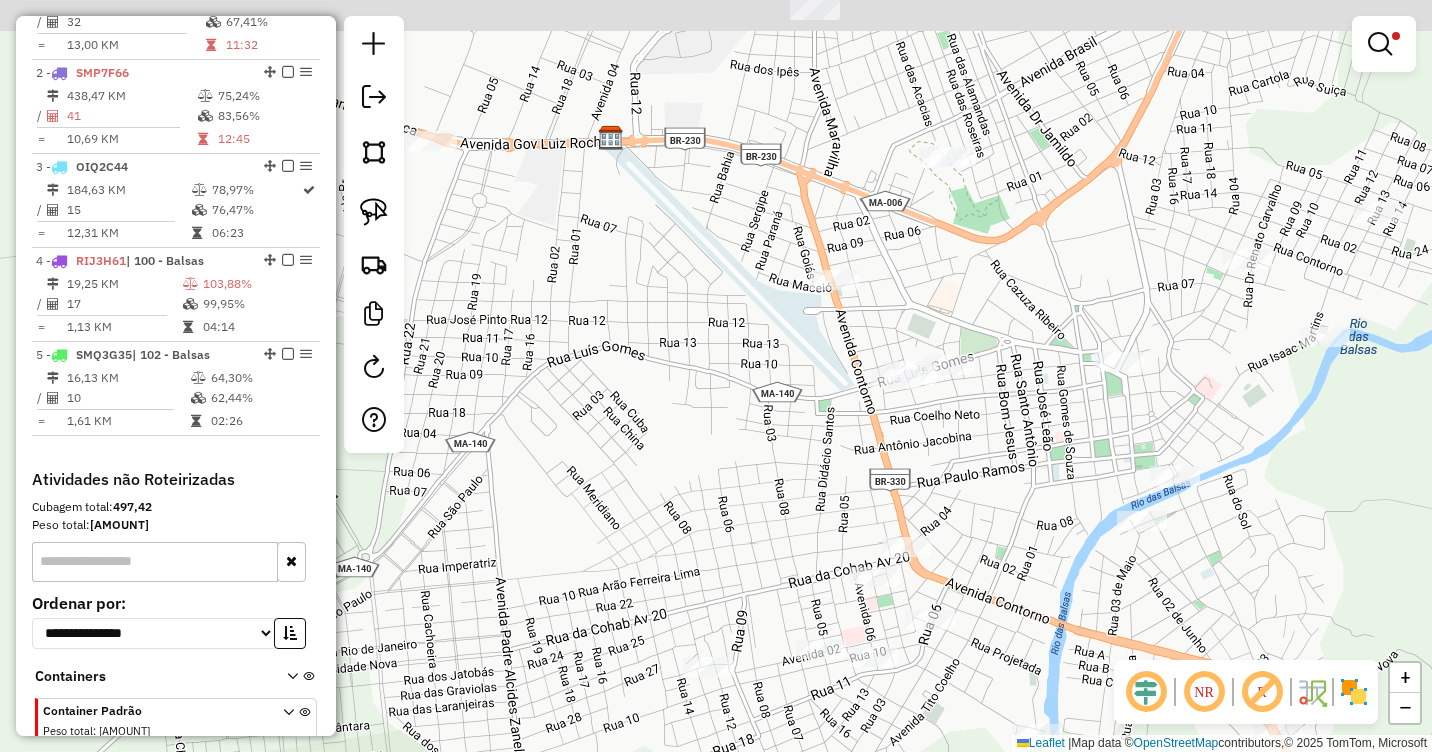 drag, startPoint x: 1083, startPoint y: 274, endPoint x: 975, endPoint y: 391, distance: 159.22626 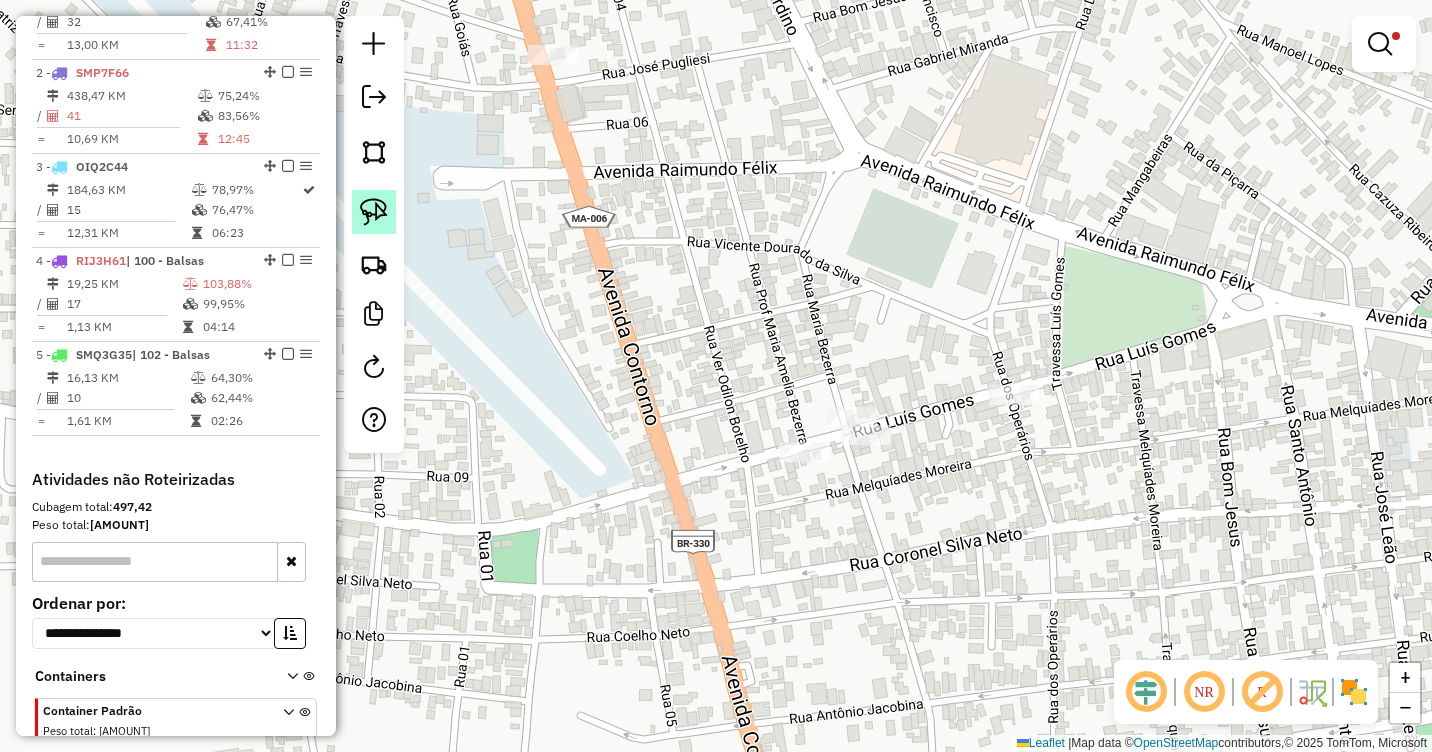 click 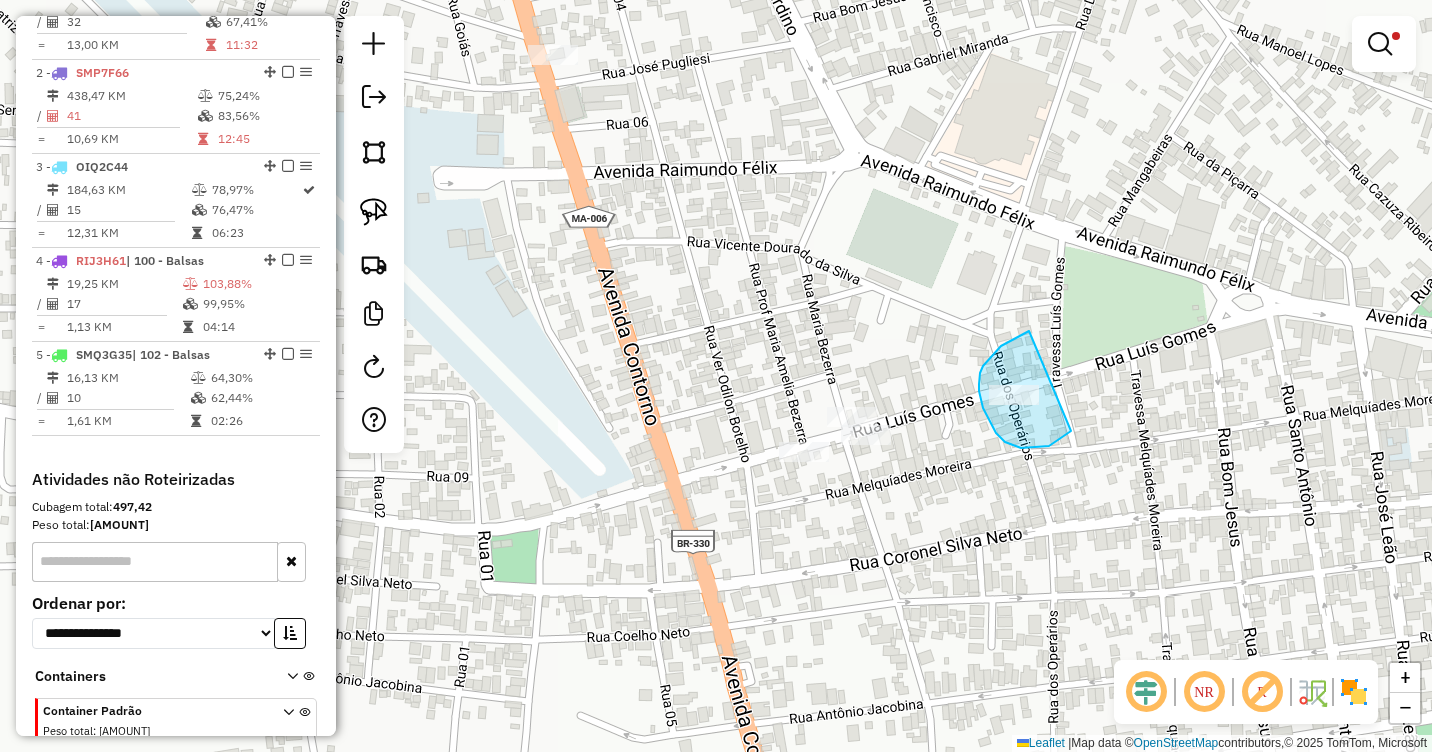 drag, startPoint x: 993, startPoint y: 355, endPoint x: 1079, endPoint y: 415, distance: 104.86182 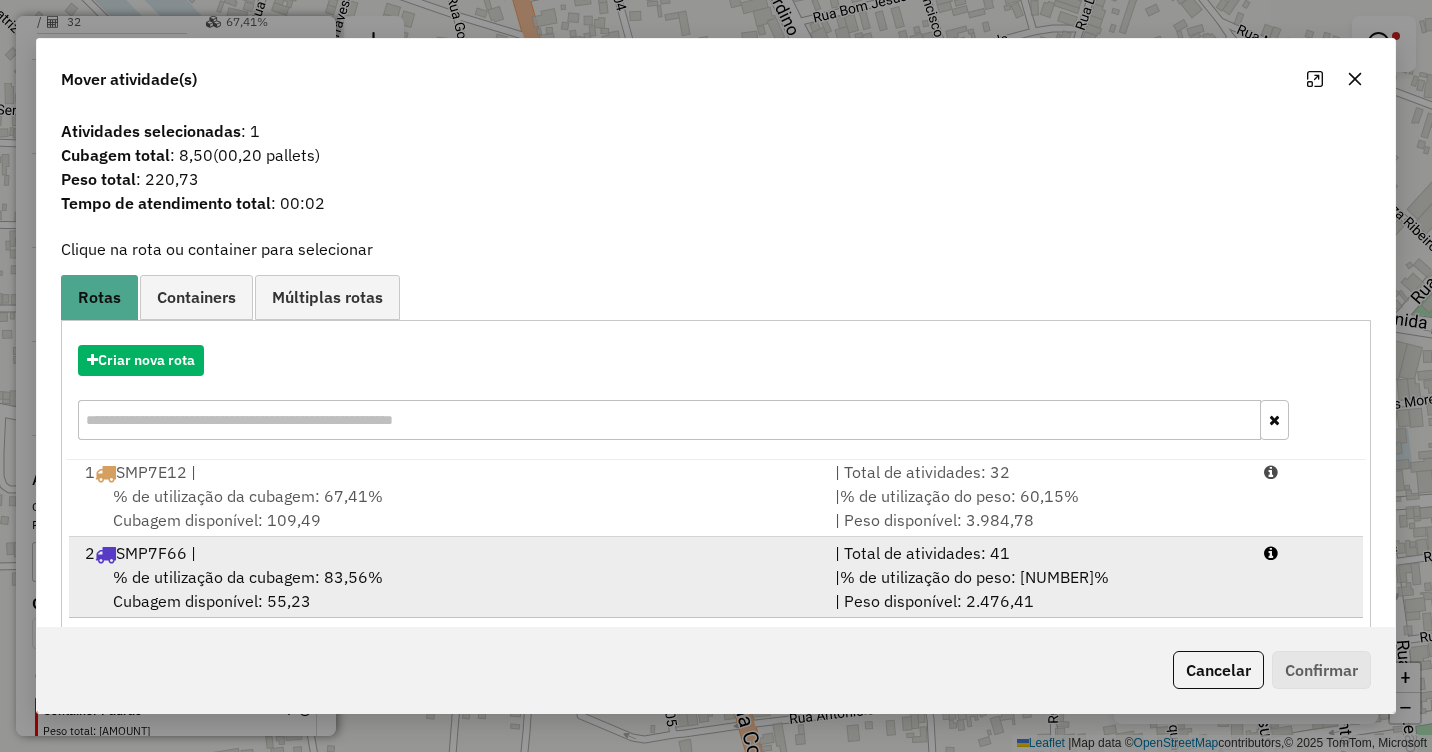 scroll, scrollTop: 5, scrollLeft: 0, axis: vertical 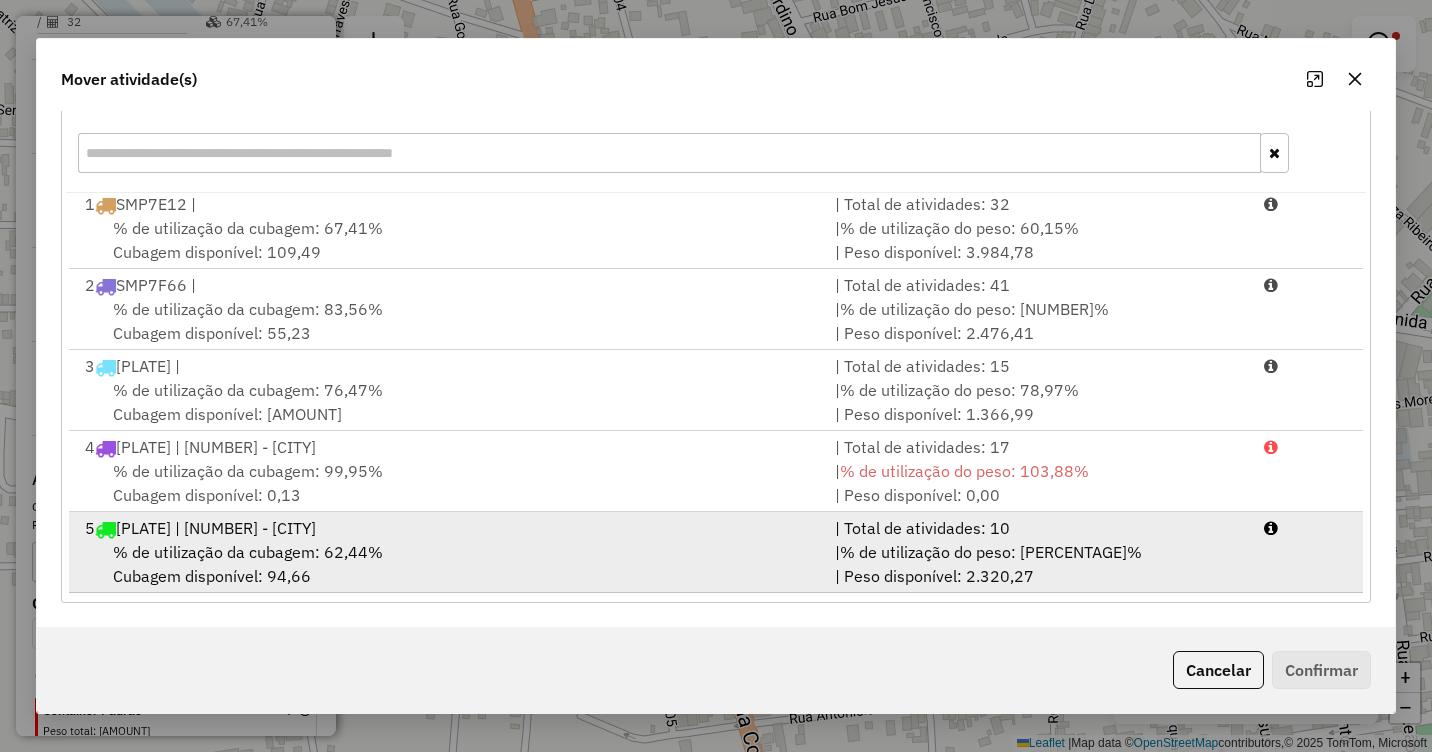 click on "% de utilização da cubagem: 62,44%" at bounding box center (248, 552) 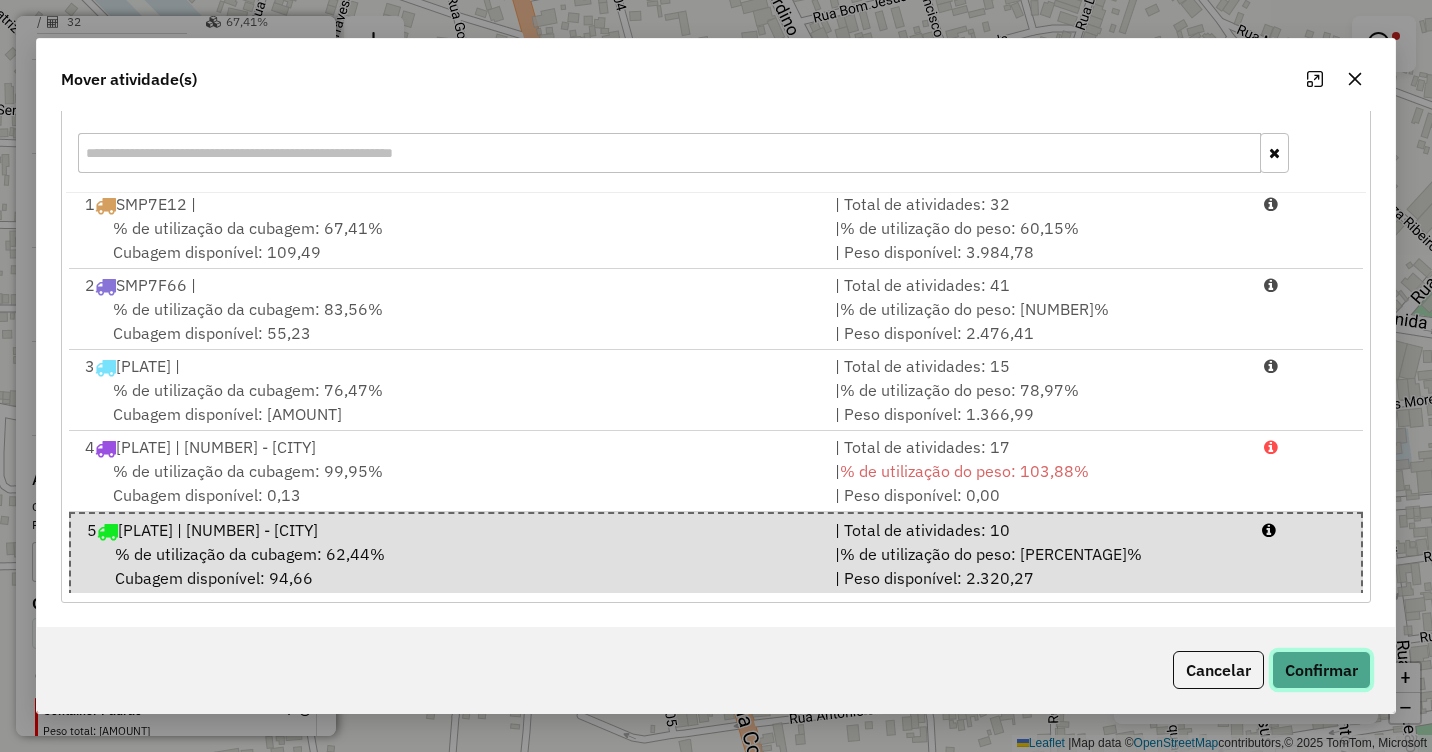 click on "Confirmar" 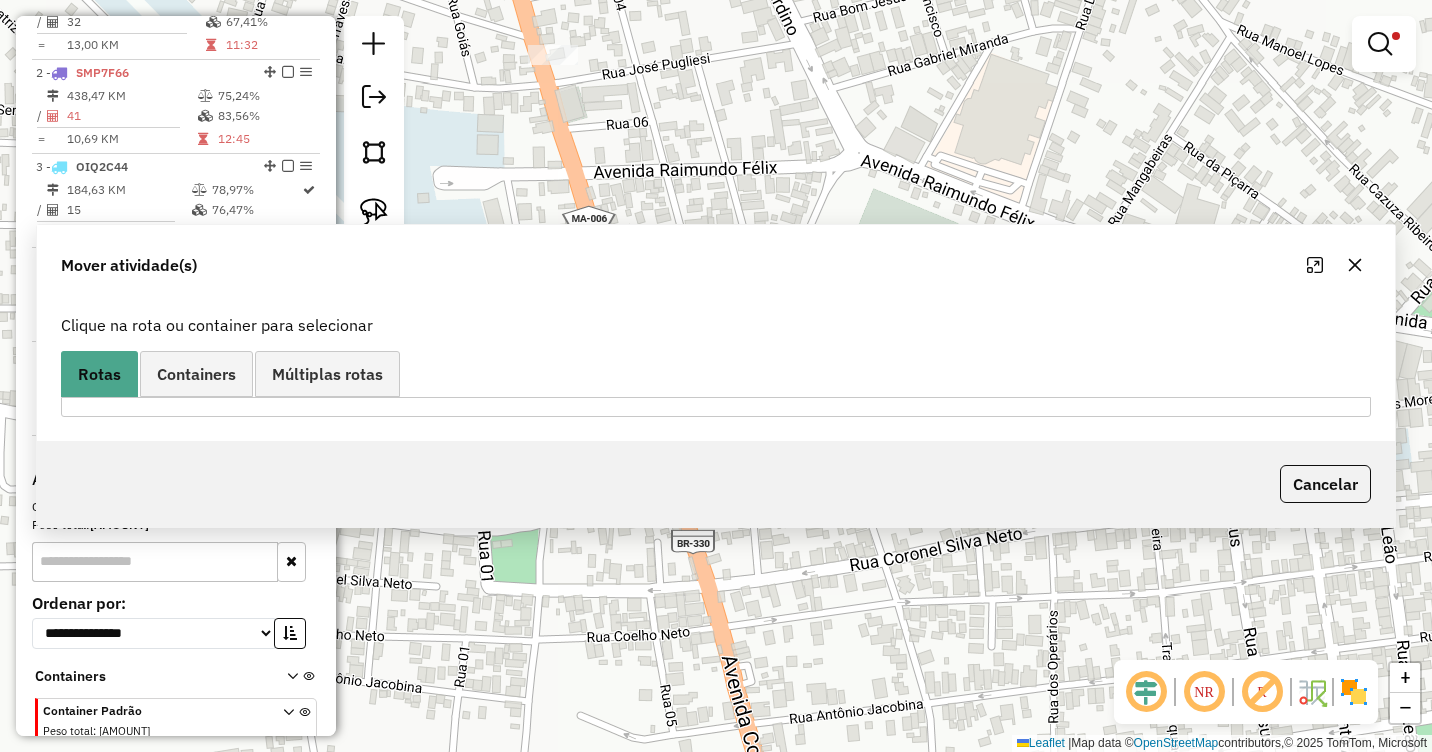 scroll, scrollTop: 0, scrollLeft: 0, axis: both 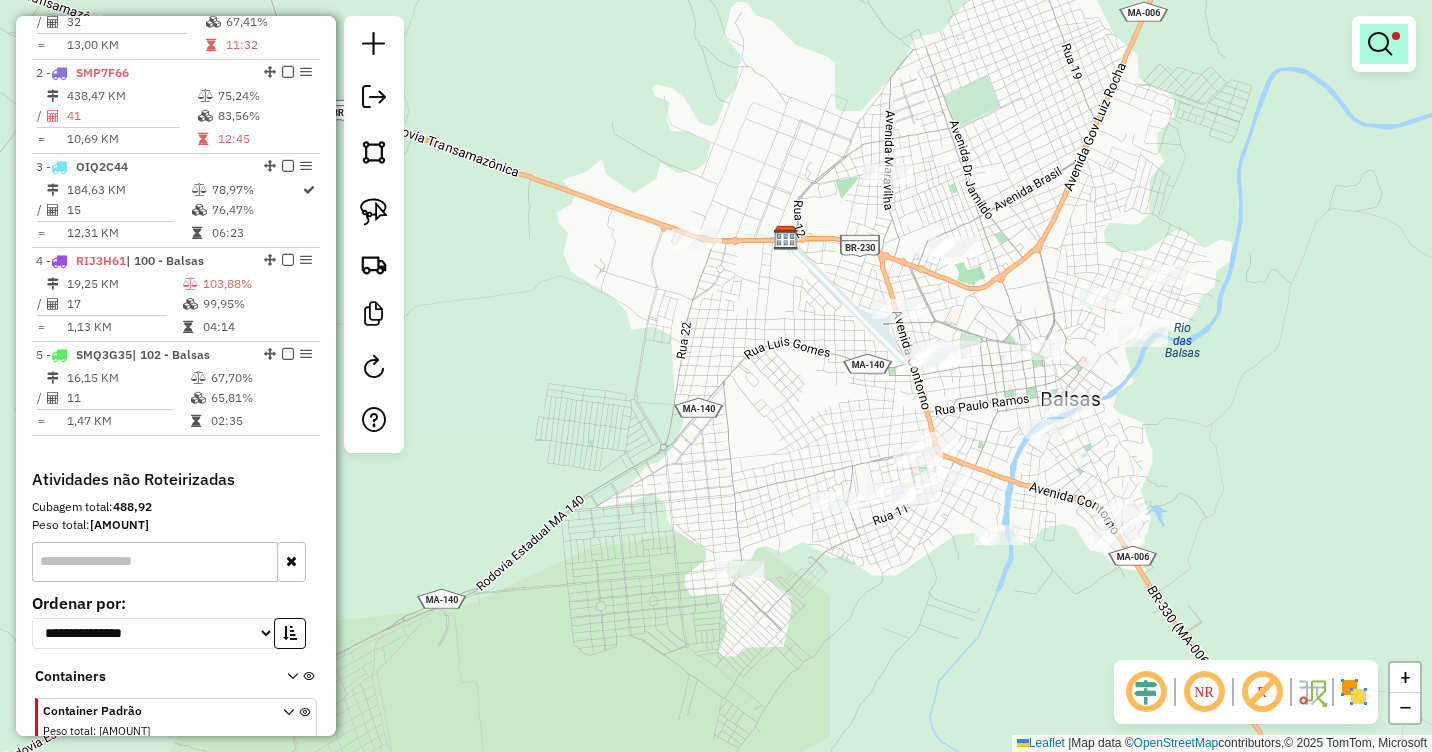 click at bounding box center [1380, 44] 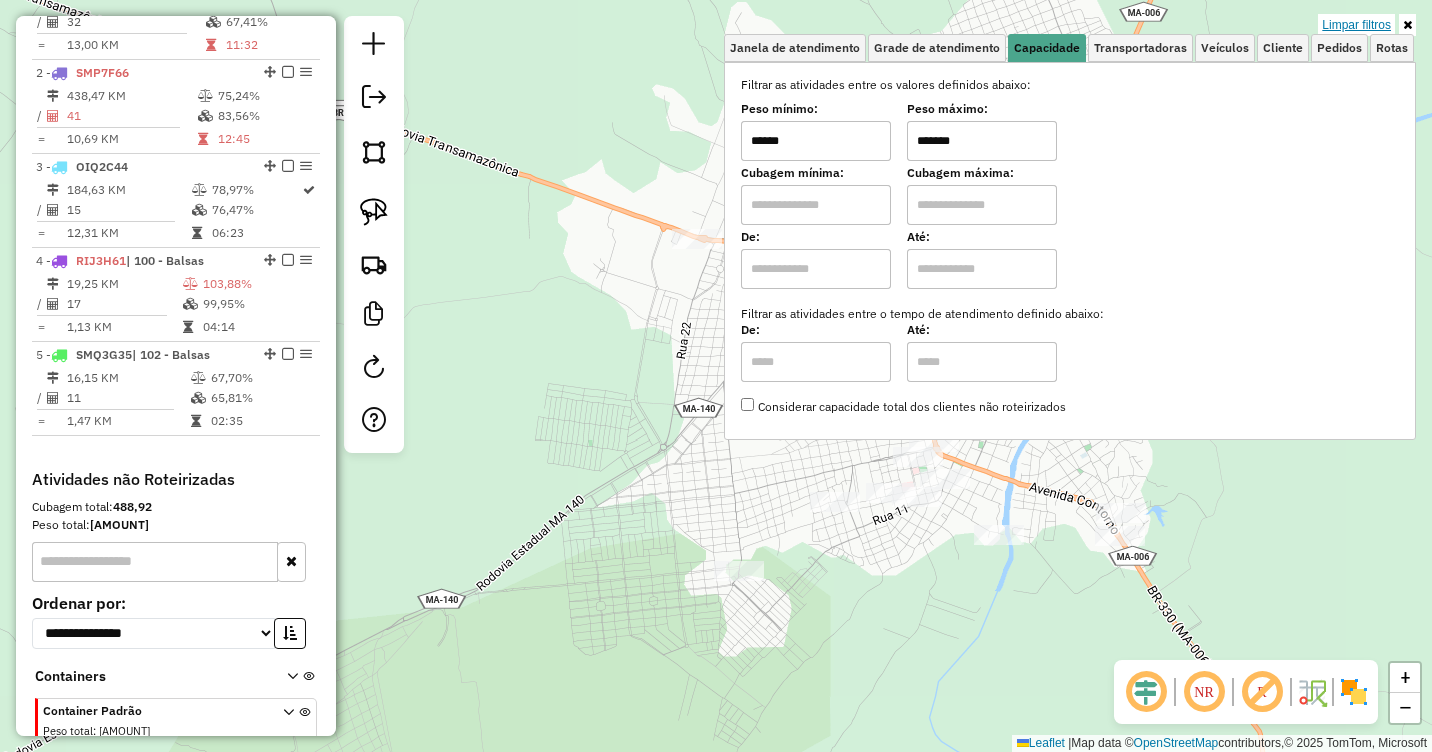 click on "Limpar filtros" at bounding box center (1356, 25) 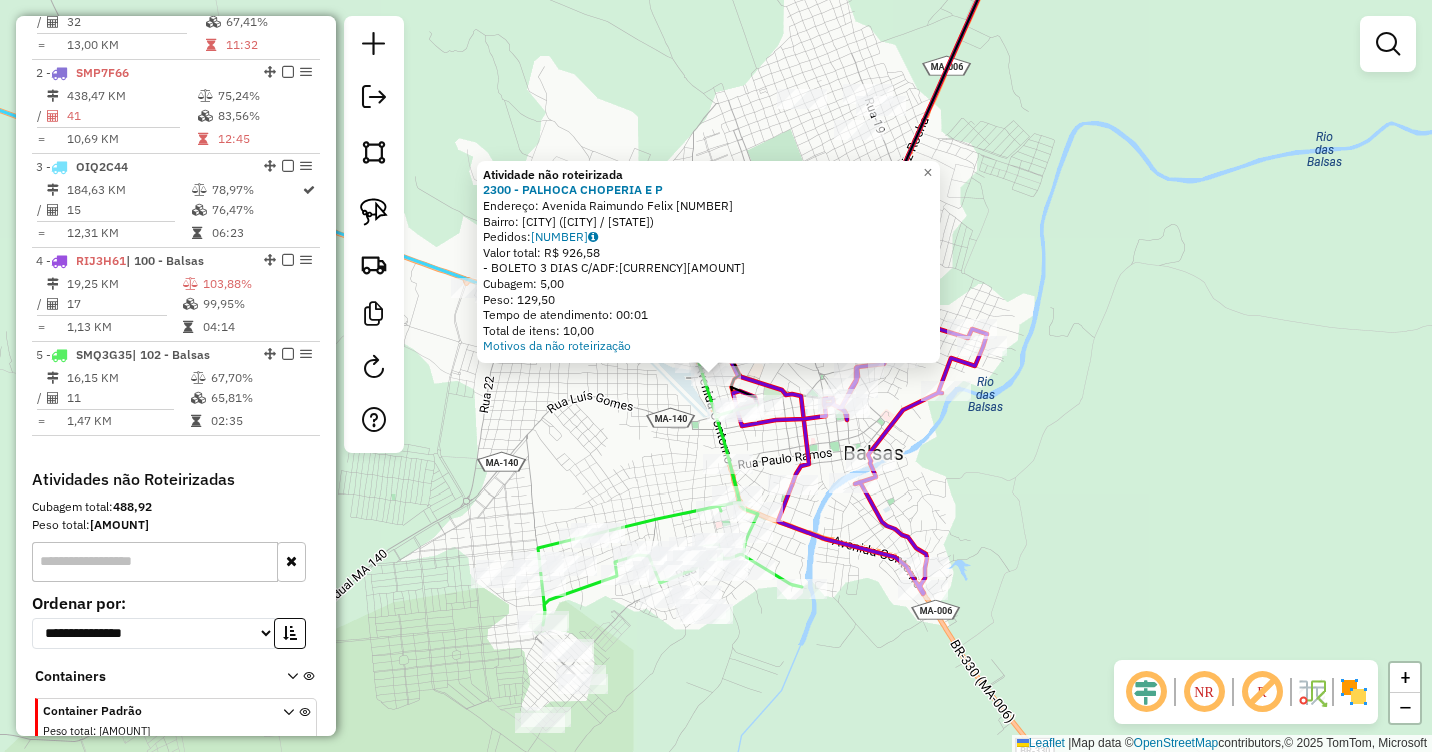 drag, startPoint x: 645, startPoint y: 410, endPoint x: 706, endPoint y: 390, distance: 64.195015 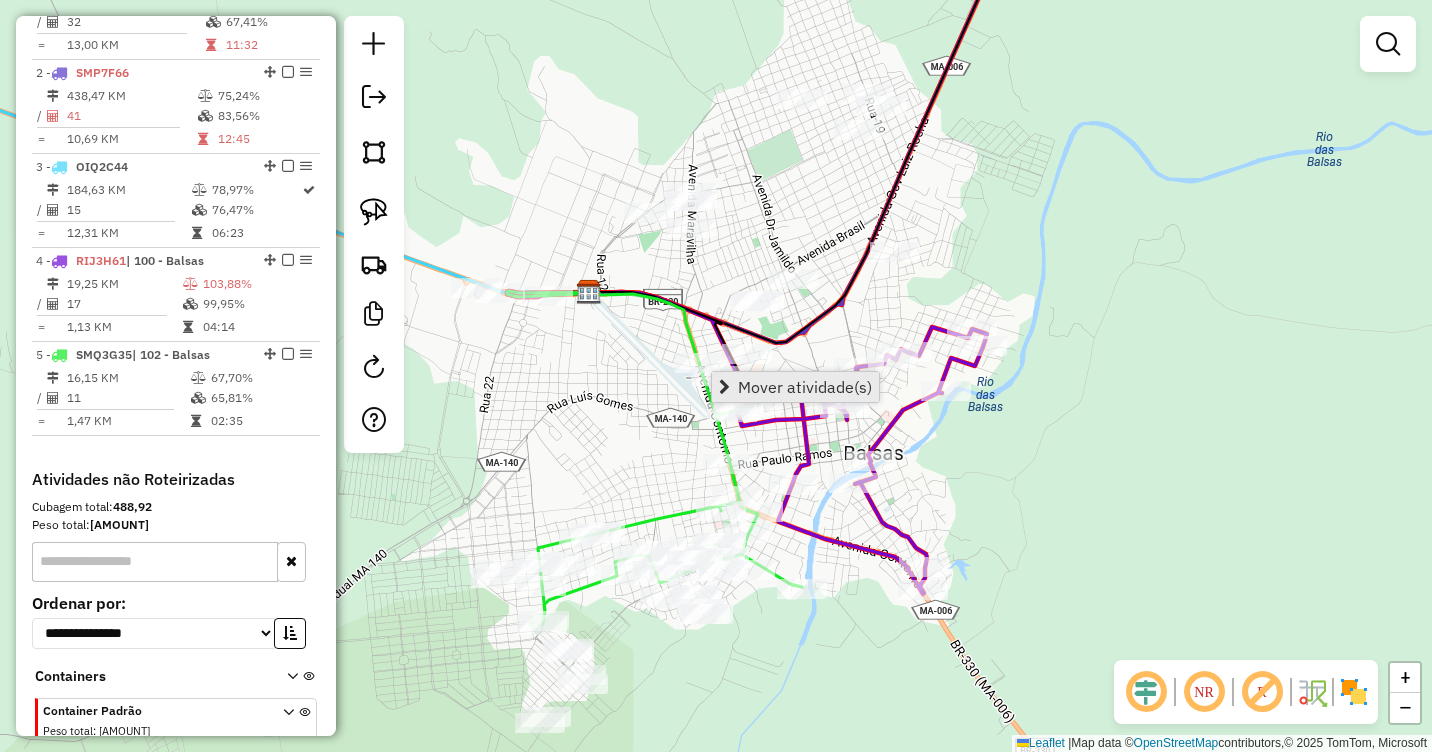 click on "Mover atividade(s)" at bounding box center (795, 387) 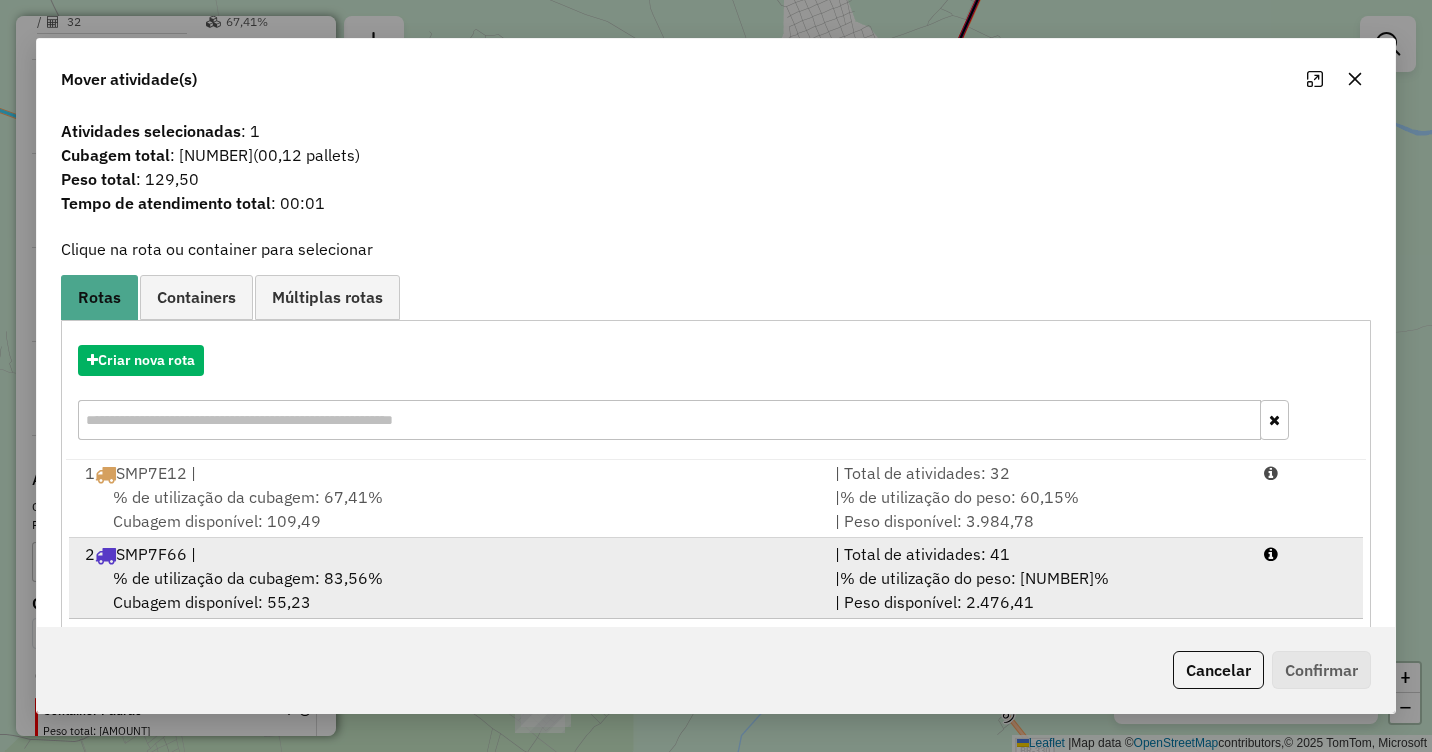 scroll, scrollTop: 5, scrollLeft: 0, axis: vertical 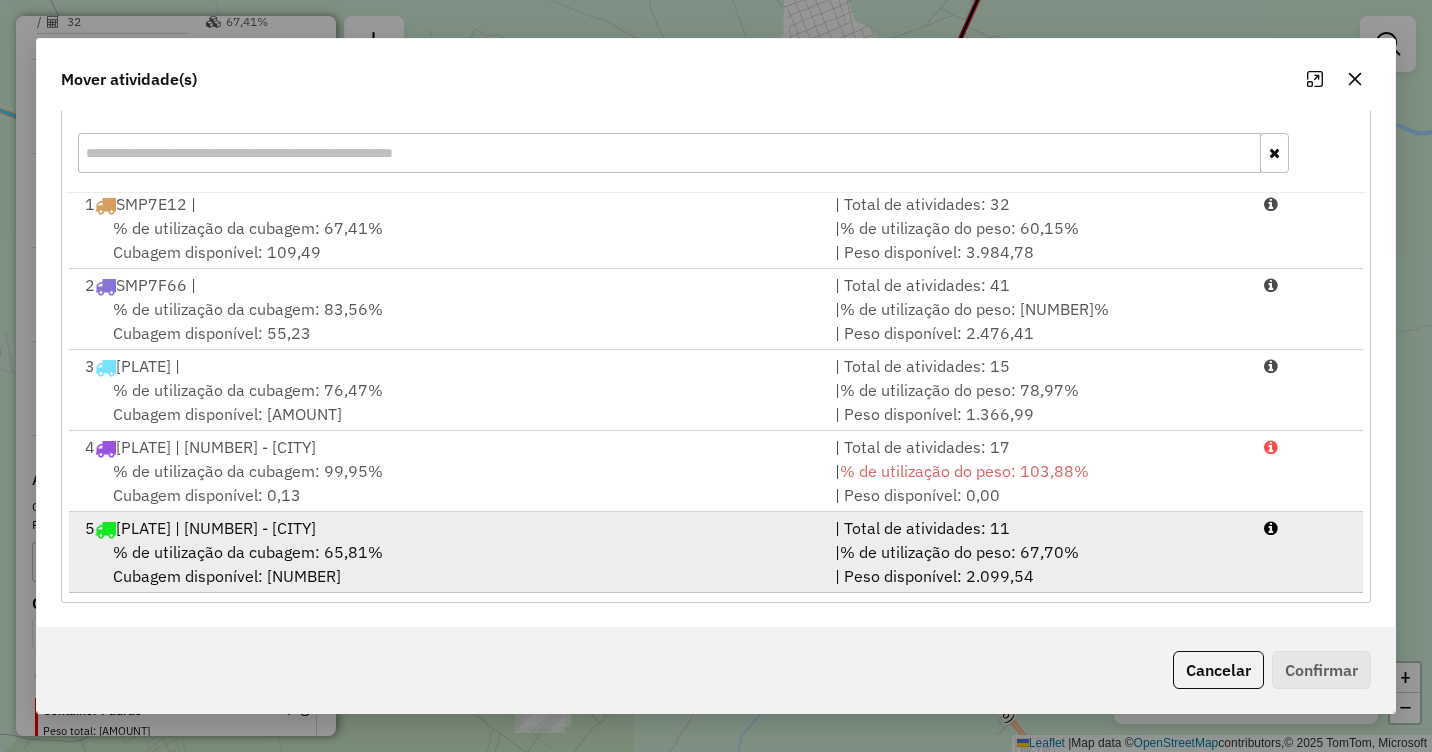 click on "% de utilização da cubagem: 65,81%" at bounding box center (248, 552) 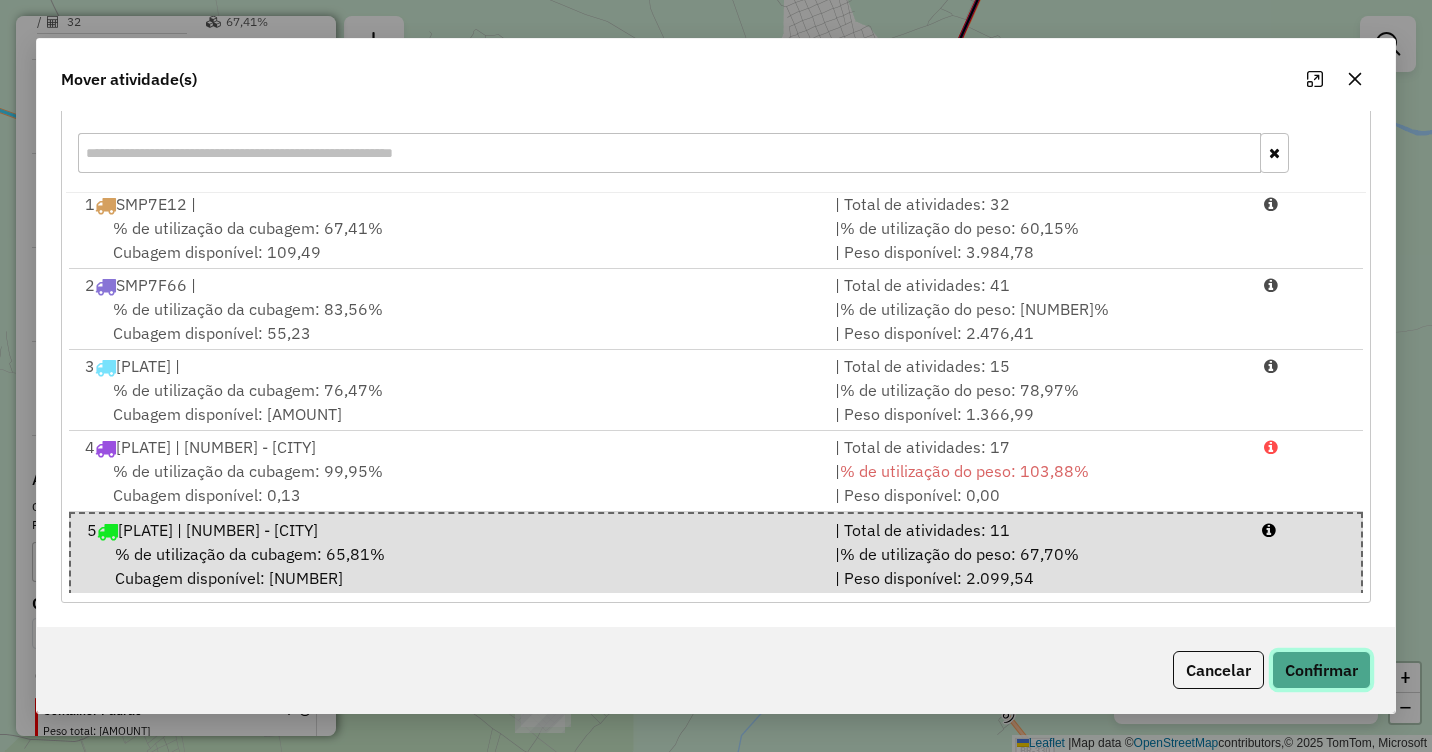 click on "Confirmar" 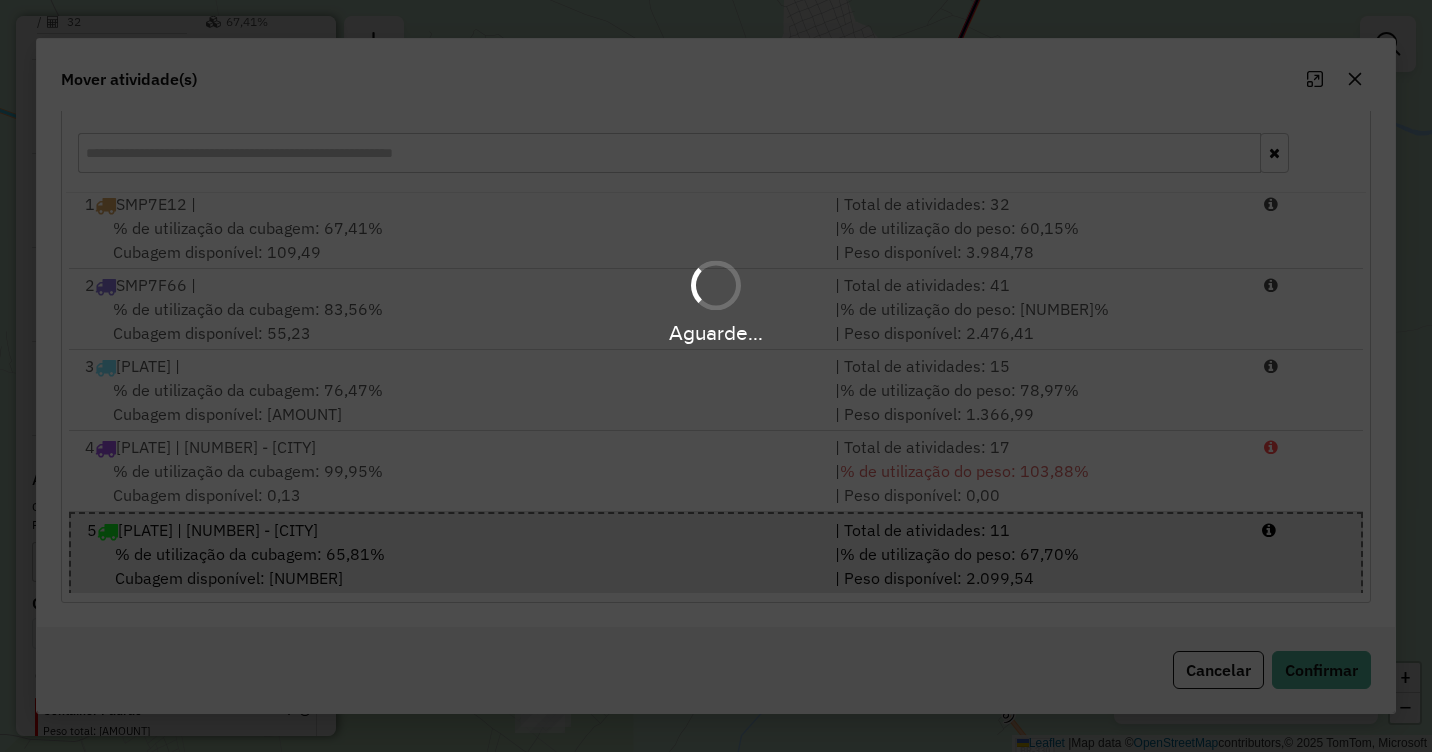 scroll, scrollTop: 0, scrollLeft: 0, axis: both 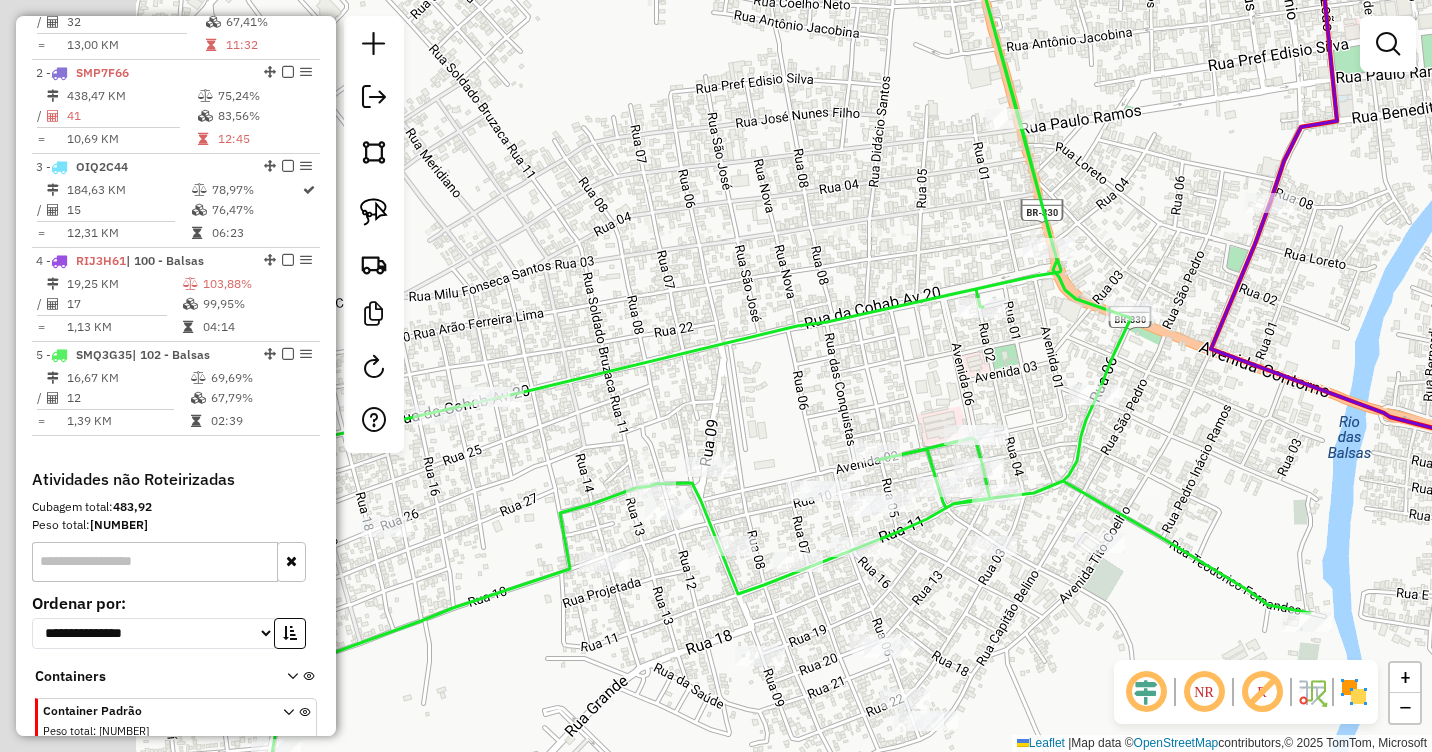 drag, startPoint x: 440, startPoint y: 516, endPoint x: 702, endPoint y: 583, distance: 270.43115 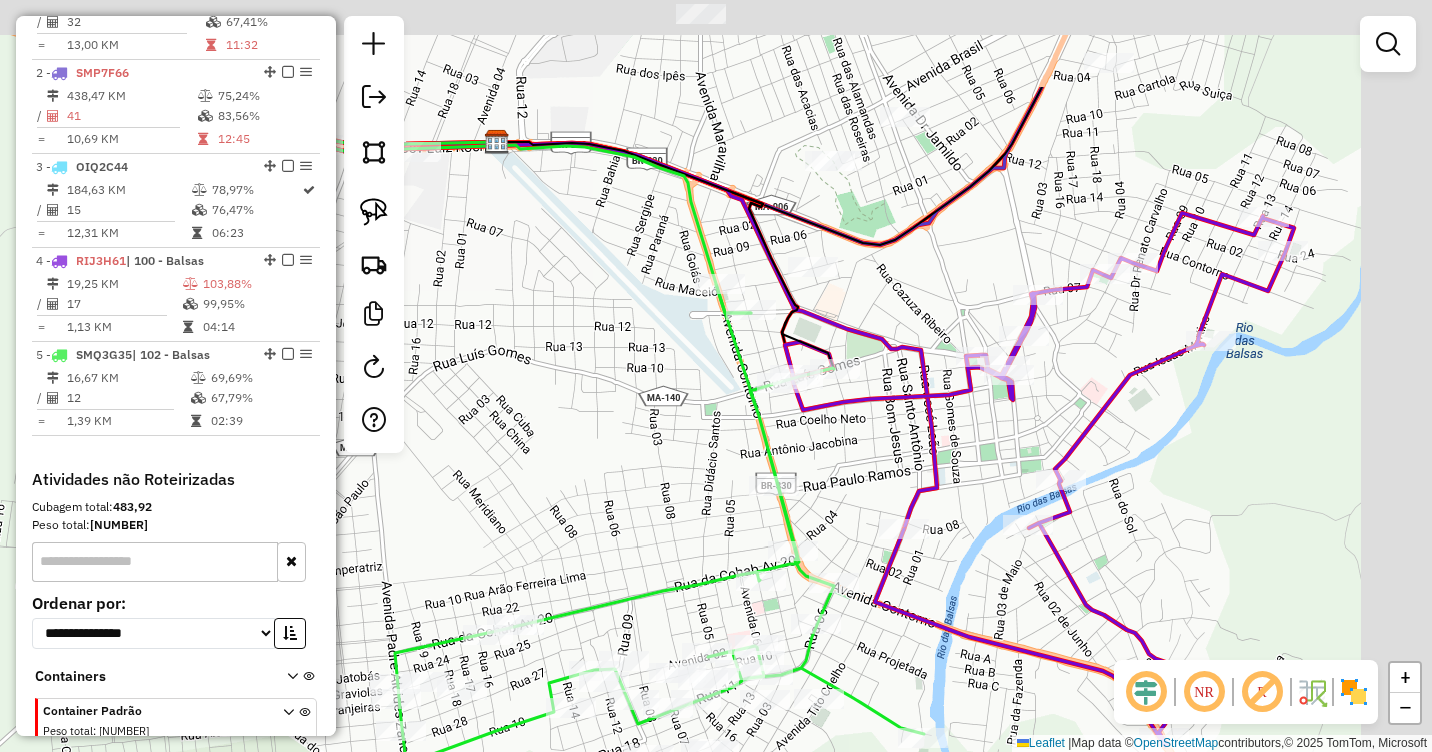 drag, startPoint x: 1090, startPoint y: 443, endPoint x: 999, endPoint y: 603, distance: 184.06792 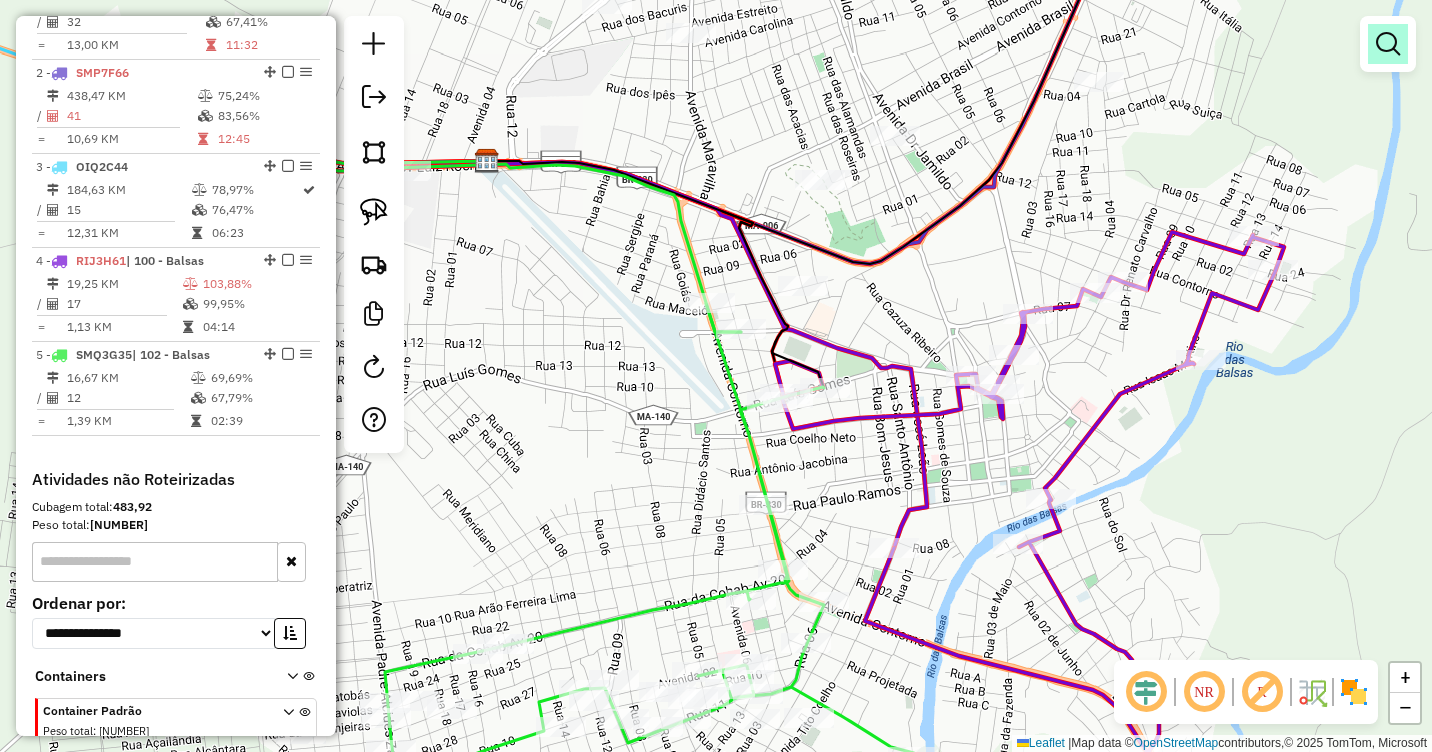 click at bounding box center [1388, 44] 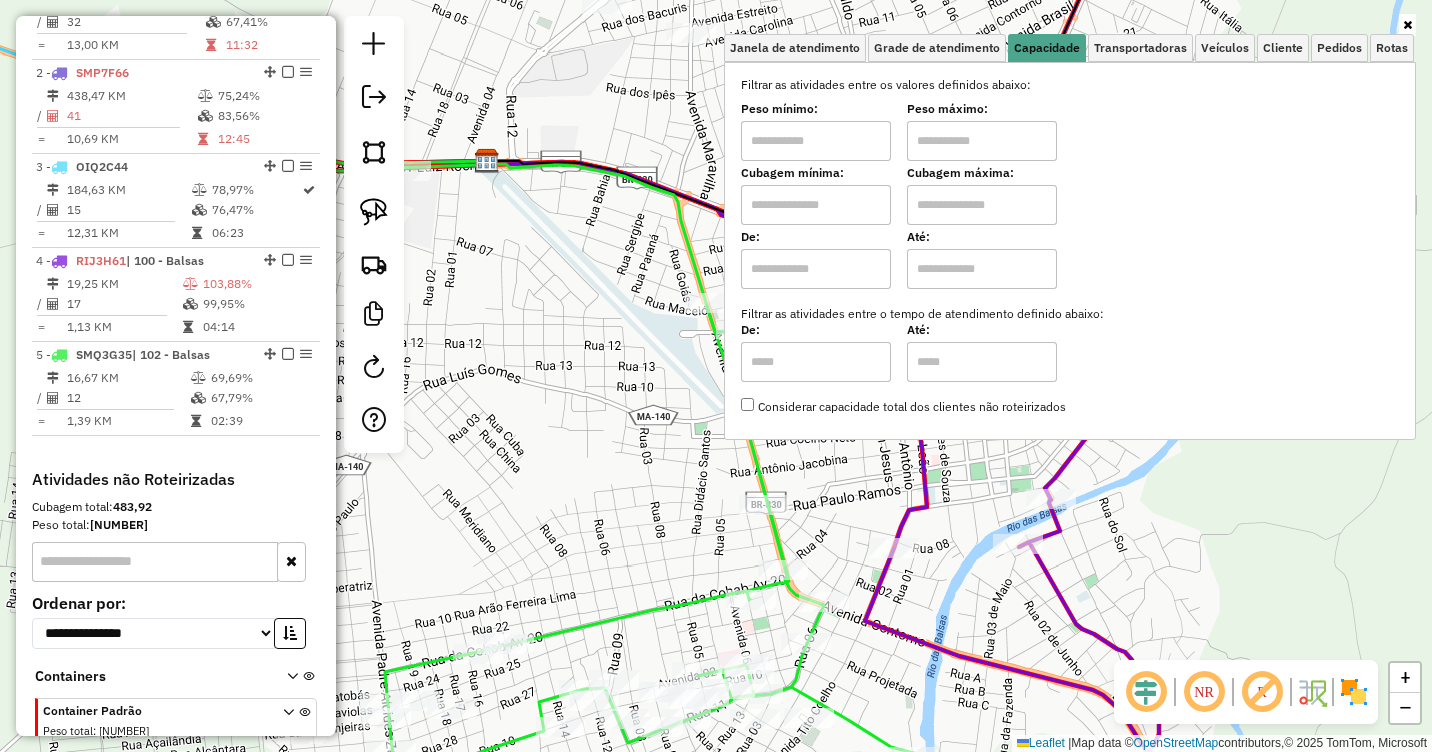 click at bounding box center [1407, 25] 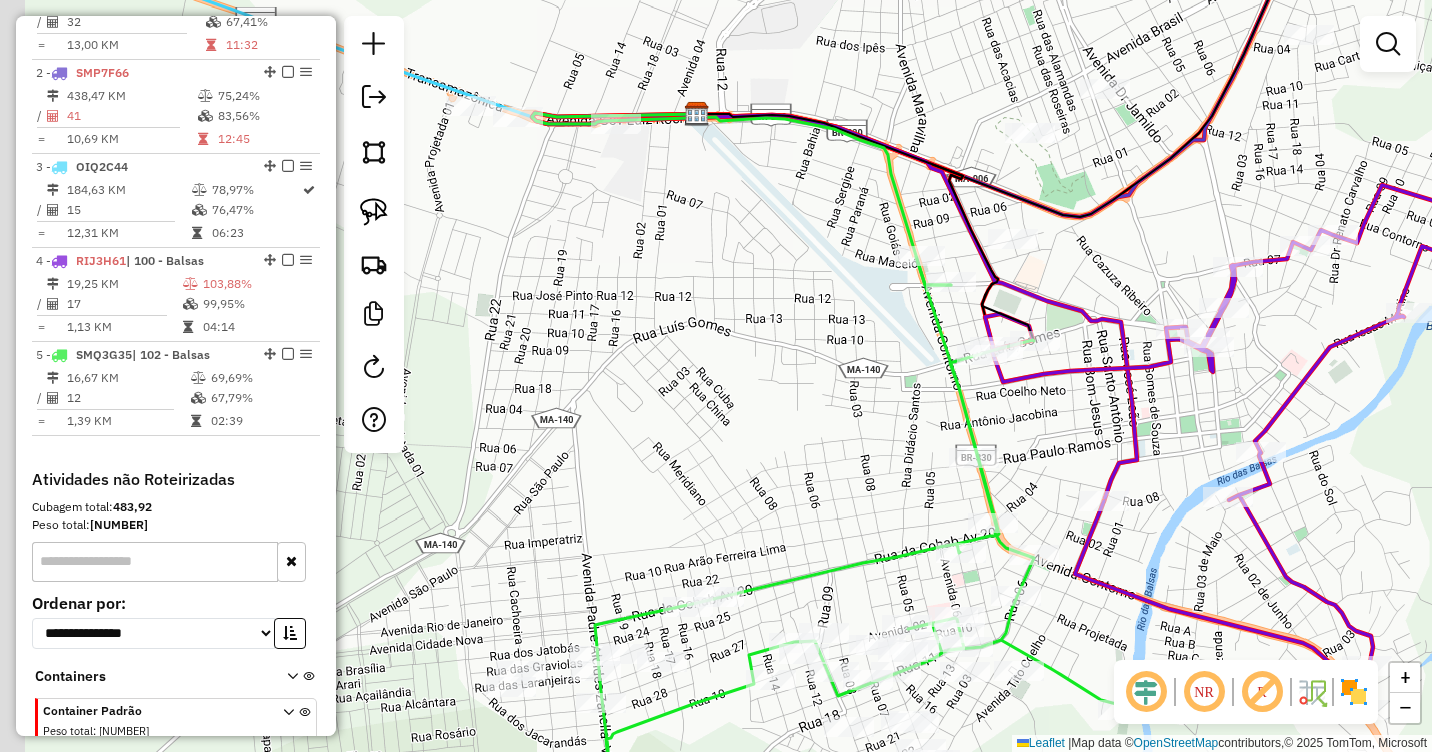 drag, startPoint x: 506, startPoint y: 309, endPoint x: 721, endPoint y: 259, distance: 220.7374 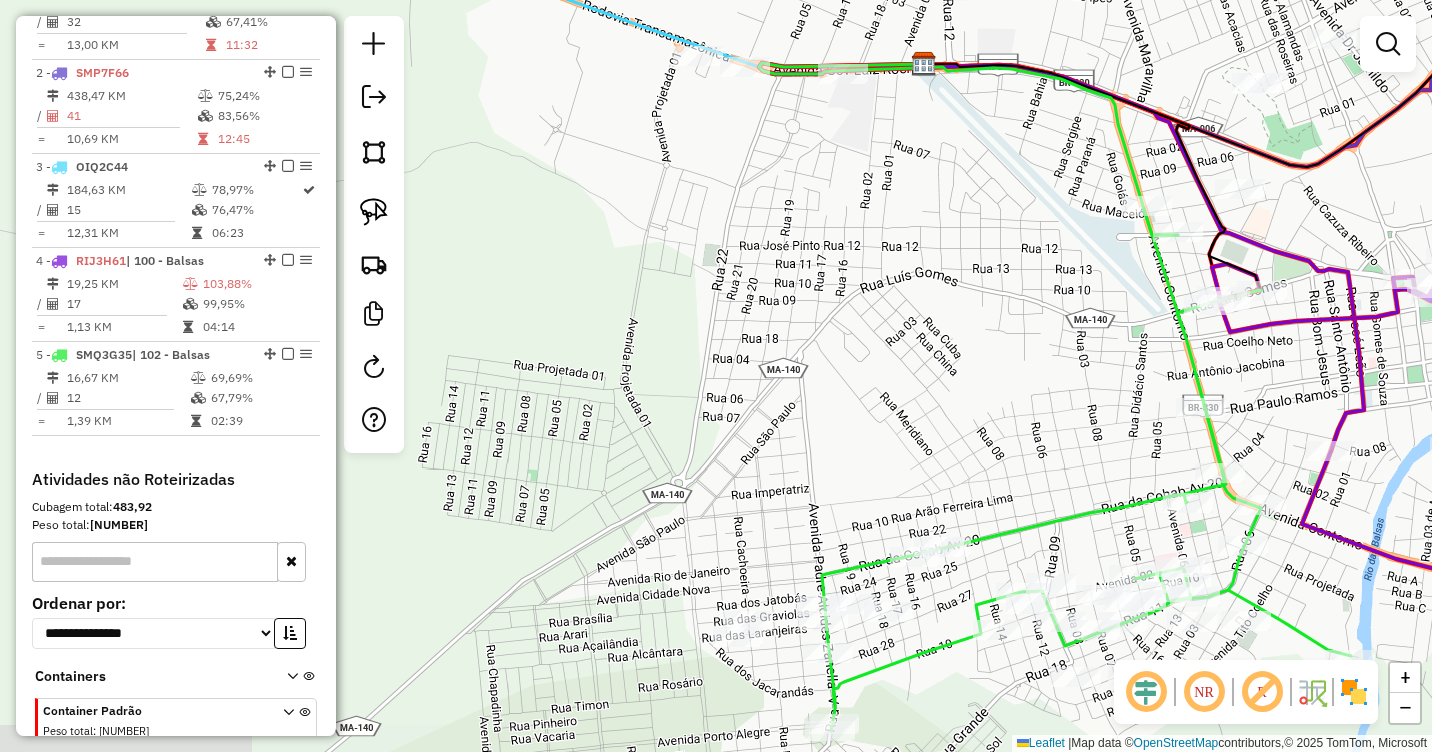 drag, startPoint x: 611, startPoint y: 323, endPoint x: 858, endPoint y: 278, distance: 251.06573 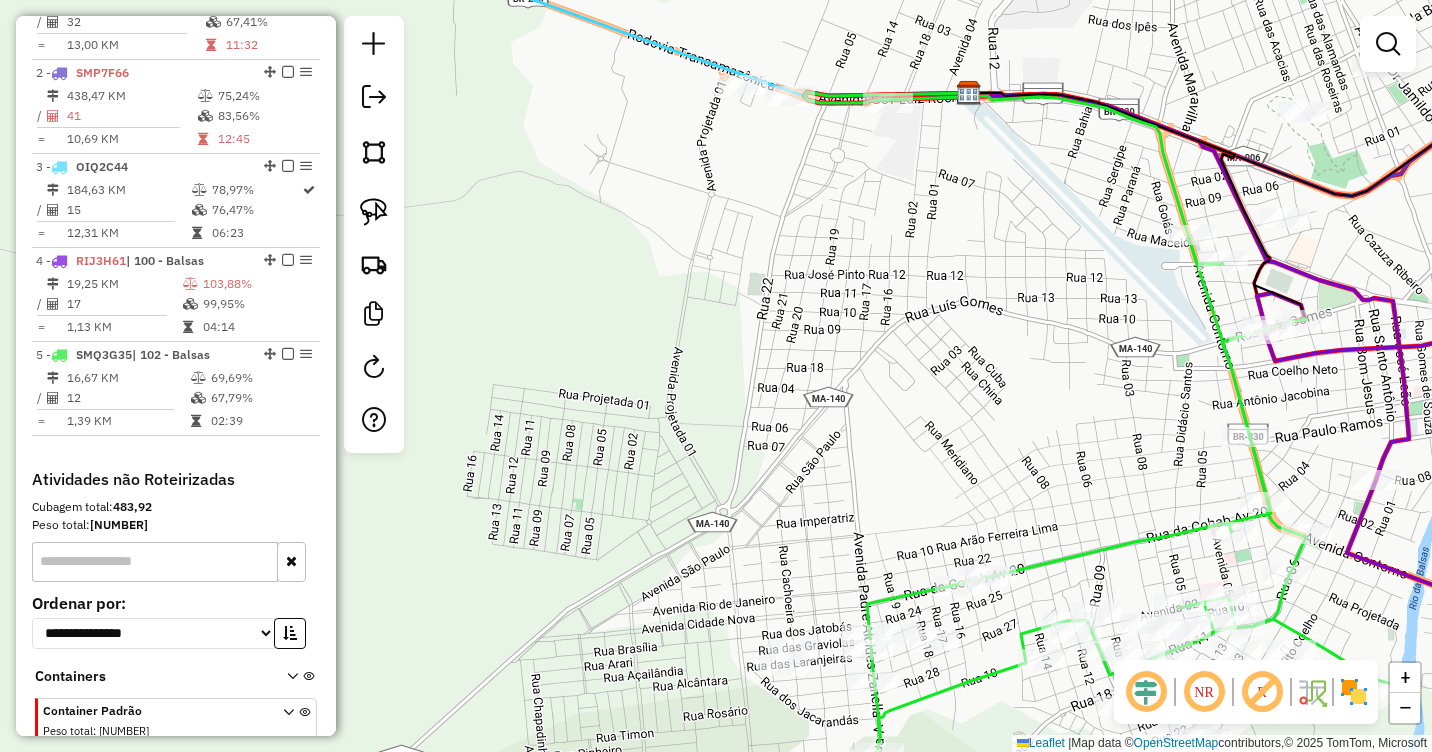 drag, startPoint x: 709, startPoint y: 256, endPoint x: 962, endPoint y: 422, distance: 302.5971 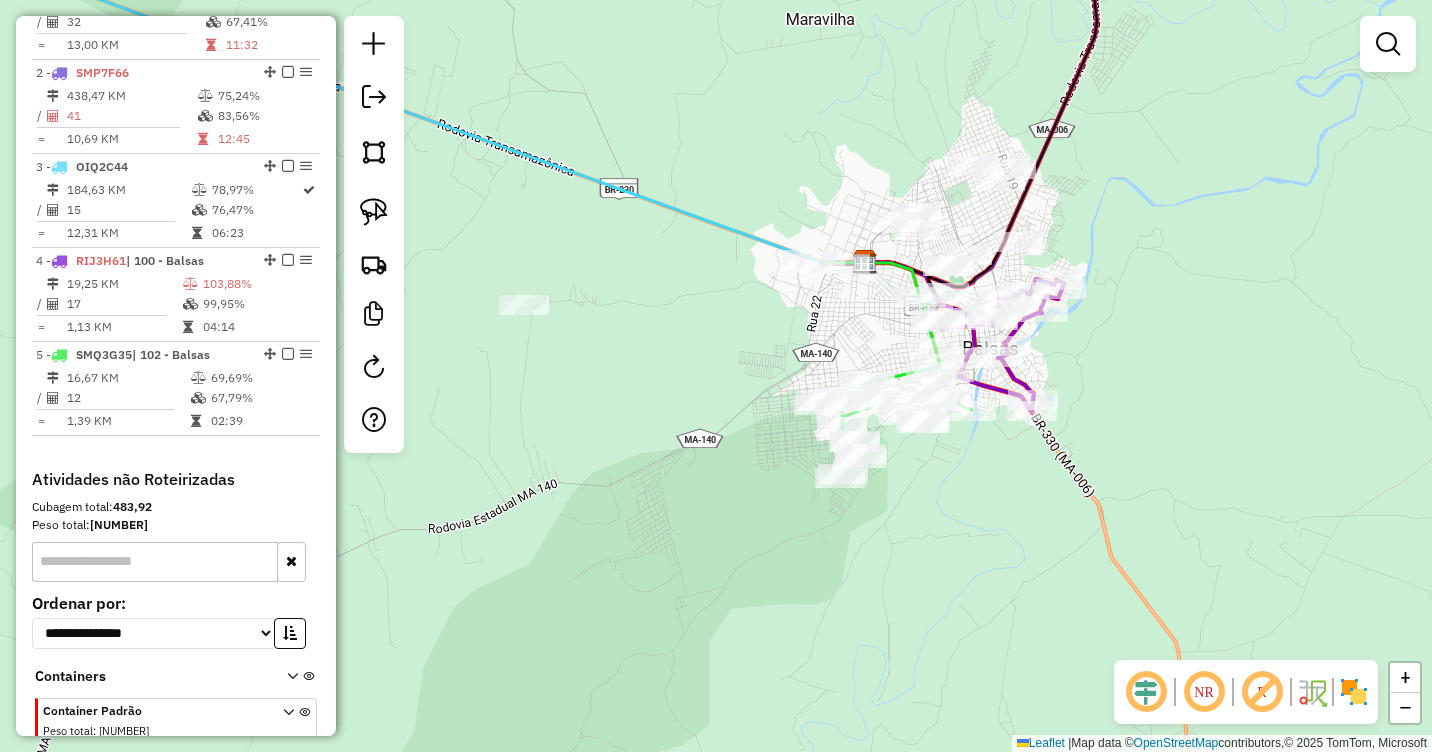 drag, startPoint x: 768, startPoint y: 325, endPoint x: 780, endPoint y: 294, distance: 33.24154 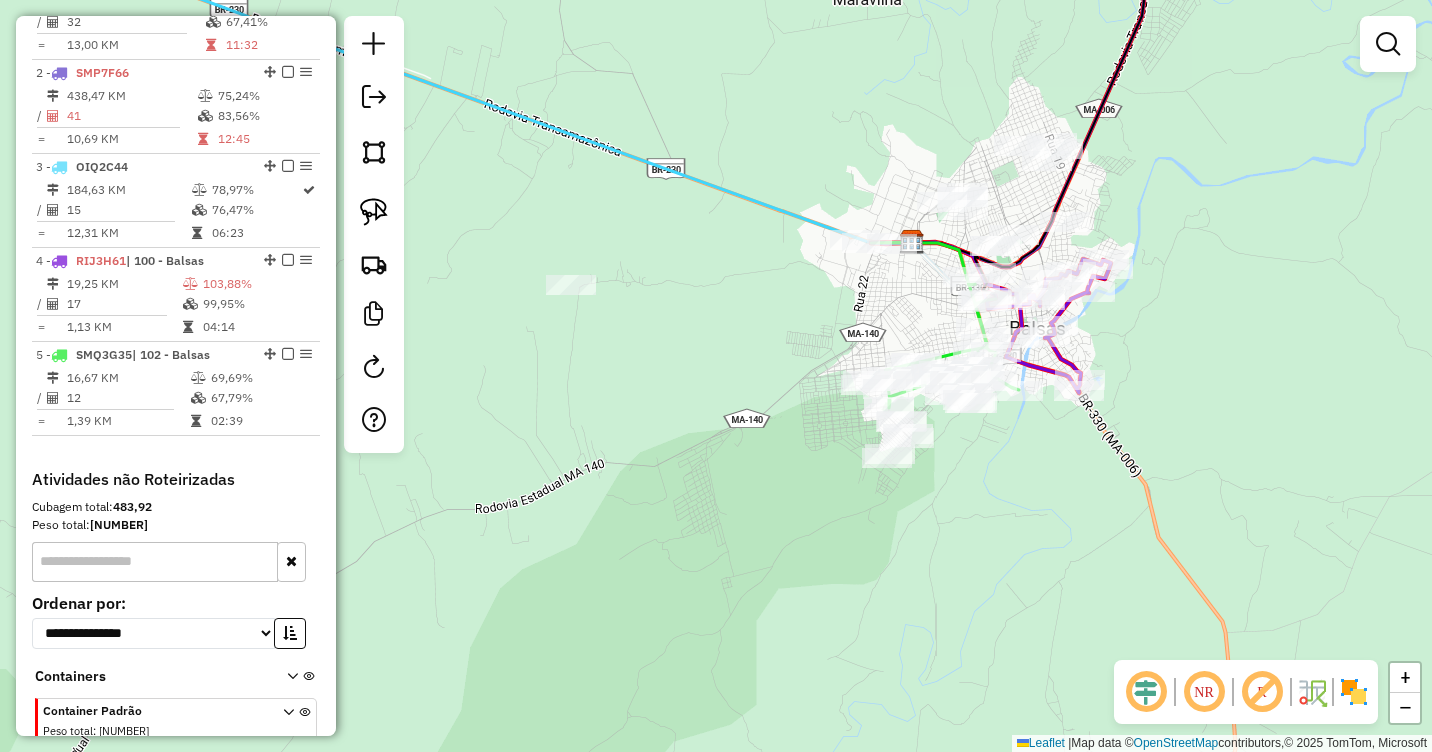 drag, startPoint x: 686, startPoint y: 294, endPoint x: 726, endPoint y: 296, distance: 40.04997 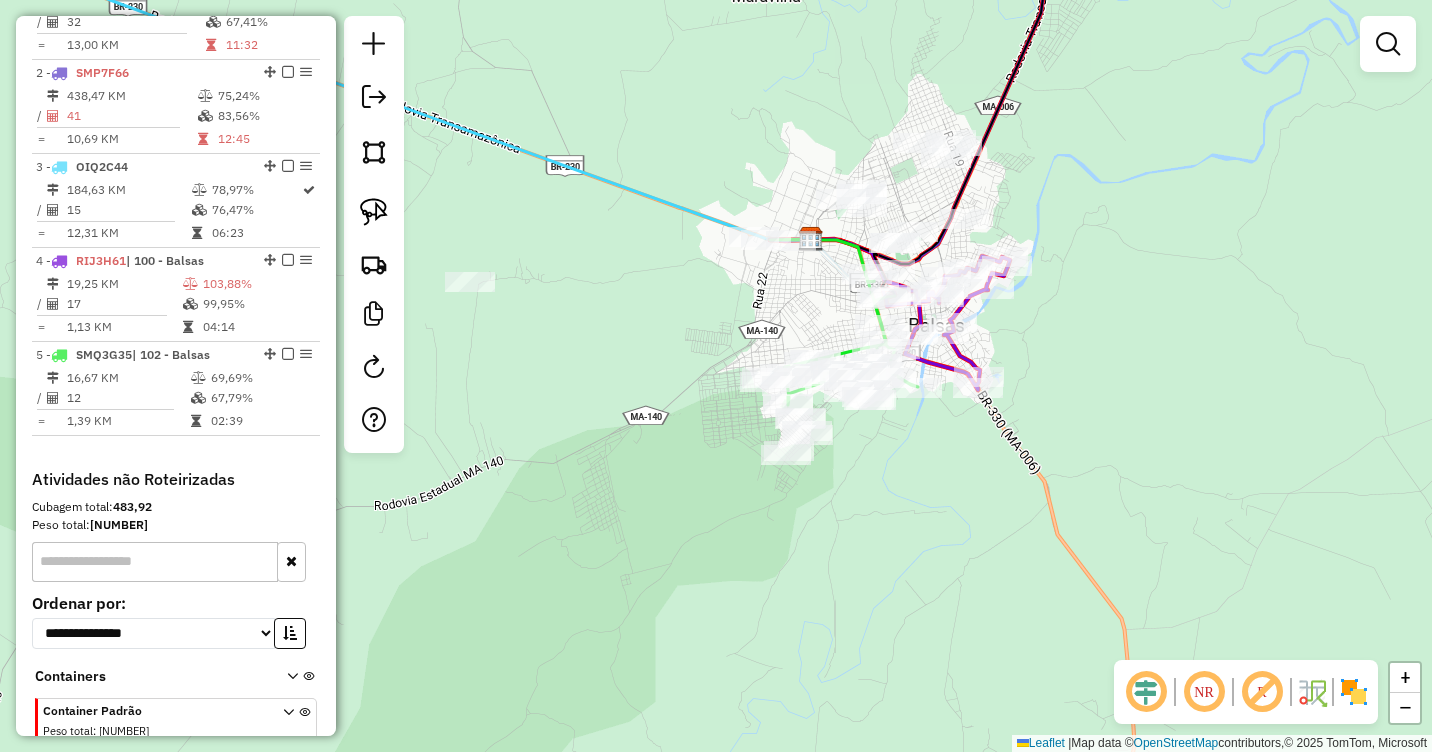 drag, startPoint x: 875, startPoint y: 314, endPoint x: 770, endPoint y: 312, distance: 105.01904 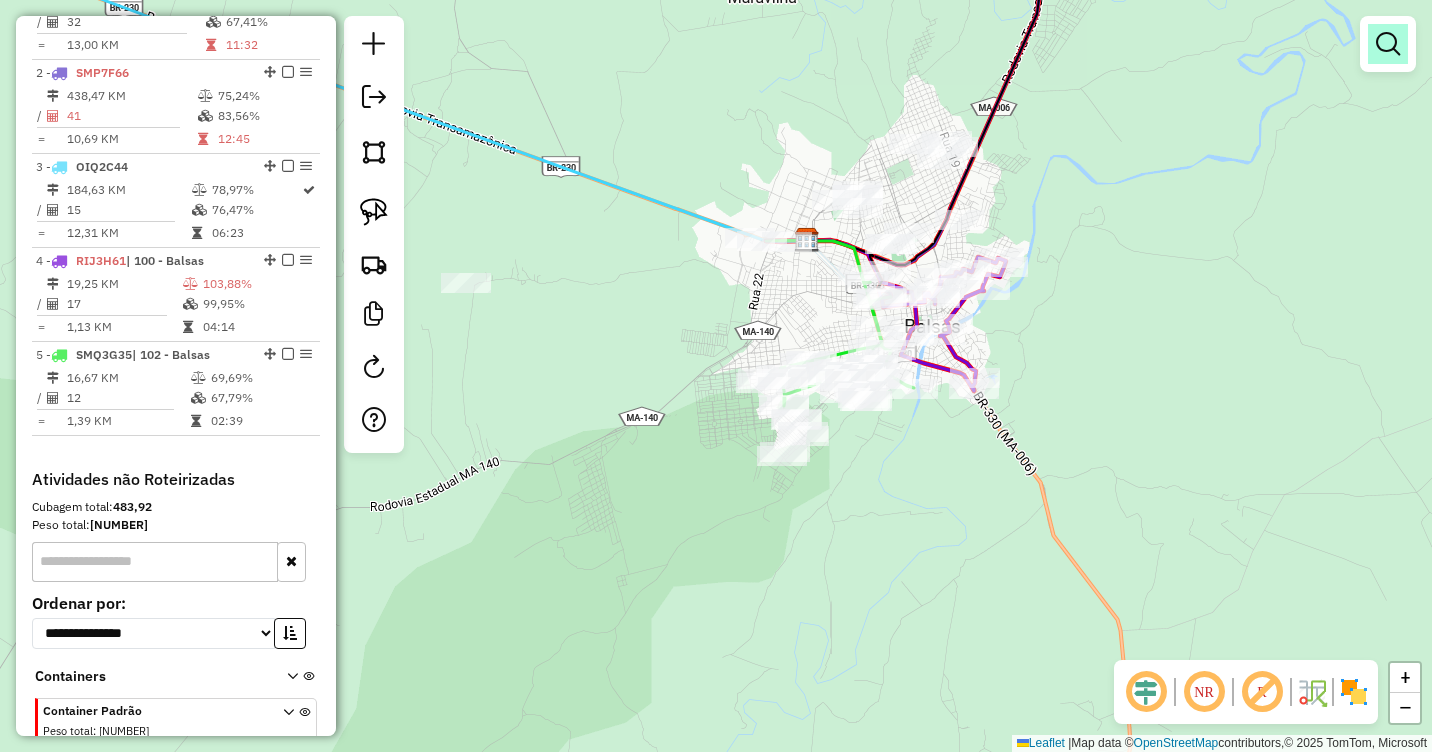 click at bounding box center (1388, 44) 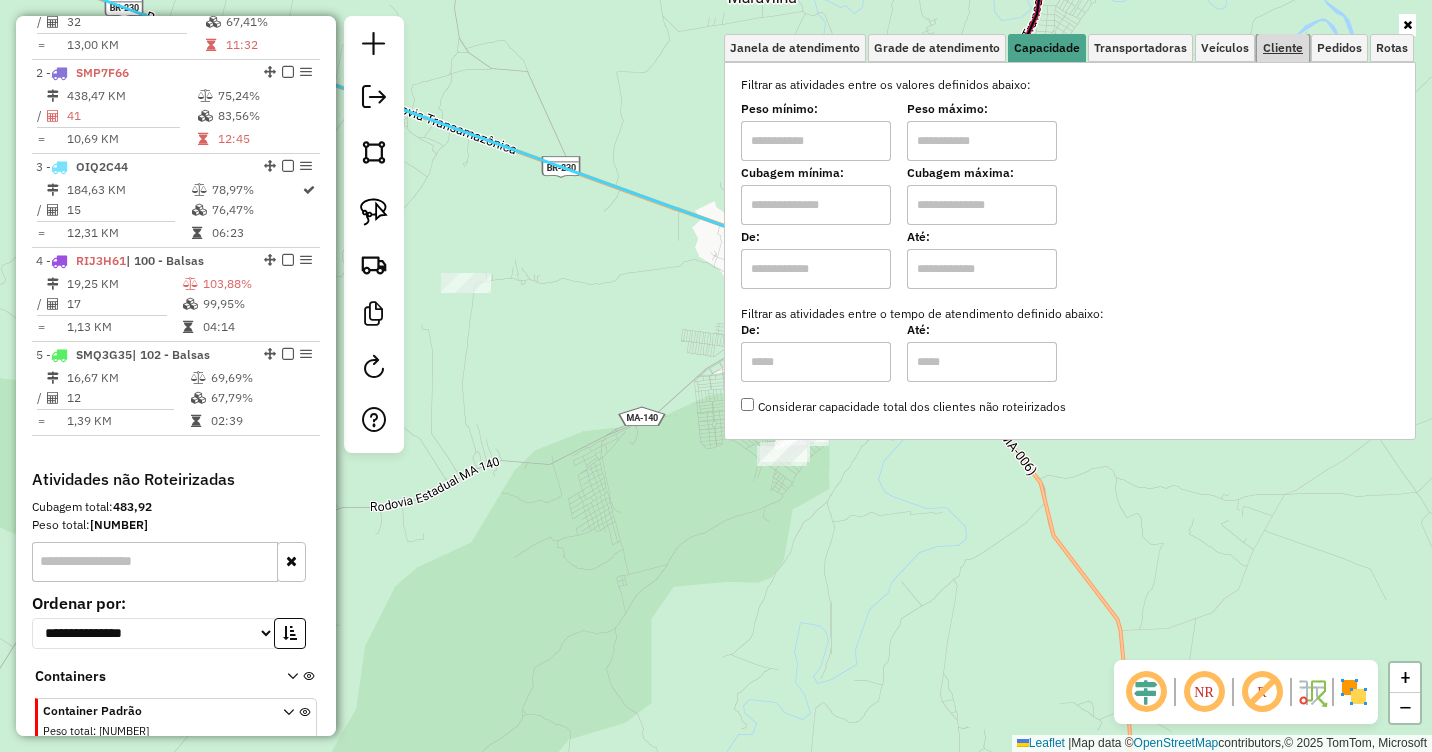 click on "Cliente" at bounding box center (1283, 48) 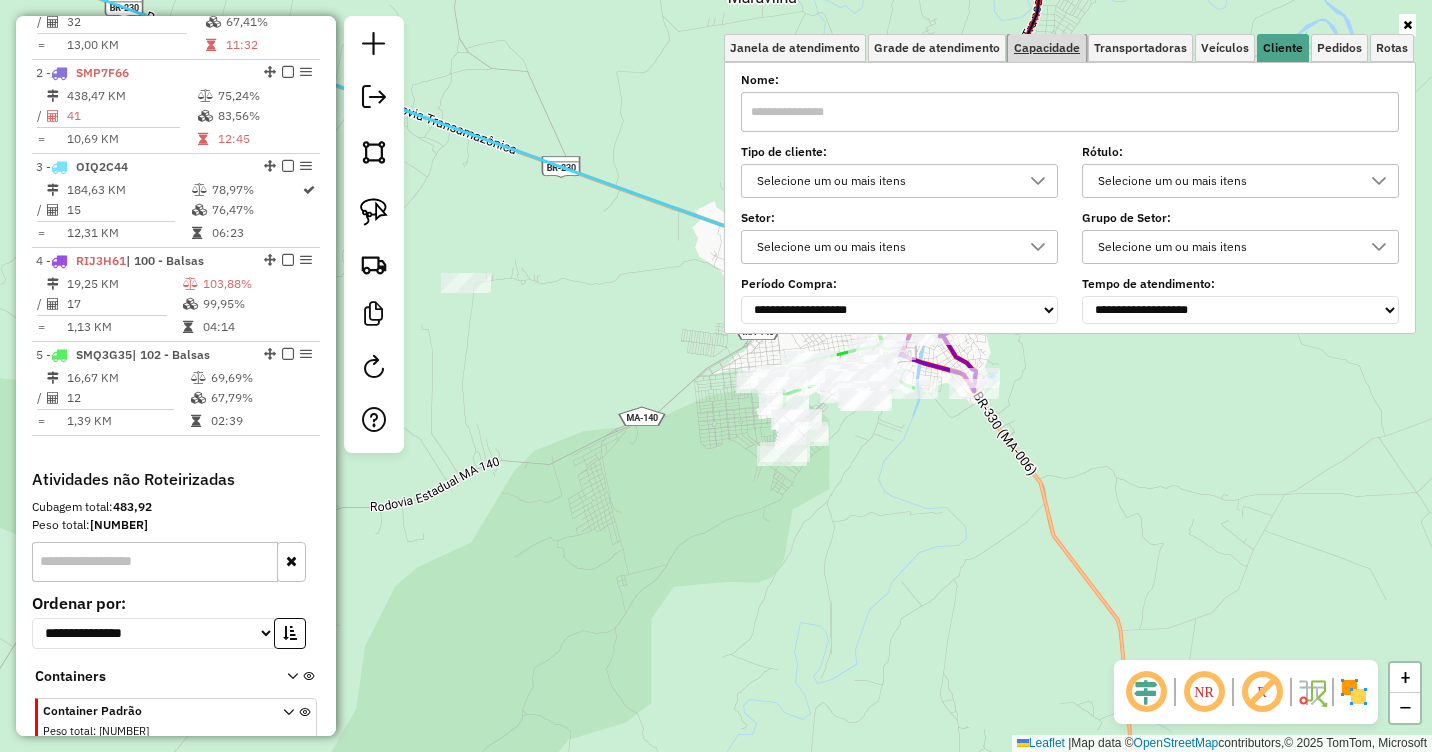 click on "Capacidade" at bounding box center (1047, 48) 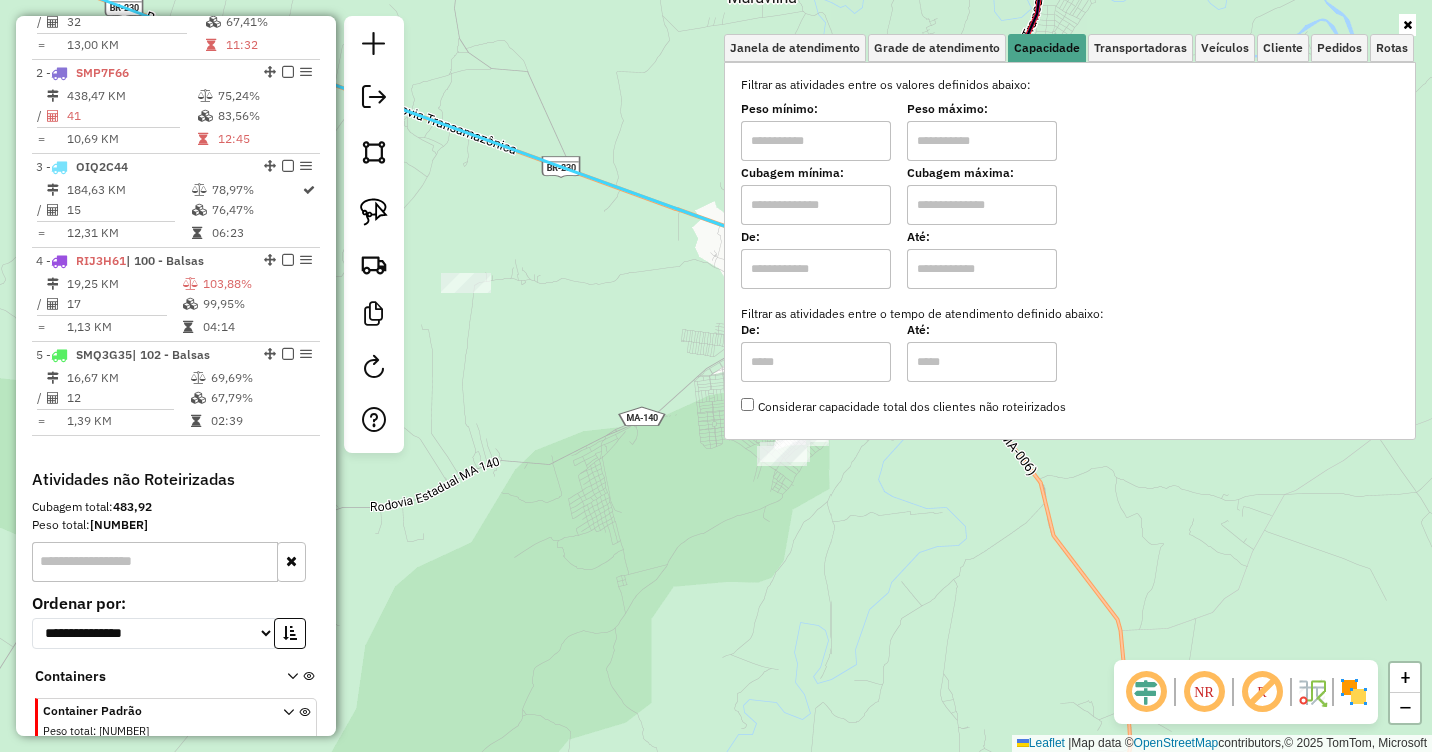 click at bounding box center [816, 141] 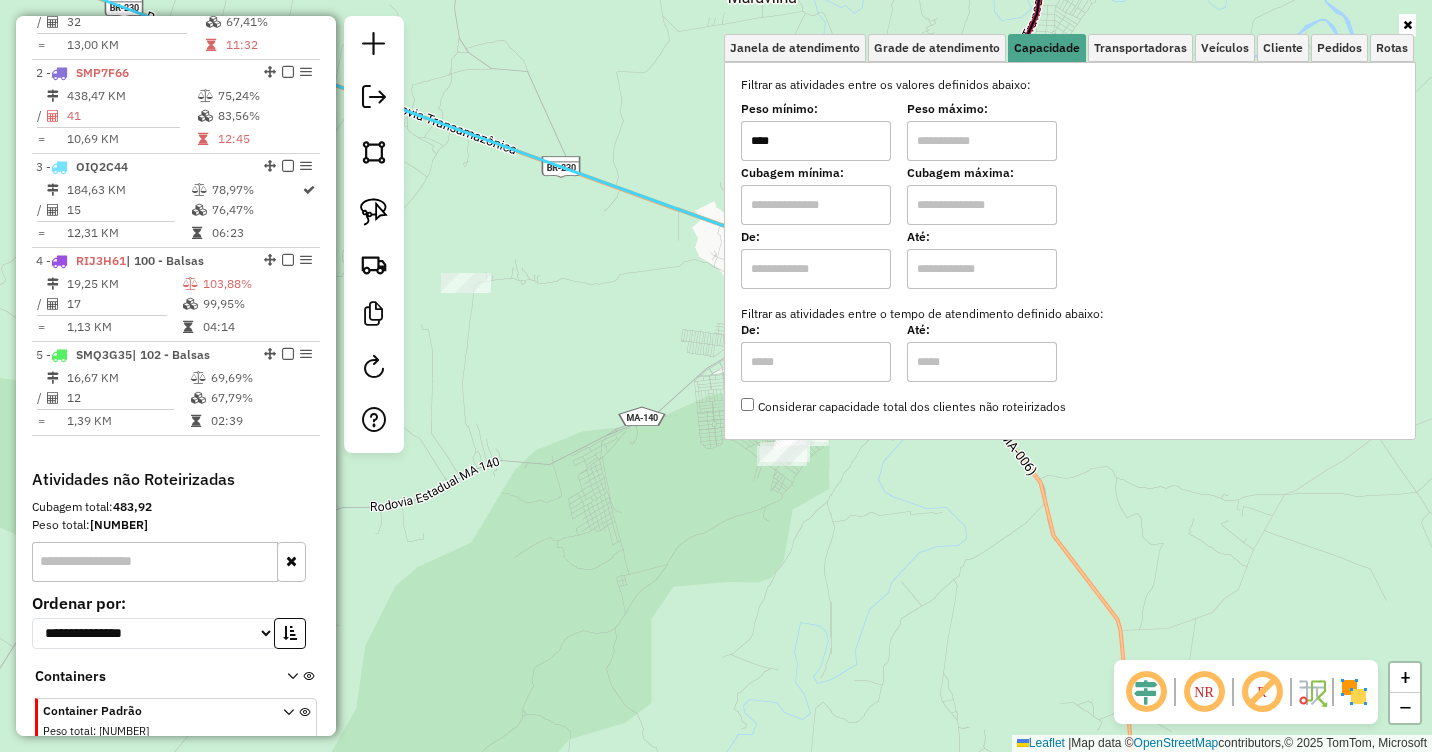 type on "****" 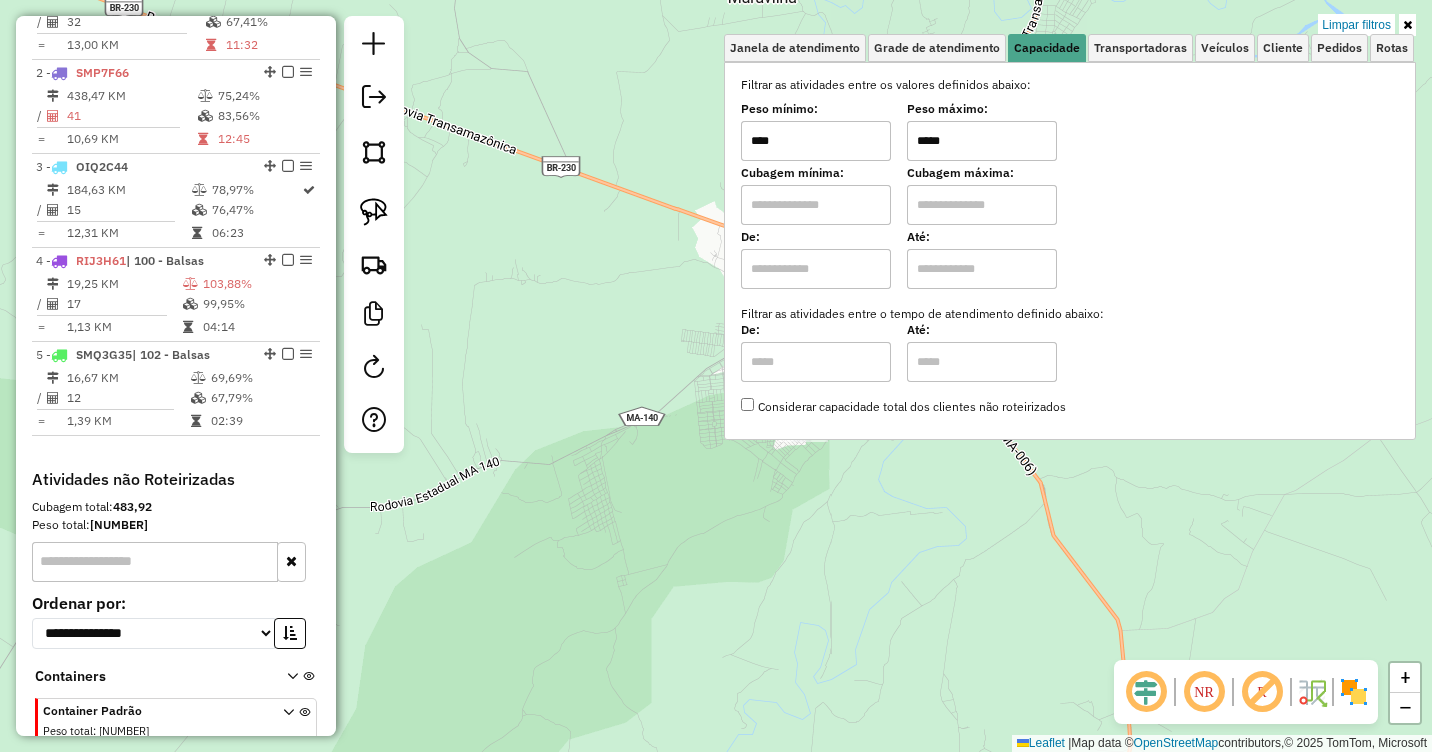 type on "*****" 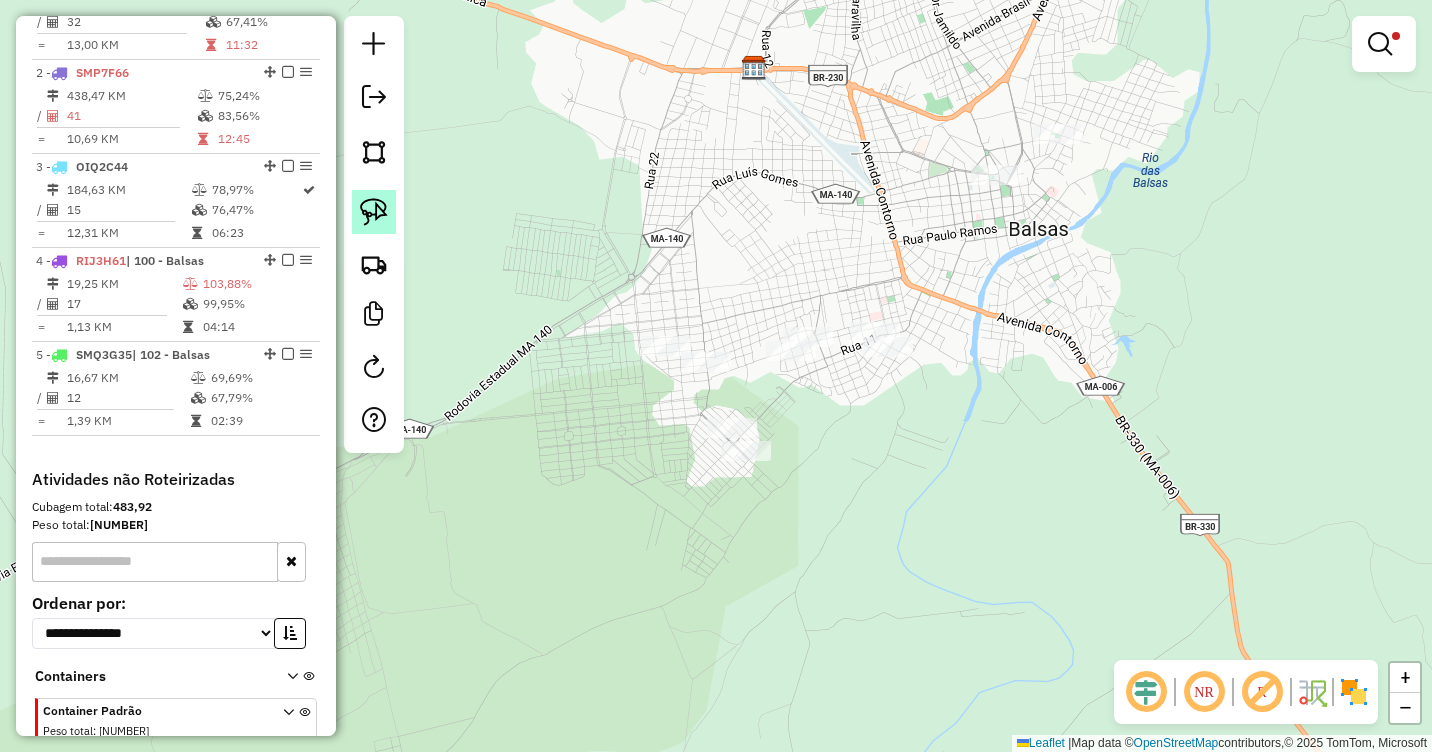 drag, startPoint x: 368, startPoint y: 201, endPoint x: 380, endPoint y: 205, distance: 12.649111 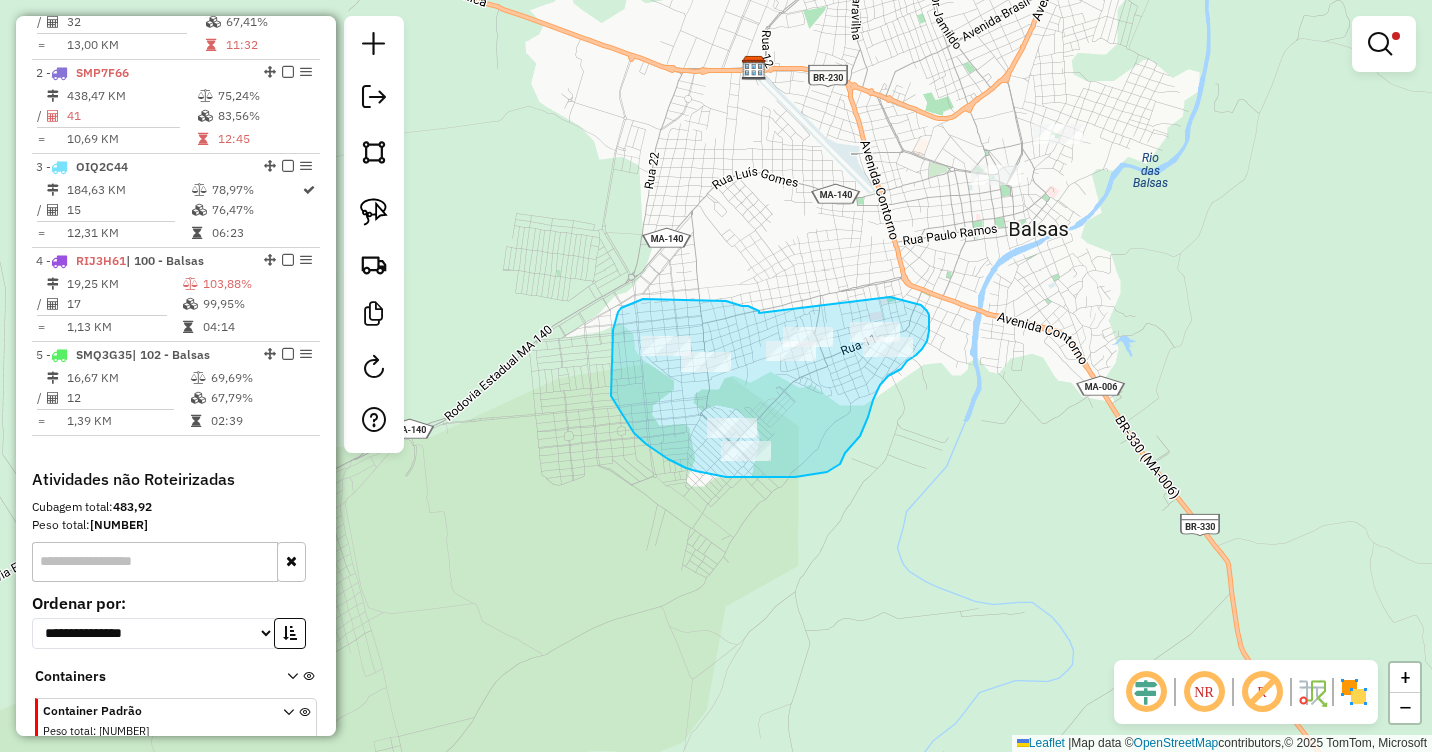 drag, startPoint x: 748, startPoint y: 306, endPoint x: 890, endPoint y: 297, distance: 142.28493 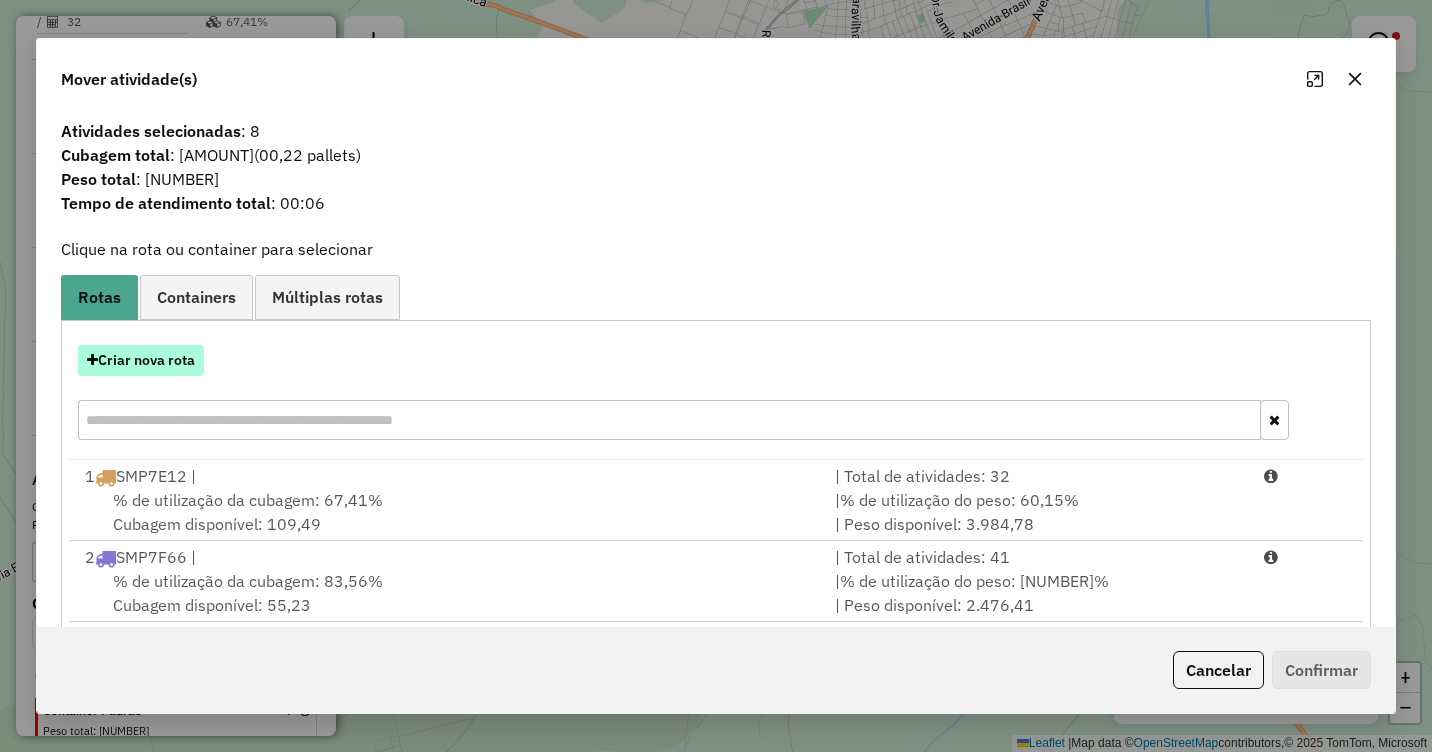 click on "Criar nova rota" at bounding box center [141, 360] 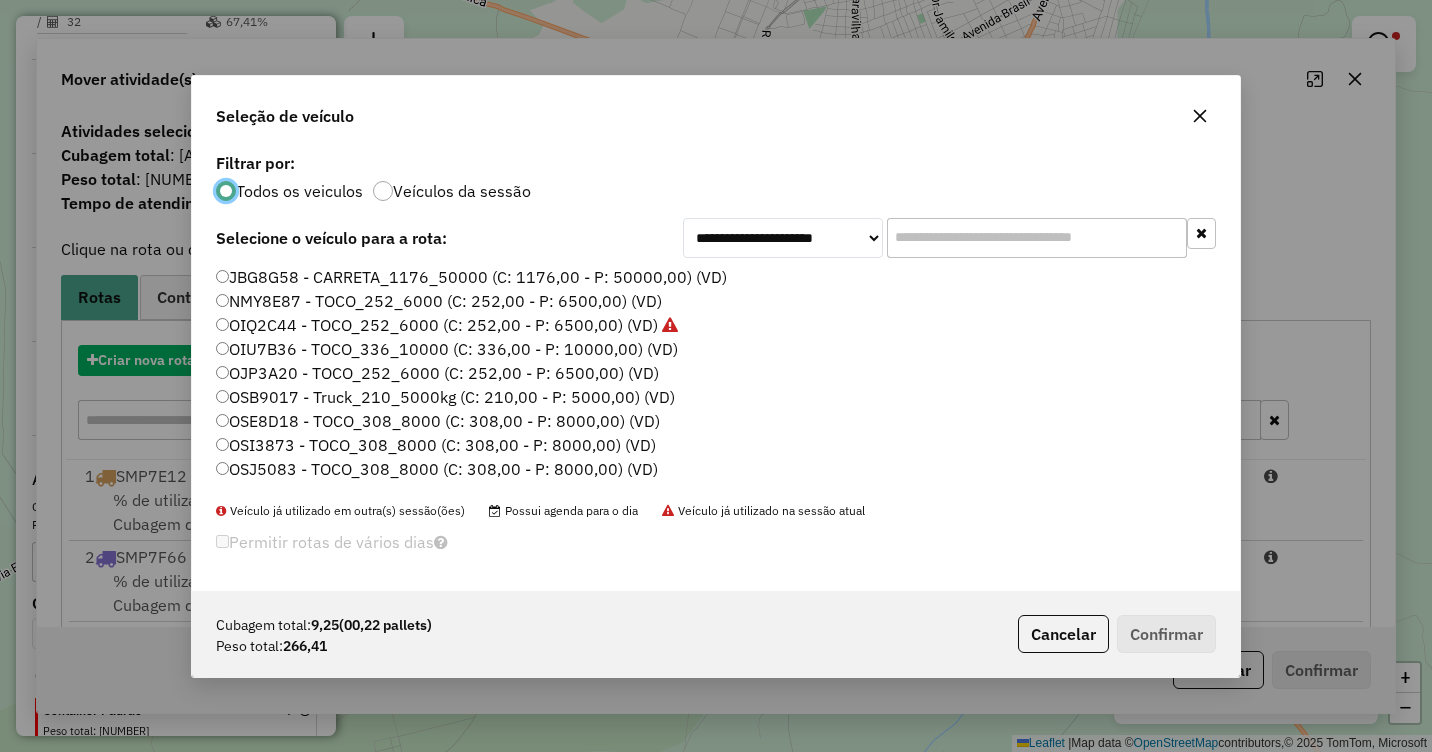 scroll, scrollTop: 11, scrollLeft: 6, axis: both 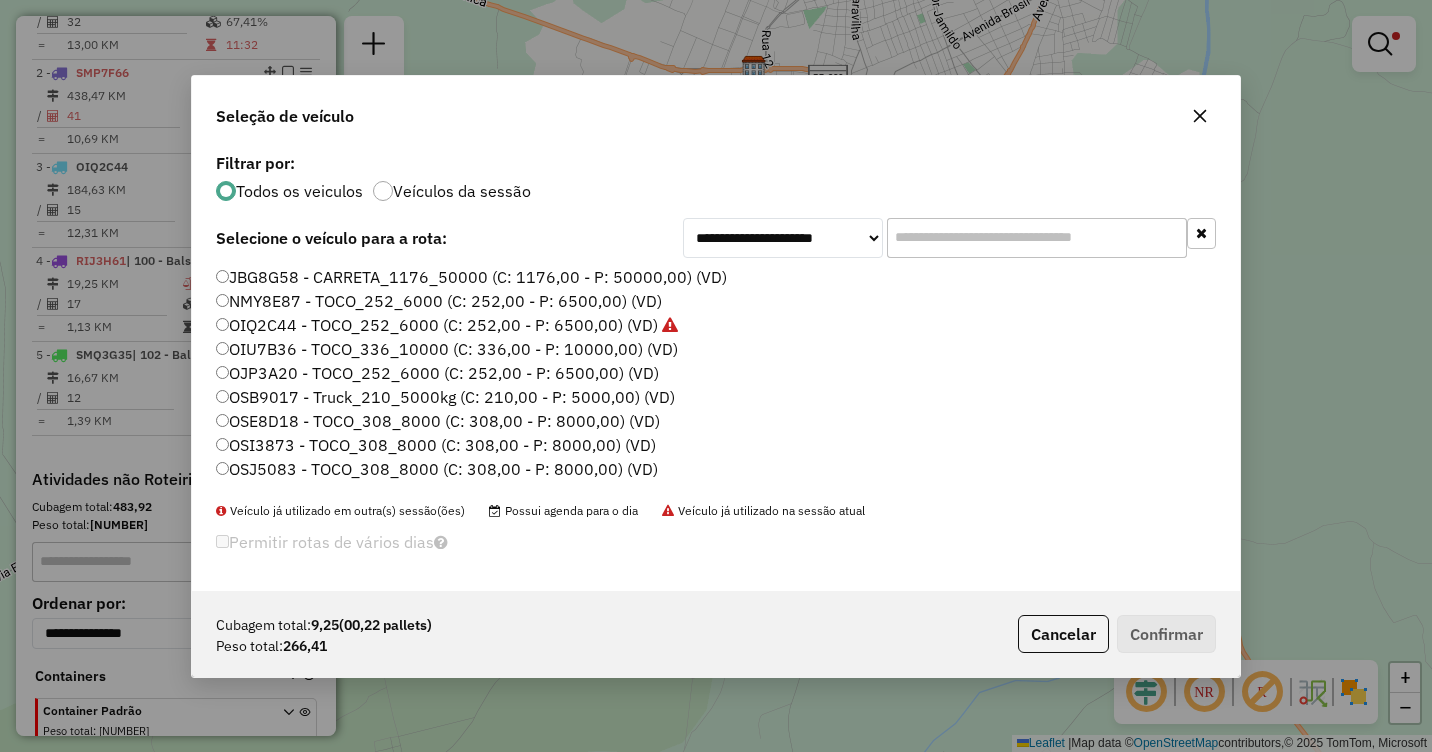 click 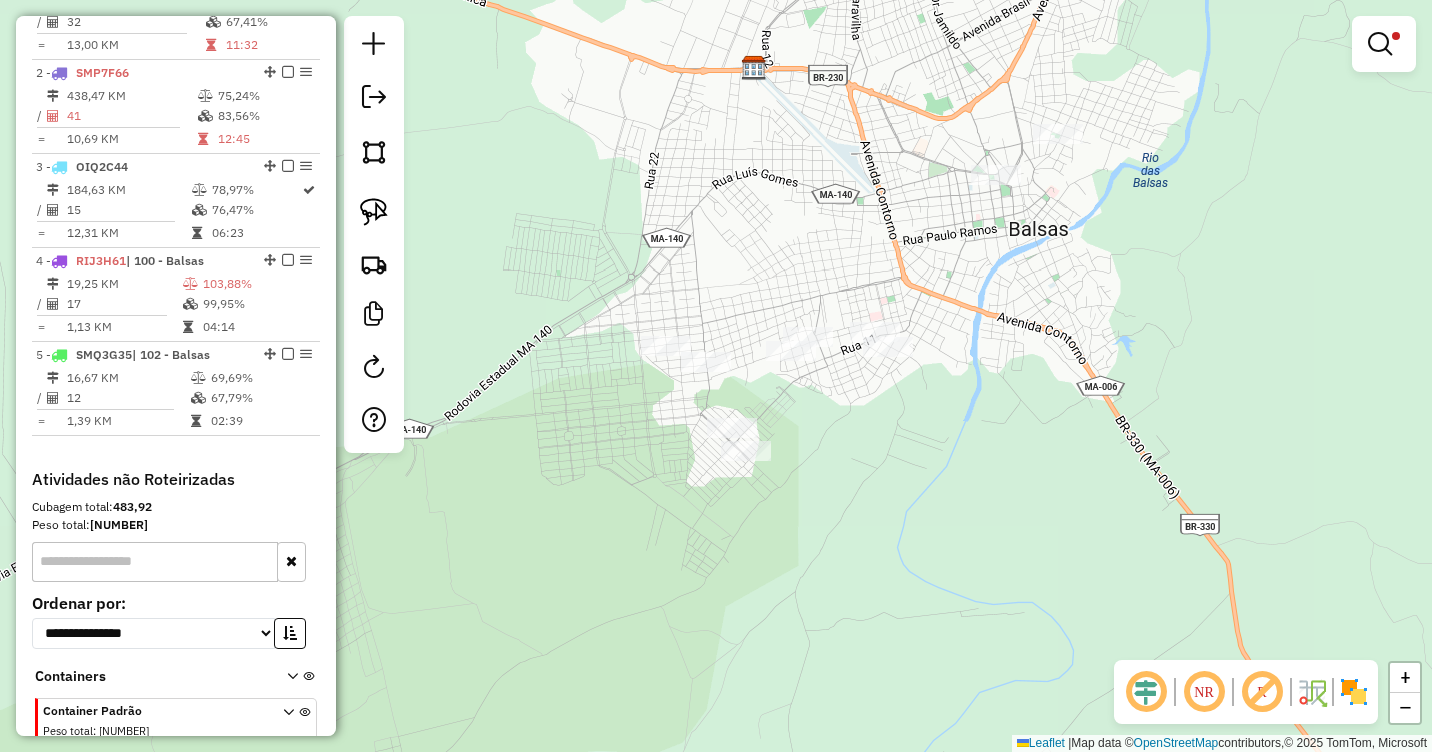 click at bounding box center (1384, 44) 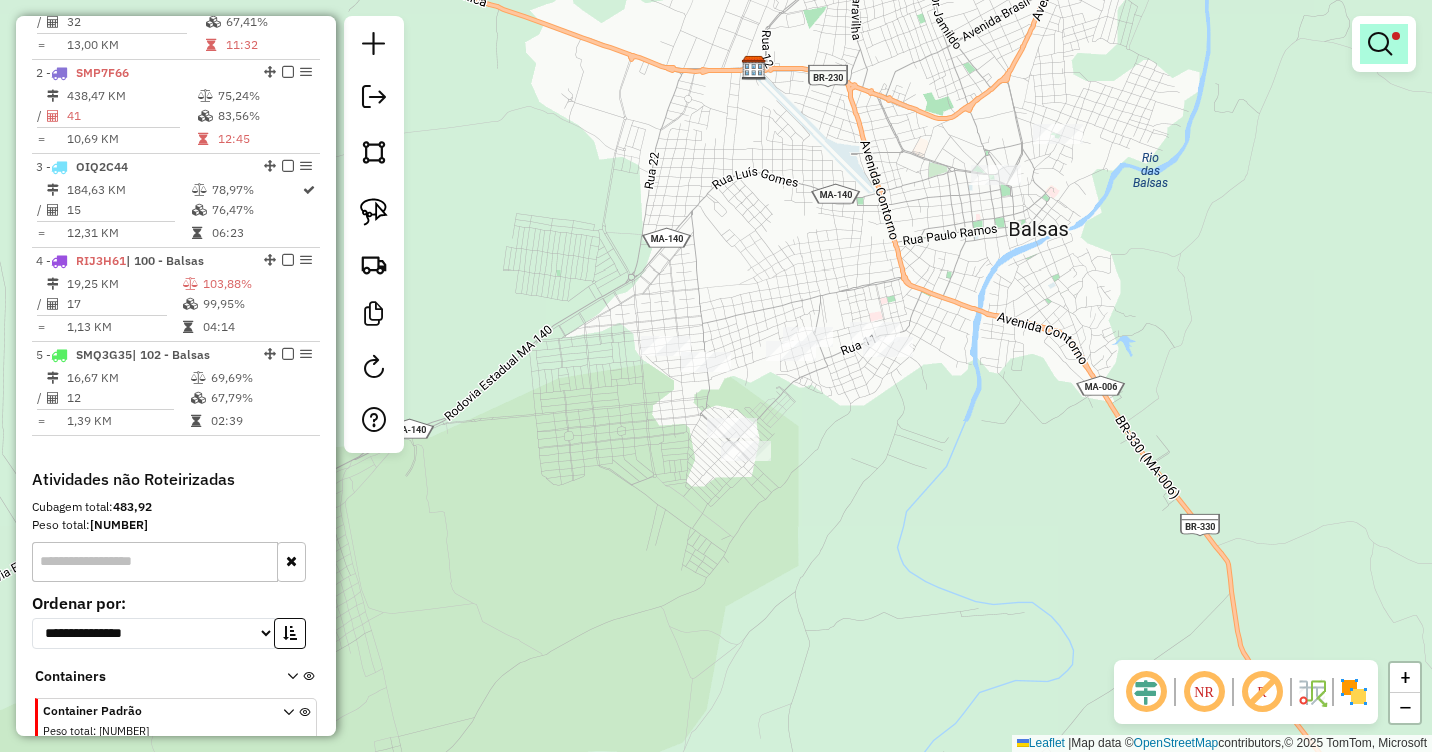 click at bounding box center [1380, 44] 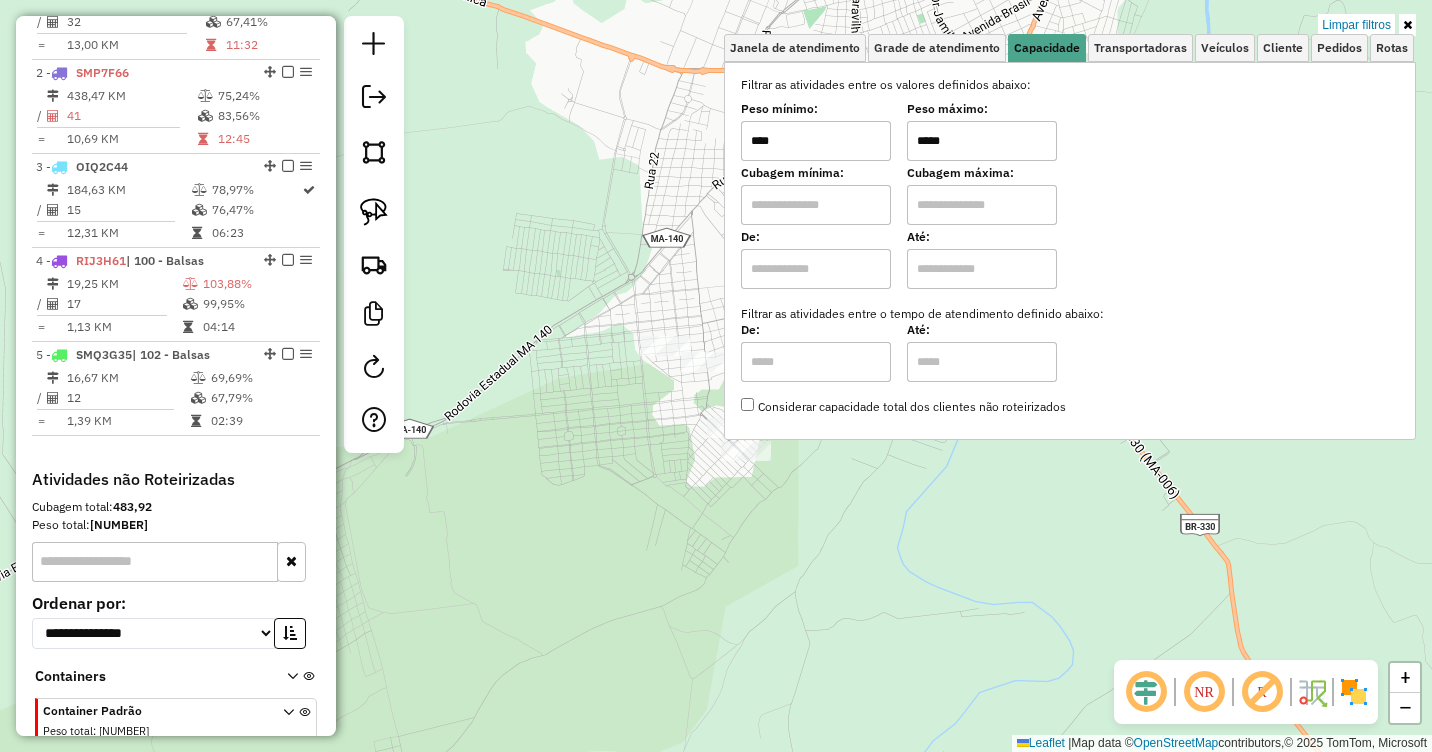 click on "Limpar filtros Janela de atendimento Grade de atendimento Capacidade Transportadoras Veículos Cliente Pedidos  Rotas Selecione os dias de semana para filtrar as janelas de atendimento  Seg   Ter   Qua   Qui   Sex   Sáb   Dom  Informe o período da janela de atendimento: De: Até:  Filtrar exatamente a janela do cliente  Considerar janela de atendimento padrão  Selecione os dias de semana para filtrar as grades de atendimento  Seg   Ter   Qua   Qui   Sex   Sáb   Dom   Considerar clientes sem dia de atendimento cadastrado  Clientes fora do dia de atendimento selecionado Filtrar as atividades entre os valores definidos abaixo:  Peso mínimo:  ****  Peso máximo:  *****  Cubagem mínima:   Cubagem máxima:   De:   Até:  Filtrar as atividades entre o tempo de atendimento definido abaixo:  De:   Até:   Considerar capacidade total dos clientes não roteirizados Transportadora: Selecione um ou mais itens Tipo de veículo: Selecione um ou mais itens Veículo: Selecione um ou mais itens Motorista: Nome: Rótulo:" 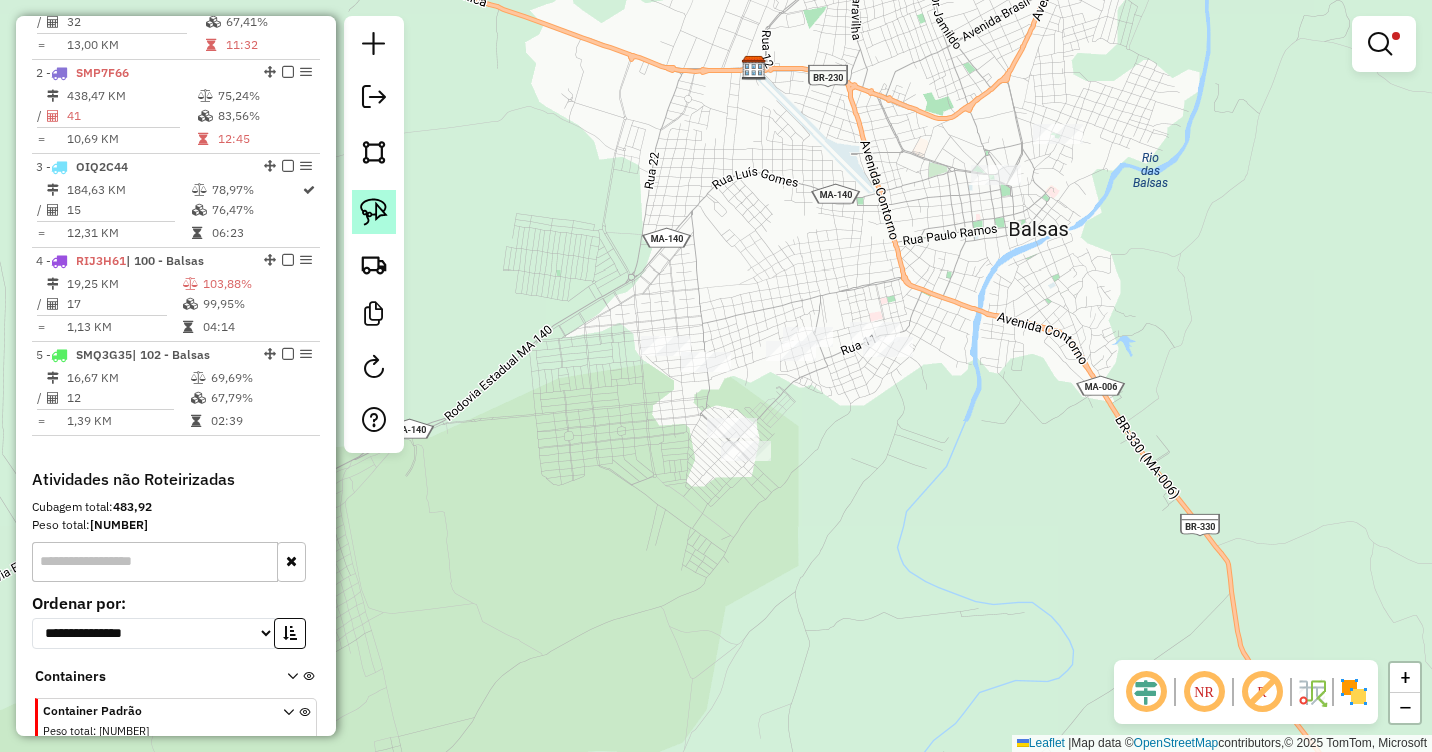 click 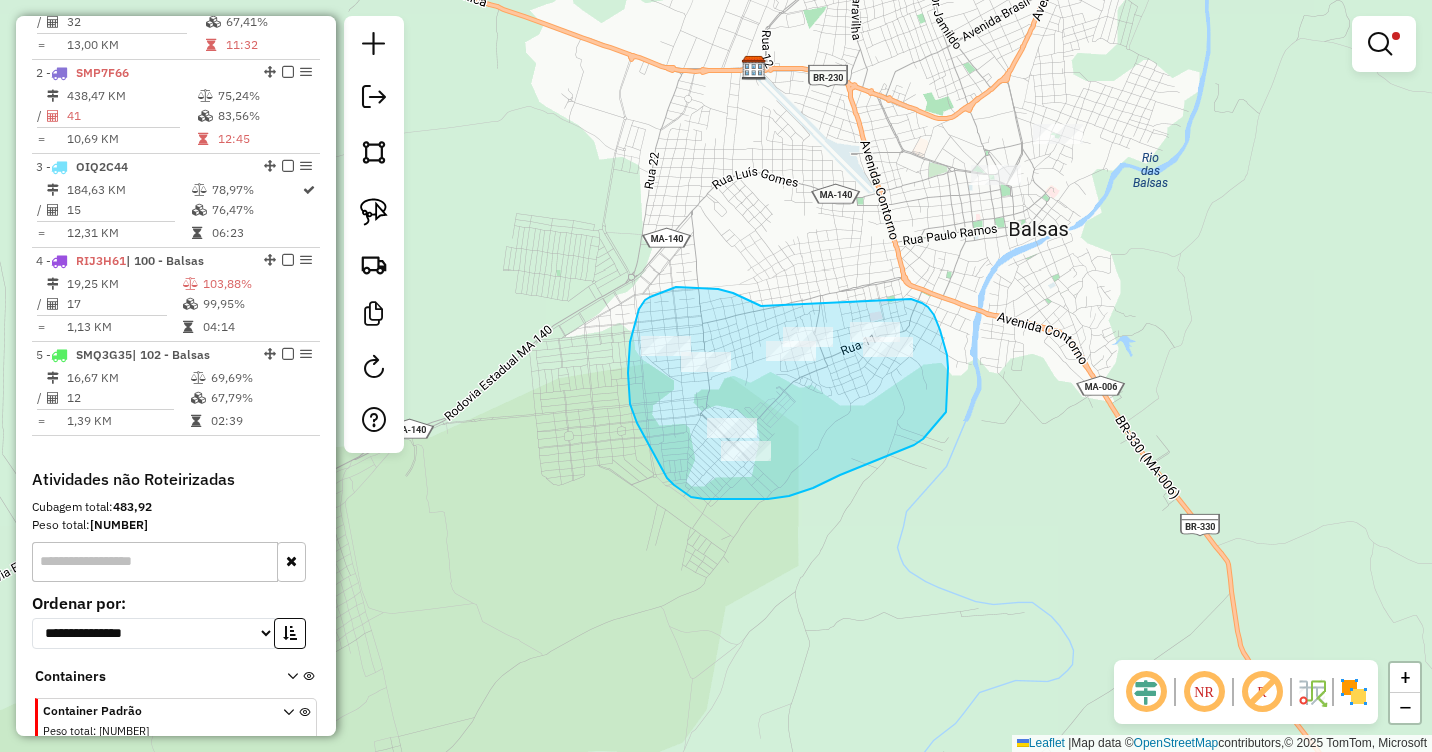 drag, startPoint x: 718, startPoint y: 289, endPoint x: 907, endPoint y: 298, distance: 189.21416 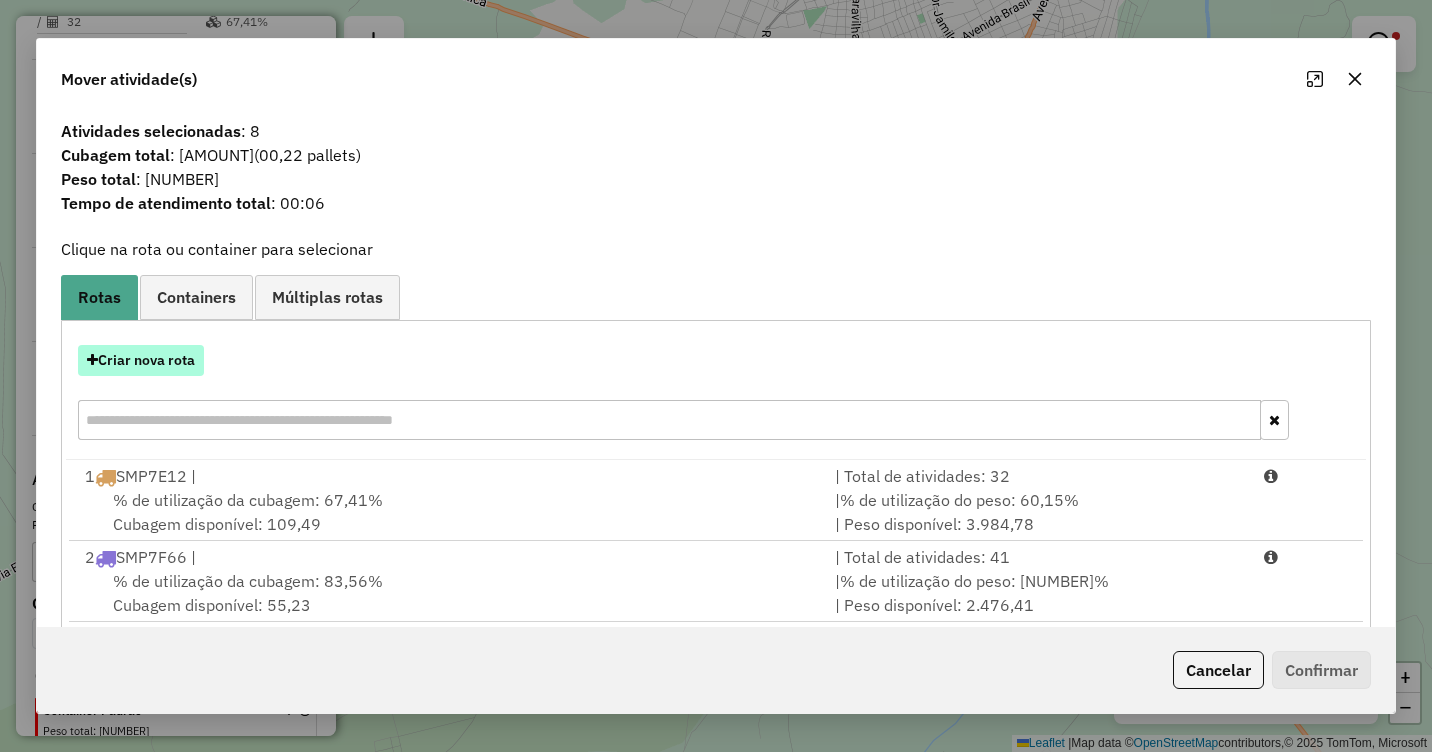 click on "Criar nova rota" at bounding box center (141, 360) 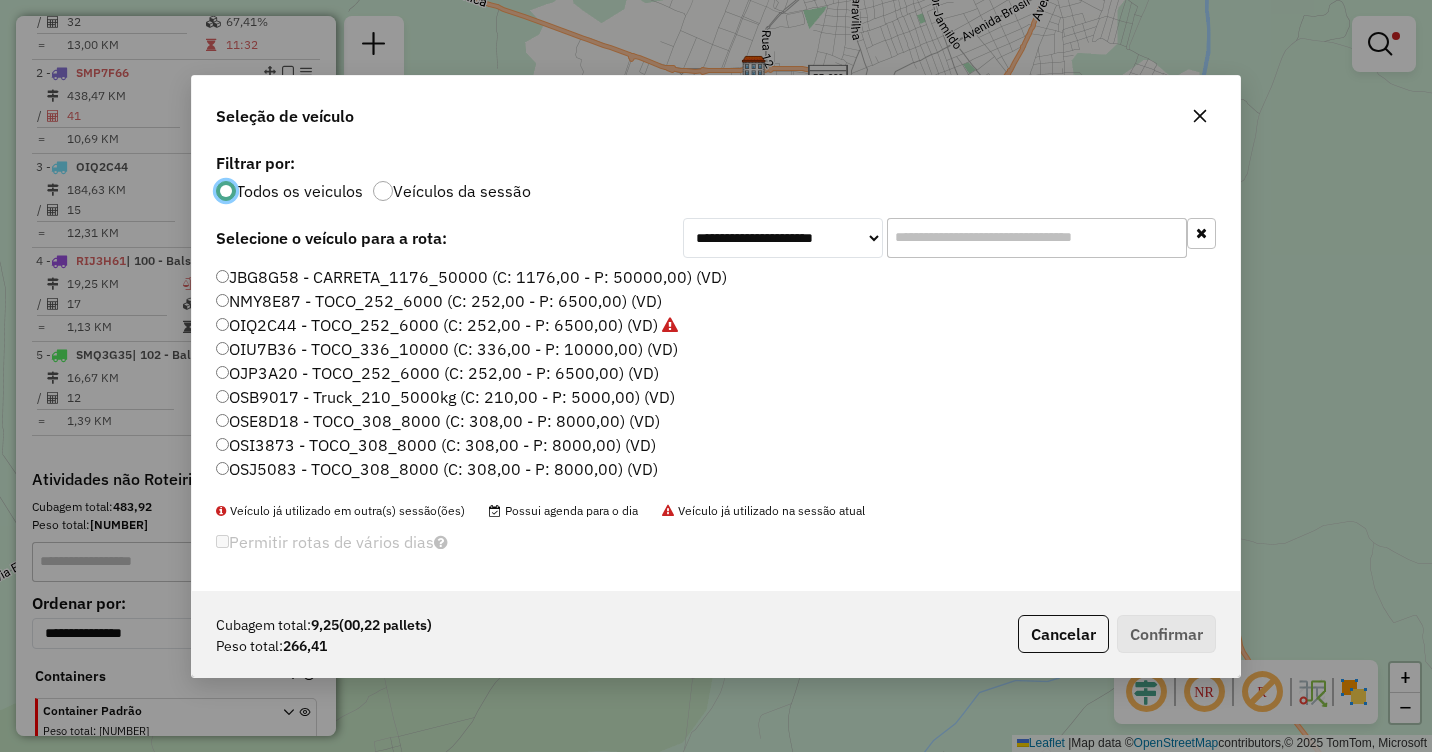 scroll, scrollTop: 11, scrollLeft: 6, axis: both 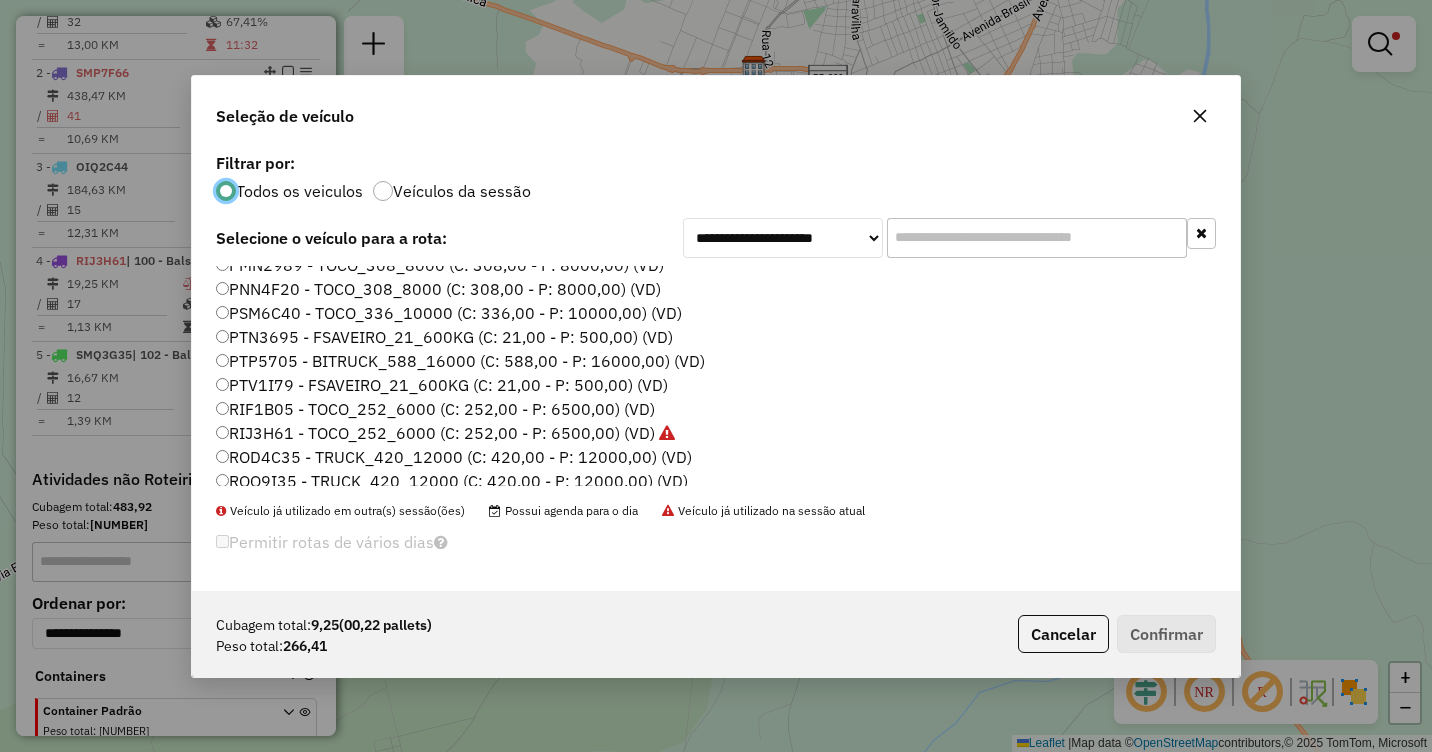 click on "PTV1I79 - FSAVEIRO_21_600KG (C: 21,00 - P: 500,00) (VD)" 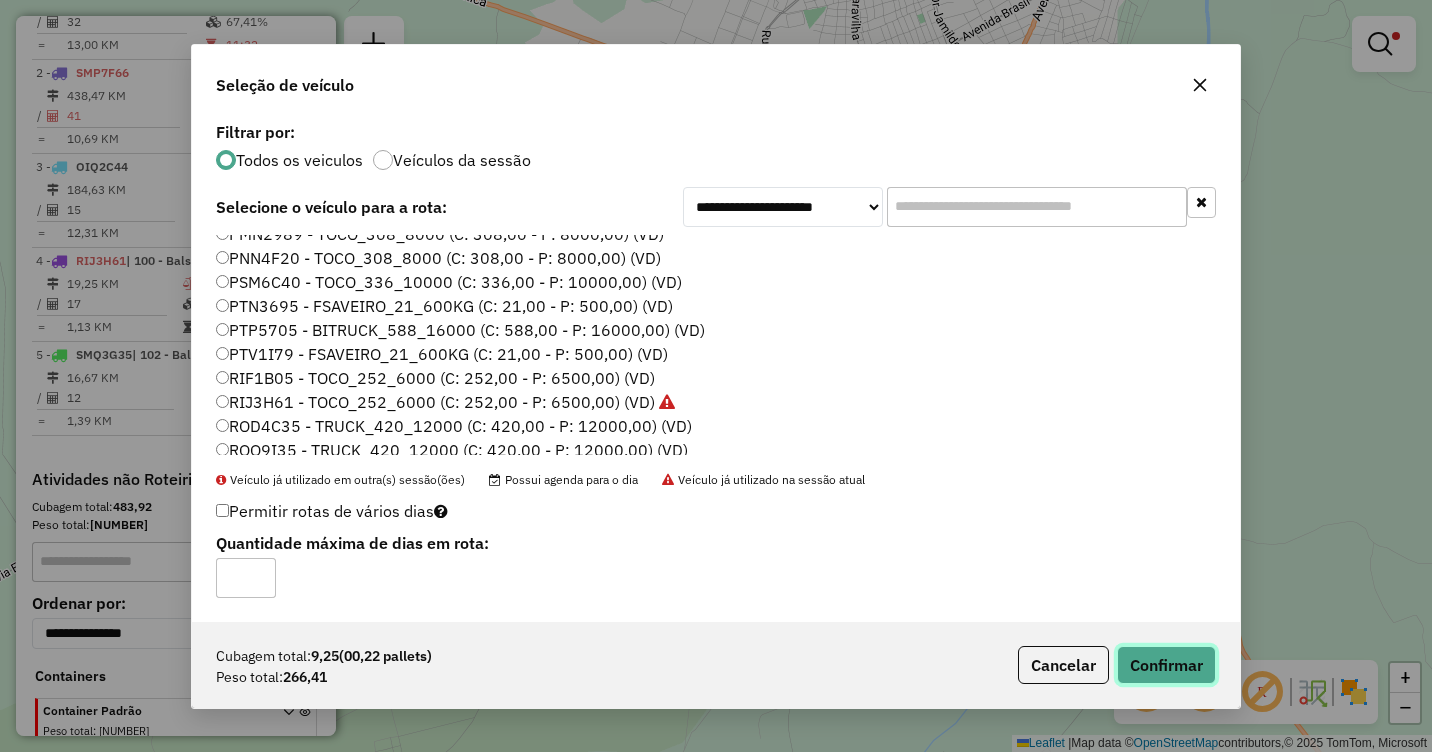 click on "Confirmar" 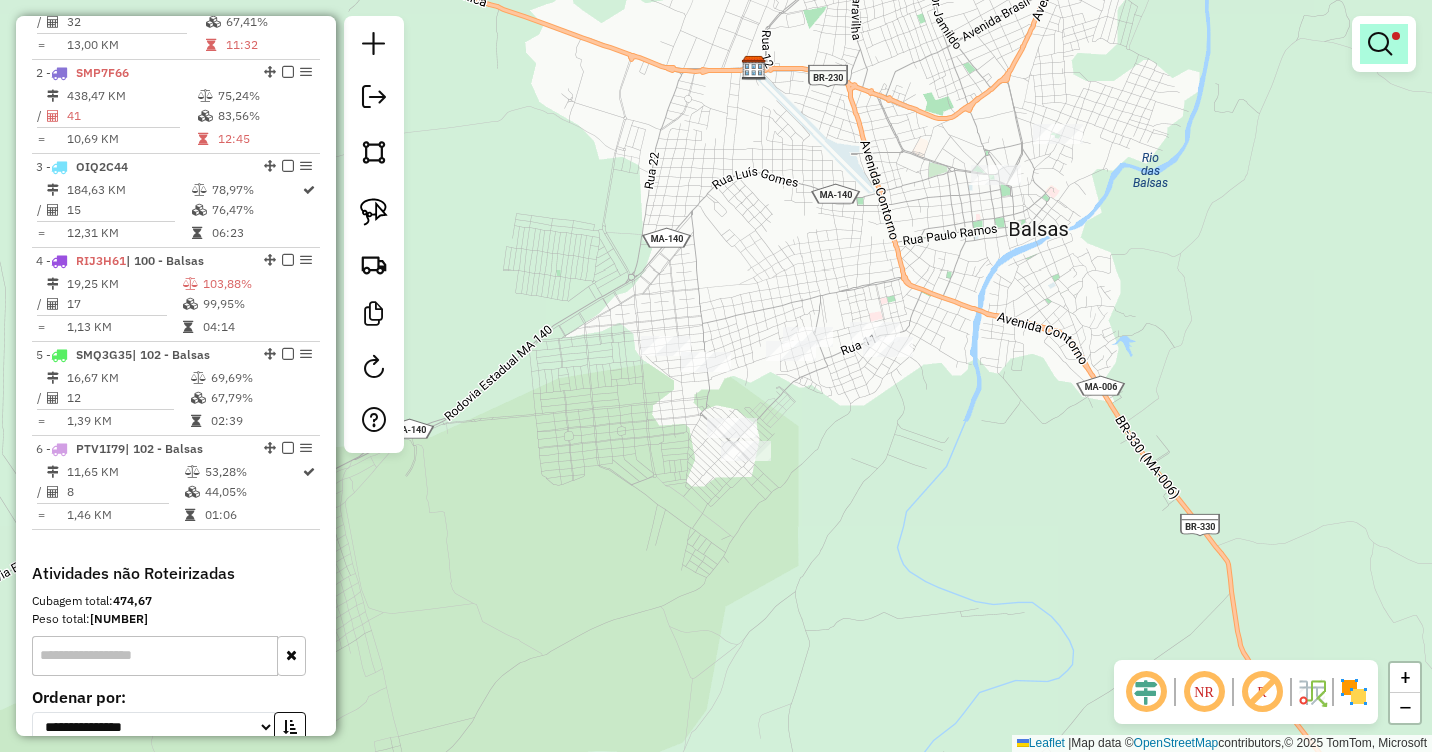 click at bounding box center (1380, 44) 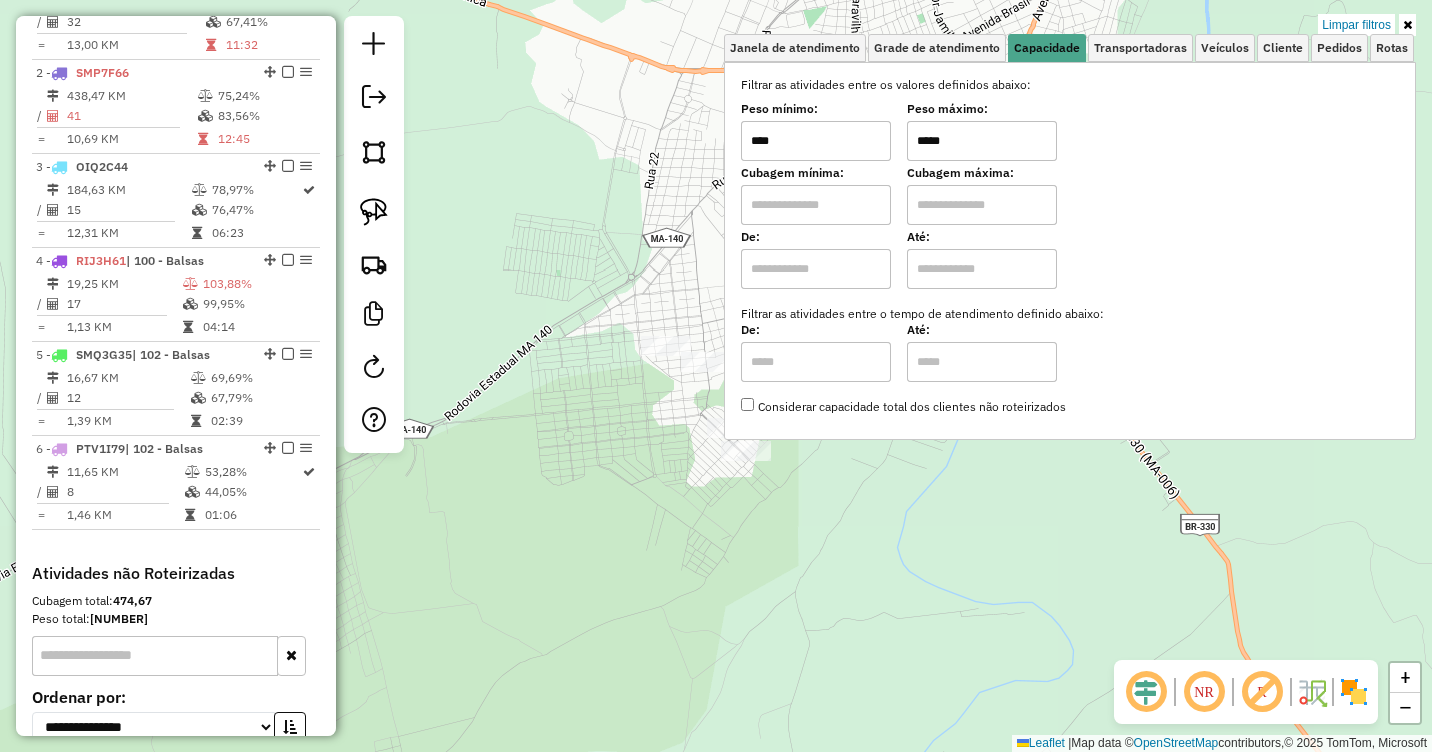 drag, startPoint x: 932, startPoint y: 137, endPoint x: 889, endPoint y: 140, distance: 43.104523 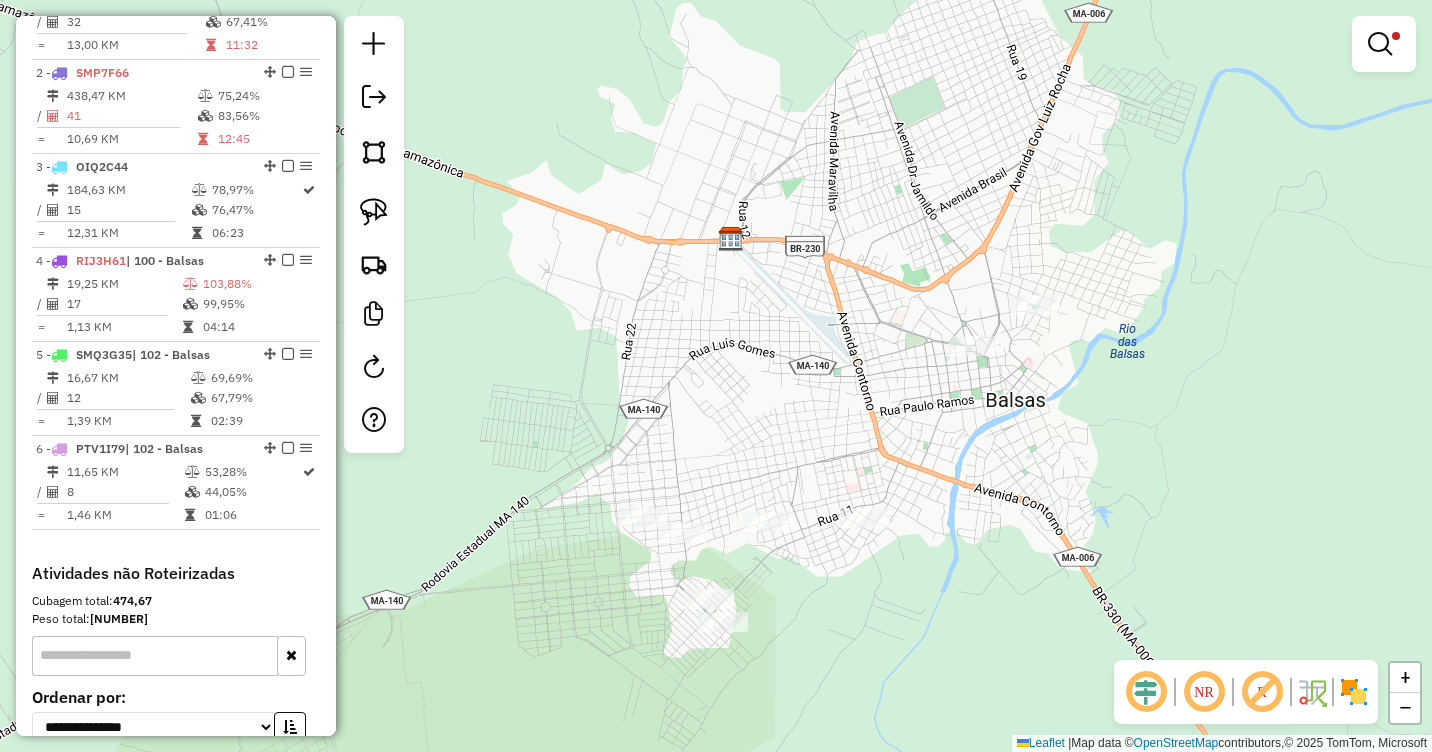 drag, startPoint x: 1062, startPoint y: 426, endPoint x: 1039, endPoint y: 593, distance: 168.57639 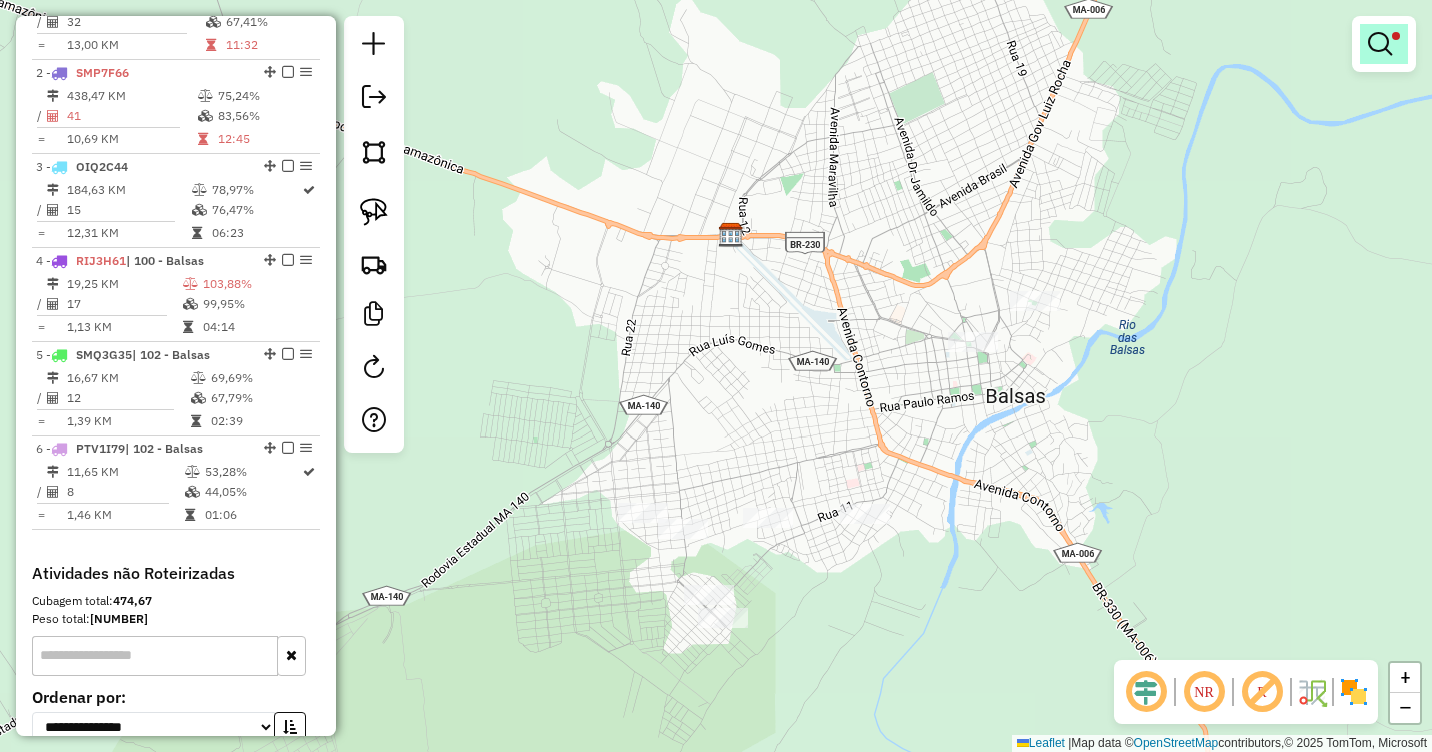 click at bounding box center (1384, 44) 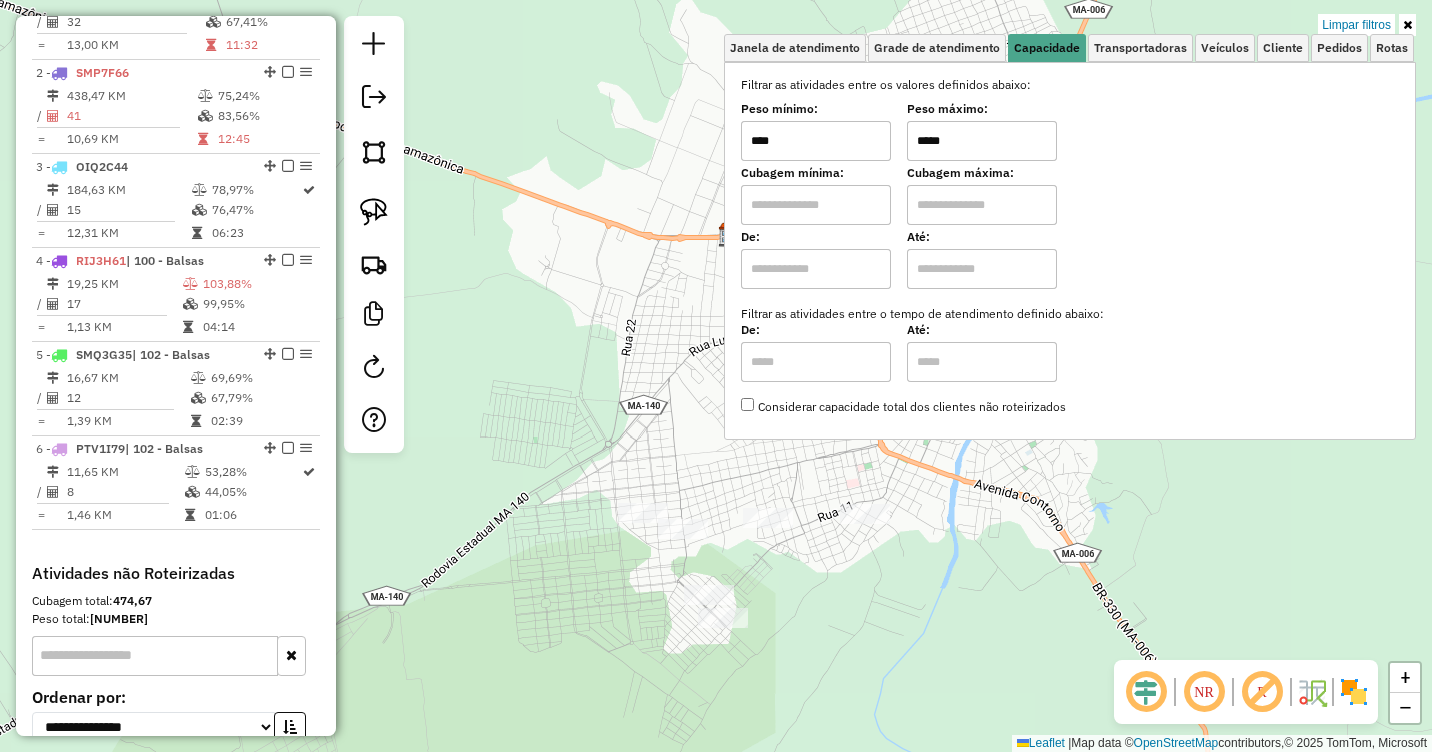 drag, startPoint x: 929, startPoint y: 140, endPoint x: 902, endPoint y: 137, distance: 27.166155 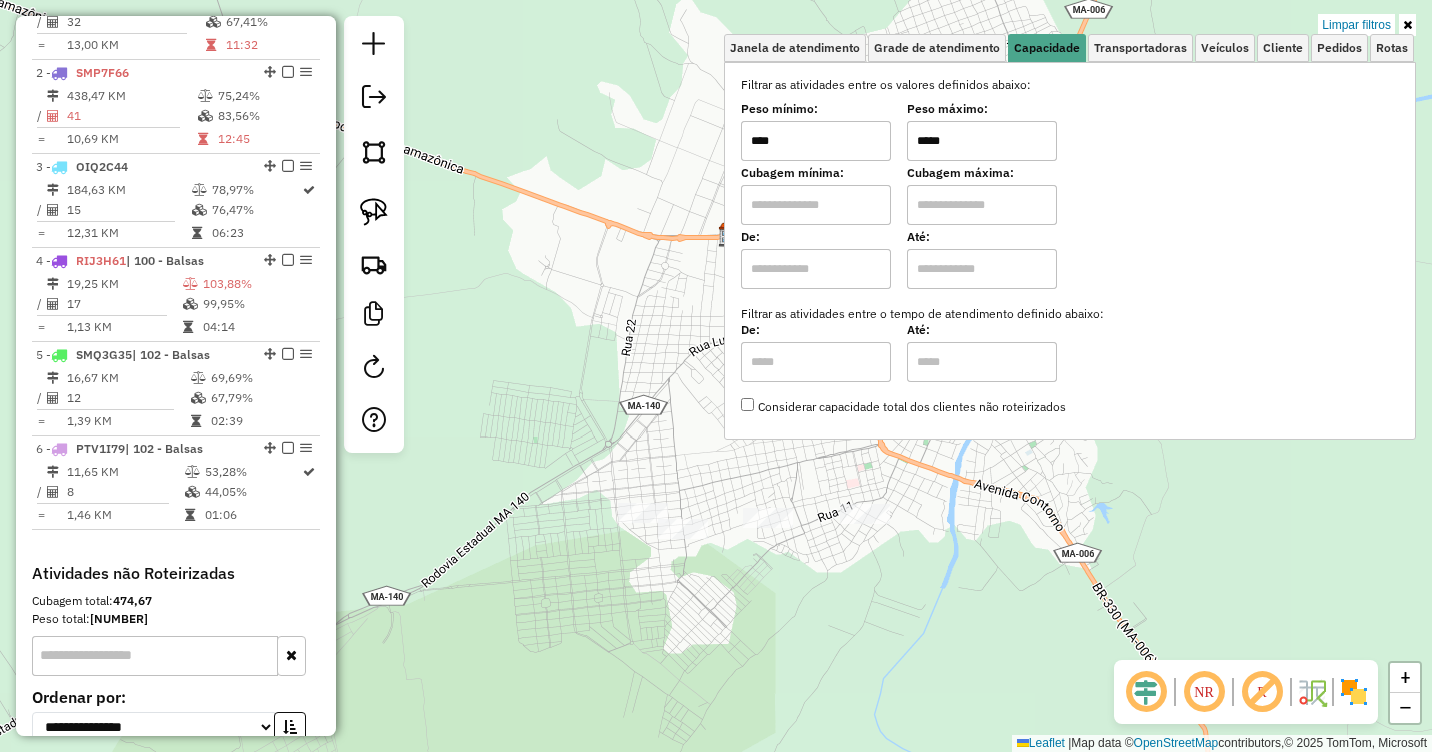 click on "Limpar filtros Janela de atendimento Grade de atendimento Capacidade Transportadoras Veículos Cliente Pedidos  Rotas Selecione os dias de semana para filtrar as janelas de atendimento  Seg   Ter   Qua   Qui   Sex   Sáb   Dom  Informe o período da janela de atendimento: De: Até:  Filtrar exatamente a janela do cliente  Considerar janela de atendimento padrão  Selecione os dias de semana para filtrar as grades de atendimento  Seg   Ter   Qua   Qui   Sex   Sáb   Dom   Considerar clientes sem dia de atendimento cadastrado  Clientes fora do dia de atendimento selecionado Filtrar as atividades entre os valores definidos abaixo:  Peso mínimo:  ****  Peso máximo:  *****  Cubagem mínima:   Cubagem máxima:   De:   Até:  Filtrar as atividades entre o tempo de atendimento definido abaixo:  De:   Até:   Considerar capacidade total dos clientes não roteirizados Transportadora: Selecione um ou mais itens Tipo de veículo: Selecione um ou mais itens Veículo: Selecione um ou mais itens Motorista: Nome: Rótulo:" 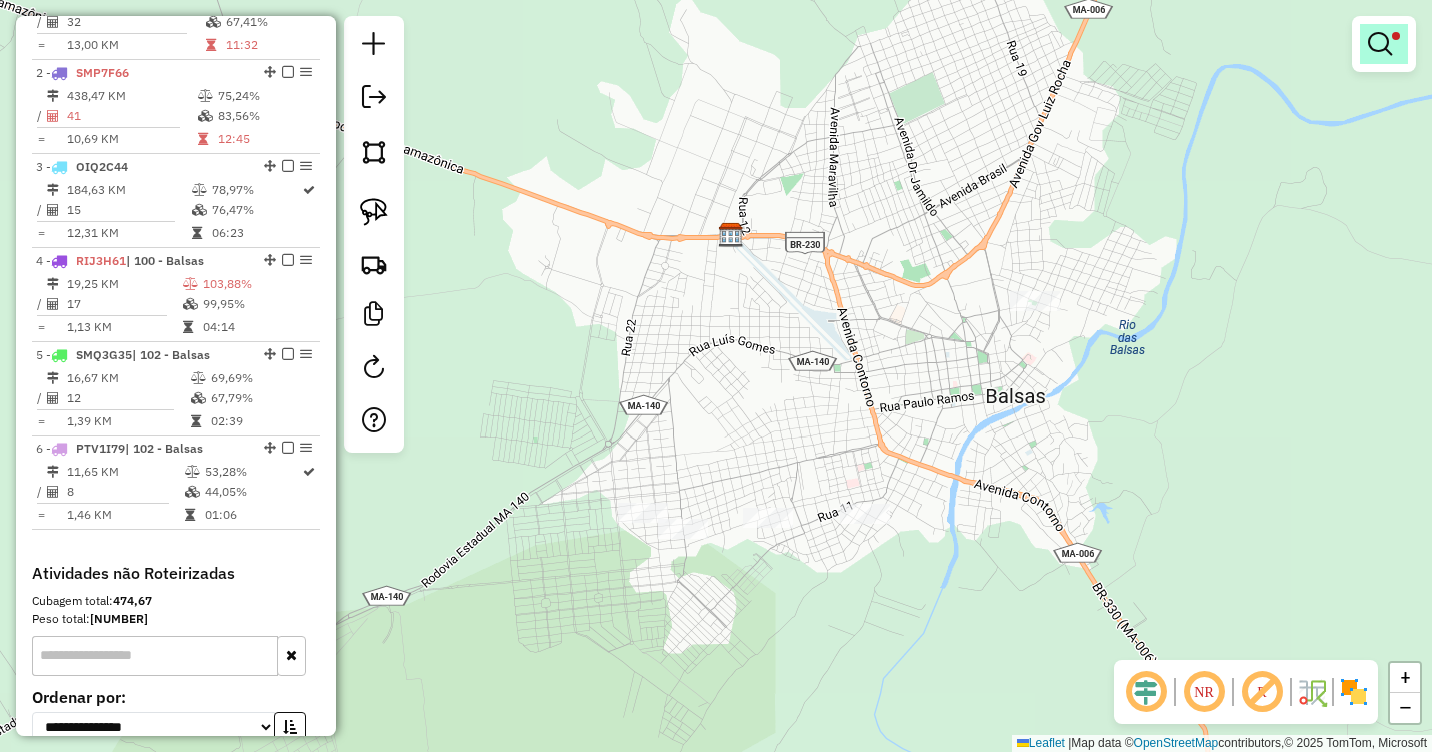 click at bounding box center [1380, 44] 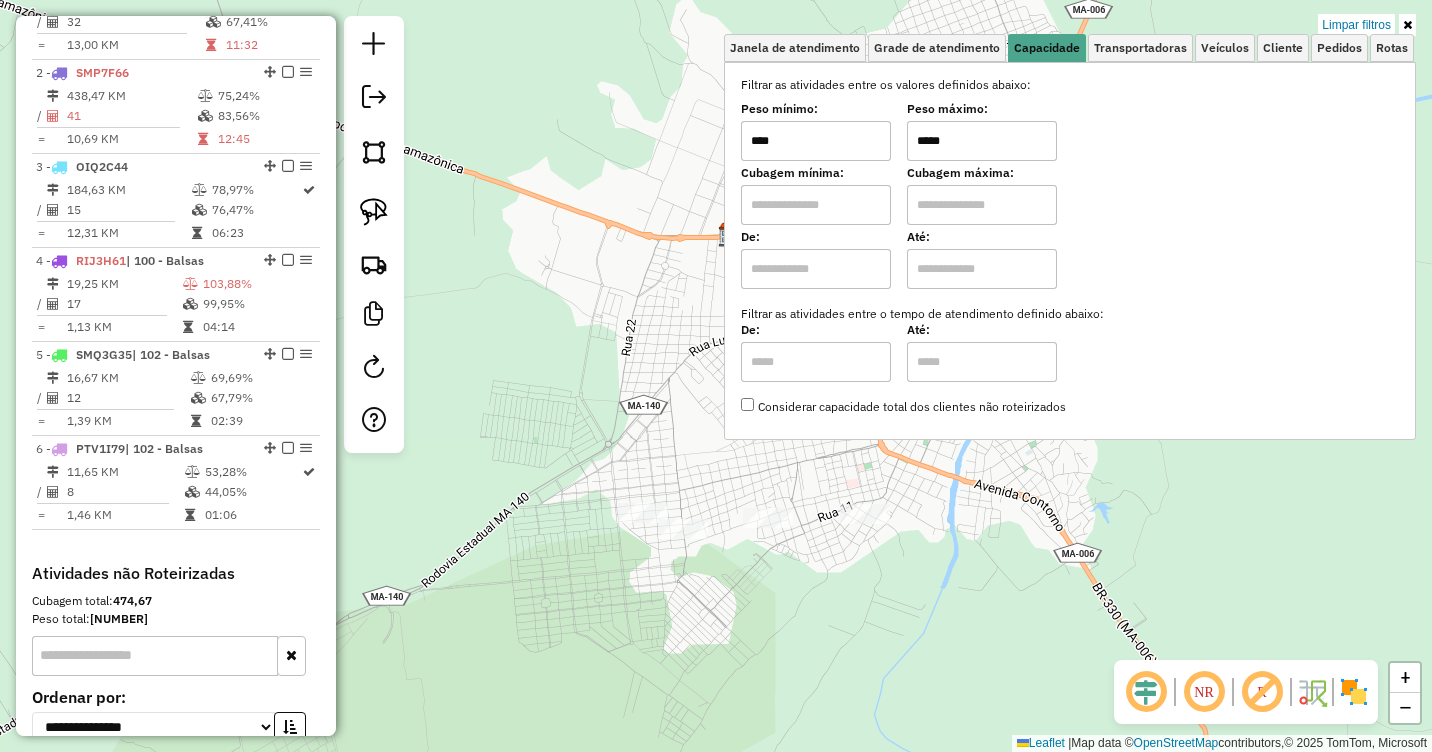 drag, startPoint x: 930, startPoint y: 142, endPoint x: 850, endPoint y: 154, distance: 80.895 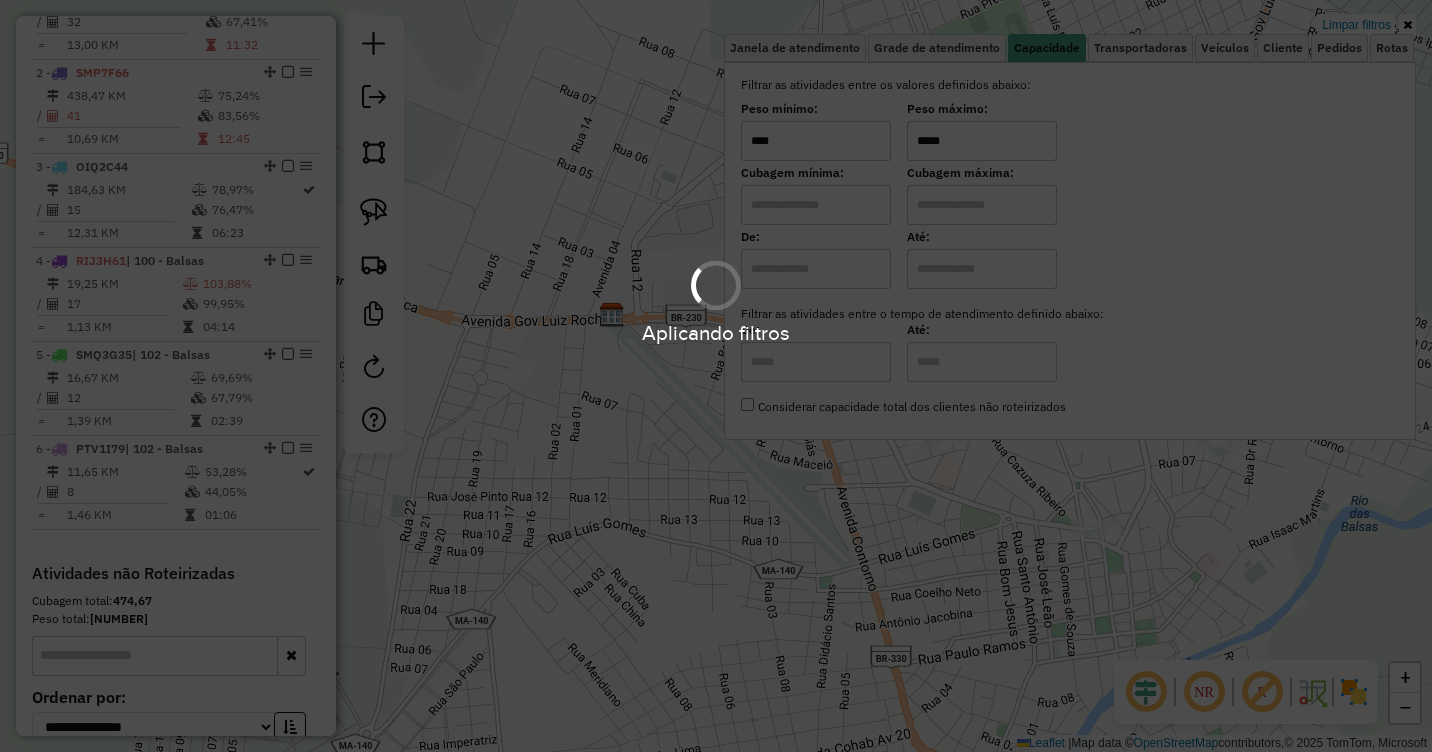 type on "*****" 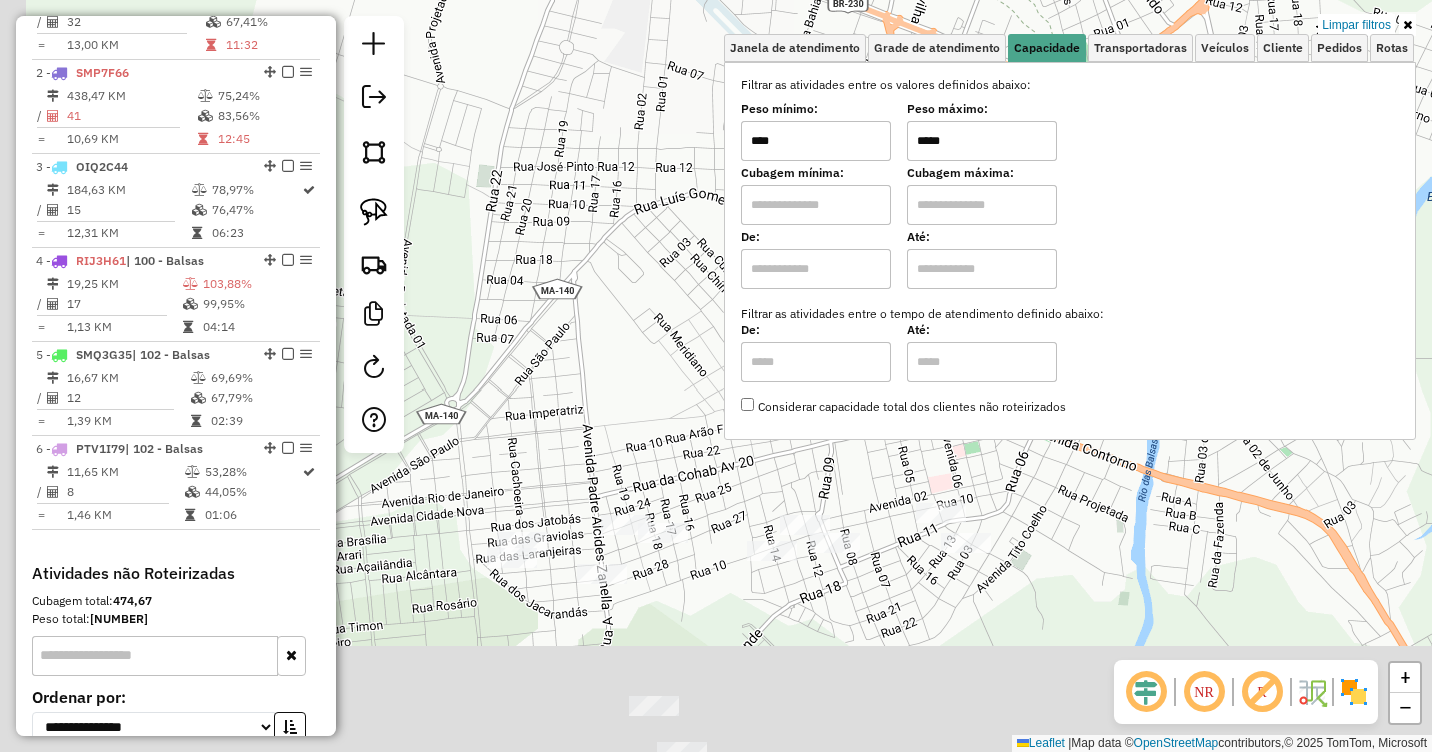 click on "Limpar filtros Janela de atendimento Grade de atendimento Capacidade Transportadoras Veículos Cliente Pedidos  Rotas Selecione os dias de semana para filtrar as janelas de atendimento  Seg   Ter   Qua   Qui   Sex   Sáb   Dom  Informe o período da janela de atendimento: De: Até:  Filtrar exatamente a janela do cliente  Considerar janela de atendimento padrão  Selecione os dias de semana para filtrar as grades de atendimento  Seg   Ter   Qua   Qui   Sex   Sáb   Dom   Considerar clientes sem dia de atendimento cadastrado  Clientes fora do dia de atendimento selecionado Filtrar as atividades entre os valores definidos abaixo:  Peso mínimo:  ****  Peso máximo:  *****  Cubagem mínima:   Cubagem máxima:   De:   Até:  Filtrar as atividades entre o tempo de atendimento definido abaixo:  De:   Até:   Considerar capacidade total dos clientes não roteirizados Transportadora: Selecione um ou mais itens Tipo de veículo: Selecione um ou mais itens Veículo: Selecione um ou mais itens Motorista: Nome: Rótulo:" 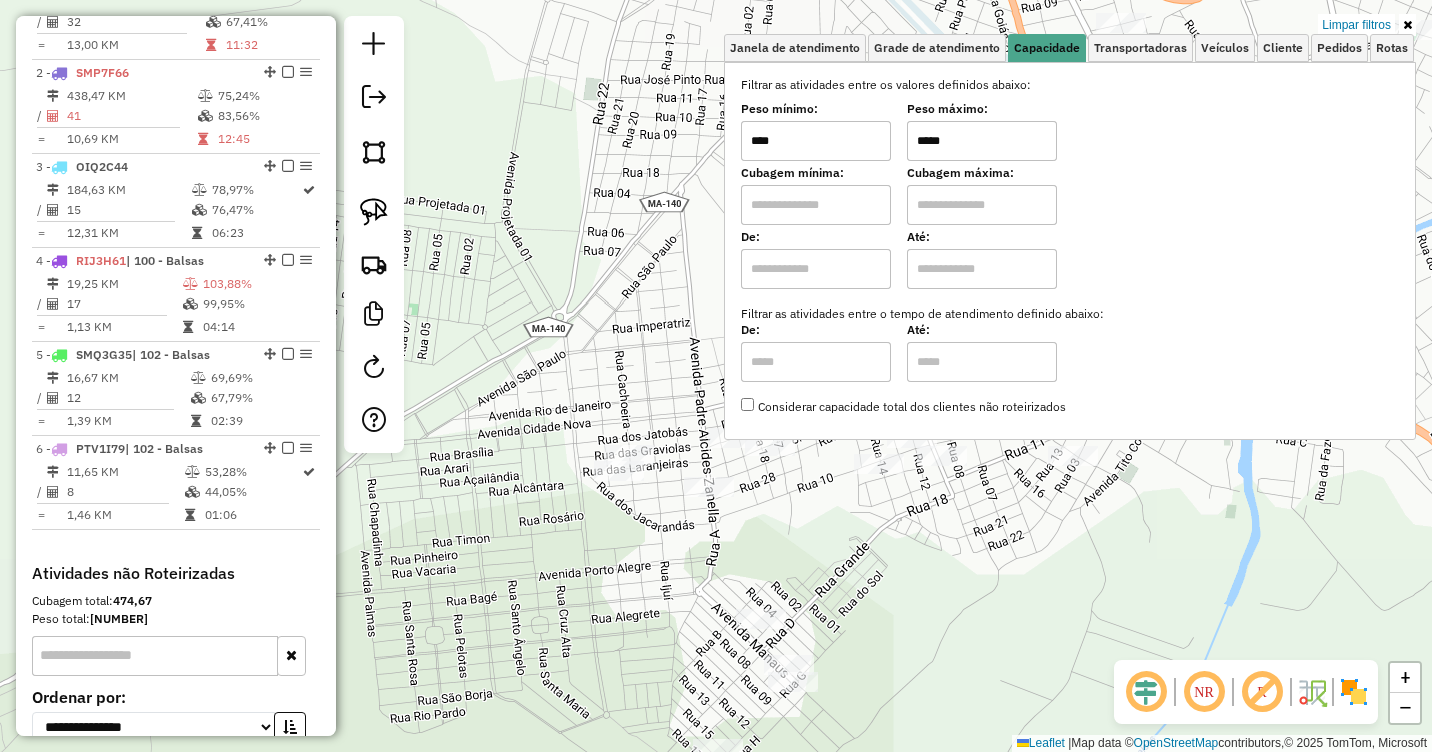 drag, startPoint x: 707, startPoint y: 636, endPoint x: 843, endPoint y: 402, distance: 270.65106 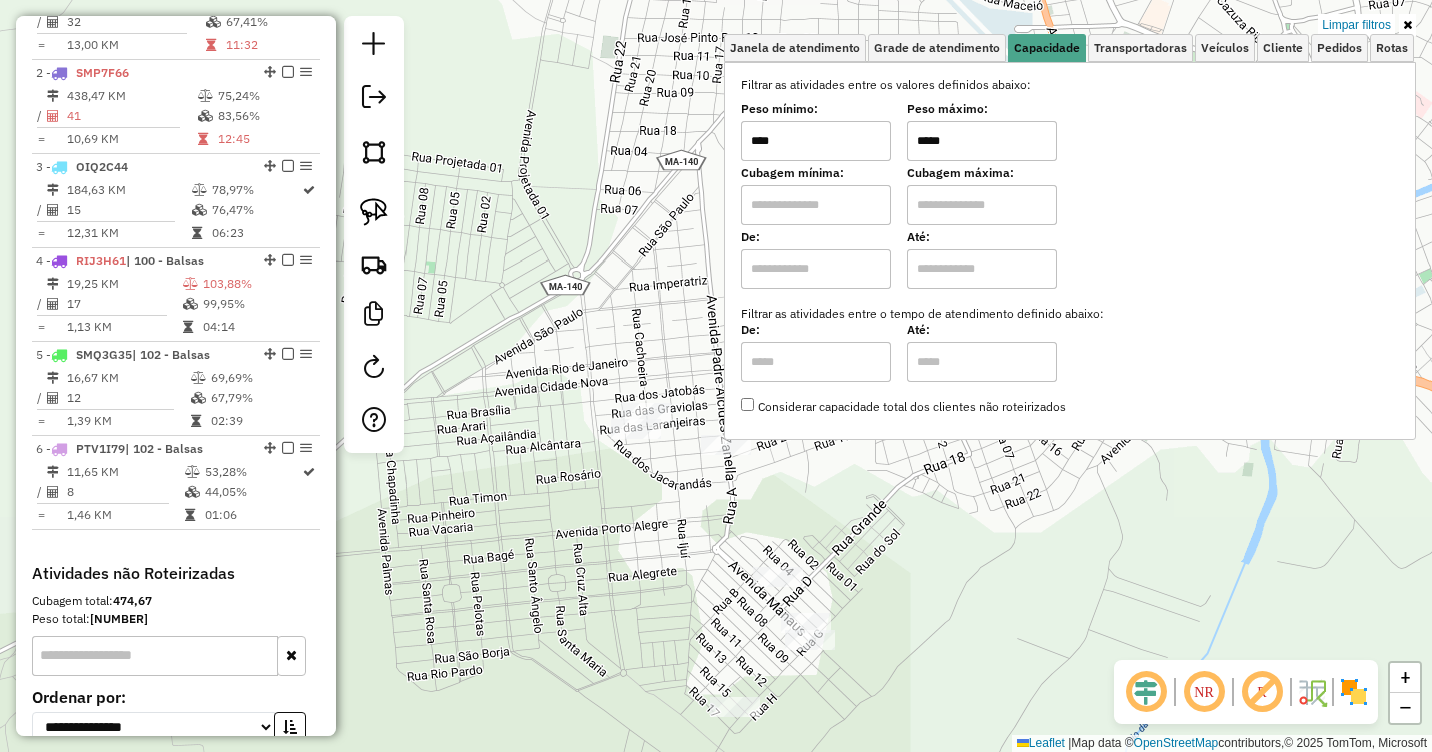 click on "Limpar filtros Janela de atendimento Grade de atendimento Capacidade Transportadoras Veículos Cliente Pedidos  Rotas Selecione os dias de semana para filtrar as janelas de atendimento  Seg   Ter   Qua   Qui   Sex   Sáb   Dom  Informe o período da janela de atendimento: De: Até:  Filtrar exatamente a janela do cliente  Considerar janela de atendimento padrão  Selecione os dias de semana para filtrar as grades de atendimento  Seg   Ter   Qua   Qui   Sex   Sáb   Dom   Considerar clientes sem dia de atendimento cadastrado  Clientes fora do dia de atendimento selecionado Filtrar as atividades entre os valores definidos abaixo:  Peso mínimo:  ****  Peso máximo:  *****  Cubagem mínima:   Cubagem máxima:   De:   Até:  Filtrar as atividades entre o tempo de atendimento definido abaixo:  De:   Até:   Considerar capacidade total dos clientes não roteirizados Transportadora: Selecione um ou mais itens Tipo de veículo: Selecione um ou mais itens Veículo: Selecione um ou mais itens Motorista: Nome: Rótulo:" 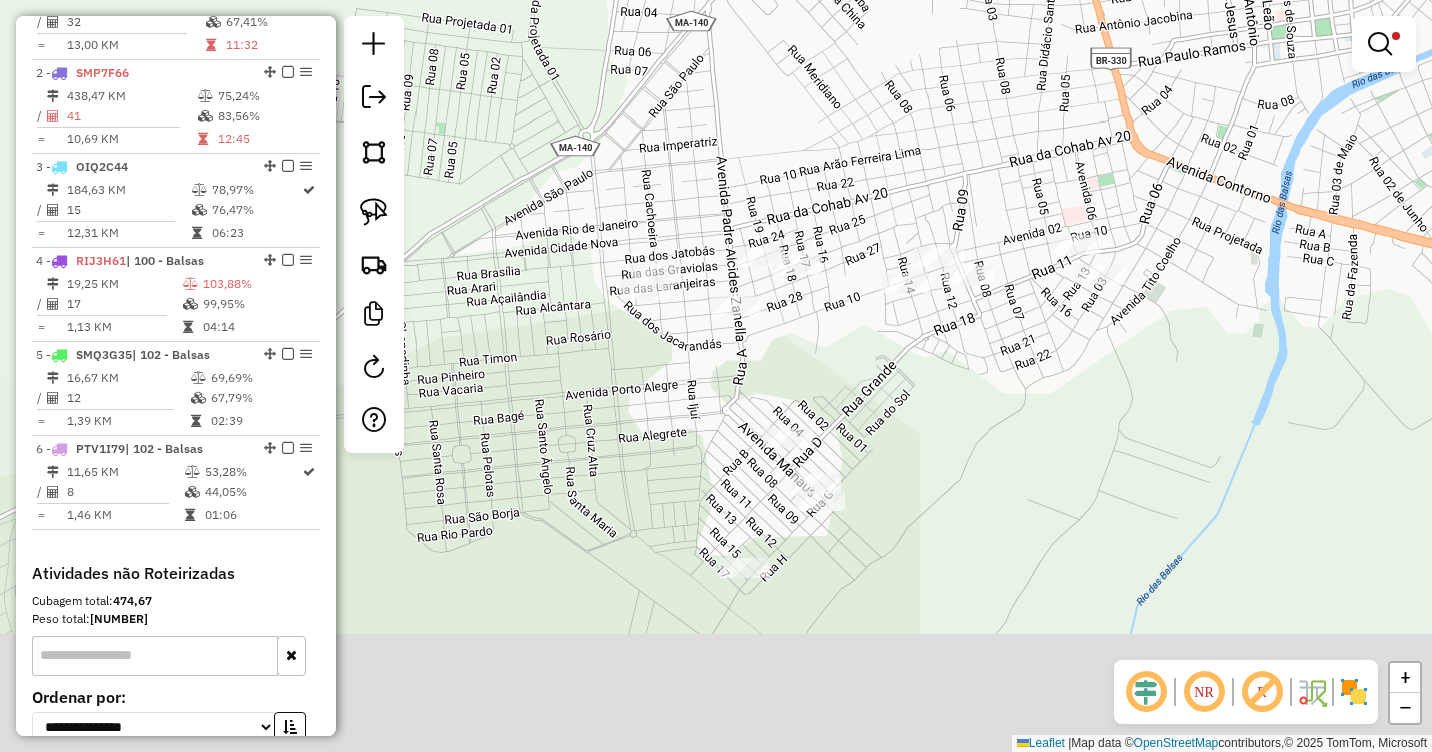 drag, startPoint x: 926, startPoint y: 542, endPoint x: 930, endPoint y: 426, distance: 116.06895 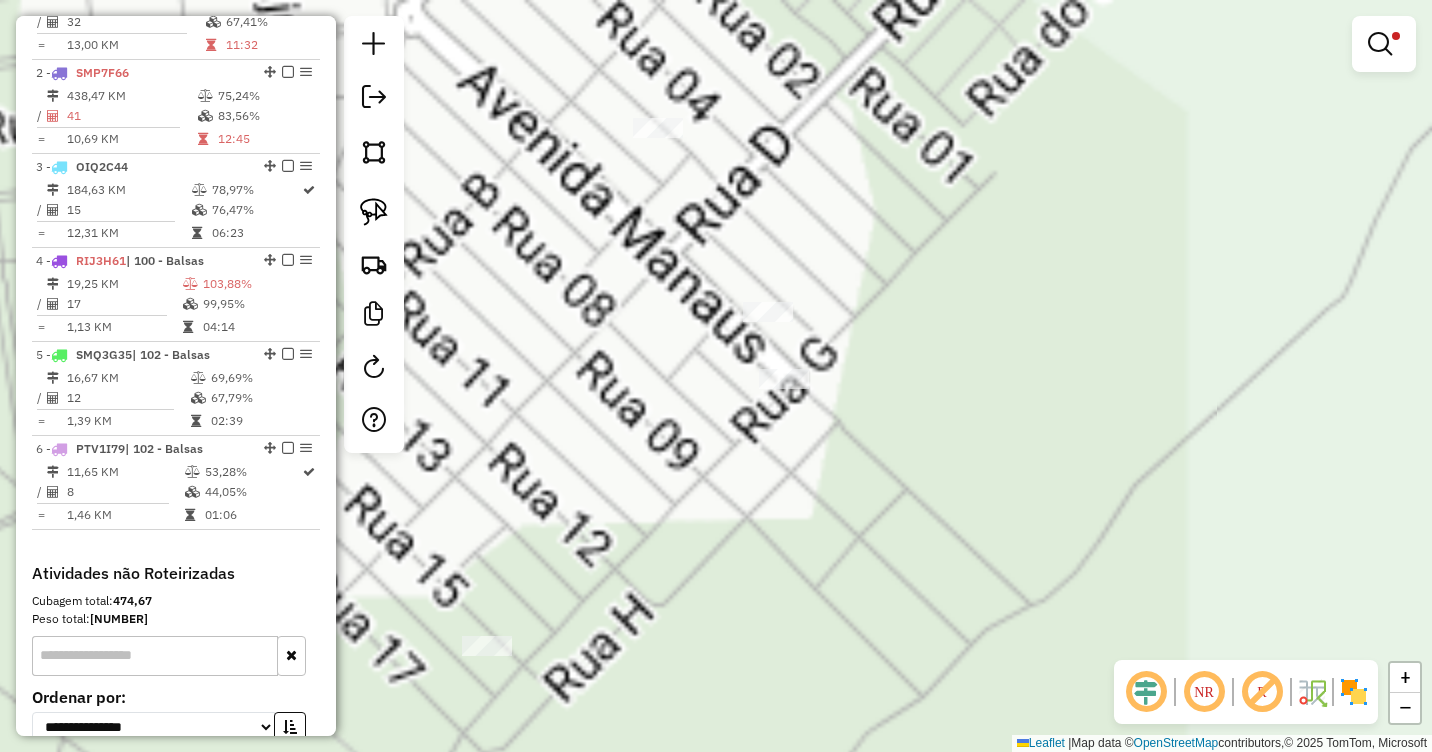 drag, startPoint x: 925, startPoint y: 399, endPoint x: 1011, endPoint y: 267, distance: 157.54364 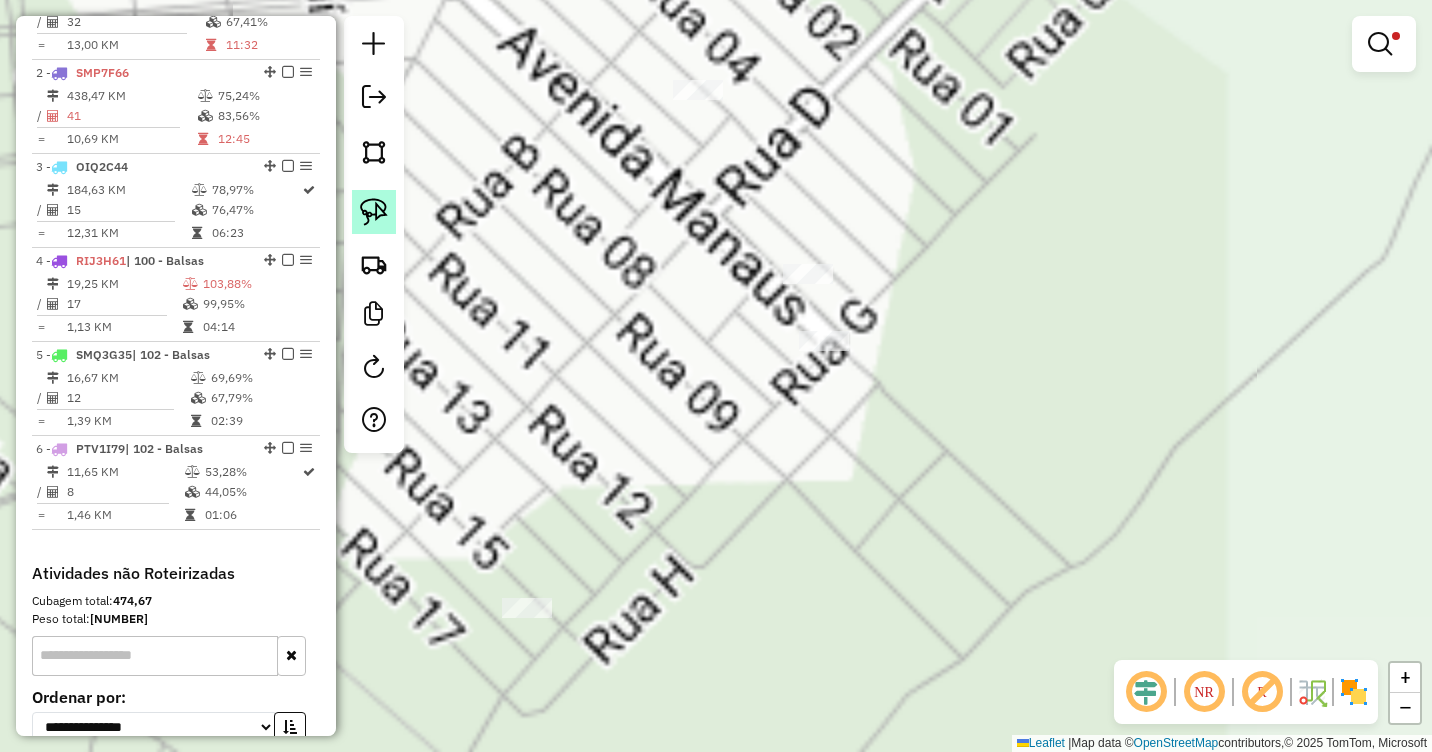 click 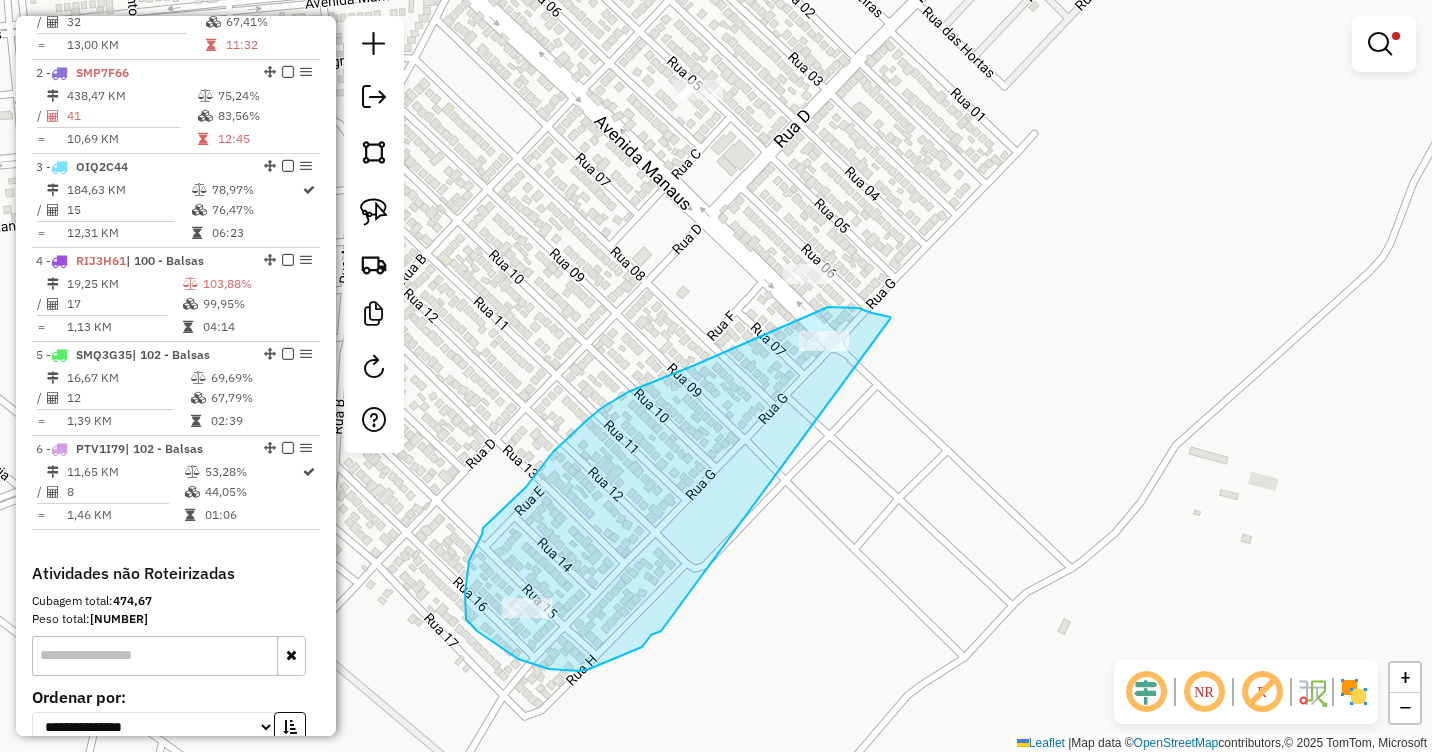 drag, startPoint x: 890, startPoint y: 319, endPoint x: 661, endPoint y: 631, distance: 387.02066 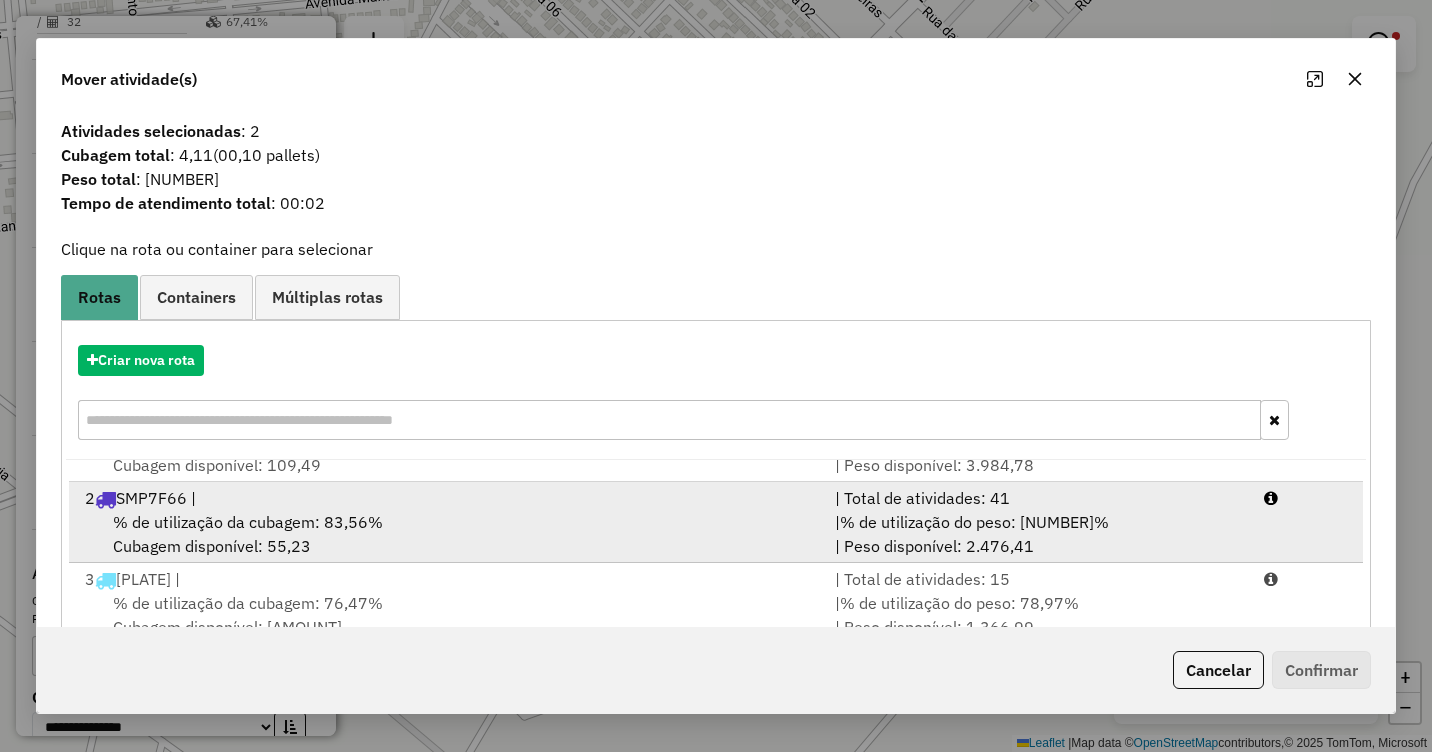 scroll, scrollTop: 86, scrollLeft: 0, axis: vertical 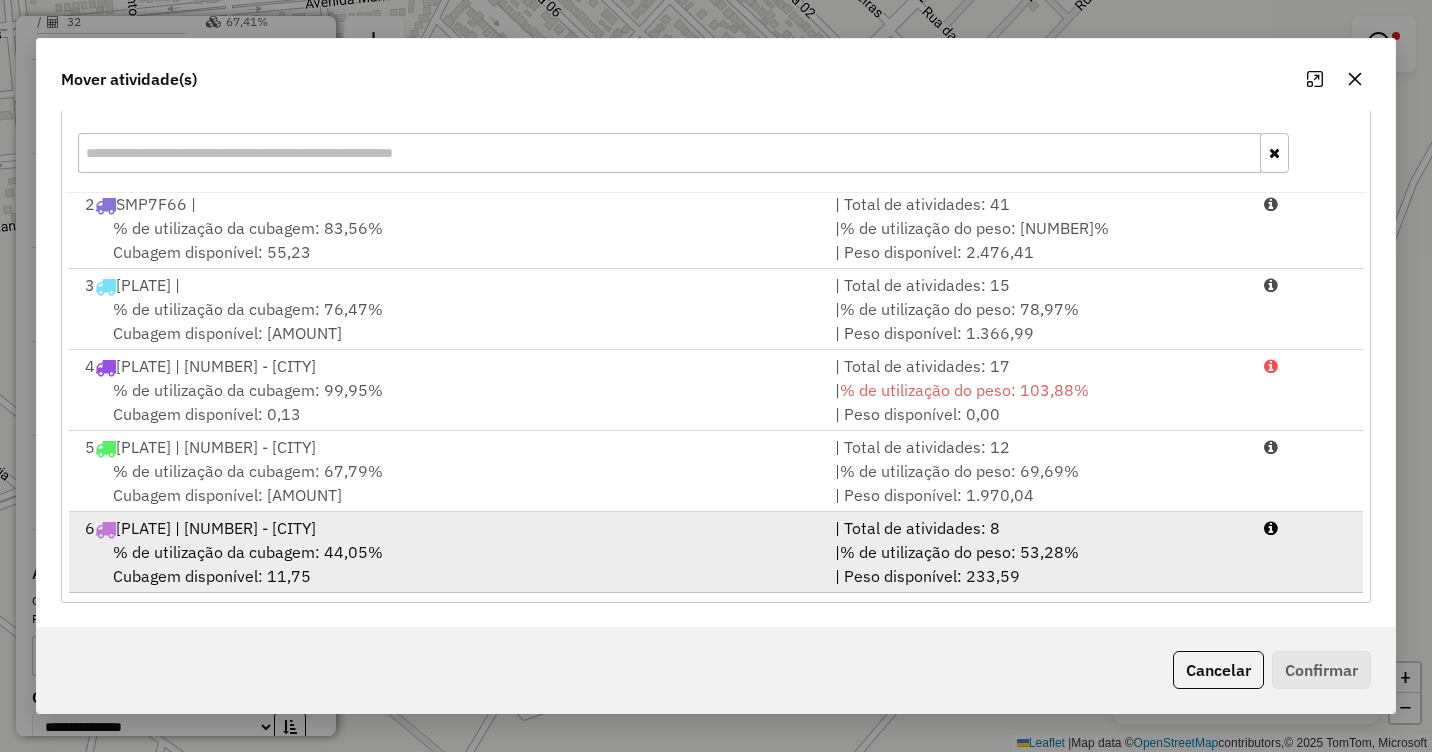 click on "% de utilização da cubagem: 44,05%  Cubagem disponível: 11,75" at bounding box center [448, 564] 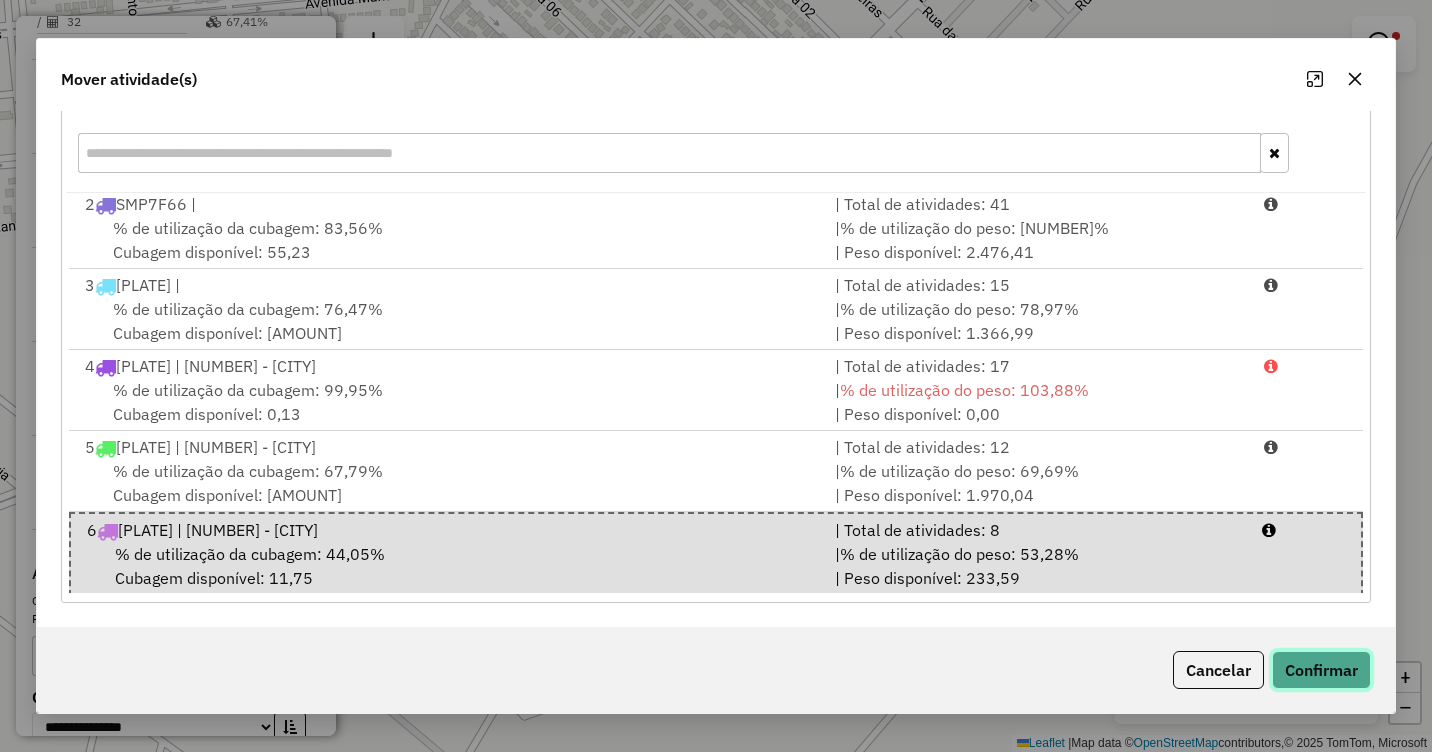 click on "Confirmar" 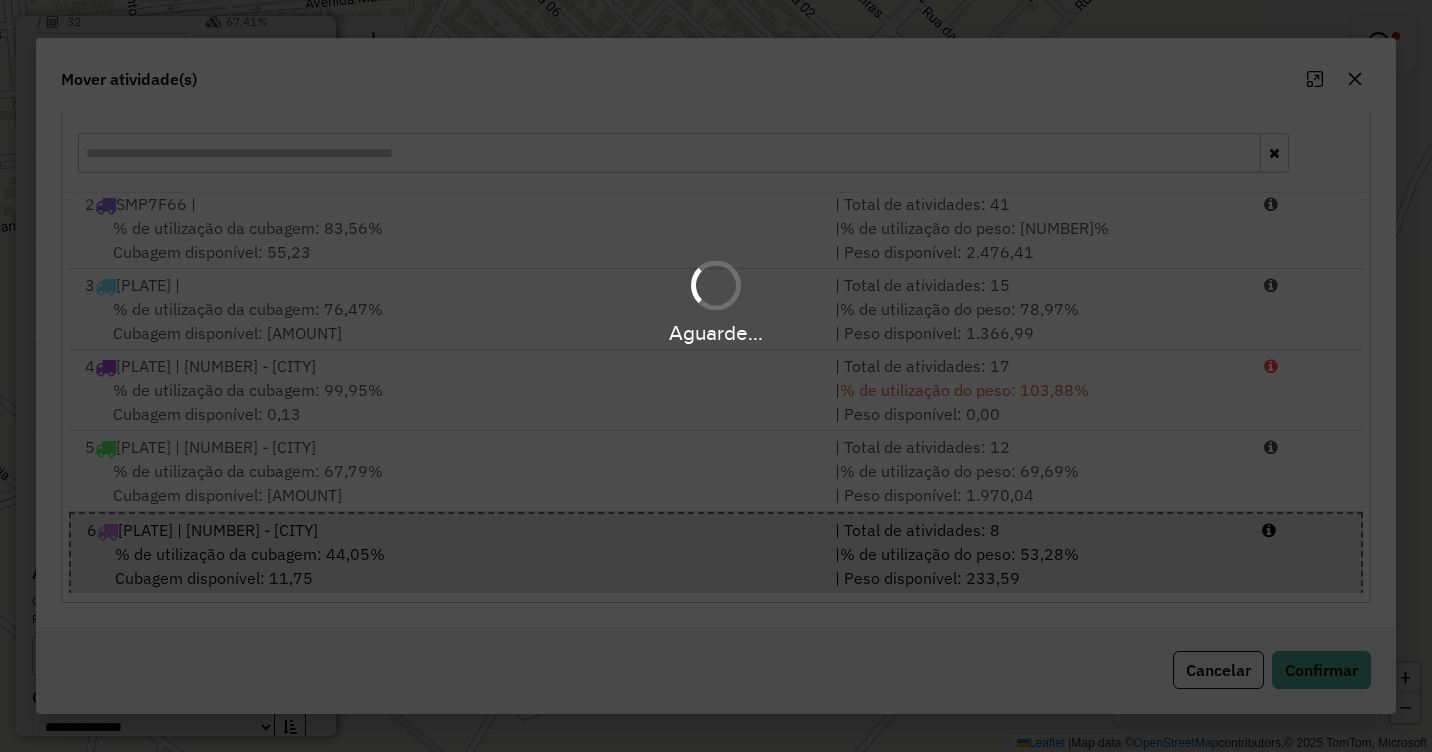 scroll, scrollTop: 0, scrollLeft: 0, axis: both 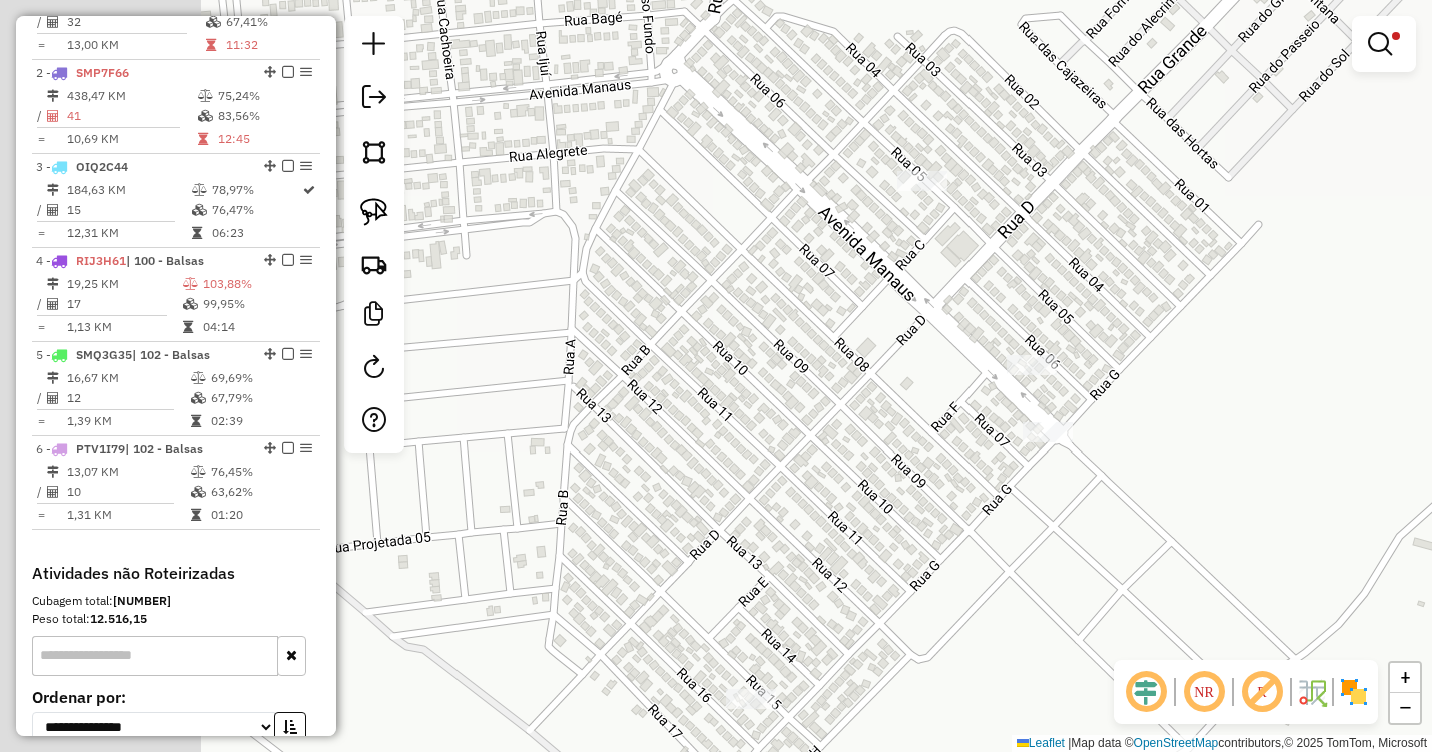 drag, startPoint x: 646, startPoint y: 382, endPoint x: 804, endPoint y: 402, distance: 159.26079 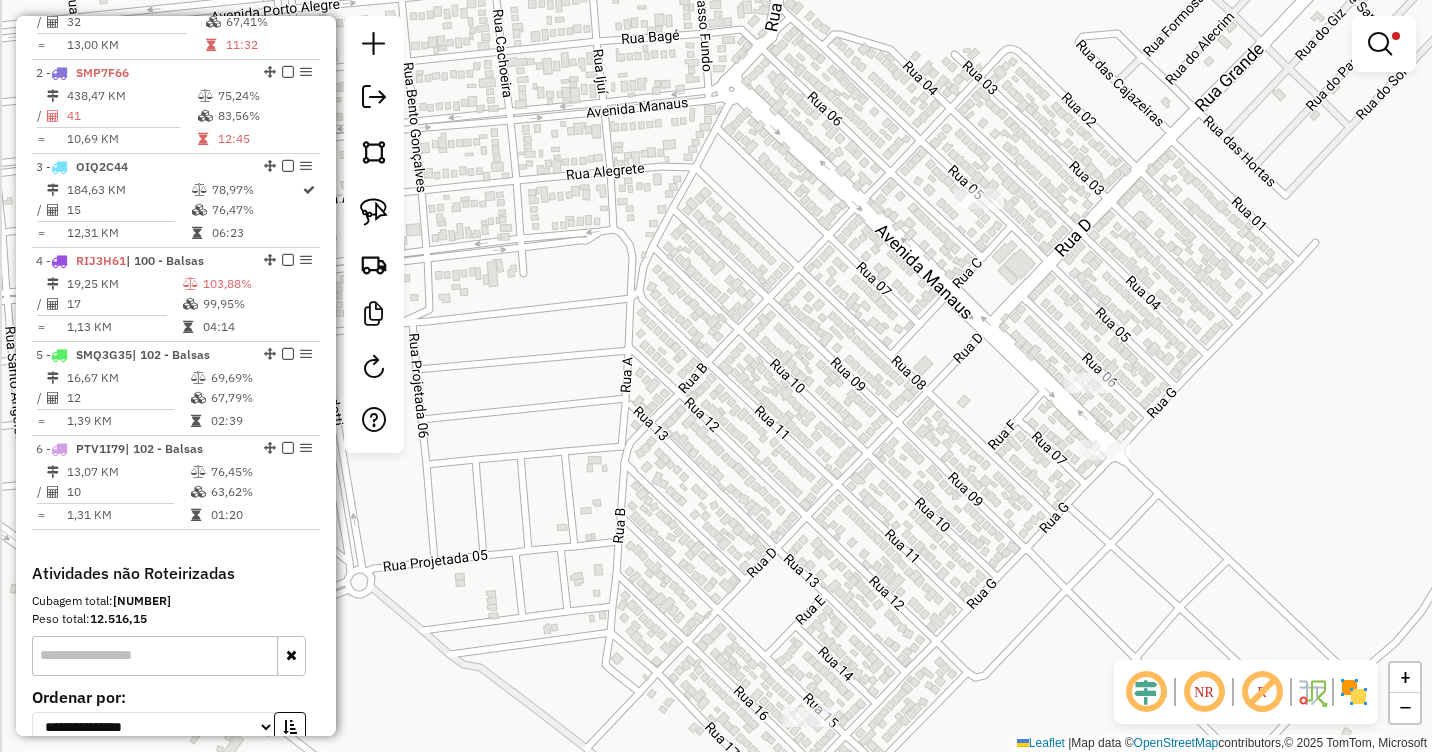 drag, startPoint x: 758, startPoint y: 367, endPoint x: 998, endPoint y: 570, distance: 314.339 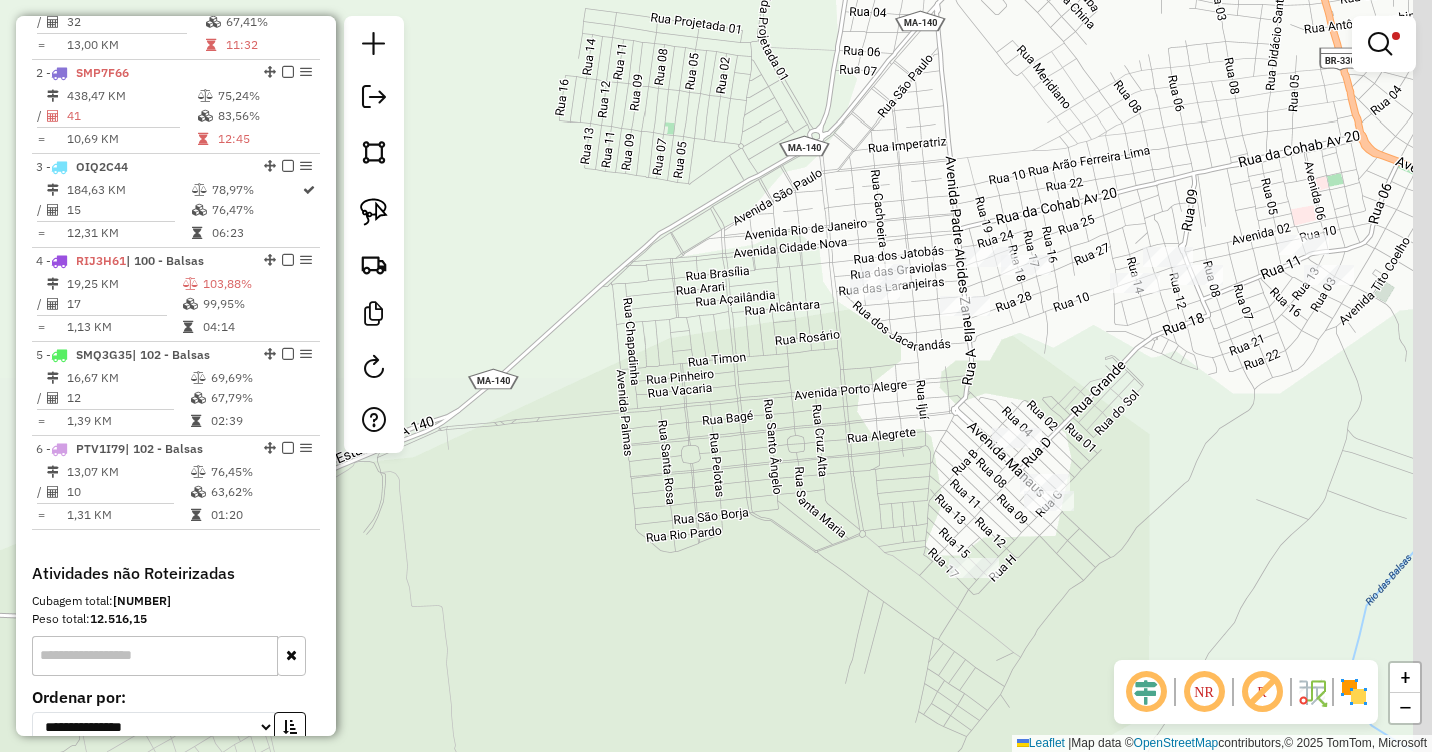 drag, startPoint x: 1000, startPoint y: 376, endPoint x: 813, endPoint y: 522, distance: 237.2446 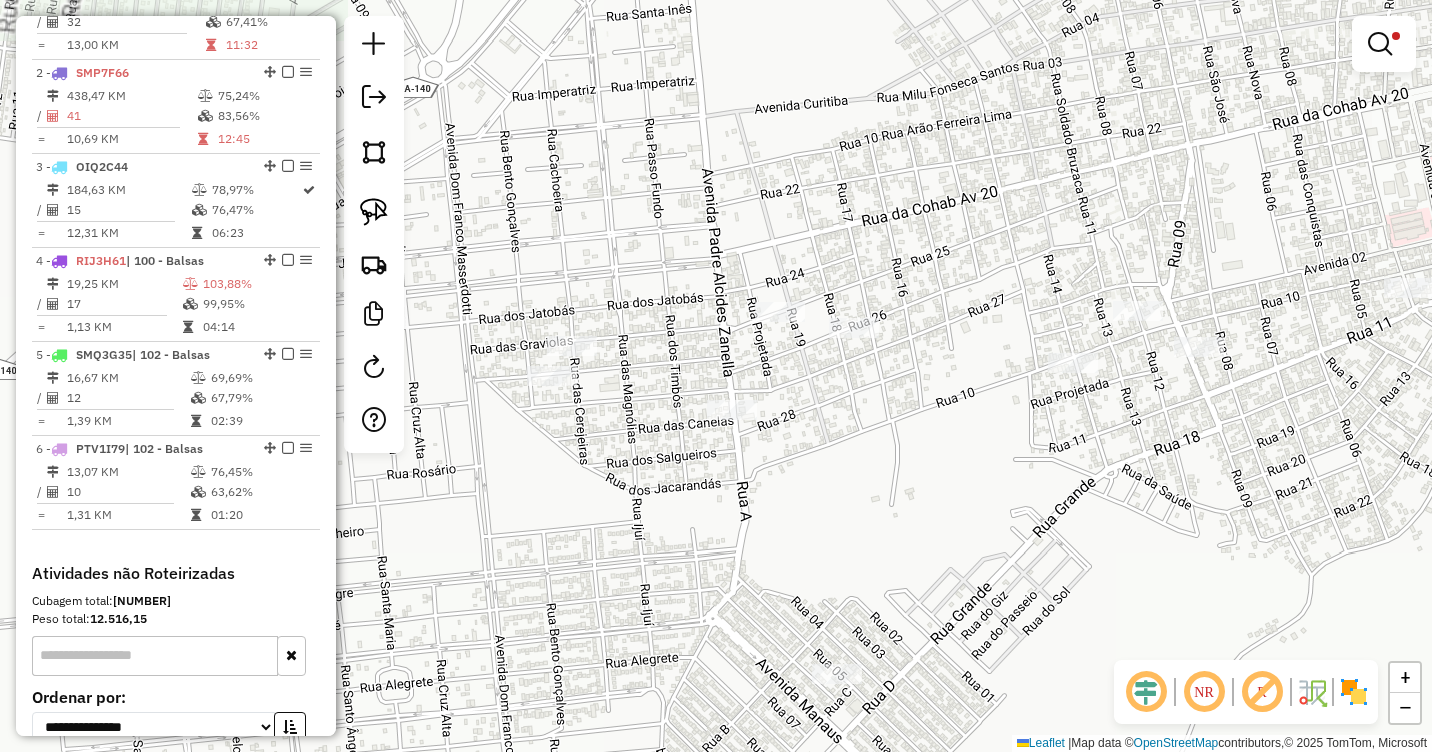 drag, startPoint x: 848, startPoint y: 479, endPoint x: 930, endPoint y: 503, distance: 85.44004 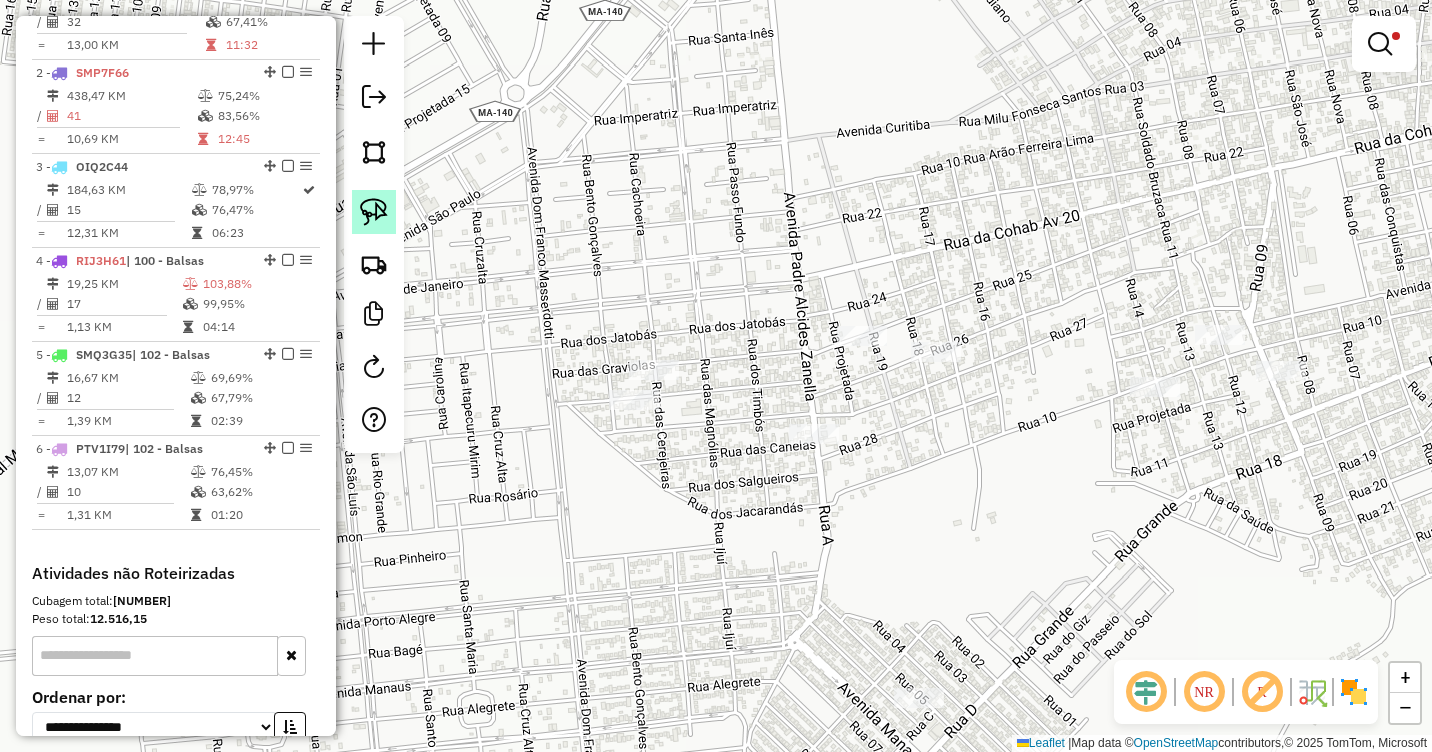 click 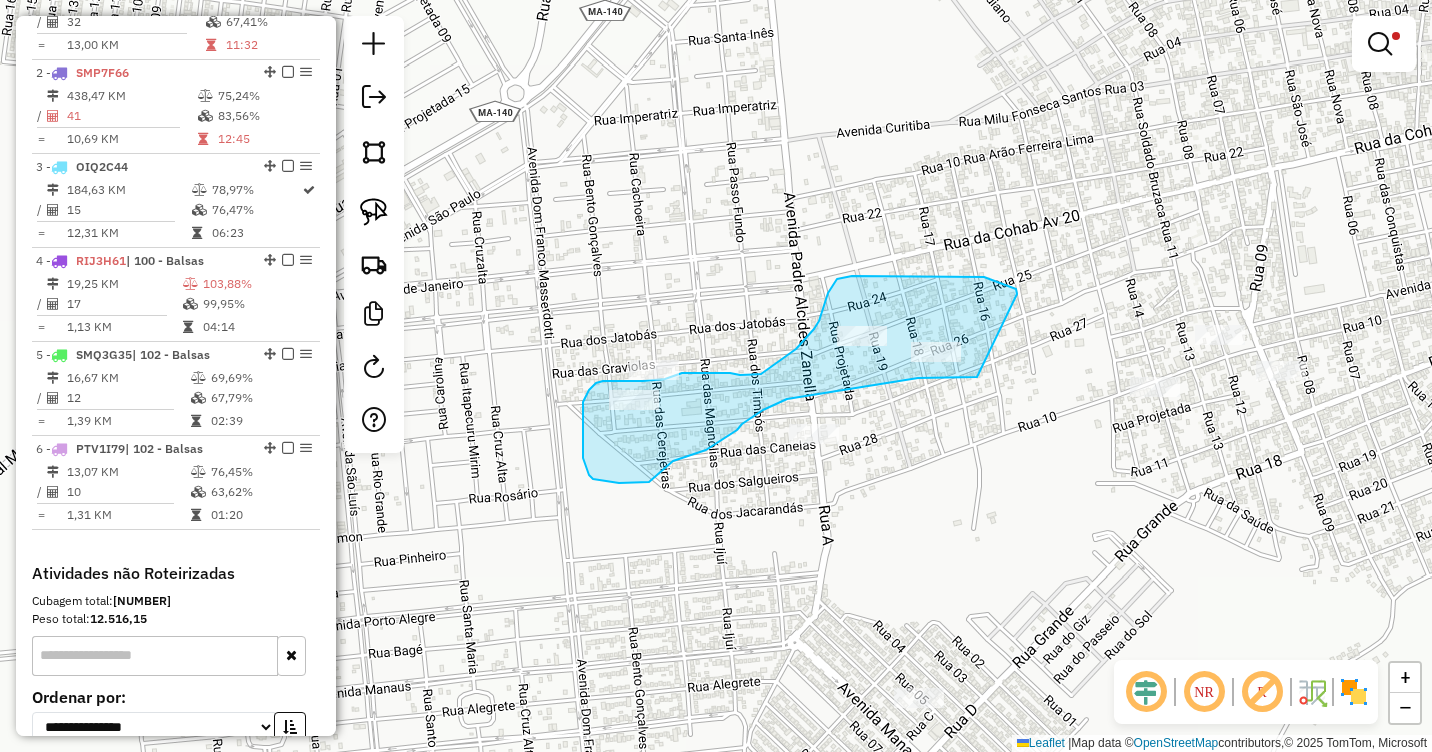 drag, startPoint x: 1017, startPoint y: 294, endPoint x: 993, endPoint y: 362, distance: 72.11102 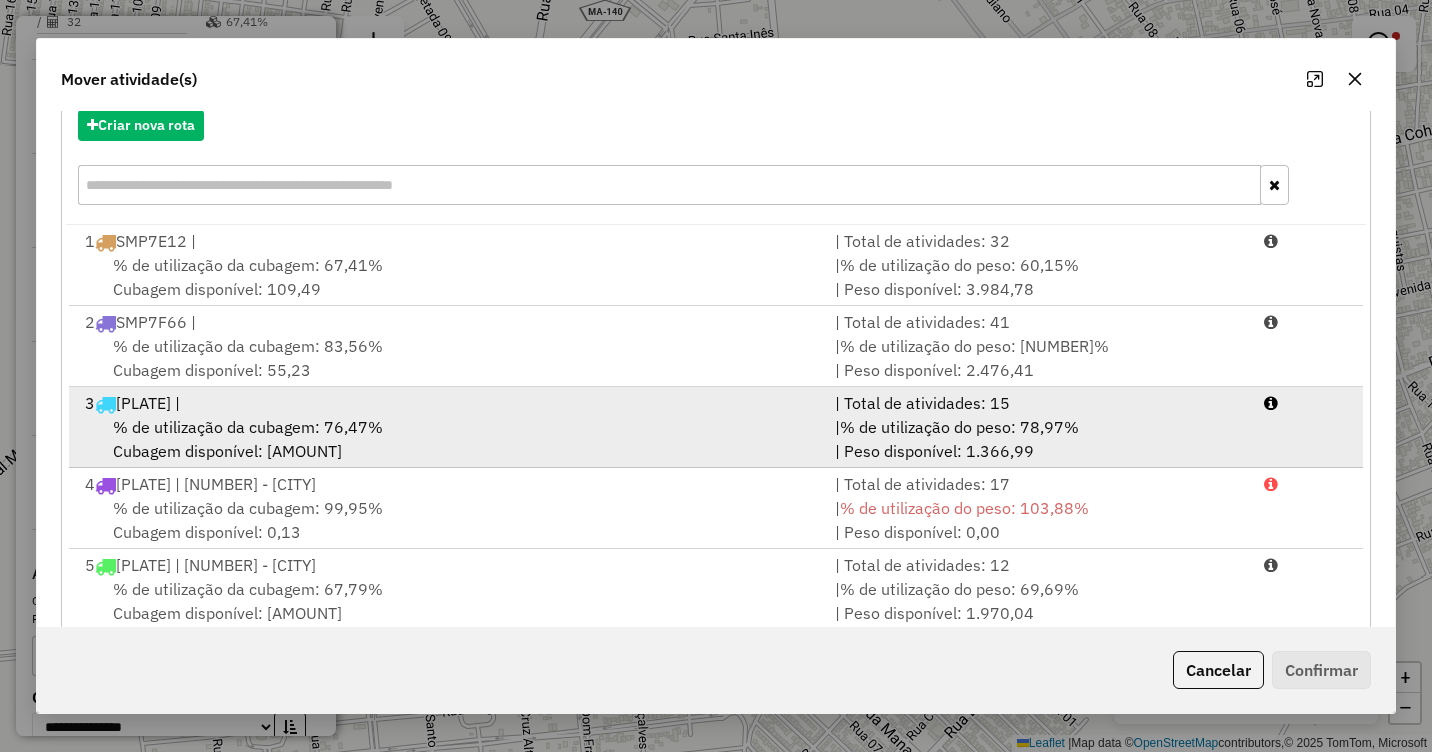 scroll, scrollTop: 267, scrollLeft: 0, axis: vertical 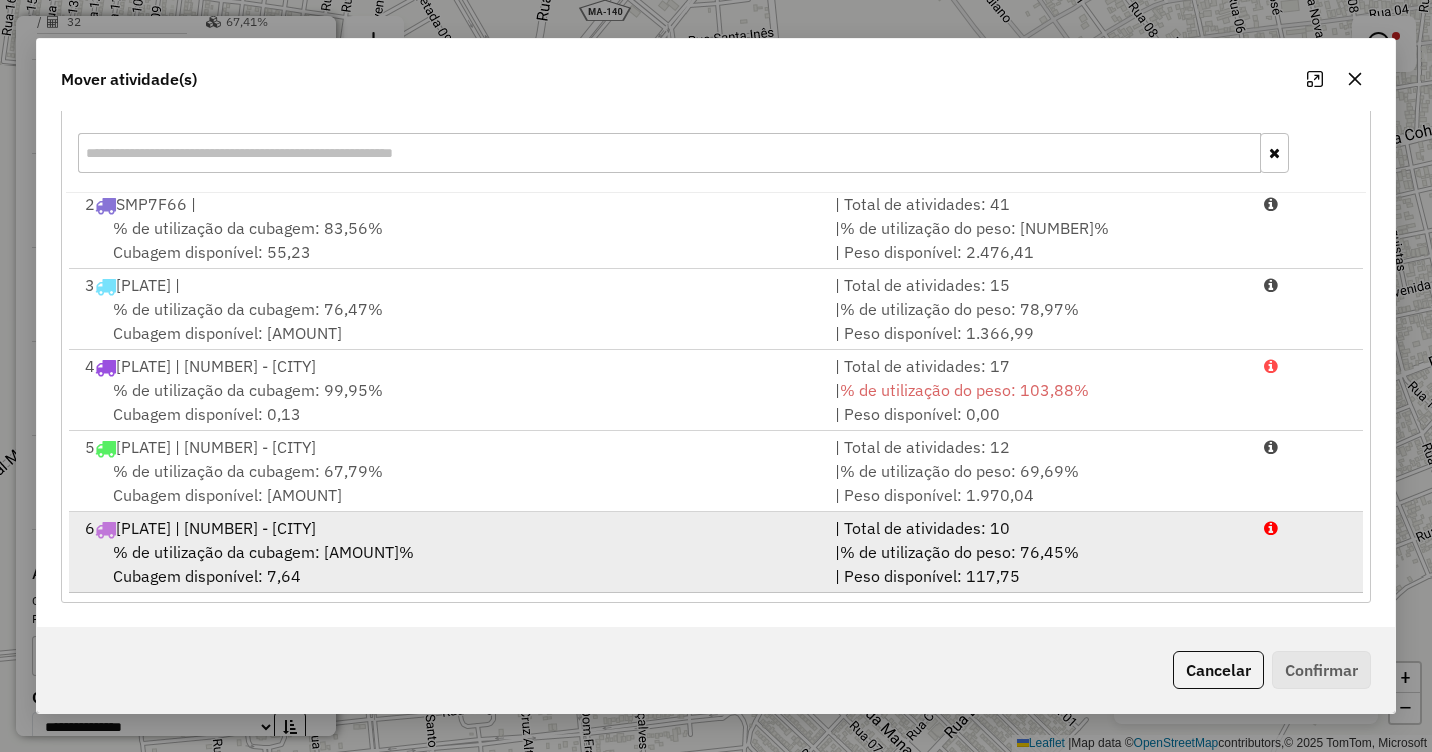 click on "6  PTV1I79 | 102 - Balsas" at bounding box center (448, 528) 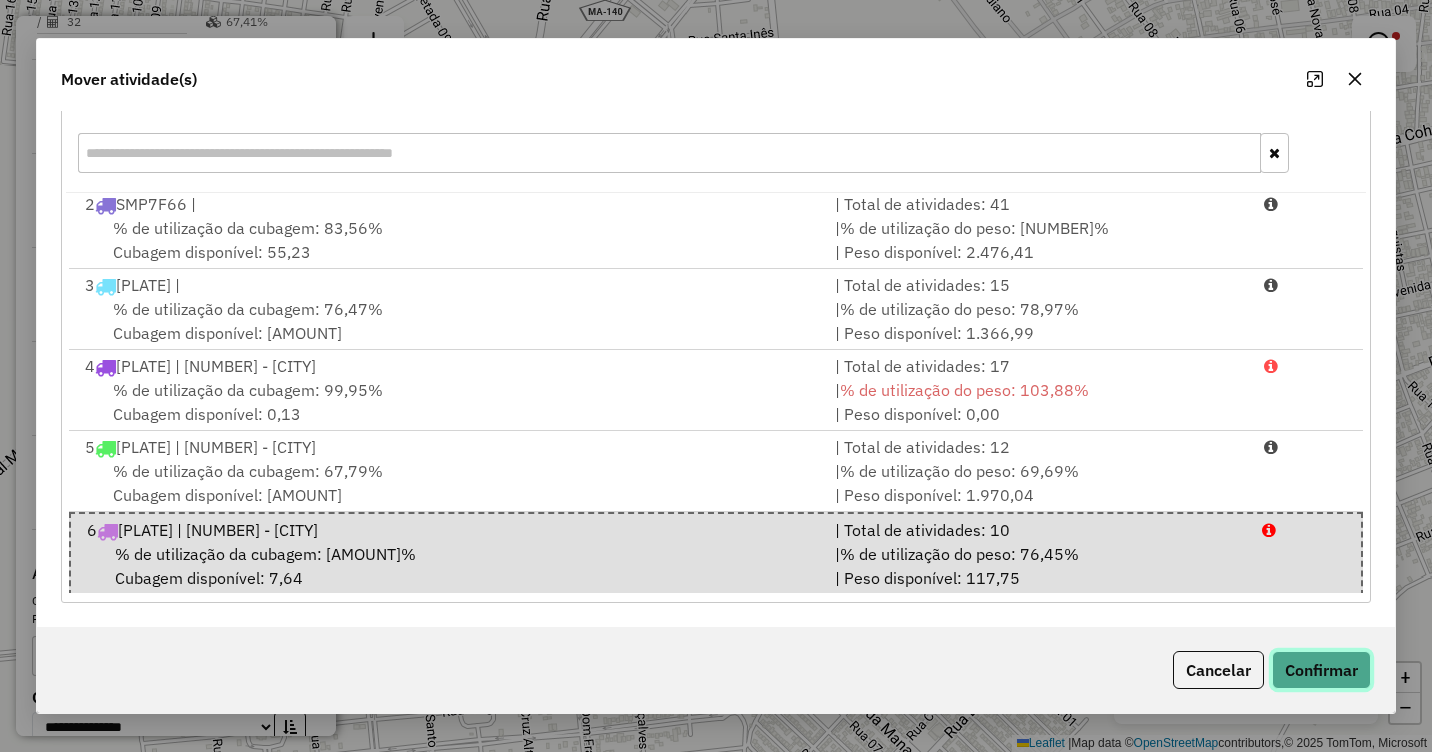 click on "Confirmar" 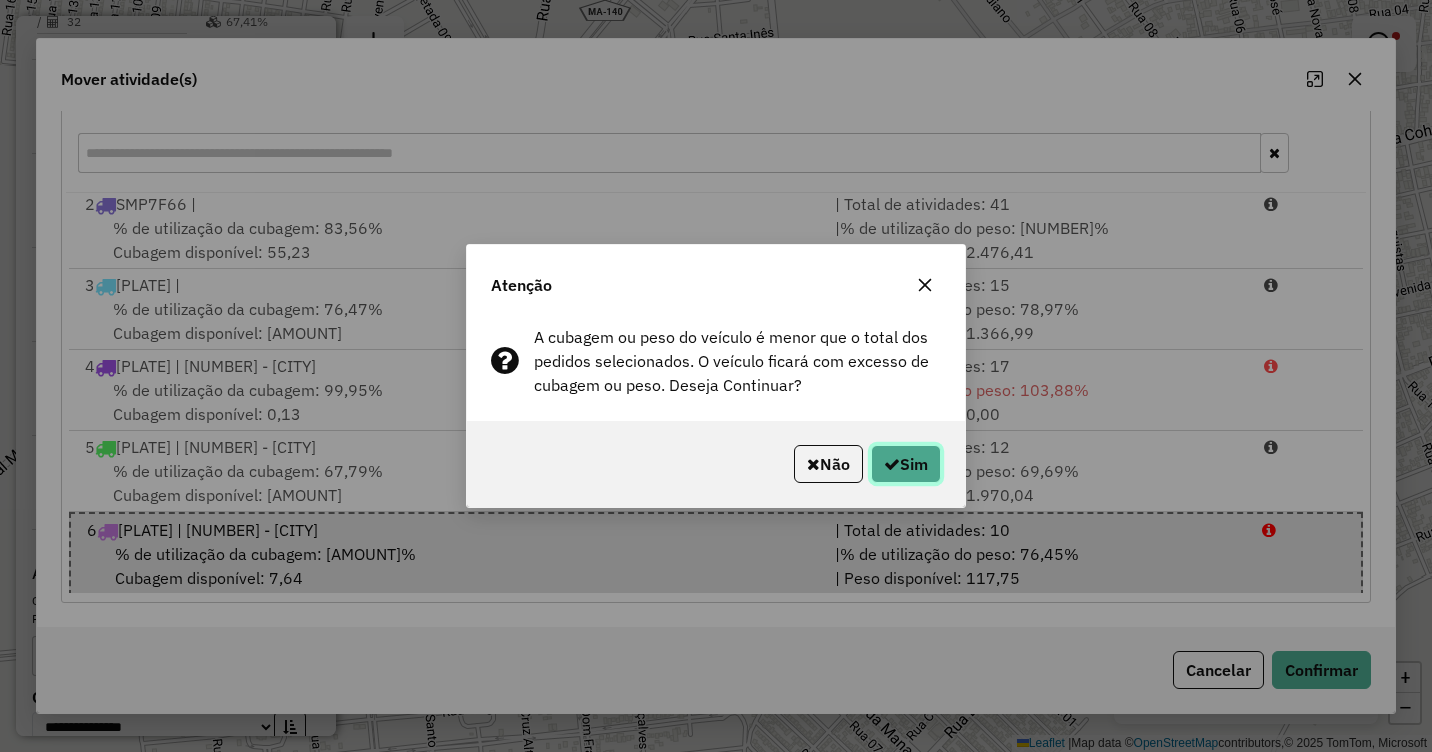 click on "Sim" 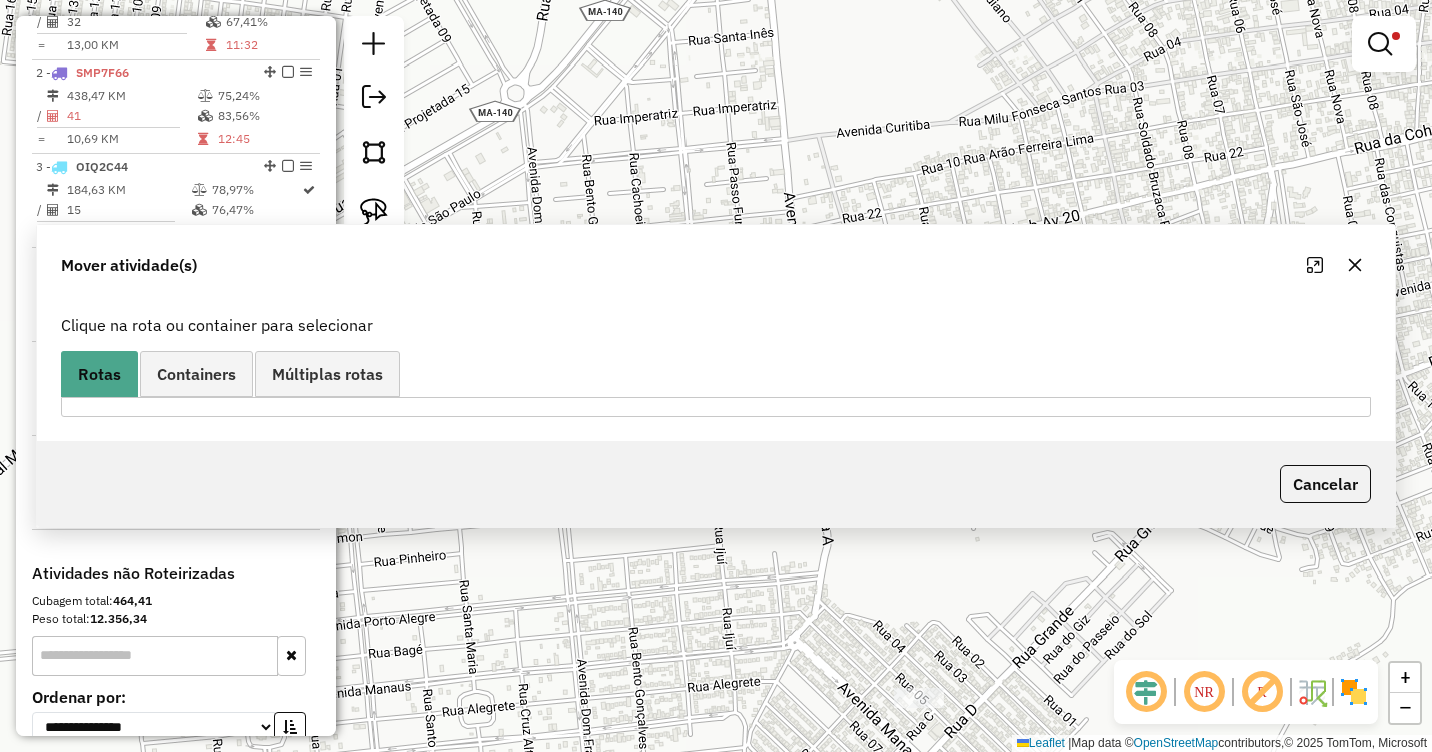 scroll, scrollTop: 0, scrollLeft: 0, axis: both 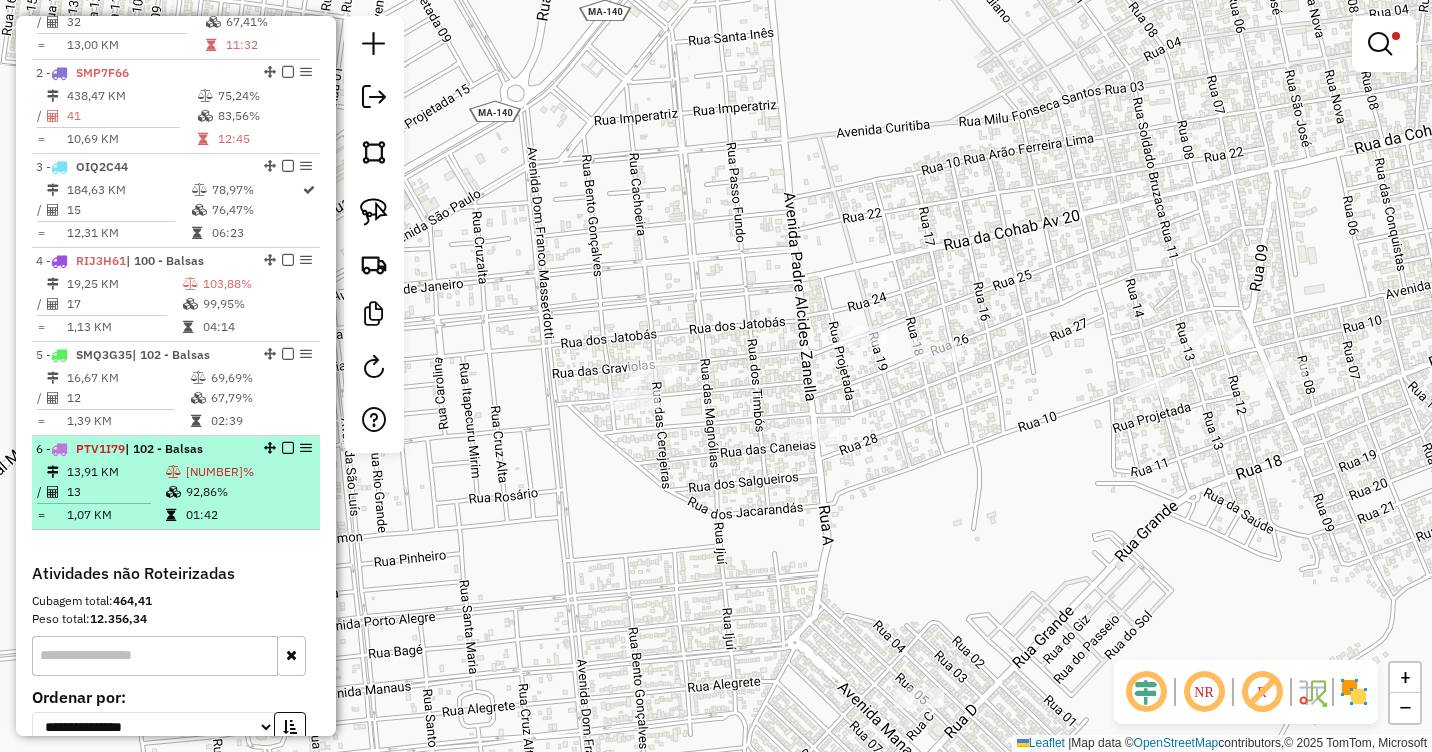 click on "13" at bounding box center [115, 492] 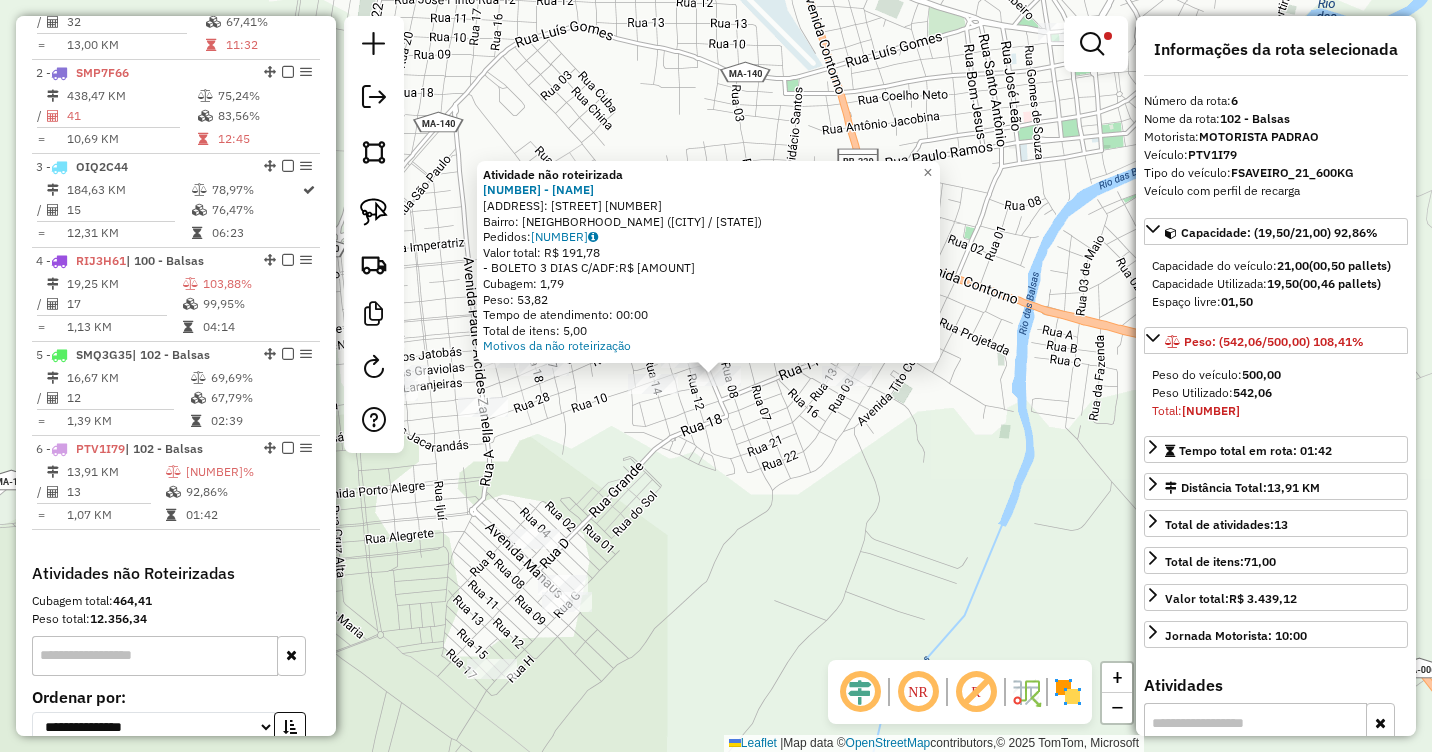 click on "Atividade não roteirizada 2631 - UNIAO SUPERMERCADO E  Endereço:  Rua Nove 102   Bairro: Sao Caetano (BALSAS / MA)   Pedidos:  07065613   Valor total: R$ 191,78   - BOLETO 3 DIAS C/ADF:  R$ 191,78   Cubagem: 1,79   Peso: 53,82   Tempo de atendimento: 00:00   Total de itens: 5,00  Motivos da não roteirização × Limpar filtros Janela de atendimento Grade de atendimento Capacidade Transportadoras Veículos Cliente Pedidos  Rotas Selecione os dias de semana para filtrar as janelas de atendimento  Seg   Ter   Qua   Qui   Sex   Sáb   Dom  Informe o período da janela de atendimento: De: Até:  Filtrar exatamente a janela do cliente  Considerar janela de atendimento padrão  Selecione os dias de semana para filtrar as grades de atendimento  Seg   Ter   Qua   Qui   Sex   Sáb   Dom   Considerar clientes sem dia de atendimento cadastrado  Clientes fora do dia de atendimento selecionado Filtrar as atividades entre os valores definidos abaixo:  Peso mínimo:  ****  Peso máximo:  *****  Cubagem mínima:   De:  De:" 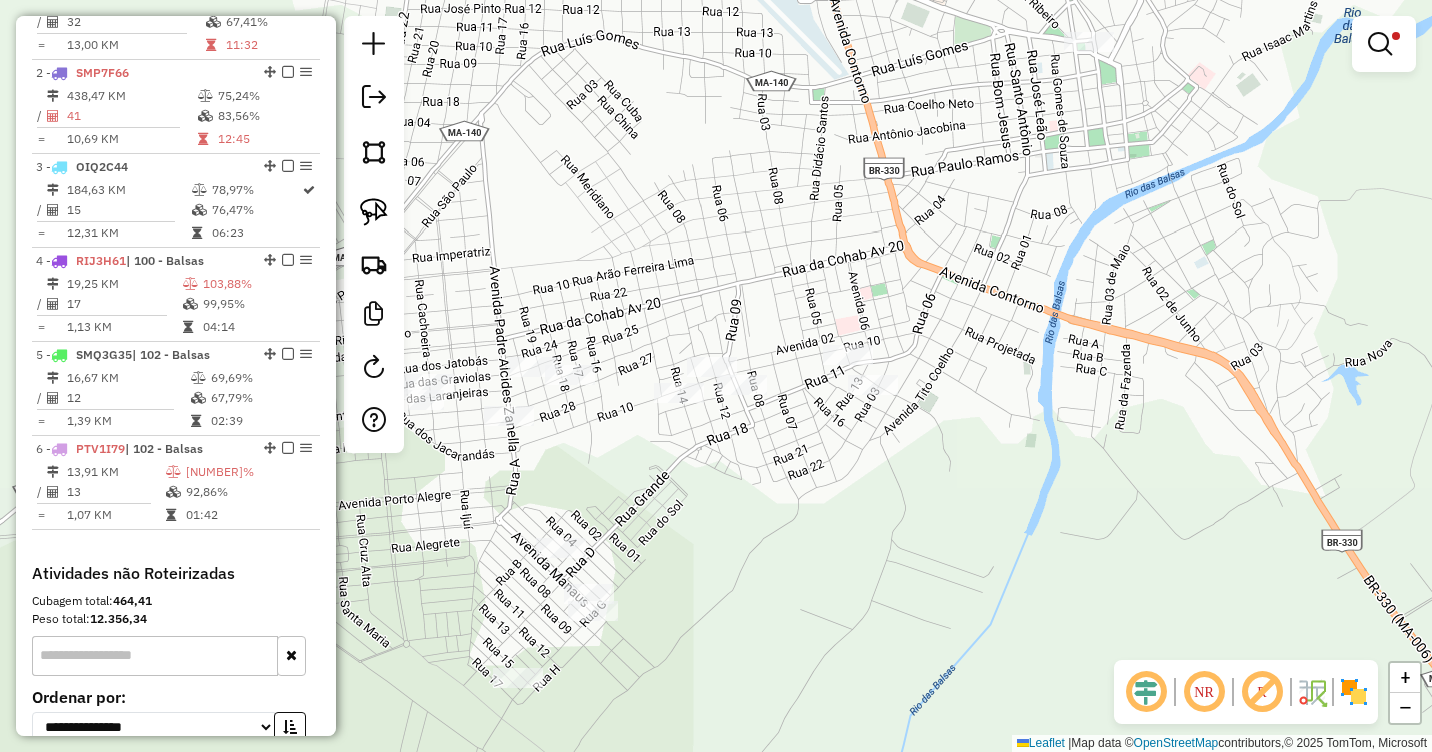 drag, startPoint x: 990, startPoint y: 331, endPoint x: 1057, endPoint y: 460, distance: 145.36162 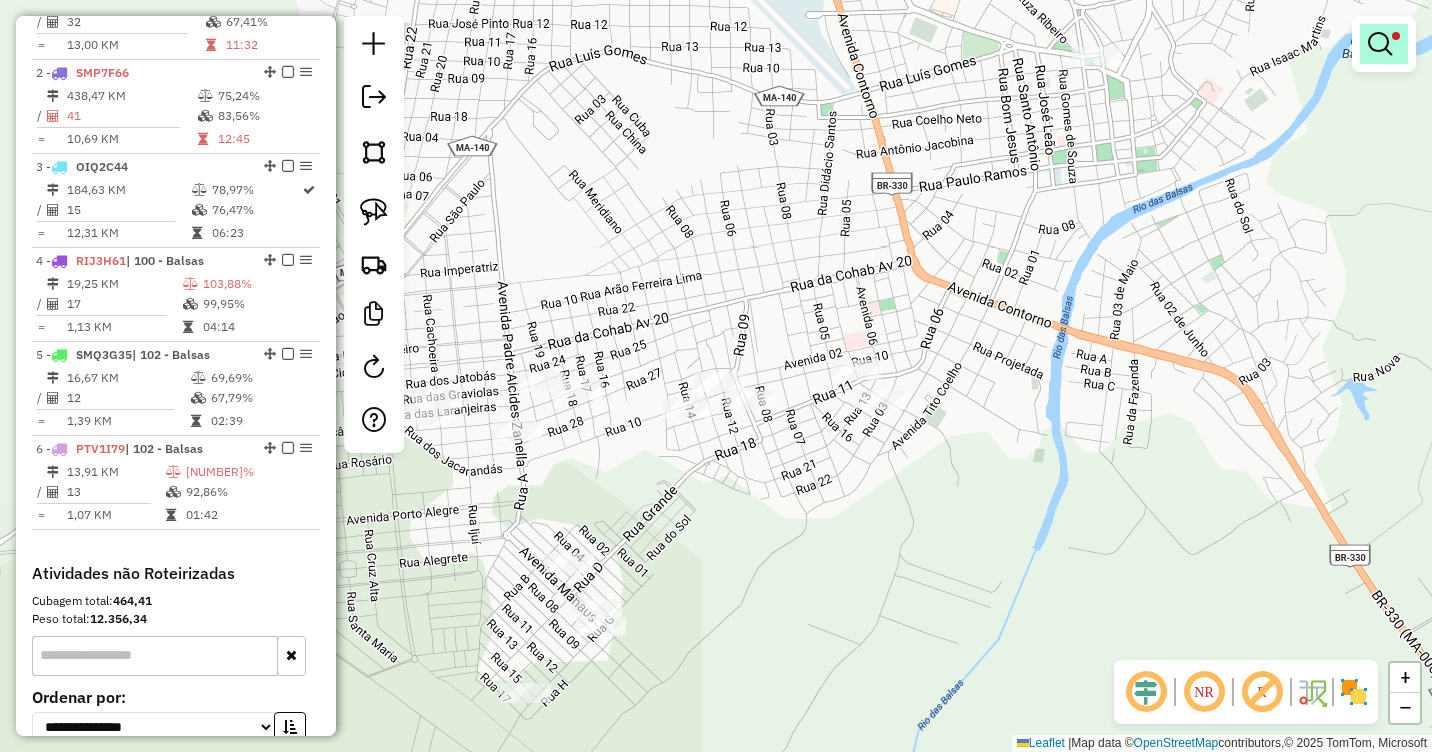 click at bounding box center (1380, 44) 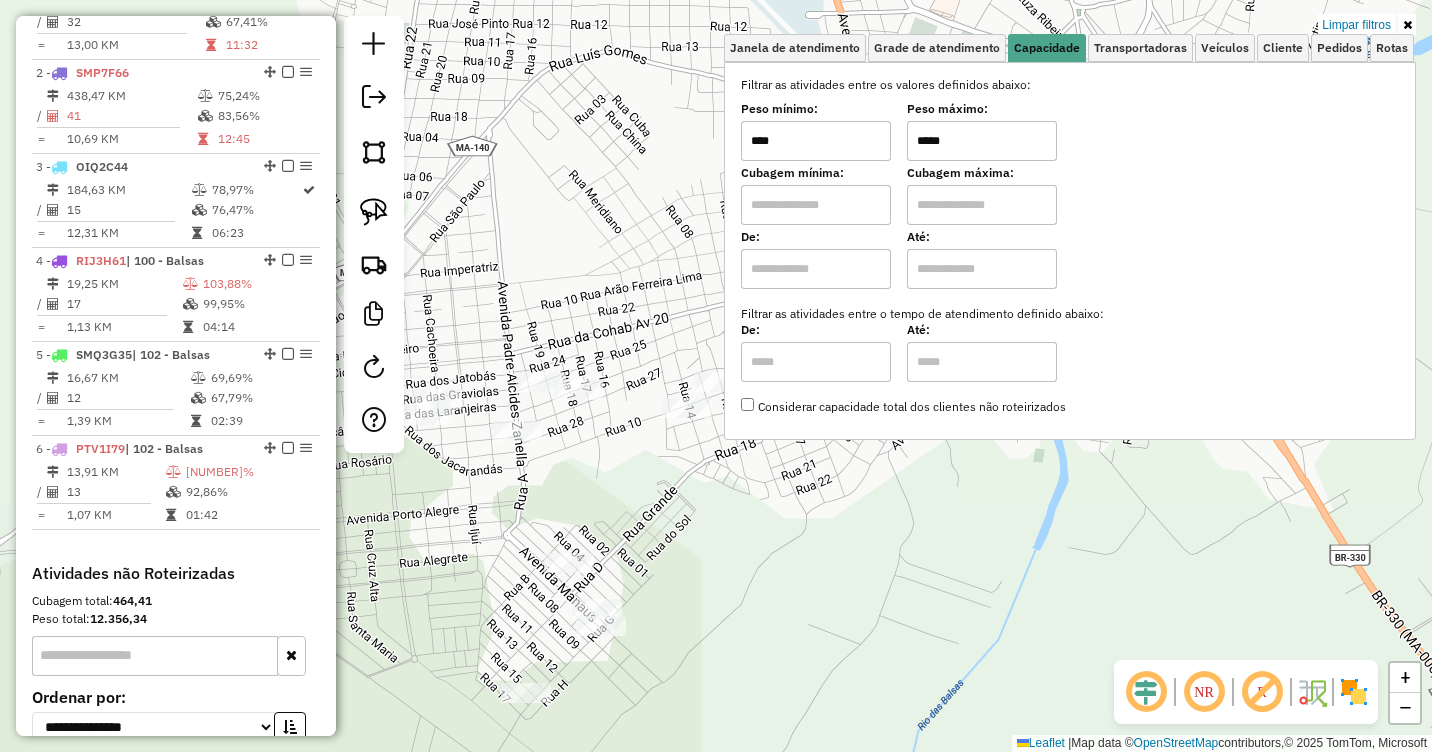 click on "Peso mínimo:  ****  Peso máximo:  *****" at bounding box center [1070, 133] 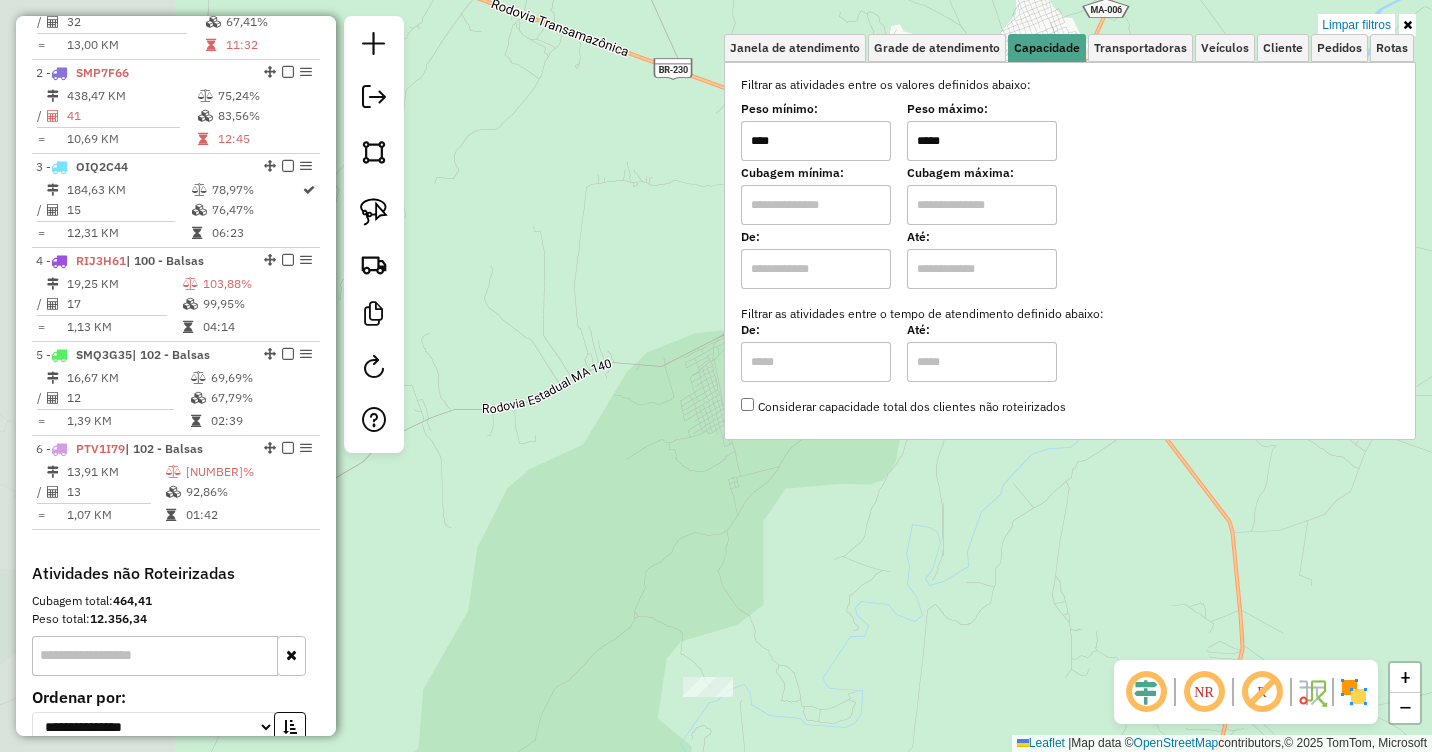 drag, startPoint x: 447, startPoint y: 421, endPoint x: 747, endPoint y: 383, distance: 302.3971 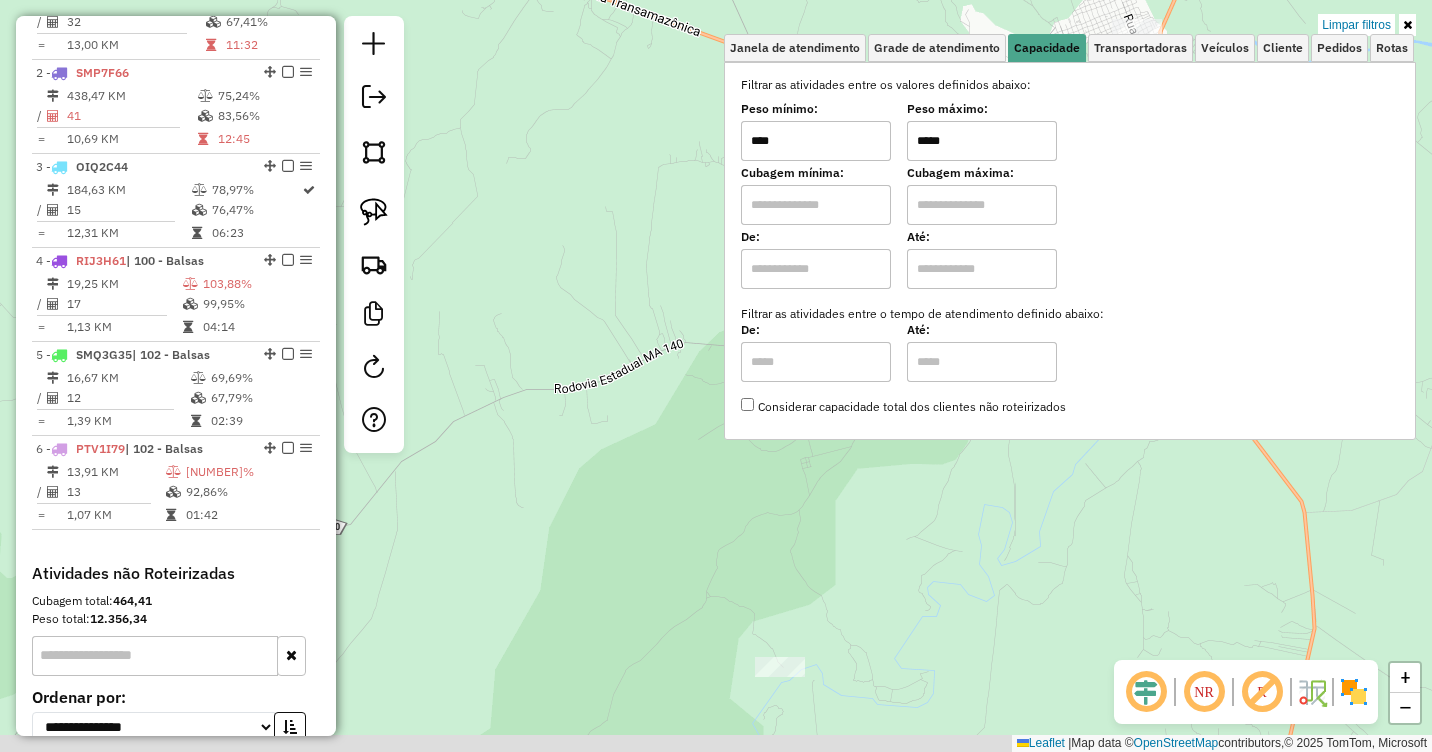 drag, startPoint x: 579, startPoint y: 356, endPoint x: 777, endPoint y: 319, distance: 201.4274 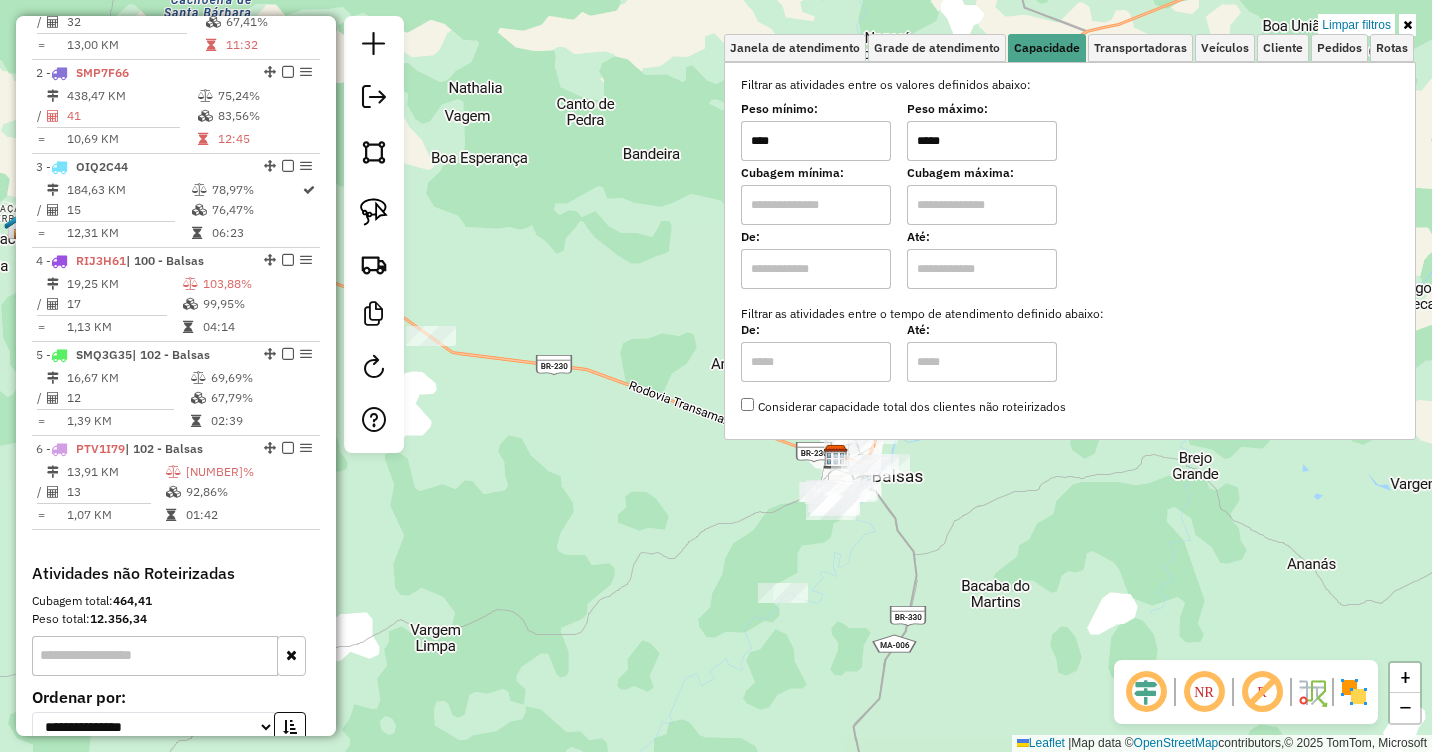 drag, startPoint x: 597, startPoint y: 298, endPoint x: 666, endPoint y: 491, distance: 204.96341 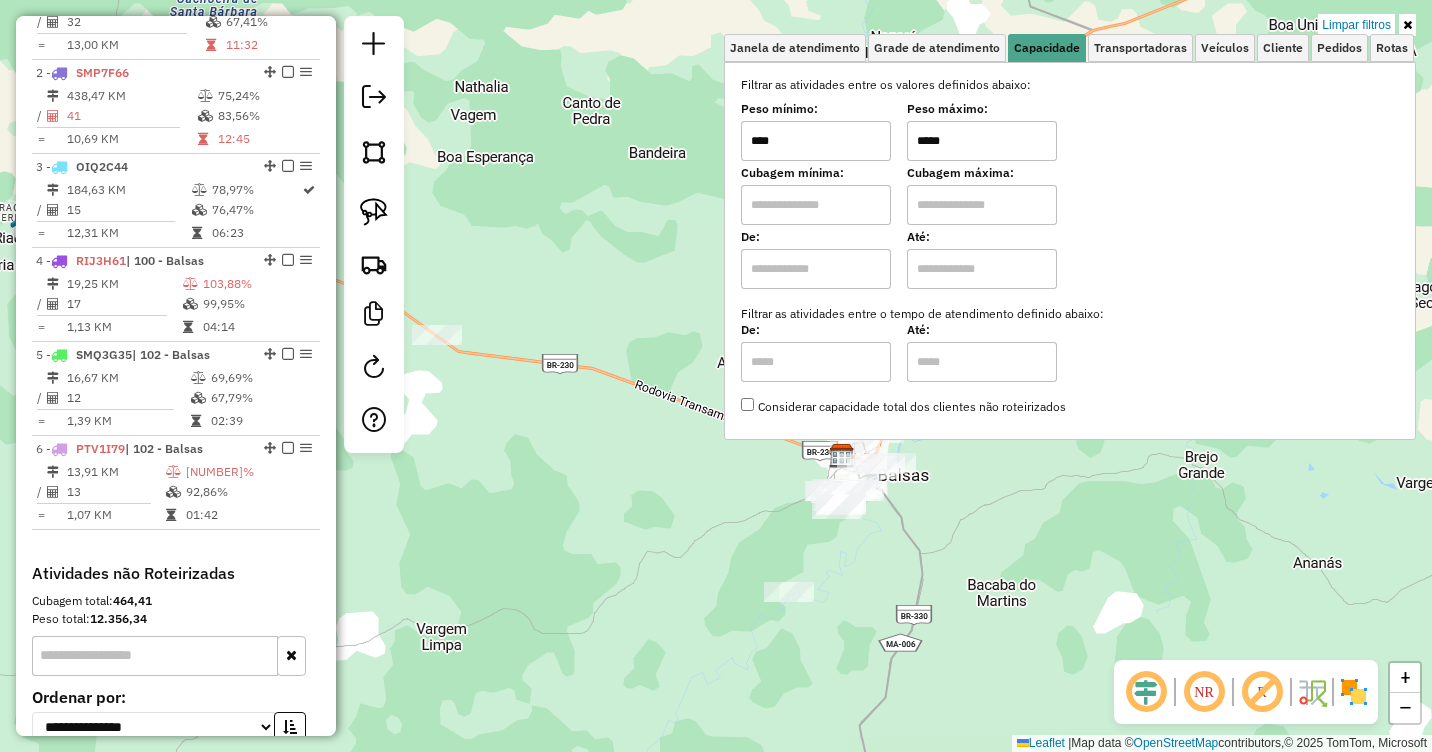 drag, startPoint x: 559, startPoint y: 411, endPoint x: 716, endPoint y: 511, distance: 186.14243 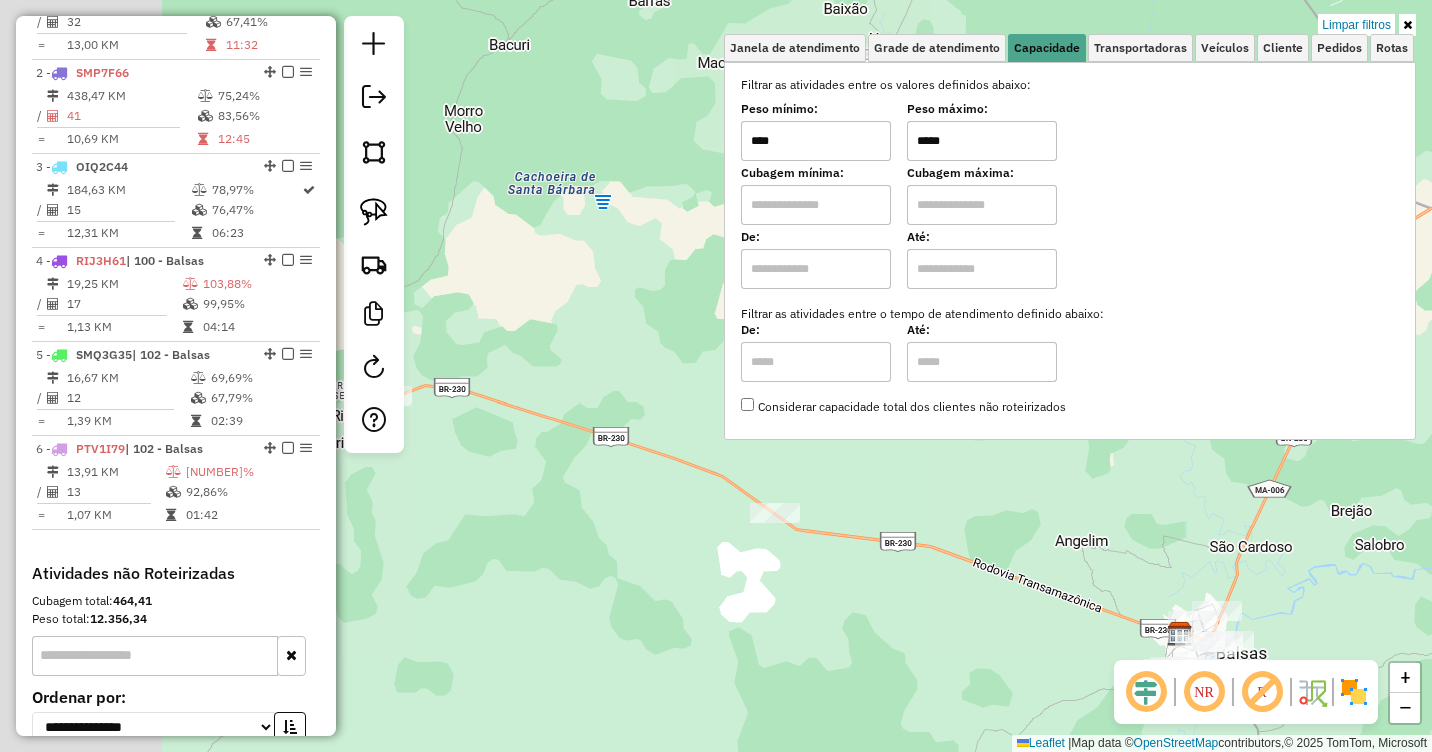 drag, startPoint x: 596, startPoint y: 511, endPoint x: 893, endPoint y: 631, distance: 320.3264 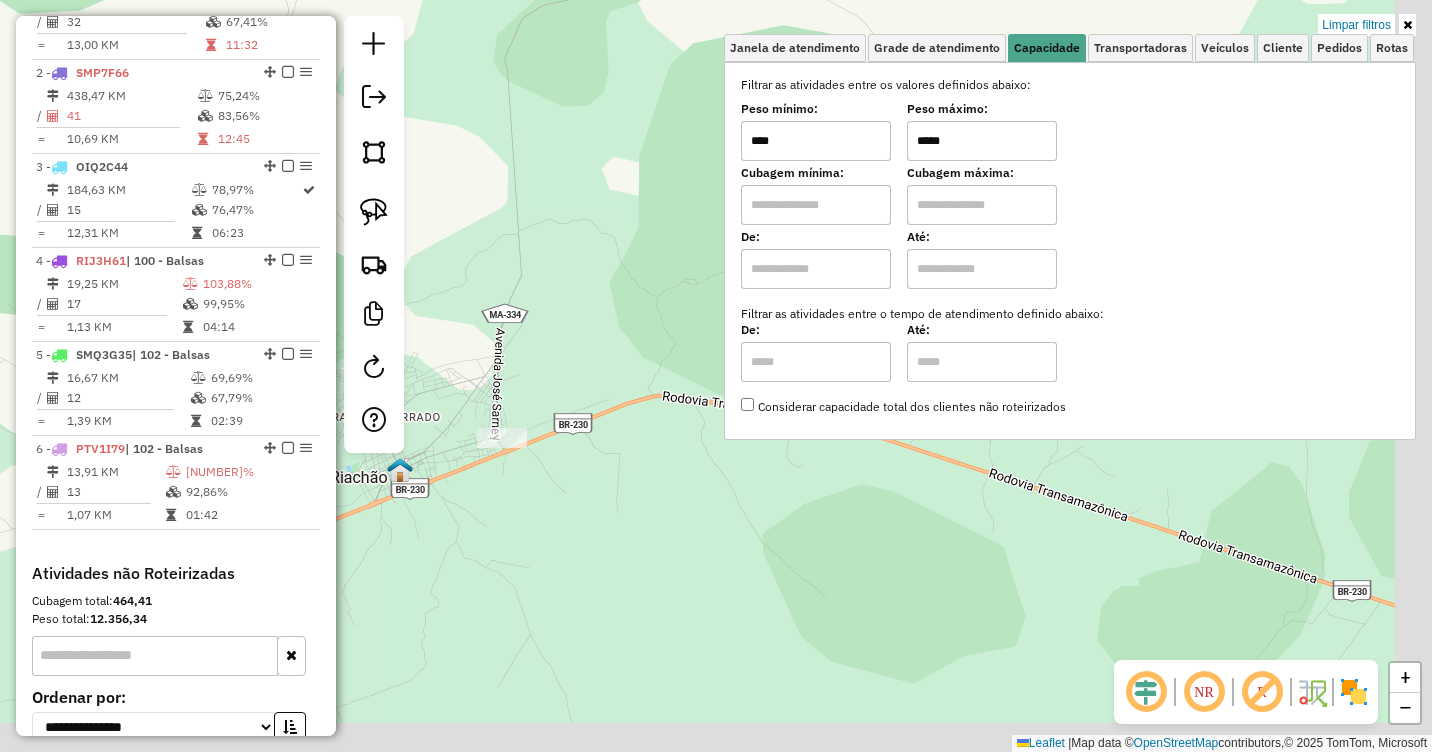drag, startPoint x: 1004, startPoint y: 599, endPoint x: 715, endPoint y: 512, distance: 301.8112 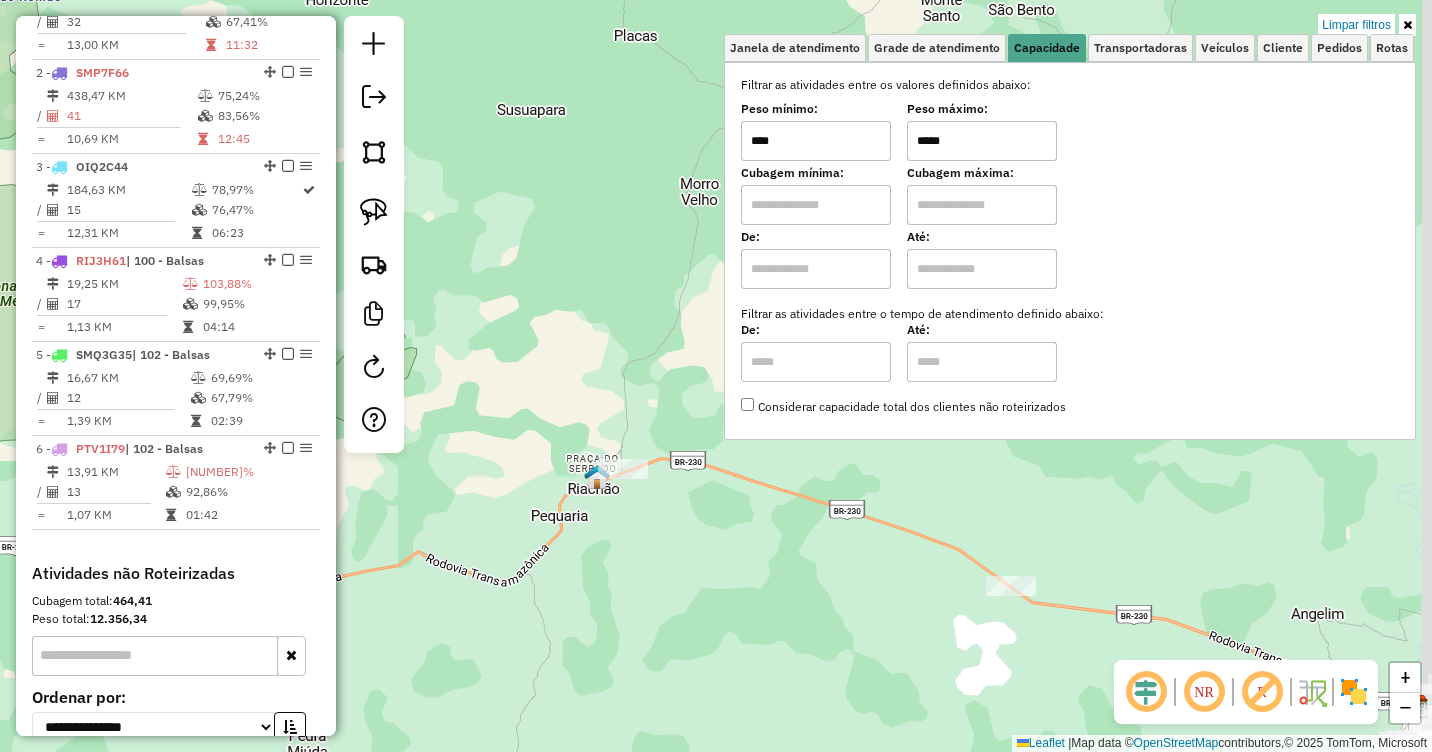 drag, startPoint x: 942, startPoint y: 583, endPoint x: 670, endPoint y: 530, distance: 277.1155 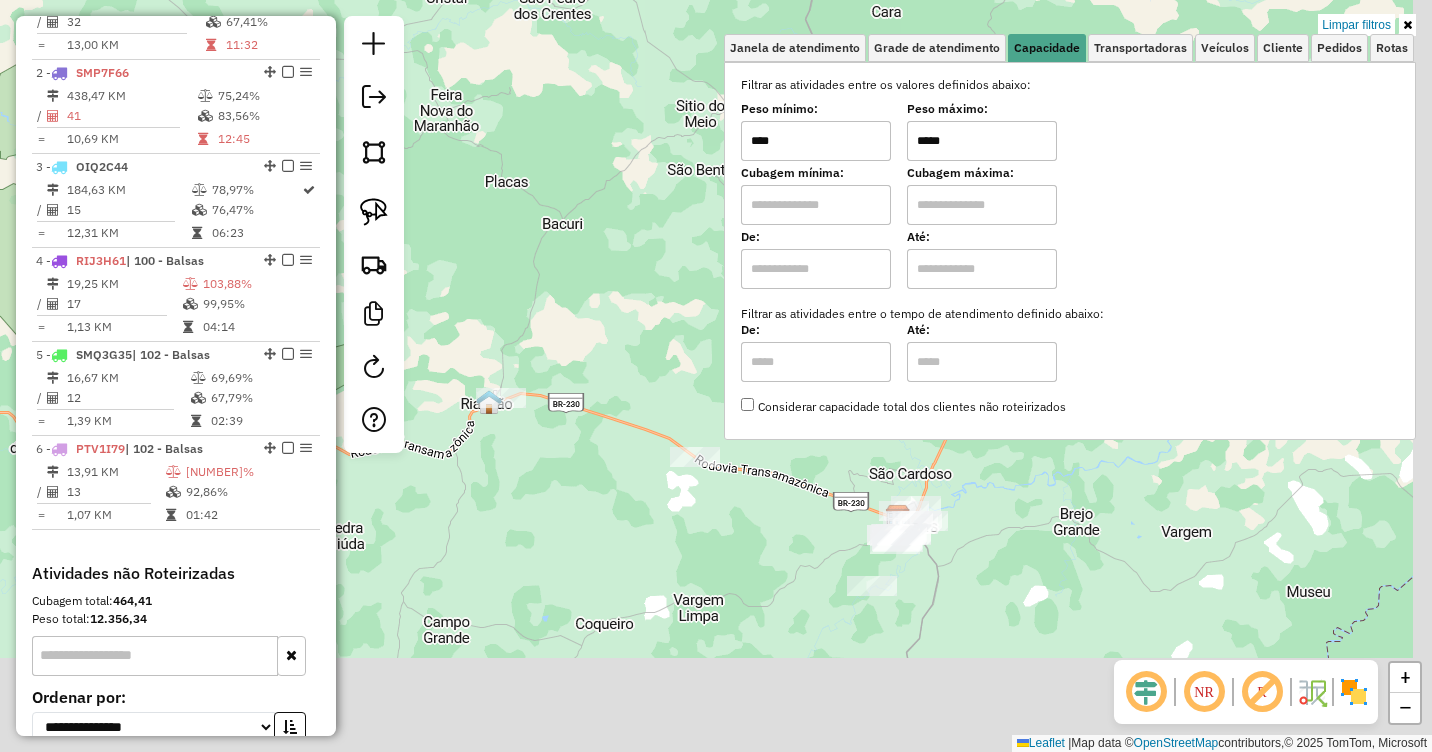 drag, startPoint x: 958, startPoint y: 605, endPoint x: 828, endPoint y: 511, distance: 160.42444 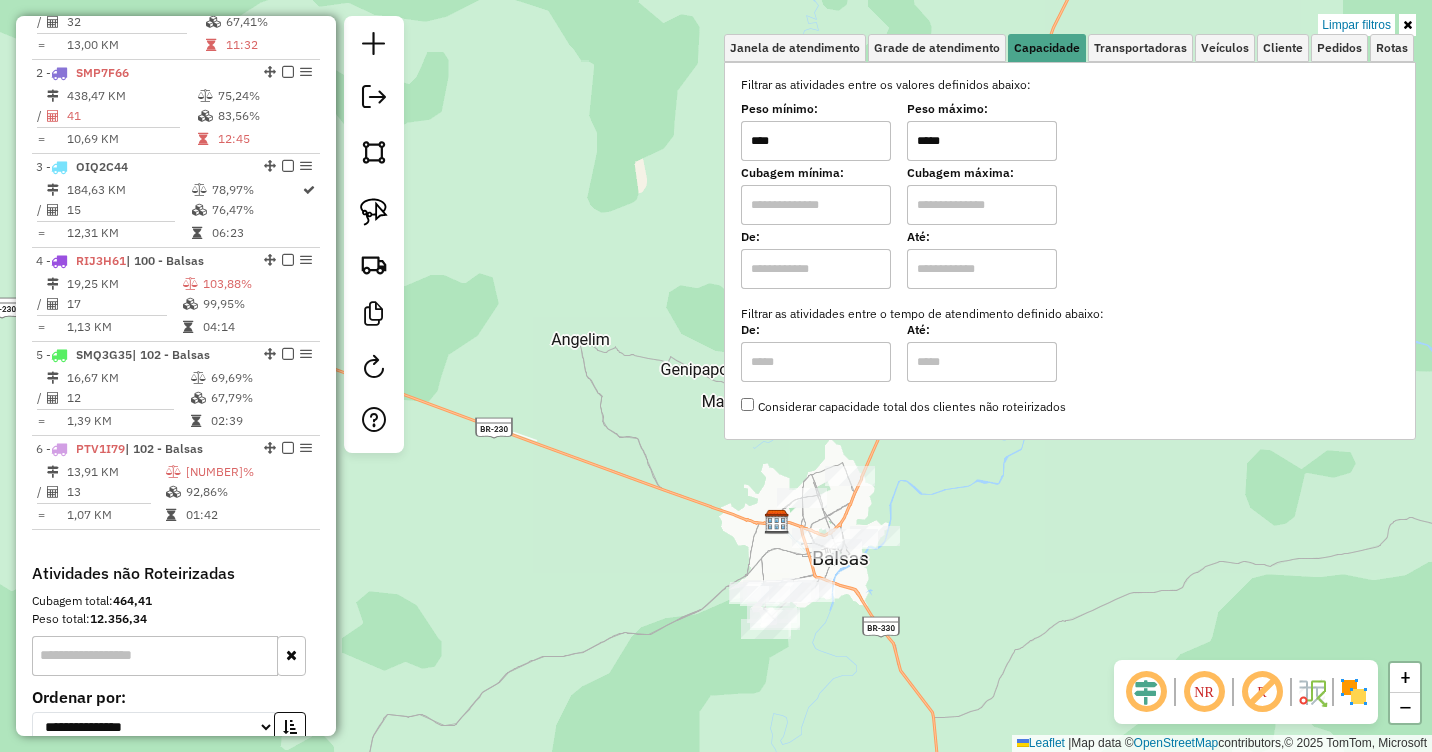 drag, startPoint x: 893, startPoint y: 525, endPoint x: 881, endPoint y: 496, distance: 31.38471 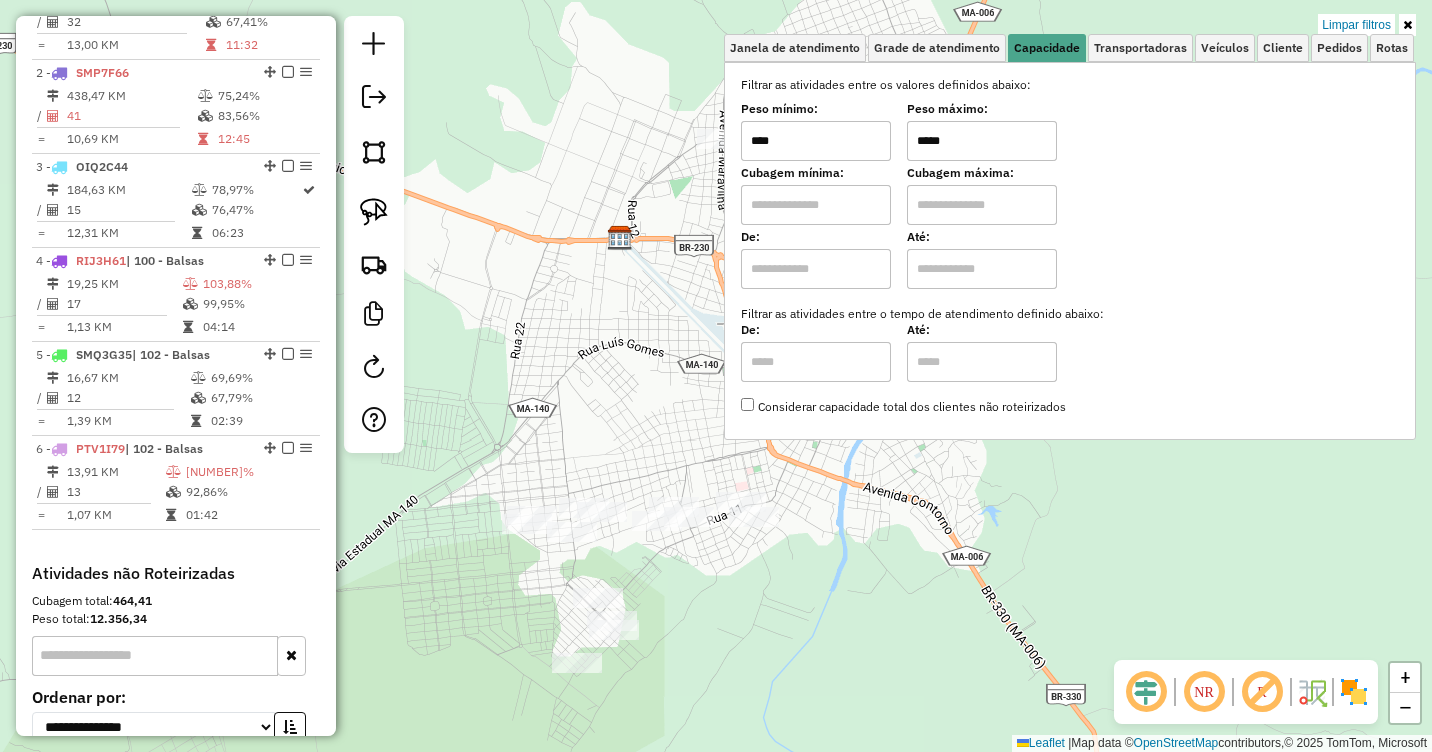 drag, startPoint x: 718, startPoint y: 530, endPoint x: 732, endPoint y: 532, distance: 14.142136 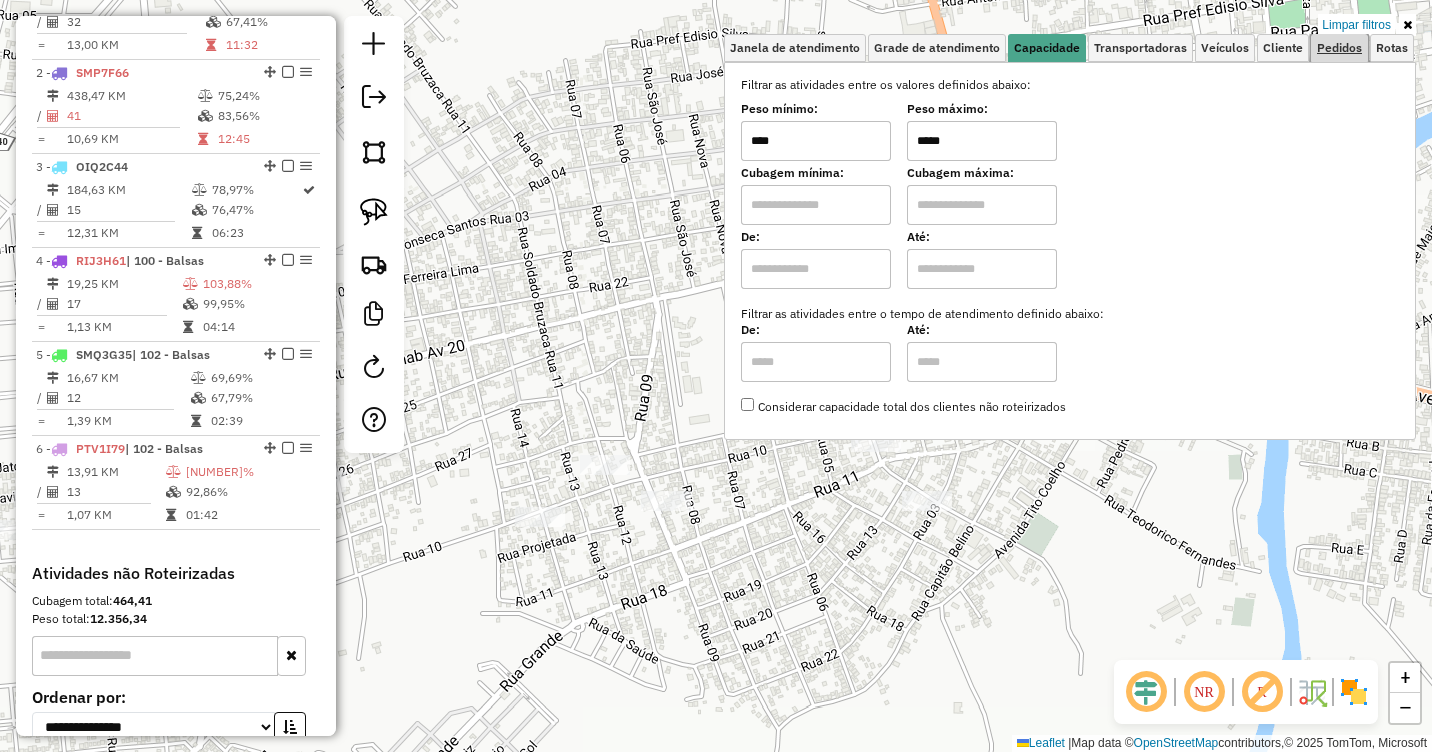 click on "Pedidos" at bounding box center [1339, 48] 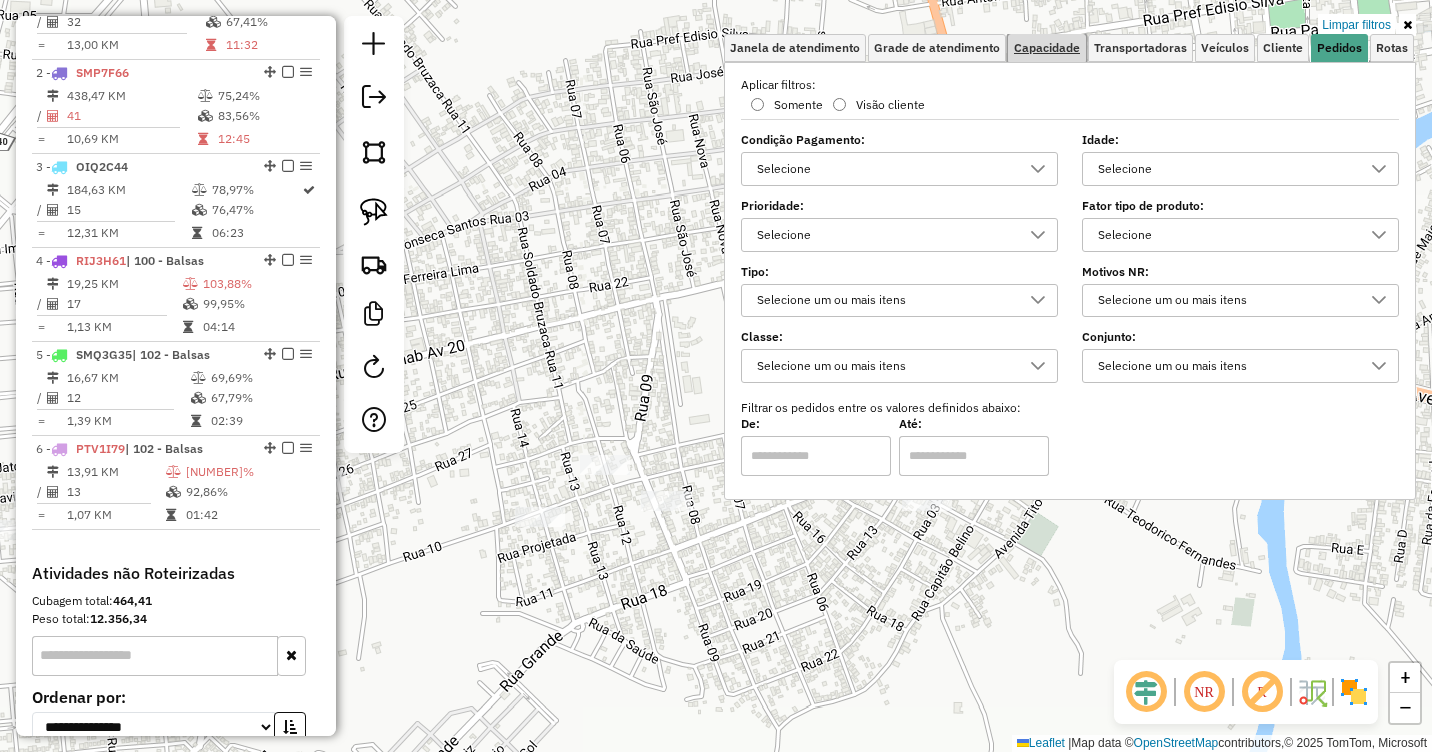 click on "Capacidade" at bounding box center [1047, 48] 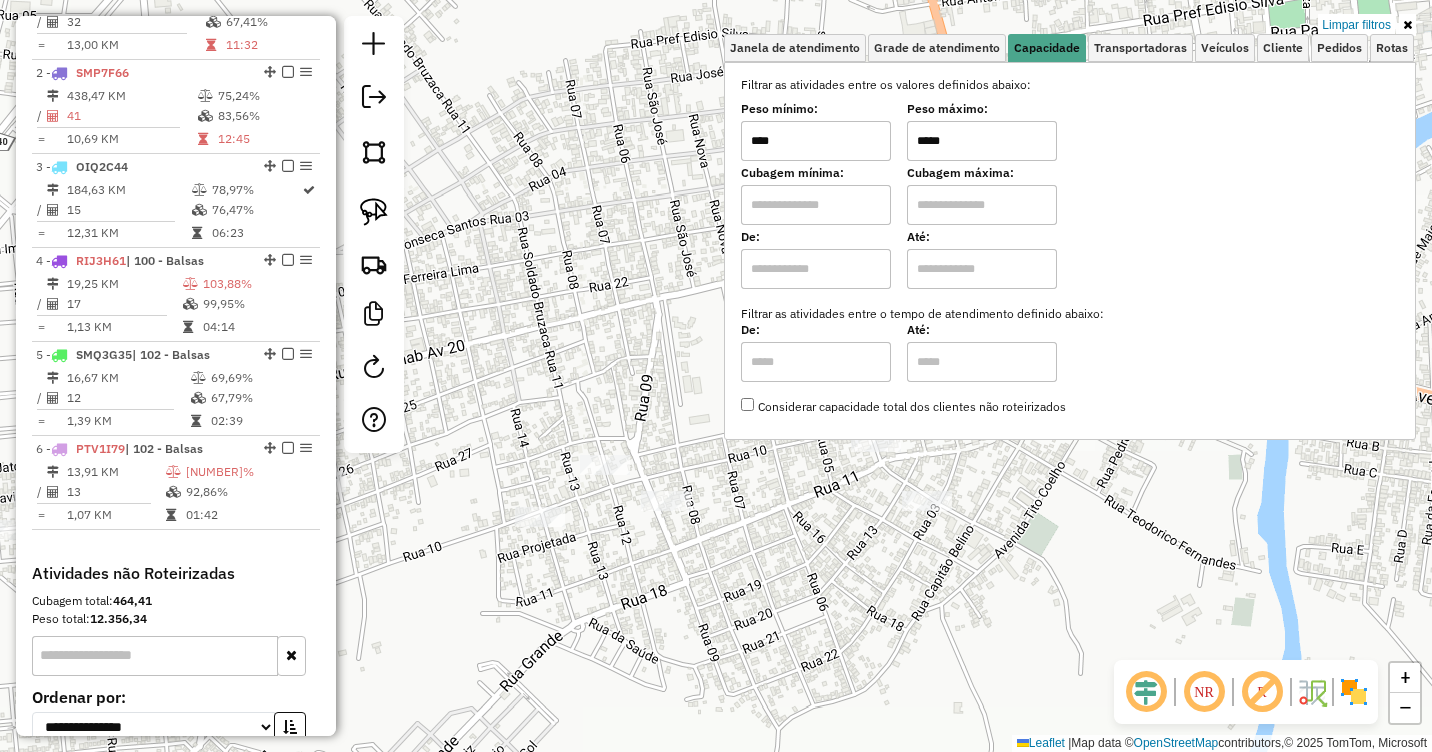 drag, startPoint x: 935, startPoint y: 142, endPoint x: 906, endPoint y: 140, distance: 29.068884 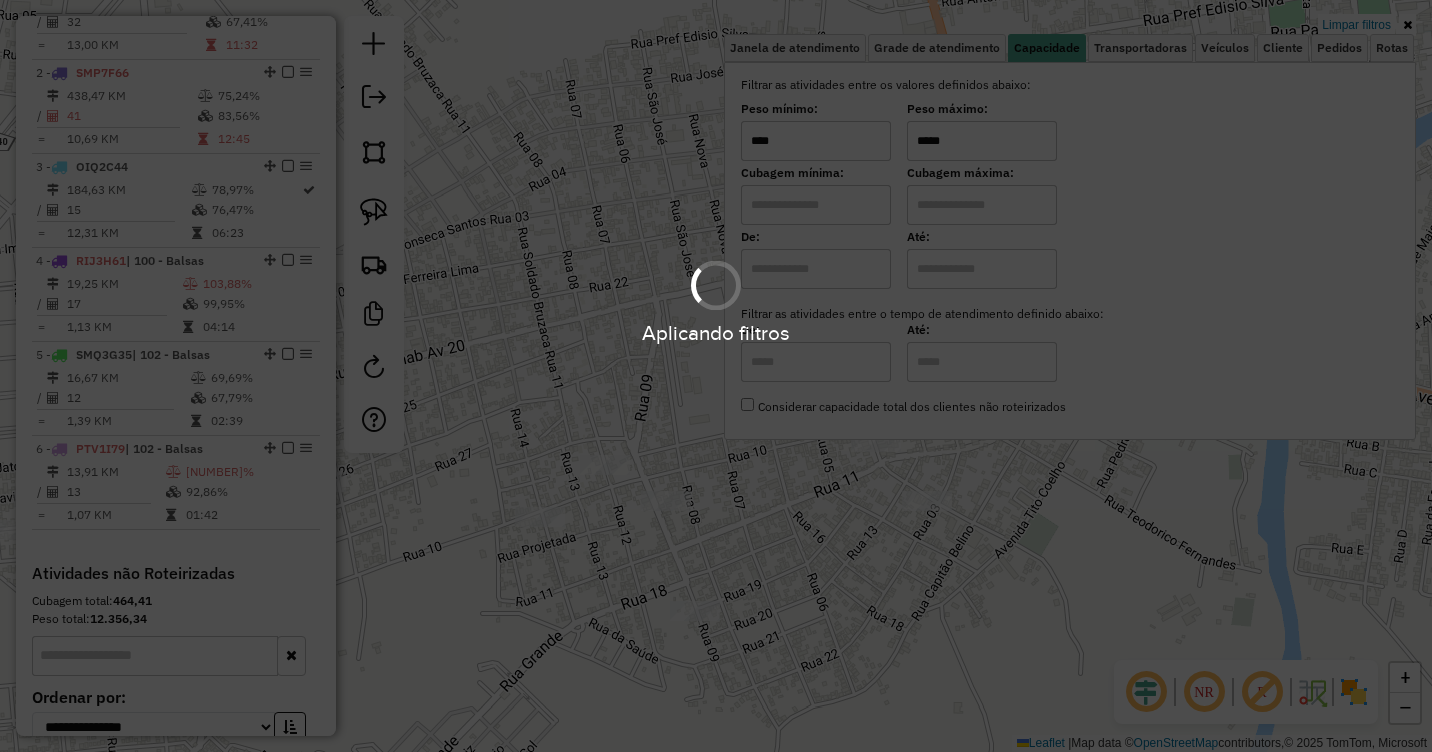 type on "*****" 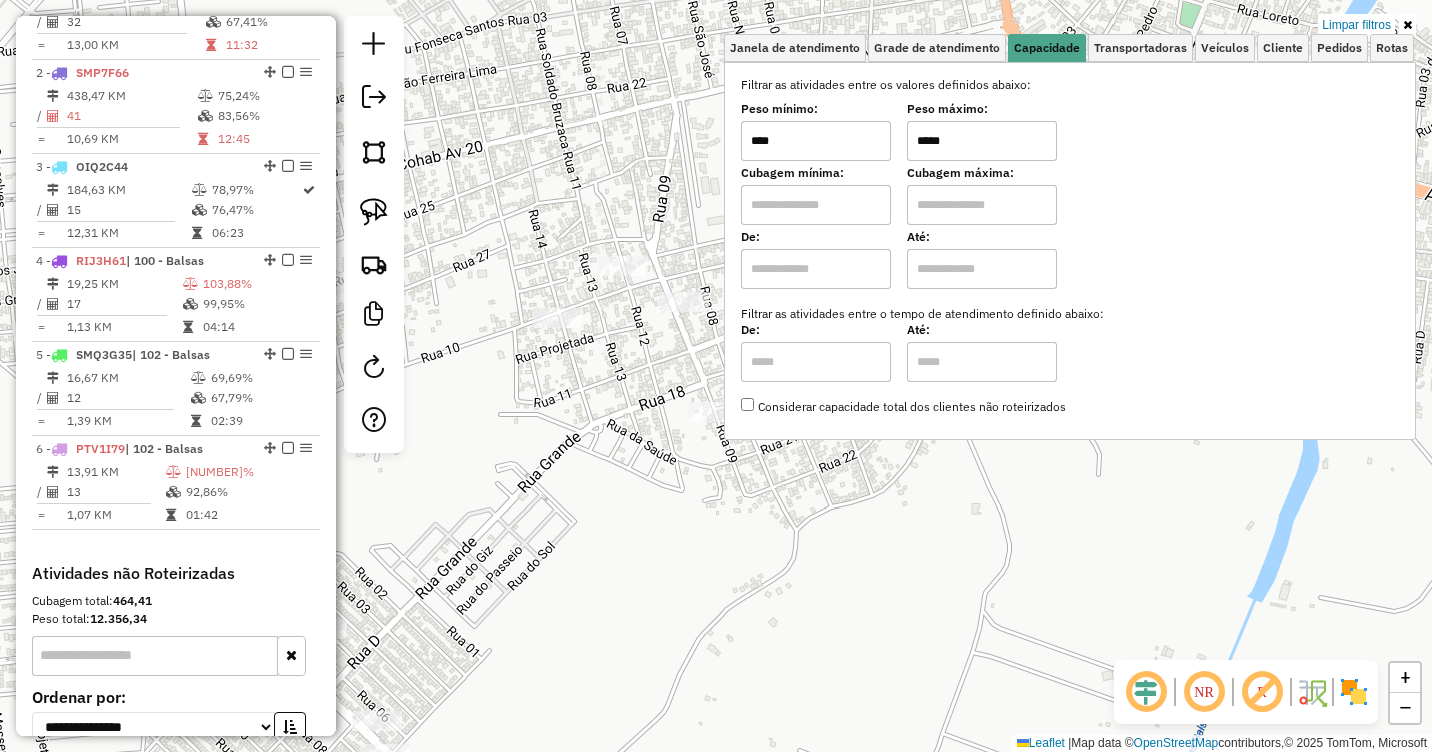 drag, startPoint x: 781, startPoint y: 535, endPoint x: 796, endPoint y: 342, distance: 193.58203 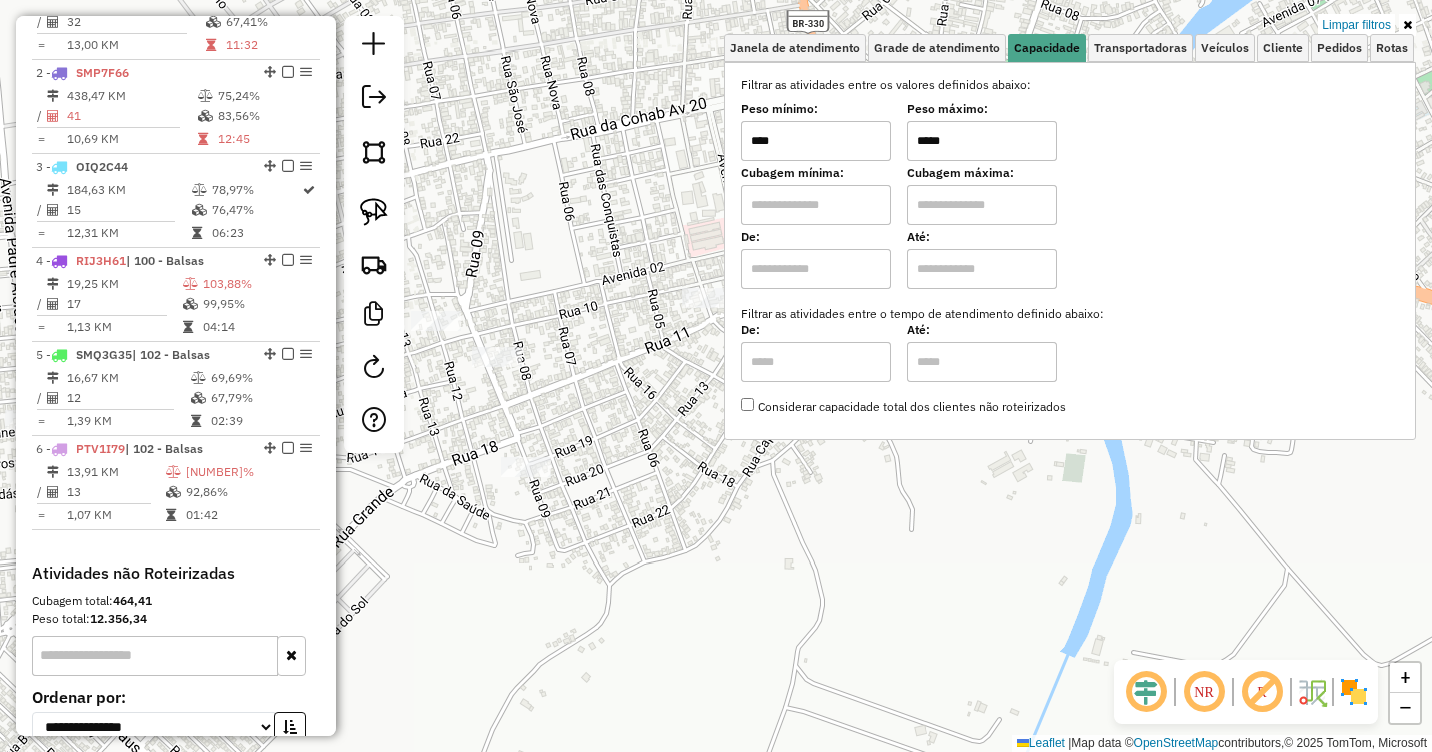 drag, startPoint x: 765, startPoint y: 490, endPoint x: 665, endPoint y: 457, distance: 105.30432 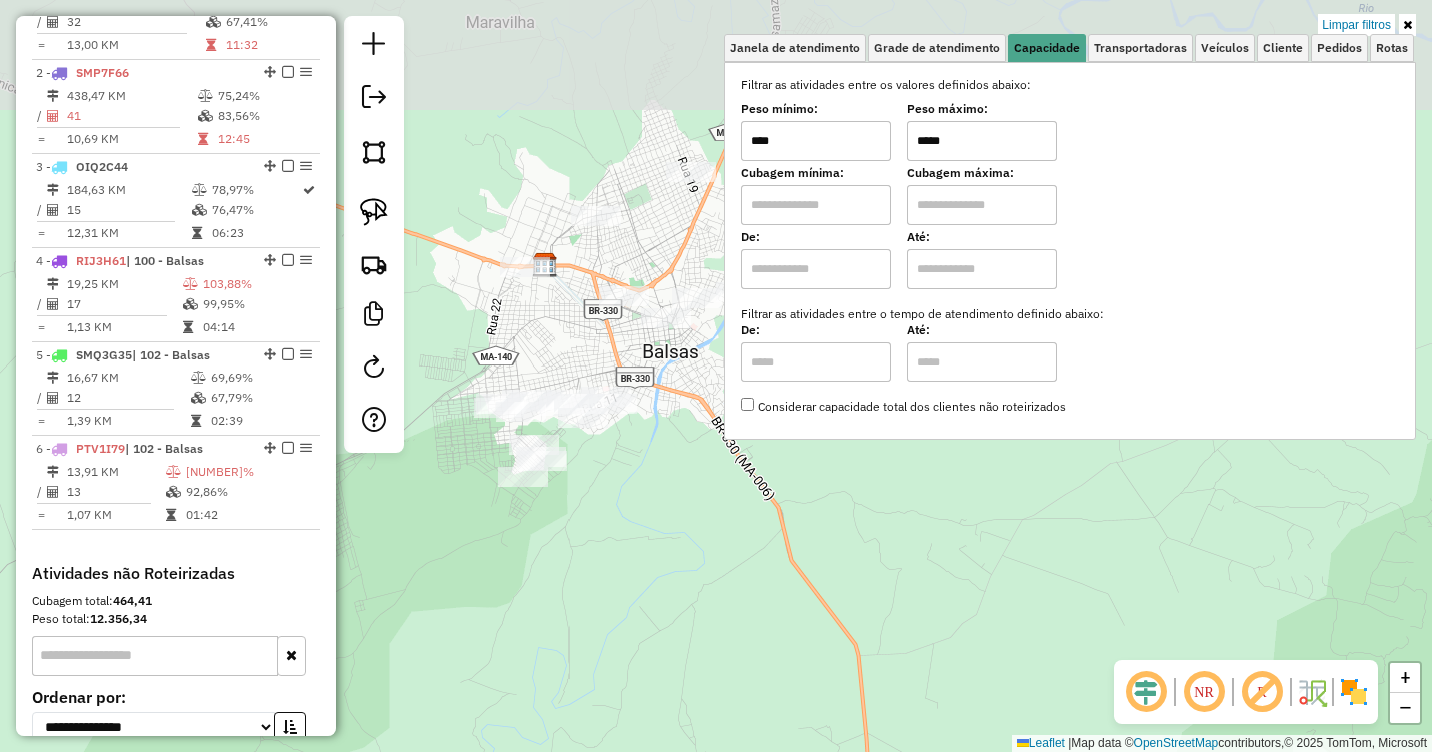 drag, startPoint x: 589, startPoint y: 132, endPoint x: 579, endPoint y: 360, distance: 228.2192 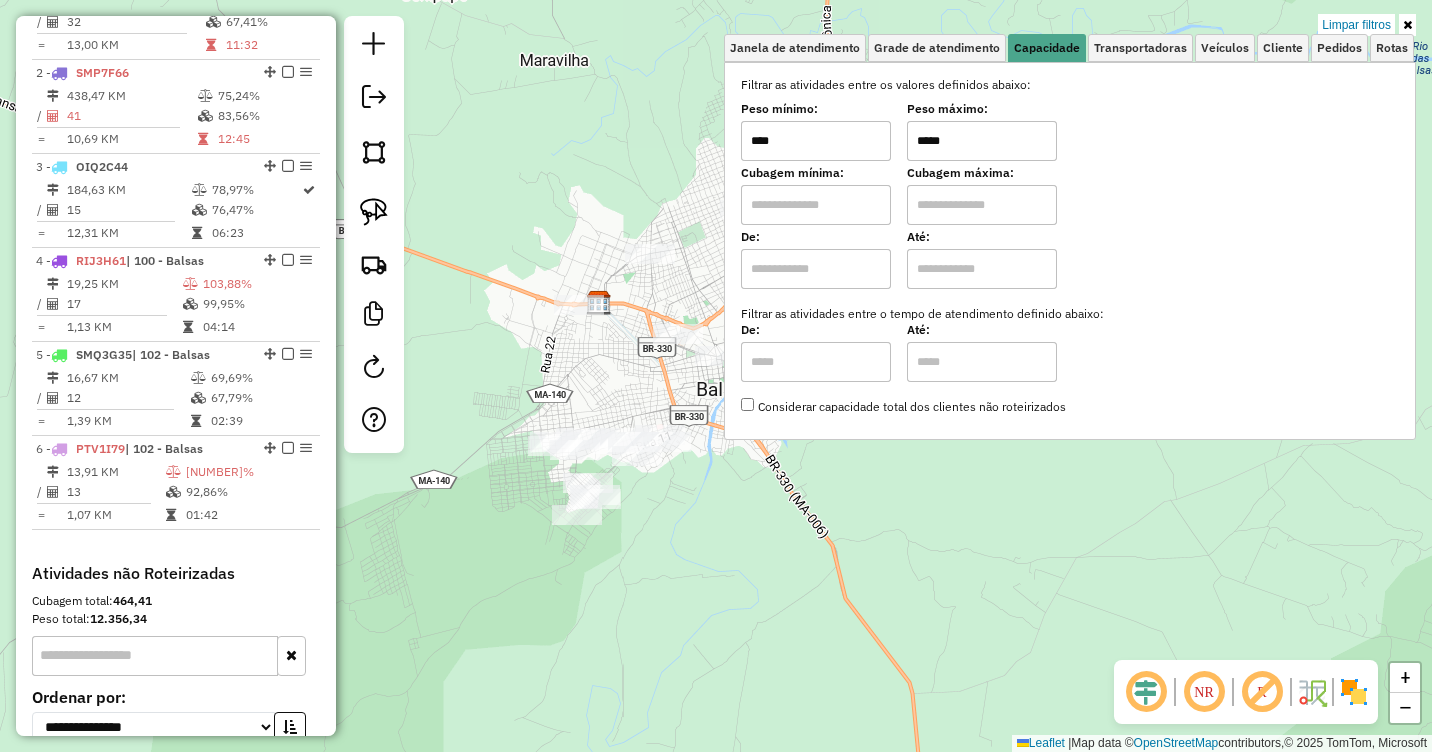 drag, startPoint x: 634, startPoint y: 290, endPoint x: 683, endPoint y: 298, distance: 49.648766 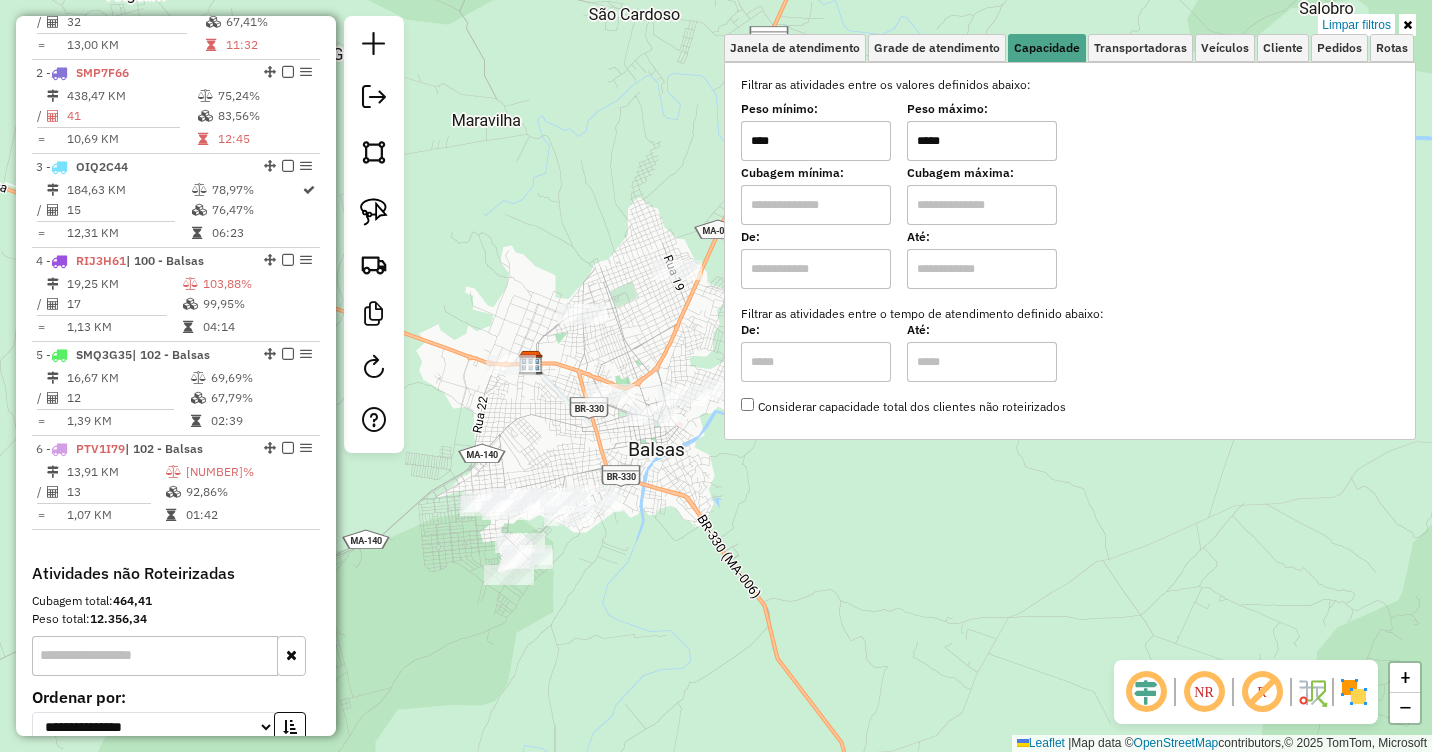 drag, startPoint x: 682, startPoint y: 306, endPoint x: 612, endPoint y: 339, distance: 77.388626 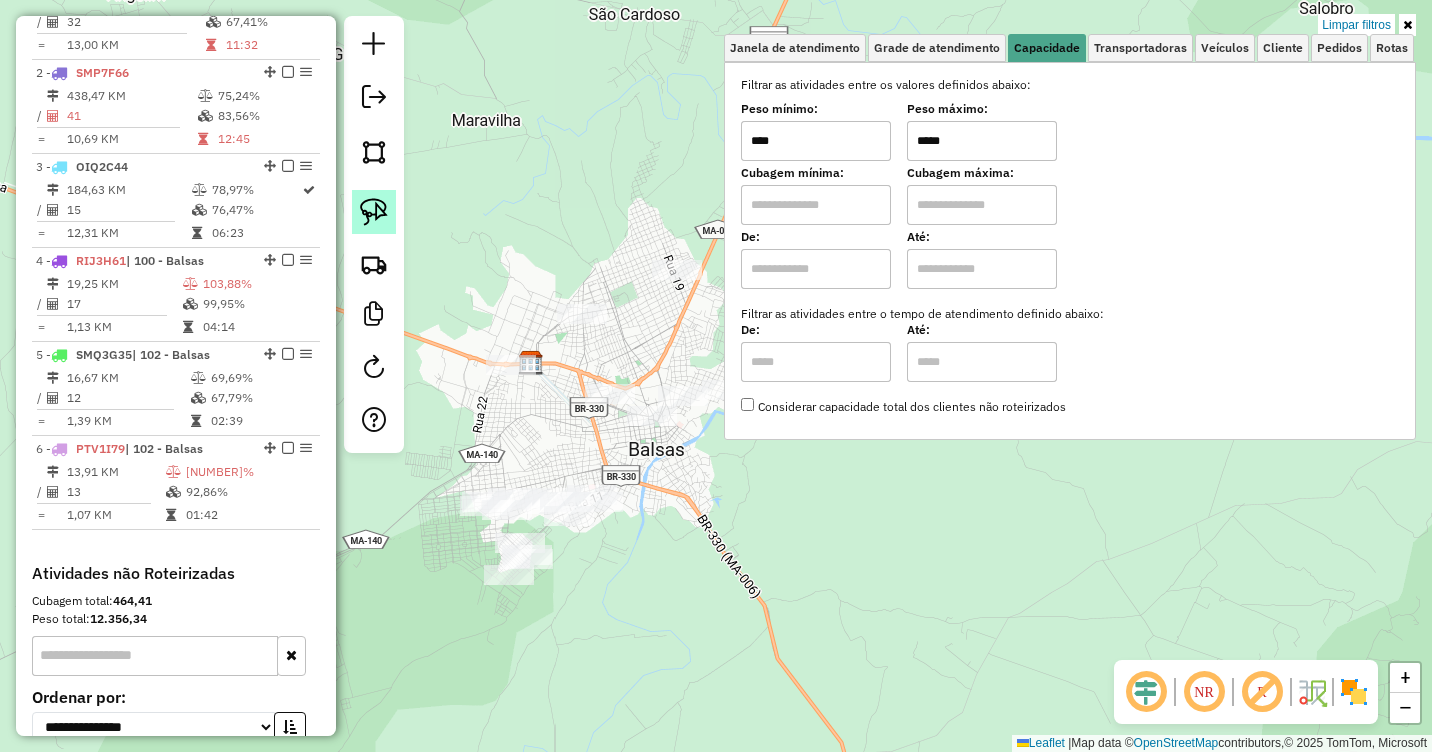 click 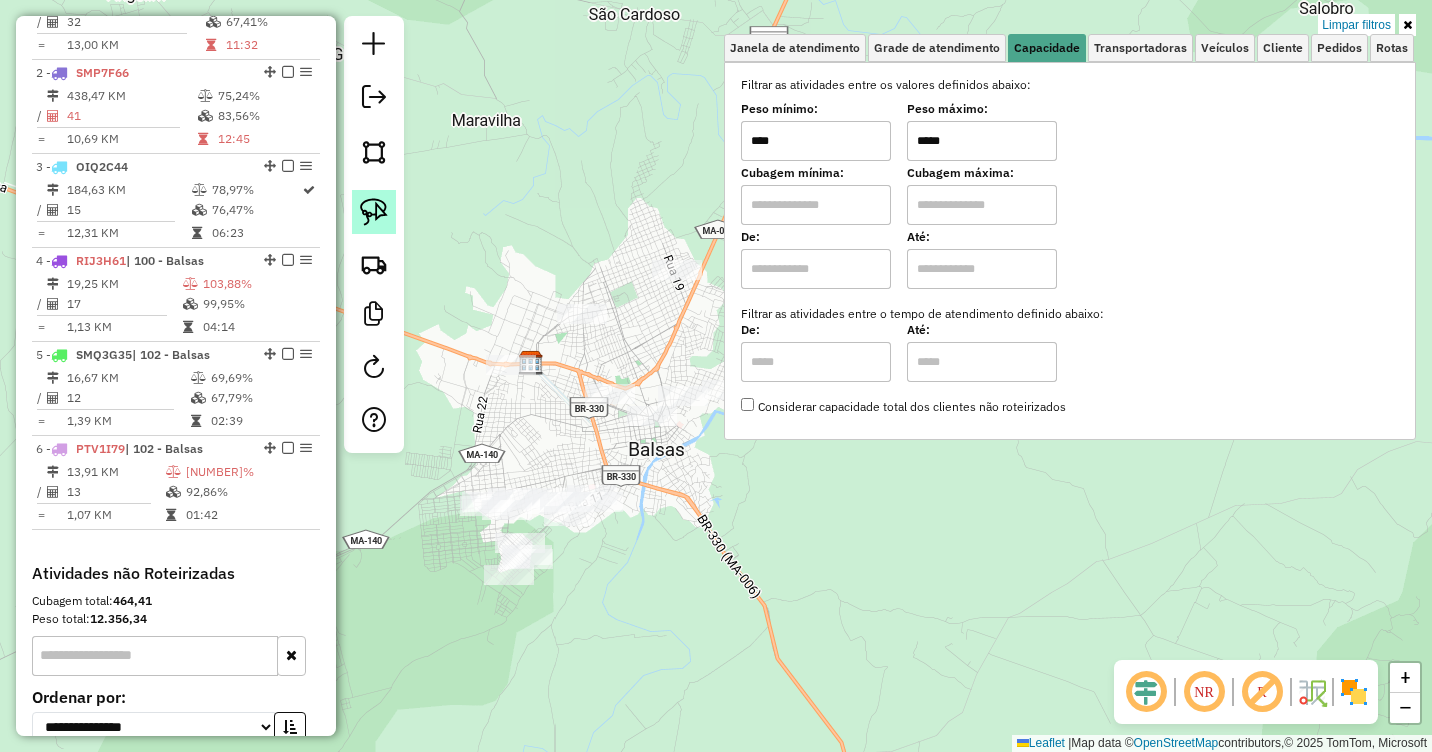 click 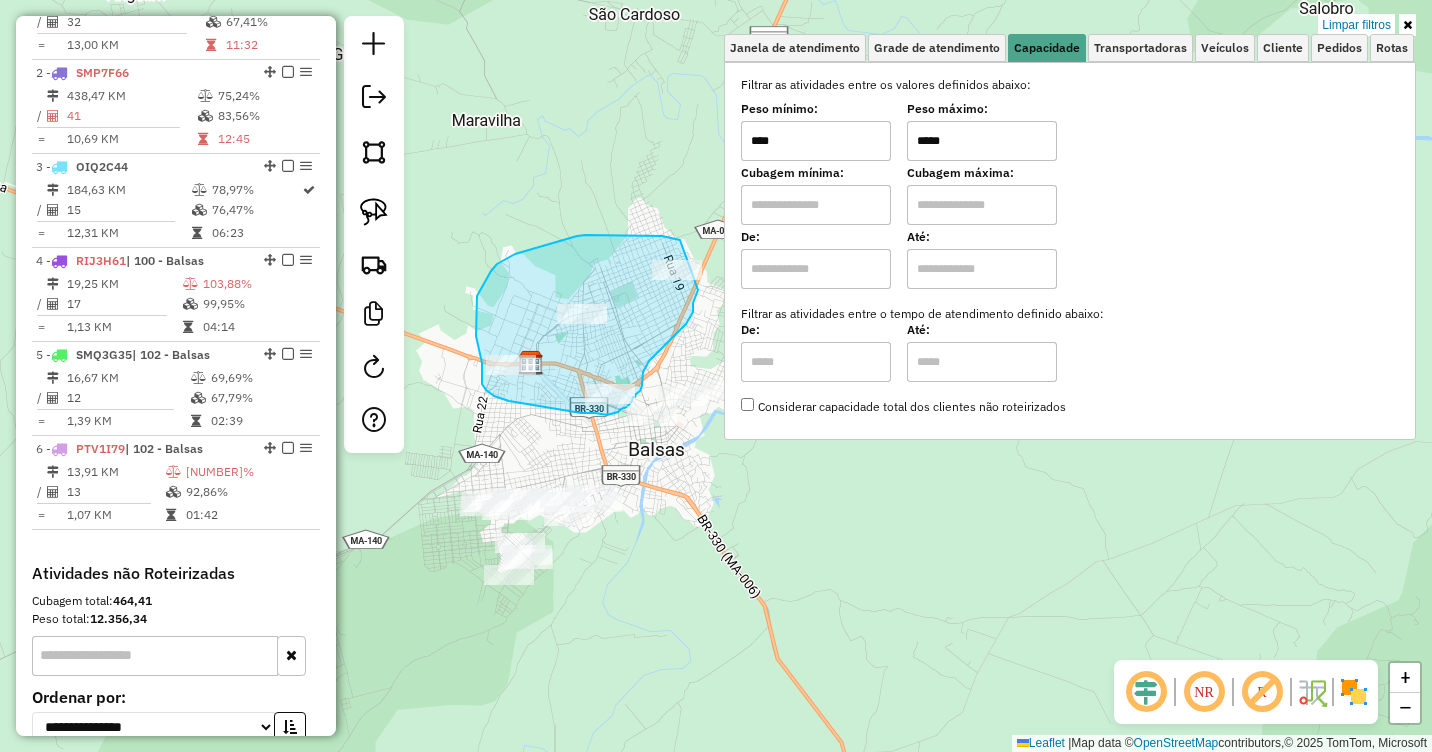 drag, startPoint x: 681, startPoint y: 243, endPoint x: 703, endPoint y: 286, distance: 48.30114 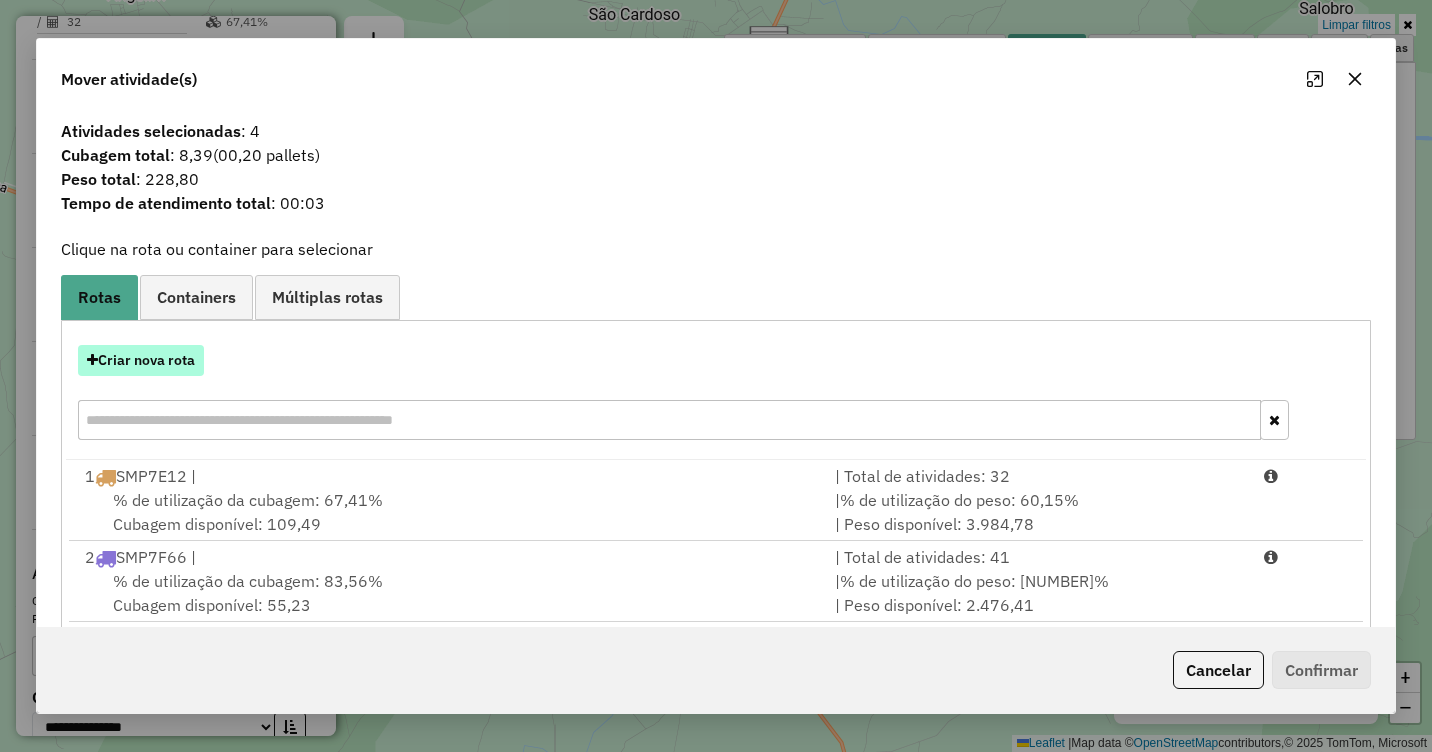 click on "Criar nova rota" at bounding box center (141, 360) 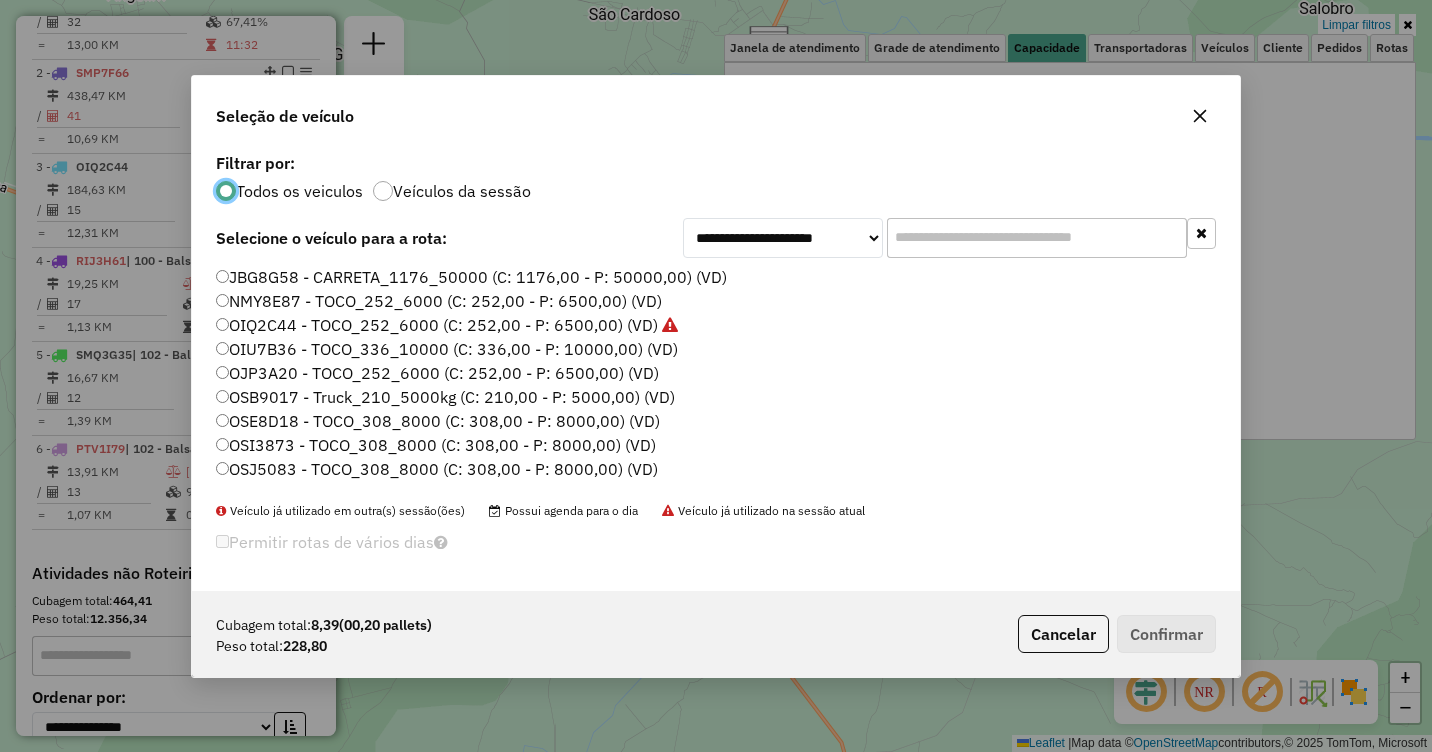 scroll, scrollTop: 11, scrollLeft: 6, axis: both 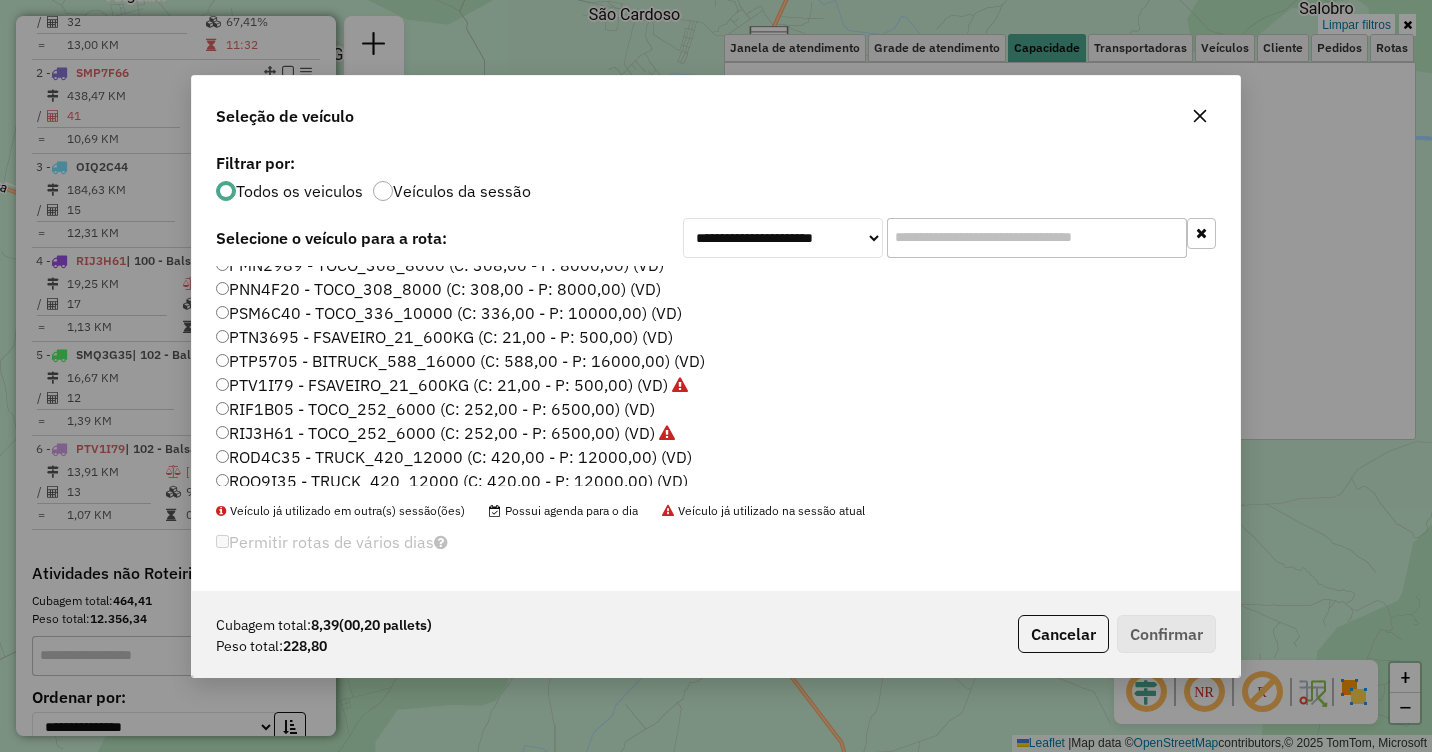 click on "PTV1I79 - FSAVEIRO_21_600KG (C: 21,00 - P: 500,00) (VD)" 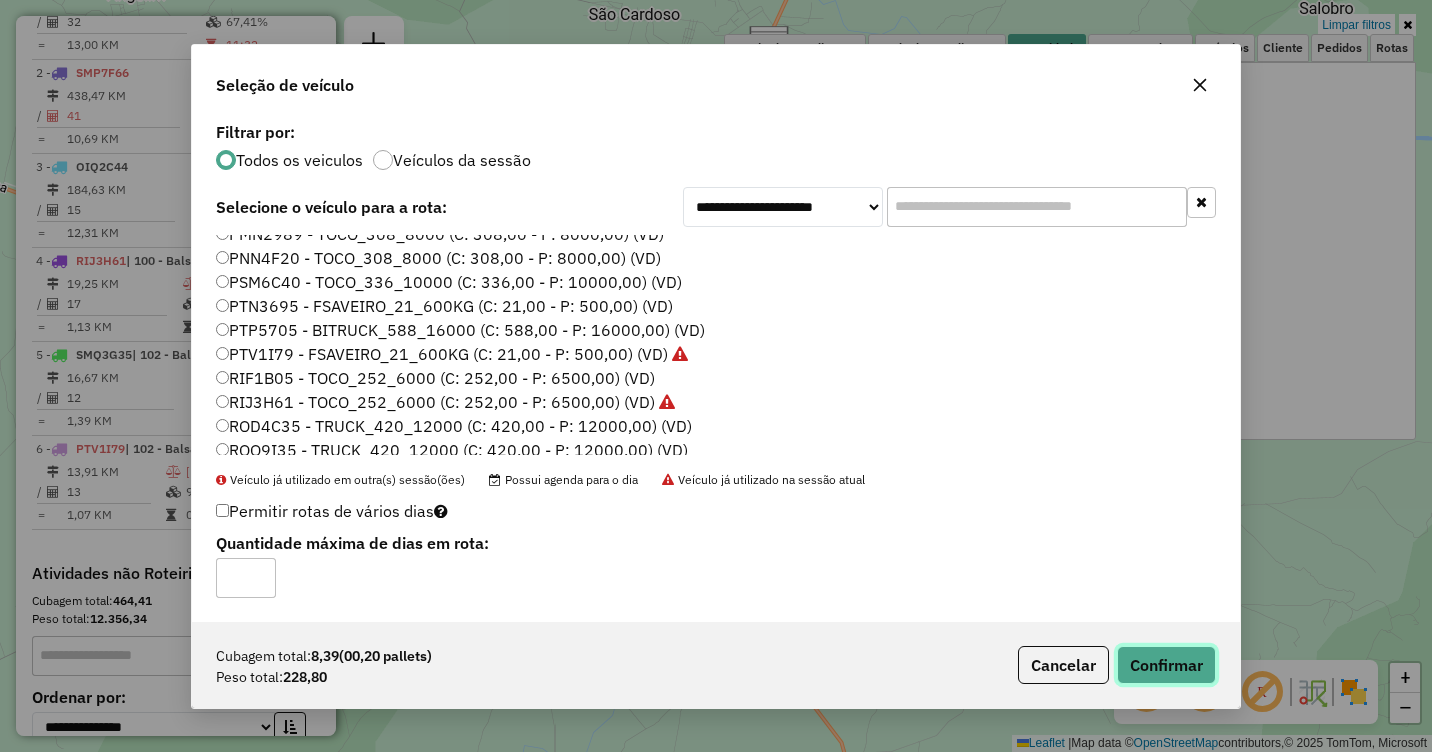 click on "Confirmar" 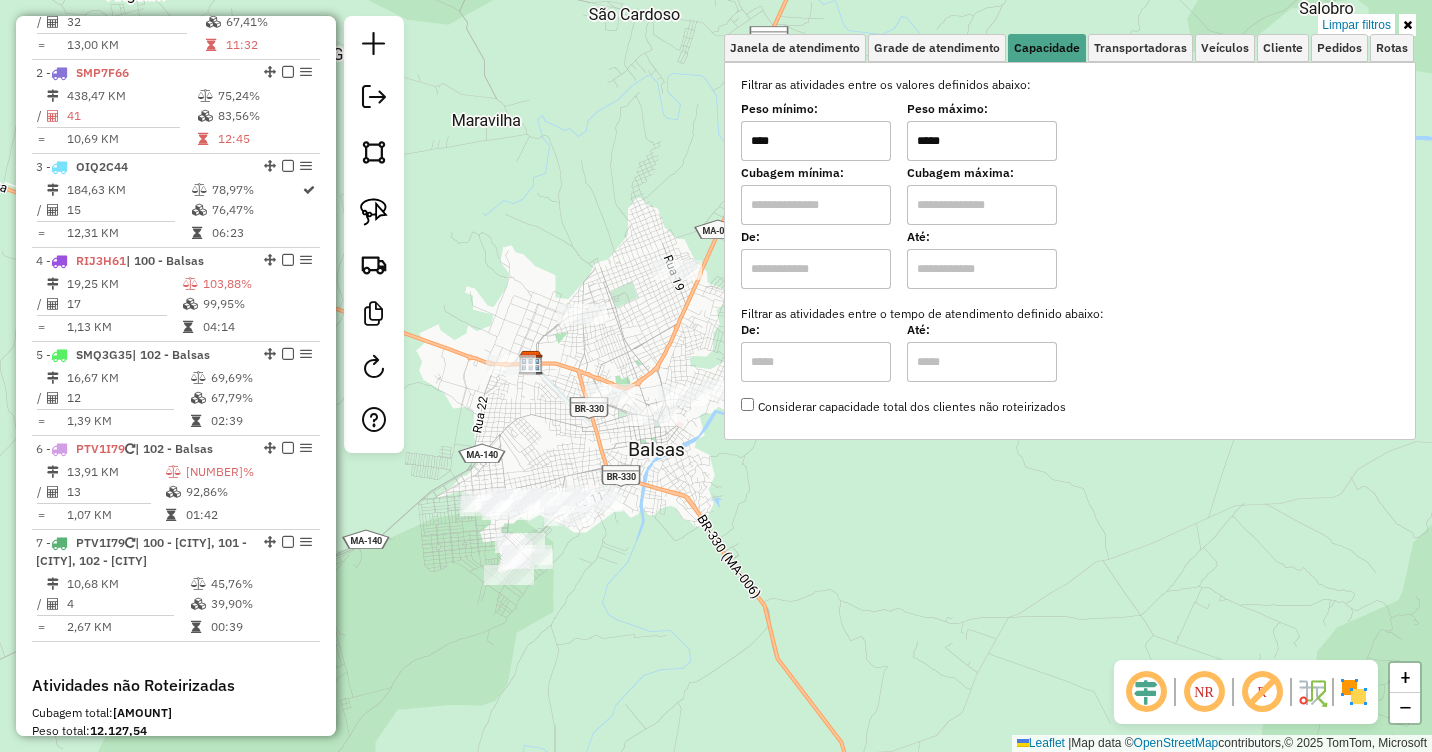 drag, startPoint x: 933, startPoint y: 140, endPoint x: 908, endPoint y: 145, distance: 25.495098 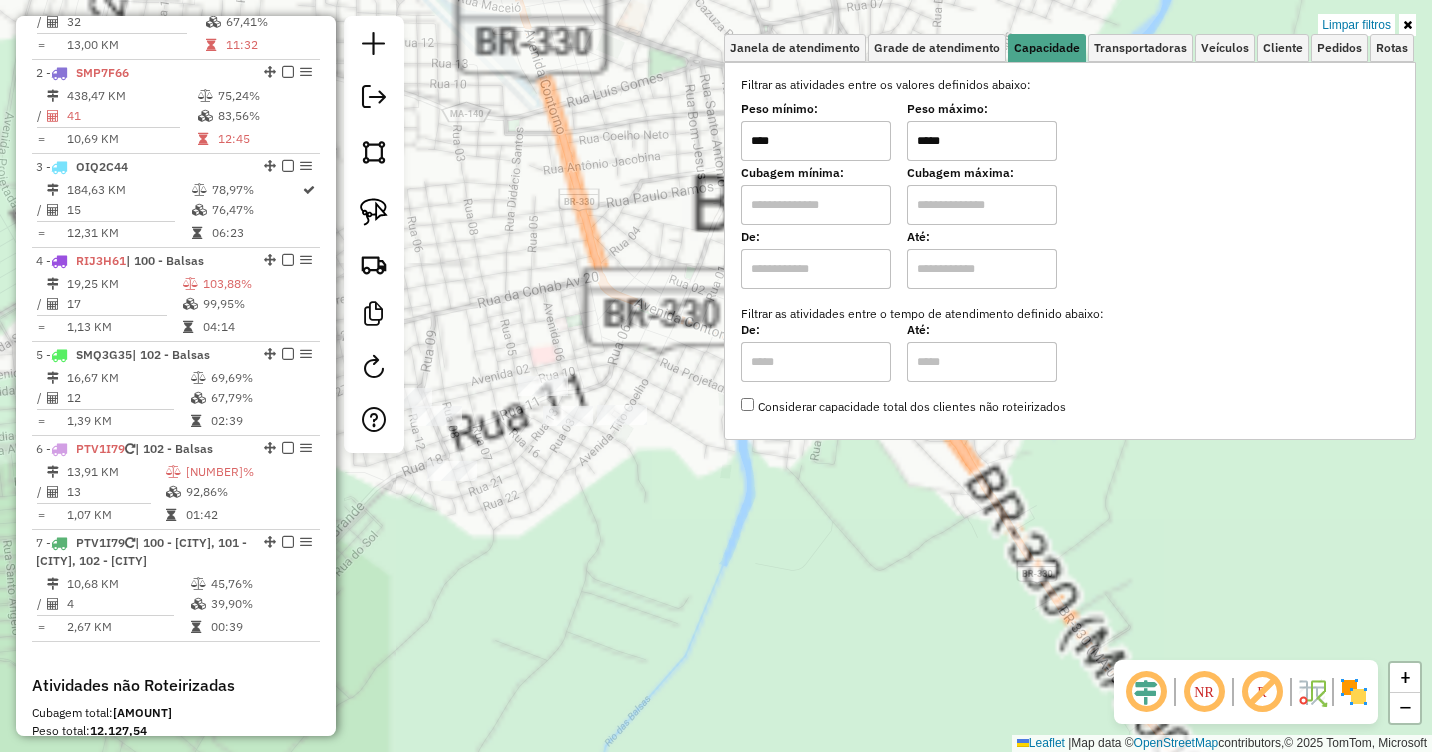 type on "*****" 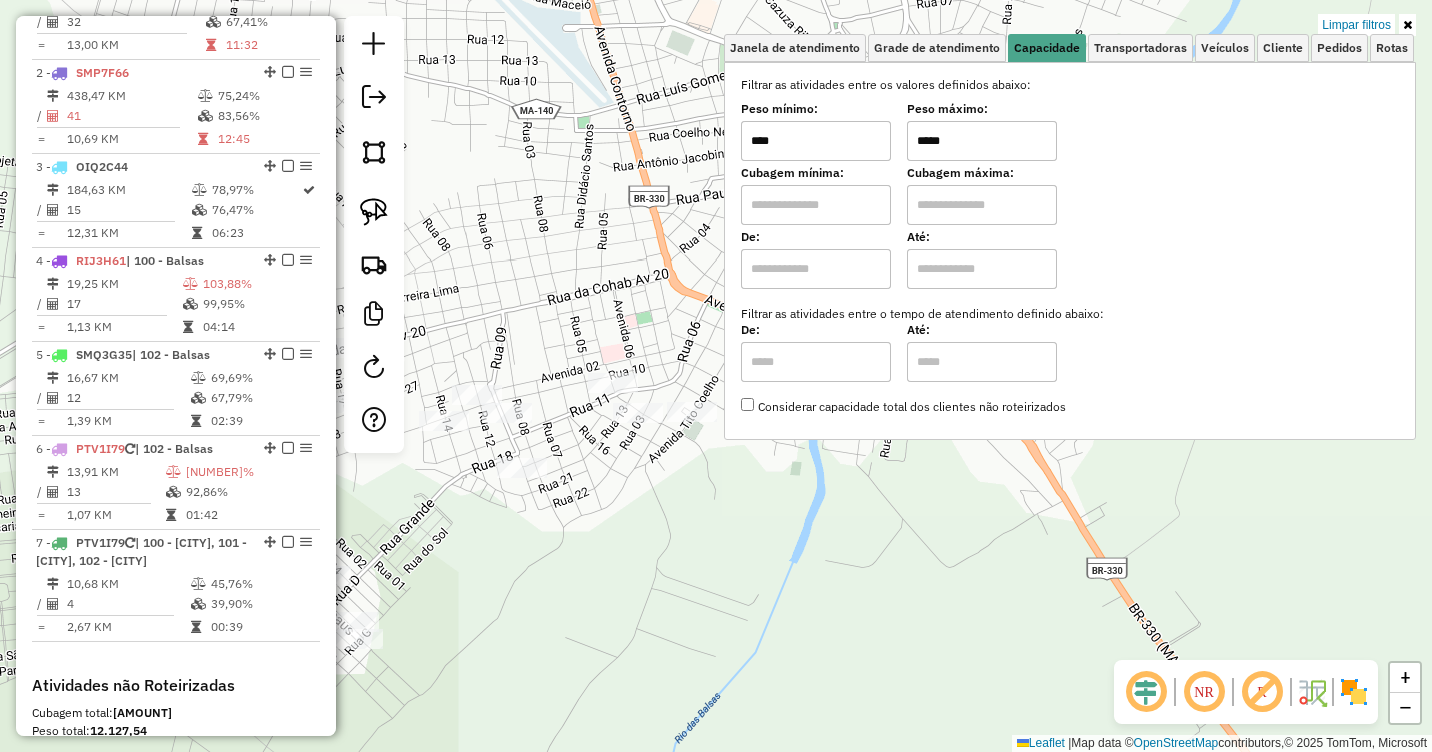drag, startPoint x: 593, startPoint y: 539, endPoint x: 802, endPoint y: 532, distance: 209.11719 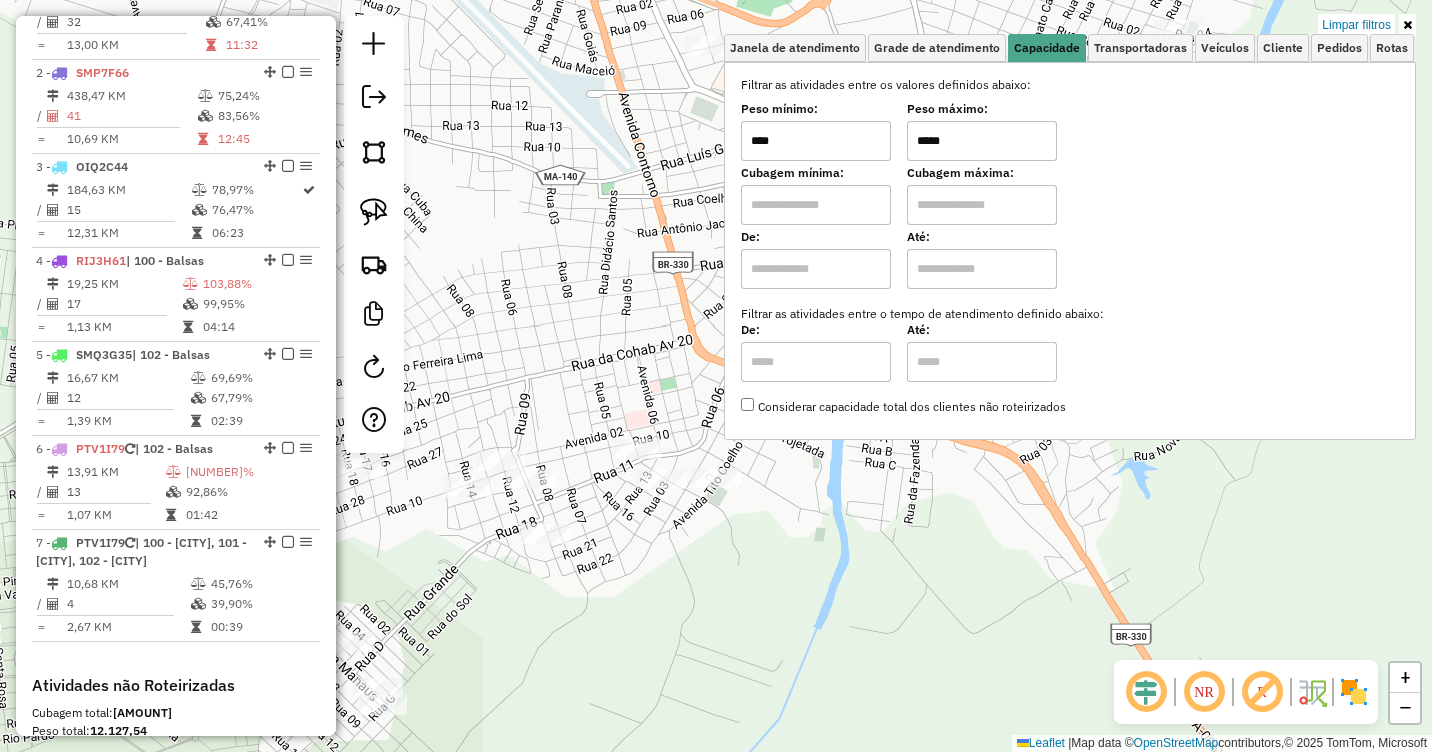 drag, startPoint x: 671, startPoint y: 576, endPoint x: 536, endPoint y: 654, distance: 155.91344 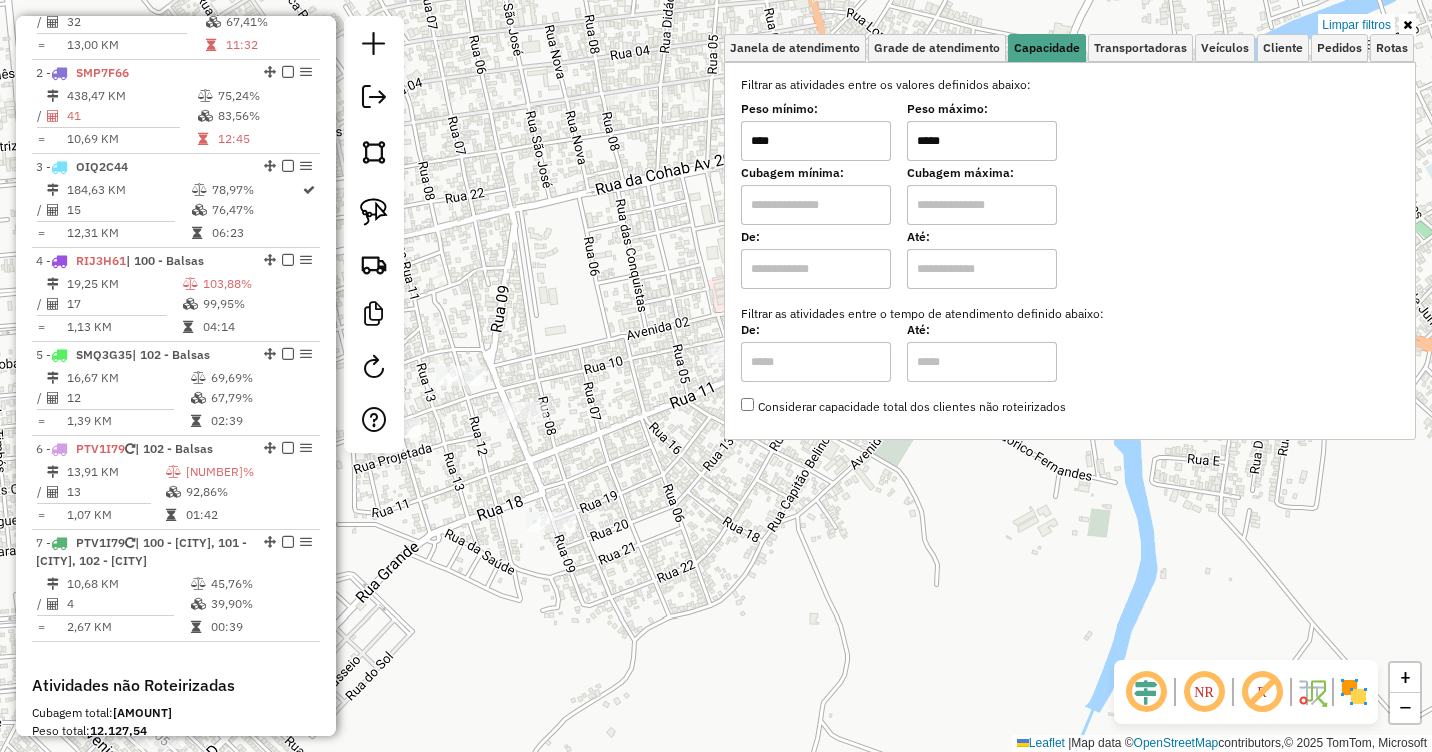 drag, startPoint x: 585, startPoint y: 391, endPoint x: 615, endPoint y: 389, distance: 30.066593 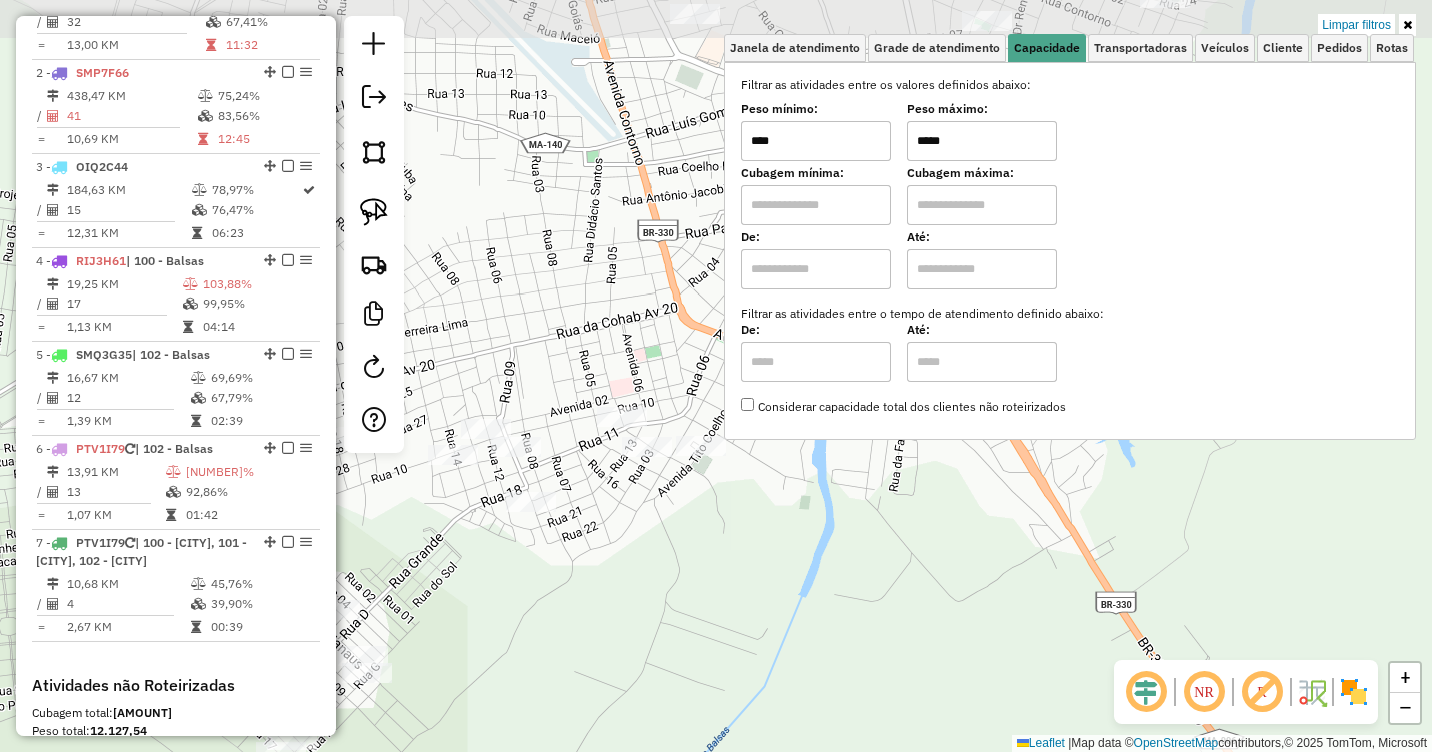 drag, startPoint x: 630, startPoint y: 462, endPoint x: 570, endPoint y: 508, distance: 75.60423 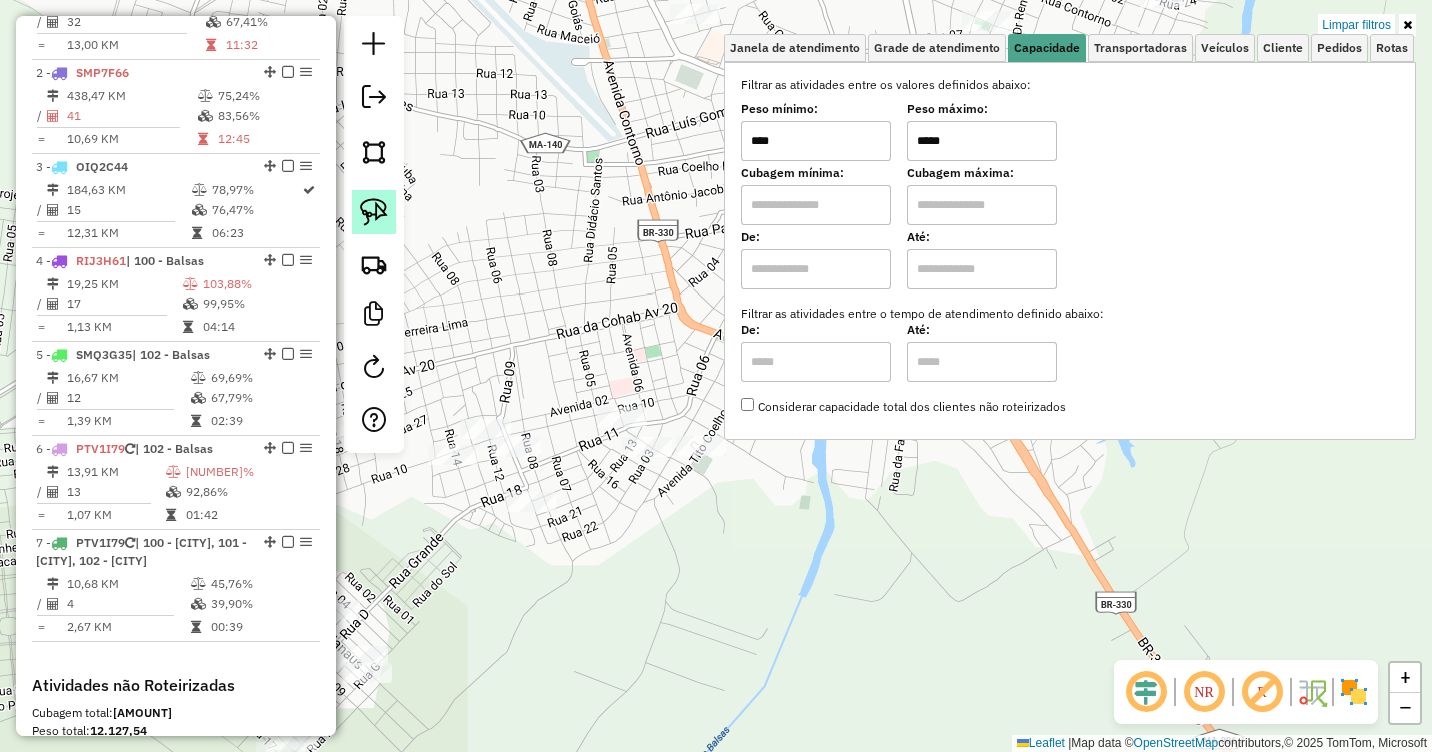 click 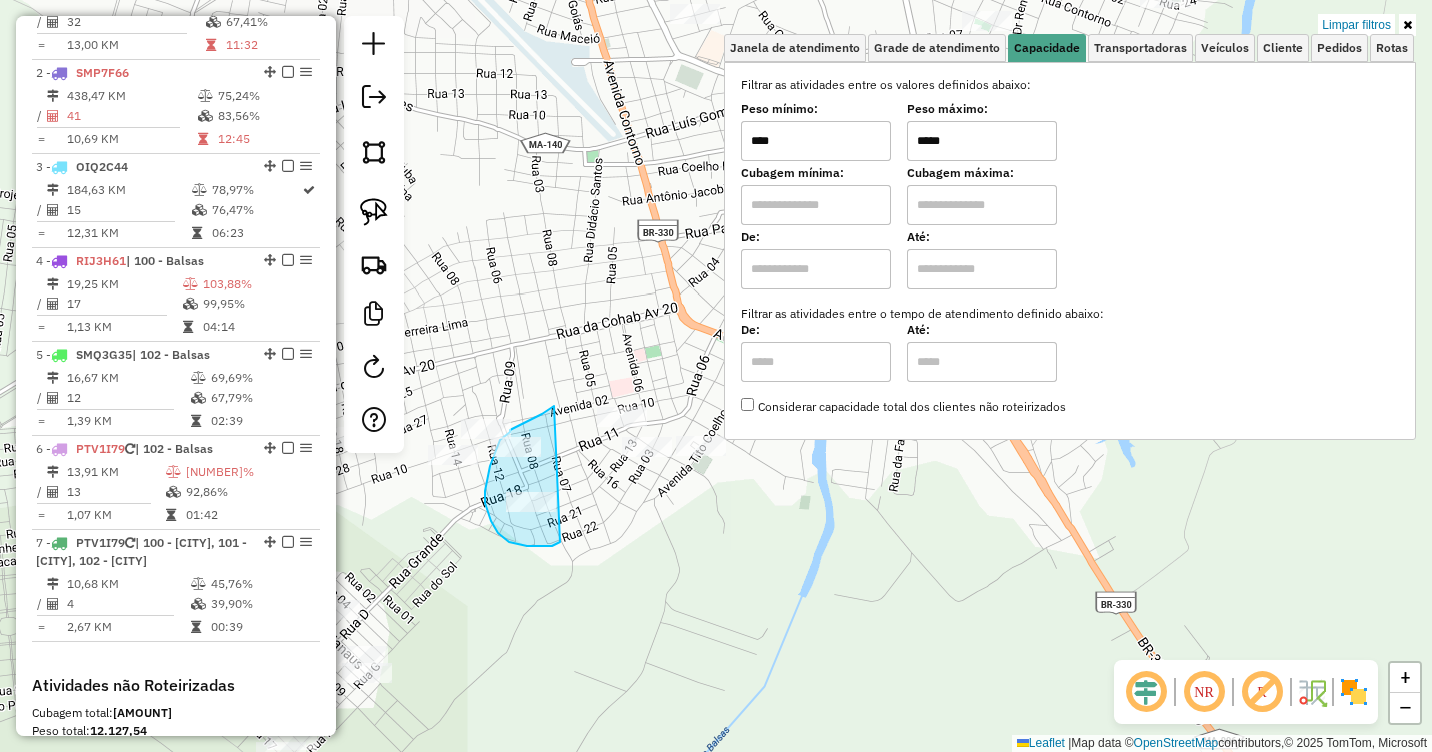 drag, startPoint x: 526, startPoint y: 422, endPoint x: 560, endPoint y: 542, distance: 124.723694 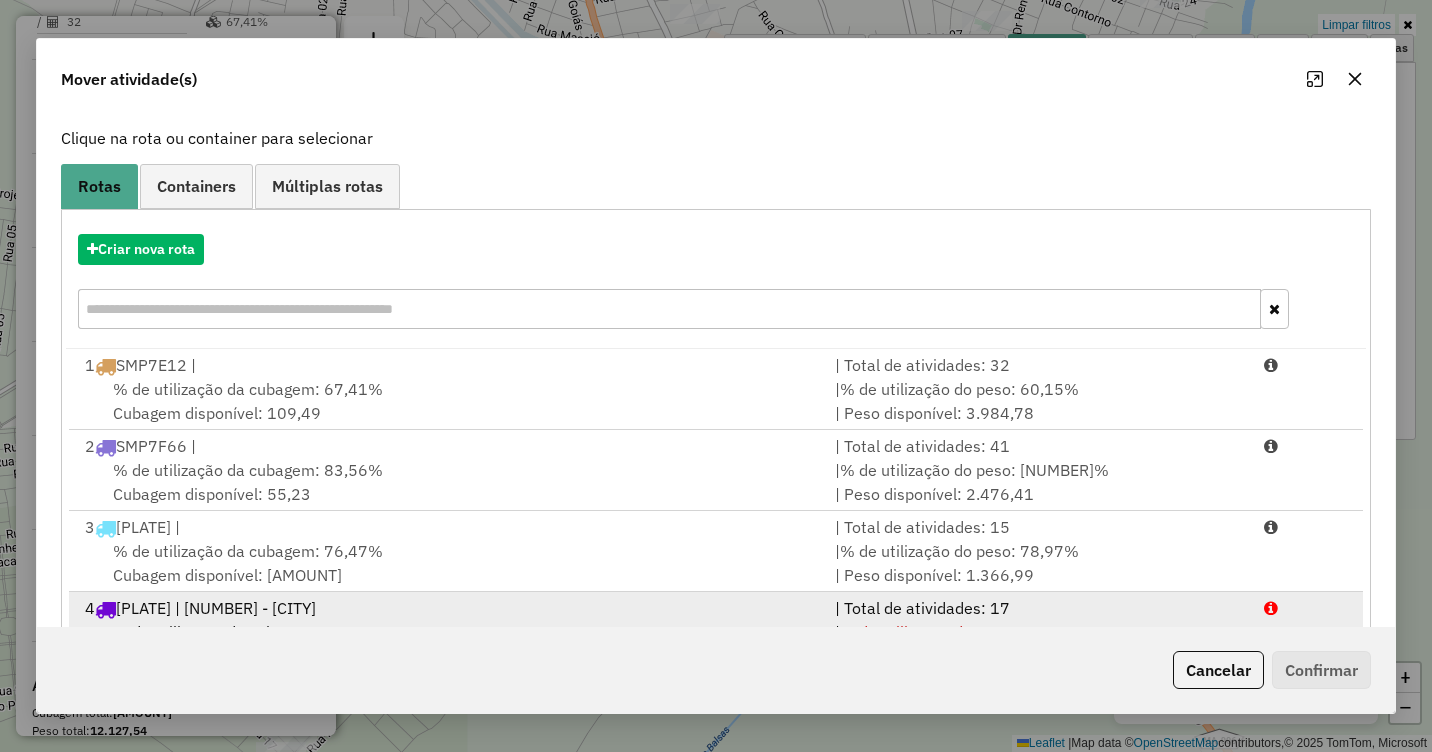 scroll, scrollTop: 267, scrollLeft: 0, axis: vertical 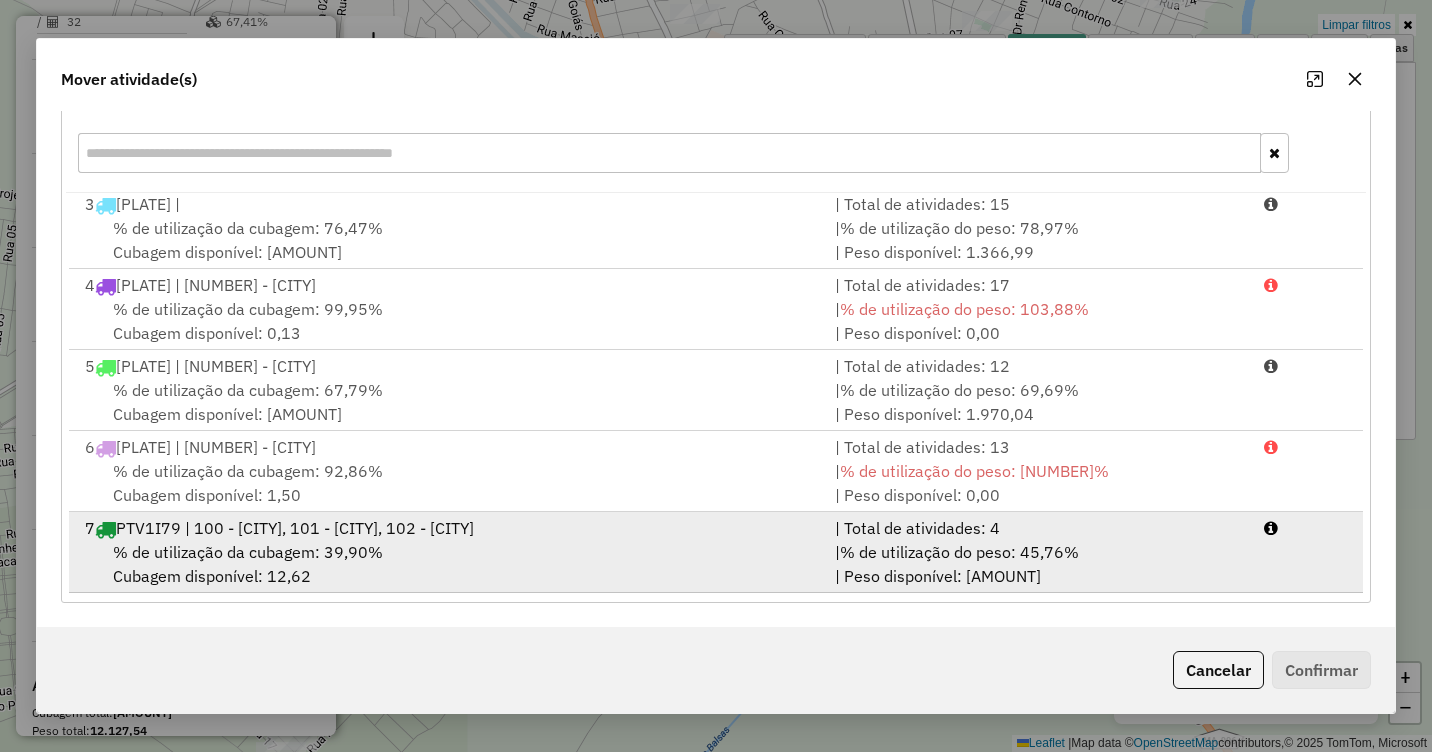 click on "% de utilização da cubagem: 39,90%" at bounding box center [248, 552] 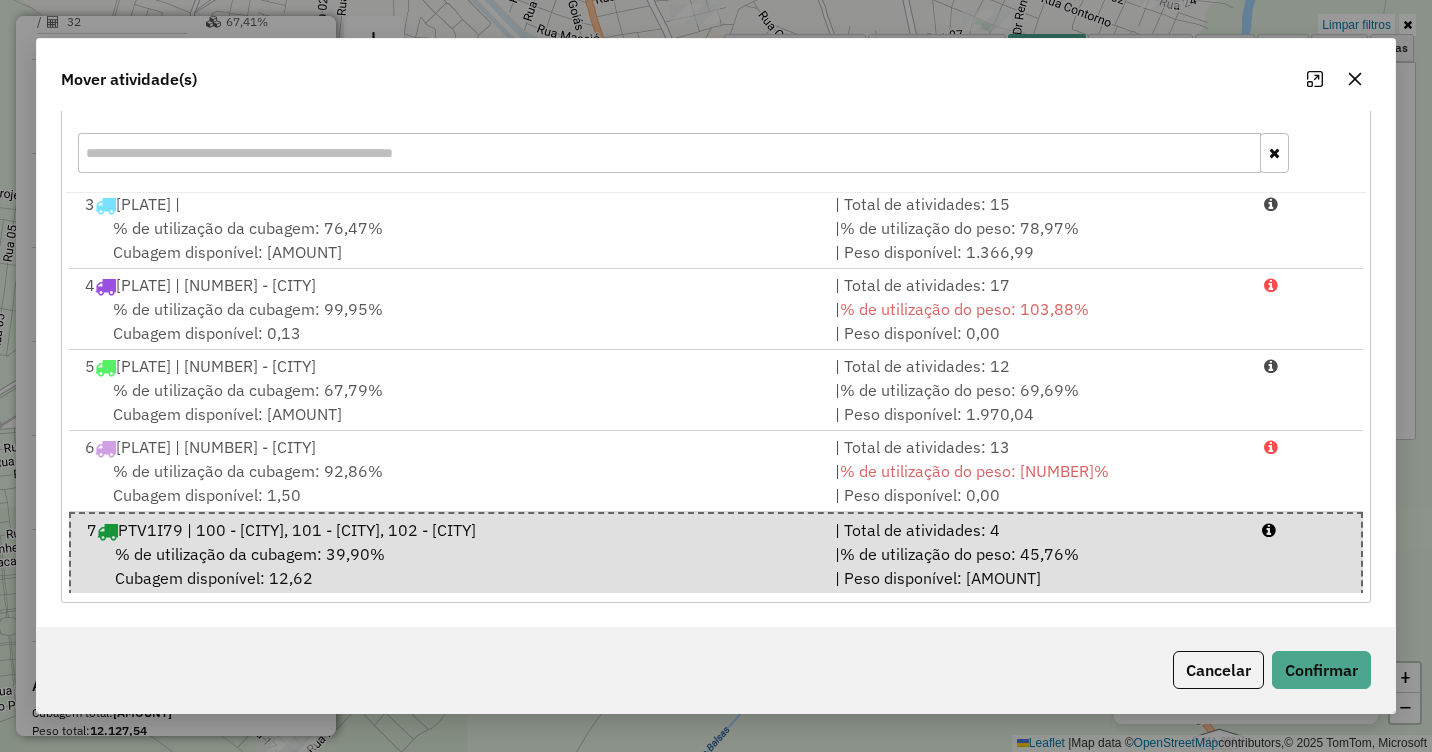 click 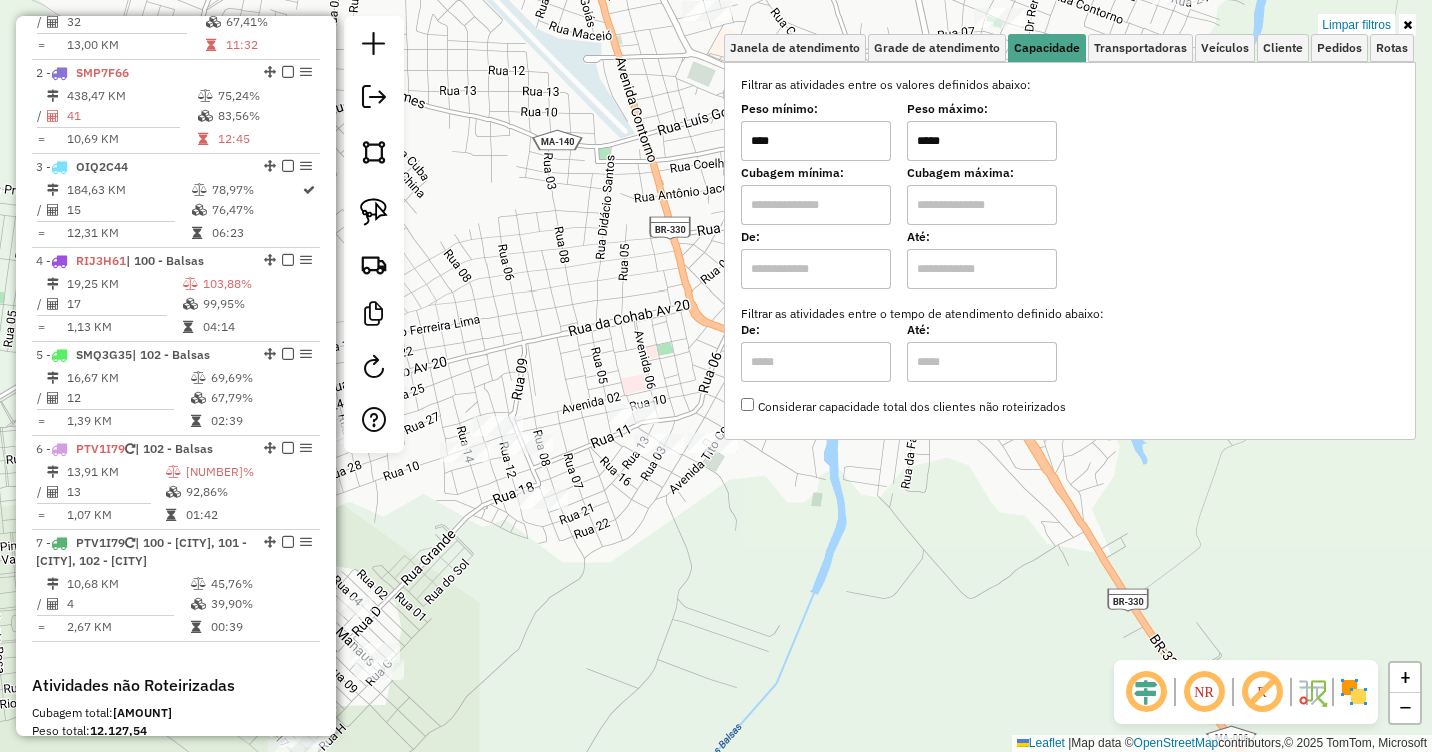 drag, startPoint x: 632, startPoint y: 528, endPoint x: 648, endPoint y: 520, distance: 17.888544 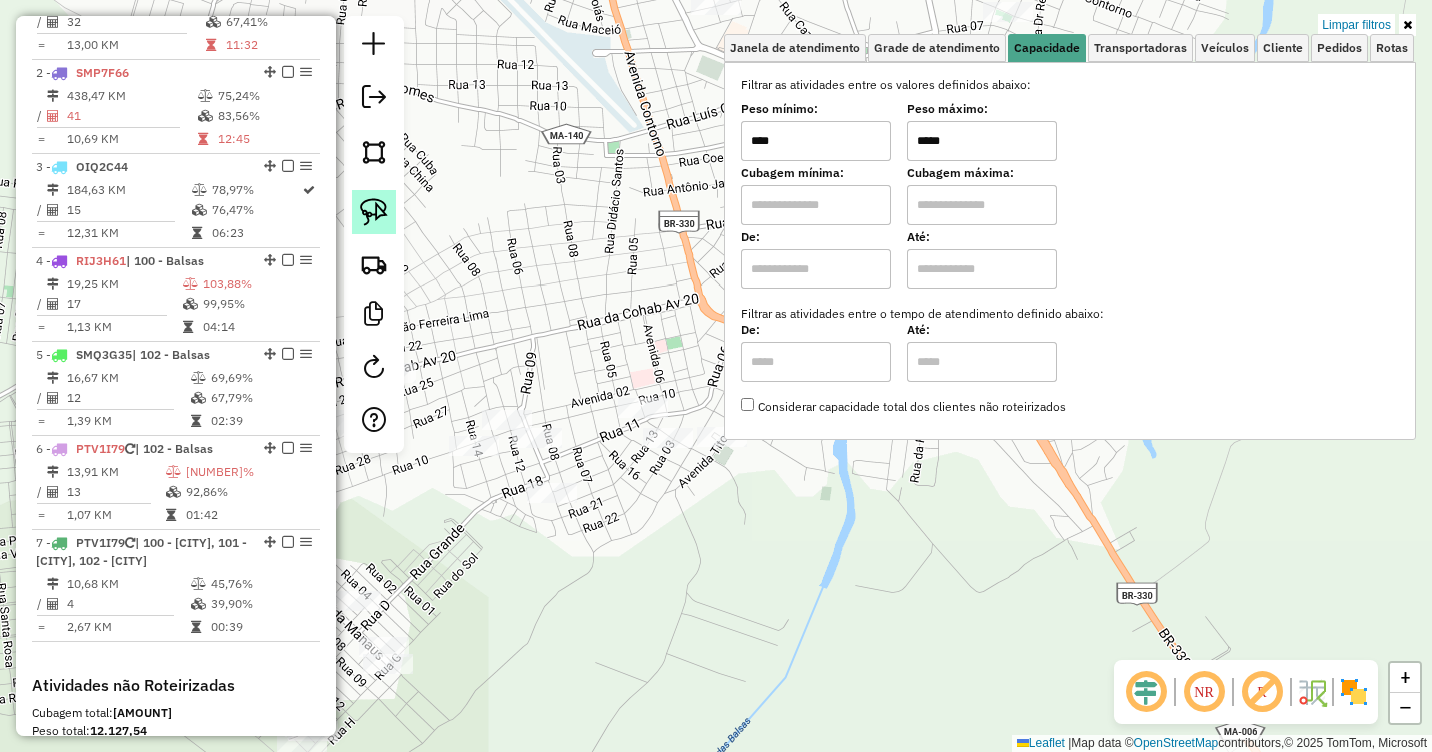 click 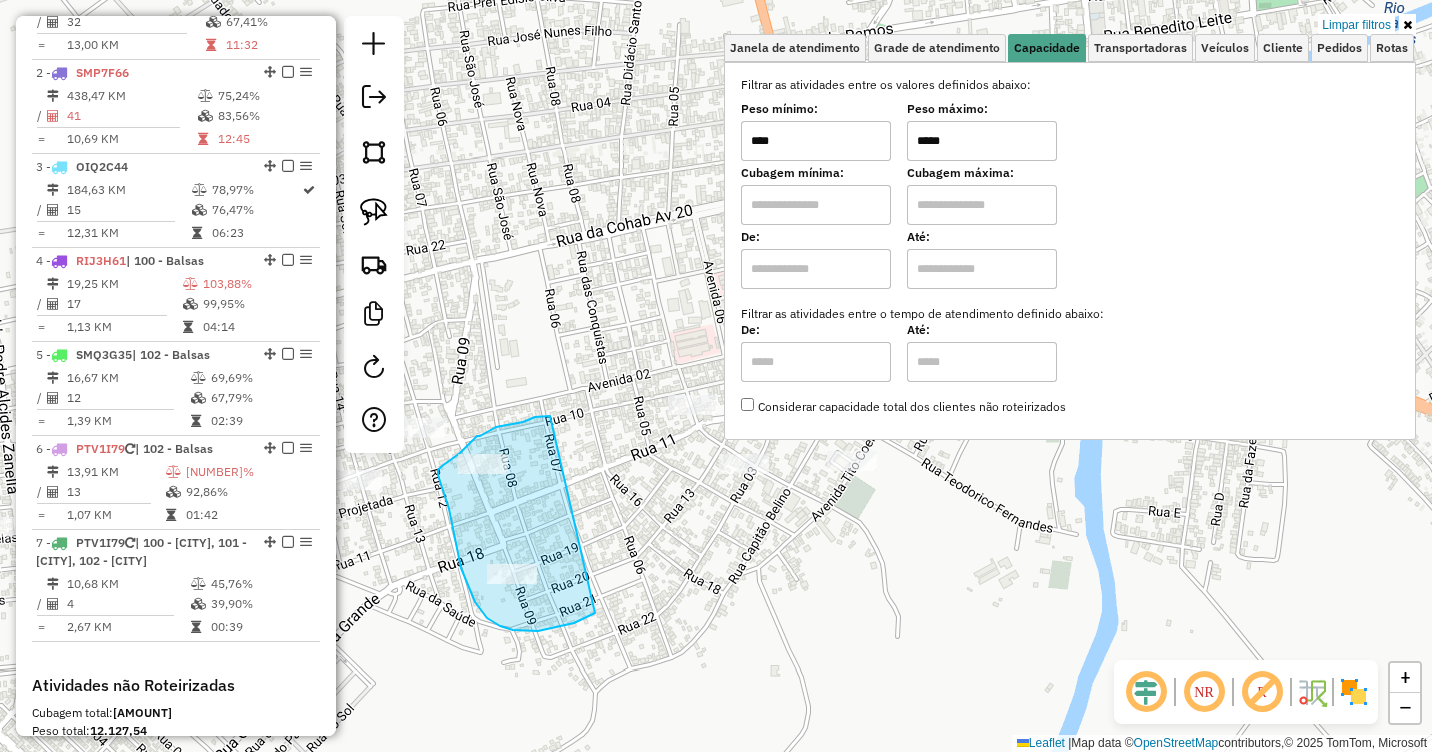drag, startPoint x: 550, startPoint y: 416, endPoint x: 595, endPoint y: 613, distance: 202.07425 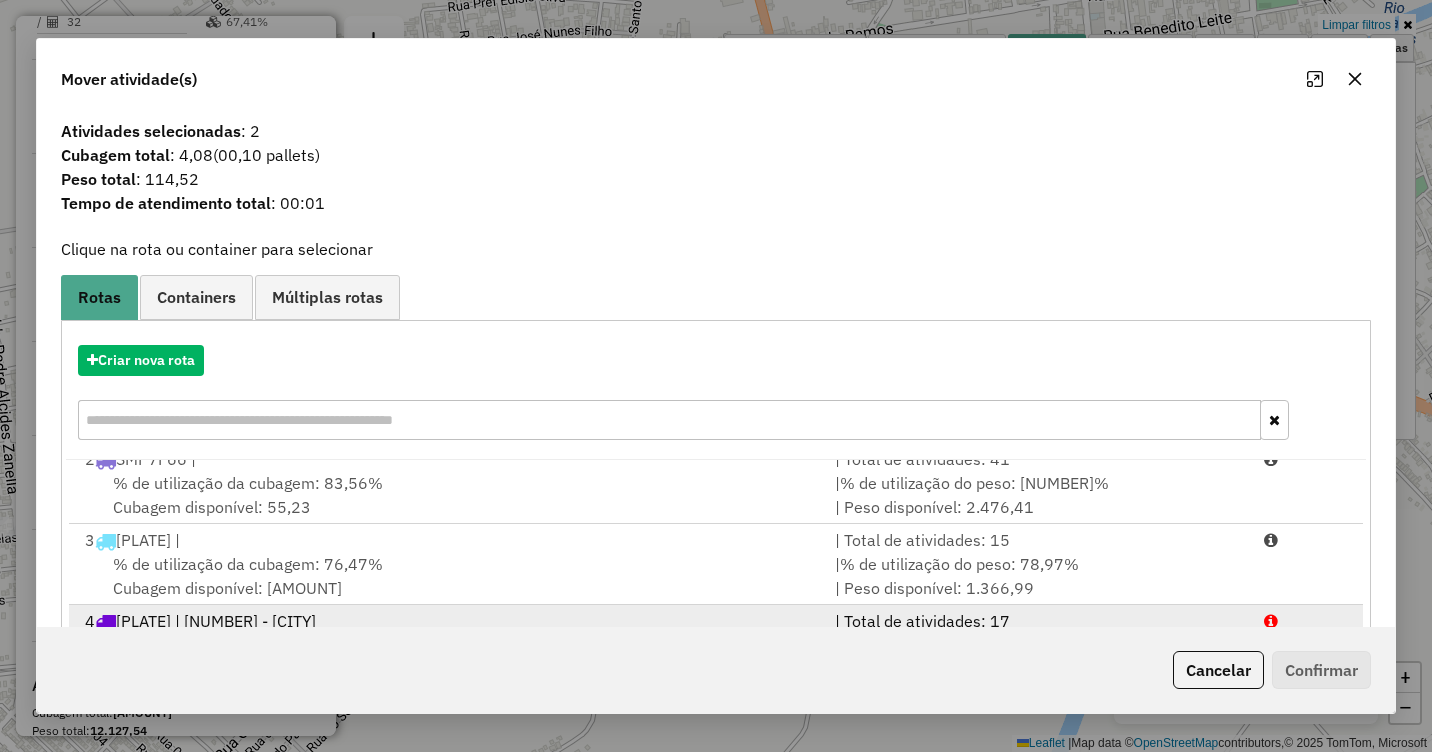 scroll, scrollTop: 167, scrollLeft: 0, axis: vertical 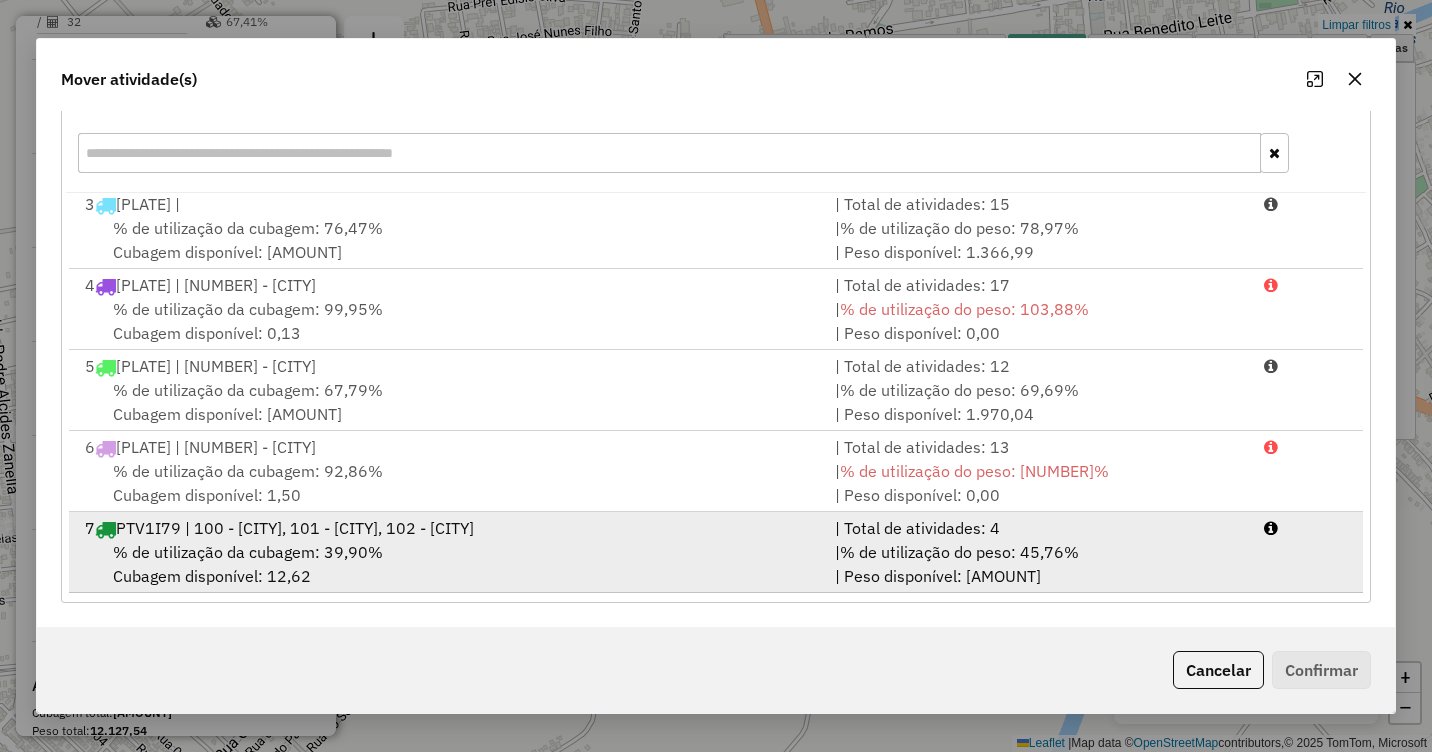 click on "7  PTV1I79 | 100 - Balsas, 101 - Balsas, 102 - Balsas" at bounding box center [448, 528] 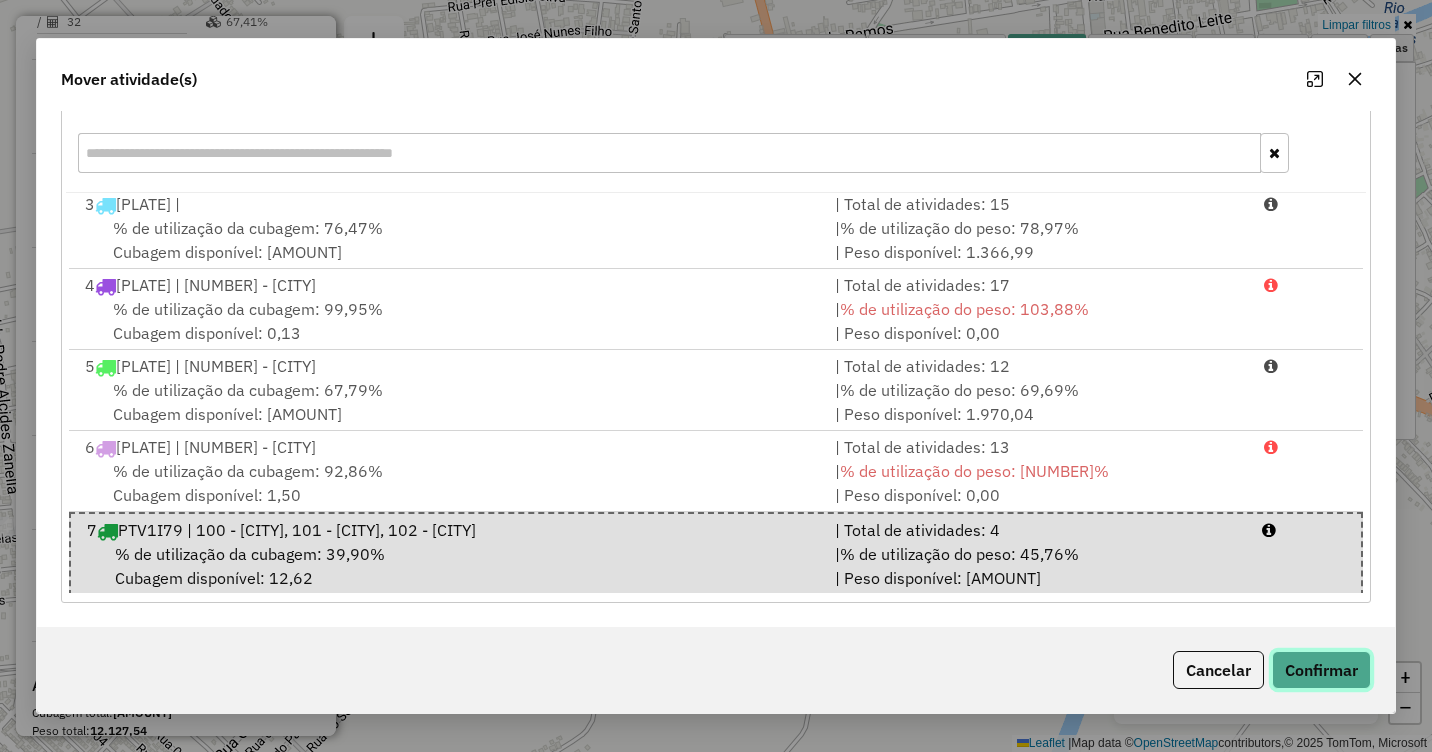 click on "Confirmar" 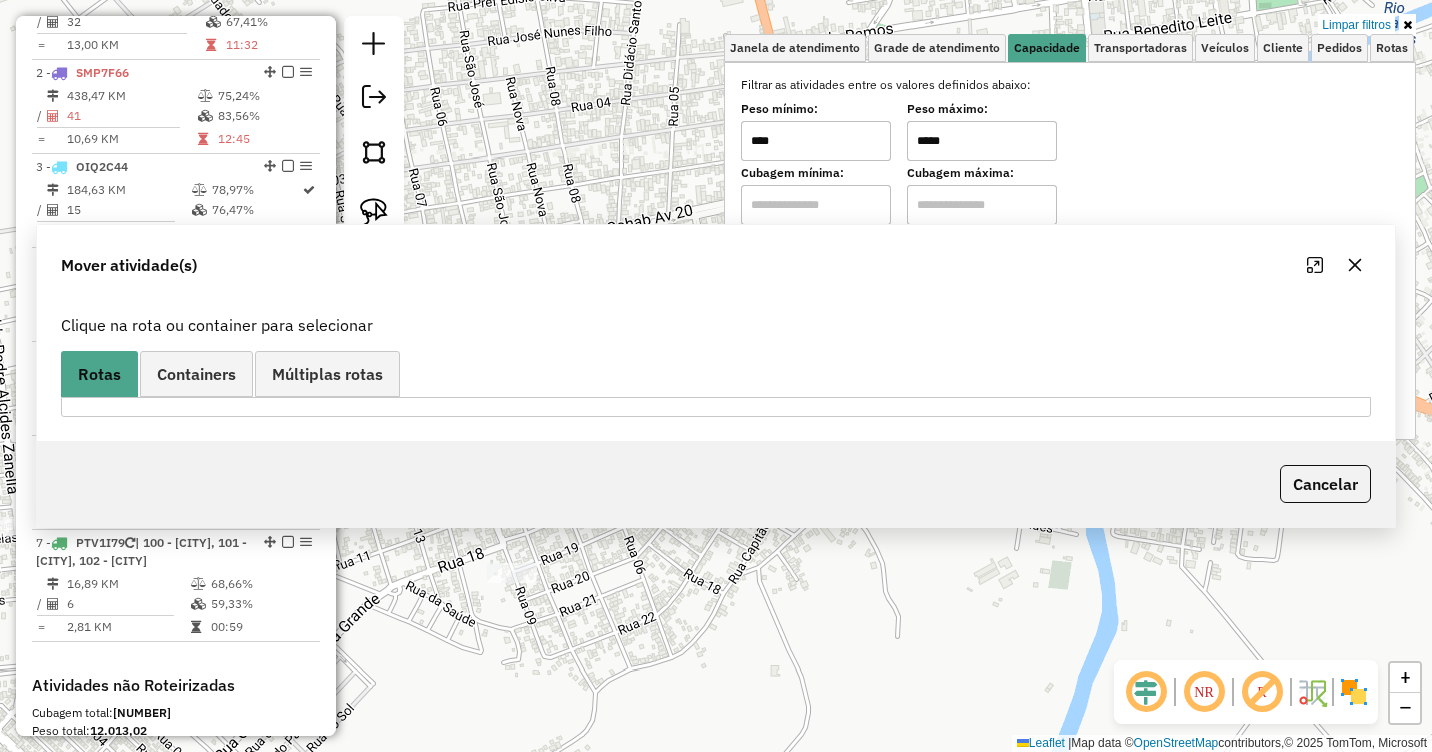 scroll, scrollTop: 0, scrollLeft: 0, axis: both 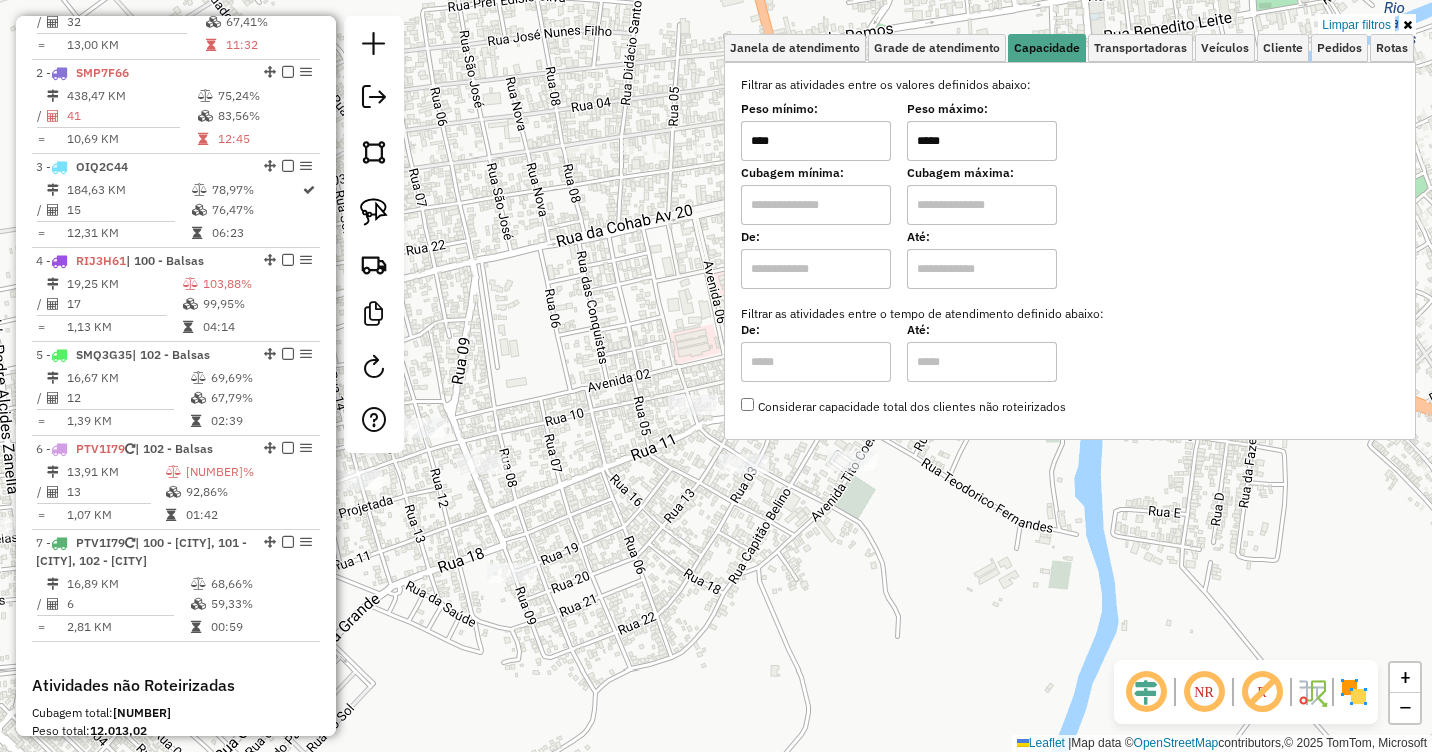 drag, startPoint x: 844, startPoint y: 457, endPoint x: 828, endPoint y: 529, distance: 73.756355 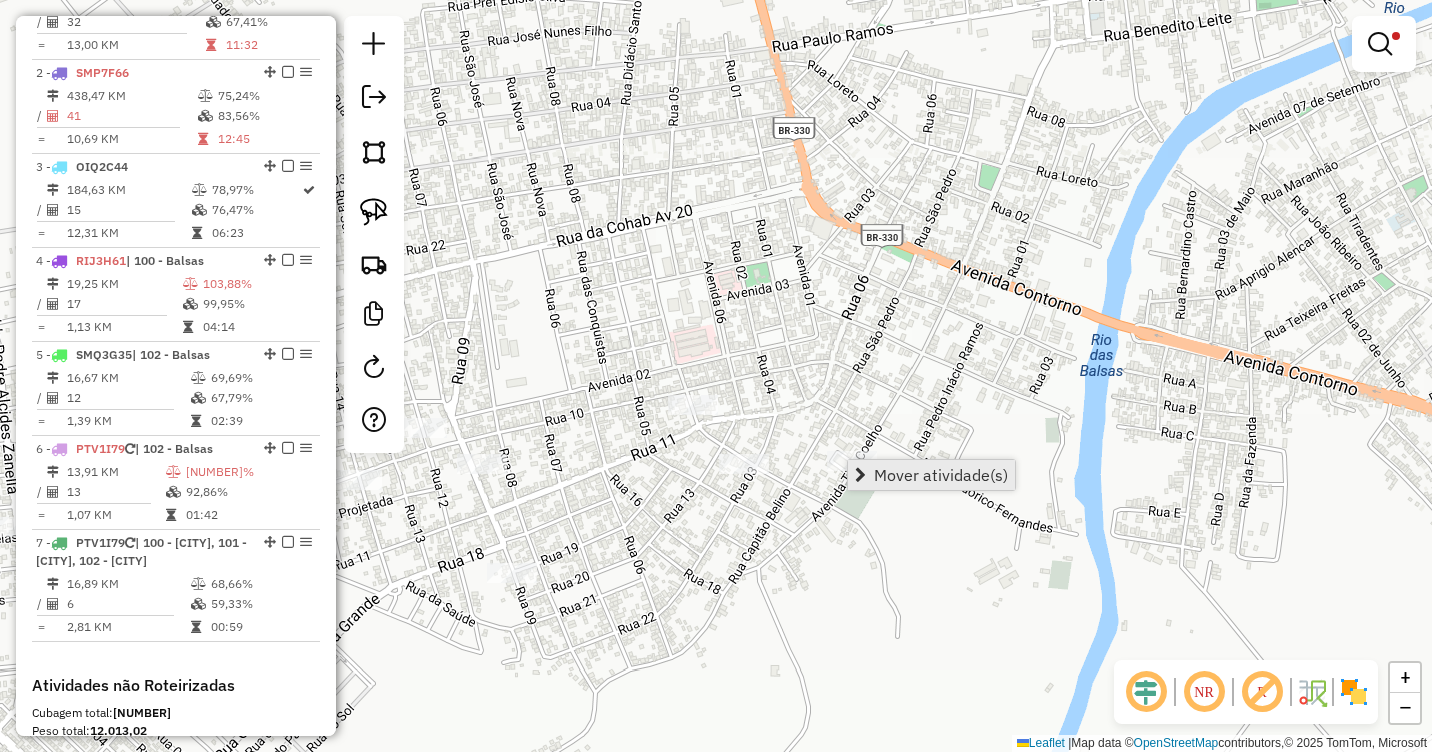 click on "Mover atividade(s)" at bounding box center (941, 475) 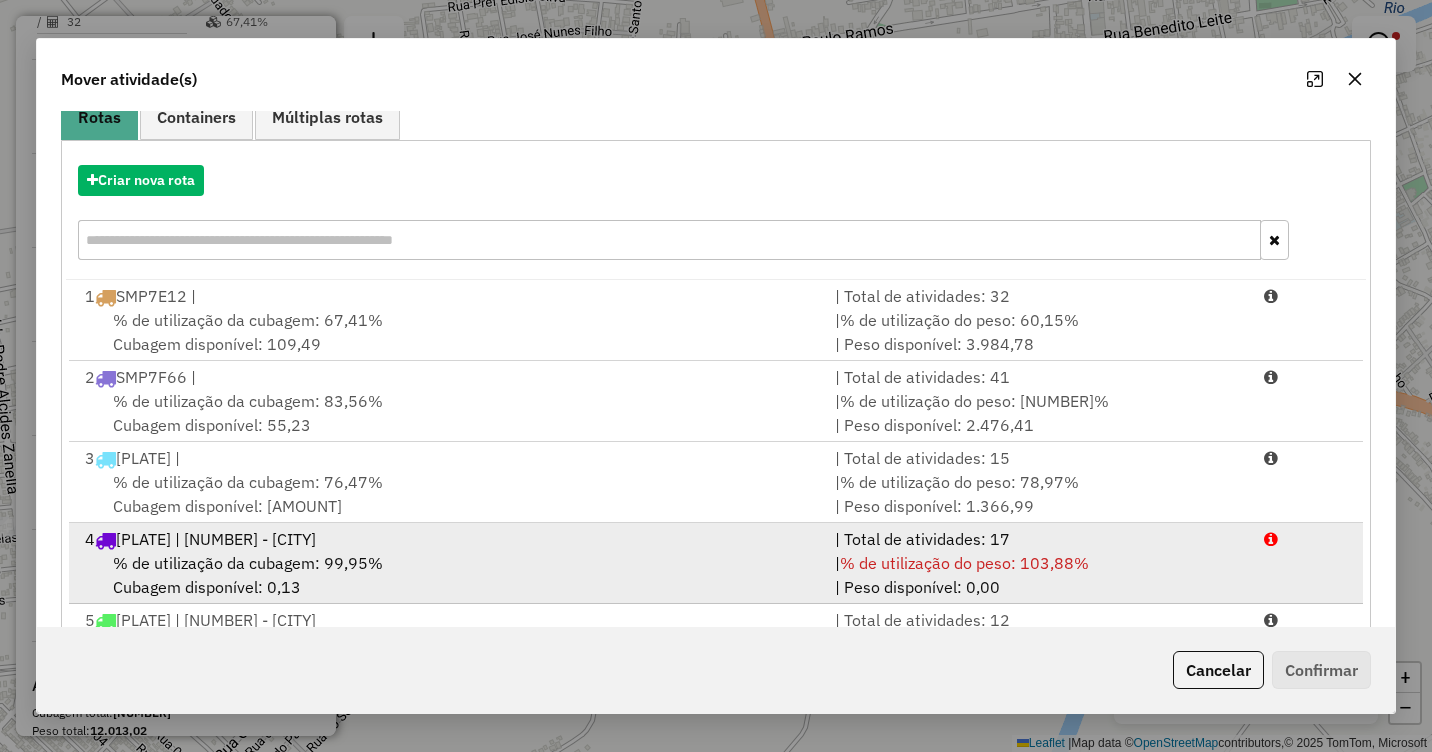 scroll, scrollTop: 267, scrollLeft: 0, axis: vertical 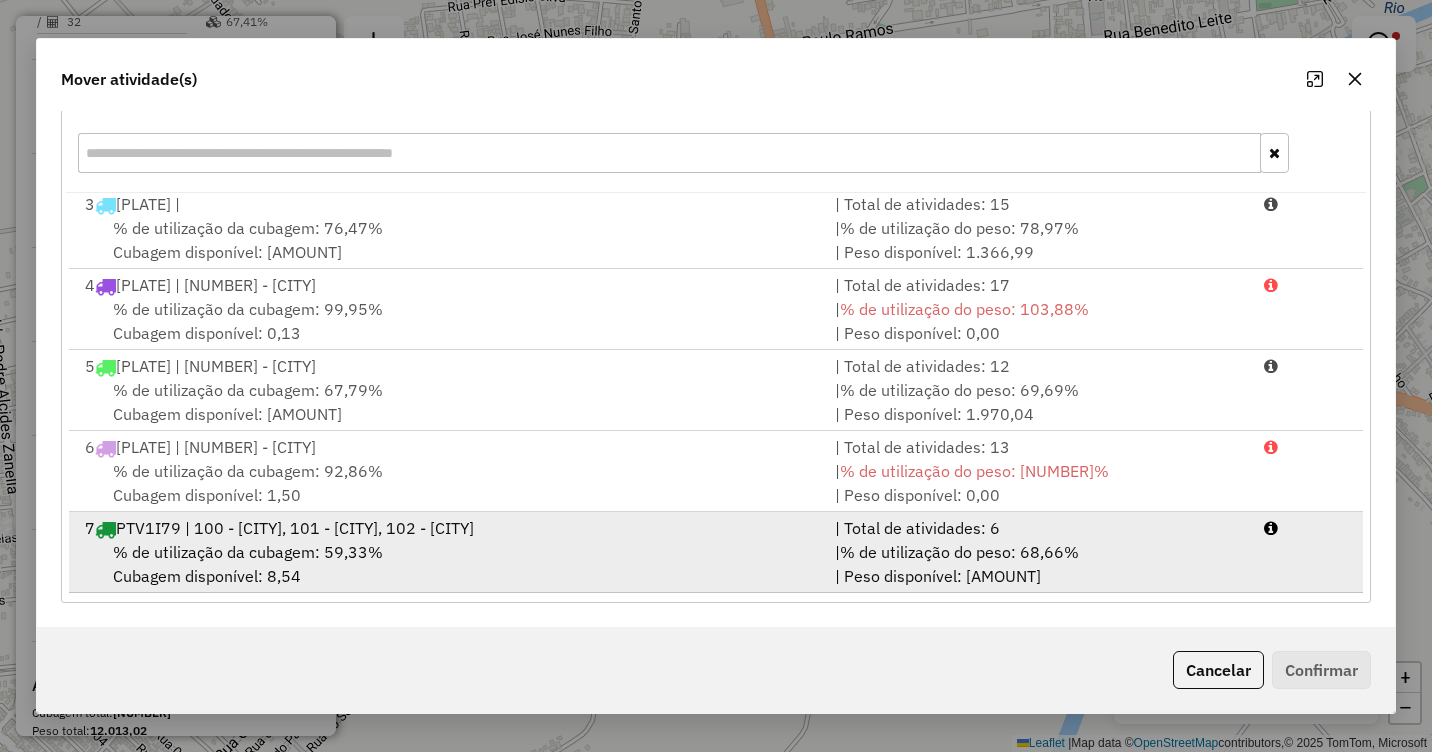 click on "7  PTV1I79 | 100 - Balsas, 101 - Balsas, 102 - Balsas" at bounding box center (448, 528) 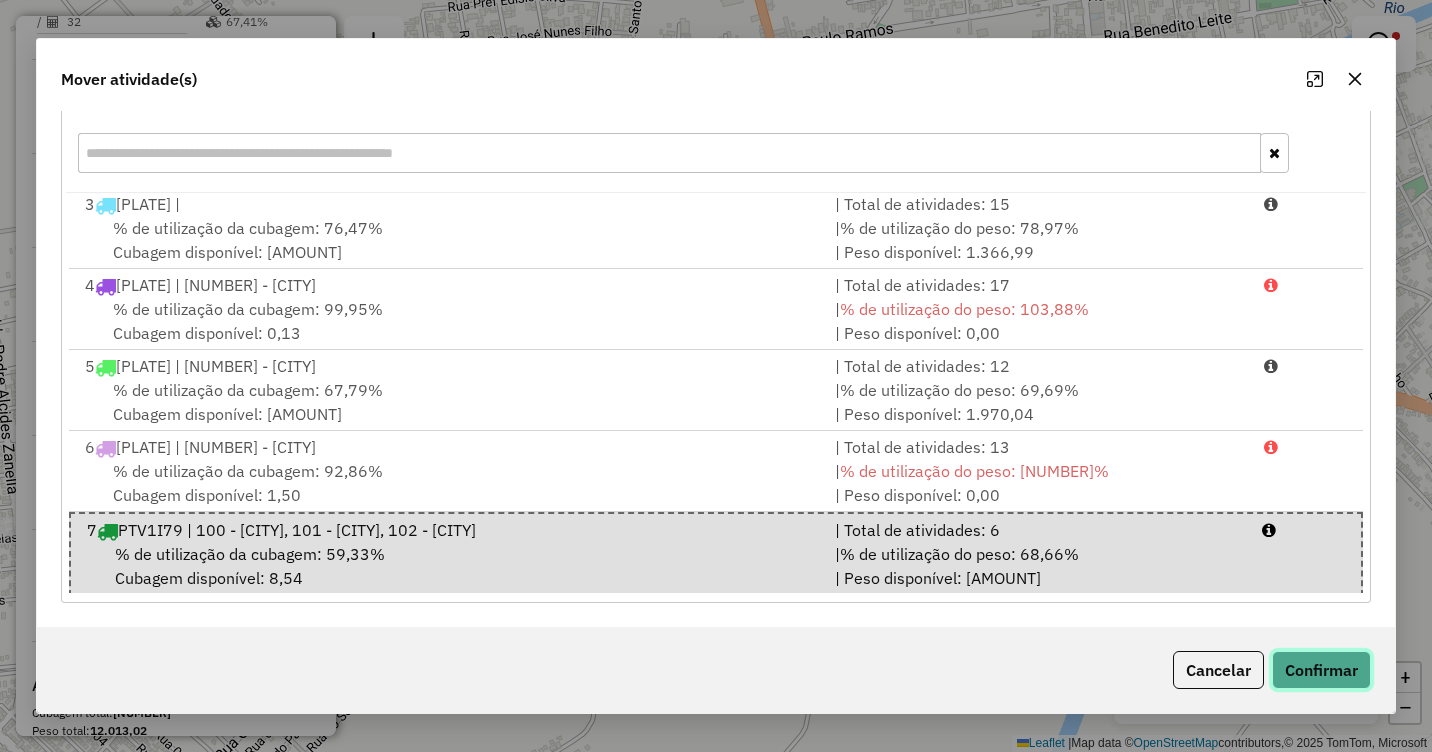 click on "Confirmar" 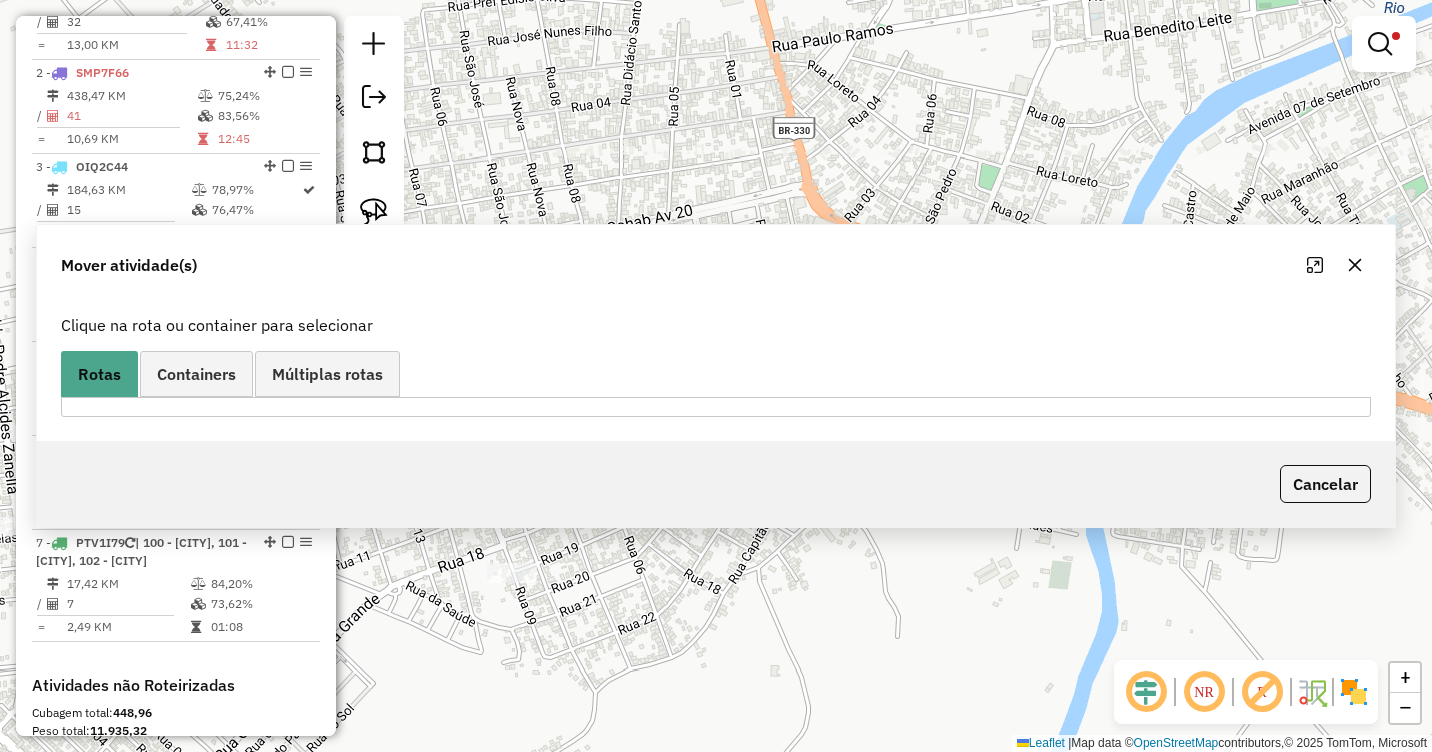 scroll, scrollTop: 0, scrollLeft: 0, axis: both 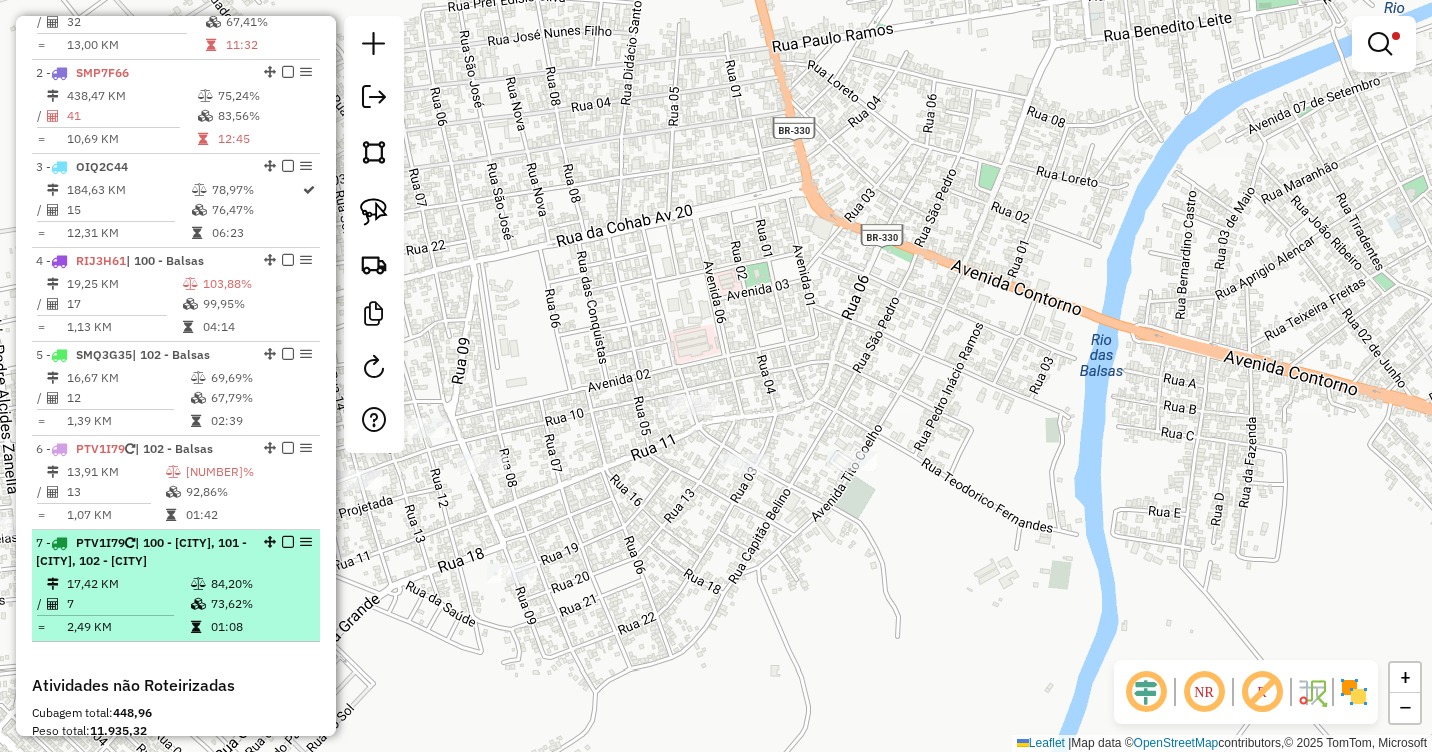 click on "7" at bounding box center [128, 604] 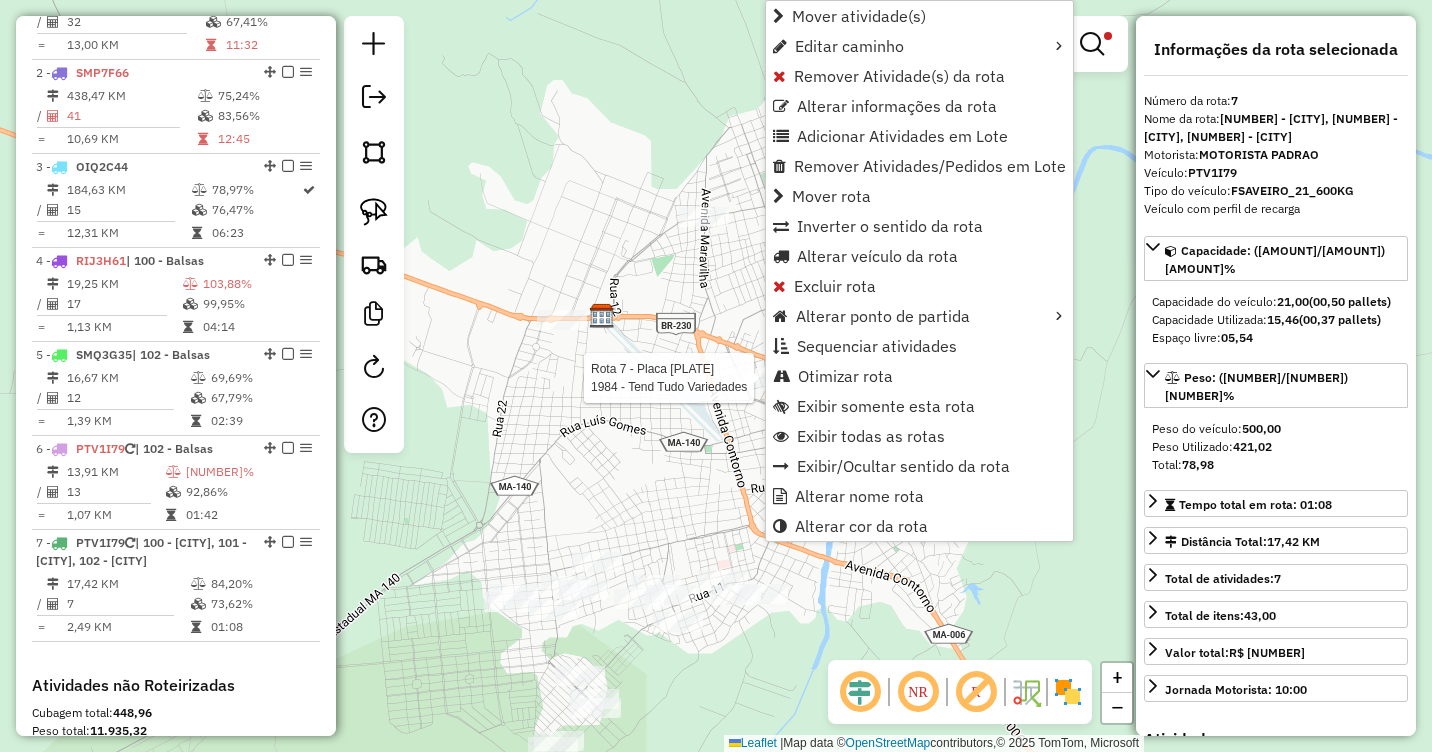 scroll, scrollTop: 1124, scrollLeft: 0, axis: vertical 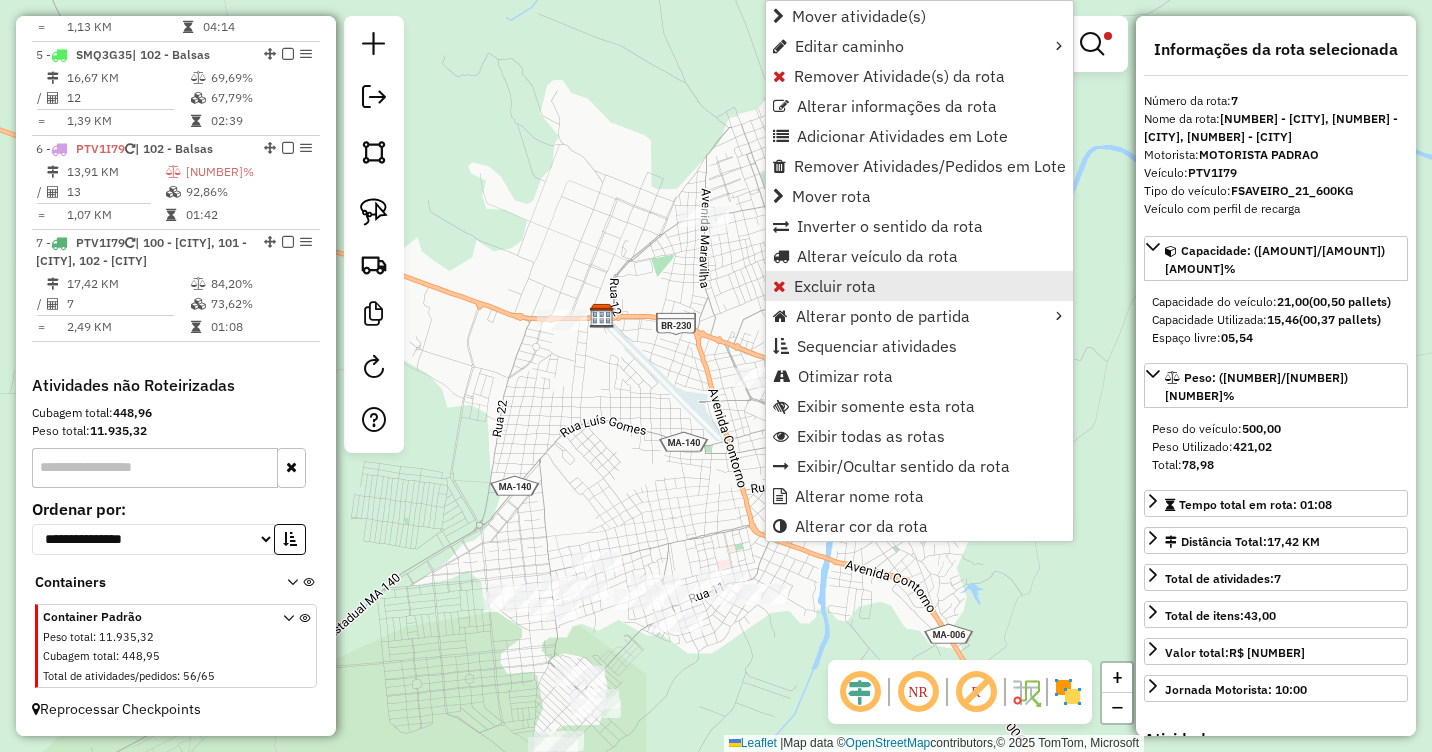 click on "Excluir rota" at bounding box center [835, 286] 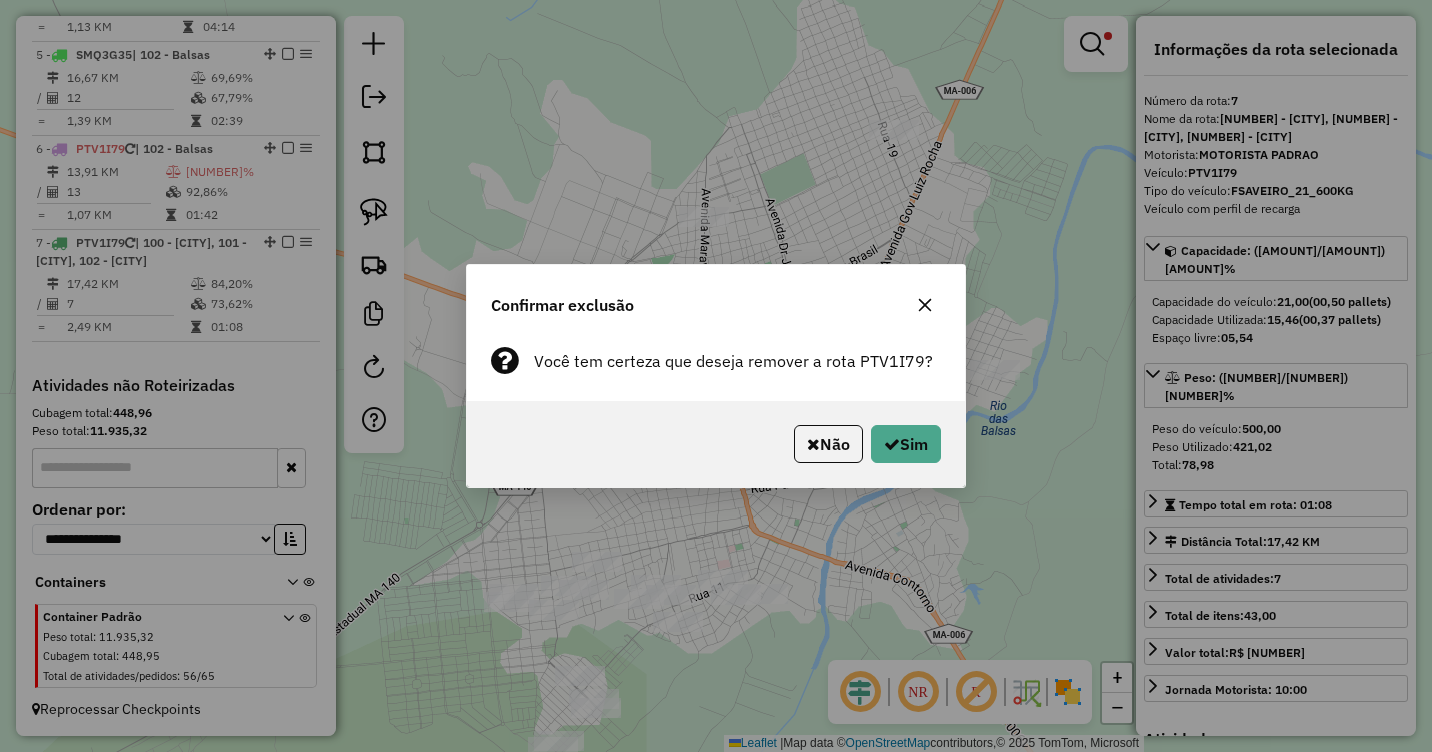 click on "Não   Sim" 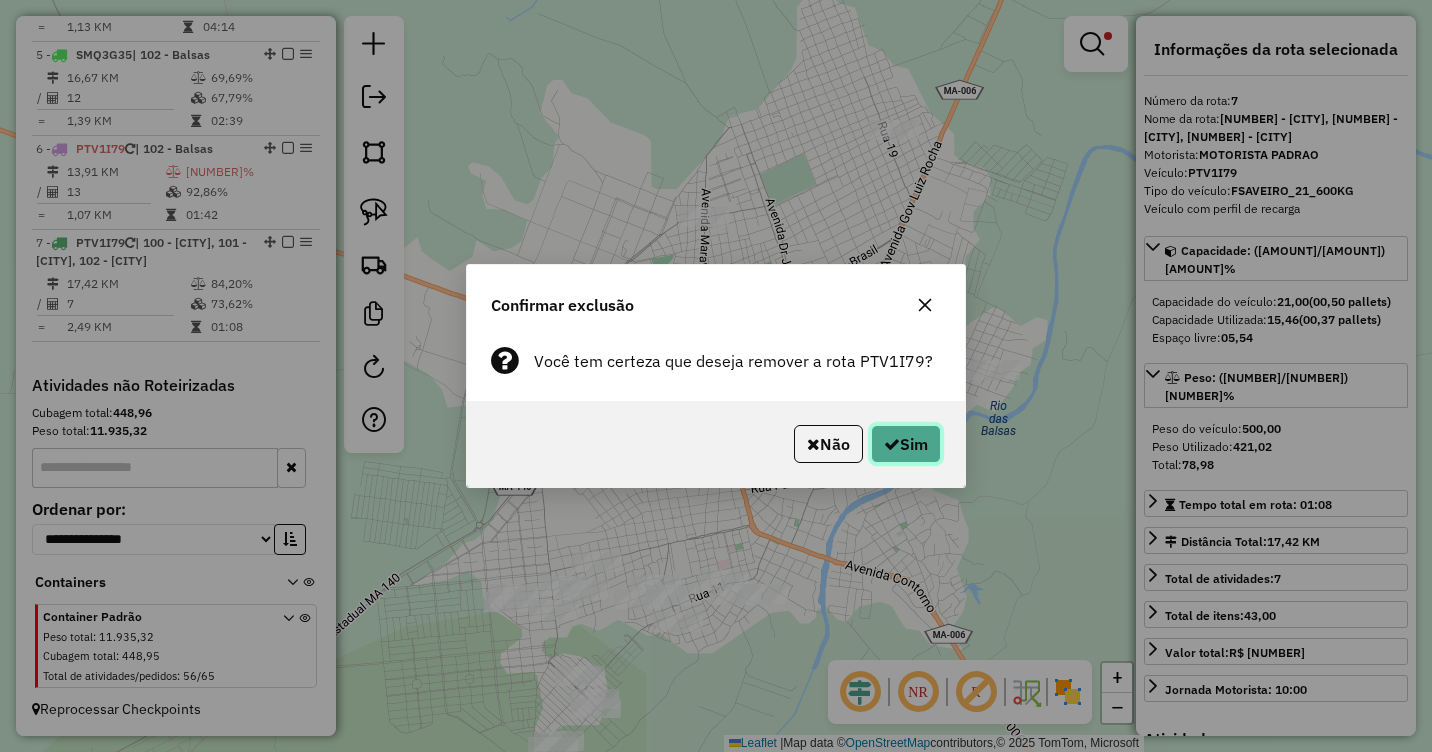 click on "Sim" 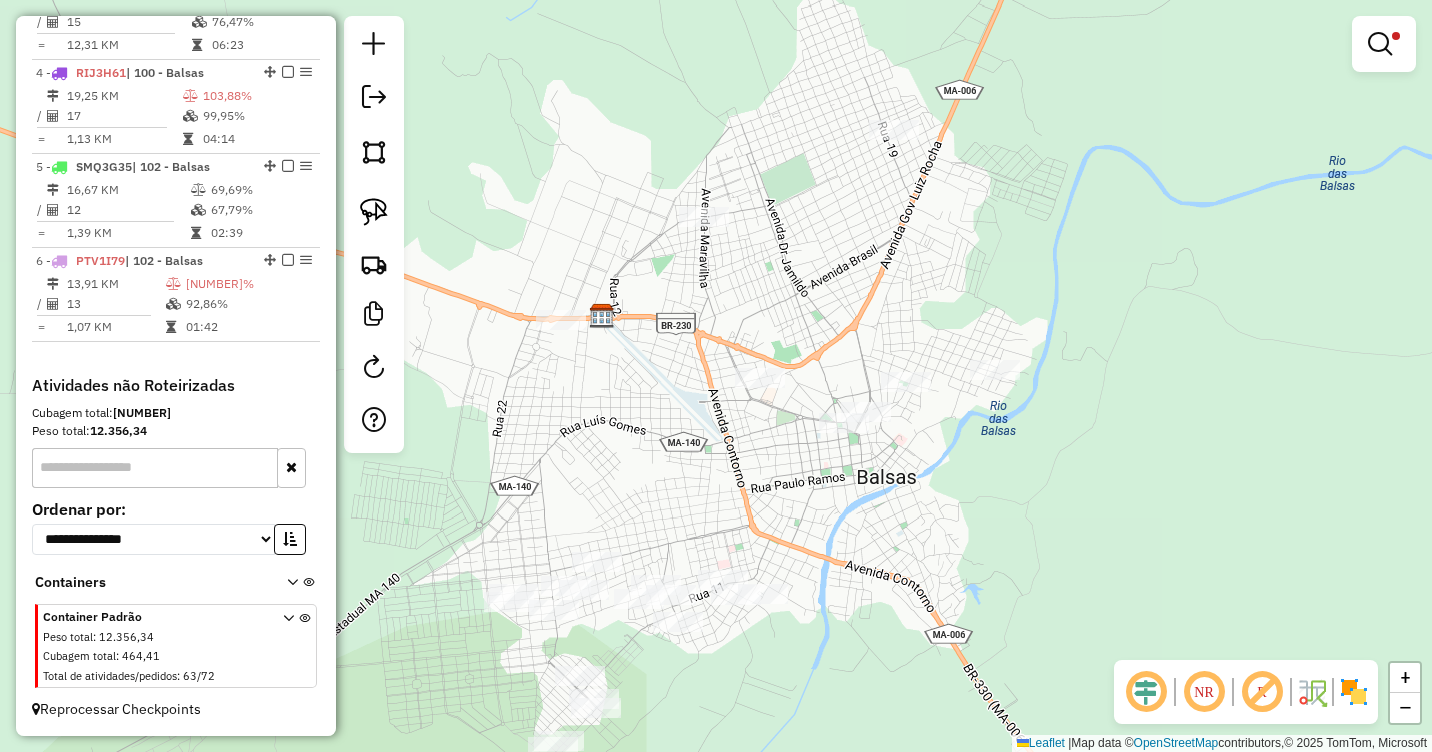 scroll, scrollTop: 1012, scrollLeft: 0, axis: vertical 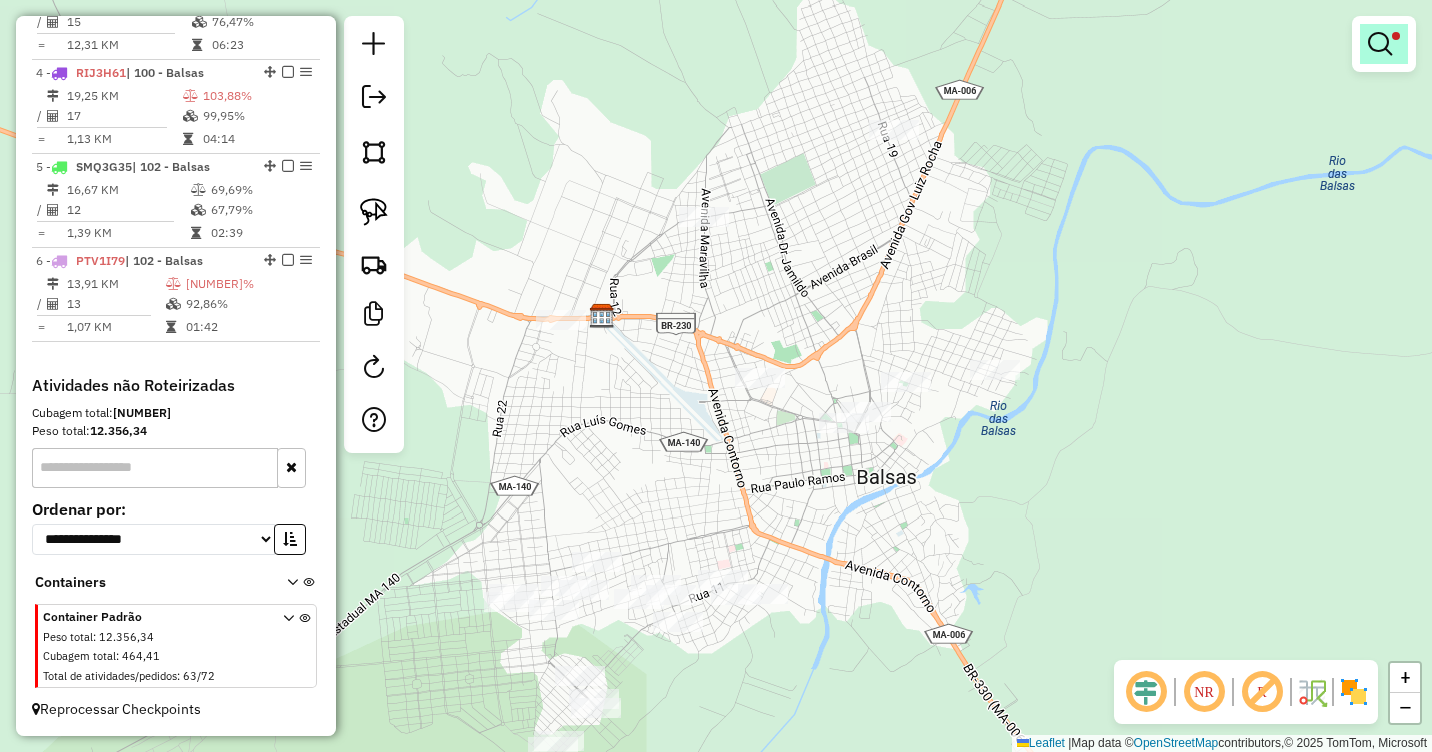 click at bounding box center [1380, 44] 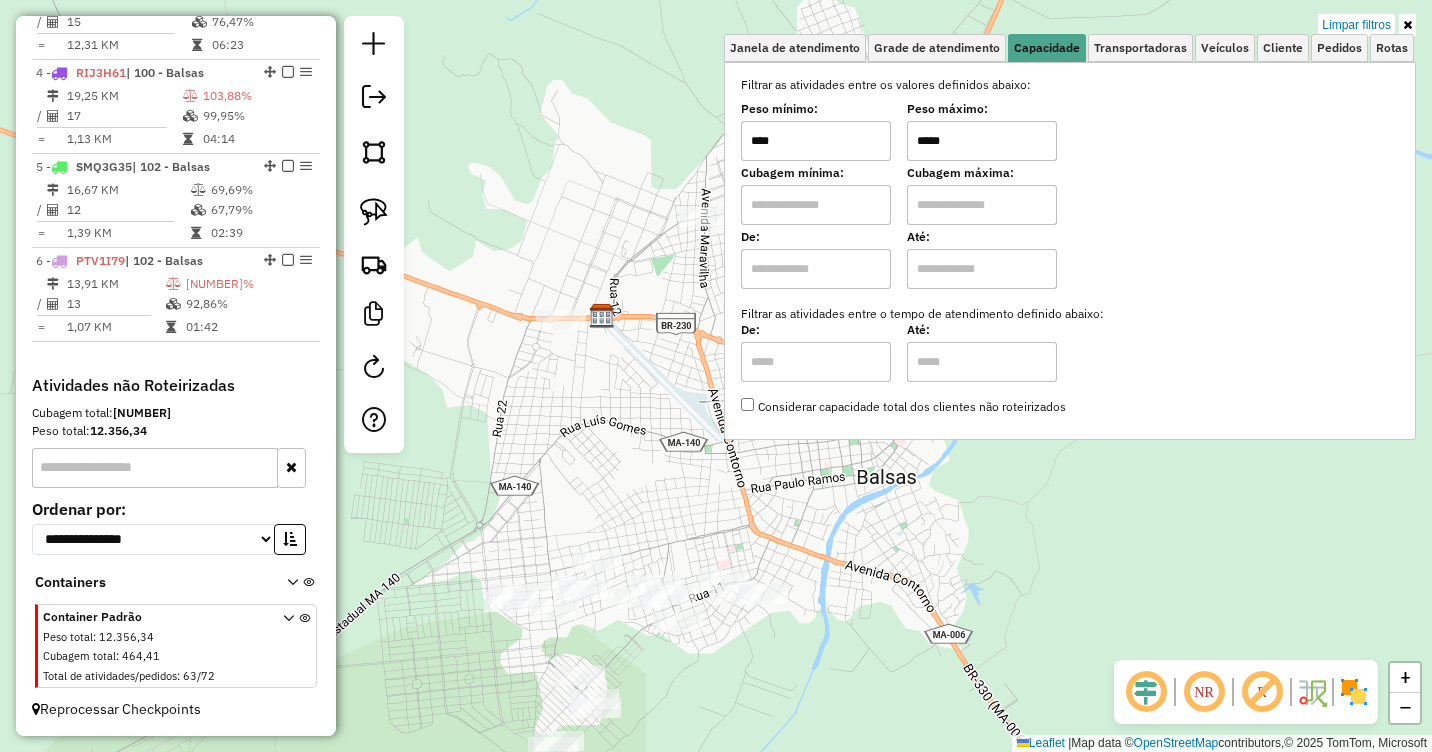 click on "Limpar filtros" at bounding box center (1356, 25) 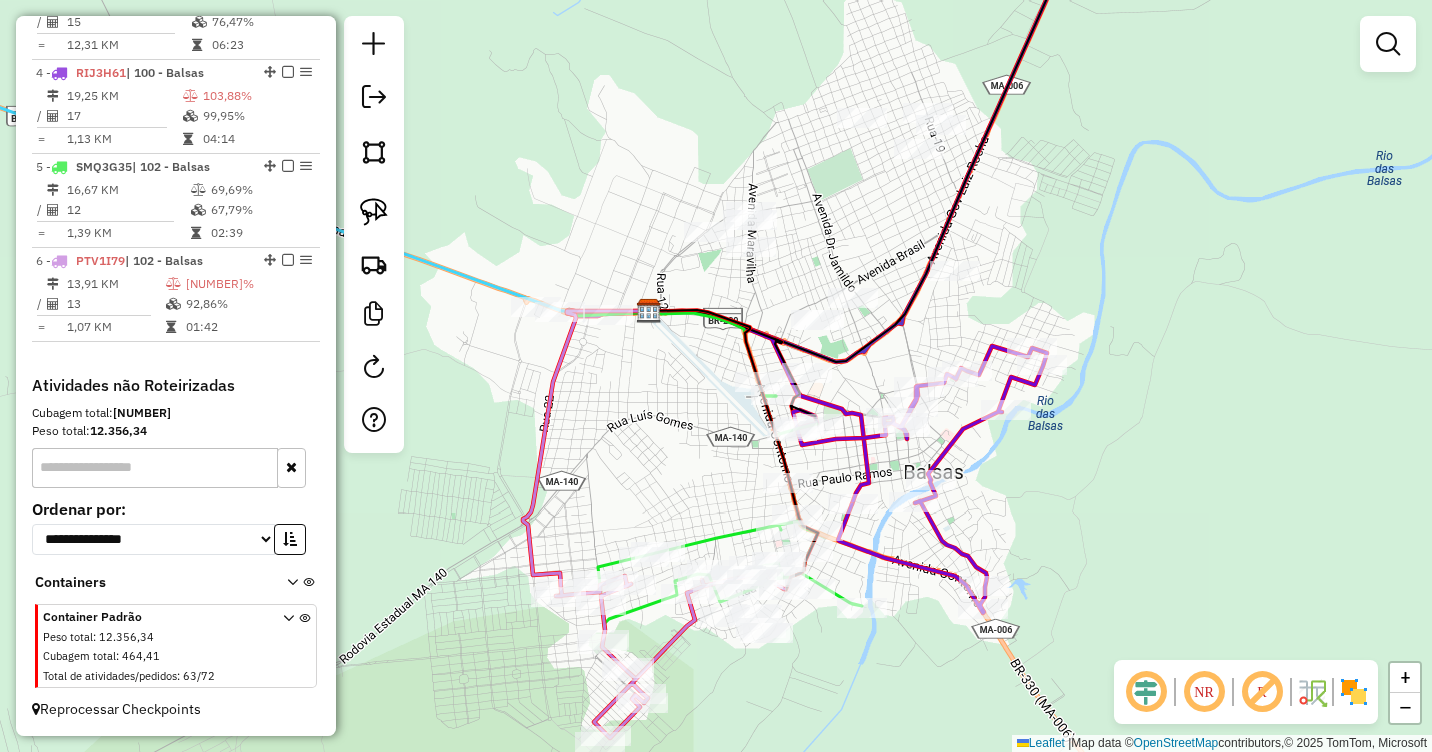 drag, startPoint x: 509, startPoint y: 427, endPoint x: 1056, endPoint y: 361, distance: 550.96735 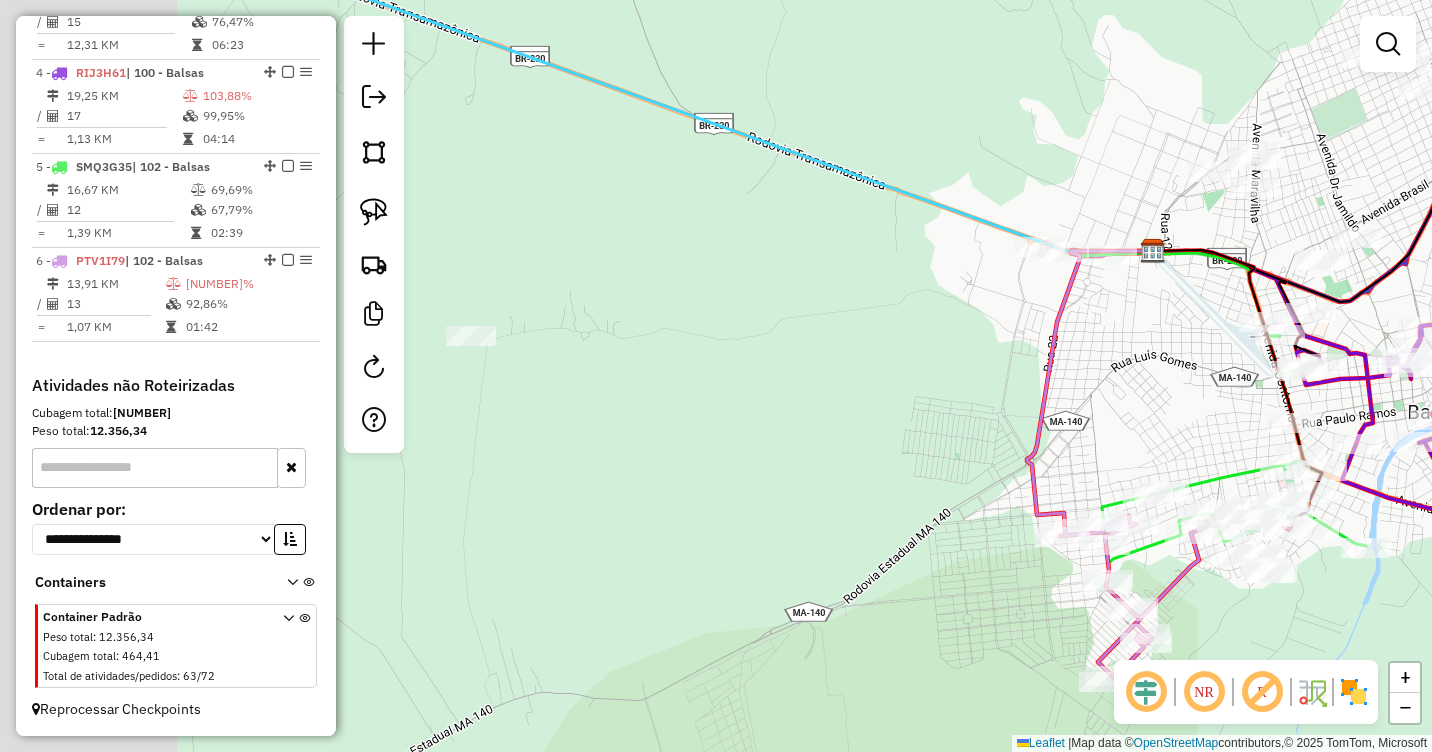 drag, startPoint x: 827, startPoint y: 346, endPoint x: 1239, endPoint y: 413, distance: 417.41226 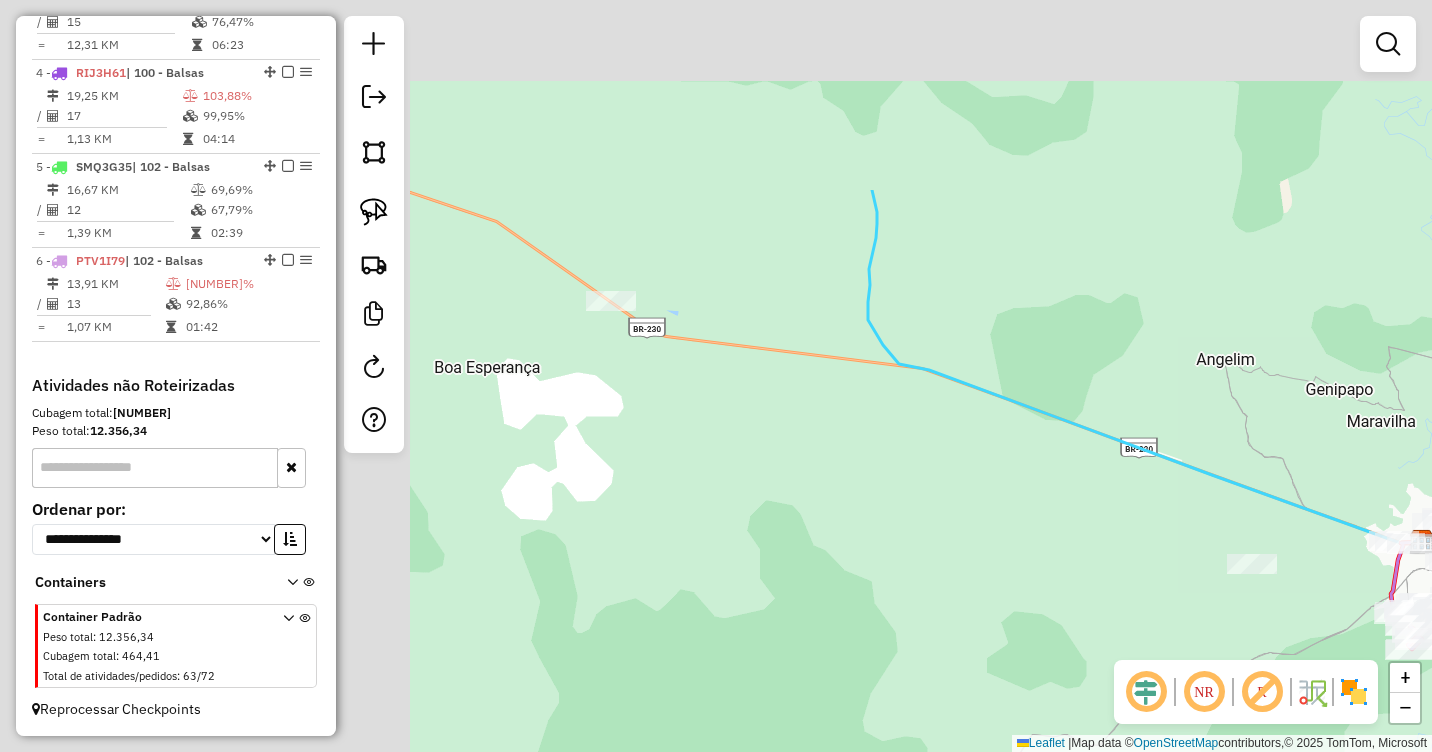 drag, startPoint x: 934, startPoint y: 434, endPoint x: 1097, endPoint y: 517, distance: 182.91528 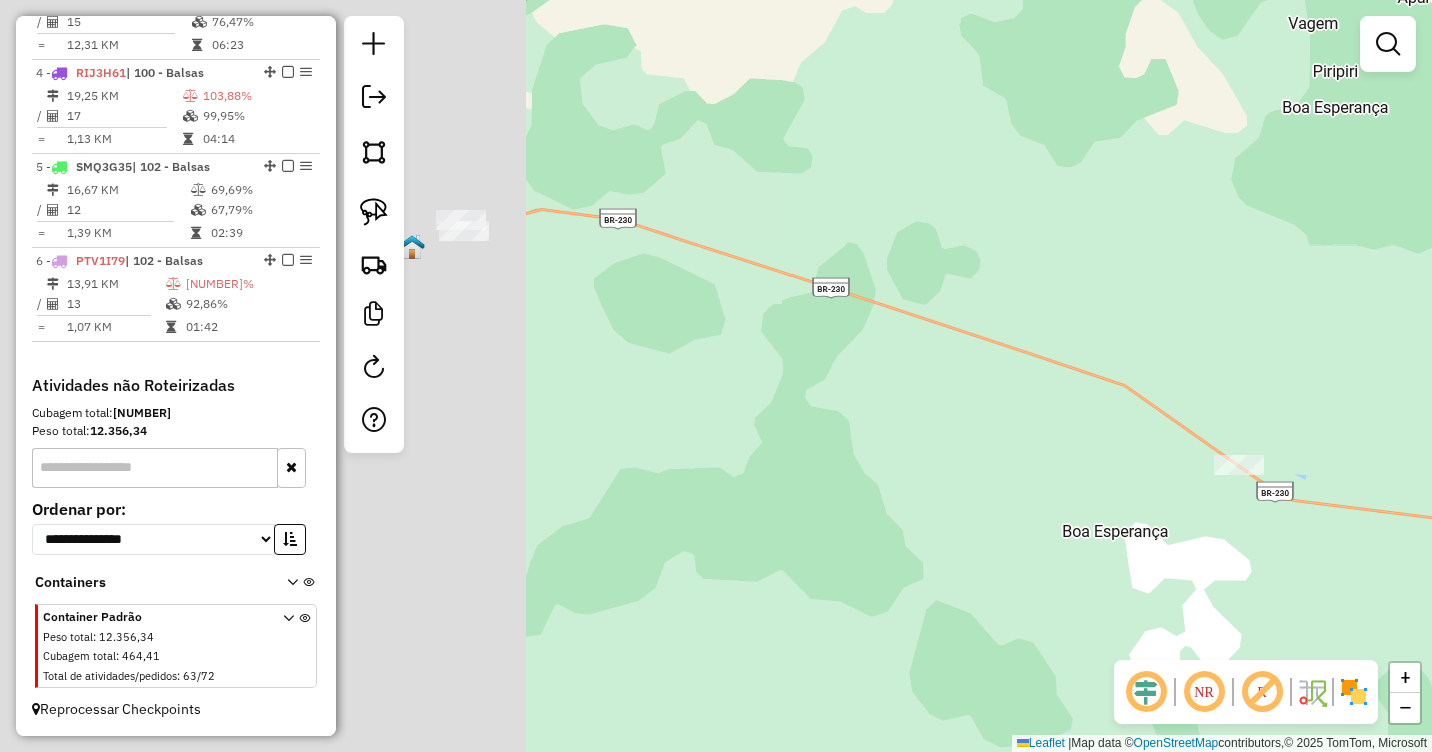 drag, startPoint x: 1136, startPoint y: 519, endPoint x: 1277, endPoint y: 548, distance: 143.95139 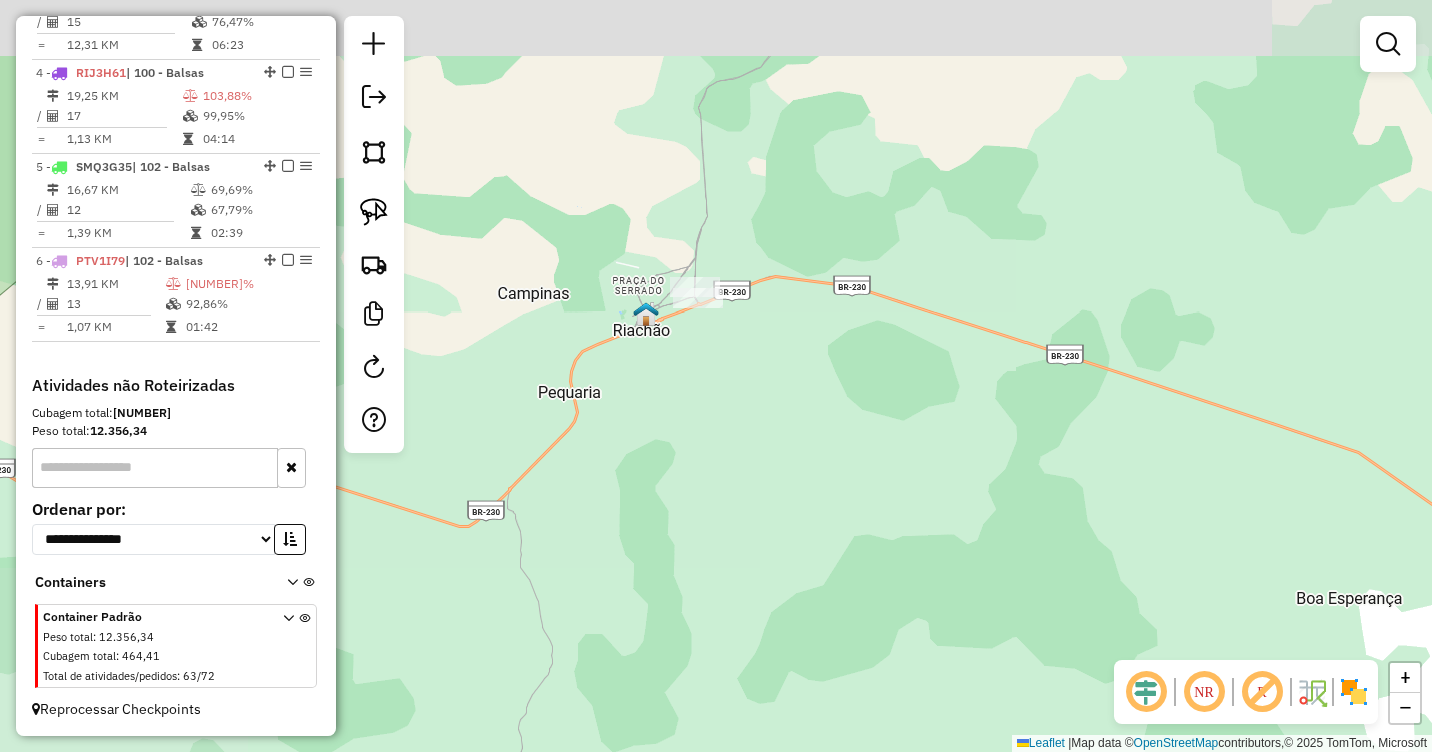 drag, startPoint x: 930, startPoint y: 440, endPoint x: 1093, endPoint y: 462, distance: 164.47797 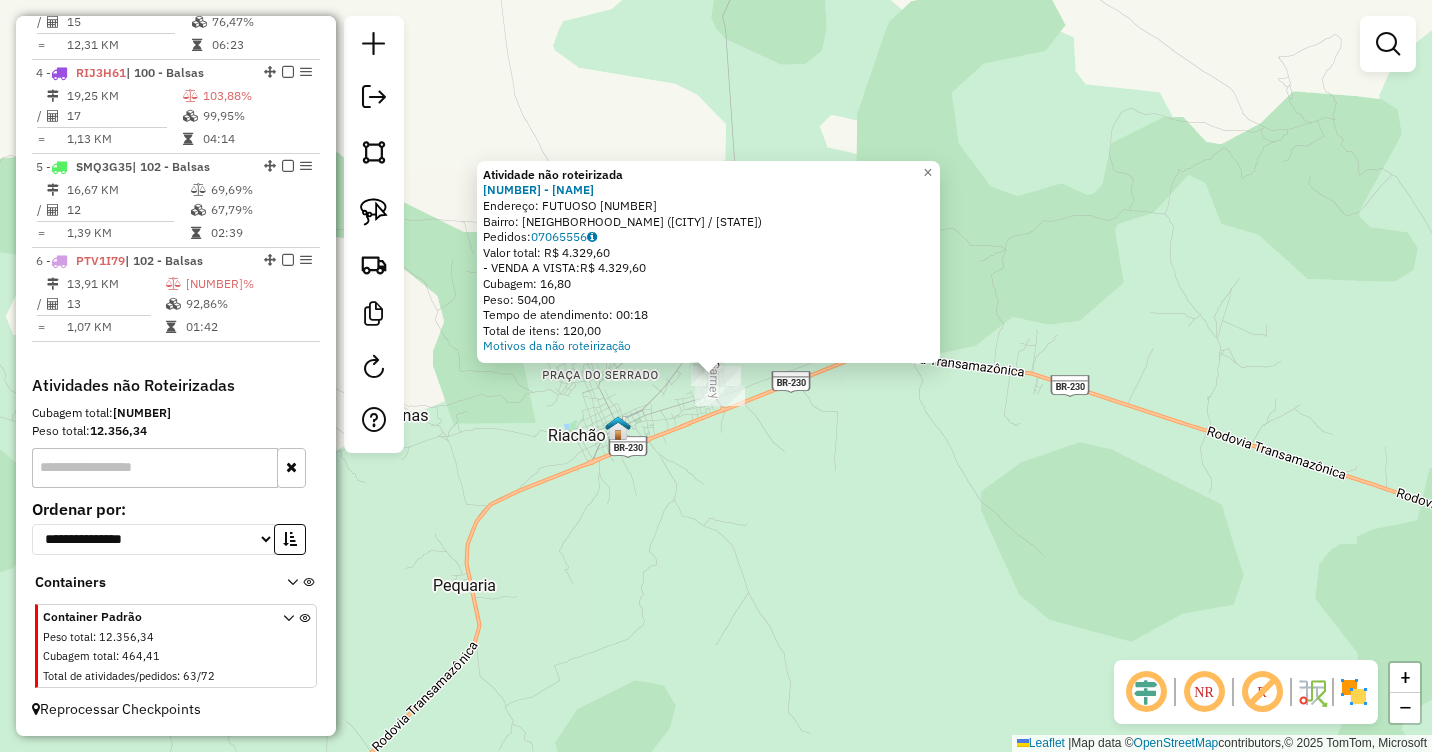 click on "Atividade não roteirizada 12 - MERCAPAN  Endereço:  FUTUOSO 1   Bairro: Centenario (RIACHAO / MA)   Pedidos:  07065556   Valor total: R$ 4.329,60   - VENDA A VISTA:  R$ 4.329,60   Cubagem: 16,80   Peso: 504,00   Tempo de atendimento: 00:18   Total de itens: 120,00  Motivos da não roteirização × Janela de atendimento Grade de atendimento Capacidade Transportadoras Veículos Cliente Pedidos  Rotas Selecione os dias de semana para filtrar as janelas de atendimento  Seg   Ter   Qua   Qui   Sex   Sáb   Dom  Informe o período da janela de atendimento: De: Até:  Filtrar exatamente a janela do cliente  Considerar janela de atendimento padrão  Selecione os dias de semana para filtrar as grades de atendimento  Seg   Ter   Qua   Qui   Sex   Sáb   Dom   Considerar clientes sem dia de atendimento cadastrado  Clientes fora do dia de atendimento selecionado Filtrar as atividades entre os valores definidos abaixo:  Peso mínimo:   Peso máximo:   Cubagem mínima:   Cubagem máxima:   De:   Até:   De:   Até:  De:" 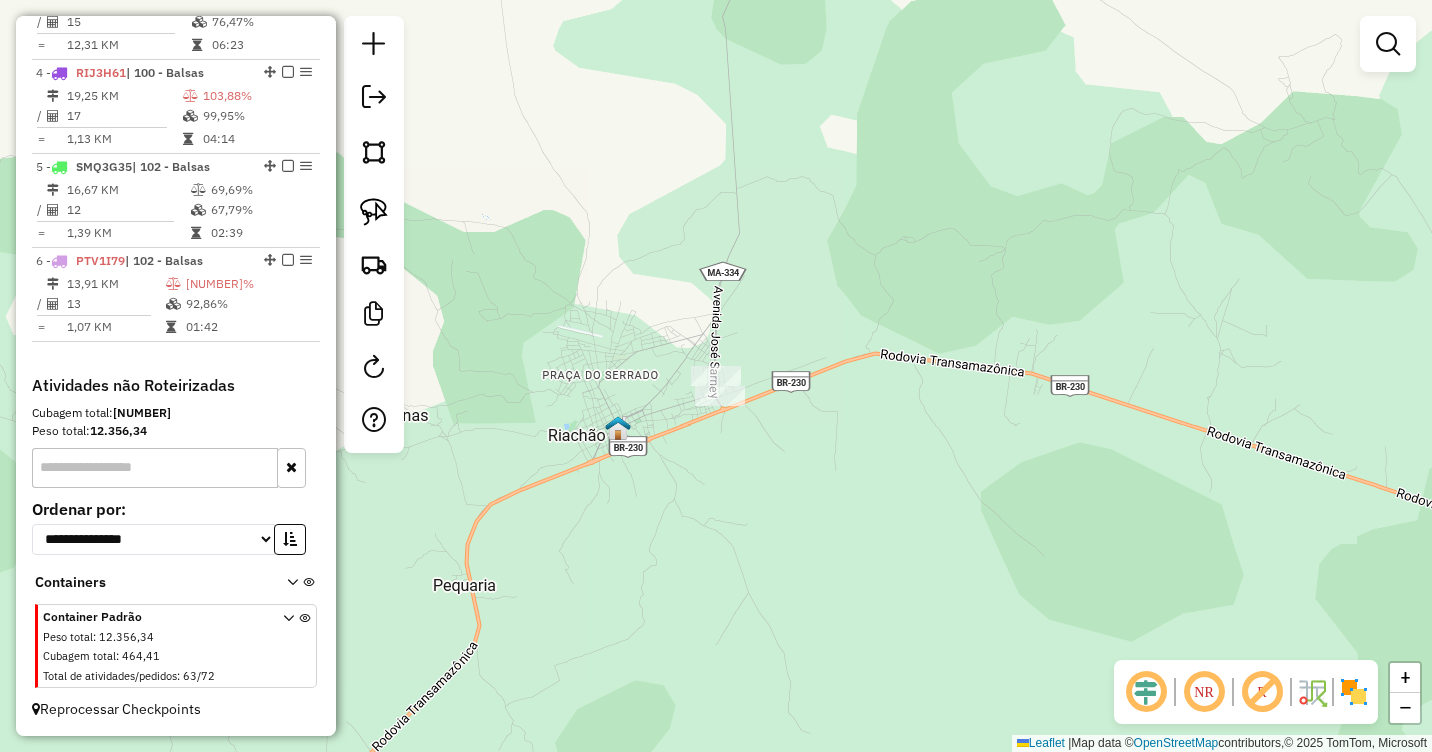 drag, startPoint x: 1146, startPoint y: 562, endPoint x: 815, endPoint y: 388, distance: 373.94785 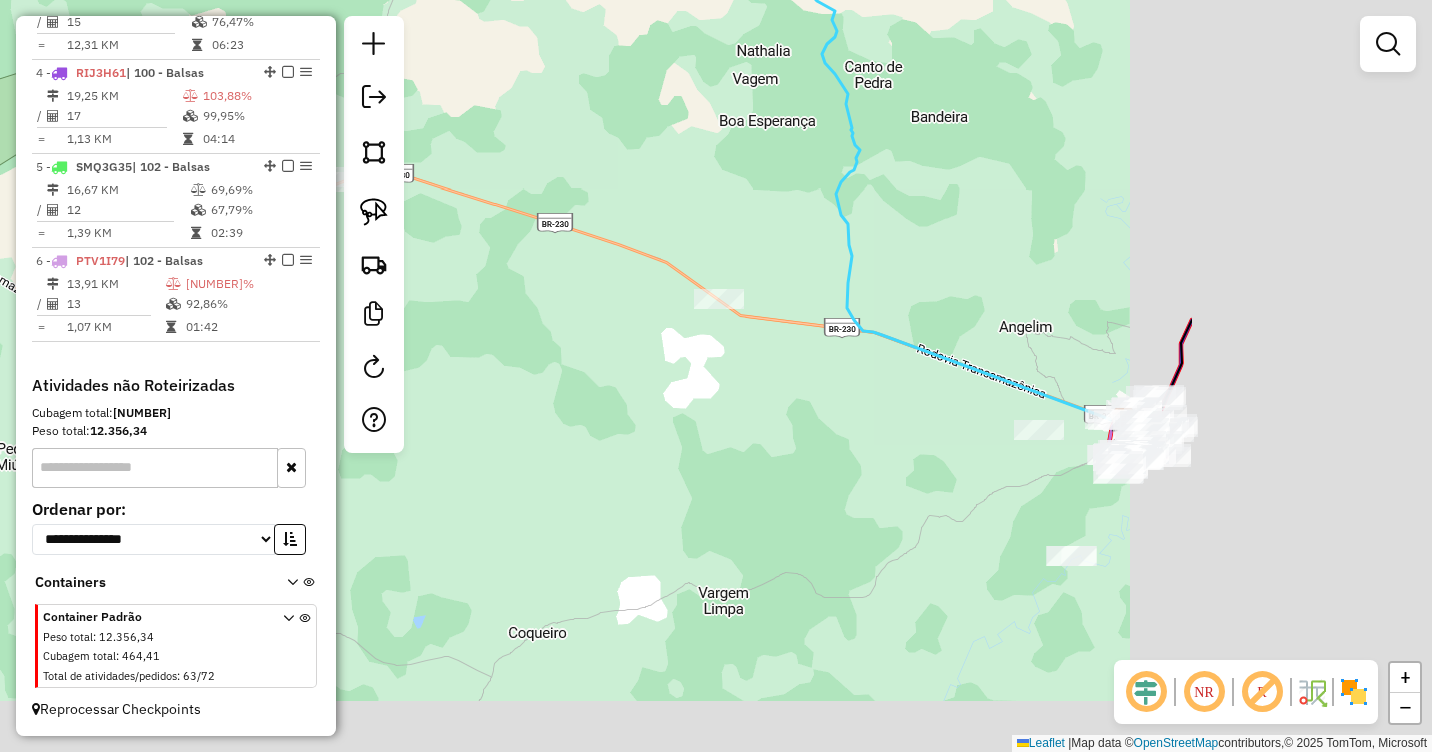 drag, startPoint x: 1010, startPoint y: 511, endPoint x: 792, endPoint y: 400, distance: 244.63237 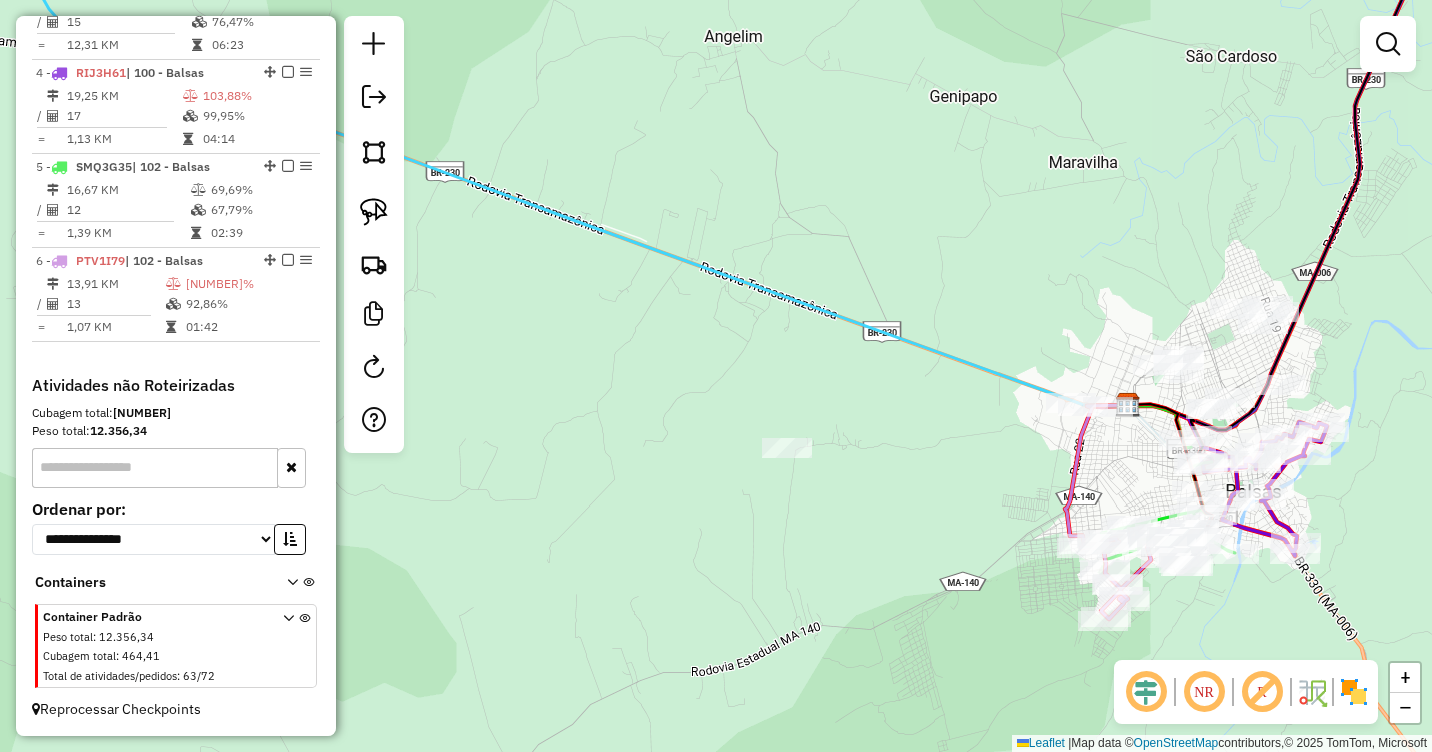 drag, startPoint x: 908, startPoint y: 505, endPoint x: 1010, endPoint y: 438, distance: 122.03688 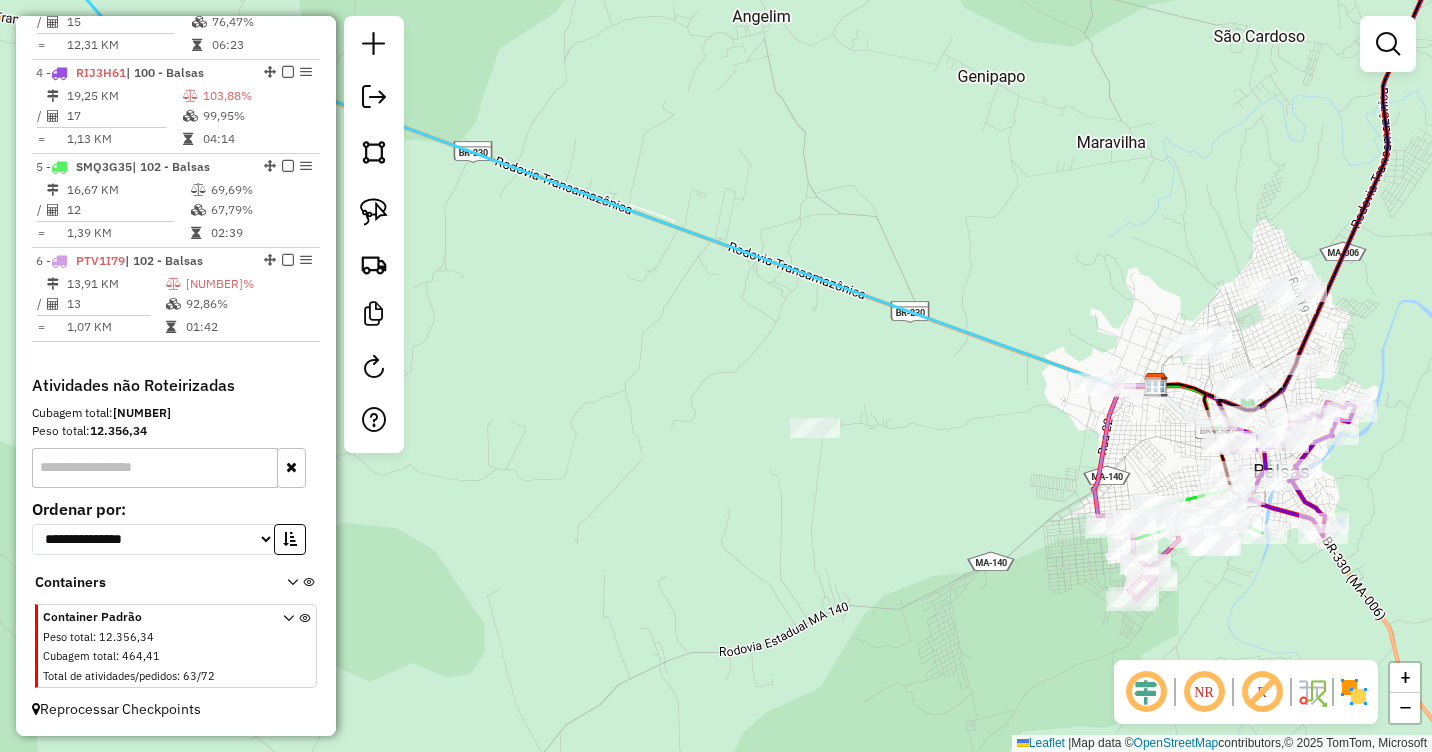 drag, startPoint x: 1039, startPoint y: 469, endPoint x: 1031, endPoint y: 454, distance: 17 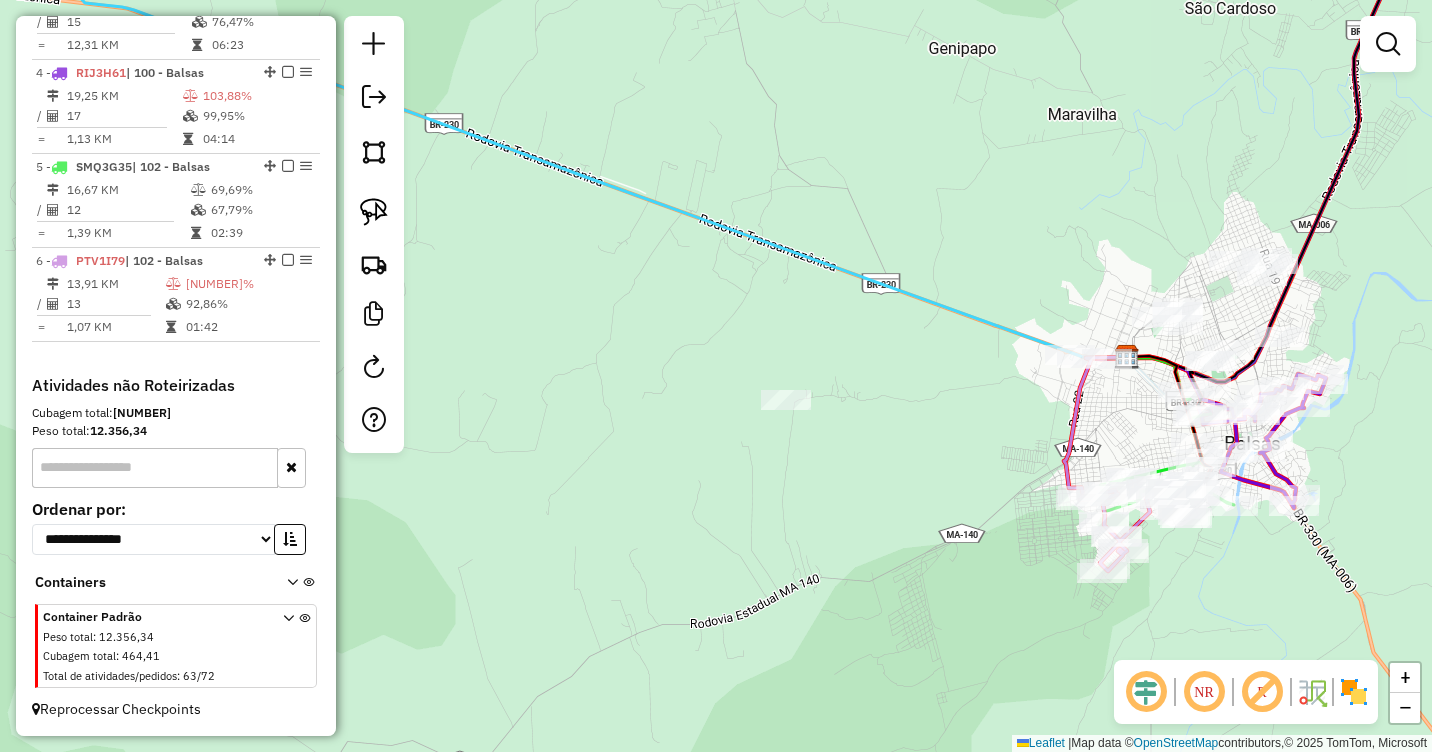 drag, startPoint x: 1126, startPoint y: 410, endPoint x: 1038, endPoint y: 383, distance: 92.0489 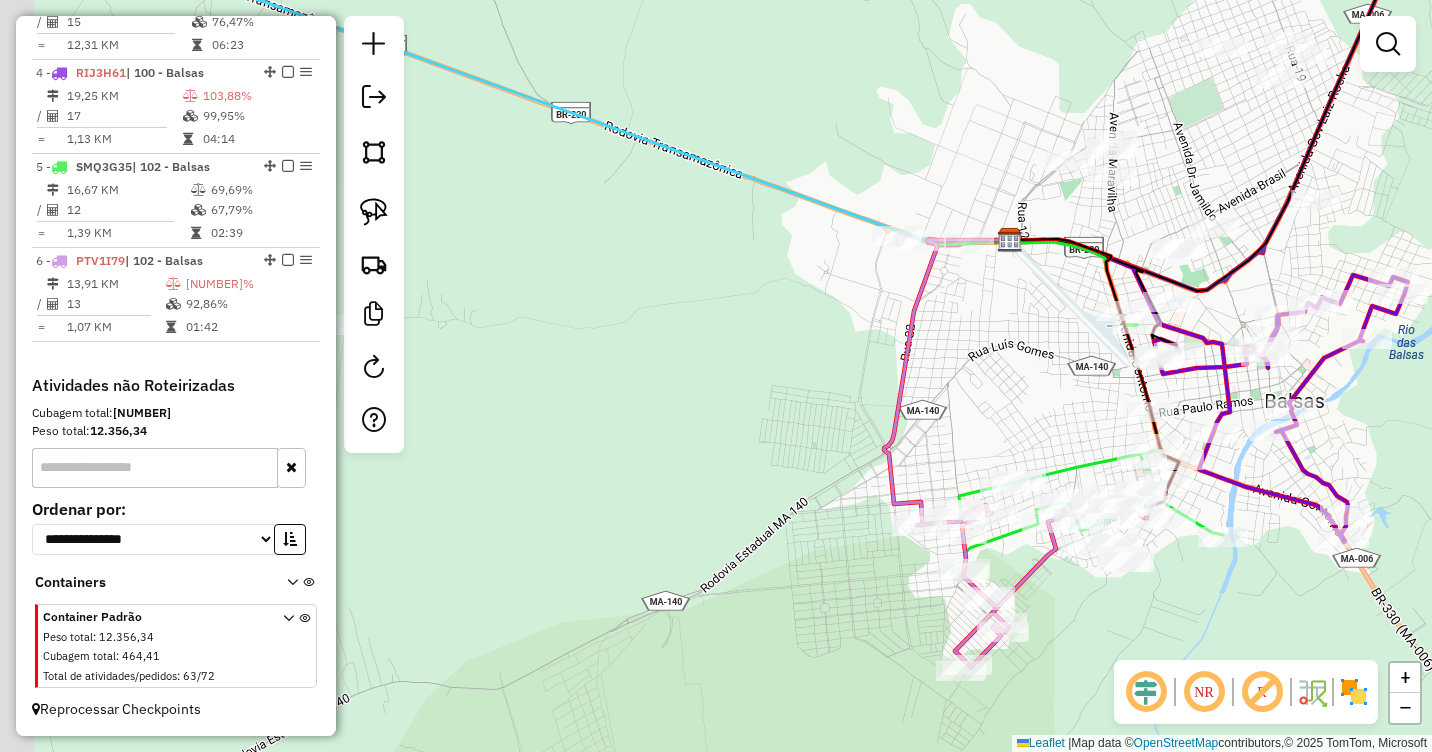 drag, startPoint x: 934, startPoint y: 373, endPoint x: 1053, endPoint y: 378, distance: 119.104996 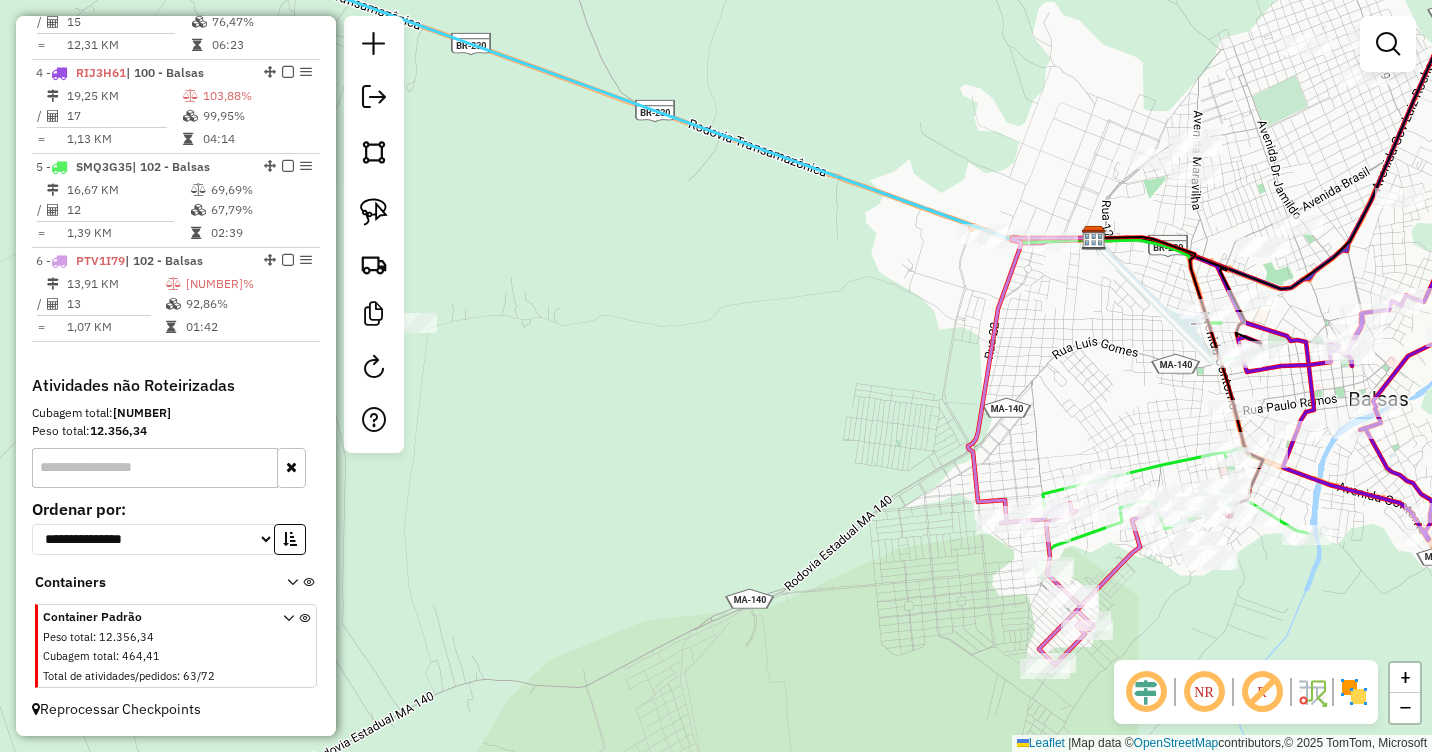 drag, startPoint x: 1110, startPoint y: 381, endPoint x: 1082, endPoint y: 364, distance: 32.75668 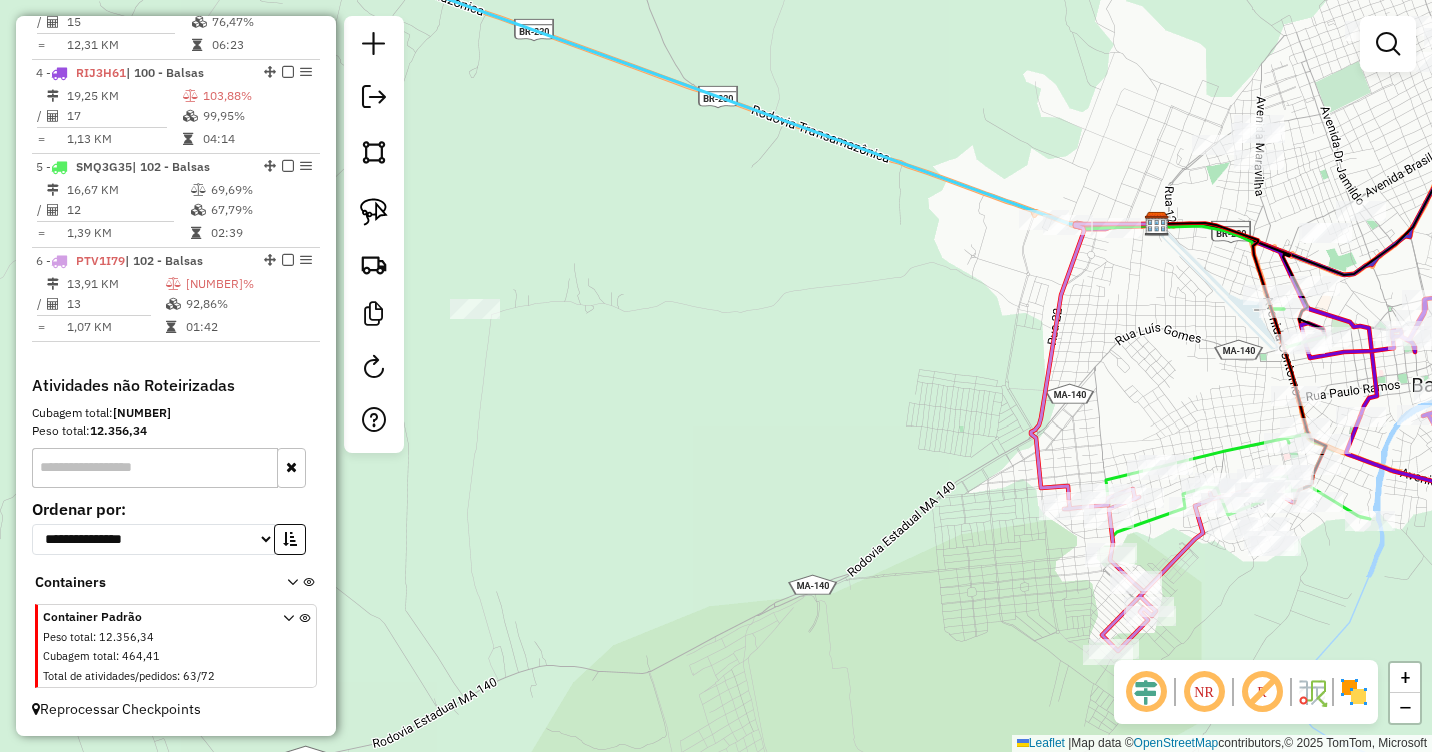 drag, startPoint x: 988, startPoint y: 376, endPoint x: 1191, endPoint y: 376, distance: 203 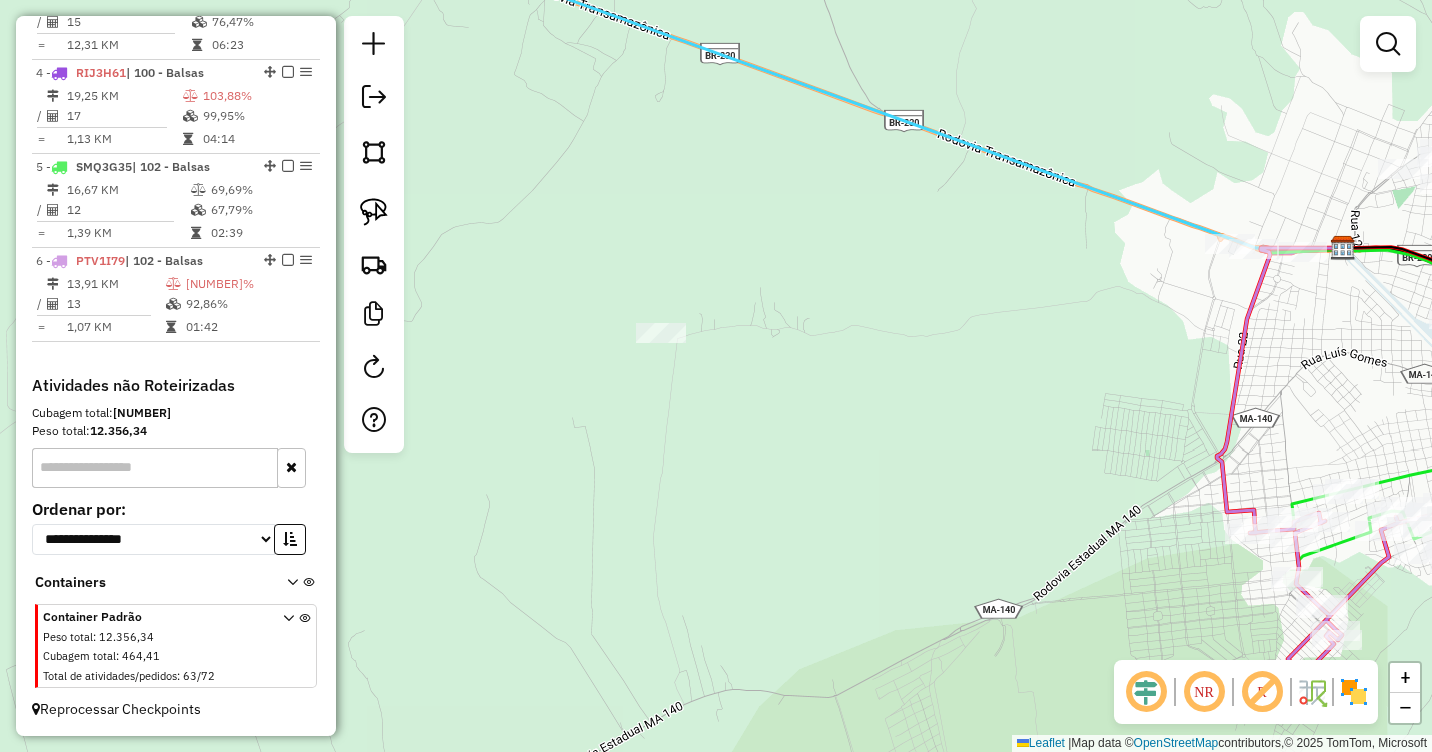 drag, startPoint x: 1040, startPoint y: 354, endPoint x: 1234, endPoint y: 412, distance: 202.48457 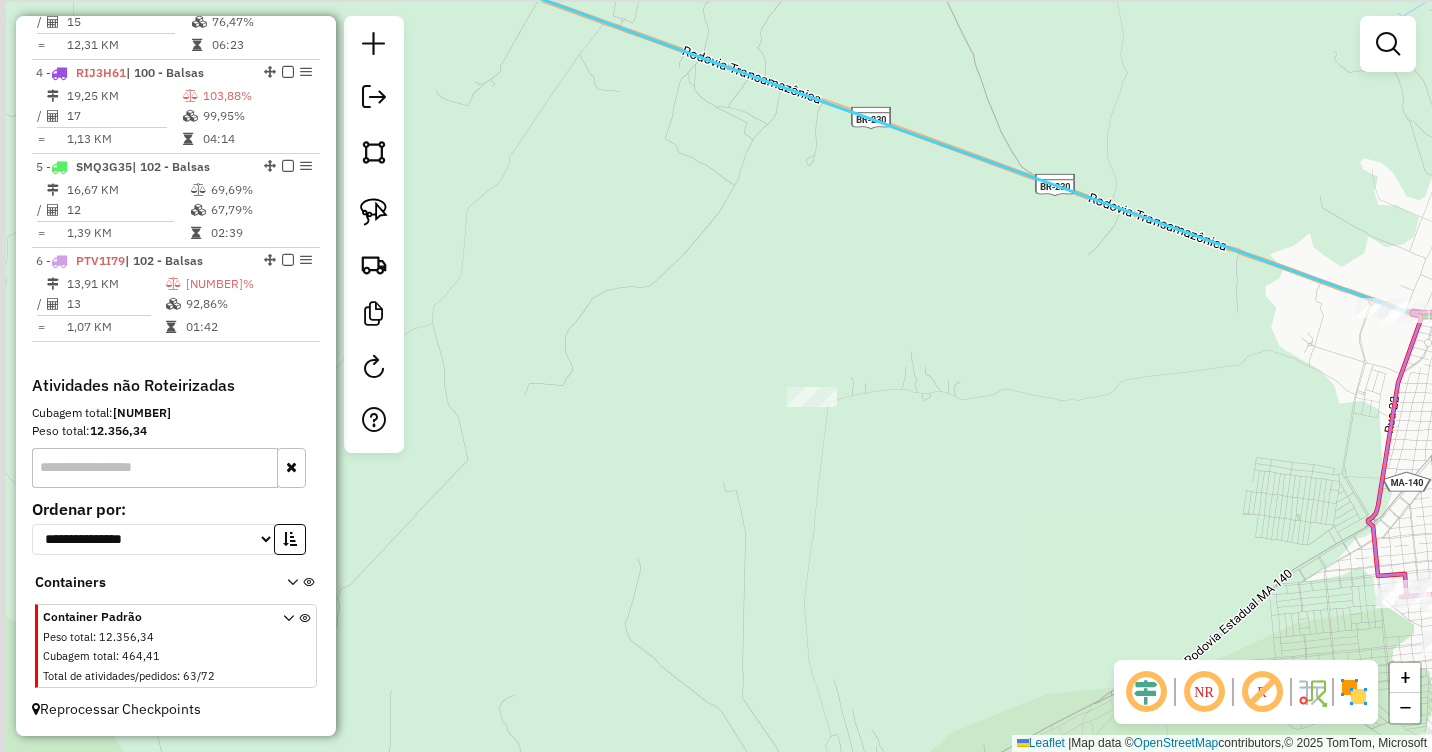 drag, startPoint x: 990, startPoint y: 330, endPoint x: 1276, endPoint y: 504, distance: 334.77158 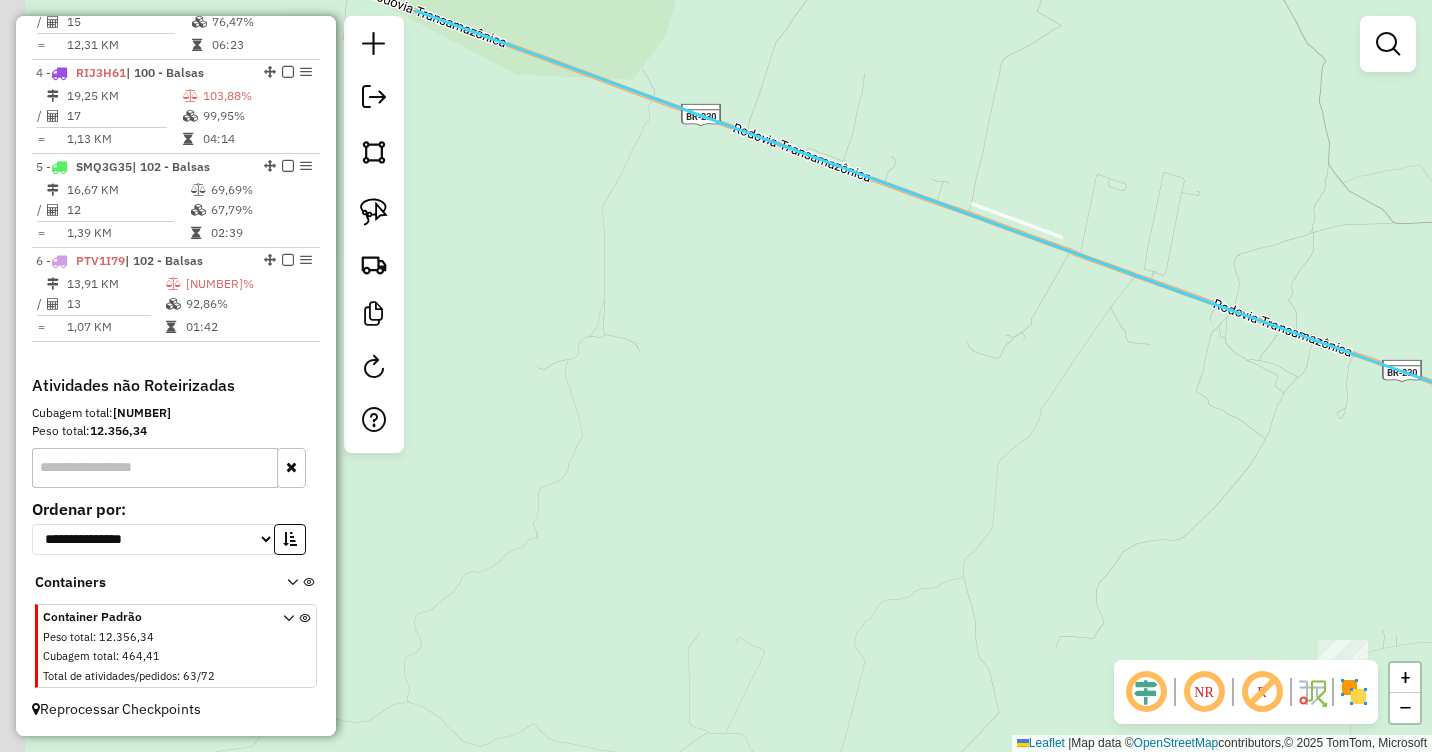 drag, startPoint x: 932, startPoint y: 365, endPoint x: 1186, endPoint y: 451, distance: 268.16412 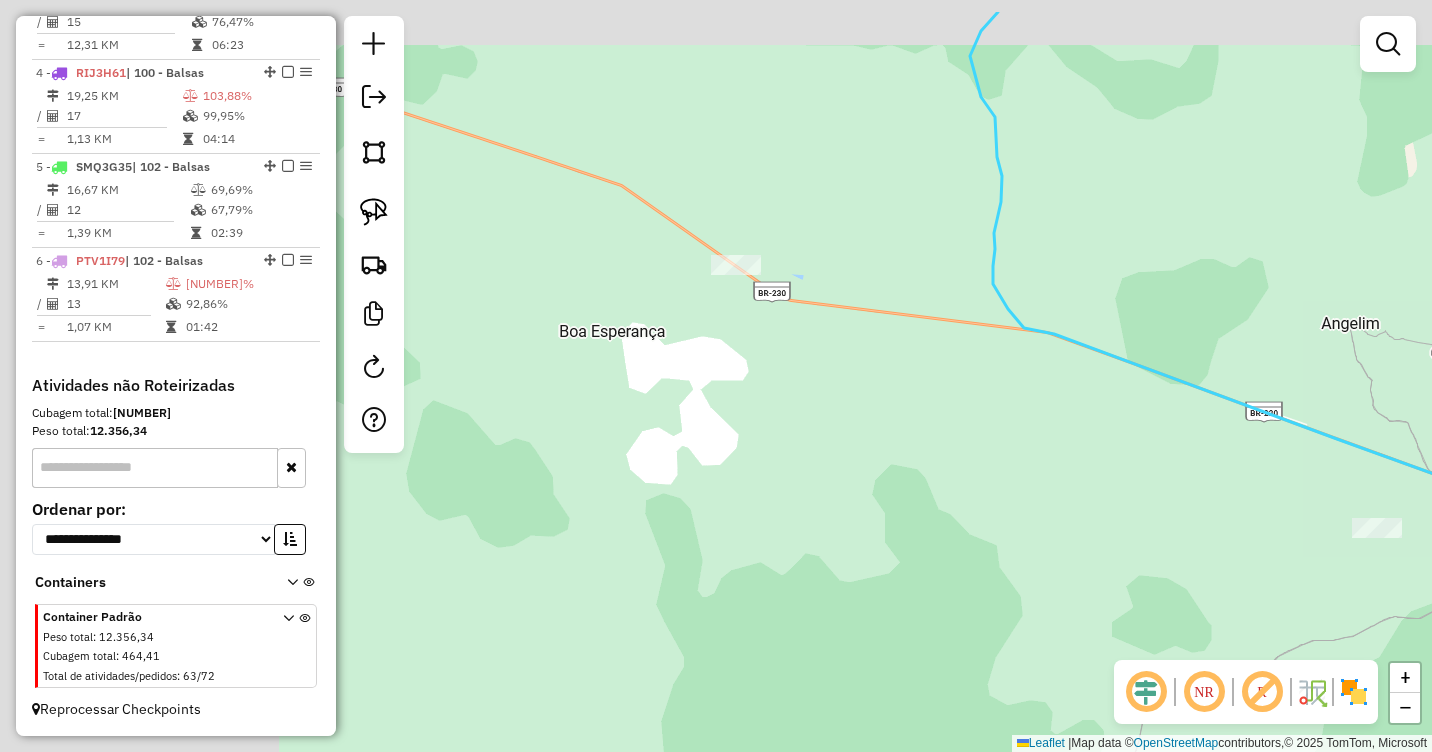drag, startPoint x: 764, startPoint y: 346, endPoint x: 1222, endPoint y: 439, distance: 467.34677 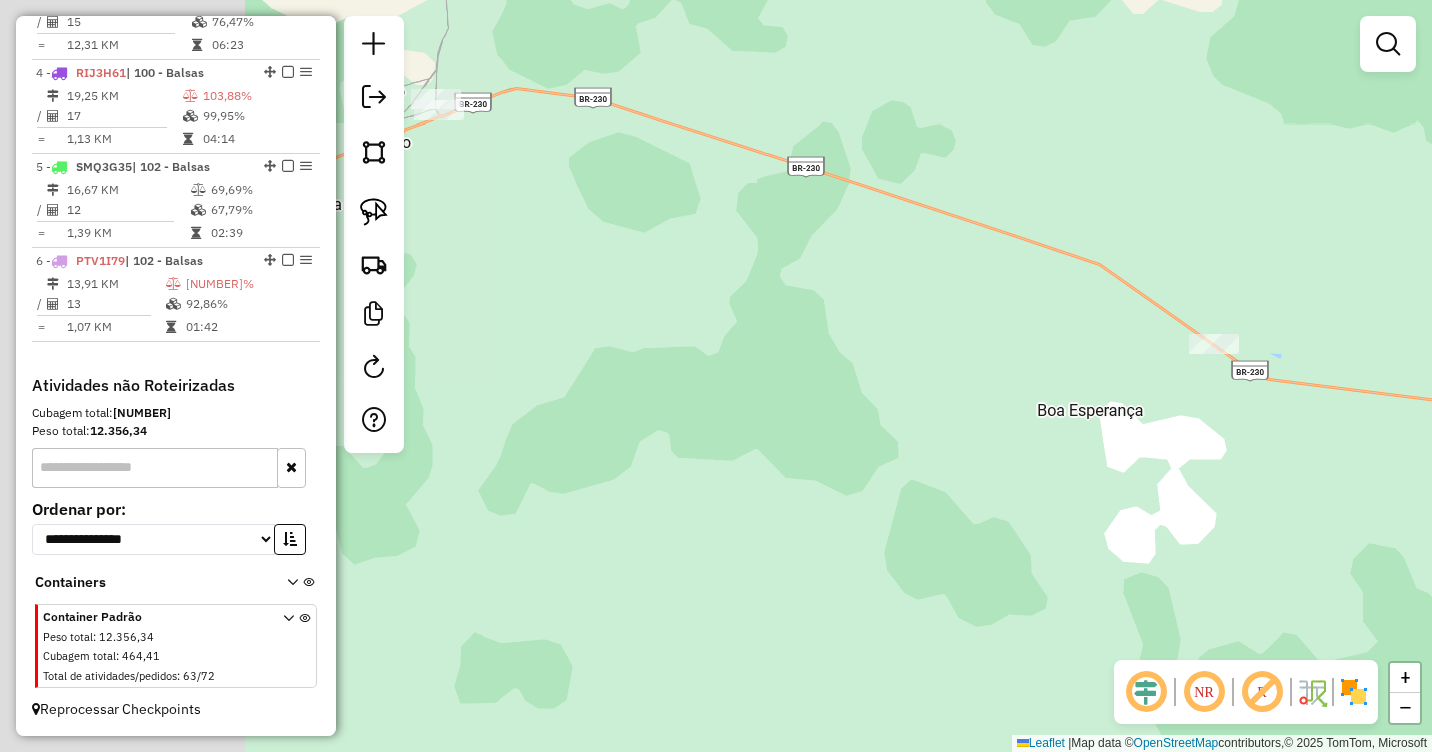 drag, startPoint x: 822, startPoint y: 371, endPoint x: 1220, endPoint y: 443, distance: 404.46014 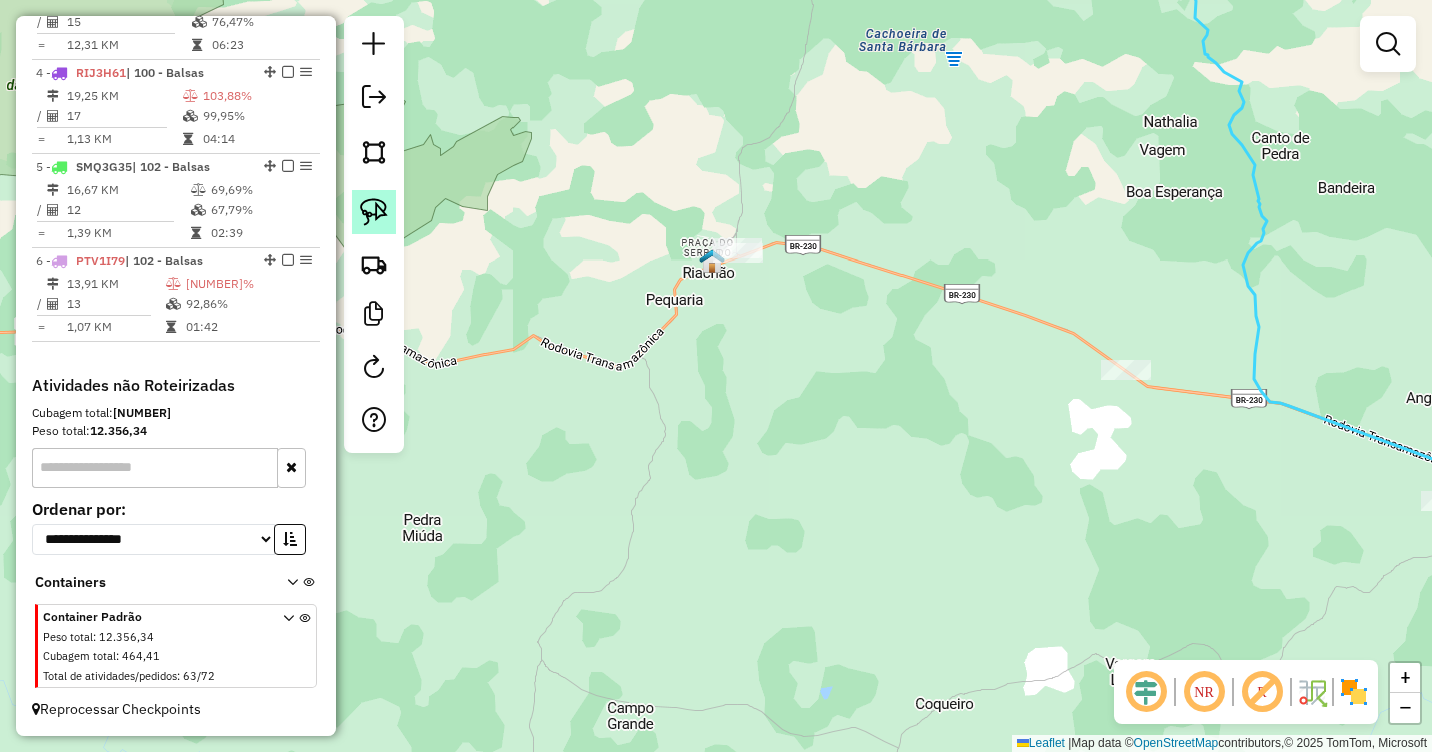 click 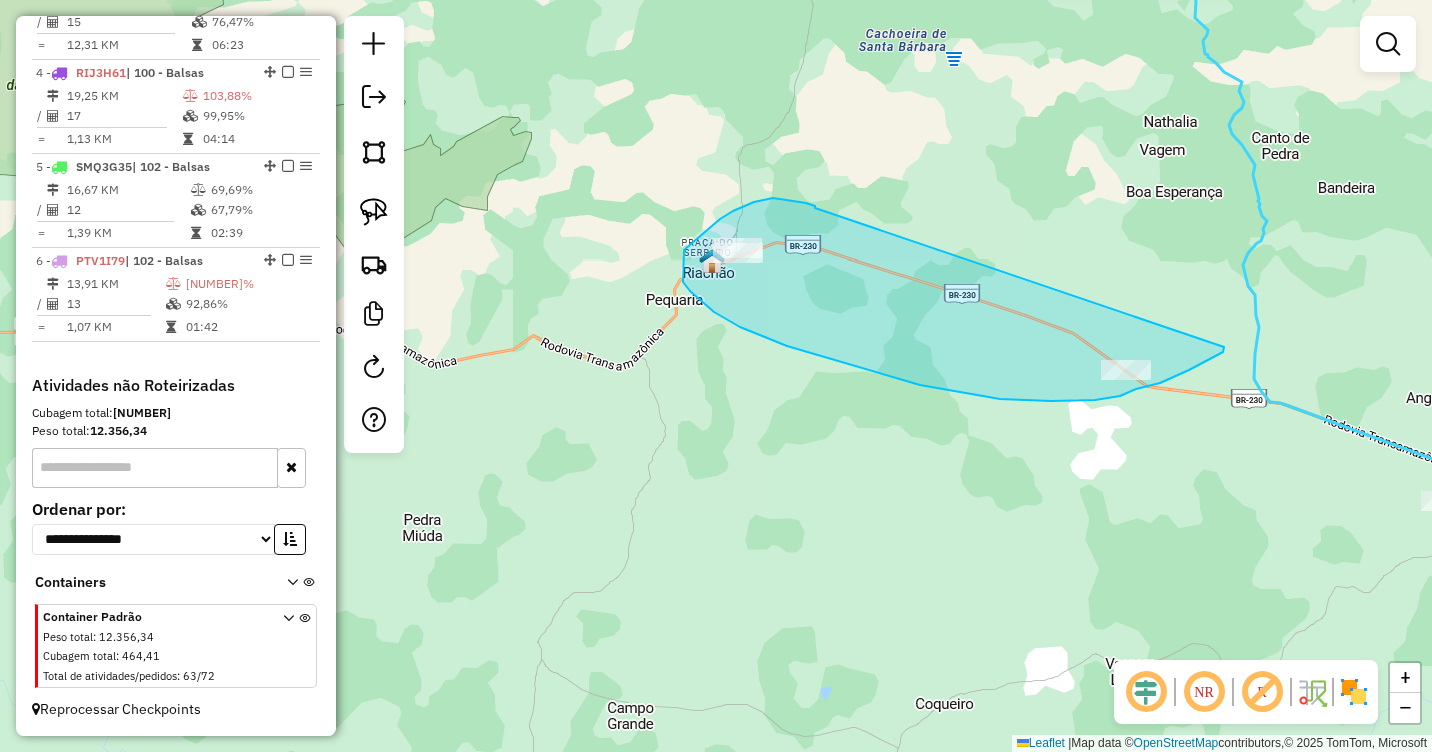 drag, startPoint x: 815, startPoint y: 208, endPoint x: 1224, endPoint y: 347, distance: 431.97455 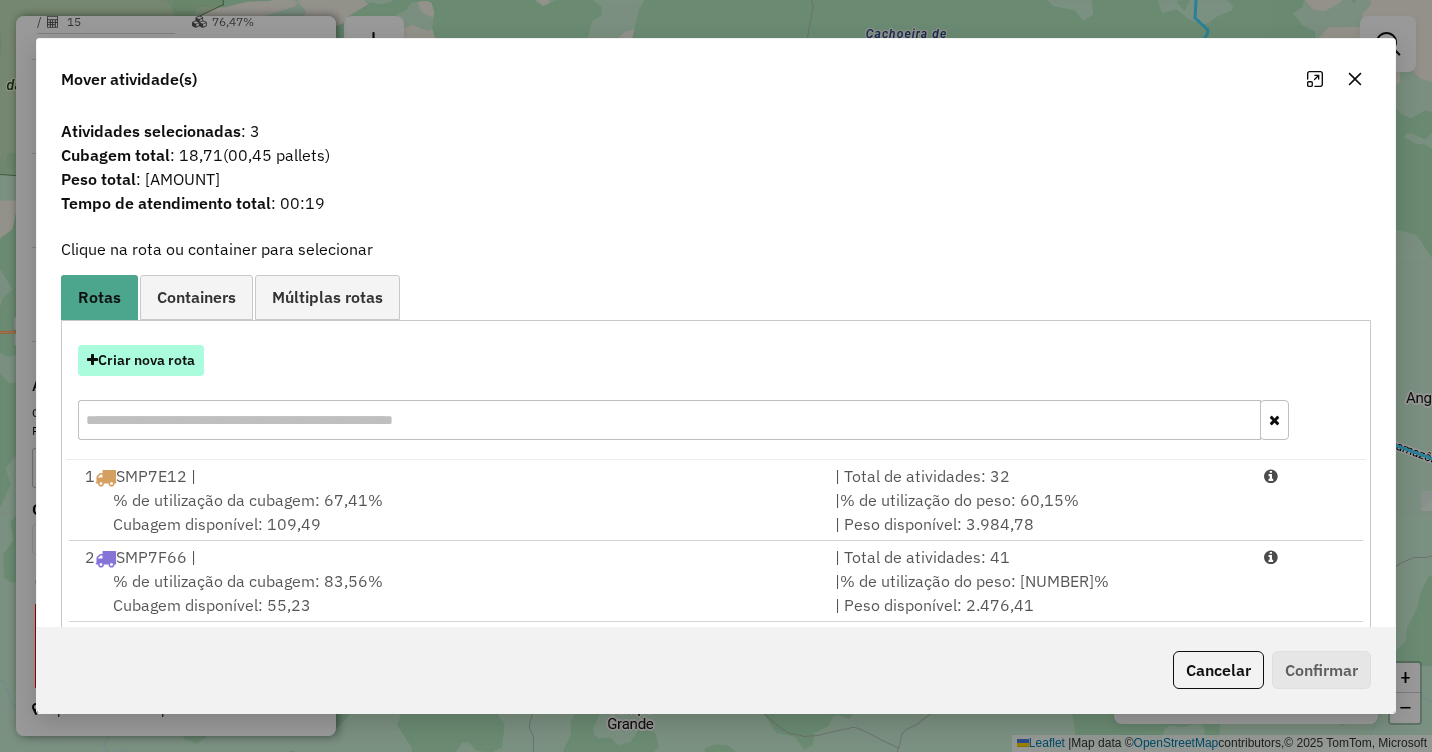 click on "Criar nova rota" at bounding box center (141, 360) 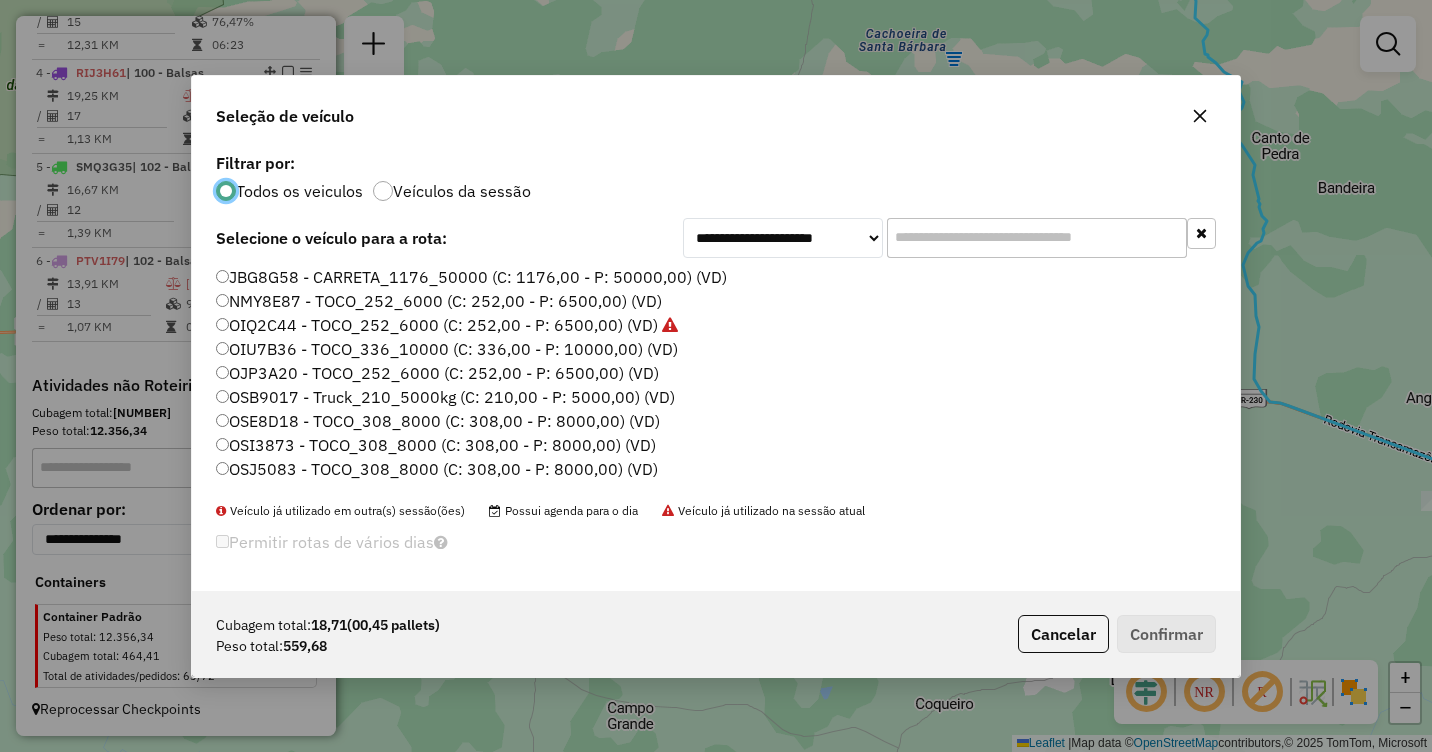 scroll, scrollTop: 11, scrollLeft: 6, axis: both 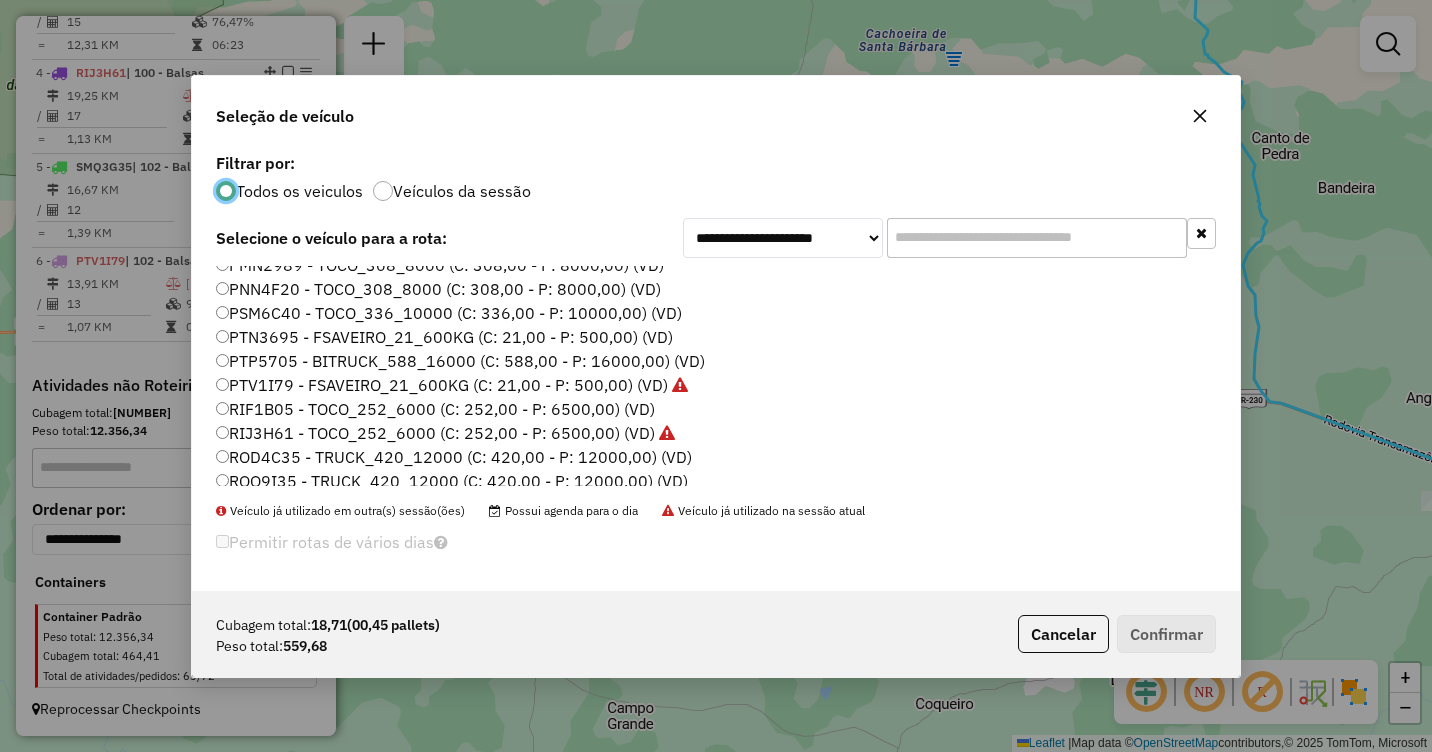 click on "PTV1I79 - FSAVEIRO_21_600KG (C: 21,00 - P: 500,00) (VD)" 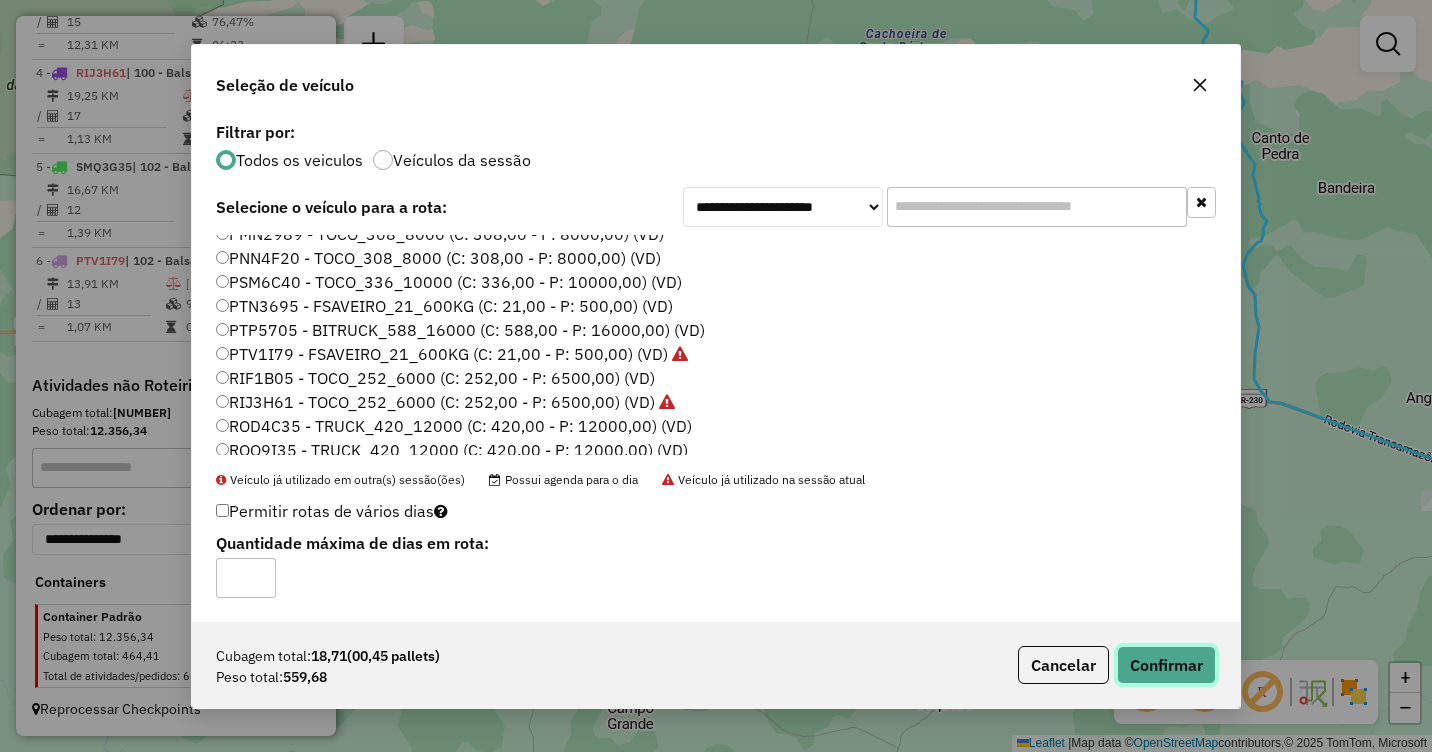 click on "Confirmar" 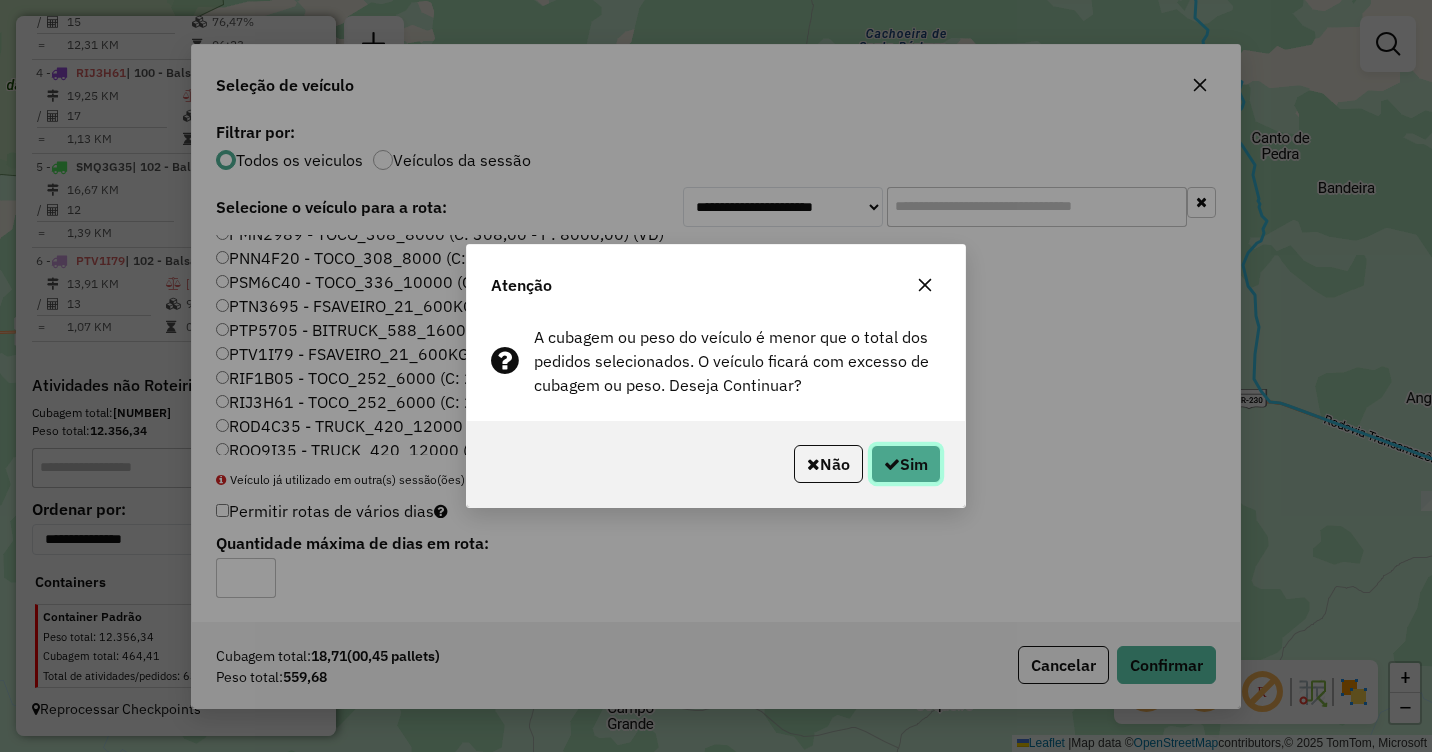 click on "Sim" 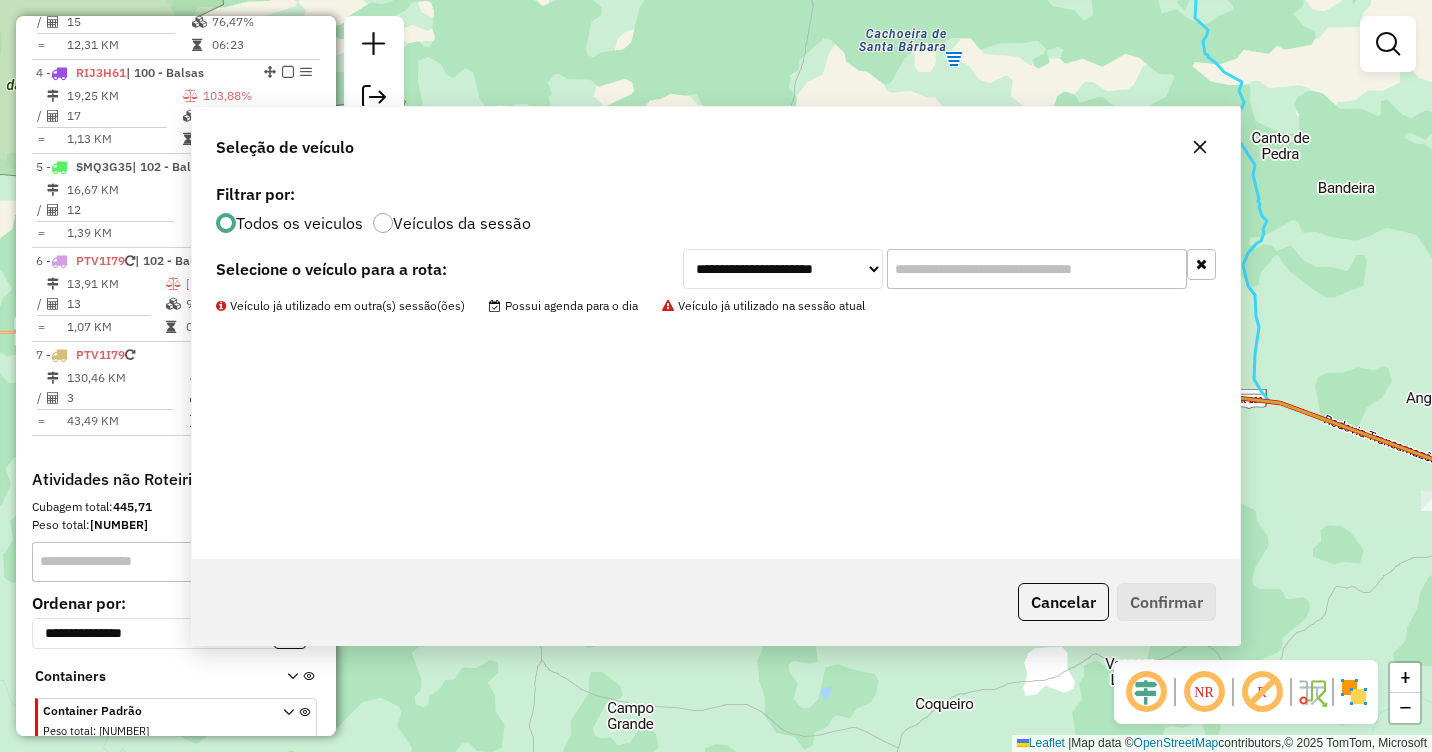 scroll, scrollTop: 1106, scrollLeft: 0, axis: vertical 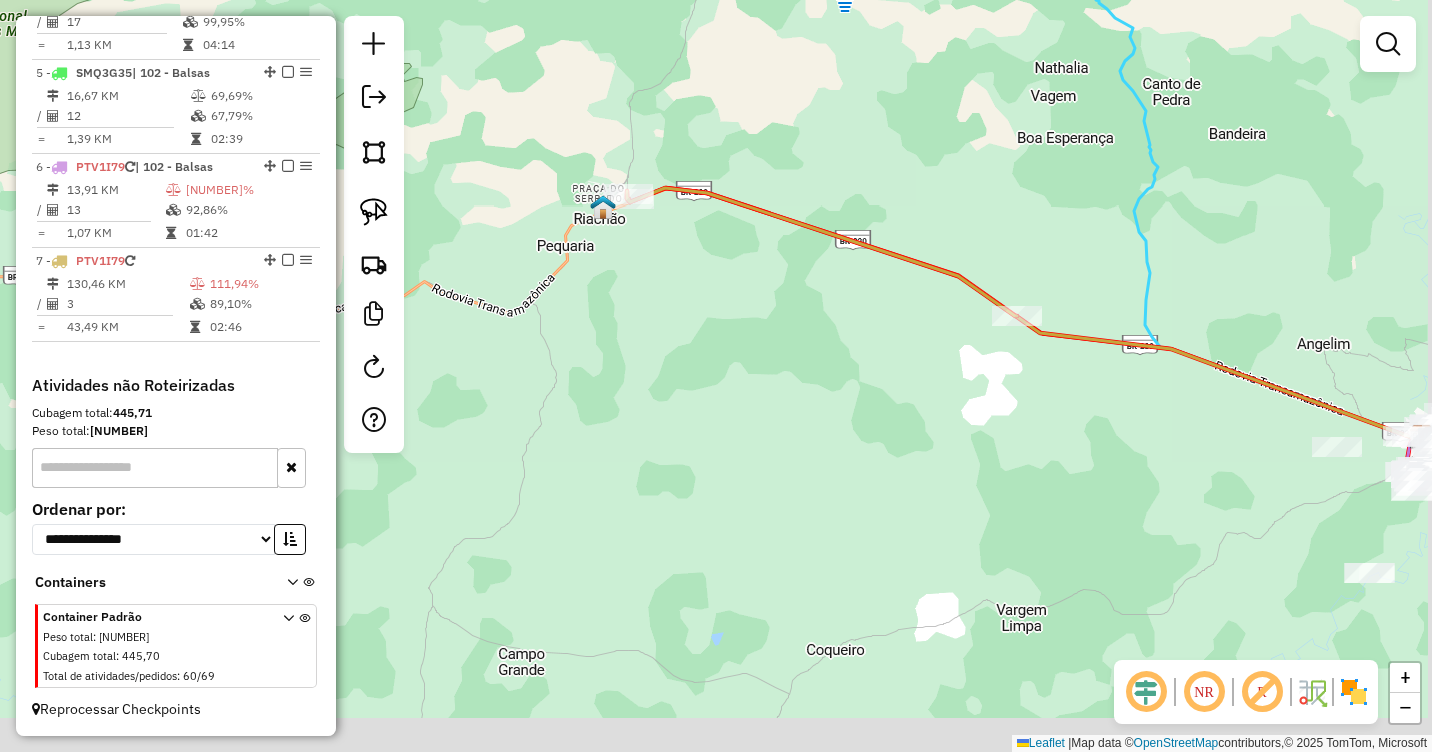drag, startPoint x: 1015, startPoint y: 480, endPoint x: 811, endPoint y: 399, distance: 219.4926 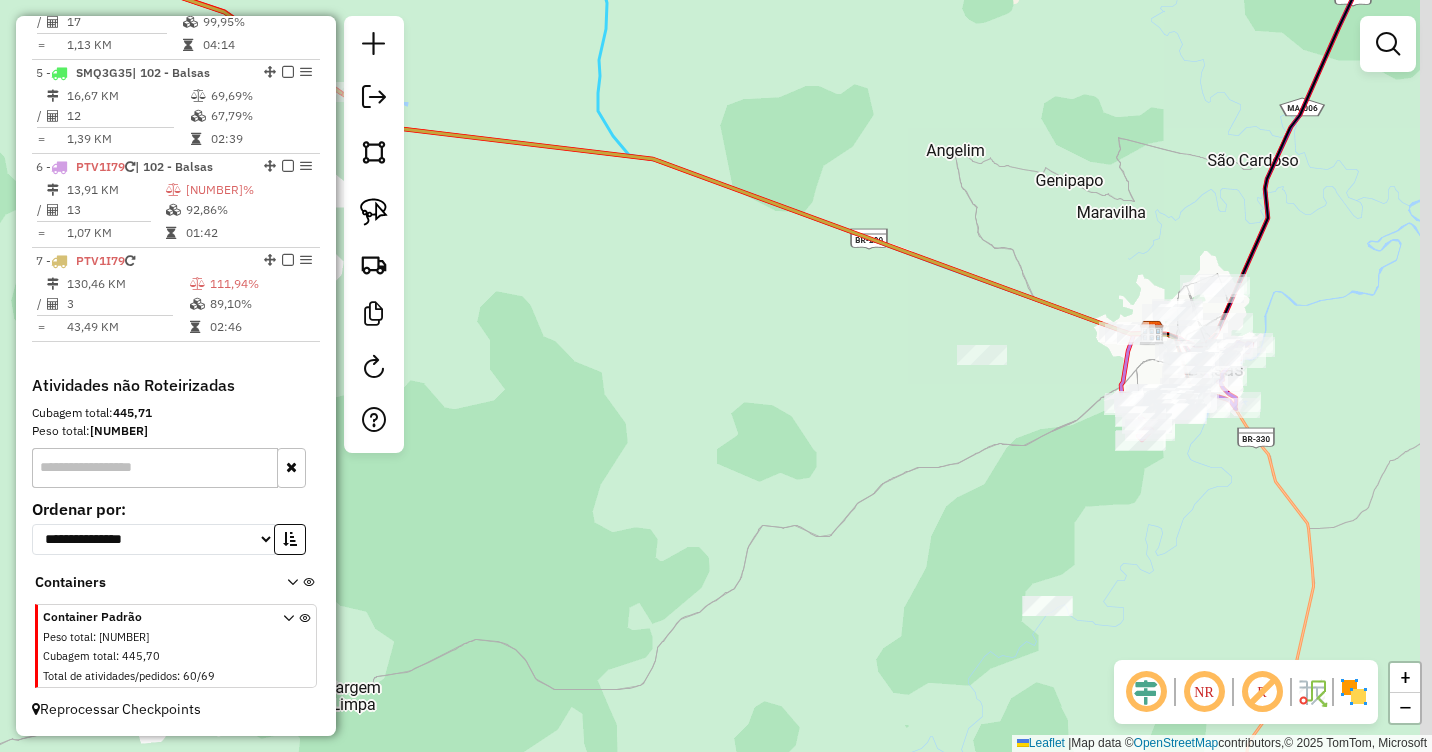drag, startPoint x: 1034, startPoint y: 406, endPoint x: 973, endPoint y: 406, distance: 61 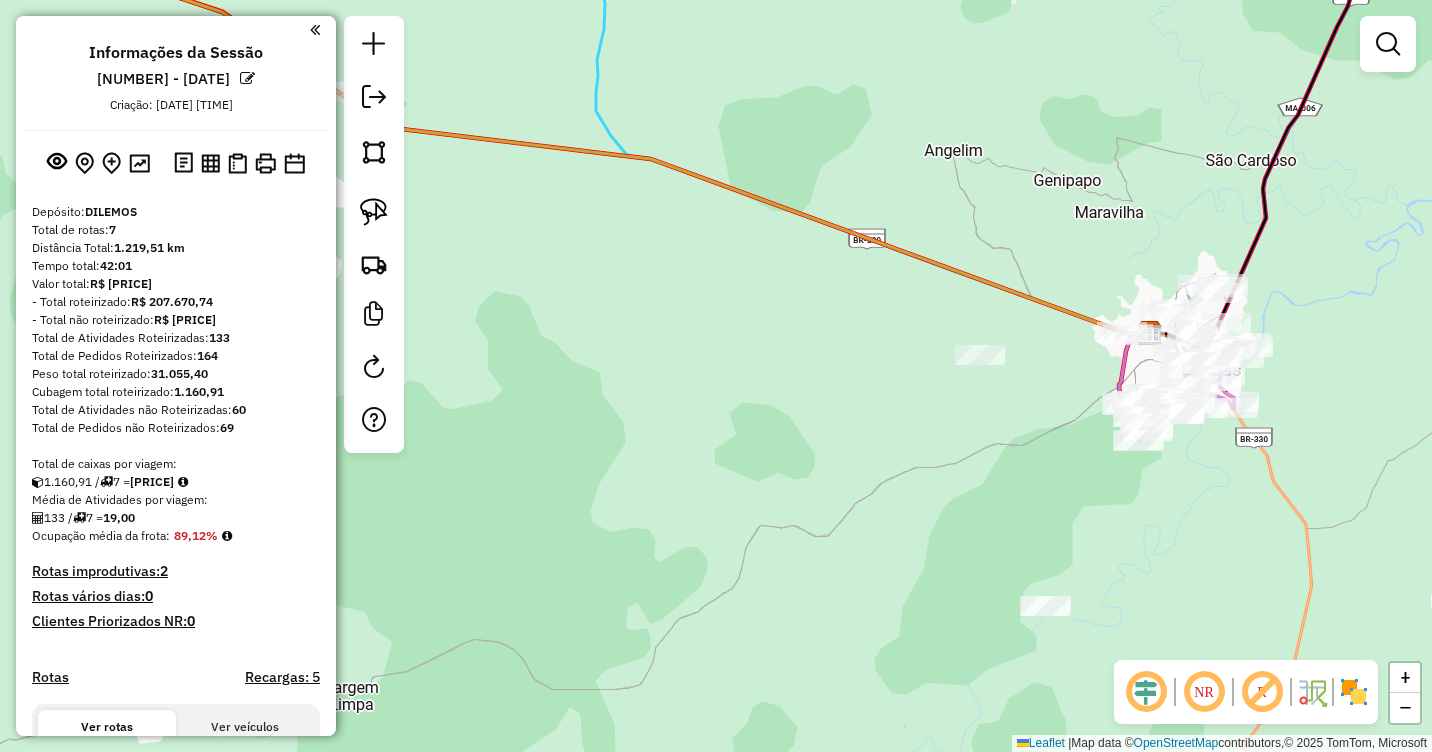 scroll, scrollTop: 0, scrollLeft: 0, axis: both 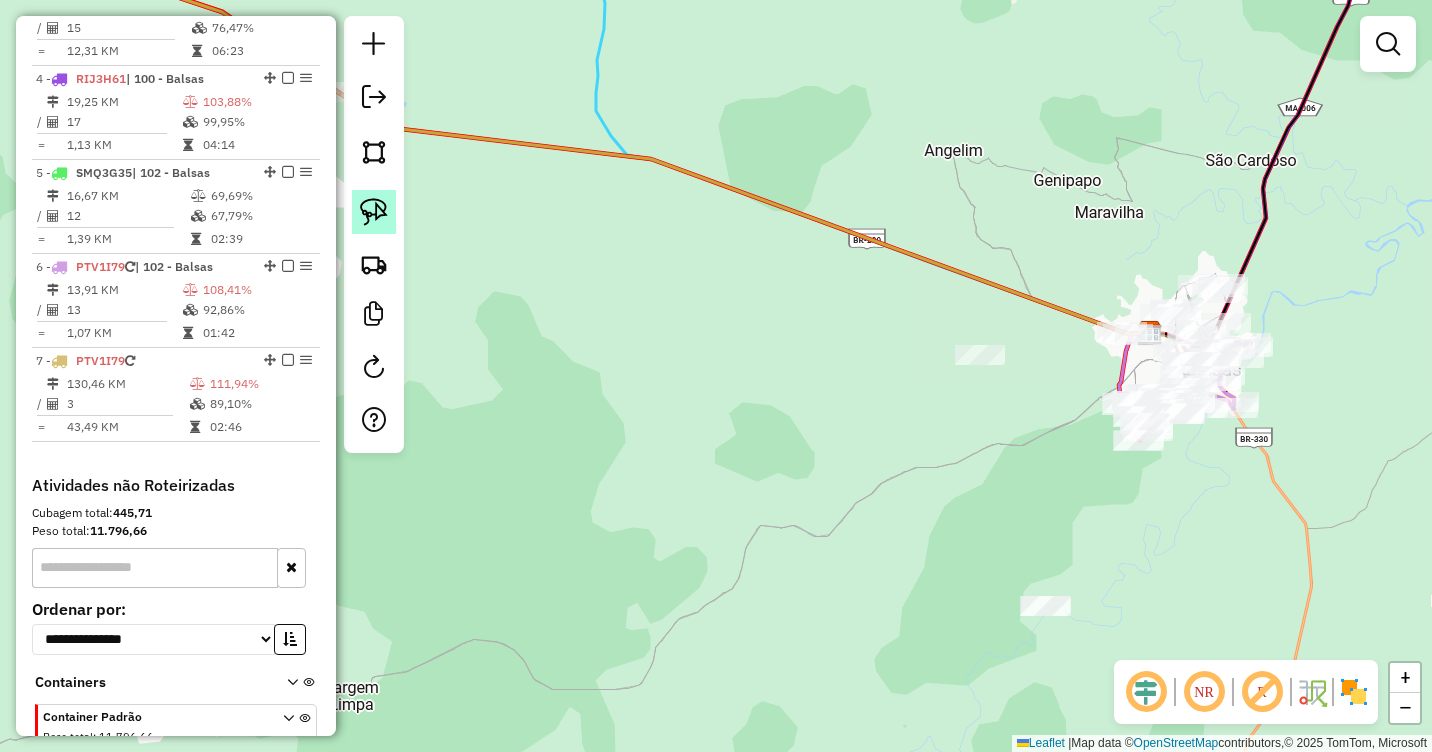 click 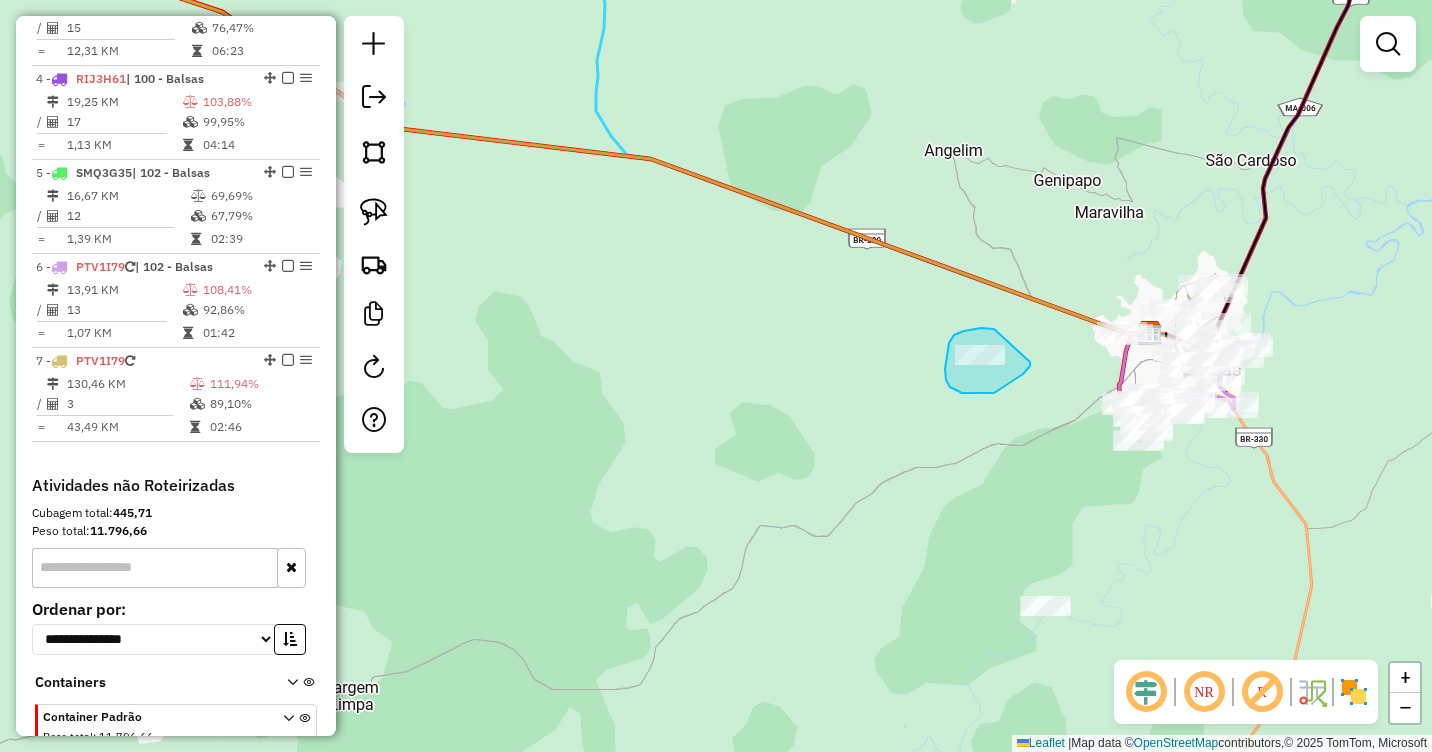 drag, startPoint x: 981, startPoint y: 328, endPoint x: 1028, endPoint y: 360, distance: 56.859474 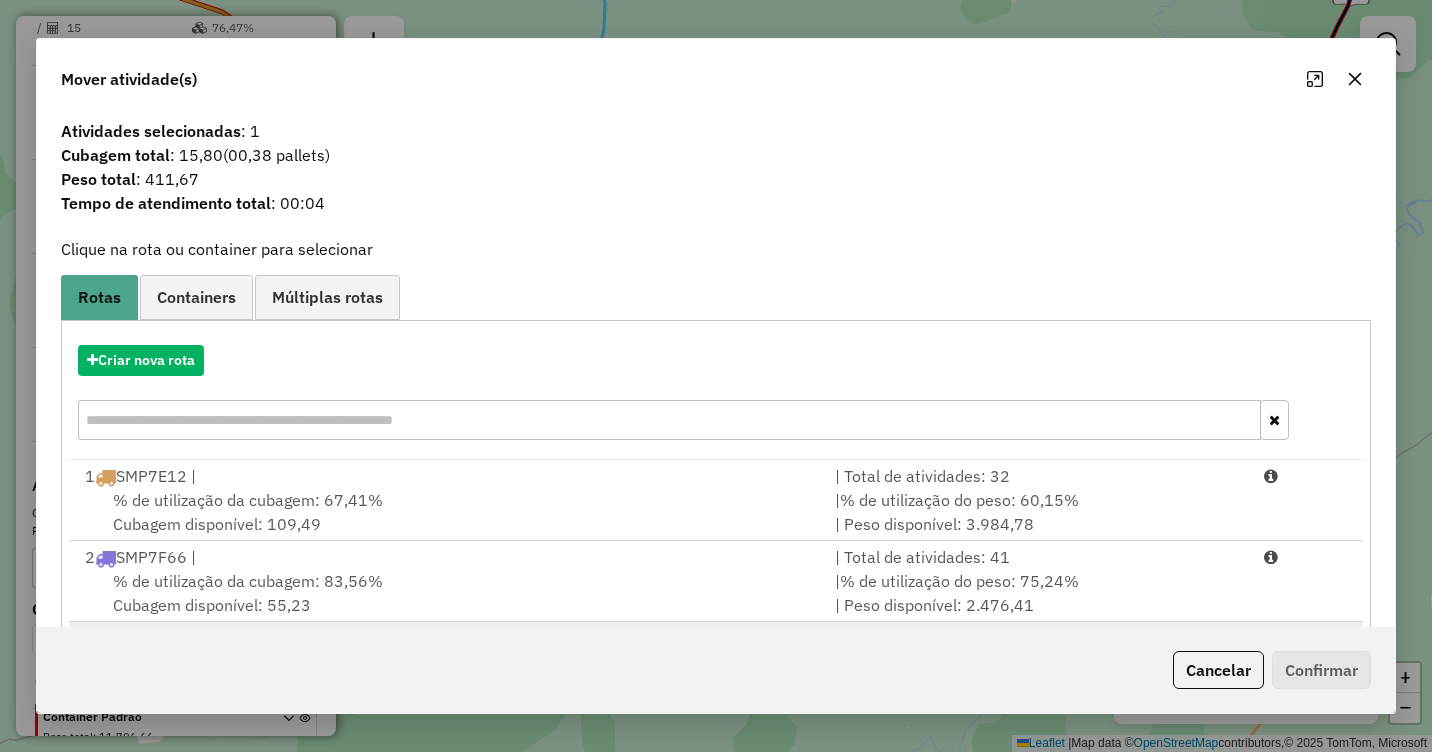 scroll, scrollTop: 267, scrollLeft: 0, axis: vertical 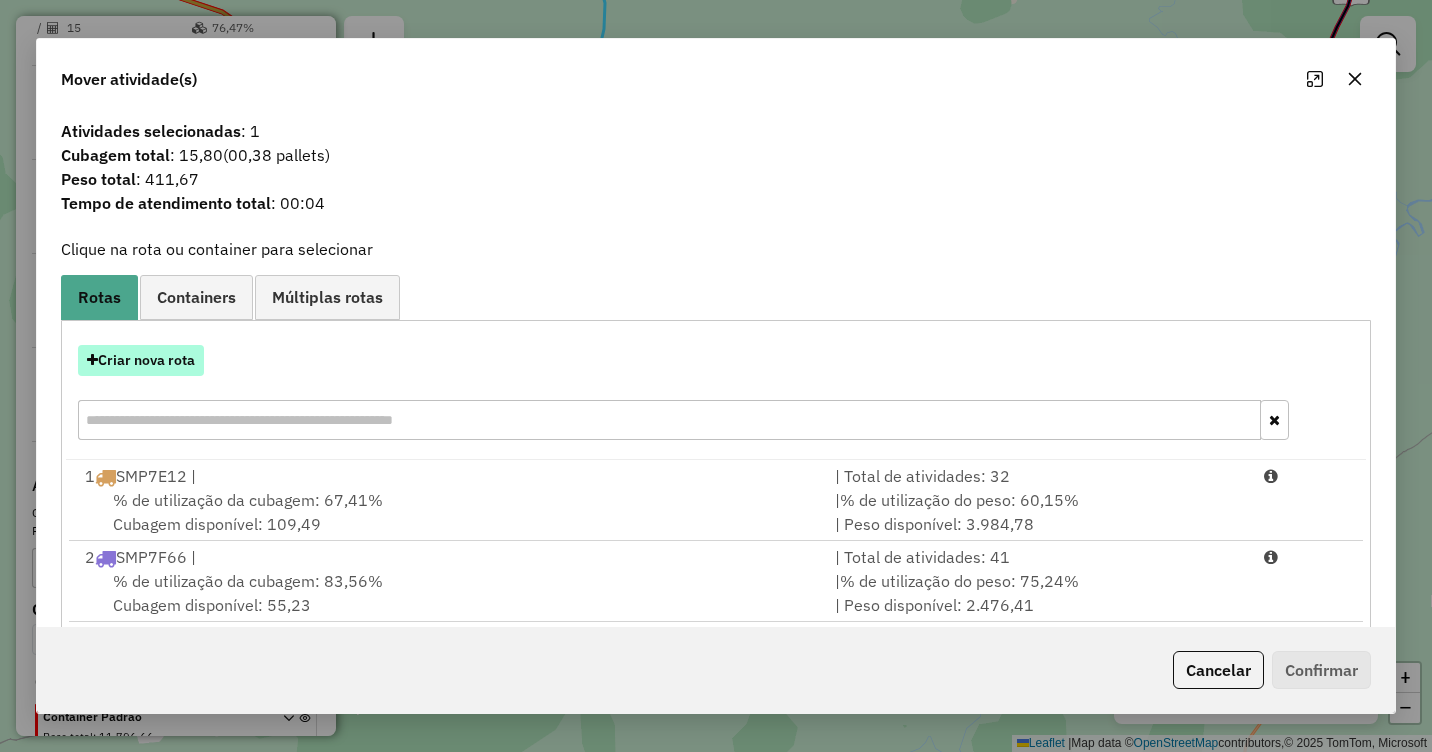 click on "Criar nova rota" at bounding box center (141, 360) 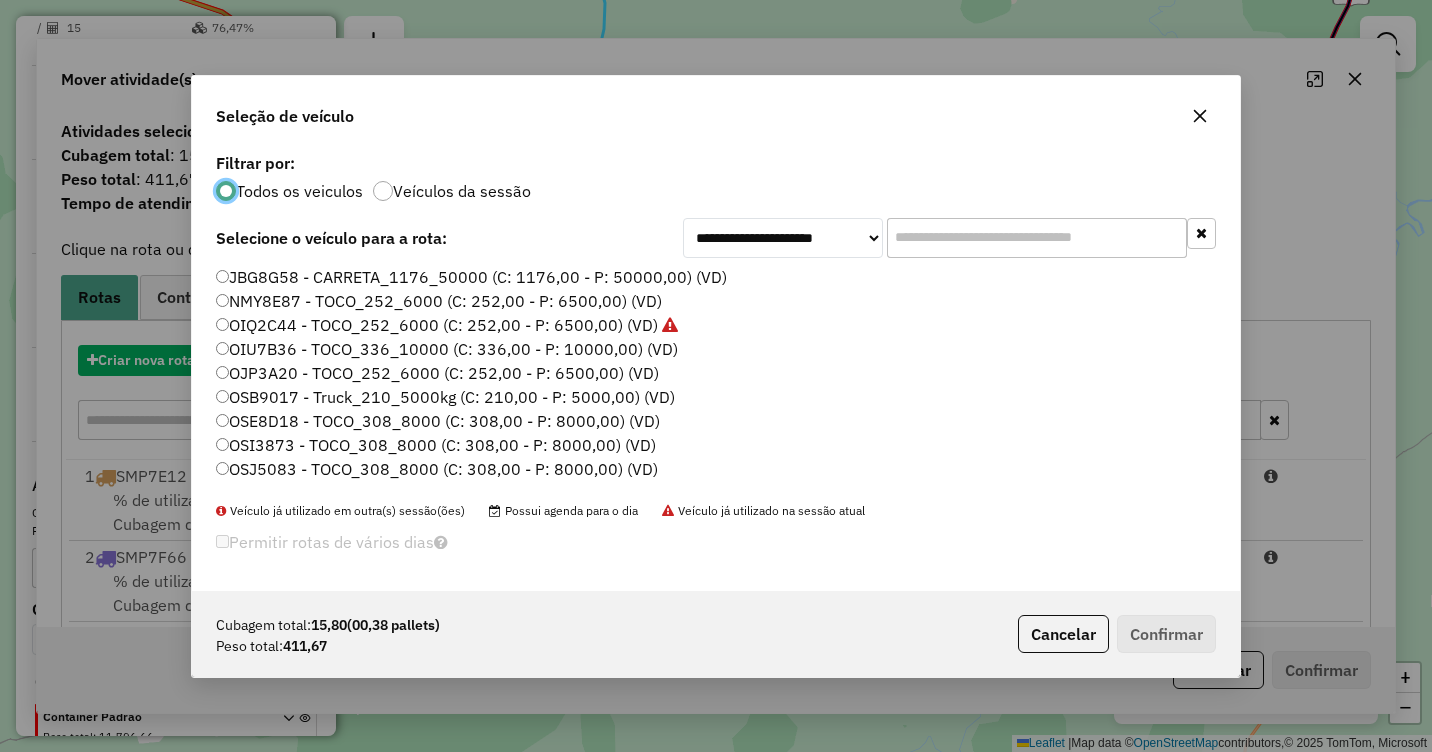 scroll, scrollTop: 11, scrollLeft: 6, axis: both 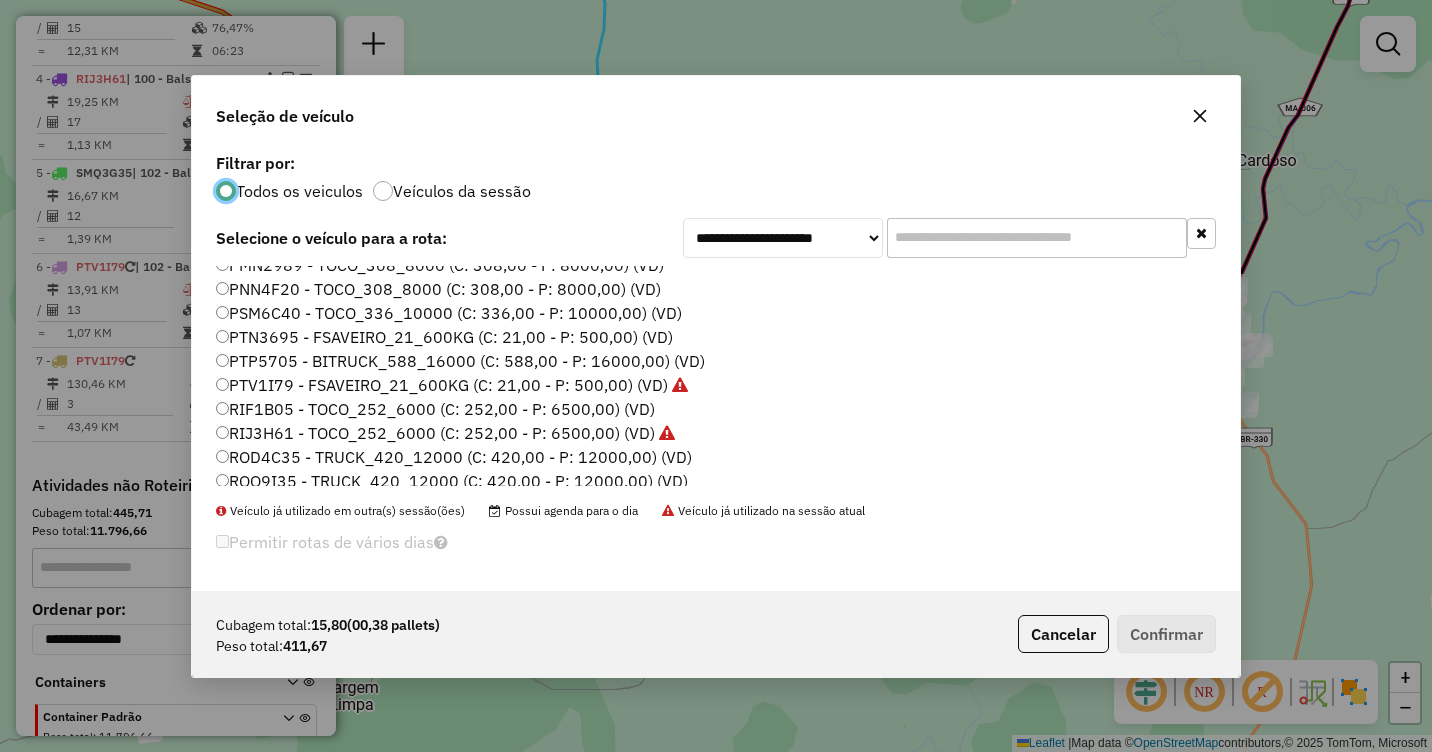 click on "PTV1I79 - FSAVEIRO_21_600KG (C: 21,00 - P: 500,00) (VD)" 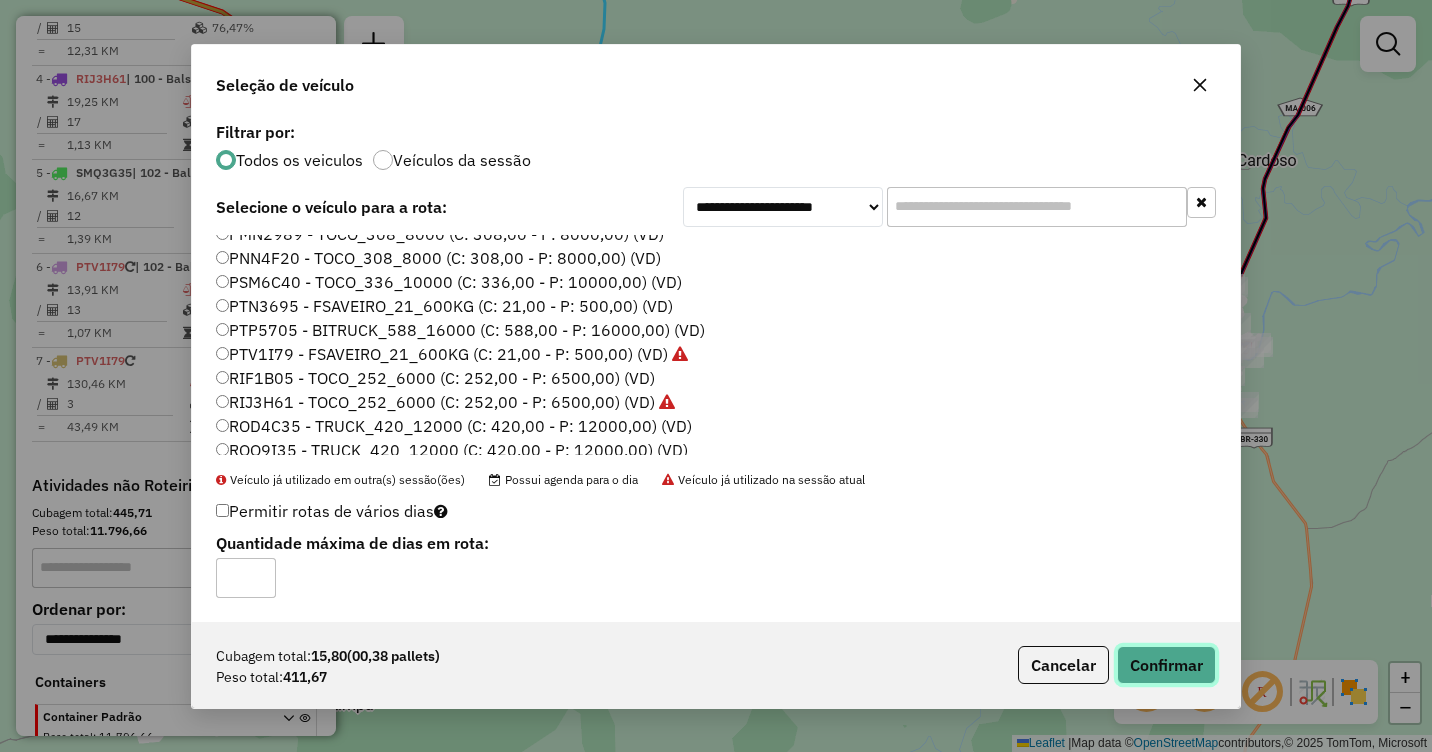 click on "Confirmar" 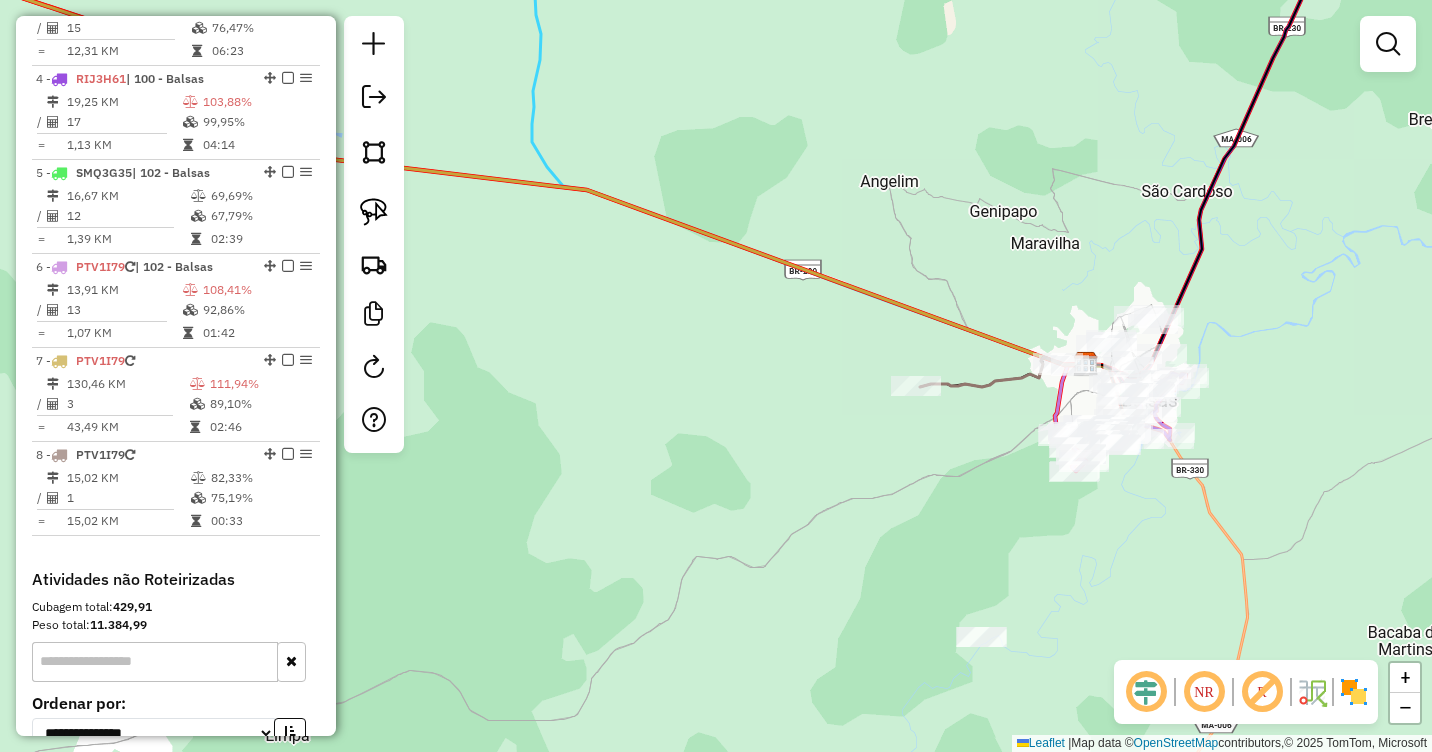 drag, startPoint x: 1059, startPoint y: 392, endPoint x: 989, endPoint y: 415, distance: 73.68175 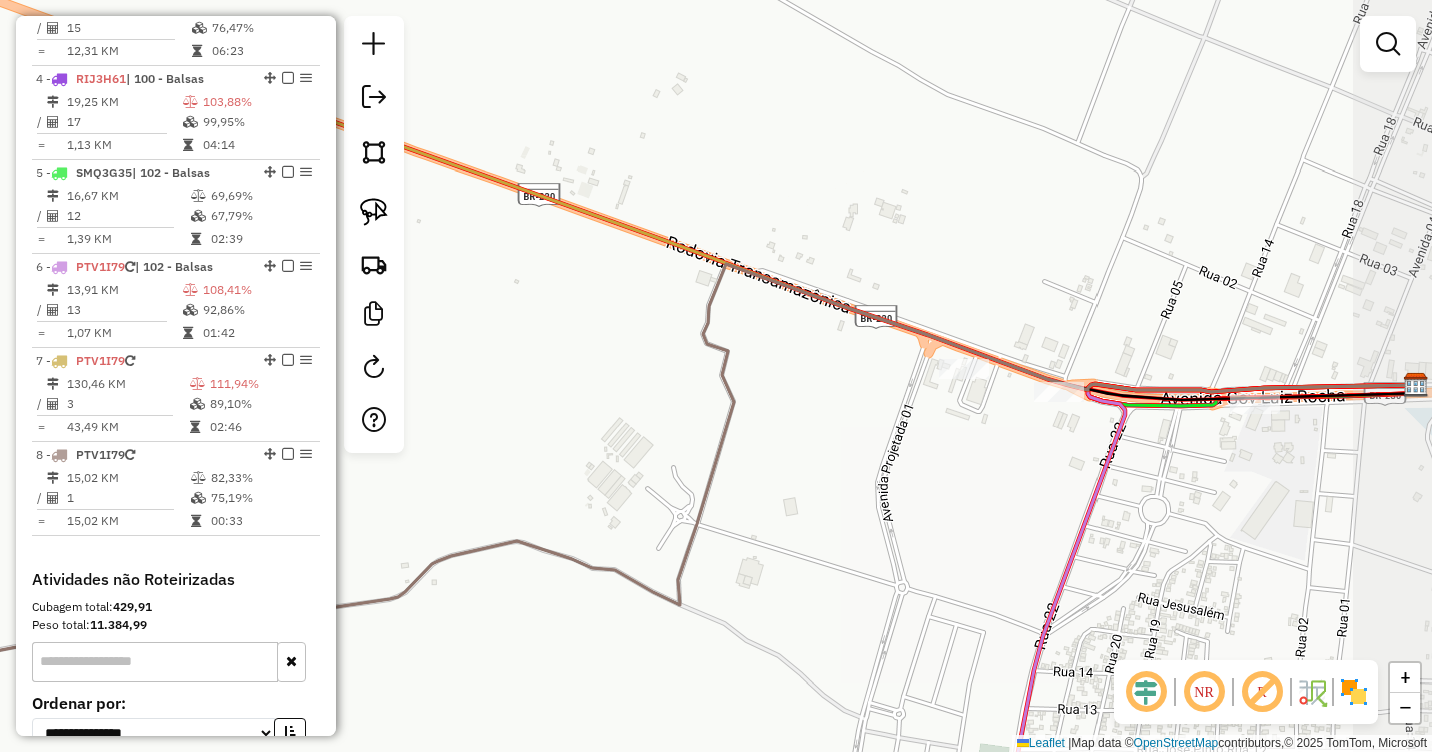 drag, startPoint x: 1176, startPoint y: 401, endPoint x: 1036, endPoint y: 519, distance: 183.0956 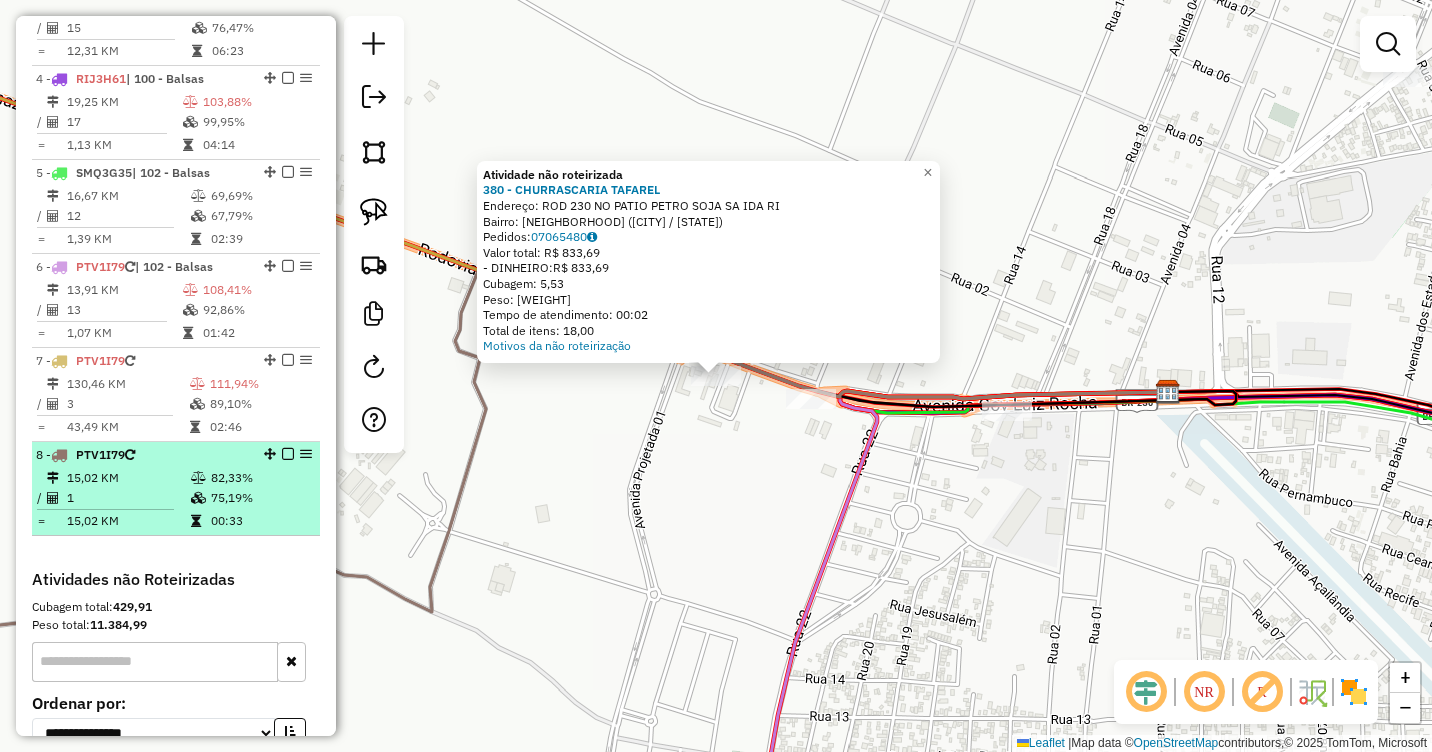 click on "15,02 KM" at bounding box center [128, 478] 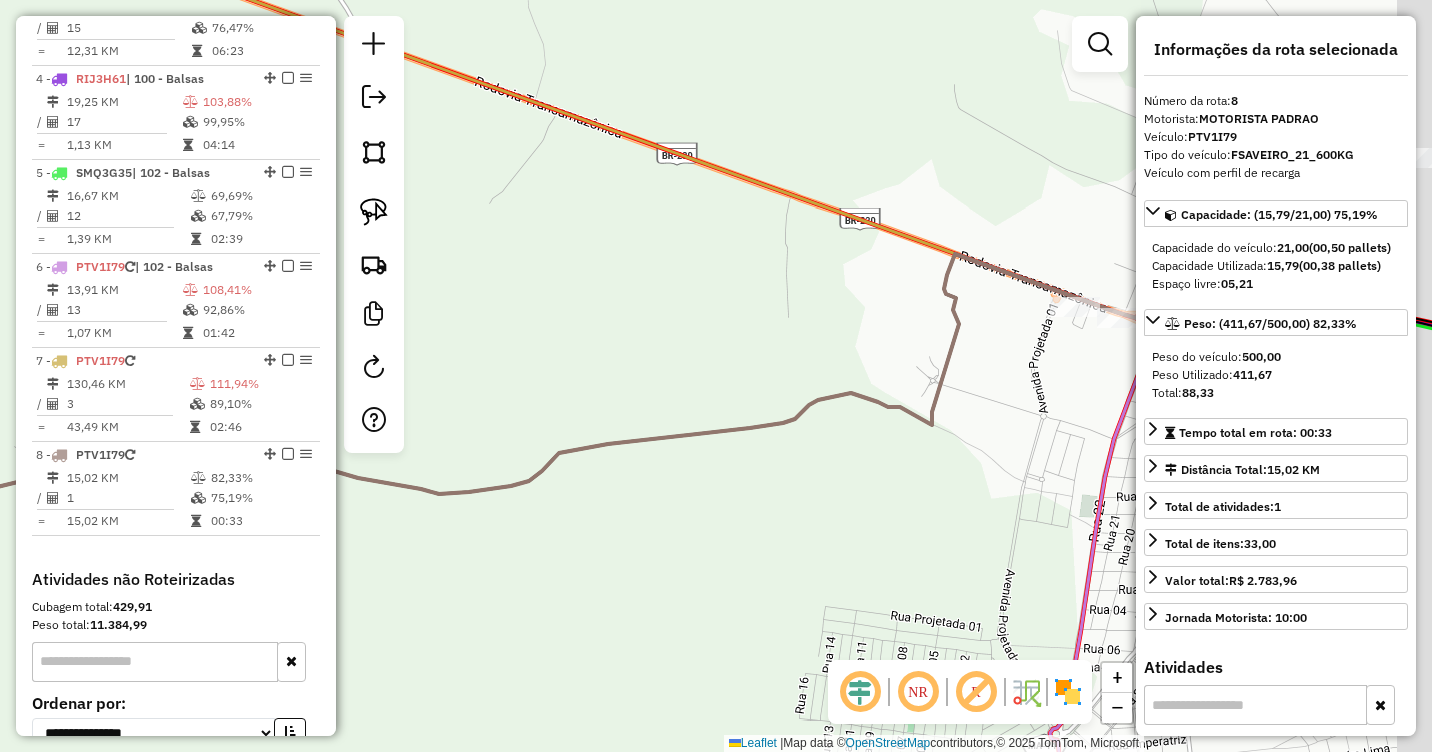 drag, startPoint x: 941, startPoint y: 348, endPoint x: 763, endPoint y: 418, distance: 191.26944 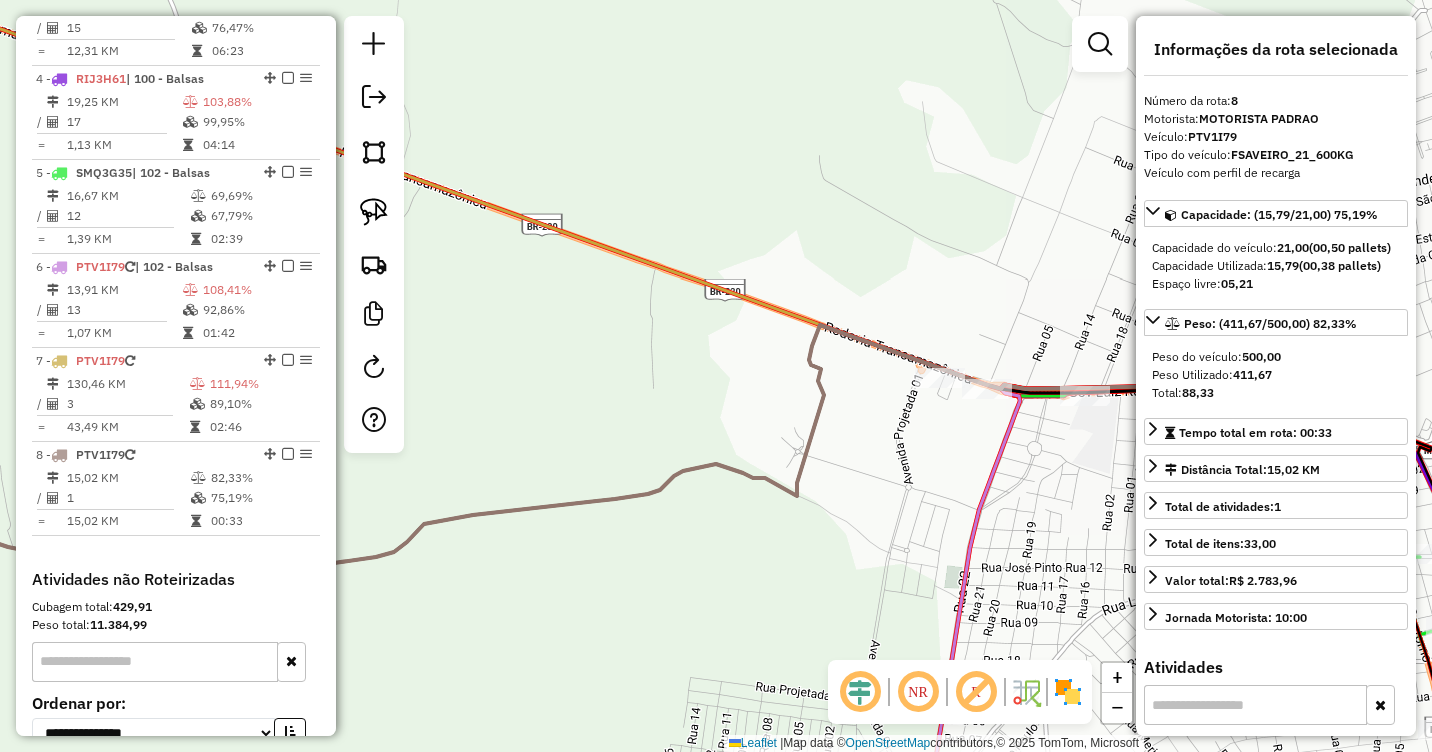 drag, startPoint x: 991, startPoint y: 423, endPoint x: 909, endPoint y: 447, distance: 85.44004 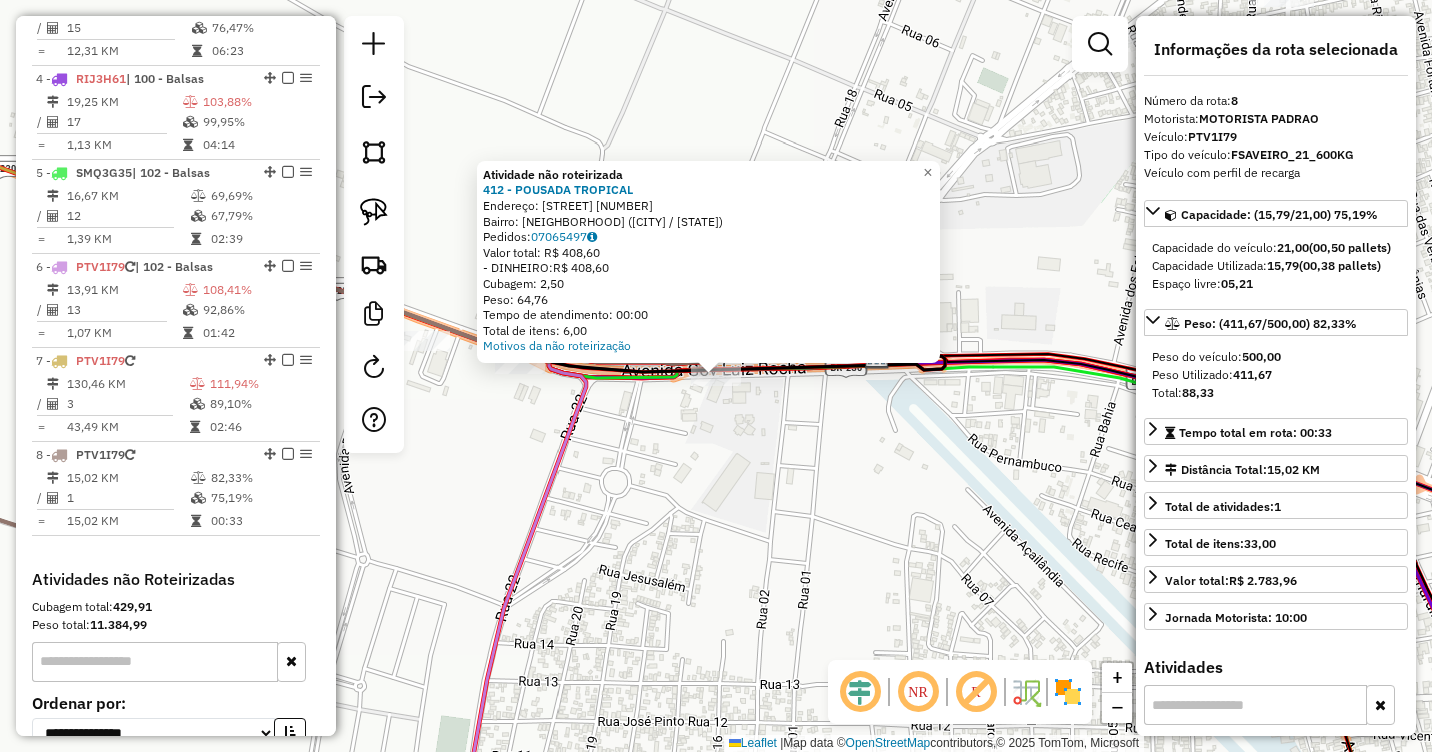 click on "Atividade não roteirizada 412 - POUSADA TROPICAL  Endereço:  AV GOV LUIZ ROCHA 4   Bairro: Setor Industrial (BALSAS / MA)   Pedidos:  07065497   Valor total: R$ 408,60   - DINHEIRO:  R$ 408,60   Cubagem: 2,50   Peso: 64,76   Tempo de atendimento: 00:00   Total de itens: 6,00  Motivos da não roteirização × Janela de atendimento Grade de atendimento Capacidade Transportadoras Veículos Cliente Pedidos  Rotas Selecione os dias de semana para filtrar as janelas de atendimento  Seg   Ter   Qua   Qui   Sex   Sáb   Dom  Informe o período da janela de atendimento: De: Até:  Filtrar exatamente a janela do cliente  Considerar janela de atendimento padrão  Selecione os dias de semana para filtrar as grades de atendimento  Seg   Ter   Qua   Qui   Sex   Sáb   Dom   Considerar clientes sem dia de atendimento cadastrado  Clientes fora do dia de atendimento selecionado Filtrar as atividades entre os valores definidos abaixo:  Peso mínimo:   Peso máximo:   Cubagem mínima:   Cubagem máxima:   De:   Até:   De:" 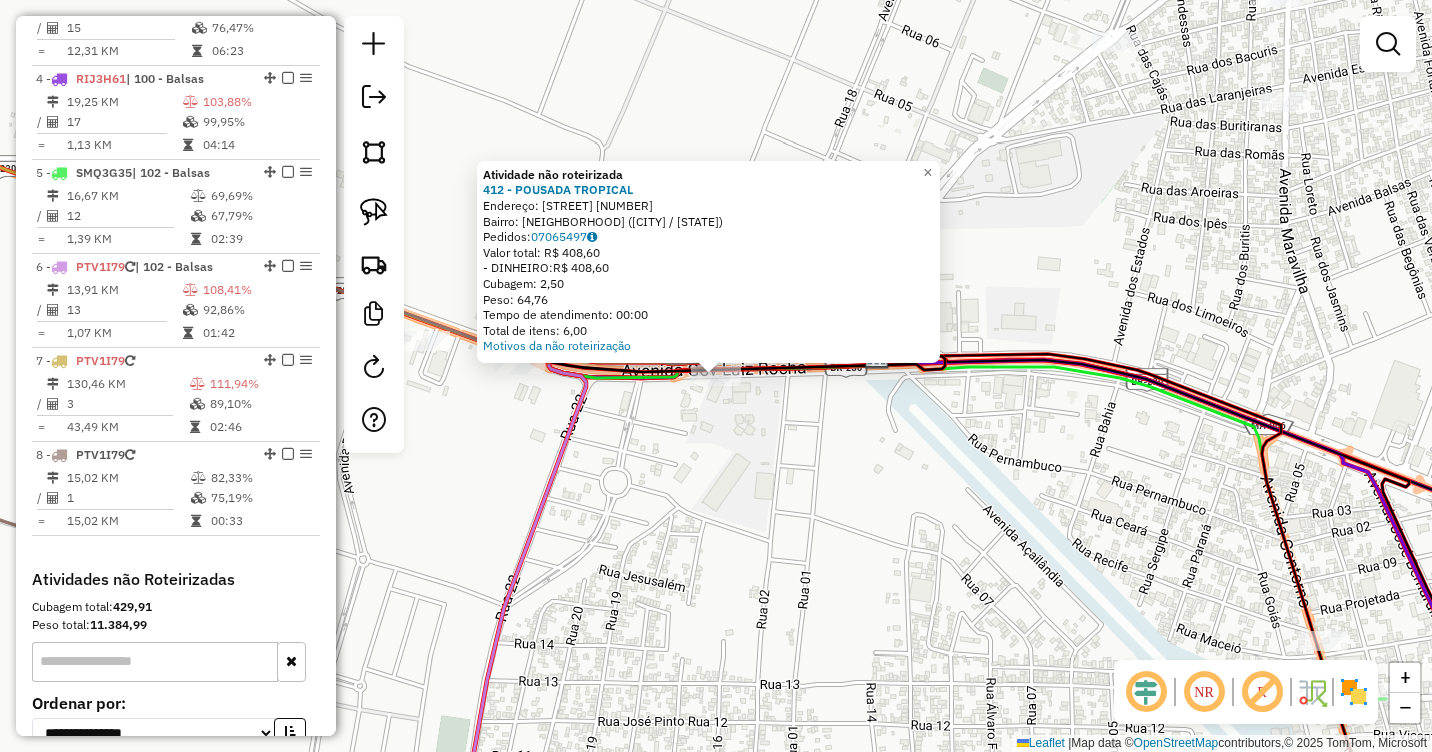 click on "Atividade não roteirizada 412 - POUSADA TROPICAL  Endereço:  AV GOV LUIZ ROCHA 4   Bairro: Setor Industrial (BALSAS / MA)   Pedidos:  07065497   Valor total: R$ 408,60   - DINHEIRO:  R$ 408,60   Cubagem: 2,50   Peso: 64,76   Tempo de atendimento: 00:00   Total de itens: 6,00  Motivos da não roteirização × Janela de atendimento Grade de atendimento Capacidade Transportadoras Veículos Cliente Pedidos  Rotas Selecione os dias de semana para filtrar as janelas de atendimento  Seg   Ter   Qua   Qui   Sex   Sáb   Dom  Informe o período da janela de atendimento: De: Até:  Filtrar exatamente a janela do cliente  Considerar janela de atendimento padrão  Selecione os dias de semana para filtrar as grades de atendimento  Seg   Ter   Qua   Qui   Sex   Sáb   Dom   Considerar clientes sem dia de atendimento cadastrado  Clientes fora do dia de atendimento selecionado Filtrar as atividades entre os valores definidos abaixo:  Peso mínimo:   Peso máximo:   Cubagem mínima:   Cubagem máxima:   De:   Até:   De:" 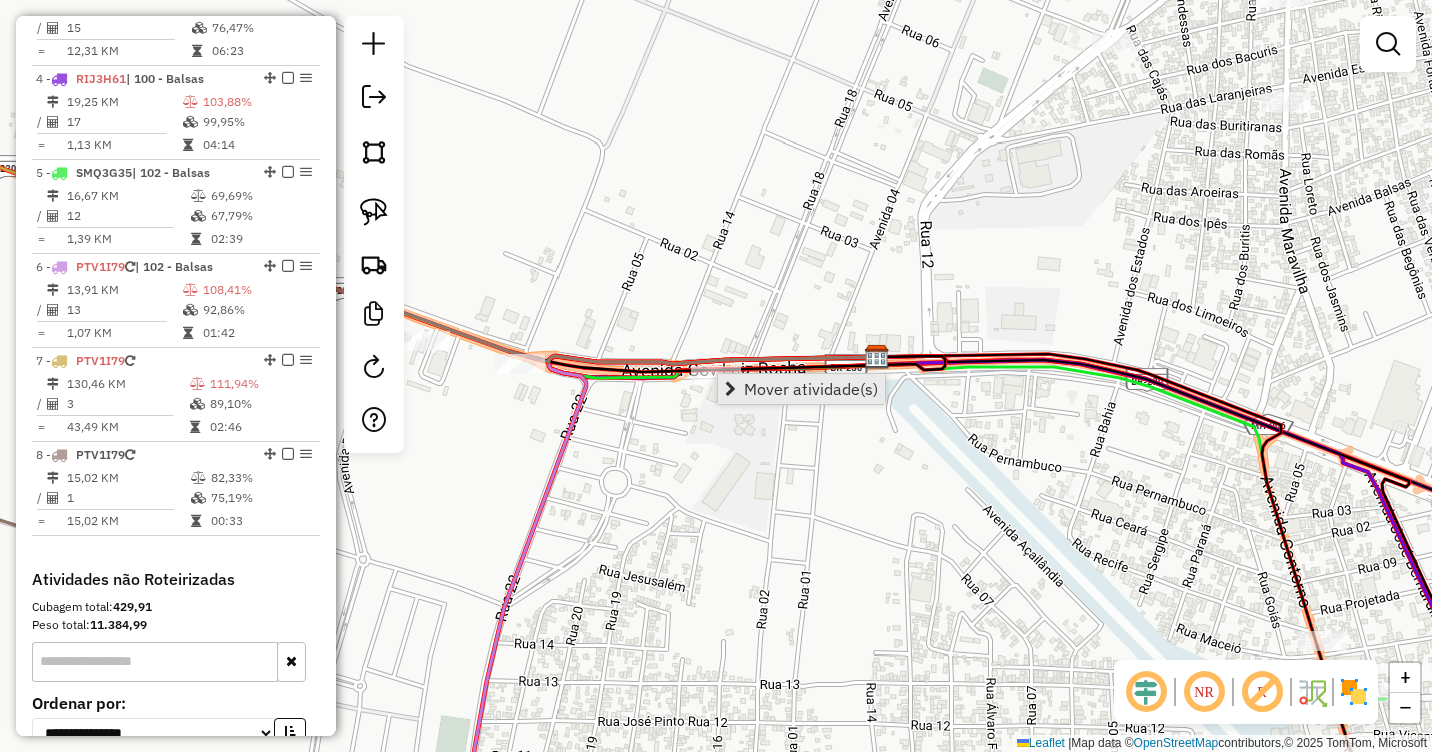 click on "Mover atividade(s)" at bounding box center [811, 389] 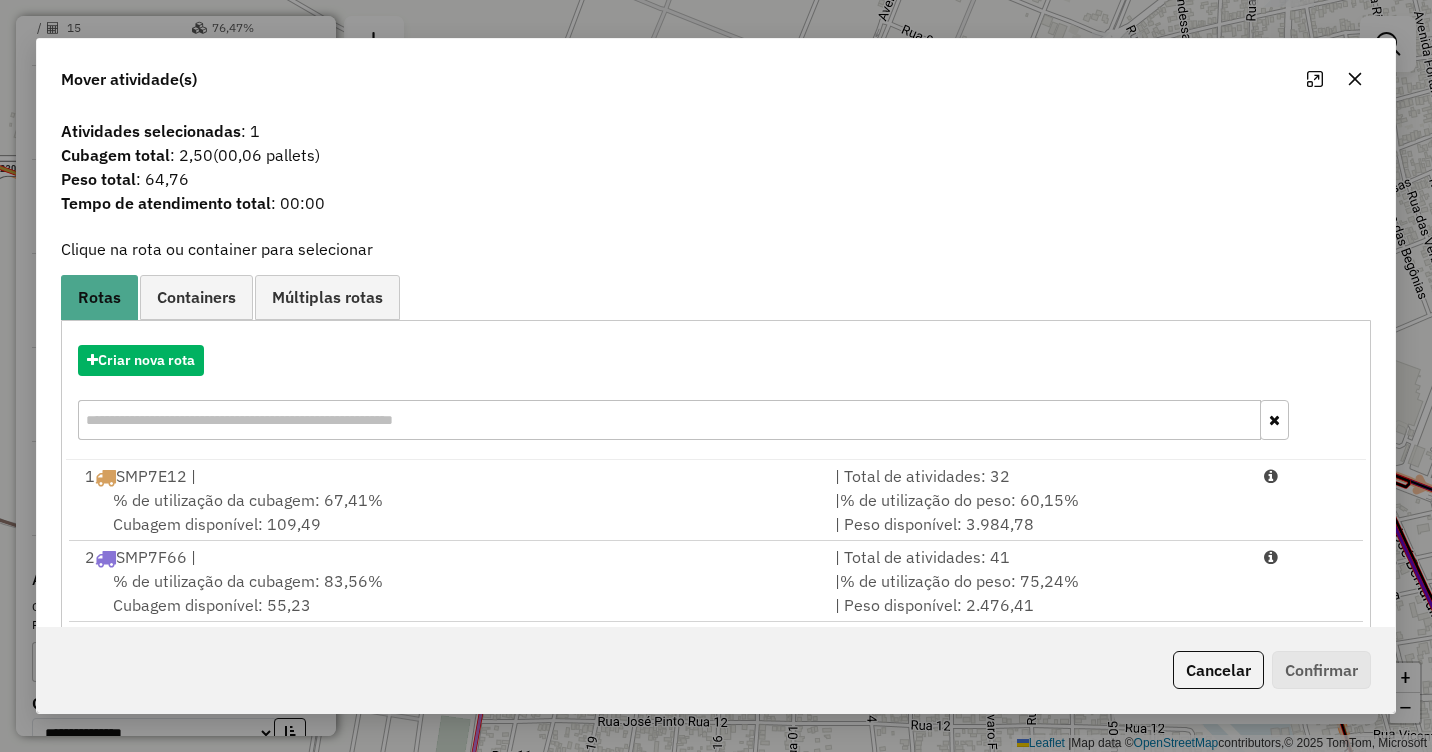 scroll, scrollTop: 248, scrollLeft: 0, axis: vertical 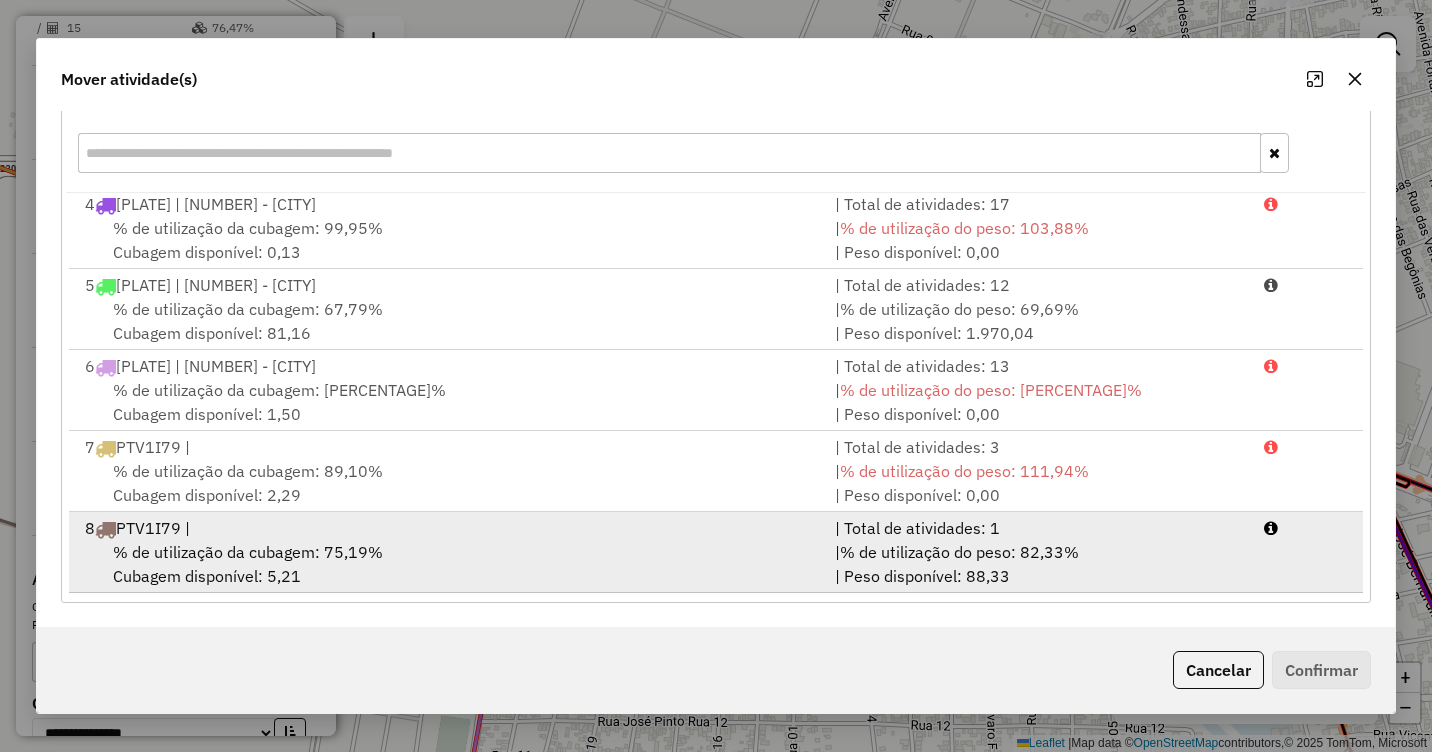 click on "% de utilização da cubagem: 75,19%" at bounding box center [248, 552] 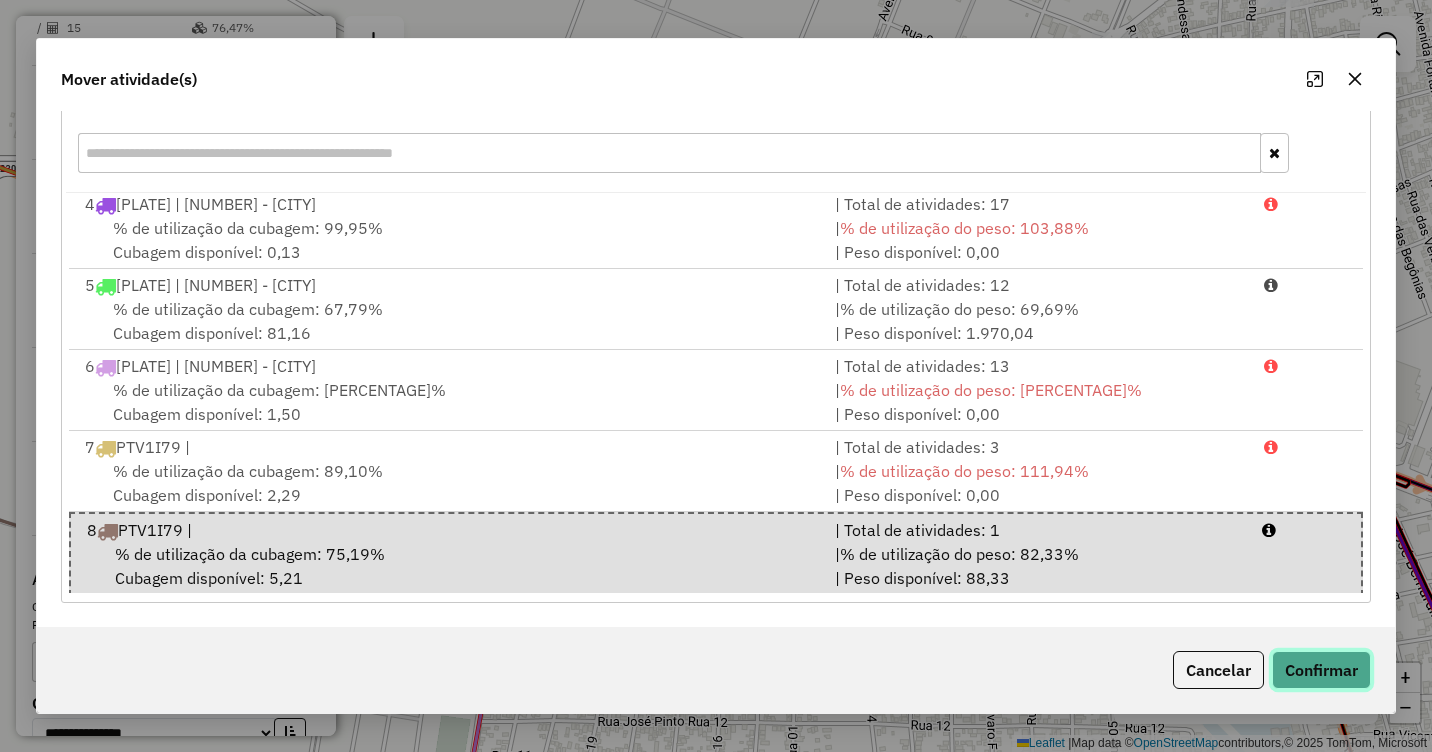 click on "Confirmar" 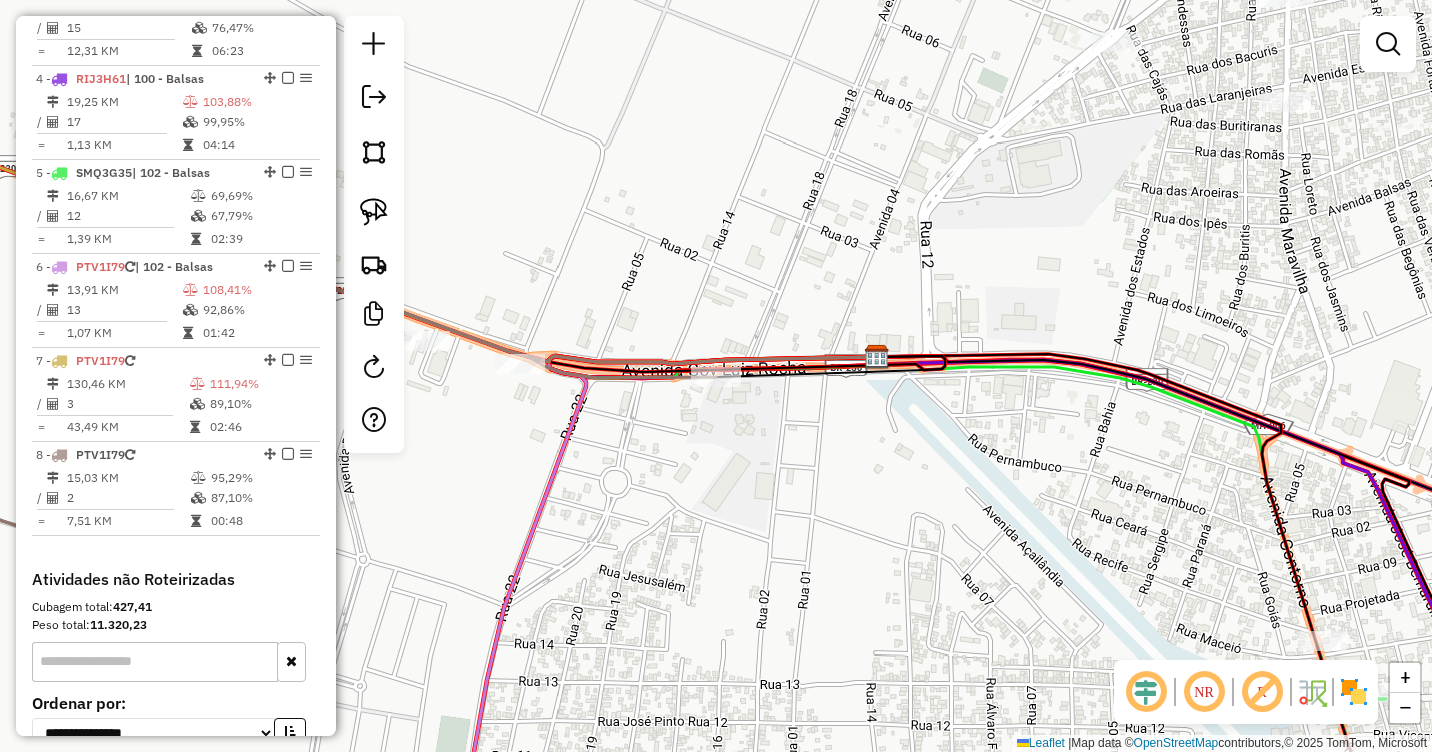 scroll, scrollTop: 0, scrollLeft: 0, axis: both 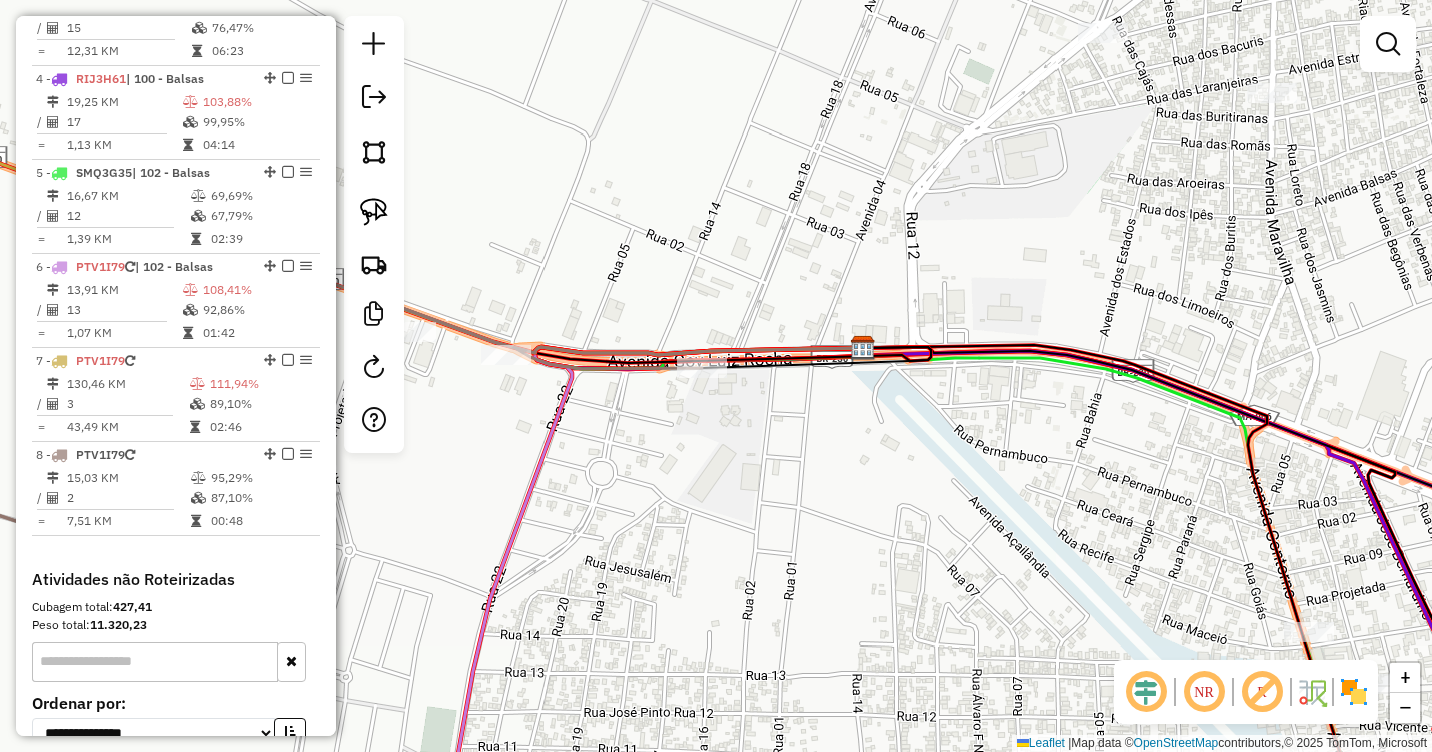 drag, startPoint x: 1029, startPoint y: 486, endPoint x: 844, endPoint y: 409, distance: 200.38463 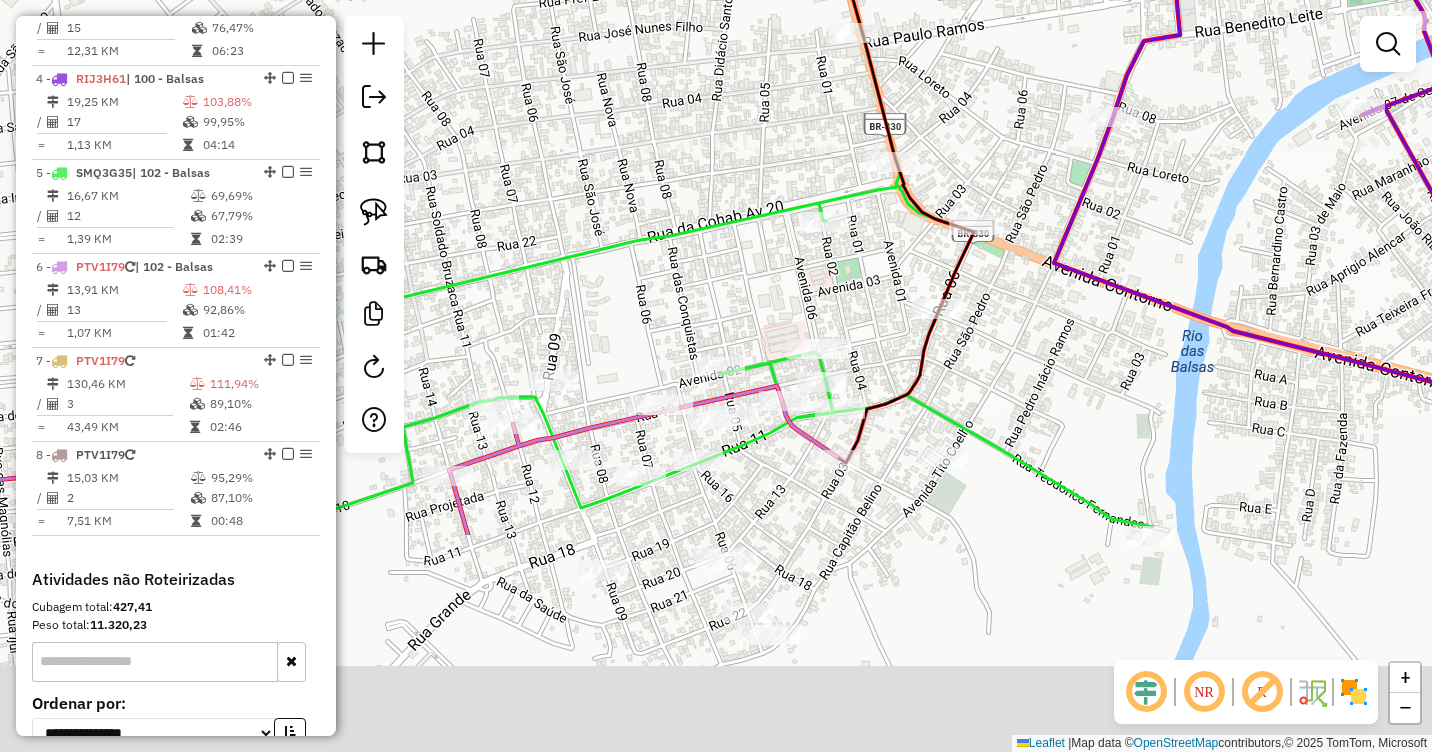 drag, startPoint x: 1028, startPoint y: 648, endPoint x: 1029, endPoint y: 362, distance: 286.00174 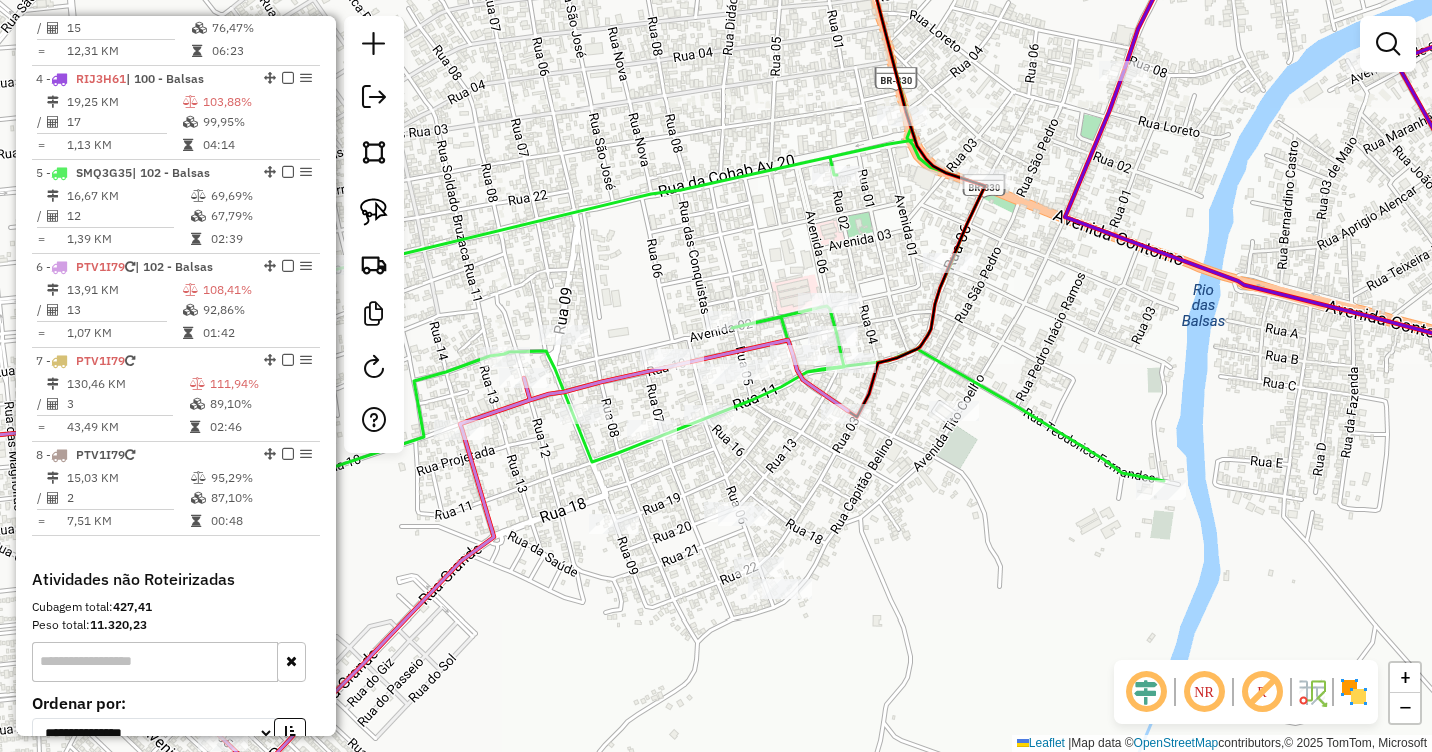 drag, startPoint x: 786, startPoint y: 484, endPoint x: 791, endPoint y: 451, distance: 33.37664 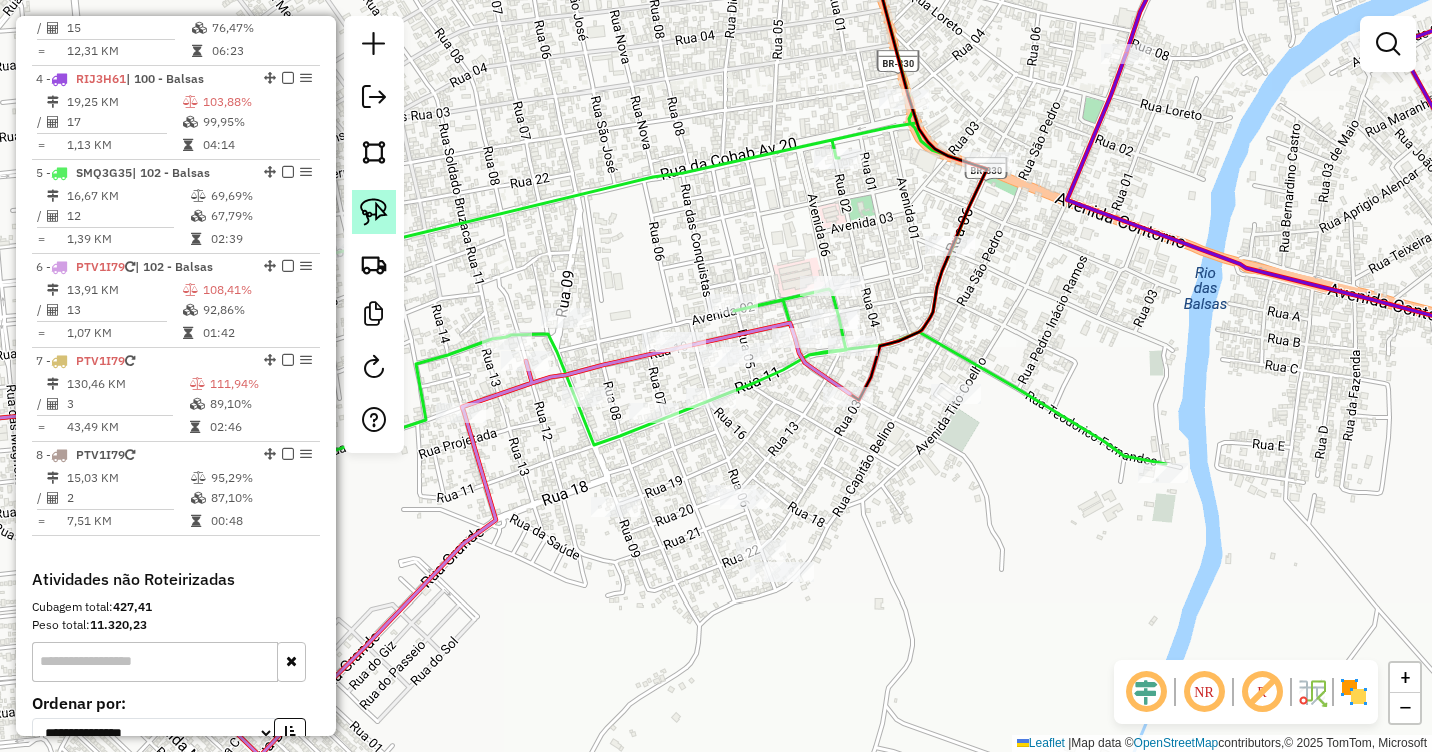 click 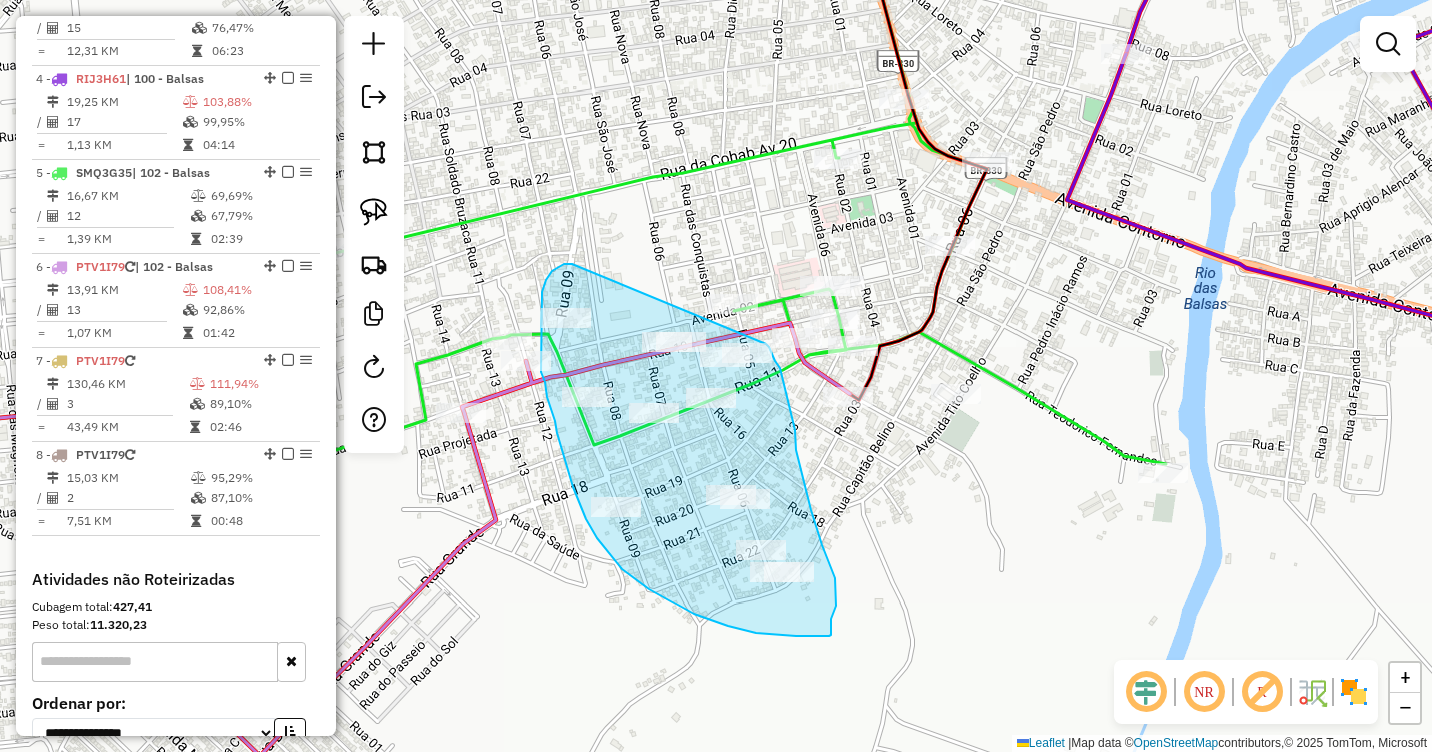 click on "Janela de atendimento Grade de atendimento Capacidade Transportadoras Veículos Cliente Pedidos  Rotas Selecione os dias de semana para filtrar as janelas de atendimento  Seg   Ter   Qua   Qui   Sex   Sáb   Dom  Informe o período da janela de atendimento: De: Até:  Filtrar exatamente a janela do cliente  Considerar janela de atendimento padrão  Selecione os dias de semana para filtrar as grades de atendimento  Seg   Ter   Qua   Qui   Sex   Sáb   Dom   Considerar clientes sem dia de atendimento cadastrado  Clientes fora do dia de atendimento selecionado Filtrar as atividades entre os valores definidos abaixo:  Peso mínimo:   Peso máximo:   Cubagem mínima:   Cubagem máxima:   De:   Até:  Filtrar as atividades entre o tempo de atendimento definido abaixo:  De:   Até:   Considerar capacidade total dos clientes não roteirizados Transportadora: Selecione um ou mais itens Tipo de veículo: Selecione um ou mais itens Veículo: Selecione um ou mais itens Motorista: Selecione um ou mais itens Nome: Rótulo:" 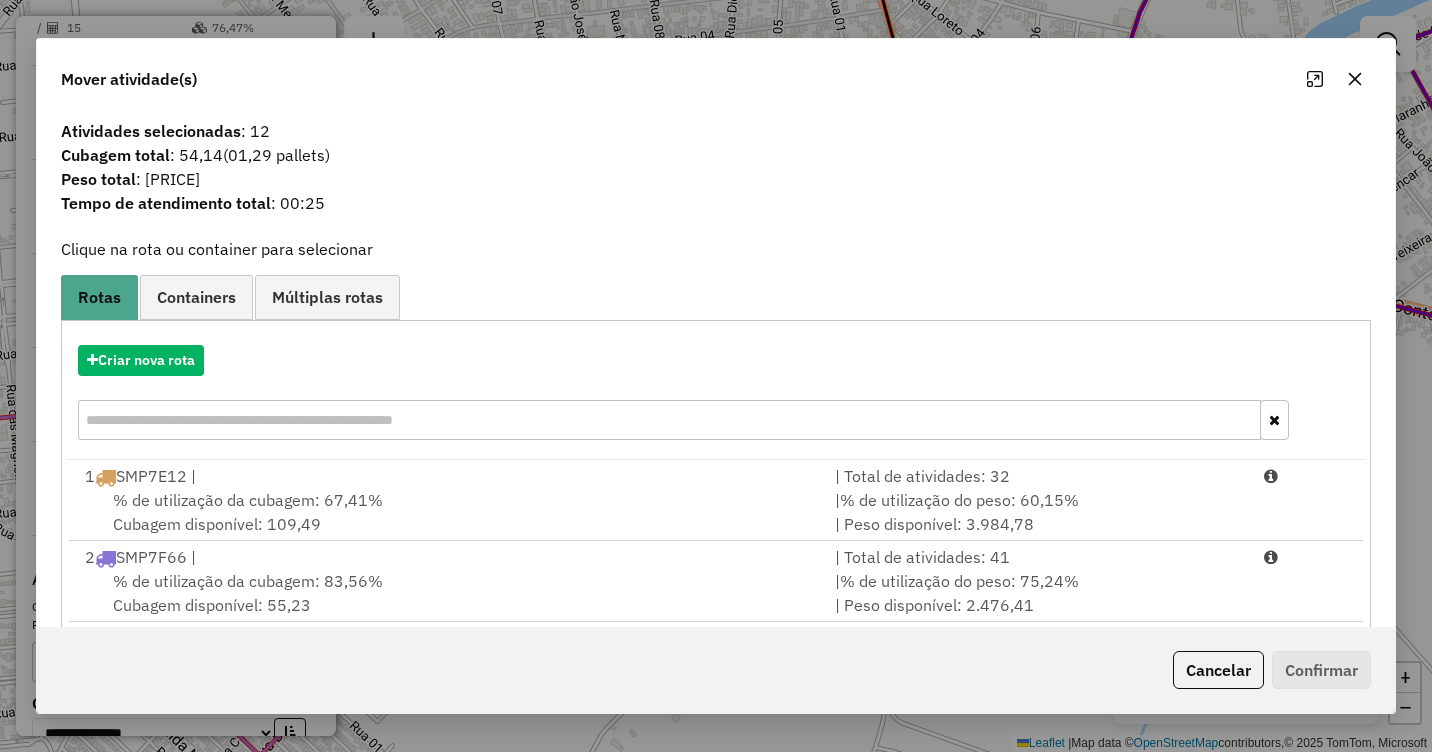 scroll, scrollTop: 267, scrollLeft: 0, axis: vertical 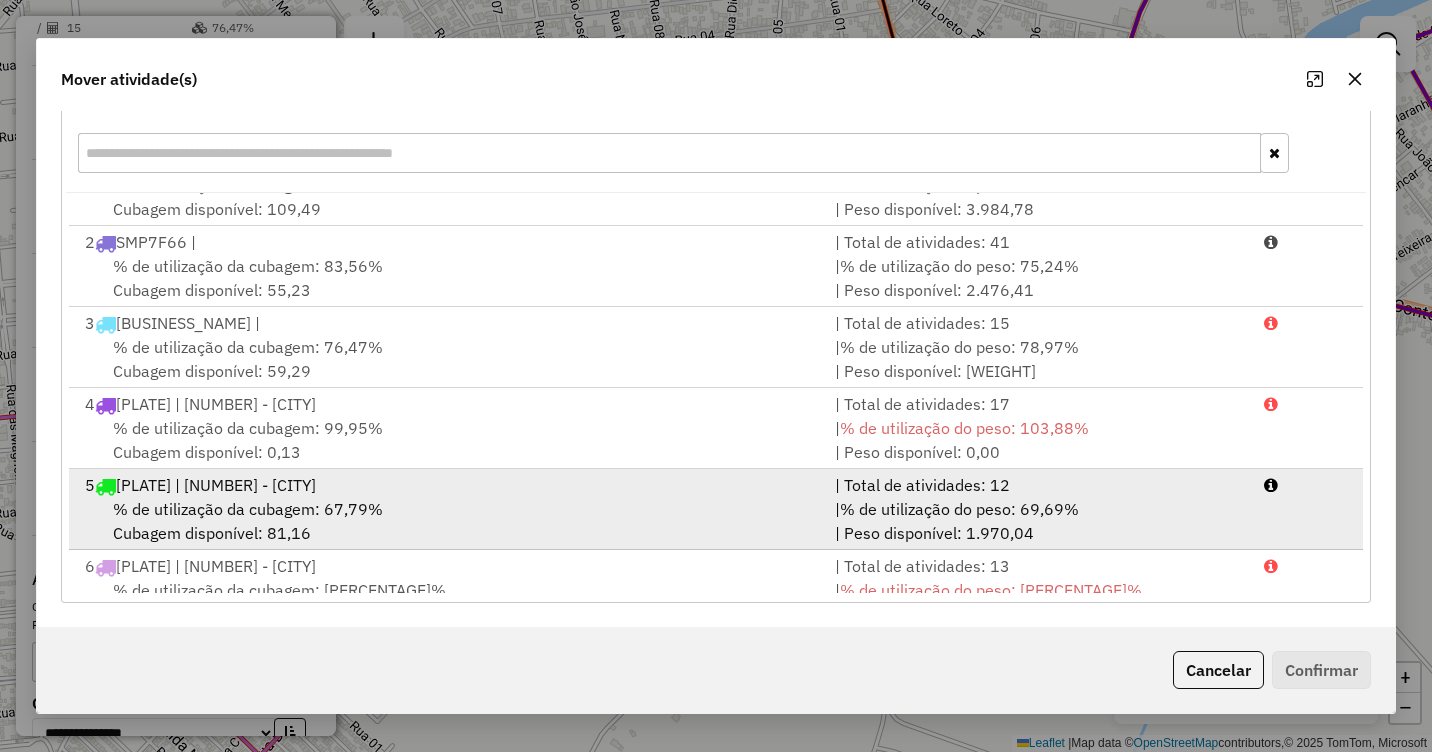 click on "% de utilização da cubagem: 67,79%" at bounding box center (248, 509) 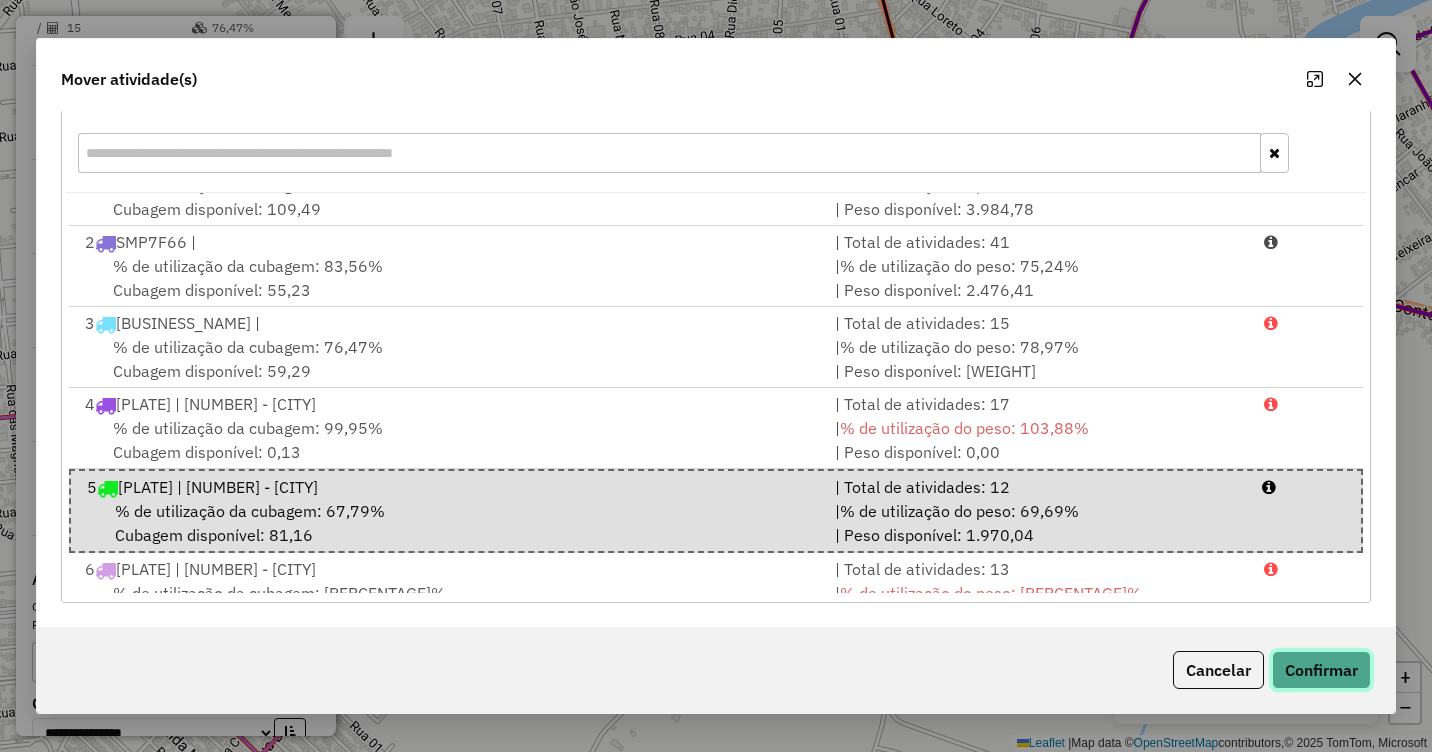 click on "Confirmar" 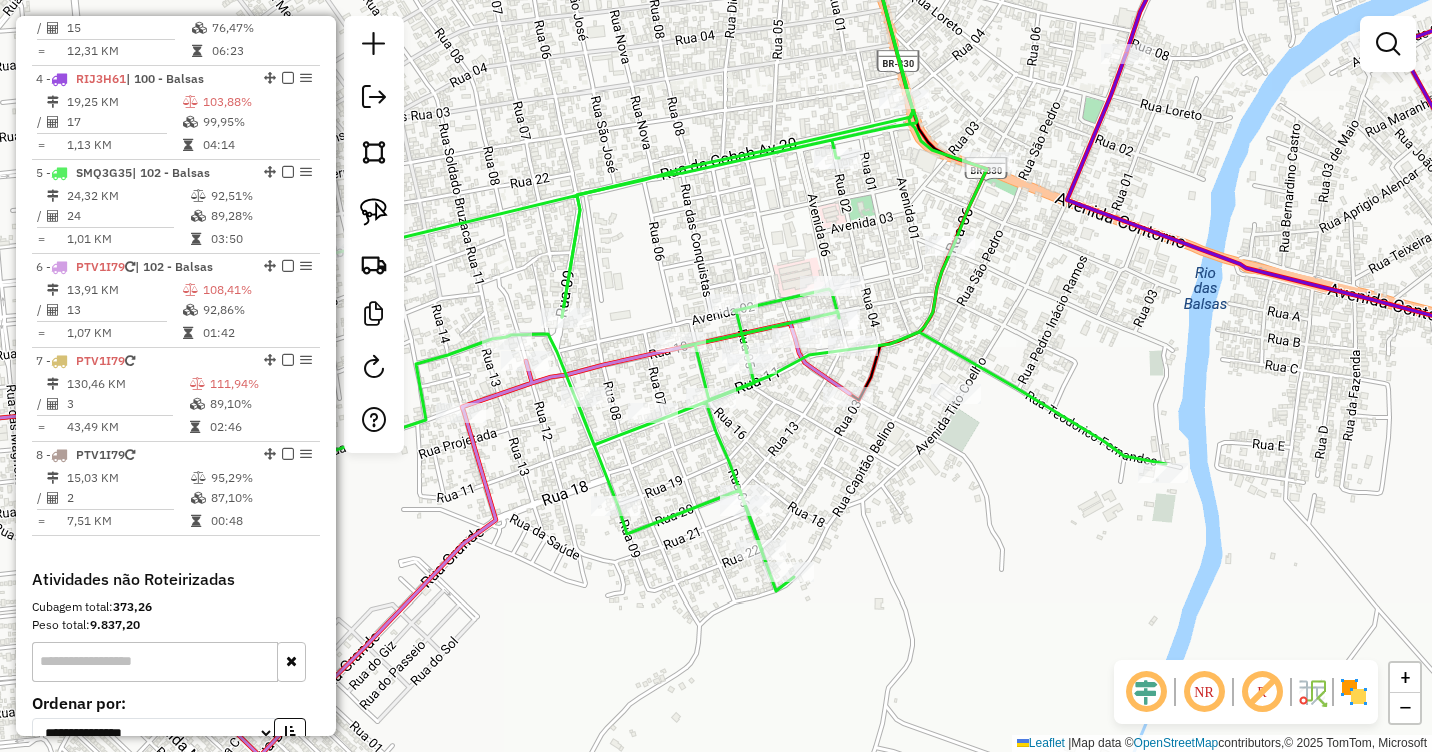 scroll, scrollTop: 0, scrollLeft: 0, axis: both 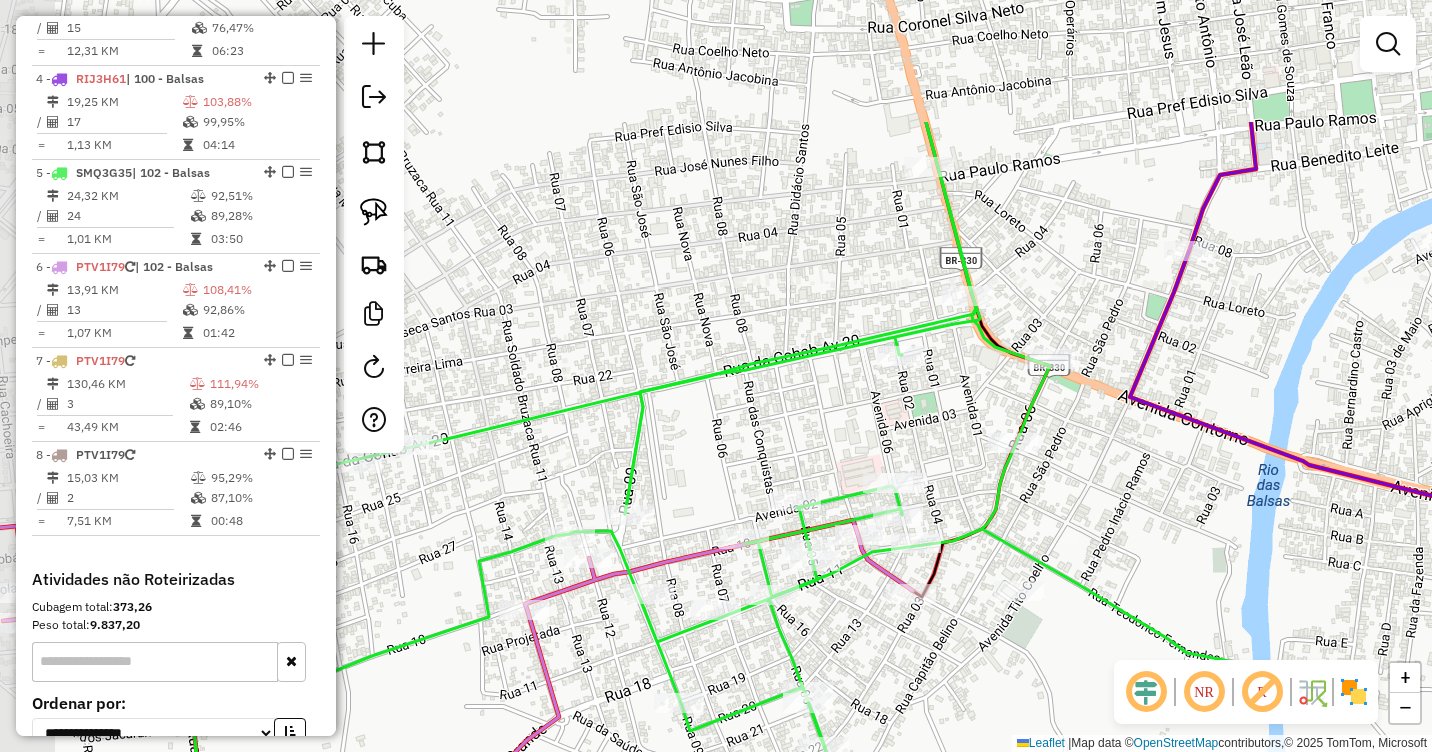 drag, startPoint x: 1061, startPoint y: 302, endPoint x: 1124, endPoint y: 499, distance: 206.82843 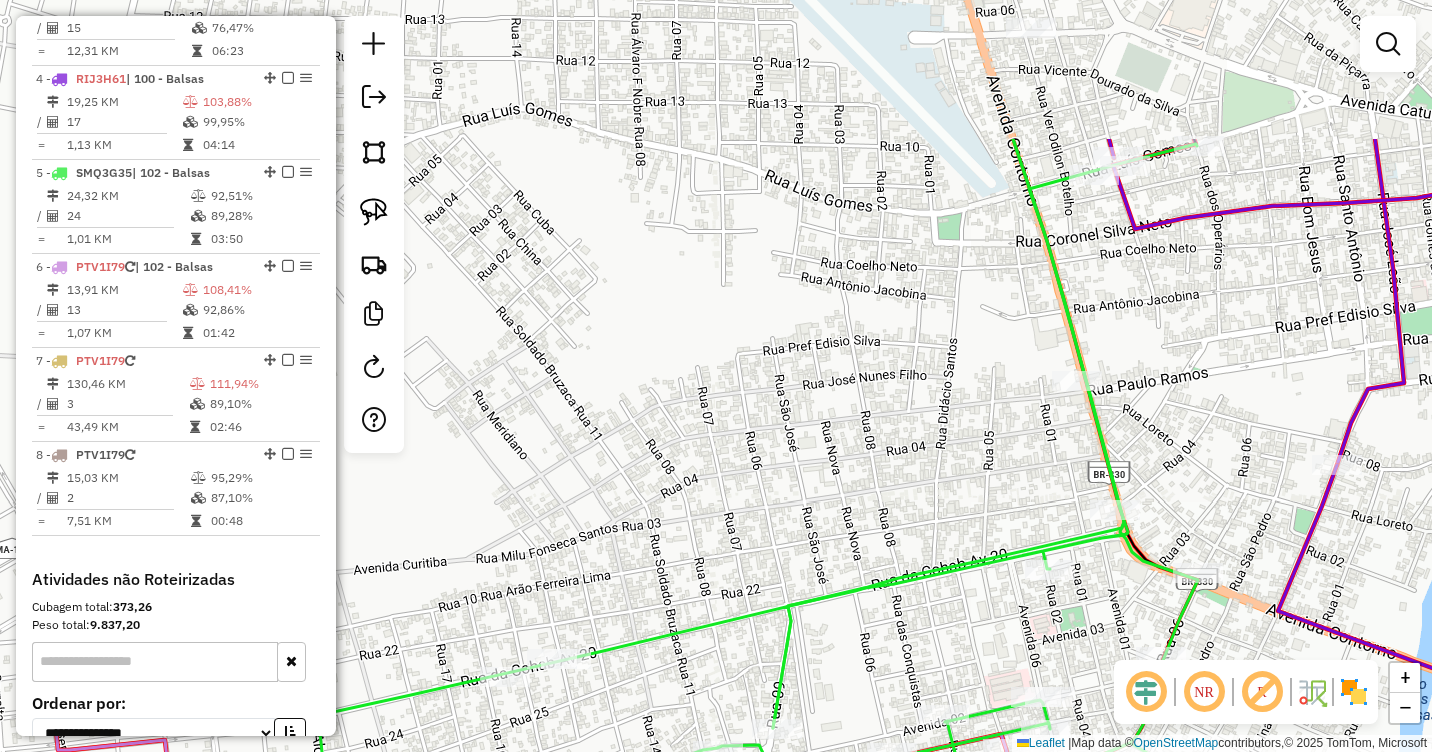drag, startPoint x: 755, startPoint y: 314, endPoint x: 903, endPoint y: 528, distance: 260.19223 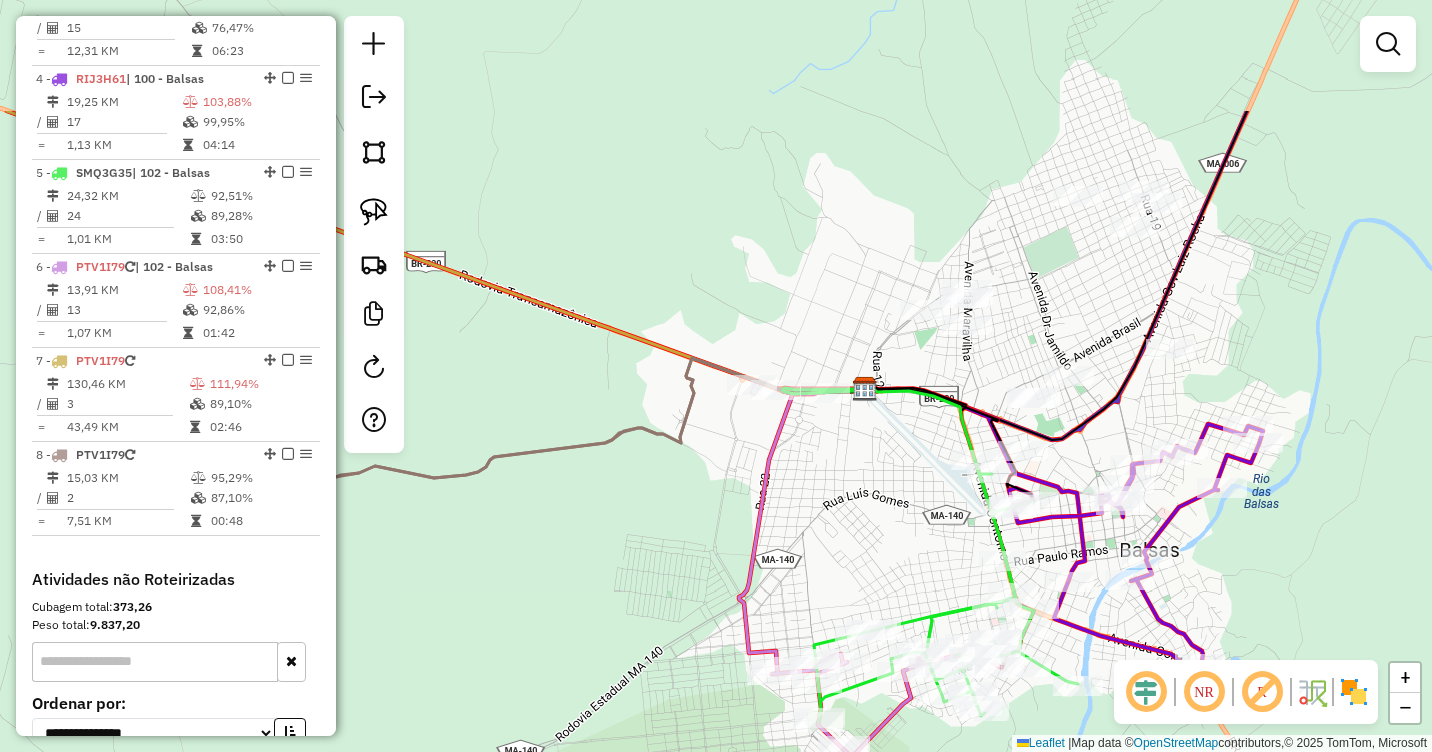 drag, startPoint x: 910, startPoint y: 322, endPoint x: 898, endPoint y: 517, distance: 195.36888 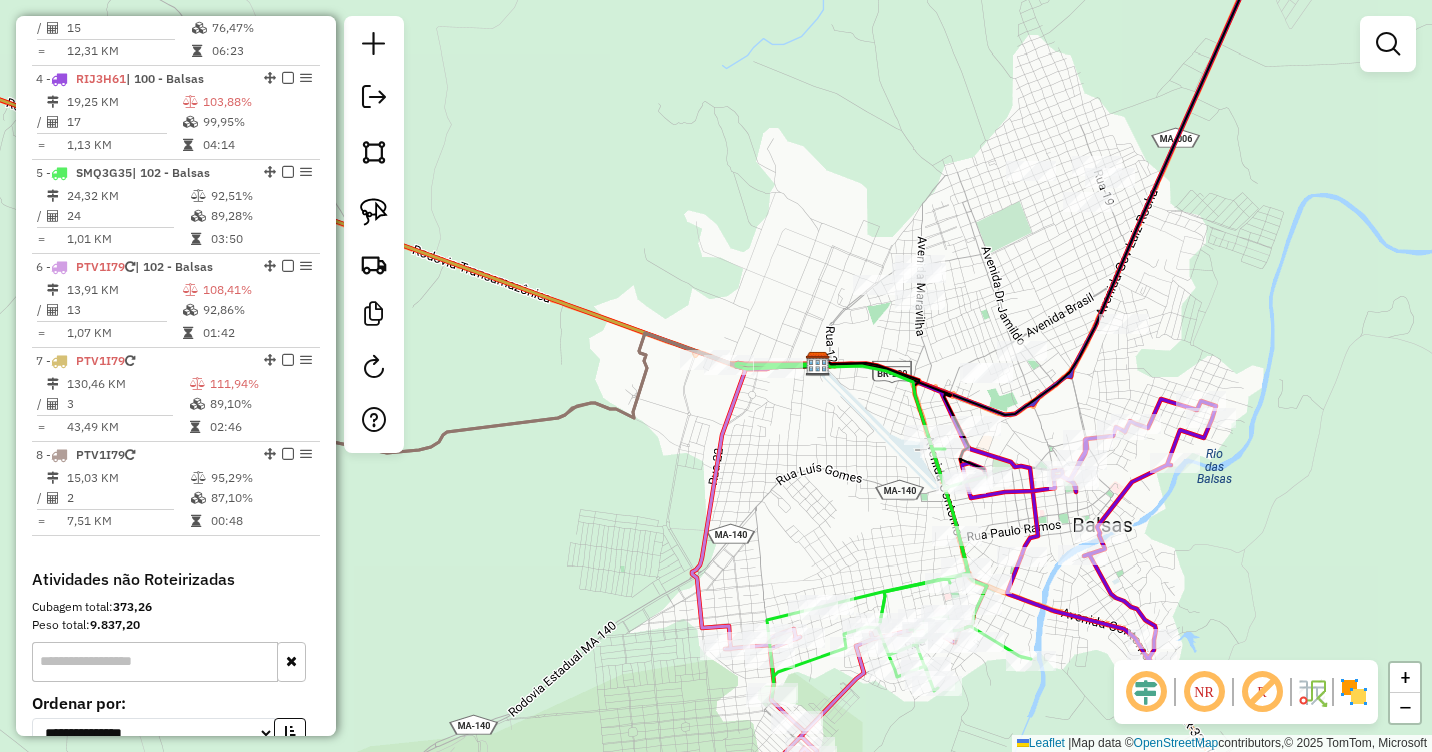 drag, startPoint x: 979, startPoint y: 386, endPoint x: 927, endPoint y: 354, distance: 61.05735 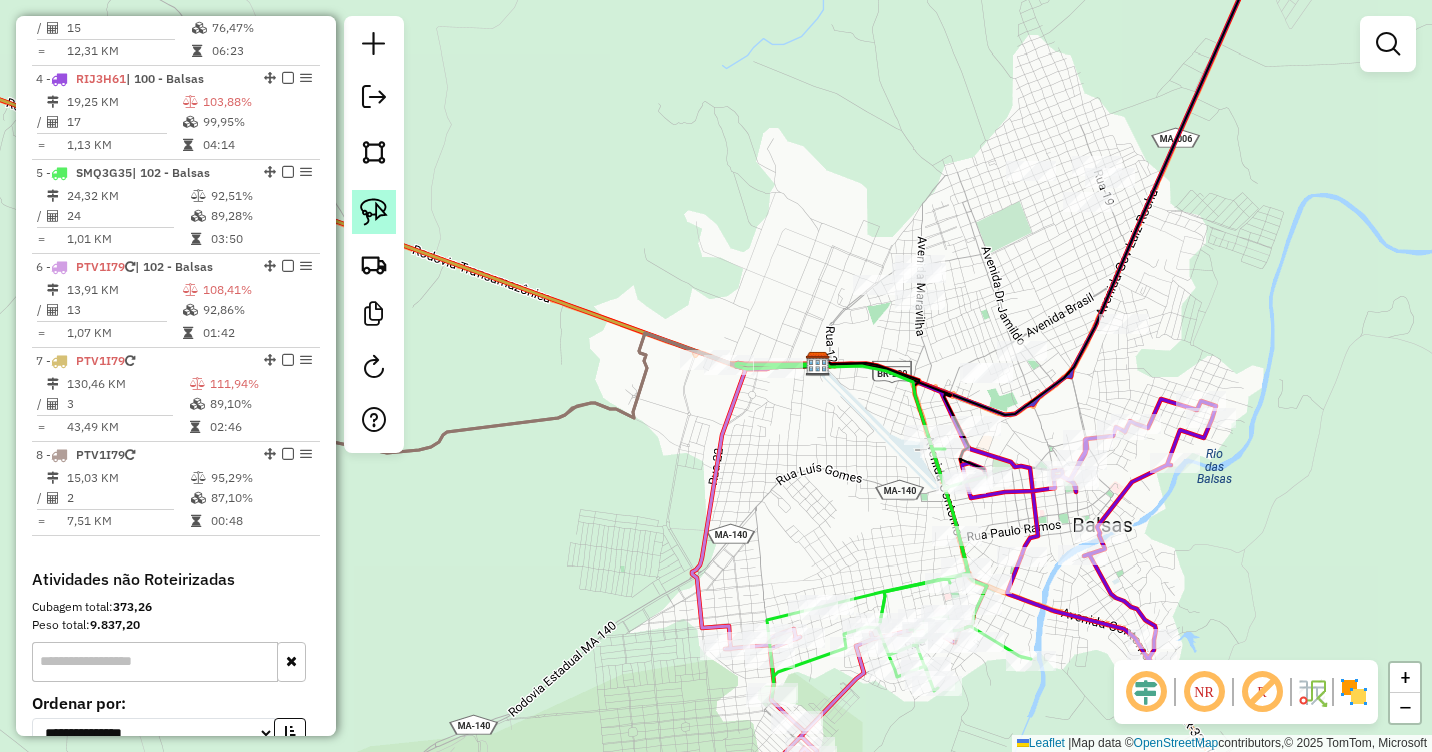 click 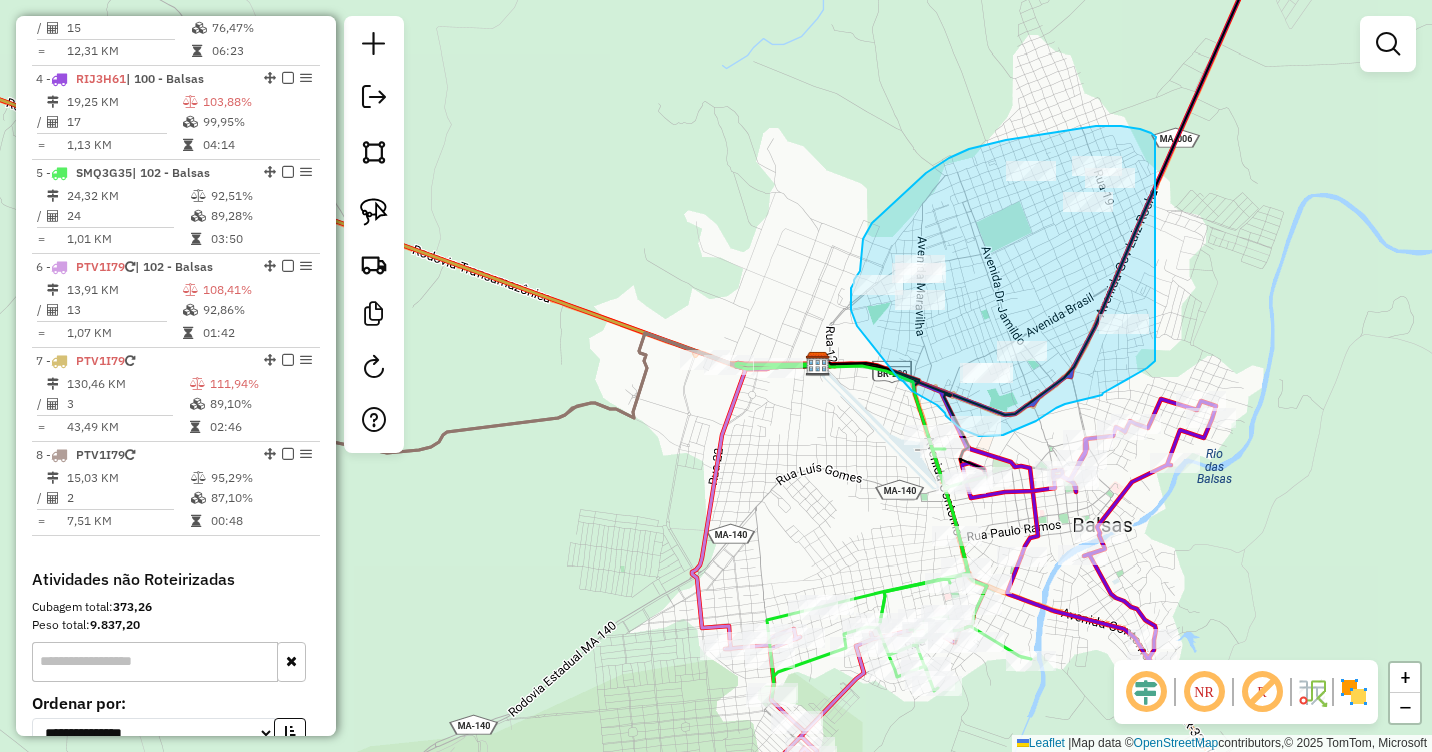 drag, startPoint x: 1155, startPoint y: 141, endPoint x: 1162, endPoint y: 351, distance: 210.11664 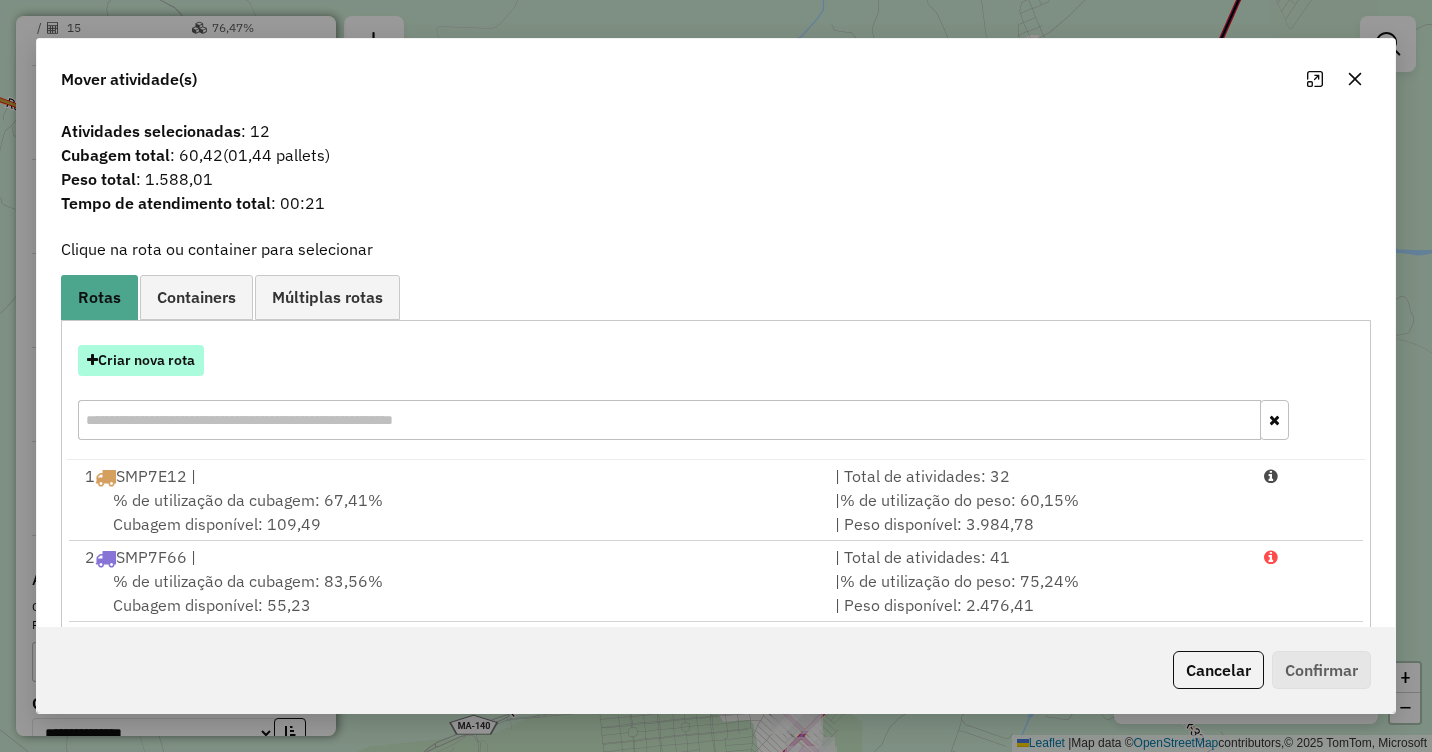click on "Criar nova rota" at bounding box center (141, 360) 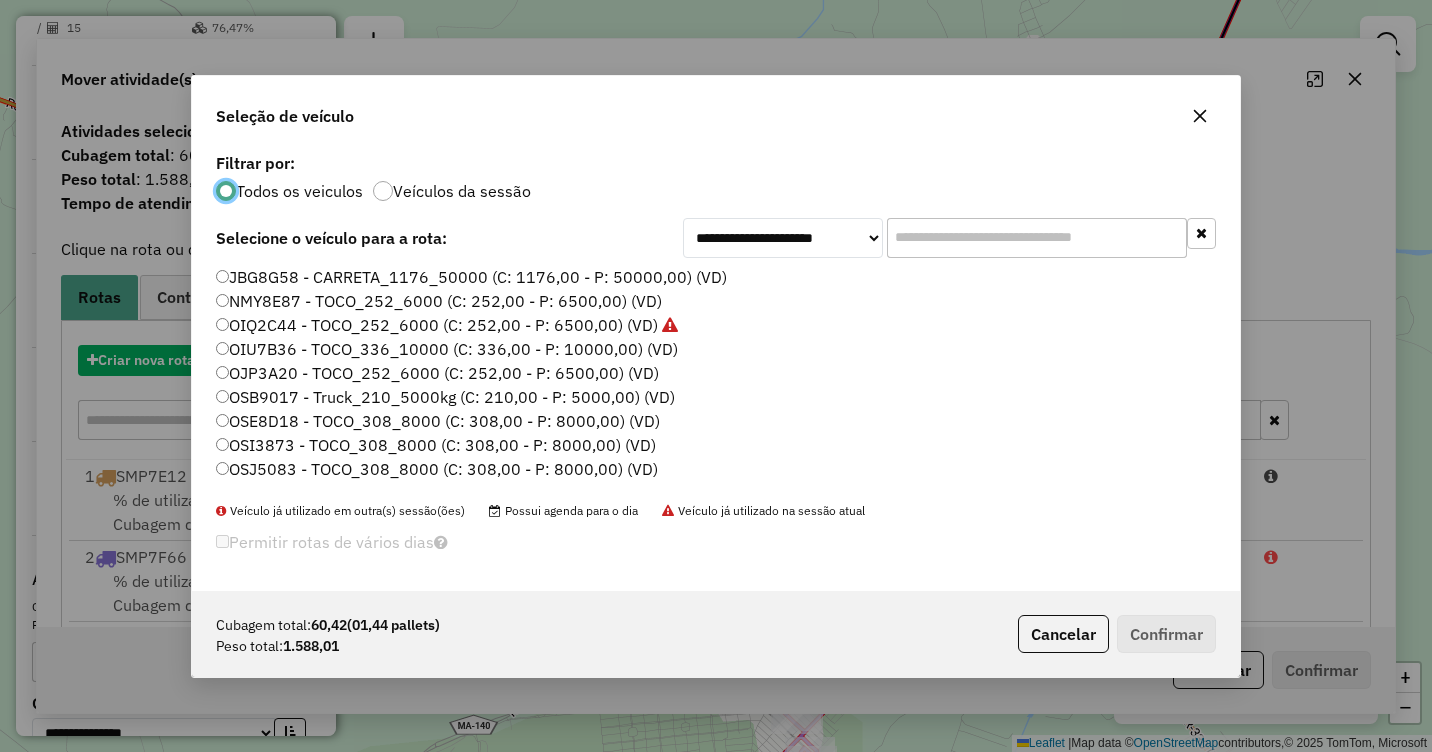 scroll, scrollTop: 11, scrollLeft: 6, axis: both 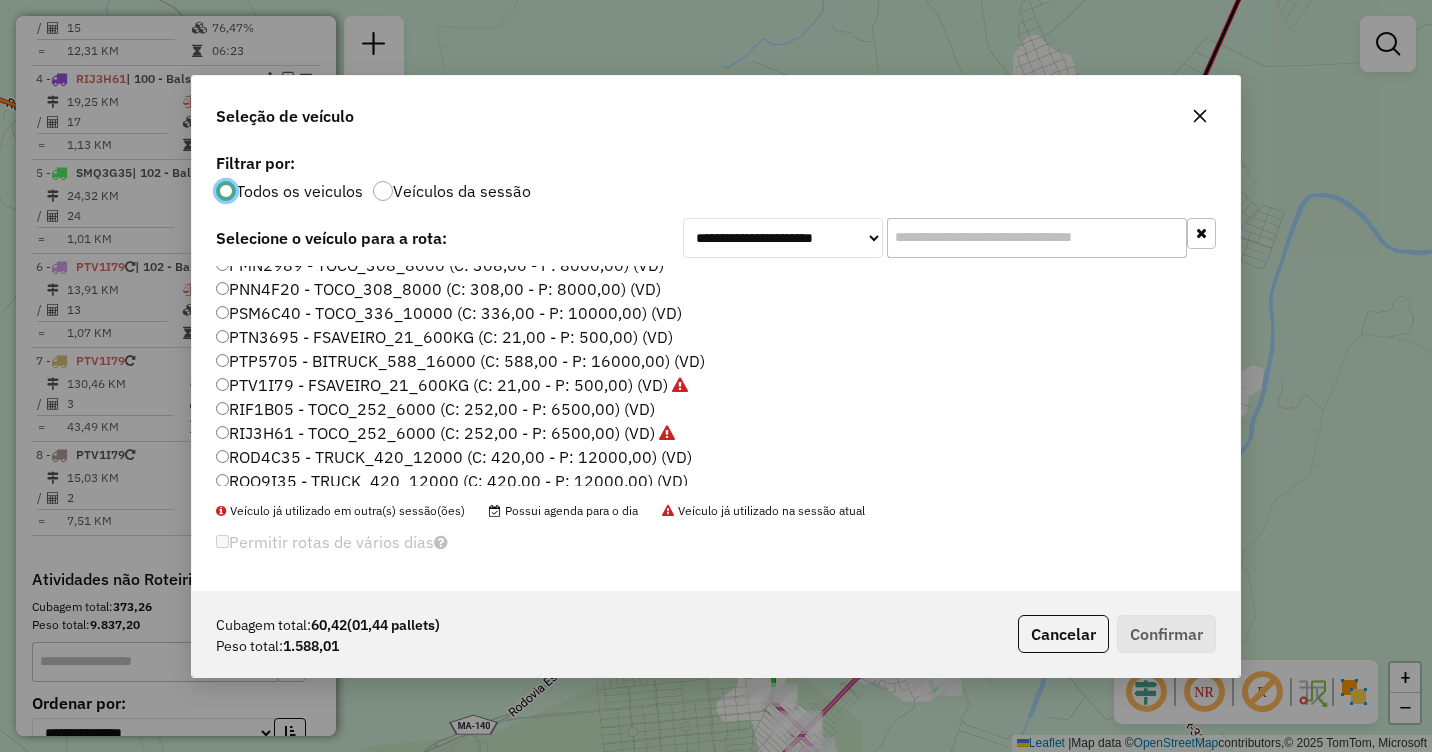 click on "RIF1B05 - TOCO_252_6000 (C: 252,00 - P: 6500,00) (VD)" 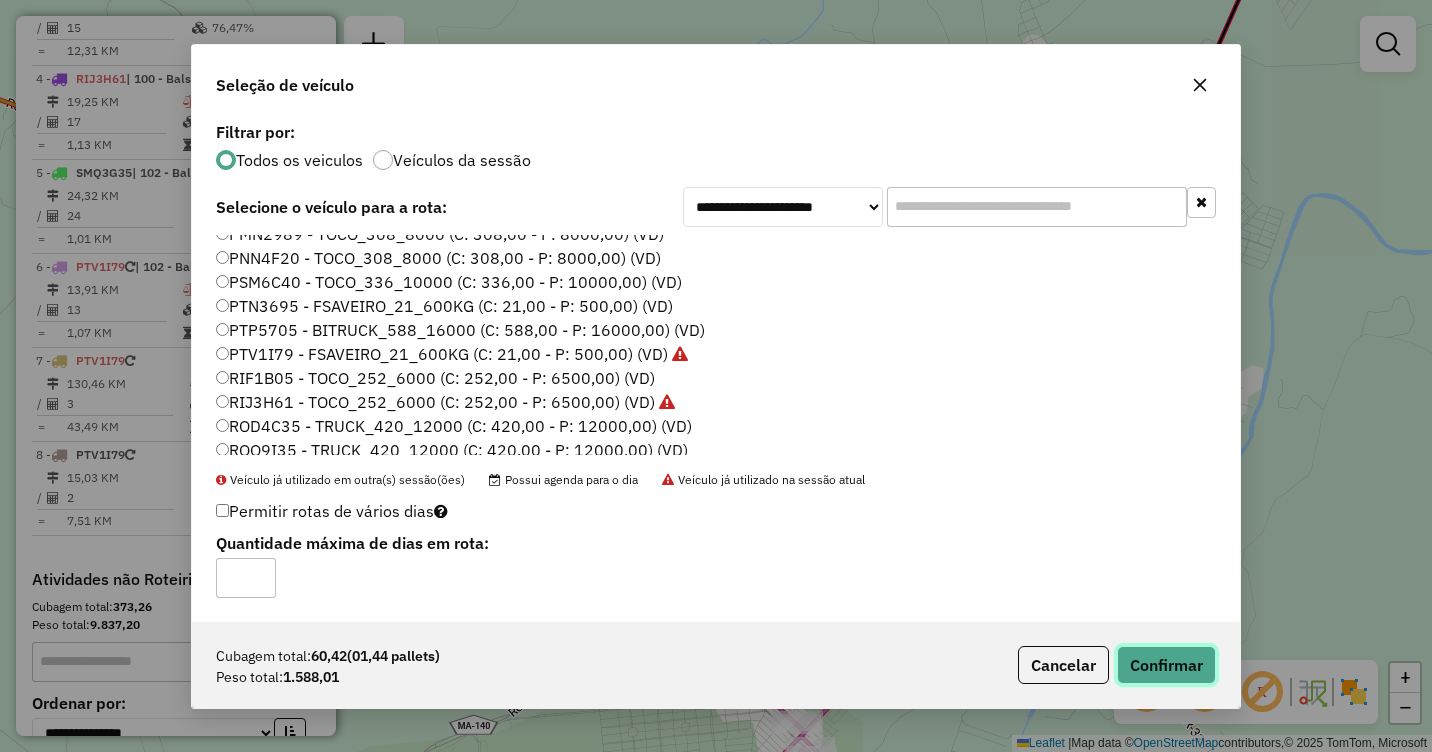 click on "Confirmar" 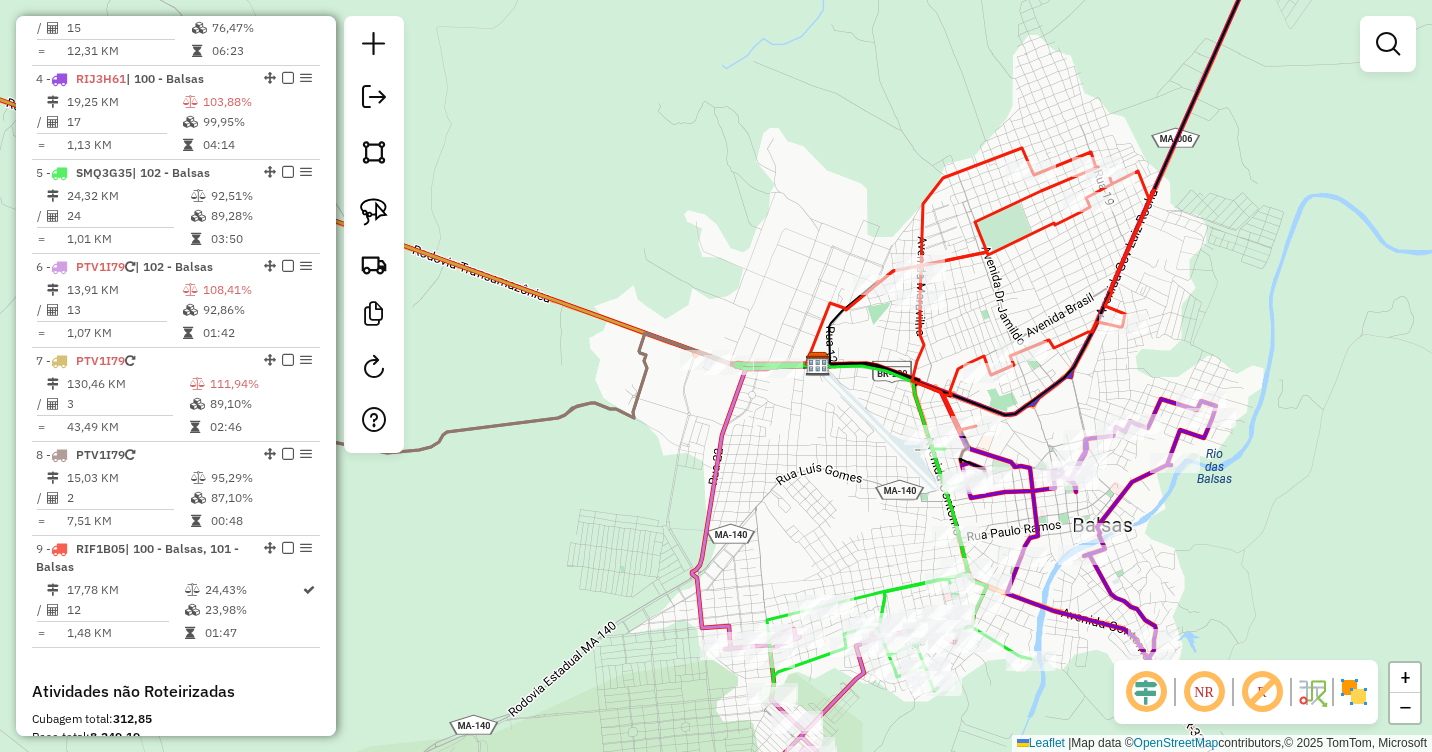 select on "**********" 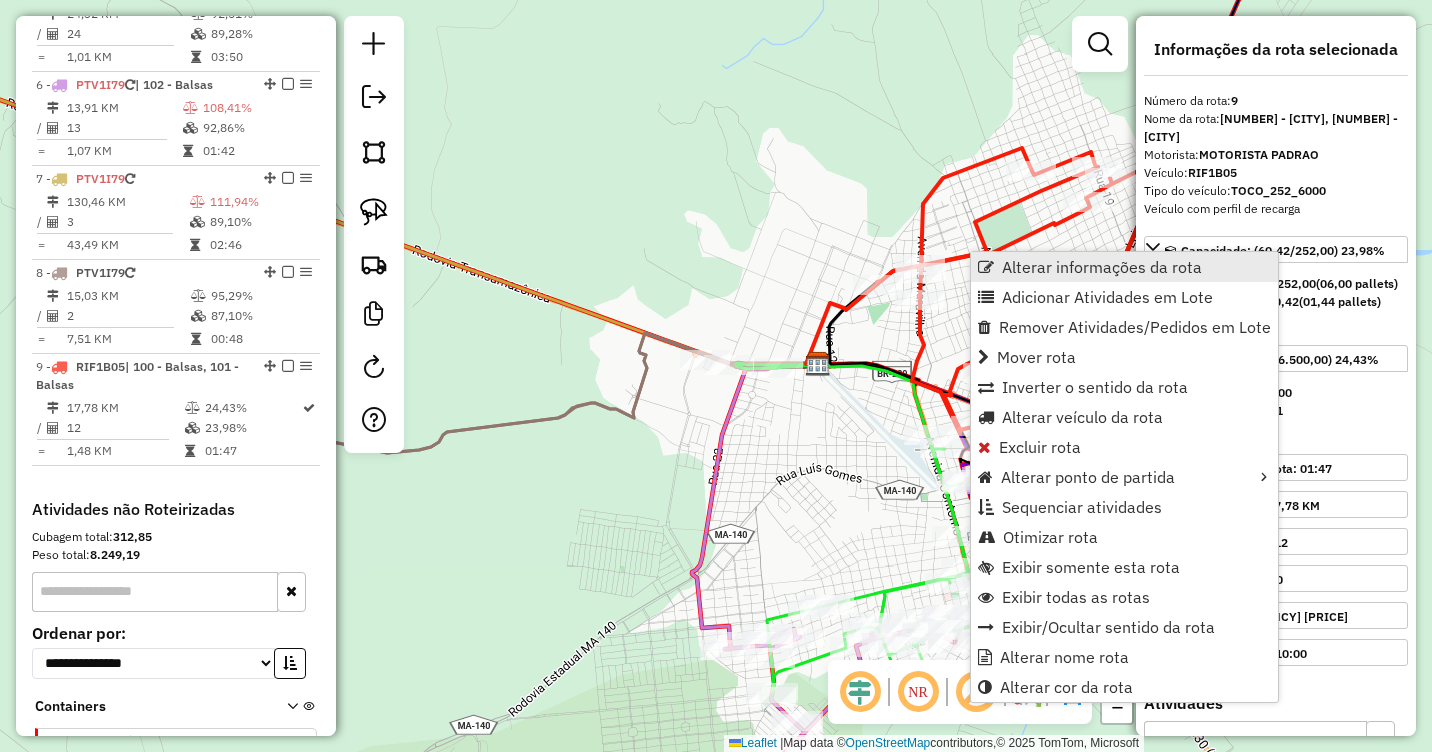 scroll, scrollTop: 1312, scrollLeft: 0, axis: vertical 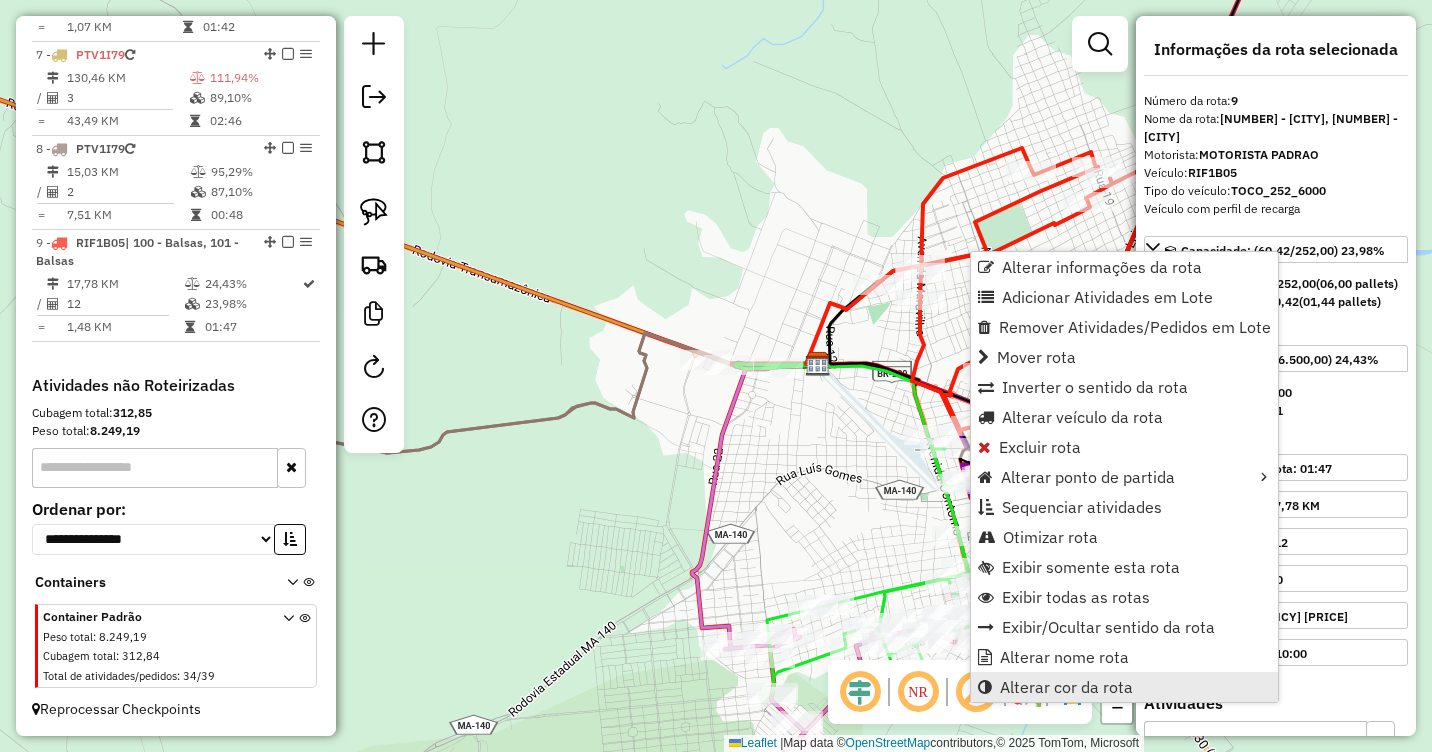 click on "Alterar cor da rota" at bounding box center [1066, 687] 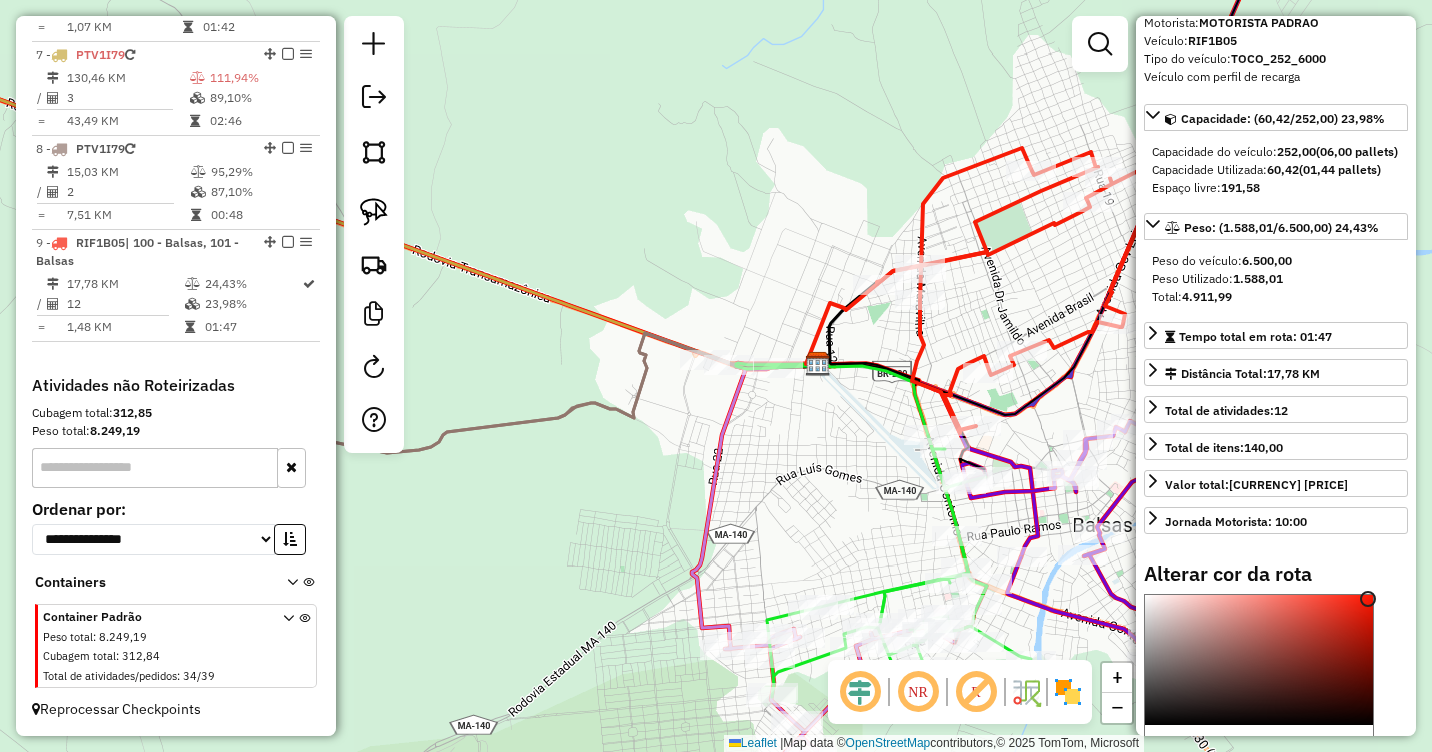 scroll, scrollTop: 300, scrollLeft: 0, axis: vertical 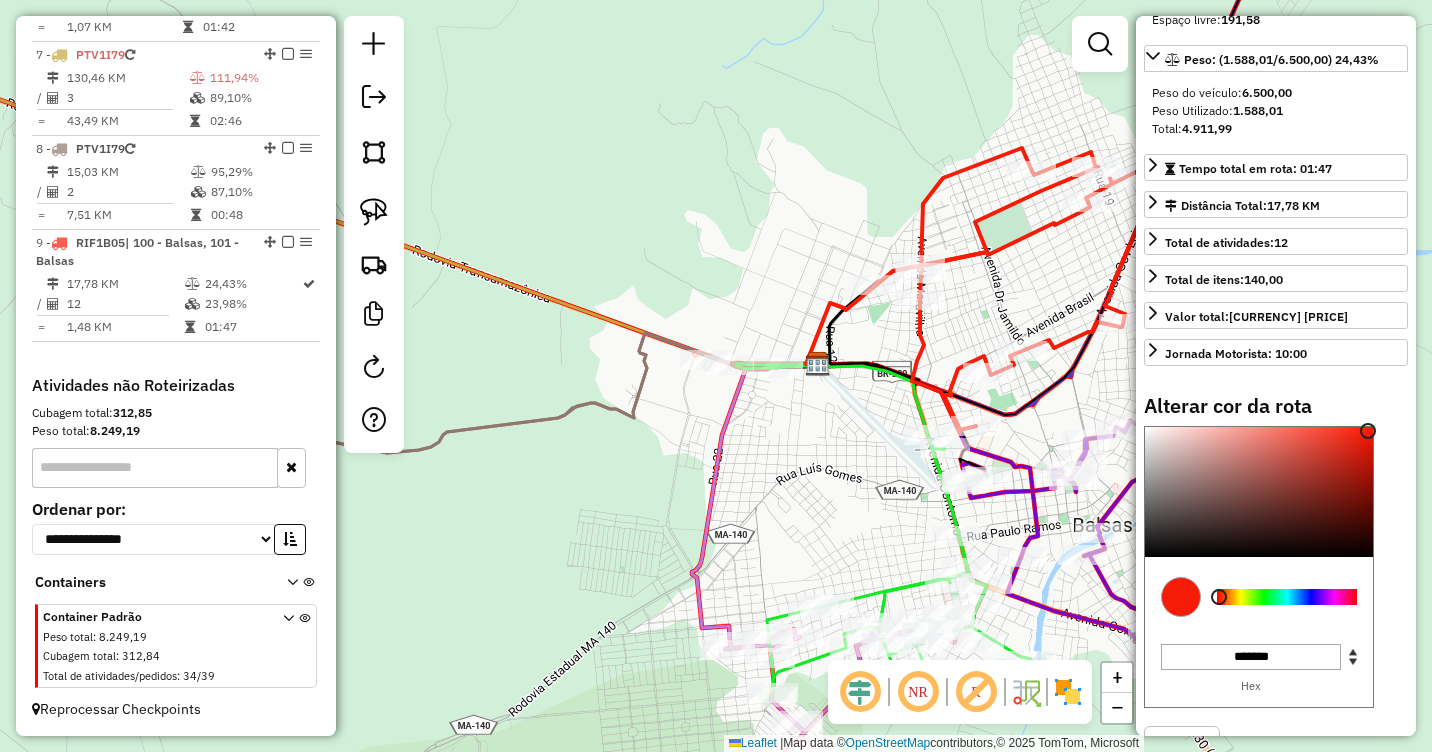 click at bounding box center [1287, 597] 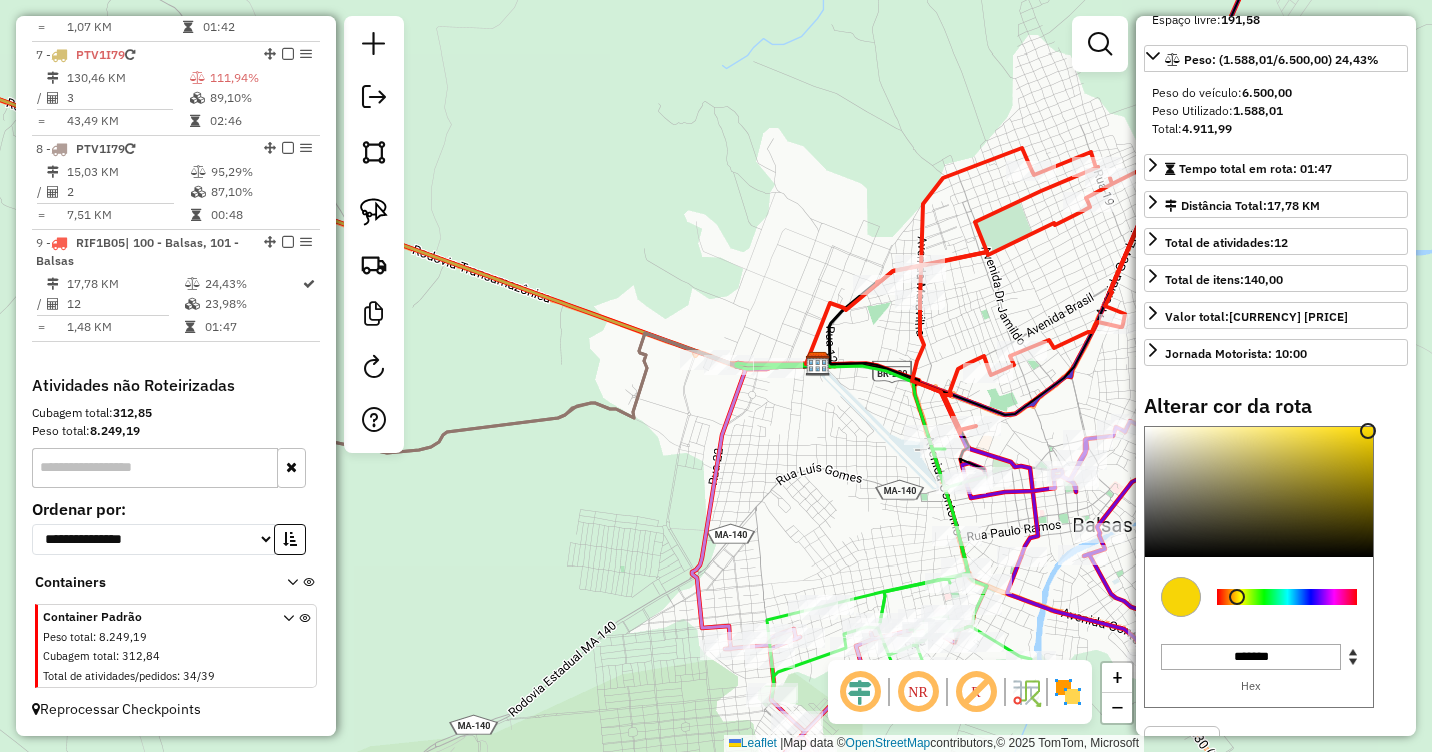 type on "*******" 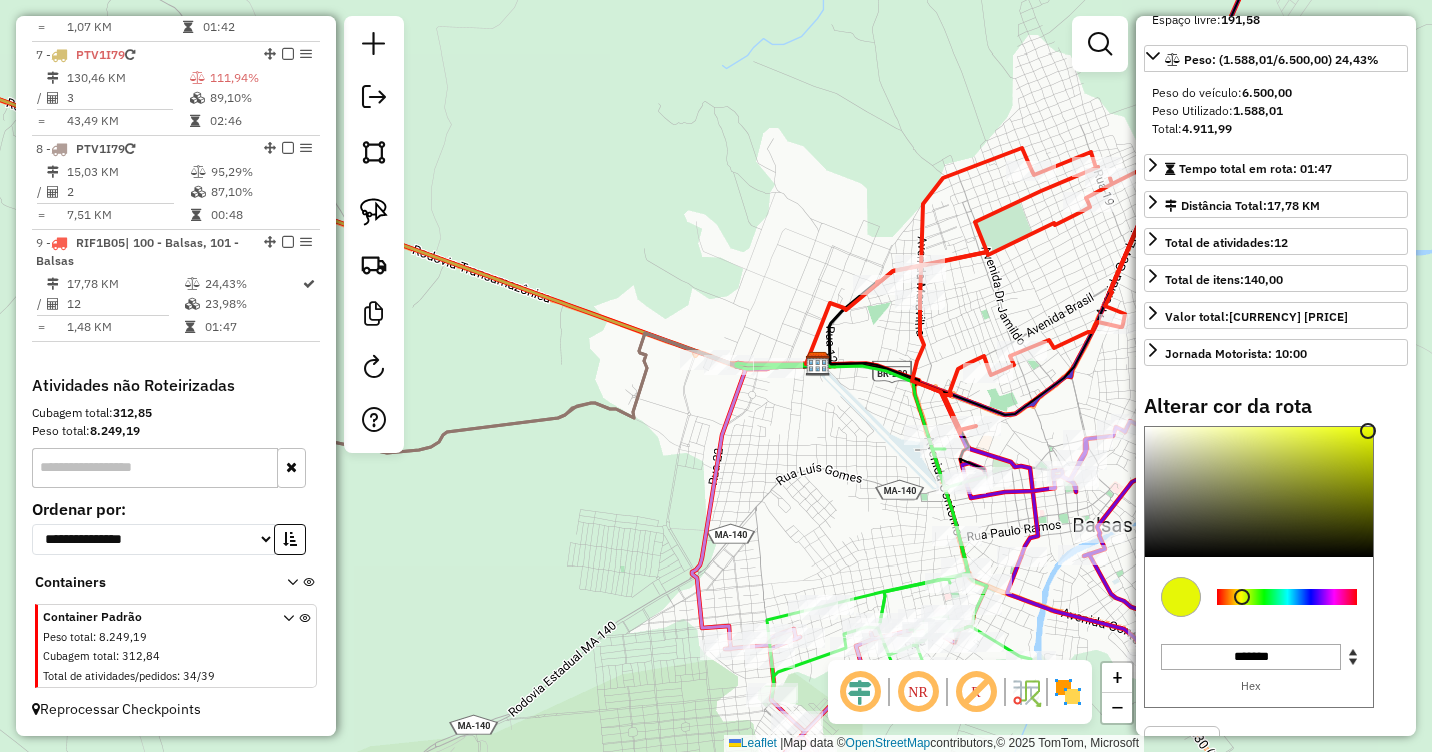 click at bounding box center [1242, 597] 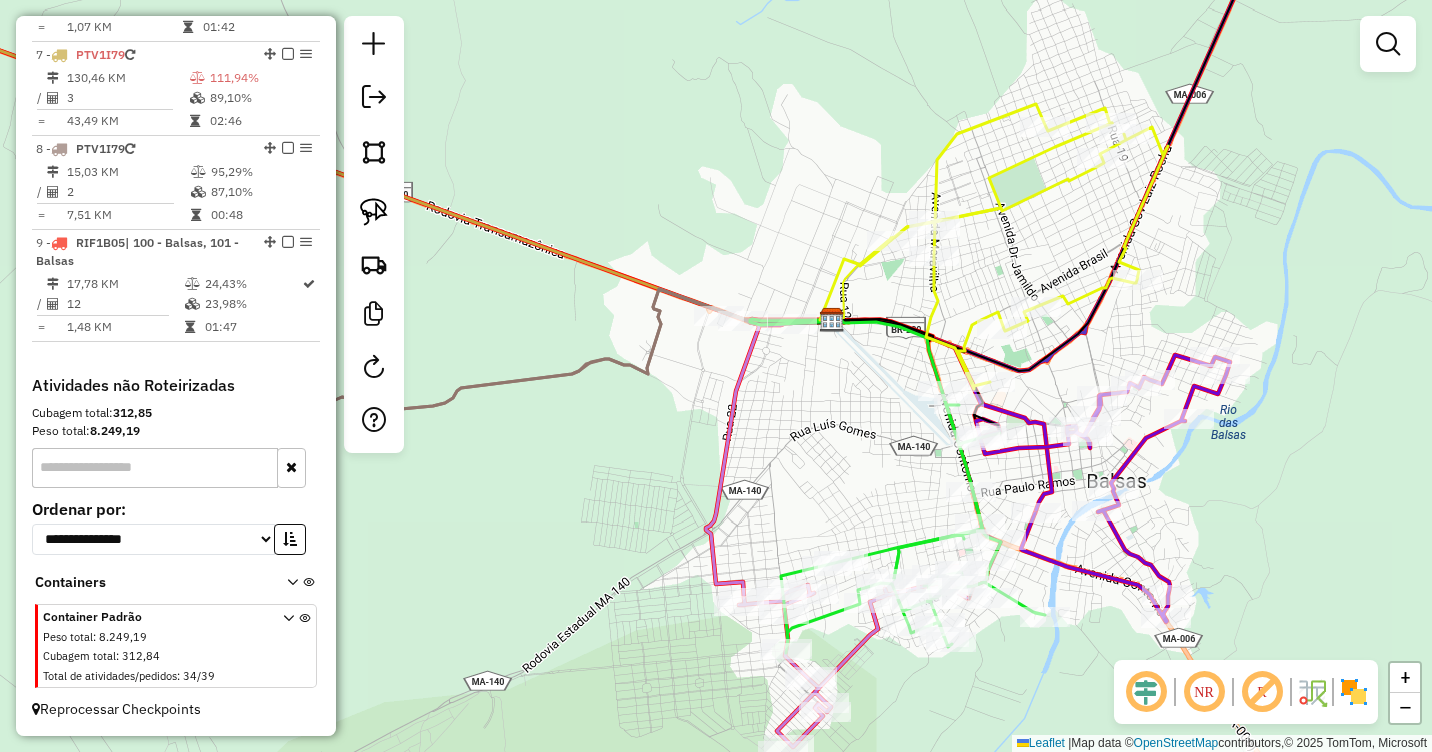 drag, startPoint x: 822, startPoint y: 520, endPoint x: 839, endPoint y: 458, distance: 64.288414 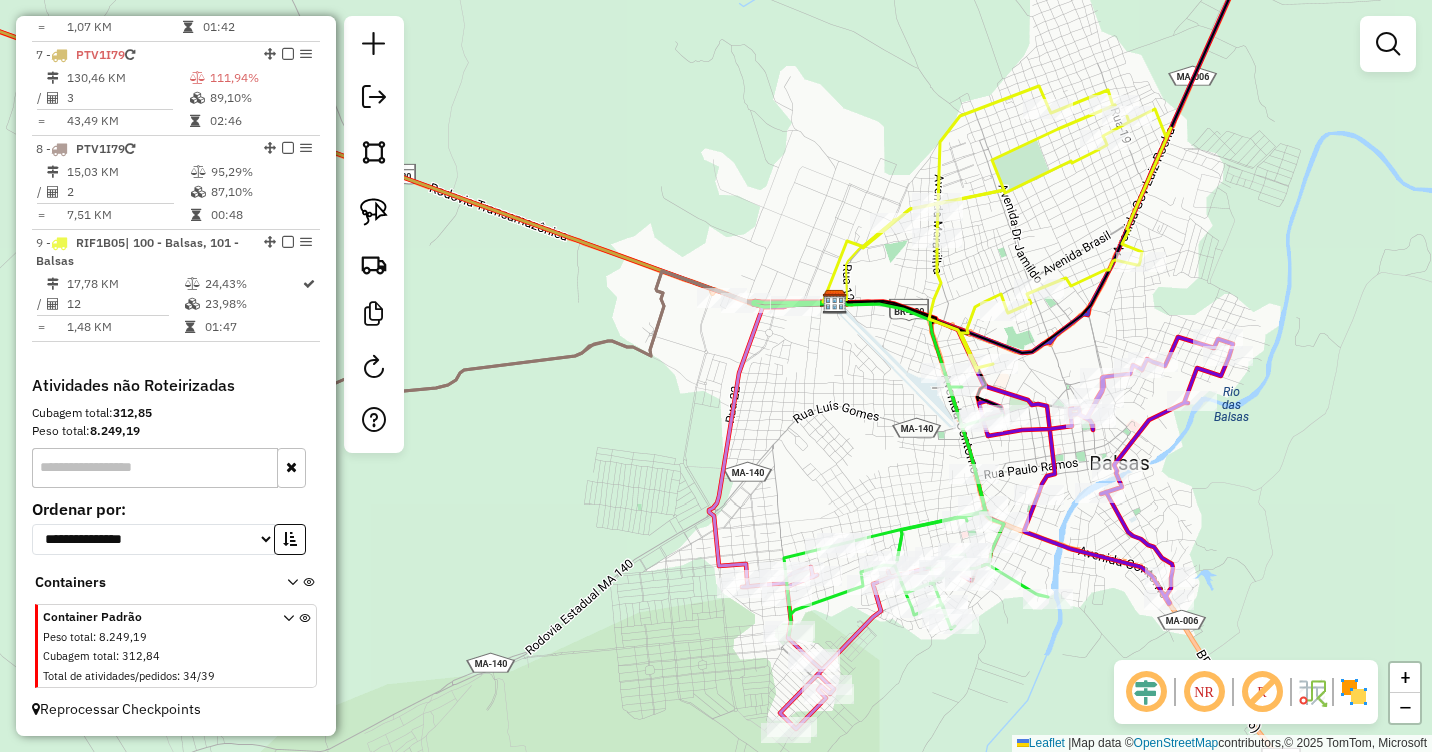drag, startPoint x: 862, startPoint y: 427, endPoint x: 766, endPoint y: 278, distance: 177.24841 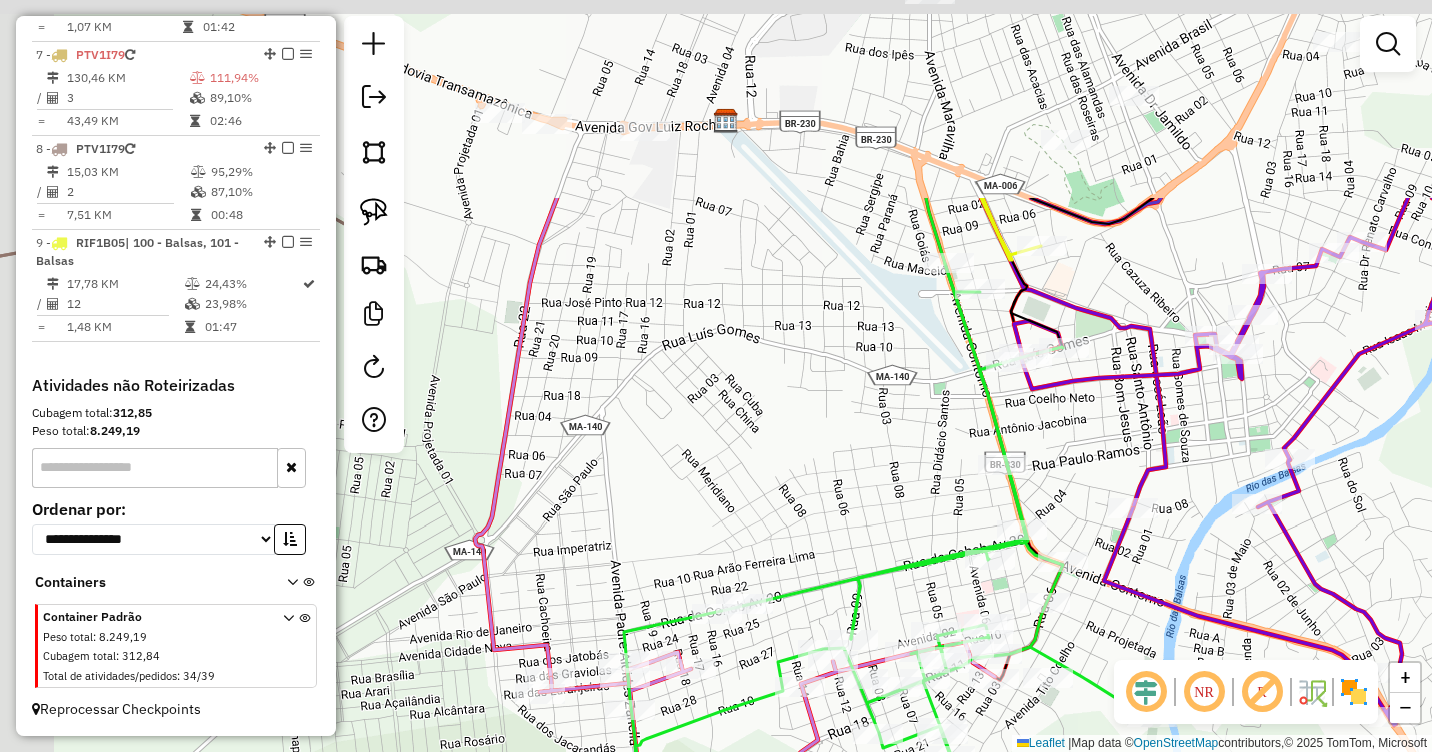 drag, startPoint x: 755, startPoint y: 207, endPoint x: 871, endPoint y: 526, distance: 339.4363 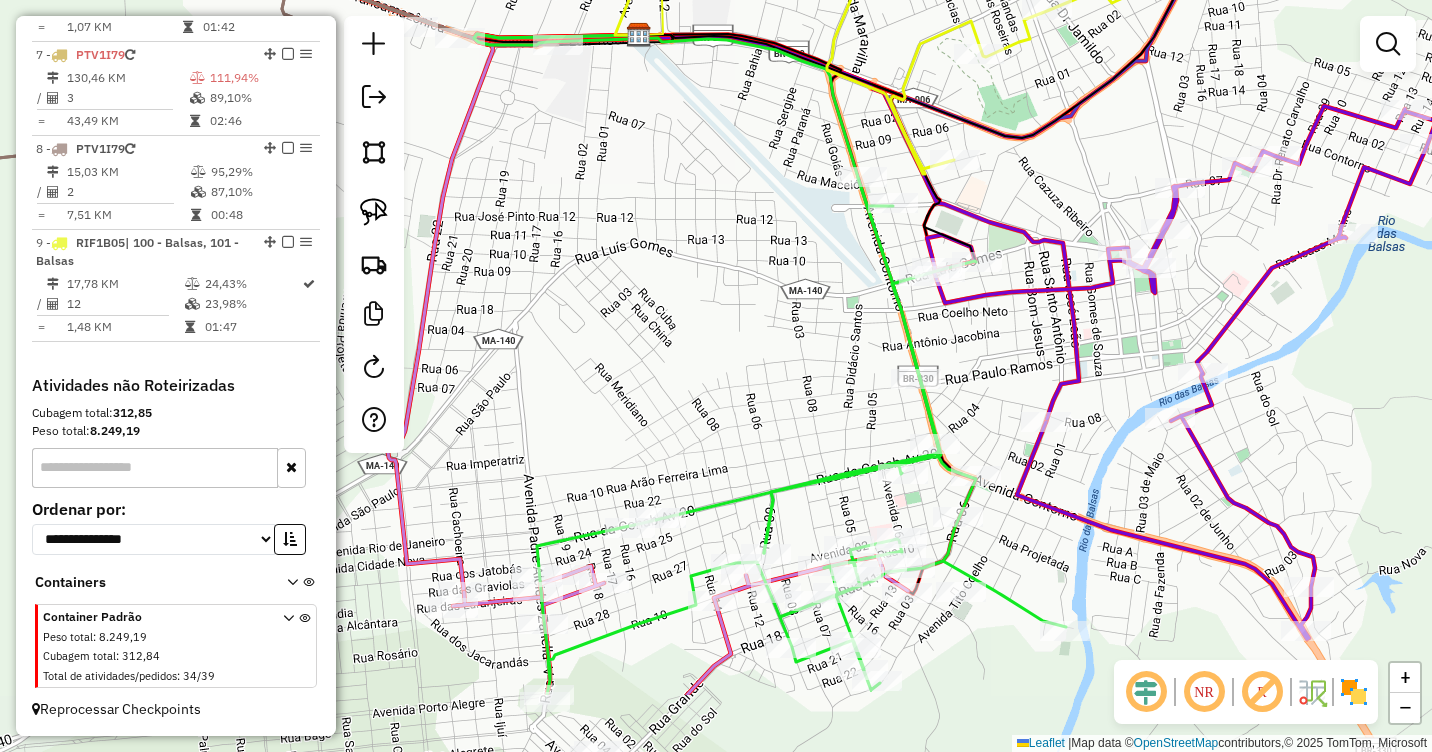 drag, startPoint x: 760, startPoint y: 286, endPoint x: 661, endPoint y: 150, distance: 168.21712 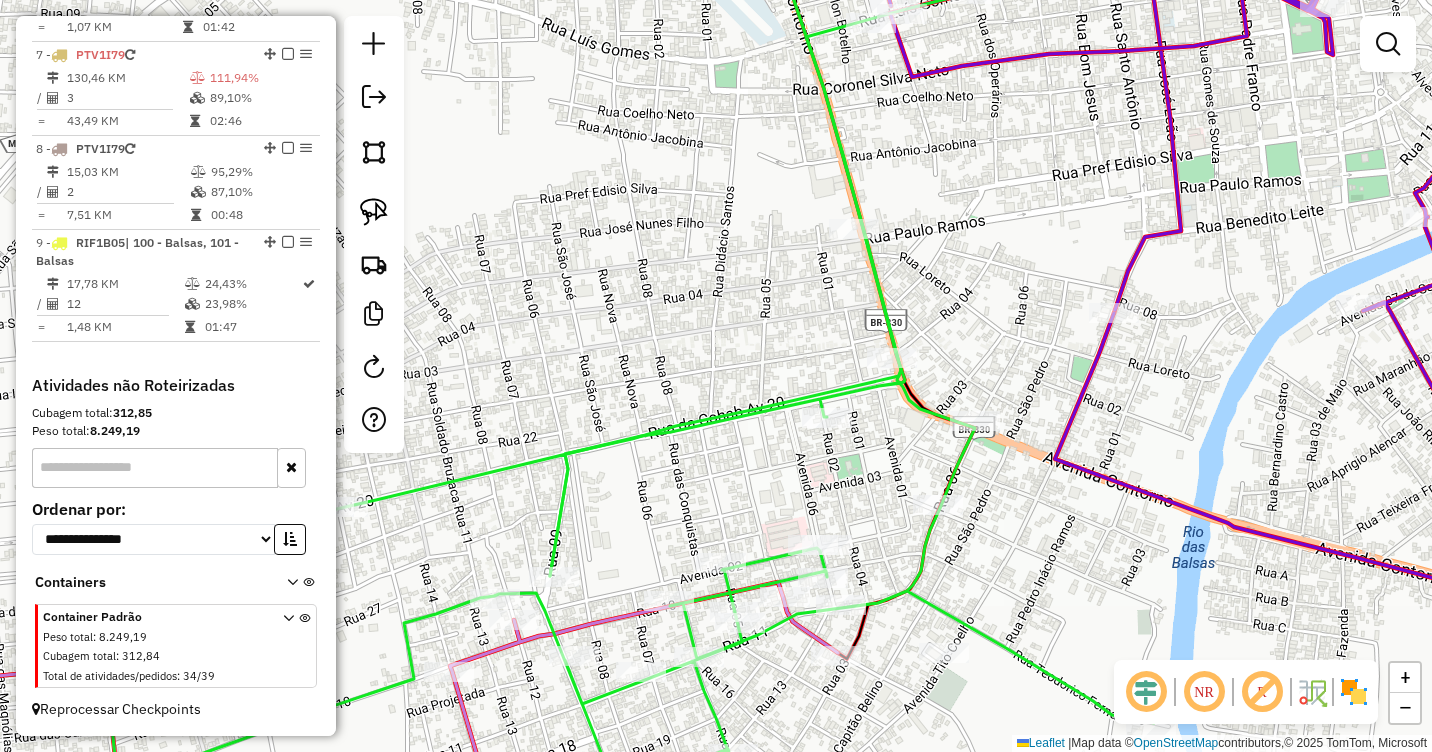 drag, startPoint x: 1034, startPoint y: 570, endPoint x: 1018, endPoint y: 318, distance: 252.50743 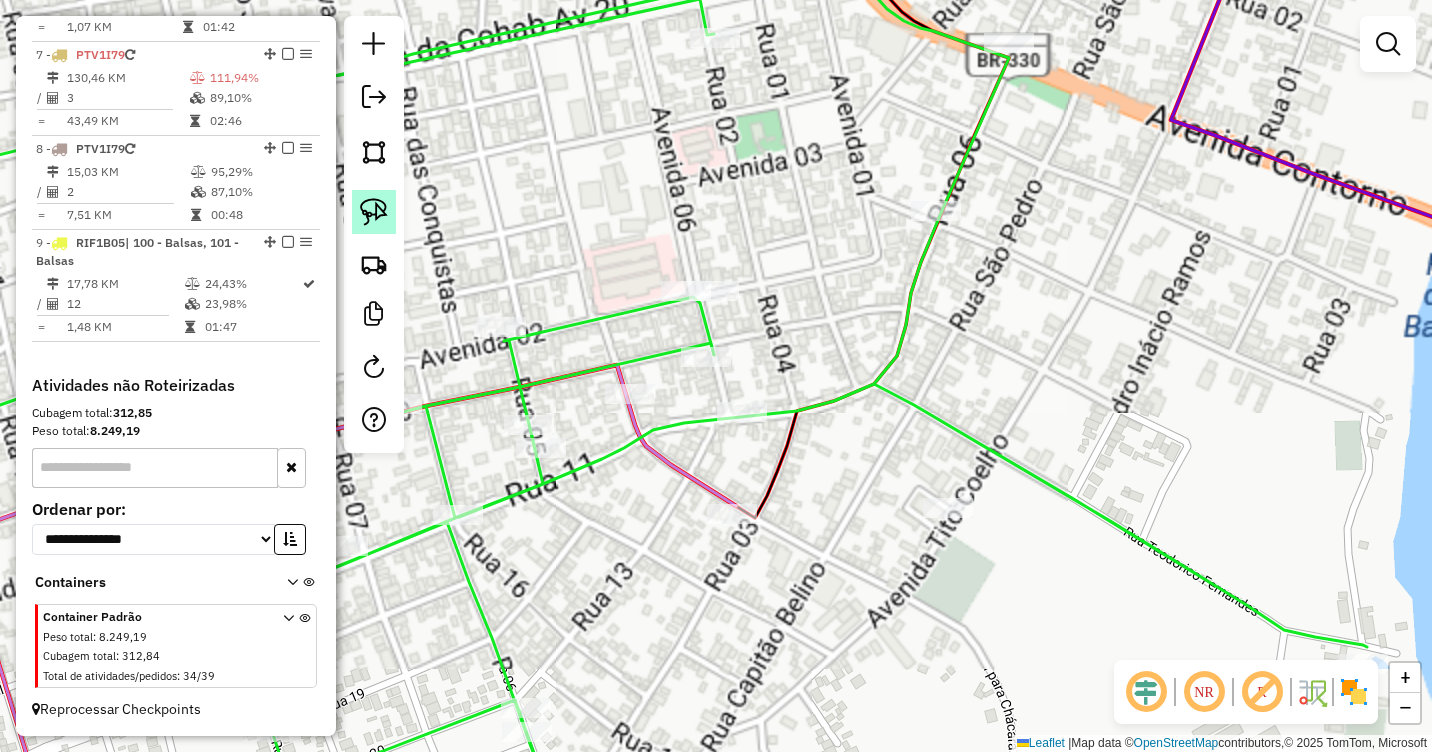 click 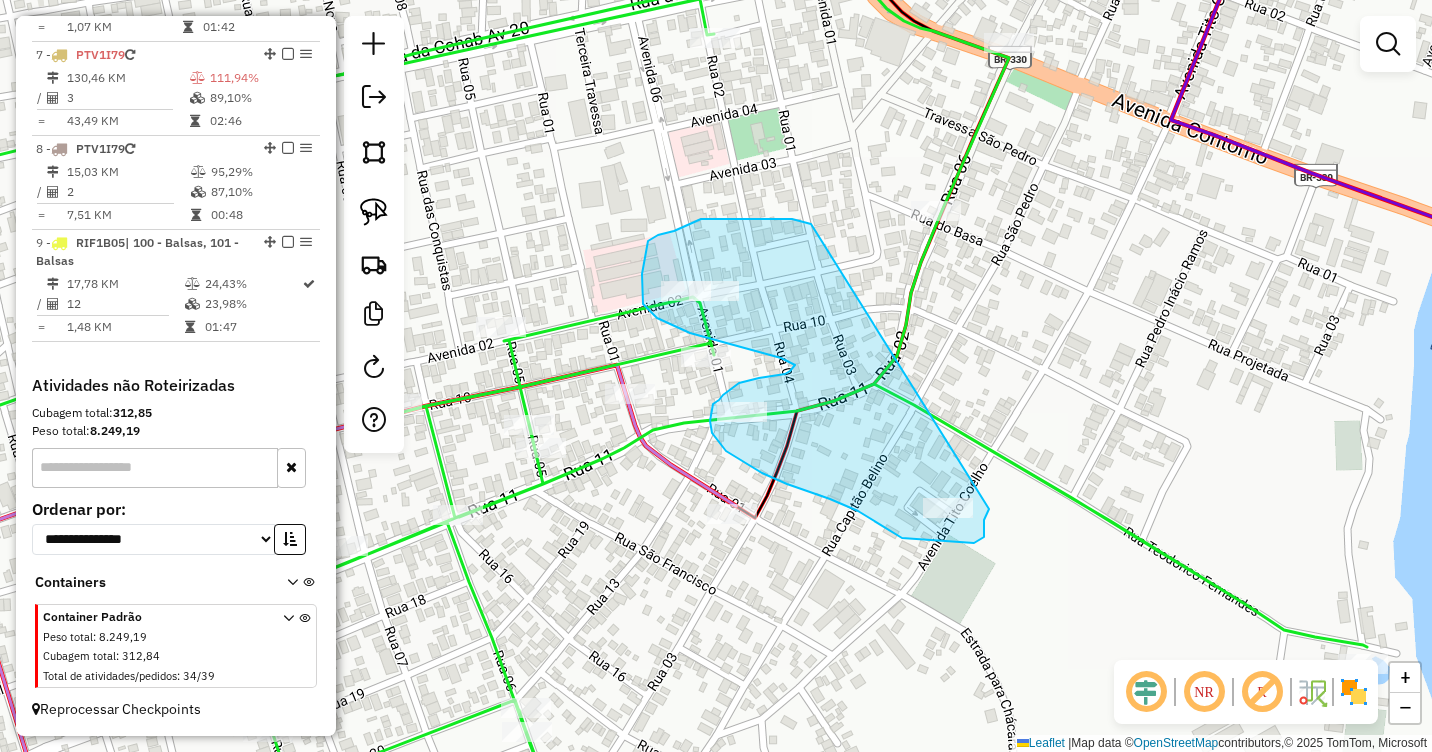 drag, startPoint x: 811, startPoint y: 224, endPoint x: 989, endPoint y: 509, distance: 336.01935 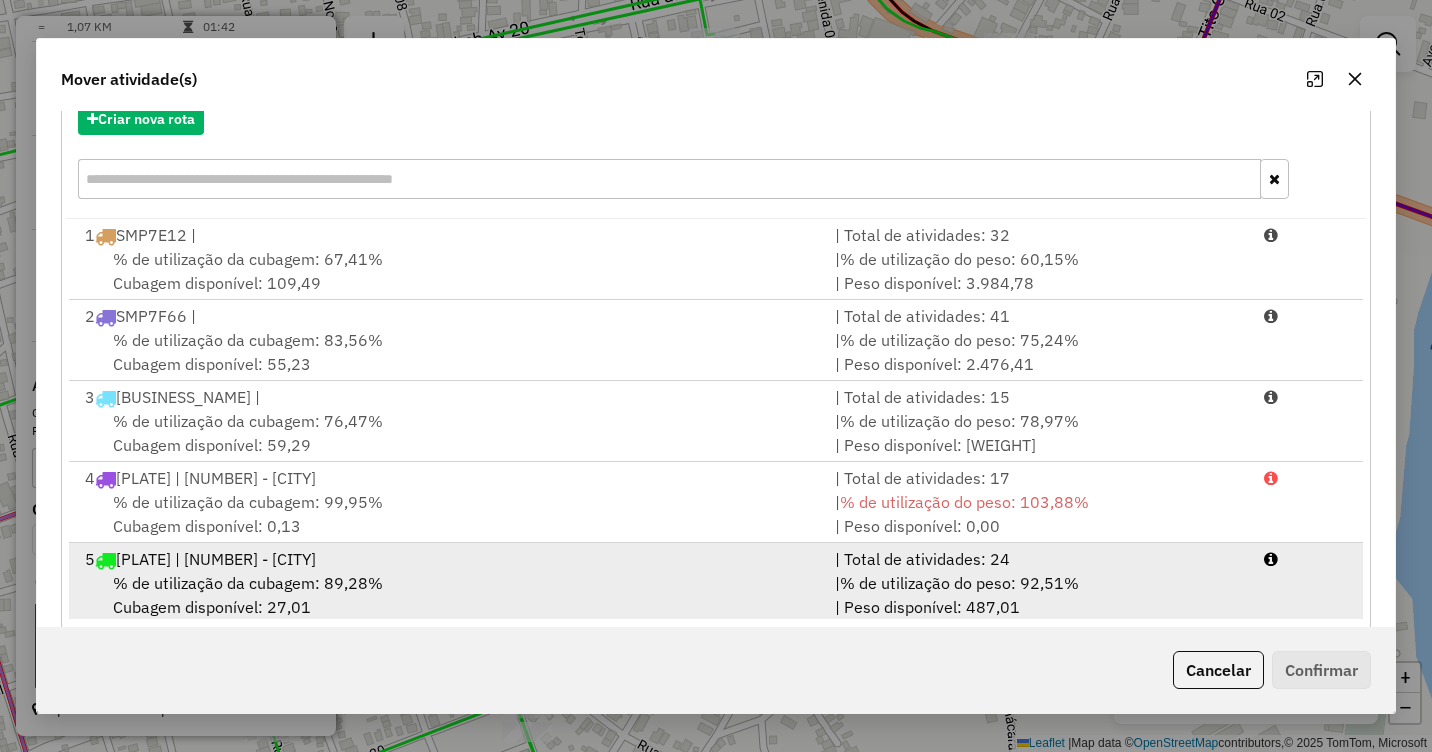 scroll, scrollTop: 267, scrollLeft: 0, axis: vertical 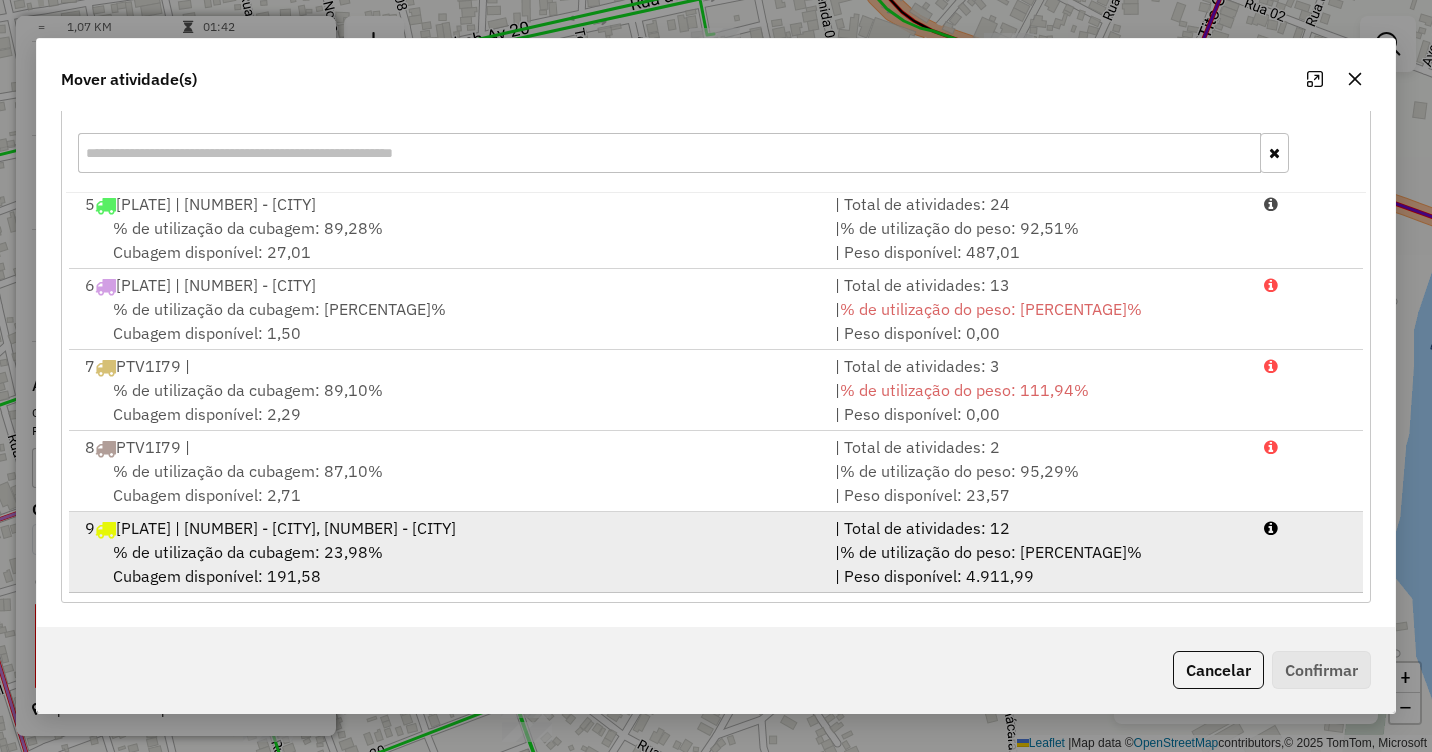 click on "% de utilização da cubagem: 23,98%" at bounding box center [248, 552] 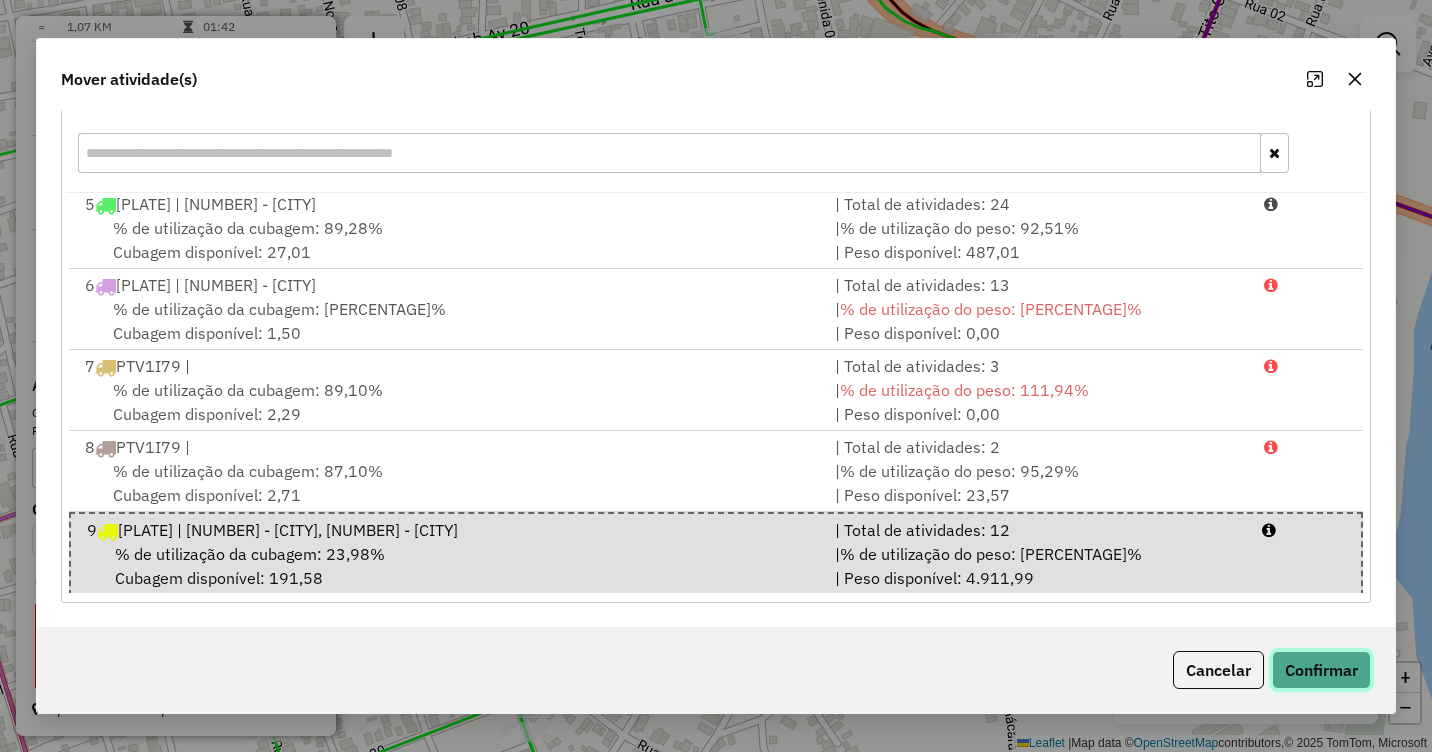click on "Confirmar" 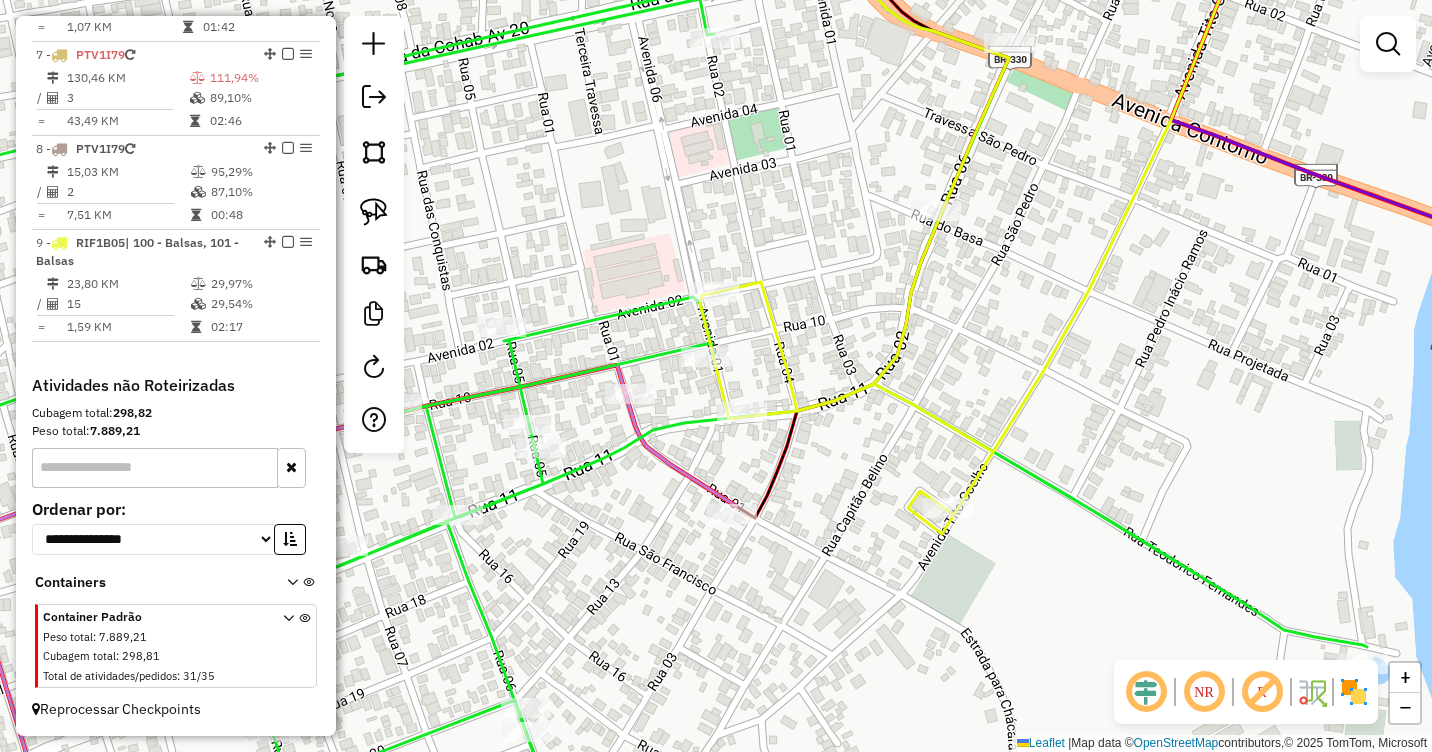 scroll, scrollTop: 0, scrollLeft: 0, axis: both 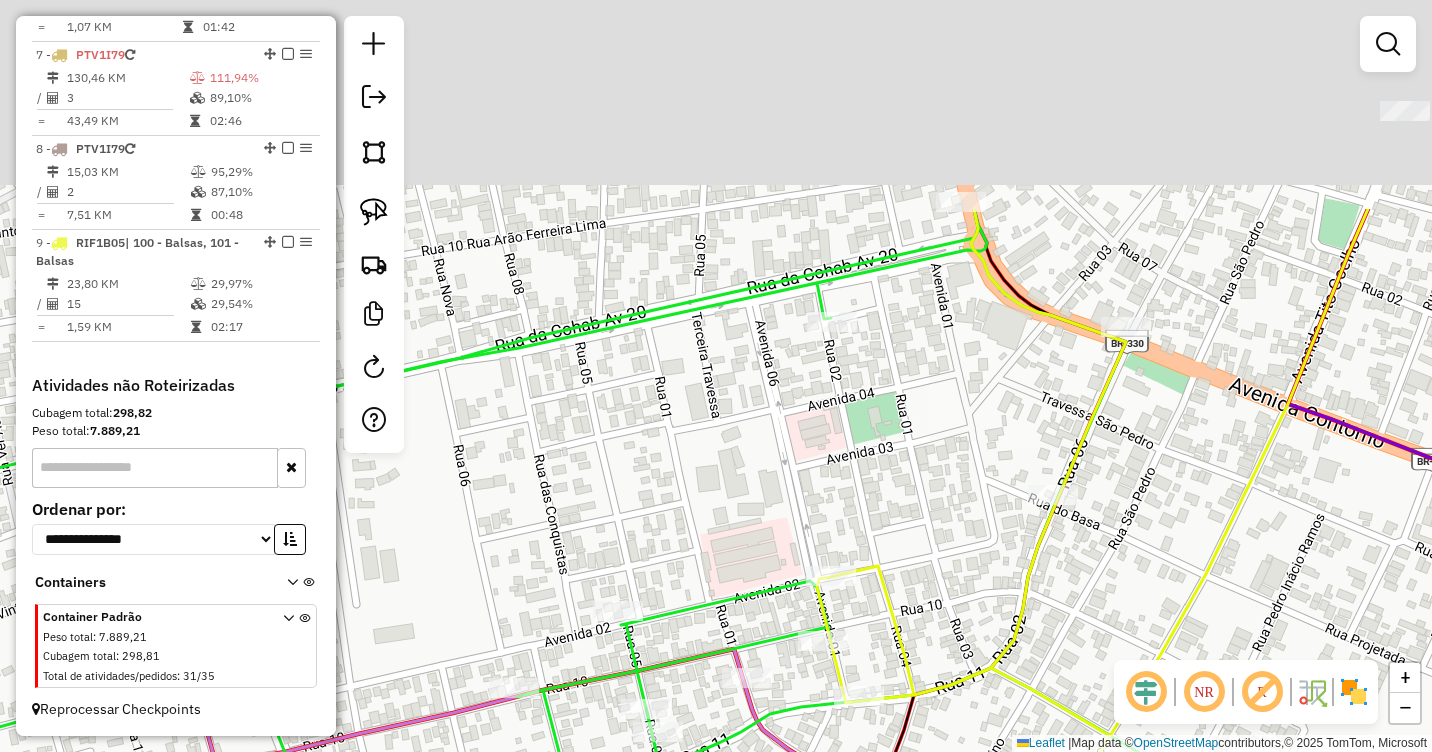 drag, startPoint x: 792, startPoint y: 229, endPoint x: 932, endPoint y: 560, distance: 359.38977 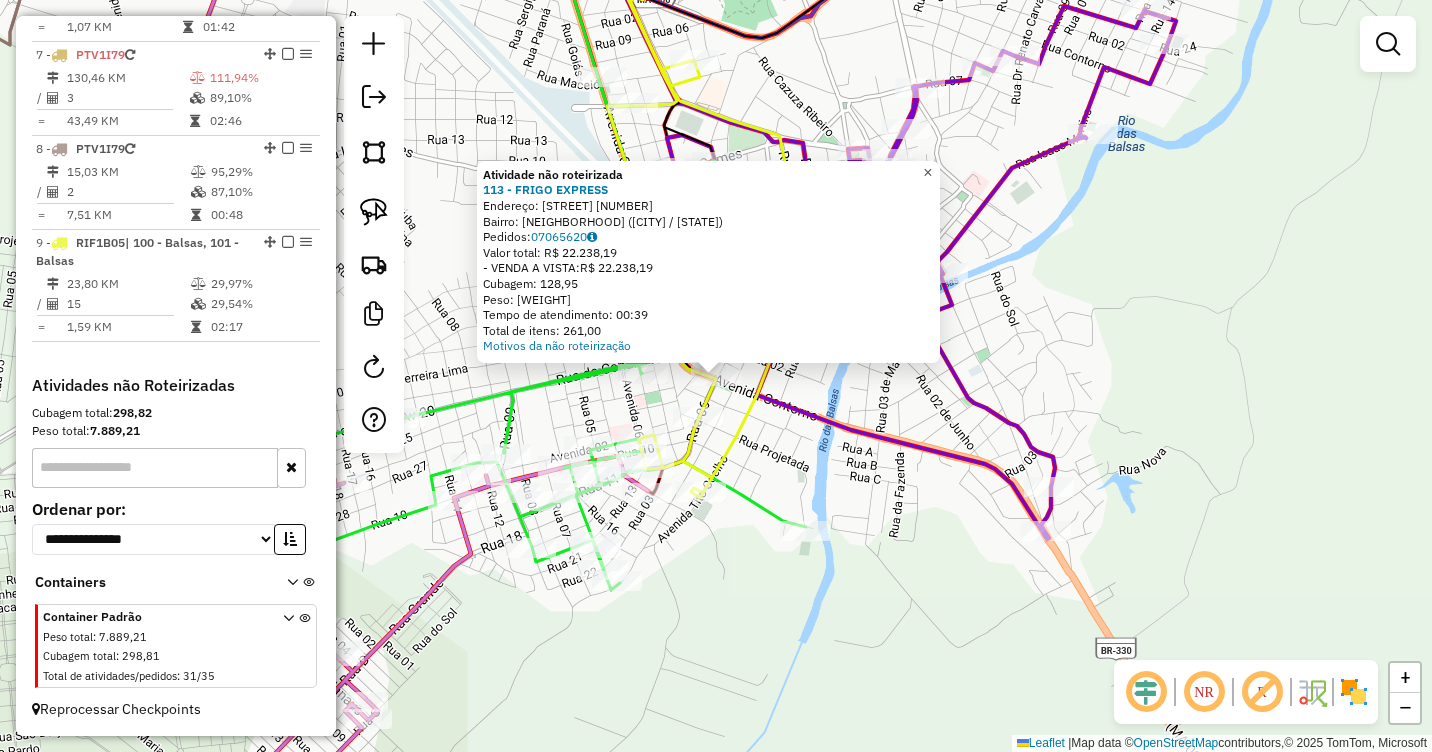 click on "×" 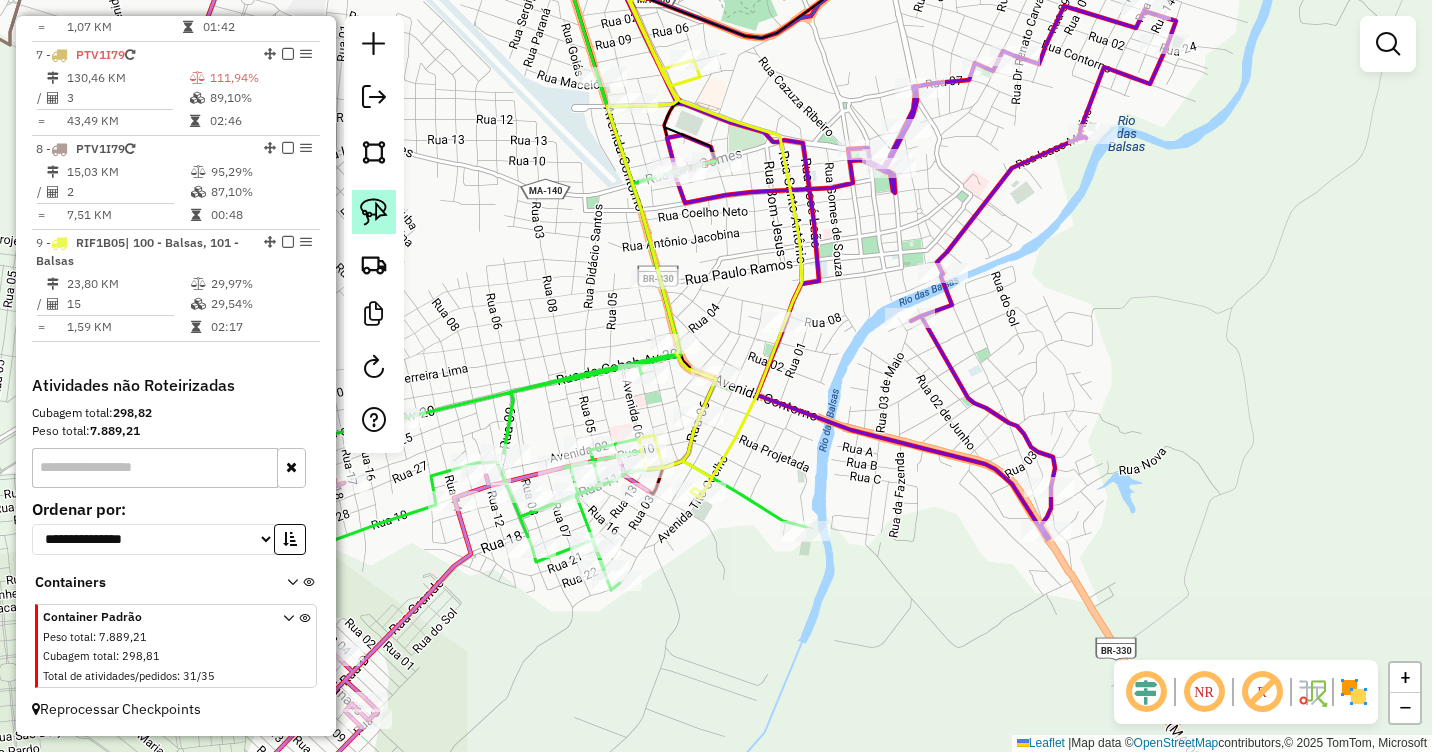 click 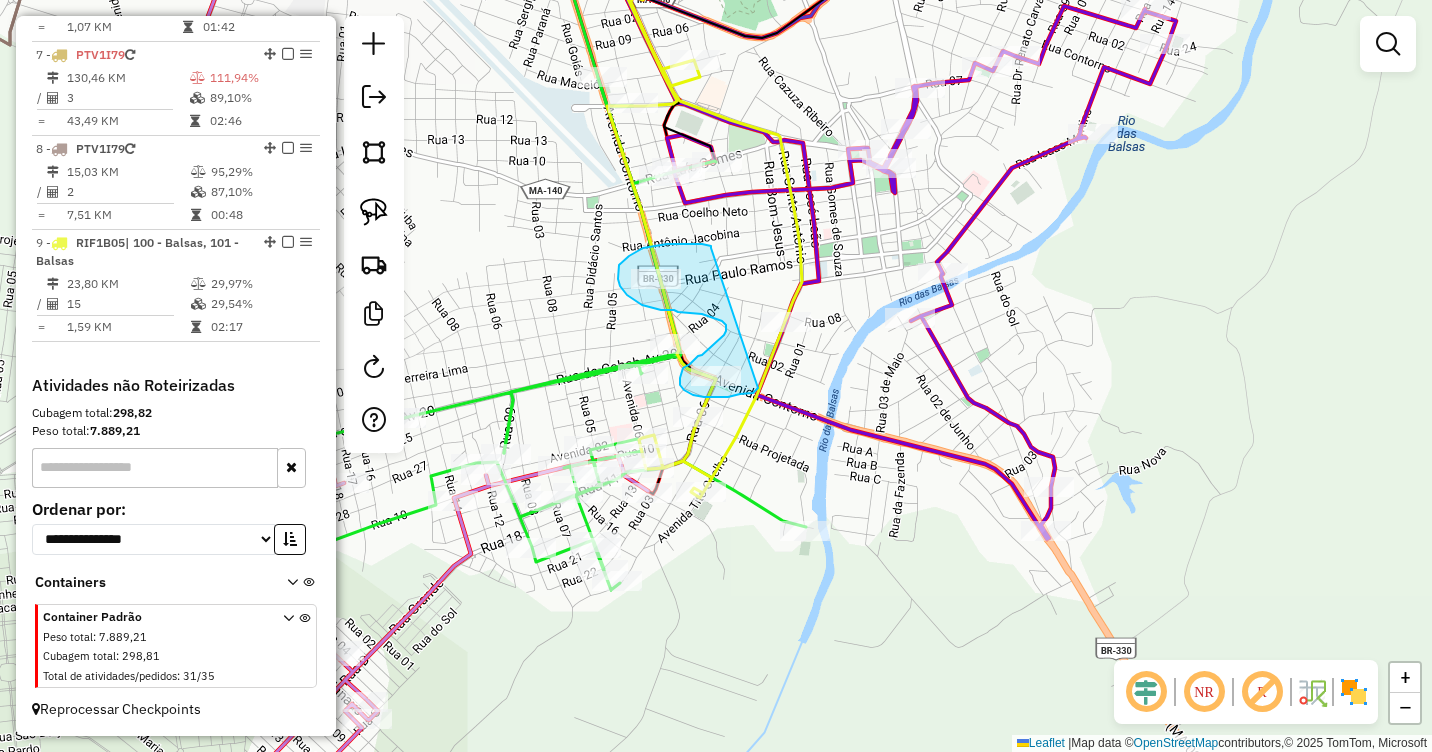 drag, startPoint x: 711, startPoint y: 248, endPoint x: 759, endPoint y: 388, distance: 148 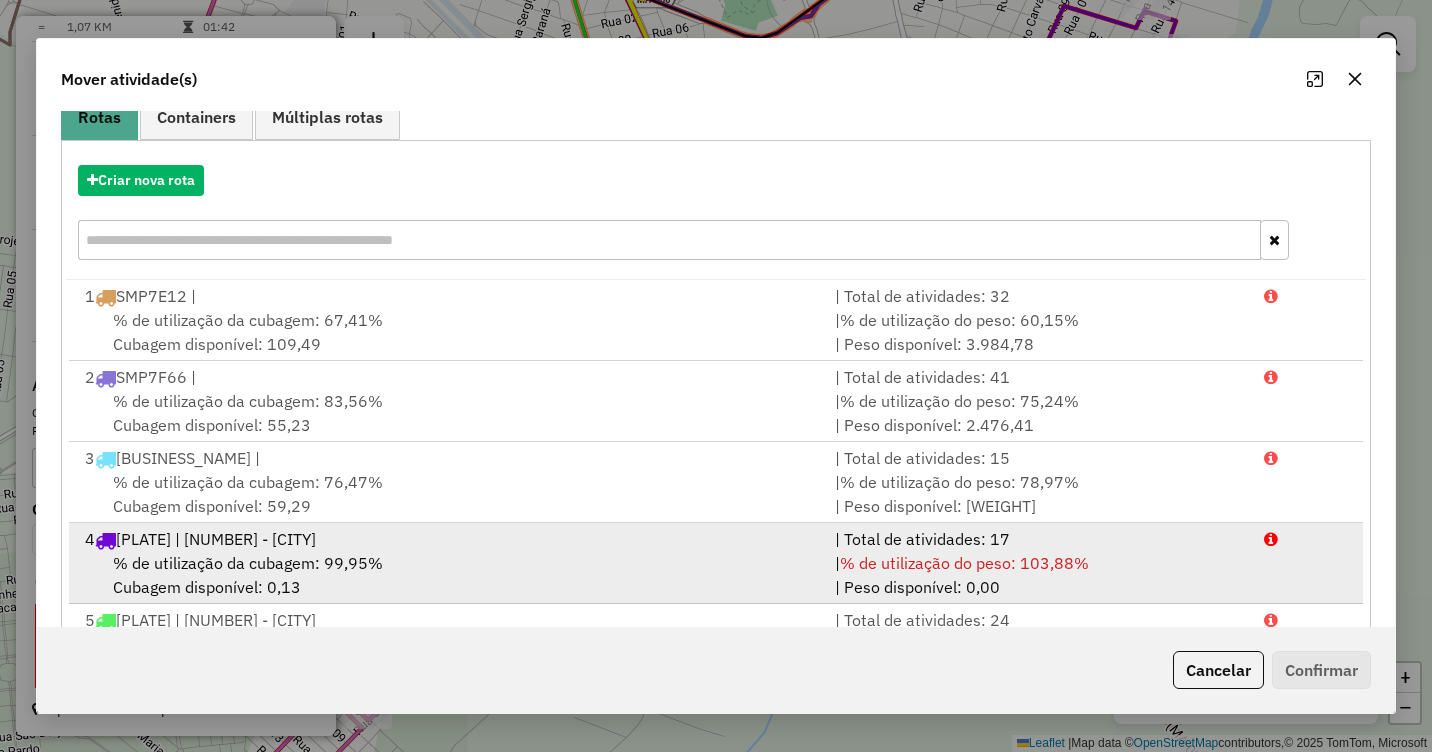 scroll, scrollTop: 267, scrollLeft: 0, axis: vertical 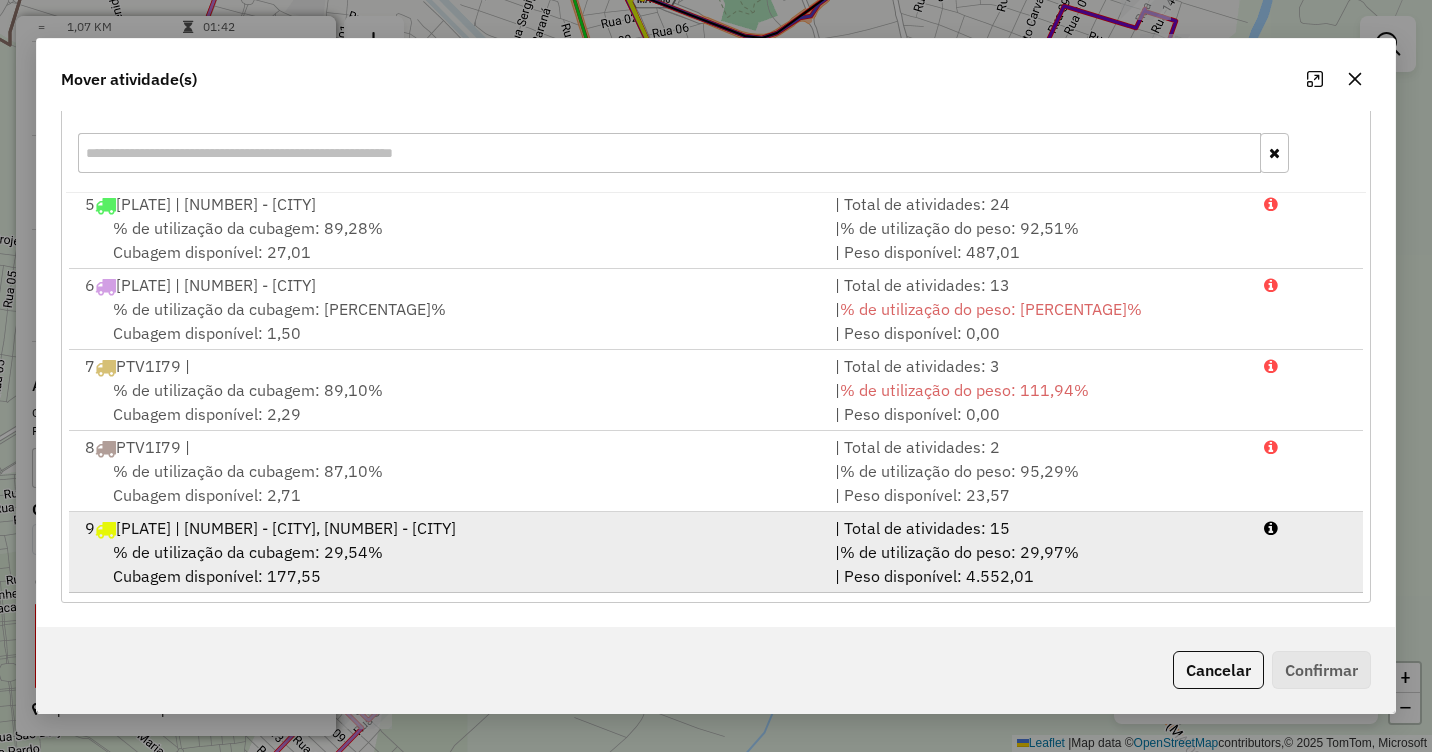 click on "% de utilização da cubagem: 29,54%" at bounding box center [248, 552] 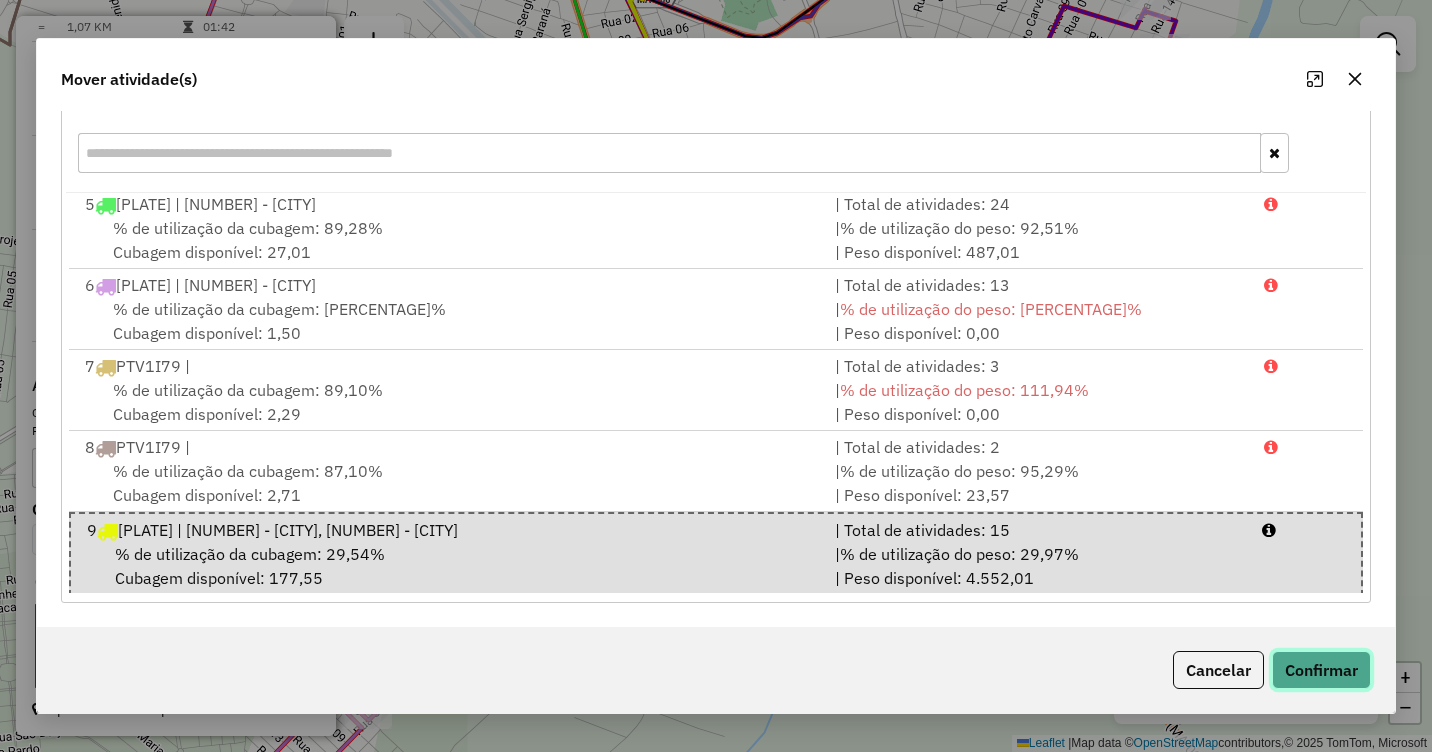 click on "Confirmar" 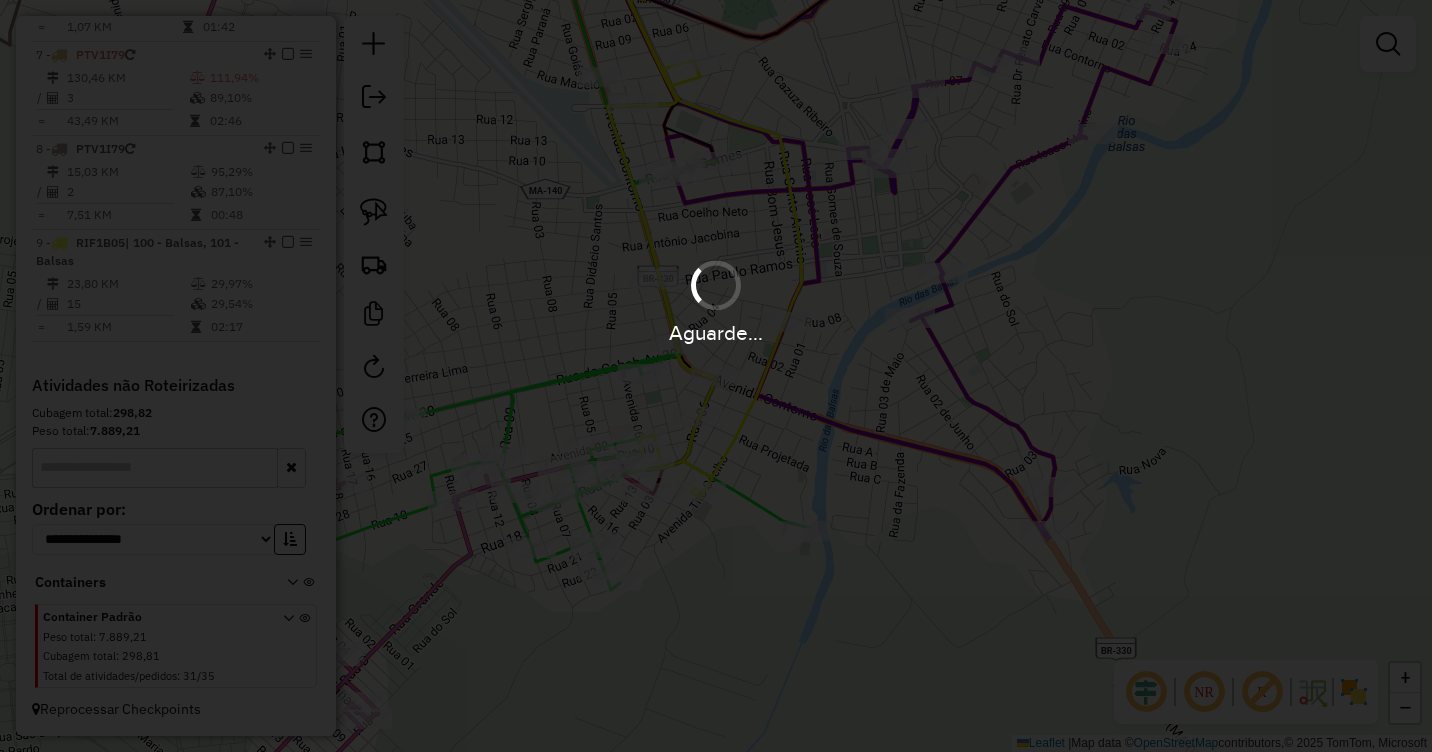 scroll, scrollTop: 0, scrollLeft: 0, axis: both 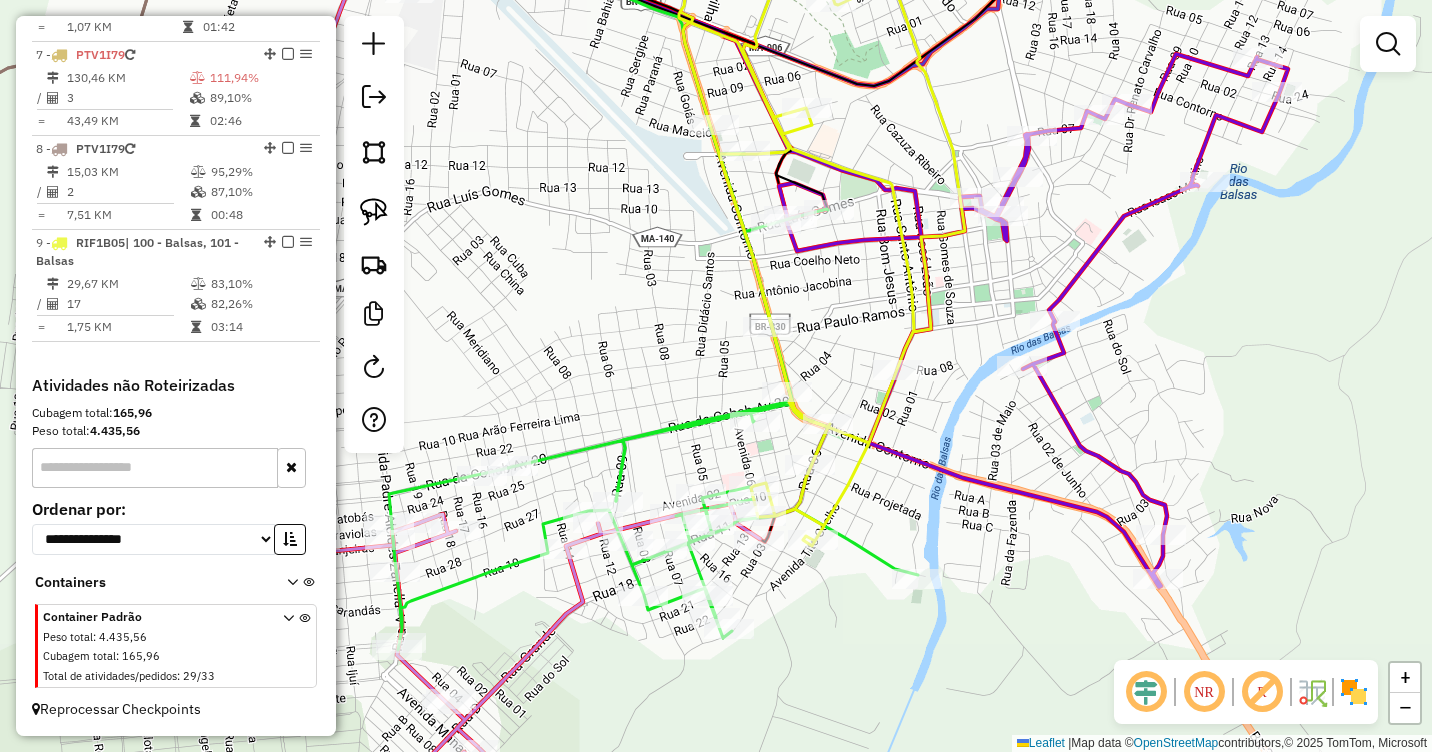 drag, startPoint x: 493, startPoint y: 298, endPoint x: 605, endPoint y: 346, distance: 121.85237 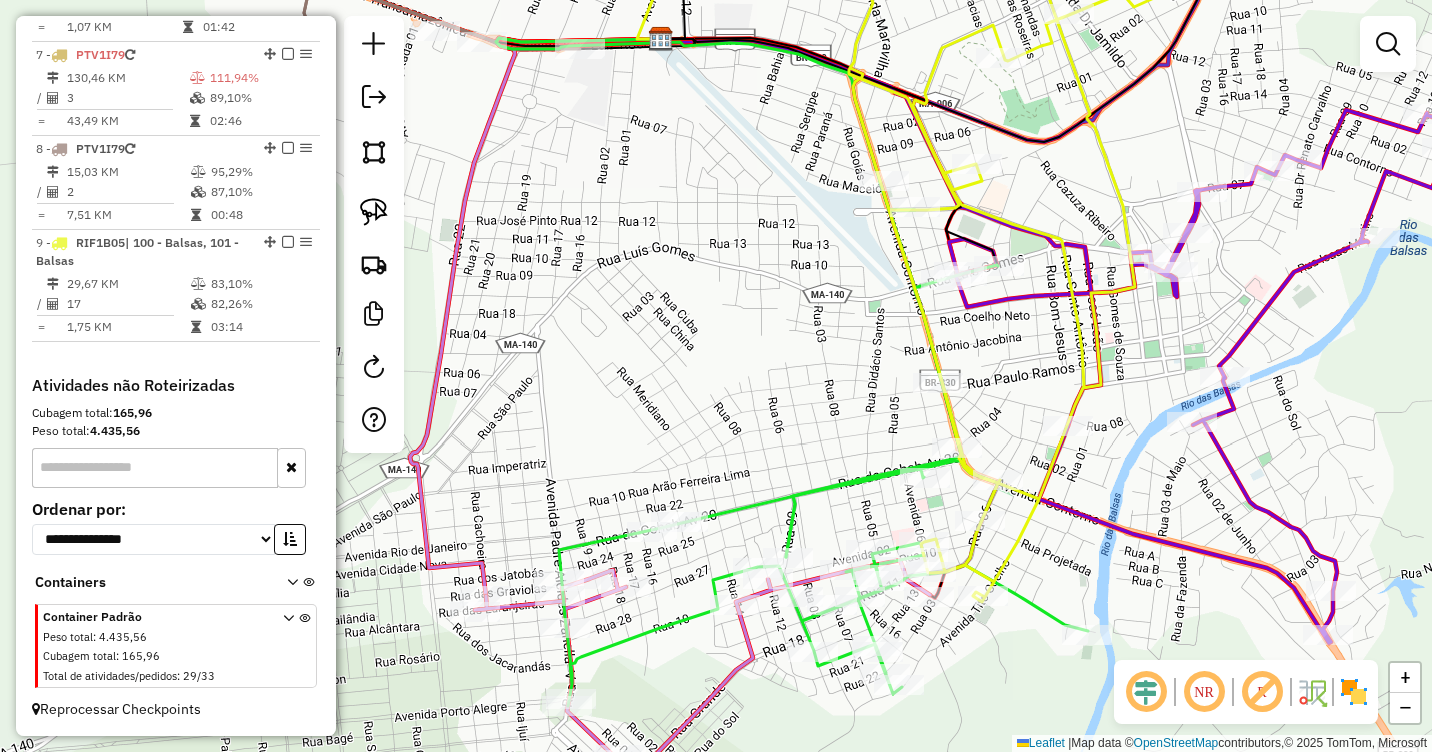 drag, startPoint x: 619, startPoint y: 329, endPoint x: 795, endPoint y: 381, distance: 183.52112 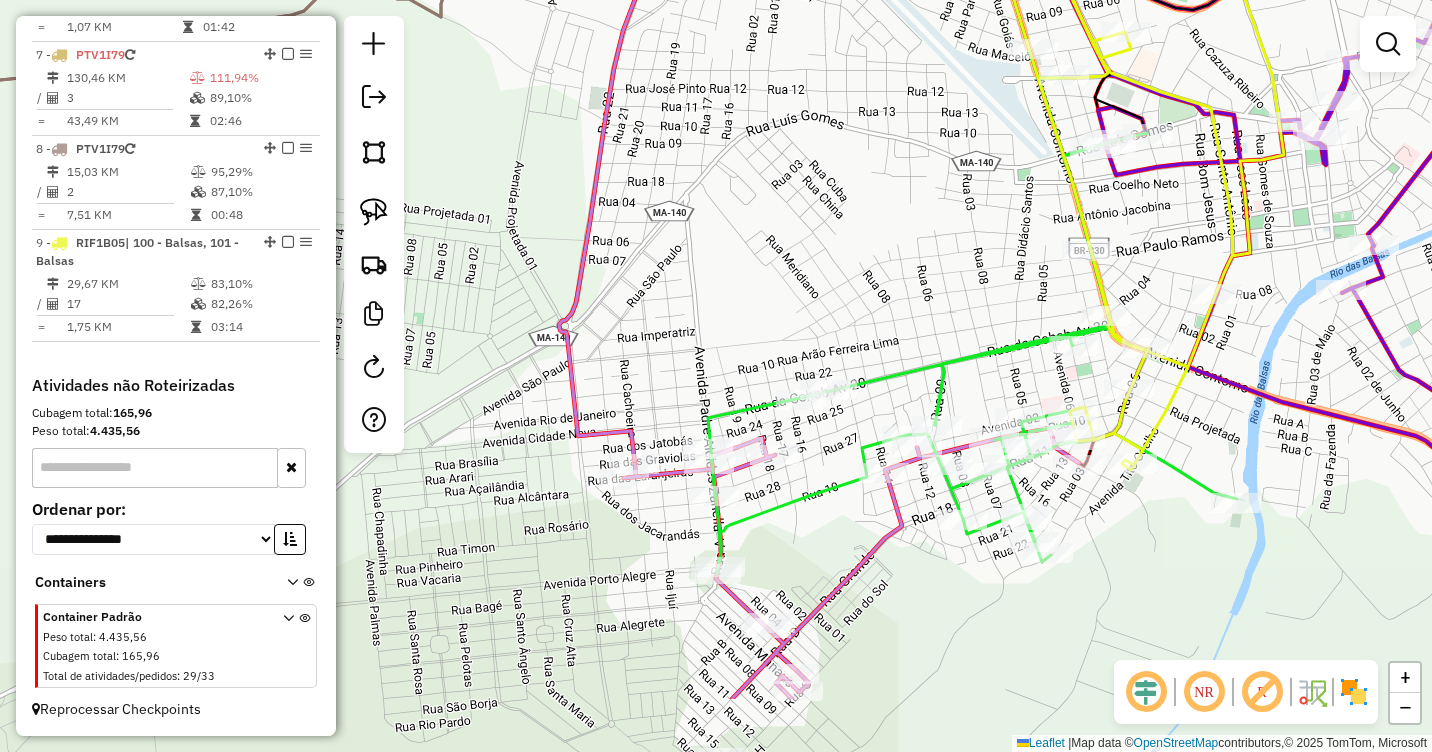 drag, startPoint x: 720, startPoint y: 381, endPoint x: 863, endPoint y: 252, distance: 192.58765 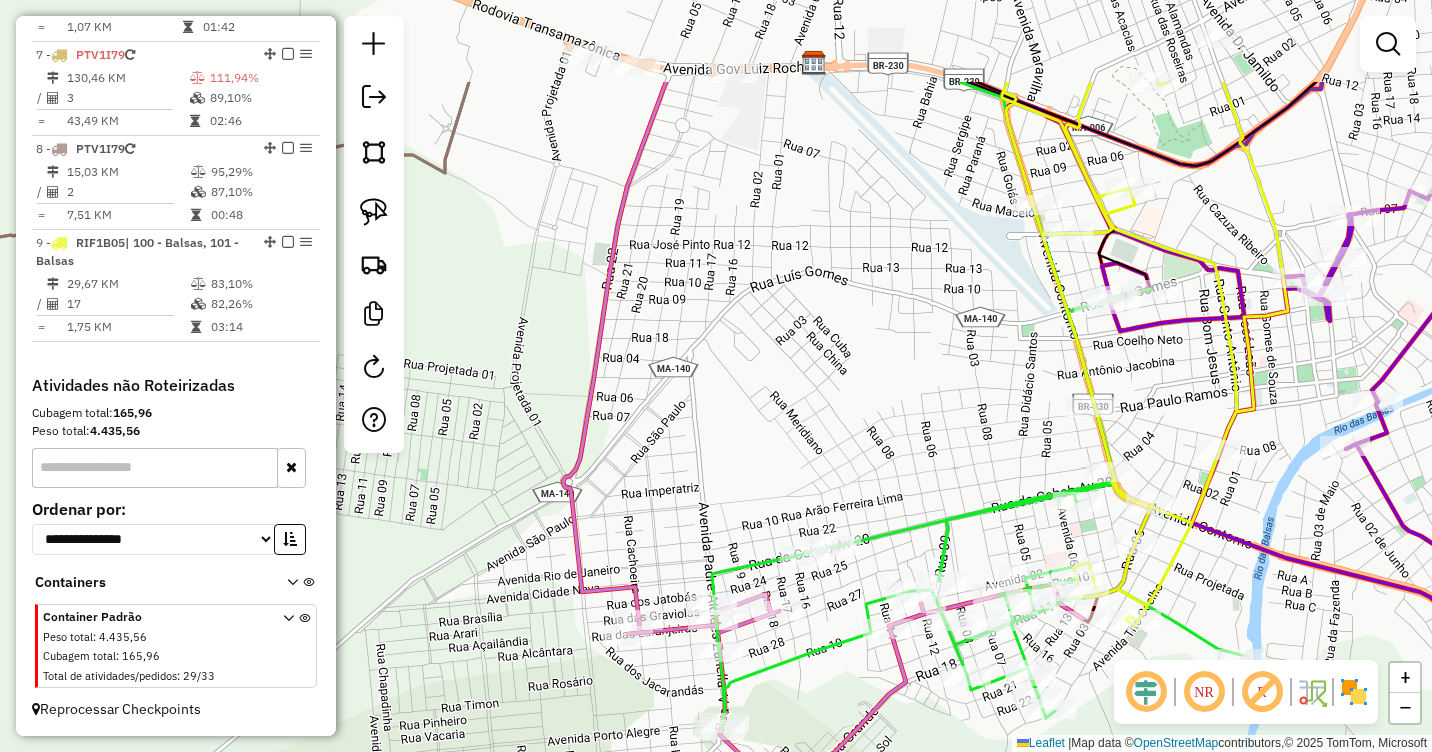 drag, startPoint x: 882, startPoint y: 363, endPoint x: 872, endPoint y: 569, distance: 206.24257 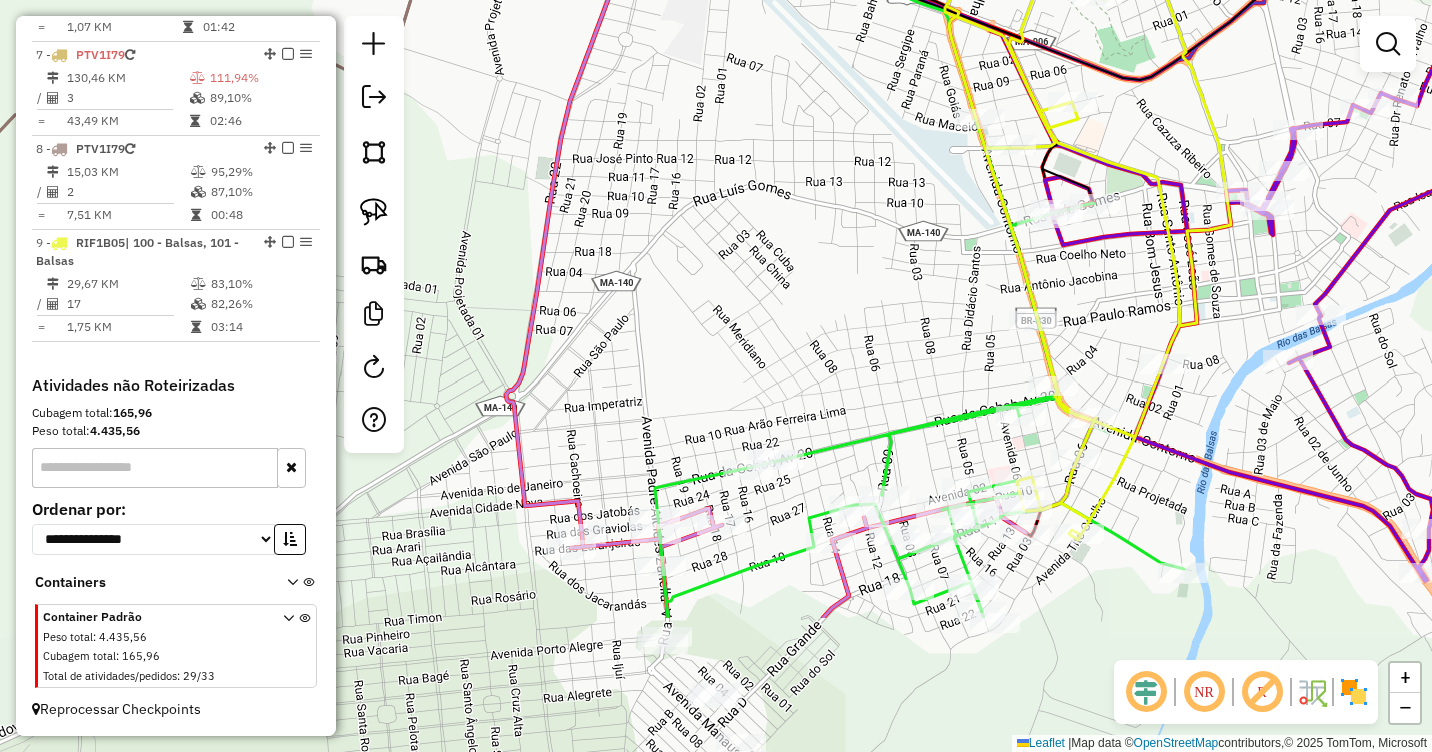 drag, startPoint x: 917, startPoint y: 400, endPoint x: 869, endPoint y: 183, distance: 222.24536 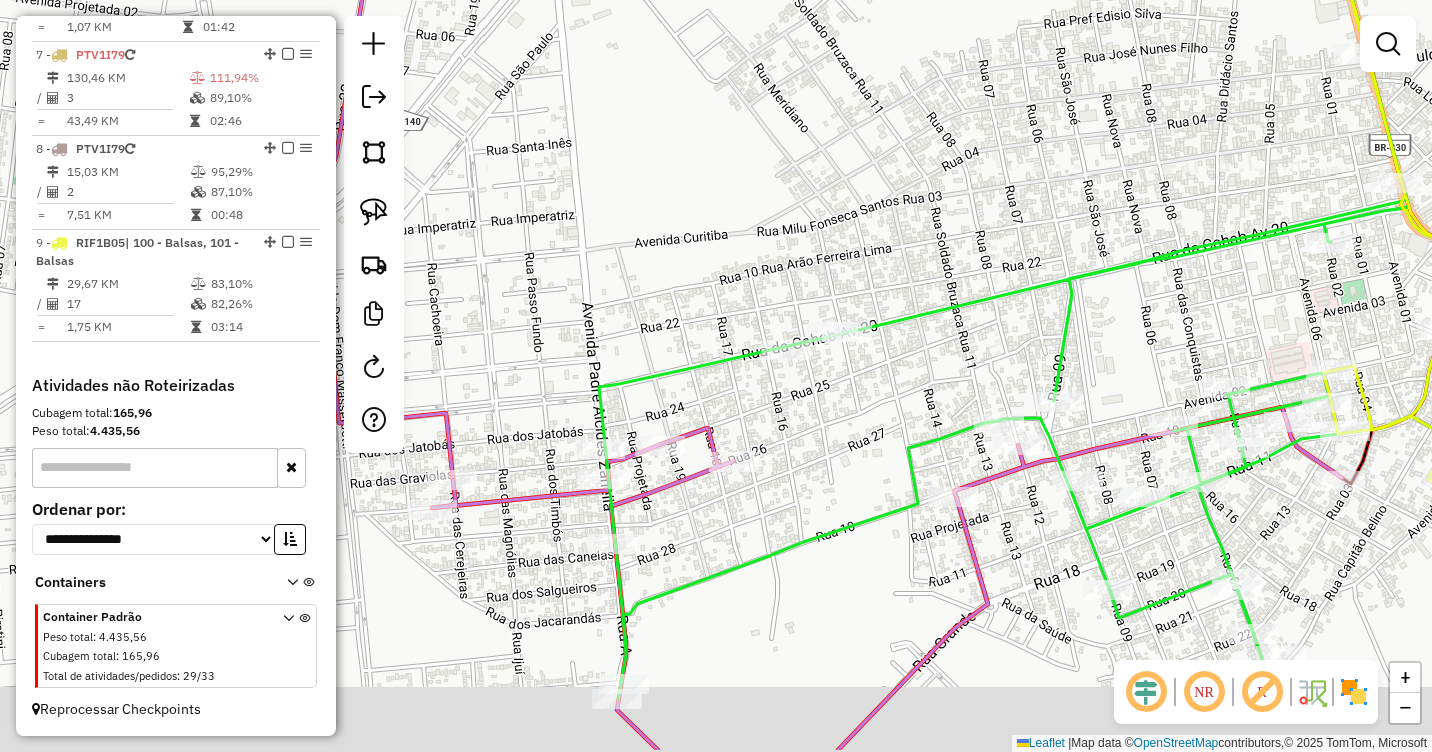 drag, startPoint x: 754, startPoint y: 487, endPoint x: 796, endPoint y: 410, distance: 87.70975 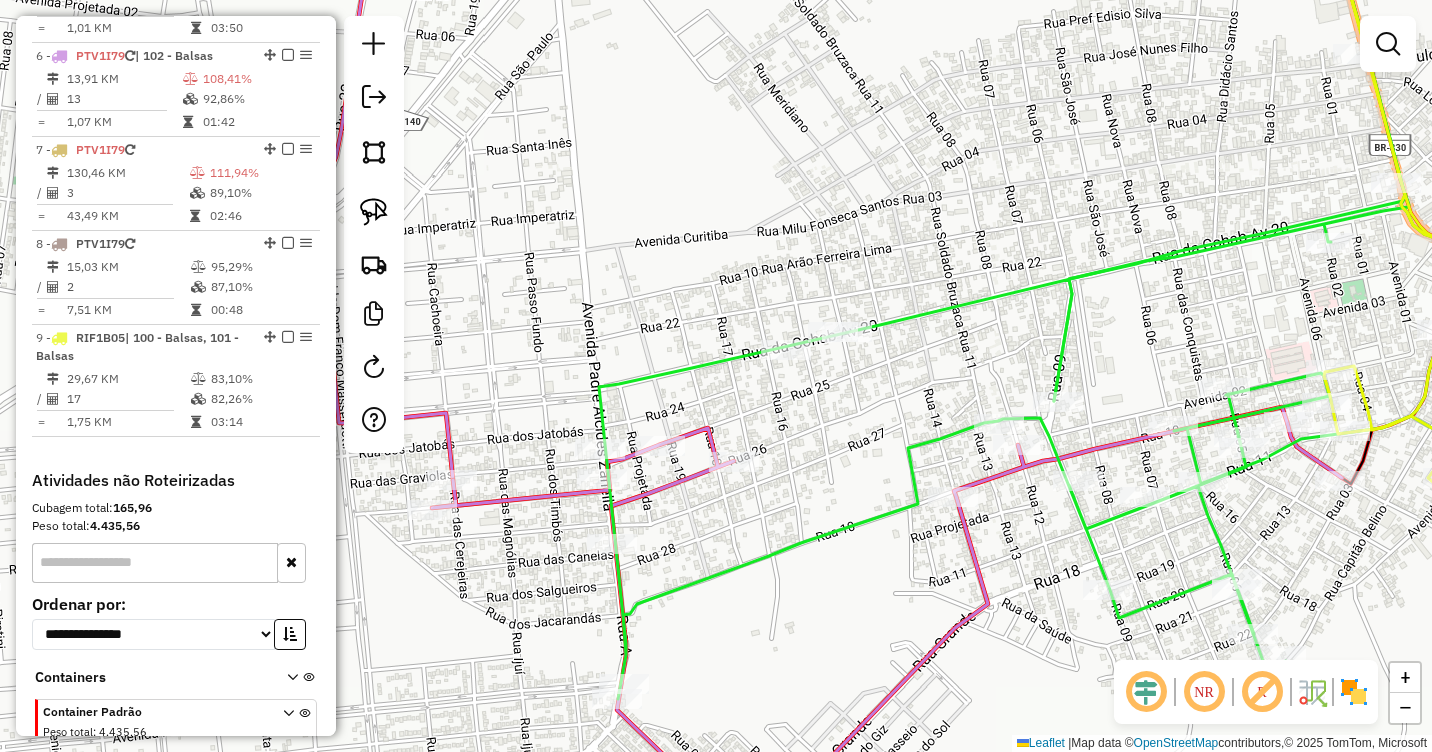 scroll, scrollTop: 1312, scrollLeft: 0, axis: vertical 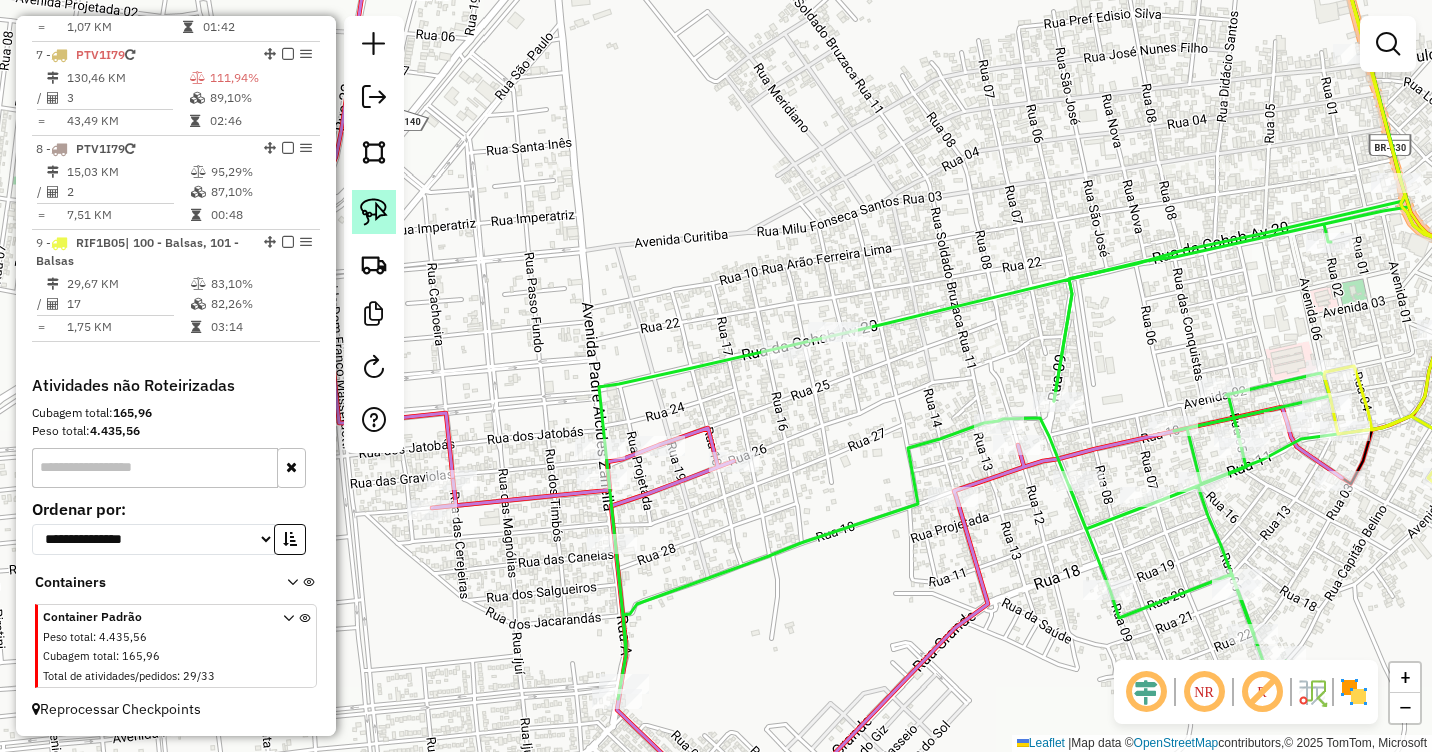 click 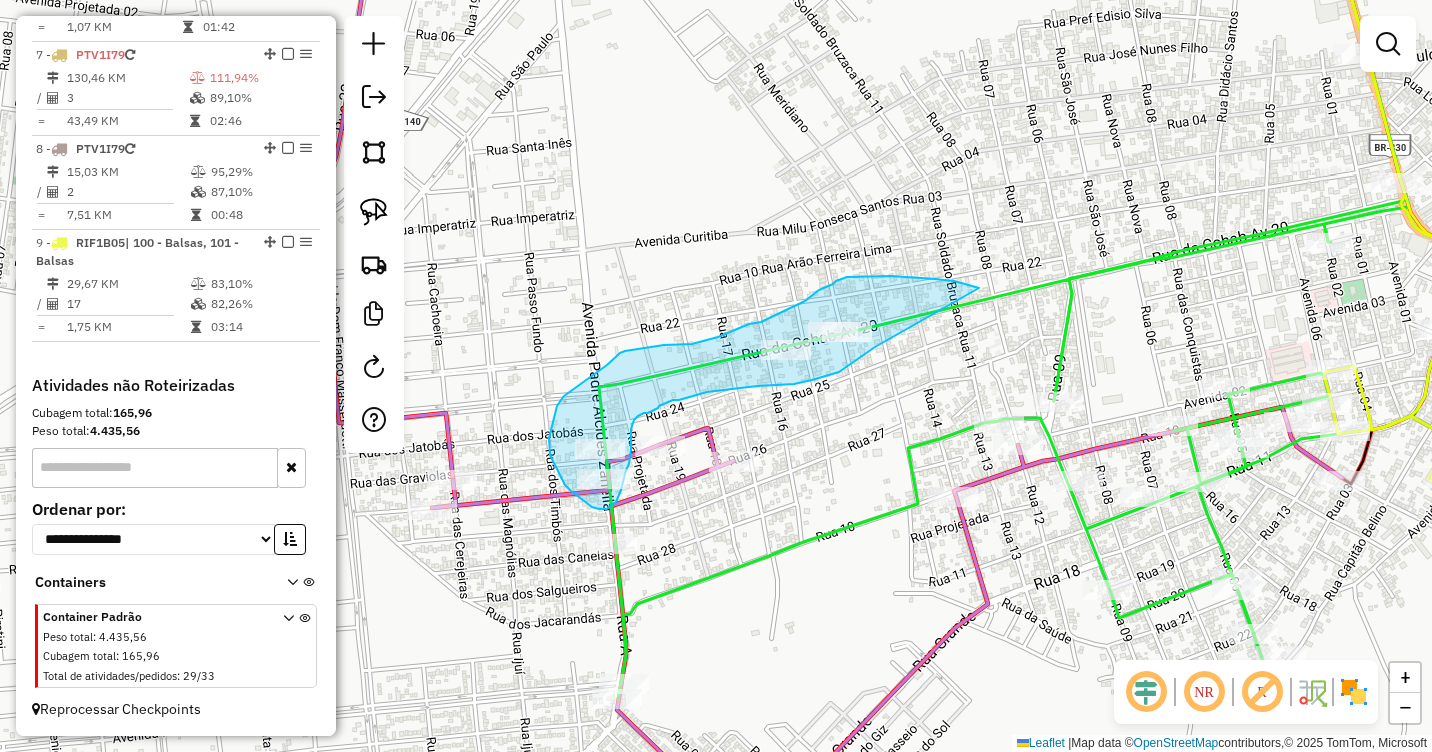 drag, startPoint x: 979, startPoint y: 288, endPoint x: 875, endPoint y: 347, distance: 119.57006 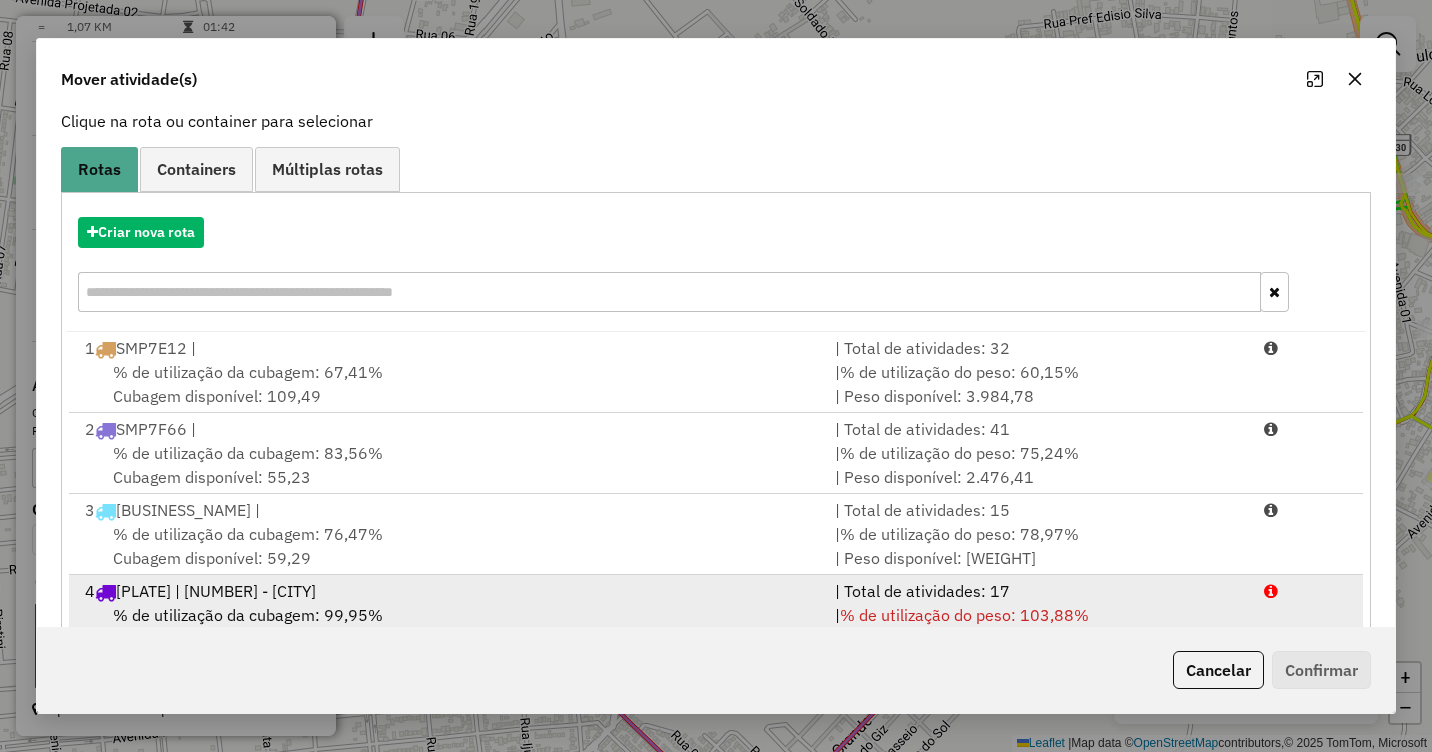 scroll, scrollTop: 267, scrollLeft: 0, axis: vertical 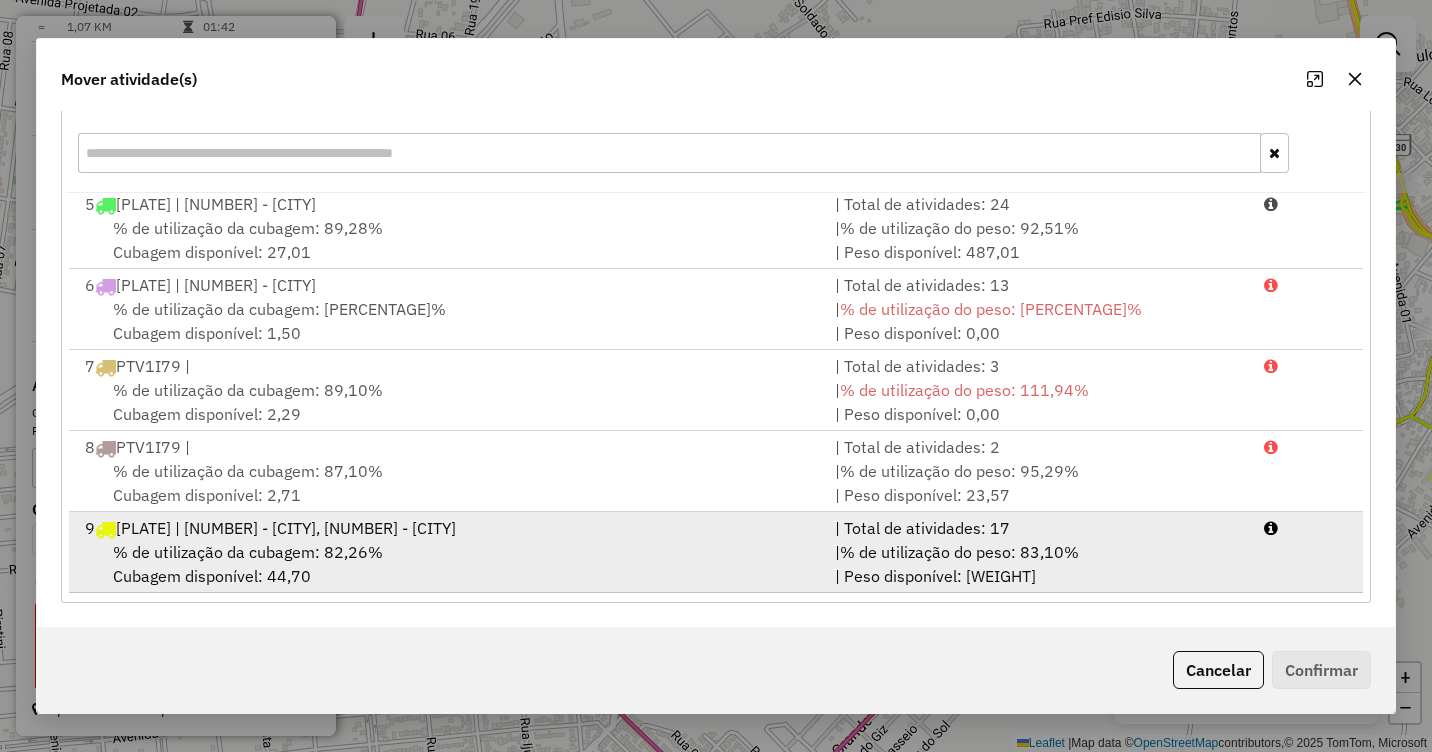 click on "9  RIF1B05 | 100 - Balsas, 101 - Balsas" at bounding box center [448, 528] 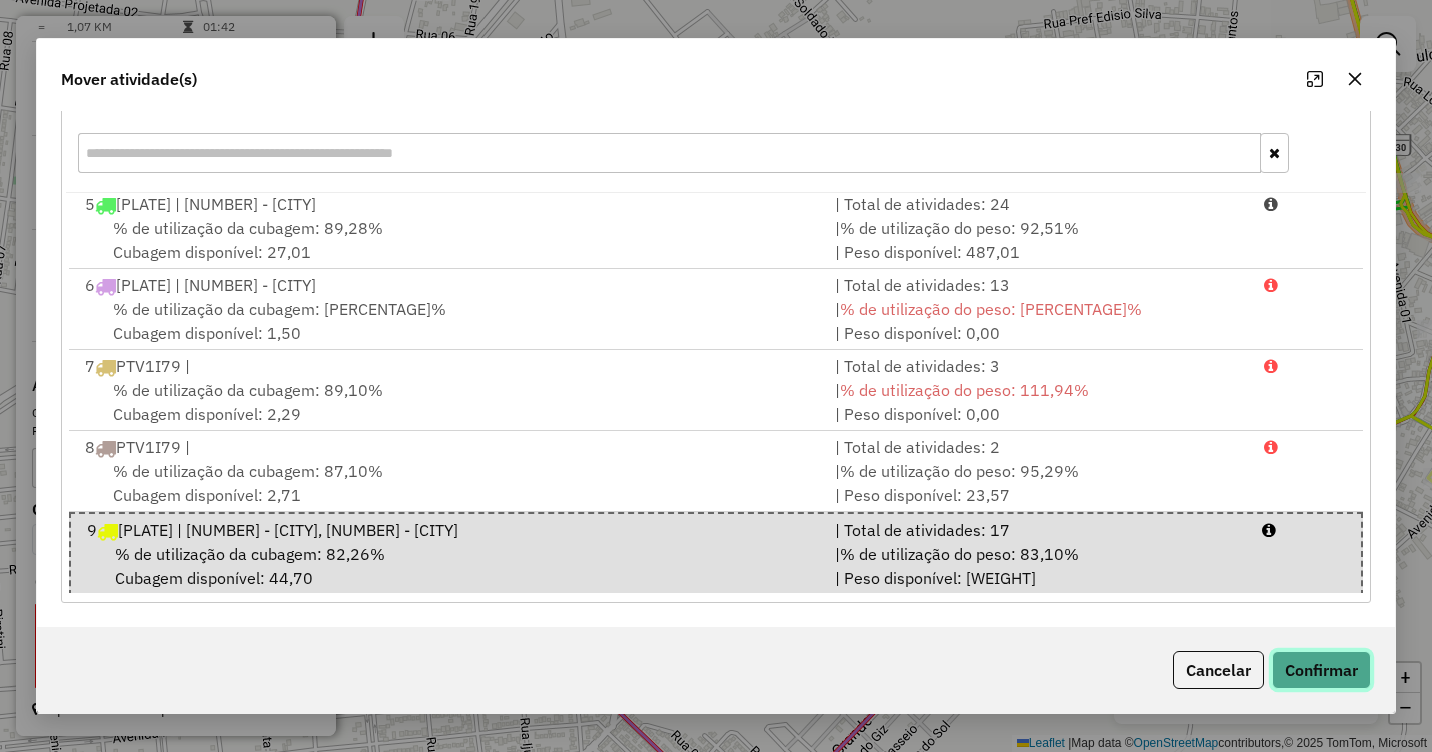 click on "Confirmar" 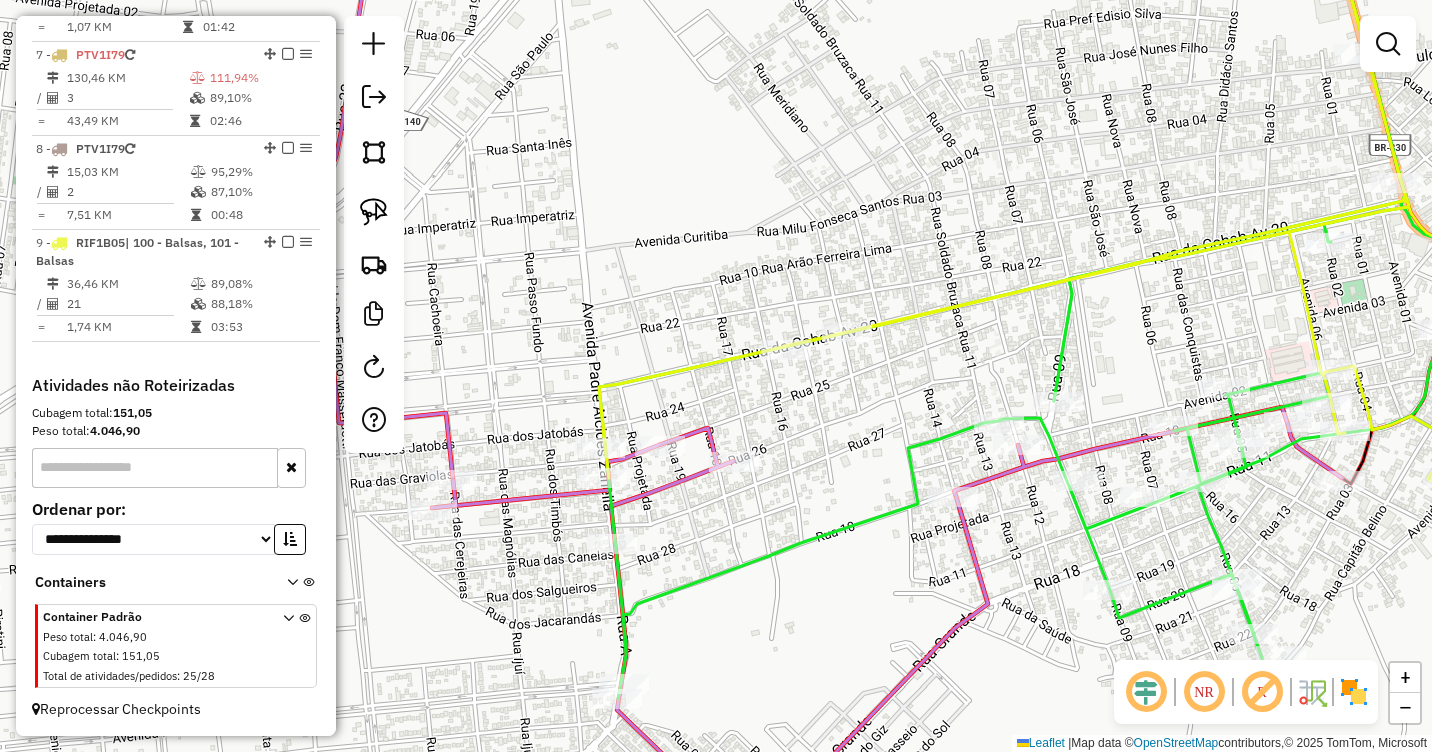 scroll, scrollTop: 0, scrollLeft: 0, axis: both 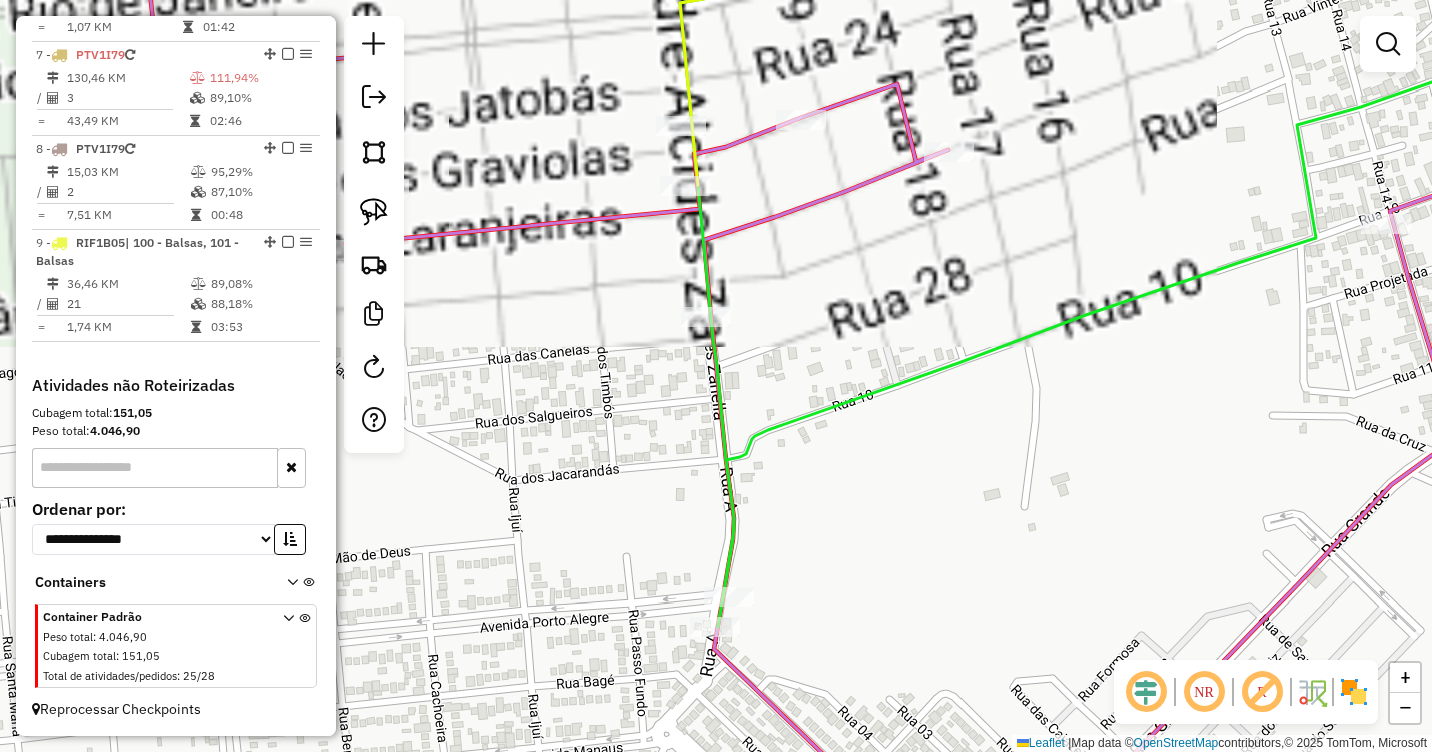 drag, startPoint x: 747, startPoint y: 629, endPoint x: 760, endPoint y: 545, distance: 85 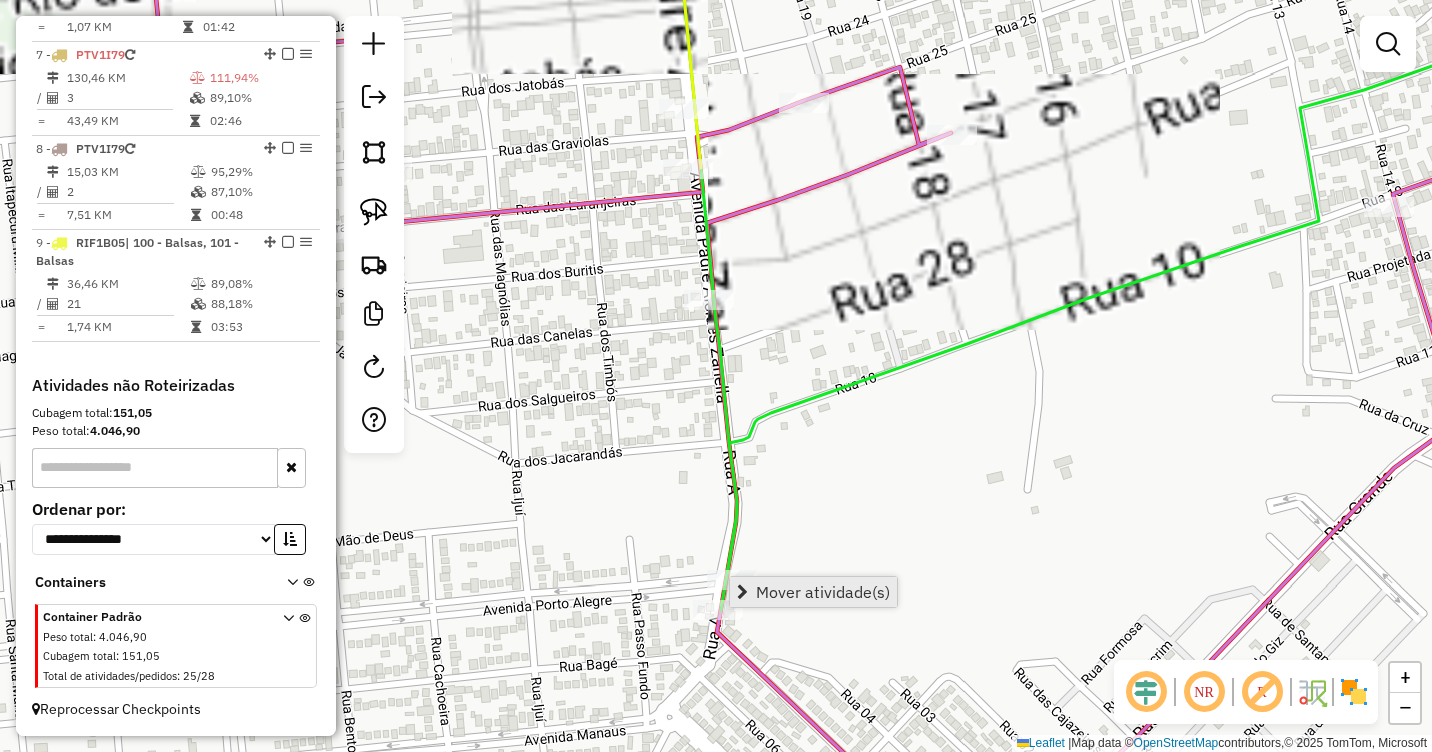 click on "Mover atividade(s)" at bounding box center [823, 592] 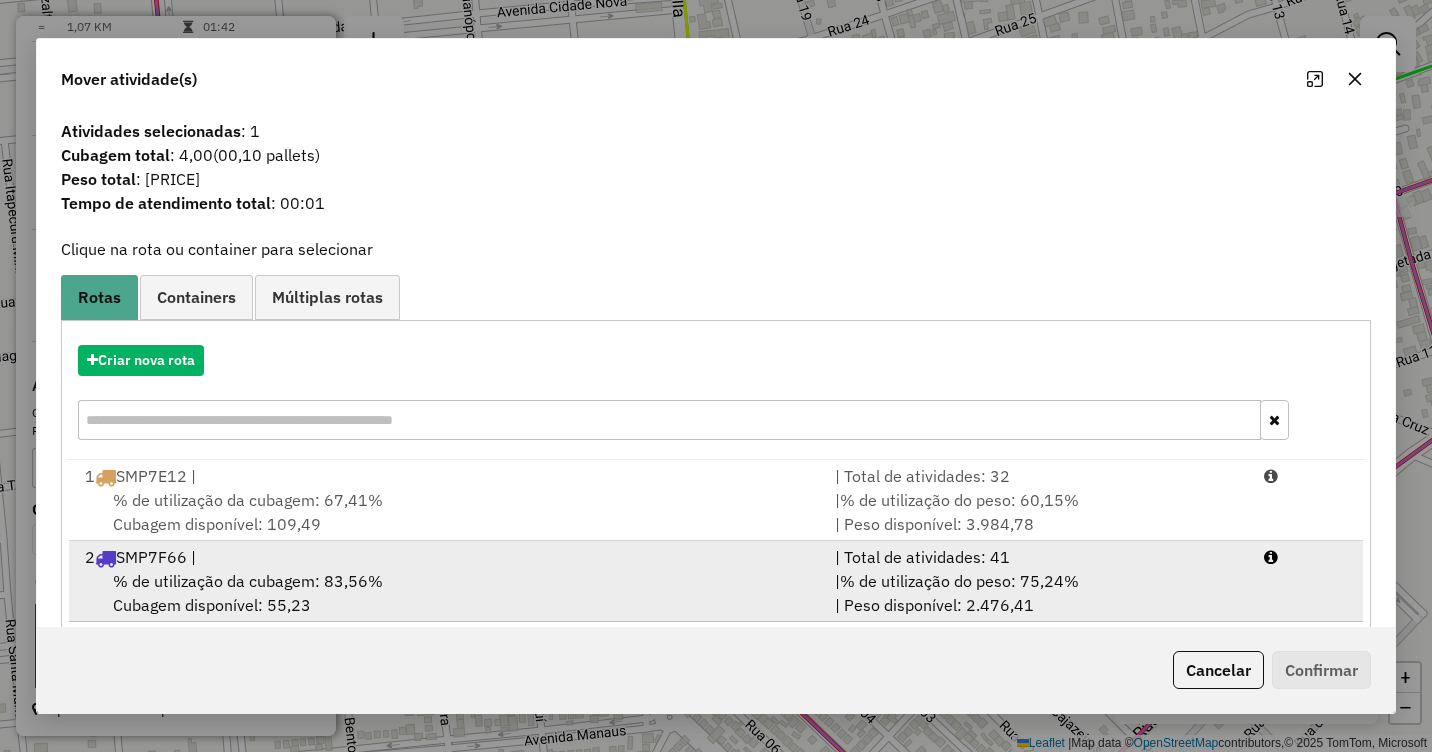 scroll, scrollTop: 329, scrollLeft: 0, axis: vertical 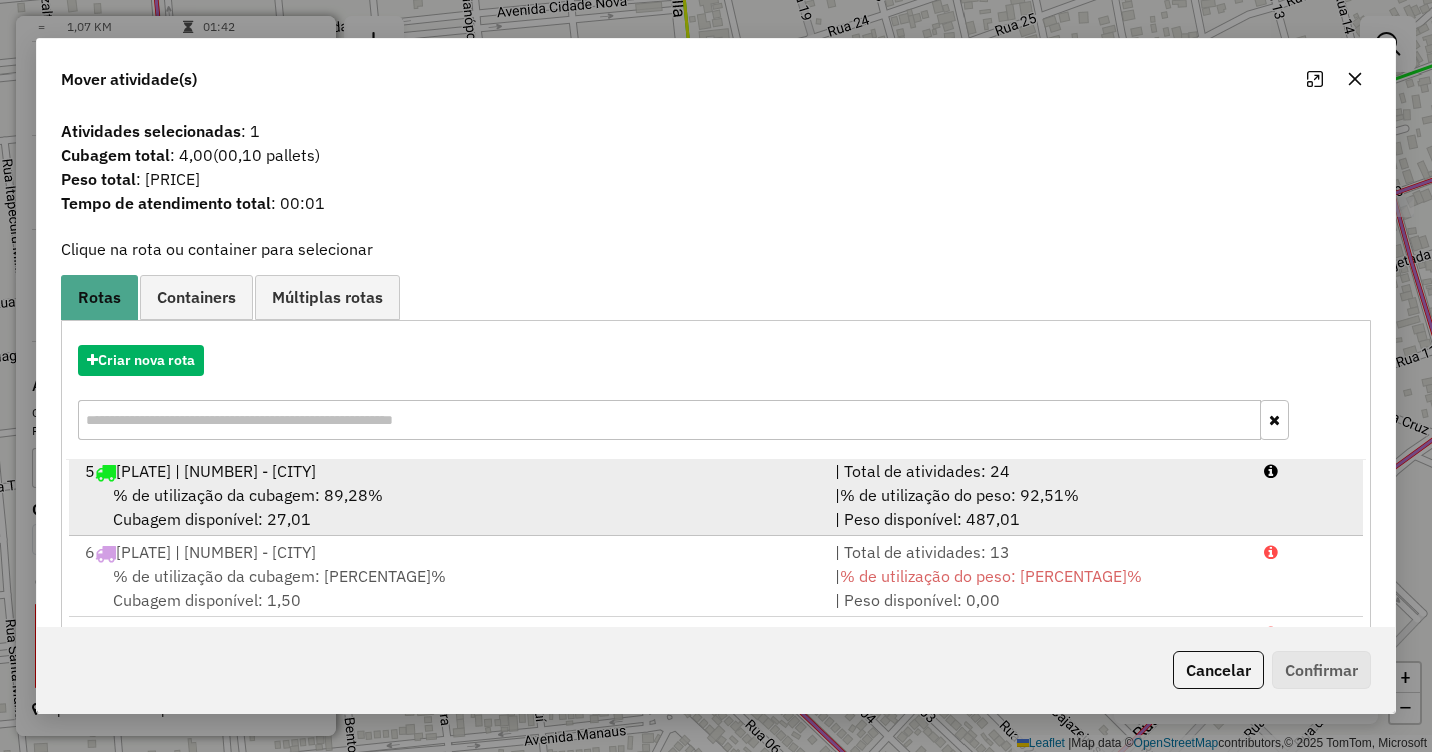 click on "% de utilização da cubagem: 89,28%" at bounding box center (248, 495) 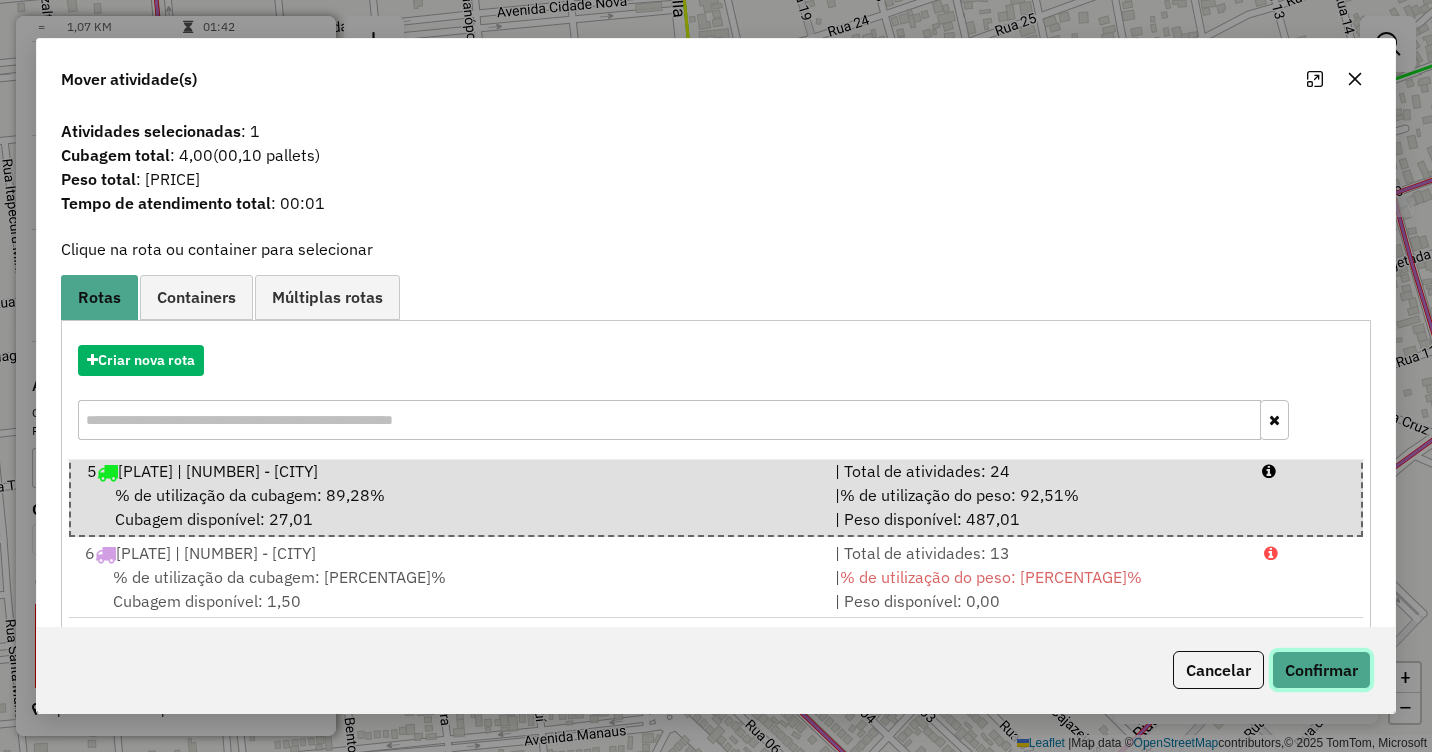 click on "Confirmar" 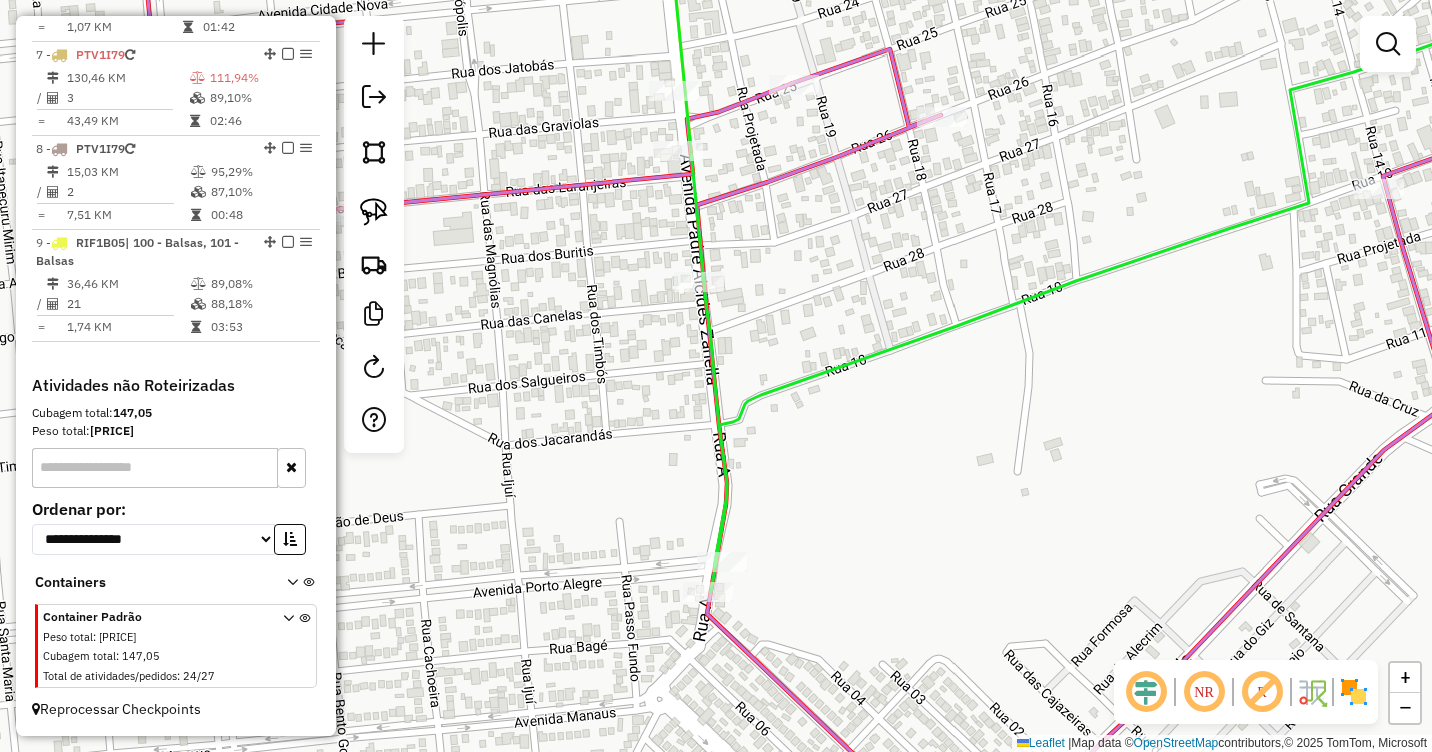 drag, startPoint x: 1065, startPoint y: 536, endPoint x: 968, endPoint y: 449, distance: 130.29965 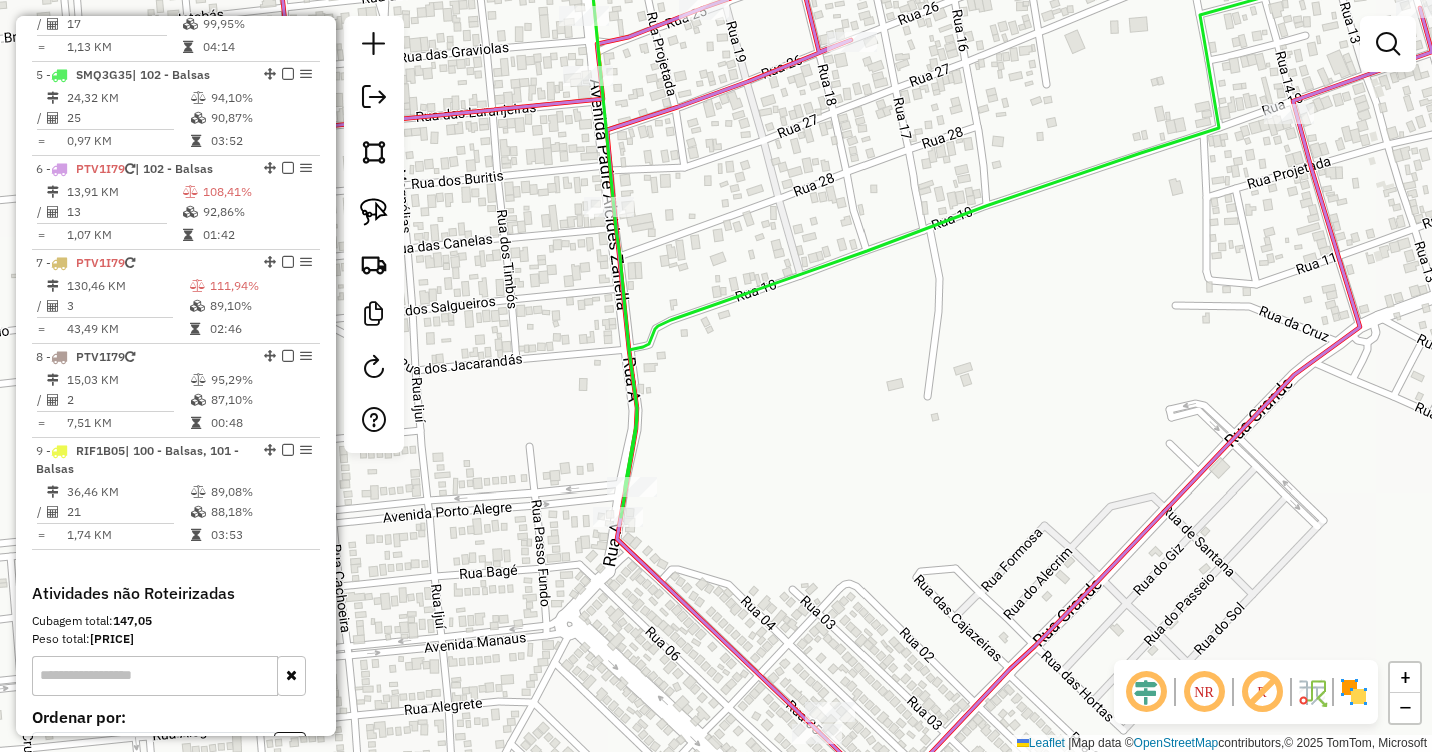 scroll, scrollTop: 1112, scrollLeft: 0, axis: vertical 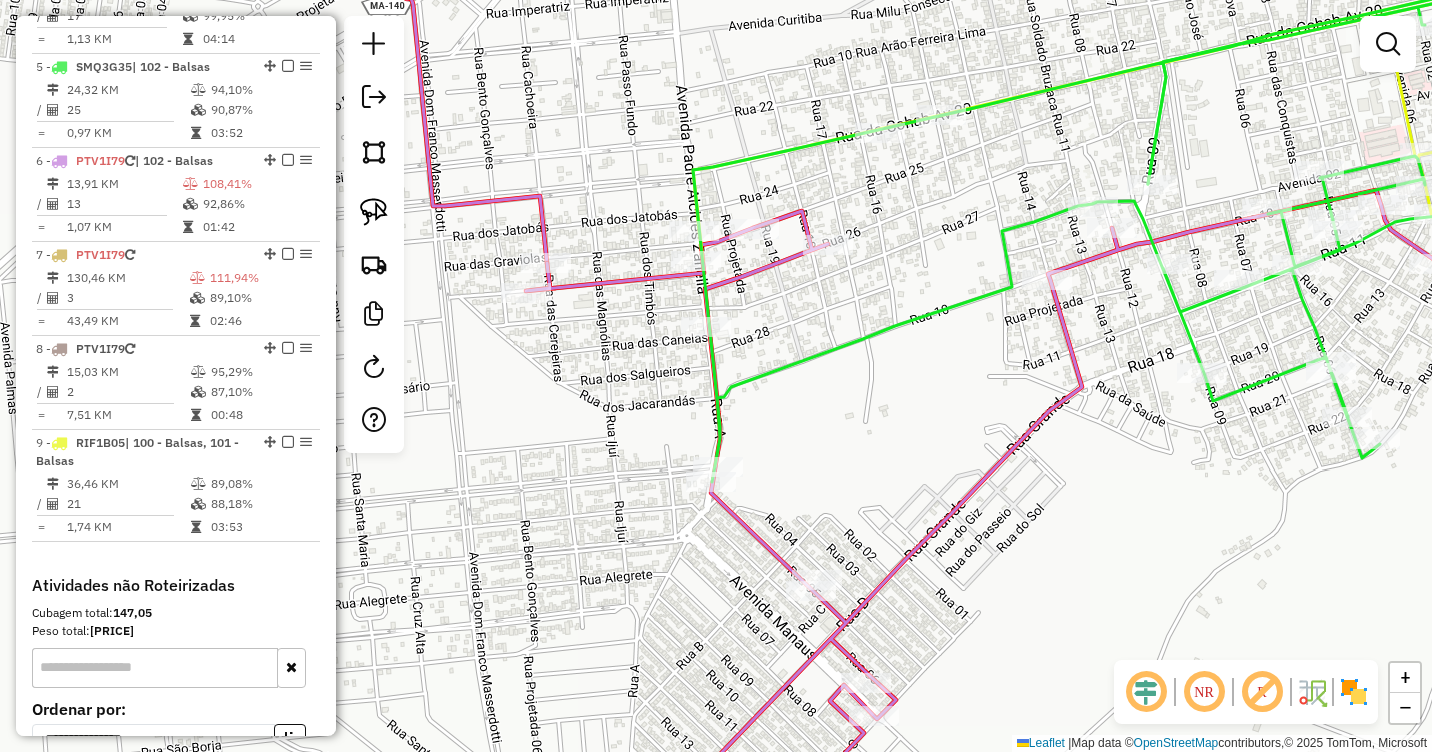 drag, startPoint x: 1032, startPoint y: 404, endPoint x: 976, endPoint y: 272, distance: 143.38759 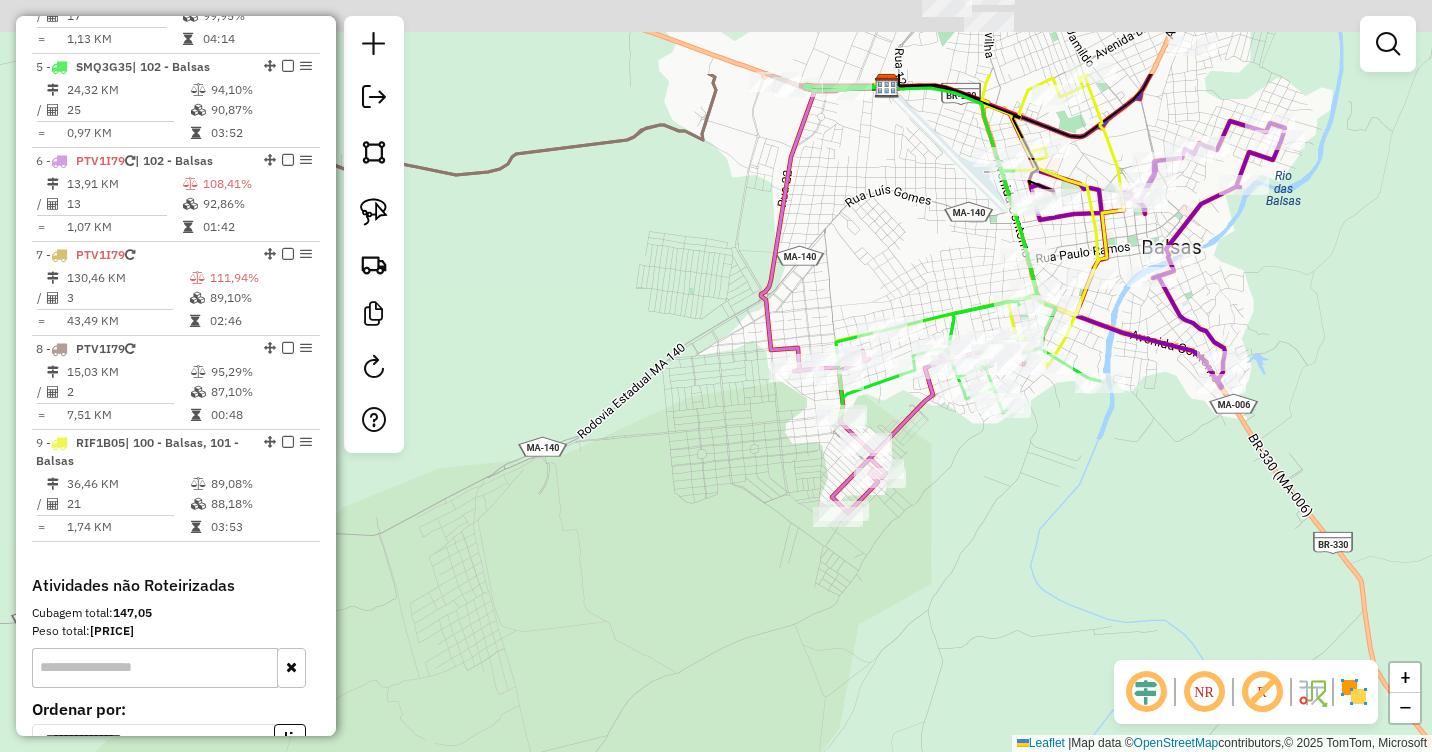 drag, startPoint x: 1174, startPoint y: 316, endPoint x: 1091, endPoint y: 465, distance: 170.5579 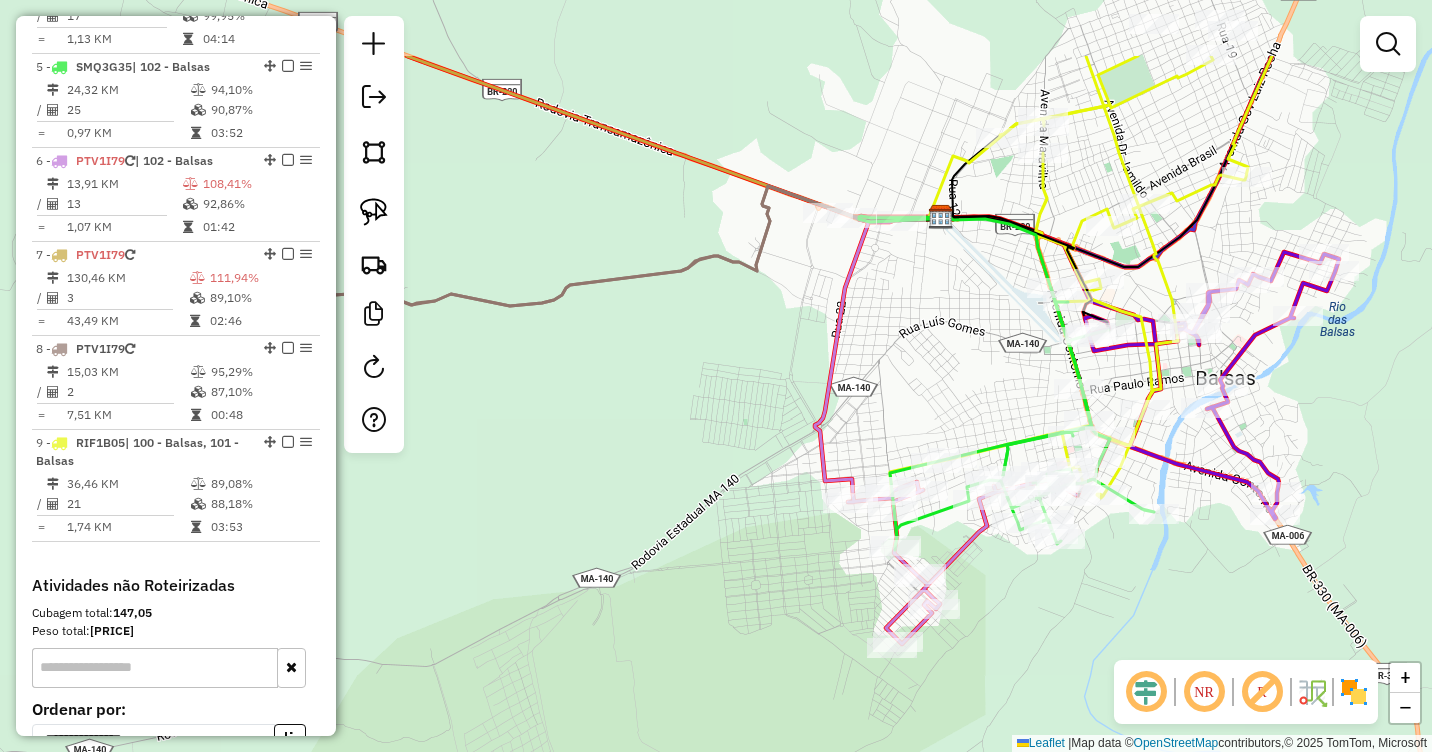 drag, startPoint x: 961, startPoint y: 189, endPoint x: 1016, endPoint y: 320, distance: 142.07744 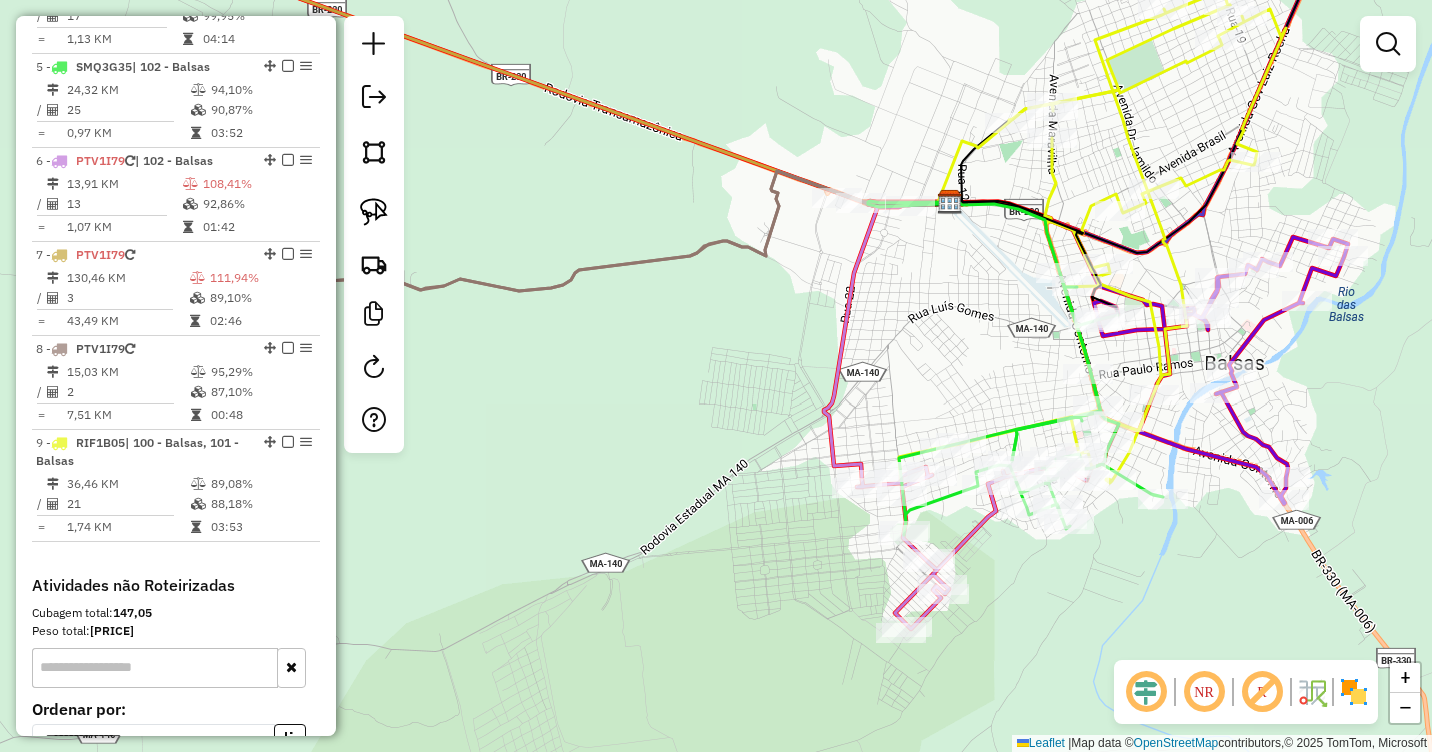 drag, startPoint x: 988, startPoint y: 307, endPoint x: 996, endPoint y: 292, distance: 17 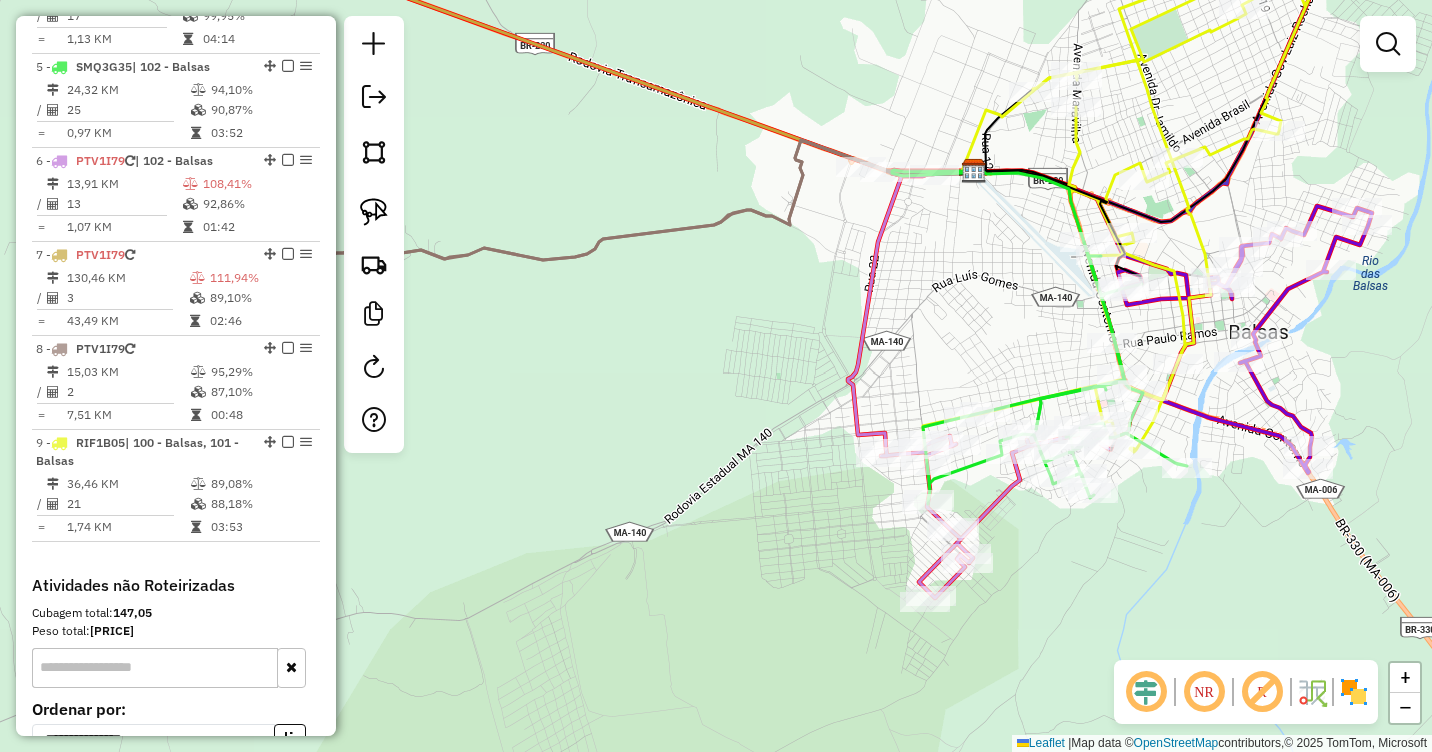 drag, startPoint x: 977, startPoint y: 321, endPoint x: 1005, endPoint y: 286, distance: 44.82187 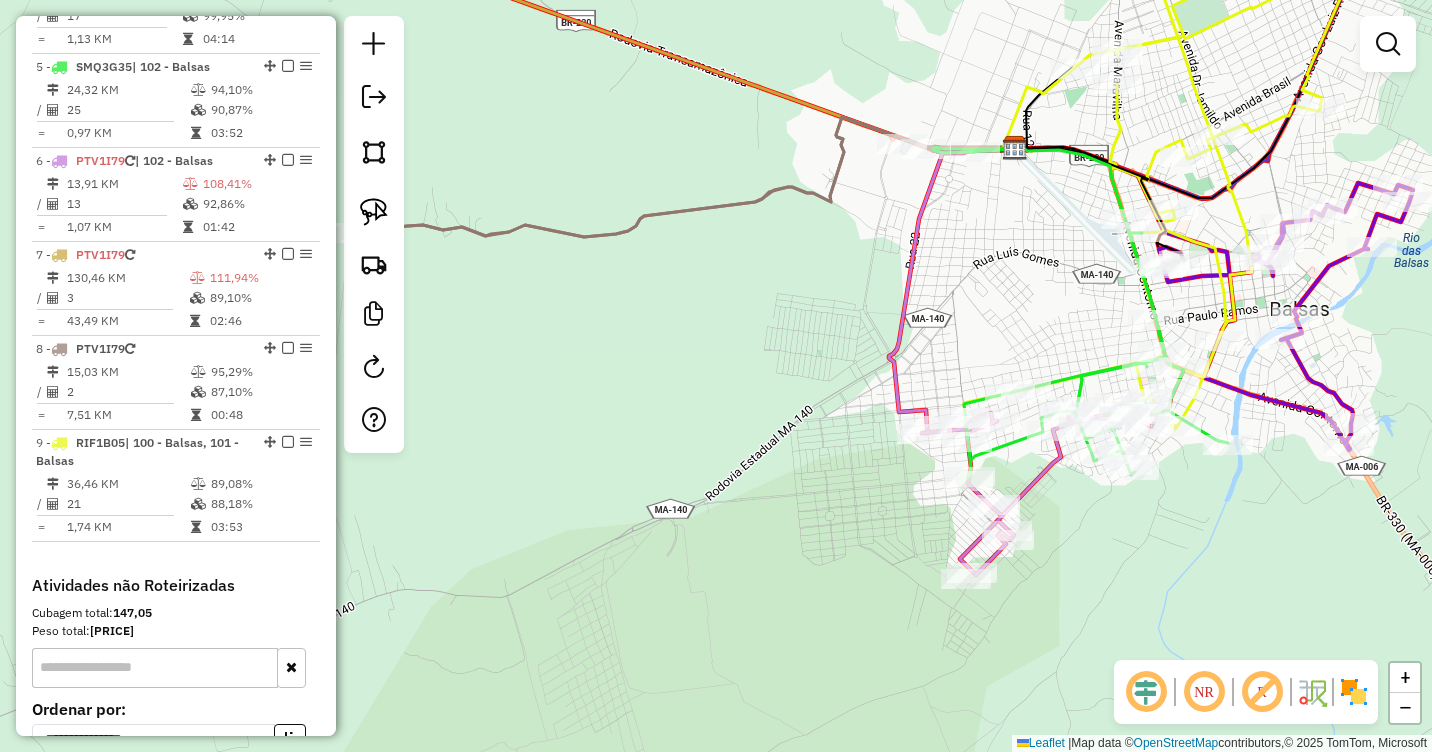 drag, startPoint x: 995, startPoint y: 296, endPoint x: 1035, endPoint y: 271, distance: 47.169907 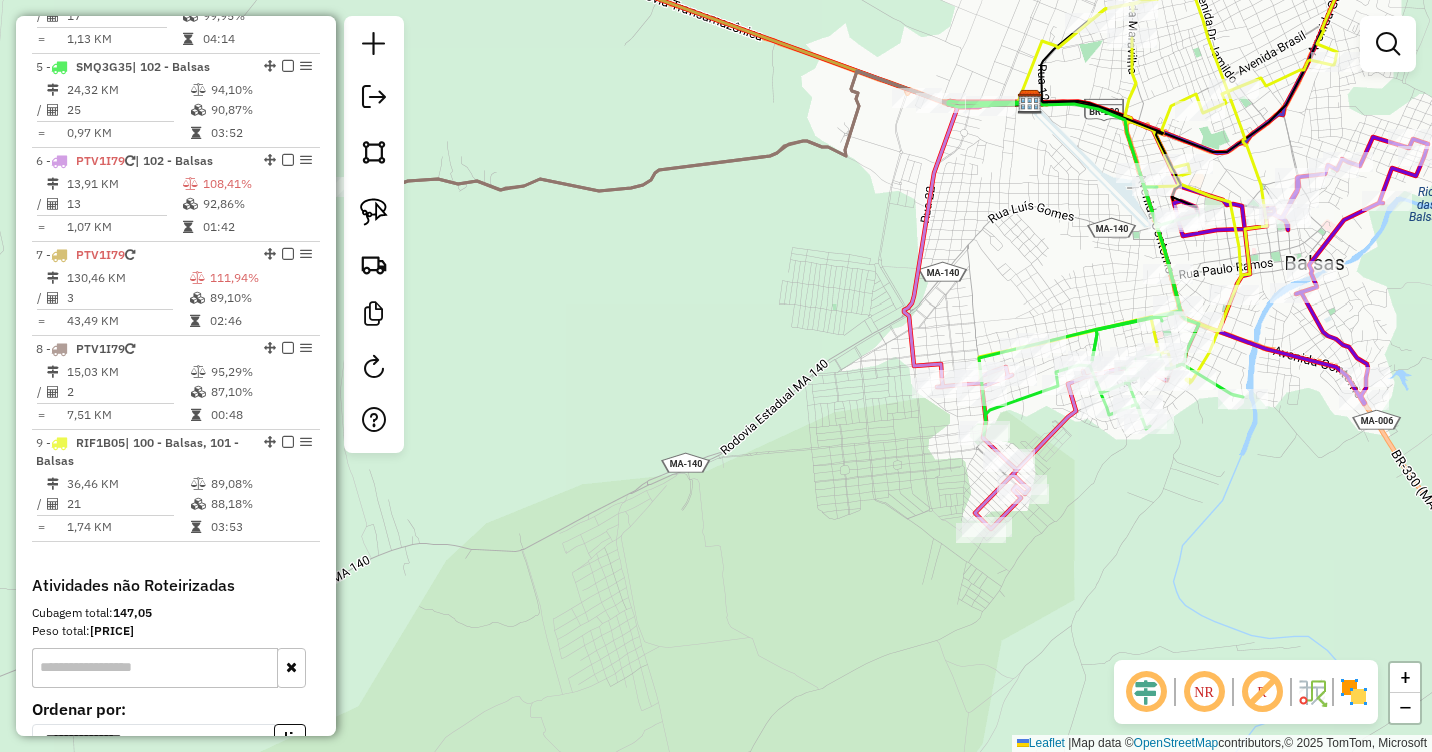 drag, startPoint x: 1021, startPoint y: 307, endPoint x: 1034, endPoint y: 268, distance: 41.109608 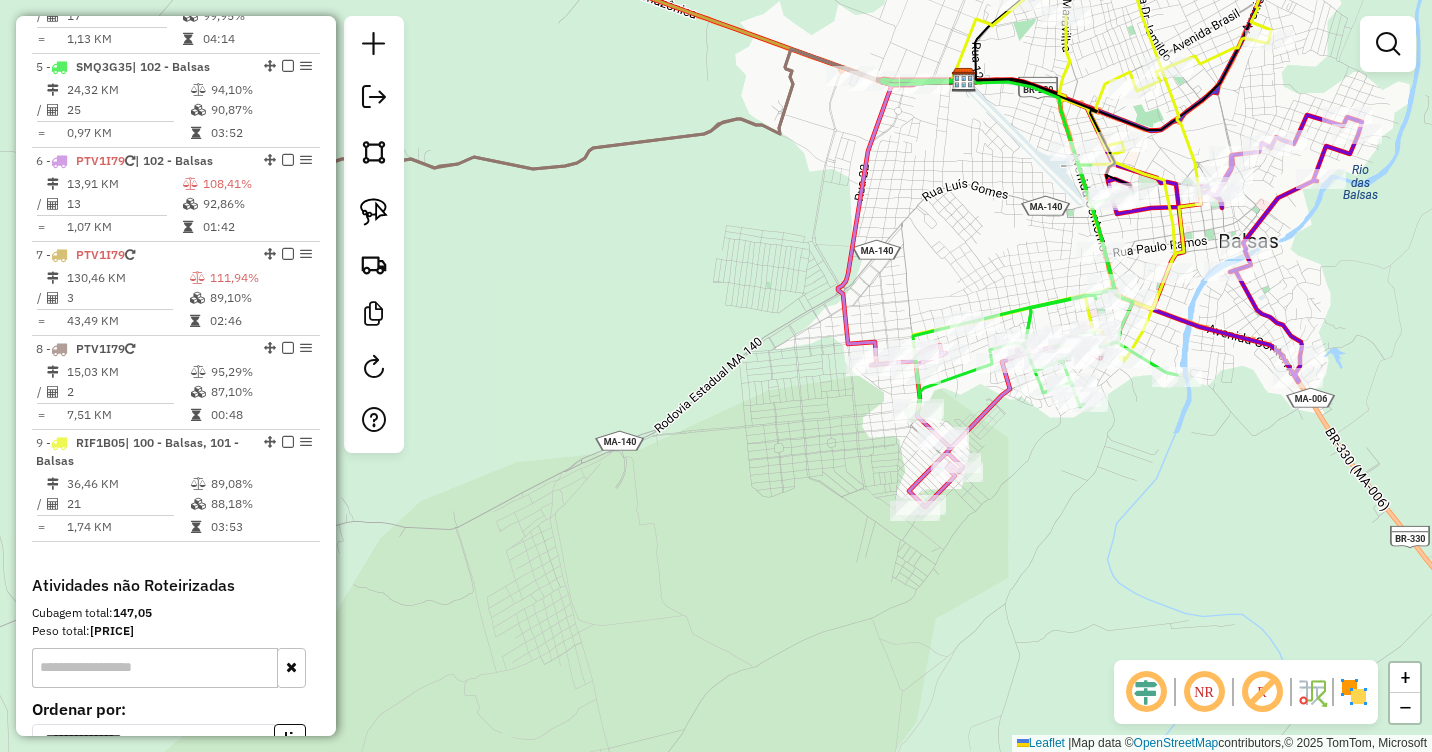 drag, startPoint x: 1059, startPoint y: 269, endPoint x: 961, endPoint y: 286, distance: 99.46356 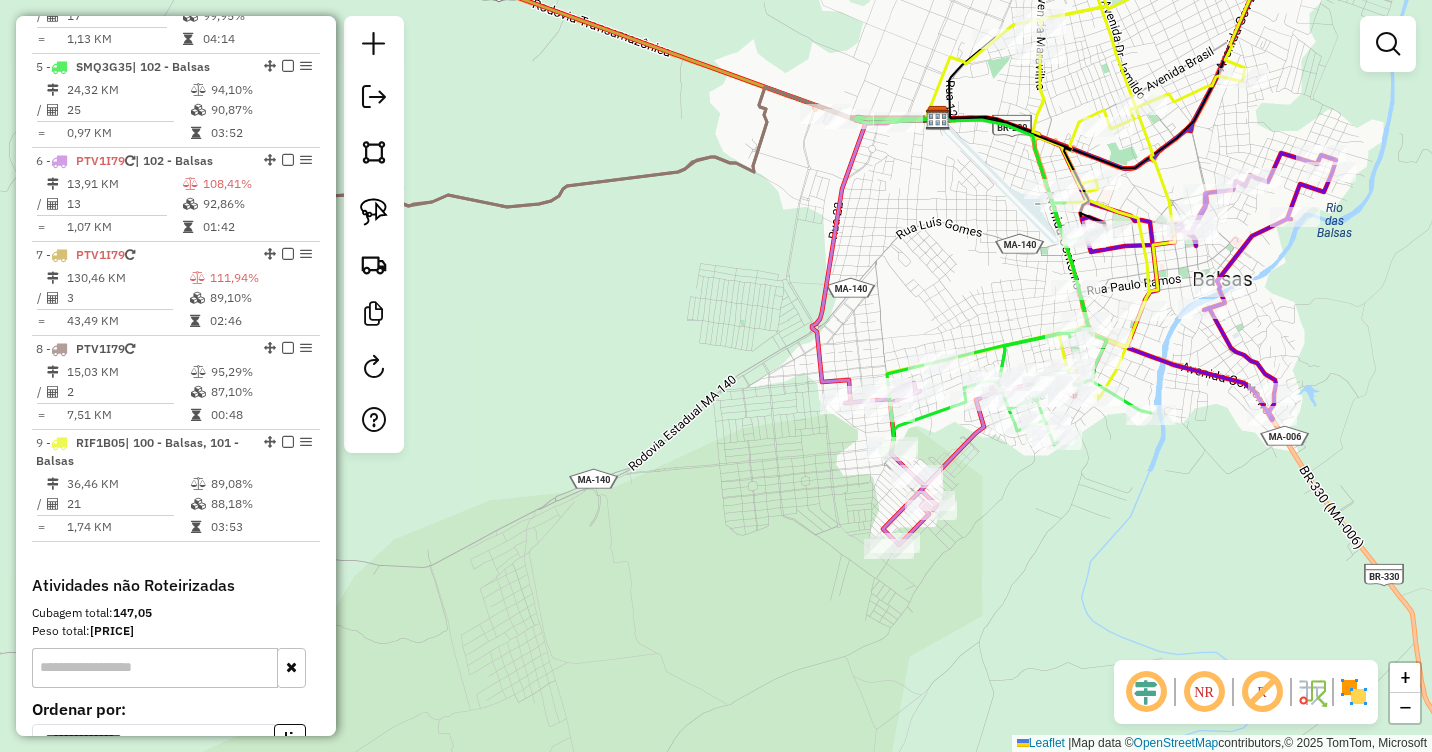 drag, startPoint x: 965, startPoint y: 265, endPoint x: 986, endPoint y: 268, distance: 21.213203 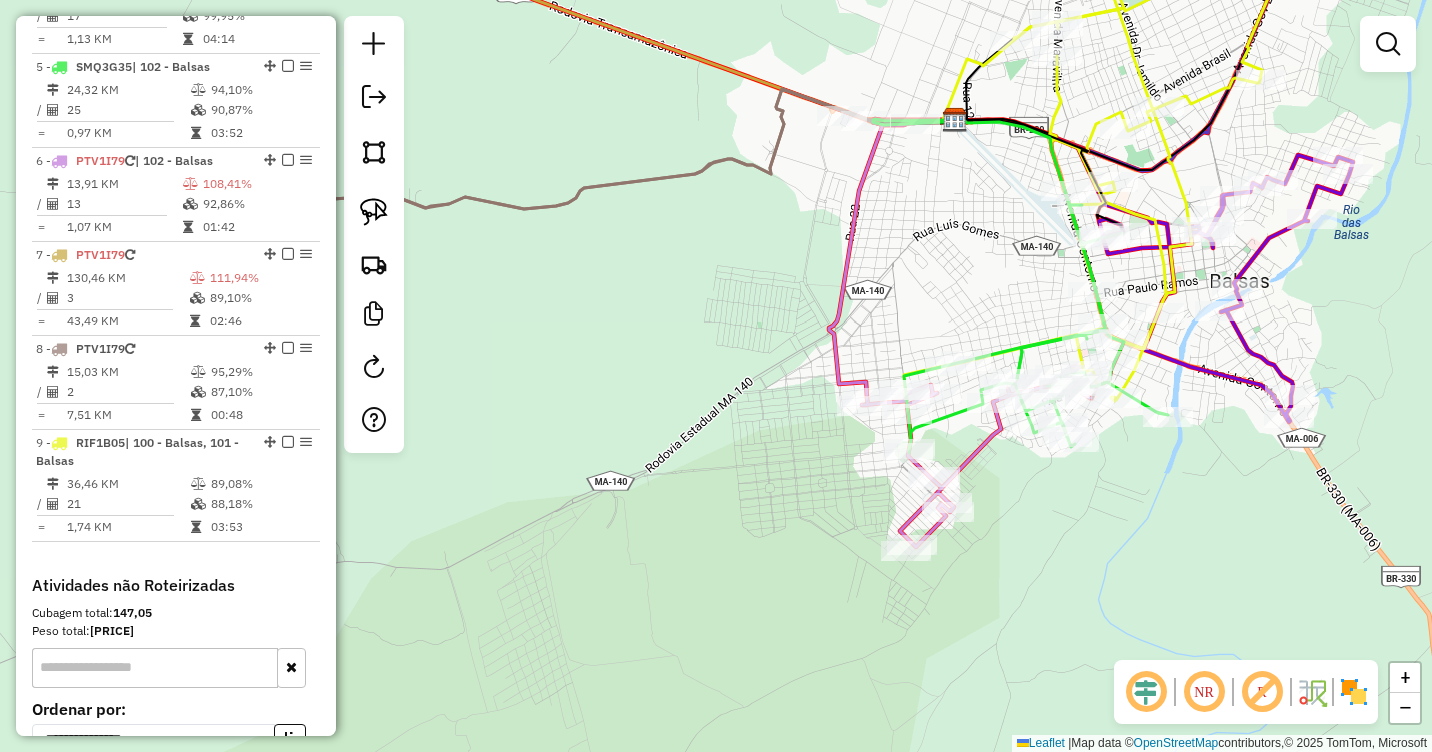 drag, startPoint x: 962, startPoint y: 270, endPoint x: 1012, endPoint y: 295, distance: 55.9017 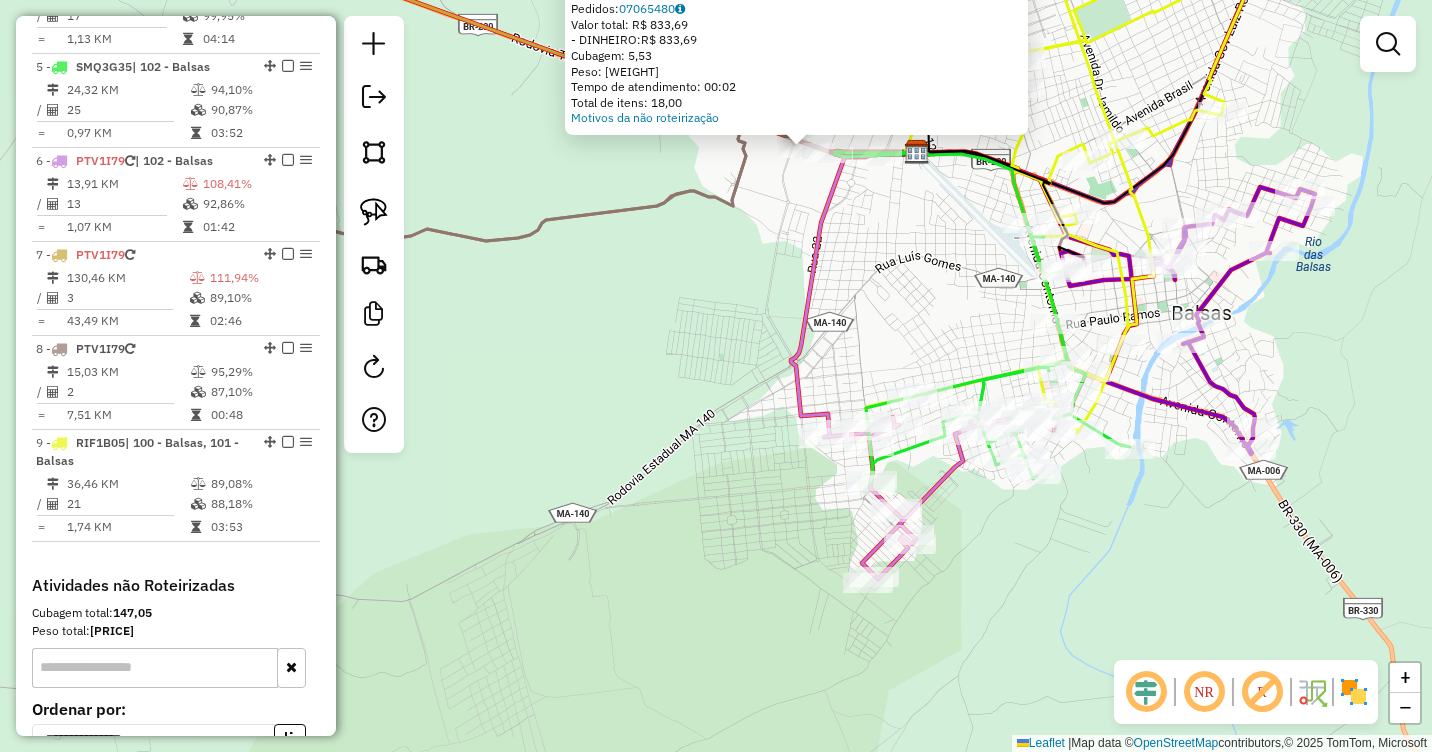 drag, startPoint x: 799, startPoint y: 553, endPoint x: 885, endPoint y: 297, distance: 270.05927 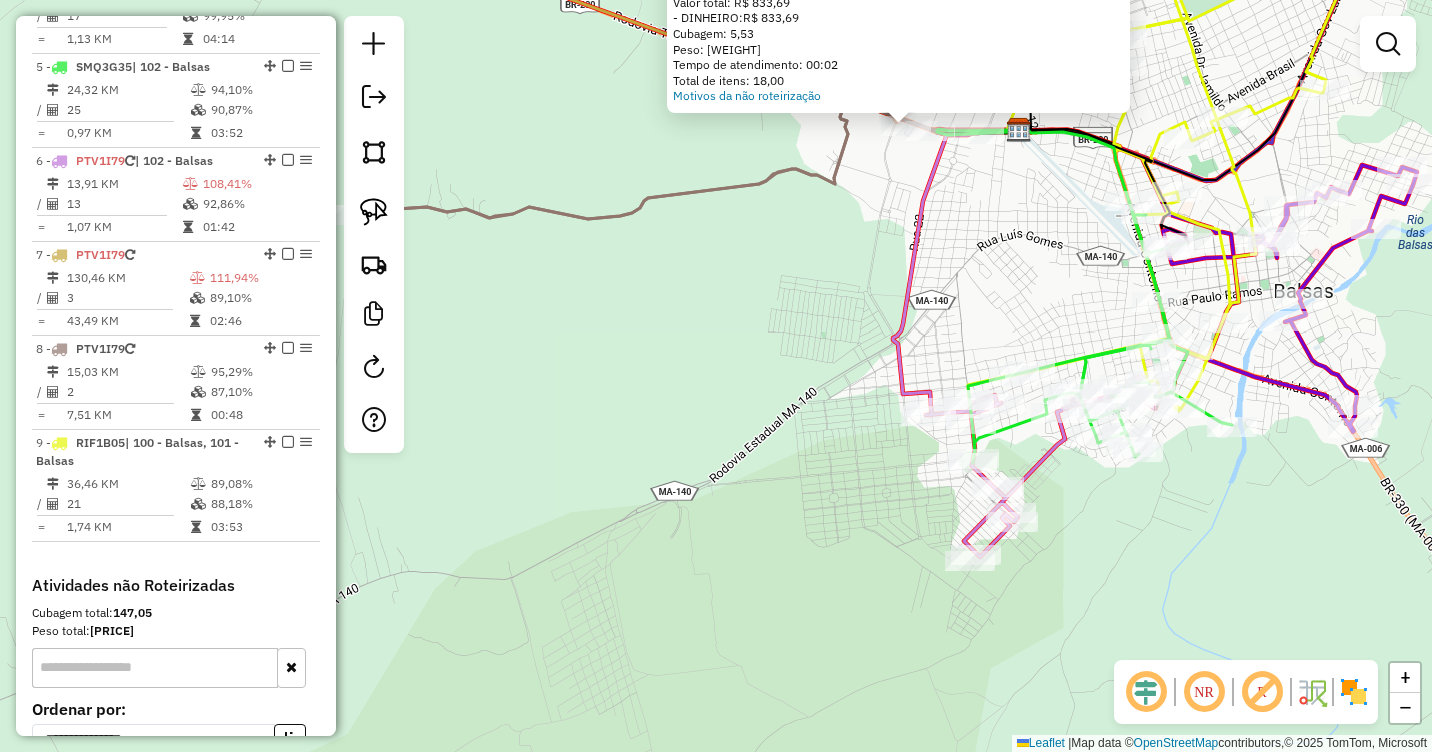 drag, startPoint x: 1017, startPoint y: 507, endPoint x: 1121, endPoint y: 513, distance: 104.172935 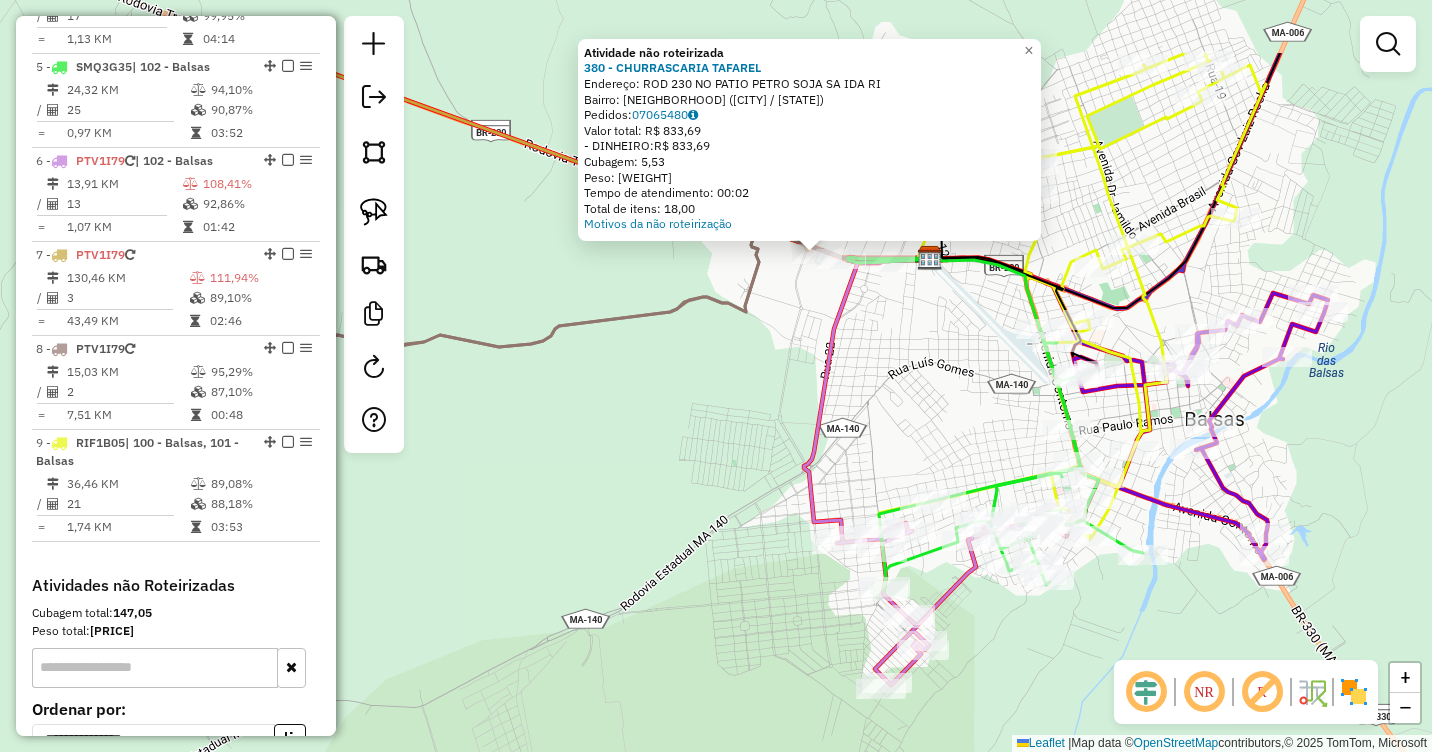 drag, startPoint x: 1053, startPoint y: 267, endPoint x: 965, endPoint y: 396, distance: 156.15697 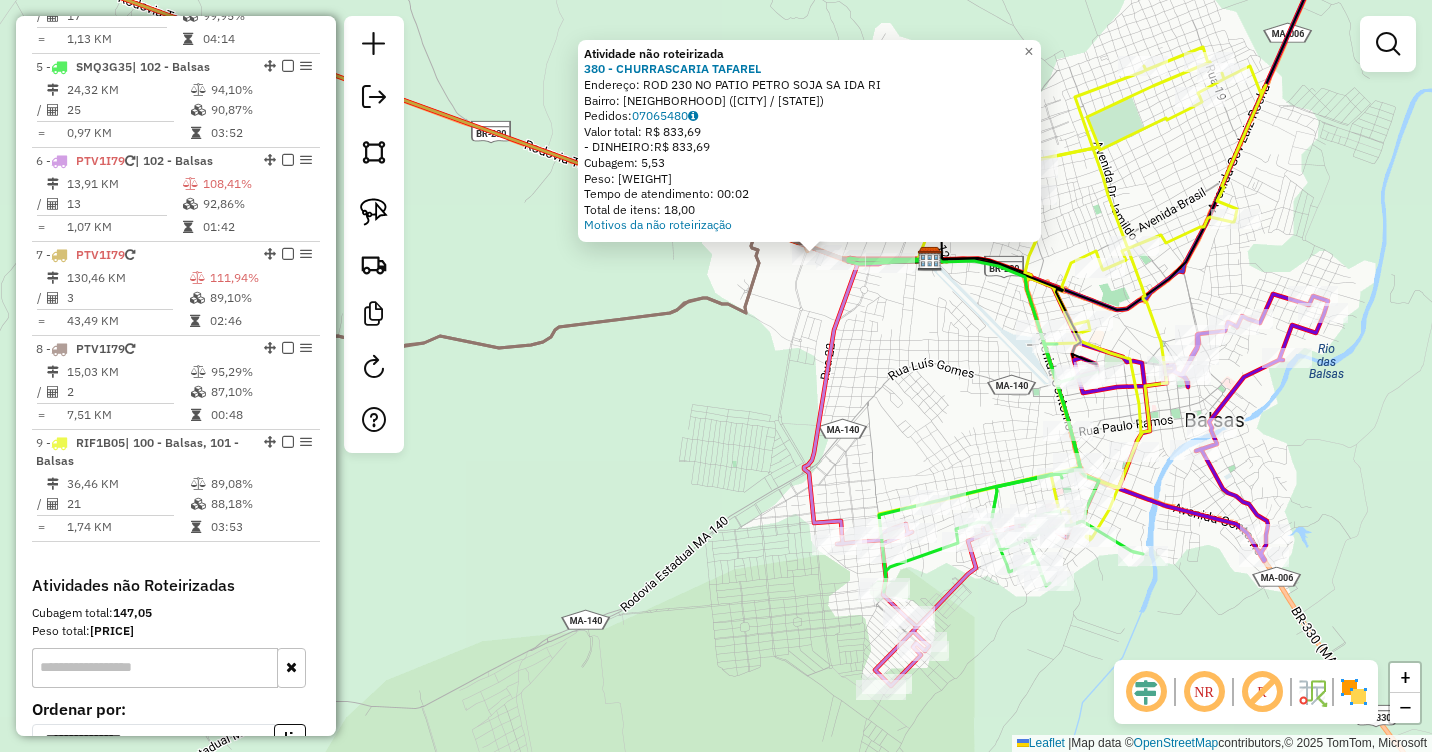 click on "Atividade não roteirizada 380 - CHURRASCARIA TAFAREL  Endereço:  ROD 230 NO PATIO PETRO SOJA SA IDA RI   Bairro: Setor Industrial (BALSAS / MA)   Pedidos:  07065480   Valor total: R$ 833,69   - DINHEIRO:  R$ 833,69   Cubagem: 5,53   Peso: 150,35   Tempo de atendimento: 00:02   Total de itens: 18,00  Motivos da não roteirização × Janela de atendimento Grade de atendimento Capacidade Transportadoras Veículos Cliente Pedidos  Rotas Selecione os dias de semana para filtrar as janelas de atendimento  Seg   Ter   Qua   Qui   Sex   Sáb   Dom  Informe o período da janela de atendimento: De: Até:  Filtrar exatamente a janela do cliente  Considerar janela de atendimento padrão  Selecione os dias de semana para filtrar as grades de atendimento  Seg   Ter   Qua   Qui   Sex   Sáb   Dom   Considerar clientes sem dia de atendimento cadastrado  Clientes fora do dia de atendimento selecionado Filtrar as atividades entre os valores definidos abaixo:  Peso mínimo:   Peso máximo:   Cubagem mínima:   De:   Até:  +" 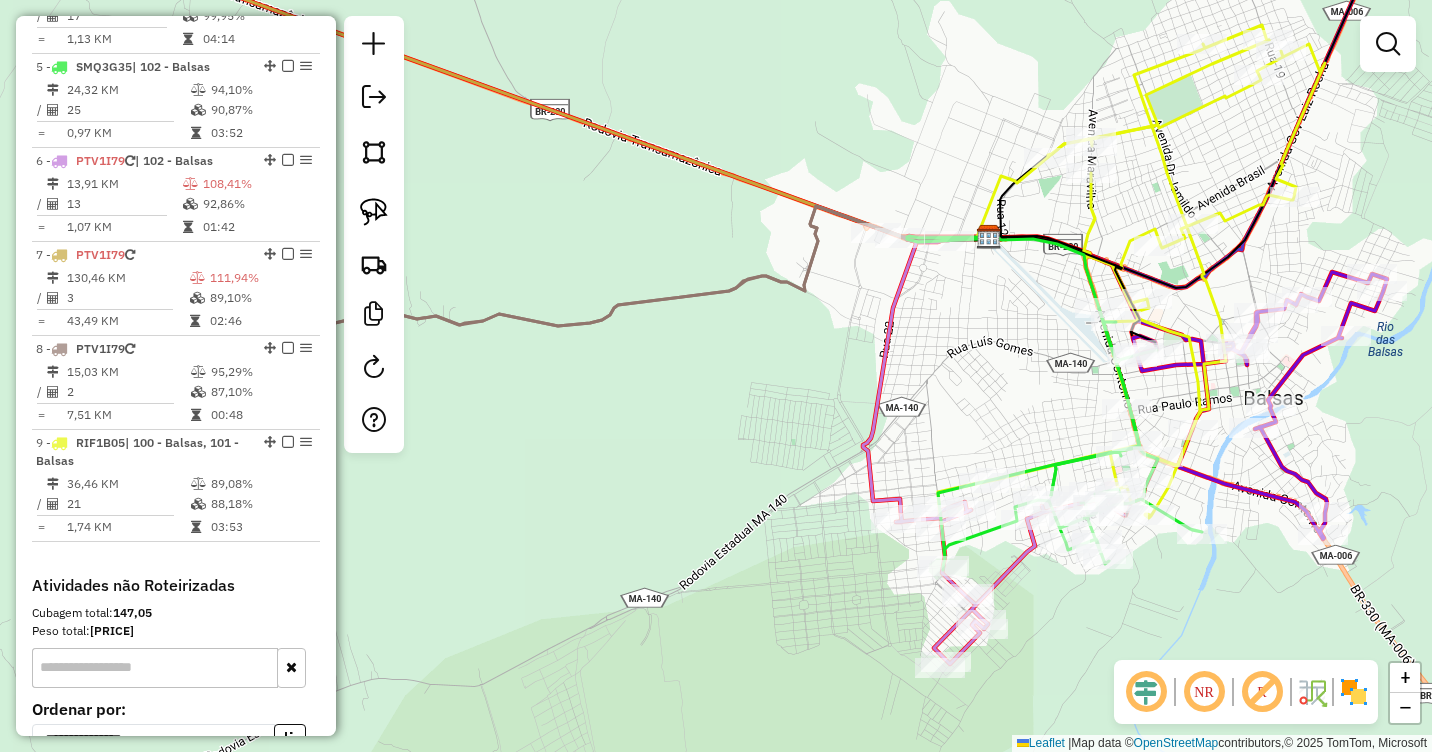 drag, startPoint x: 915, startPoint y: 386, endPoint x: 1050, endPoint y: 328, distance: 146.93196 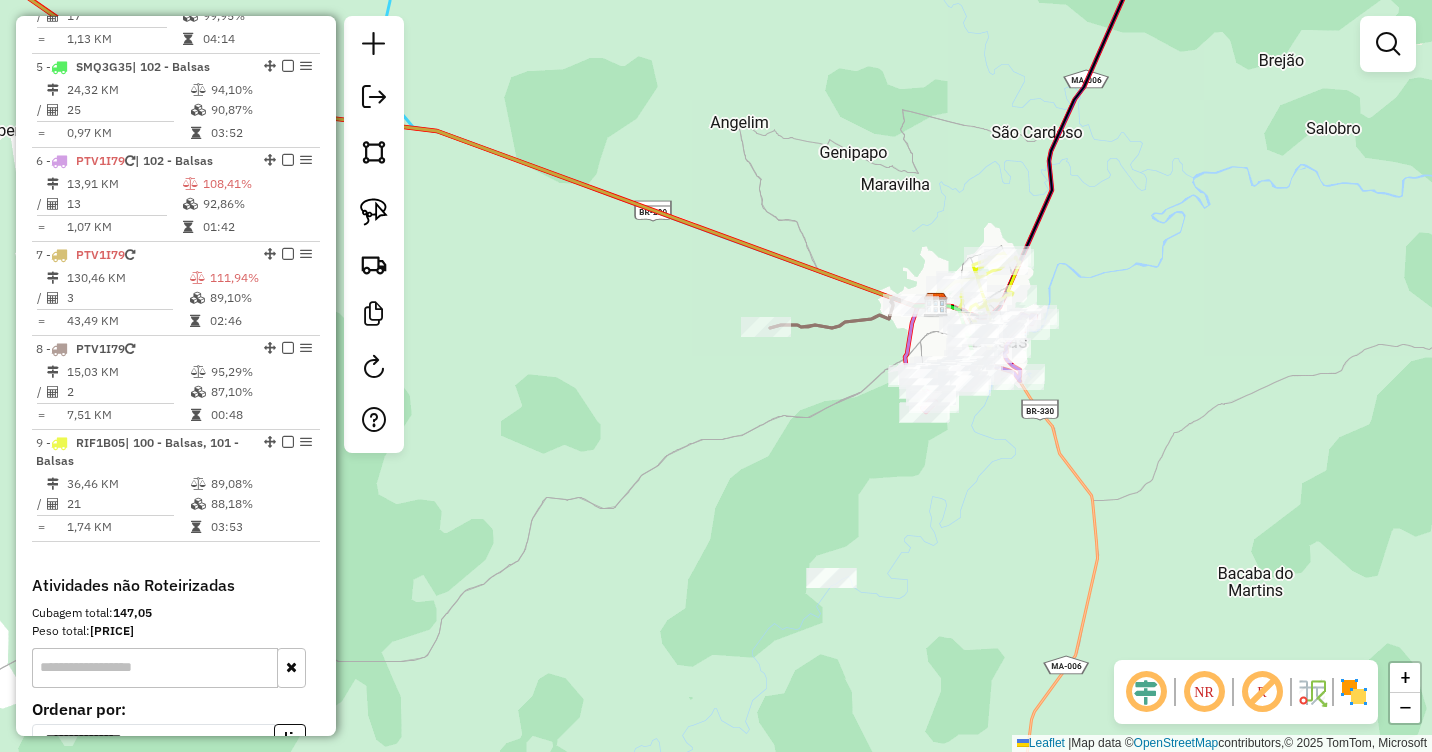 drag, startPoint x: 826, startPoint y: 380, endPoint x: 856, endPoint y: 383, distance: 30.149628 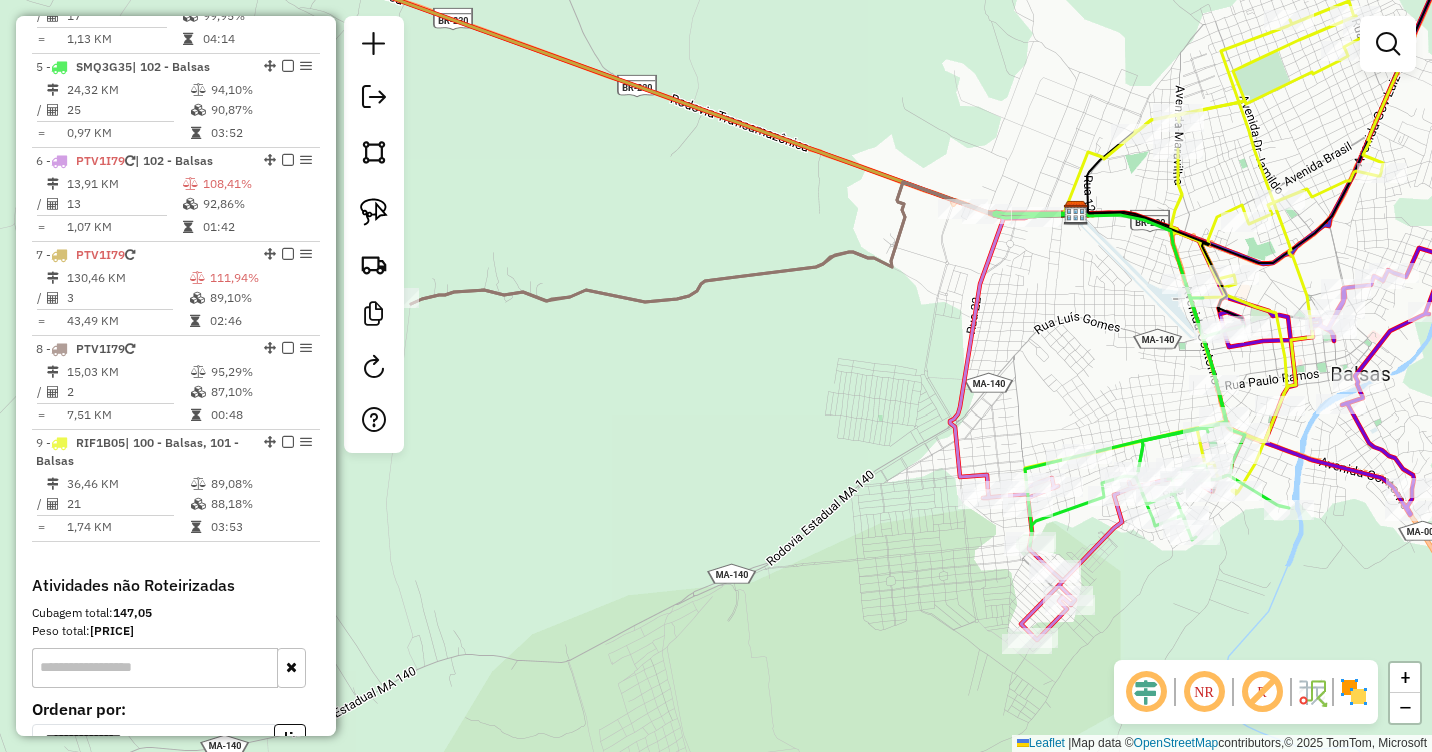 drag, startPoint x: 1136, startPoint y: 279, endPoint x: 1121, endPoint y: 317, distance: 40.853397 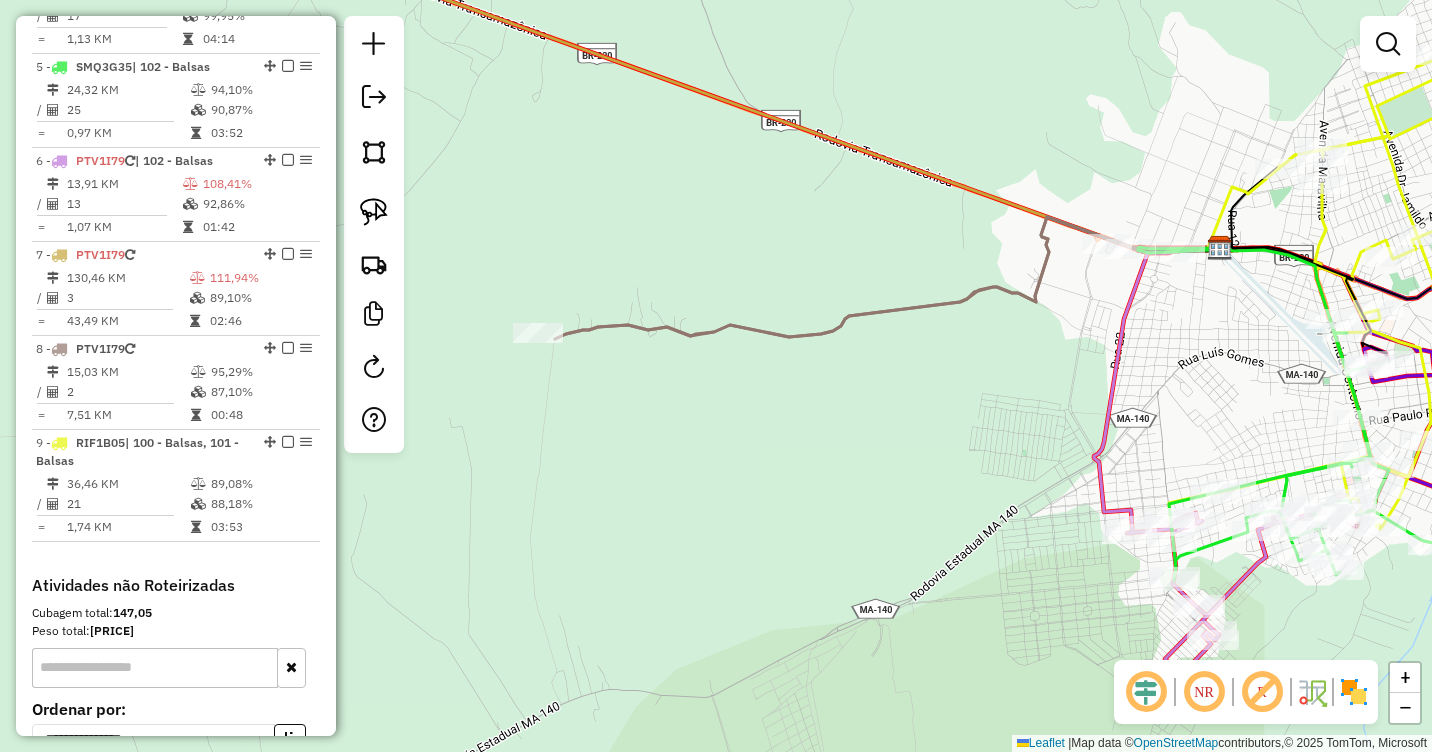 drag, startPoint x: 1047, startPoint y: 311, endPoint x: 1201, endPoint y: 348, distance: 158.38245 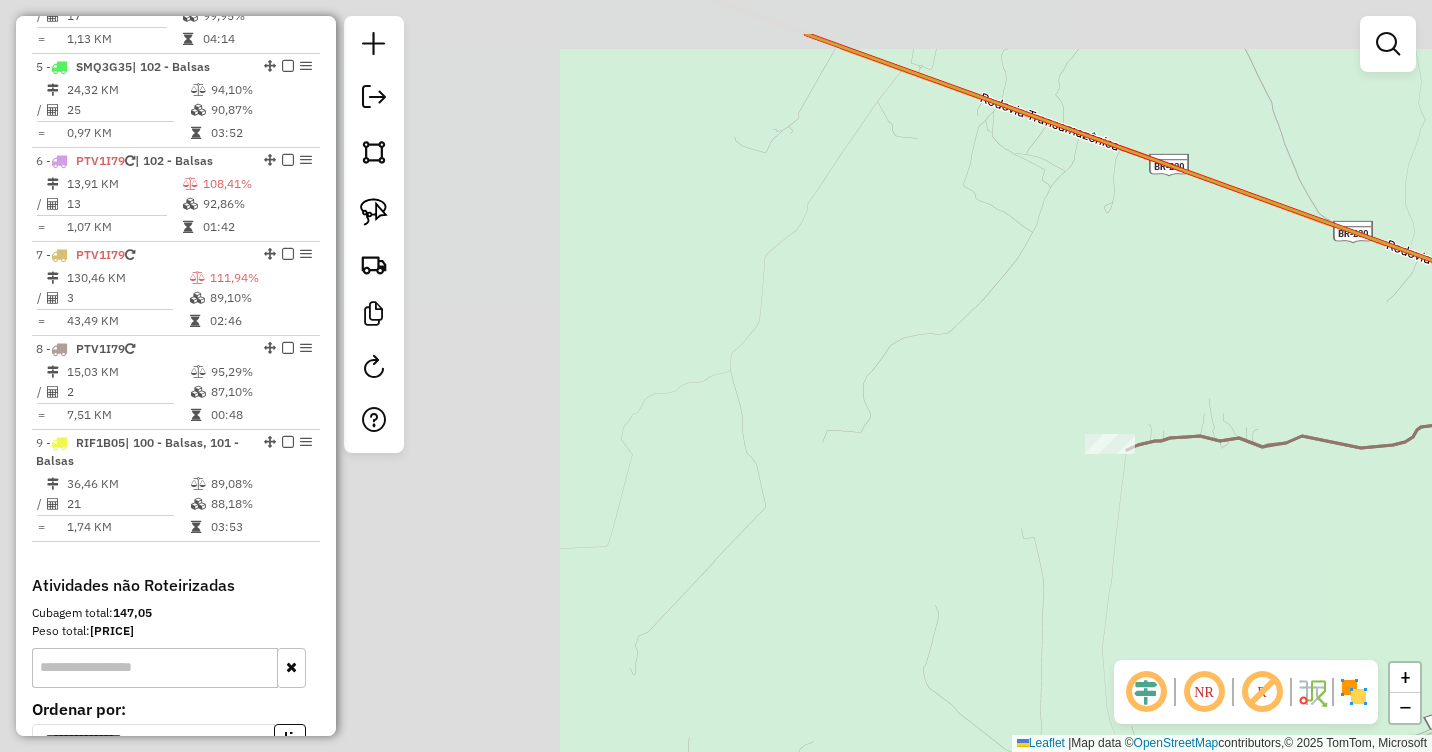 drag, startPoint x: 707, startPoint y: 201, endPoint x: 1317, endPoint y: 299, distance: 617.82196 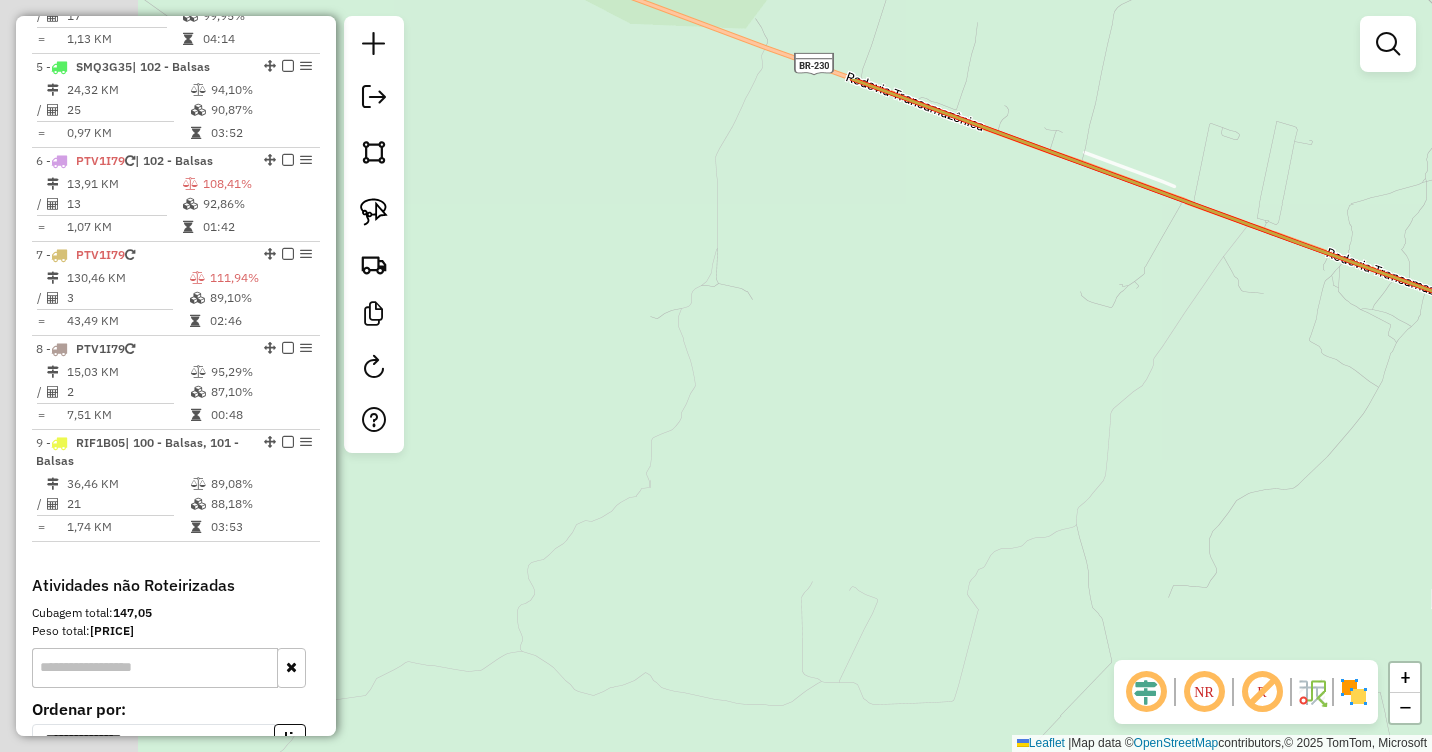 drag, startPoint x: 959, startPoint y: 247, endPoint x: 1207, endPoint y: 356, distance: 270.89667 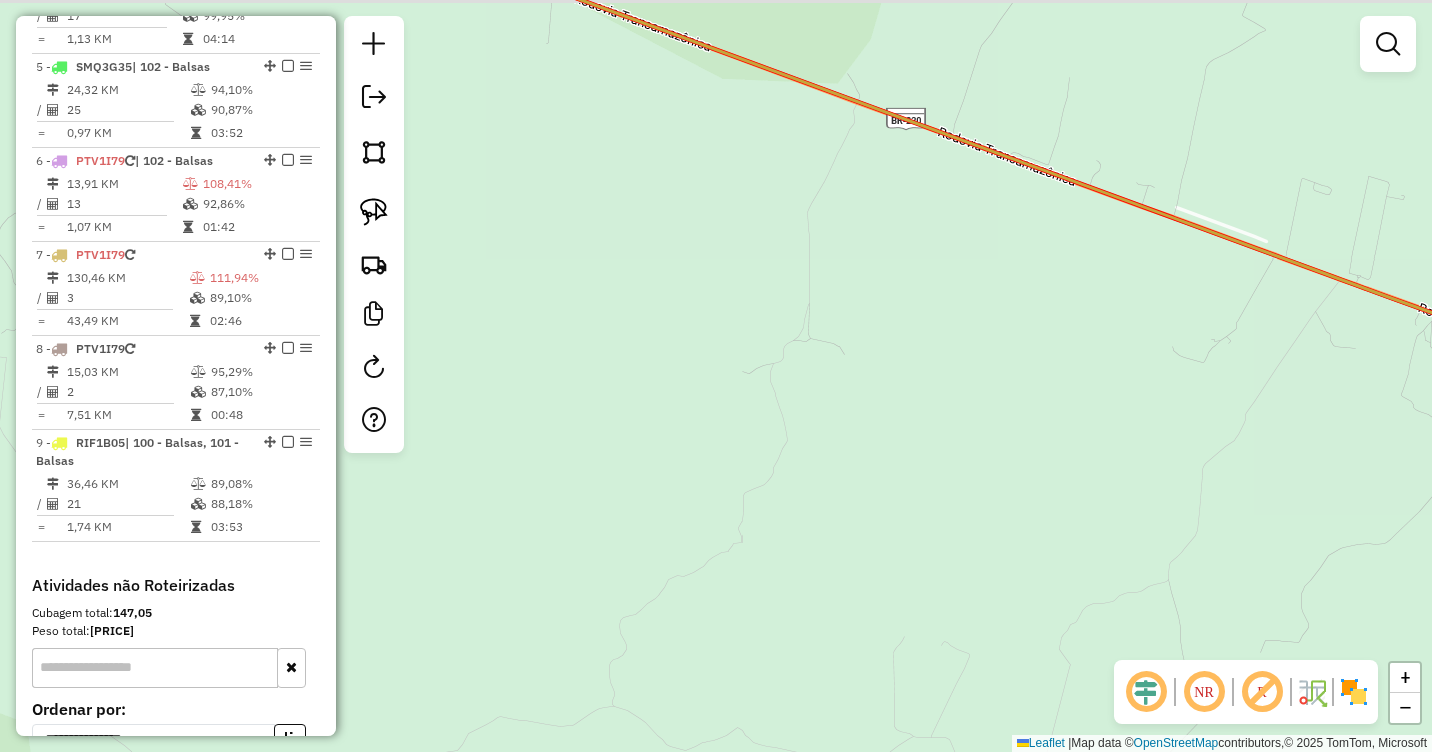 drag, startPoint x: 727, startPoint y: 223, endPoint x: 1156, endPoint y: 419, distance: 471.65347 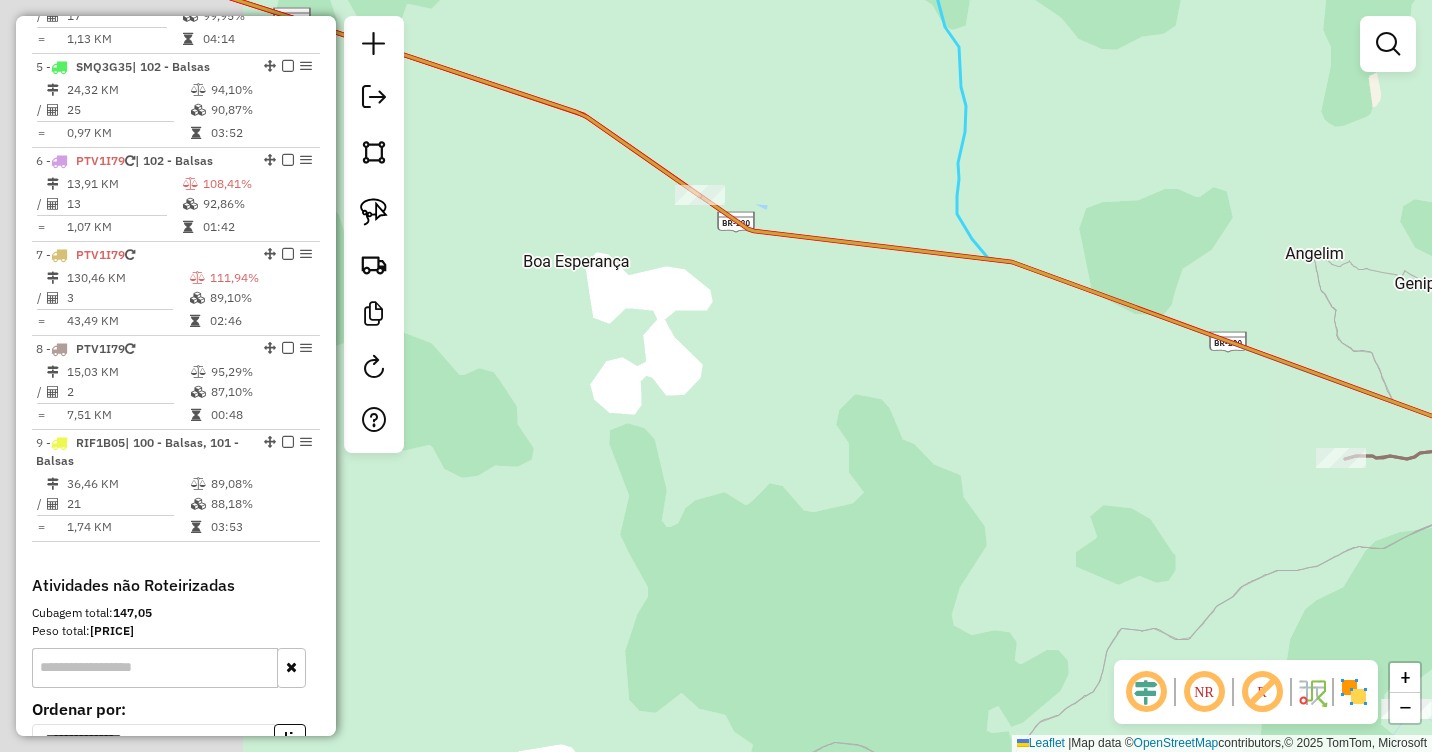 drag, startPoint x: 670, startPoint y: 277, endPoint x: 1022, endPoint y: 336, distance: 356.91034 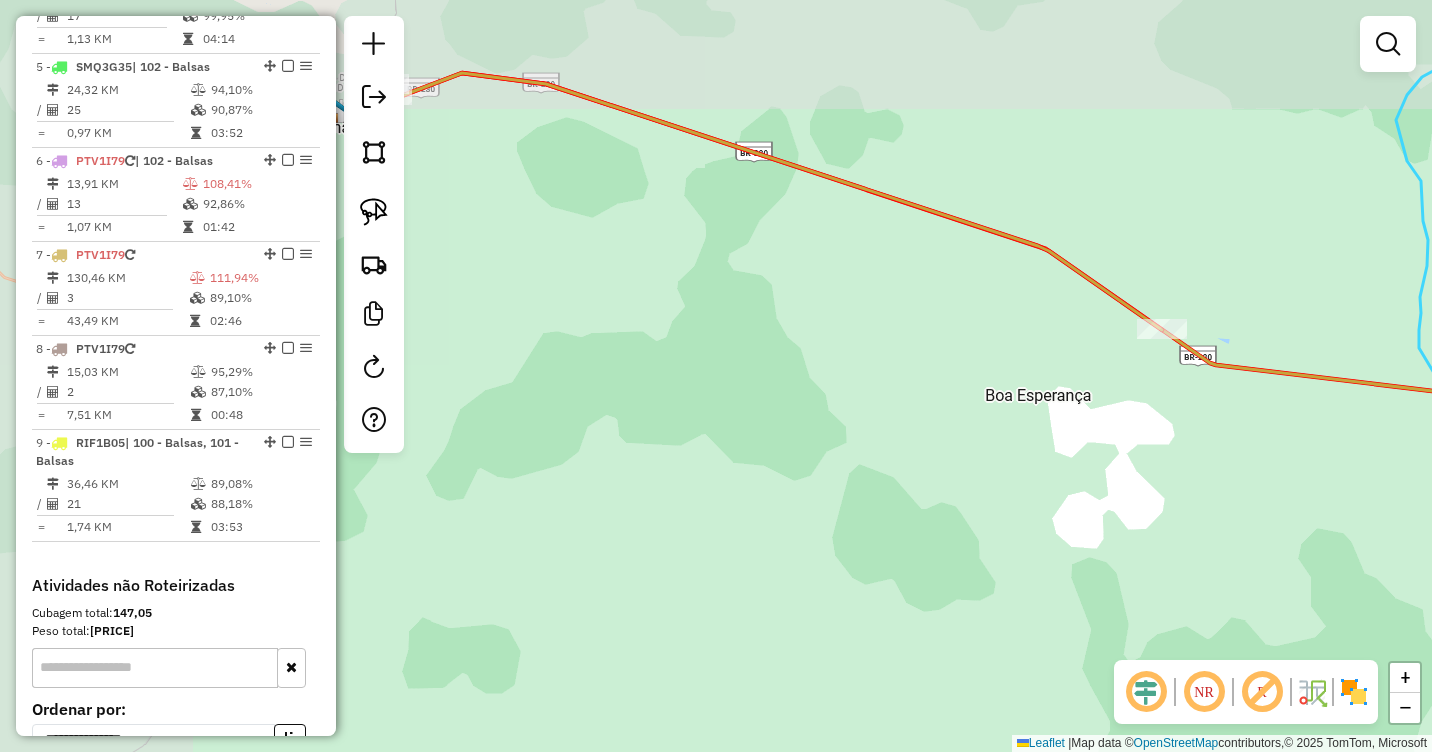 drag, startPoint x: 720, startPoint y: 294, endPoint x: 1073, endPoint y: 399, distance: 368.28522 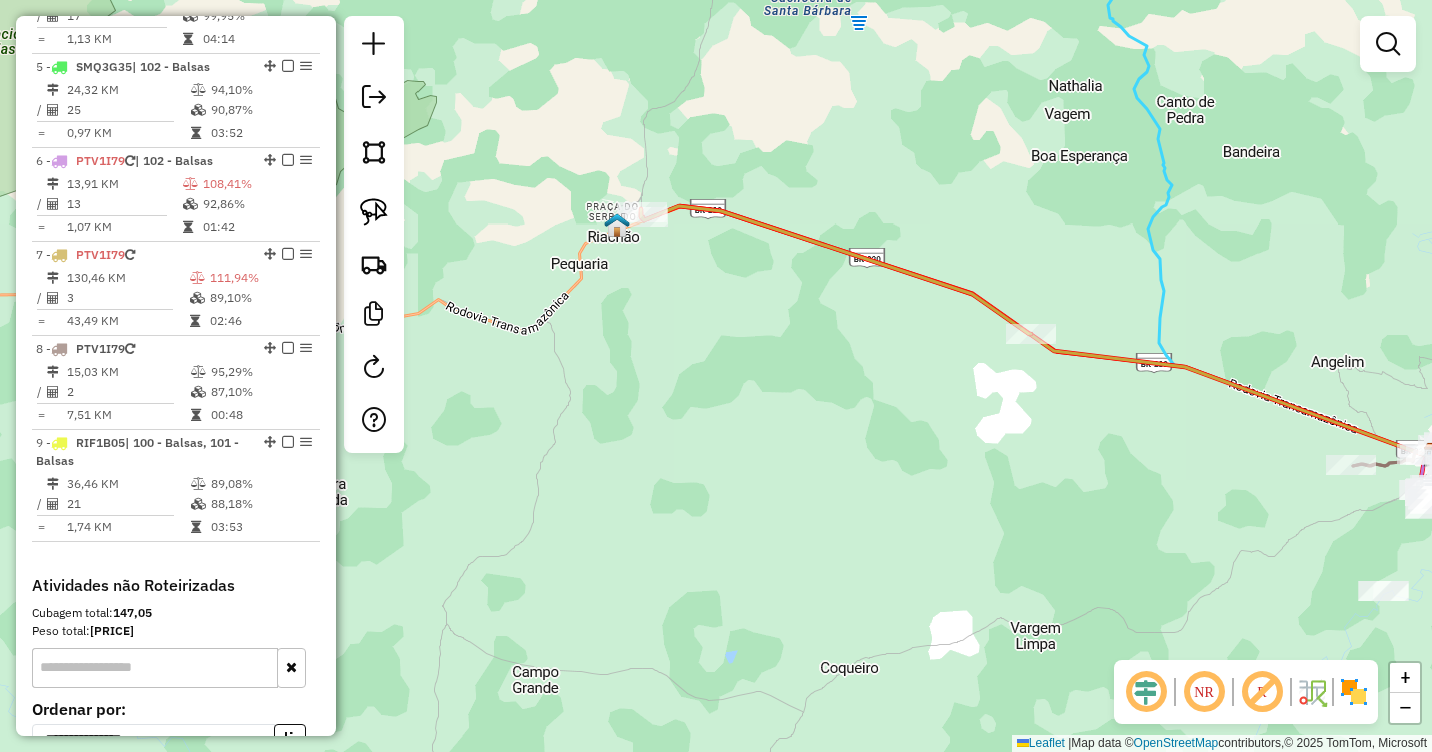 drag, startPoint x: 724, startPoint y: 302, endPoint x: 798, endPoint y: 325, distance: 77.491936 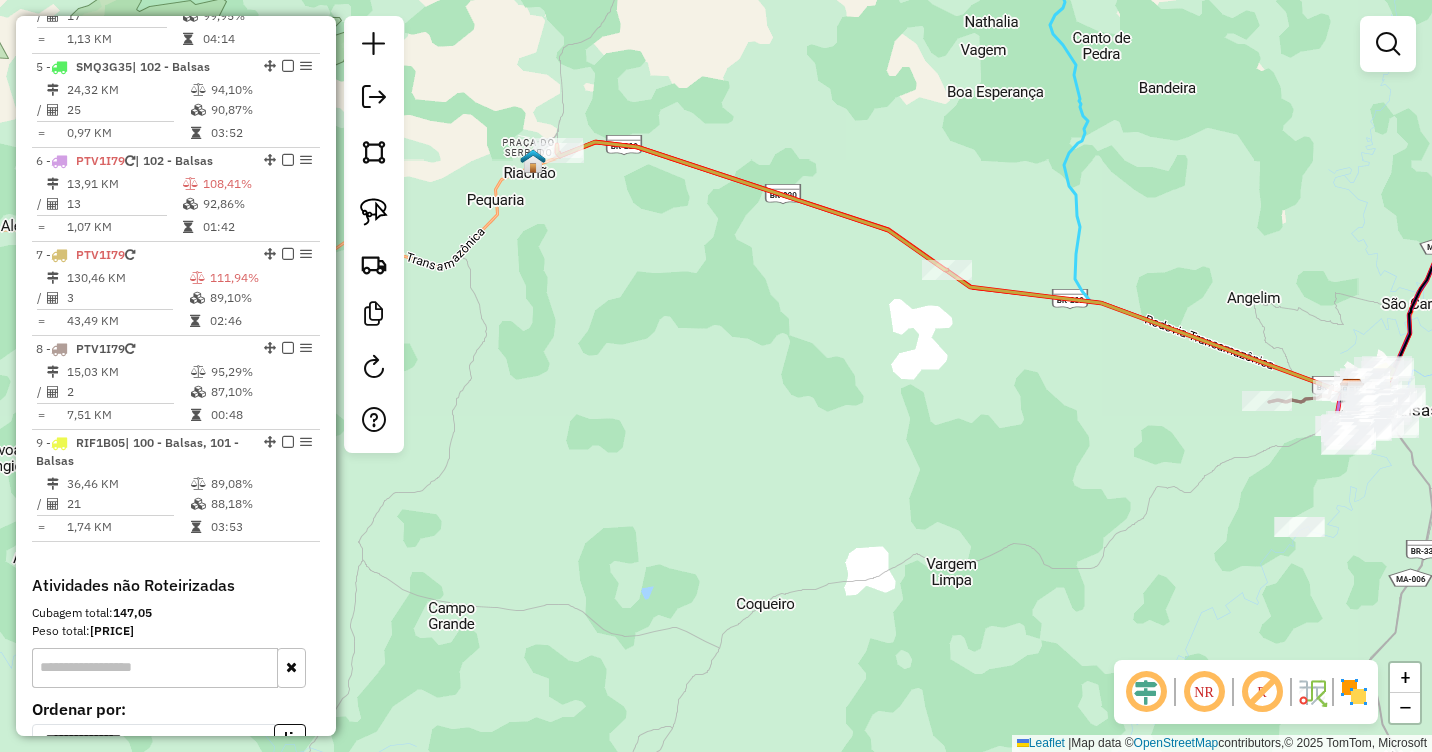 drag, startPoint x: 1092, startPoint y: 462, endPoint x: 910, endPoint y: 370, distance: 203.93137 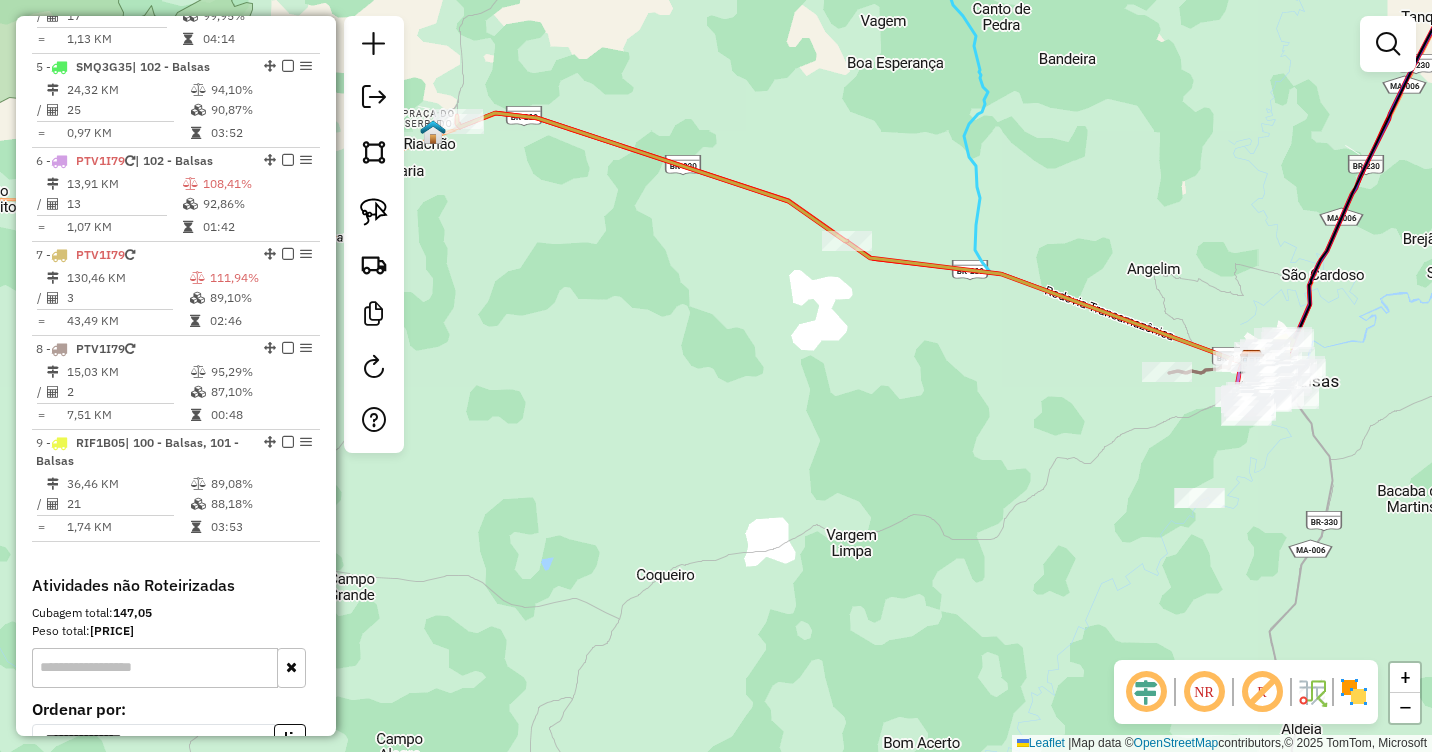 drag, startPoint x: 1091, startPoint y: 368, endPoint x: 933, endPoint y: 366, distance: 158.01266 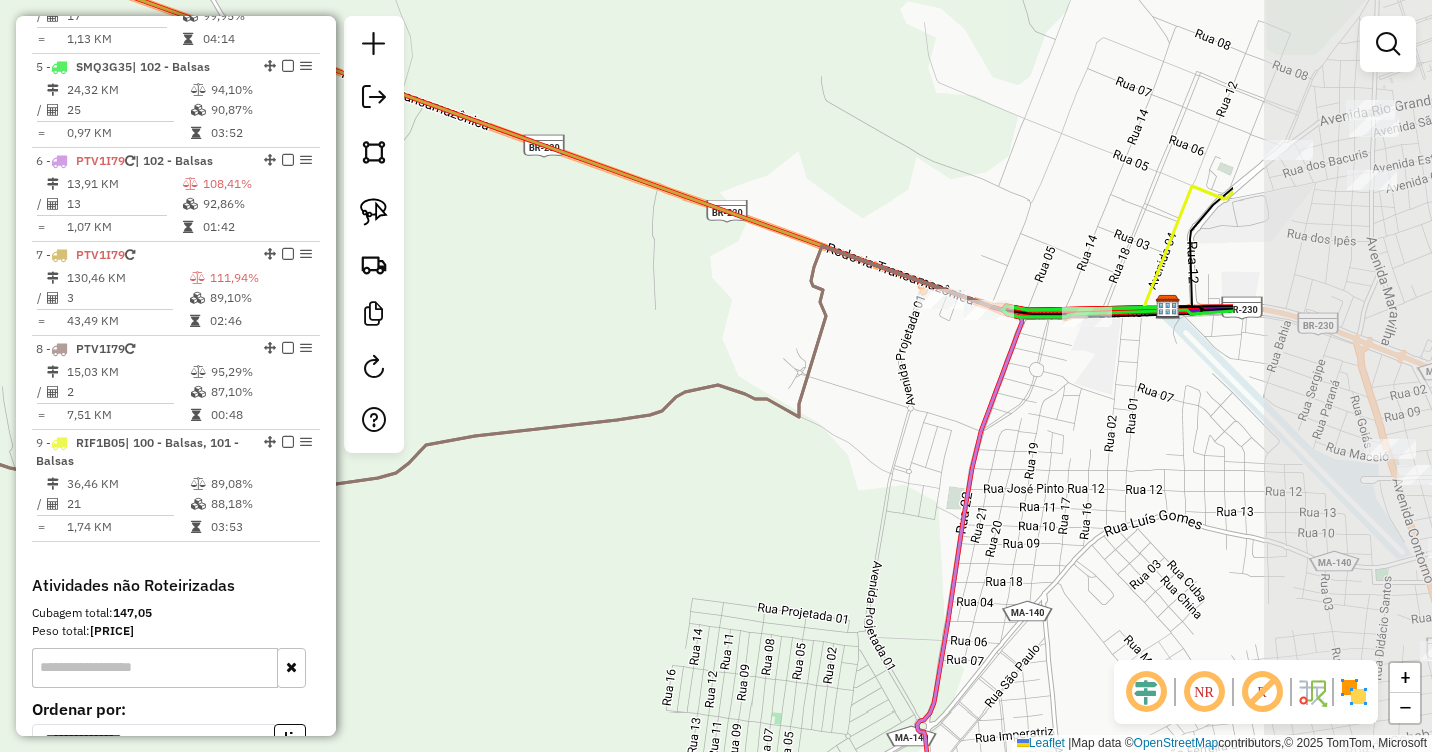 drag, startPoint x: 1345, startPoint y: 413, endPoint x: 1120, endPoint y: 423, distance: 225.2221 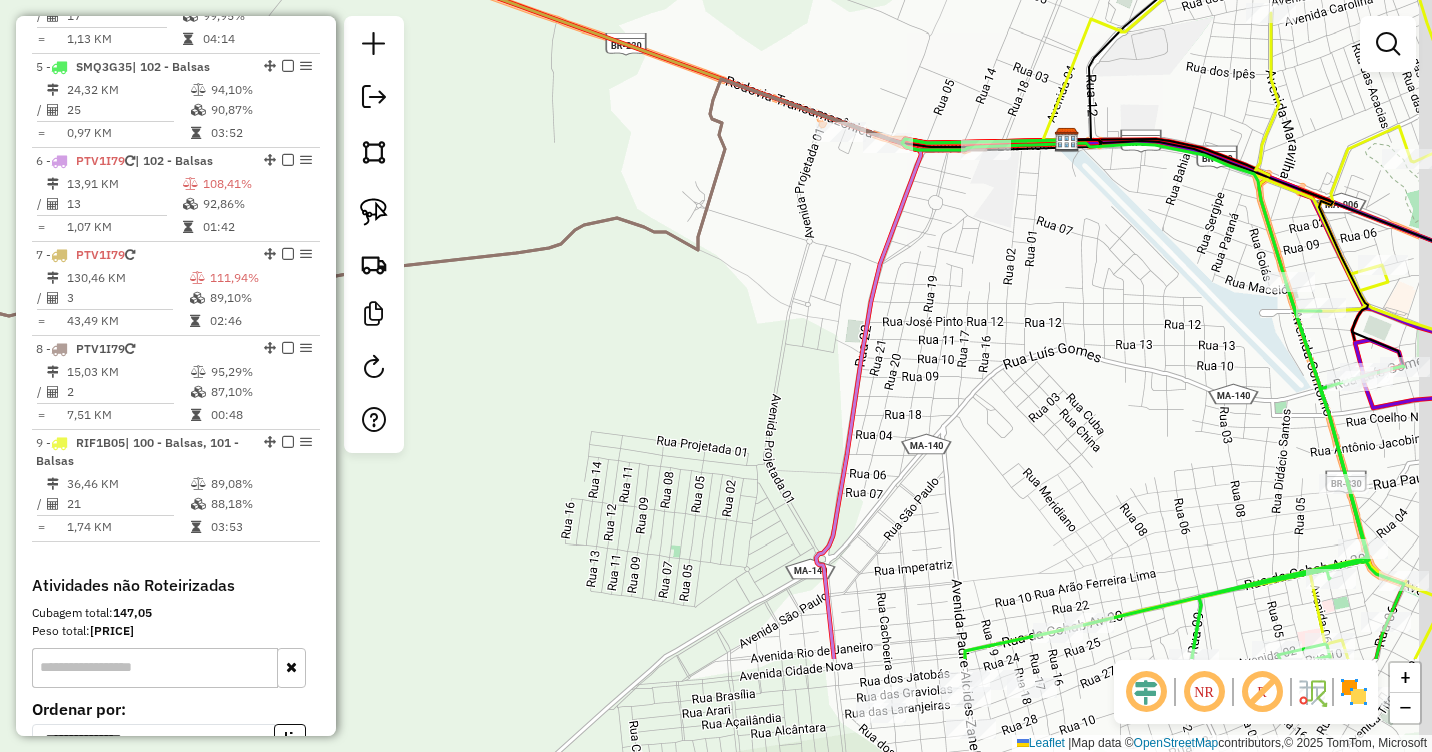 drag, startPoint x: 1169, startPoint y: 449, endPoint x: 1046, endPoint y: 255, distance: 229.70633 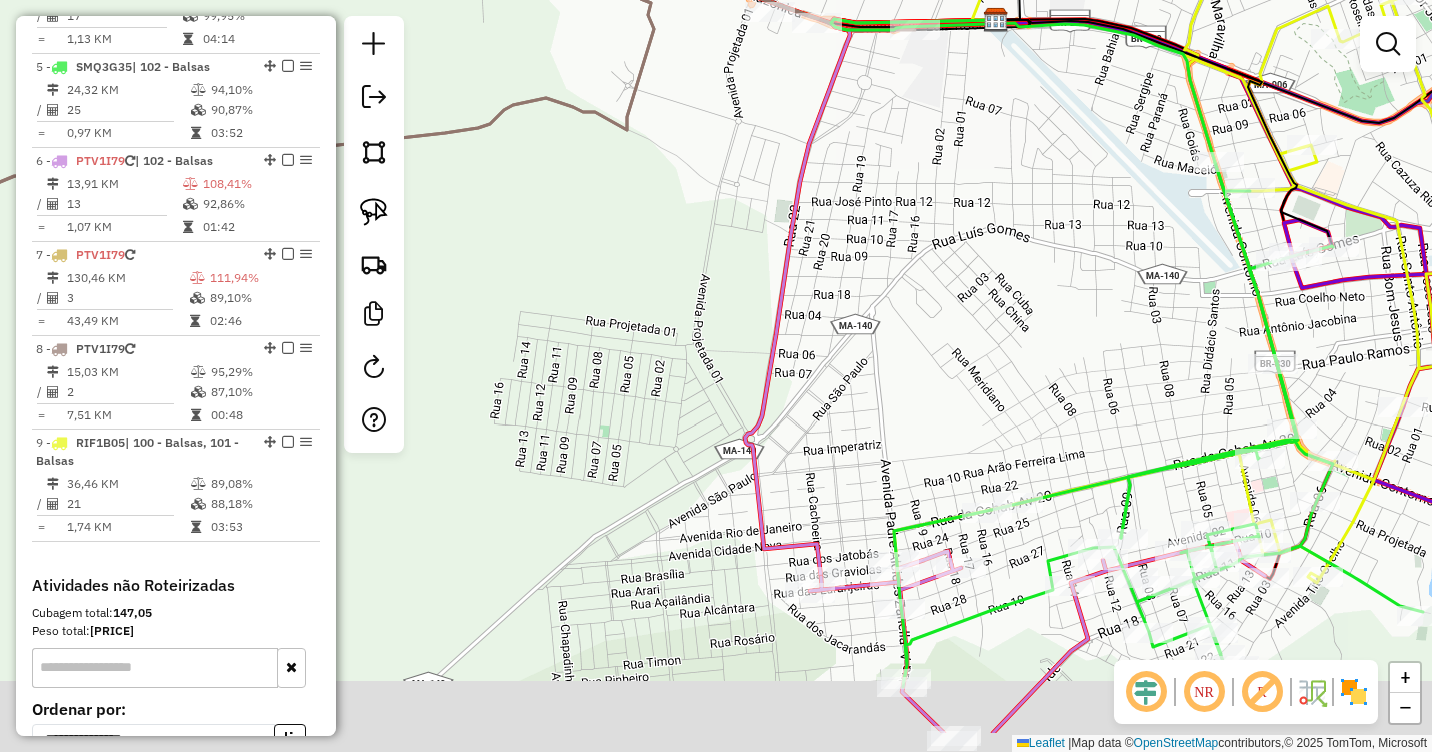 drag, startPoint x: 1064, startPoint y: 301, endPoint x: 1035, endPoint y: 264, distance: 47.010635 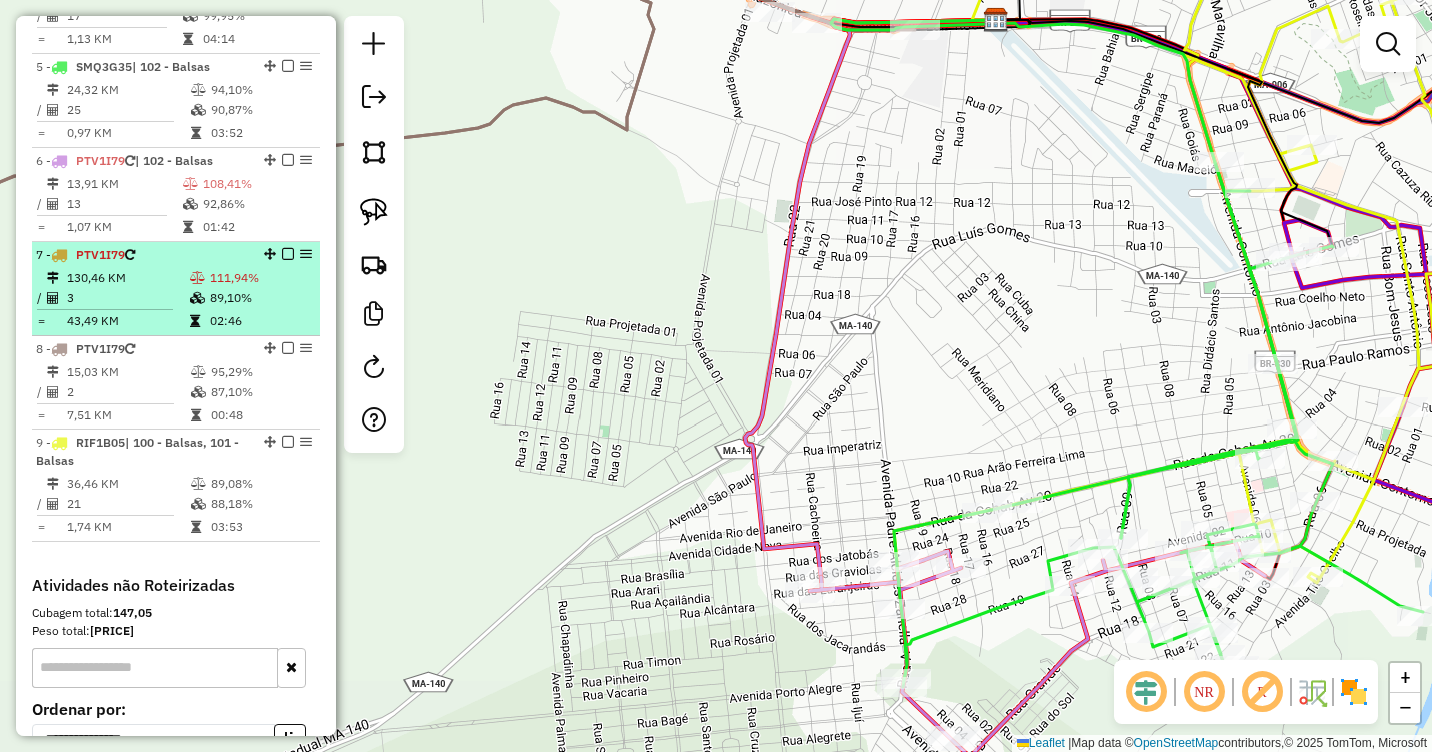 scroll, scrollTop: 1012, scrollLeft: 0, axis: vertical 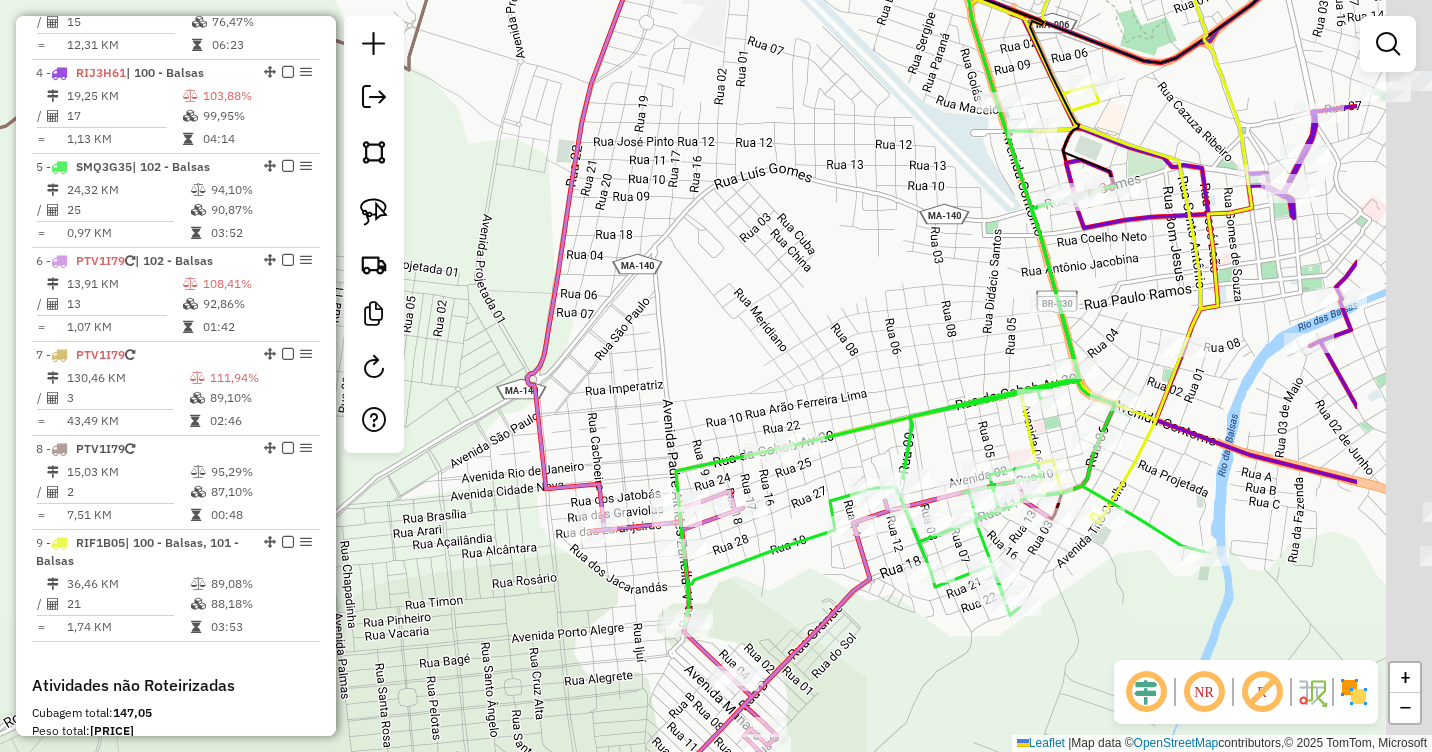 drag, startPoint x: 1112, startPoint y: 272, endPoint x: 862, endPoint y: 211, distance: 257.3344 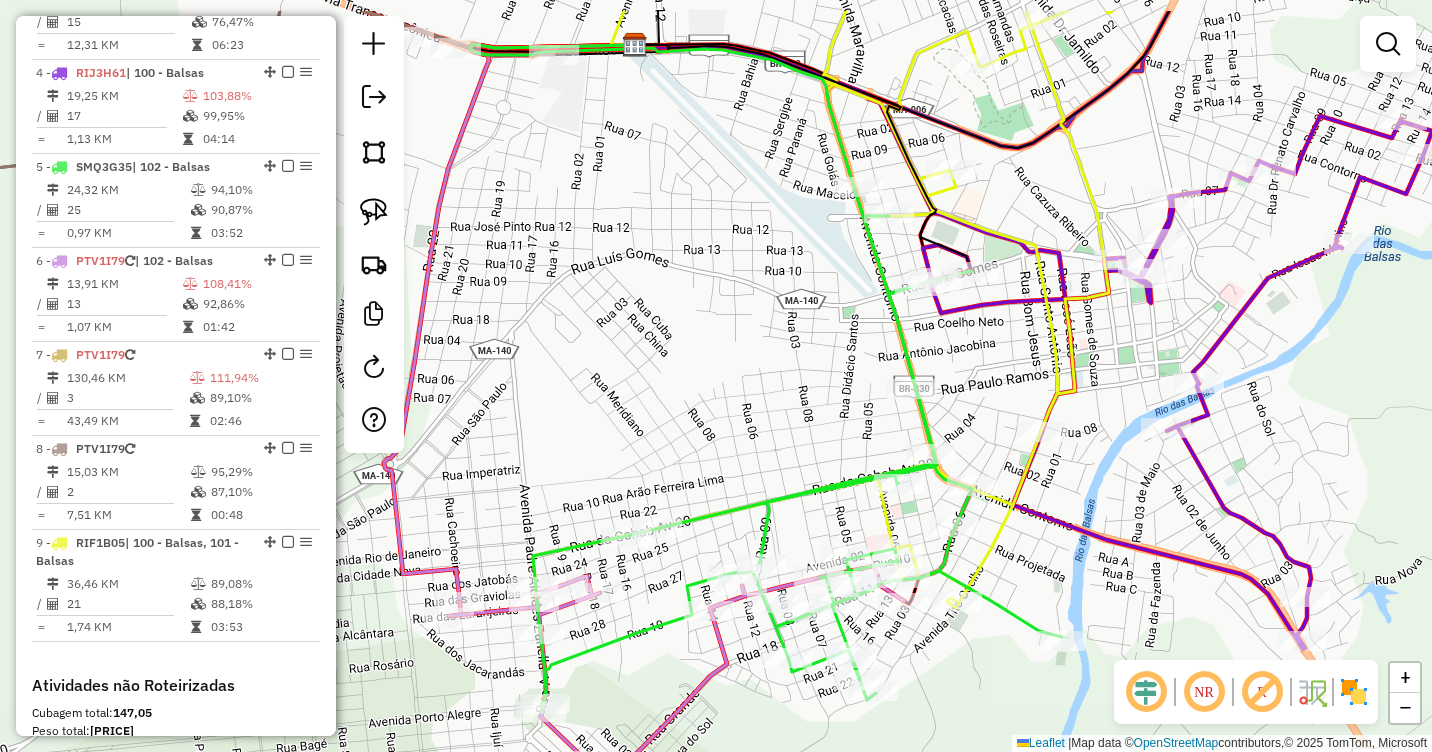 drag, startPoint x: 883, startPoint y: 206, endPoint x: 828, endPoint y: 285, distance: 96.26006 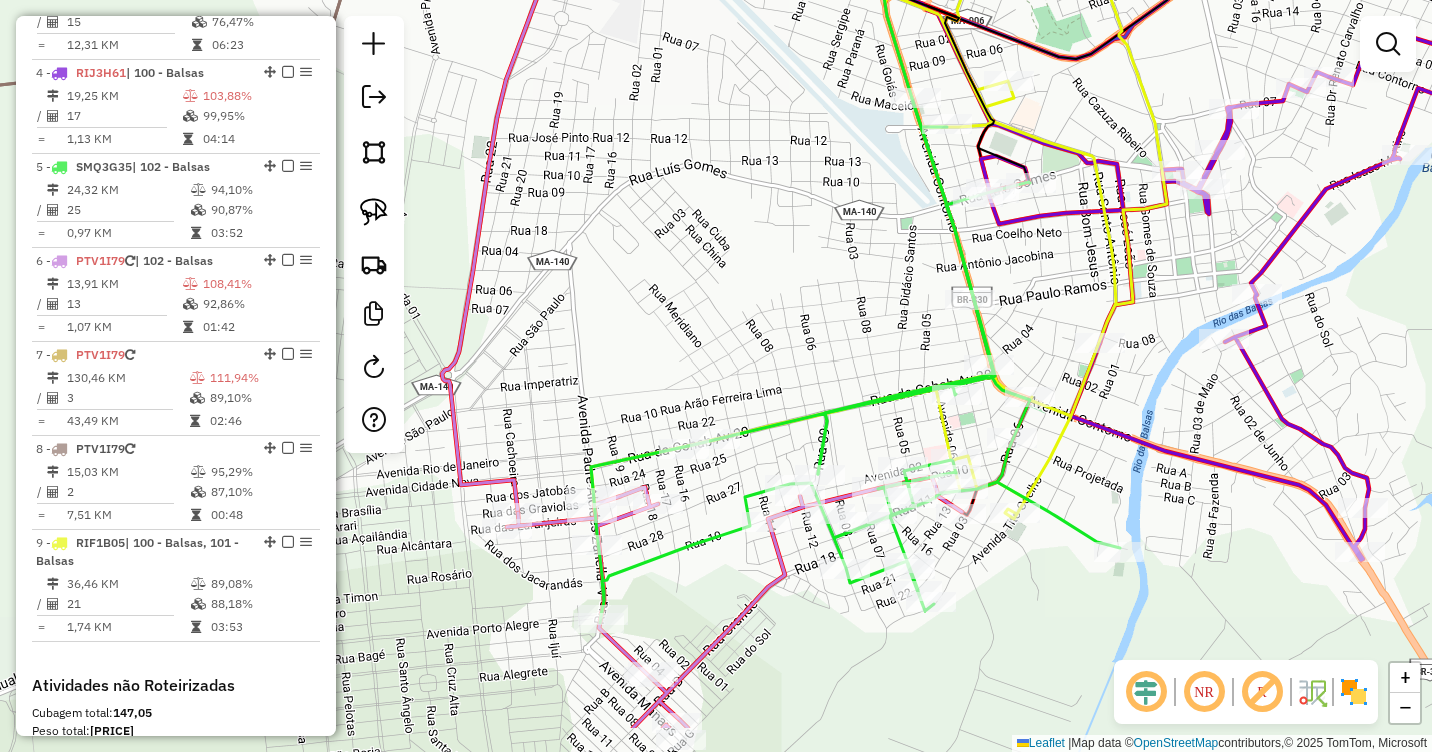 drag, startPoint x: 703, startPoint y: 264, endPoint x: 846, endPoint y: 129, distance: 196.65706 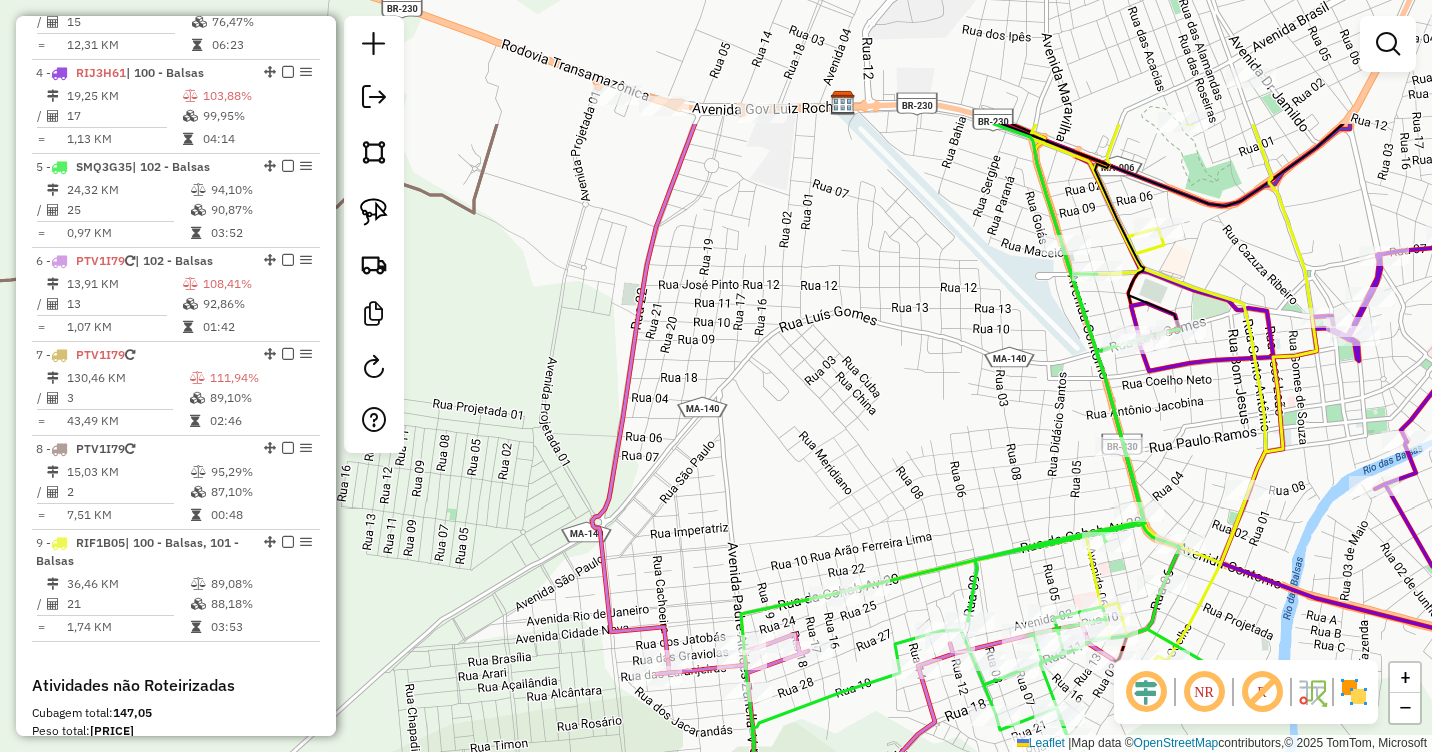 drag, startPoint x: 712, startPoint y: 155, endPoint x: 975, endPoint y: 643, distance: 554.3582 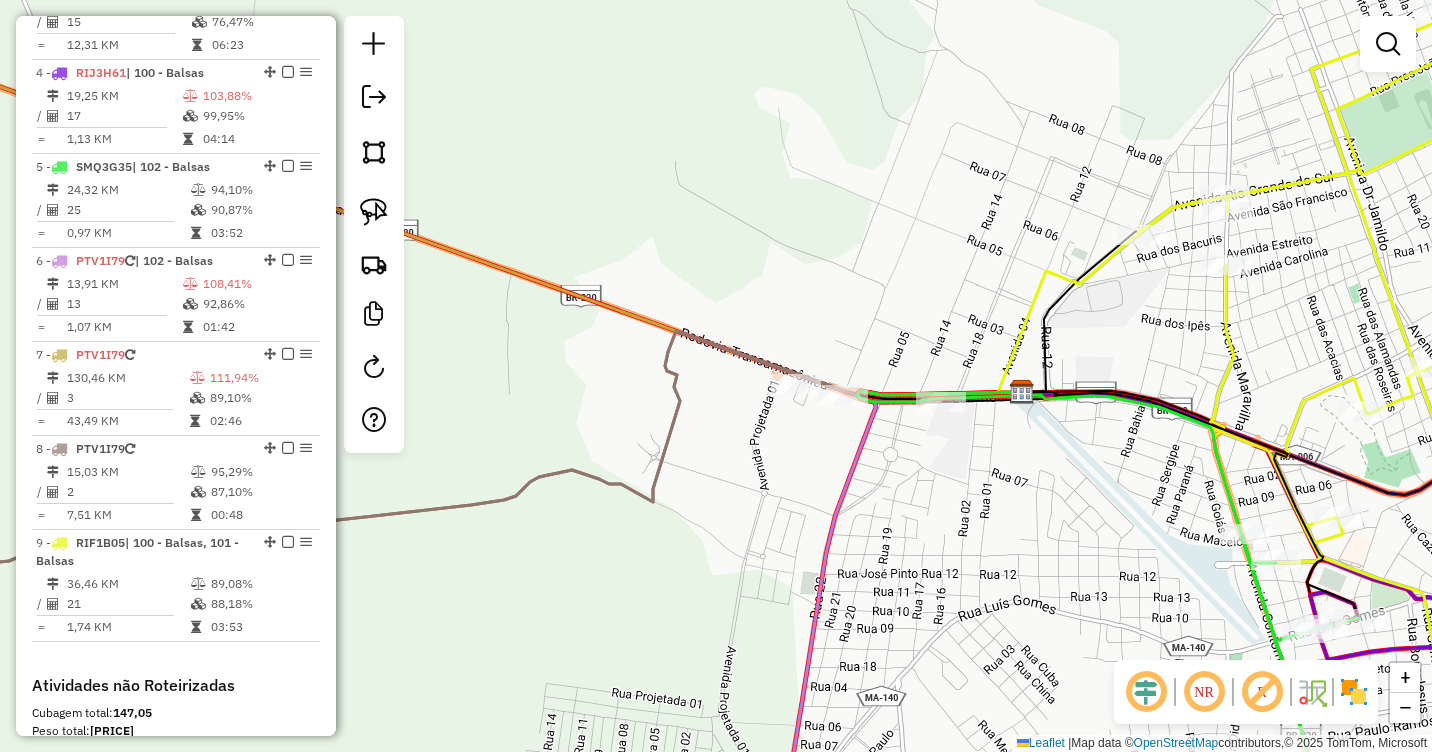 click 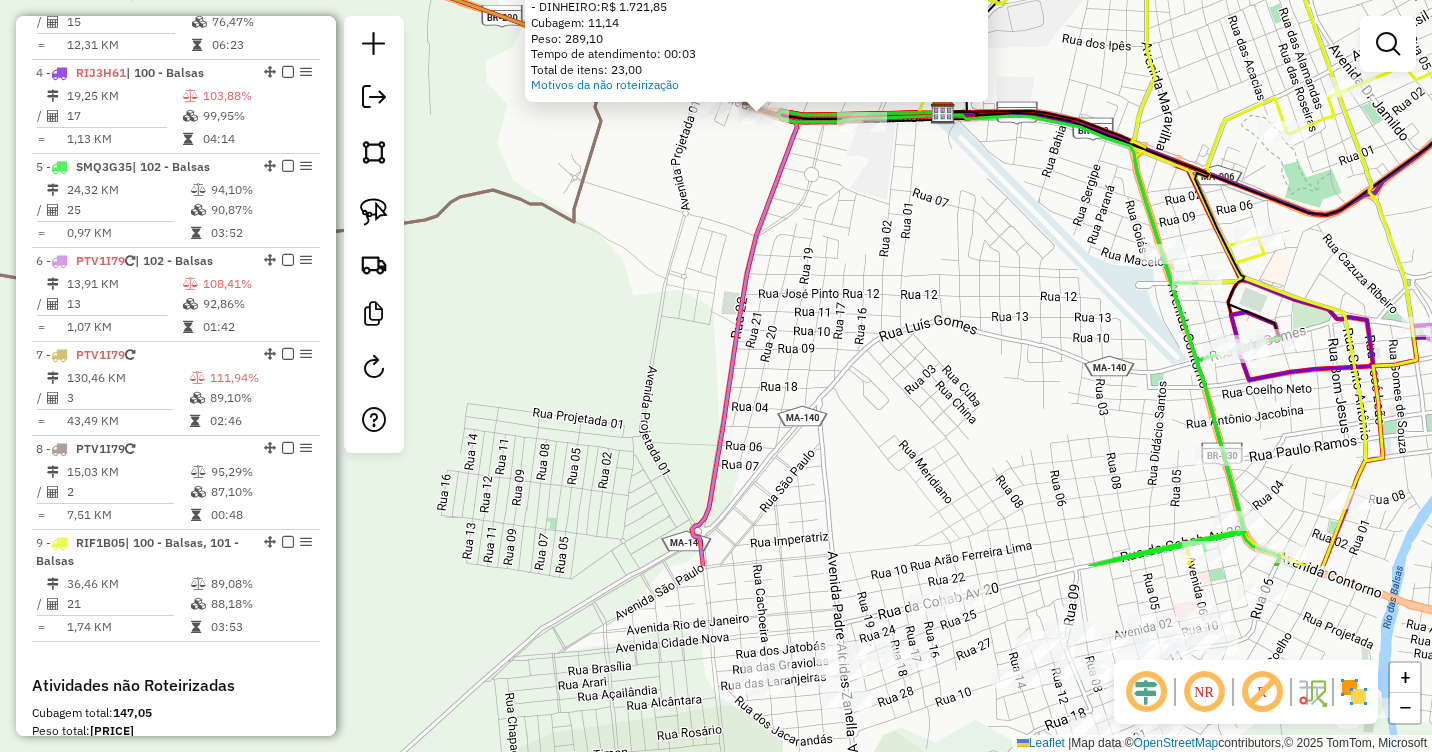 drag, startPoint x: 820, startPoint y: 539, endPoint x: 868, endPoint y: 171, distance: 371.11722 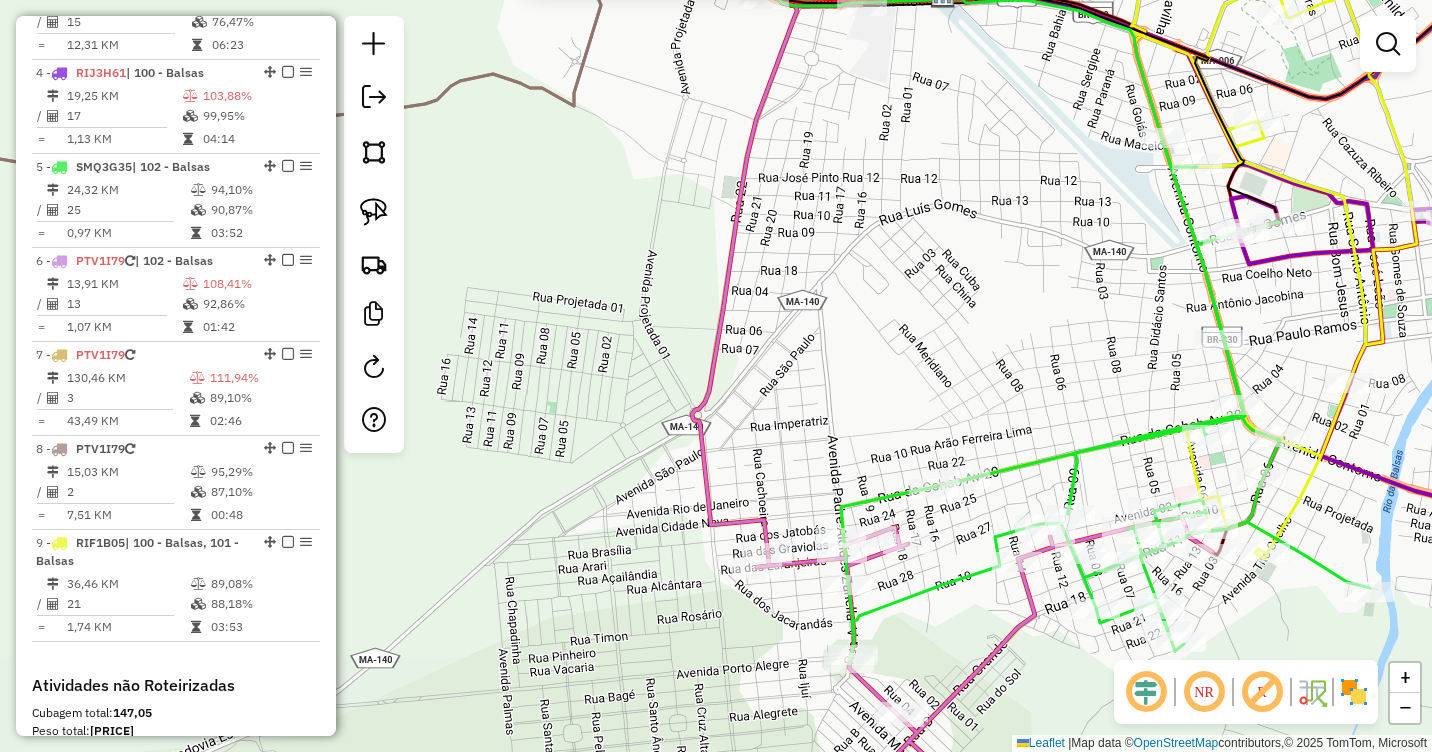 drag, startPoint x: 836, startPoint y: 384, endPoint x: 883, endPoint y: 2, distance: 384.8805 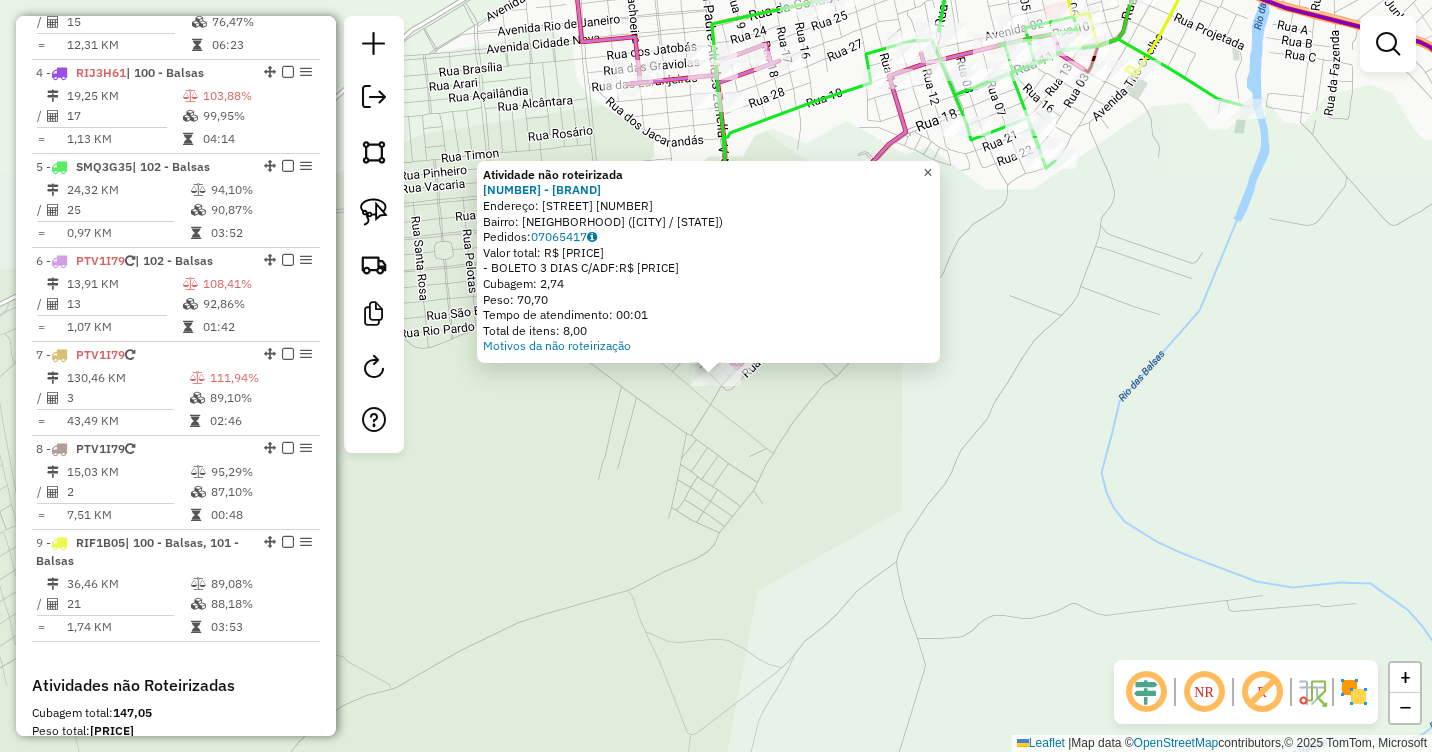 click on "×" 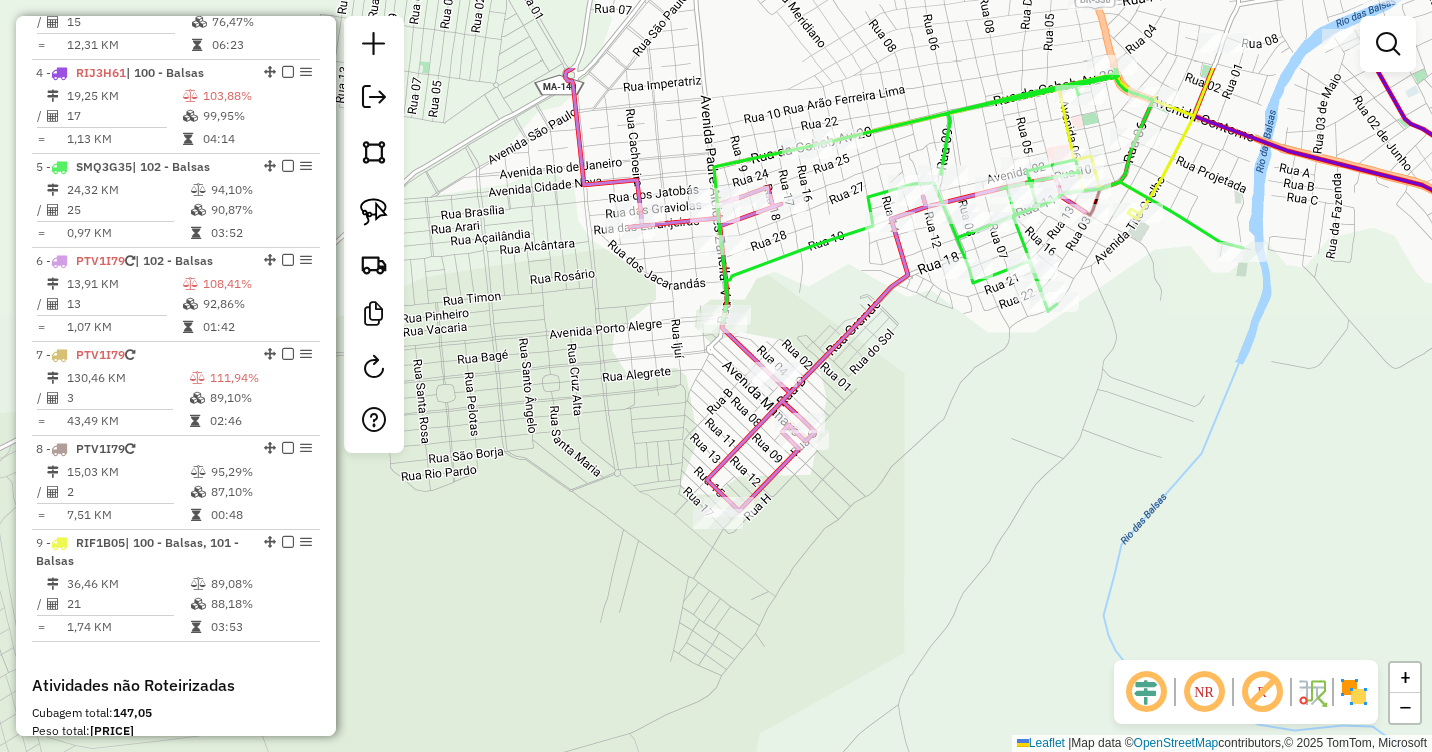 drag, startPoint x: 940, startPoint y: 265, endPoint x: 950, endPoint y: 436, distance: 171.29214 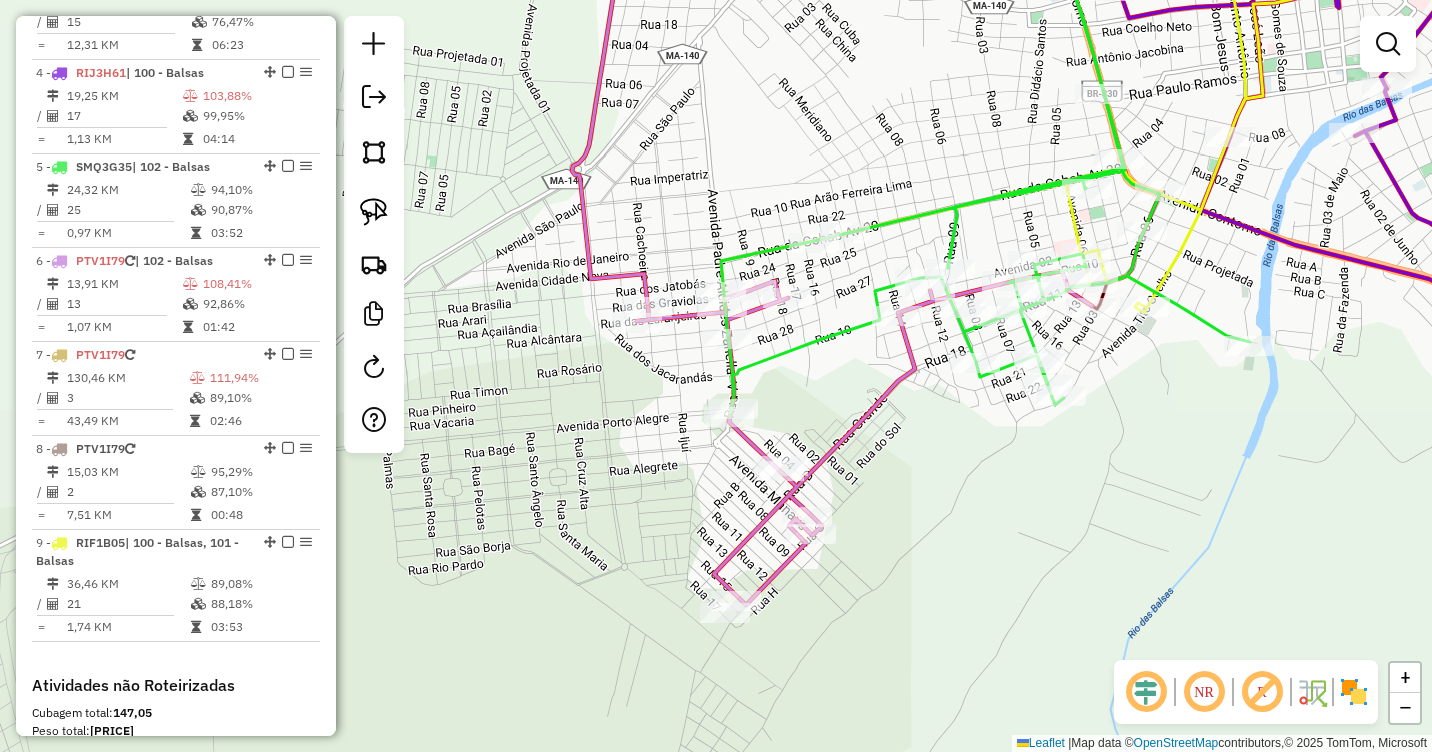 drag, startPoint x: 908, startPoint y: 359, endPoint x: 908, endPoint y: 509, distance: 150 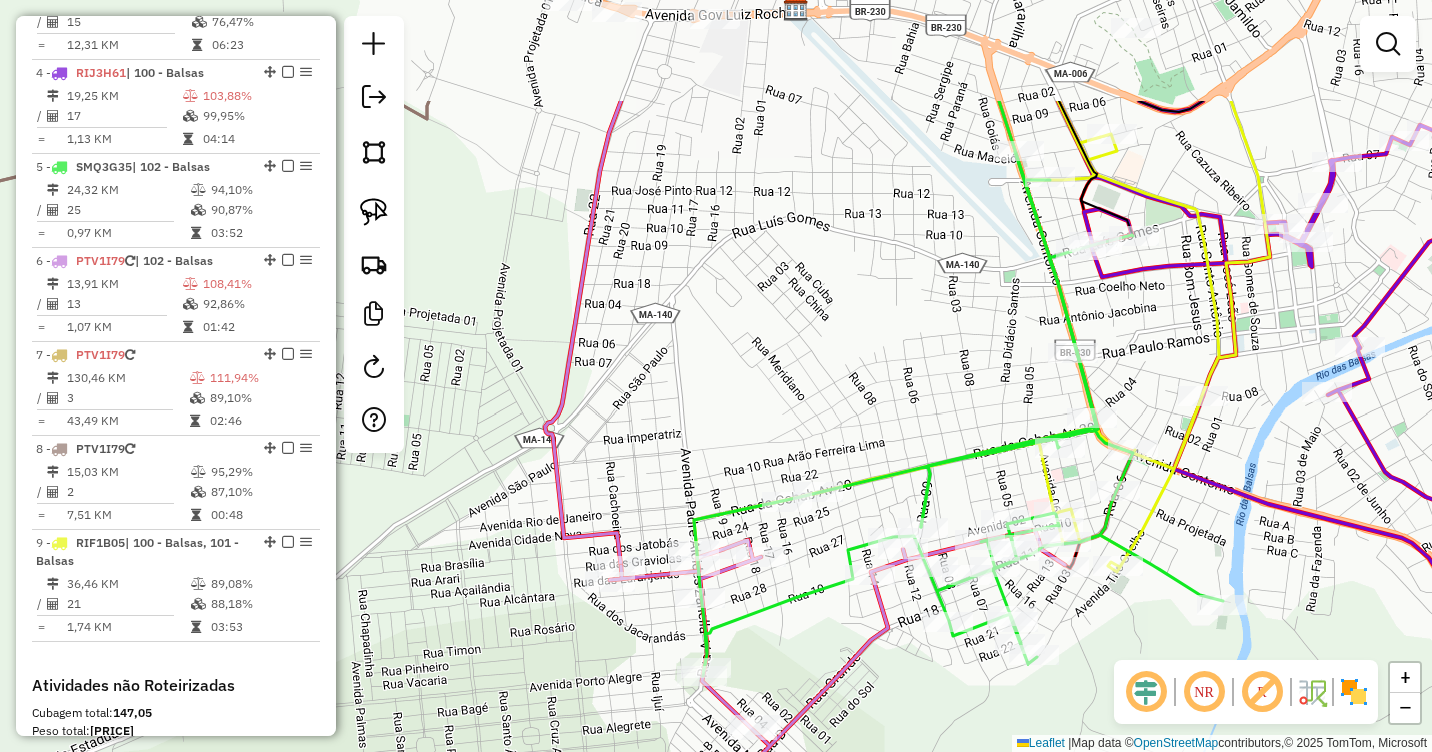 drag, startPoint x: 941, startPoint y: 179, endPoint x: 912, endPoint y: 344, distance: 167.5291 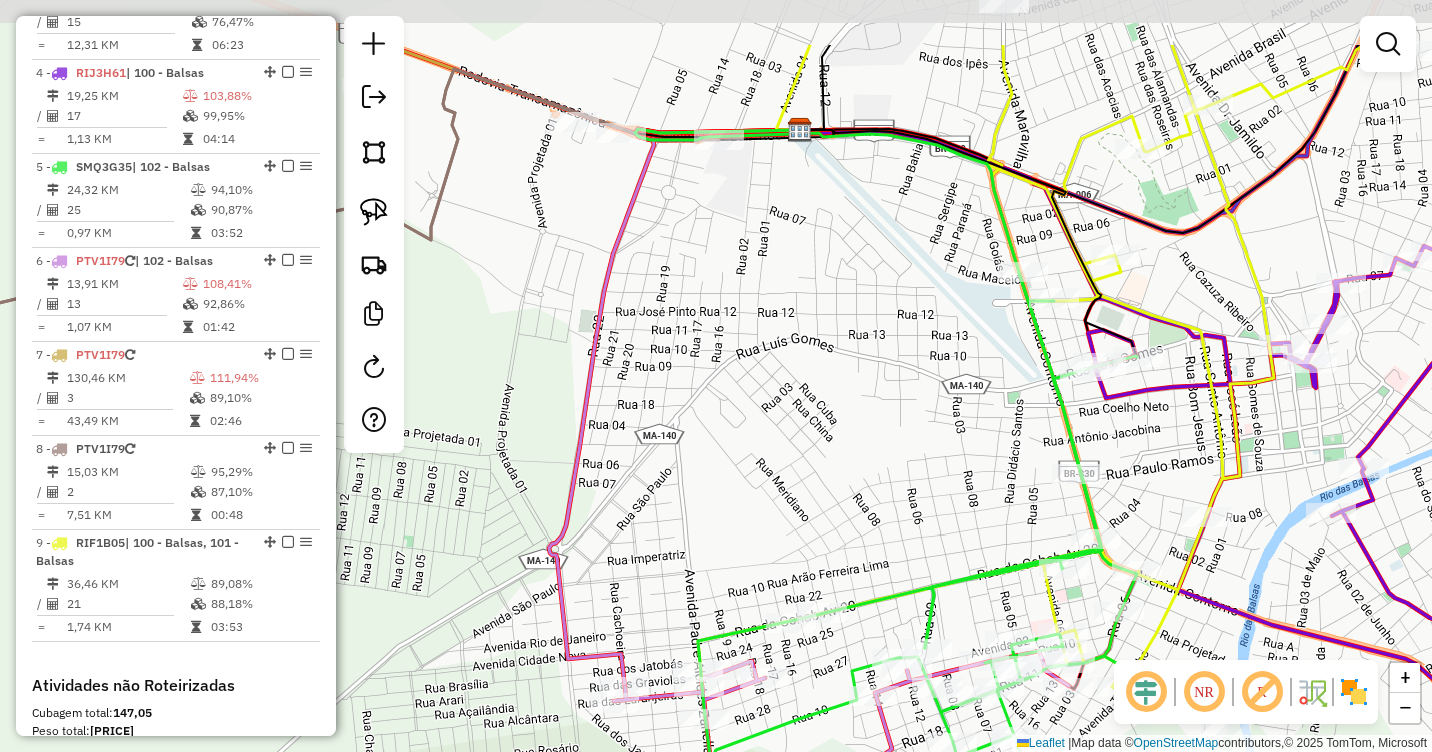 drag, startPoint x: 891, startPoint y: 228, endPoint x: 902, endPoint y: 361, distance: 133.45412 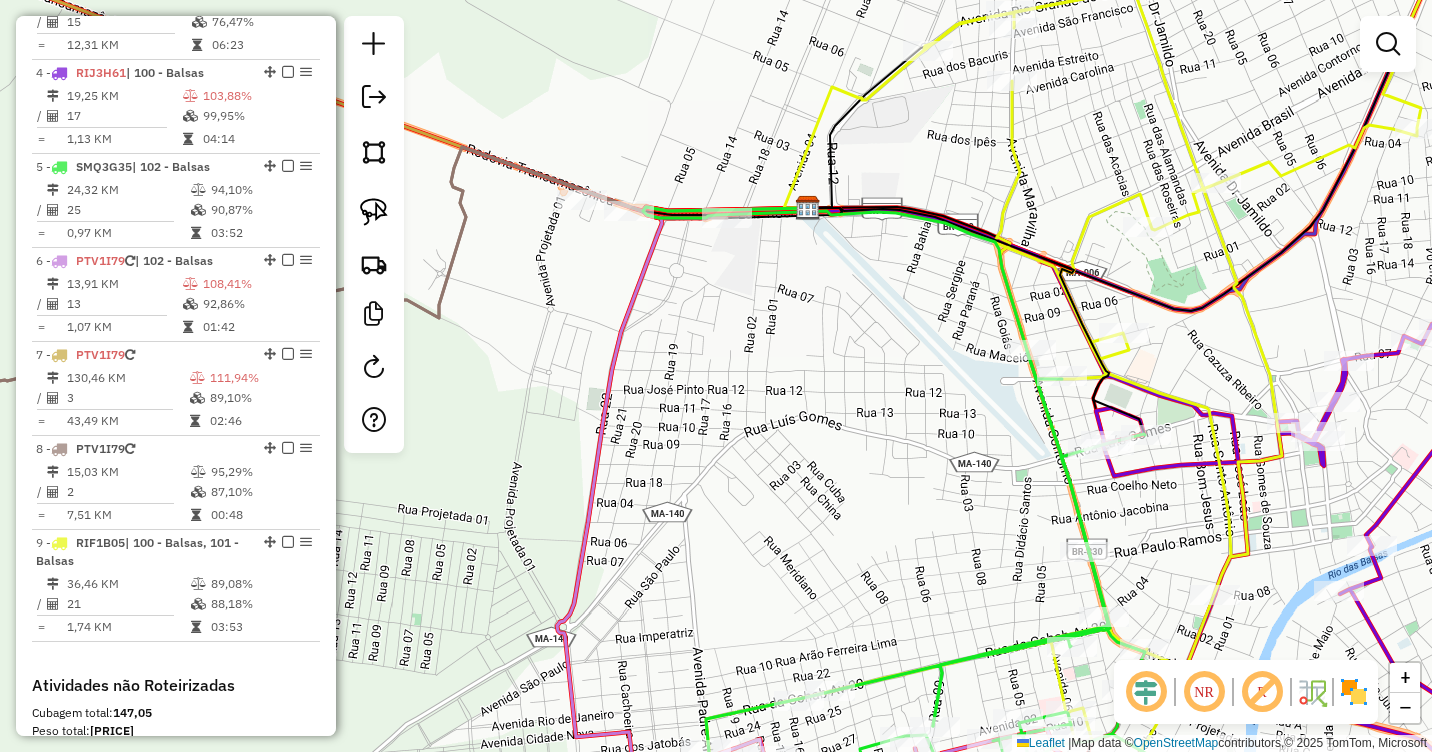 drag, startPoint x: 846, startPoint y: 291, endPoint x: 846, endPoint y: 354, distance: 63 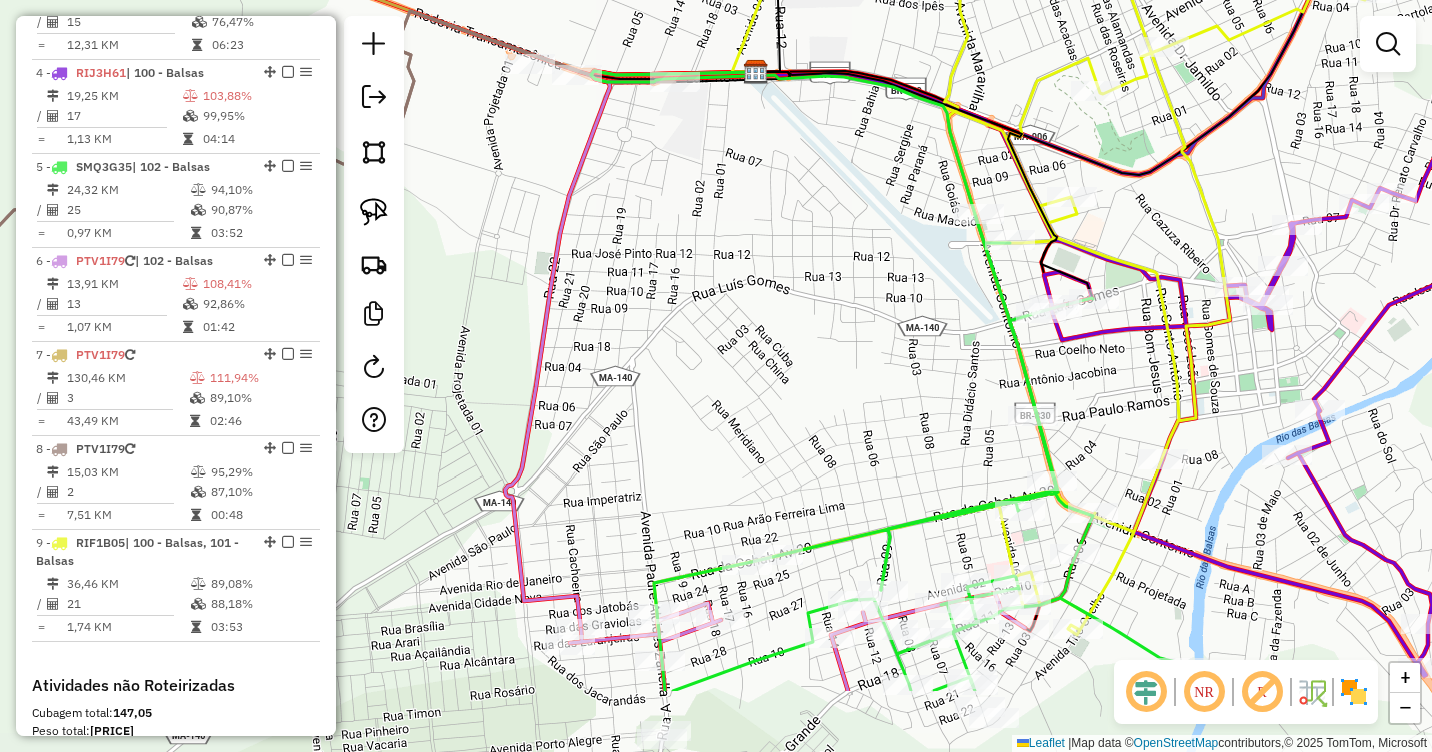 drag, startPoint x: 820, startPoint y: 405, endPoint x: 782, endPoint y: 275, distance: 135.44002 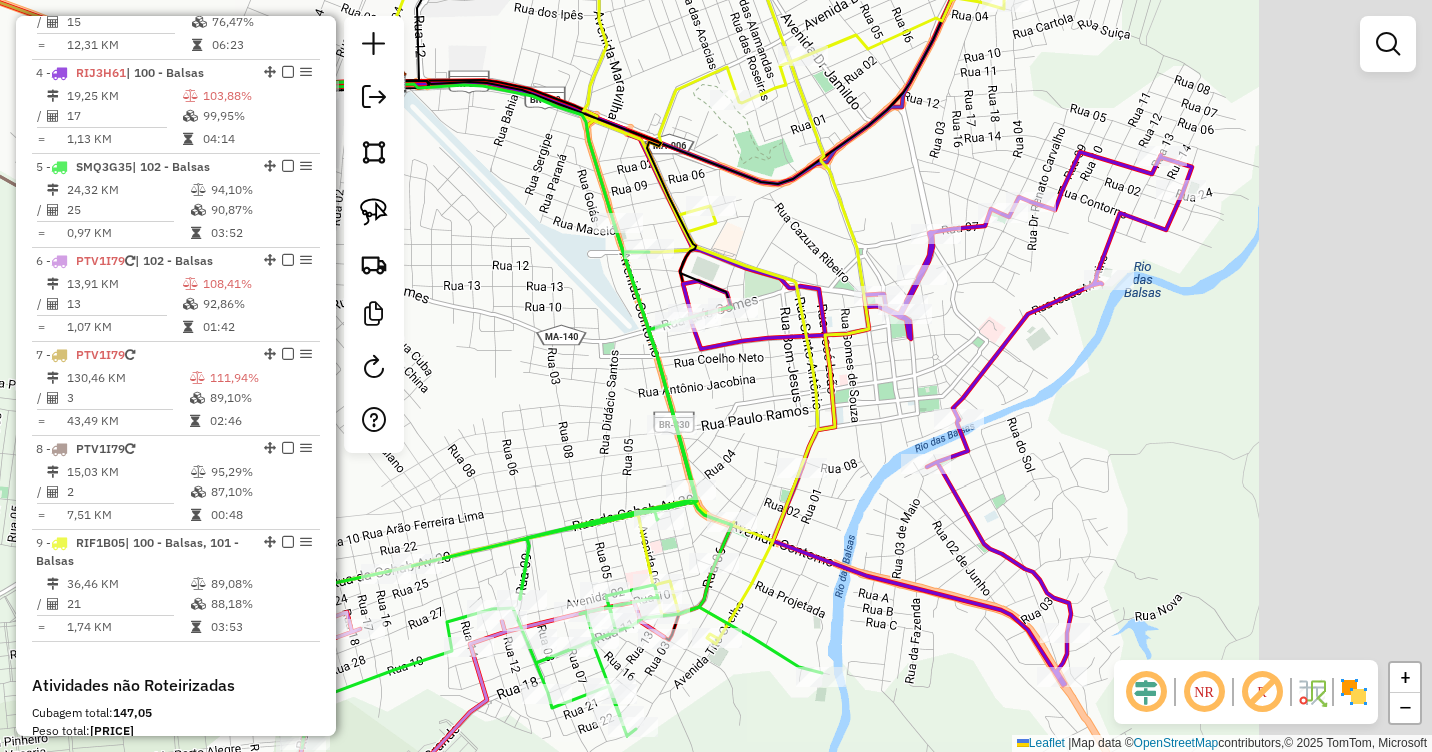 drag, startPoint x: 1274, startPoint y: 364, endPoint x: 766, endPoint y: 308, distance: 511.0773 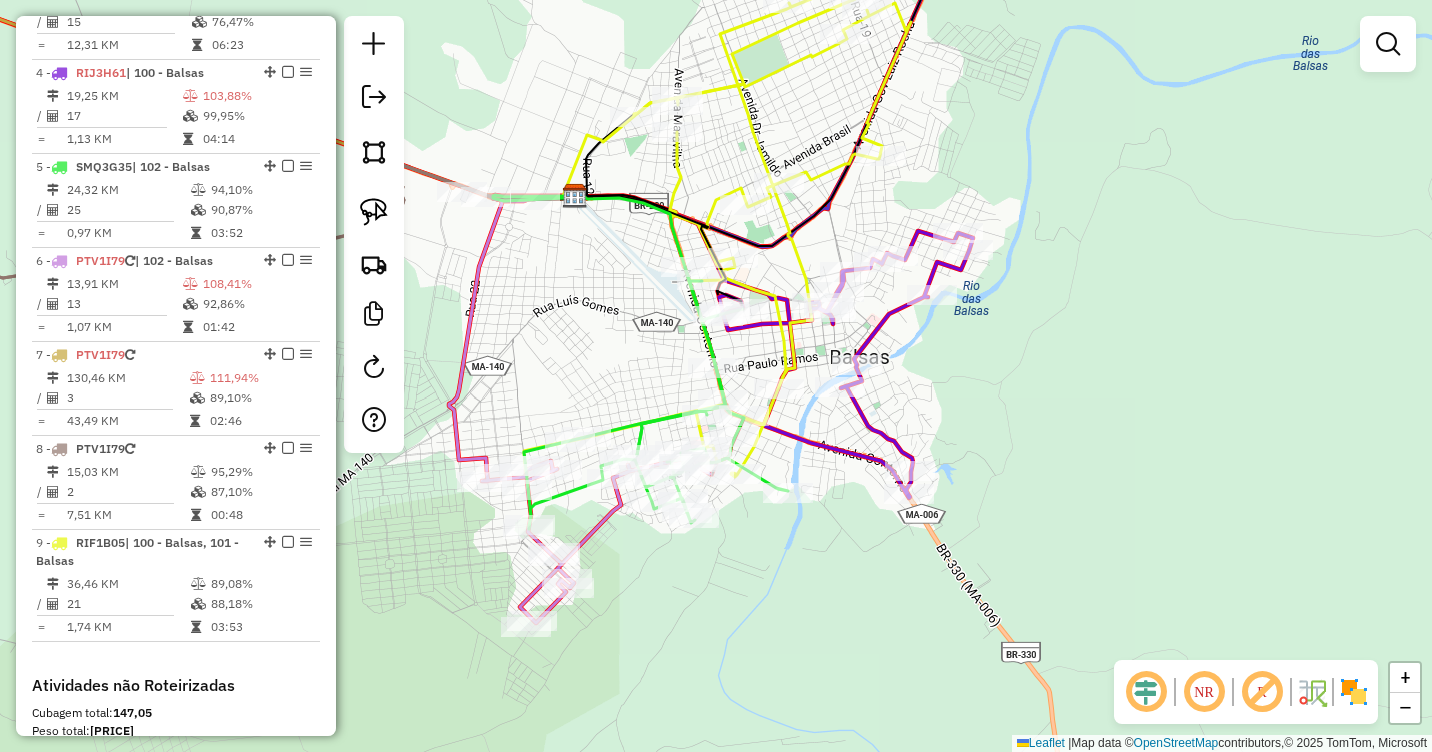 drag, startPoint x: 906, startPoint y: 394, endPoint x: 950, endPoint y: 401, distance: 44.553337 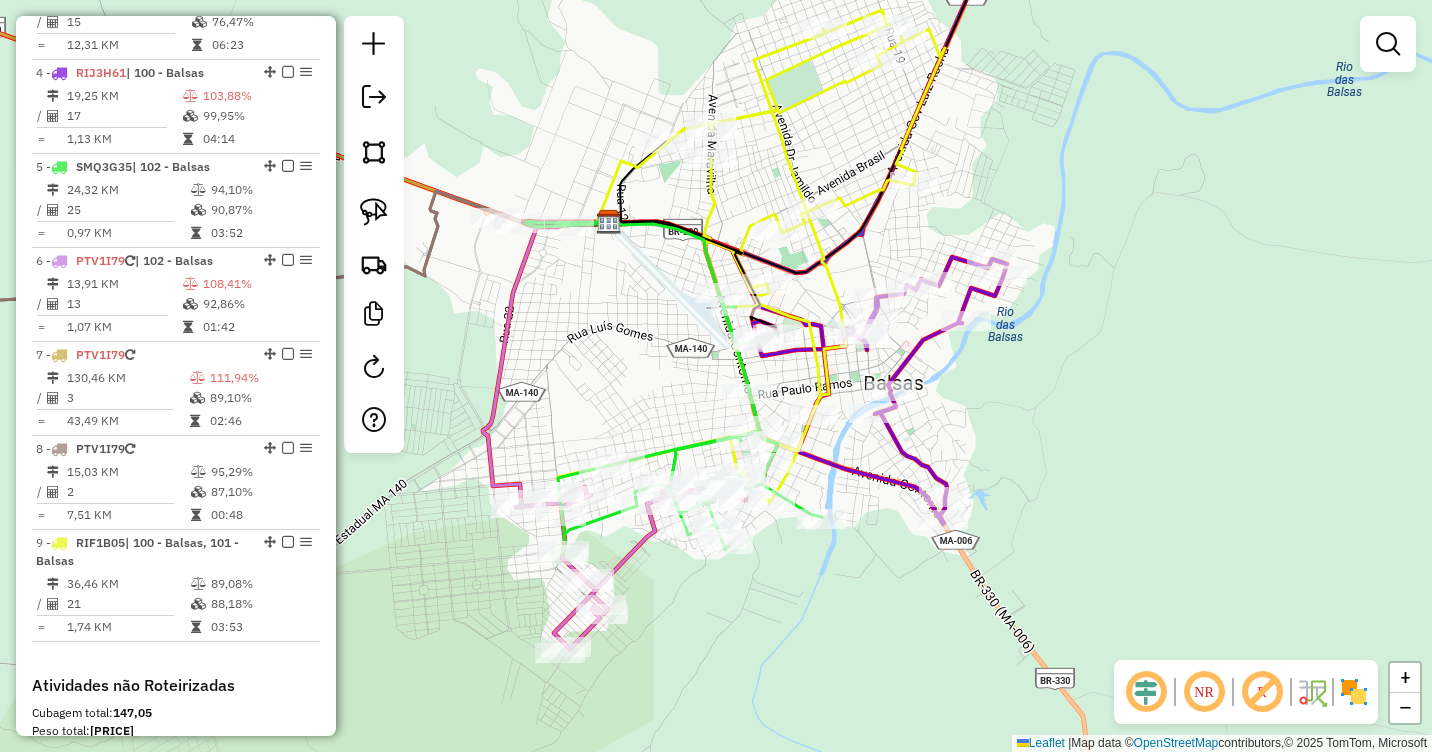 drag, startPoint x: 923, startPoint y: 374, endPoint x: 958, endPoint y: 400, distance: 43.60046 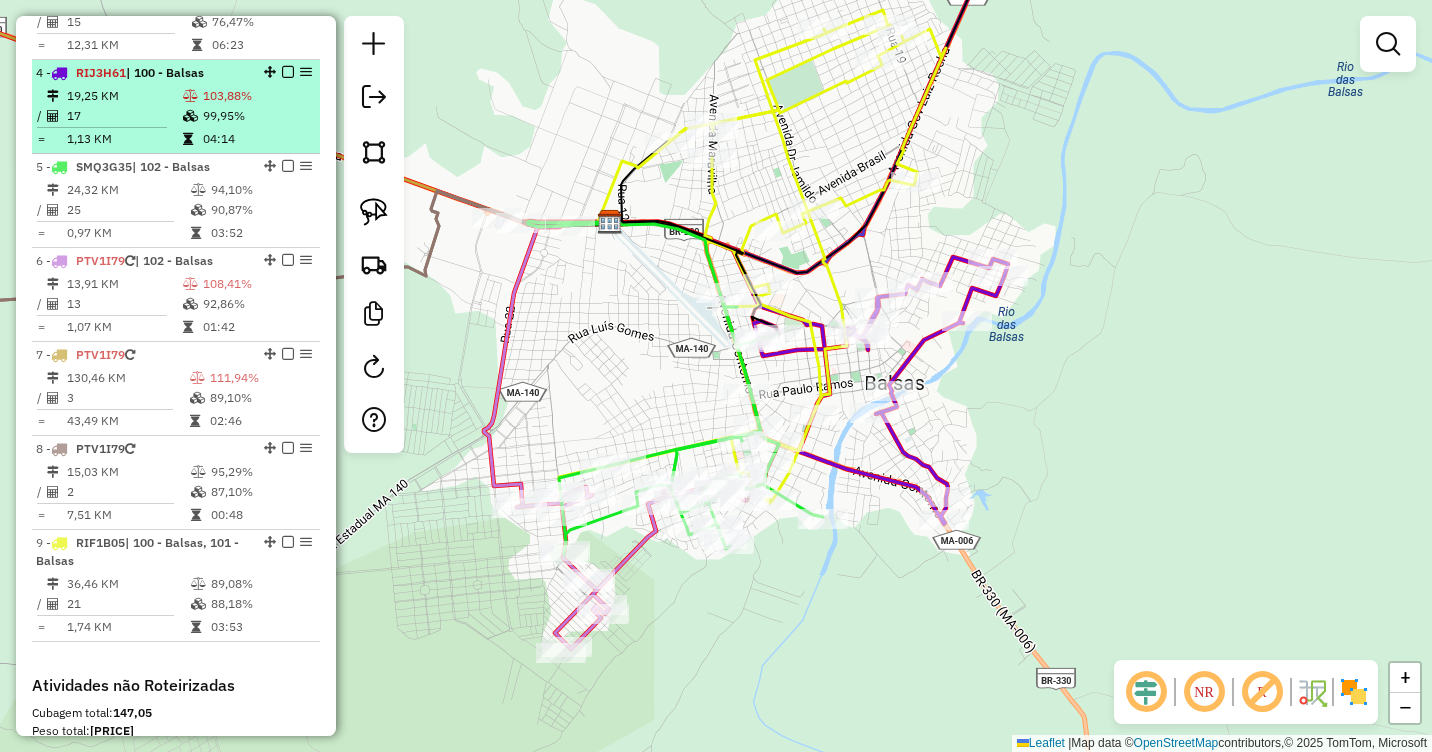 click on "19,25 KM" at bounding box center (124, 96) 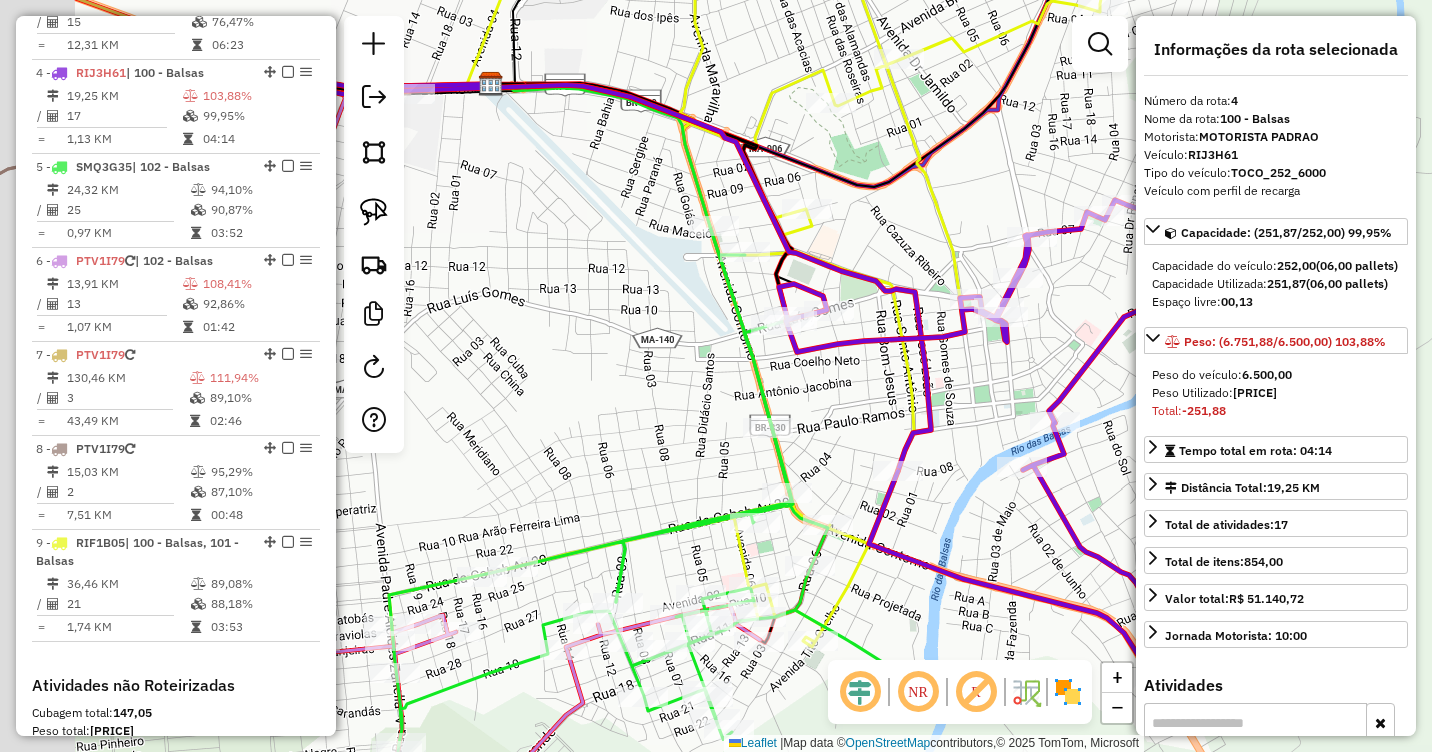 drag, startPoint x: 487, startPoint y: 389, endPoint x: 651, endPoint y: 381, distance: 164.195 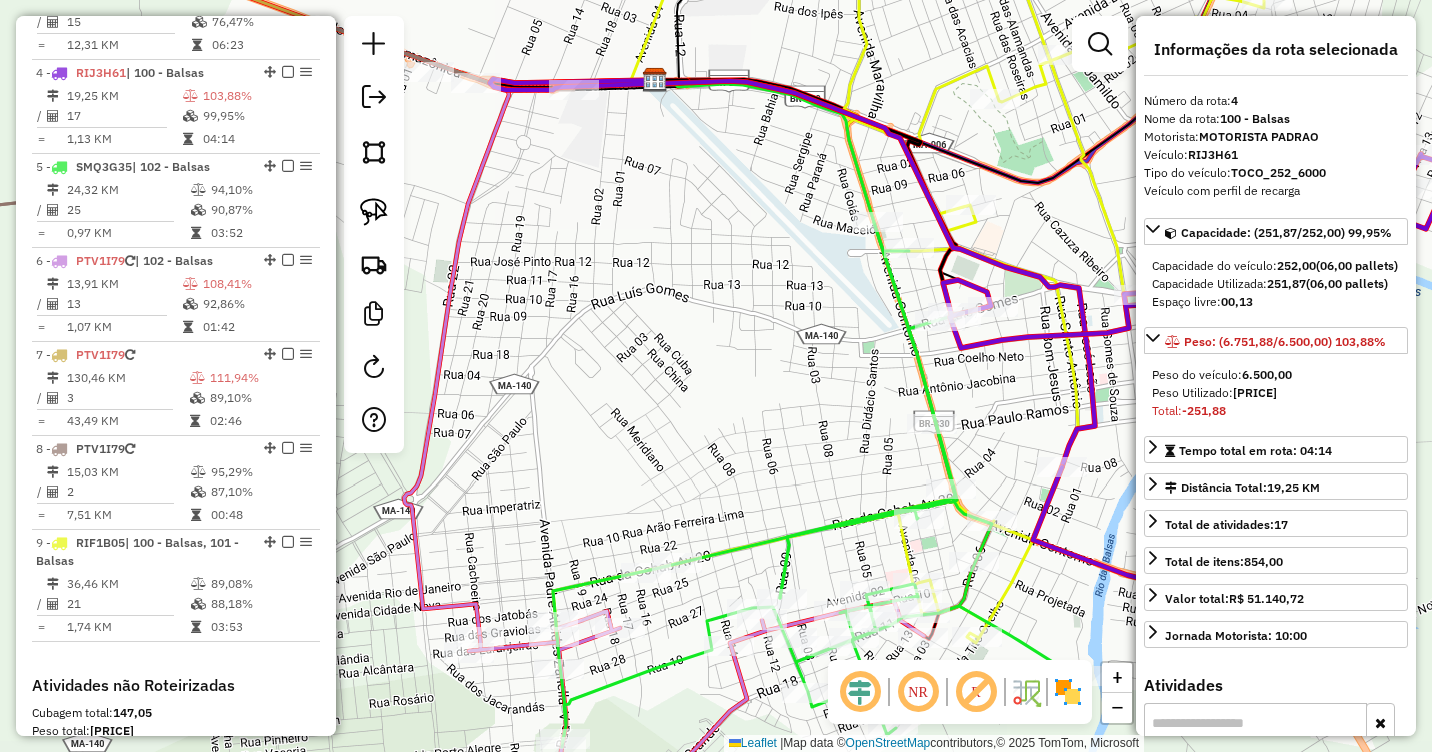 drag, startPoint x: 558, startPoint y: 343, endPoint x: 741, endPoint y: 362, distance: 183.98369 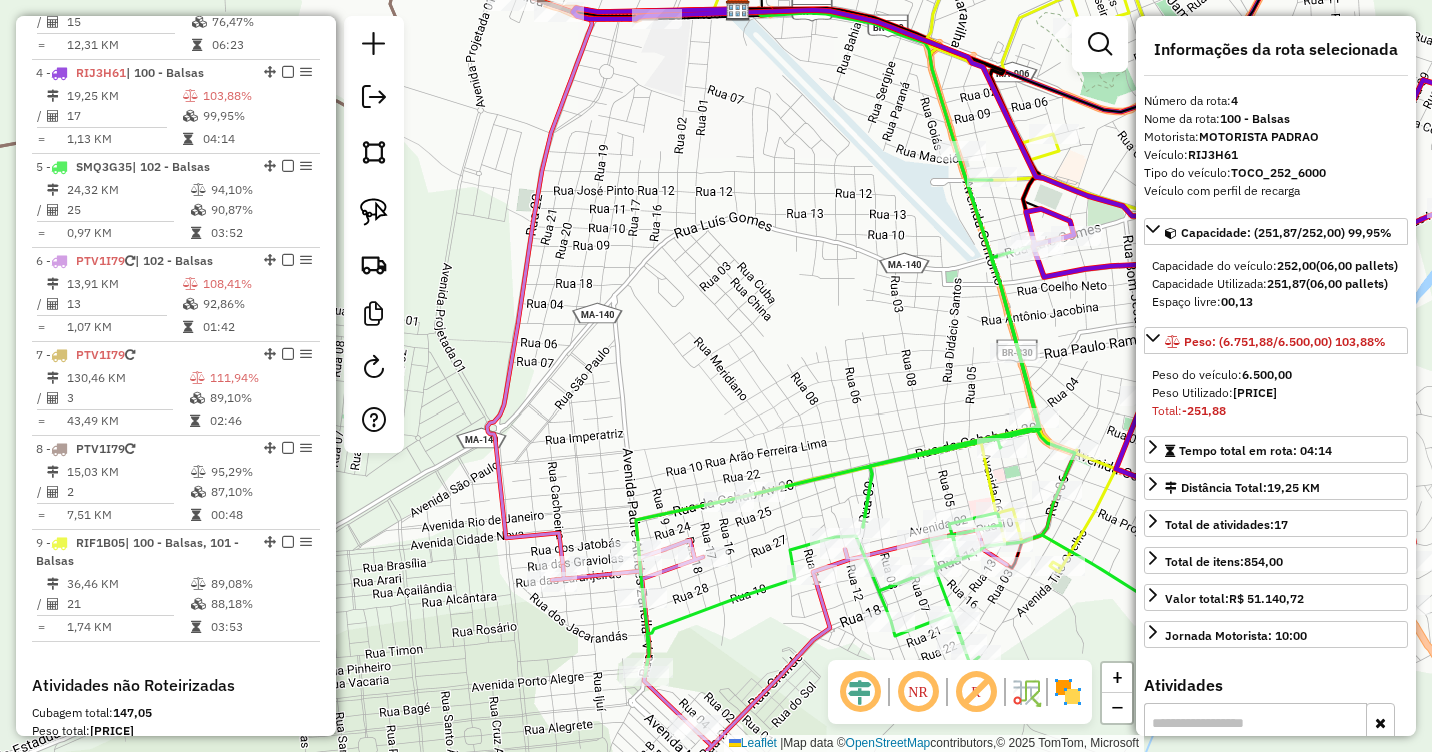 drag, startPoint x: 706, startPoint y: 363, endPoint x: 720, endPoint y: 314, distance: 50.96077 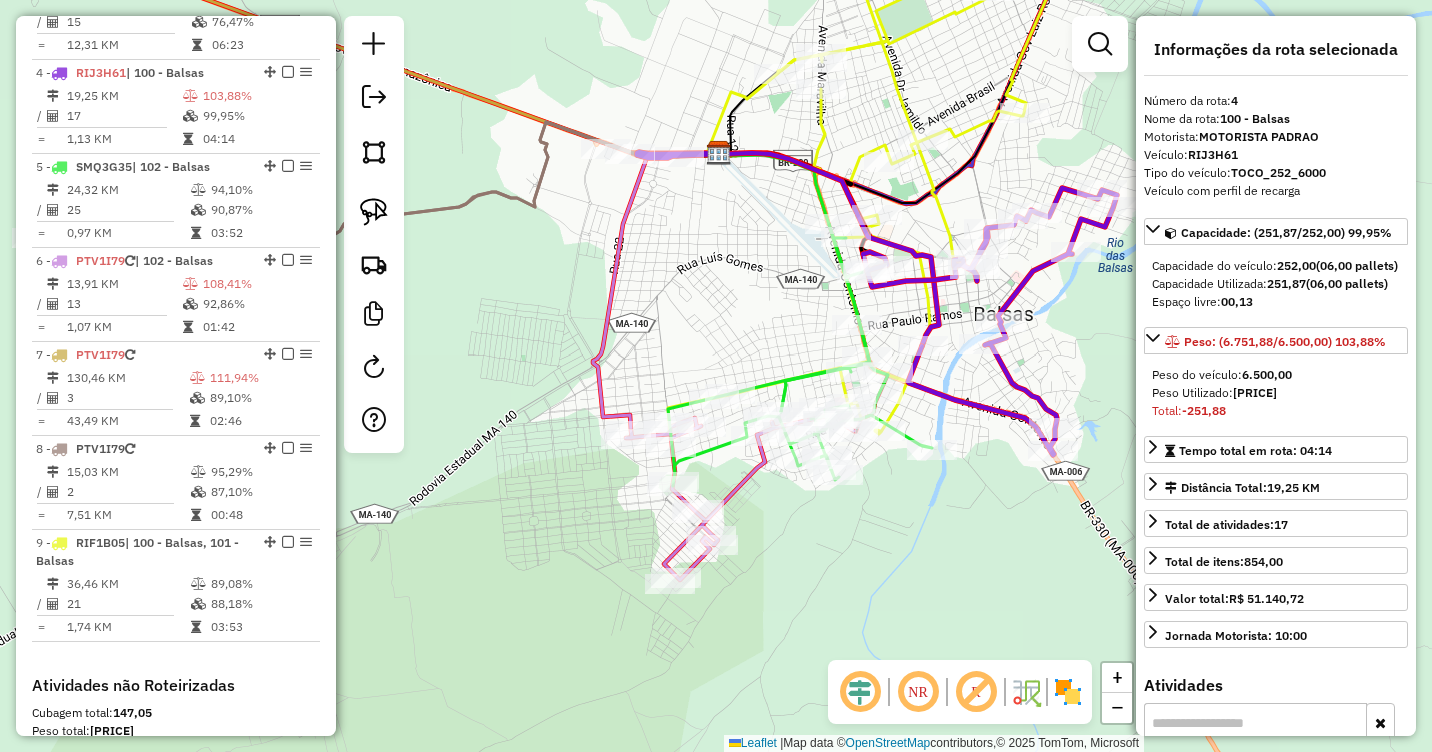 drag, startPoint x: 780, startPoint y: 337, endPoint x: 757, endPoint y: 320, distance: 28.600698 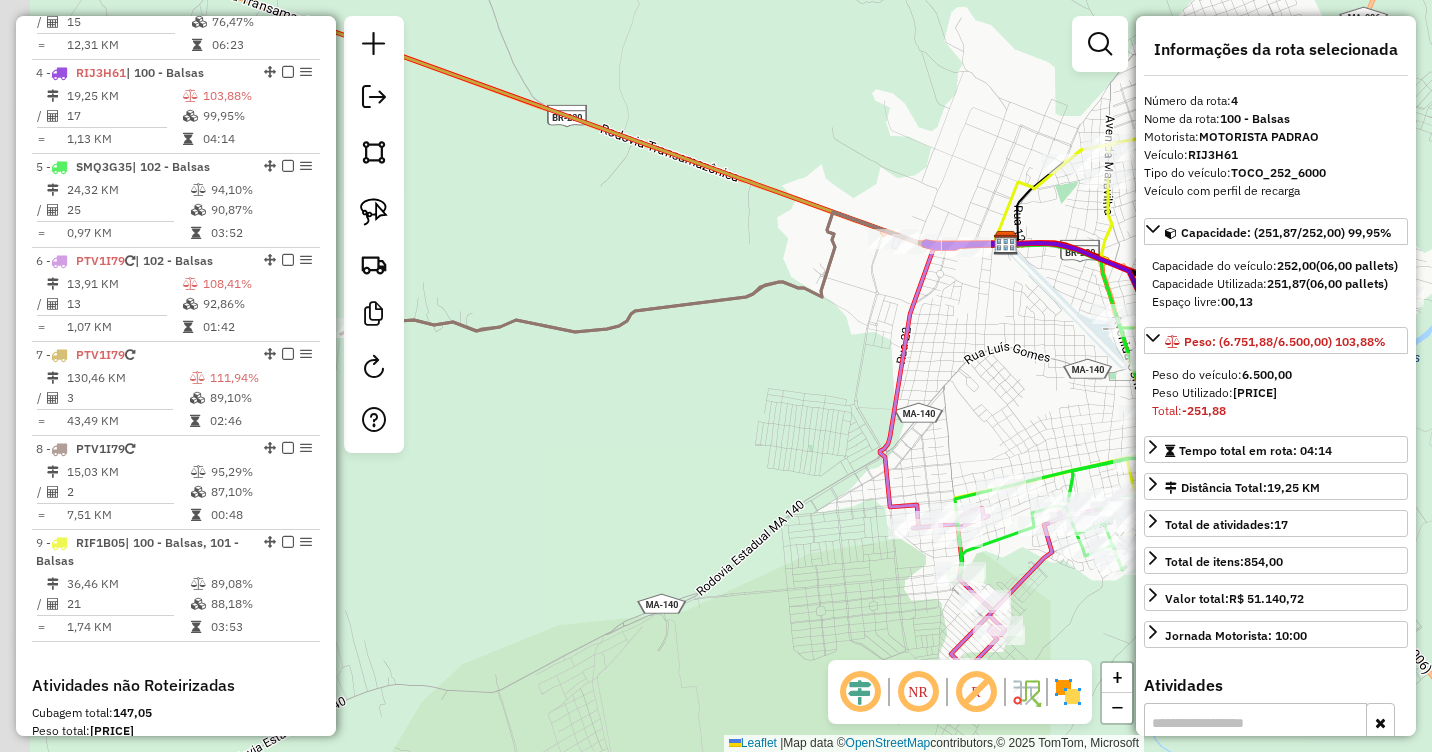 drag, startPoint x: 577, startPoint y: 311, endPoint x: 882, endPoint y: 413, distance: 321.6038 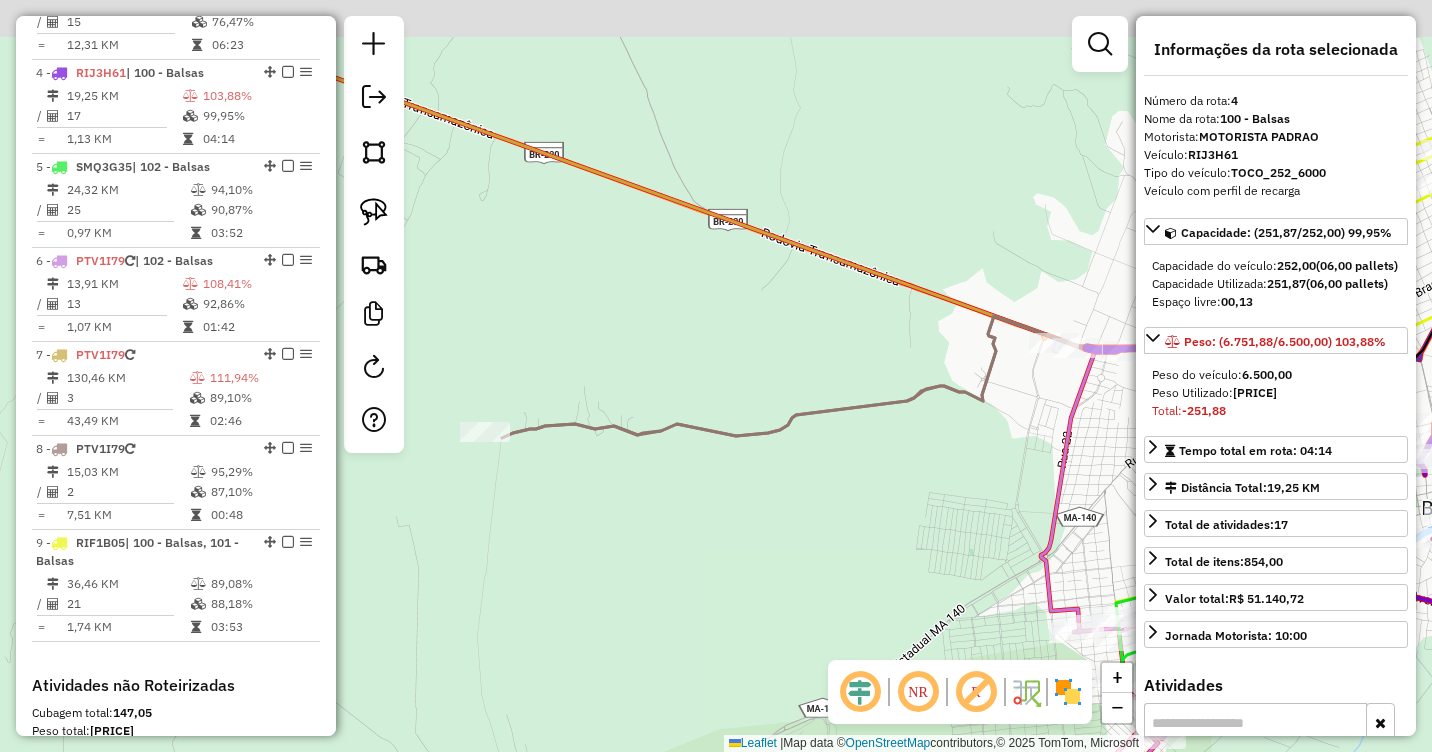 drag, startPoint x: 472, startPoint y: 218, endPoint x: 948, endPoint y: 379, distance: 502.49078 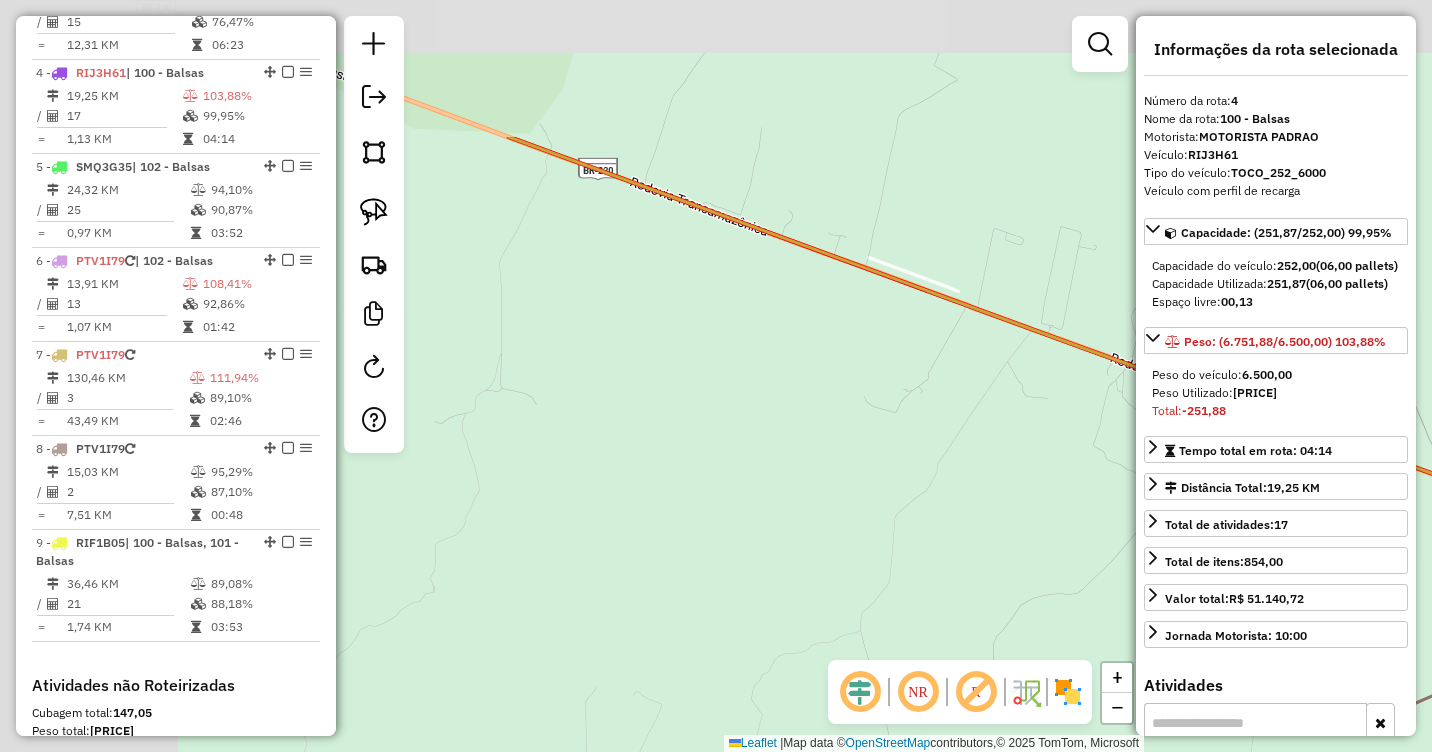 drag, startPoint x: 572, startPoint y: 264, endPoint x: 756, endPoint y: 377, distance: 215.92822 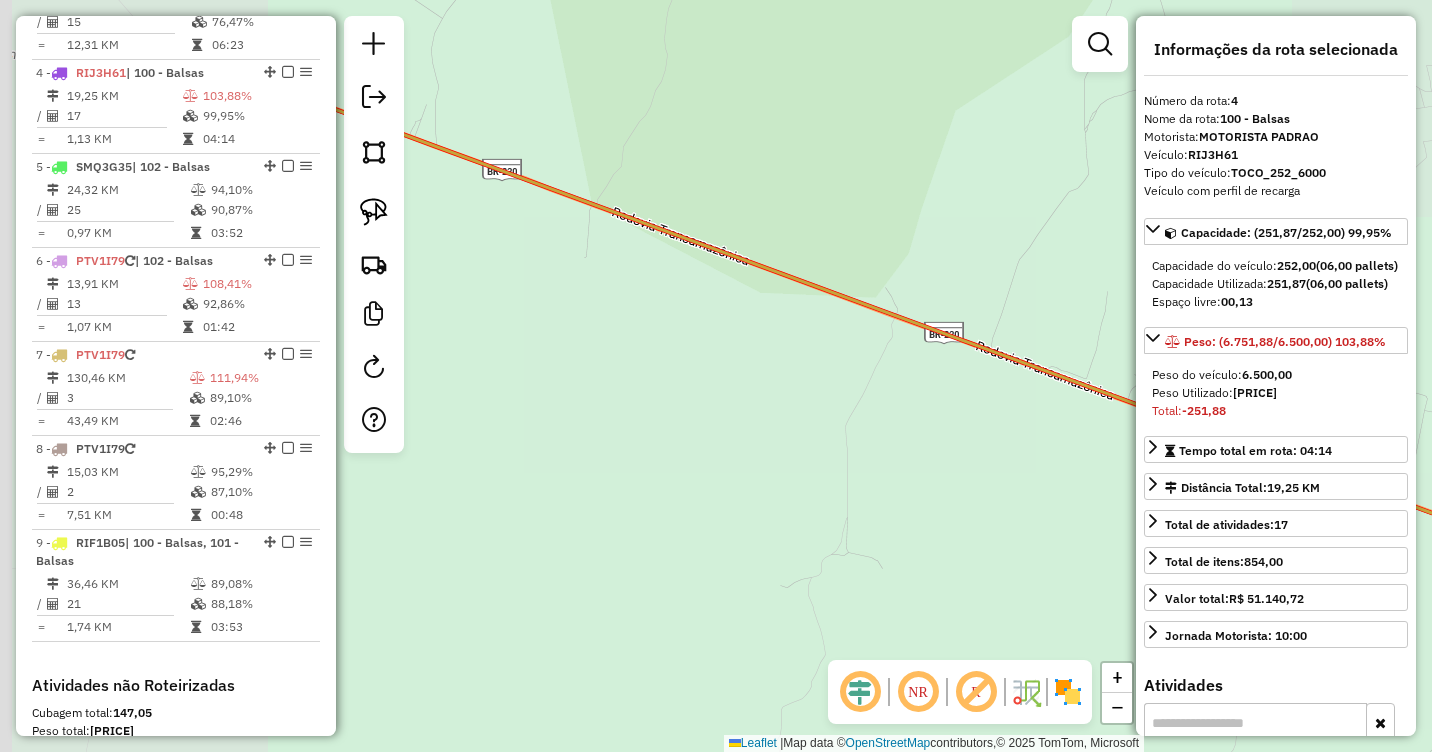drag, startPoint x: 563, startPoint y: 348, endPoint x: 692, endPoint y: 369, distance: 130.69812 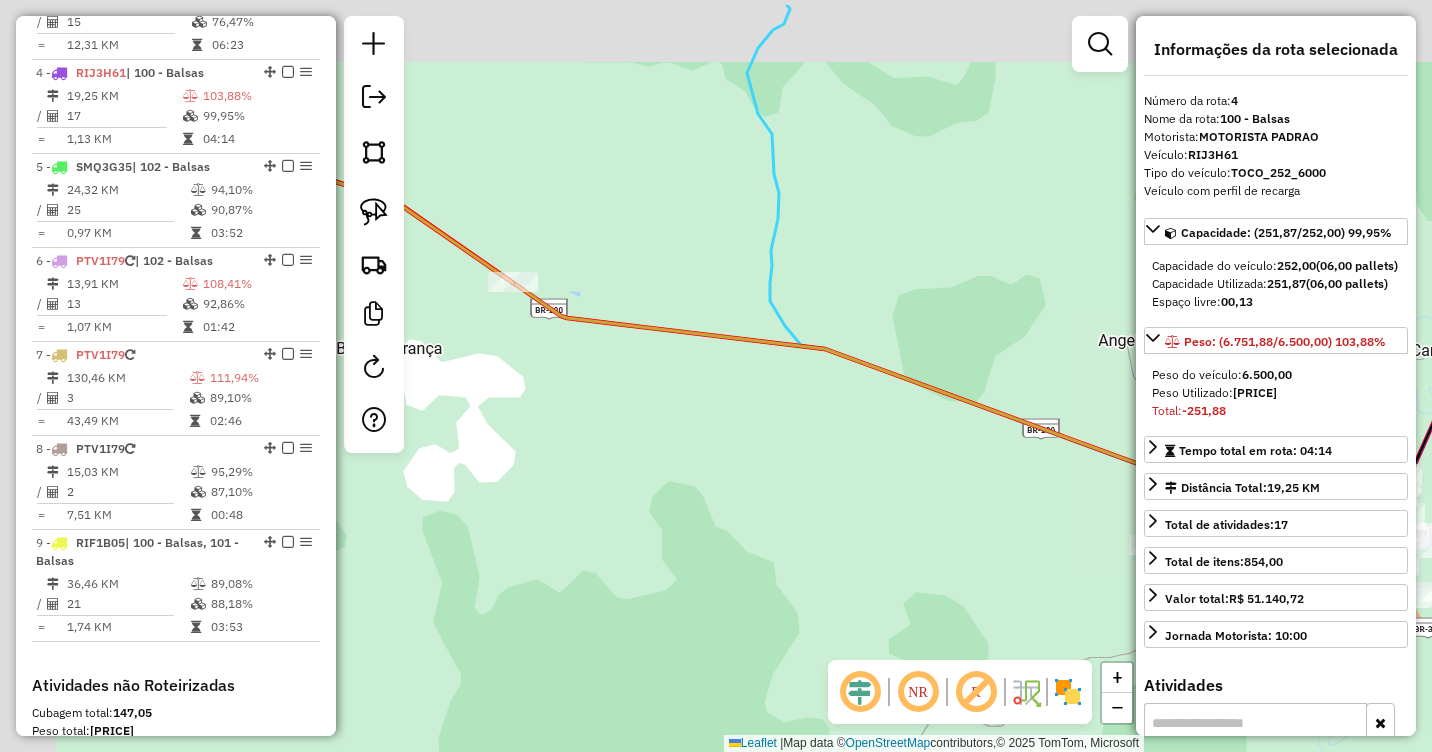 drag, startPoint x: 556, startPoint y: 386, endPoint x: 1026, endPoint y: 471, distance: 477.62433 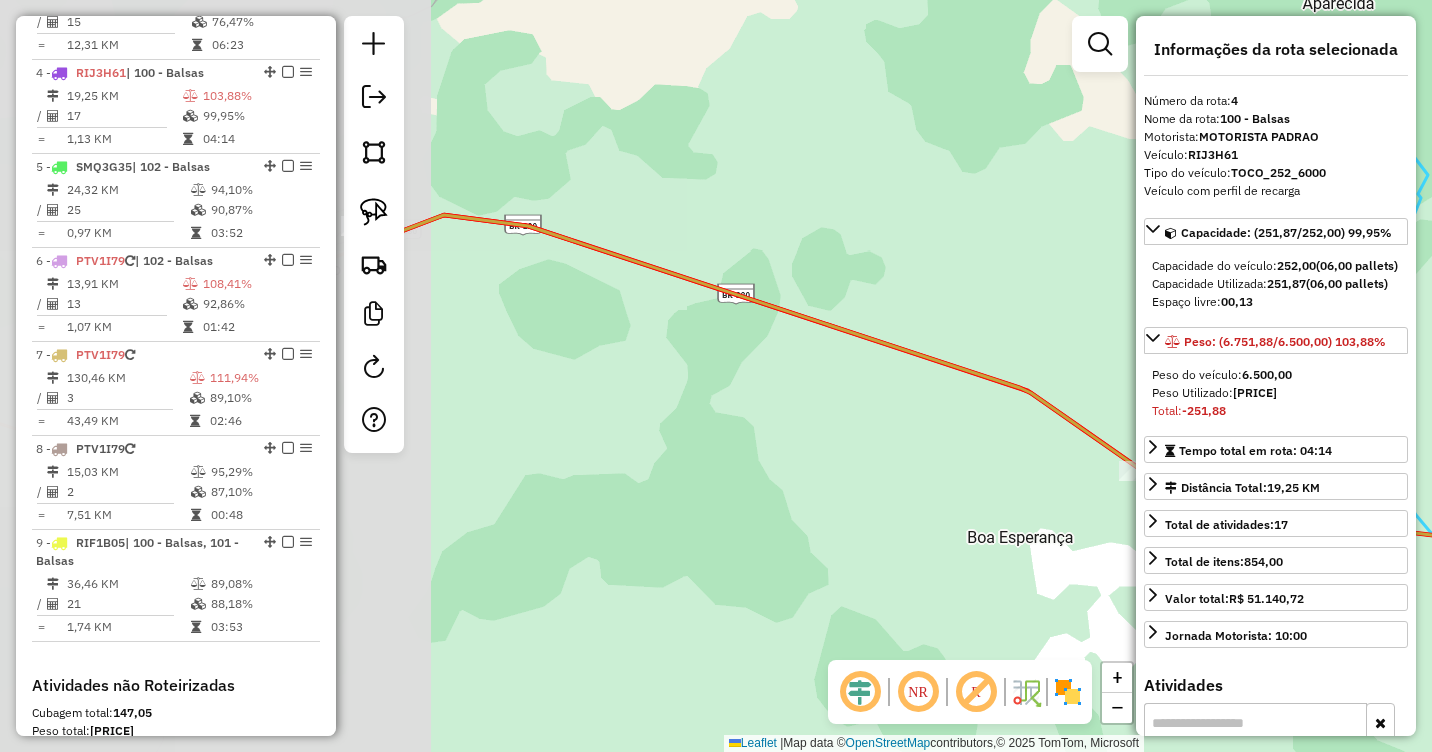 drag, startPoint x: 530, startPoint y: 357, endPoint x: 970, endPoint y: 494, distance: 460.8351 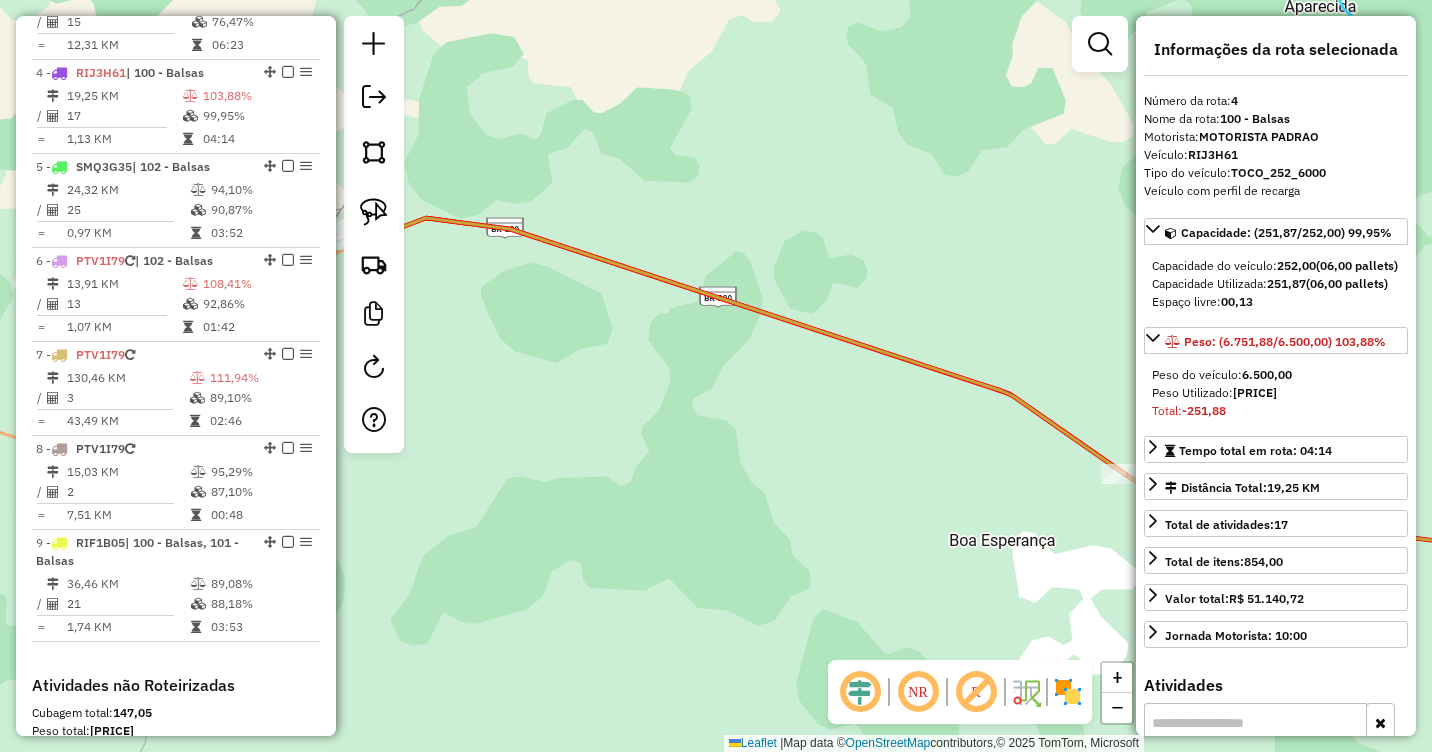 drag, startPoint x: 879, startPoint y: 435, endPoint x: 966, endPoint y: 472, distance: 94.54099 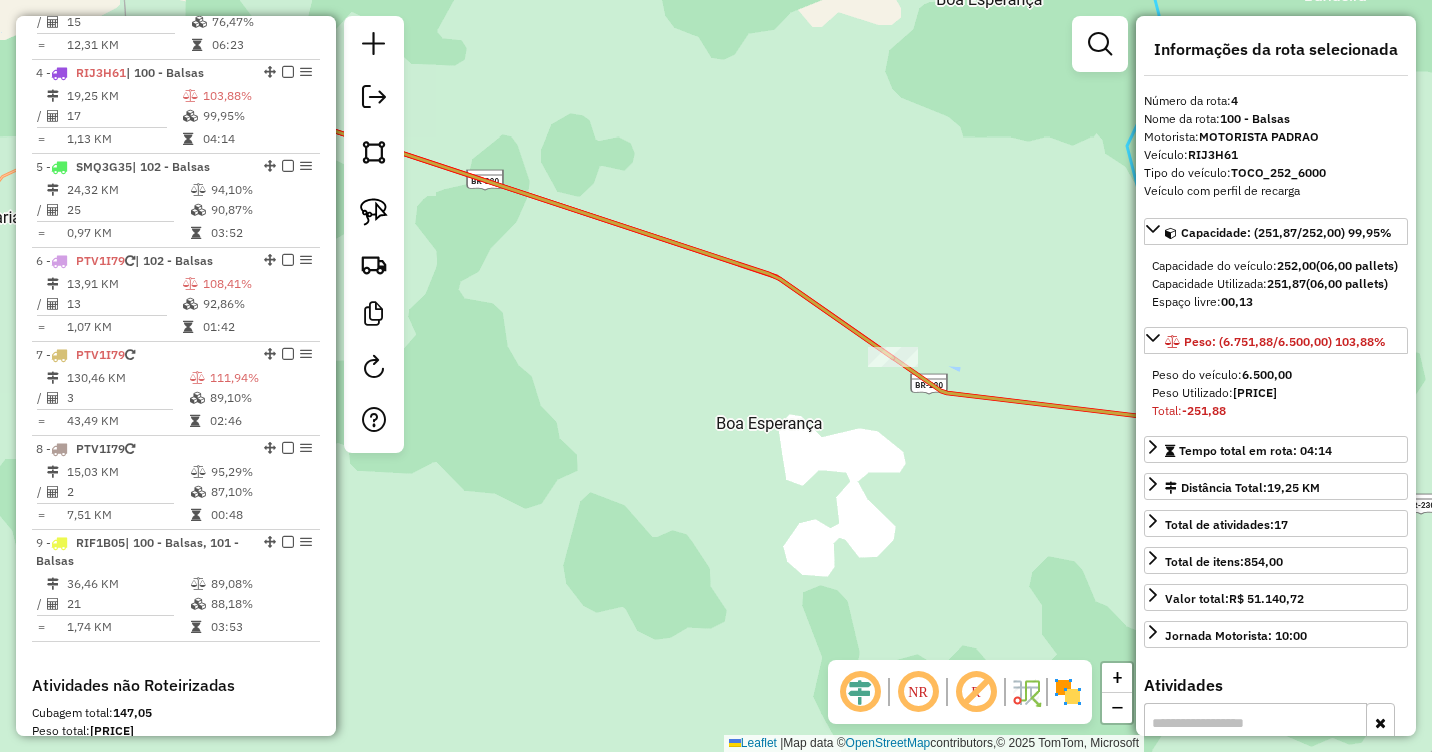 drag, startPoint x: 952, startPoint y: 454, endPoint x: 590, endPoint y: 281, distance: 401.21442 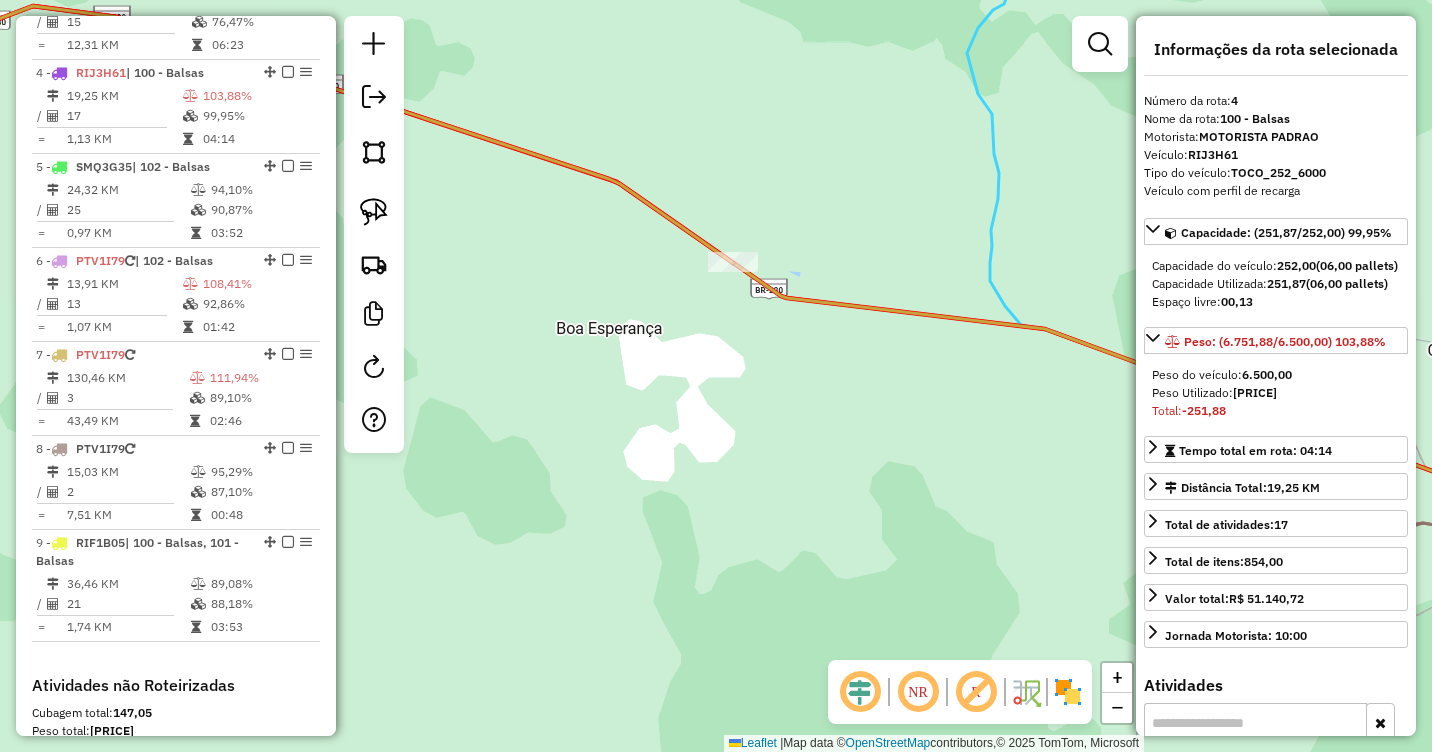 drag, startPoint x: 678, startPoint y: 274, endPoint x: 713, endPoint y: 273, distance: 35.014282 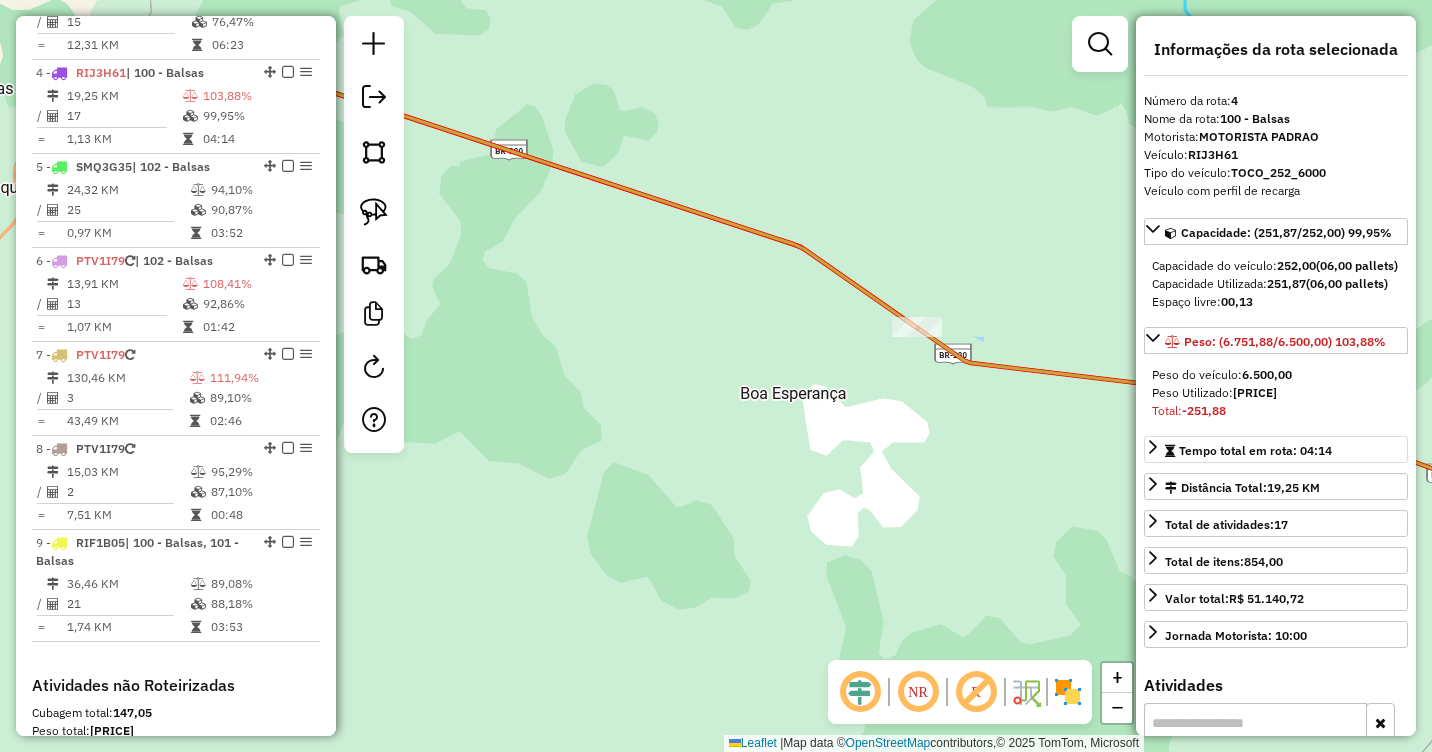 drag, startPoint x: 458, startPoint y: 224, endPoint x: 1155, endPoint y: 490, distance: 746.03284 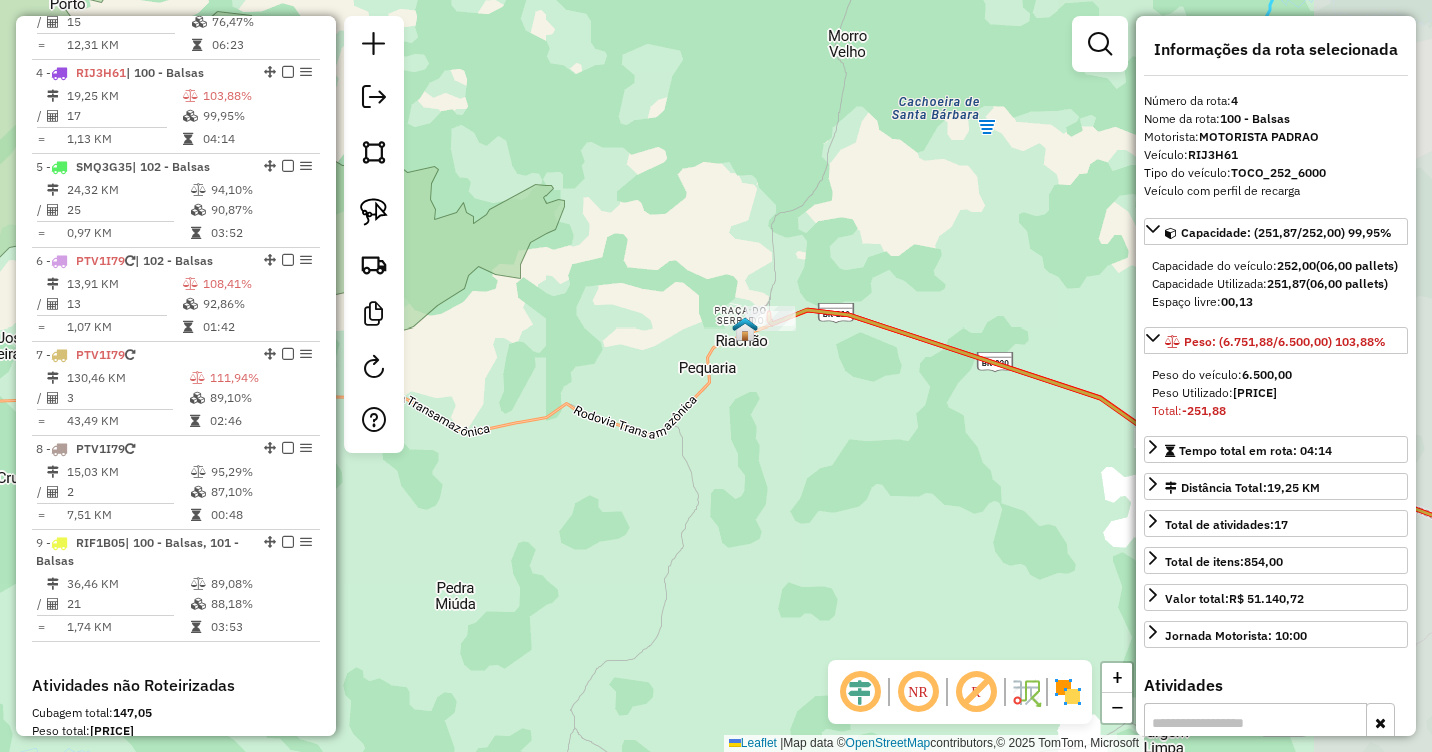 drag, startPoint x: 981, startPoint y: 521, endPoint x: 637, endPoint y: 290, distance: 414.36337 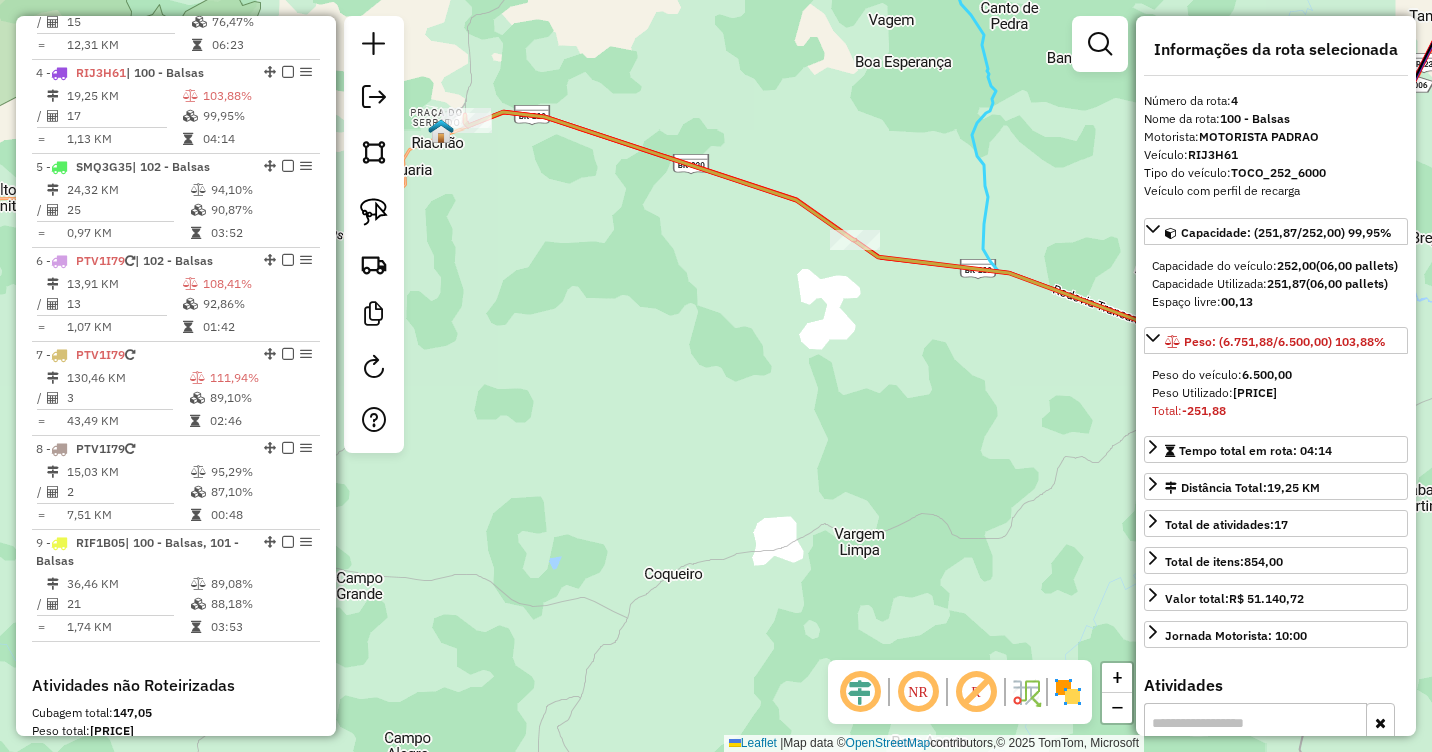 drag, startPoint x: 852, startPoint y: 424, endPoint x: 778, endPoint y: 384, distance: 84.118965 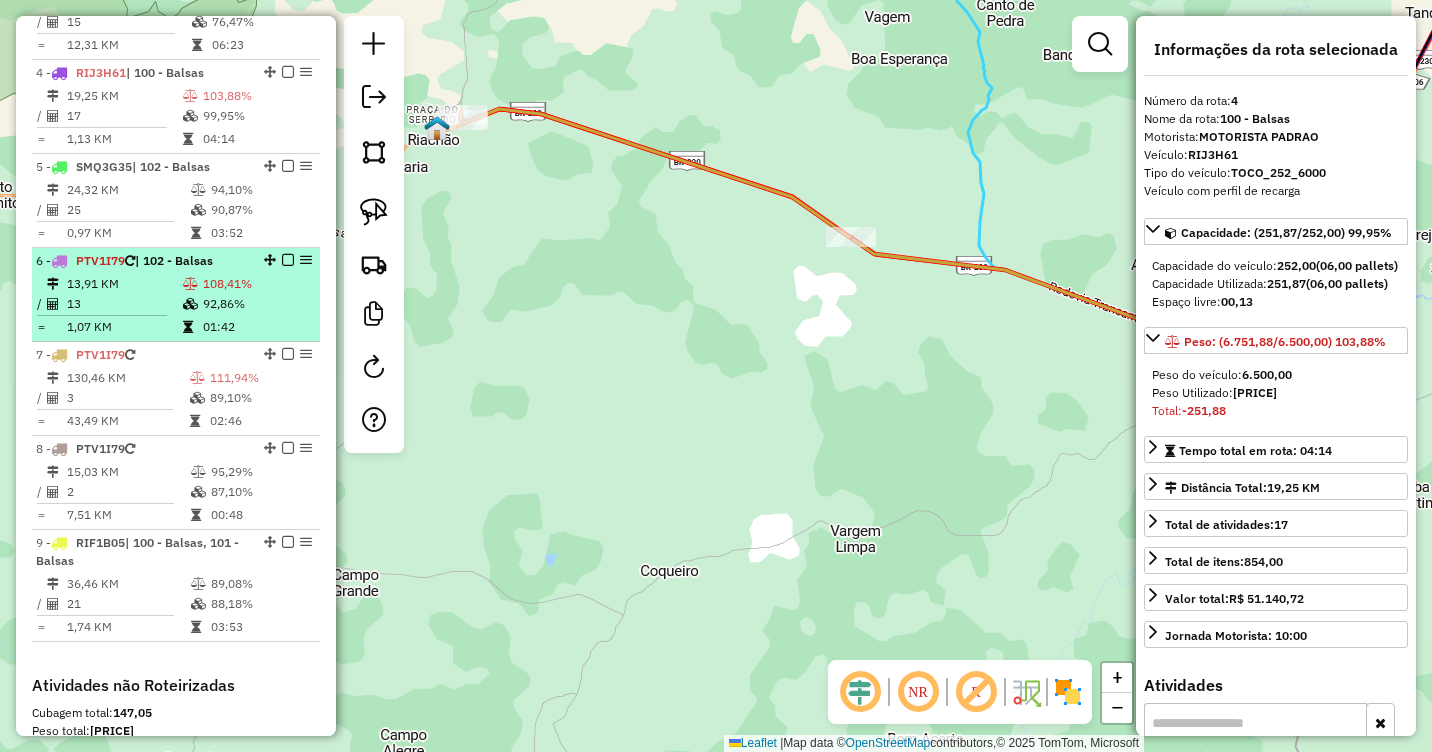 click on "13,91 KM" at bounding box center [124, 284] 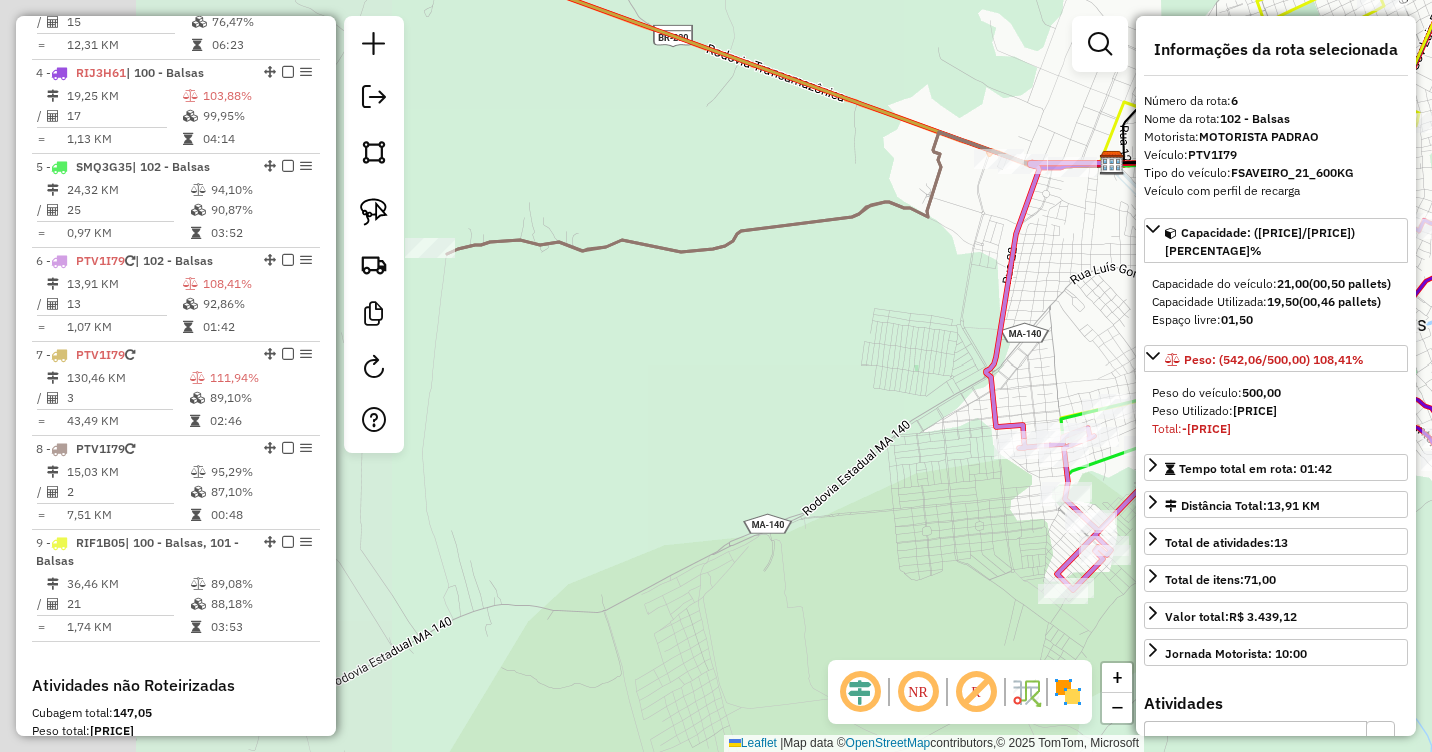 drag, startPoint x: 461, startPoint y: 371, endPoint x: 879, endPoint y: 371, distance: 418 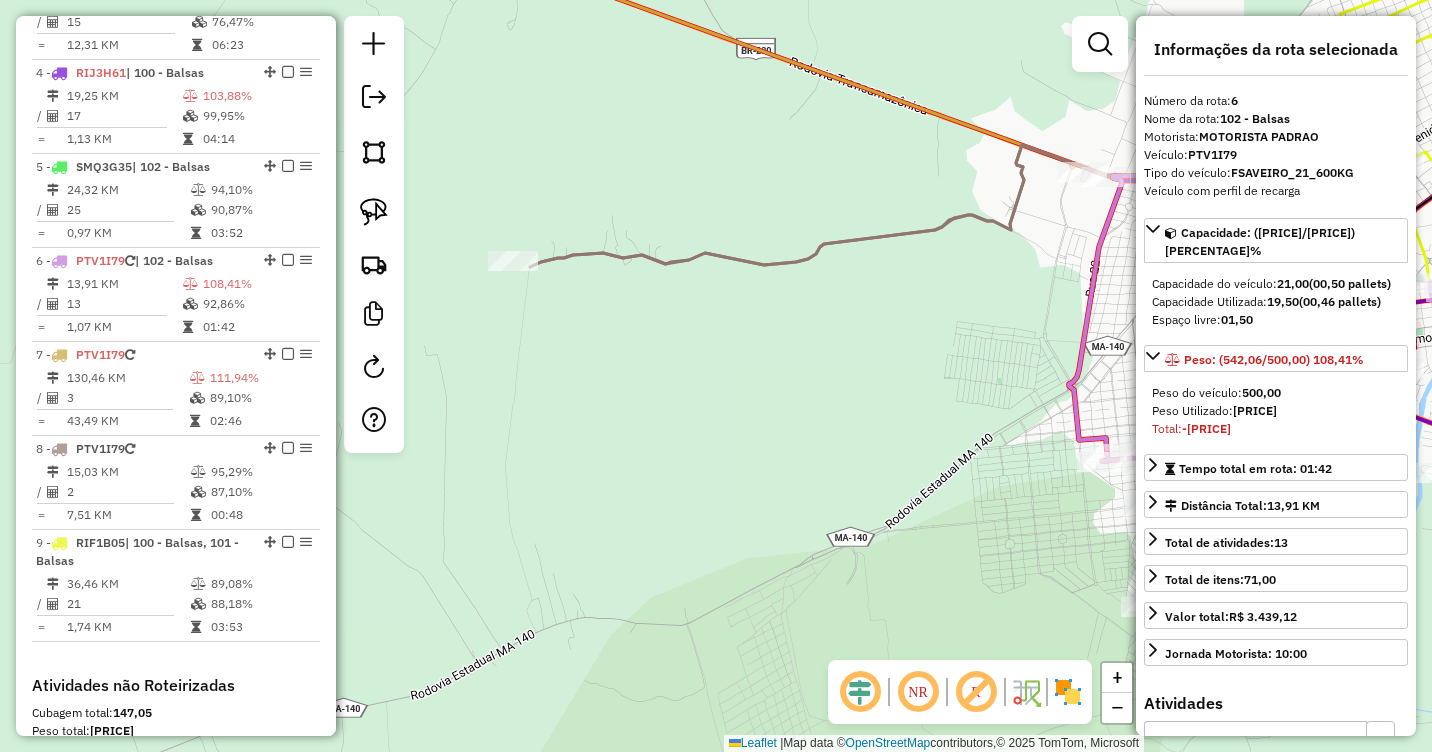 drag, startPoint x: 523, startPoint y: 303, endPoint x: 652, endPoint y: 322, distance: 130.39172 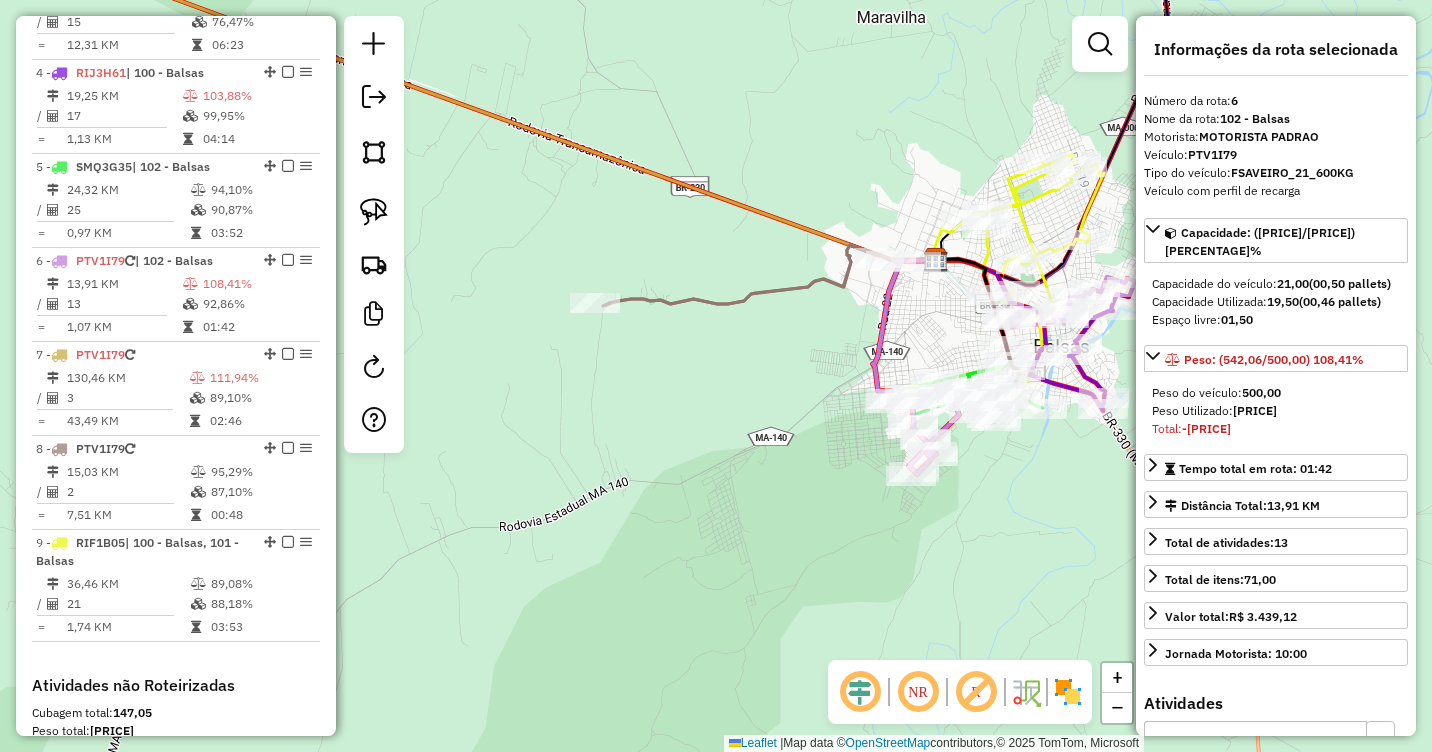 drag, startPoint x: 819, startPoint y: 391, endPoint x: 751, endPoint y: 396, distance: 68.18358 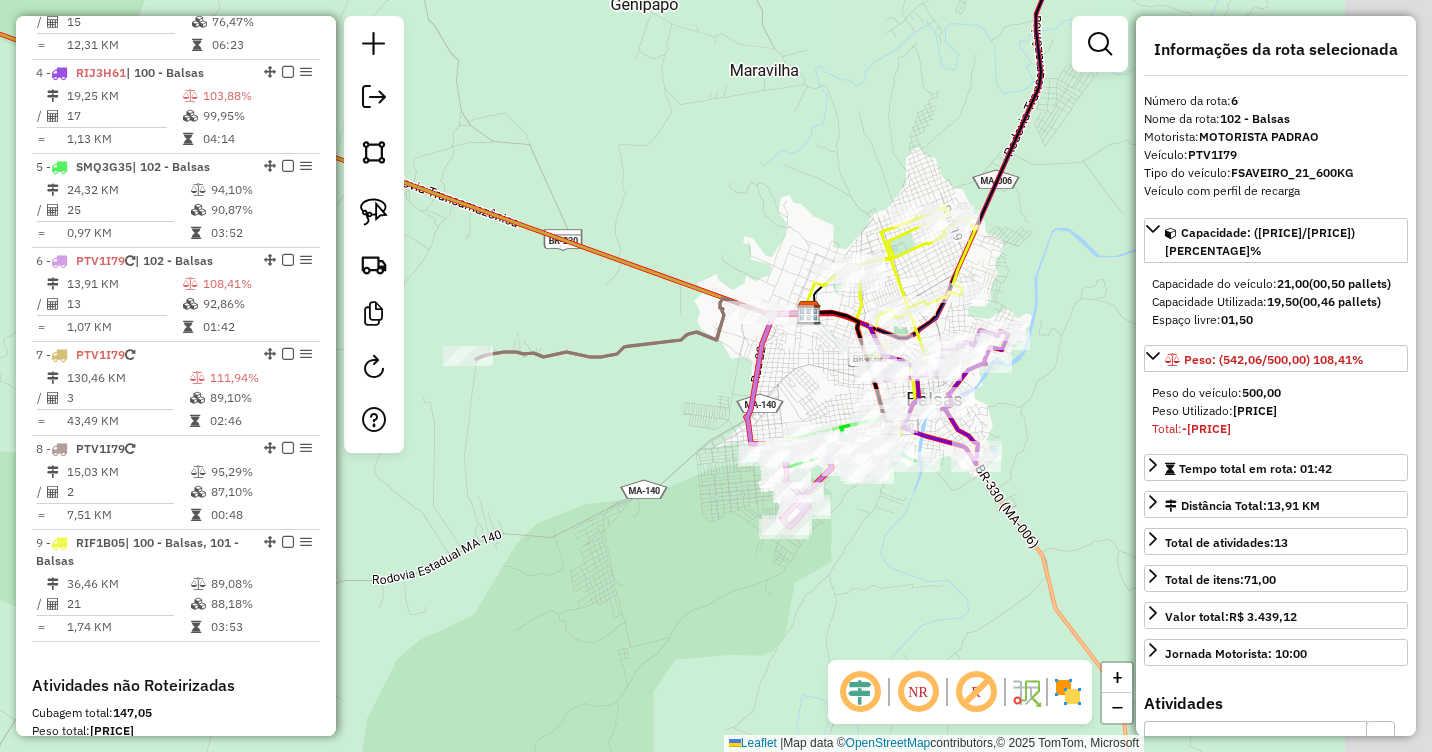 drag, startPoint x: 867, startPoint y: 328, endPoint x: 765, endPoint y: 371, distance: 110.69327 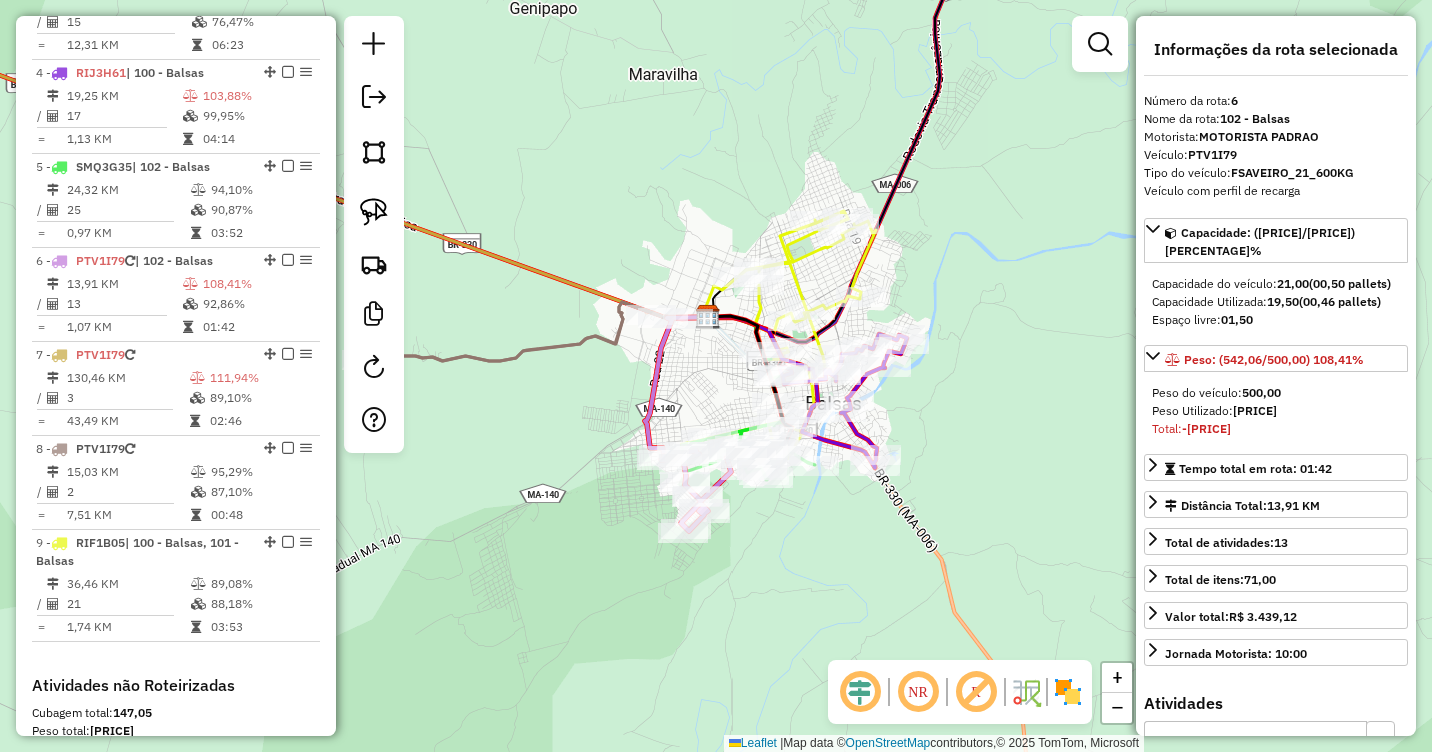 drag, startPoint x: 796, startPoint y: 377, endPoint x: 705, endPoint y: 377, distance: 91 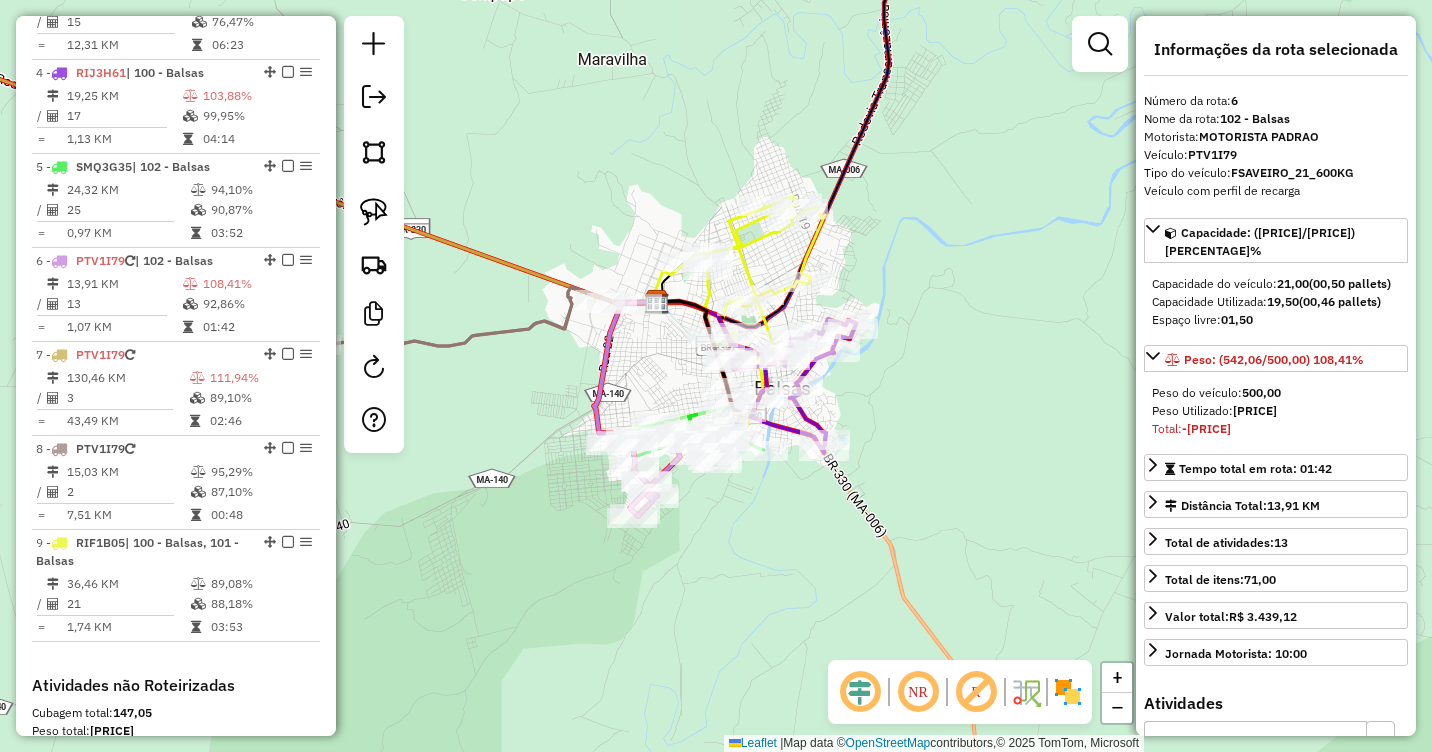 drag, startPoint x: 642, startPoint y: 381, endPoint x: 617, endPoint y: 375, distance: 25.70992 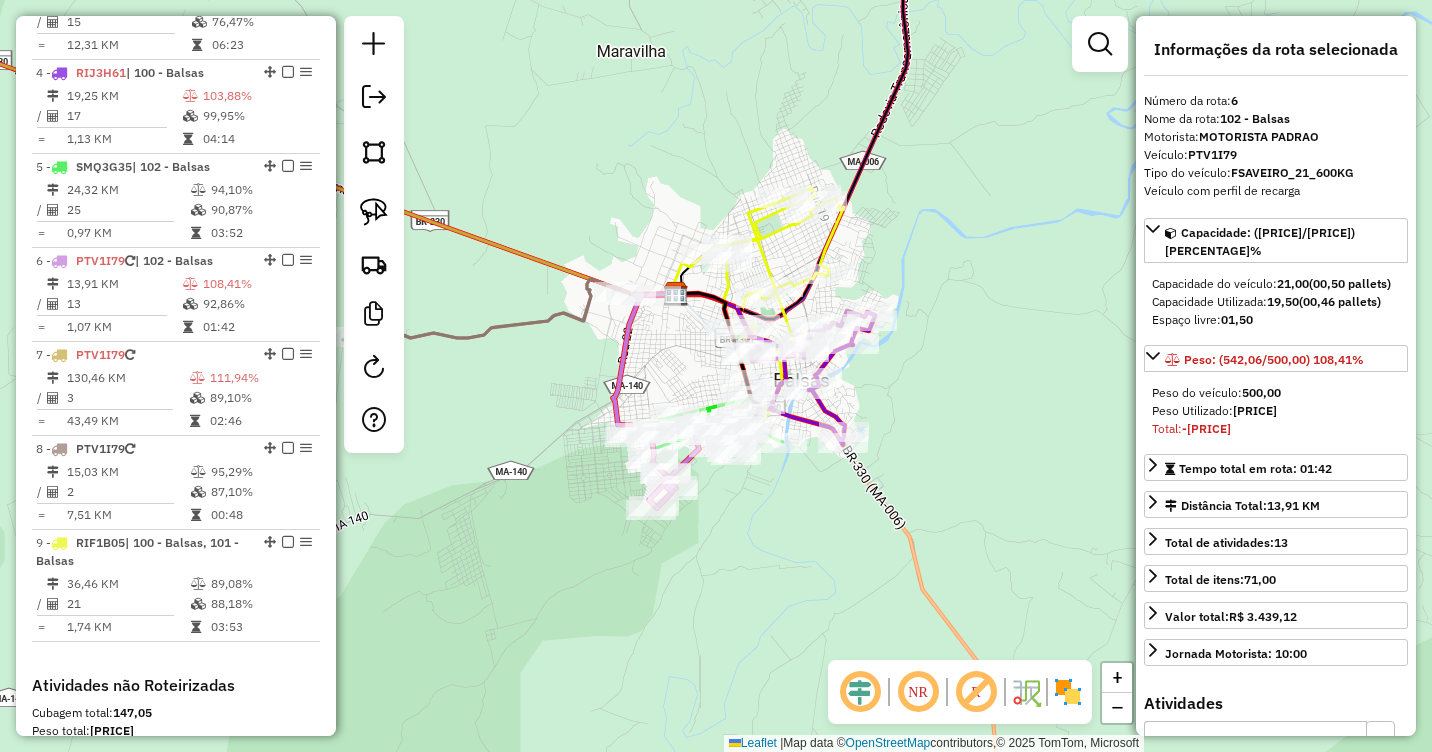 drag, startPoint x: 625, startPoint y: 362, endPoint x: 676, endPoint y: 355, distance: 51.47815 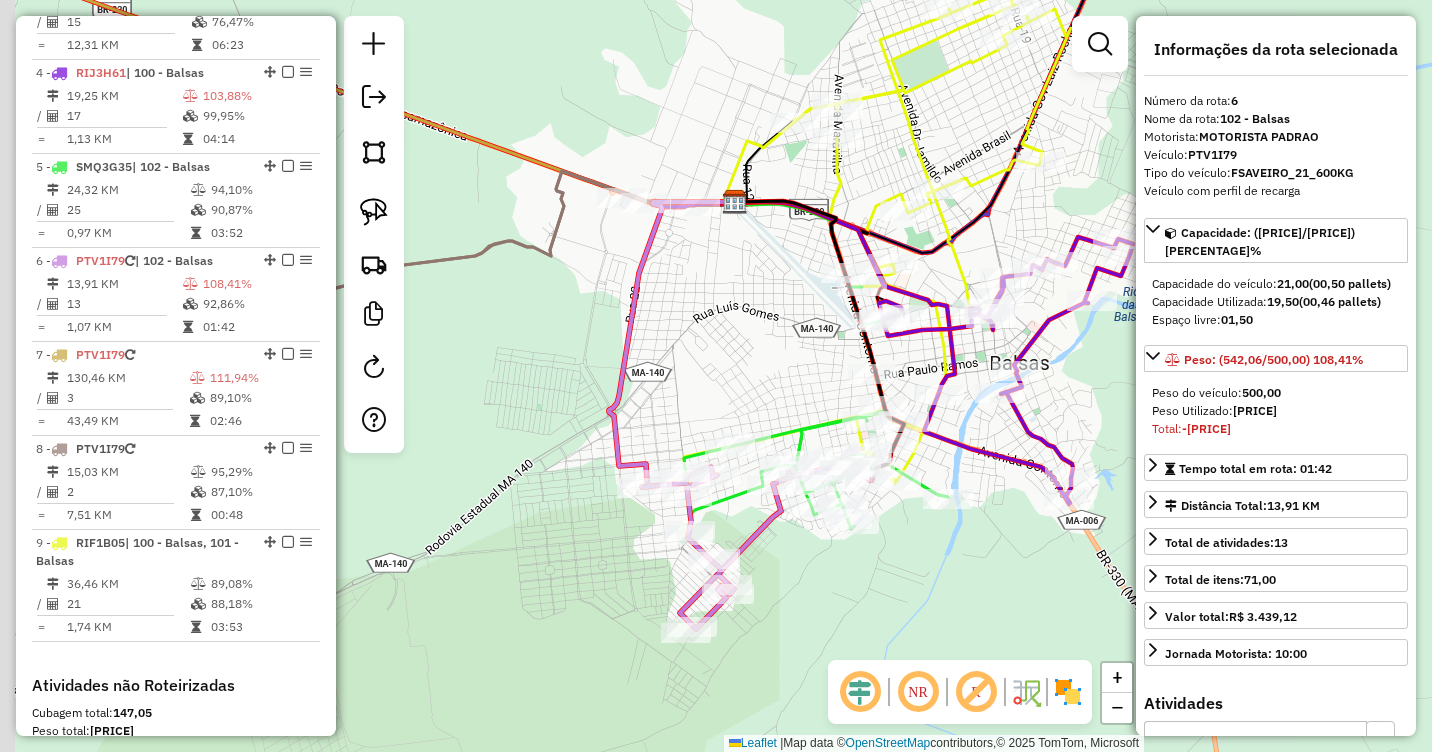 drag, startPoint x: 667, startPoint y: 356, endPoint x: 712, endPoint y: 330, distance: 51.971146 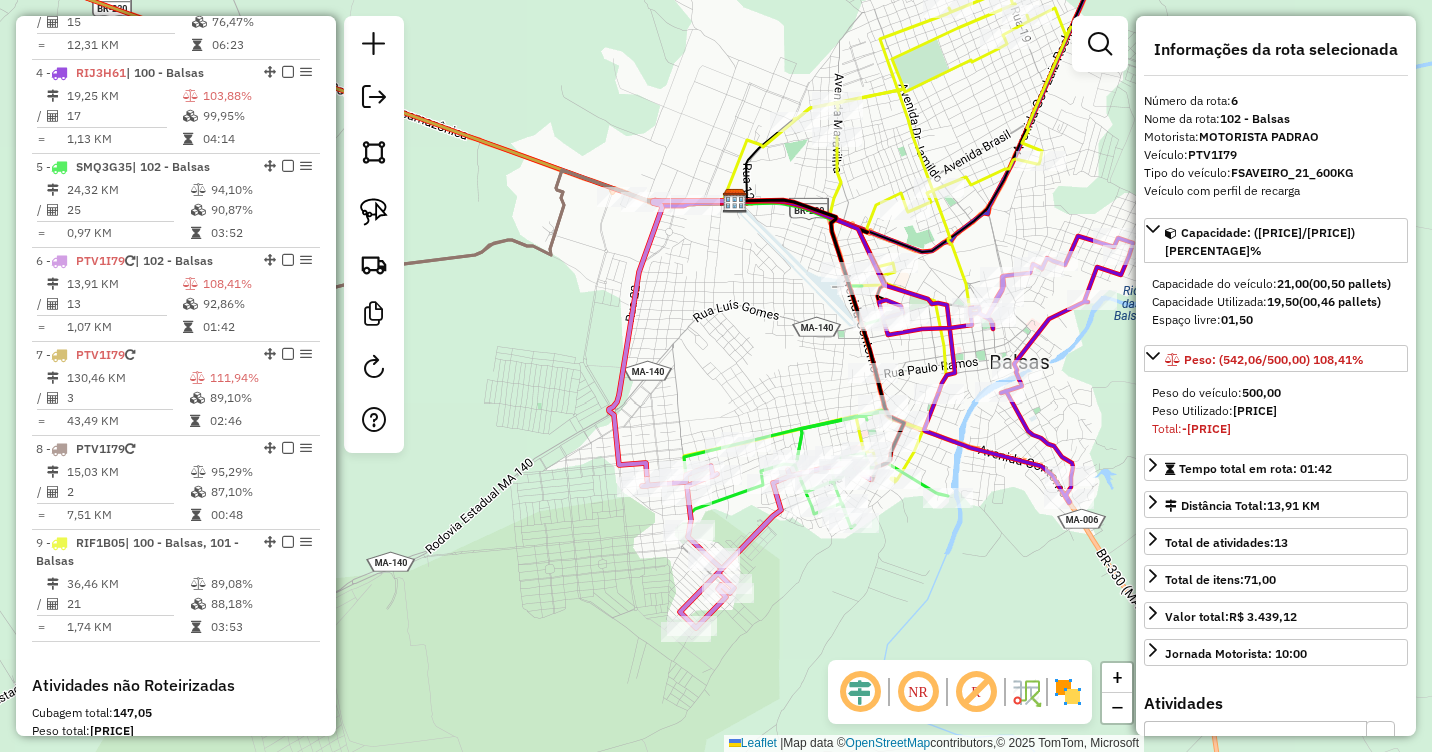 drag, startPoint x: 713, startPoint y: 353, endPoint x: 729, endPoint y: 335, distance: 24.083189 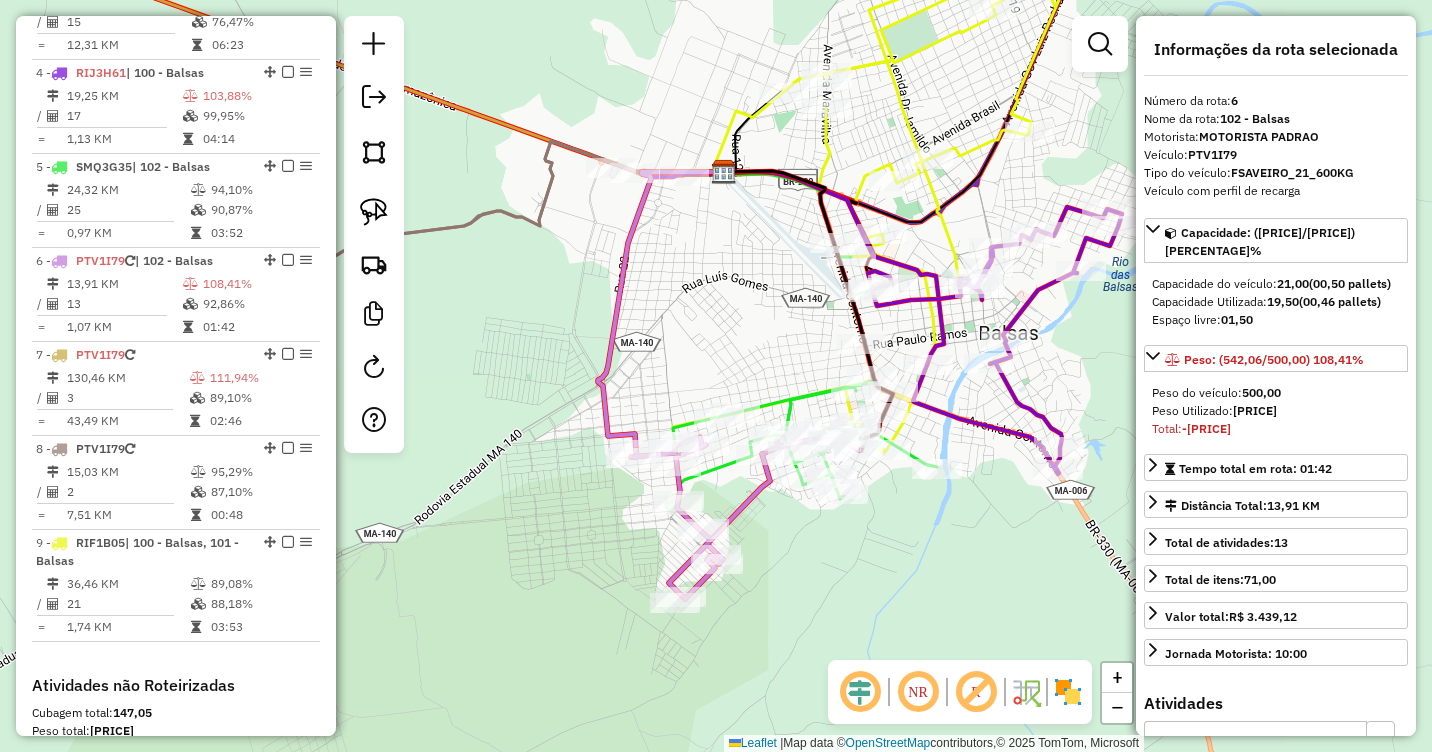 drag, startPoint x: 770, startPoint y: 328, endPoint x: 738, endPoint y: 314, distance: 34.928497 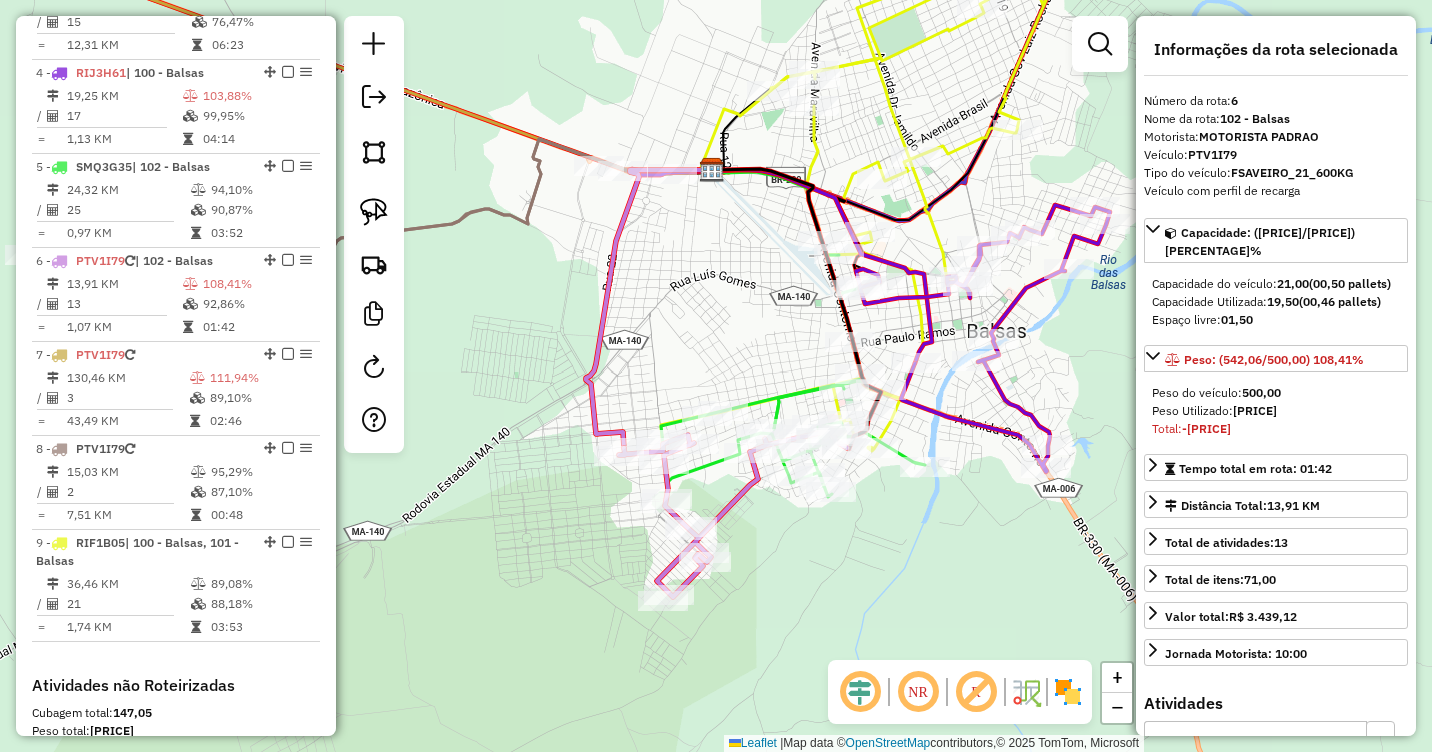 drag, startPoint x: 723, startPoint y: 311, endPoint x: 702, endPoint y: 304, distance: 22.135944 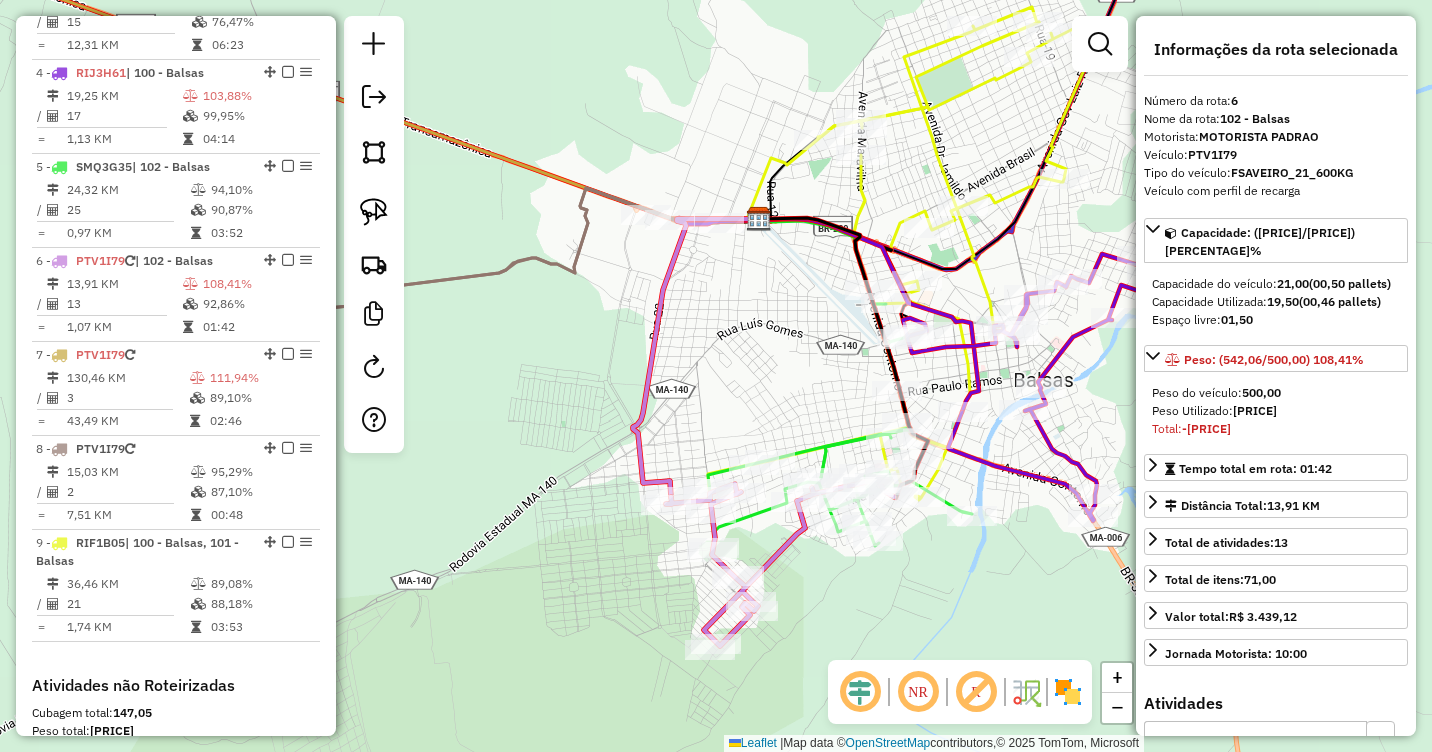 drag, startPoint x: 706, startPoint y: 307, endPoint x: 753, endPoint y: 356, distance: 67.89698 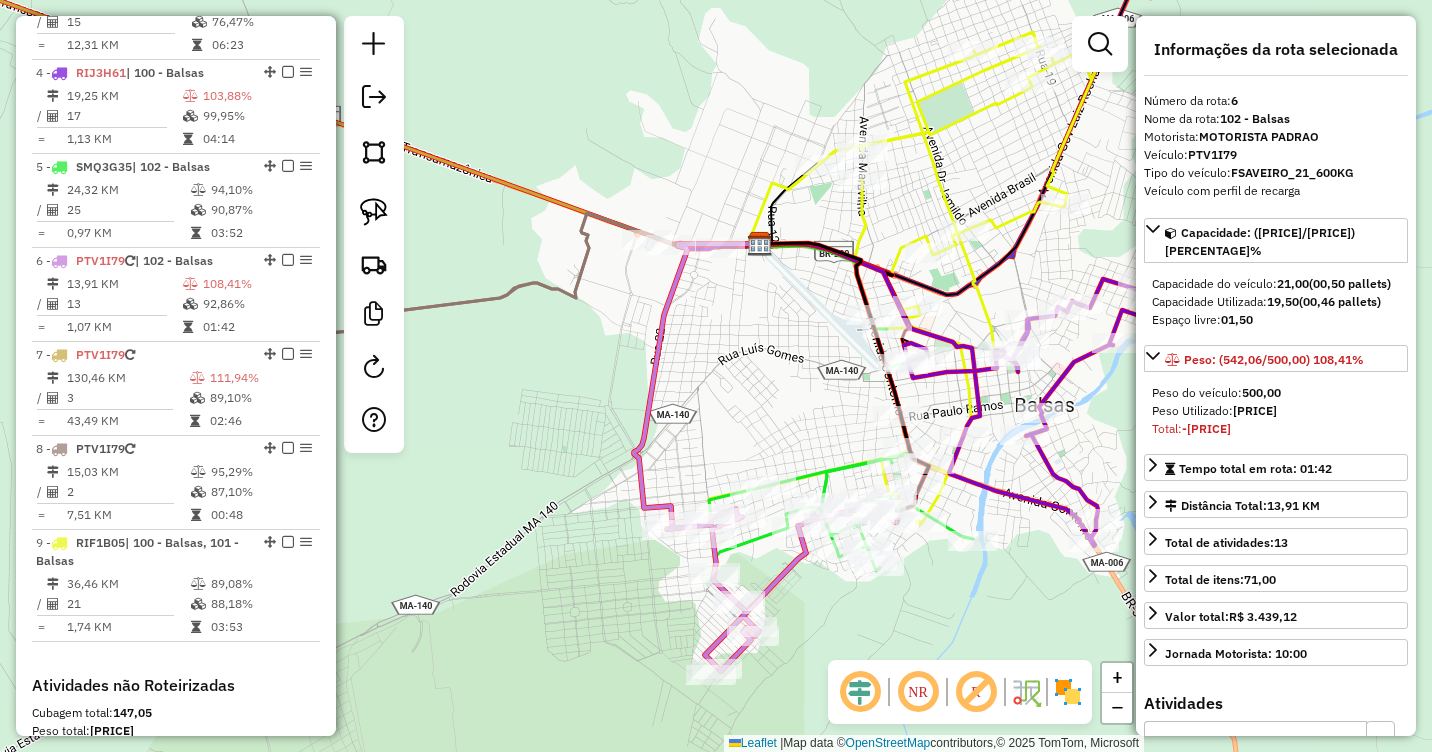 drag, startPoint x: 624, startPoint y: 176, endPoint x: 625, endPoint y: 200, distance: 24.020824 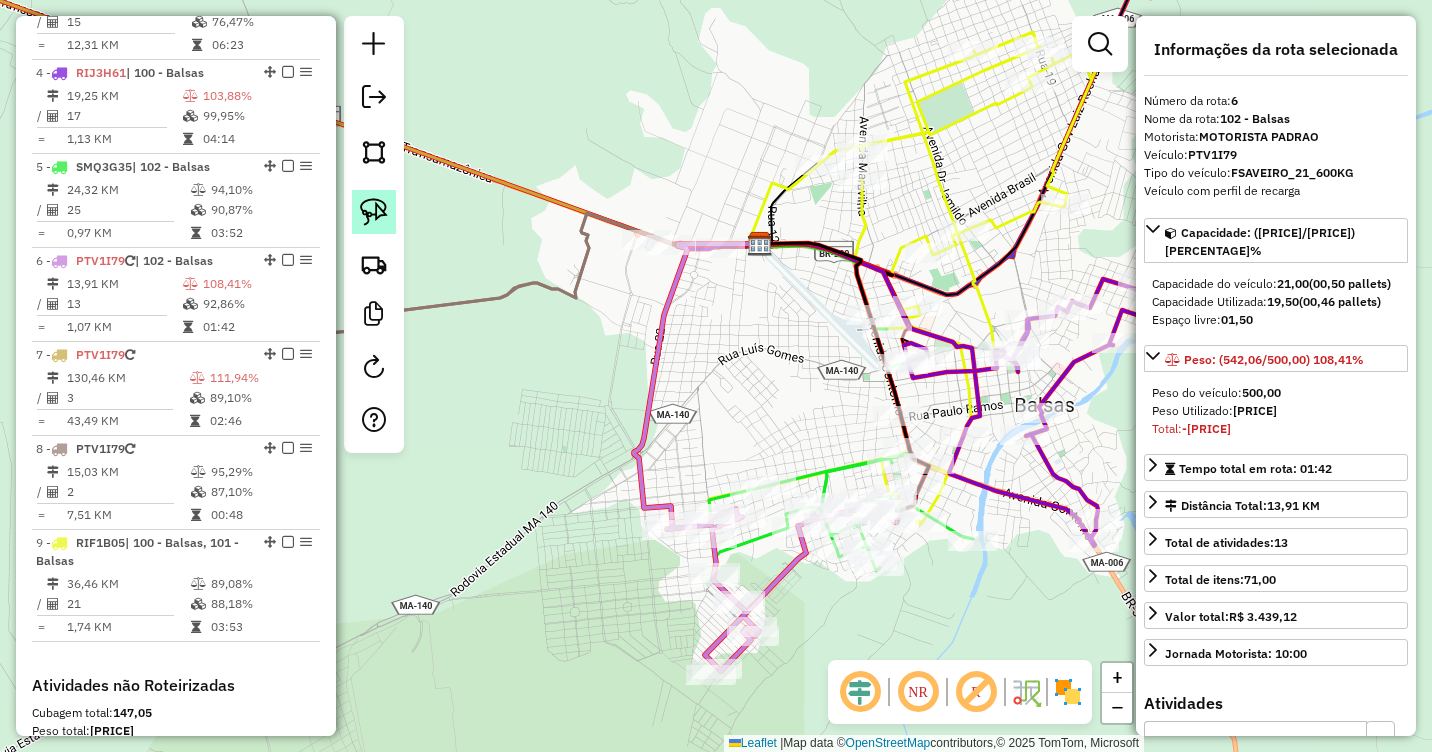 click 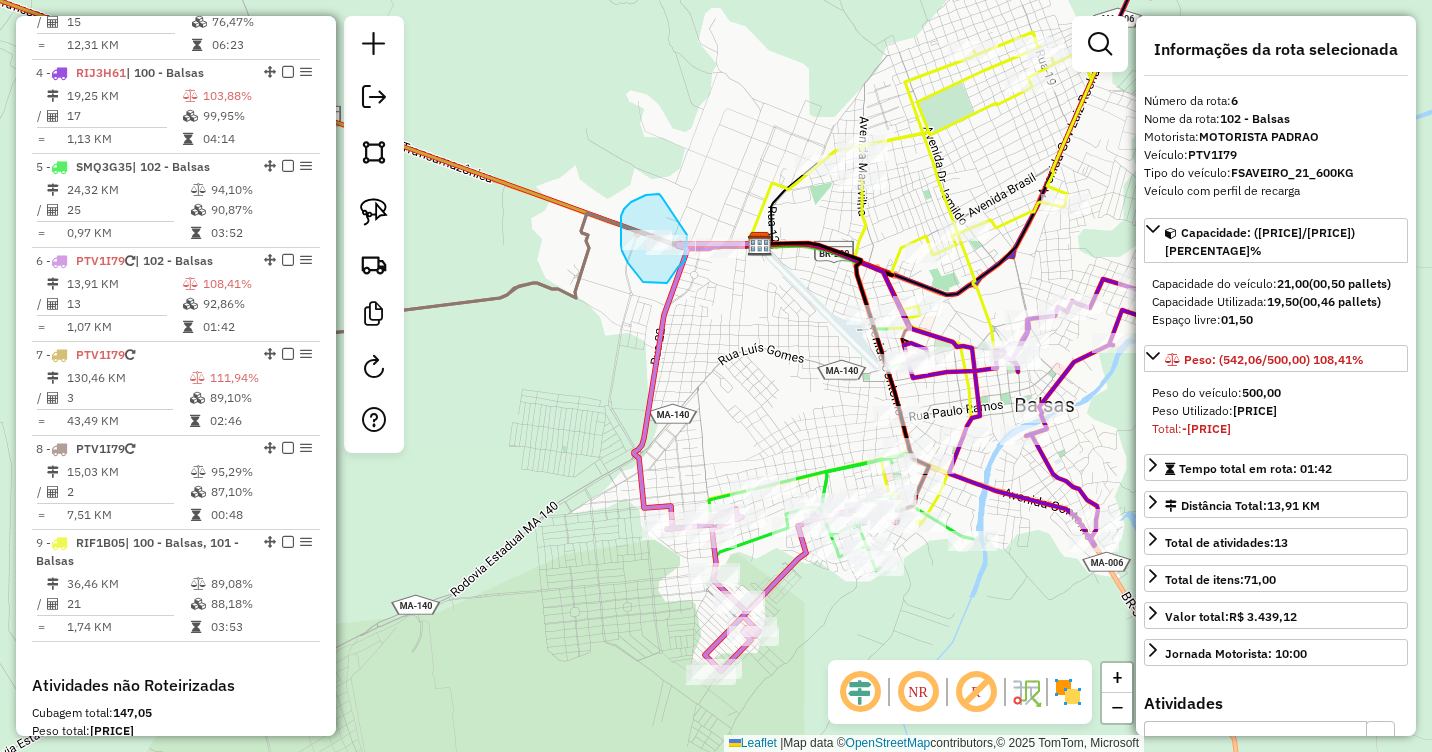 click on "Janela de atendimento Grade de atendimento Capacidade Transportadoras Veículos Cliente Pedidos  Rotas Selecione os dias de semana para filtrar as janelas de atendimento  Seg   Ter   Qua   Qui   Sex   Sáb   Dom  Informe o período da janela de atendimento: De: Até:  Filtrar exatamente a janela do cliente  Considerar janela de atendimento padrão  Selecione os dias de semana para filtrar as grades de atendimento  Seg   Ter   Qua   Qui   Sex   Sáb   Dom   Considerar clientes sem dia de atendimento cadastrado  Clientes fora do dia de atendimento selecionado Filtrar as atividades entre os valores definidos abaixo:  Peso mínimo:   Peso máximo:   Cubagem mínima:   Cubagem máxima:   De:   Até:  Filtrar as atividades entre o tempo de atendimento definido abaixo:  De:   Até:   Considerar capacidade total dos clientes não roteirizados Transportadora: Selecione um ou mais itens Tipo de veículo: Selecione um ou mais itens Veículo: Selecione um ou mais itens Motorista: Selecione um ou mais itens Nome: Rótulo:" 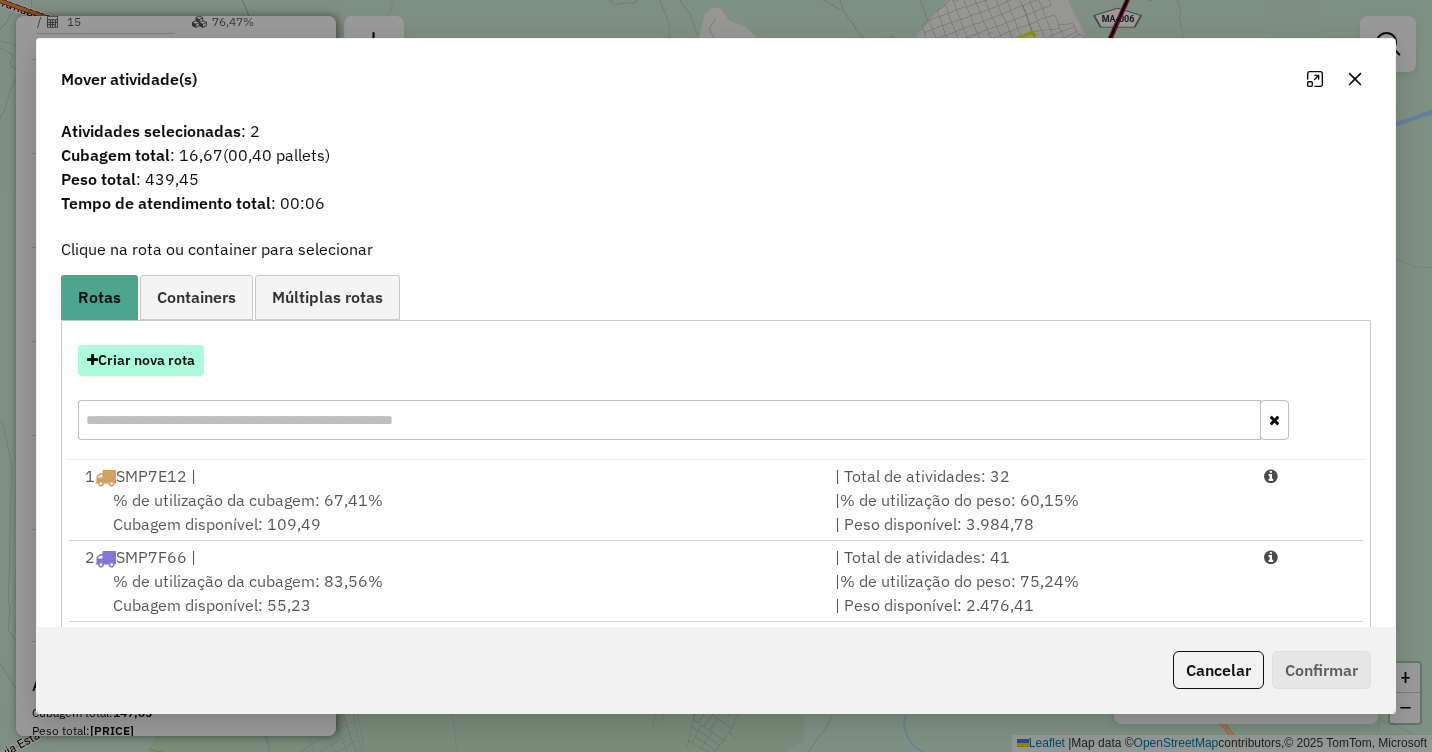 click on "Criar nova rota" at bounding box center (141, 360) 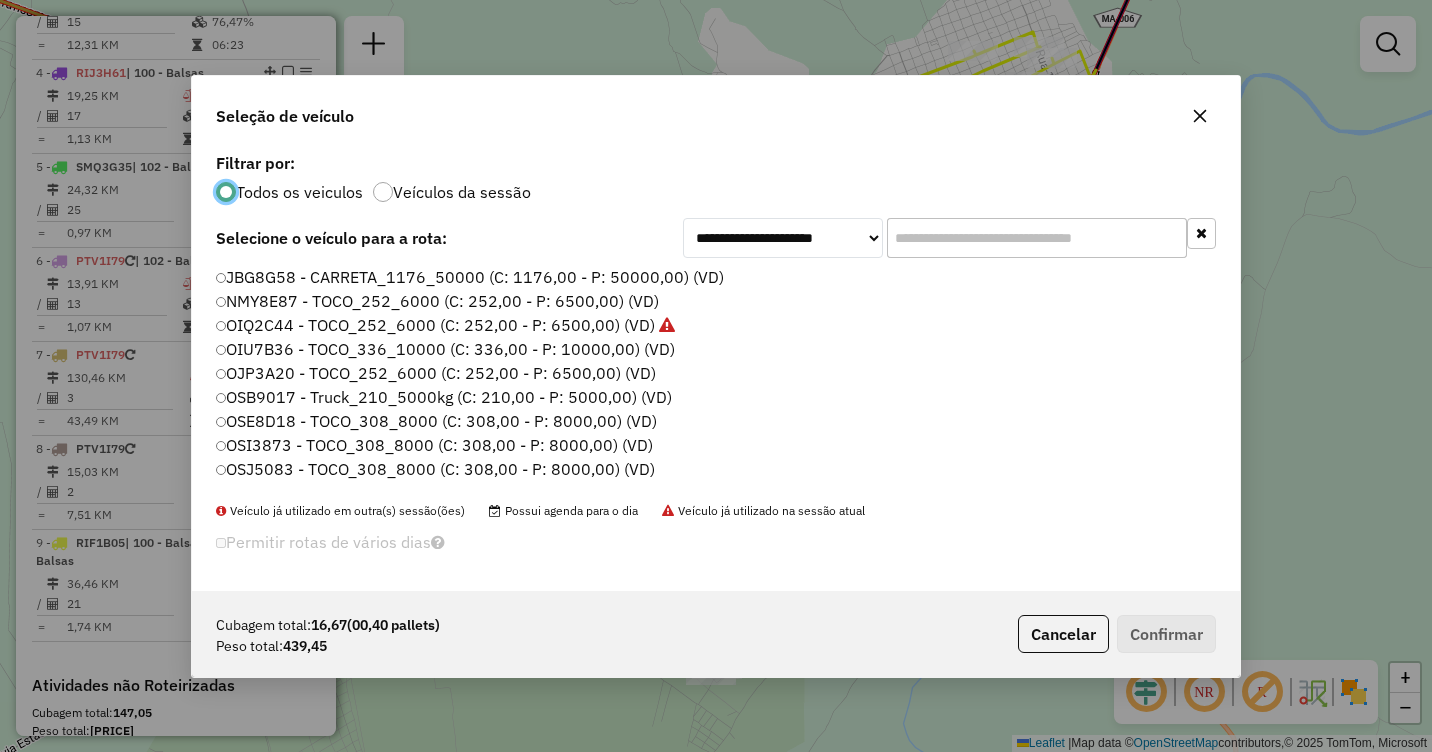 scroll, scrollTop: 11, scrollLeft: 6, axis: both 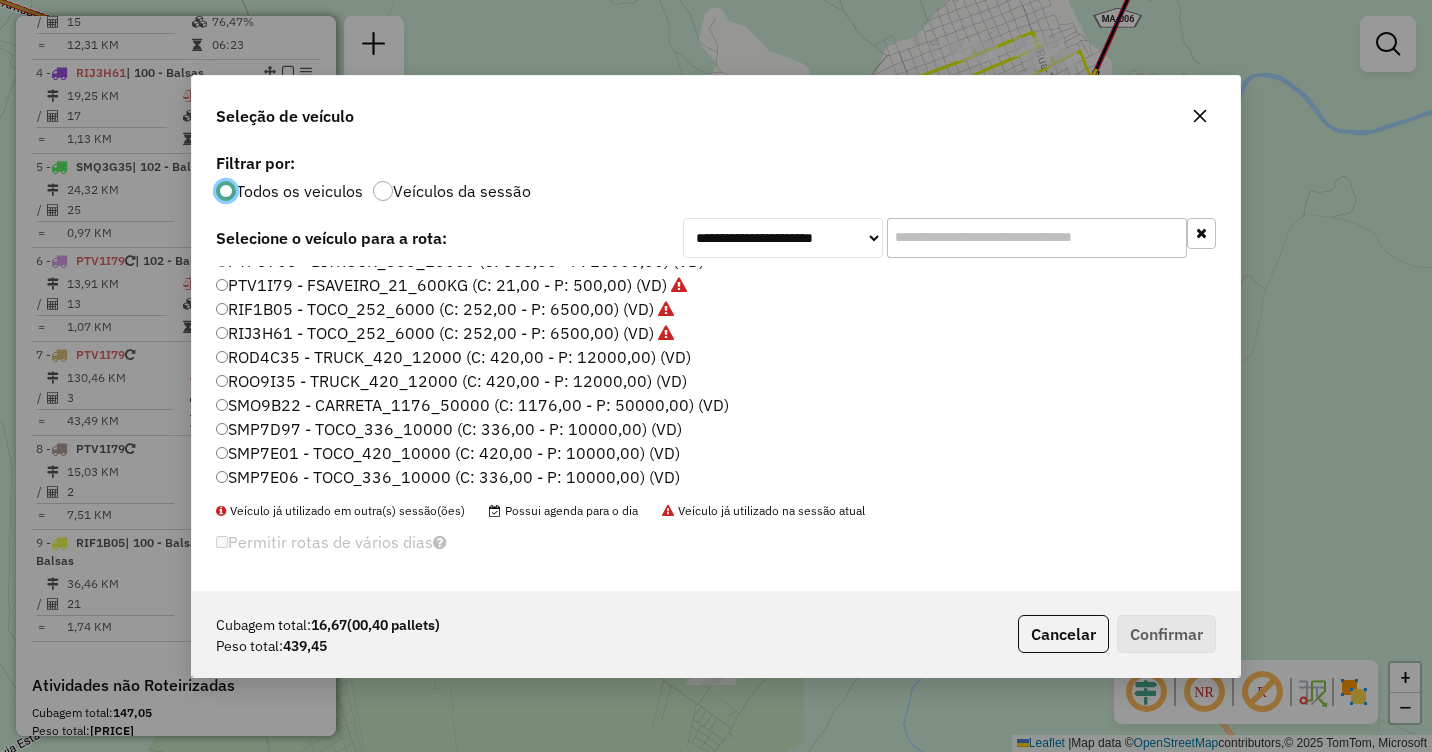 click on "PTV1I79 - FSAVEIRO_21_600KG (C: 21,00 - P: 500,00) (VD)" 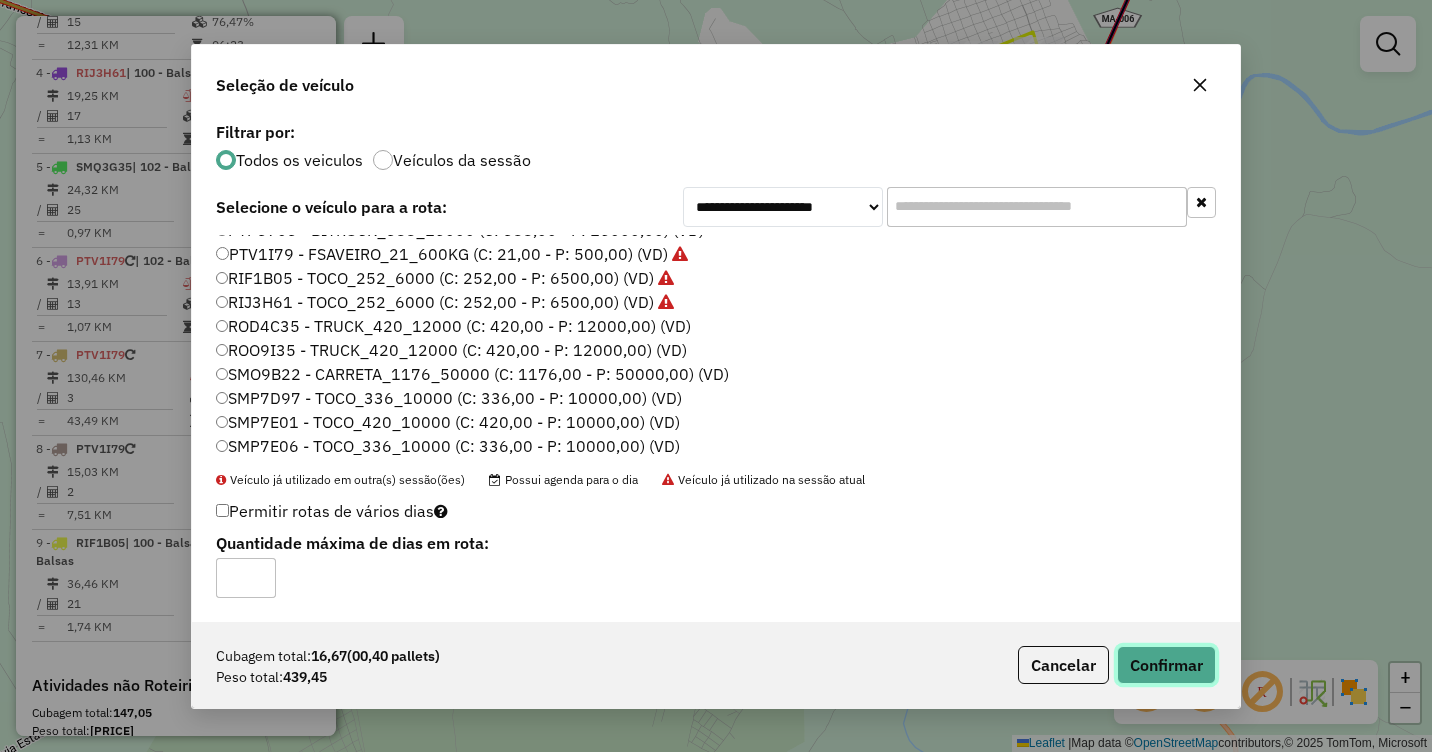 click on "Confirmar" 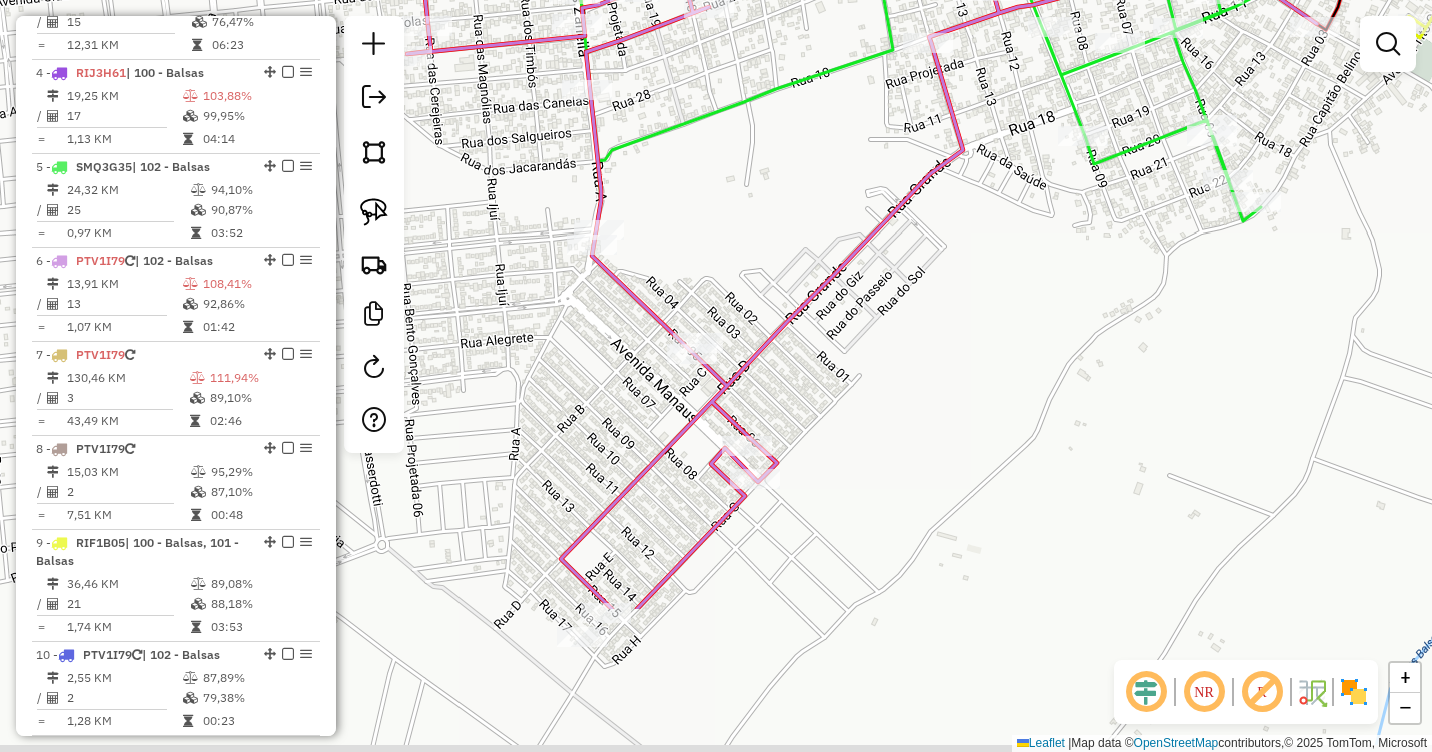 drag, startPoint x: 788, startPoint y: 594, endPoint x: 812, endPoint y: 300, distance: 294.97797 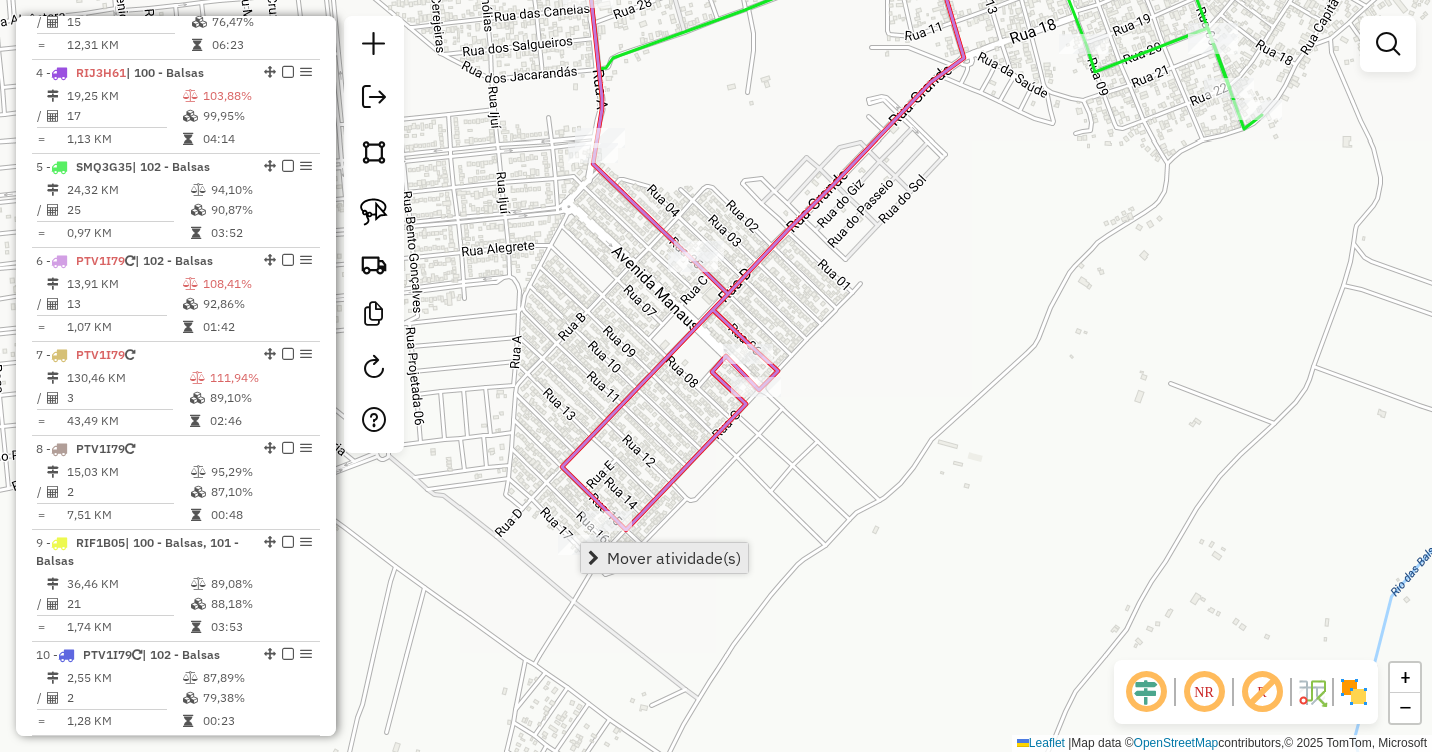 click on "Mover atividade(s)" at bounding box center (674, 558) 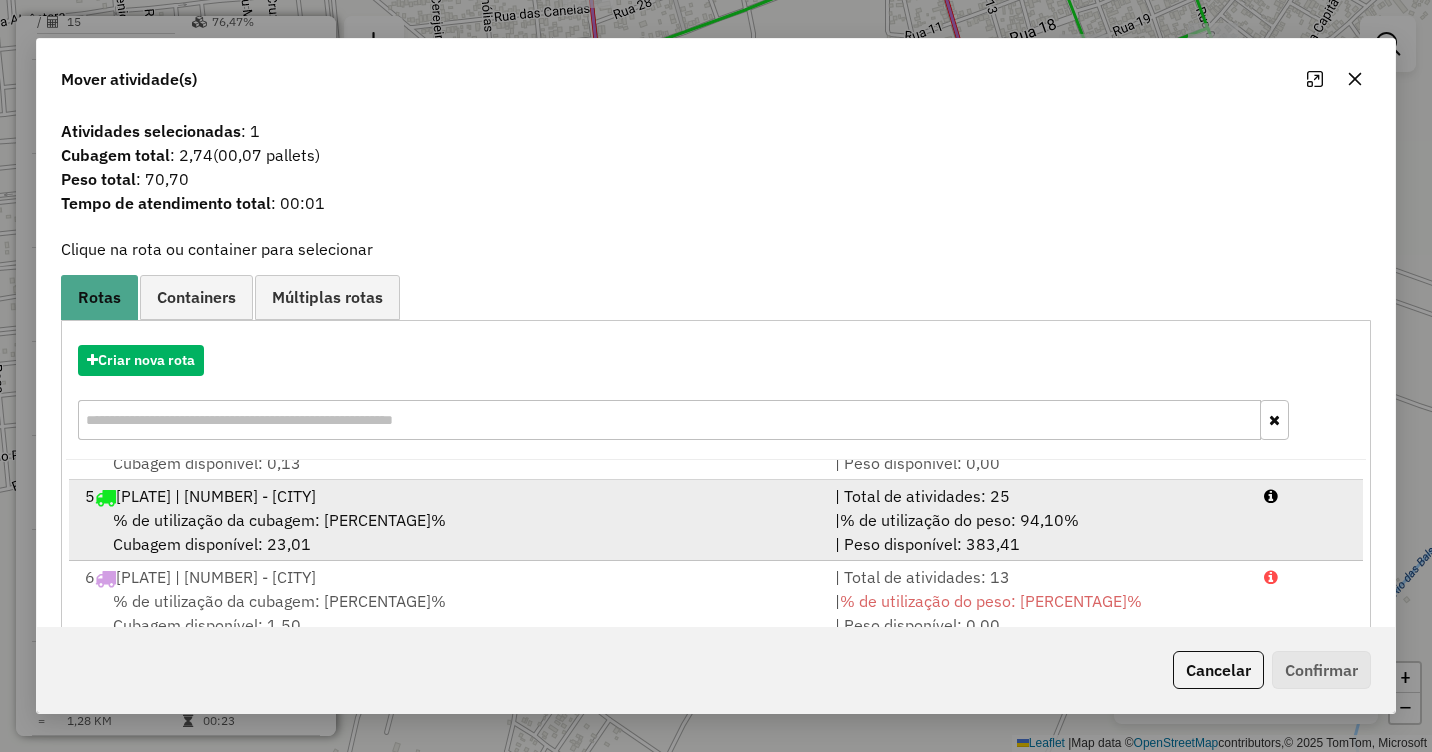 scroll, scrollTop: 410, scrollLeft: 0, axis: vertical 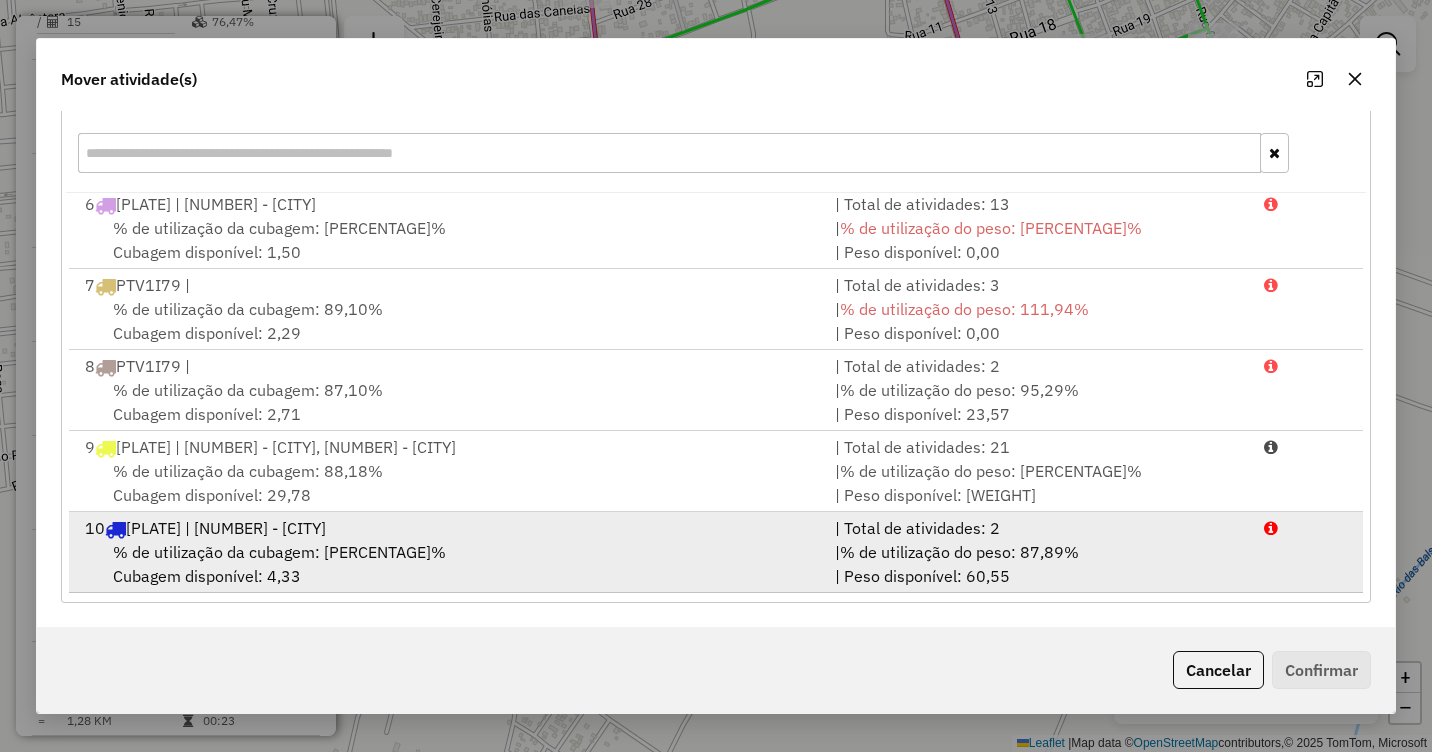 click on "% de utilização da cubagem: 79,38%" at bounding box center (279, 552) 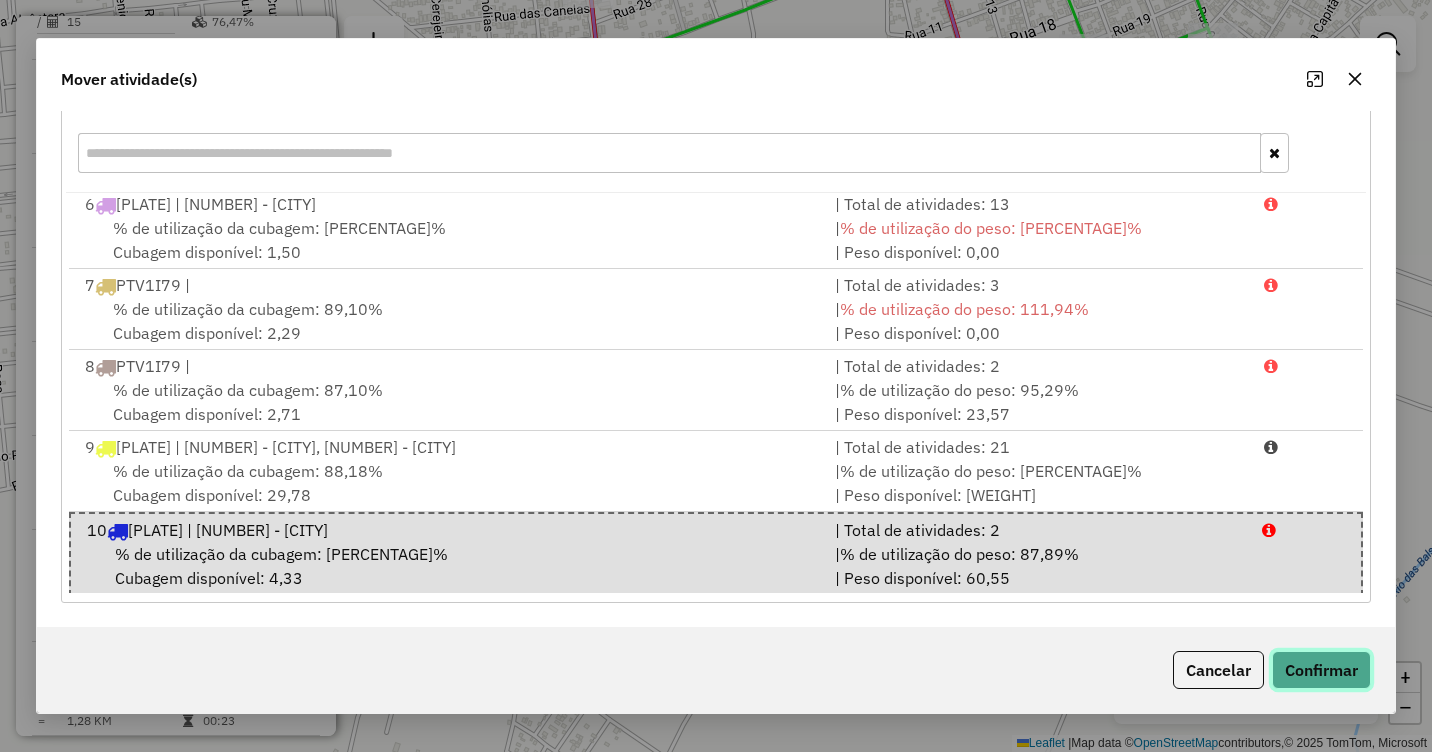 click on "Confirmar" 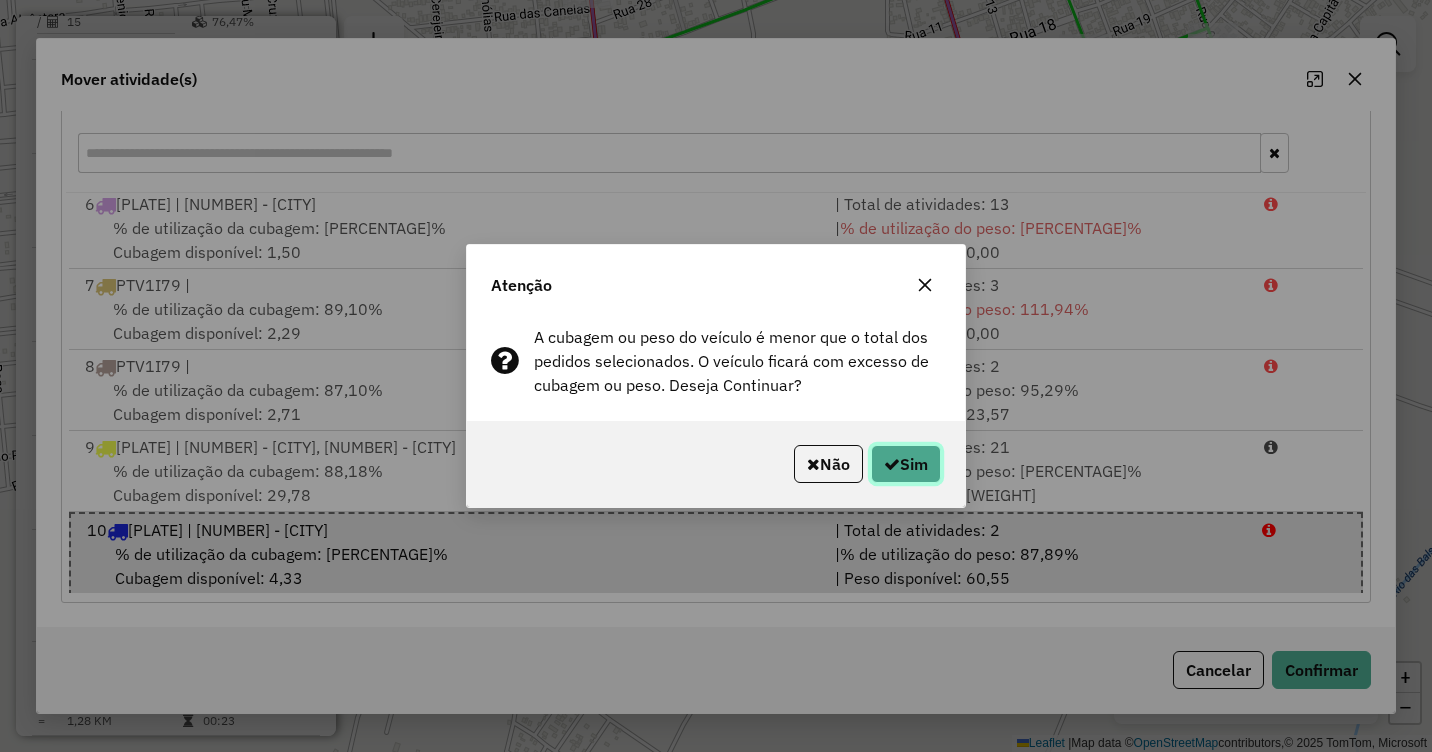 click 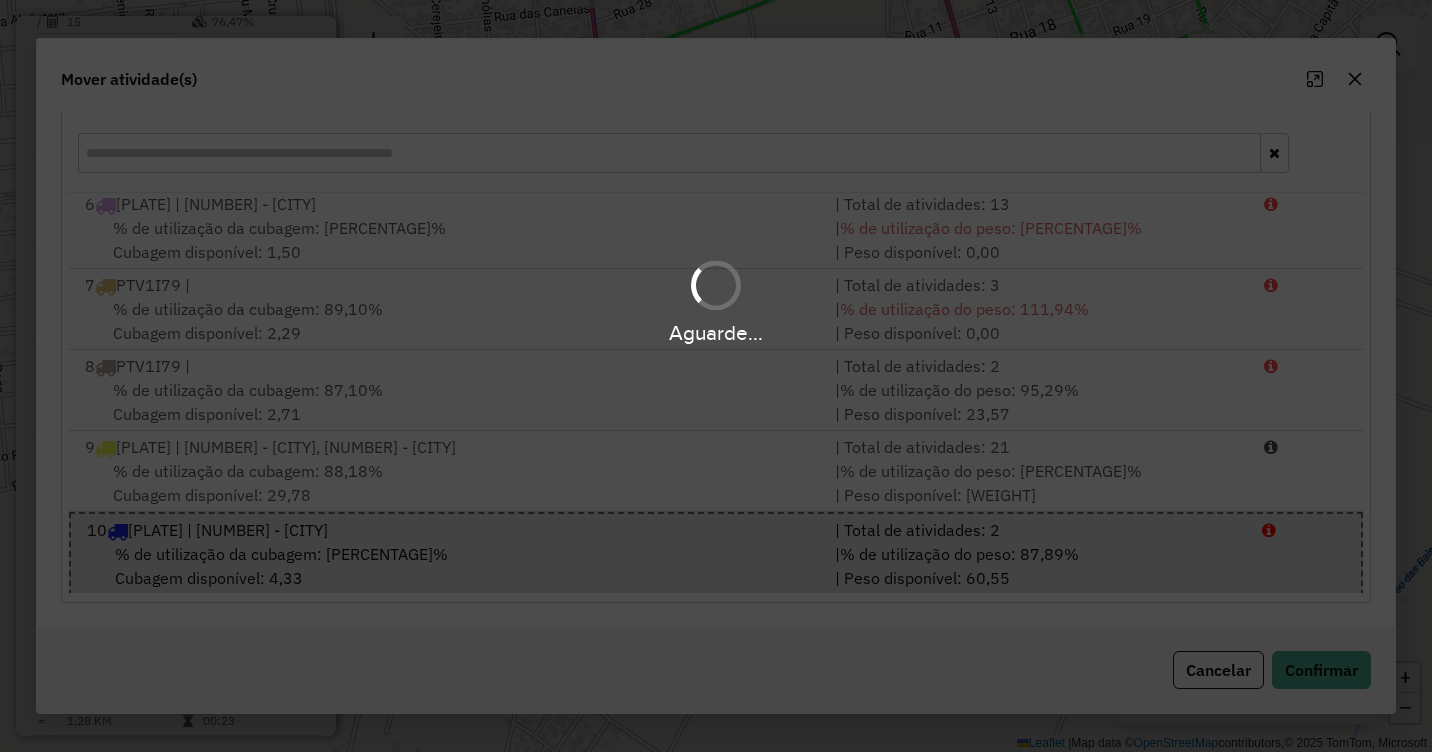 scroll, scrollTop: 0, scrollLeft: 0, axis: both 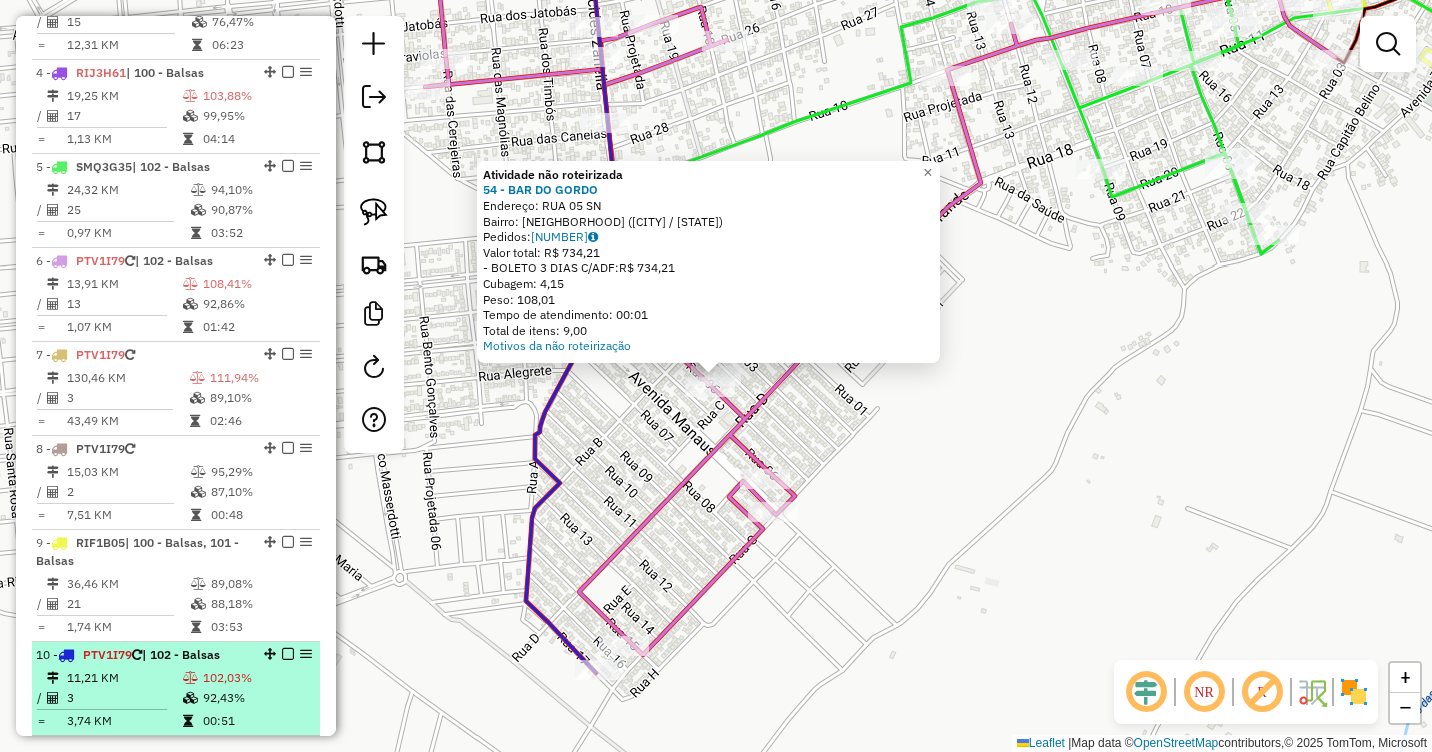 click on "11,21 KM" at bounding box center [124, 678] 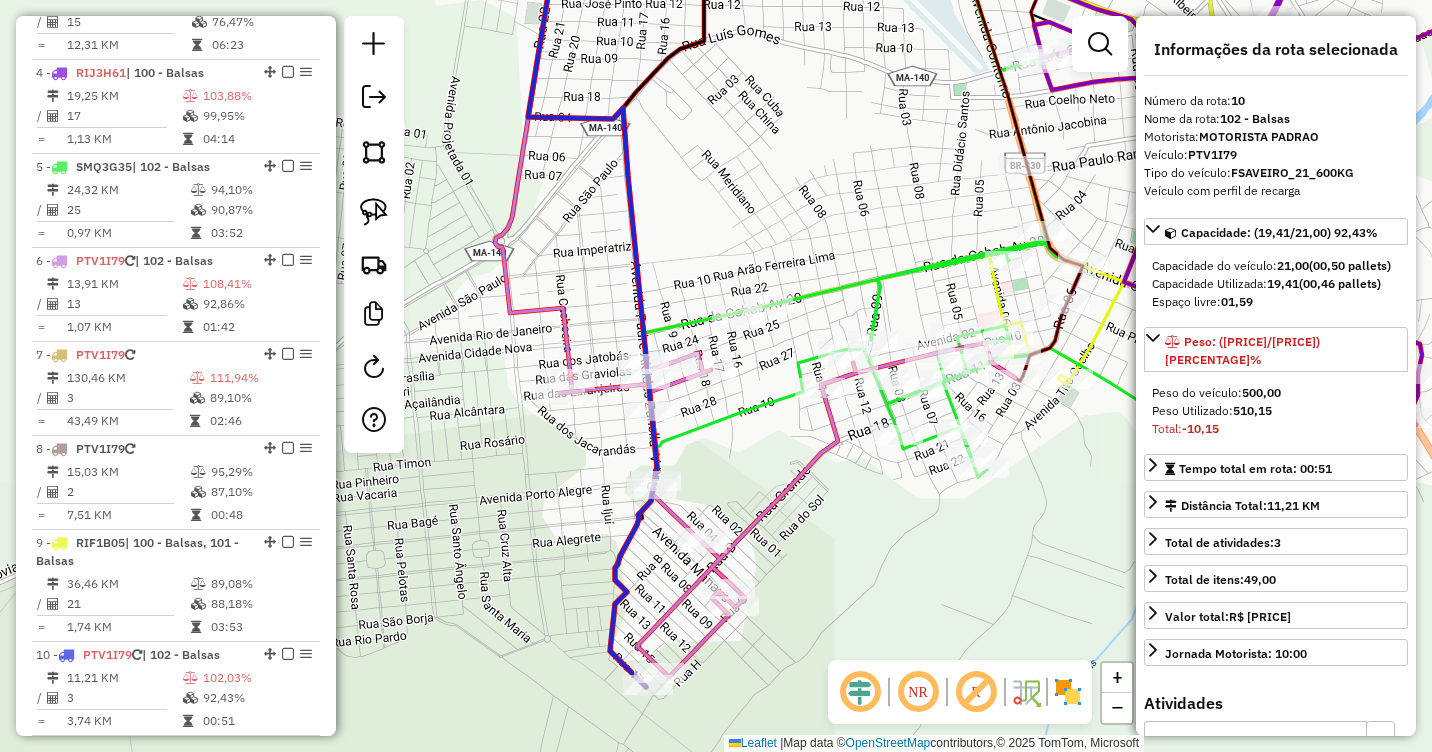 drag, startPoint x: 761, startPoint y: 517, endPoint x: 795, endPoint y: 466, distance: 61.294373 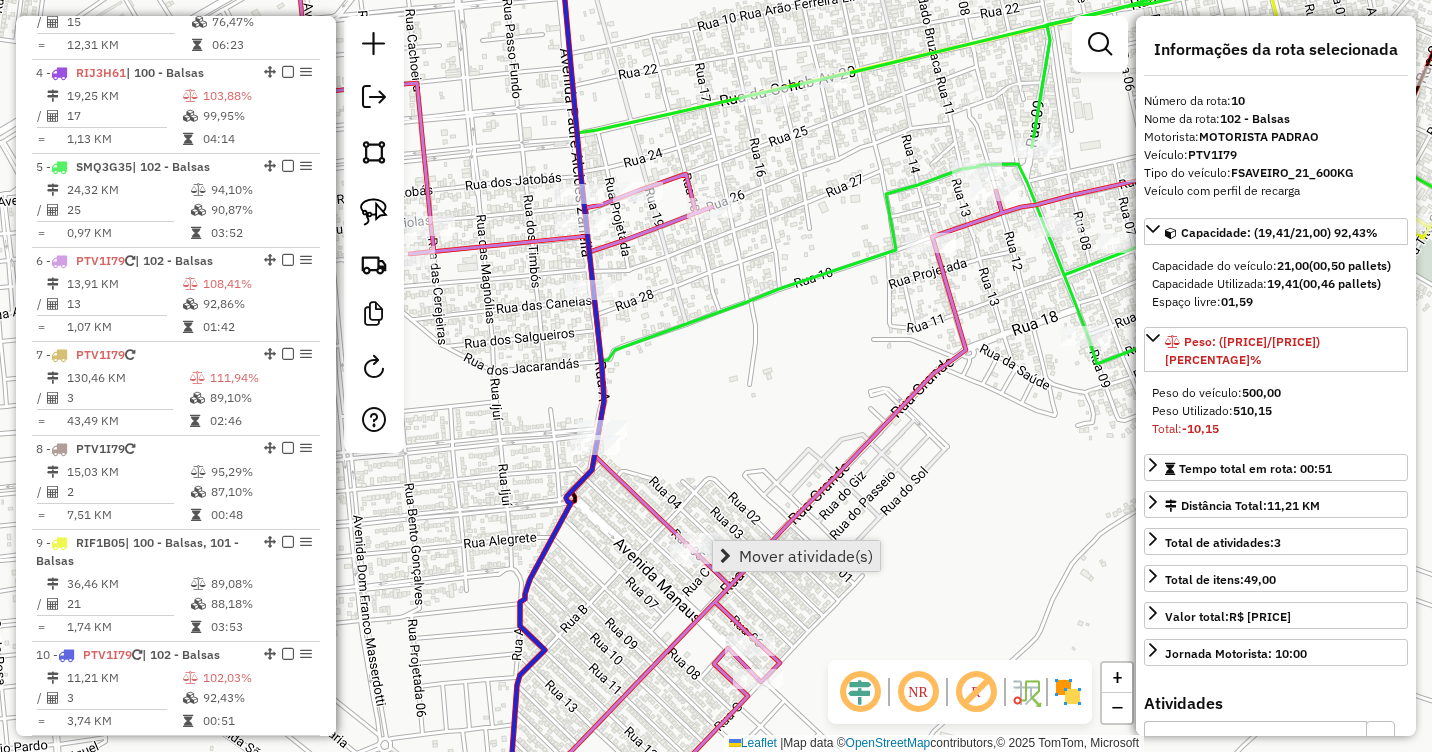 click on "Mover atividade(s)" at bounding box center [806, 556] 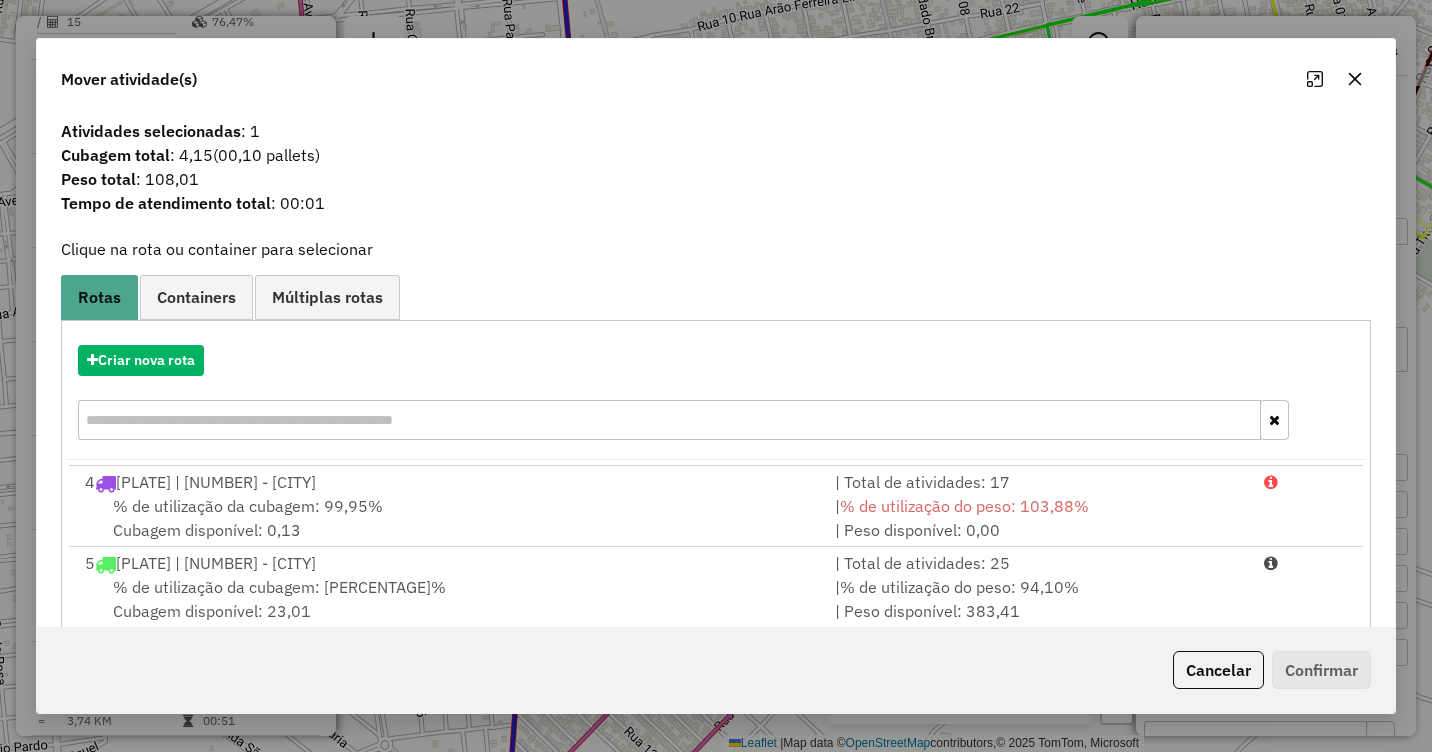 scroll, scrollTop: 410, scrollLeft: 0, axis: vertical 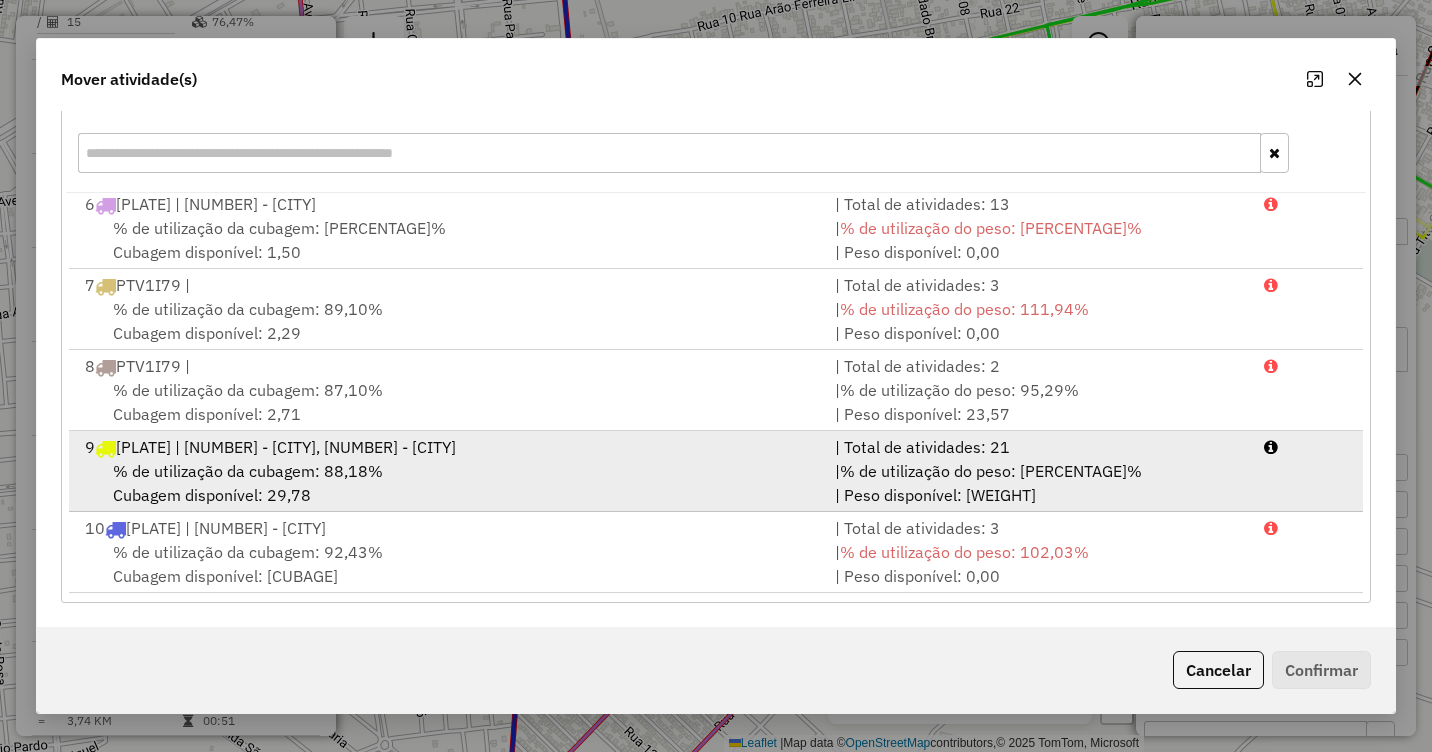 click on "% de utilização da cubagem: 88,18%" at bounding box center (248, 471) 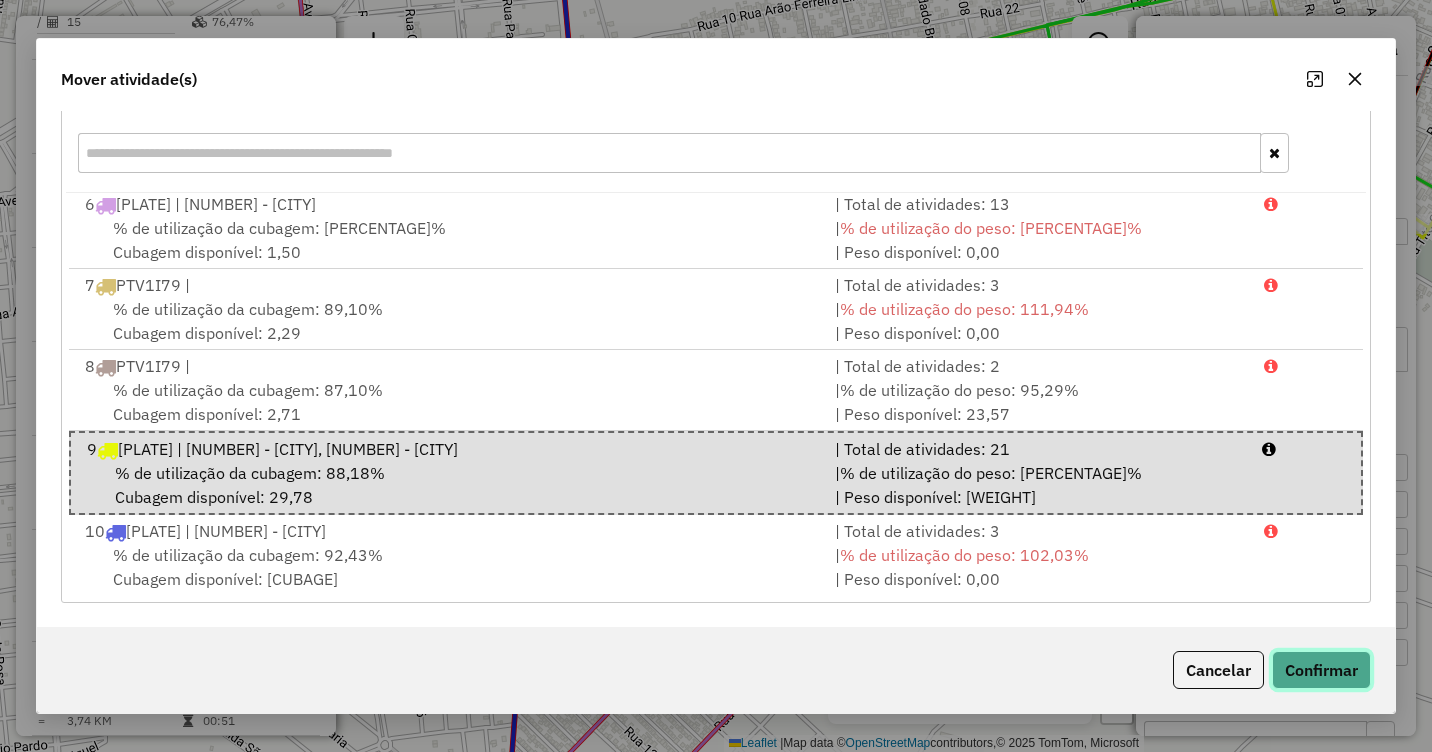 click on "Confirmar" 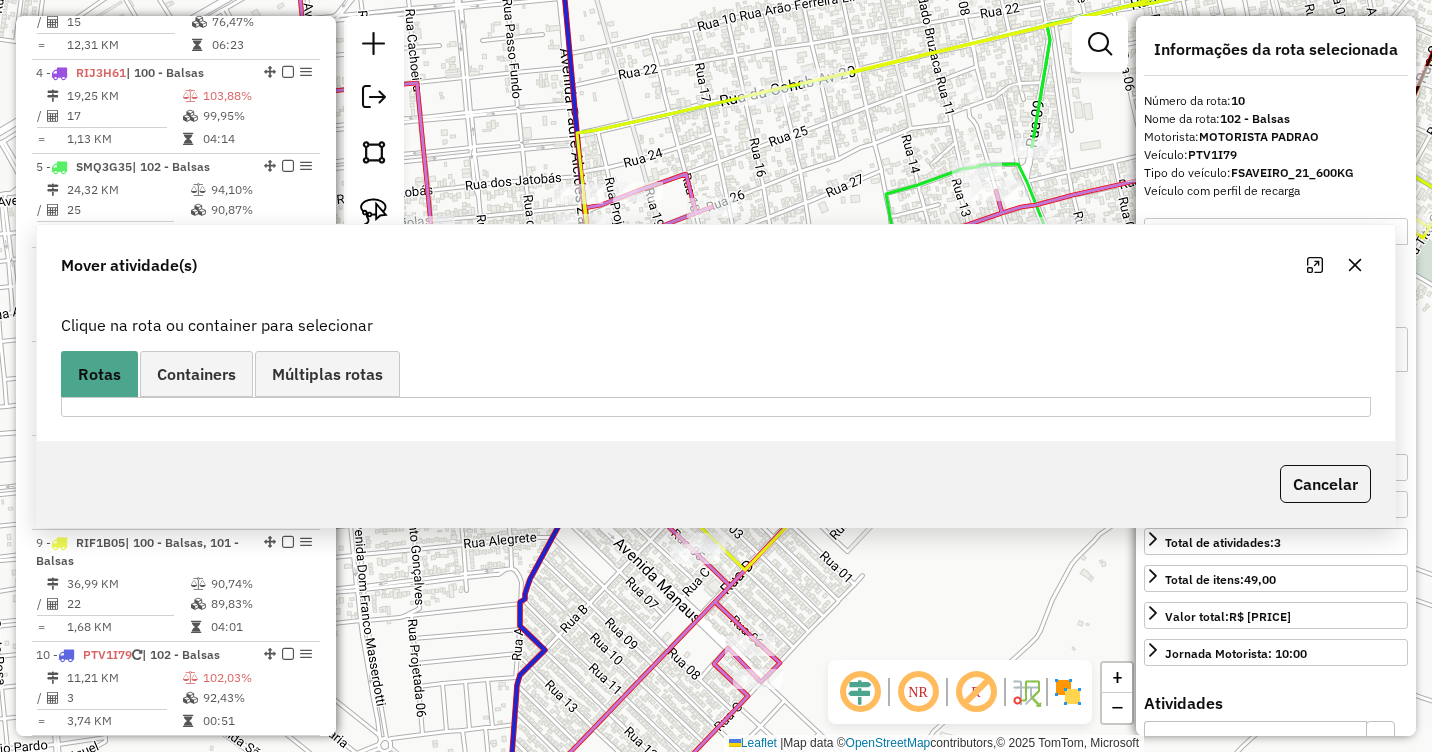 scroll, scrollTop: 0, scrollLeft: 0, axis: both 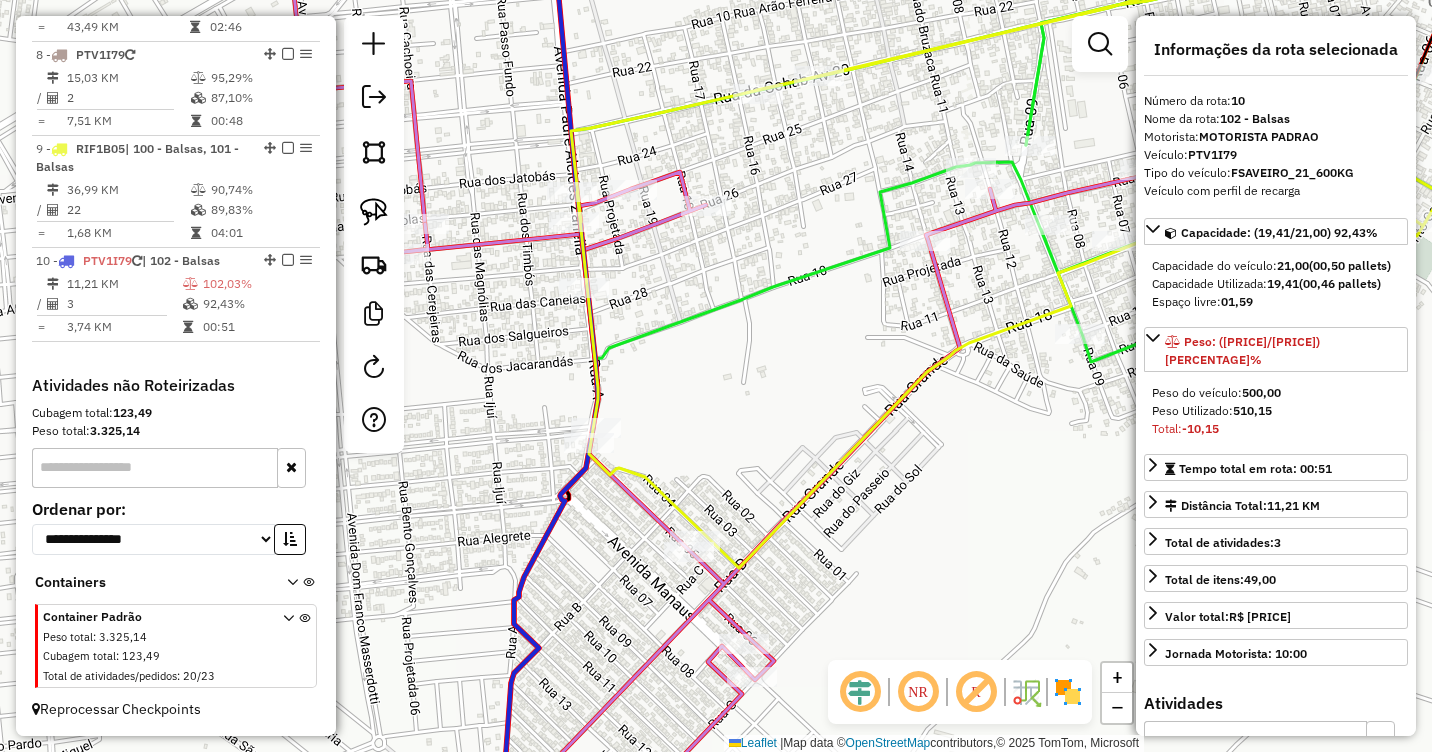 drag, startPoint x: 820, startPoint y: 364, endPoint x: 624, endPoint y: 395, distance: 198.43639 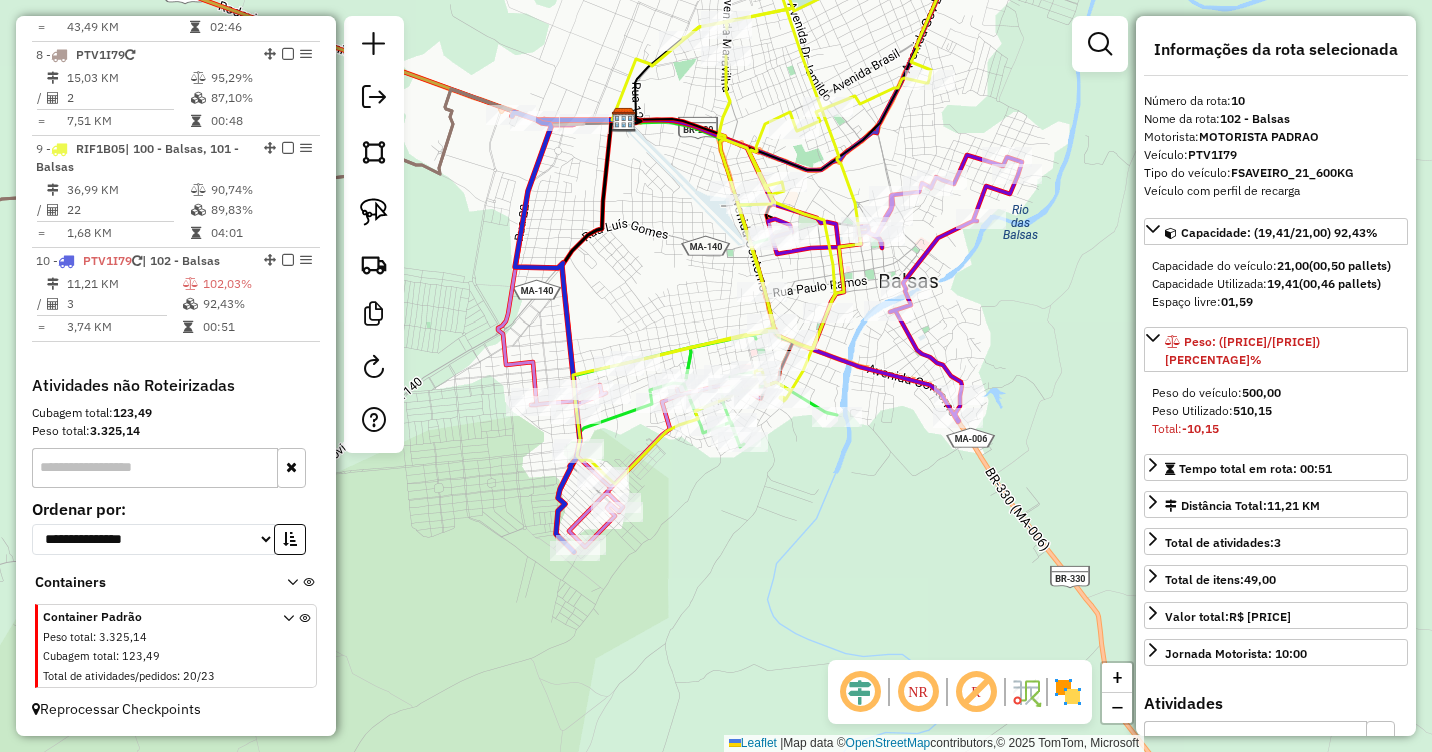 drag, startPoint x: 884, startPoint y: 454, endPoint x: 899, endPoint y: 515, distance: 62.817196 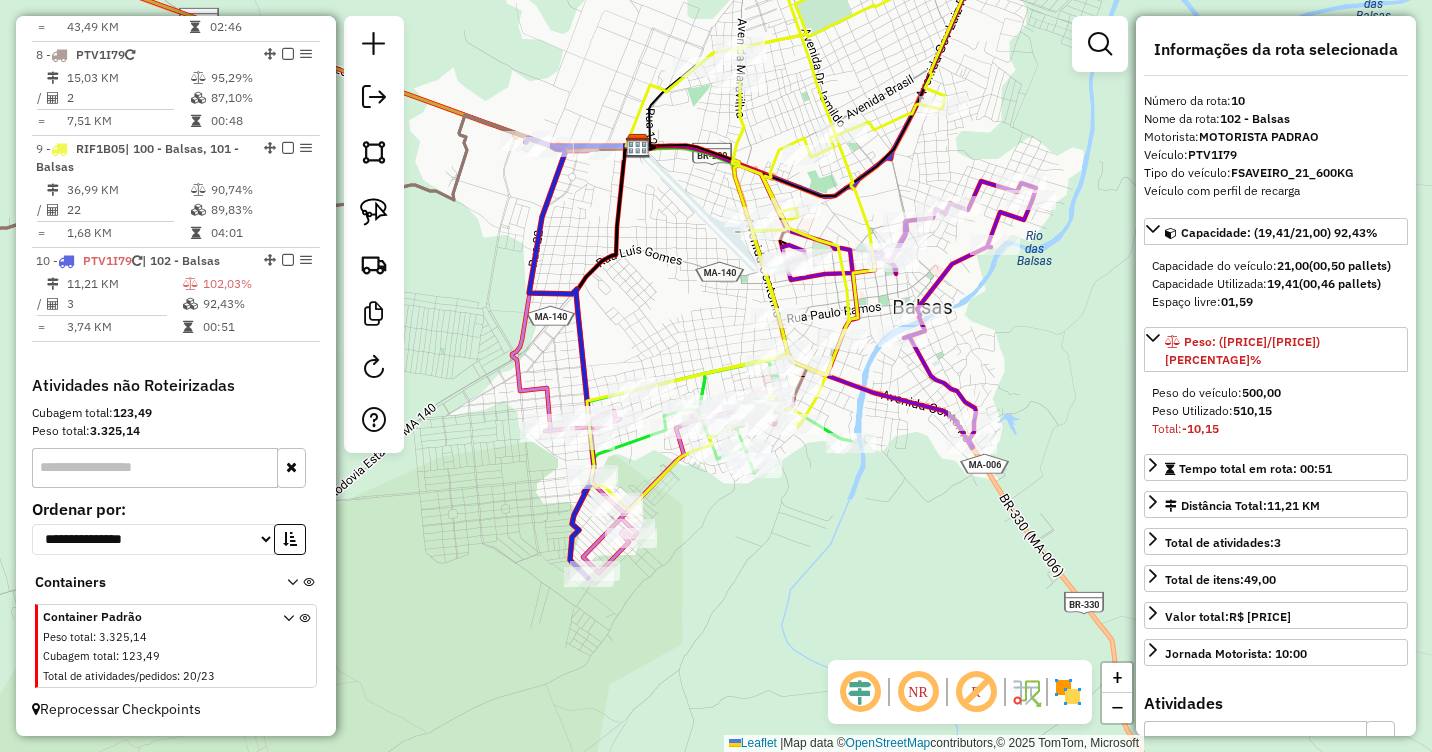 drag, startPoint x: 916, startPoint y: 168, endPoint x: 879, endPoint y: 305, distance: 141.90842 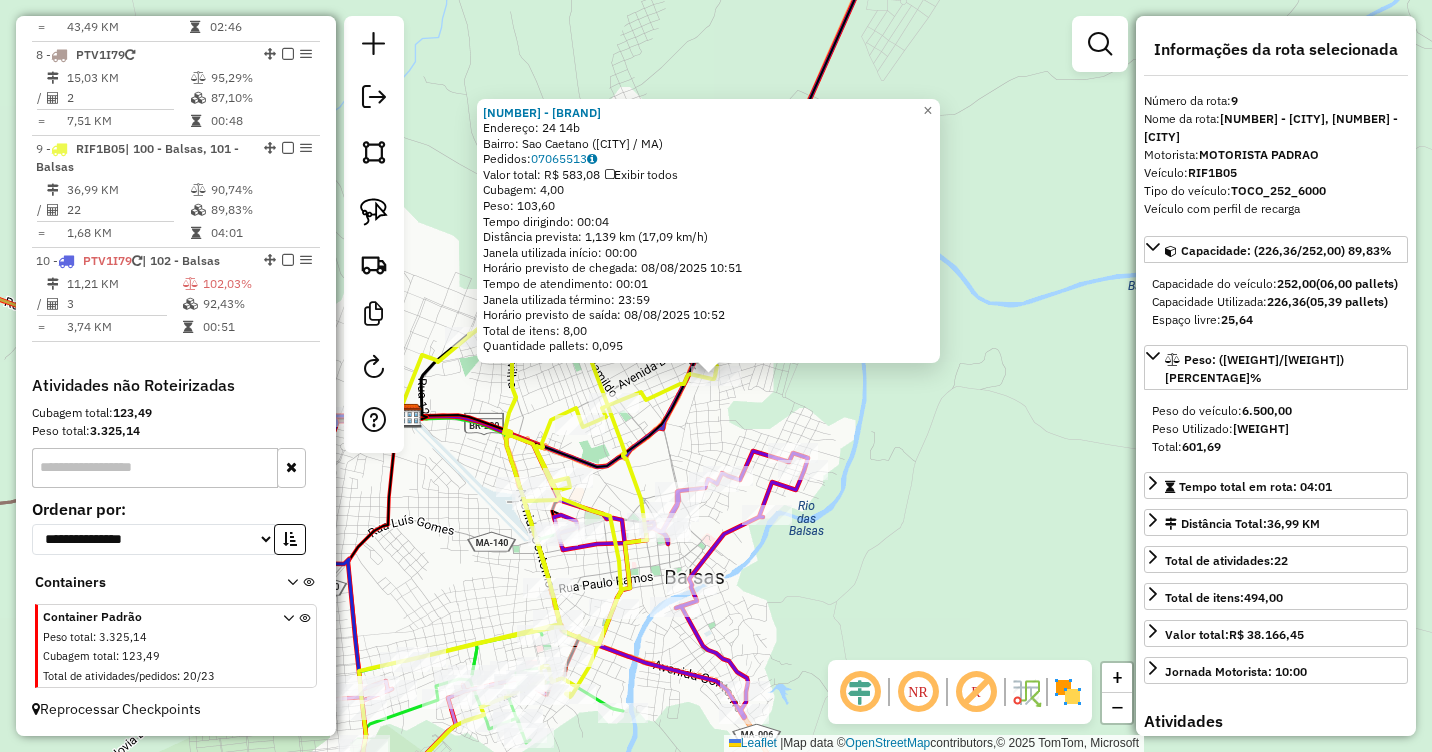 click on "2003 - Ponto acai  Endereço:  24 14b   Bairro: Sao Caetano (BALSAS / MA)   Pedidos:  07065513   Valor total: R$ 583,08   Exibir todos   Cubagem: 4,00  Peso: 103,60  Tempo dirigindo: 00:04   Distância prevista: 1,139 km (17,09 km/h)   Janela utilizada início: 00:00   Horário previsto de chegada: 08/08/2025 10:51   Tempo de atendimento: 00:01   Janela utilizada término: 23:59   Horário previsto de saída: 08/08/2025 10:52   Total de itens: 8,00   Quantidade pallets: 0,095  × Janela de atendimento Grade de atendimento Capacidade Transportadoras Veículos Cliente Pedidos  Rotas Selecione os dias de semana para filtrar as janelas de atendimento  Seg   Ter   Qua   Qui   Sex   Sáb   Dom  Informe o período da janela de atendimento: De: Até:  Filtrar exatamente a janela do cliente  Considerar janela de atendimento padrão  Selecione os dias de semana para filtrar as grades de atendimento  Seg   Ter   Qua   Qui   Sex   Sáb   Dom   Considerar clientes sem dia de atendimento cadastrado  Peso mínimo:   De:  +" 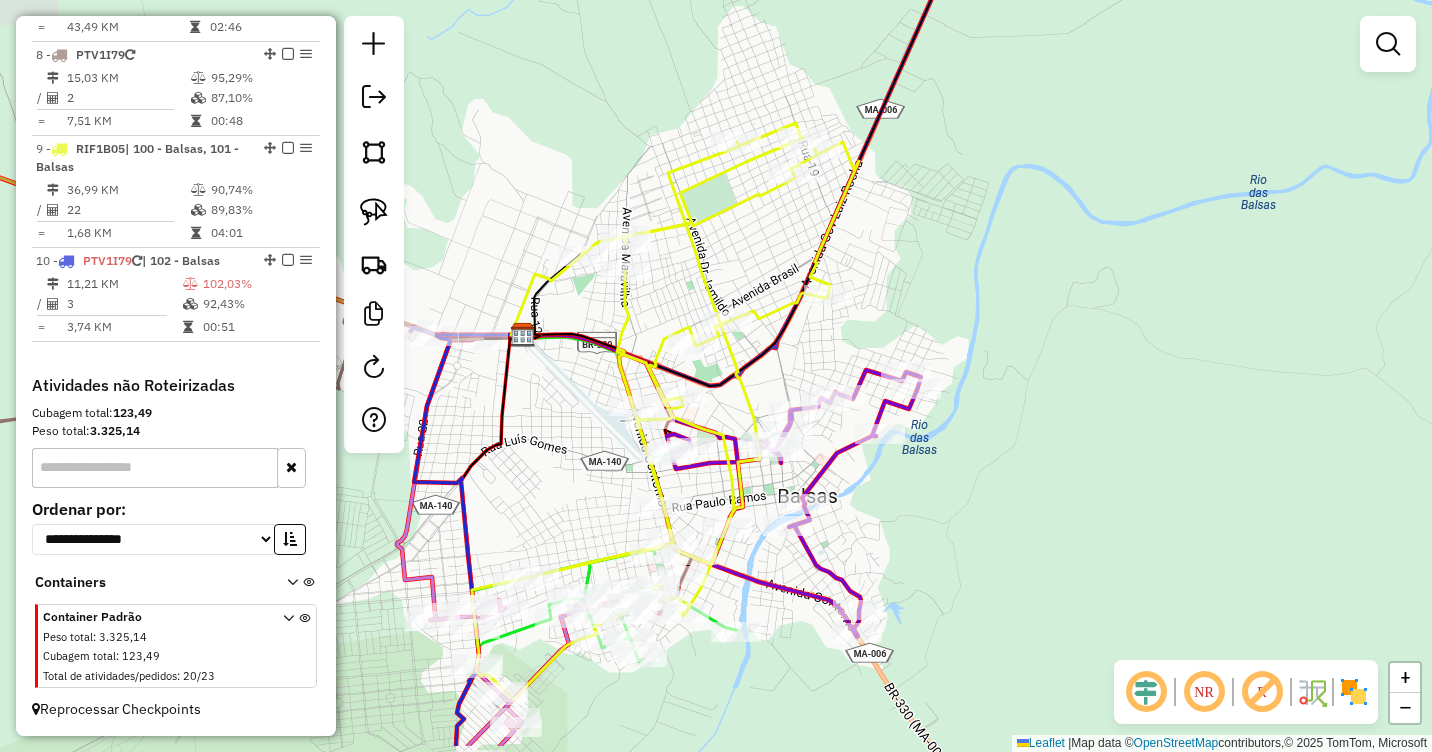 drag, startPoint x: 792, startPoint y: 373, endPoint x: 905, endPoint y: 292, distance: 139.03236 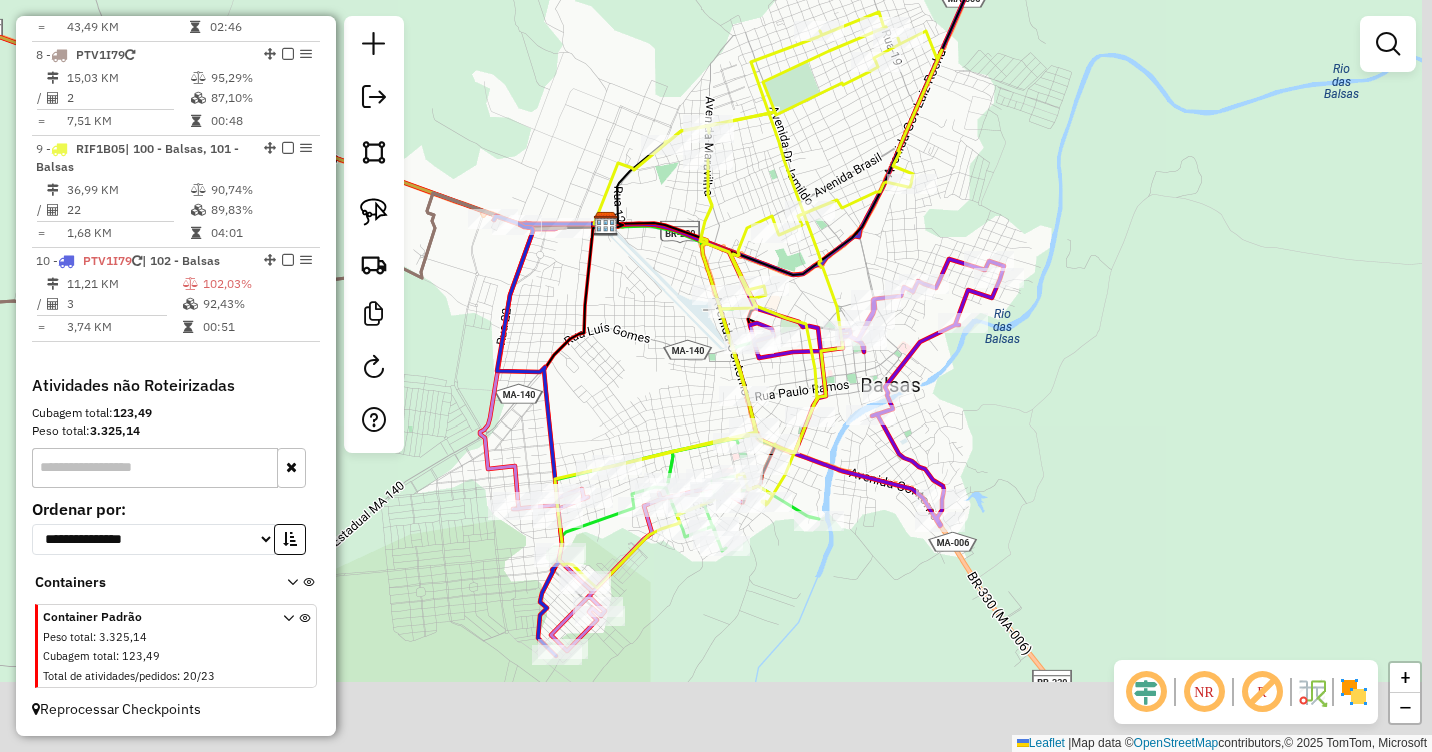 drag, startPoint x: 1047, startPoint y: 224, endPoint x: 1043, endPoint y: 197, distance: 27.294687 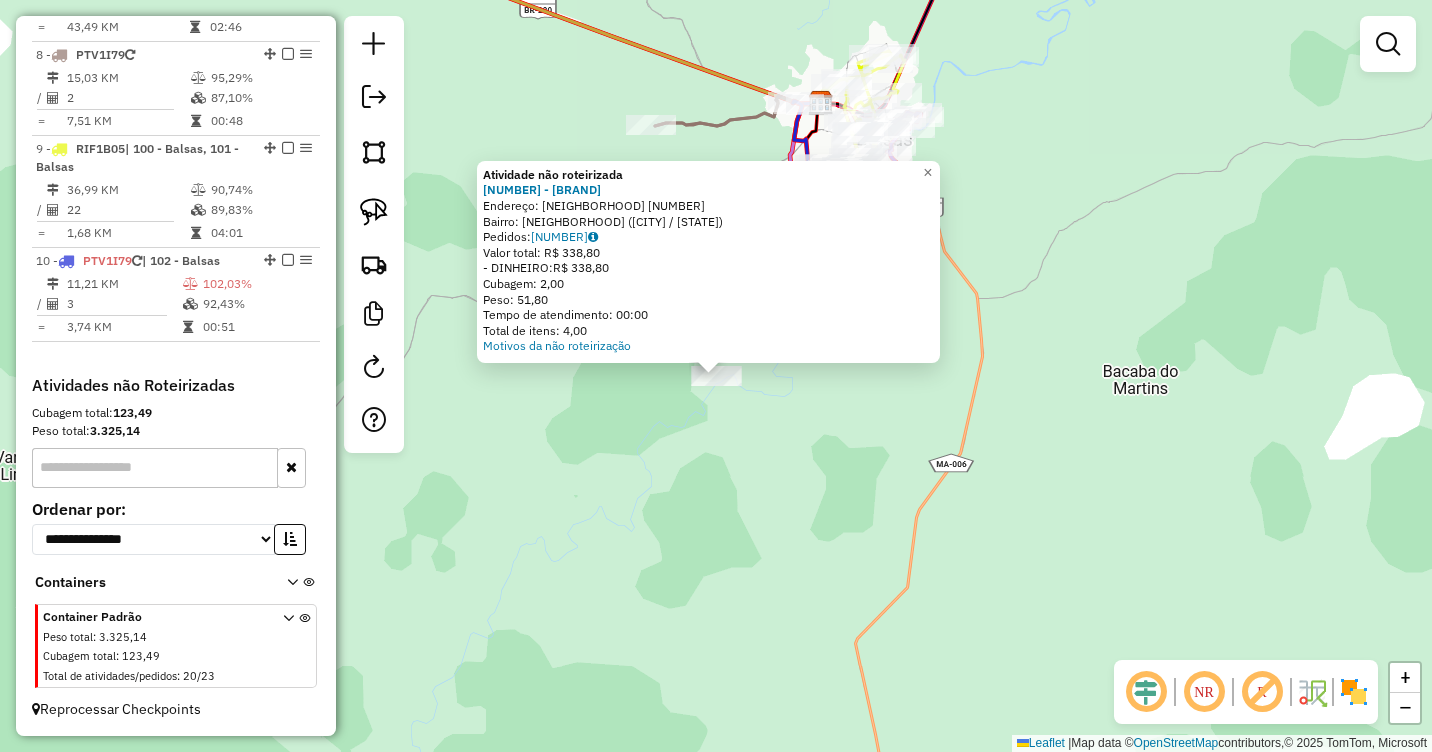 click on "Atividade não roteirizada 2725 - BALNEARIO DA IZAURA  Endereço:  Comun Joao Pereira SN   Bairro: COMUN. JOAO PEREIRA (BALSAS / MA)   Pedidos:  07065589   Valor total: R$ 338,80   - DINHEIRO:  R$ 338,80   Cubagem: 2,00   Peso: 51,80   Tempo de atendimento: 00:00   Total de itens: 4,00  Motivos da não roteirização × Janela de atendimento Grade de atendimento Capacidade Transportadoras Veículos Cliente Pedidos  Rotas Selecione os dias de semana para filtrar as janelas de atendimento  Seg   Ter   Qua   Qui   Sex   Sáb   Dom  Informe o período da janela de atendimento: De: Até:  Filtrar exatamente a janela do cliente  Considerar janela de atendimento padrão  Selecione os dias de semana para filtrar as grades de atendimento  Seg   Ter   Qua   Qui   Sex   Sáb   Dom   Considerar clientes sem dia de atendimento cadastrado  Clientes fora do dia de atendimento selecionado Filtrar as atividades entre os valores definidos abaixo:  Peso mínimo:   Peso máximo:   Cubagem mínima:   Cubagem máxima:   De:   De:" 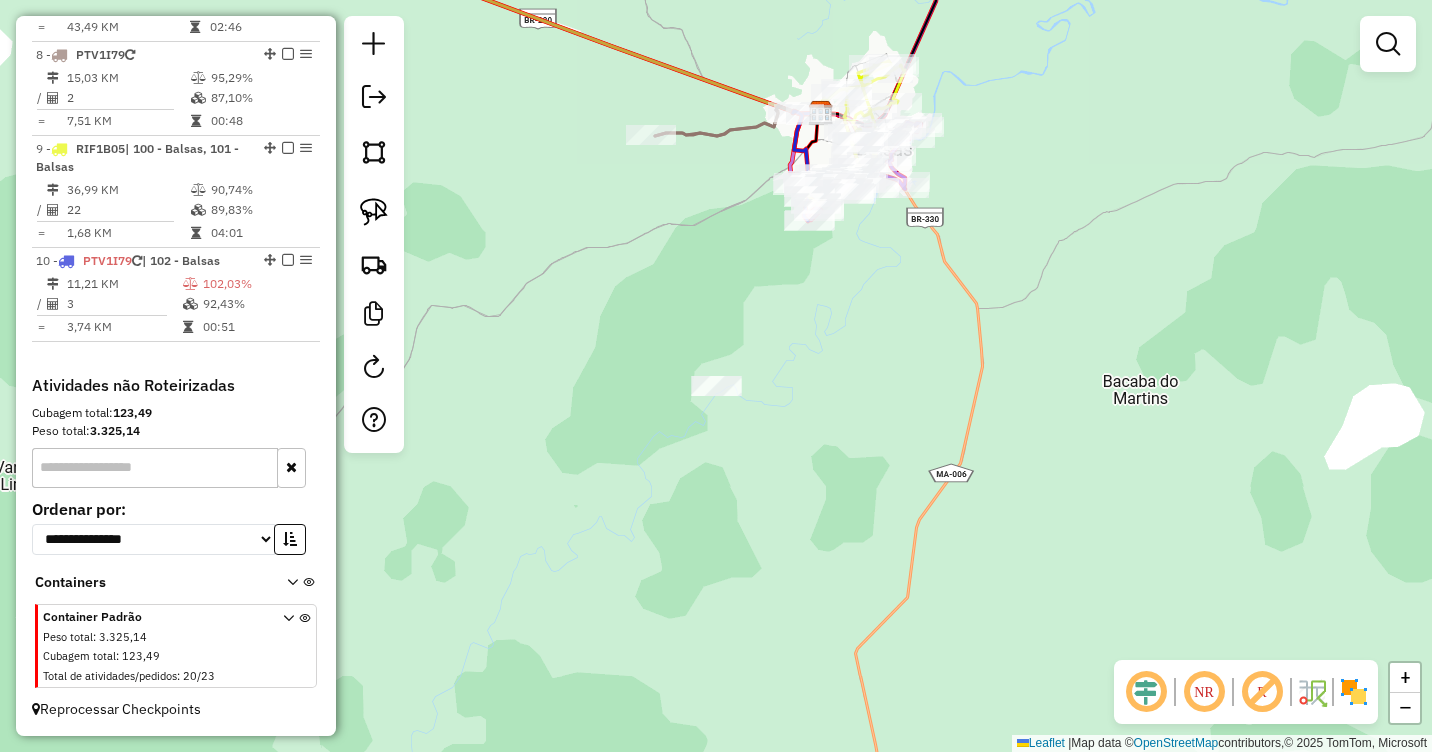 drag, startPoint x: 805, startPoint y: 282, endPoint x: 809, endPoint y: 370, distance: 88.09086 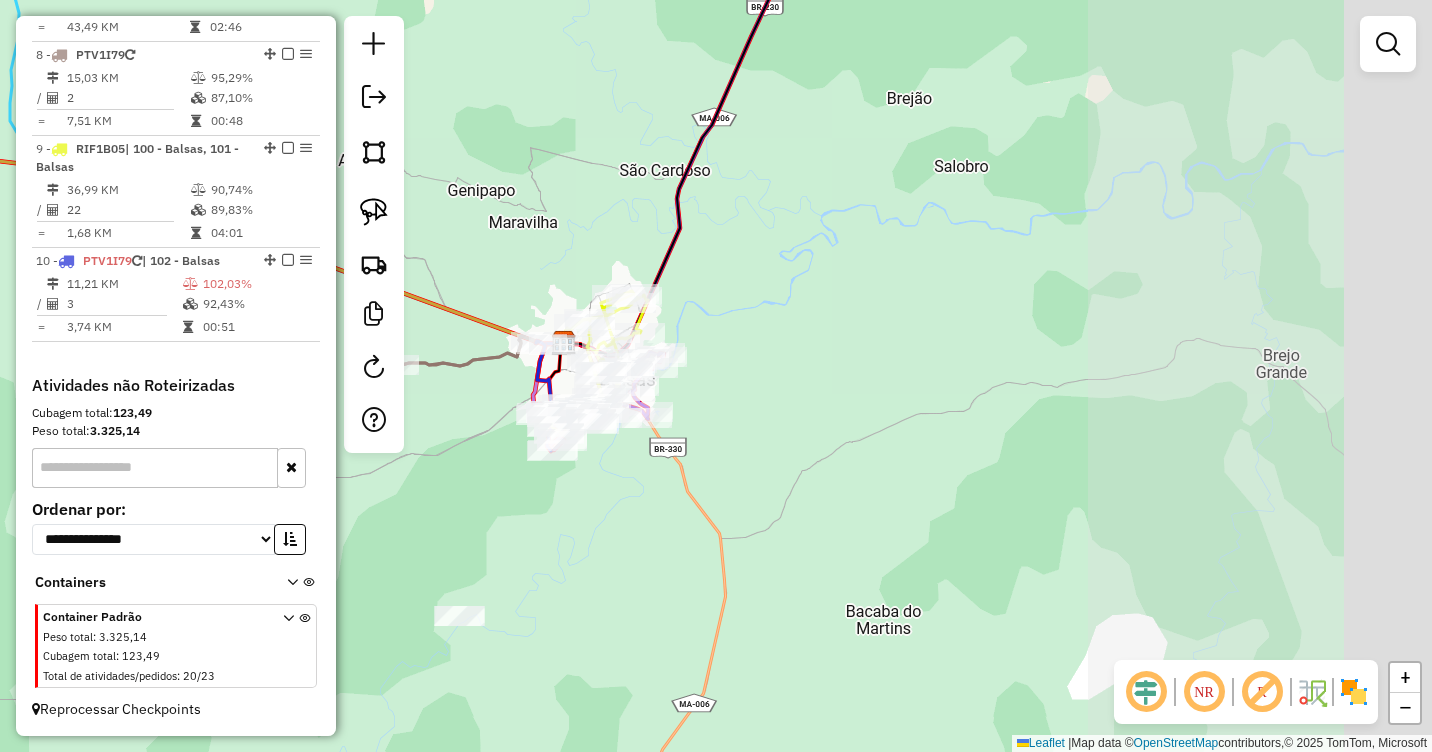 drag, startPoint x: 1204, startPoint y: 355, endPoint x: 830, endPoint y: 354, distance: 374.00134 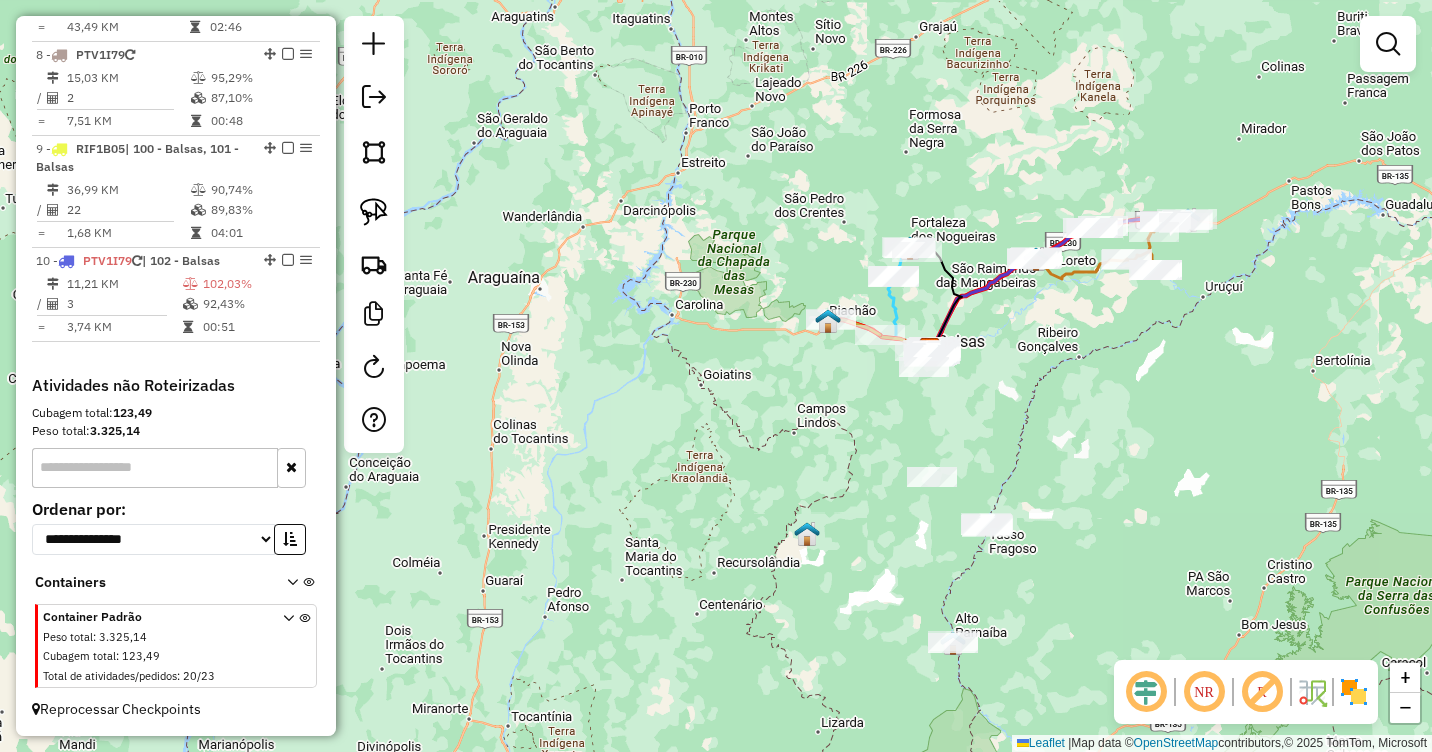 drag, startPoint x: 1083, startPoint y: 475, endPoint x: 1003, endPoint y: 358, distance: 141.73567 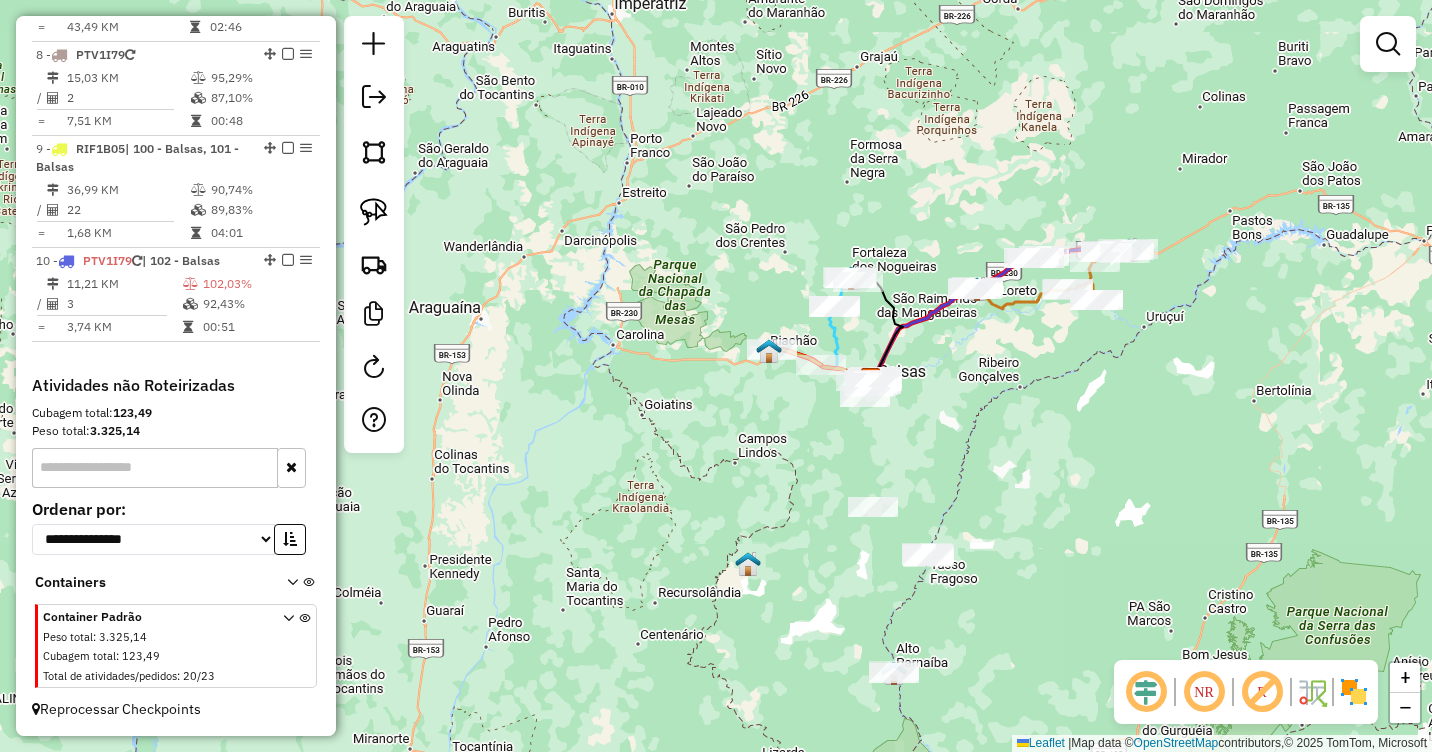 drag, startPoint x: 979, startPoint y: 281, endPoint x: 1002, endPoint y: 430, distance: 150.76472 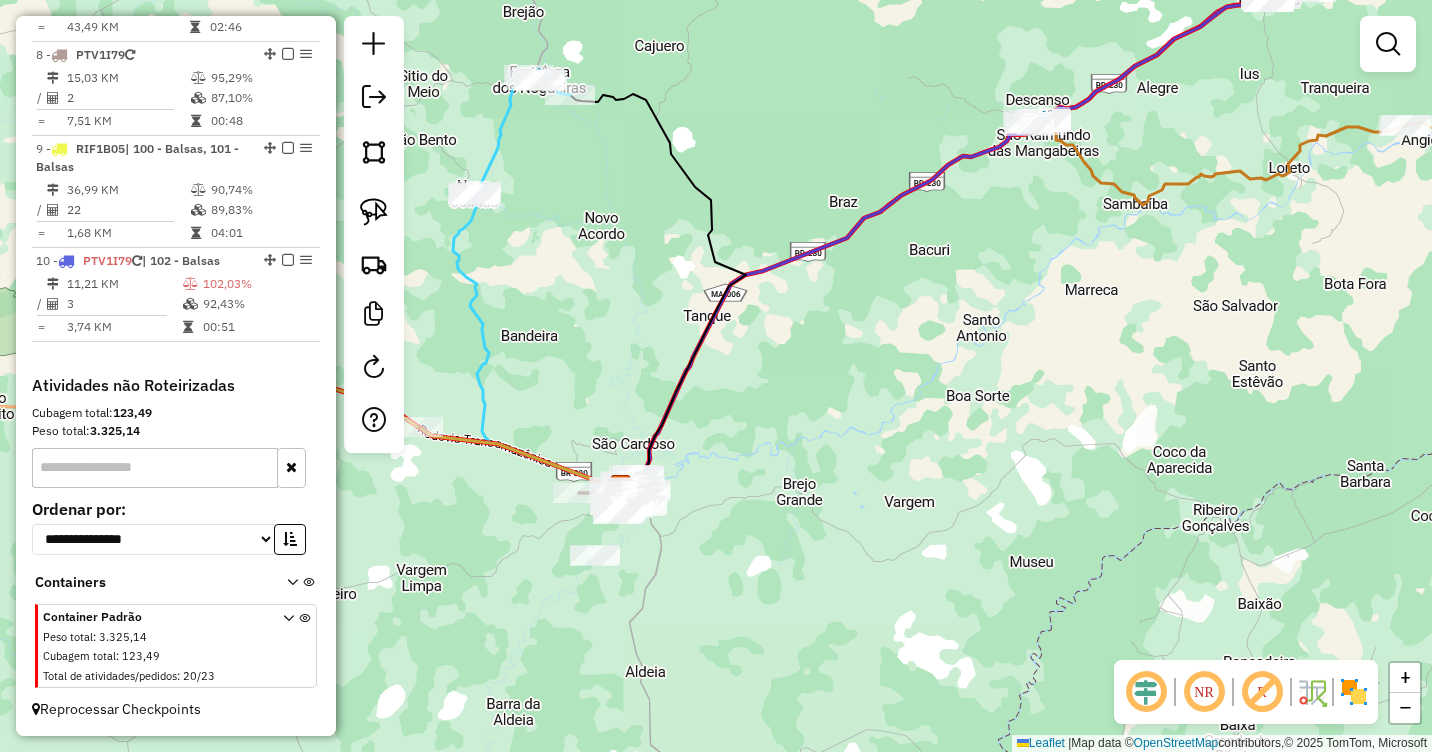 drag, startPoint x: 845, startPoint y: 474, endPoint x: 1015, endPoint y: 421, distance: 178.0702 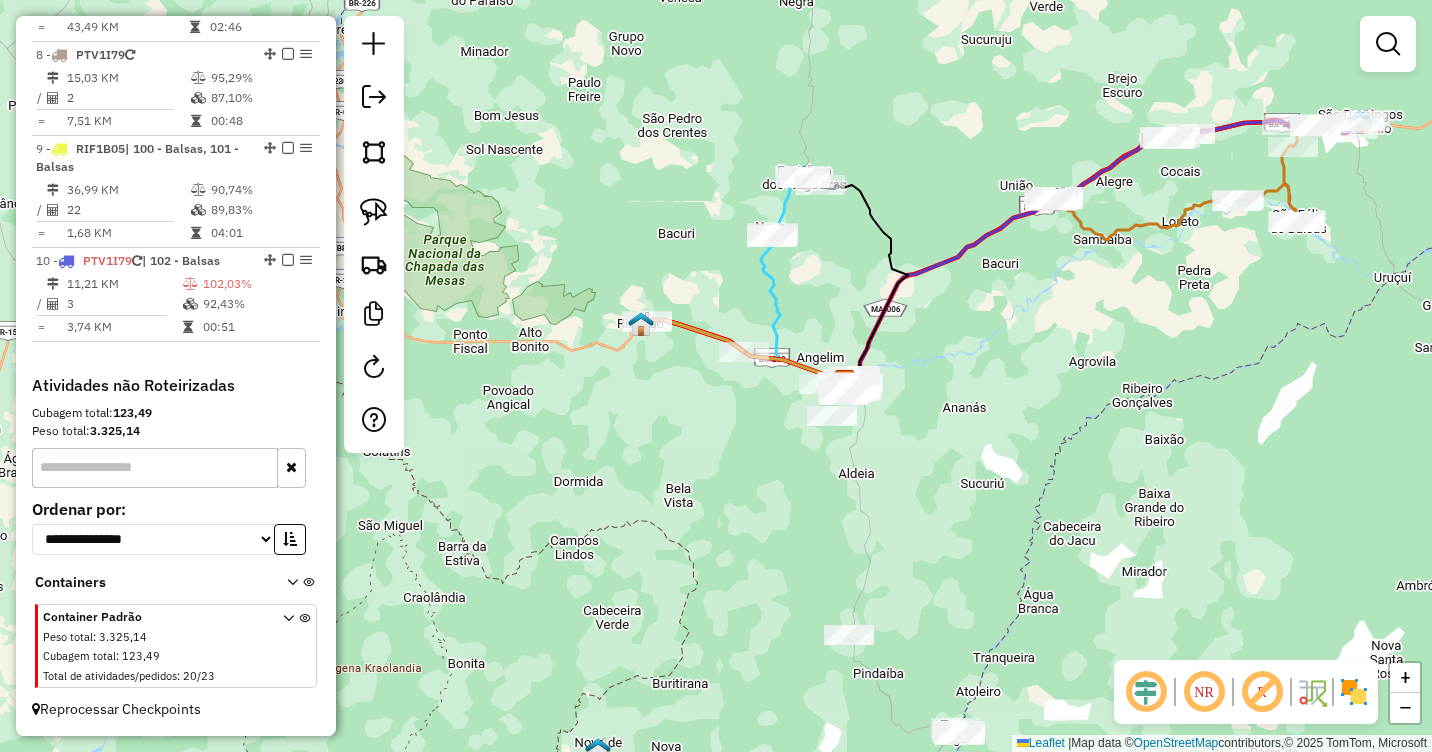 drag, startPoint x: 940, startPoint y: 417, endPoint x: 985, endPoint y: 400, distance: 48.104053 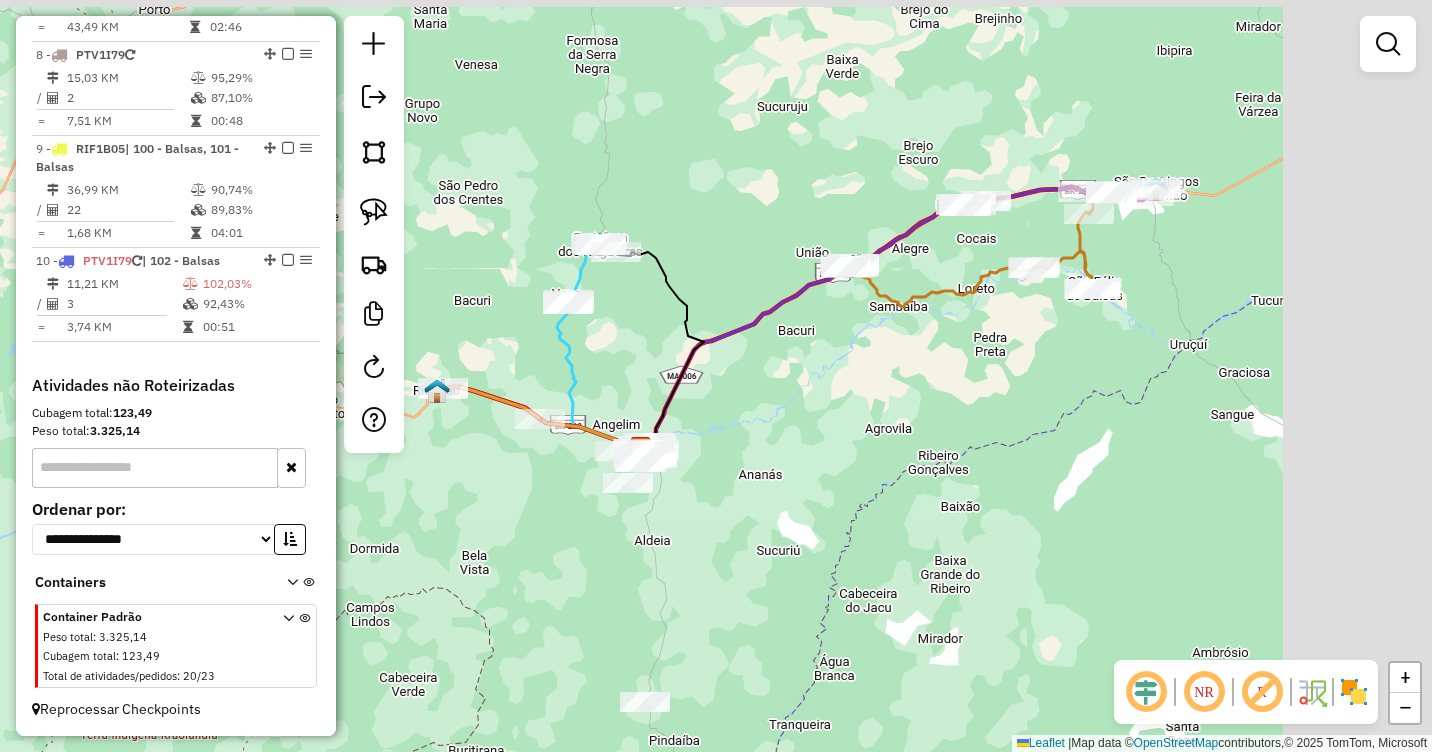 drag, startPoint x: 1149, startPoint y: 368, endPoint x: 929, endPoint y: 438, distance: 230.86794 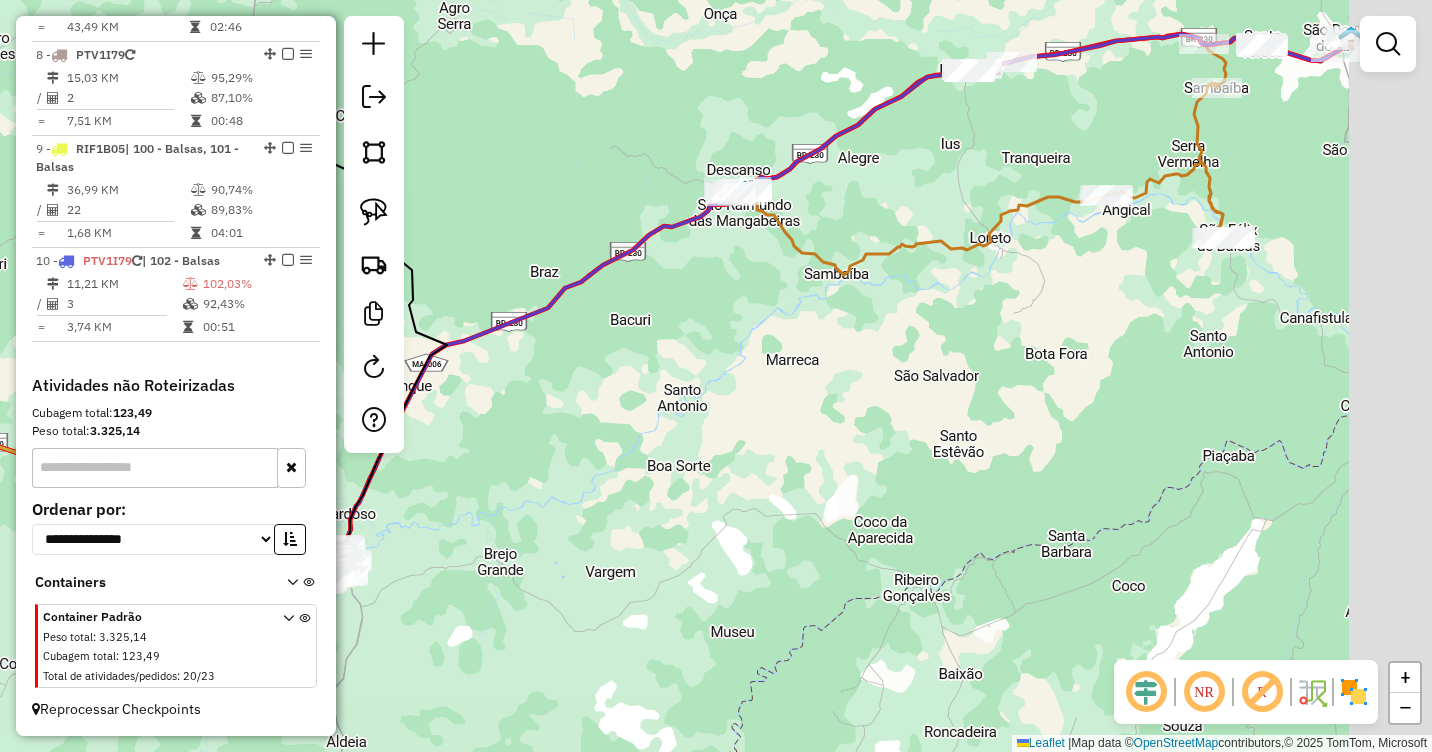 drag, startPoint x: 688, startPoint y: 499, endPoint x: 863, endPoint y: 517, distance: 175.92328 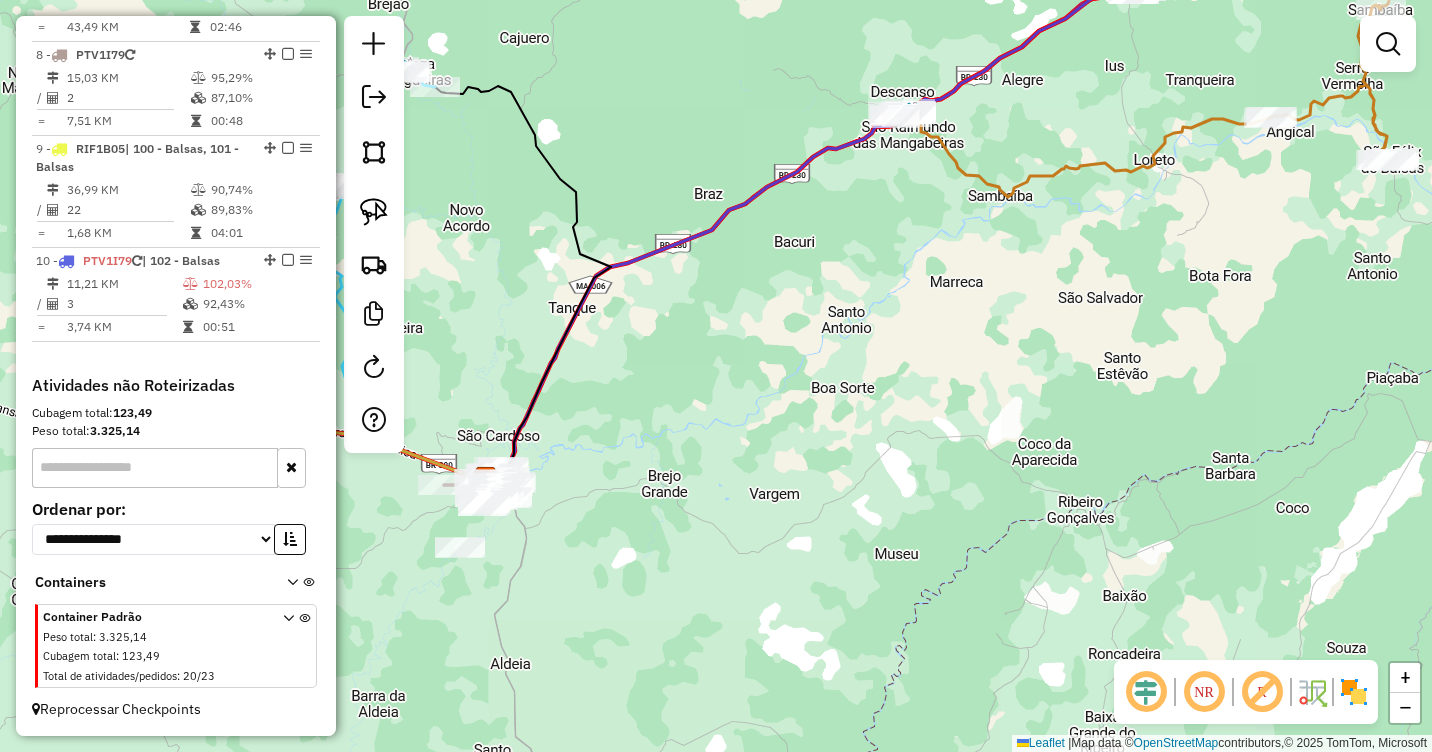 drag, startPoint x: 1193, startPoint y: 413, endPoint x: 1393, endPoint y: 328, distance: 217.31314 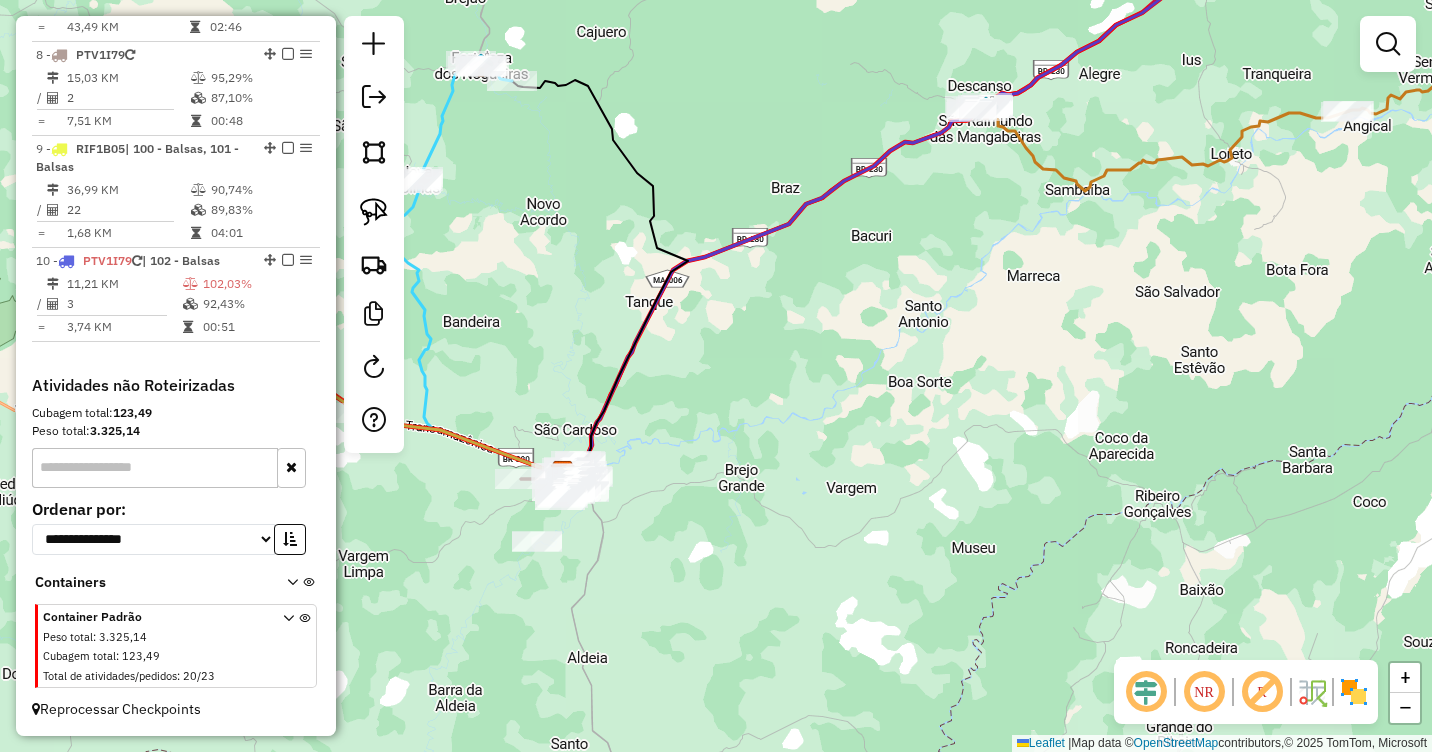drag, startPoint x: 903, startPoint y: 420, endPoint x: 1300, endPoint y: 407, distance: 397.2128 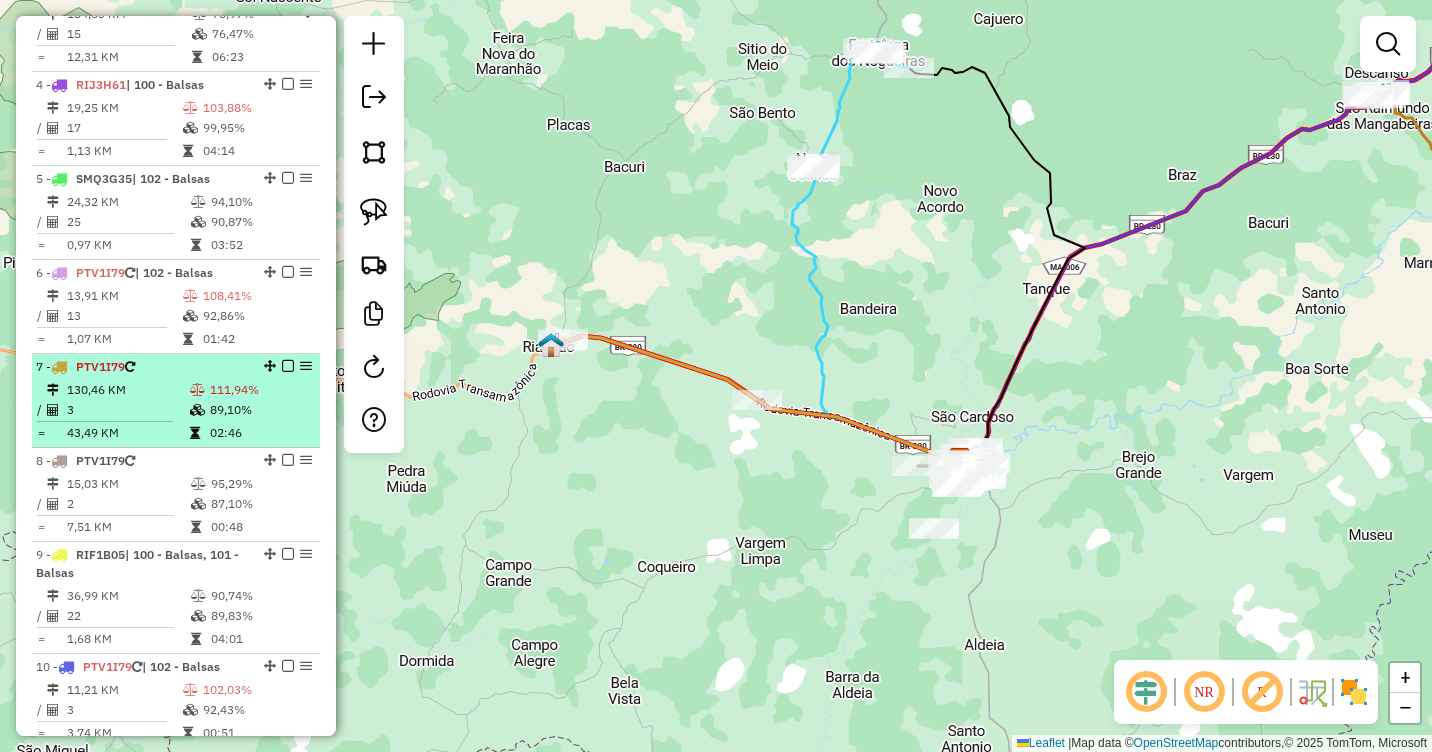 scroll, scrollTop: 1100, scrollLeft: 0, axis: vertical 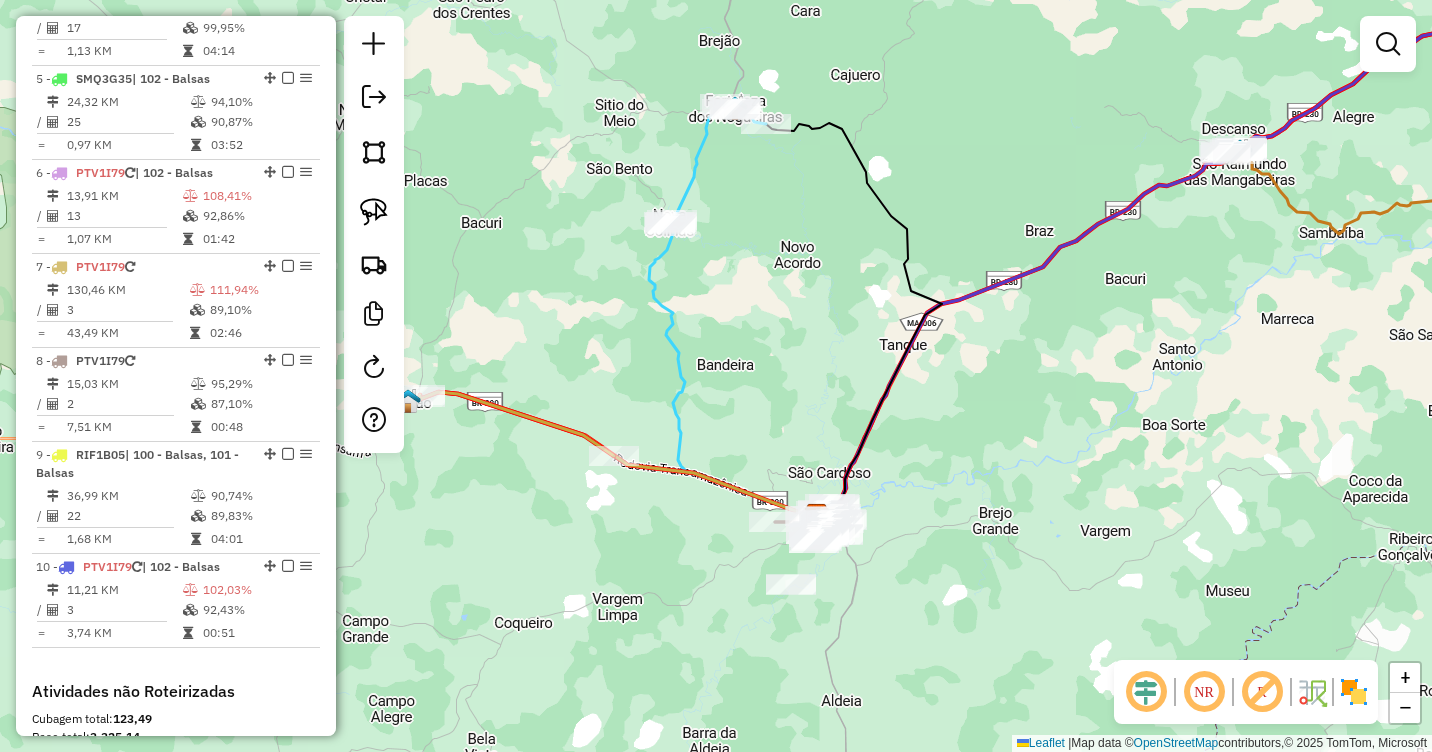 drag, startPoint x: 1152, startPoint y: 247, endPoint x: 849, endPoint y: 320, distance: 311.6697 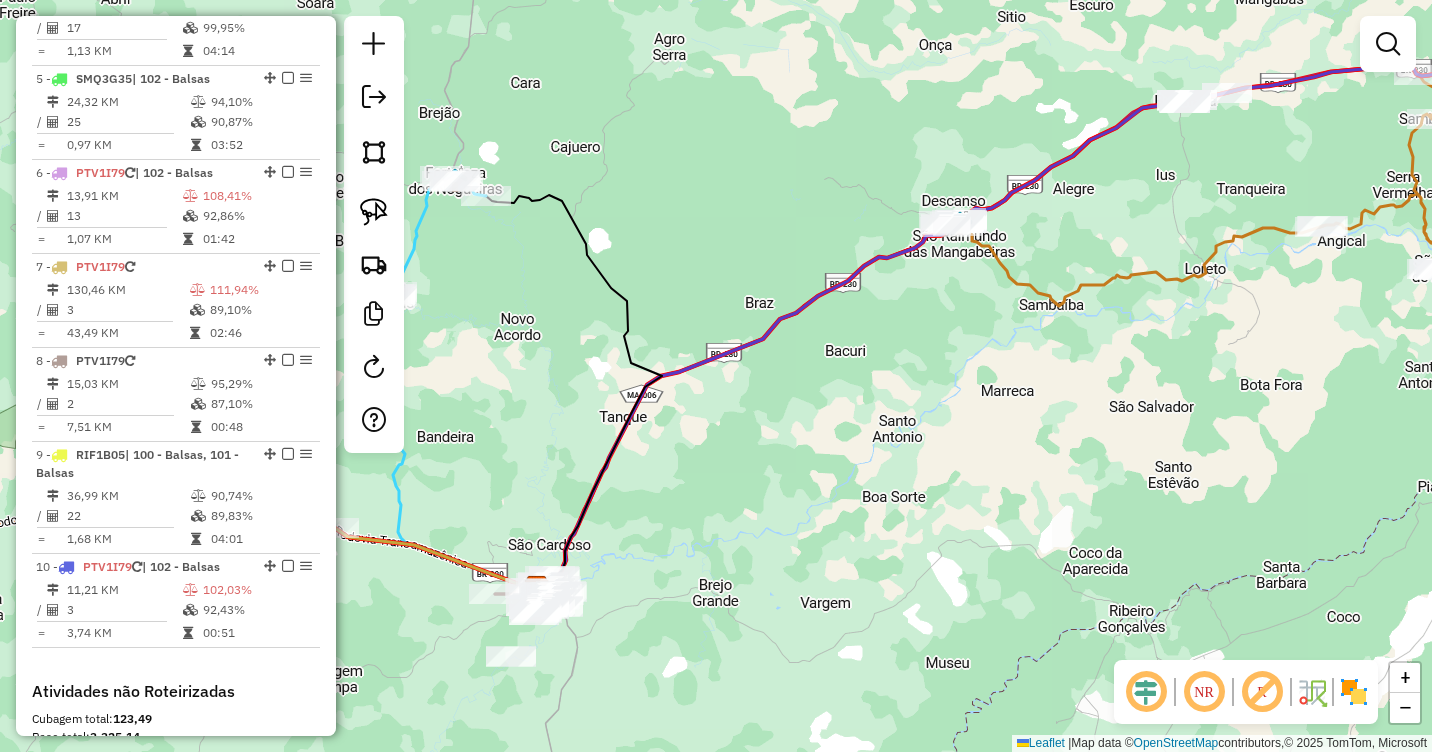 drag, startPoint x: 1051, startPoint y: 304, endPoint x: 944, endPoint y: 348, distance: 115.69356 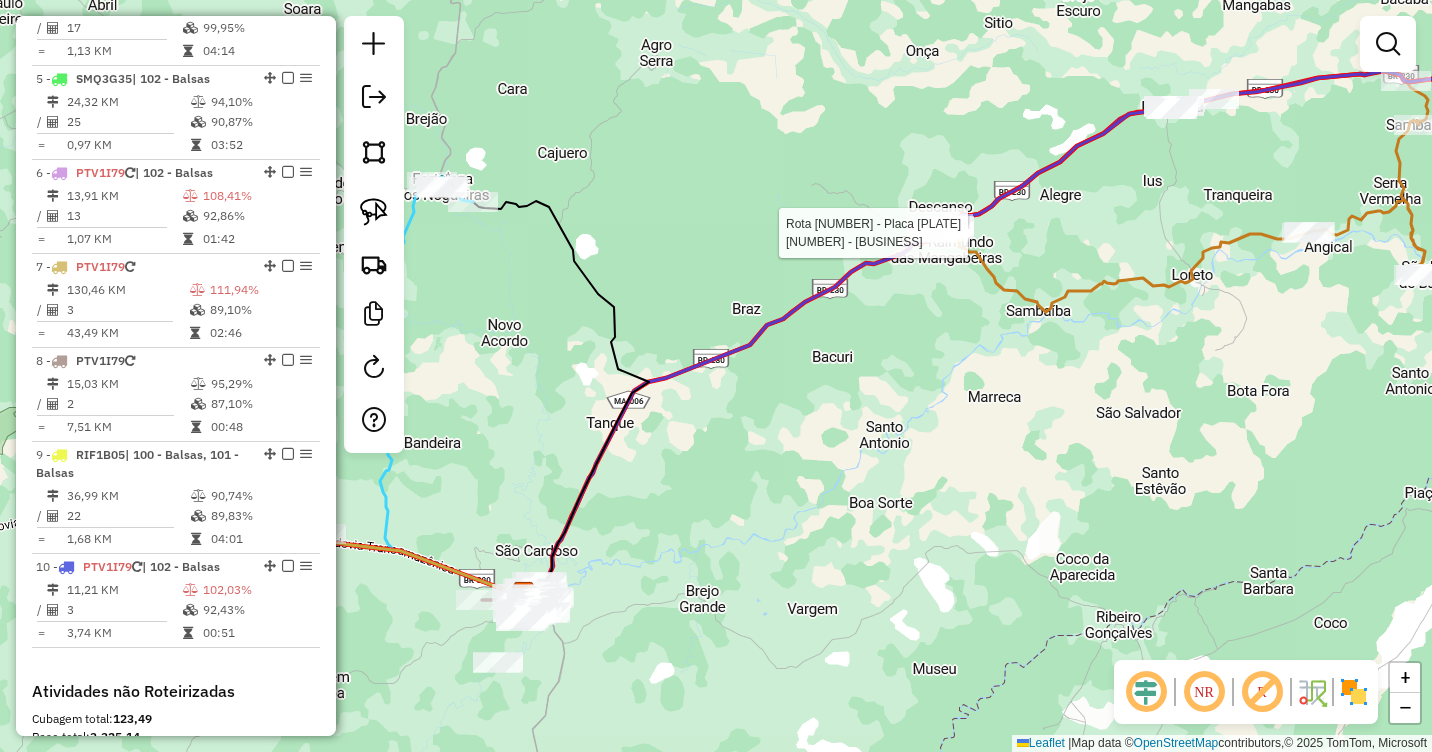 select on "**********" 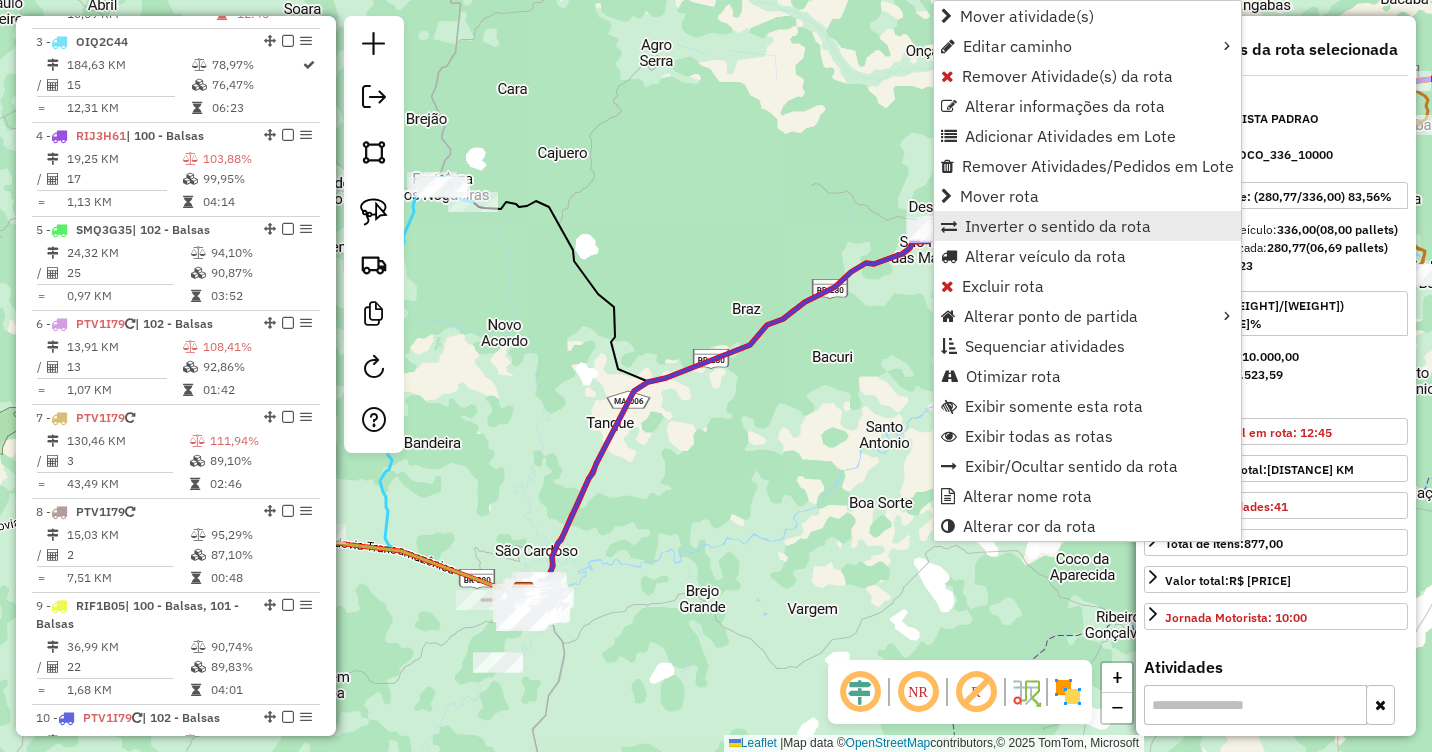 scroll, scrollTop: 868, scrollLeft: 0, axis: vertical 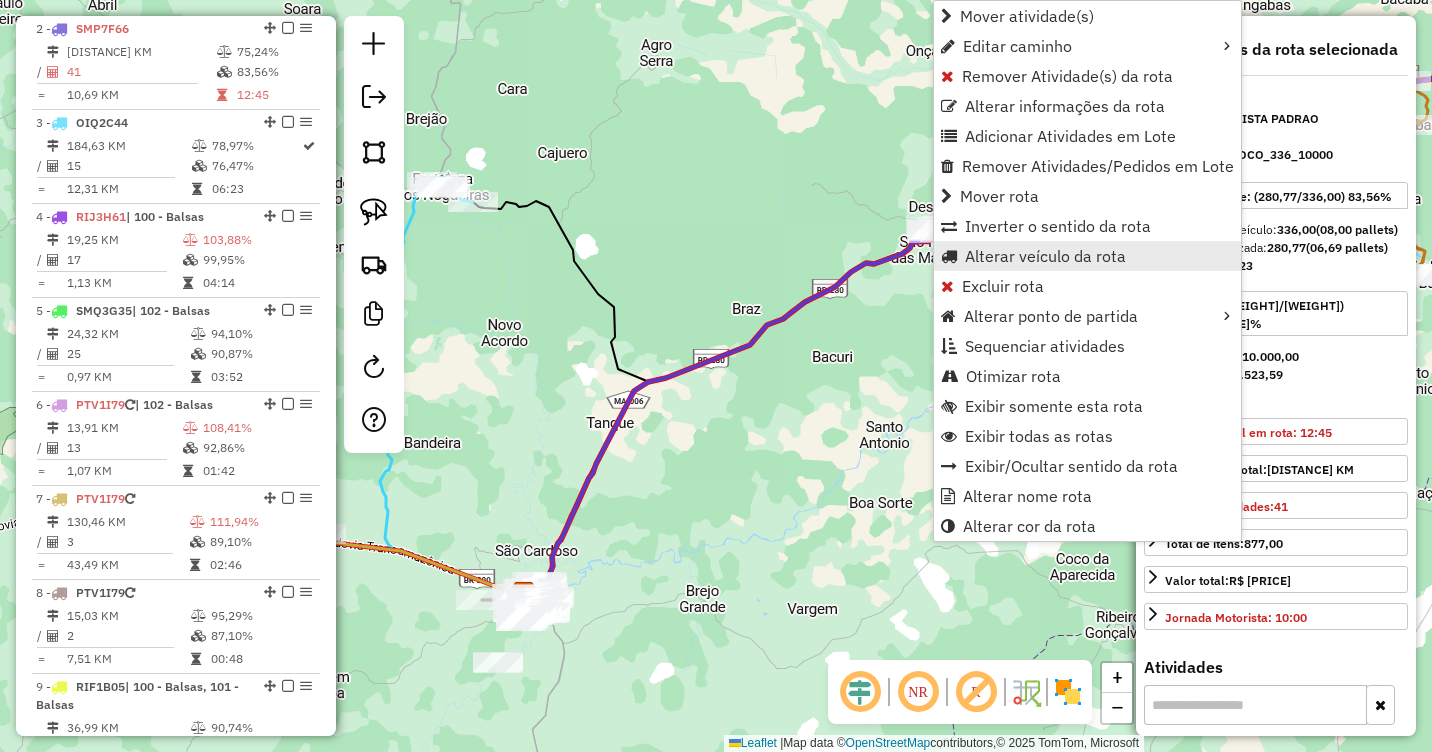 click on "Alterar veículo da rota" at bounding box center [1045, 256] 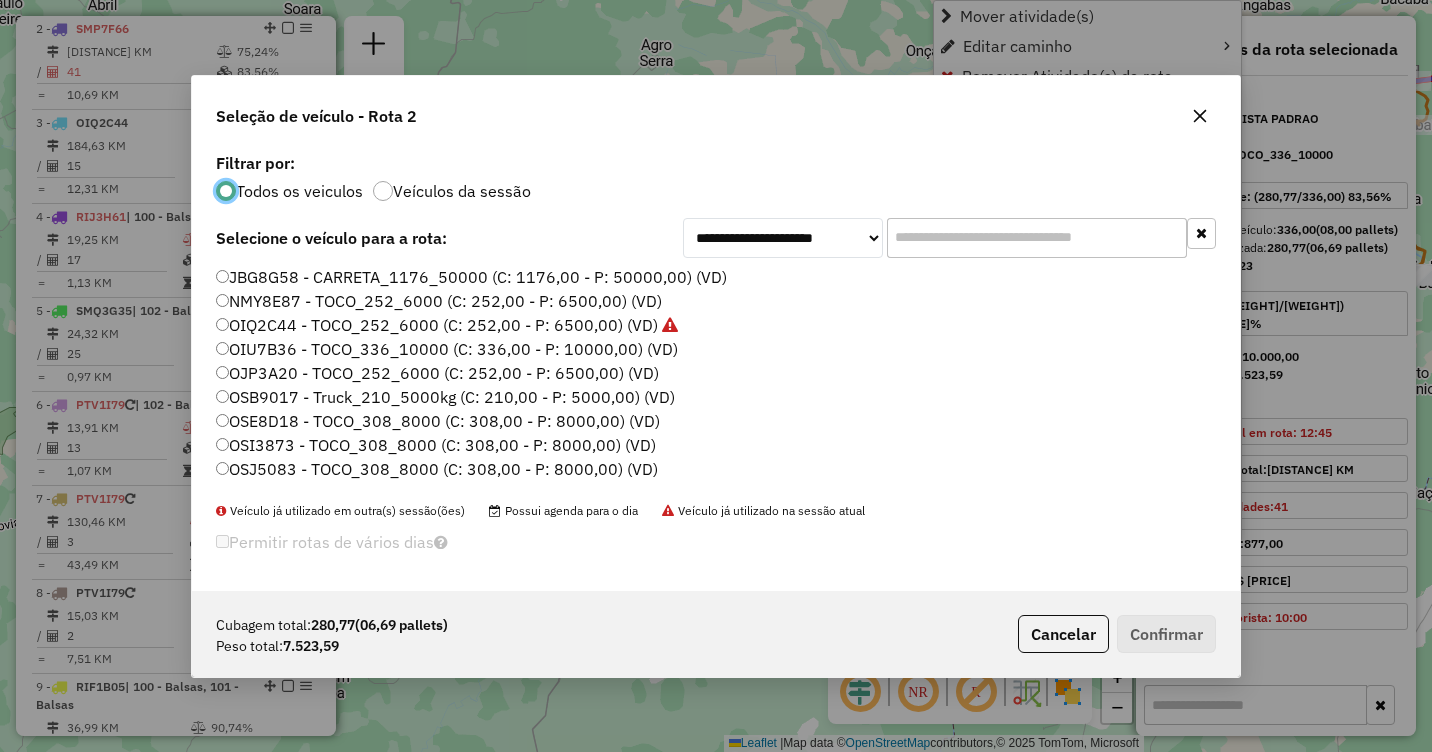 scroll, scrollTop: 11, scrollLeft: 6, axis: both 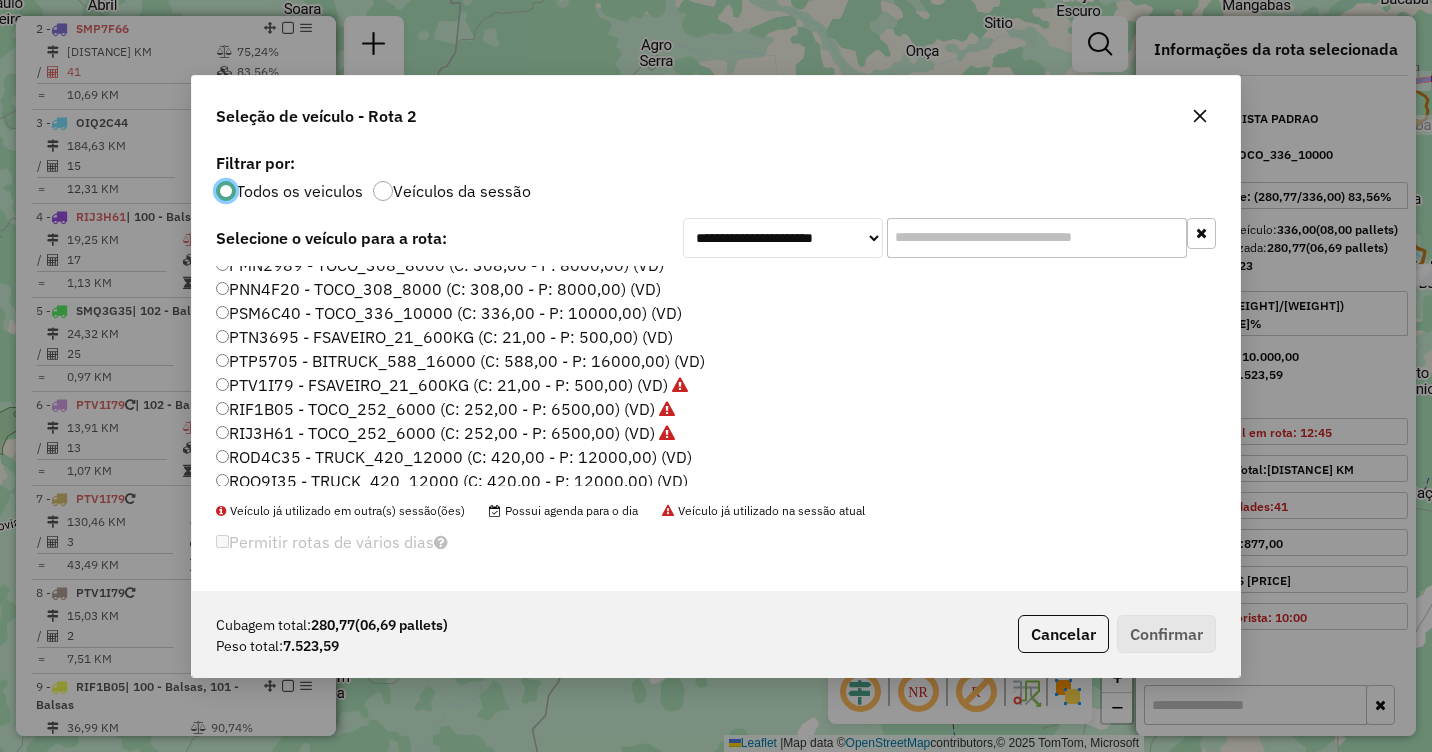 click on "PNN4F20 - TOCO_308_8000 (C: 308,00 - P: 8000,00) (VD)" 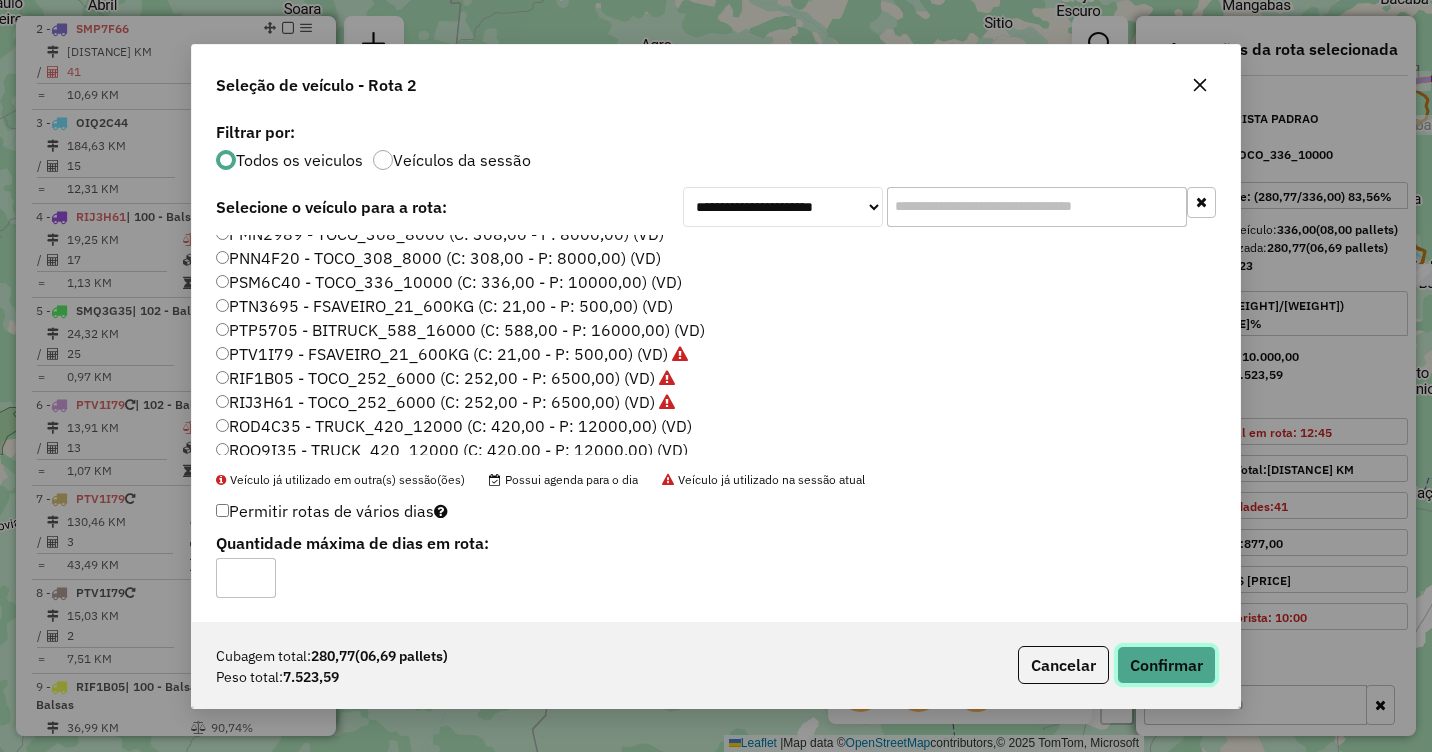 click on "Confirmar" 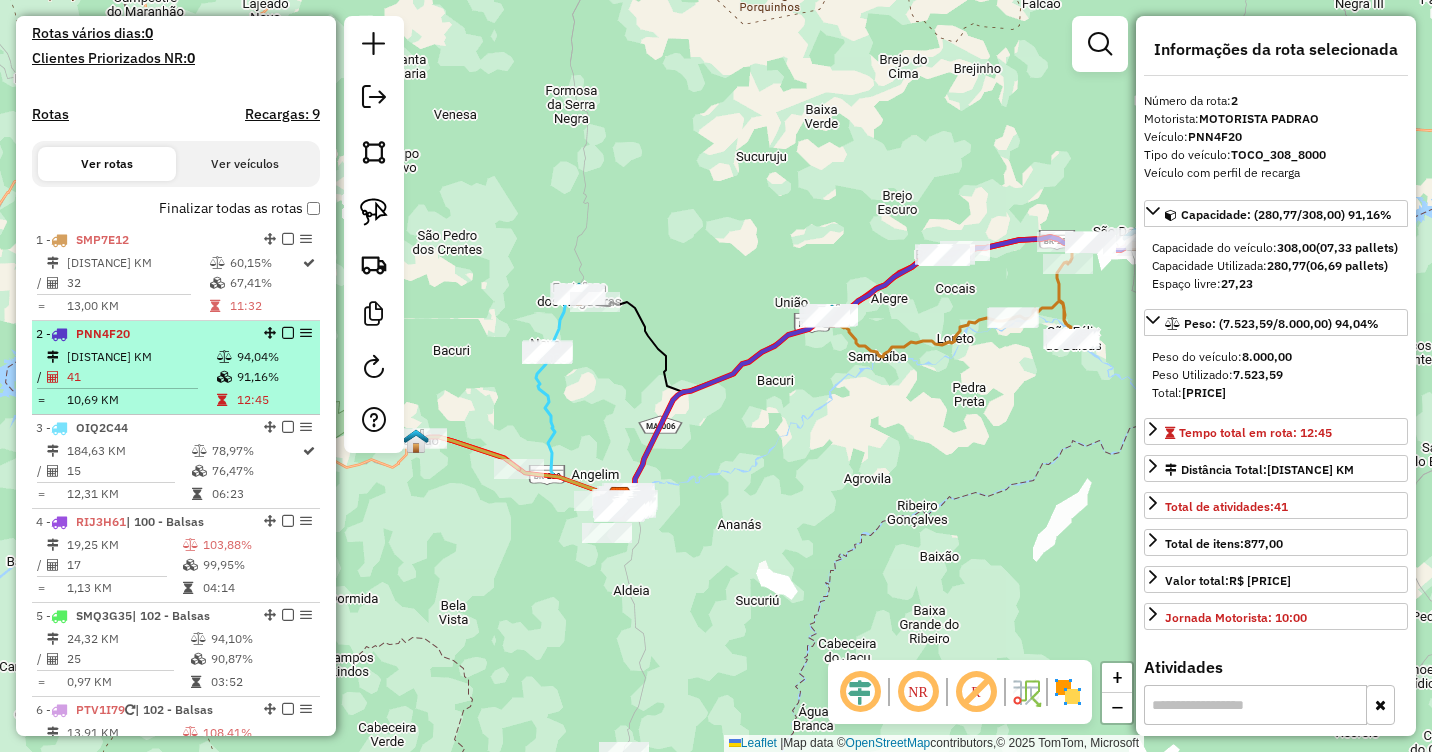 scroll, scrollTop: 606, scrollLeft: 0, axis: vertical 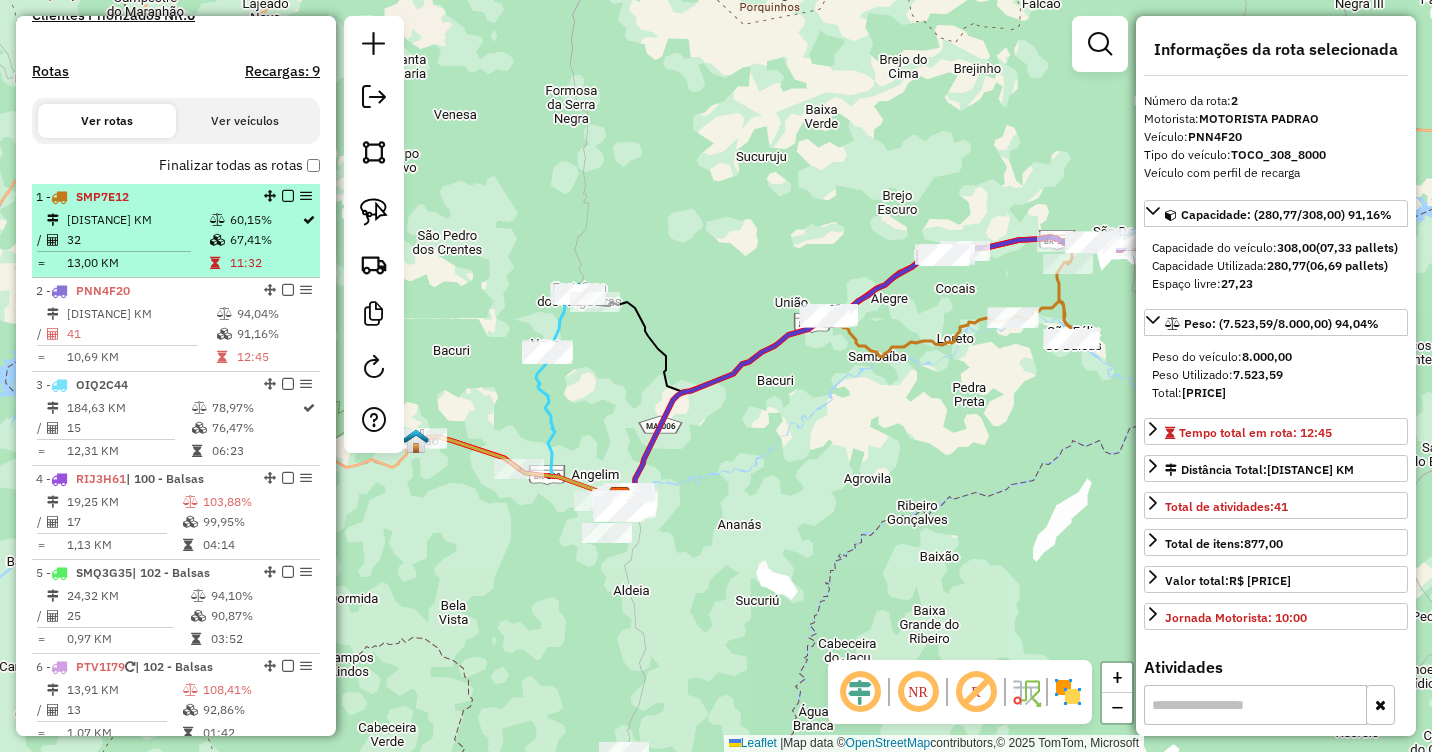 click on "32" at bounding box center (137, 240) 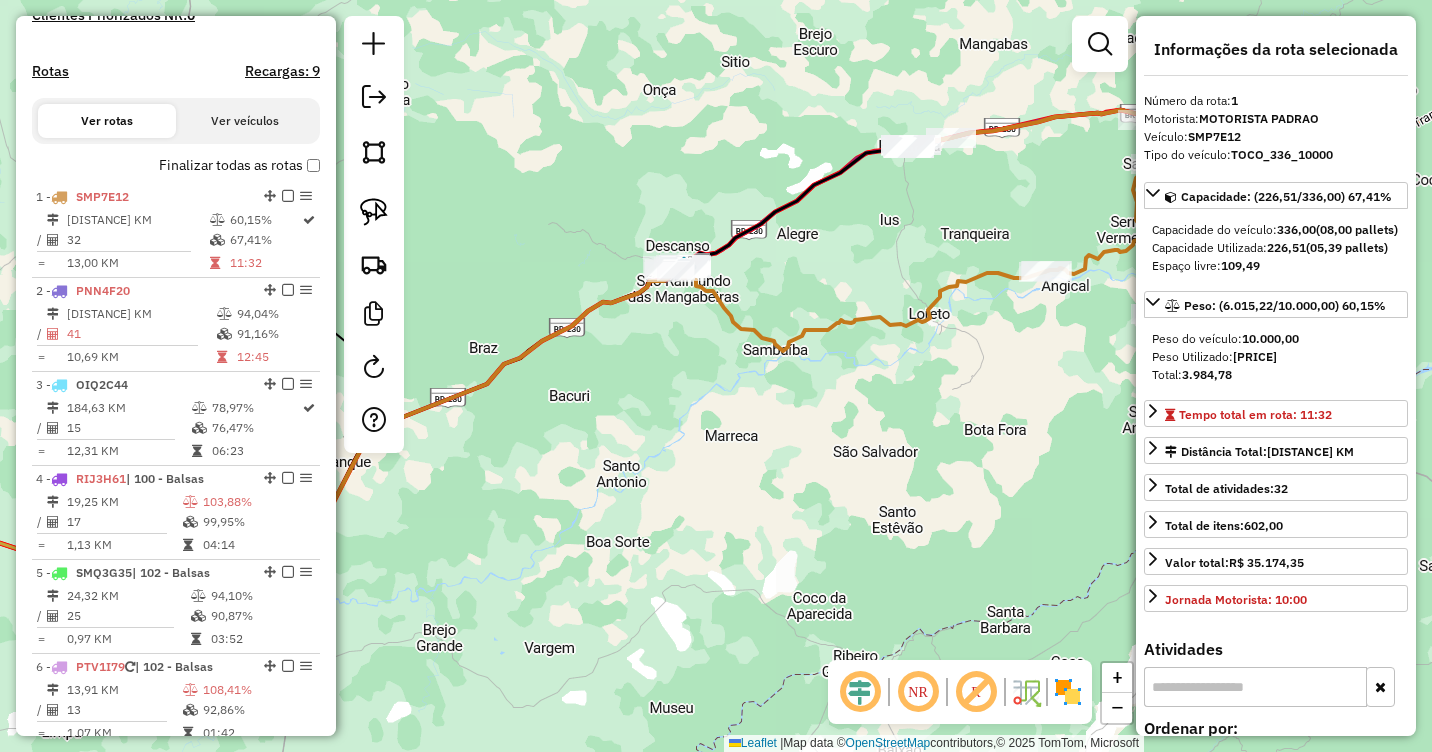 drag, startPoint x: 710, startPoint y: 473, endPoint x: 539, endPoint y: 520, distance: 177.34148 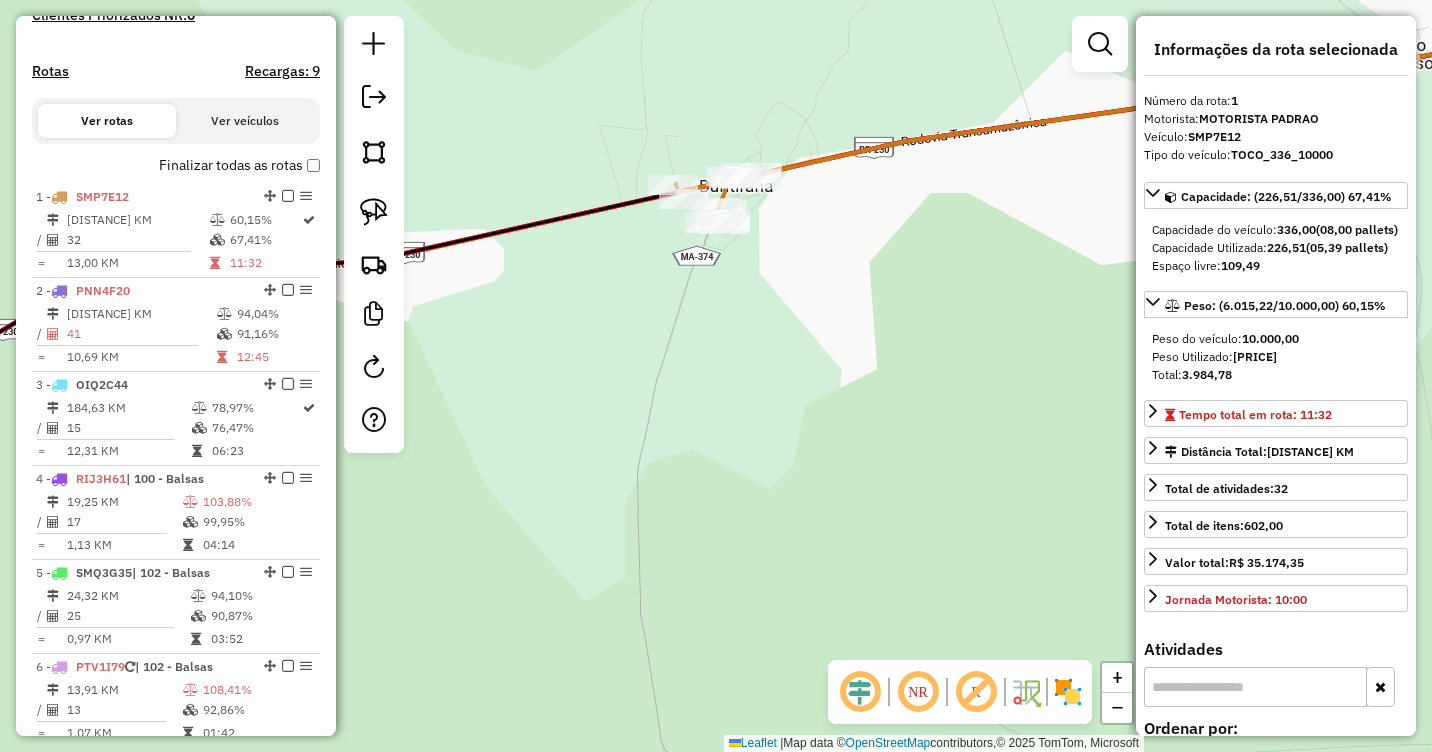 drag, startPoint x: 891, startPoint y: 231, endPoint x: 774, endPoint y: 232, distance: 117.00427 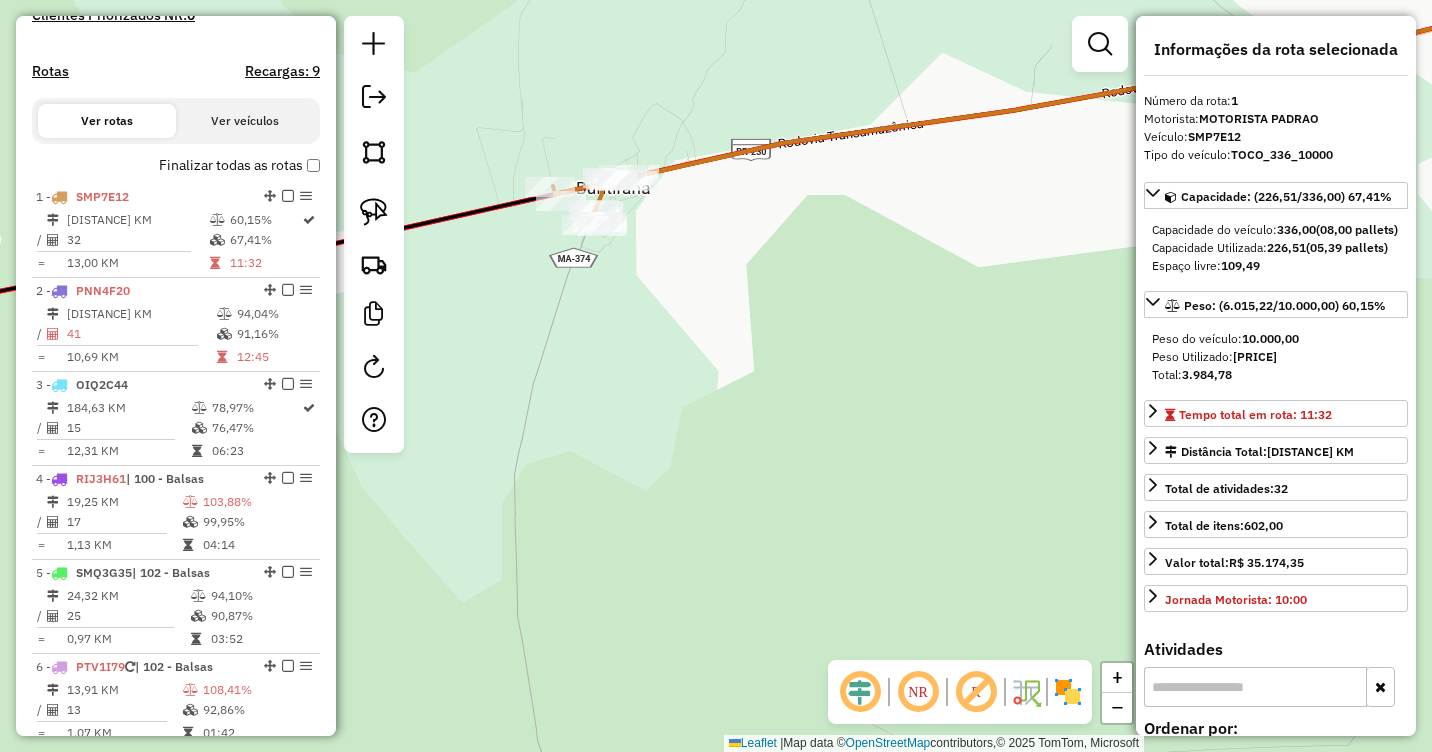 drag, startPoint x: 904, startPoint y: 226, endPoint x: 756, endPoint y: 291, distance: 161.64467 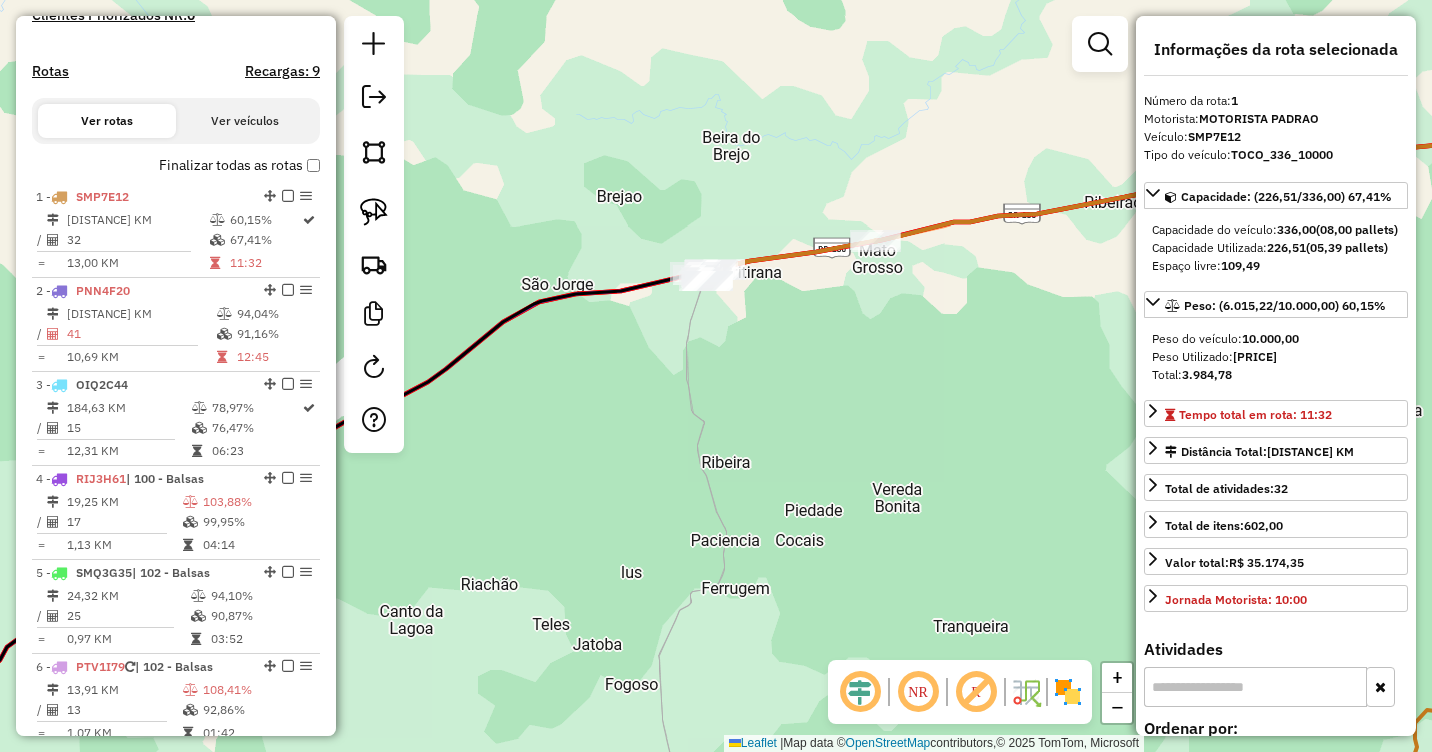 drag, startPoint x: 1038, startPoint y: 296, endPoint x: 896, endPoint y: 306, distance: 142.35168 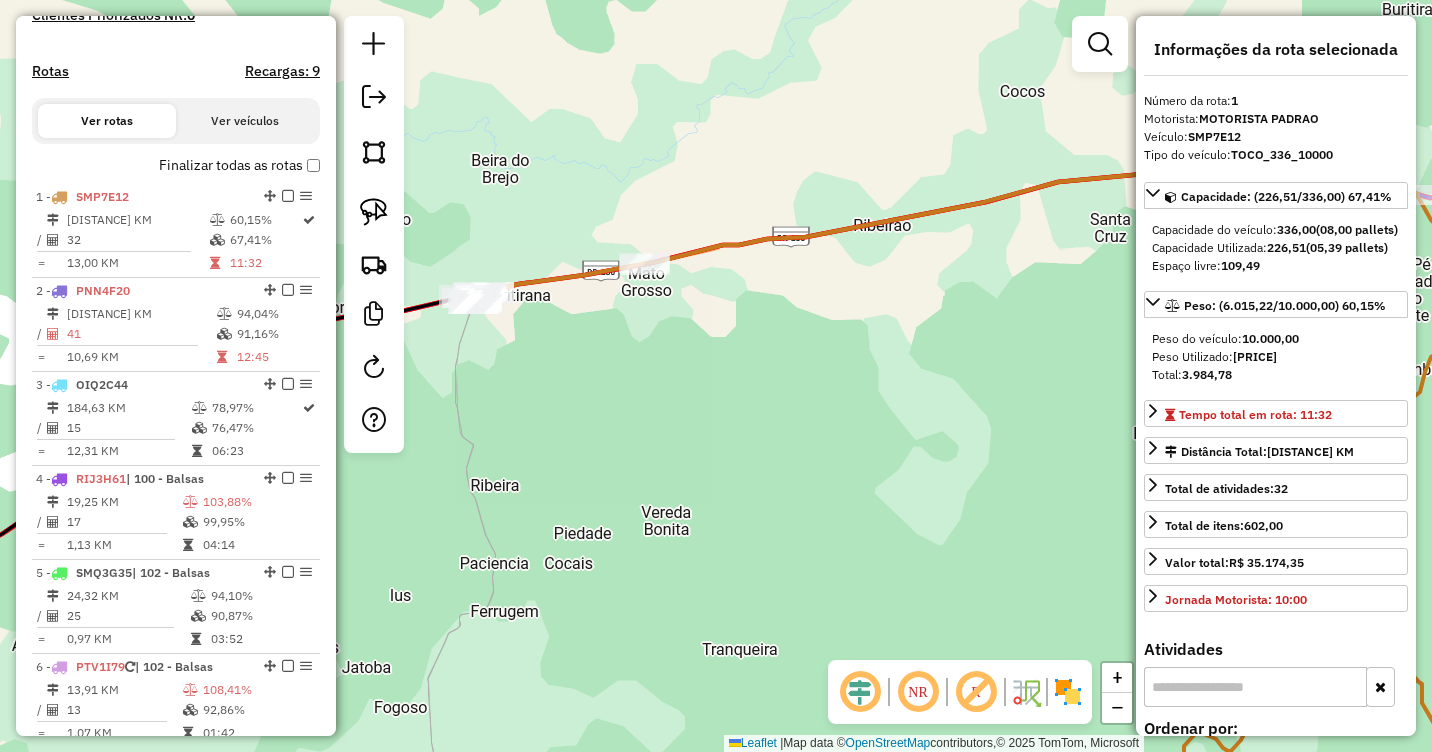 drag, startPoint x: 975, startPoint y: 322, endPoint x: 849, endPoint y: 340, distance: 127.27922 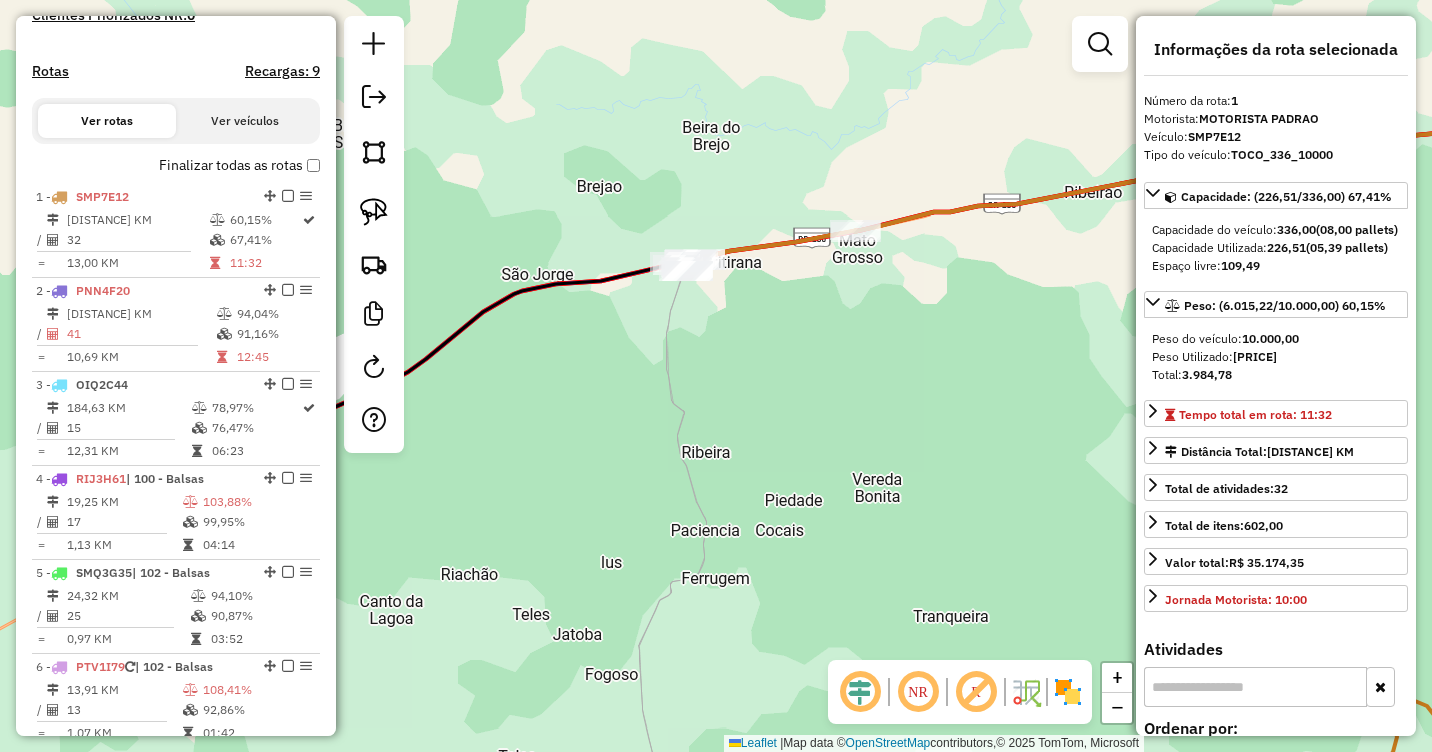 drag, startPoint x: 725, startPoint y: 342, endPoint x: 970, endPoint y: 304, distance: 247.92943 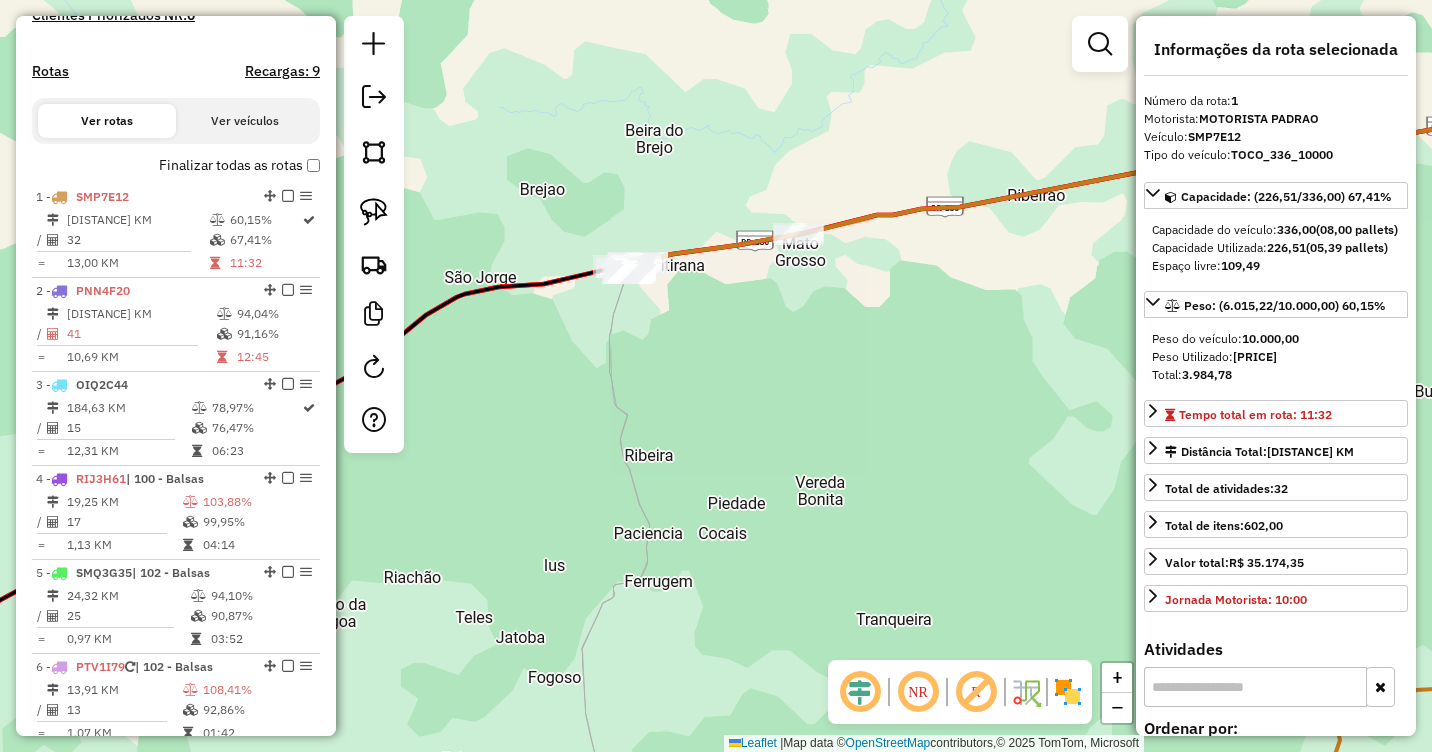 drag, startPoint x: 955, startPoint y: 307, endPoint x: 899, endPoint y: 320, distance: 57.48913 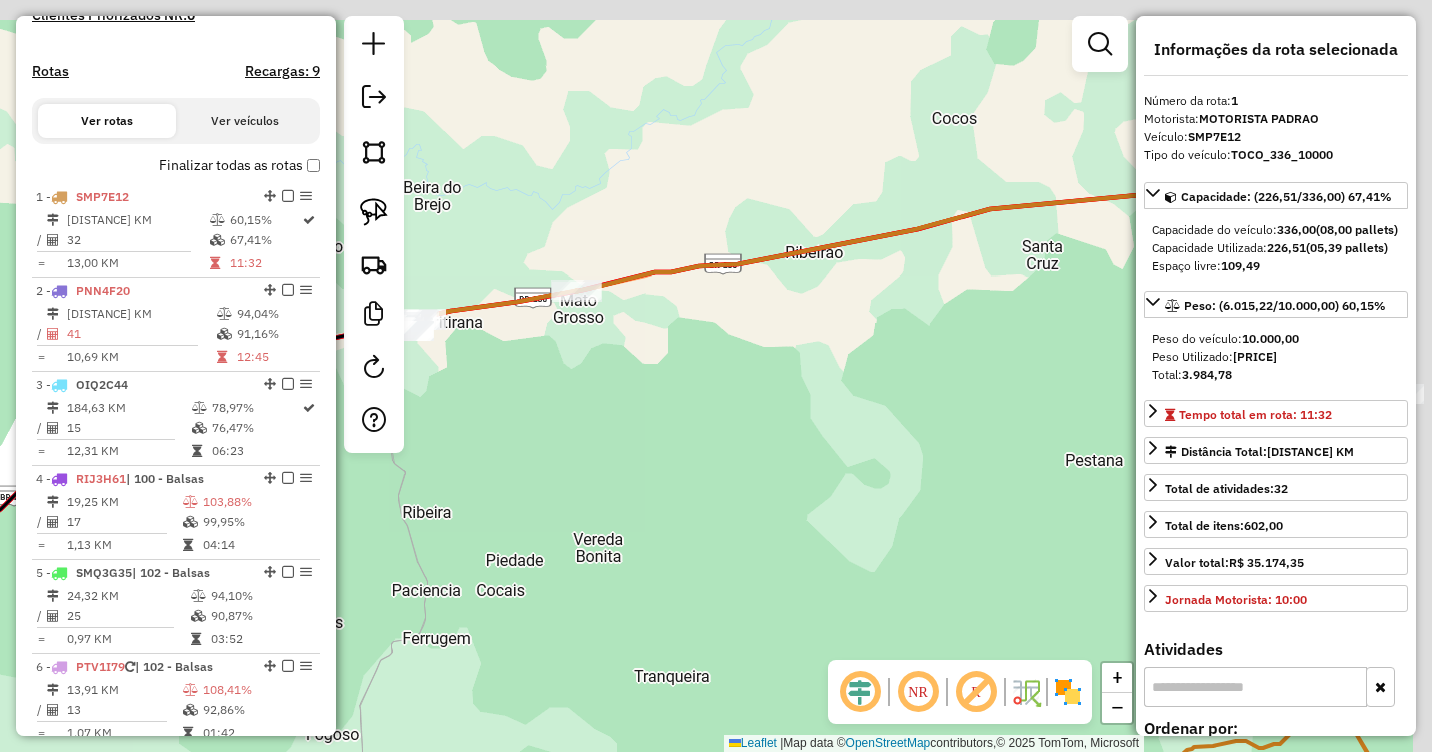 drag, startPoint x: 999, startPoint y: 296, endPoint x: 832, endPoint y: 340, distance: 172.69916 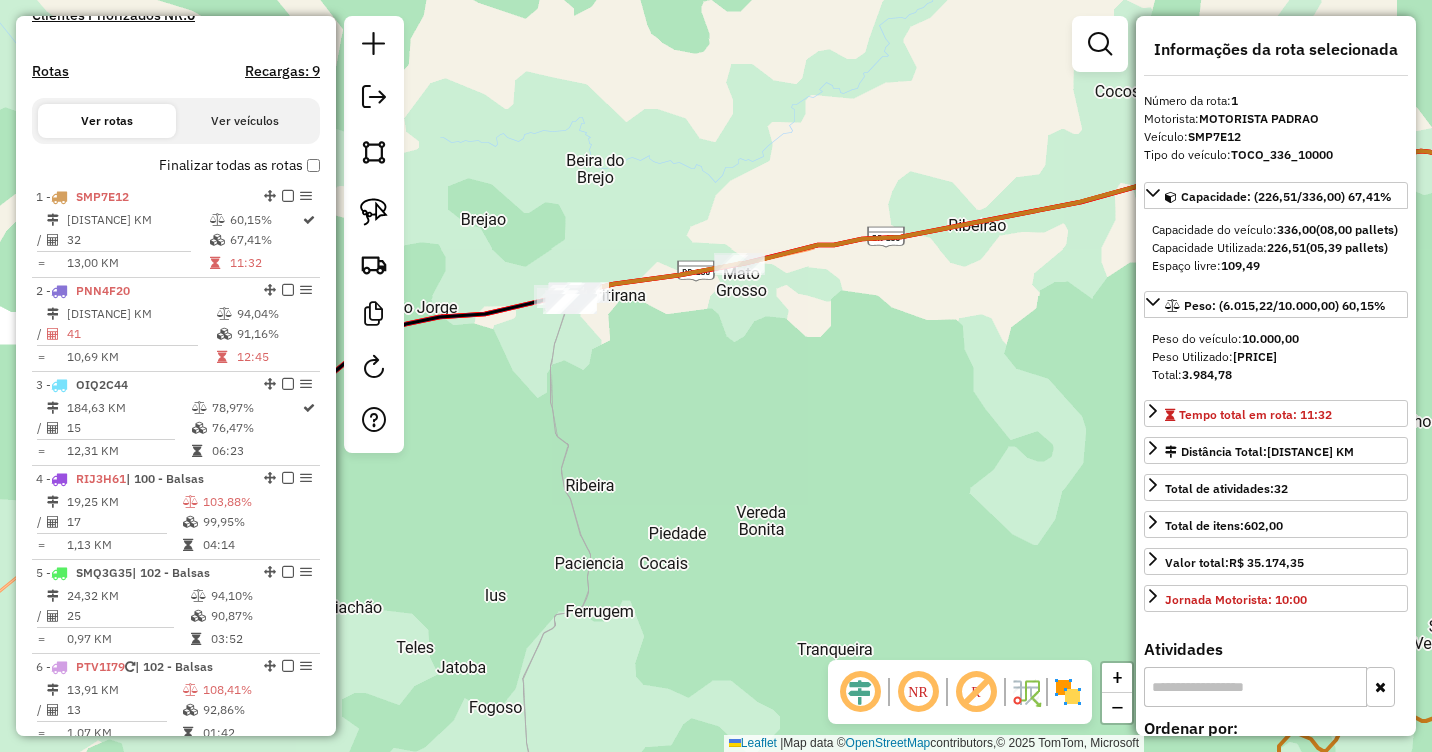 drag, startPoint x: 861, startPoint y: 338, endPoint x: 1025, endPoint y: 311, distance: 166.2077 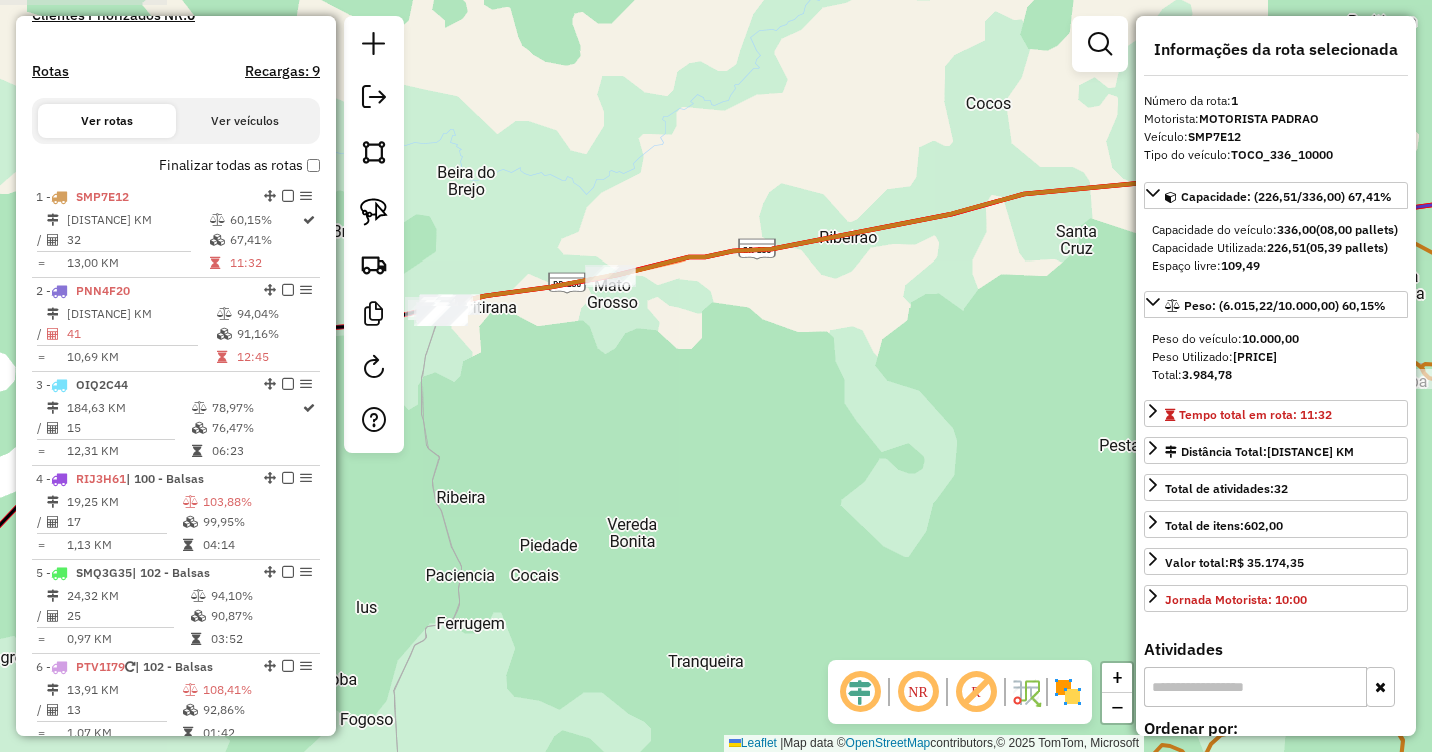 drag, startPoint x: 1012, startPoint y: 323, endPoint x: 834, endPoint y: 341, distance: 178.90779 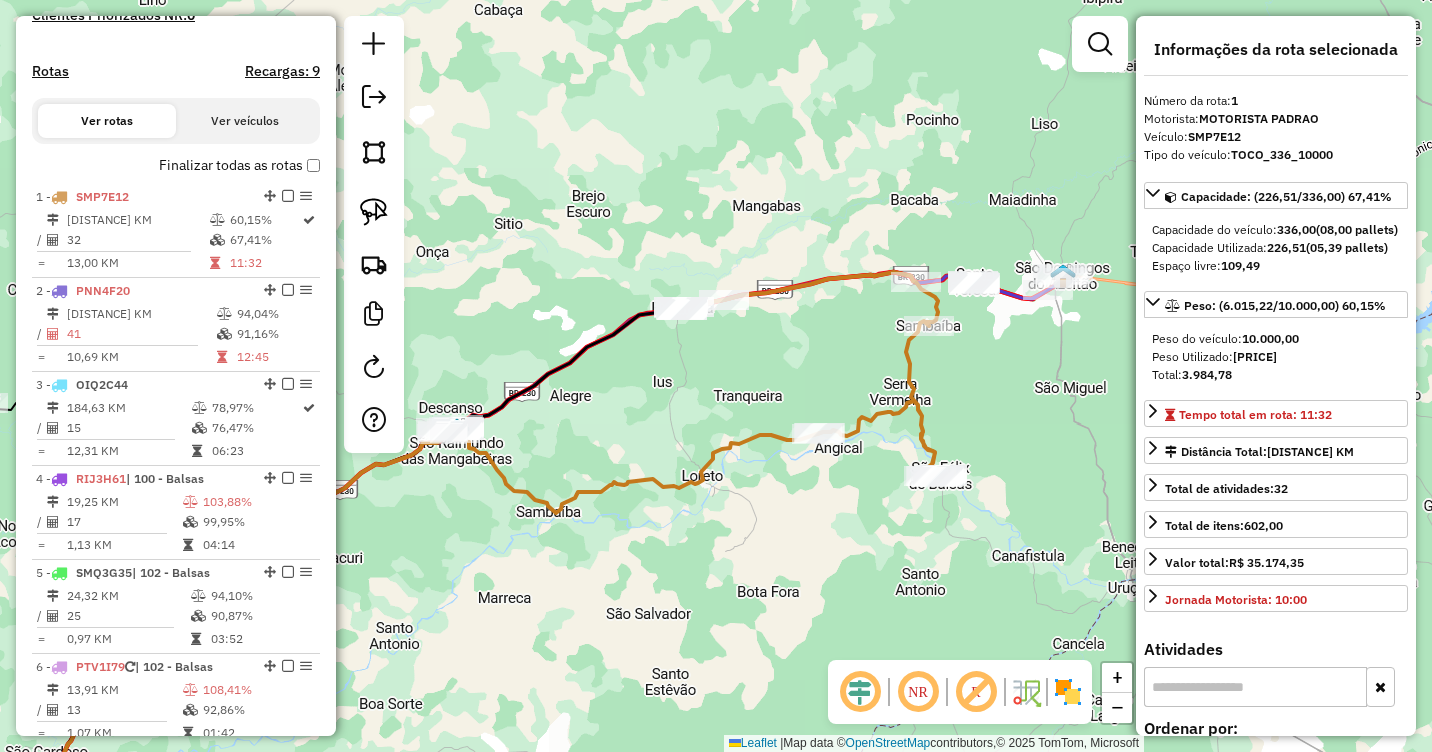 drag, startPoint x: 908, startPoint y: 340, endPoint x: 889, endPoint y: 339, distance: 19.026299 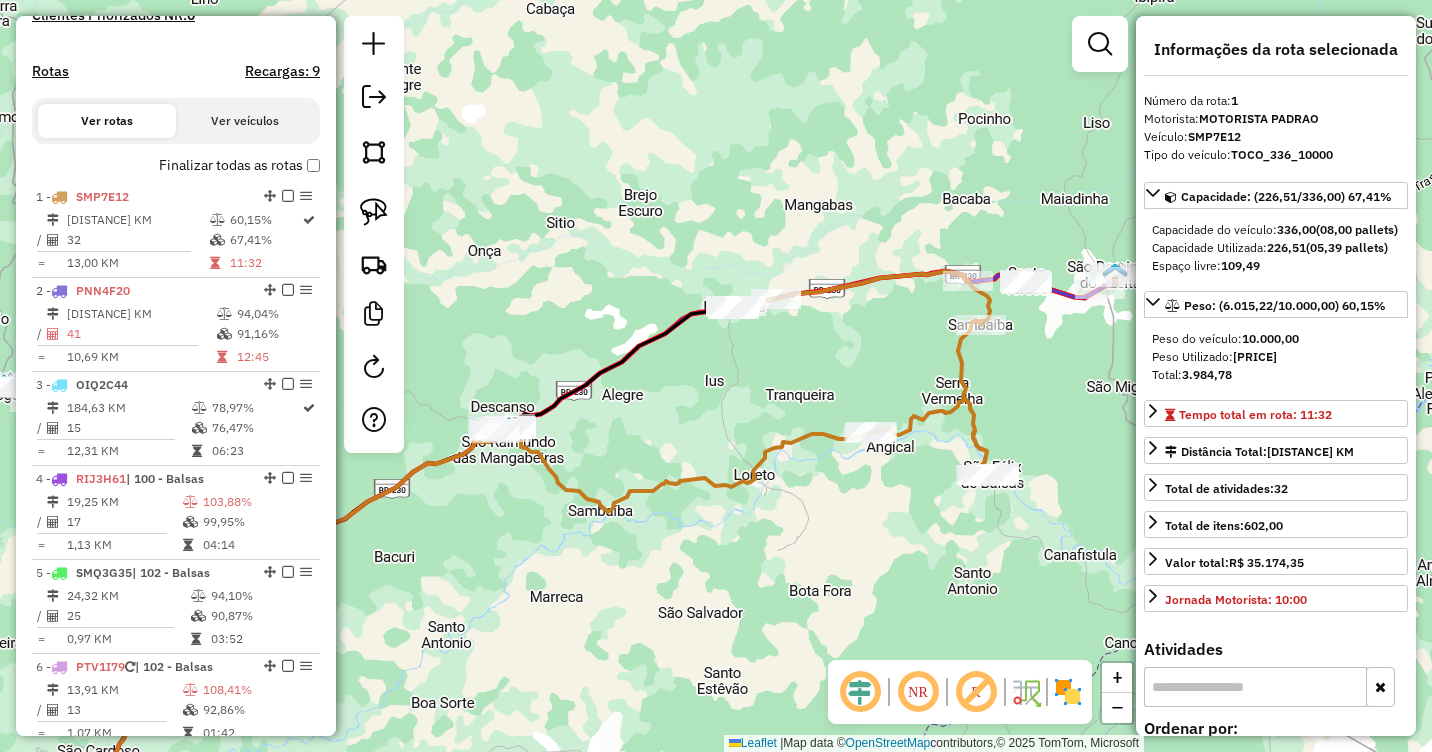 drag, startPoint x: 656, startPoint y: 373, endPoint x: 714, endPoint y: 372, distance: 58.00862 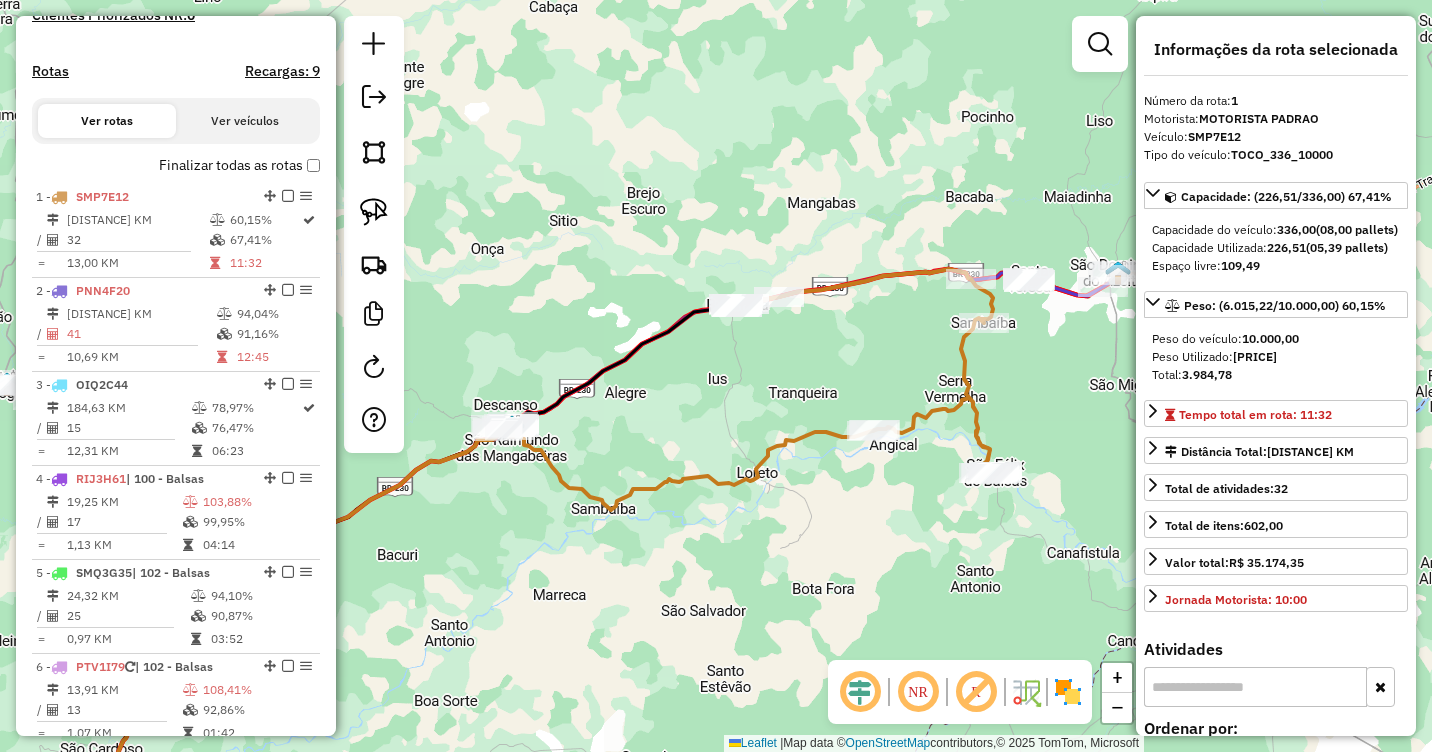 drag, startPoint x: 486, startPoint y: 637, endPoint x: 662, endPoint y: 592, distance: 181.66177 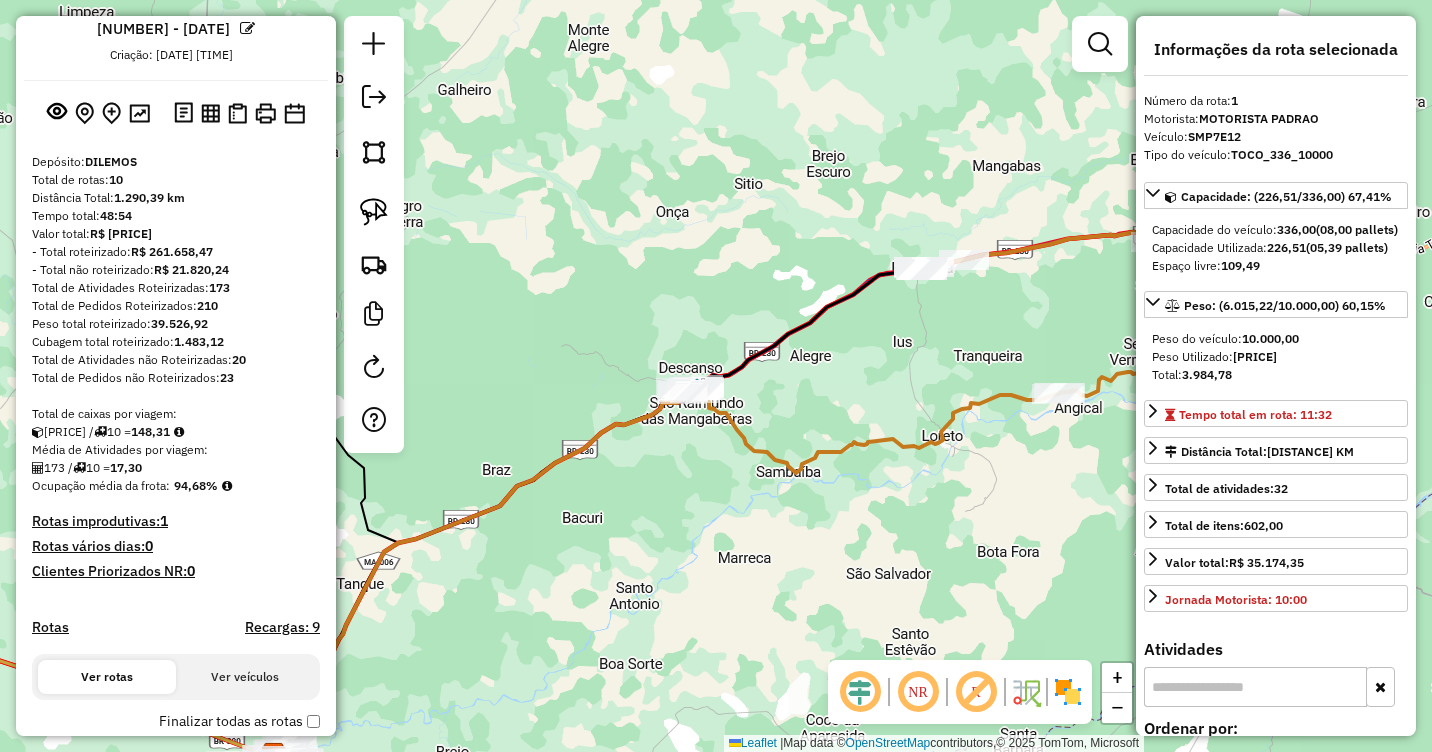 scroll, scrollTop: 0, scrollLeft: 0, axis: both 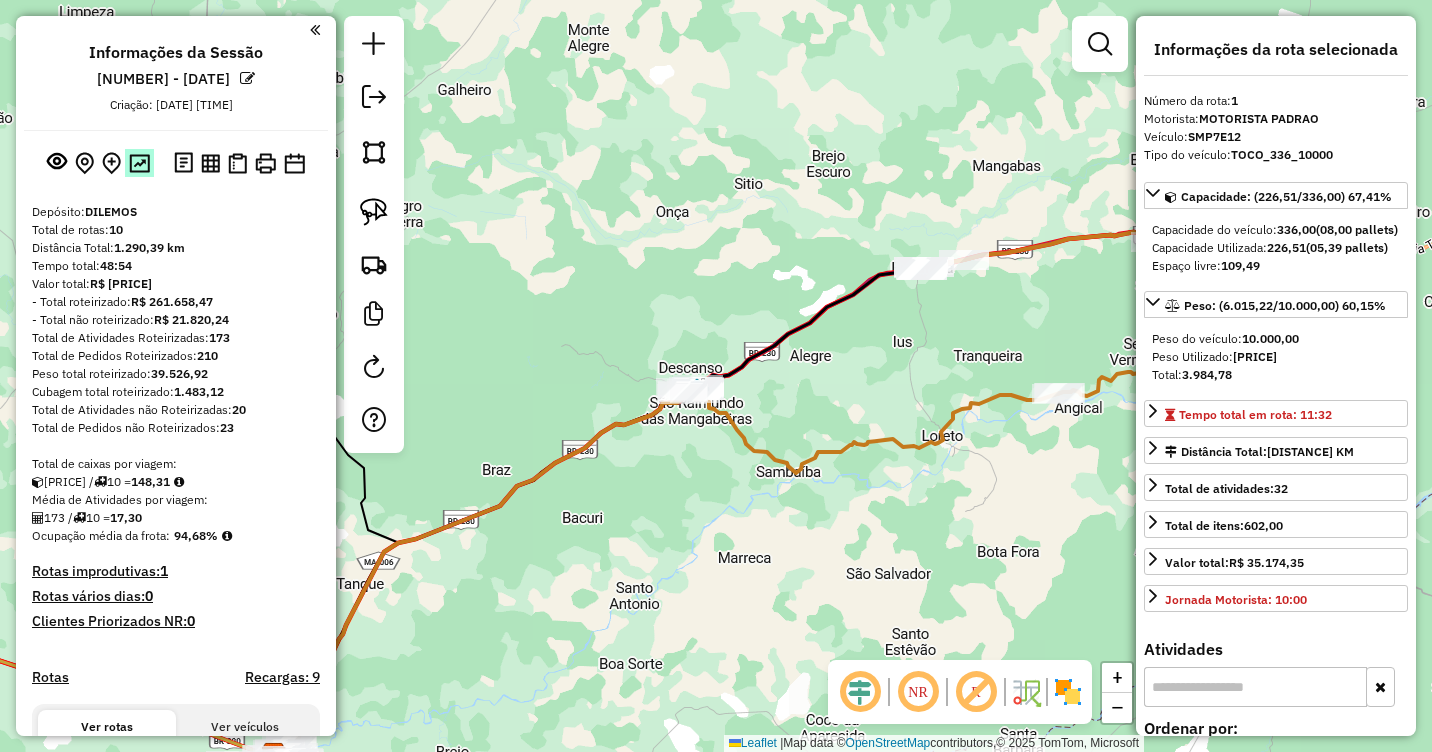 click at bounding box center [139, 163] 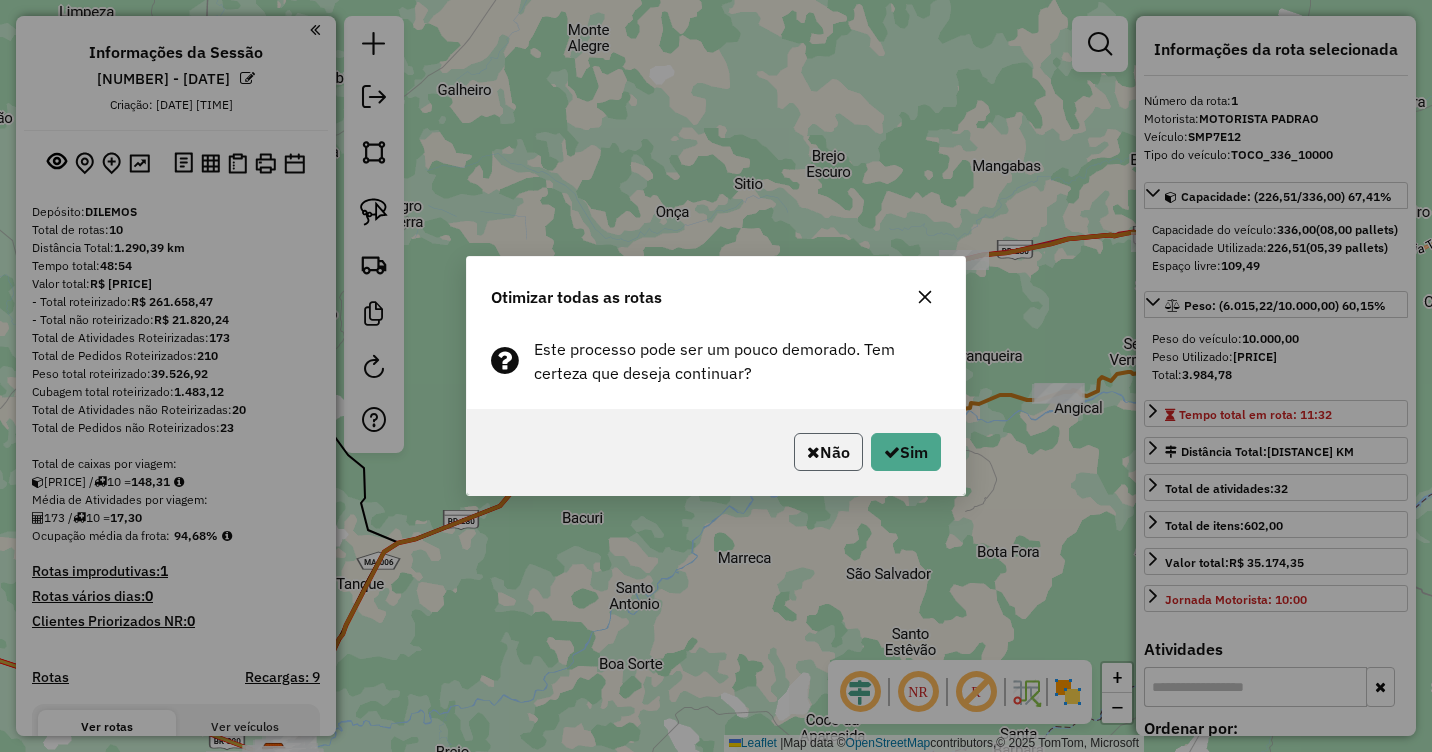 click on "Não" 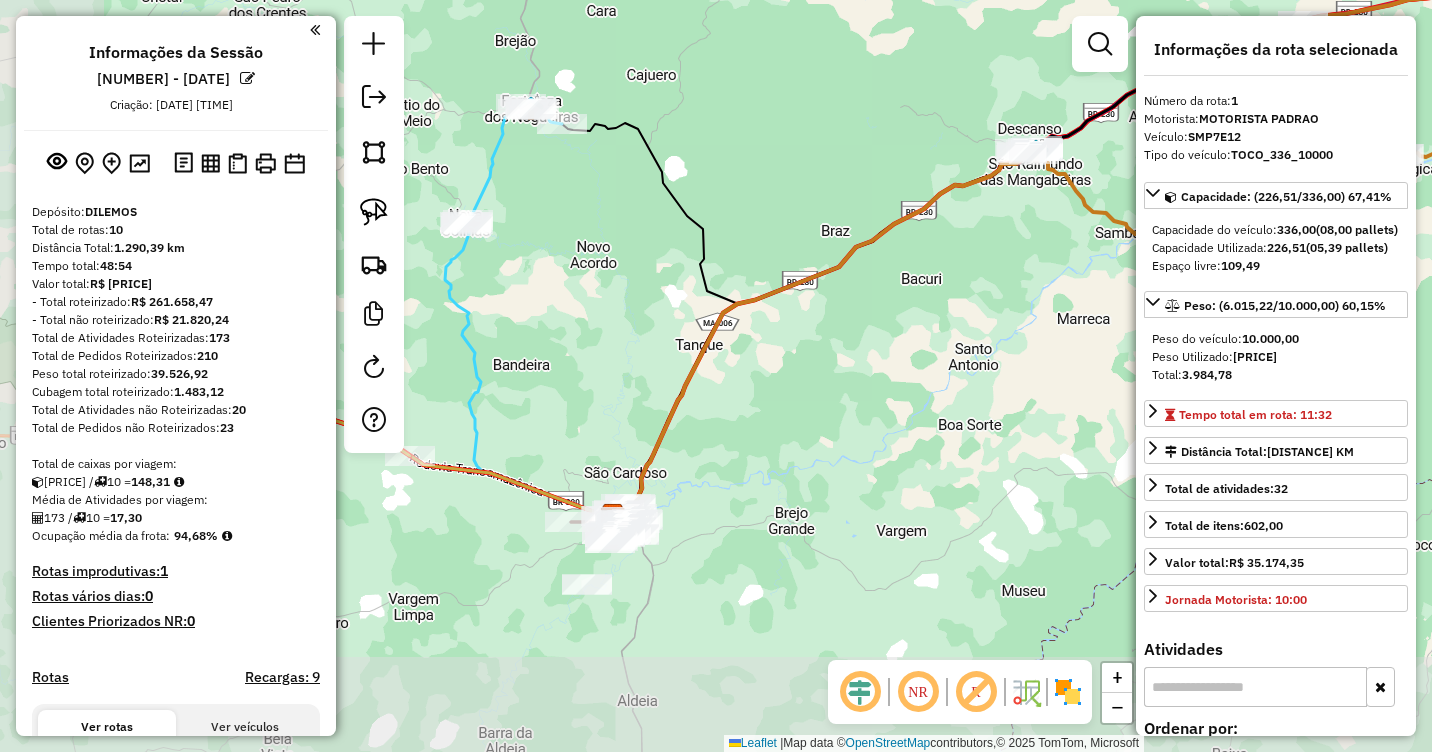 drag, startPoint x: 722, startPoint y: 461, endPoint x: 832, endPoint y: 417, distance: 118.473625 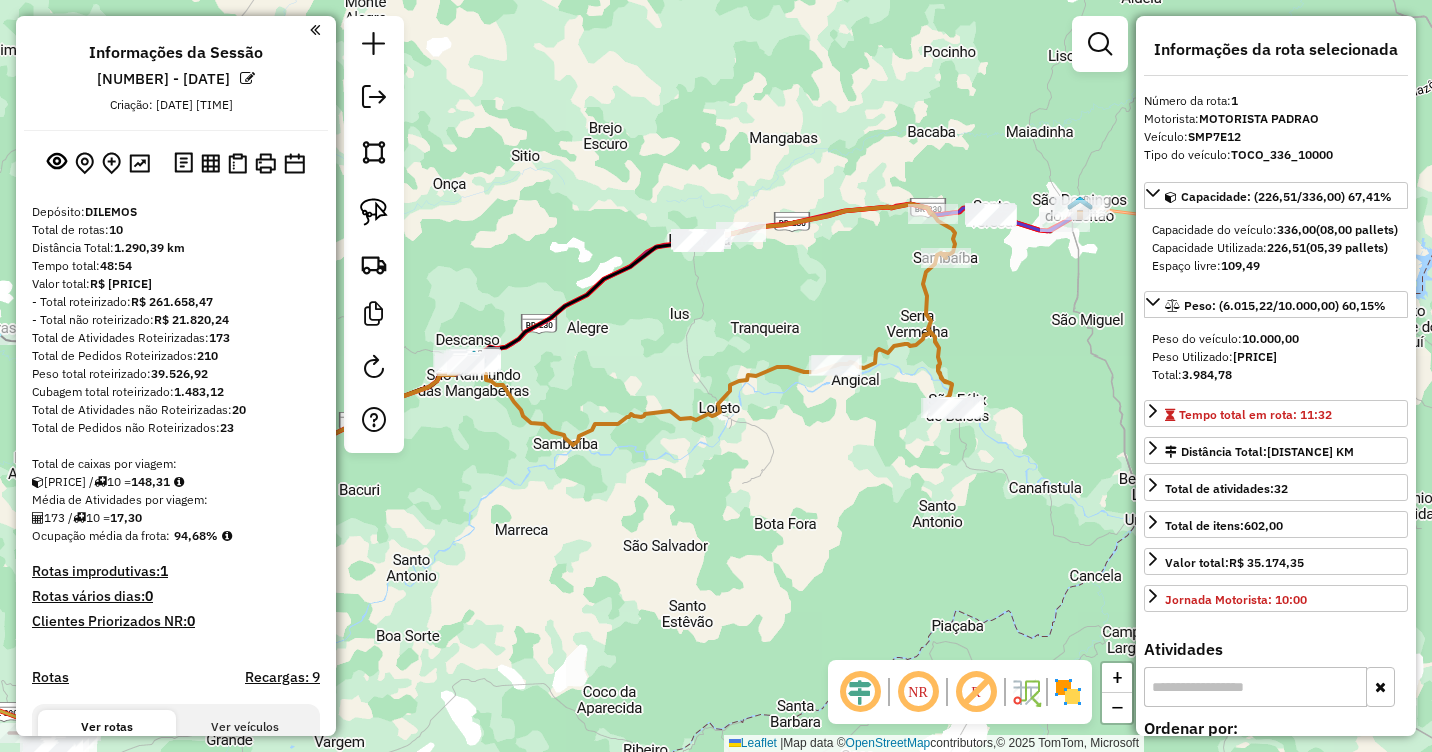 drag, startPoint x: 965, startPoint y: 435, endPoint x: 498, endPoint y: 558, distance: 482.92648 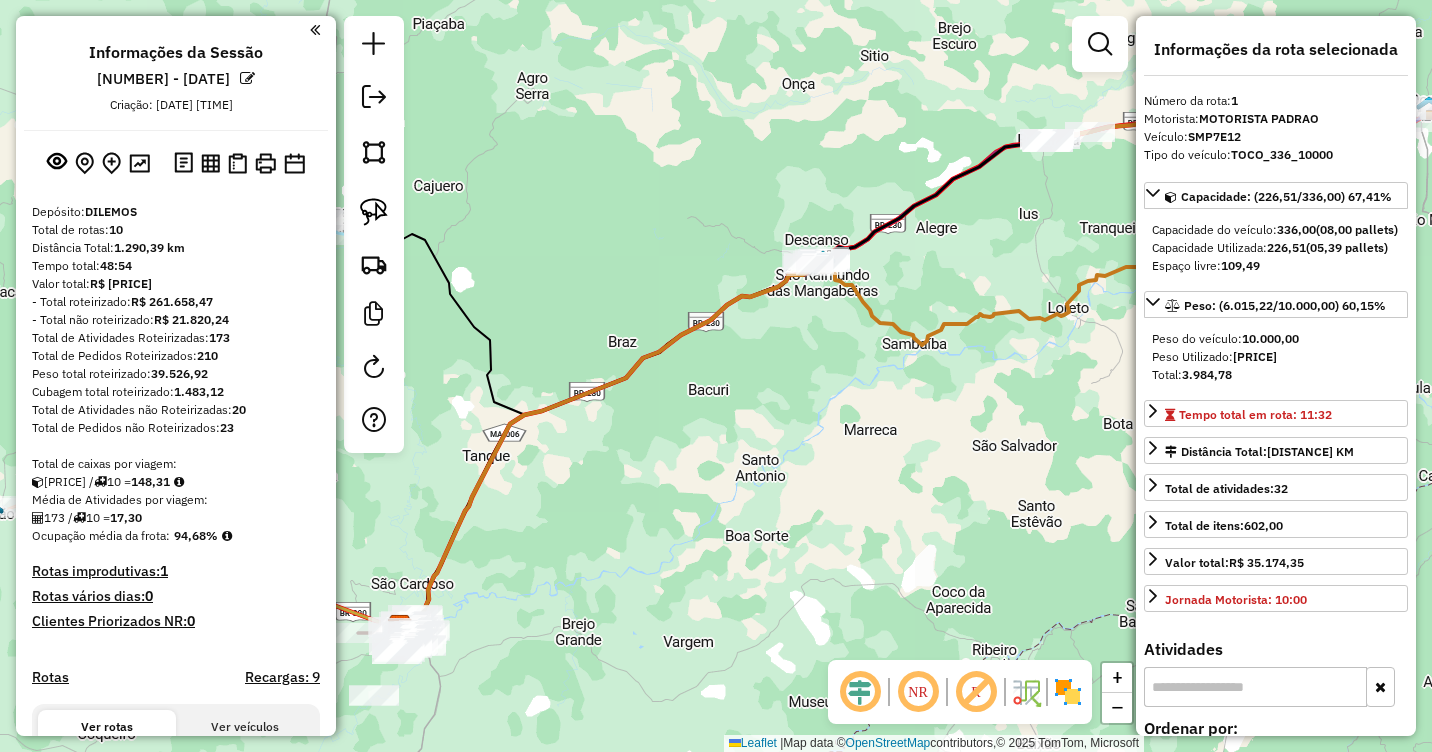 drag, startPoint x: 591, startPoint y: 548, endPoint x: 940, endPoint y: 448, distance: 363.04407 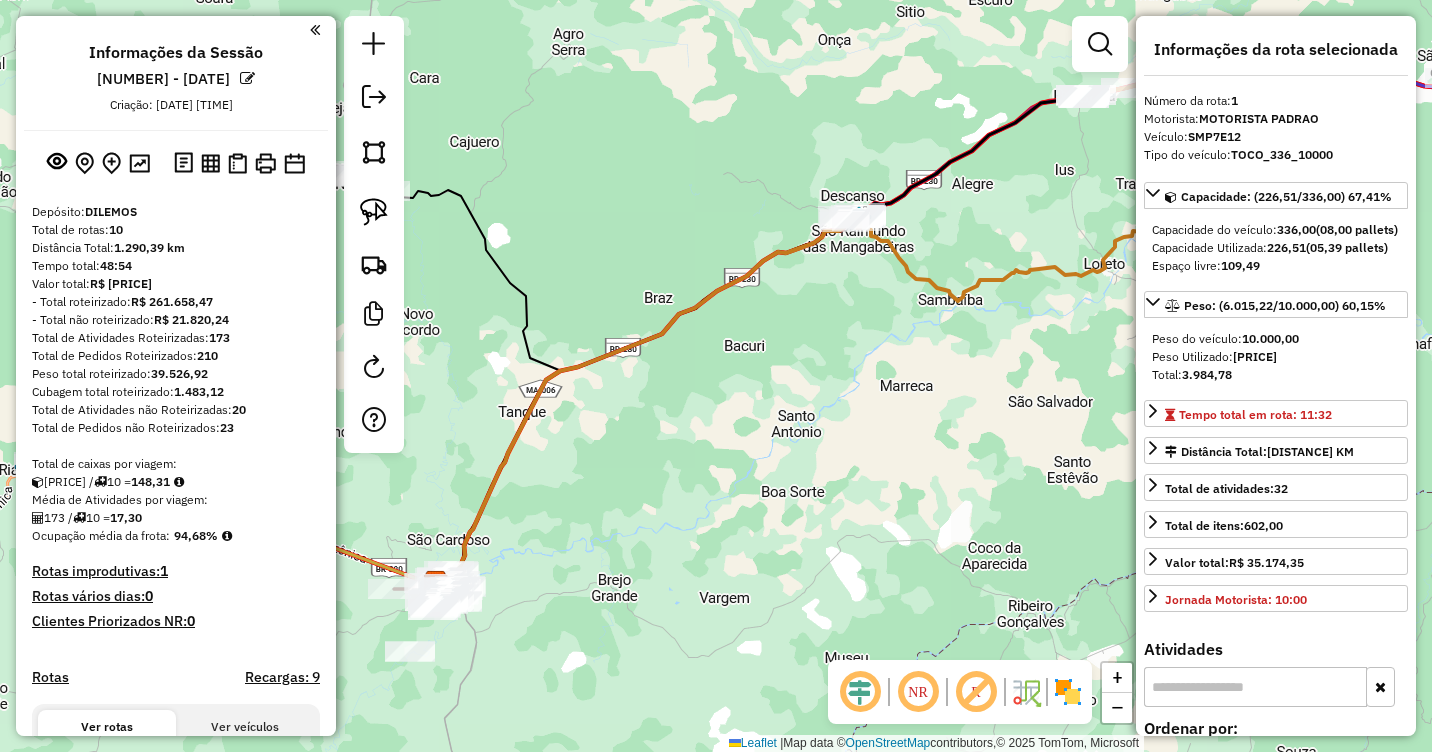 drag, startPoint x: 669, startPoint y: 514, endPoint x: 316, endPoint y: 423, distance: 364.5408 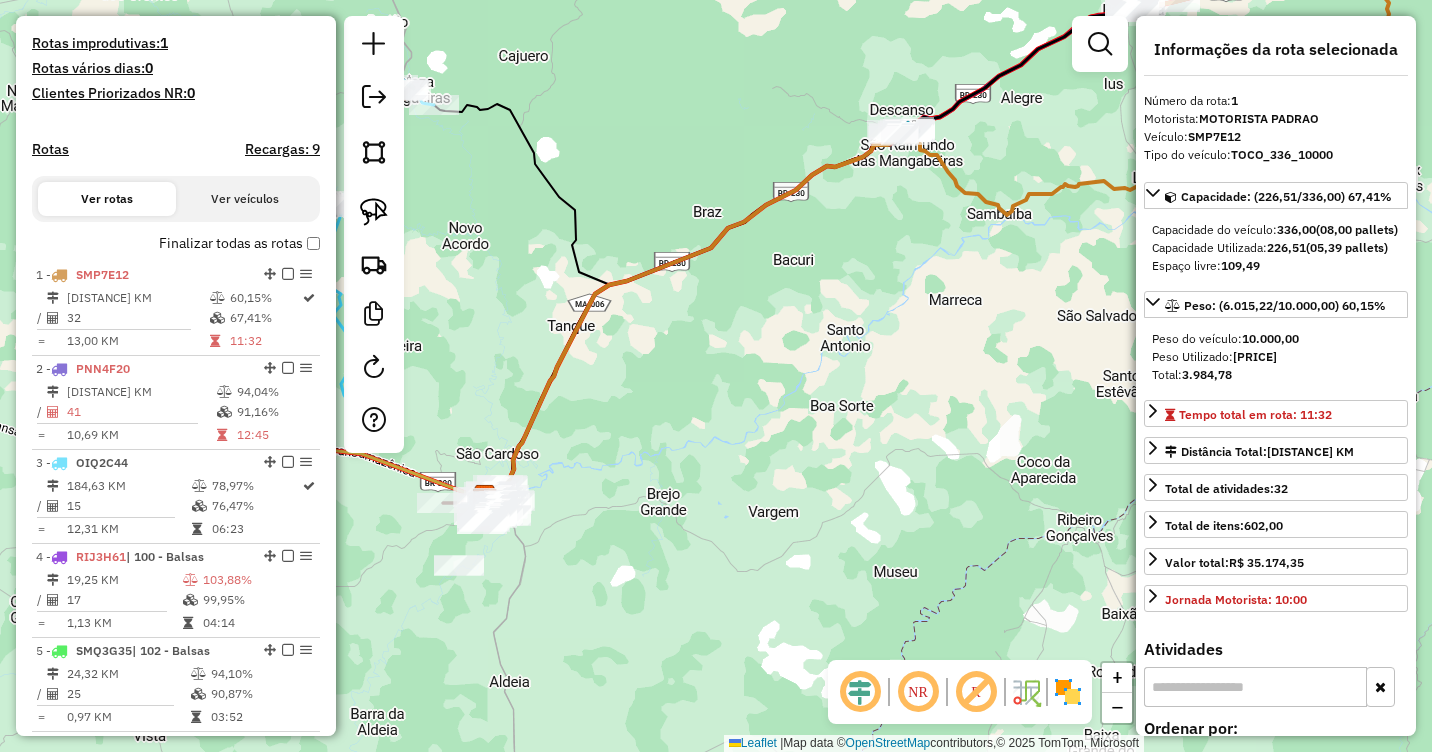 scroll, scrollTop: 500, scrollLeft: 0, axis: vertical 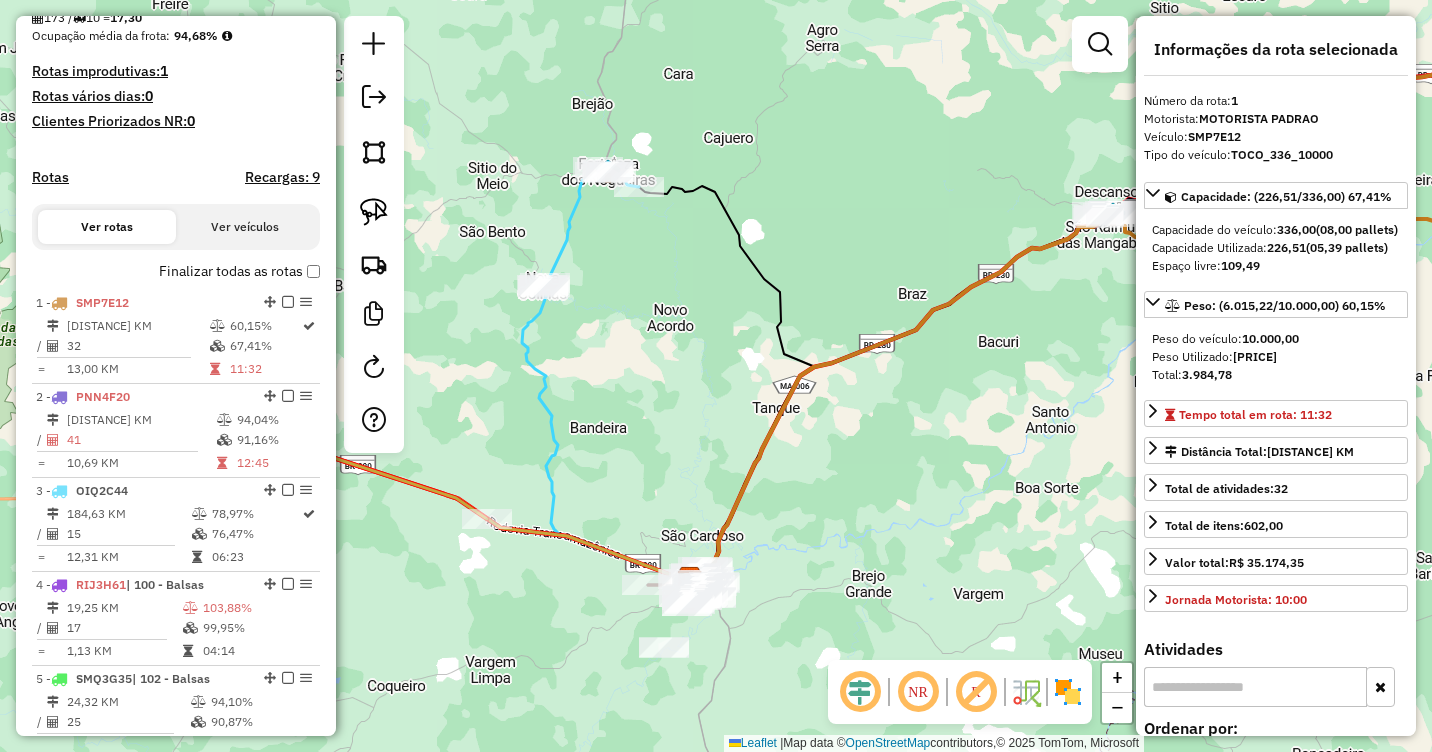 drag, startPoint x: 664, startPoint y: 179, endPoint x: 797, endPoint y: 284, distance: 169.45206 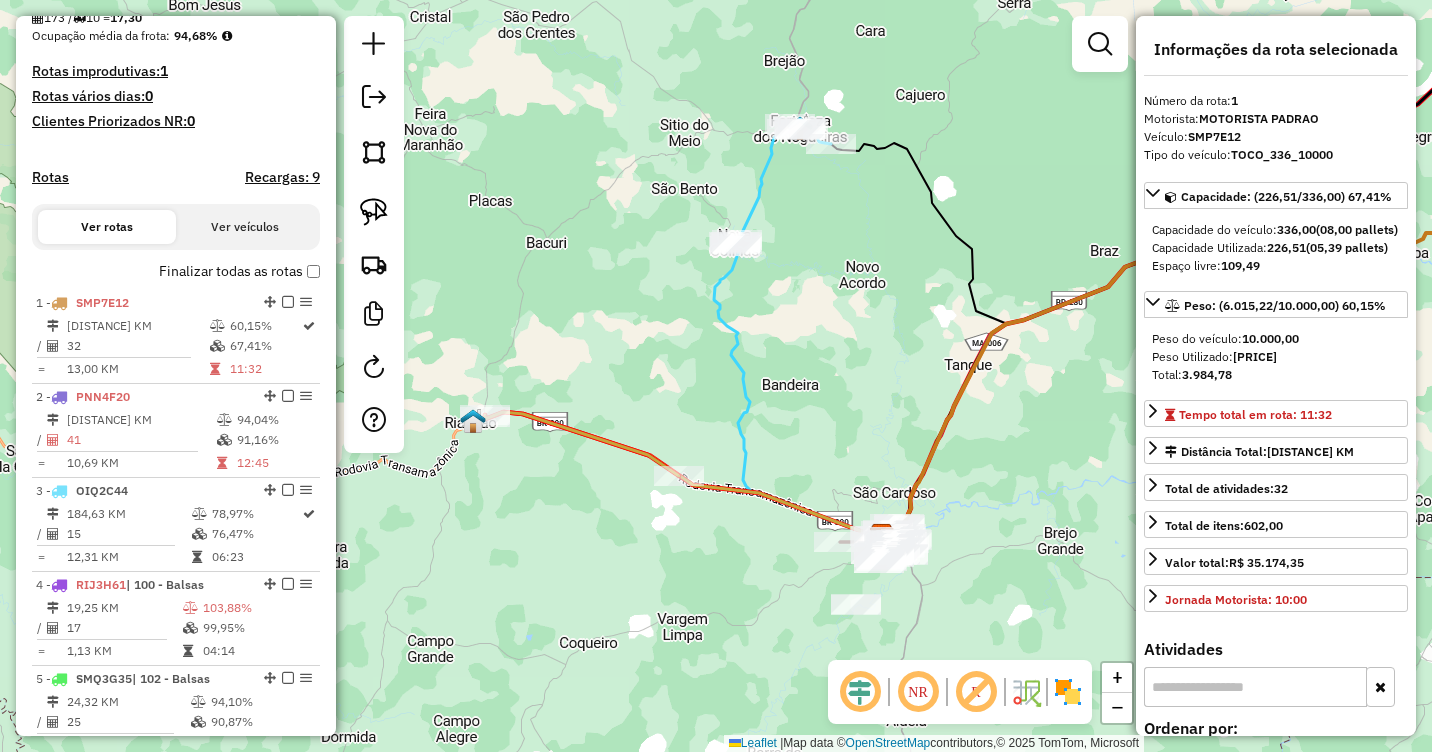 drag, startPoint x: 678, startPoint y: 298, endPoint x: 718, endPoint y: 197, distance: 108.63241 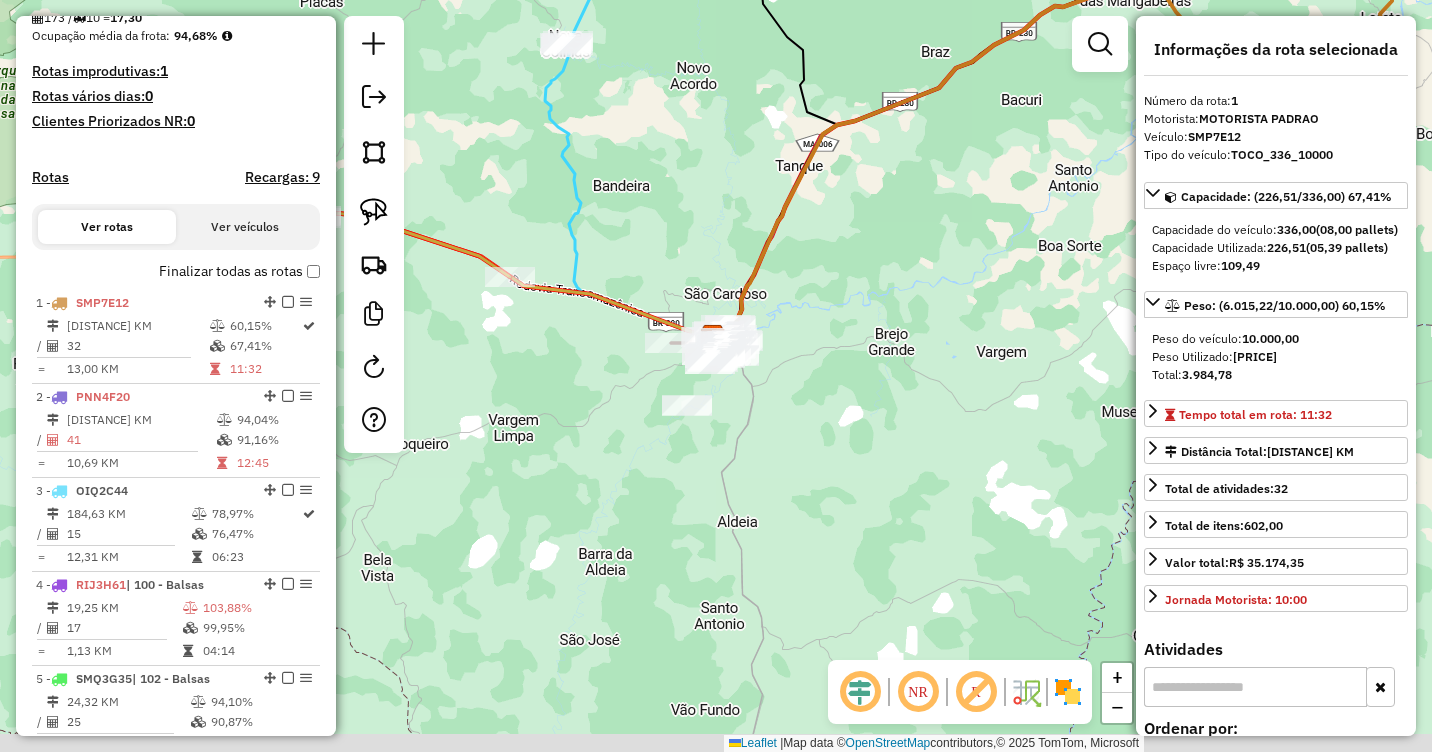 drag, startPoint x: 932, startPoint y: 458, endPoint x: 841, endPoint y: 381, distance: 119.2057 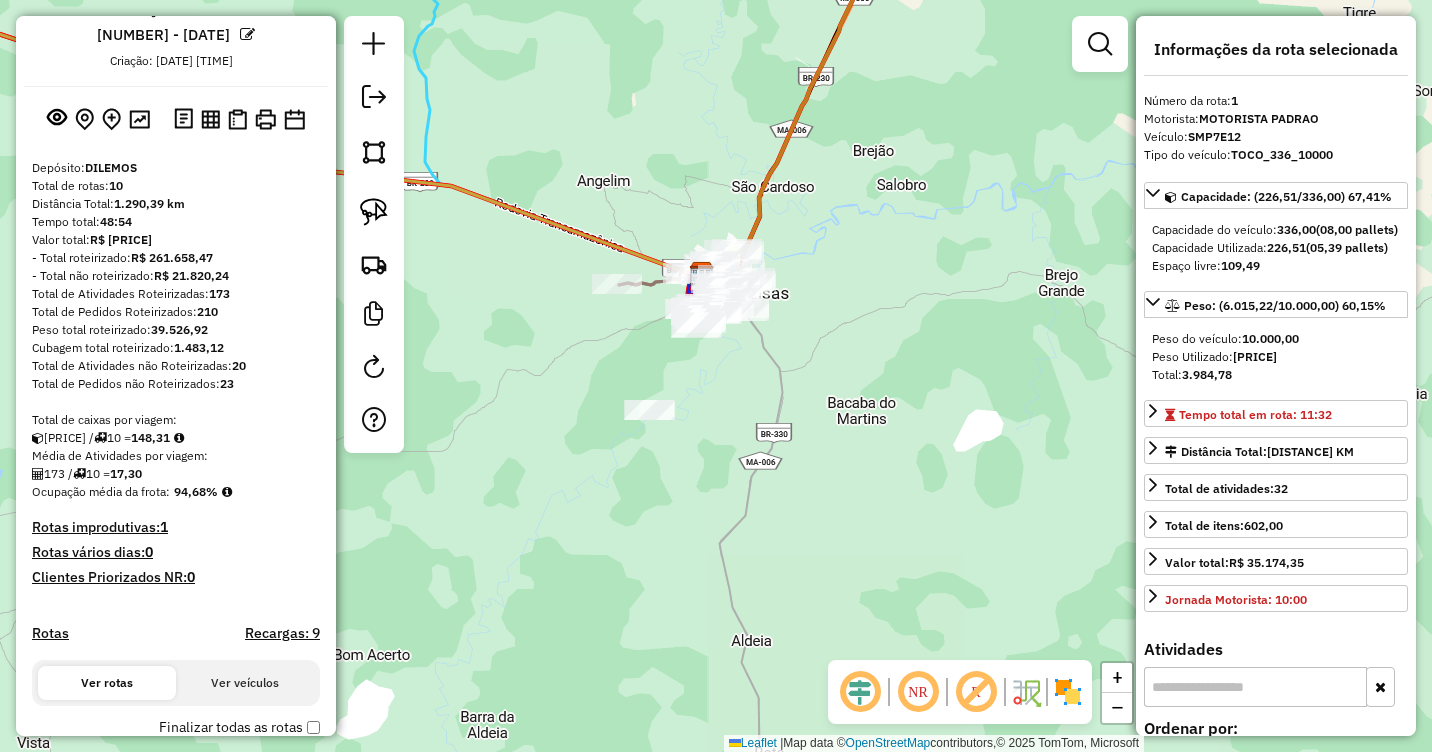 scroll, scrollTop: 0, scrollLeft: 0, axis: both 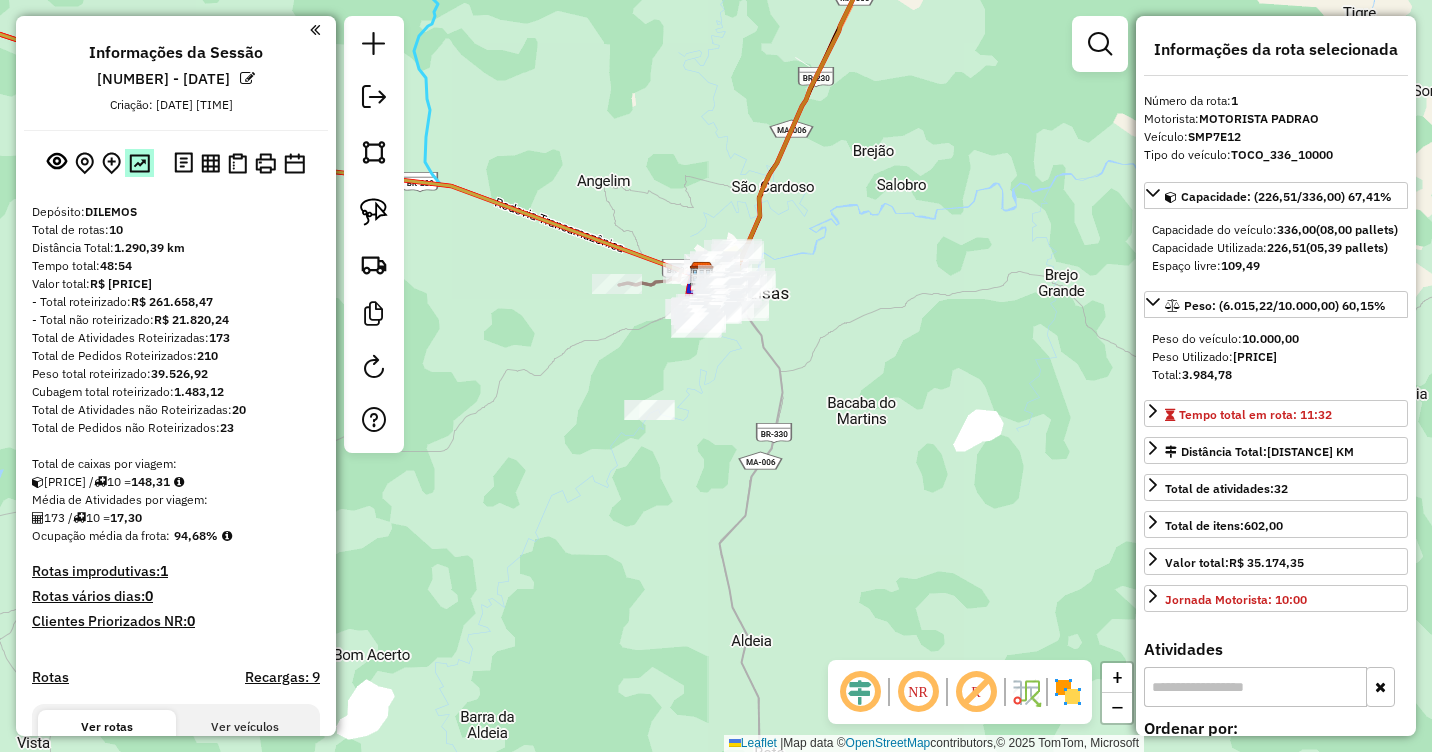 click at bounding box center (139, 163) 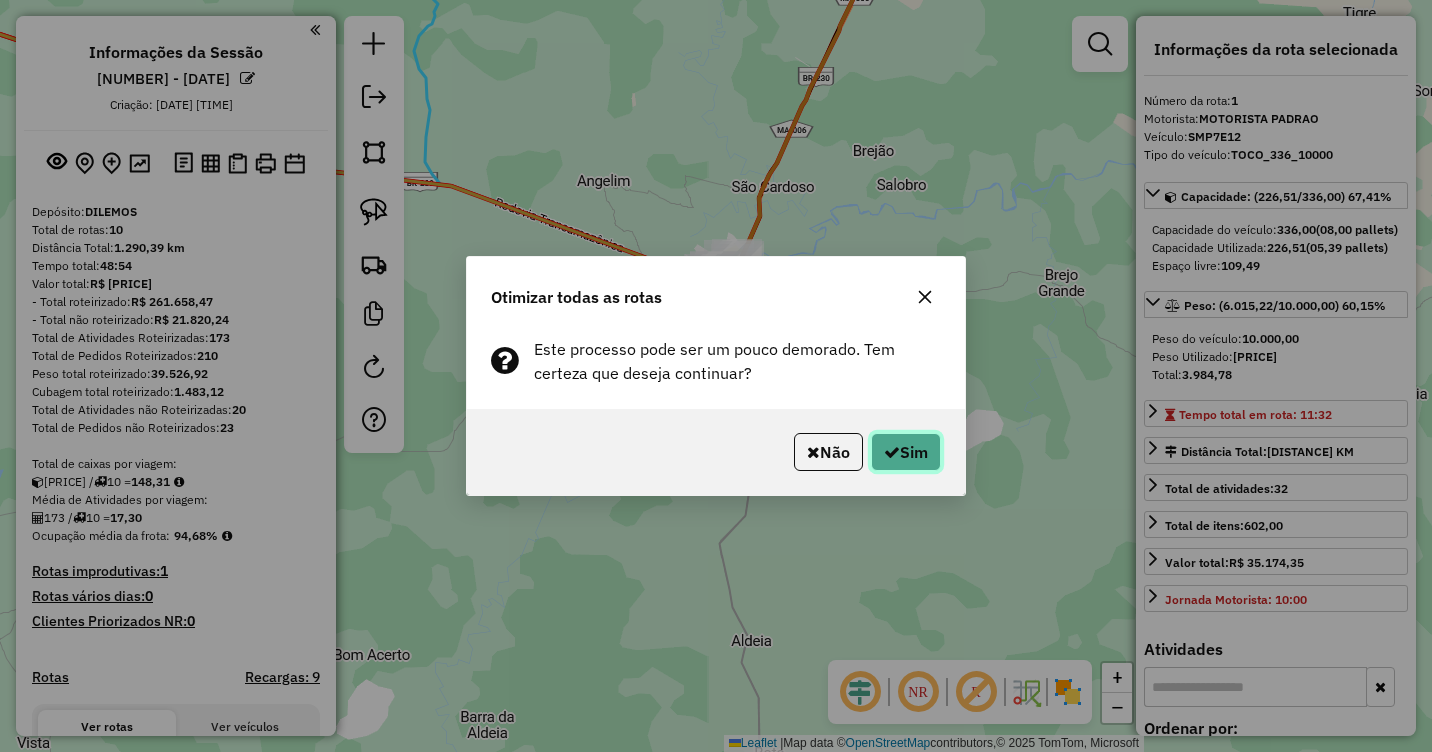 click on "Sim" 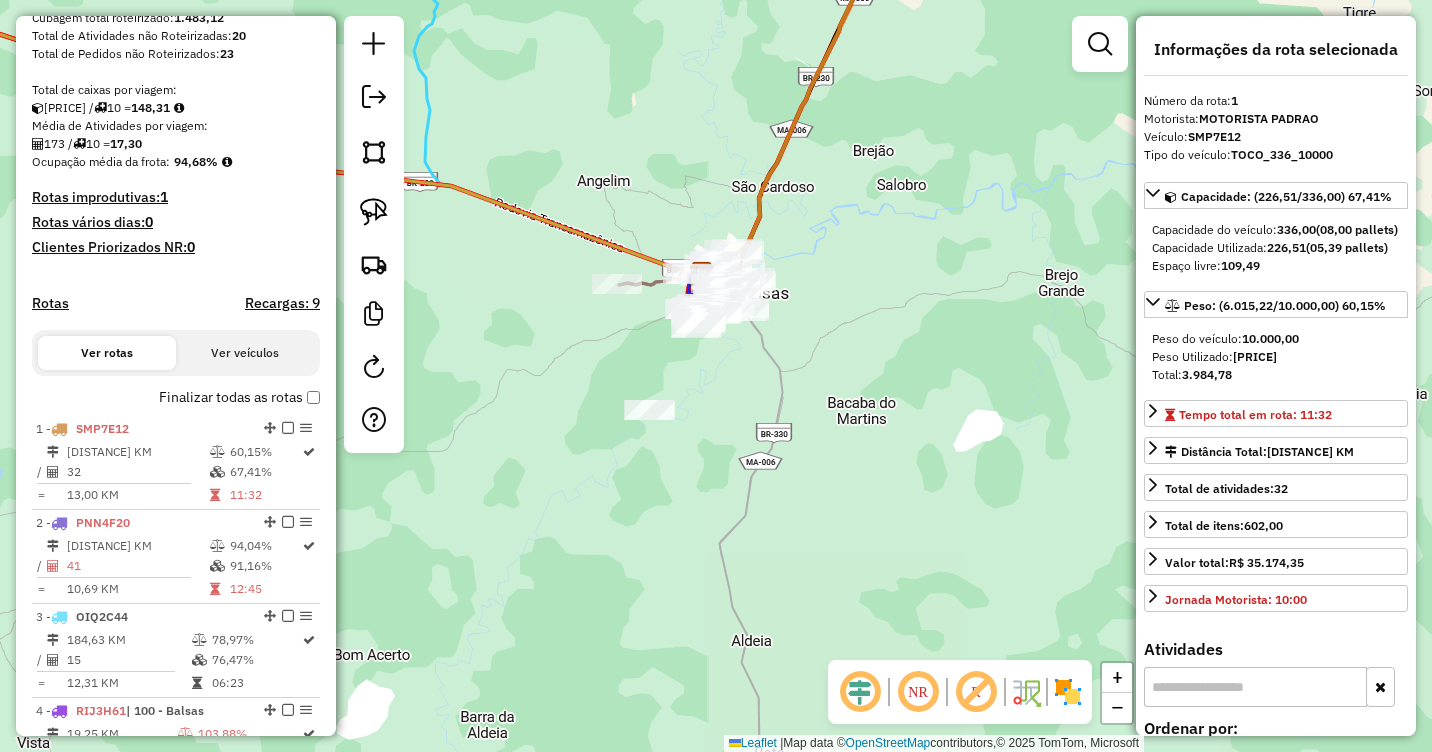 scroll, scrollTop: 74, scrollLeft: 0, axis: vertical 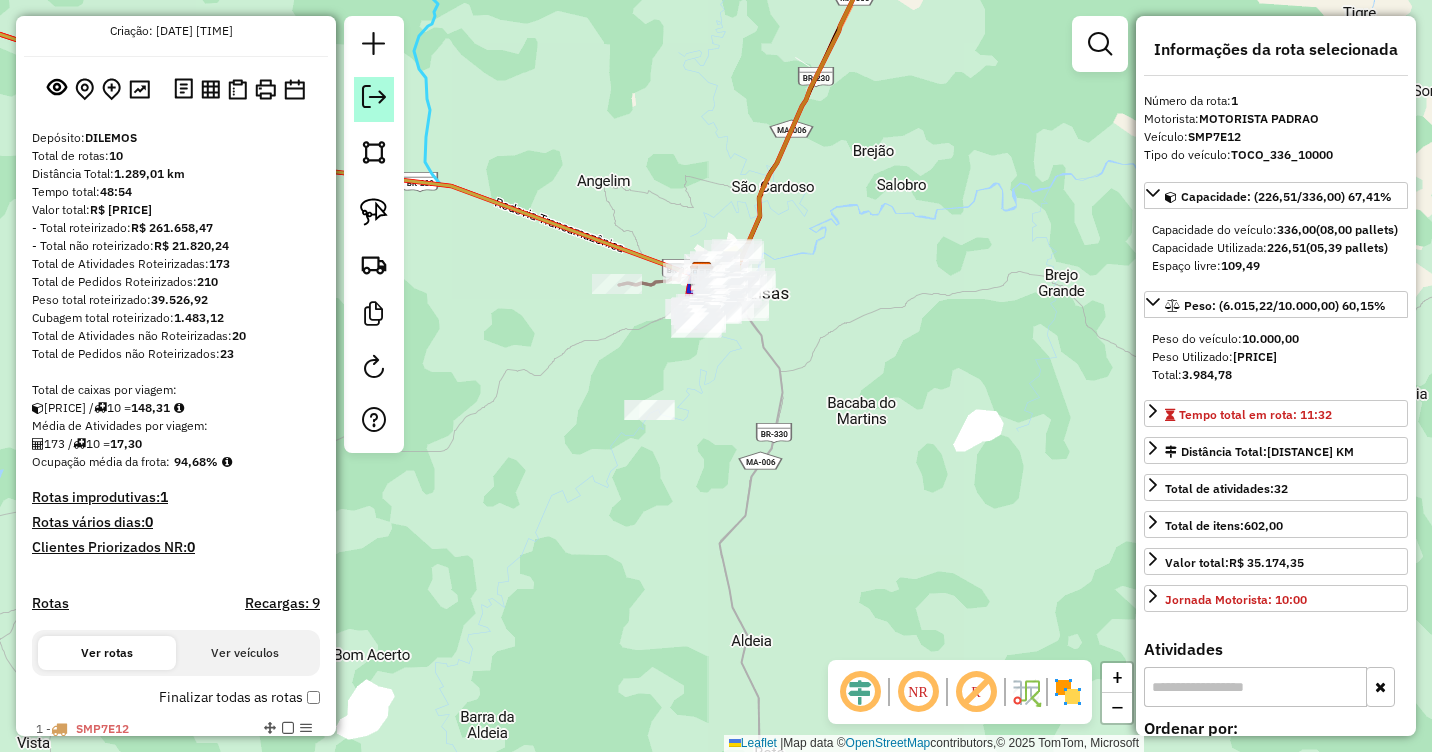 click 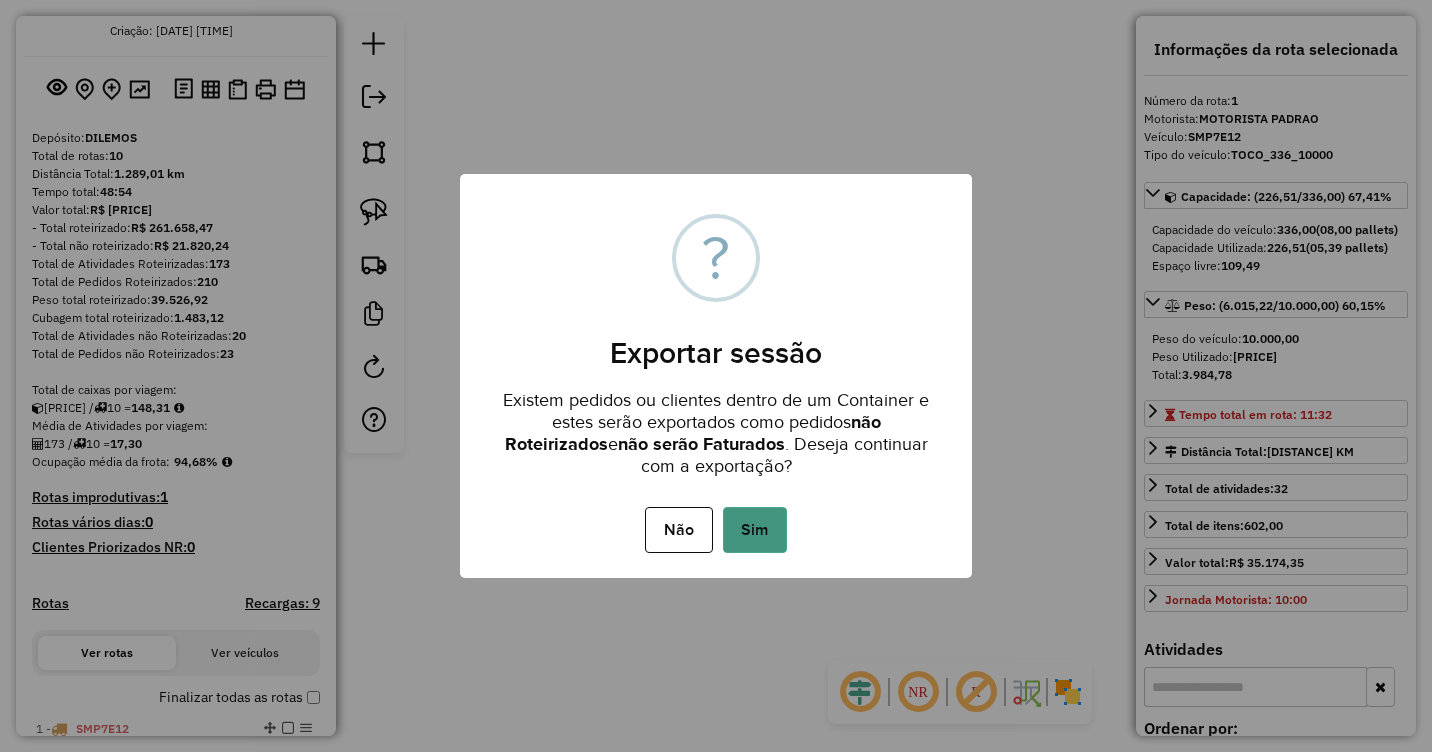 click on "Sim" at bounding box center (755, 530) 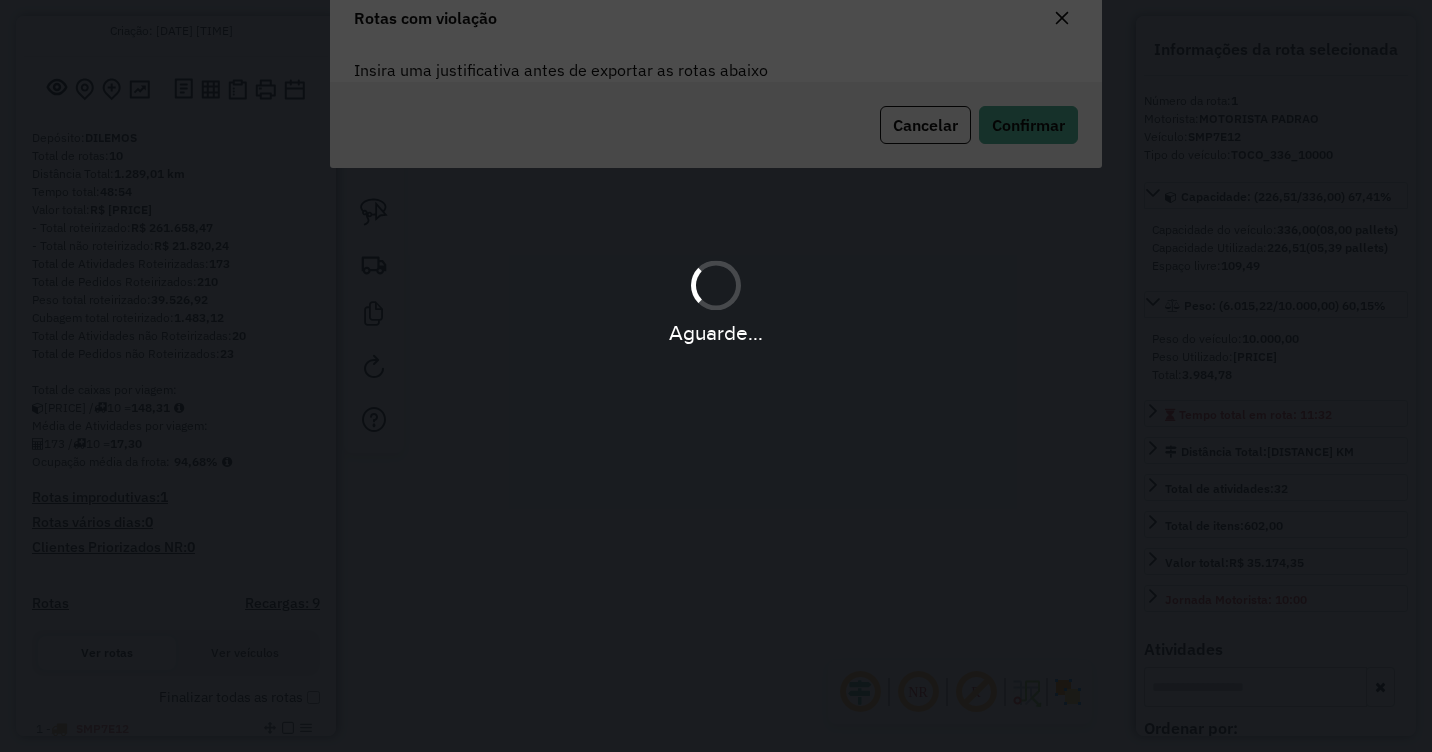 scroll, scrollTop: 108, scrollLeft: 0, axis: vertical 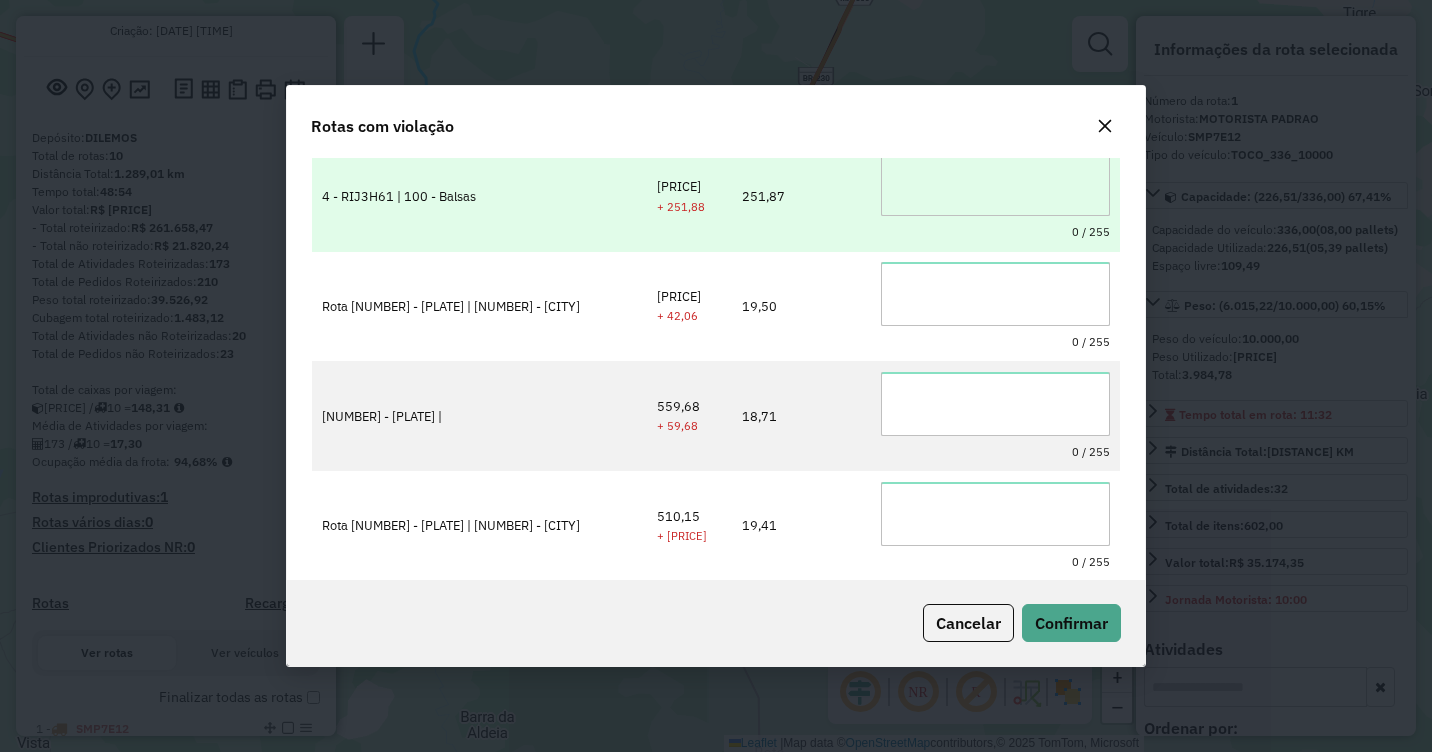 click at bounding box center [995, 184] 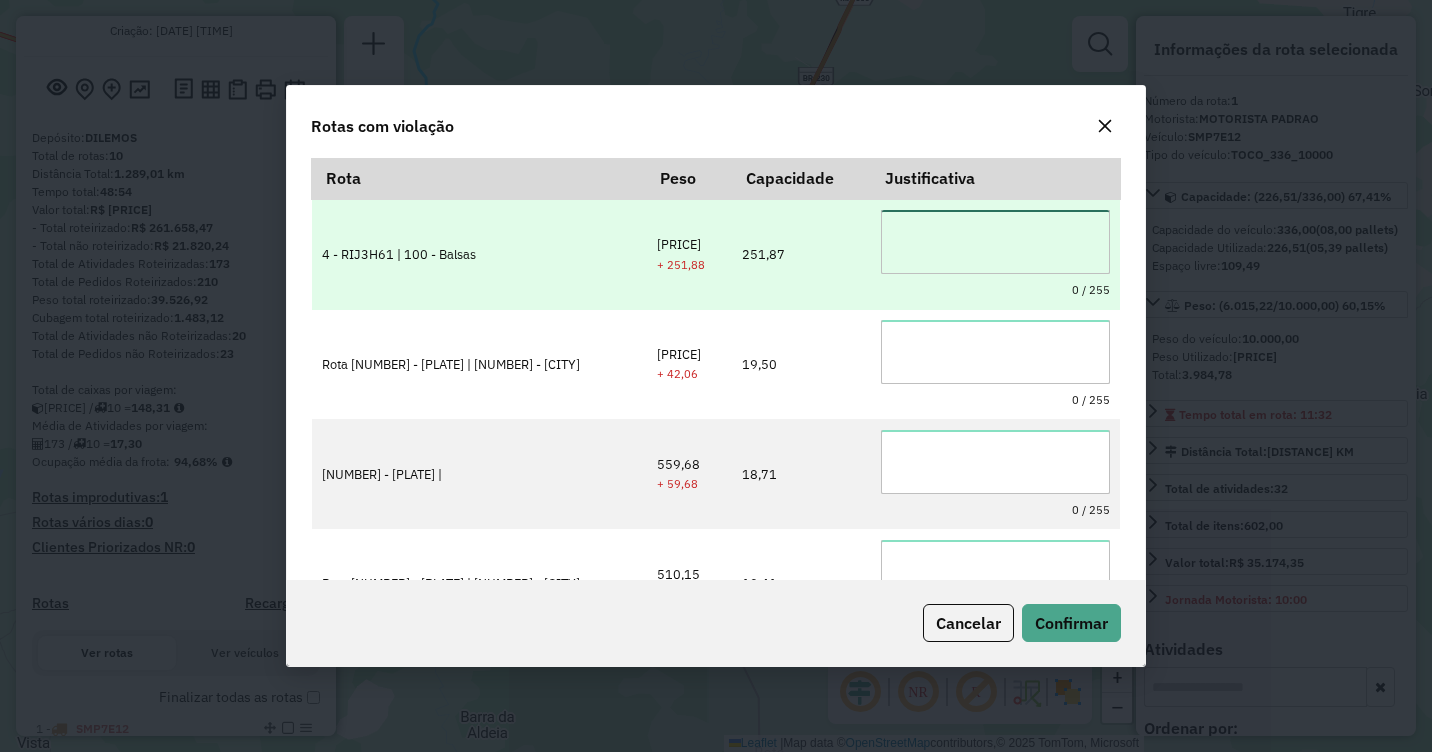 scroll, scrollTop: 0, scrollLeft: 0, axis: both 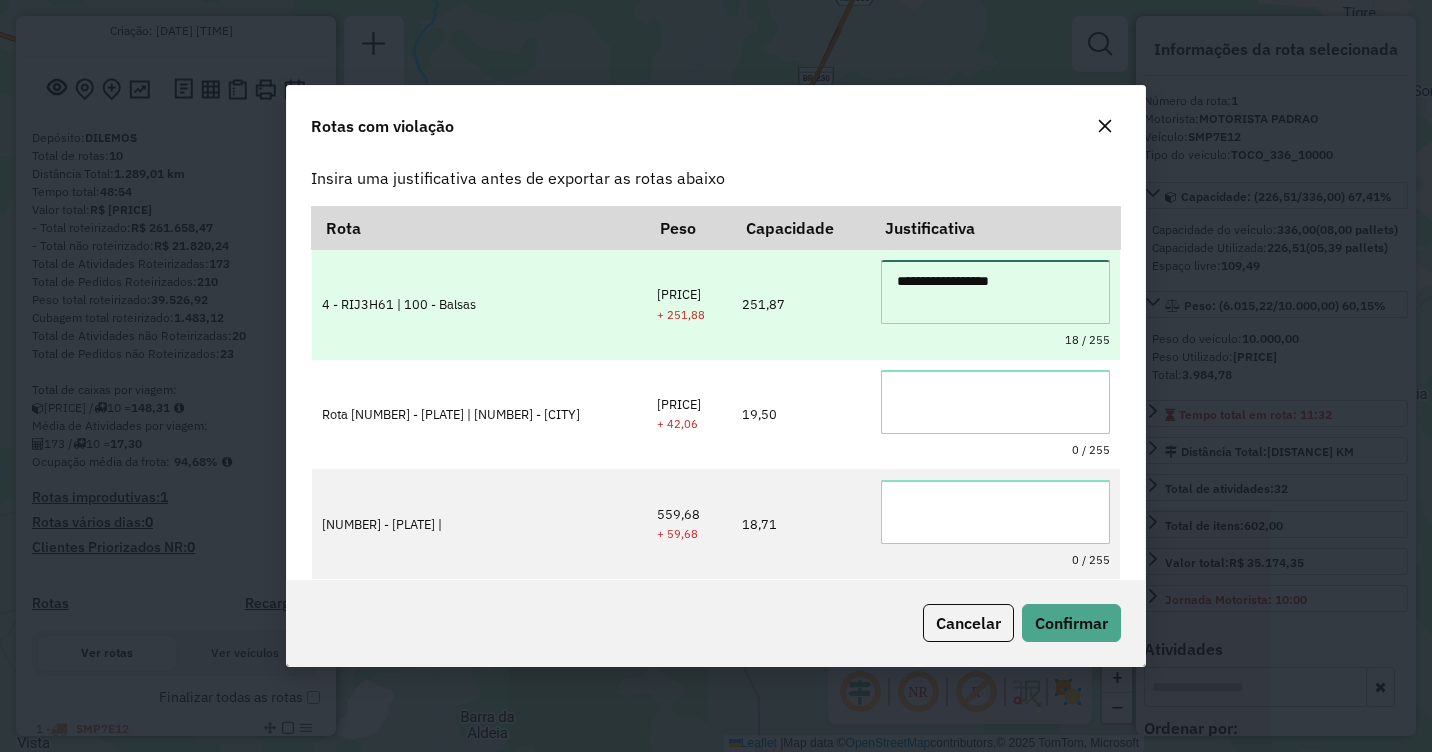 drag, startPoint x: 829, startPoint y: 286, endPoint x: 712, endPoint y: 286, distance: 117 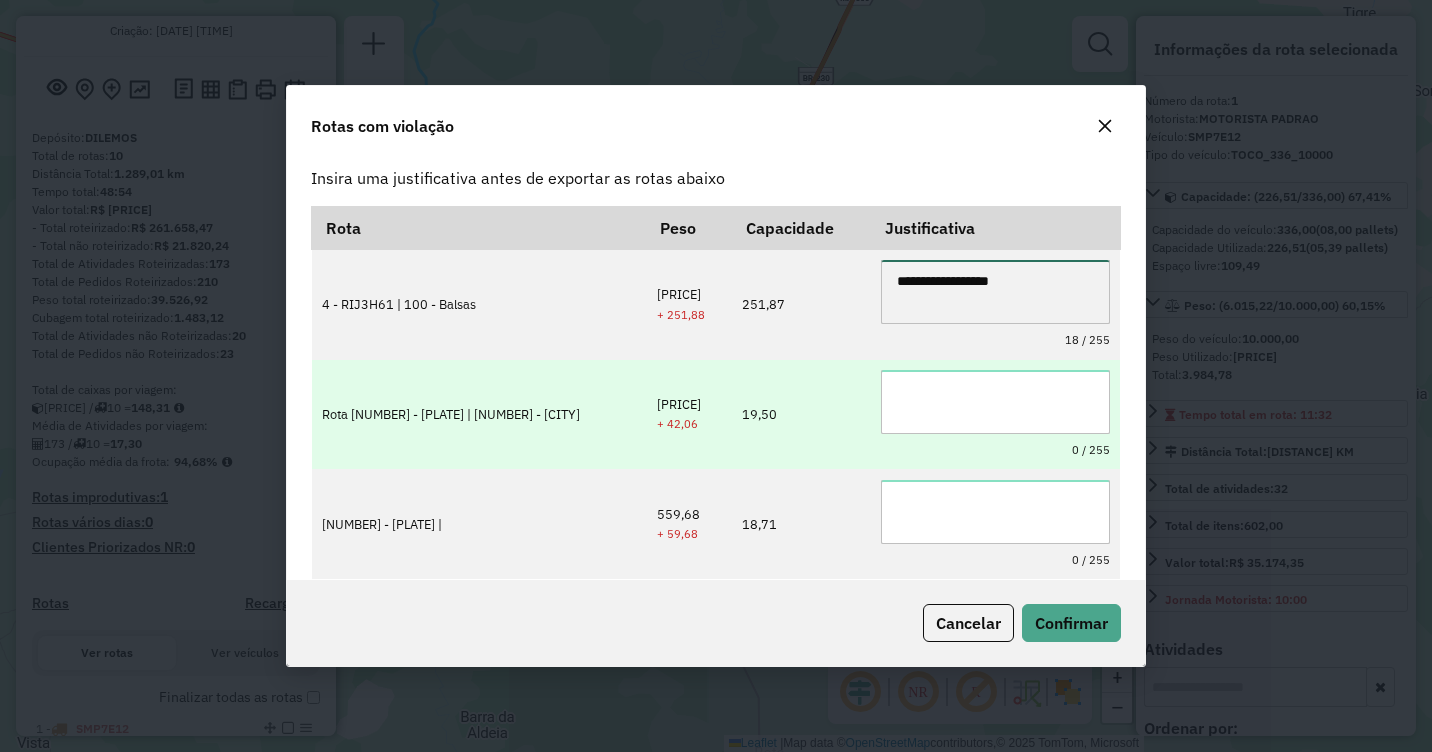 type on "**********" 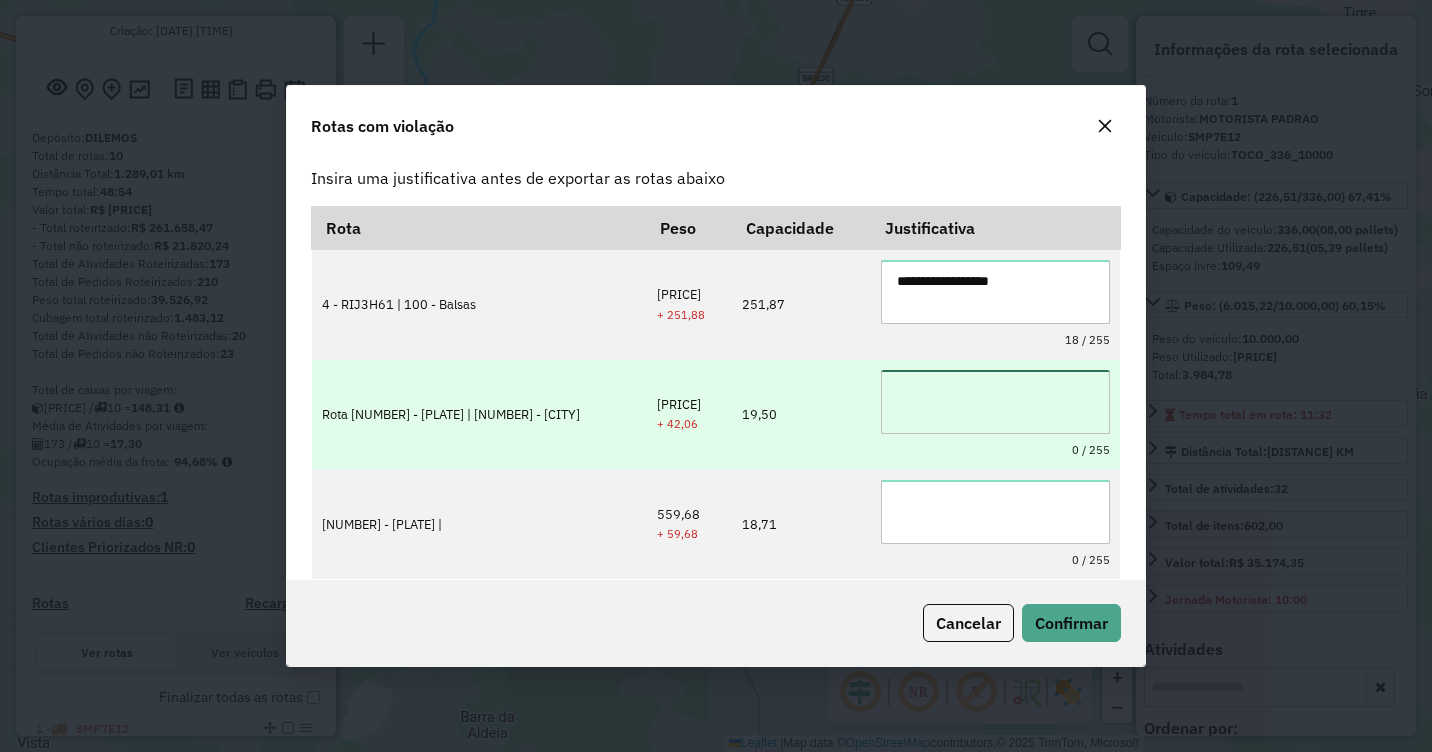 click at bounding box center [995, 402] 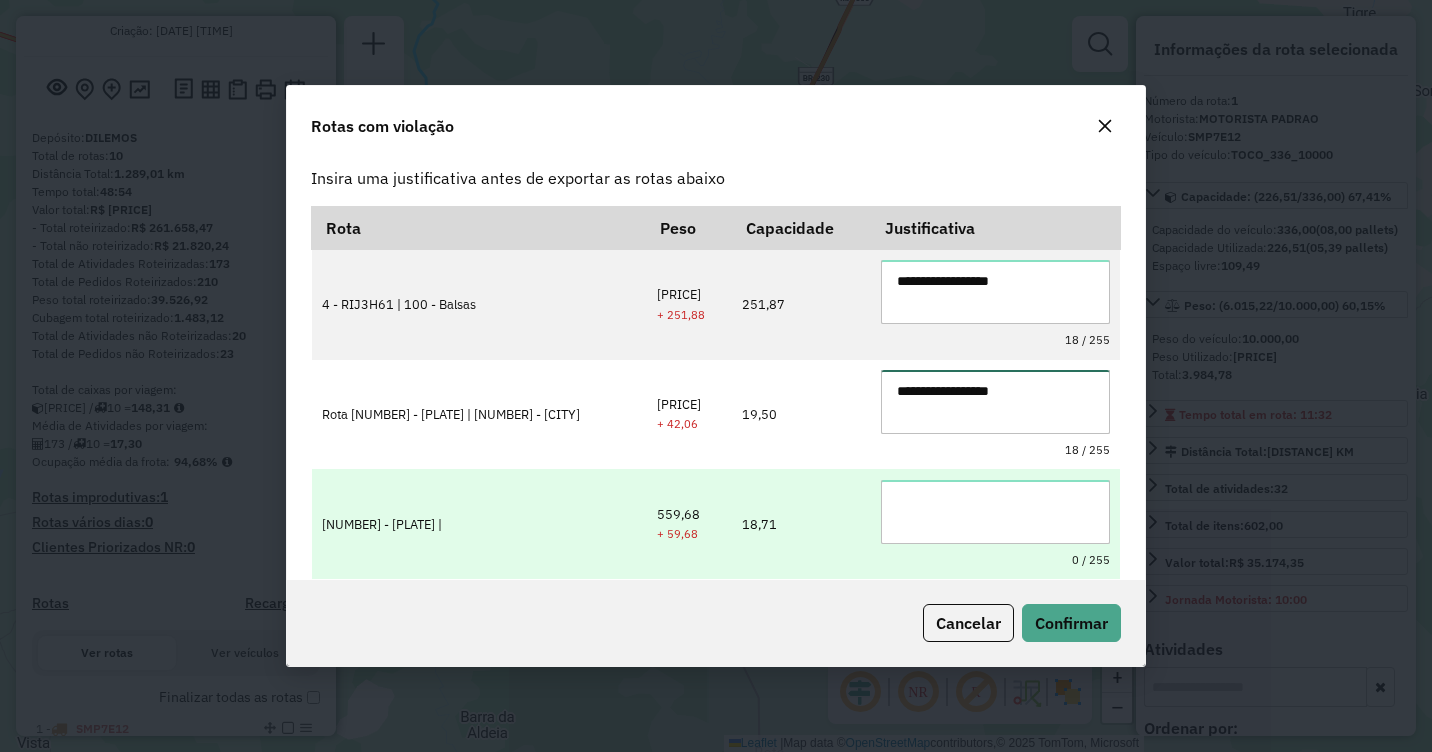 type on "**********" 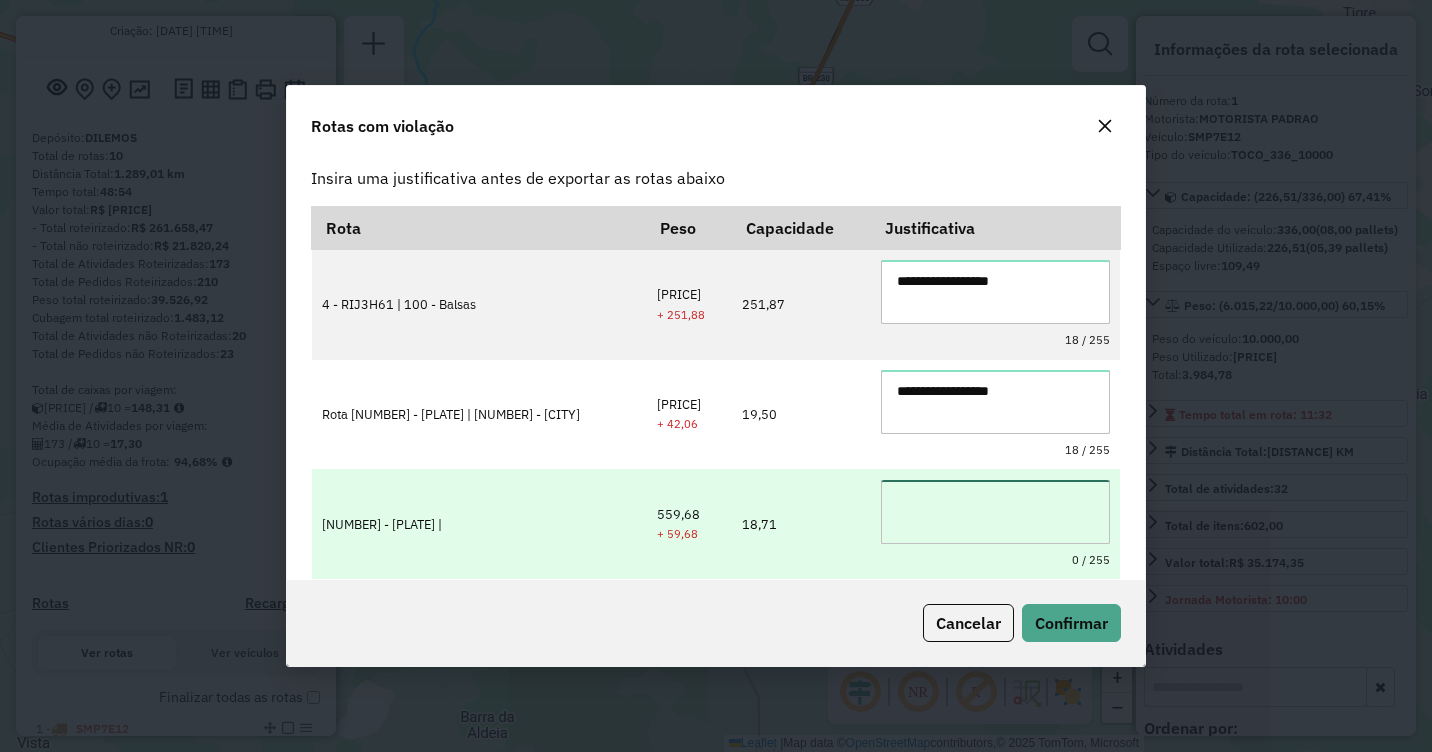 click at bounding box center [995, 512] 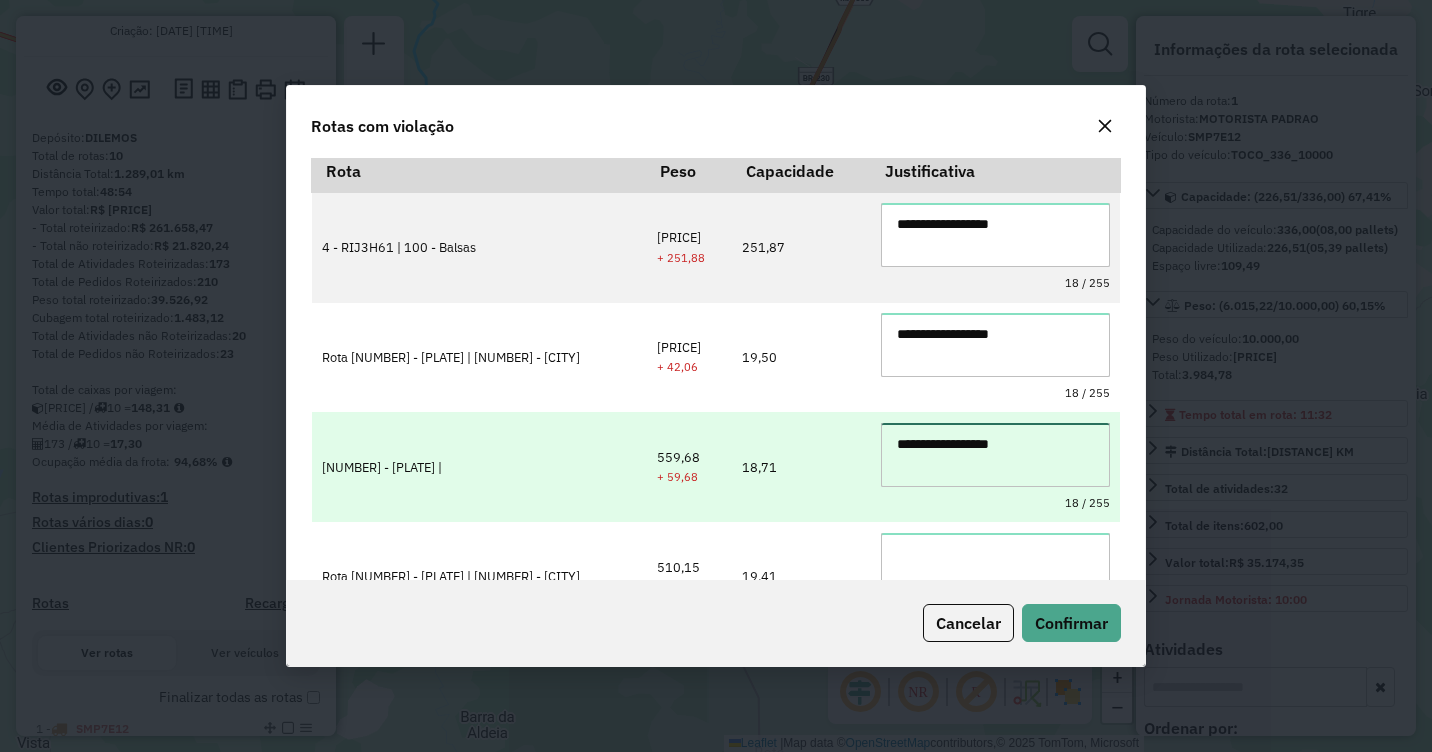 scroll, scrollTop: 109, scrollLeft: 0, axis: vertical 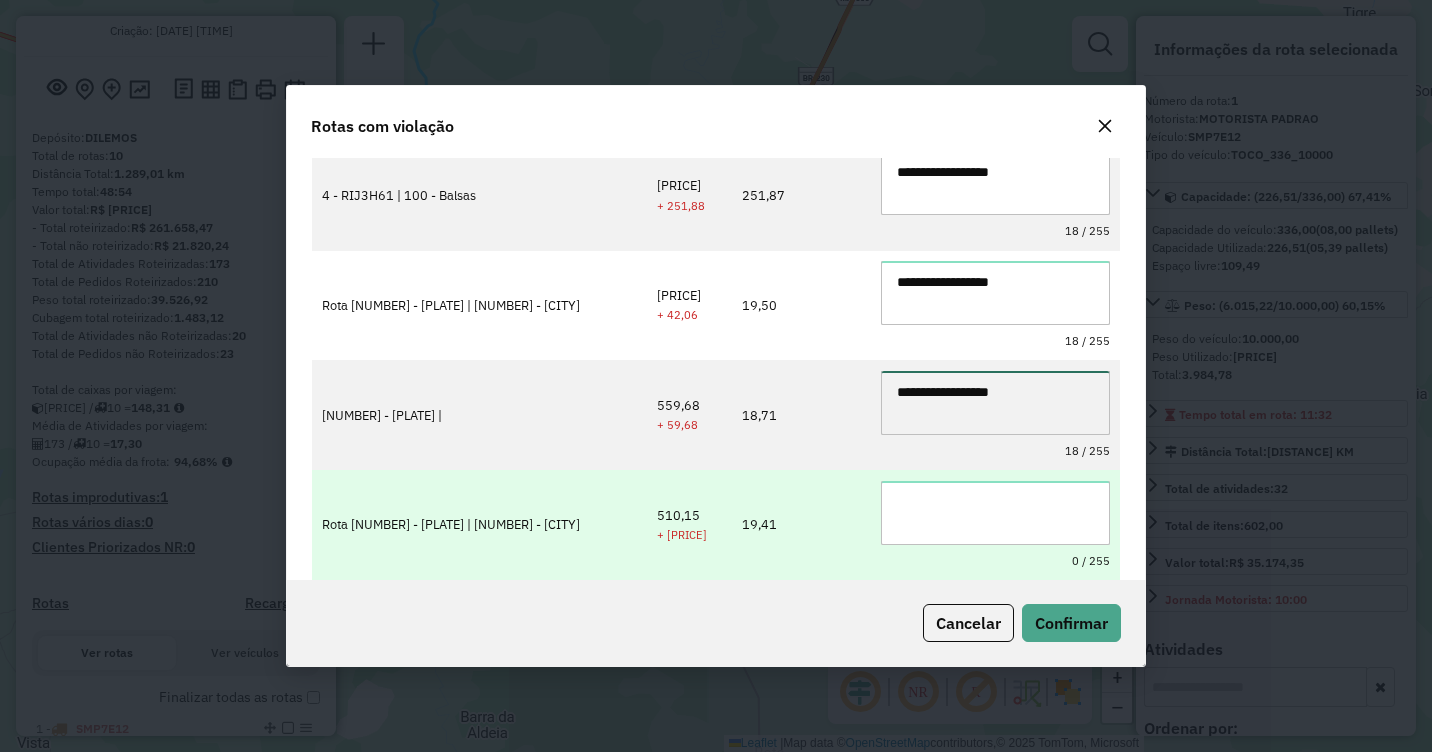 type on "**********" 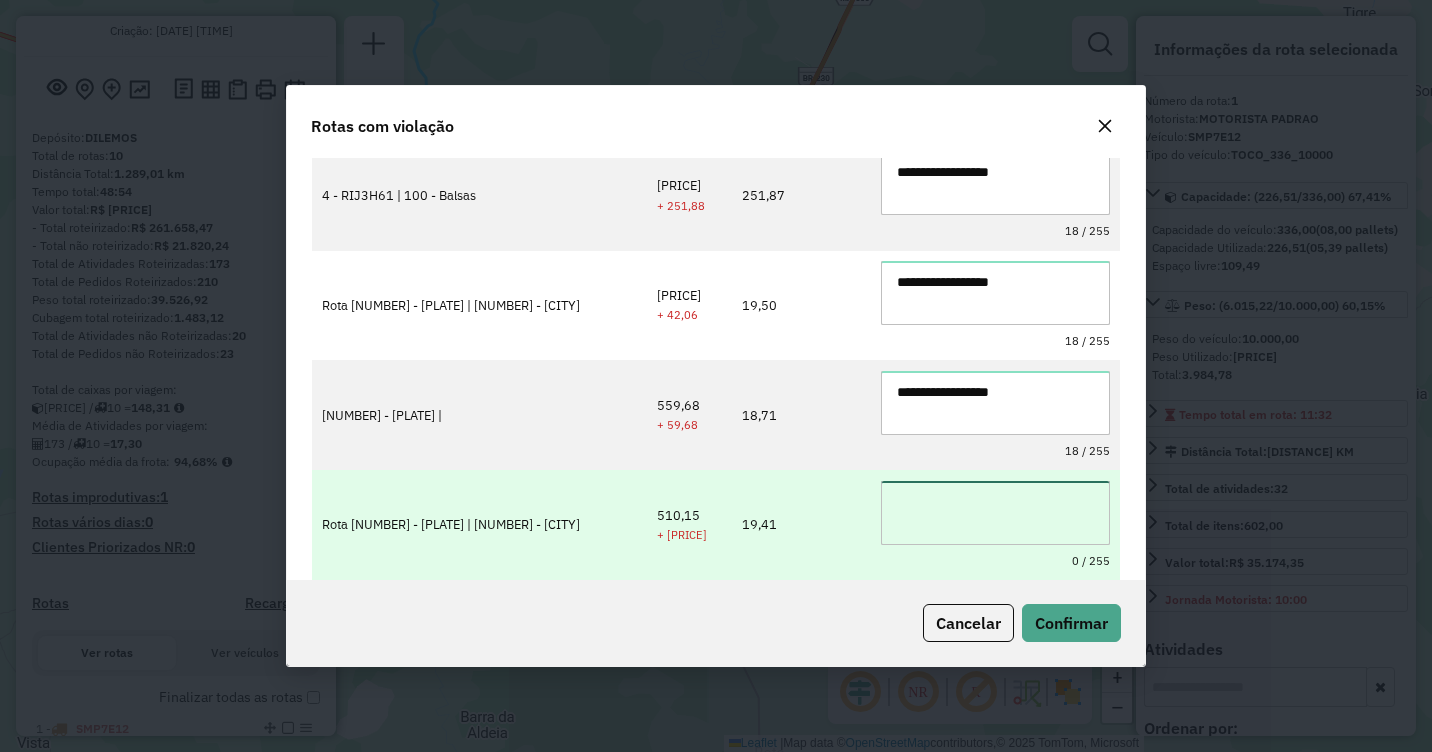 click at bounding box center (995, 513) 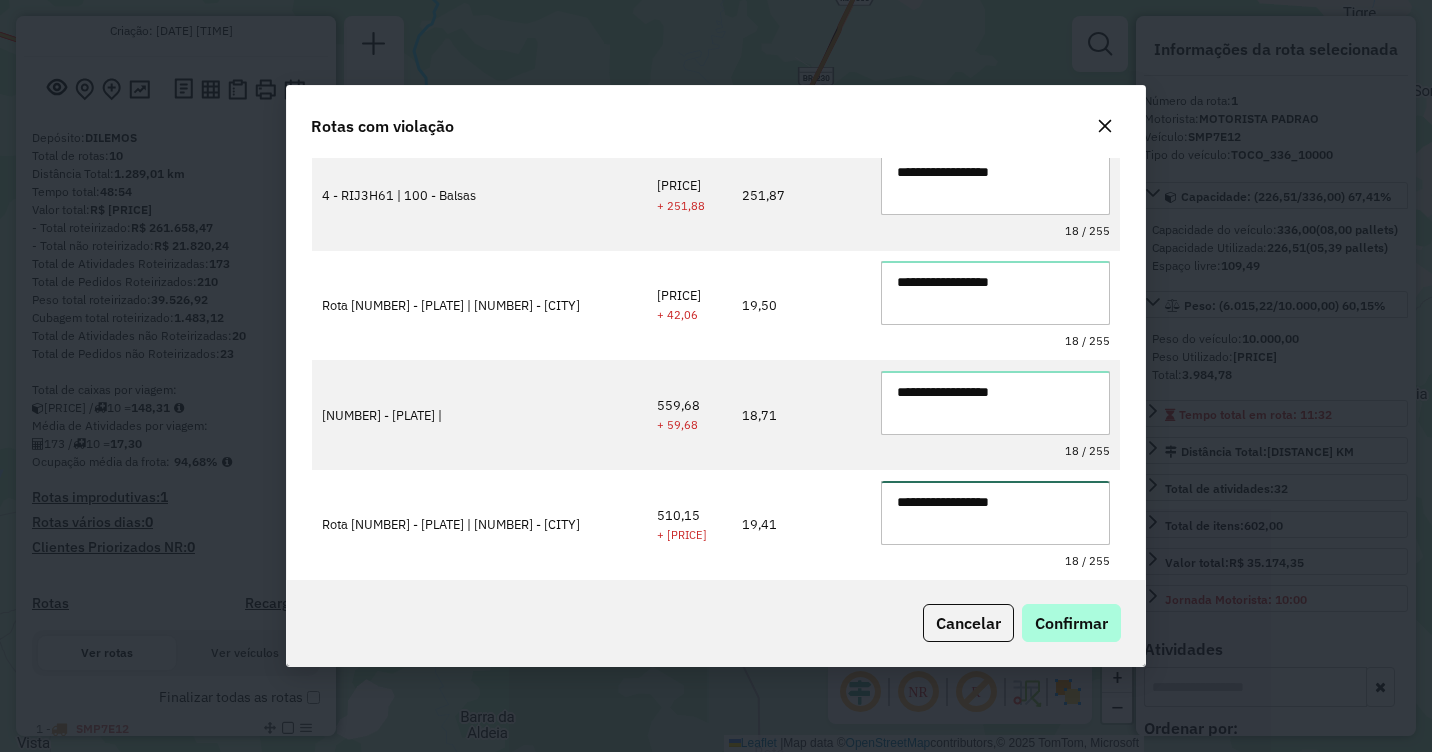 type on "**********" 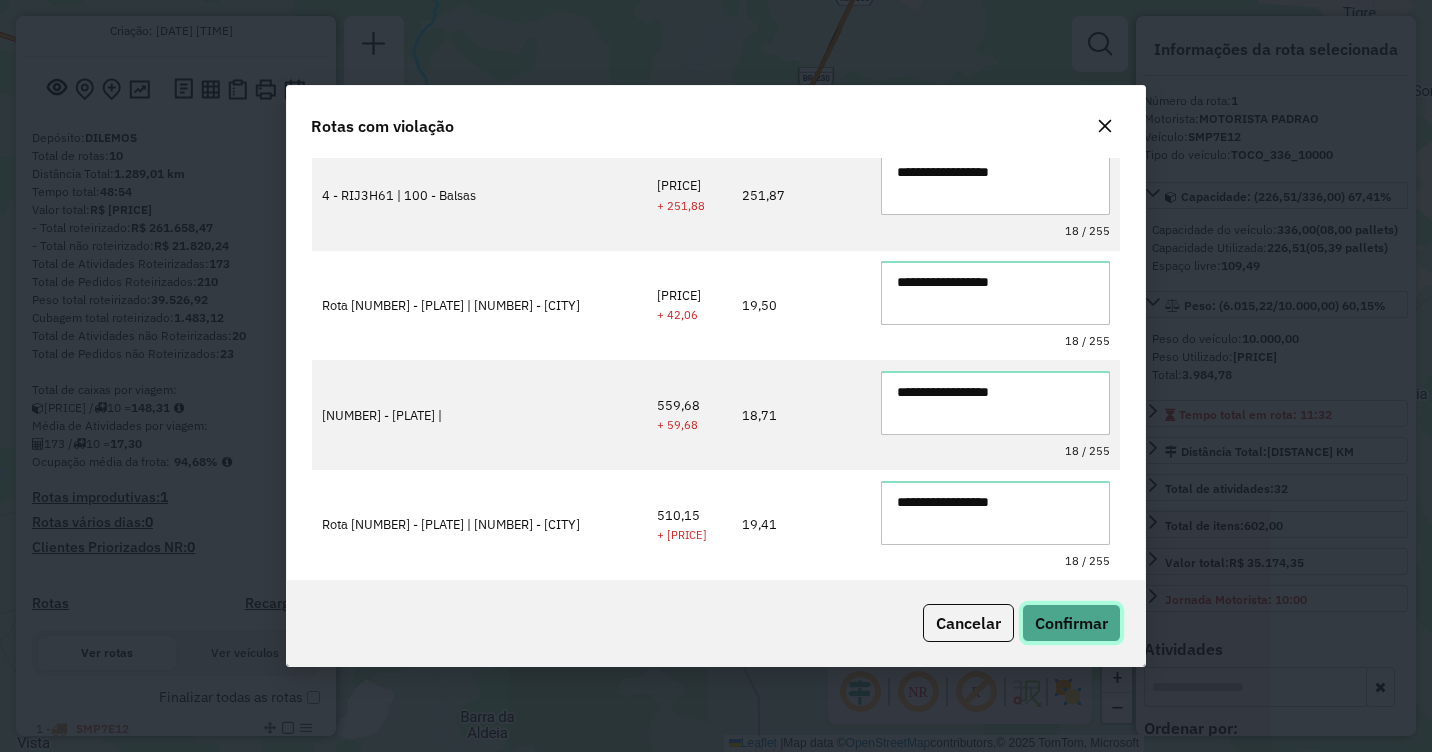 click on "Confirmar" 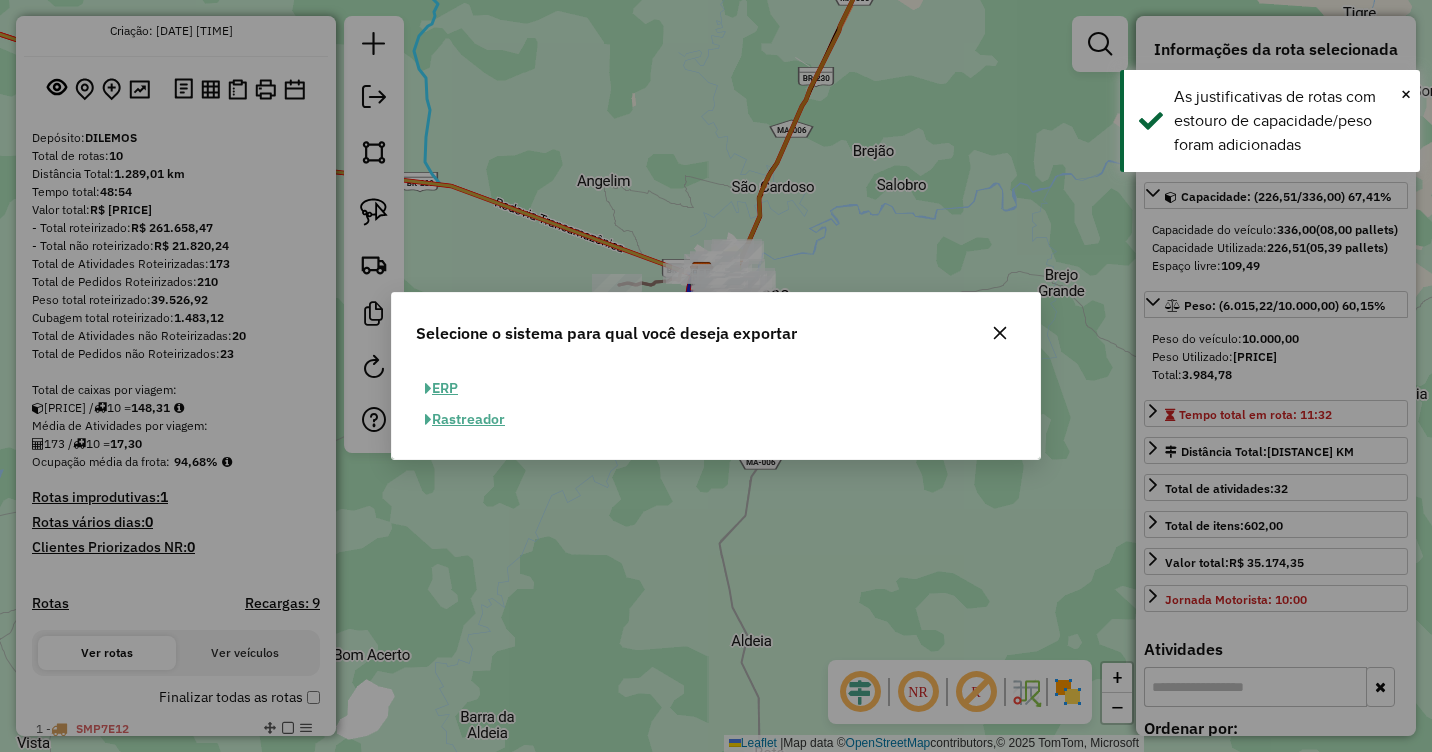 click on "ERP" 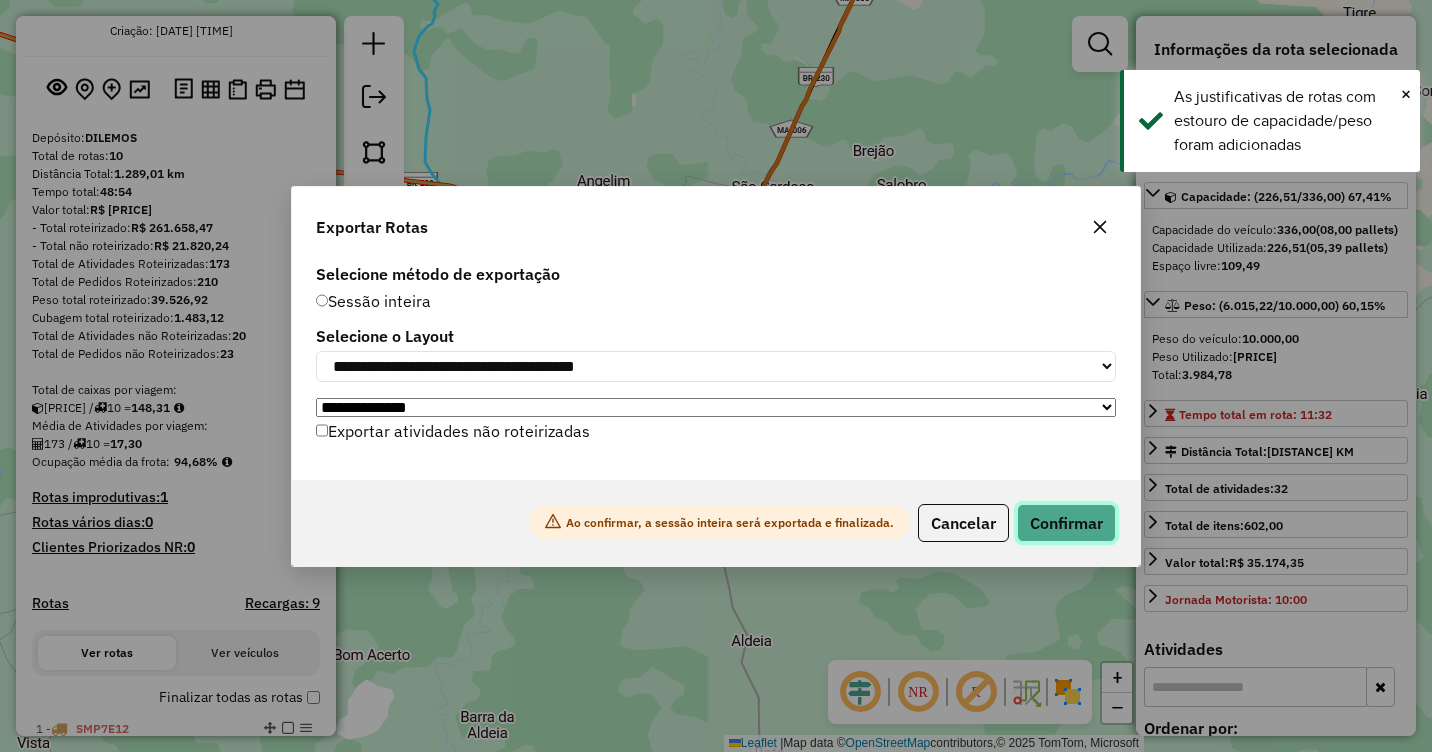 click on "Confirmar" 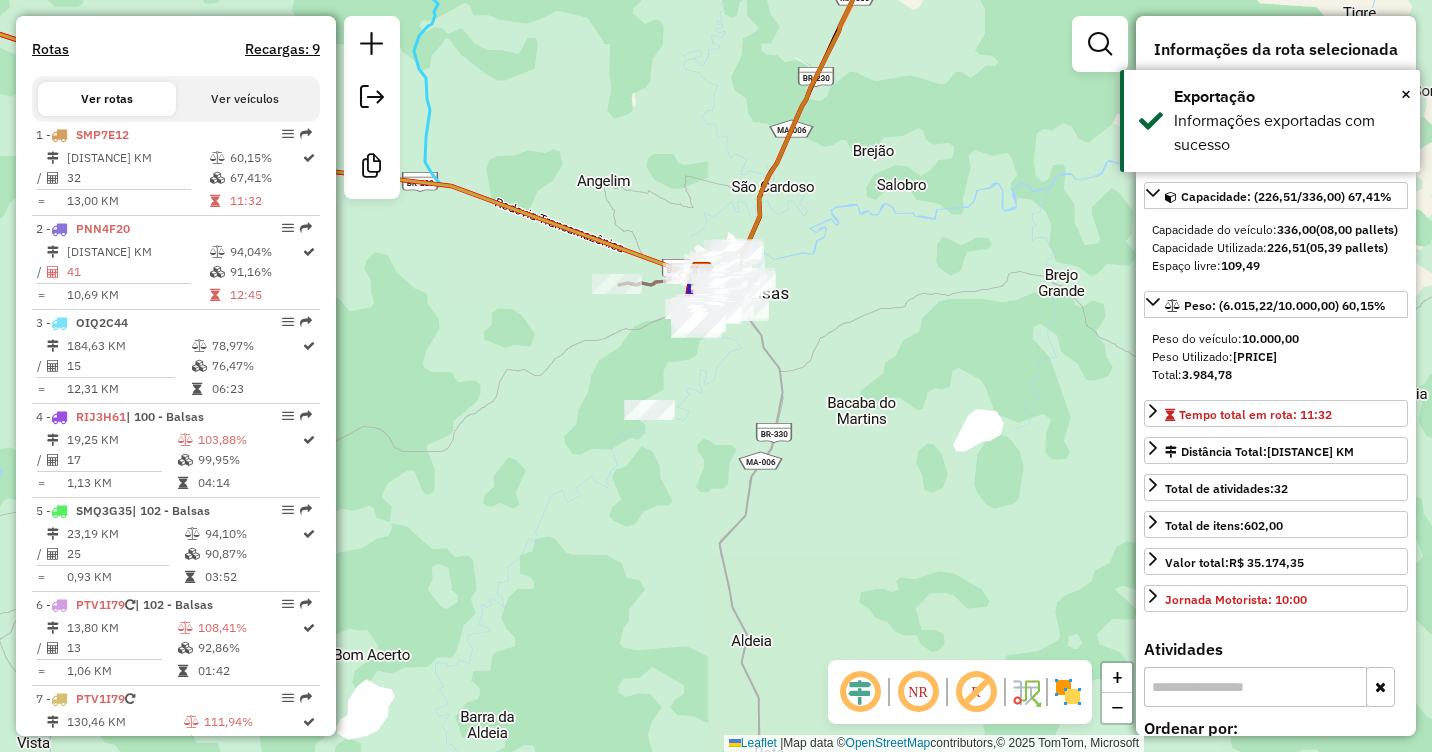 scroll, scrollTop: 788, scrollLeft: 0, axis: vertical 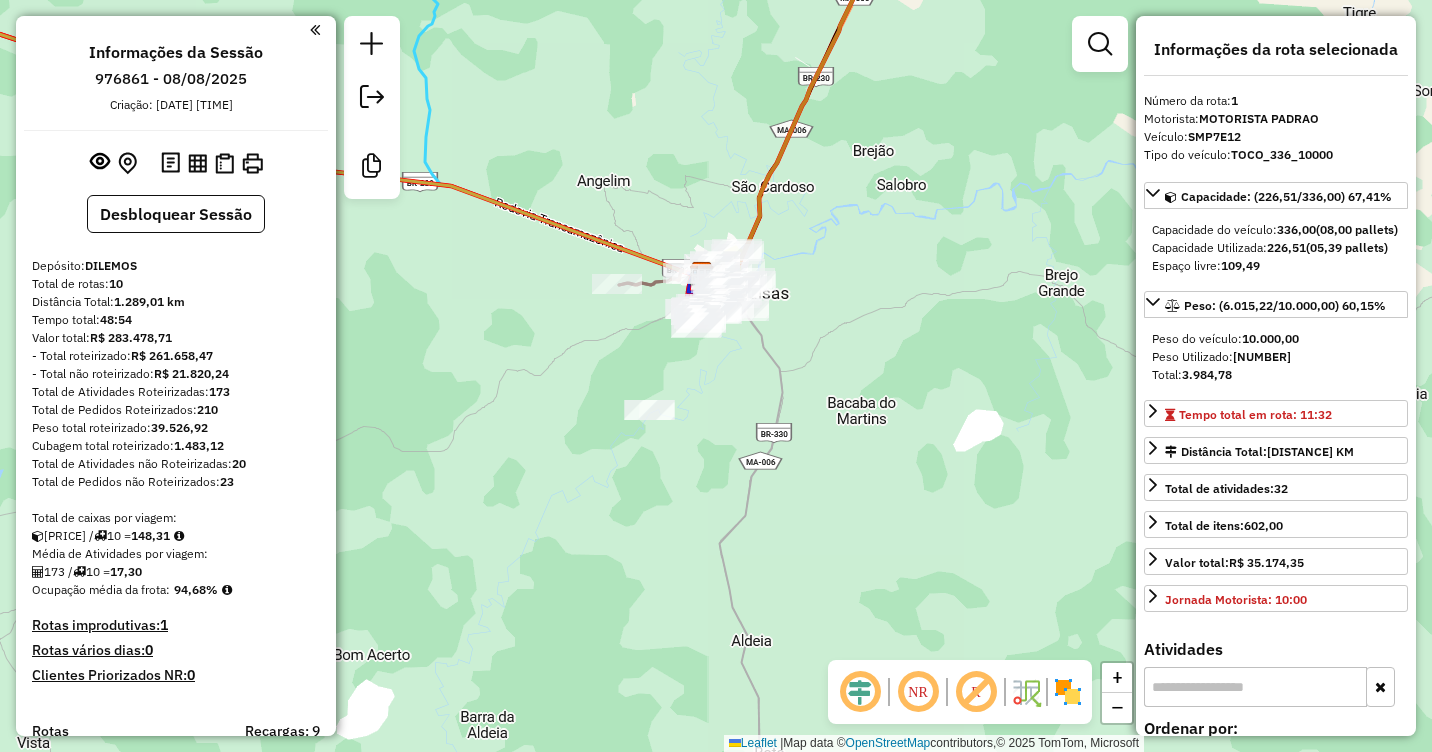 select on "**********" 